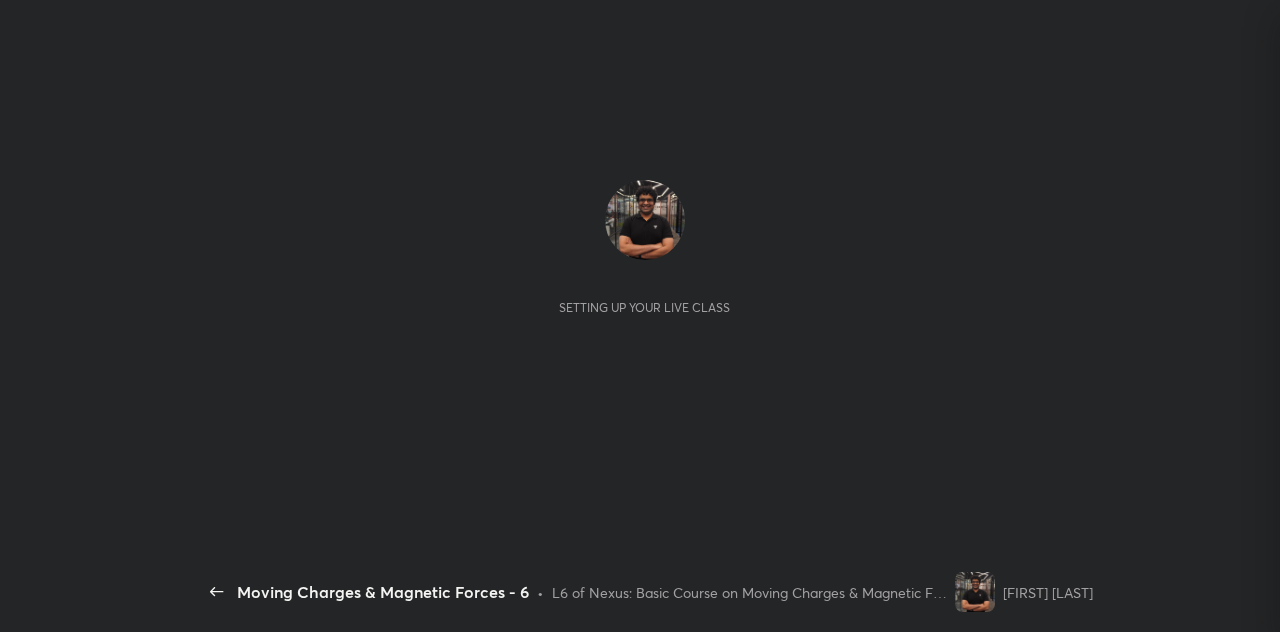 scroll, scrollTop: 0, scrollLeft: 0, axis: both 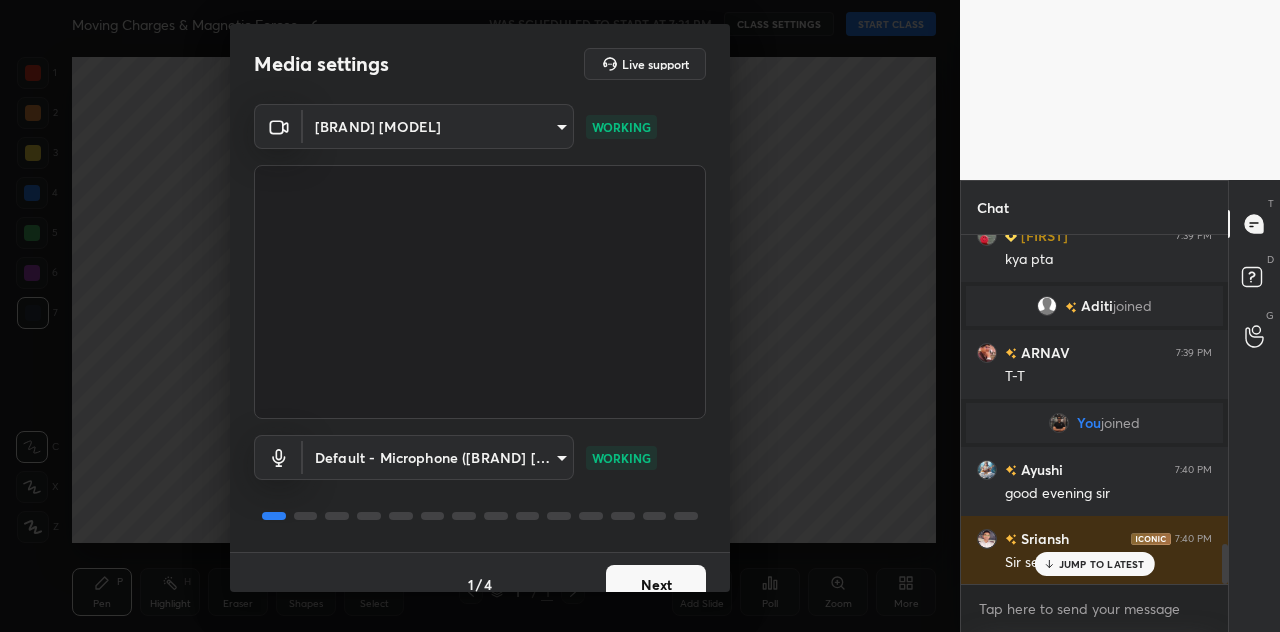 click on "Next" at bounding box center (656, 585) 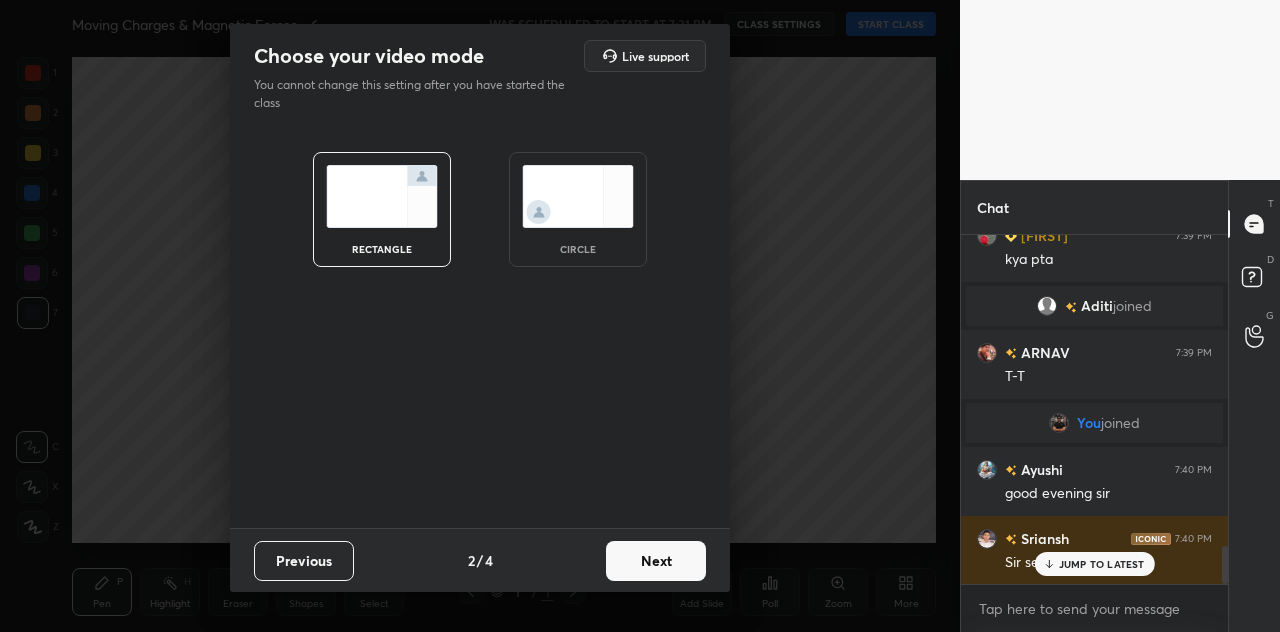 scroll, scrollTop: 2868, scrollLeft: 0, axis: vertical 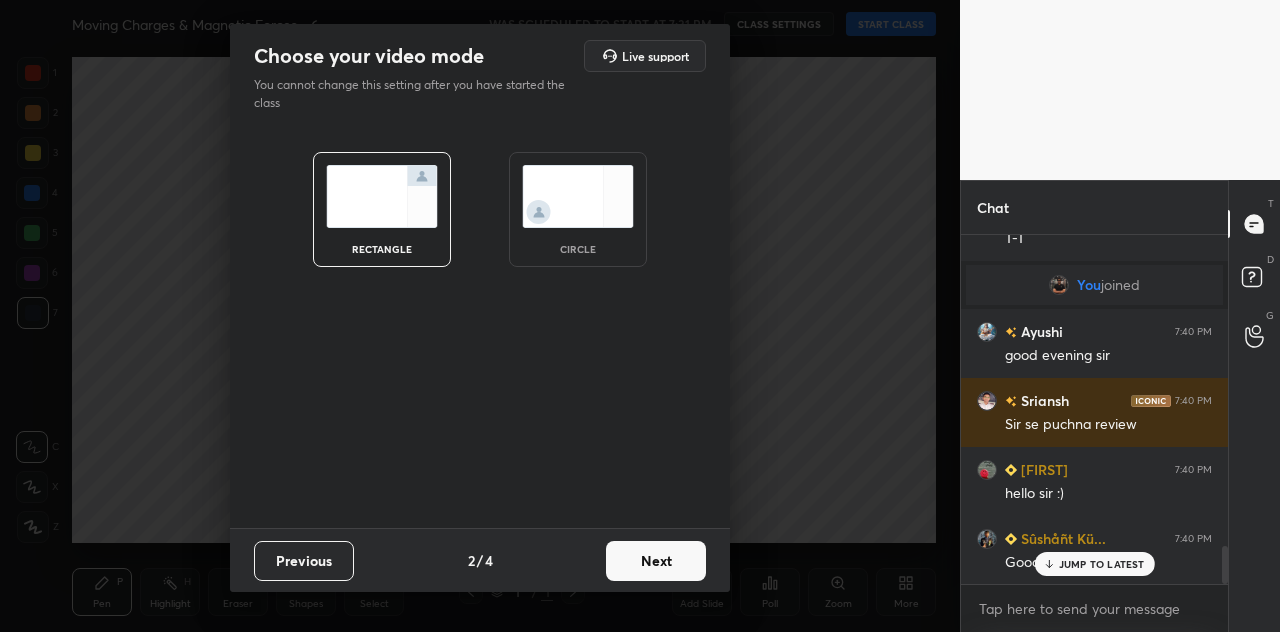 click on "Next" at bounding box center [656, 561] 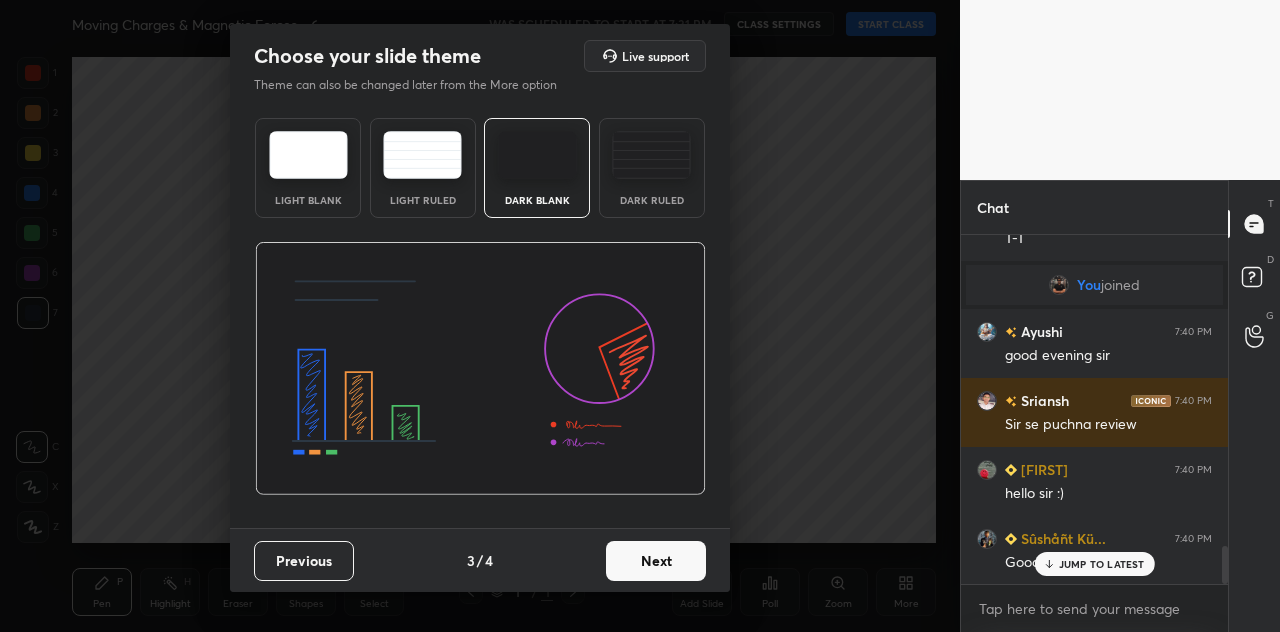 click on "Next" at bounding box center [656, 561] 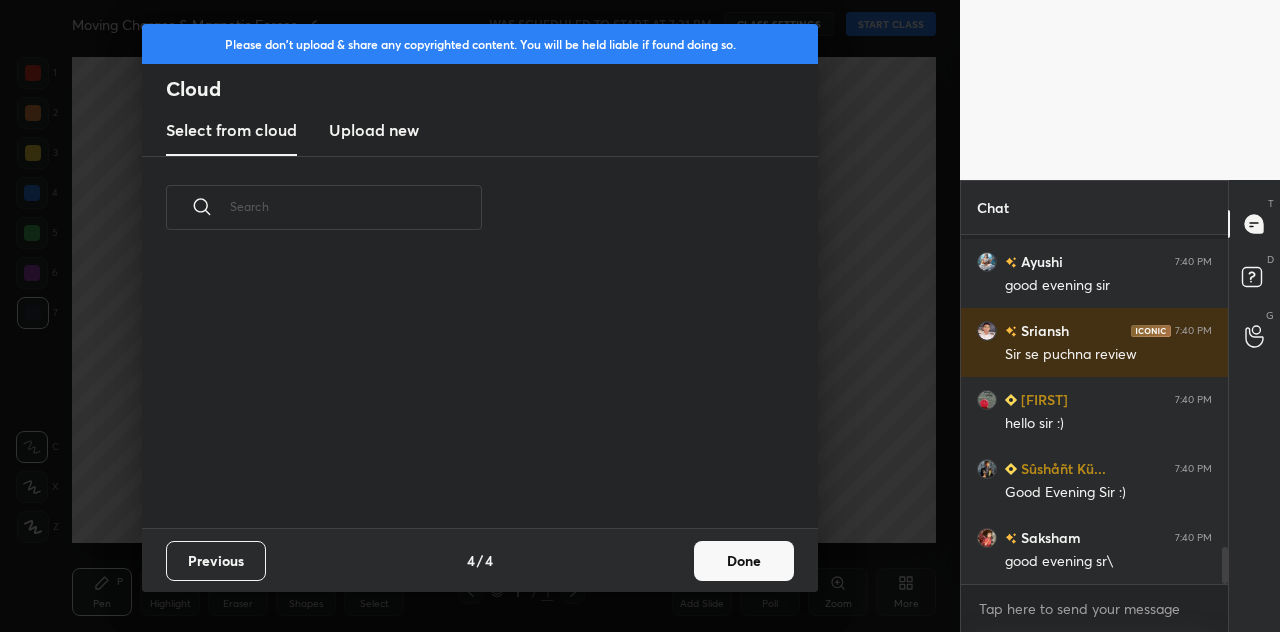 scroll, scrollTop: 6, scrollLeft: 11, axis: both 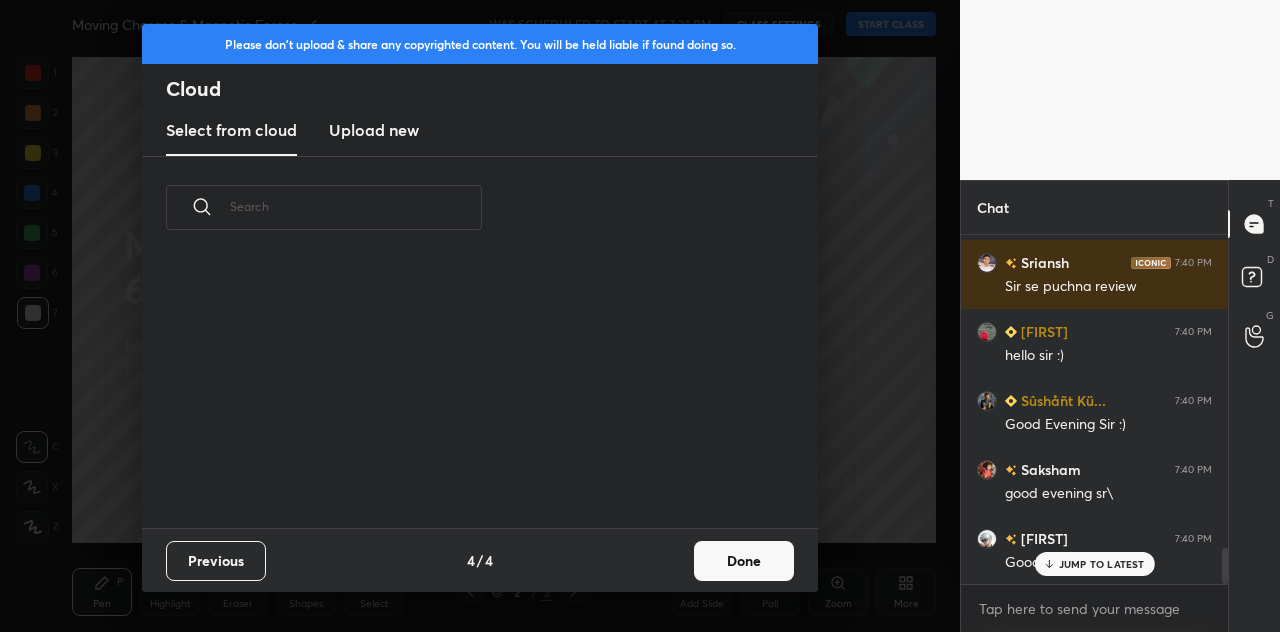 click on "Upload new" at bounding box center (374, 130) 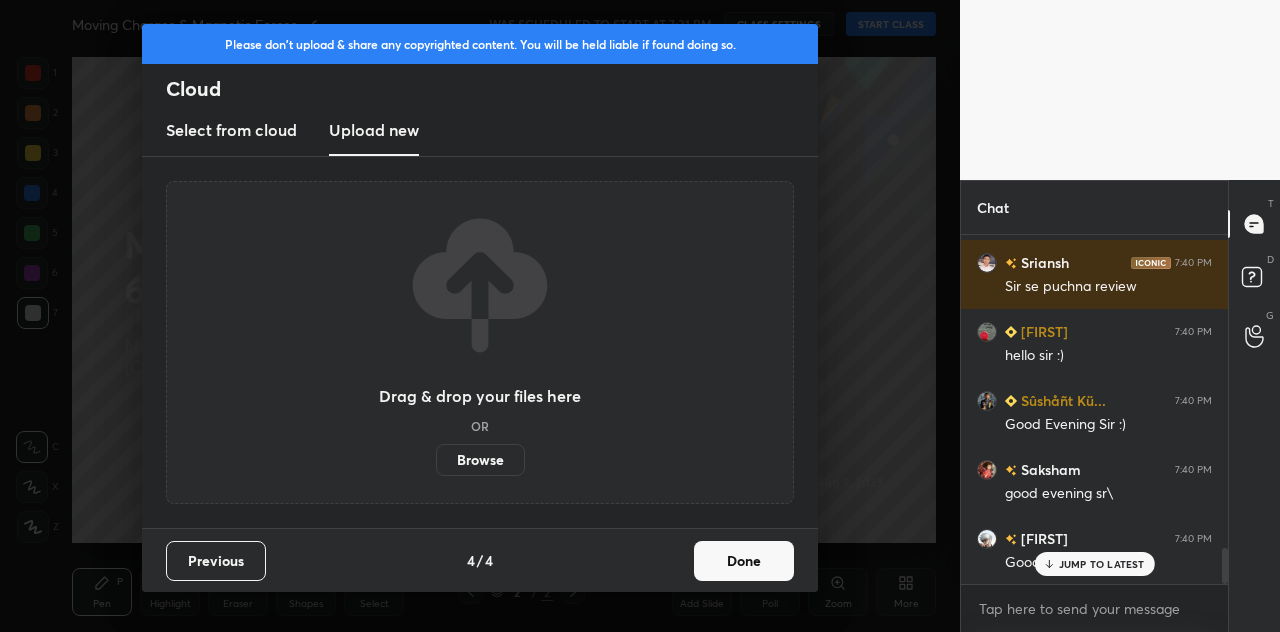 click on "Browse" at bounding box center (480, 460) 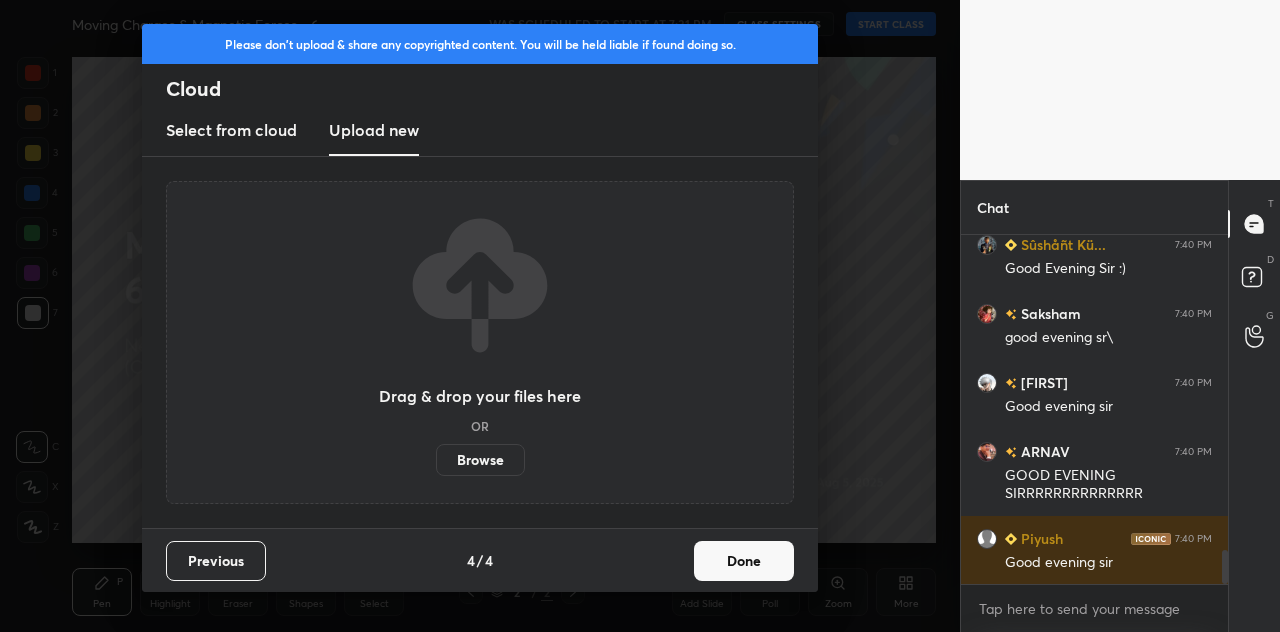 scroll, scrollTop: 3232, scrollLeft: 0, axis: vertical 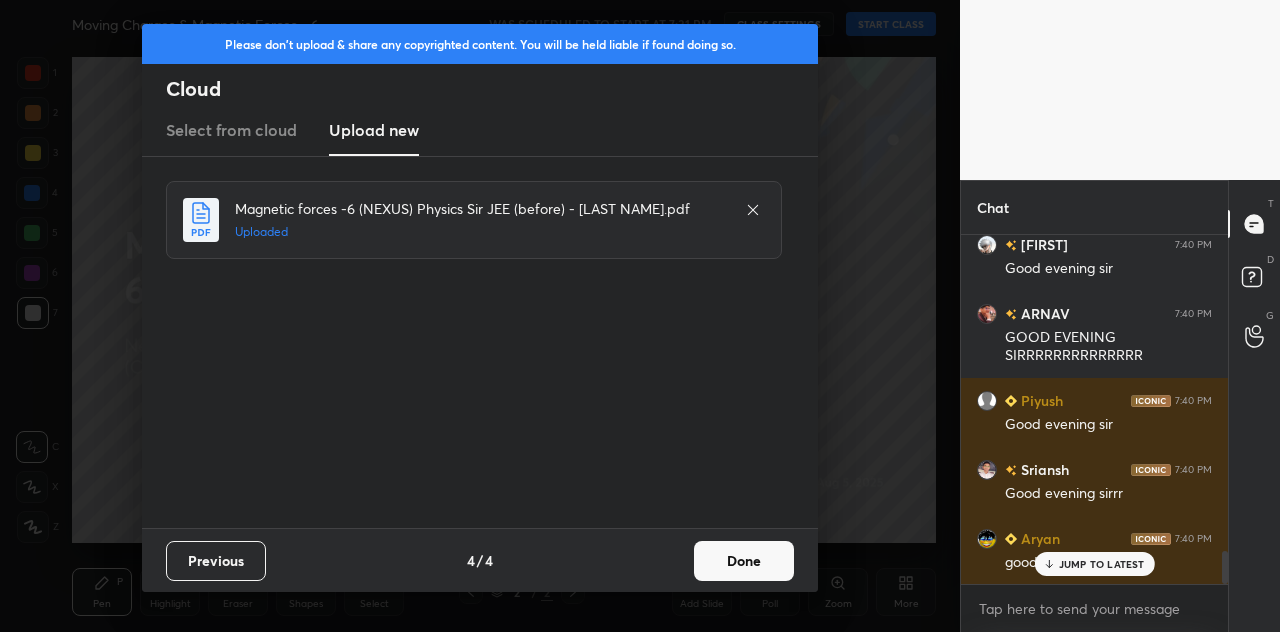 click on "Done" at bounding box center (744, 561) 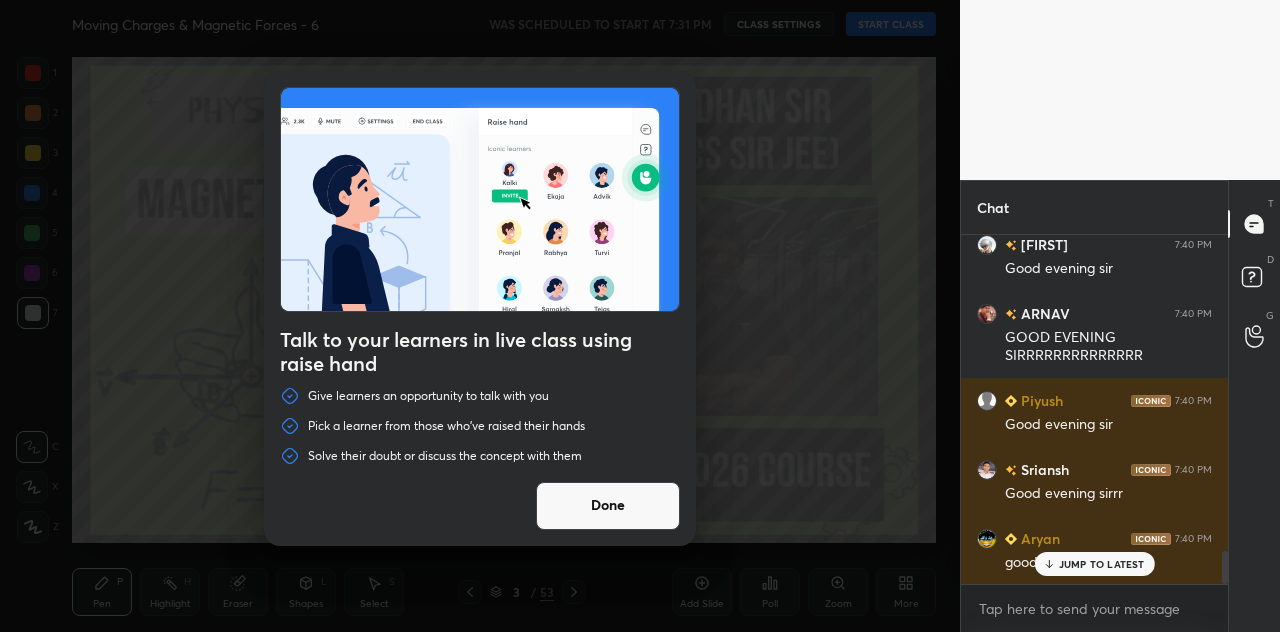 click on "Done" at bounding box center [608, 506] 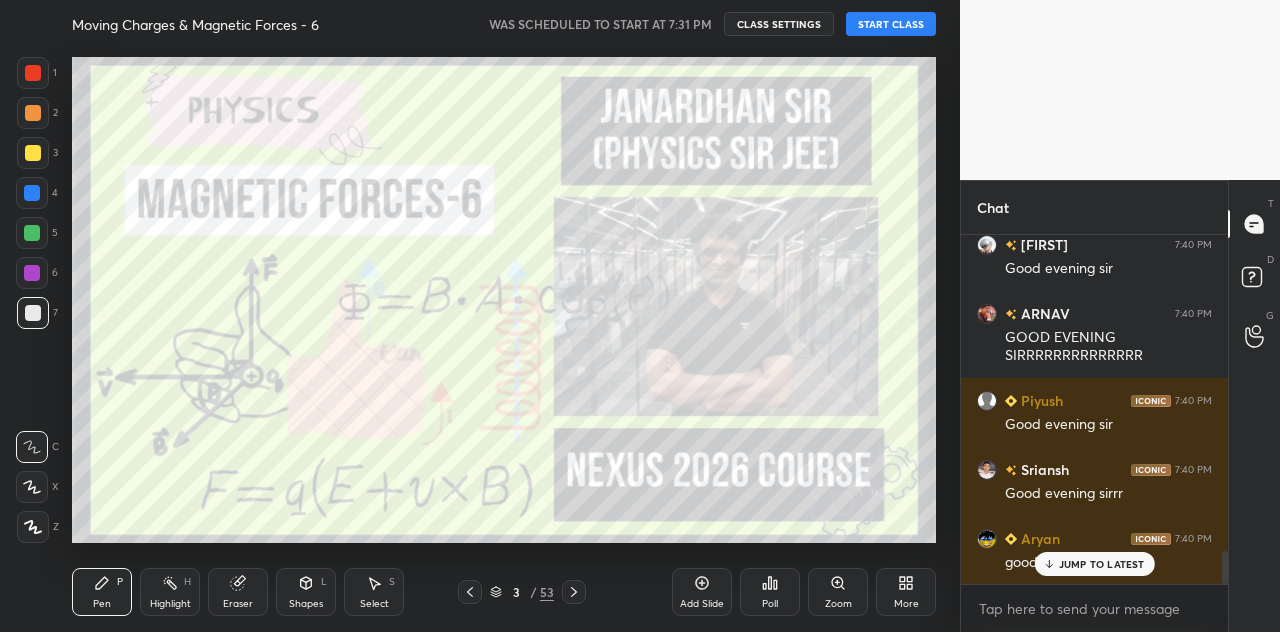 click on "START CLASS" at bounding box center (891, 24) 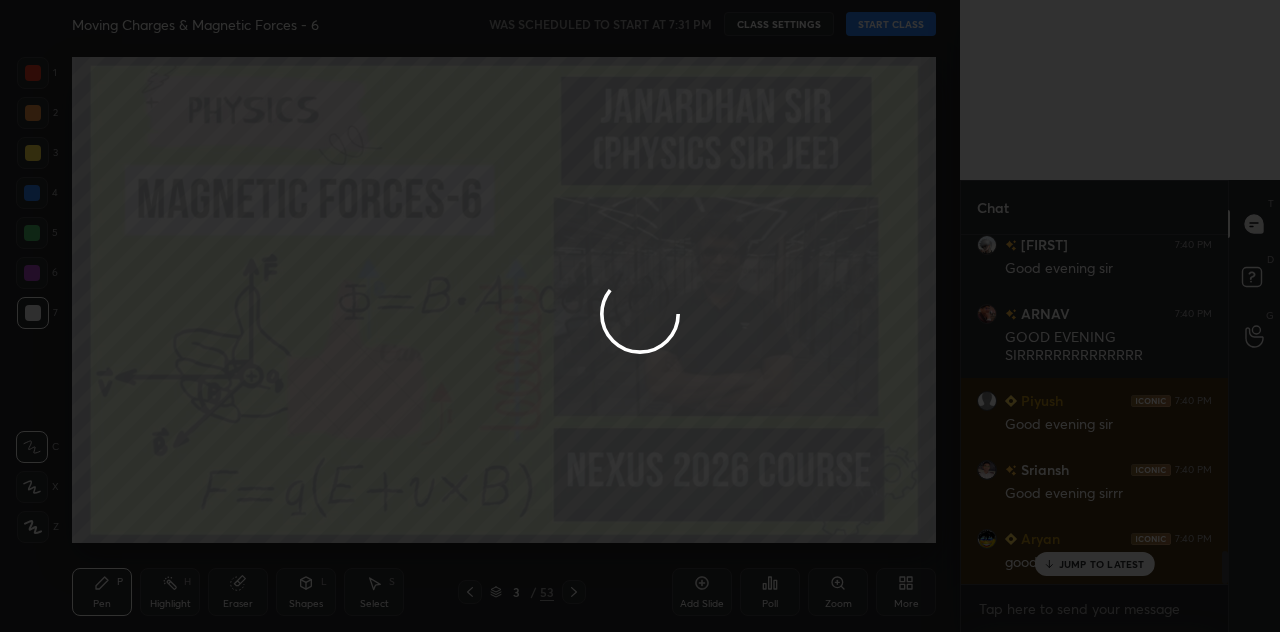 type on "x" 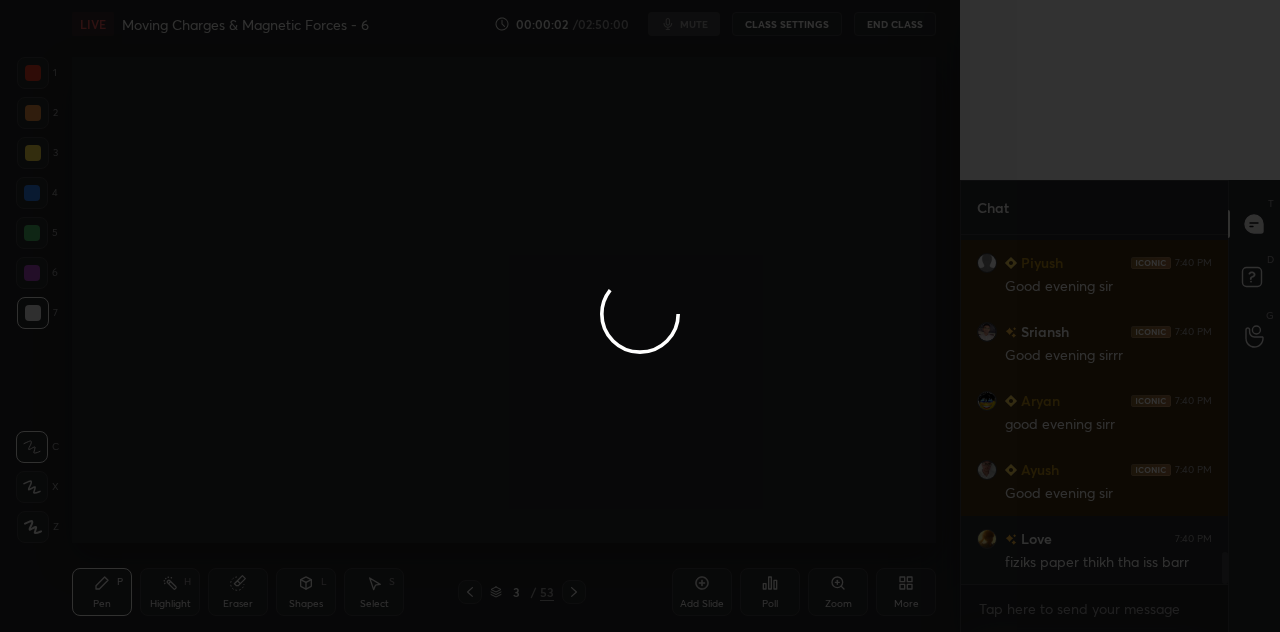 scroll, scrollTop: 3508, scrollLeft: 0, axis: vertical 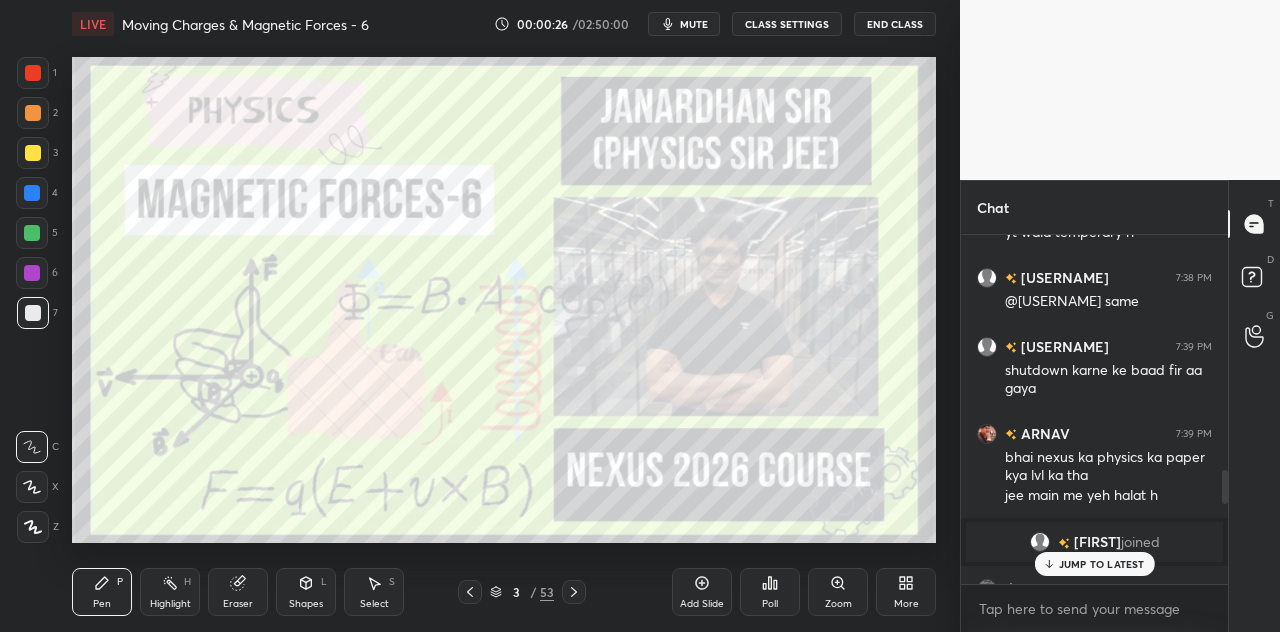 click on "JUMP TO LATEST" at bounding box center [1102, 564] 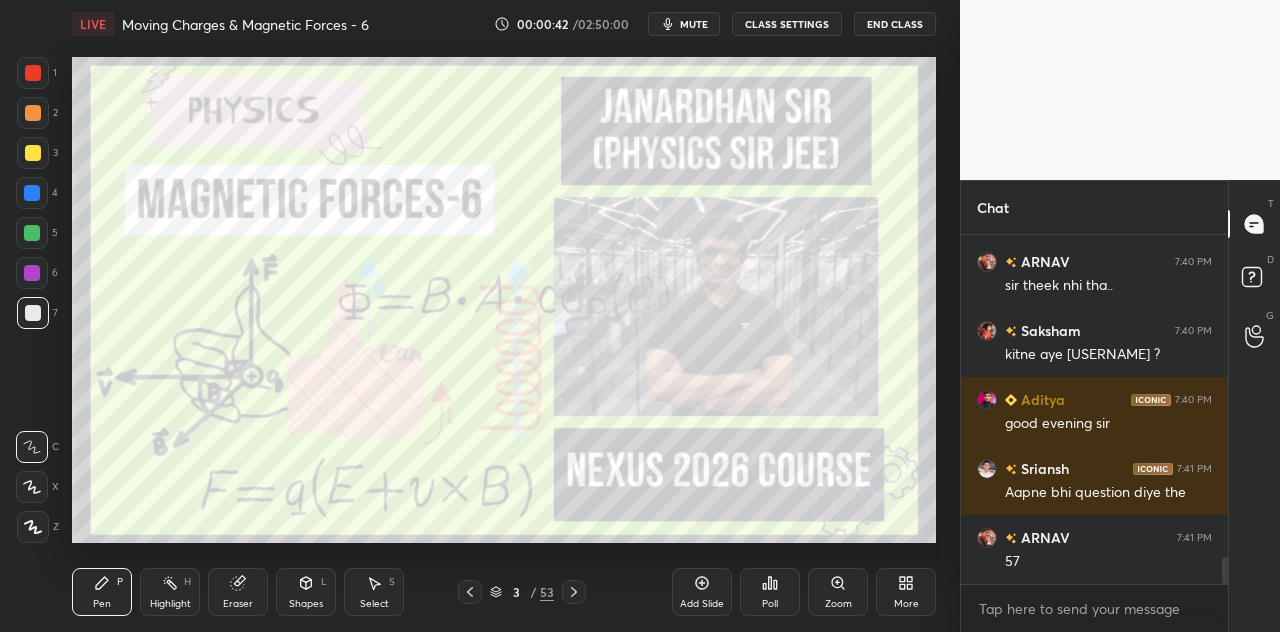 scroll, scrollTop: 4272, scrollLeft: 0, axis: vertical 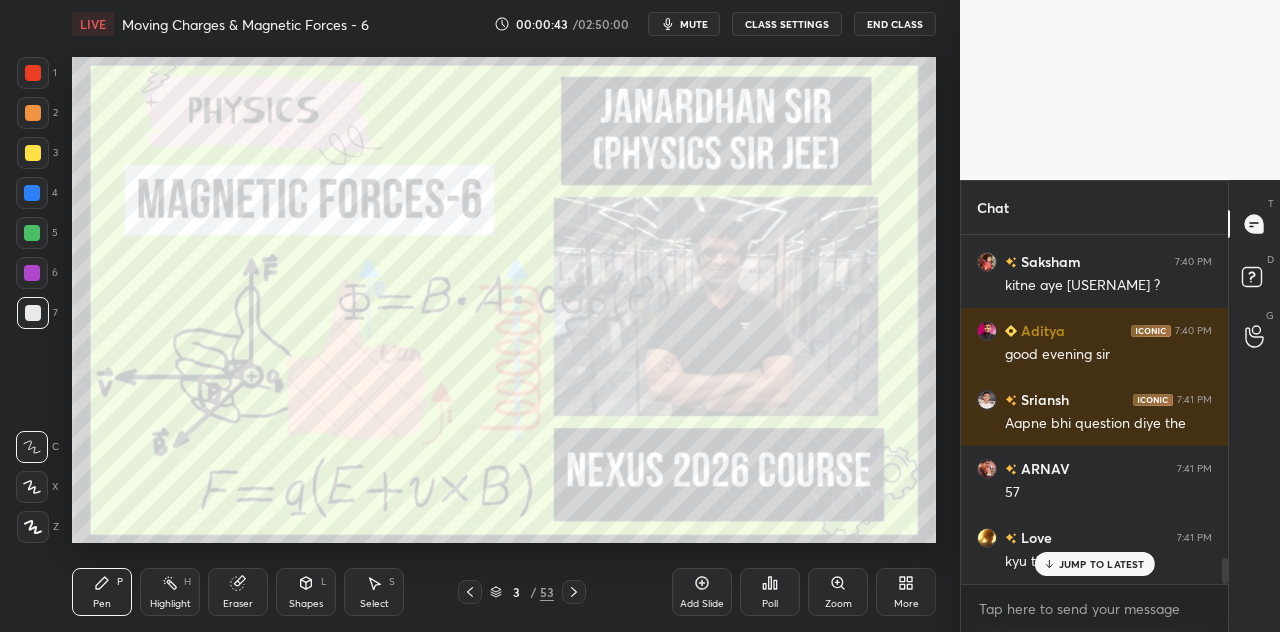 click on "JUMP TO LATEST" at bounding box center [1102, 564] 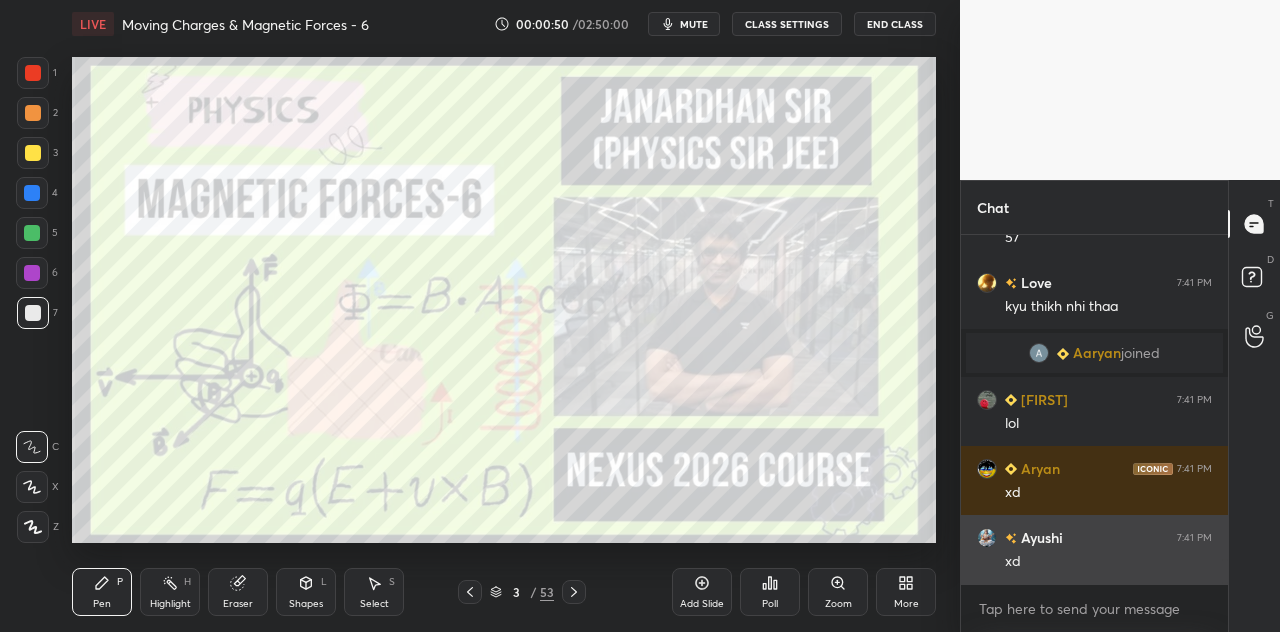 scroll, scrollTop: 4596, scrollLeft: 0, axis: vertical 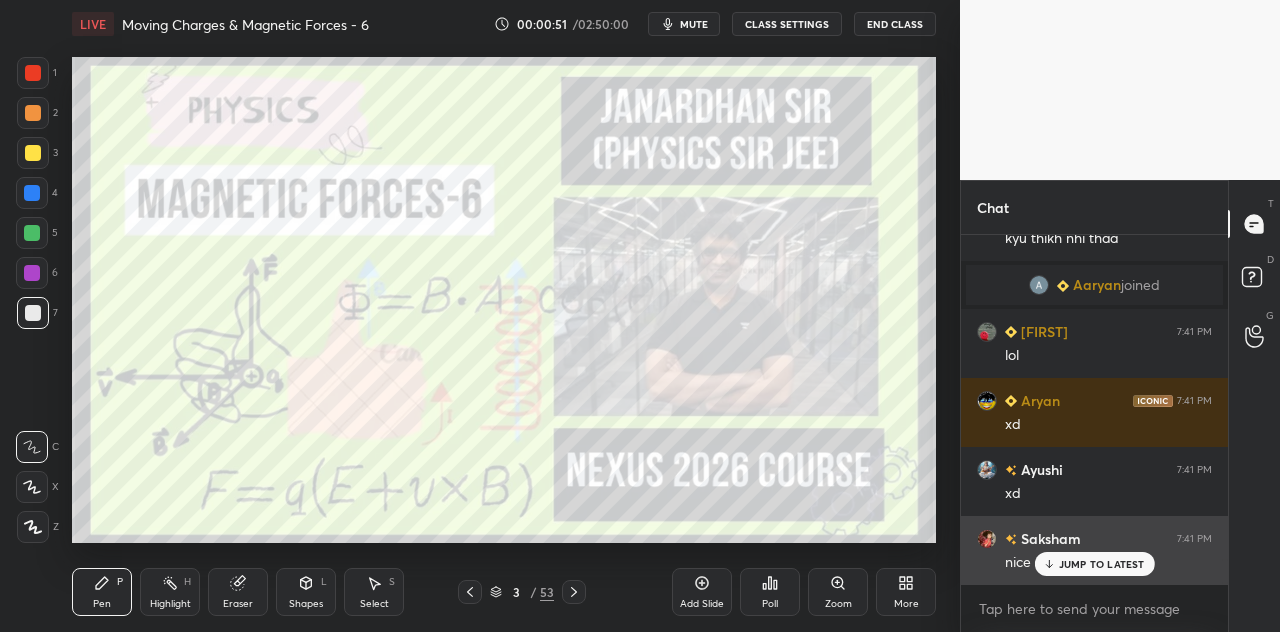click on "JUMP TO LATEST" at bounding box center (1102, 564) 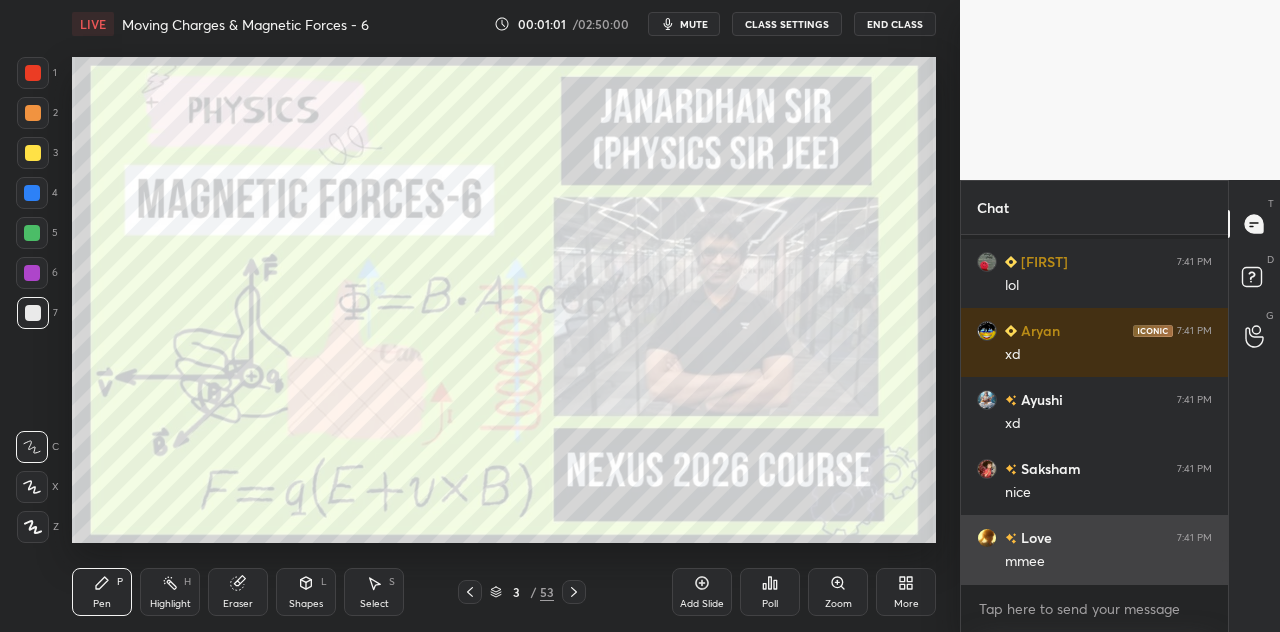 scroll, scrollTop: 4734, scrollLeft: 0, axis: vertical 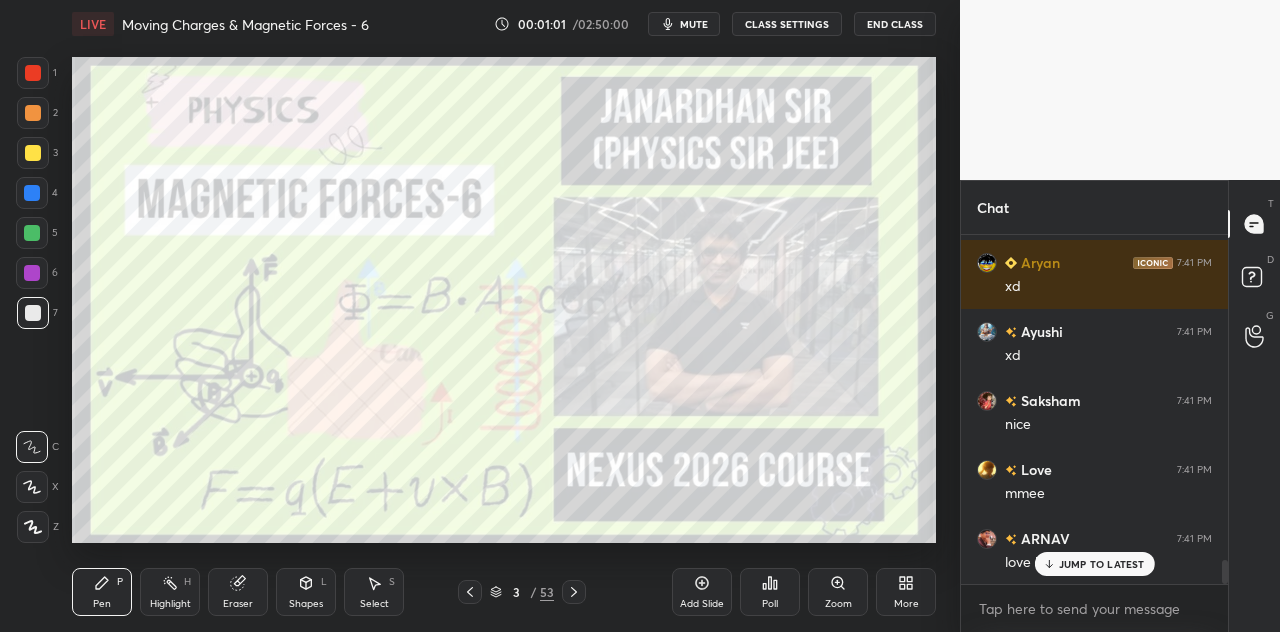 click on "JUMP TO LATEST" at bounding box center (1102, 564) 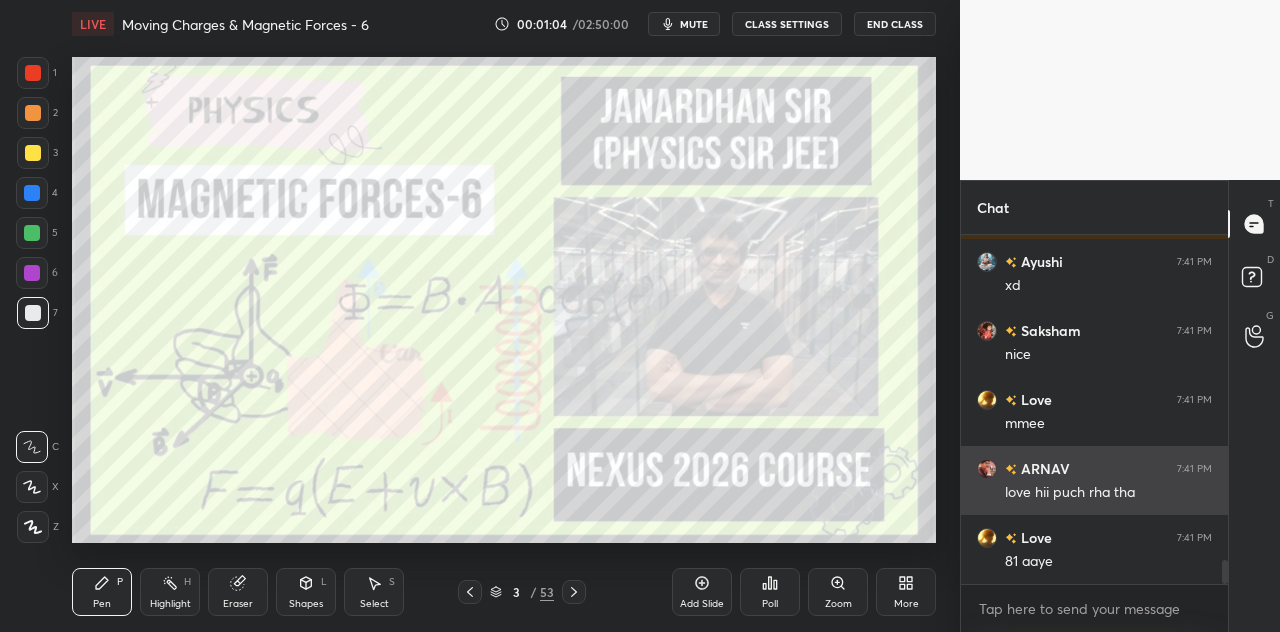 scroll, scrollTop: 4872, scrollLeft: 0, axis: vertical 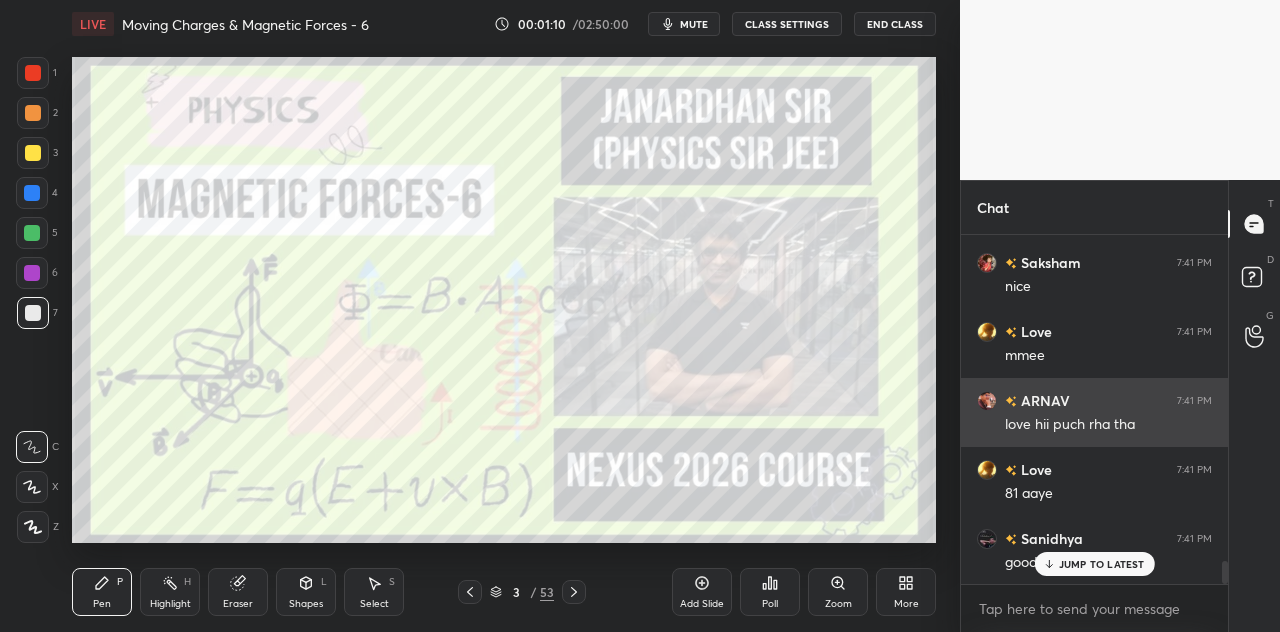 click on "JUMP TO LATEST" at bounding box center [1102, 564] 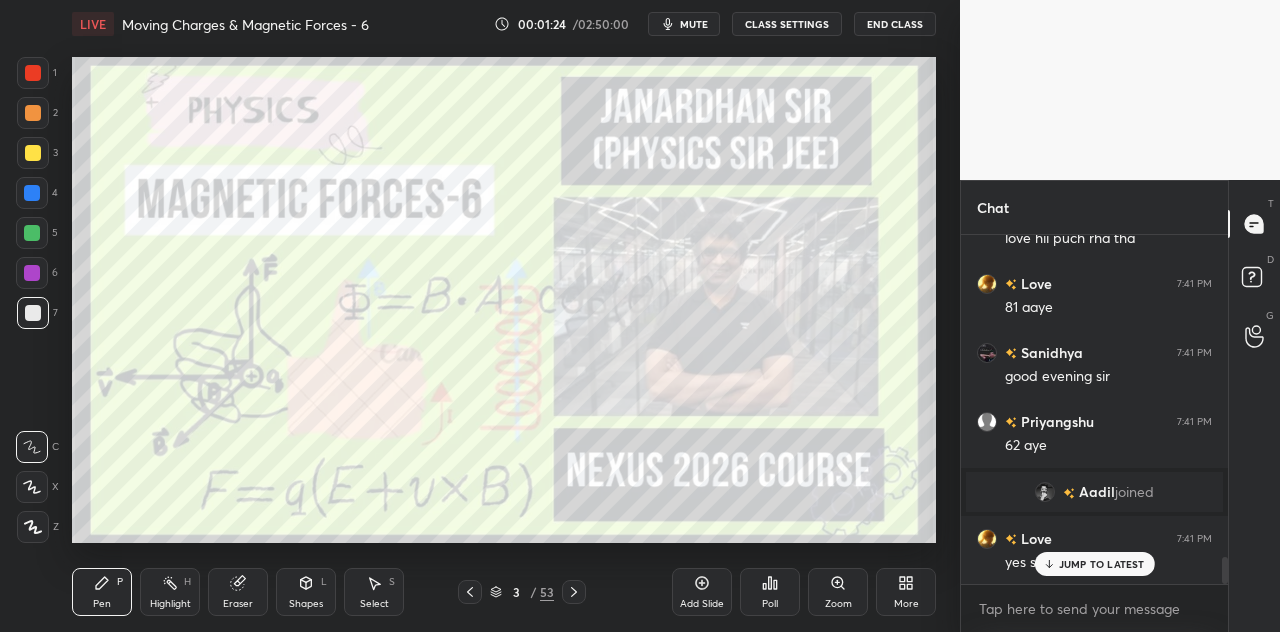 scroll, scrollTop: 4148, scrollLeft: 0, axis: vertical 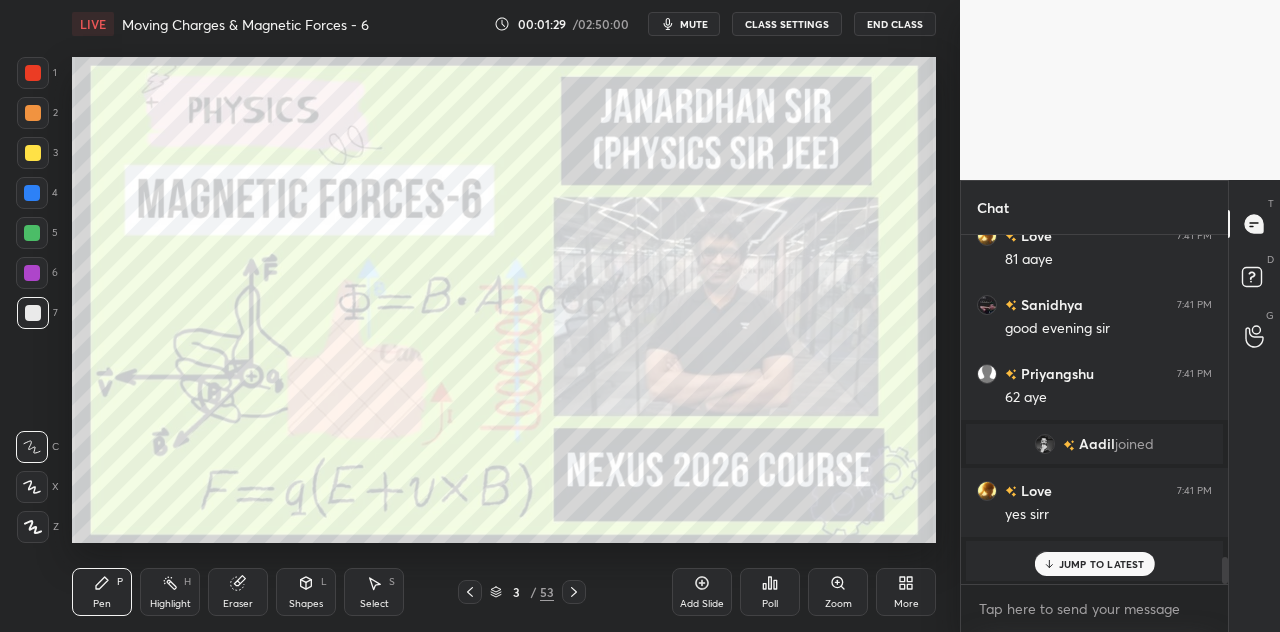 click on "JUMP TO LATEST" at bounding box center [1102, 564] 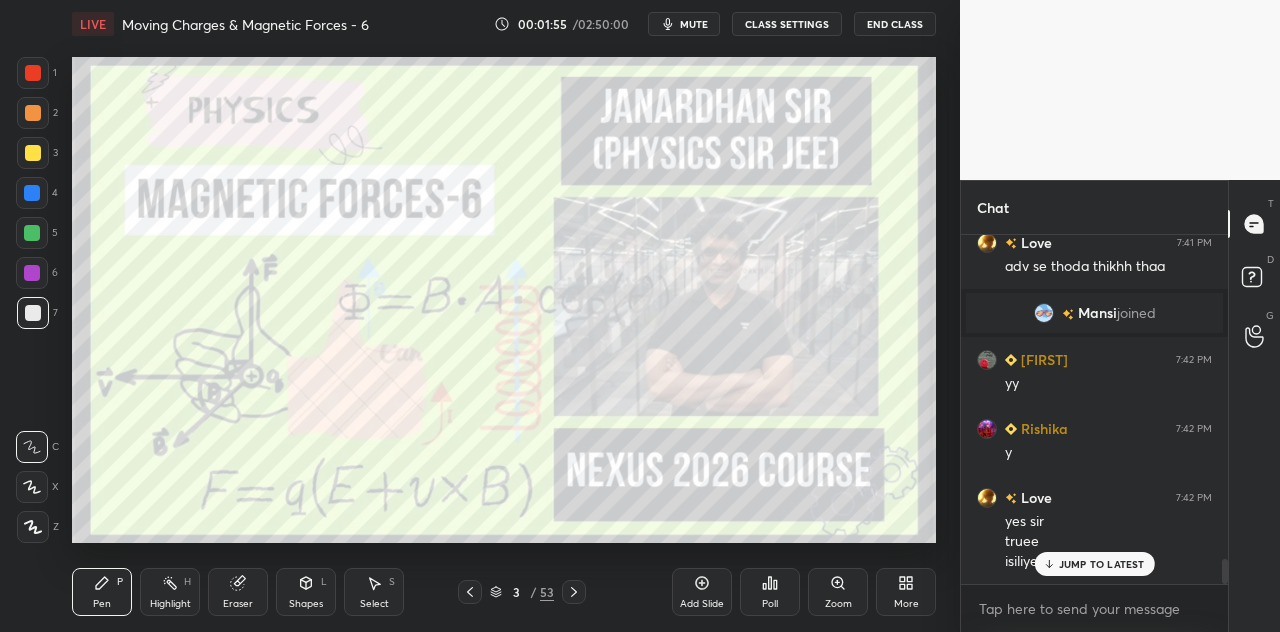 scroll, scrollTop: 4524, scrollLeft: 0, axis: vertical 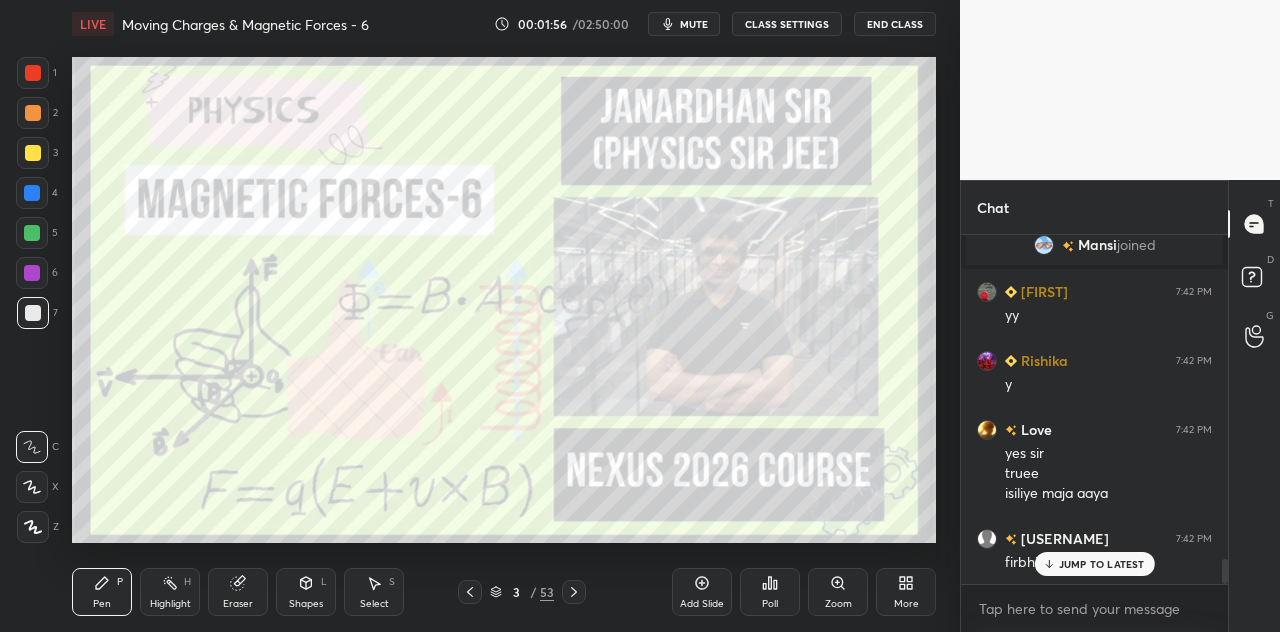 click 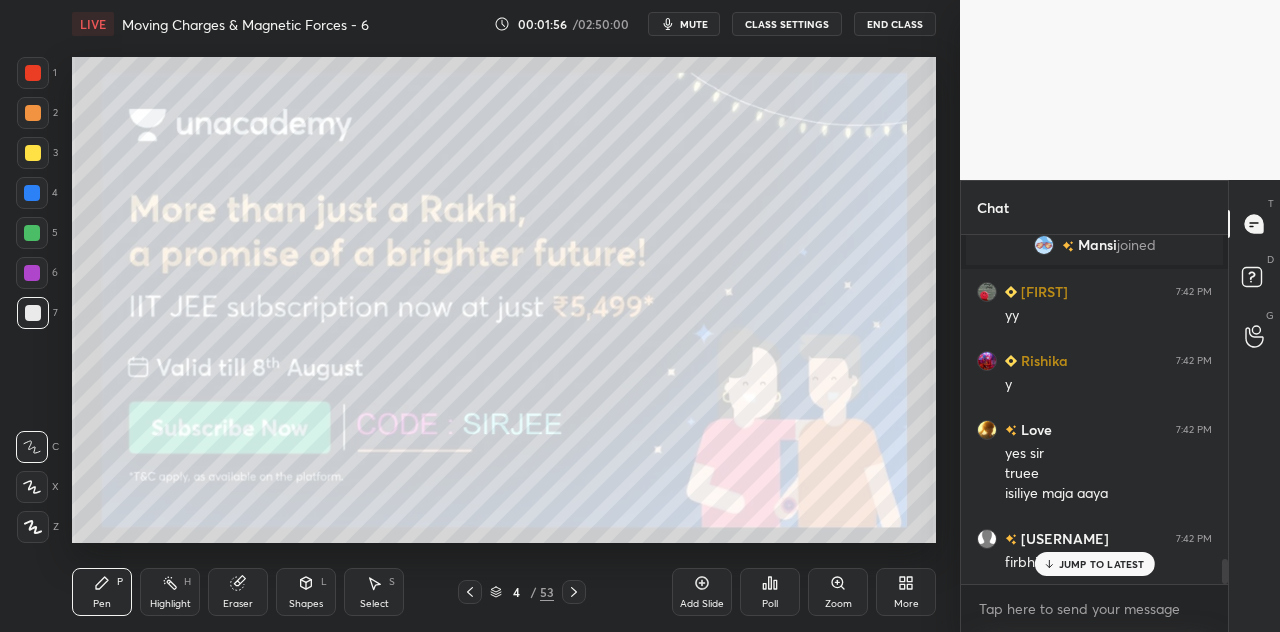 click on "JUMP TO LATEST" at bounding box center [1102, 564] 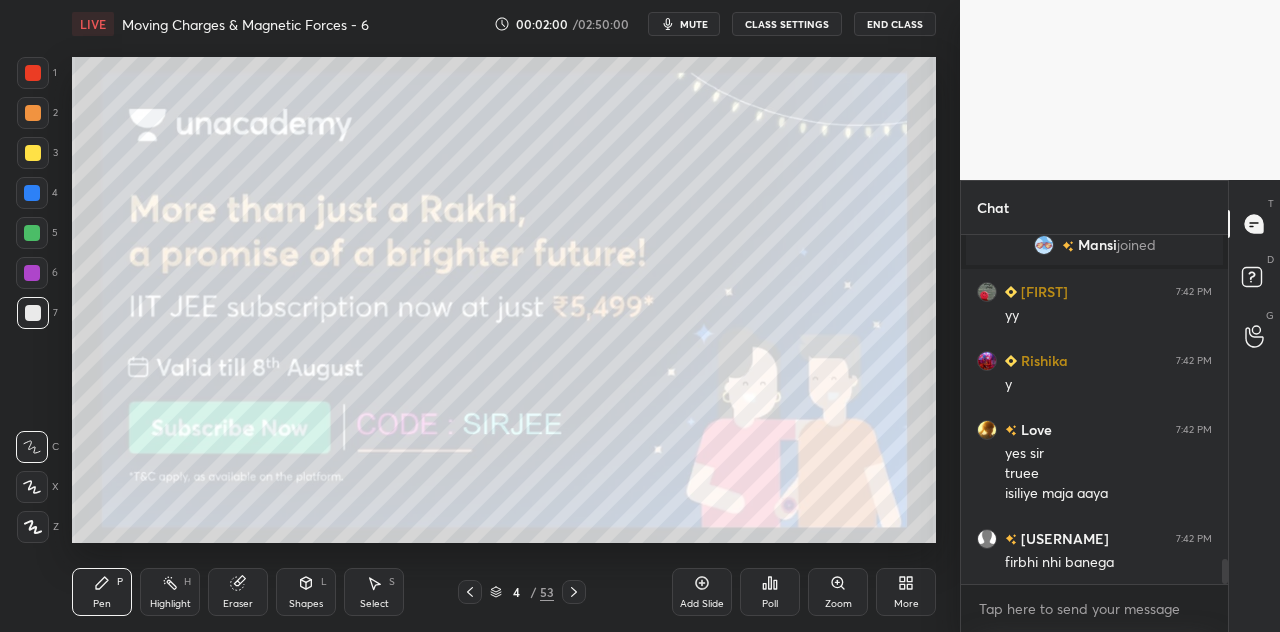 click at bounding box center [32, 193] 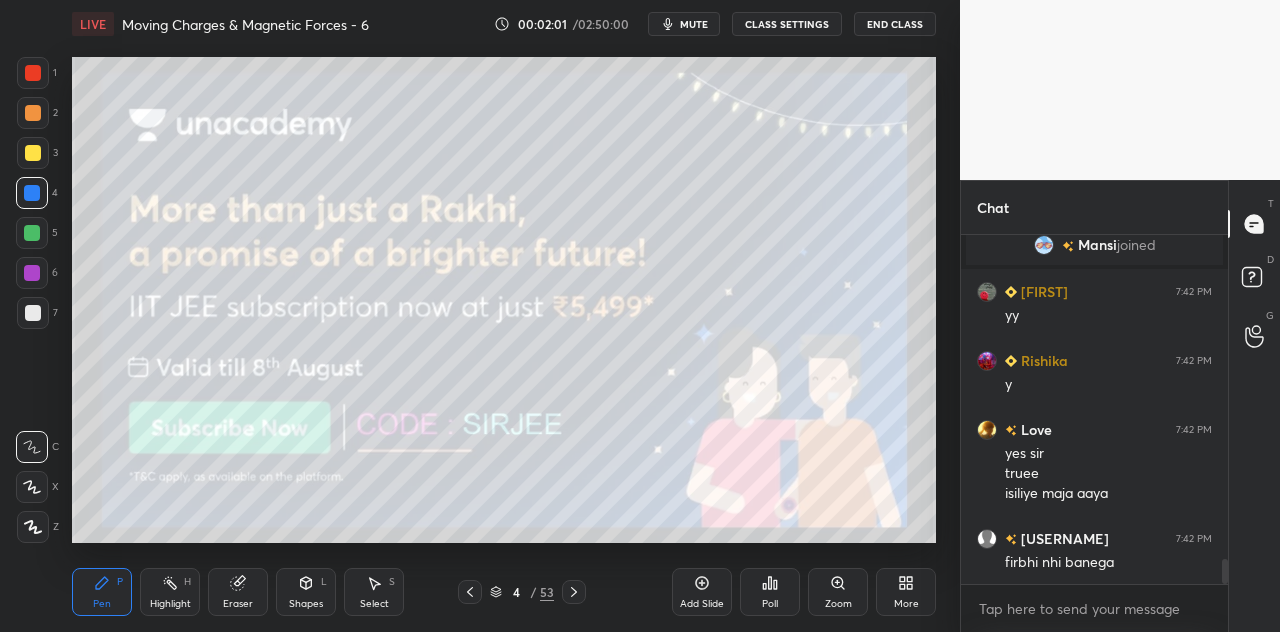 click at bounding box center (33, 113) 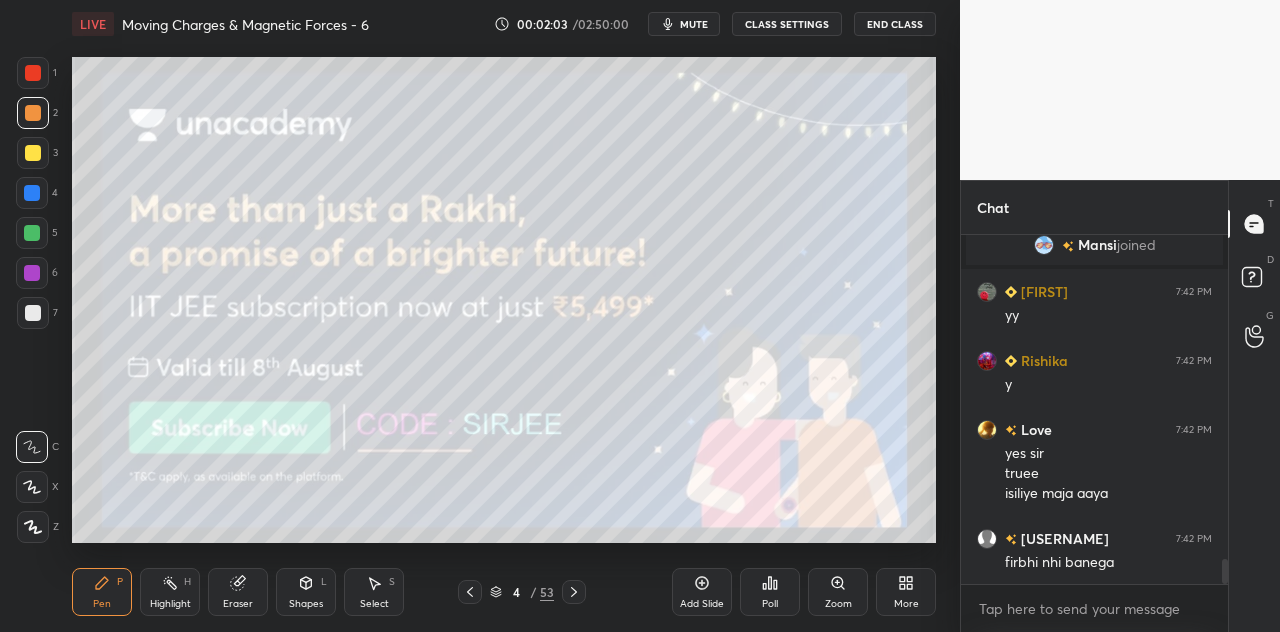 click 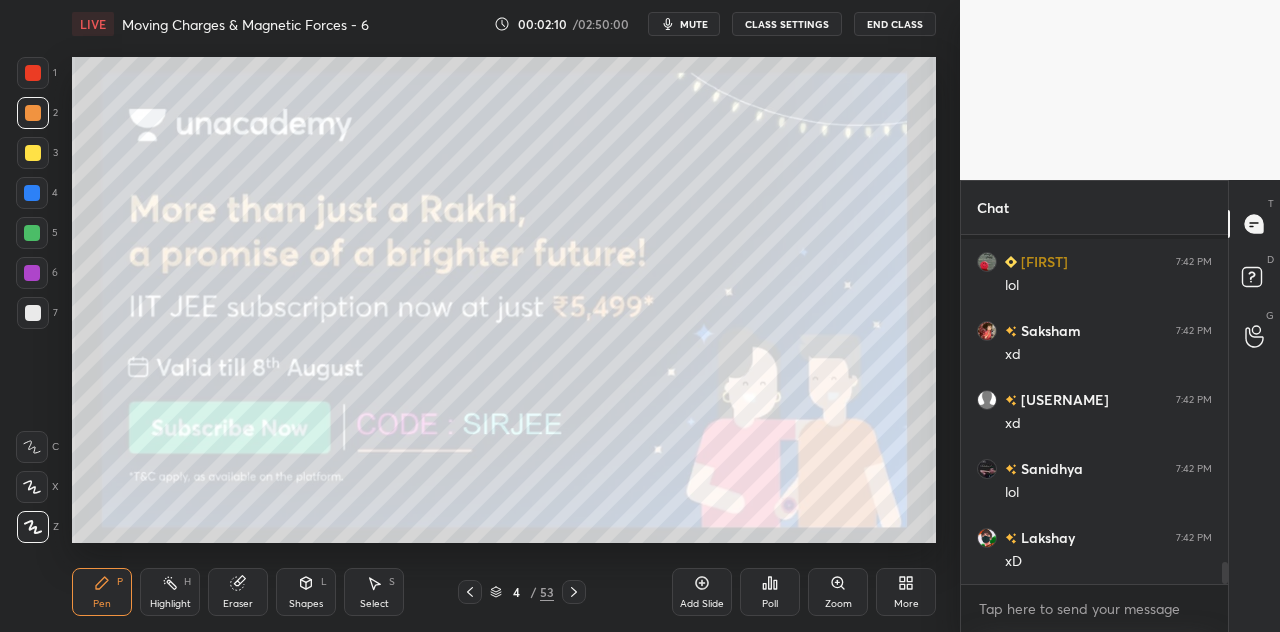 scroll, scrollTop: 5234, scrollLeft: 0, axis: vertical 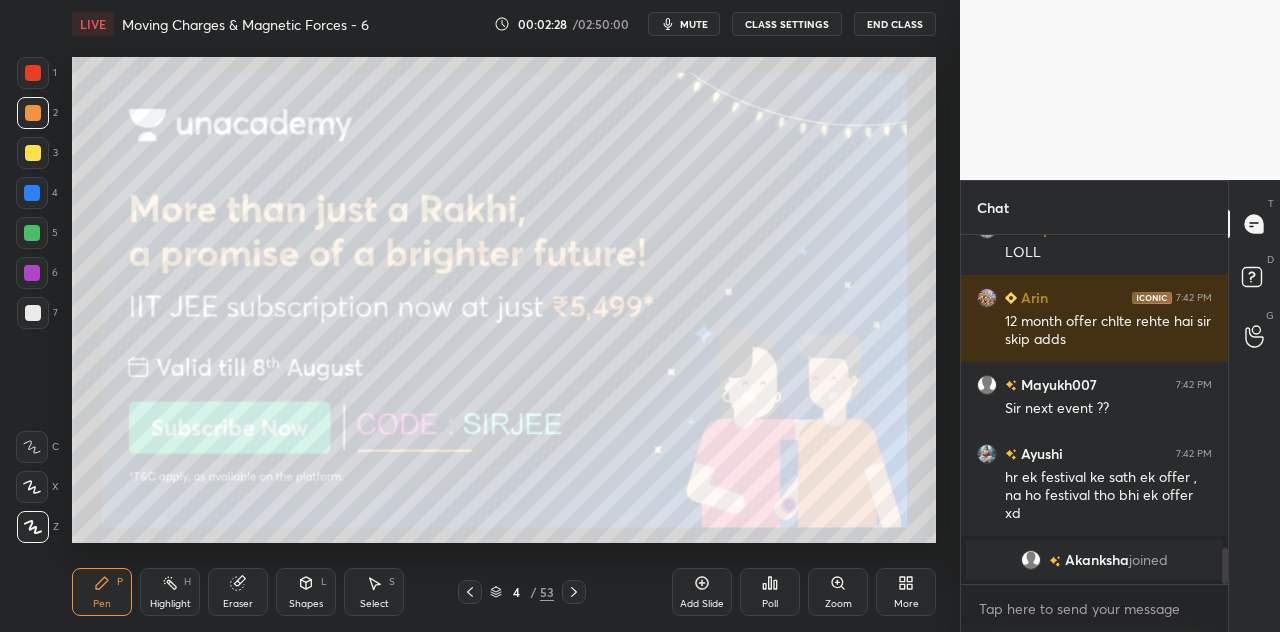 click on "Eraser" at bounding box center (238, 592) 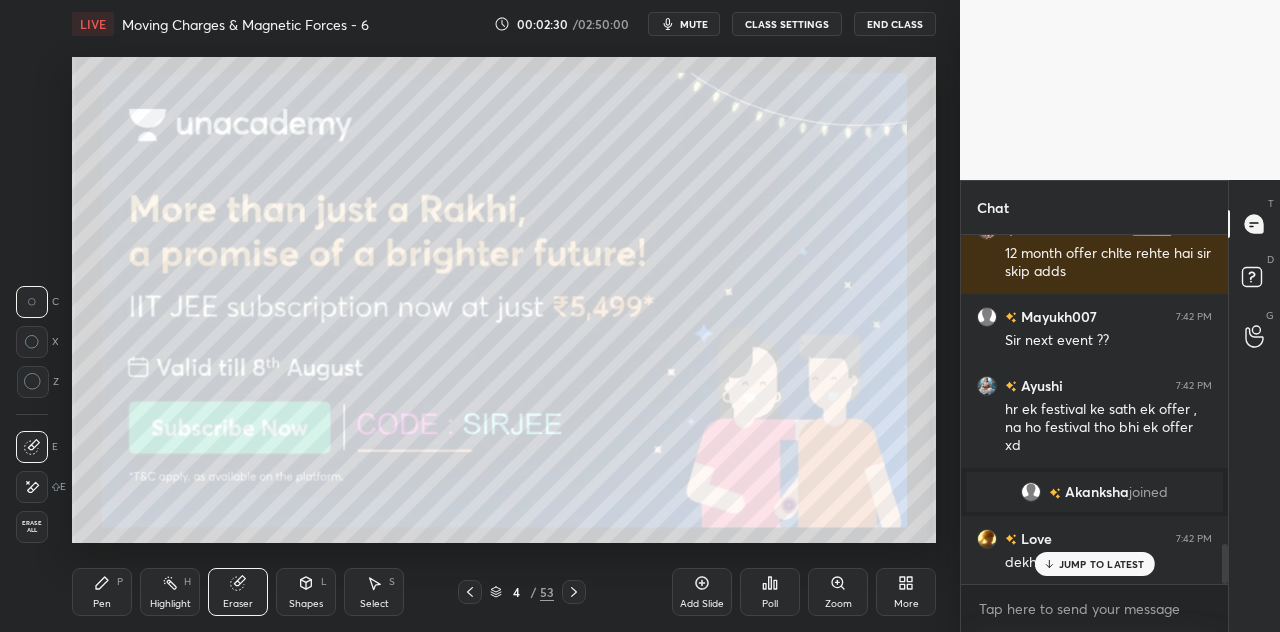 scroll, scrollTop: 2744, scrollLeft: 0, axis: vertical 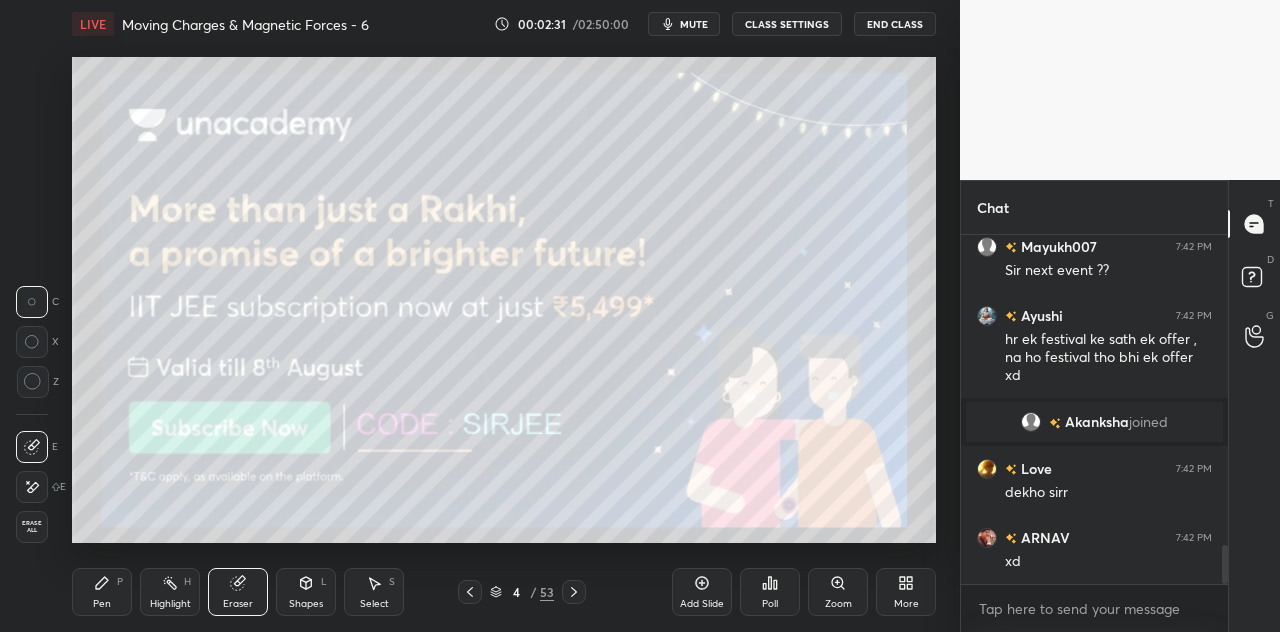 click 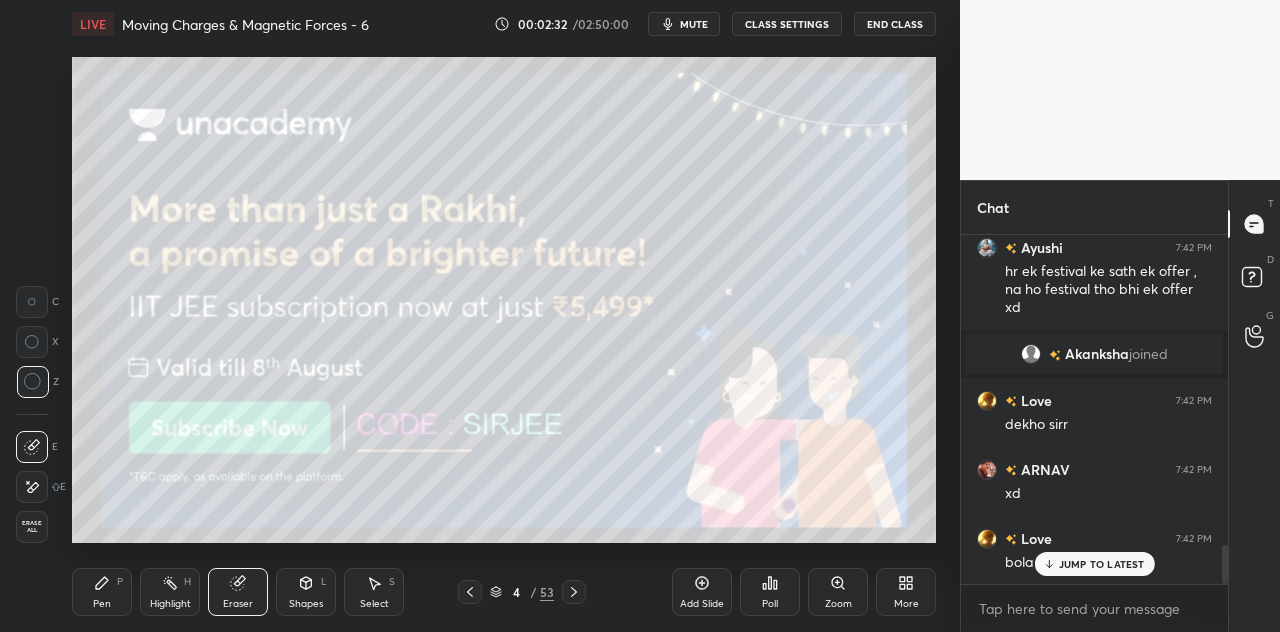 scroll, scrollTop: 2950, scrollLeft: 0, axis: vertical 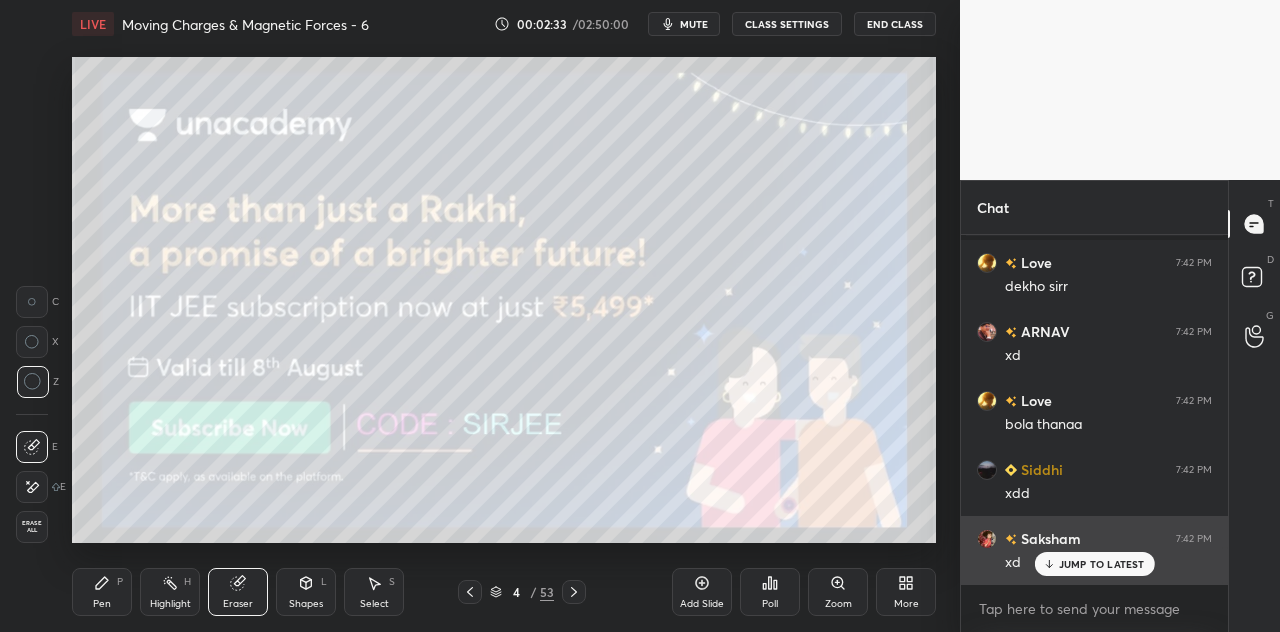 click on "JUMP TO LATEST" at bounding box center (1102, 564) 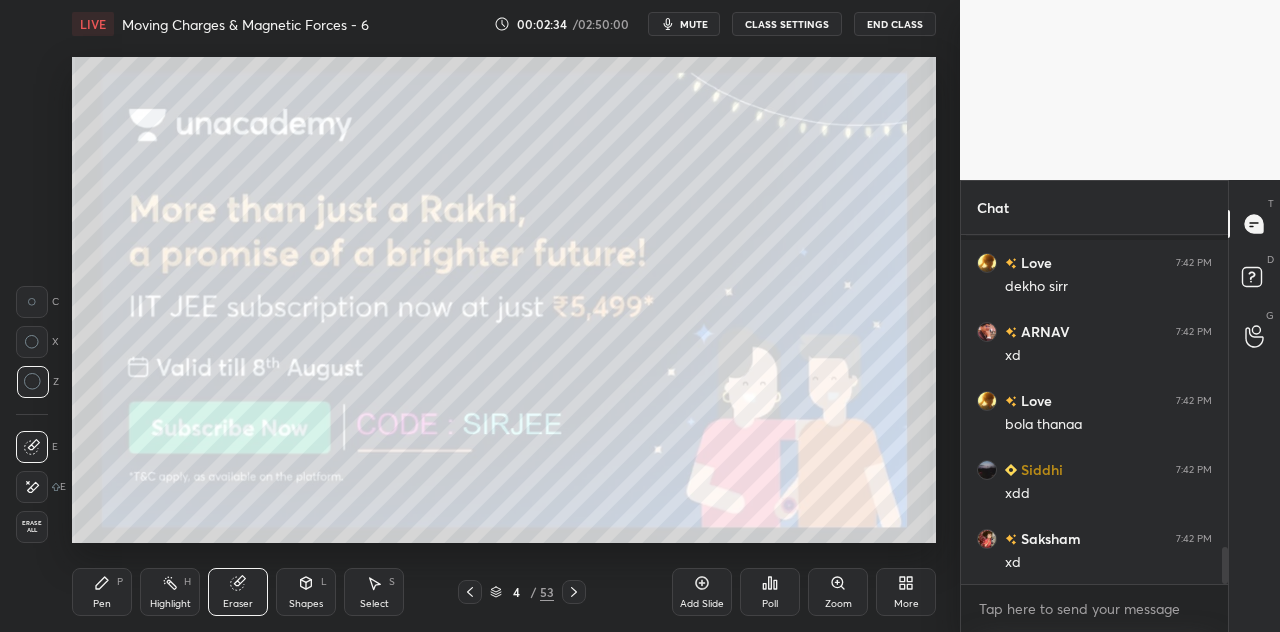 click 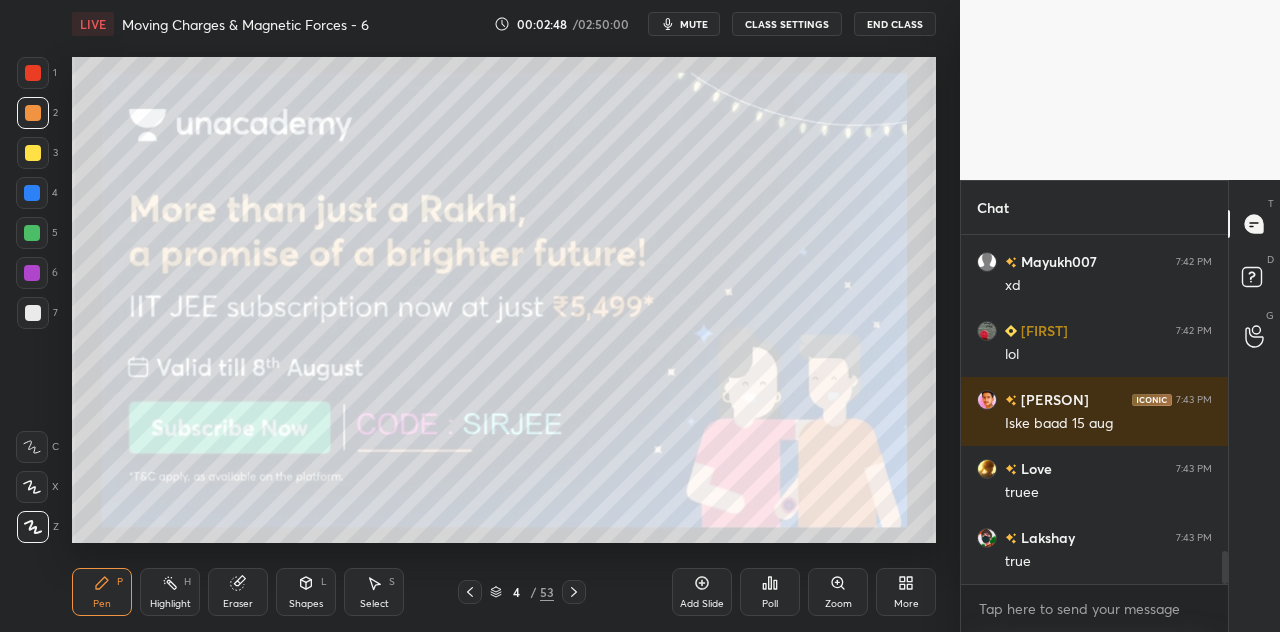 scroll, scrollTop: 3364, scrollLeft: 0, axis: vertical 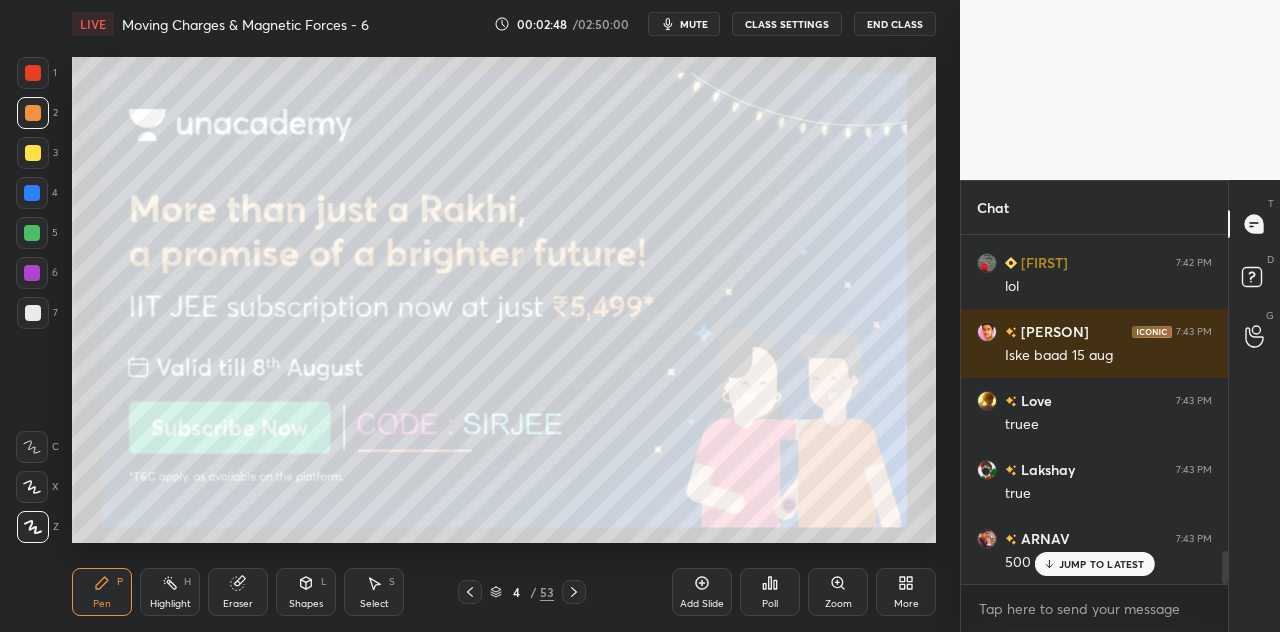 click on "Eraser" at bounding box center (238, 592) 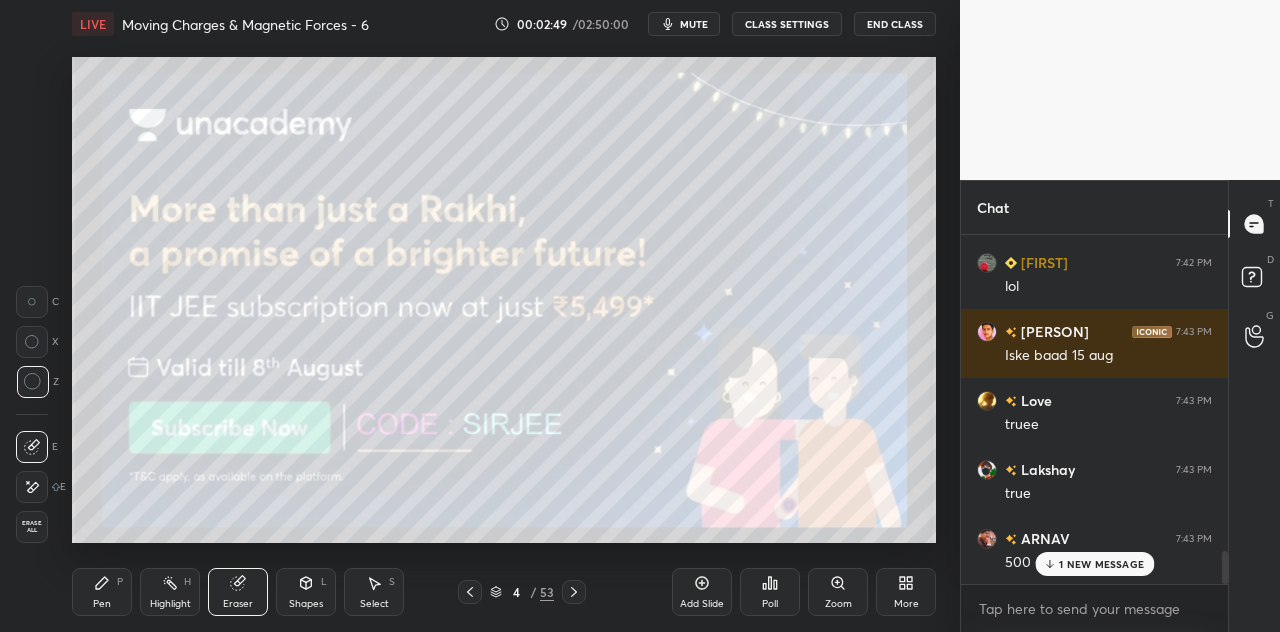 scroll, scrollTop: 3434, scrollLeft: 0, axis: vertical 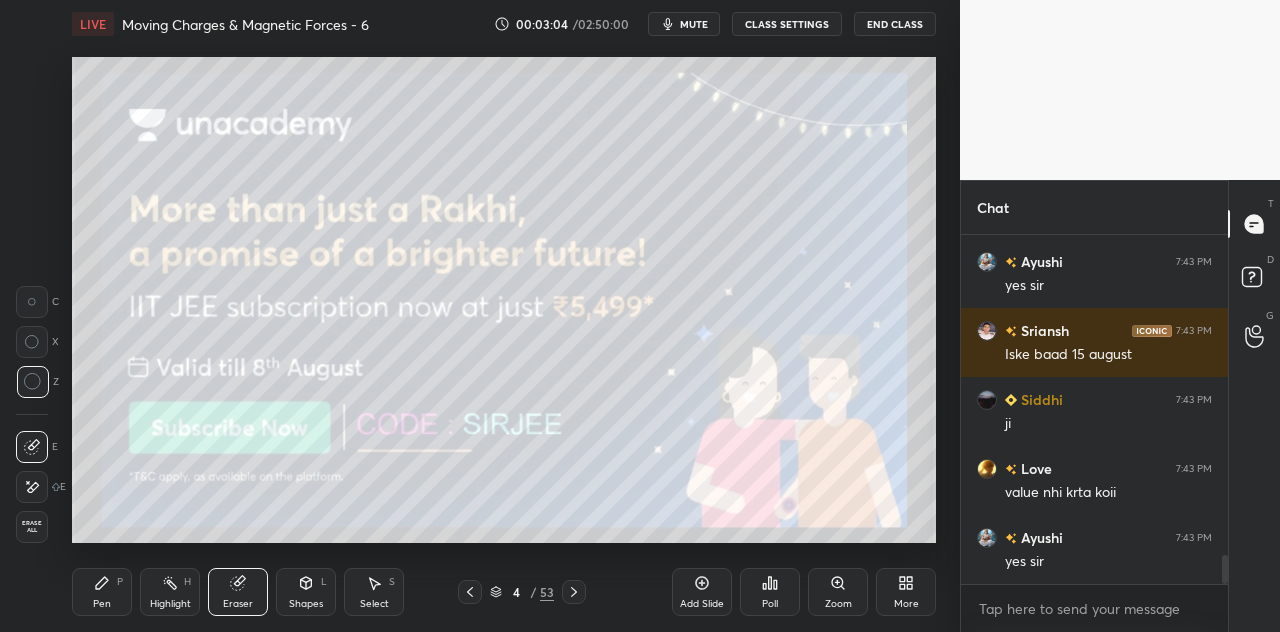 click on "Pen P" at bounding box center [102, 592] 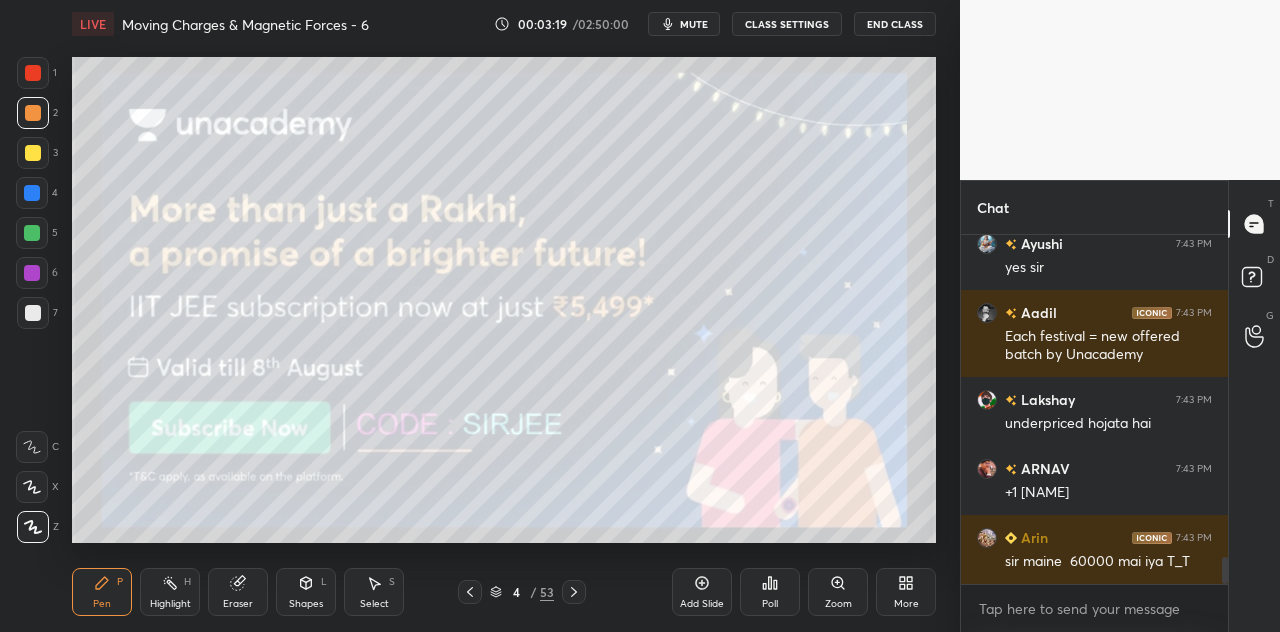 click on "Eraser" at bounding box center [238, 592] 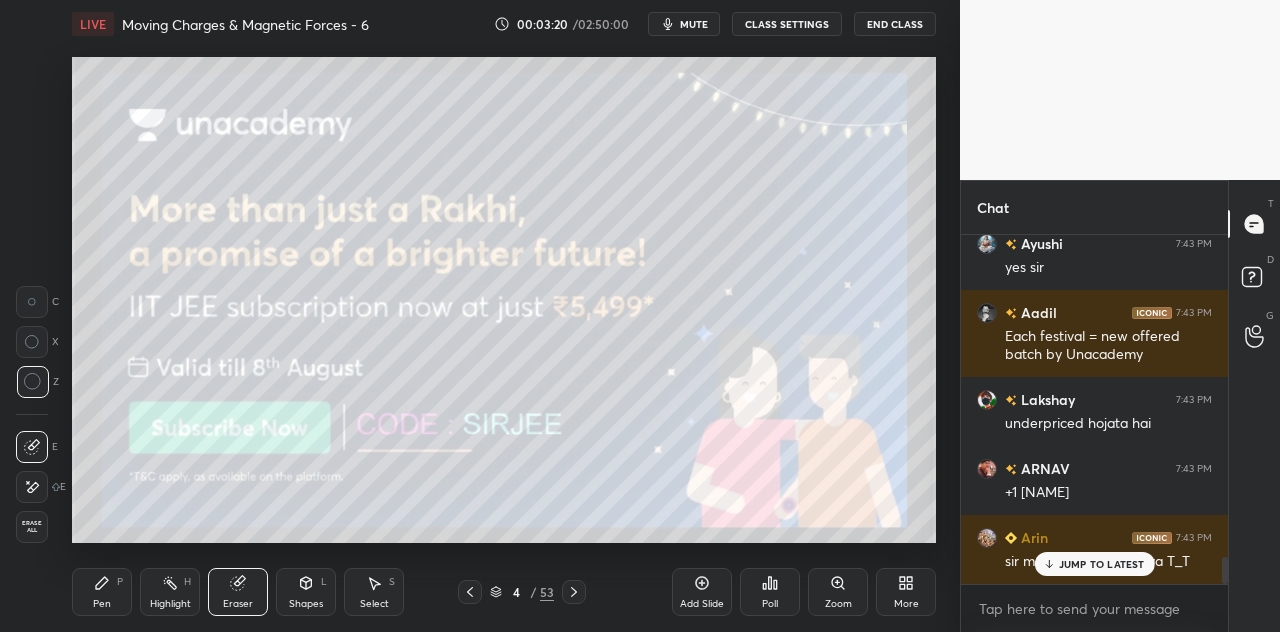 scroll, scrollTop: 4210, scrollLeft: 0, axis: vertical 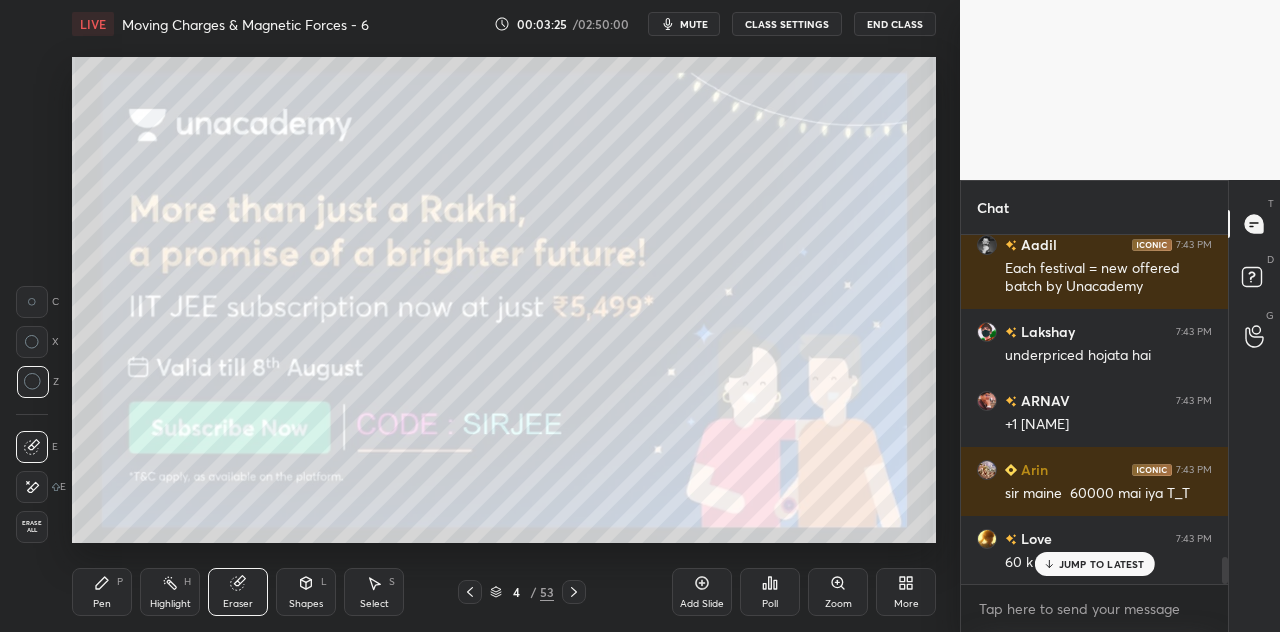 click on "Pen" at bounding box center [102, 604] 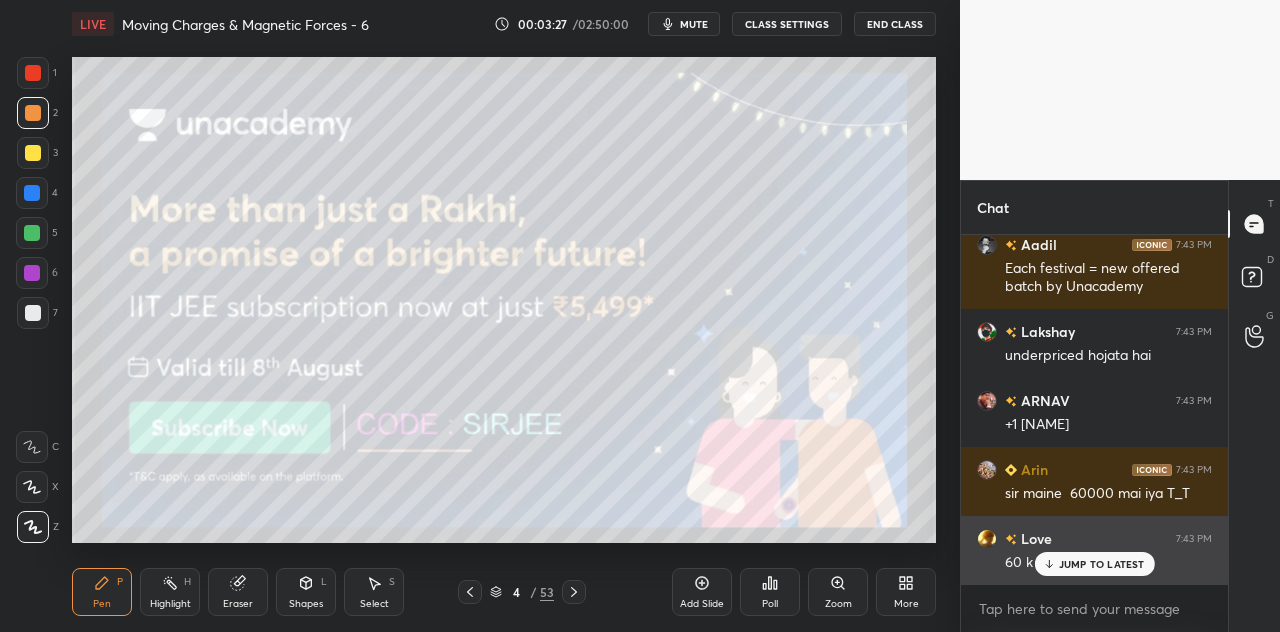 click on "JUMP TO LATEST" at bounding box center [1102, 564] 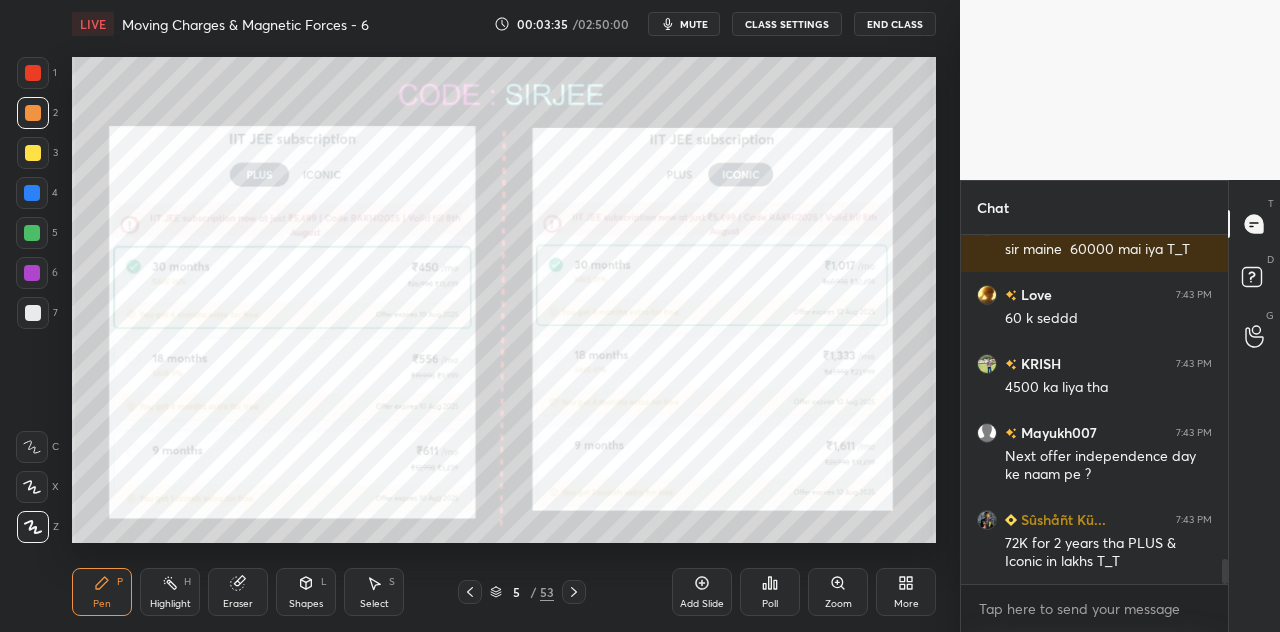 scroll, scrollTop: 4592, scrollLeft: 0, axis: vertical 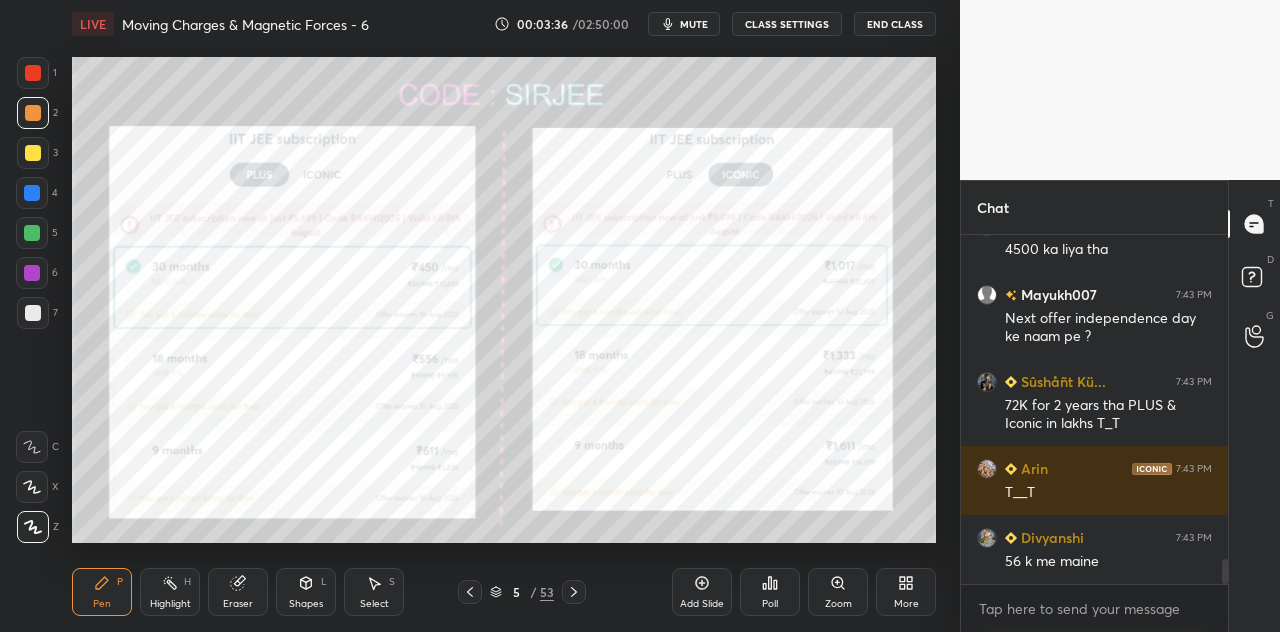 click at bounding box center [33, 73] 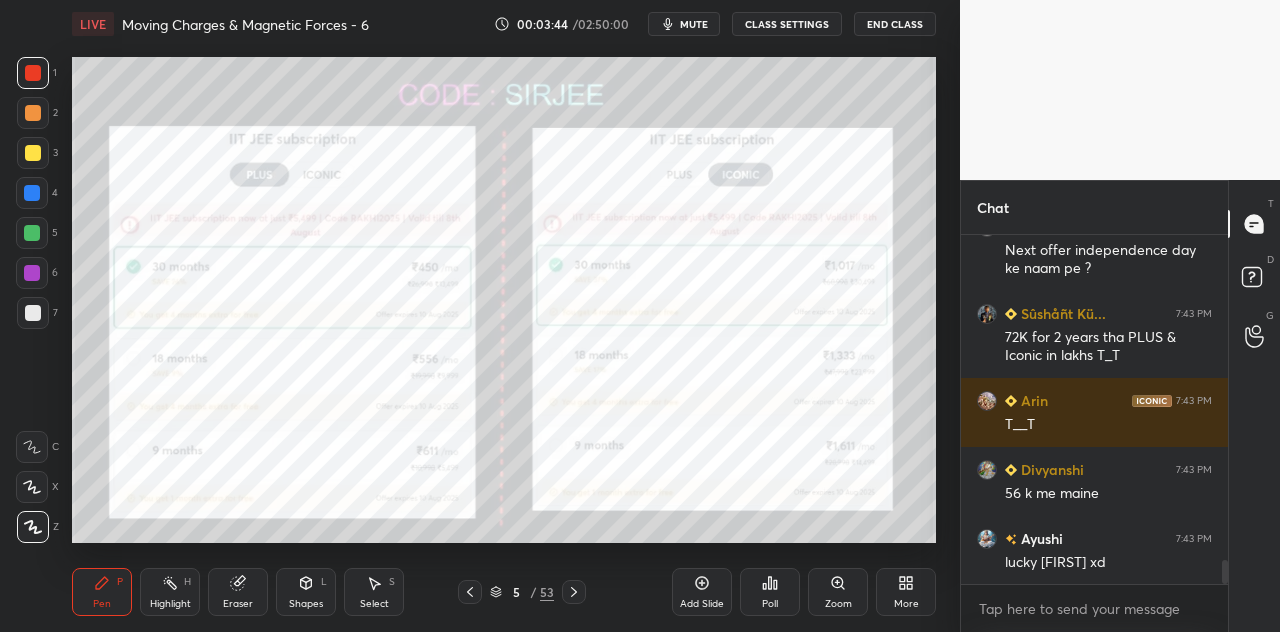 scroll, scrollTop: 4730, scrollLeft: 0, axis: vertical 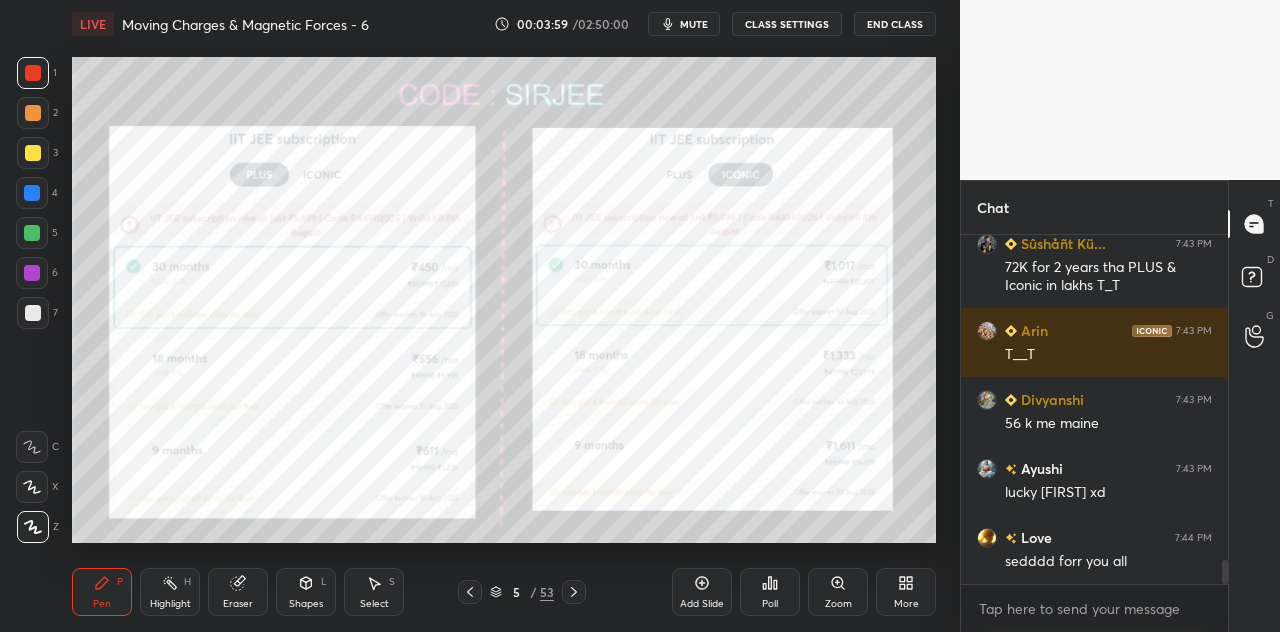 click at bounding box center (32, 193) 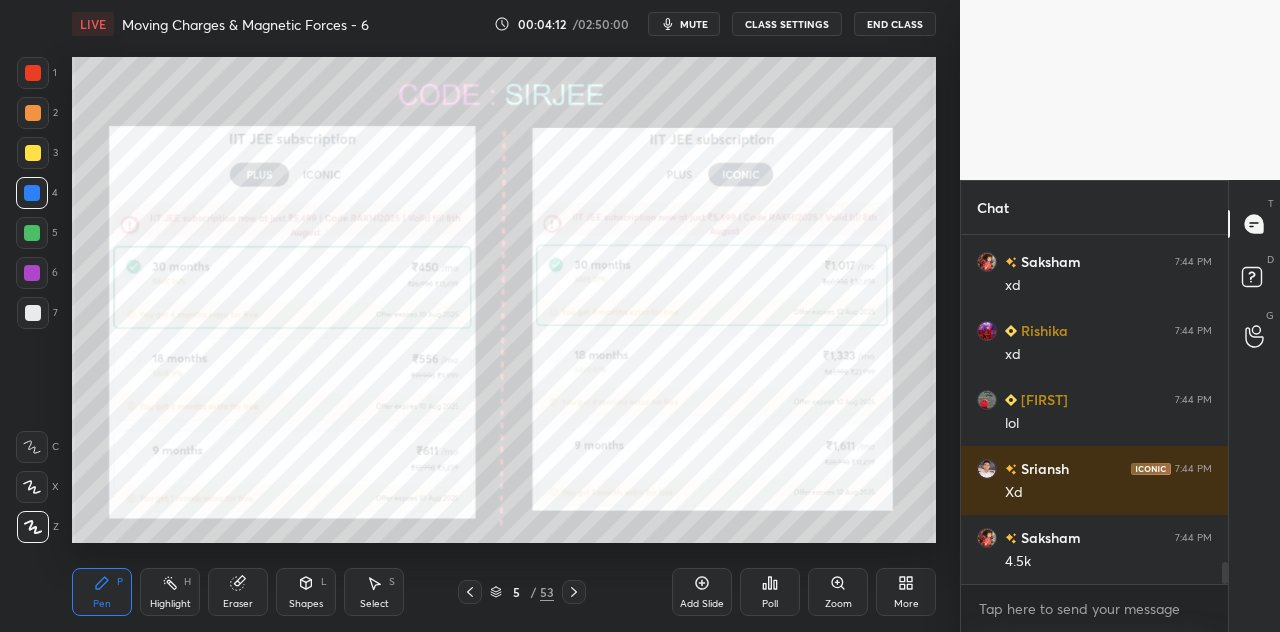 scroll, scrollTop: 5350, scrollLeft: 0, axis: vertical 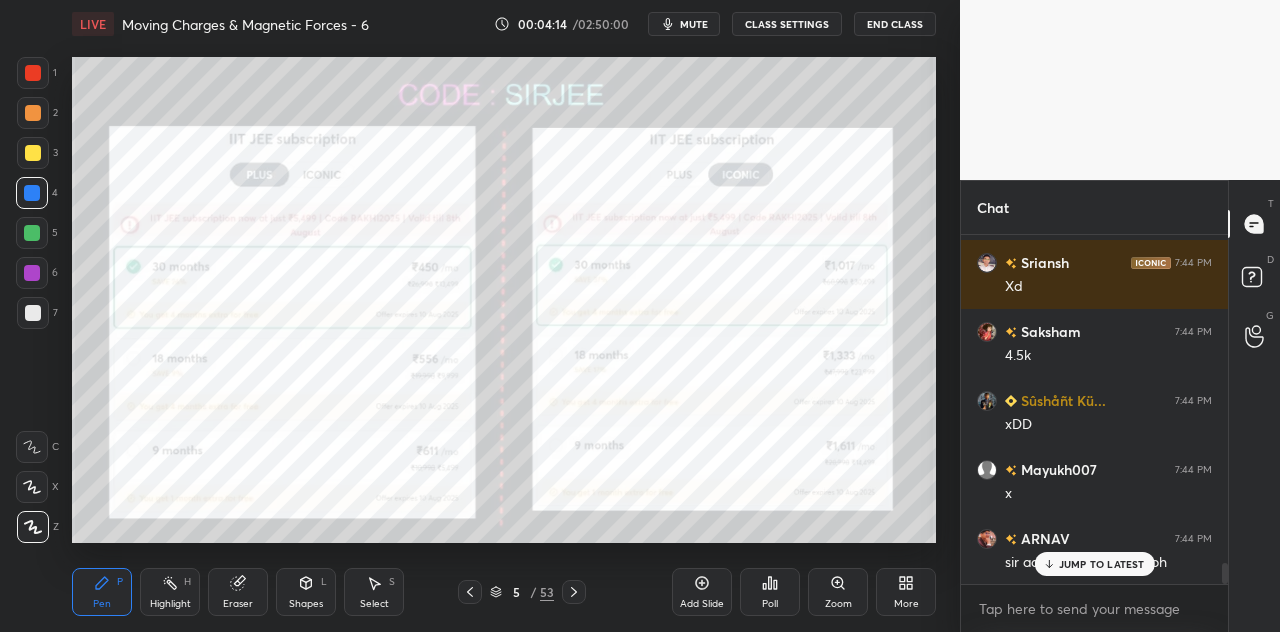 click on "JUMP TO LATEST" at bounding box center [1102, 564] 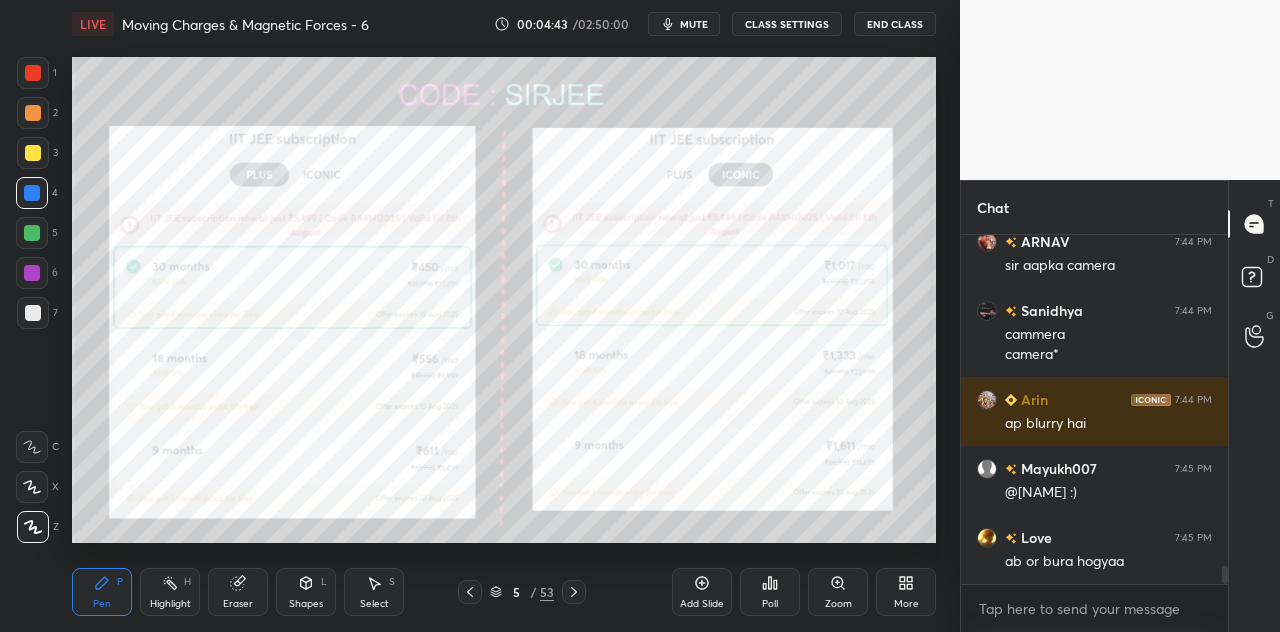 scroll, scrollTop: 6612, scrollLeft: 0, axis: vertical 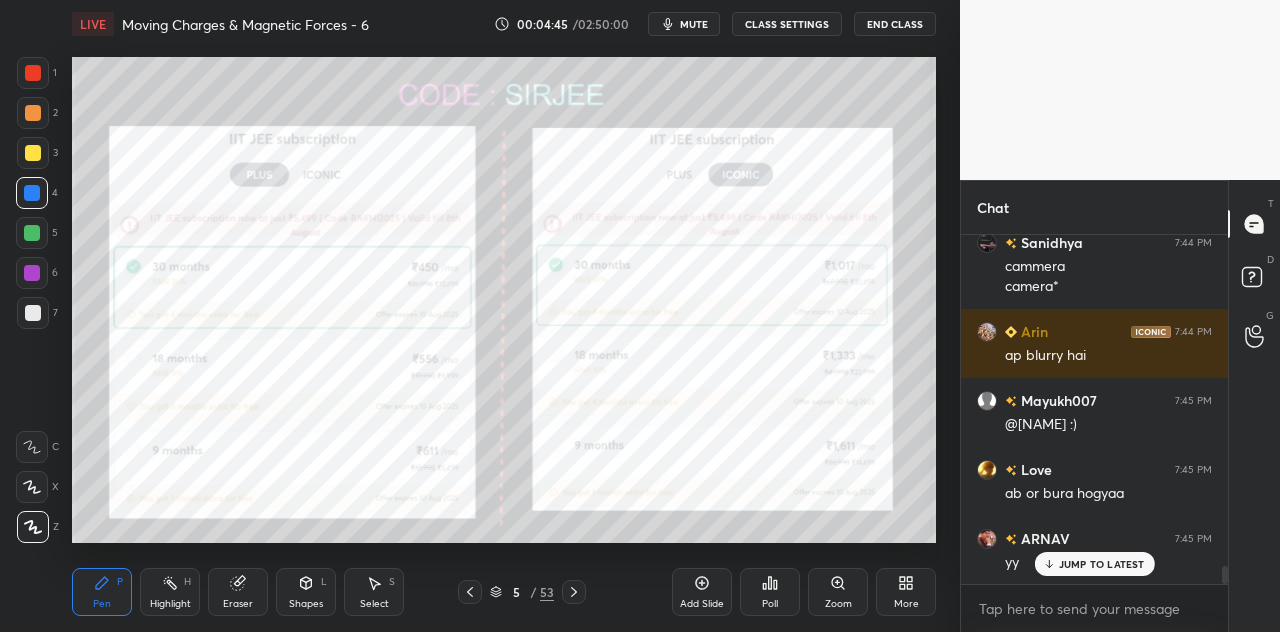 click 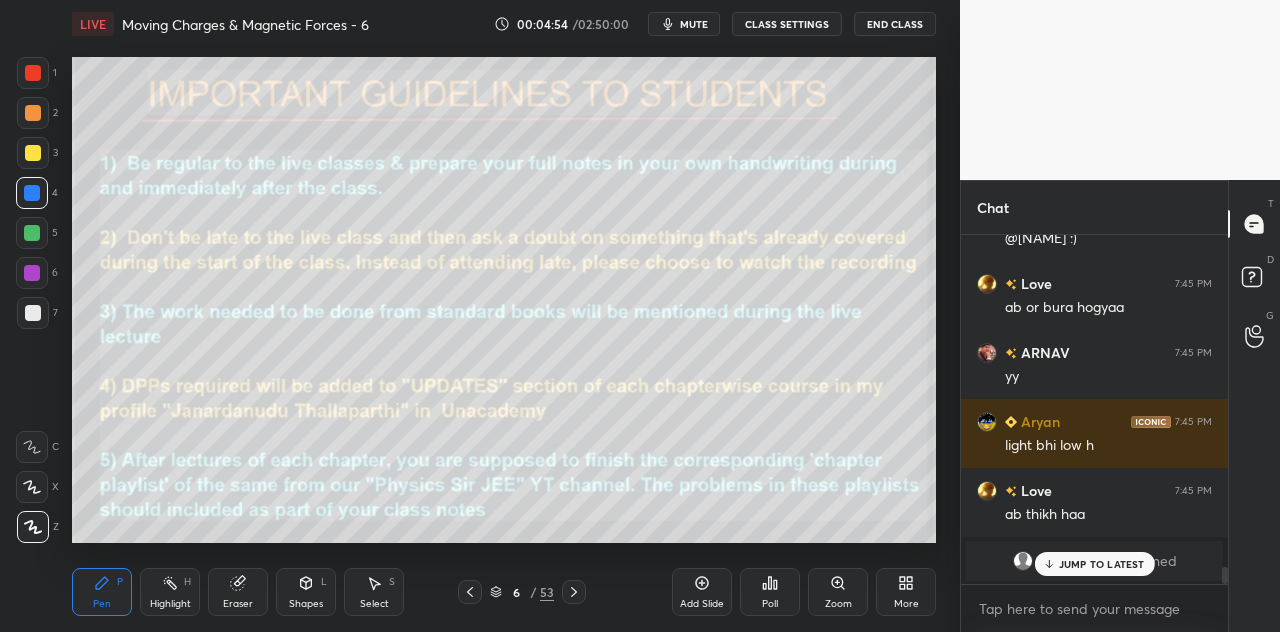 scroll, scrollTop: 6868, scrollLeft: 0, axis: vertical 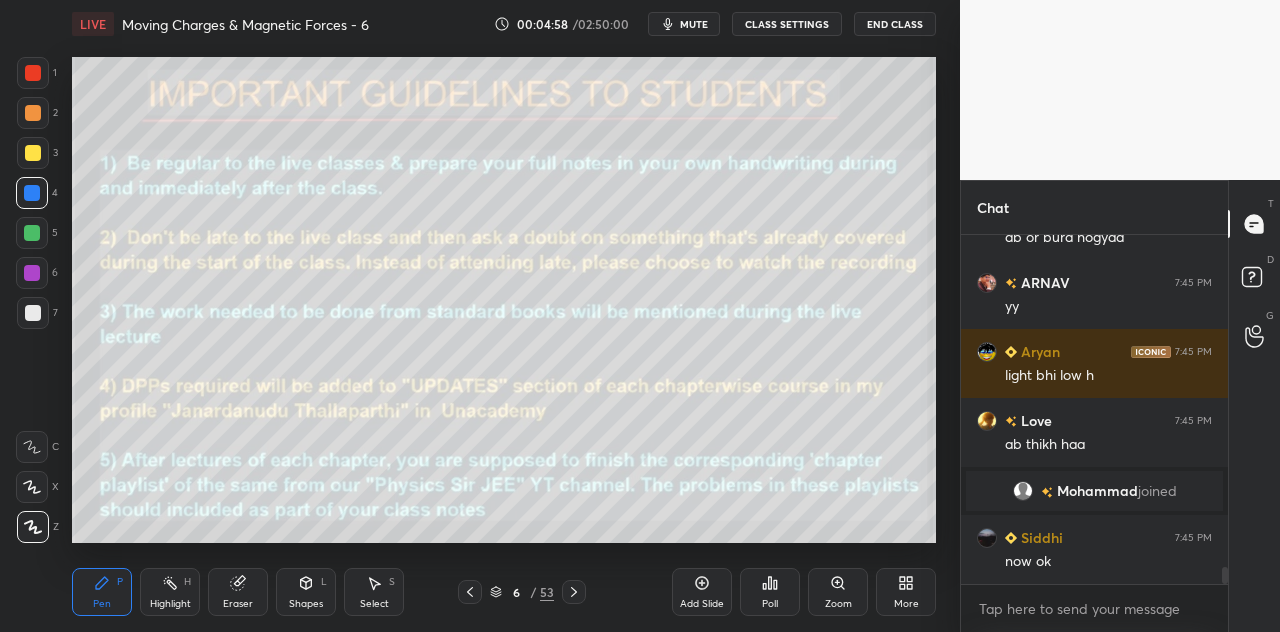 click 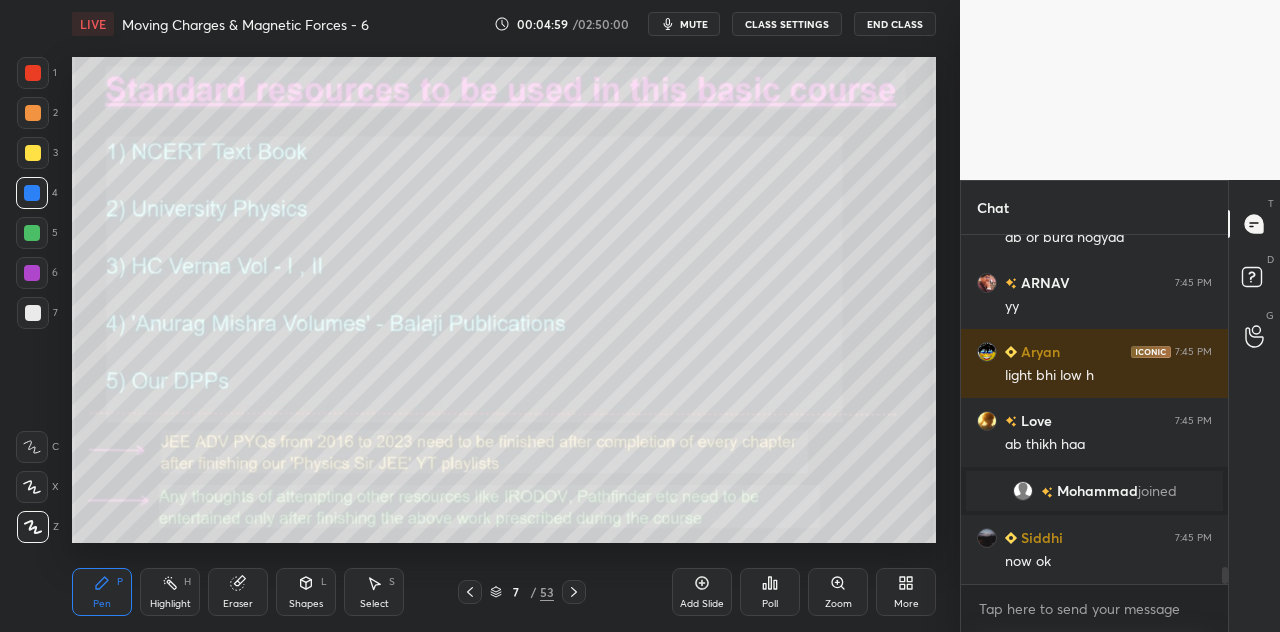 scroll, scrollTop: 6916, scrollLeft: 0, axis: vertical 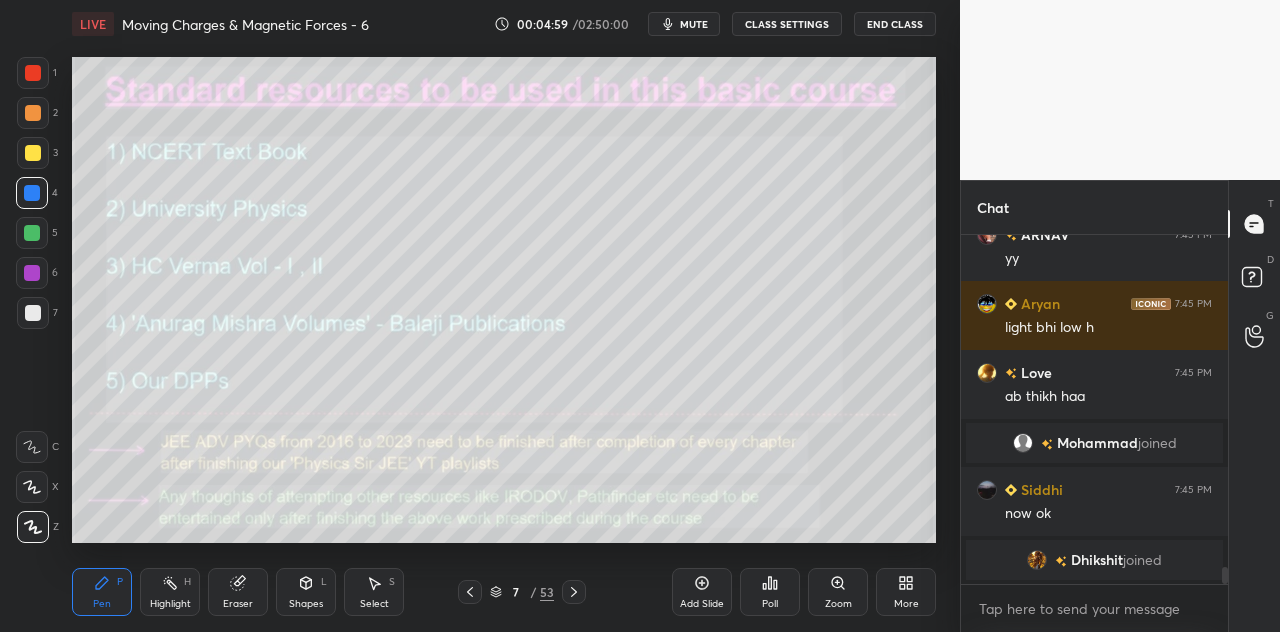 click 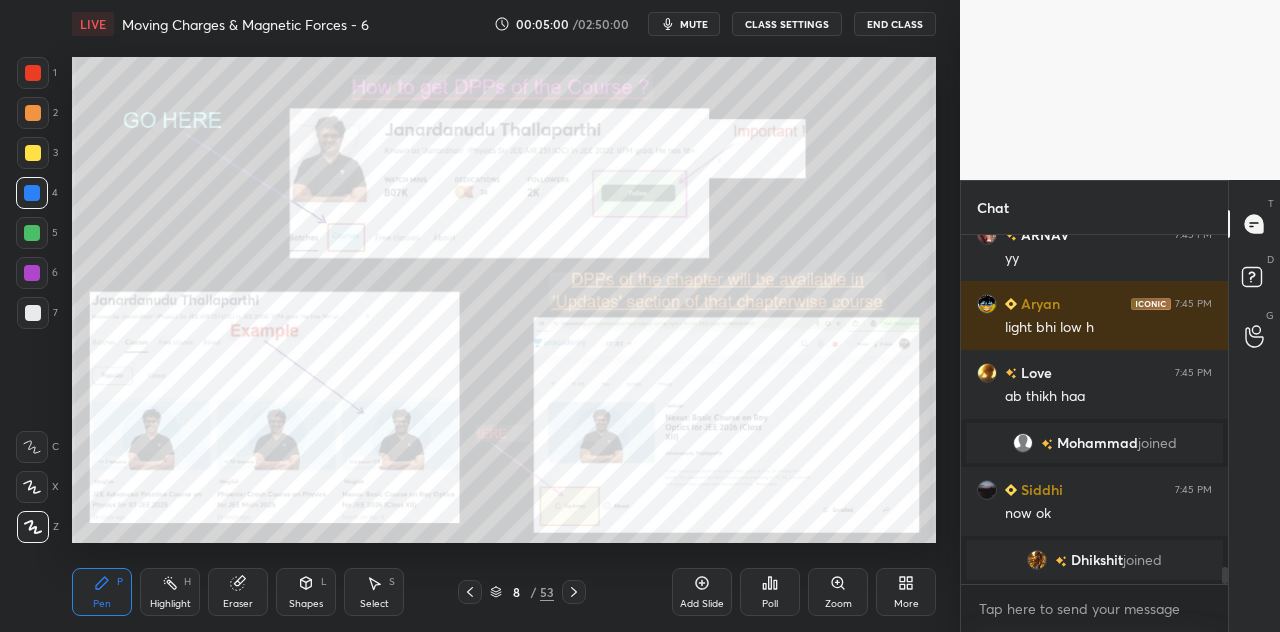 click 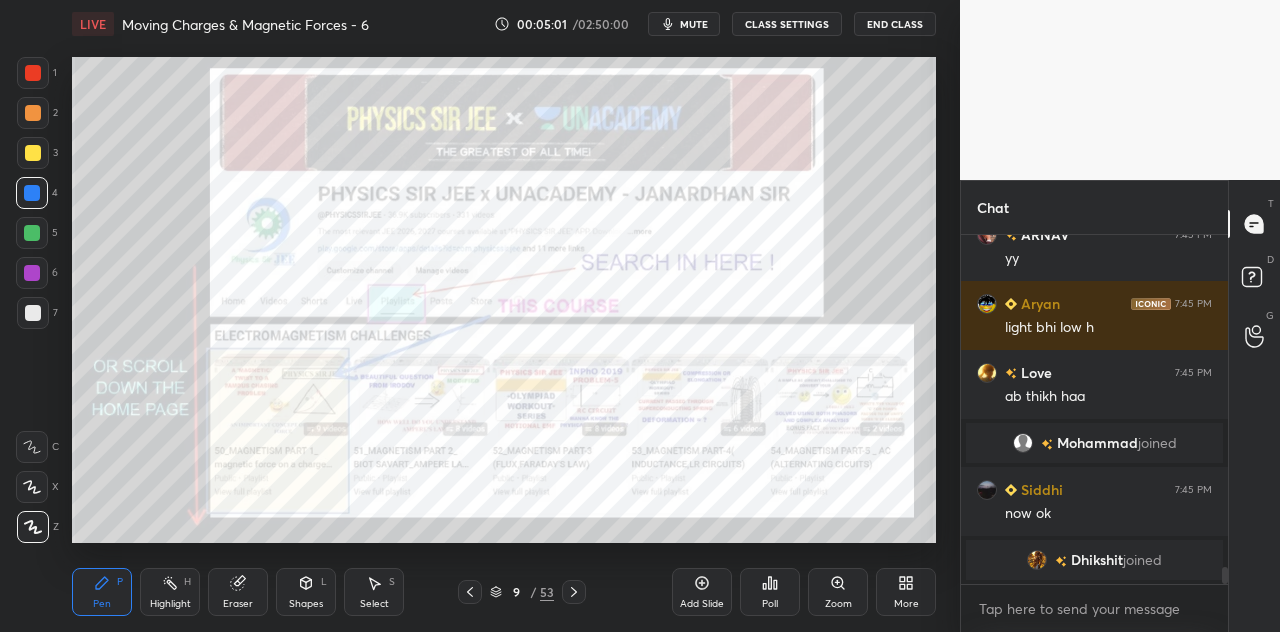 click 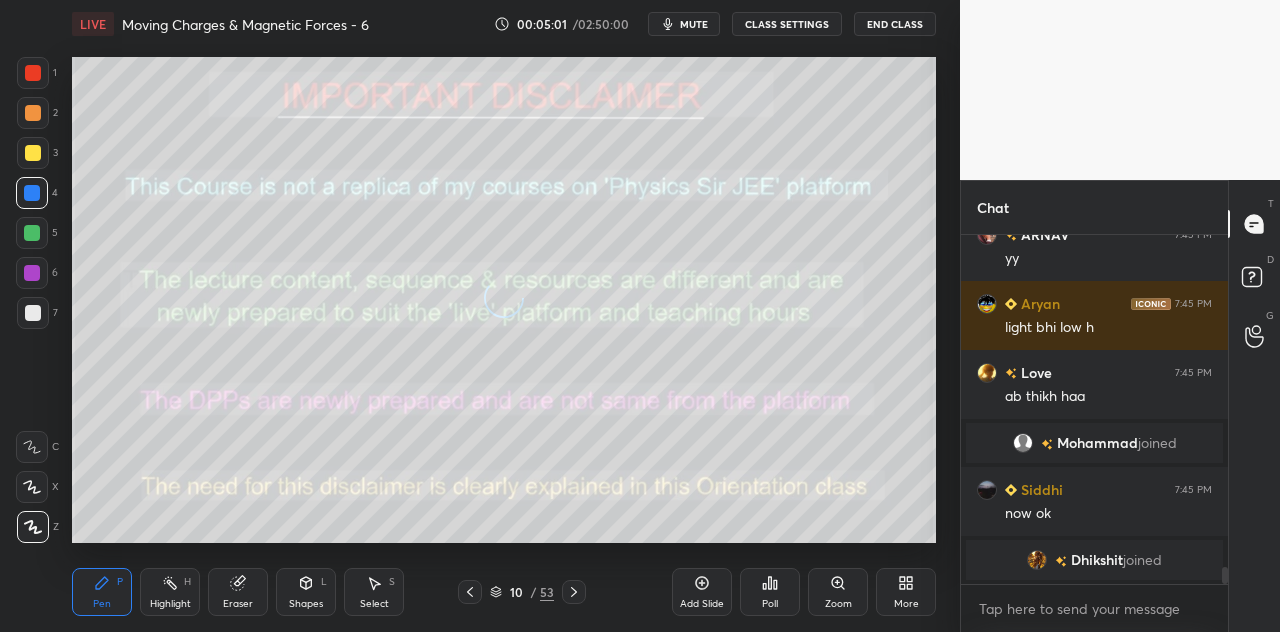 scroll, scrollTop: 5740, scrollLeft: 0, axis: vertical 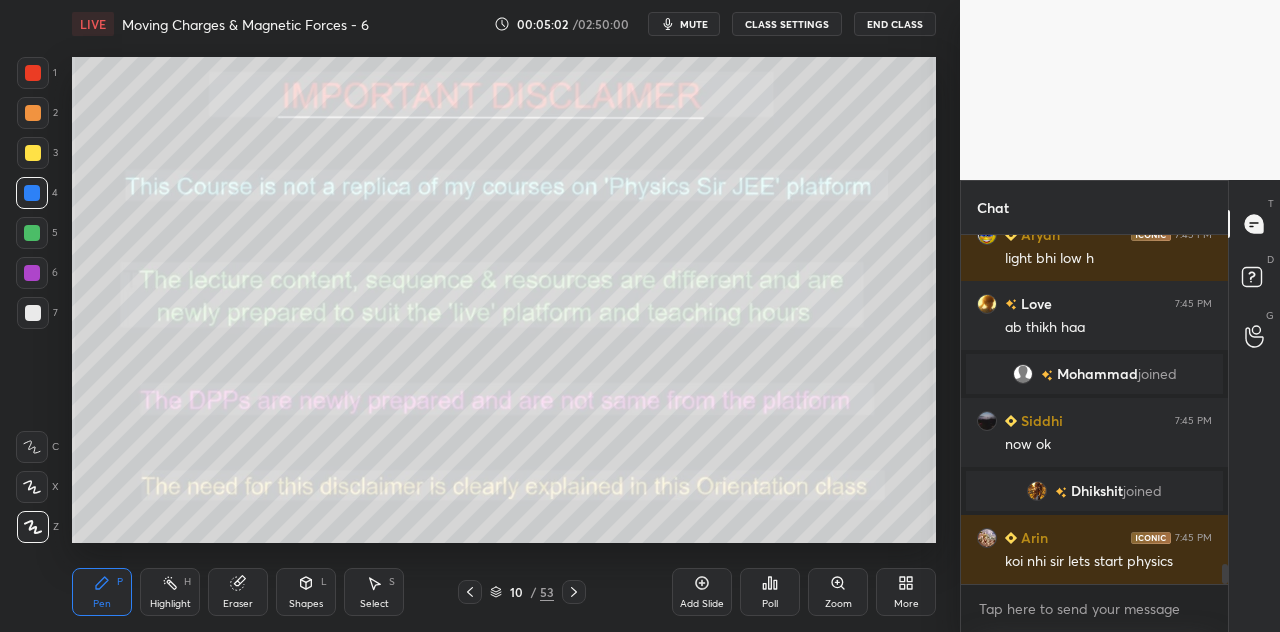 click 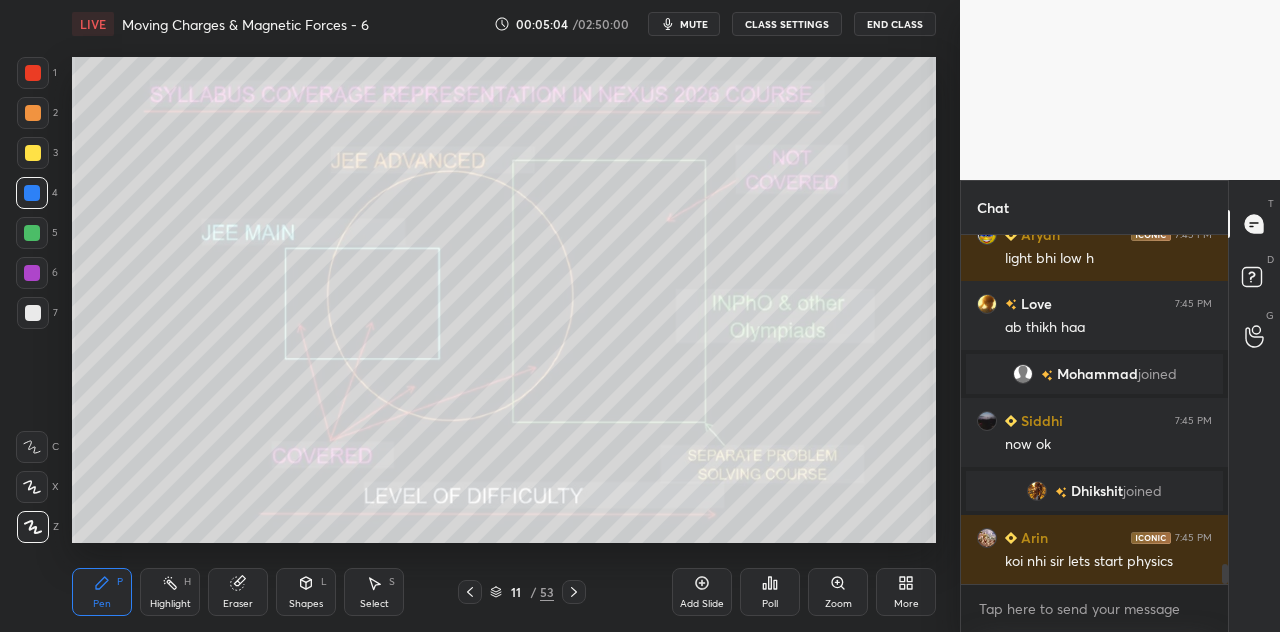 click 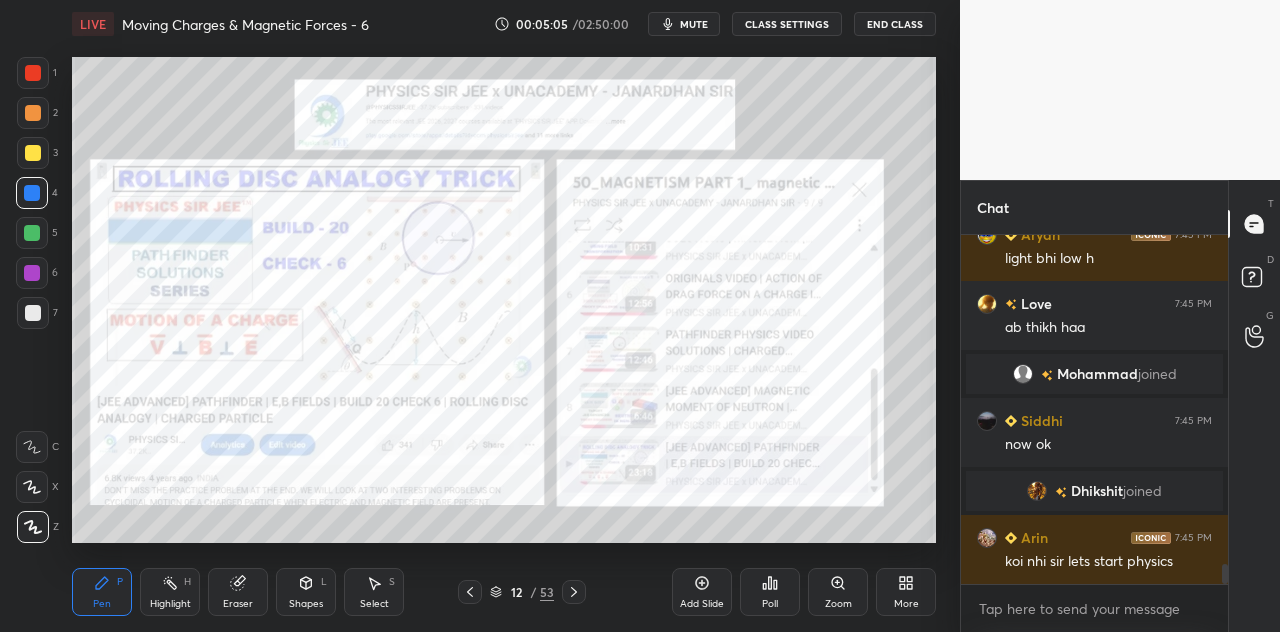 click 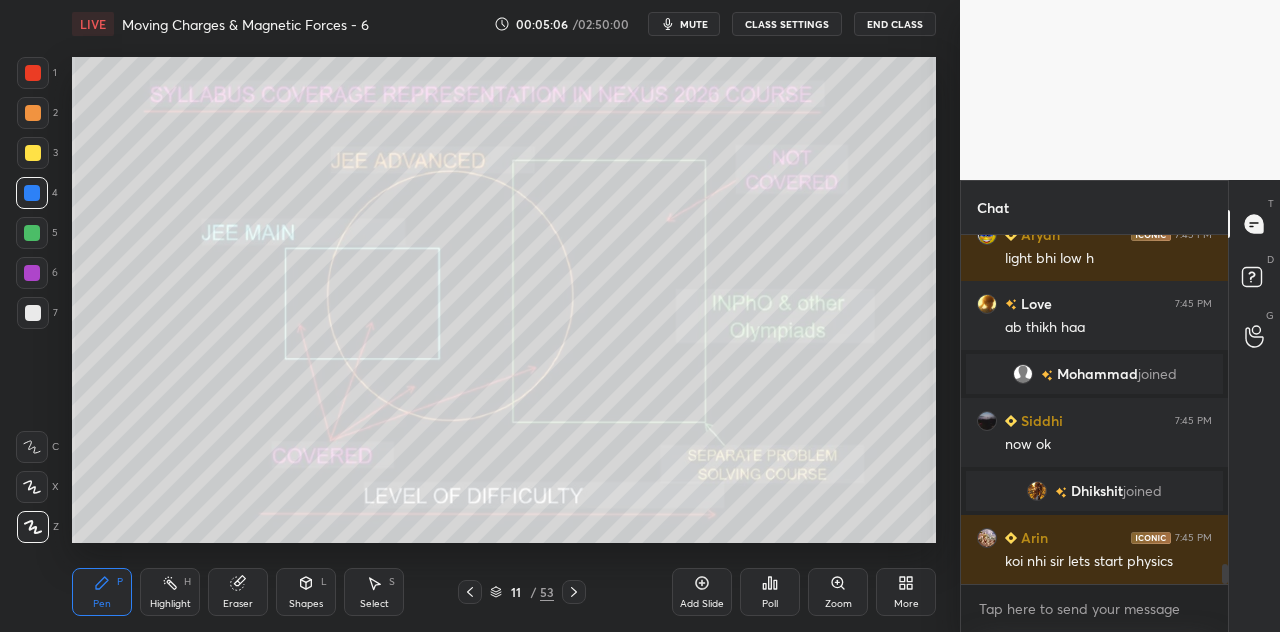 click at bounding box center (33, 73) 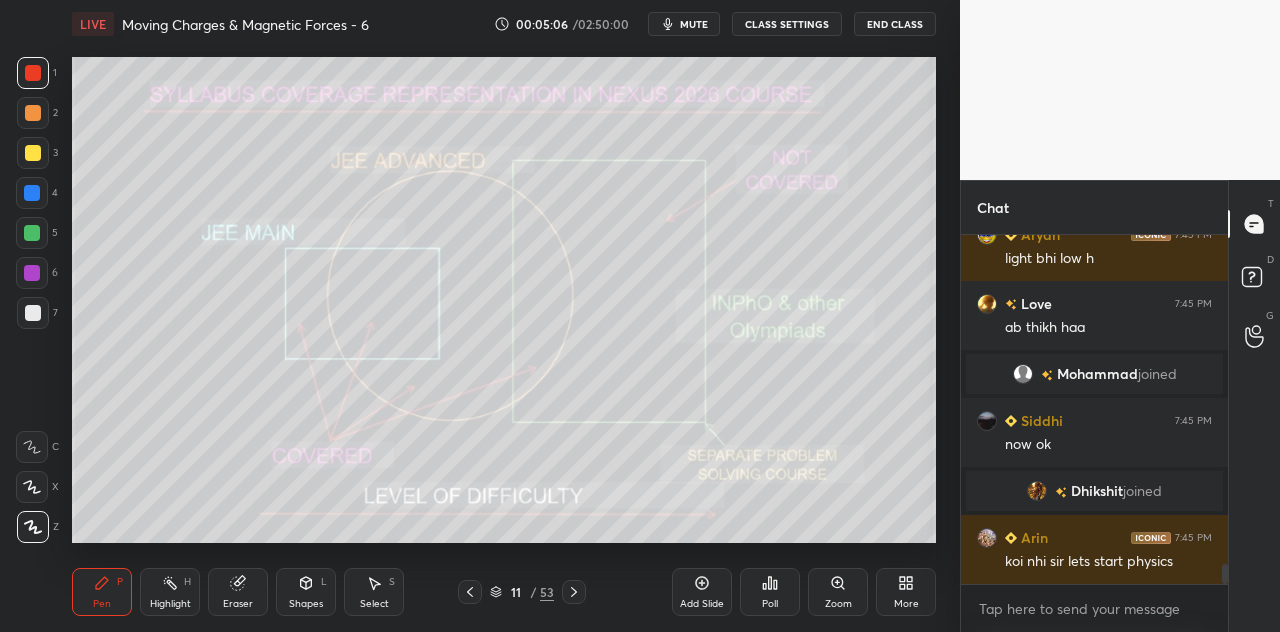click at bounding box center [33, 153] 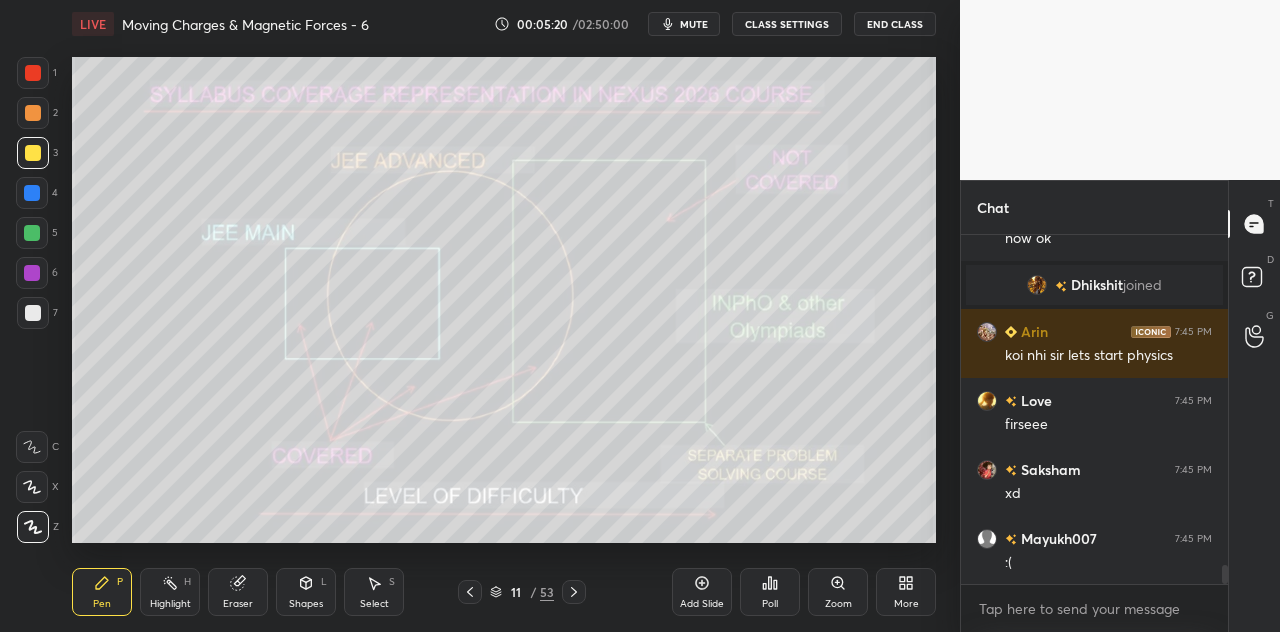 scroll, scrollTop: 6016, scrollLeft: 0, axis: vertical 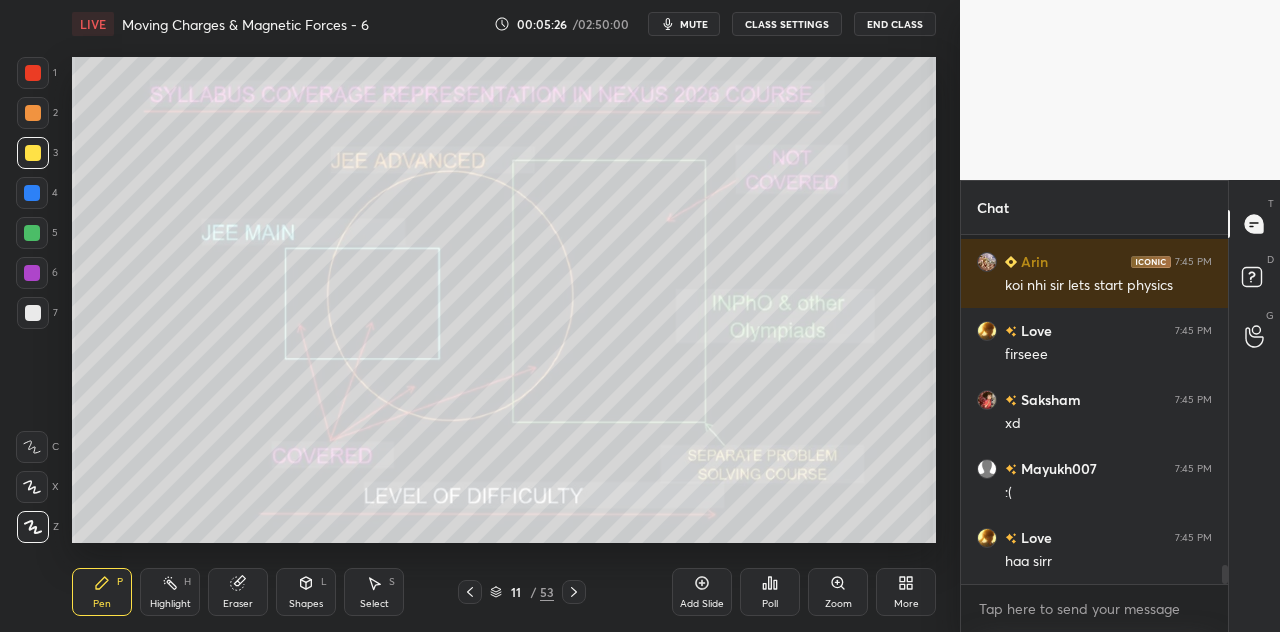 click at bounding box center (33, 73) 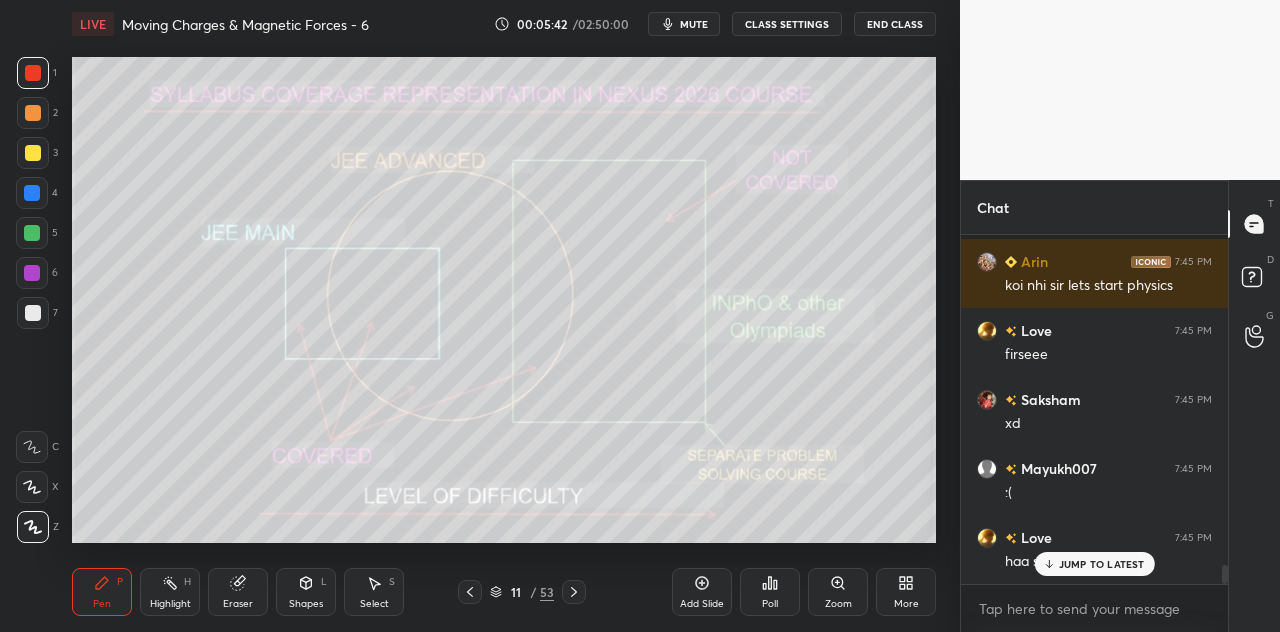 scroll, scrollTop: 6084, scrollLeft: 0, axis: vertical 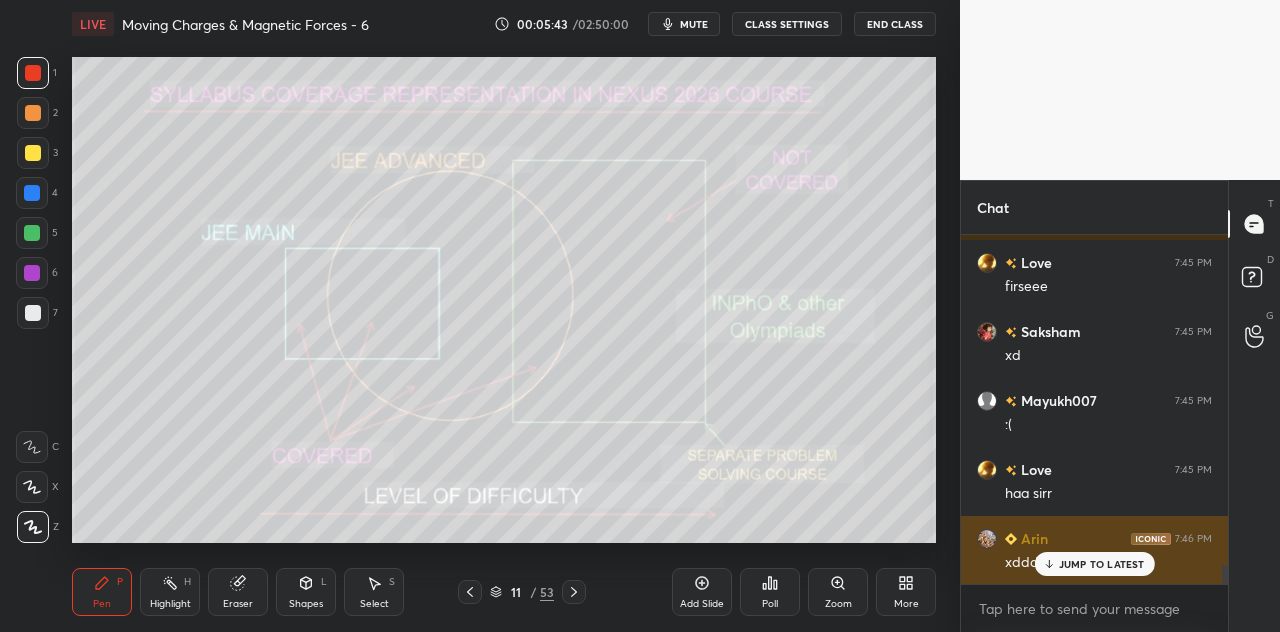 click on "JUMP TO LATEST" at bounding box center (1102, 564) 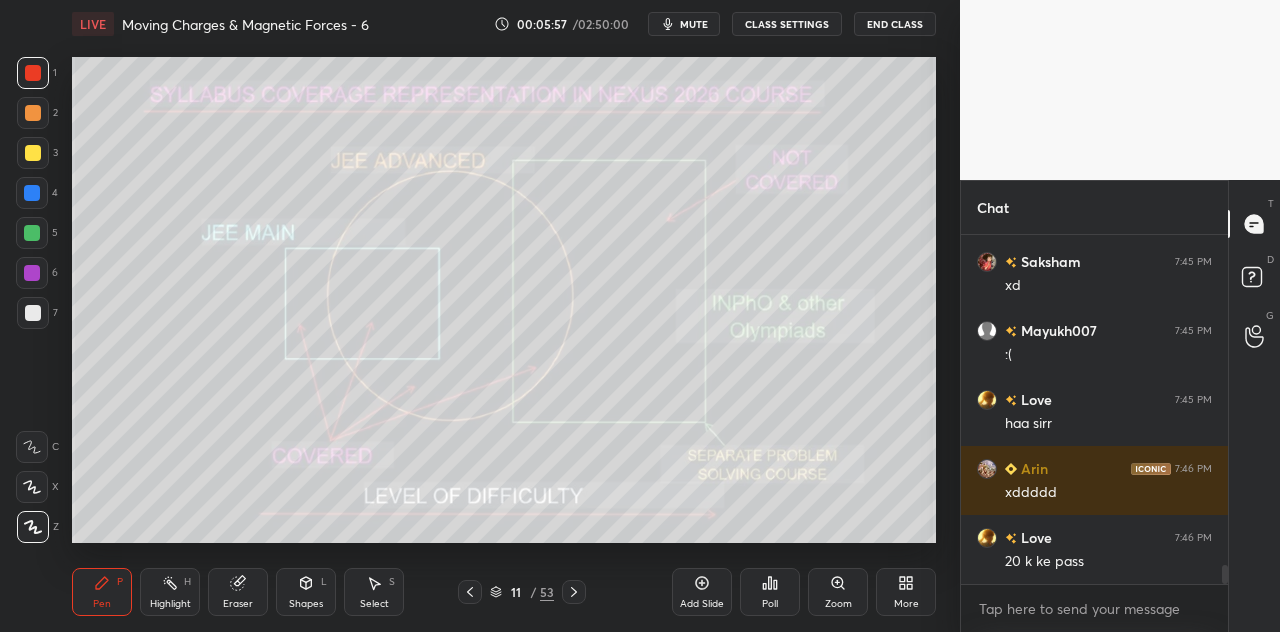 scroll, scrollTop: 6222, scrollLeft: 0, axis: vertical 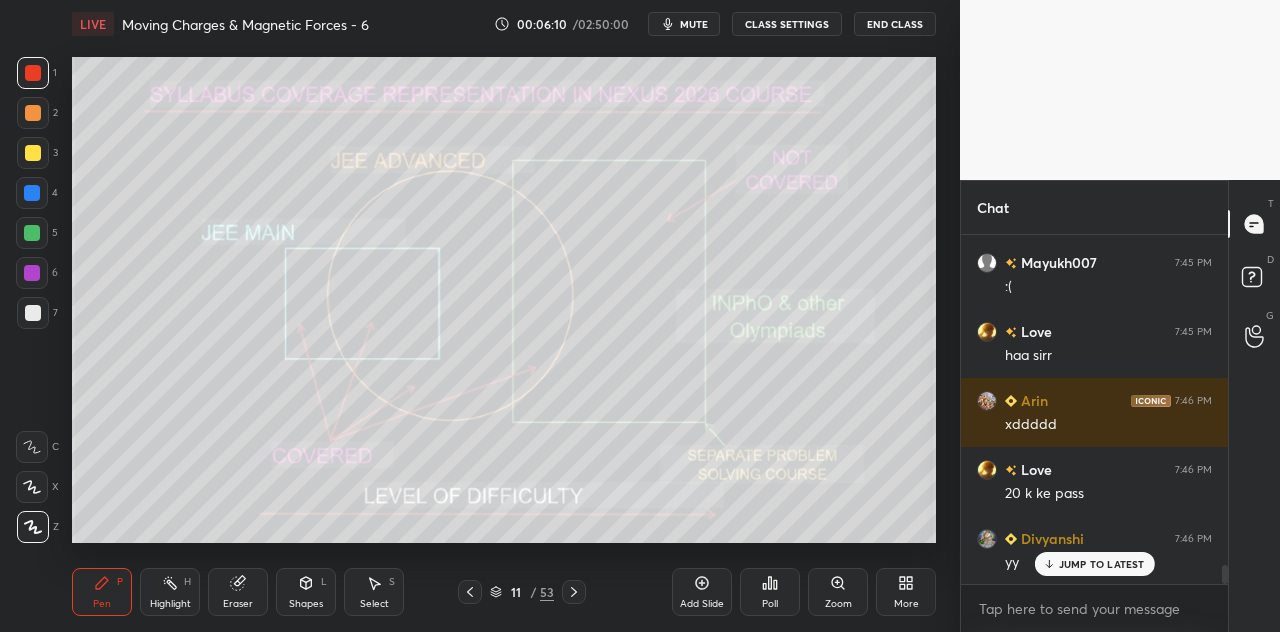 click at bounding box center (32, 193) 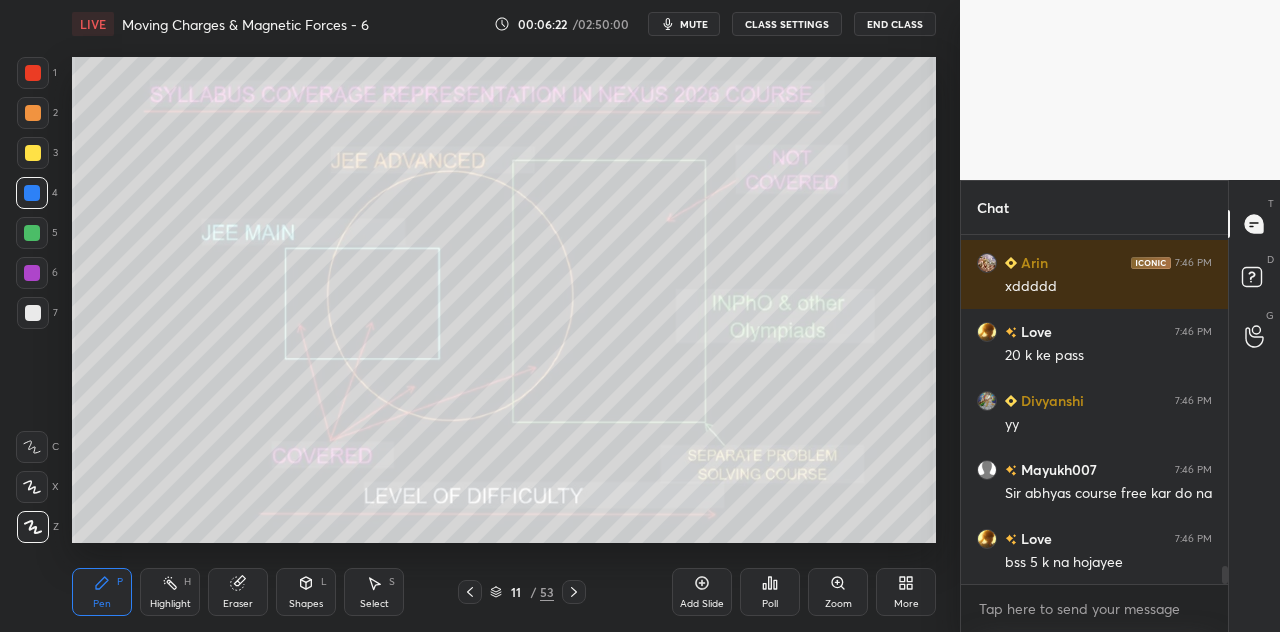 scroll, scrollTop: 6430, scrollLeft: 0, axis: vertical 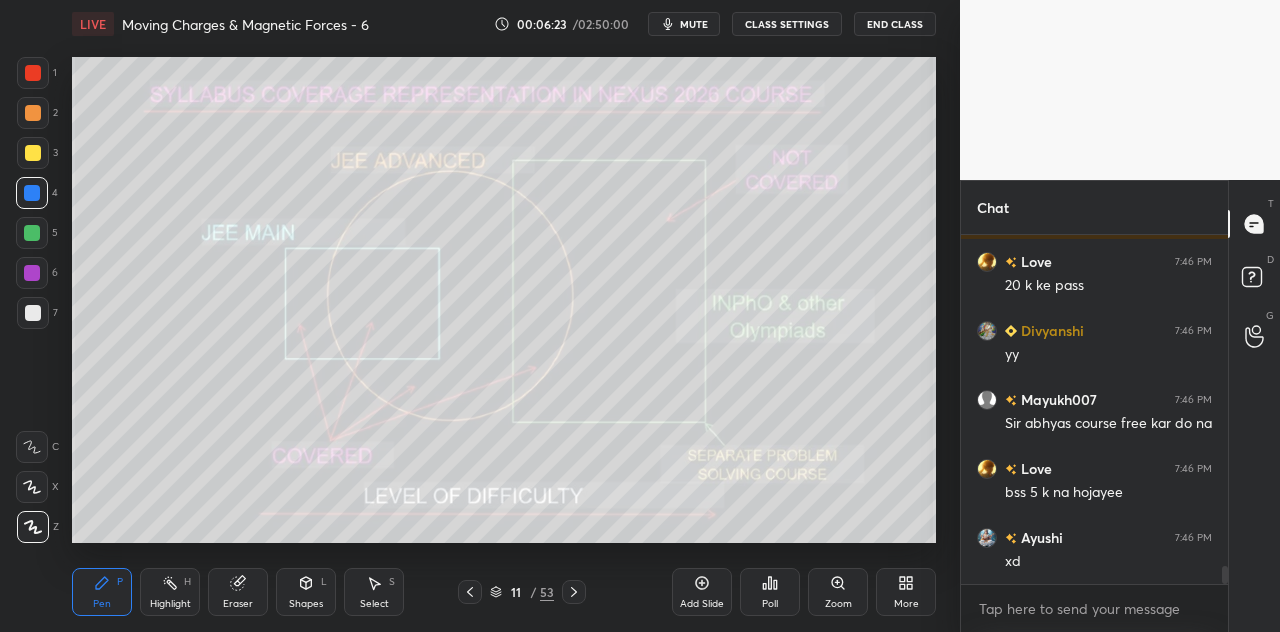 click at bounding box center (32, 273) 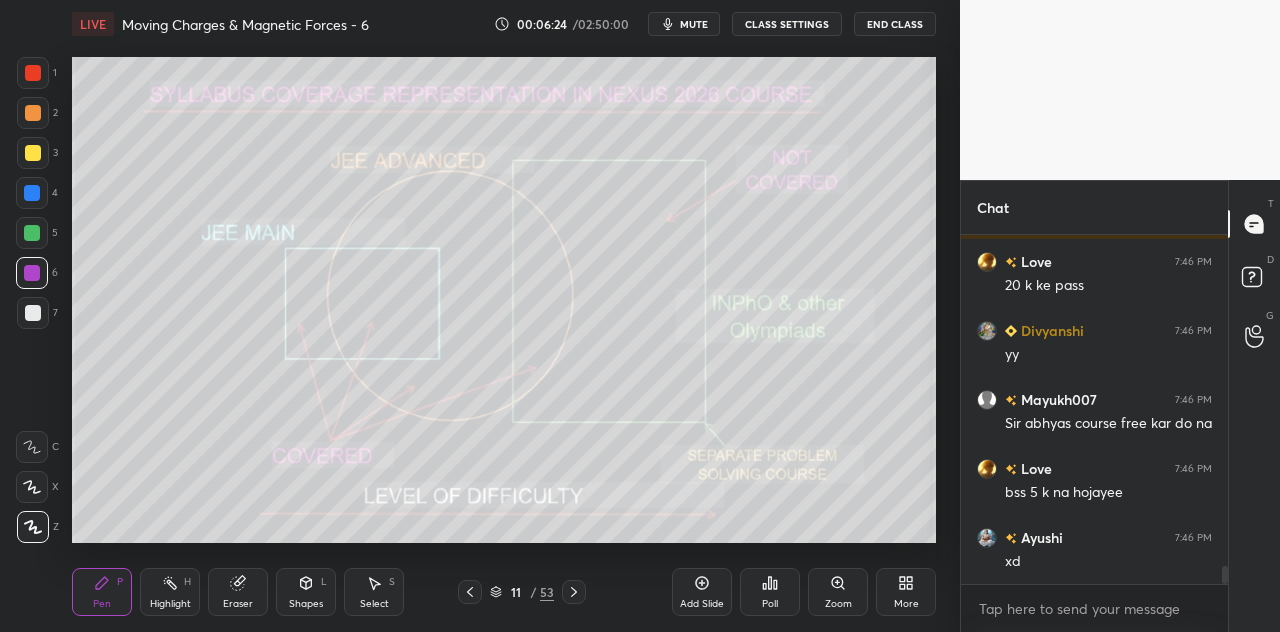 click at bounding box center [32, 233] 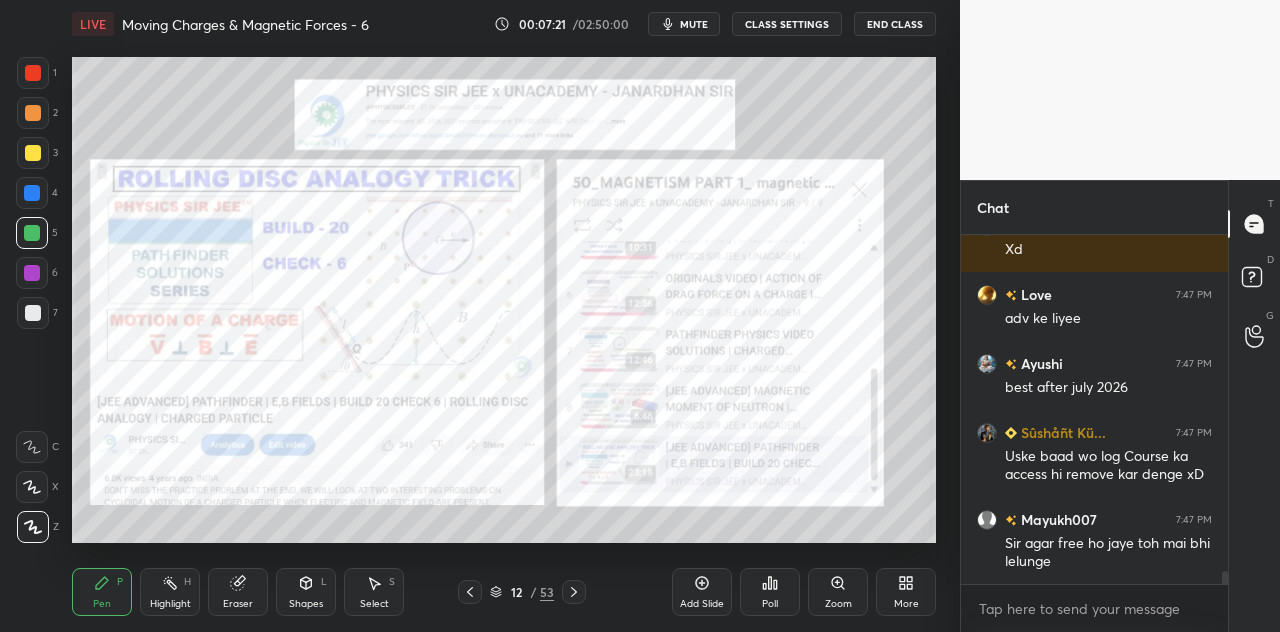 scroll, scrollTop: 9036, scrollLeft: 0, axis: vertical 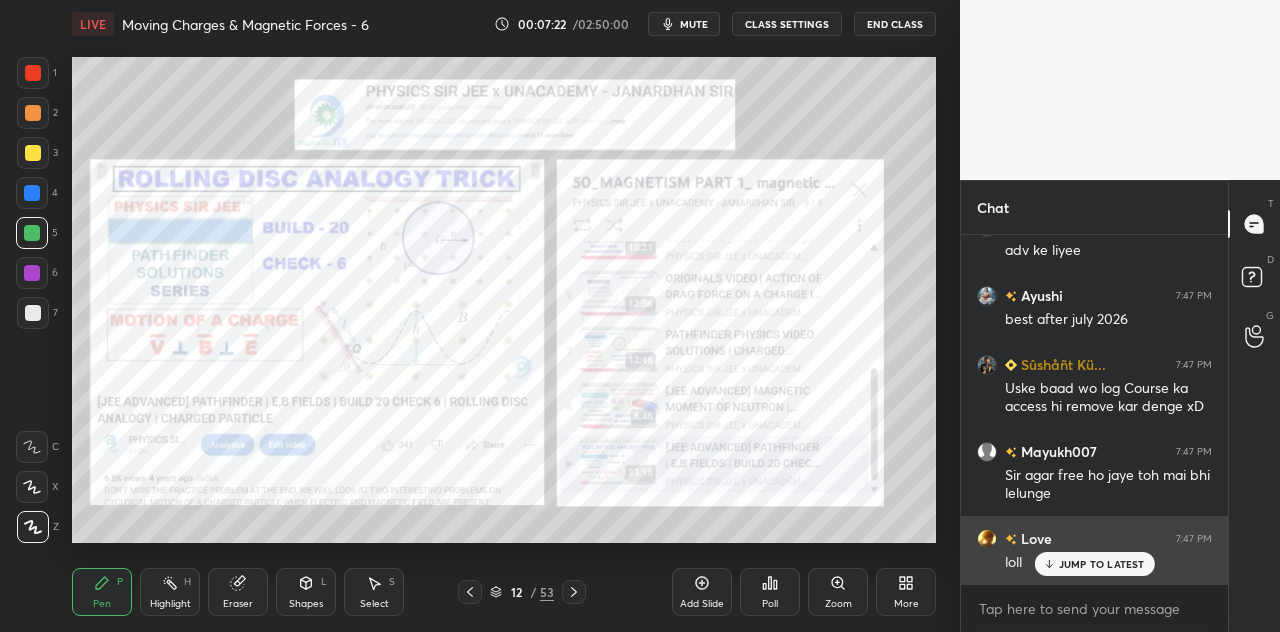 click on "JUMP TO LATEST" at bounding box center [1102, 564] 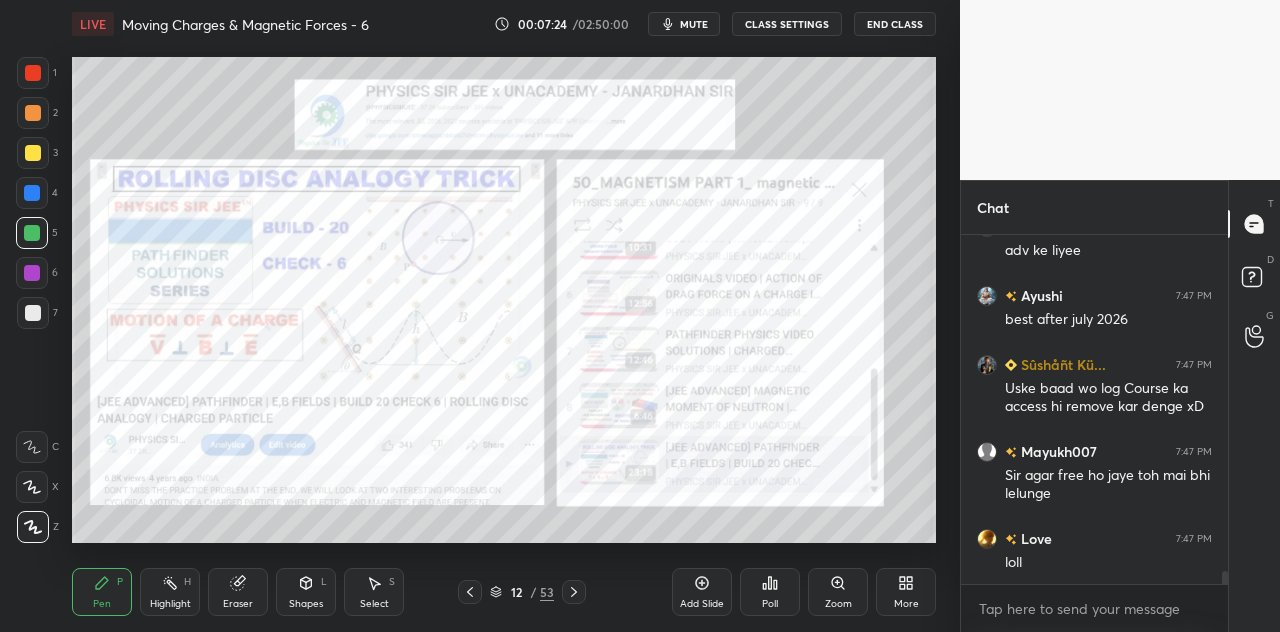 click at bounding box center [33, 73] 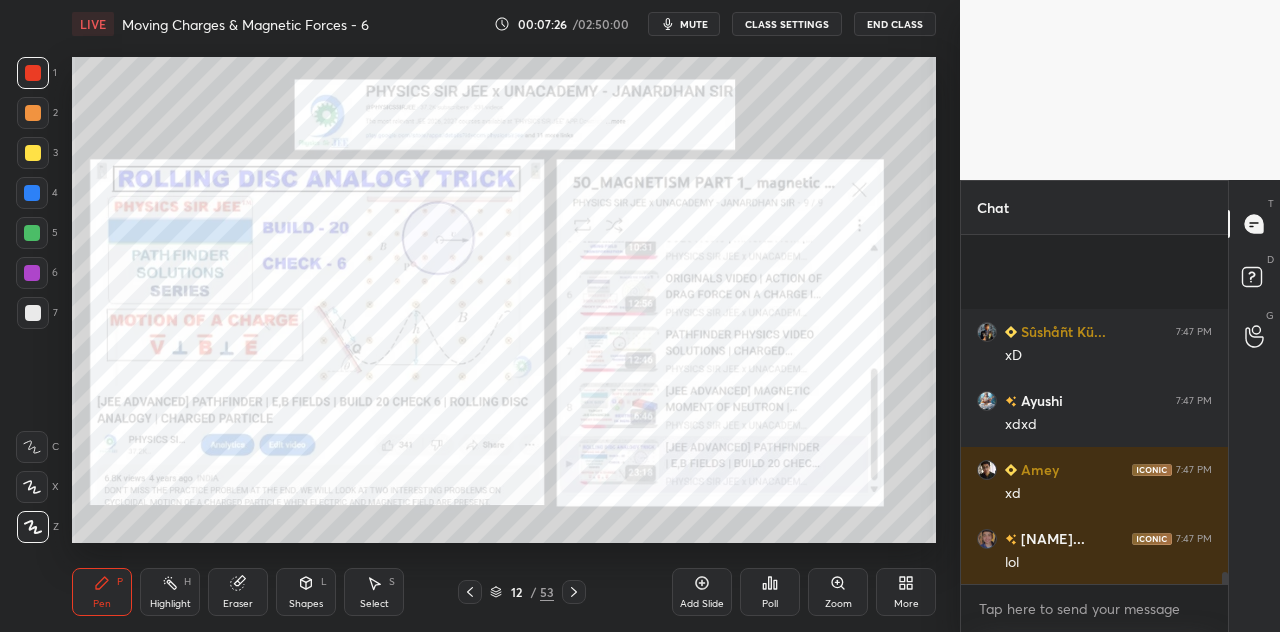 scroll, scrollTop: 9520, scrollLeft: 0, axis: vertical 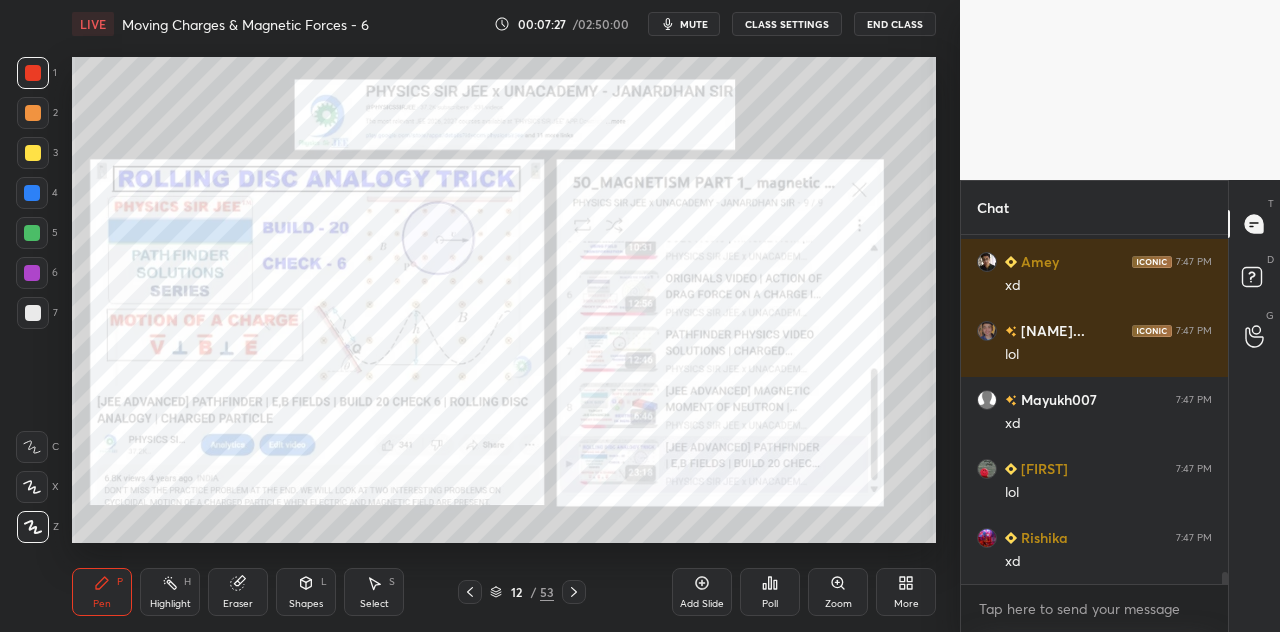 click at bounding box center [33, 73] 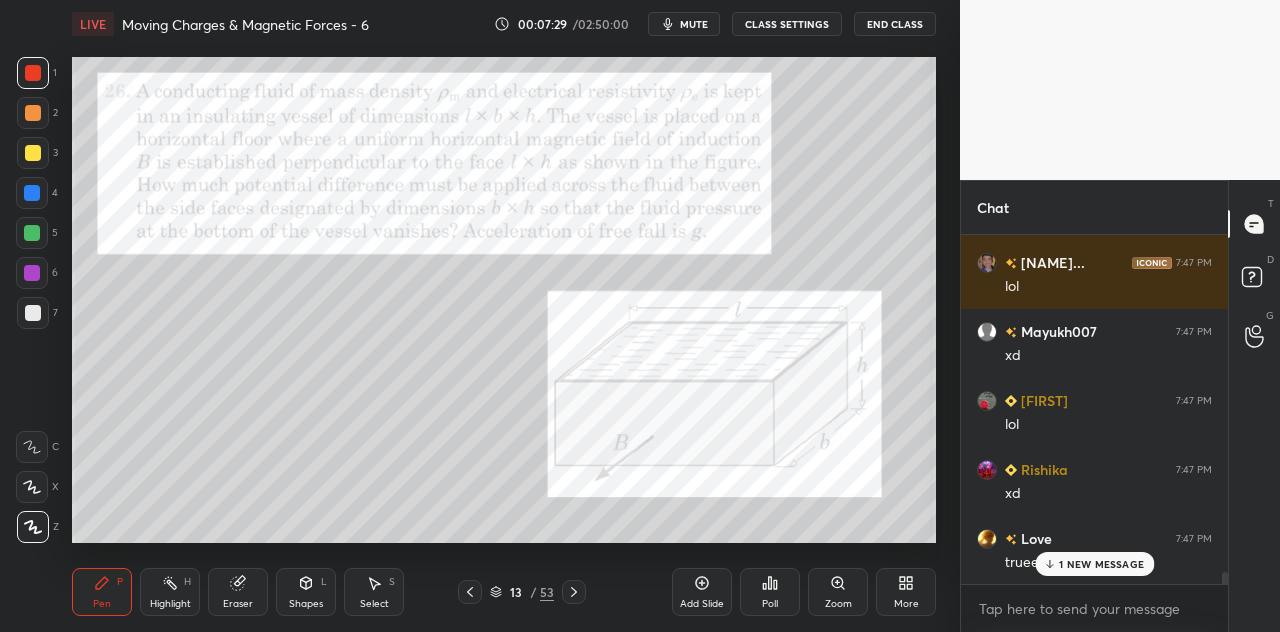 scroll, scrollTop: 9658, scrollLeft: 0, axis: vertical 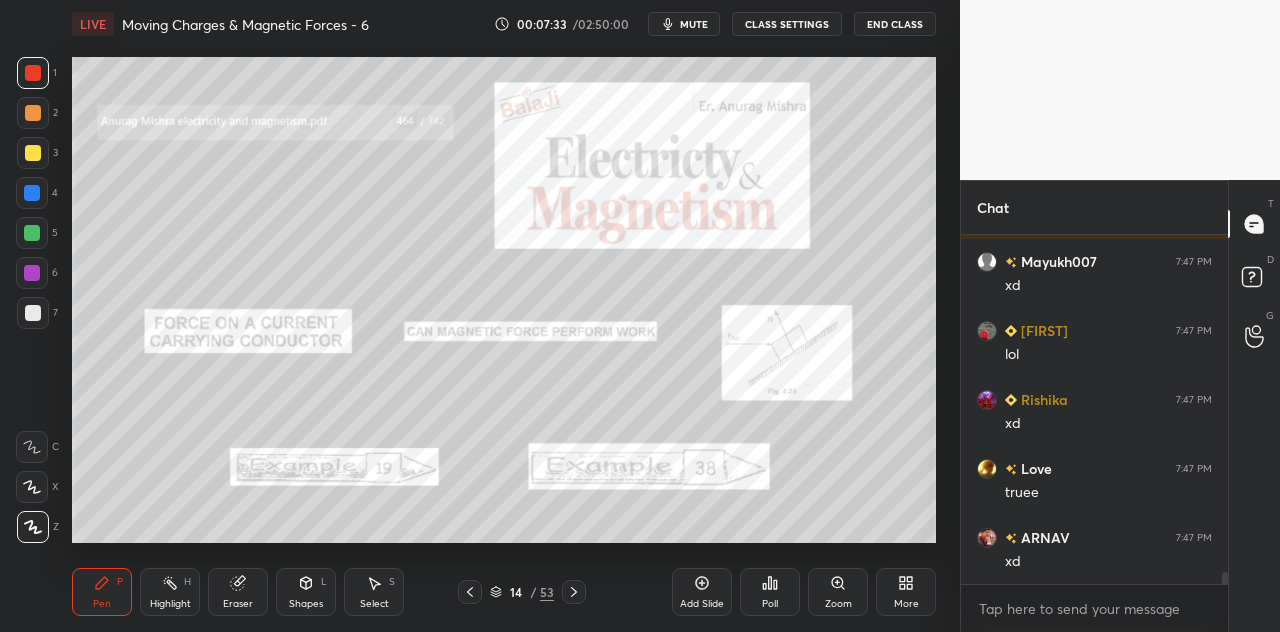 click at bounding box center [33, 113] 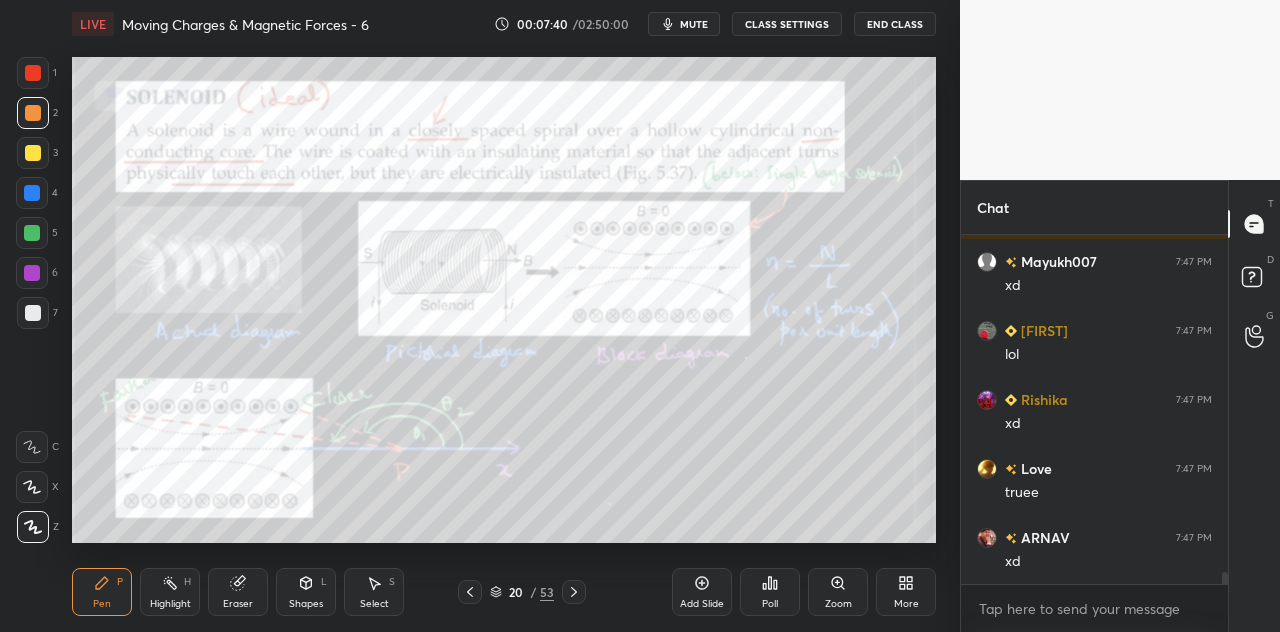 scroll, scrollTop: 9726, scrollLeft: 0, axis: vertical 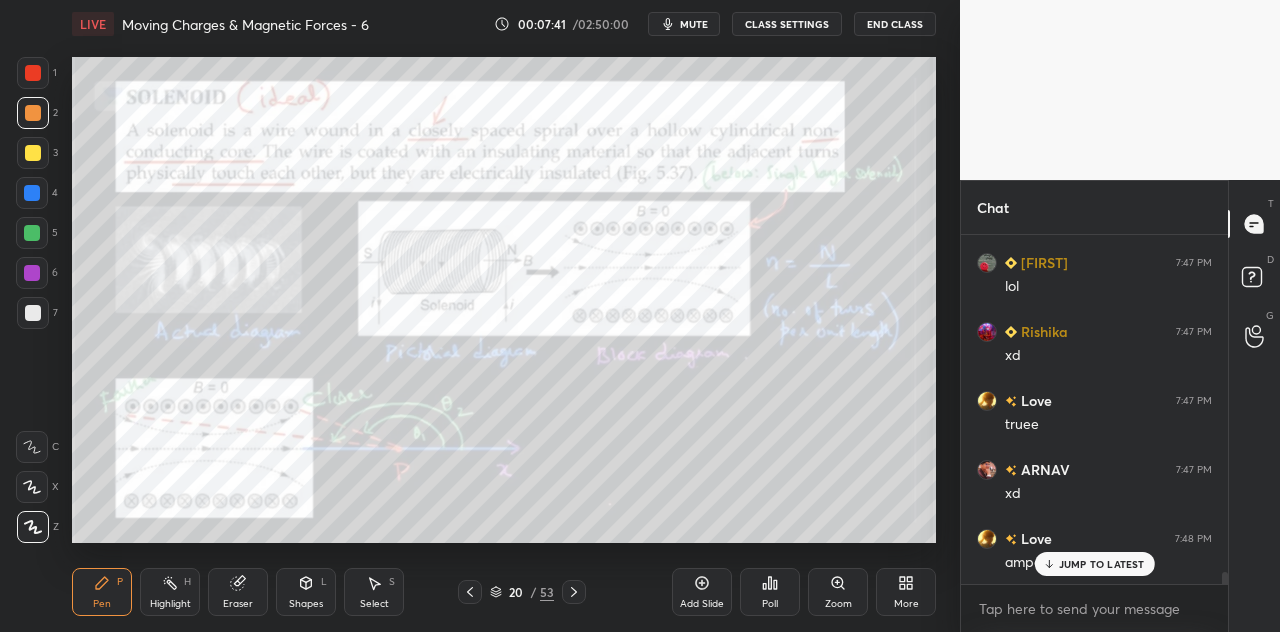click at bounding box center (32, 273) 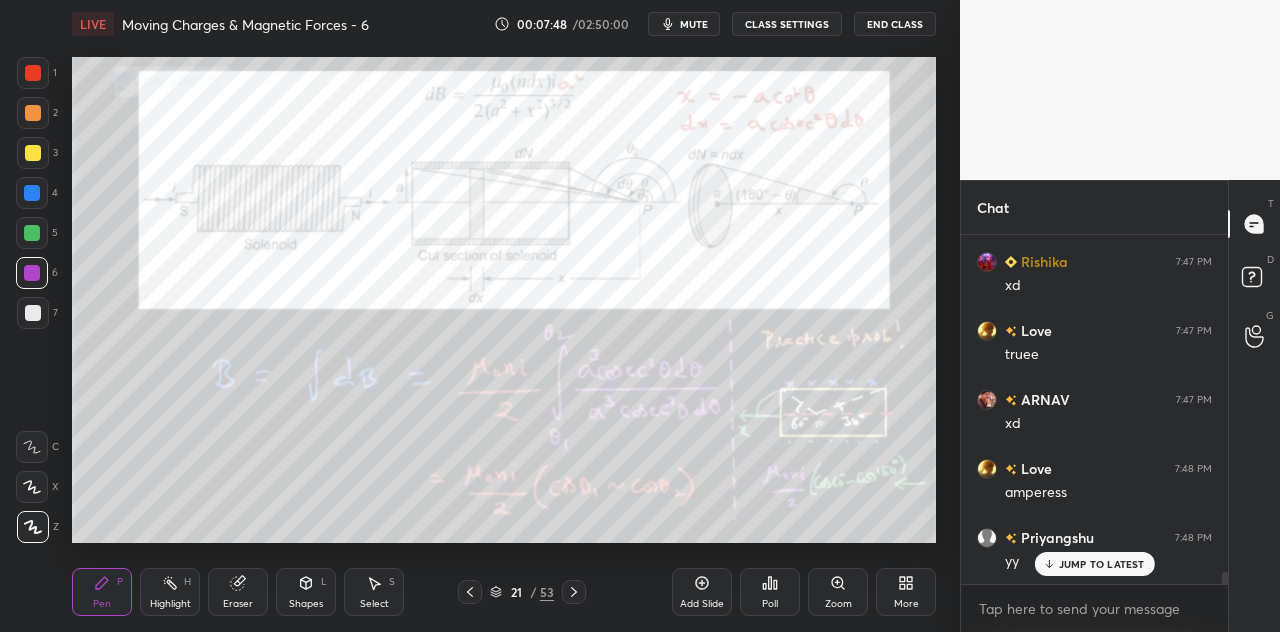 scroll, scrollTop: 9864, scrollLeft: 0, axis: vertical 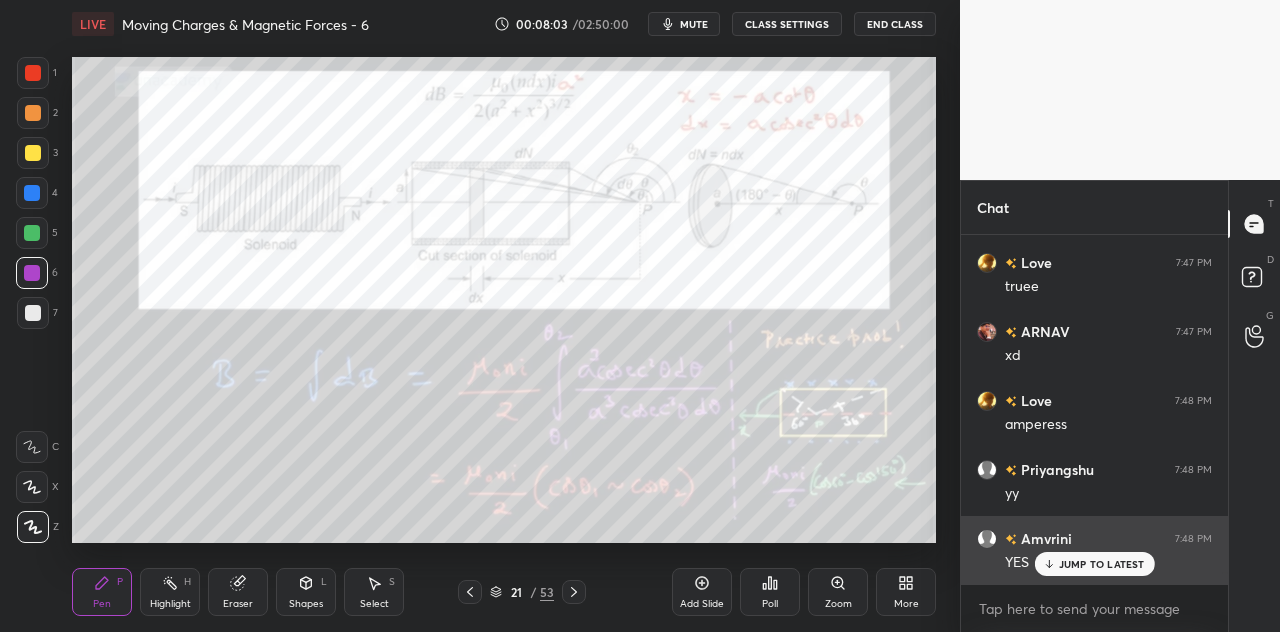 click on "JUMP TO LATEST" at bounding box center [1102, 564] 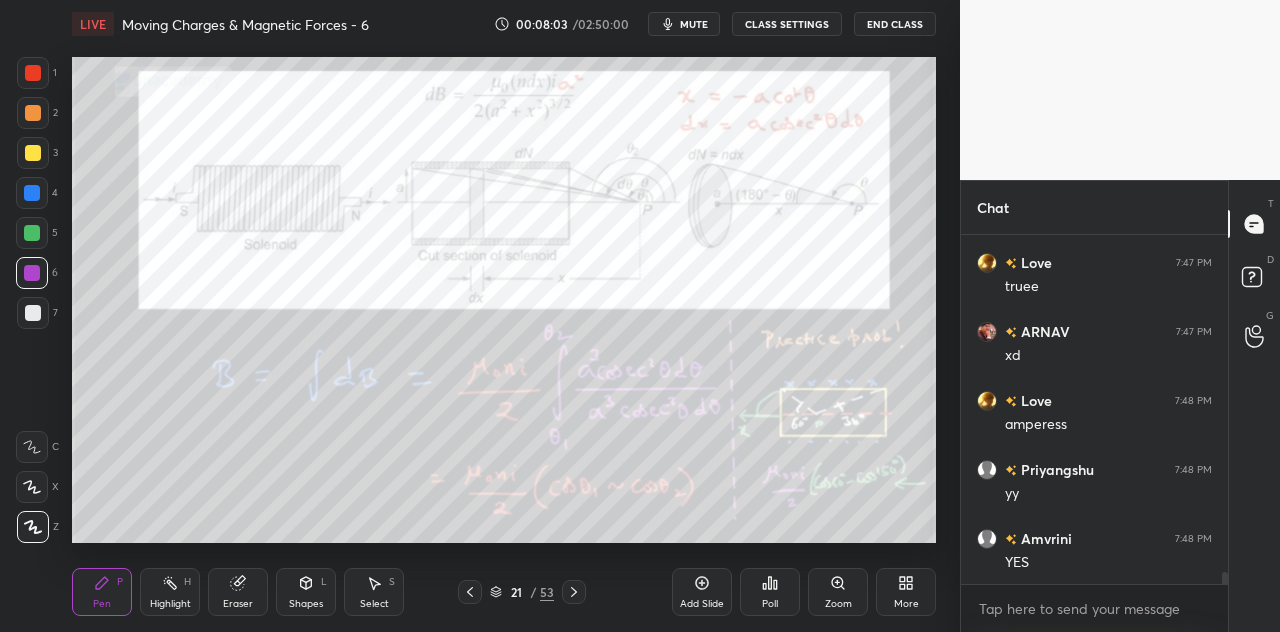 scroll, scrollTop: 9934, scrollLeft: 0, axis: vertical 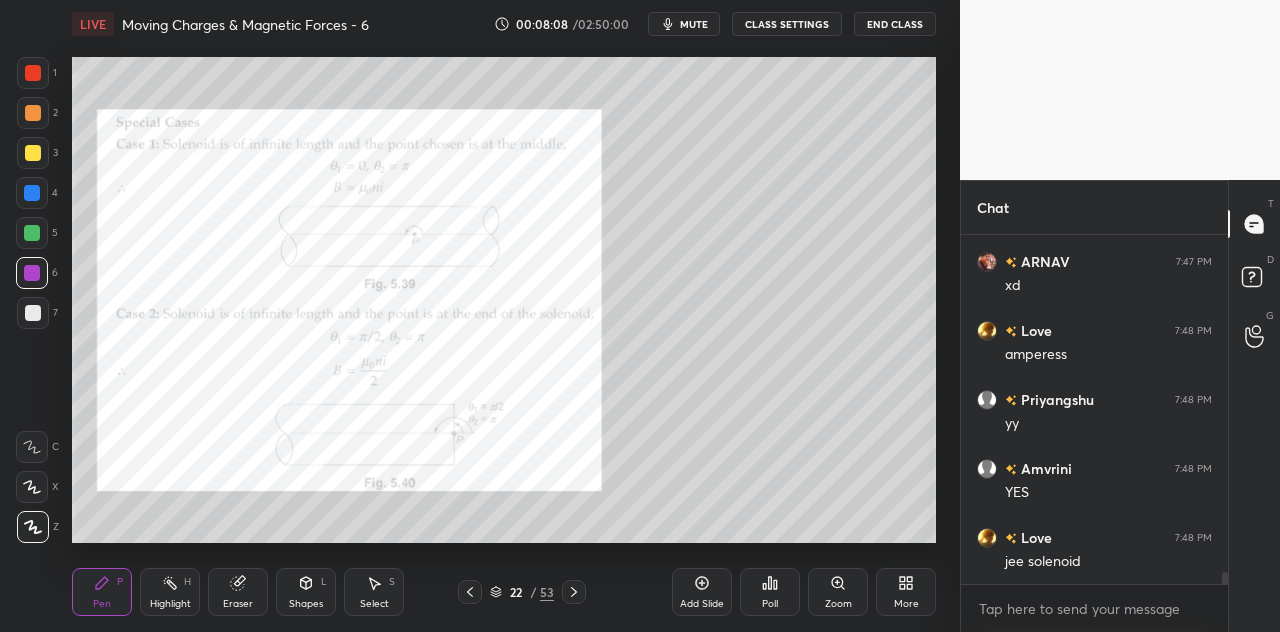 click at bounding box center [33, 73] 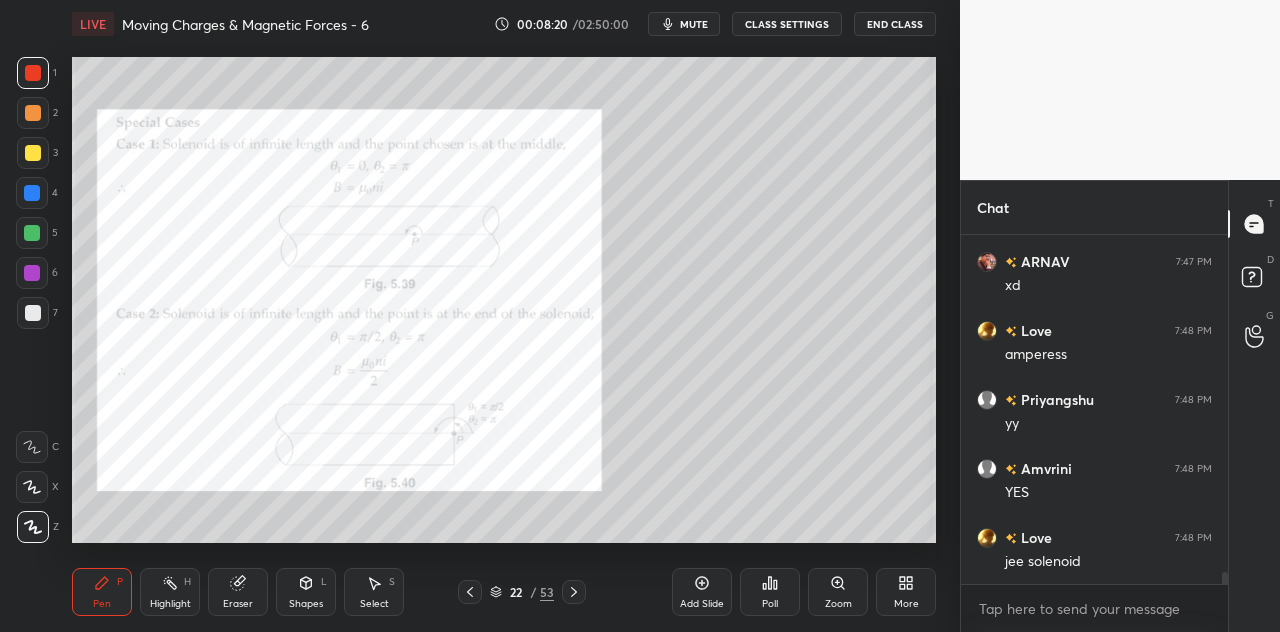 click on "Shapes L" at bounding box center (306, 592) 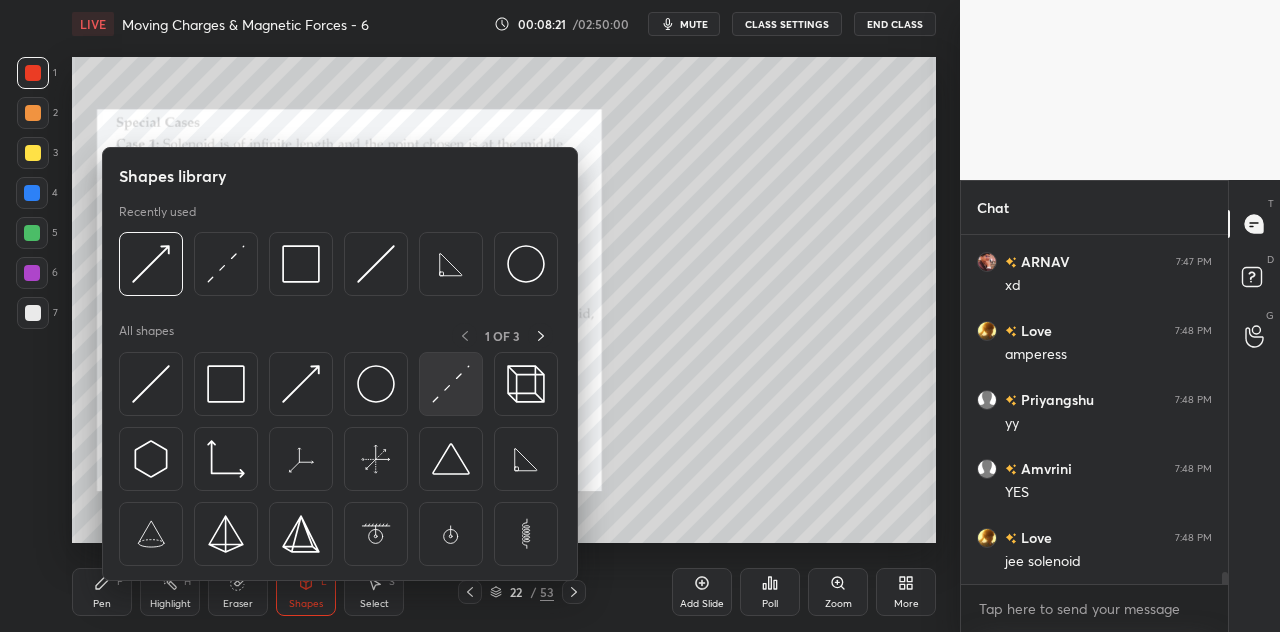 click at bounding box center (451, 384) 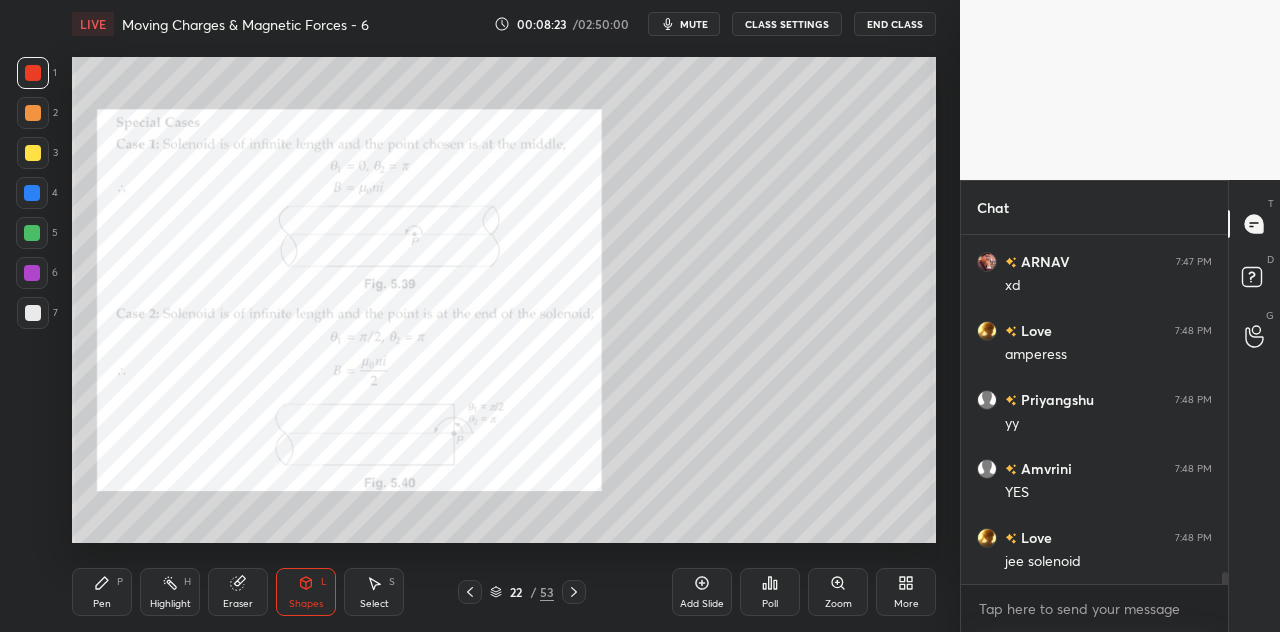 click on "Shapes L" at bounding box center [306, 592] 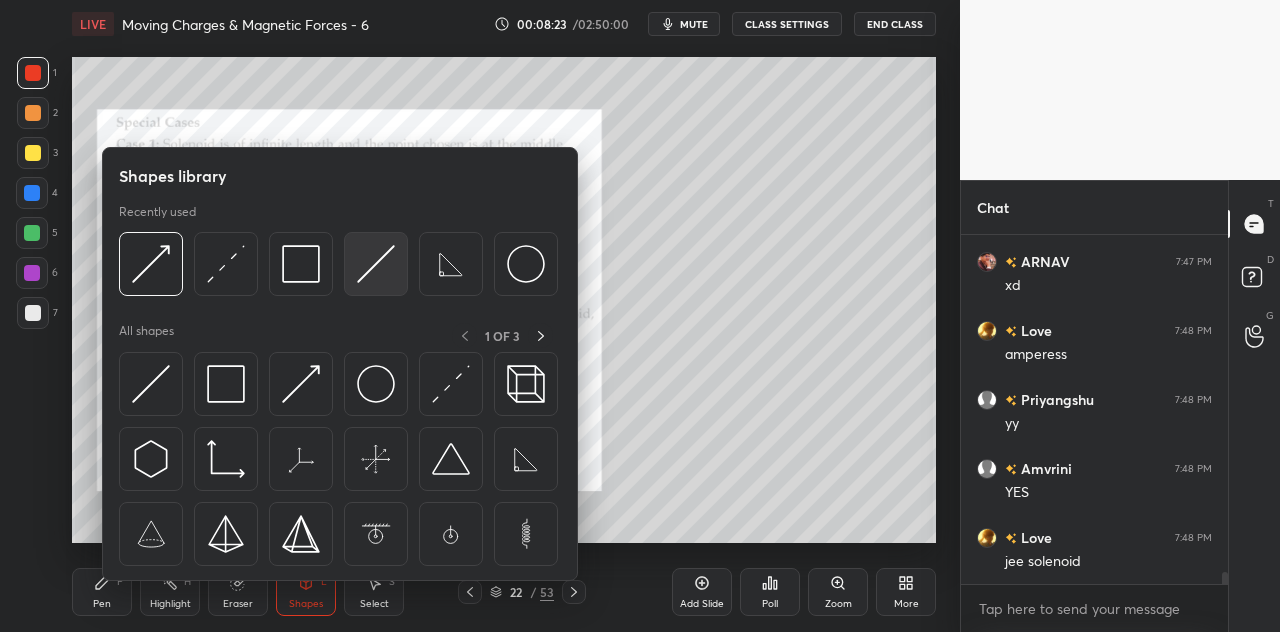 click at bounding box center (376, 264) 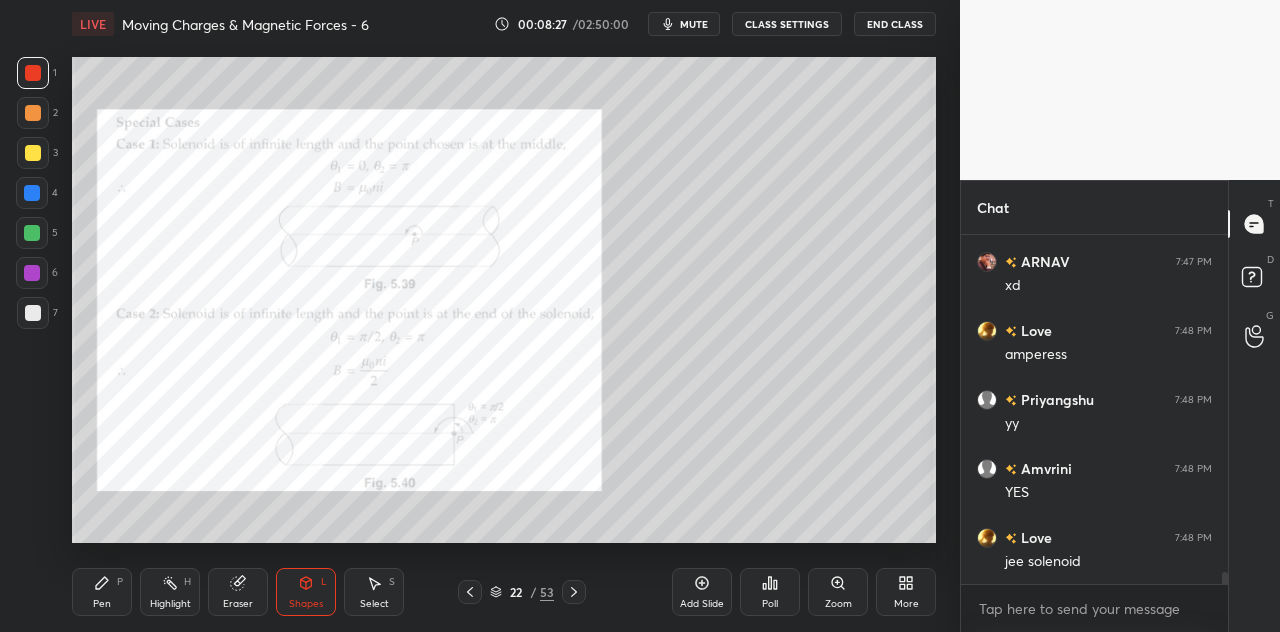 click on "Shapes L" at bounding box center (306, 592) 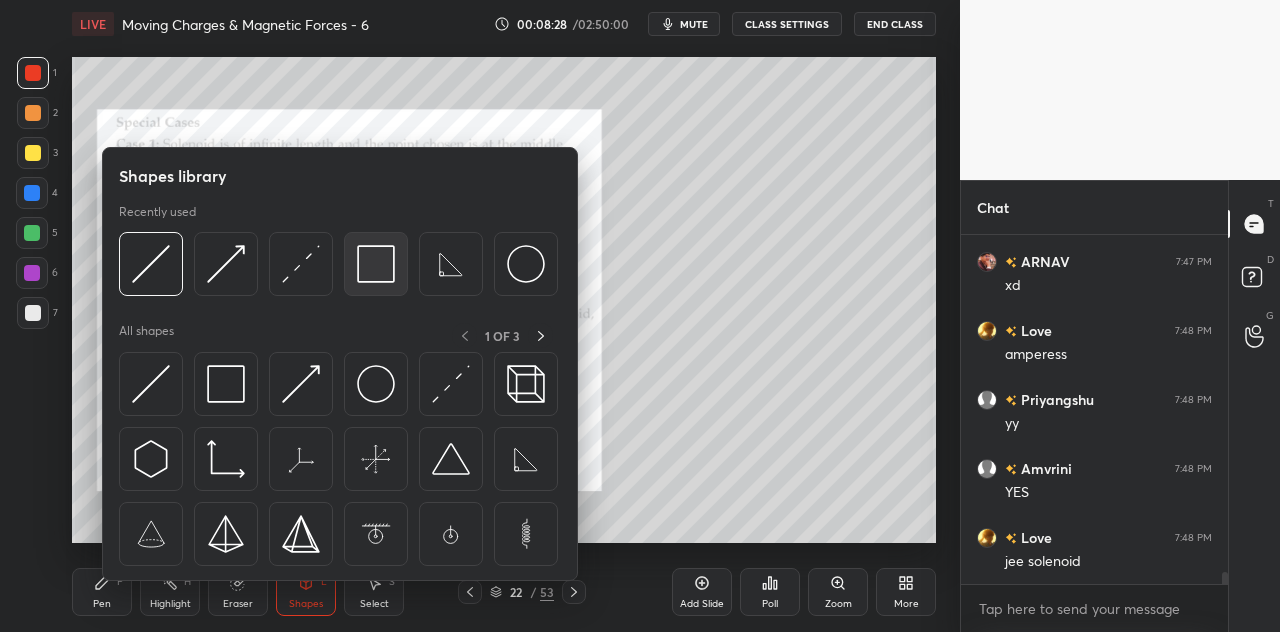 click at bounding box center [376, 264] 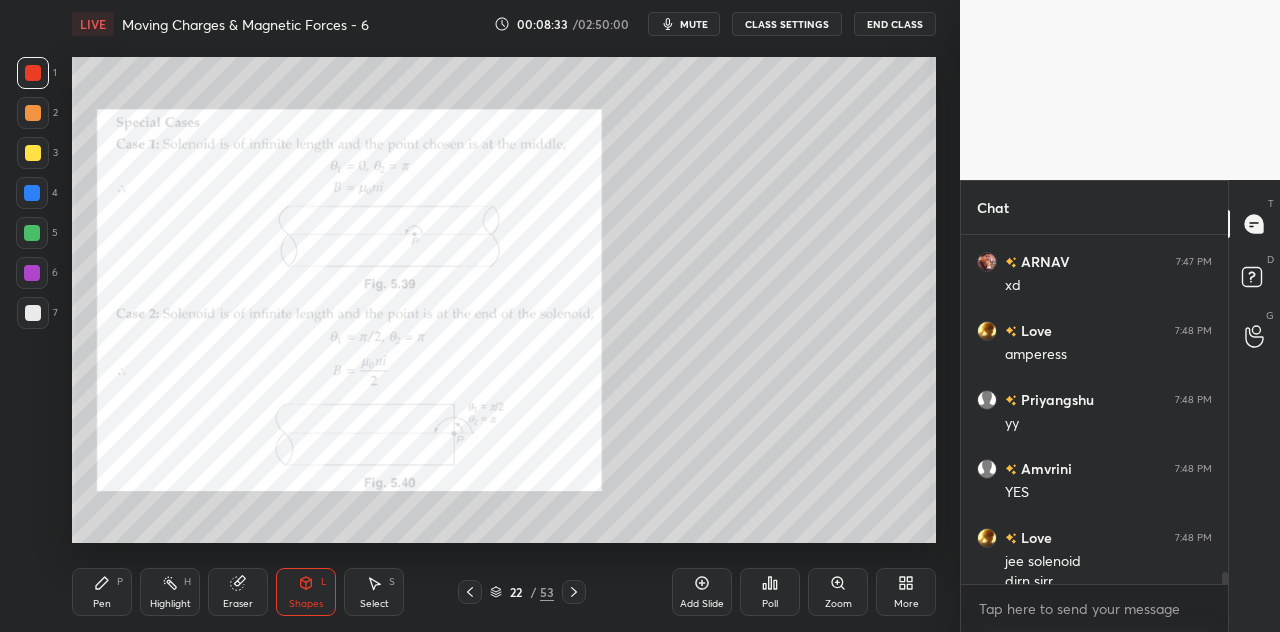 scroll, scrollTop: 9954, scrollLeft: 0, axis: vertical 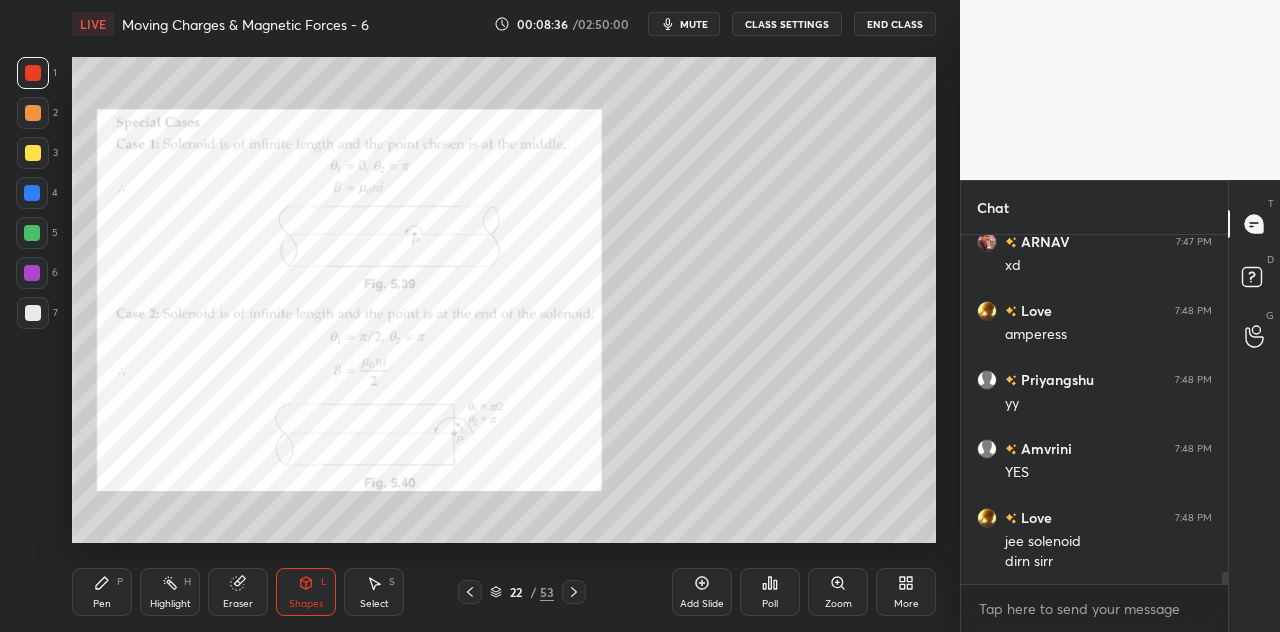 click on "Pen P" at bounding box center (102, 592) 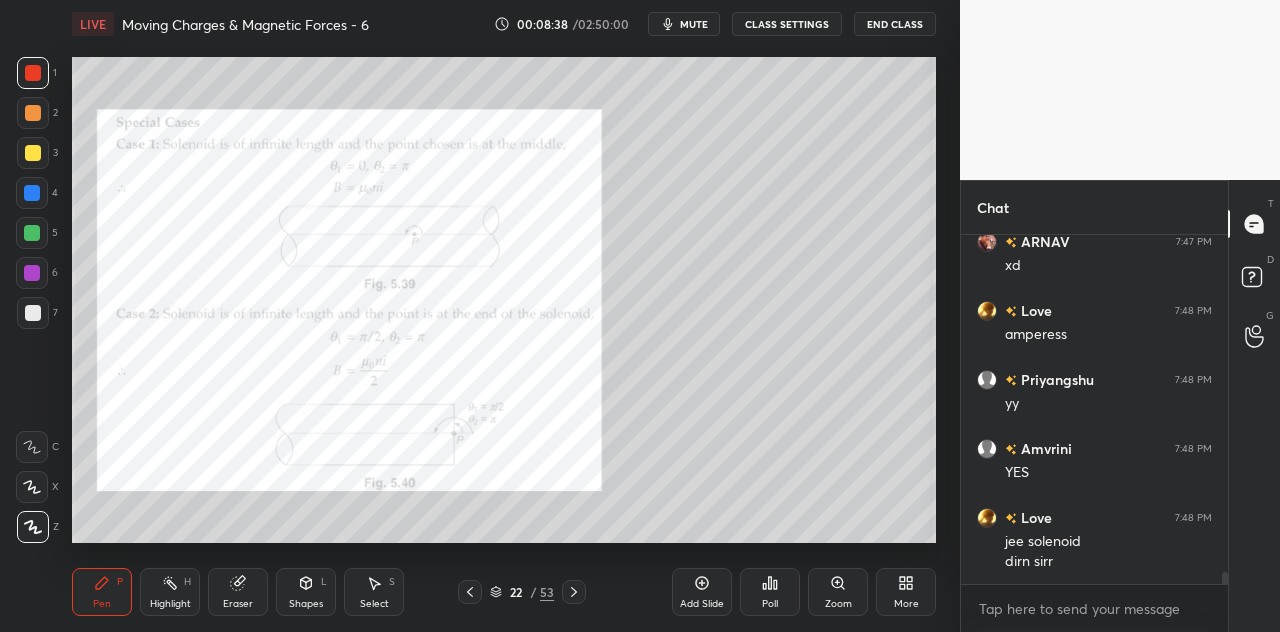 click at bounding box center (32, 193) 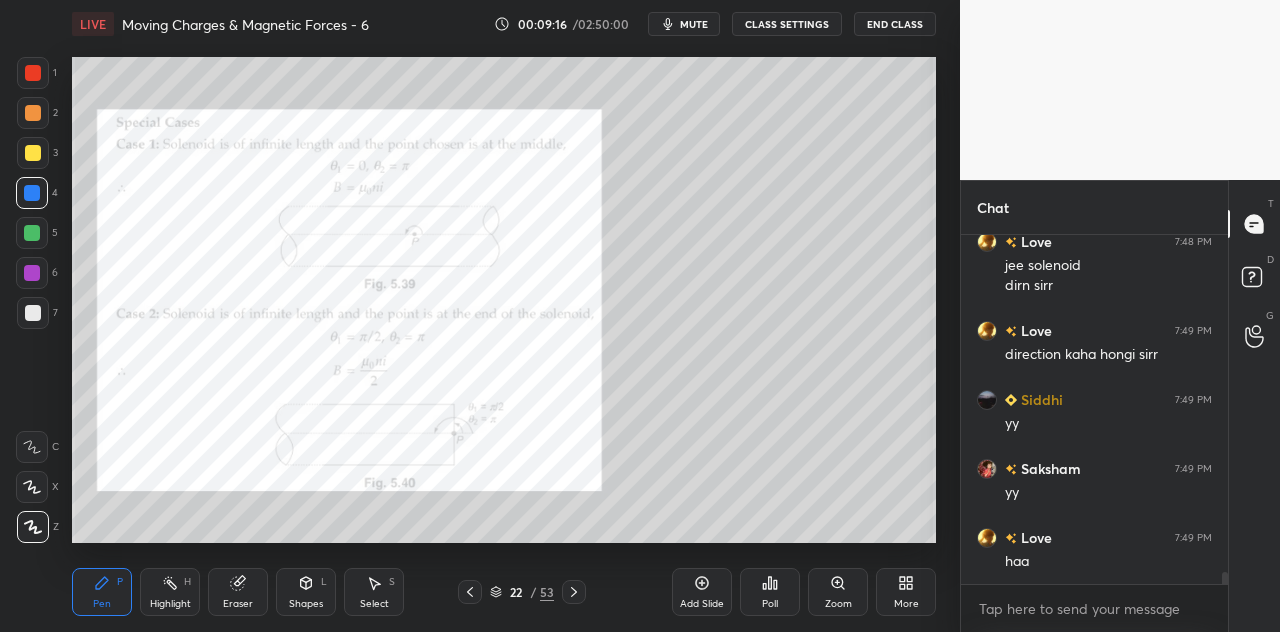 scroll, scrollTop: 10298, scrollLeft: 0, axis: vertical 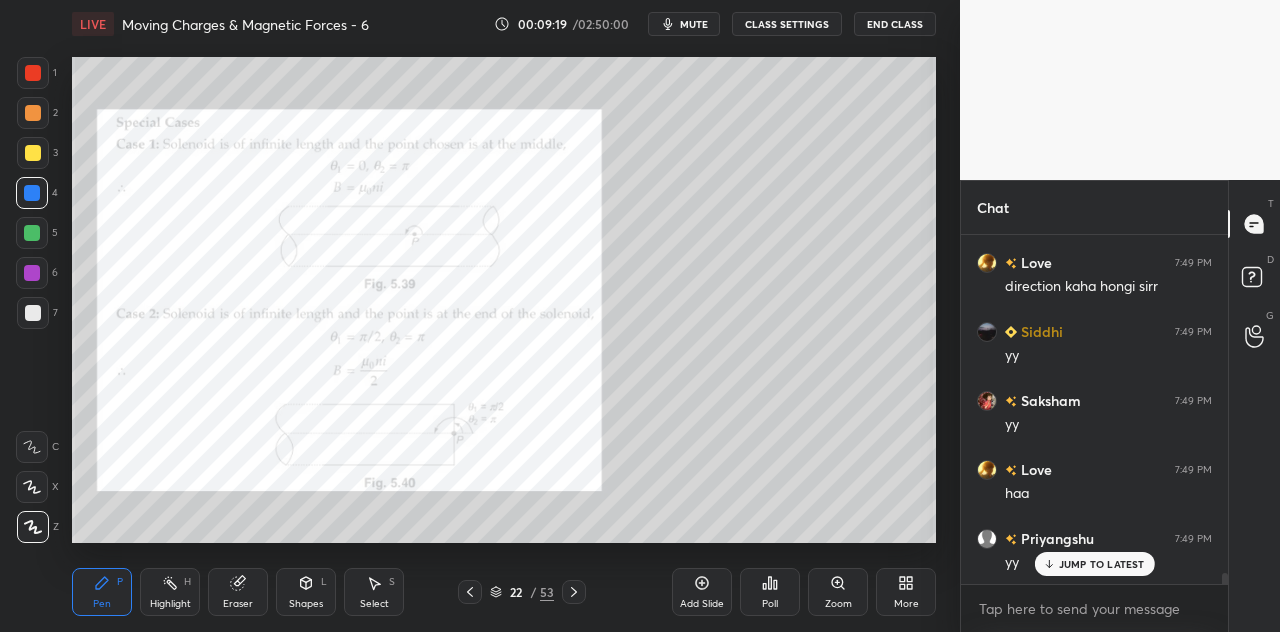 click on "Shapes L" at bounding box center (306, 592) 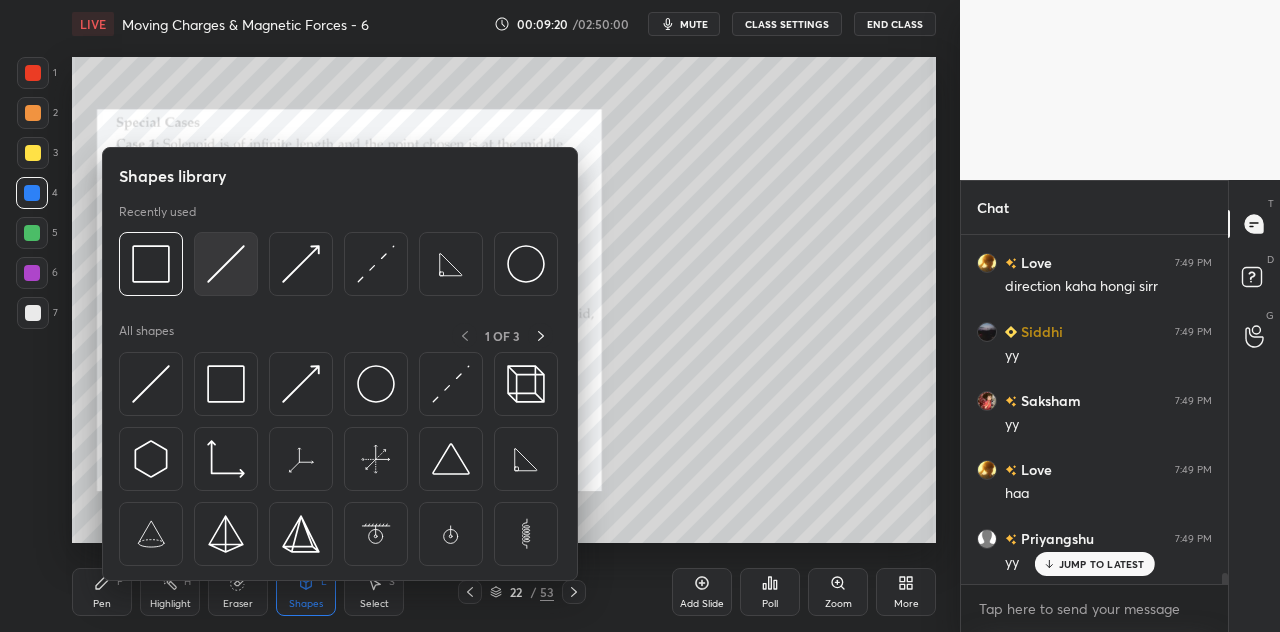 click at bounding box center [226, 264] 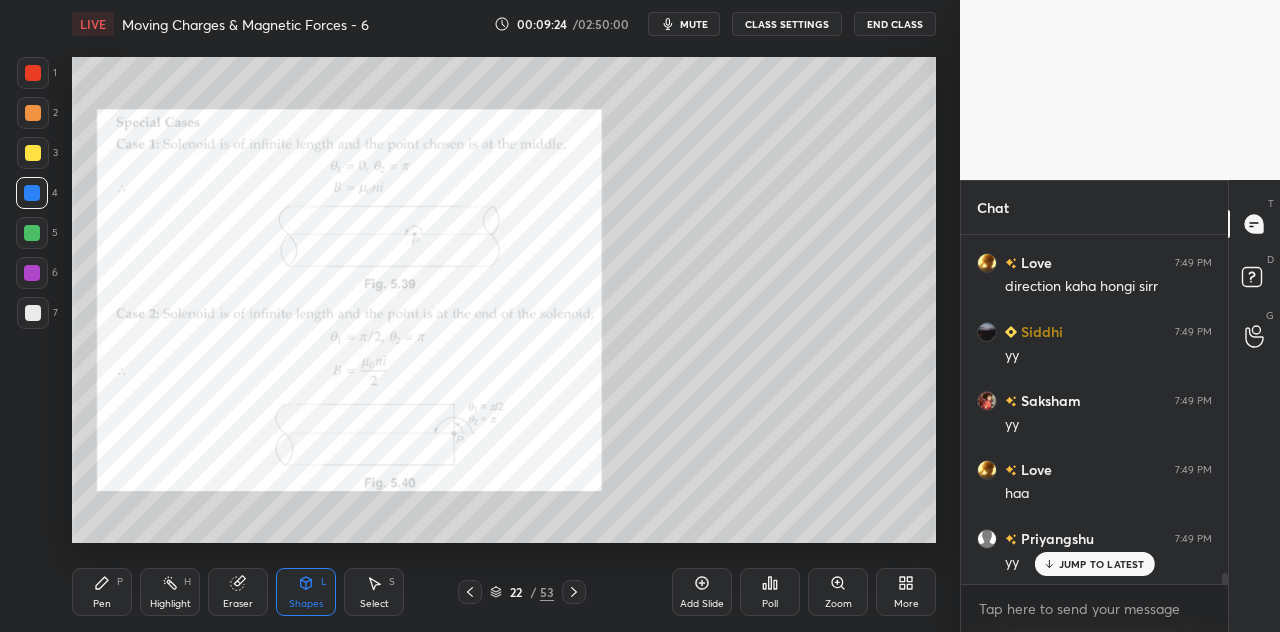 click on "Pen P" at bounding box center [102, 592] 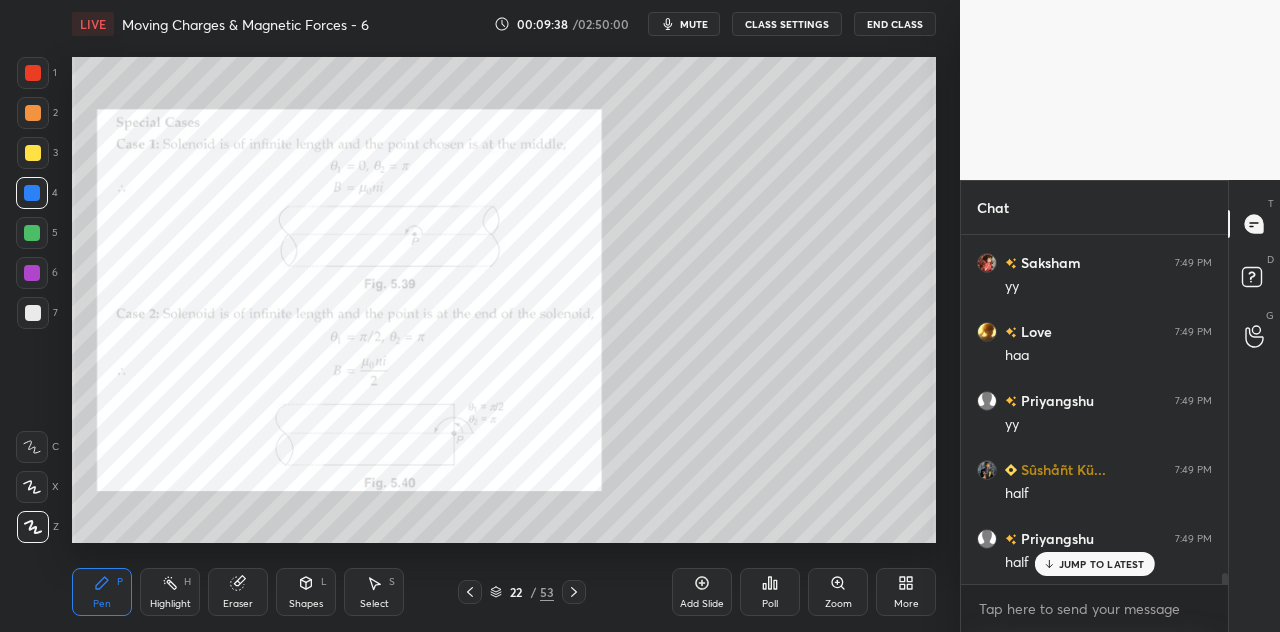 scroll, scrollTop: 10484, scrollLeft: 0, axis: vertical 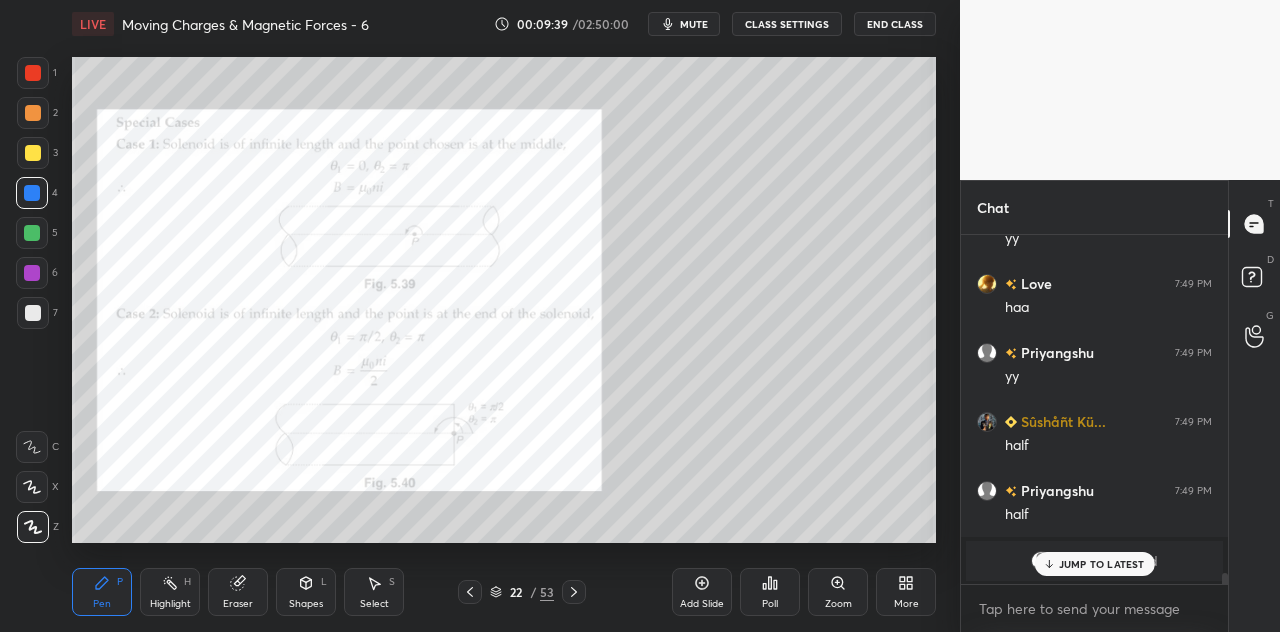 click on "JUMP TO LATEST" at bounding box center (1102, 564) 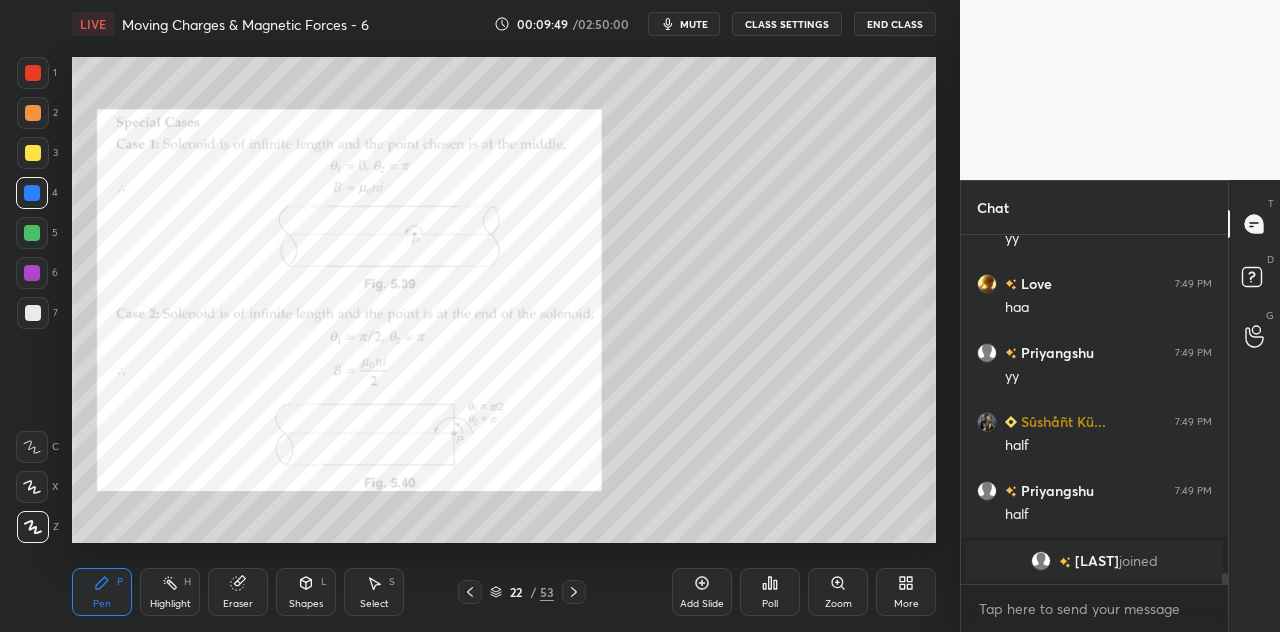 scroll, scrollTop: 10572, scrollLeft: 0, axis: vertical 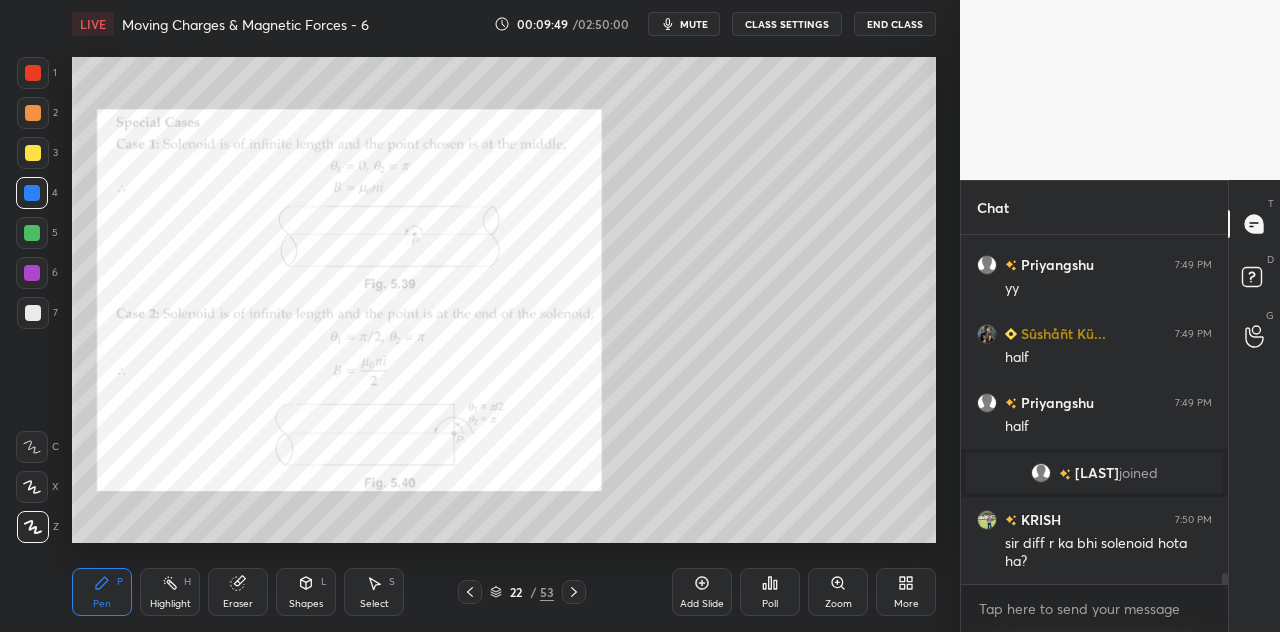 click at bounding box center (33, 73) 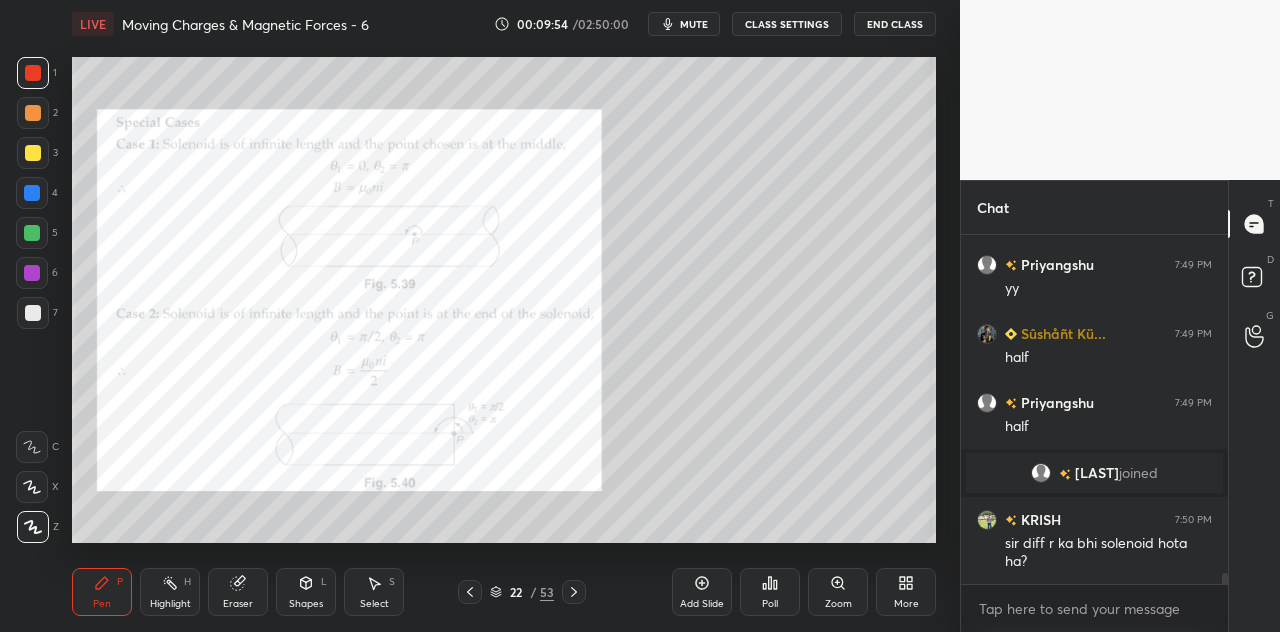 click on "Select S" at bounding box center (374, 592) 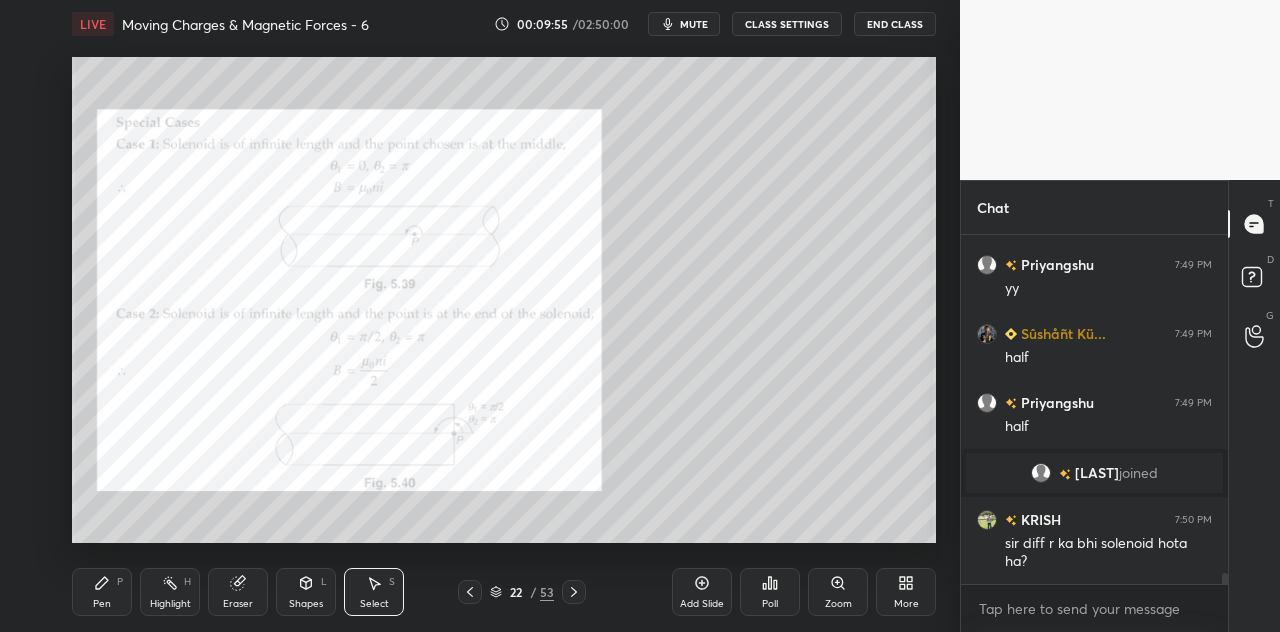 click on "Shapes L" at bounding box center [306, 592] 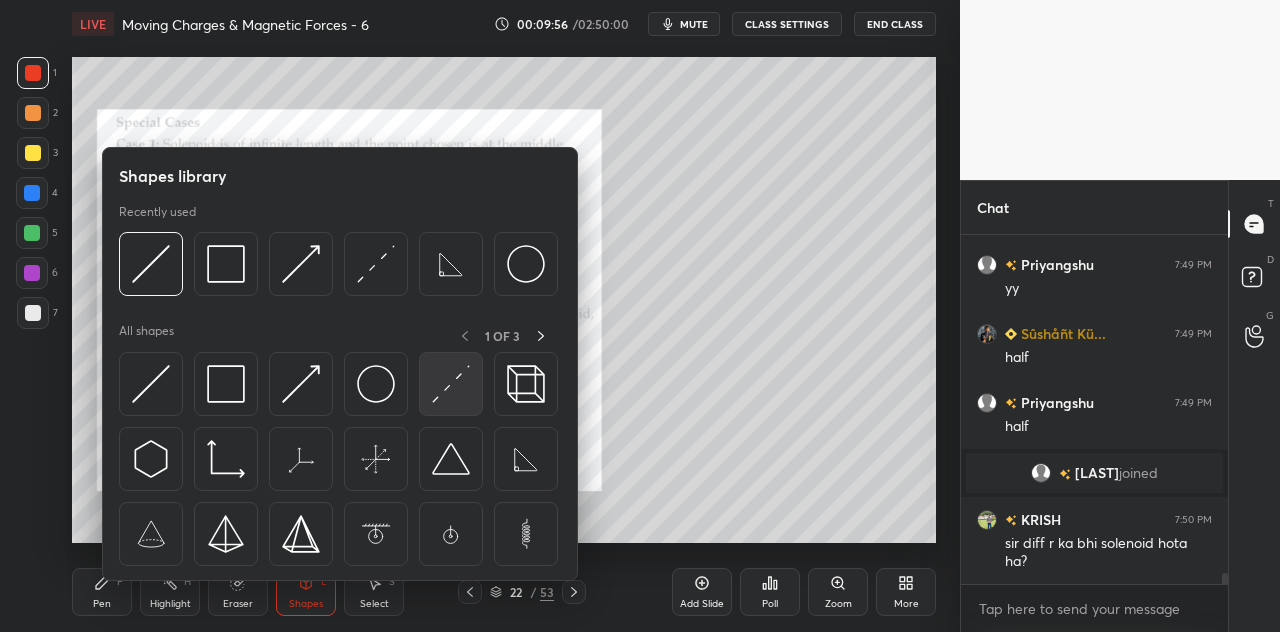 click at bounding box center [451, 384] 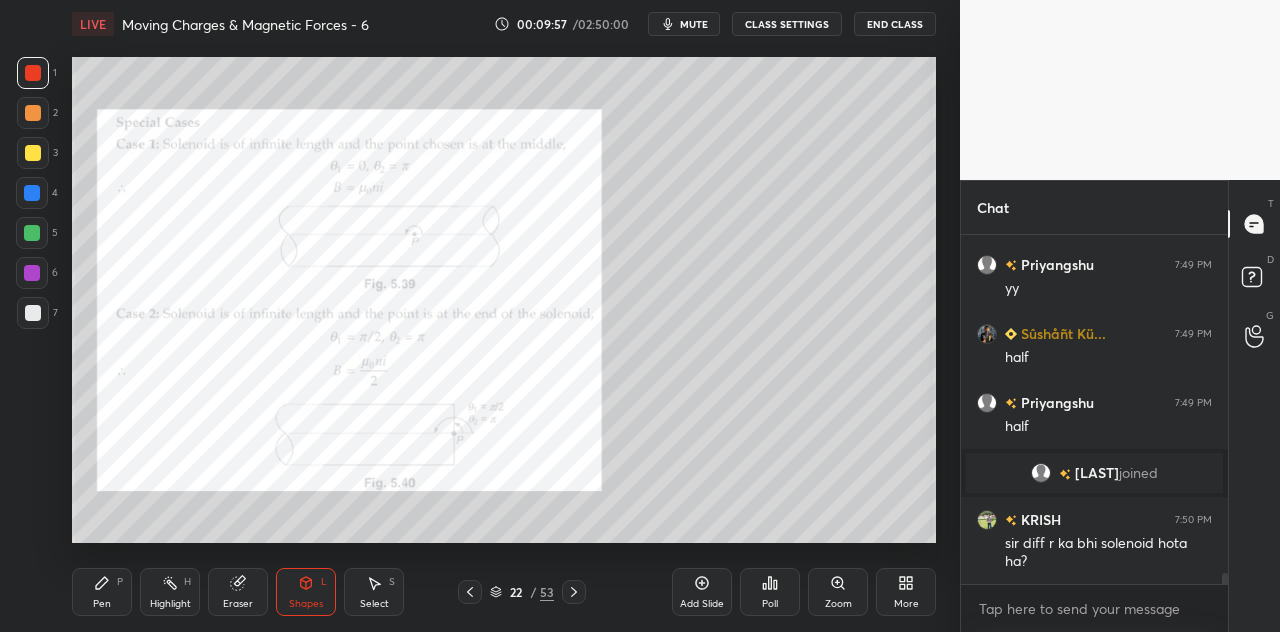 click at bounding box center [33, 153] 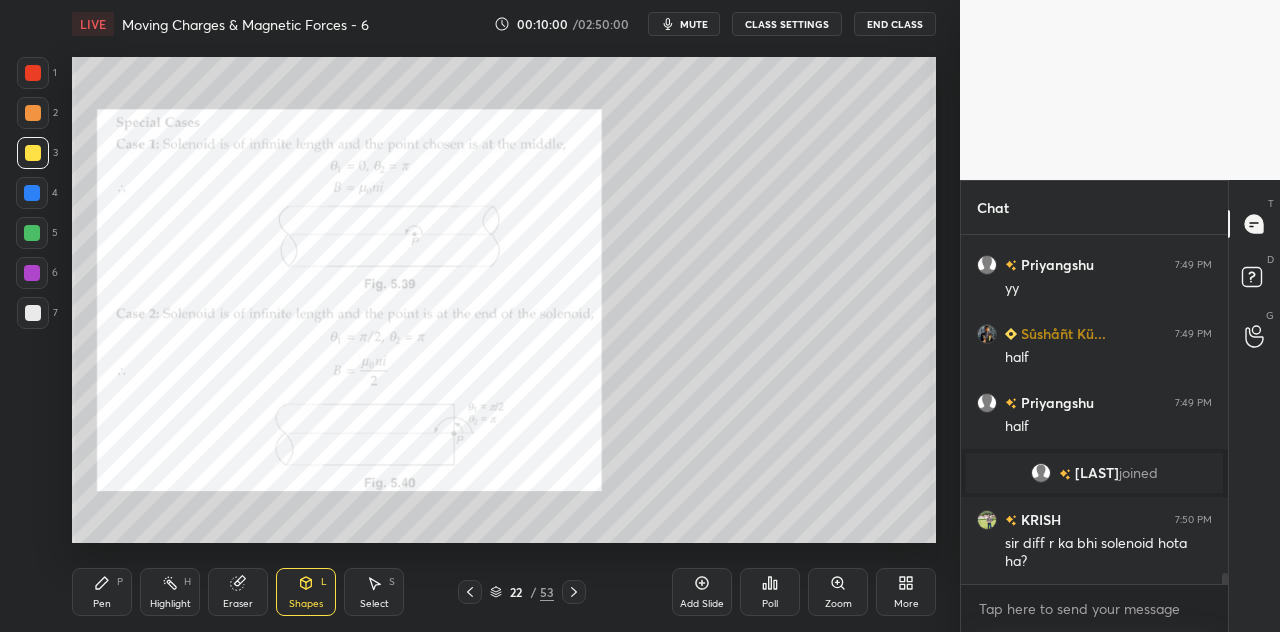 click on "Pen P" at bounding box center [102, 592] 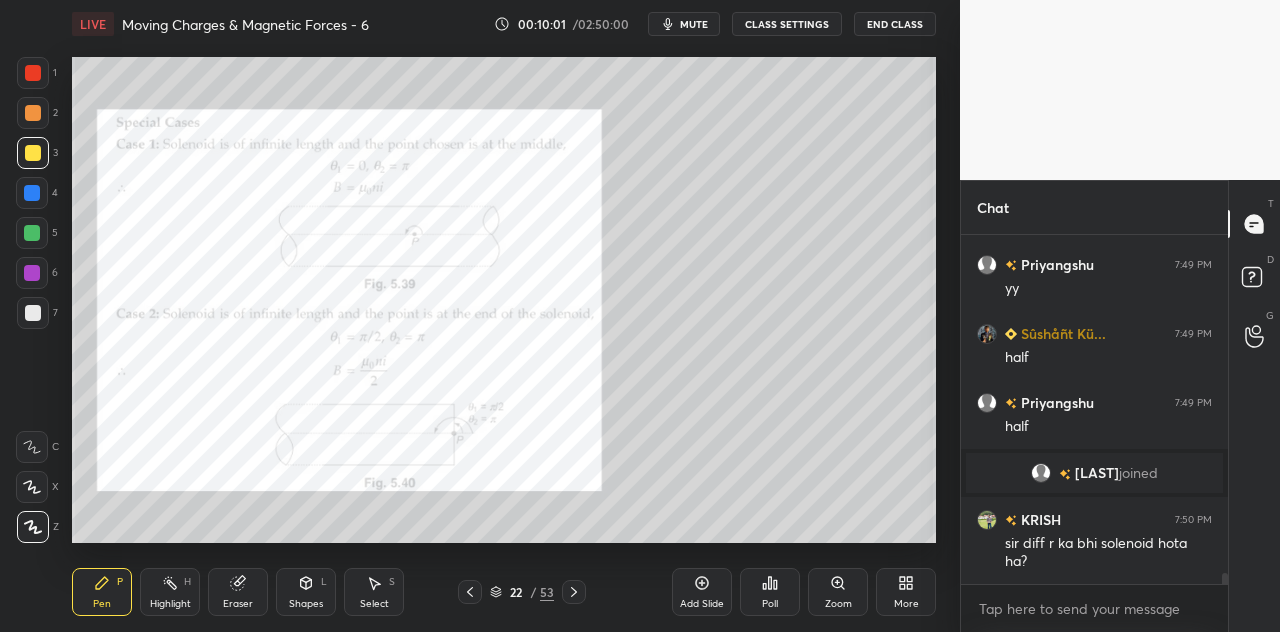 click at bounding box center (33, 113) 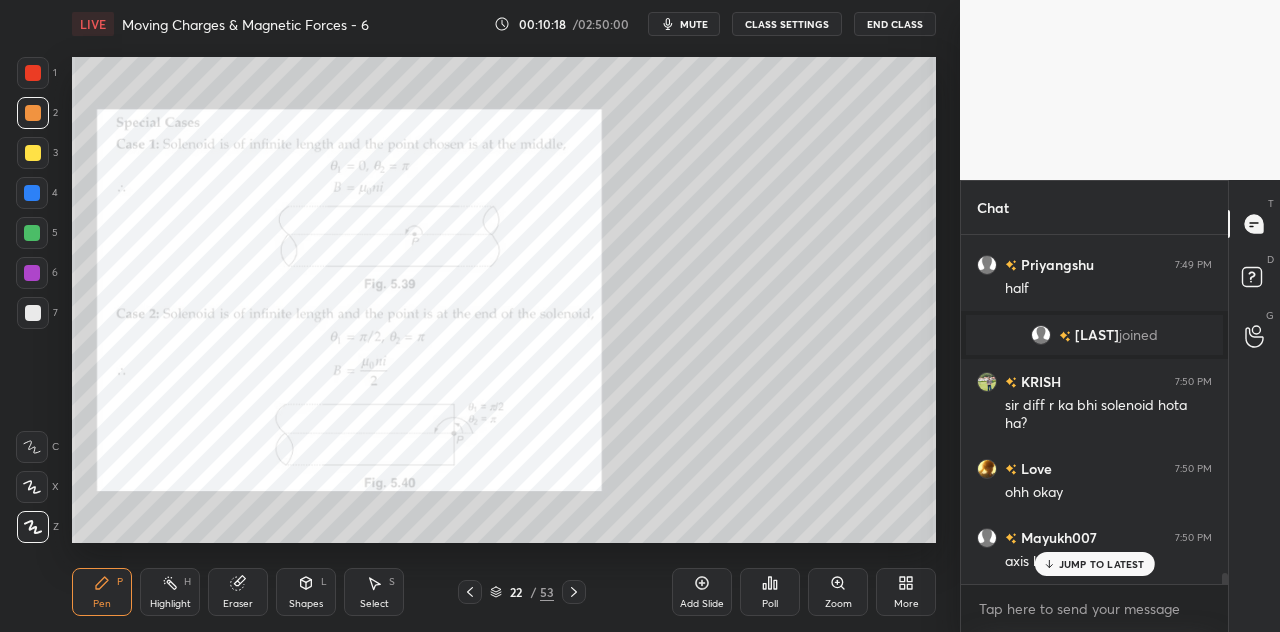 scroll, scrollTop: 10778, scrollLeft: 0, axis: vertical 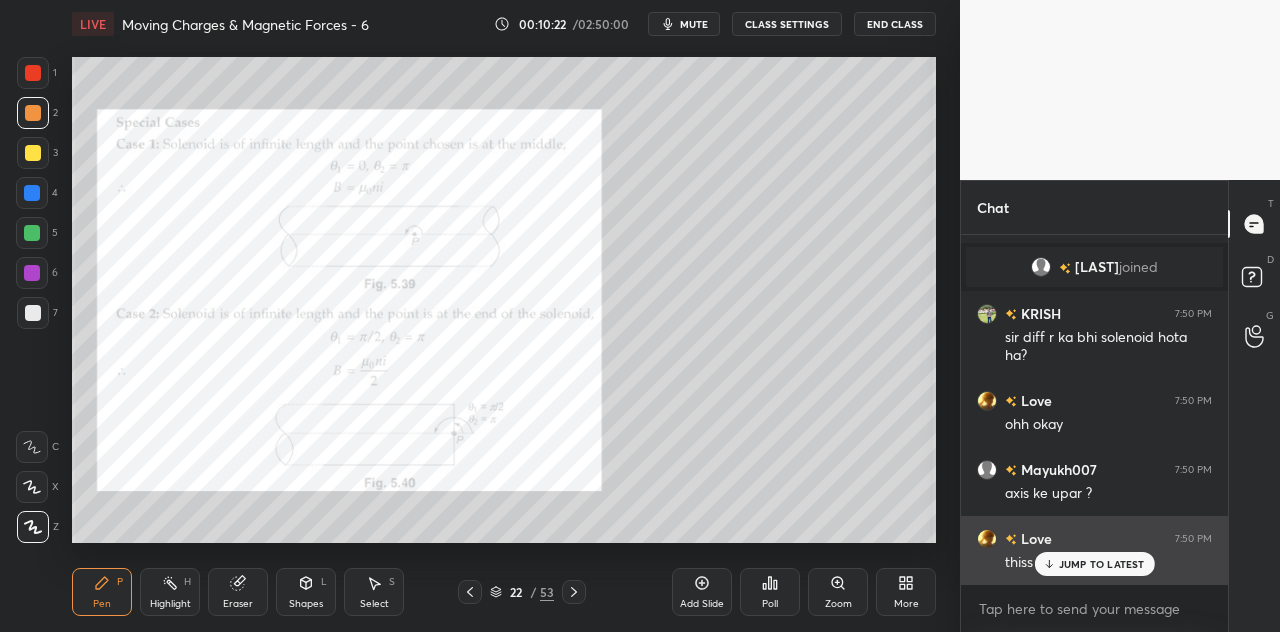 click on "JUMP TO LATEST" at bounding box center (1102, 564) 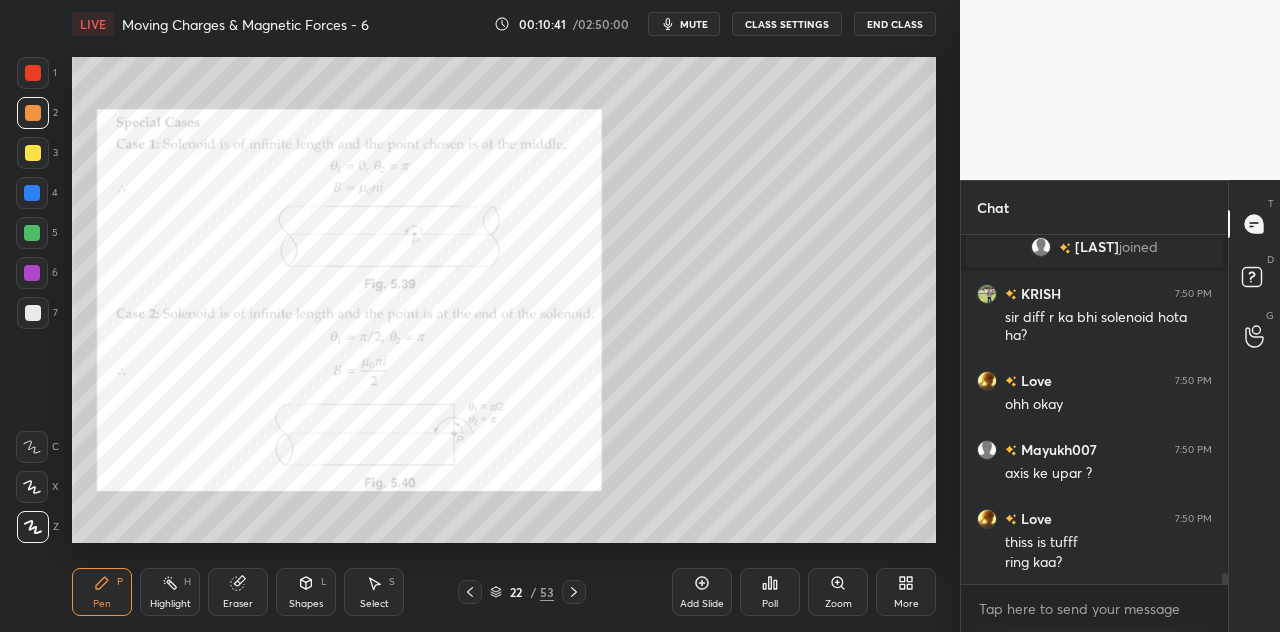 scroll, scrollTop: 10868, scrollLeft: 0, axis: vertical 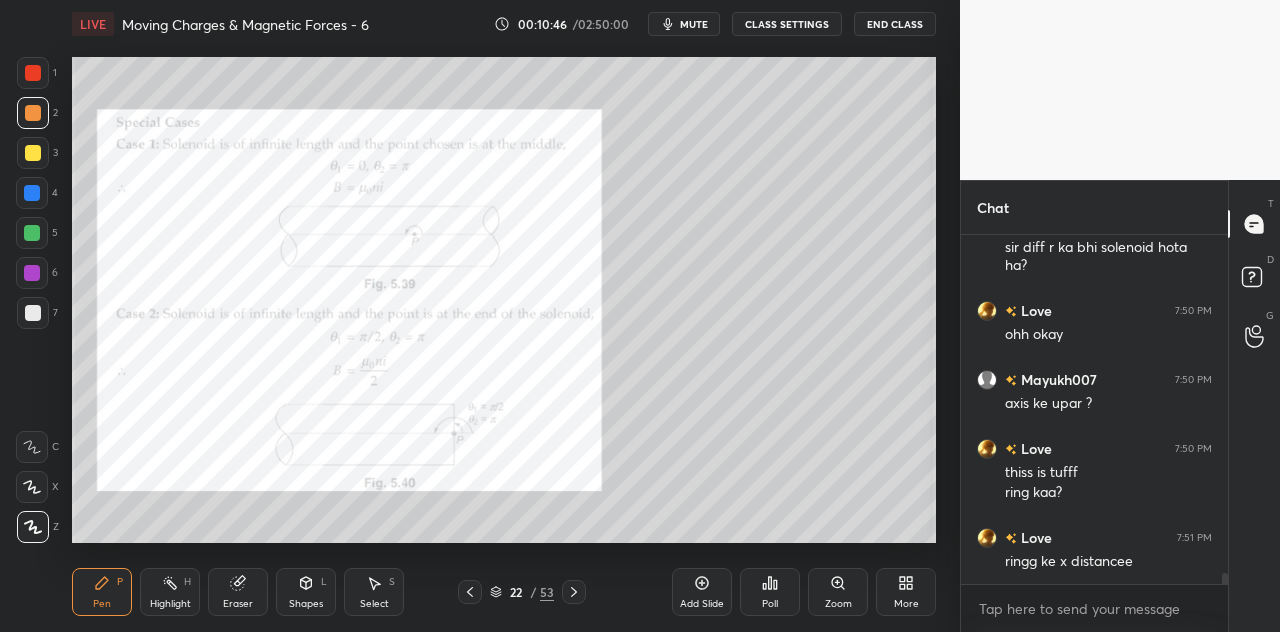 click at bounding box center (32, 193) 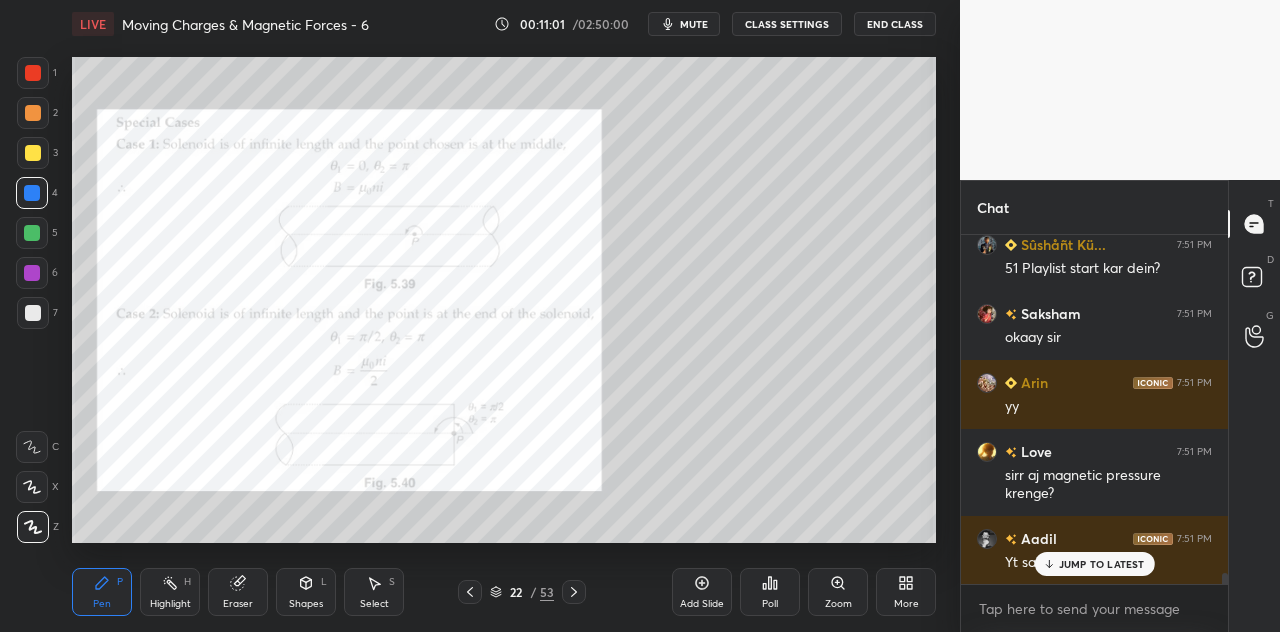 scroll, scrollTop: 11300, scrollLeft: 0, axis: vertical 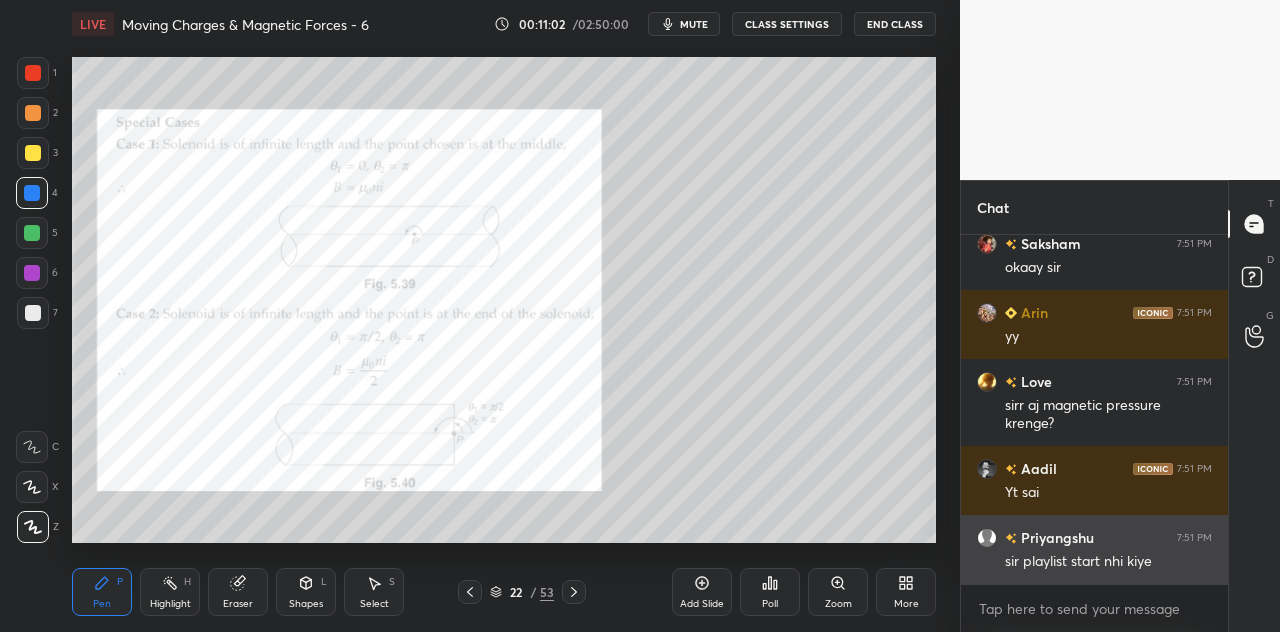 click on "sir playlist start nhi kiye" at bounding box center (1108, 562) 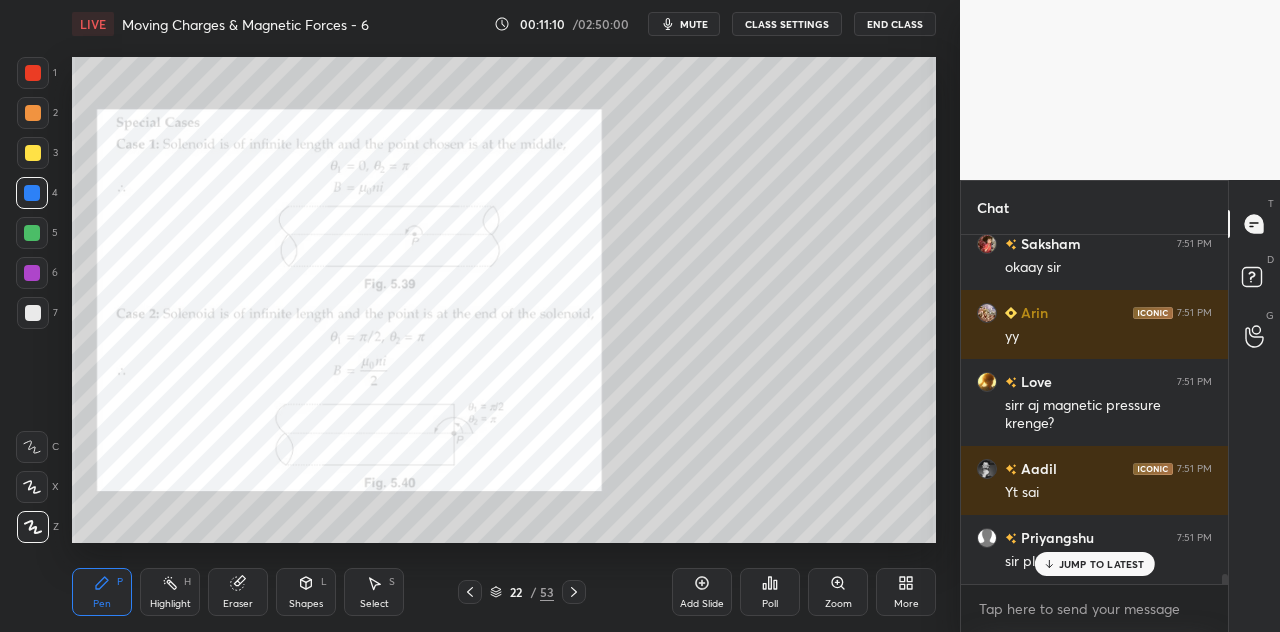 scroll, scrollTop: 11368, scrollLeft: 0, axis: vertical 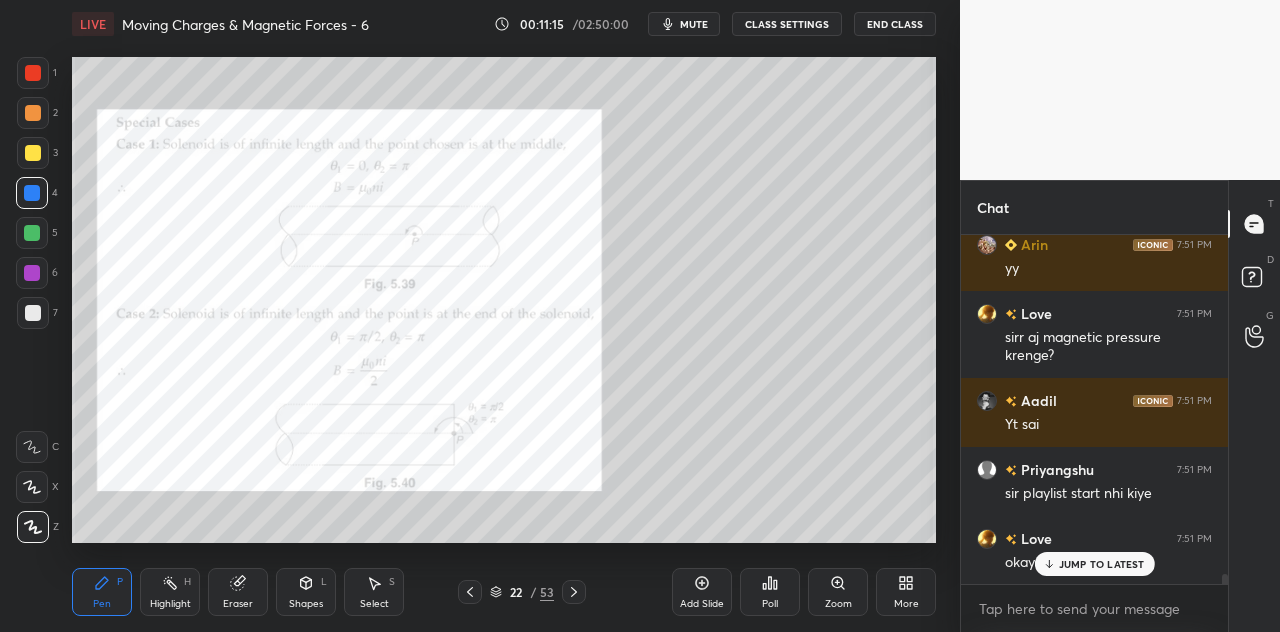 click on "JUMP TO LATEST" at bounding box center [1102, 564] 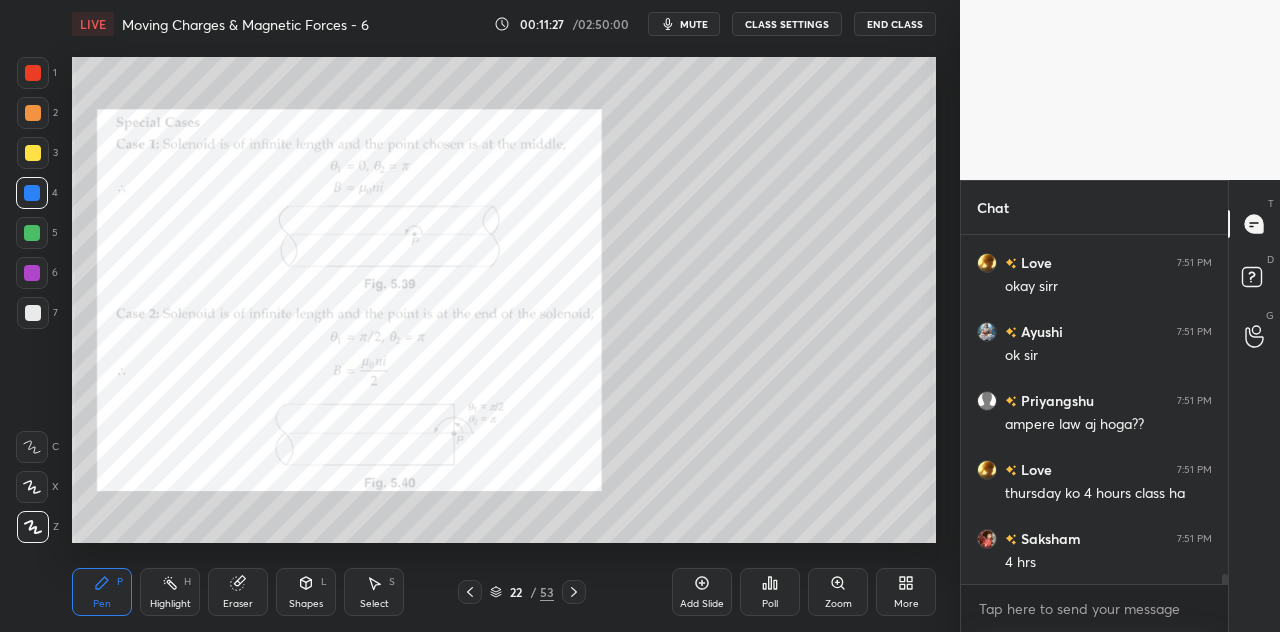 scroll, scrollTop: 11714, scrollLeft: 0, axis: vertical 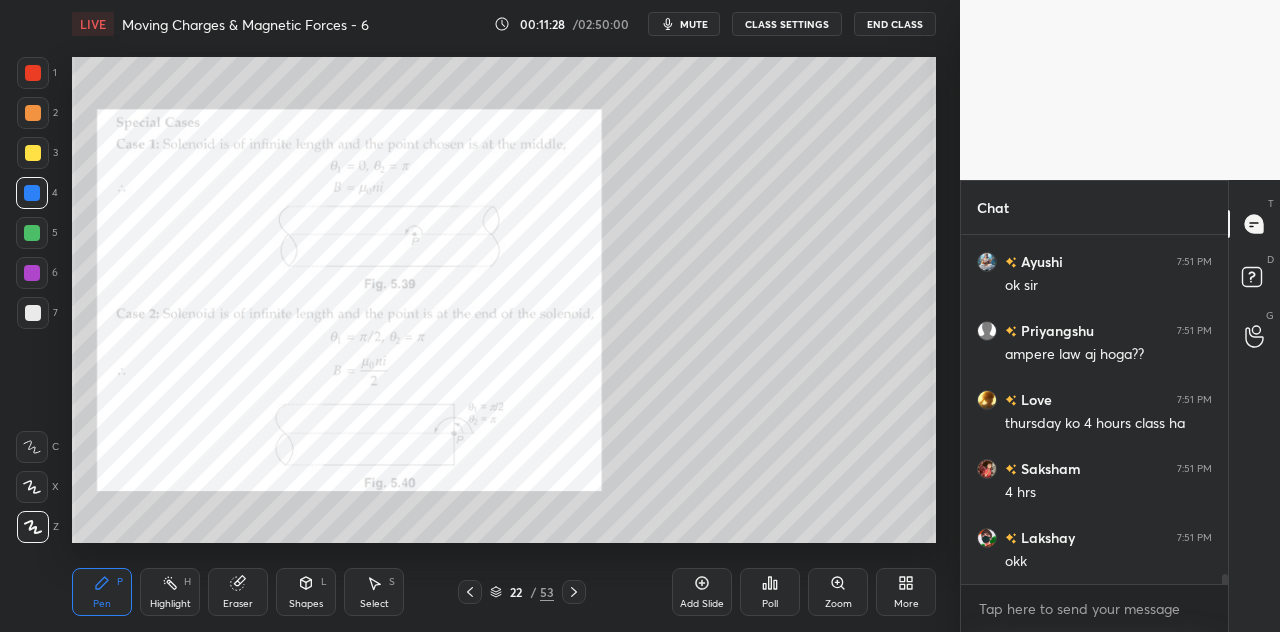 click on "Eraser" at bounding box center (238, 592) 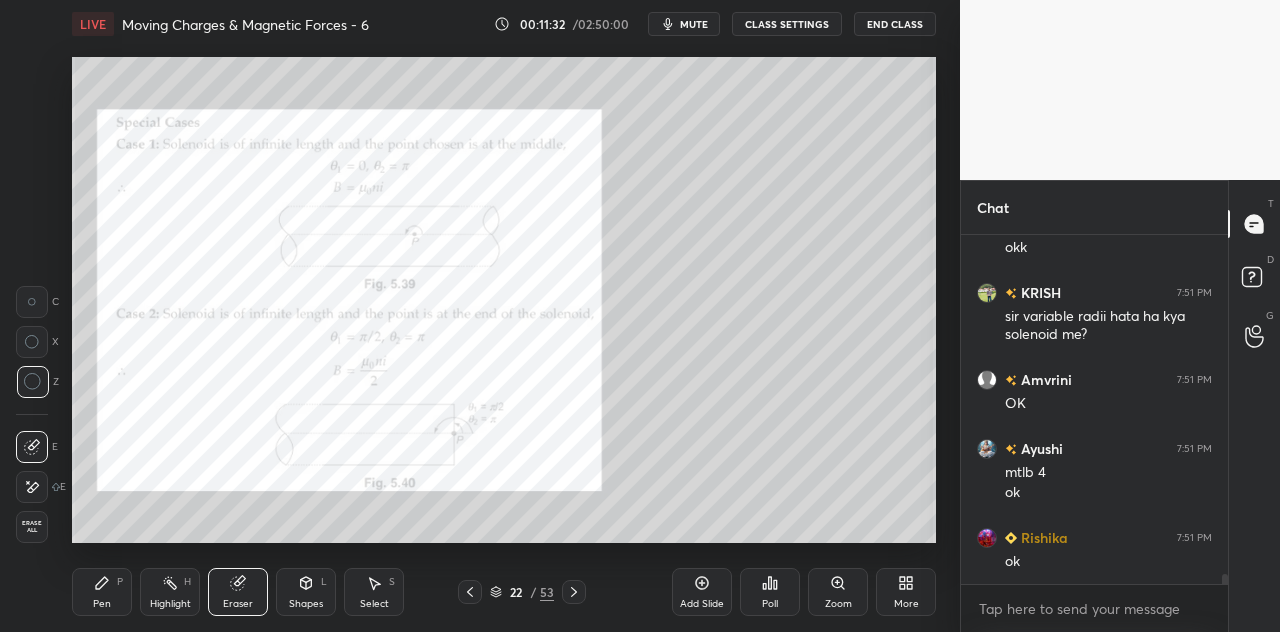 scroll, scrollTop: 12114, scrollLeft: 0, axis: vertical 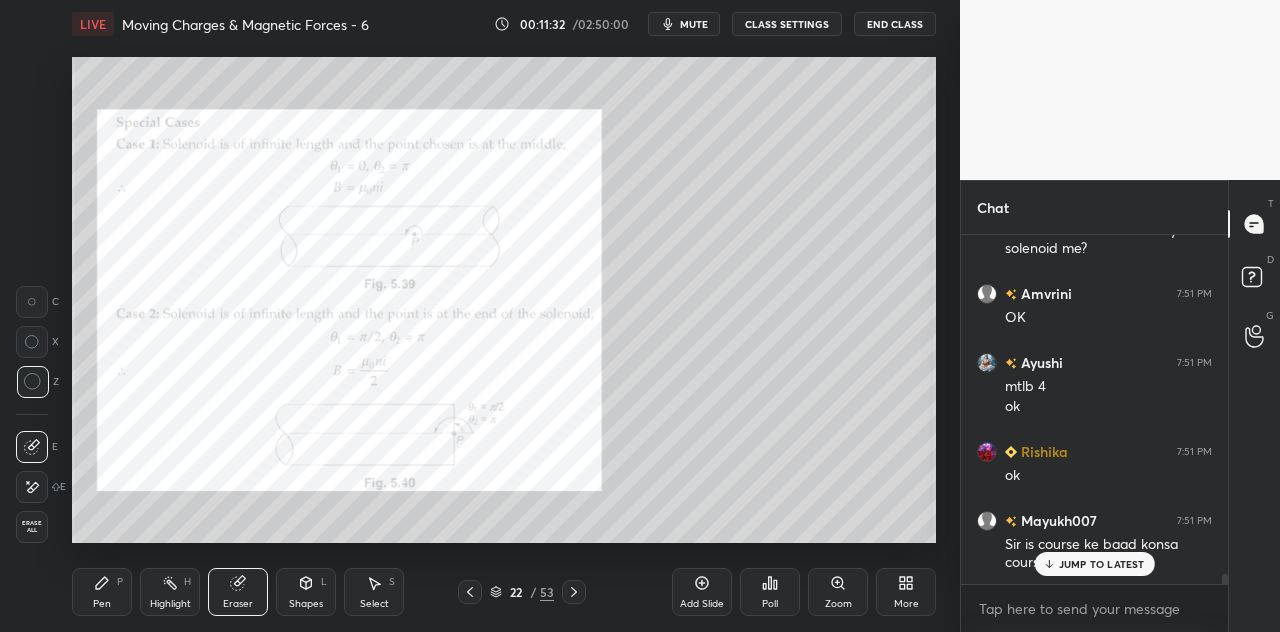 click on "Pen P" at bounding box center (102, 592) 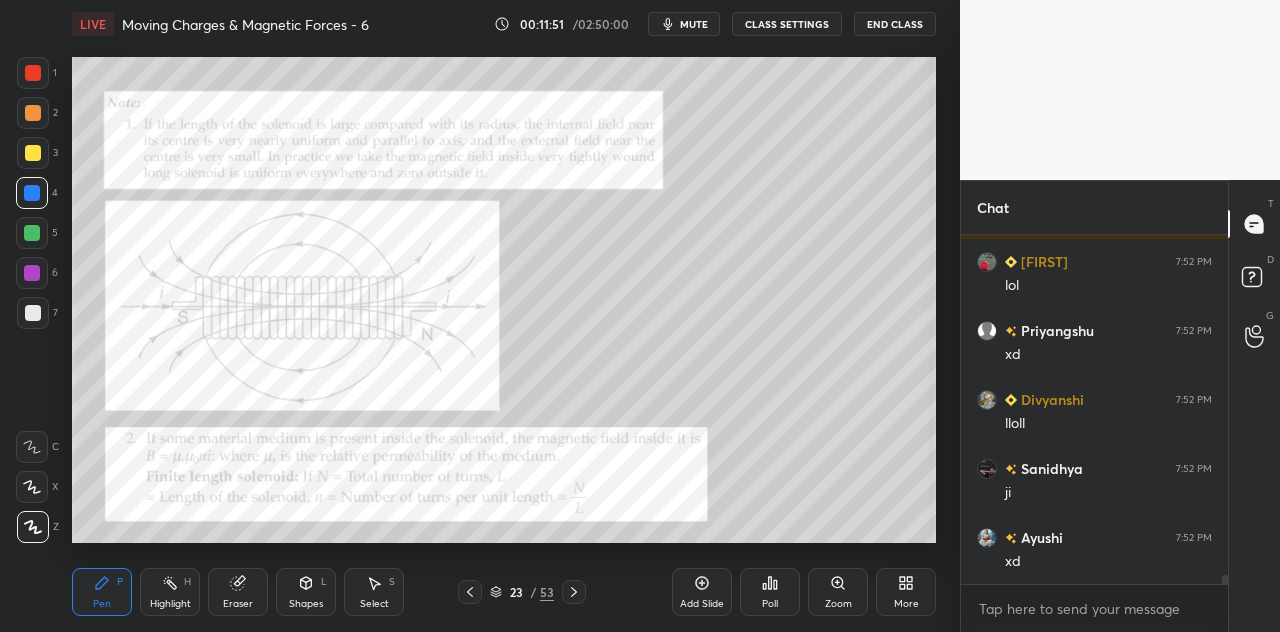 scroll, scrollTop: 13494, scrollLeft: 0, axis: vertical 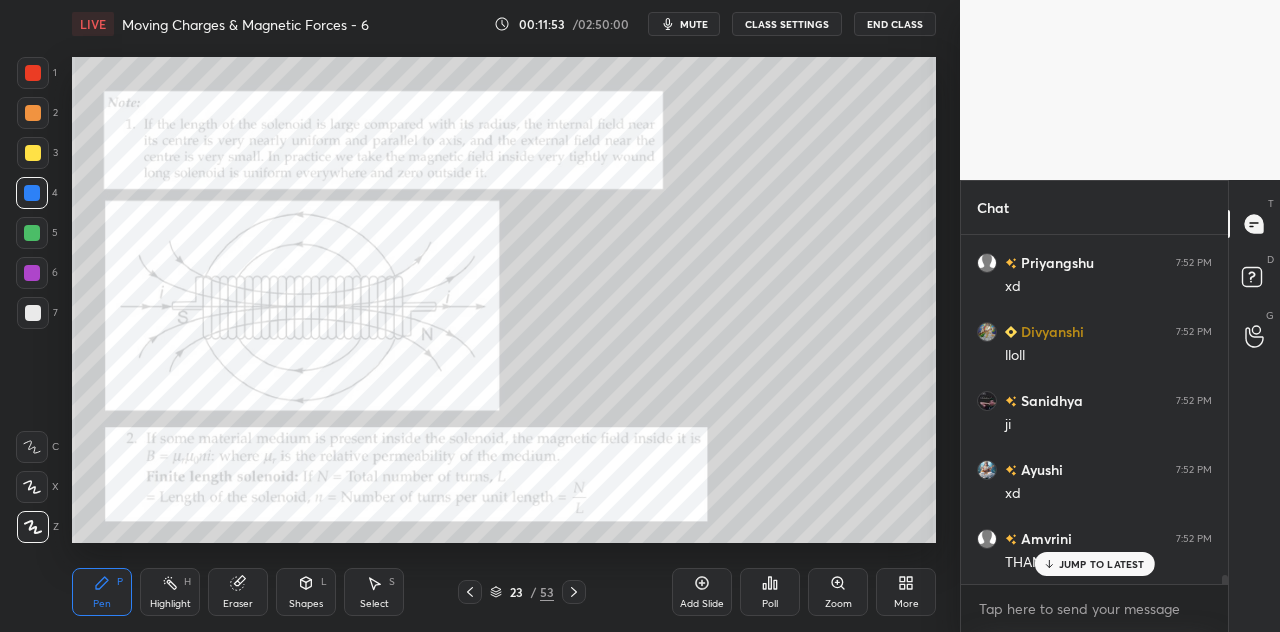 click 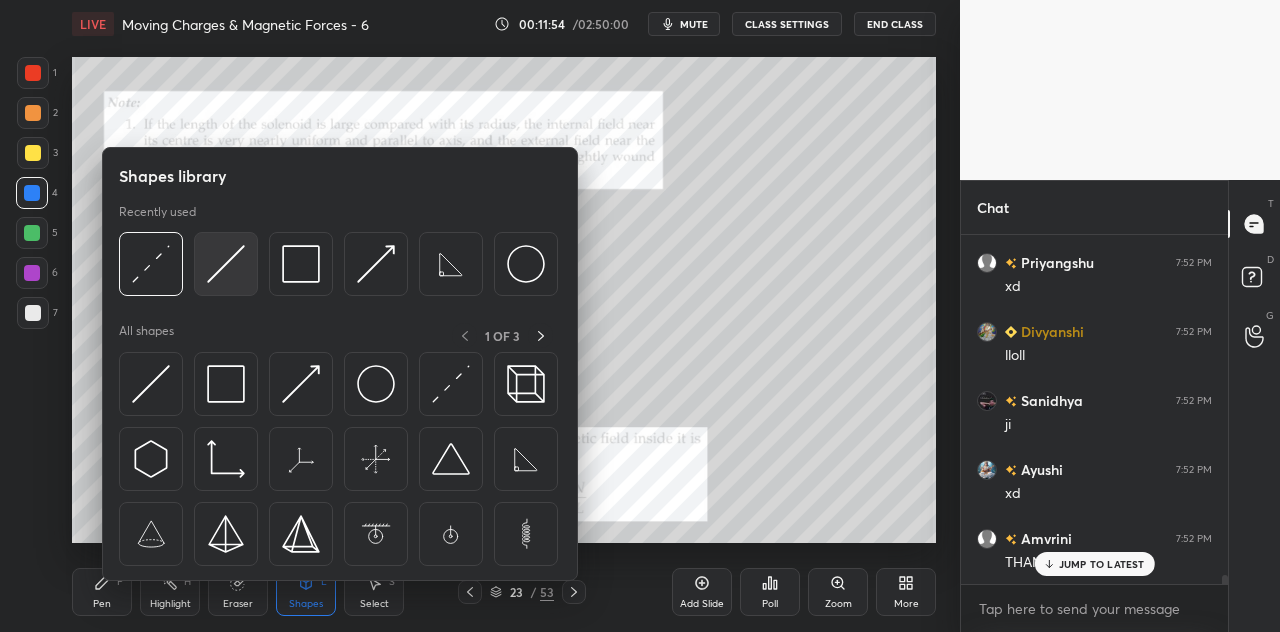 click at bounding box center [226, 264] 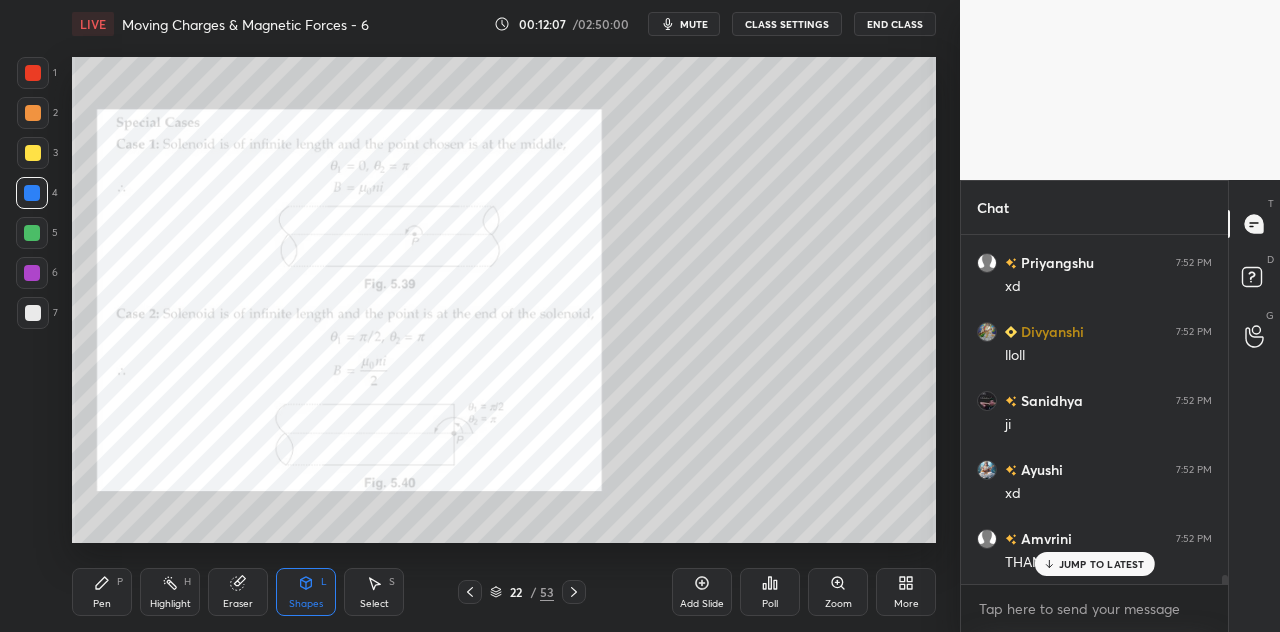 scroll, scrollTop: 13564, scrollLeft: 0, axis: vertical 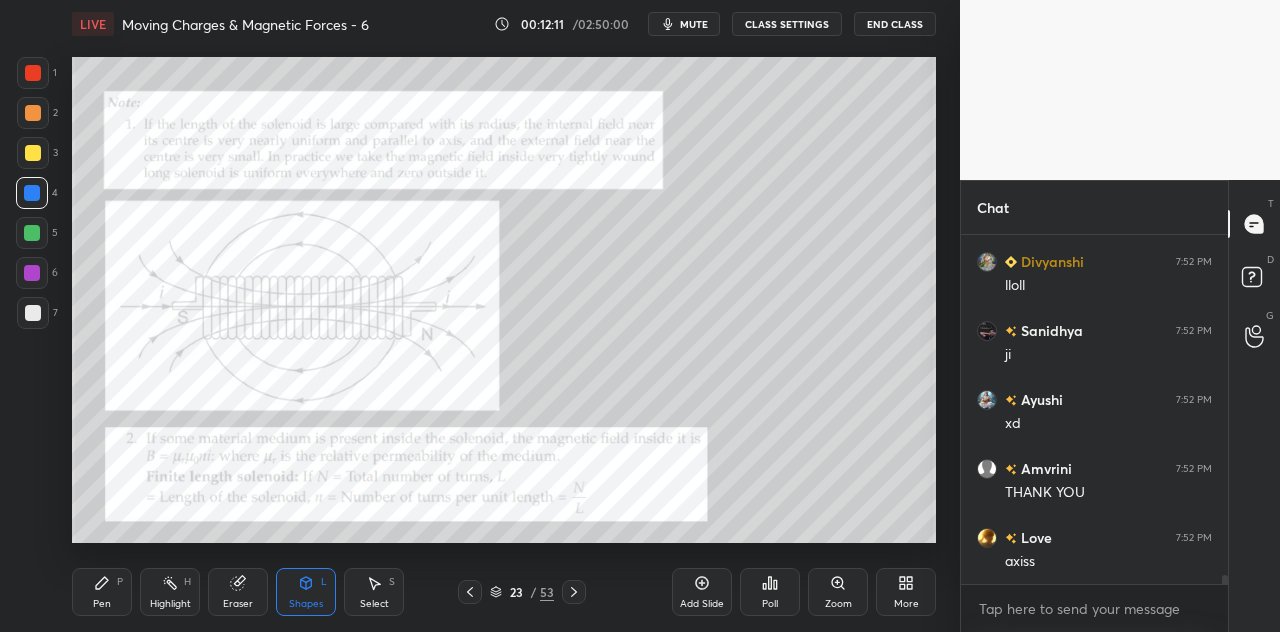 click at bounding box center (33, 73) 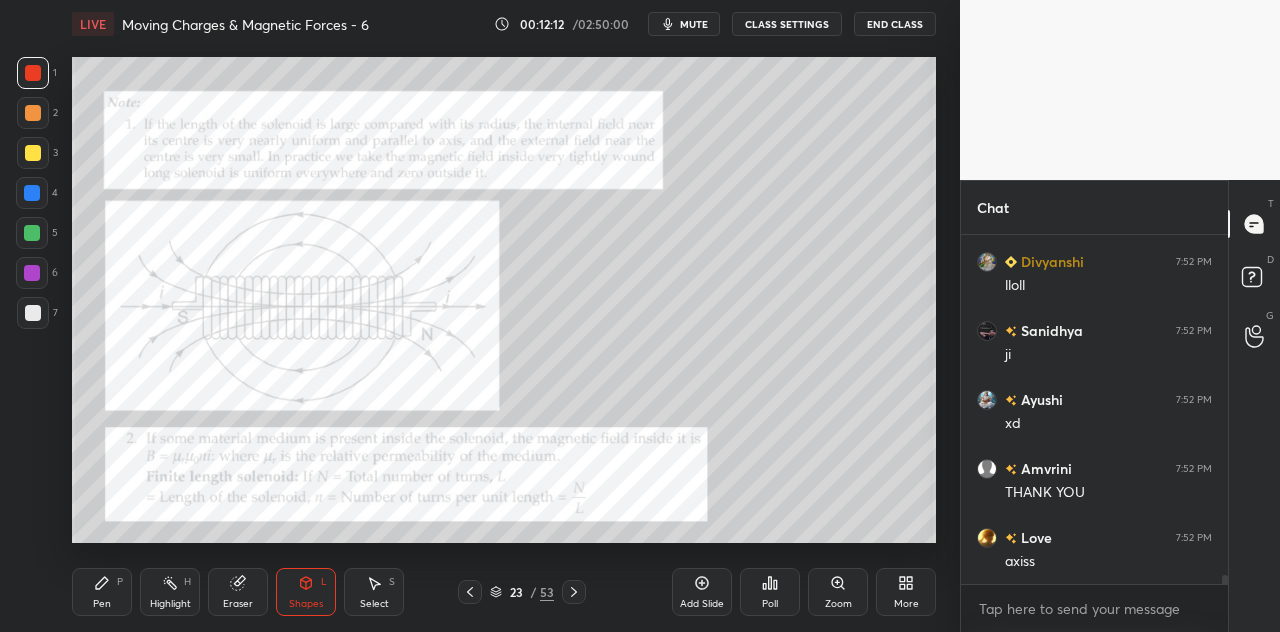 click on "Pen" at bounding box center [102, 604] 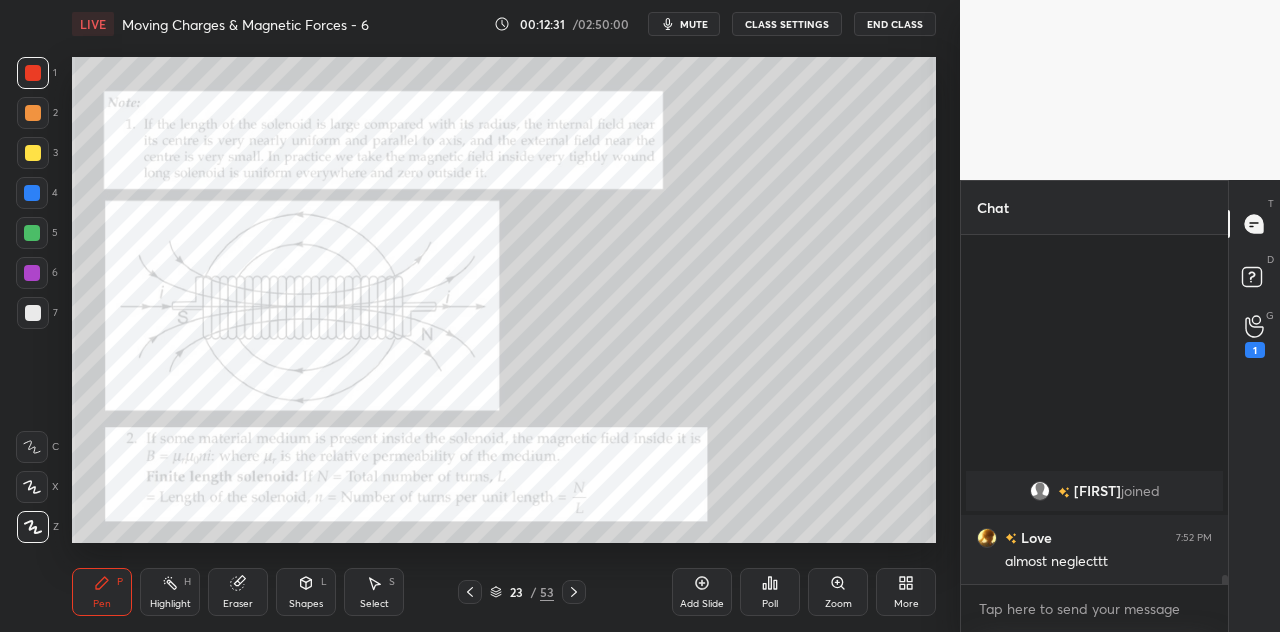 scroll, scrollTop: 11372, scrollLeft: 0, axis: vertical 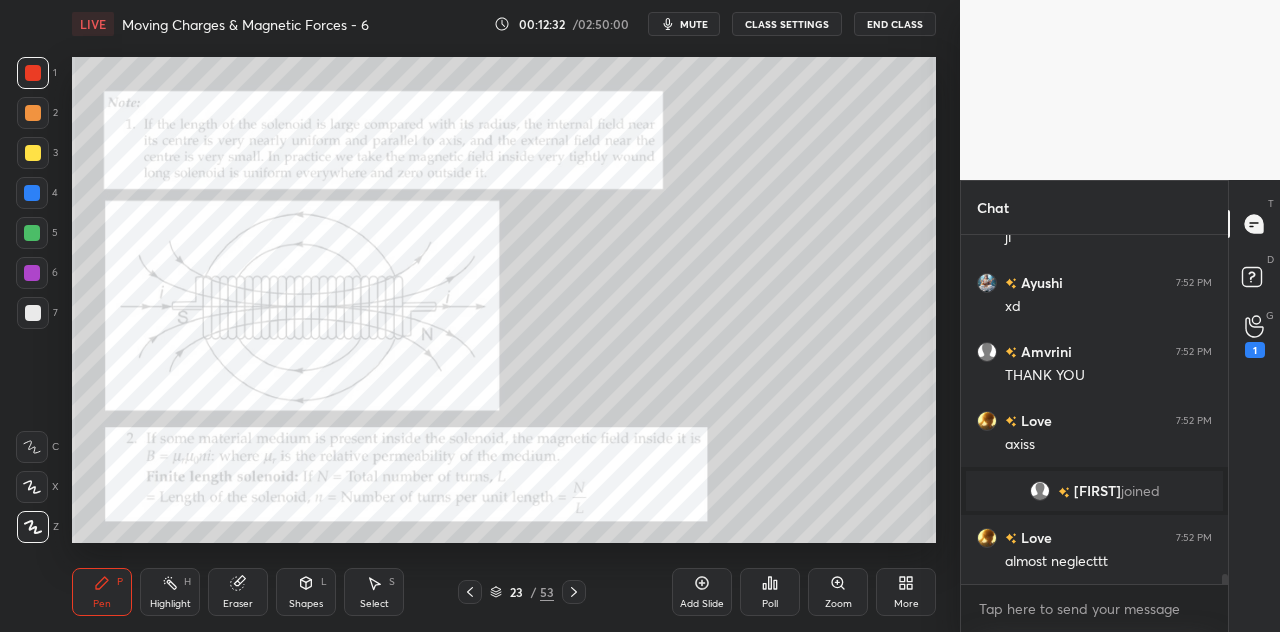 click at bounding box center (33, 153) 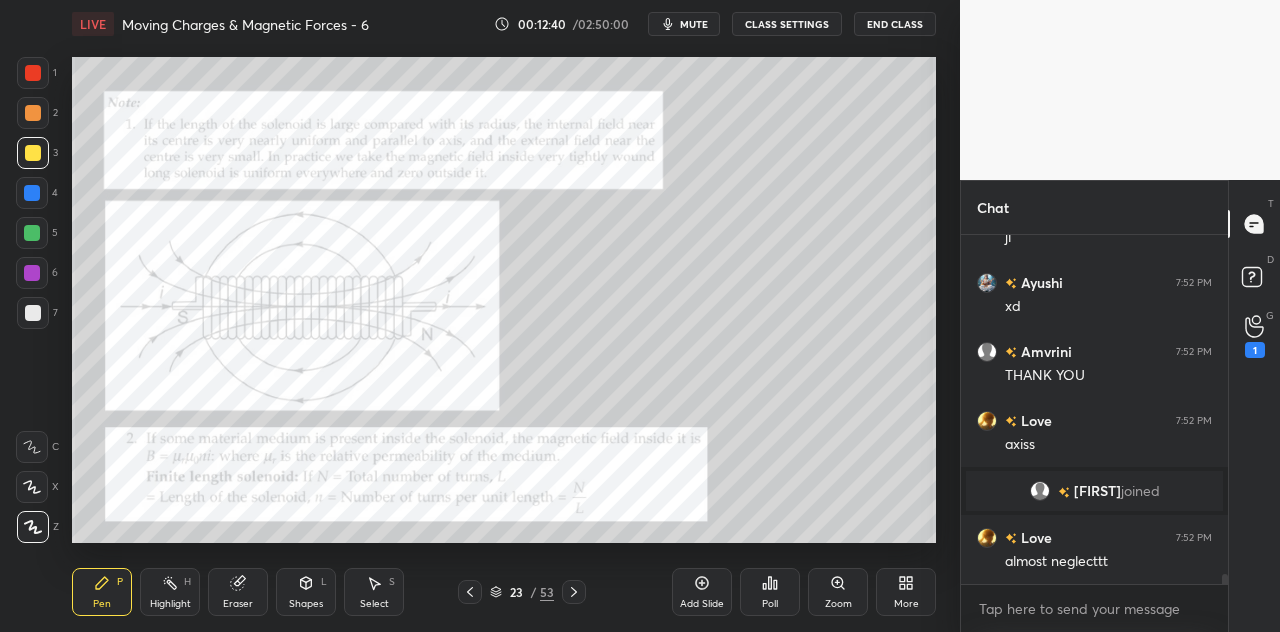 click at bounding box center [33, 73] 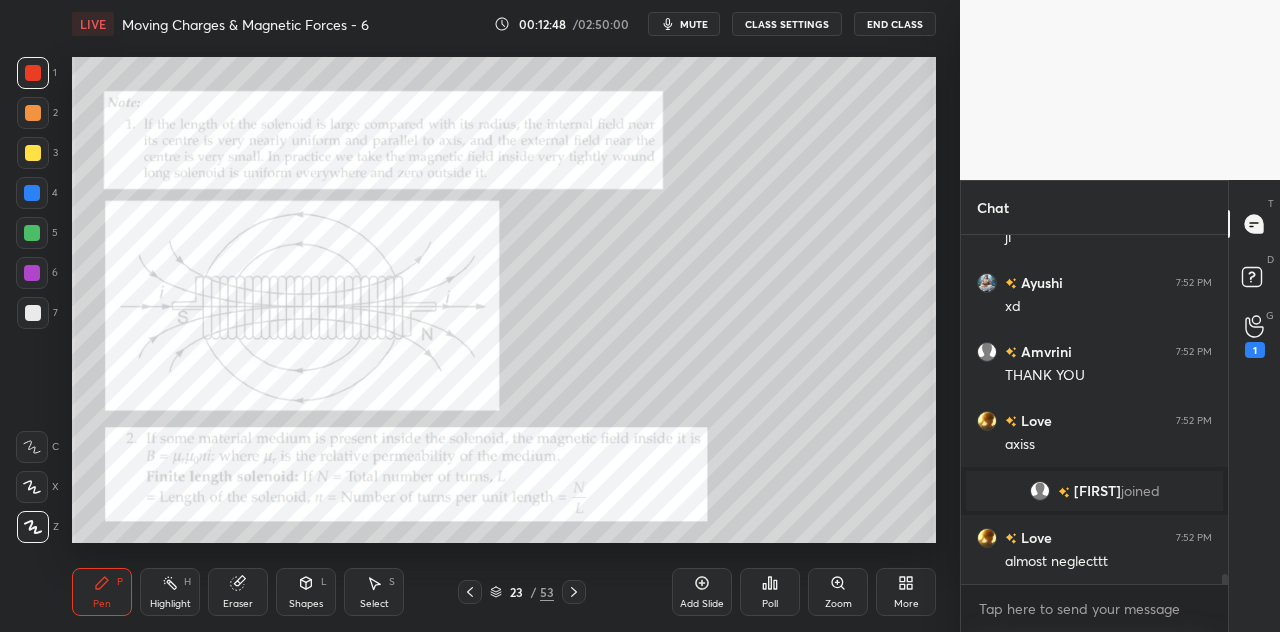 click at bounding box center [33, 153] 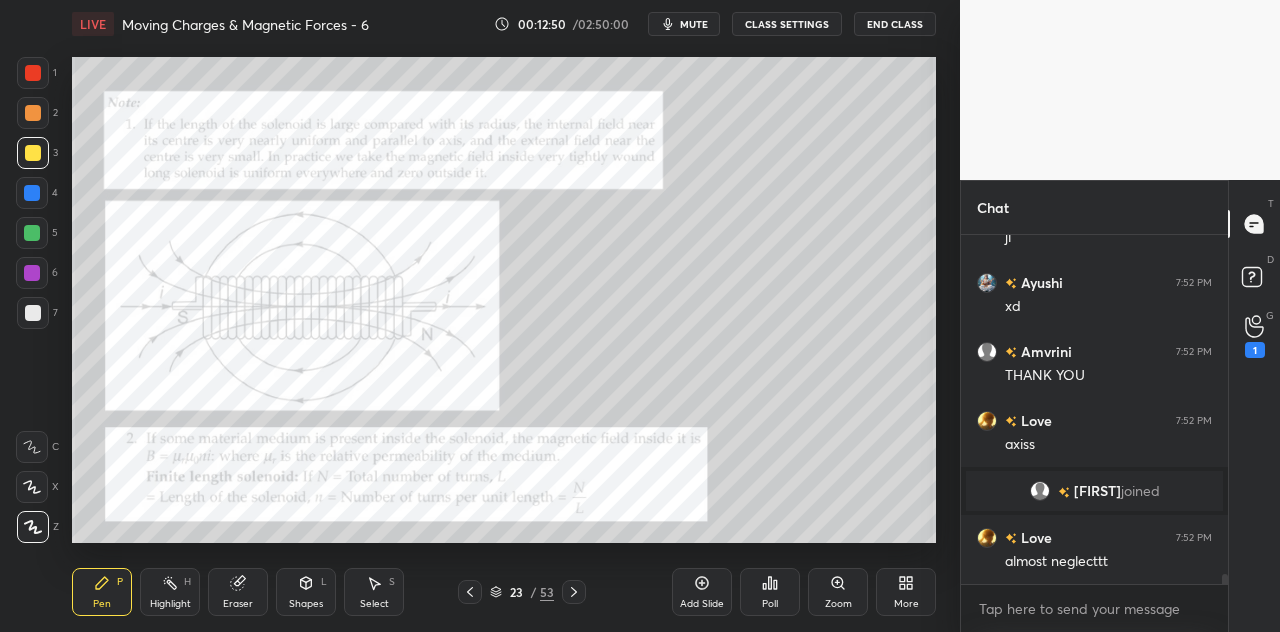 scroll, scrollTop: 11440, scrollLeft: 0, axis: vertical 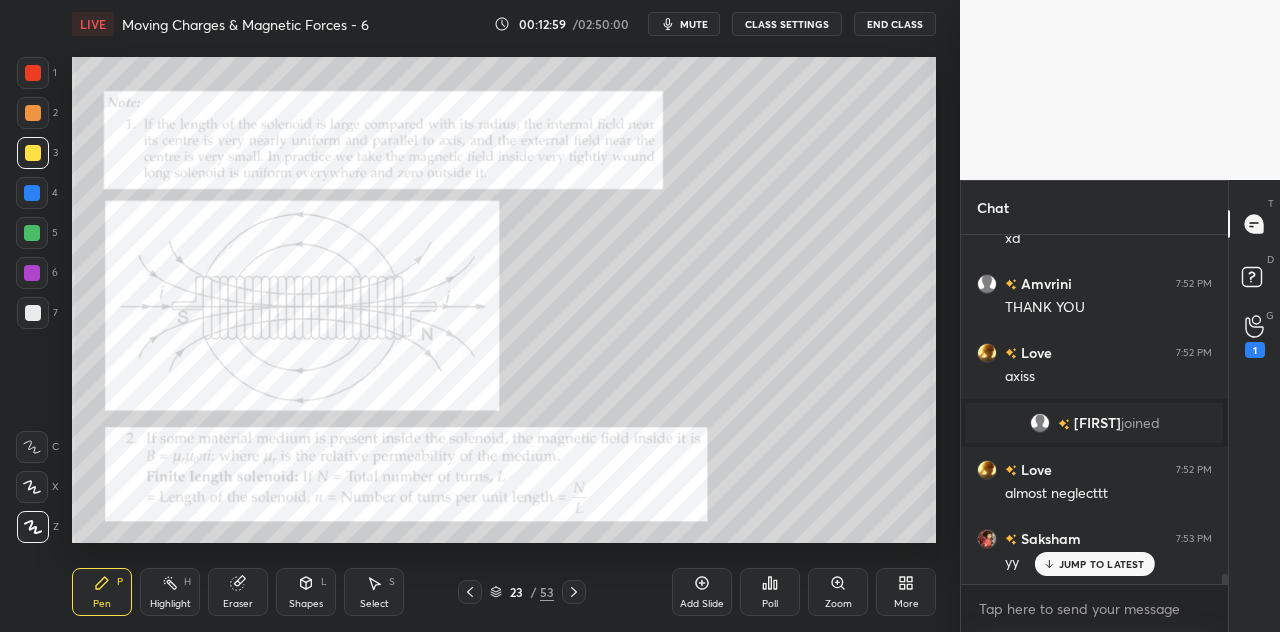click at bounding box center [32, 193] 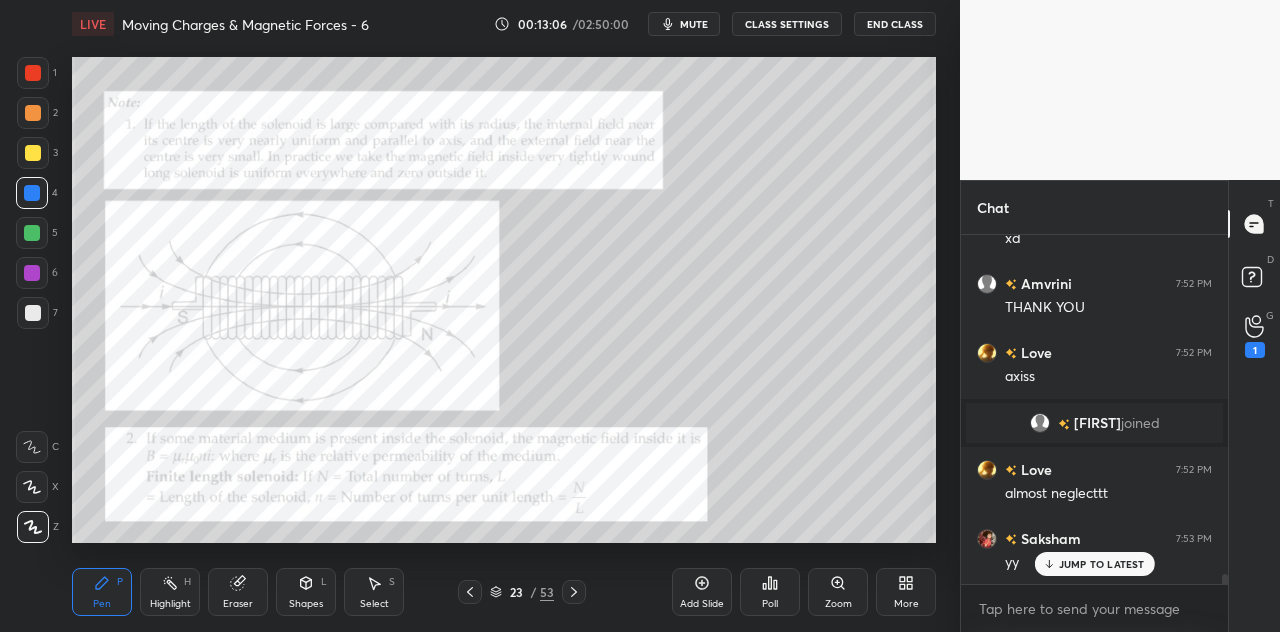 click on "Shapes L" at bounding box center [306, 592] 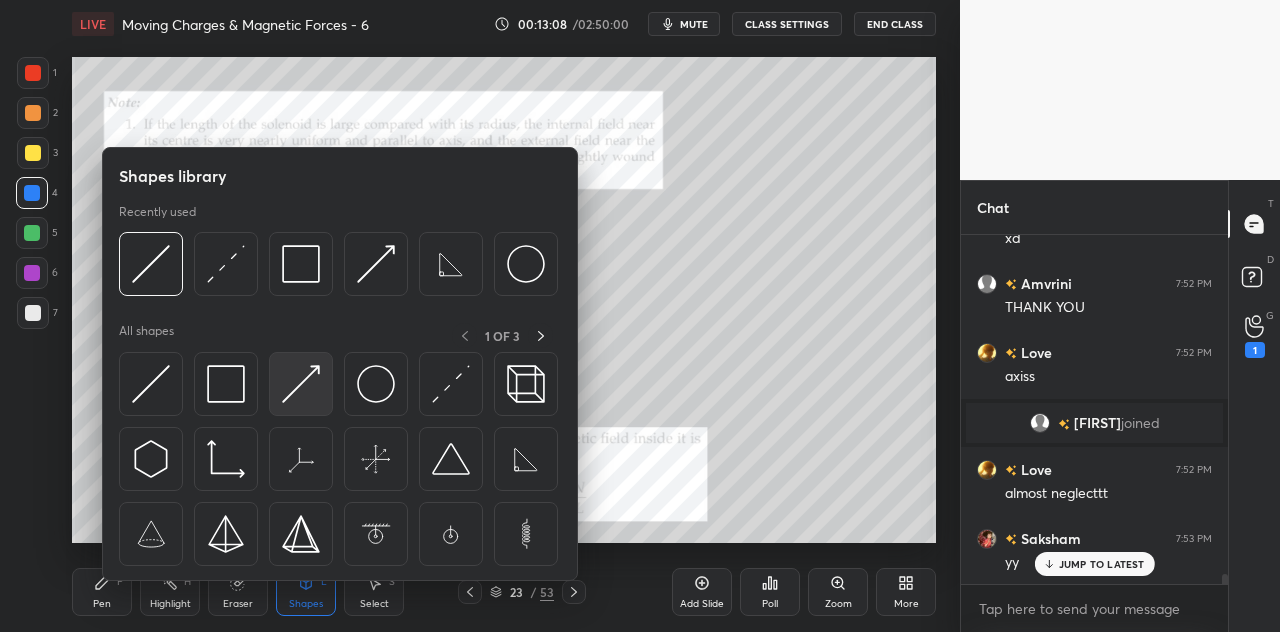 click at bounding box center [301, 384] 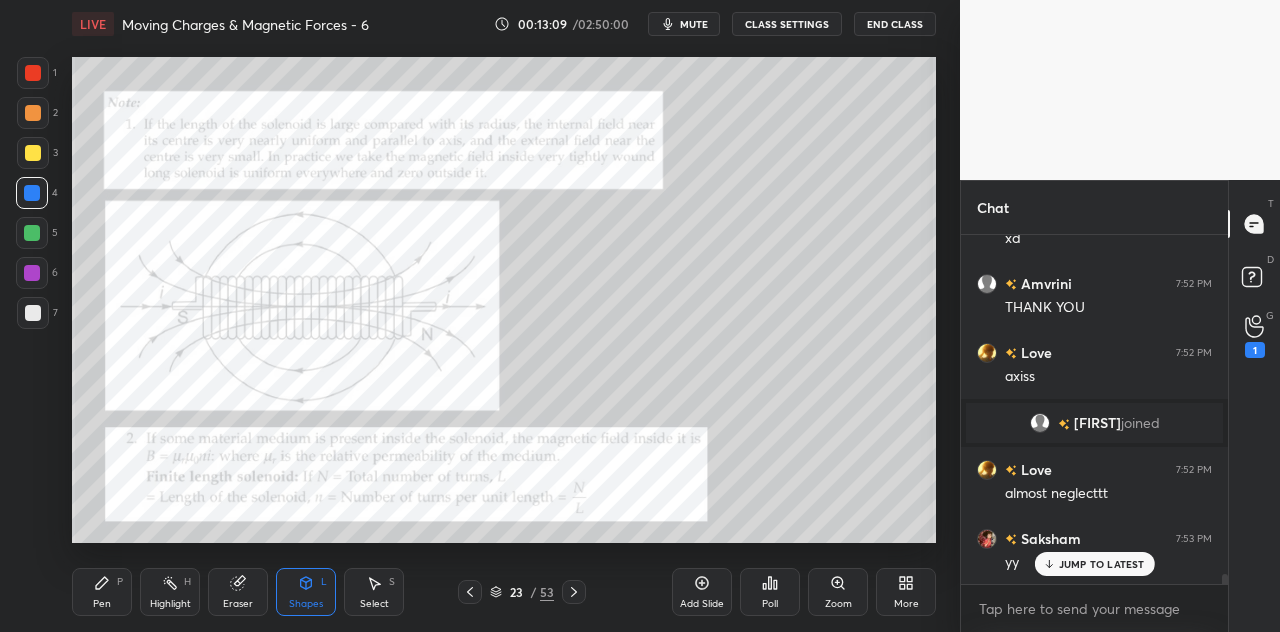 click at bounding box center (33, 153) 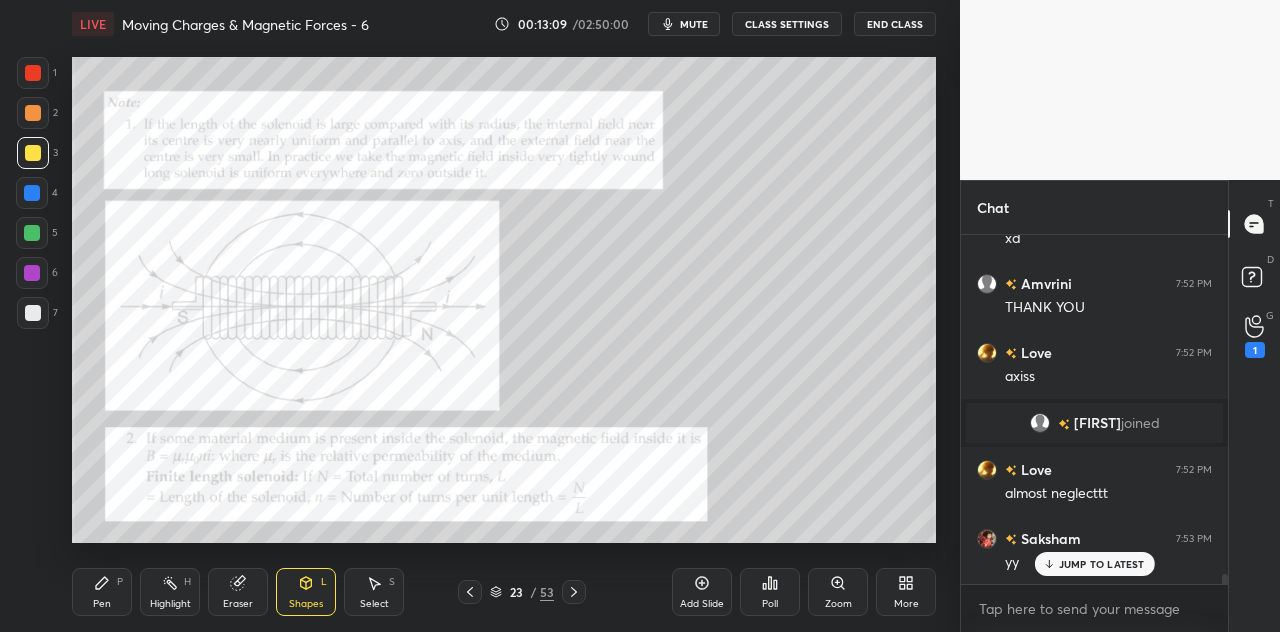 scroll, scrollTop: 11488, scrollLeft: 0, axis: vertical 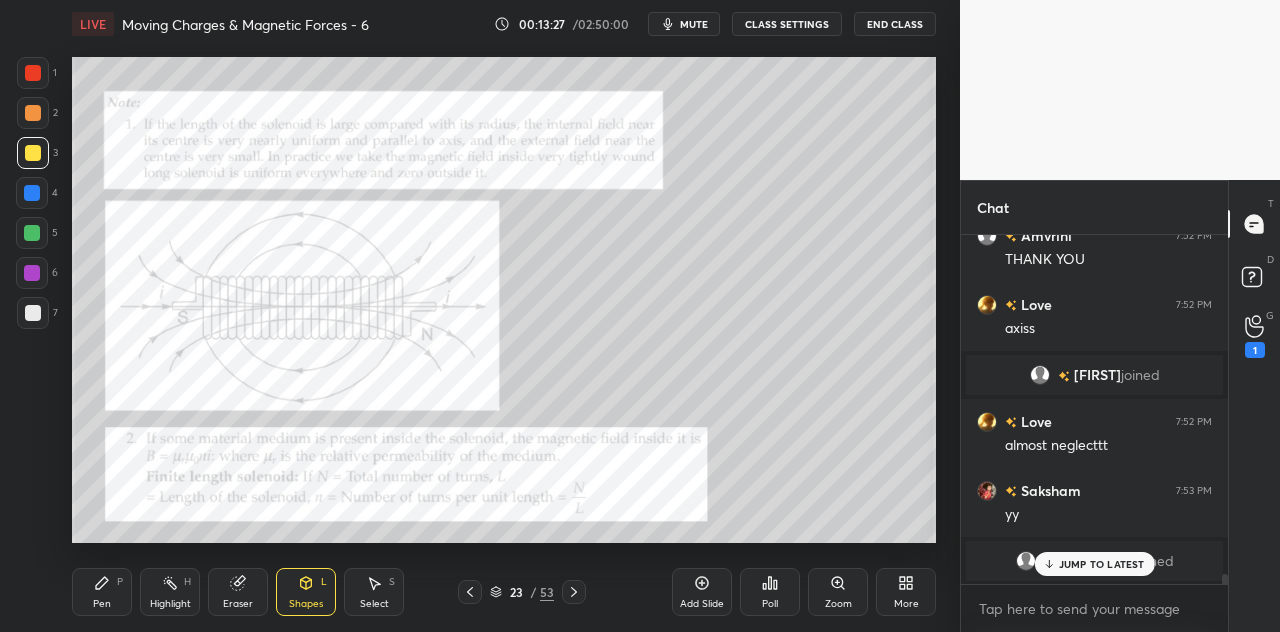 click at bounding box center [33, 153] 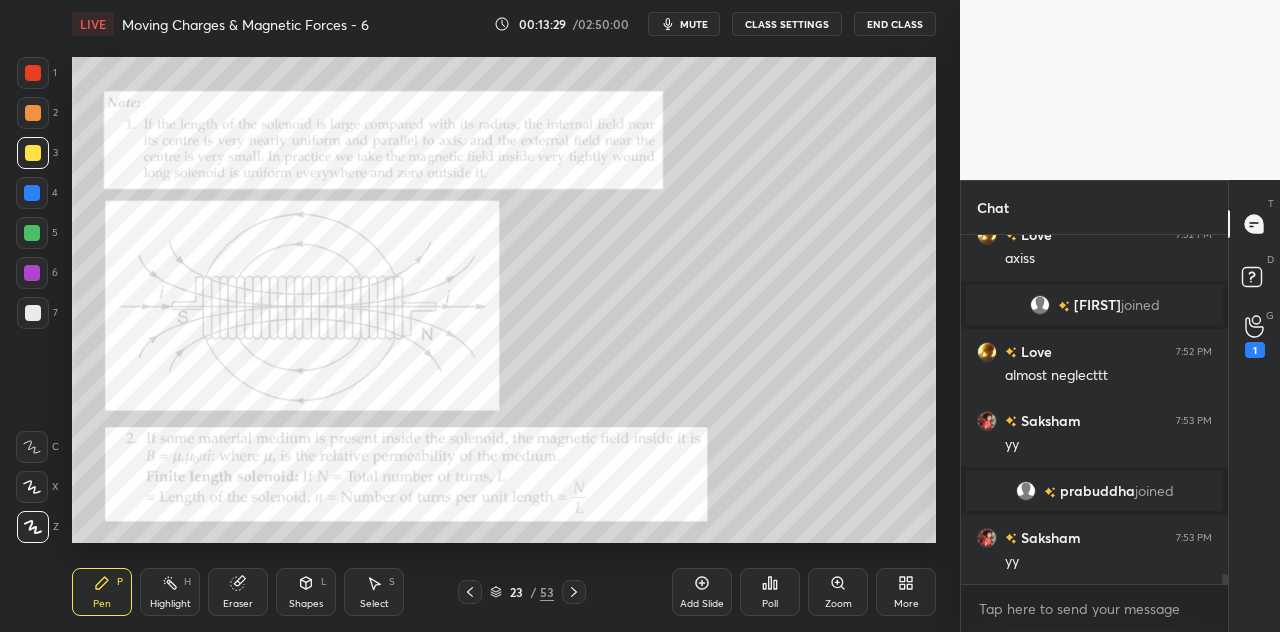 click at bounding box center [32, 233] 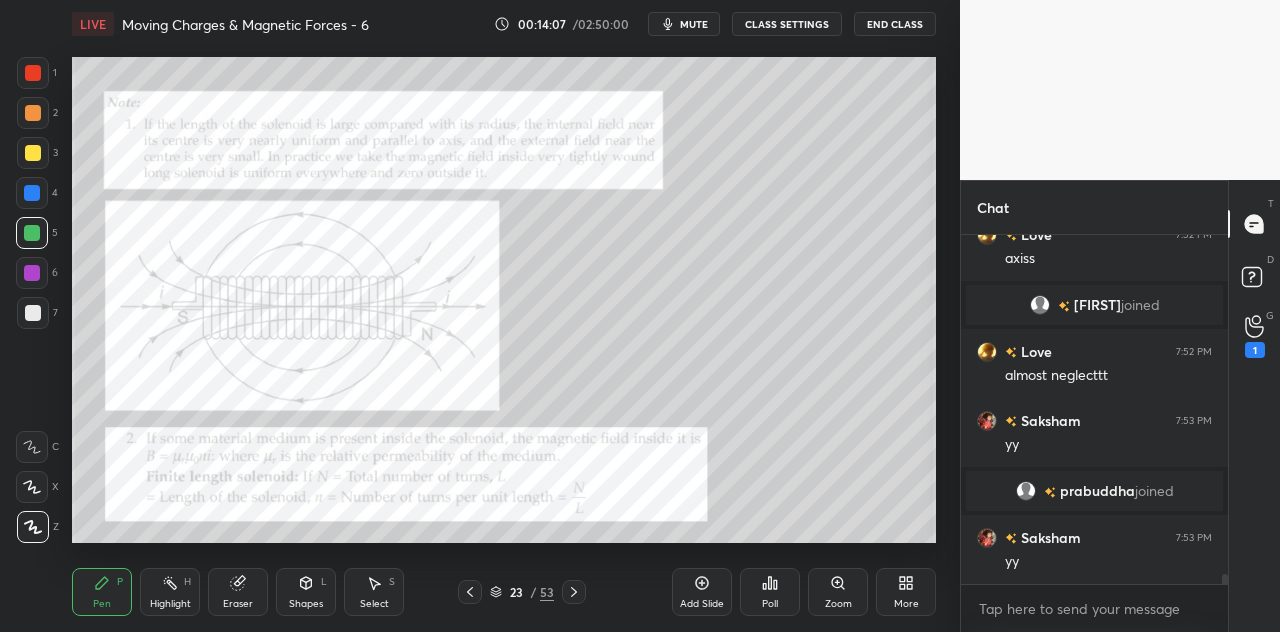 click on "Shapes L" at bounding box center (306, 592) 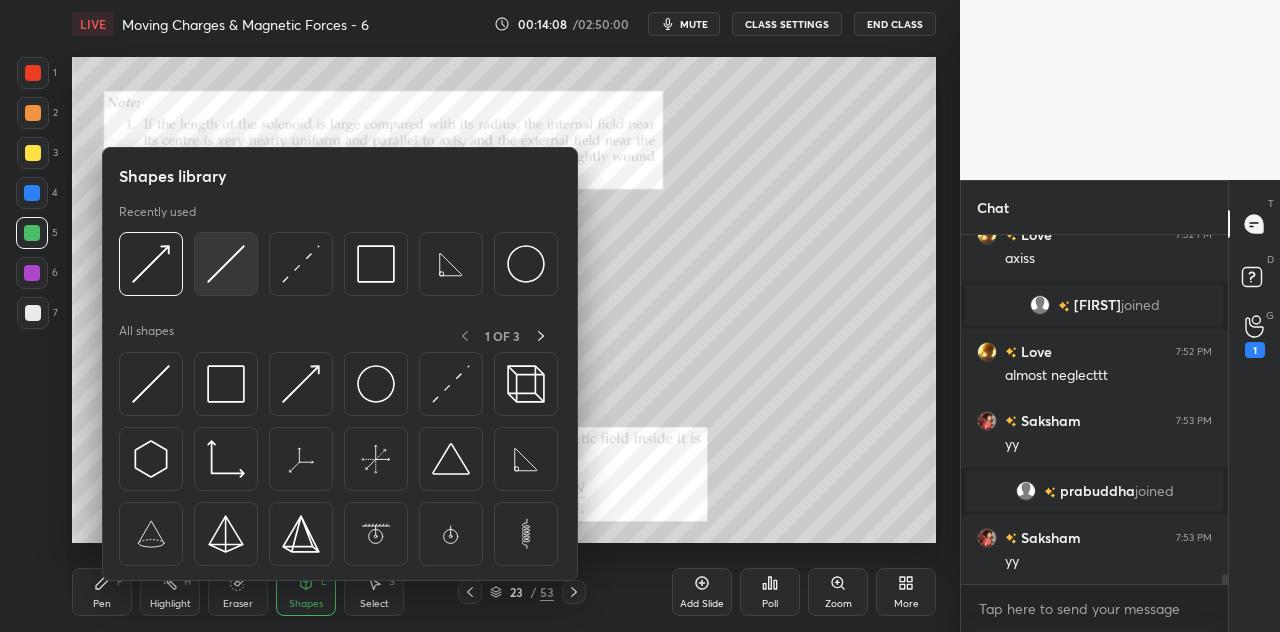 click at bounding box center (226, 264) 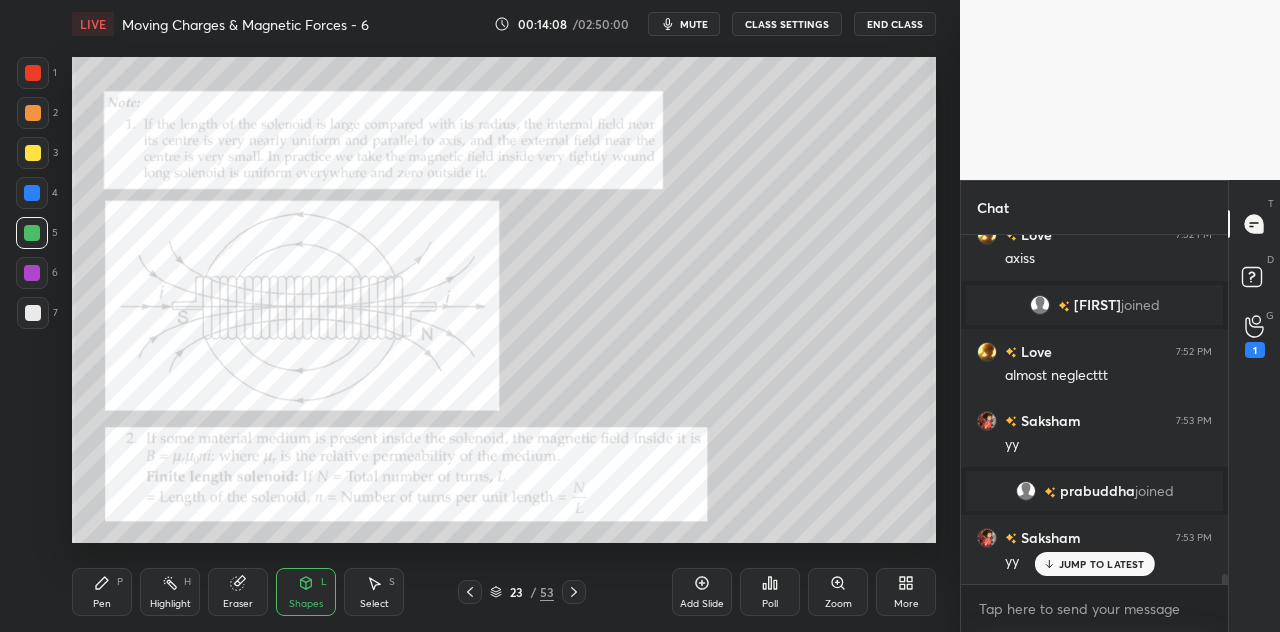 scroll, scrollTop: 11626, scrollLeft: 0, axis: vertical 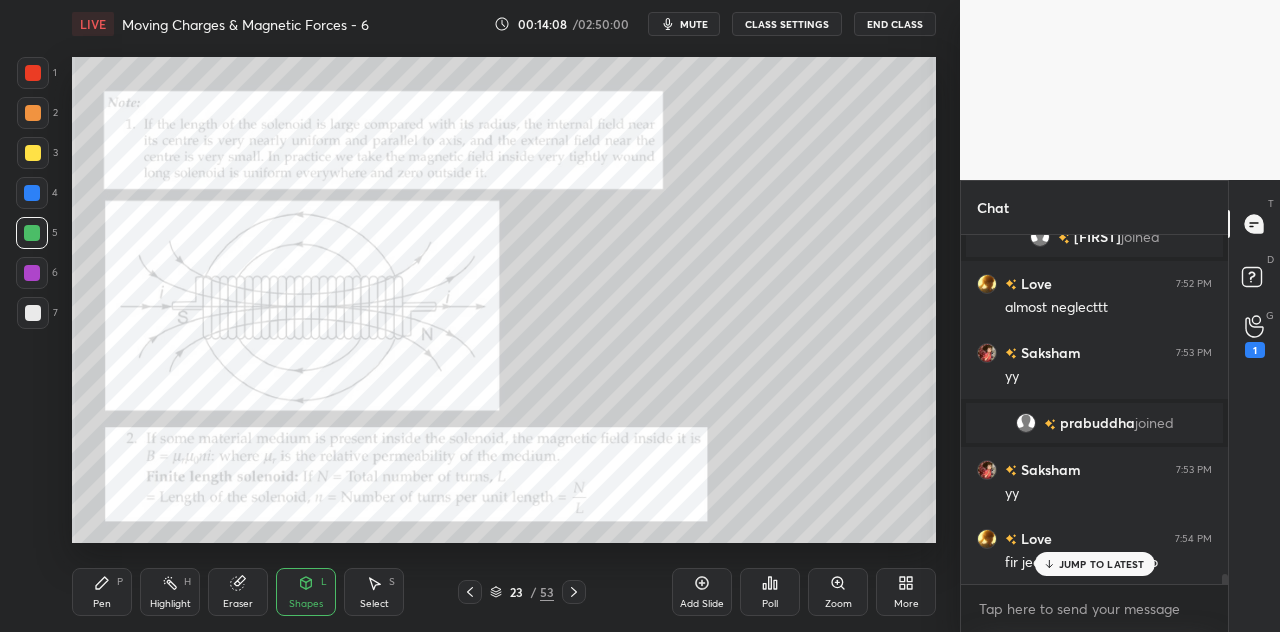 click at bounding box center [33, 73] 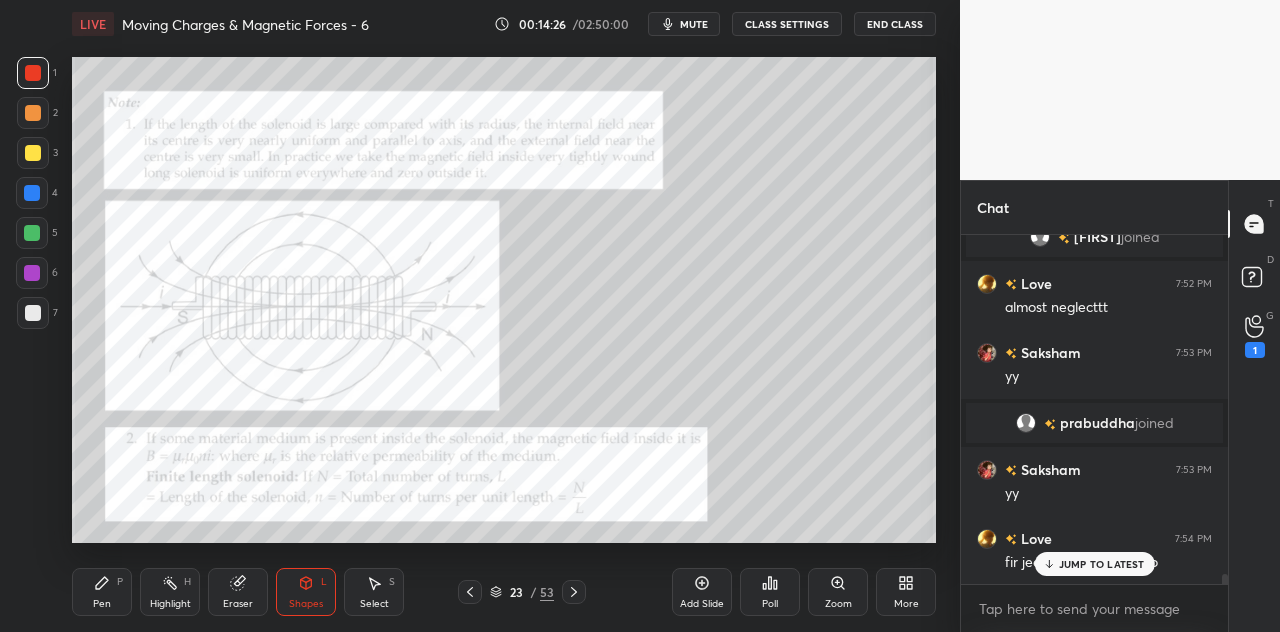 click at bounding box center [33, 153] 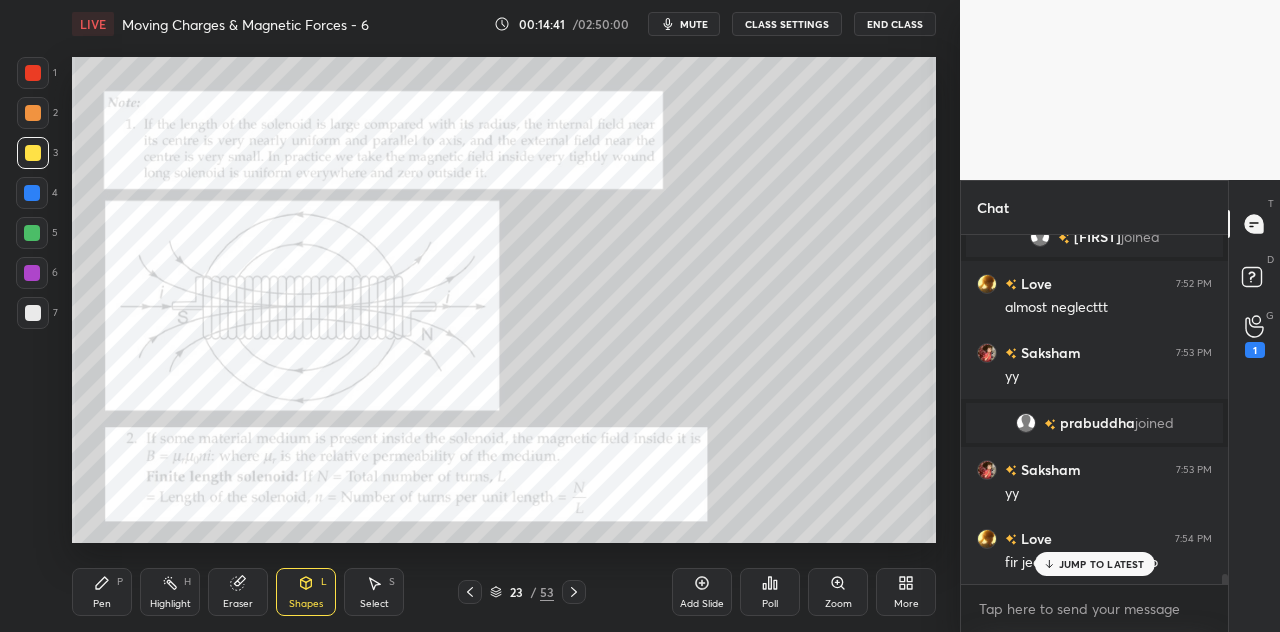 click at bounding box center [33, 73] 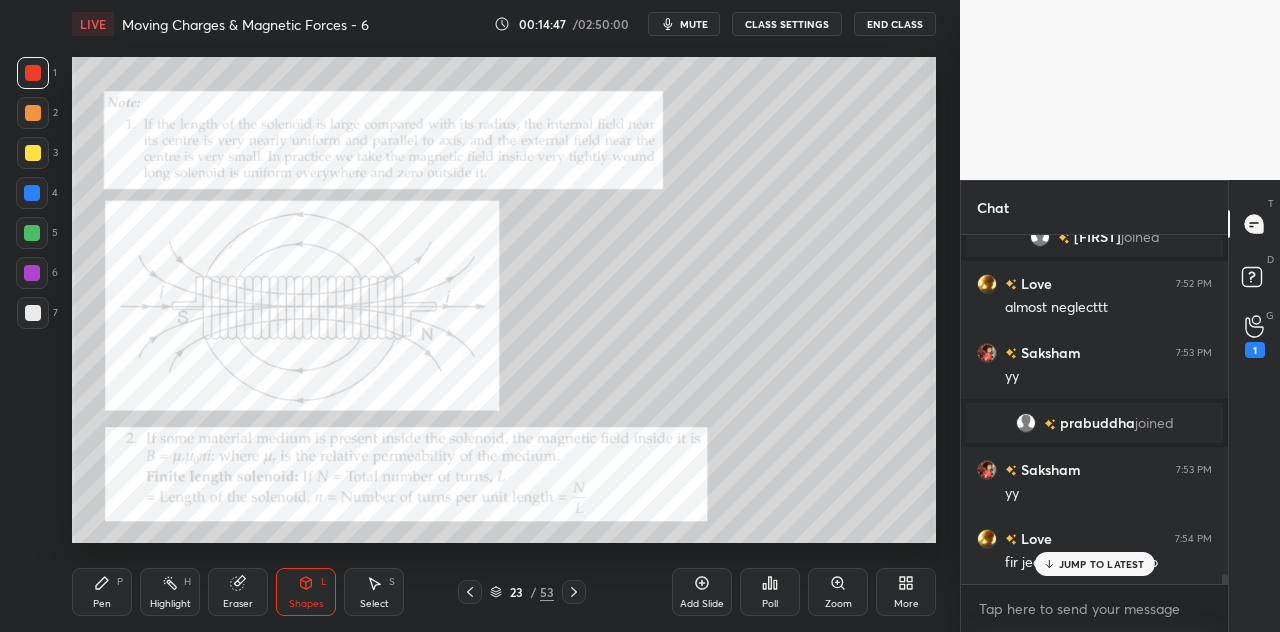 scroll, scrollTop: 11674, scrollLeft: 0, axis: vertical 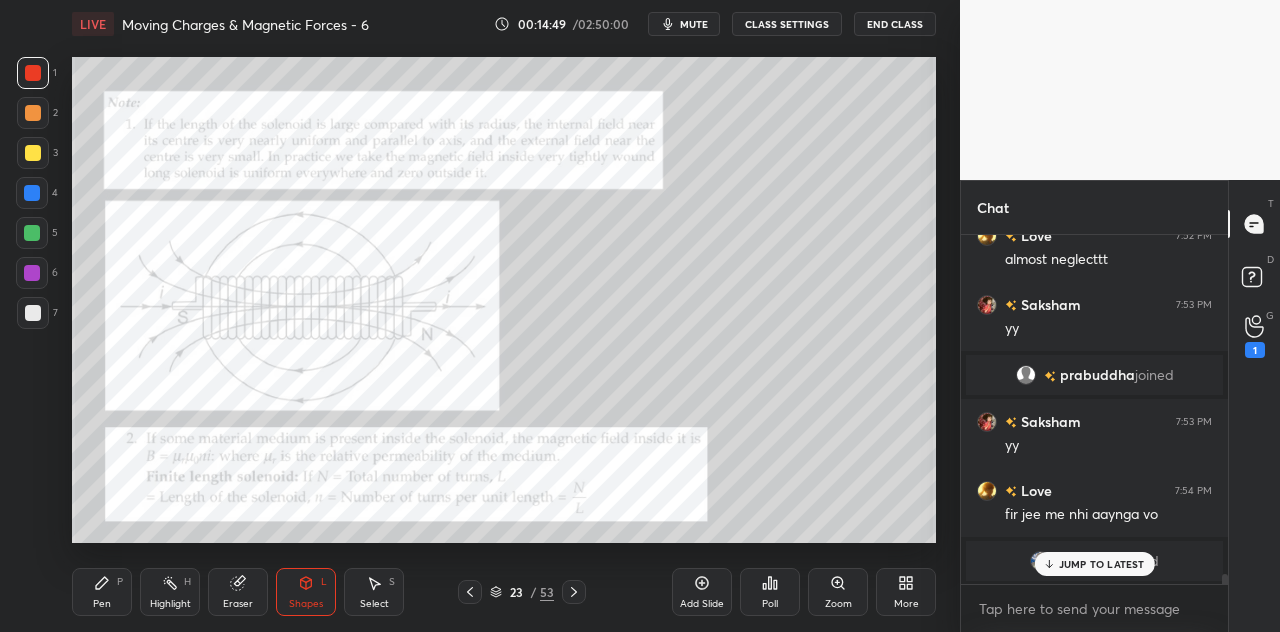 click 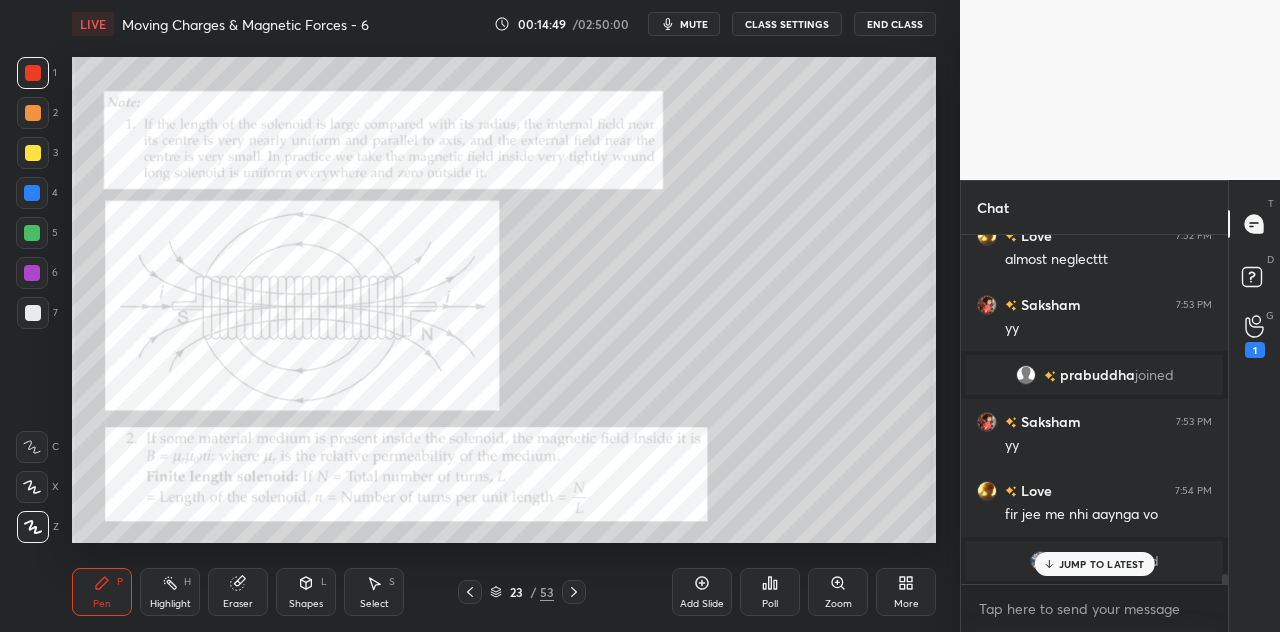 click at bounding box center (32, 193) 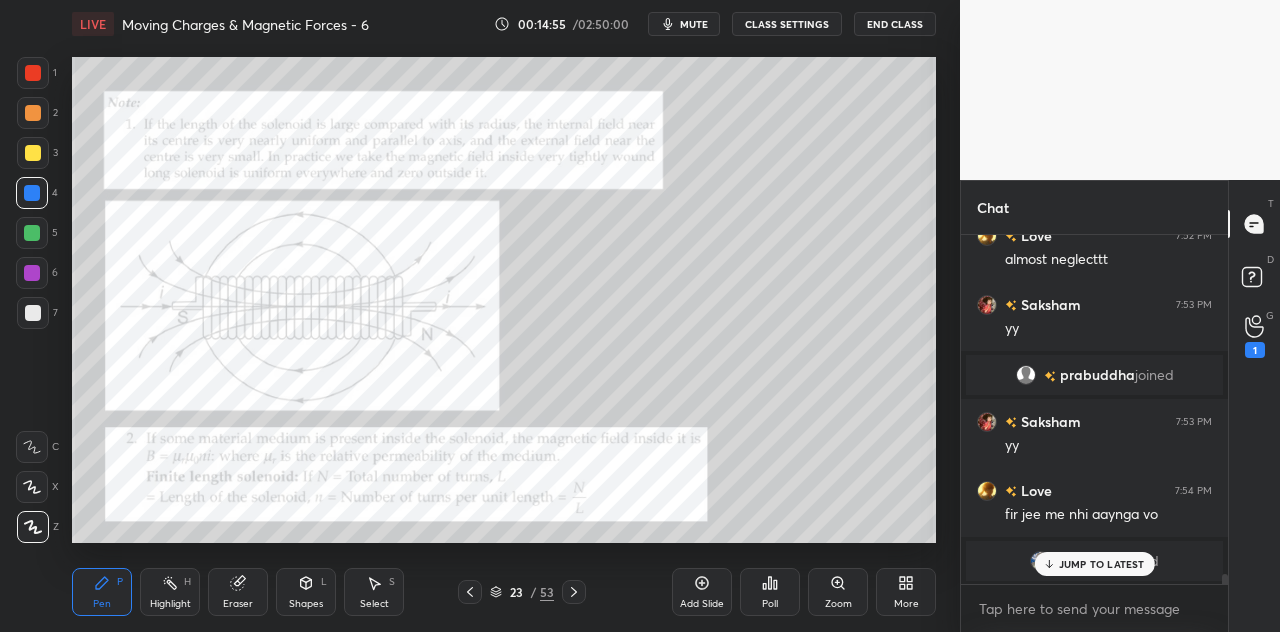 click at bounding box center (33, 73) 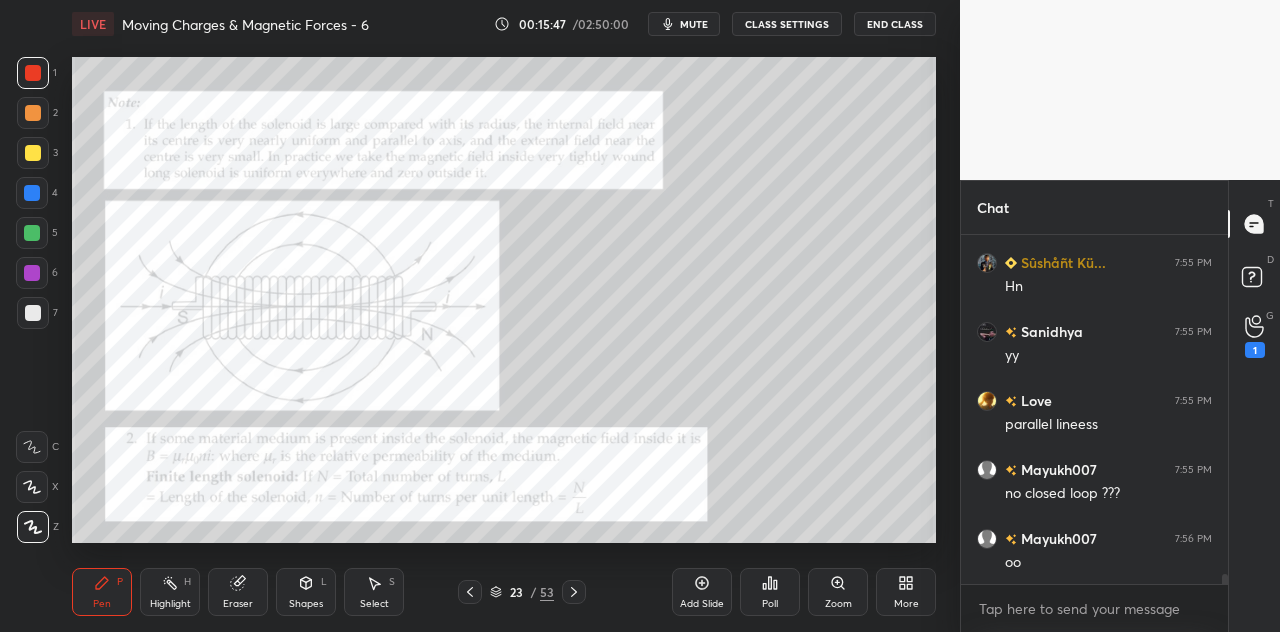 scroll, scrollTop: 12472, scrollLeft: 0, axis: vertical 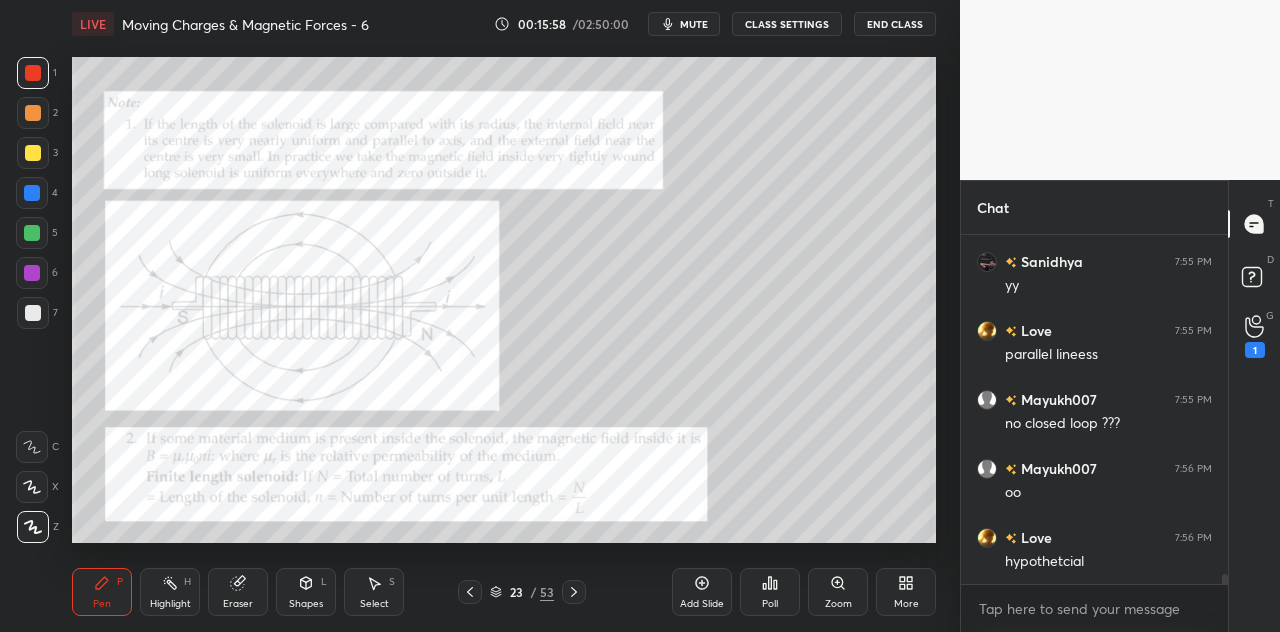 click at bounding box center (33, 153) 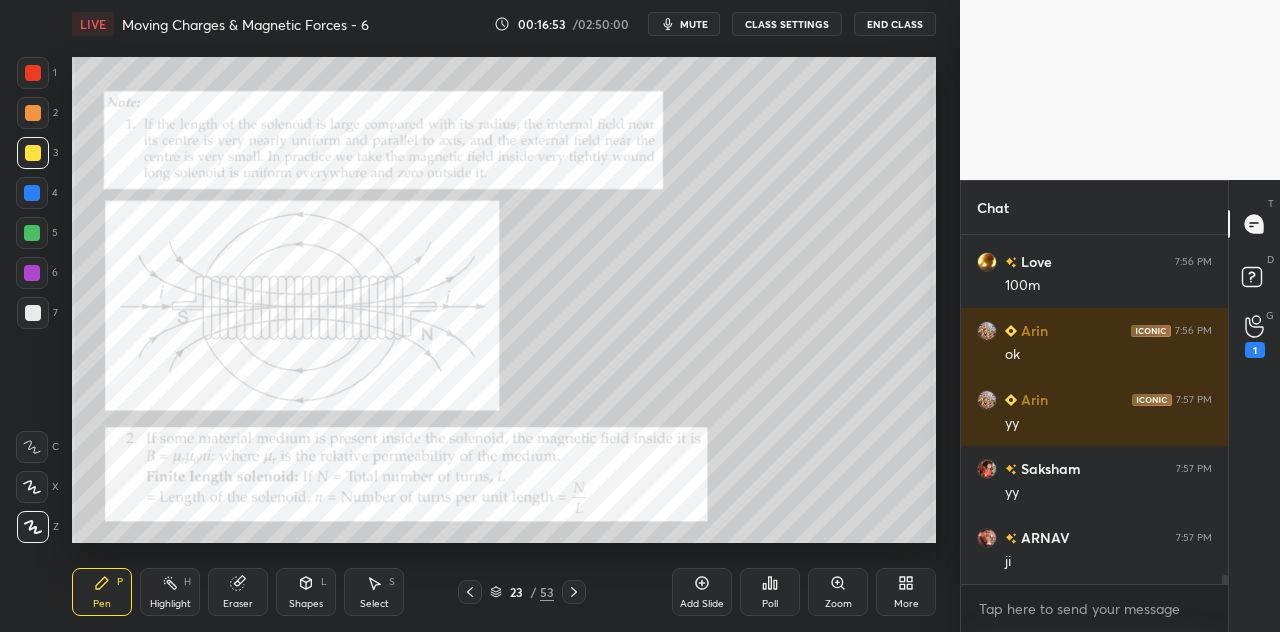 scroll, scrollTop: 13112, scrollLeft: 0, axis: vertical 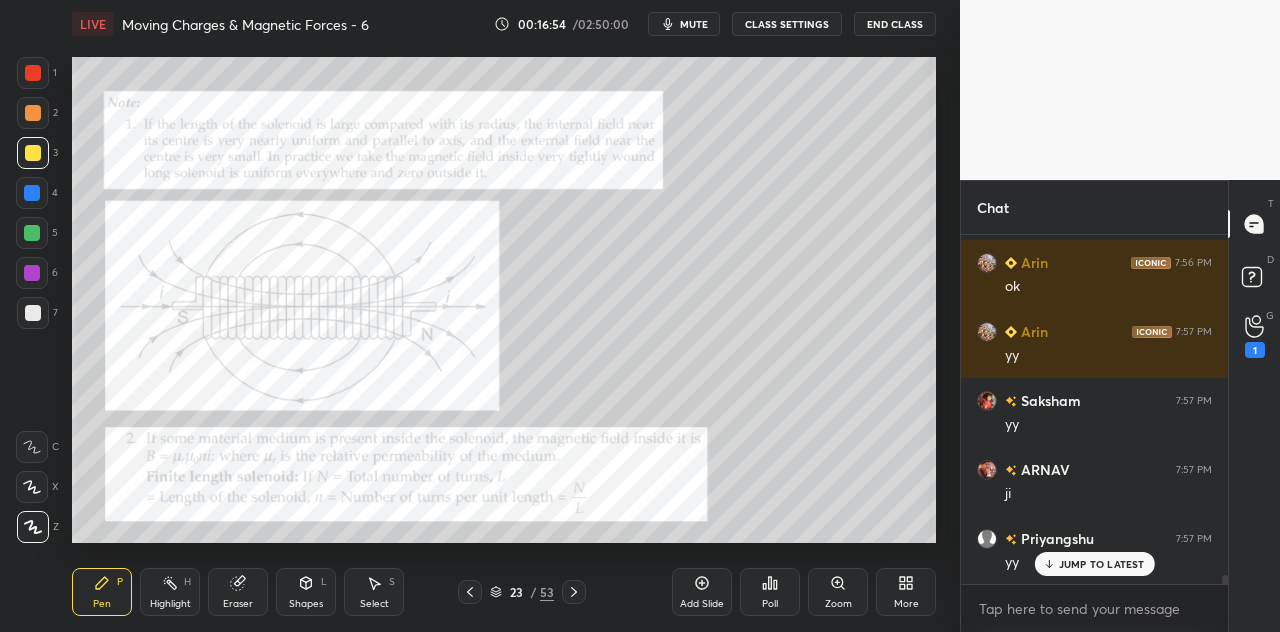 click at bounding box center (32, 193) 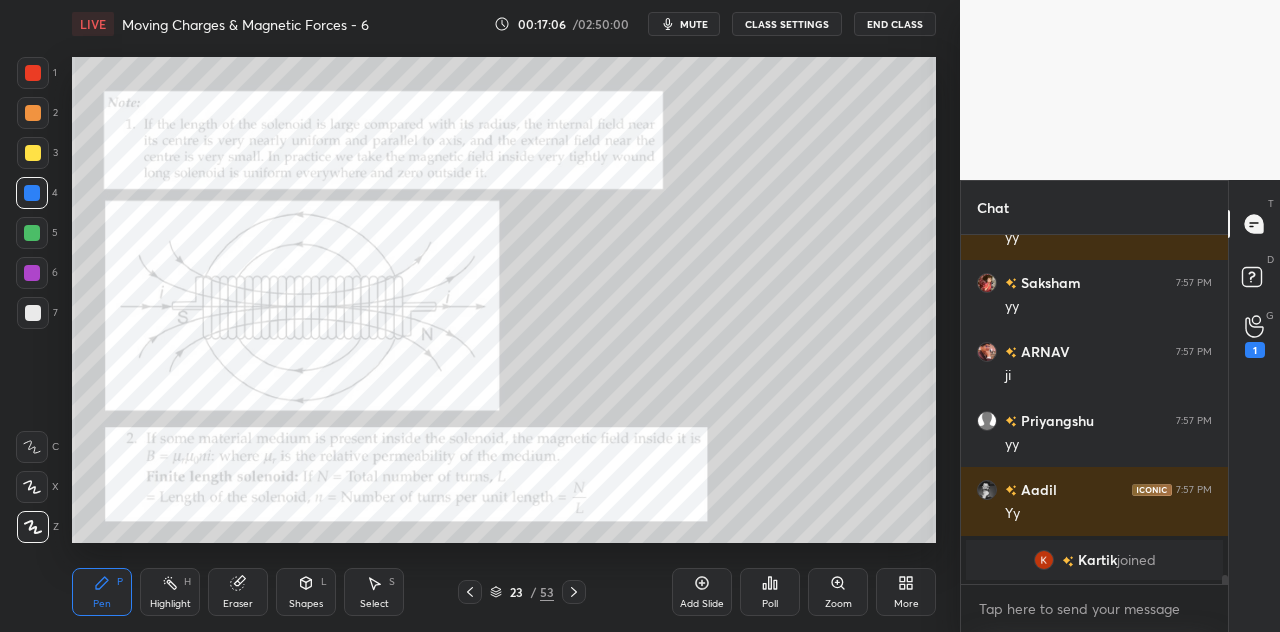 scroll, scrollTop: 12810, scrollLeft: 0, axis: vertical 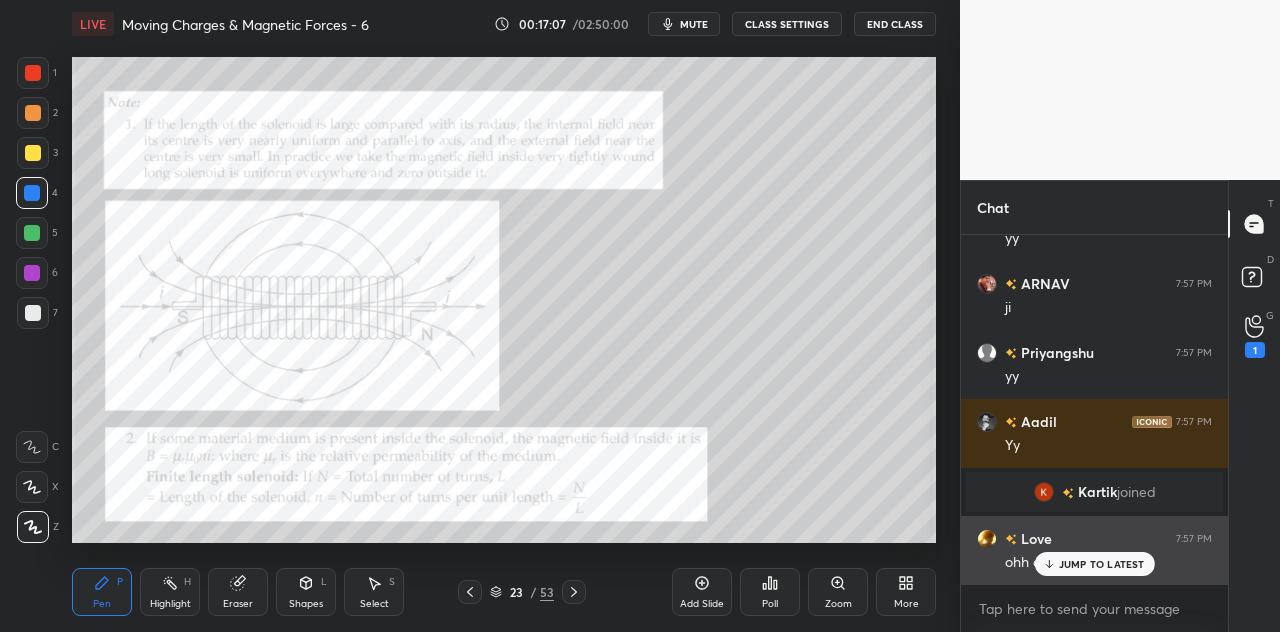 click on "JUMP TO LATEST" at bounding box center (1102, 564) 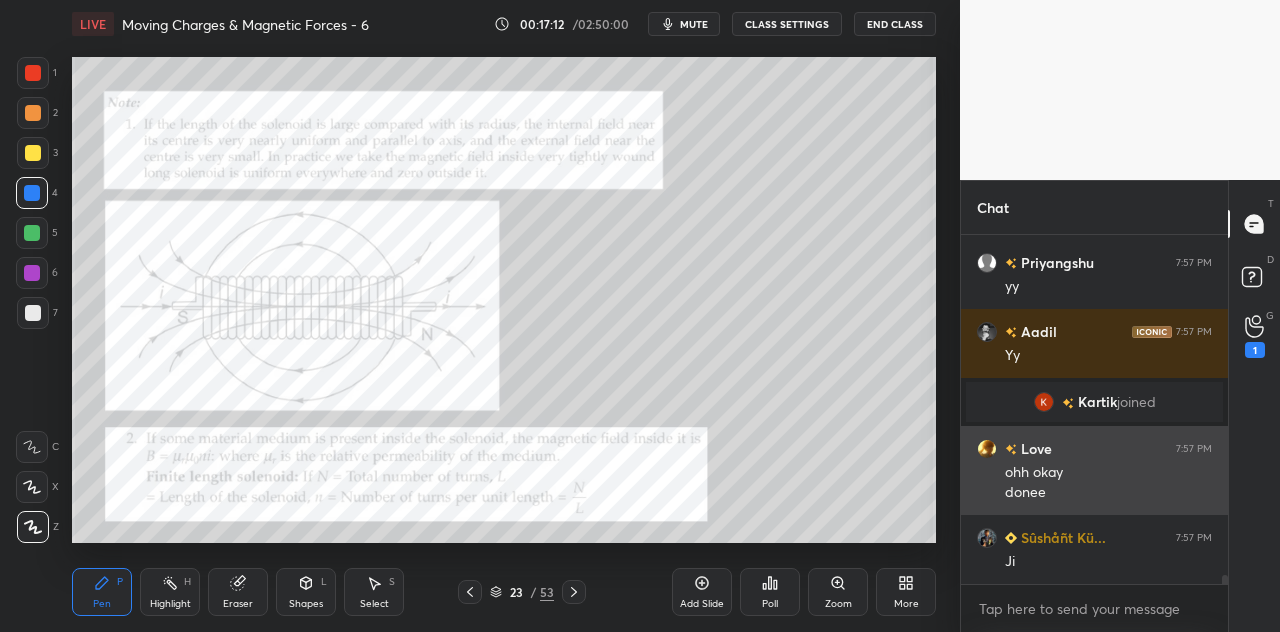 scroll, scrollTop: 12968, scrollLeft: 0, axis: vertical 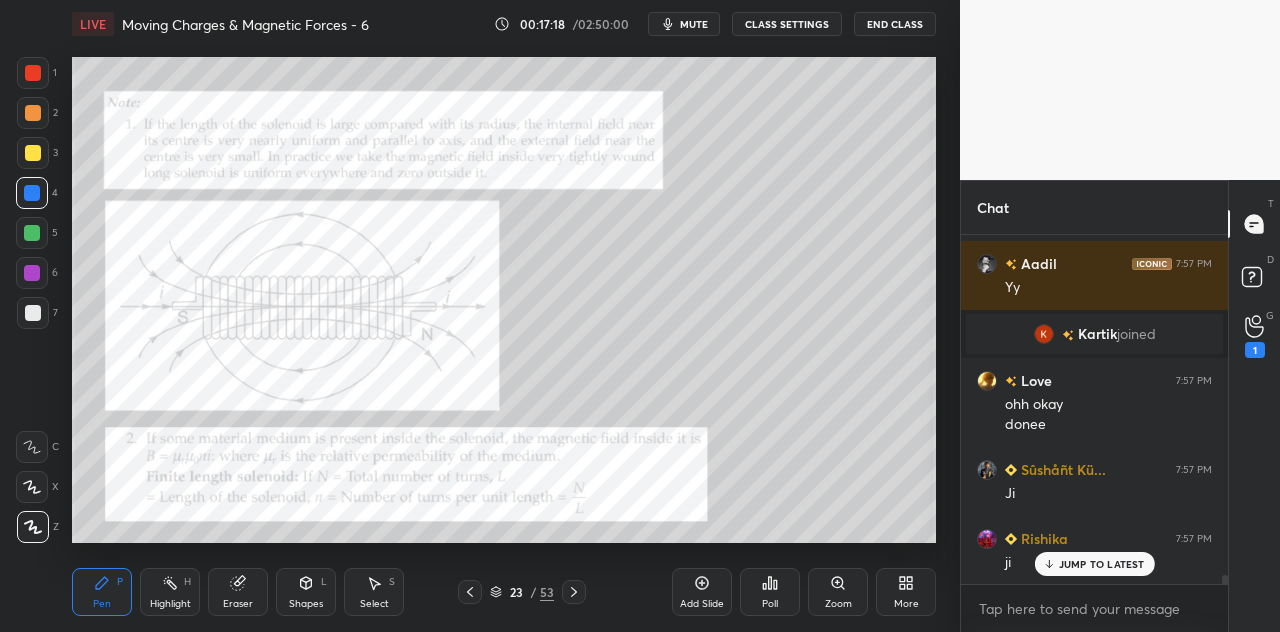 click at bounding box center [32, 233] 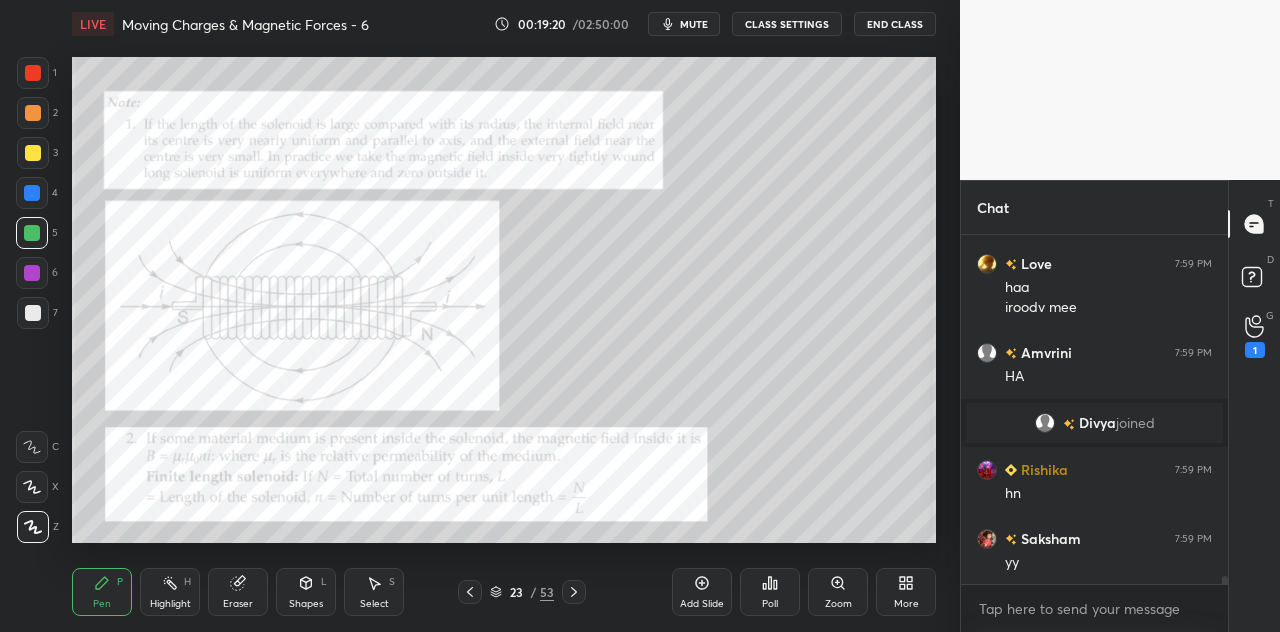 scroll, scrollTop: 15216, scrollLeft: 0, axis: vertical 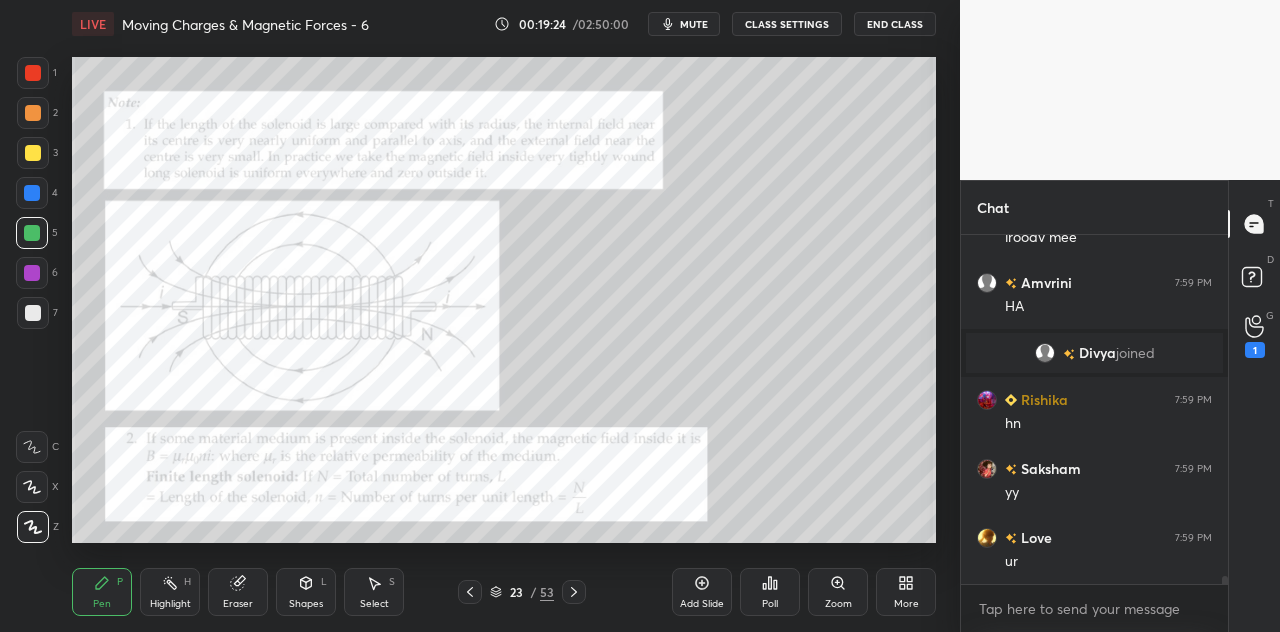 click at bounding box center (33, 73) 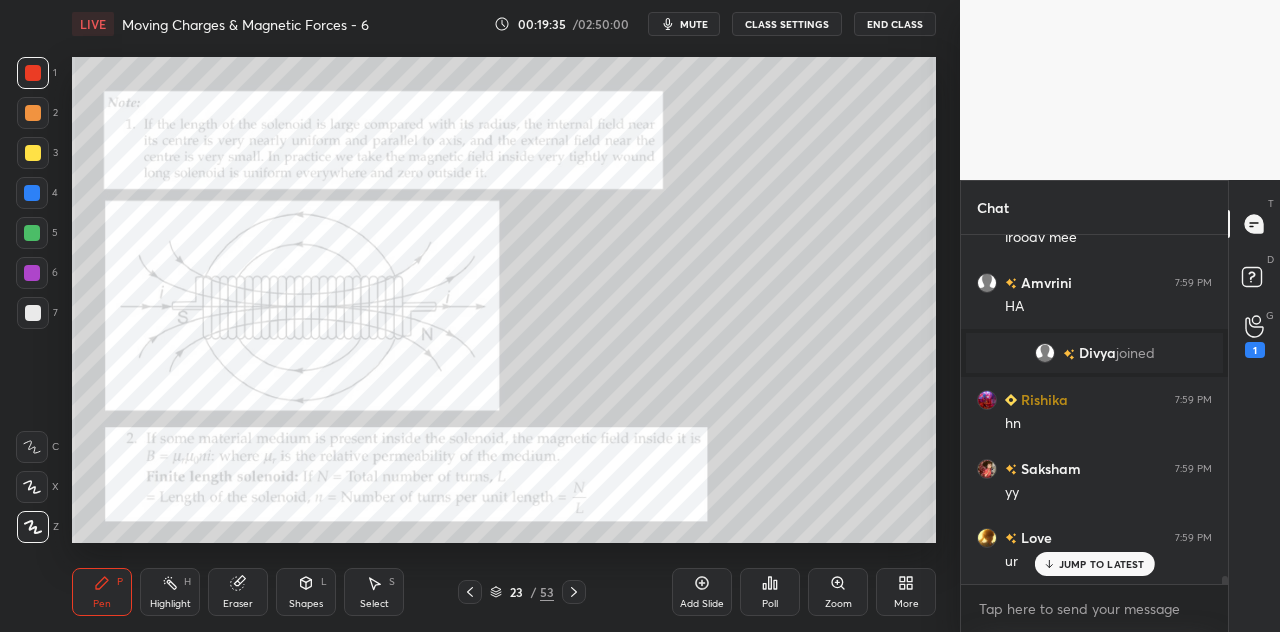 scroll, scrollTop: 15284, scrollLeft: 0, axis: vertical 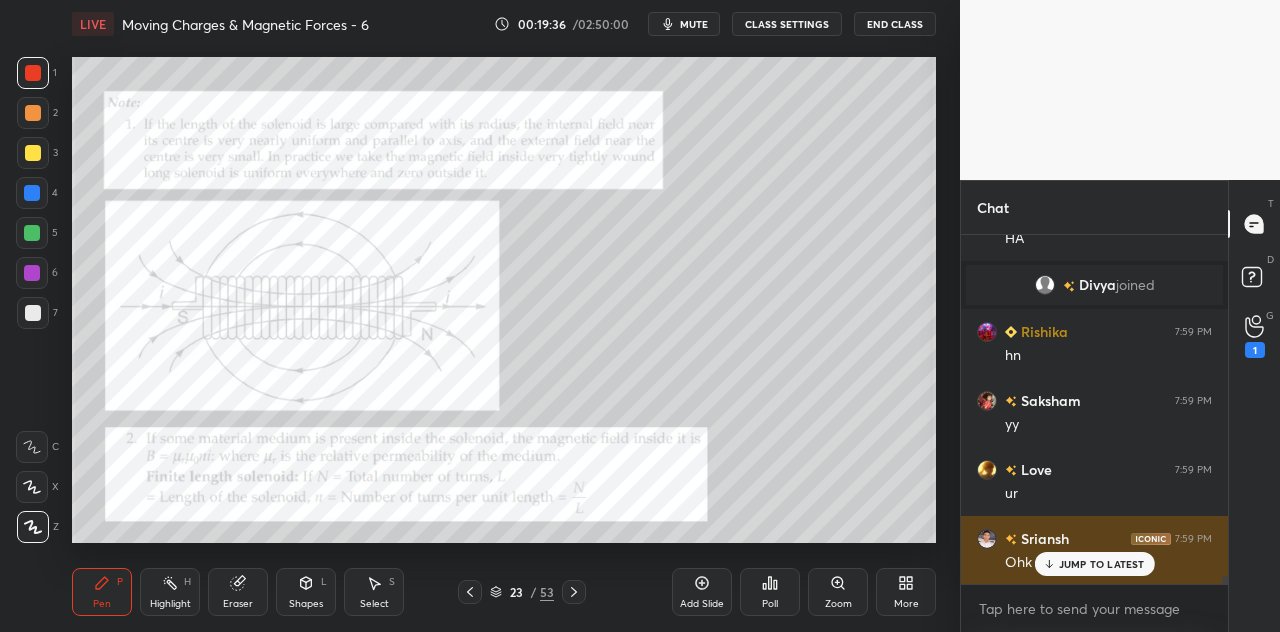 click on "JUMP TO LATEST" at bounding box center [1102, 564] 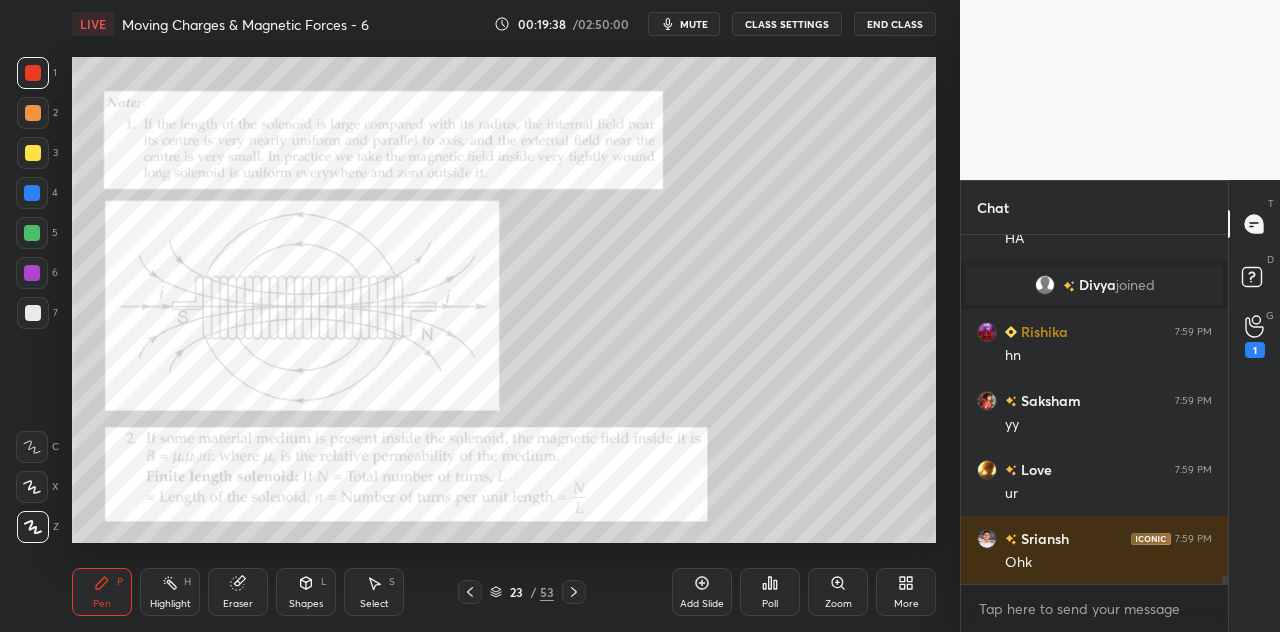 click at bounding box center (32, 193) 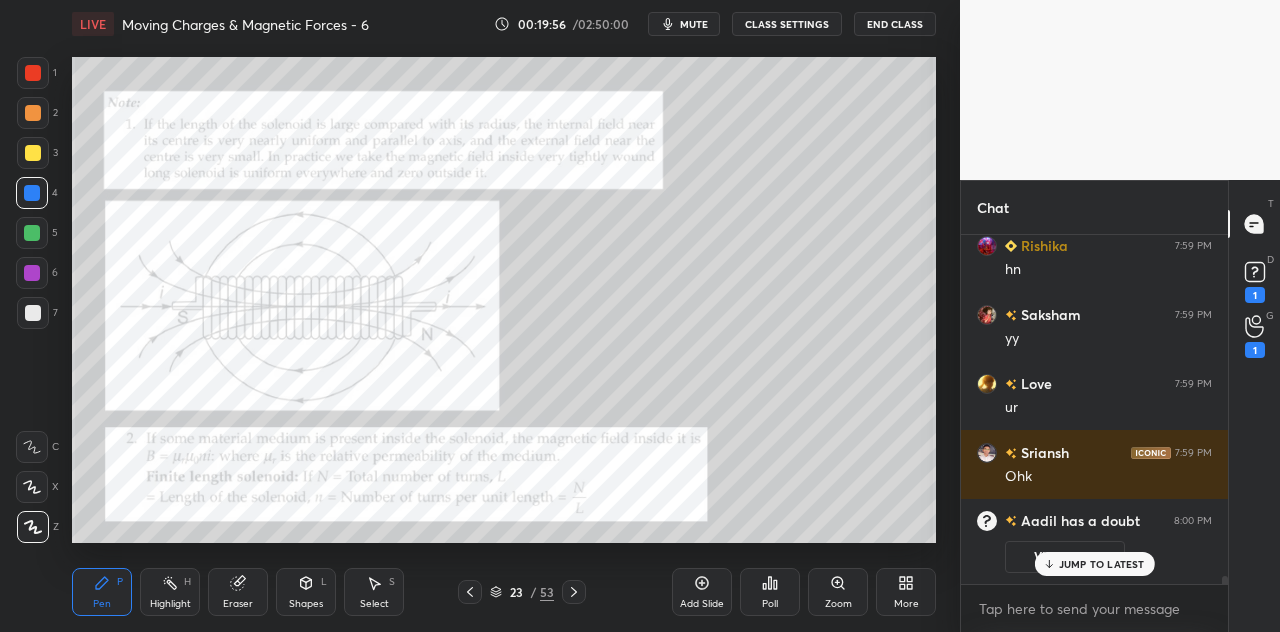 scroll, scrollTop: 14620, scrollLeft: 0, axis: vertical 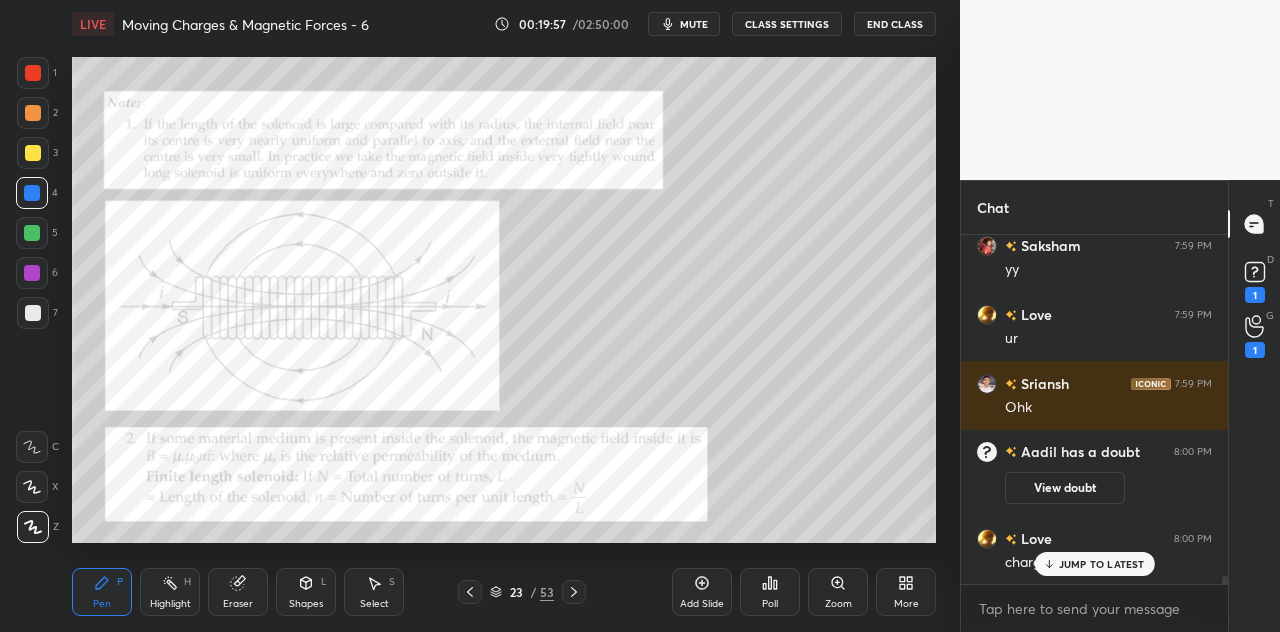 click on "JUMP TO LATEST" at bounding box center [1102, 564] 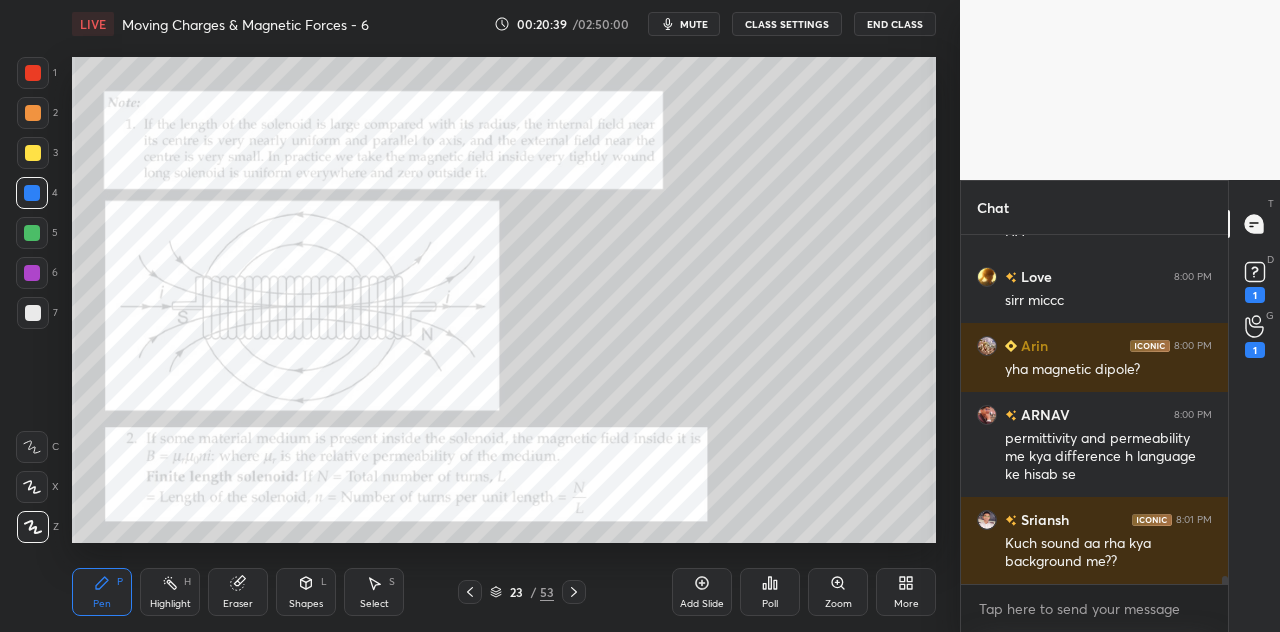 scroll, scrollTop: 15570, scrollLeft: 0, axis: vertical 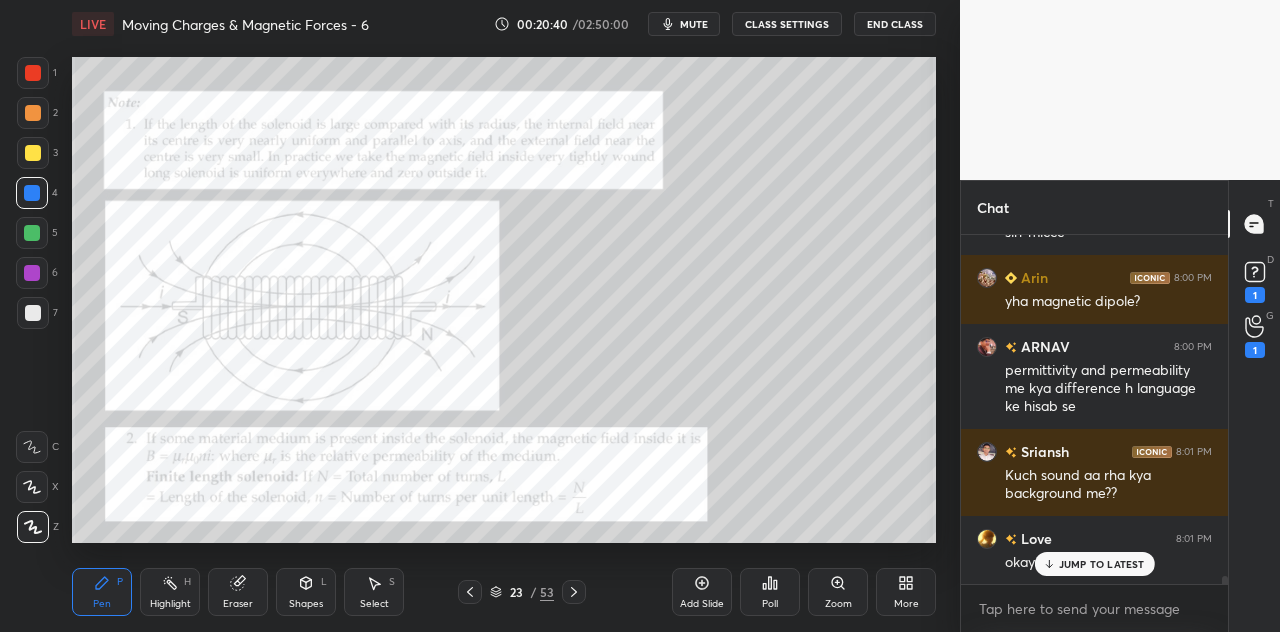 click on "JUMP TO LATEST" at bounding box center [1102, 564] 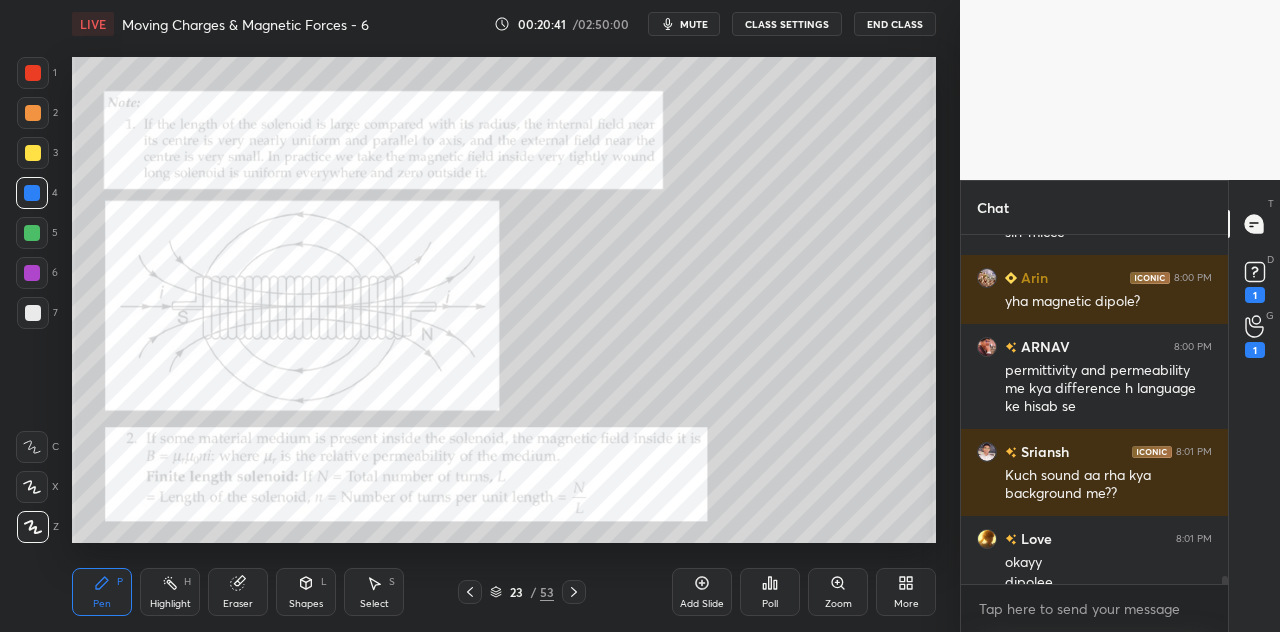 scroll, scrollTop: 15590, scrollLeft: 0, axis: vertical 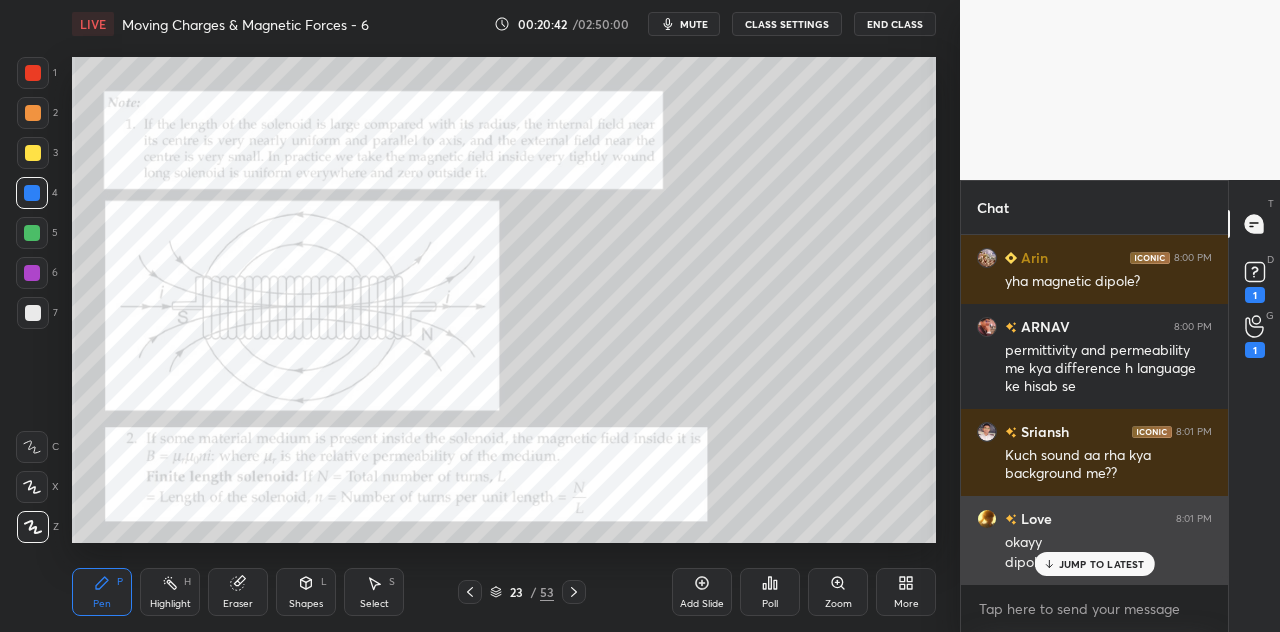 click on "JUMP TO LATEST" at bounding box center [1094, 564] 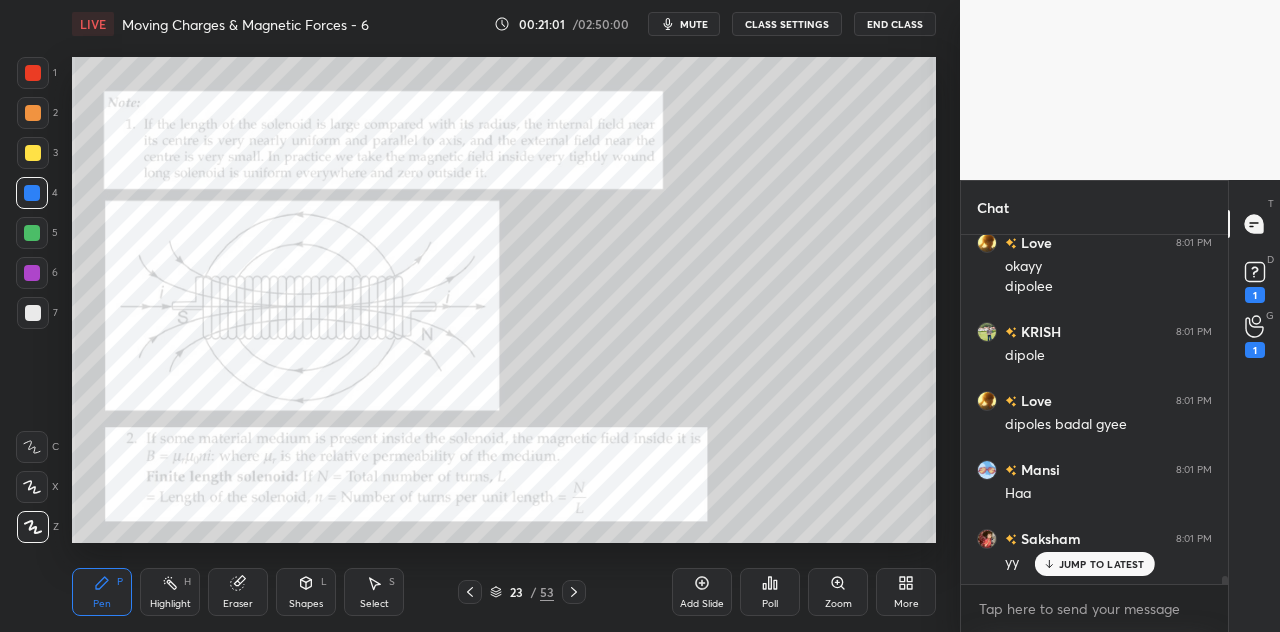scroll, scrollTop: 16004, scrollLeft: 0, axis: vertical 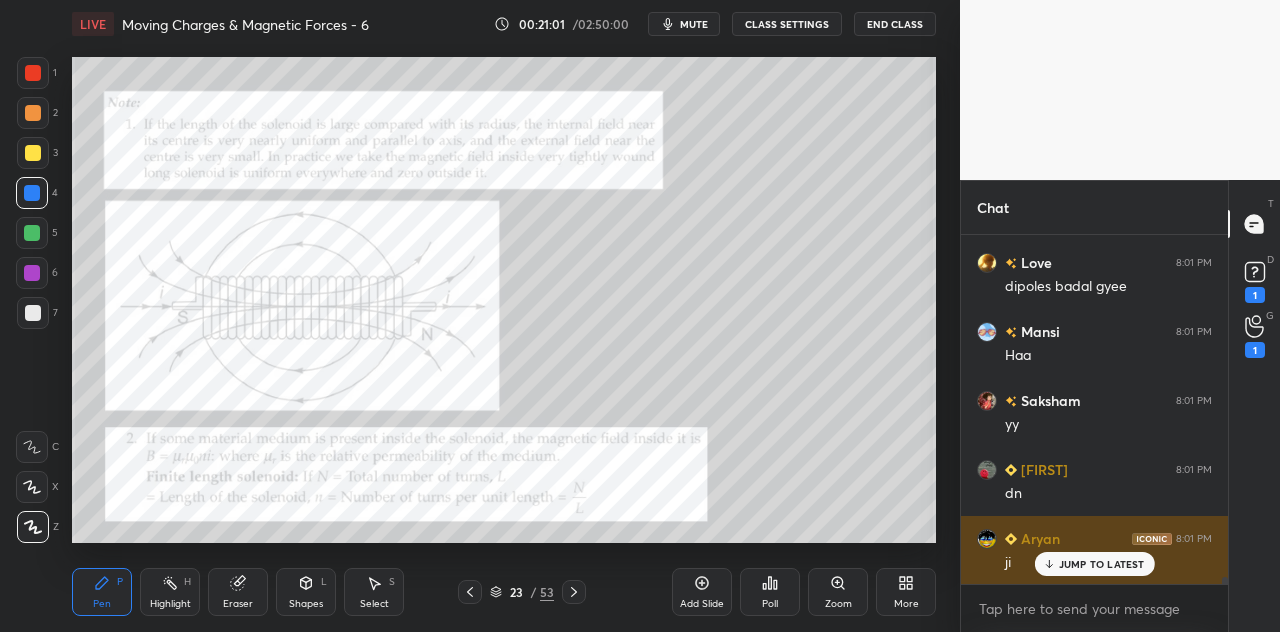 click on "JUMP TO LATEST" at bounding box center (1102, 564) 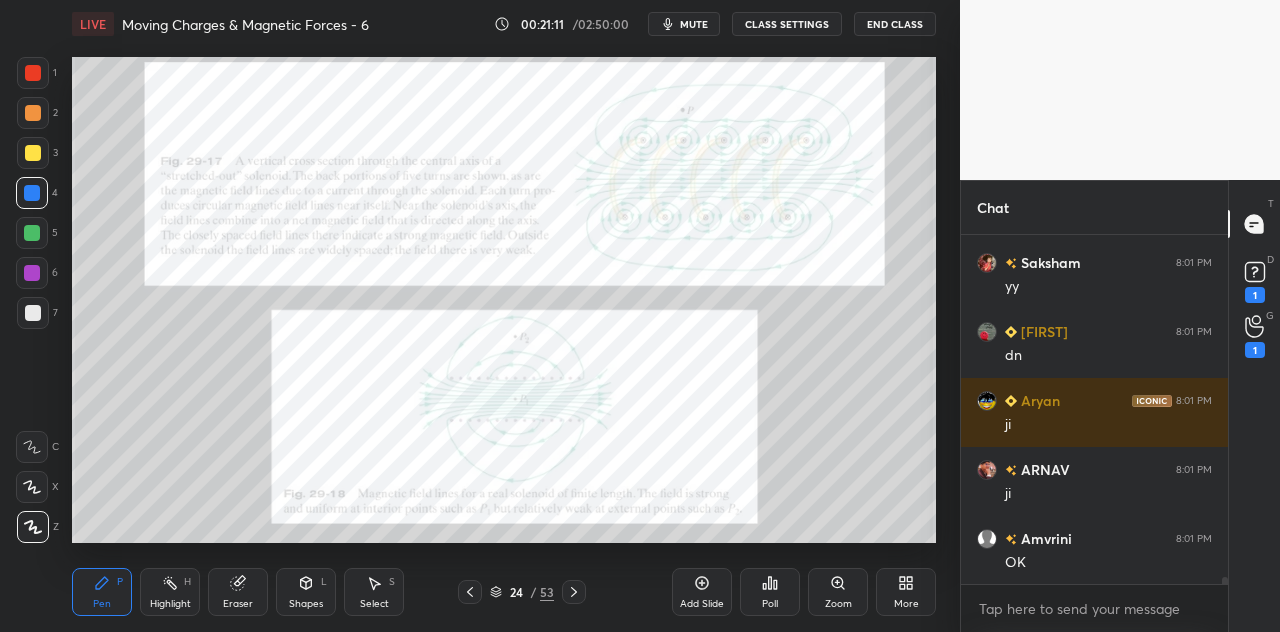 scroll, scrollTop: 16212, scrollLeft: 0, axis: vertical 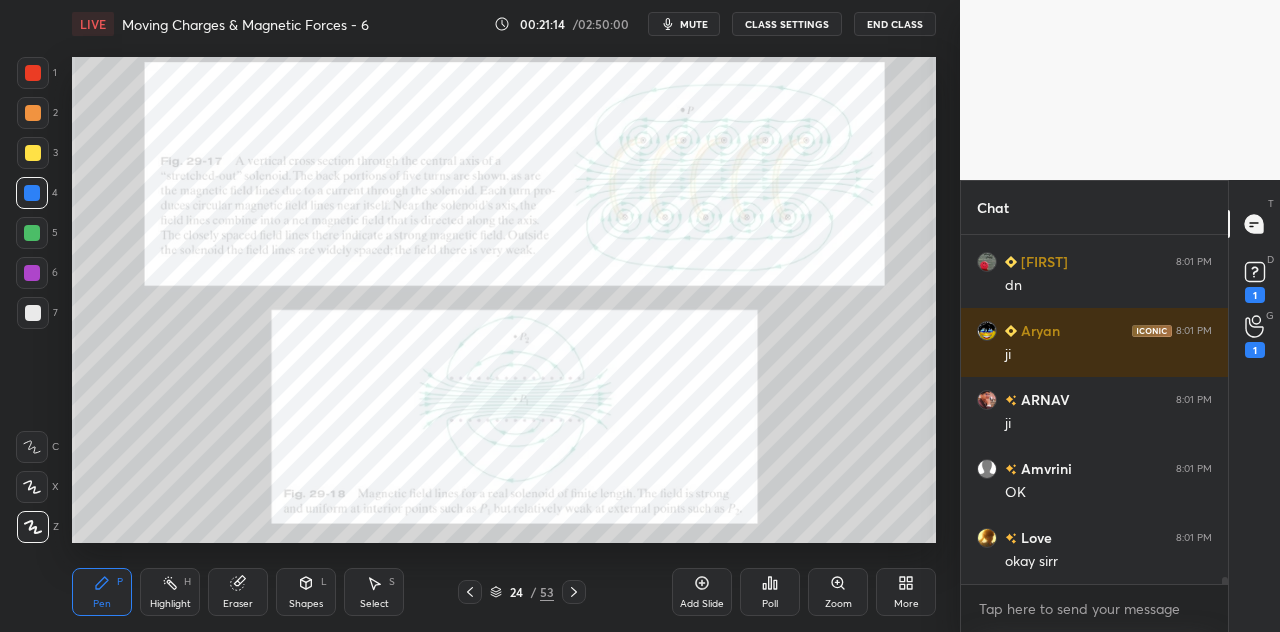 click at bounding box center [33, 73] 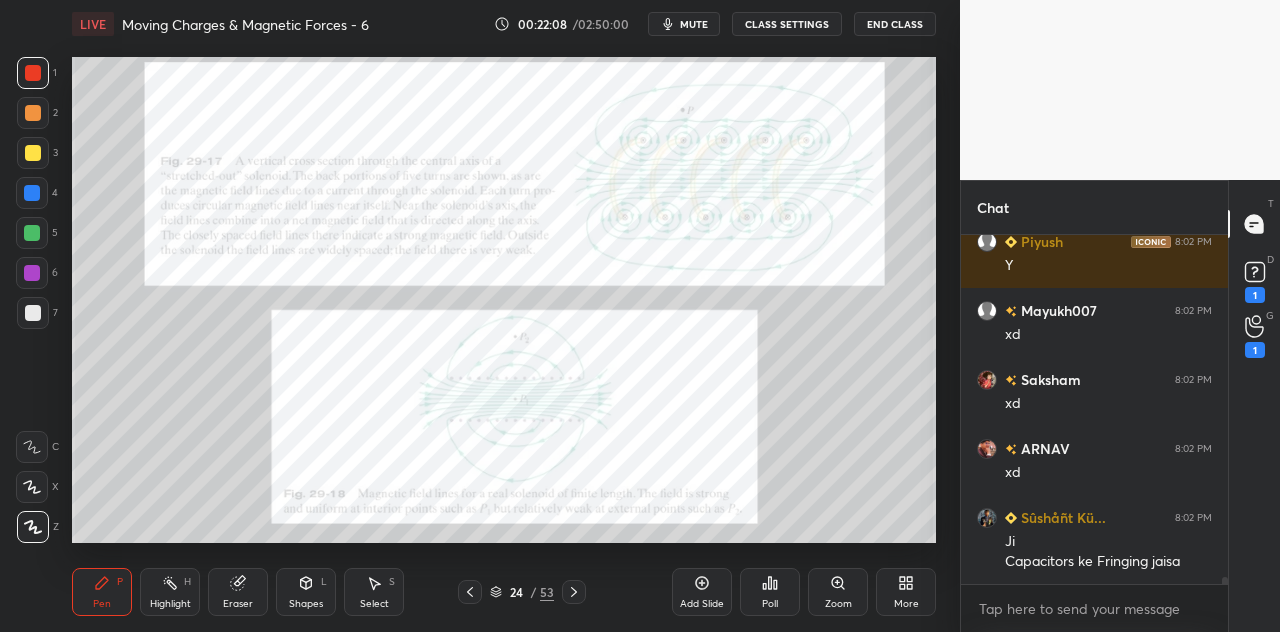 scroll, scrollTop: 16732, scrollLeft: 0, axis: vertical 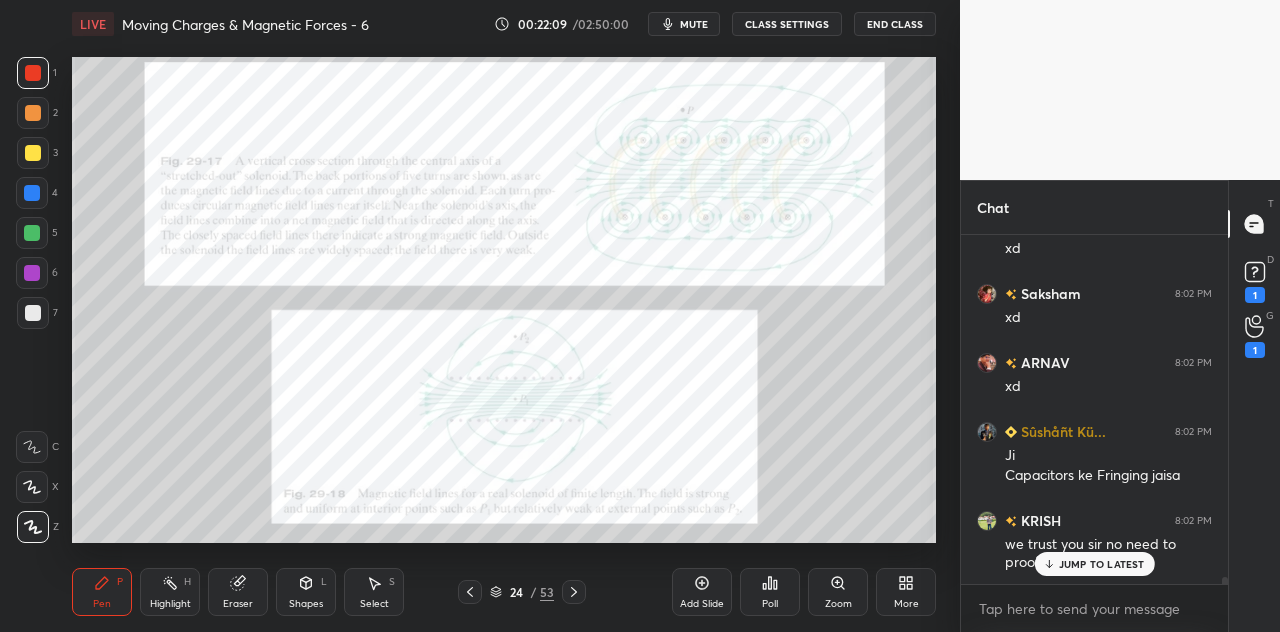 click on "Shapes L" at bounding box center (306, 592) 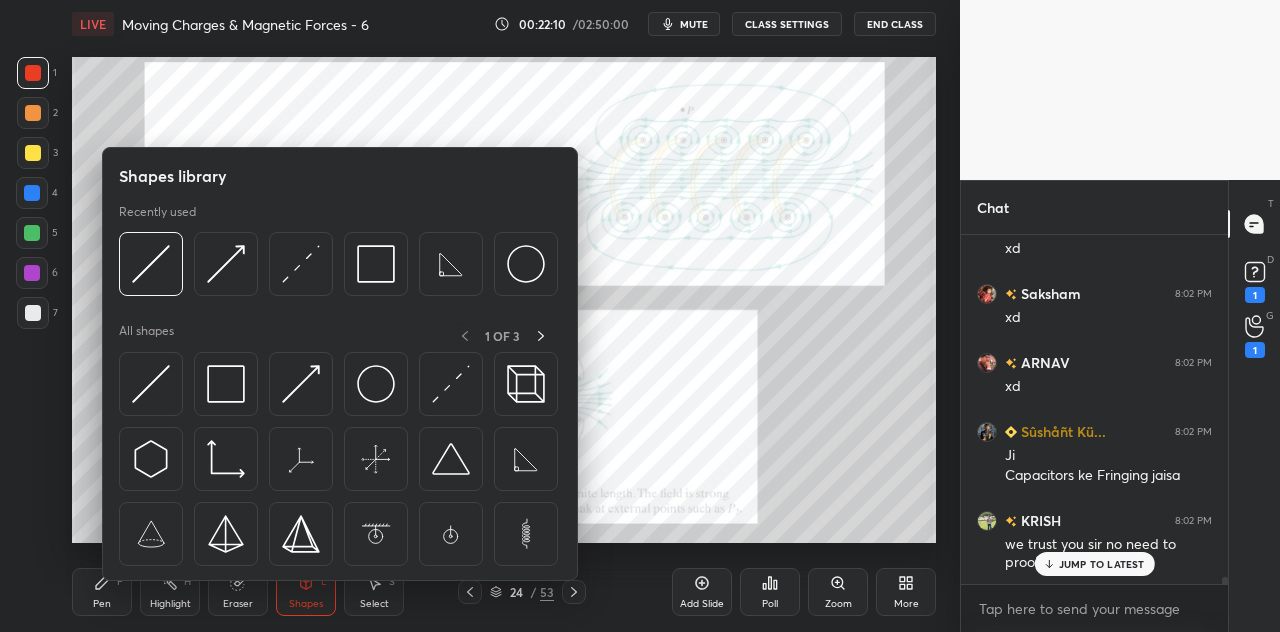 scroll, scrollTop: 16802, scrollLeft: 0, axis: vertical 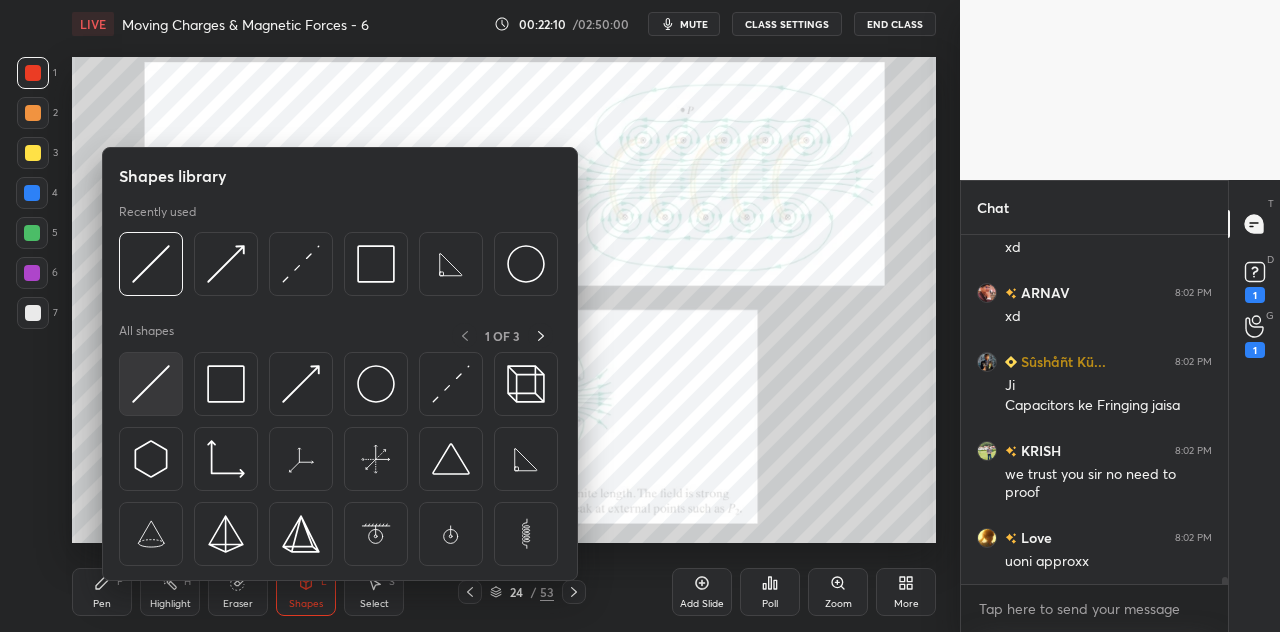 click at bounding box center [151, 384] 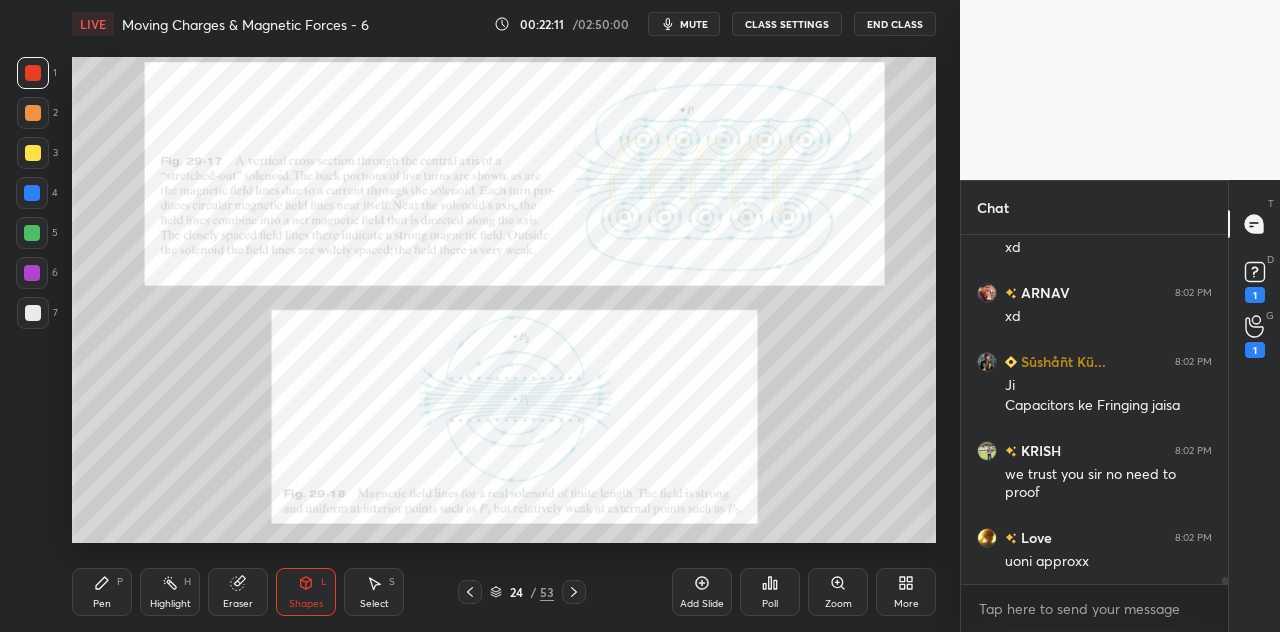 click at bounding box center (32, 193) 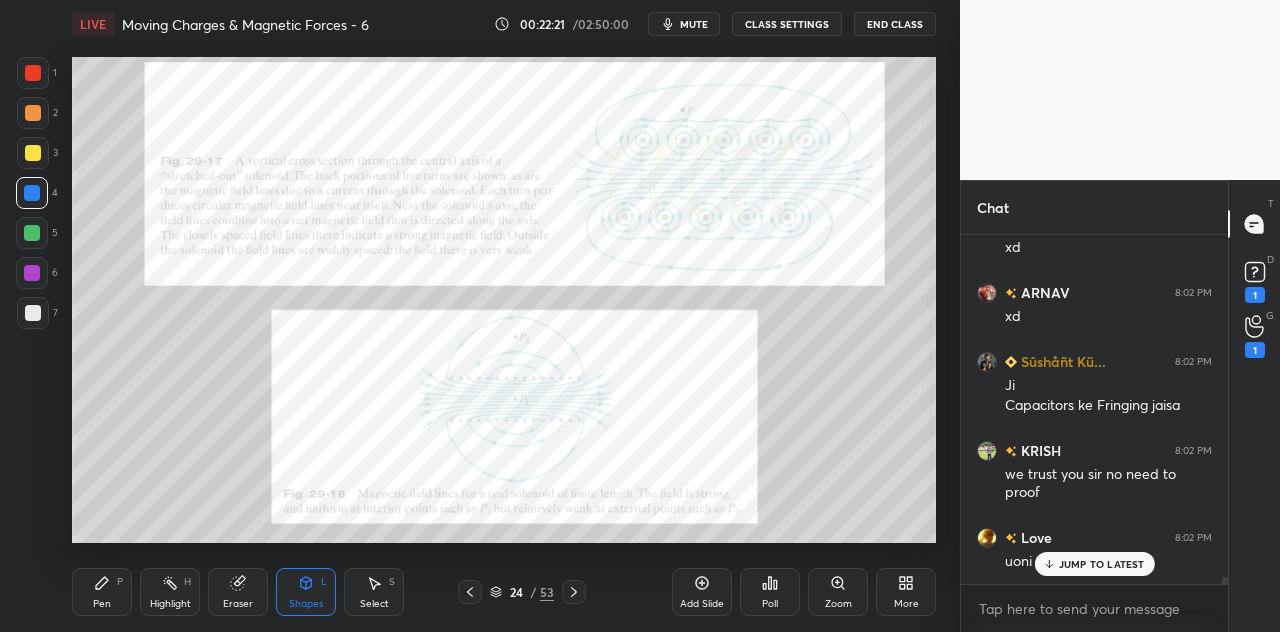 scroll, scrollTop: 16870, scrollLeft: 0, axis: vertical 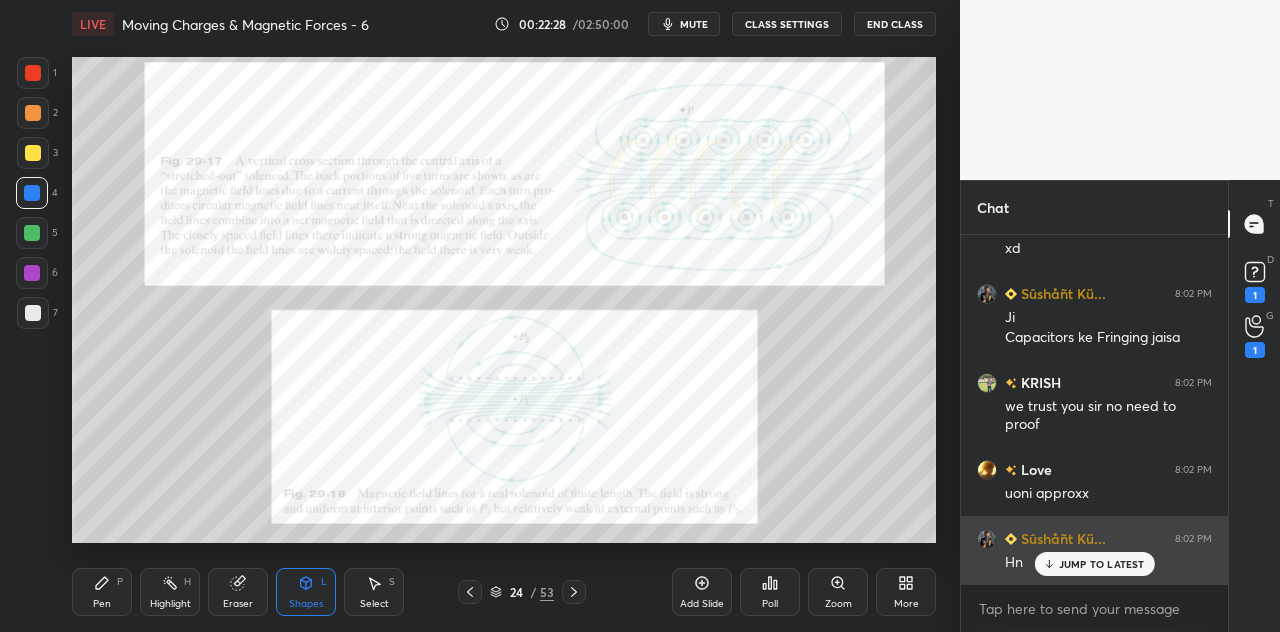 click on "JUMP TO LATEST" at bounding box center [1102, 564] 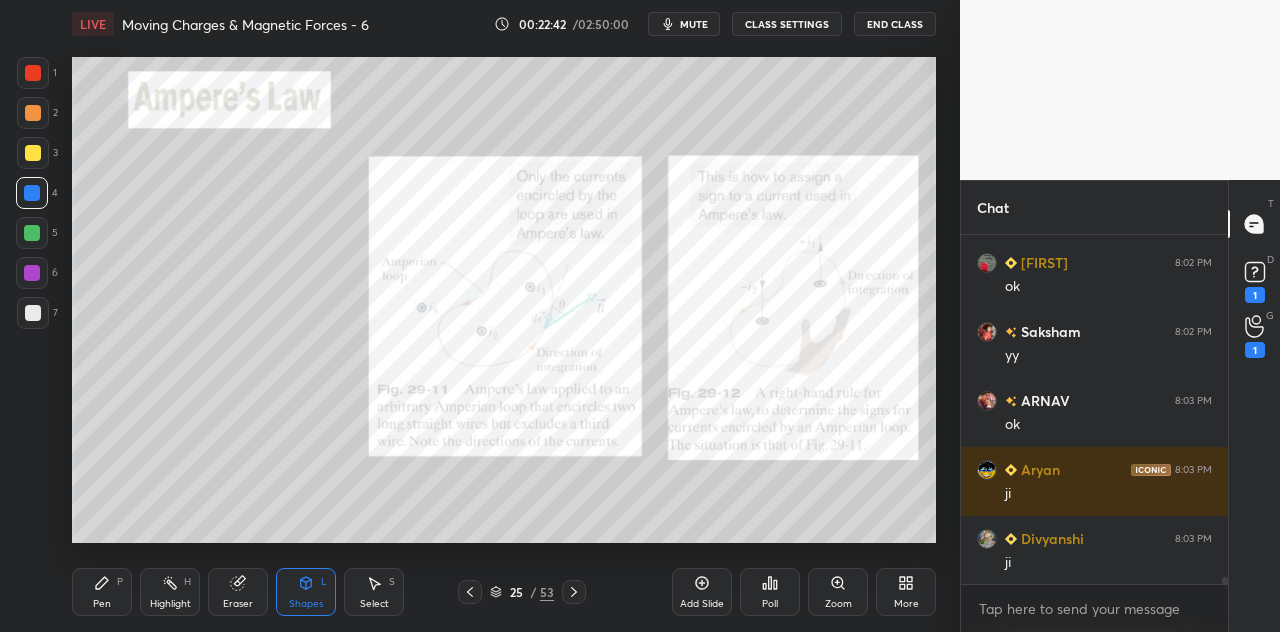 scroll, scrollTop: 17354, scrollLeft: 0, axis: vertical 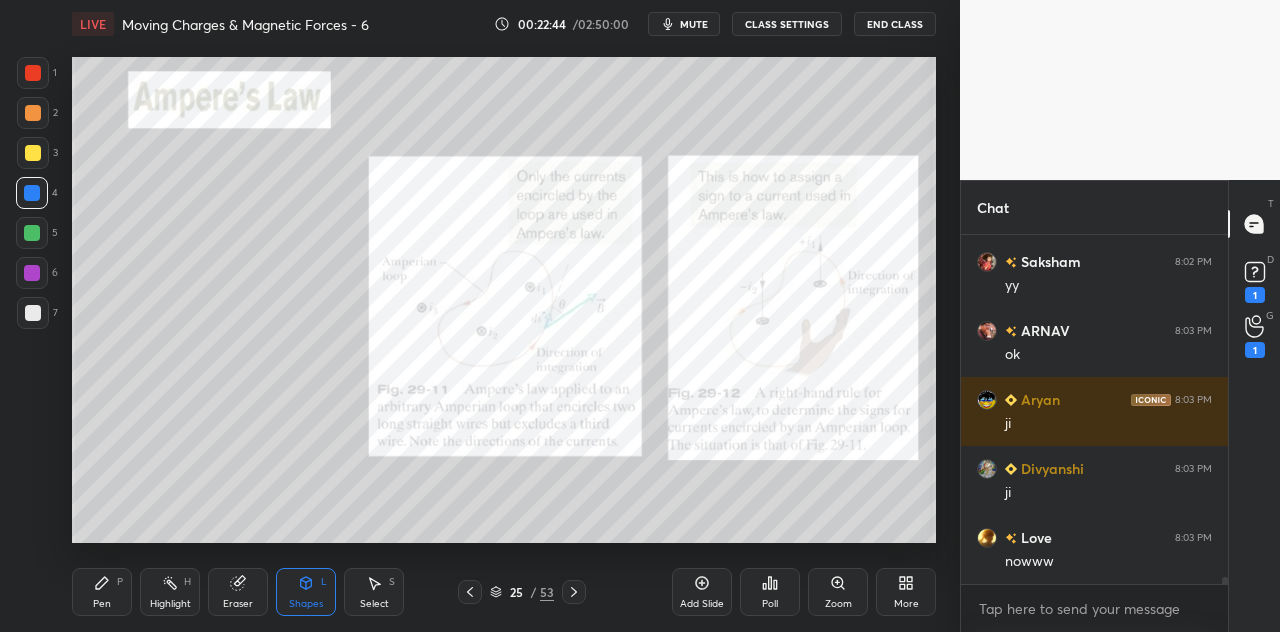 click at bounding box center (33, 73) 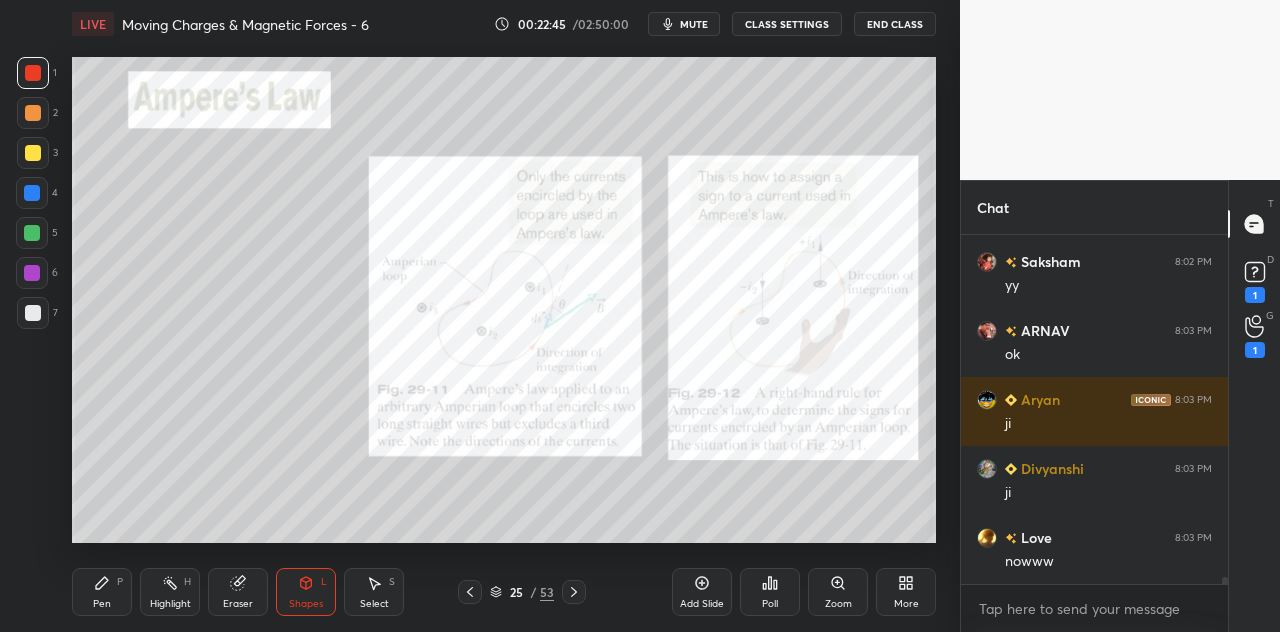 scroll, scrollTop: 17374, scrollLeft: 0, axis: vertical 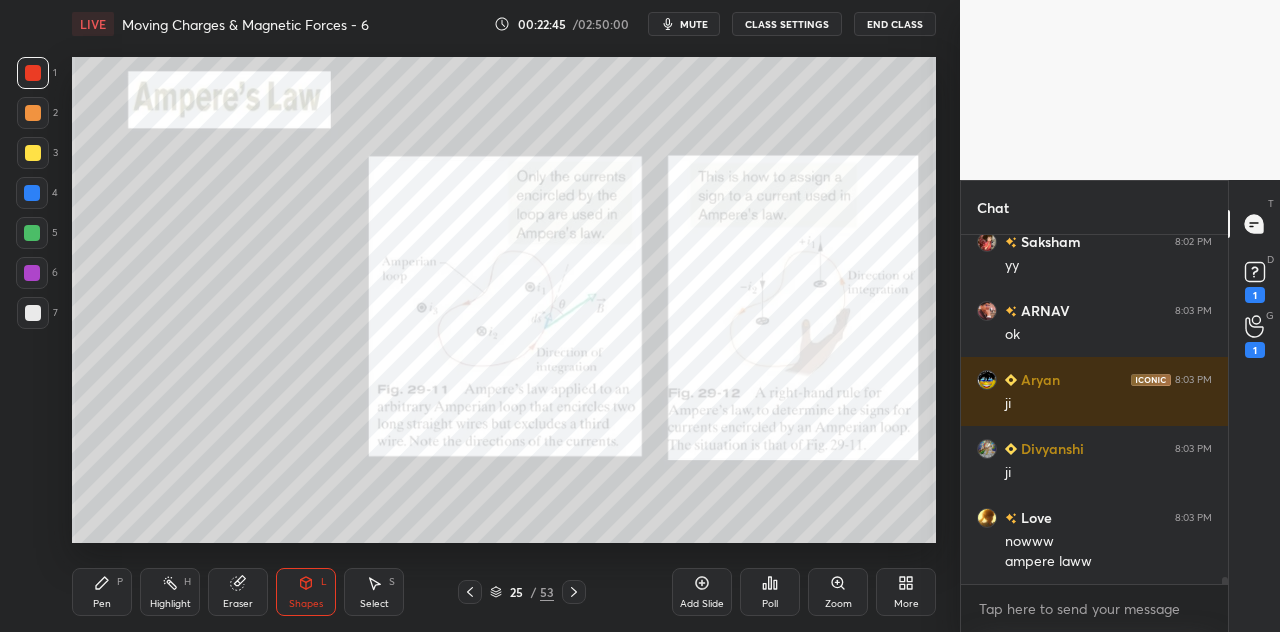 click on "Pen" at bounding box center (102, 604) 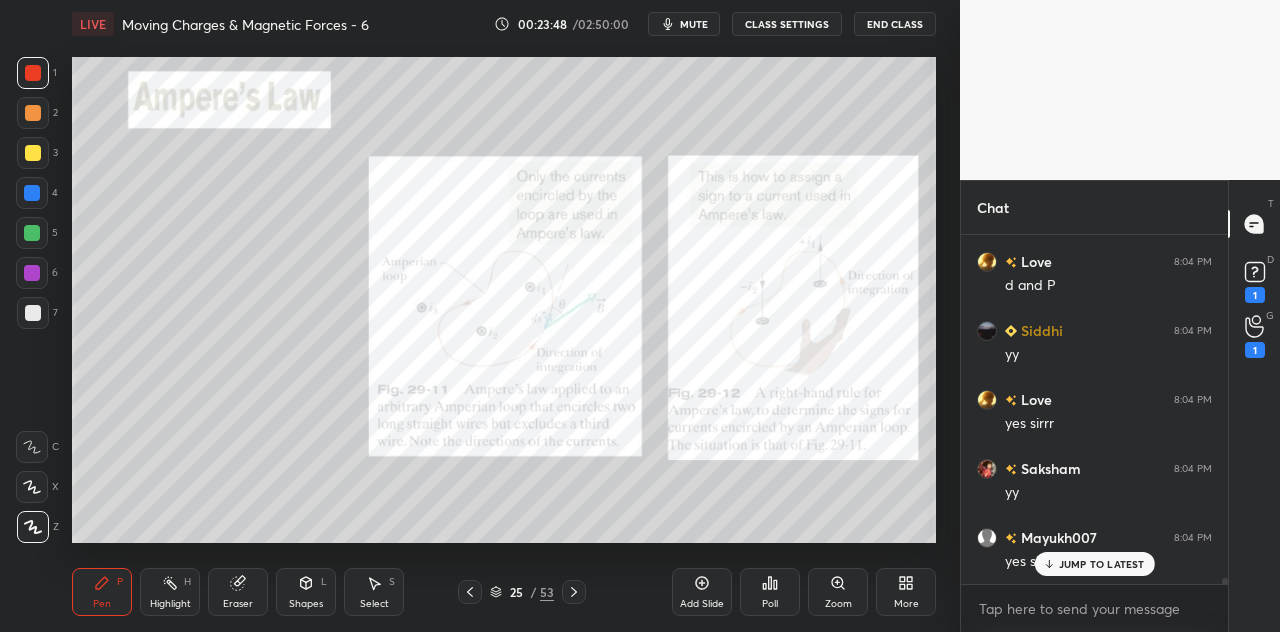 scroll, scrollTop: 18724, scrollLeft: 0, axis: vertical 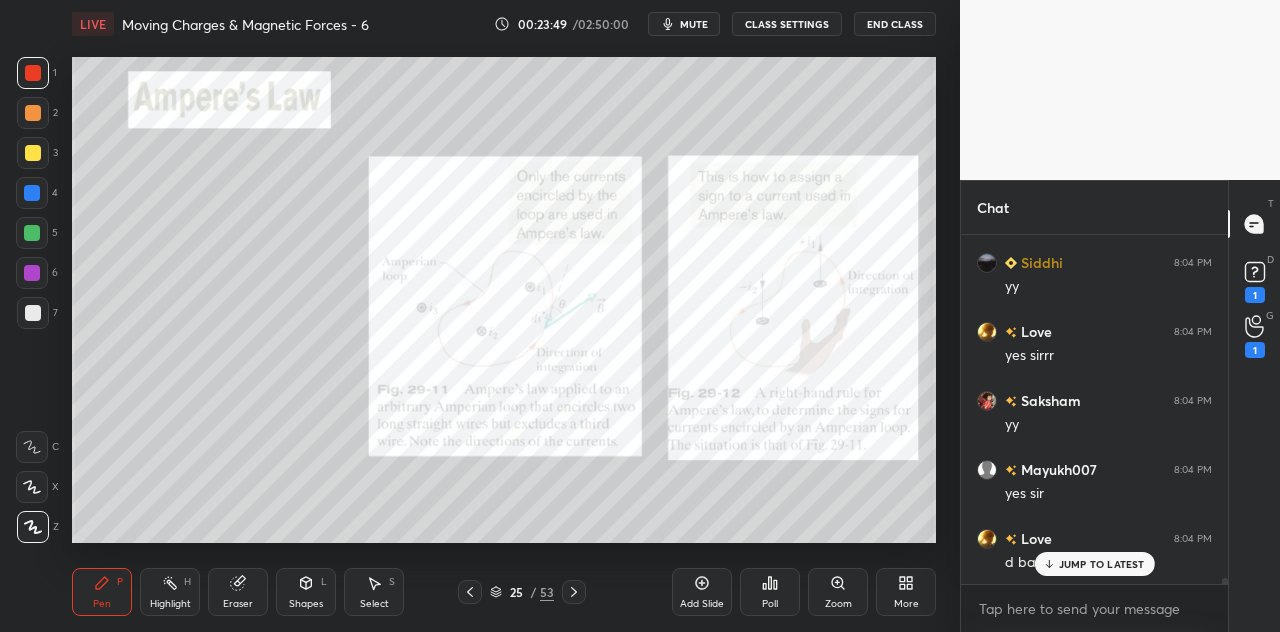 click on "Eraser" at bounding box center (238, 592) 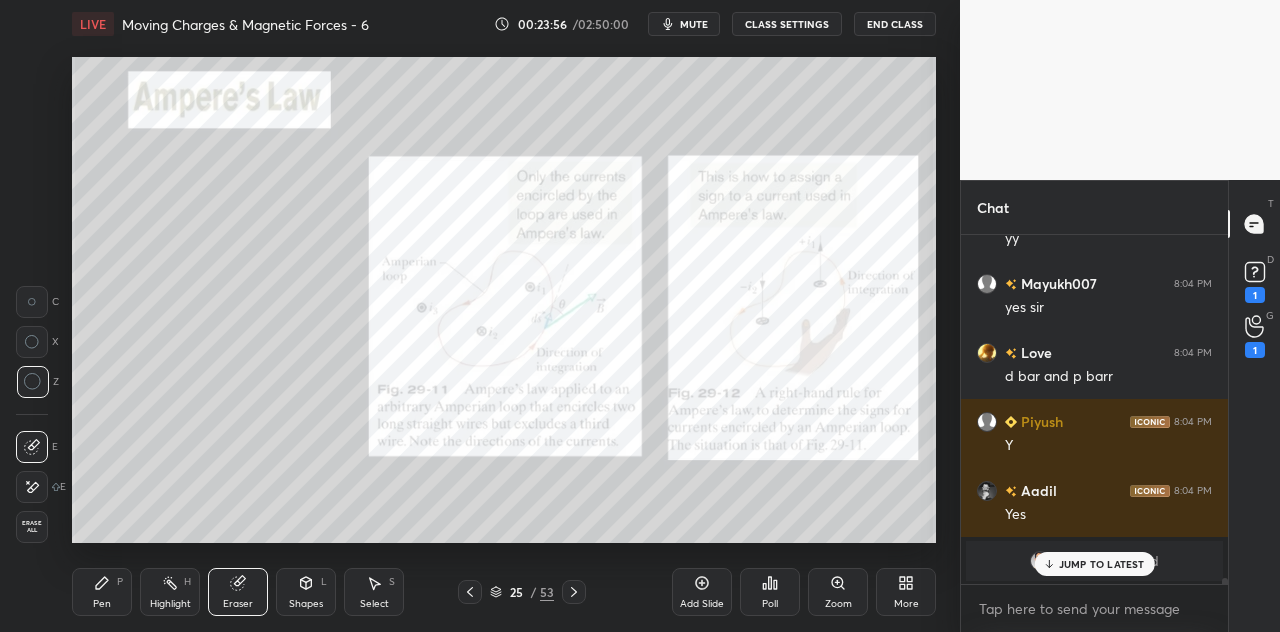 scroll, scrollTop: 17692, scrollLeft: 0, axis: vertical 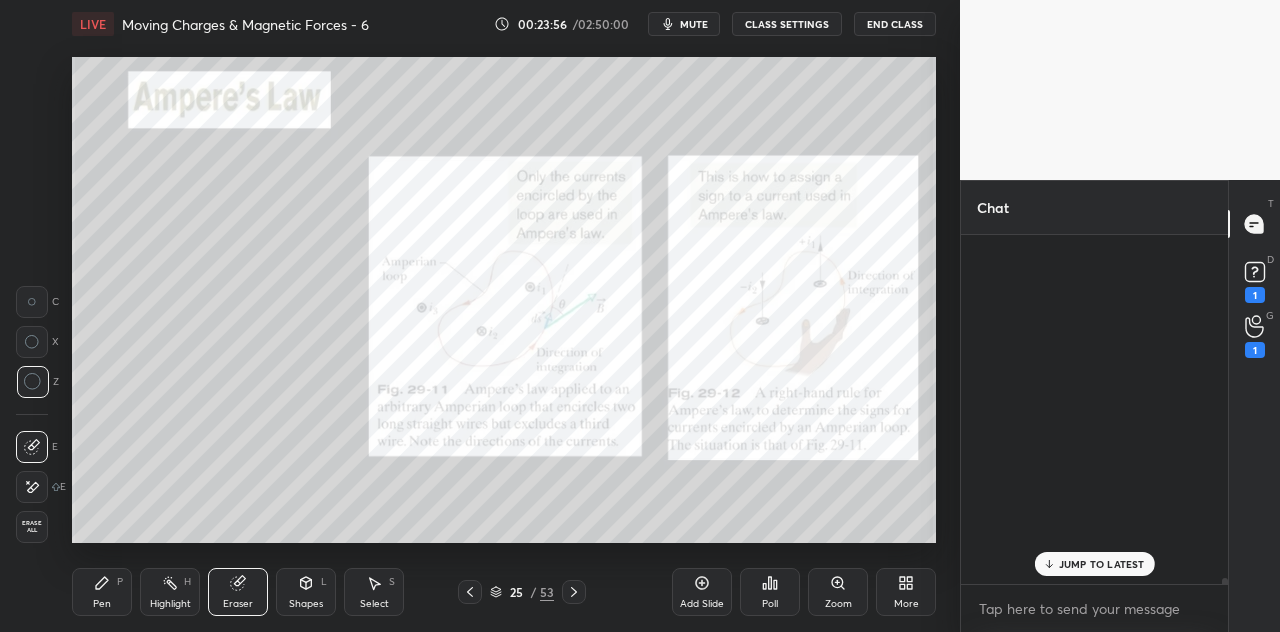 click on "Pen P" at bounding box center (102, 592) 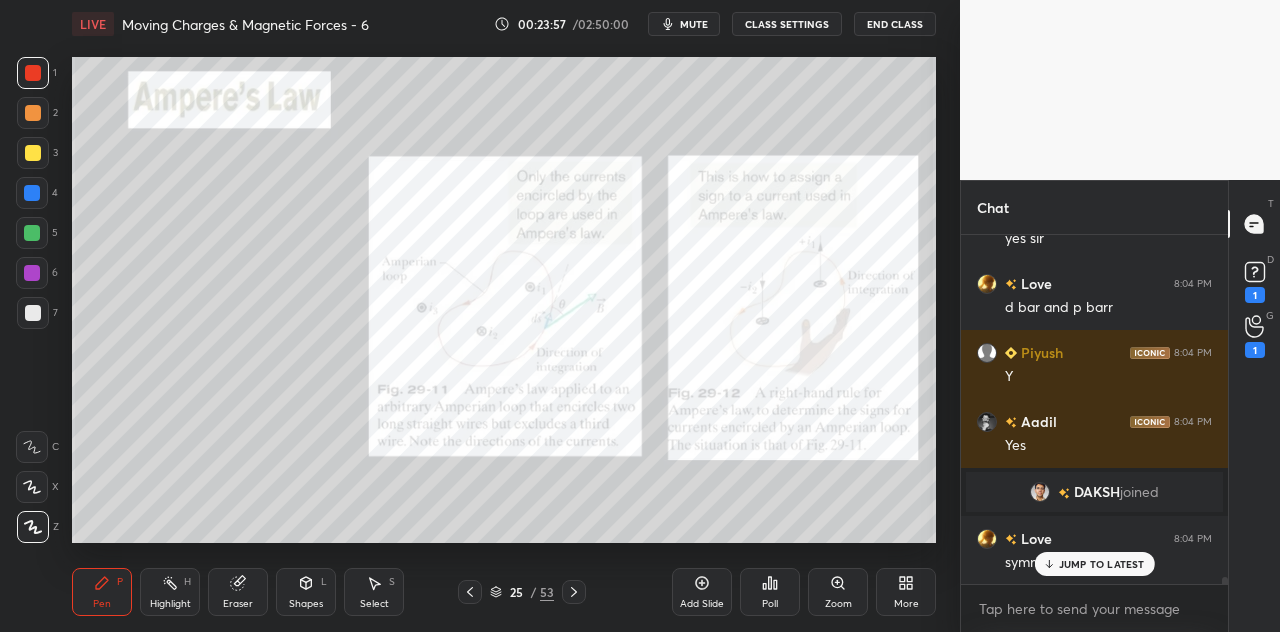 scroll, scrollTop: 17712, scrollLeft: 0, axis: vertical 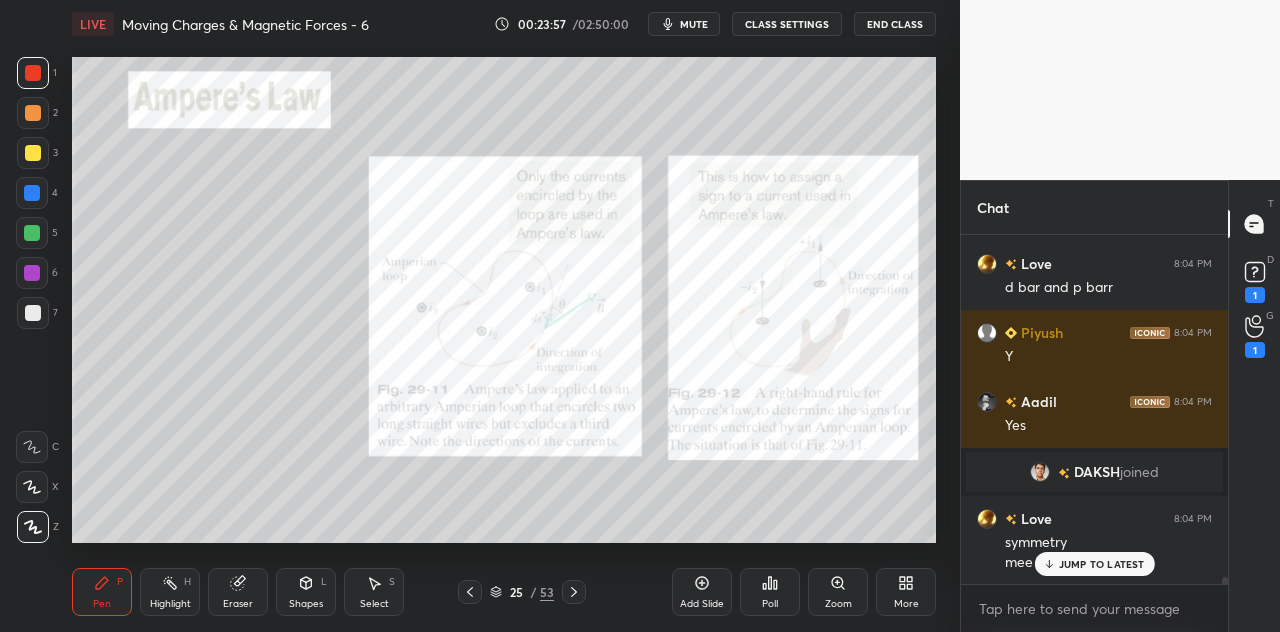 click at bounding box center [33, 153] 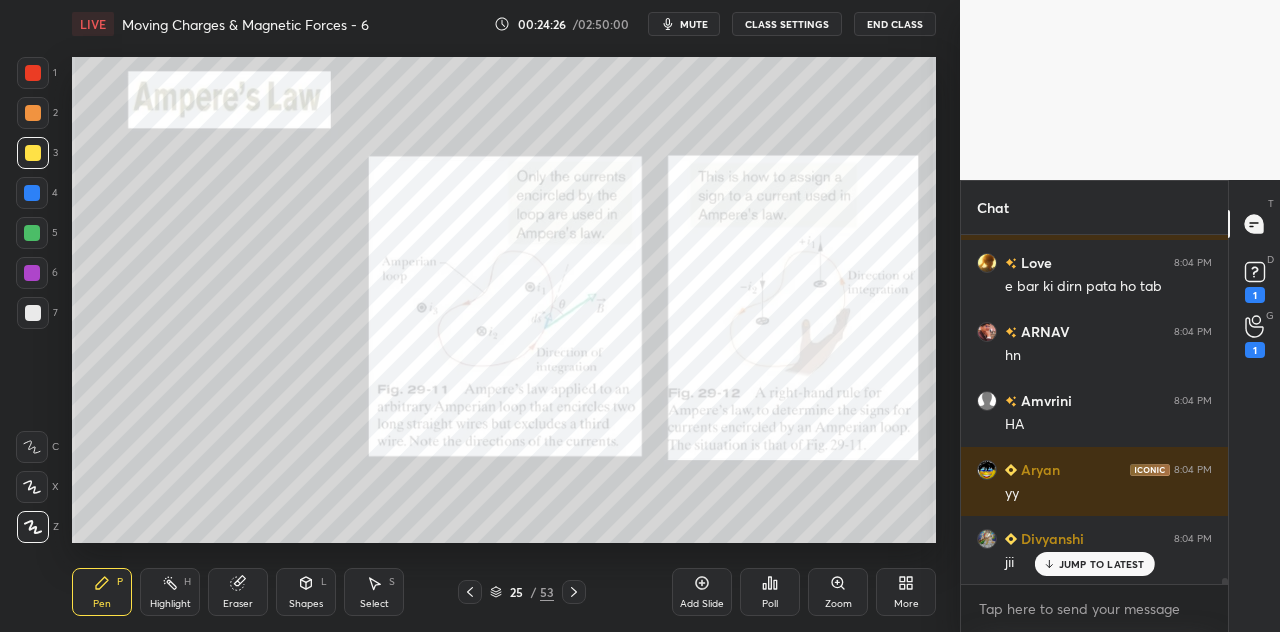 scroll, scrollTop: 18610, scrollLeft: 0, axis: vertical 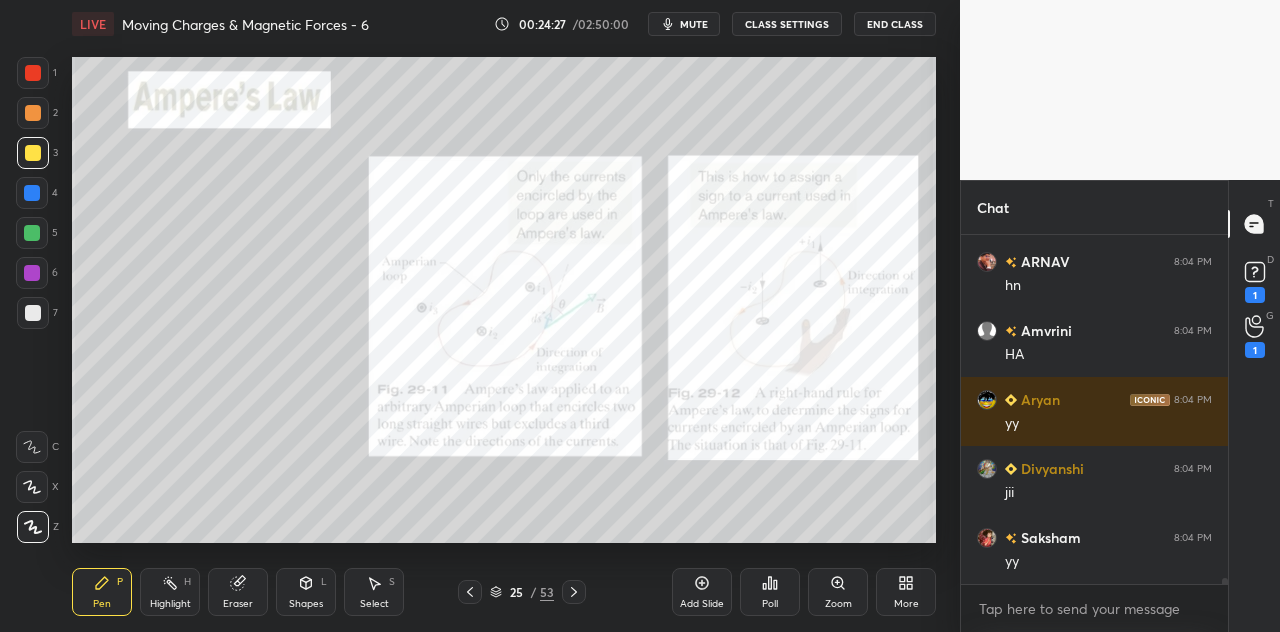 click 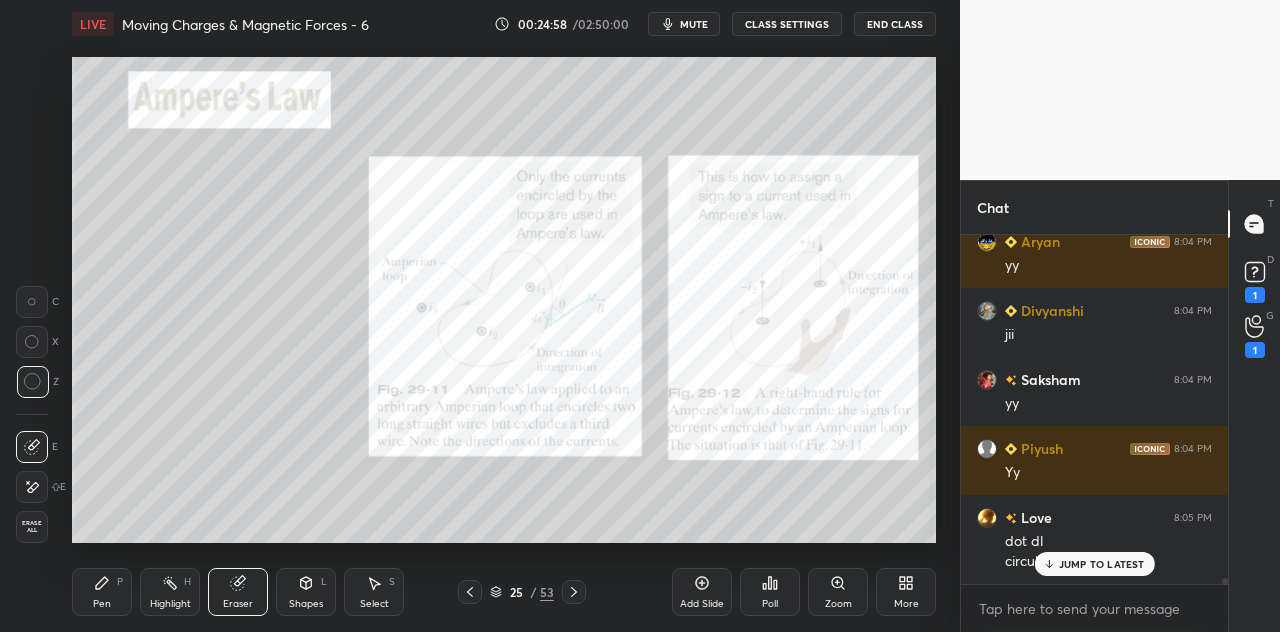 scroll, scrollTop: 18836, scrollLeft: 0, axis: vertical 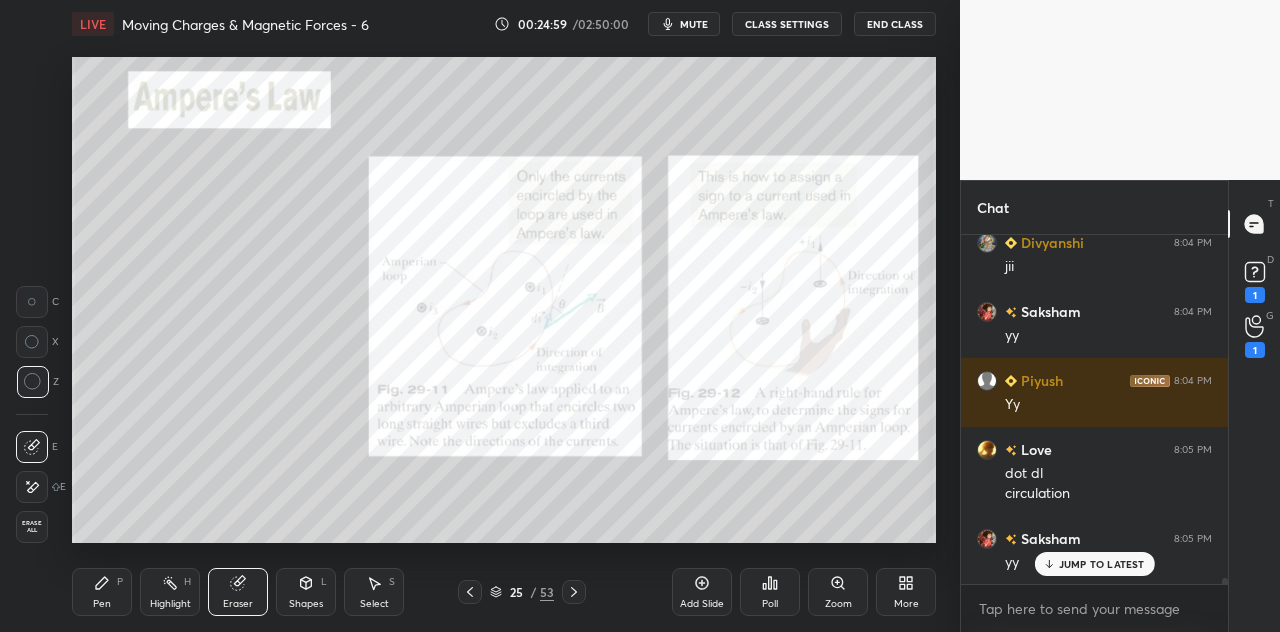 click 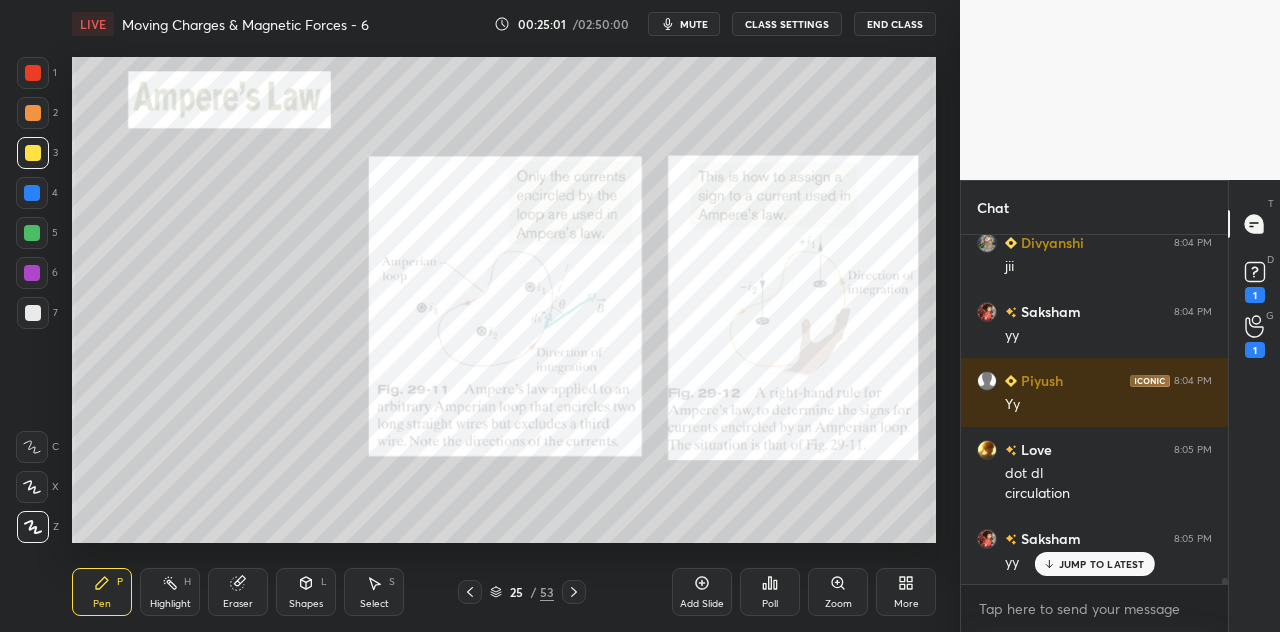 click at bounding box center [33, 113] 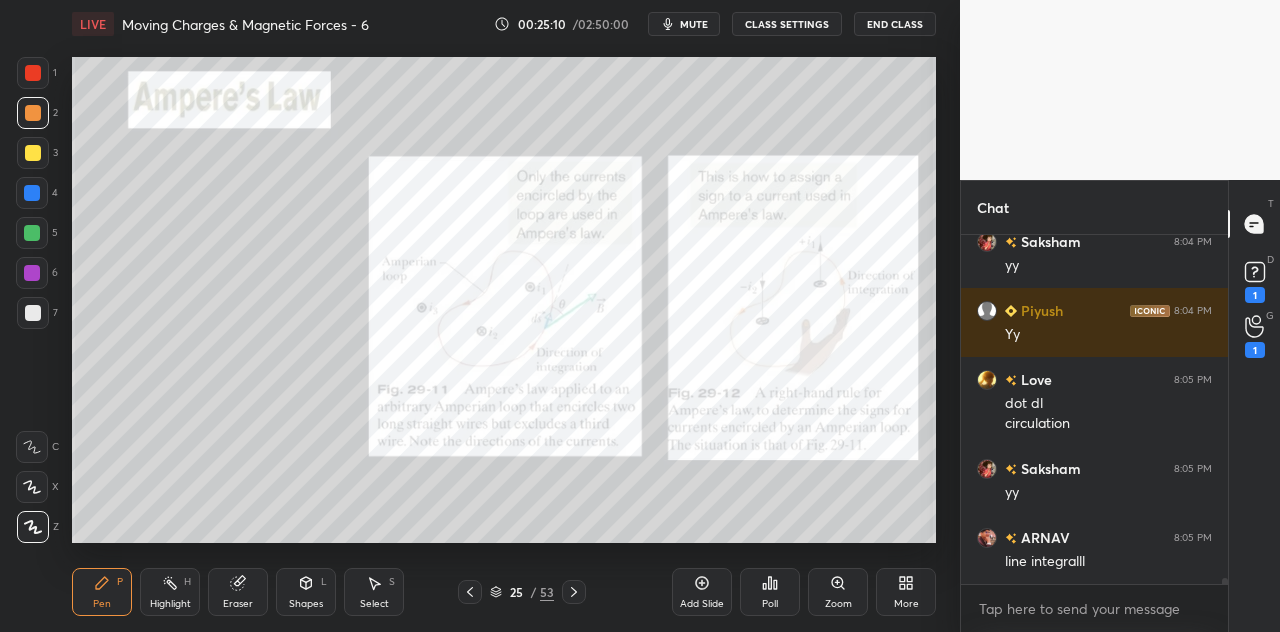 scroll, scrollTop: 18974, scrollLeft: 0, axis: vertical 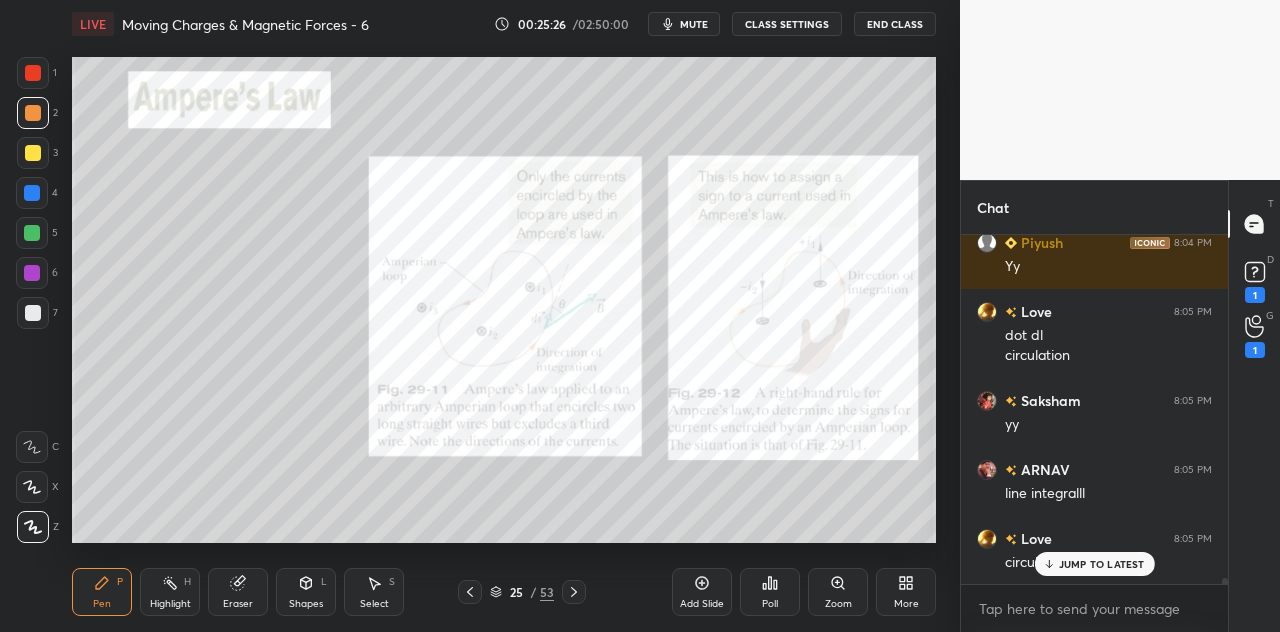 click at bounding box center [33, 113] 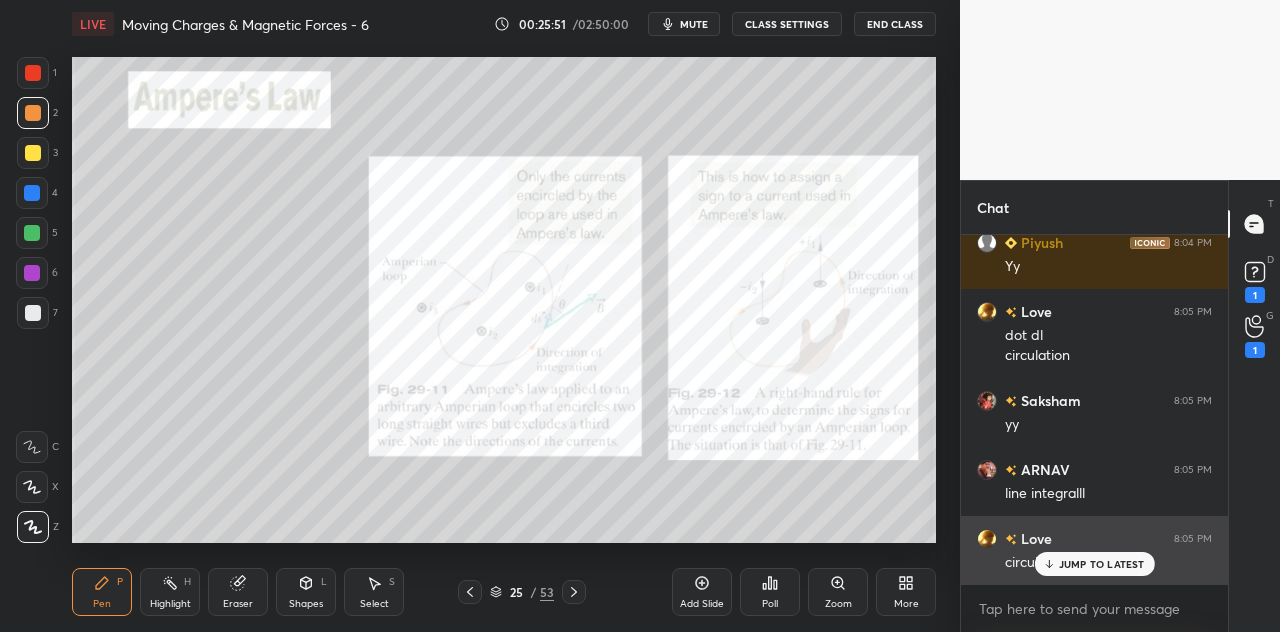 click on "JUMP TO LATEST" at bounding box center [1102, 564] 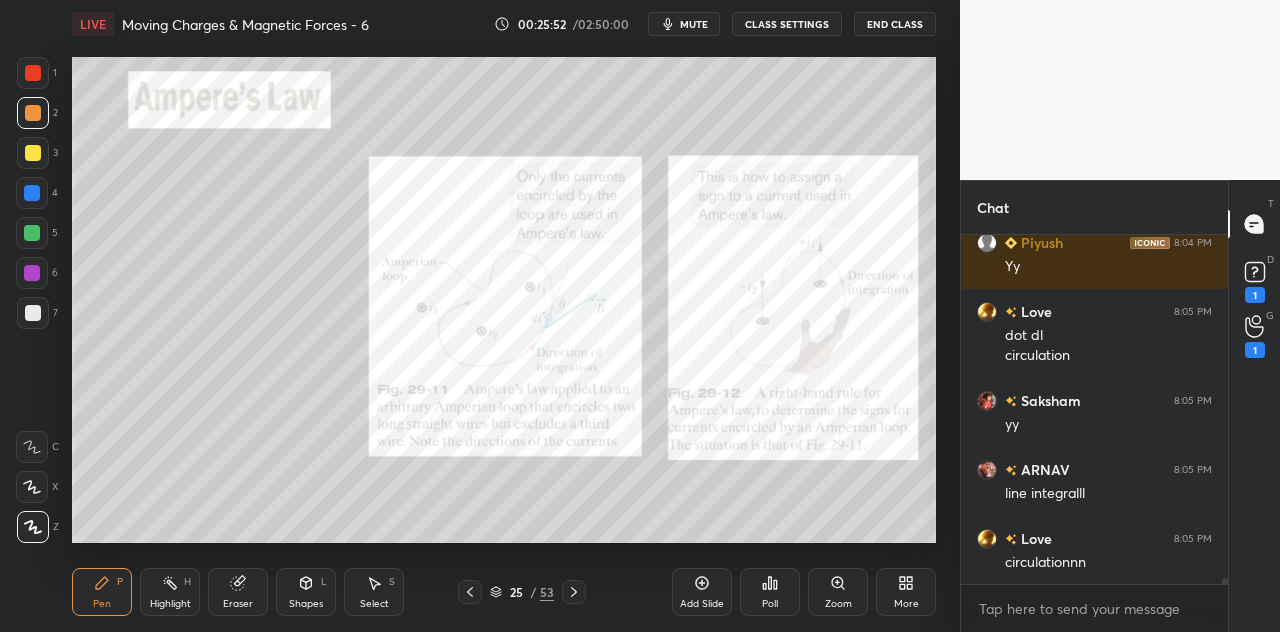 scroll, scrollTop: 19044, scrollLeft: 0, axis: vertical 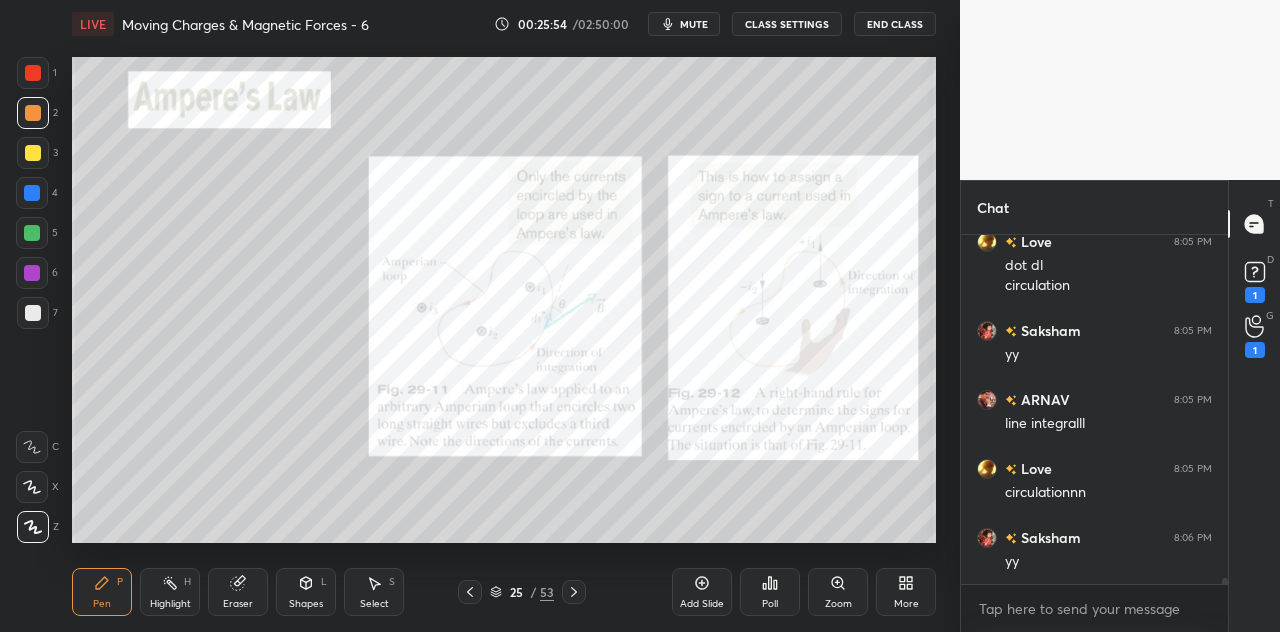 click at bounding box center [33, 153] 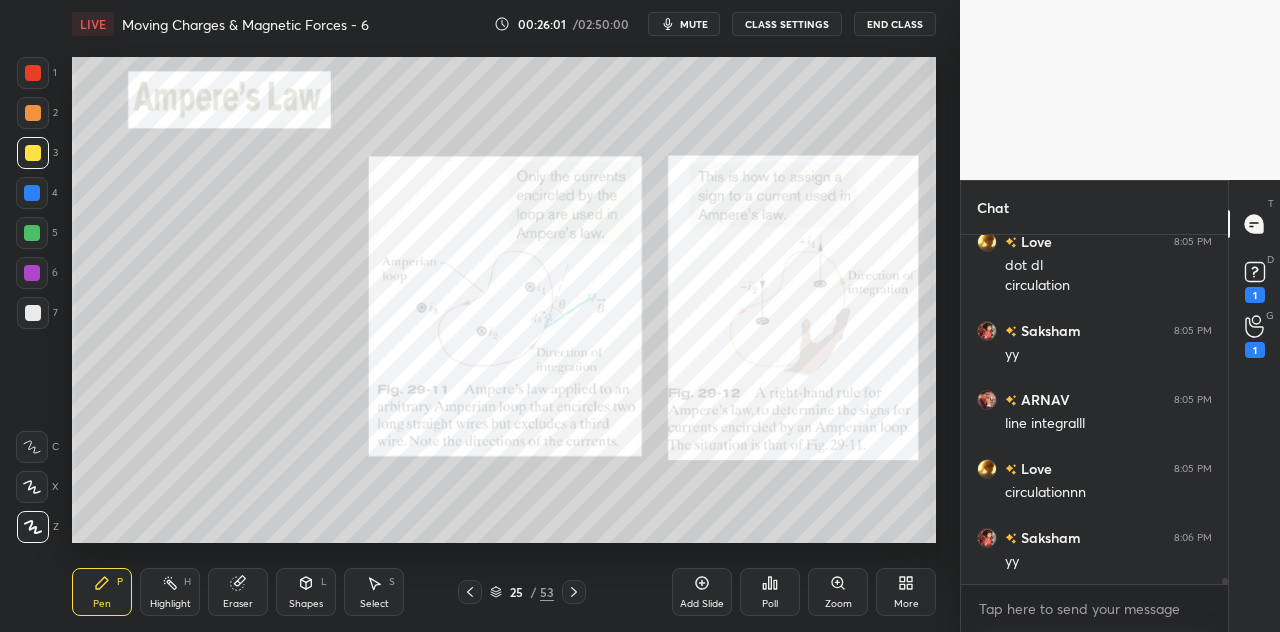 click at bounding box center (32, 193) 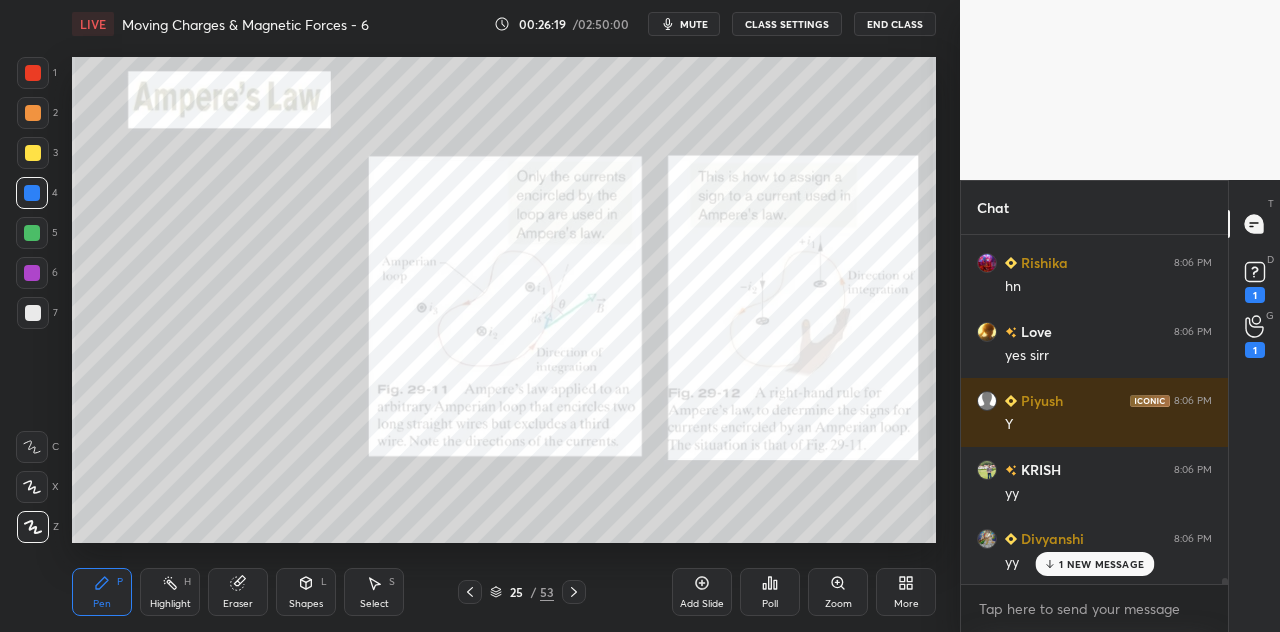 scroll, scrollTop: 19938, scrollLeft: 0, axis: vertical 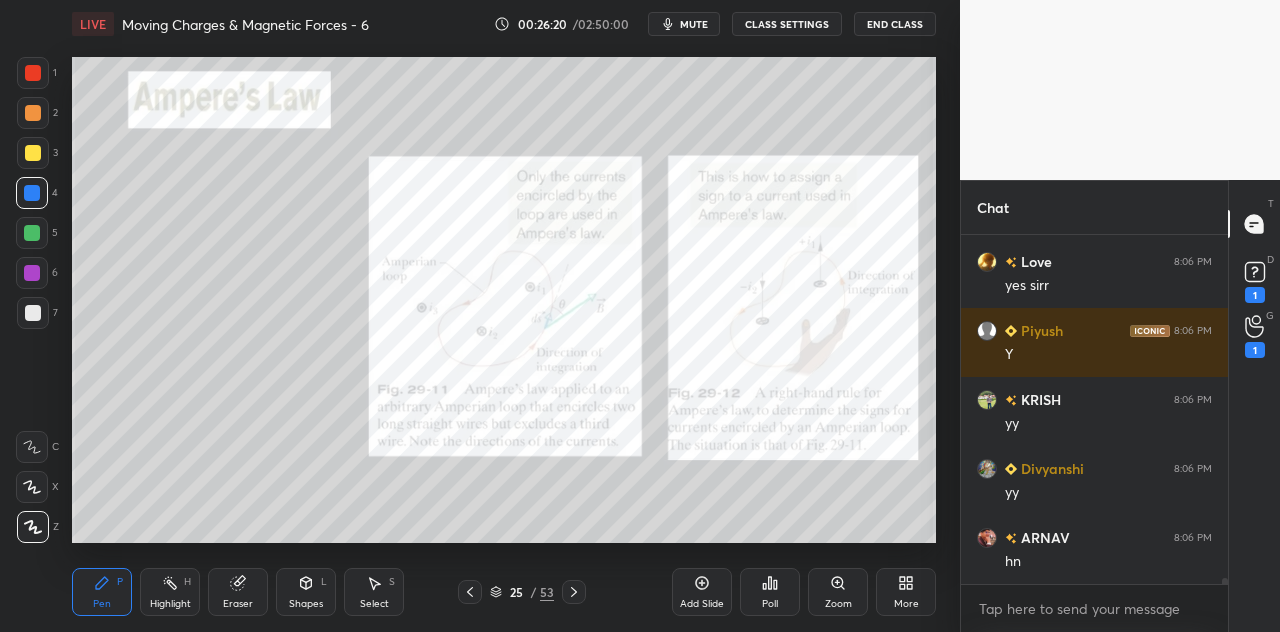 click on "Eraser" at bounding box center [238, 592] 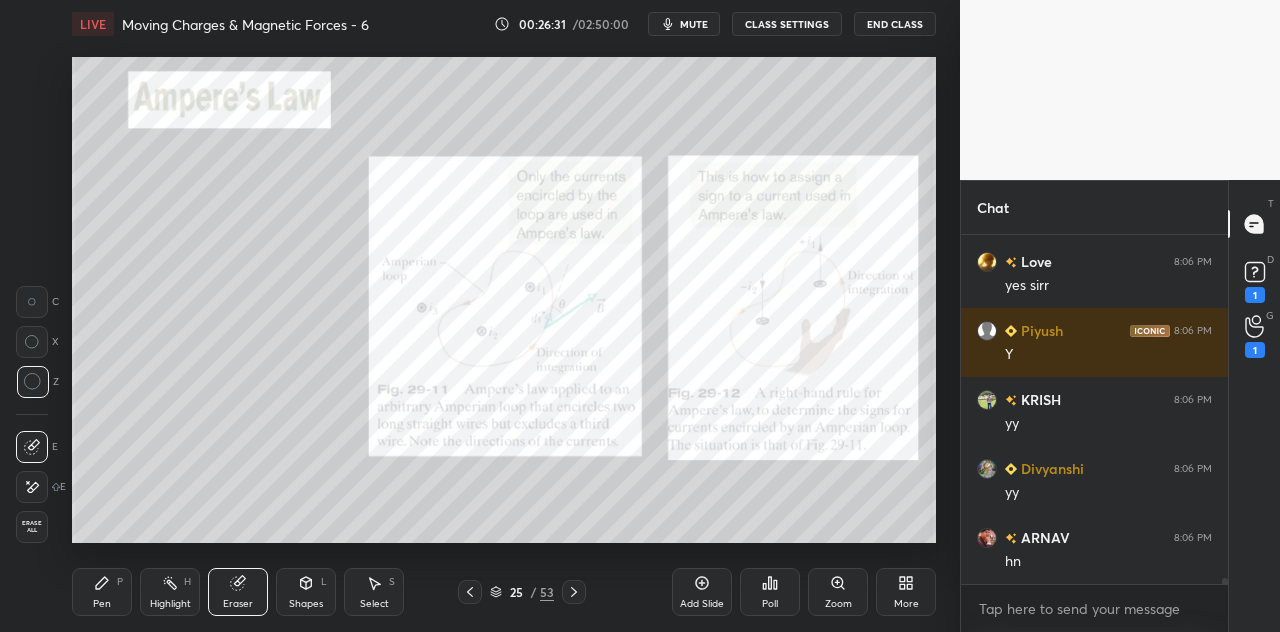 click on "Pen P" at bounding box center (102, 592) 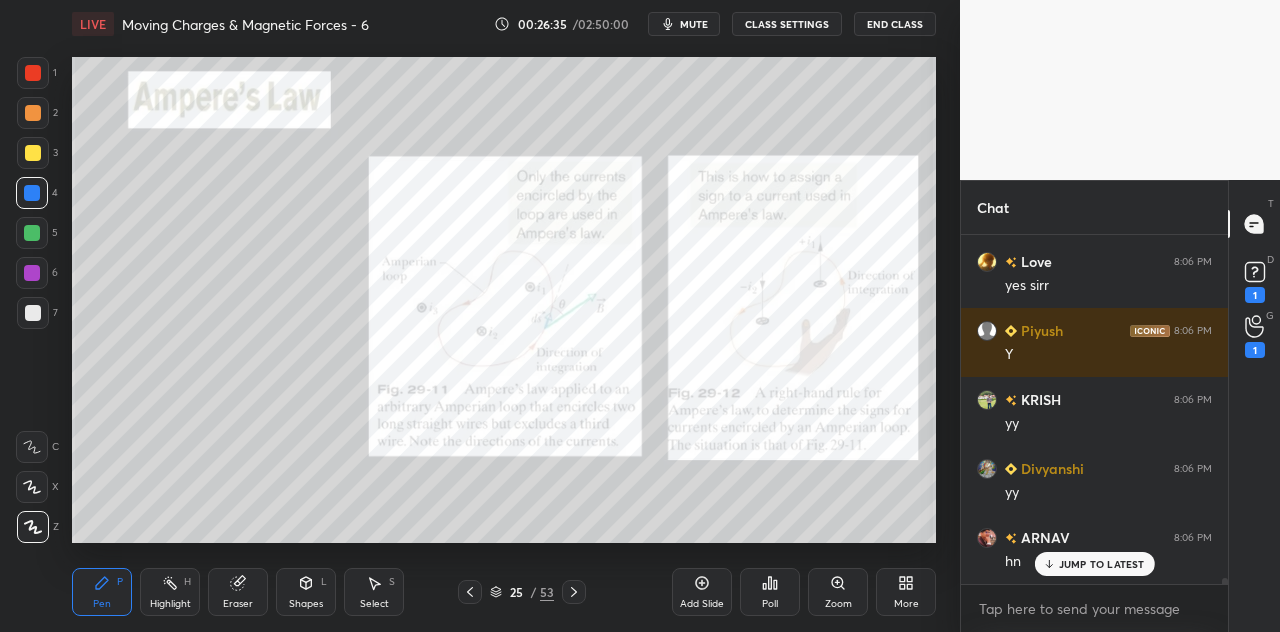 scroll, scrollTop: 20006, scrollLeft: 0, axis: vertical 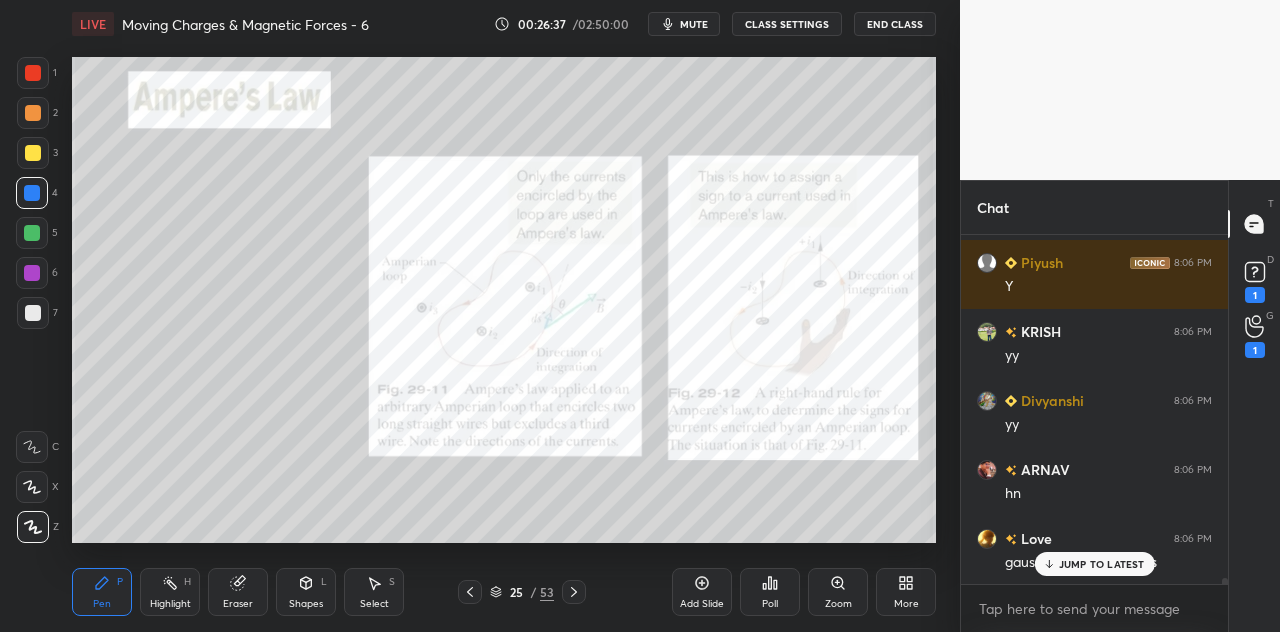 click at bounding box center [33, 73] 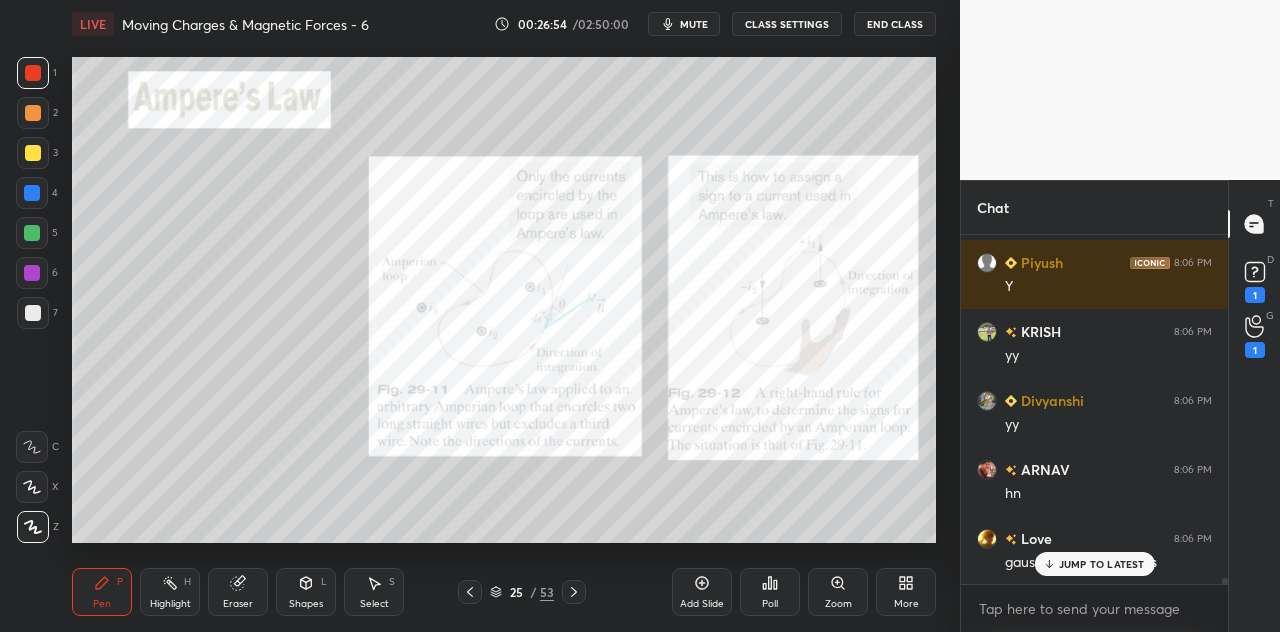 click on "JUMP TO LATEST" at bounding box center (1102, 564) 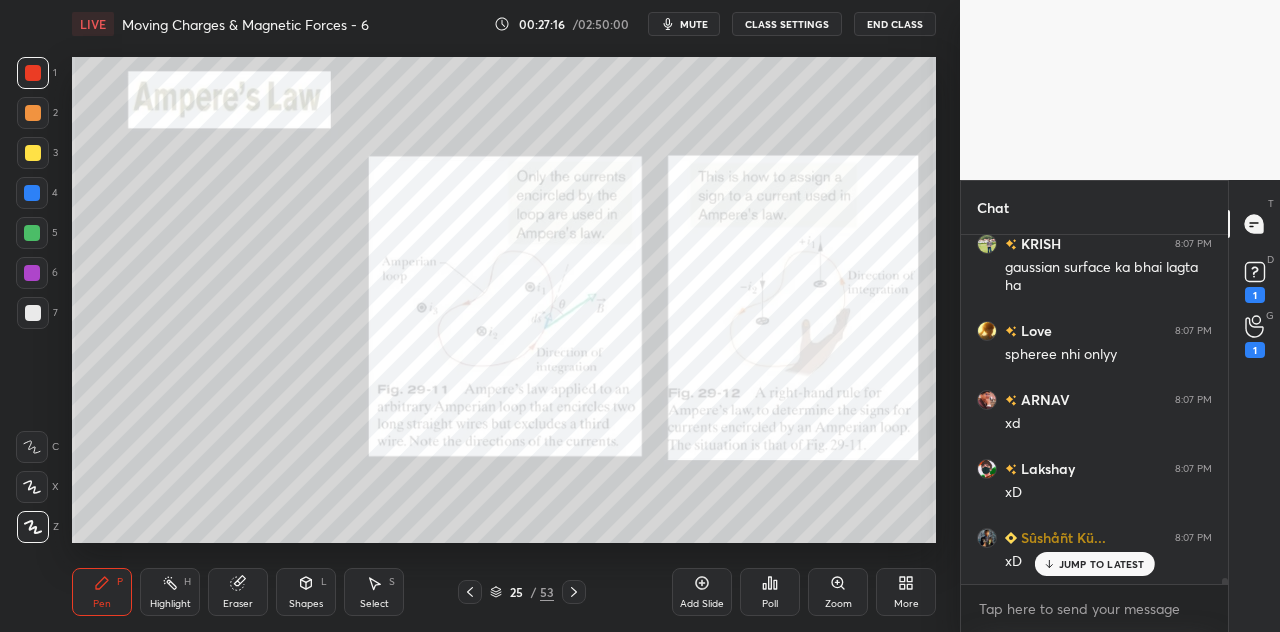 scroll, scrollTop: 19900, scrollLeft: 0, axis: vertical 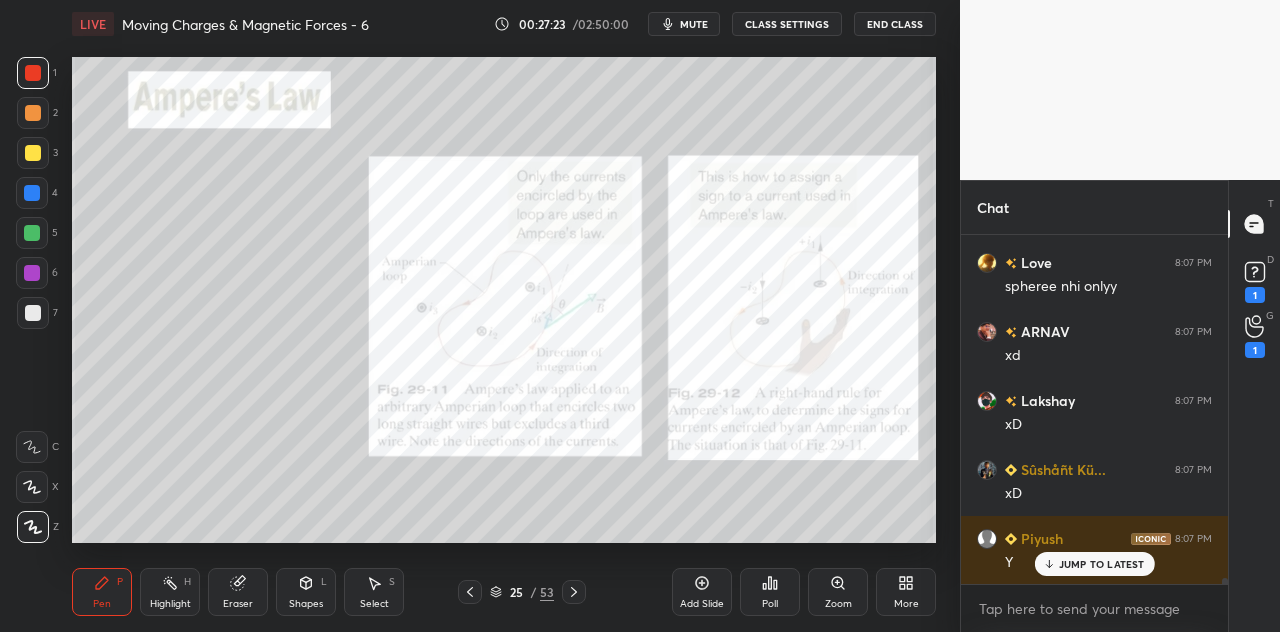 click at bounding box center [32, 233] 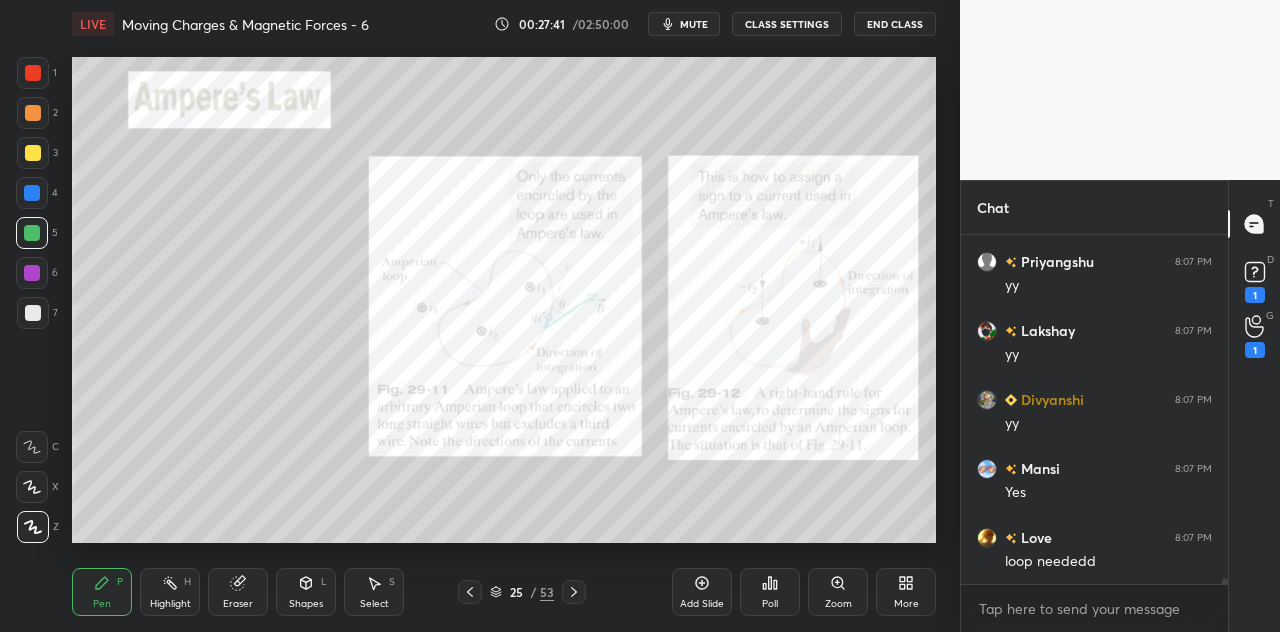 scroll, scrollTop: 20728, scrollLeft: 0, axis: vertical 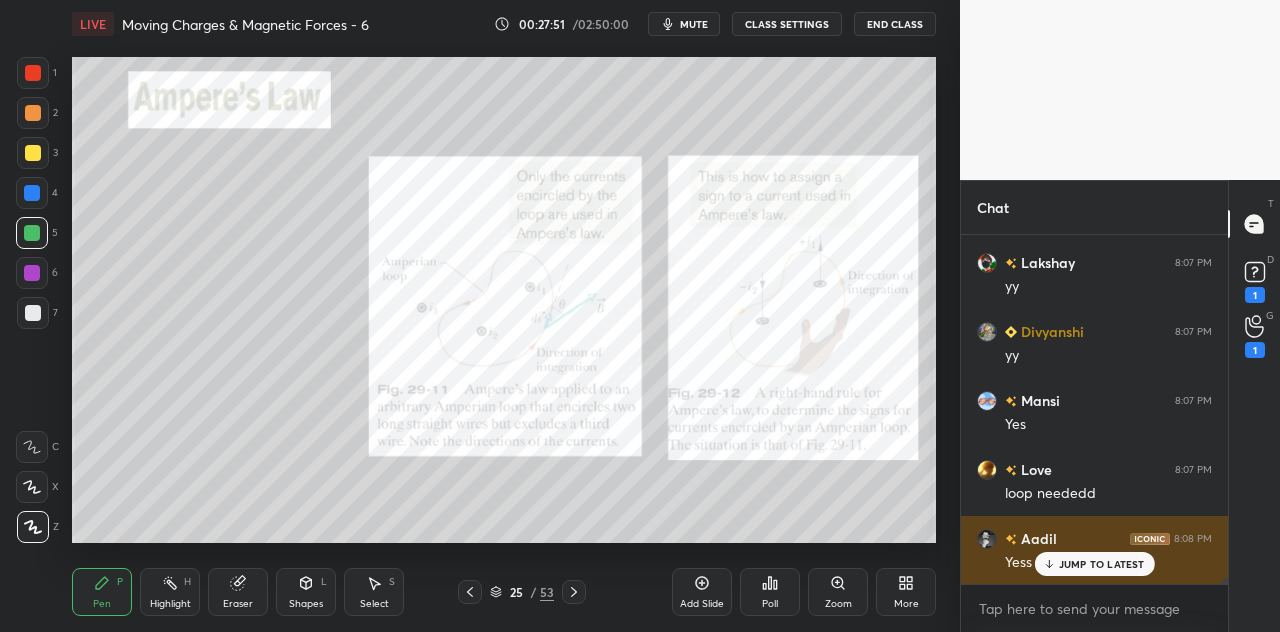 click on "JUMP TO LATEST" at bounding box center [1102, 564] 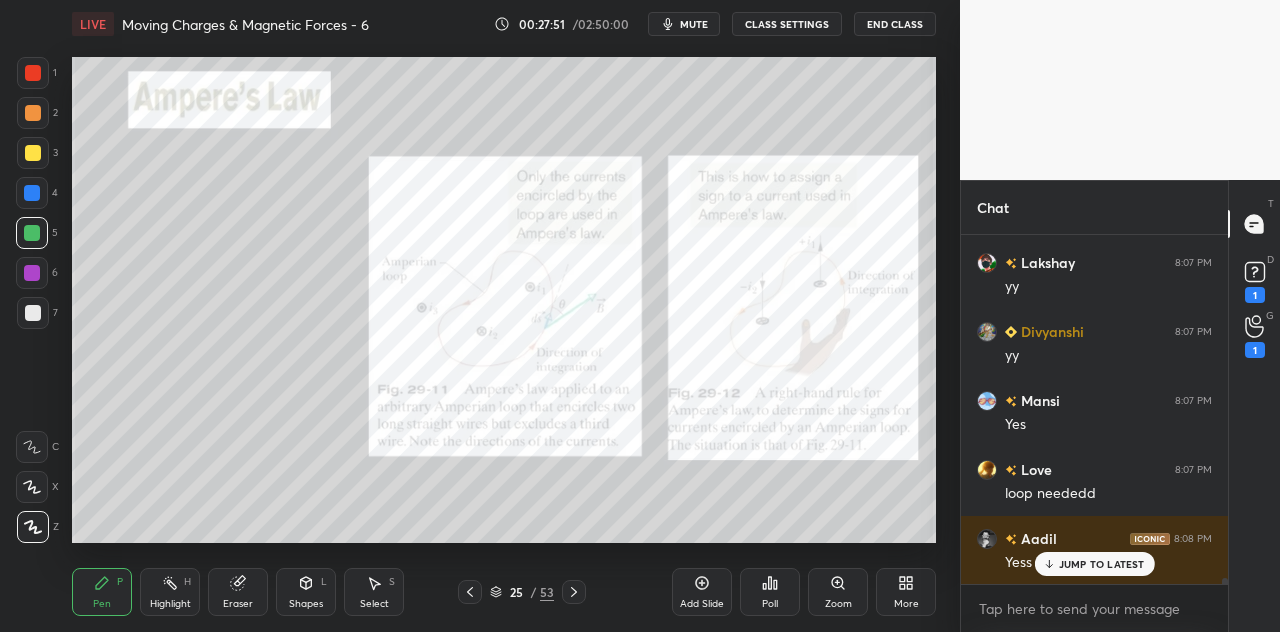 scroll, scrollTop: 302, scrollLeft: 261, axis: both 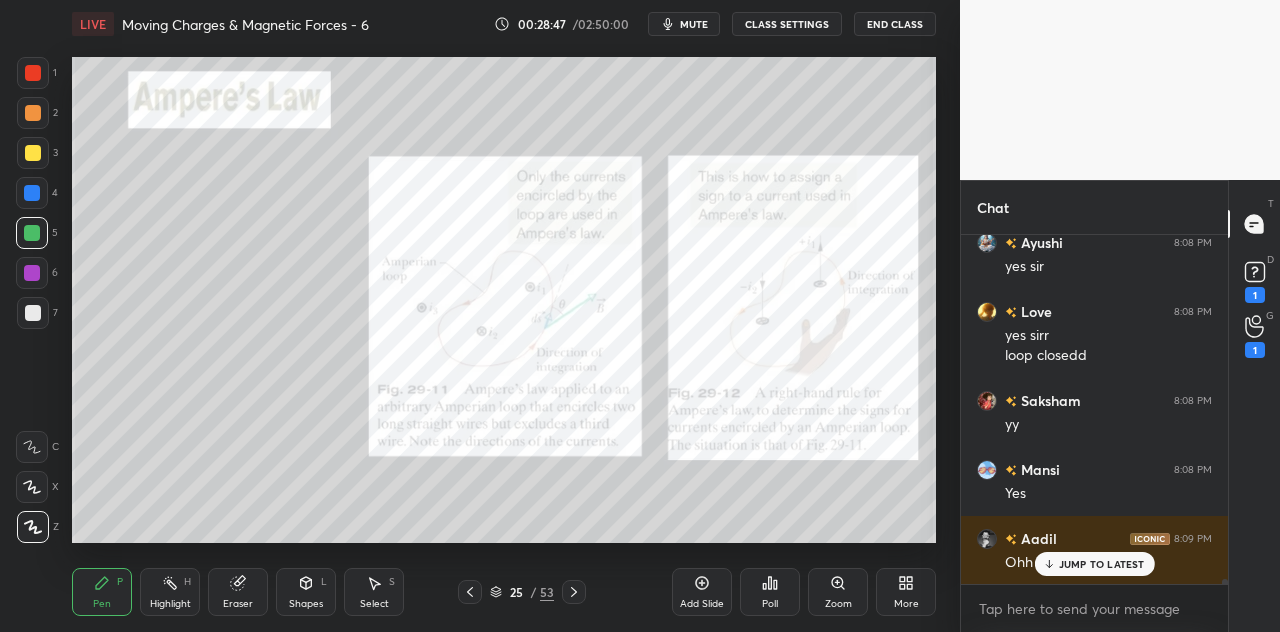 click on "JUMP TO LATEST" at bounding box center (1102, 564) 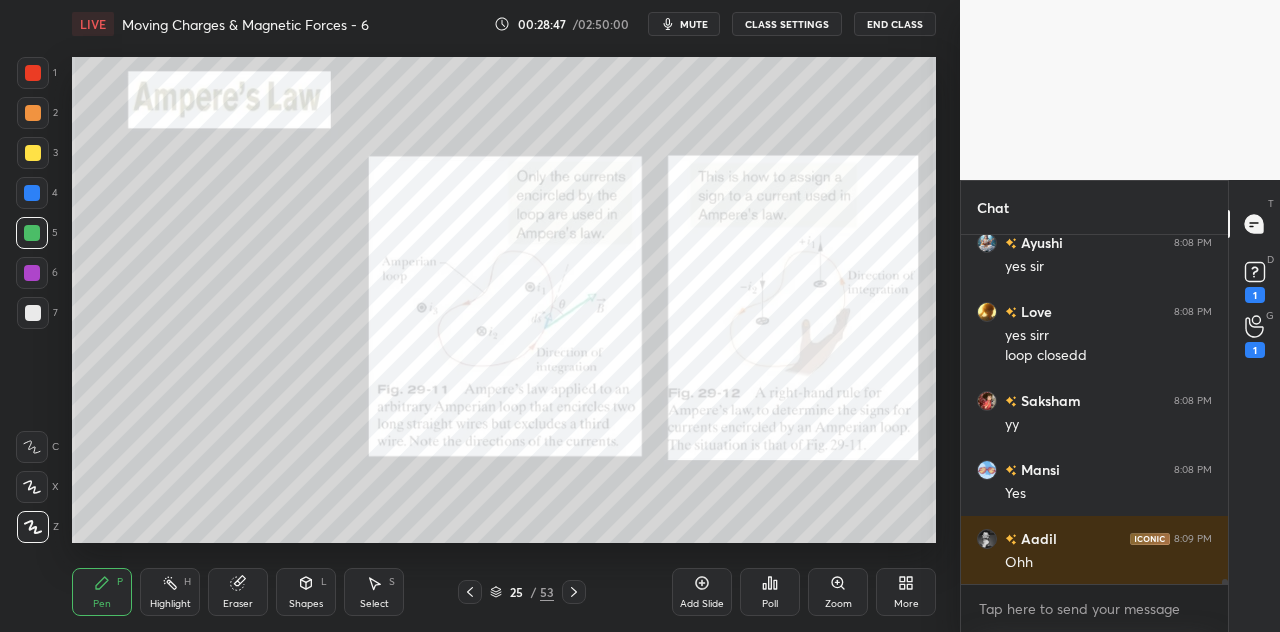 scroll, scrollTop: 23756, scrollLeft: 0, axis: vertical 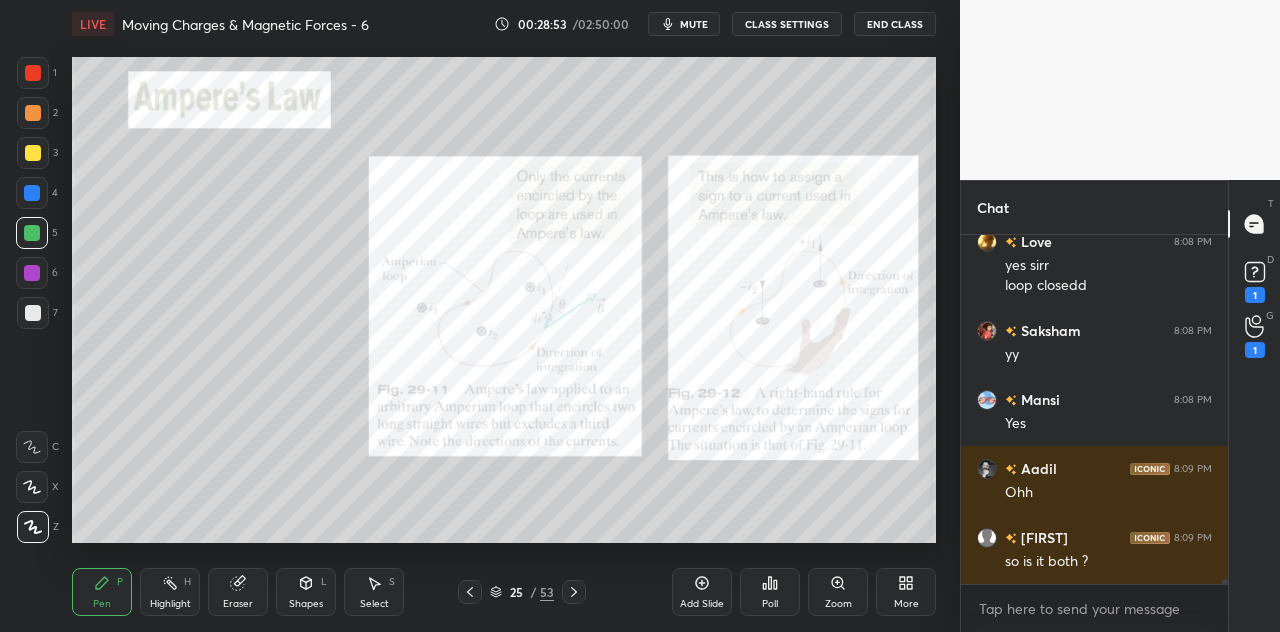 click at bounding box center [33, 113] 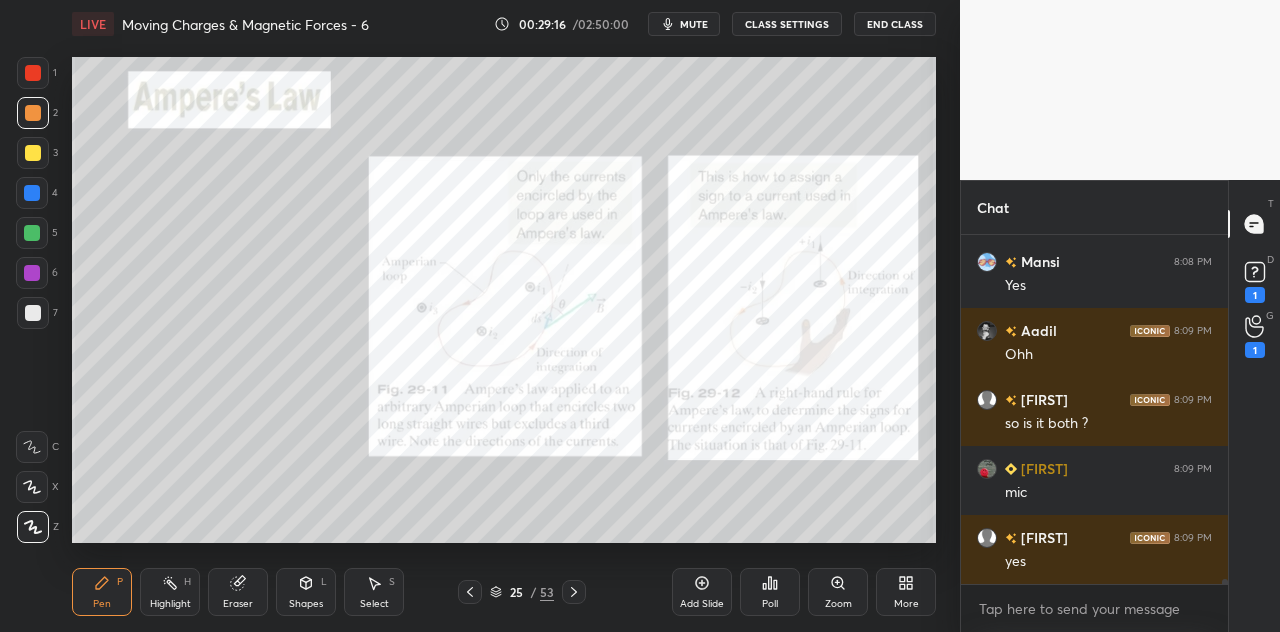 scroll, scrollTop: 23962, scrollLeft: 0, axis: vertical 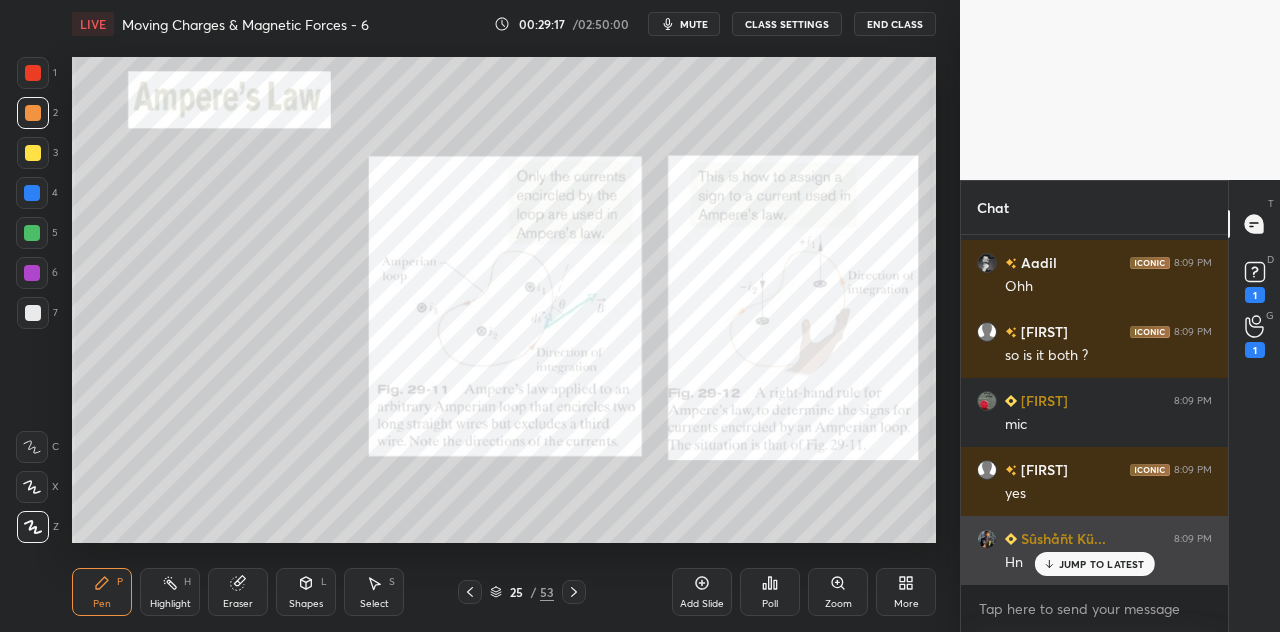 click on "JUMP TO LATEST" at bounding box center [1094, 564] 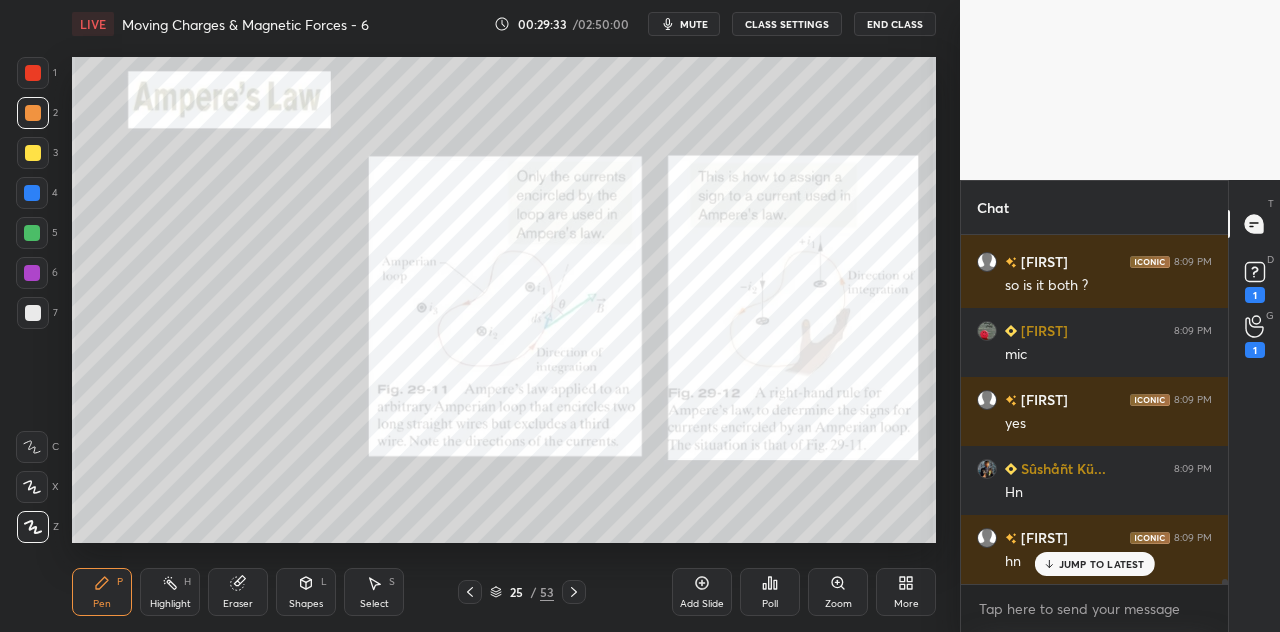 scroll, scrollTop: 24100, scrollLeft: 0, axis: vertical 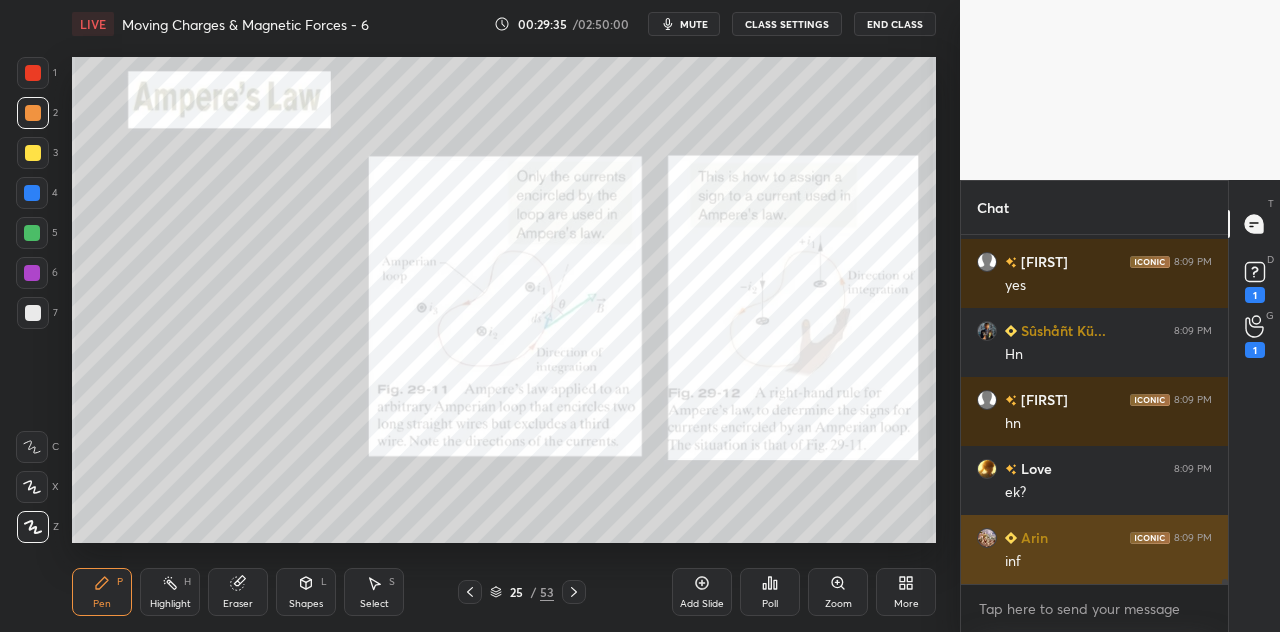 click on "inf" at bounding box center (1108, 562) 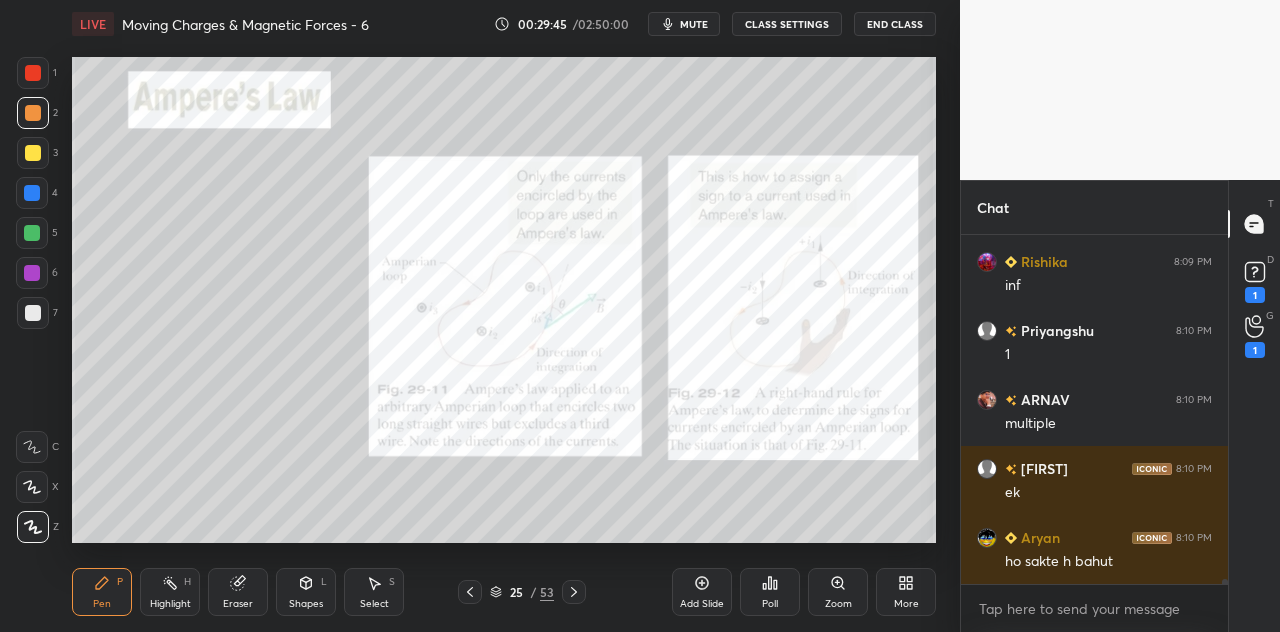scroll, scrollTop: 24790, scrollLeft: 0, axis: vertical 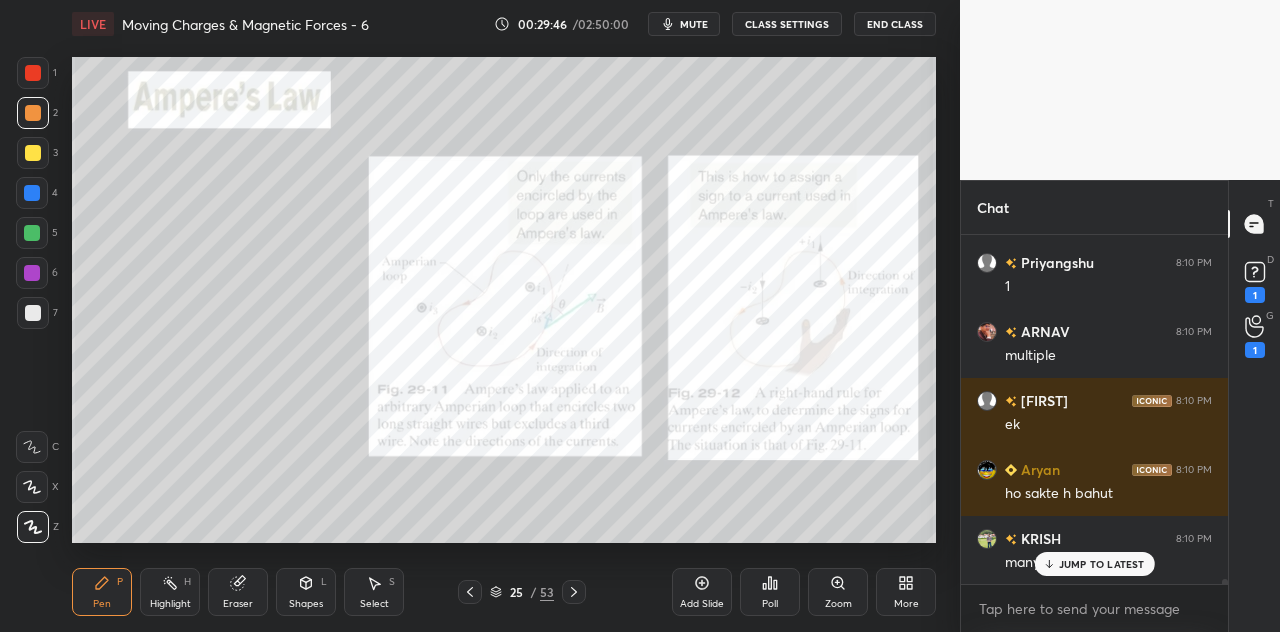 click on "Eraser" at bounding box center [238, 604] 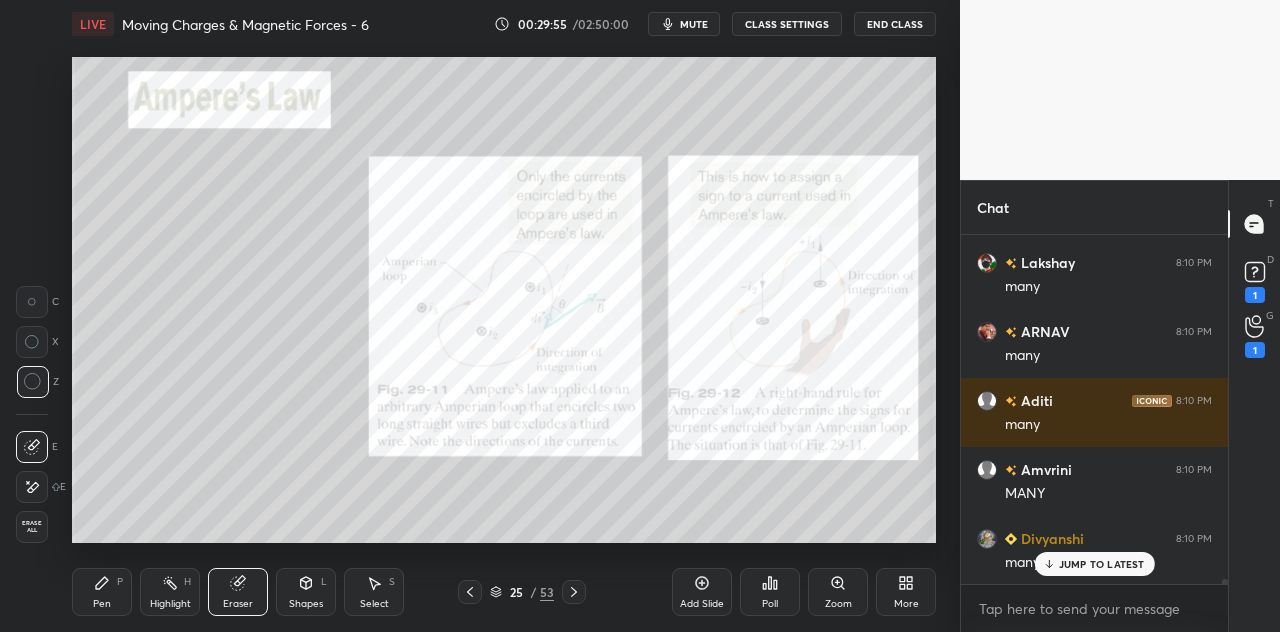 scroll, scrollTop: 25756, scrollLeft: 0, axis: vertical 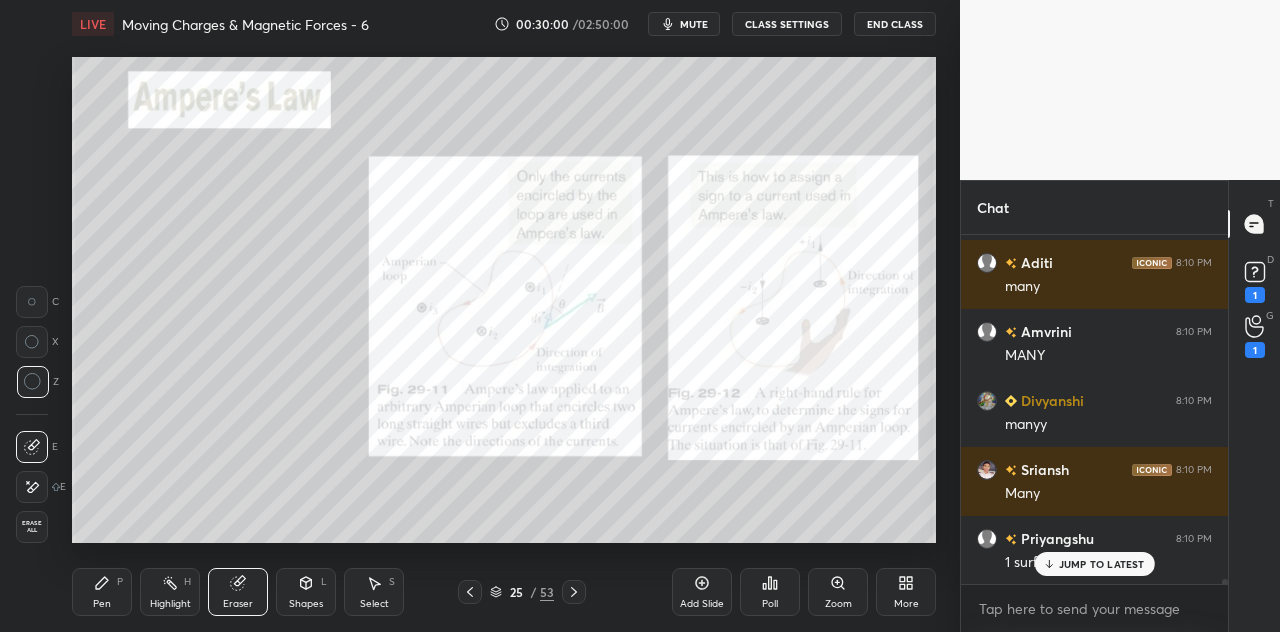 click on "Pen P" at bounding box center [102, 592] 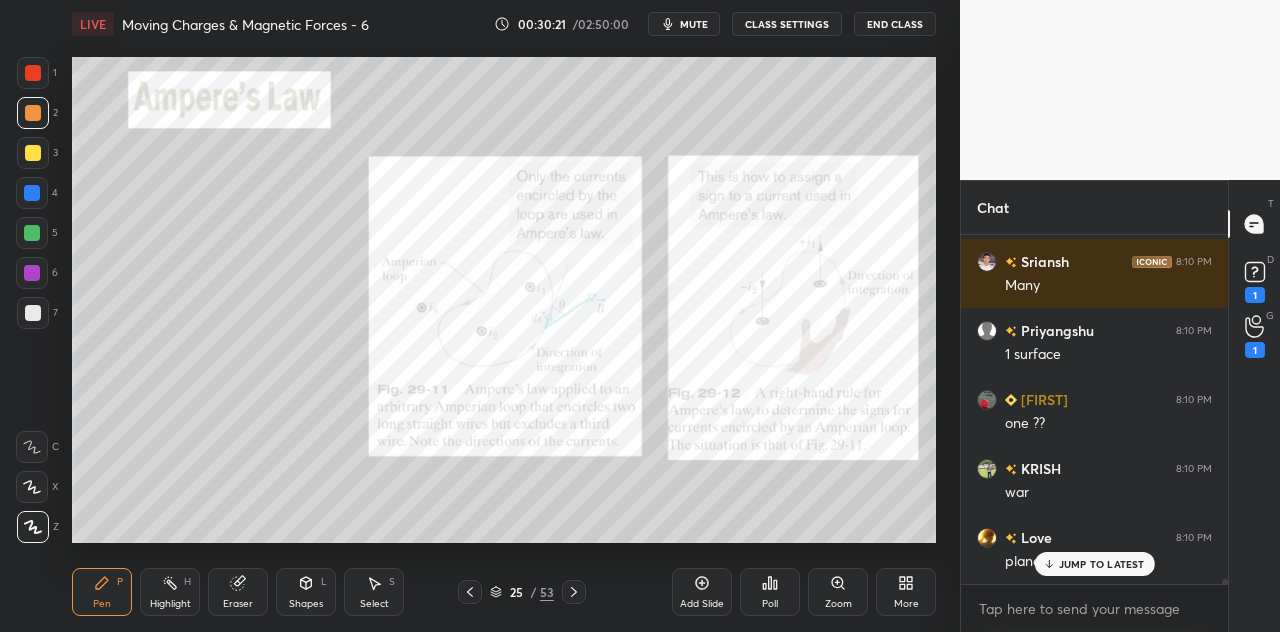 scroll, scrollTop: 26032, scrollLeft: 0, axis: vertical 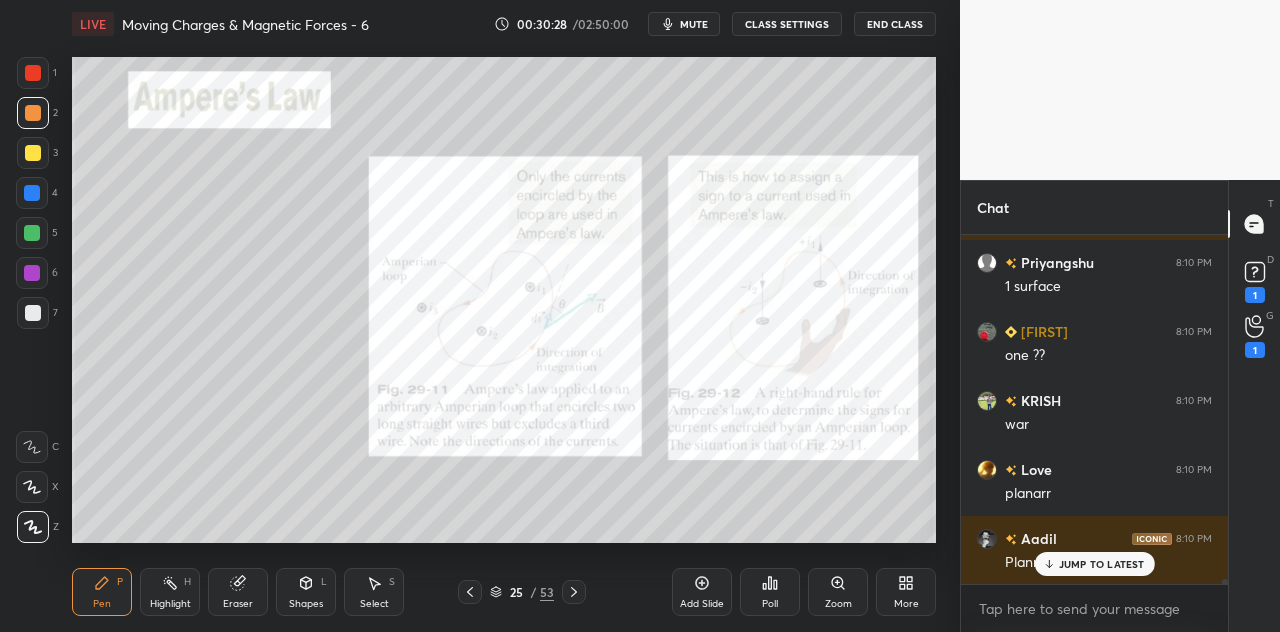 click at bounding box center [32, 233] 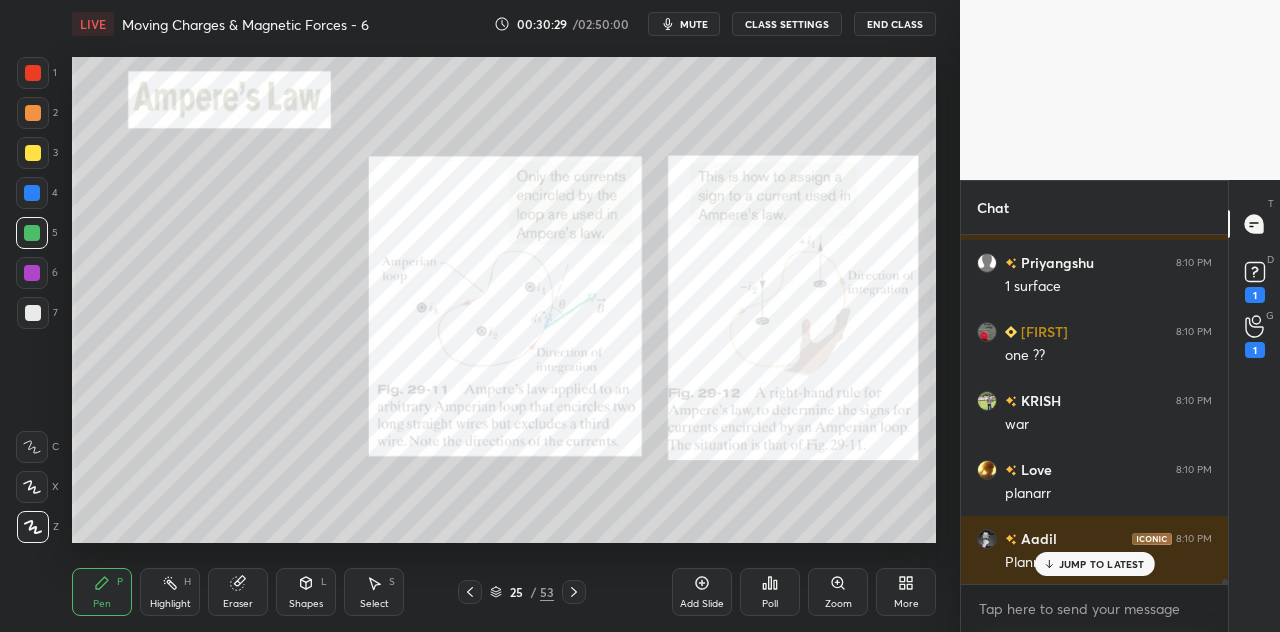 click on "Shapes" at bounding box center [306, 604] 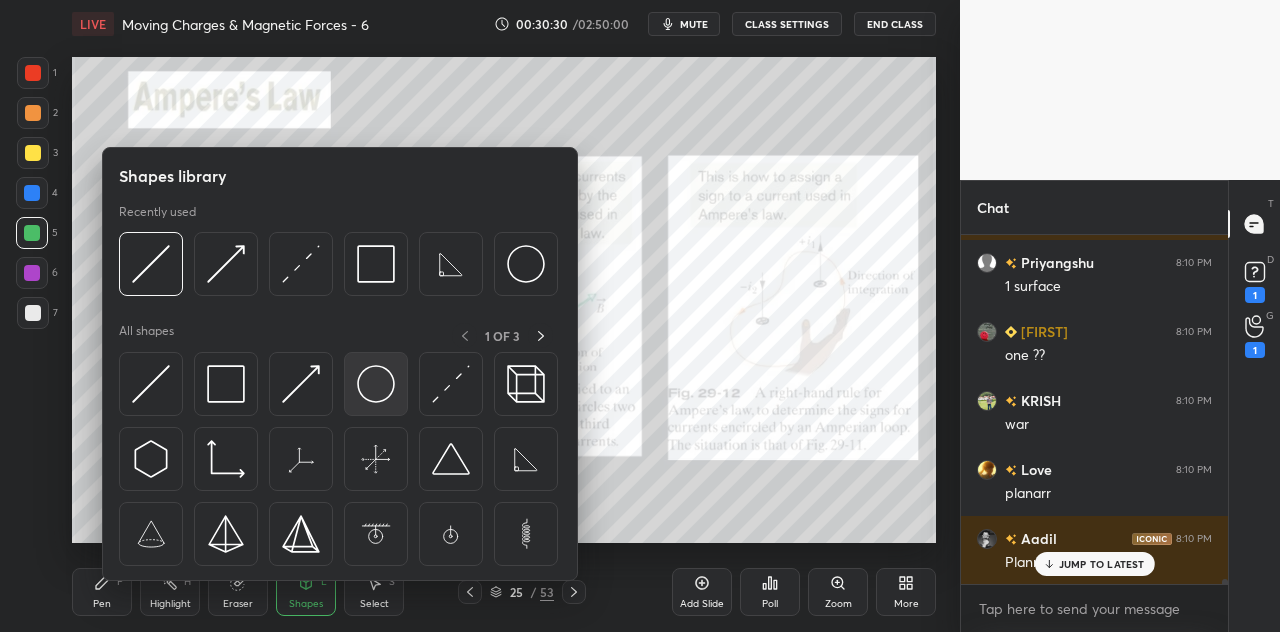click at bounding box center [376, 384] 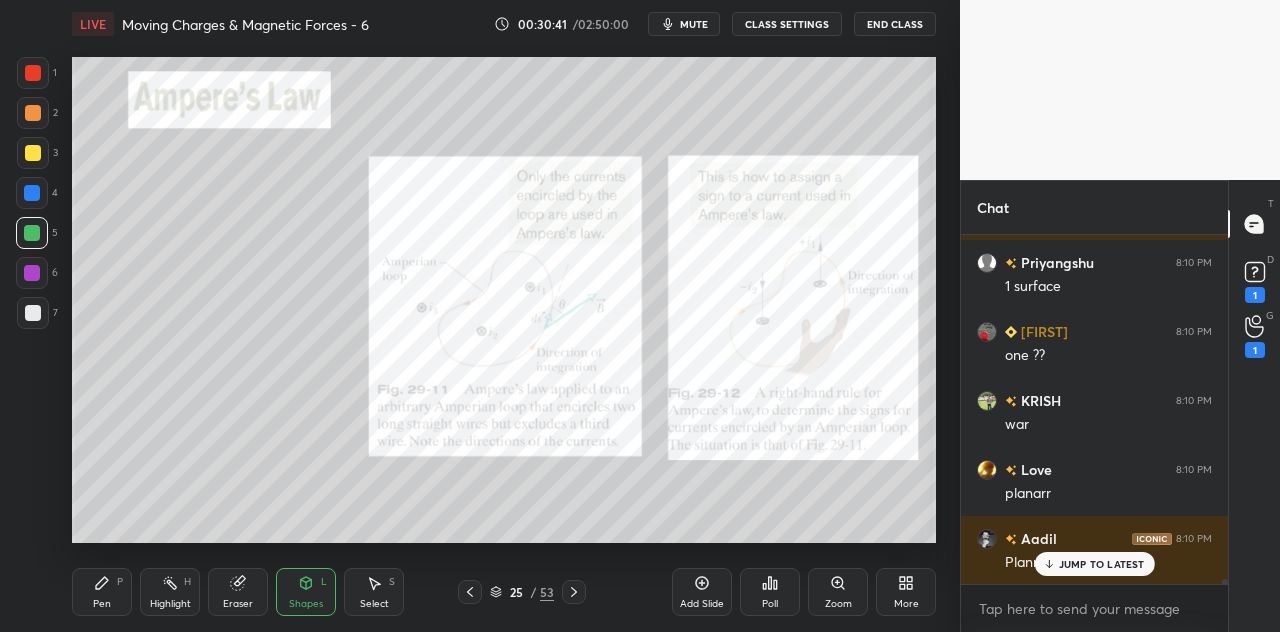 click at bounding box center (33, 113) 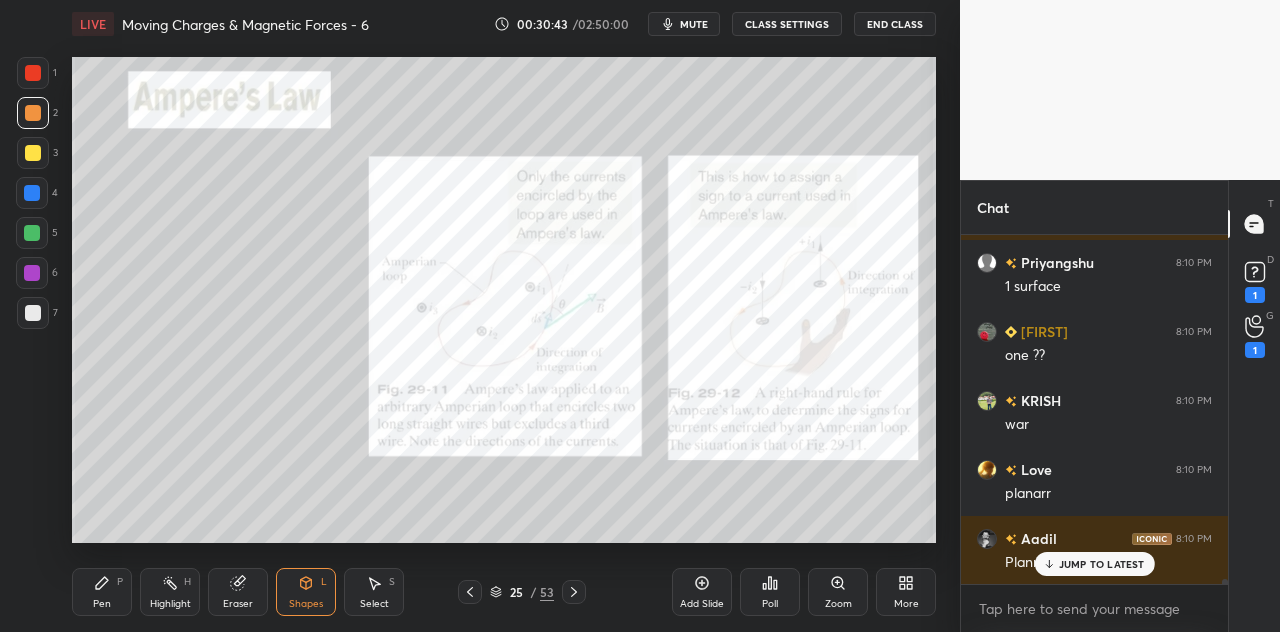 click on "Pen P" at bounding box center [102, 592] 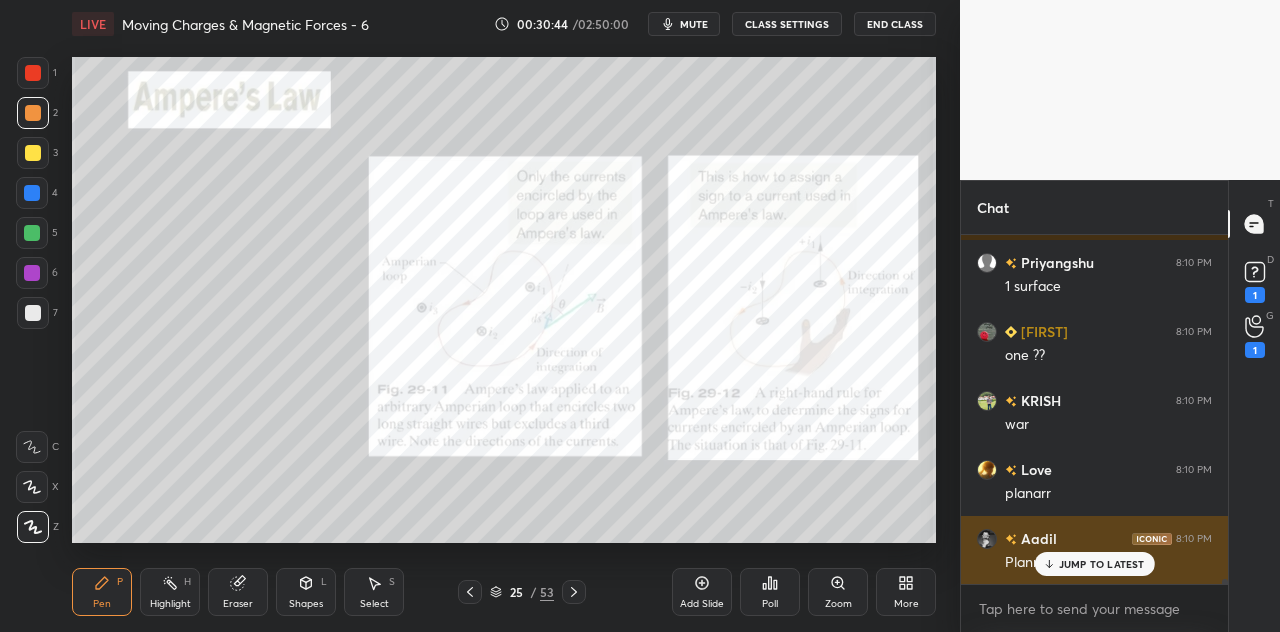 click on "JUMP TO LATEST" at bounding box center (1102, 564) 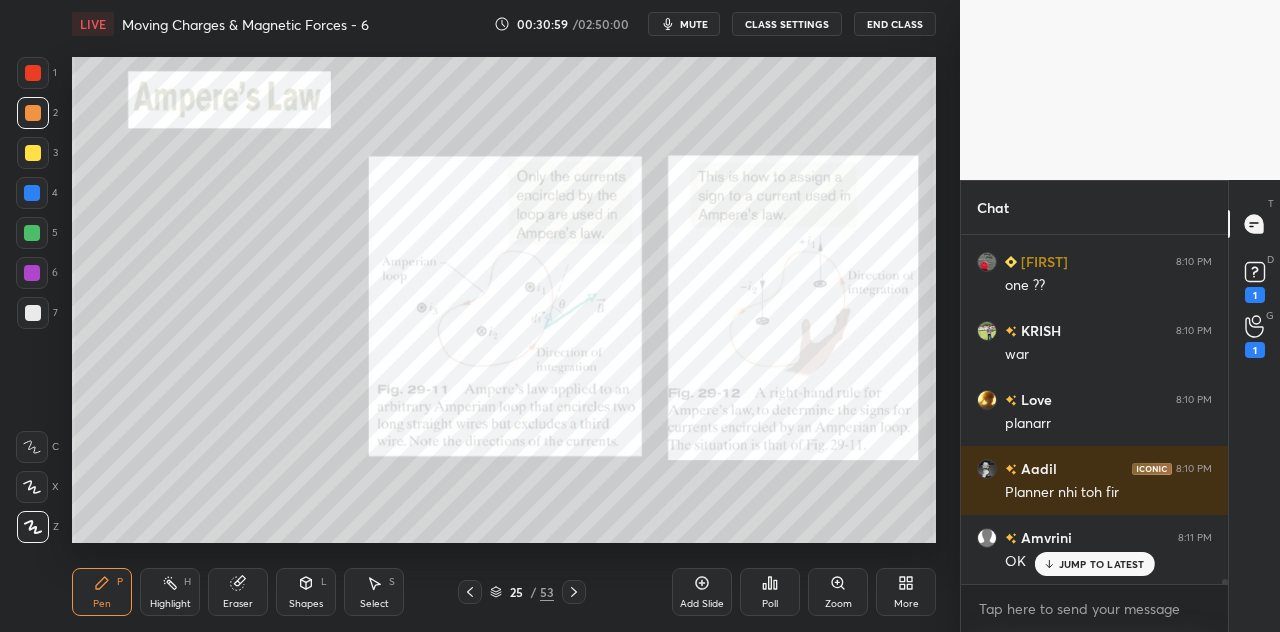 scroll, scrollTop: 26170, scrollLeft: 0, axis: vertical 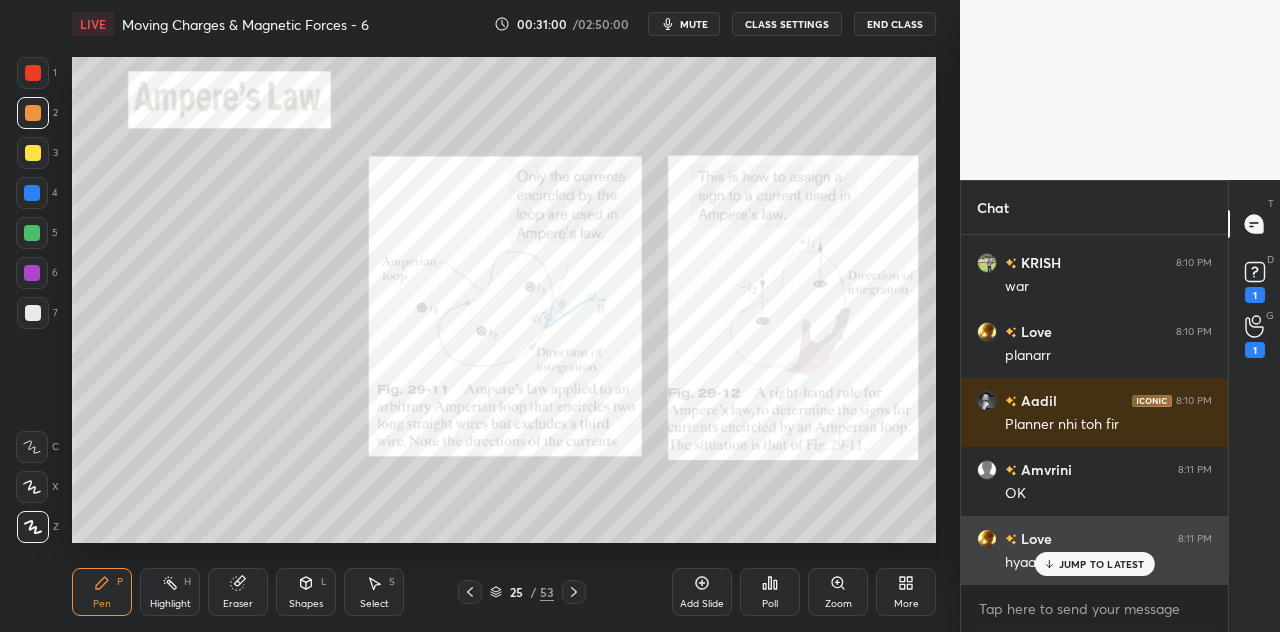click on "JUMP TO LATEST" at bounding box center (1102, 564) 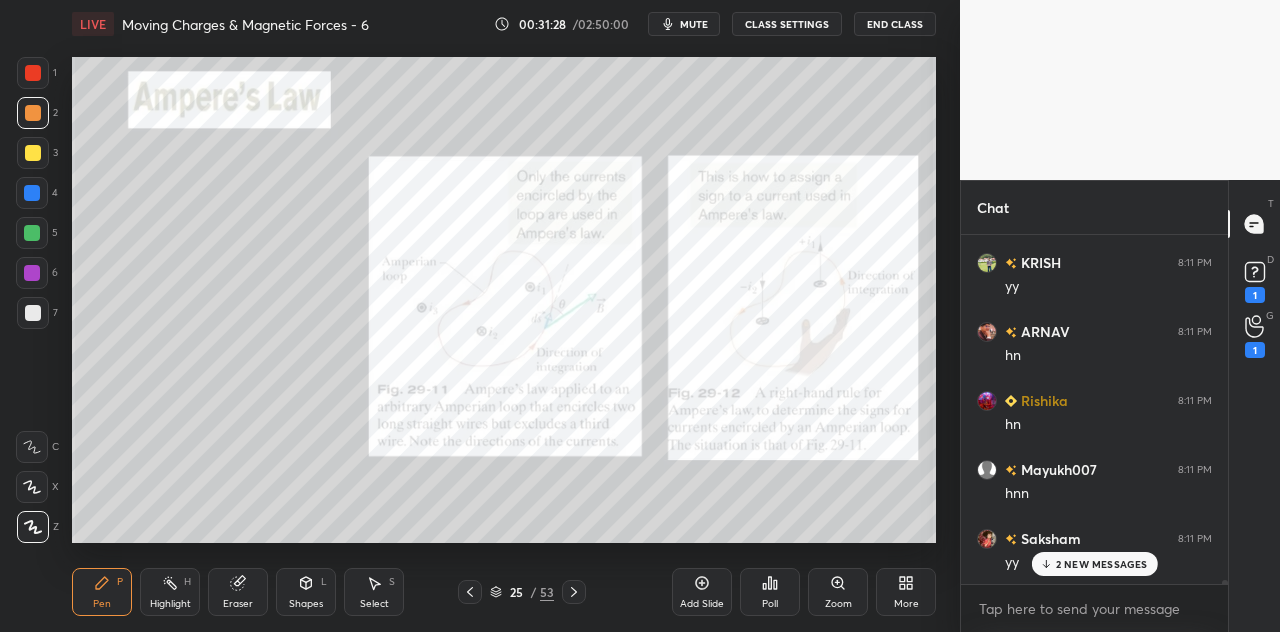 scroll, scrollTop: 27756, scrollLeft: 0, axis: vertical 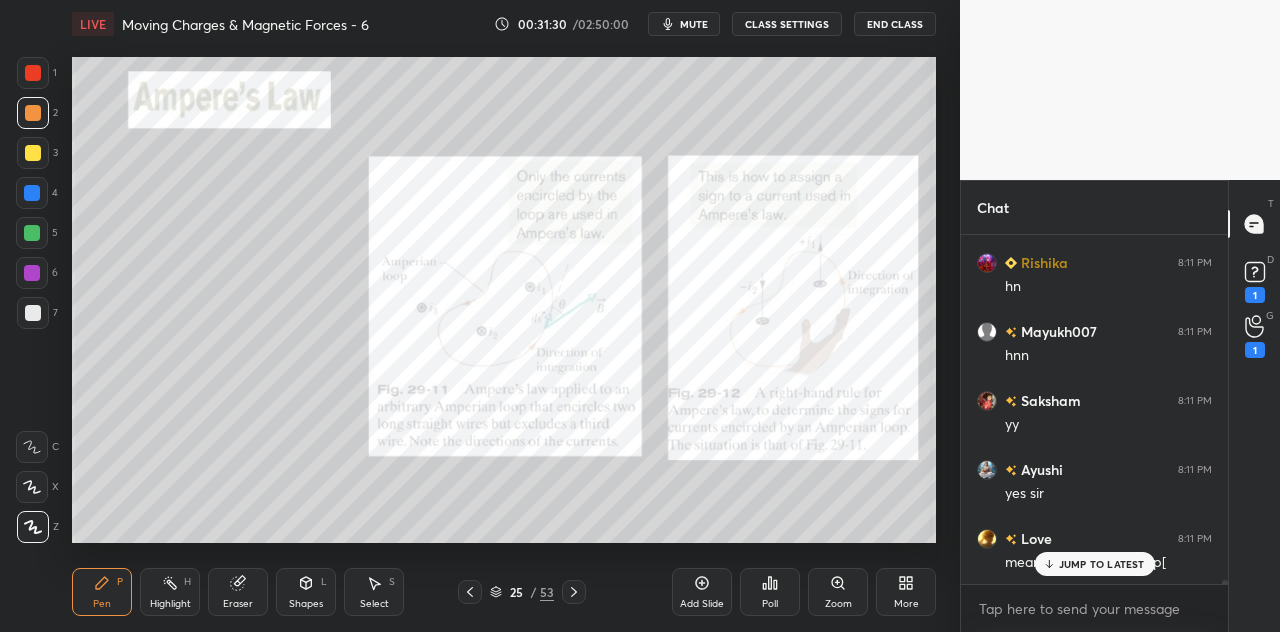 click at bounding box center [32, 233] 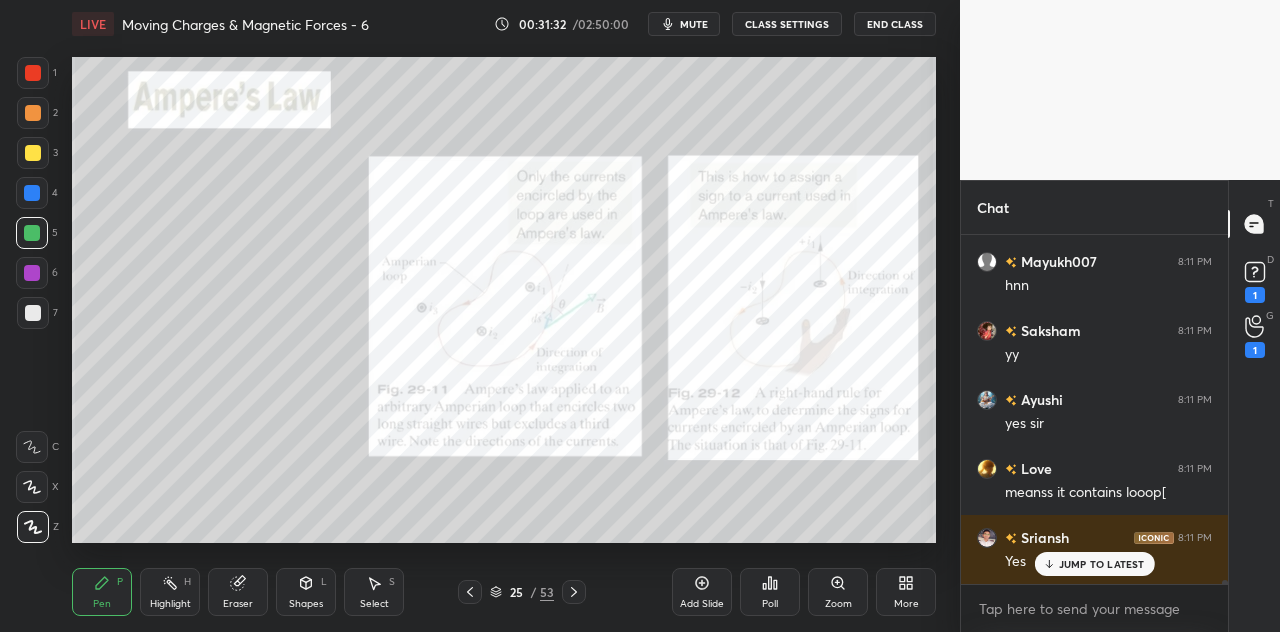 scroll, scrollTop: 27894, scrollLeft: 0, axis: vertical 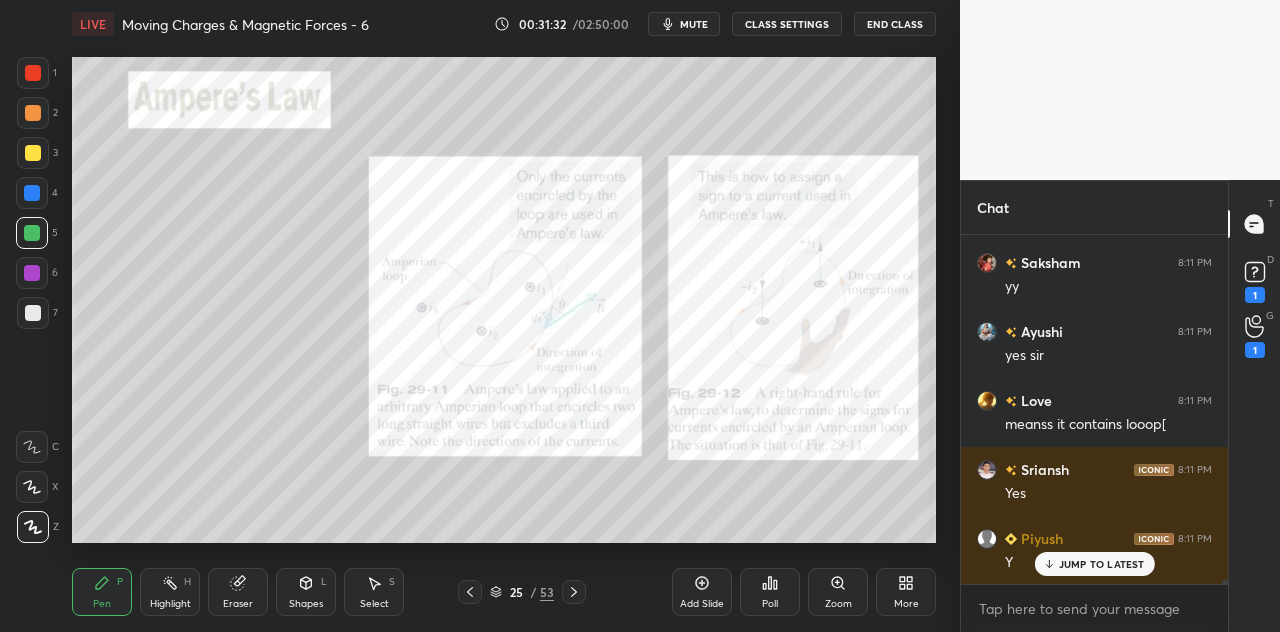 click on "Shapes L" at bounding box center [306, 592] 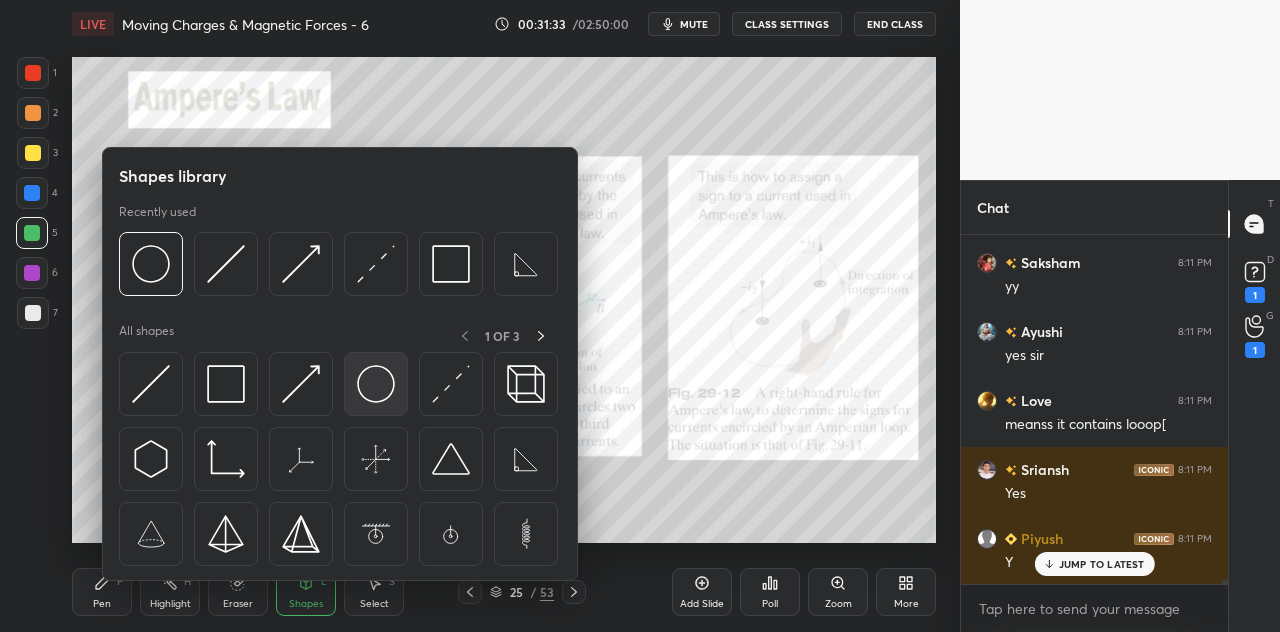 click at bounding box center [376, 384] 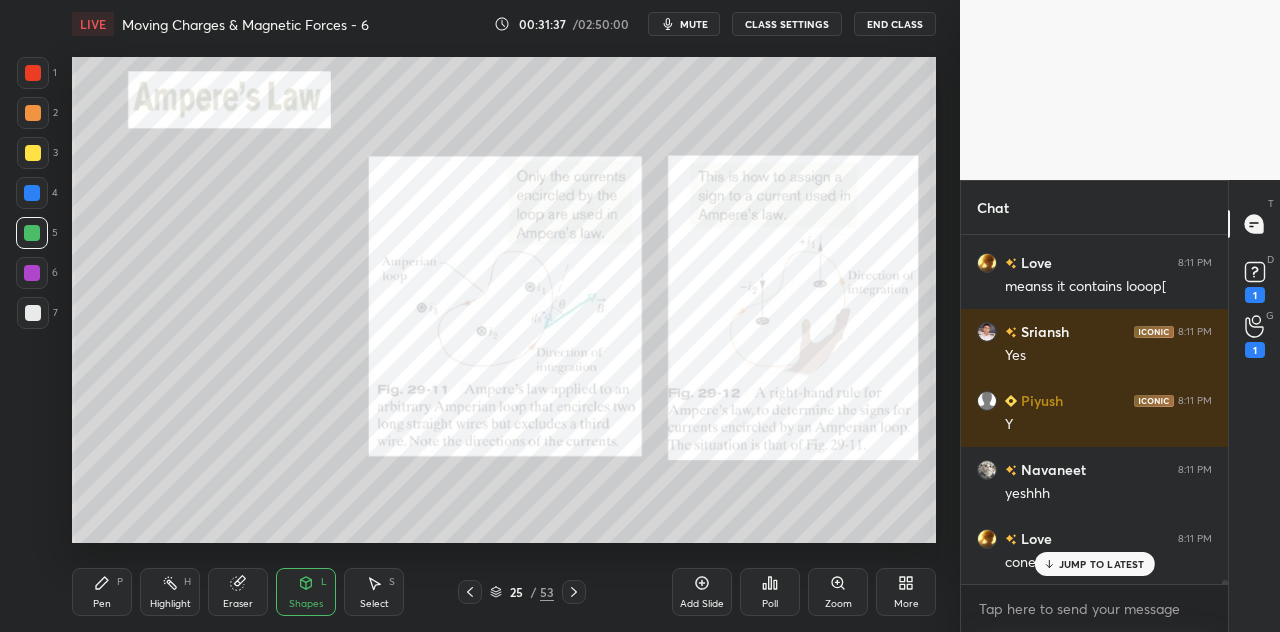scroll, scrollTop: 28052, scrollLeft: 0, axis: vertical 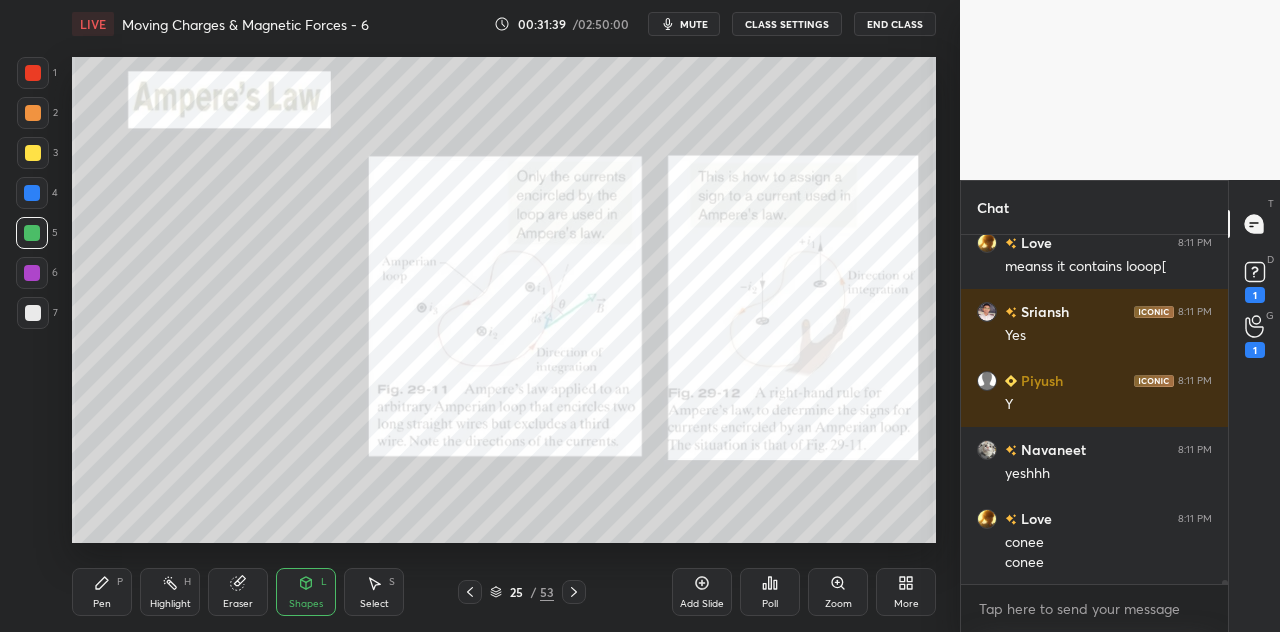click on "Pen P" at bounding box center [102, 592] 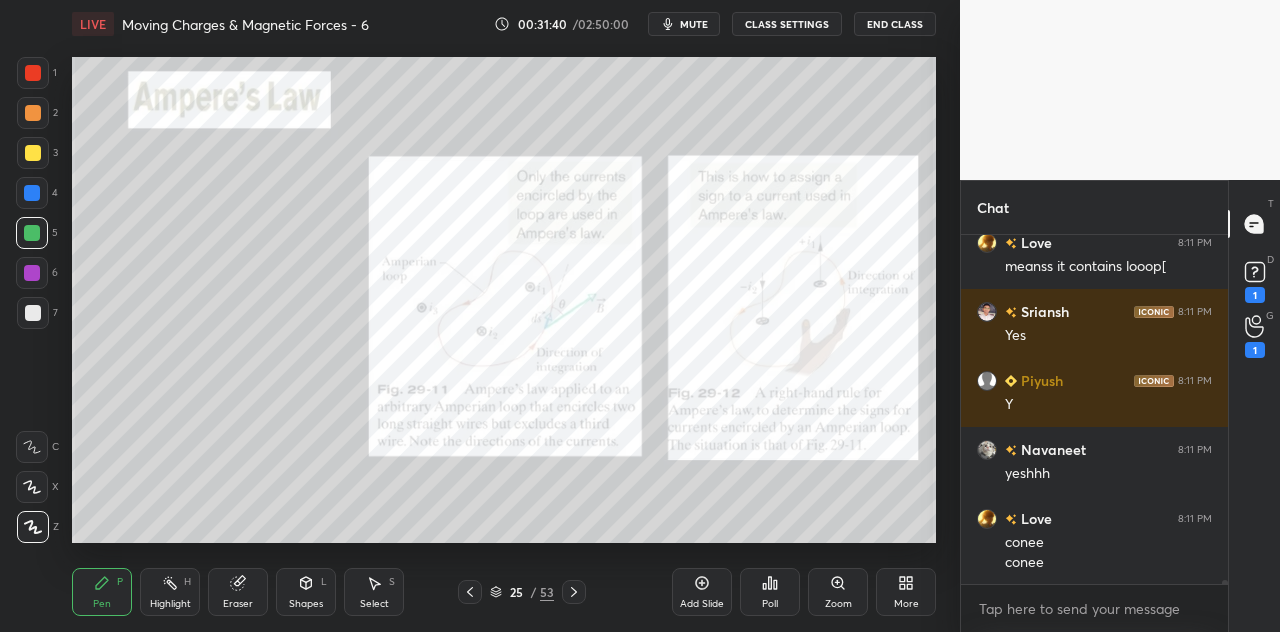 click at bounding box center (33, 113) 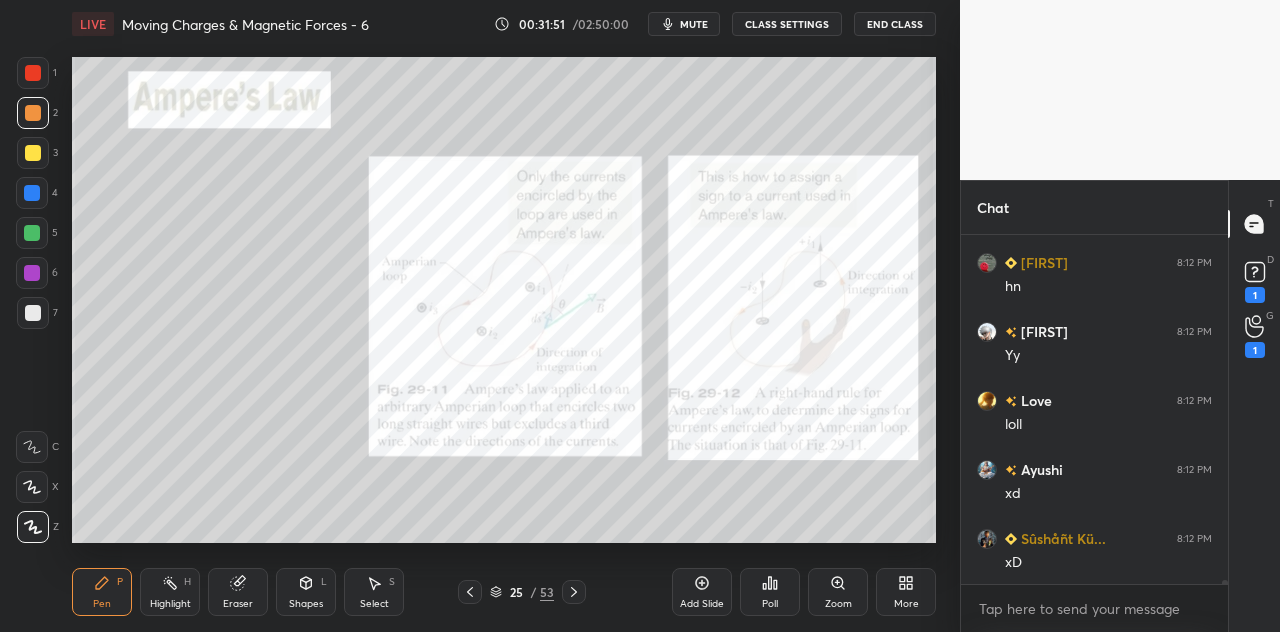 scroll, scrollTop: 29108, scrollLeft: 0, axis: vertical 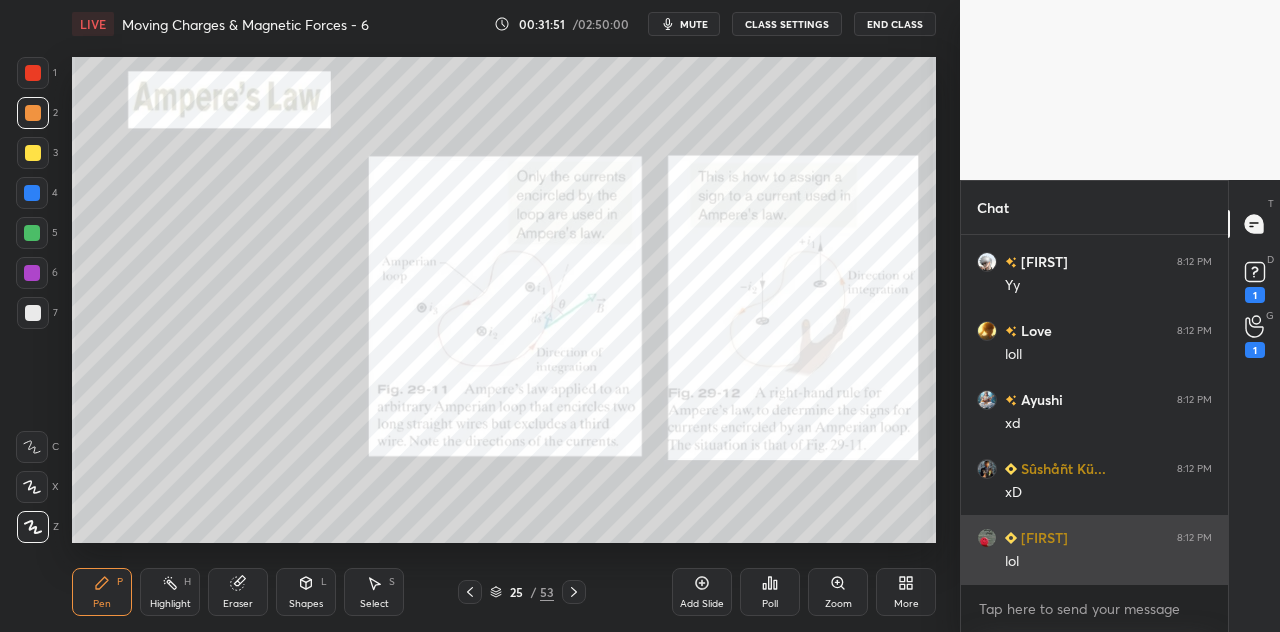 click on "lol" at bounding box center [1108, 562] 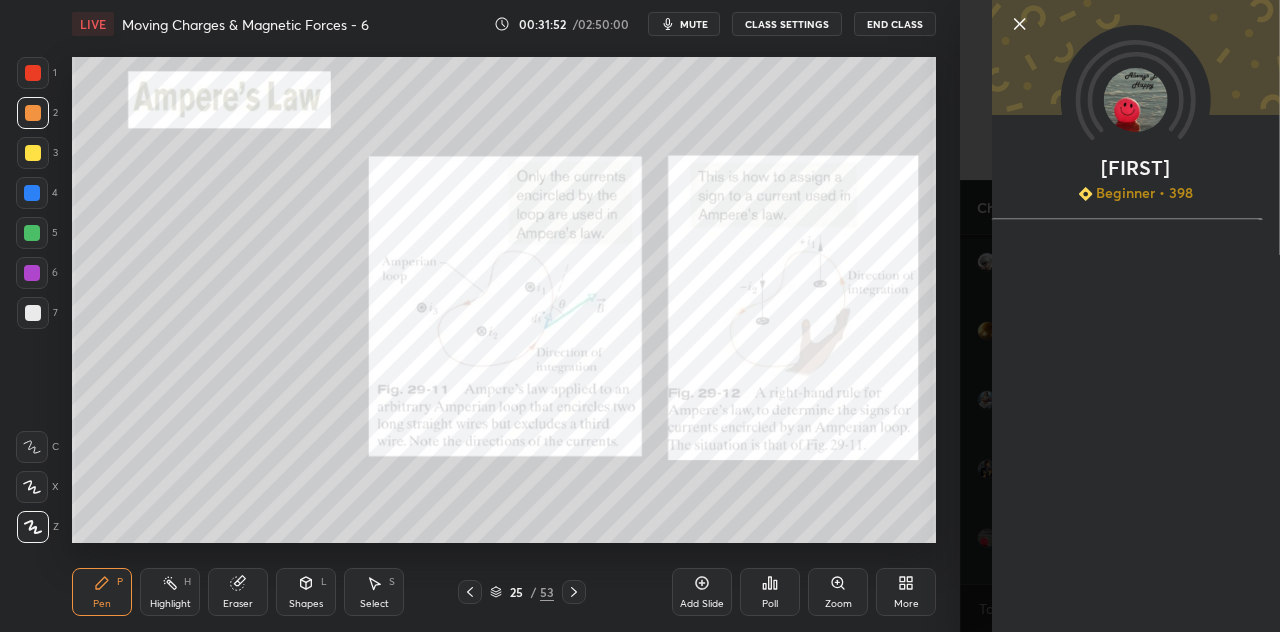scroll, scrollTop: 29246, scrollLeft: 0, axis: vertical 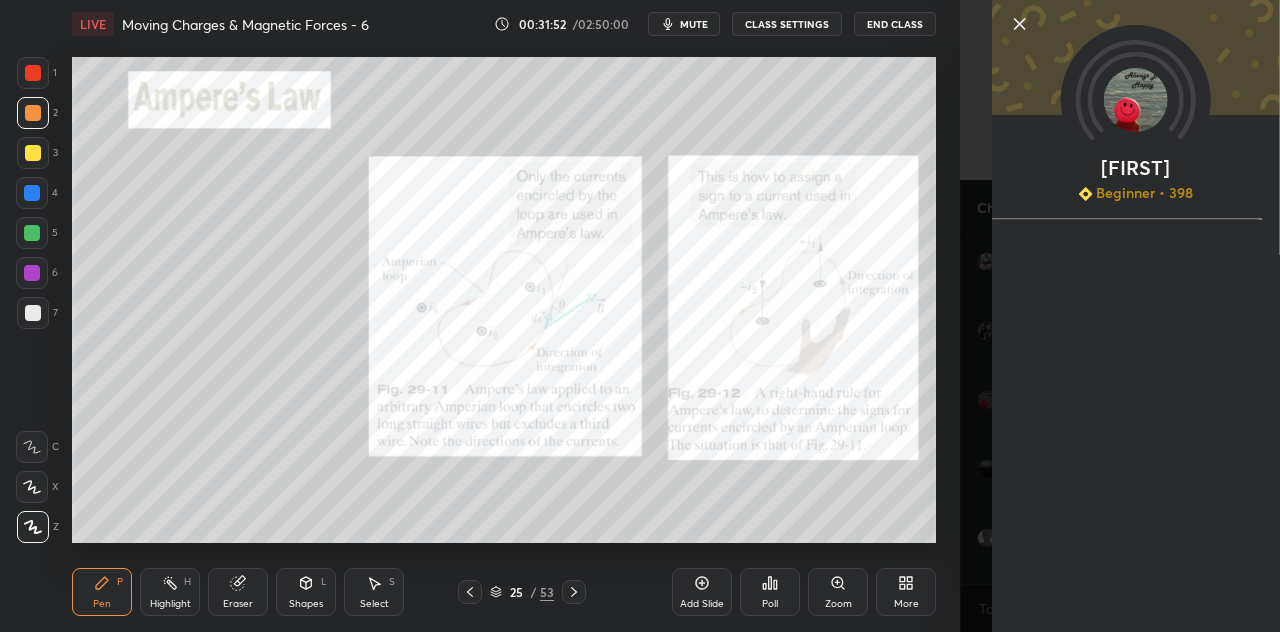 click on "Add Slide Poll Zoom More" at bounding box center [804, 592] 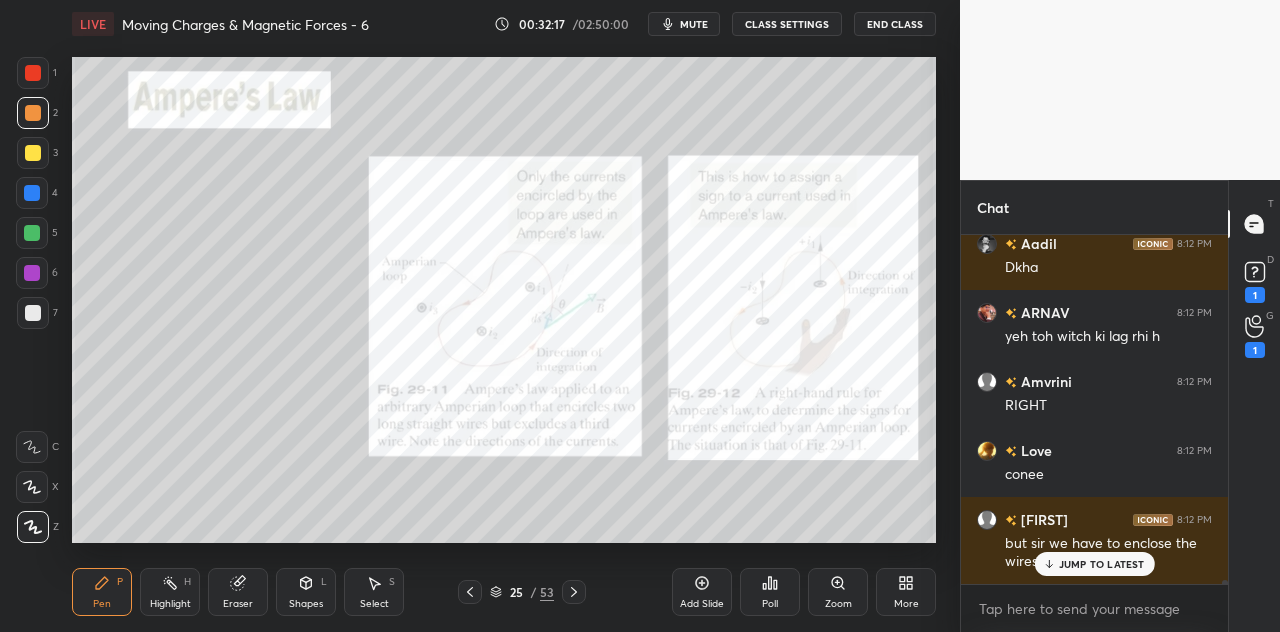 scroll, scrollTop: 30040, scrollLeft: 0, axis: vertical 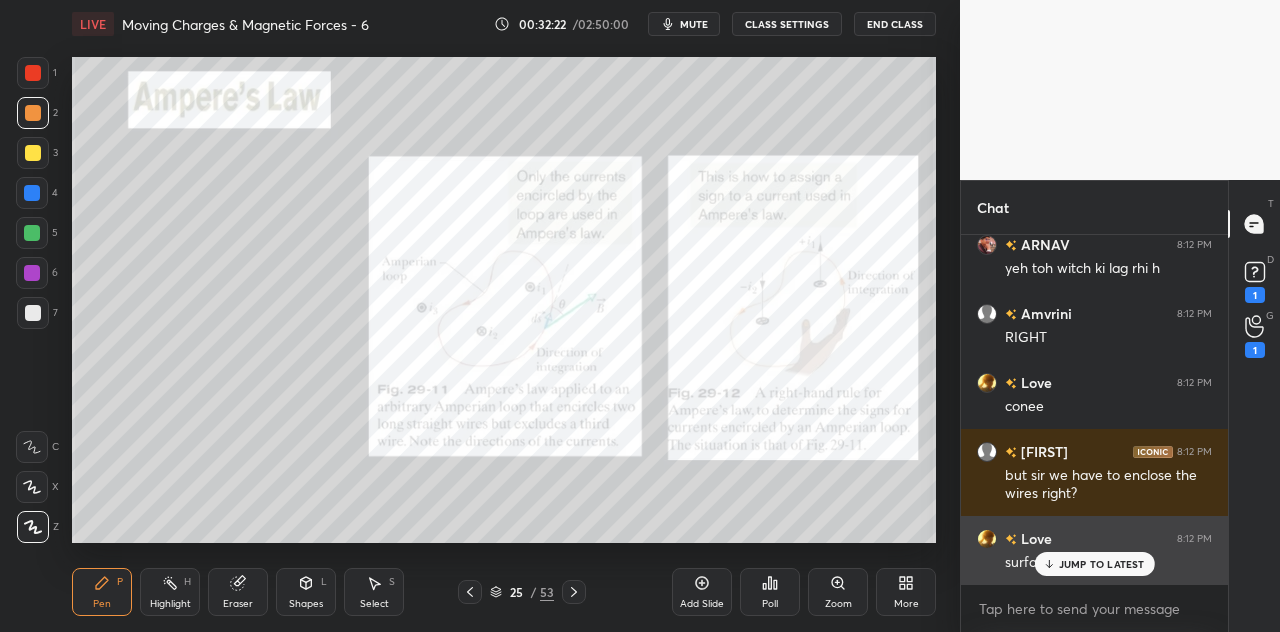 click on "JUMP TO LATEST" at bounding box center (1102, 564) 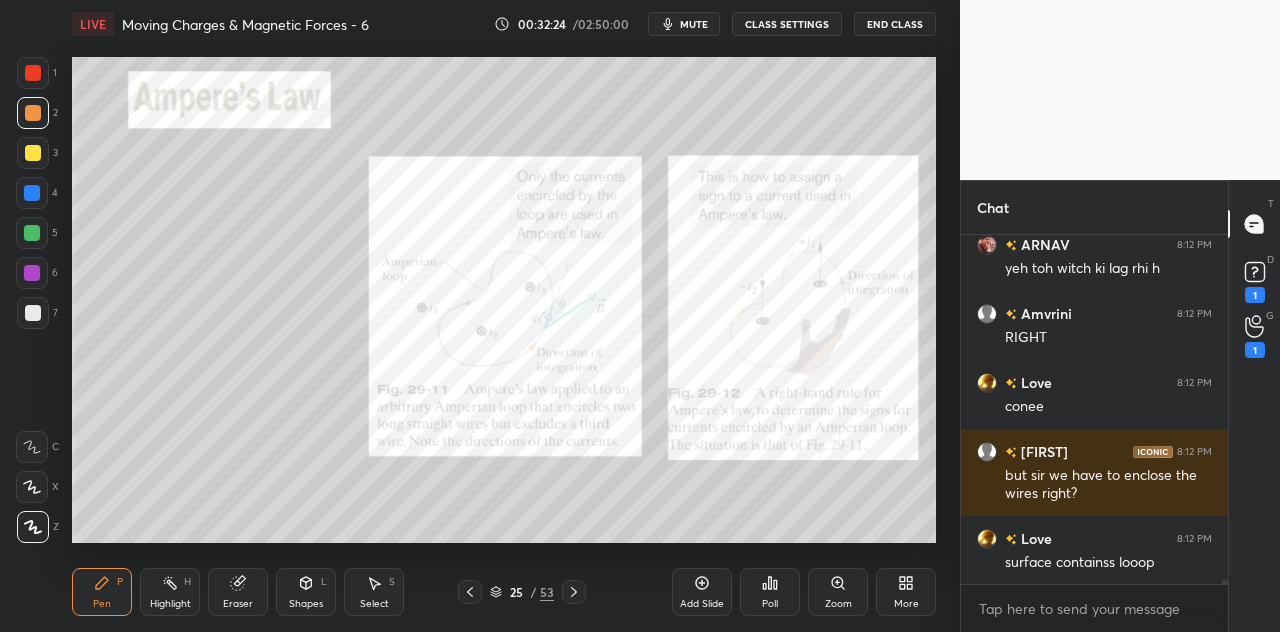 scroll, scrollTop: 30110, scrollLeft: 0, axis: vertical 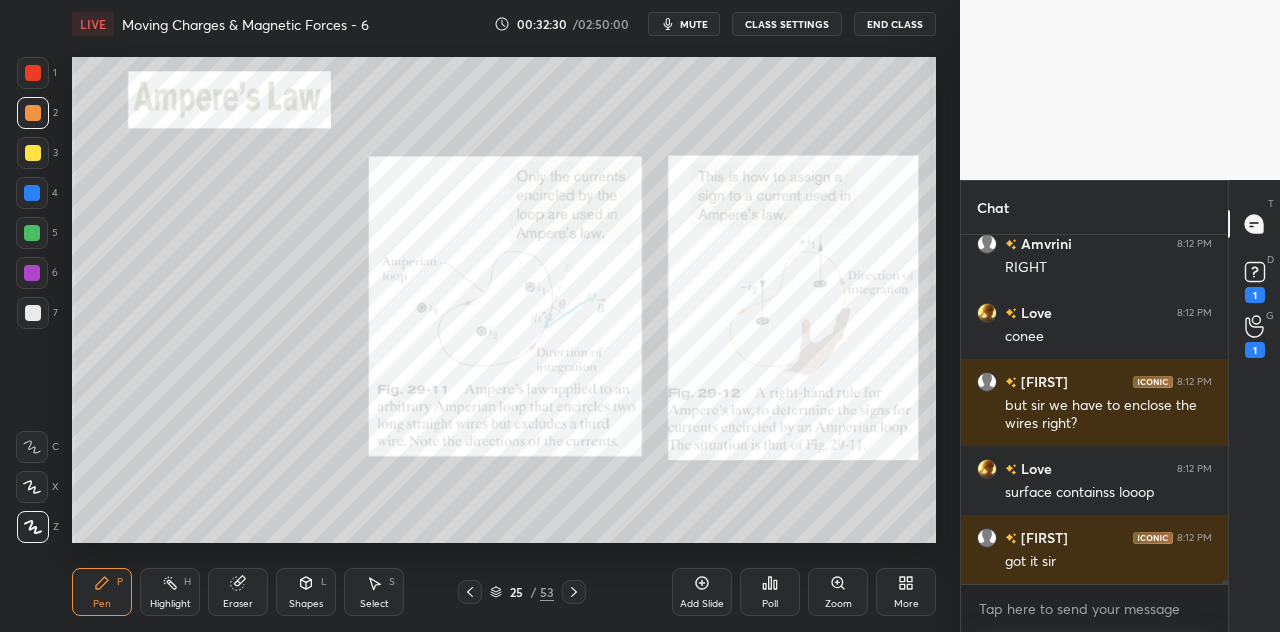 click on "Eraser" at bounding box center [238, 592] 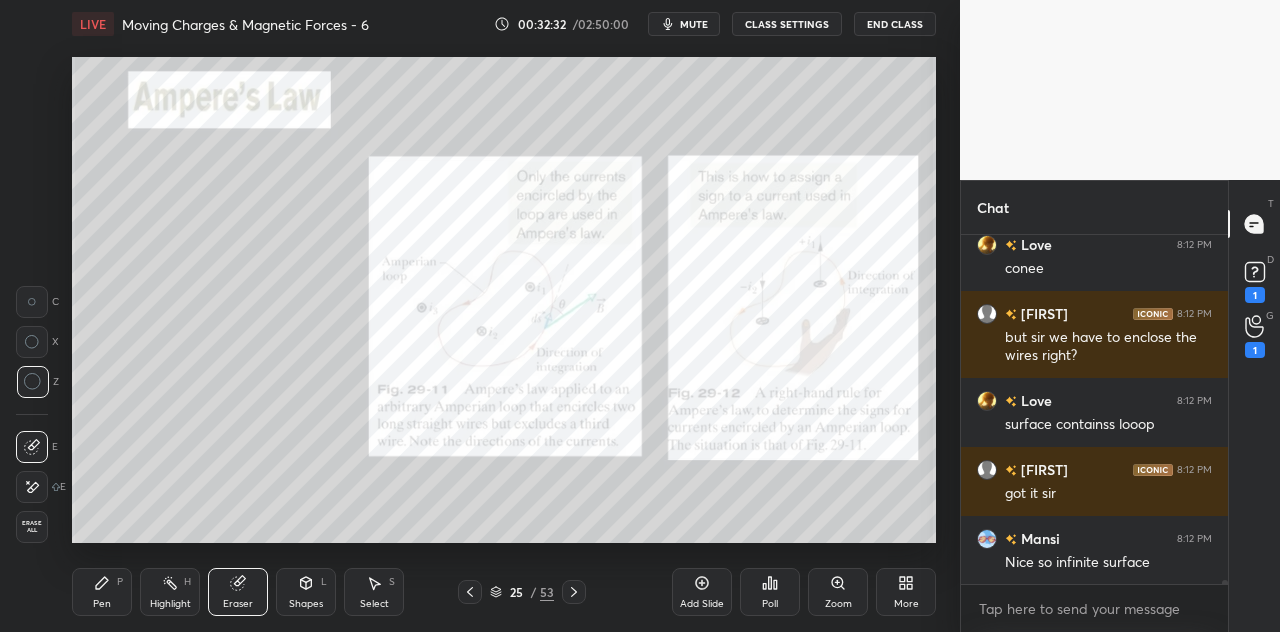 scroll, scrollTop: 30248, scrollLeft: 0, axis: vertical 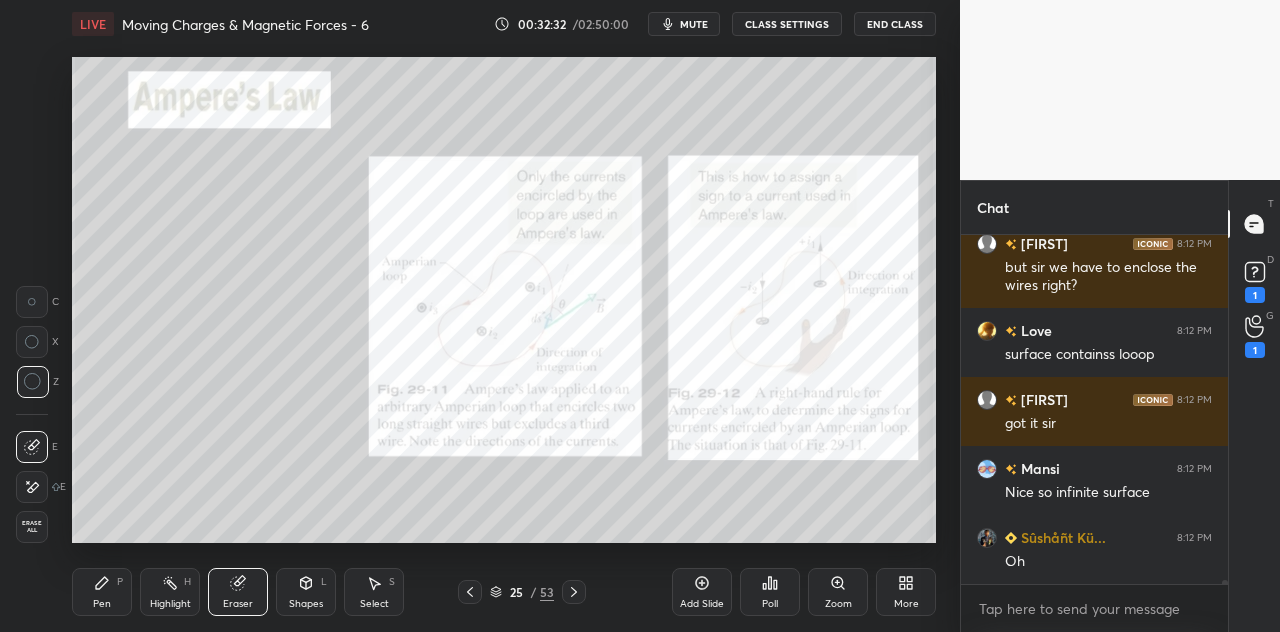 click on "Pen P" at bounding box center [102, 592] 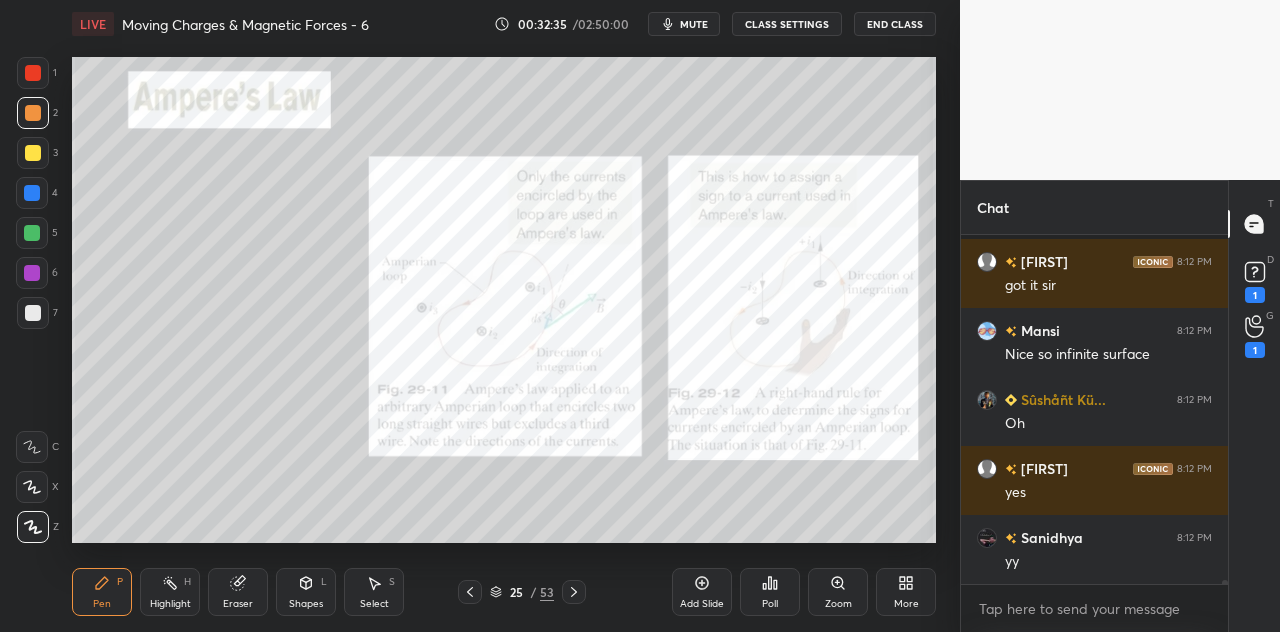 scroll, scrollTop: 30524, scrollLeft: 0, axis: vertical 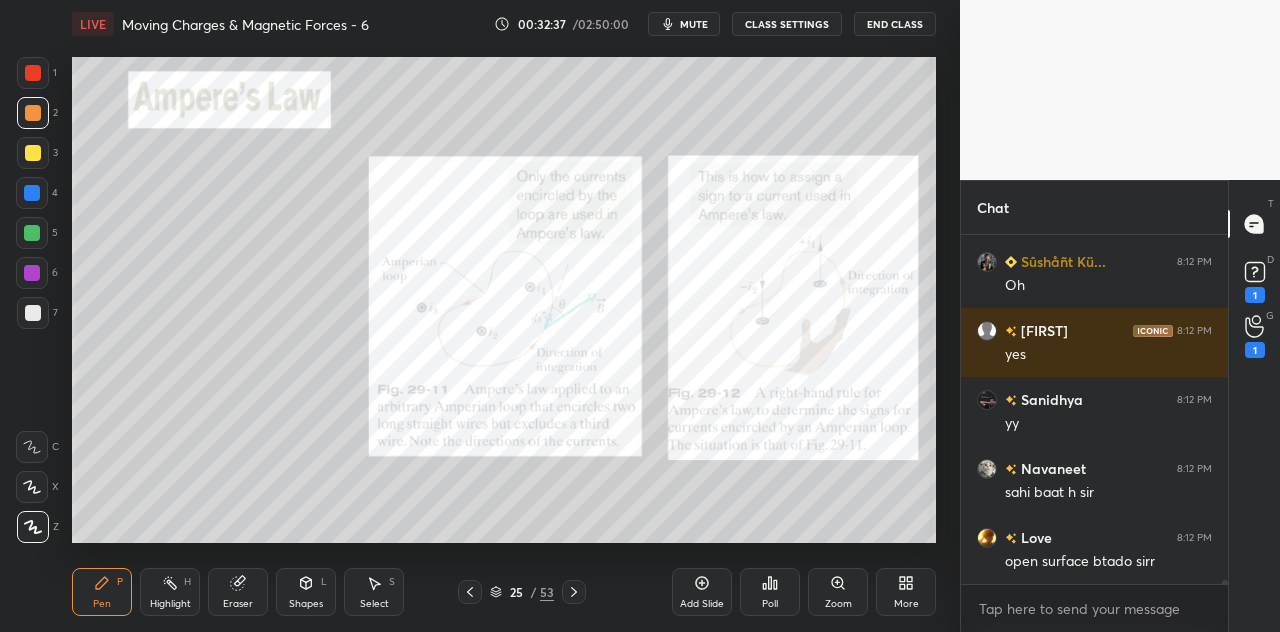 click at bounding box center (32, 233) 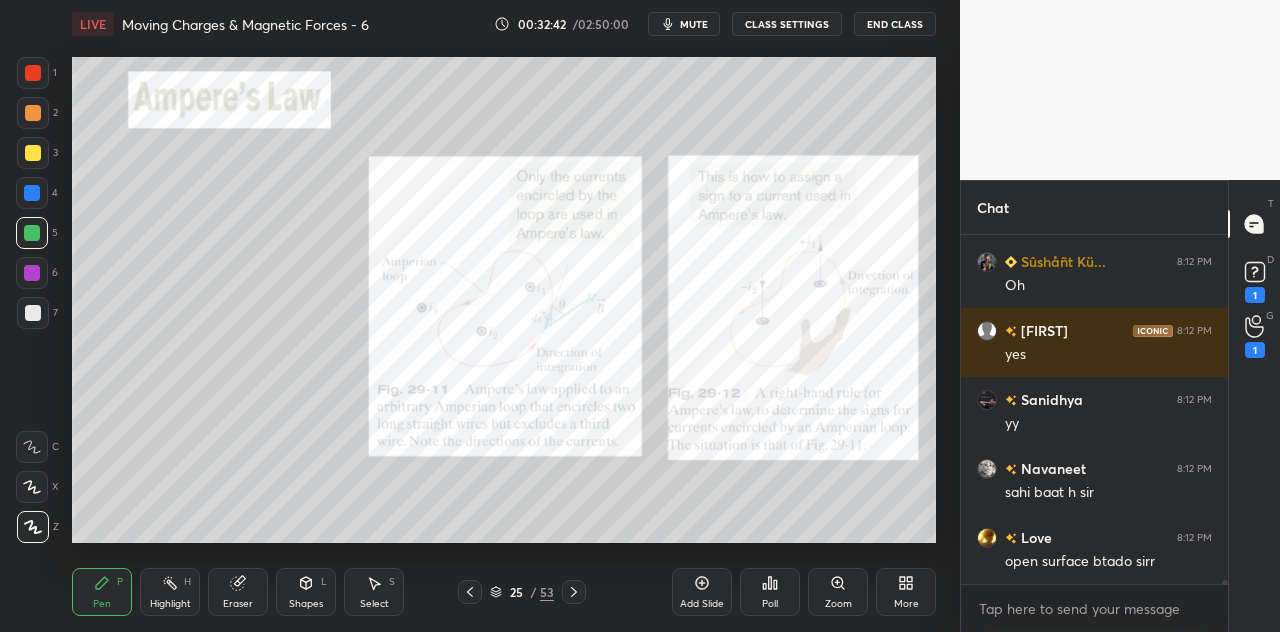 click on "Eraser" at bounding box center (238, 592) 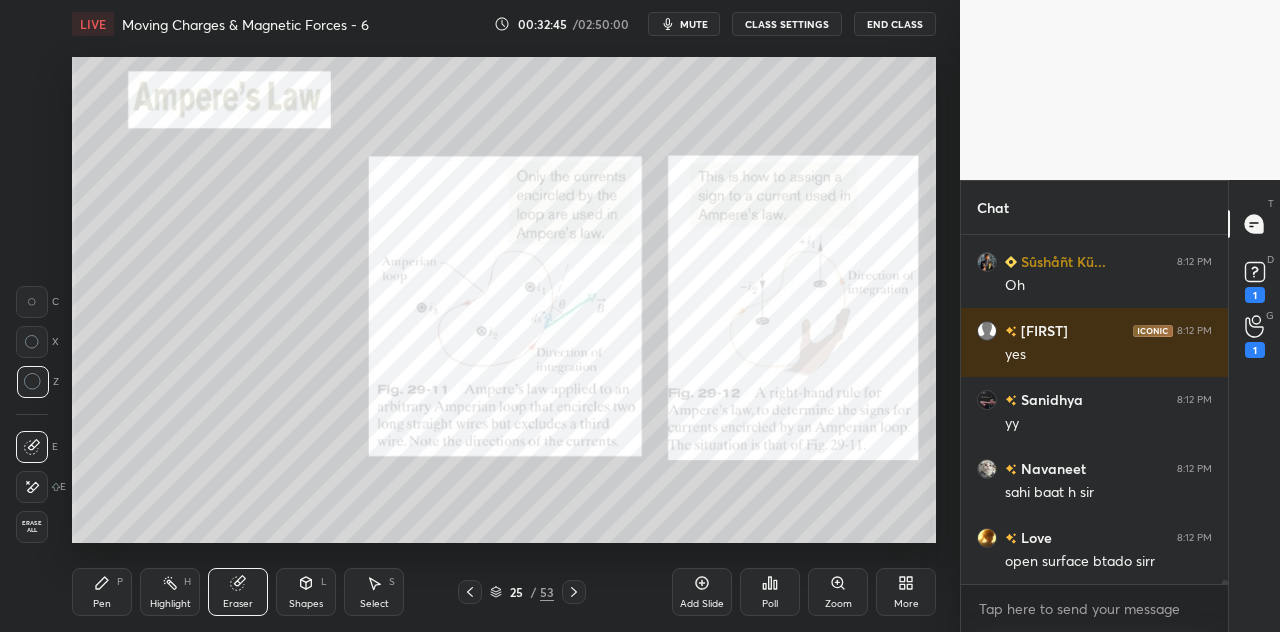 scroll, scrollTop: 302, scrollLeft: 261, axis: both 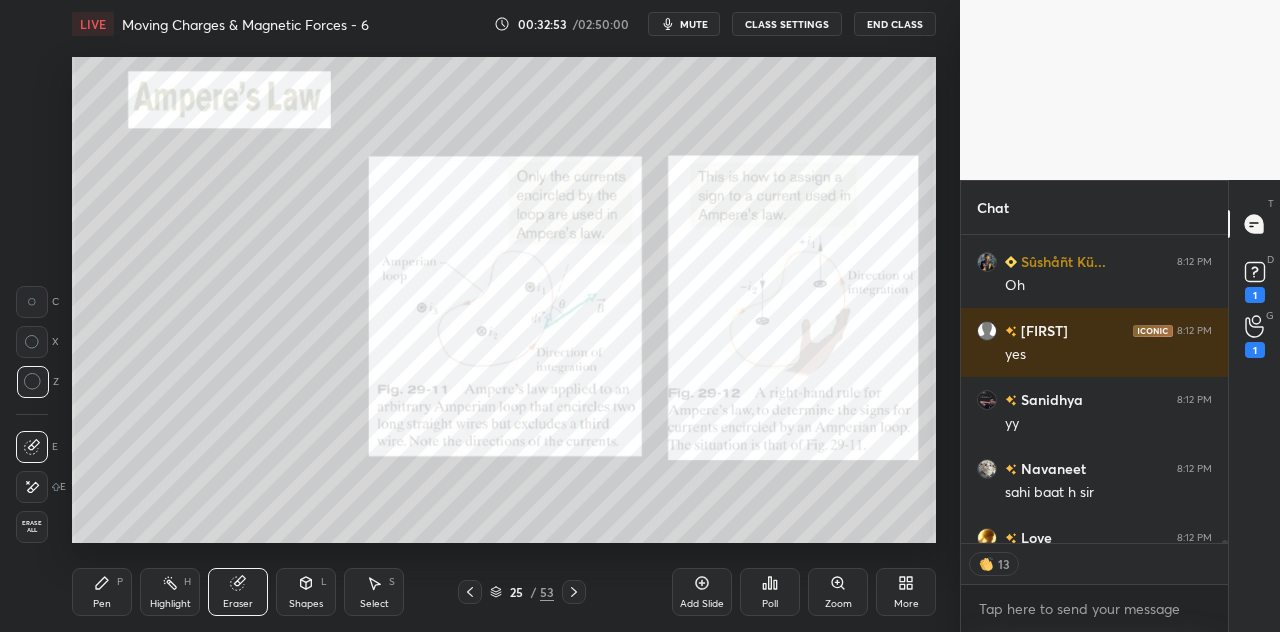 click 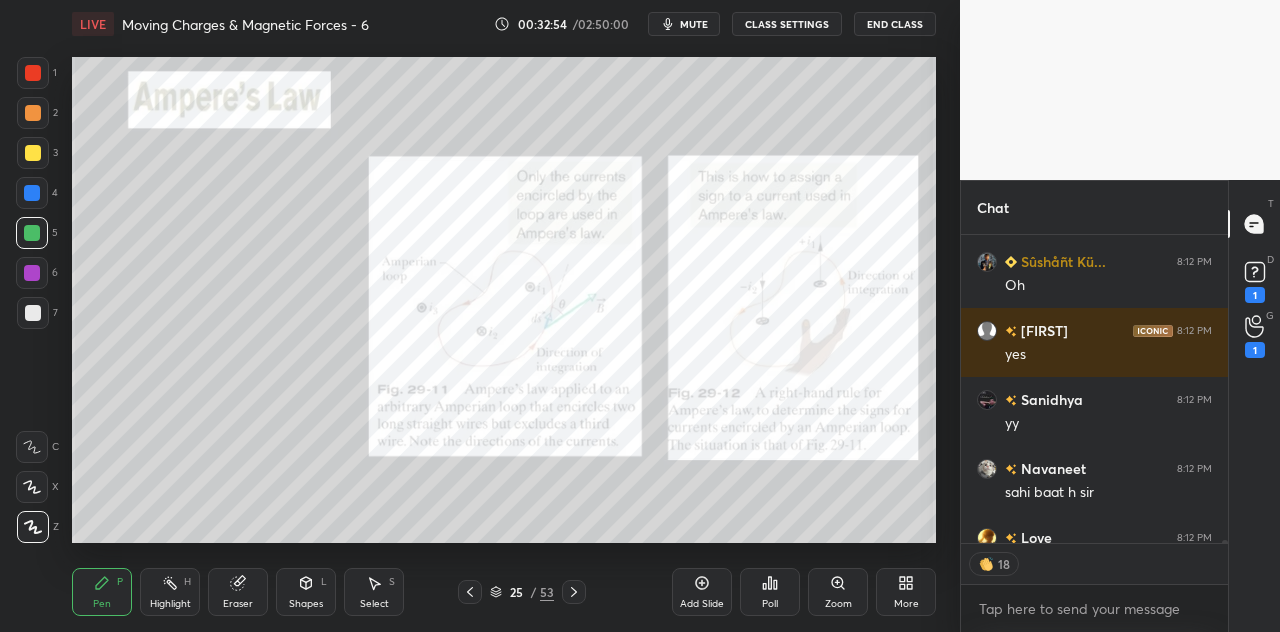 click at bounding box center (33, 113) 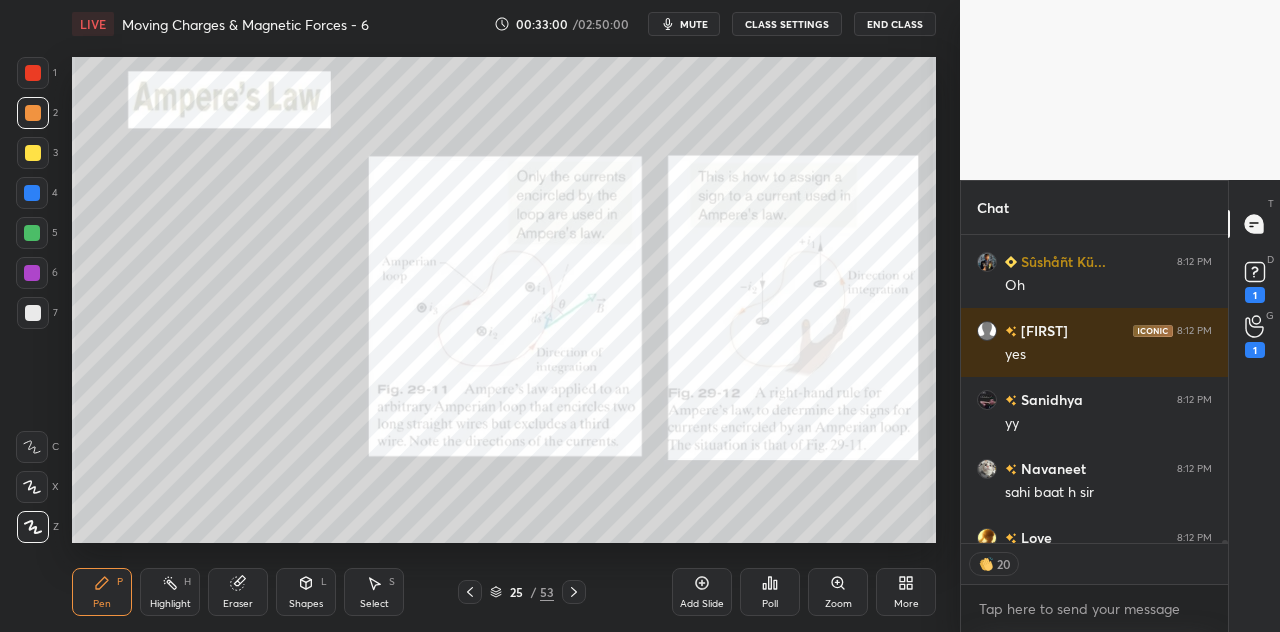 click at bounding box center (33, 153) 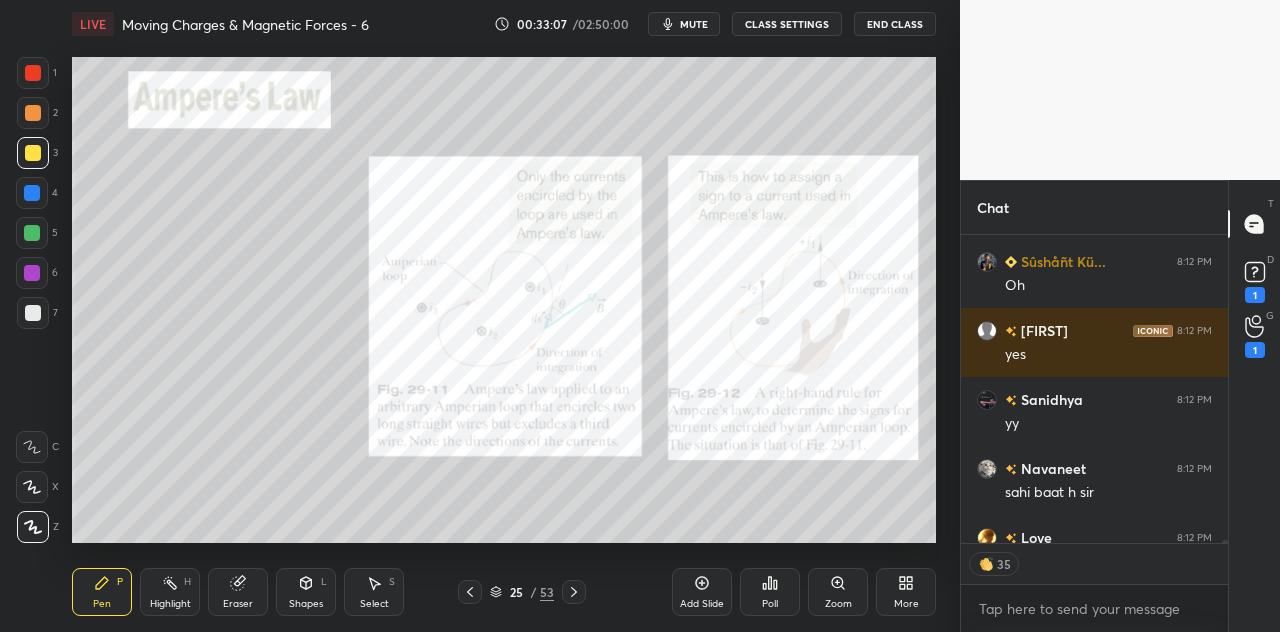 click at bounding box center (32, 233) 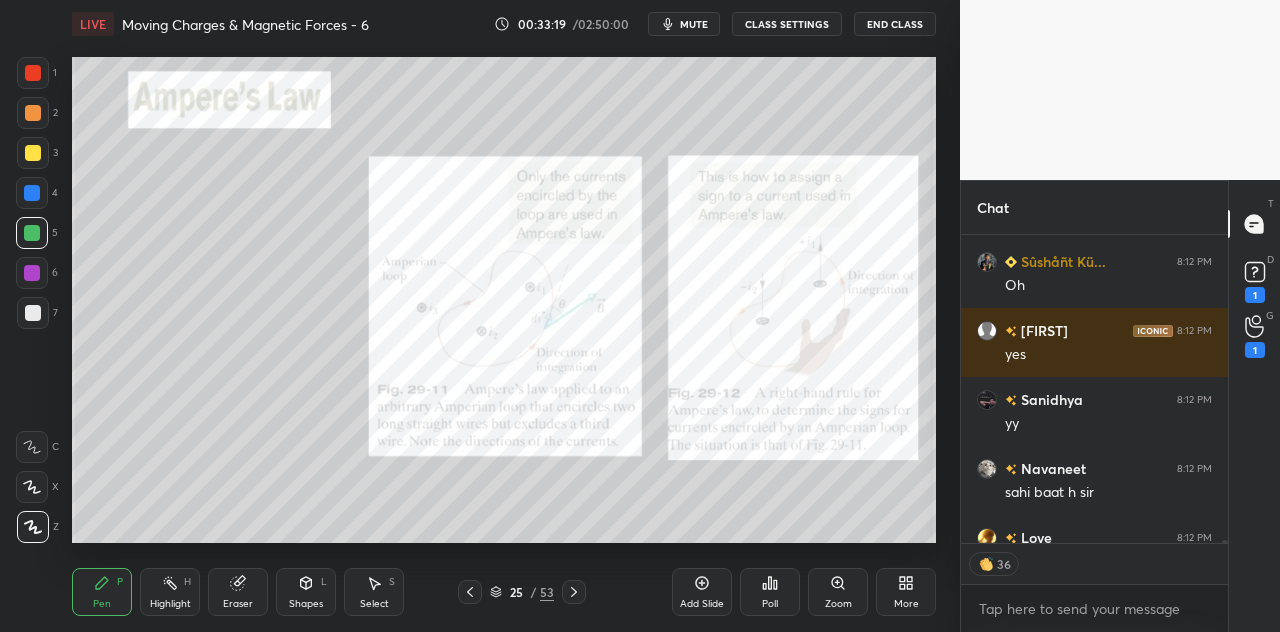 scroll, scrollTop: 6, scrollLeft: 6, axis: both 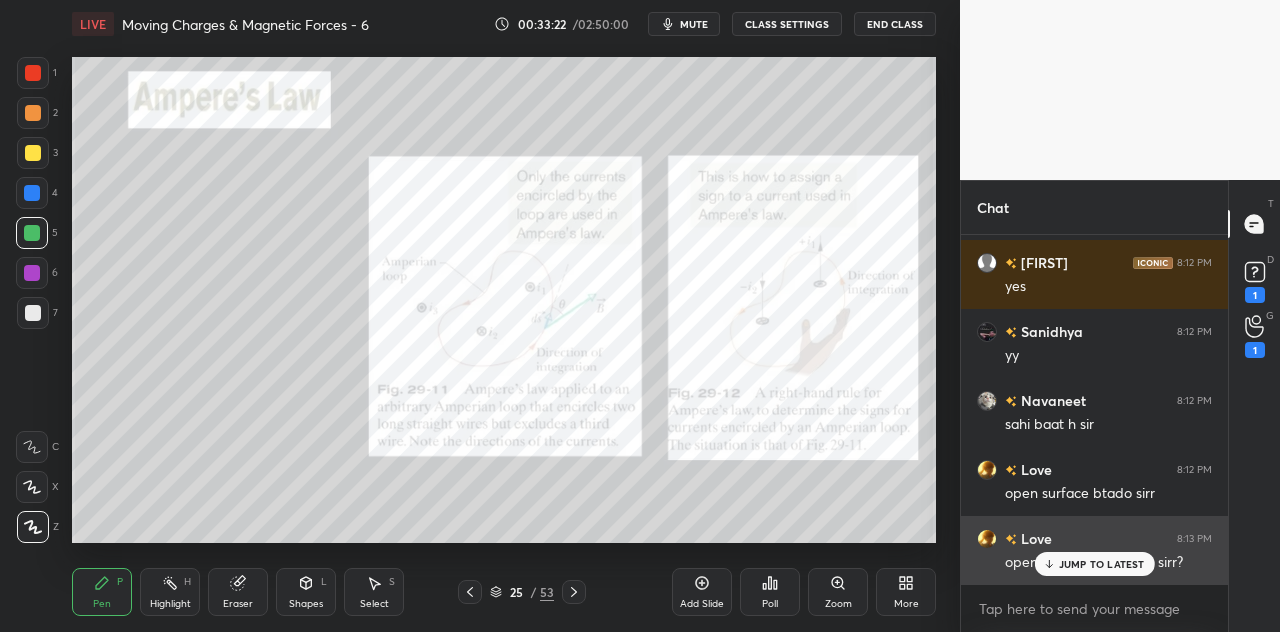 click on "JUMP TO LATEST" at bounding box center (1102, 564) 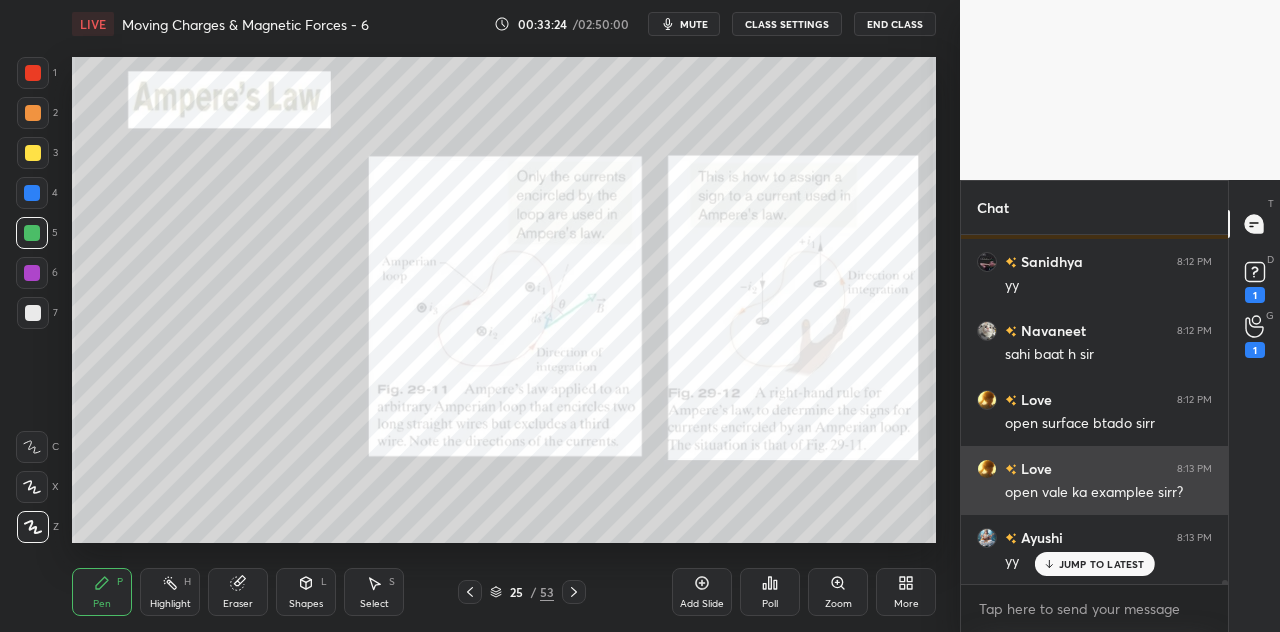 scroll, scrollTop: 30730, scrollLeft: 0, axis: vertical 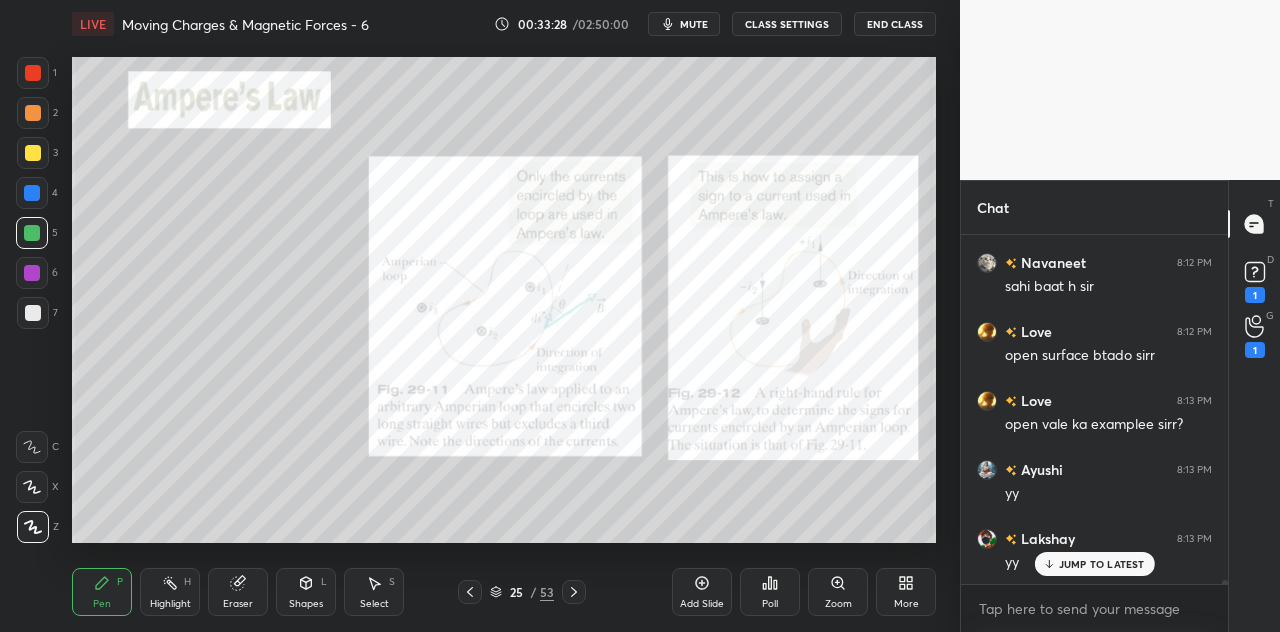 click at bounding box center [33, 113] 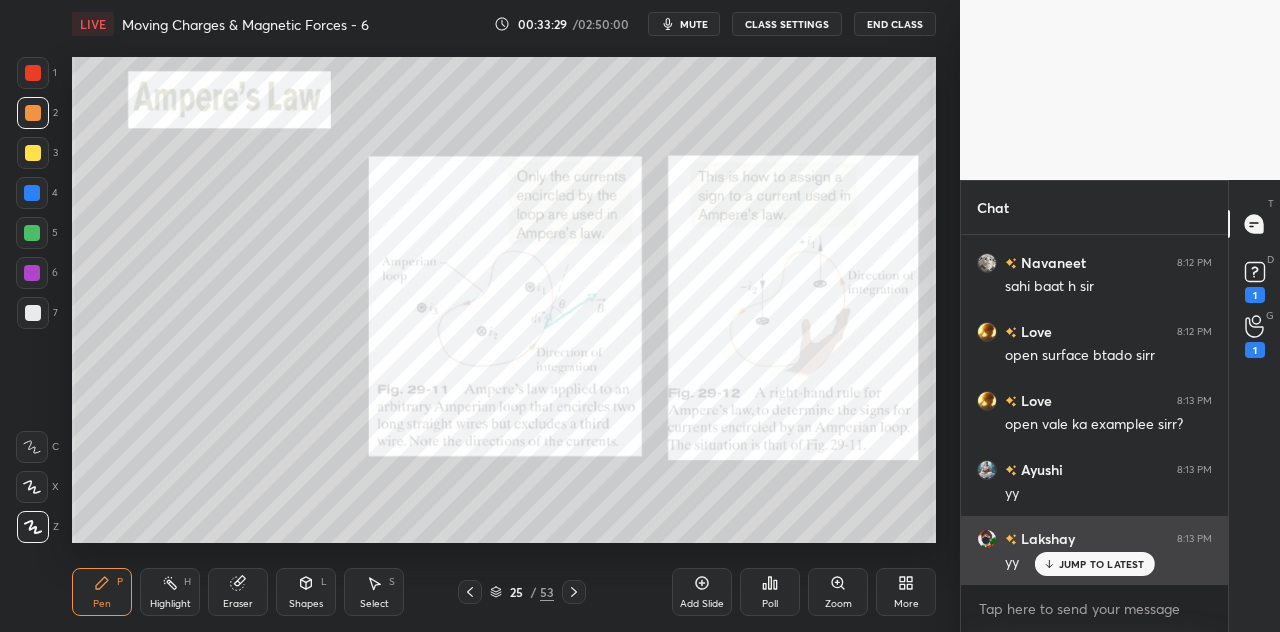 click on "JUMP TO LATEST" at bounding box center [1094, 564] 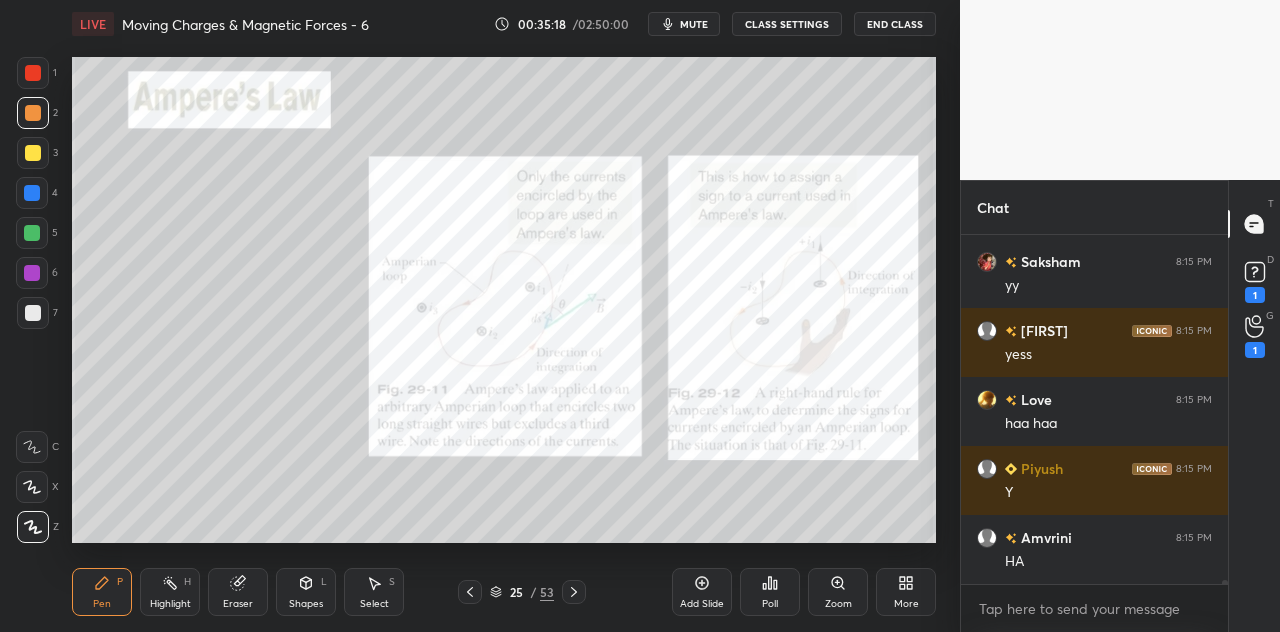 scroll, scrollTop: 32520, scrollLeft: 0, axis: vertical 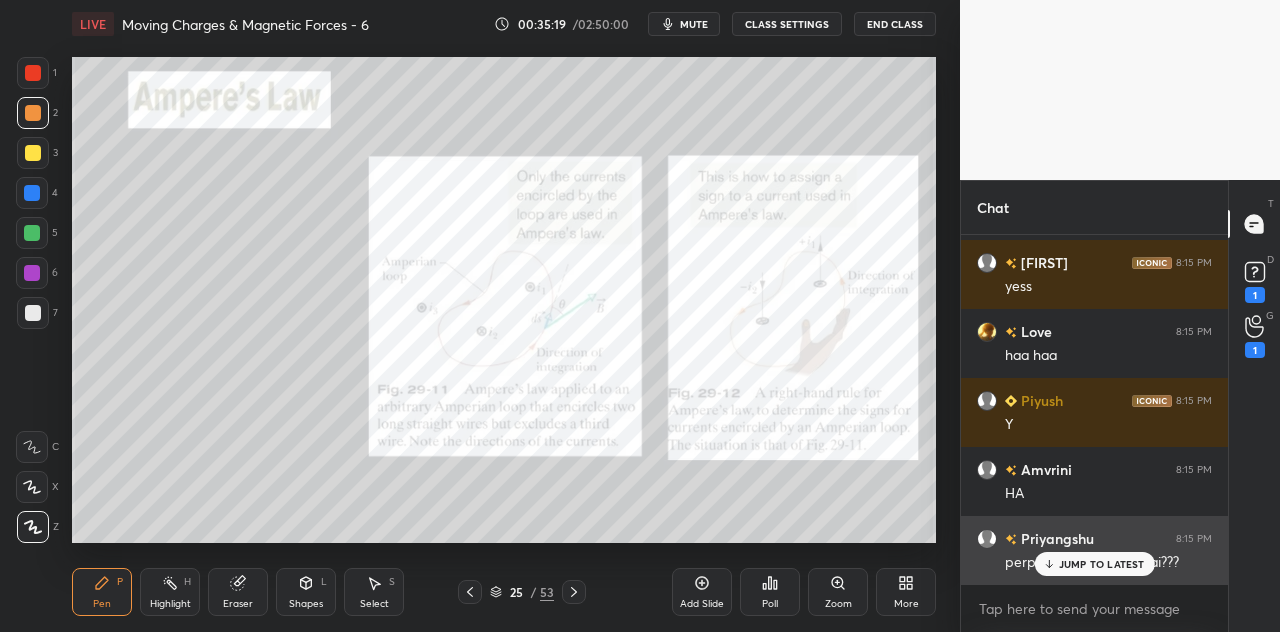 click on "JUMP TO LATEST" at bounding box center (1102, 564) 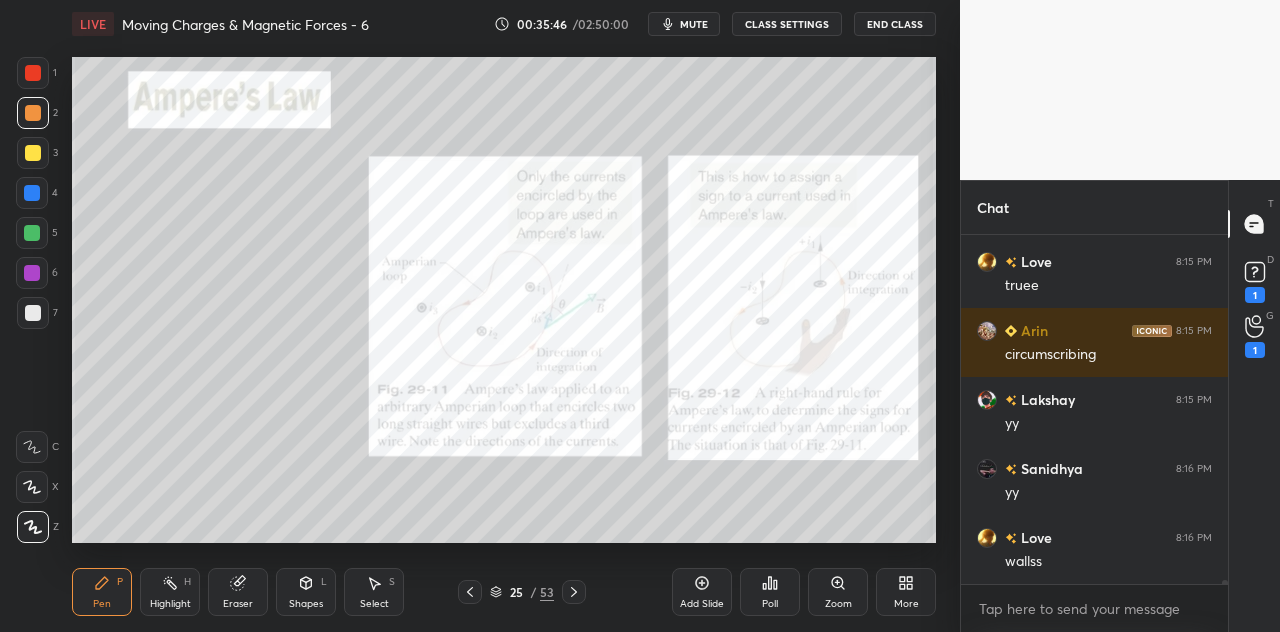 scroll, scrollTop: 29480, scrollLeft: 0, axis: vertical 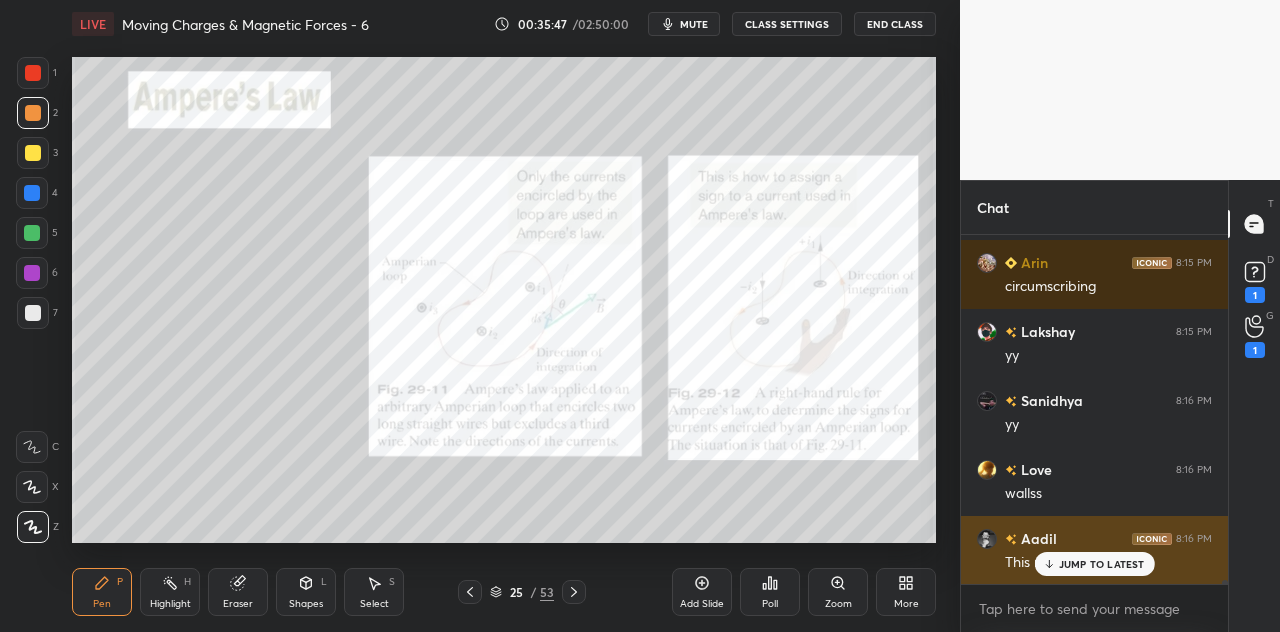 click on "JUMP TO LATEST" at bounding box center (1102, 564) 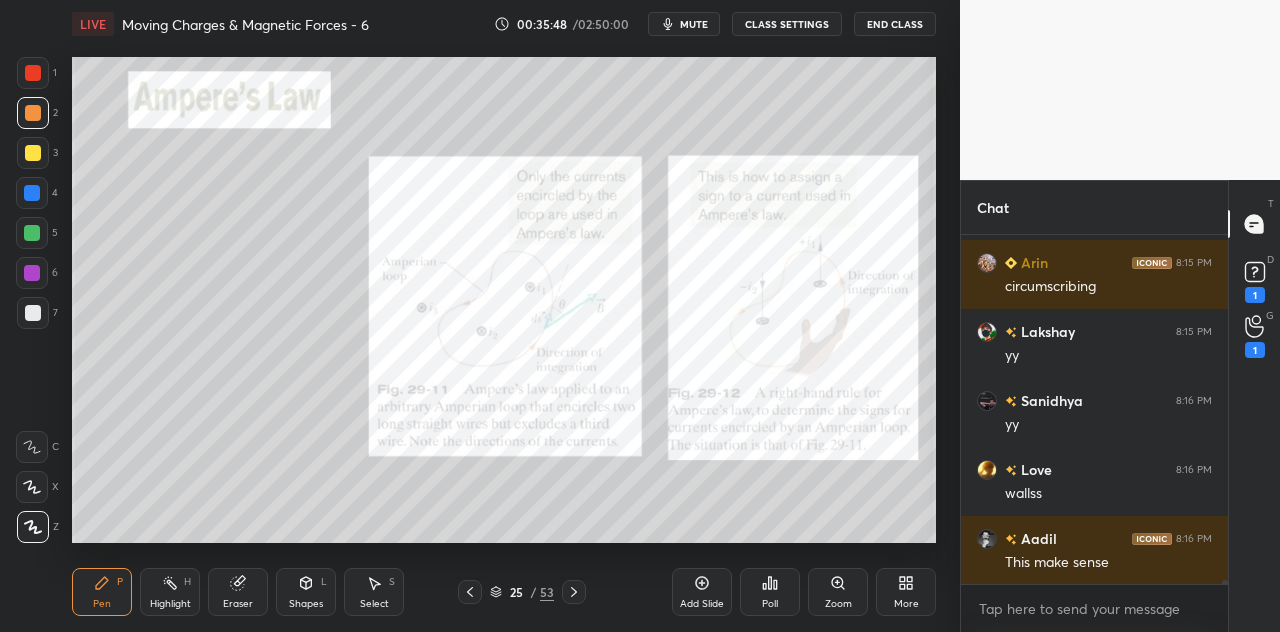 scroll, scrollTop: 29550, scrollLeft: 0, axis: vertical 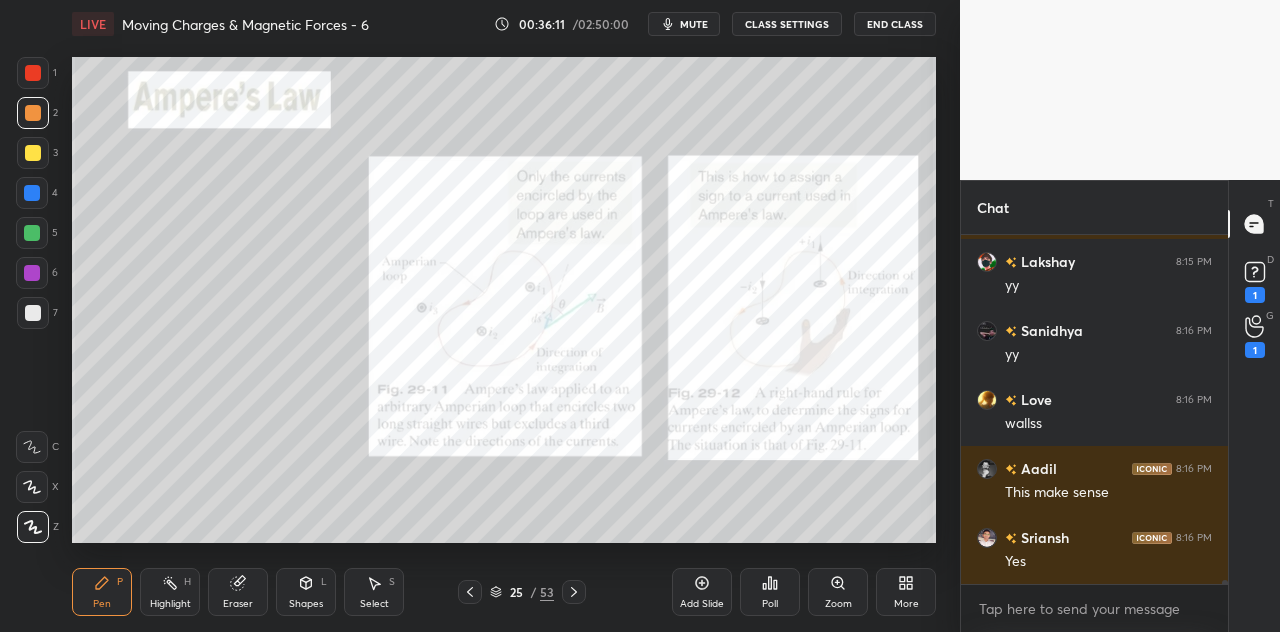 click 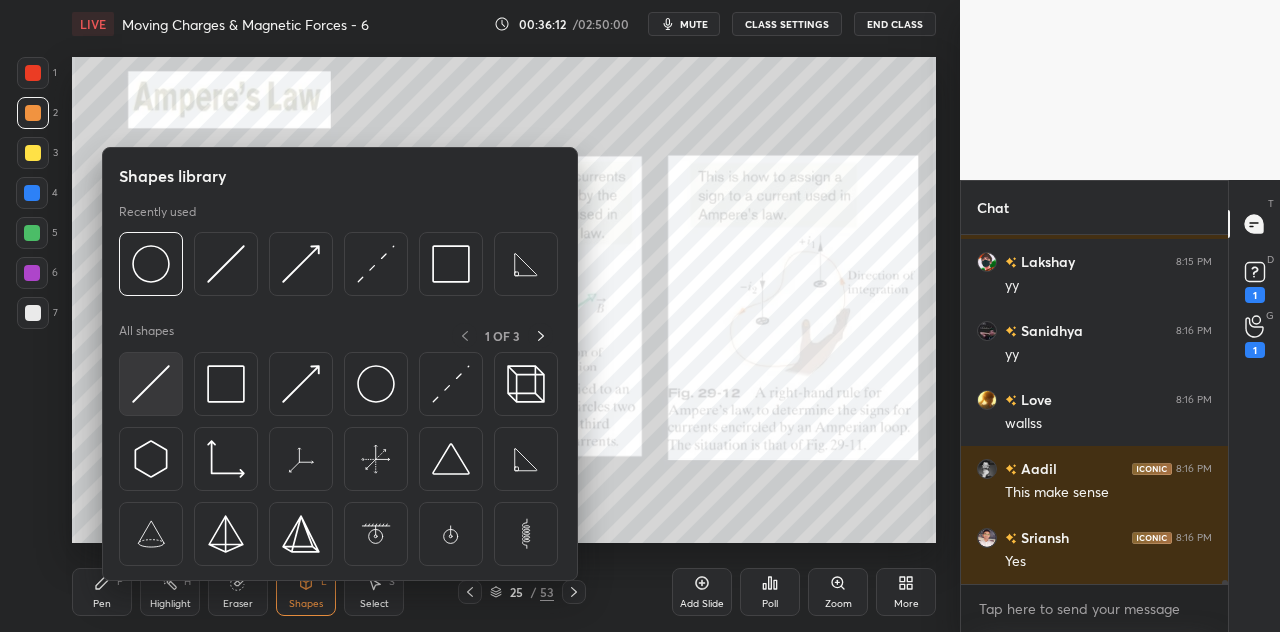 click at bounding box center [151, 384] 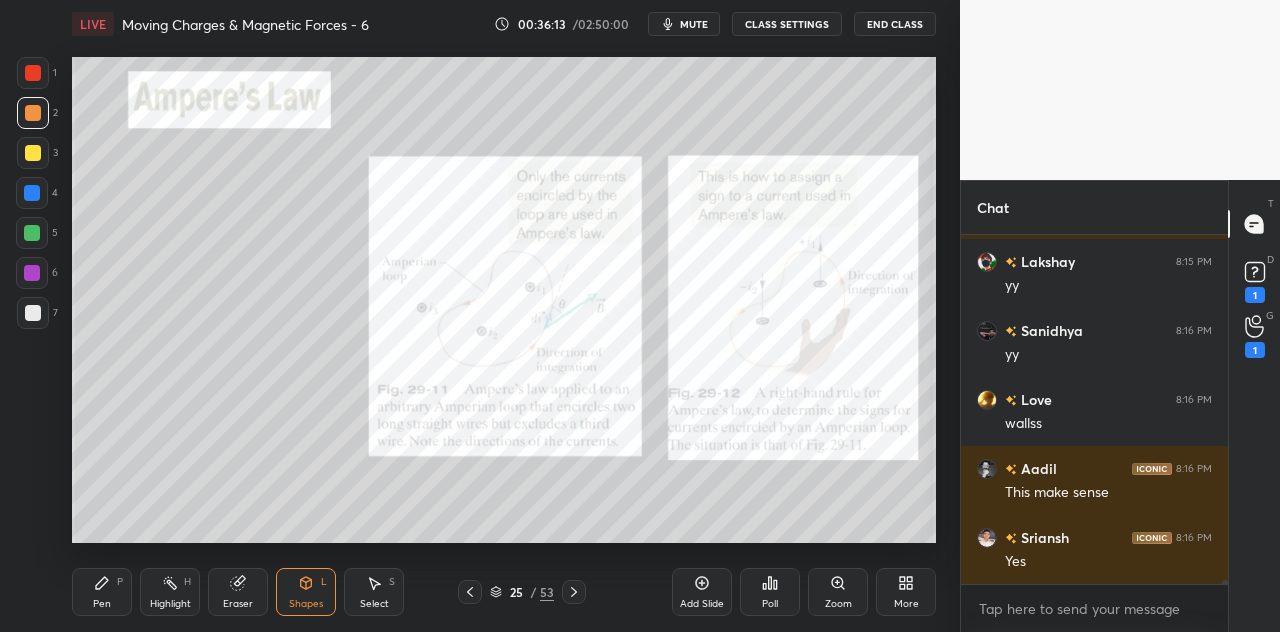 click at bounding box center [33, 73] 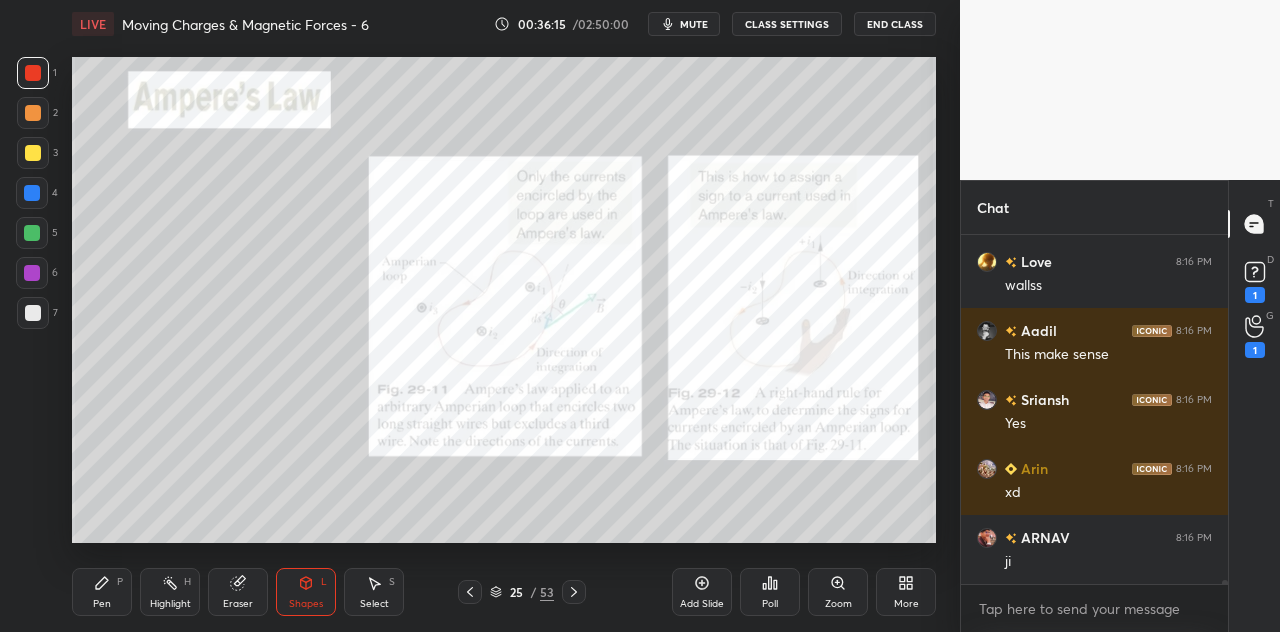 scroll, scrollTop: 29756, scrollLeft: 0, axis: vertical 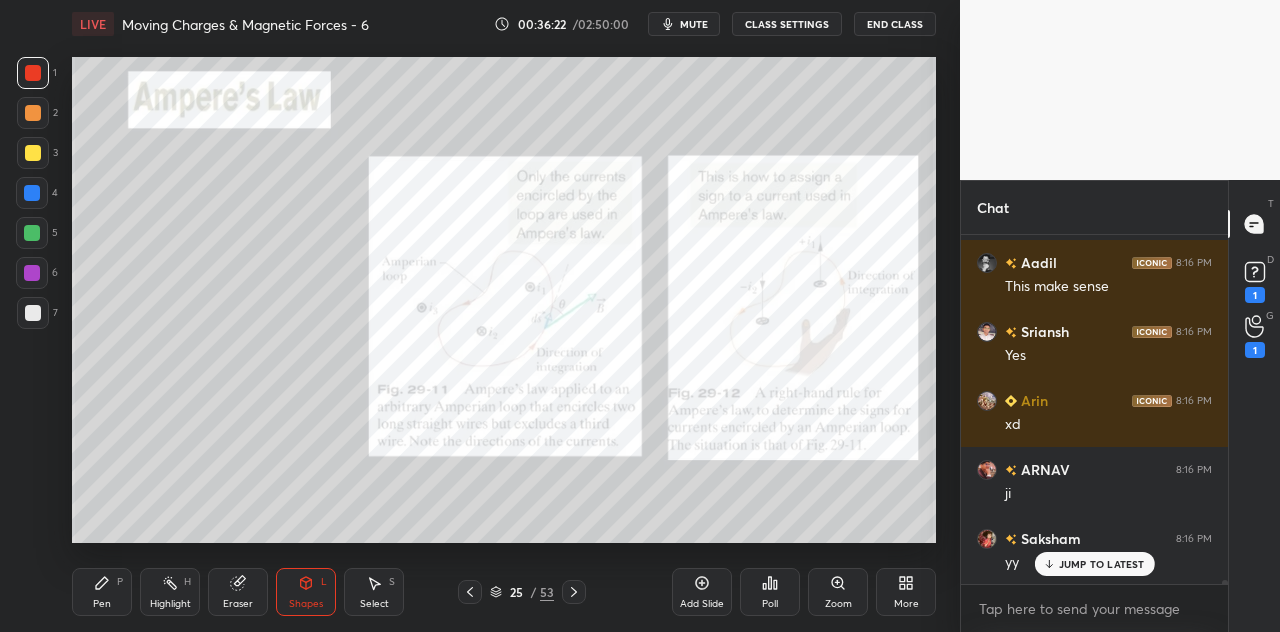 click on "Pen P" at bounding box center [102, 592] 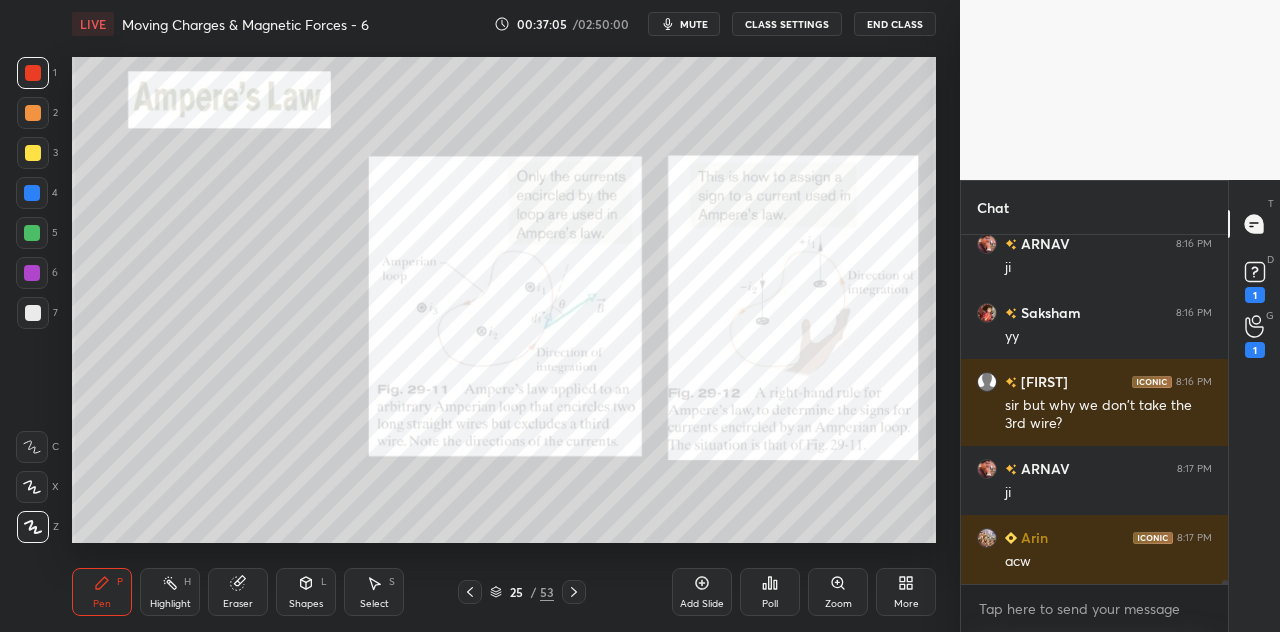 scroll, scrollTop: 30120, scrollLeft: 0, axis: vertical 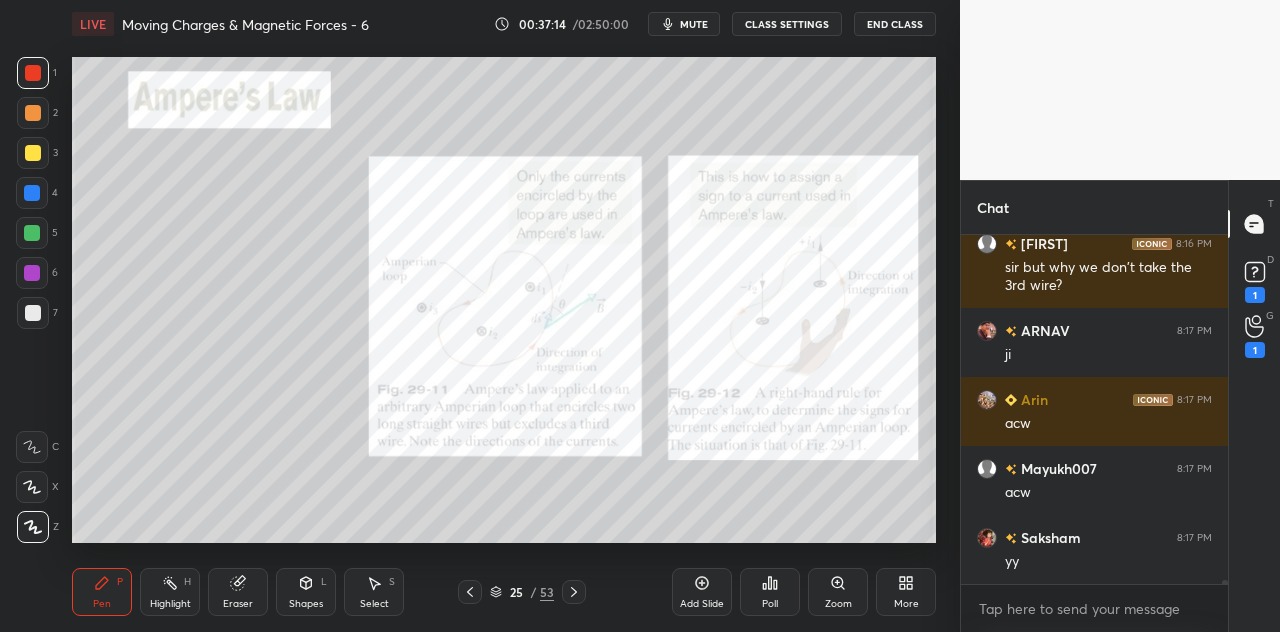 click at bounding box center [32, 193] 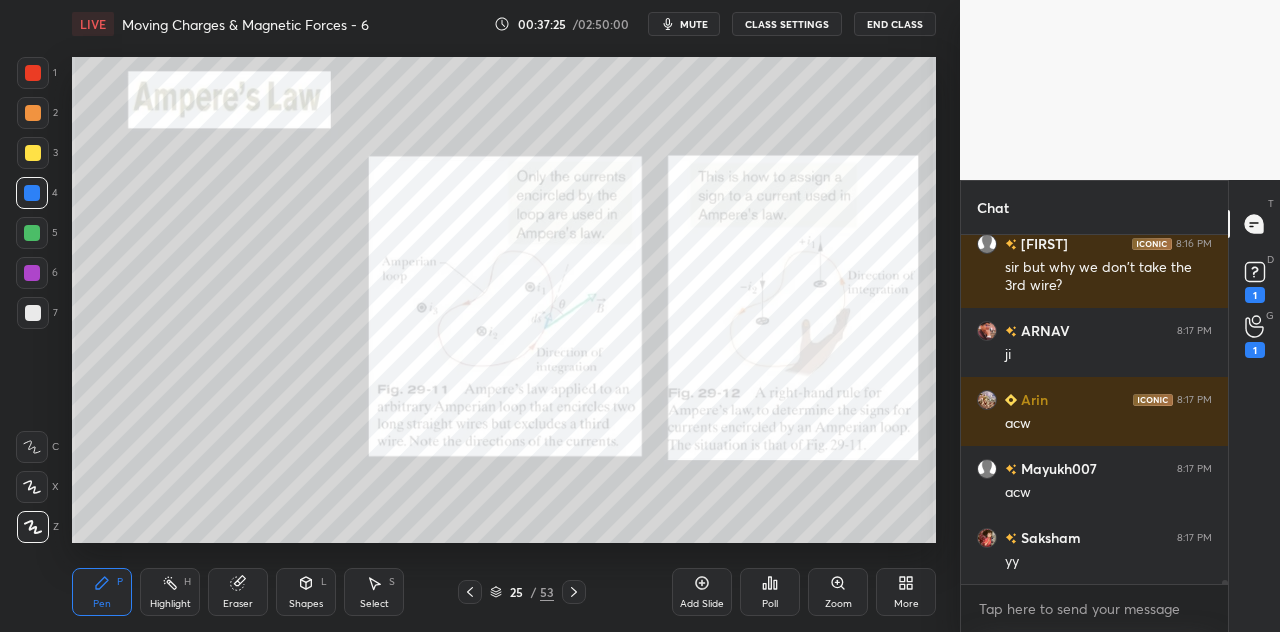 click at bounding box center (33, 113) 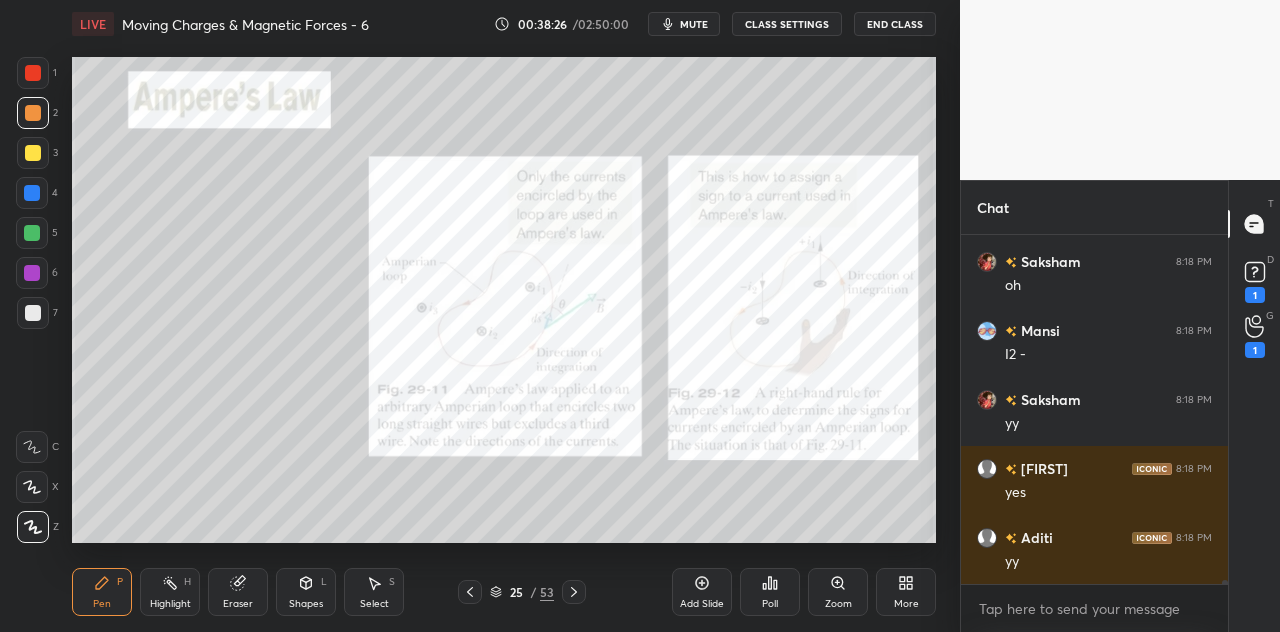 scroll, scrollTop: 30602, scrollLeft: 0, axis: vertical 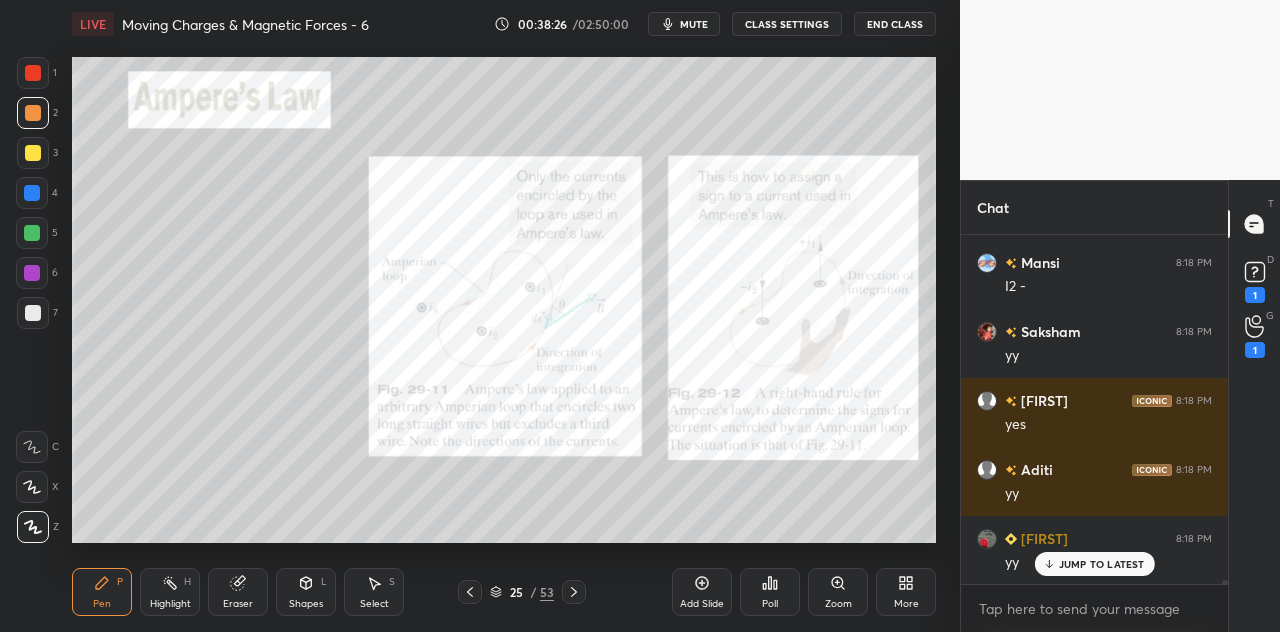 click at bounding box center (33, 73) 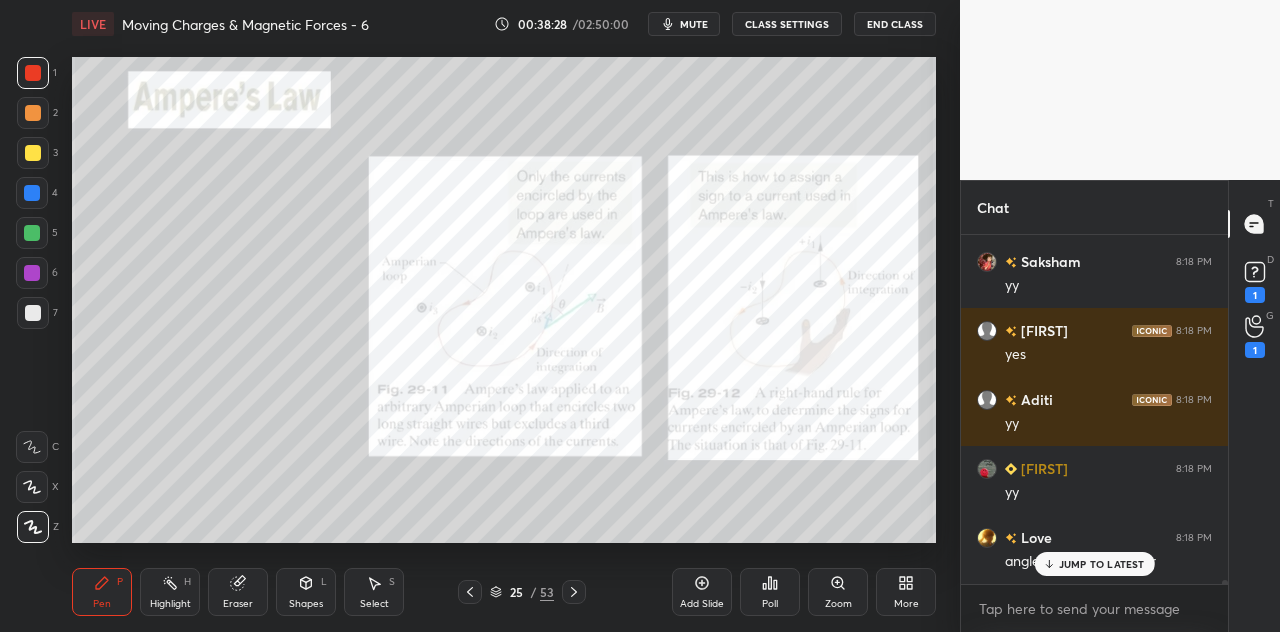 scroll, scrollTop: 30740, scrollLeft: 0, axis: vertical 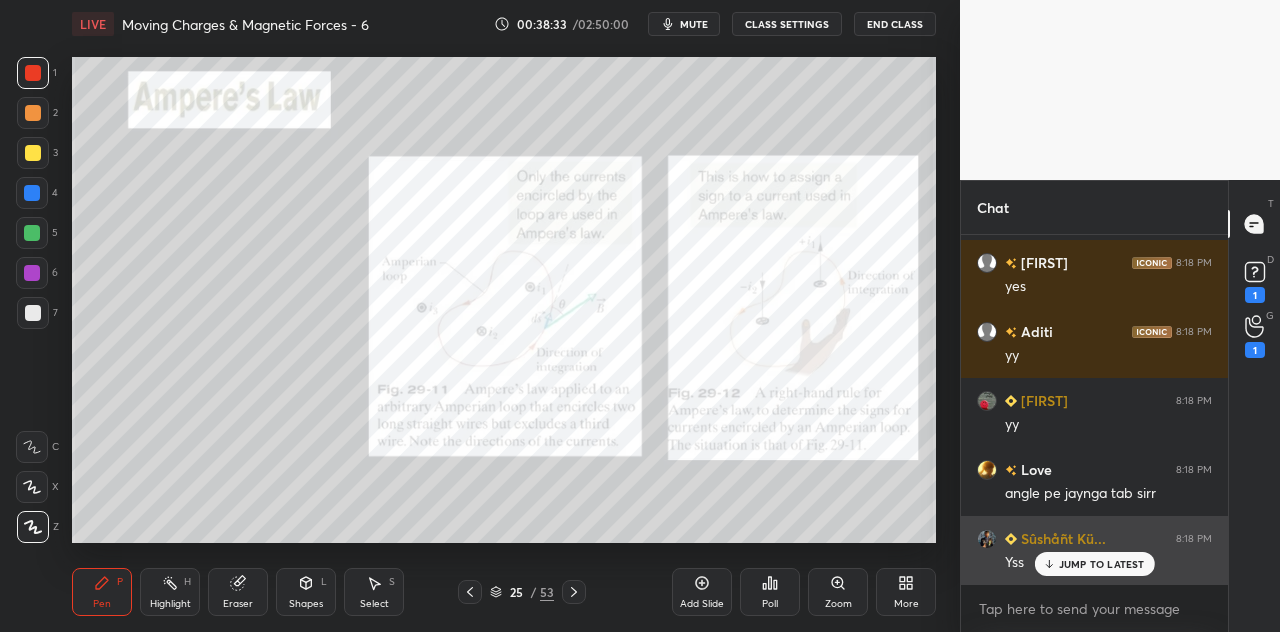 click on "JUMP TO LATEST" at bounding box center (1102, 564) 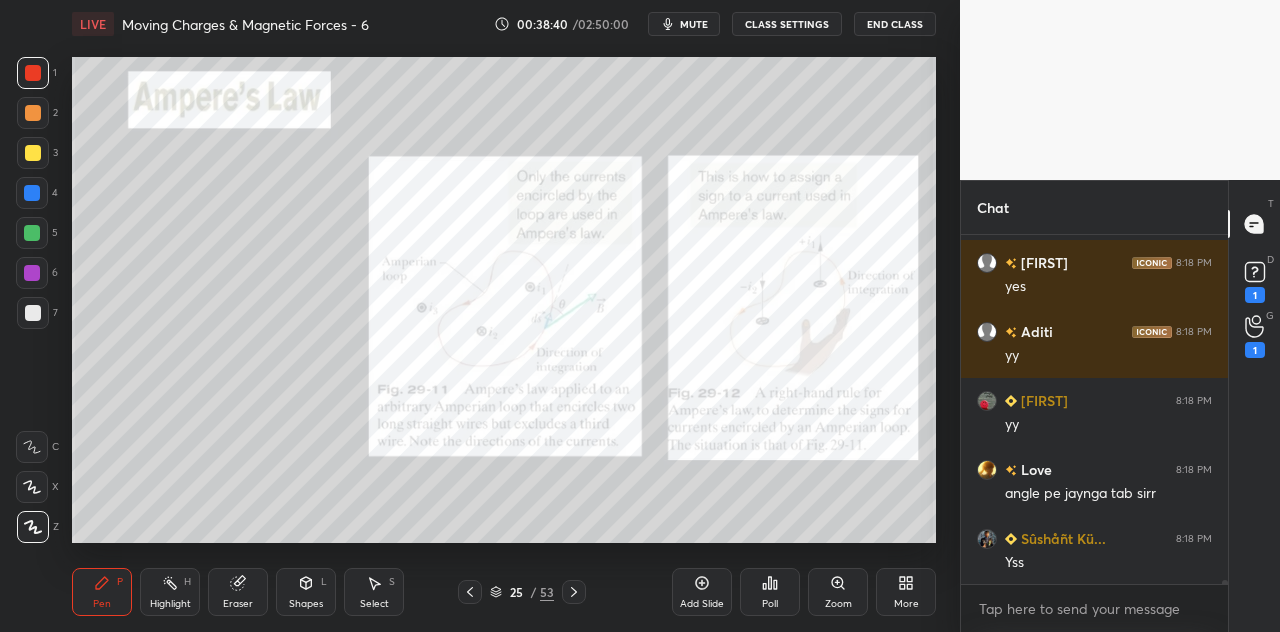click at bounding box center [33, 113] 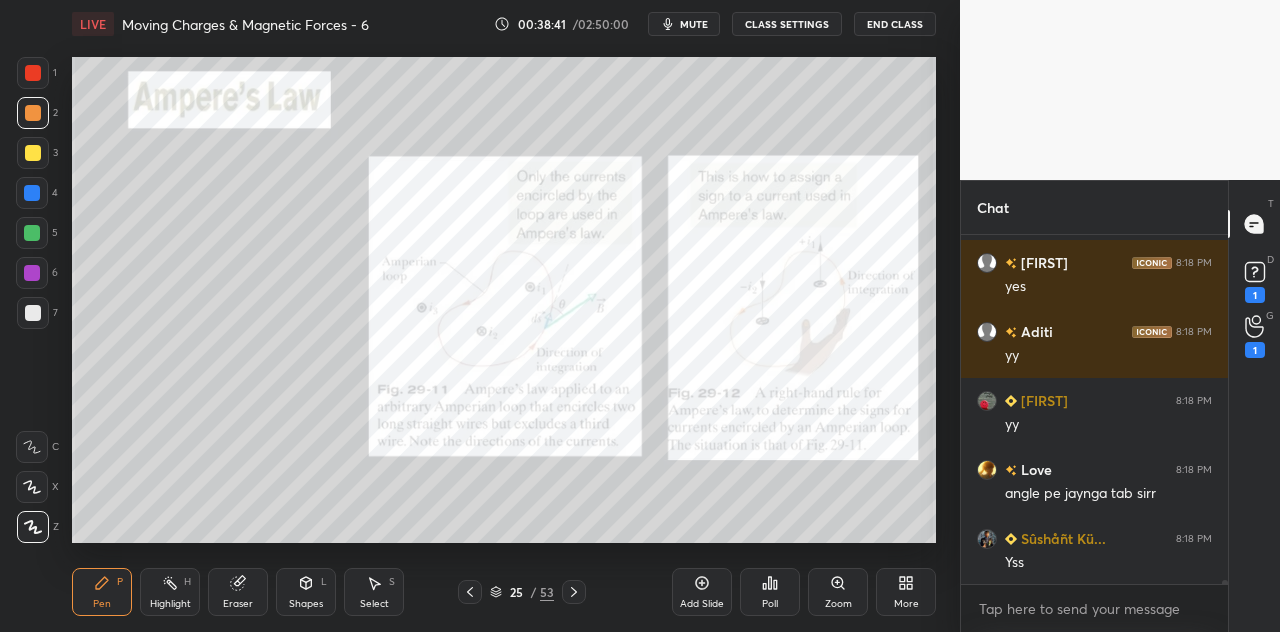 click at bounding box center (33, 73) 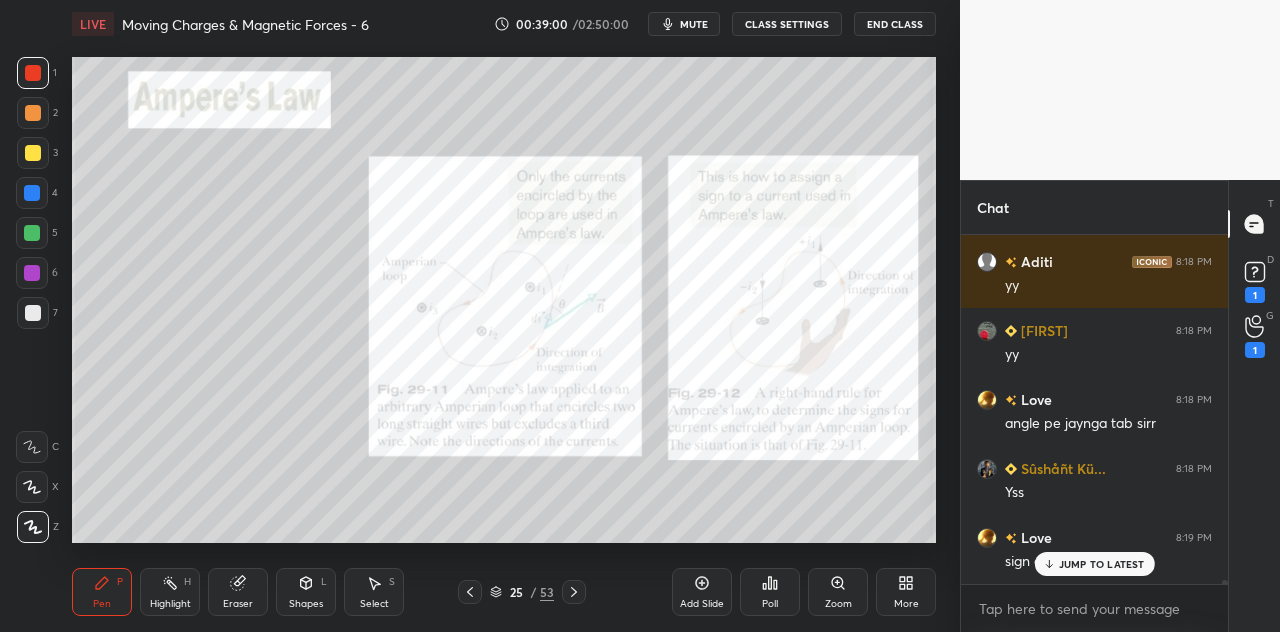 scroll, scrollTop: 30878, scrollLeft: 0, axis: vertical 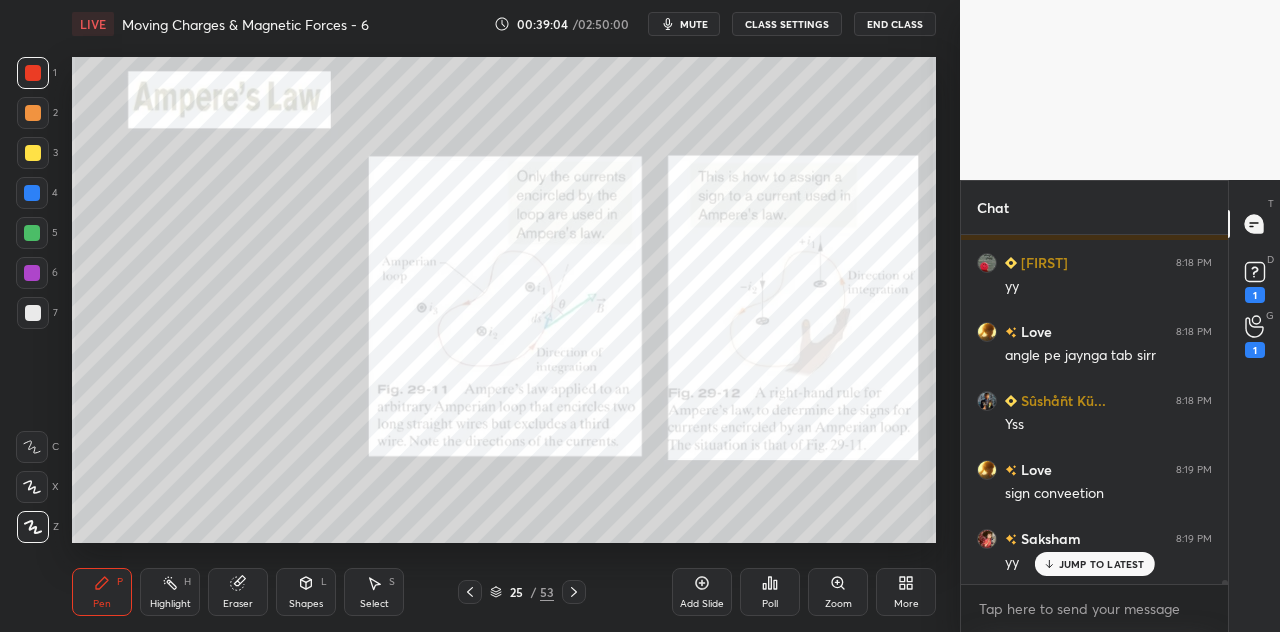 click at bounding box center [32, 233] 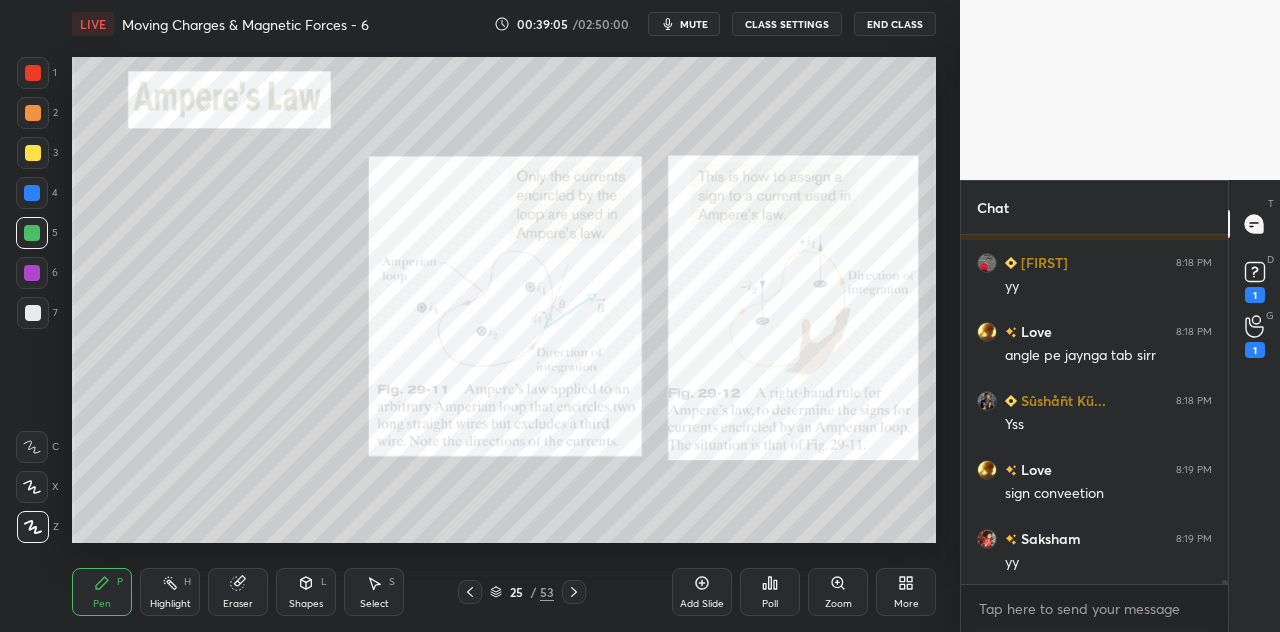 scroll, scrollTop: 30948, scrollLeft: 0, axis: vertical 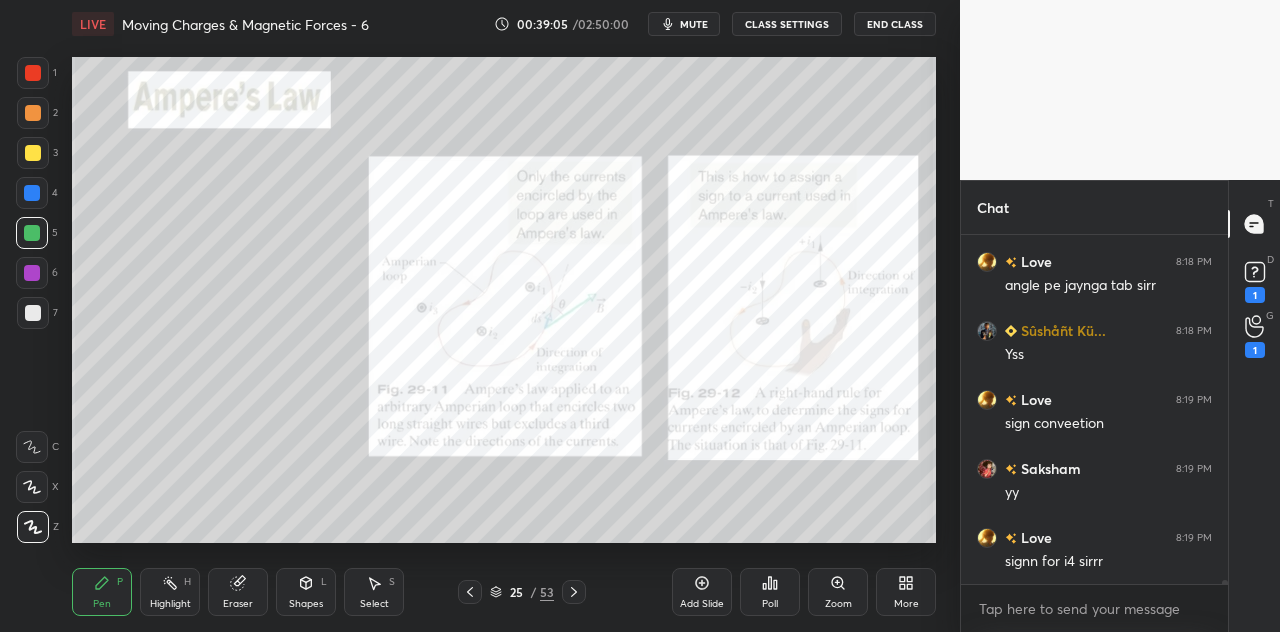 click at bounding box center (33, 73) 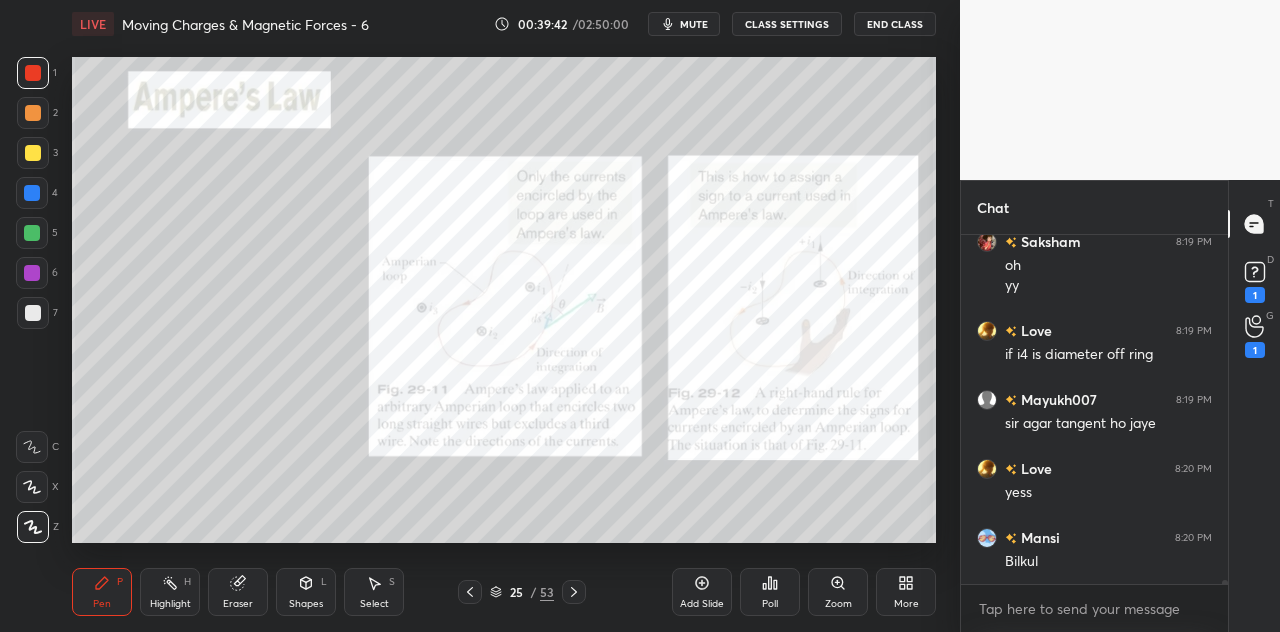 scroll, scrollTop: 31450, scrollLeft: 0, axis: vertical 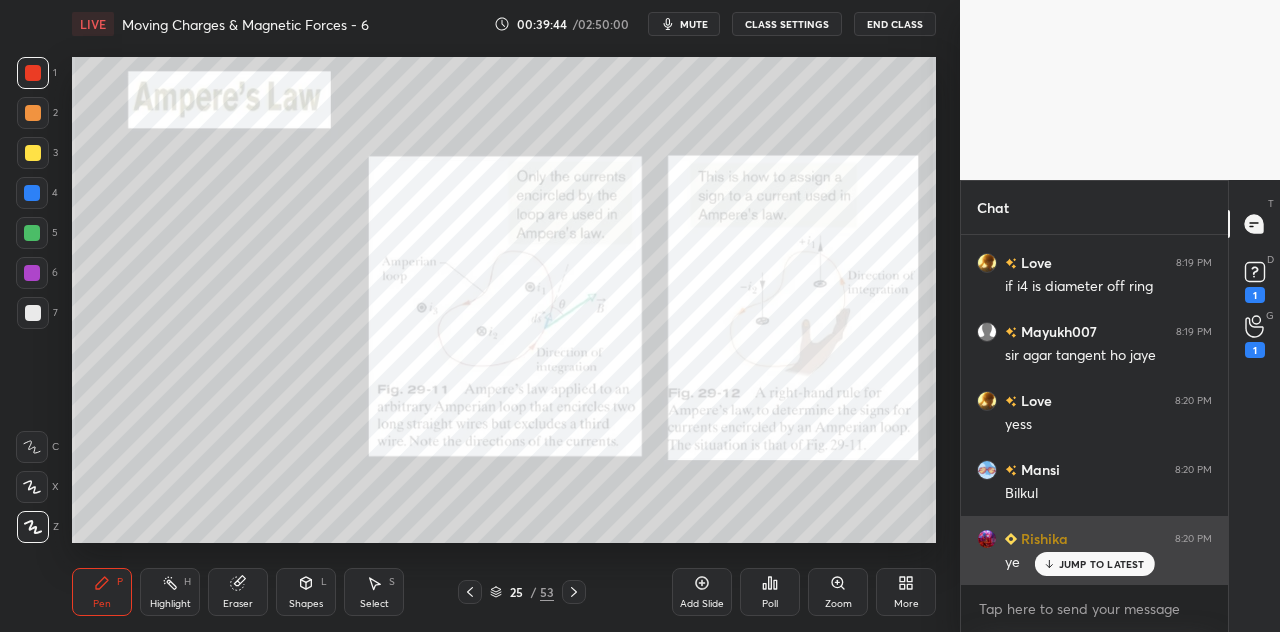 click on "JUMP TO LATEST" at bounding box center (1102, 564) 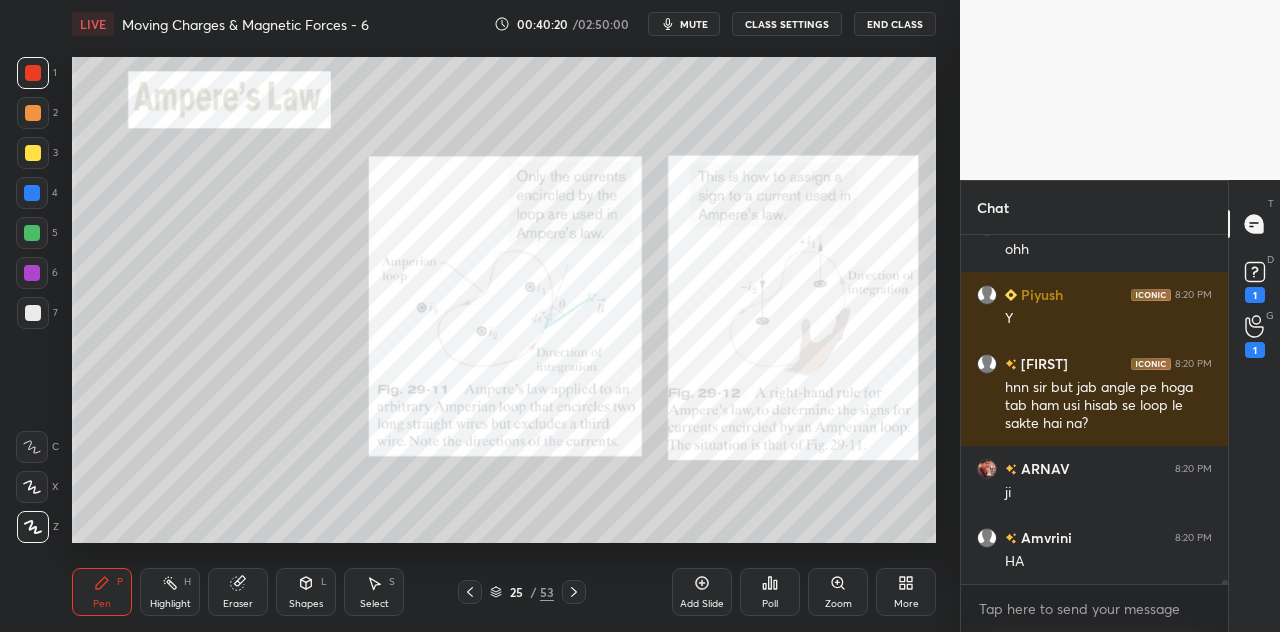 scroll, scrollTop: 32490, scrollLeft: 0, axis: vertical 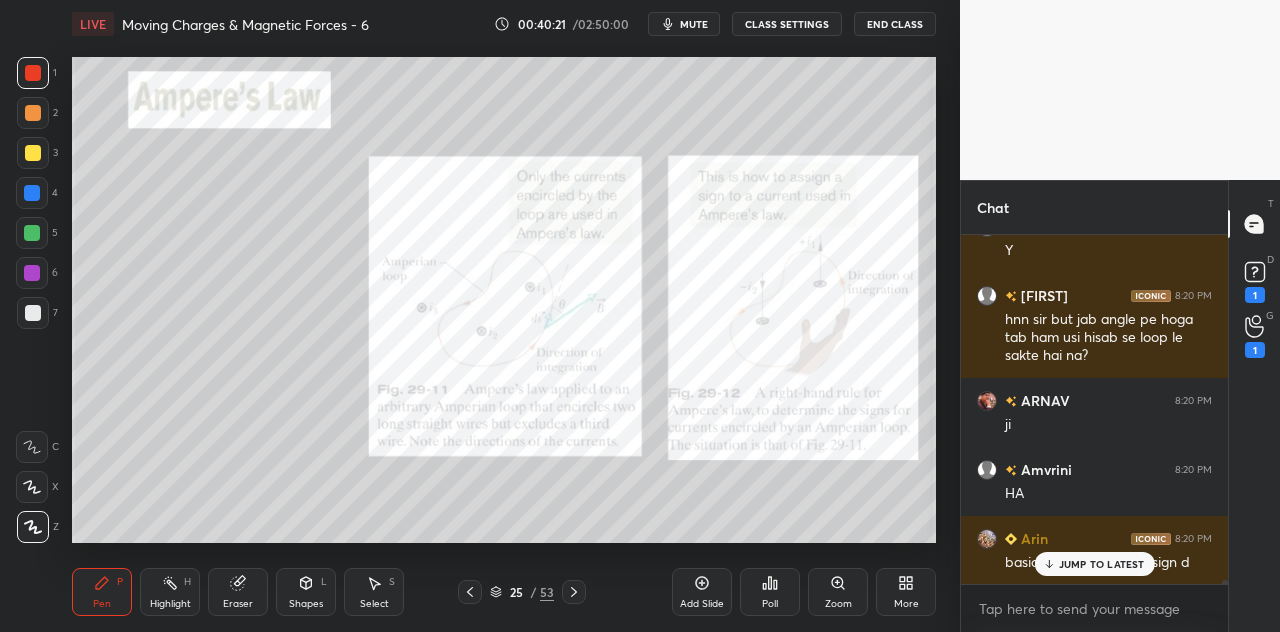 click at bounding box center (32, 193) 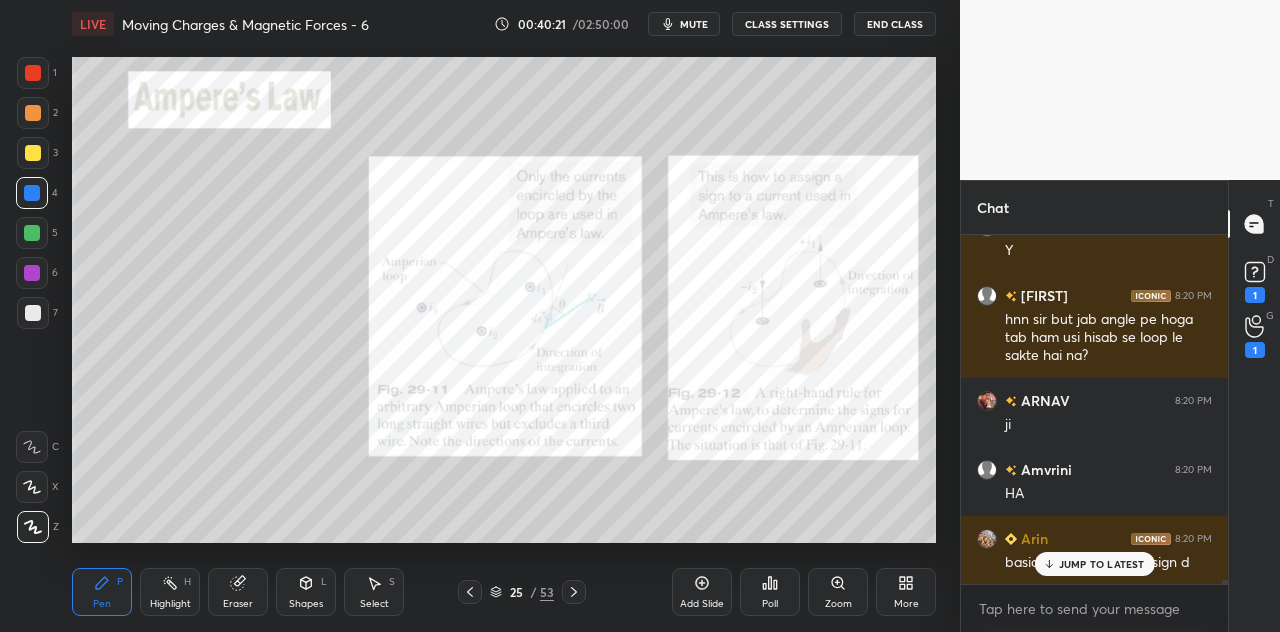 click on "JUMP TO LATEST" at bounding box center (1102, 564) 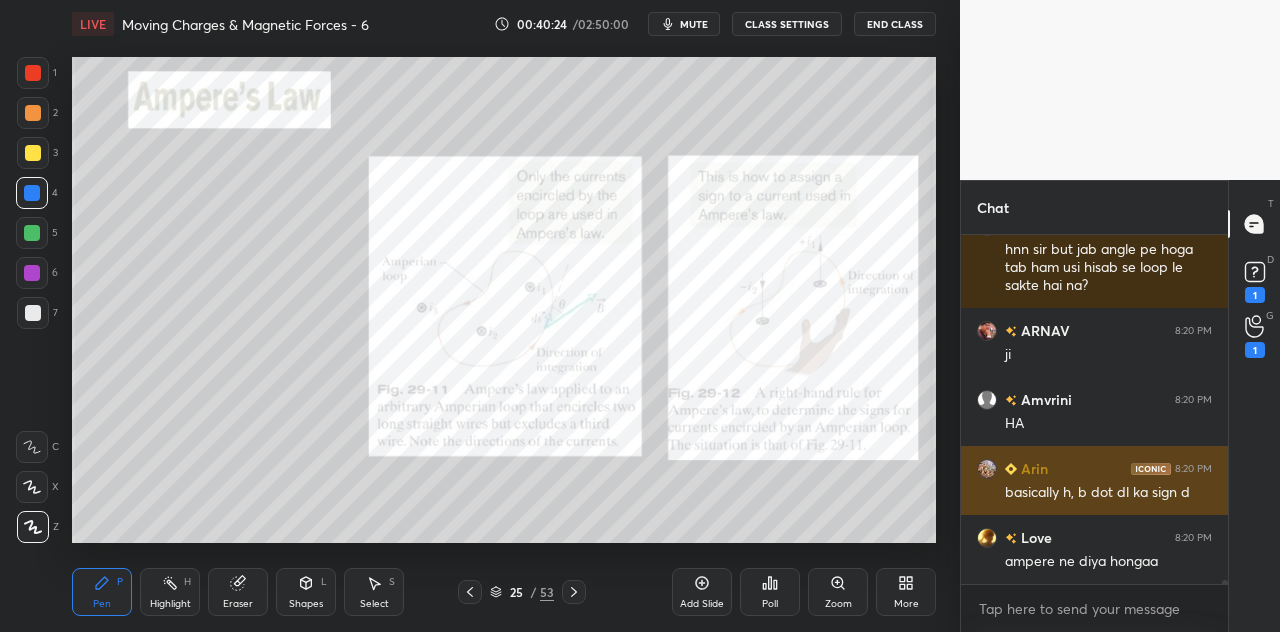 scroll, scrollTop: 32628, scrollLeft: 0, axis: vertical 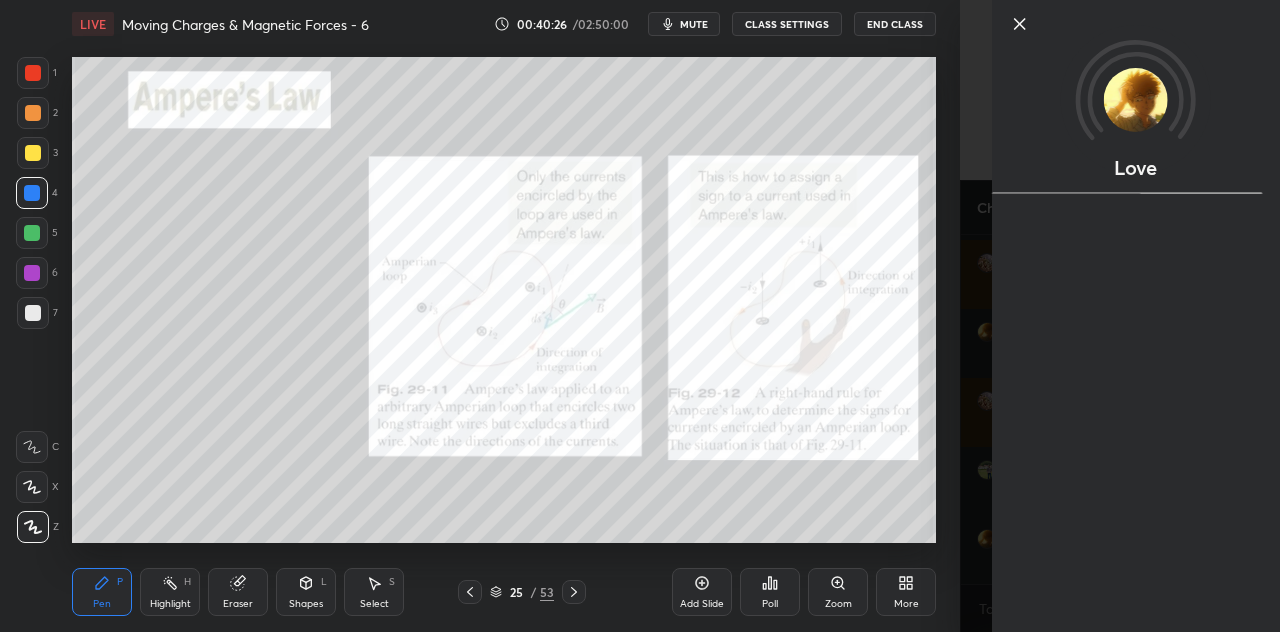 click on "Love" at bounding box center (1120, 316) 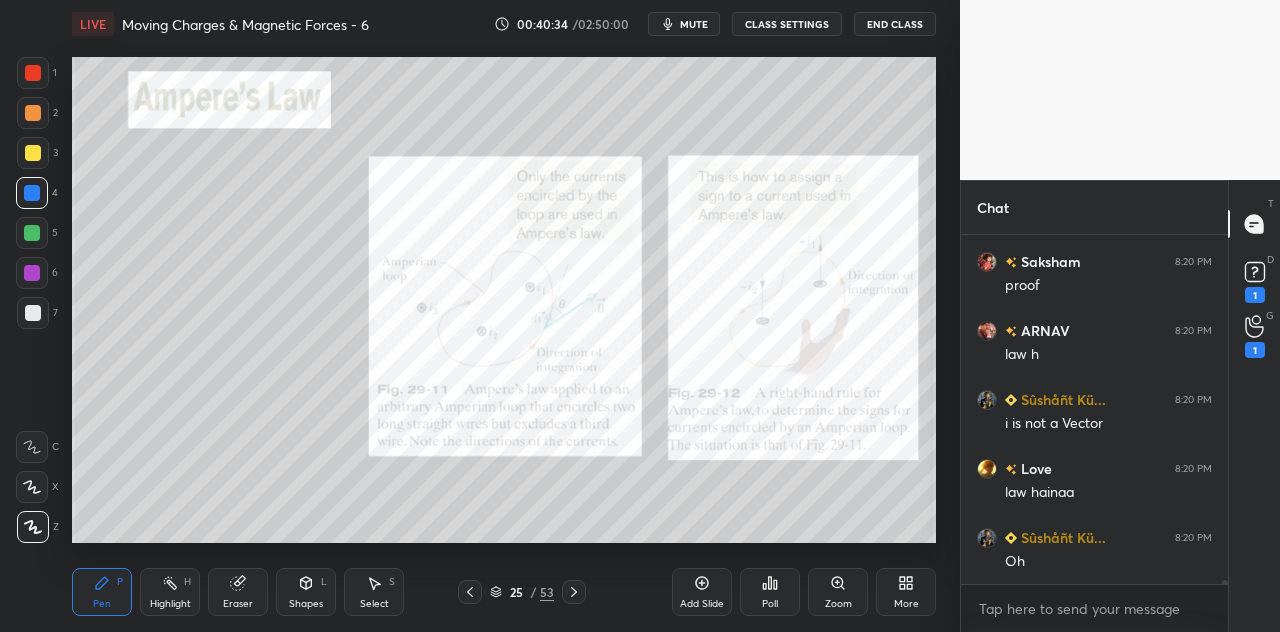 scroll, scrollTop: 33180, scrollLeft: 0, axis: vertical 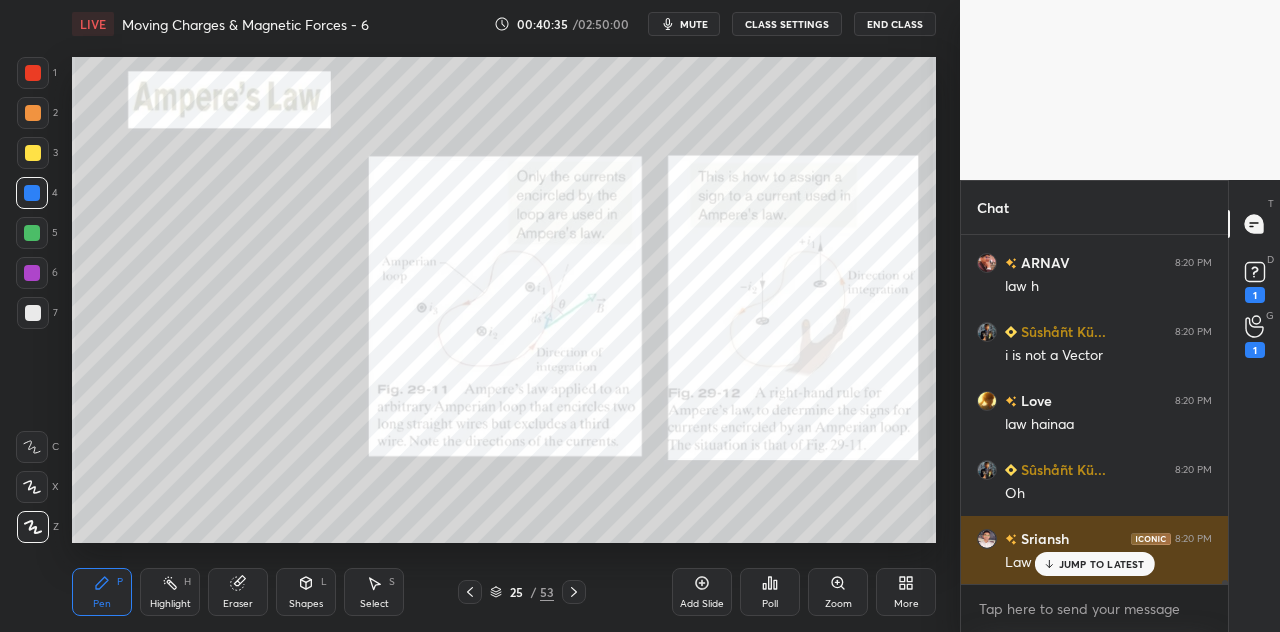 click on "JUMP TO LATEST" at bounding box center [1102, 564] 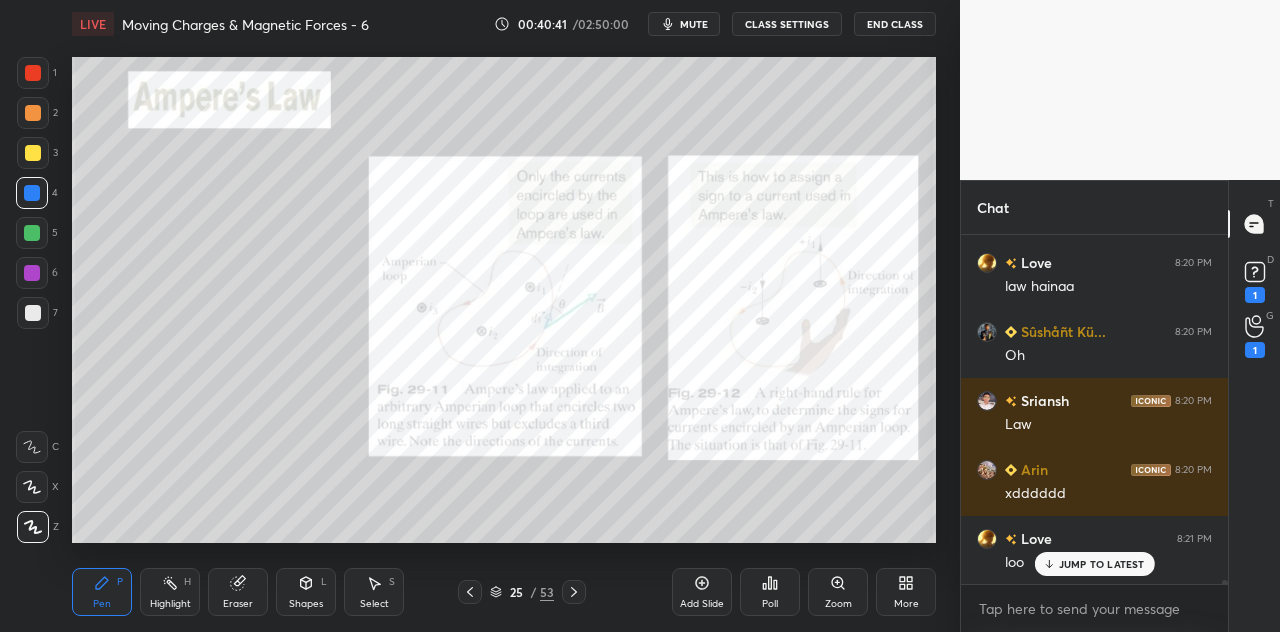 scroll, scrollTop: 33388, scrollLeft: 0, axis: vertical 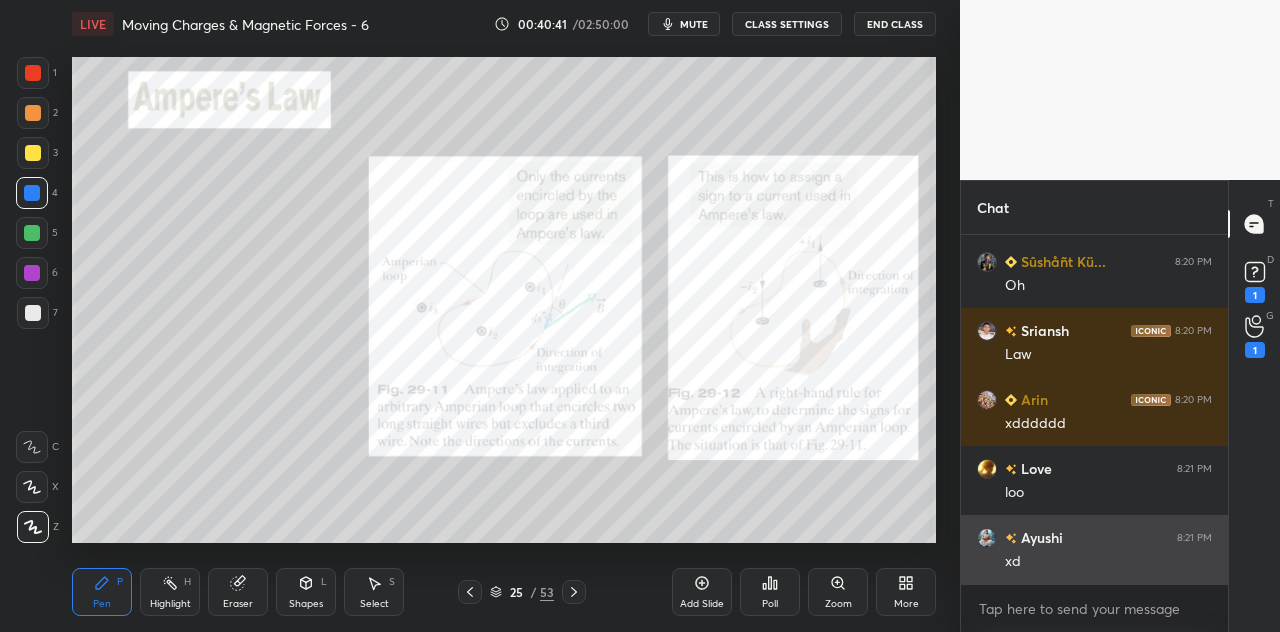 click on "xd" at bounding box center [1108, 562] 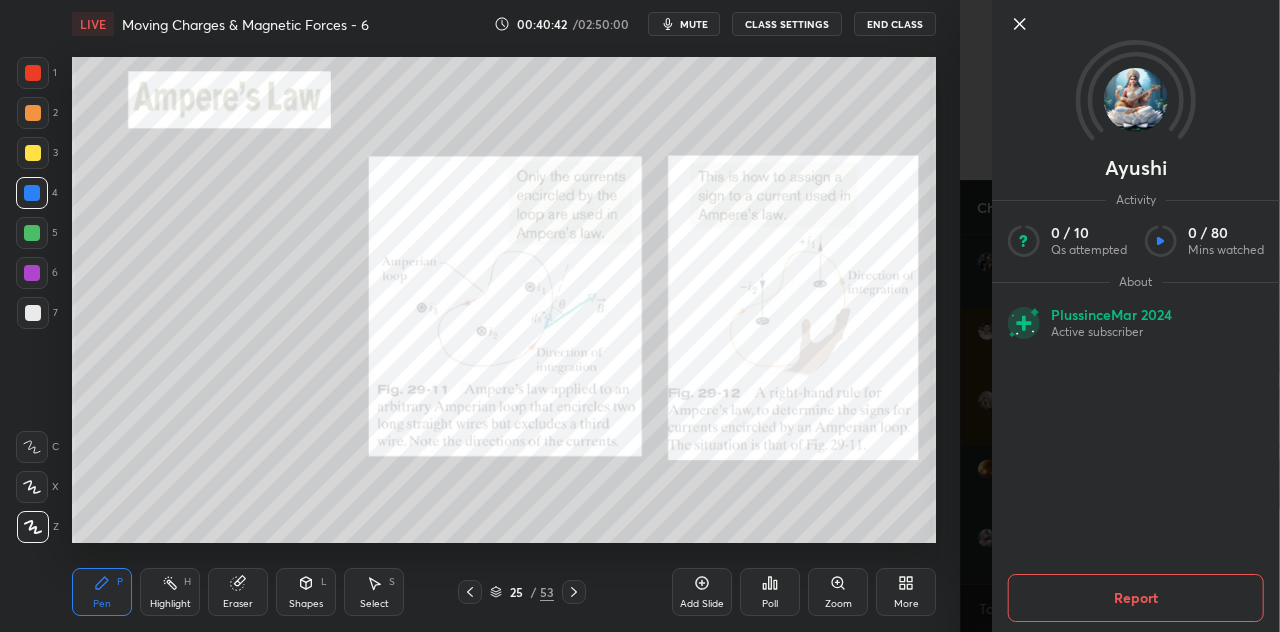 click on "Setting up your live class Poll for   secs No correct answer Start poll" at bounding box center (504, 300) 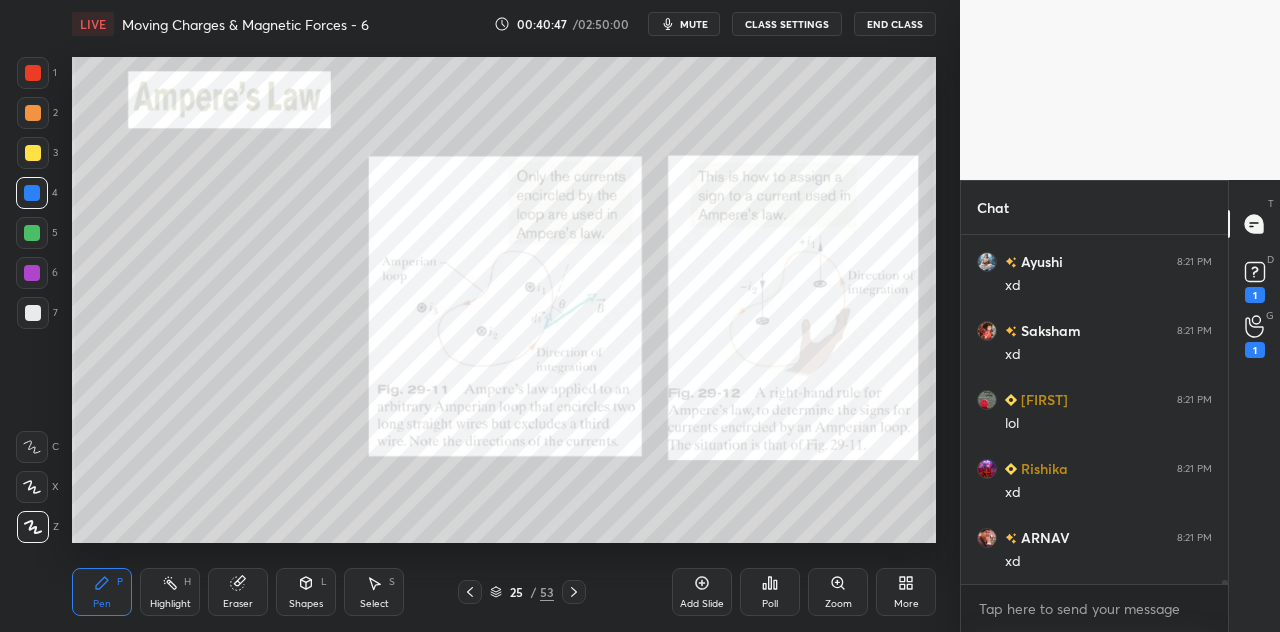 scroll, scrollTop: 33732, scrollLeft: 0, axis: vertical 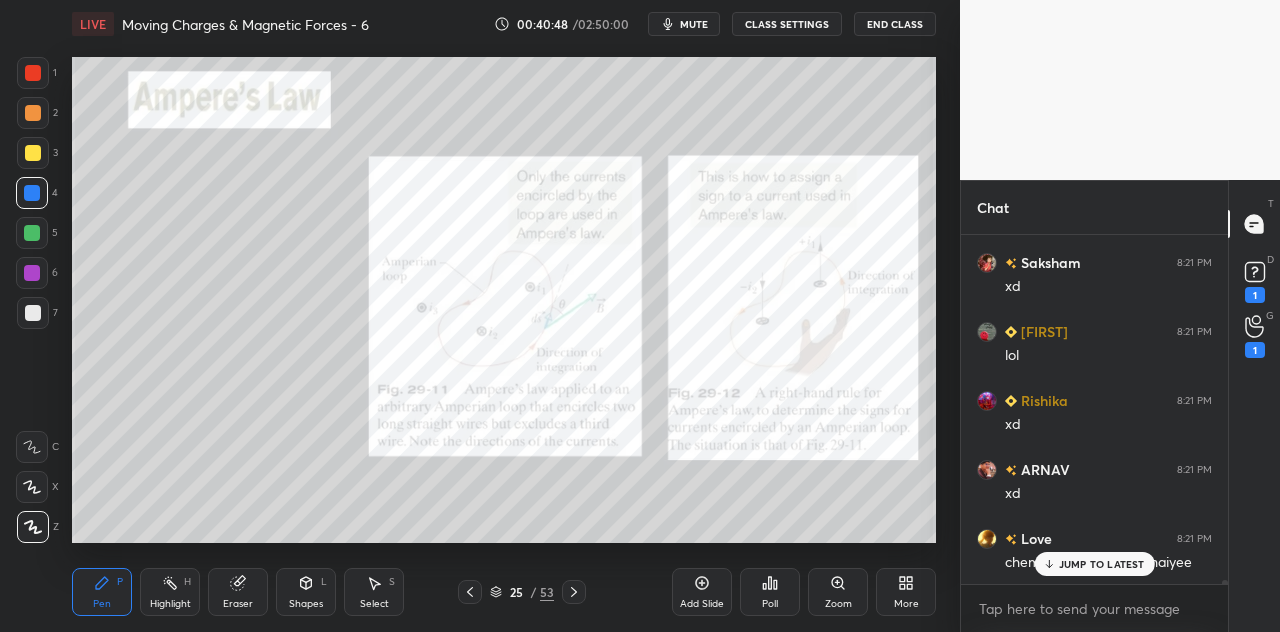 click on "JUMP TO LATEST" at bounding box center (1102, 564) 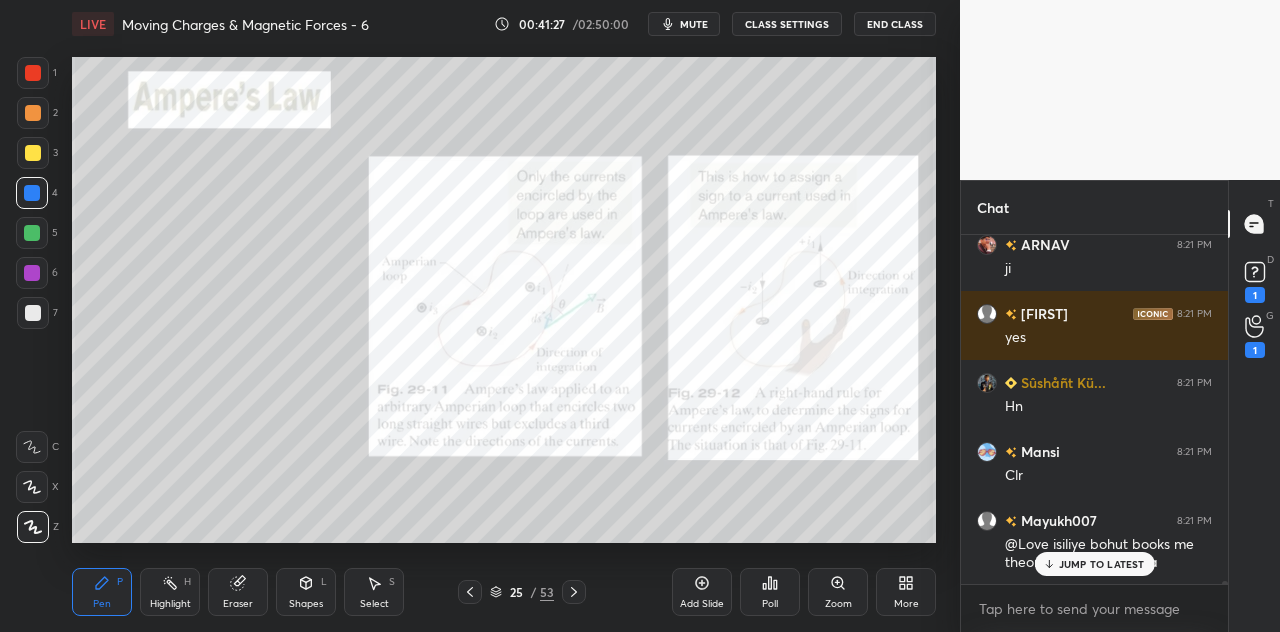 scroll, scrollTop: 34614, scrollLeft: 0, axis: vertical 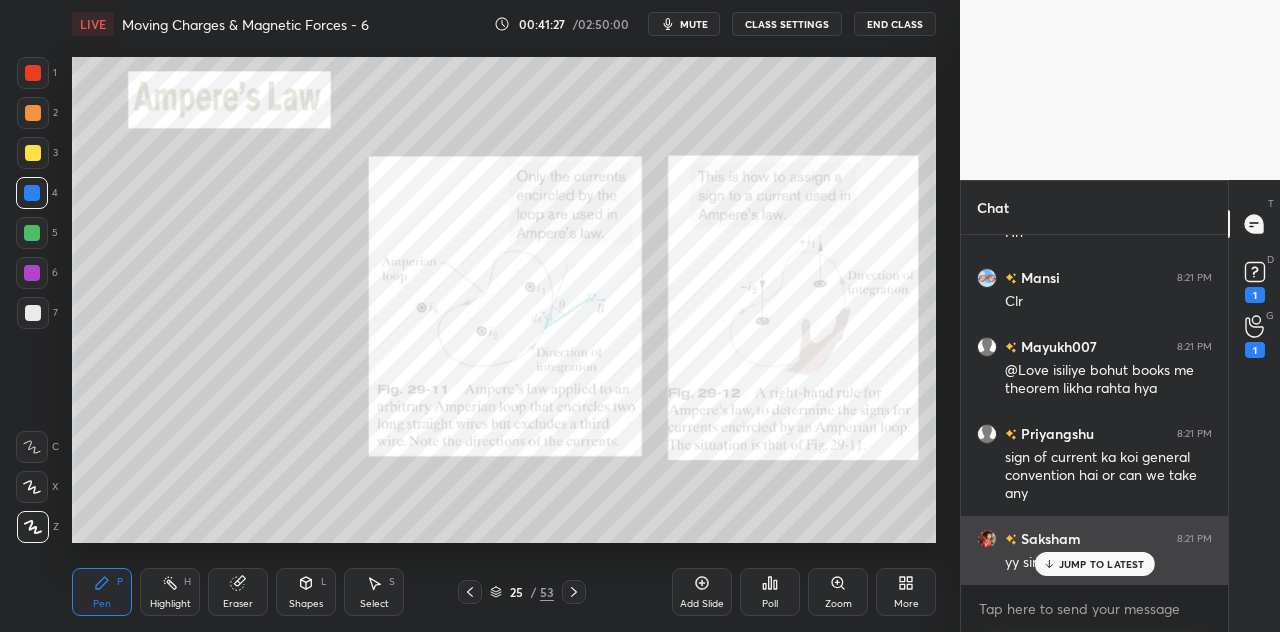 click on "JUMP TO LATEST" at bounding box center [1102, 564] 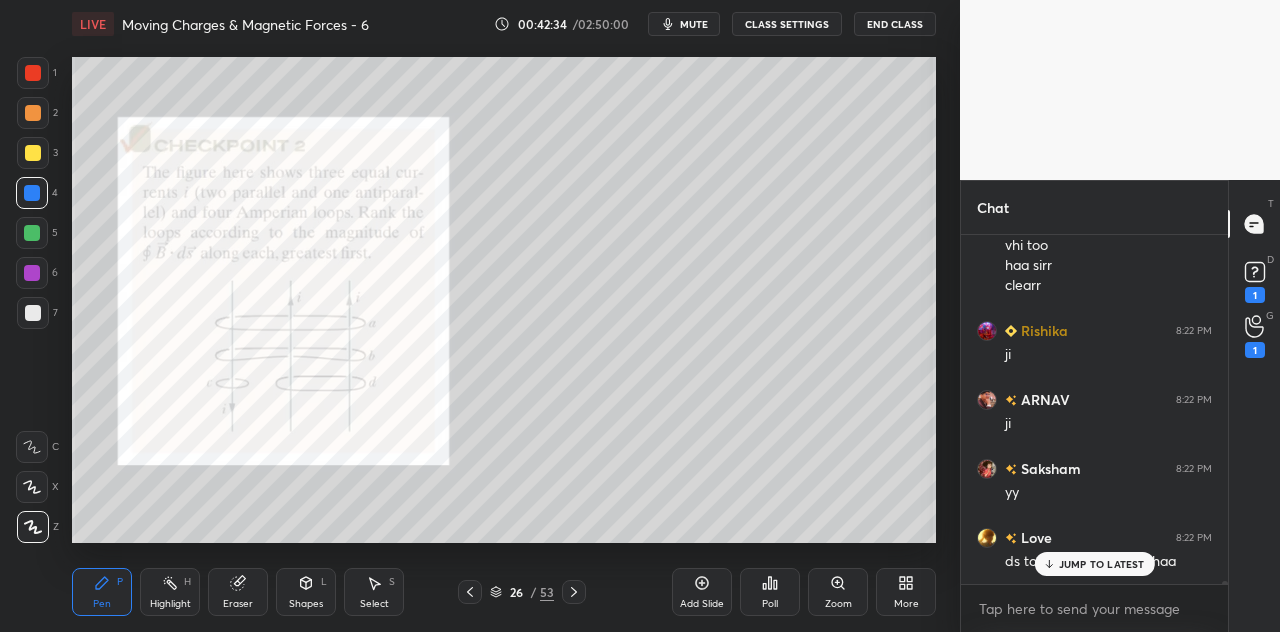 scroll, scrollTop: 35088, scrollLeft: 0, axis: vertical 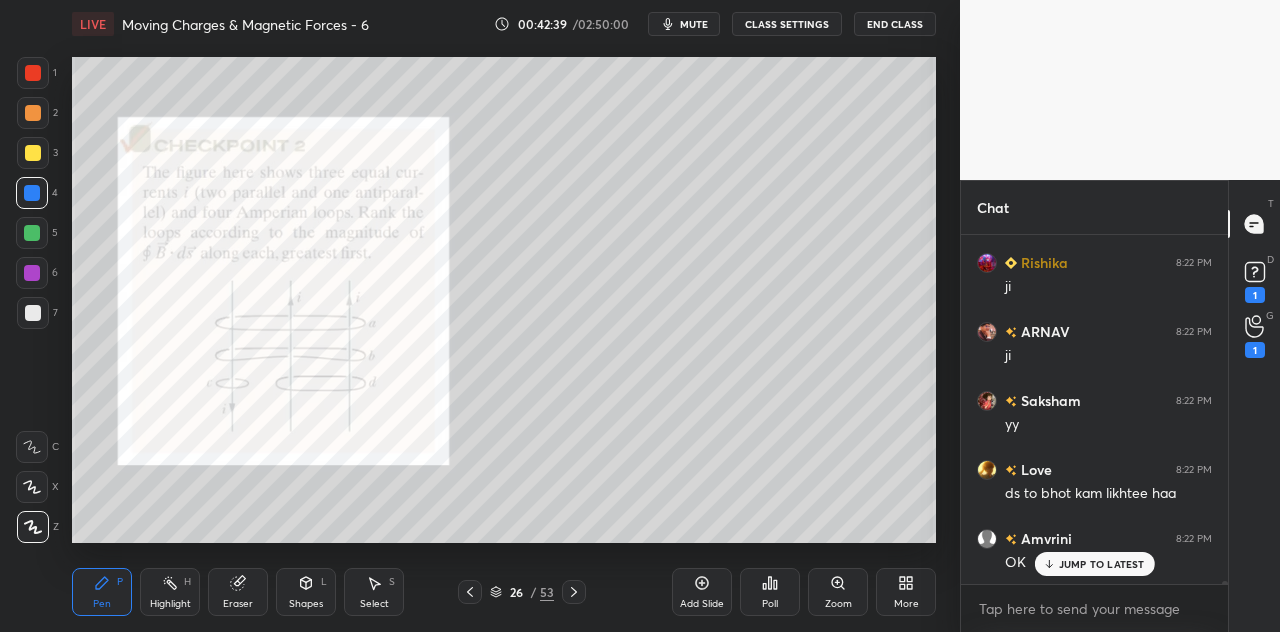 click on "JUMP TO LATEST" at bounding box center (1102, 564) 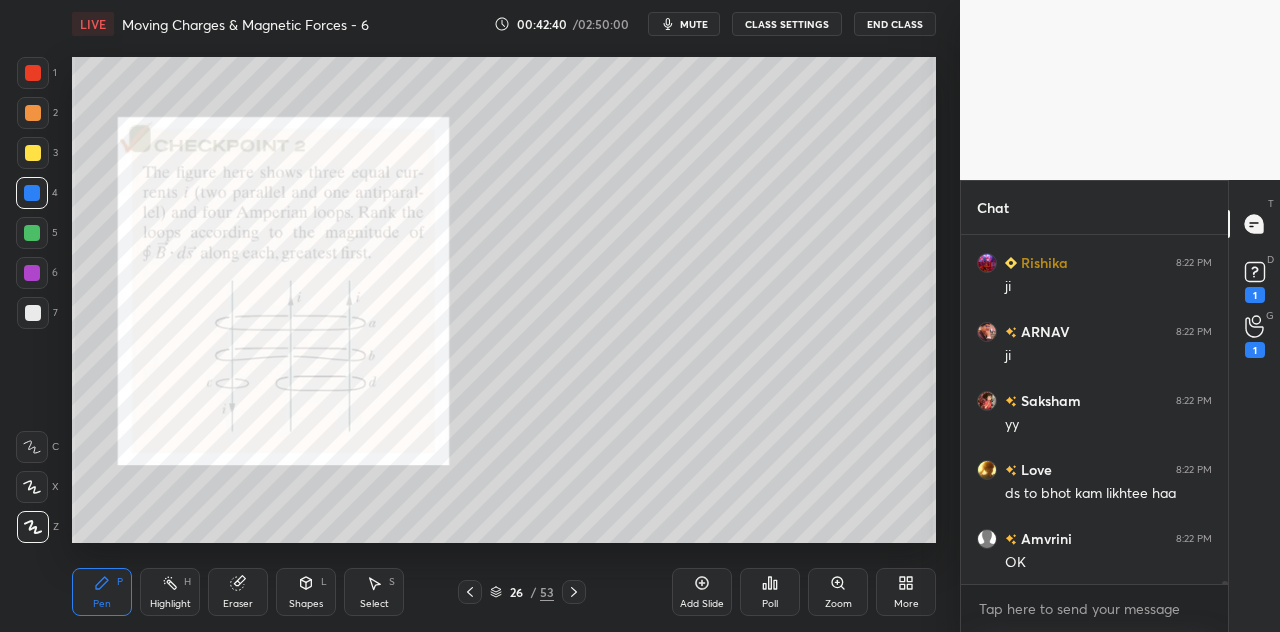 click at bounding box center (33, 73) 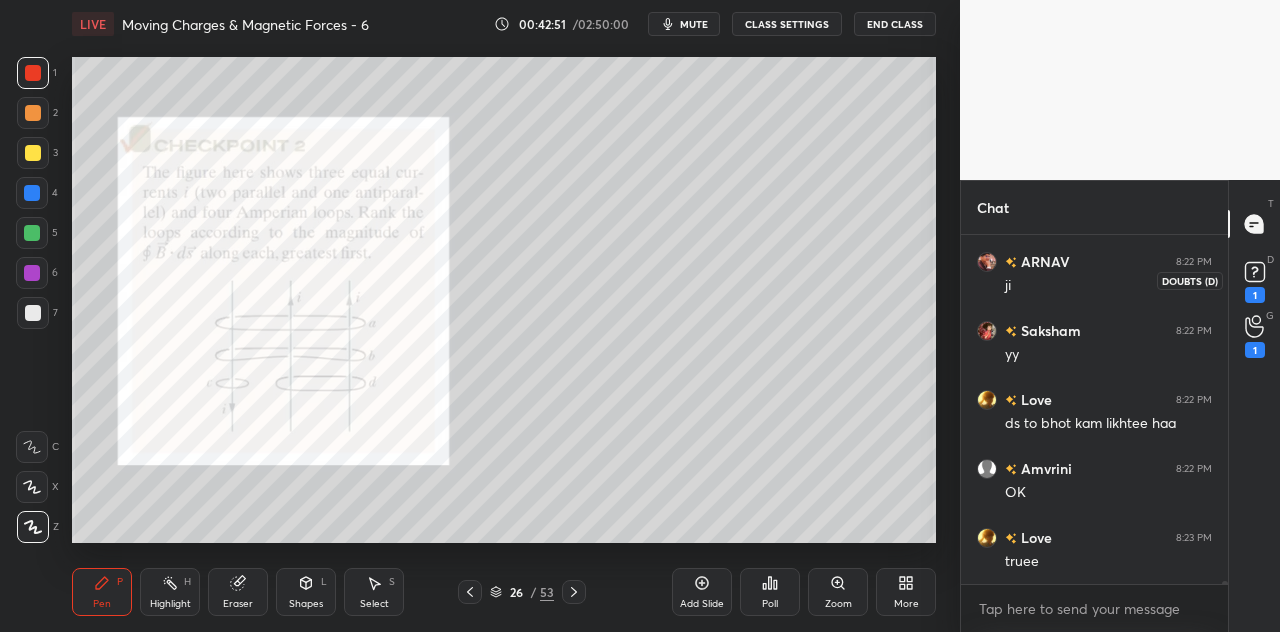 click 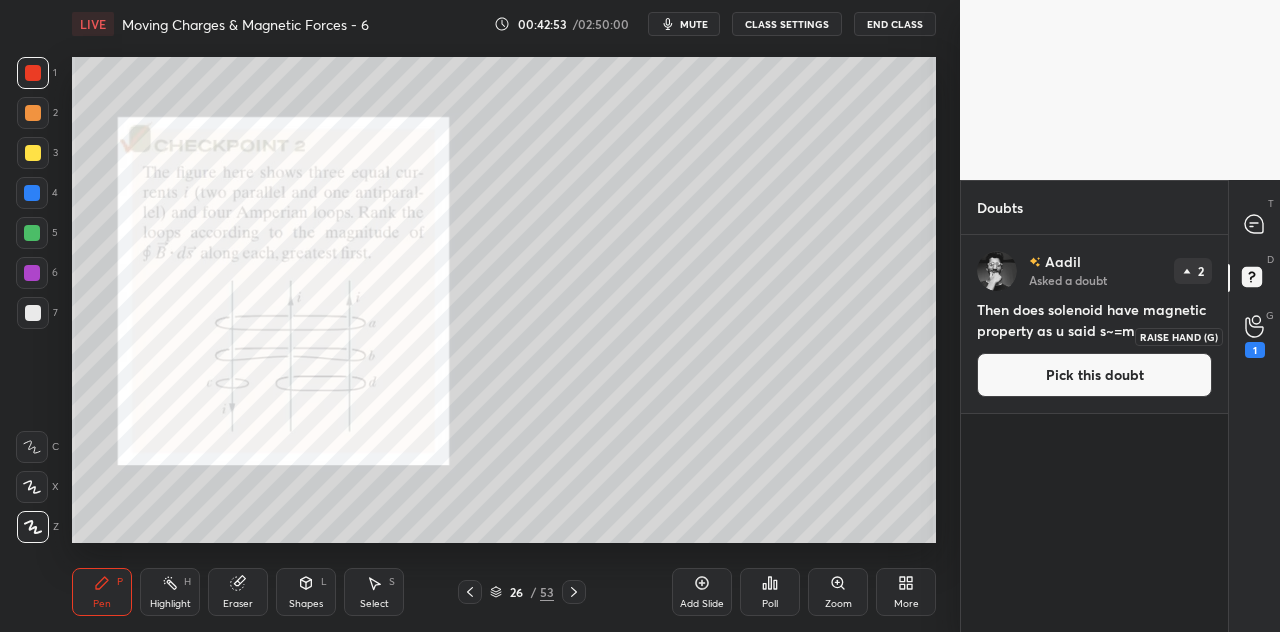 click 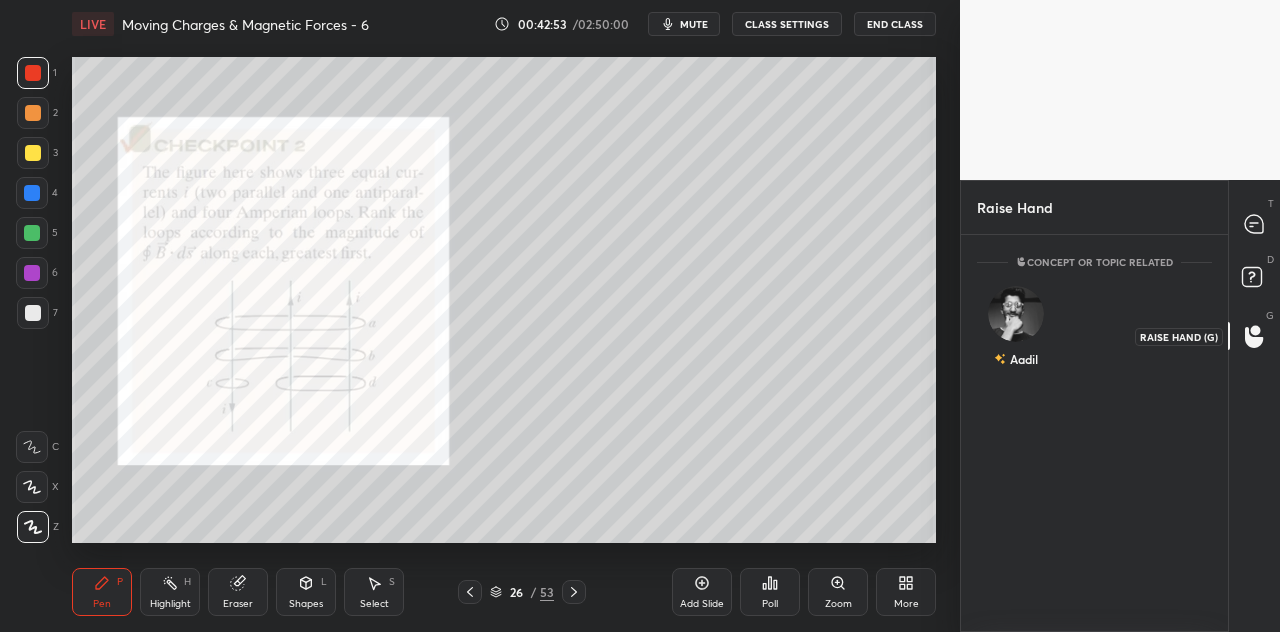 scroll, scrollTop: 391, scrollLeft: 261, axis: both 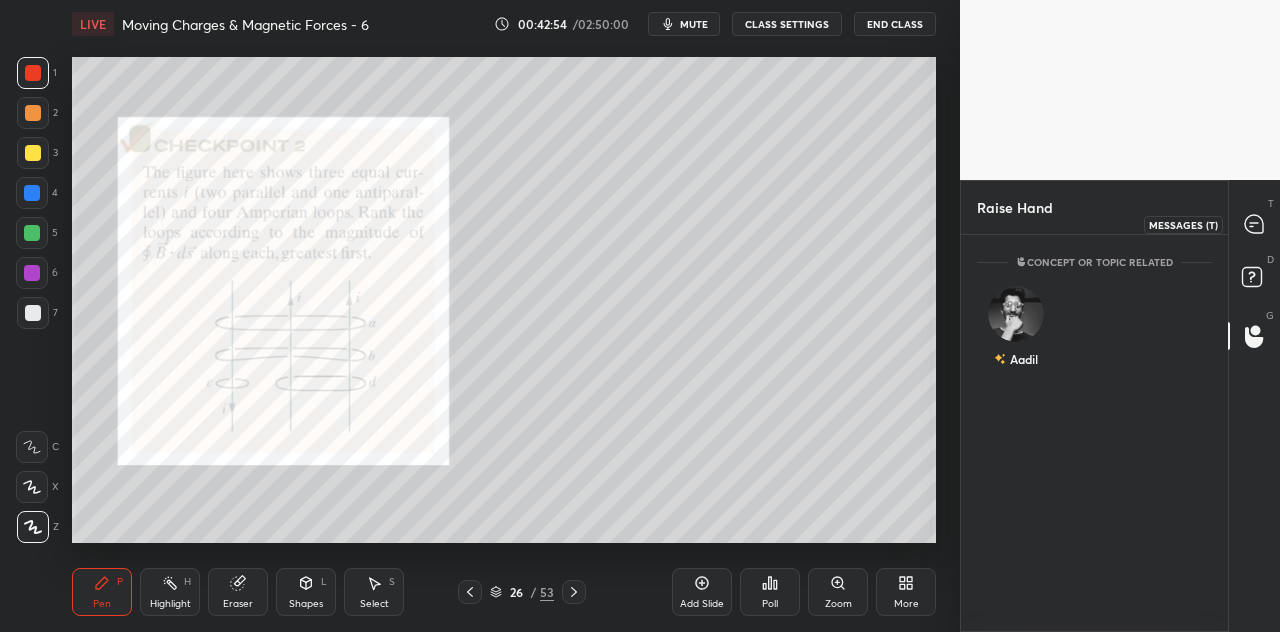 click 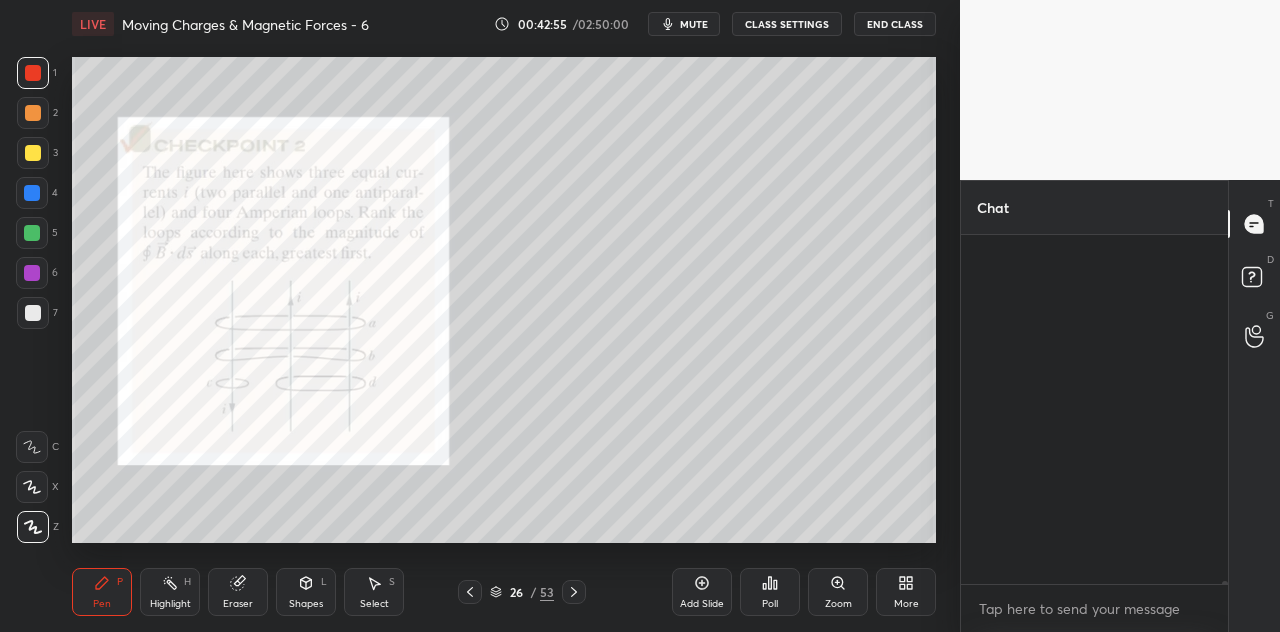 scroll, scrollTop: 35460, scrollLeft: 0, axis: vertical 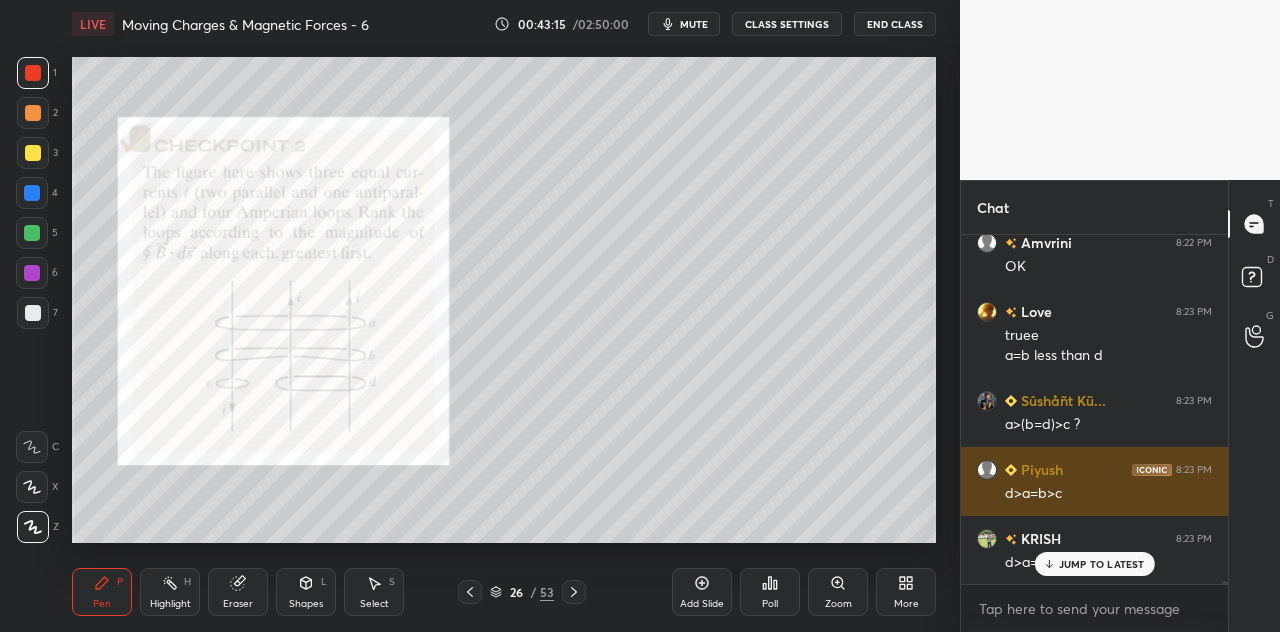 click on "JUMP TO LATEST" at bounding box center (1102, 564) 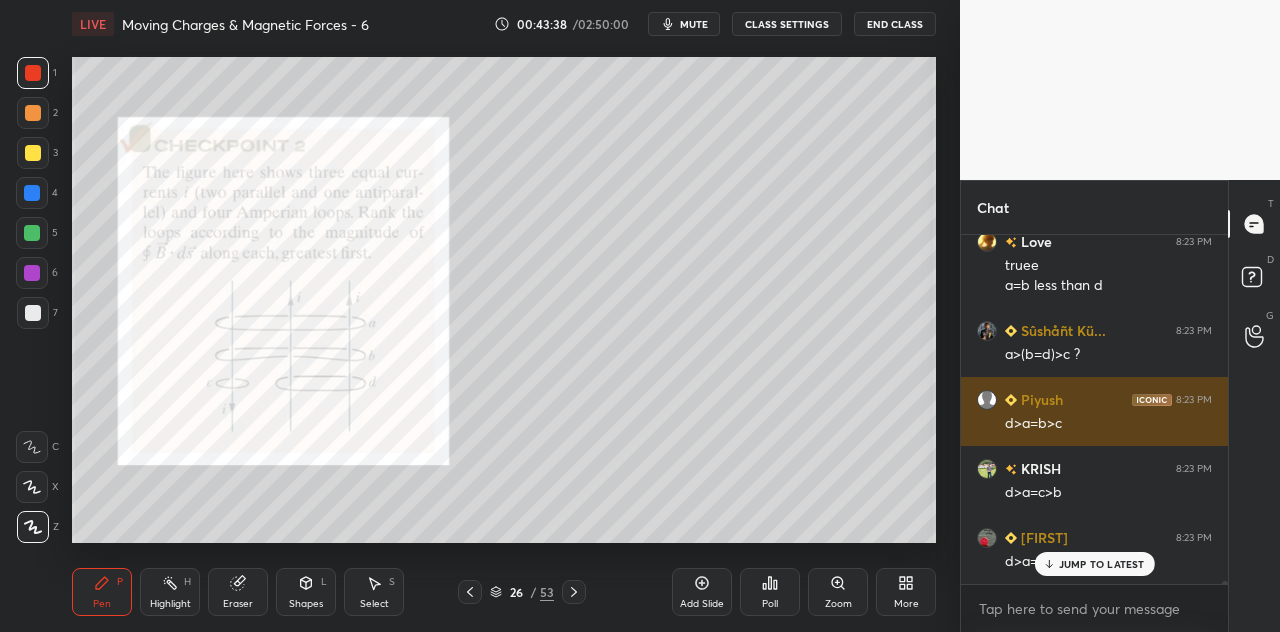 scroll, scrollTop: 35824, scrollLeft: 0, axis: vertical 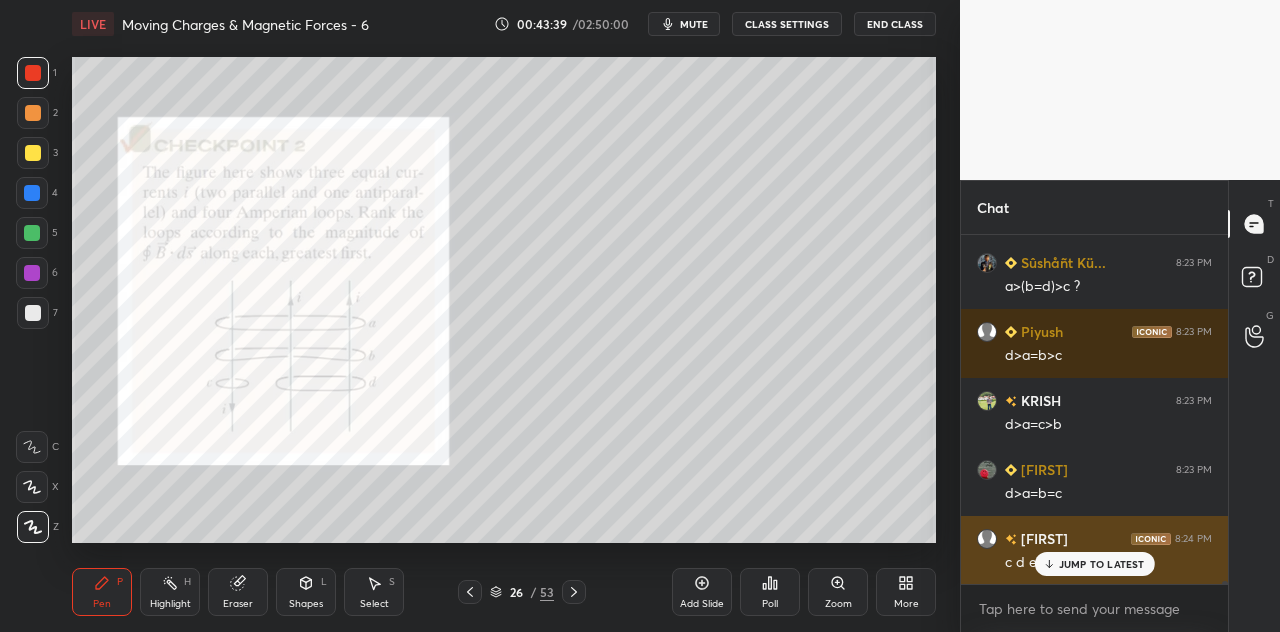 click on "JUMP TO LATEST" at bounding box center (1102, 564) 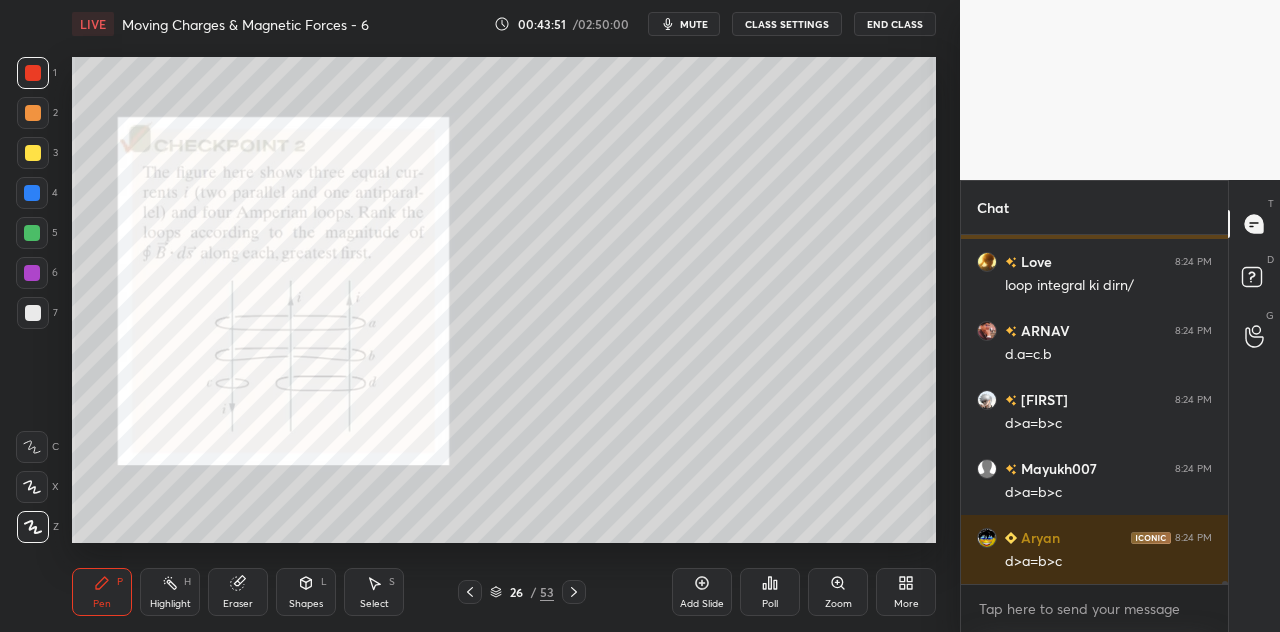 scroll, scrollTop: 36238, scrollLeft: 0, axis: vertical 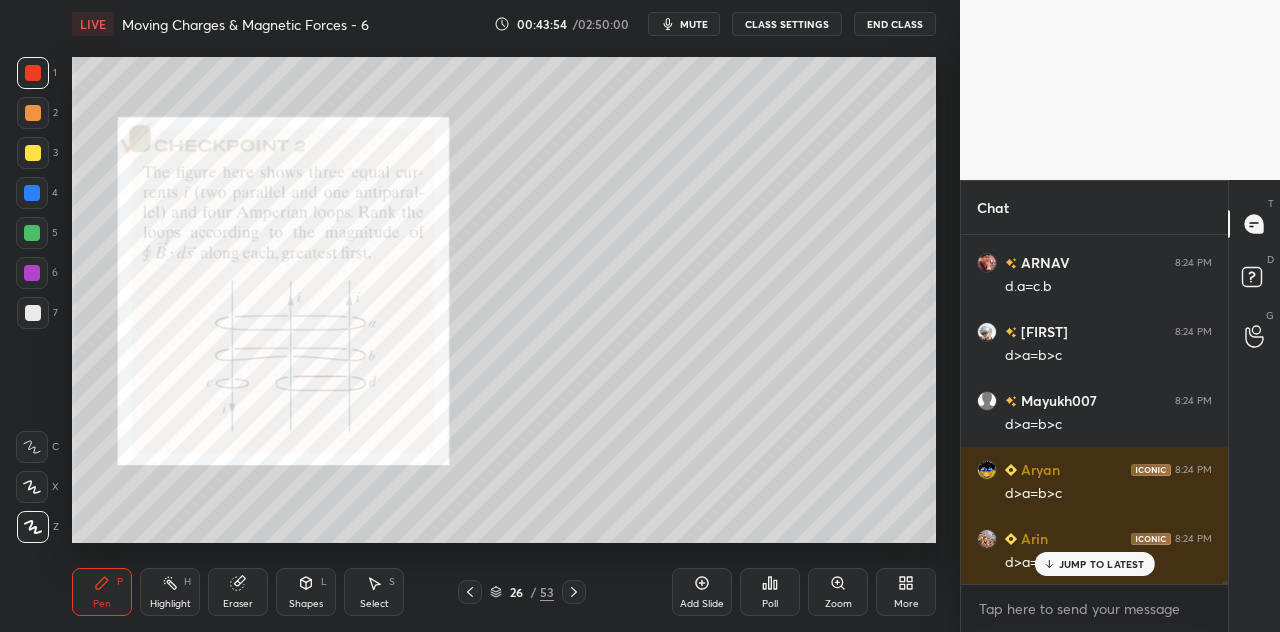 click on "Zoom" at bounding box center [838, 592] 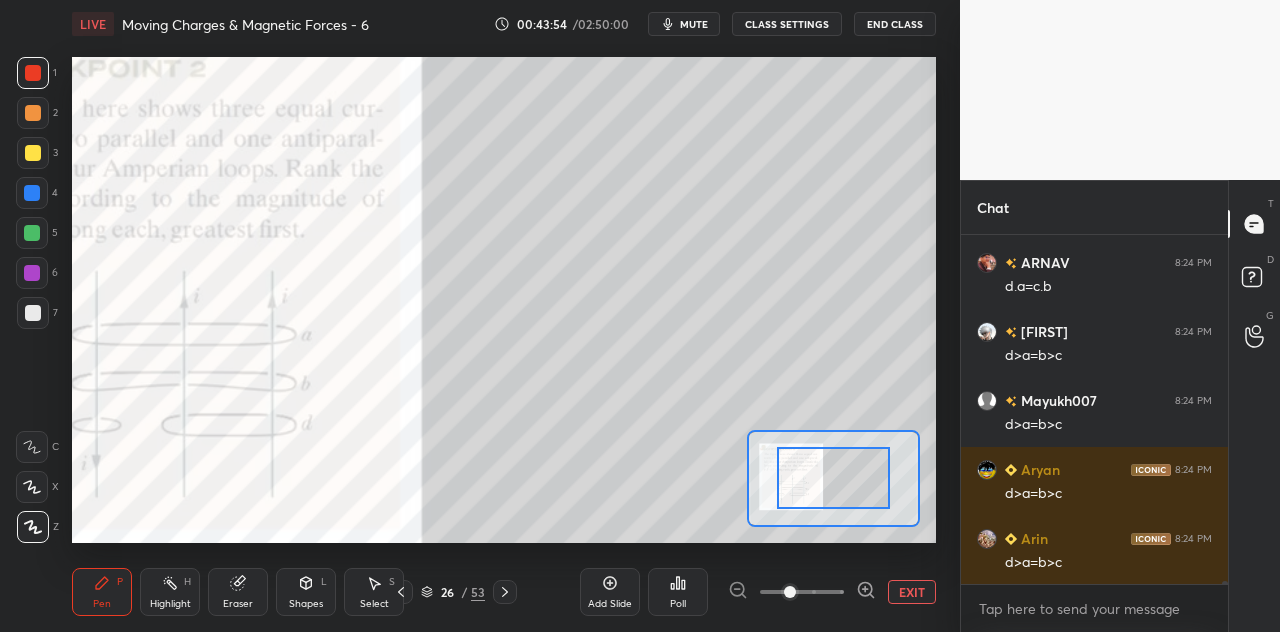 scroll, scrollTop: 36308, scrollLeft: 0, axis: vertical 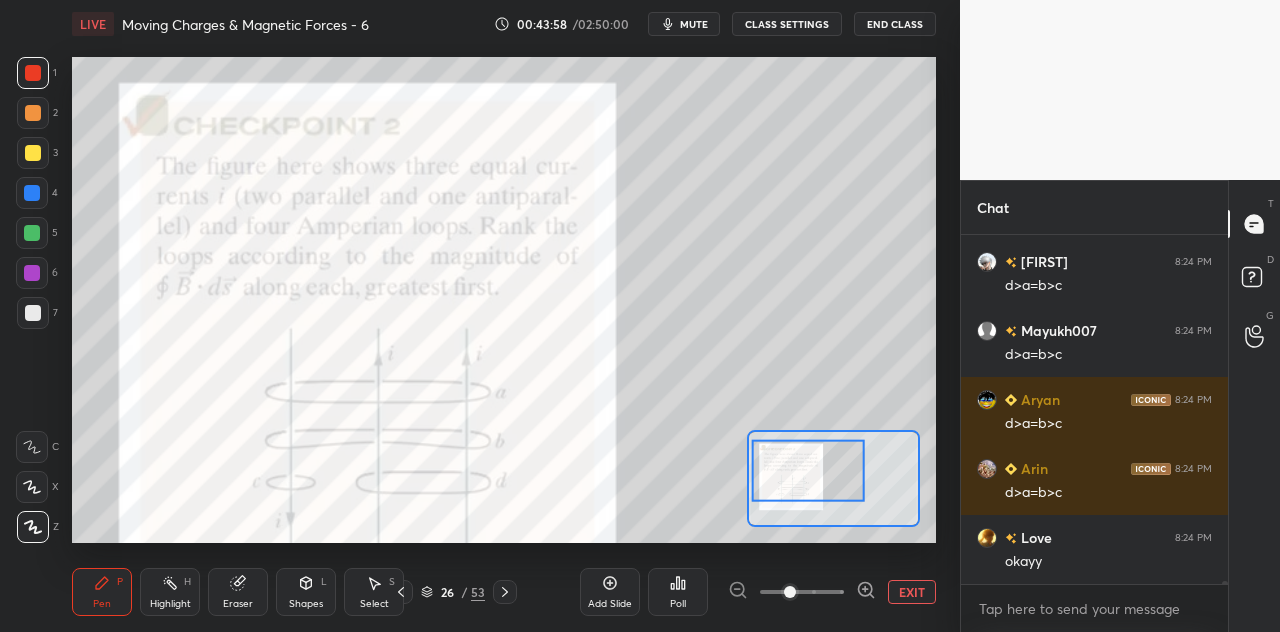 click at bounding box center [808, 471] 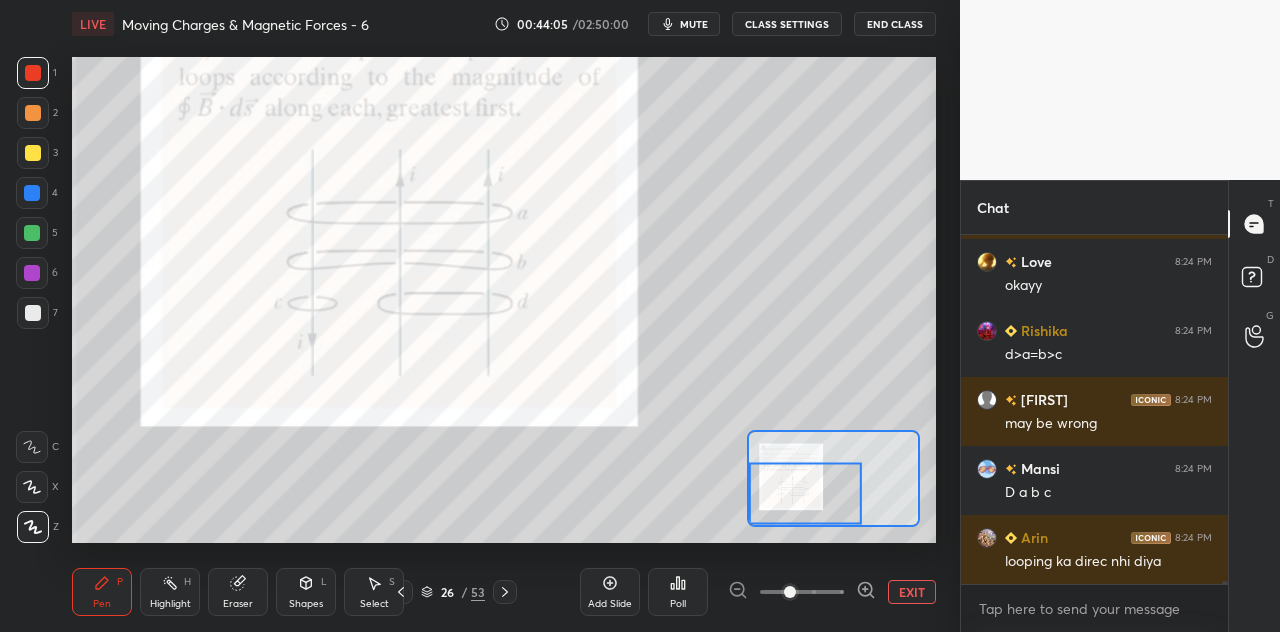 scroll, scrollTop: 36652, scrollLeft: 0, axis: vertical 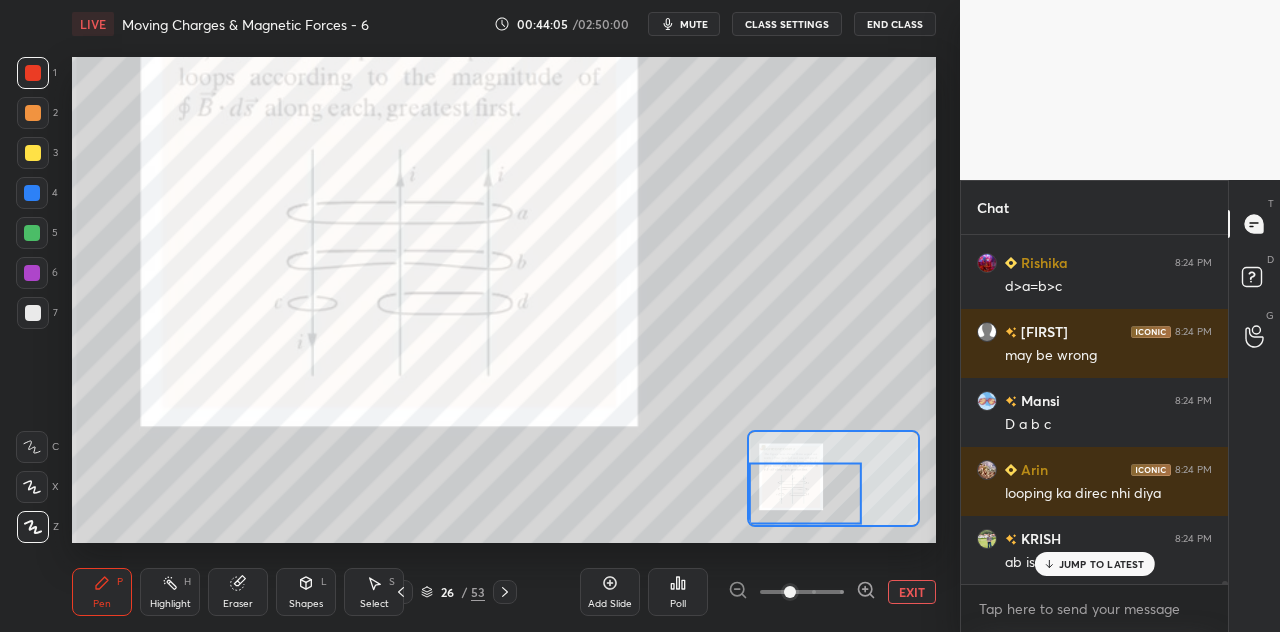 click at bounding box center (32, 193) 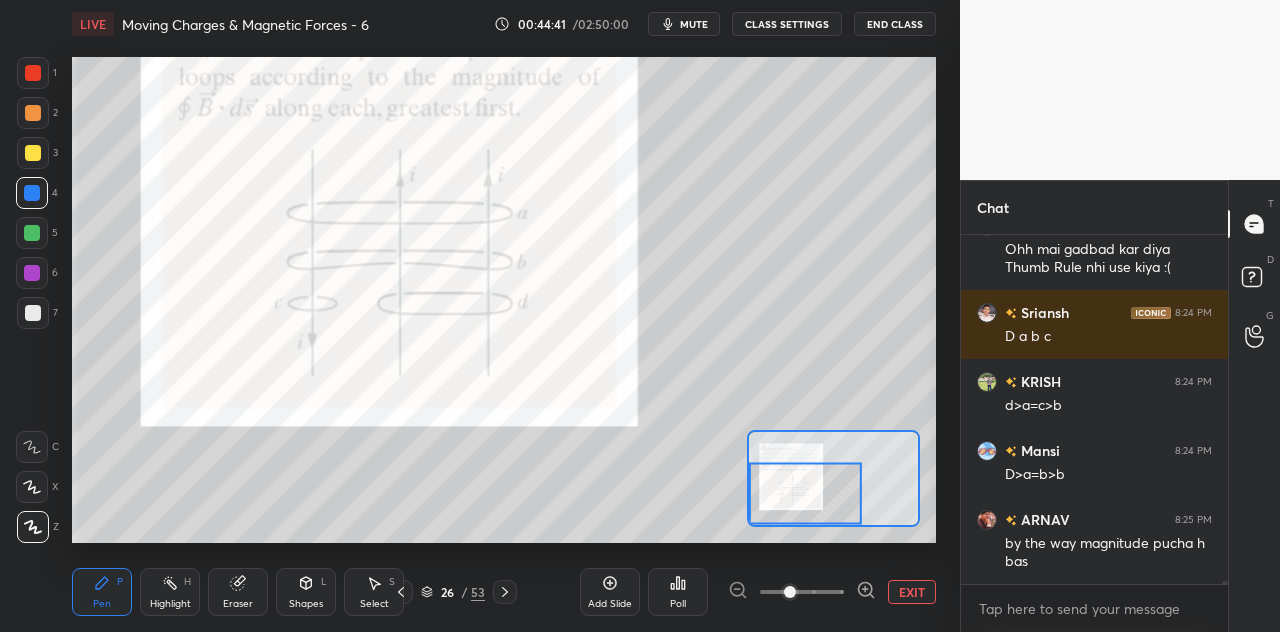 scroll, scrollTop: 37240, scrollLeft: 0, axis: vertical 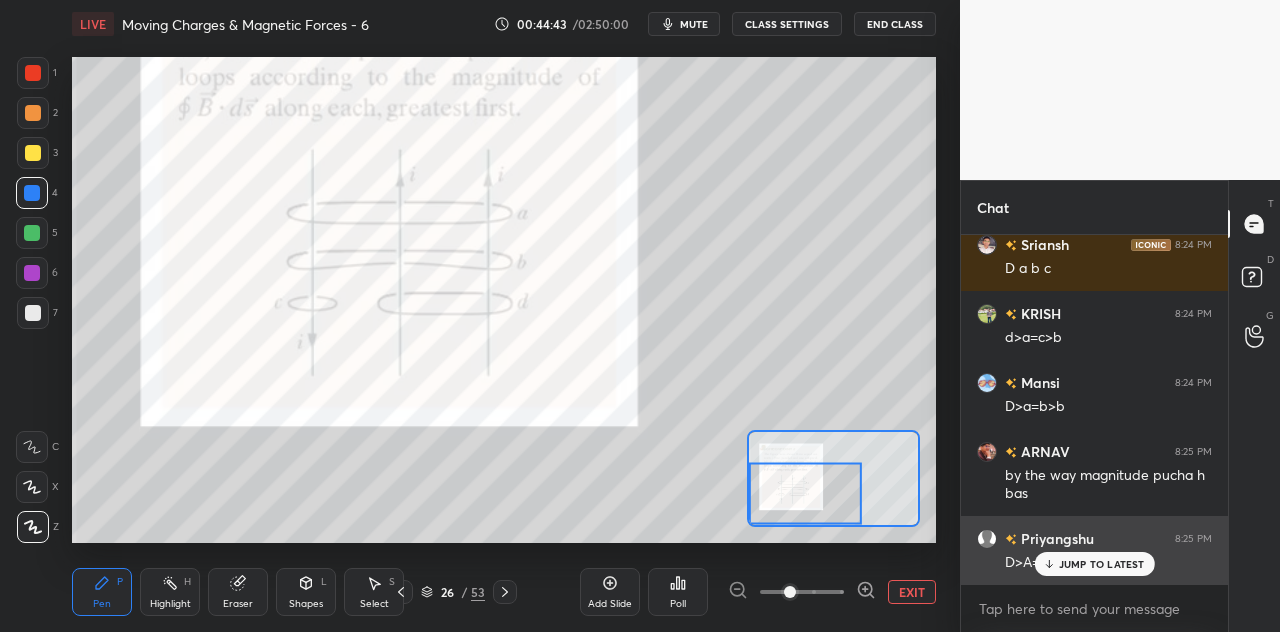 click on "JUMP TO LATEST" at bounding box center [1102, 564] 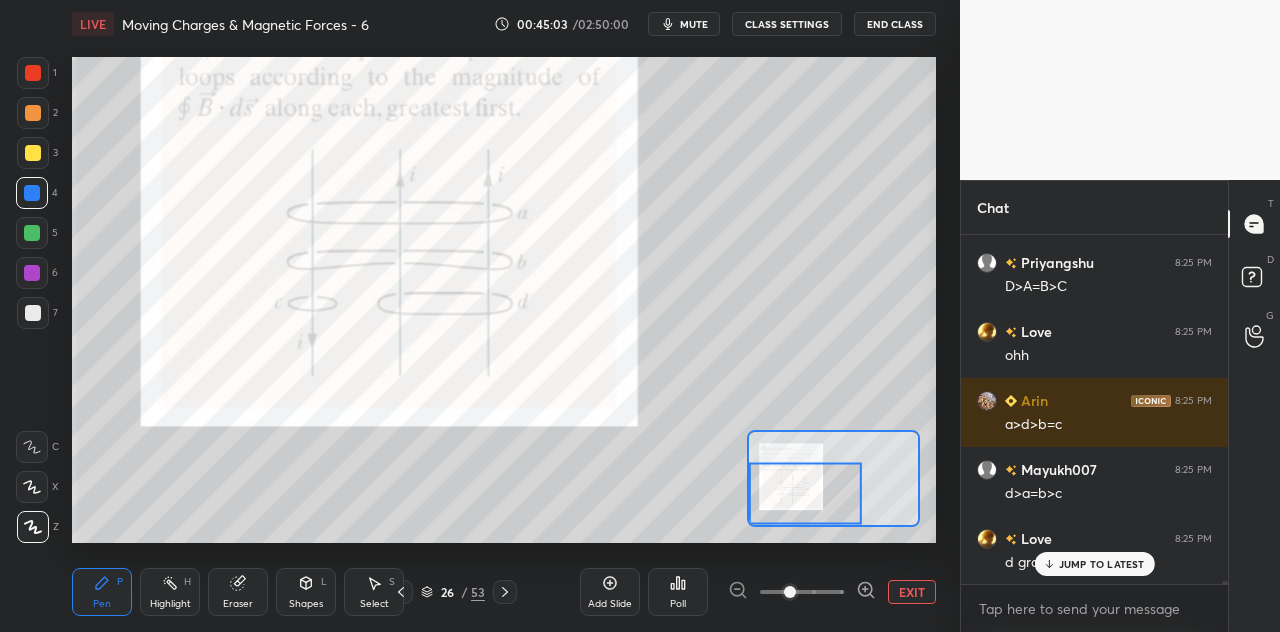scroll, scrollTop: 37586, scrollLeft: 0, axis: vertical 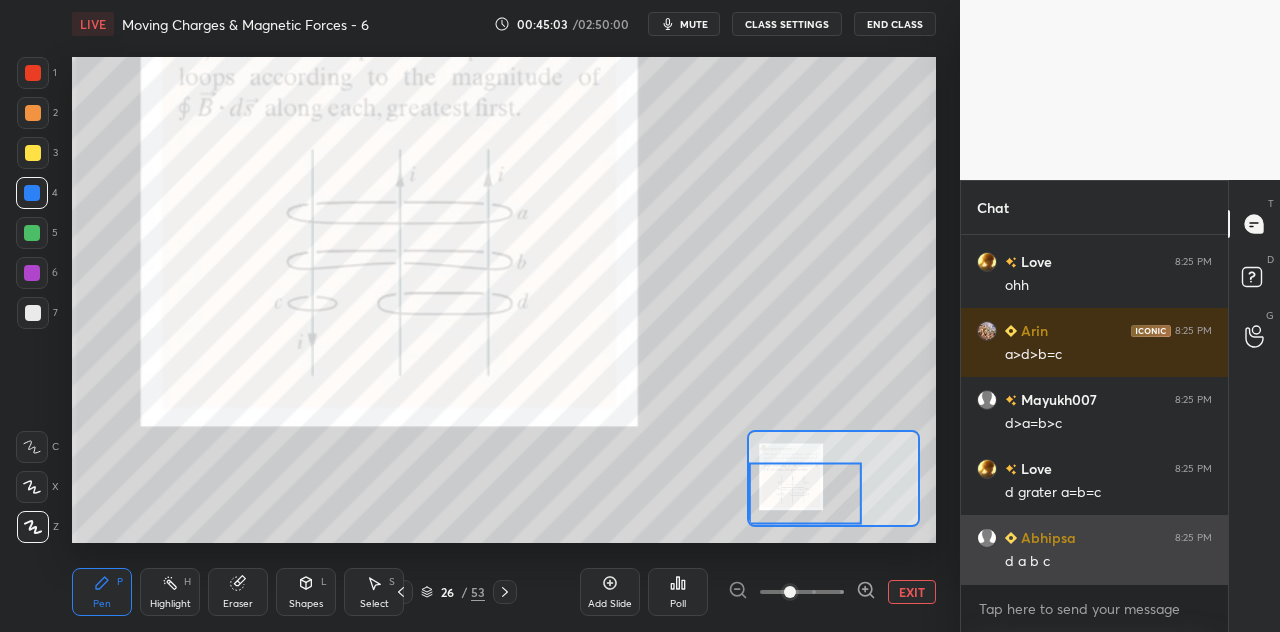 click on "d>a>b>c" at bounding box center (1108, 562) 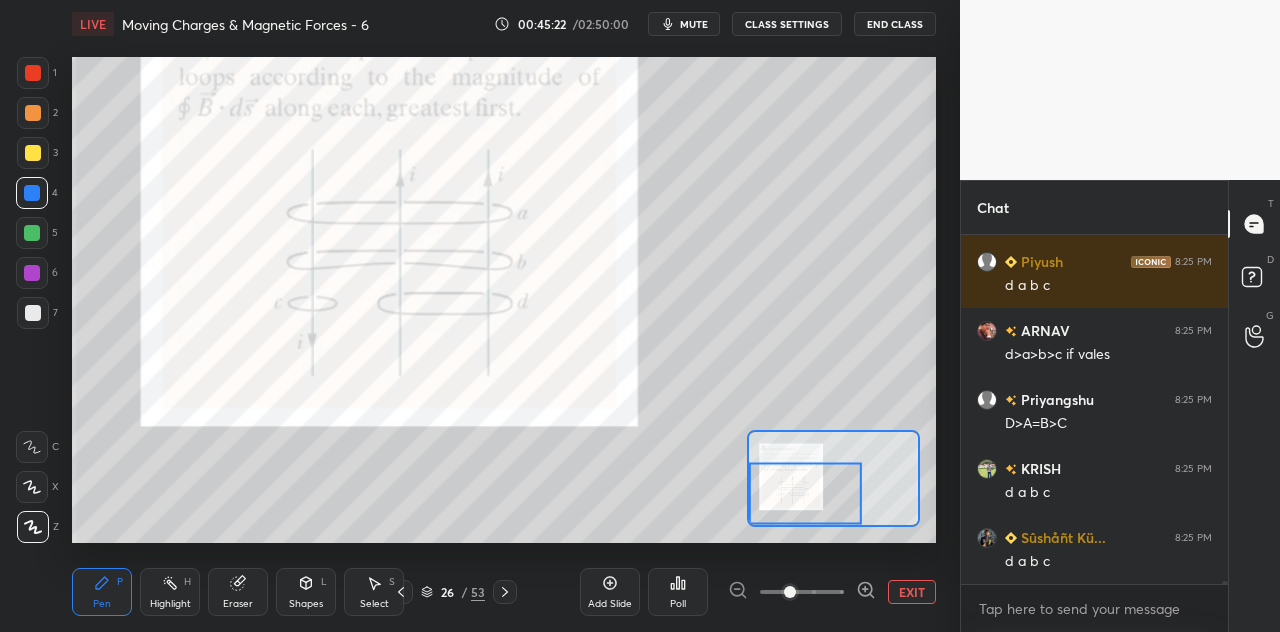 scroll, scrollTop: 38068, scrollLeft: 0, axis: vertical 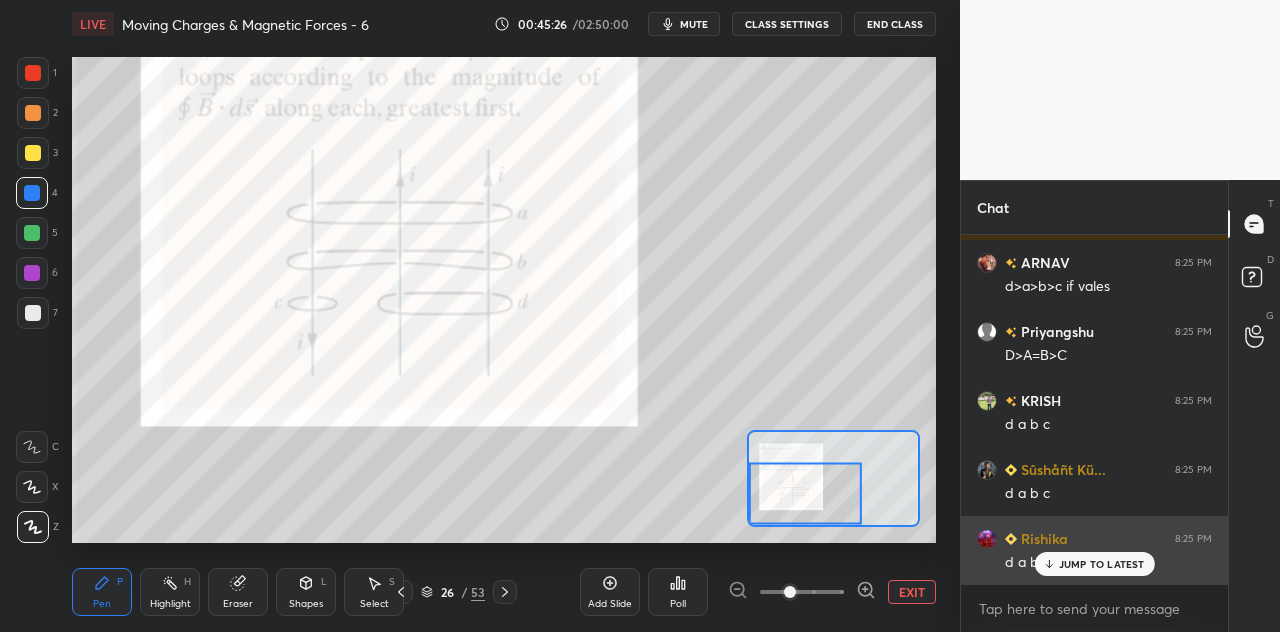 click on "JUMP TO LATEST" at bounding box center (1102, 564) 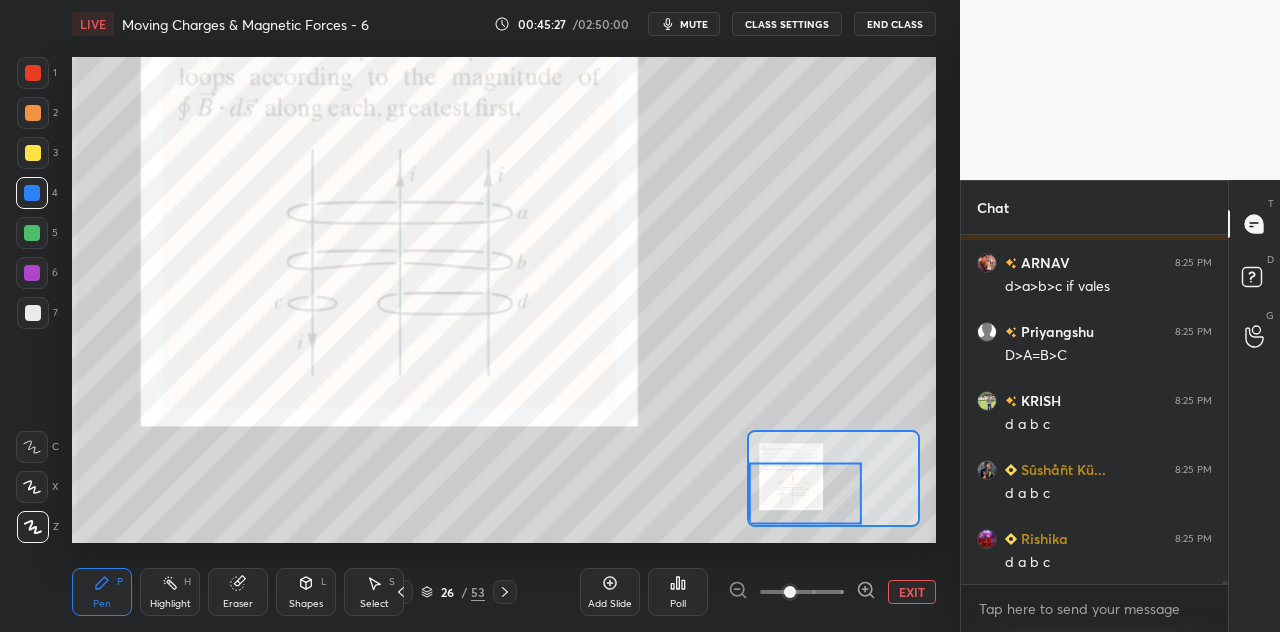 click on "EXIT" at bounding box center (912, 592) 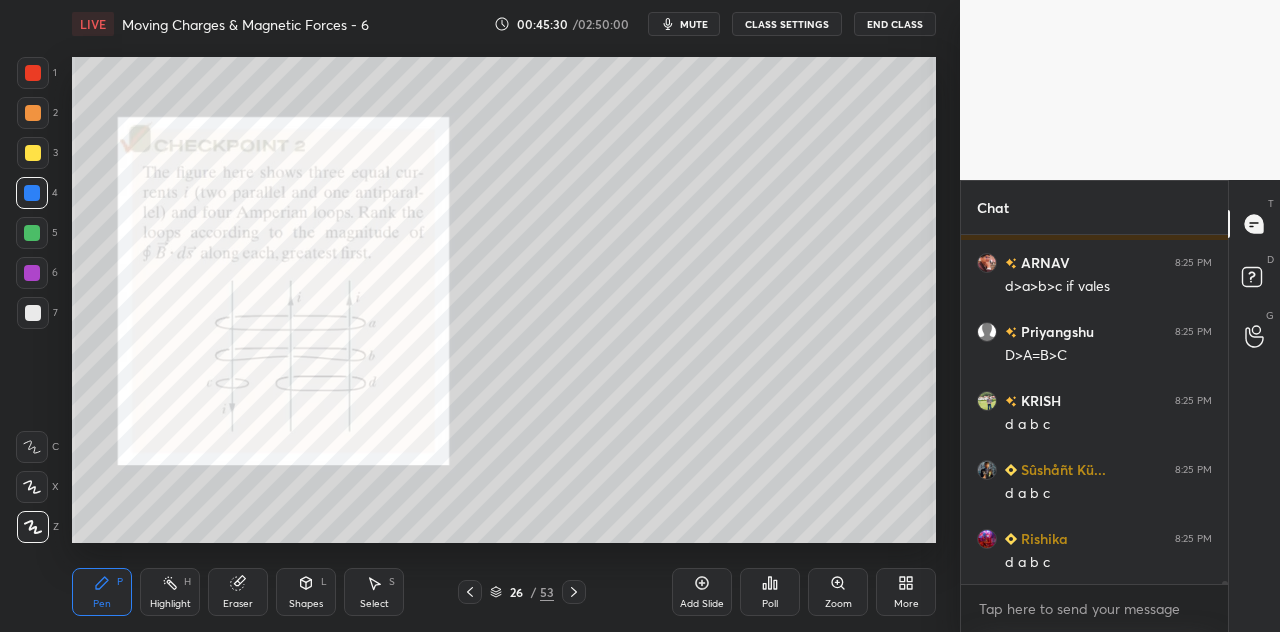 click at bounding box center (33, 73) 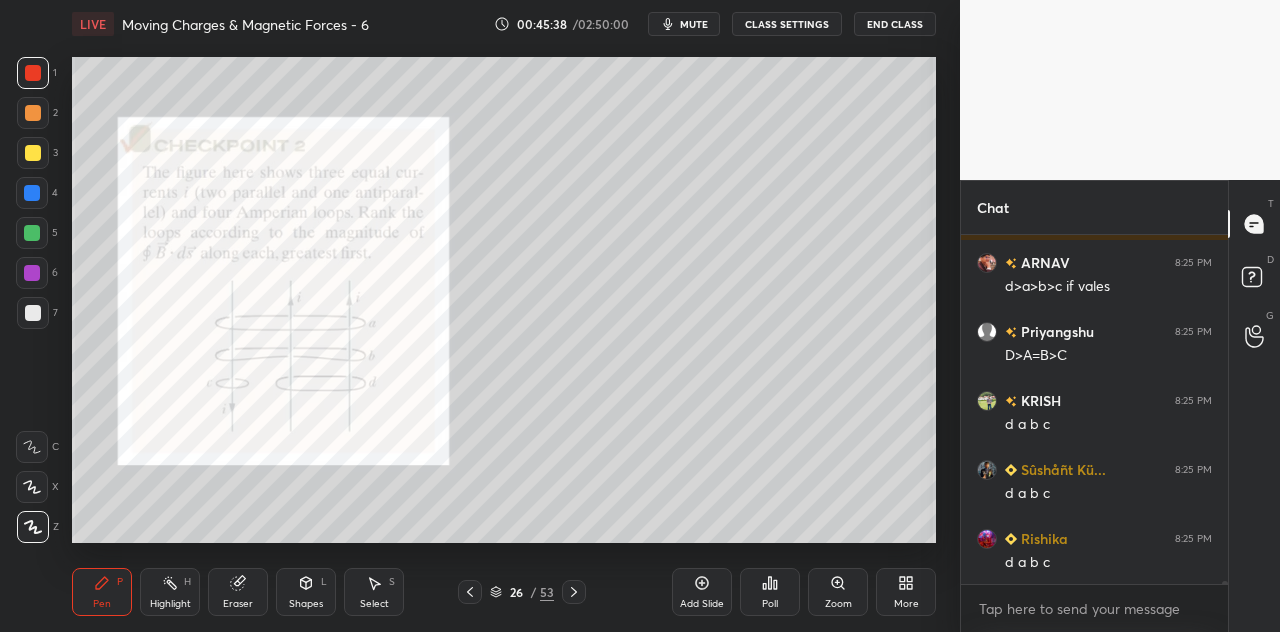 click on "Zoom" at bounding box center [838, 592] 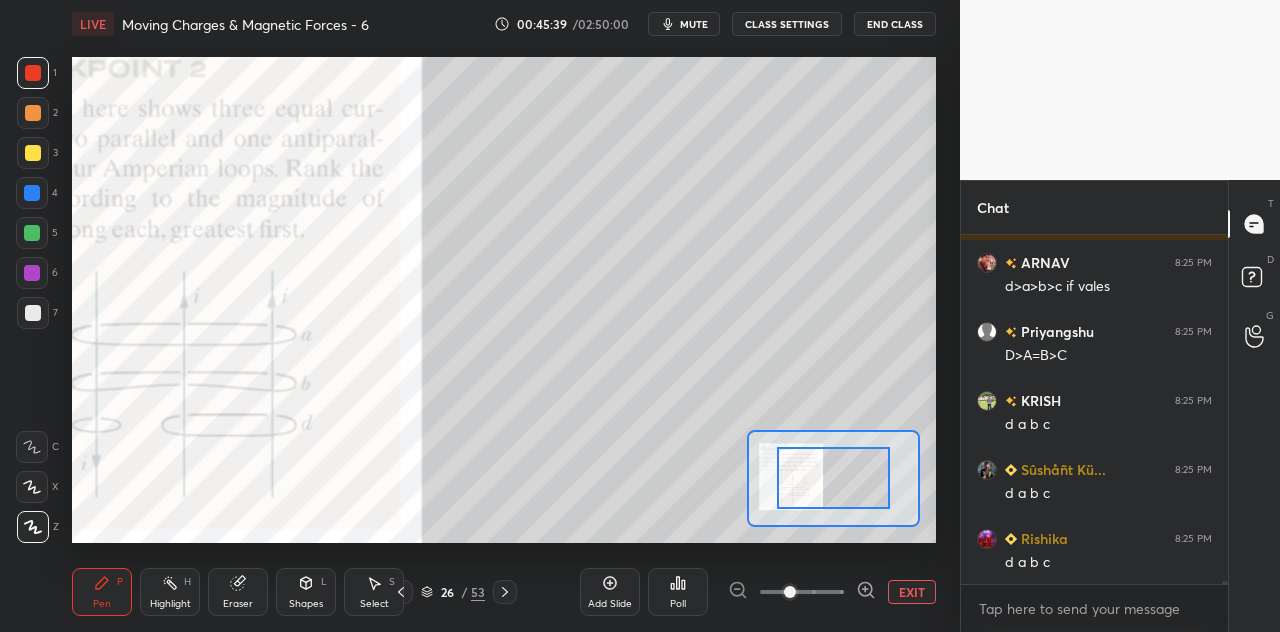 scroll, scrollTop: 38138, scrollLeft: 0, axis: vertical 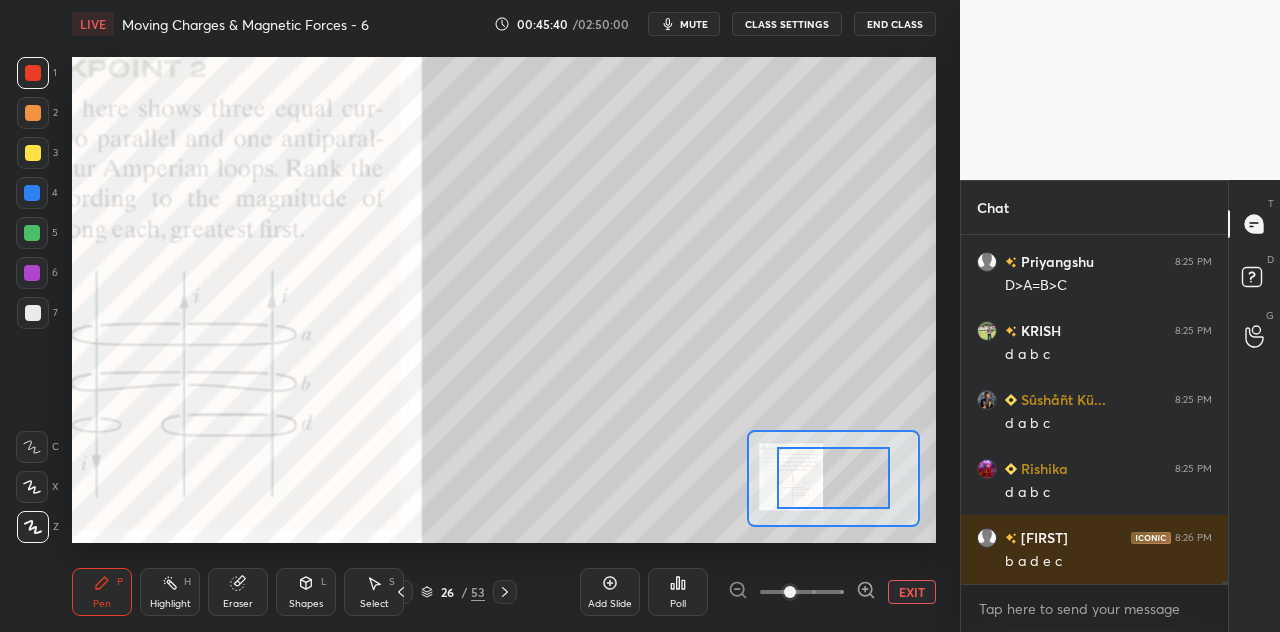 click 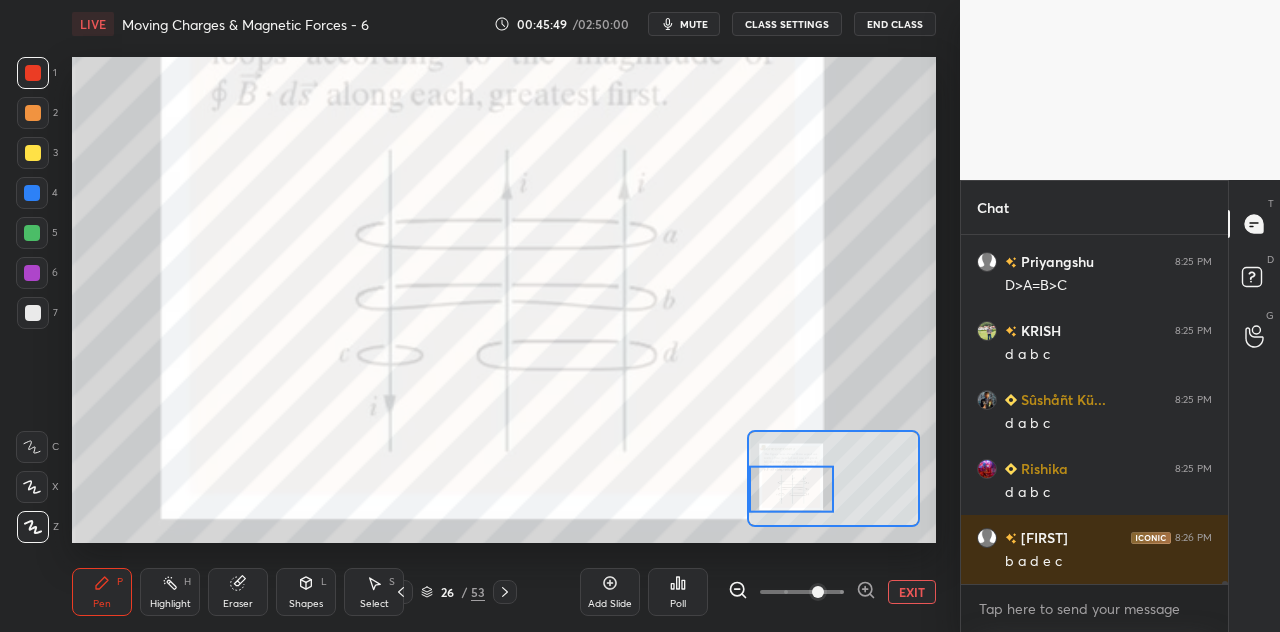 click at bounding box center [33, 73] 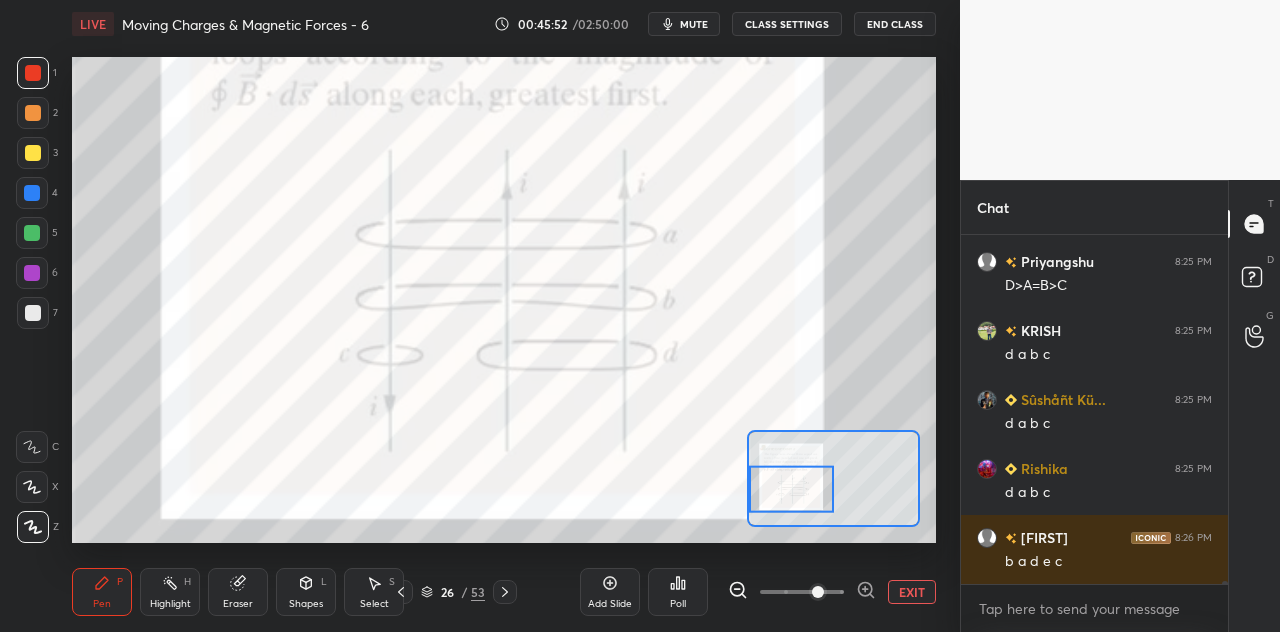 scroll, scrollTop: 38206, scrollLeft: 0, axis: vertical 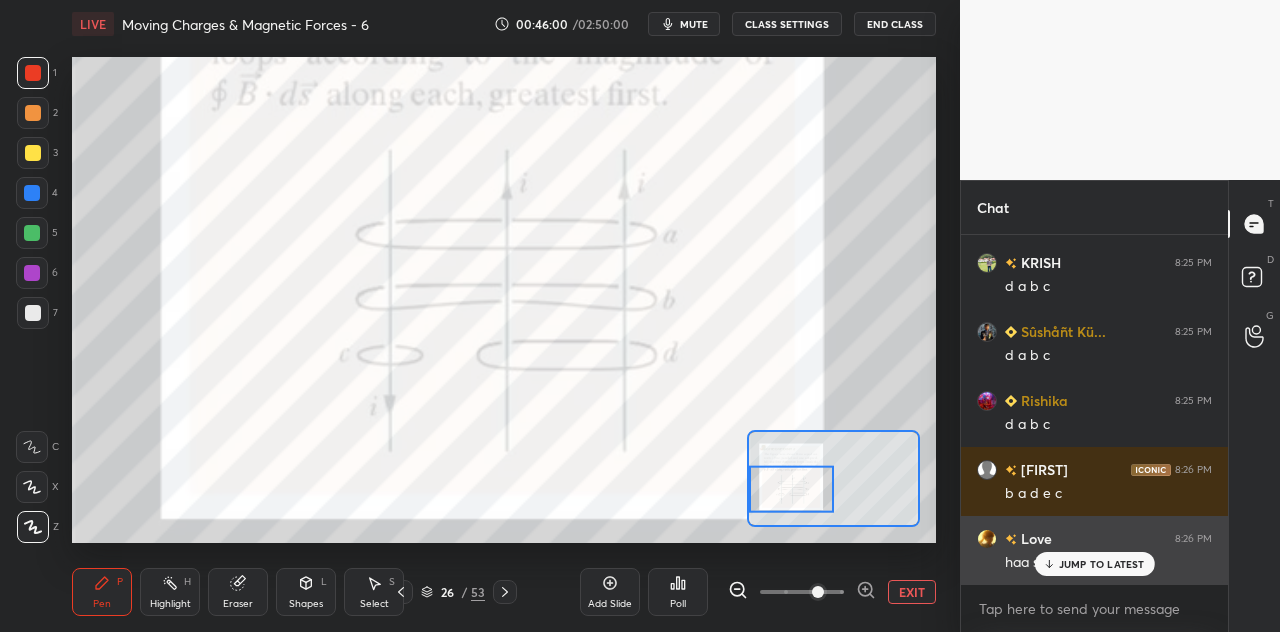 click on "JUMP TO LATEST" at bounding box center (1102, 564) 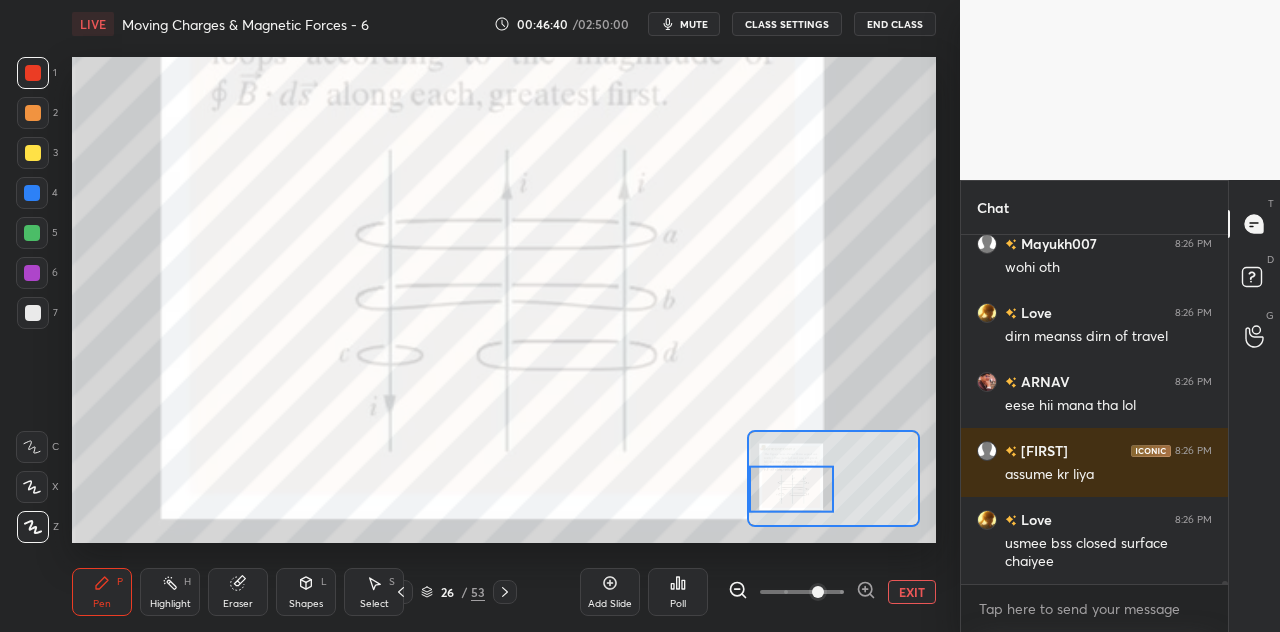scroll, scrollTop: 38954, scrollLeft: 0, axis: vertical 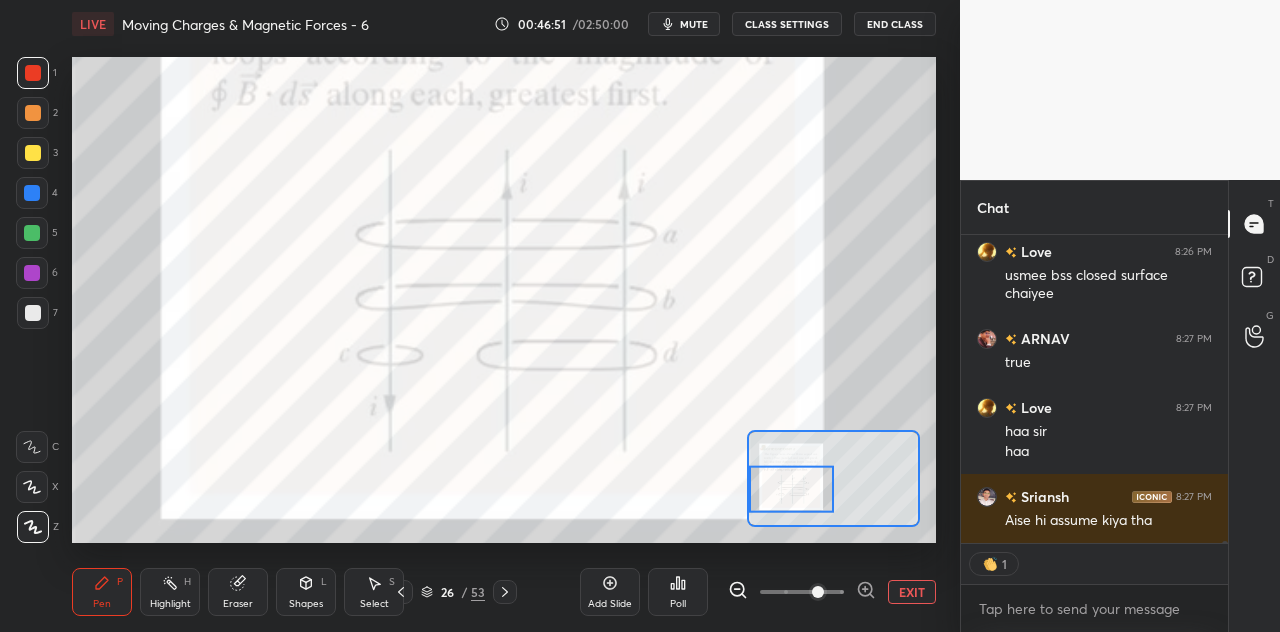 type on "x" 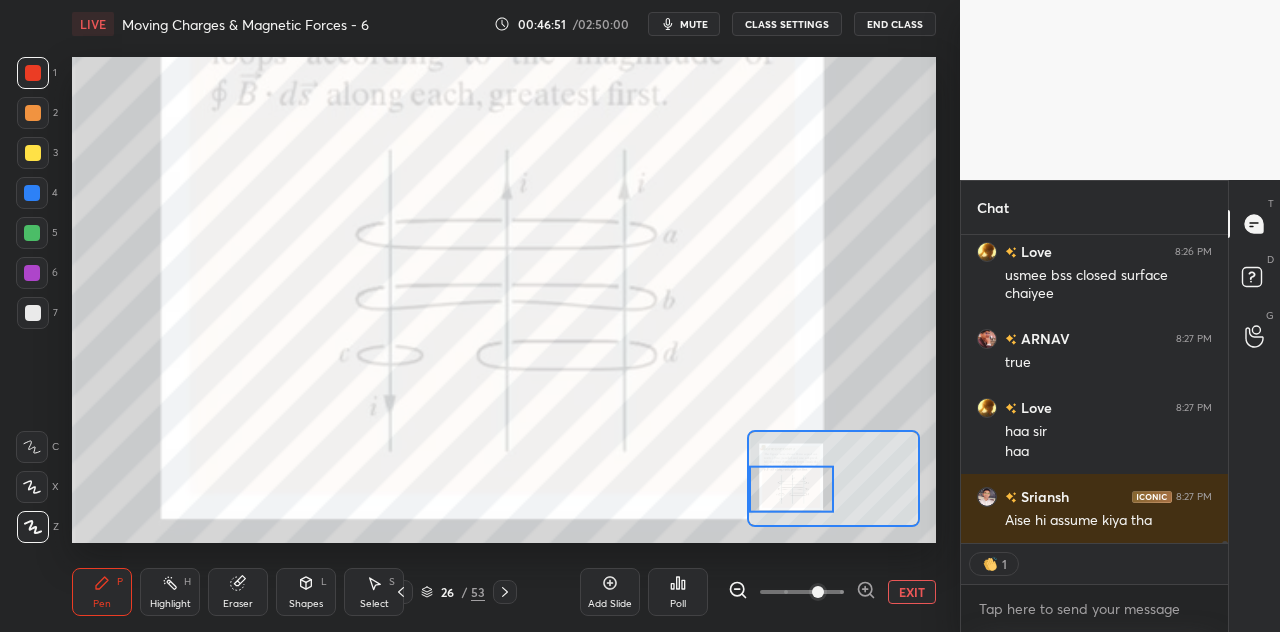 scroll, scrollTop: 6, scrollLeft: 6, axis: both 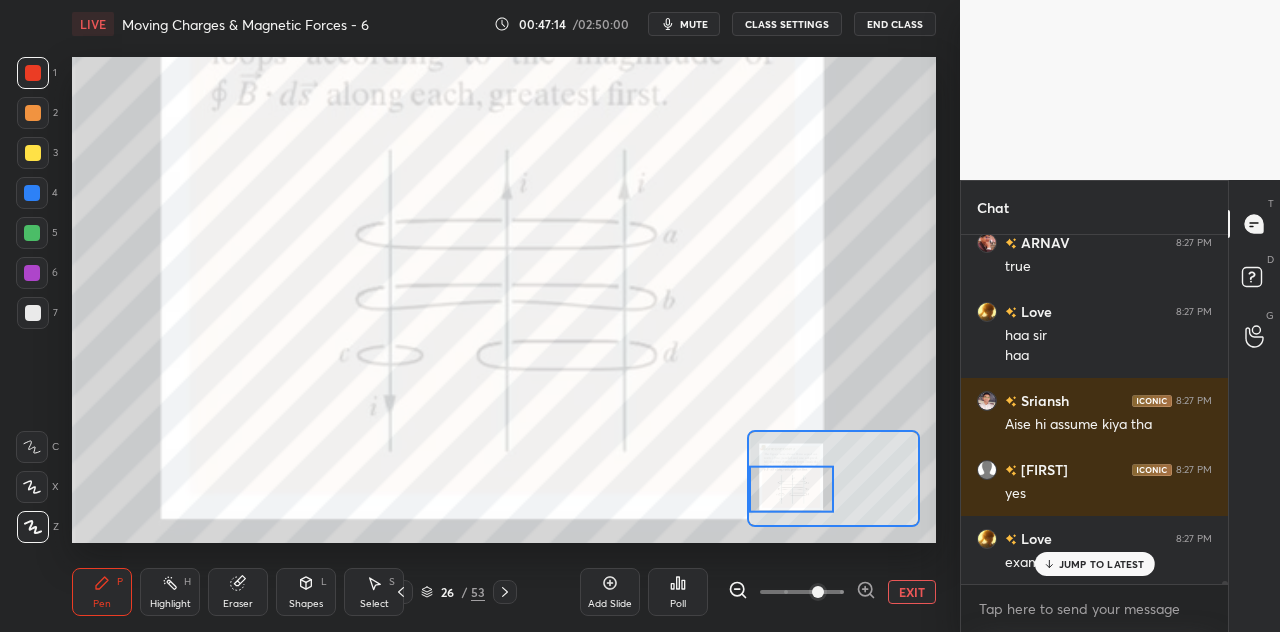 click 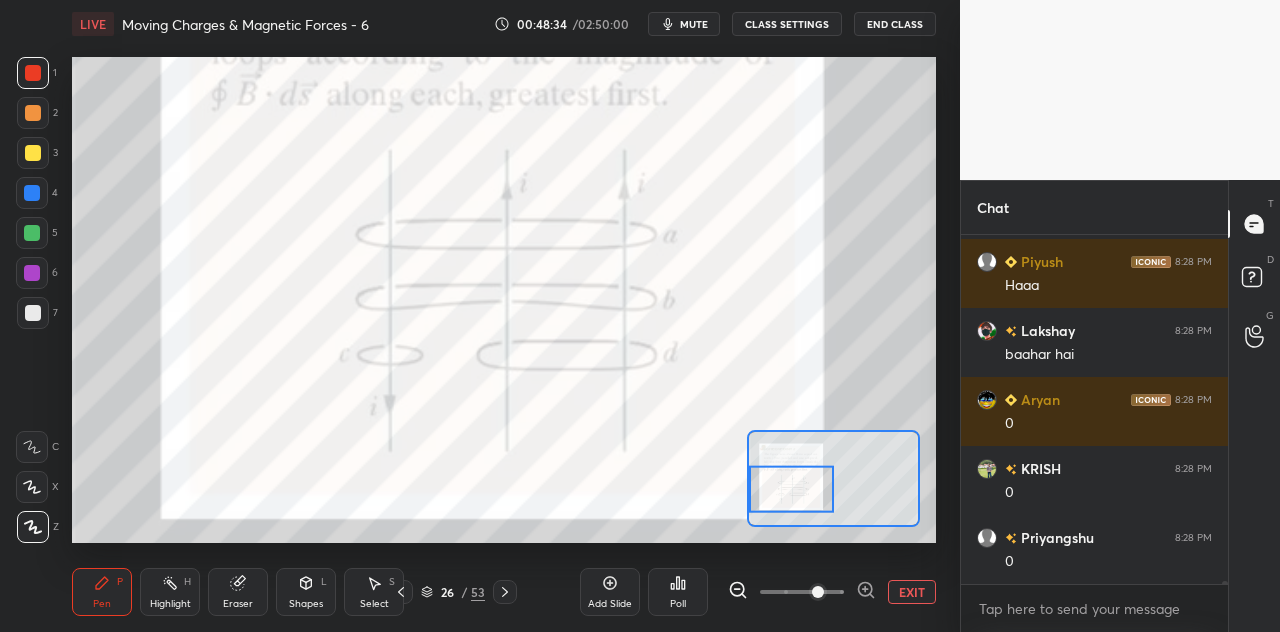 scroll, scrollTop: 41044, scrollLeft: 0, axis: vertical 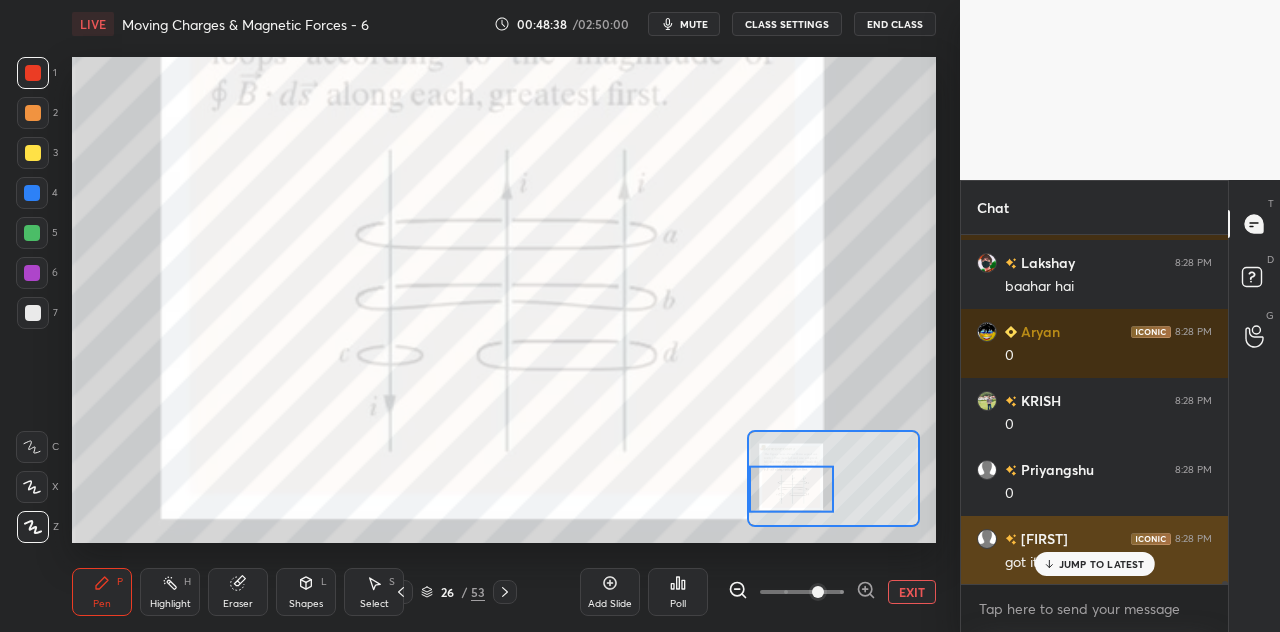 click 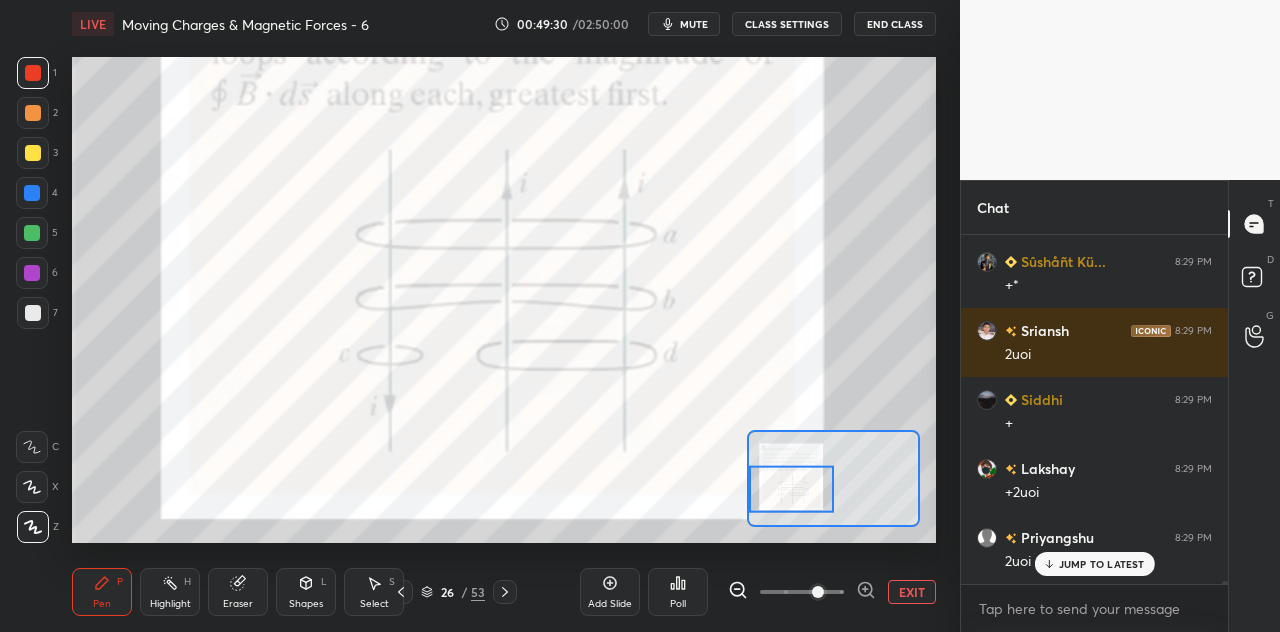 scroll, scrollTop: 42424, scrollLeft: 0, axis: vertical 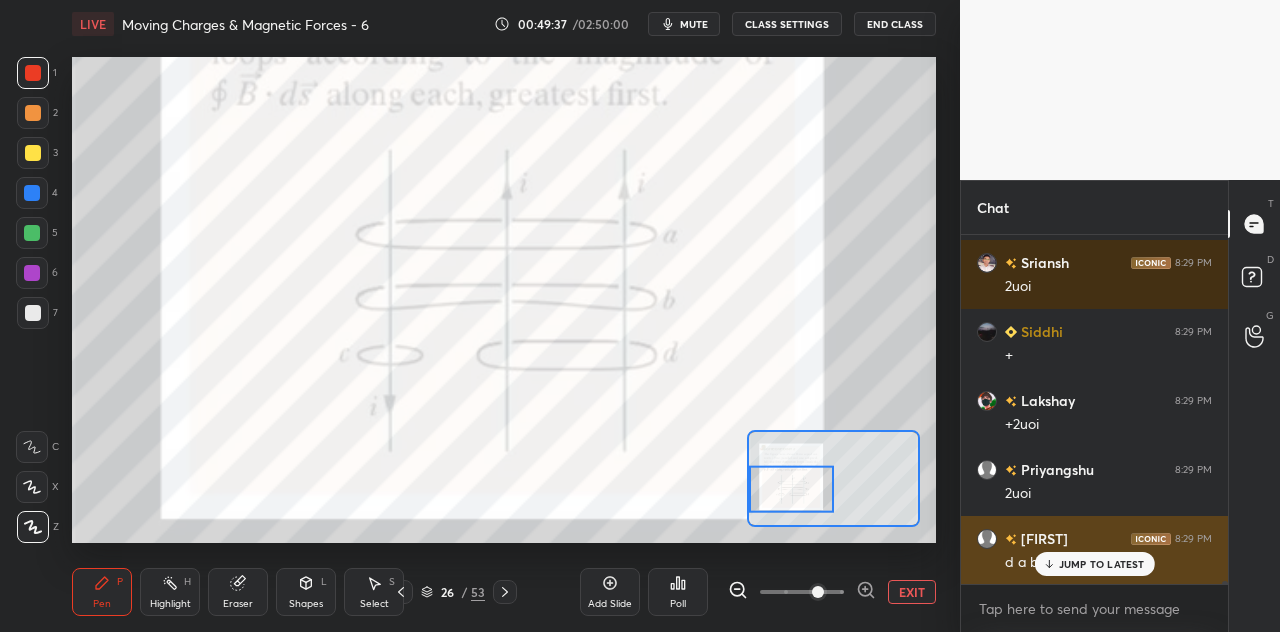 click on "JUMP TO LATEST" at bounding box center (1094, 564) 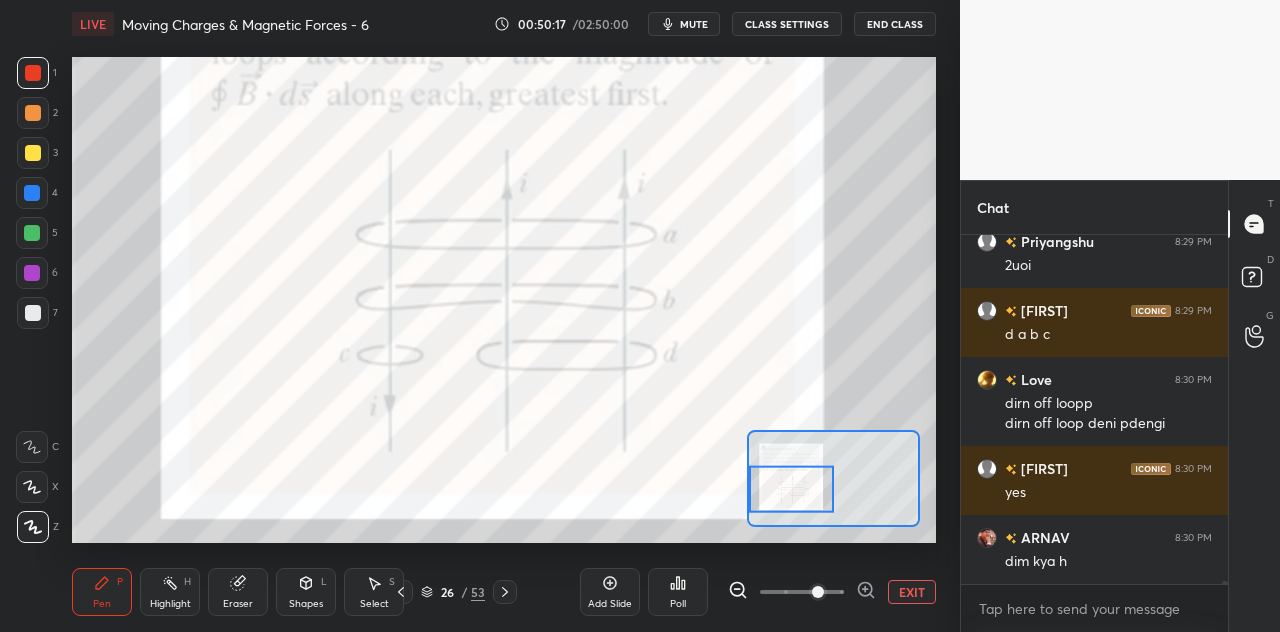 scroll, scrollTop: 42720, scrollLeft: 0, axis: vertical 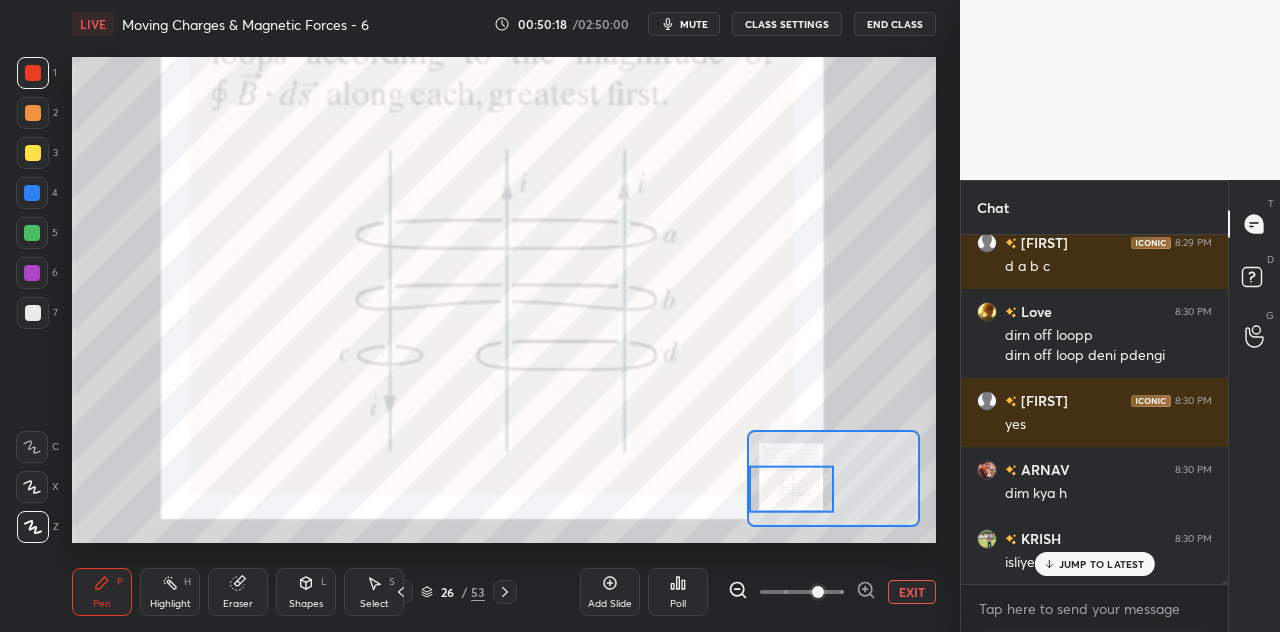 click on "EXIT" at bounding box center [912, 592] 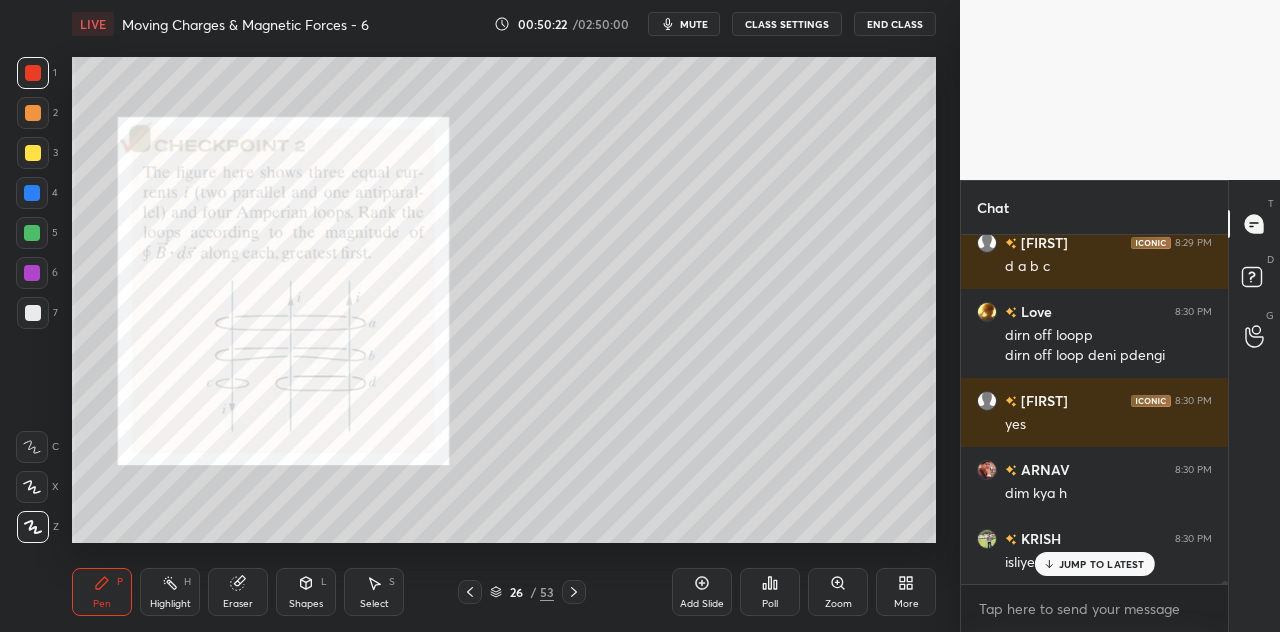 click on "Eraser" at bounding box center [238, 592] 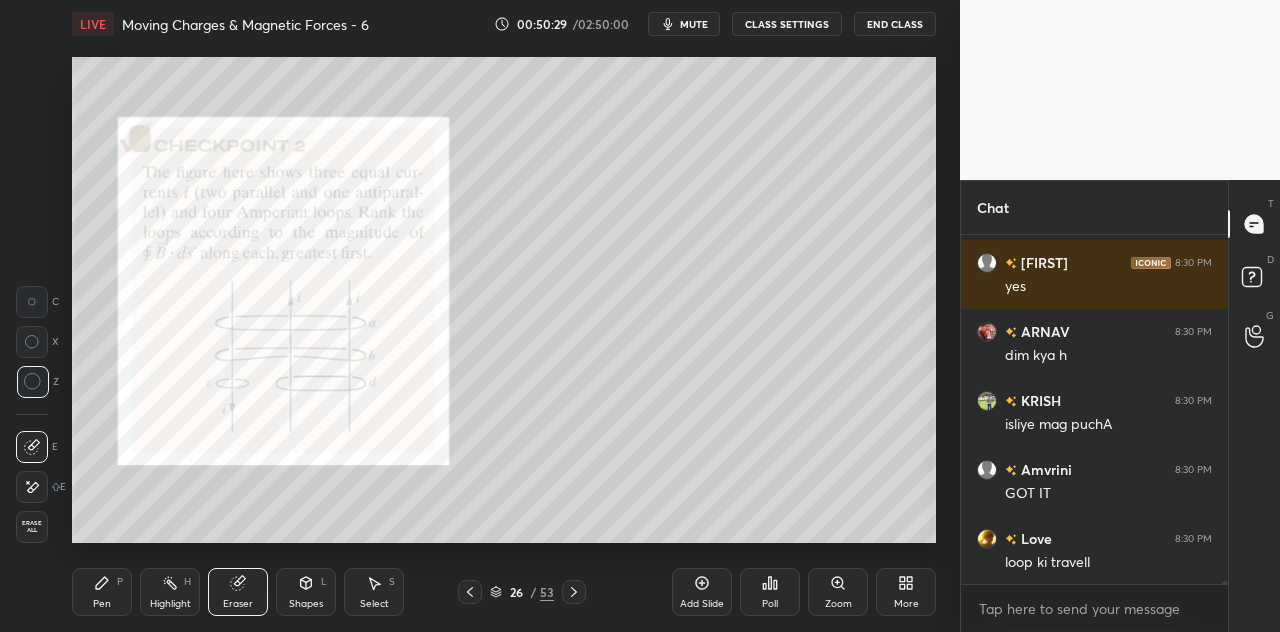 scroll, scrollTop: 42928, scrollLeft: 0, axis: vertical 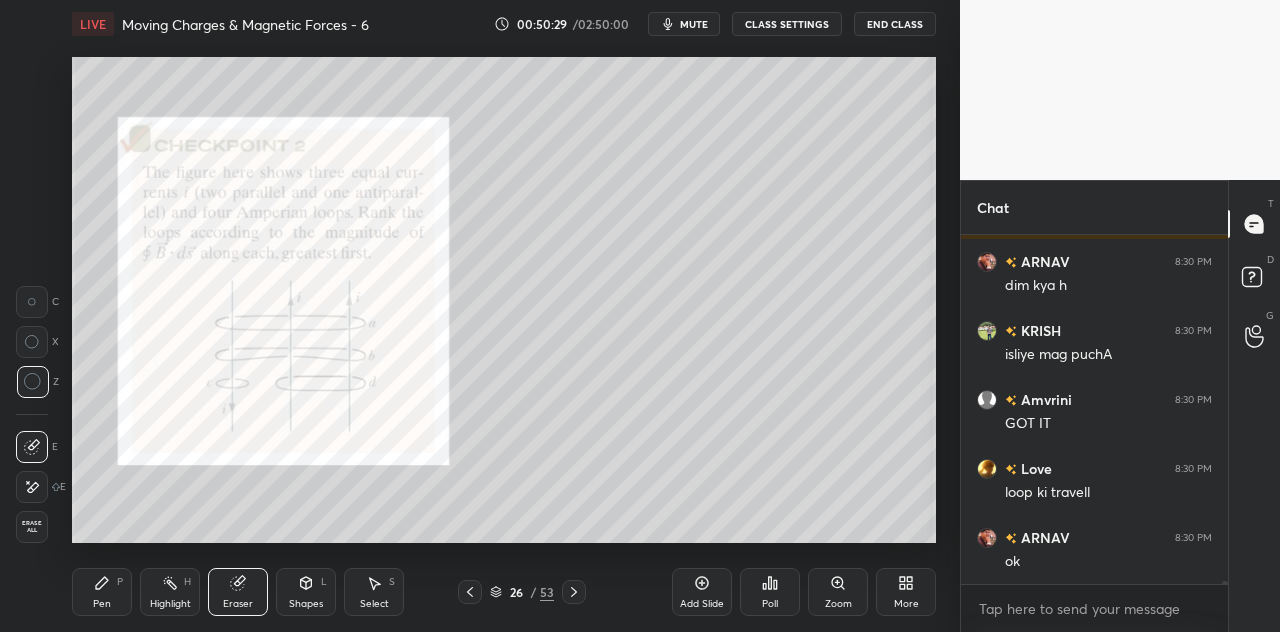 click 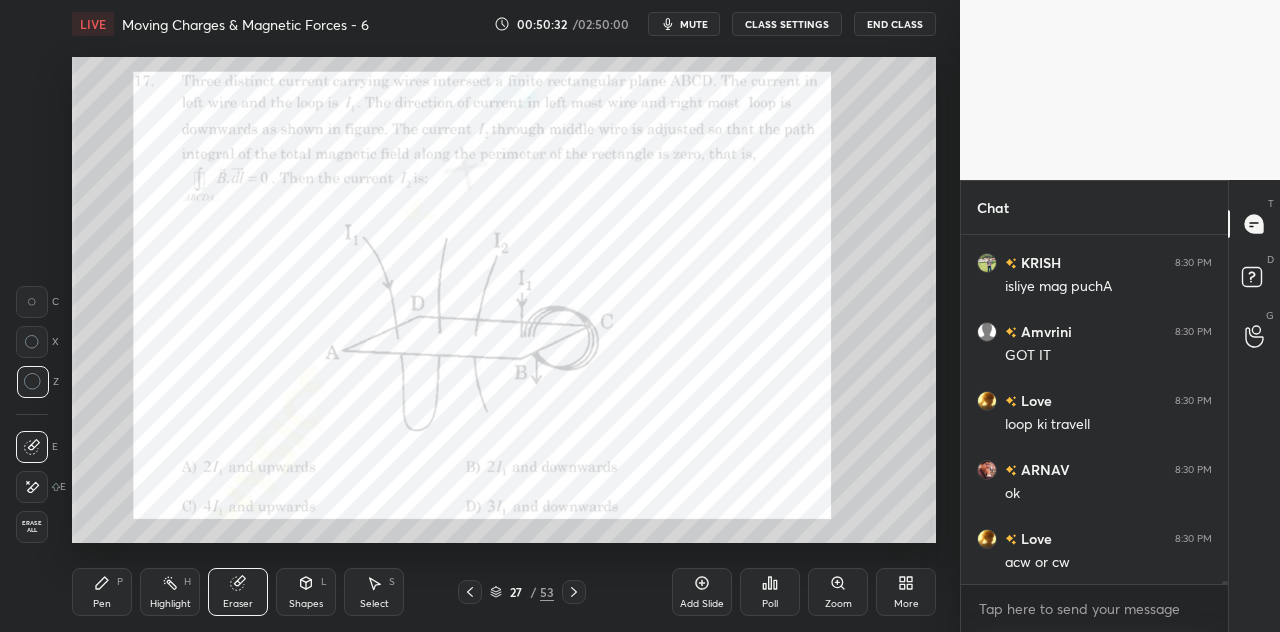 scroll, scrollTop: 43066, scrollLeft: 0, axis: vertical 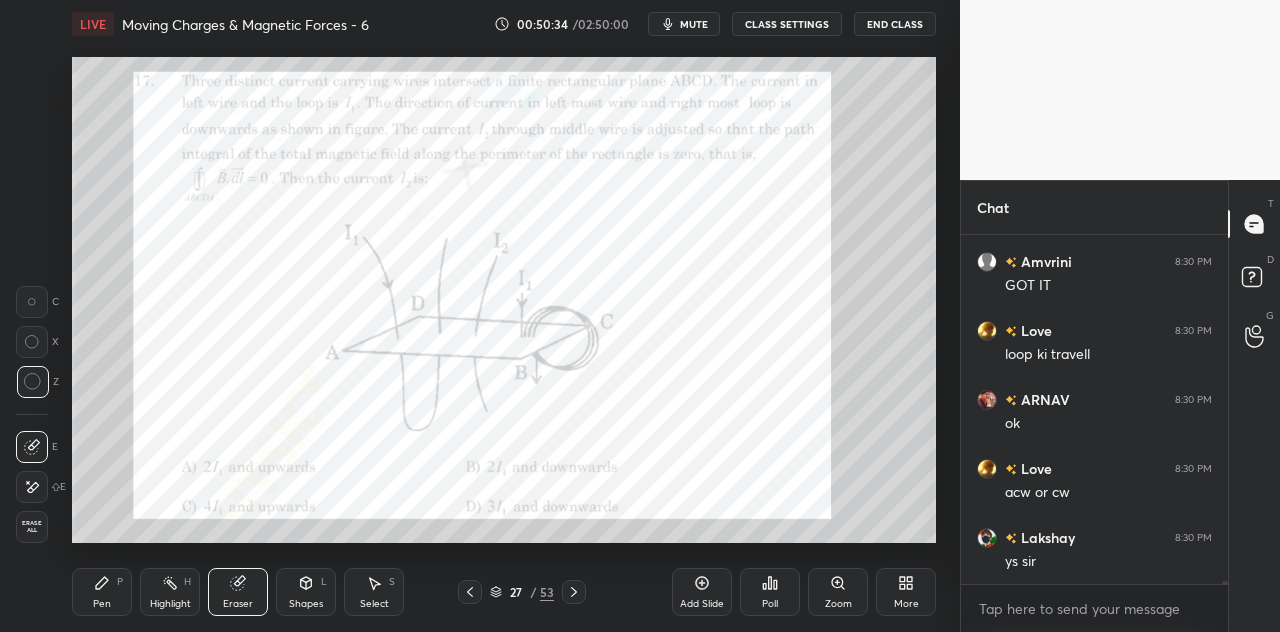 click on "Pen P" at bounding box center (102, 592) 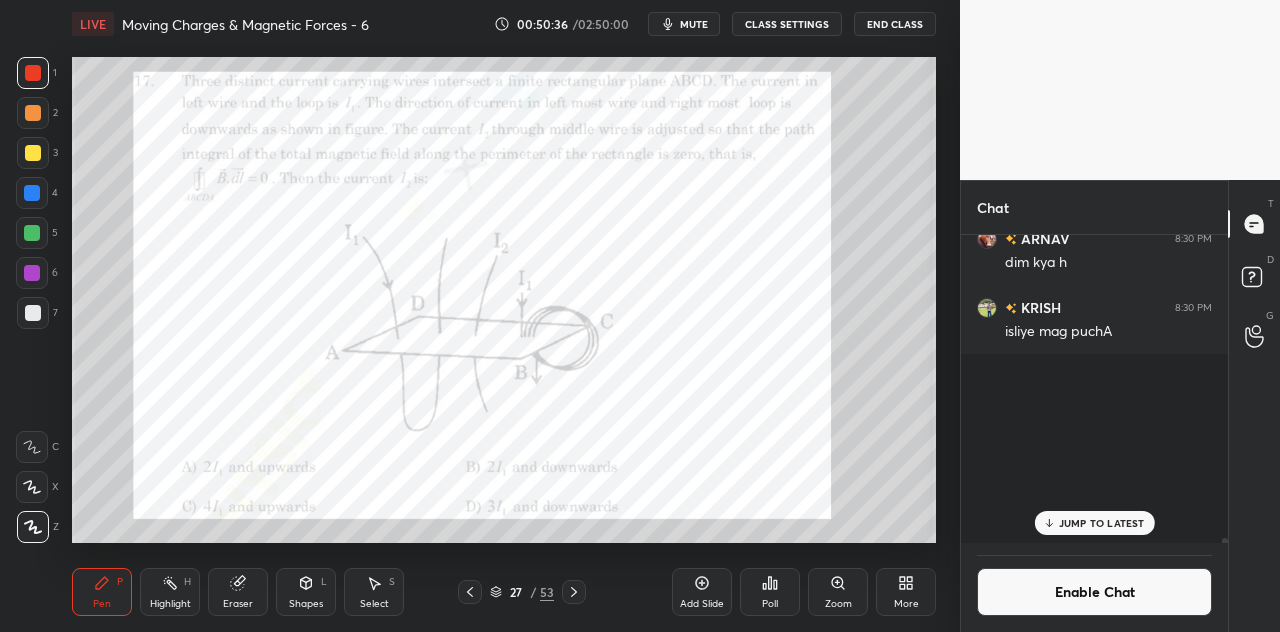 scroll, scrollTop: 38488, scrollLeft: 0, axis: vertical 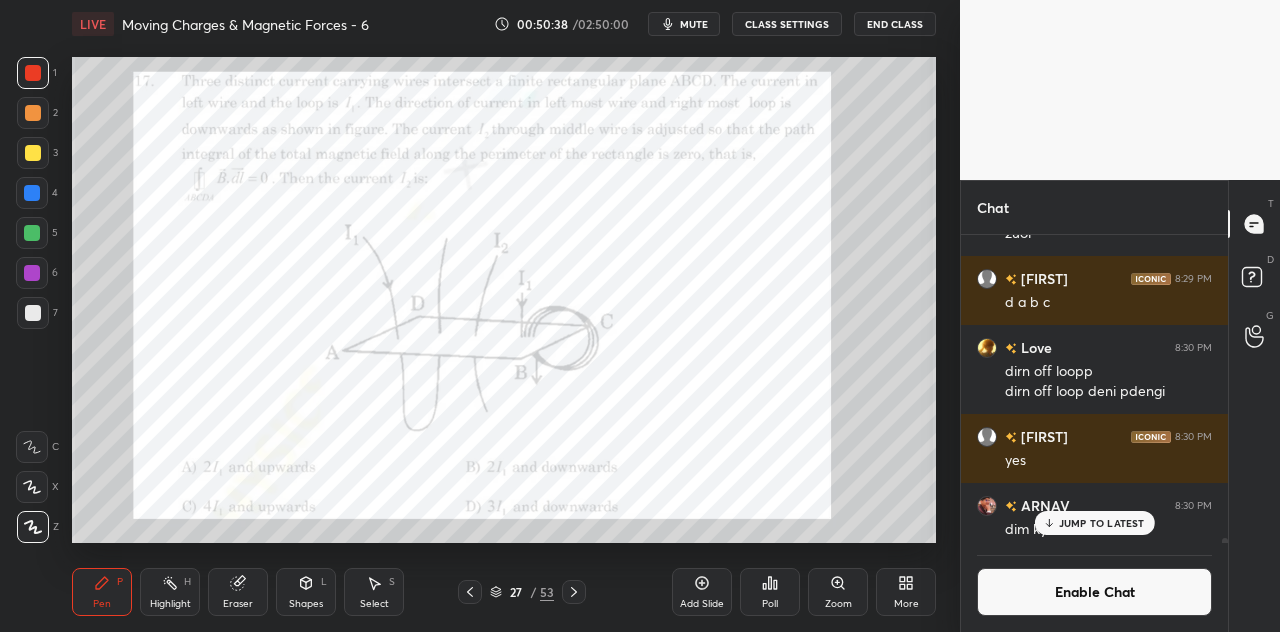 click on "JUMP TO LATEST" at bounding box center [1102, 523] 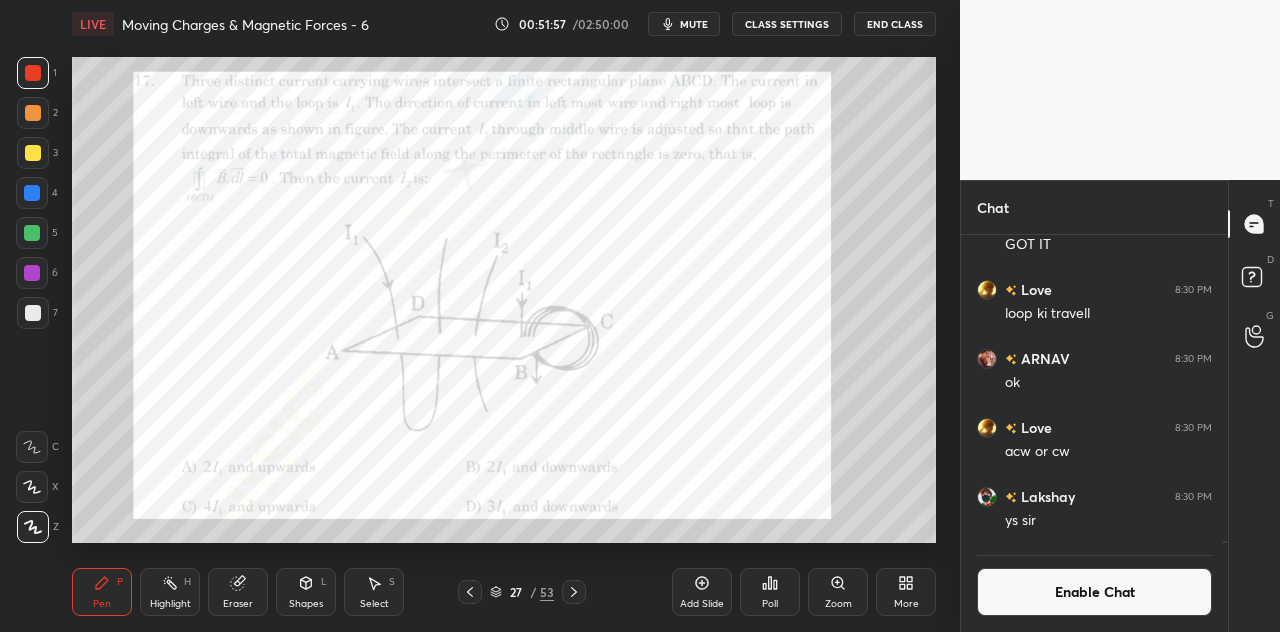 click 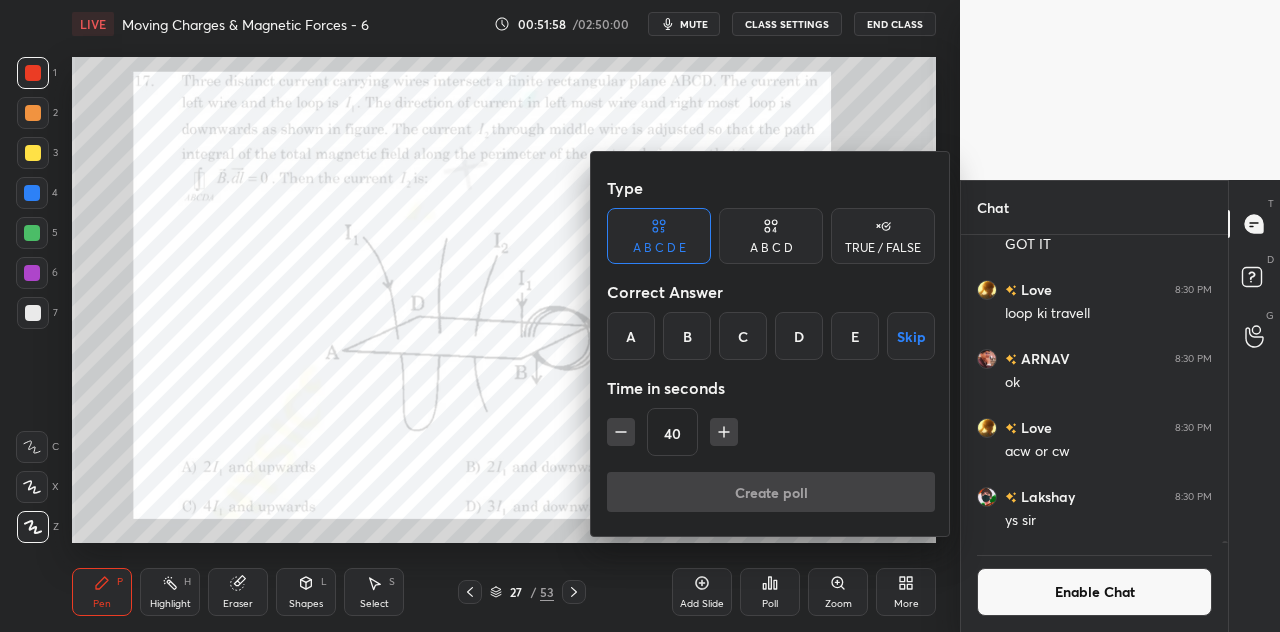 click on "A B C D" at bounding box center (771, 248) 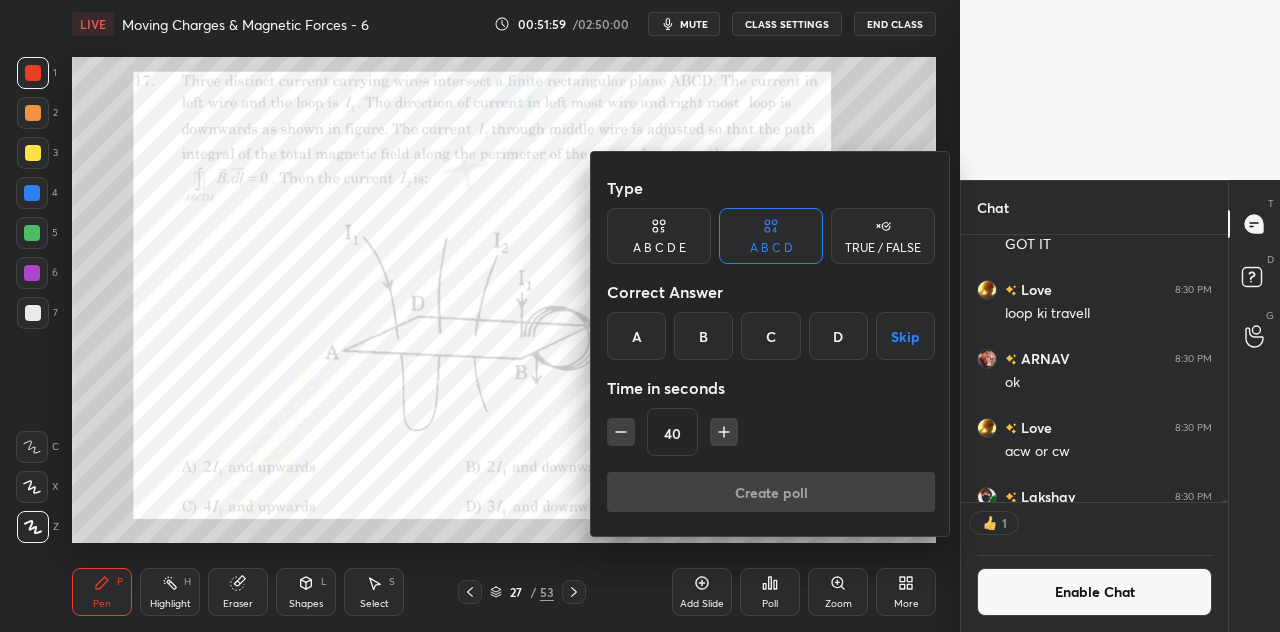 scroll, scrollTop: 261, scrollLeft: 261, axis: both 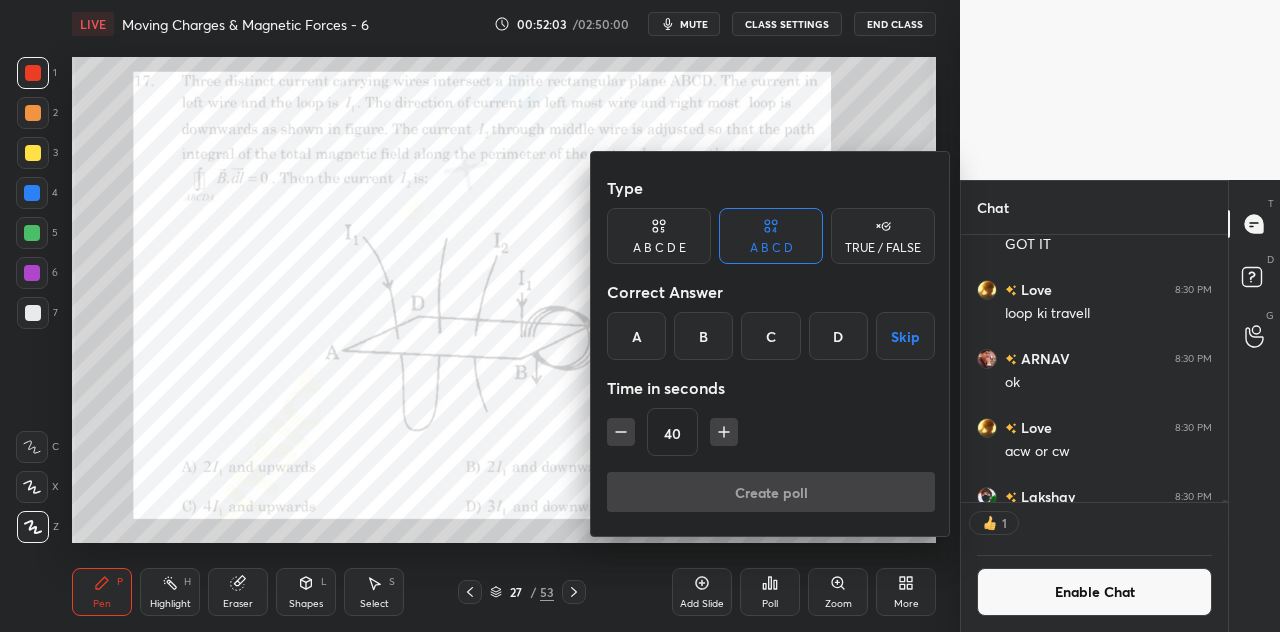 click on "C" at bounding box center (770, 336) 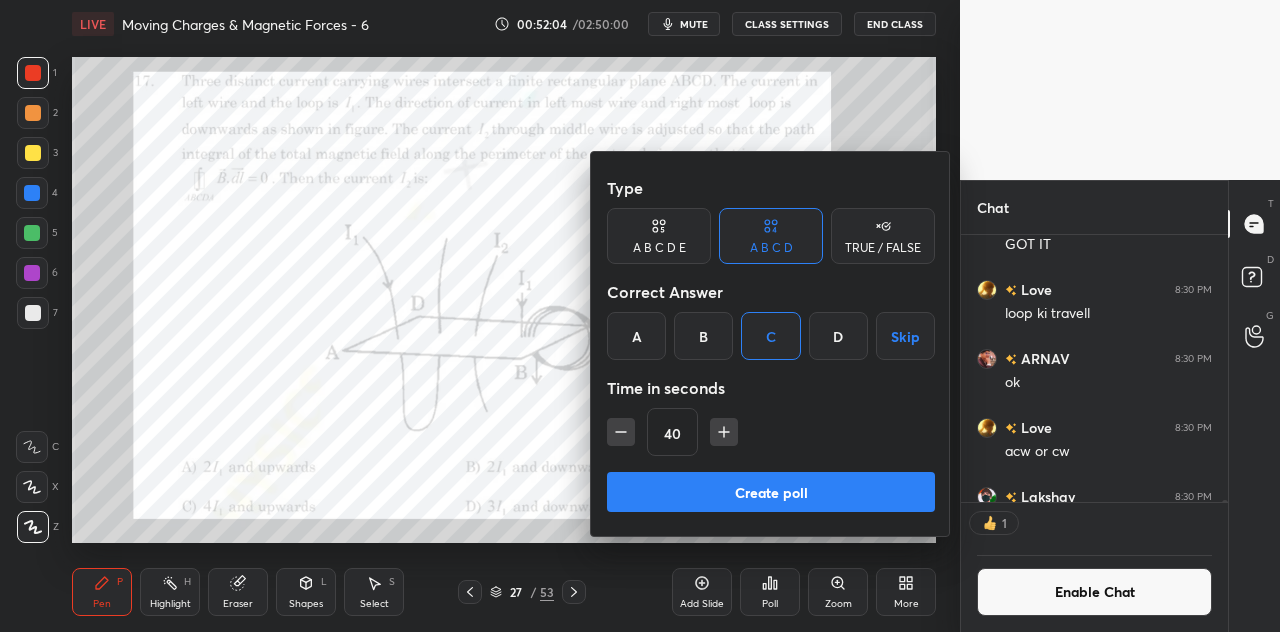click on "40" at bounding box center (672, 433) 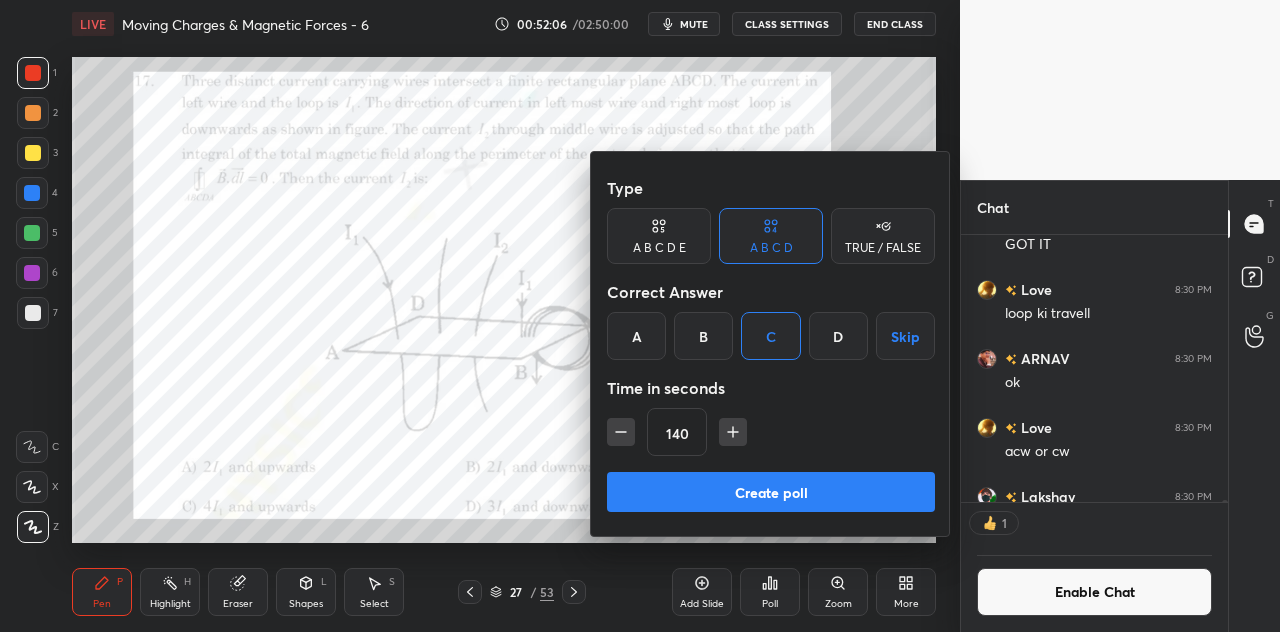 type on "140" 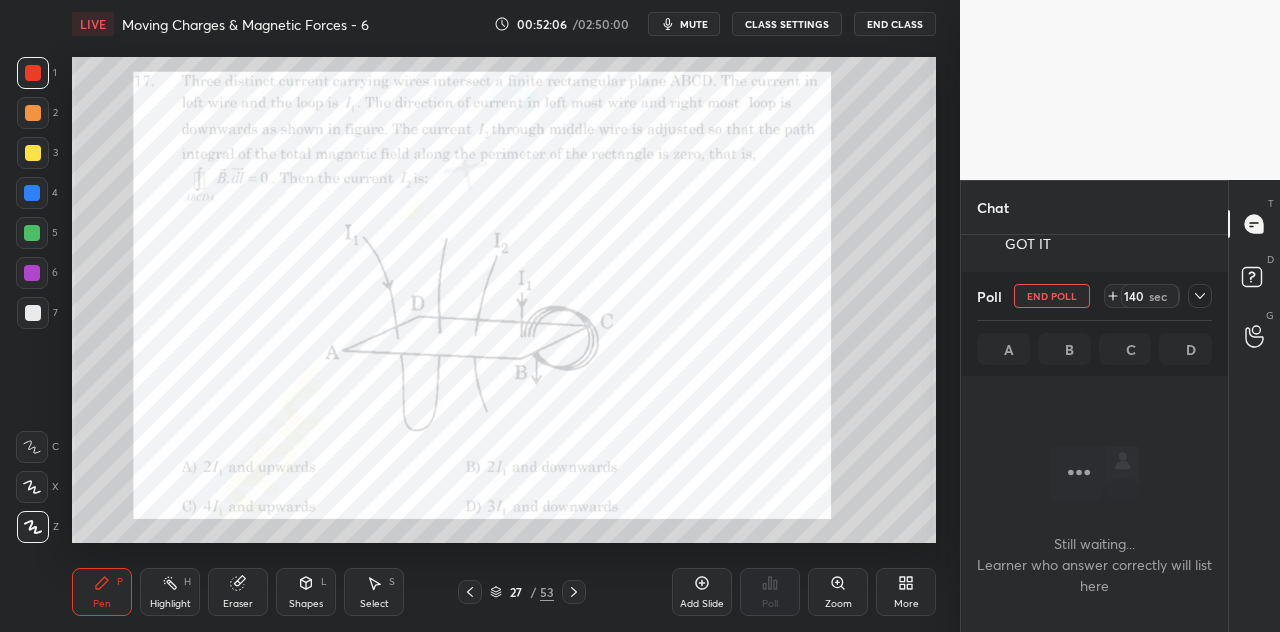 scroll, scrollTop: 237, scrollLeft: 261, axis: both 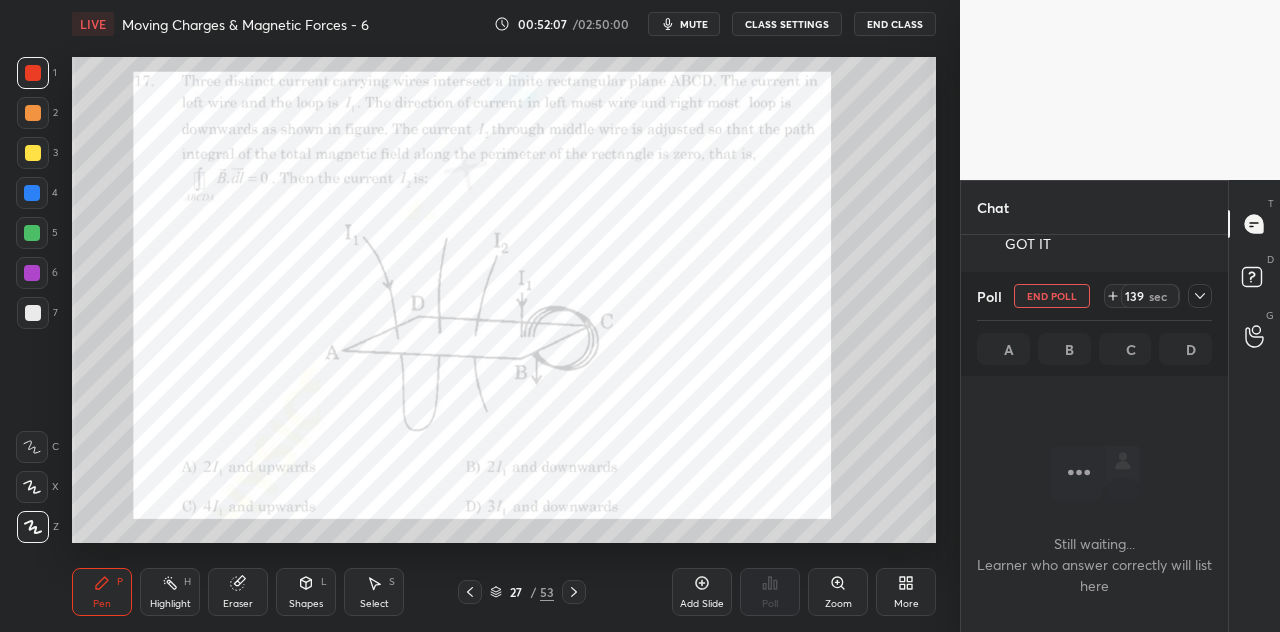 click 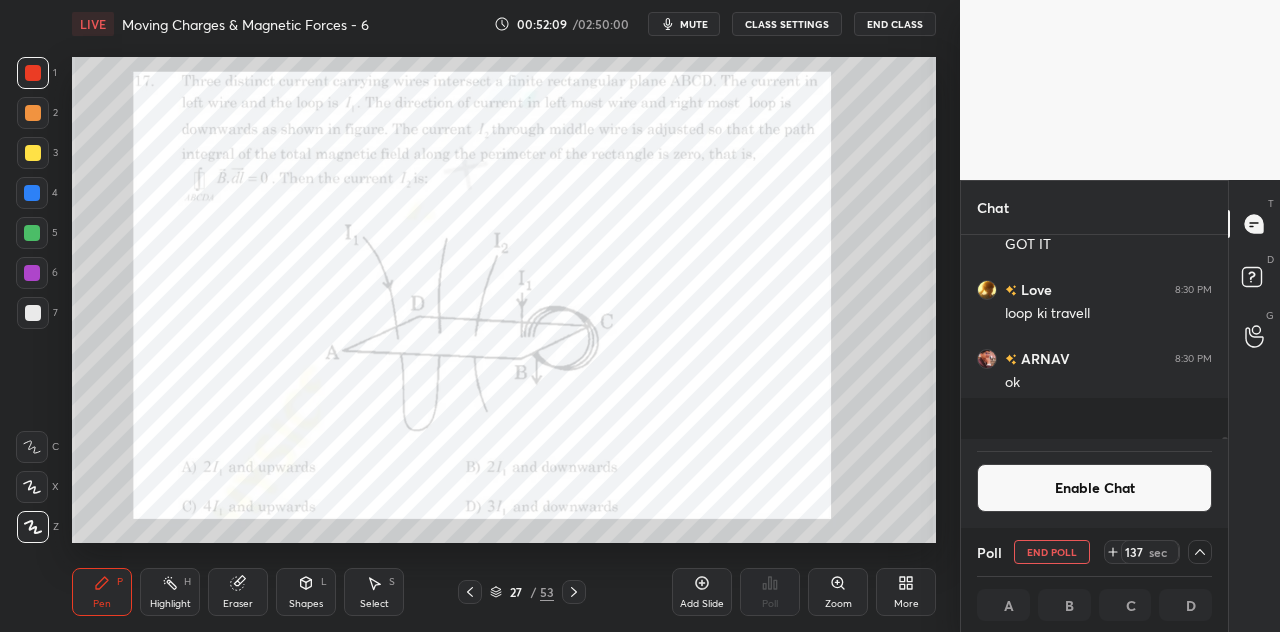 scroll, scrollTop: 6, scrollLeft: 6, axis: both 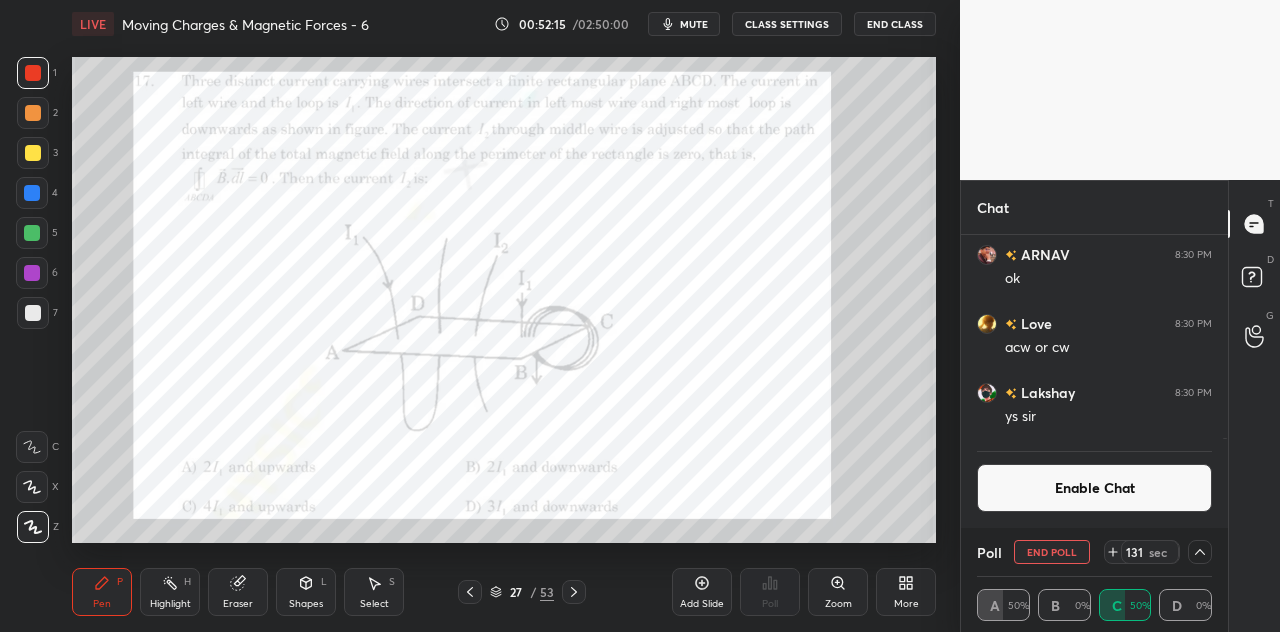 click 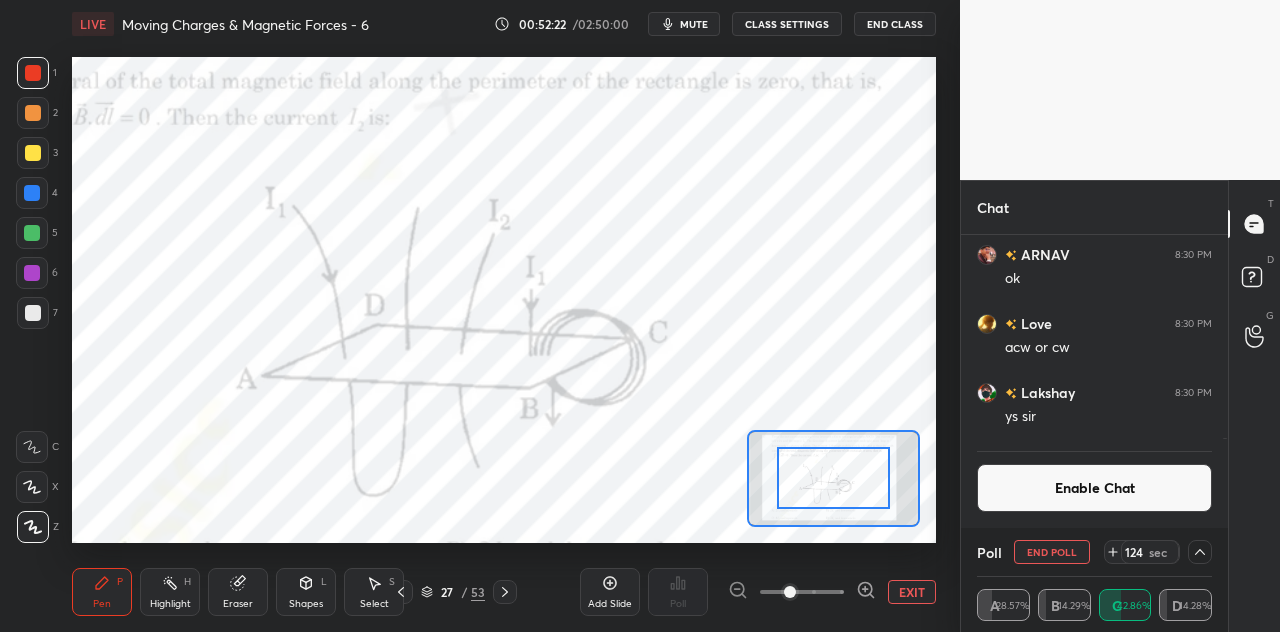 click on "Enable Chat" at bounding box center (1094, 488) 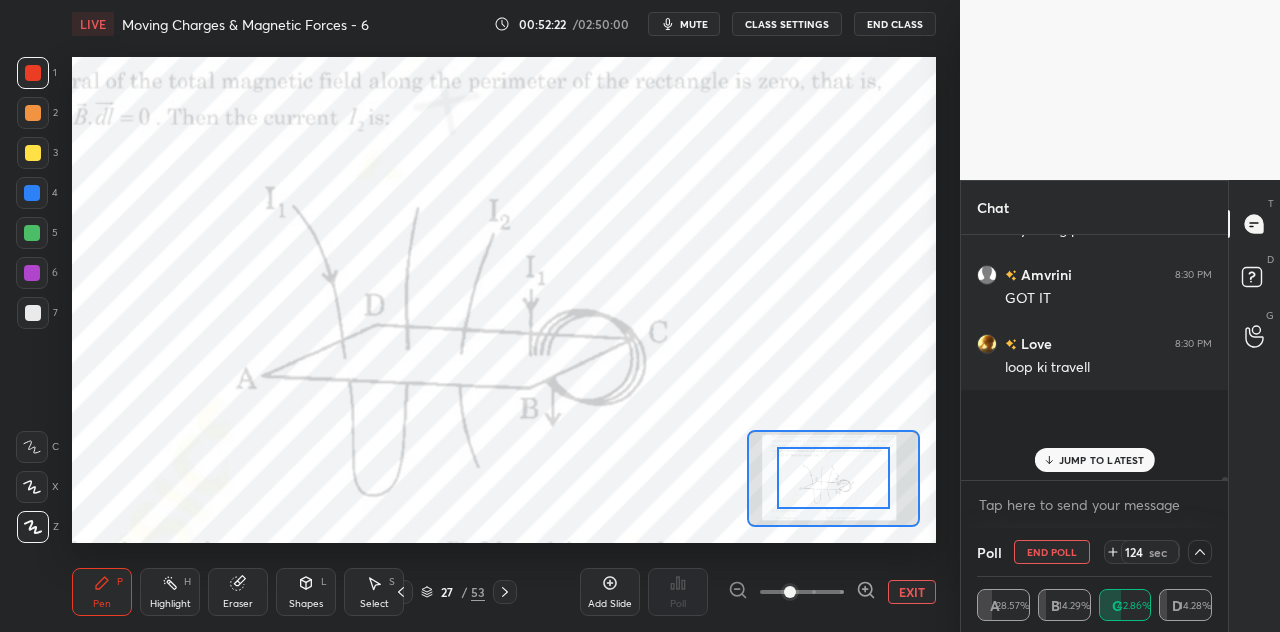 scroll, scrollTop: 6, scrollLeft: 6, axis: both 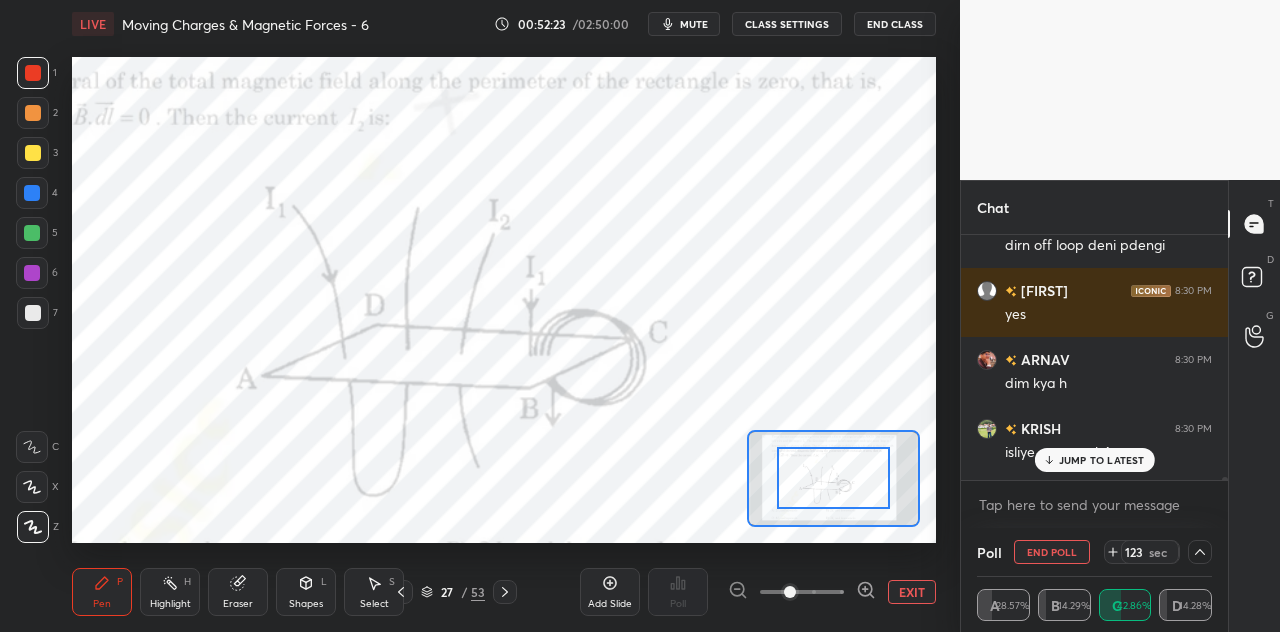 click on "JUMP TO LATEST" at bounding box center (1102, 460) 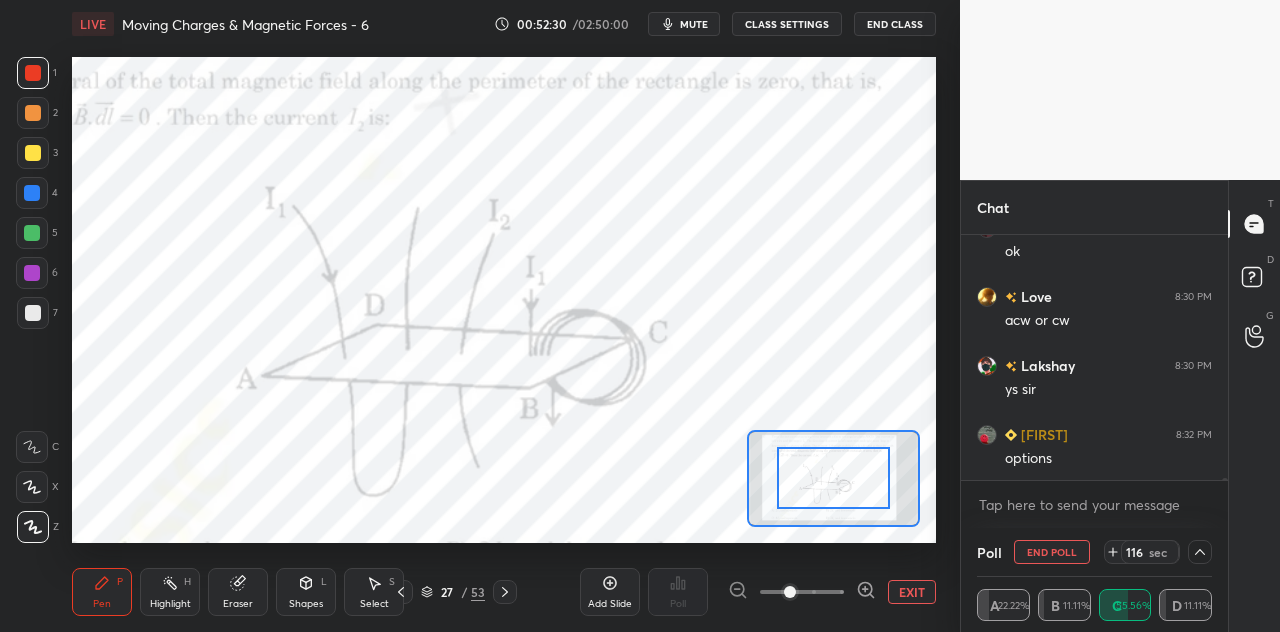 scroll, scrollTop: 39074, scrollLeft: 0, axis: vertical 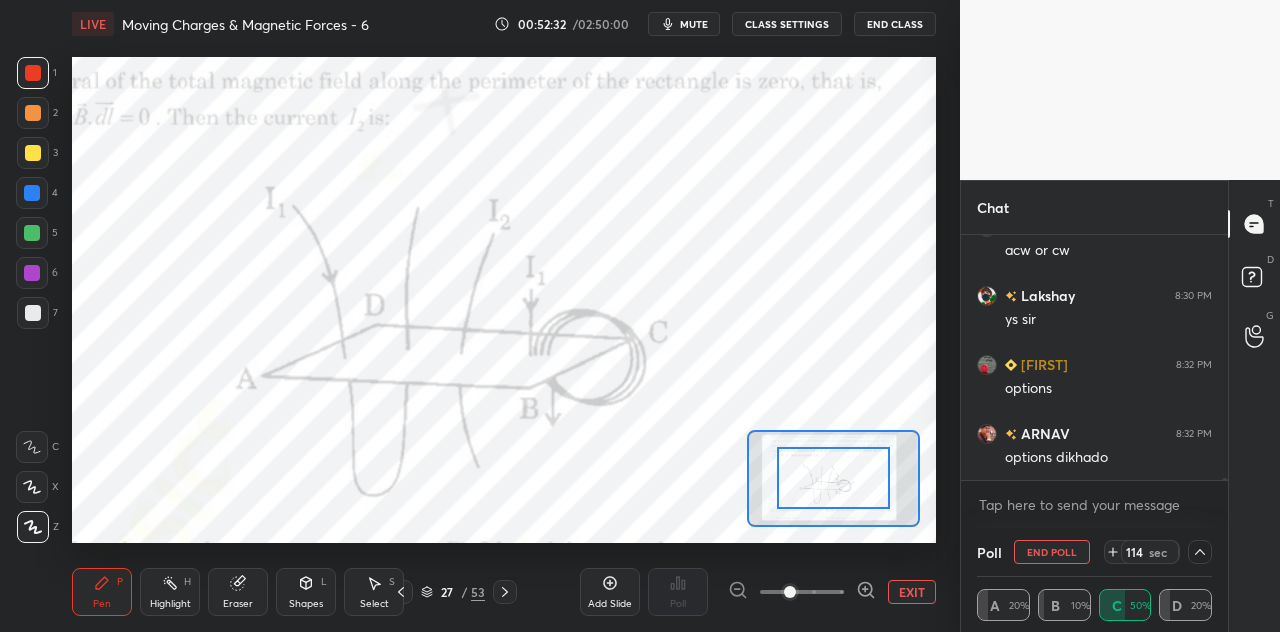 click at bounding box center (833, 478) 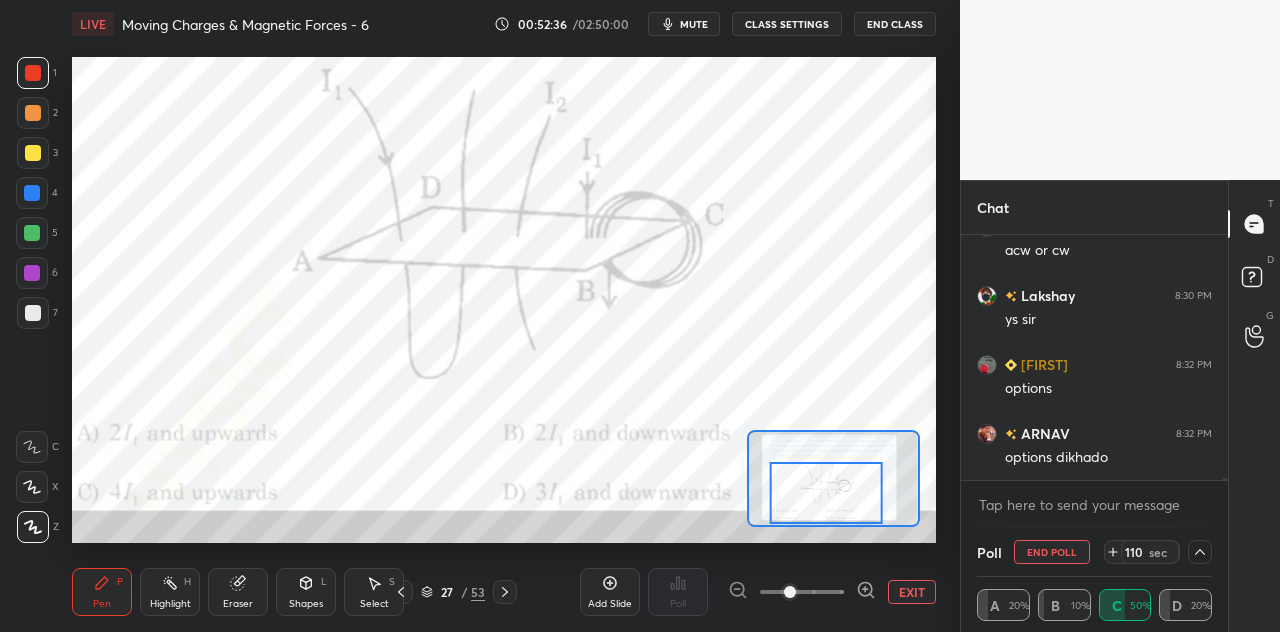 scroll, scrollTop: 39142, scrollLeft: 0, axis: vertical 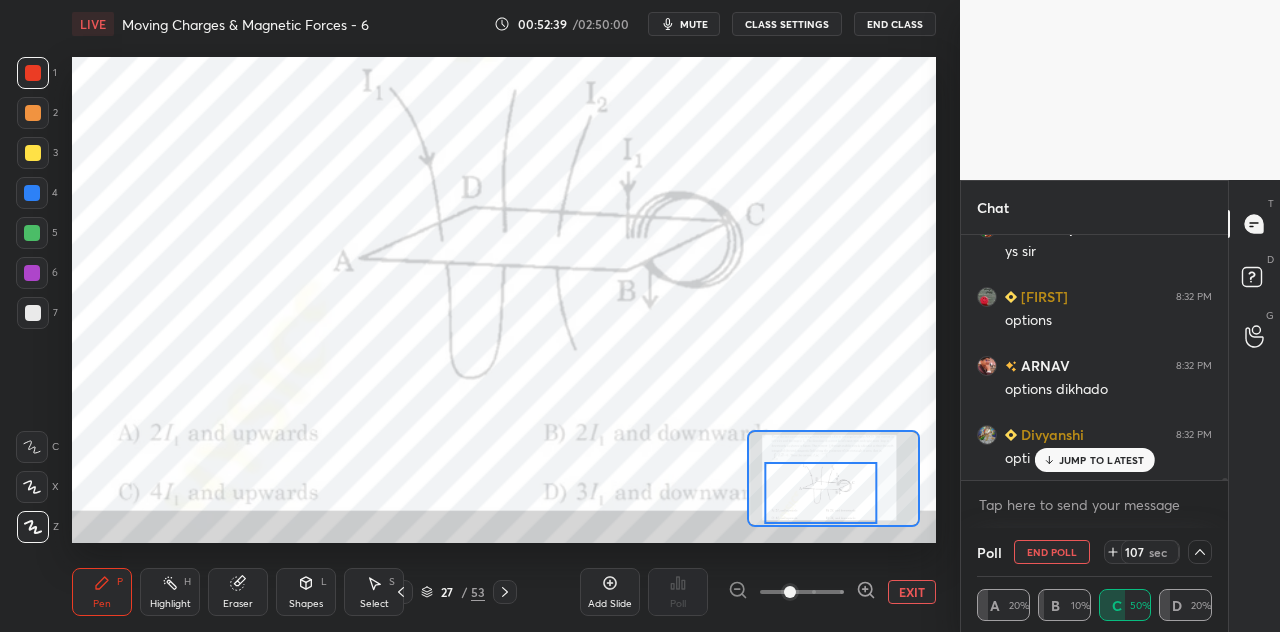 click on "JUMP TO LATEST" at bounding box center [1102, 460] 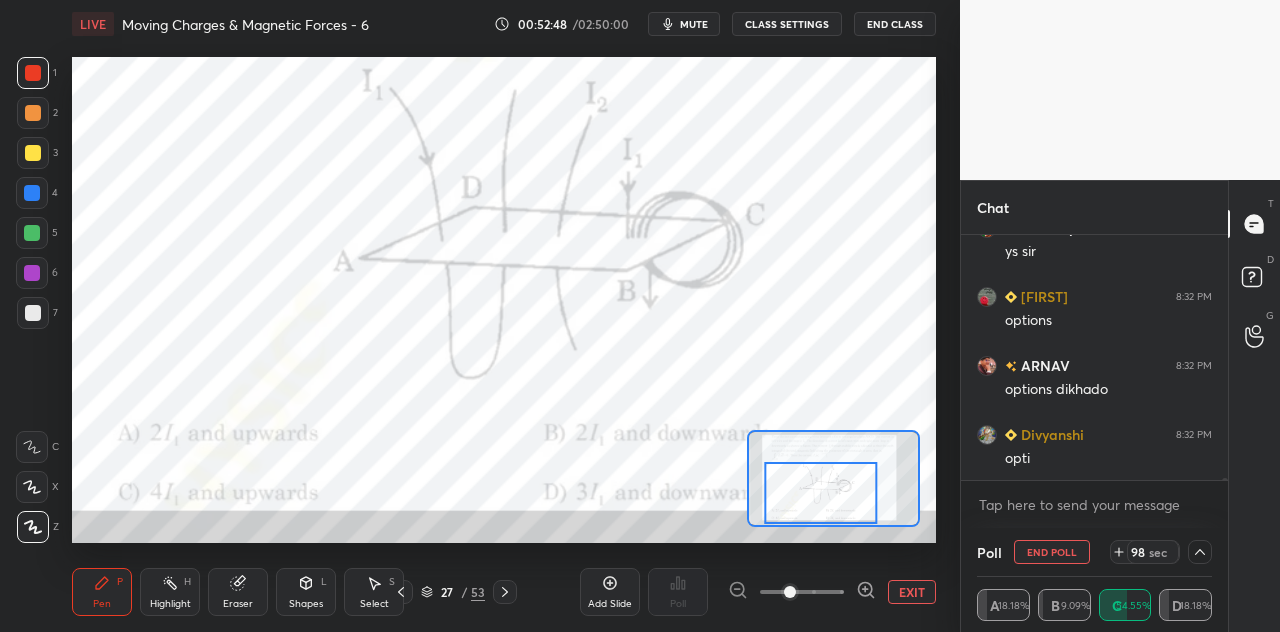 click at bounding box center (802, 592) 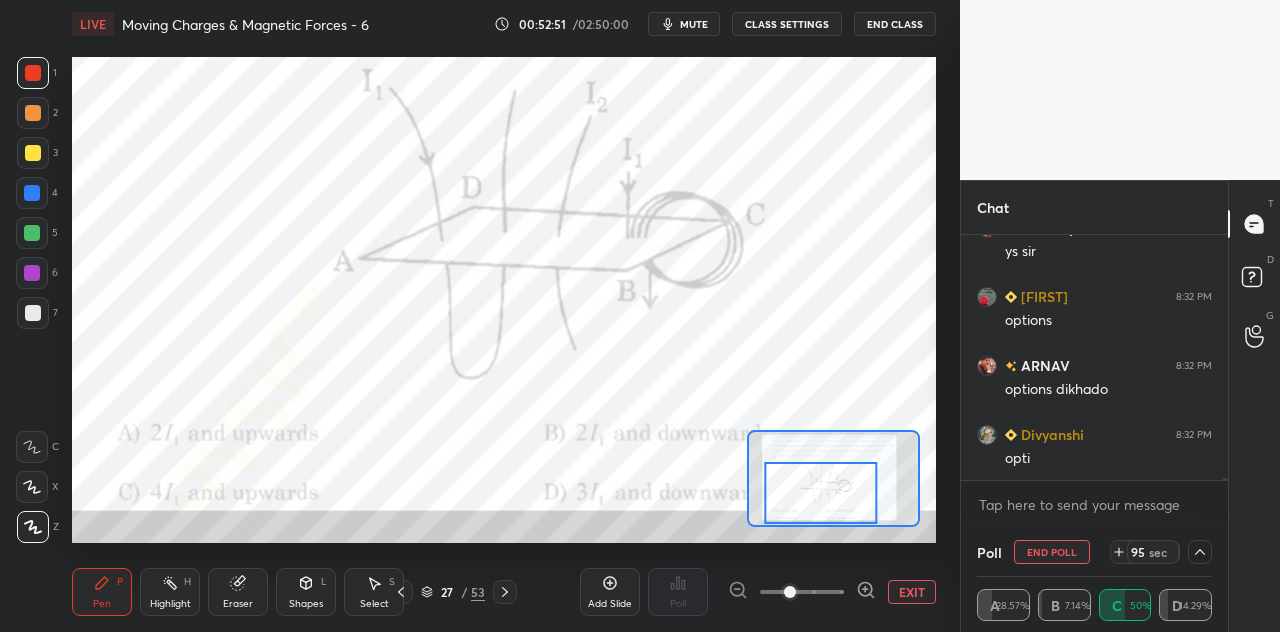 scroll, scrollTop: 39212, scrollLeft: 0, axis: vertical 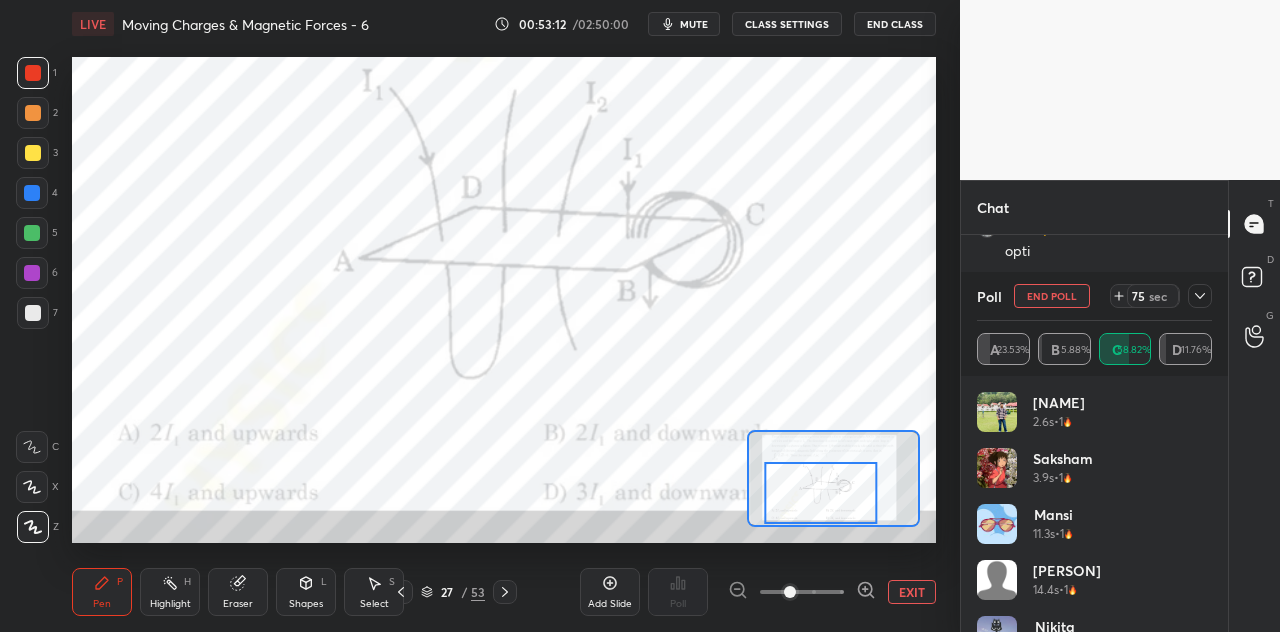 drag, startPoint x: 792, startPoint y: 597, endPoint x: 774, endPoint y: 591, distance: 18.973665 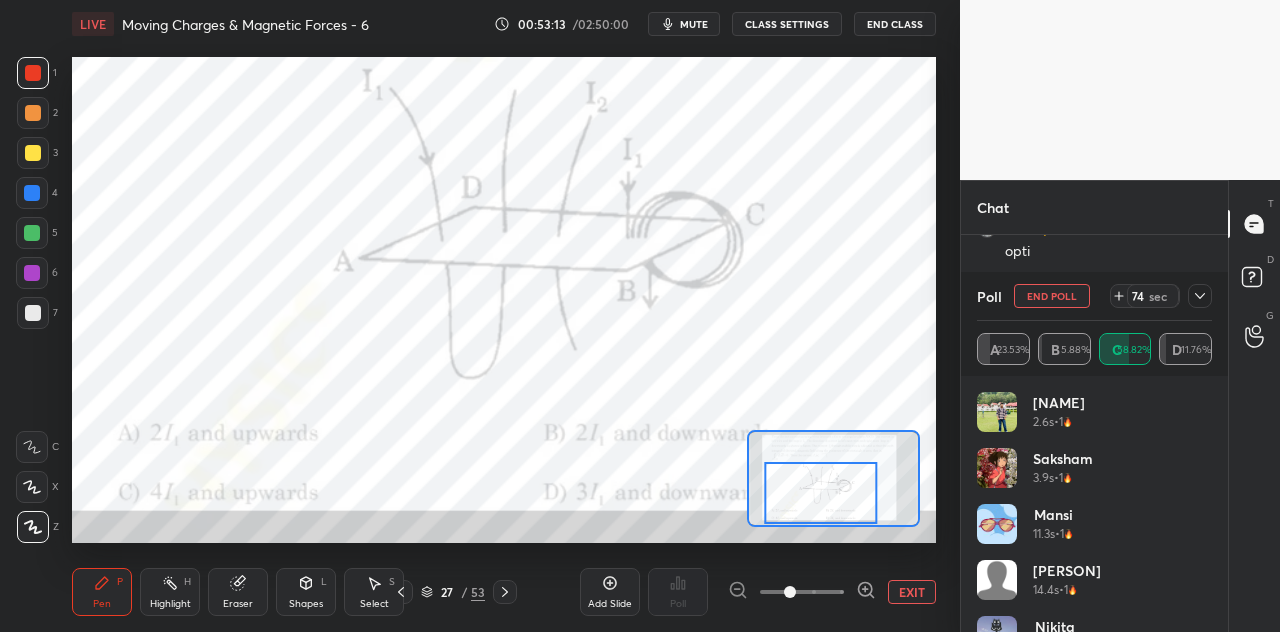 click at bounding box center [802, 592] 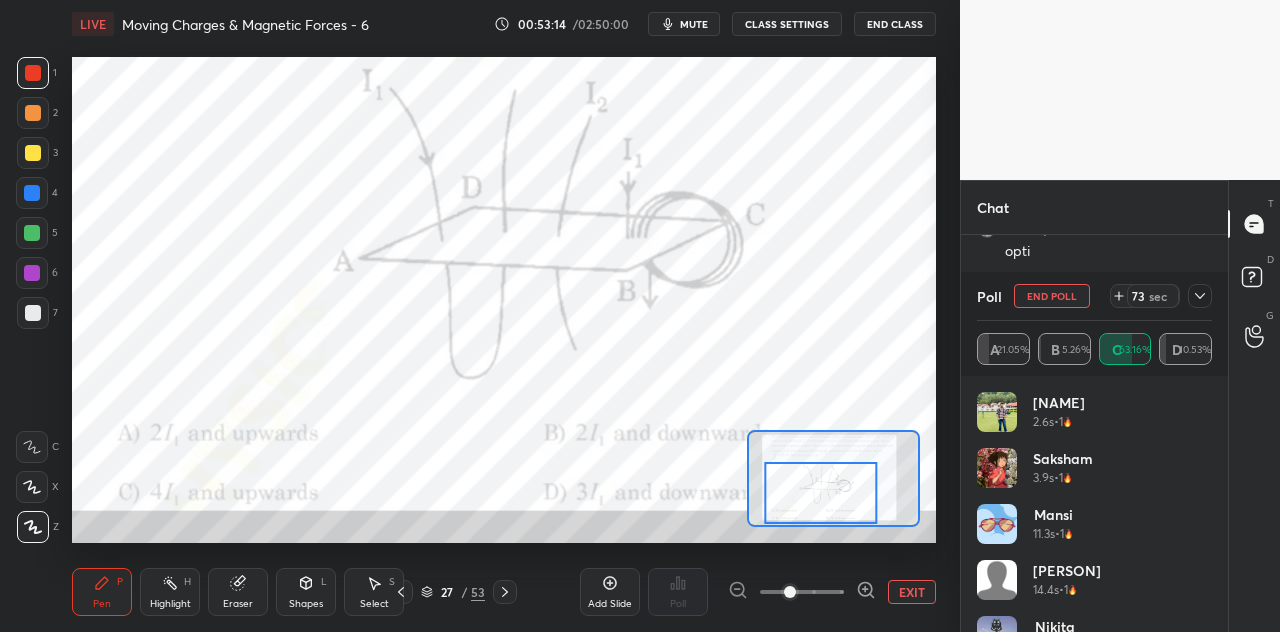 click on "EXIT" at bounding box center [912, 592] 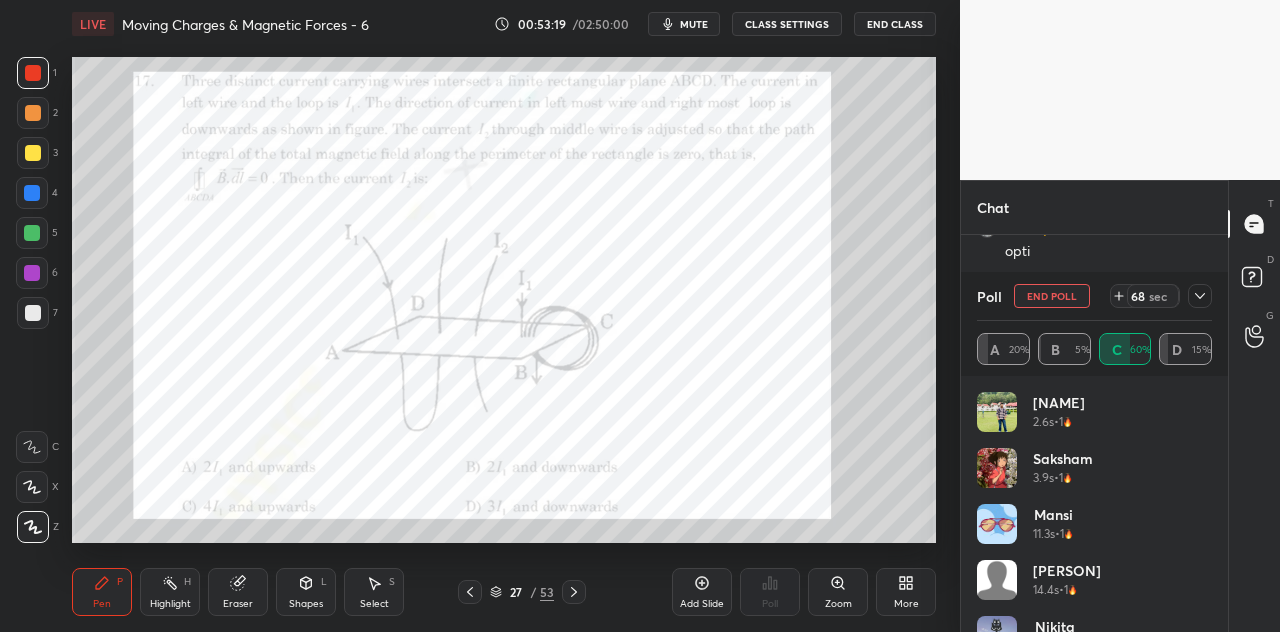scroll, scrollTop: 2624, scrollLeft: 0, axis: vertical 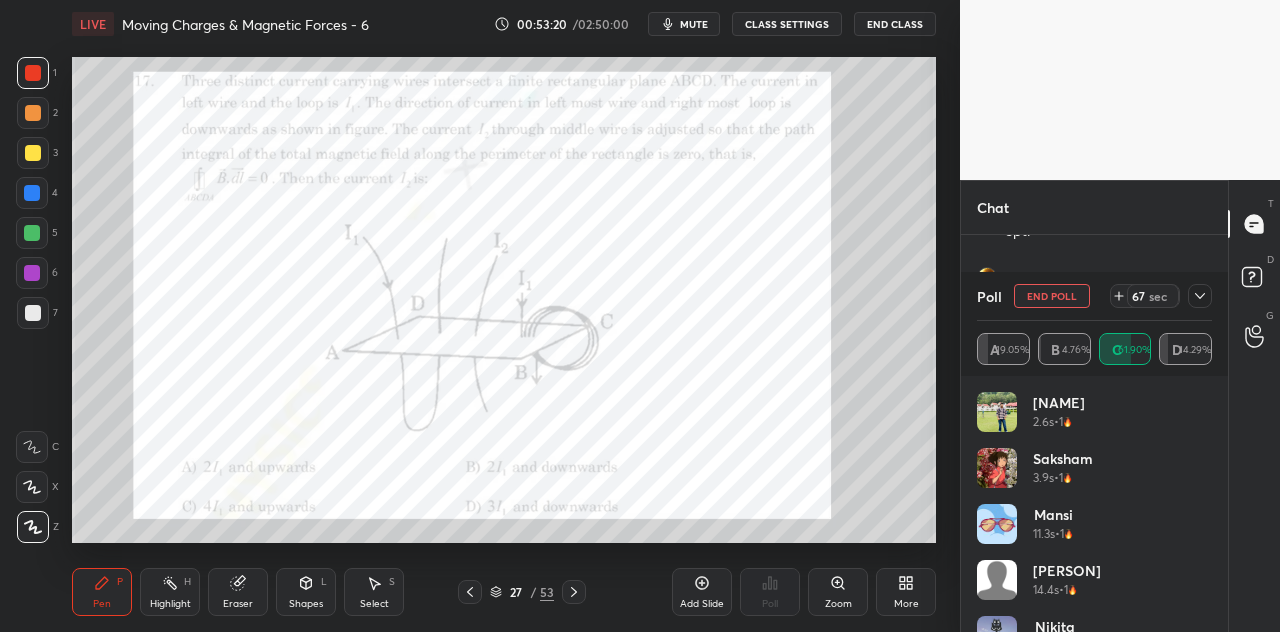 click 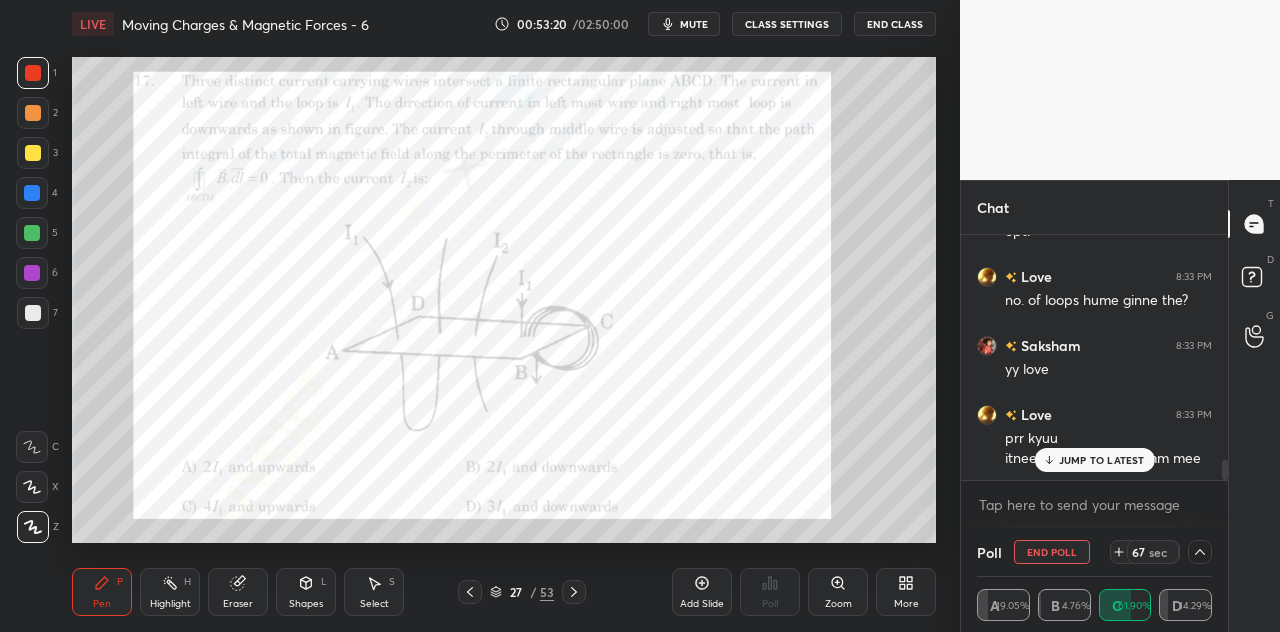 scroll, scrollTop: 130, scrollLeft: 229, axis: both 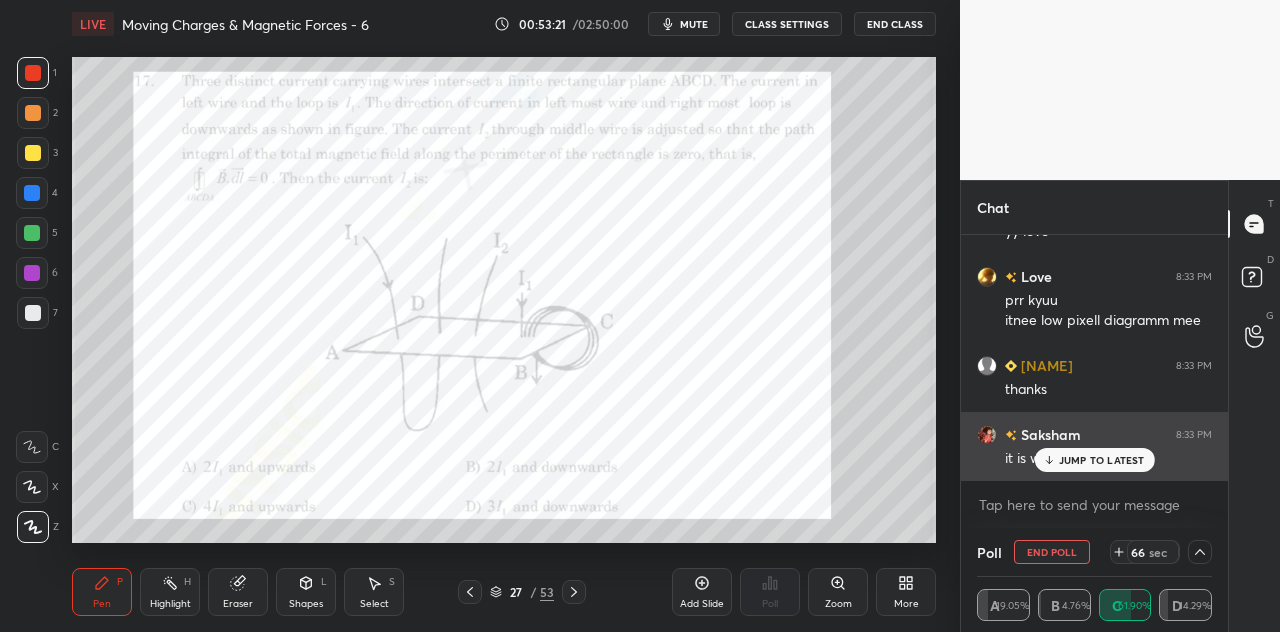click on "it is what it is" at bounding box center [1108, 457] 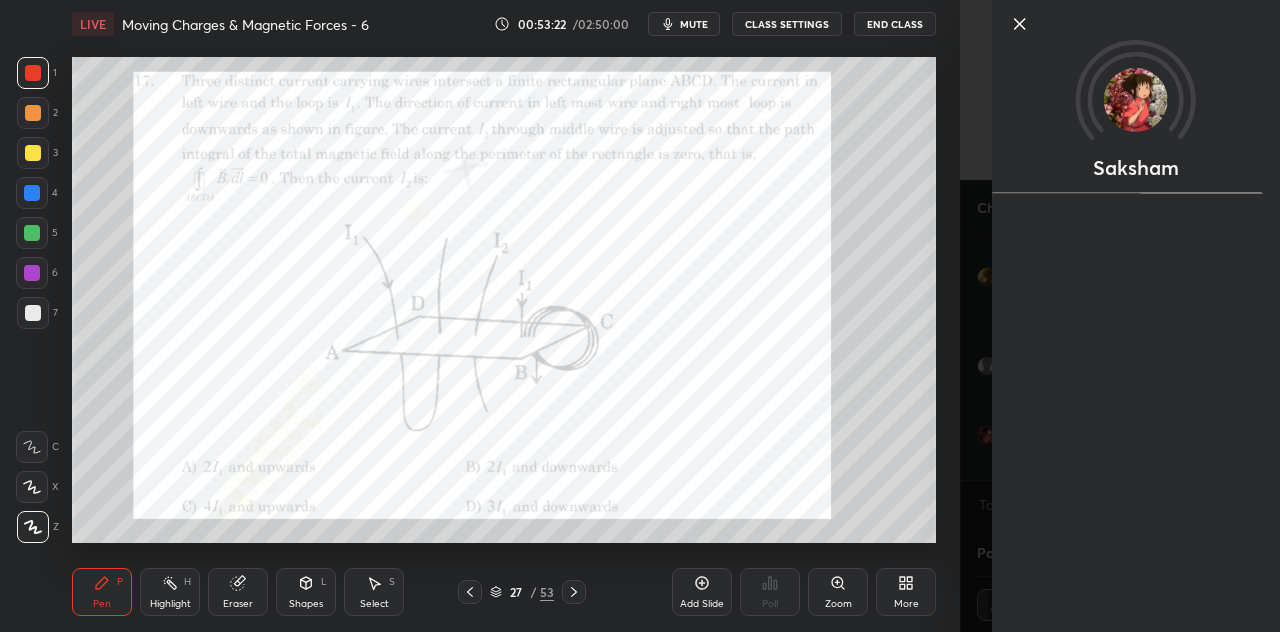 click on "Saksham" at bounding box center (1120, 316) 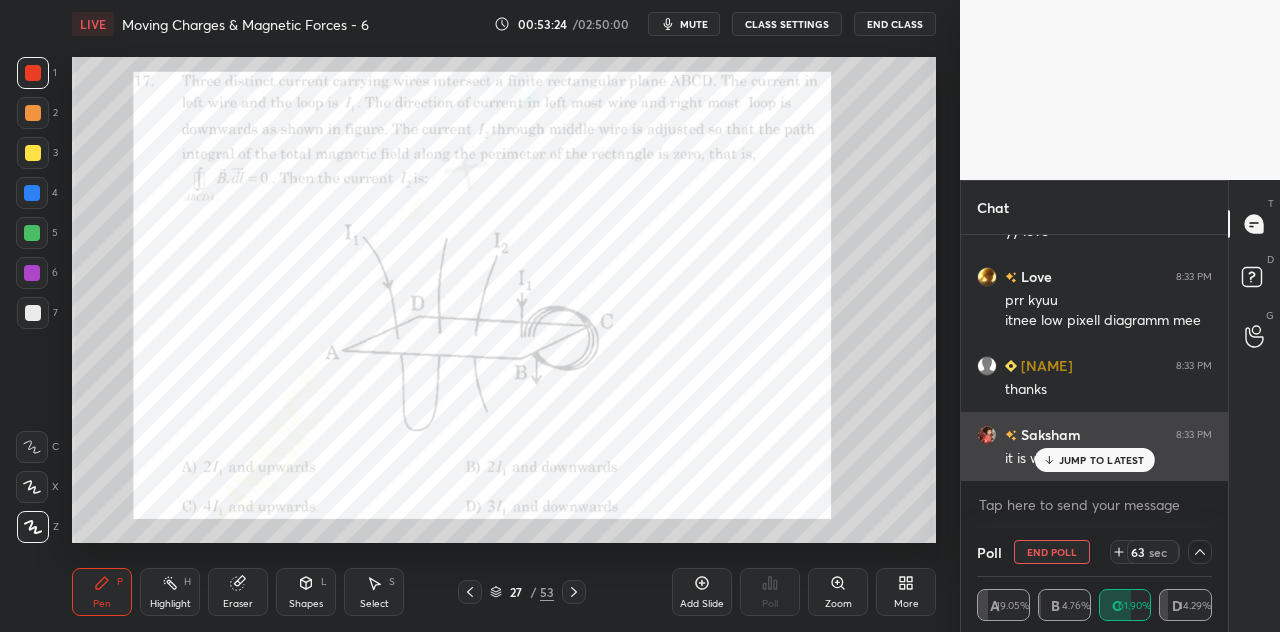 click on "JUMP TO LATEST" at bounding box center (1094, 460) 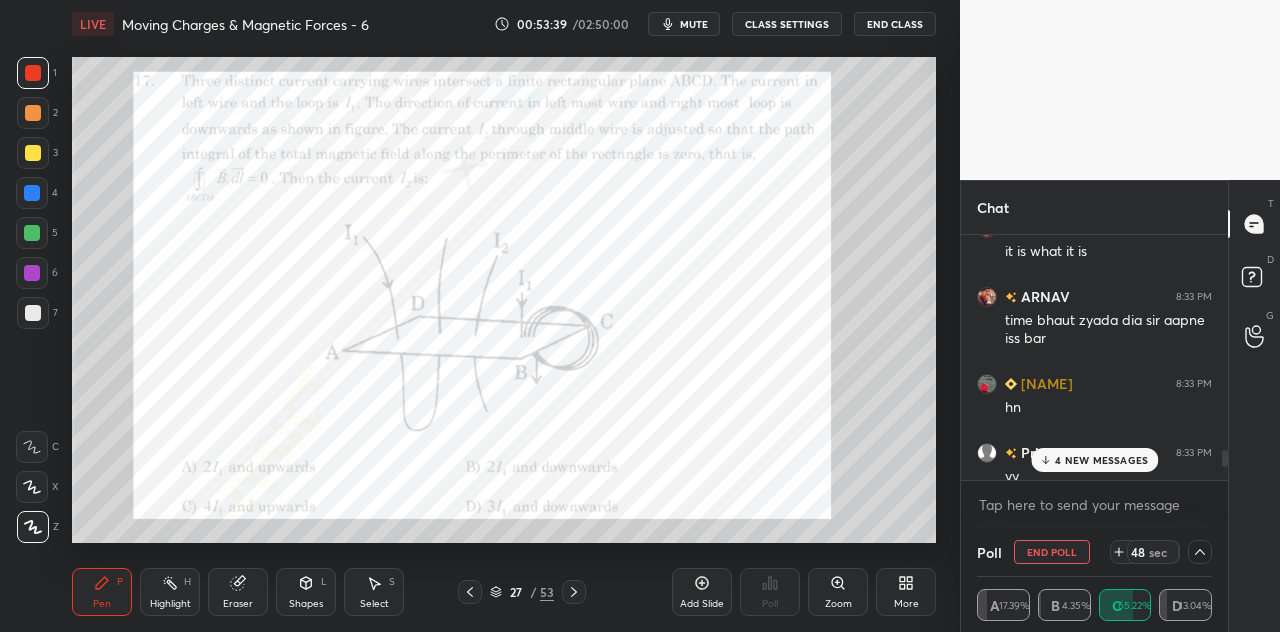 click on "4 NEW MESSAGES" at bounding box center (1101, 460) 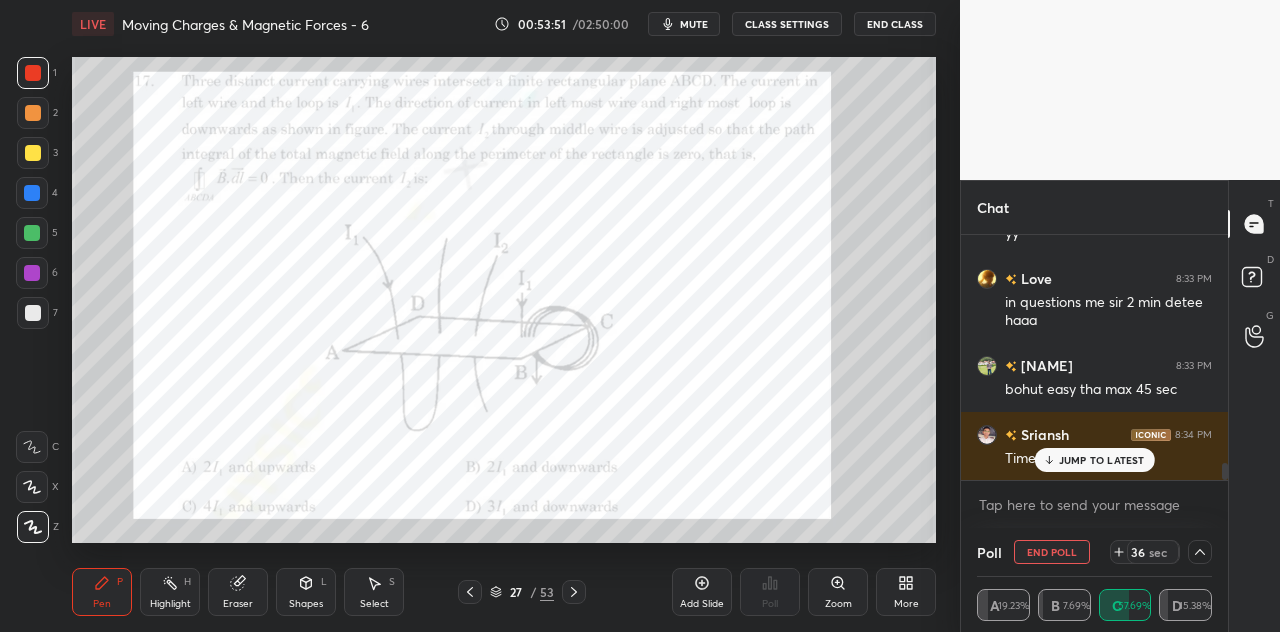 click at bounding box center (32, 193) 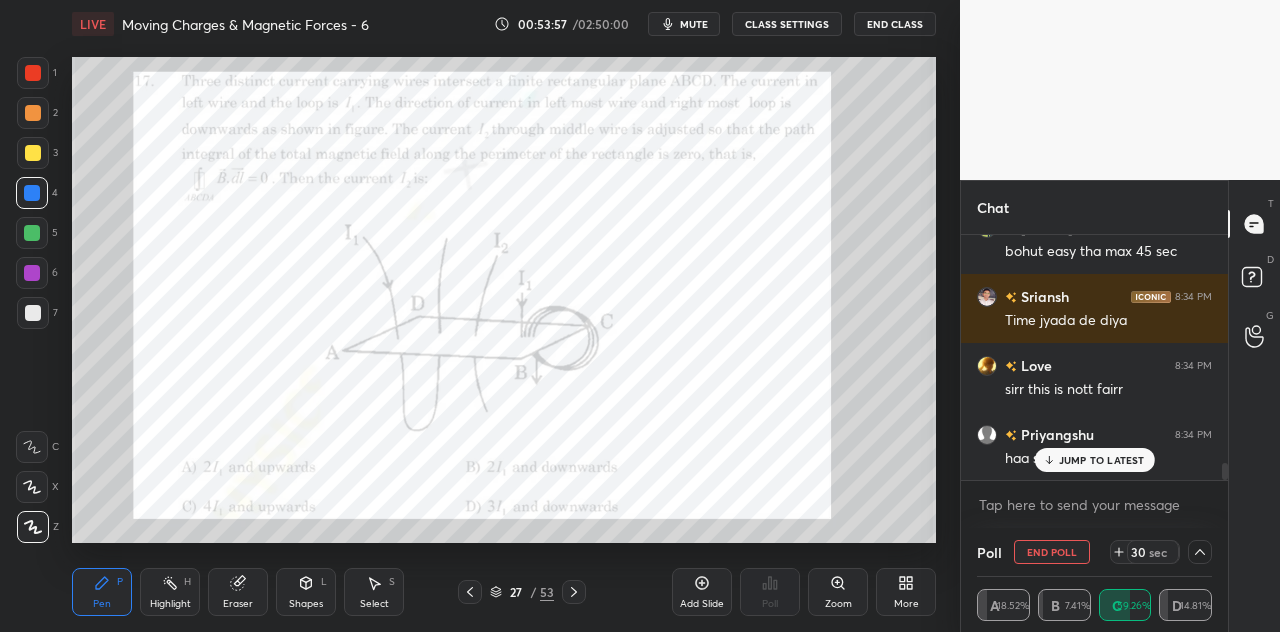 click on "JUMP TO LATEST" at bounding box center (1102, 460) 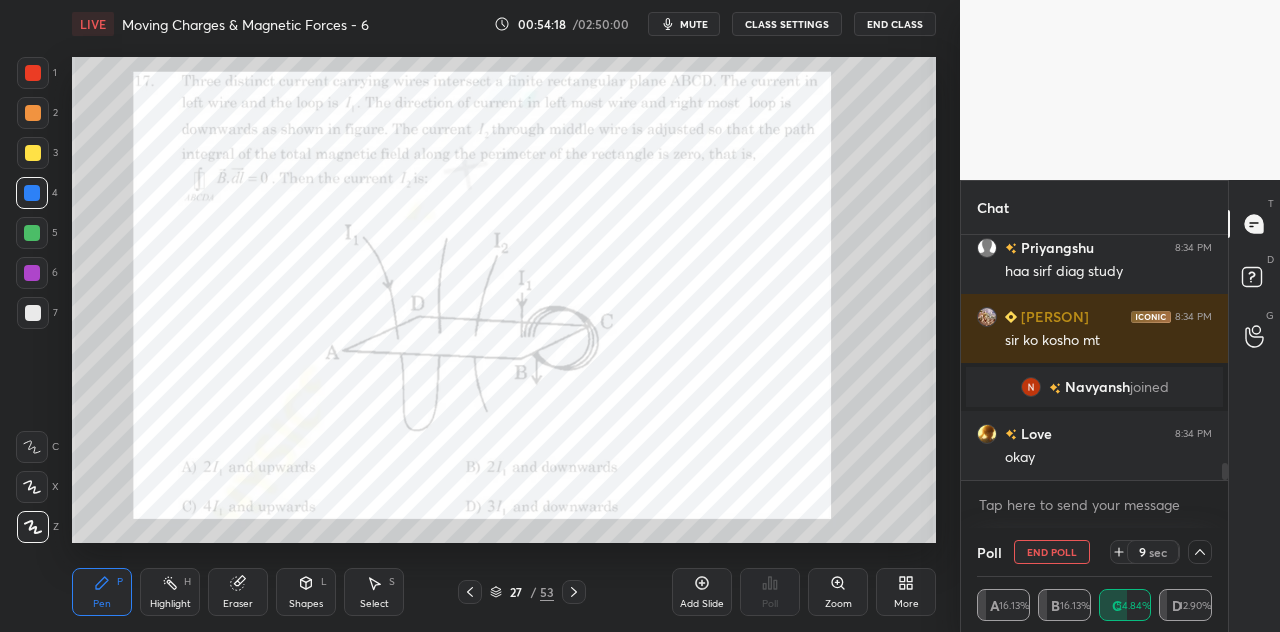 scroll, scrollTop: 3300, scrollLeft: 0, axis: vertical 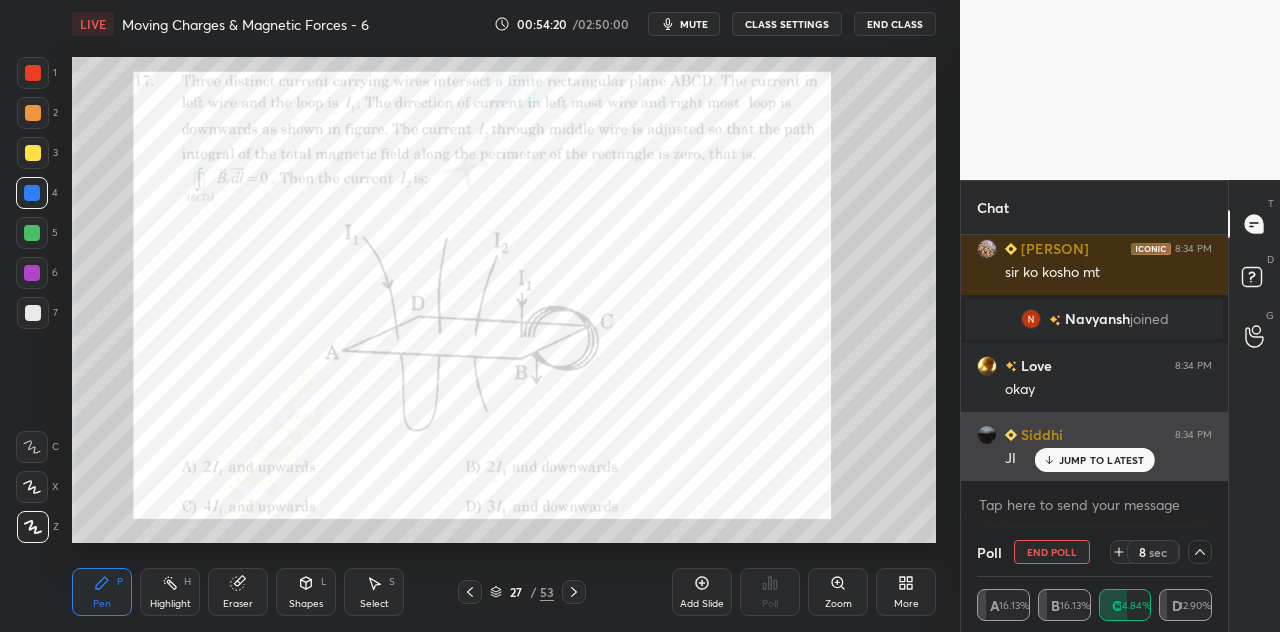 click on "JUMP TO LATEST" at bounding box center [1102, 460] 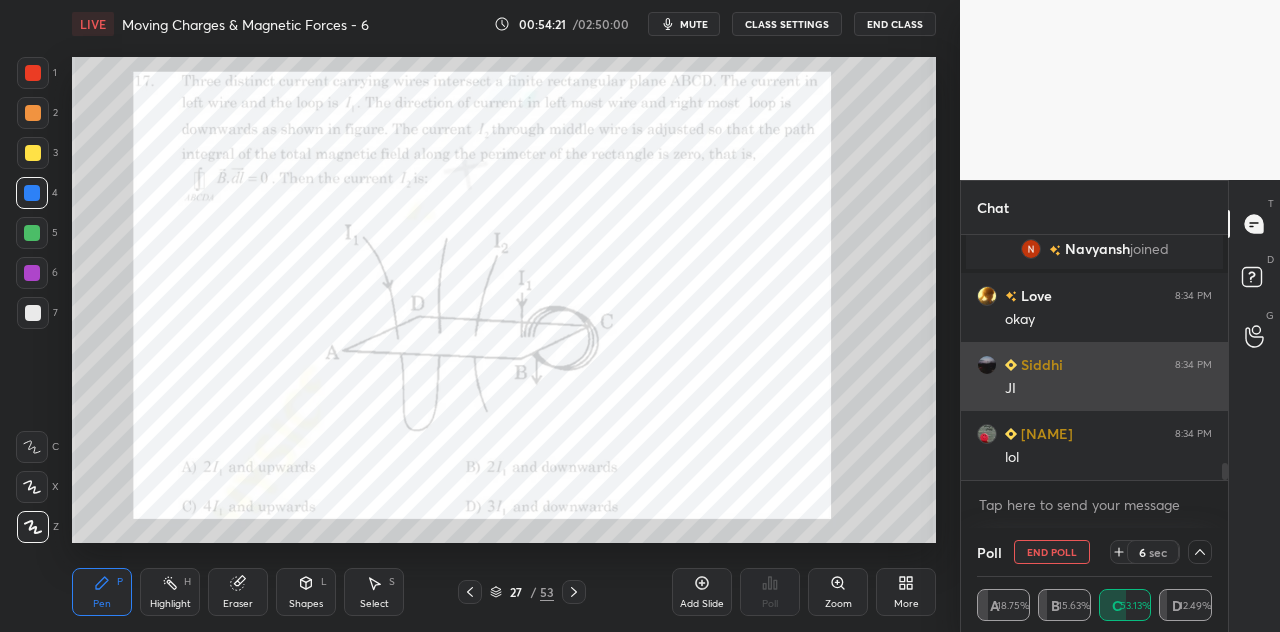 scroll, scrollTop: 3438, scrollLeft: 0, axis: vertical 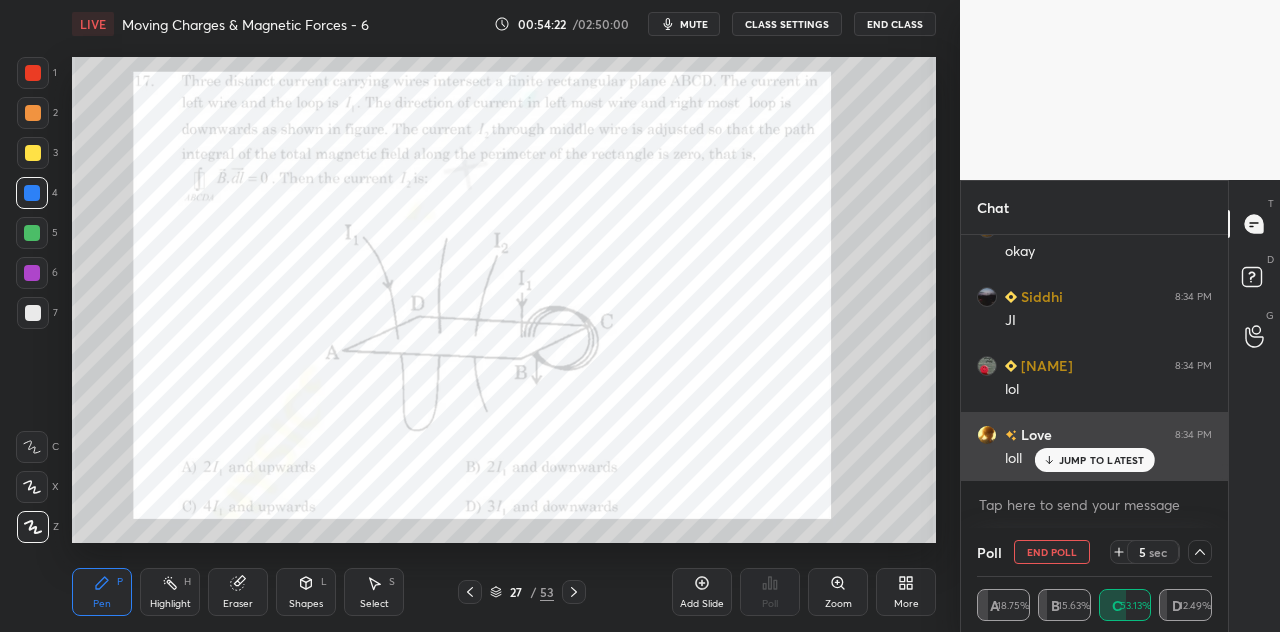 click on "JUMP TO LATEST" at bounding box center (1102, 460) 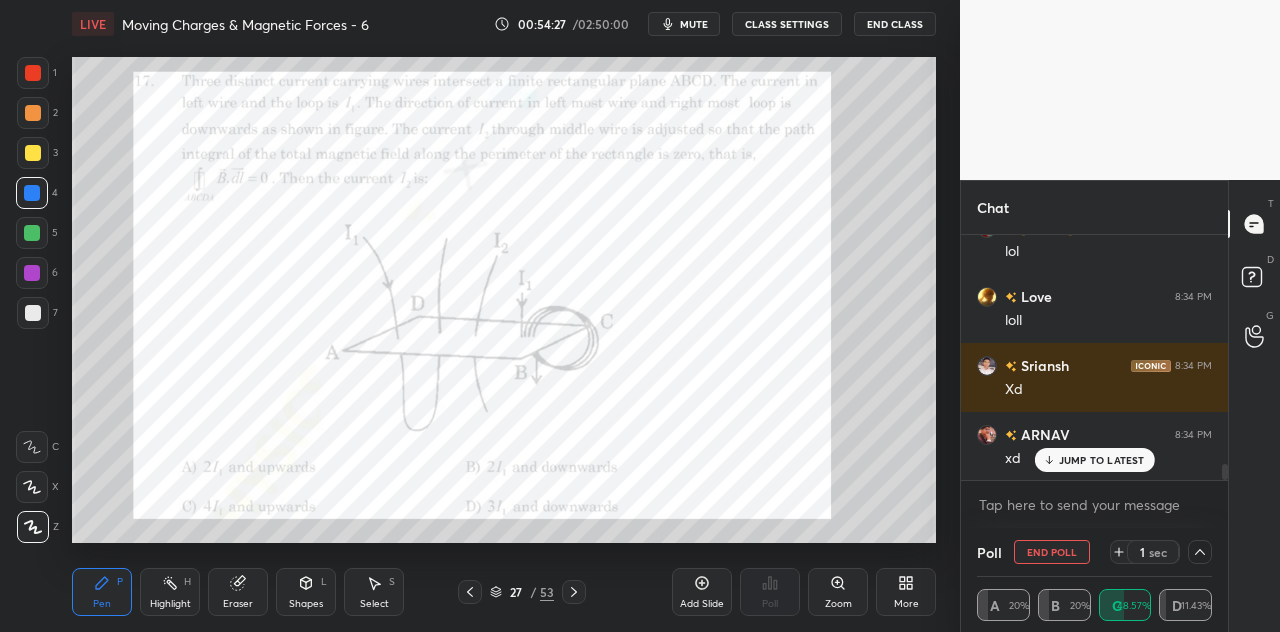 scroll, scrollTop: 3646, scrollLeft: 0, axis: vertical 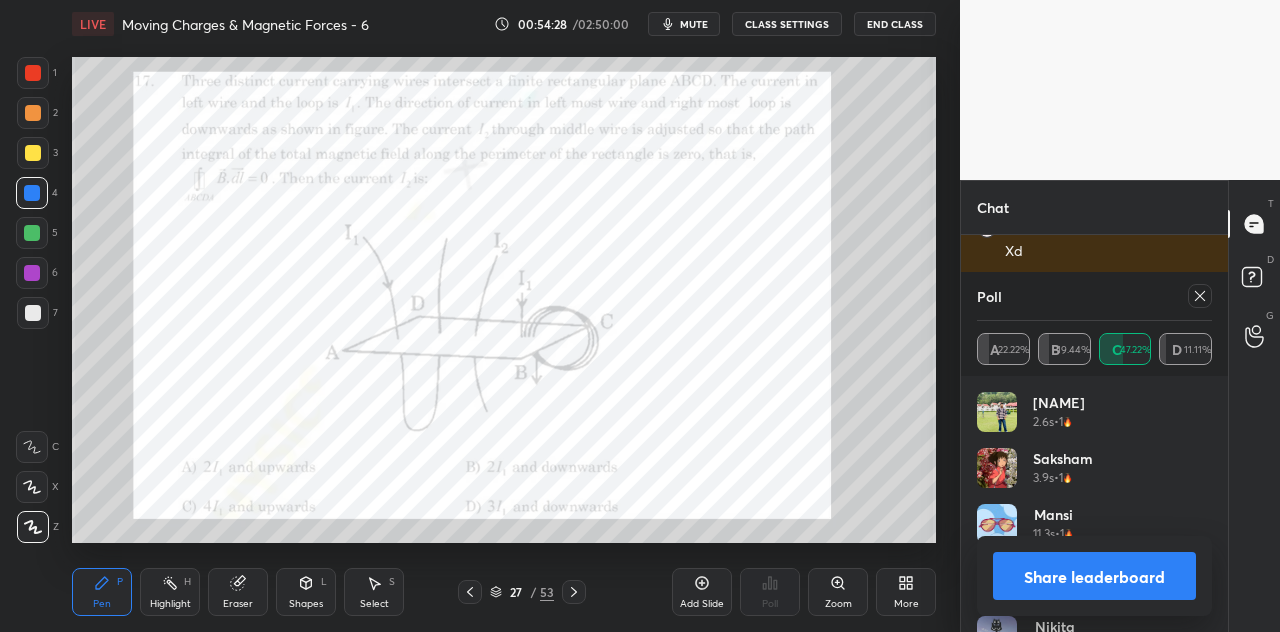 click on "Share leaderboard" at bounding box center (1094, 576) 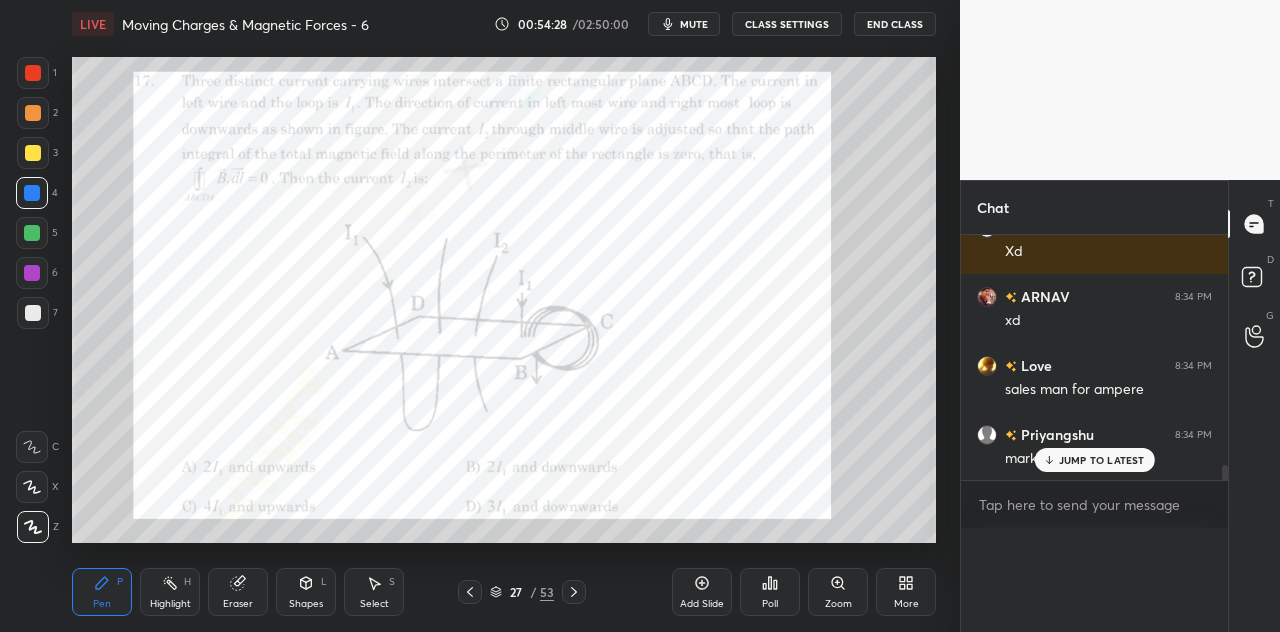 scroll, scrollTop: 176, scrollLeft: 229, axis: both 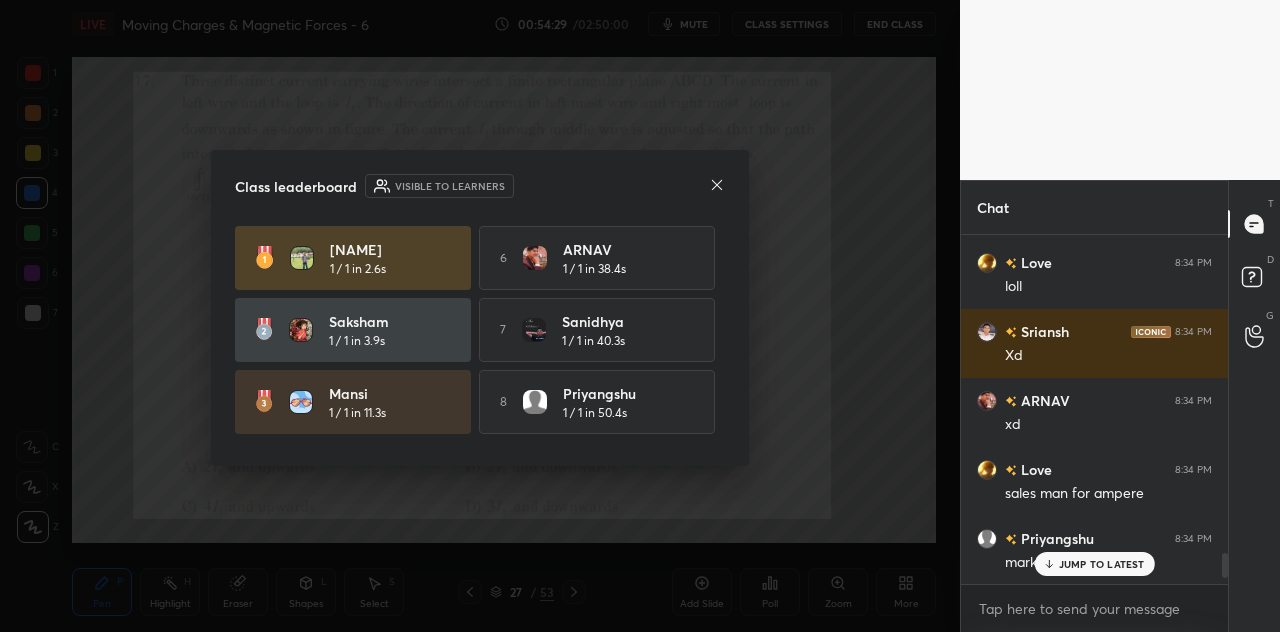 click 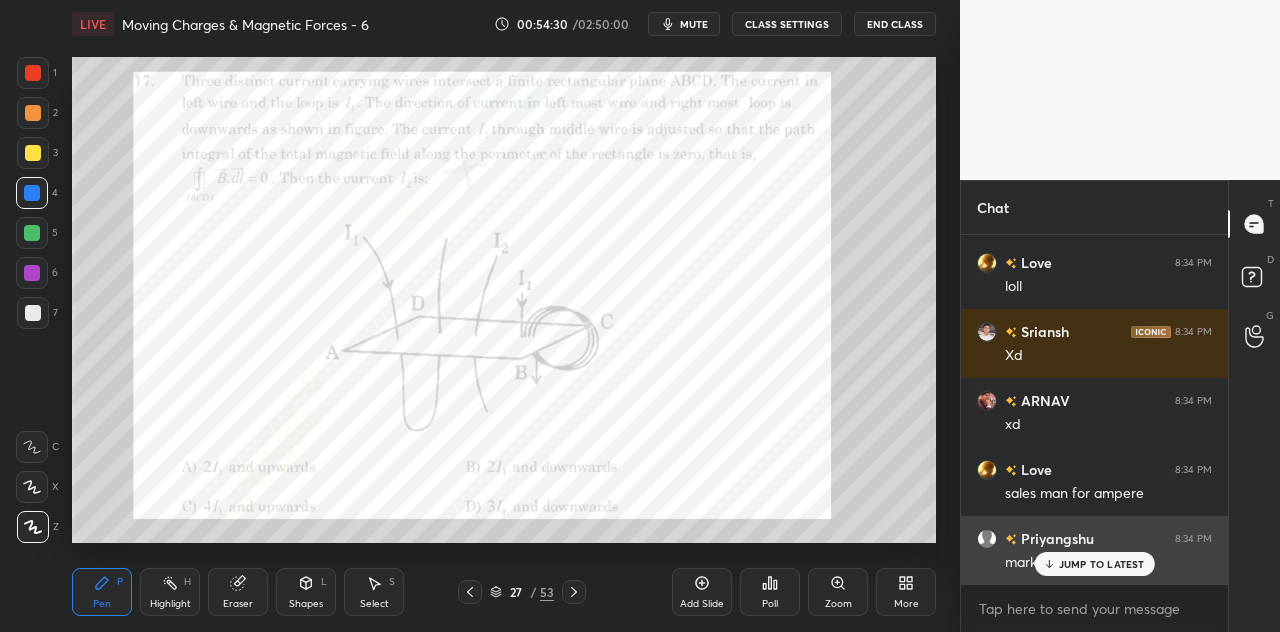 click on "JUMP TO LATEST" at bounding box center [1102, 564] 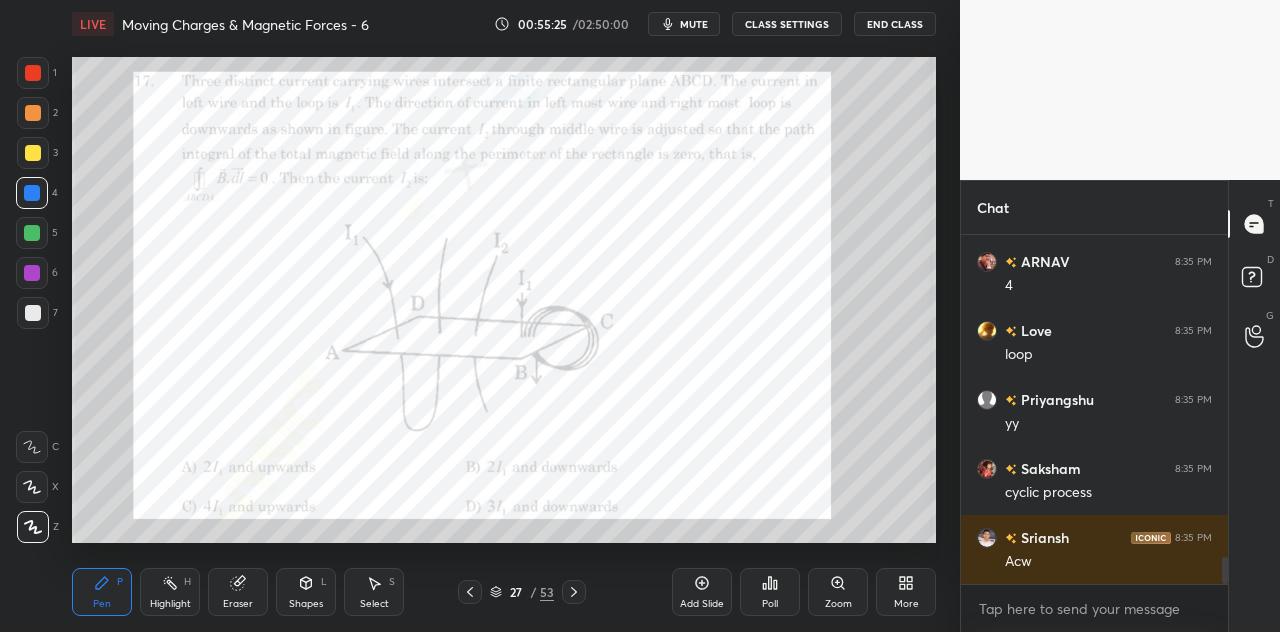 click at bounding box center [33, 73] 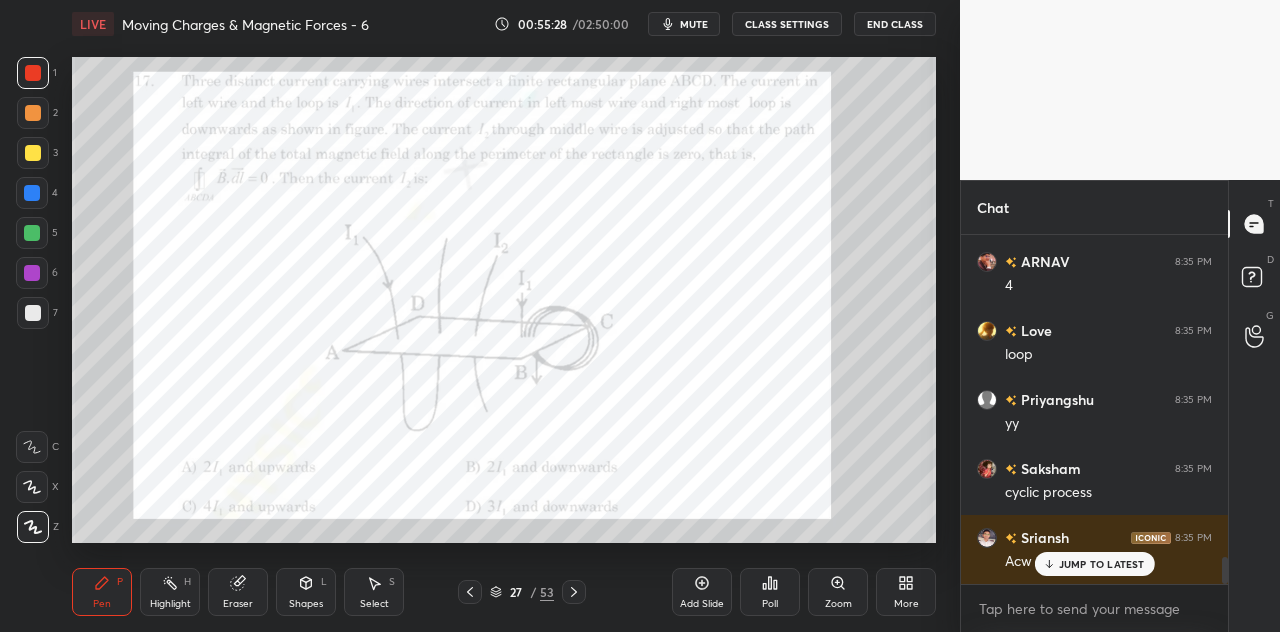 scroll, scrollTop: 4162, scrollLeft: 0, axis: vertical 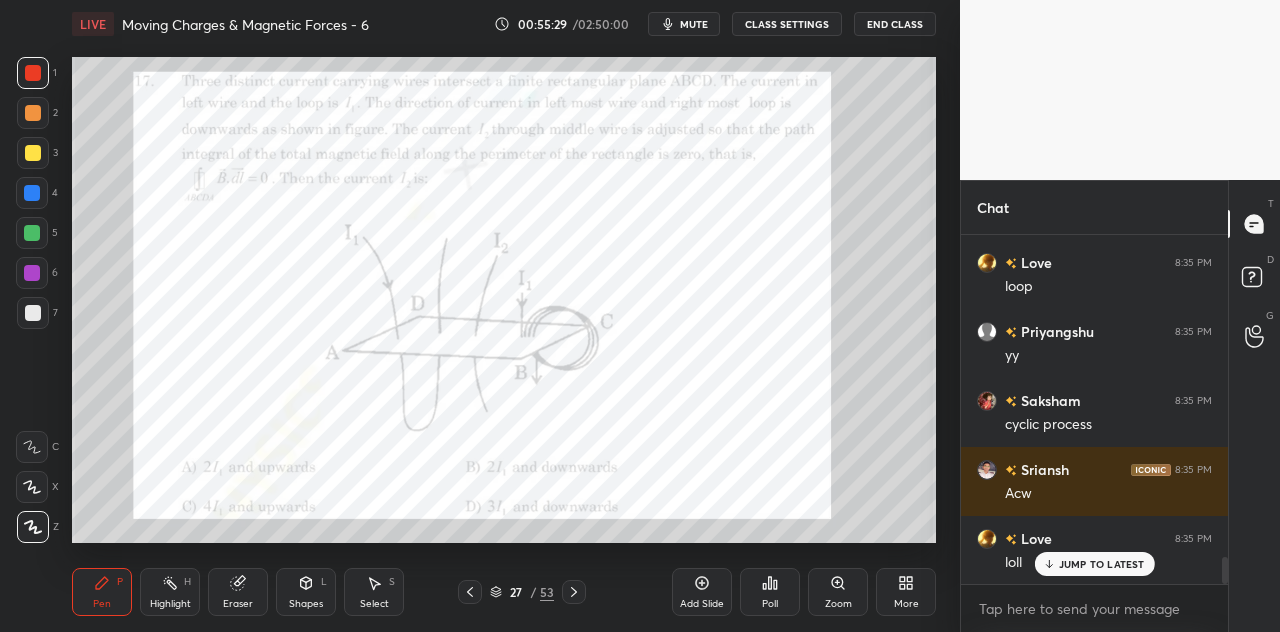 click on "JUMP TO LATEST" at bounding box center (1094, 564) 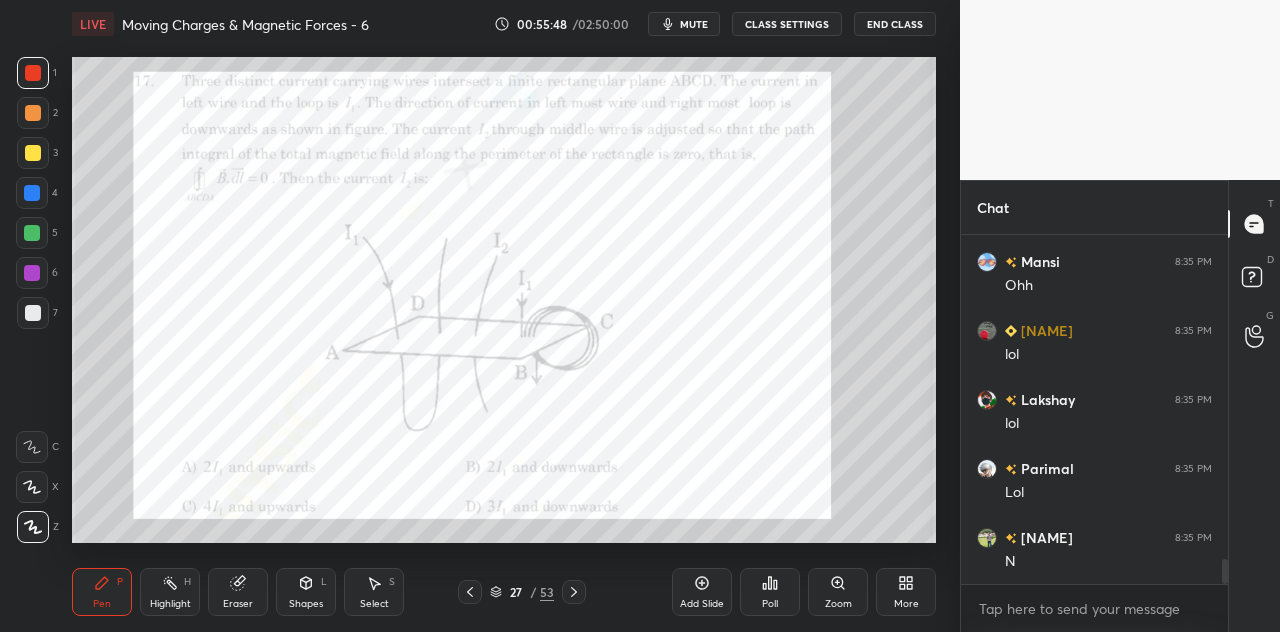 scroll, scrollTop: 4614, scrollLeft: 0, axis: vertical 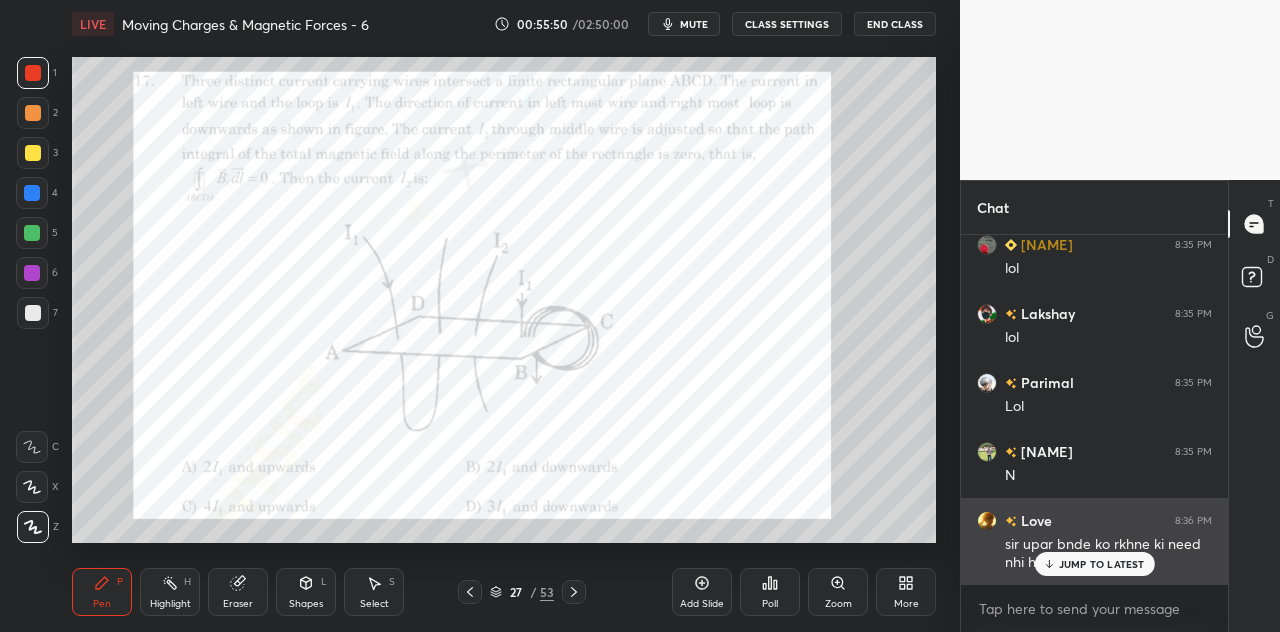 click on "JUMP TO LATEST" at bounding box center [1102, 564] 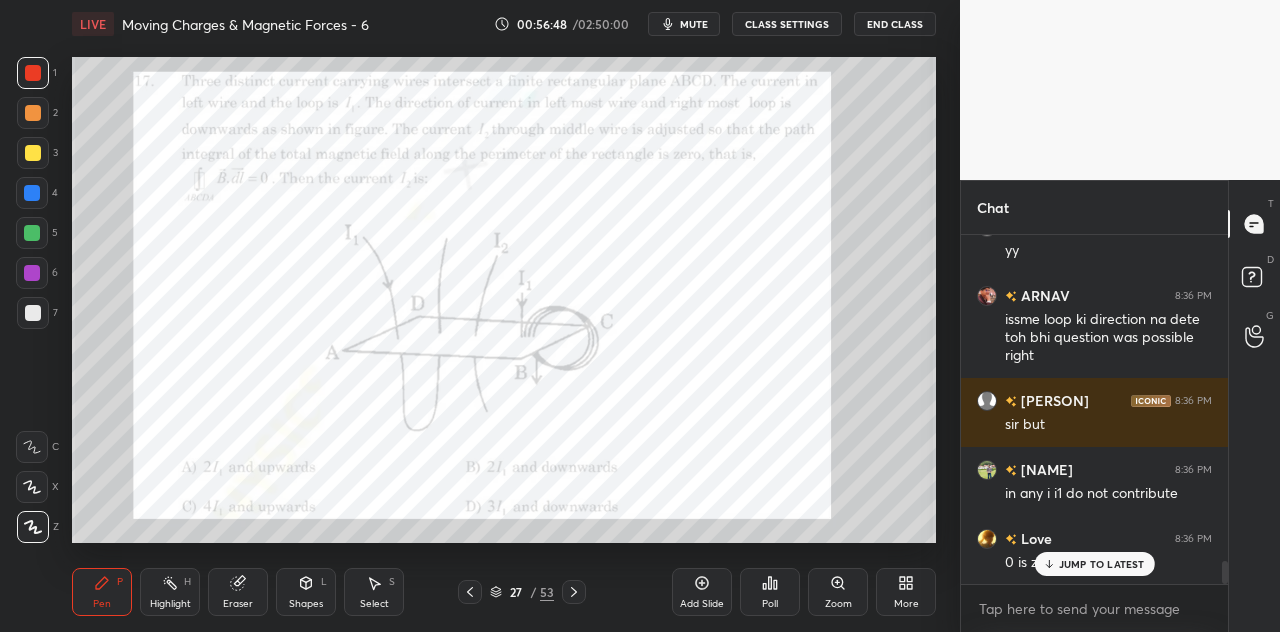 scroll, scrollTop: 5152, scrollLeft: 0, axis: vertical 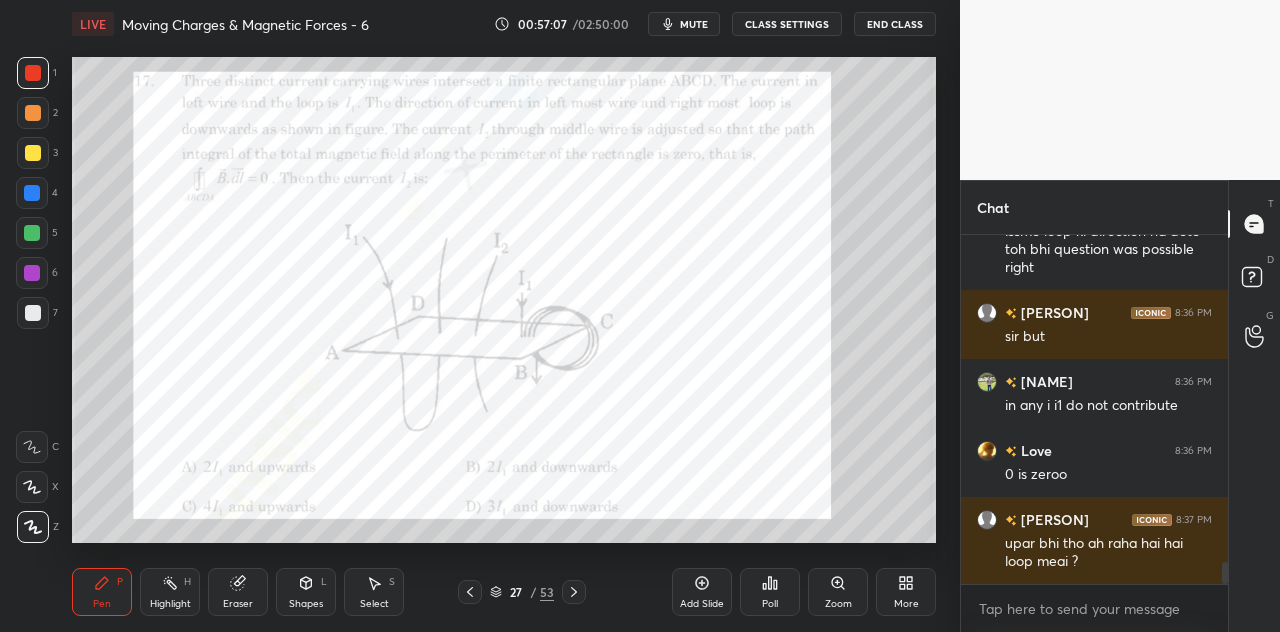 click at bounding box center [32, 193] 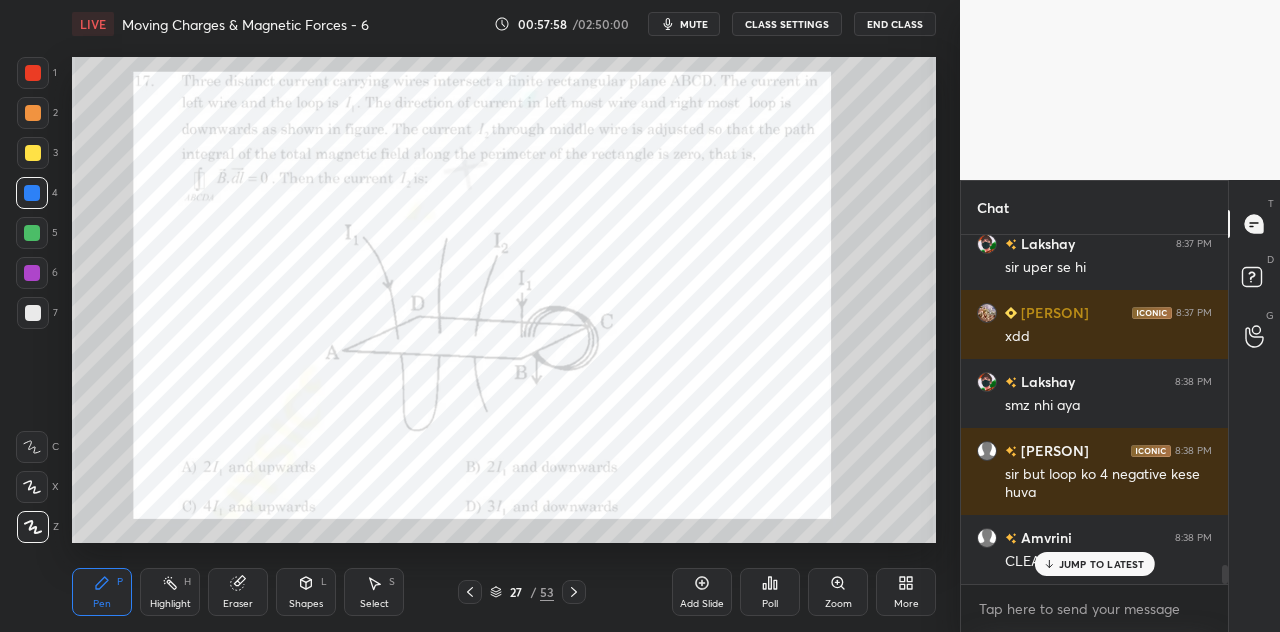 scroll, scrollTop: 5982, scrollLeft: 0, axis: vertical 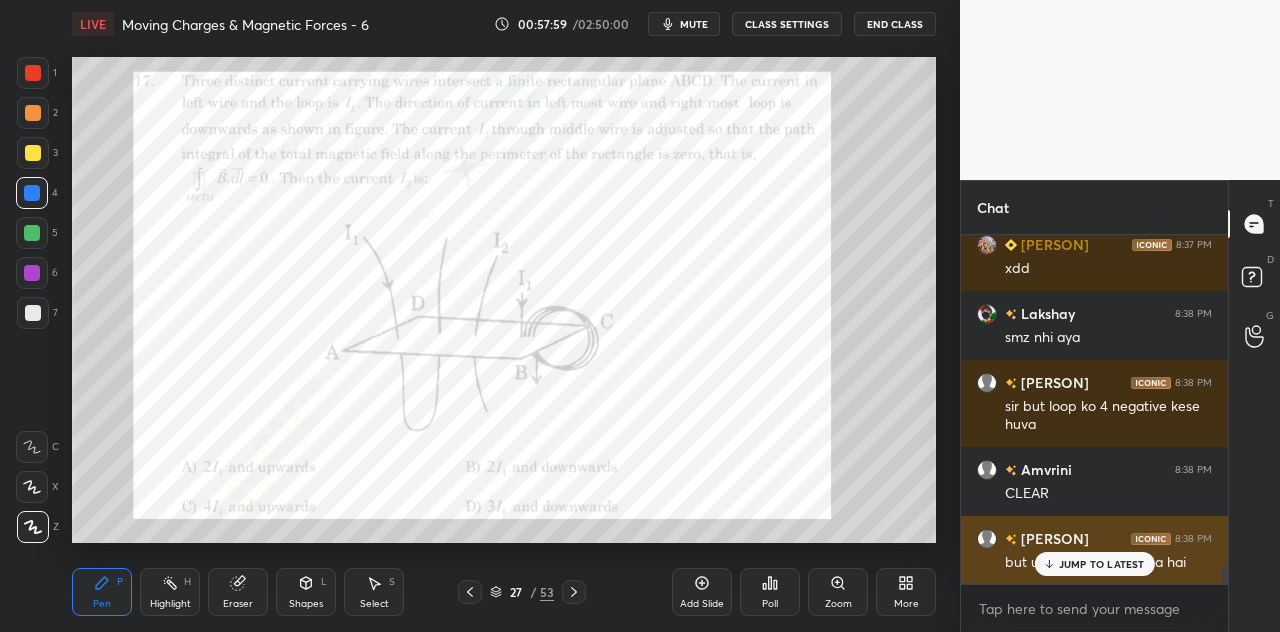 click on "JUMP TO LATEST" at bounding box center [1102, 564] 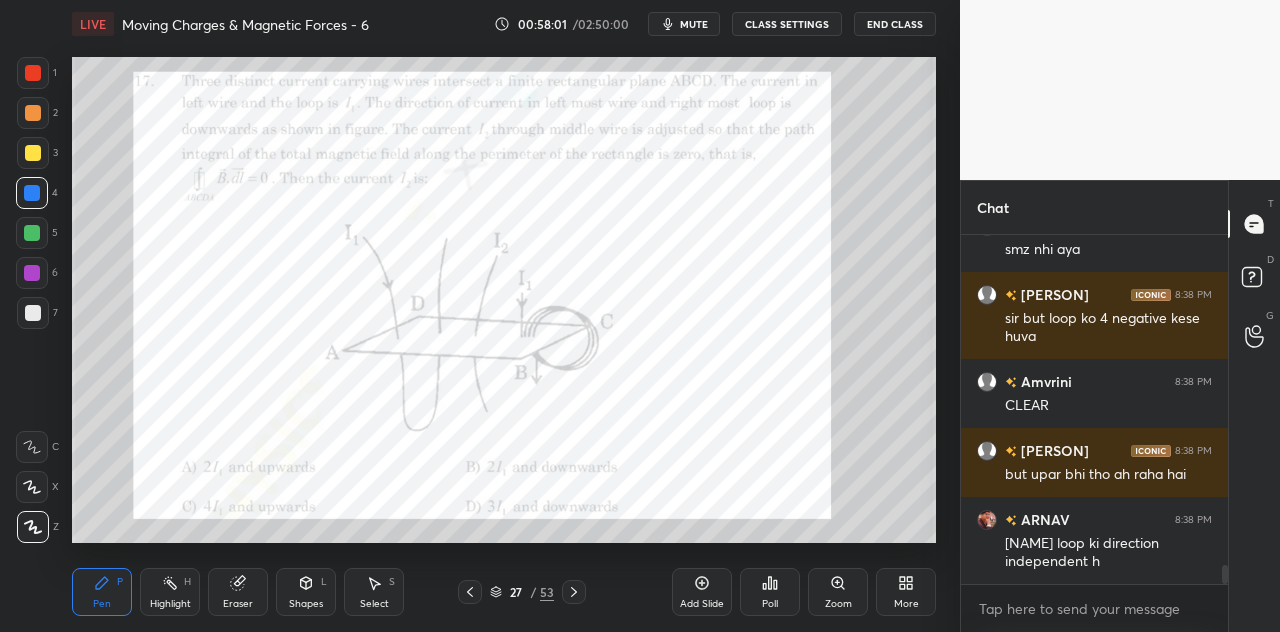scroll, scrollTop: 6138, scrollLeft: 0, axis: vertical 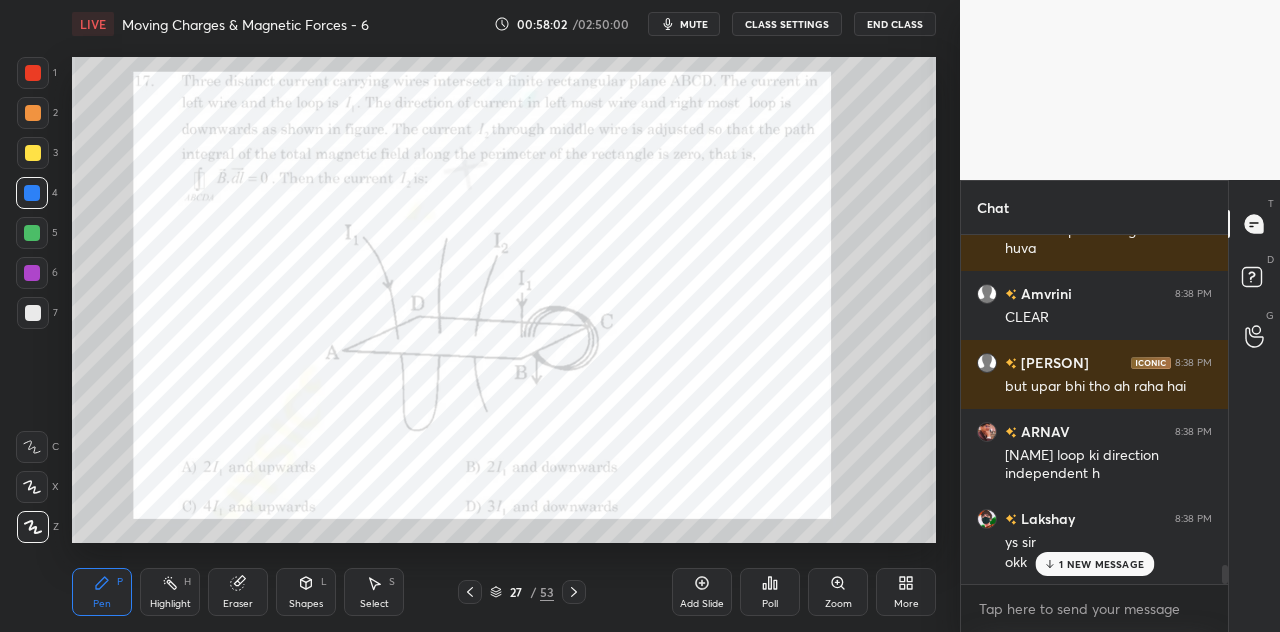 click on "1 NEW MESSAGE" at bounding box center [1101, 564] 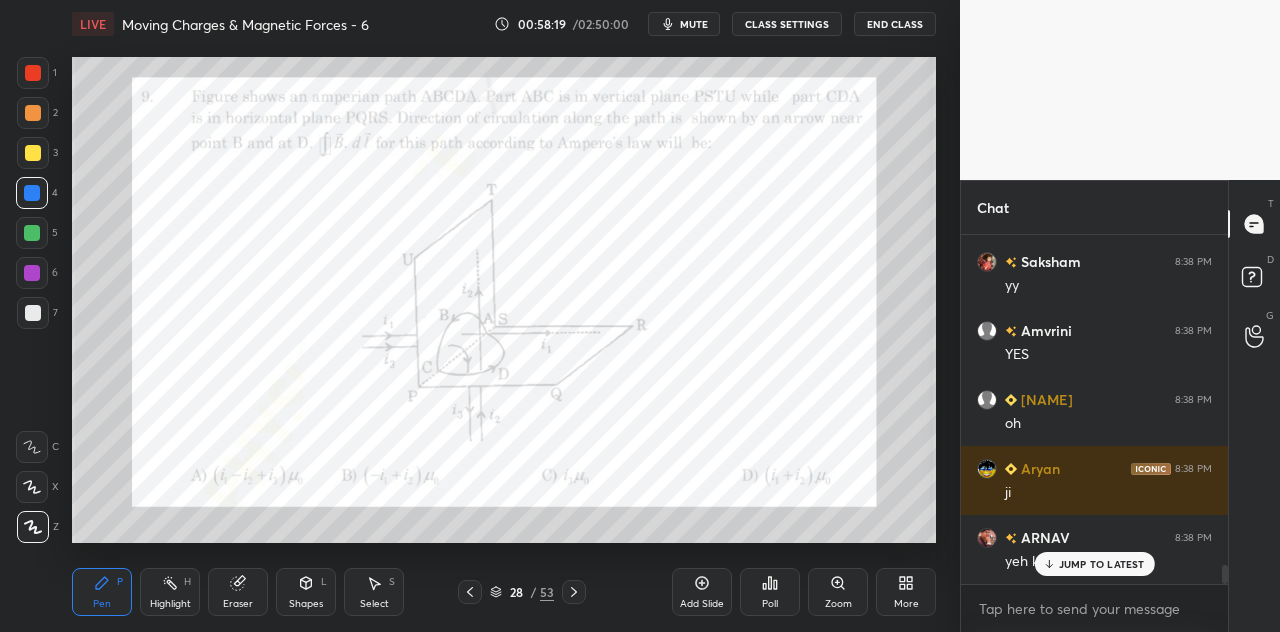 scroll, scrollTop: 6070, scrollLeft: 0, axis: vertical 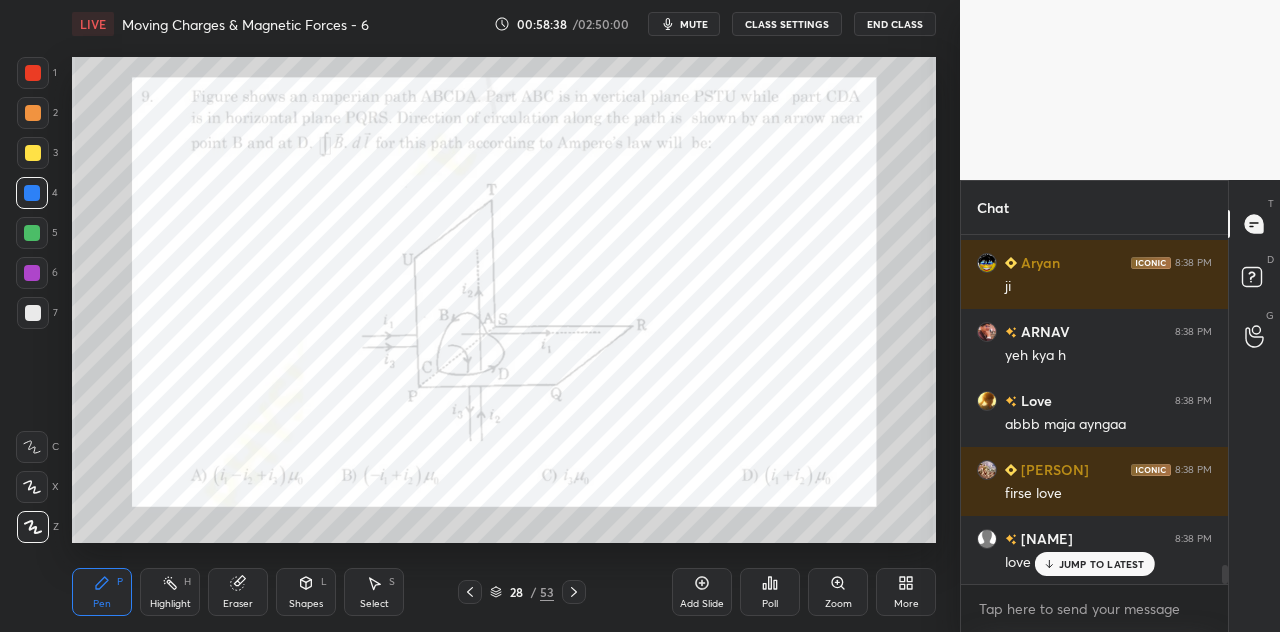click on "Poll" at bounding box center (770, 592) 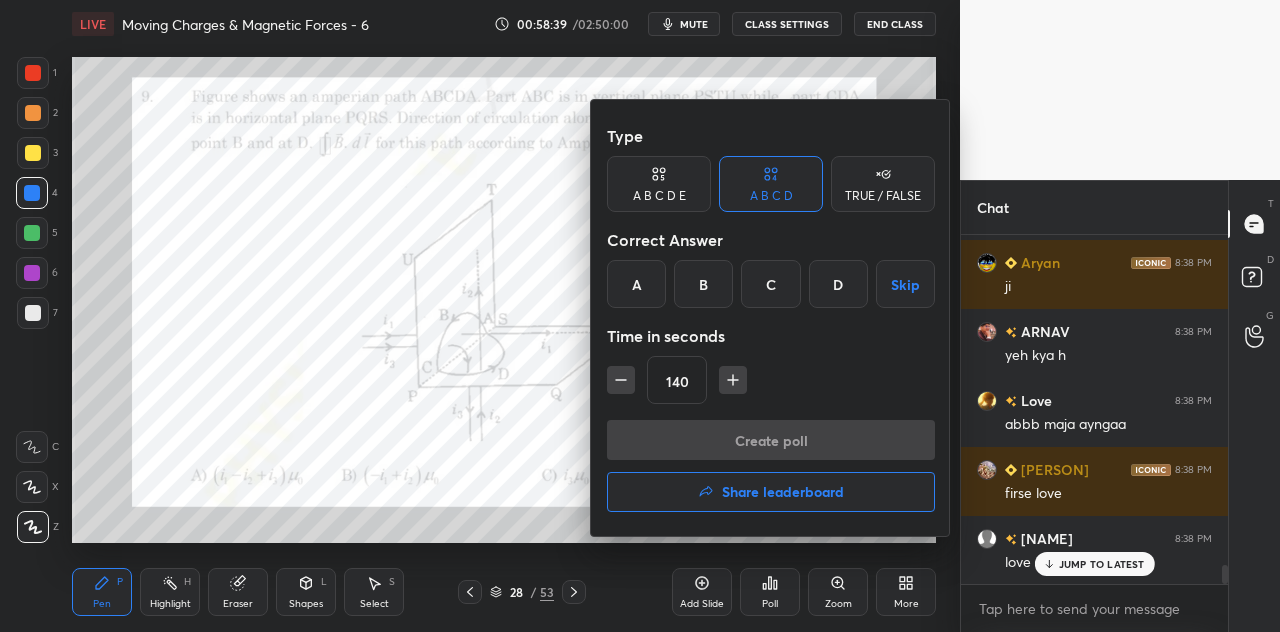 click on "D" at bounding box center [838, 284] 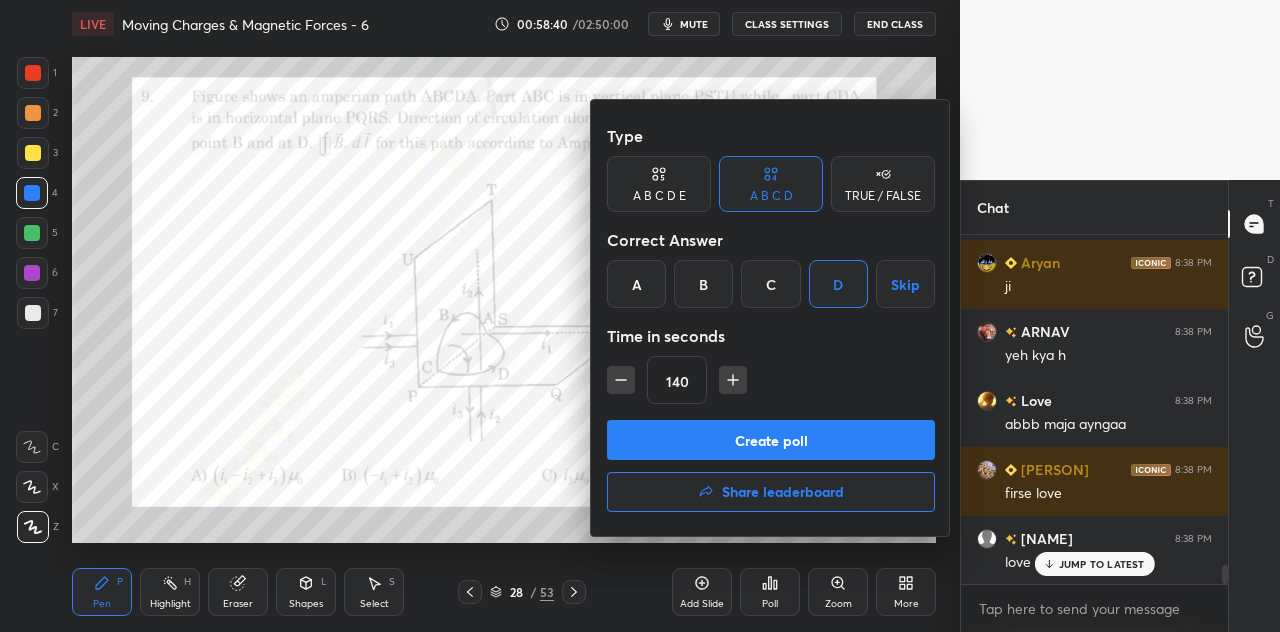click on "140" at bounding box center (677, 381) 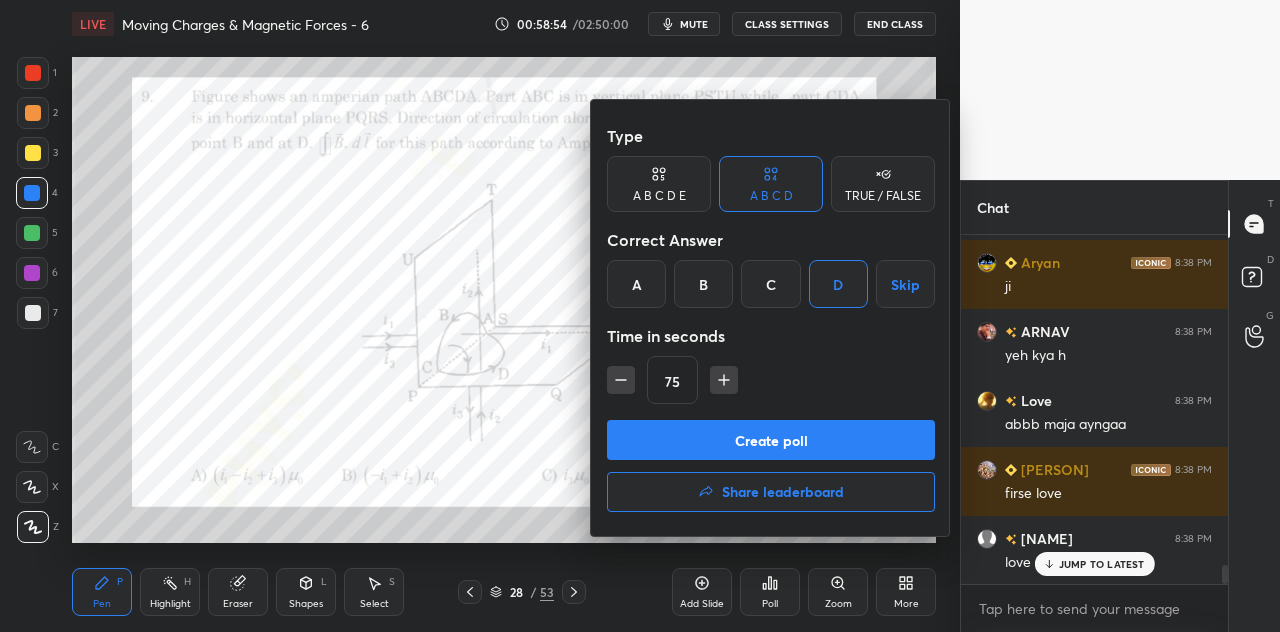 type on "75" 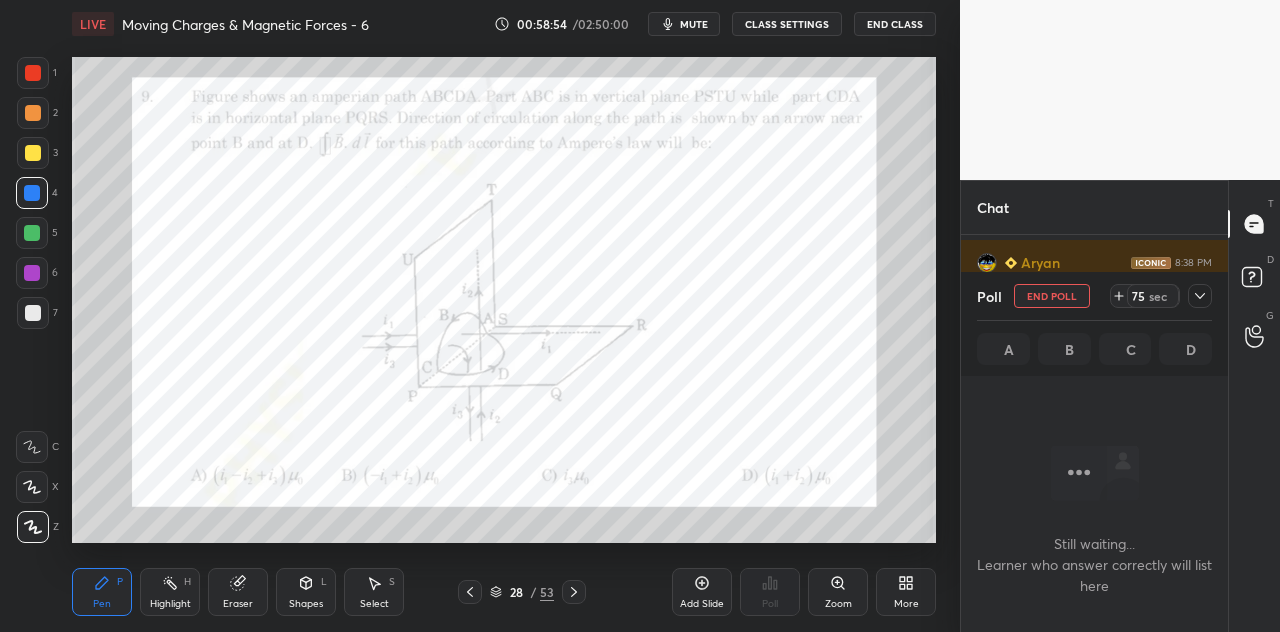 scroll, scrollTop: 310, scrollLeft: 261, axis: both 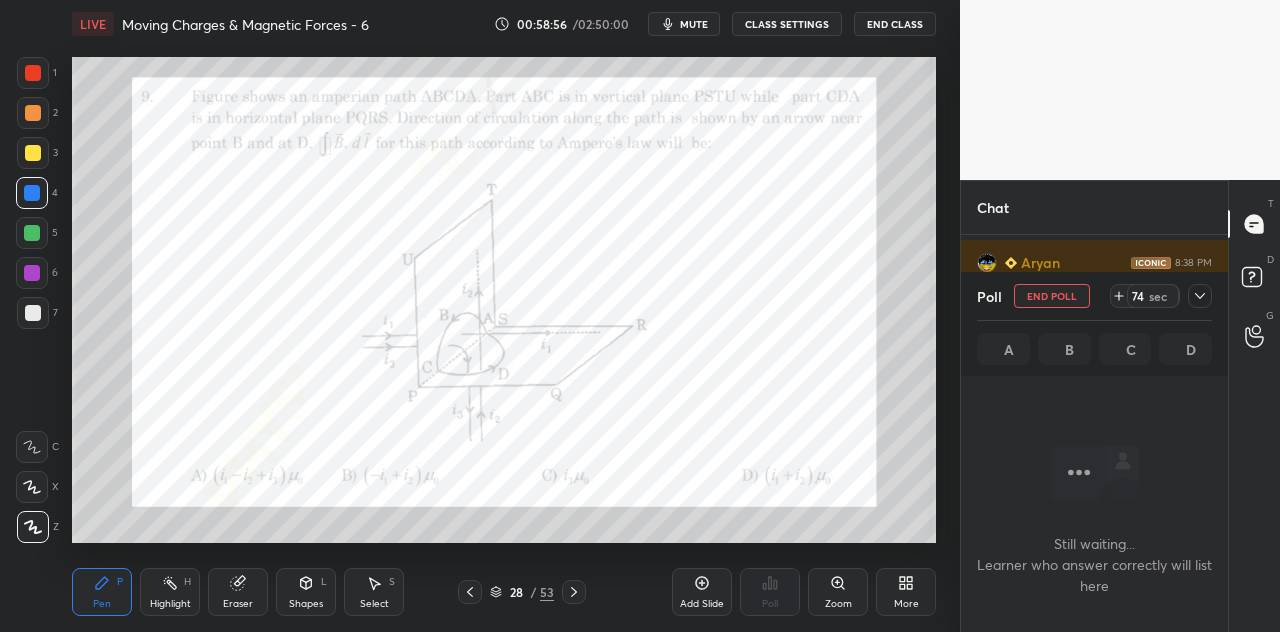 click 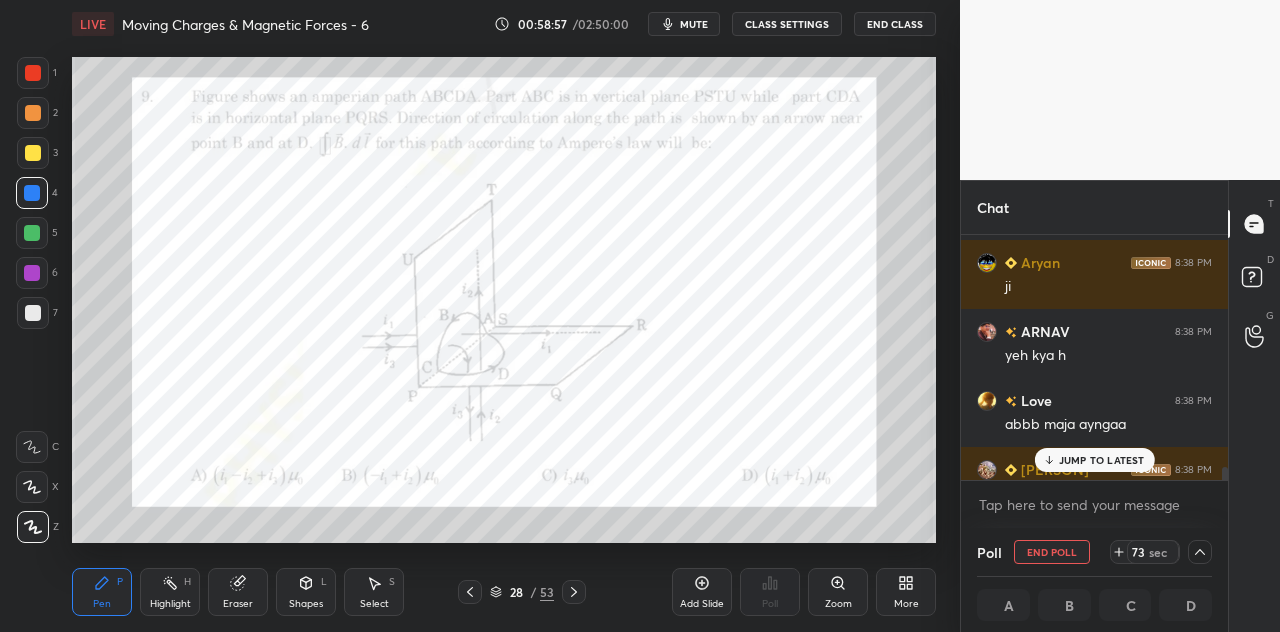 scroll, scrollTop: 1, scrollLeft: 6, axis: both 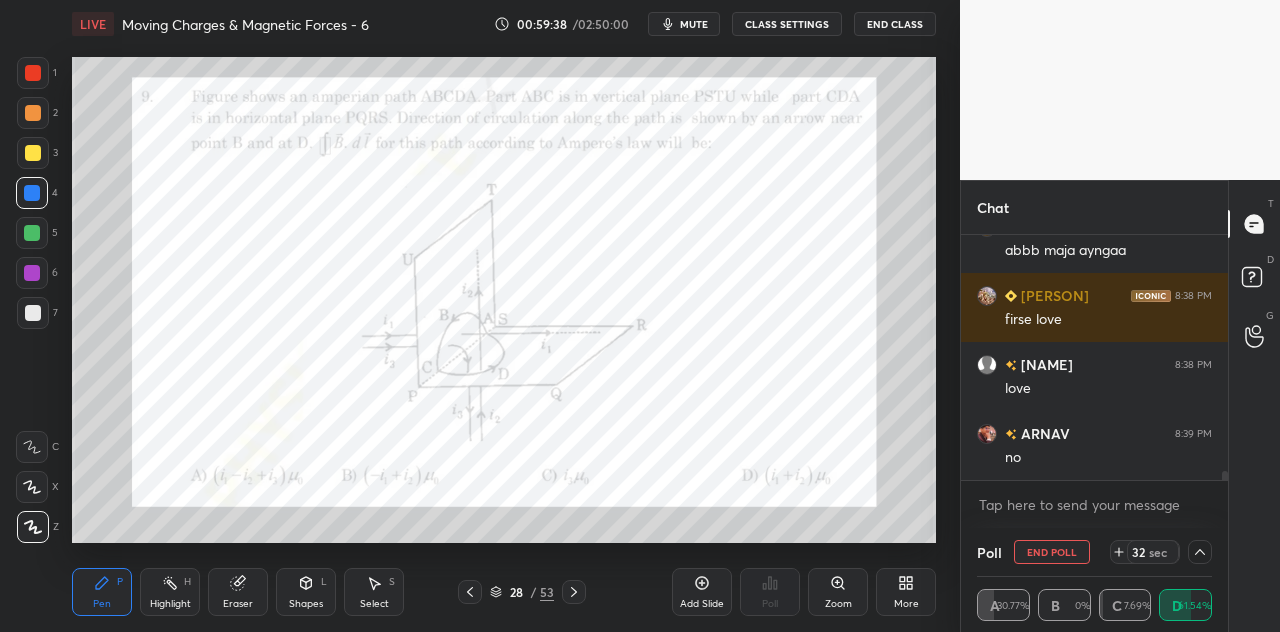 click at bounding box center [32, 273] 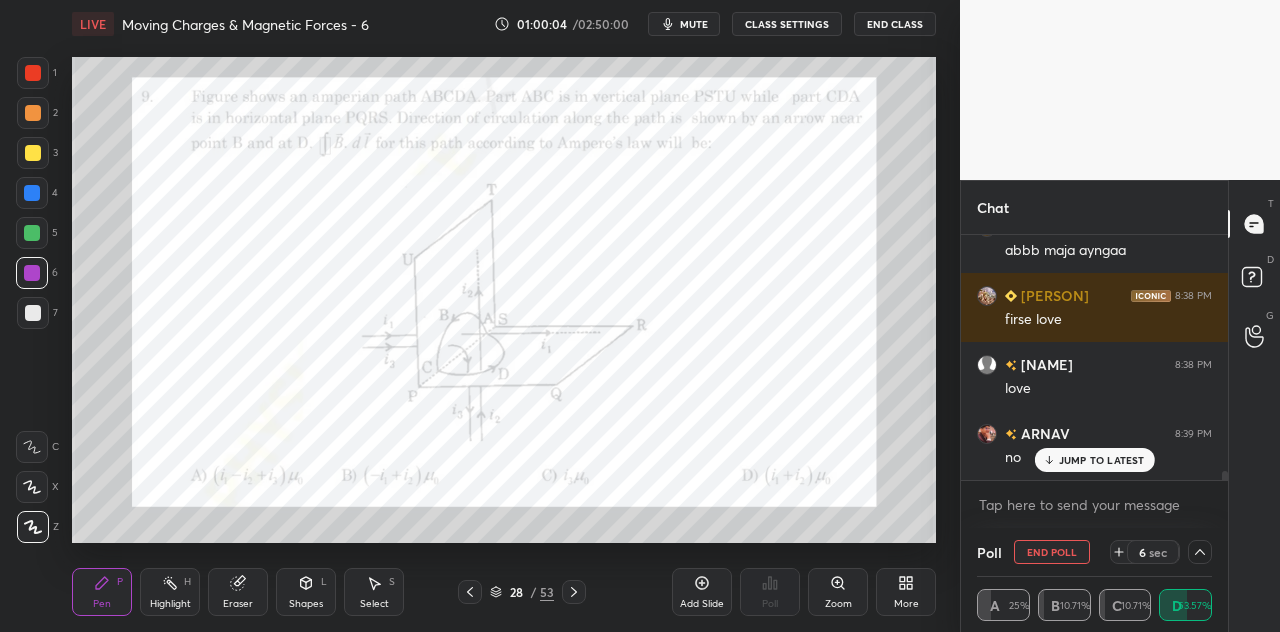 scroll, scrollTop: 6450, scrollLeft: 0, axis: vertical 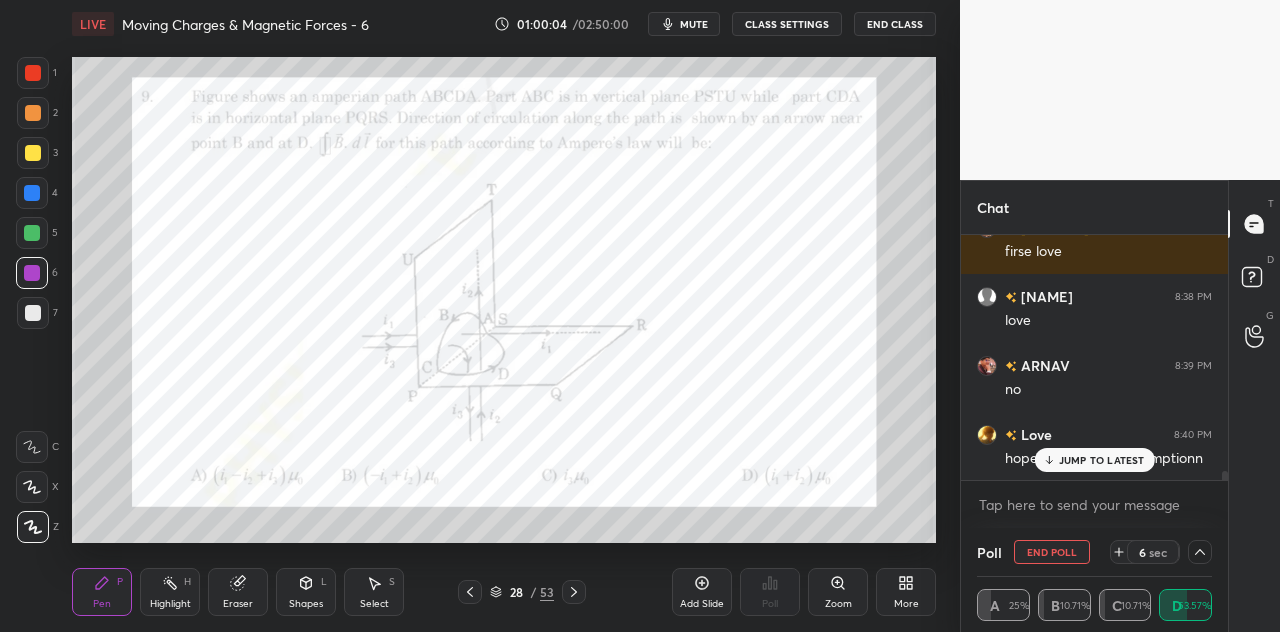 click on "Eraser" at bounding box center [238, 592] 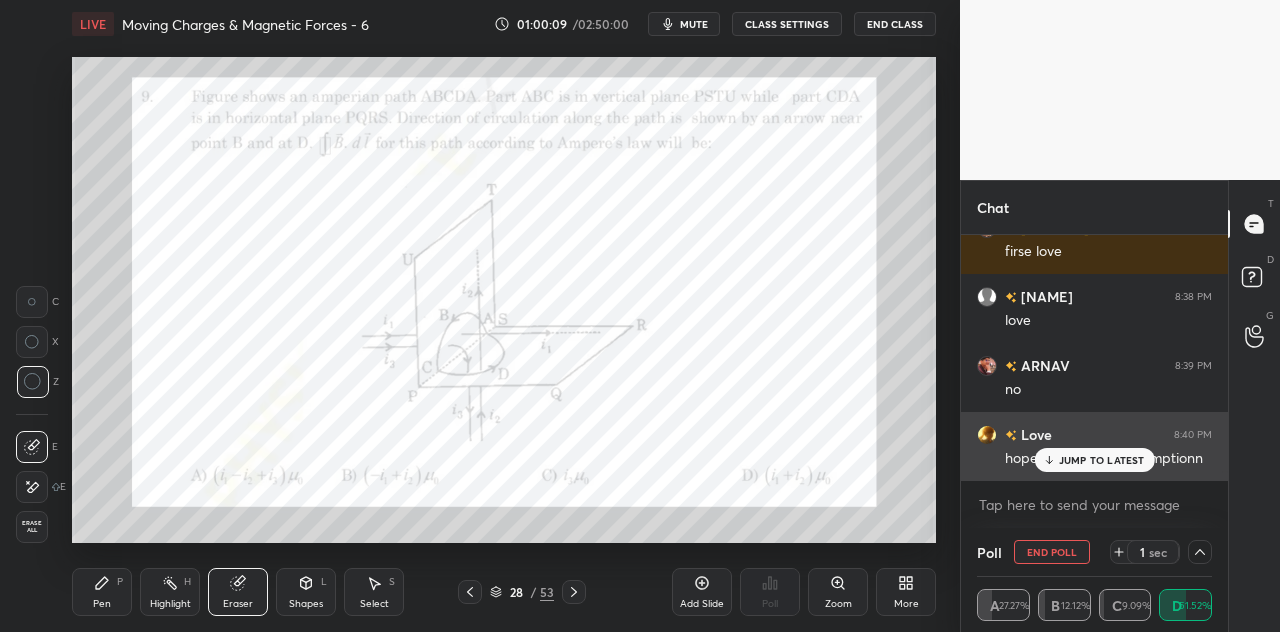 click on "JUMP TO LATEST" at bounding box center [1102, 460] 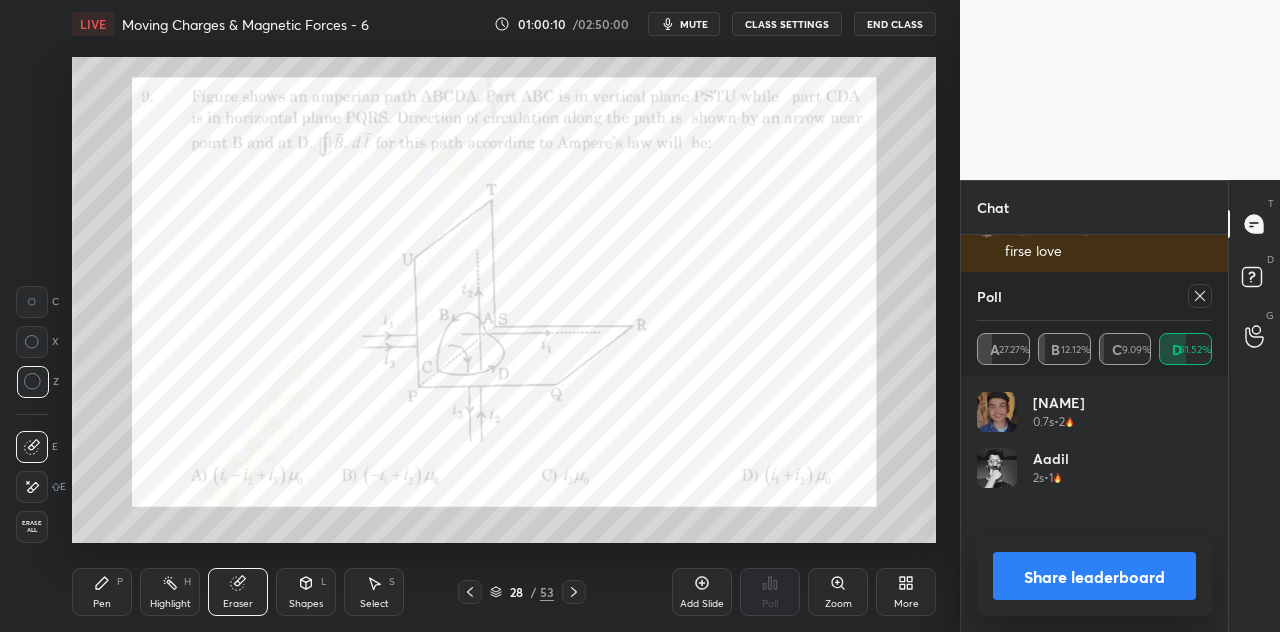 scroll, scrollTop: 7, scrollLeft: 6, axis: both 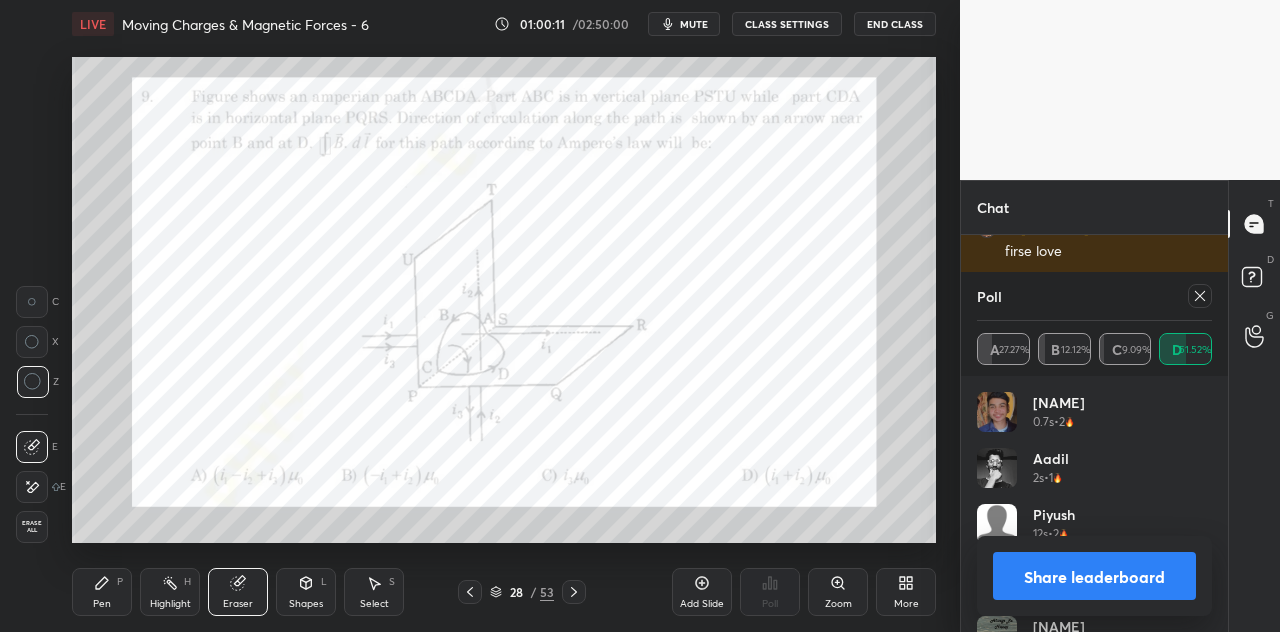 click on "Share leaderboard" at bounding box center (1094, 576) 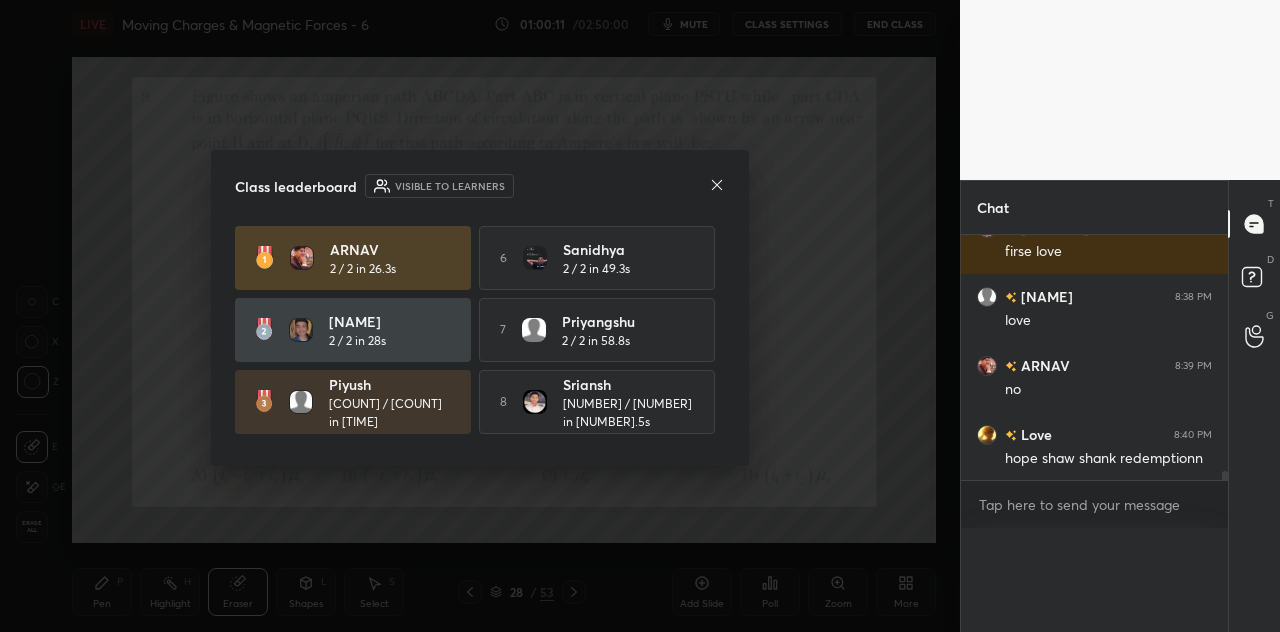 scroll, scrollTop: 1, scrollLeft: 6, axis: both 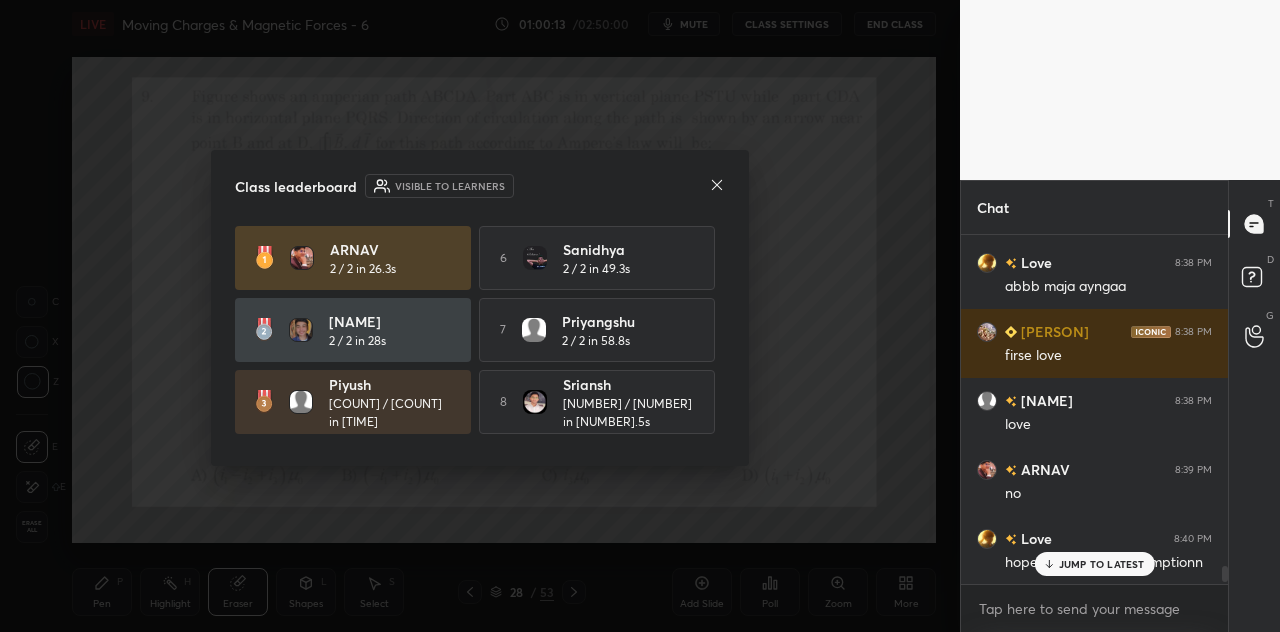 click 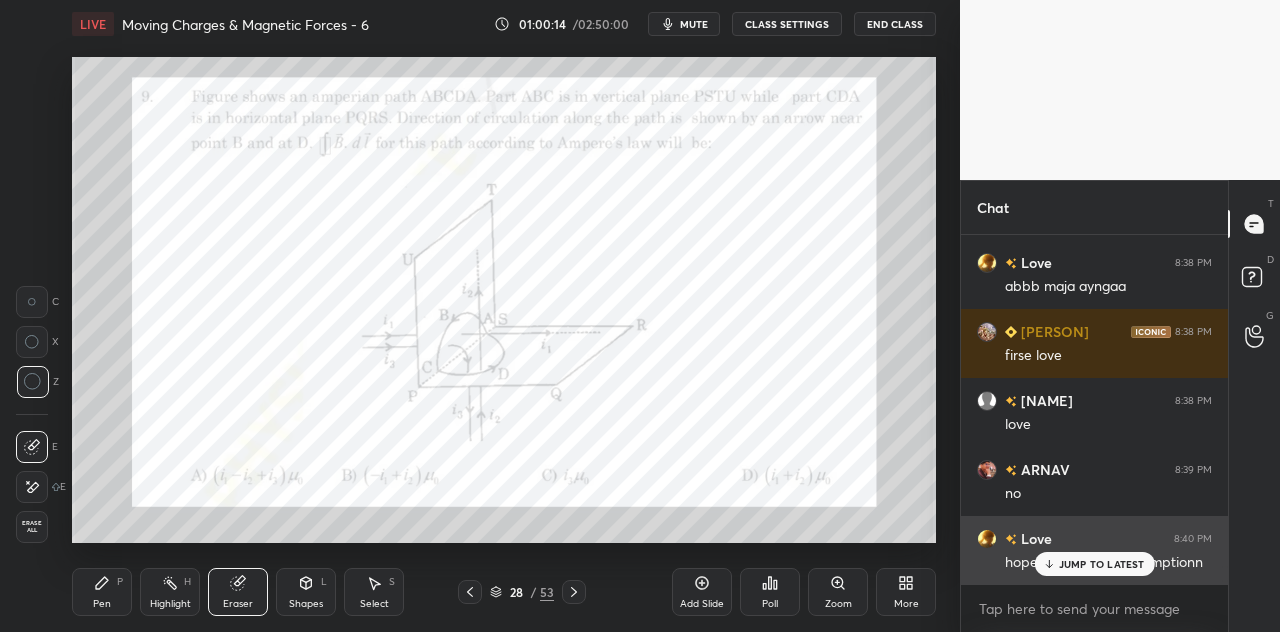 click on "JUMP TO LATEST" at bounding box center (1102, 564) 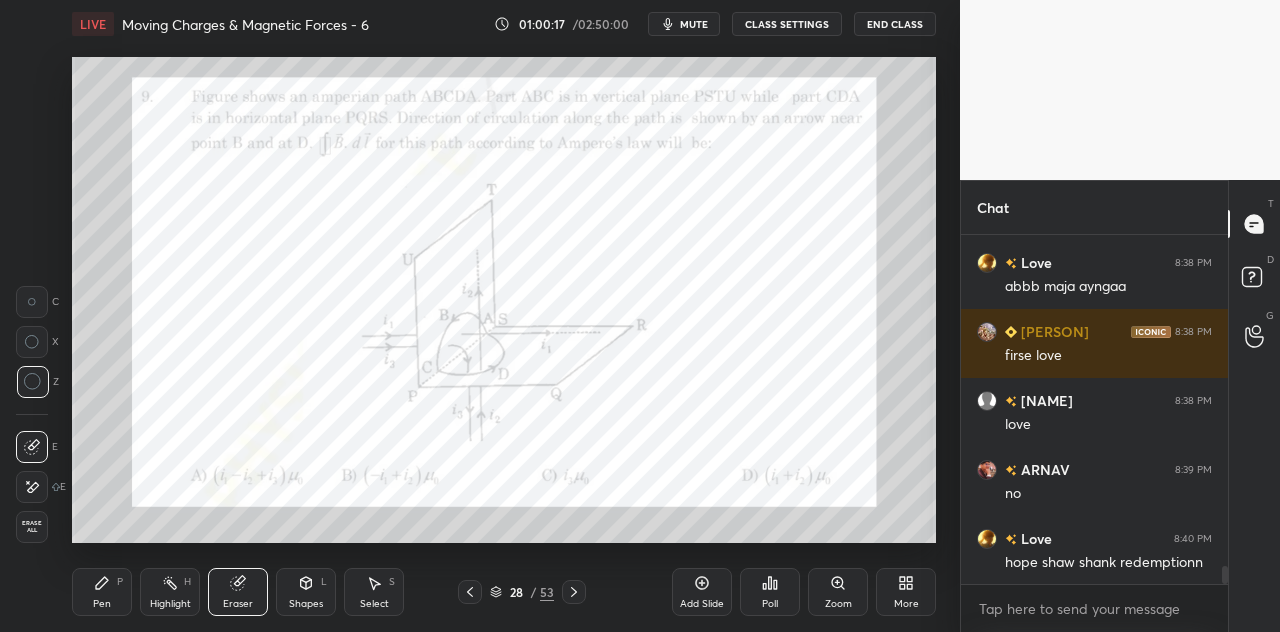 click on "Pen" at bounding box center [102, 604] 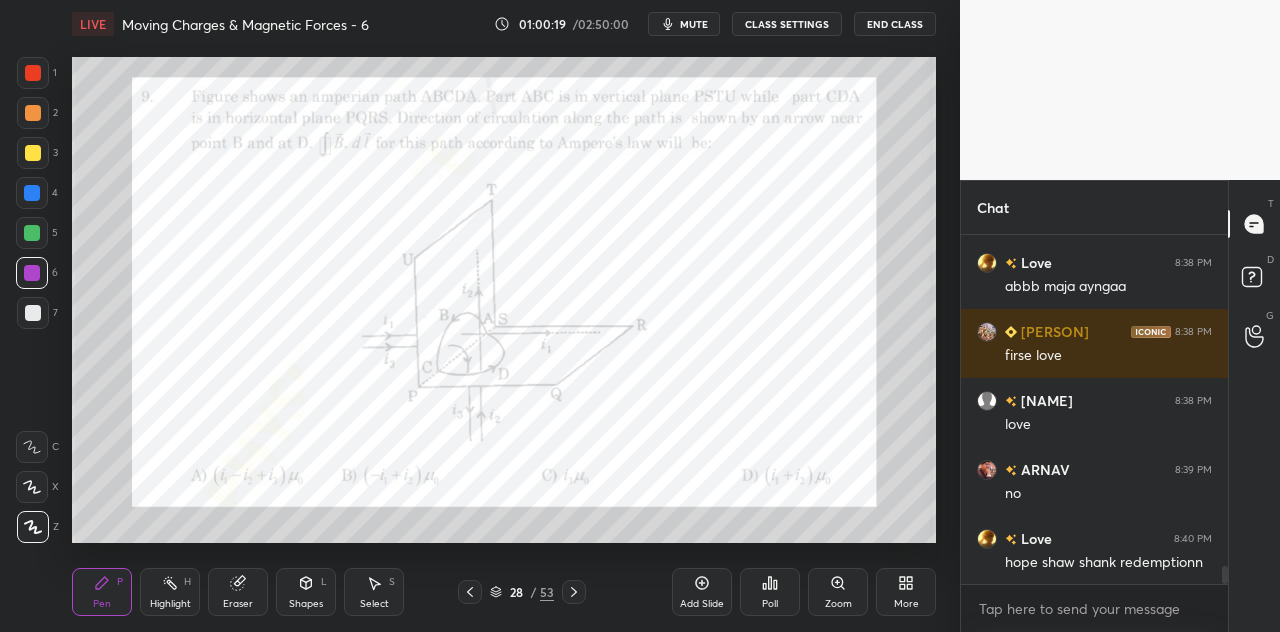 click at bounding box center [33, 73] 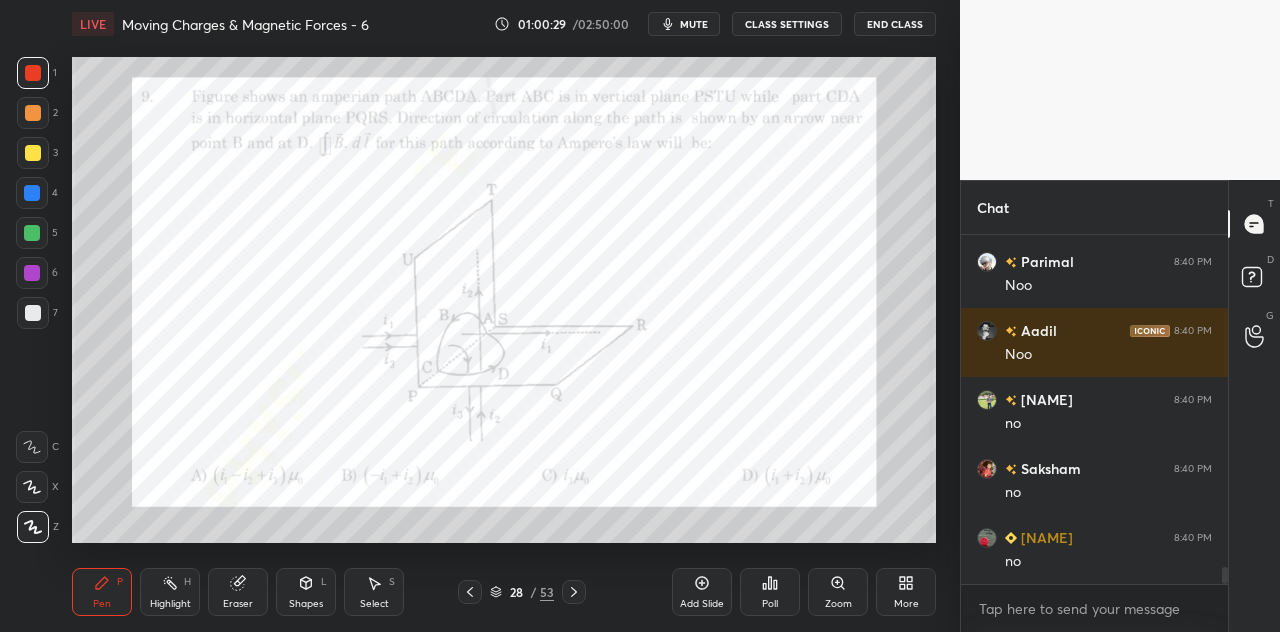 scroll, scrollTop: 6760, scrollLeft: 0, axis: vertical 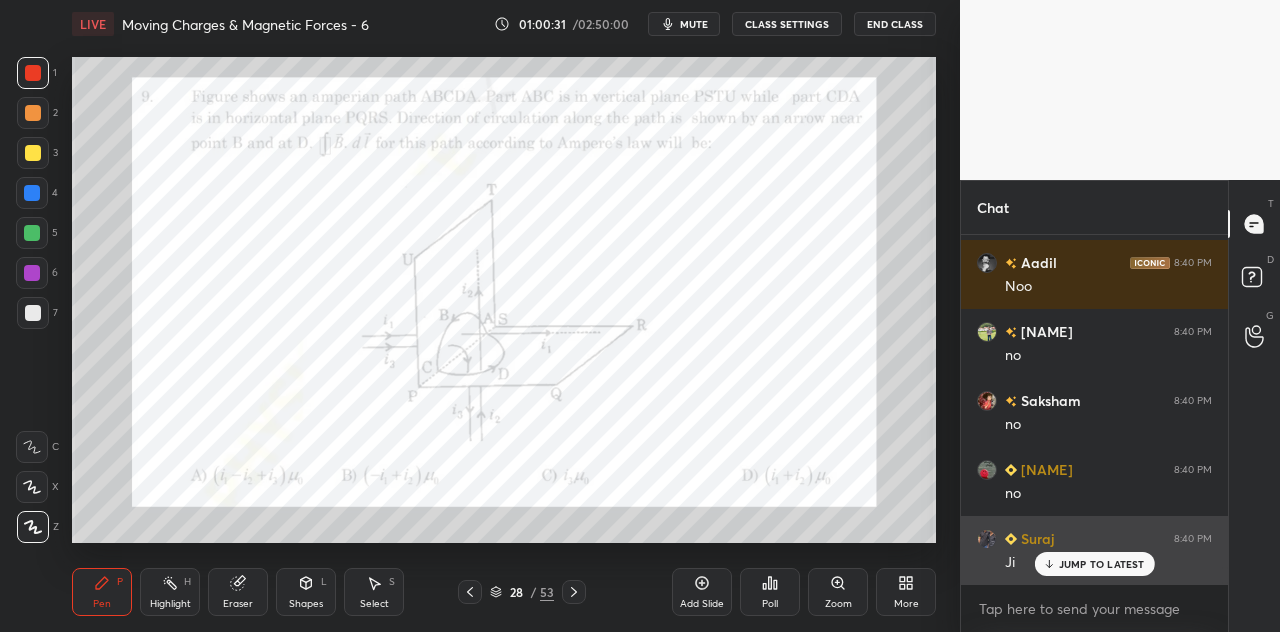 click on "JUMP TO LATEST" at bounding box center [1102, 564] 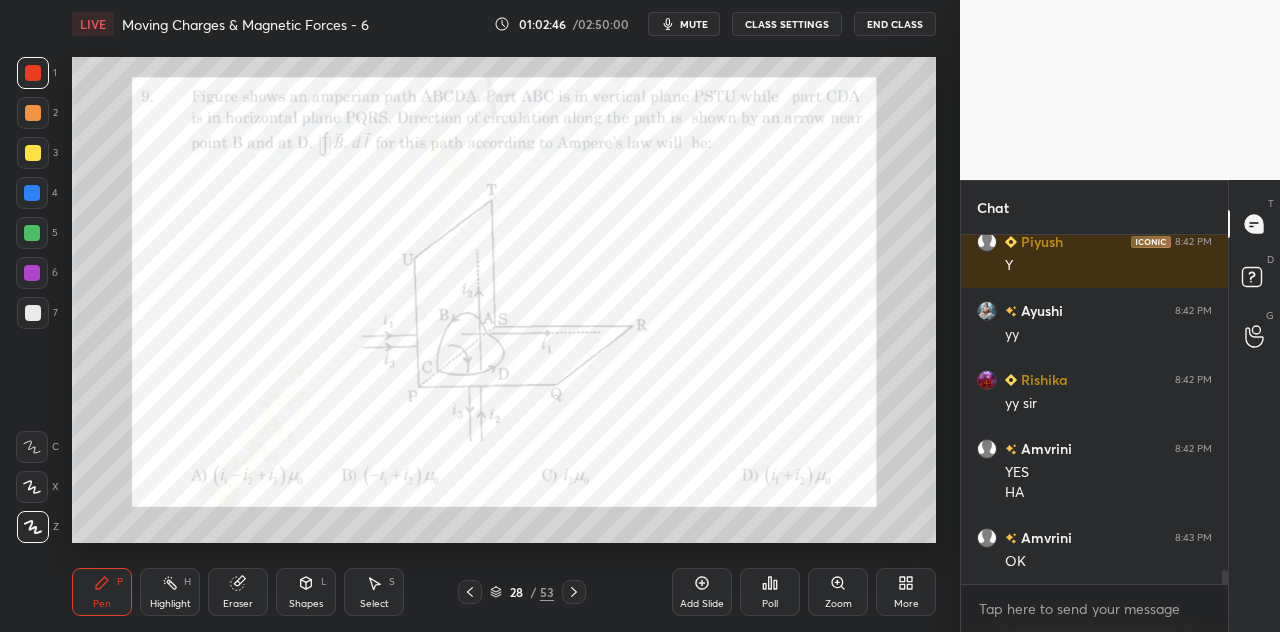 scroll, scrollTop: 8504, scrollLeft: 0, axis: vertical 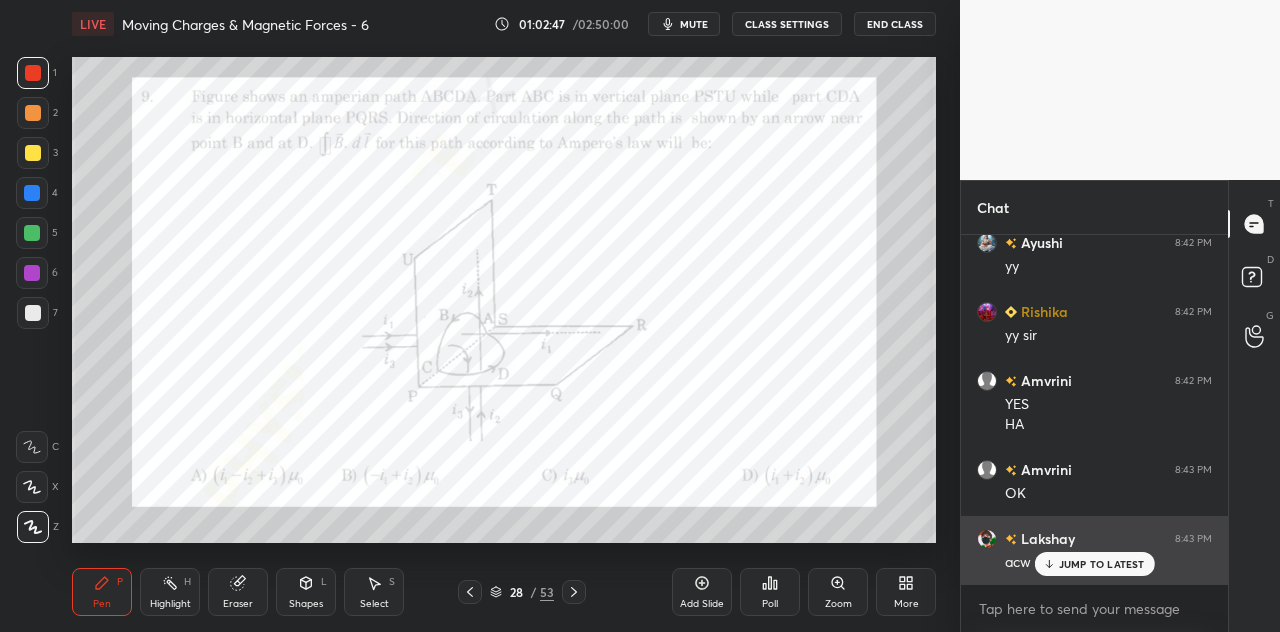 click on "JUMP TO LATEST" at bounding box center [1102, 564] 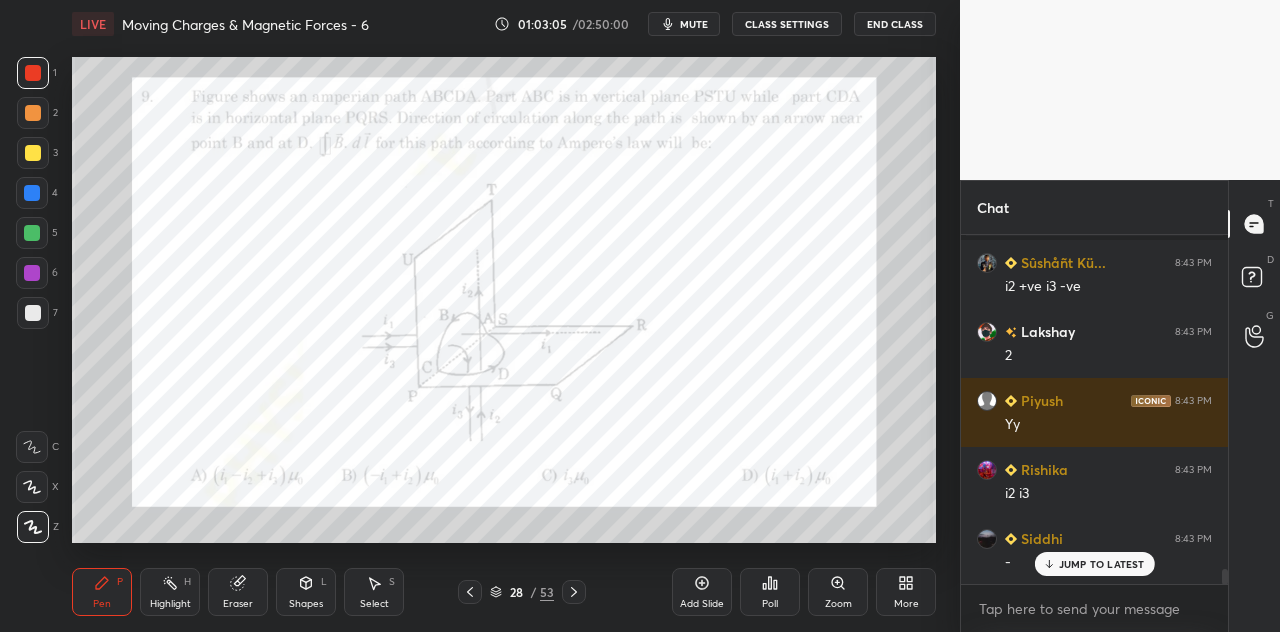 scroll, scrollTop: 8126, scrollLeft: 0, axis: vertical 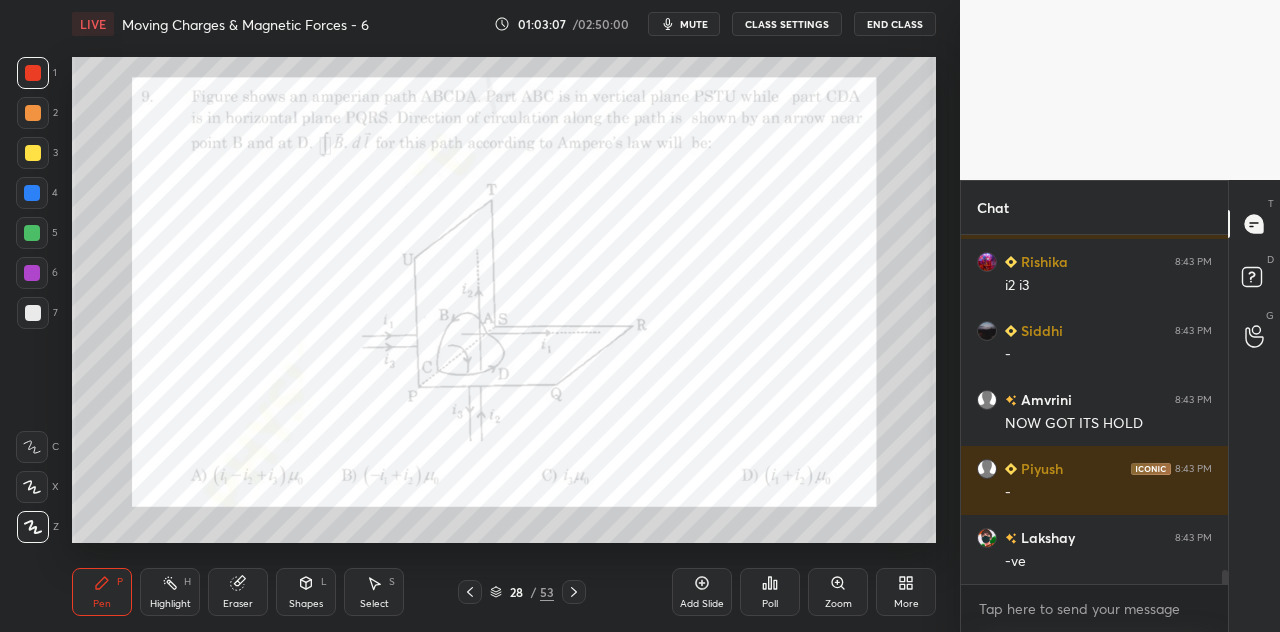 click at bounding box center [32, 193] 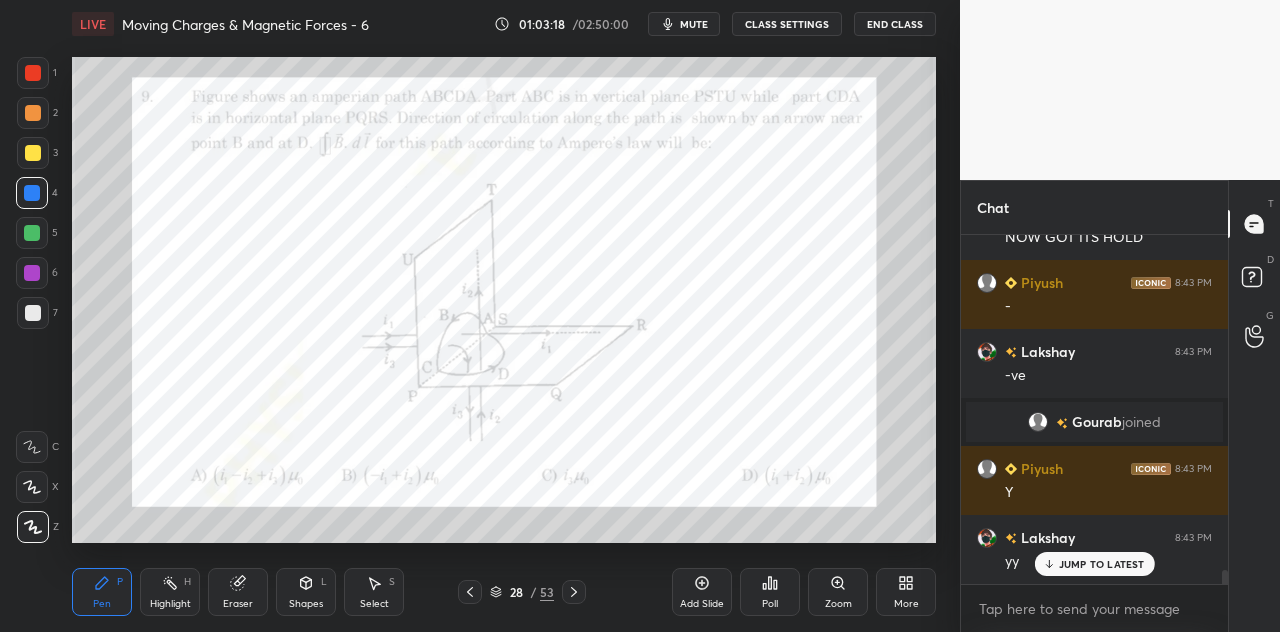 scroll, scrollTop: 8208, scrollLeft: 0, axis: vertical 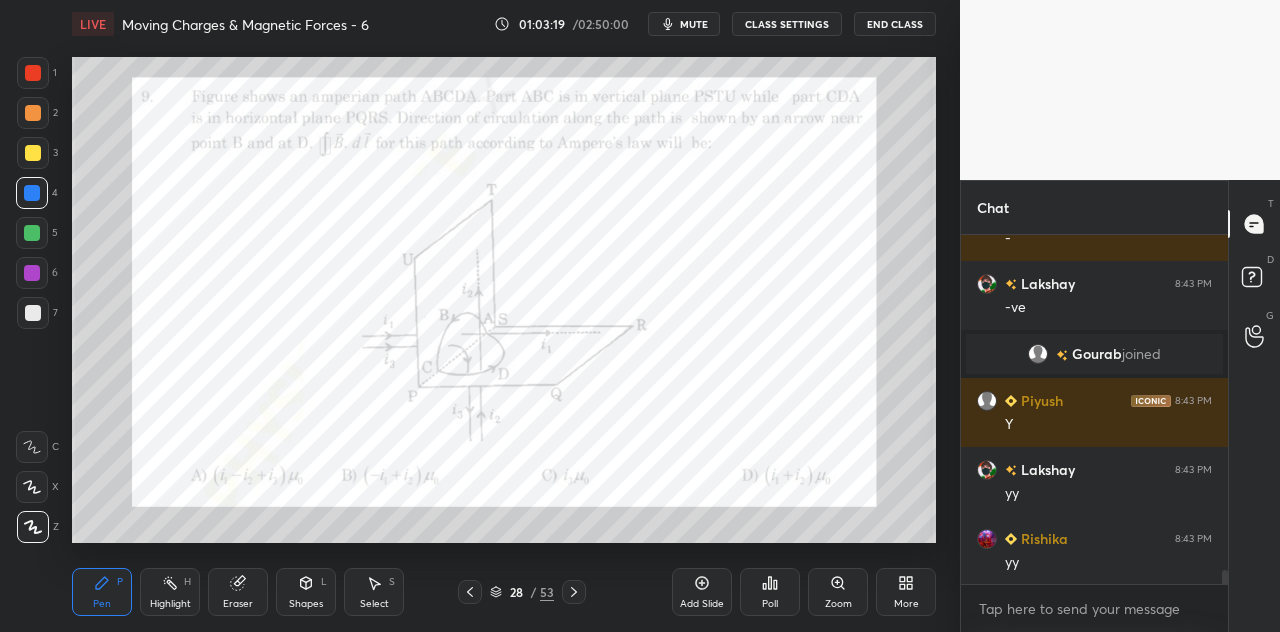click at bounding box center (33, 113) 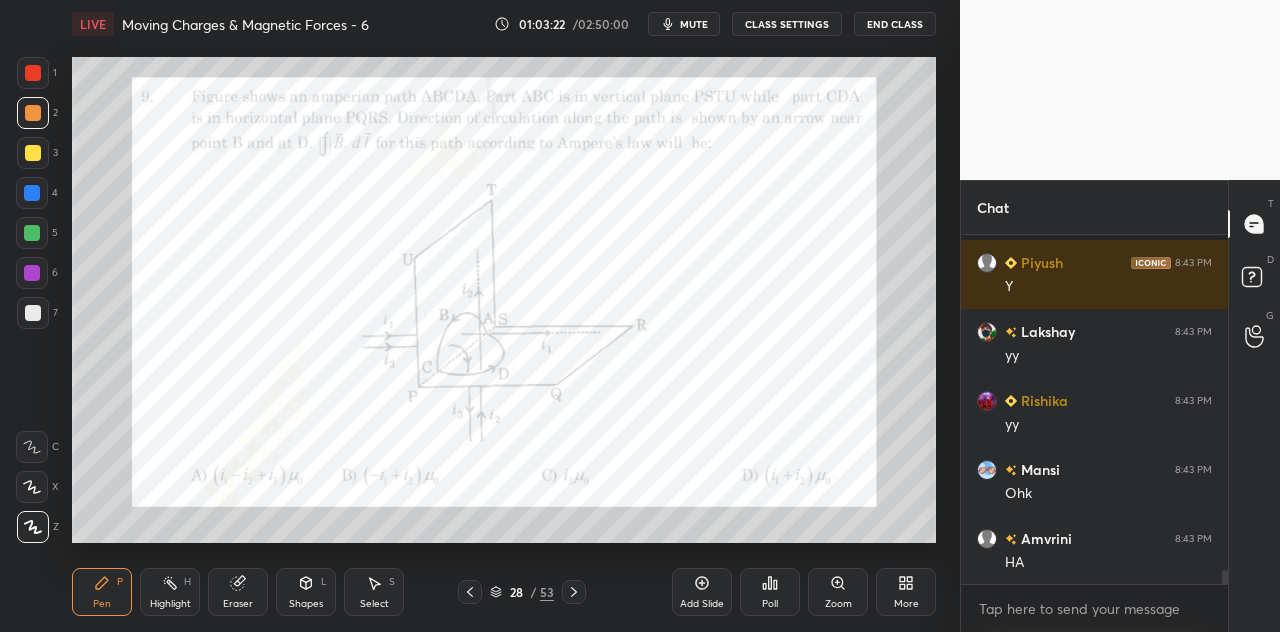 scroll, scrollTop: 8416, scrollLeft: 0, axis: vertical 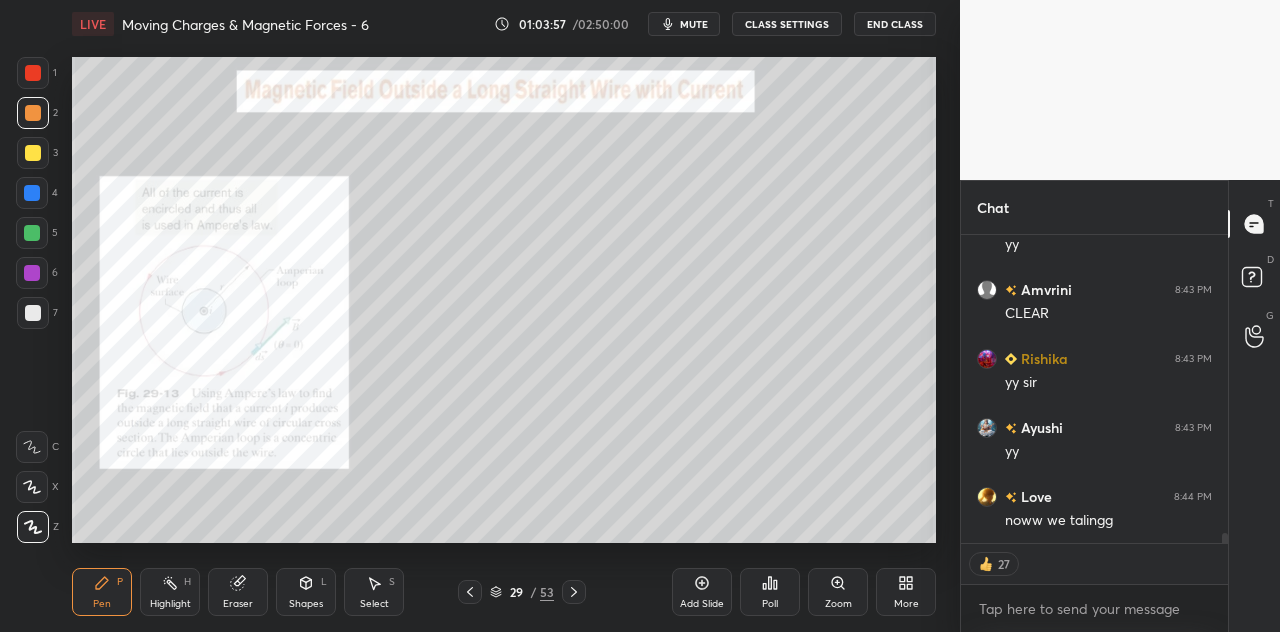 click at bounding box center (33, 73) 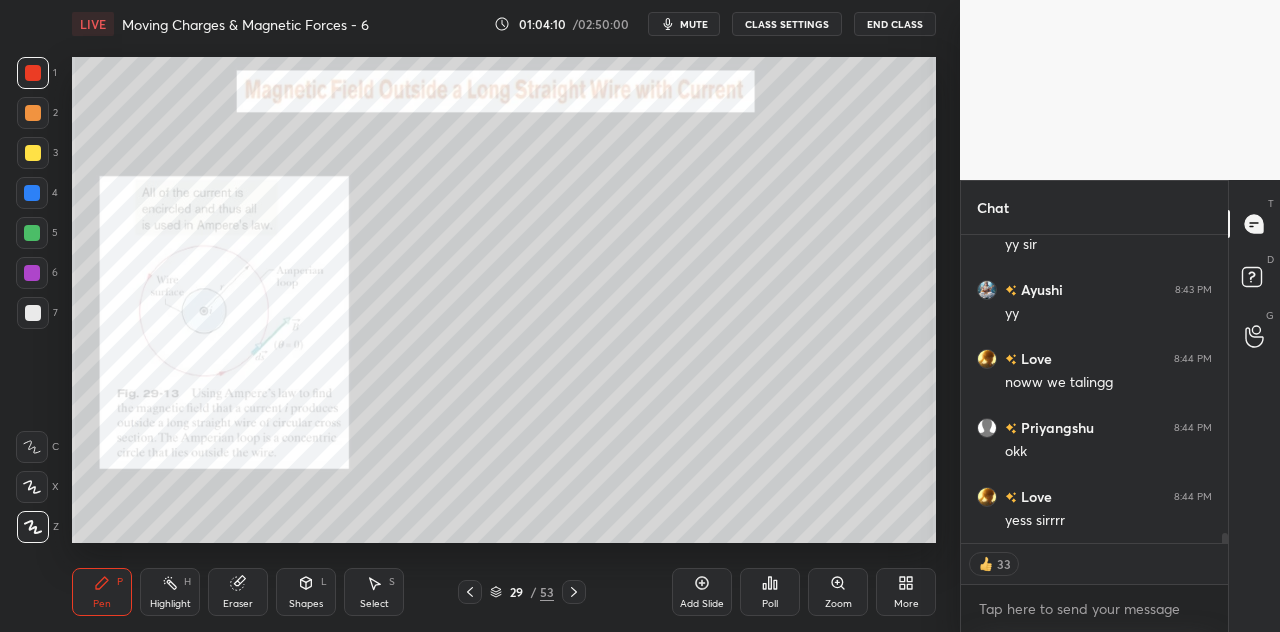 scroll, scrollTop: 9096, scrollLeft: 0, axis: vertical 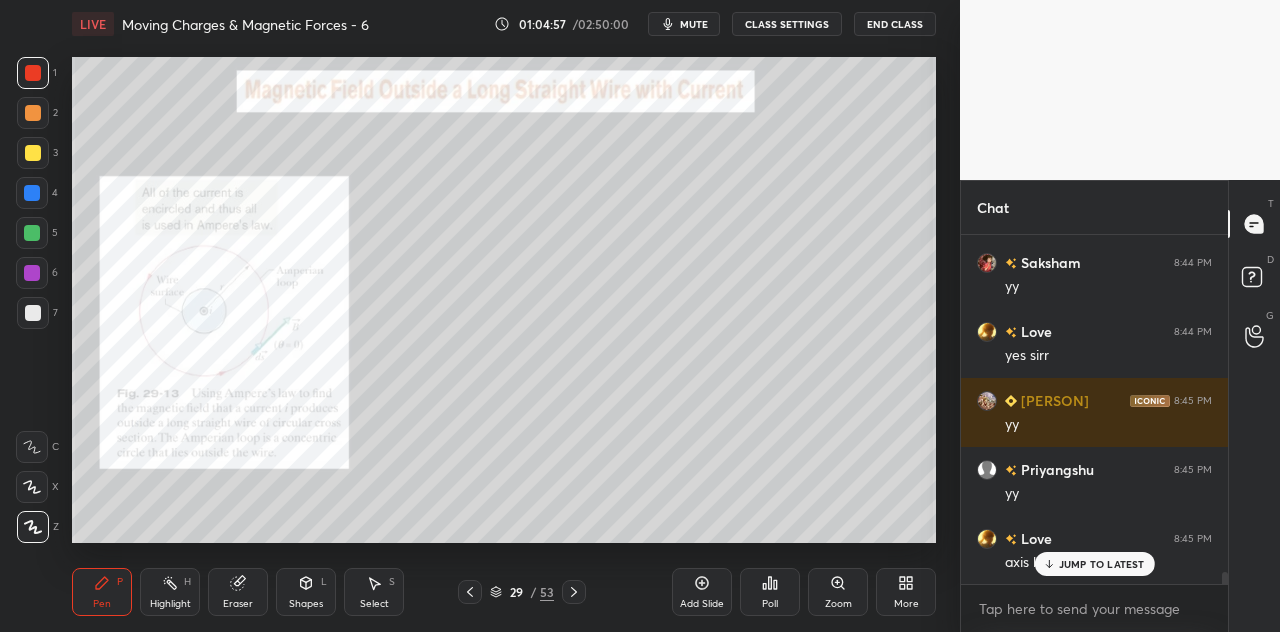 click at bounding box center (33, 153) 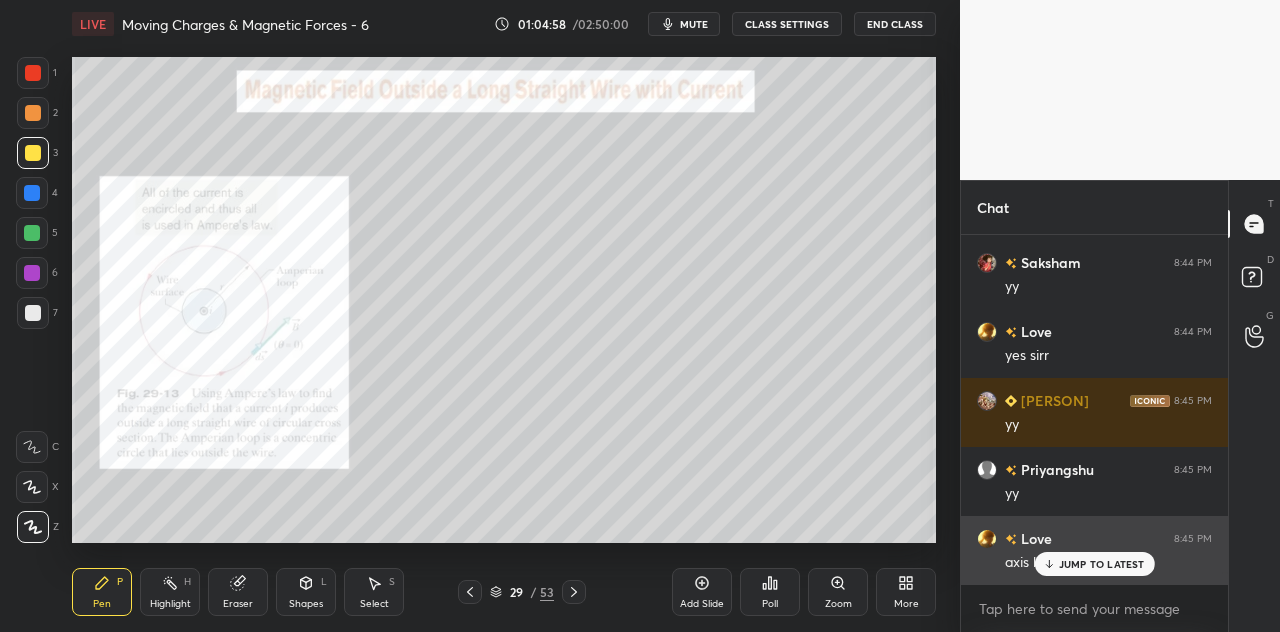click on "JUMP TO LATEST" at bounding box center [1102, 564] 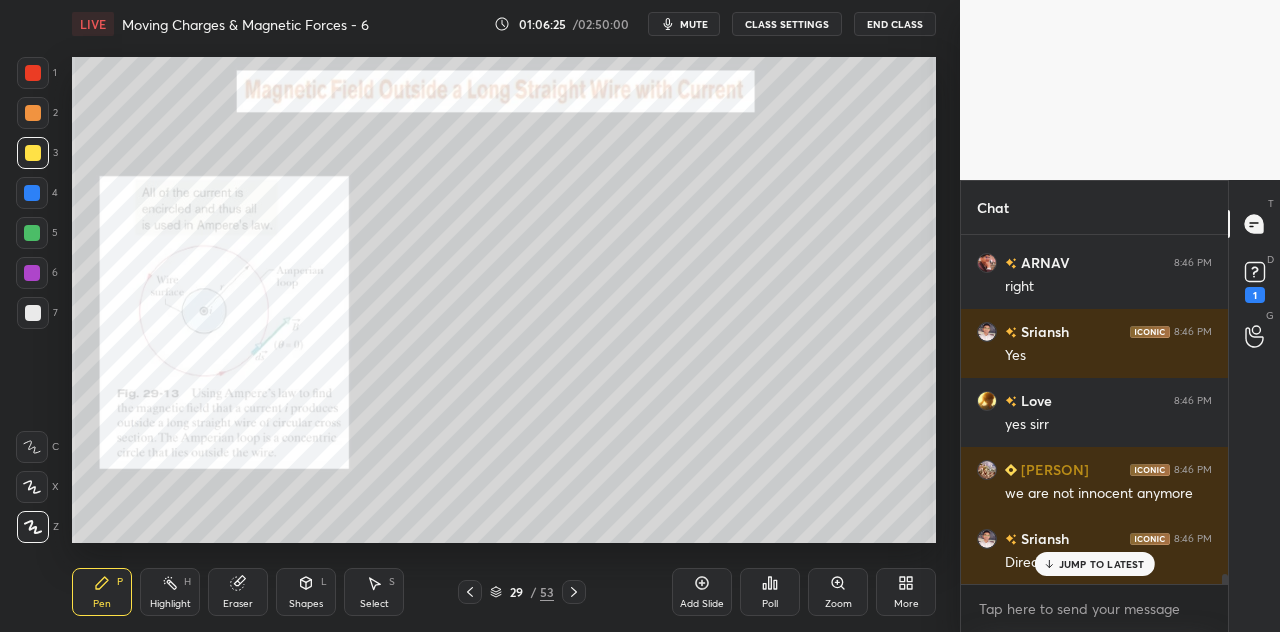 scroll, scrollTop: 12078, scrollLeft: 0, axis: vertical 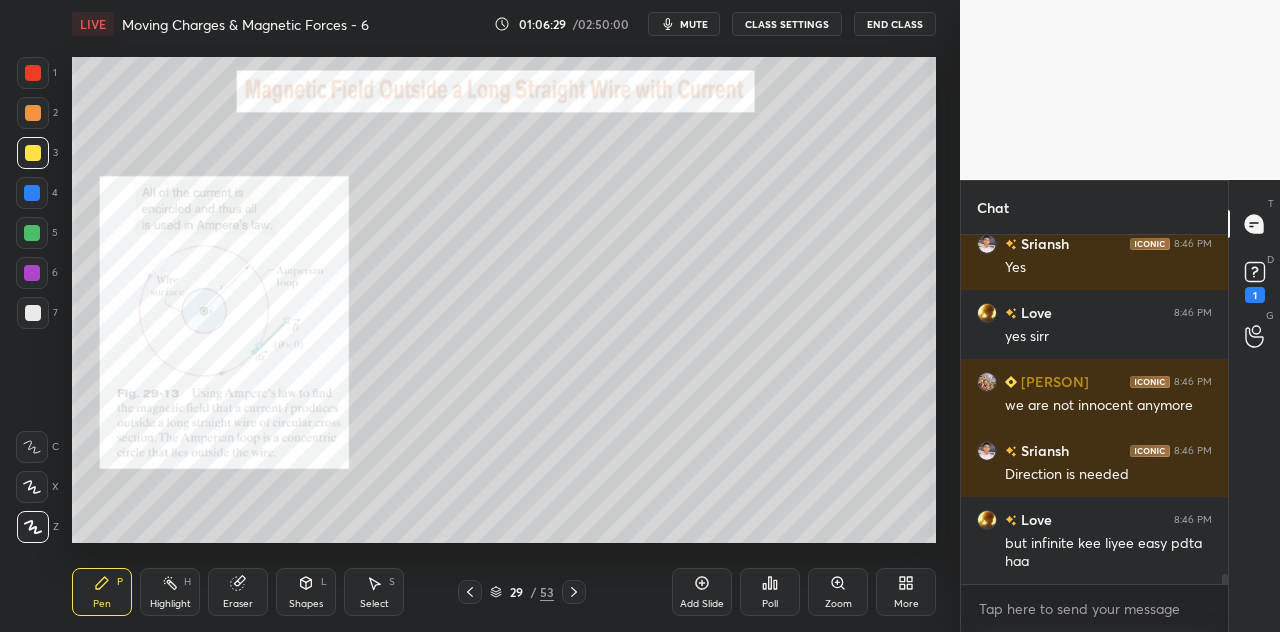 click on "Eraser" at bounding box center [238, 592] 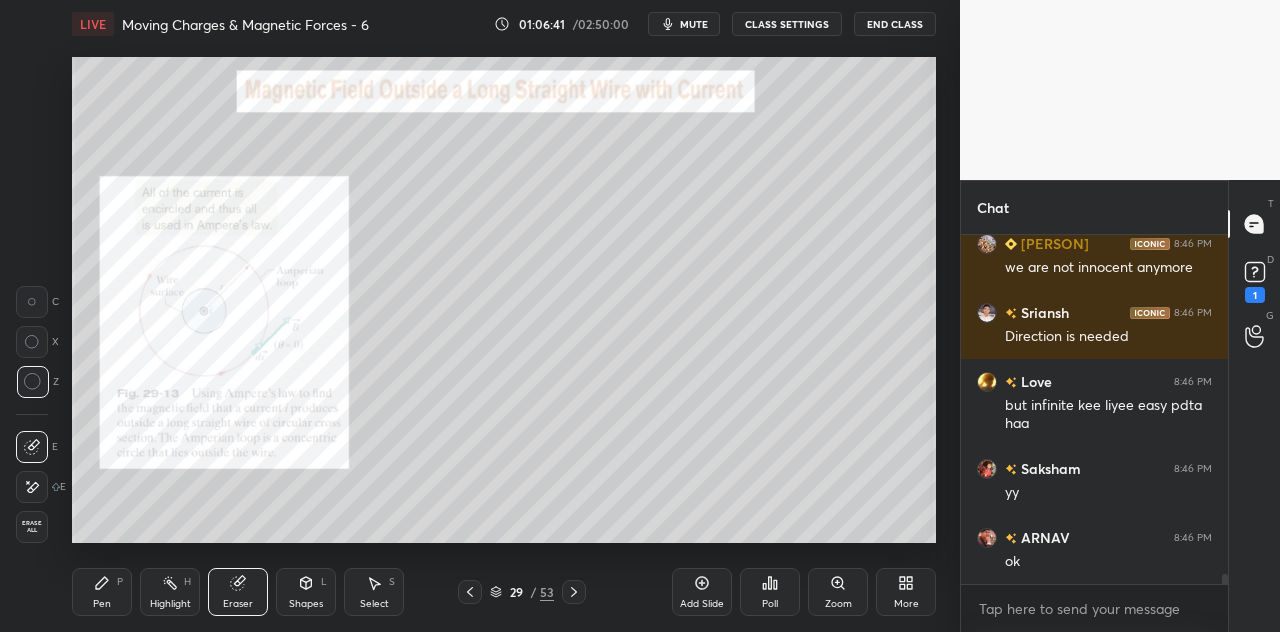 scroll, scrollTop: 12284, scrollLeft: 0, axis: vertical 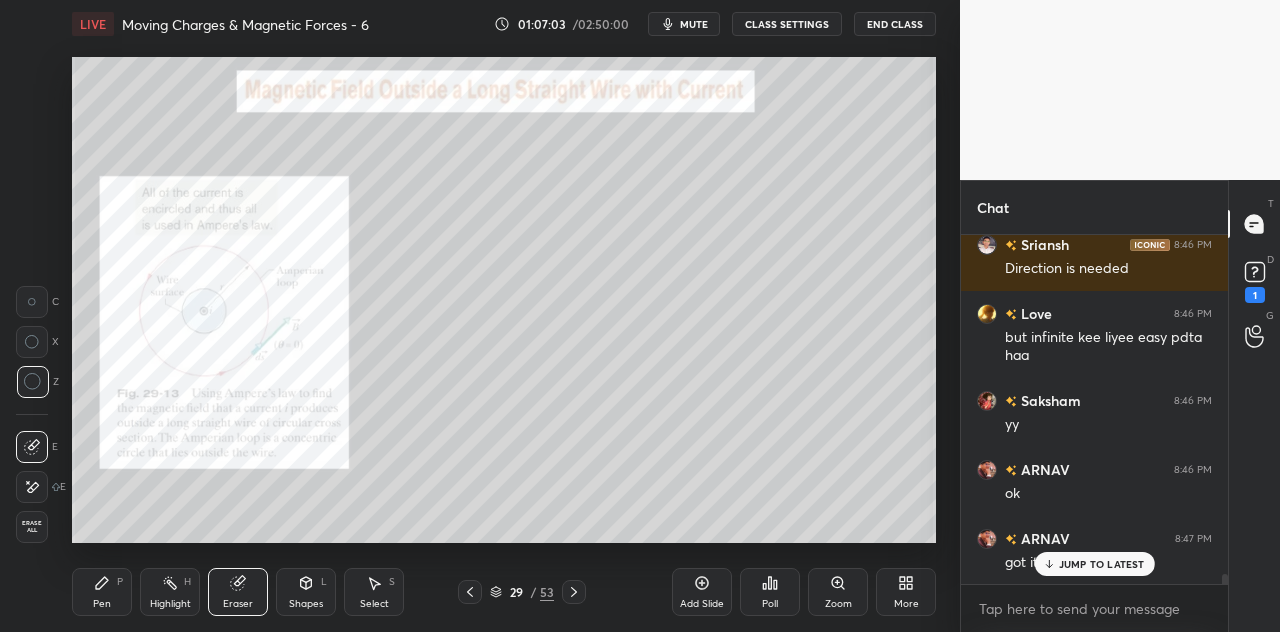 click 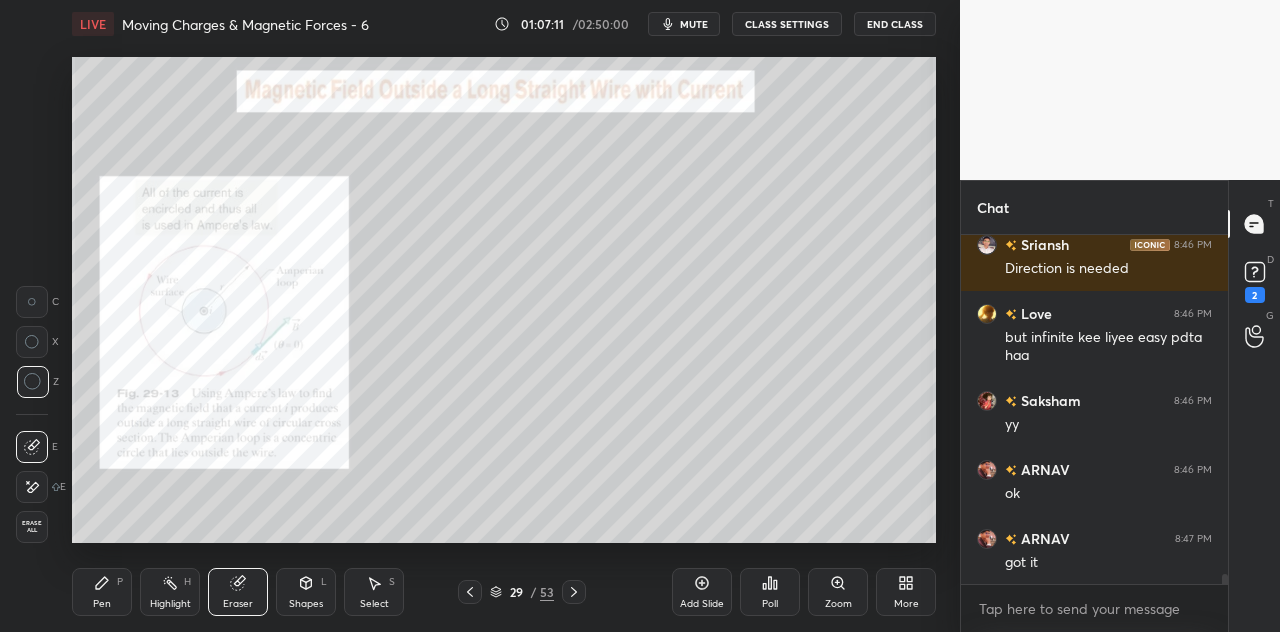 click on "Pen P" at bounding box center [102, 592] 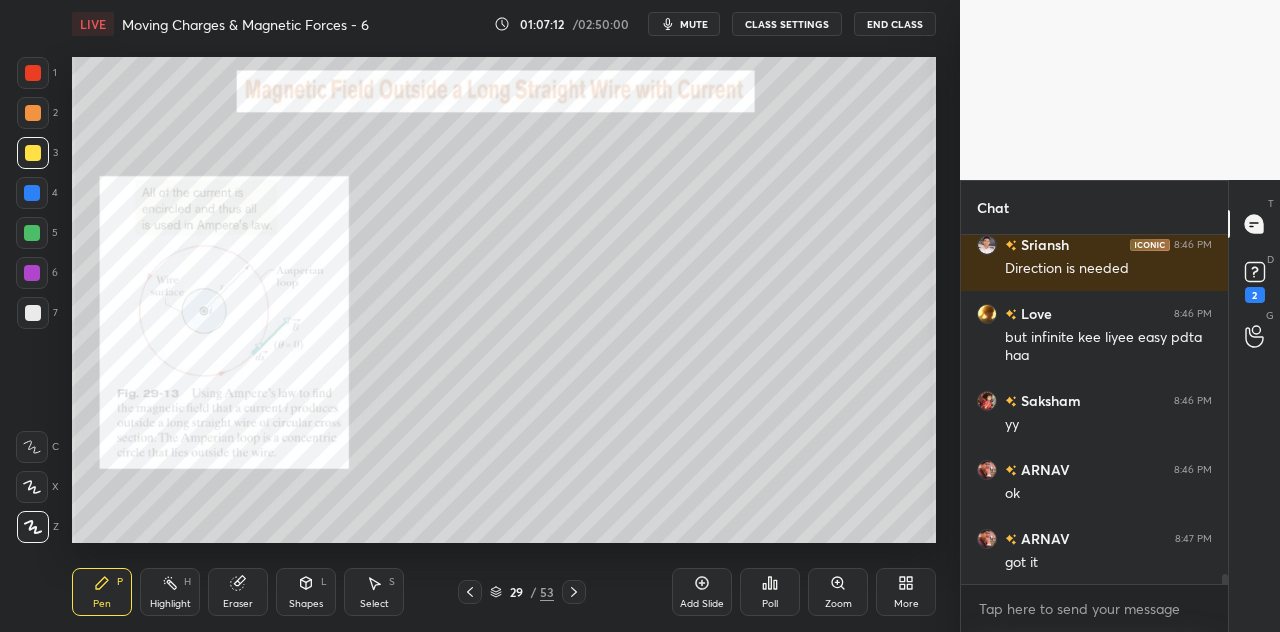 click at bounding box center (33, 73) 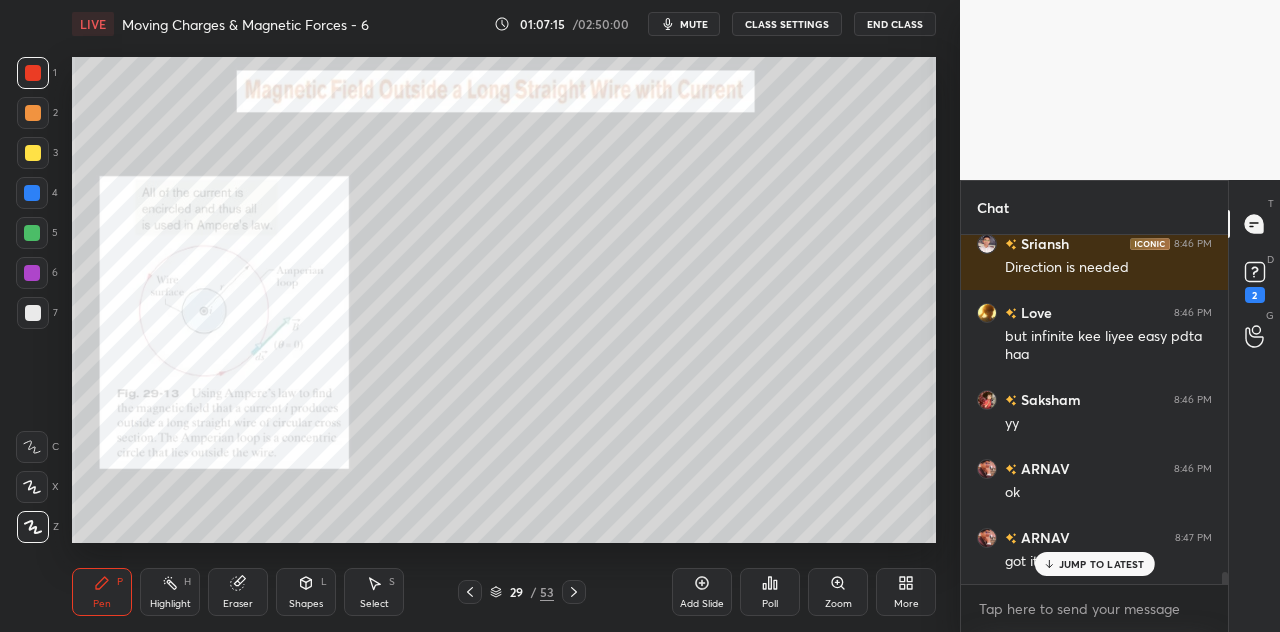 scroll, scrollTop: 11066, scrollLeft: 0, axis: vertical 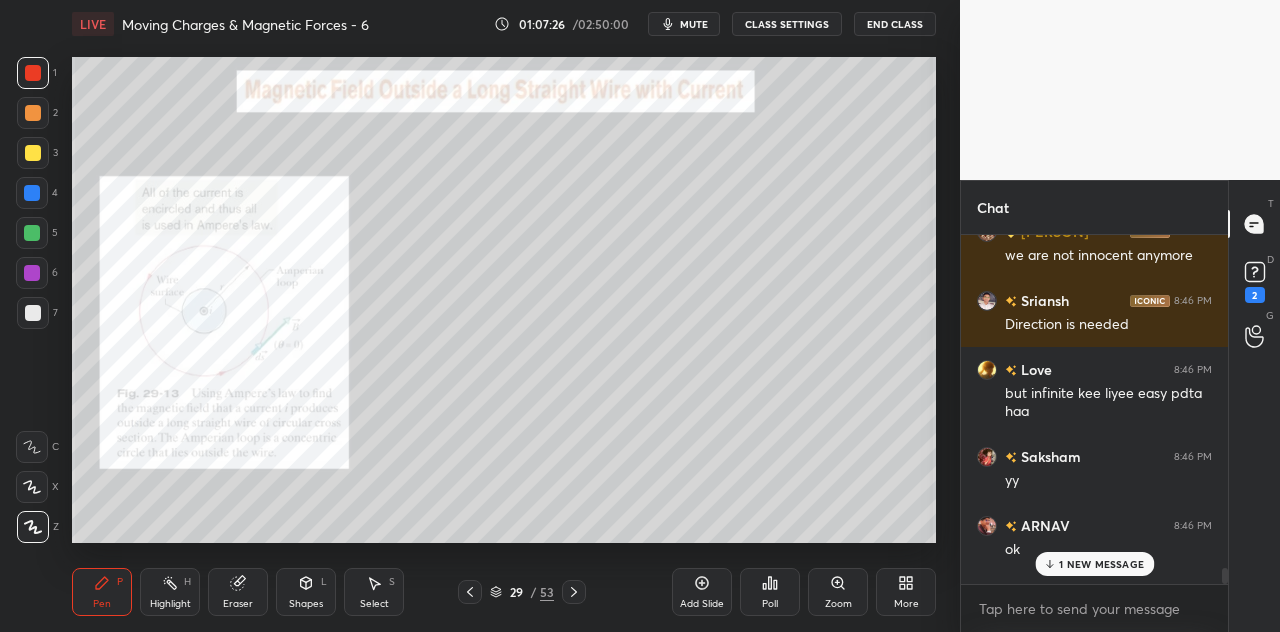 click at bounding box center [33, 153] 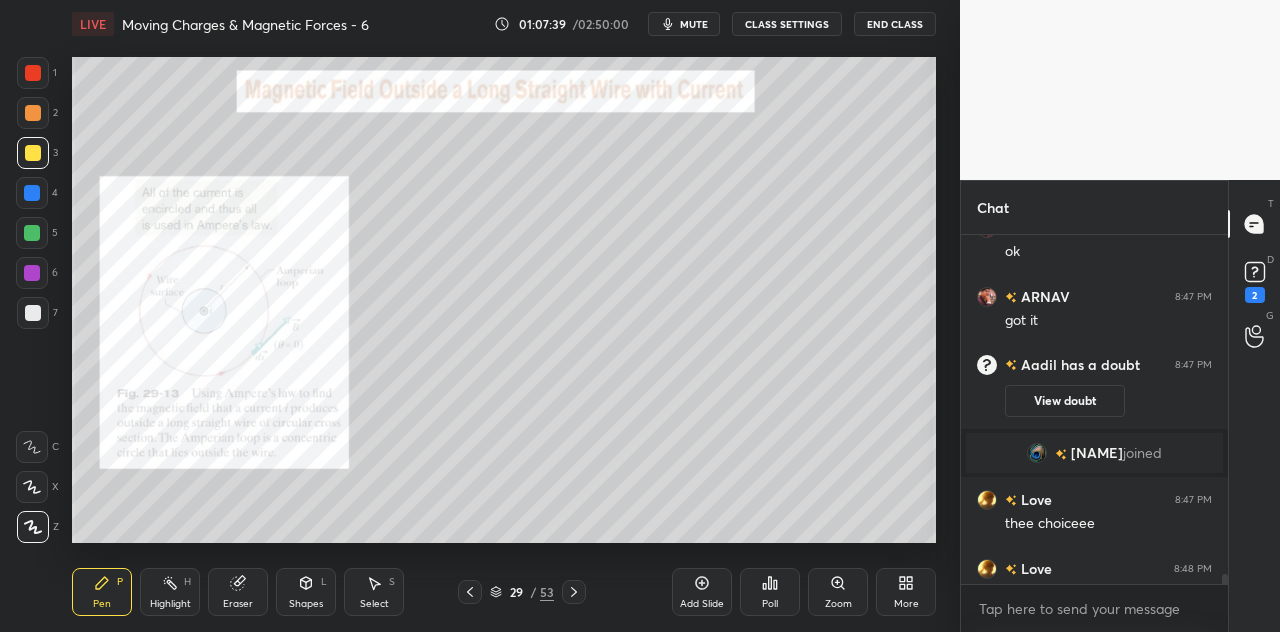 scroll, scrollTop: 11356, scrollLeft: 0, axis: vertical 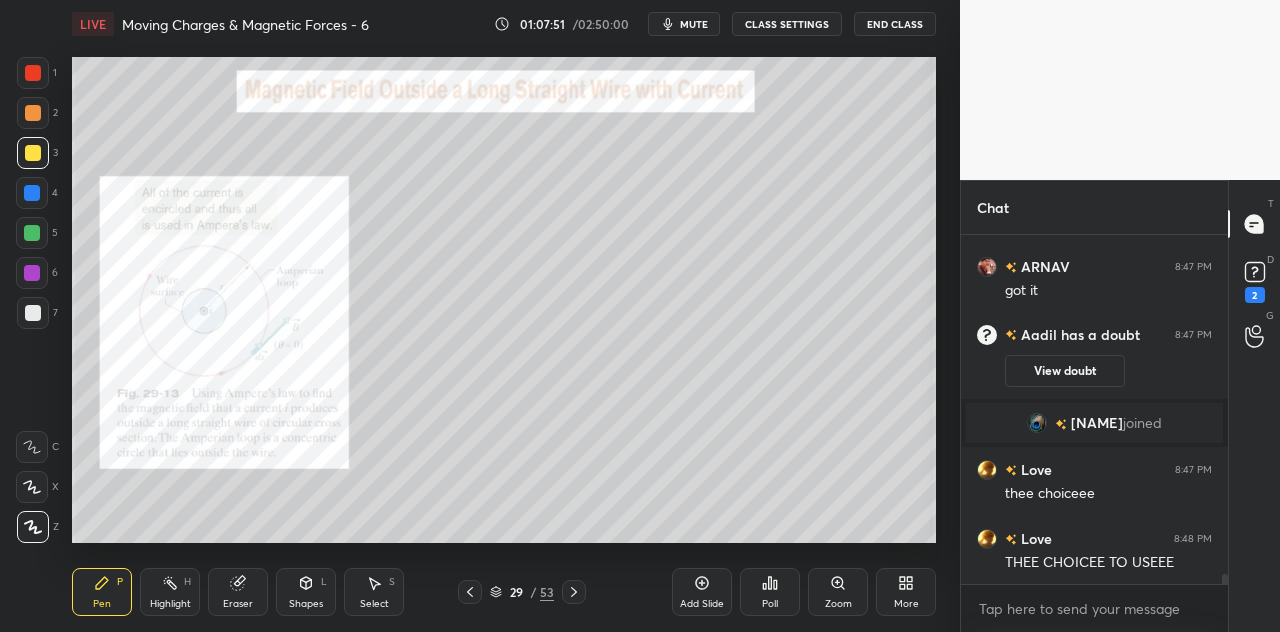 click at bounding box center [32, 193] 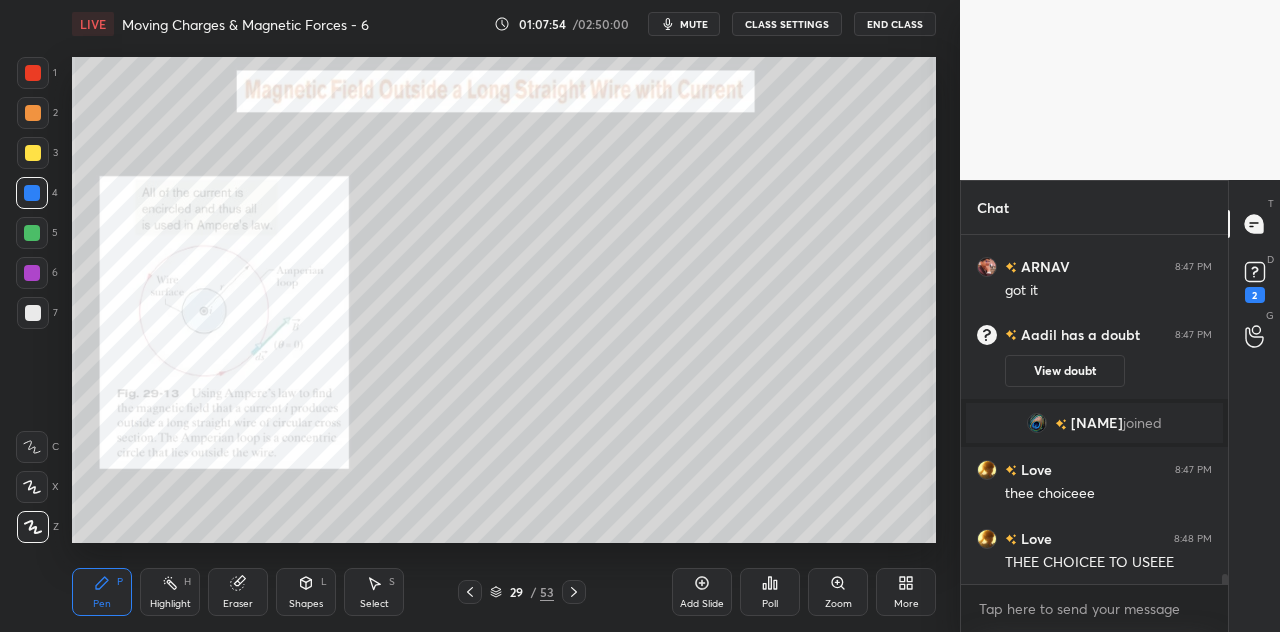 scroll, scrollTop: 11426, scrollLeft: 0, axis: vertical 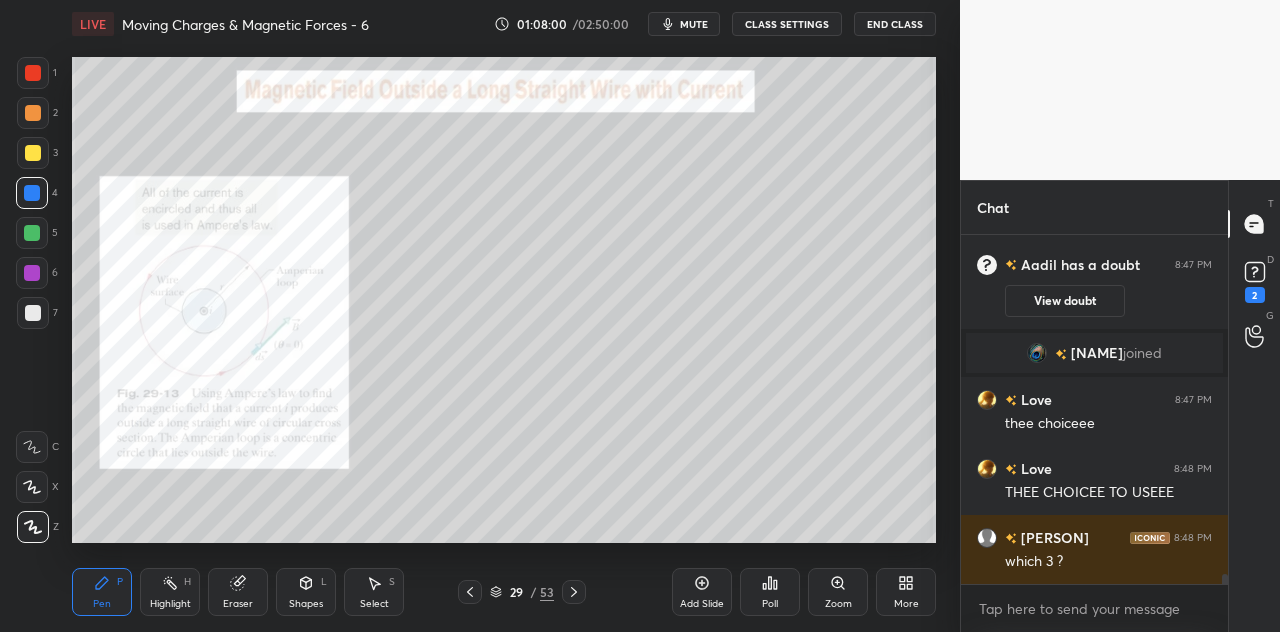 click at bounding box center (32, 193) 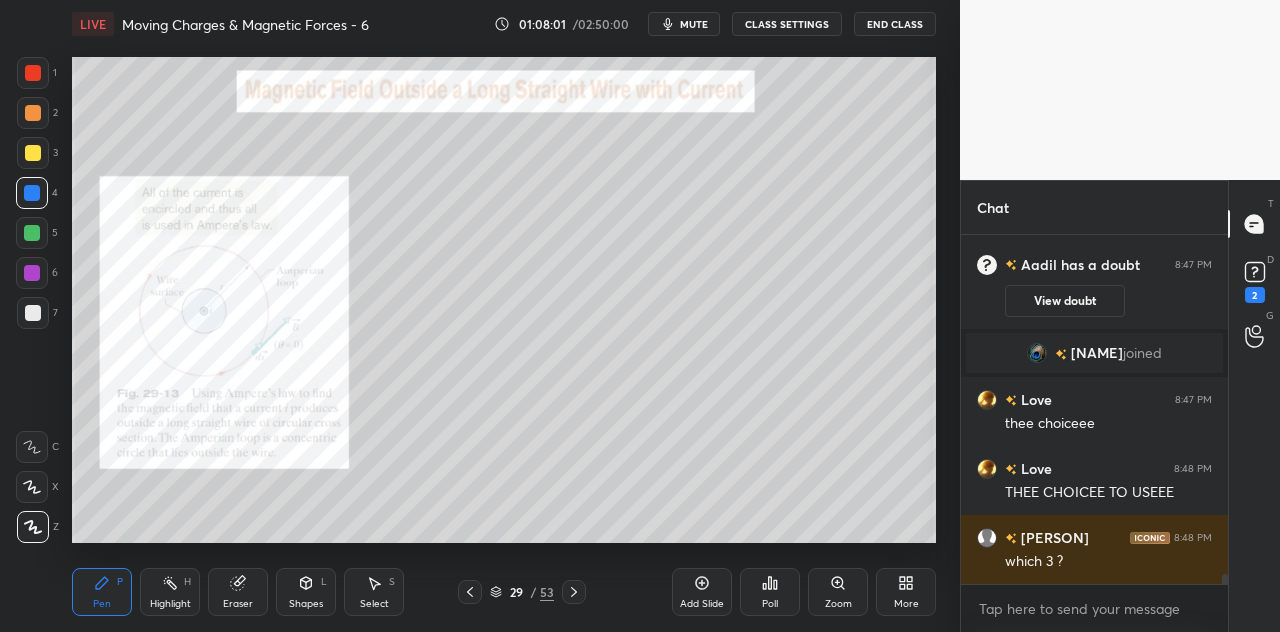 click on "Shapes L" at bounding box center (306, 592) 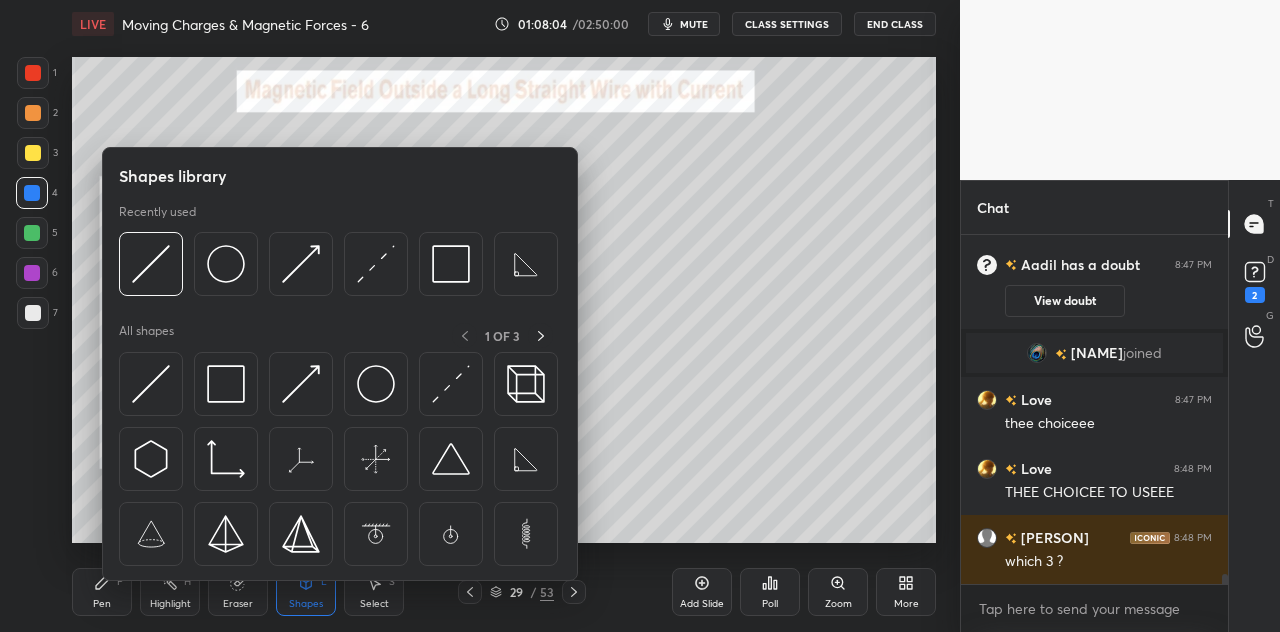 click at bounding box center [32, 273] 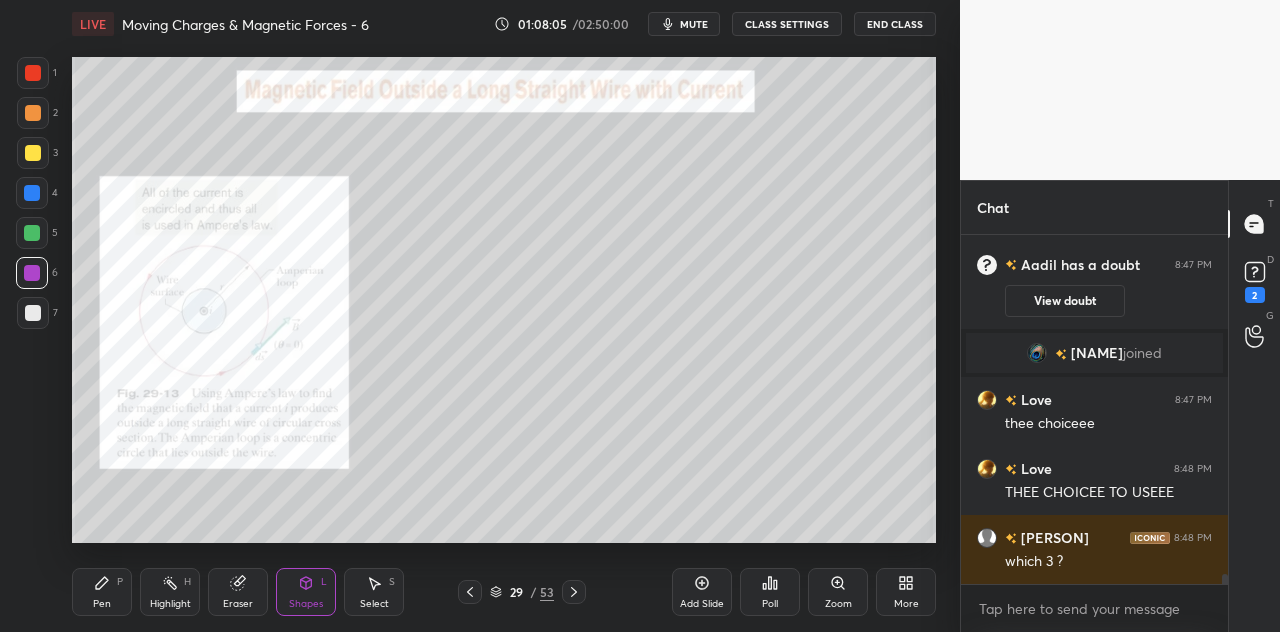 click on "Shapes L" at bounding box center [306, 592] 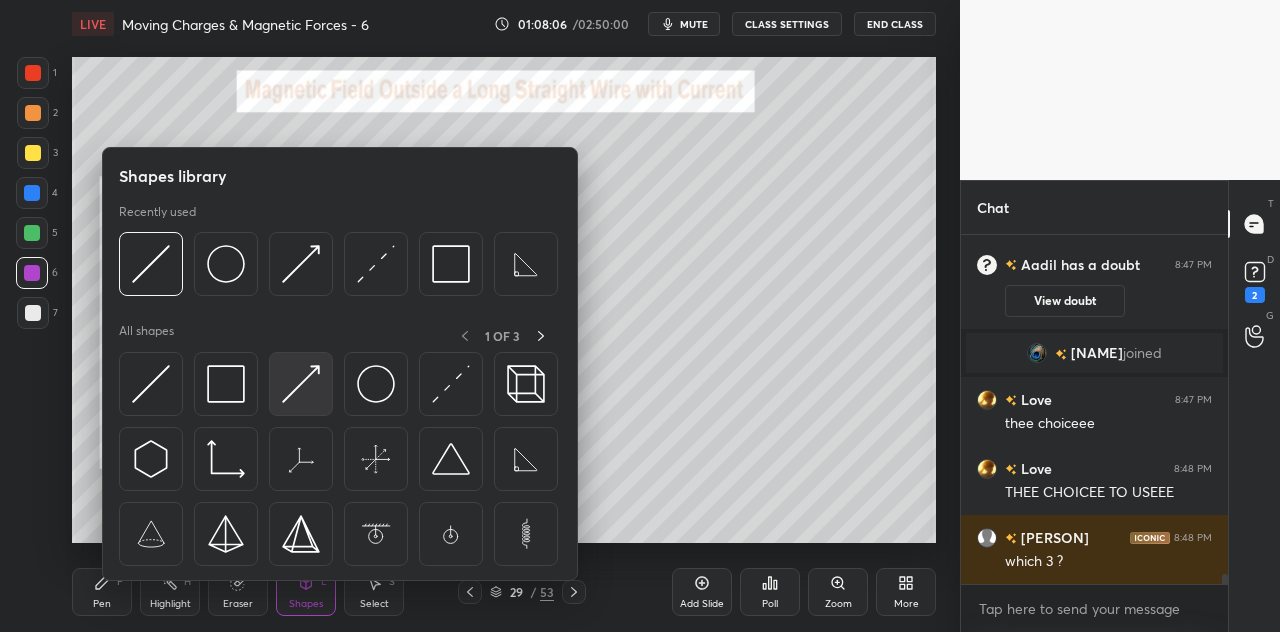 click at bounding box center (301, 384) 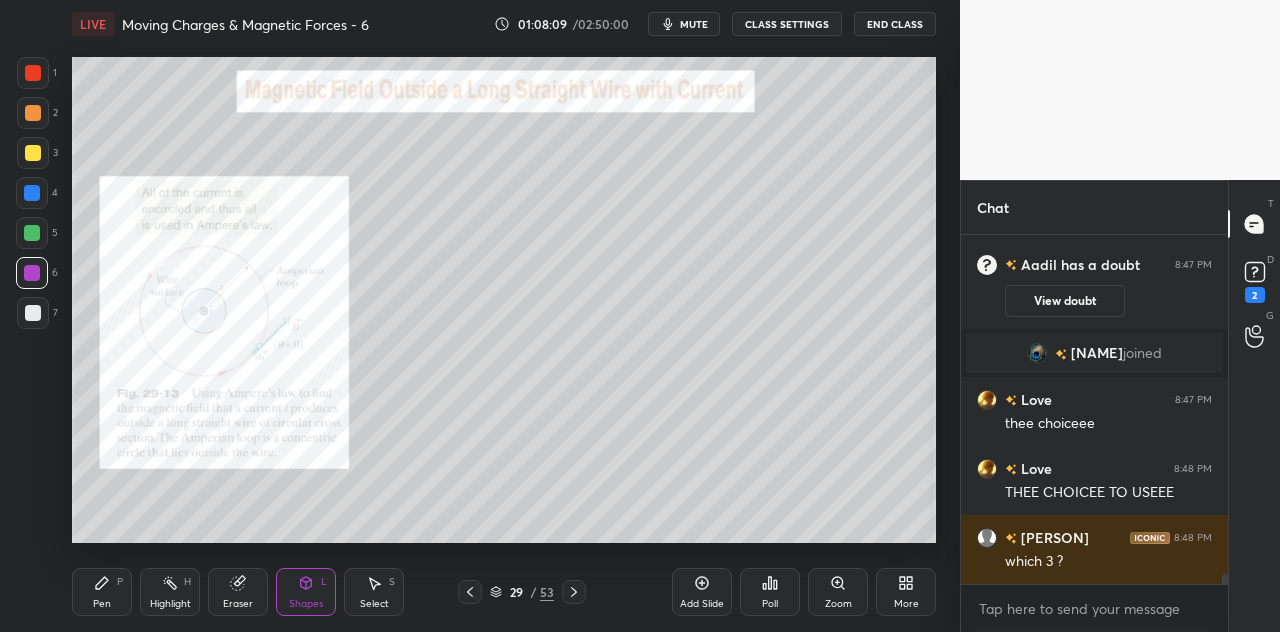 click on "Highlight" at bounding box center [170, 604] 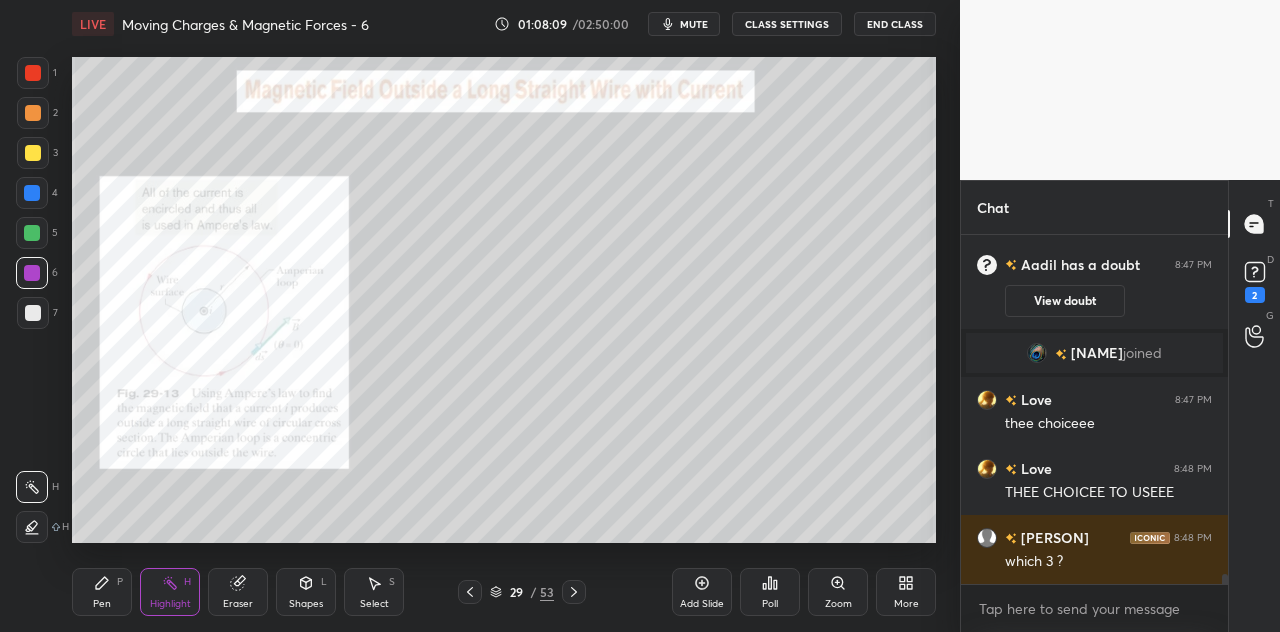 click on "Pen P" at bounding box center [102, 592] 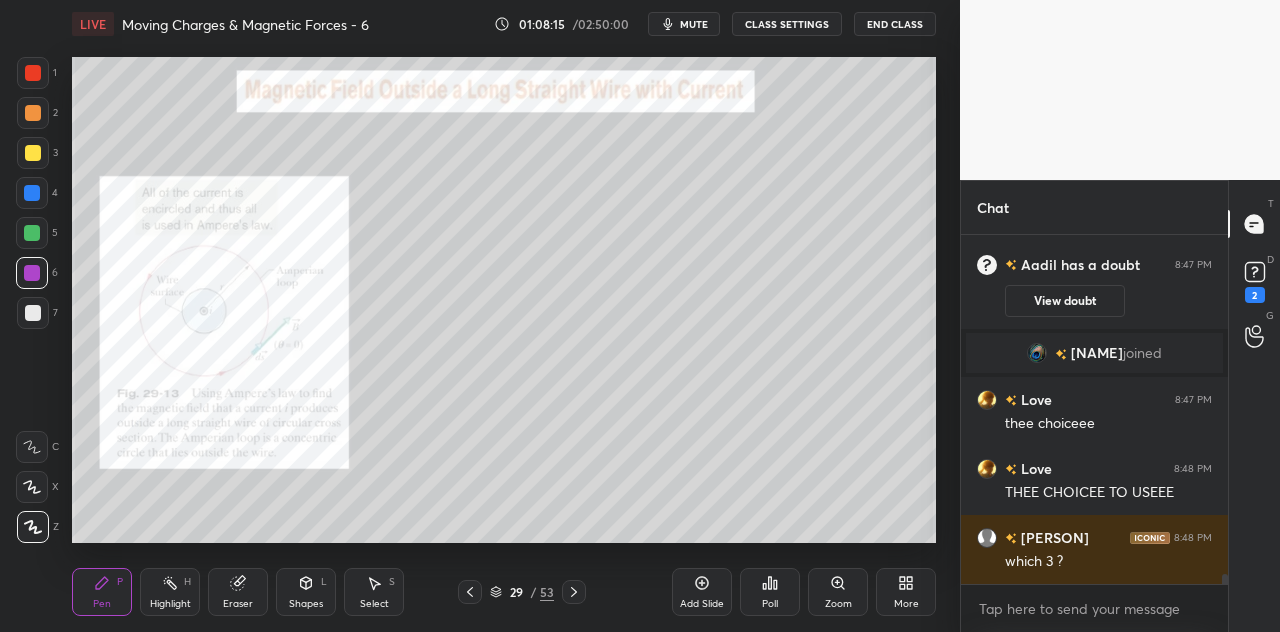 click at bounding box center (32, 273) 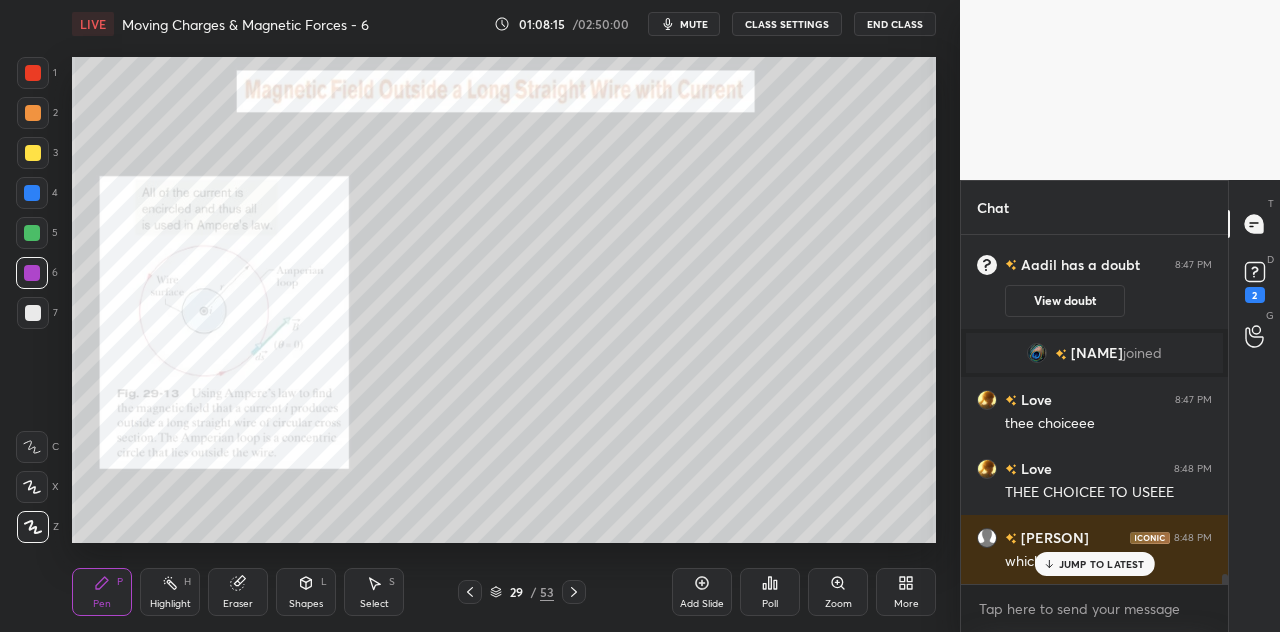 scroll, scrollTop: 11494, scrollLeft: 0, axis: vertical 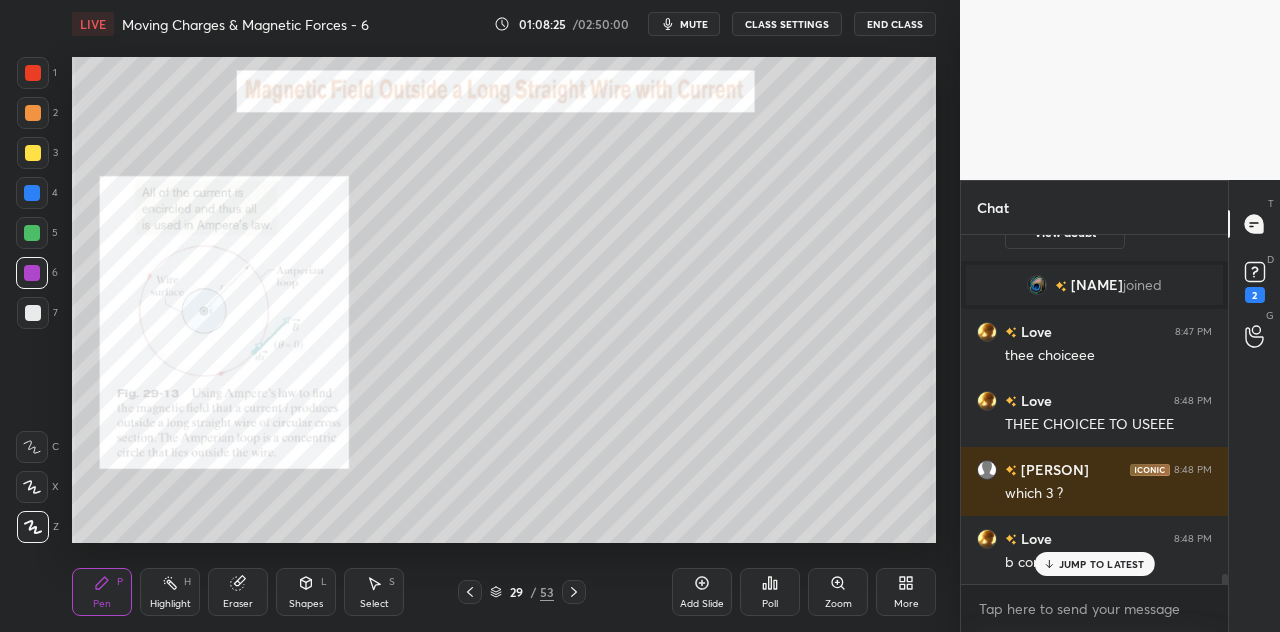 click at bounding box center [32, 193] 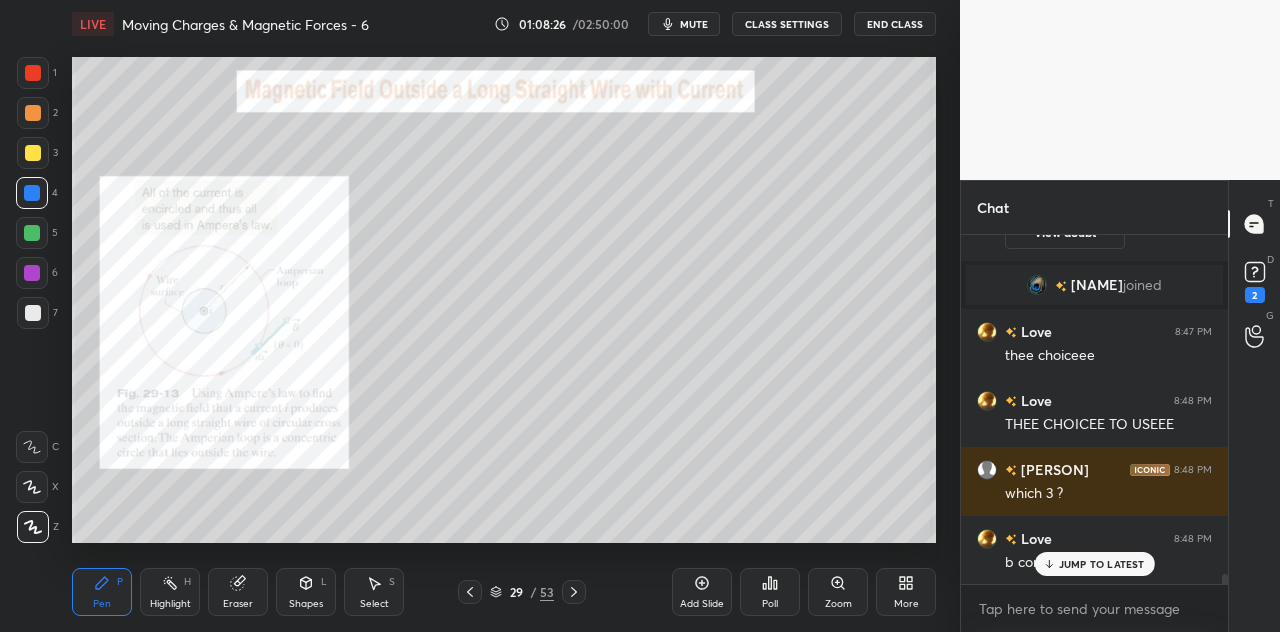 scroll, scrollTop: 11514, scrollLeft: 0, axis: vertical 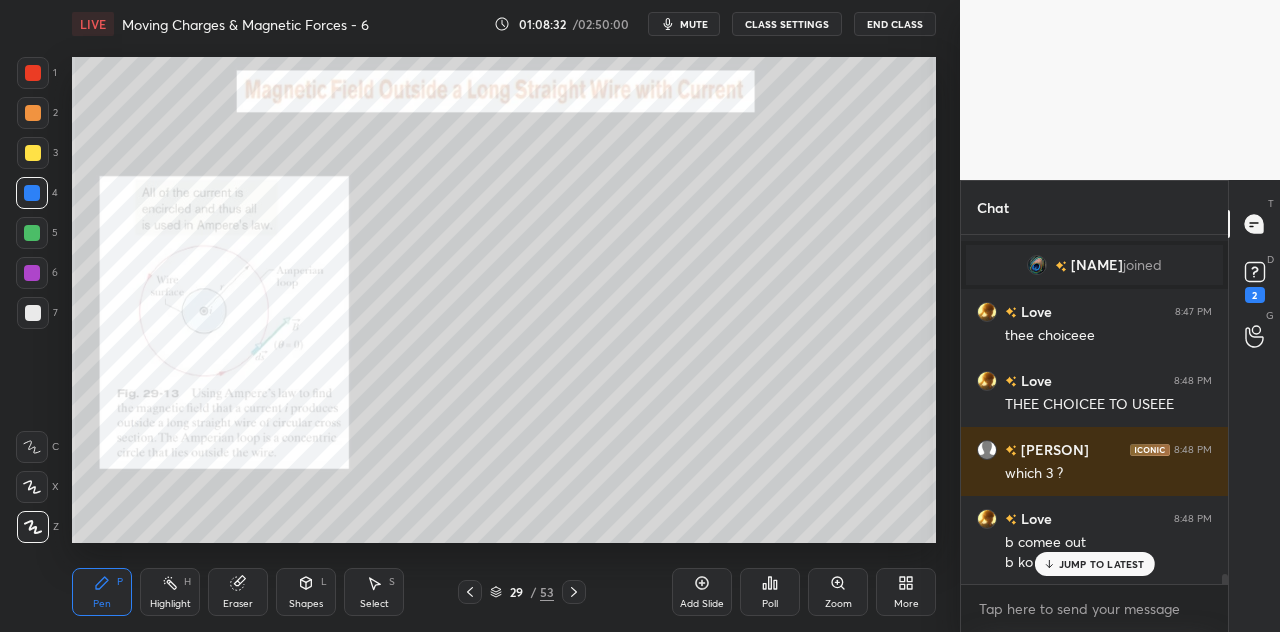 click at bounding box center [33, 153] 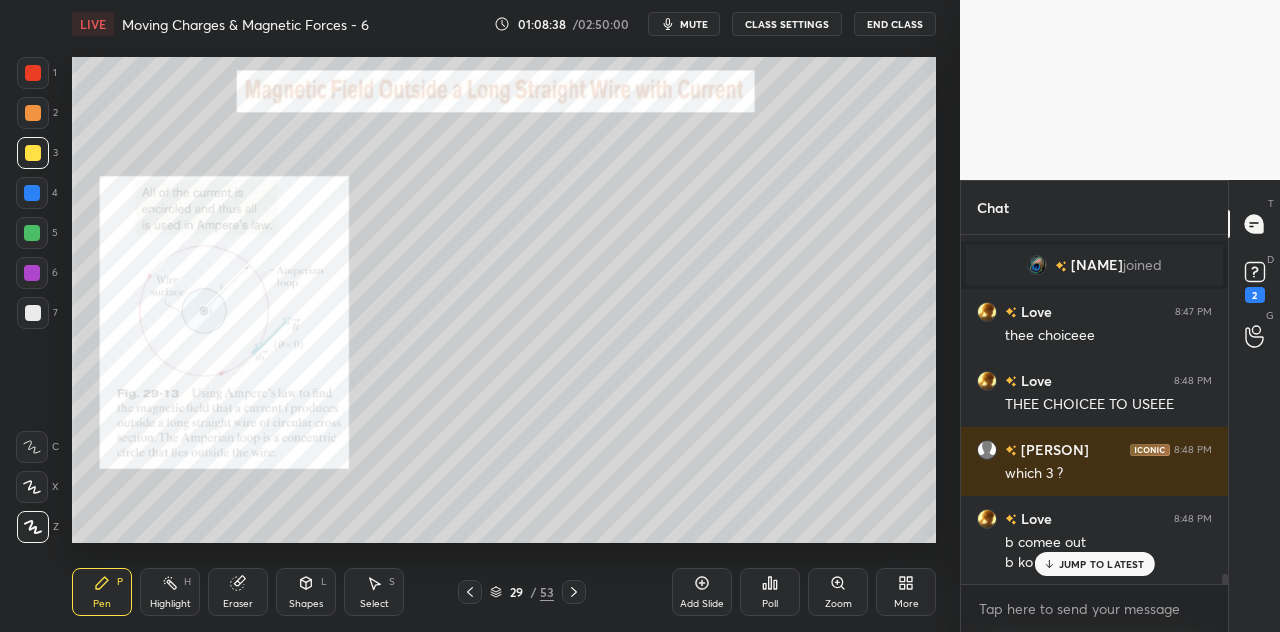 click at bounding box center [33, 73] 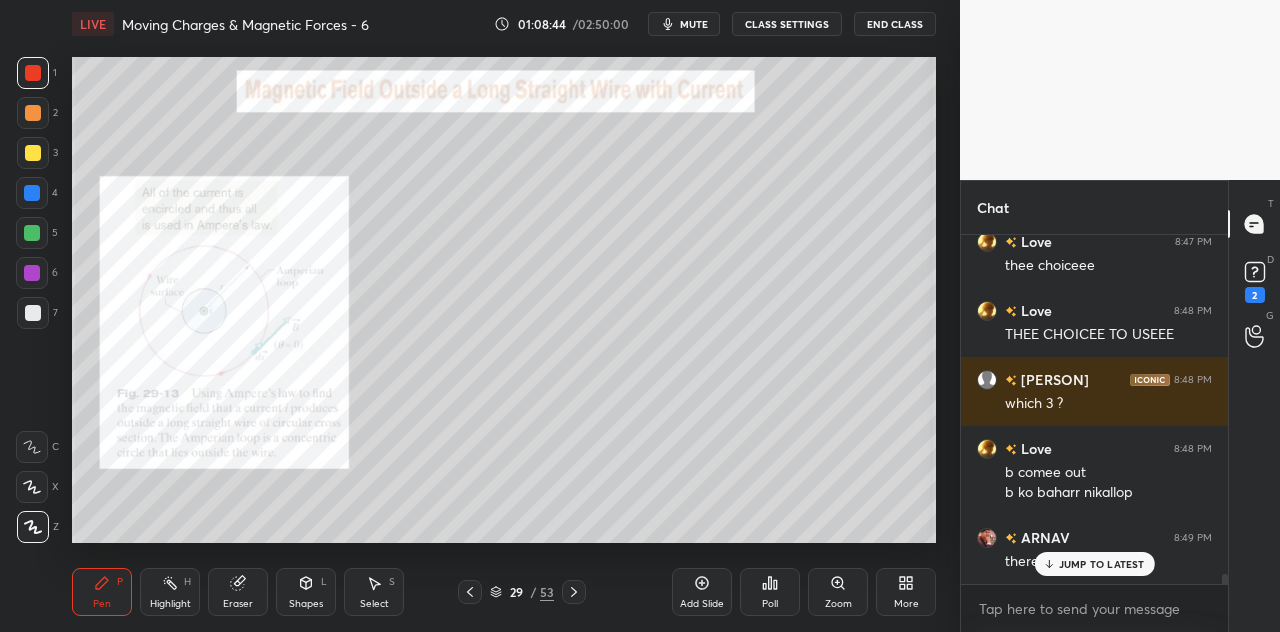 scroll, scrollTop: 11652, scrollLeft: 0, axis: vertical 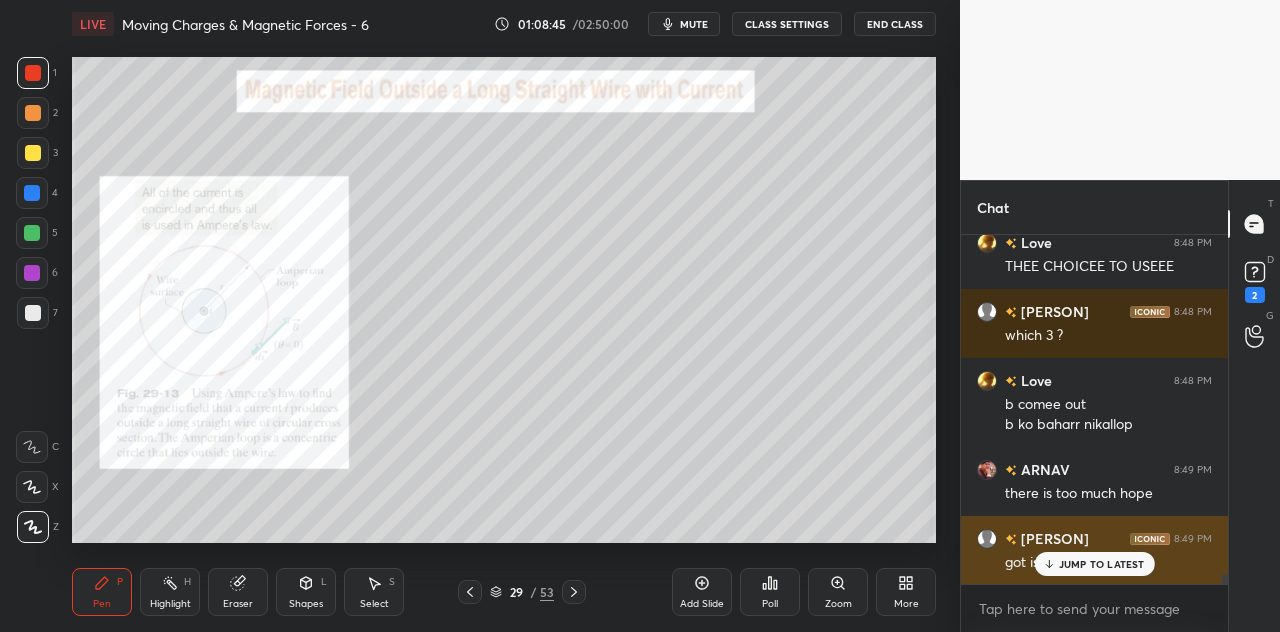 click on "JUMP TO LATEST" at bounding box center (1102, 564) 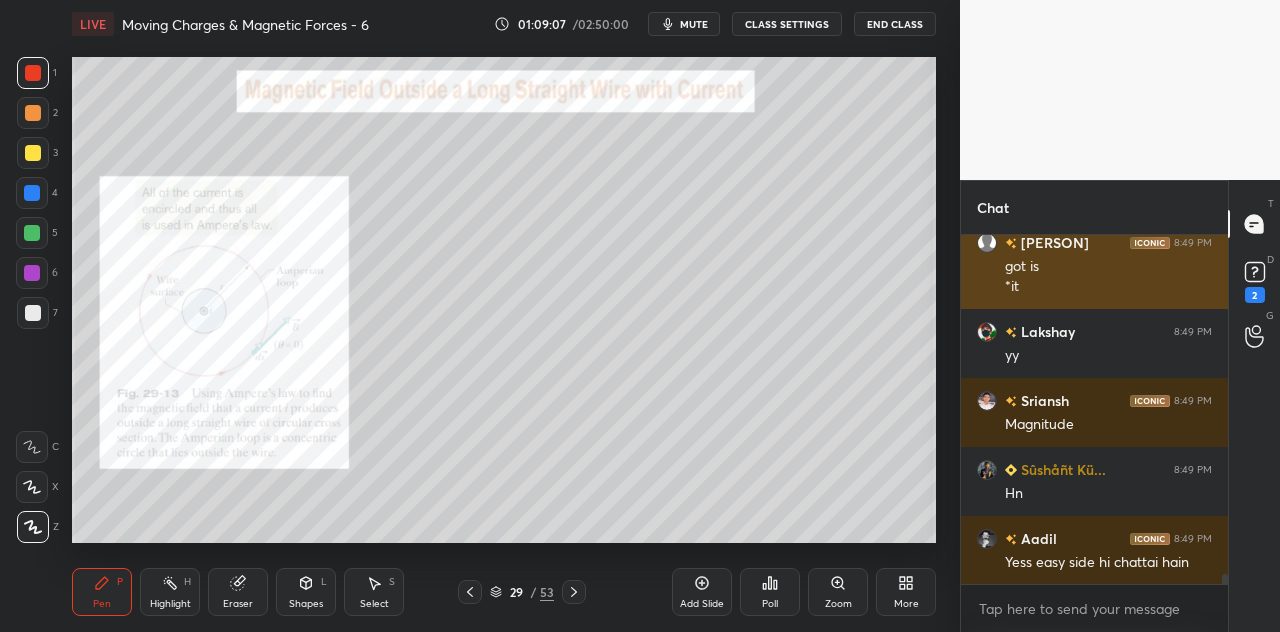 scroll, scrollTop: 12018, scrollLeft: 0, axis: vertical 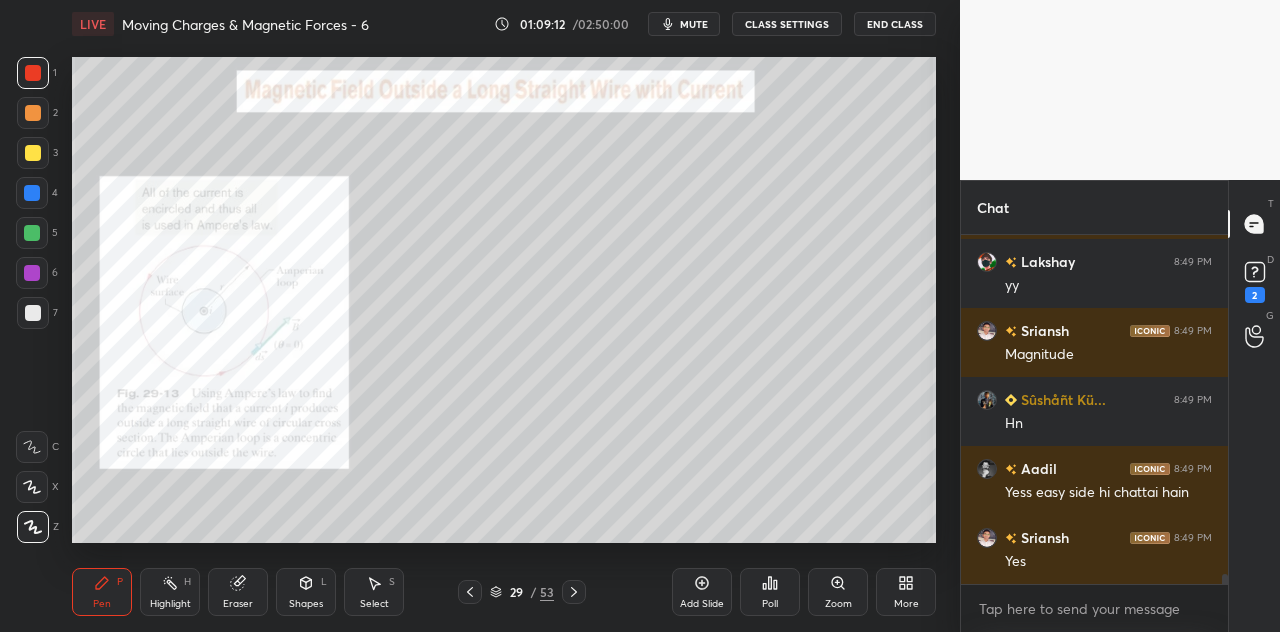click at bounding box center [32, 273] 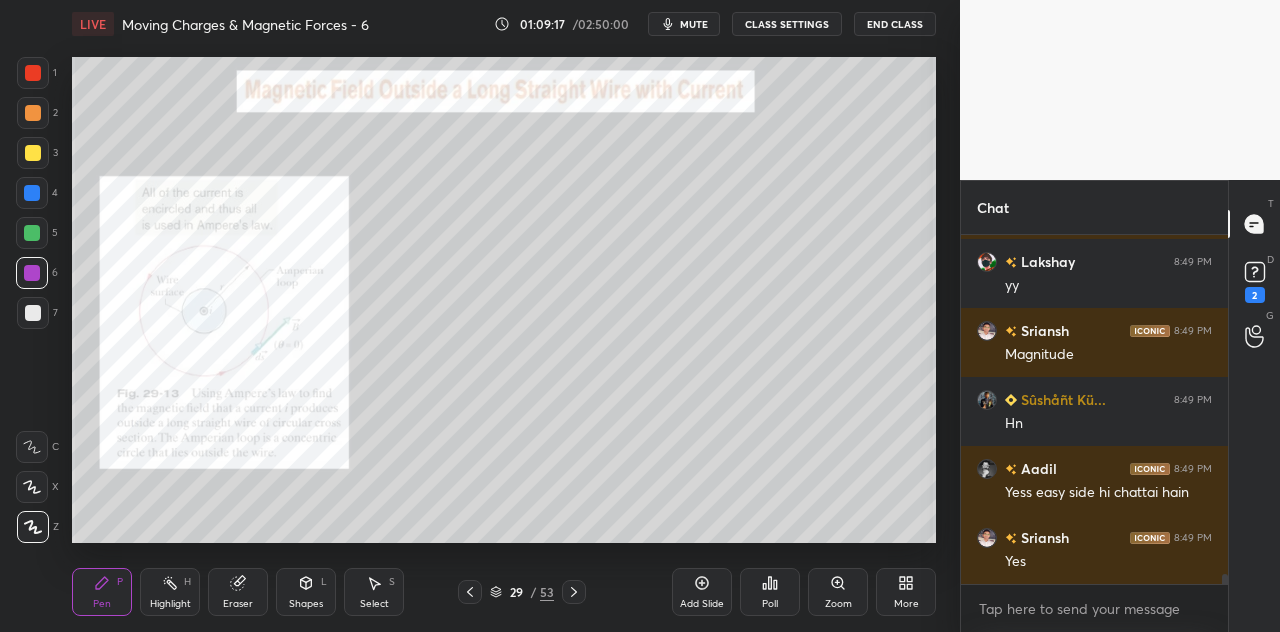 click at bounding box center [32, 193] 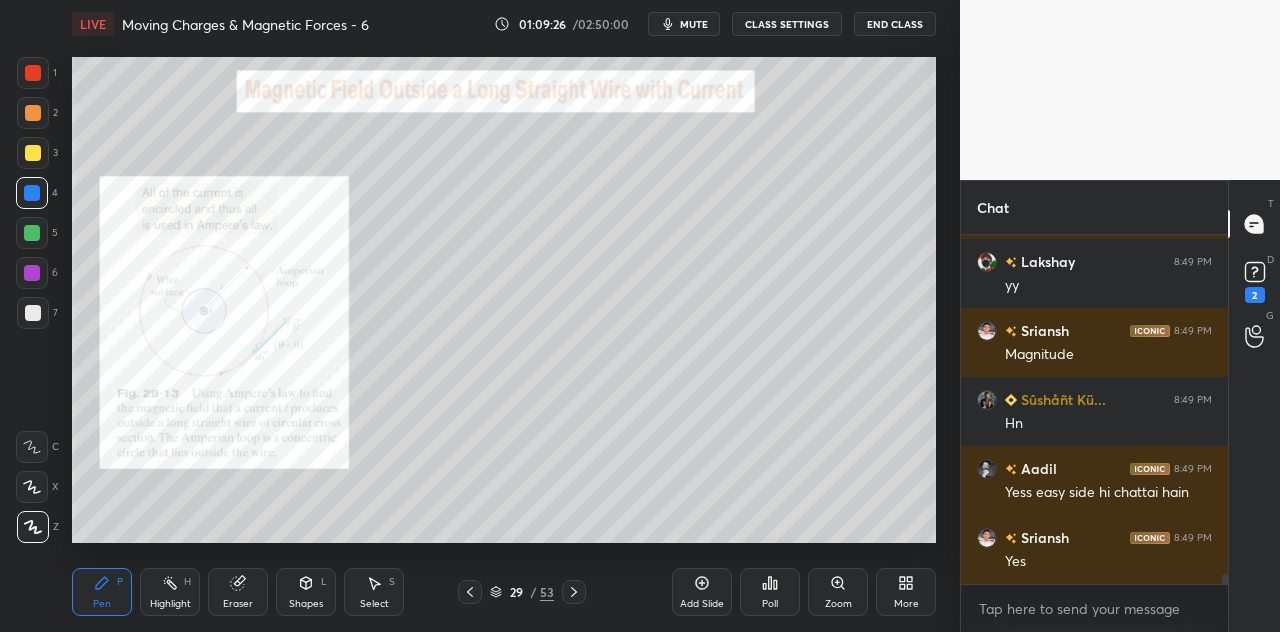 scroll, scrollTop: 12086, scrollLeft: 0, axis: vertical 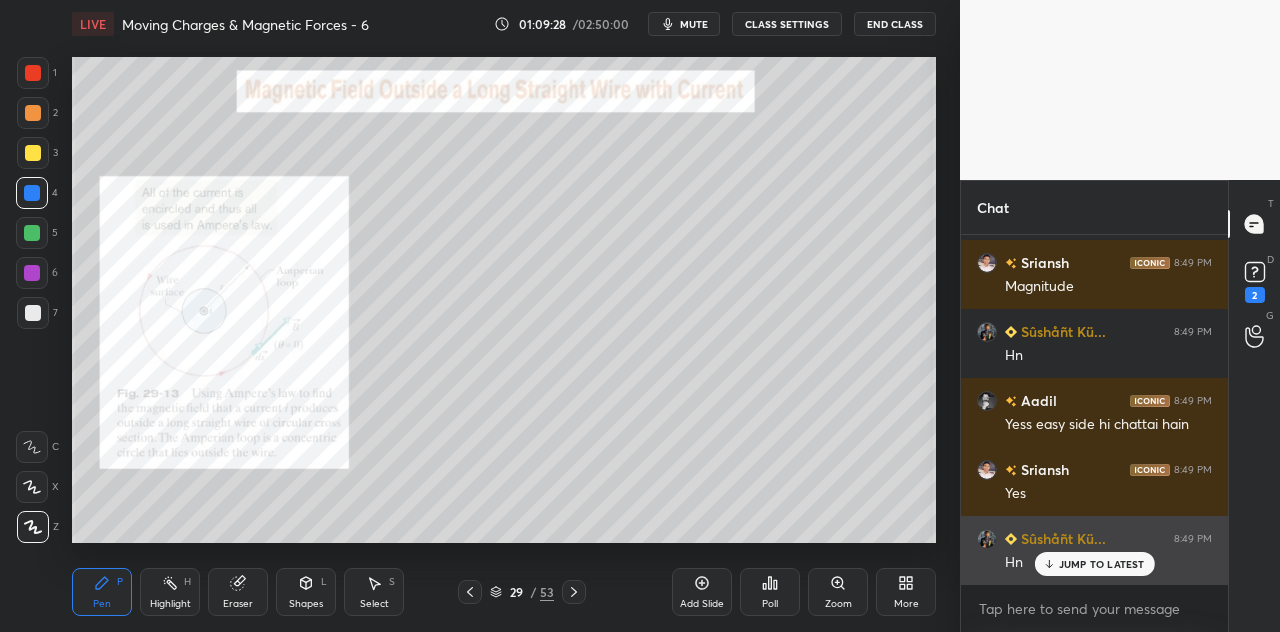 click on "JUMP TO LATEST" at bounding box center [1094, 564] 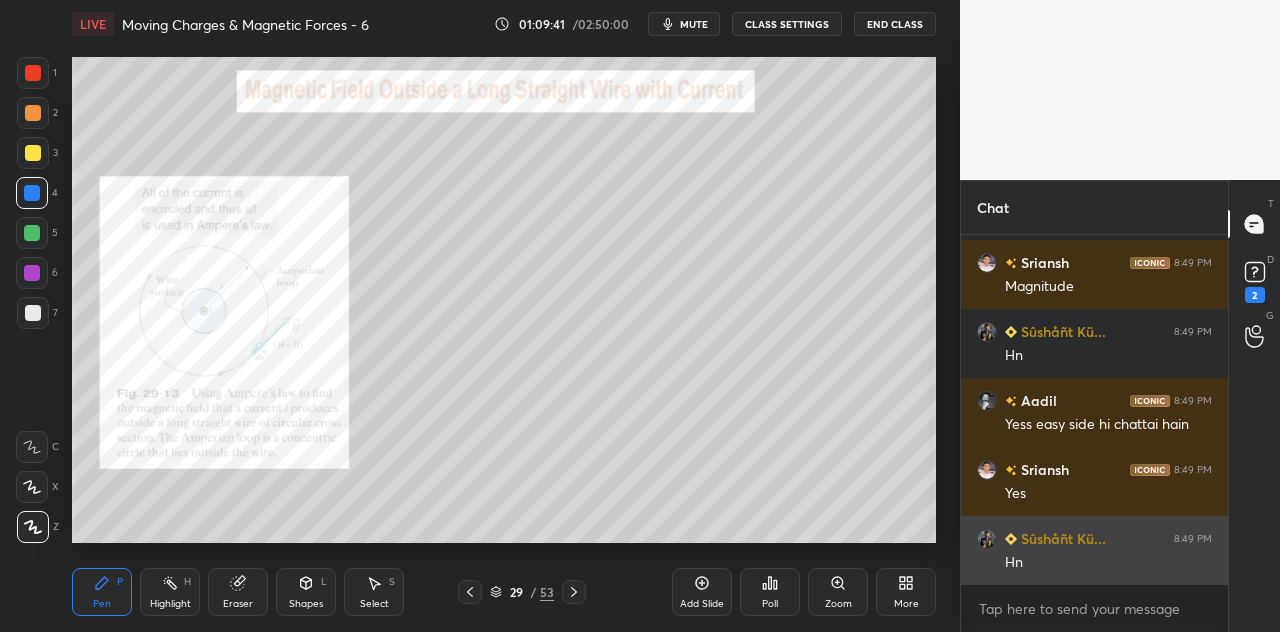 scroll, scrollTop: 12156, scrollLeft: 0, axis: vertical 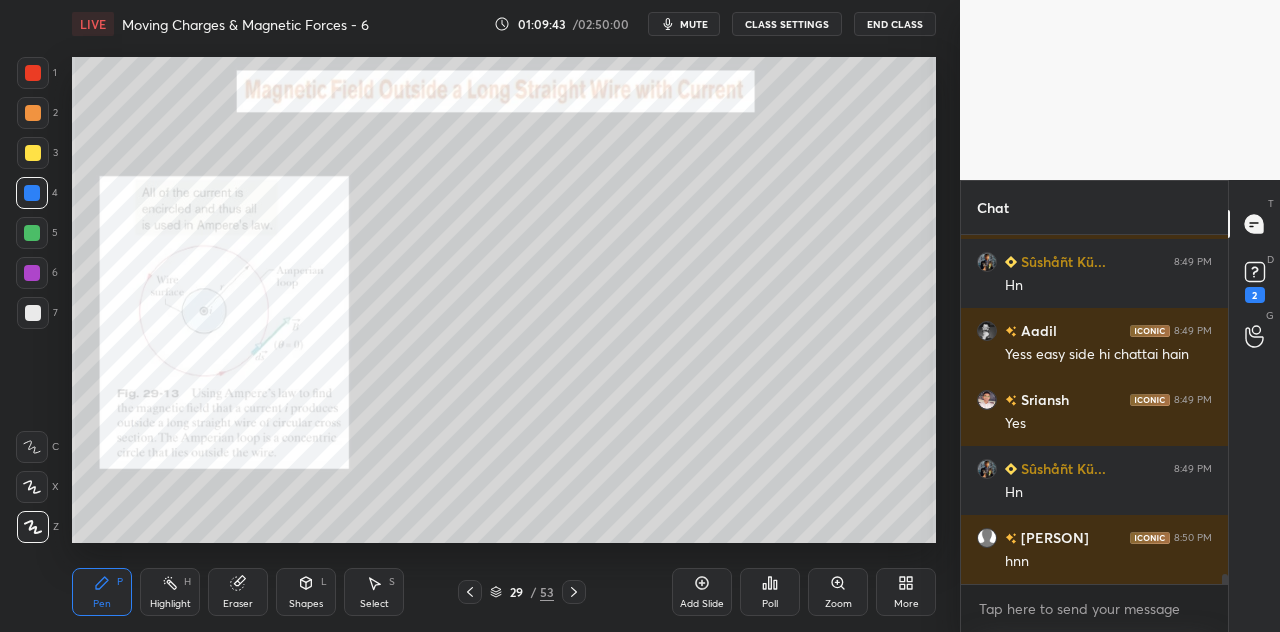click at bounding box center [32, 233] 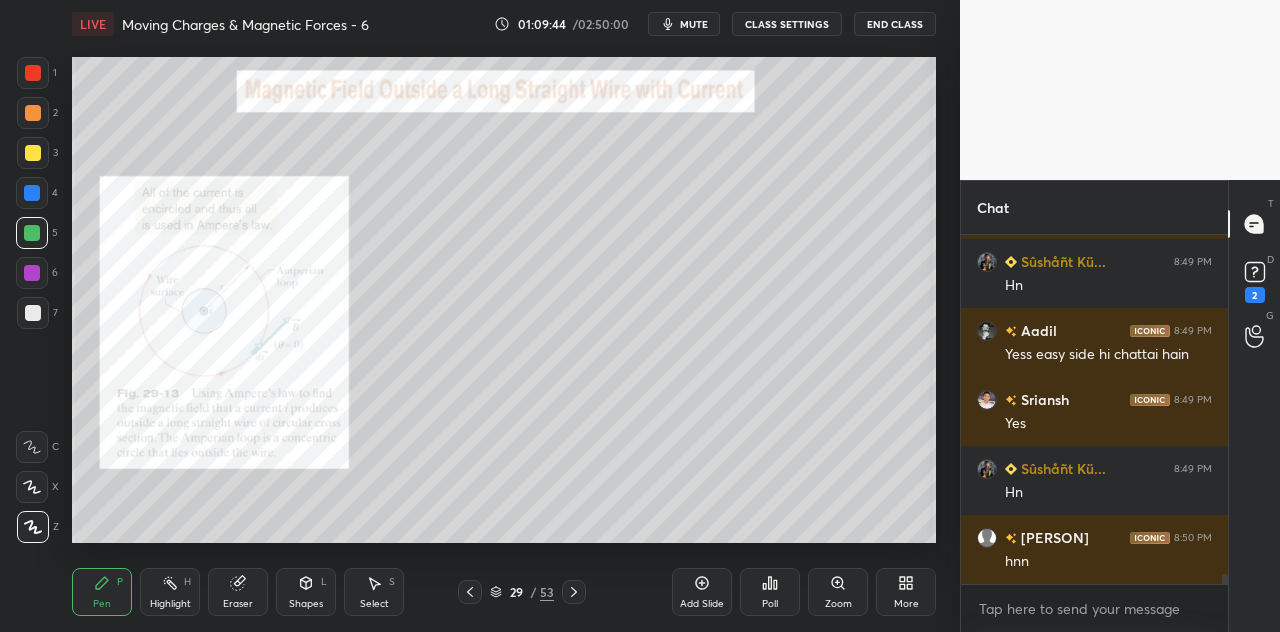 scroll, scrollTop: 12224, scrollLeft: 0, axis: vertical 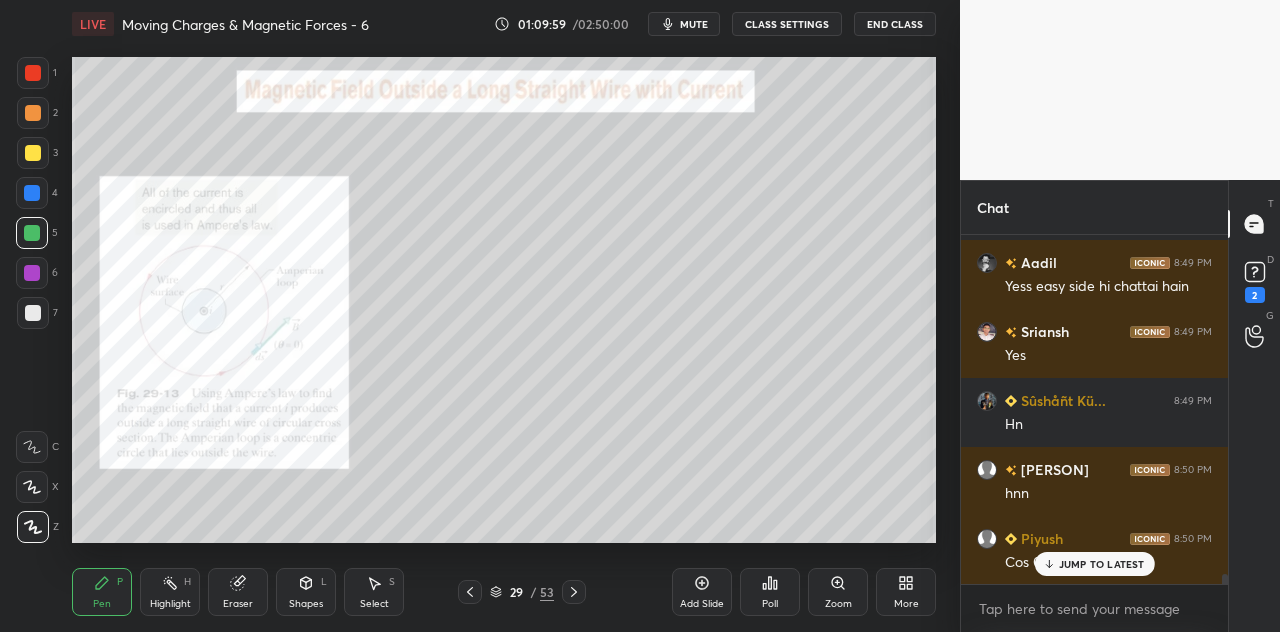 click on "JUMP TO LATEST" at bounding box center (1102, 564) 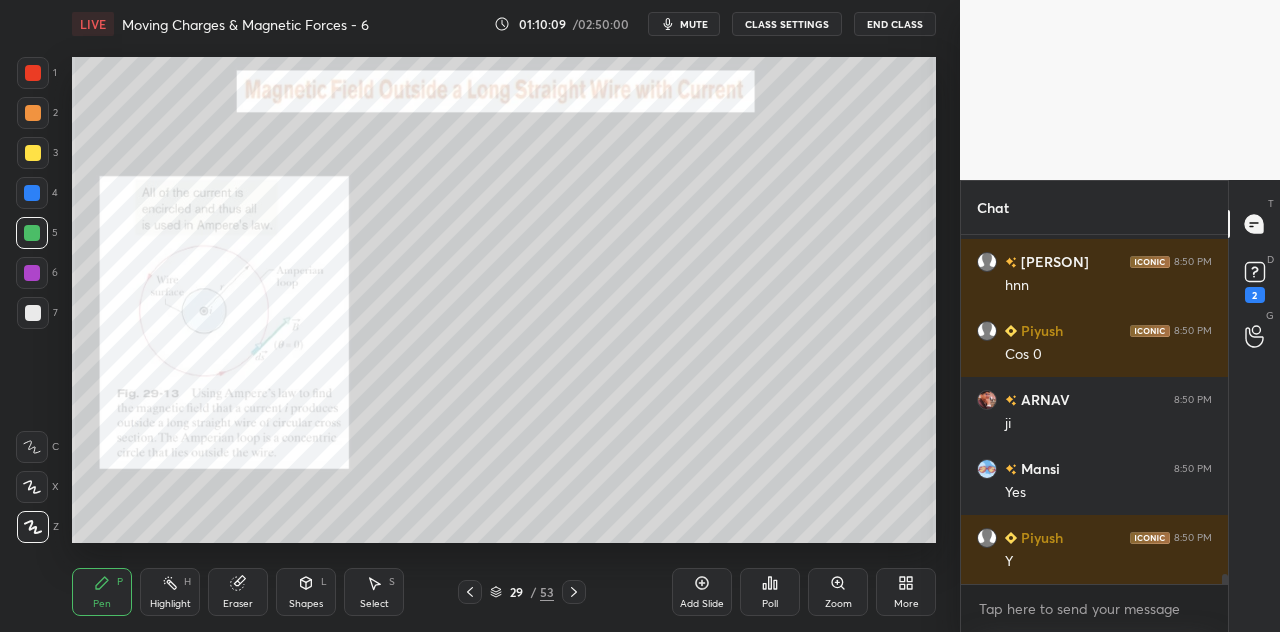 scroll, scrollTop: 12500, scrollLeft: 0, axis: vertical 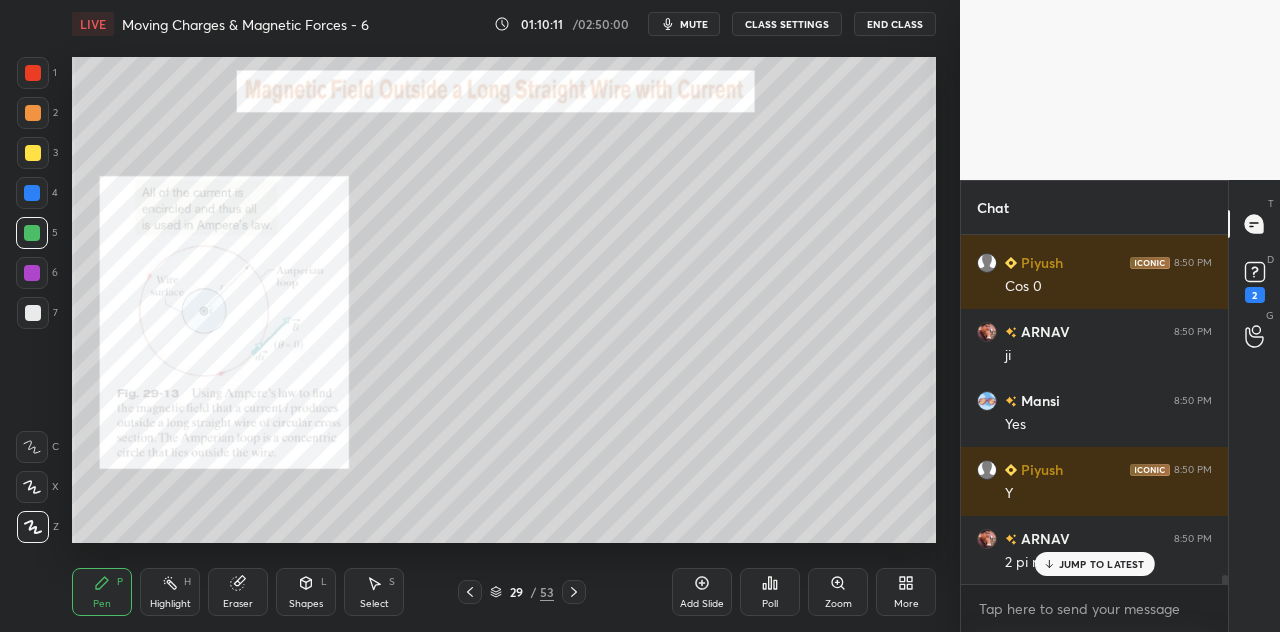 click at bounding box center [32, 193] 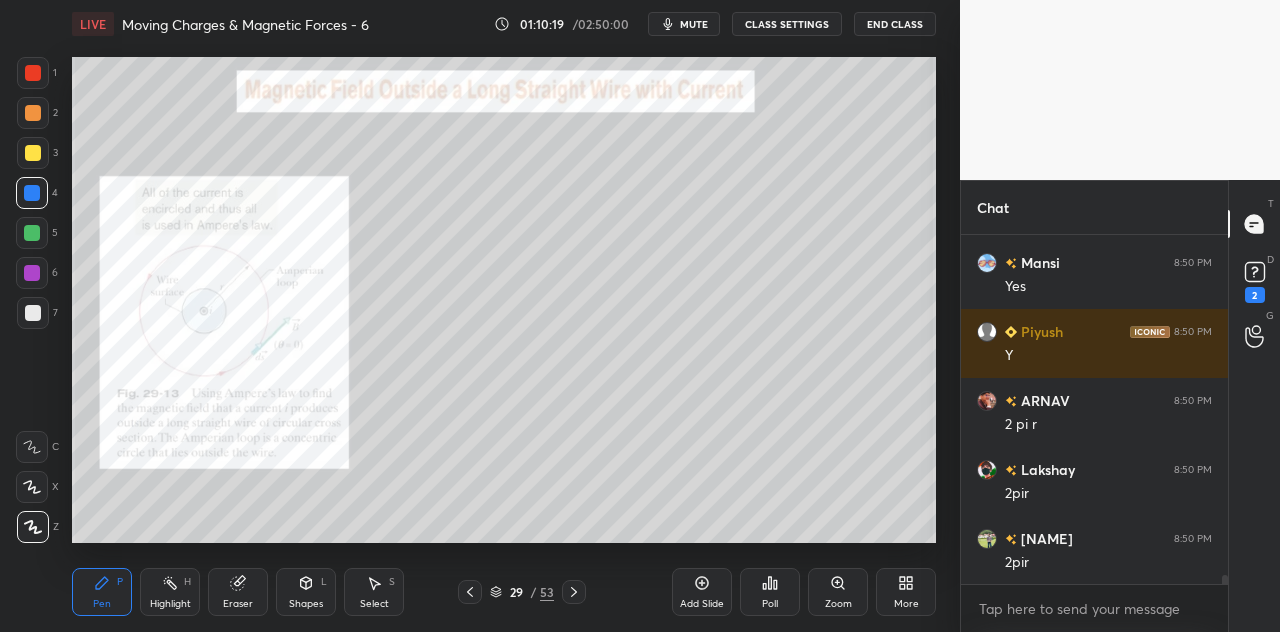 scroll, scrollTop: 12708, scrollLeft: 0, axis: vertical 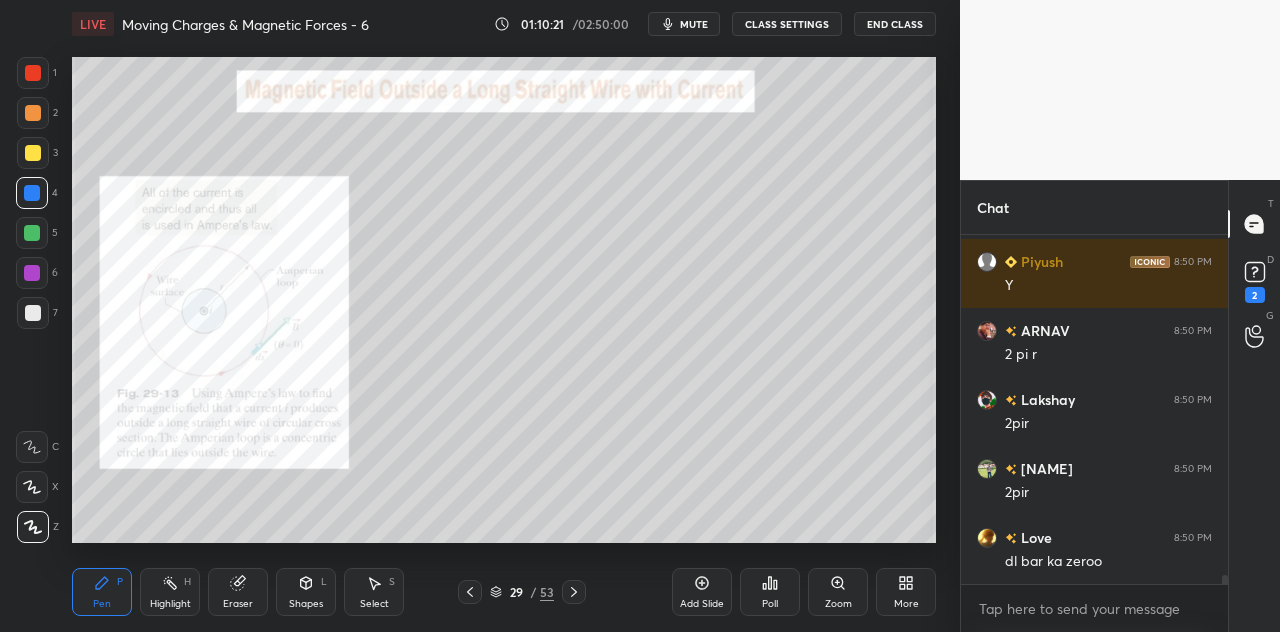 click at bounding box center (32, 233) 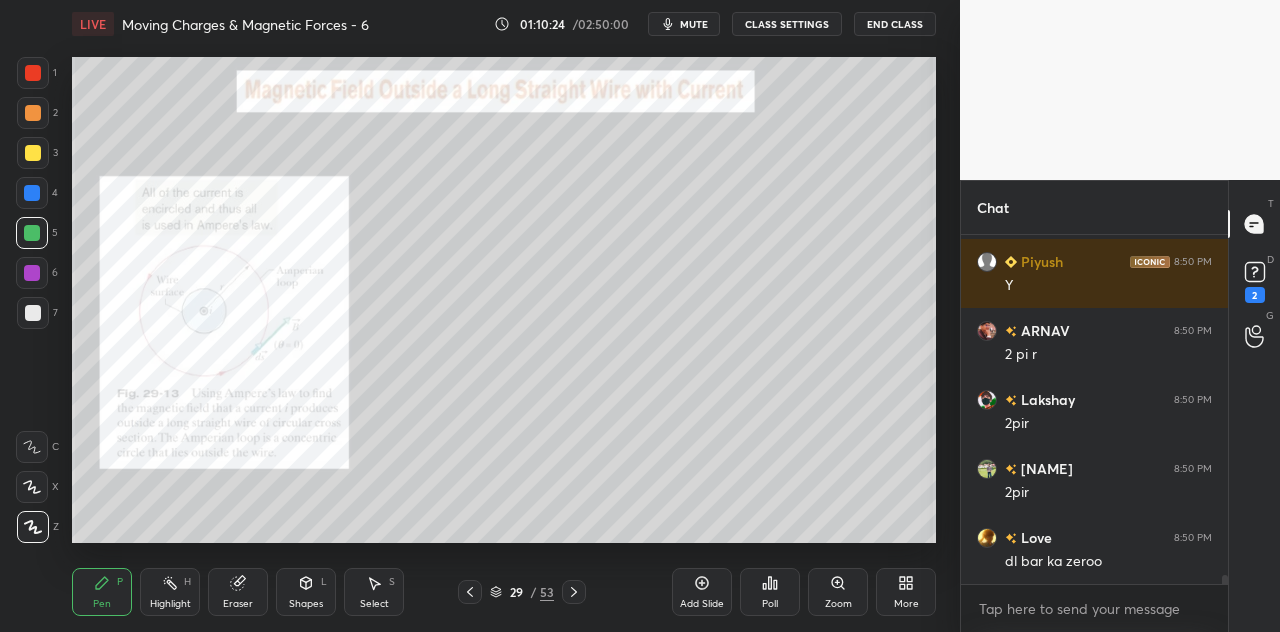 click at bounding box center [32, 193] 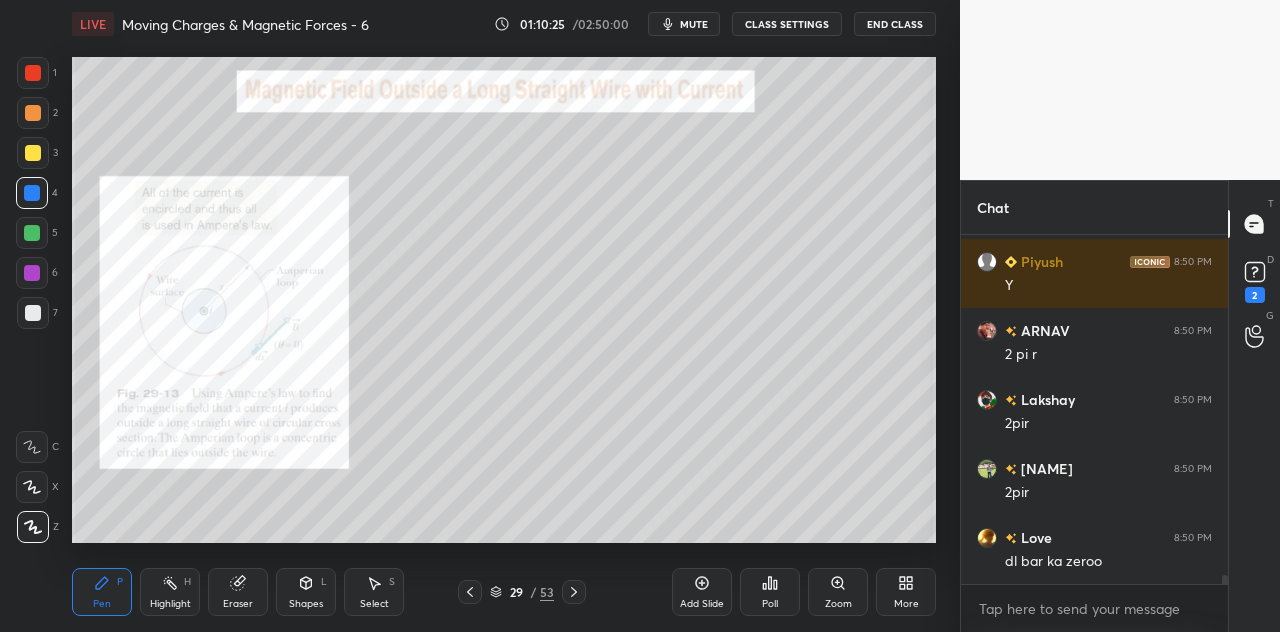 scroll, scrollTop: 12776, scrollLeft: 0, axis: vertical 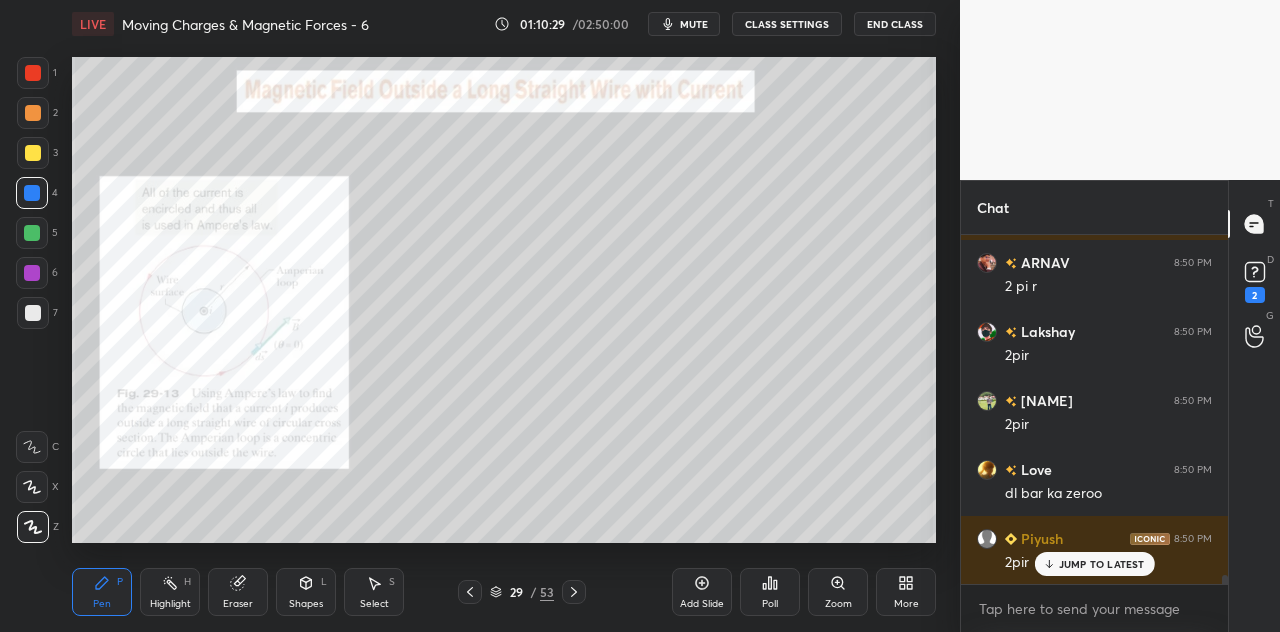 click at bounding box center (32, 233) 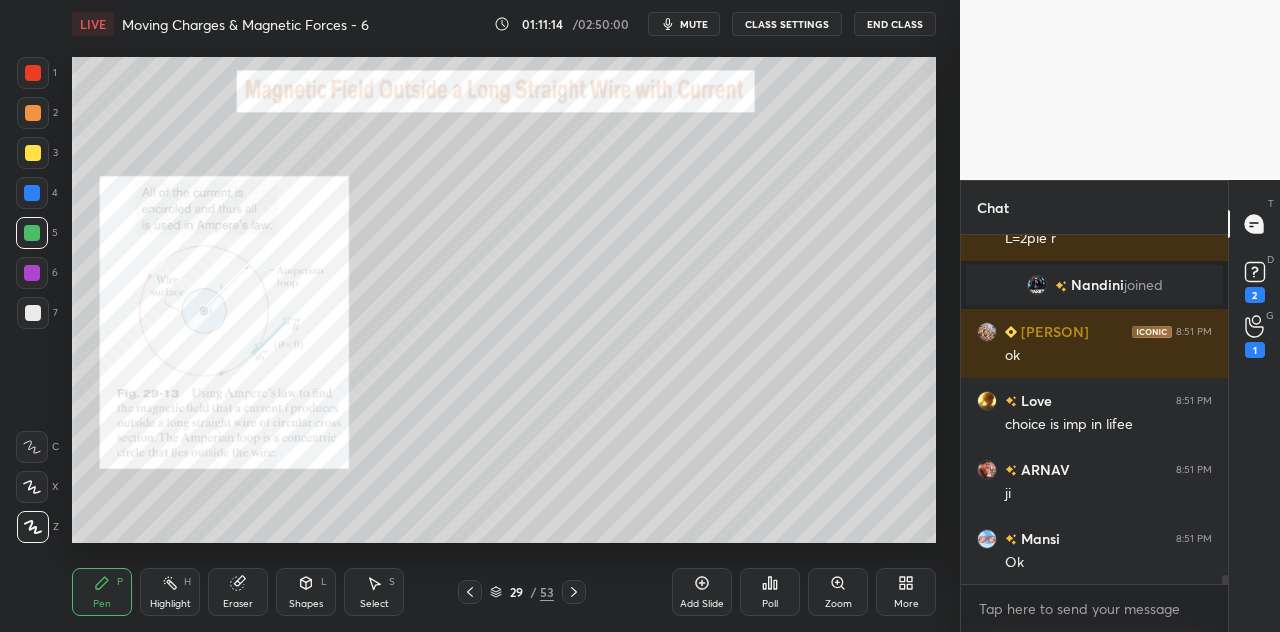 scroll, scrollTop: 12748, scrollLeft: 0, axis: vertical 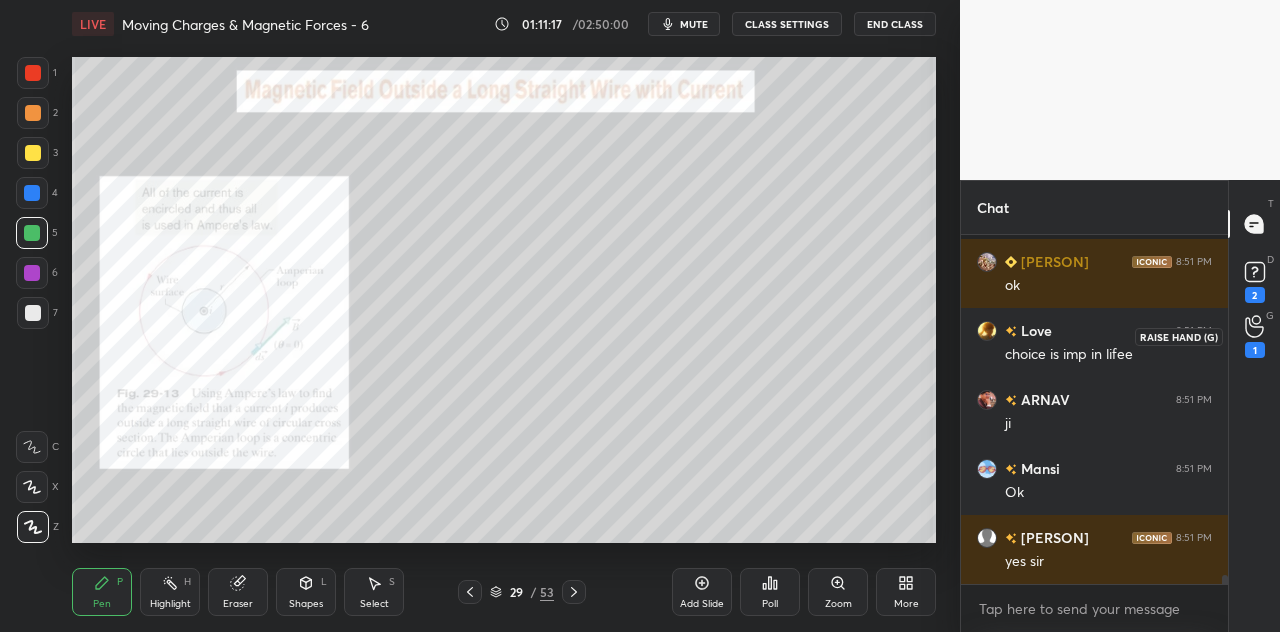 click 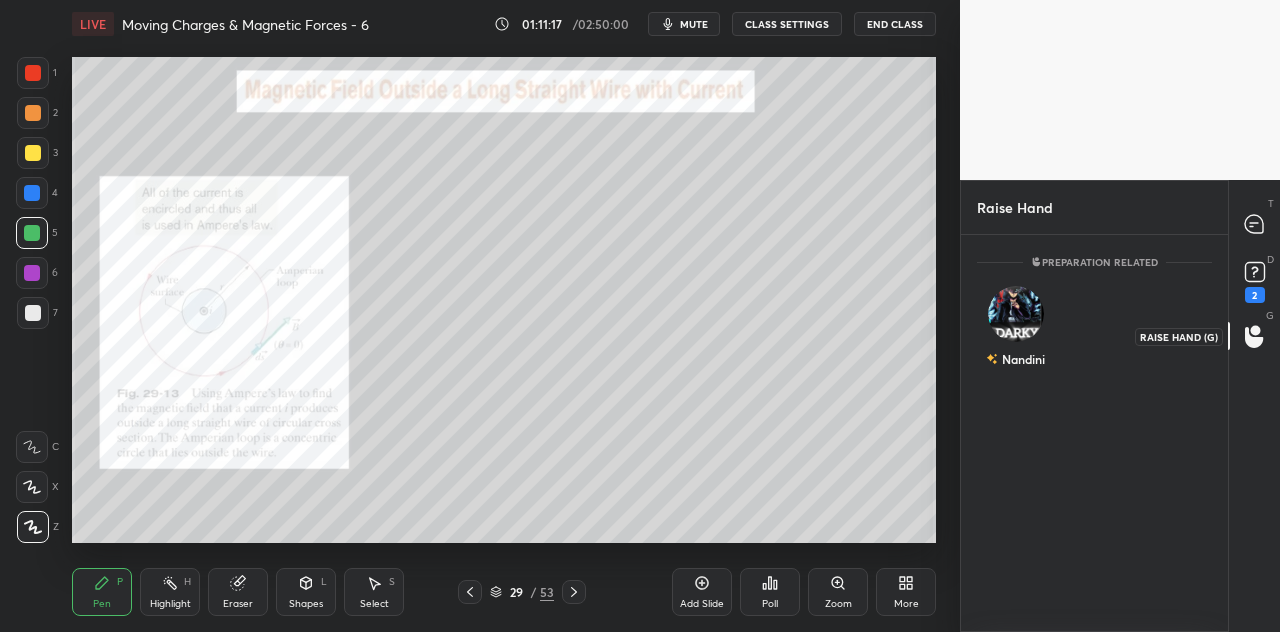 scroll, scrollTop: 391, scrollLeft: 261, axis: both 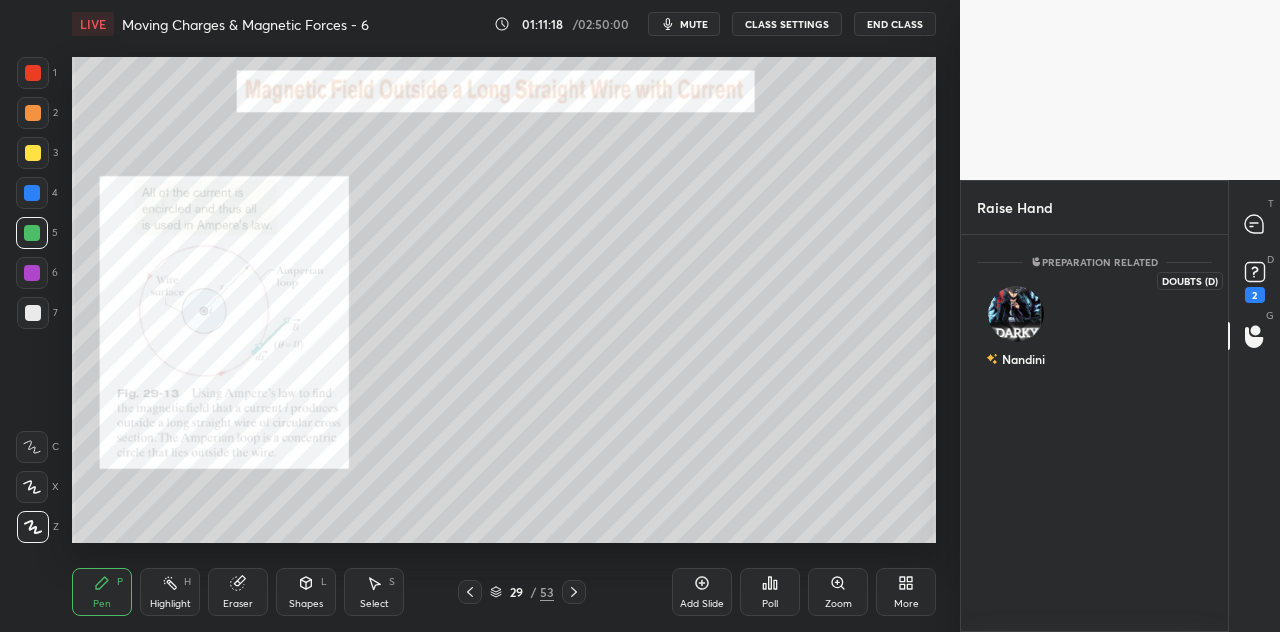 click 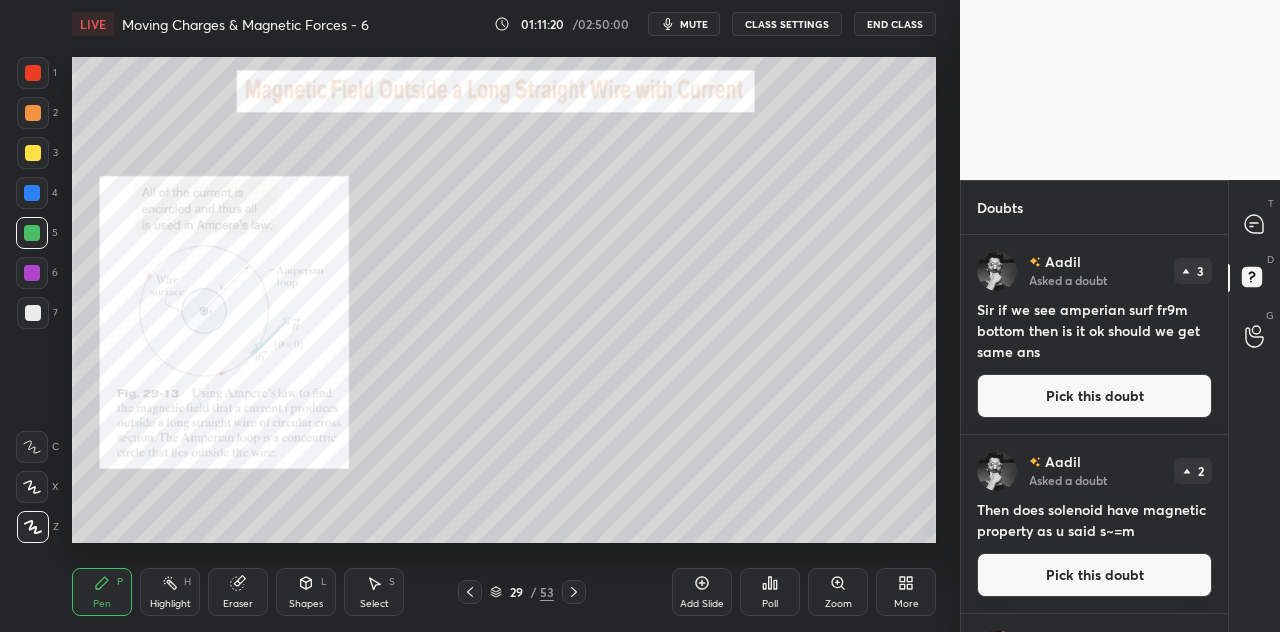 scroll, scrollTop: 182, scrollLeft: 0, axis: vertical 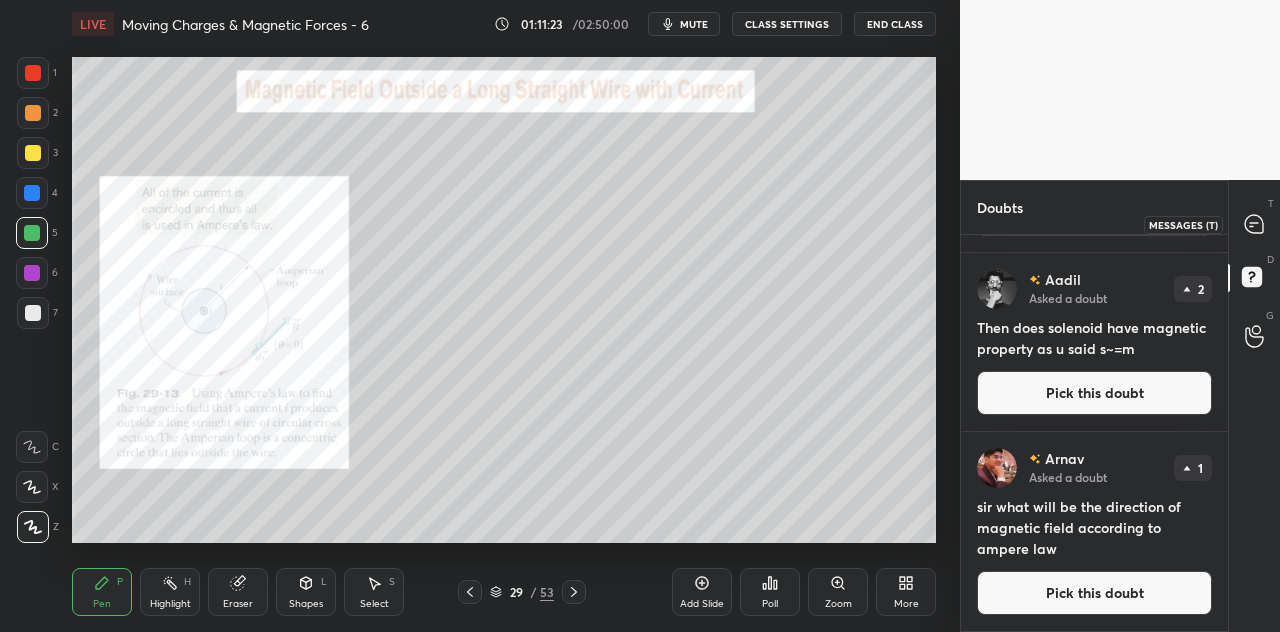 click 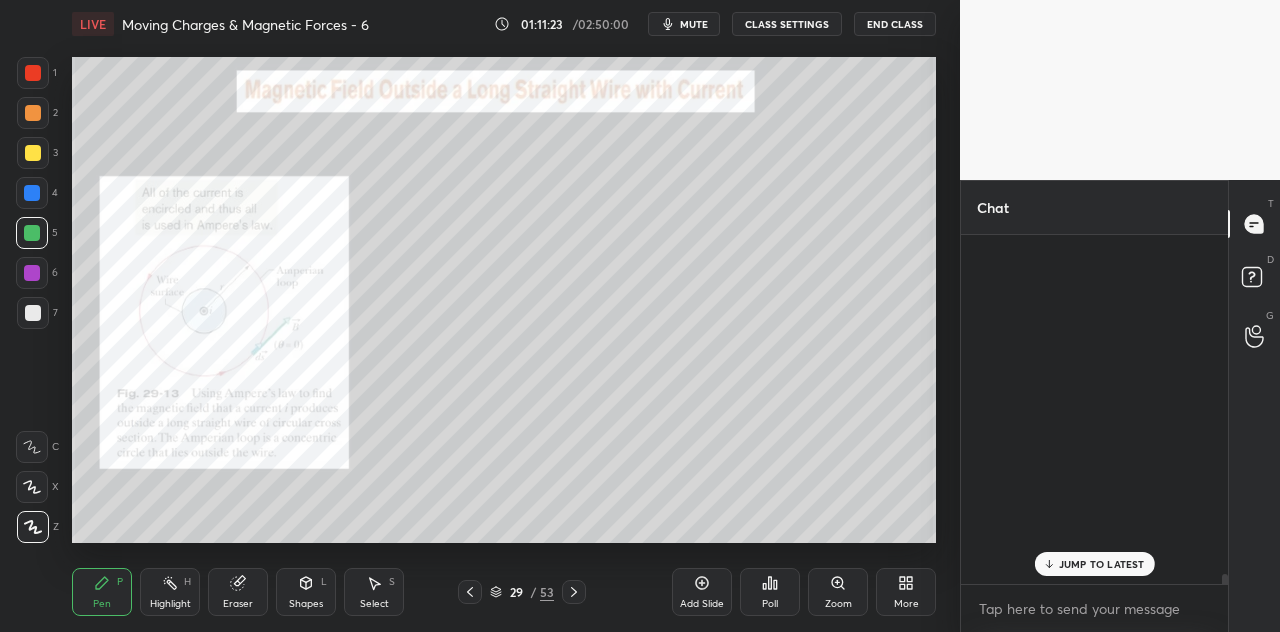 scroll, scrollTop: 13171, scrollLeft: 0, axis: vertical 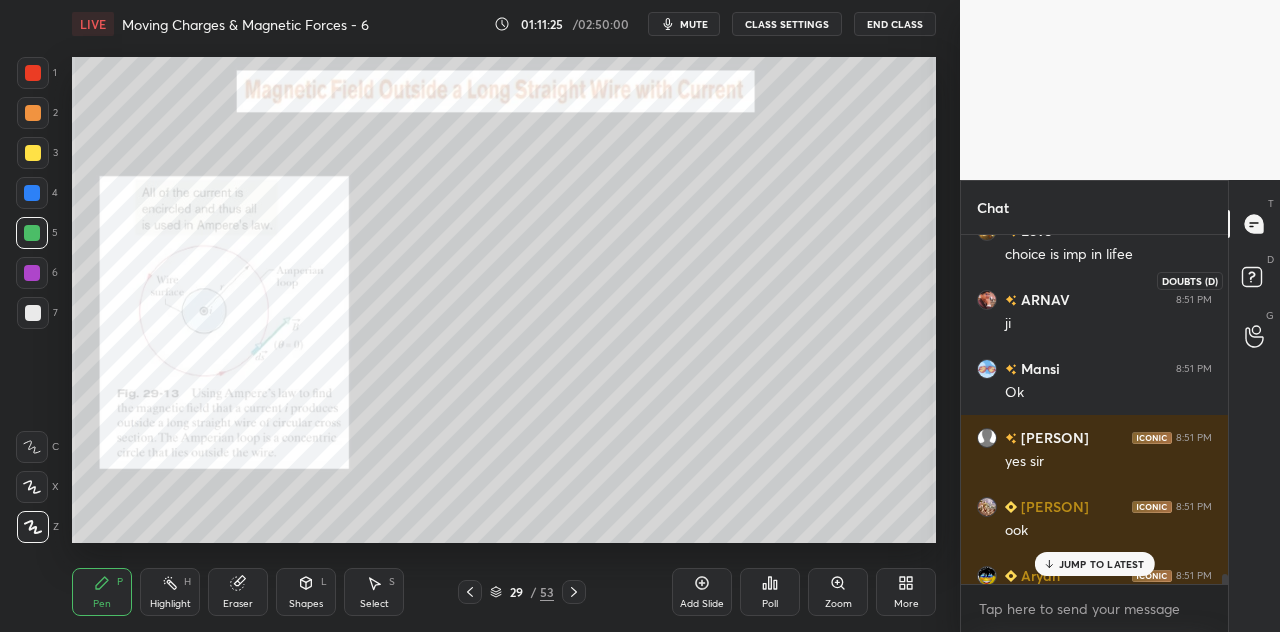 click 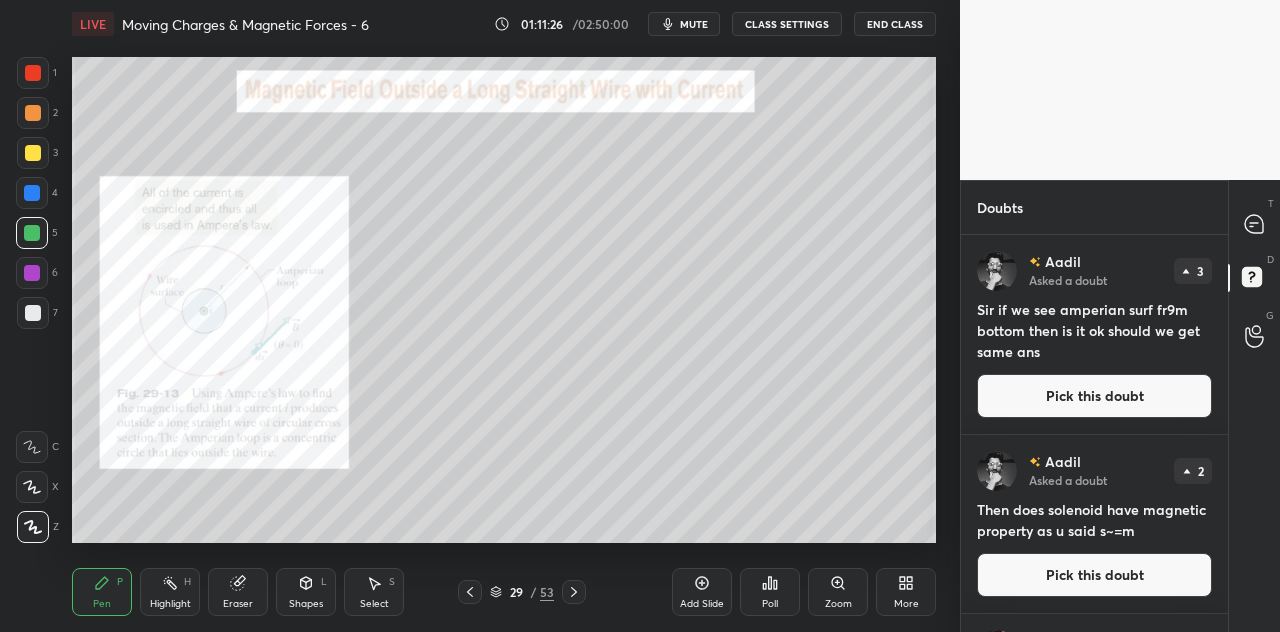 scroll, scrollTop: 182, scrollLeft: 0, axis: vertical 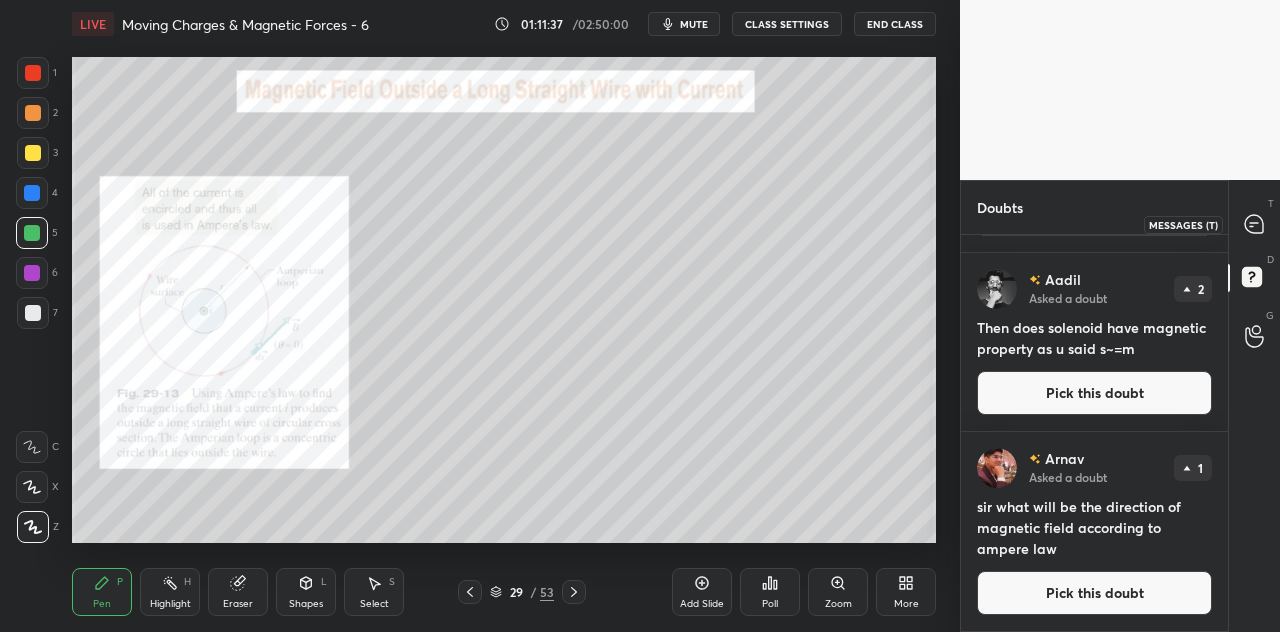 click 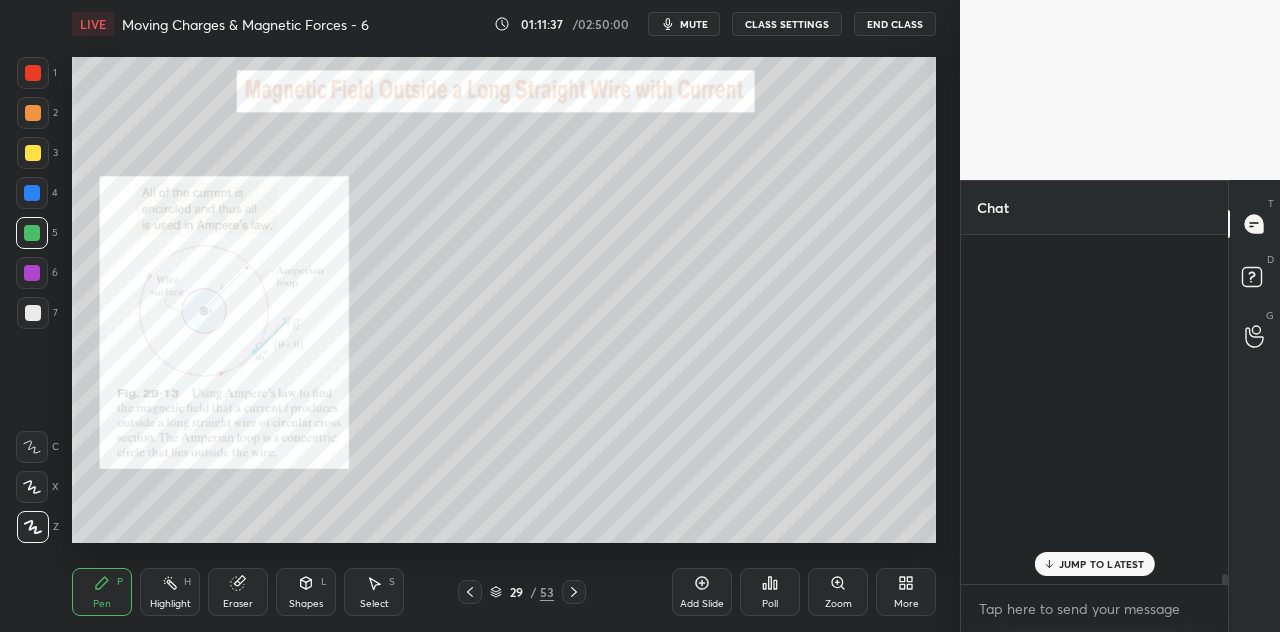 scroll, scrollTop: 13359, scrollLeft: 0, axis: vertical 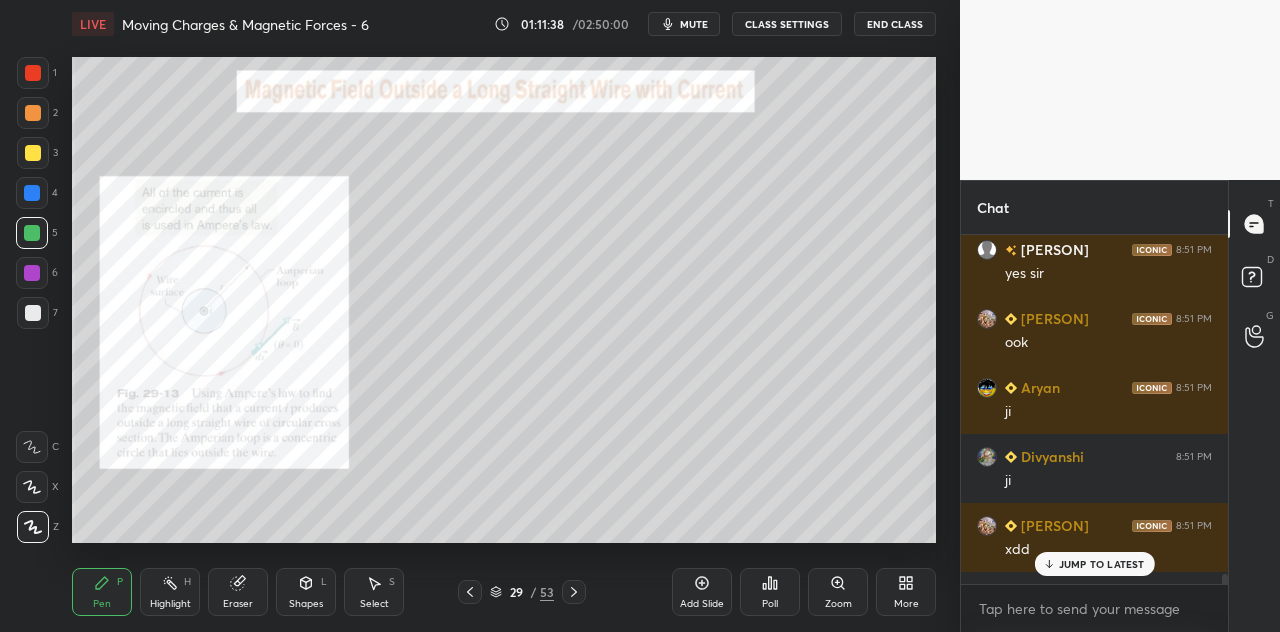 click on "JUMP TO LATEST" at bounding box center [1102, 564] 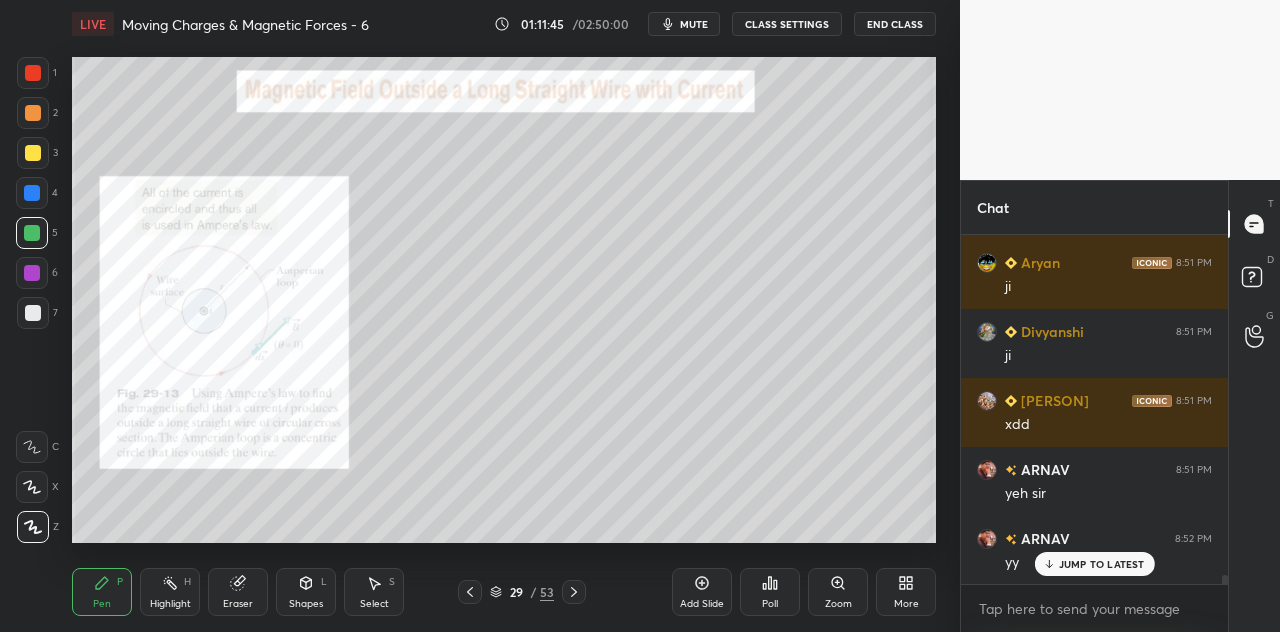 scroll, scrollTop: 13554, scrollLeft: 0, axis: vertical 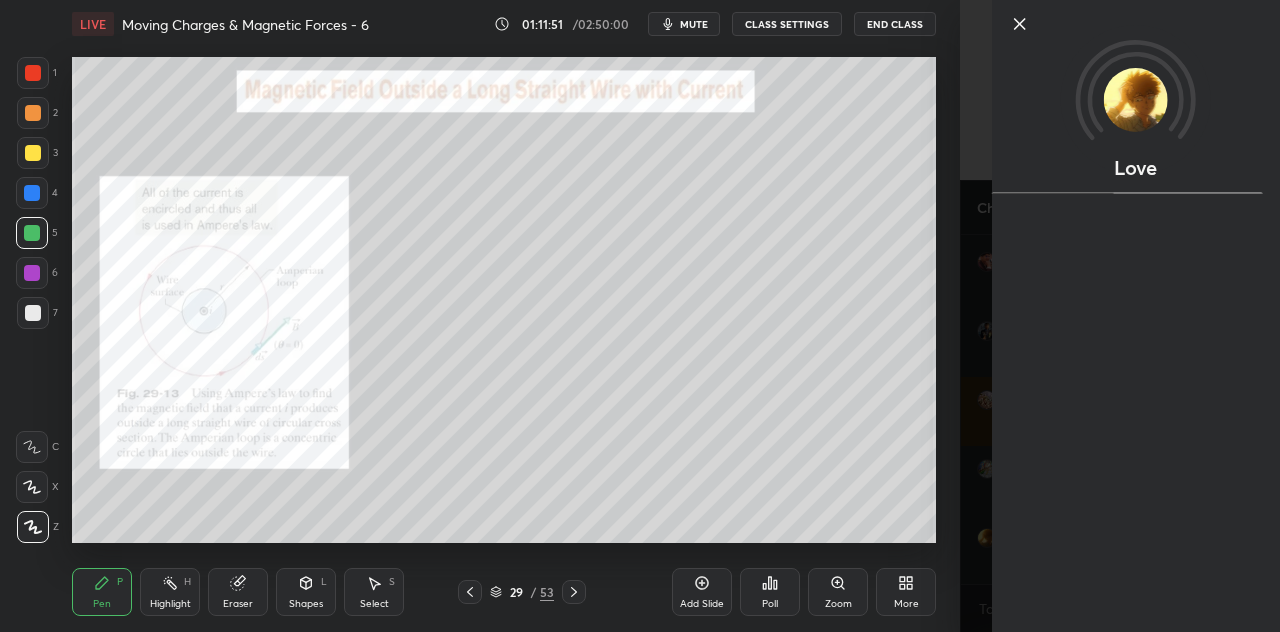 click on "1 2 3 4 5 6 7 C X Z C X Z E E Erase all   H H LIVE Moving Charges & Magnetic Forces - 6 01:11:51 /  02:50:00 mute CLASS SETTINGS End Class Setting up your live class Poll for   secs No correct answer Start poll Back Moving Charges & Magnetic Forces - 6 • L6 of Nexus: Basic Course on Moving Charges & Magnetic Forces for JEE 2026 (Class XII) [NAME] Pen P Highlight H Eraser Shapes L Select S 29 / 53 Add Slide Poll Zoom More" at bounding box center (480, 316) 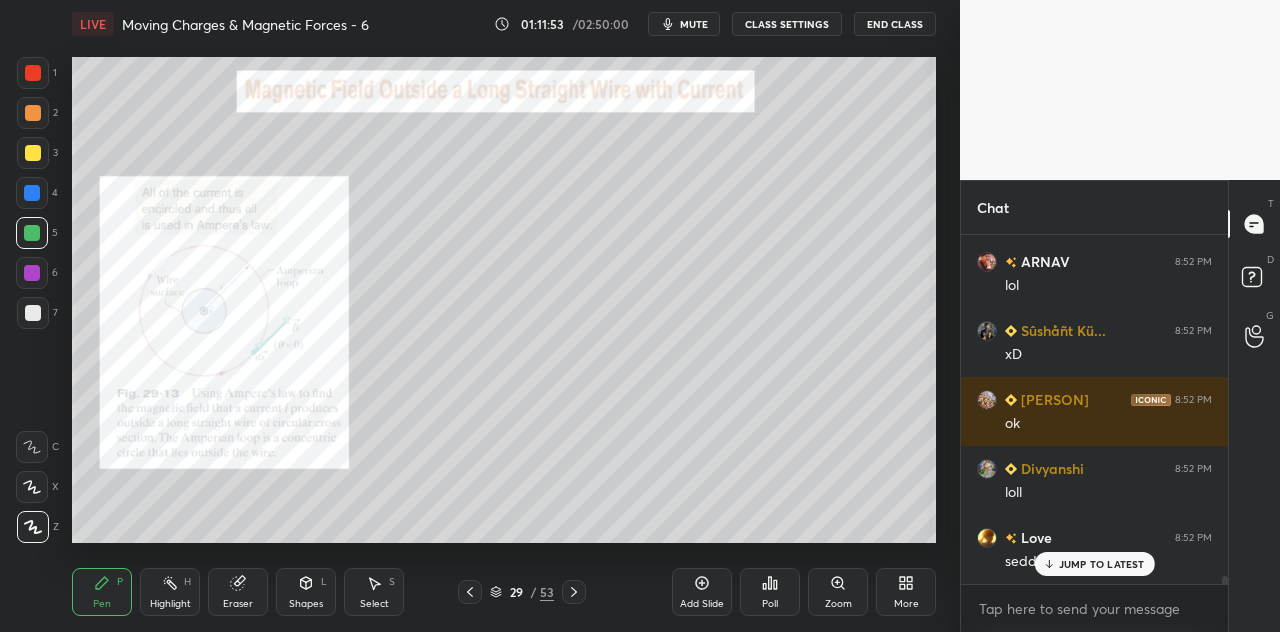 scroll, scrollTop: 14036, scrollLeft: 0, axis: vertical 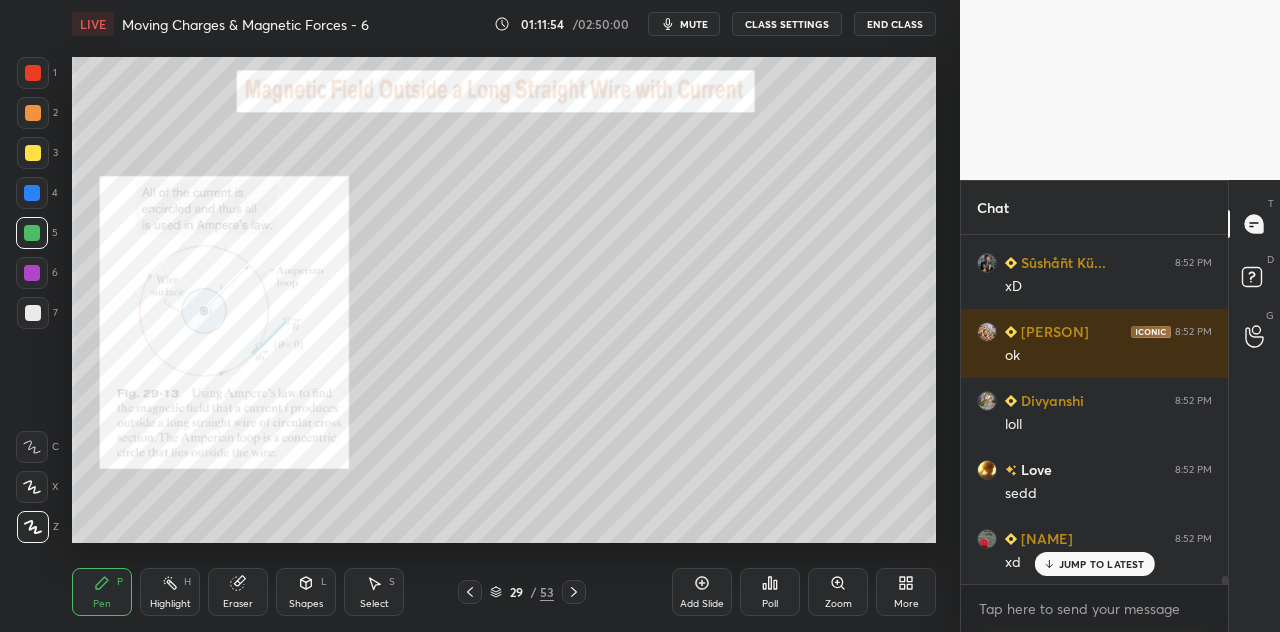 click on "JUMP TO LATEST" at bounding box center [1102, 564] 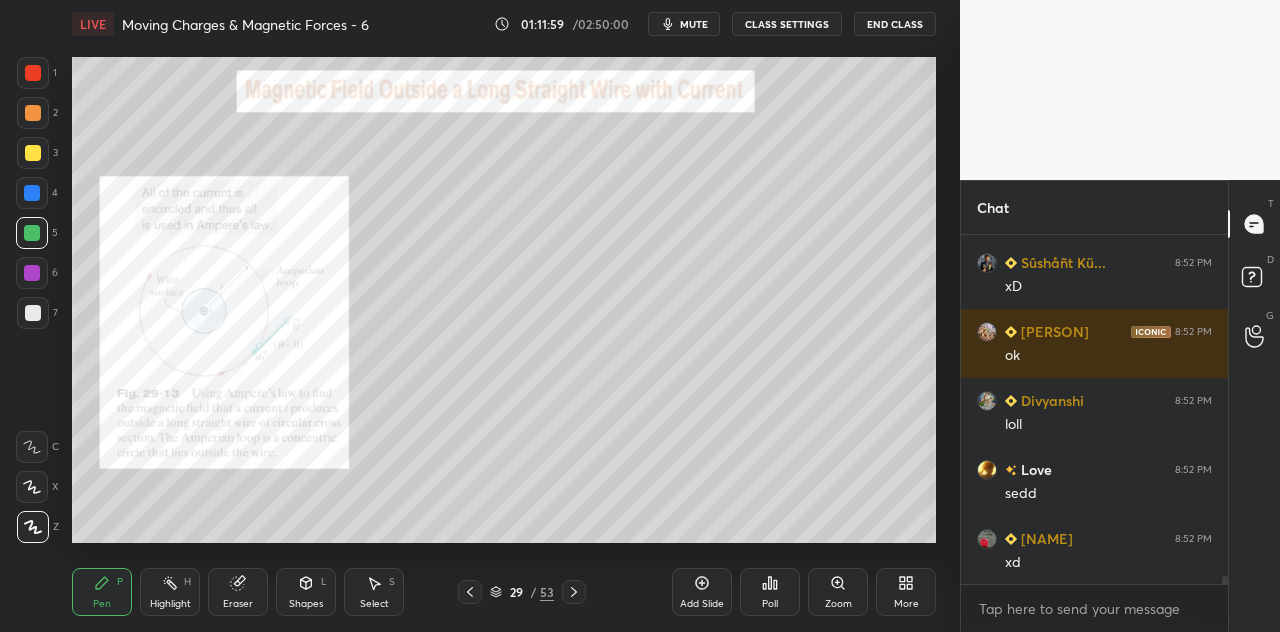 click at bounding box center (33, 73) 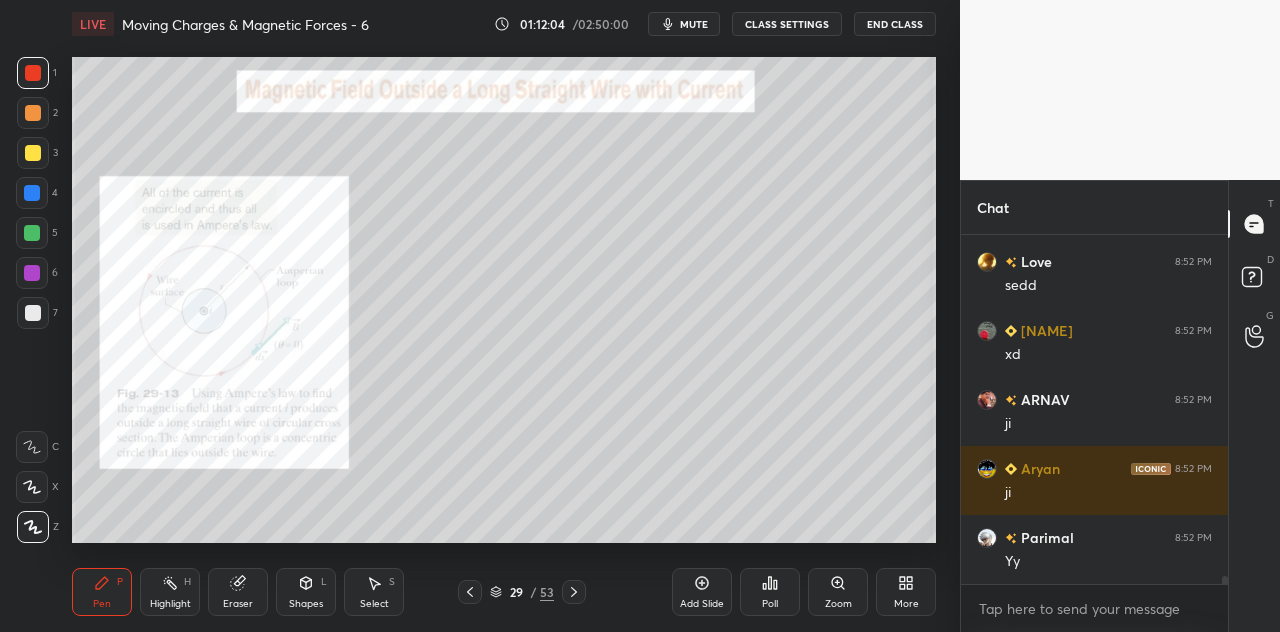 scroll, scrollTop: 14312, scrollLeft: 0, axis: vertical 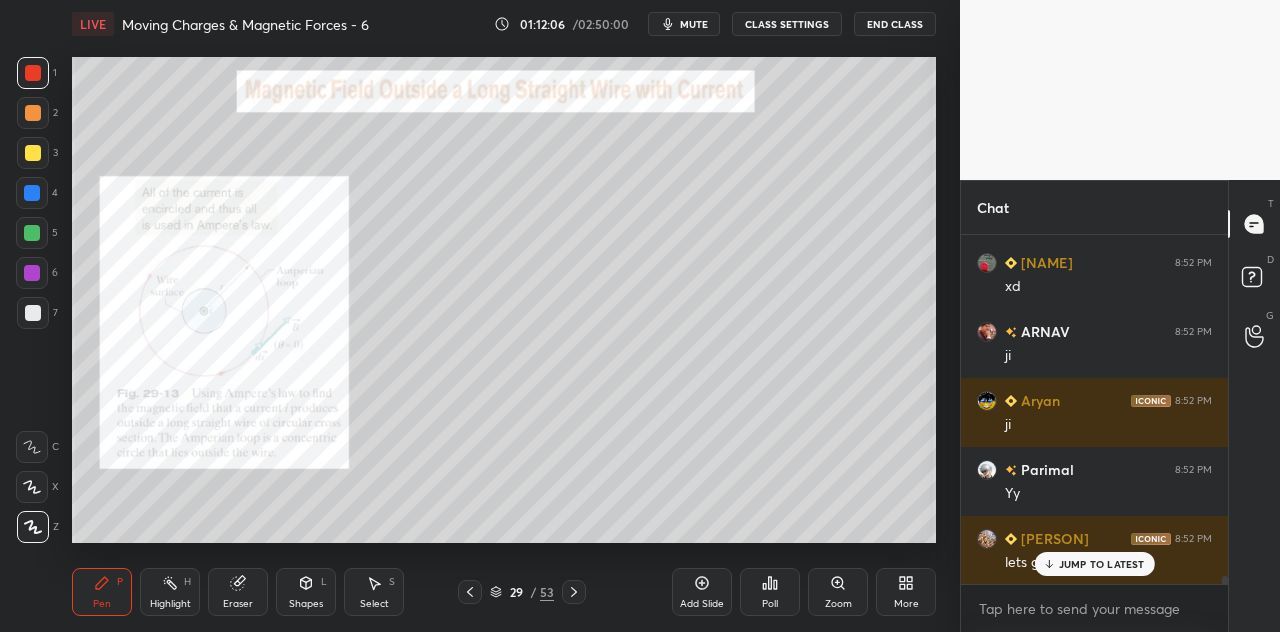 click at bounding box center (32, 233) 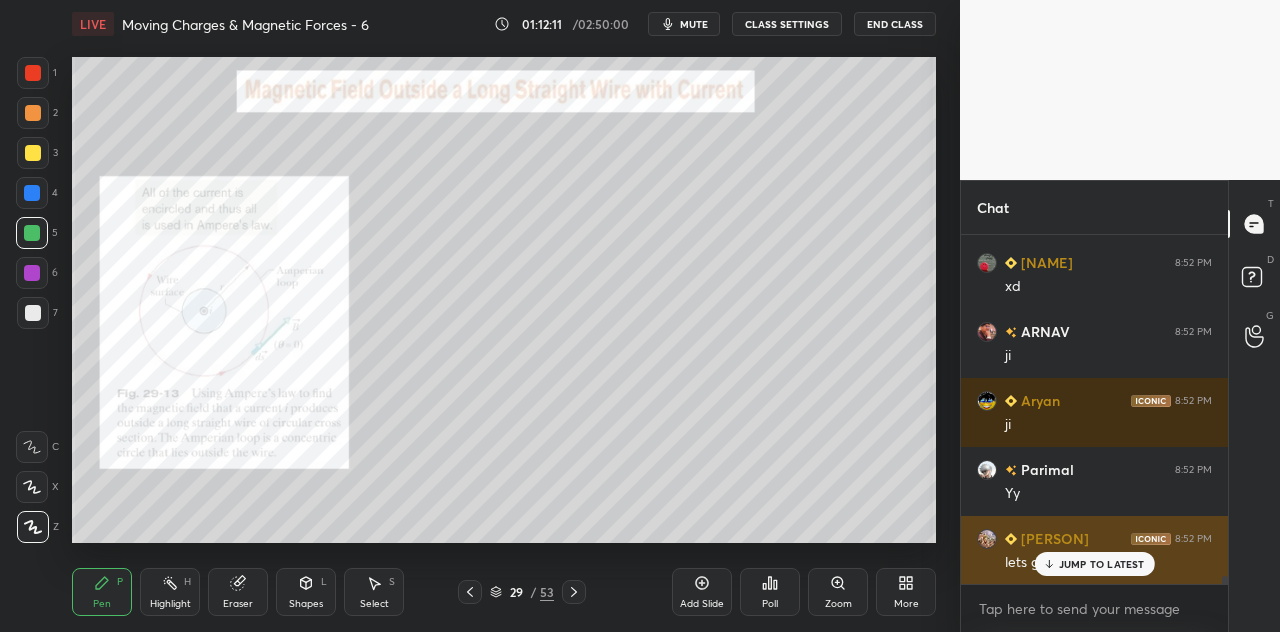 click on "JUMP TO LATEST" at bounding box center [1102, 564] 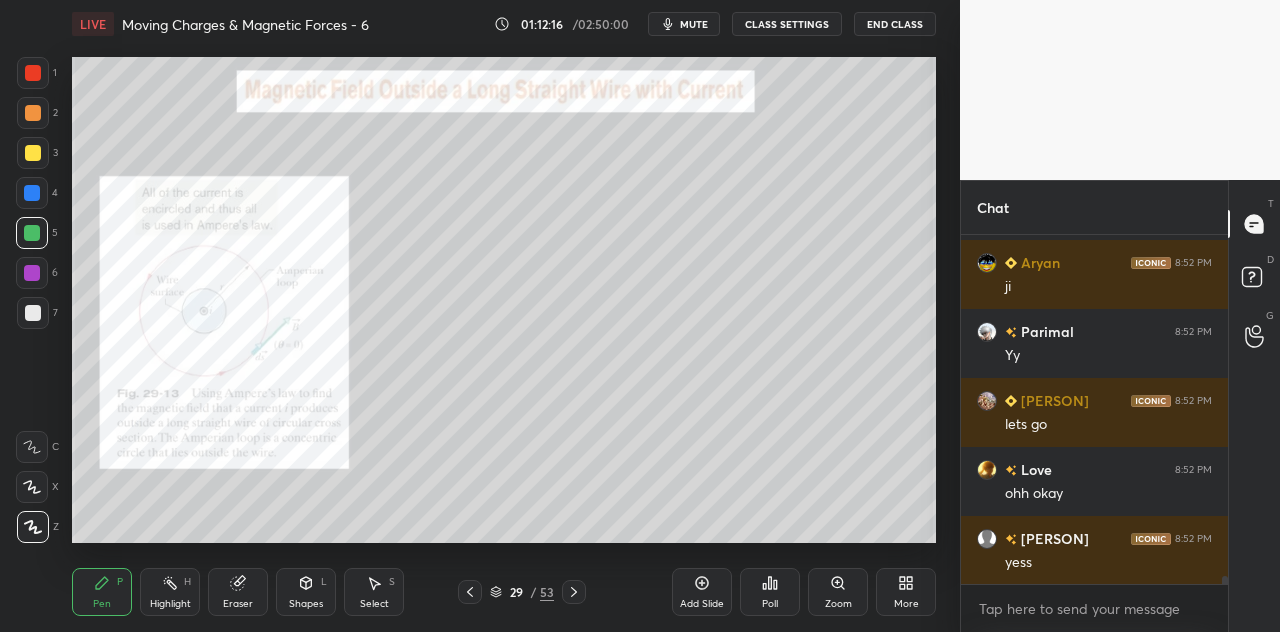 scroll, scrollTop: 14520, scrollLeft: 0, axis: vertical 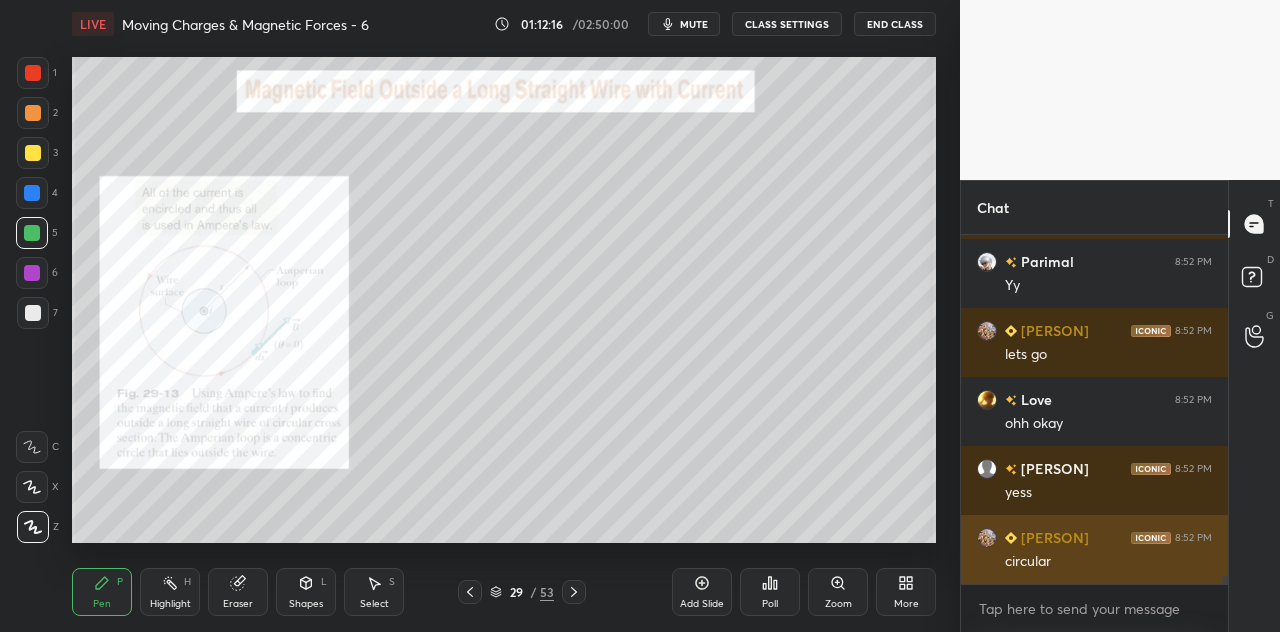 click on "circular" at bounding box center [1108, 562] 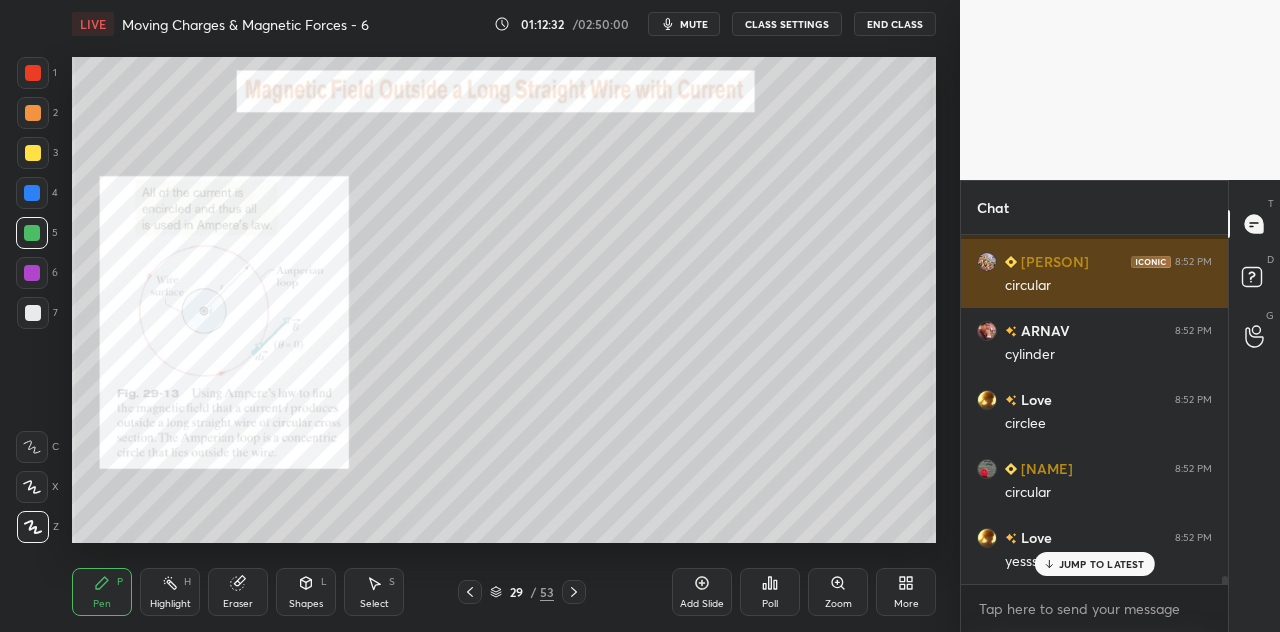 scroll, scrollTop: 14864, scrollLeft: 0, axis: vertical 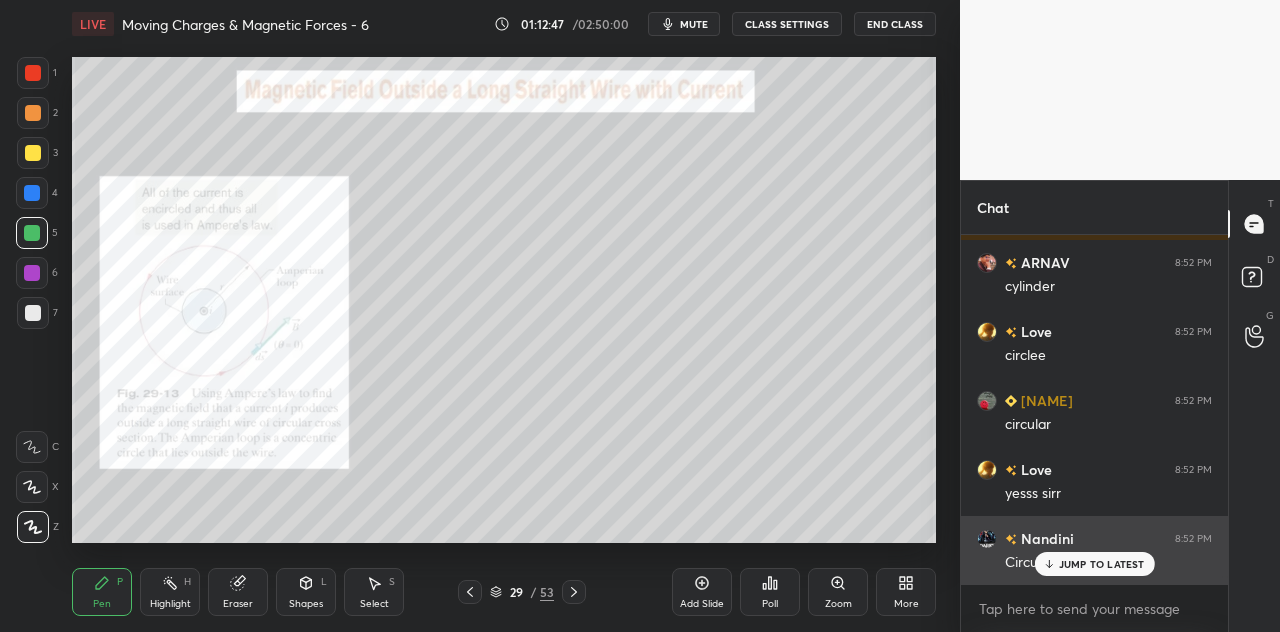 click on "JUMP TO LATEST" at bounding box center (1102, 564) 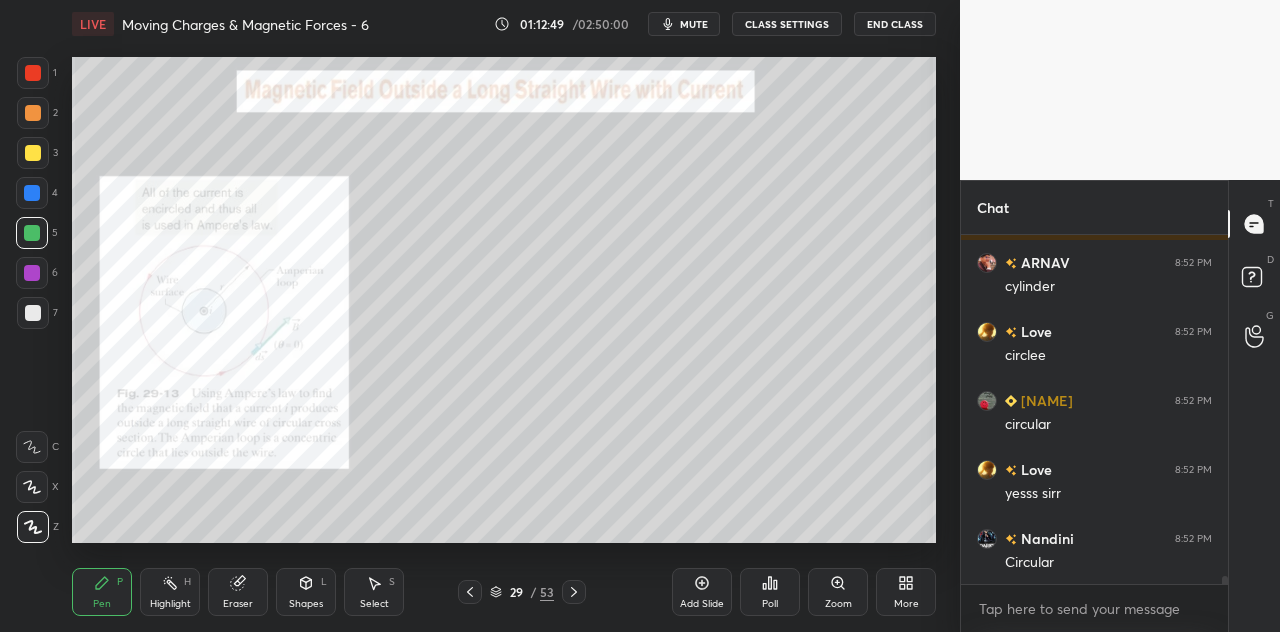 click 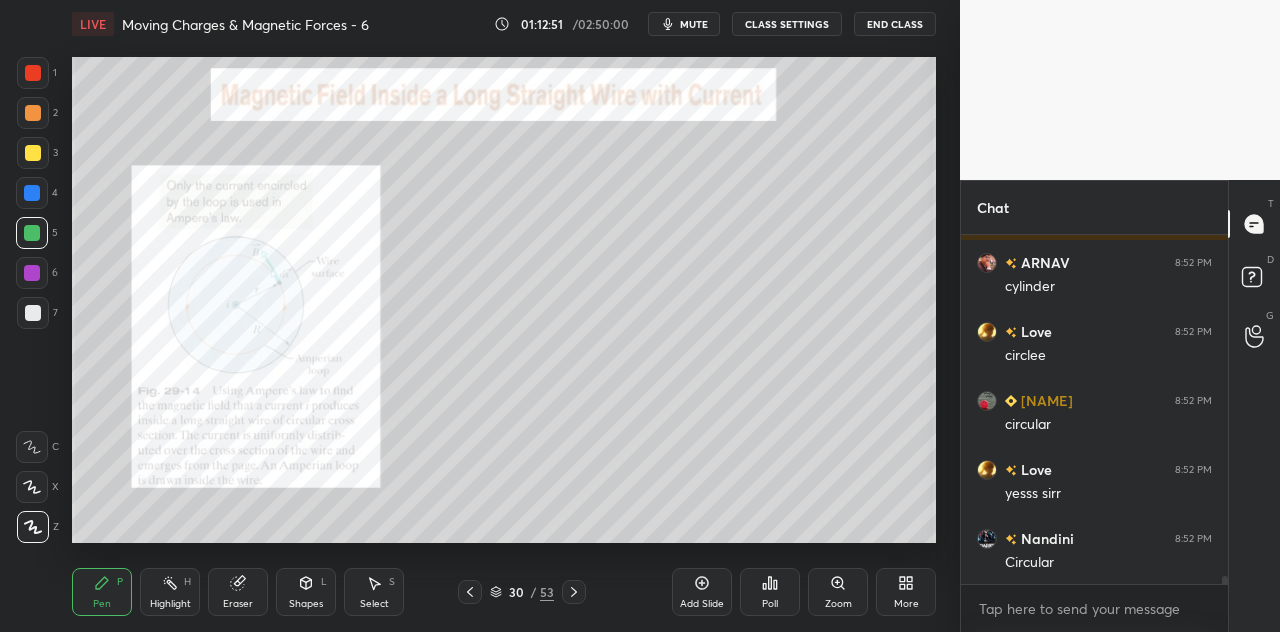 scroll, scrollTop: 14934, scrollLeft: 0, axis: vertical 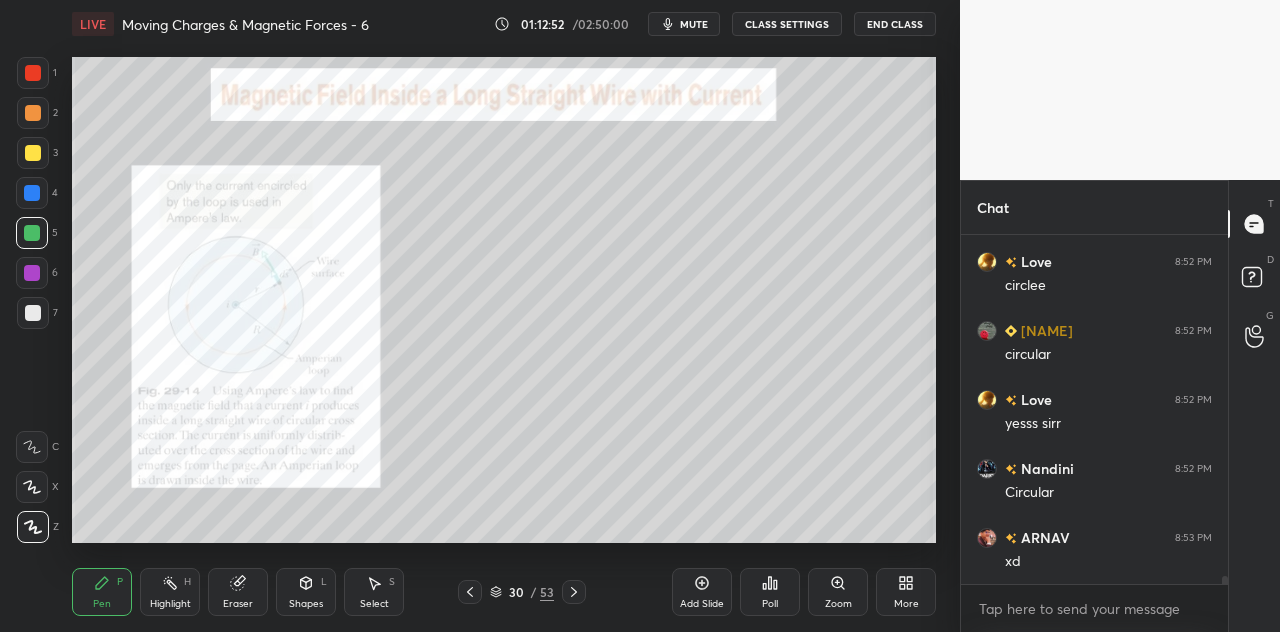 click at bounding box center [33, 73] 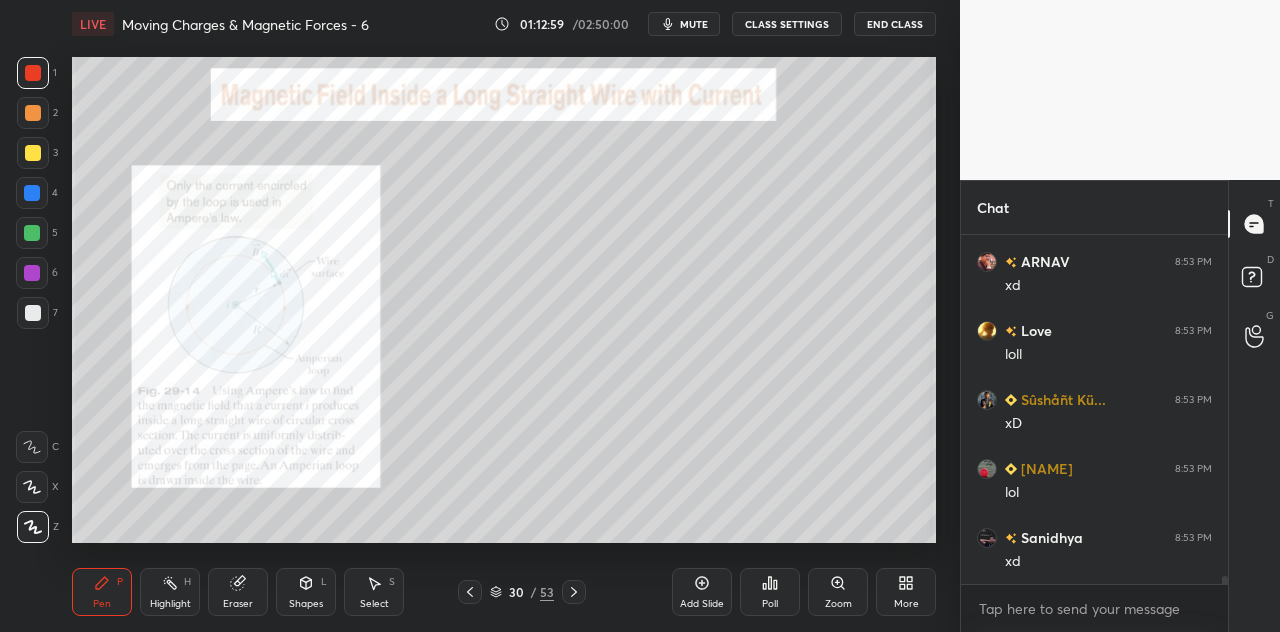 scroll, scrollTop: 15278, scrollLeft: 0, axis: vertical 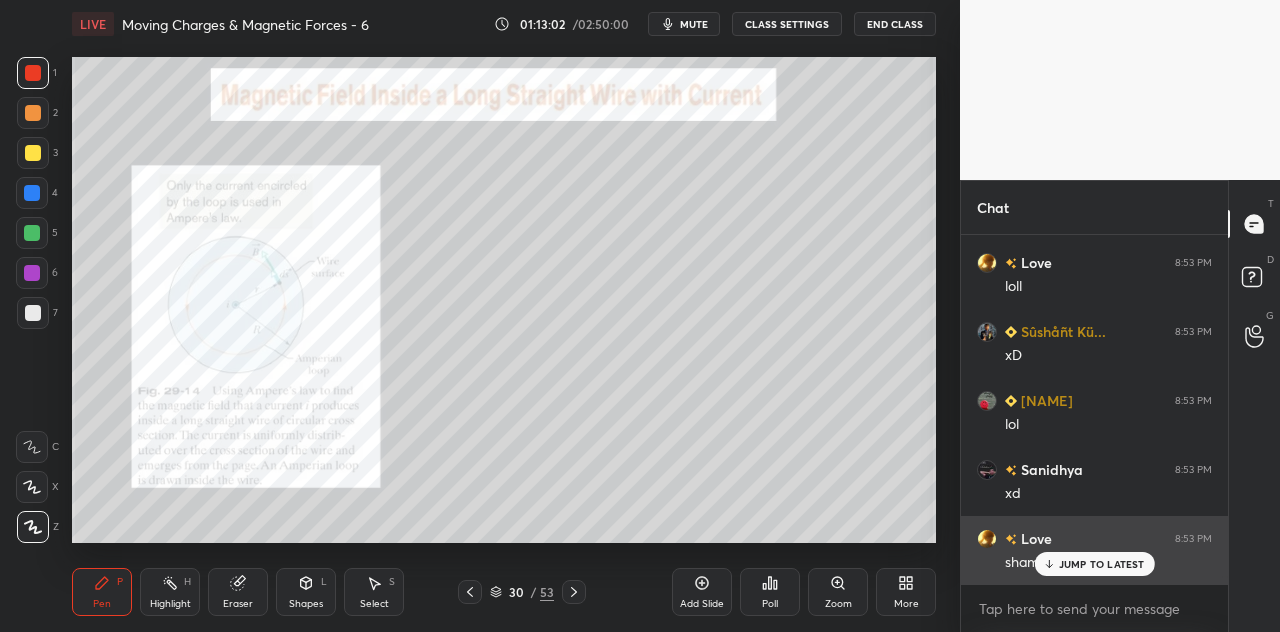 click on "JUMP TO LATEST" at bounding box center (1102, 564) 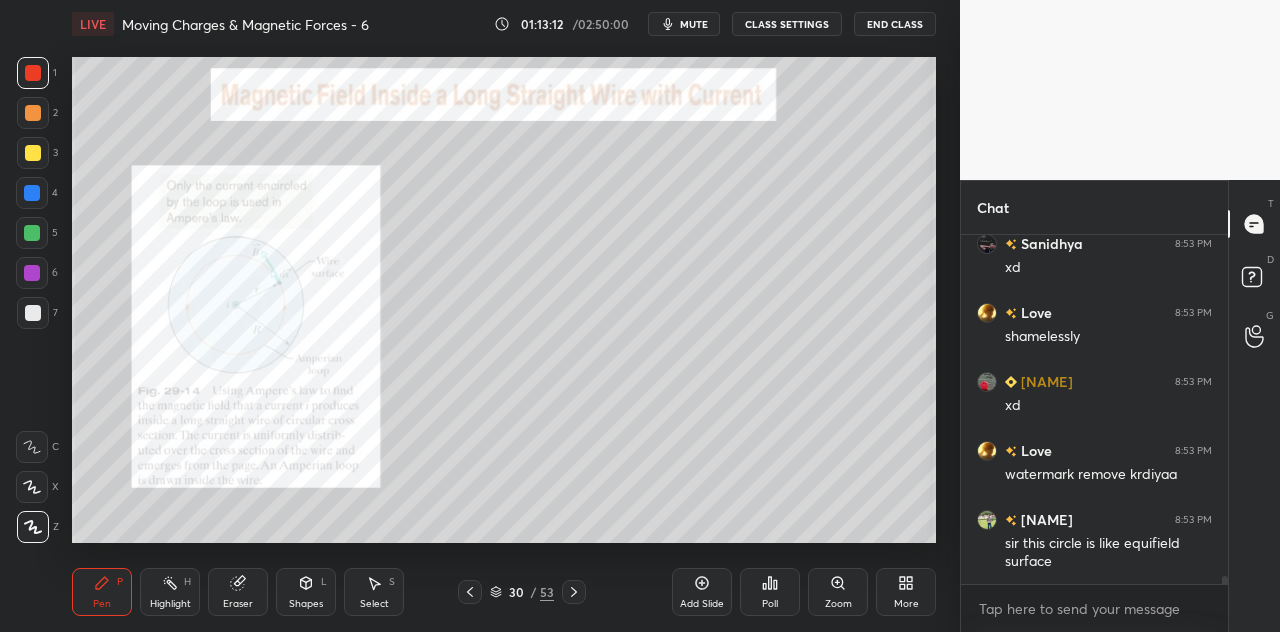 scroll, scrollTop: 15572, scrollLeft: 0, axis: vertical 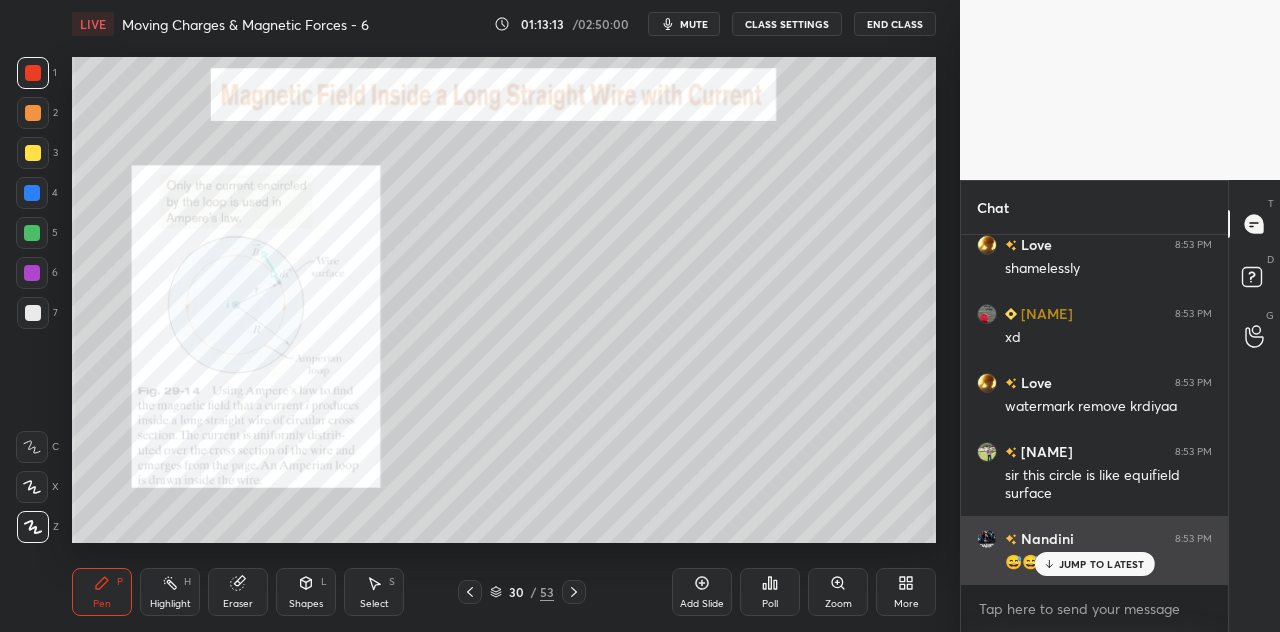 click on "JUMP TO LATEST" at bounding box center [1102, 564] 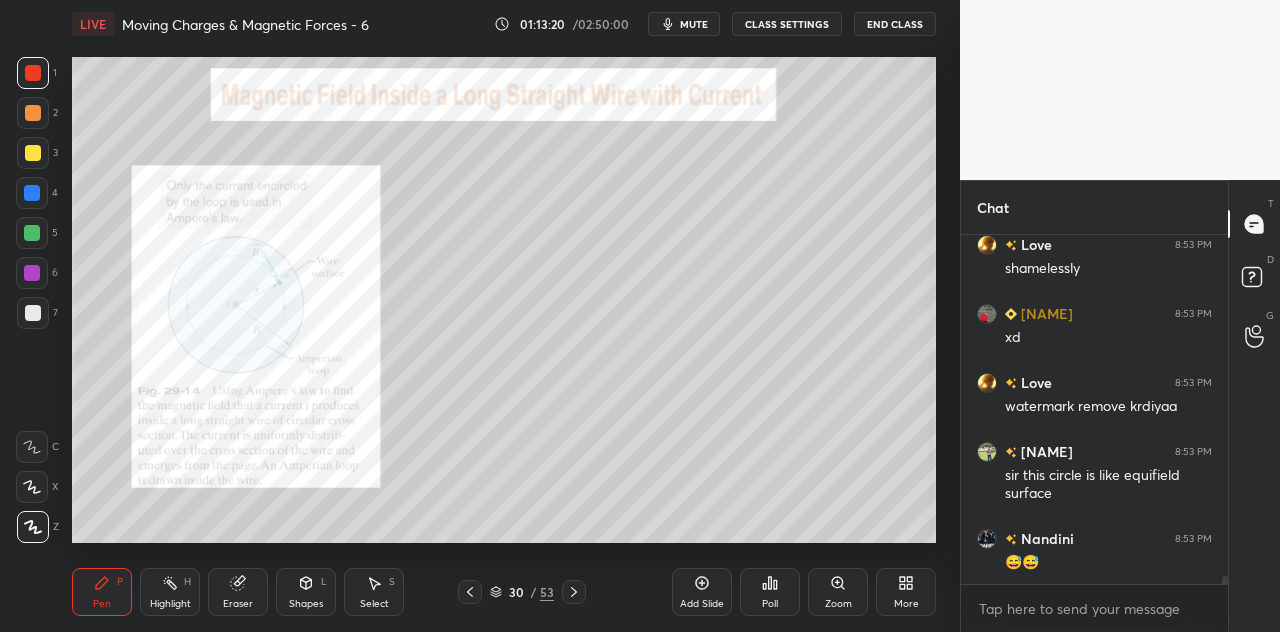 click at bounding box center [32, 193] 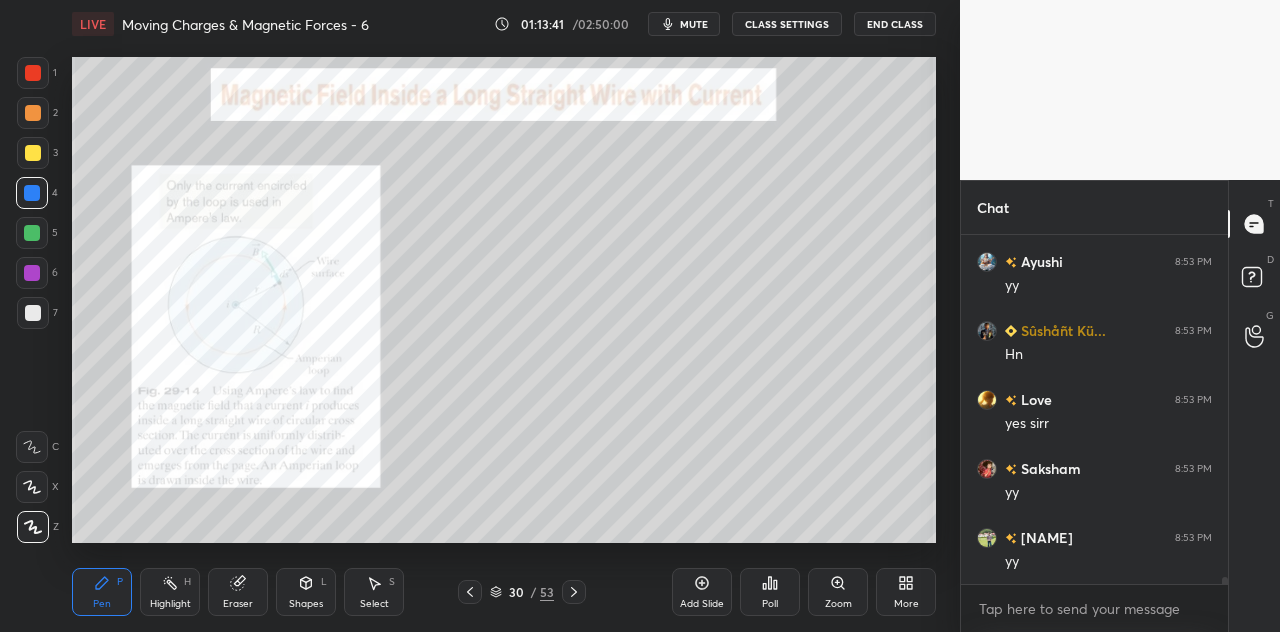 scroll, scrollTop: 16124, scrollLeft: 0, axis: vertical 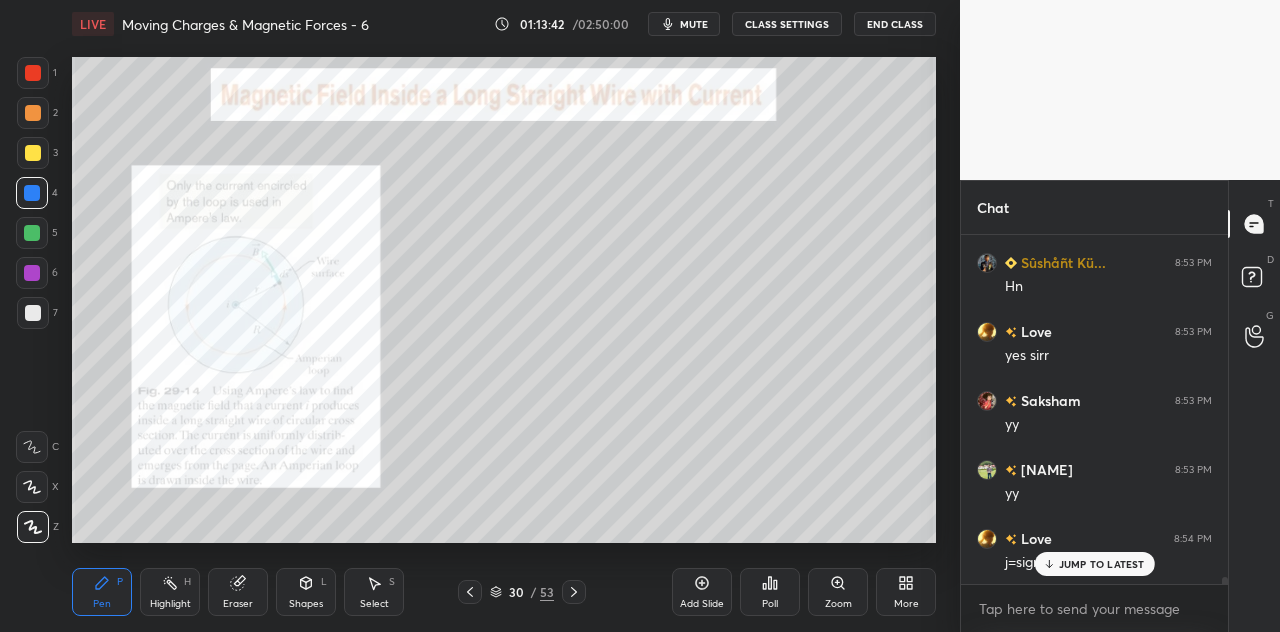 click at bounding box center (33, 113) 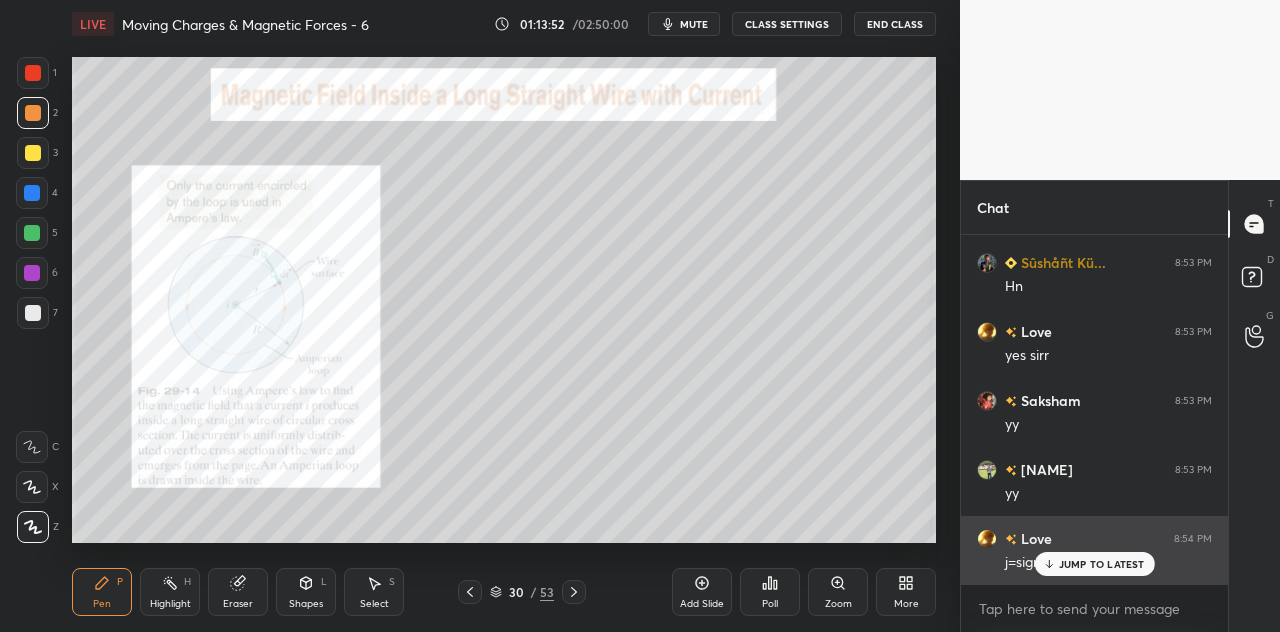 click on "JUMP TO LATEST" at bounding box center (1102, 564) 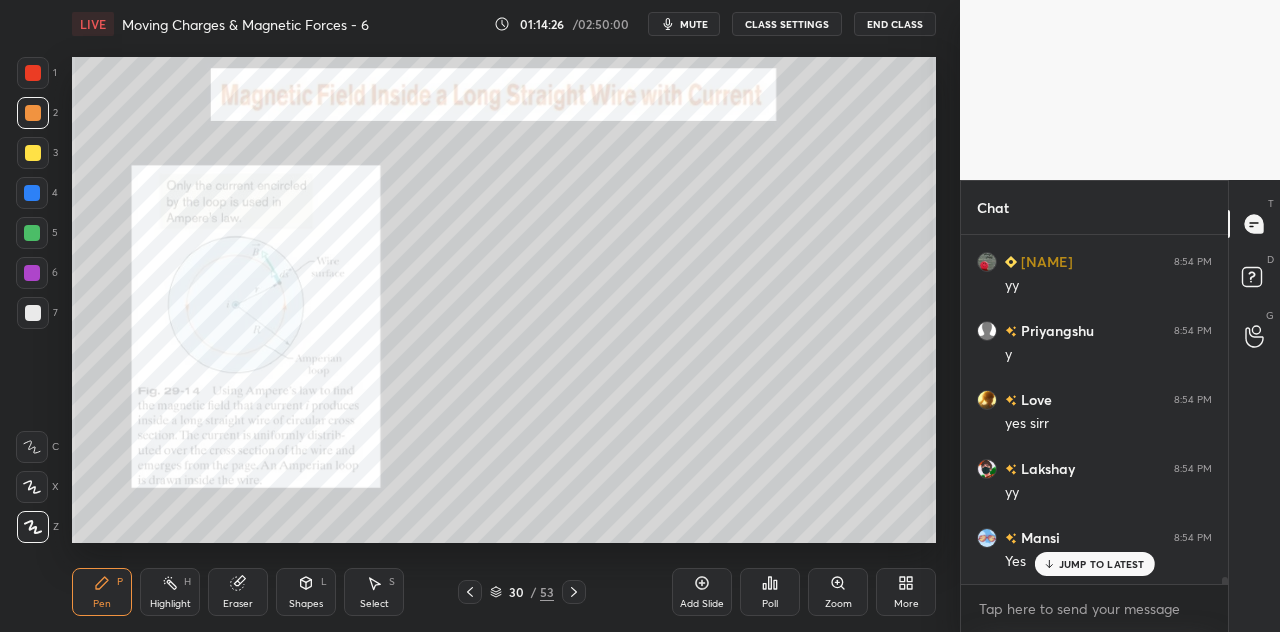 scroll, scrollTop: 16676, scrollLeft: 0, axis: vertical 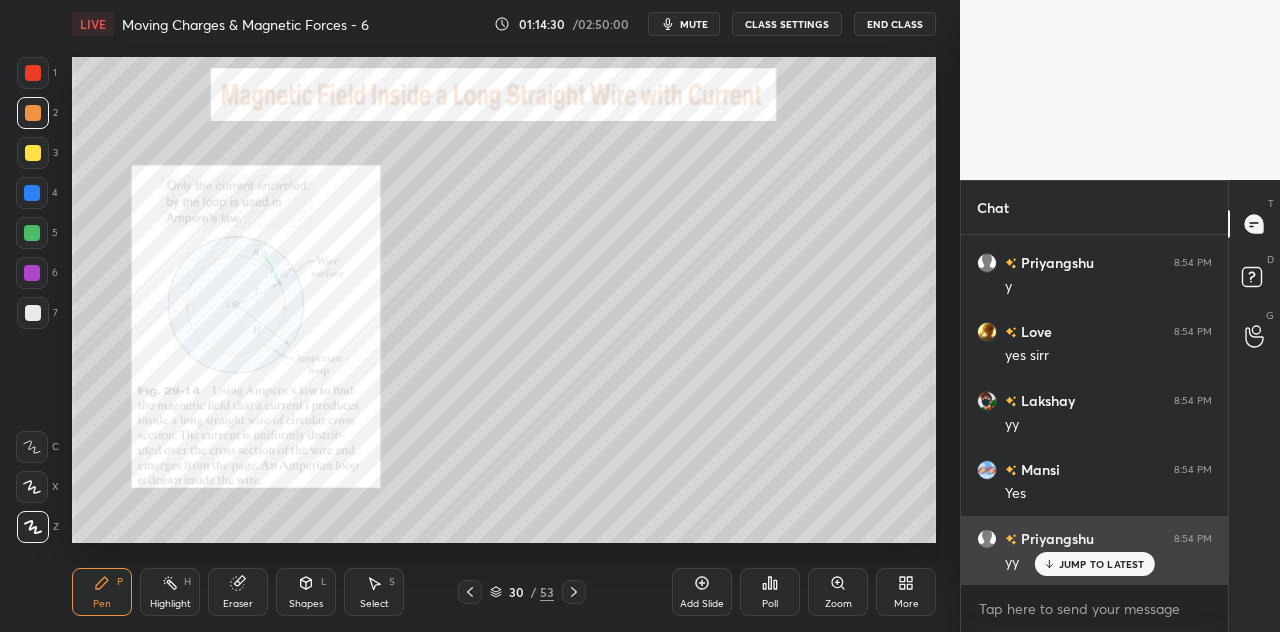 click on "JUMP TO LATEST" at bounding box center (1102, 564) 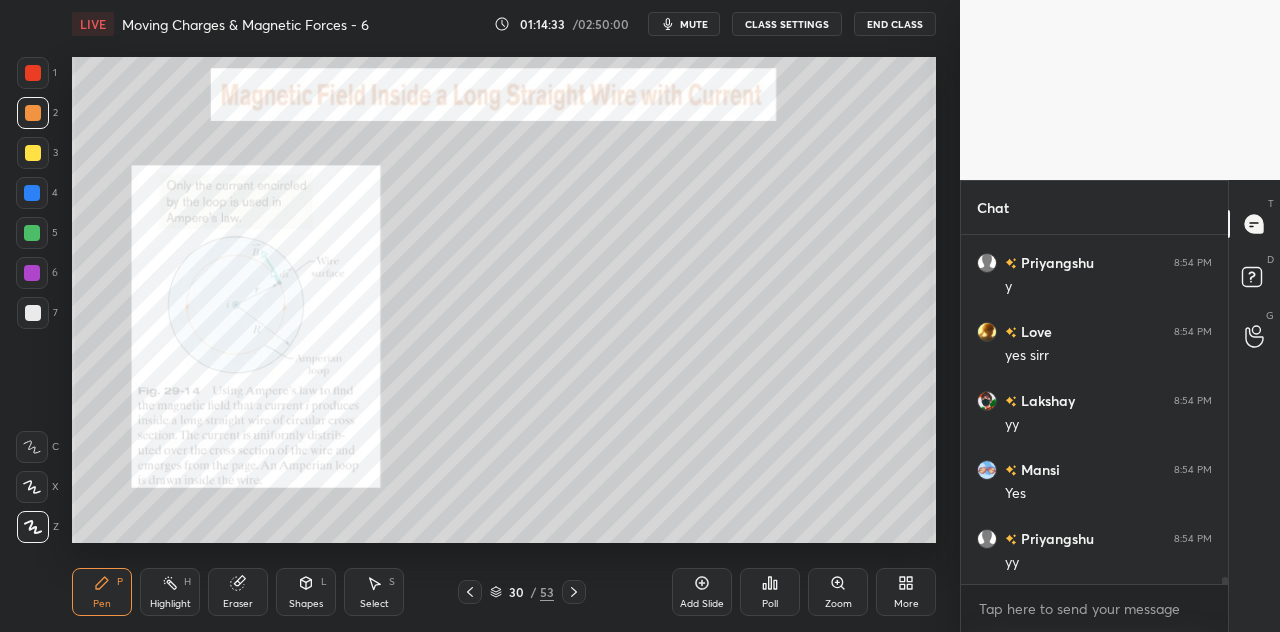 scroll, scrollTop: 16746, scrollLeft: 0, axis: vertical 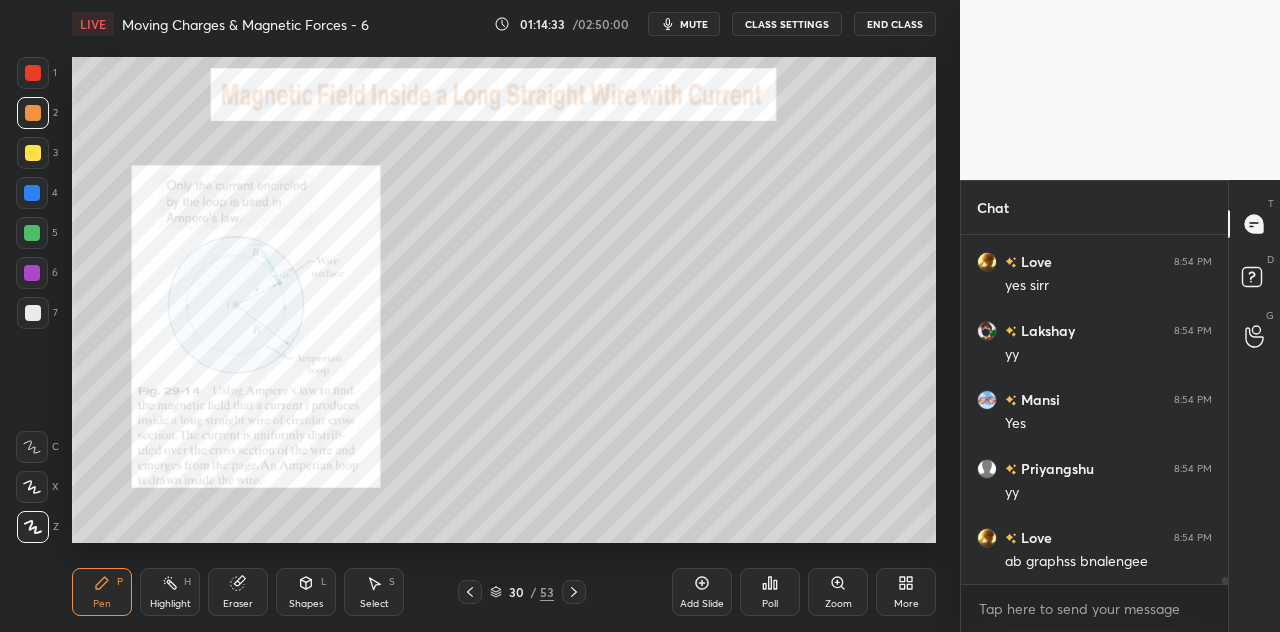click at bounding box center (32, 193) 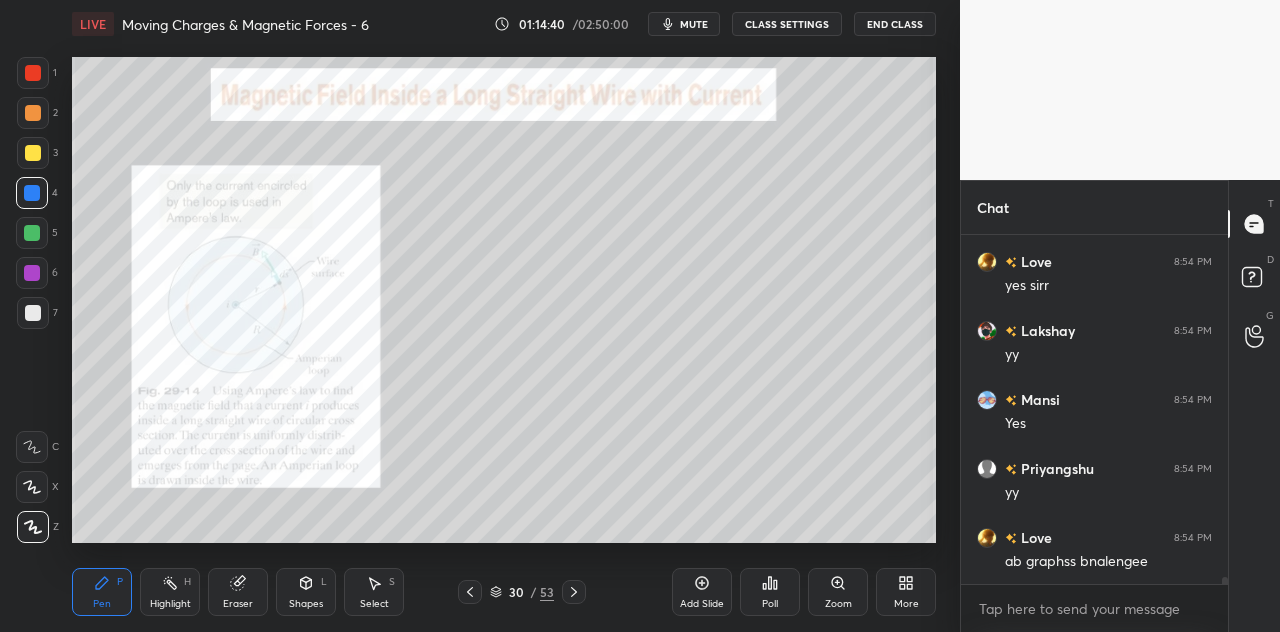 click at bounding box center (33, 153) 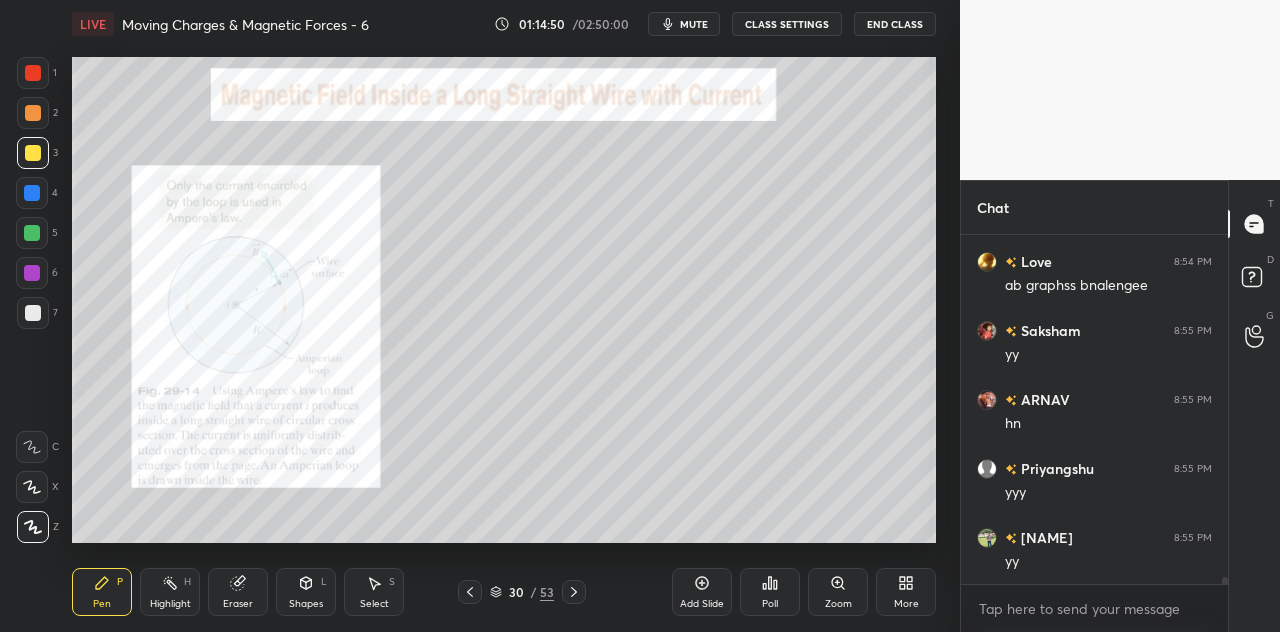 scroll, scrollTop: 17090, scrollLeft: 0, axis: vertical 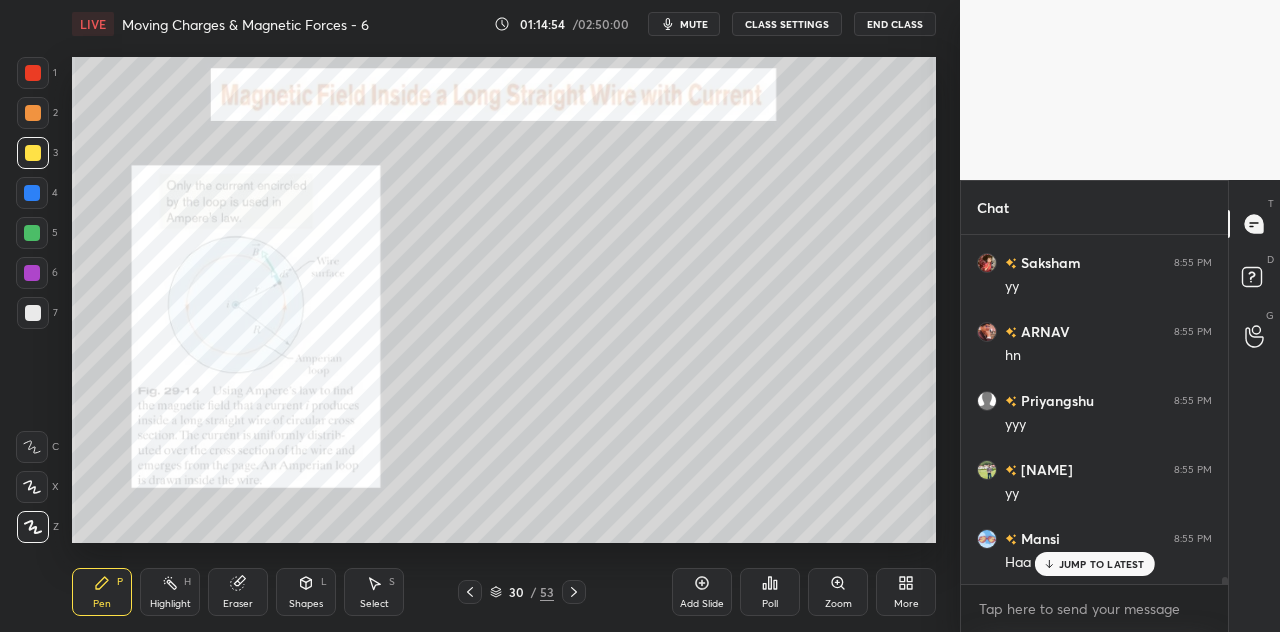 click at bounding box center [32, 193] 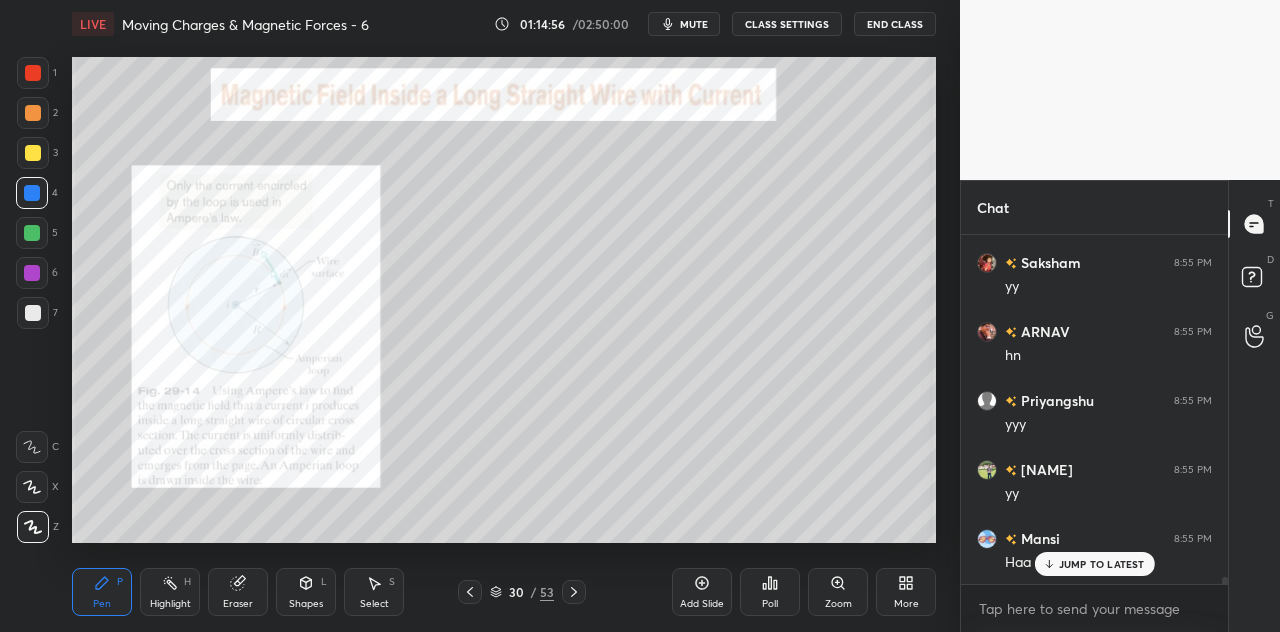 click at bounding box center [33, 113] 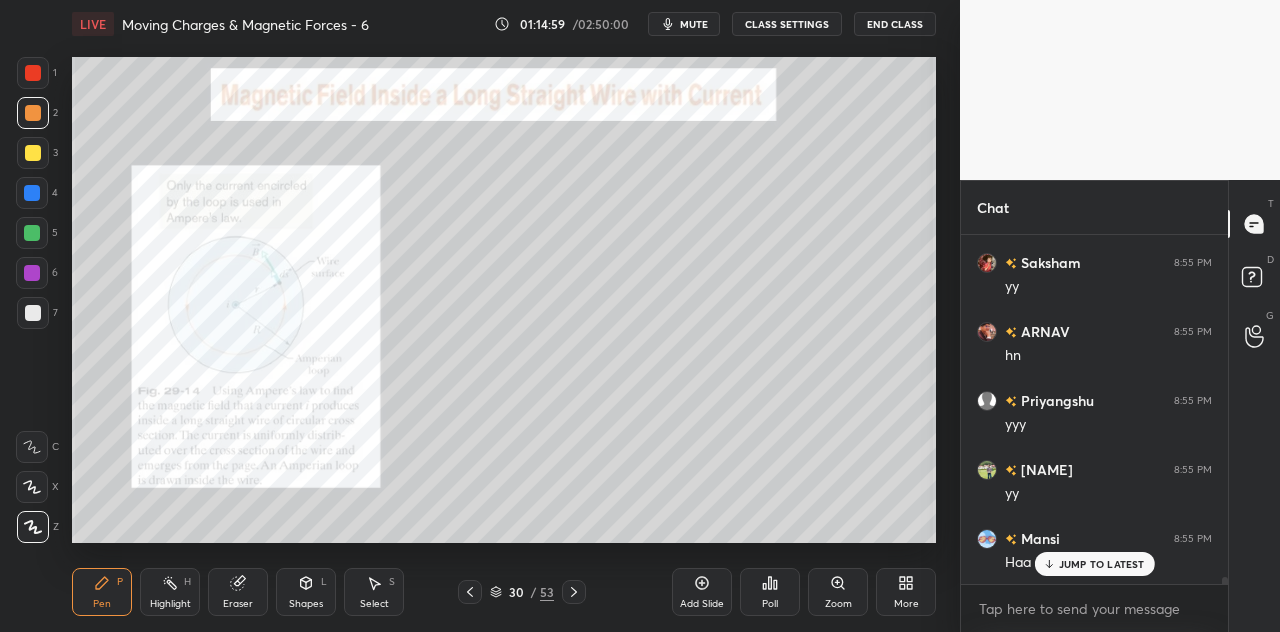 click at bounding box center (33, 73) 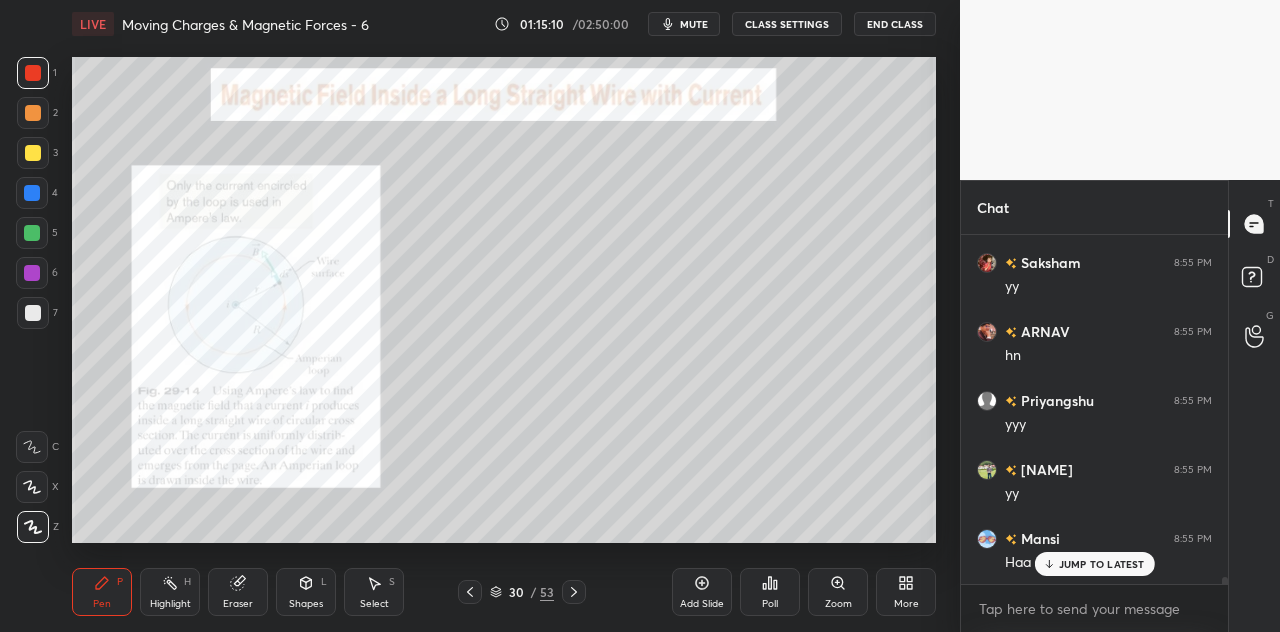 click at bounding box center [33, 73] 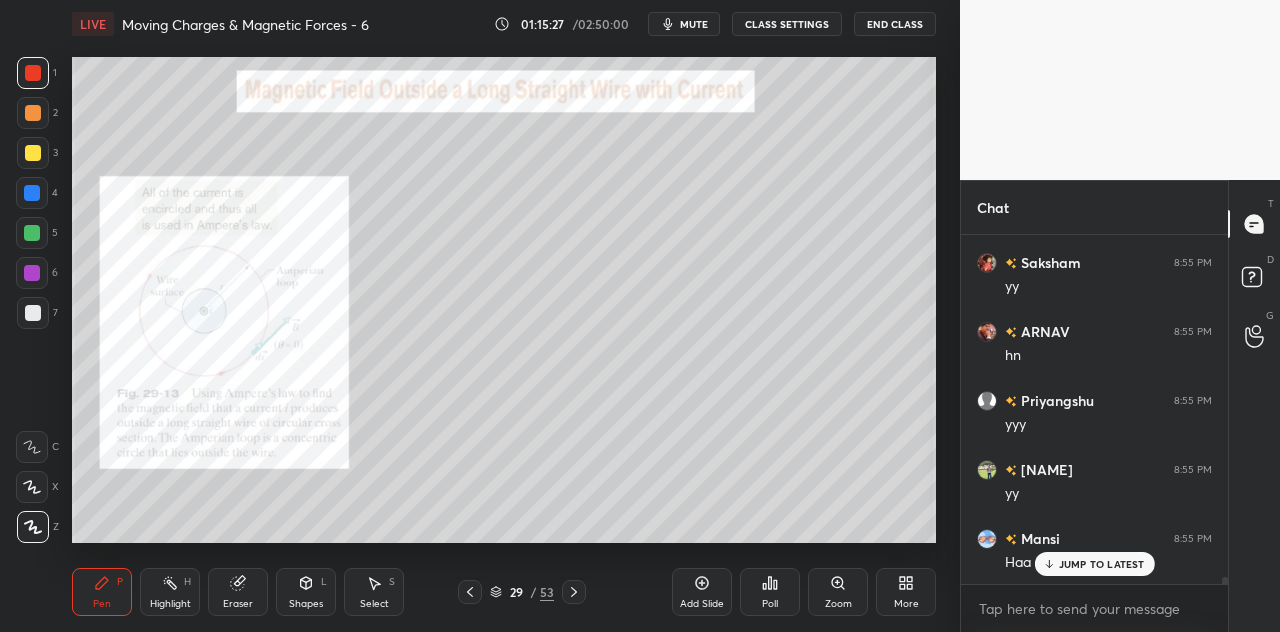click 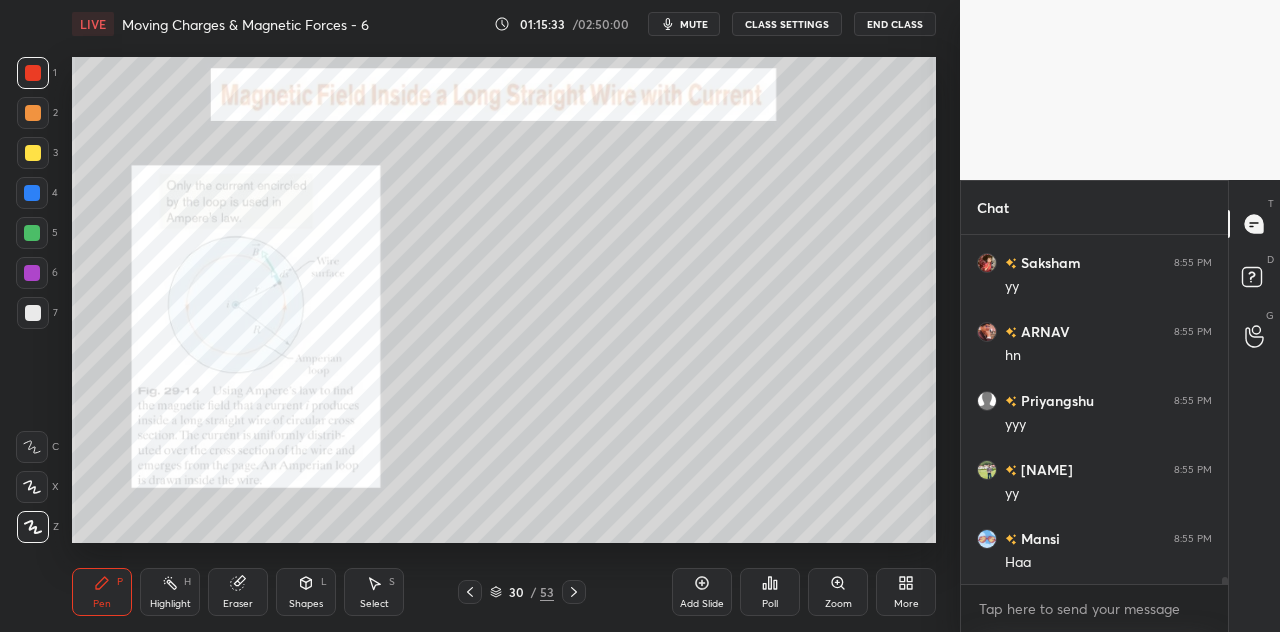 click at bounding box center (32, 193) 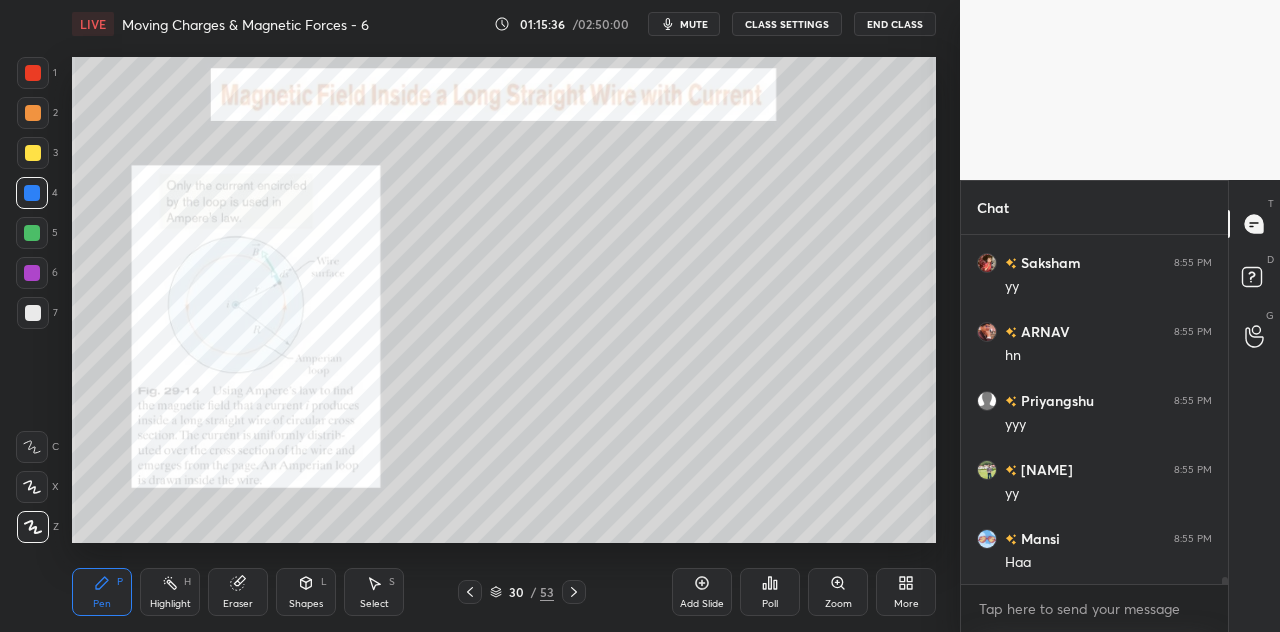 click at bounding box center [33, 113] 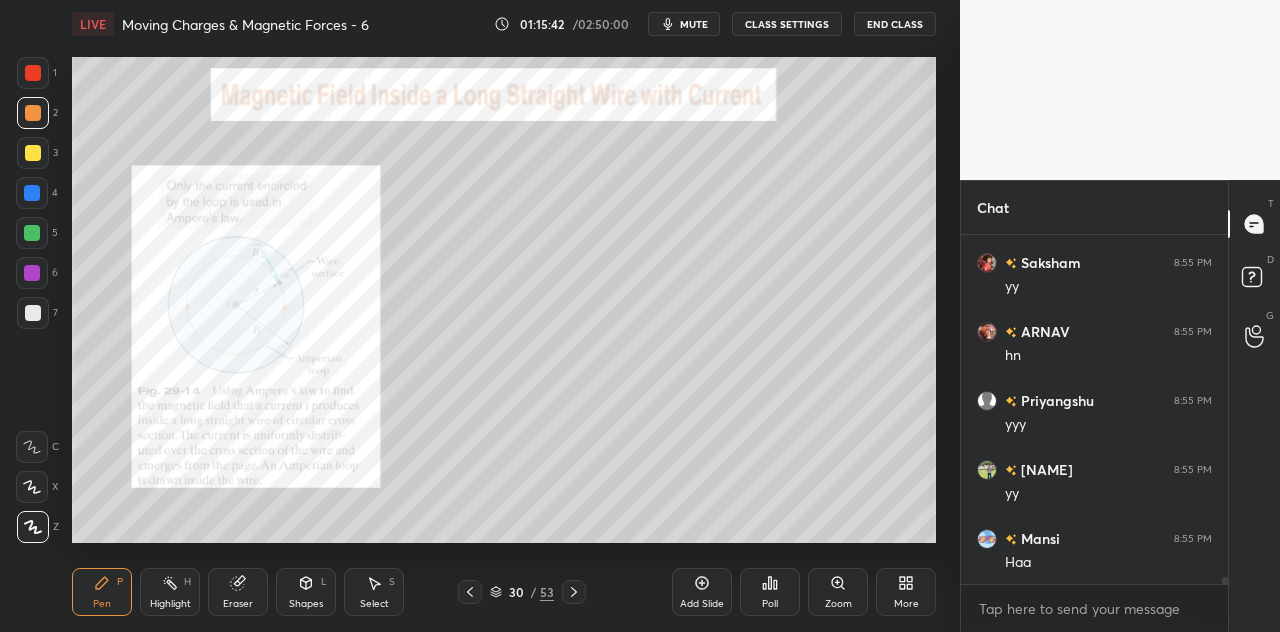 click at bounding box center [32, 193] 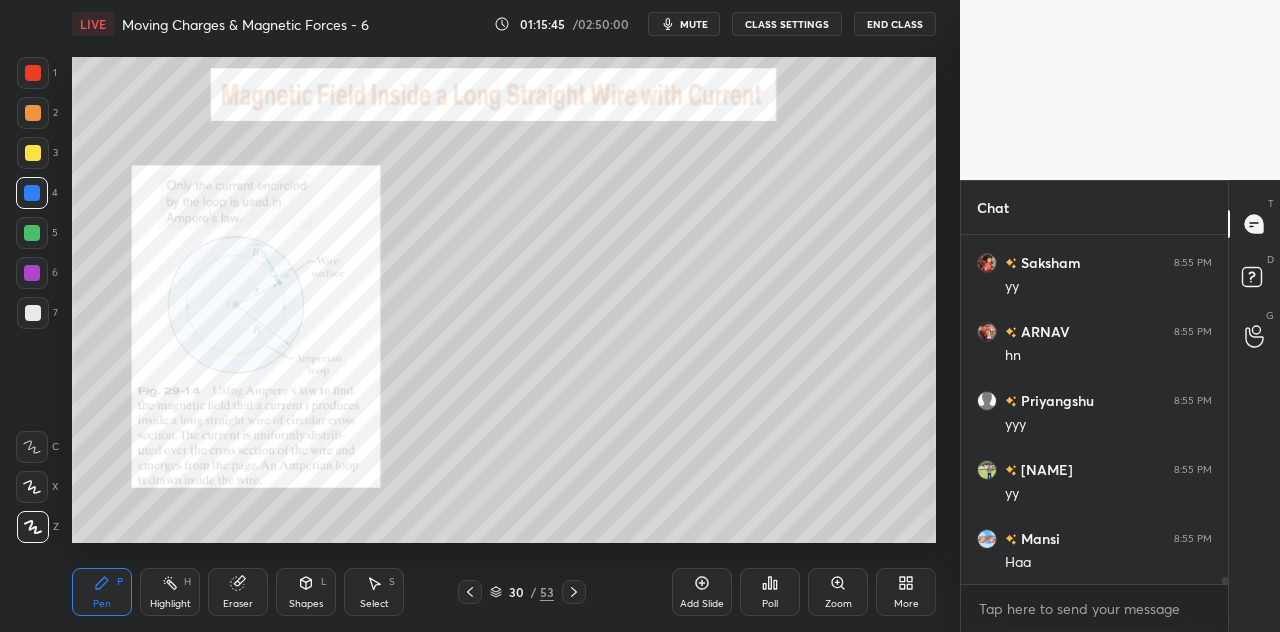 click at bounding box center (33, 113) 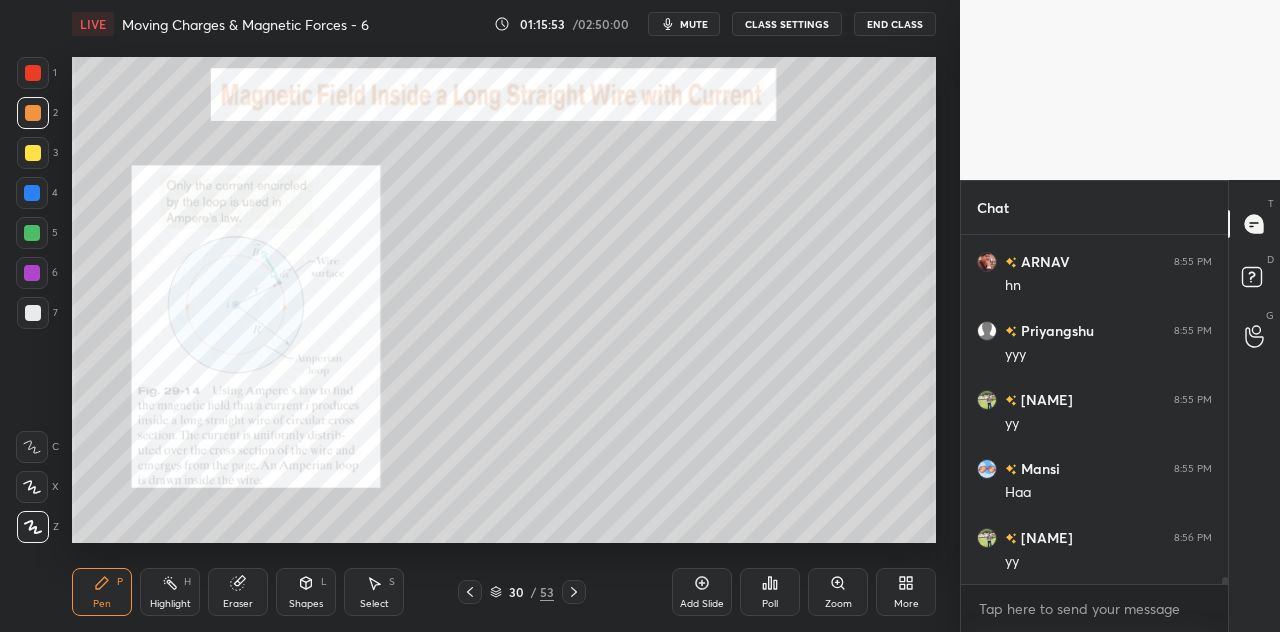 scroll, scrollTop: 17228, scrollLeft: 0, axis: vertical 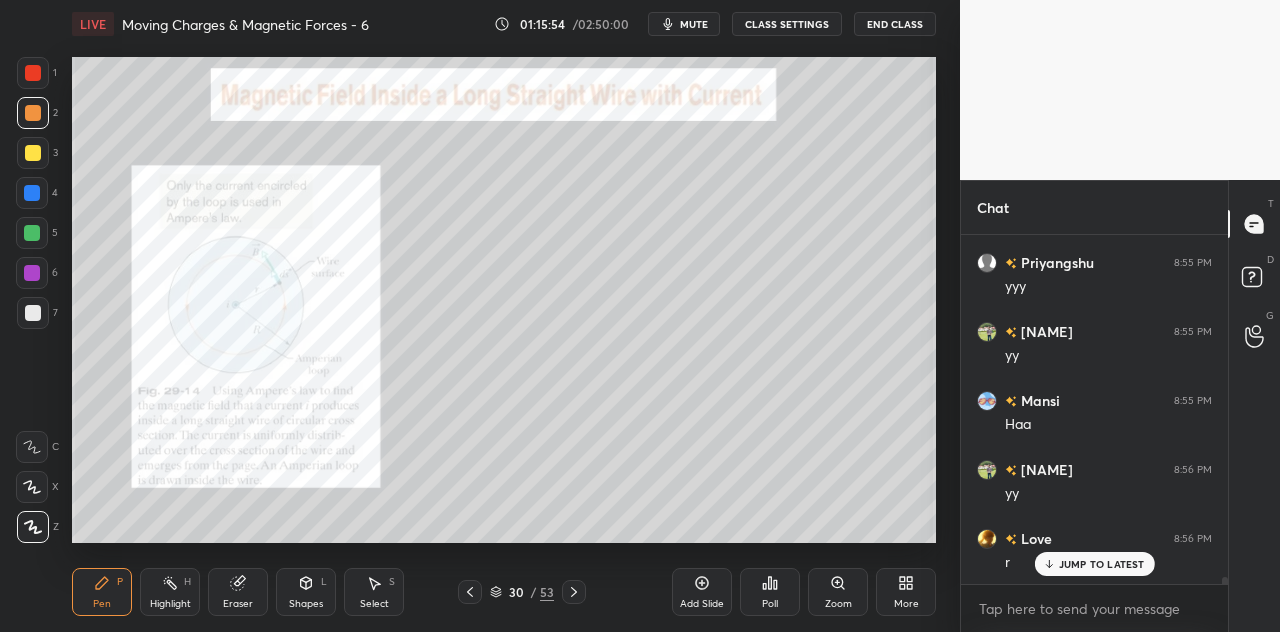 click on "Shapes L" at bounding box center (306, 592) 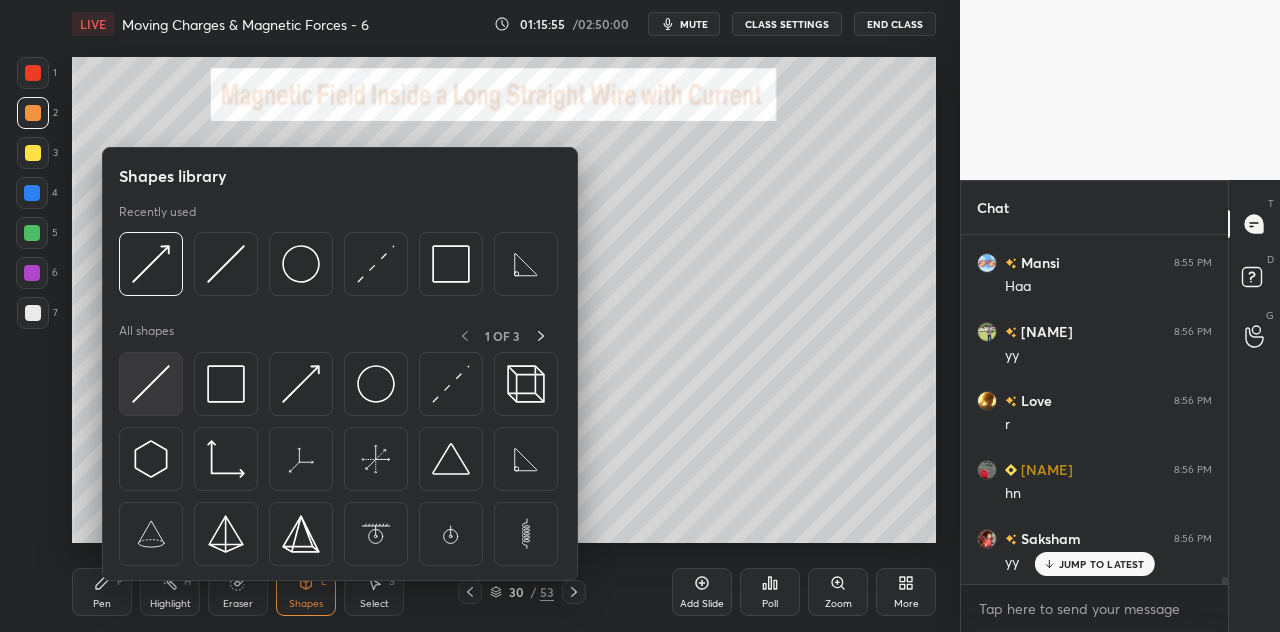 click at bounding box center [151, 384] 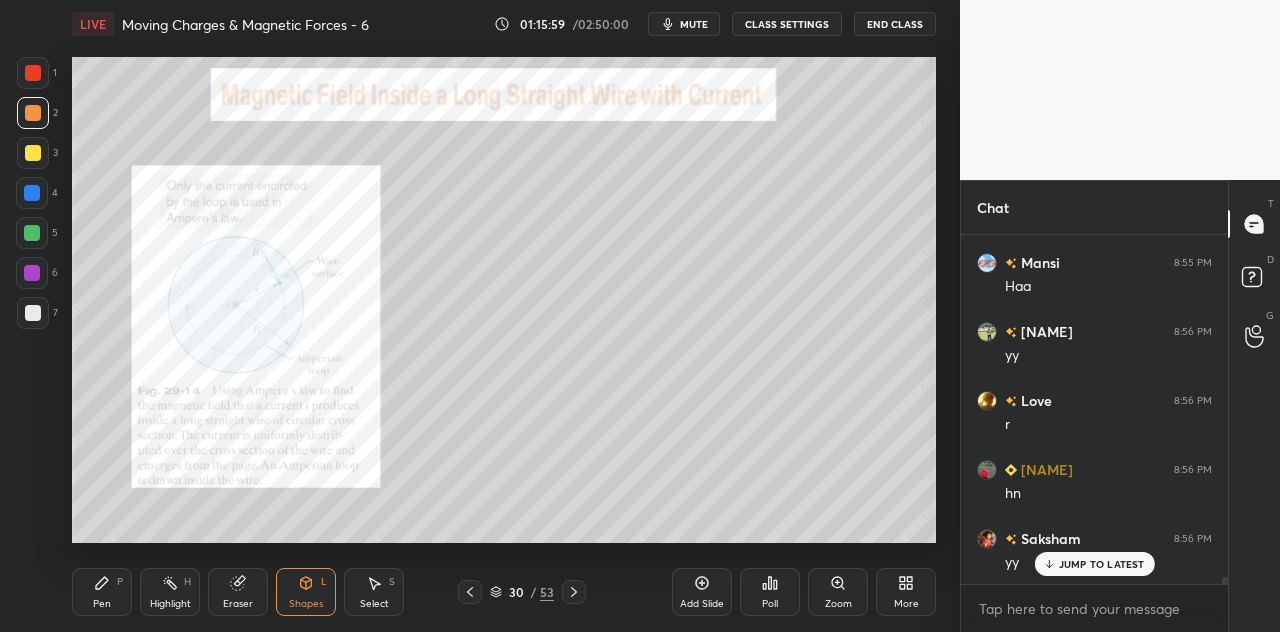 click 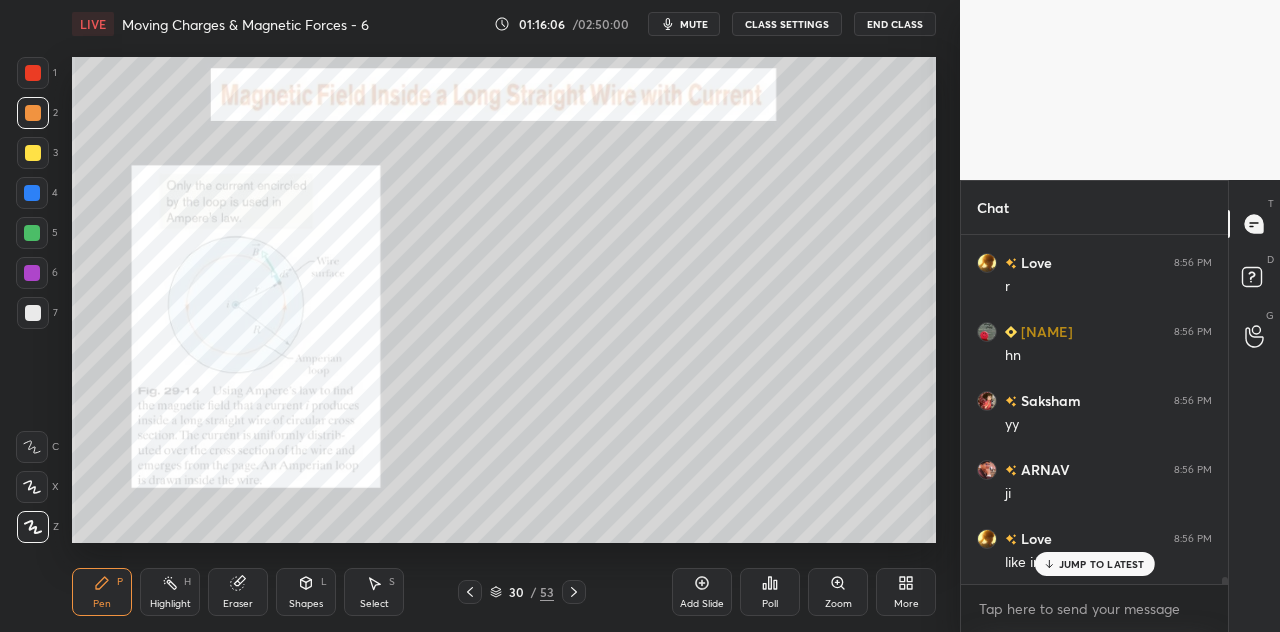 scroll, scrollTop: 17574, scrollLeft: 0, axis: vertical 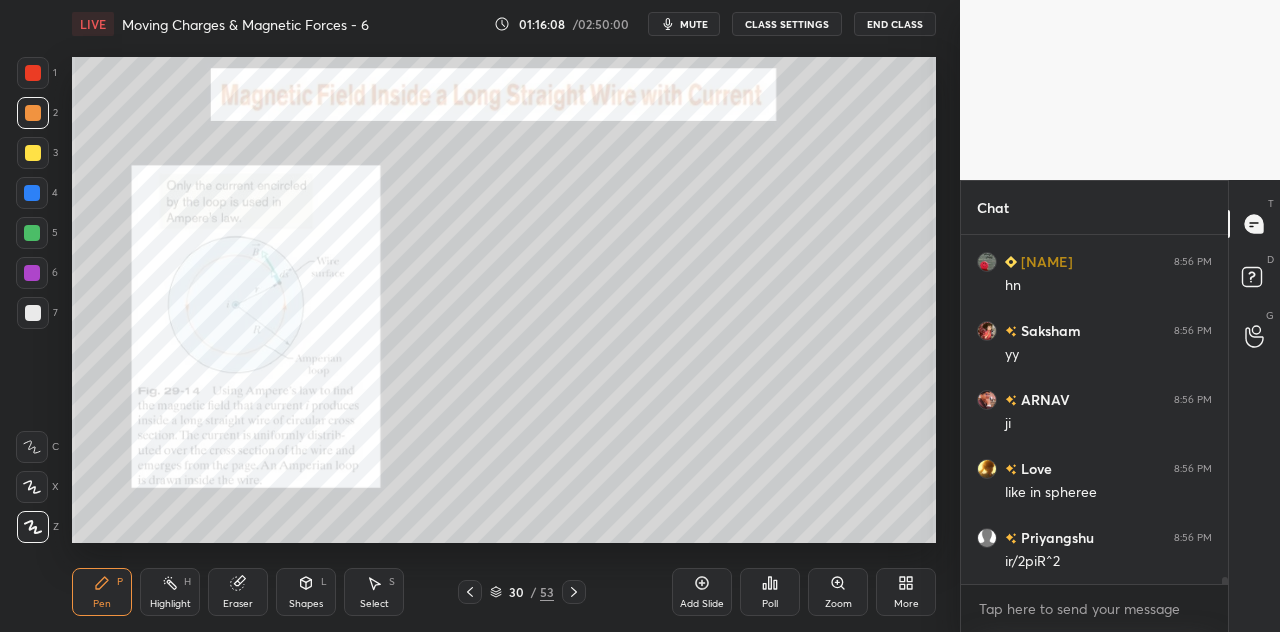 click at bounding box center (33, 113) 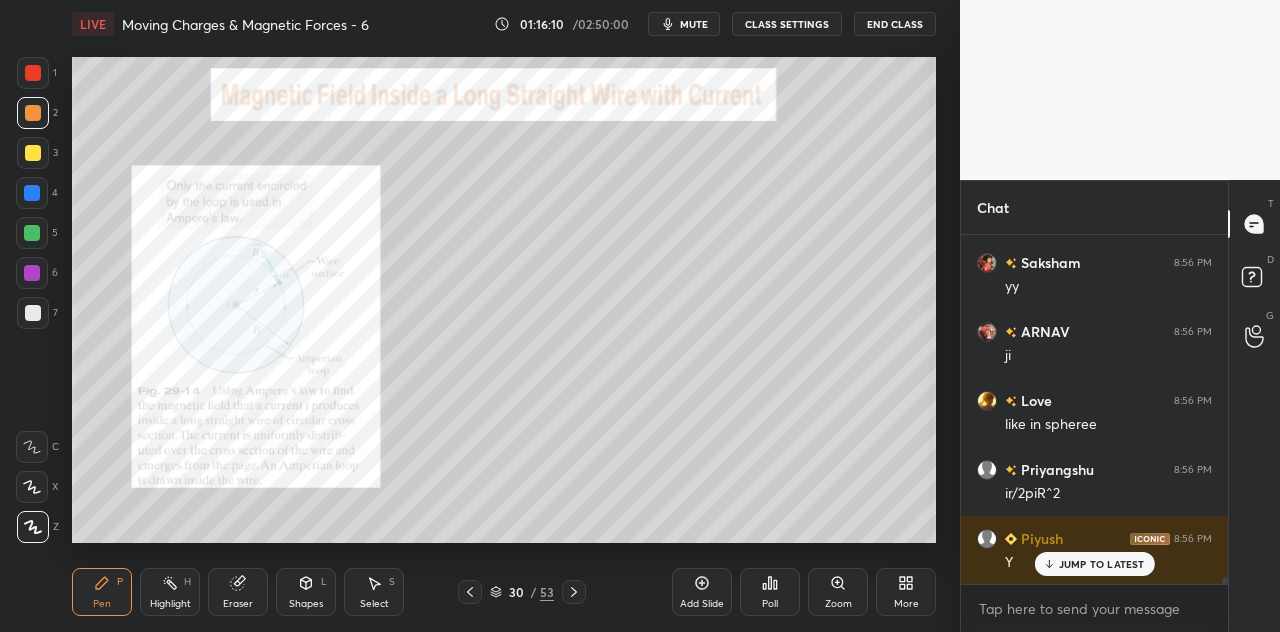 click at bounding box center [33, 73] 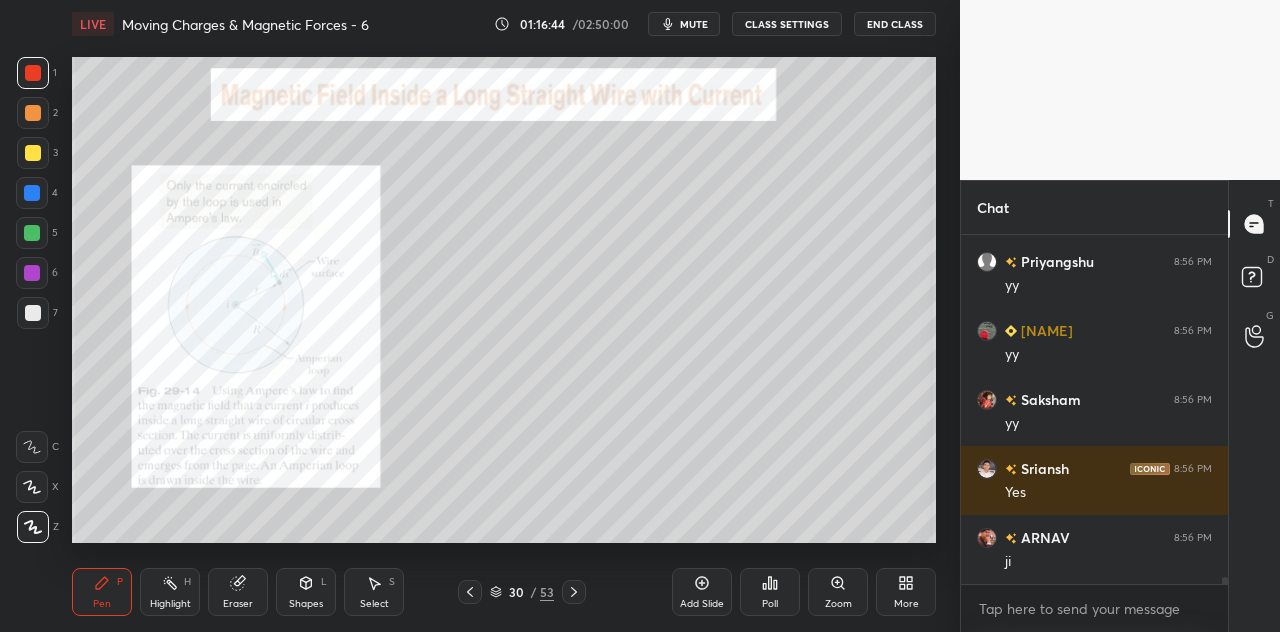 scroll, scrollTop: 18194, scrollLeft: 0, axis: vertical 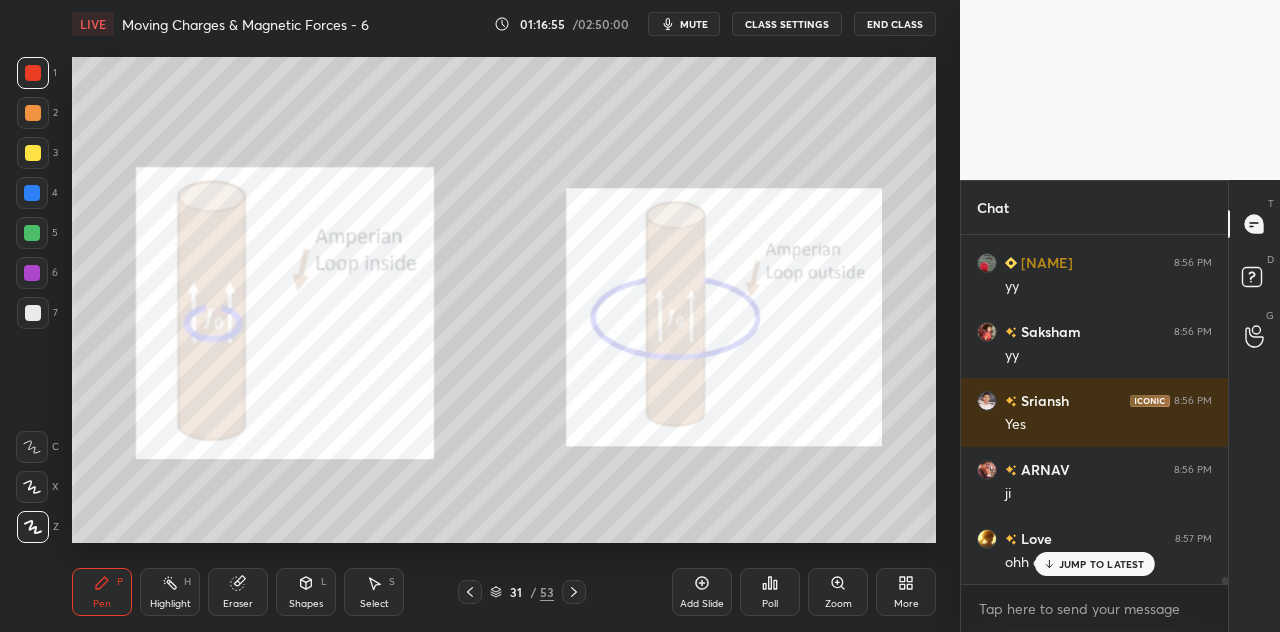 click at bounding box center (33, 73) 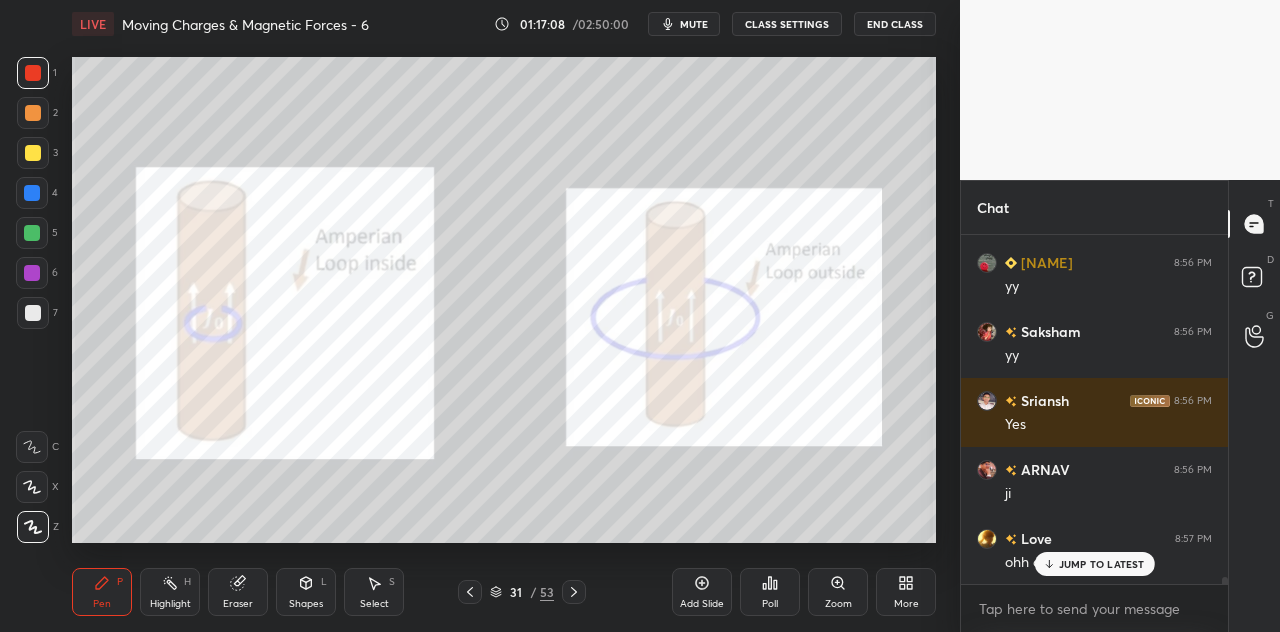 click on "Shapes L" at bounding box center [306, 592] 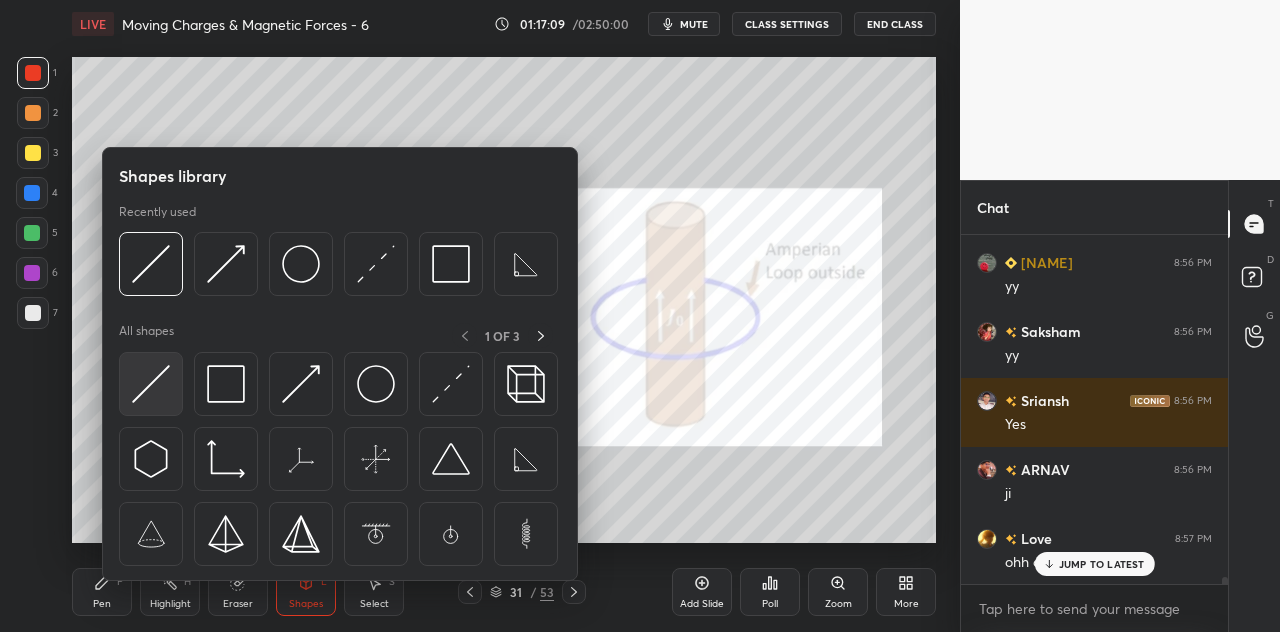 click at bounding box center (151, 384) 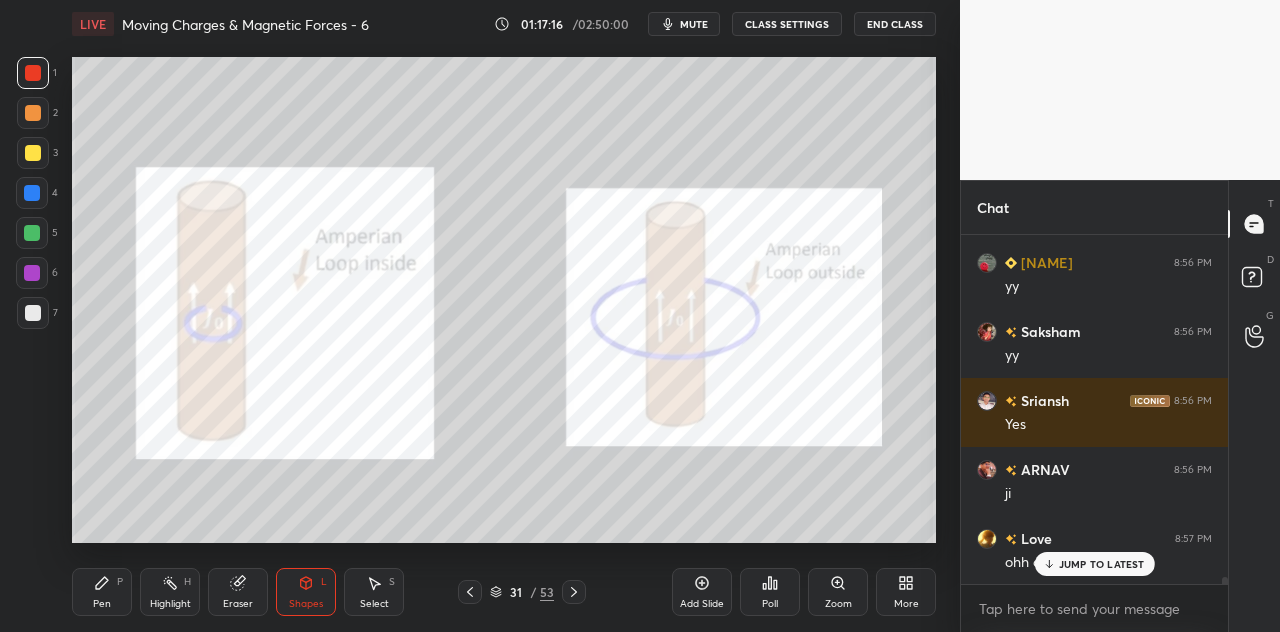 click on "Pen P" at bounding box center [102, 592] 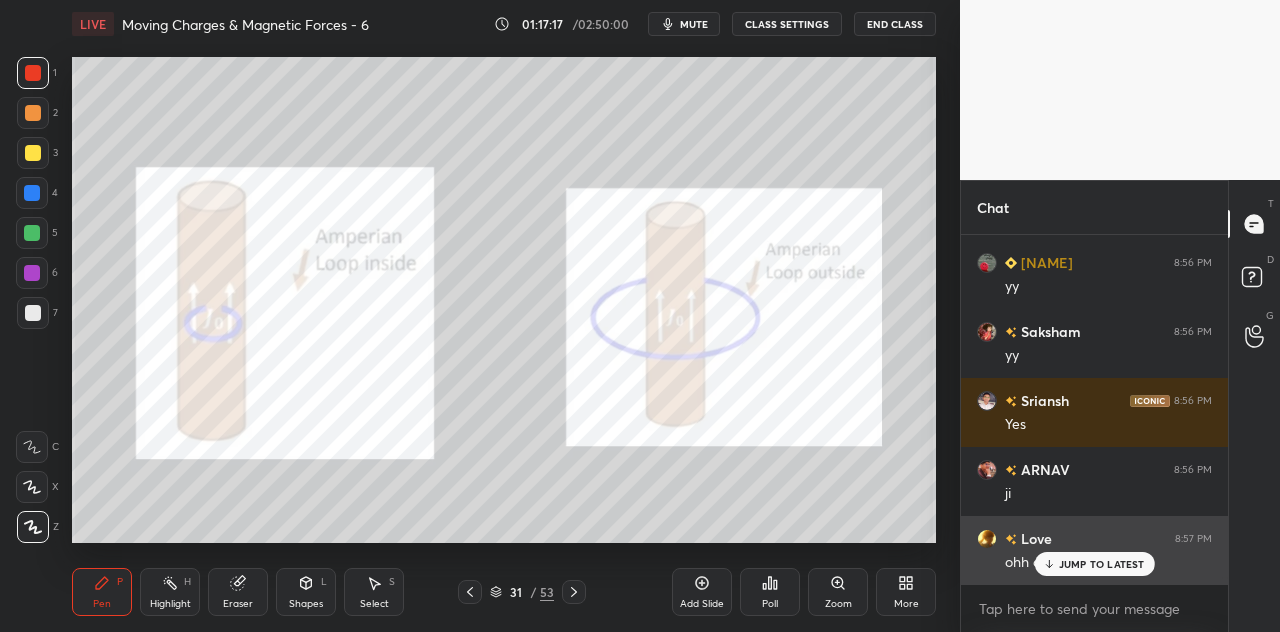 click on "JUMP TO LATEST" at bounding box center [1102, 564] 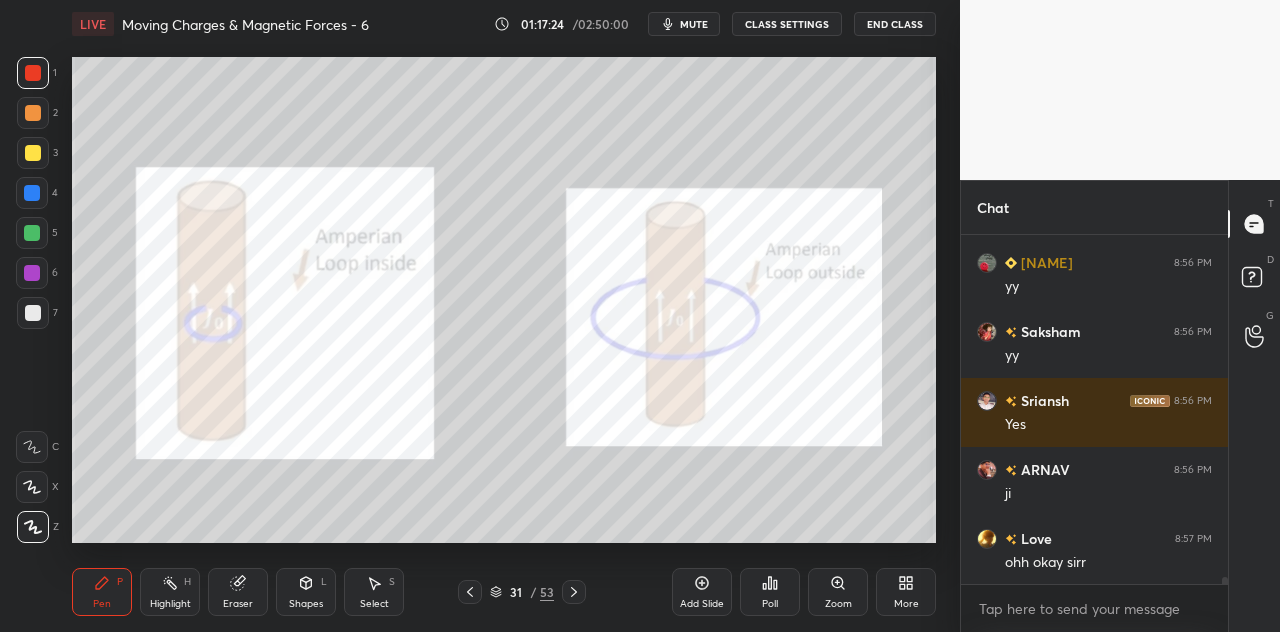 click at bounding box center [32, 193] 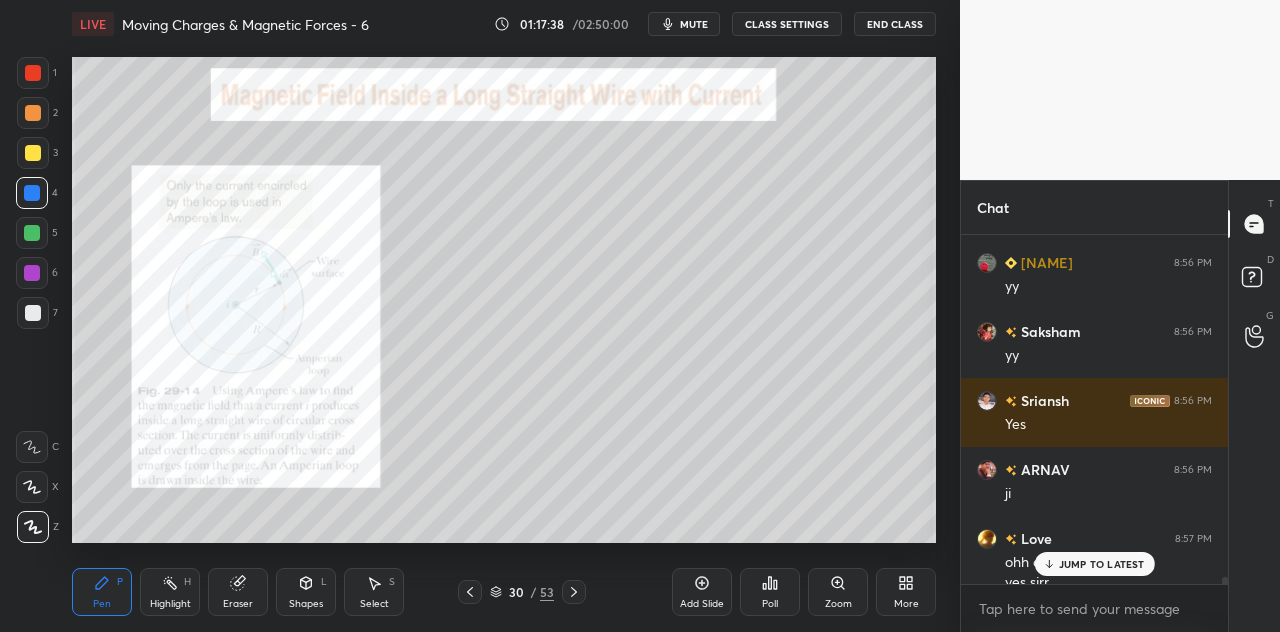 scroll, scrollTop: 18214, scrollLeft: 0, axis: vertical 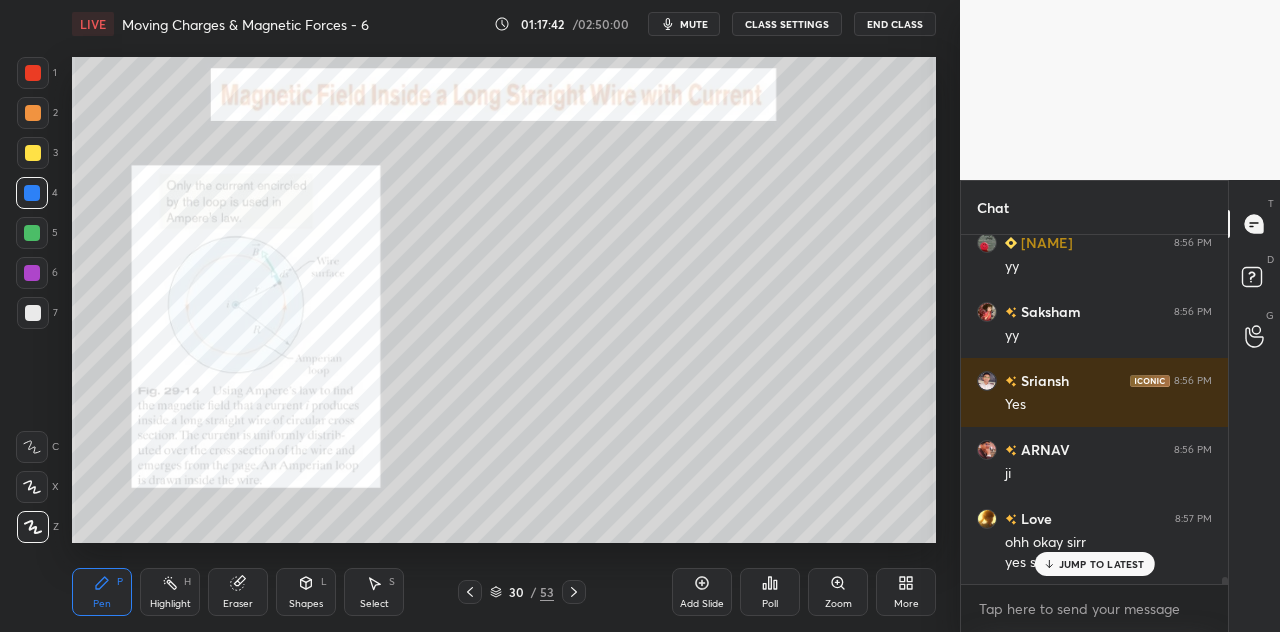 click at bounding box center [33, 153] 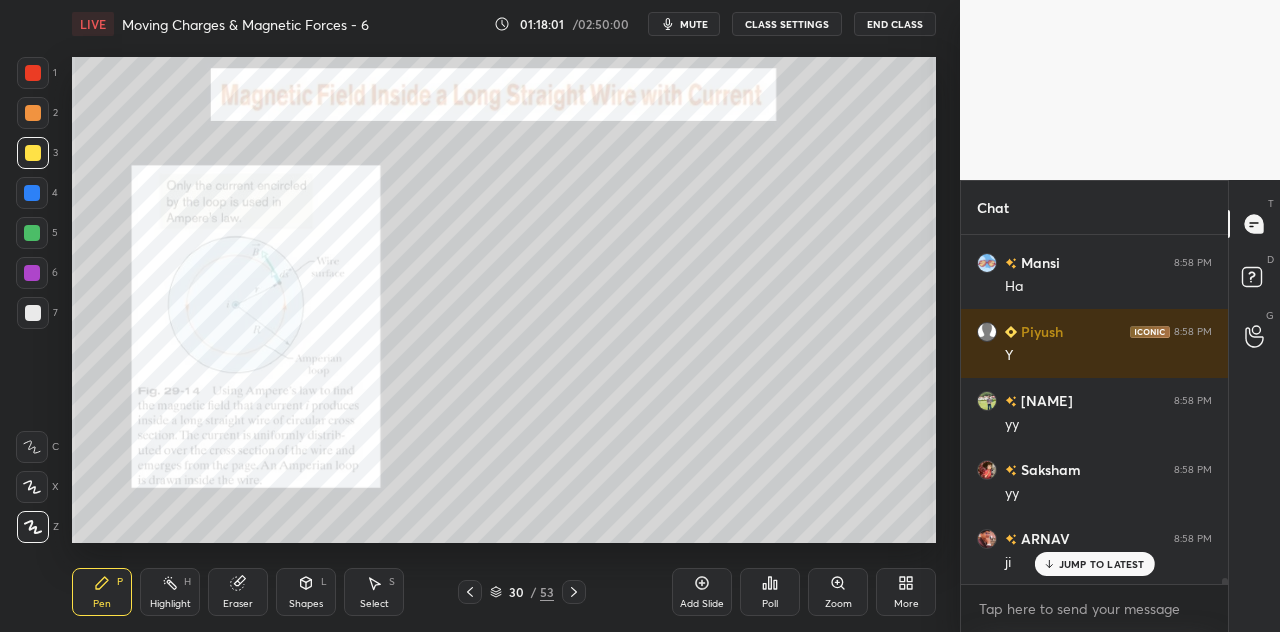 scroll, scrollTop: 18904, scrollLeft: 0, axis: vertical 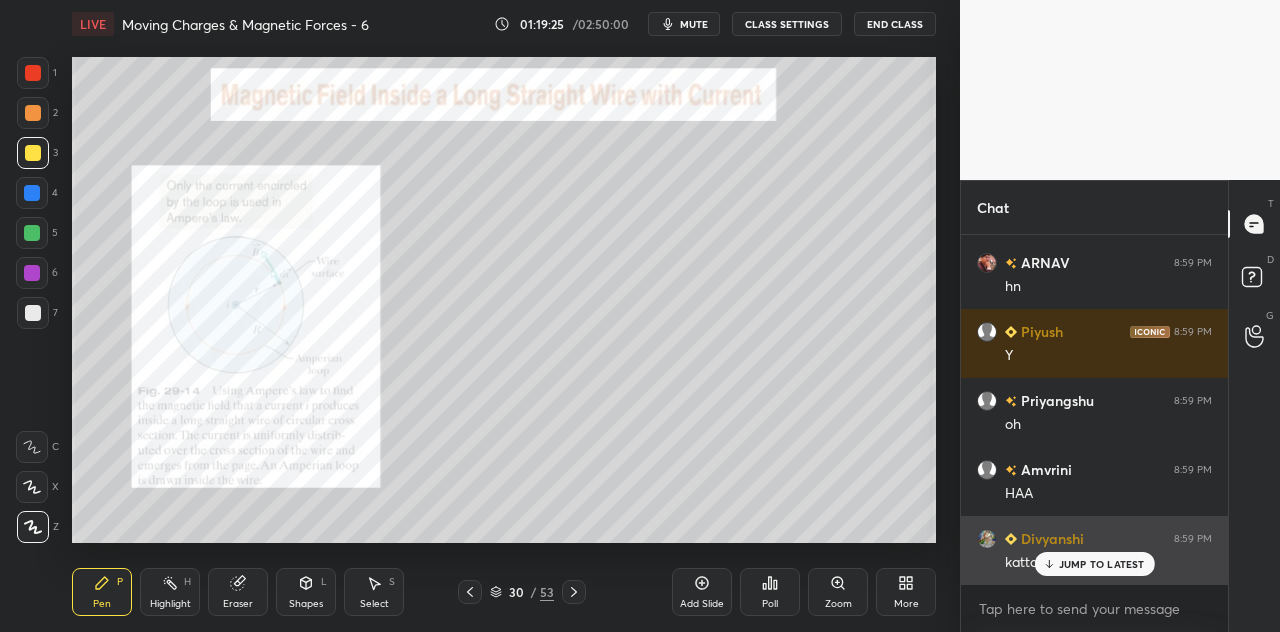 click on "JUMP TO LATEST" at bounding box center (1102, 564) 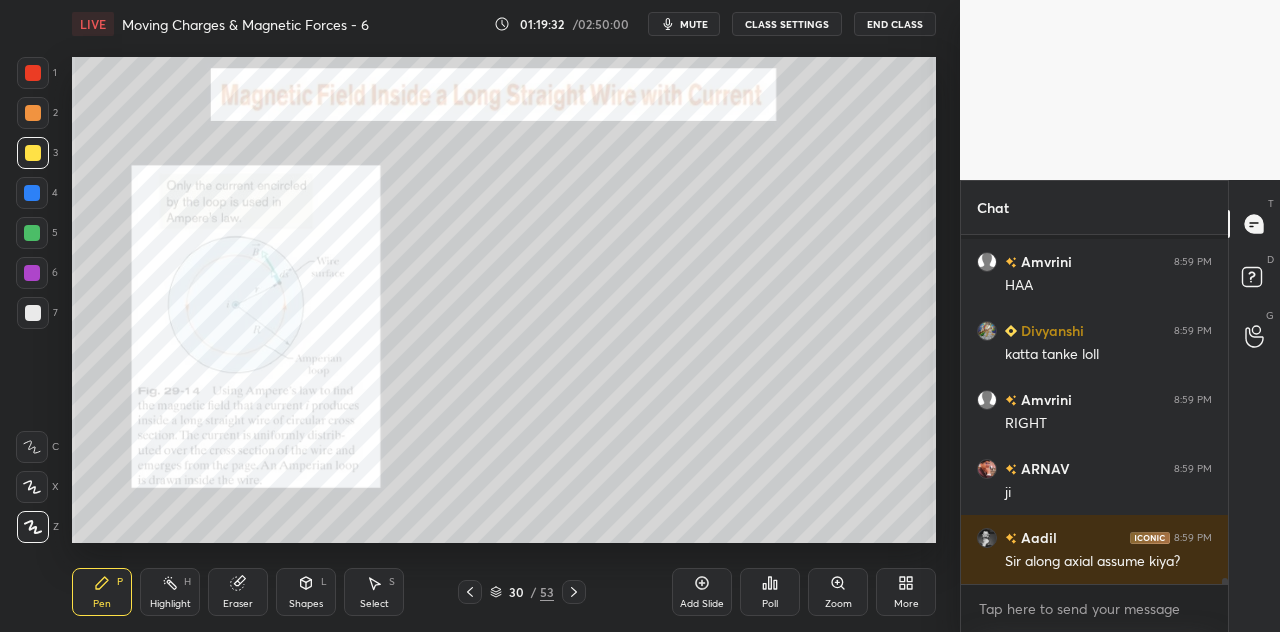 scroll, scrollTop: 21222, scrollLeft: 0, axis: vertical 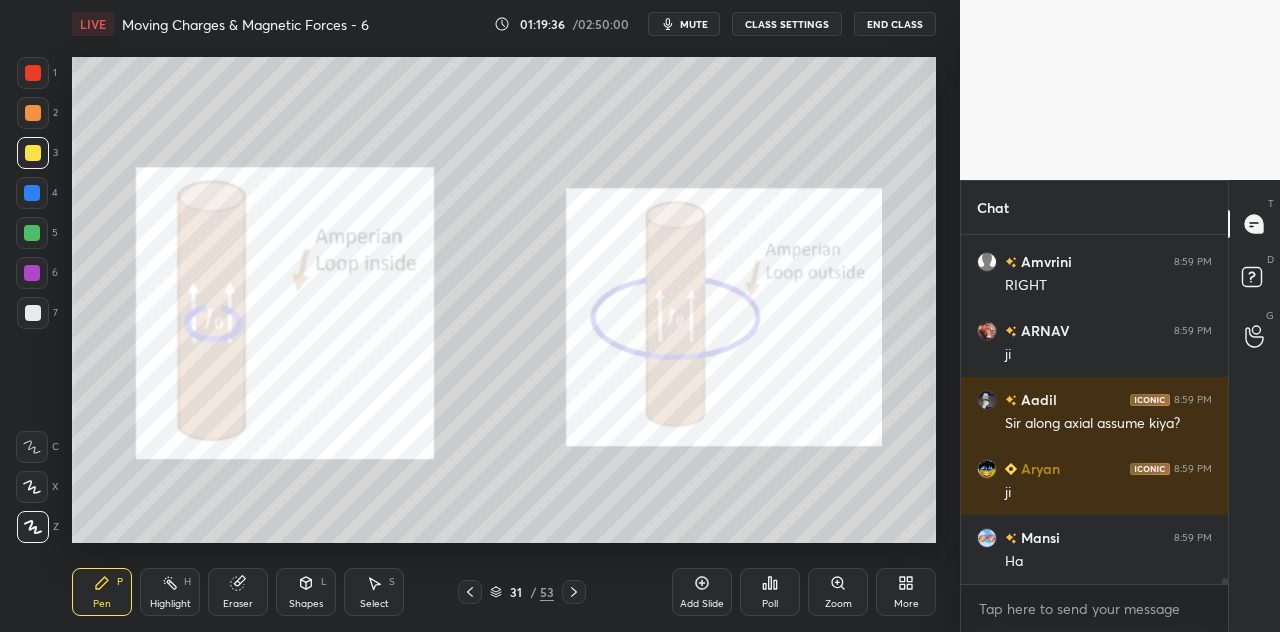 click at bounding box center [33, 73] 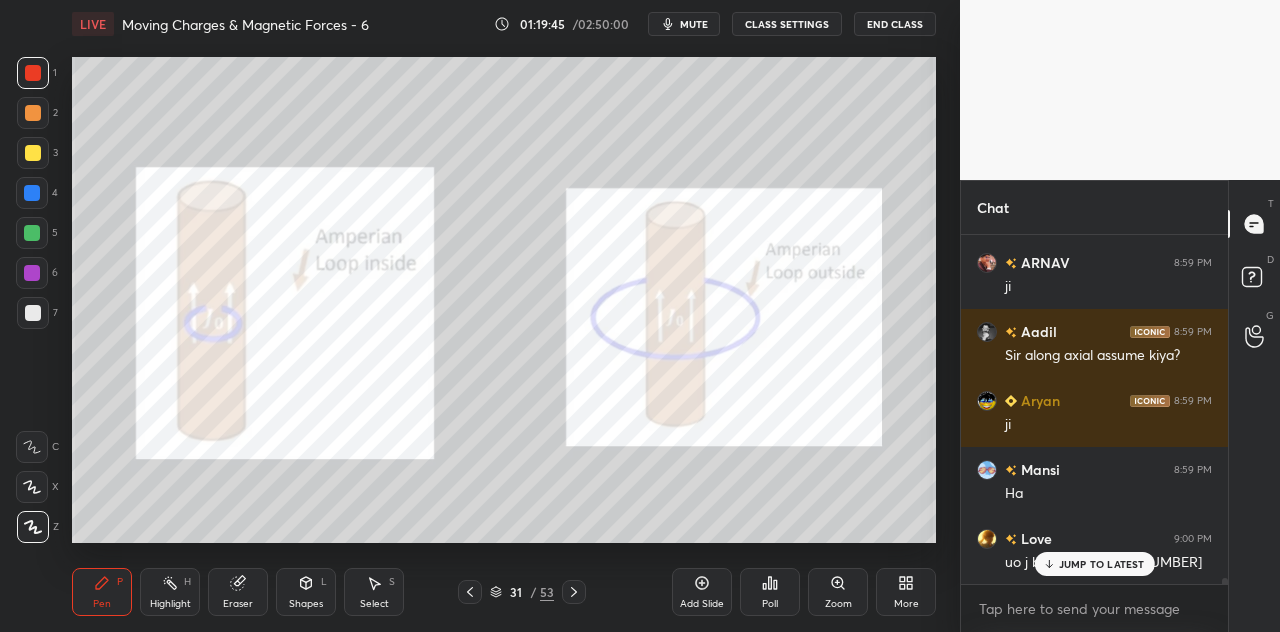 scroll, scrollTop: 21360, scrollLeft: 0, axis: vertical 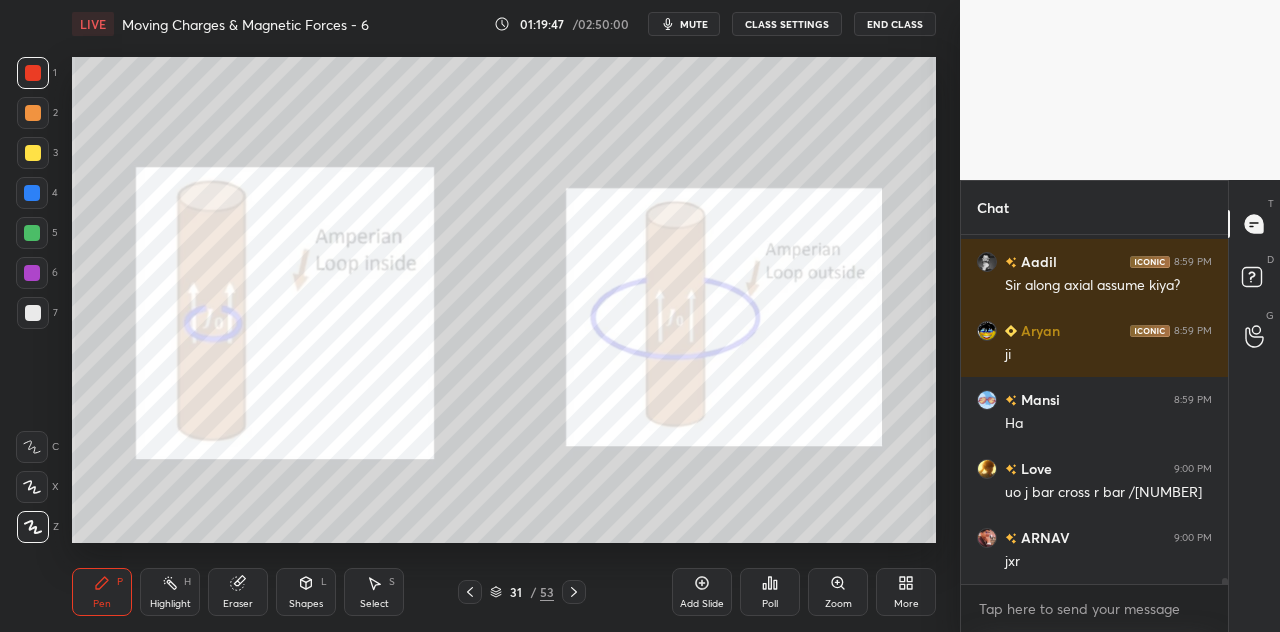 click on "Shapes L" at bounding box center [306, 592] 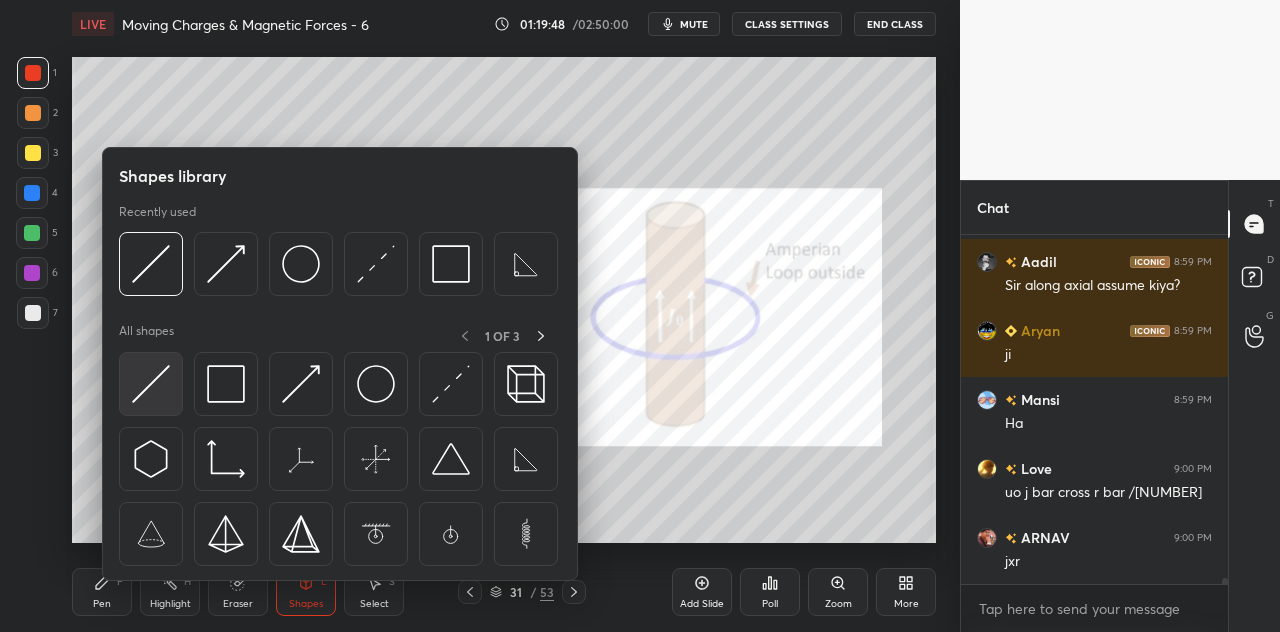 click at bounding box center [151, 384] 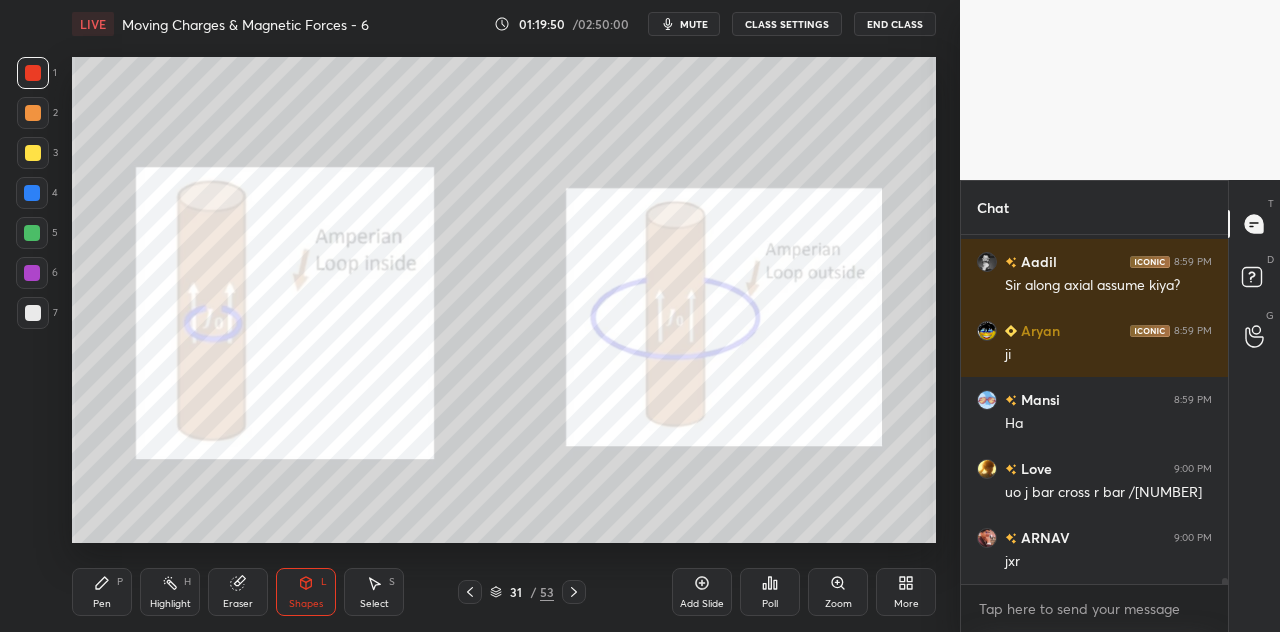 click on "Pen P" at bounding box center (102, 592) 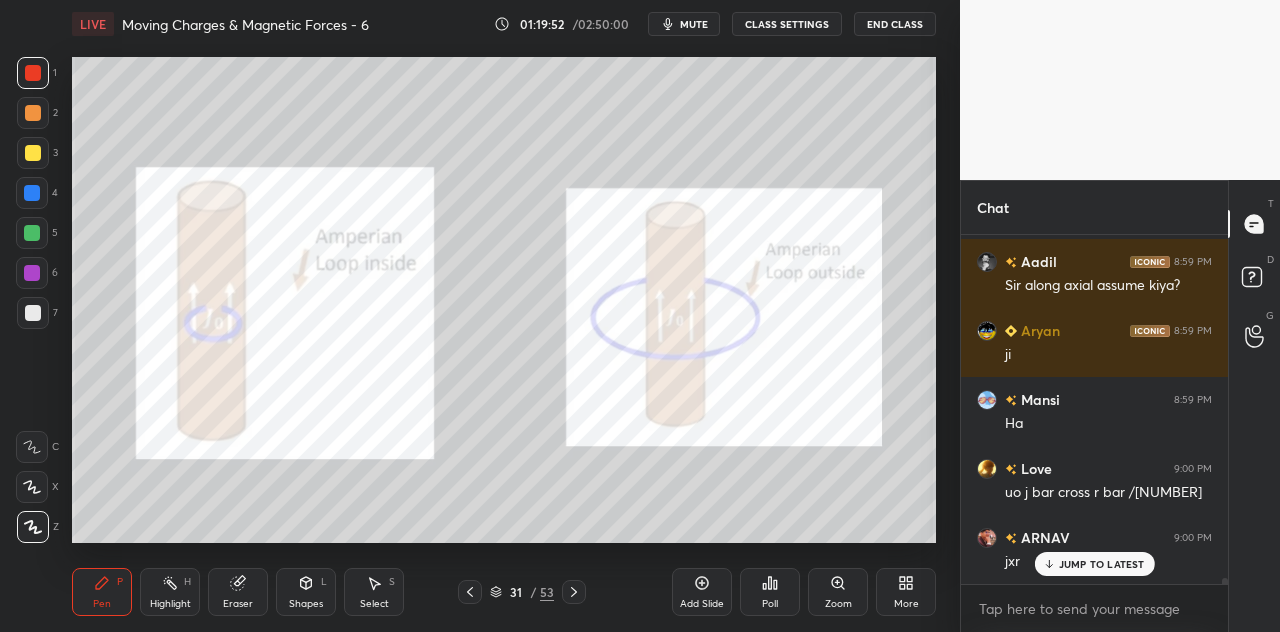 scroll, scrollTop: 21428, scrollLeft: 0, axis: vertical 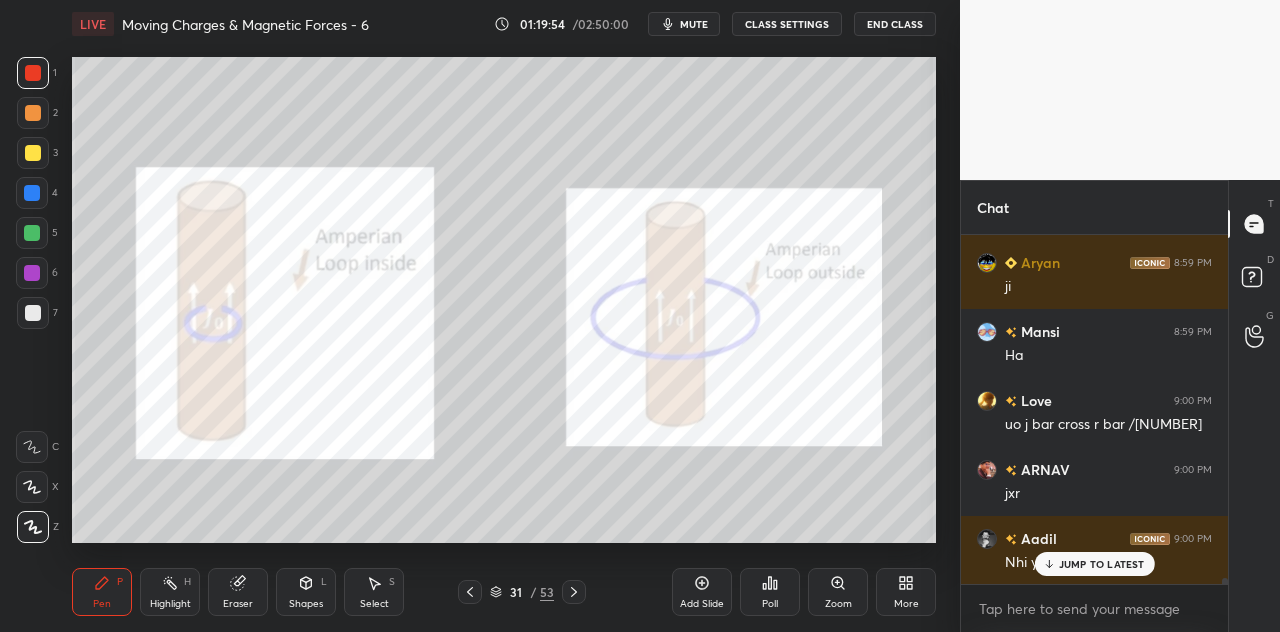 click at bounding box center [33, 73] 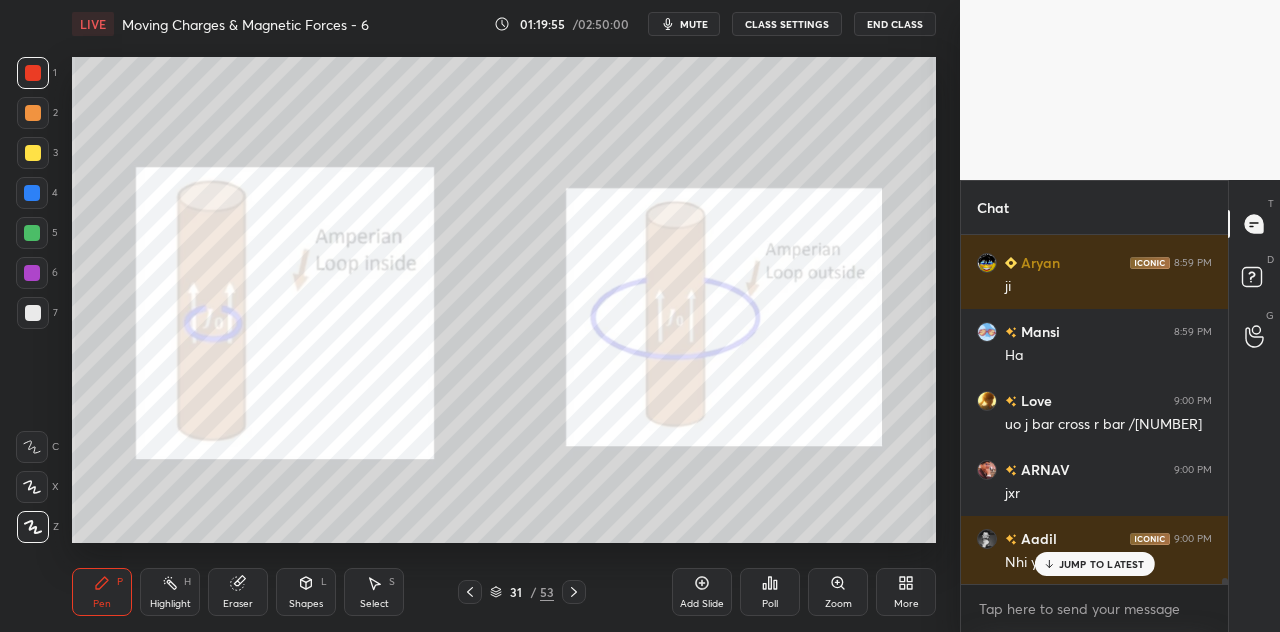 click at bounding box center [32, 193] 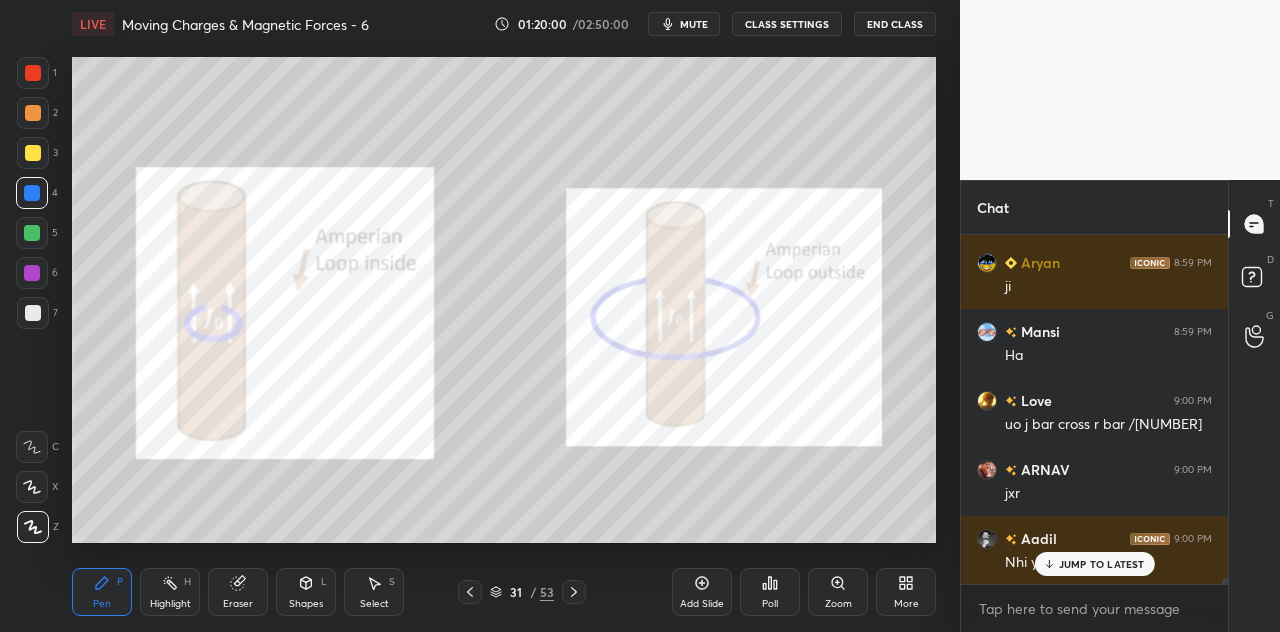 click on "Eraser" at bounding box center (238, 592) 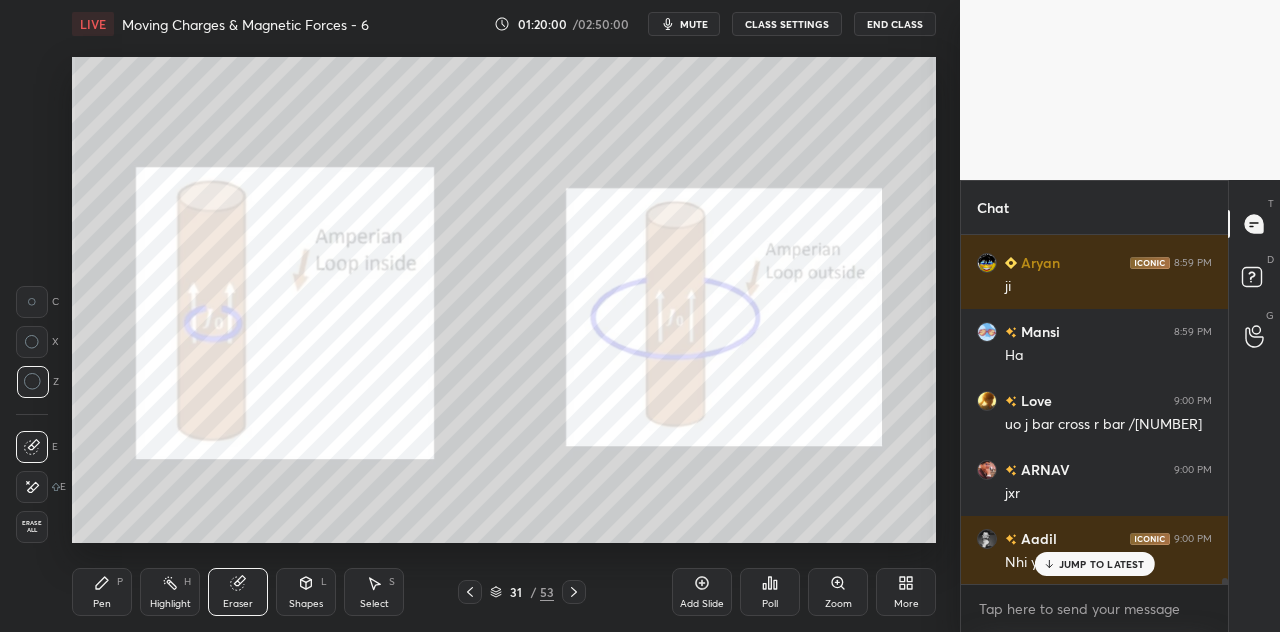 click on "Shapes L" at bounding box center (306, 592) 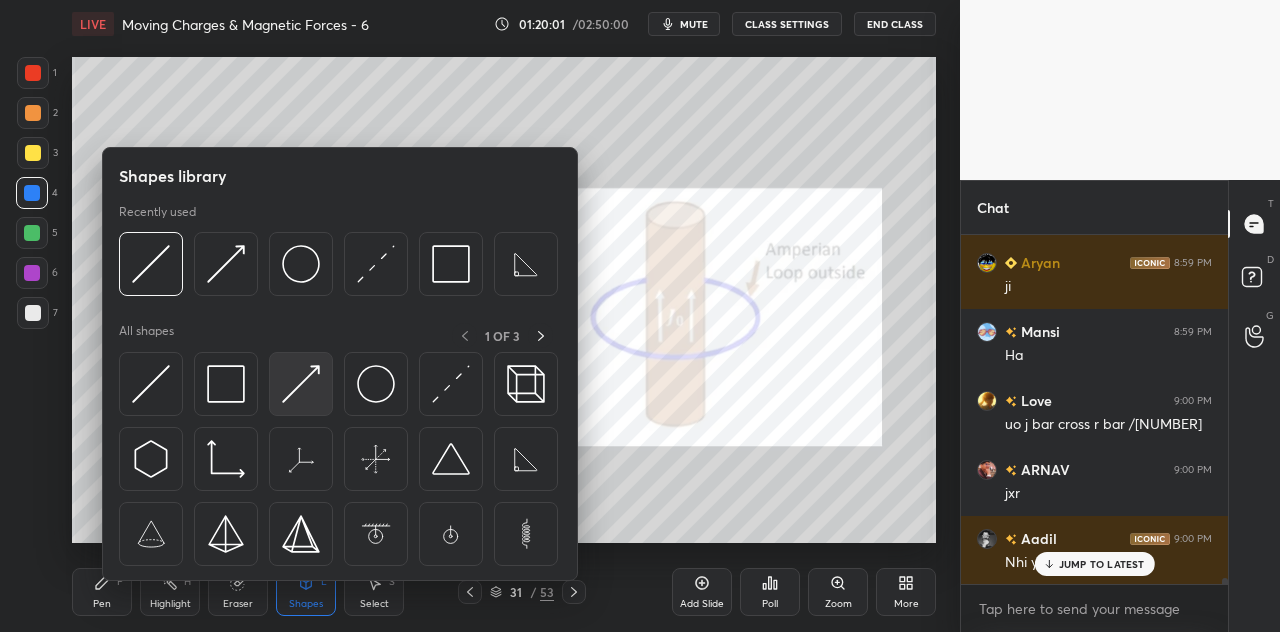 click at bounding box center [301, 384] 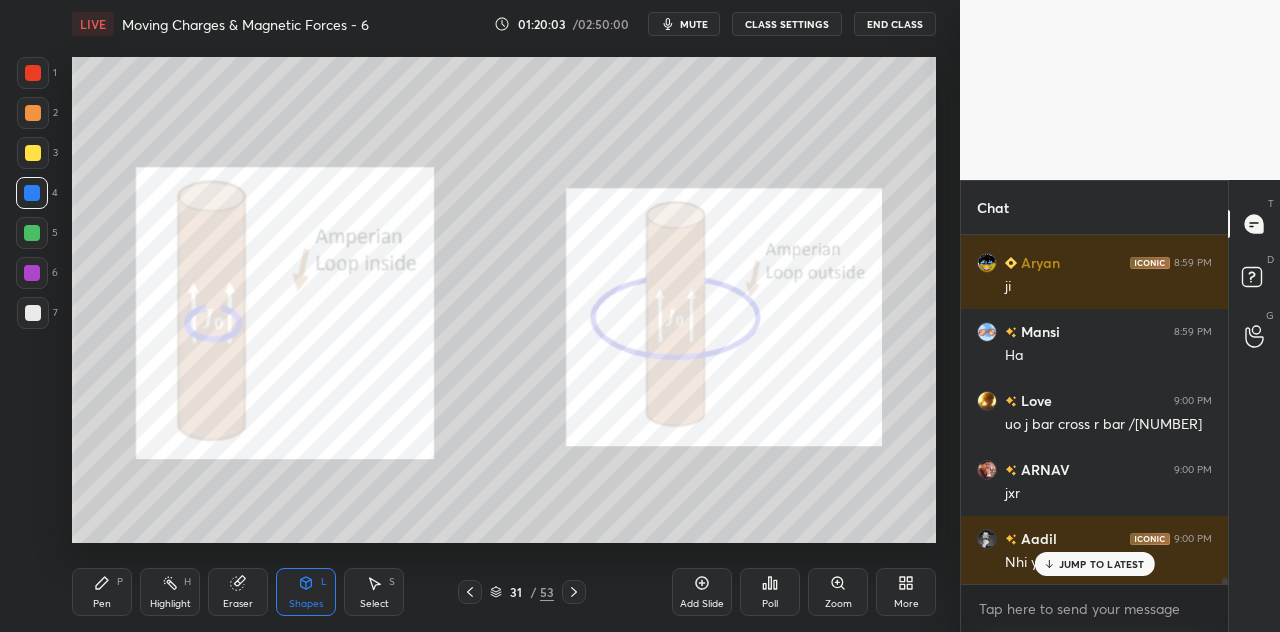 click at bounding box center (33, 73) 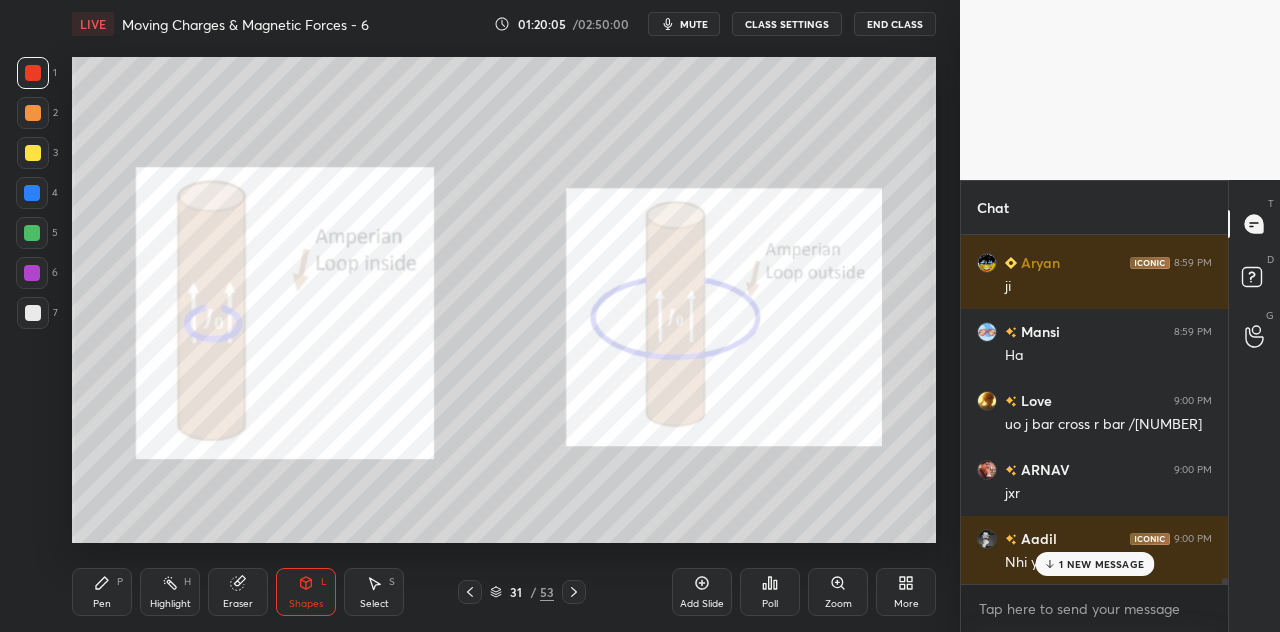 scroll, scrollTop: 21498, scrollLeft: 0, axis: vertical 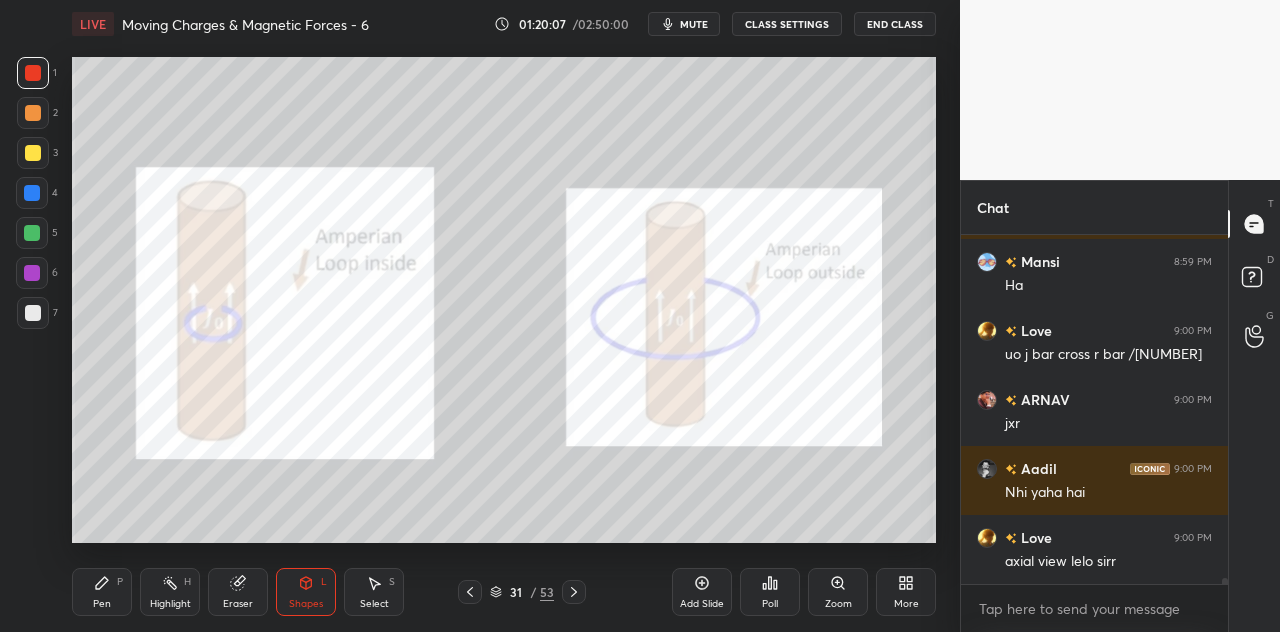 click at bounding box center [33, 153] 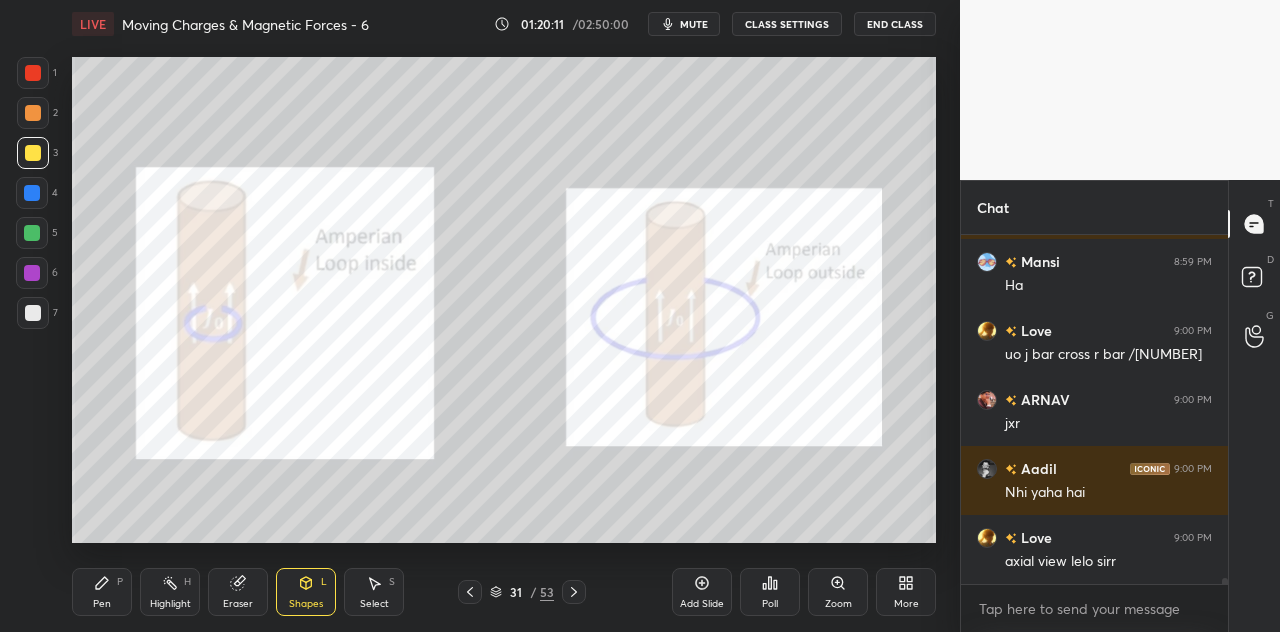 click on "Pen" at bounding box center (102, 604) 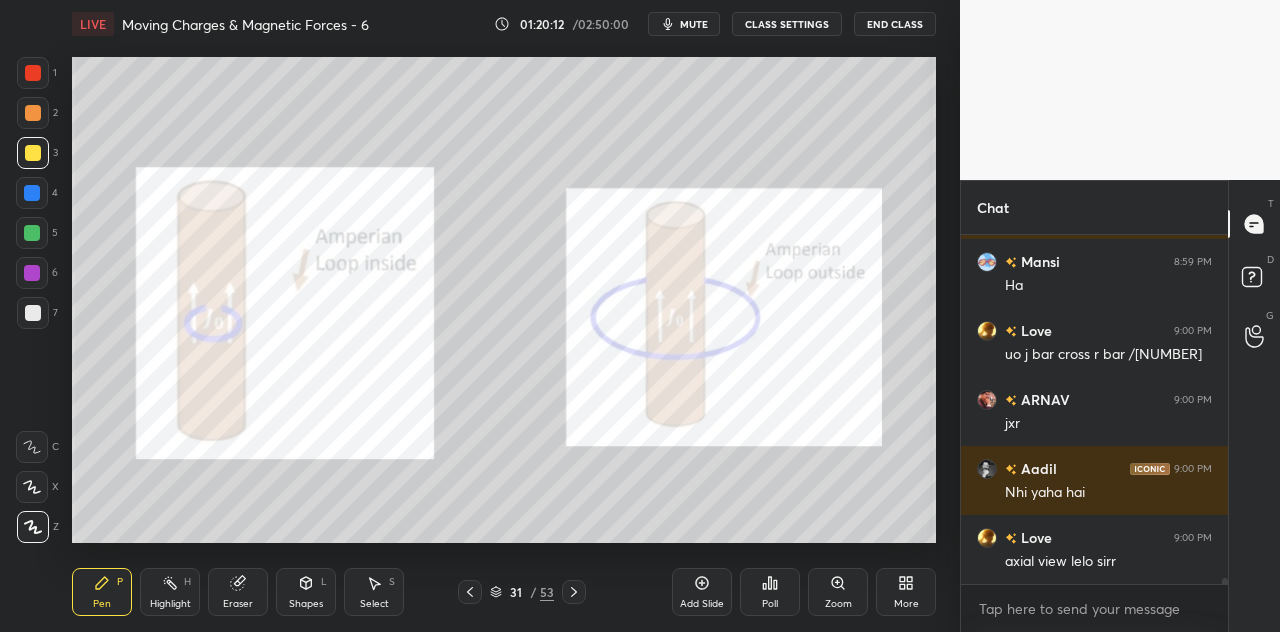 click at bounding box center [33, 153] 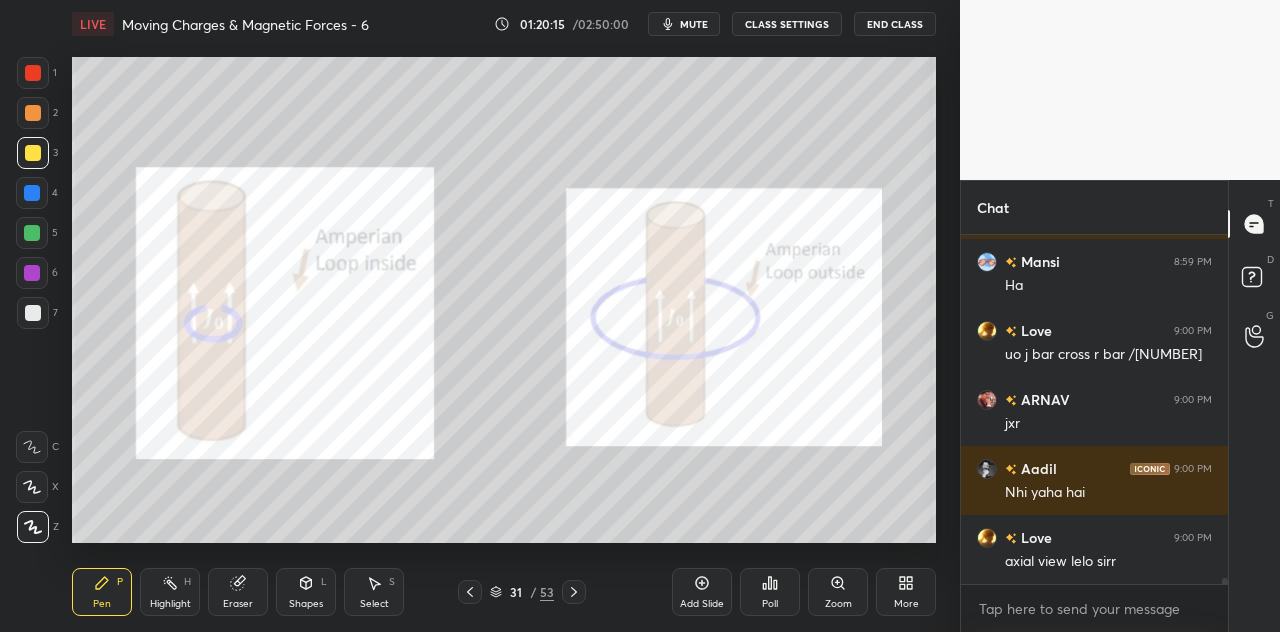 click at bounding box center [33, 73] 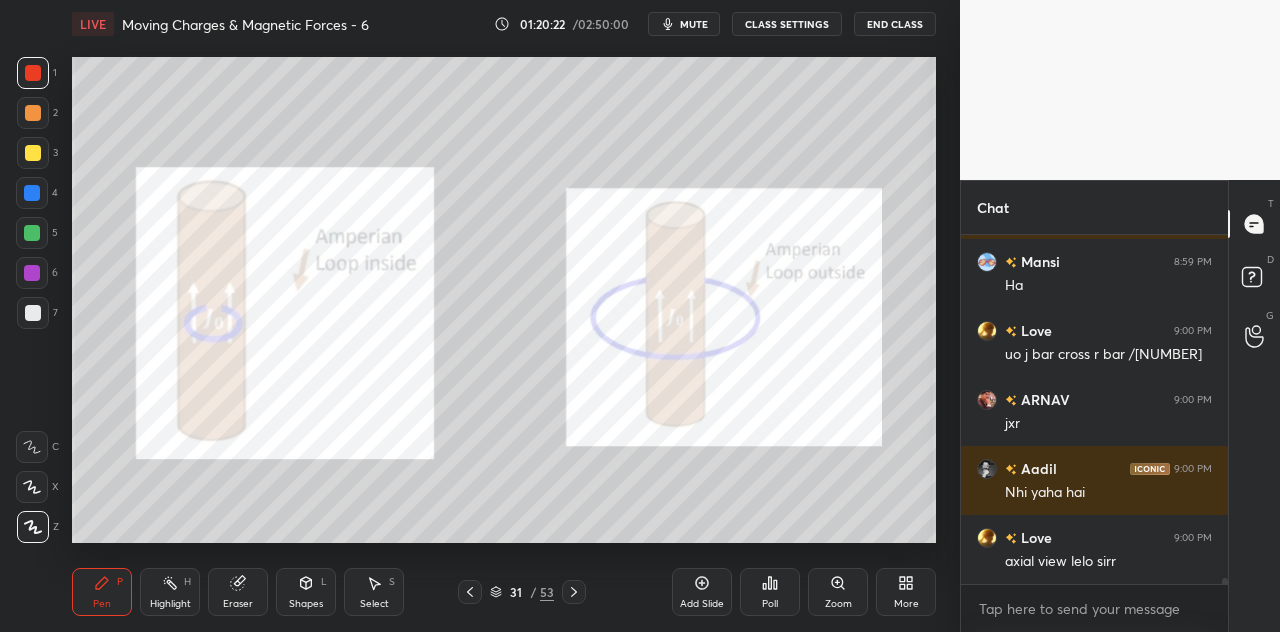 click at bounding box center [32, 193] 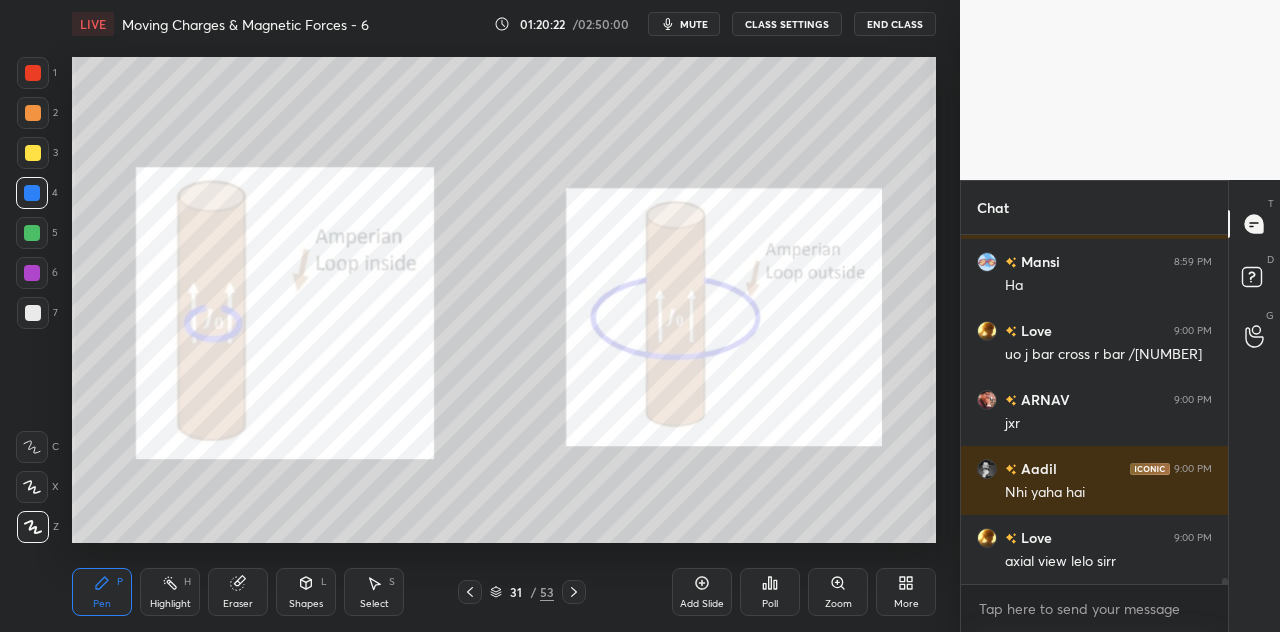 scroll, scrollTop: 21566, scrollLeft: 0, axis: vertical 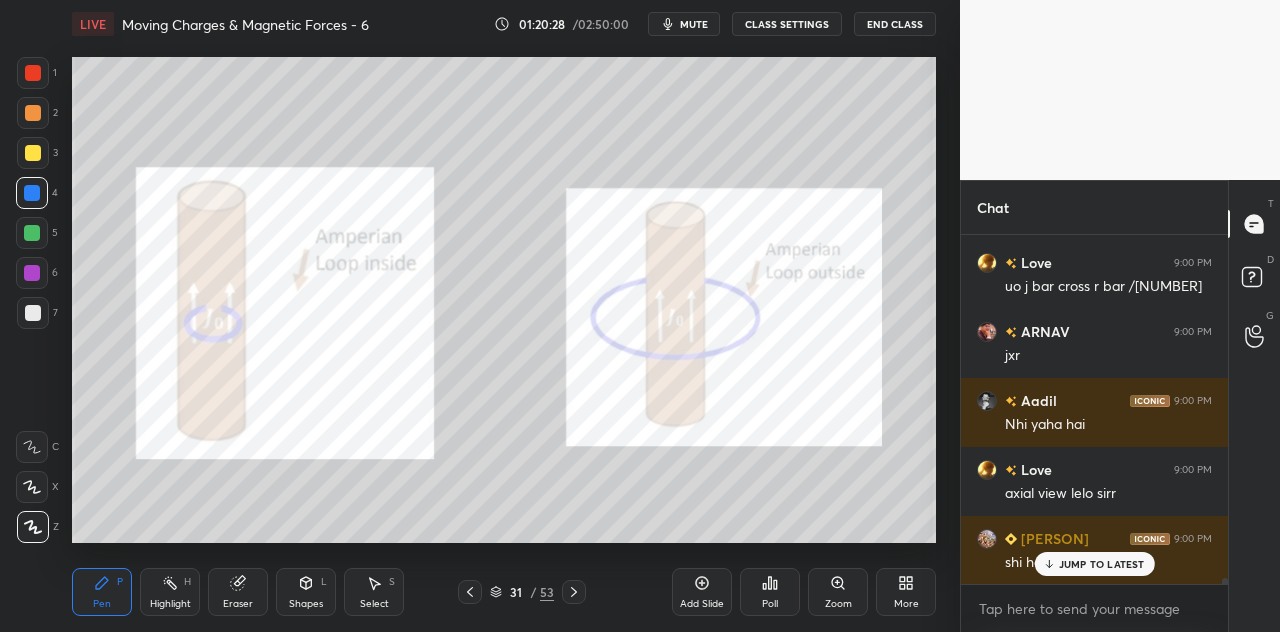 click on "JUMP TO LATEST" at bounding box center [1094, 564] 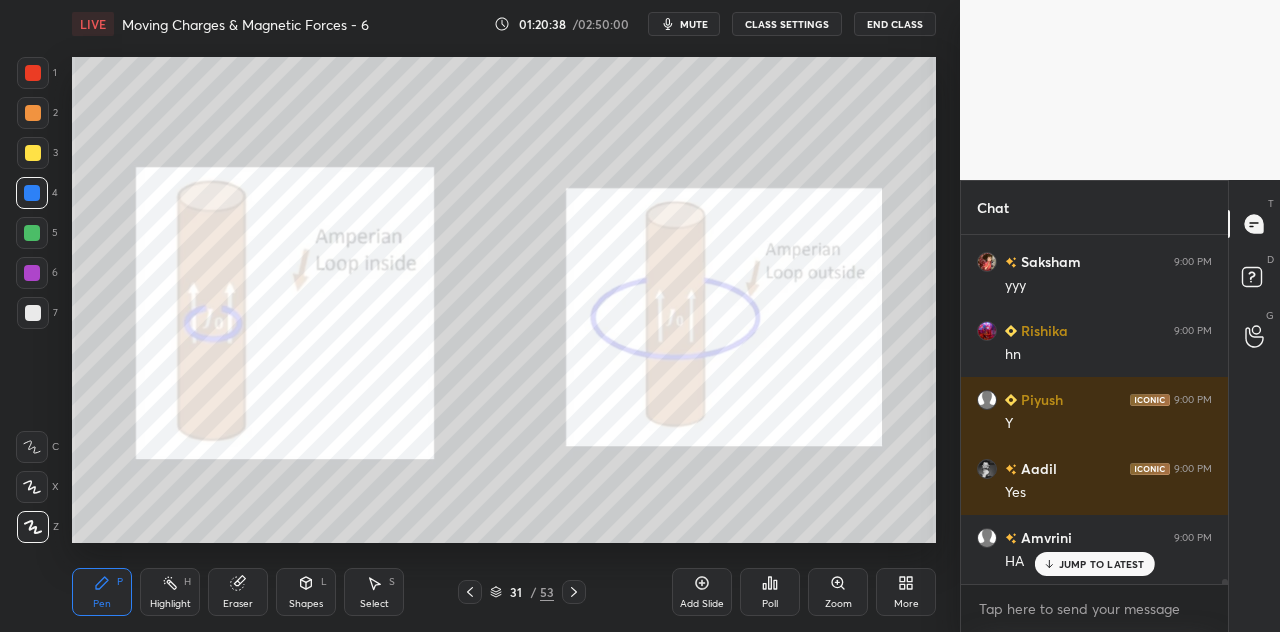 scroll, scrollTop: 22256, scrollLeft: 0, axis: vertical 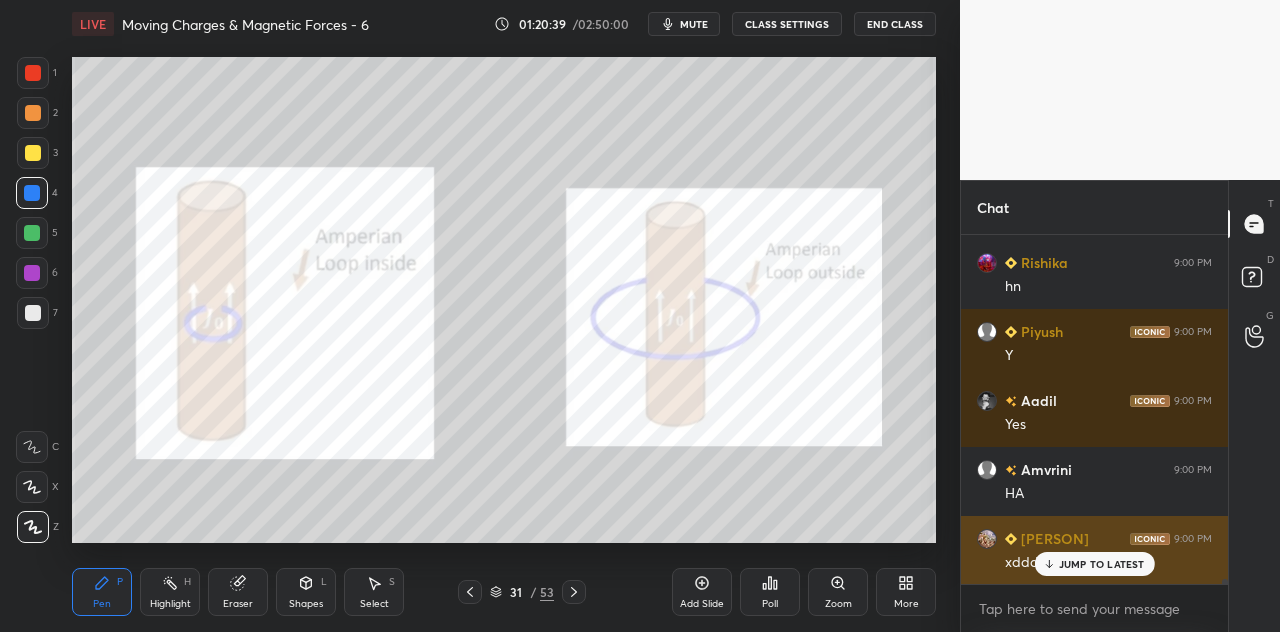 click on "JUMP TO LATEST" at bounding box center (1102, 564) 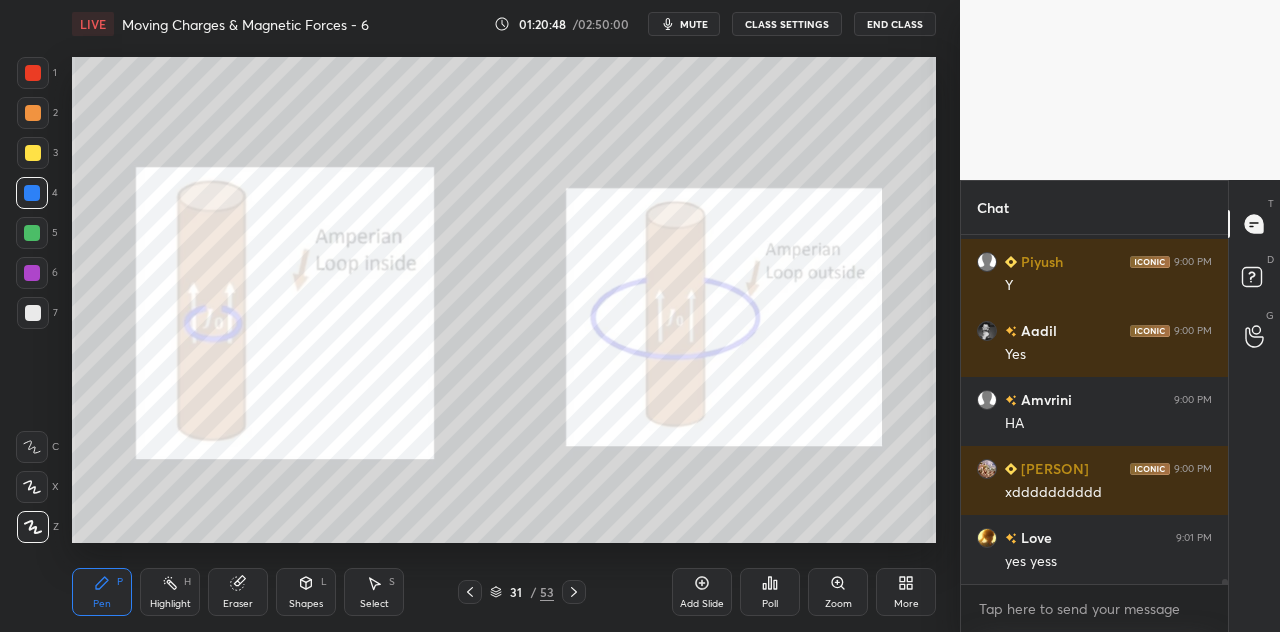 scroll, scrollTop: 22374, scrollLeft: 0, axis: vertical 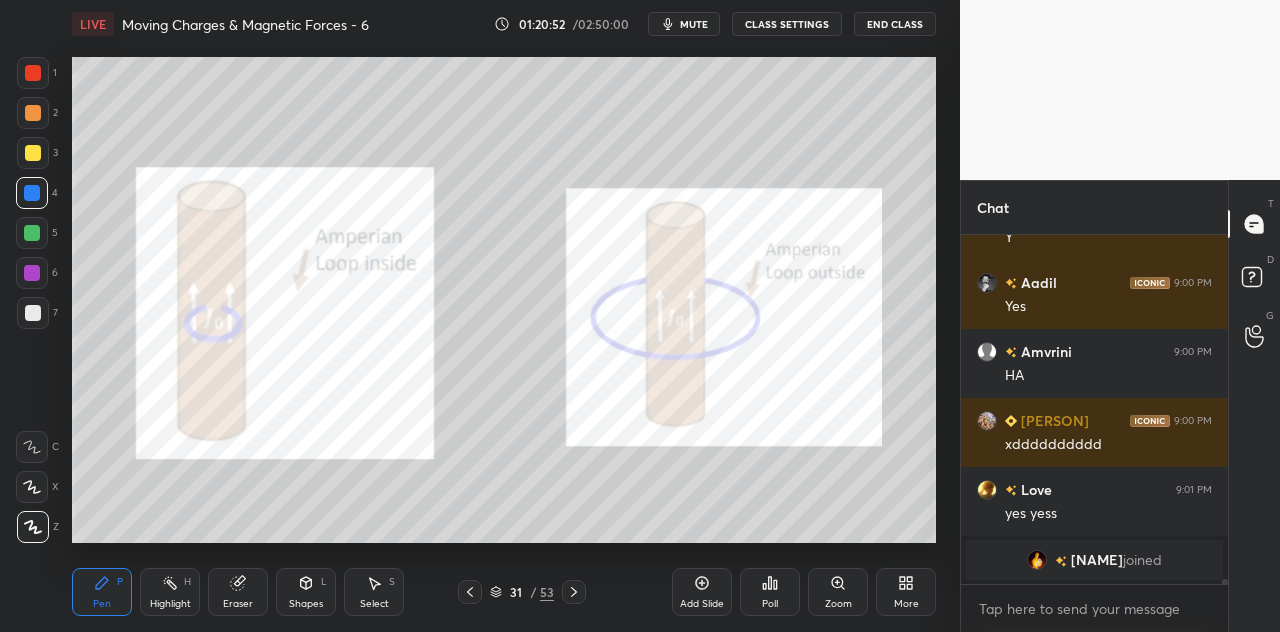 click at bounding box center [32, 193] 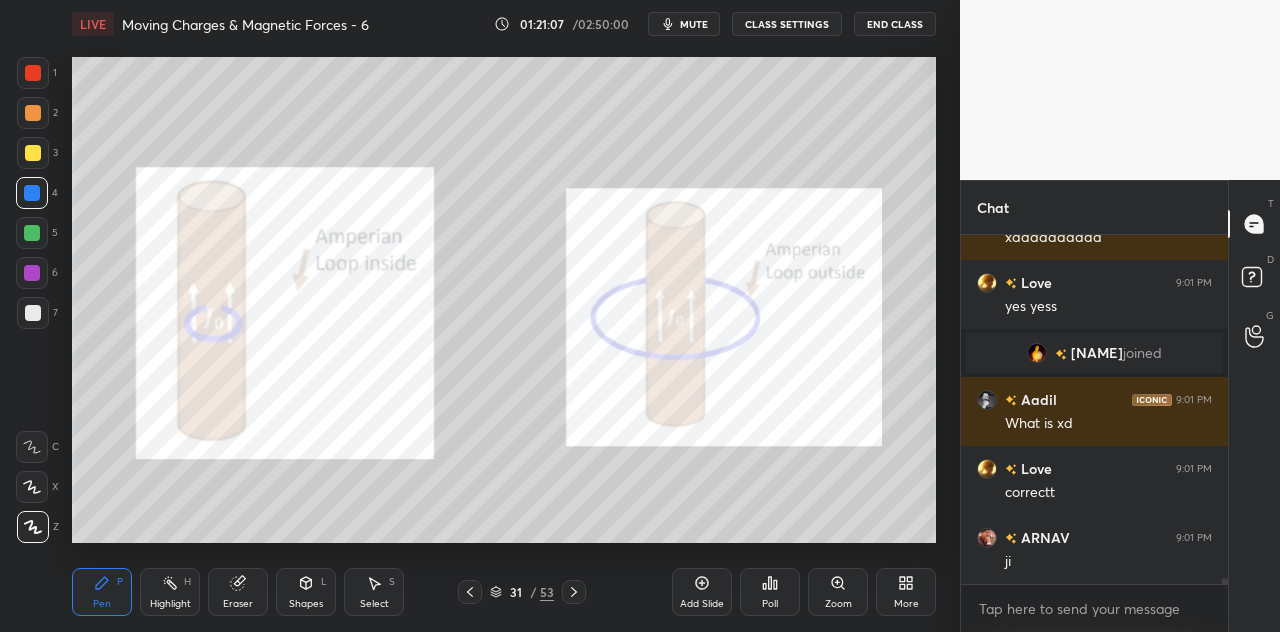 scroll, scrollTop: 19628, scrollLeft: 0, axis: vertical 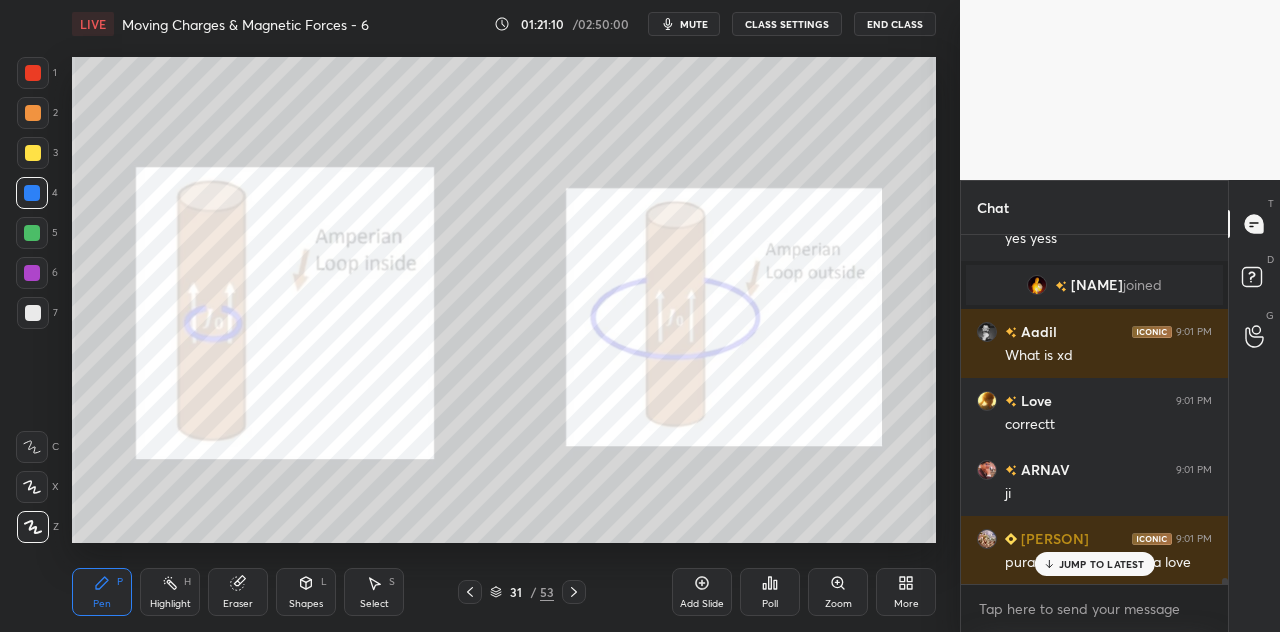 click at bounding box center (33, 73) 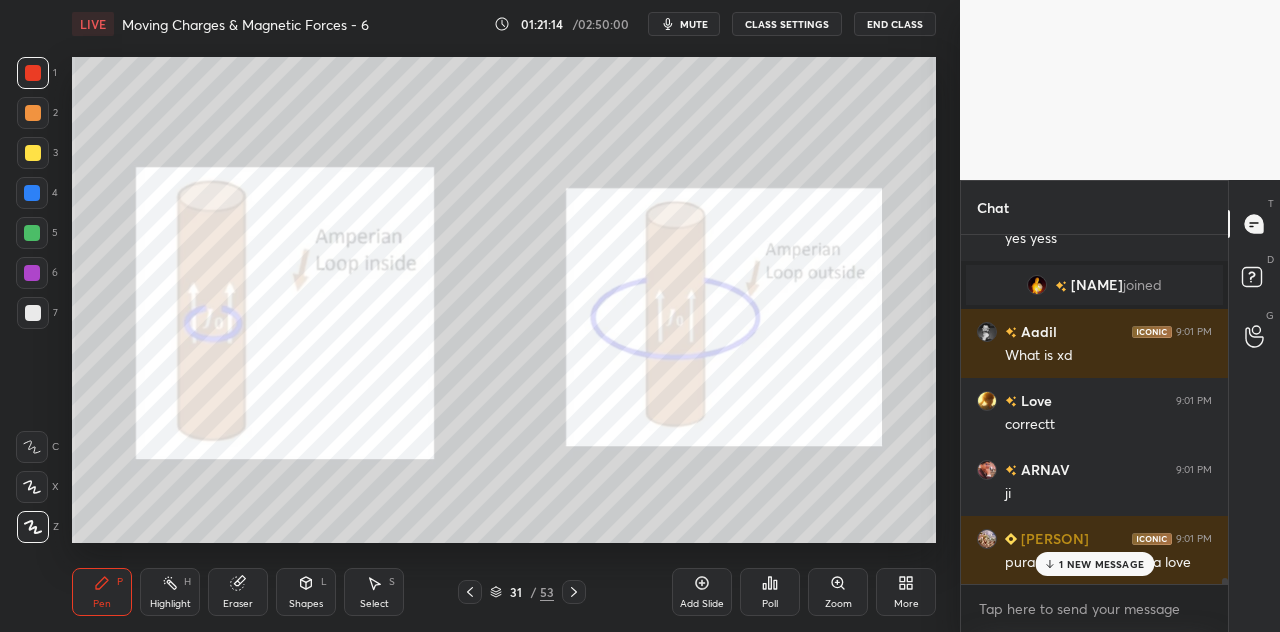 scroll, scrollTop: 19698, scrollLeft: 0, axis: vertical 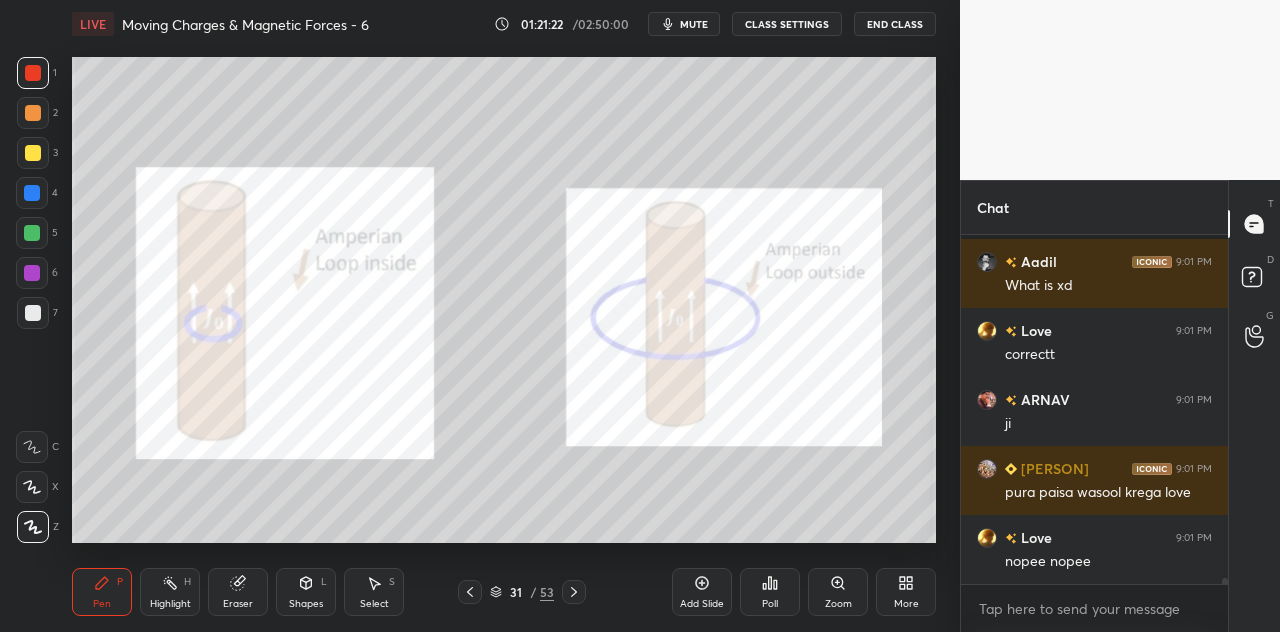 click at bounding box center (33, 113) 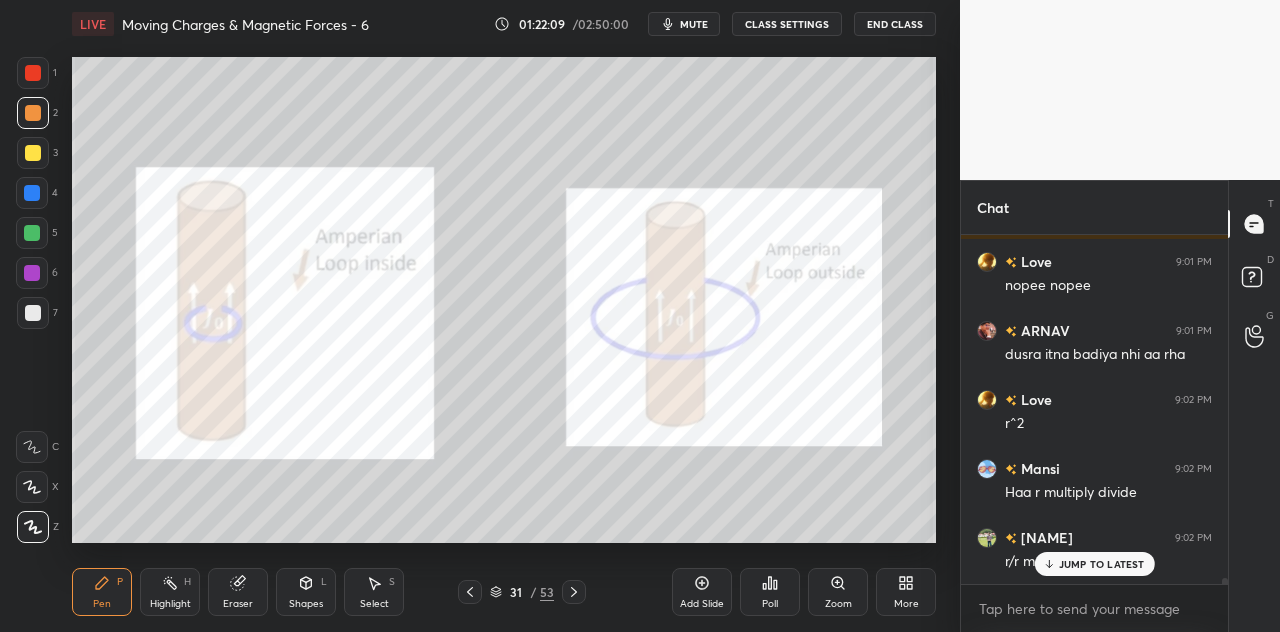 scroll, scrollTop: 20042, scrollLeft: 0, axis: vertical 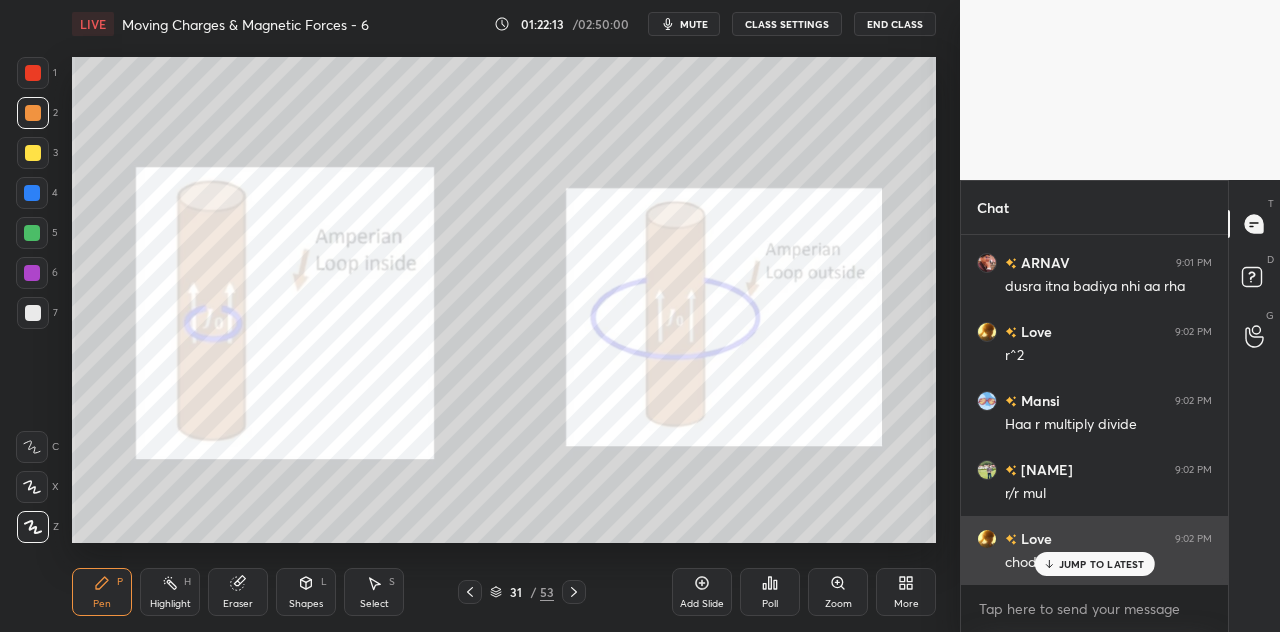 click on "JUMP TO LATEST" at bounding box center (1094, 564) 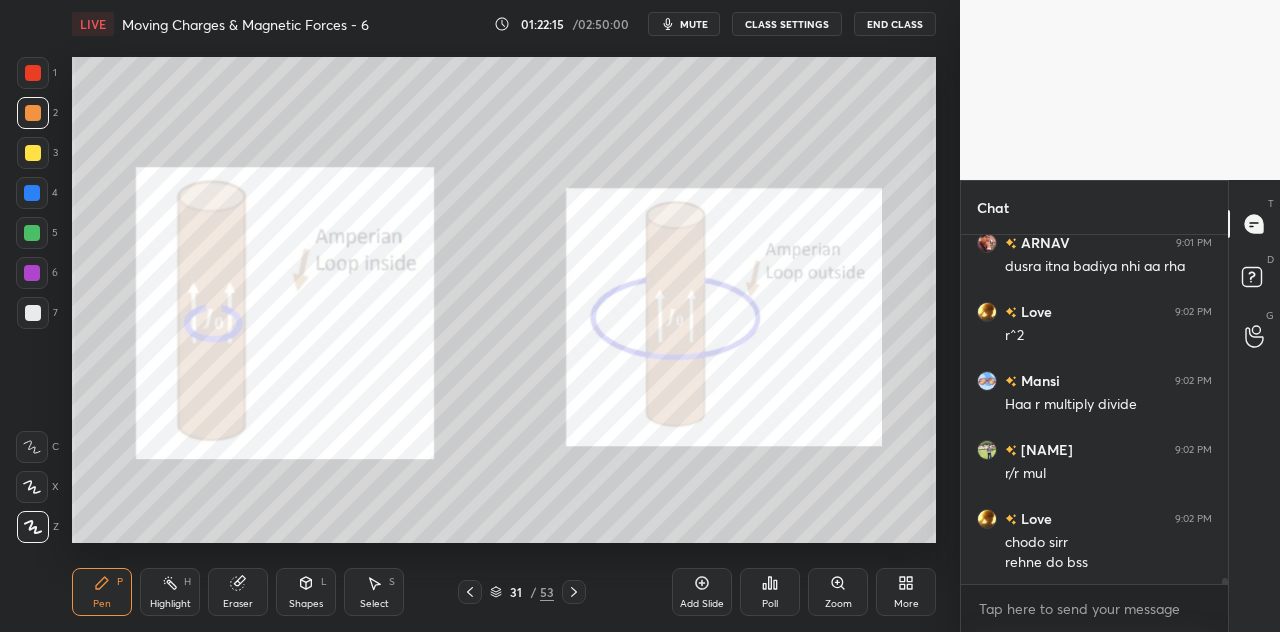 scroll, scrollTop: 20132, scrollLeft: 0, axis: vertical 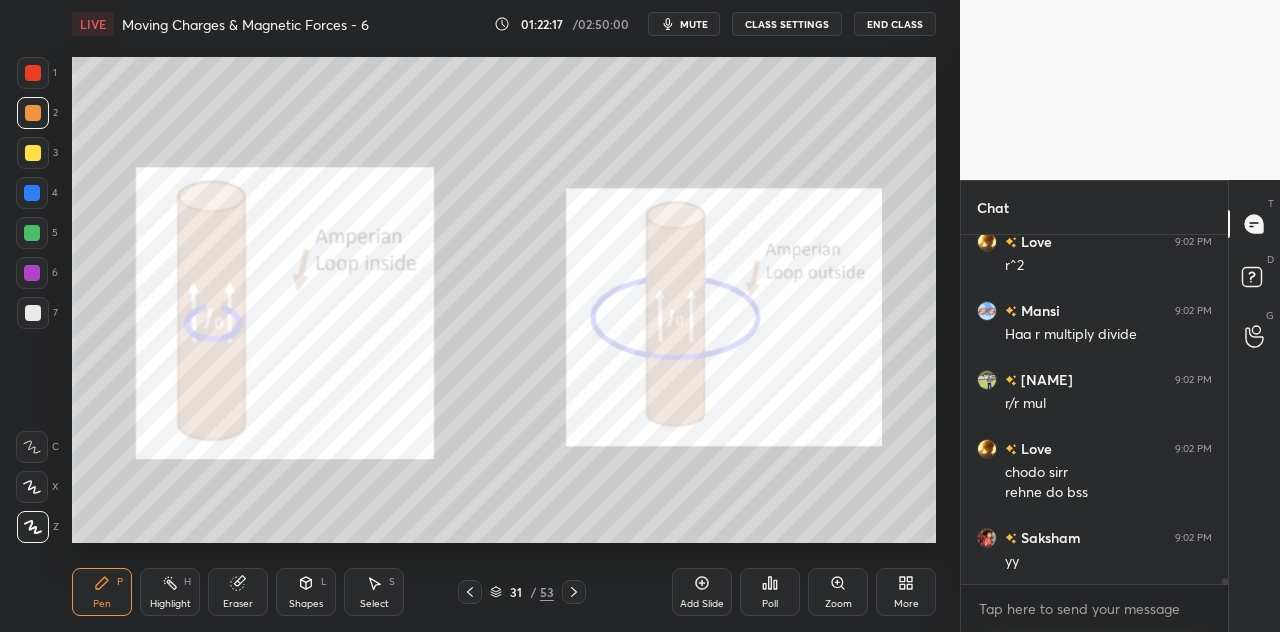click at bounding box center (33, 73) 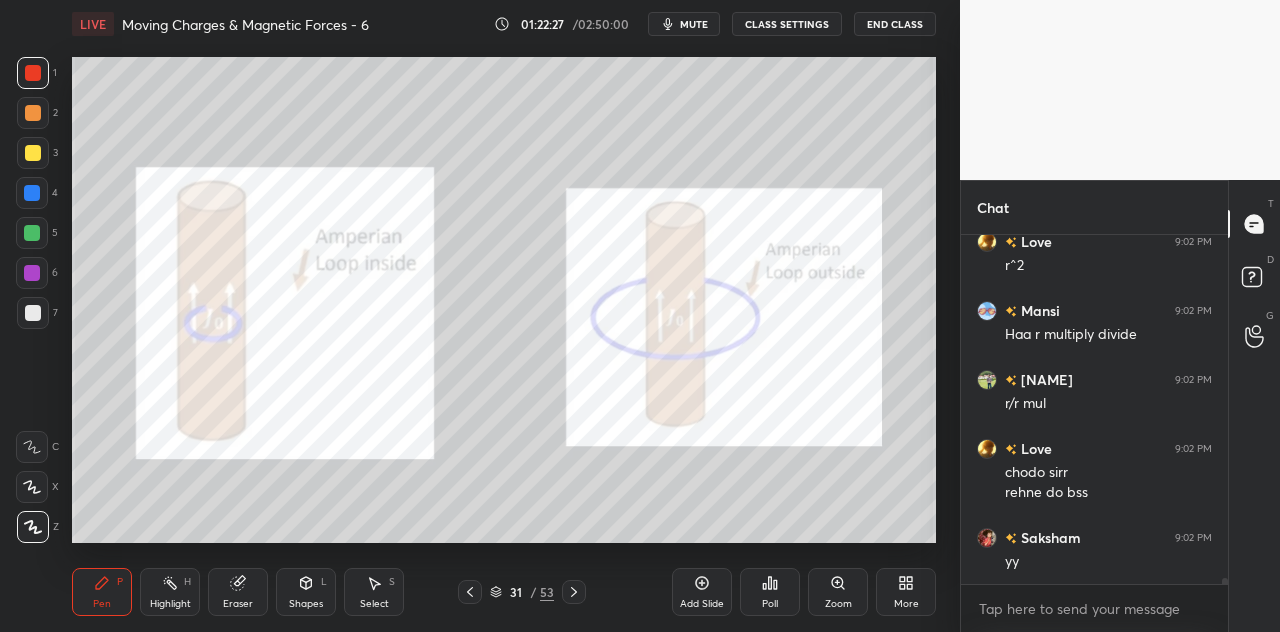 click on "Shapes L" at bounding box center [306, 592] 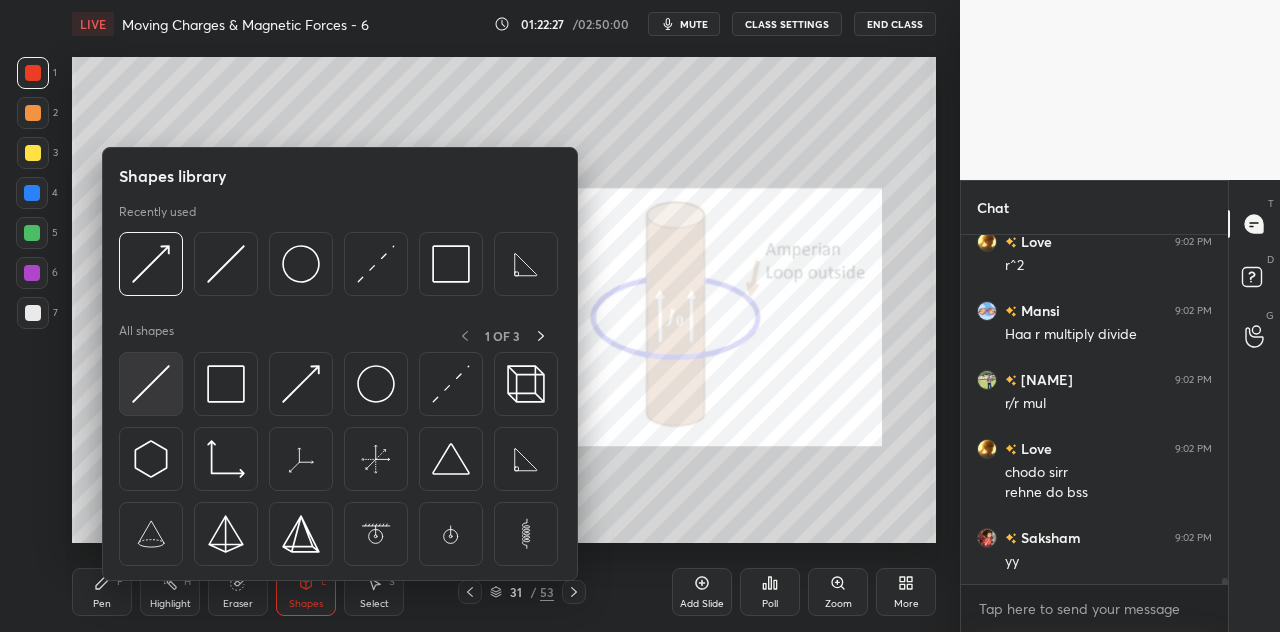 click at bounding box center (151, 384) 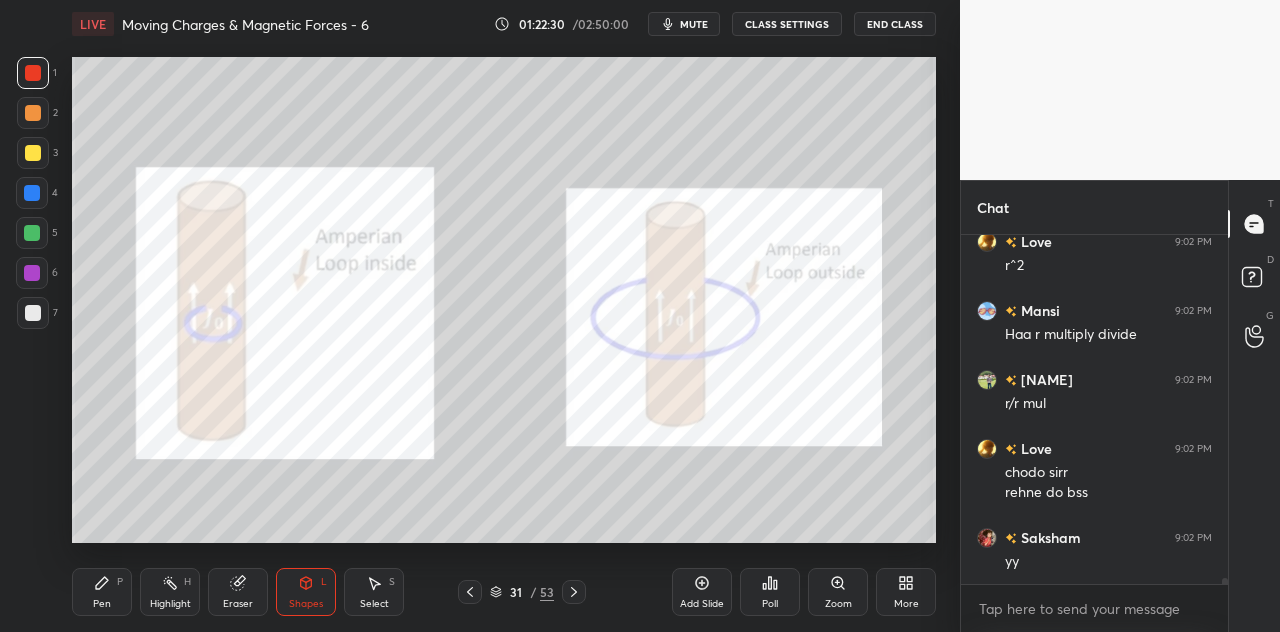 click 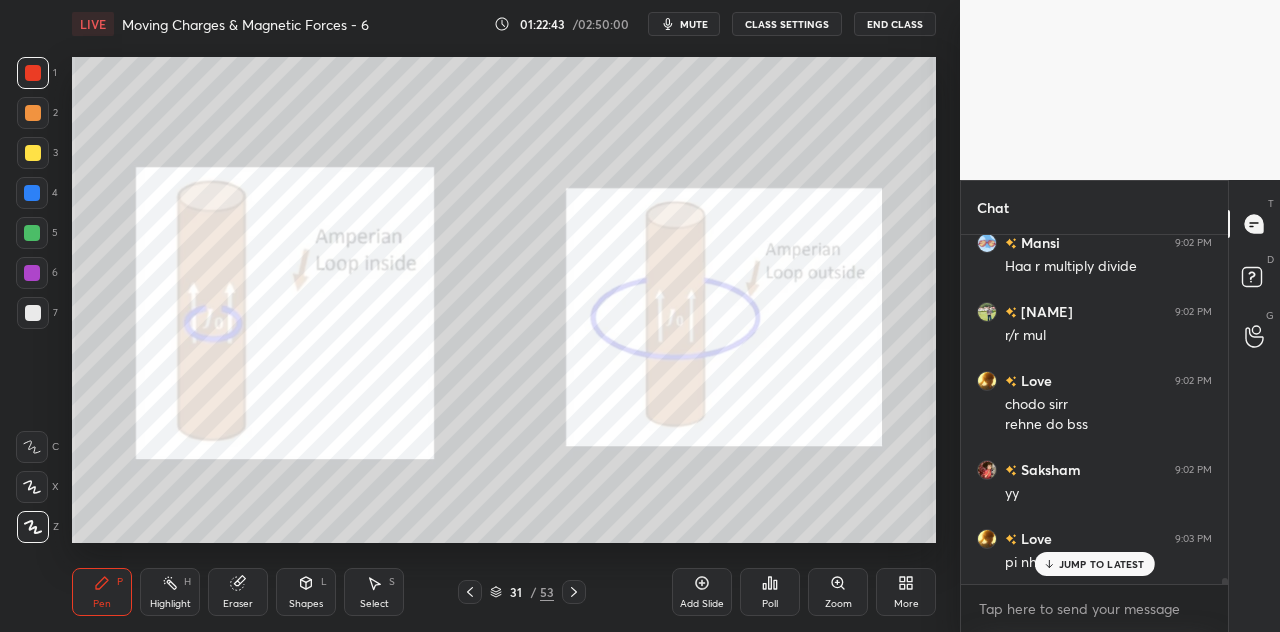 scroll, scrollTop: 20220, scrollLeft: 0, axis: vertical 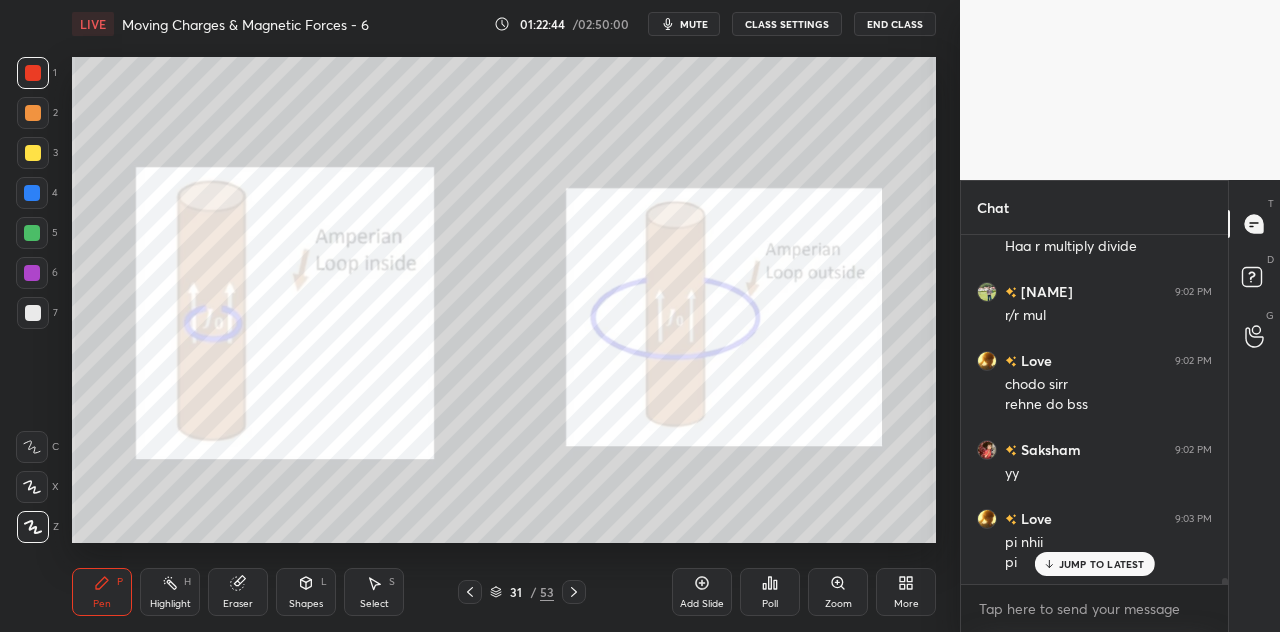 click on "JUMP TO LATEST" at bounding box center [1102, 564] 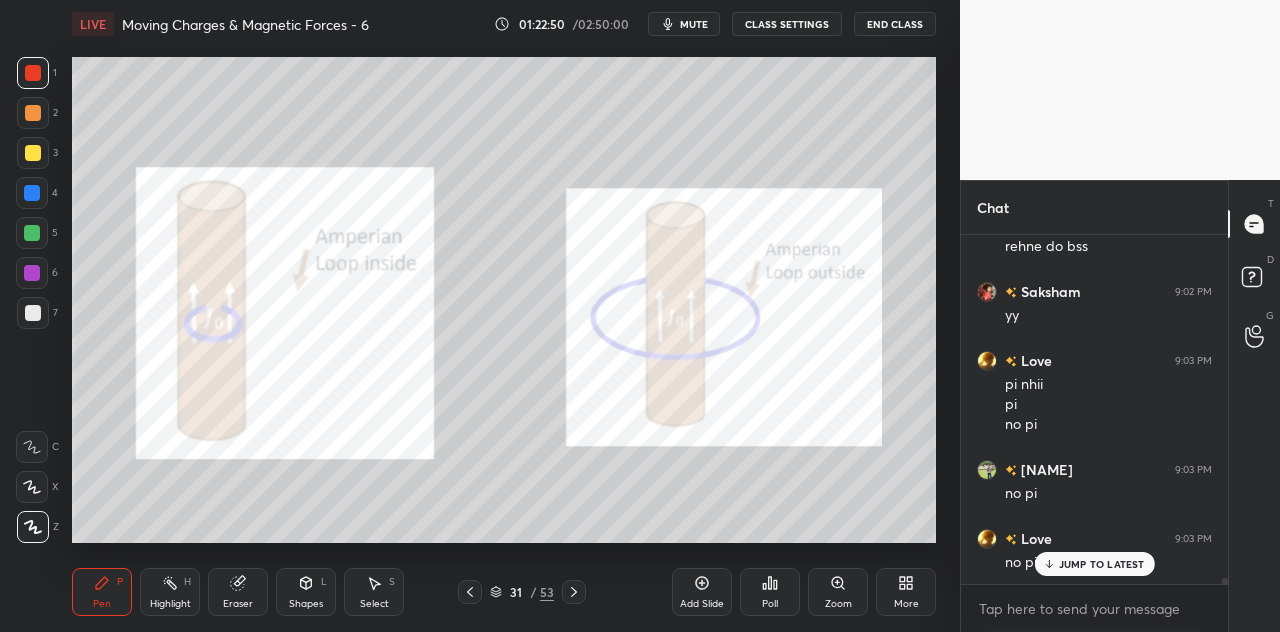 scroll, scrollTop: 20448, scrollLeft: 0, axis: vertical 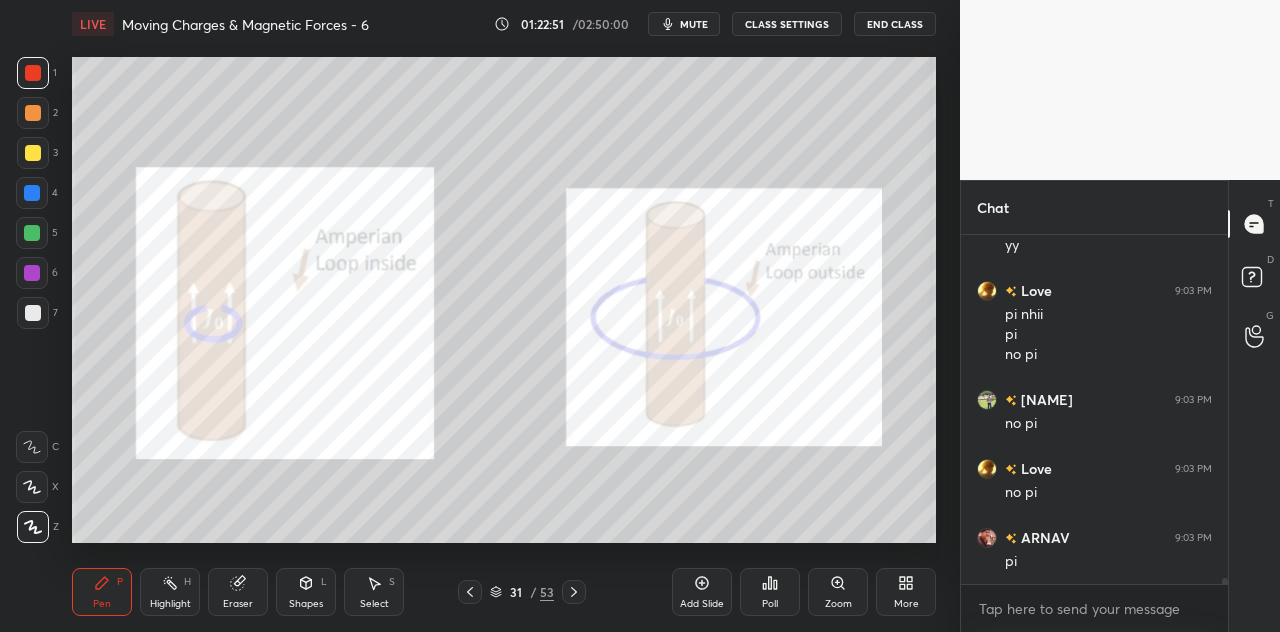 click at bounding box center [33, 113] 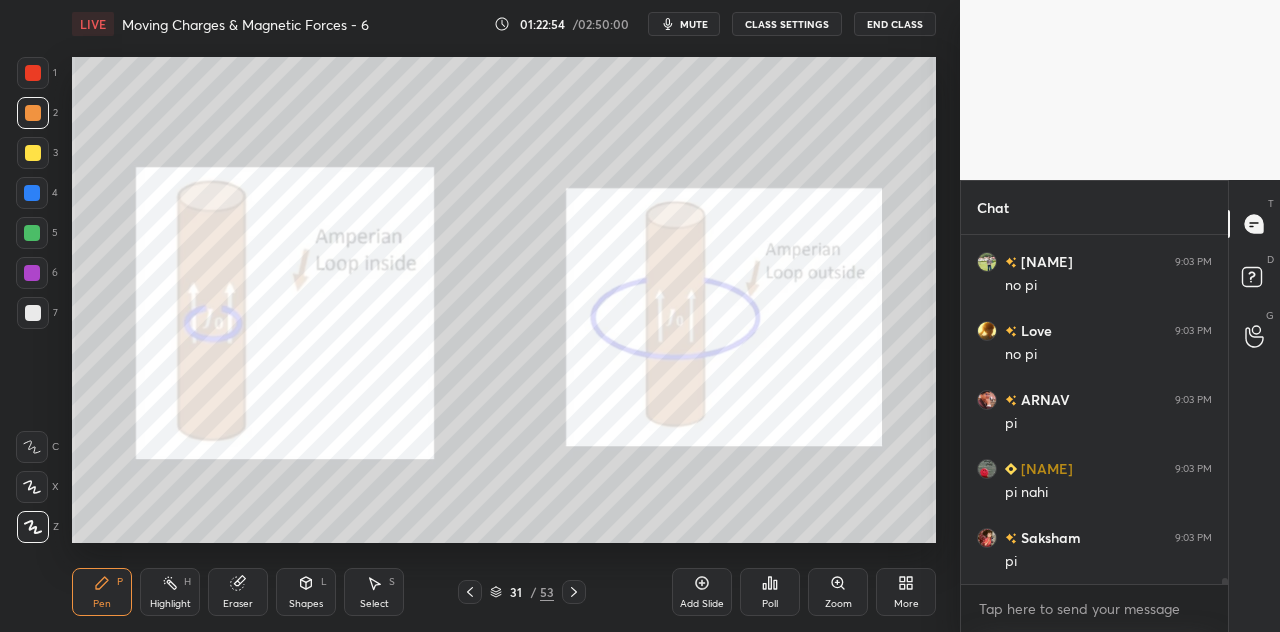 scroll, scrollTop: 20654, scrollLeft: 0, axis: vertical 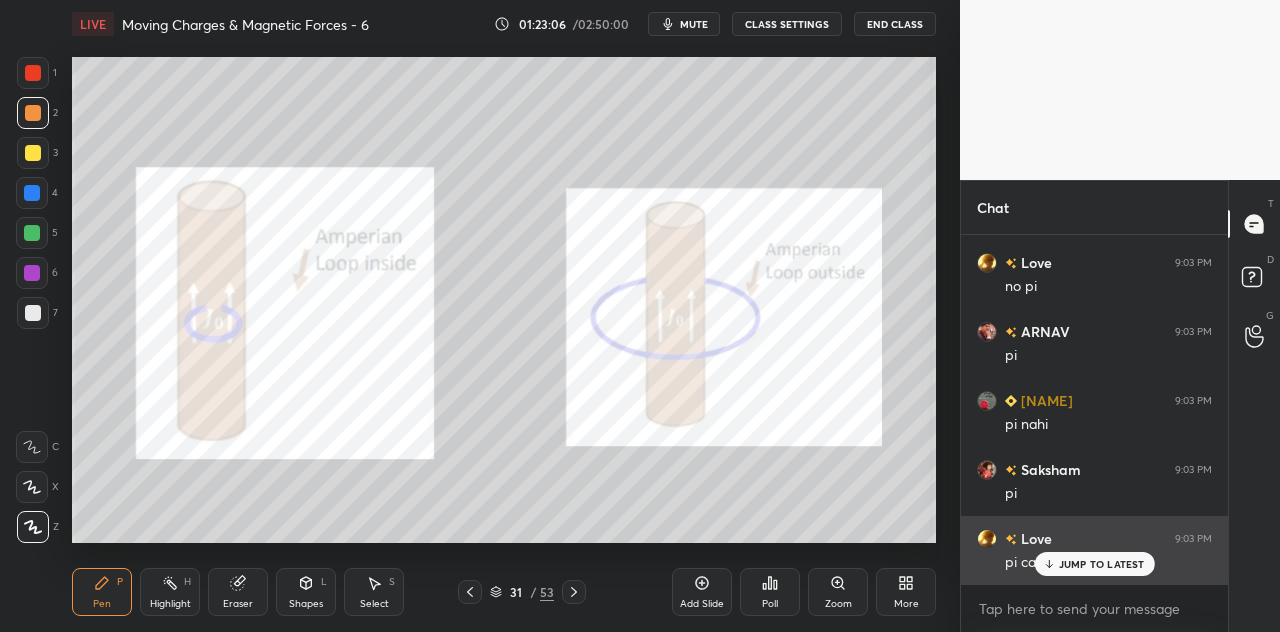 click on "JUMP TO LATEST" at bounding box center (1094, 564) 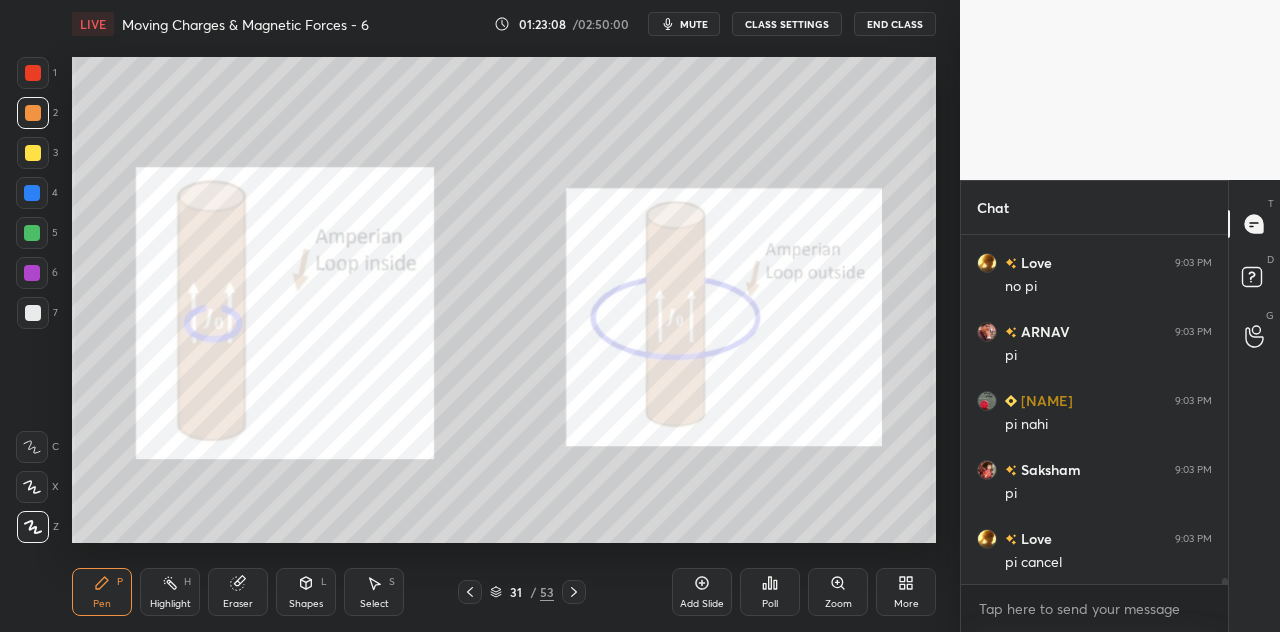 click on "Eraser" at bounding box center [238, 592] 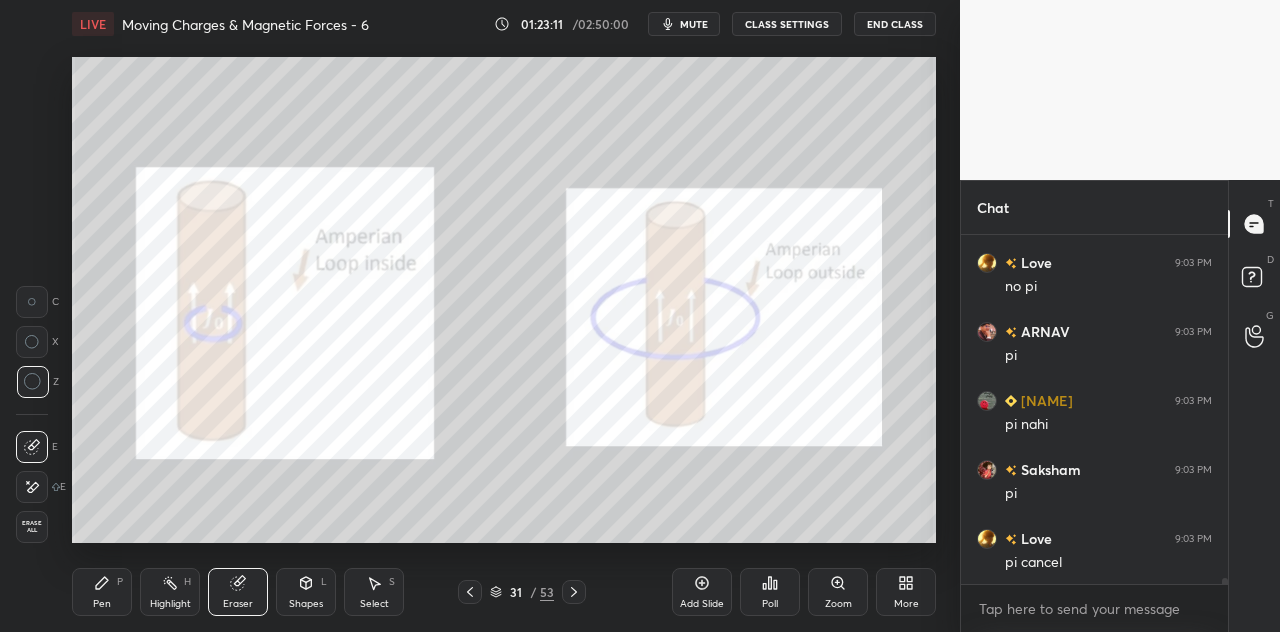click on "Pen P" at bounding box center (102, 592) 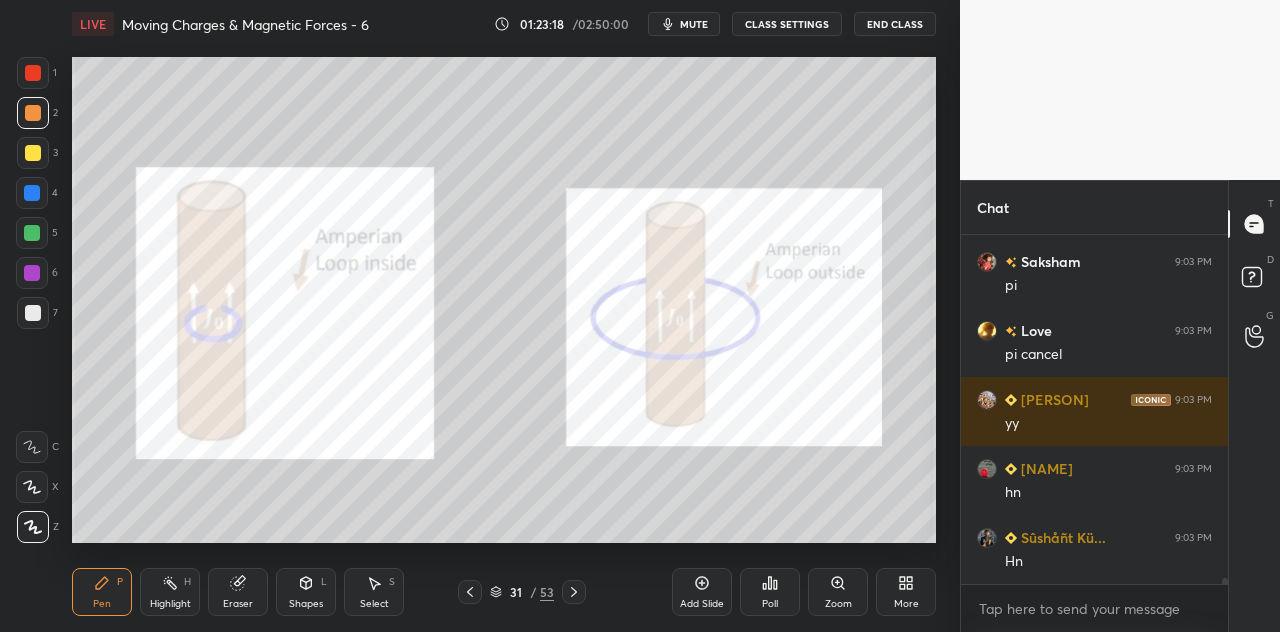 scroll, scrollTop: 21000, scrollLeft: 0, axis: vertical 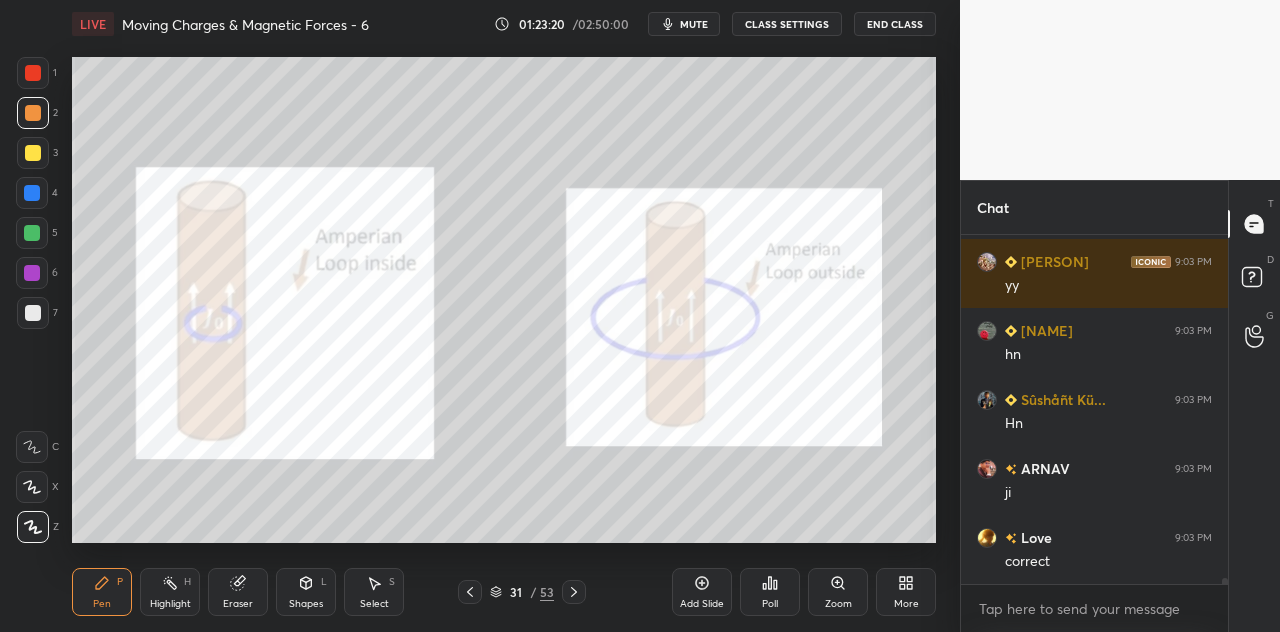 click at bounding box center (32, 273) 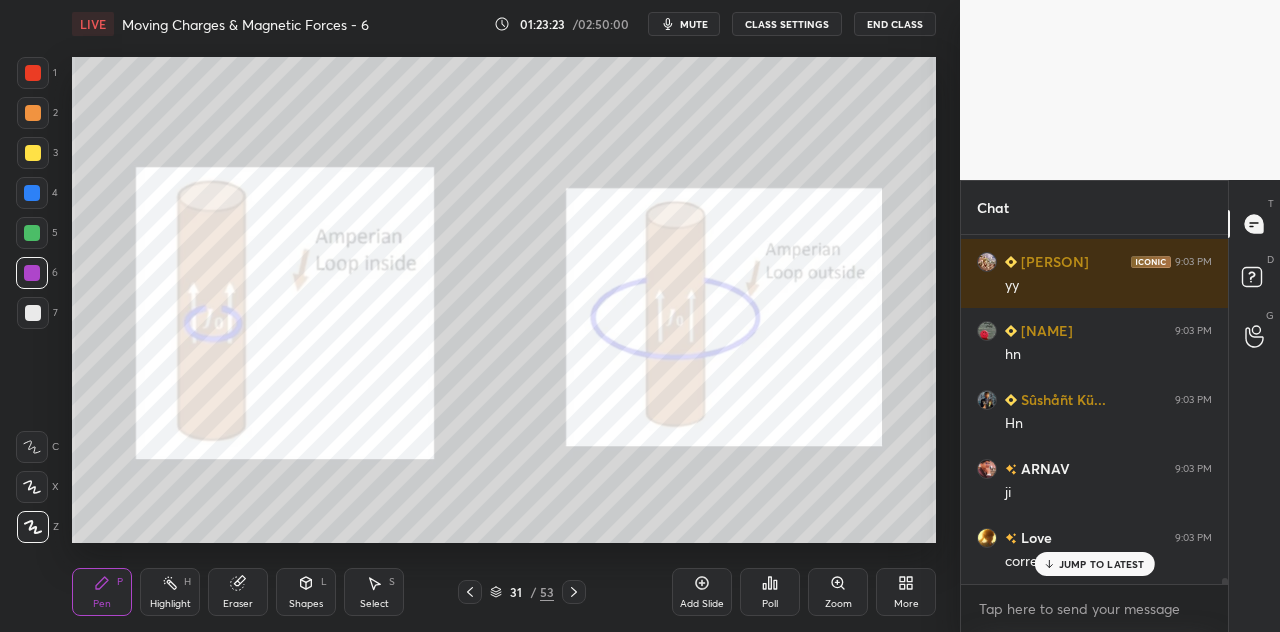 scroll, scrollTop: 21068, scrollLeft: 0, axis: vertical 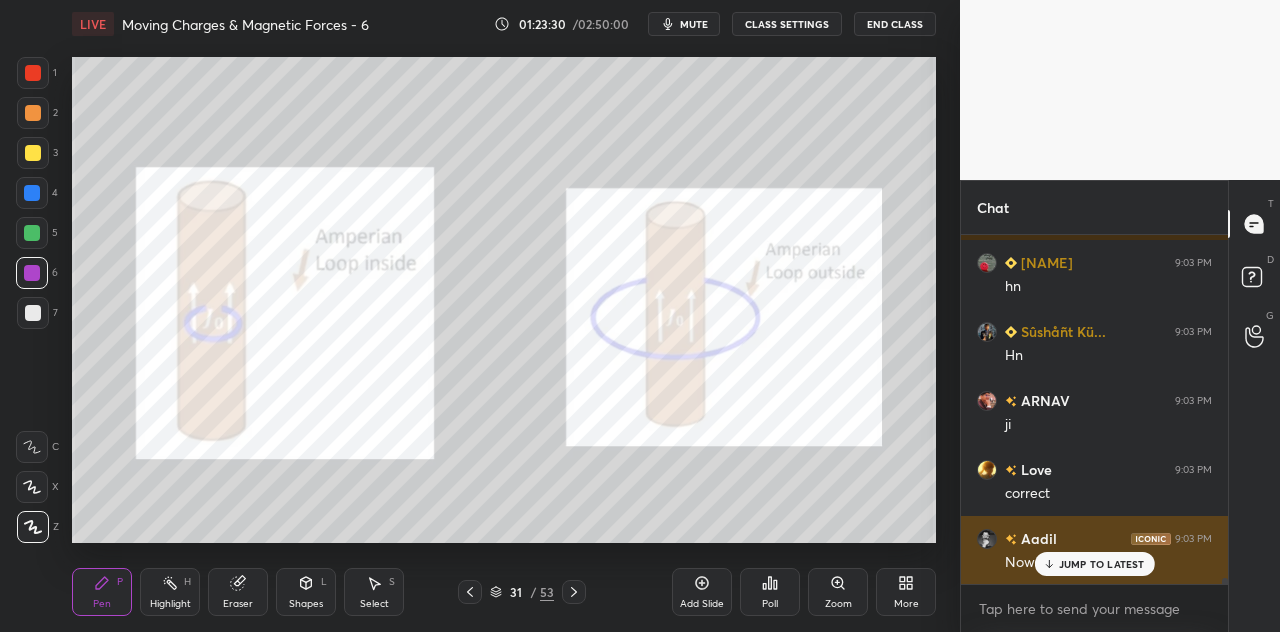 click on "JUMP TO LATEST" at bounding box center (1094, 564) 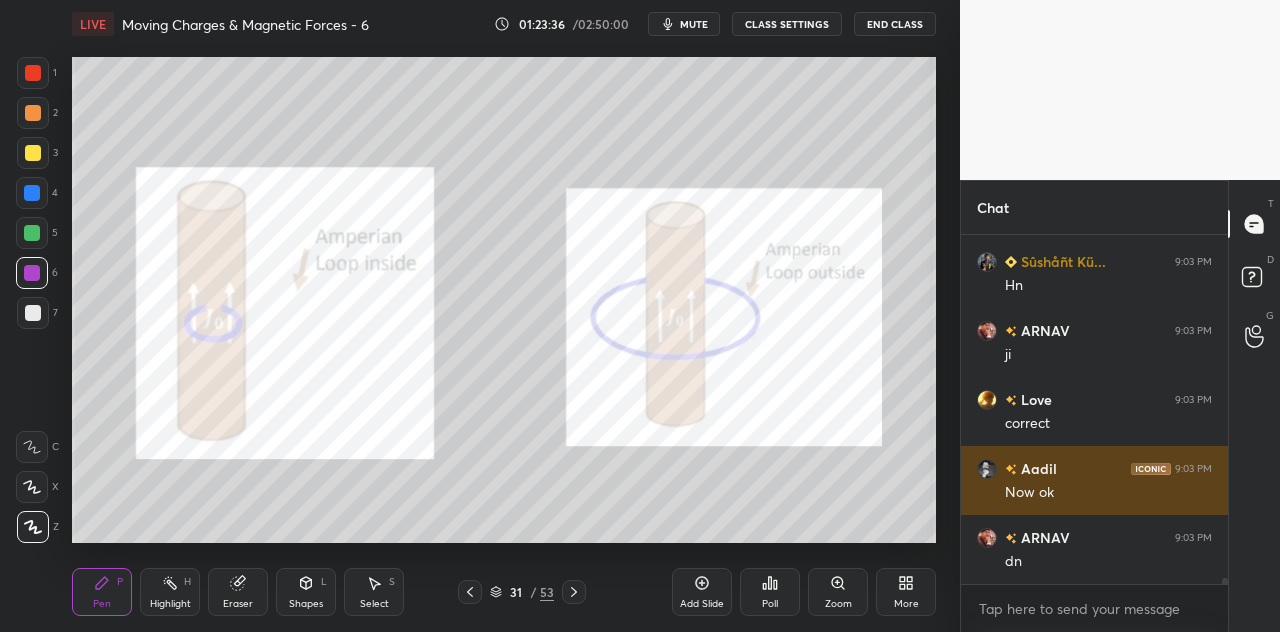 scroll, scrollTop: 21206, scrollLeft: 0, axis: vertical 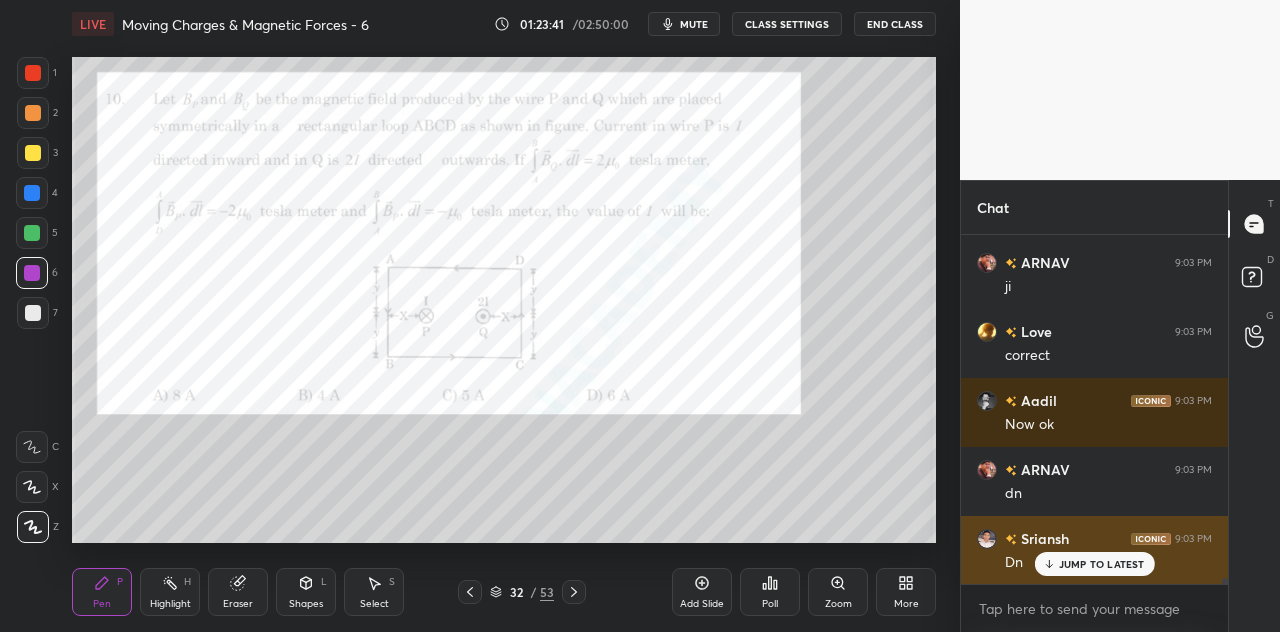 click on "JUMP TO LATEST" at bounding box center [1102, 564] 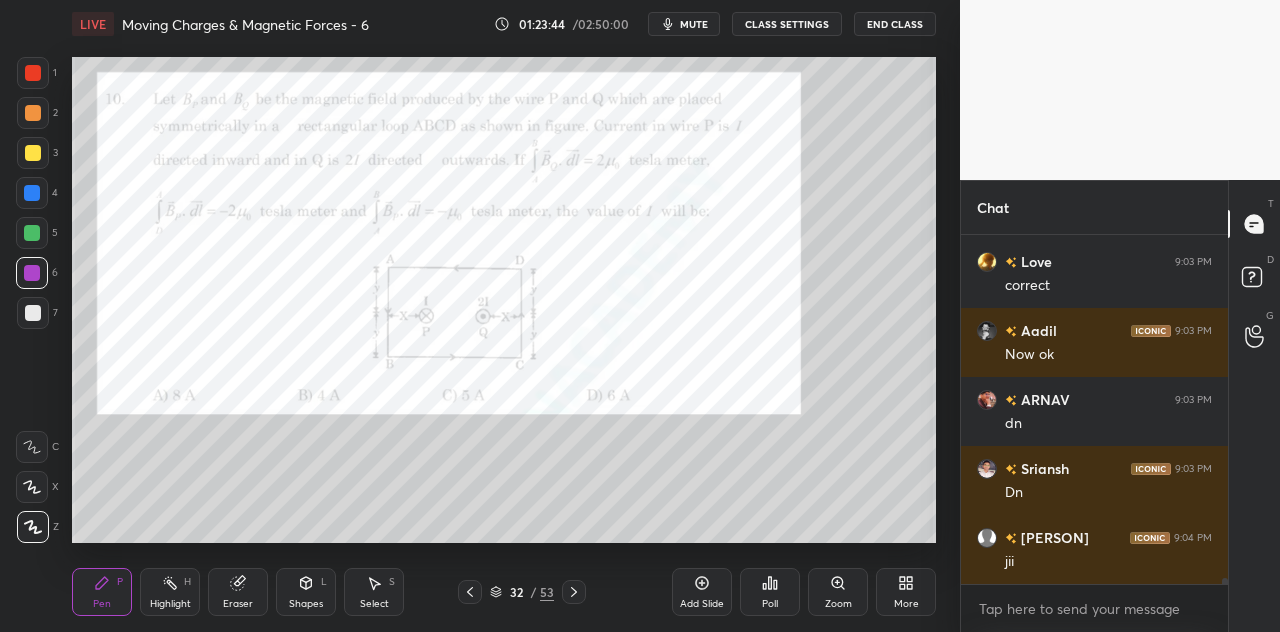 scroll, scrollTop: 20438, scrollLeft: 0, axis: vertical 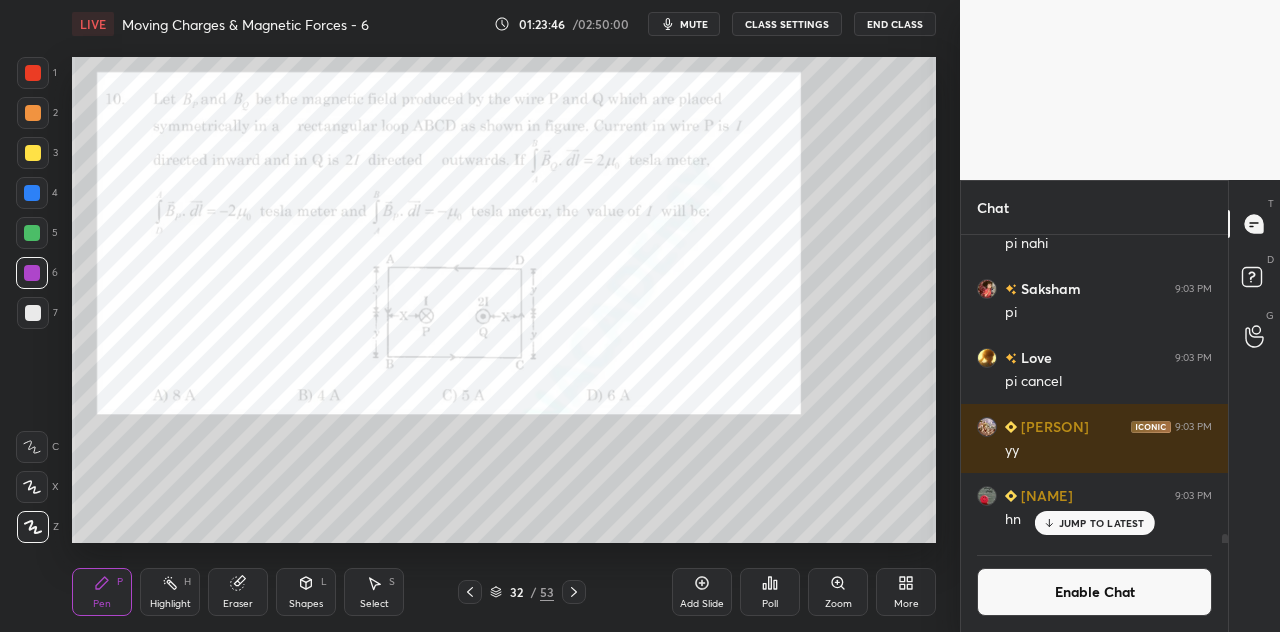 click at bounding box center [33, 73] 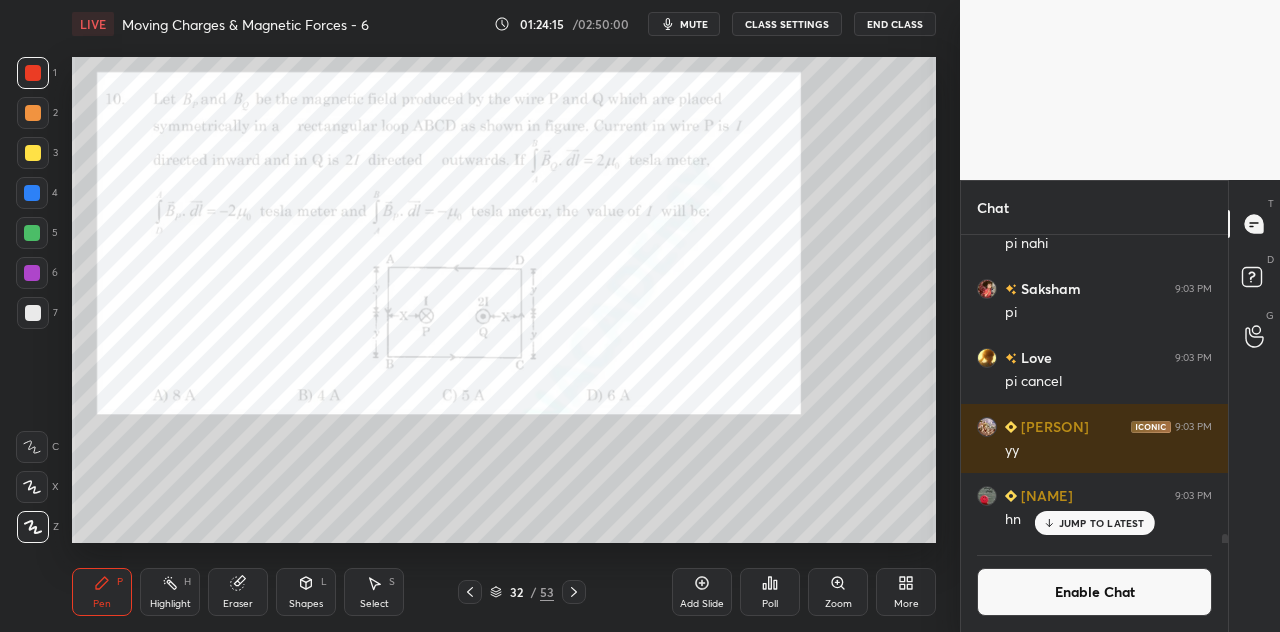click on "Poll" at bounding box center [770, 592] 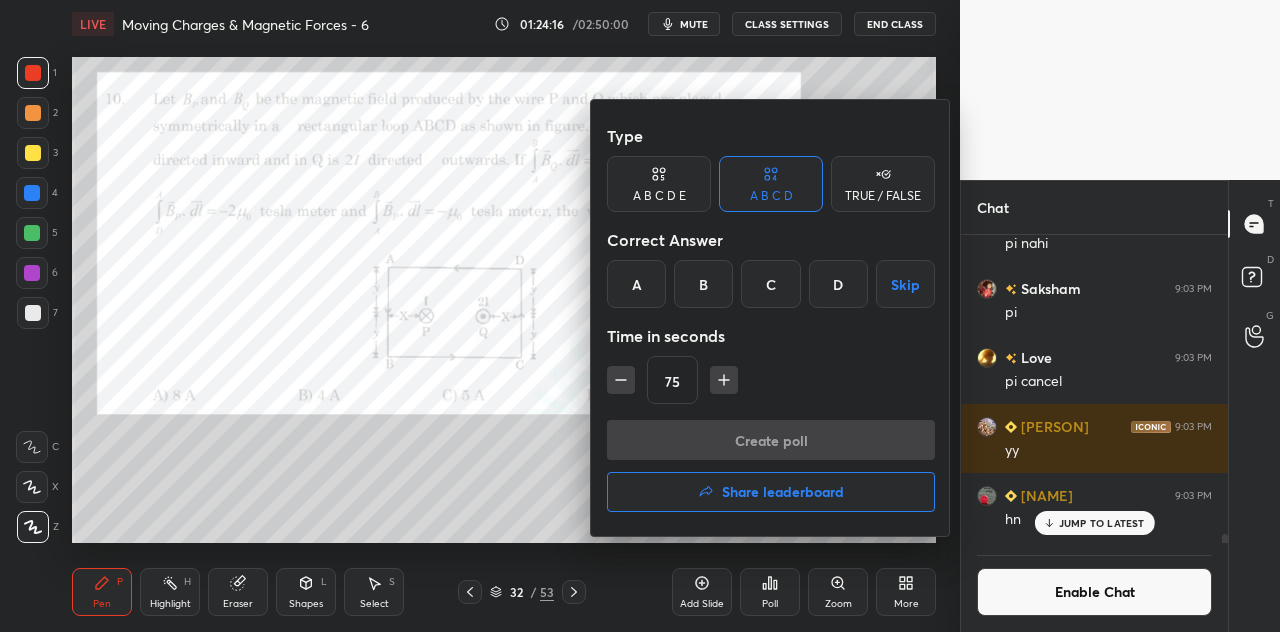 click on "D" at bounding box center [838, 284] 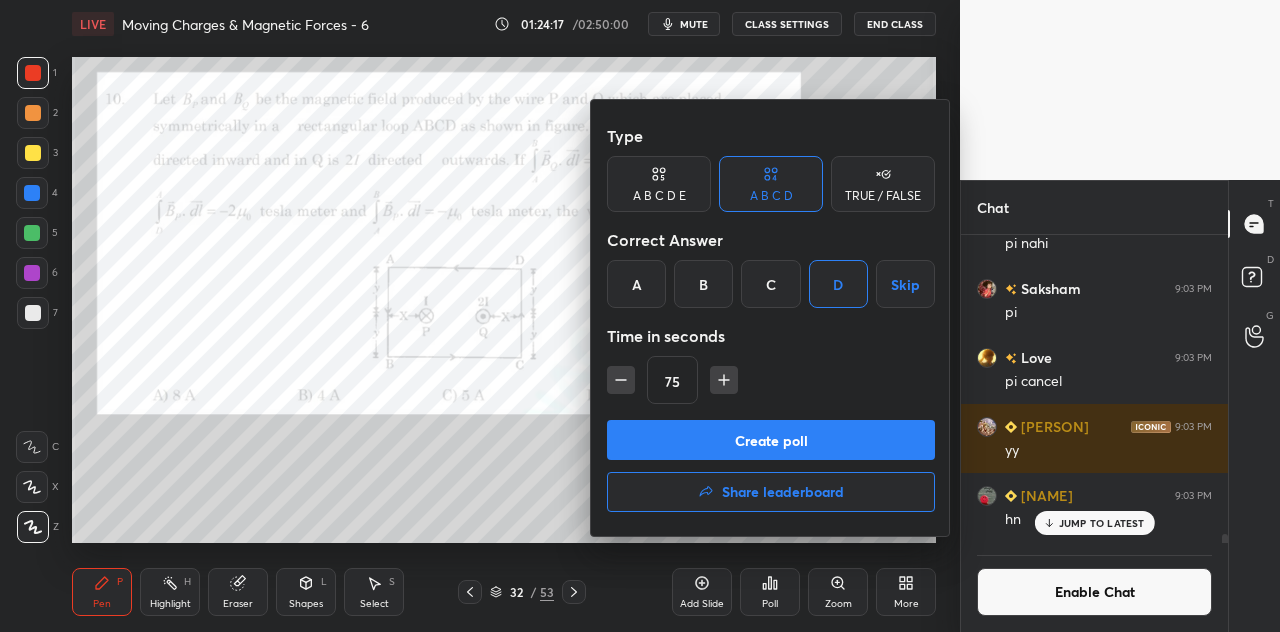 click on "75" at bounding box center (672, 381) 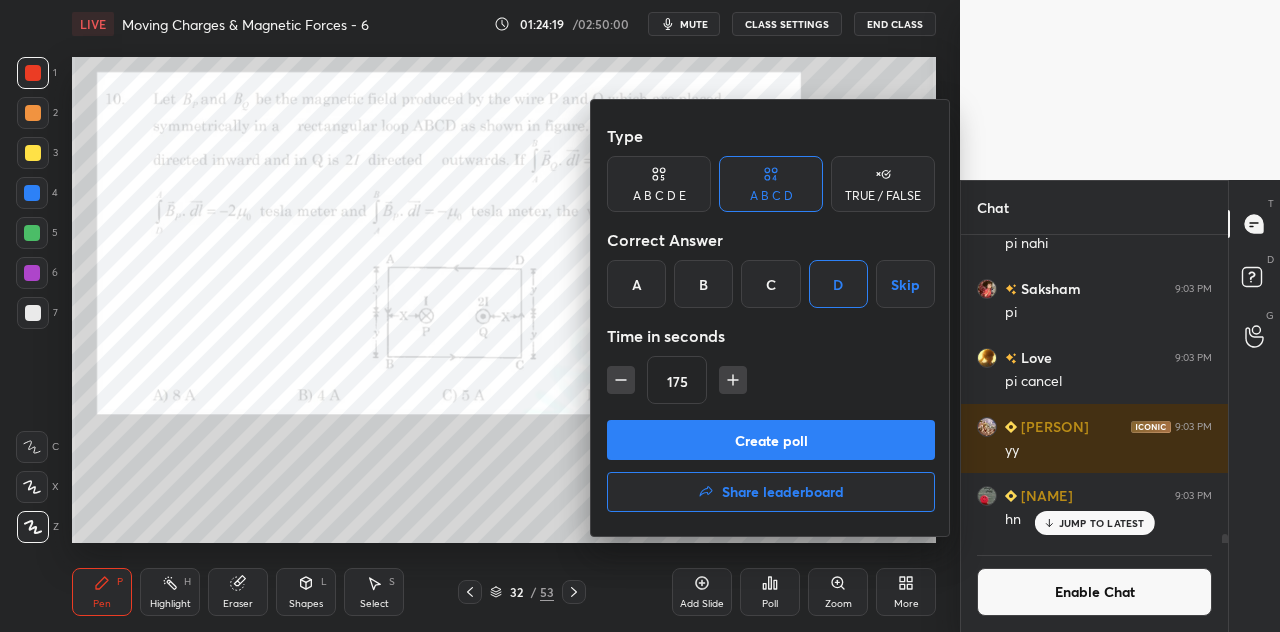type on "175" 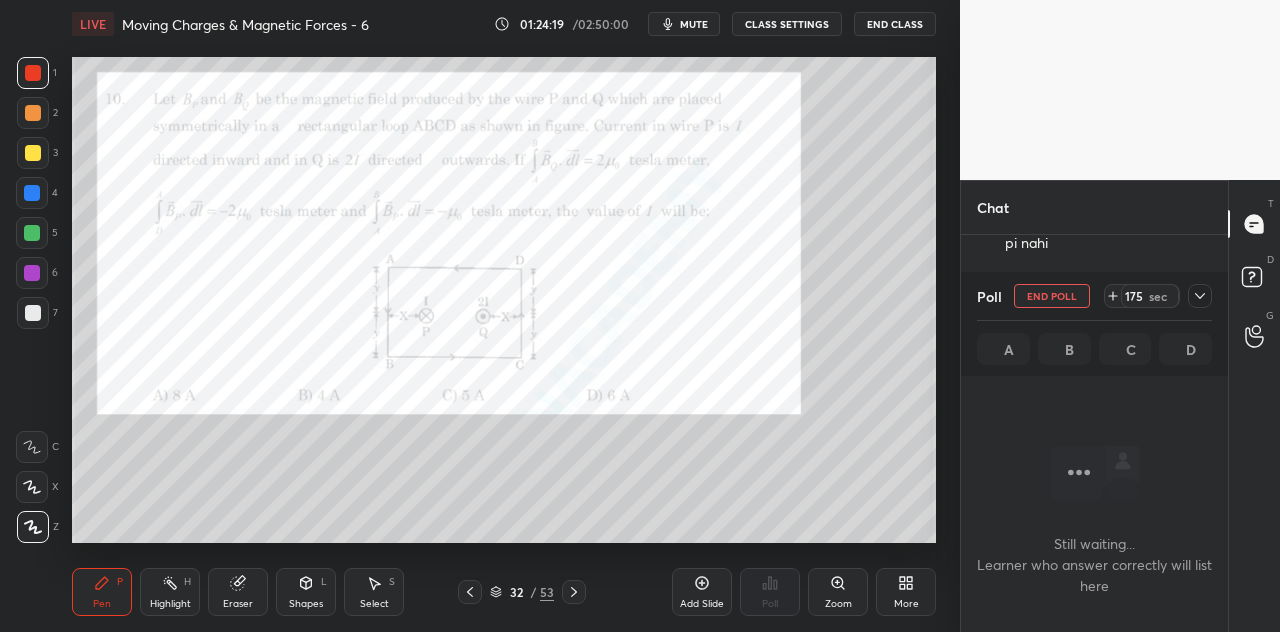 scroll, scrollTop: 270, scrollLeft: 261, axis: both 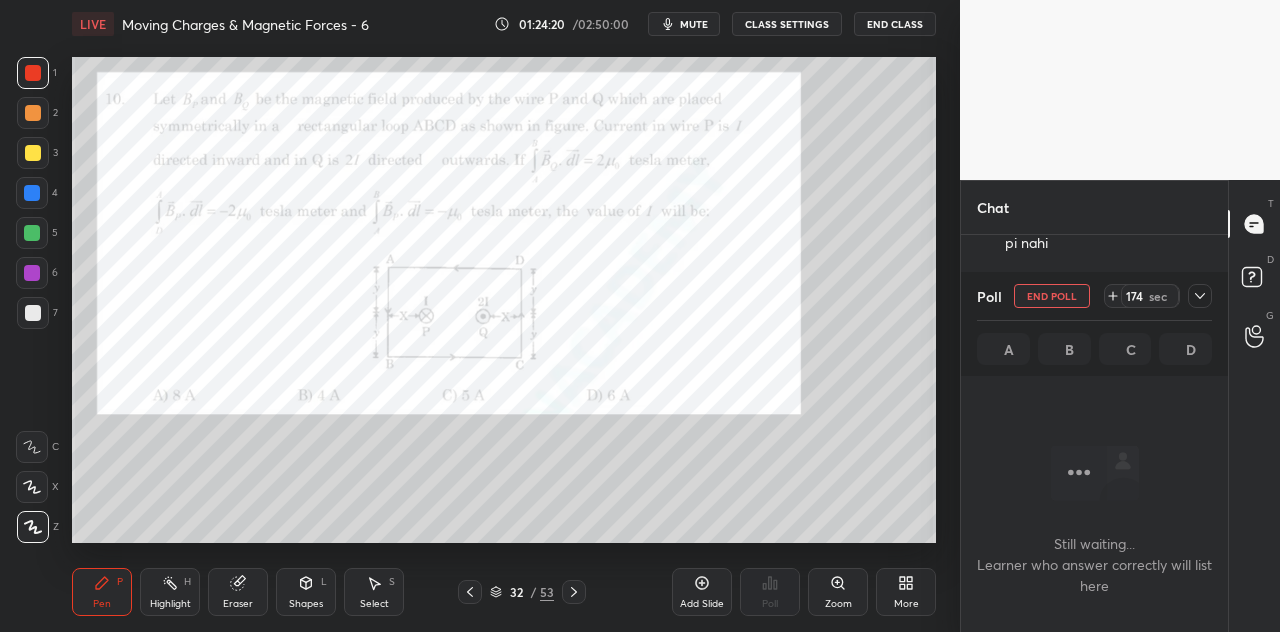 click 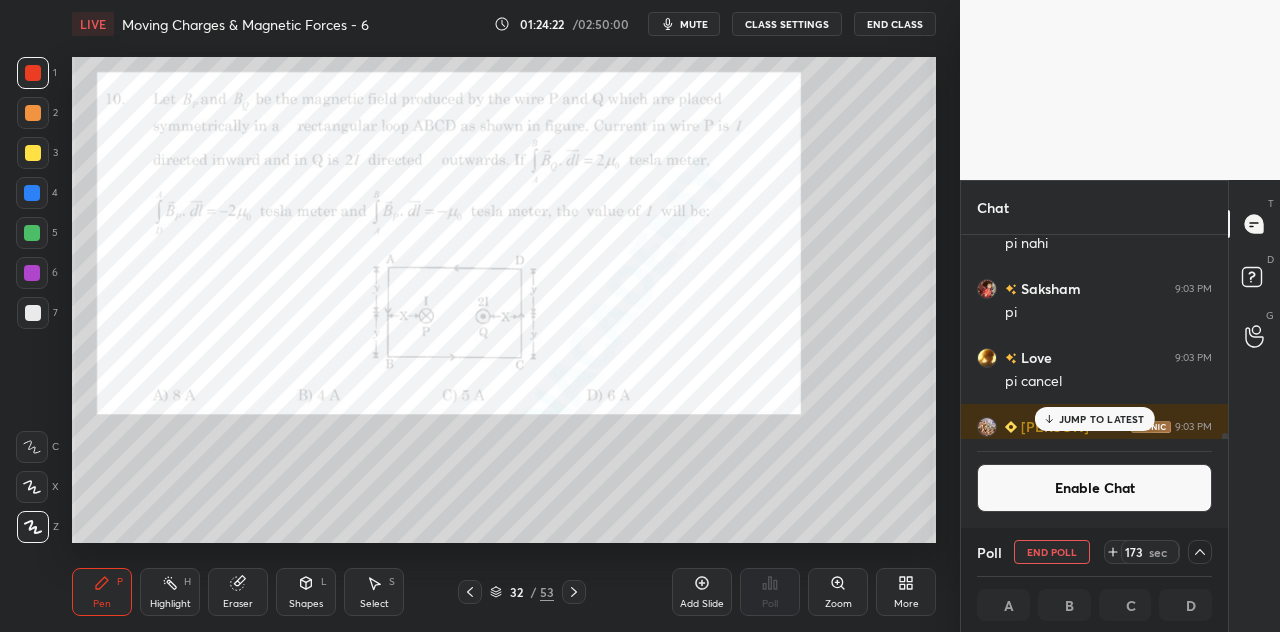 click on "JUMP TO LATEST" at bounding box center (1102, 419) 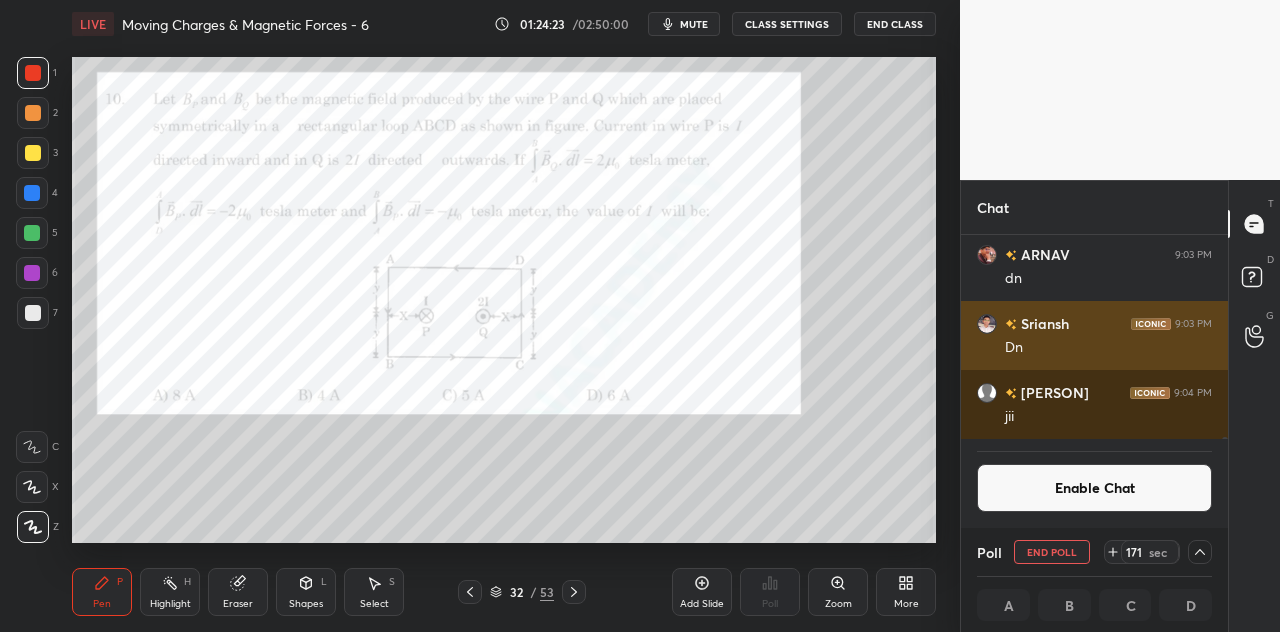 scroll, scrollTop: 1, scrollLeft: 6, axis: both 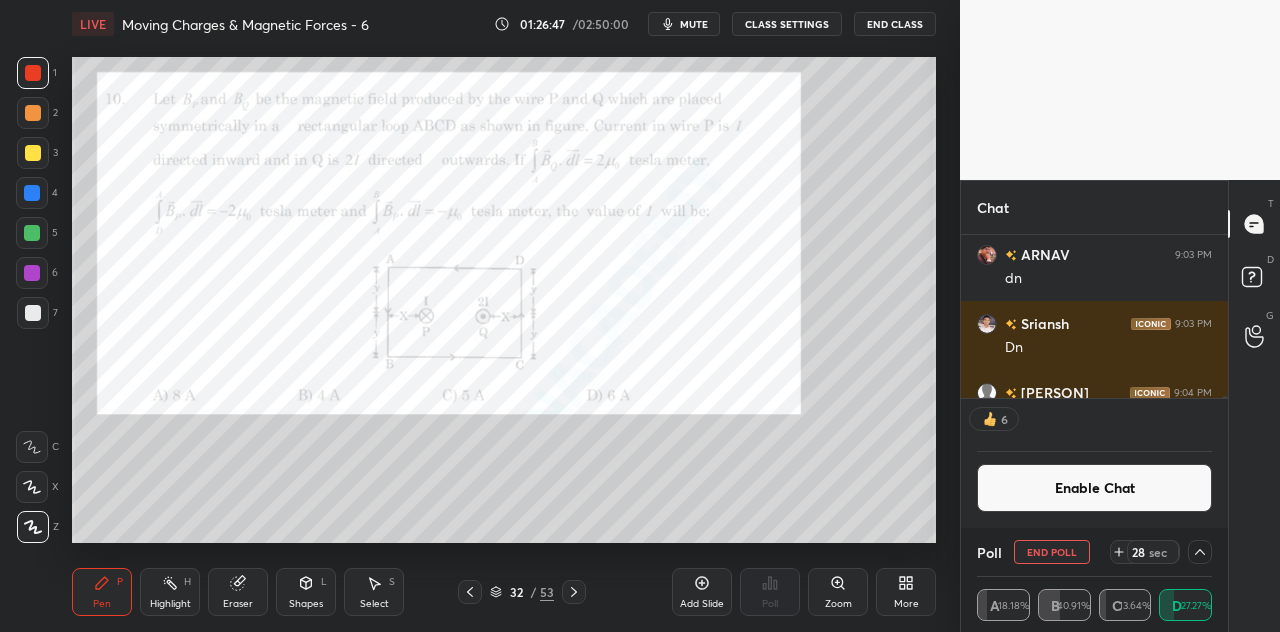 click on "Enable Chat" at bounding box center (1094, 488) 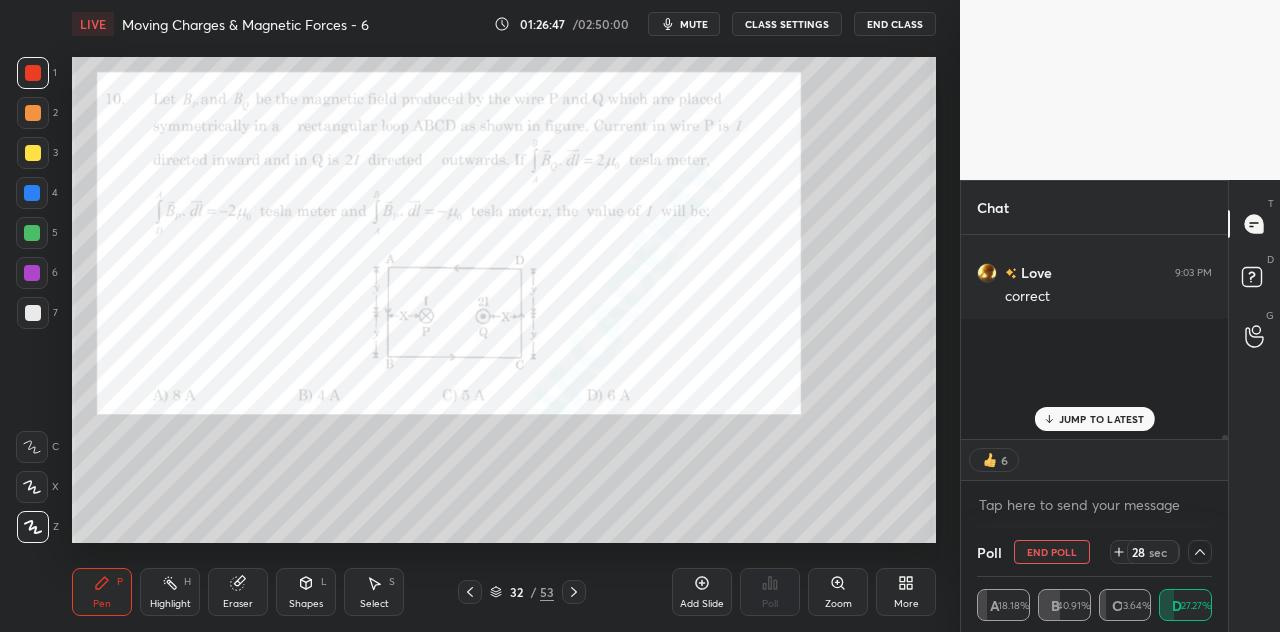 scroll, scrollTop: 6, scrollLeft: 6, axis: both 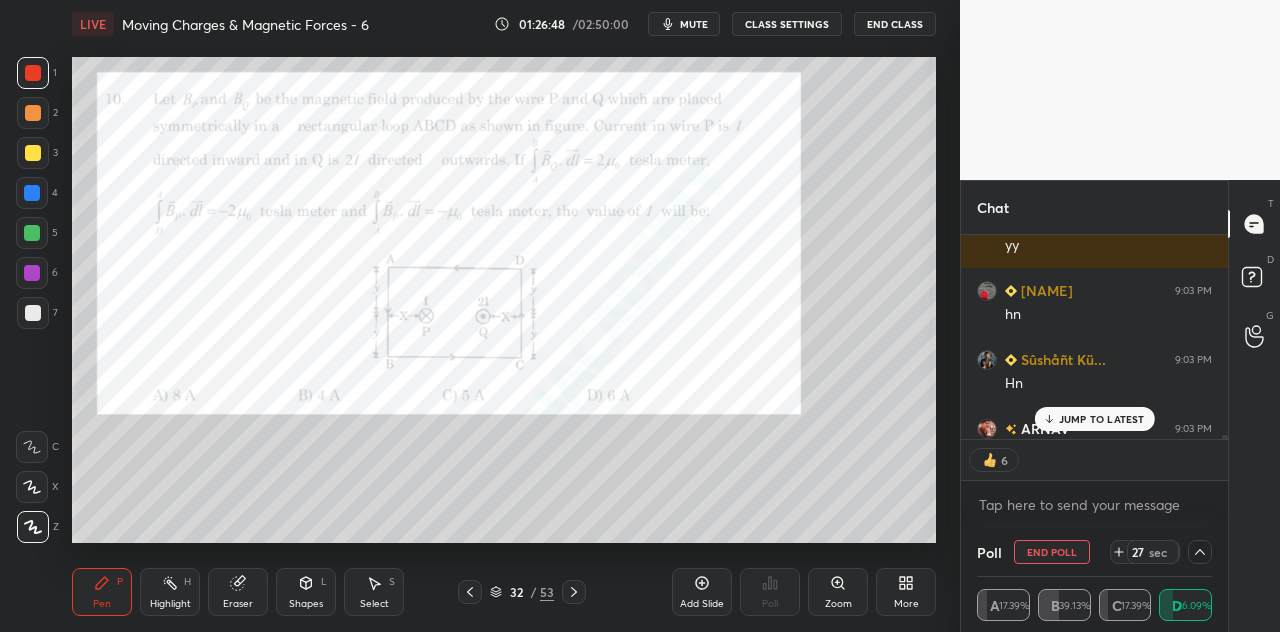 click on "JUMP TO LATEST" at bounding box center (1102, 419) 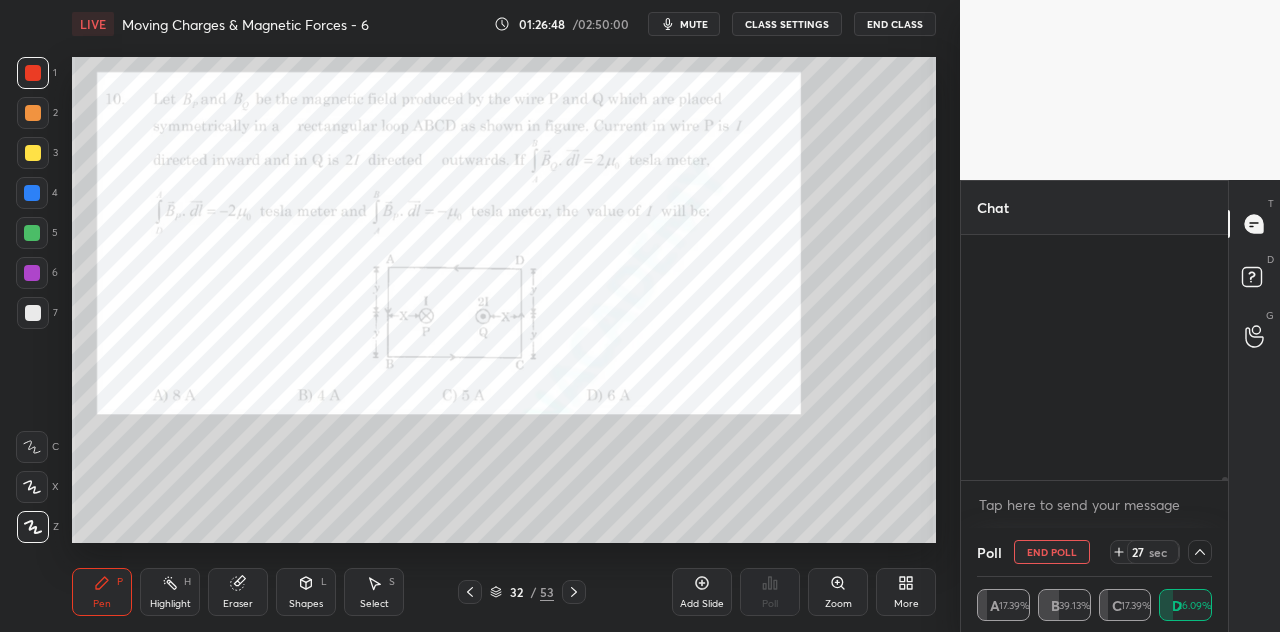 scroll, scrollTop: 6, scrollLeft: 6, axis: both 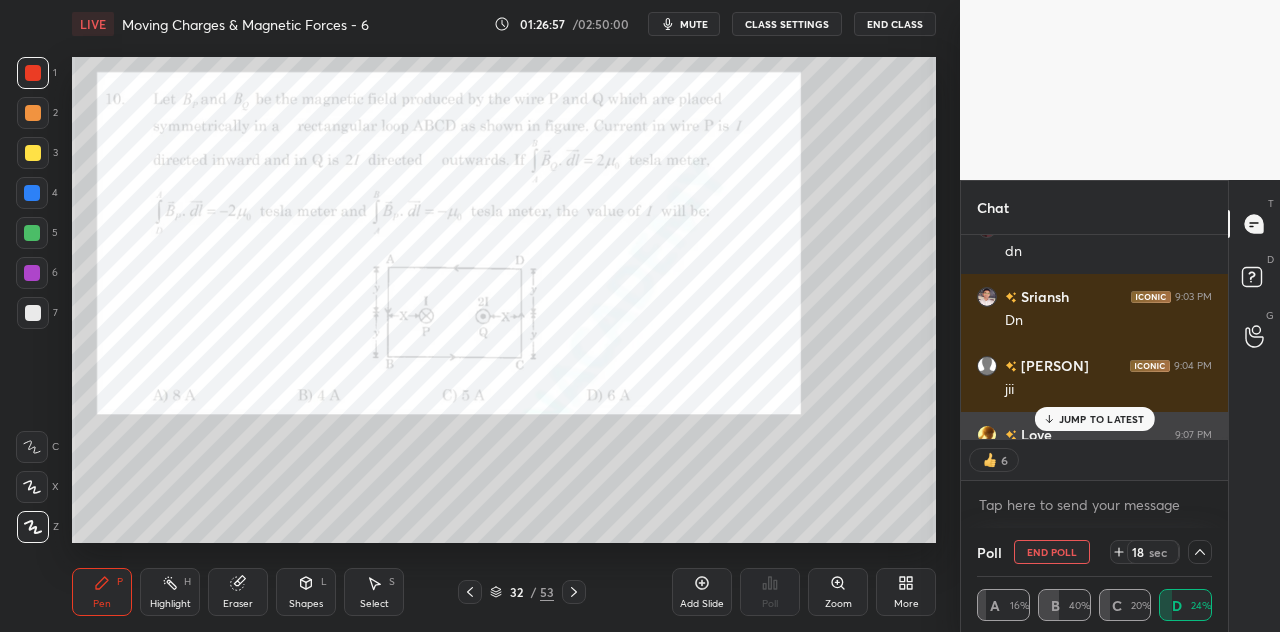 click on "JUMP TO LATEST" at bounding box center [1102, 419] 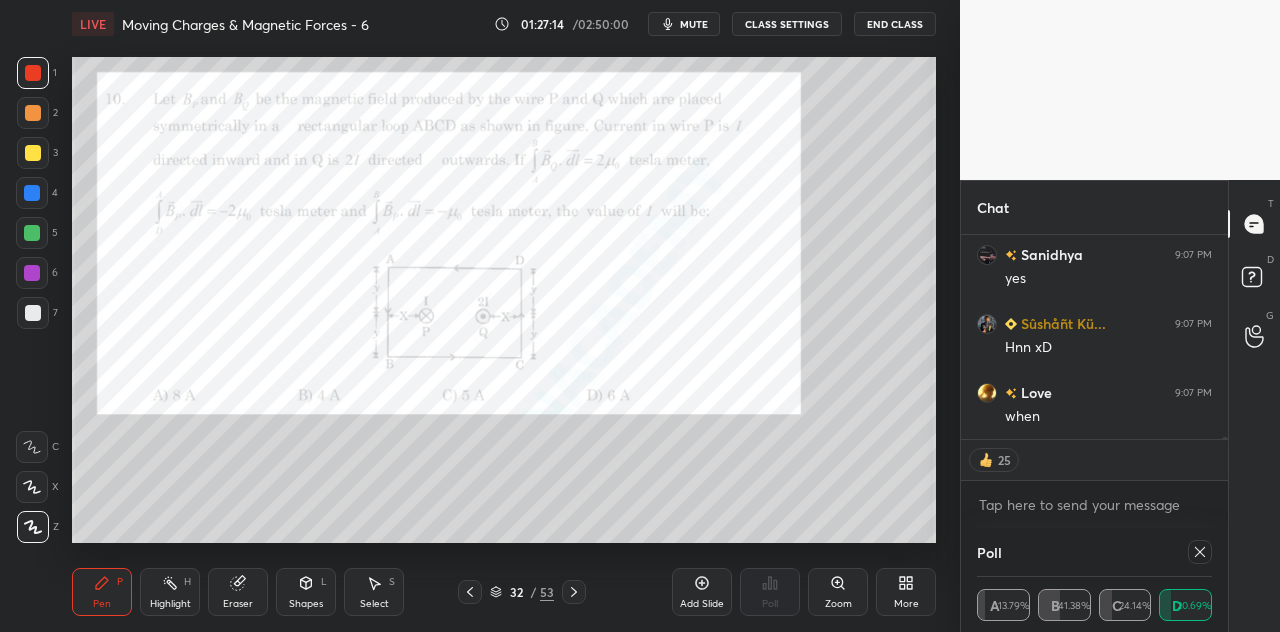 scroll, scrollTop: 21519, scrollLeft: 0, axis: vertical 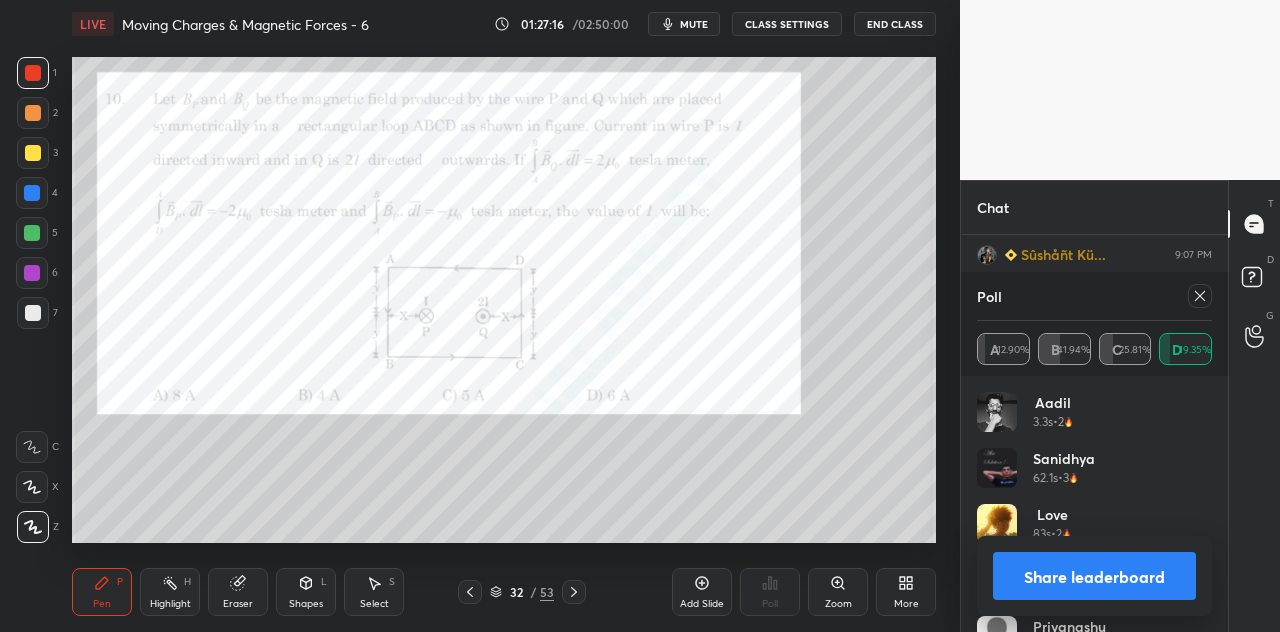 click on "Share leaderboard" at bounding box center [1094, 576] 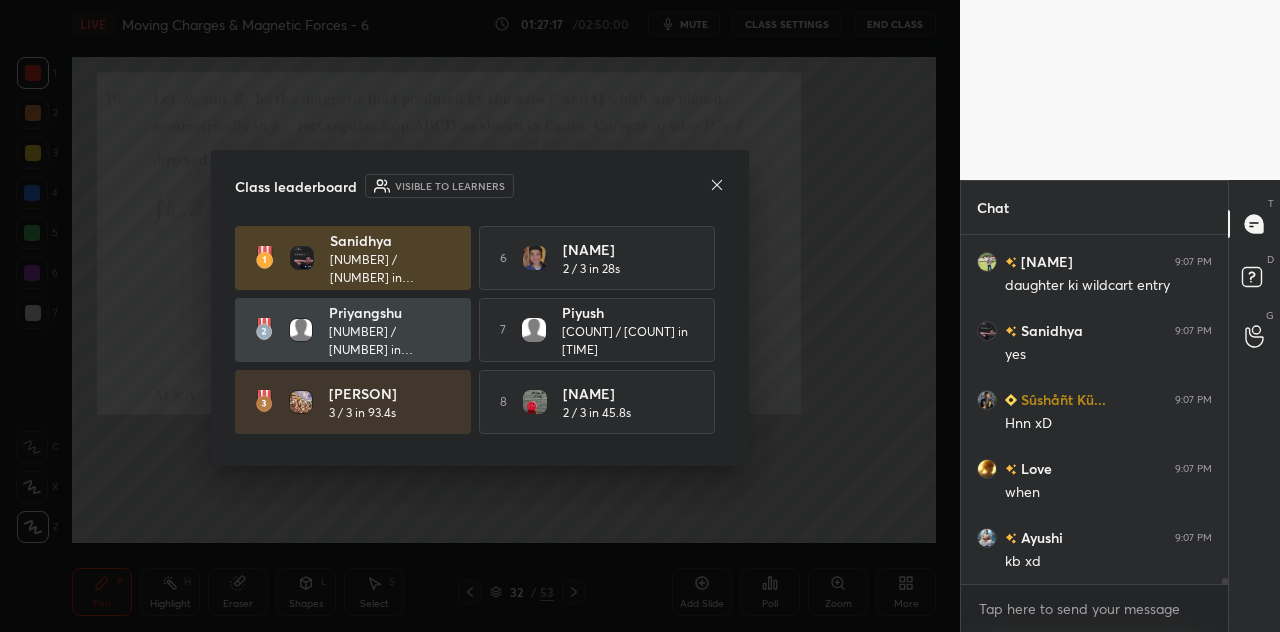 click 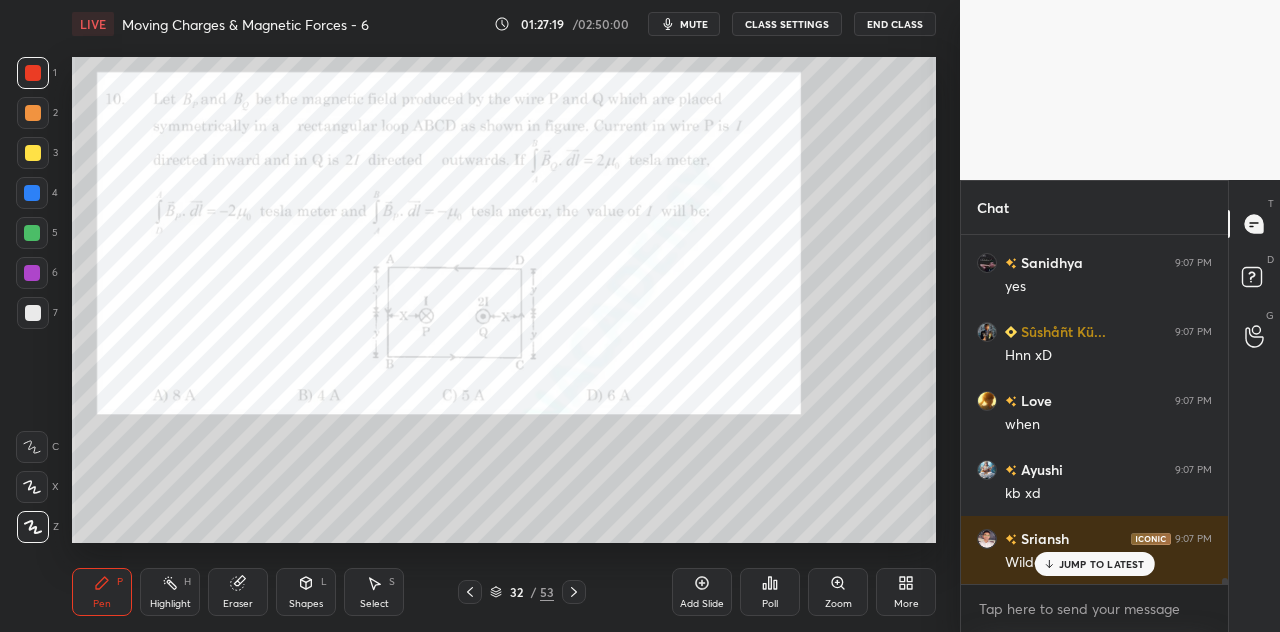 click at bounding box center [33, 153] 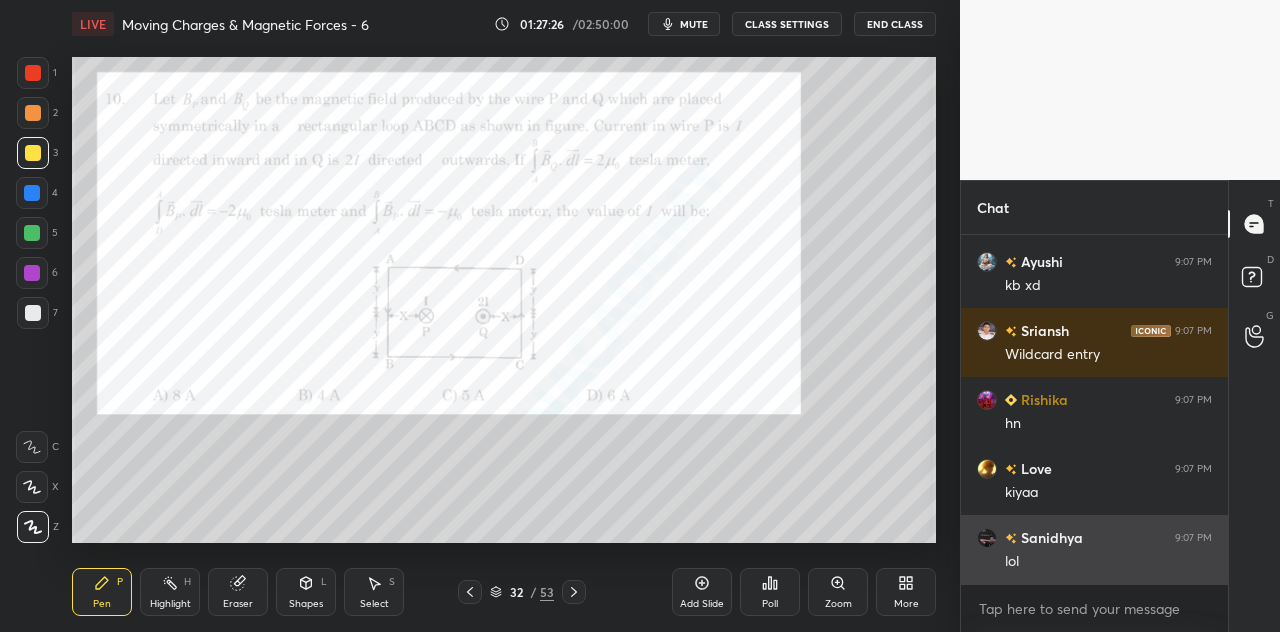 click on "lol" at bounding box center [1108, 562] 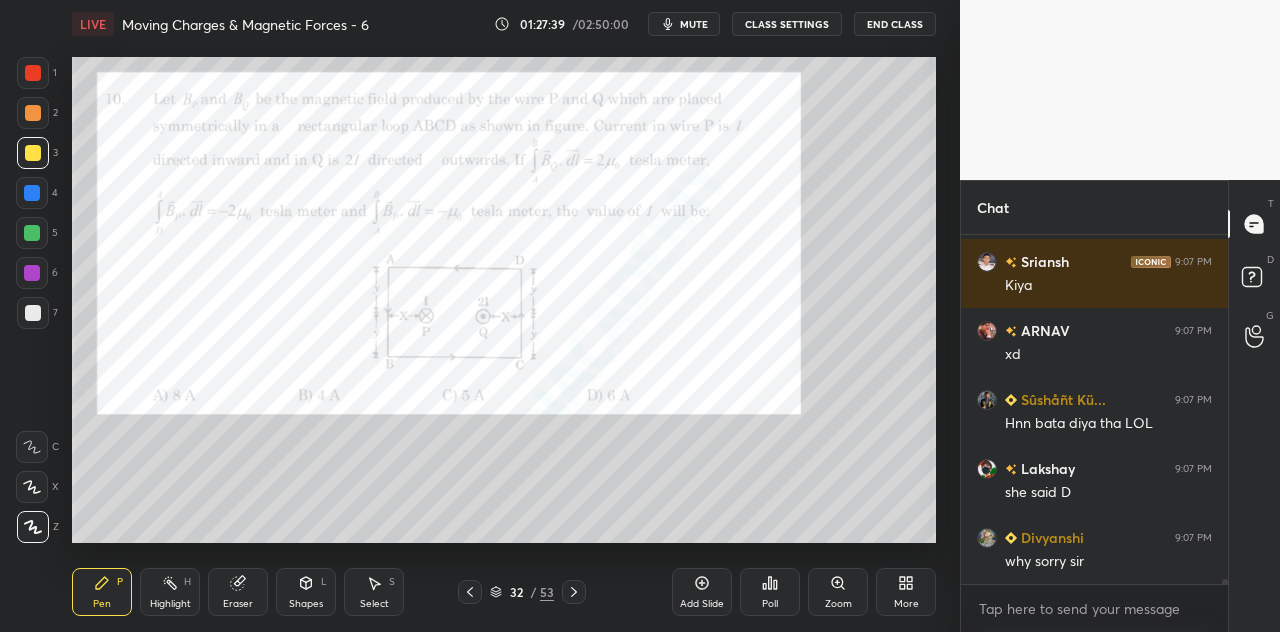 click at bounding box center (32, 193) 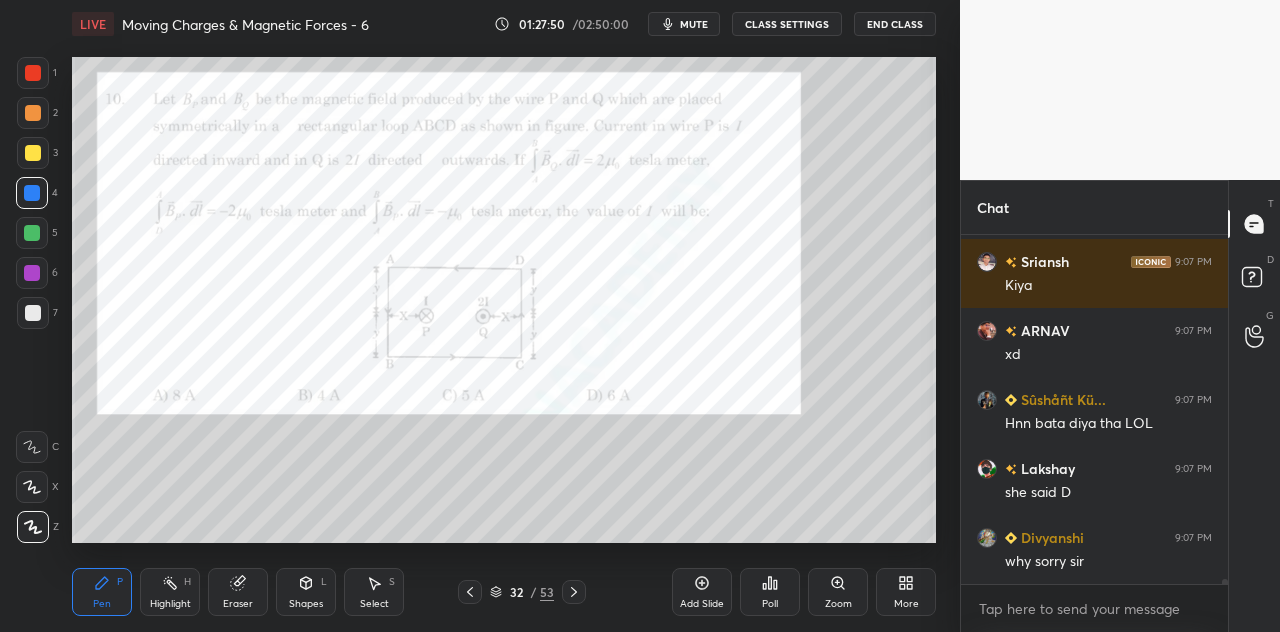 click at bounding box center (33, 73) 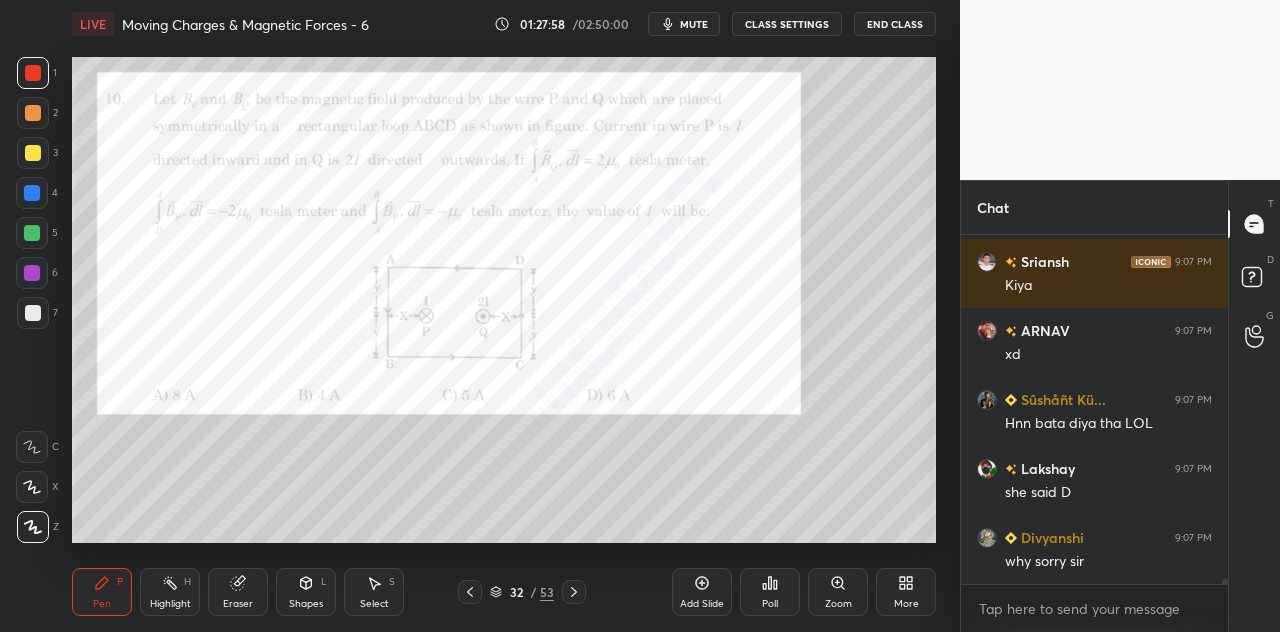 click 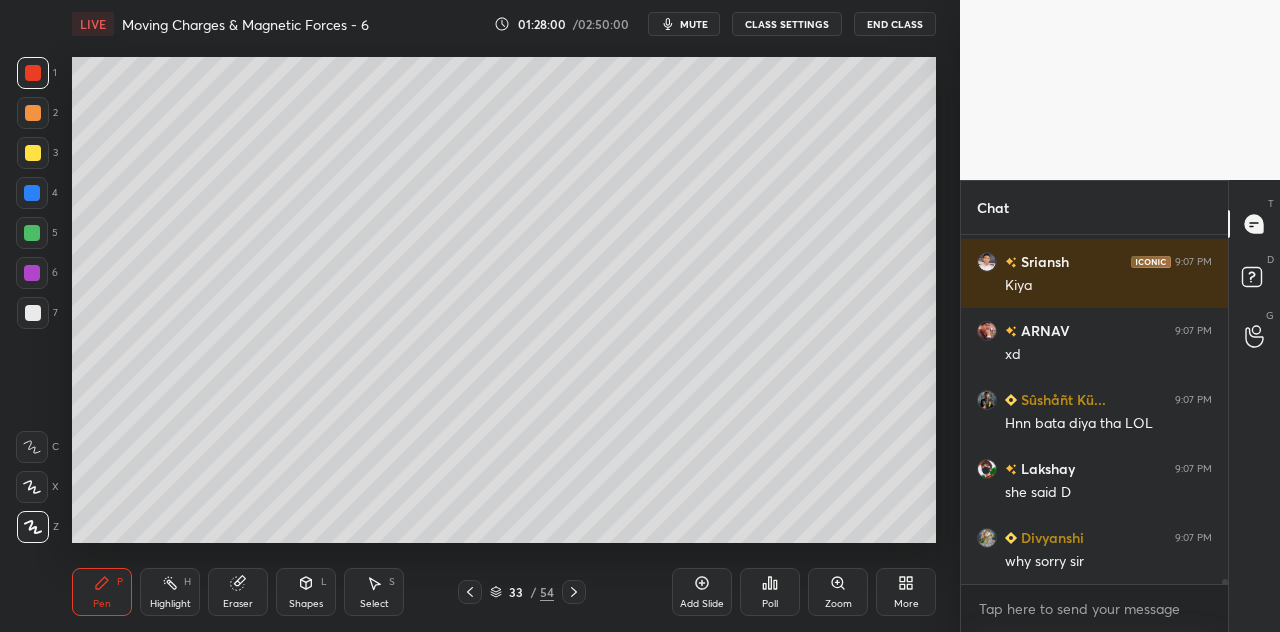 click at bounding box center [33, 73] 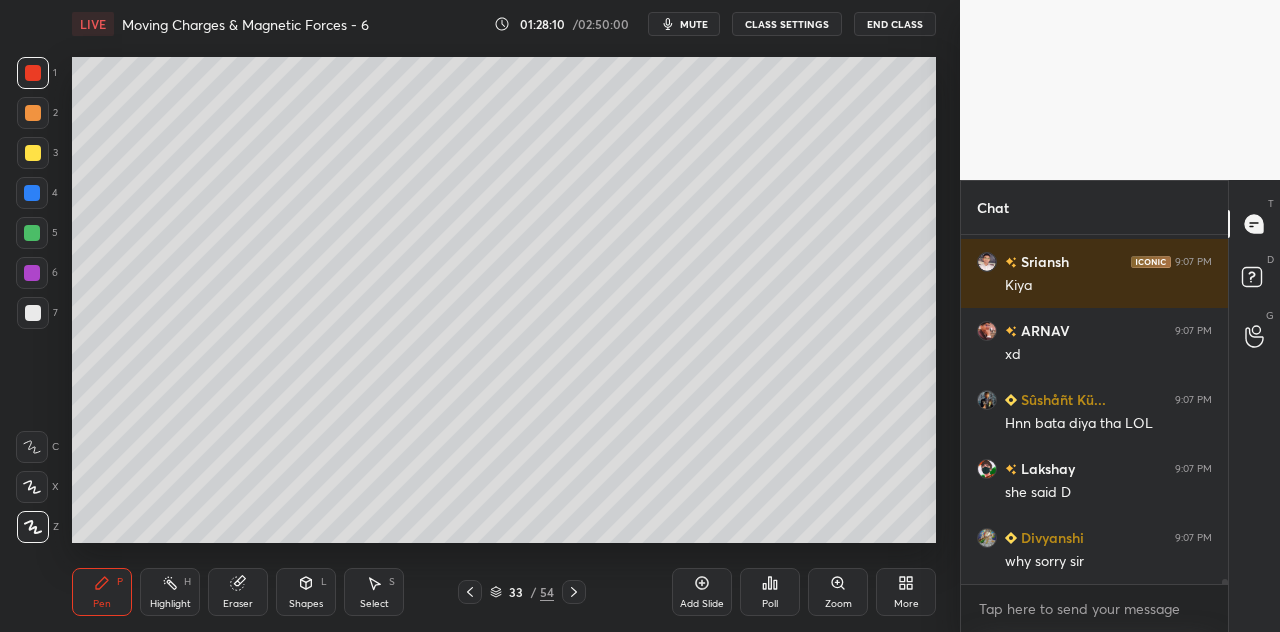 click on "Shapes L" at bounding box center [306, 592] 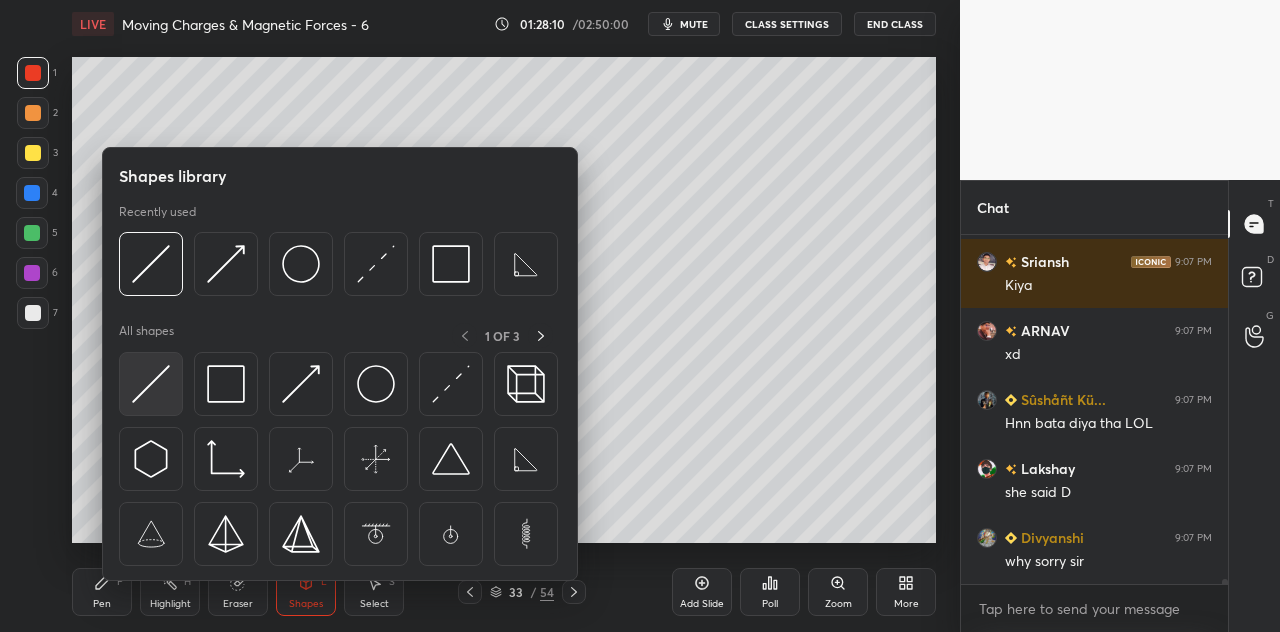 click at bounding box center (151, 384) 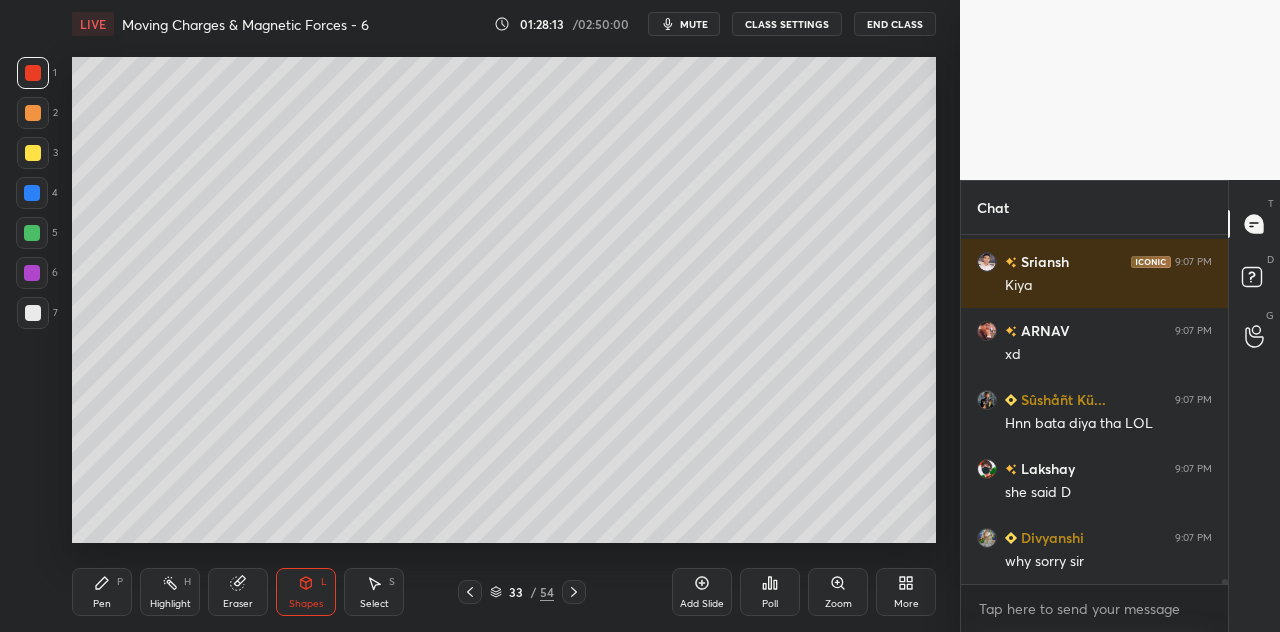 click at bounding box center [33, 113] 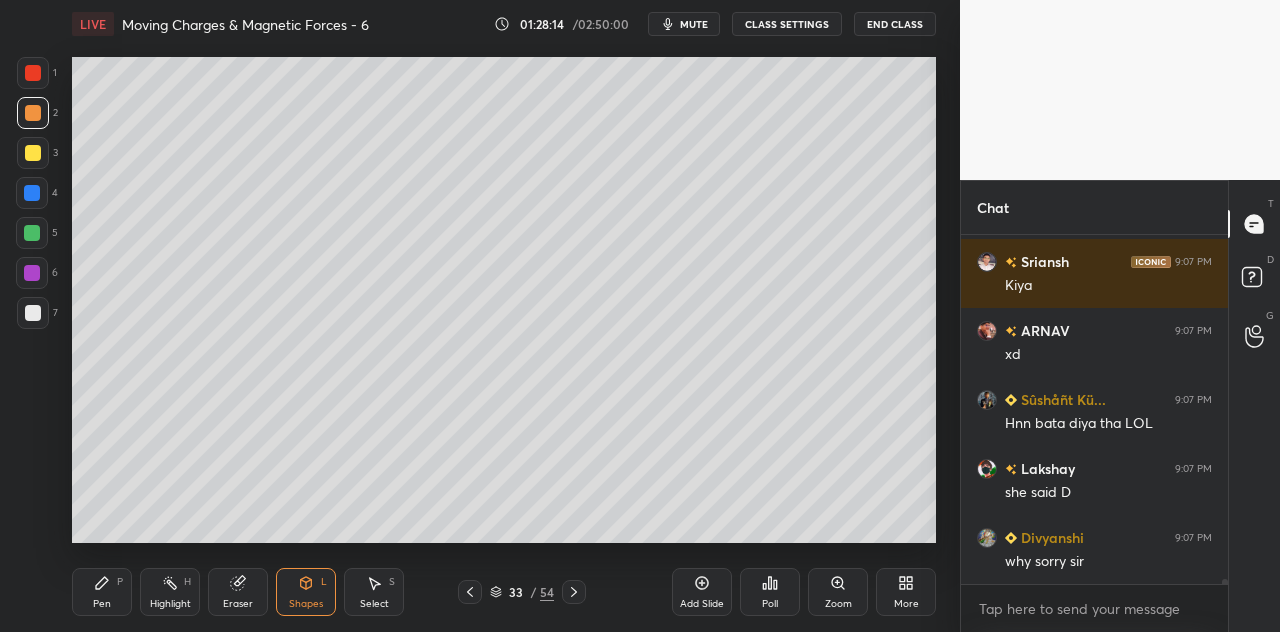 click on "Pen P" at bounding box center (102, 592) 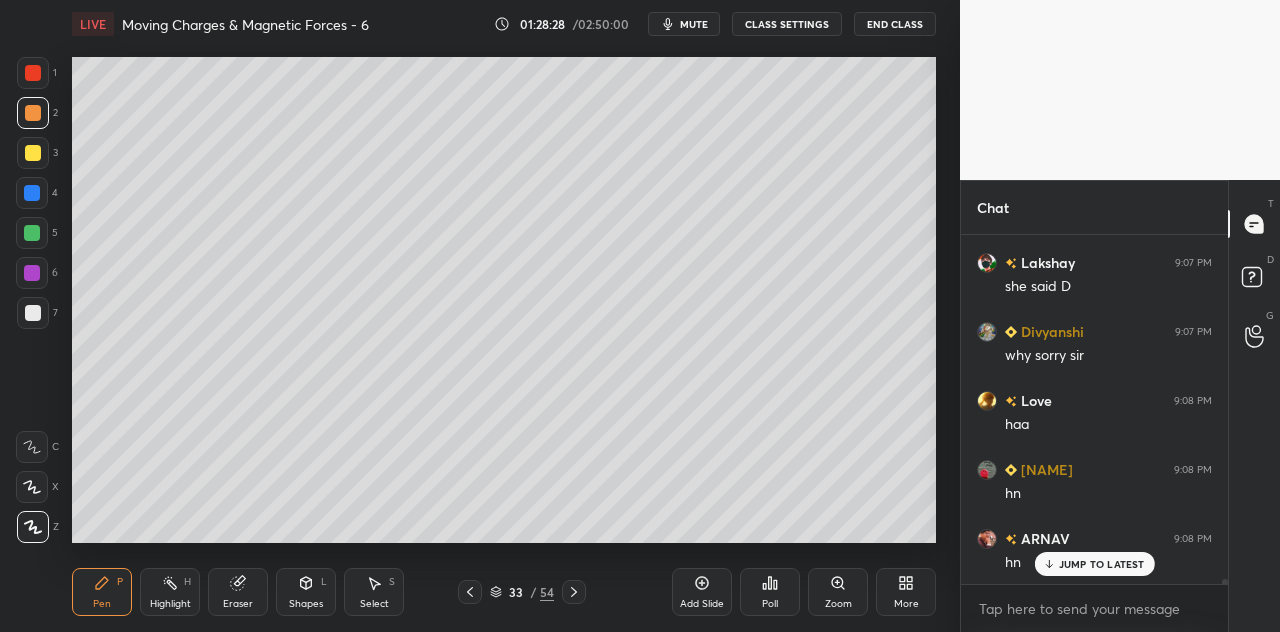 scroll, scrollTop: 22822, scrollLeft: 0, axis: vertical 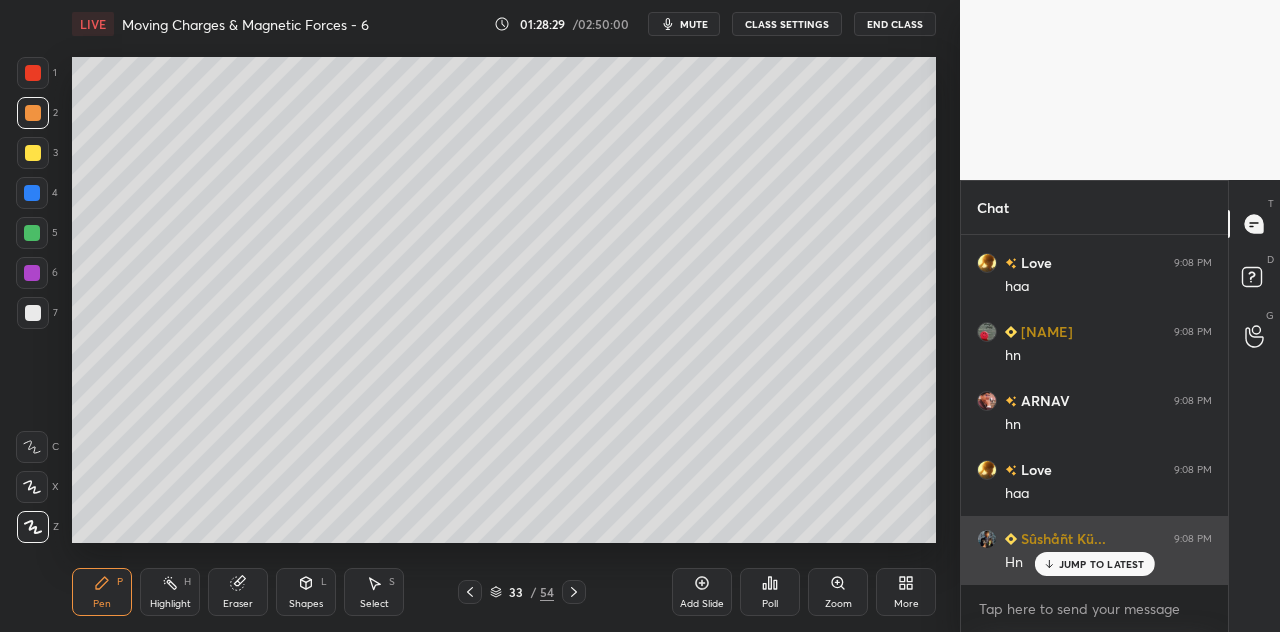 click on "JUMP TO LATEST" at bounding box center [1102, 564] 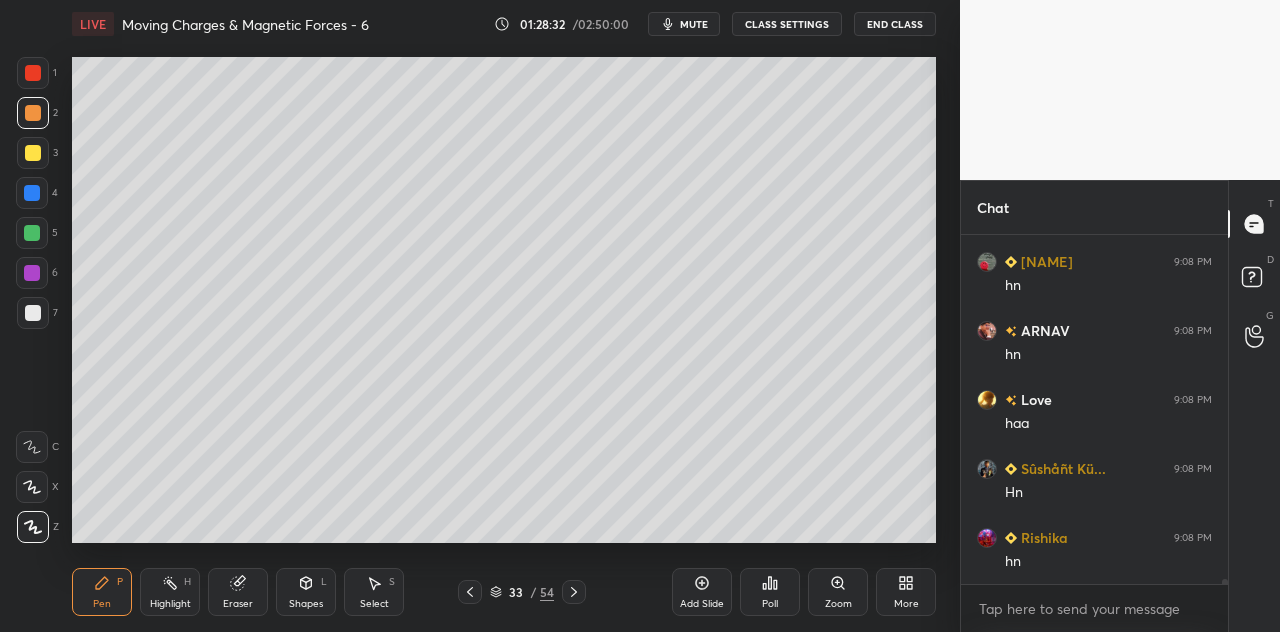 scroll, scrollTop: 22960, scrollLeft: 0, axis: vertical 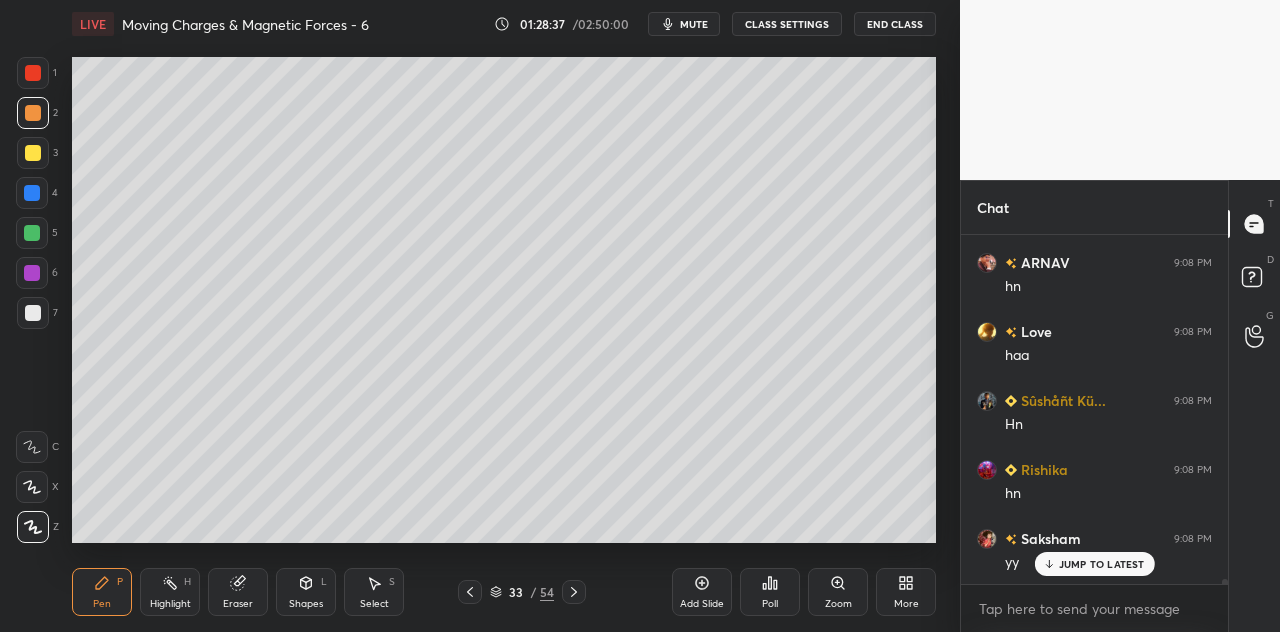 click at bounding box center [33, 73] 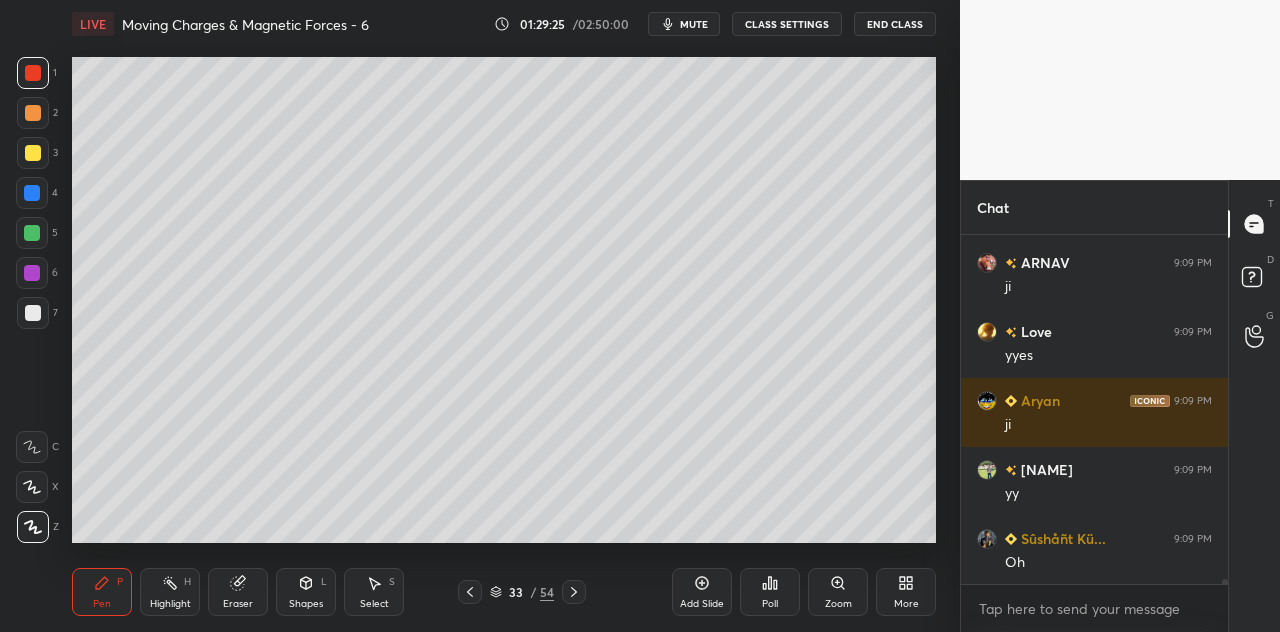 scroll, scrollTop: 24134, scrollLeft: 0, axis: vertical 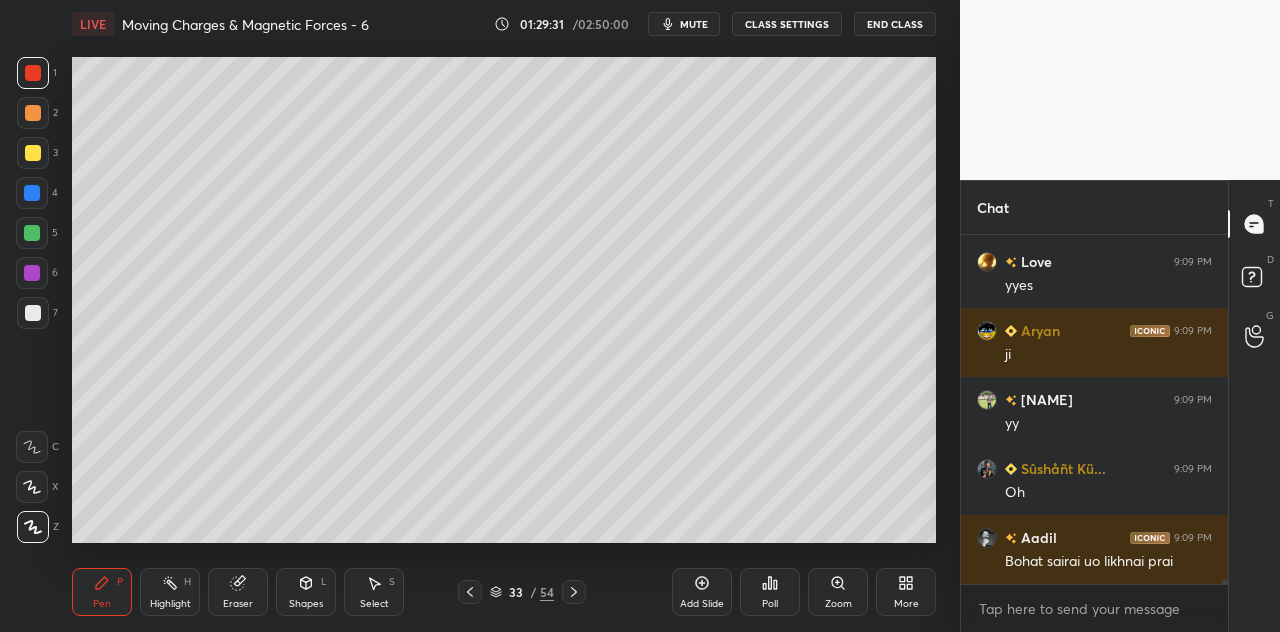 click on "Eraser" at bounding box center (238, 592) 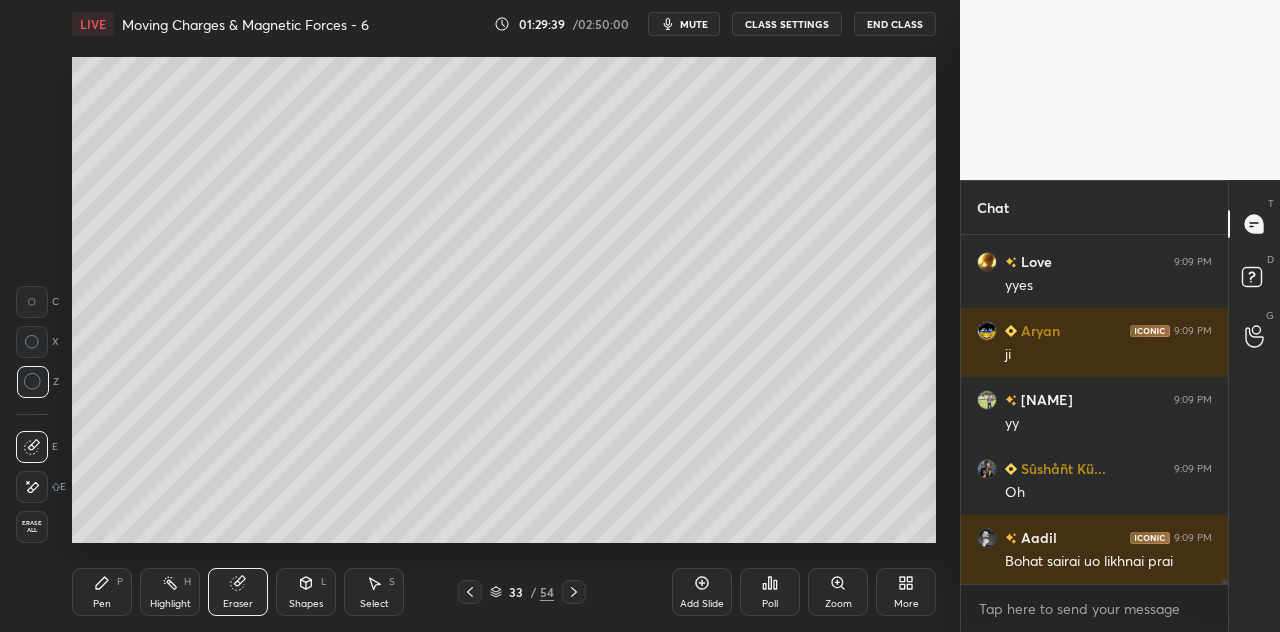 click on "Pen P" at bounding box center [102, 592] 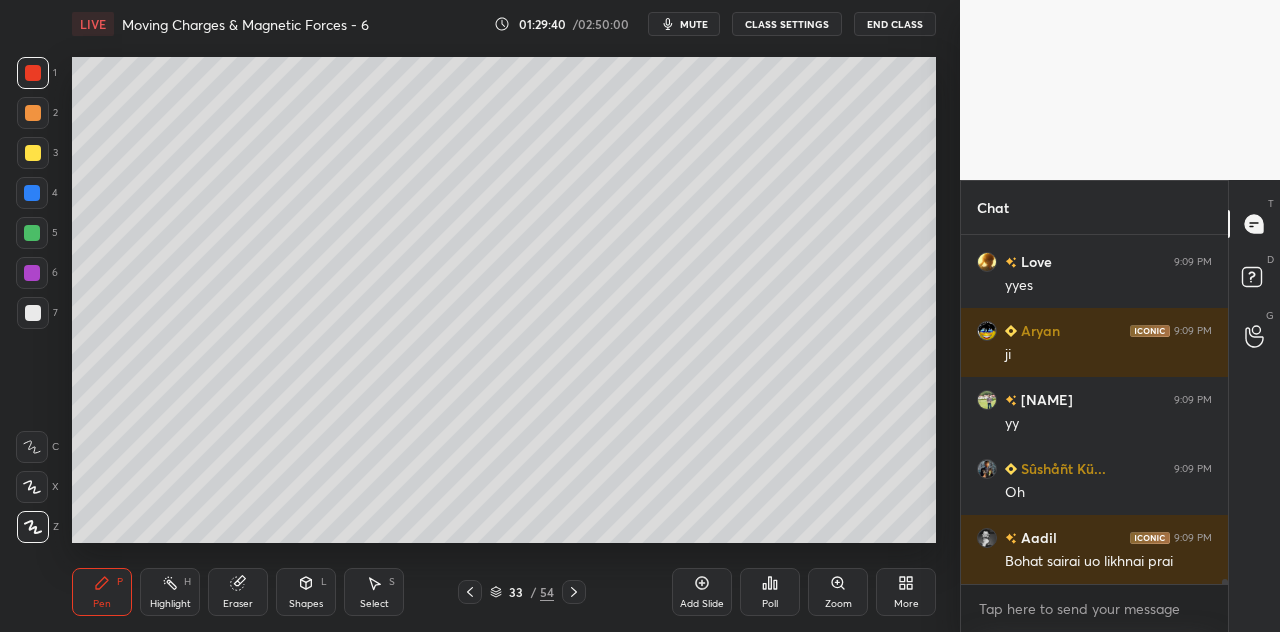 click at bounding box center (33, 153) 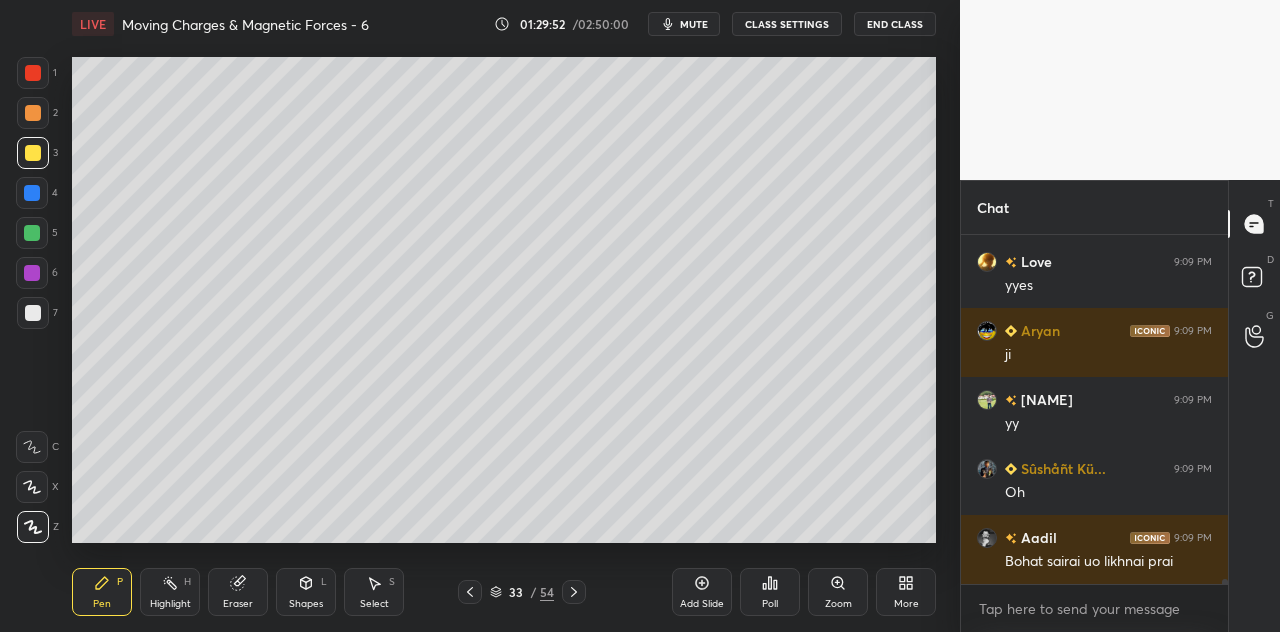click on "Shapes L" at bounding box center [306, 592] 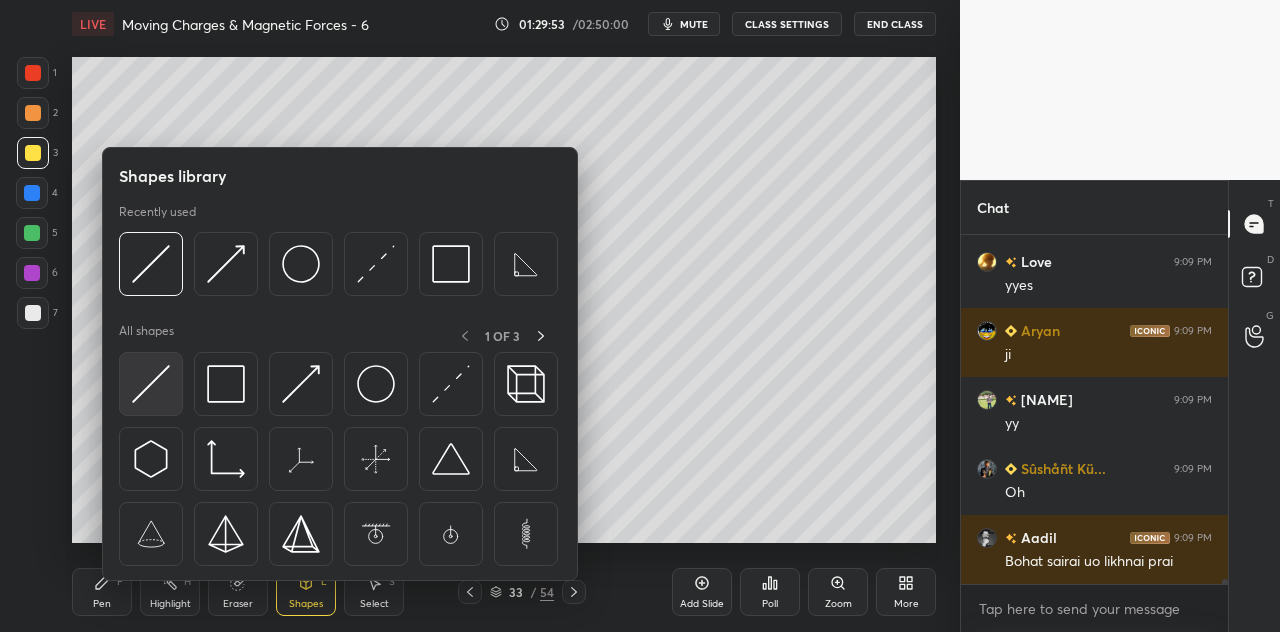 click at bounding box center [151, 384] 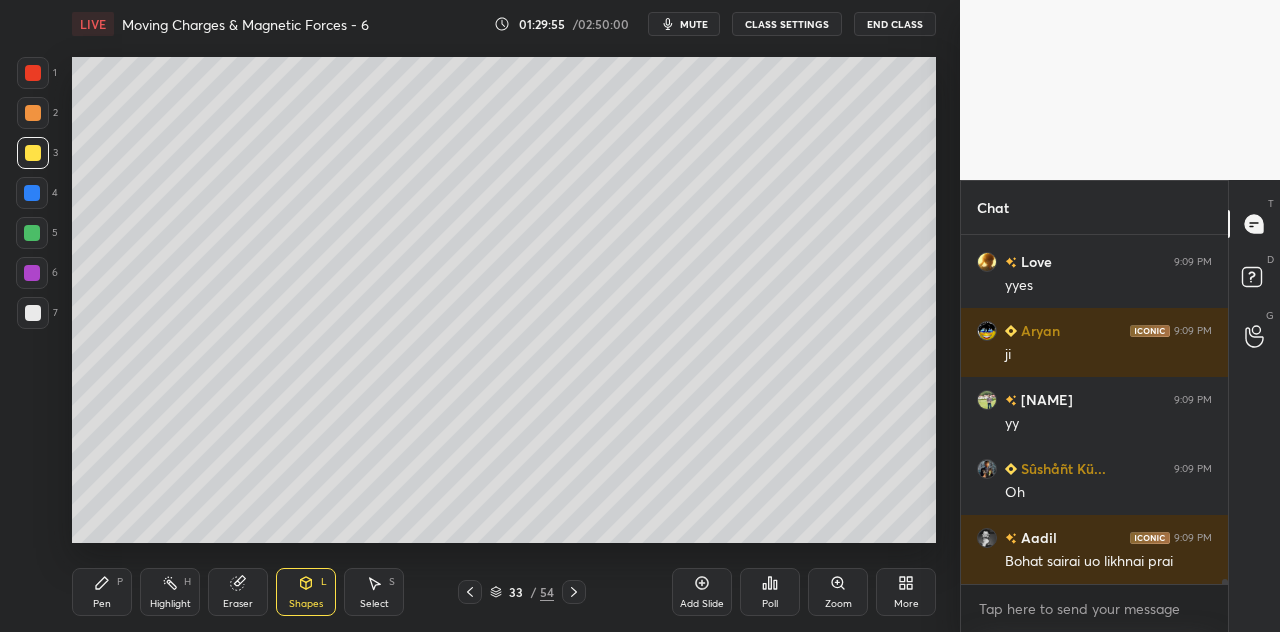 click at bounding box center (32, 193) 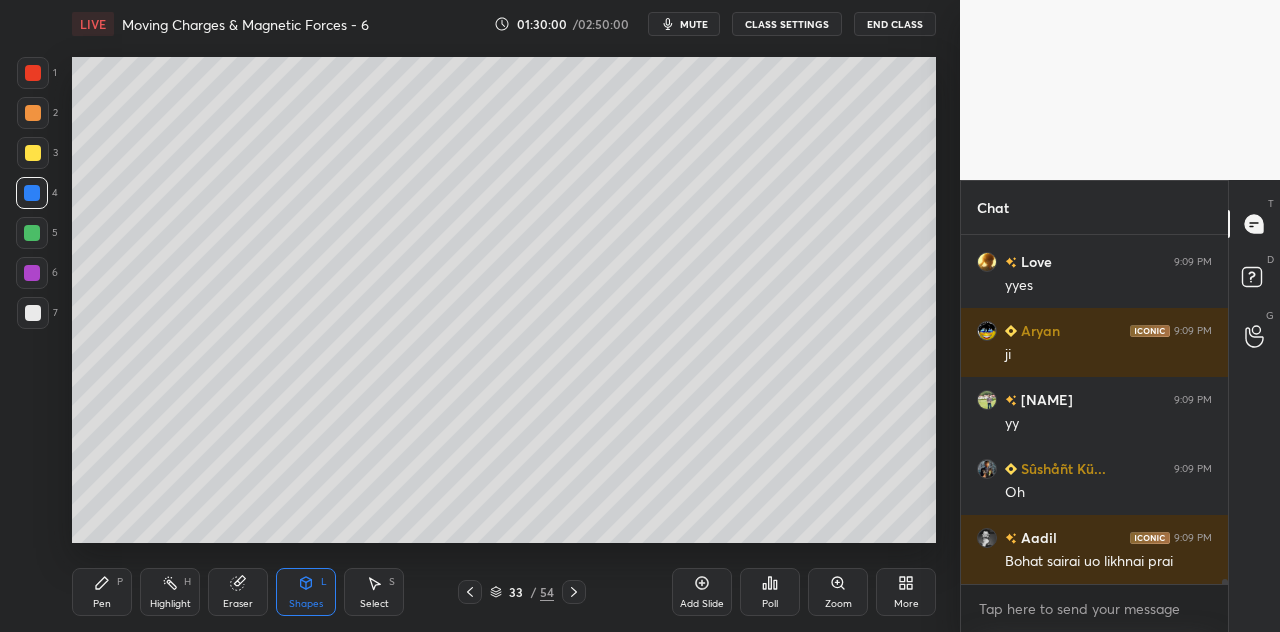 click on "Pen P" at bounding box center [102, 592] 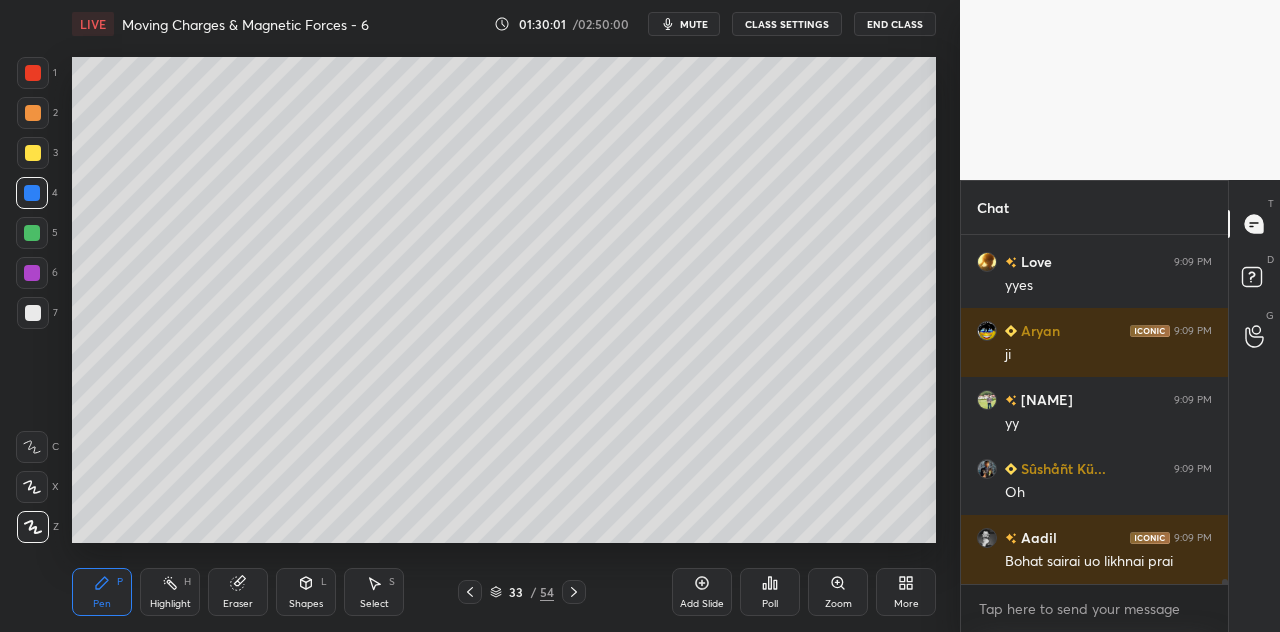 click at bounding box center [33, 153] 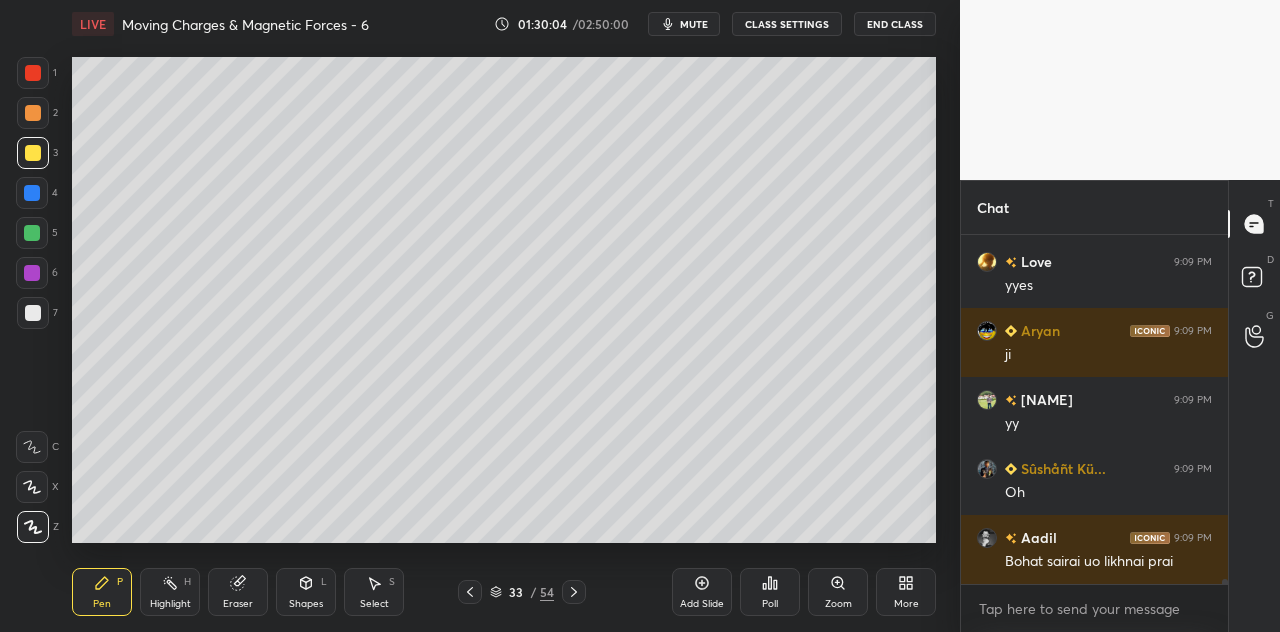 click at bounding box center [32, 193] 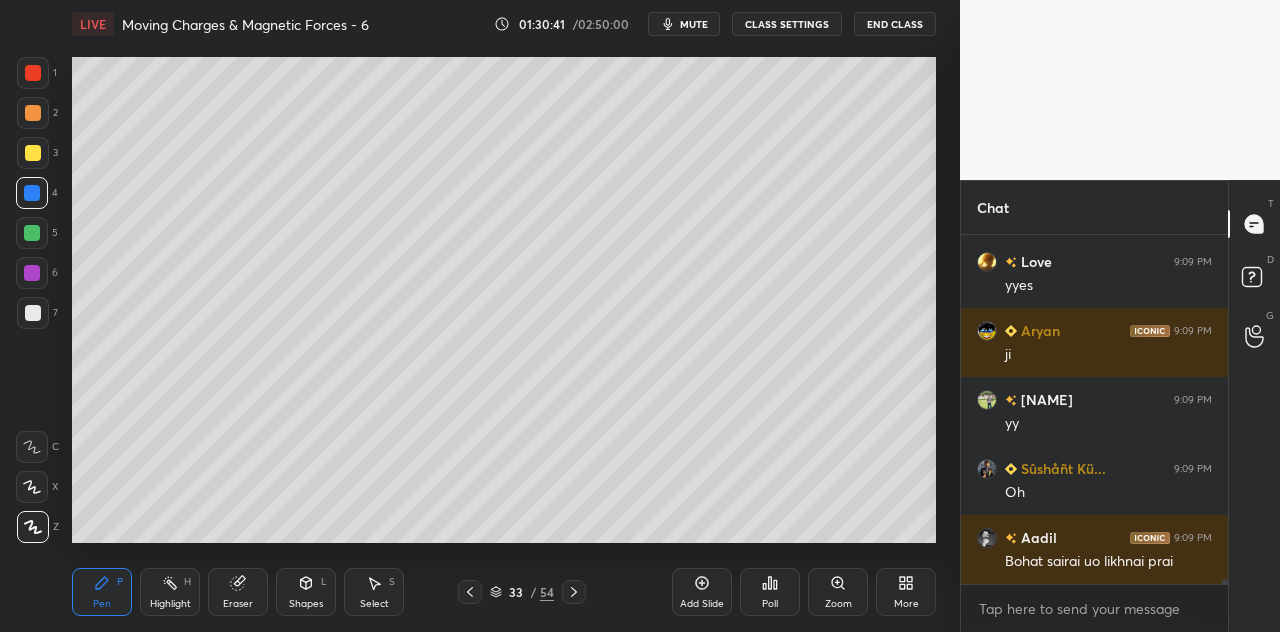click at bounding box center [33, 153] 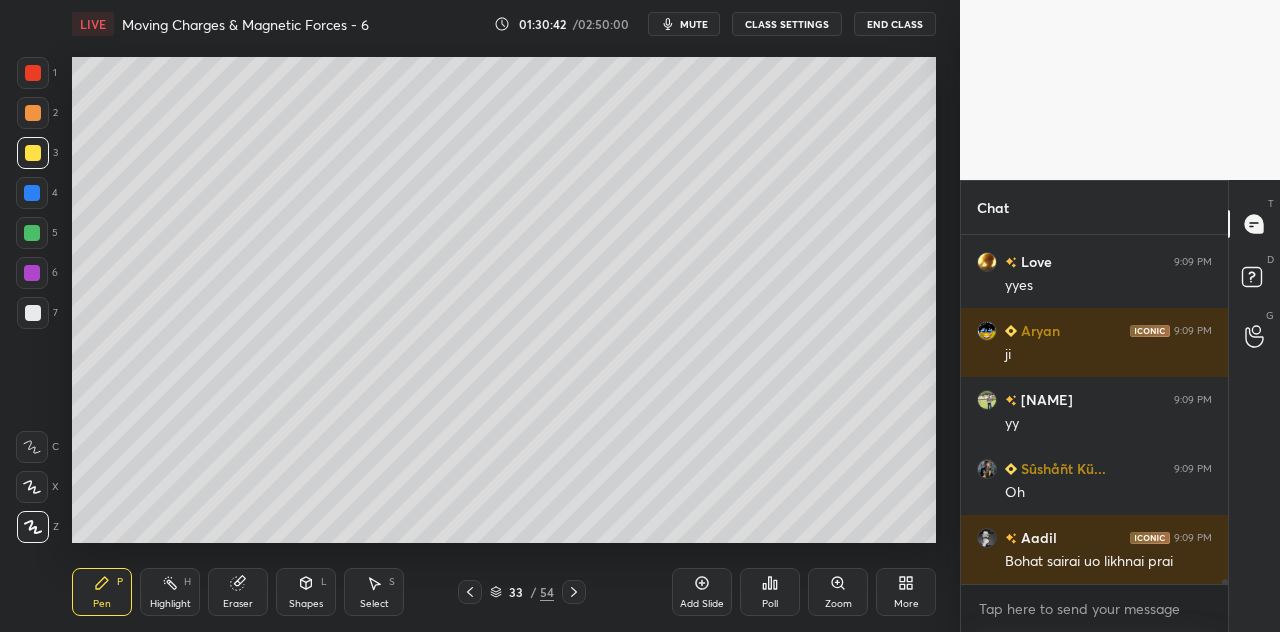 click 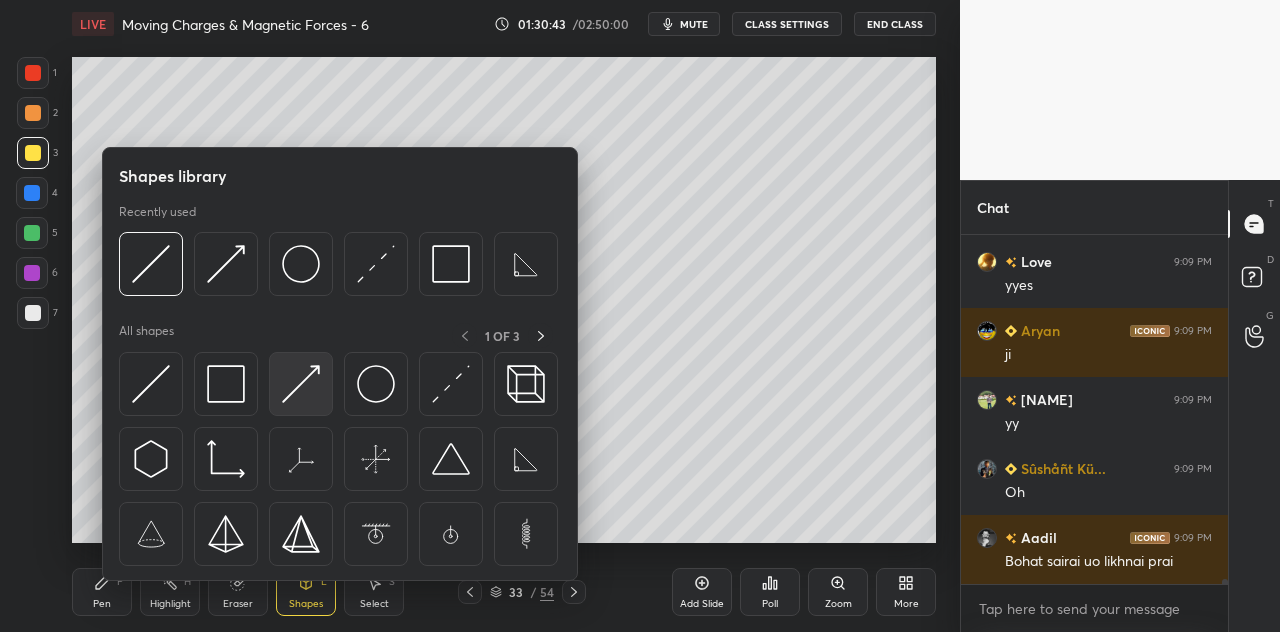 click at bounding box center (301, 384) 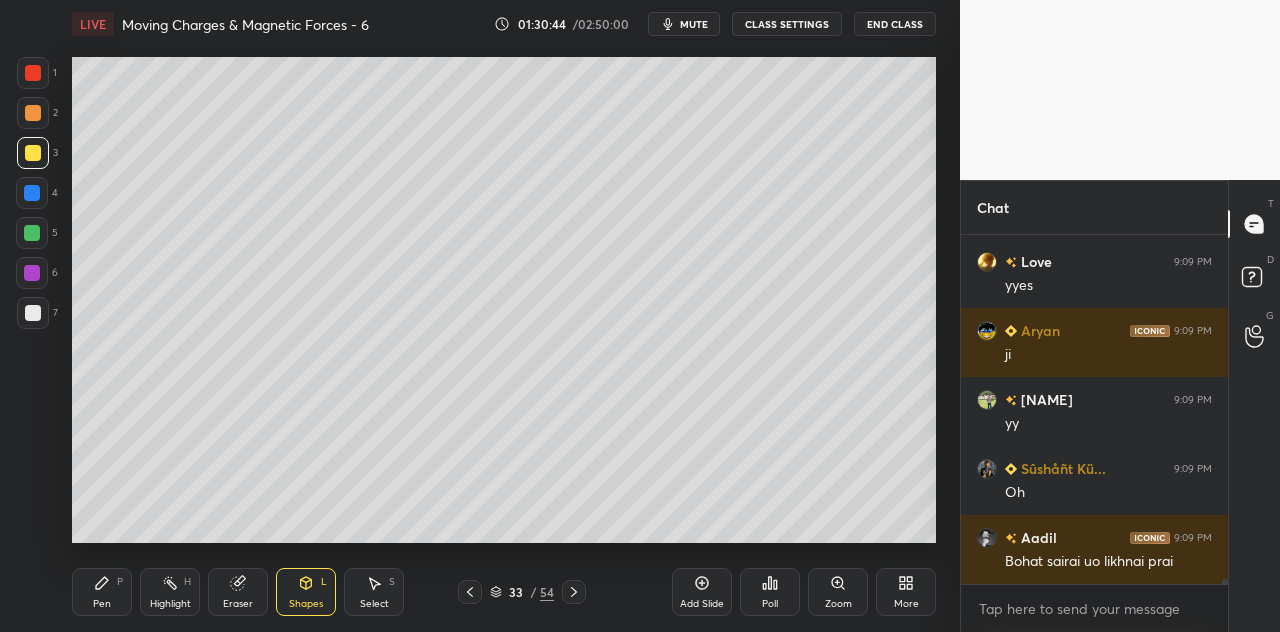 click at bounding box center [33, 313] 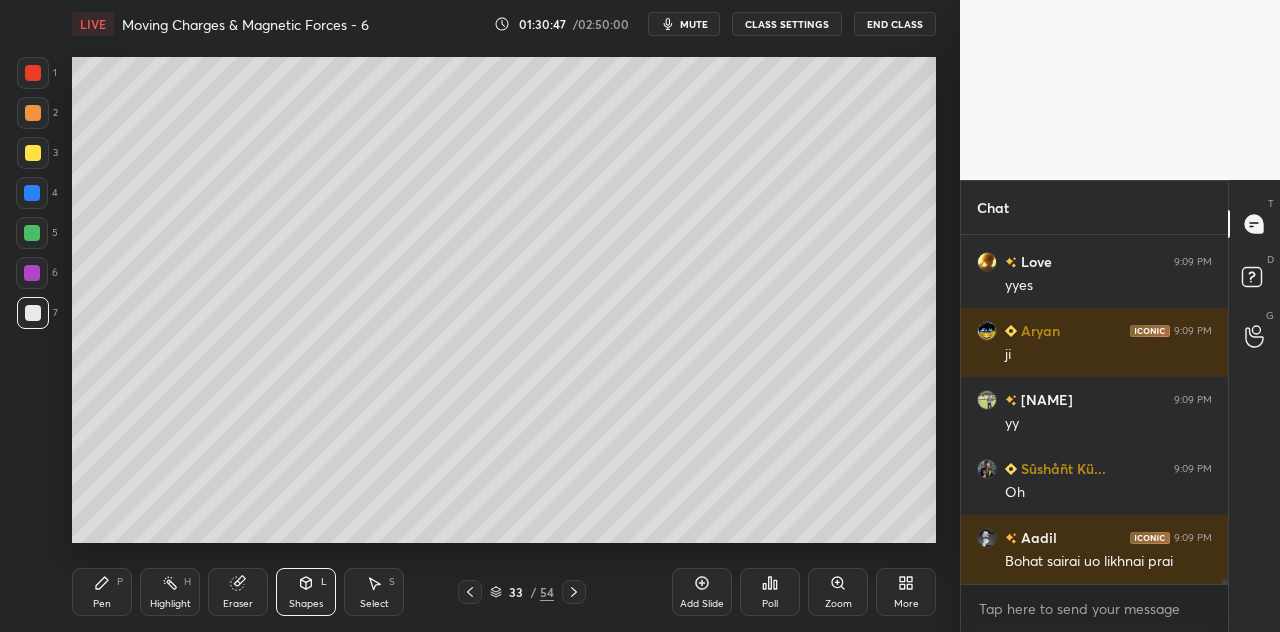 click 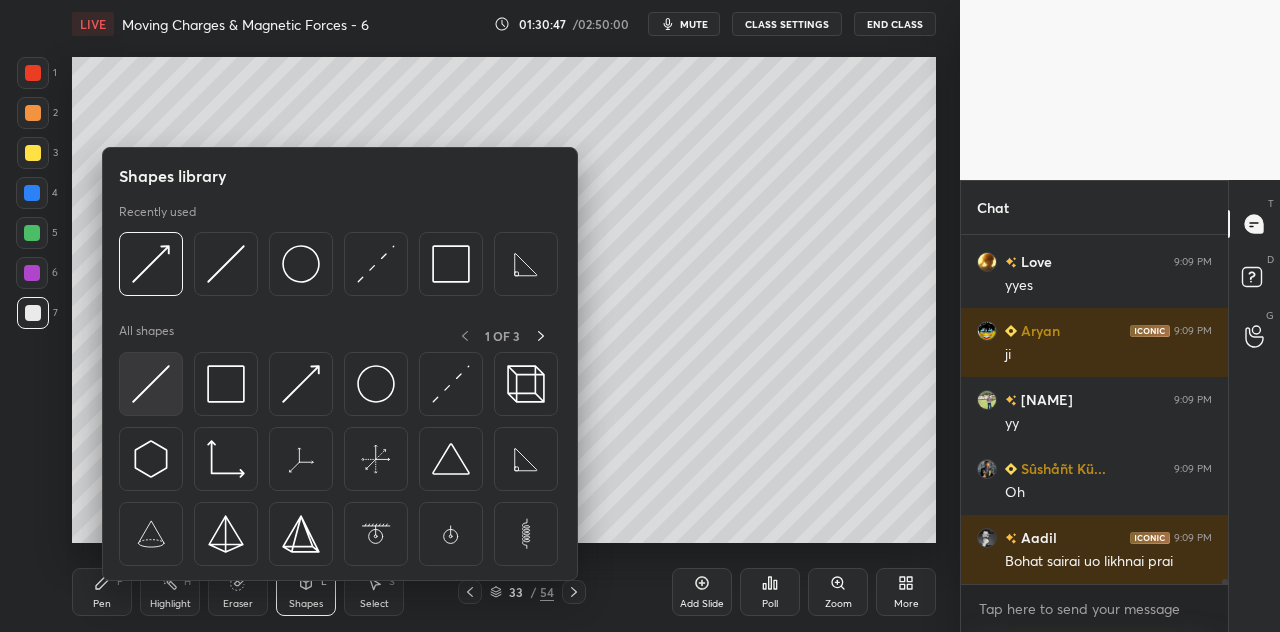 click at bounding box center (151, 384) 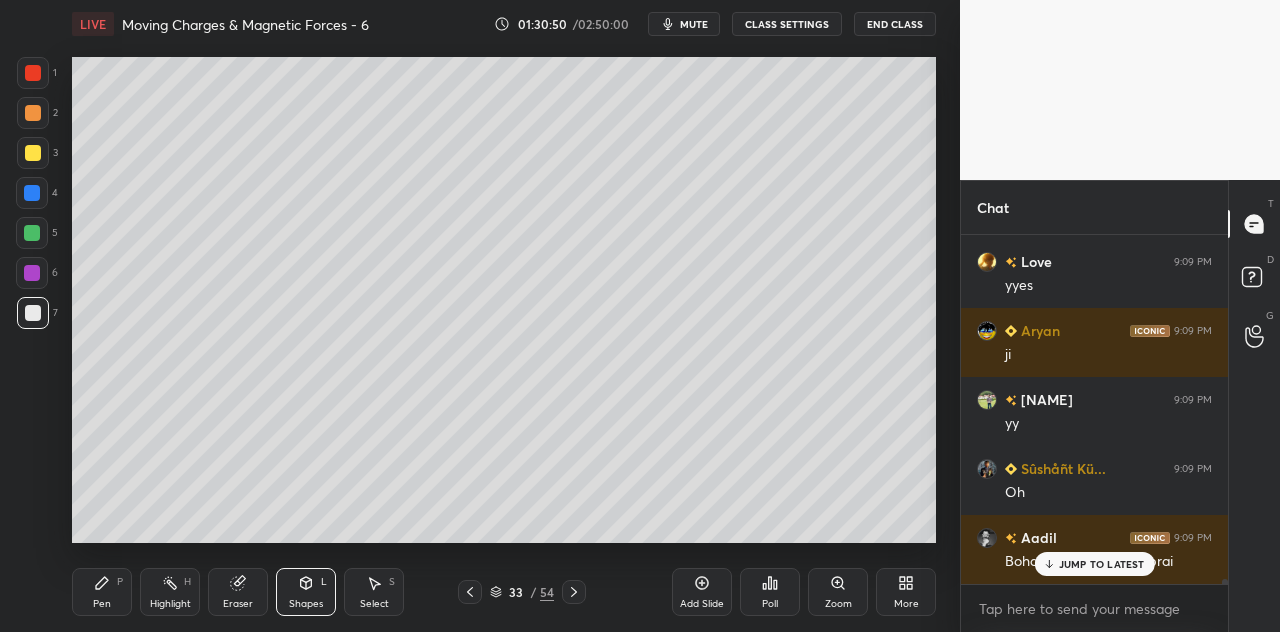 scroll, scrollTop: 24202, scrollLeft: 0, axis: vertical 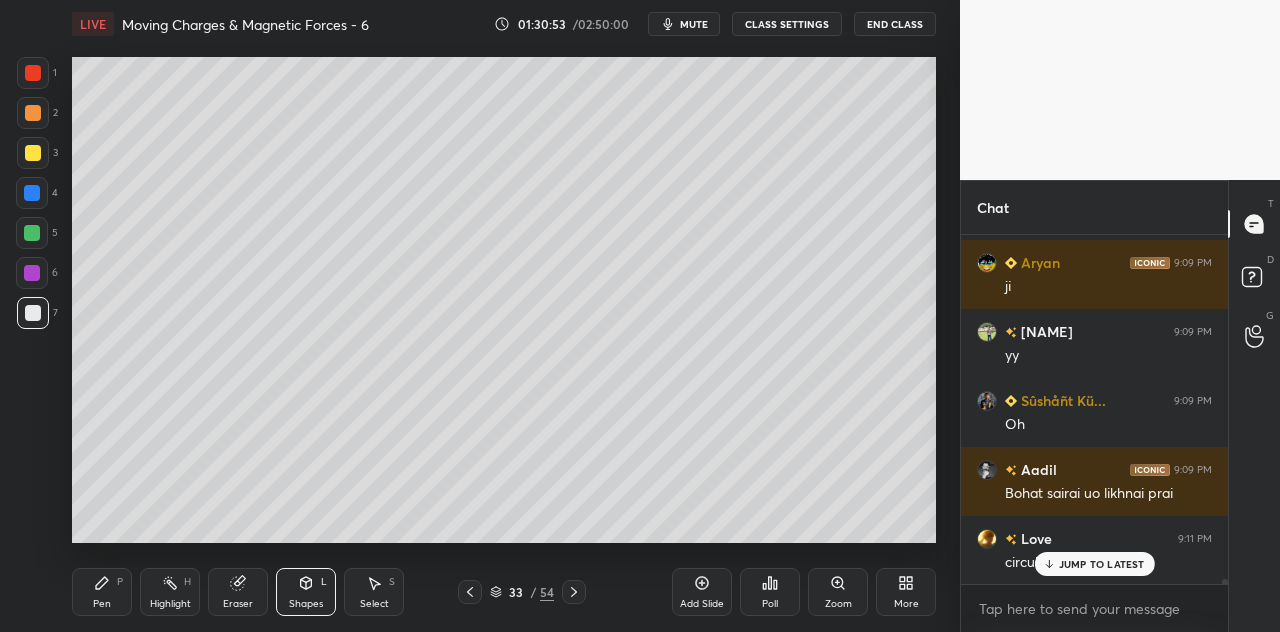 click on "Pen P" at bounding box center [102, 592] 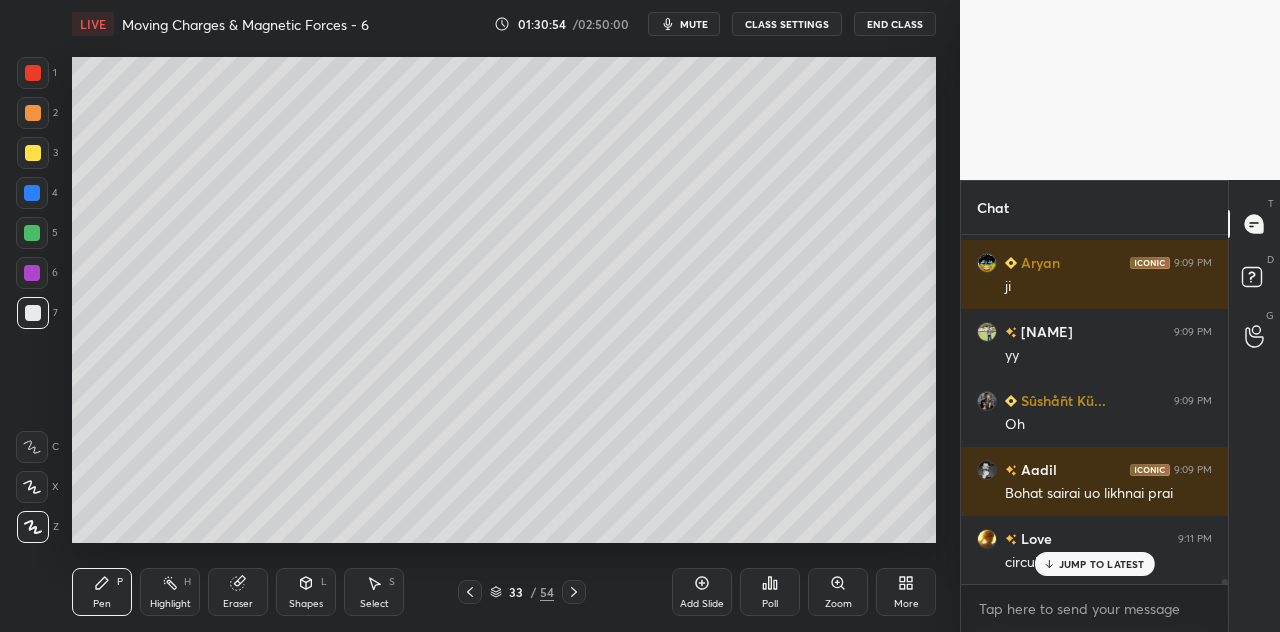 click at bounding box center [32, 193] 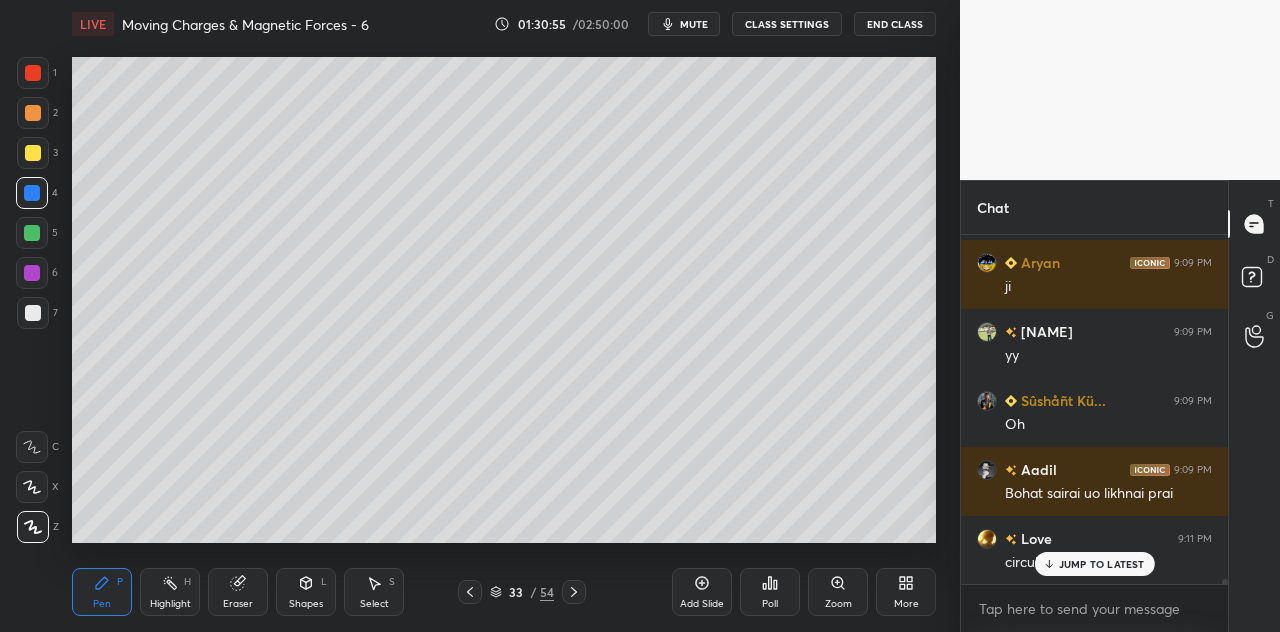 click on "Shapes L" at bounding box center [306, 592] 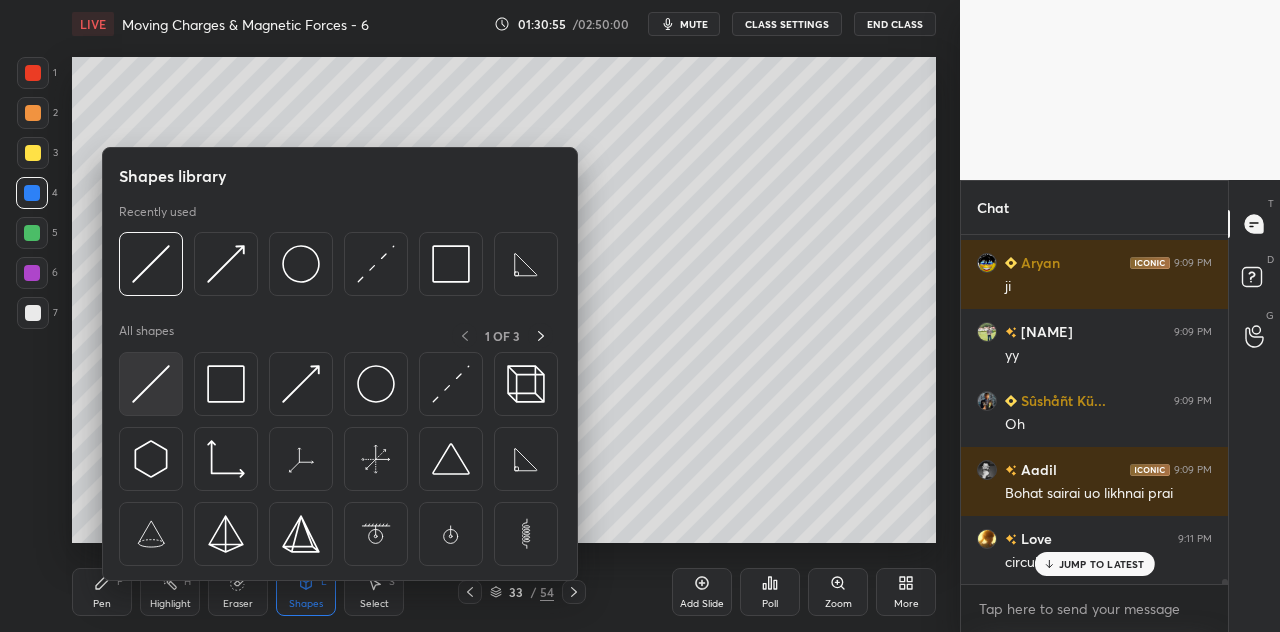 click at bounding box center [151, 384] 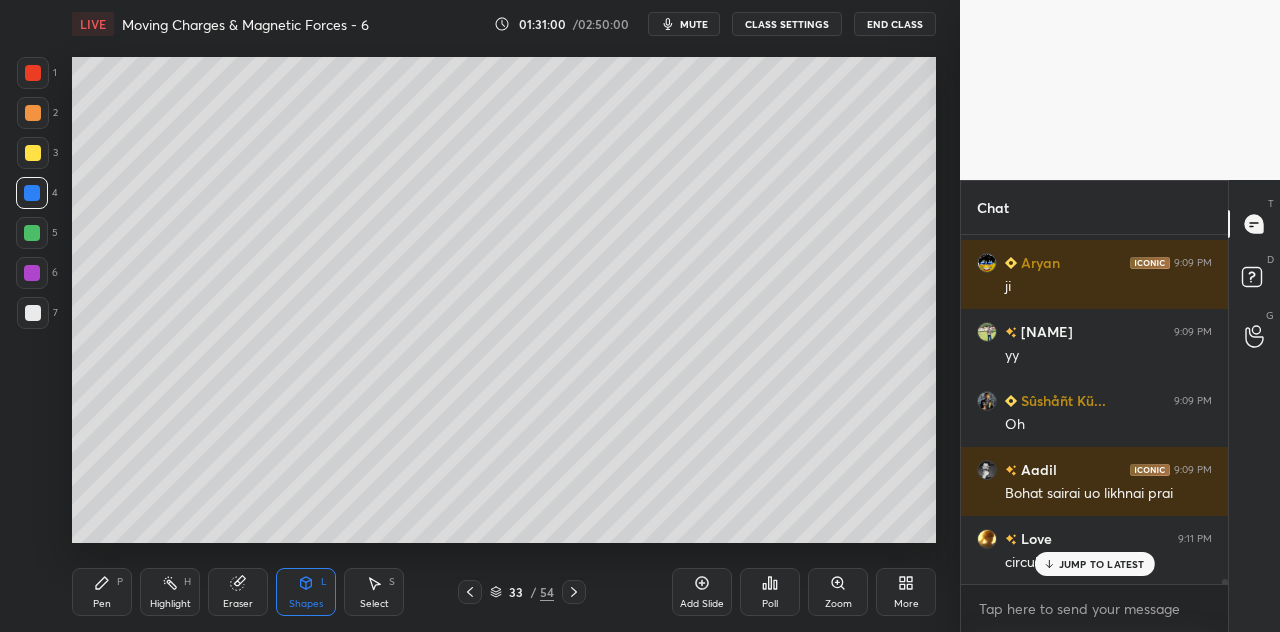 click at bounding box center [33, 153] 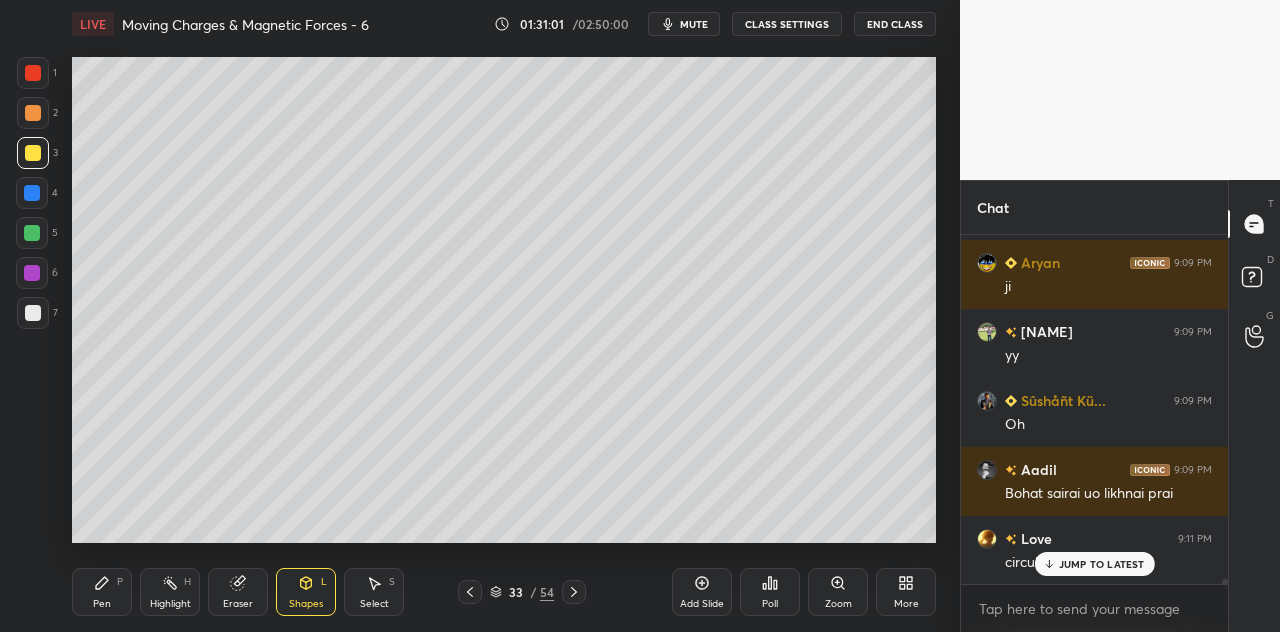 click on "Pen P" at bounding box center (102, 592) 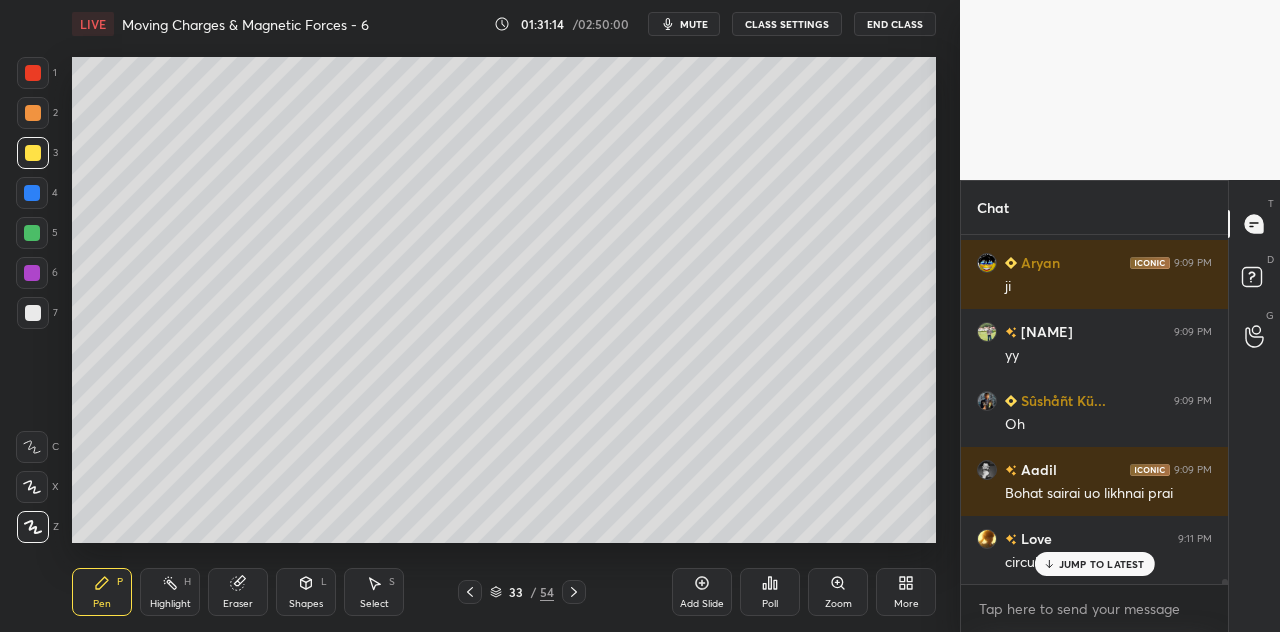click on "Shapes L" at bounding box center [306, 592] 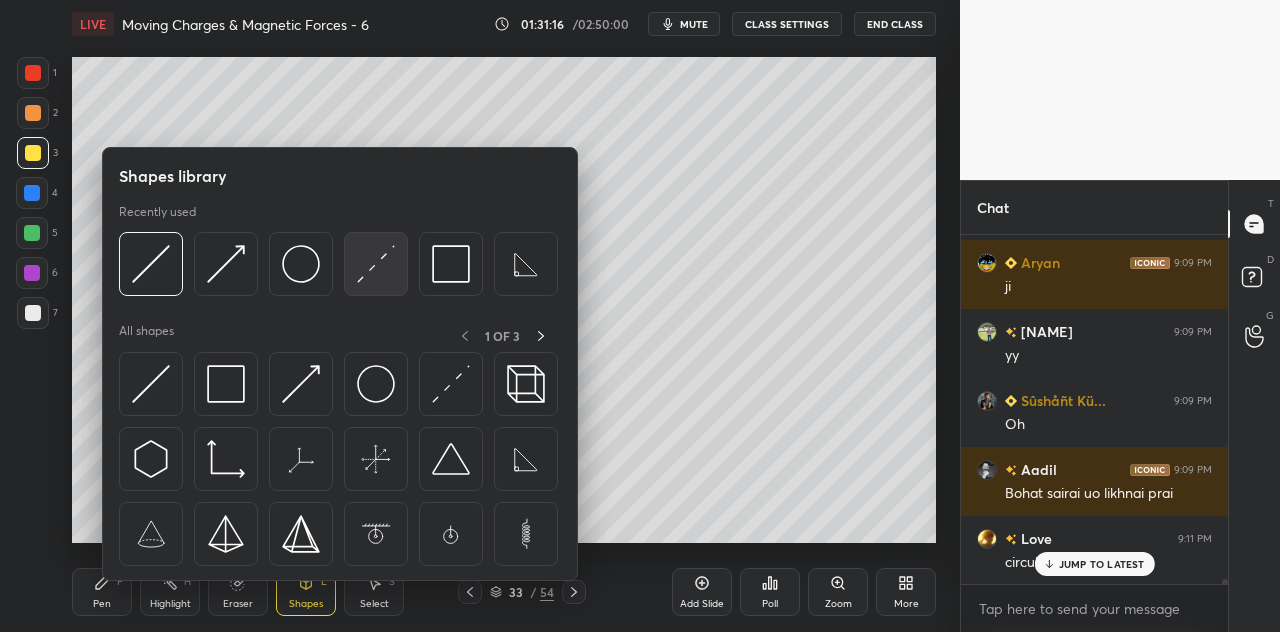 click at bounding box center [376, 264] 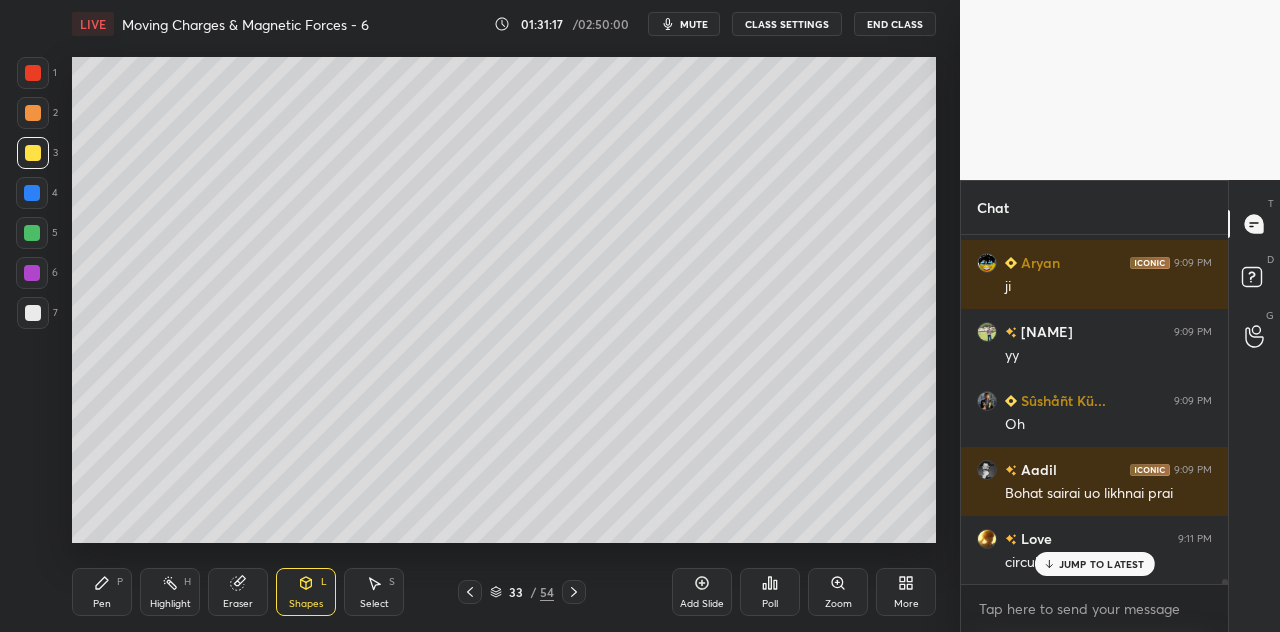 click at bounding box center (32, 273) 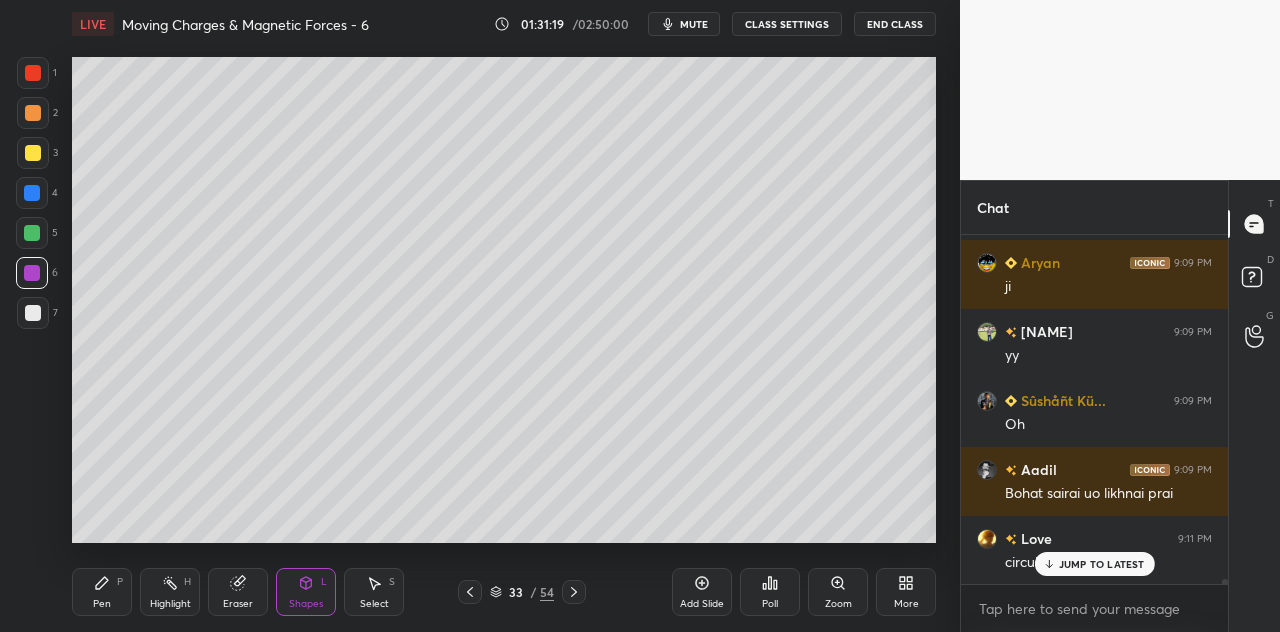 click 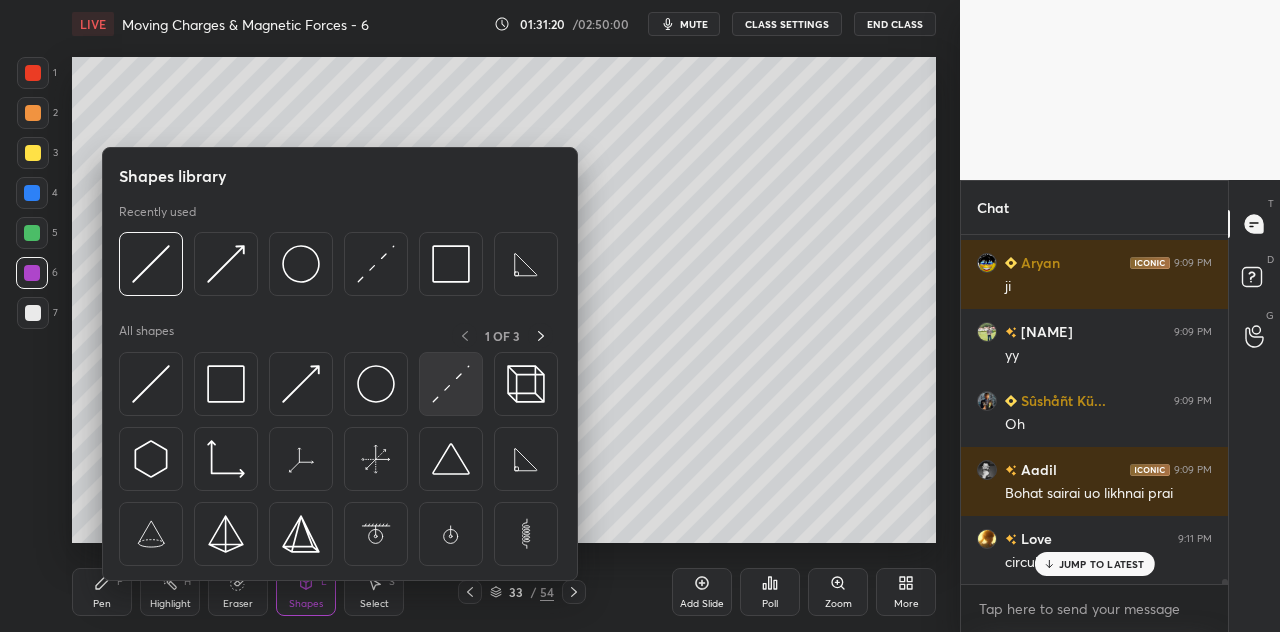click at bounding box center (451, 384) 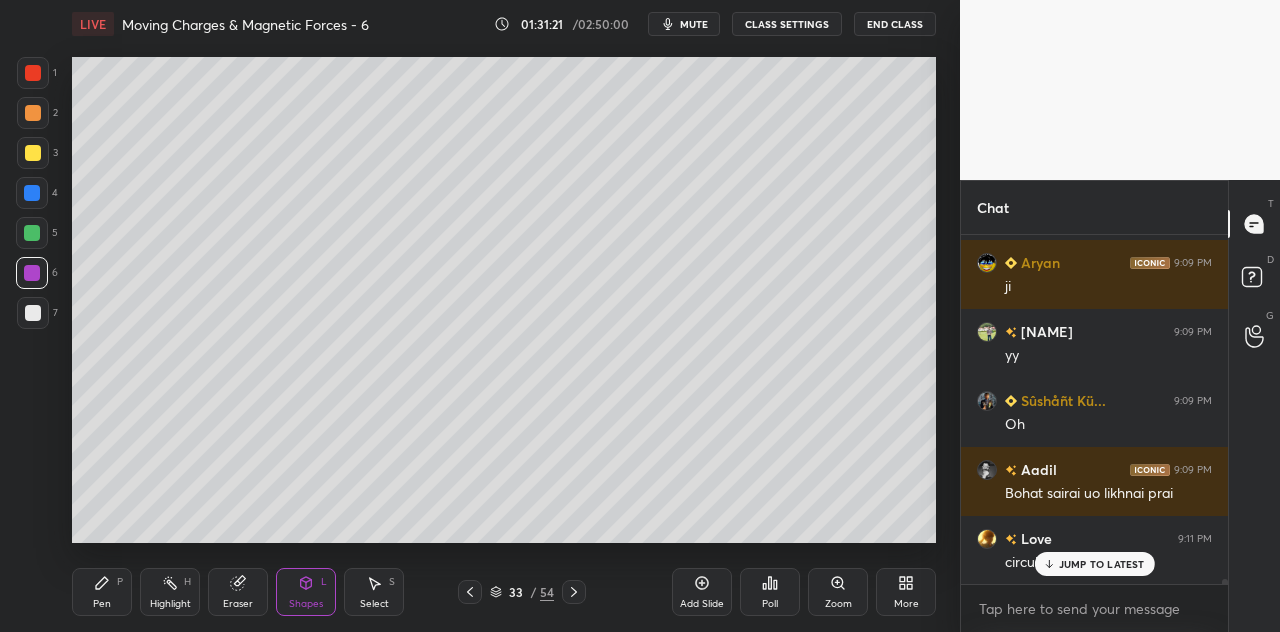 click at bounding box center [32, 193] 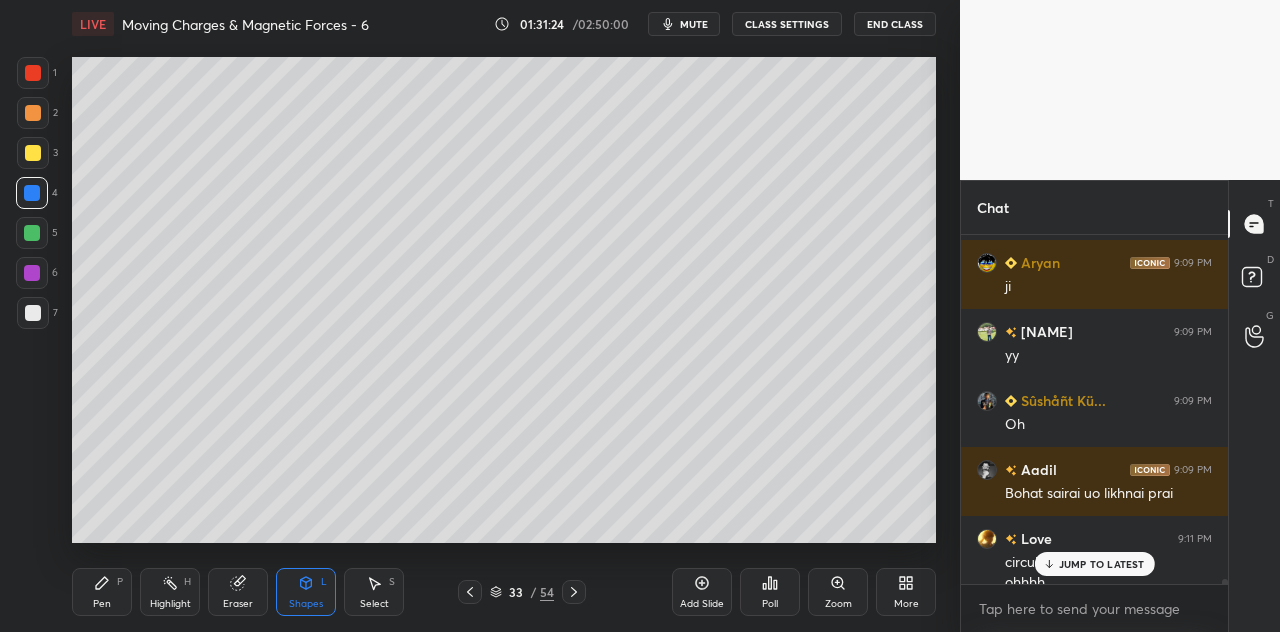 scroll, scrollTop: 24222, scrollLeft: 0, axis: vertical 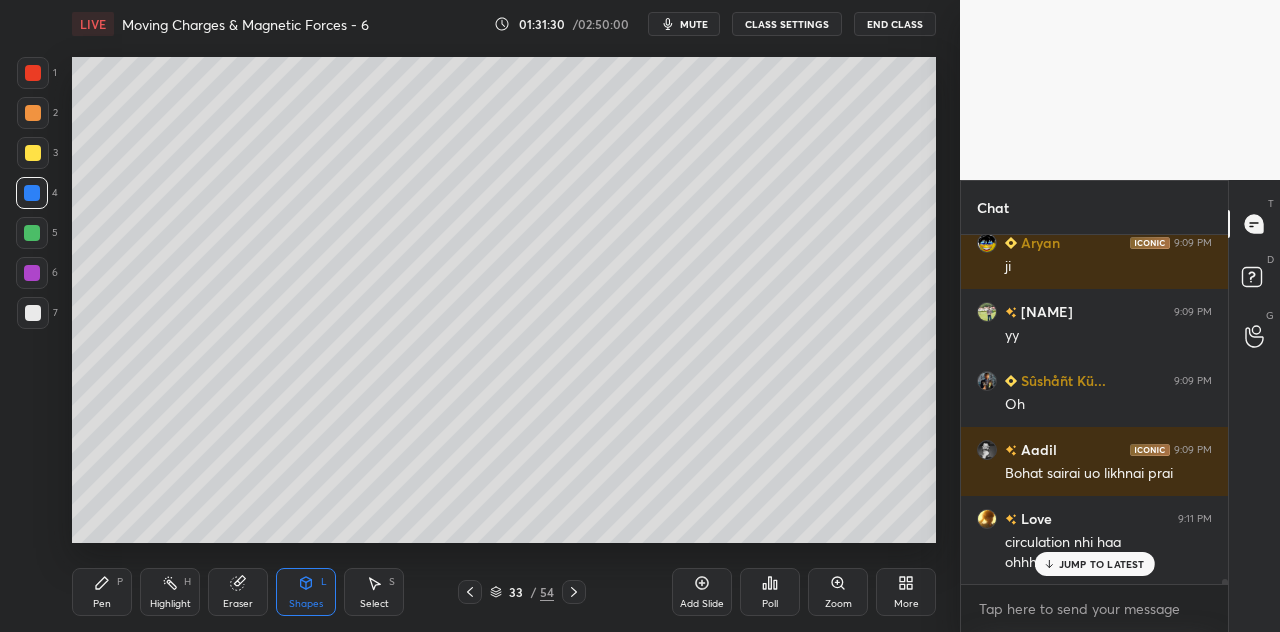 click on "Pen P" at bounding box center (102, 592) 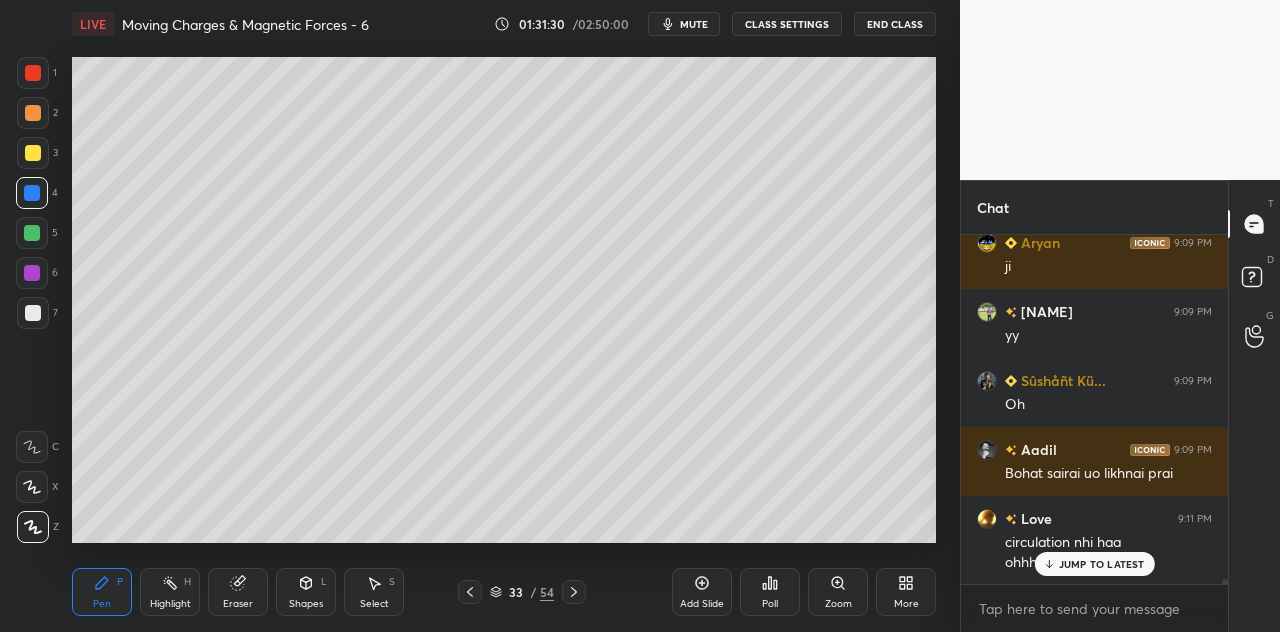 scroll, scrollTop: 24292, scrollLeft: 0, axis: vertical 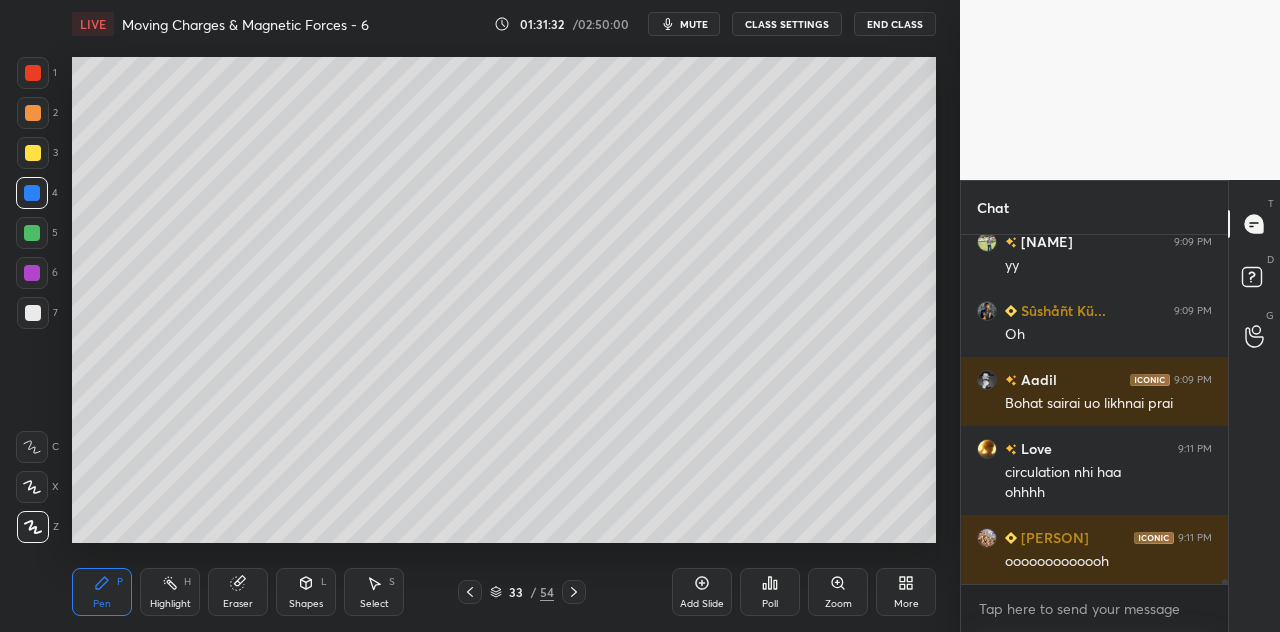 click at bounding box center (33, 73) 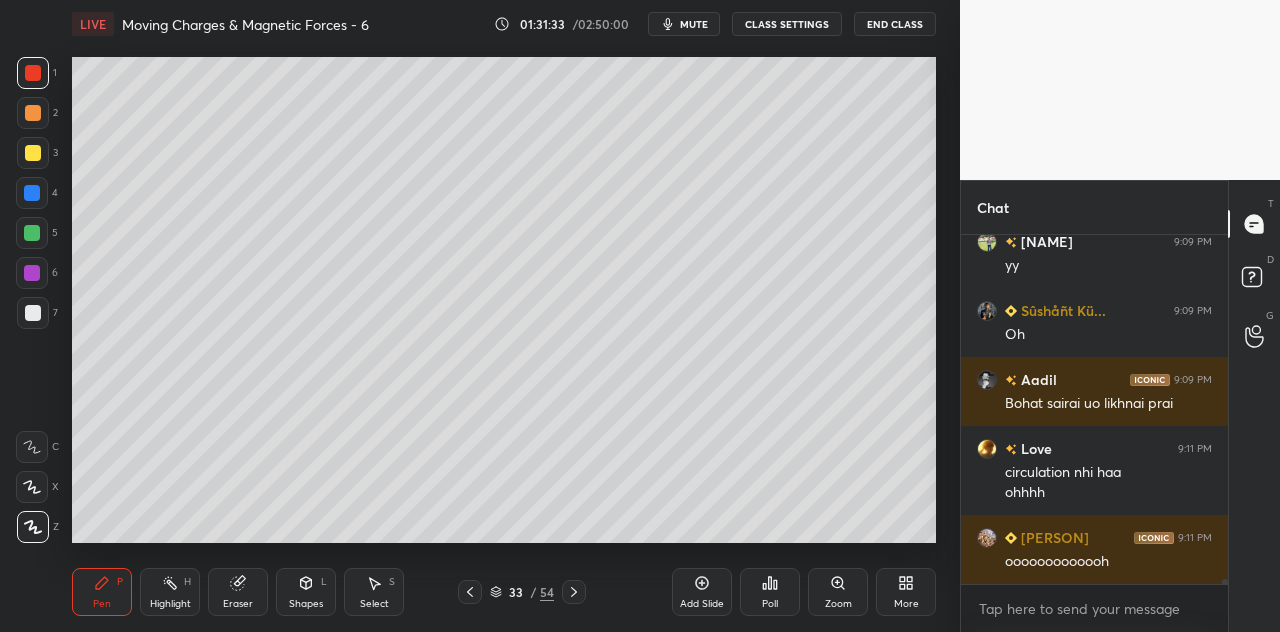 scroll, scrollTop: 24360, scrollLeft: 0, axis: vertical 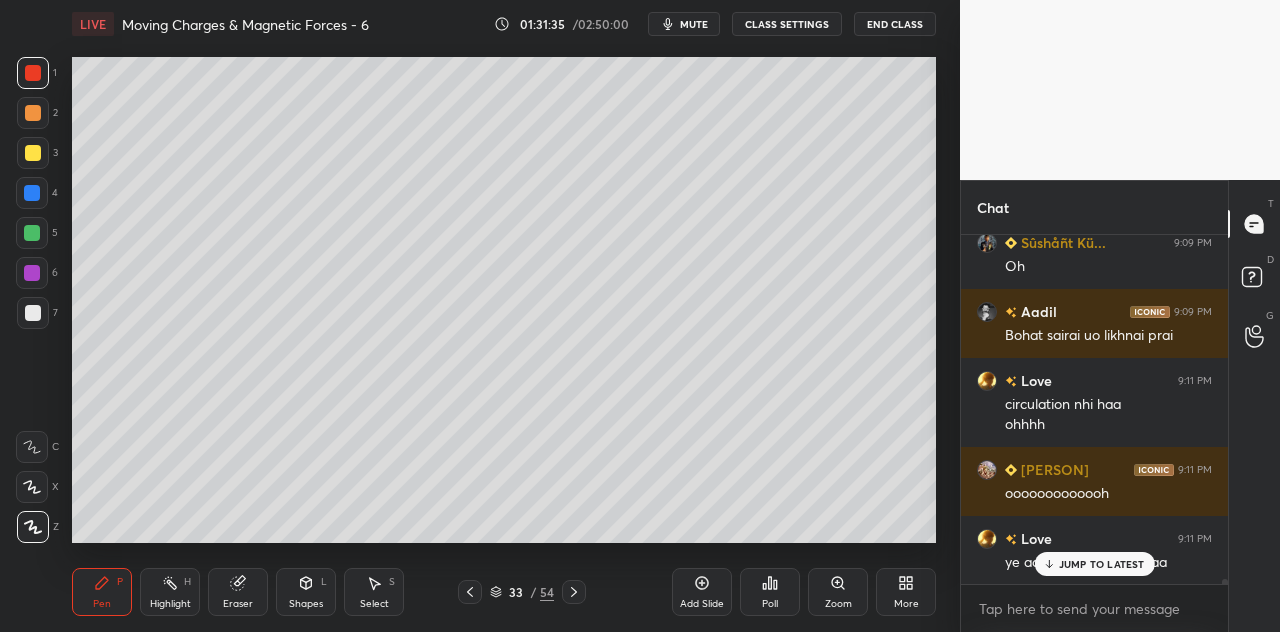 click at bounding box center [33, 153] 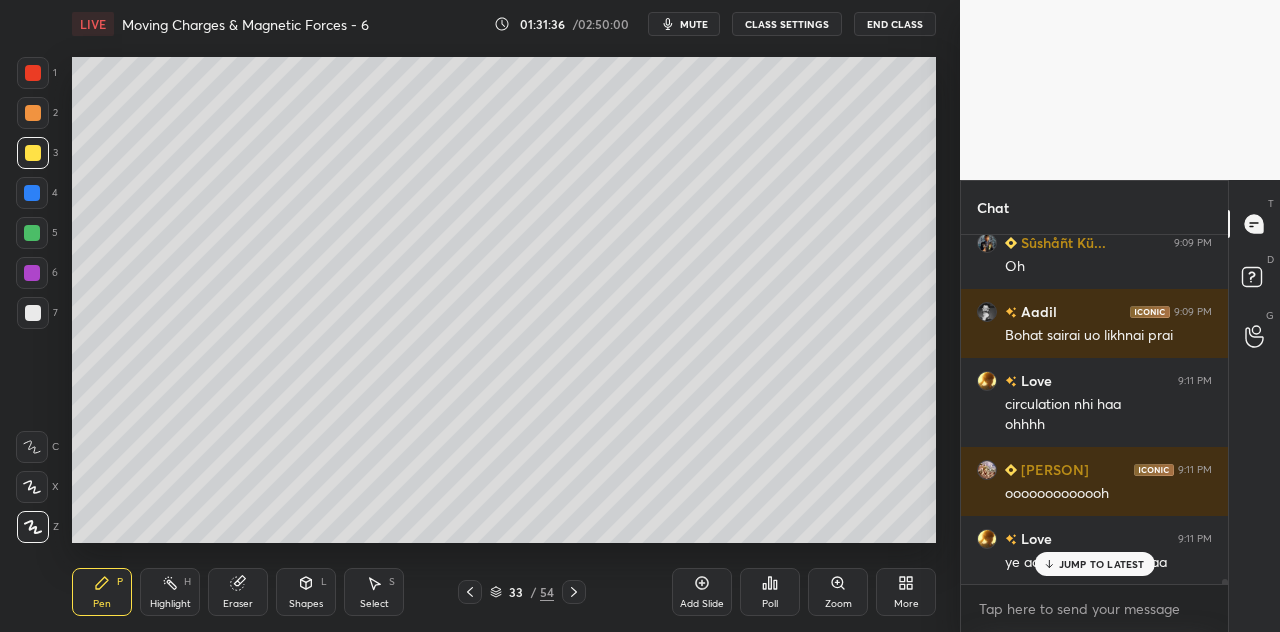 click on "Shapes L" at bounding box center [306, 592] 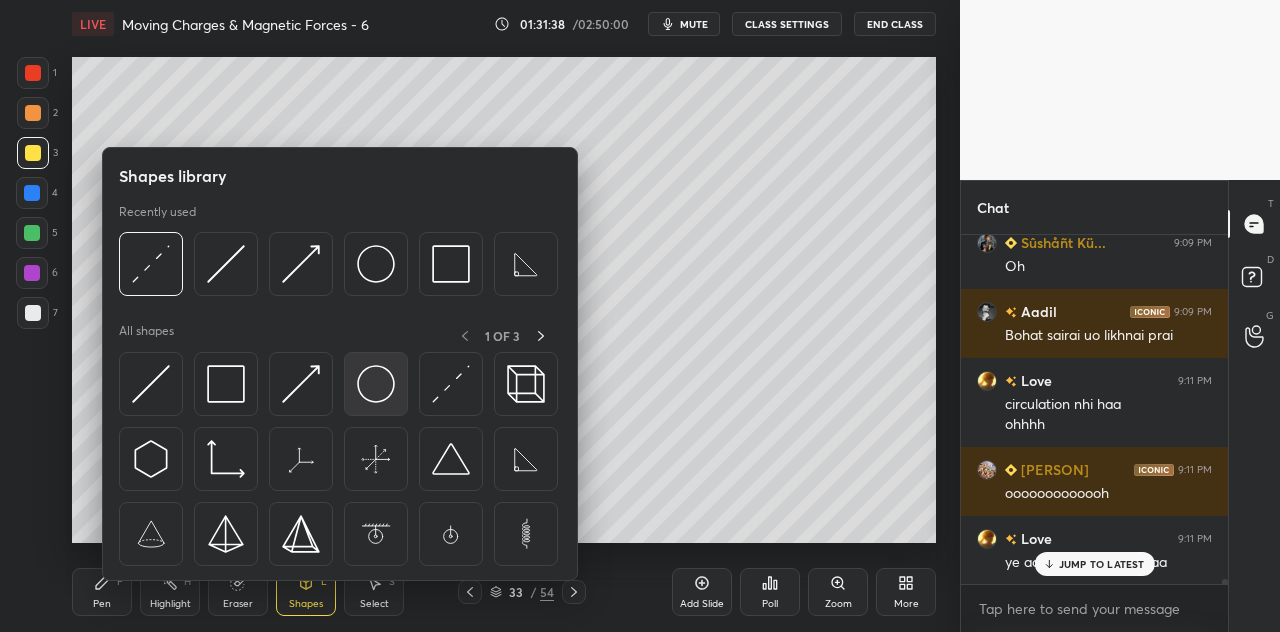 click at bounding box center (376, 384) 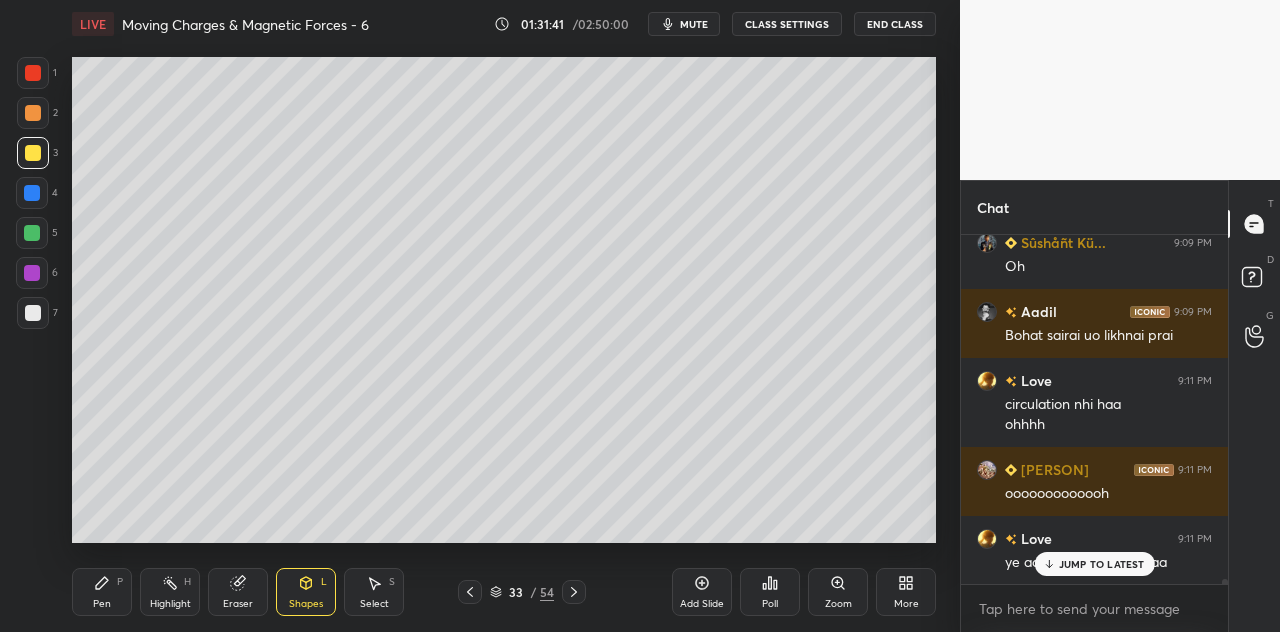 scroll, scrollTop: 24430, scrollLeft: 0, axis: vertical 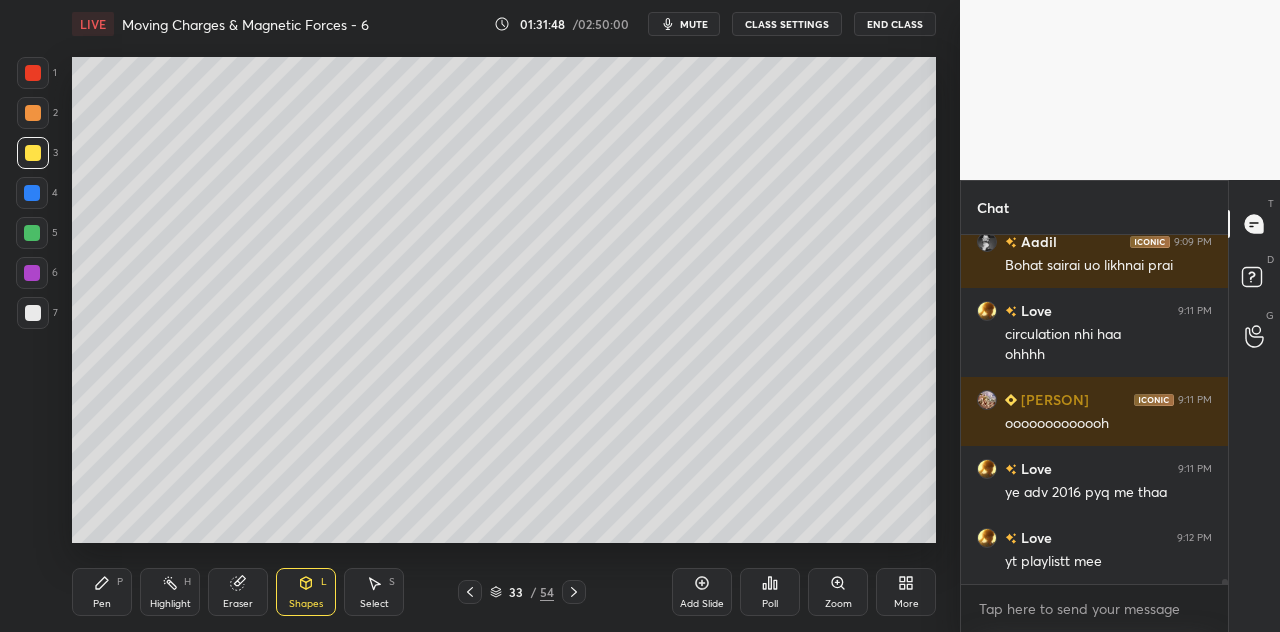 click 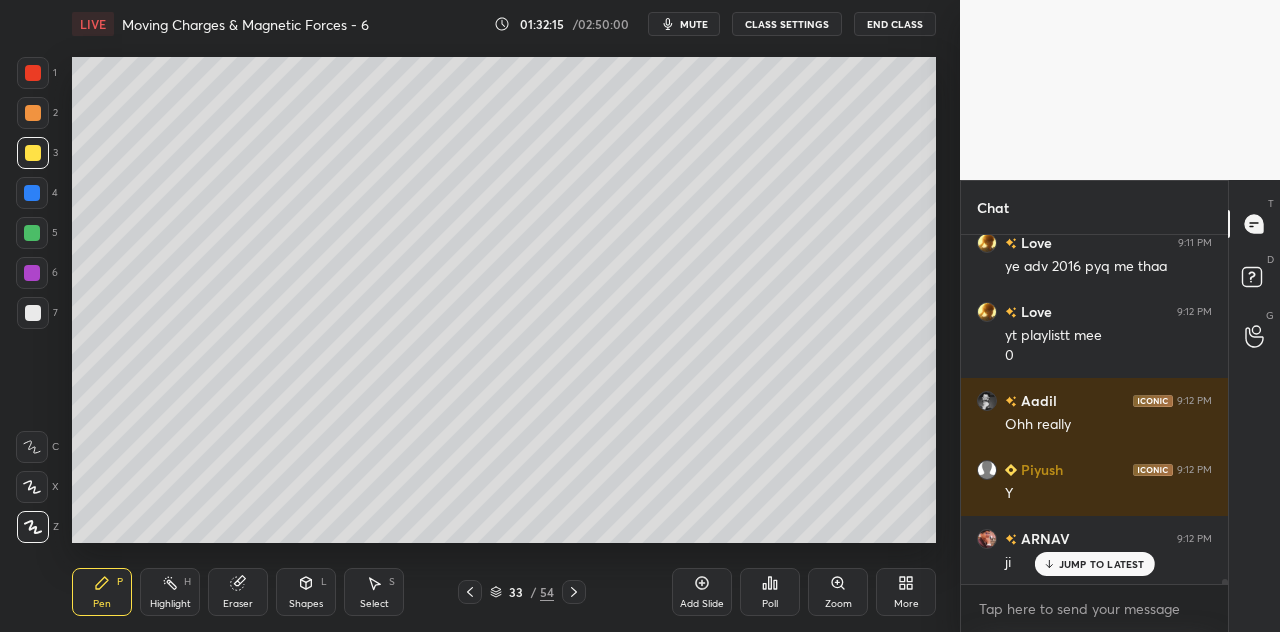 scroll, scrollTop: 24726, scrollLeft: 0, axis: vertical 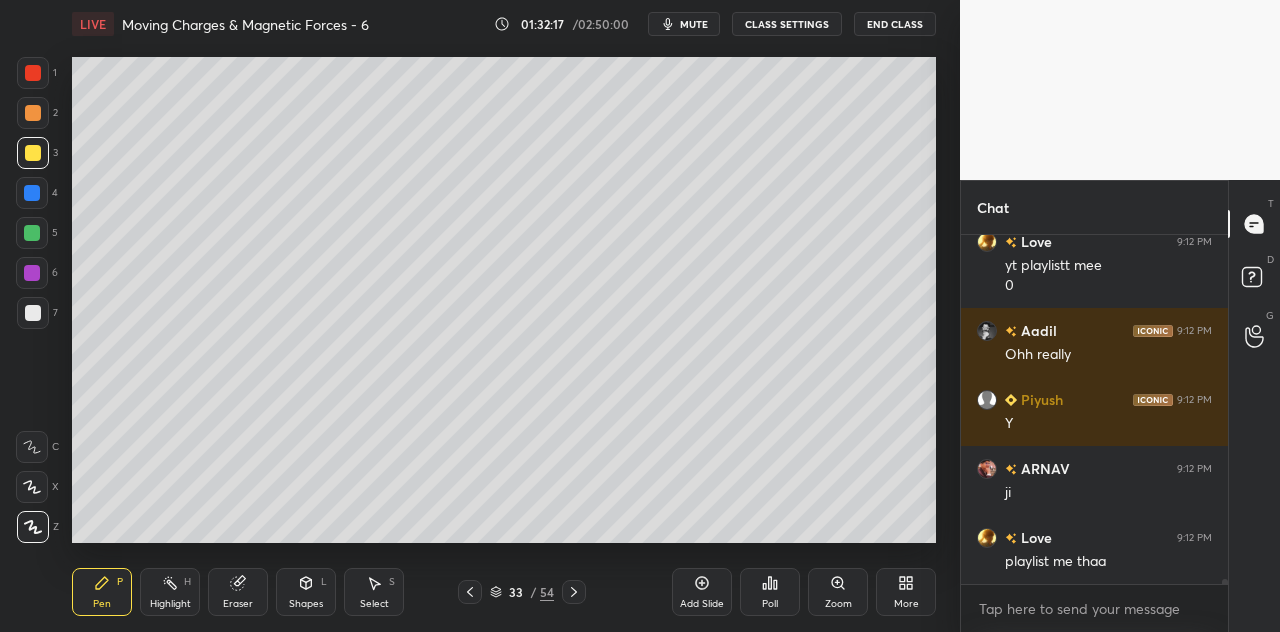 click at bounding box center [32, 273] 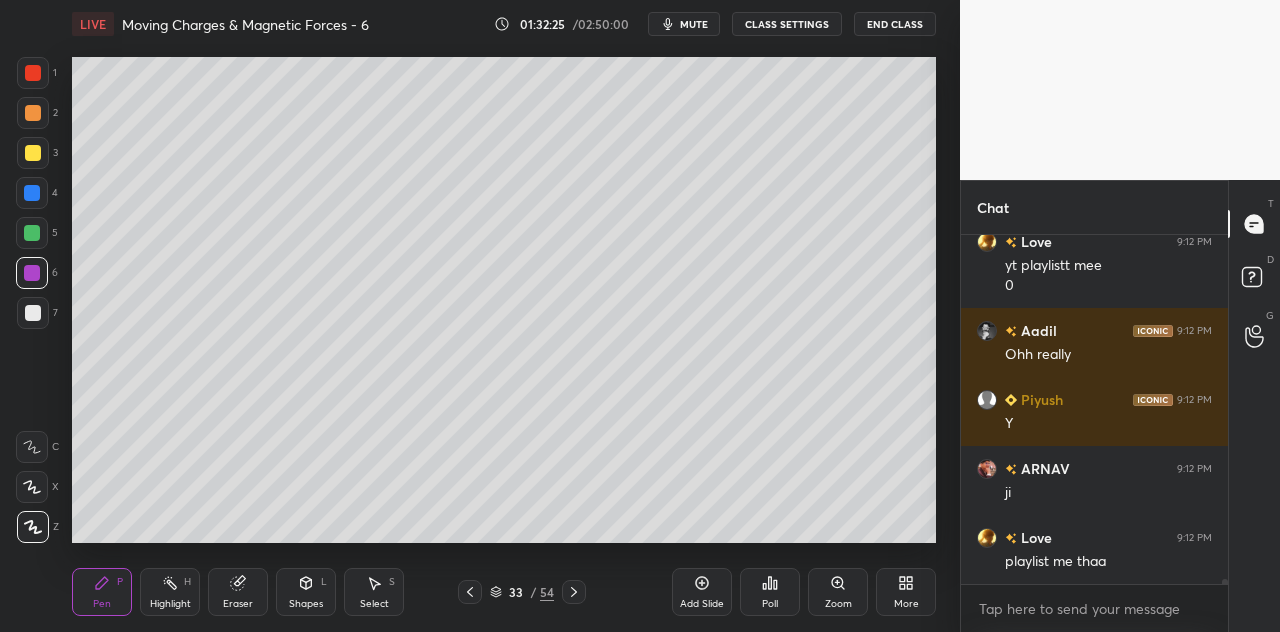 scroll, scrollTop: 24794, scrollLeft: 0, axis: vertical 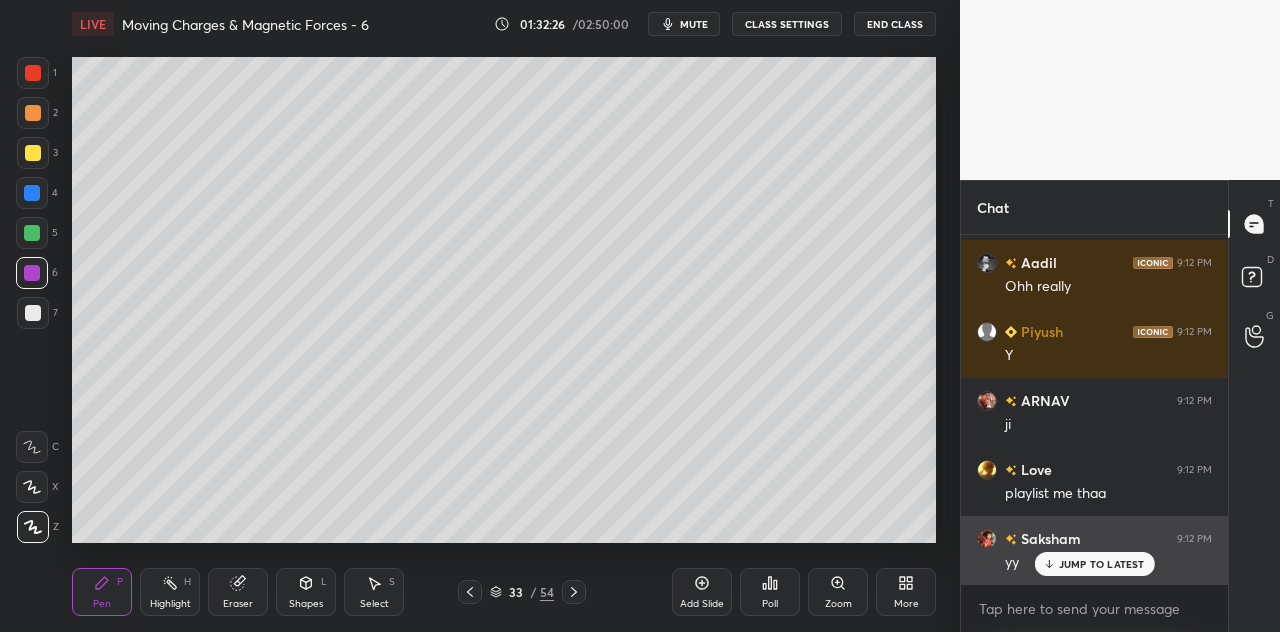 click on "JUMP TO LATEST" at bounding box center (1102, 564) 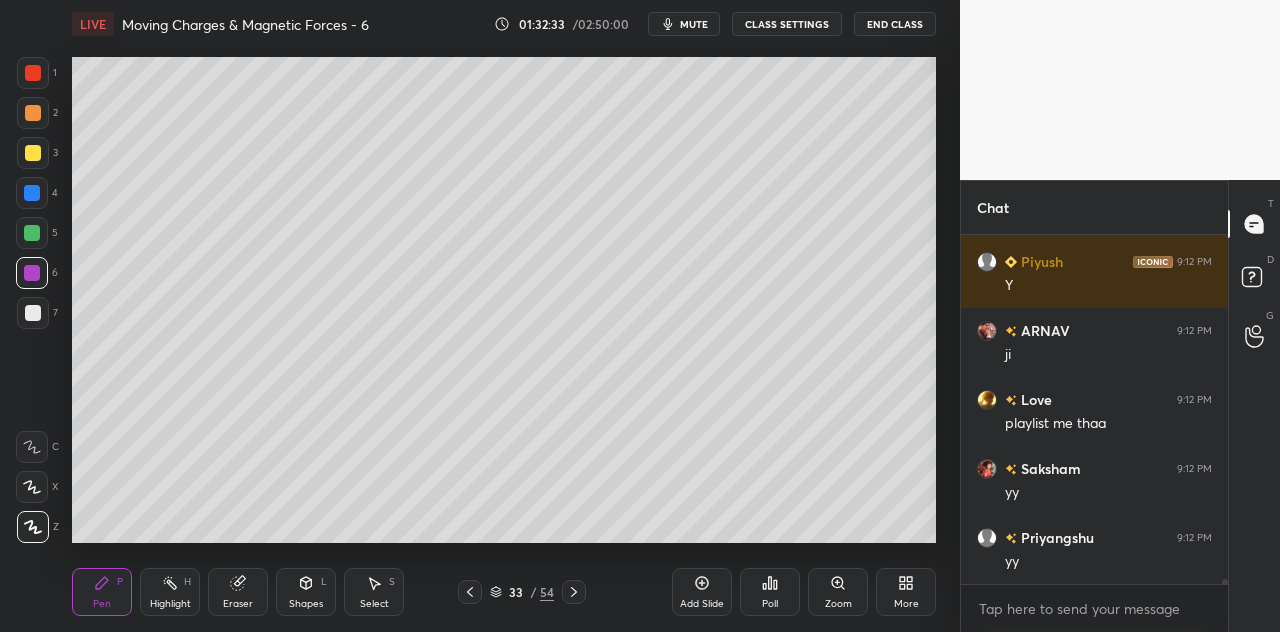 scroll, scrollTop: 24932, scrollLeft: 0, axis: vertical 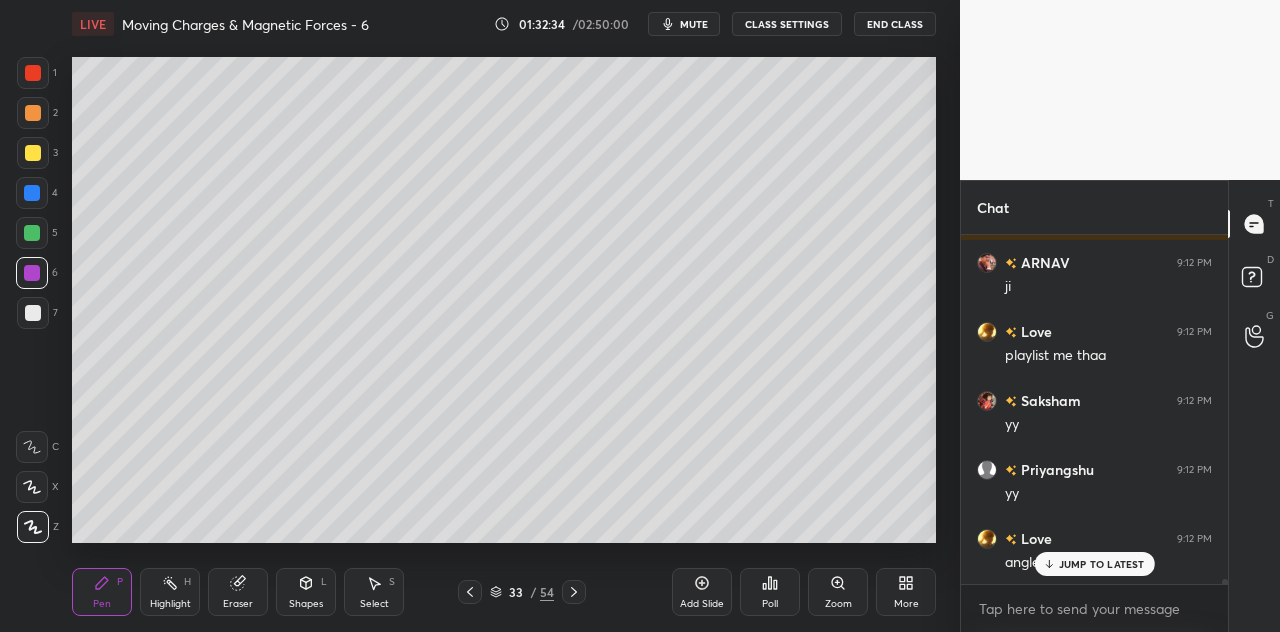 click on "Shapes" at bounding box center (306, 604) 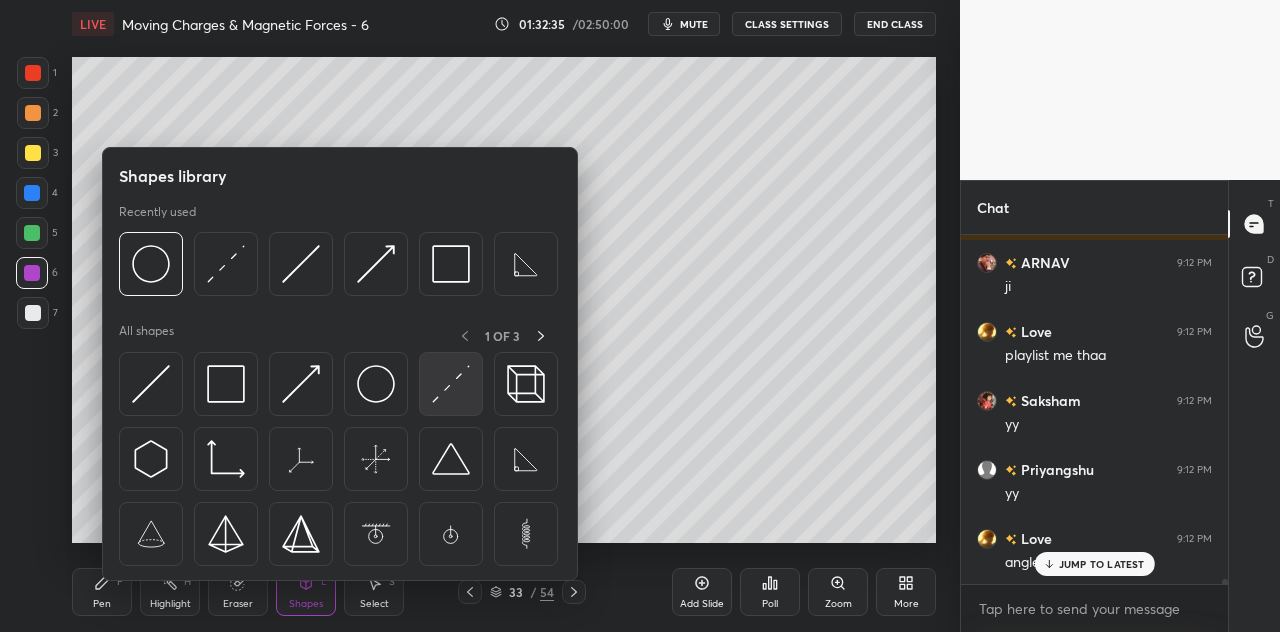 click at bounding box center (451, 384) 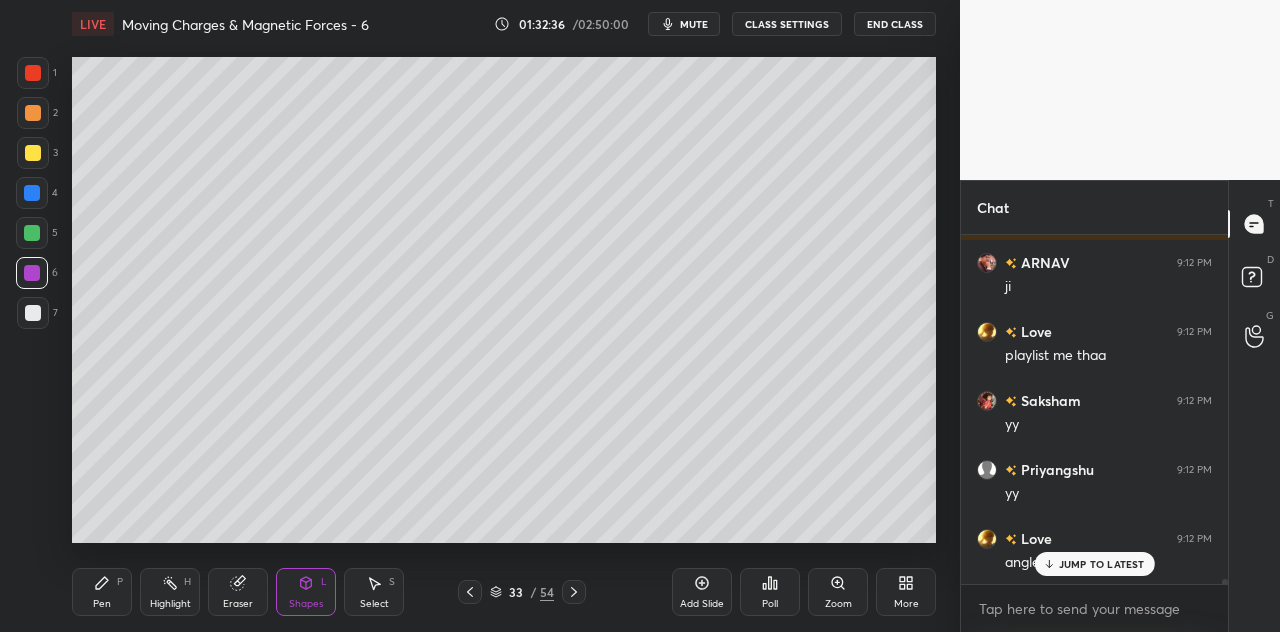 click at bounding box center [32, 193] 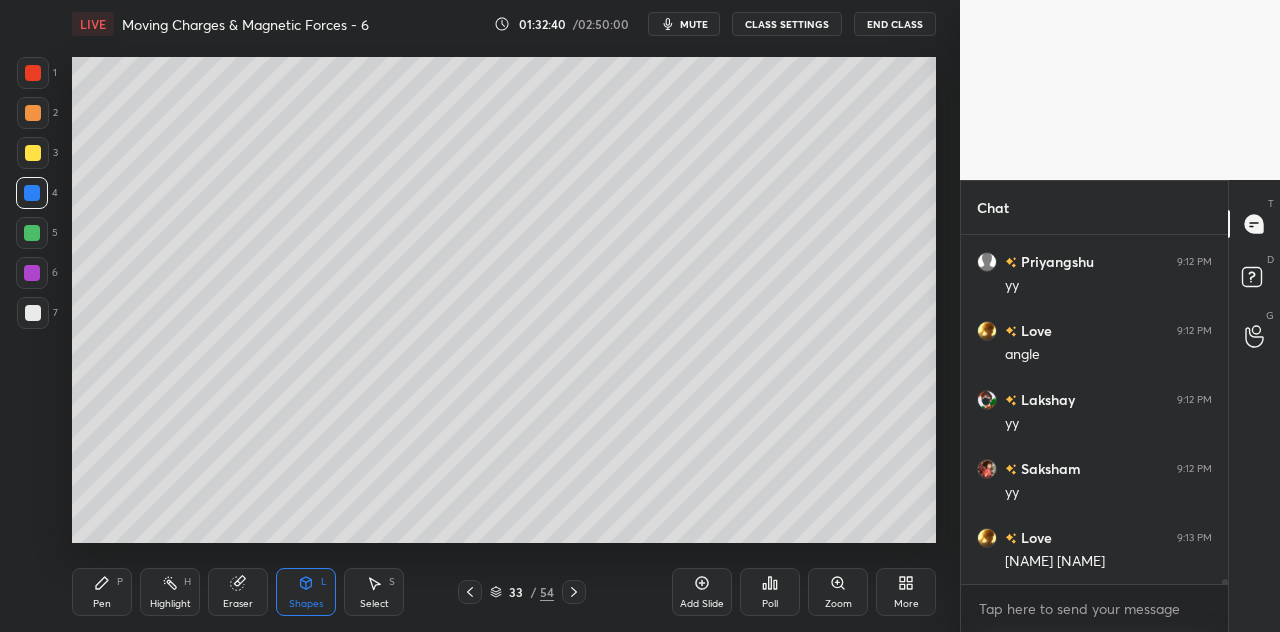 scroll, scrollTop: 25208, scrollLeft: 0, axis: vertical 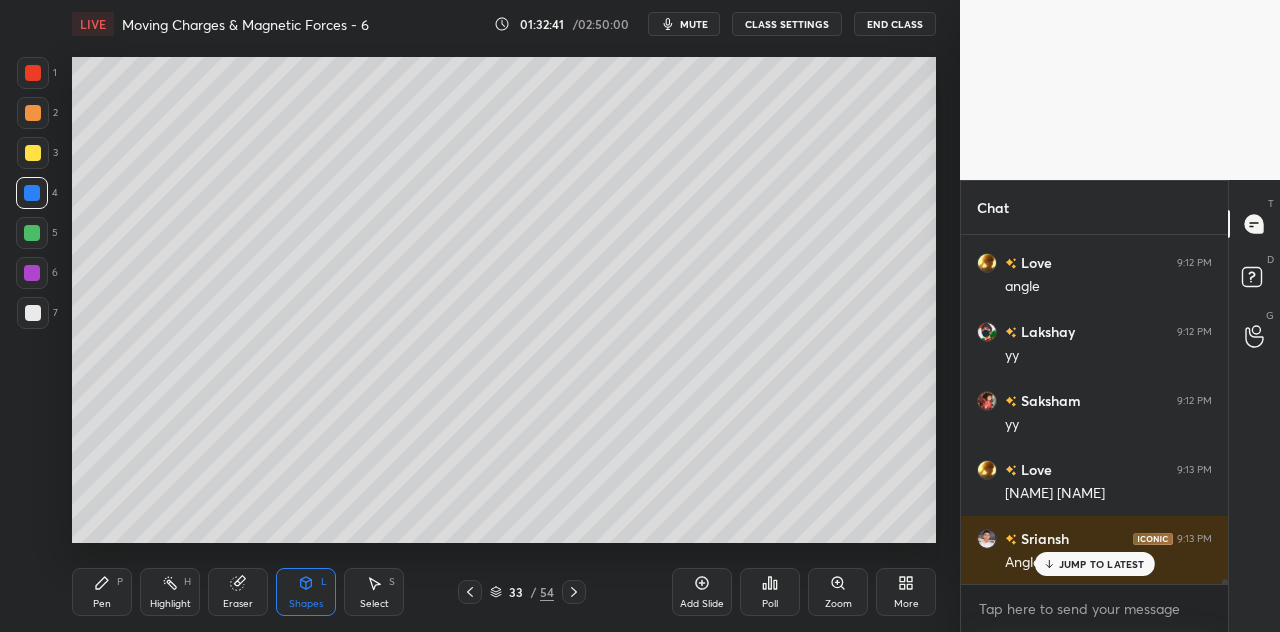 click on "Pen P" at bounding box center (102, 592) 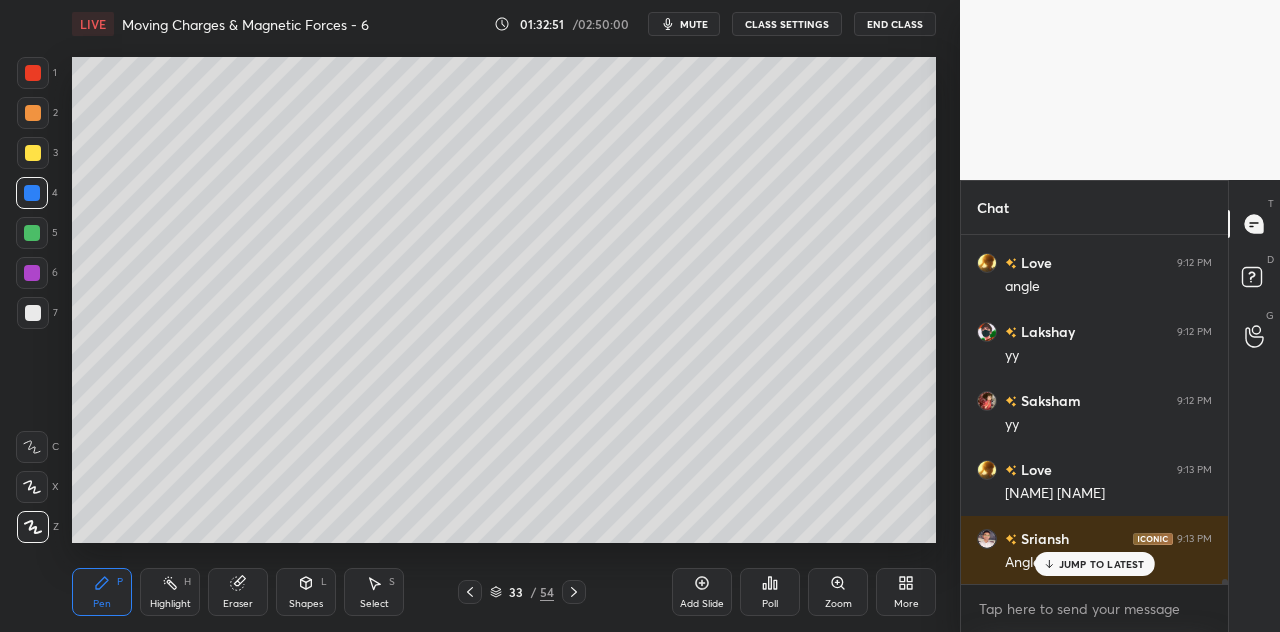 click at bounding box center (32, 273) 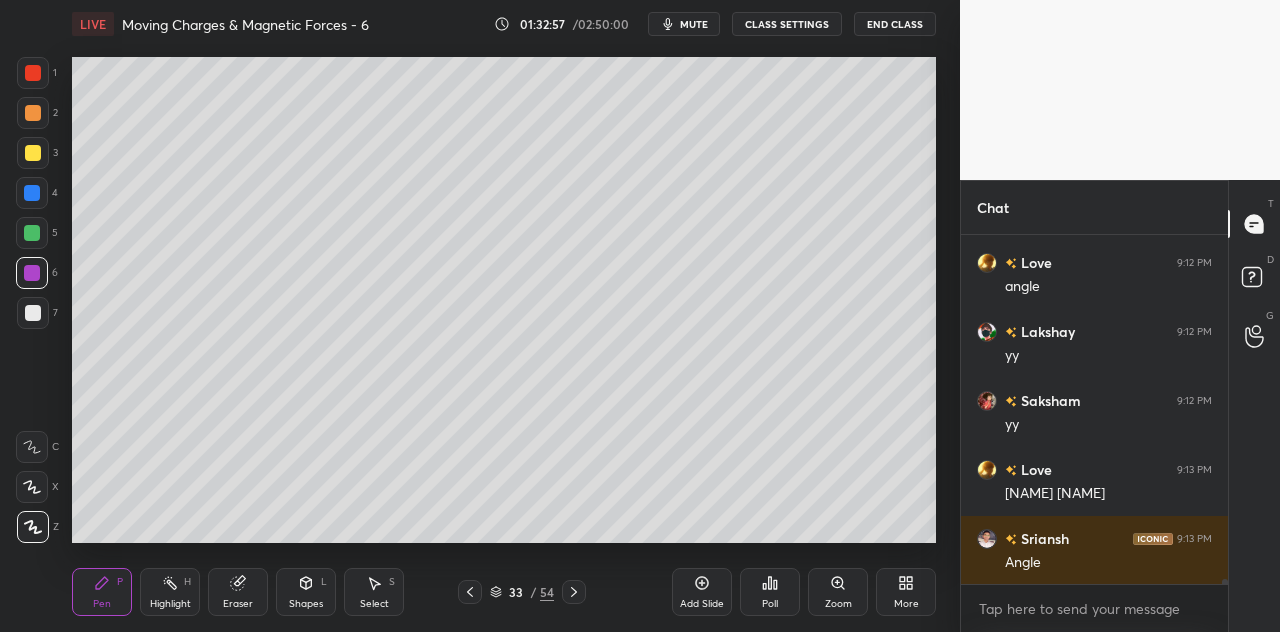 scroll, scrollTop: 25278, scrollLeft: 0, axis: vertical 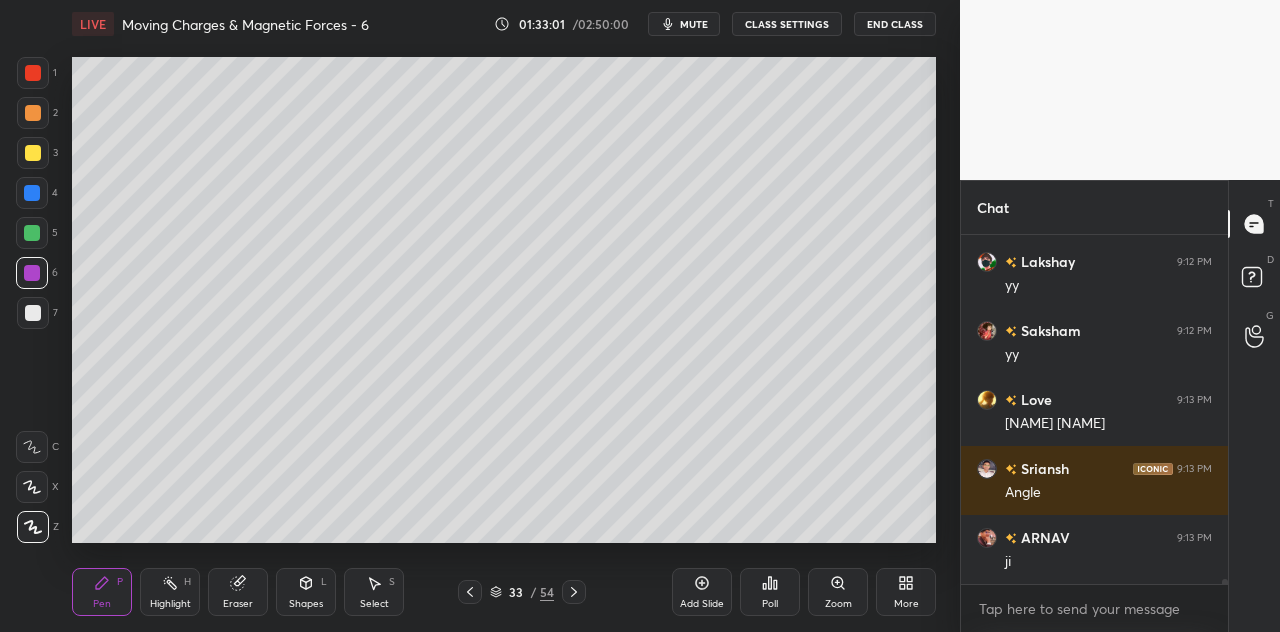 click at bounding box center (32, 193) 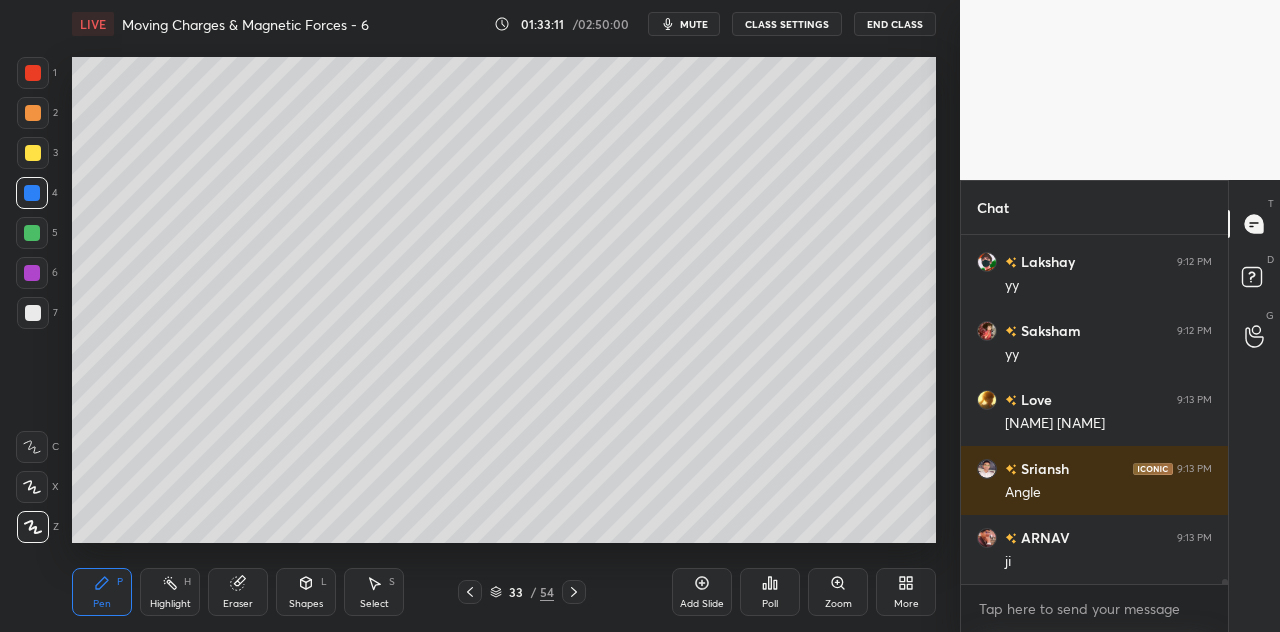 scroll, scrollTop: 25346, scrollLeft: 0, axis: vertical 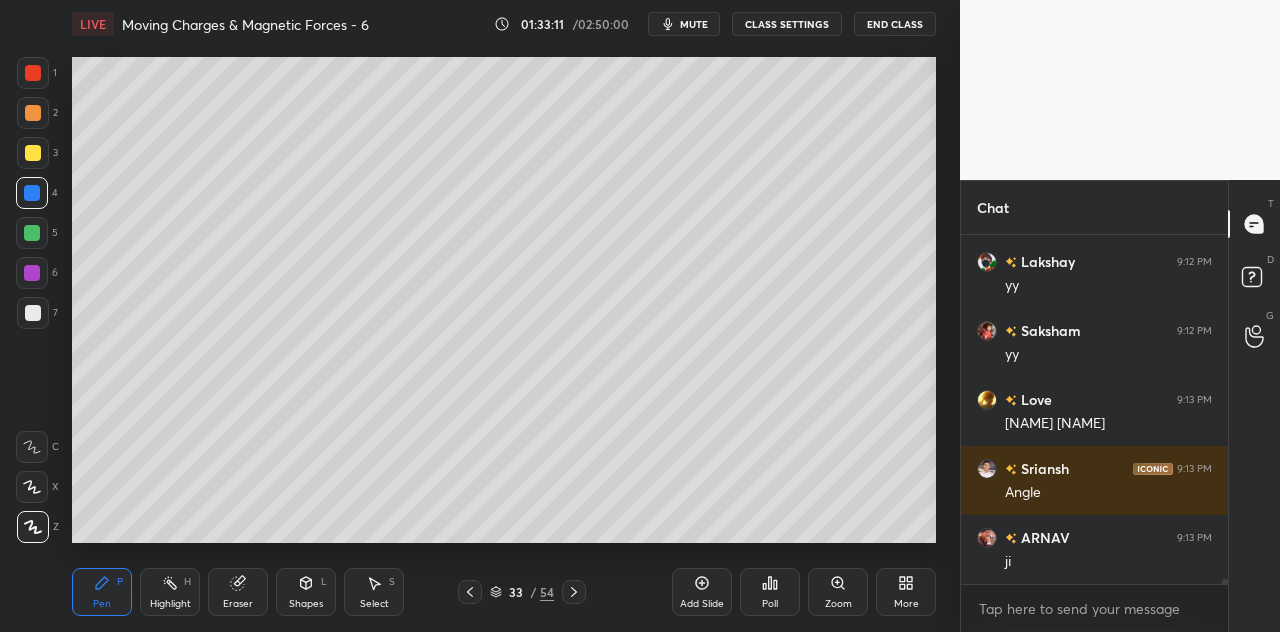 click at bounding box center (32, 273) 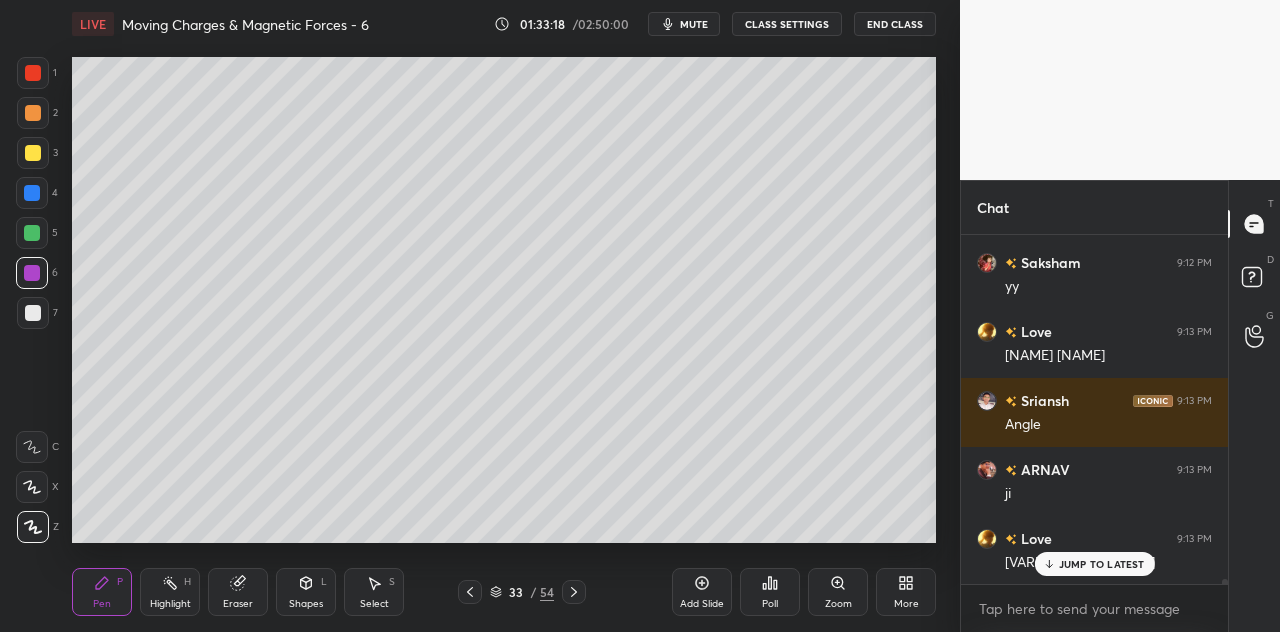 click at bounding box center [33, 153] 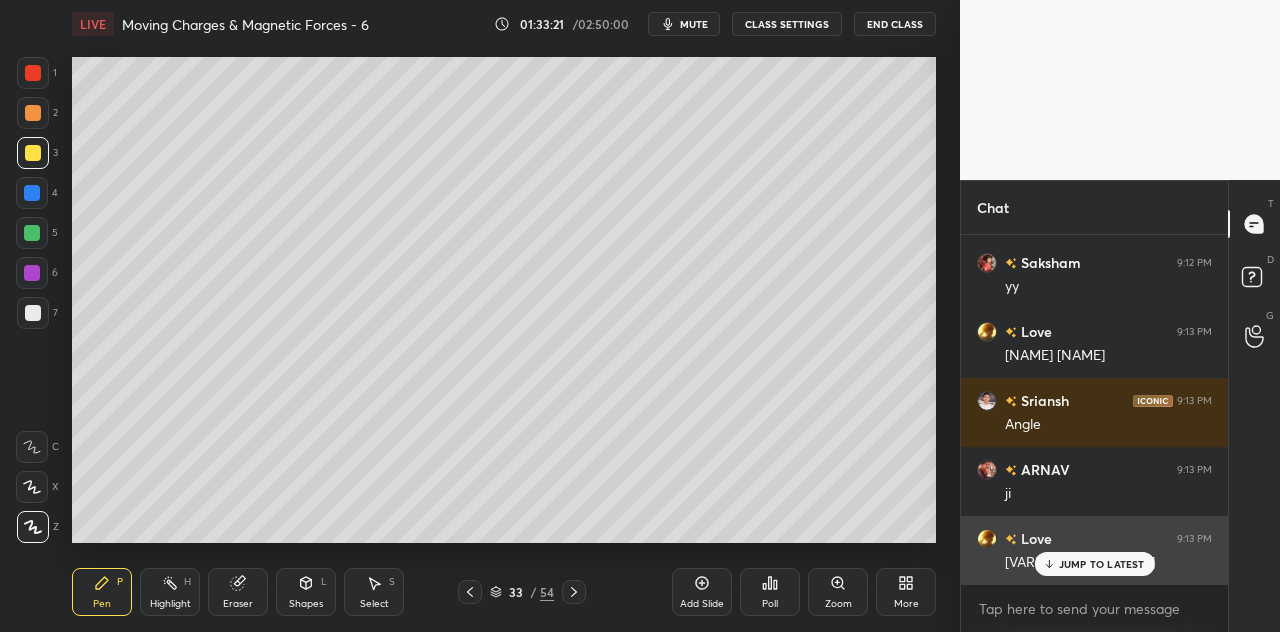 click on "JUMP TO LATEST" at bounding box center (1102, 564) 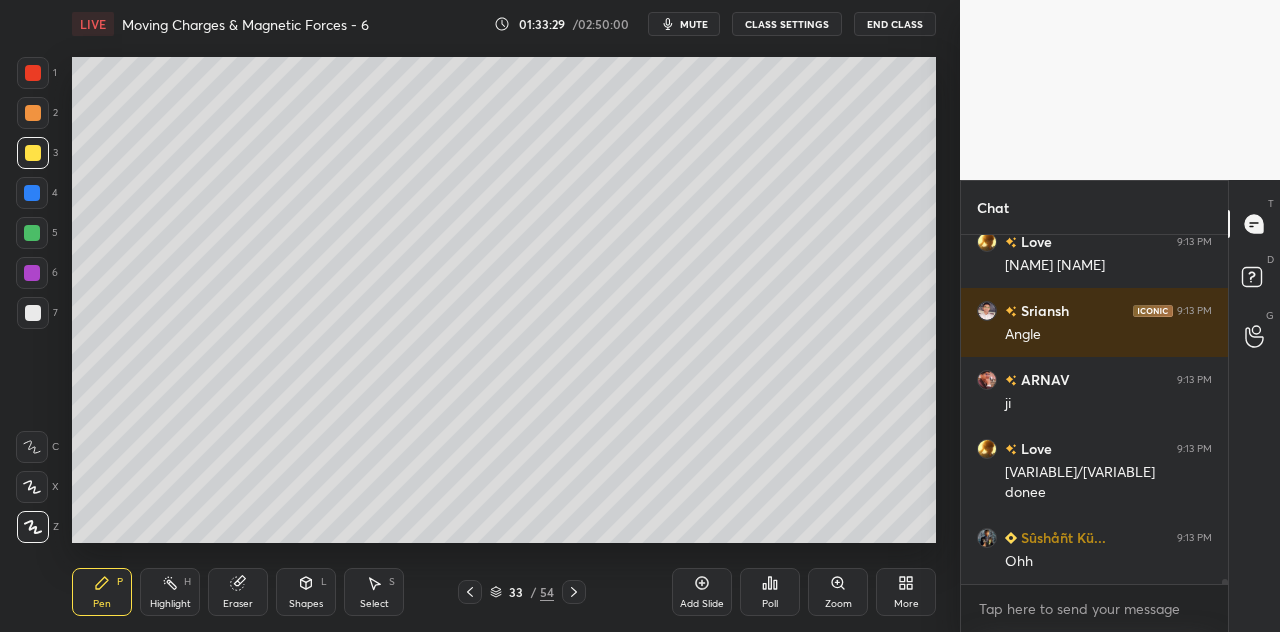 scroll, scrollTop: 25504, scrollLeft: 0, axis: vertical 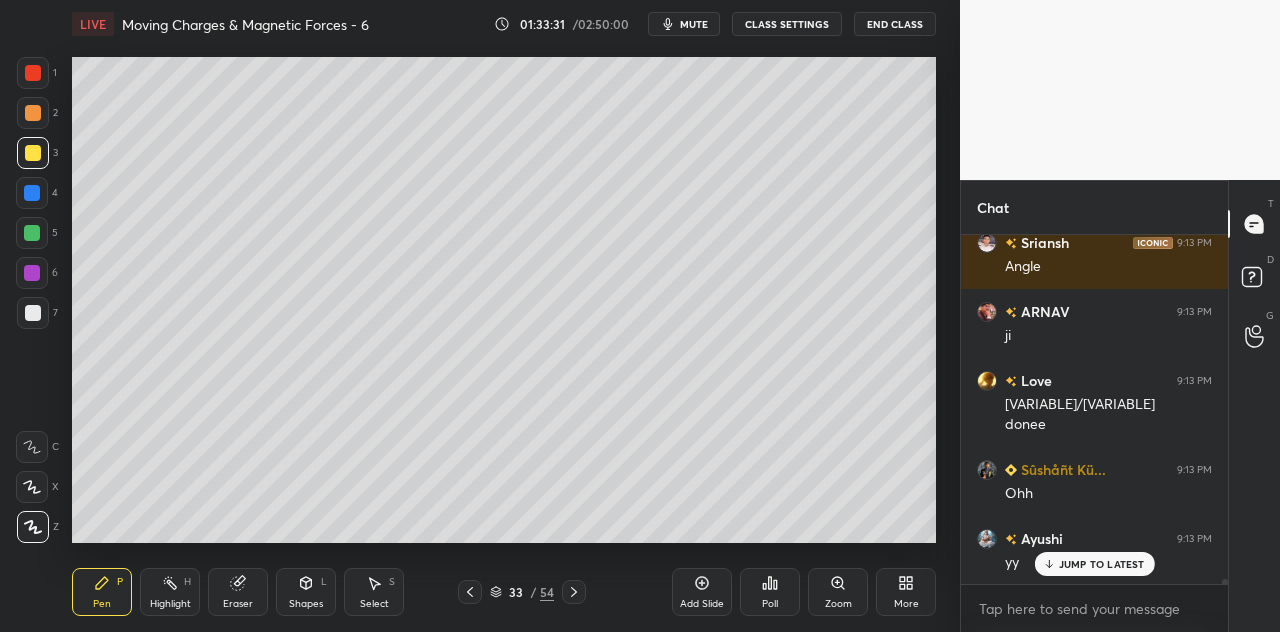 click at bounding box center (33, 113) 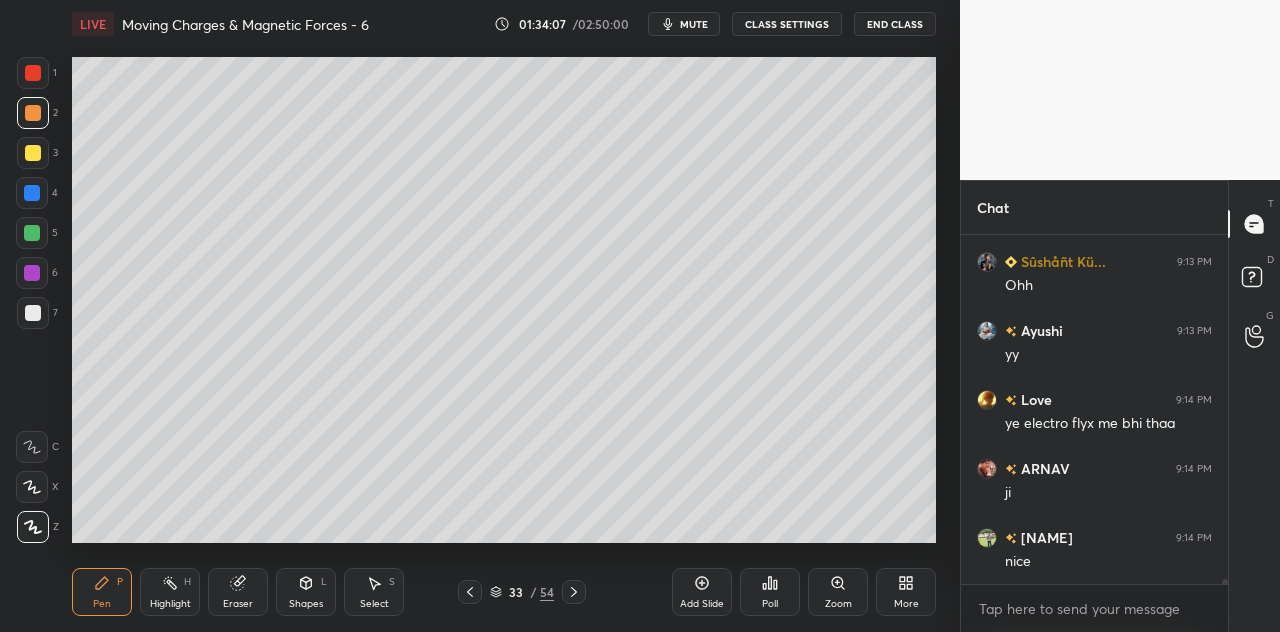 scroll, scrollTop: 25780, scrollLeft: 0, axis: vertical 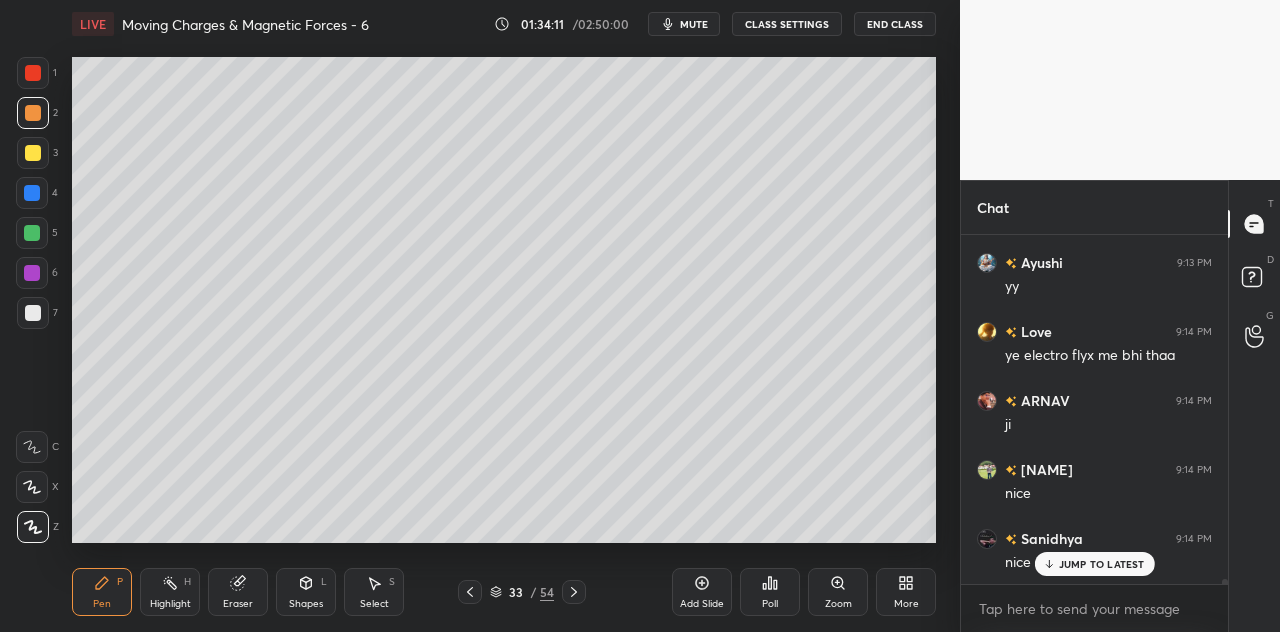 click at bounding box center (32, 273) 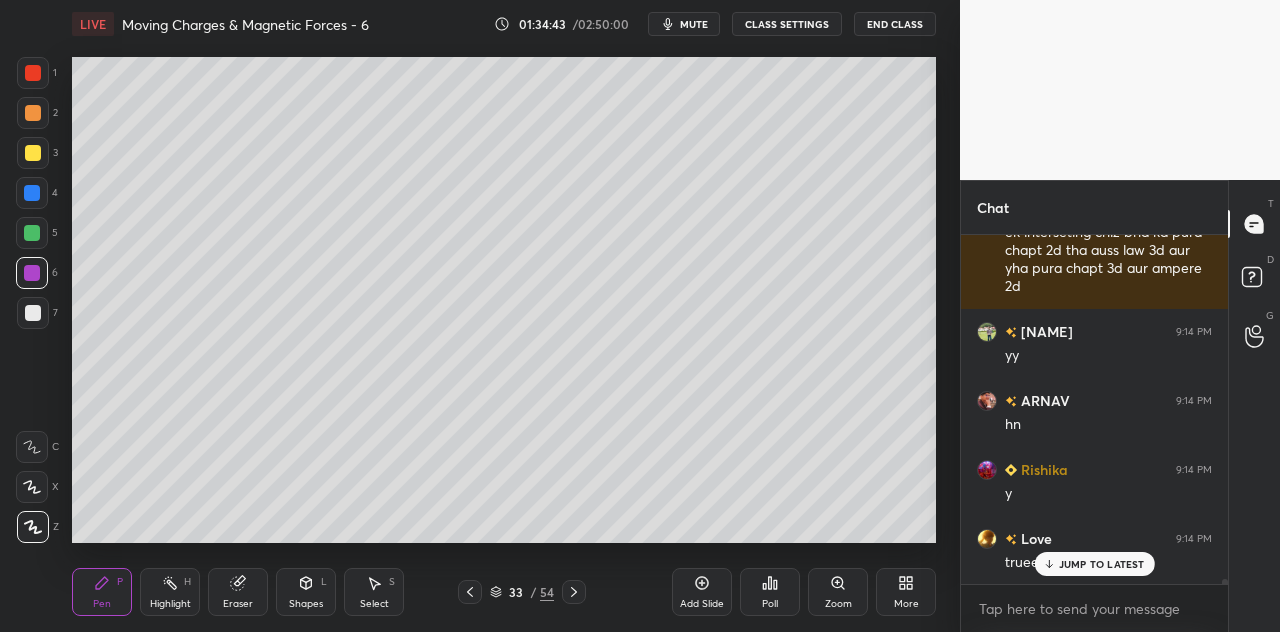 scroll, scrollTop: 26296, scrollLeft: 0, axis: vertical 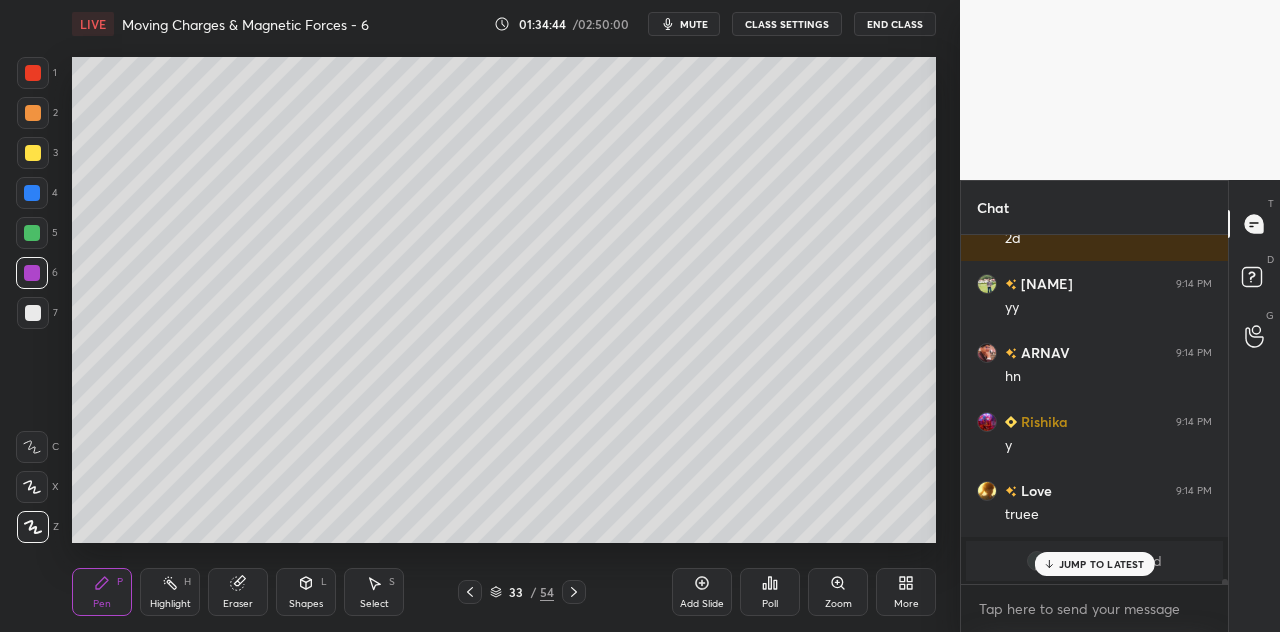 click on "JUMP TO LATEST" at bounding box center [1094, 564] 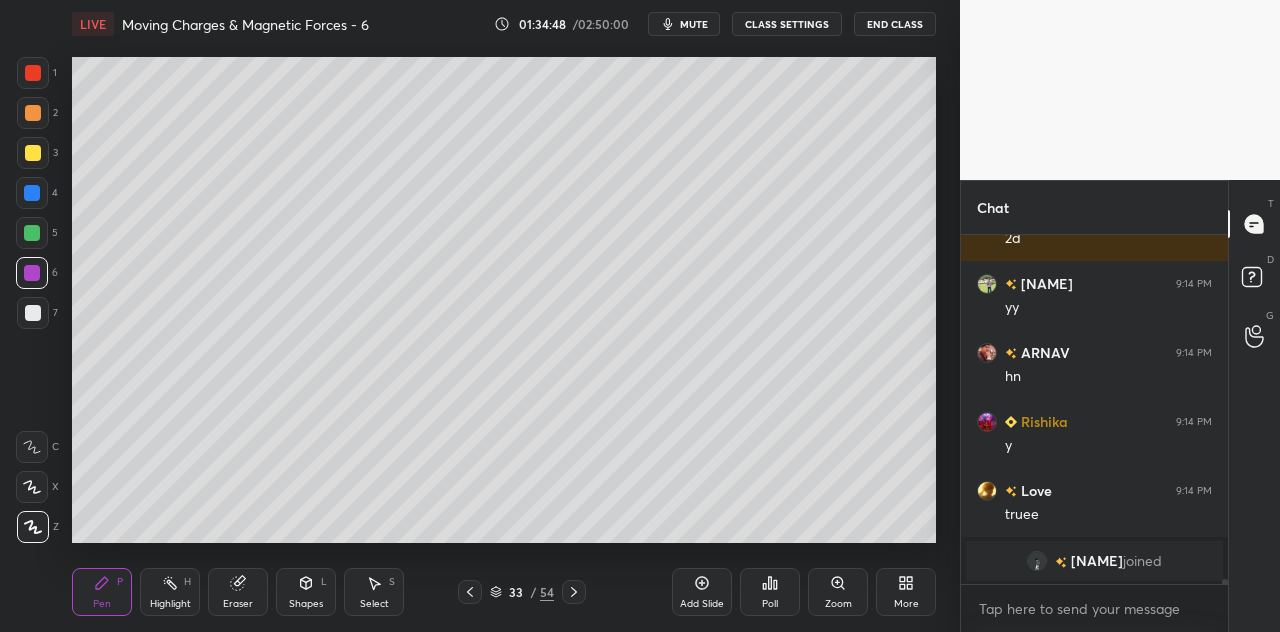 scroll, scrollTop: 26366, scrollLeft: 0, axis: vertical 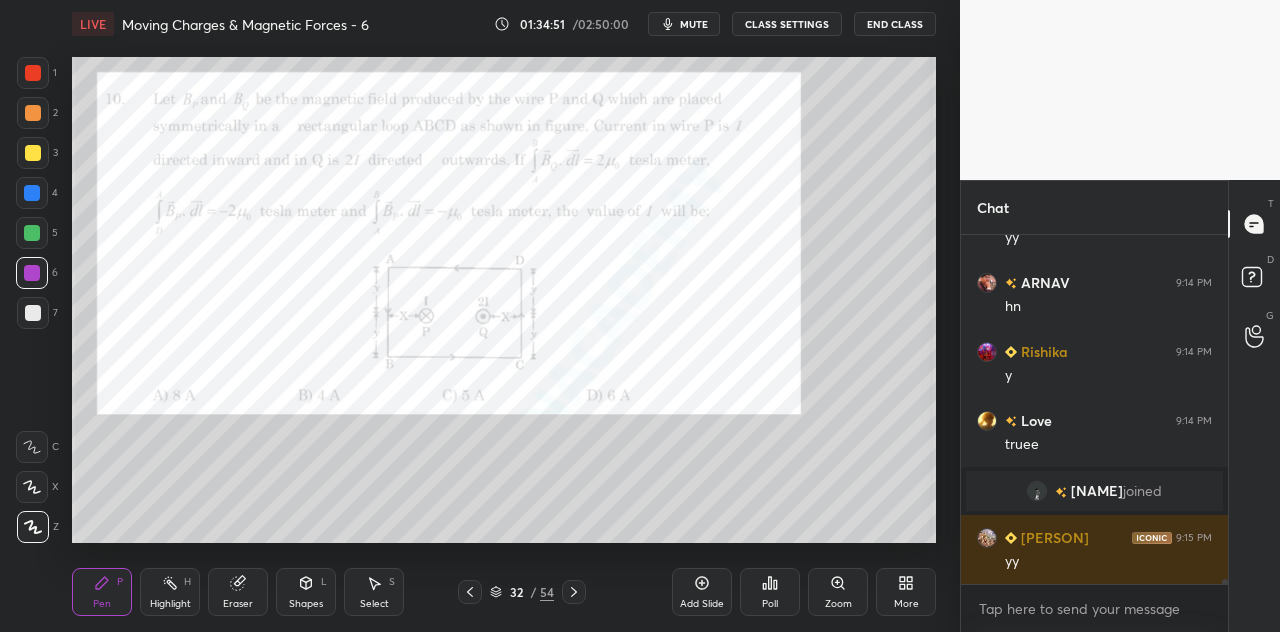 click on "Shapes L" at bounding box center (306, 592) 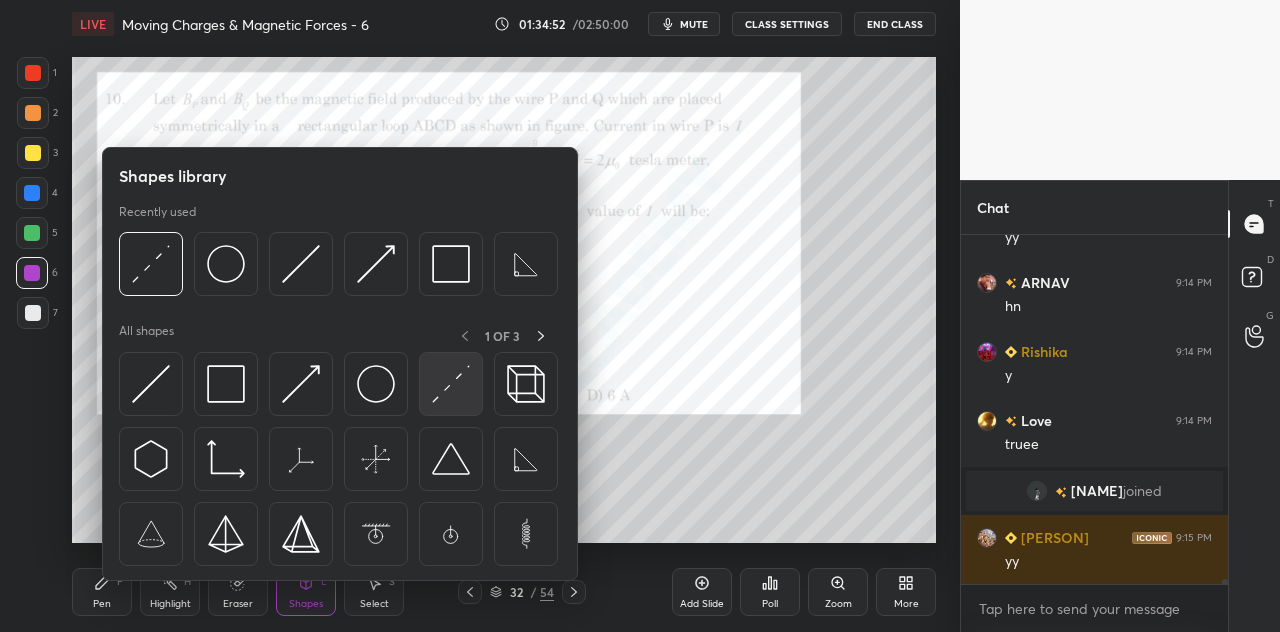 click at bounding box center (451, 384) 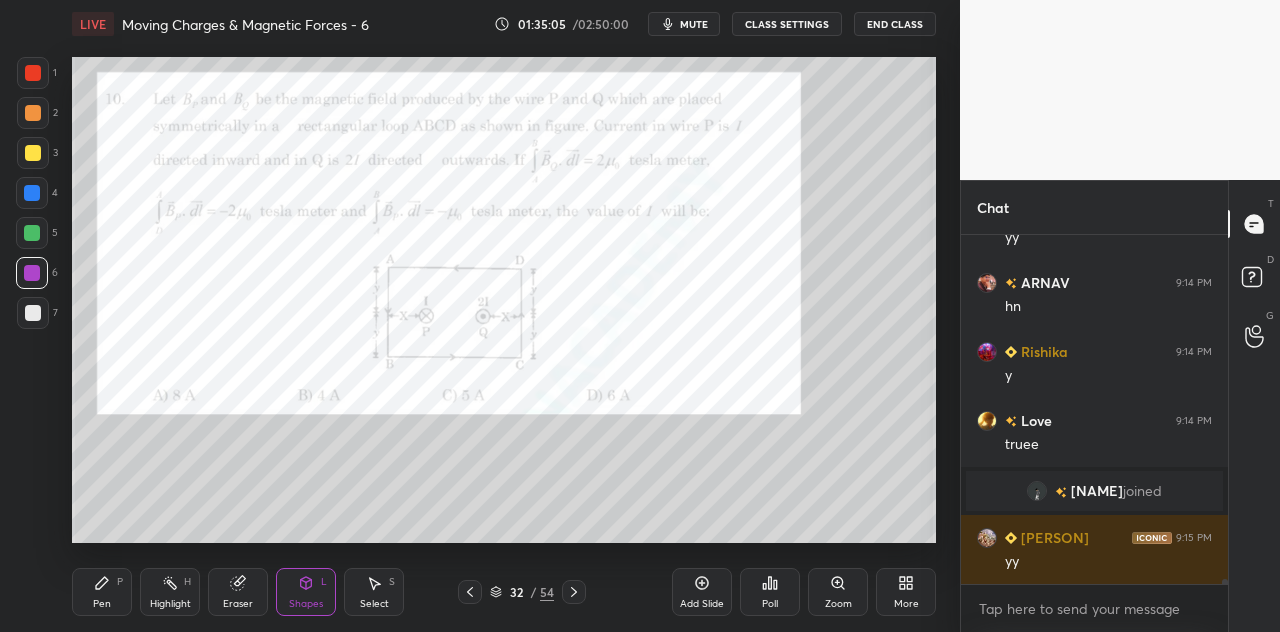 click on "Pen P" at bounding box center [102, 592] 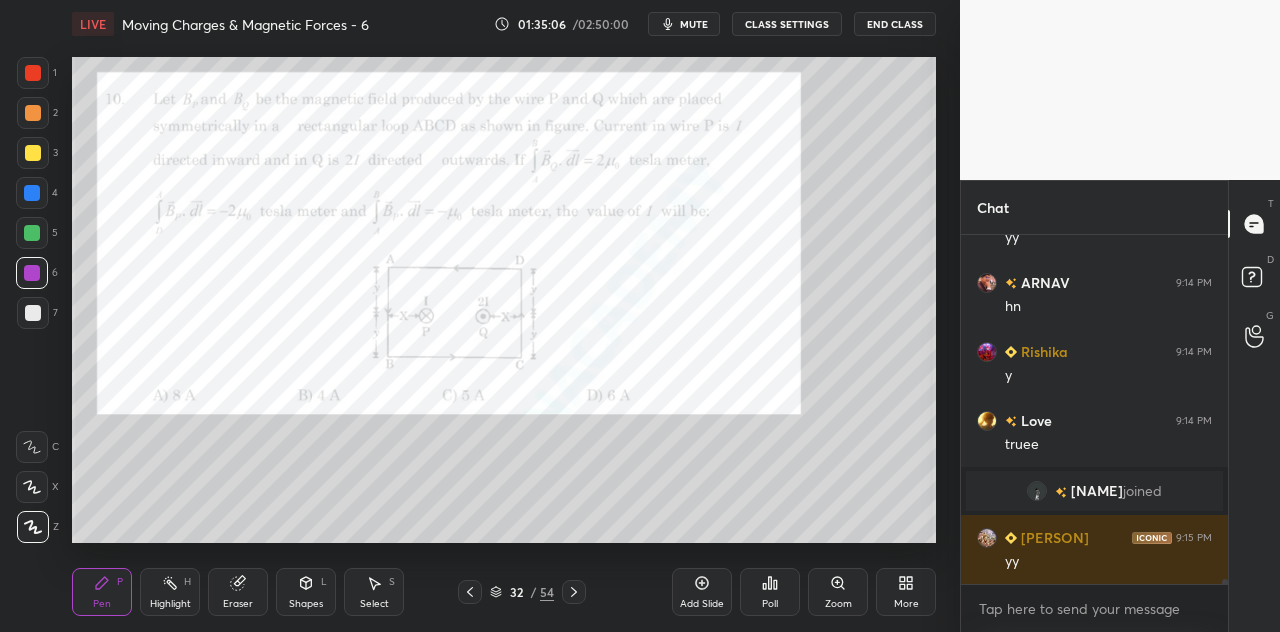 click at bounding box center (33, 73) 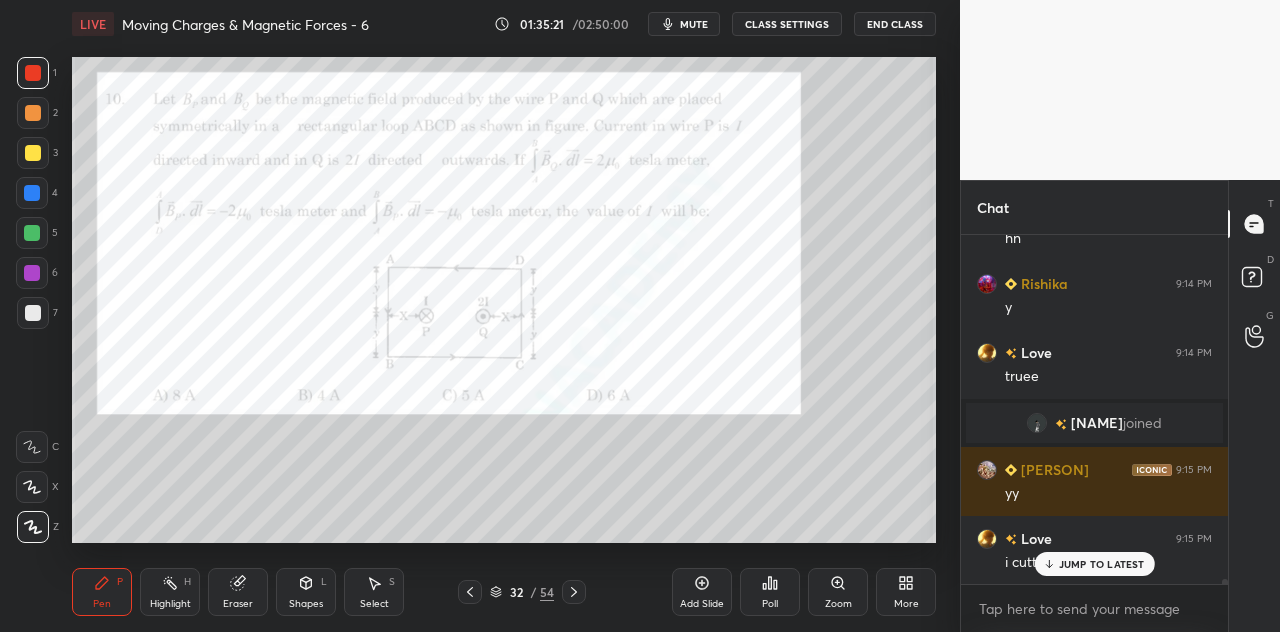 scroll, scrollTop: 26482, scrollLeft: 0, axis: vertical 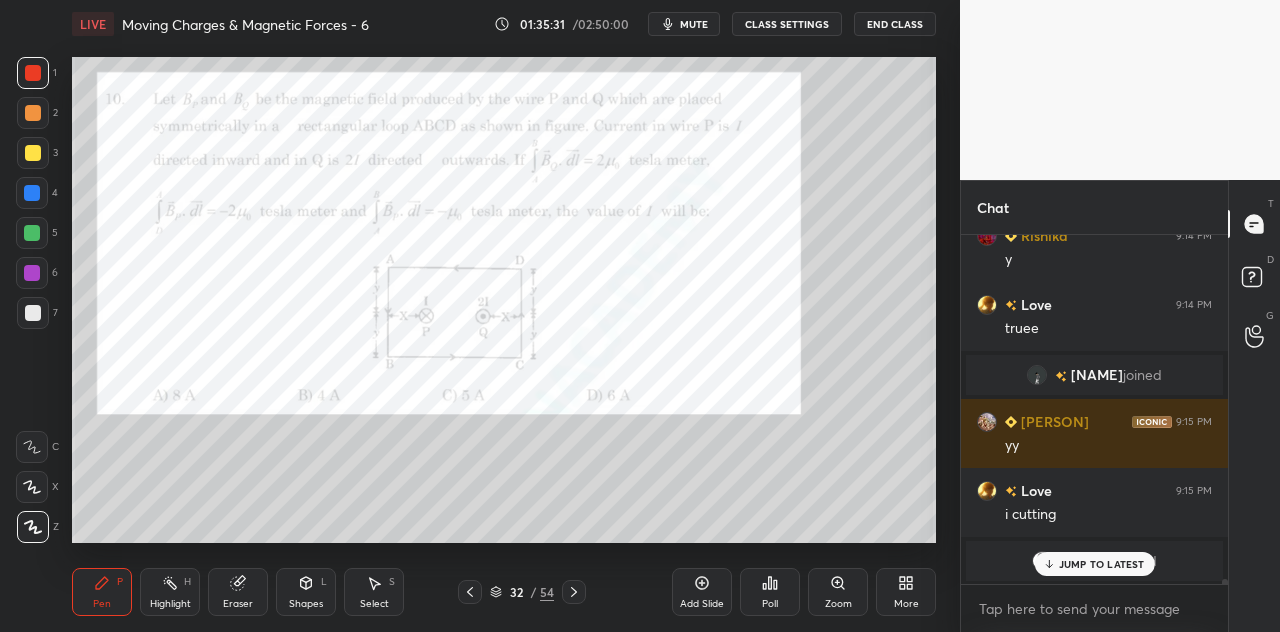click 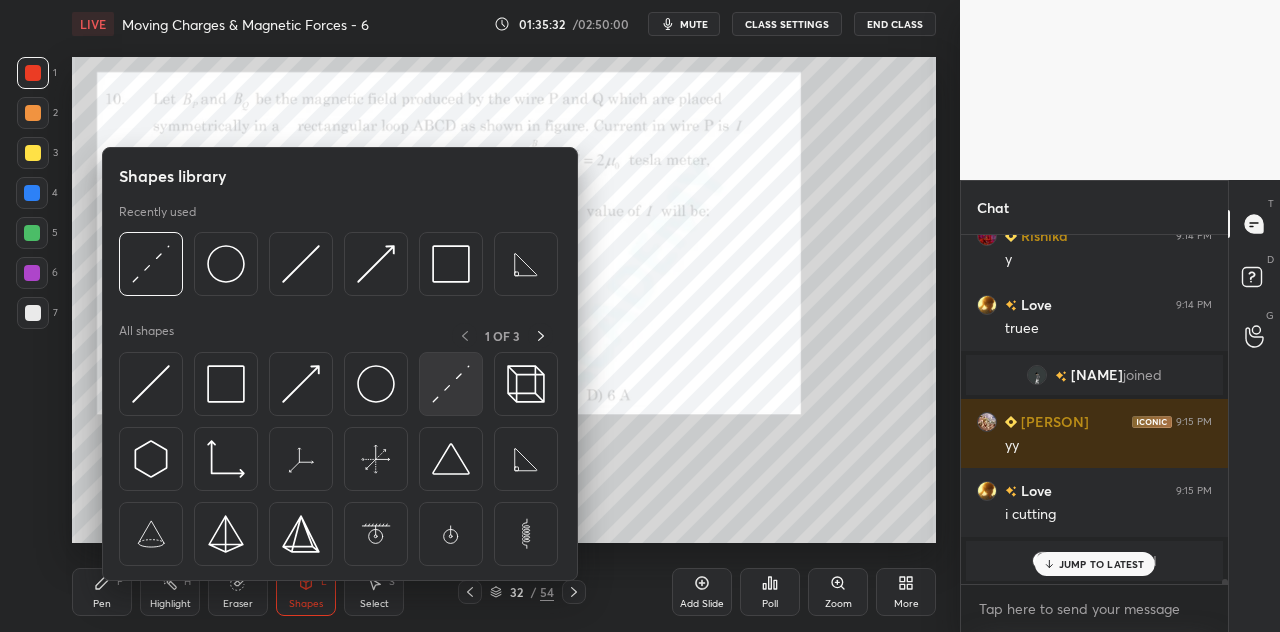 click at bounding box center (451, 384) 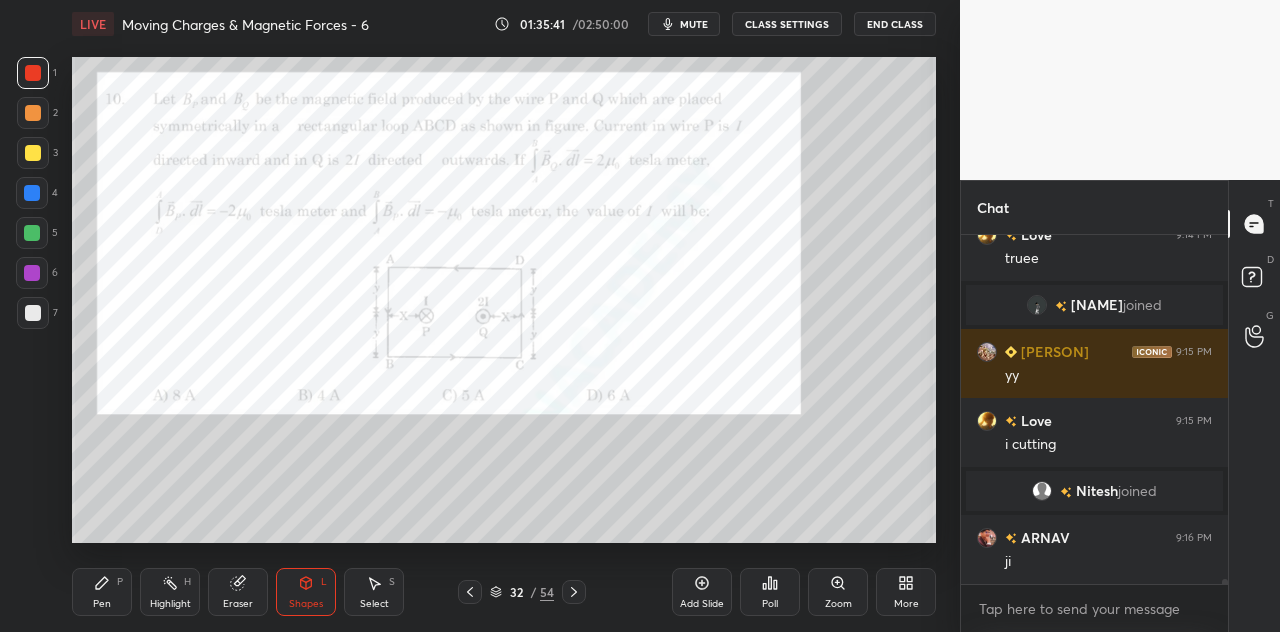 scroll, scrollTop: 26620, scrollLeft: 0, axis: vertical 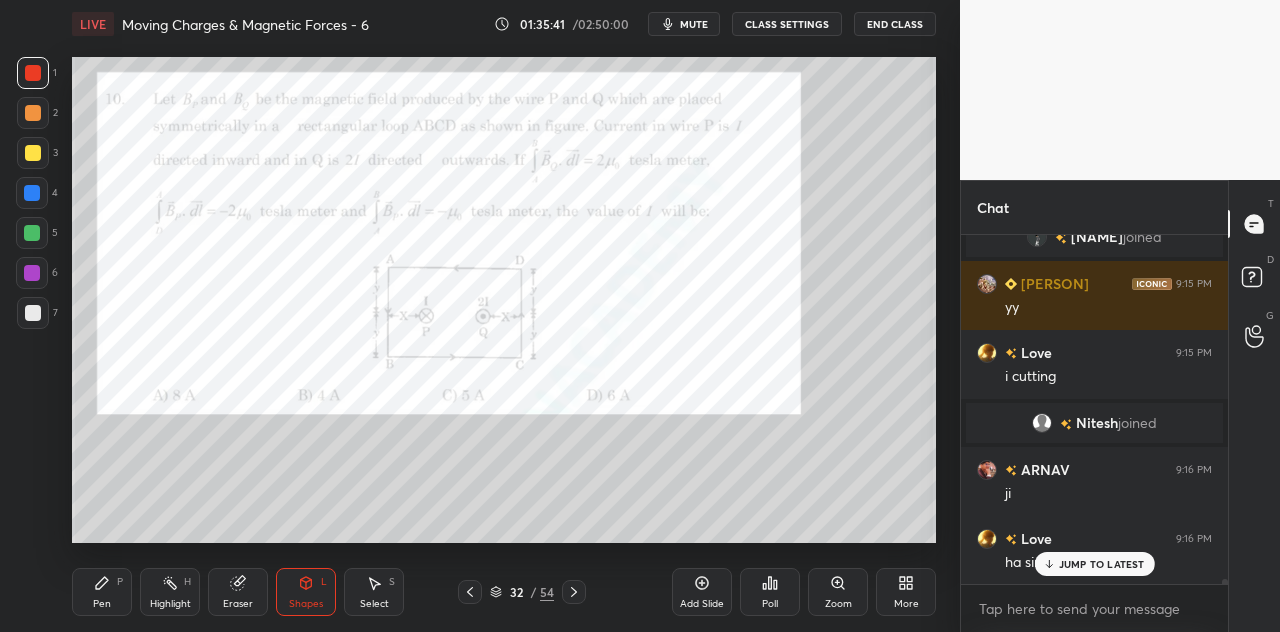 click 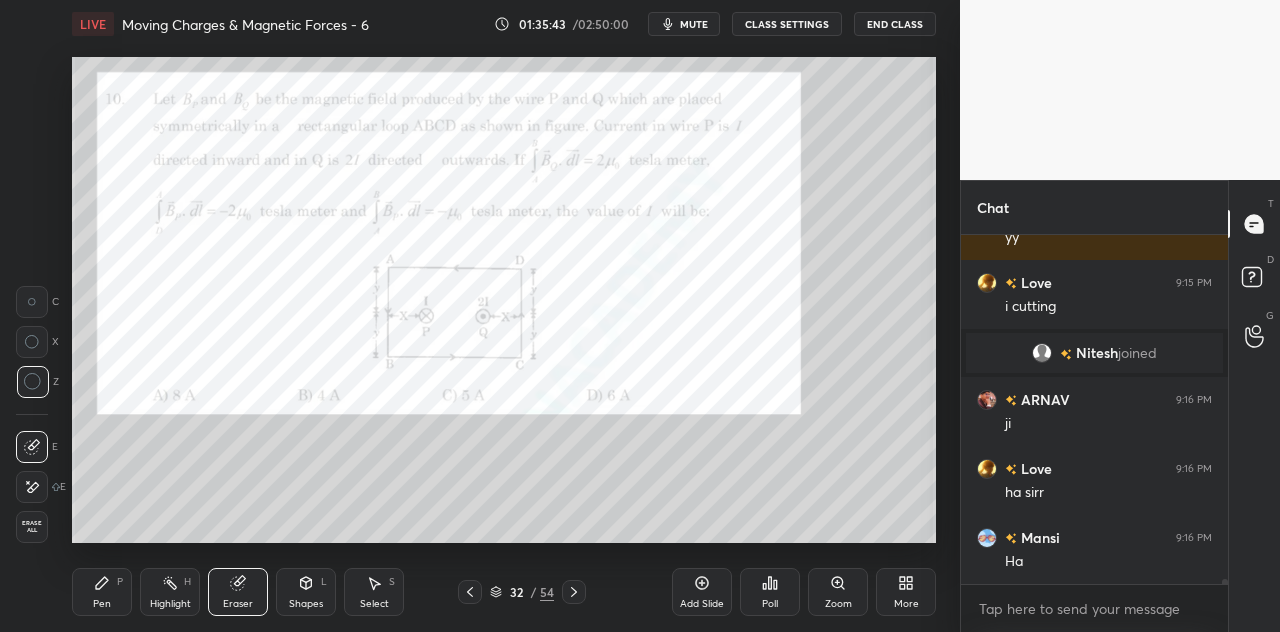 scroll, scrollTop: 26758, scrollLeft: 0, axis: vertical 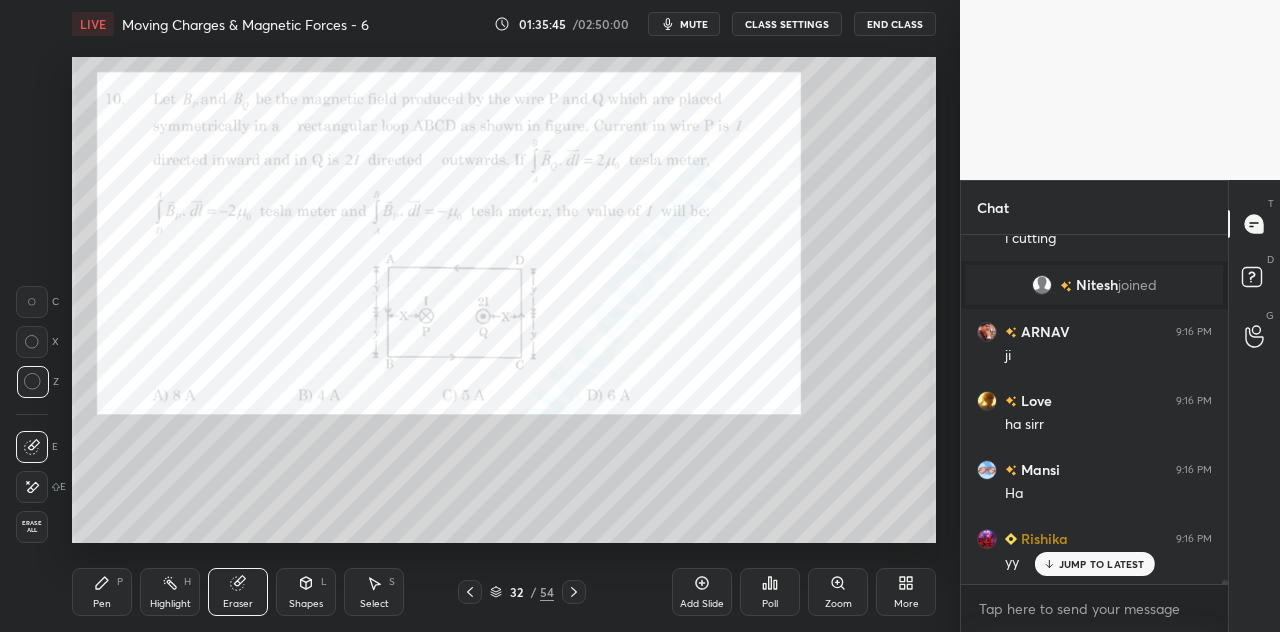 click on "Pen P" at bounding box center [102, 592] 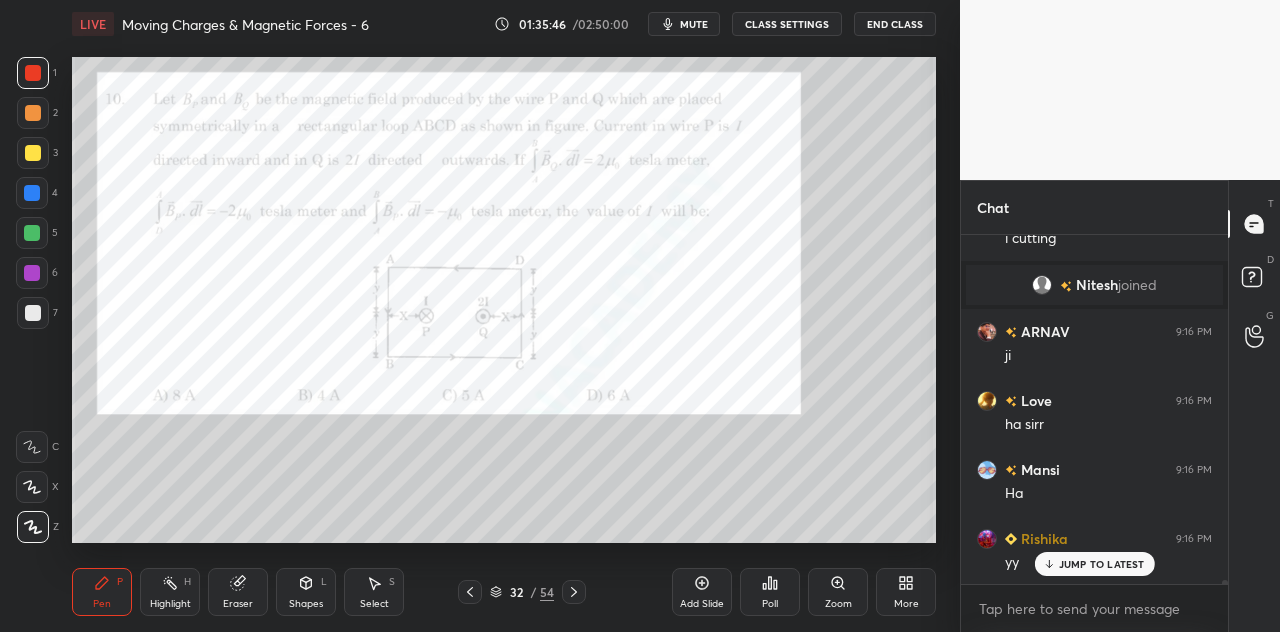 scroll, scrollTop: 26828, scrollLeft: 0, axis: vertical 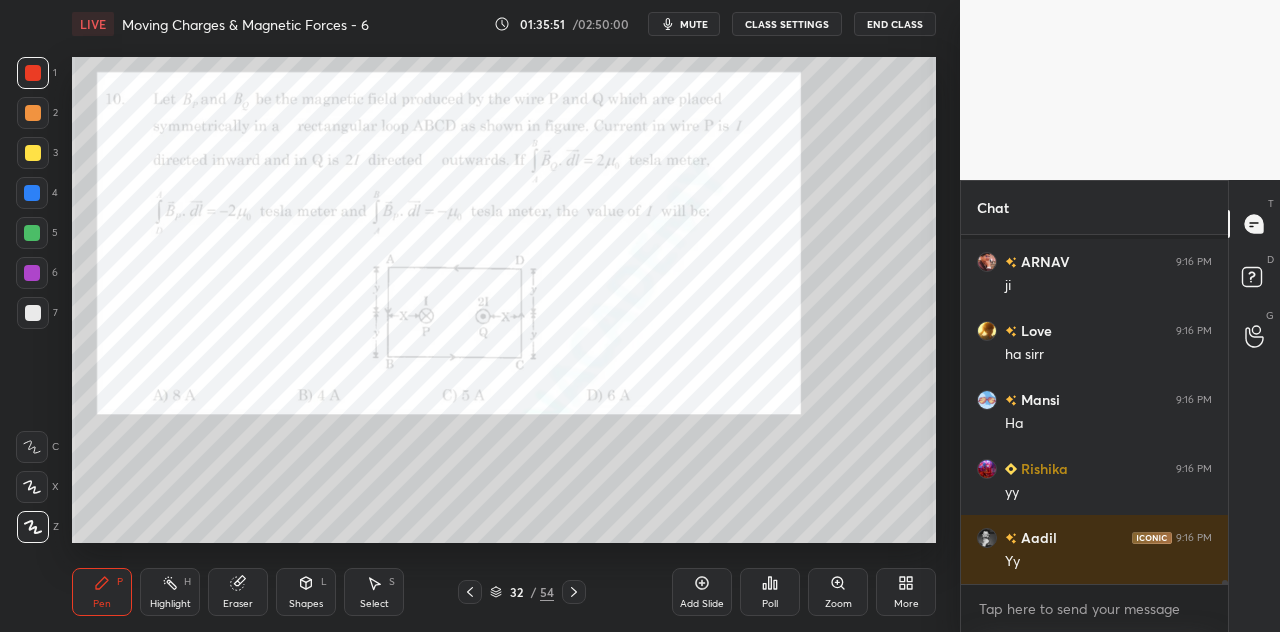 click on "Eraser" at bounding box center [238, 592] 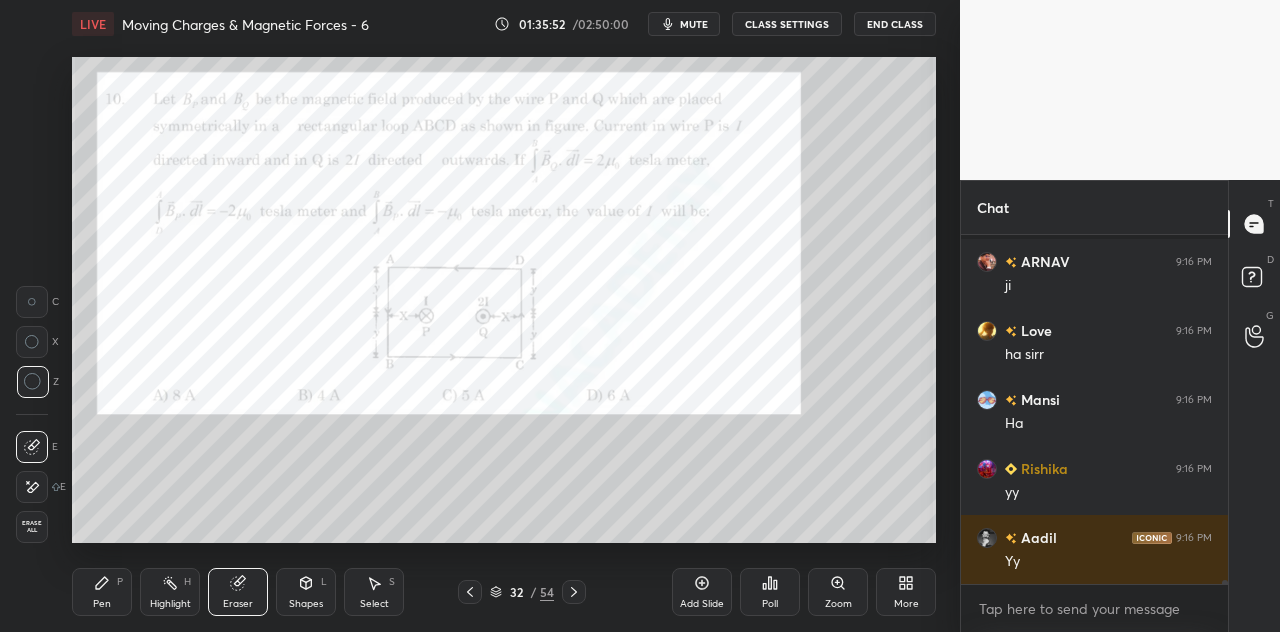 click on "Pen" at bounding box center (102, 604) 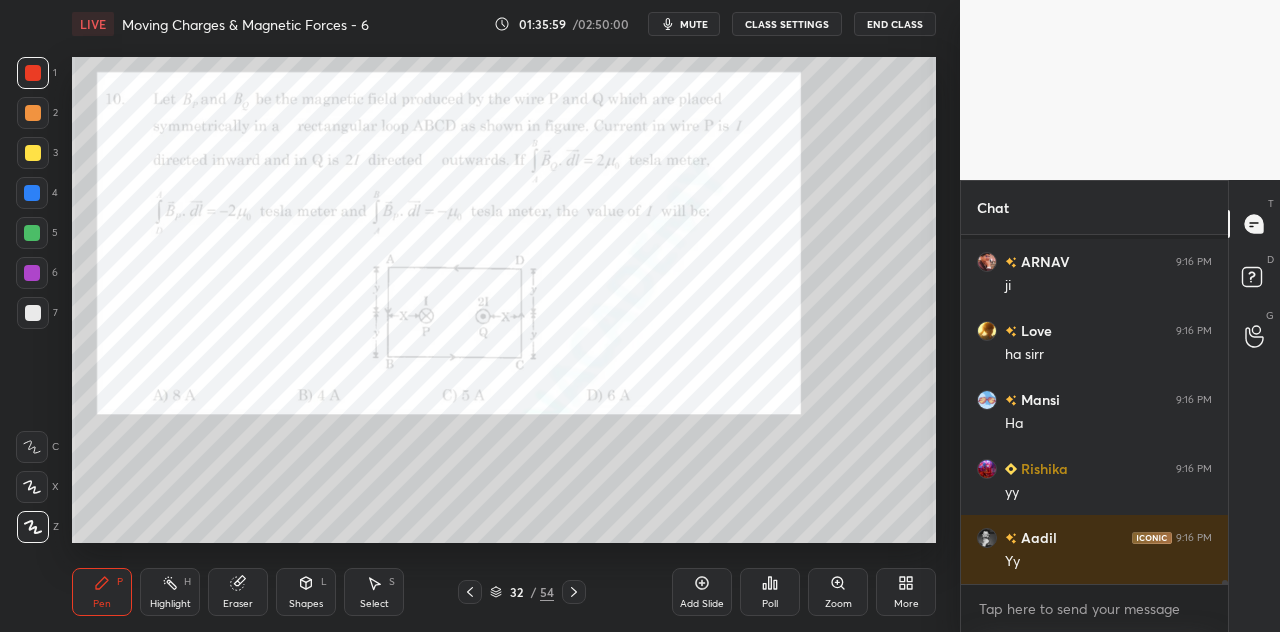 click at bounding box center (33, 73) 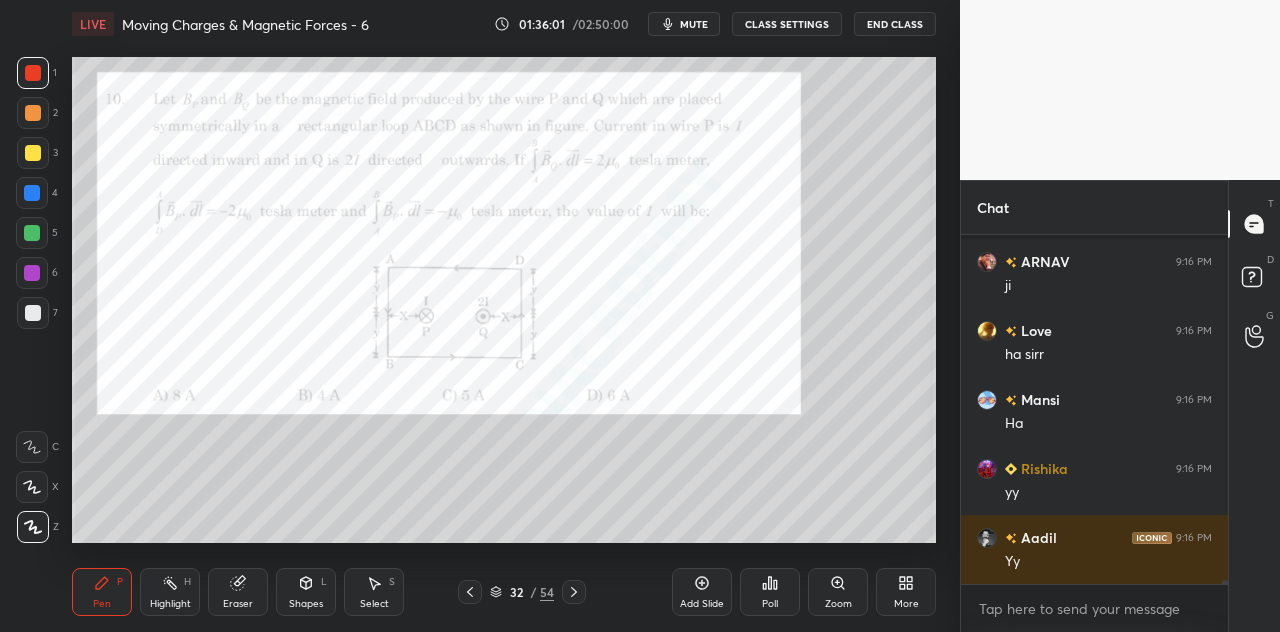 scroll, scrollTop: 26896, scrollLeft: 0, axis: vertical 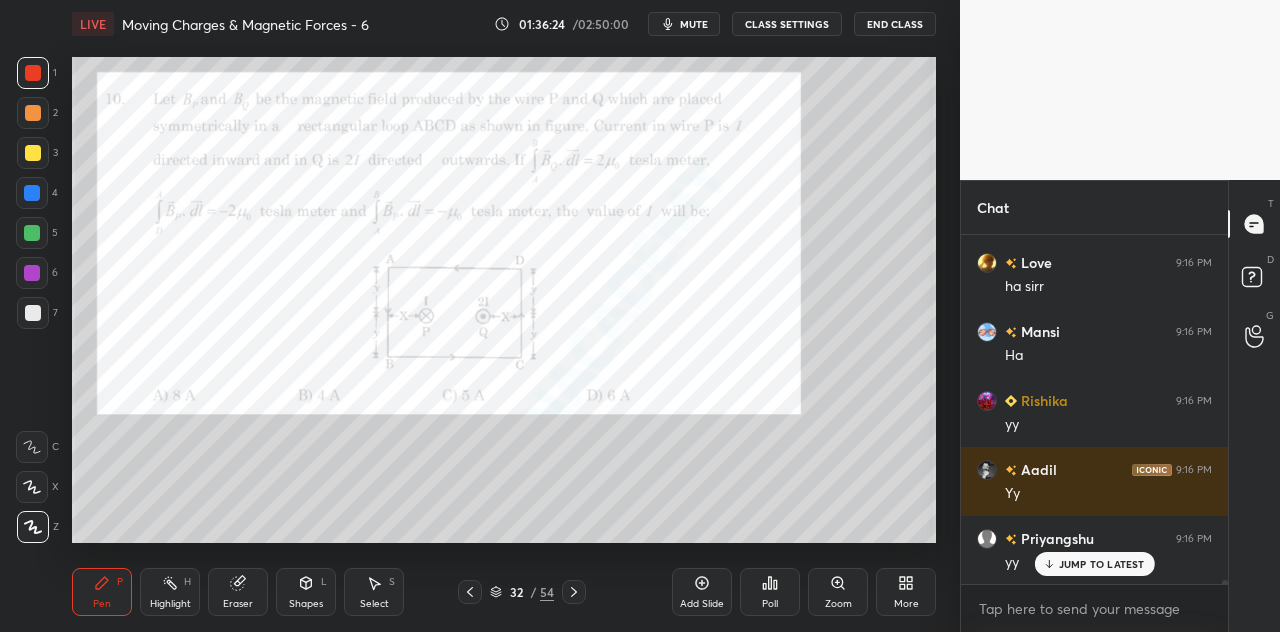 click on "JUMP TO LATEST" at bounding box center (1094, 564) 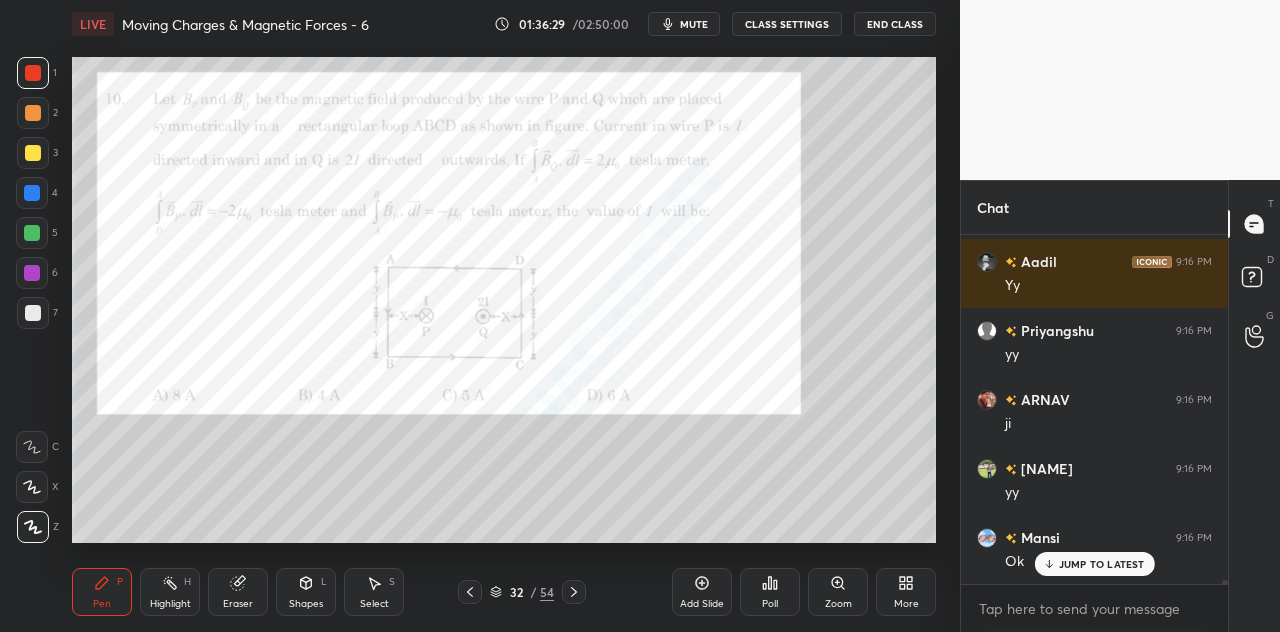 scroll, scrollTop: 27172, scrollLeft: 0, axis: vertical 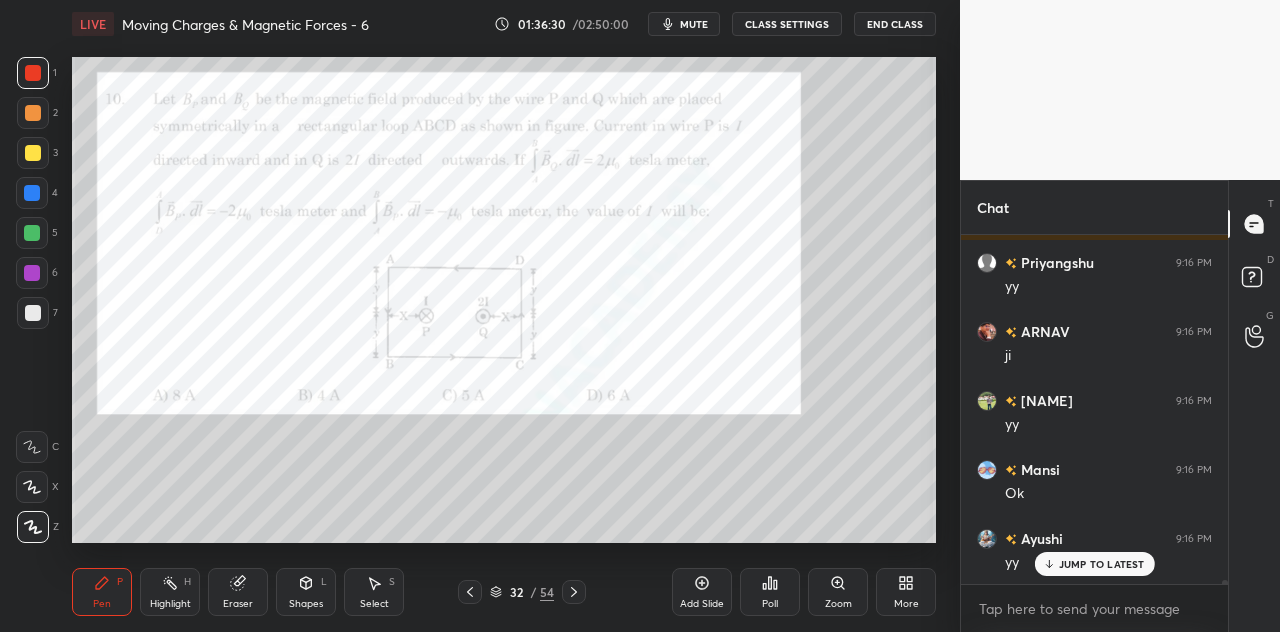 click at bounding box center [32, 193] 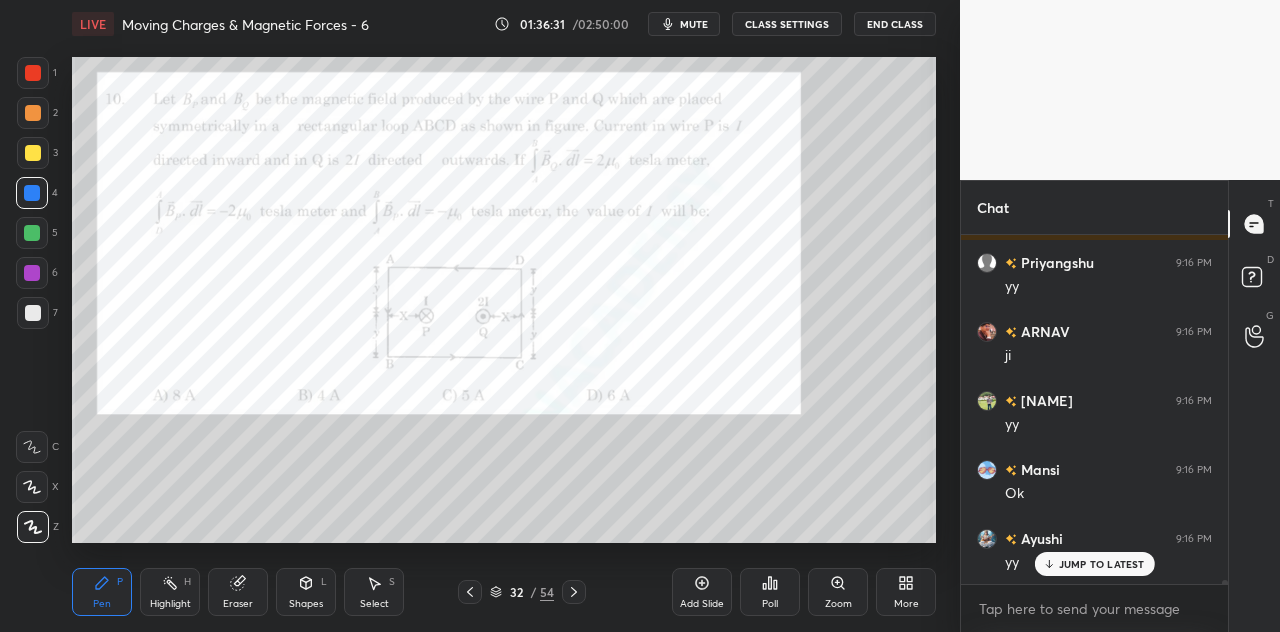 click on "Shapes L" at bounding box center [306, 592] 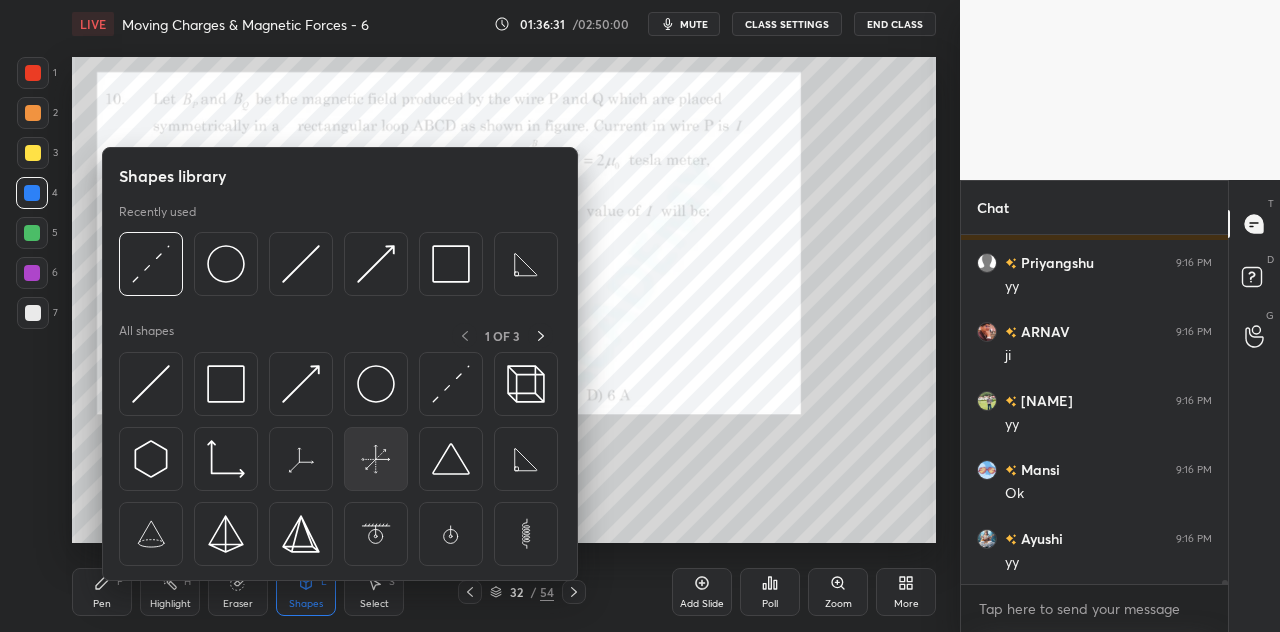 scroll, scrollTop: 27242, scrollLeft: 0, axis: vertical 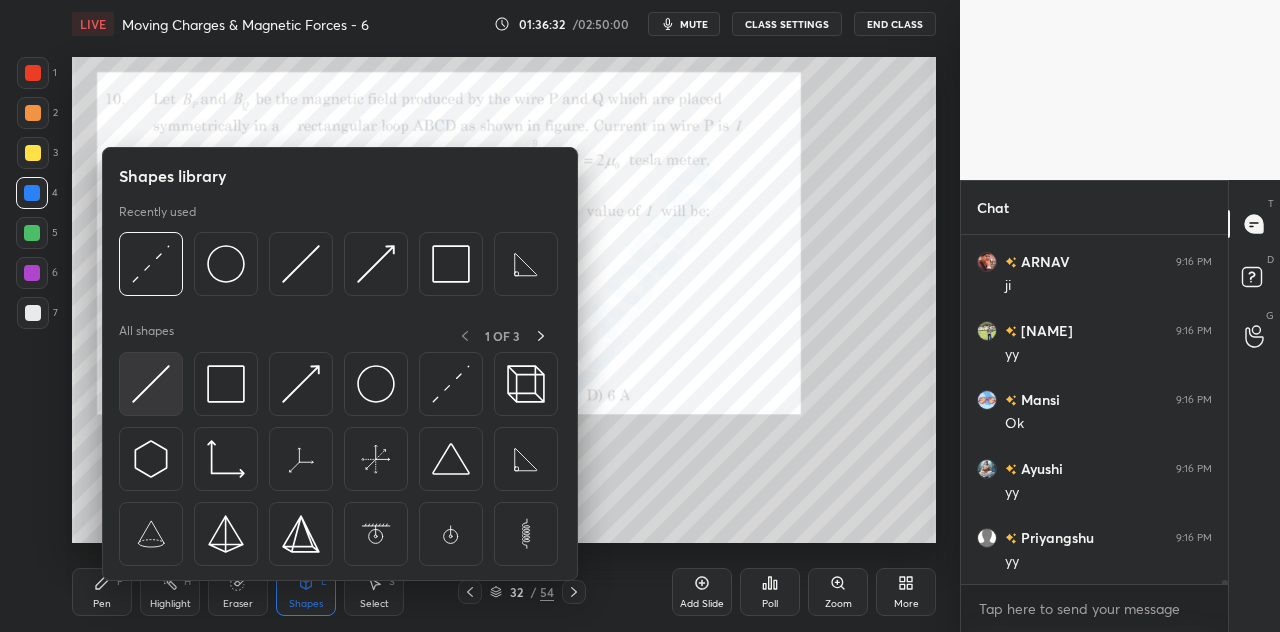click at bounding box center (151, 384) 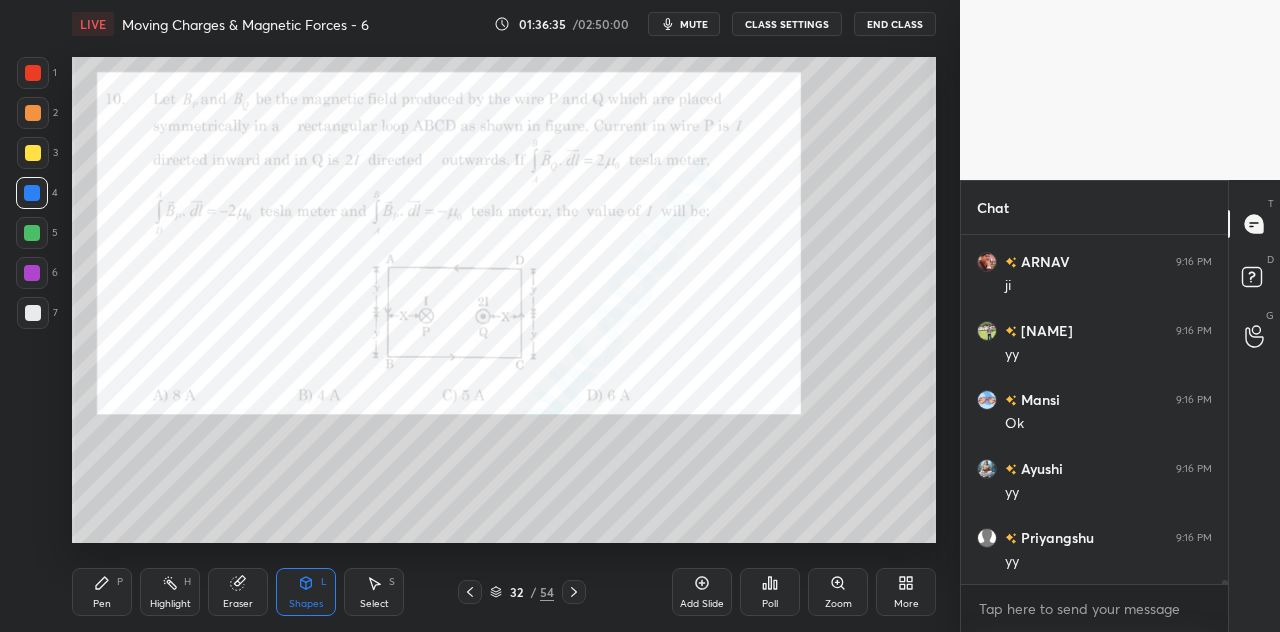 click 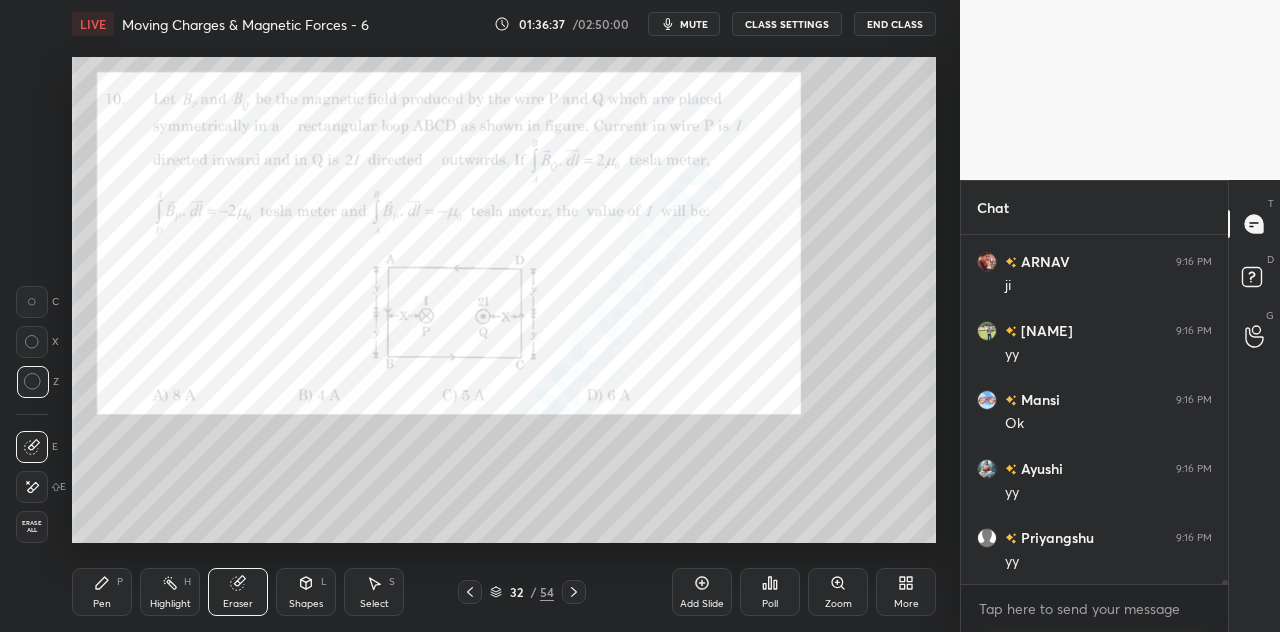 click 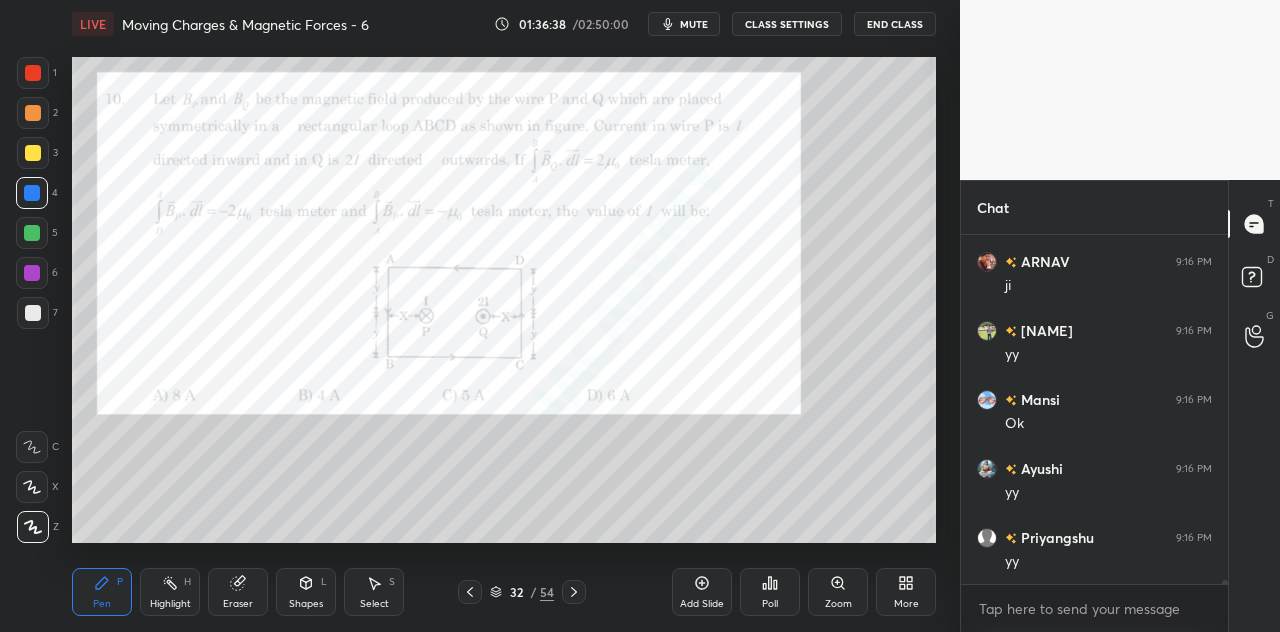click on "Shapes L" at bounding box center [306, 592] 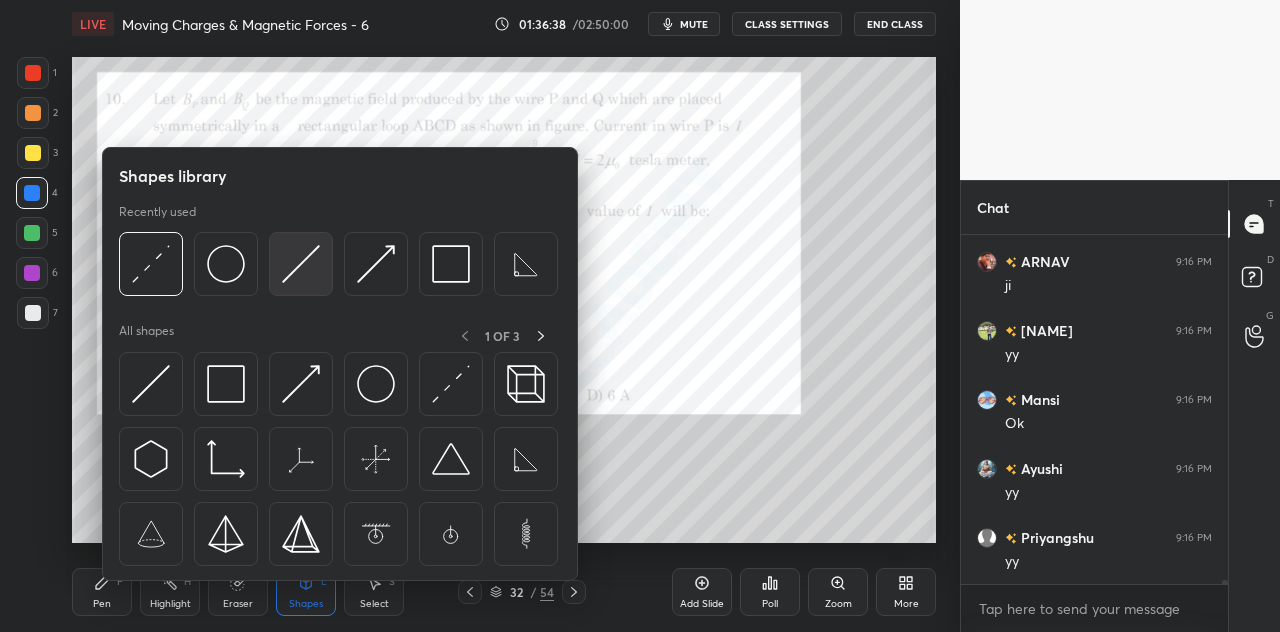 click at bounding box center (301, 264) 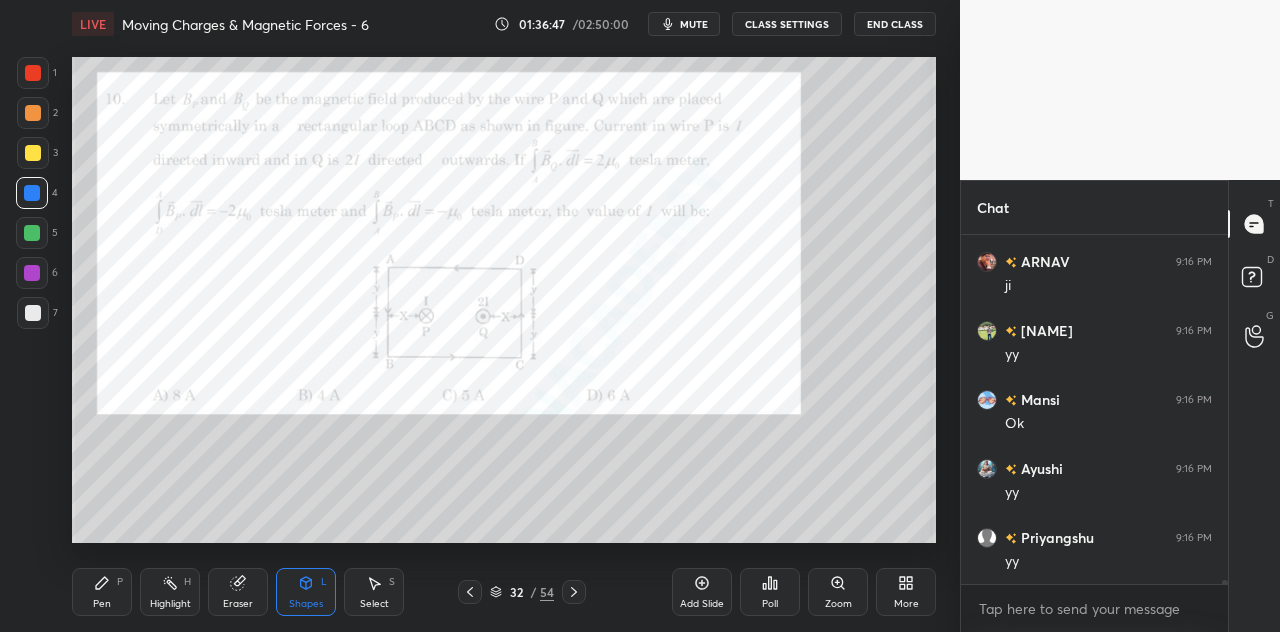 click on "Pen" at bounding box center [102, 604] 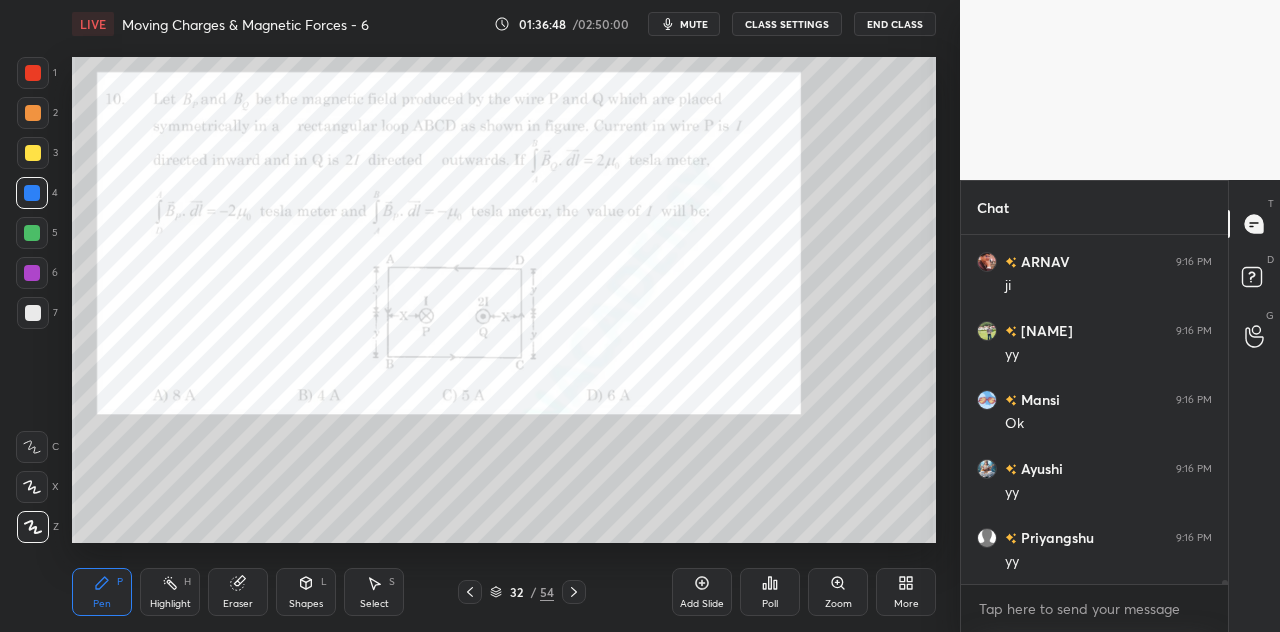 click at bounding box center (32, 193) 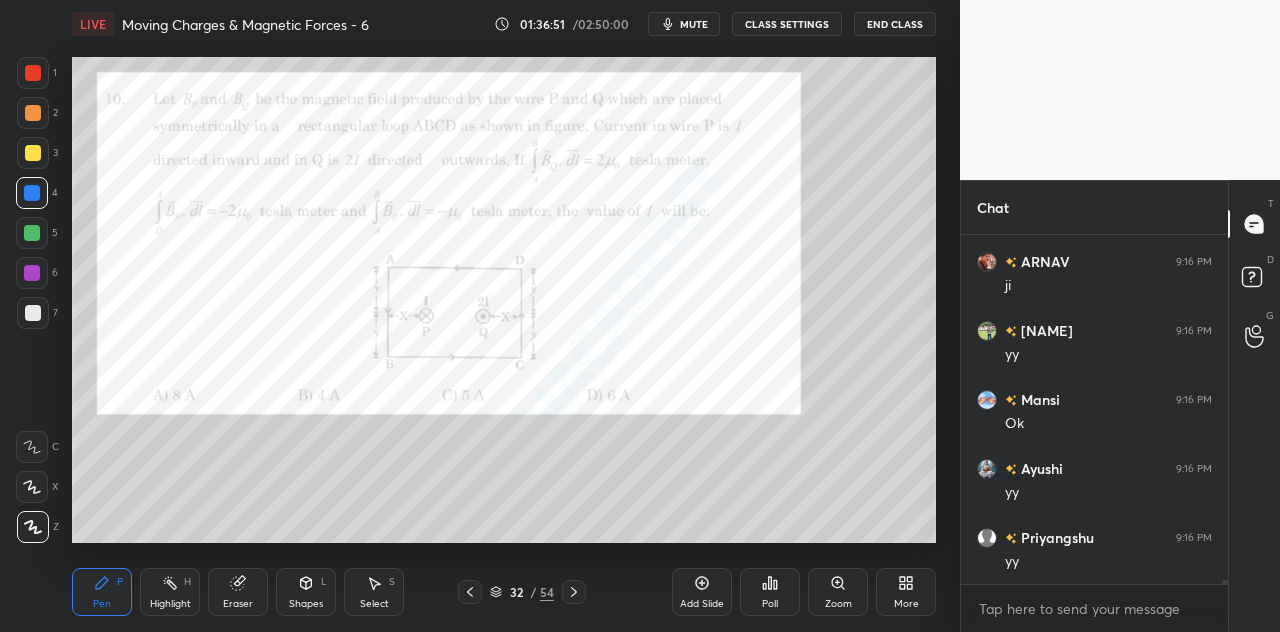 click on "Shapes L" at bounding box center [306, 592] 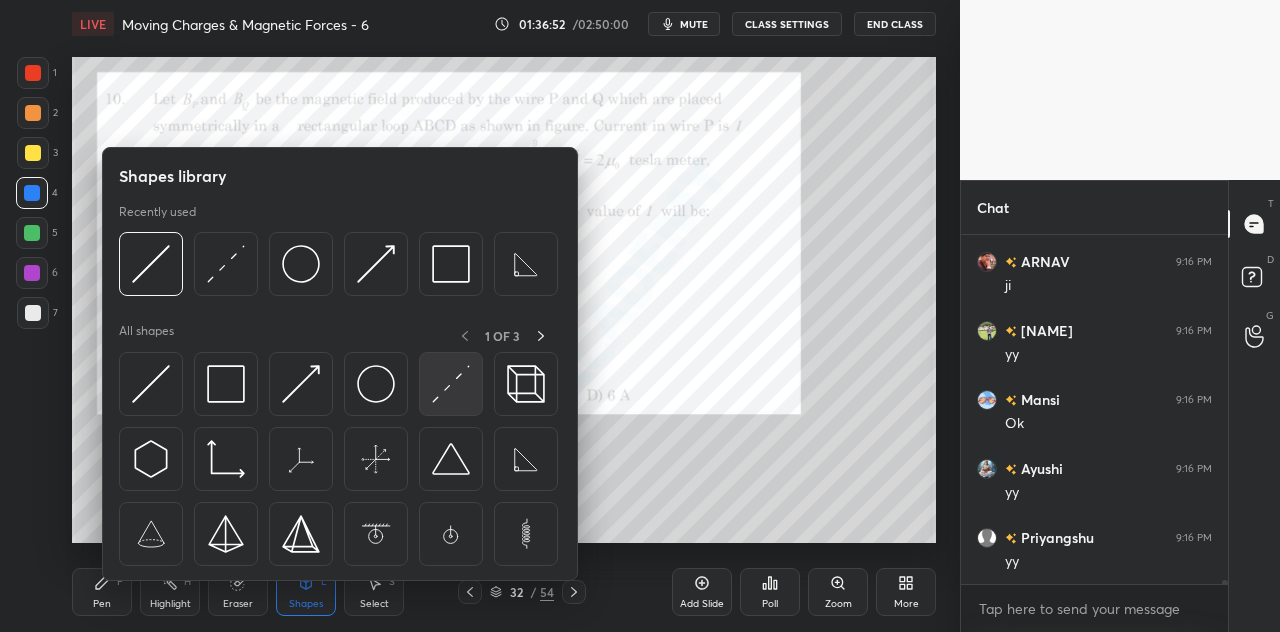 click at bounding box center [451, 384] 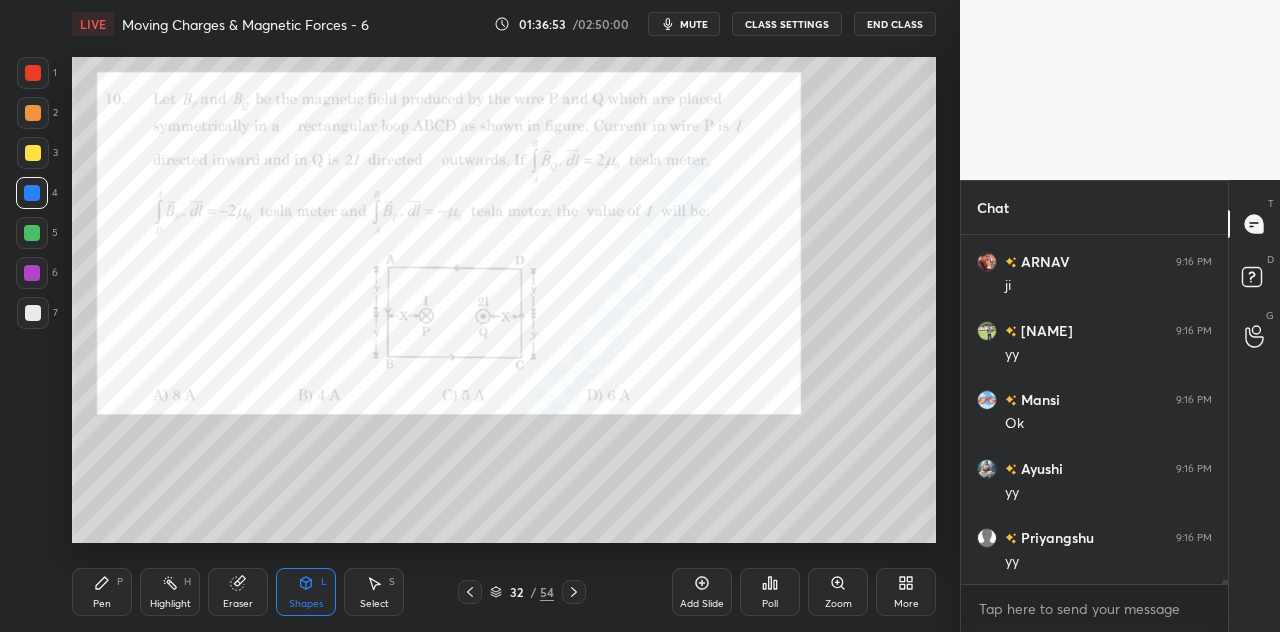 click at bounding box center [33, 73] 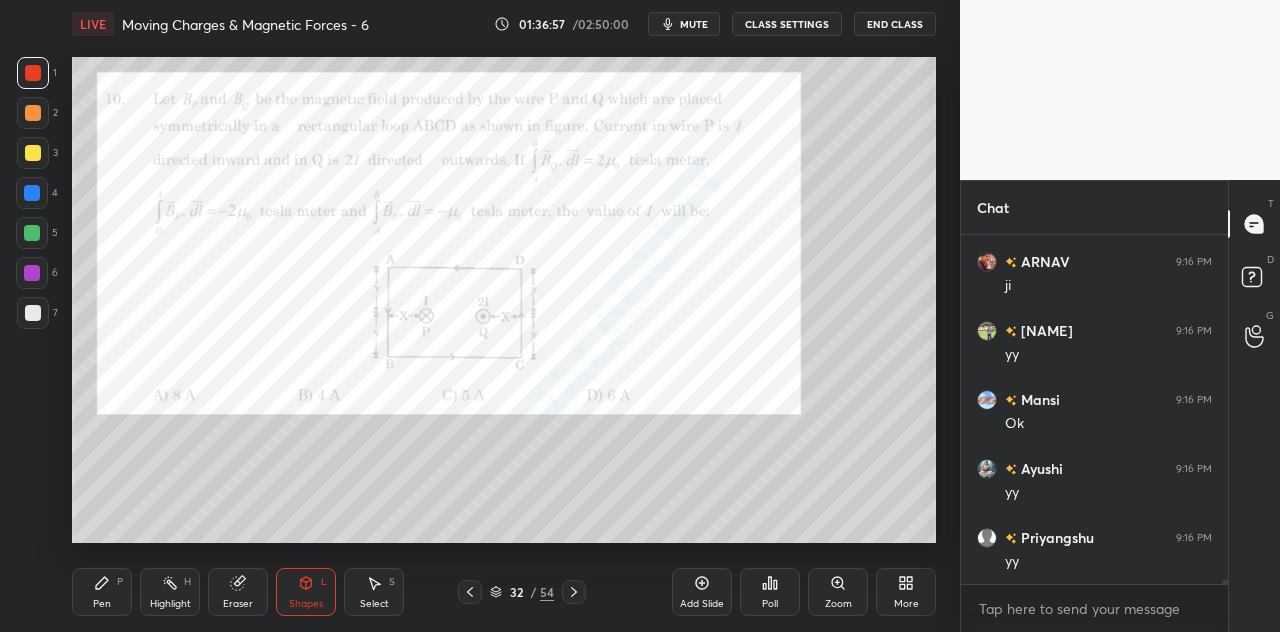 scroll, scrollTop: 27310, scrollLeft: 0, axis: vertical 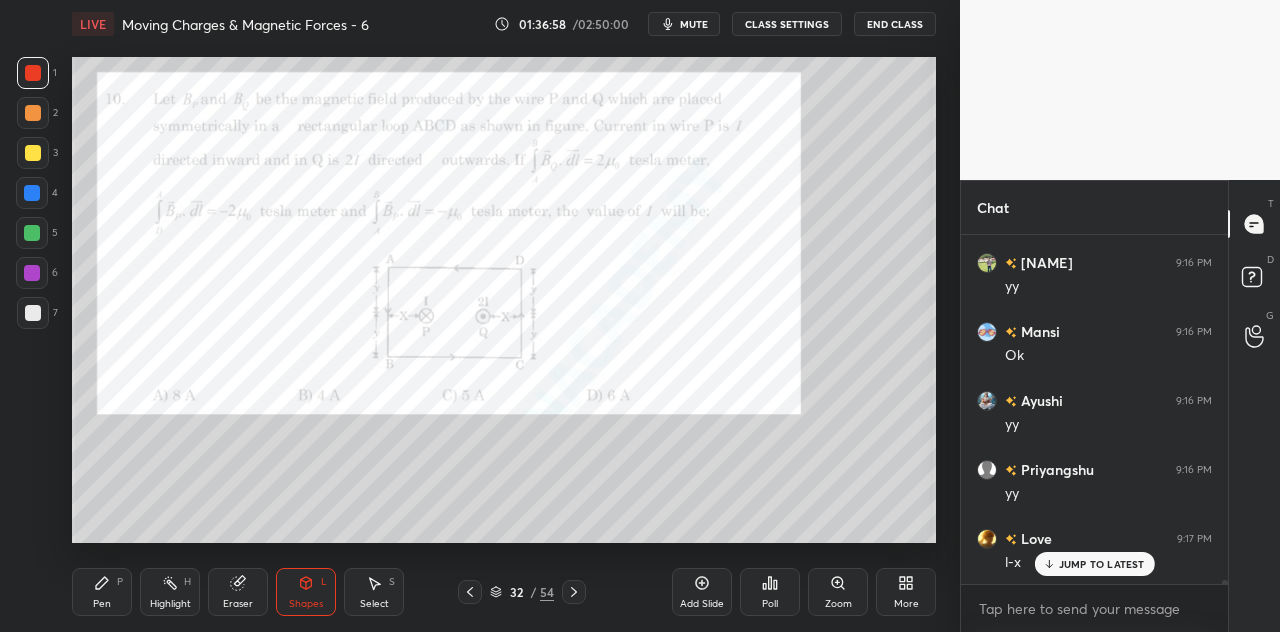 click on "Pen P" at bounding box center (102, 592) 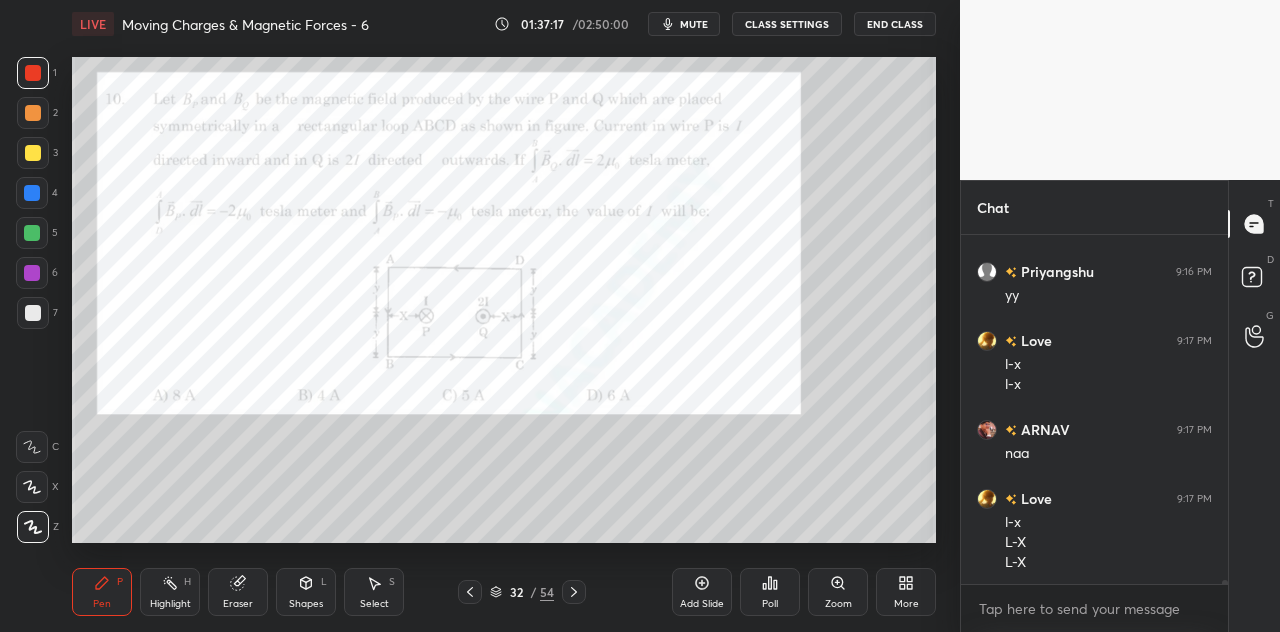 scroll, scrollTop: 27578, scrollLeft: 0, axis: vertical 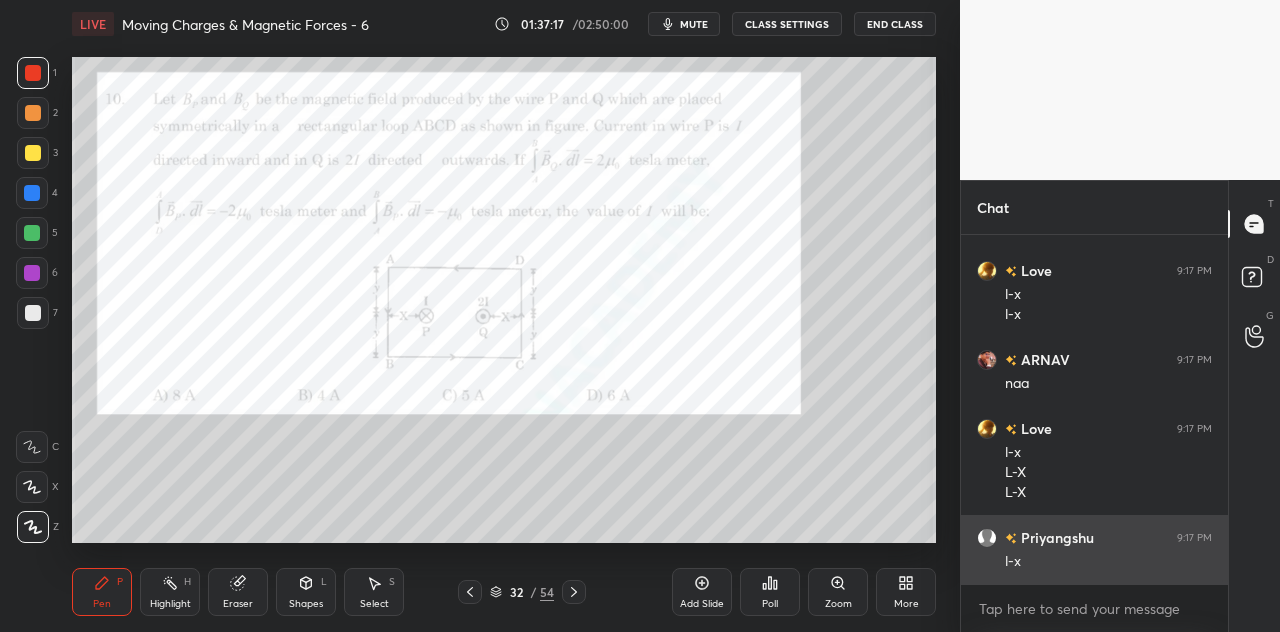 click on "l-x" at bounding box center [1108, 562] 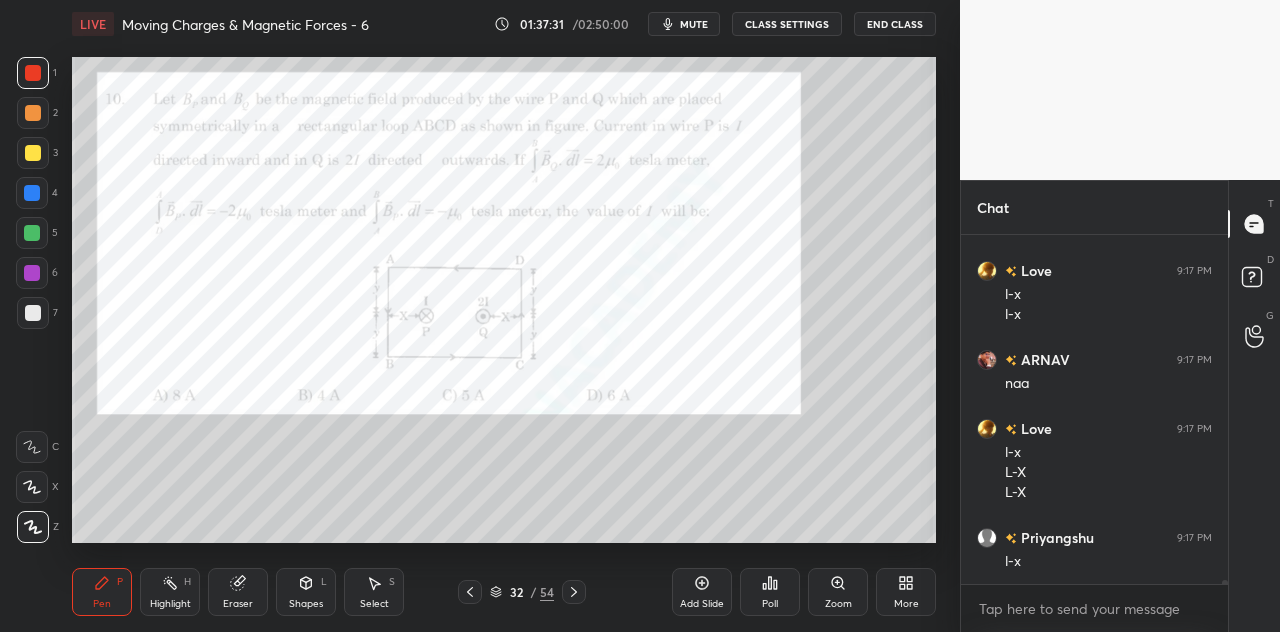 scroll, scrollTop: 27646, scrollLeft: 0, axis: vertical 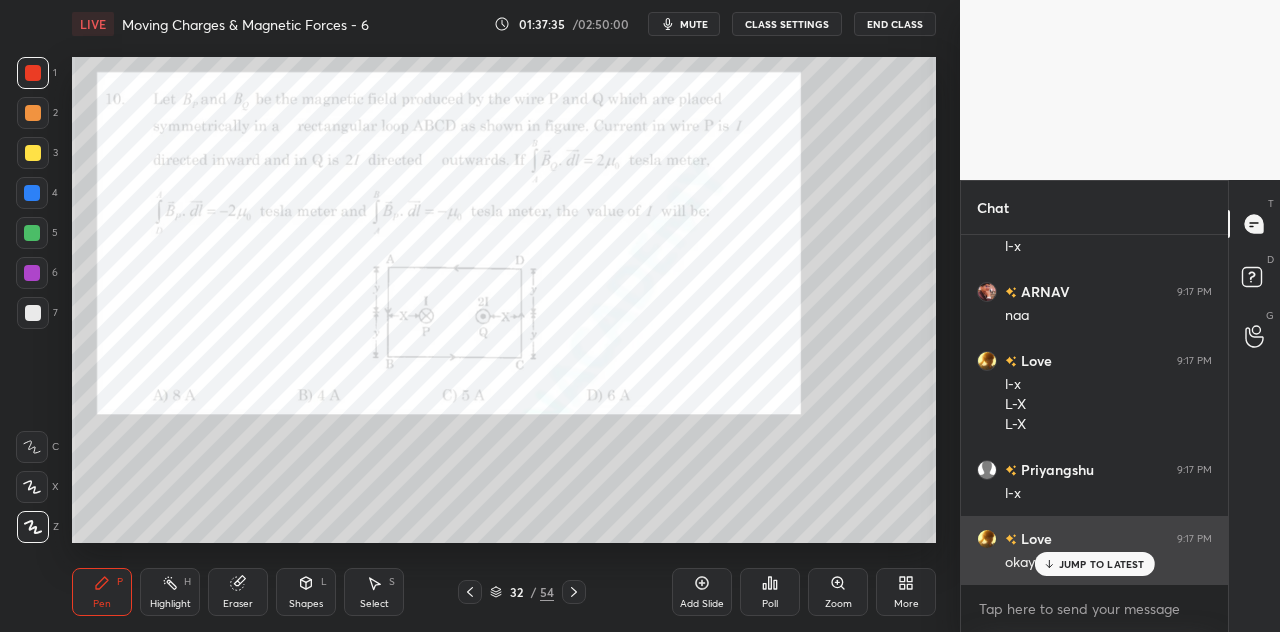click on "JUMP TO LATEST" at bounding box center [1102, 564] 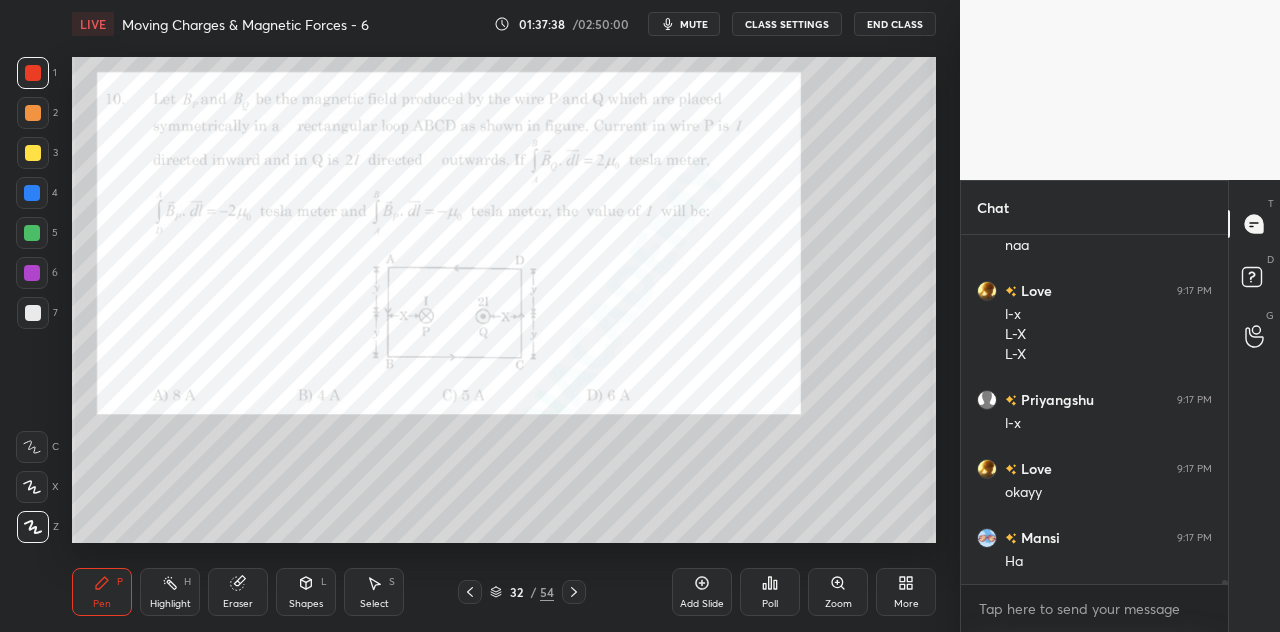 scroll, scrollTop: 27784, scrollLeft: 0, axis: vertical 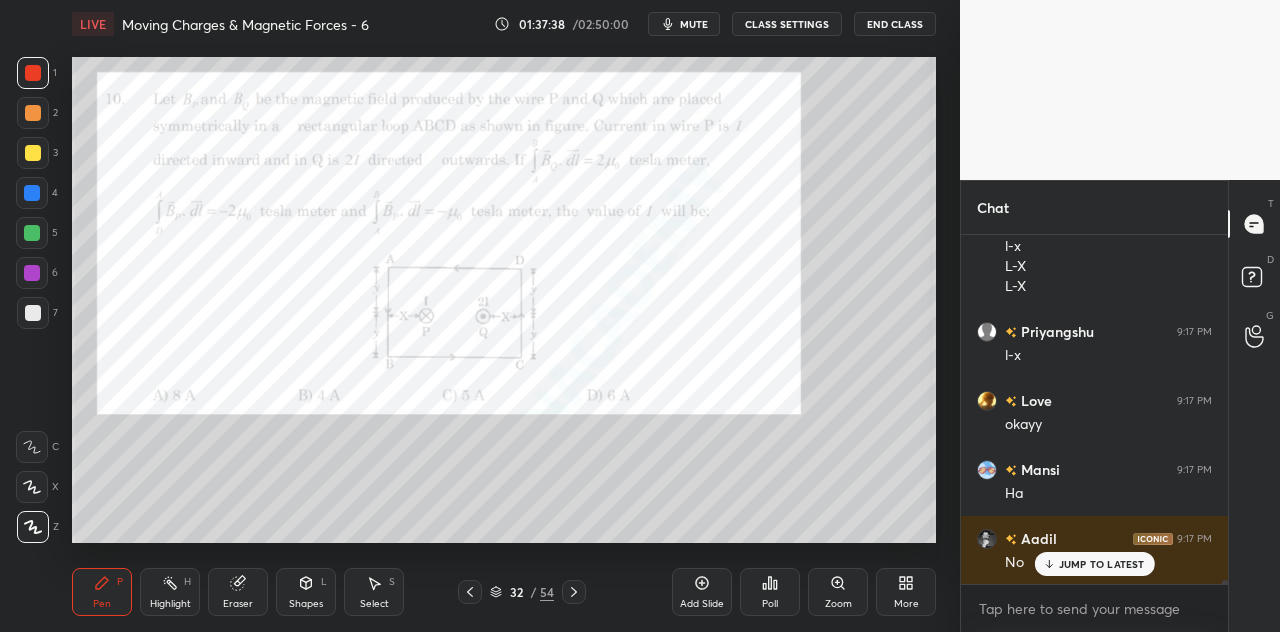 click at bounding box center (33, 73) 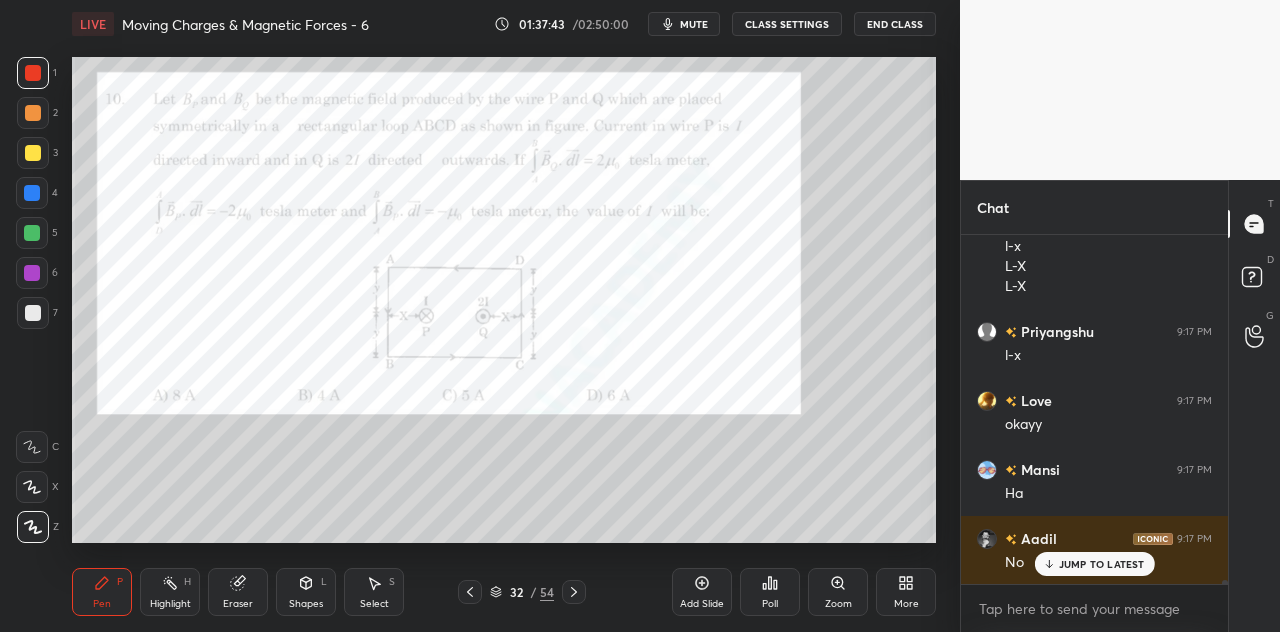 scroll, scrollTop: 27832, scrollLeft: 0, axis: vertical 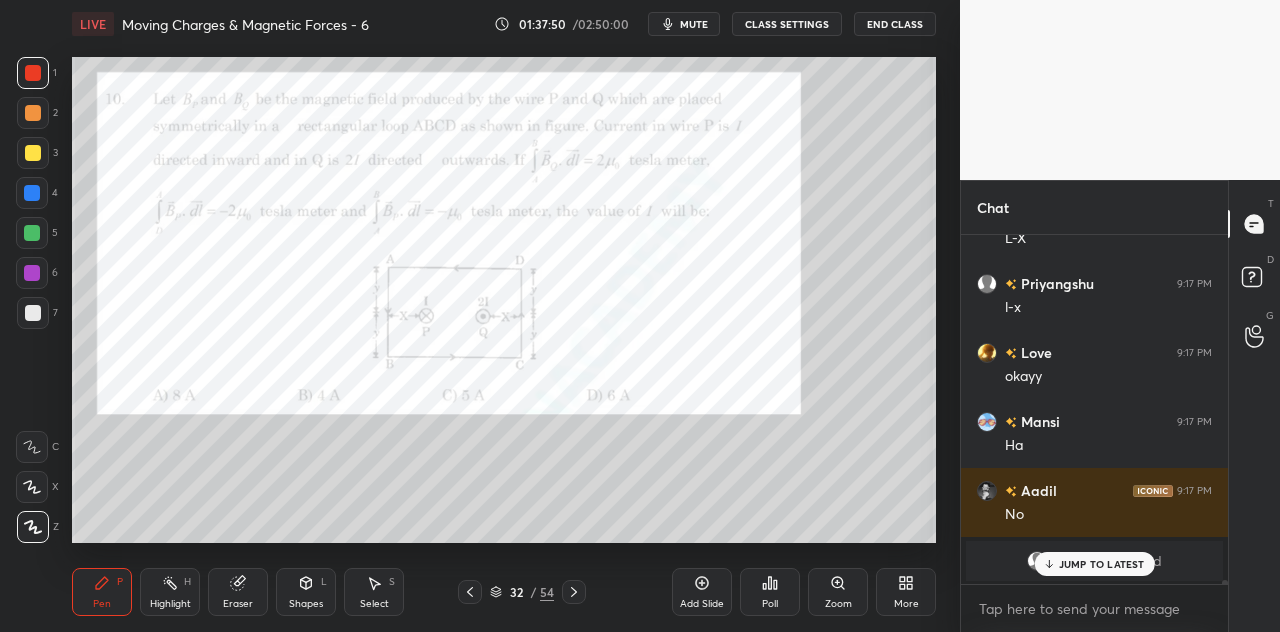 click on "Shapes L" at bounding box center (306, 592) 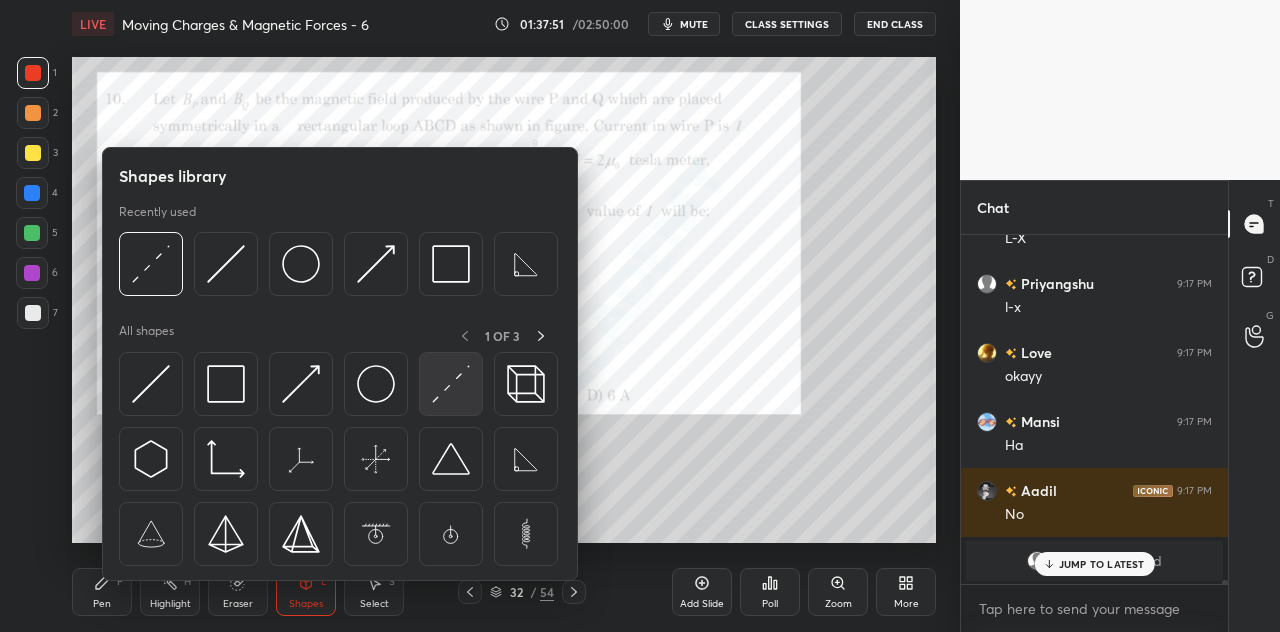click at bounding box center [451, 384] 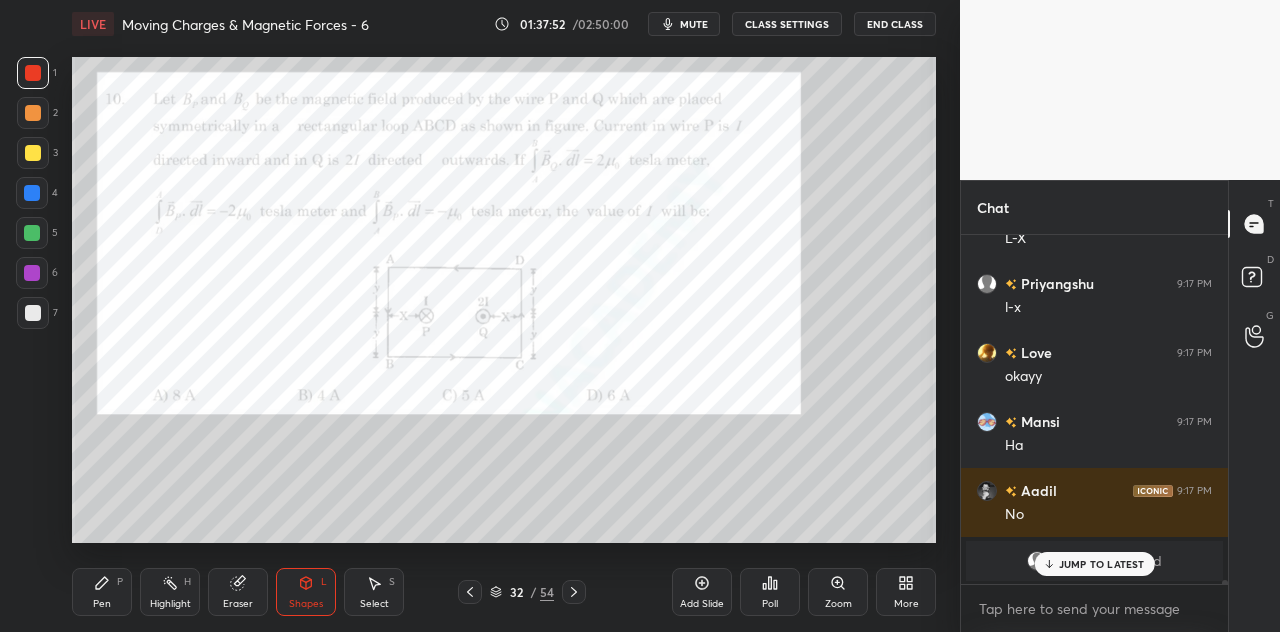 click at bounding box center (32, 273) 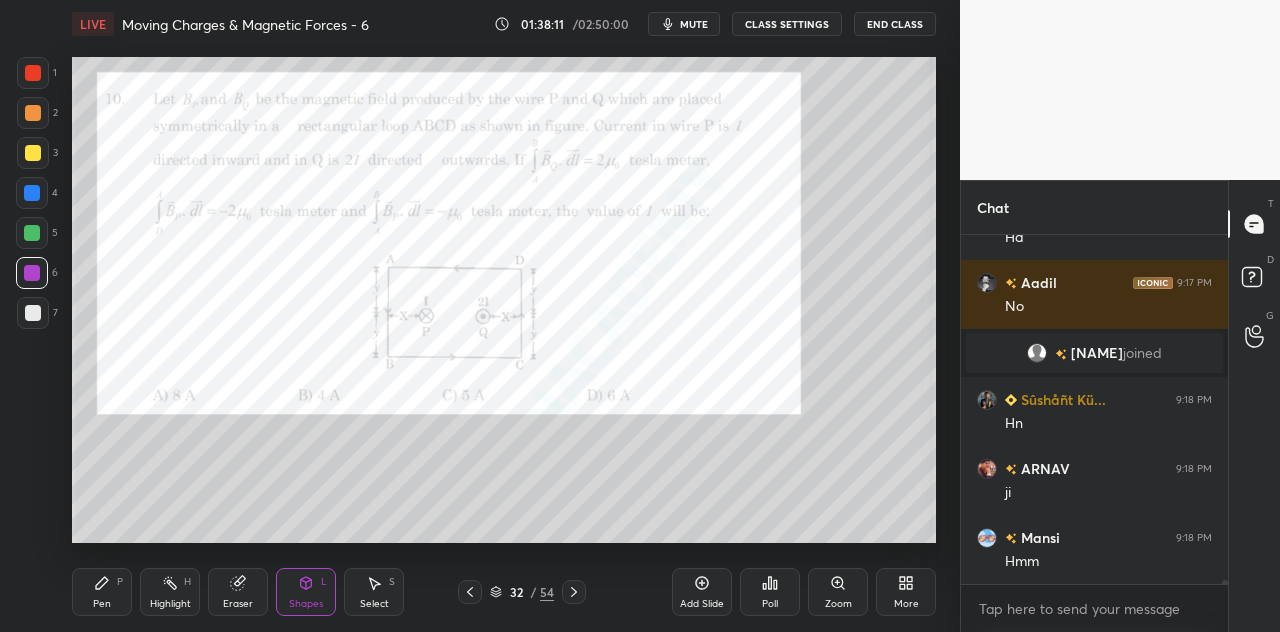 scroll, scrollTop: 28108, scrollLeft: 0, axis: vertical 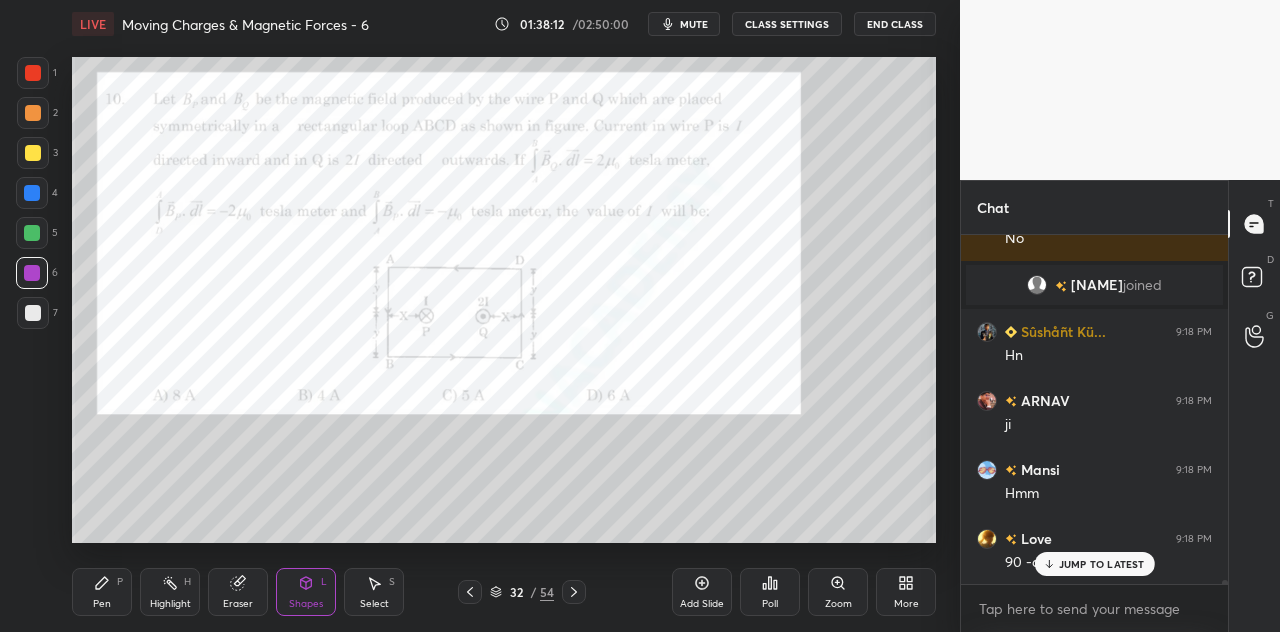 click on "Pen P" at bounding box center (102, 592) 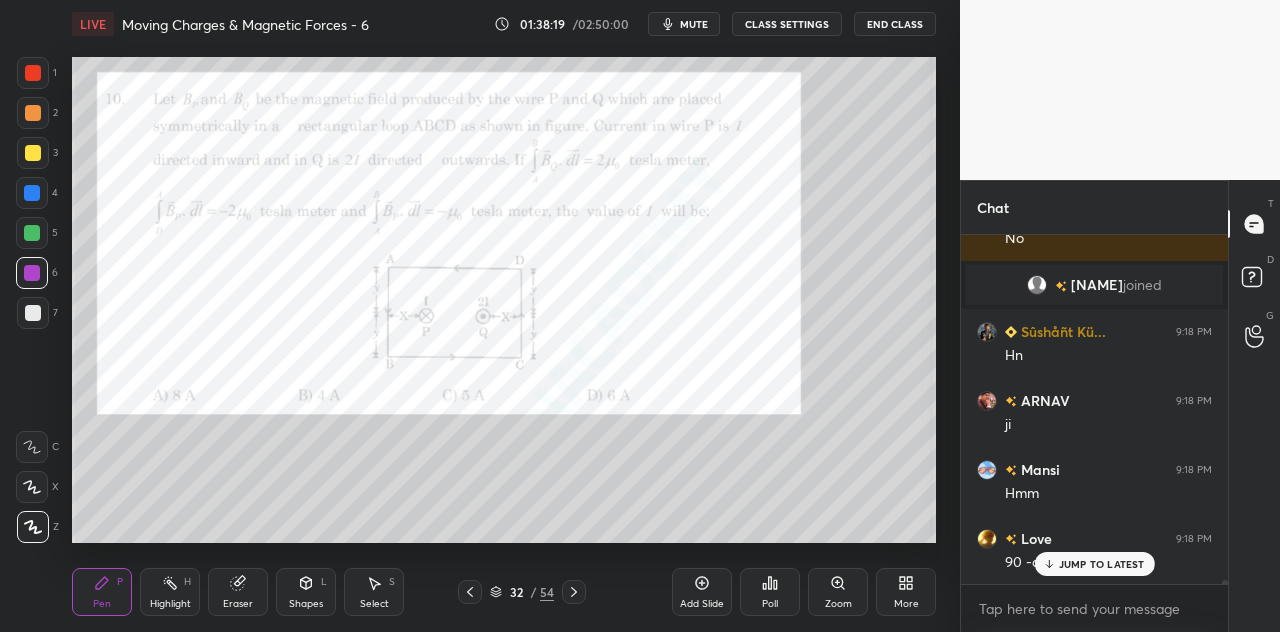 scroll, scrollTop: 28178, scrollLeft: 0, axis: vertical 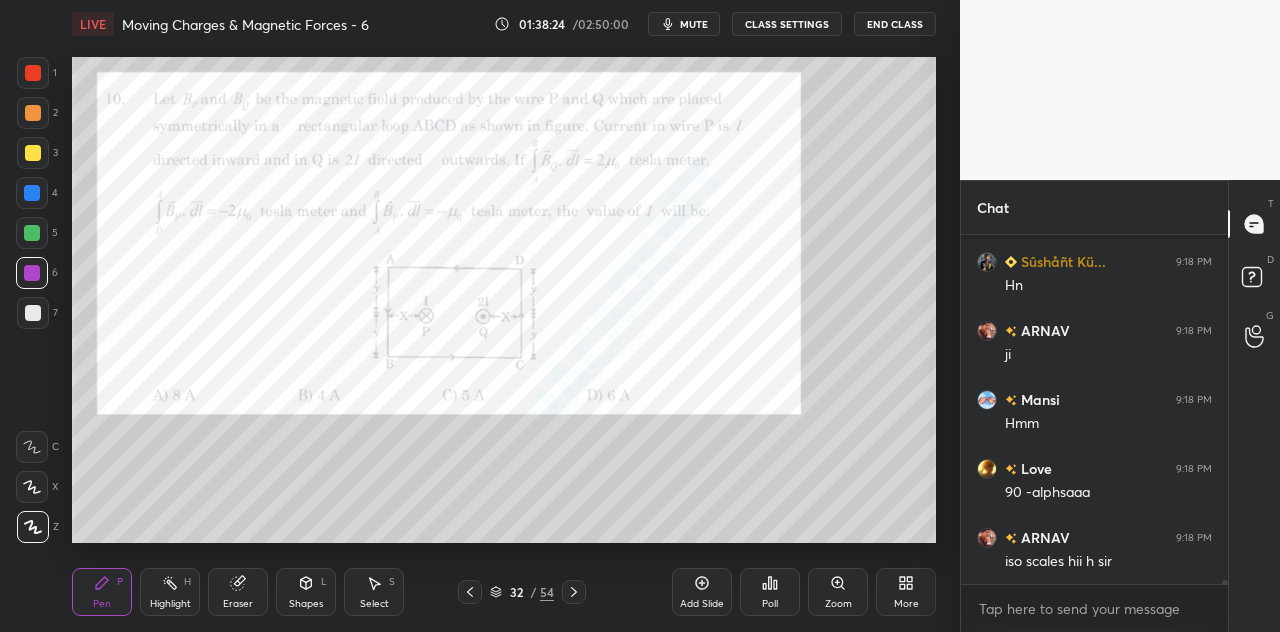 click on "Shapes L" at bounding box center (306, 592) 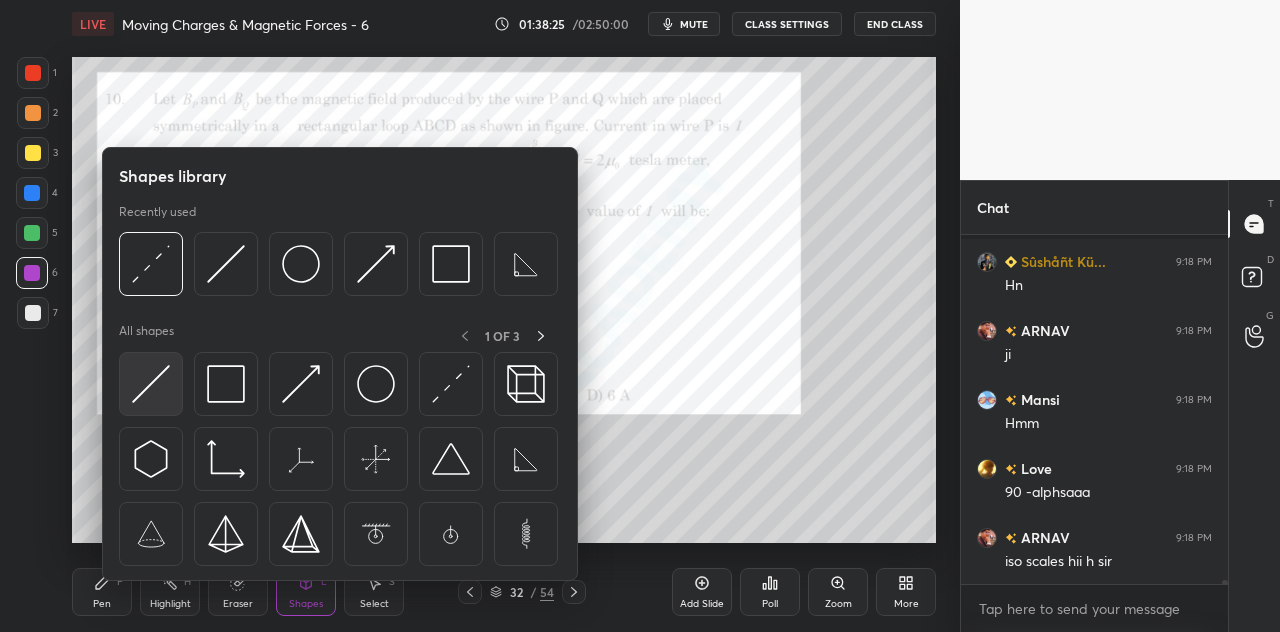 click at bounding box center (151, 384) 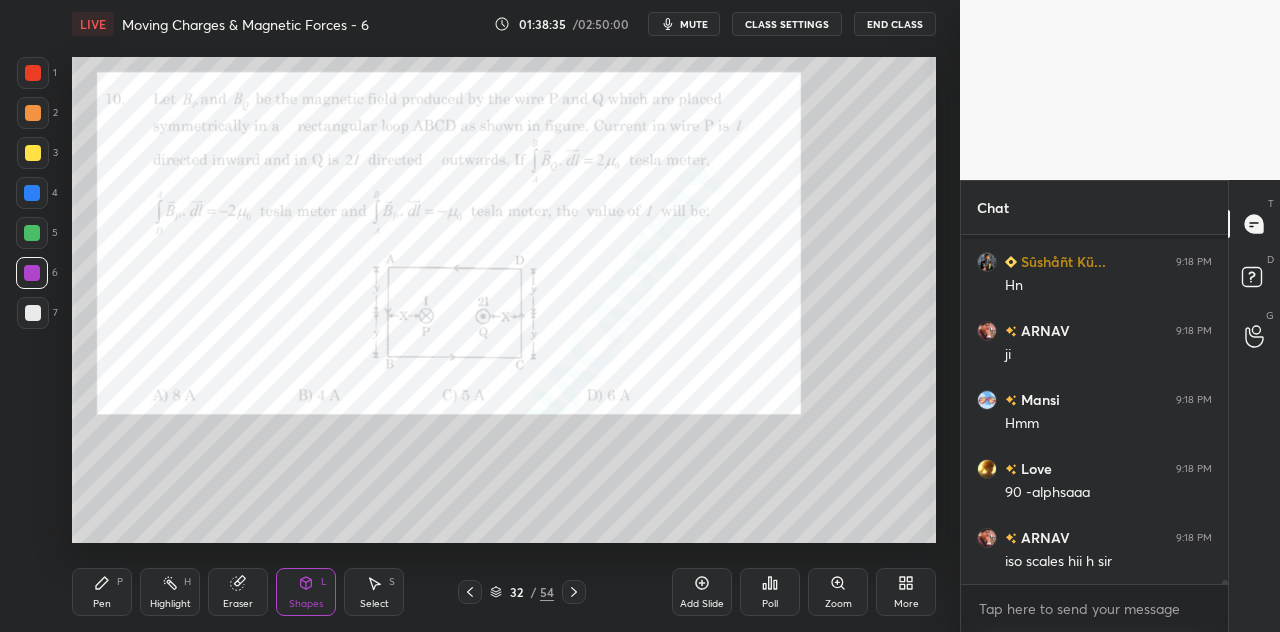 click on "Pen P" at bounding box center [102, 592] 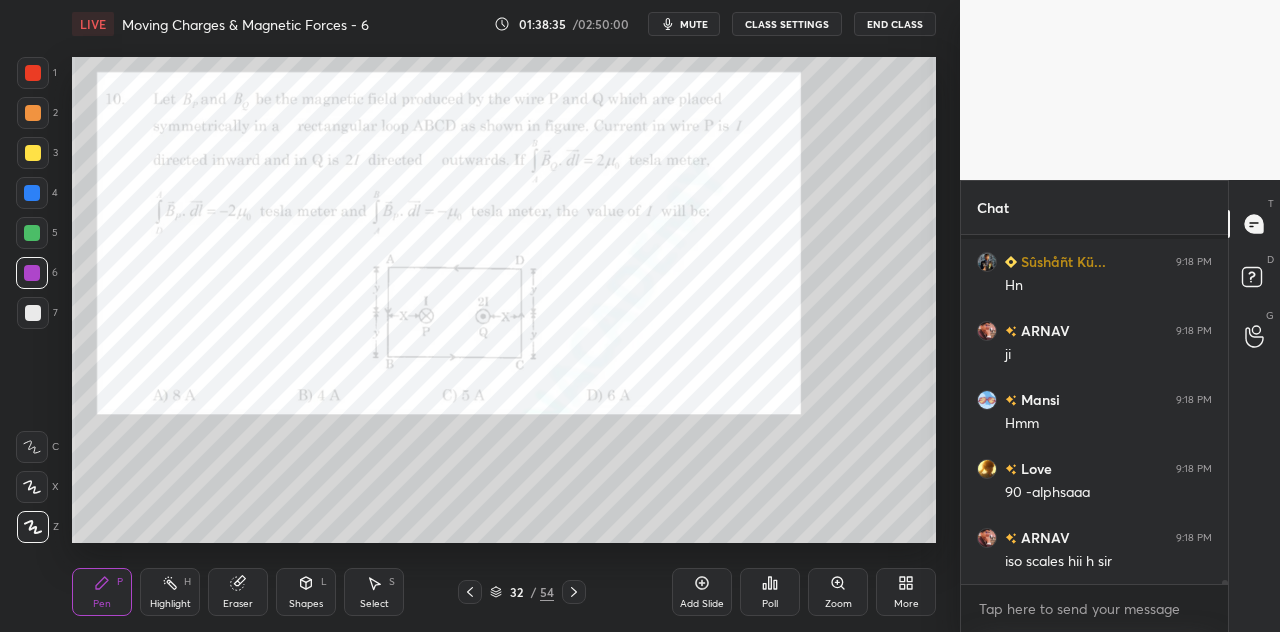 scroll, scrollTop: 28246, scrollLeft: 0, axis: vertical 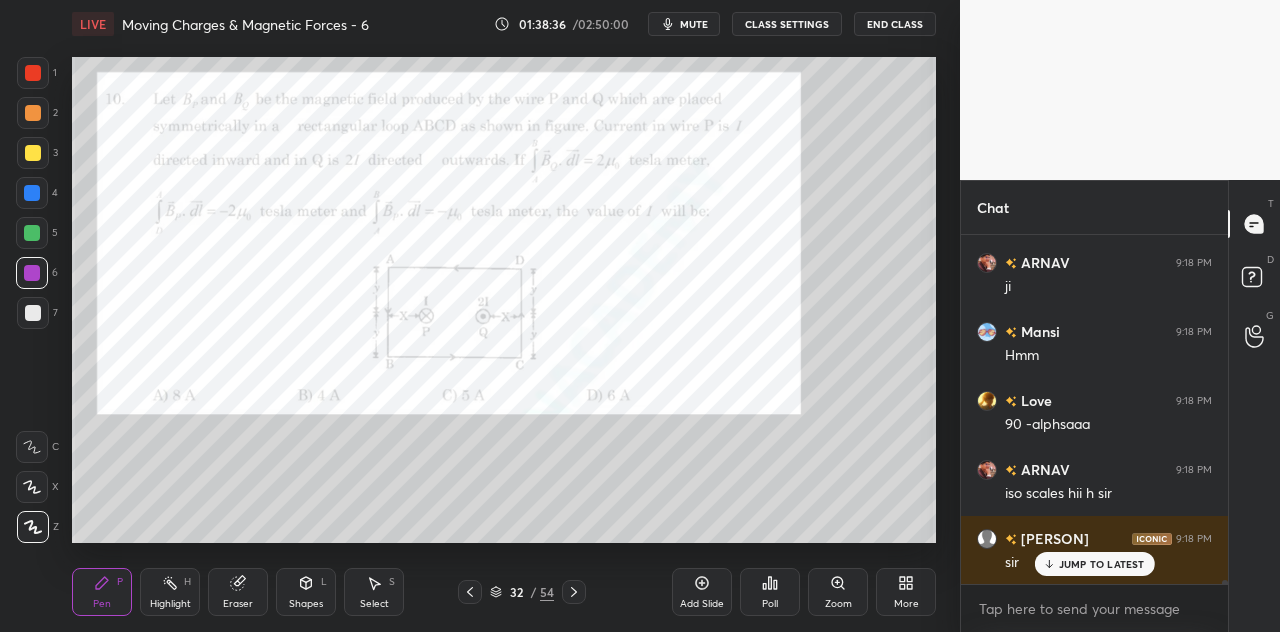 click at bounding box center [33, 113] 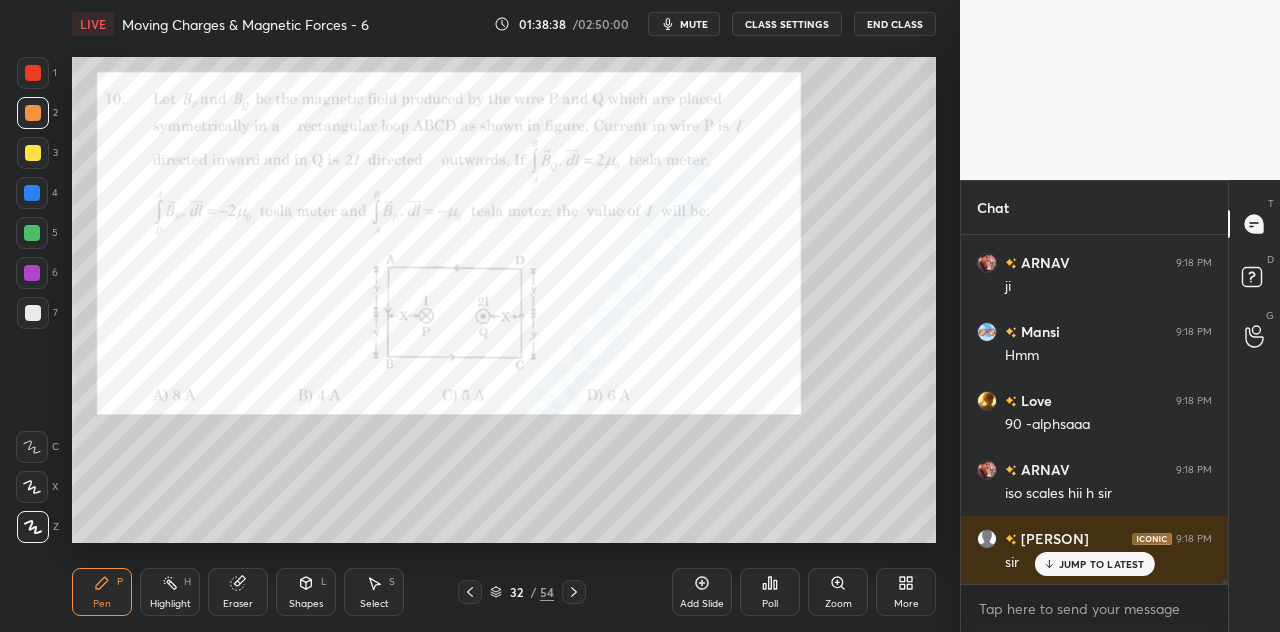 click on "Shapes L" at bounding box center (306, 592) 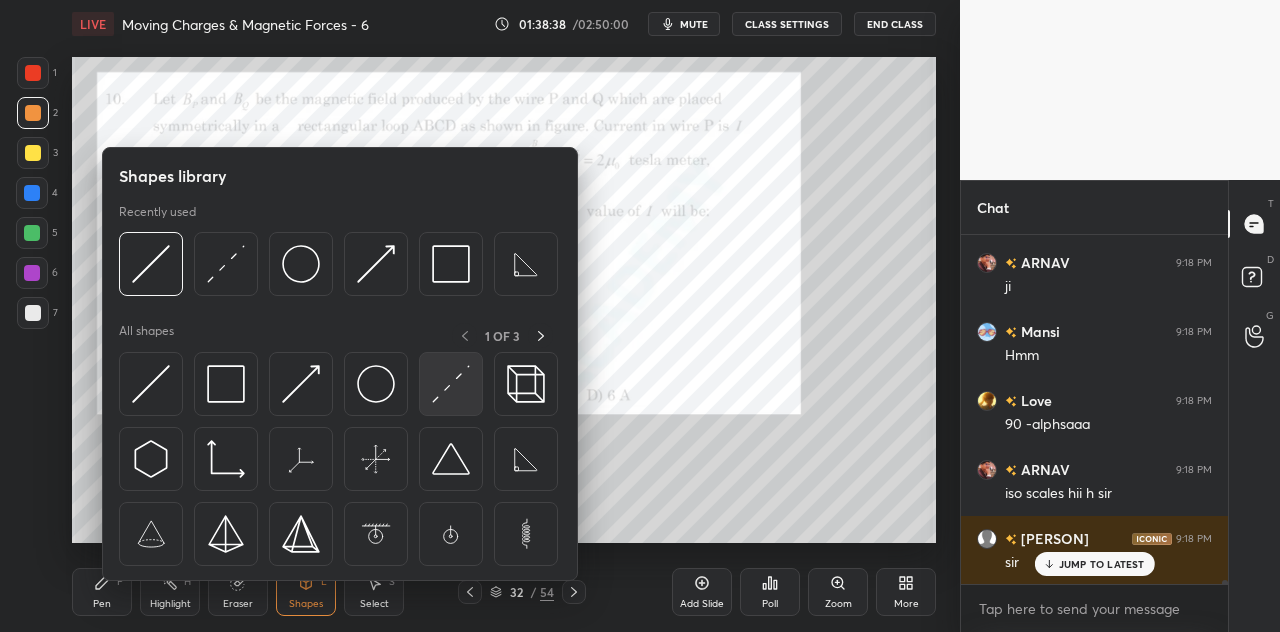 click at bounding box center [451, 384] 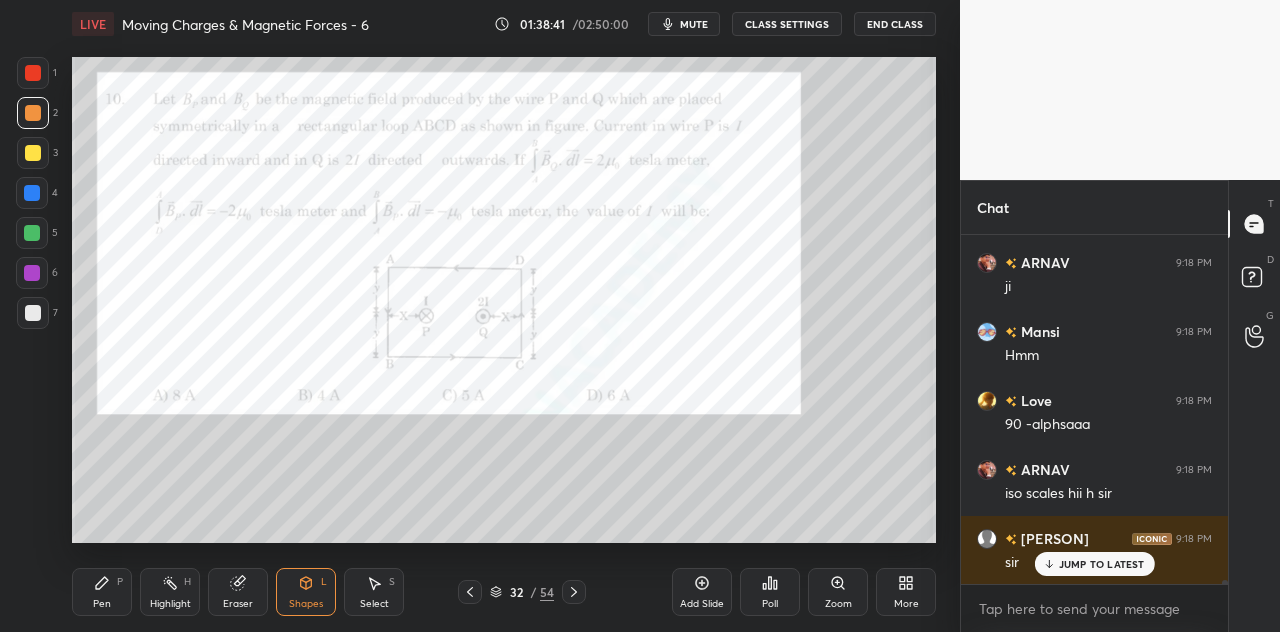 click on "Pen P" at bounding box center [102, 592] 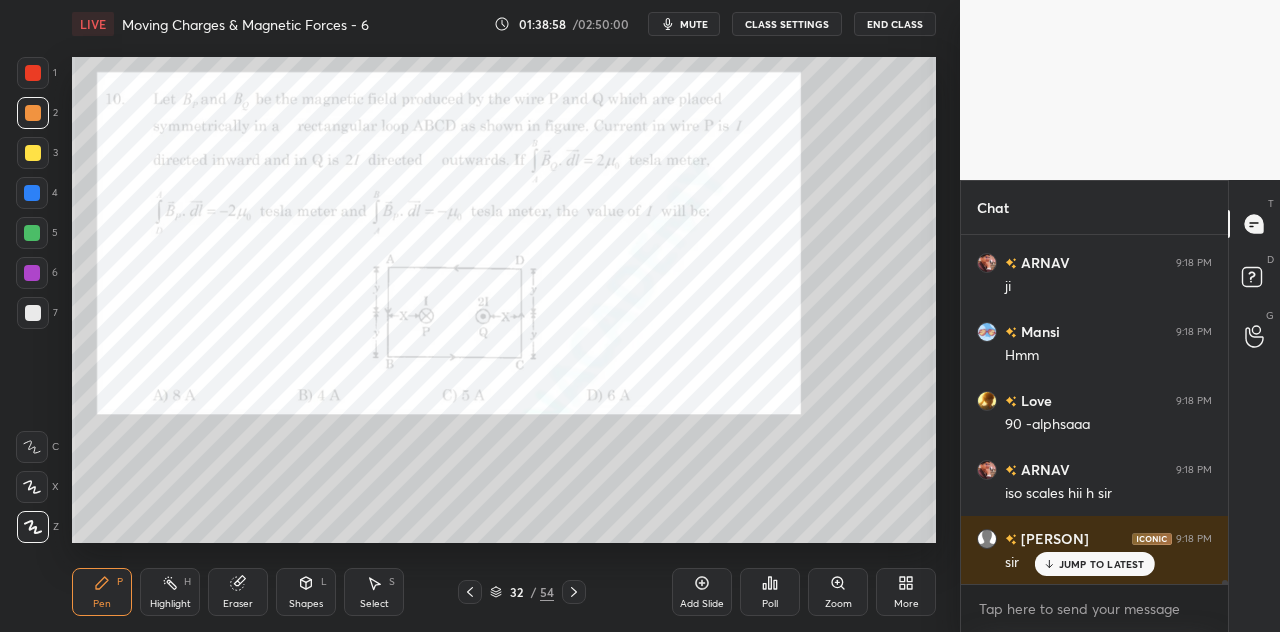 click at bounding box center [33, 73] 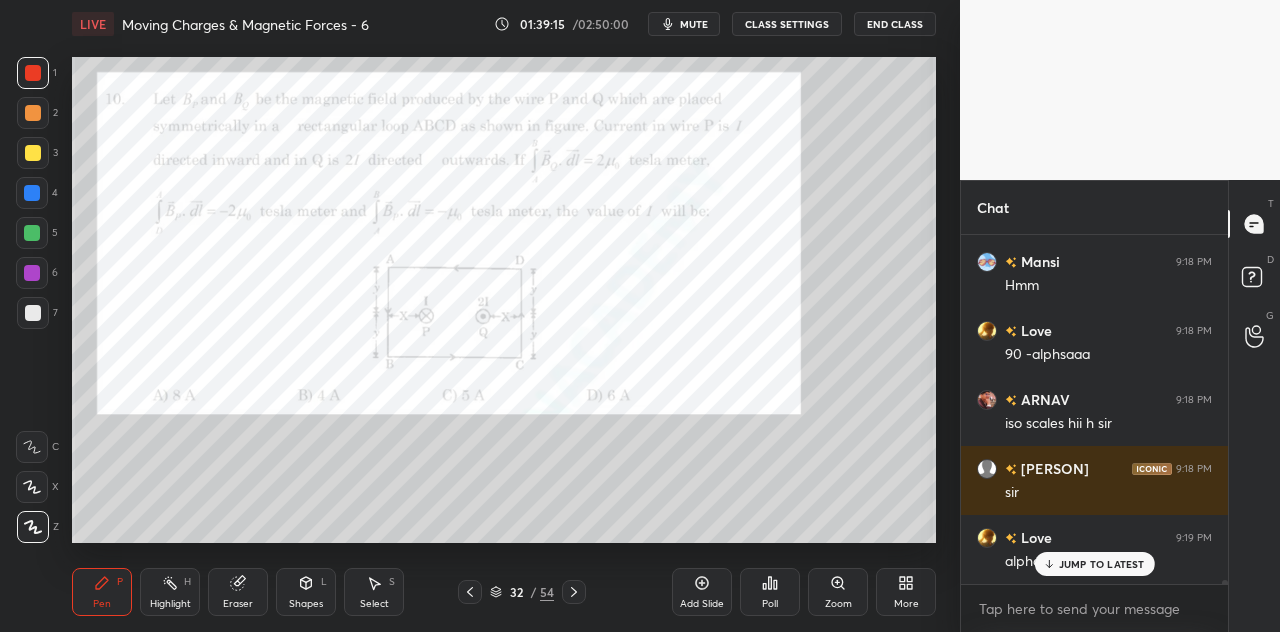 scroll, scrollTop: 28384, scrollLeft: 0, axis: vertical 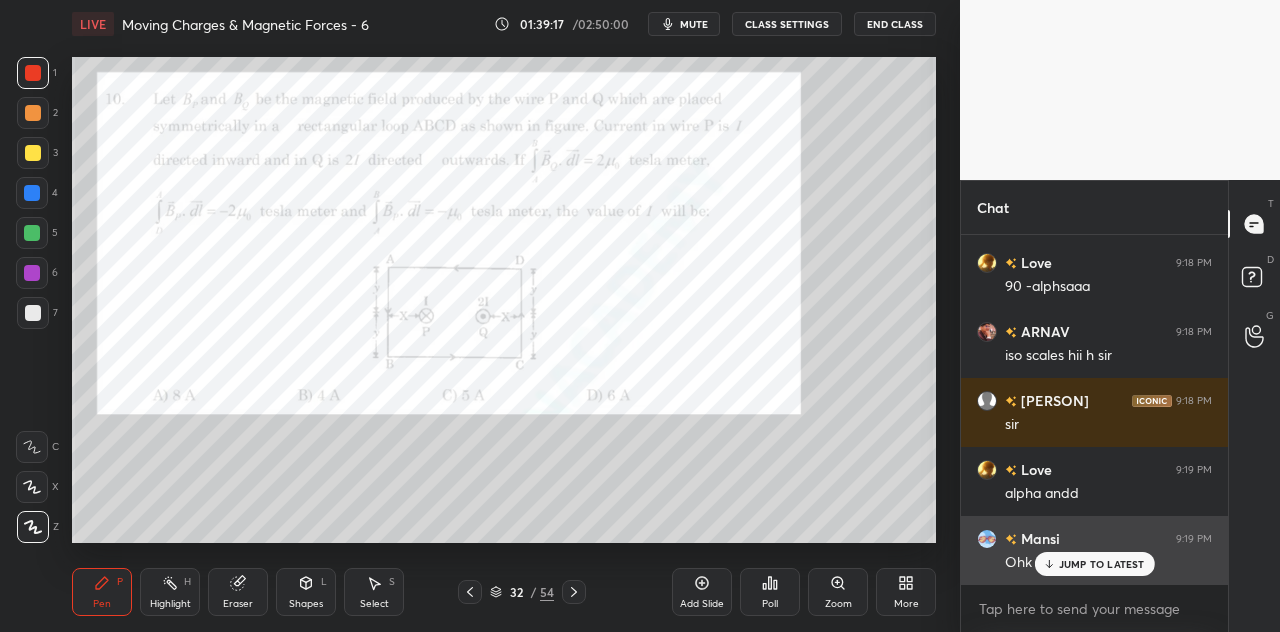 click on "JUMP TO LATEST" at bounding box center [1102, 564] 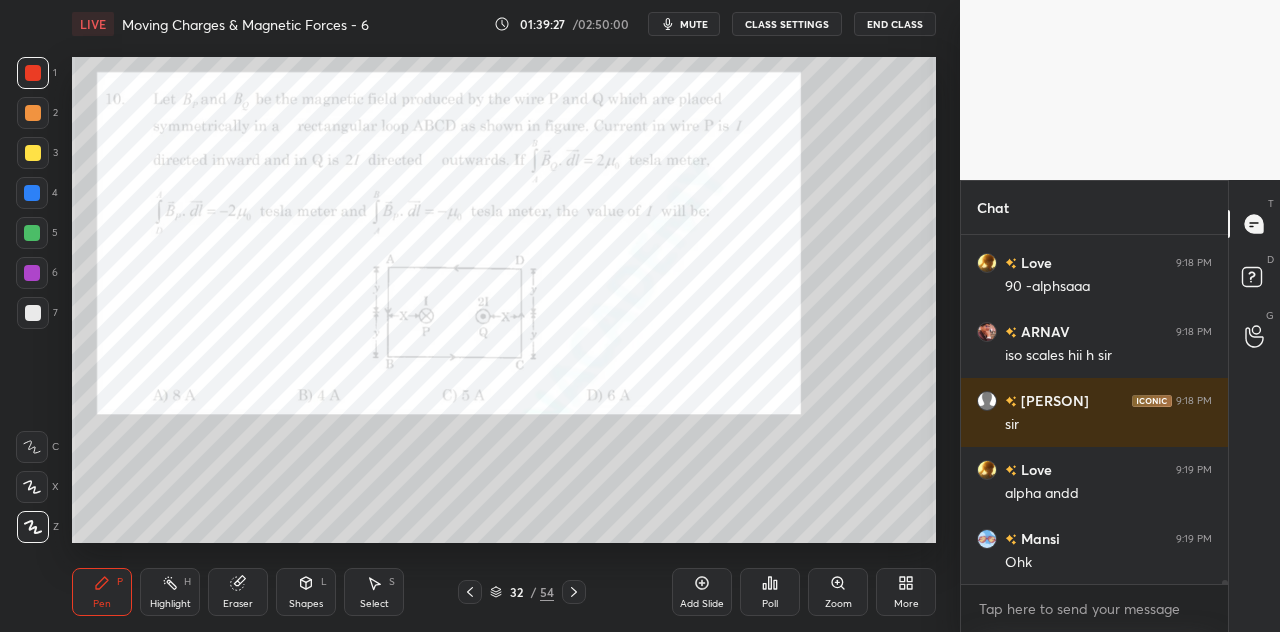 click at bounding box center (32, 193) 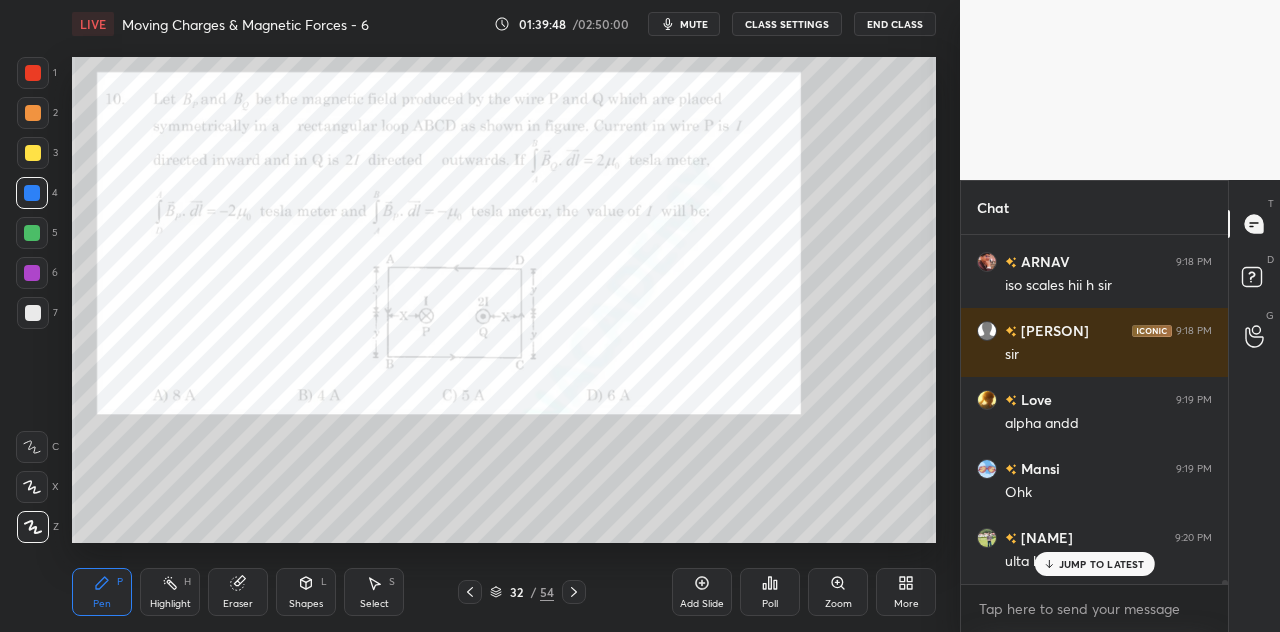 scroll, scrollTop: 28522, scrollLeft: 0, axis: vertical 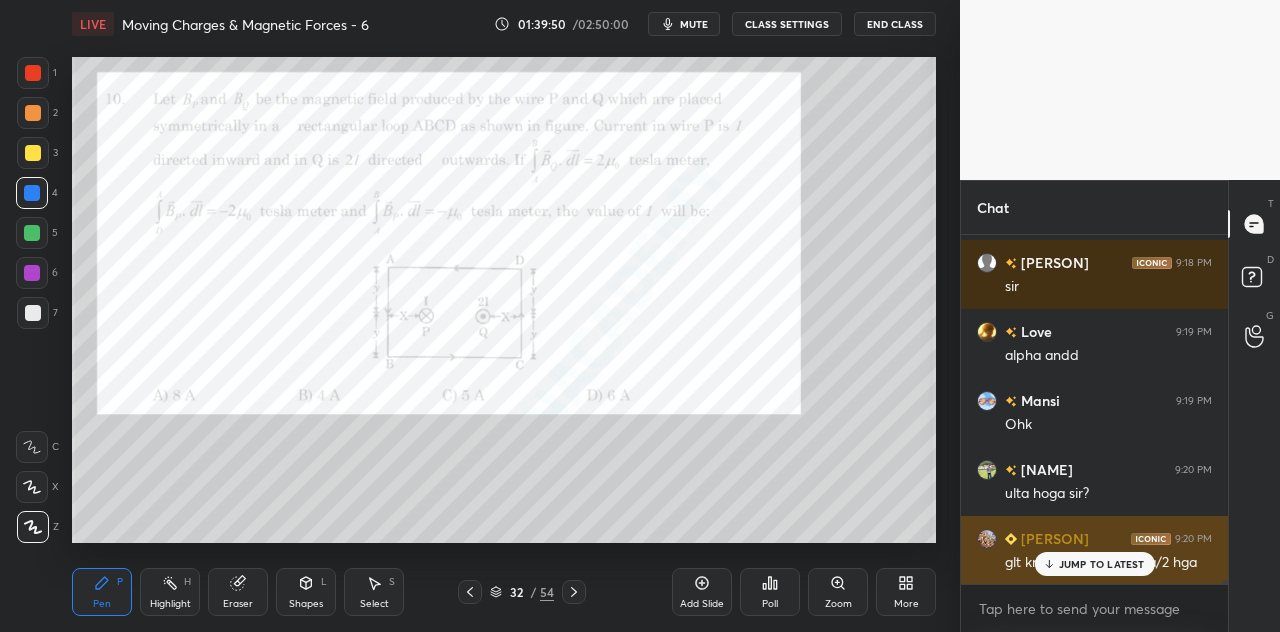 click on "JUMP TO LATEST" at bounding box center [1102, 564] 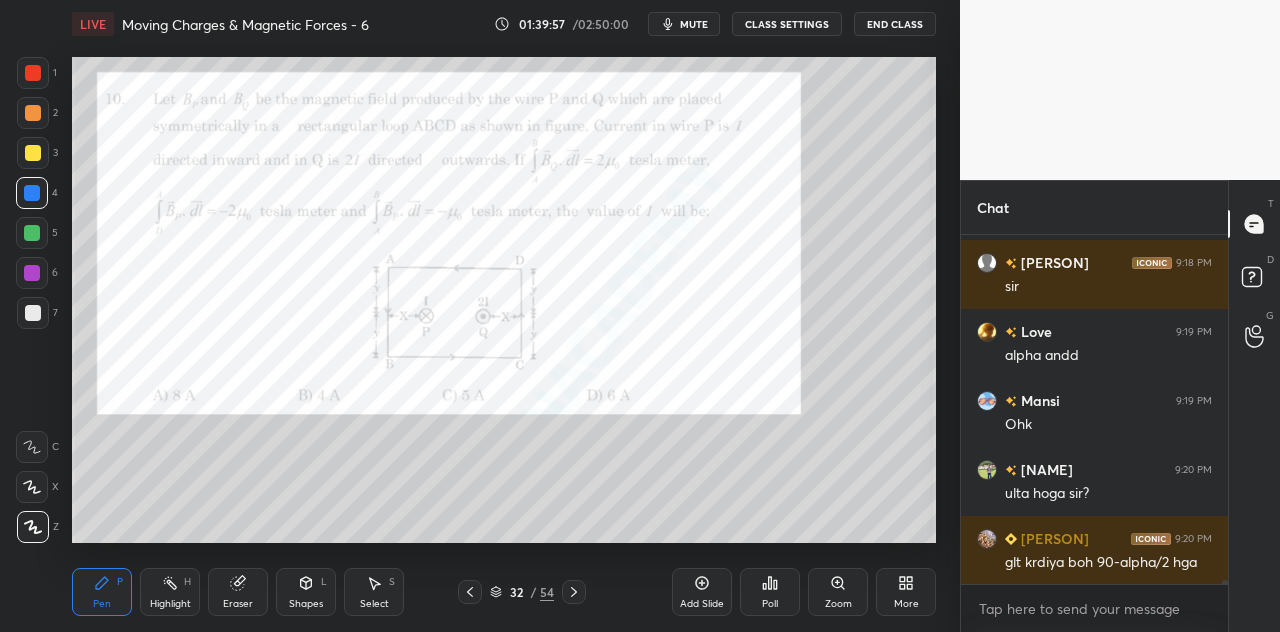 scroll, scrollTop: 28592, scrollLeft: 0, axis: vertical 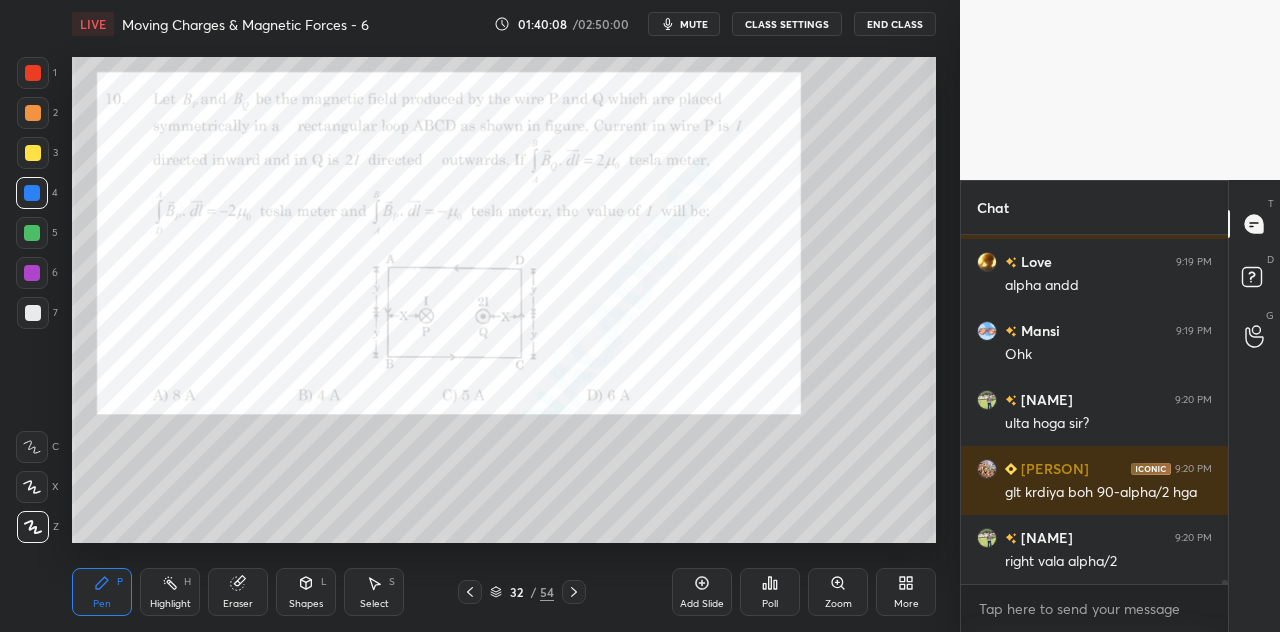 click on "Eraser" at bounding box center [238, 592] 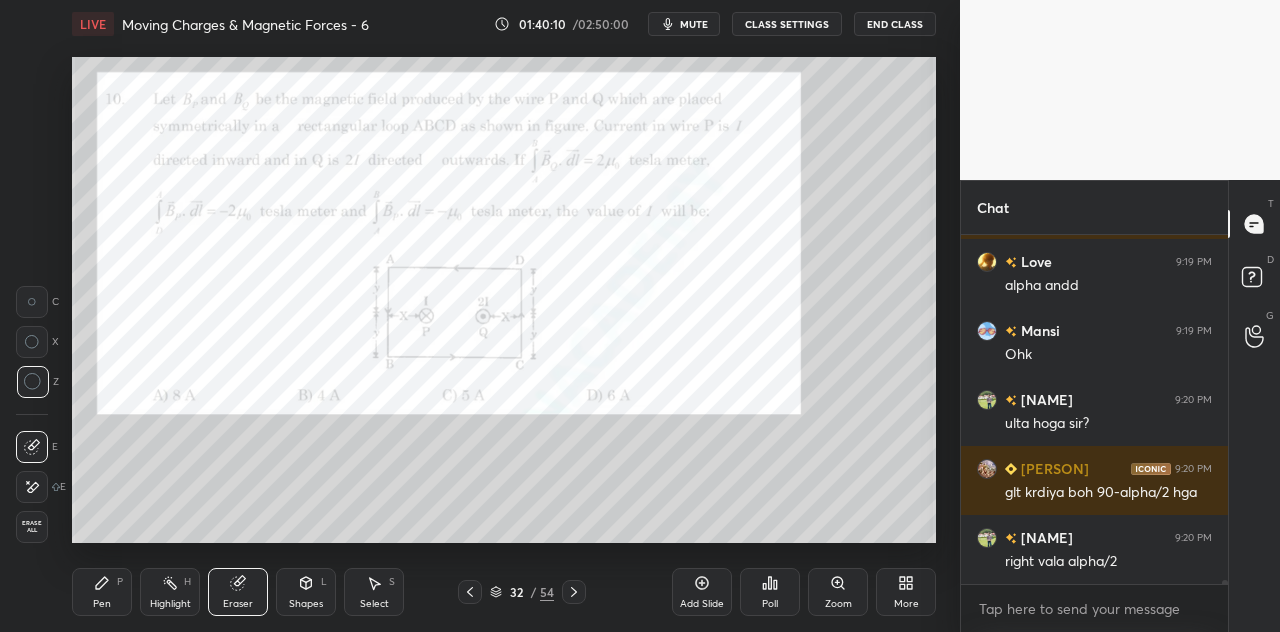 click on "Pen P" at bounding box center (102, 592) 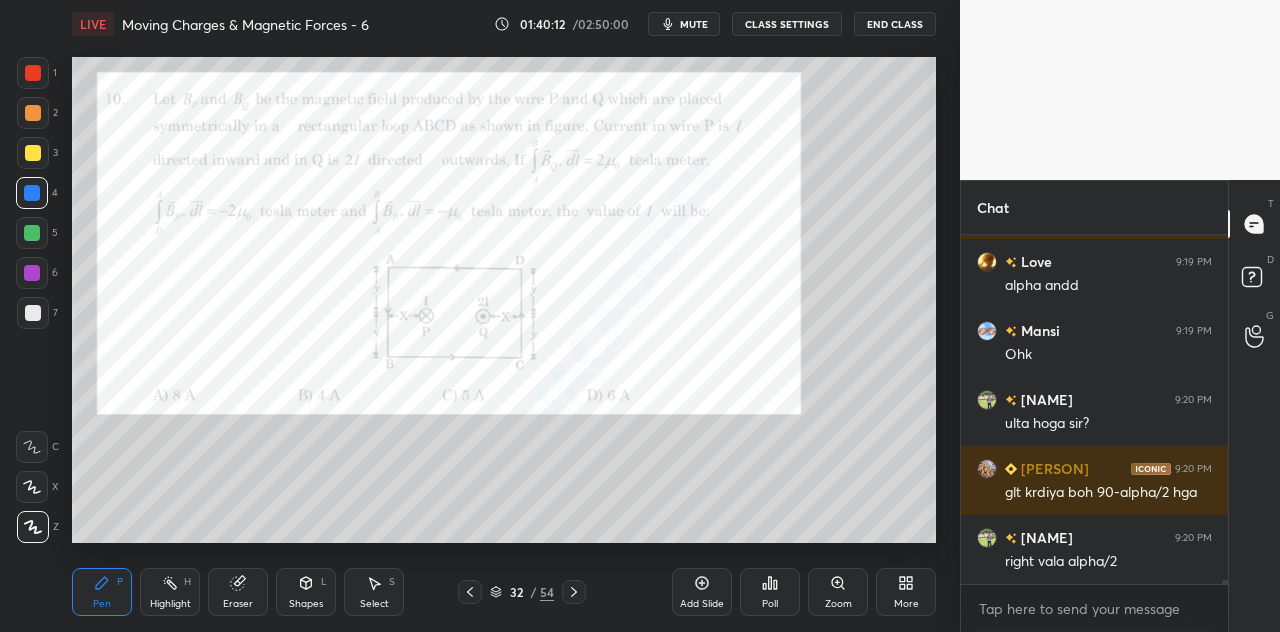 click at bounding box center [33, 73] 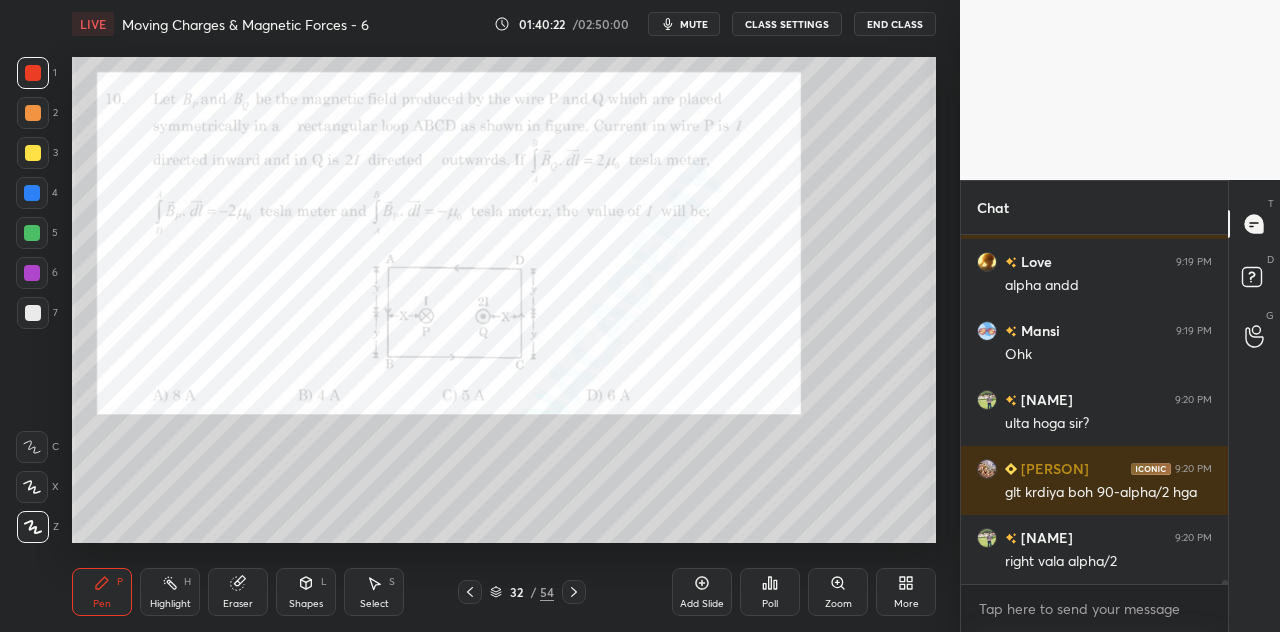 scroll, scrollTop: 28640, scrollLeft: 0, axis: vertical 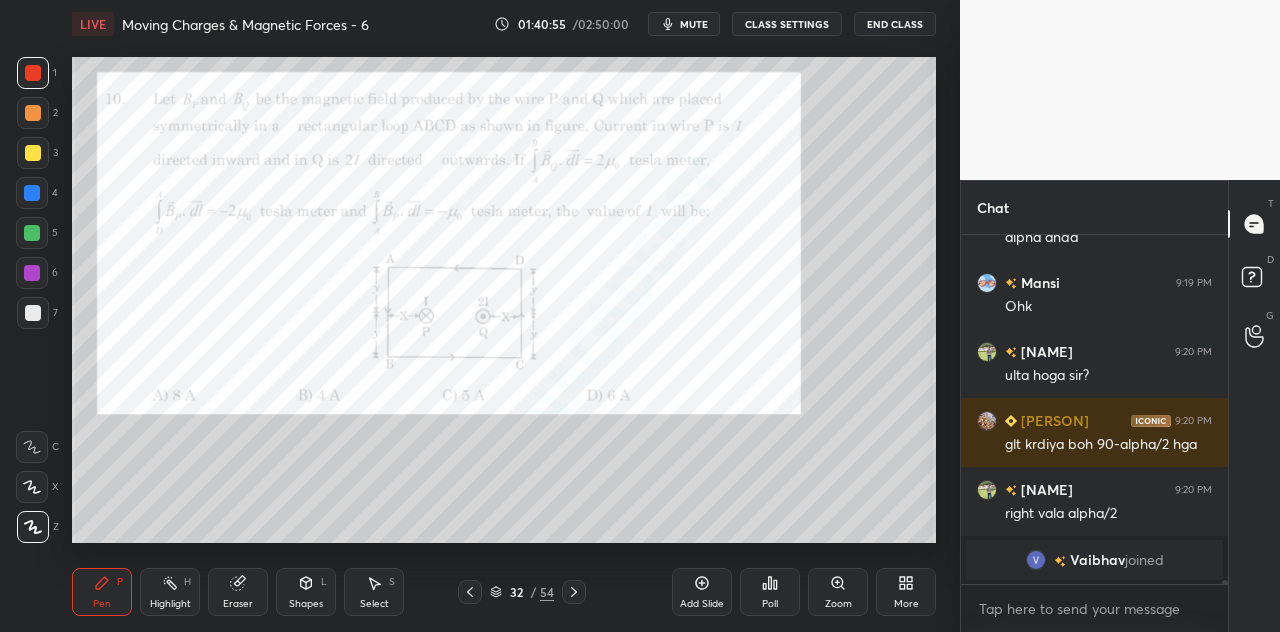 click at bounding box center [32, 193] 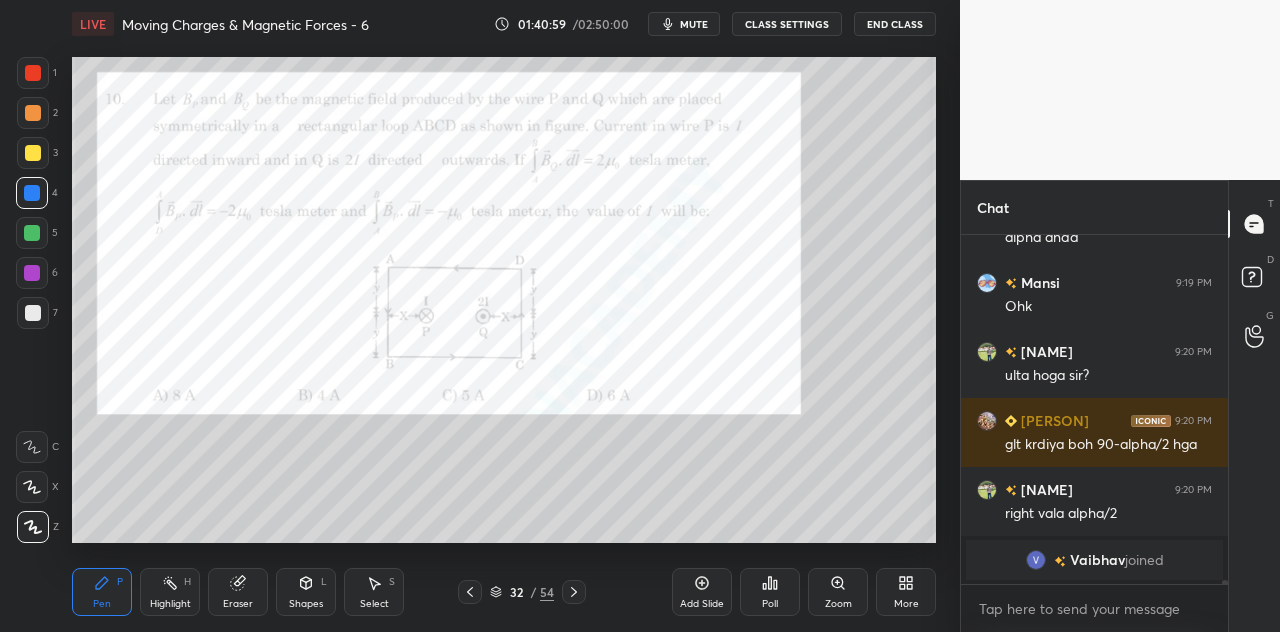 click on "Eraser" at bounding box center [238, 592] 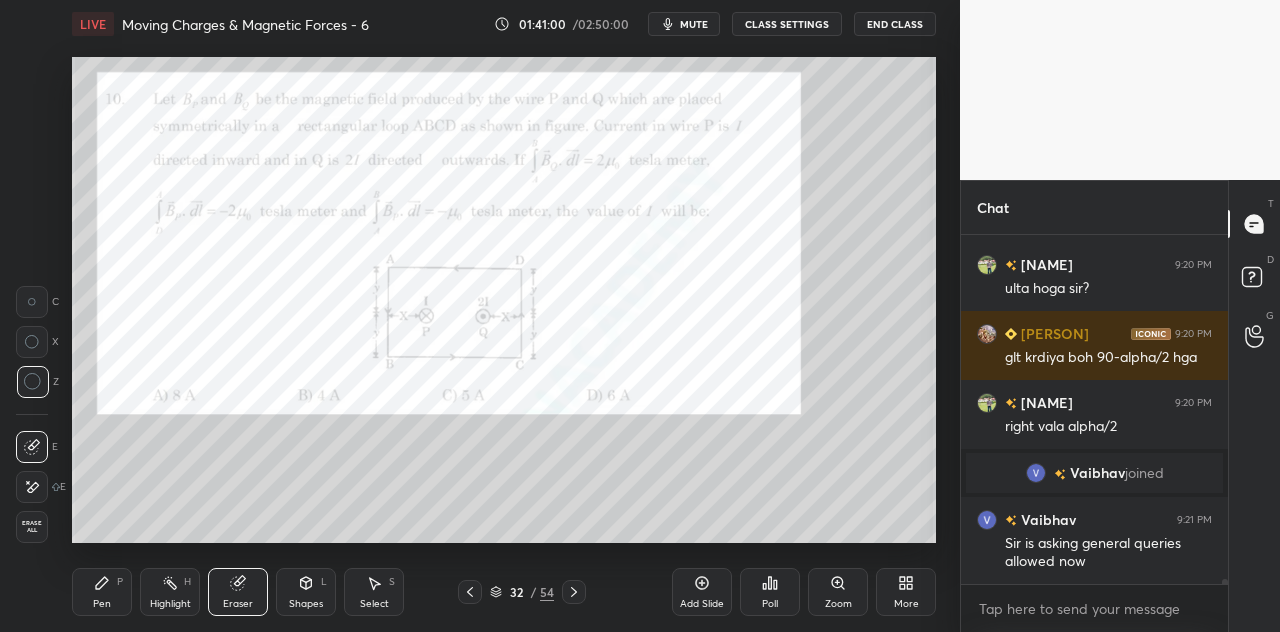 scroll, scrollTop: 26368, scrollLeft: 0, axis: vertical 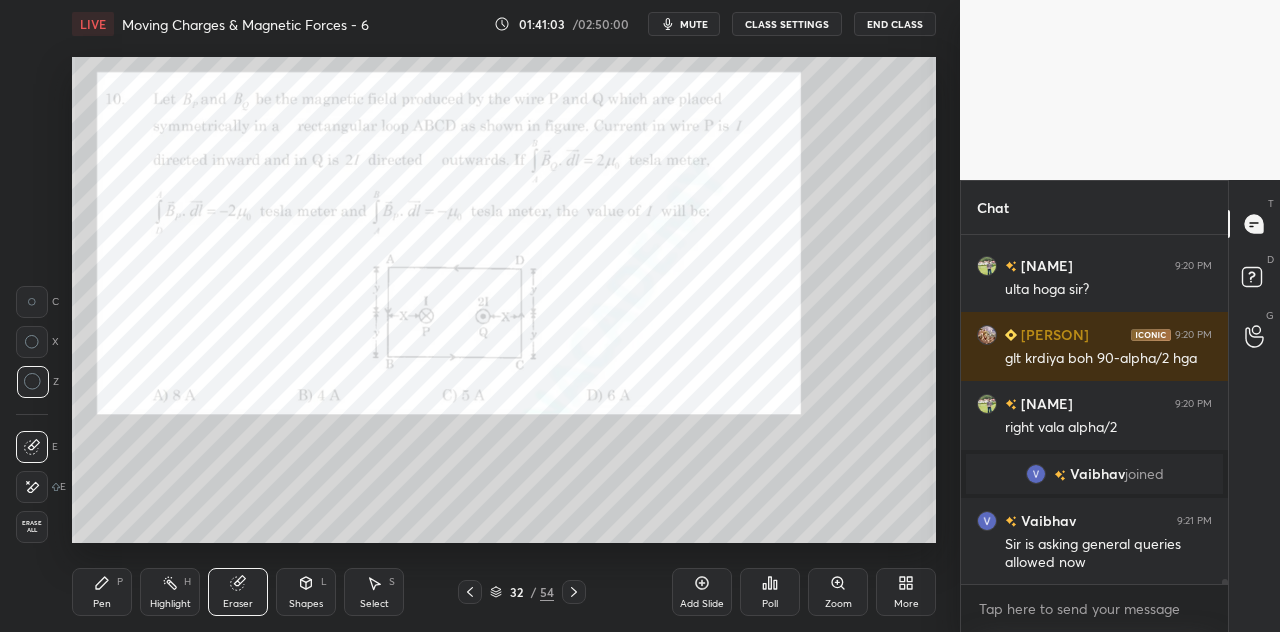 click on "P" at bounding box center (120, 582) 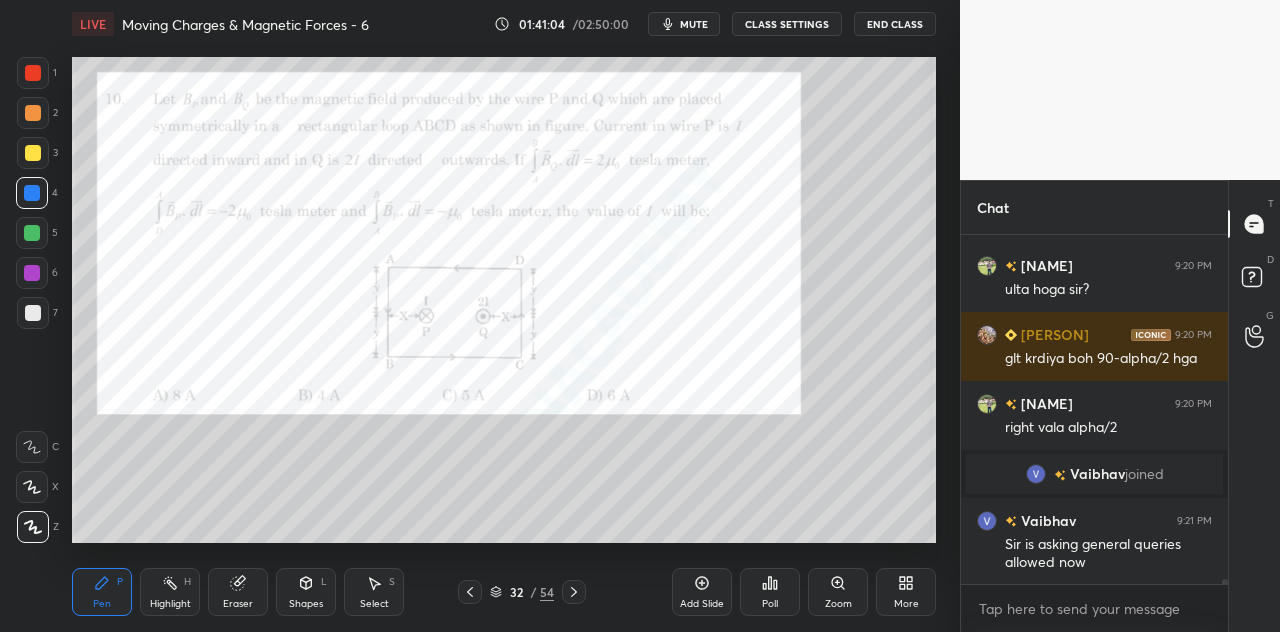 click on "Shapes L" at bounding box center [306, 592] 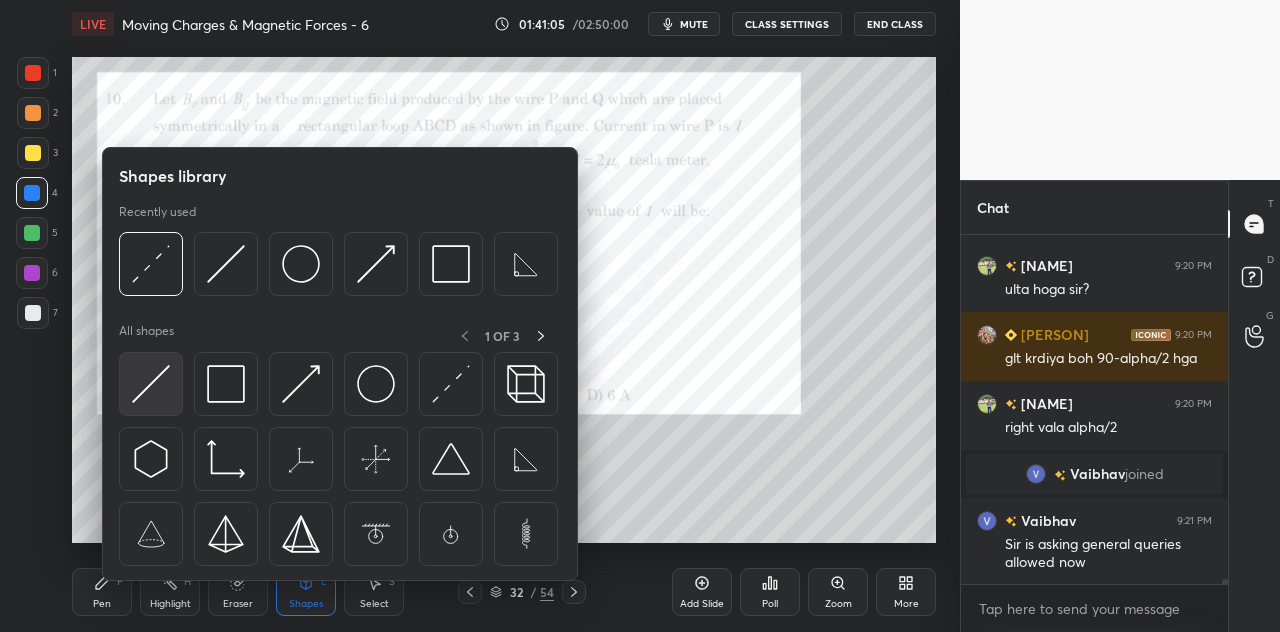 click at bounding box center (151, 384) 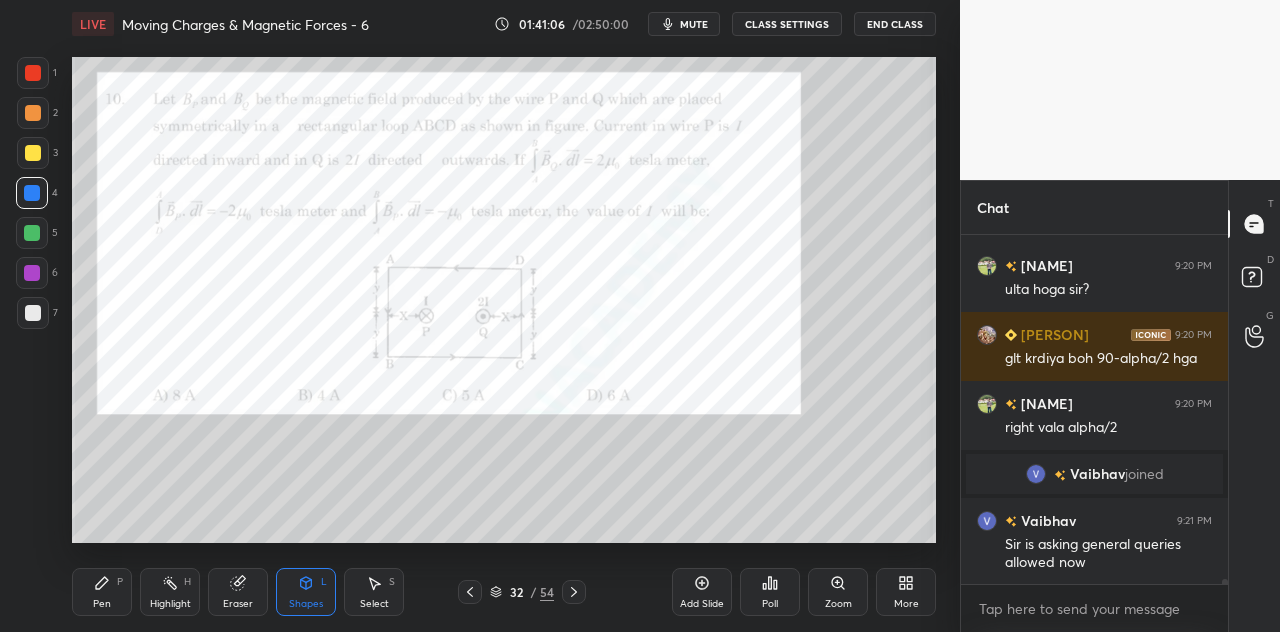 click at bounding box center (32, 273) 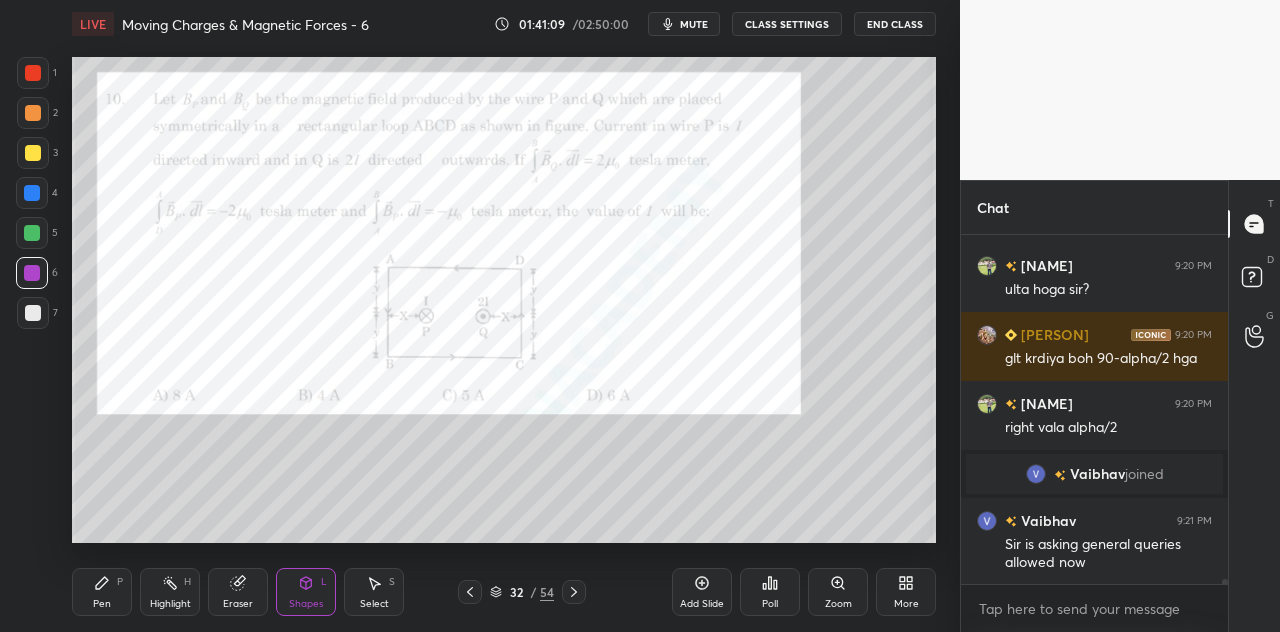 click on "Pen P" at bounding box center (102, 592) 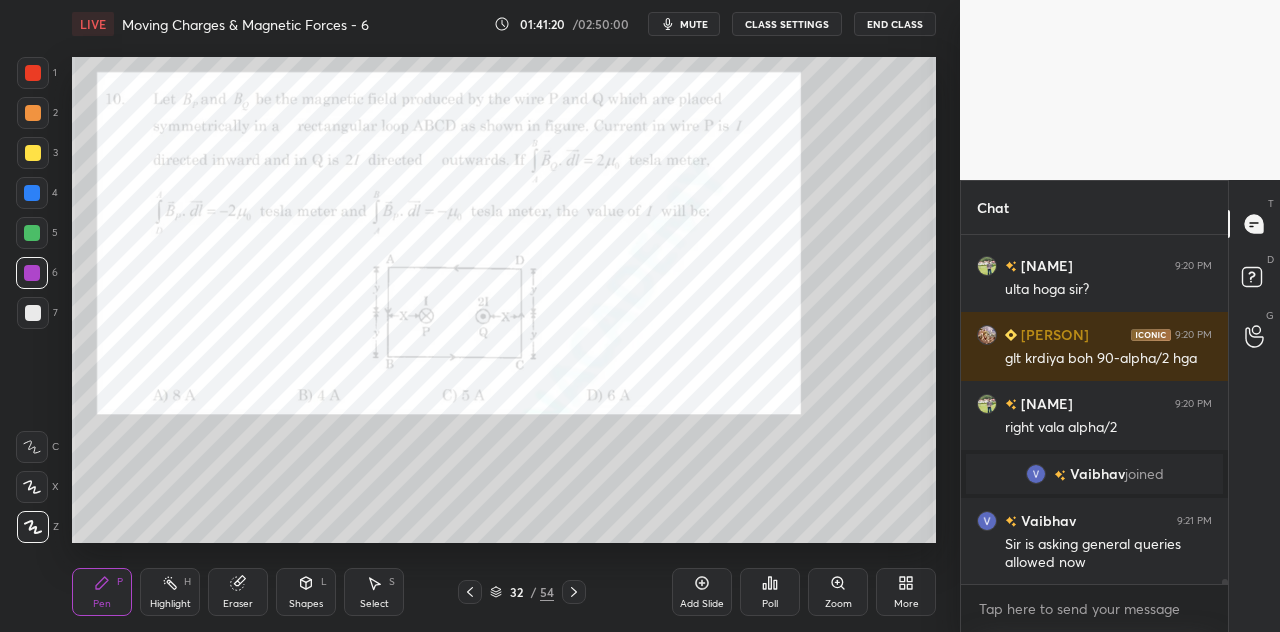 scroll, scrollTop: 26416, scrollLeft: 0, axis: vertical 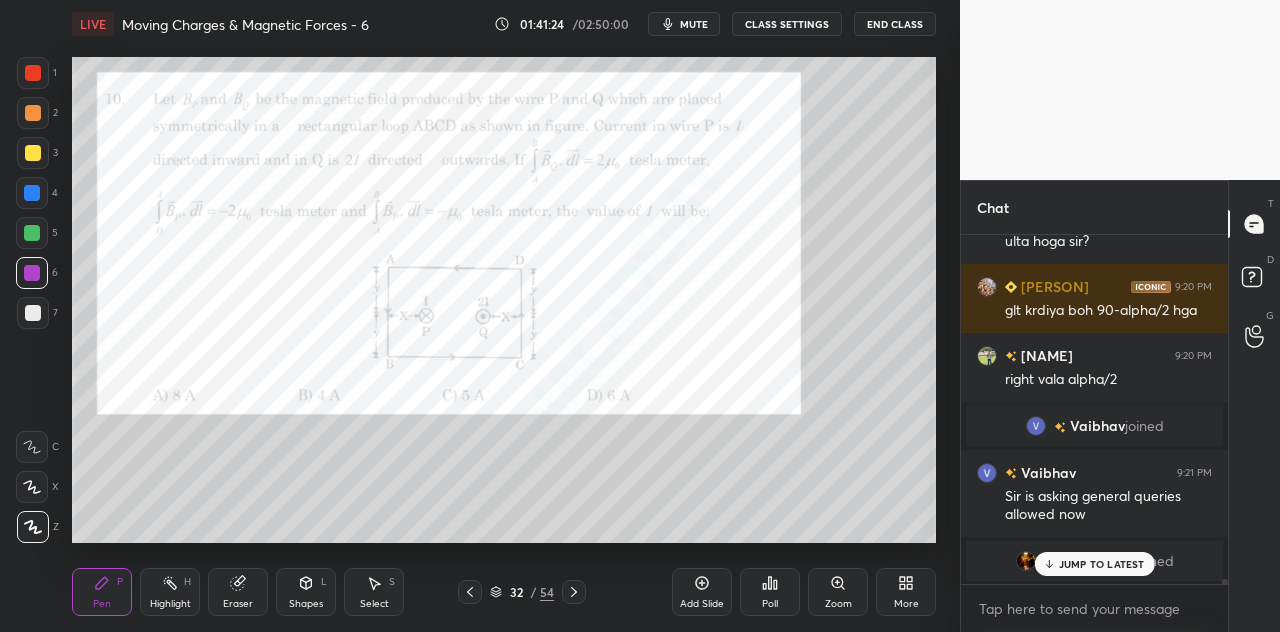 click on "Shapes L" at bounding box center [306, 592] 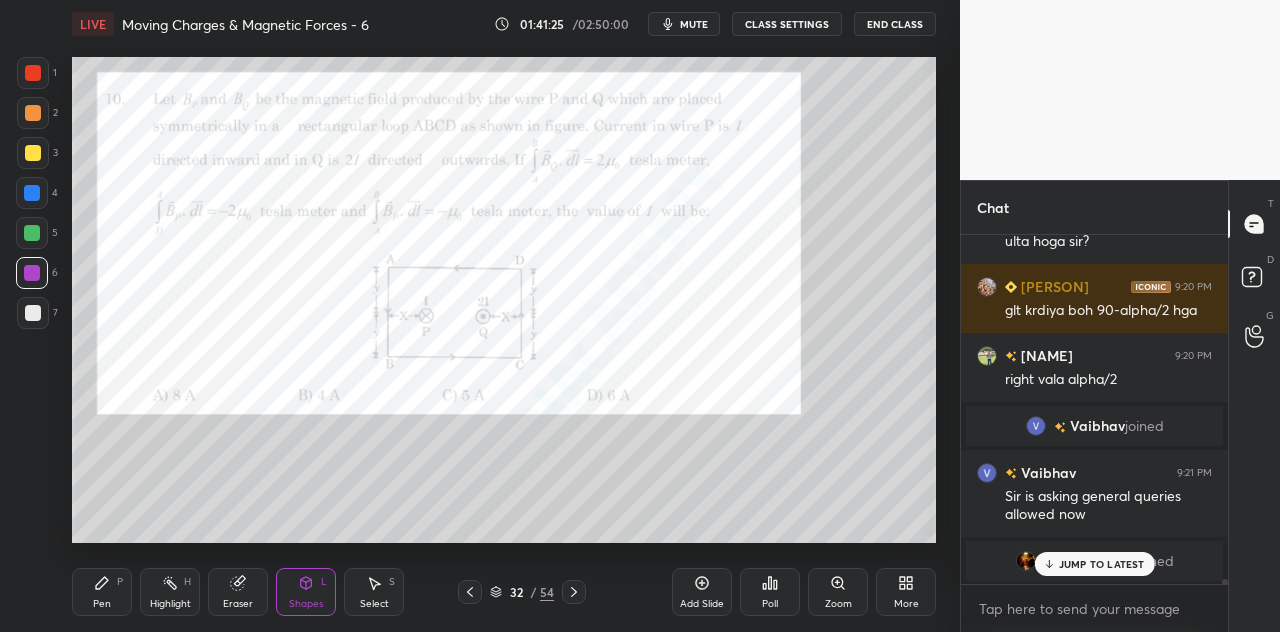 click on "Pen P" at bounding box center (102, 592) 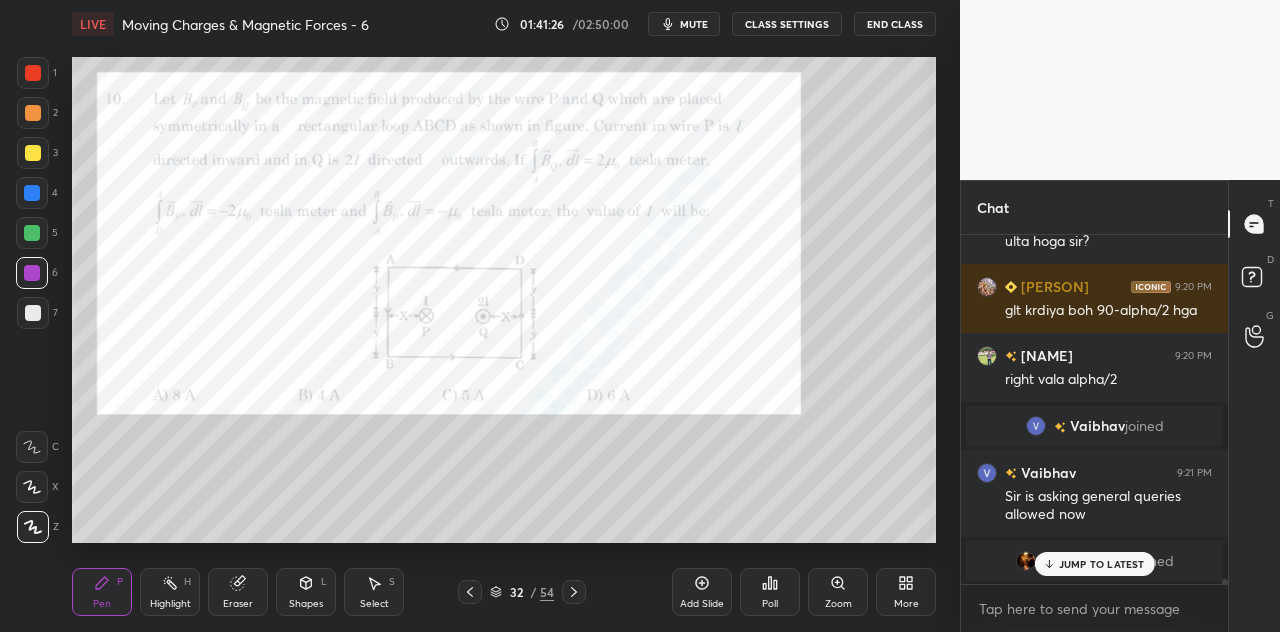 click 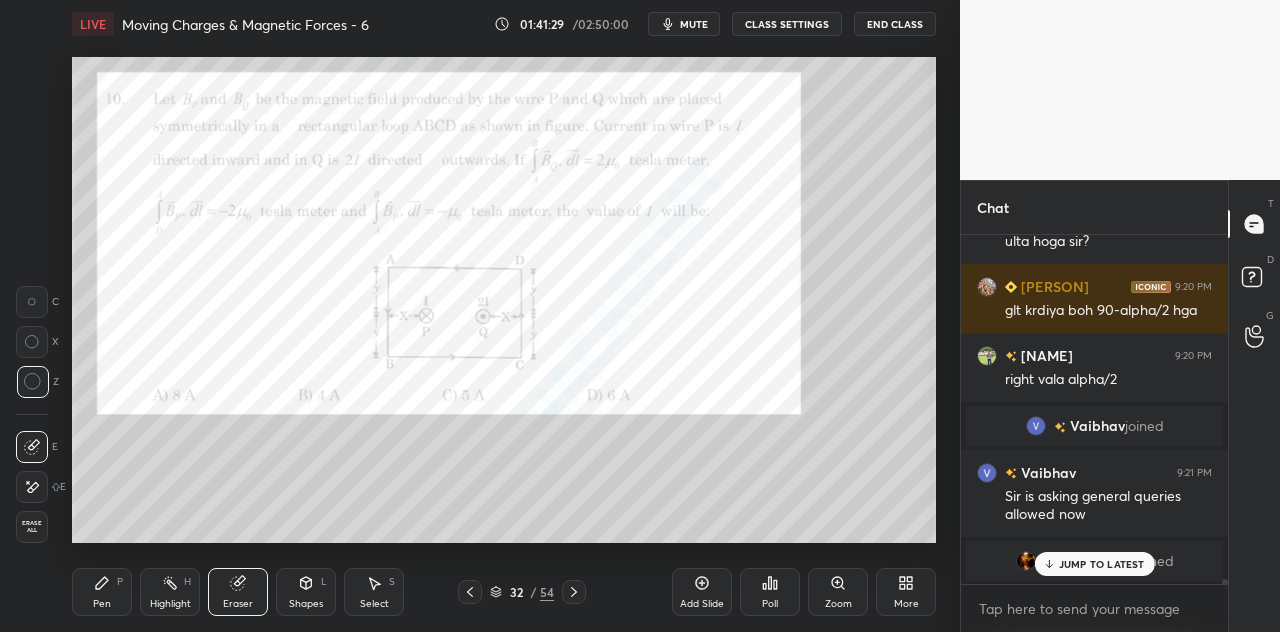 click on "Pen P" at bounding box center [102, 592] 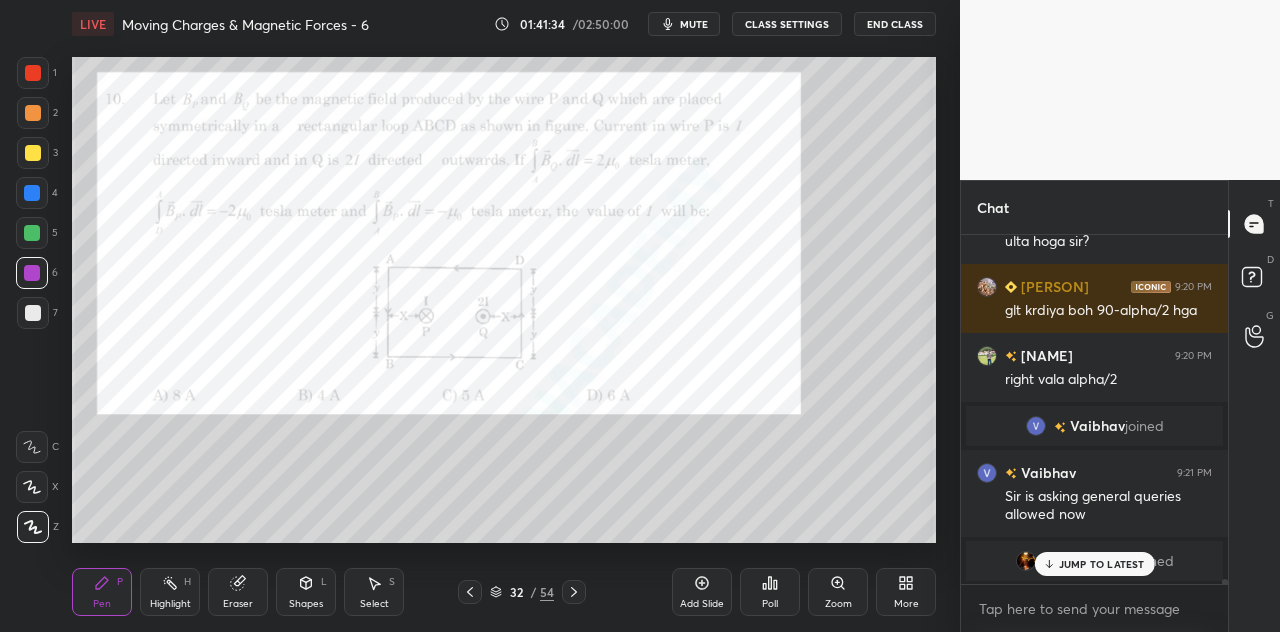 click at bounding box center (32, 193) 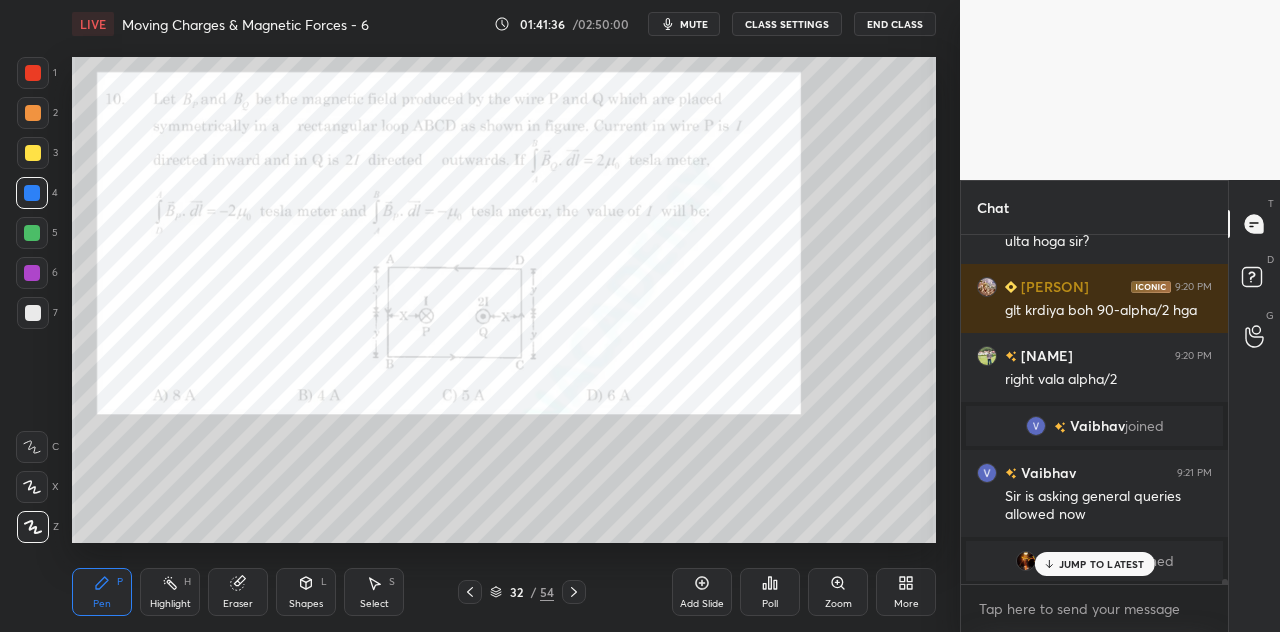 click at bounding box center [33, 73] 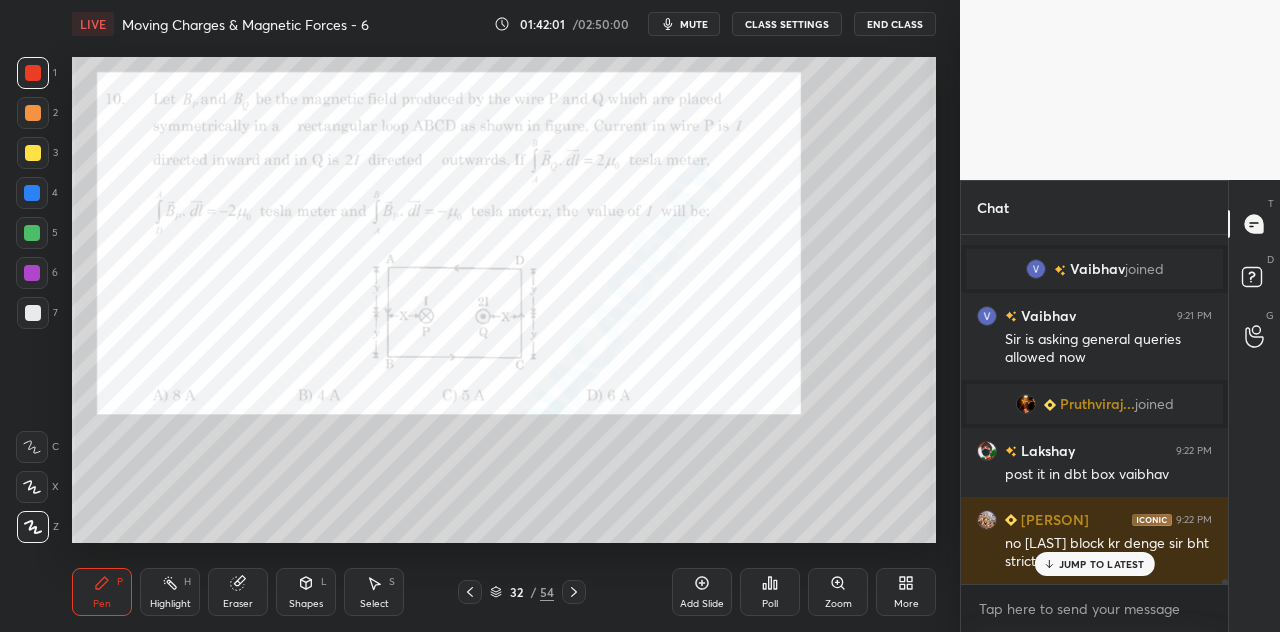 scroll, scrollTop: 26584, scrollLeft: 0, axis: vertical 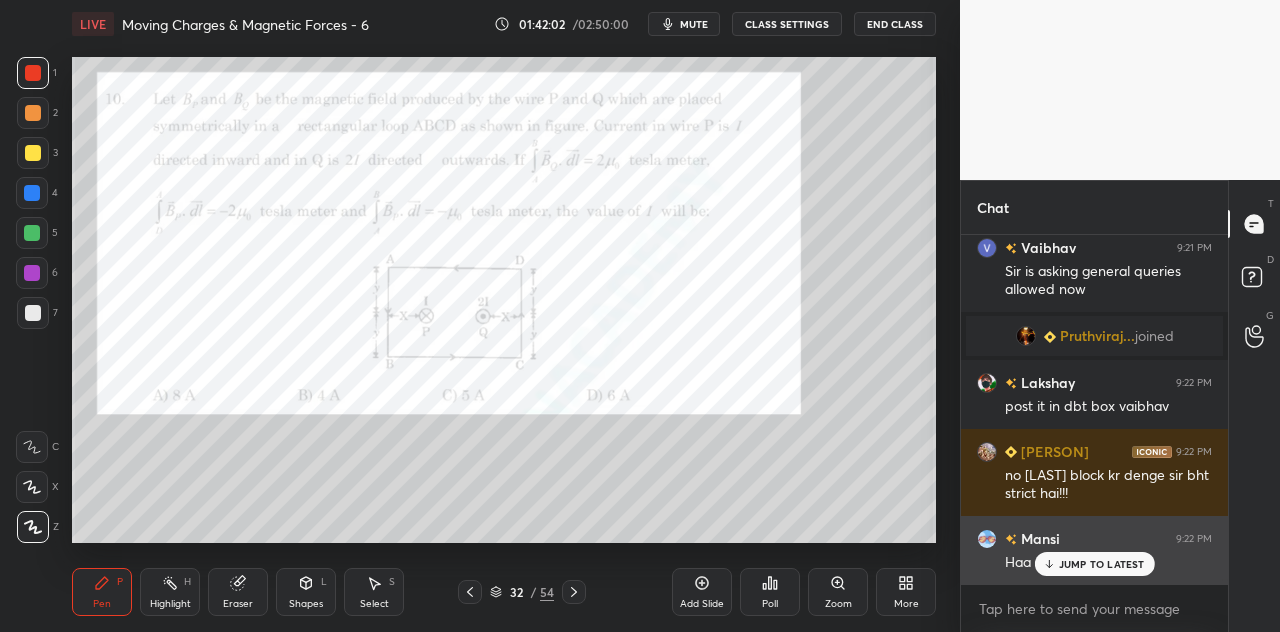click on "JUMP TO LATEST" at bounding box center [1102, 564] 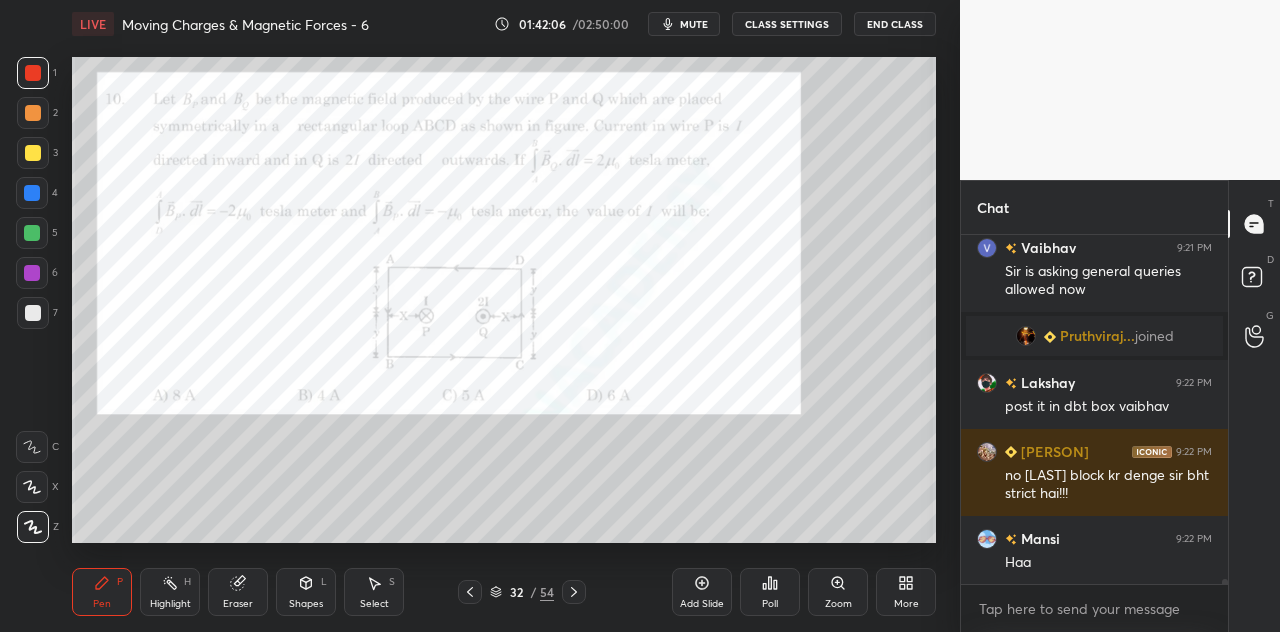 scroll, scrollTop: 26654, scrollLeft: 0, axis: vertical 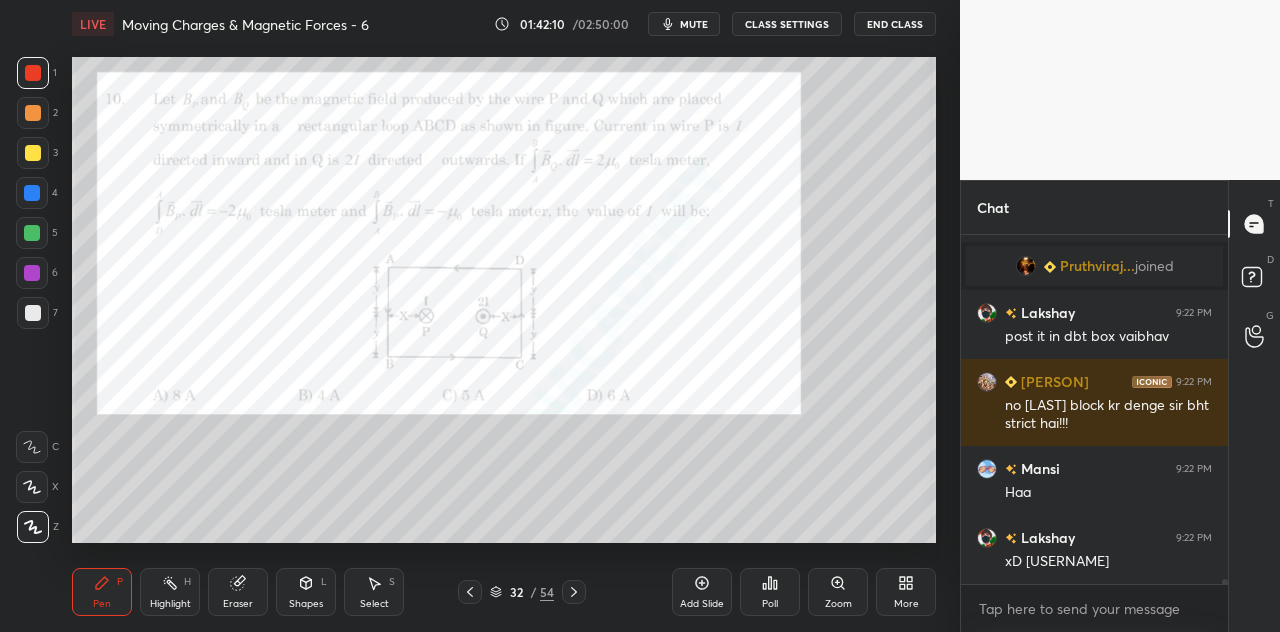 click on "1 2 3 4 5 6 7 C X Z C X Z E E Erase all   H H" at bounding box center (32, 300) 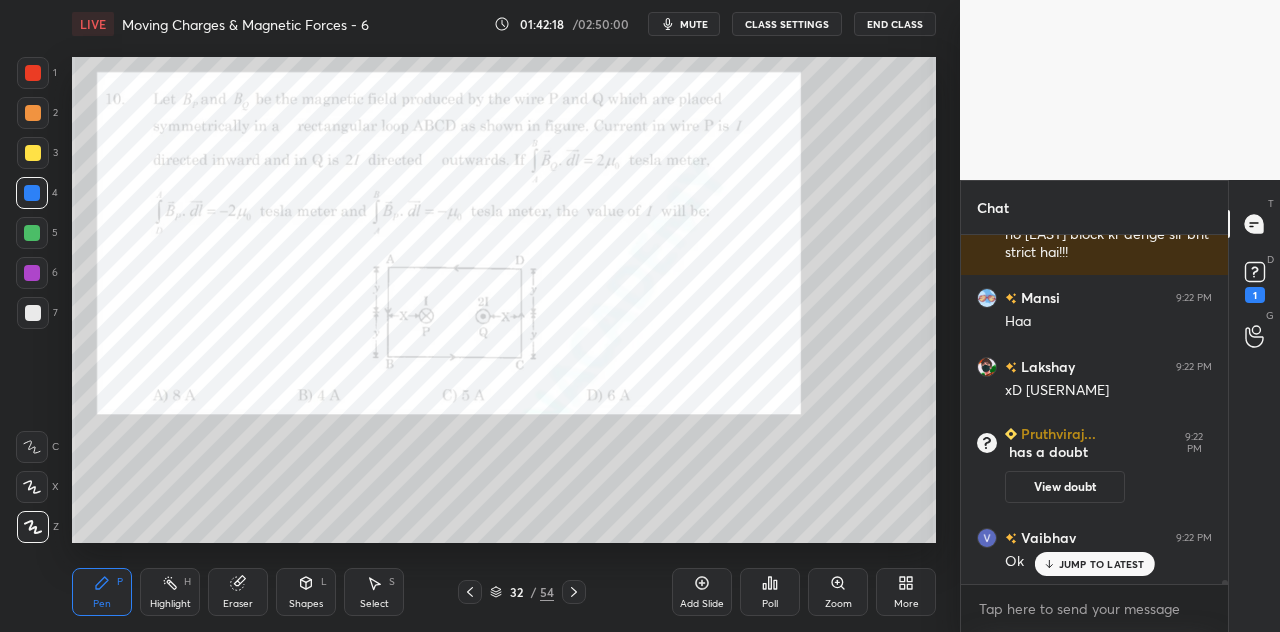 scroll, scrollTop: 26750, scrollLeft: 0, axis: vertical 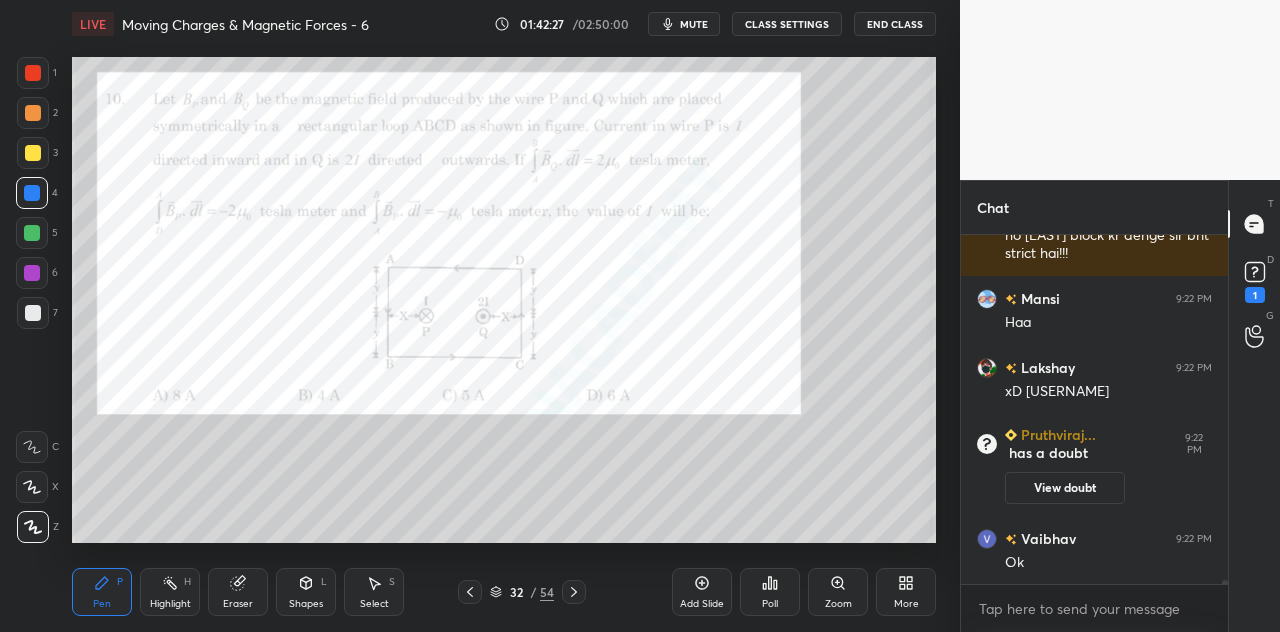 click at bounding box center [33, 73] 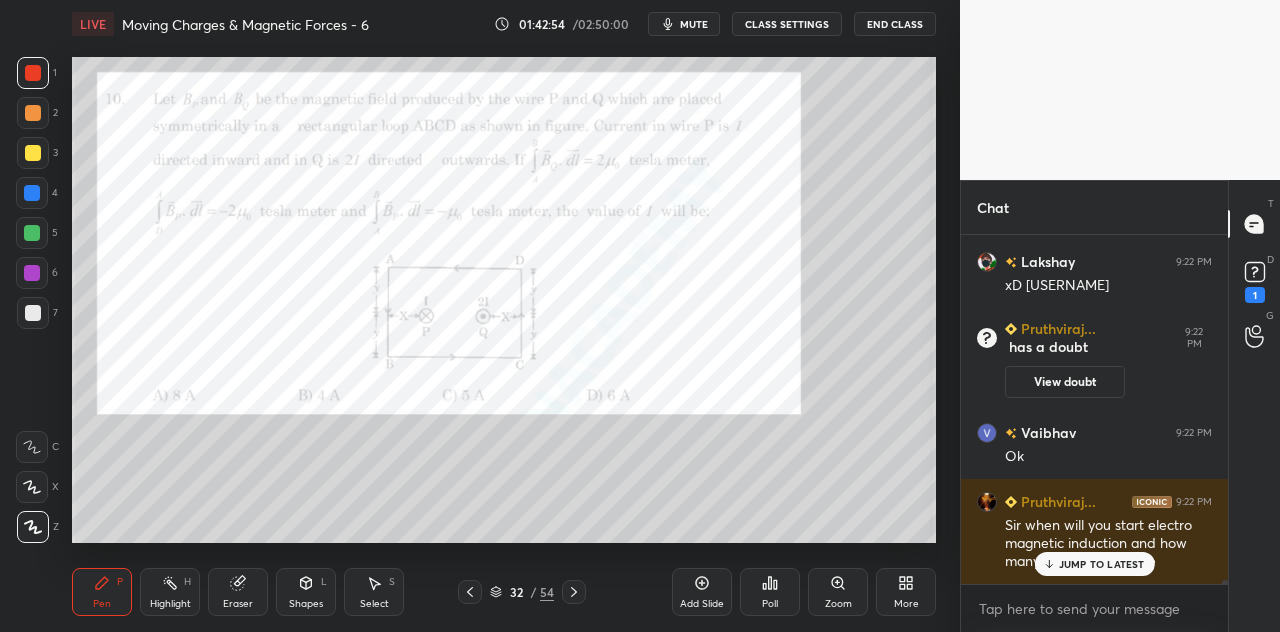 scroll, scrollTop: 26924, scrollLeft: 0, axis: vertical 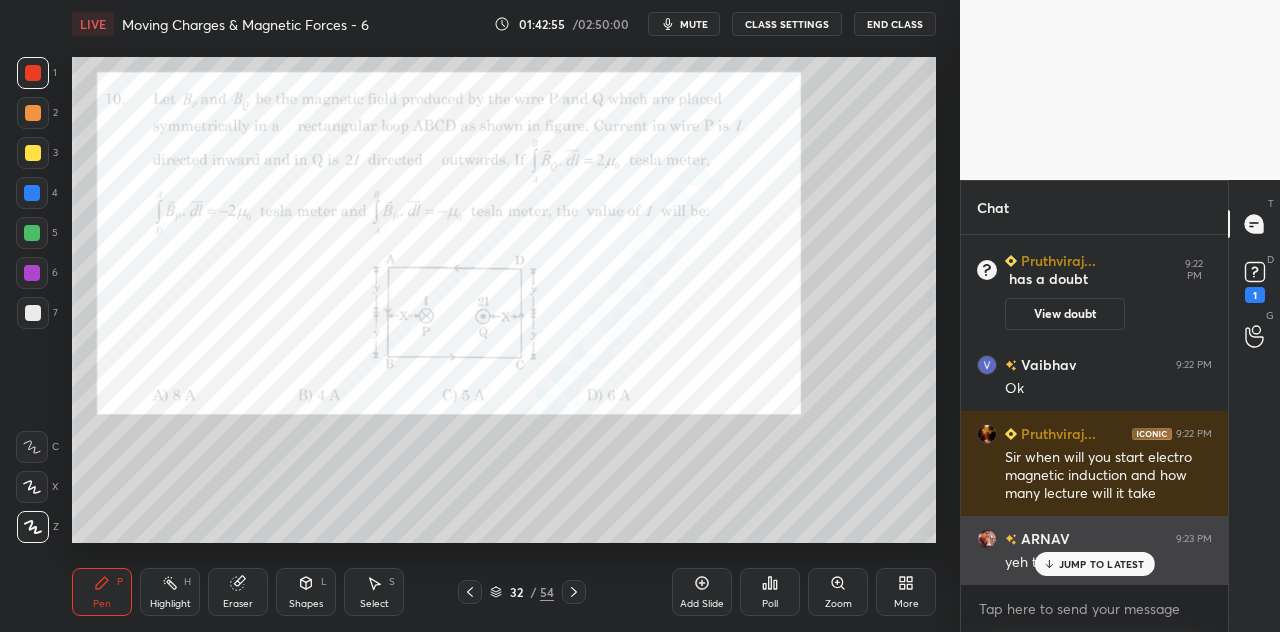 click on "JUMP TO LATEST" at bounding box center [1102, 564] 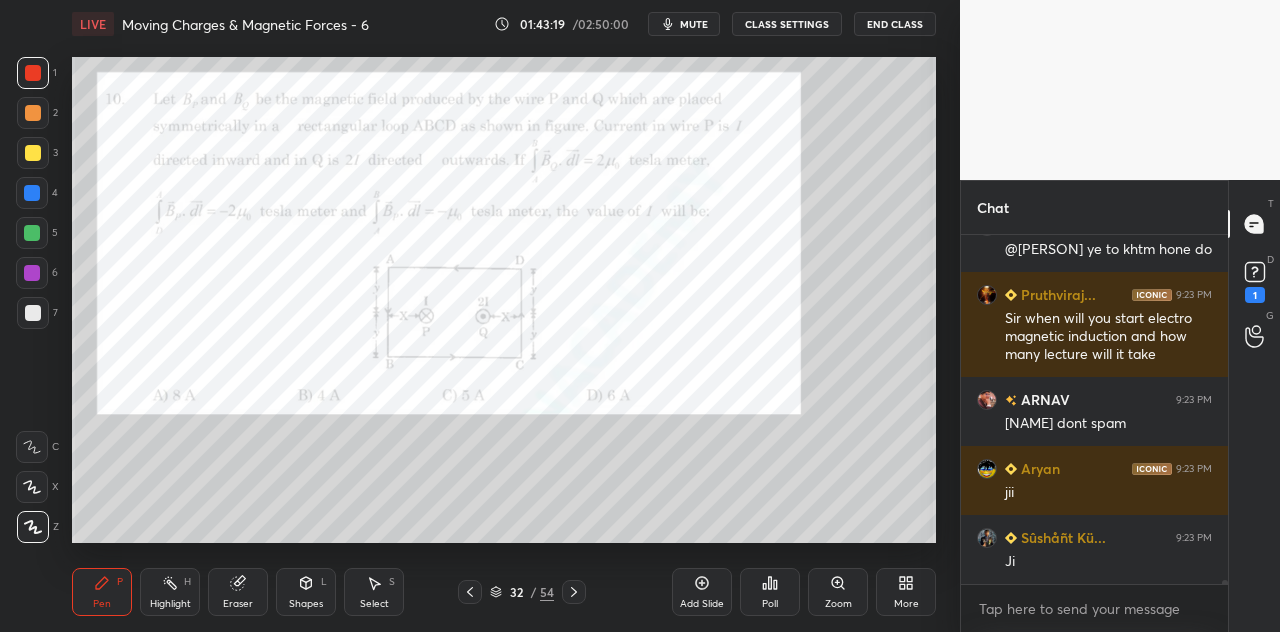 scroll, scrollTop: 27374, scrollLeft: 0, axis: vertical 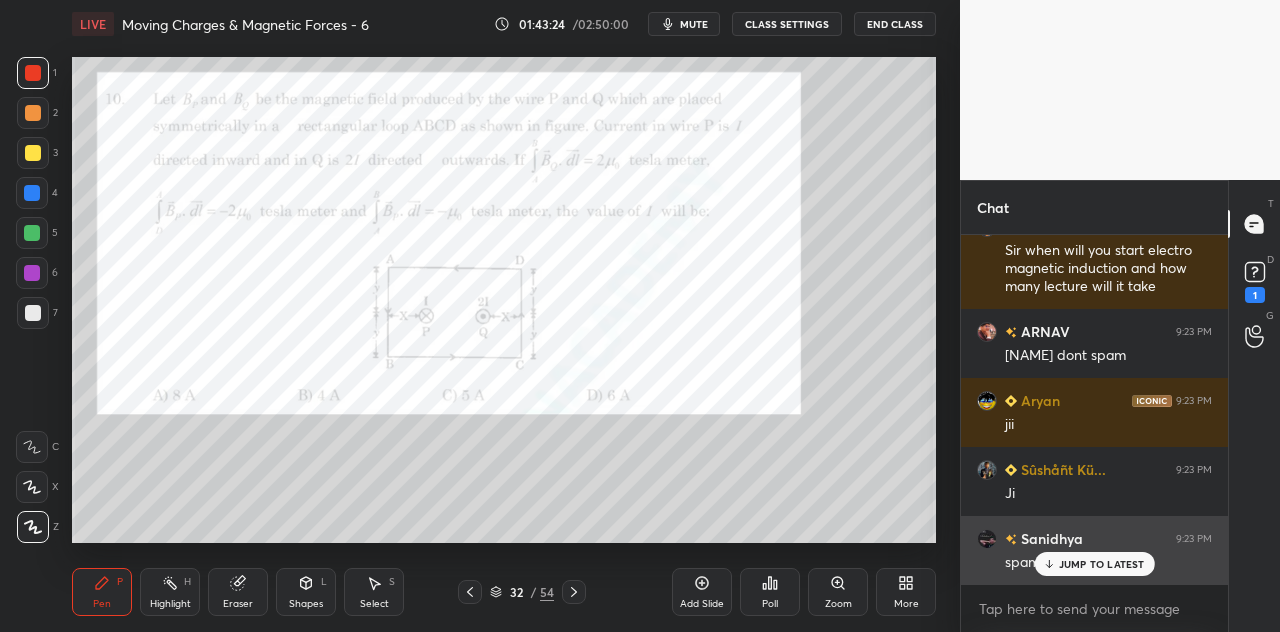 click on "JUMP TO LATEST" at bounding box center (1102, 564) 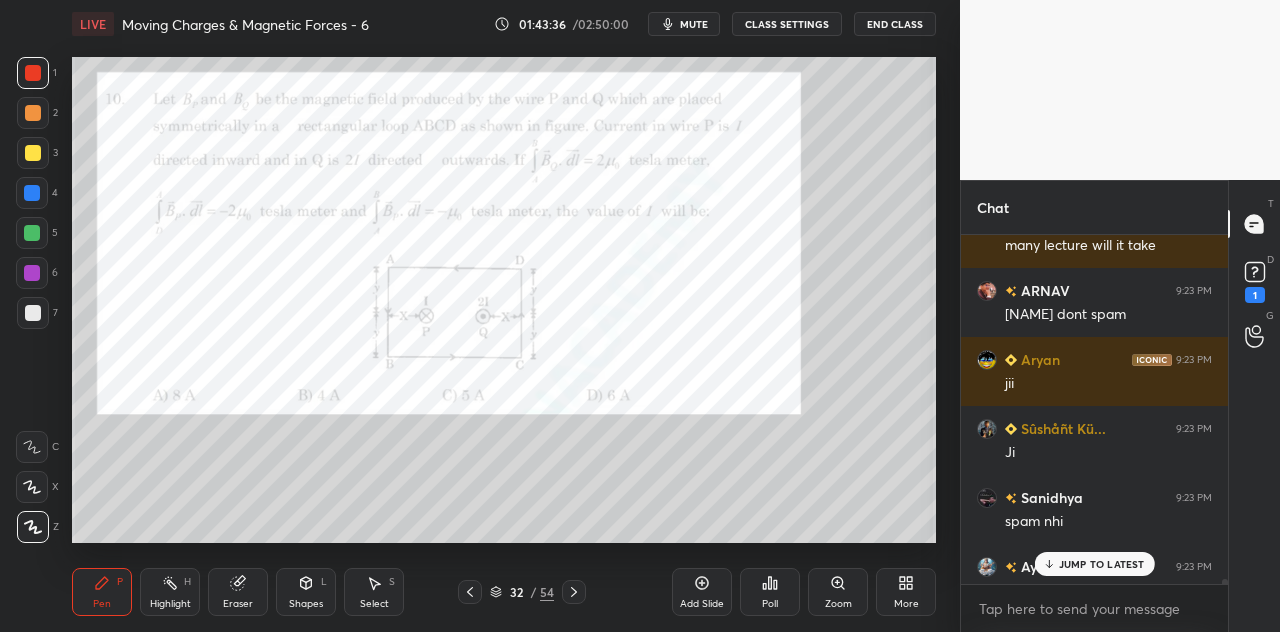 scroll, scrollTop: 27444, scrollLeft: 0, axis: vertical 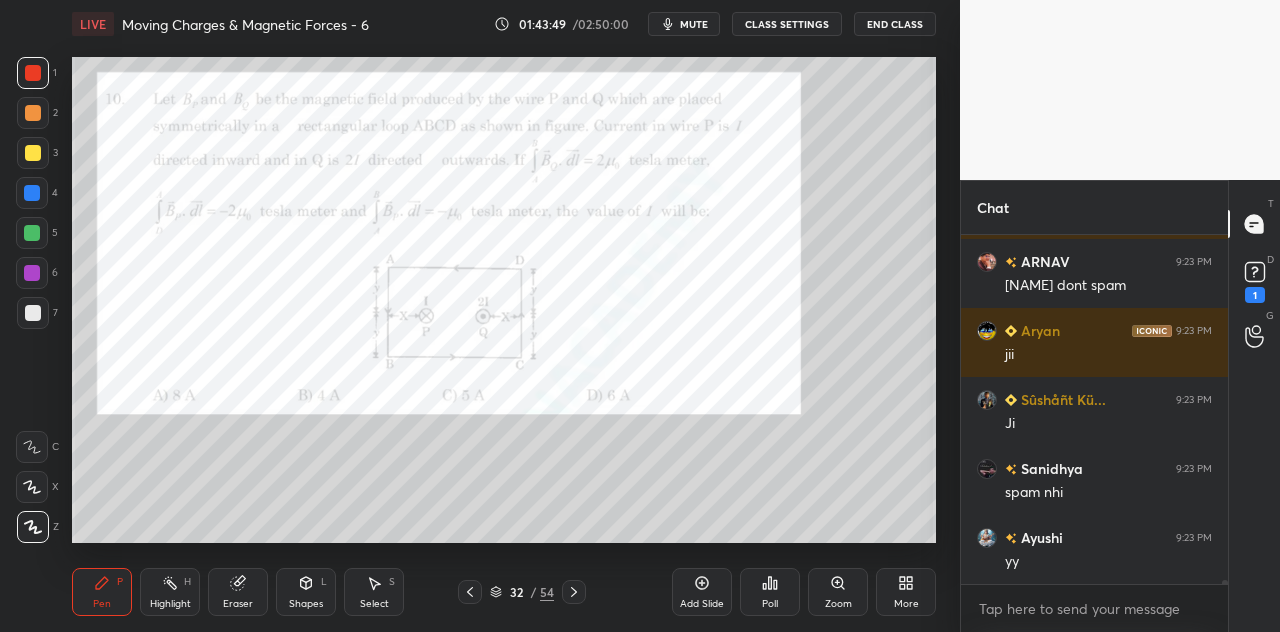click on "Eraser" at bounding box center (238, 592) 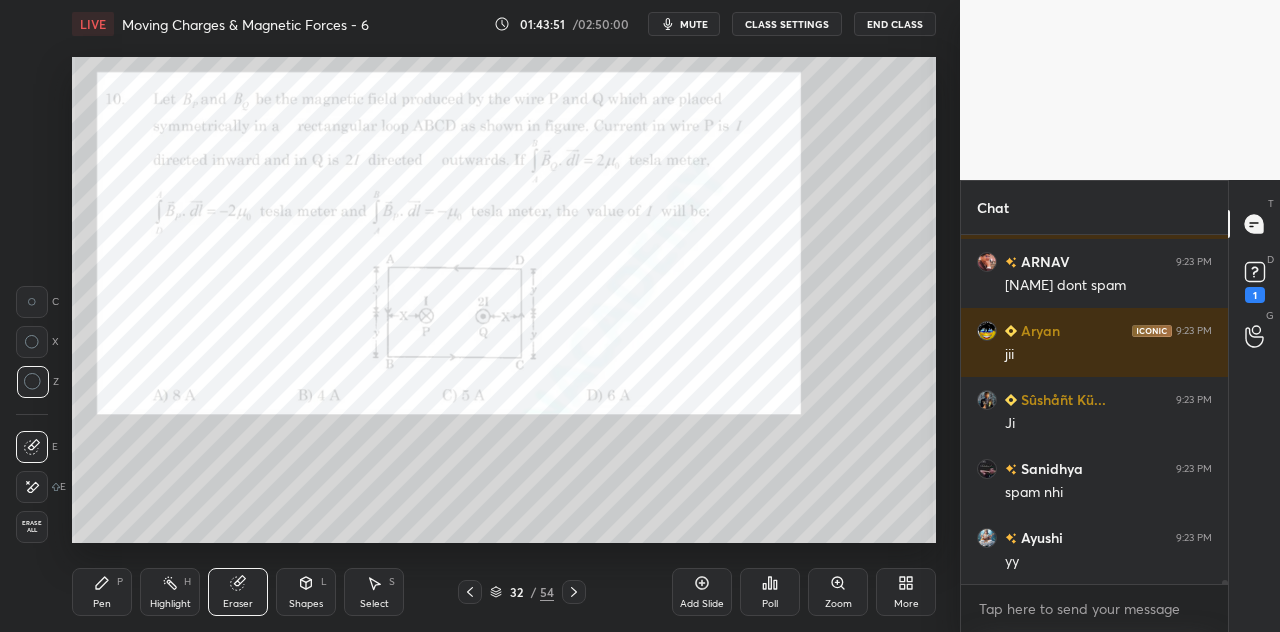 click 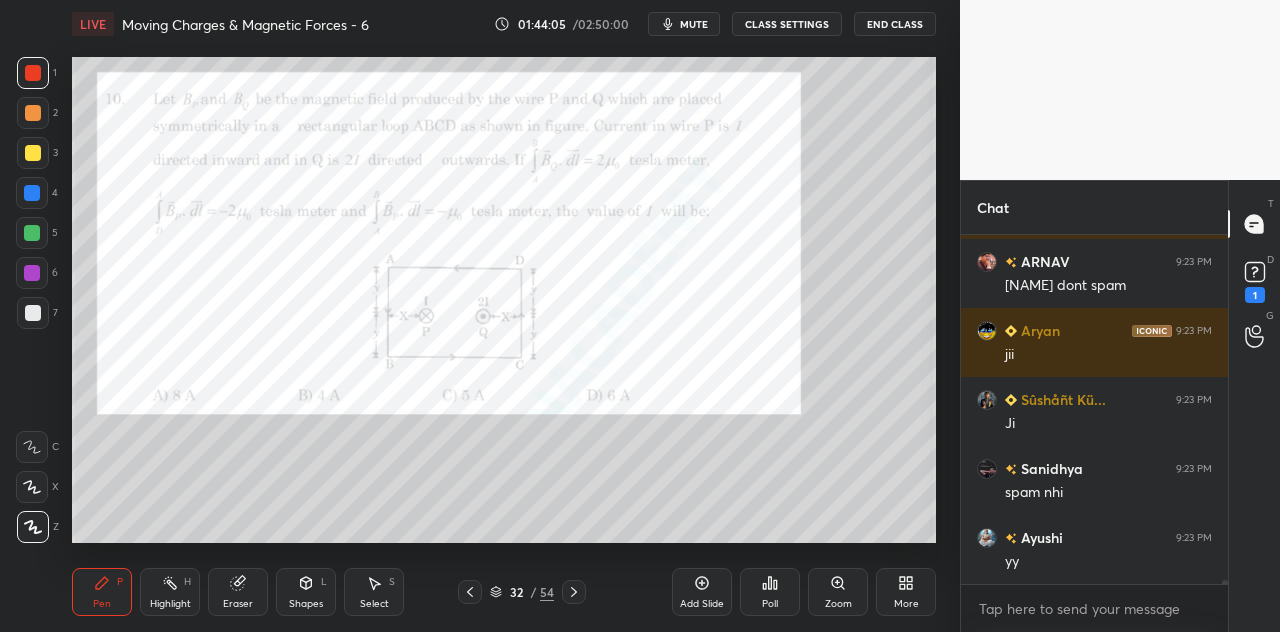 scroll, scrollTop: 27530, scrollLeft: 0, axis: vertical 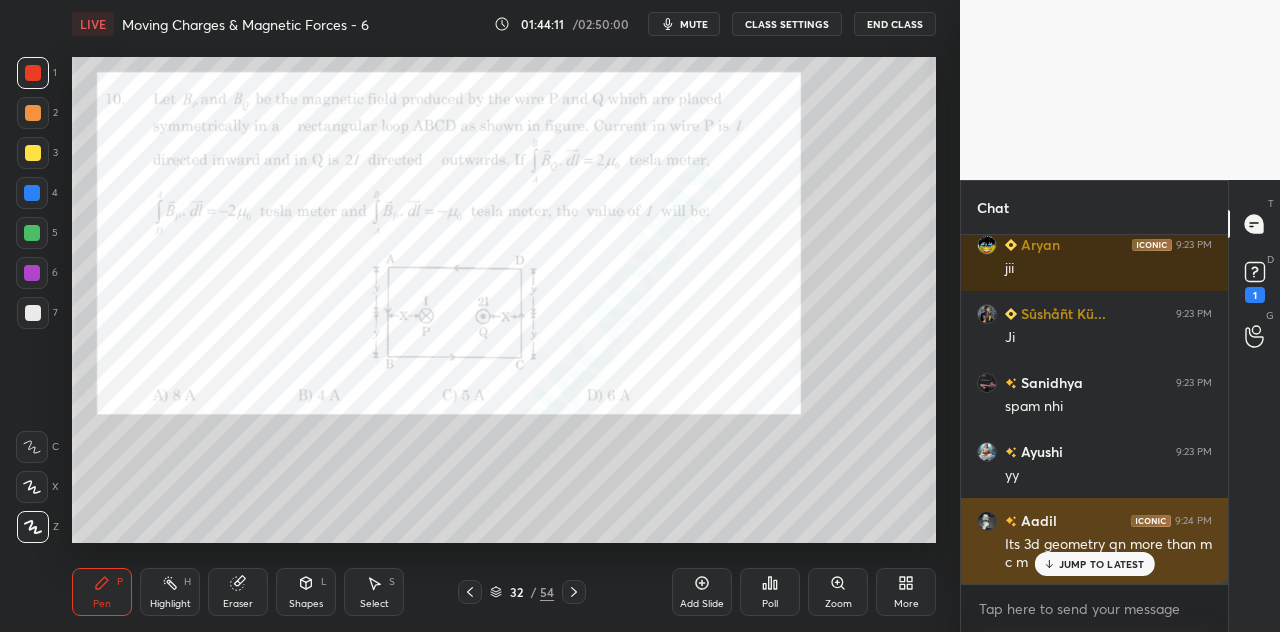 click 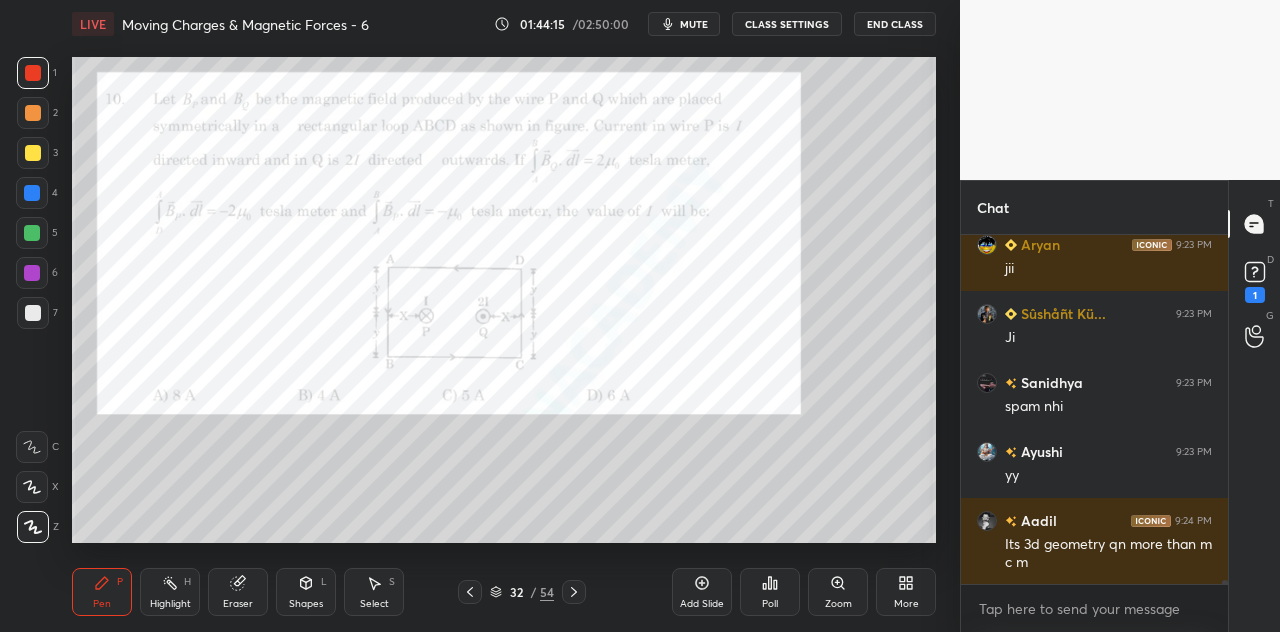 click at bounding box center [32, 193] 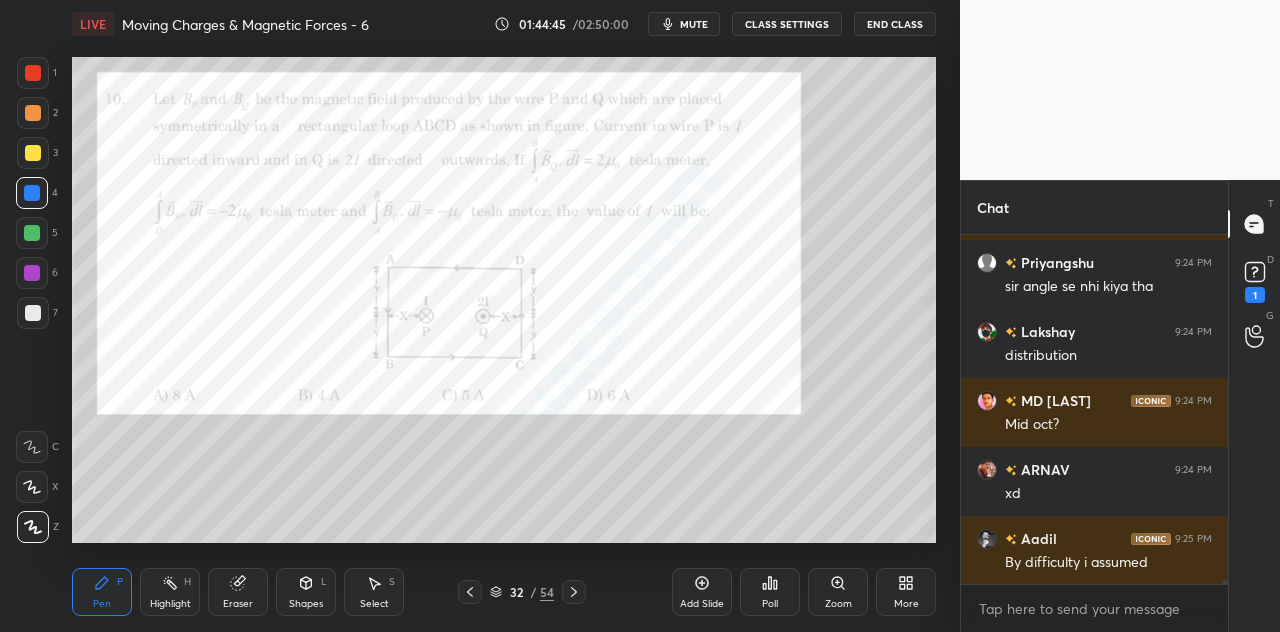 scroll, scrollTop: 28464, scrollLeft: 0, axis: vertical 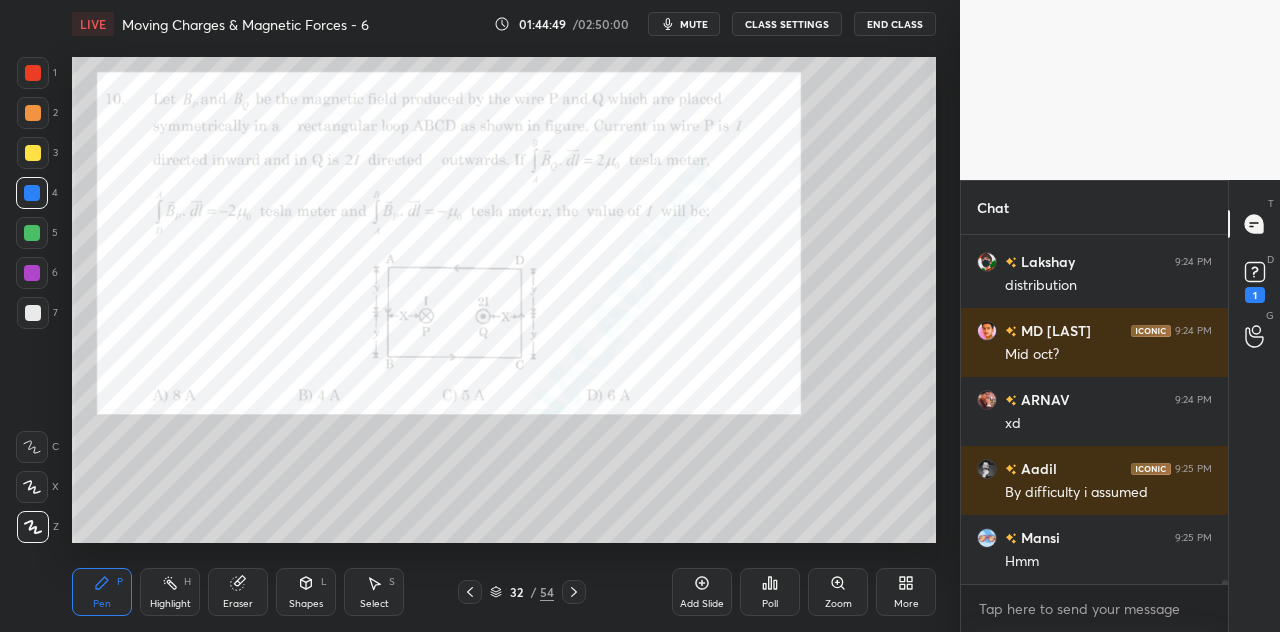 click at bounding box center [33, 153] 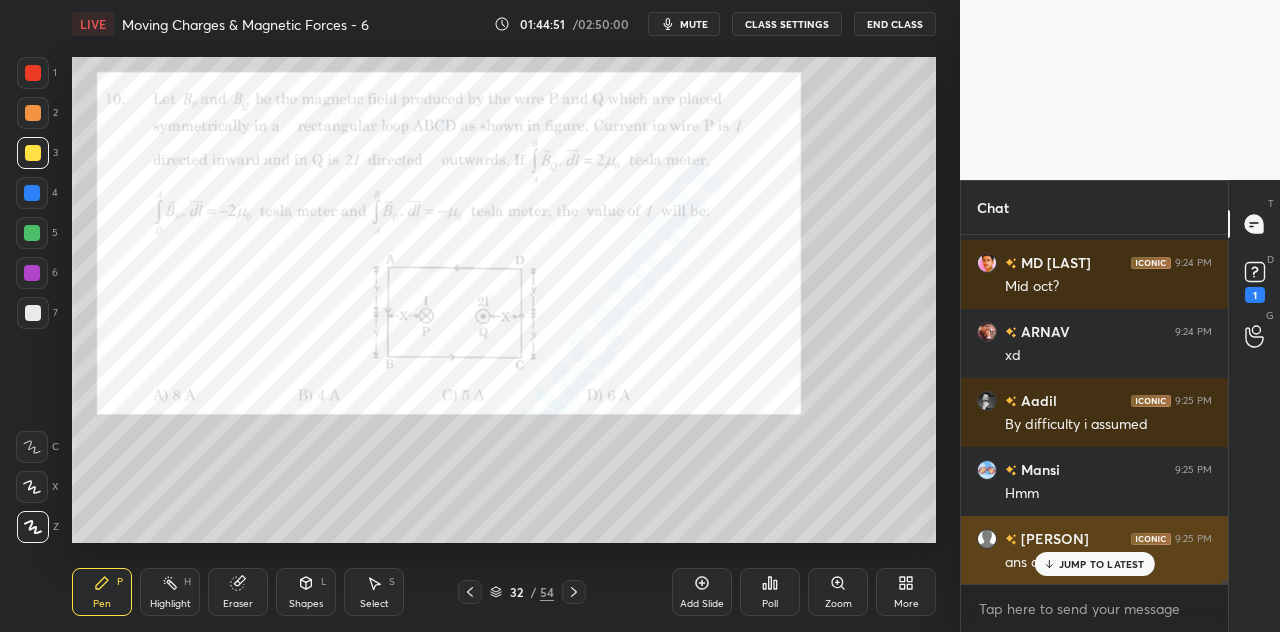 click 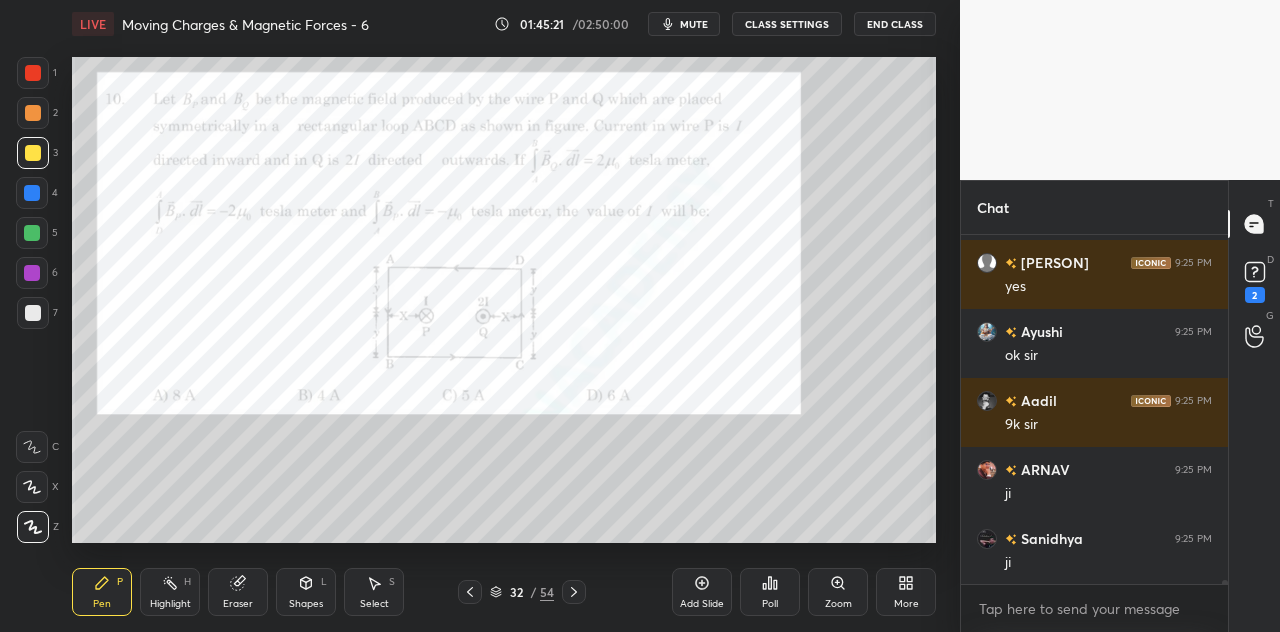 scroll, scrollTop: 29292, scrollLeft: 0, axis: vertical 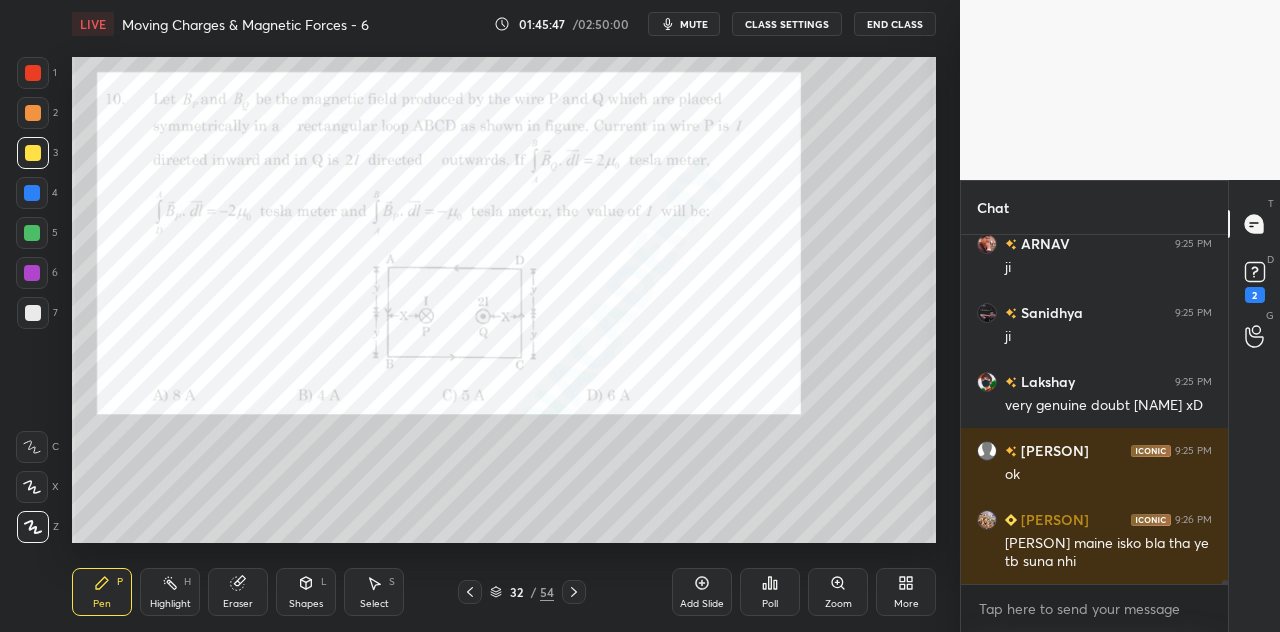 click on "Eraser" at bounding box center [238, 592] 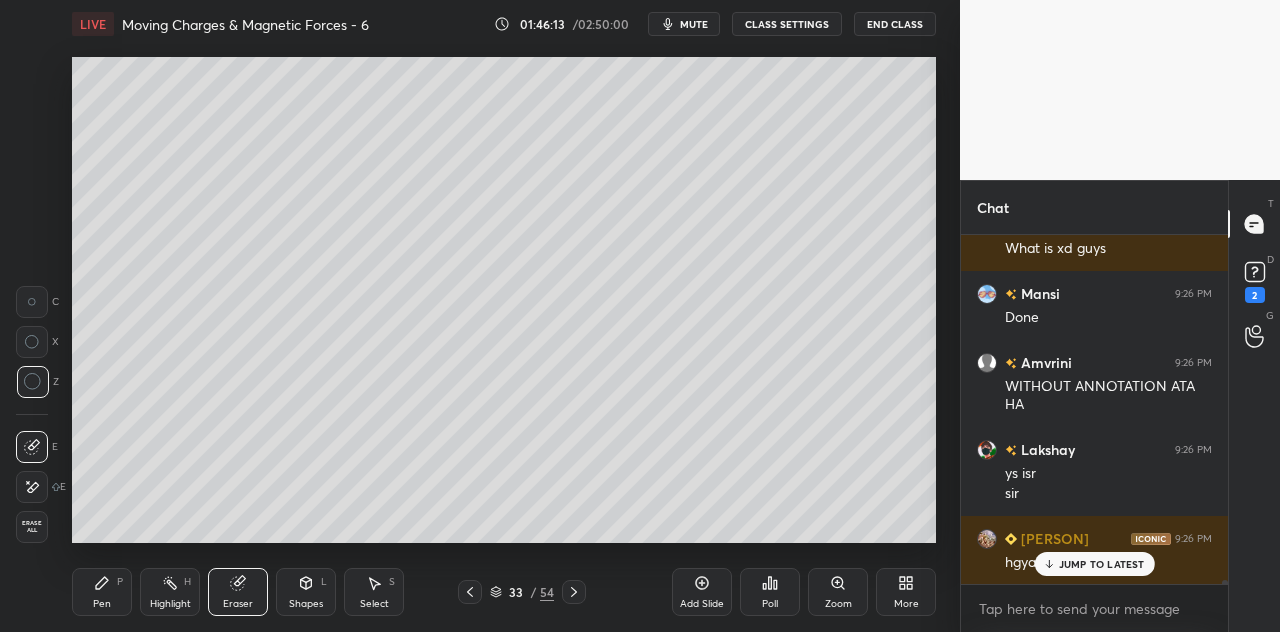 scroll, scrollTop: 29250, scrollLeft: 0, axis: vertical 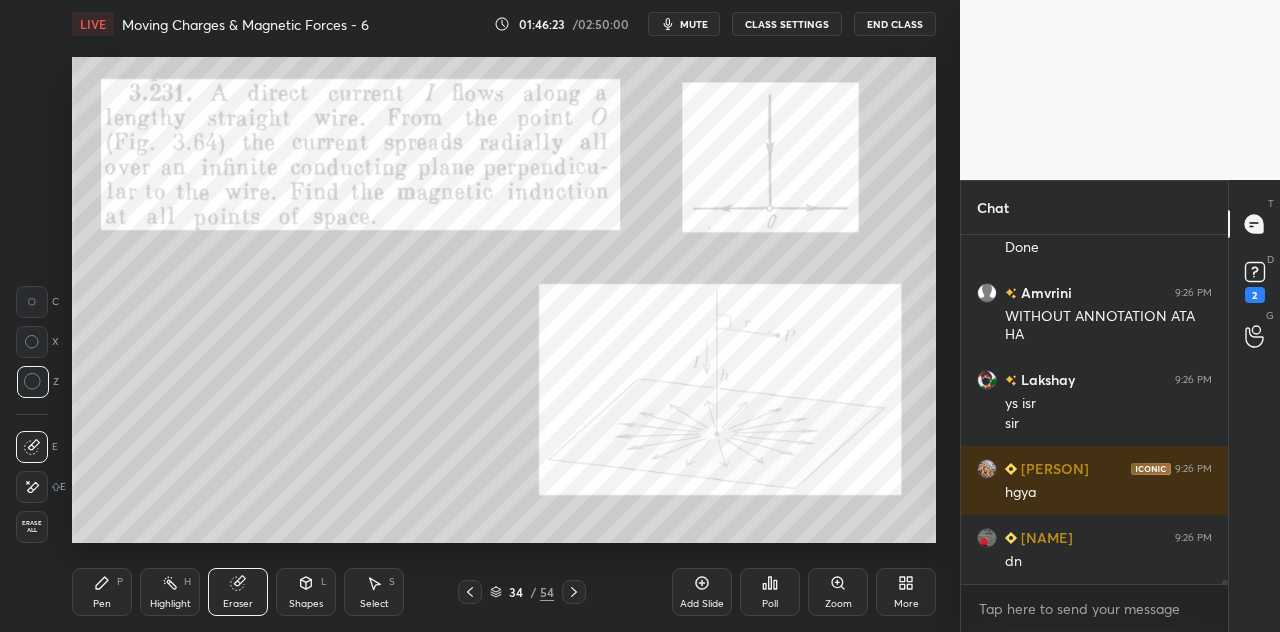 click on "Pen P" at bounding box center (102, 592) 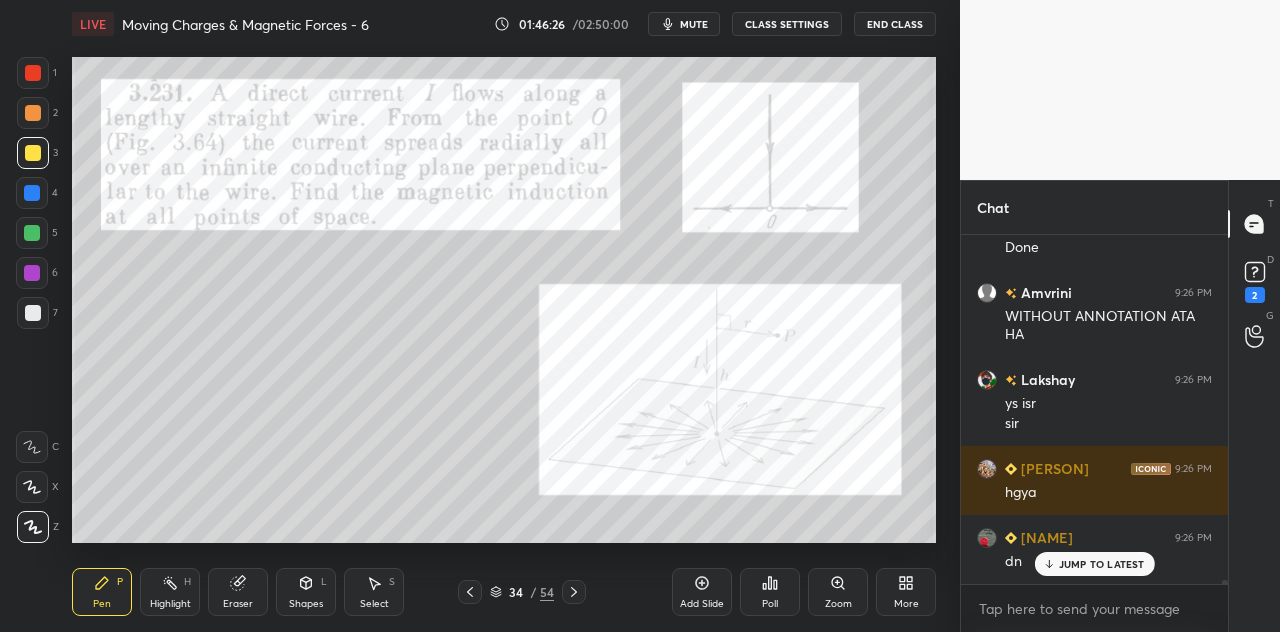 scroll, scrollTop: 29318, scrollLeft: 0, axis: vertical 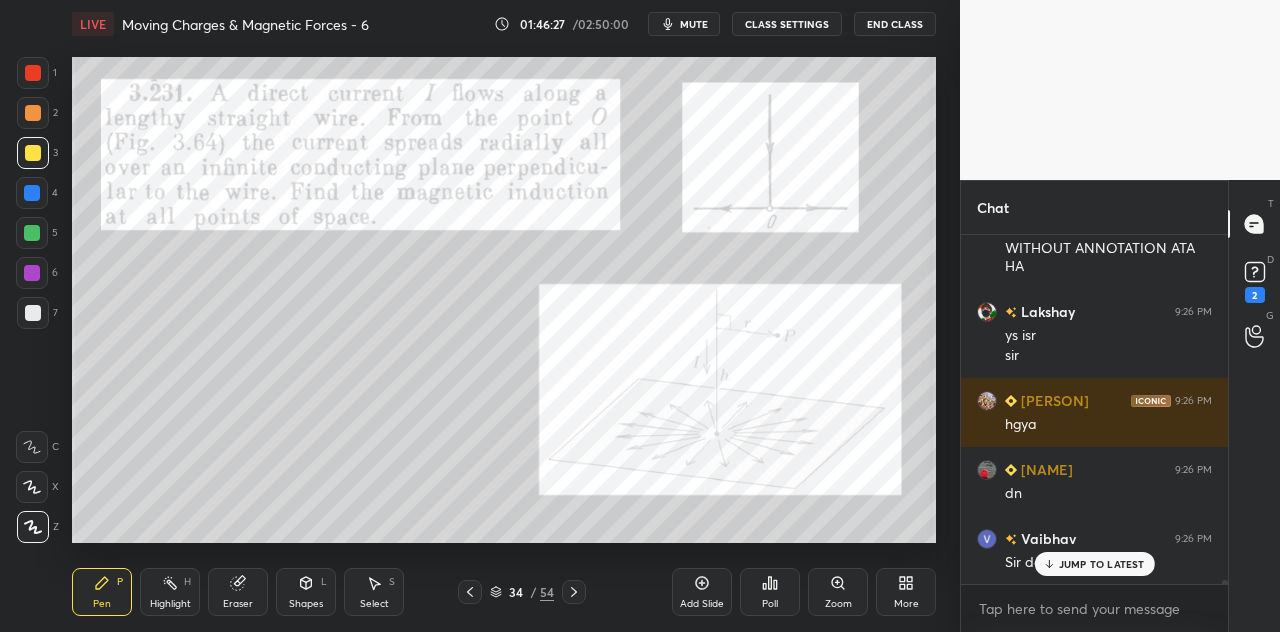 click on "1" at bounding box center (37, 77) 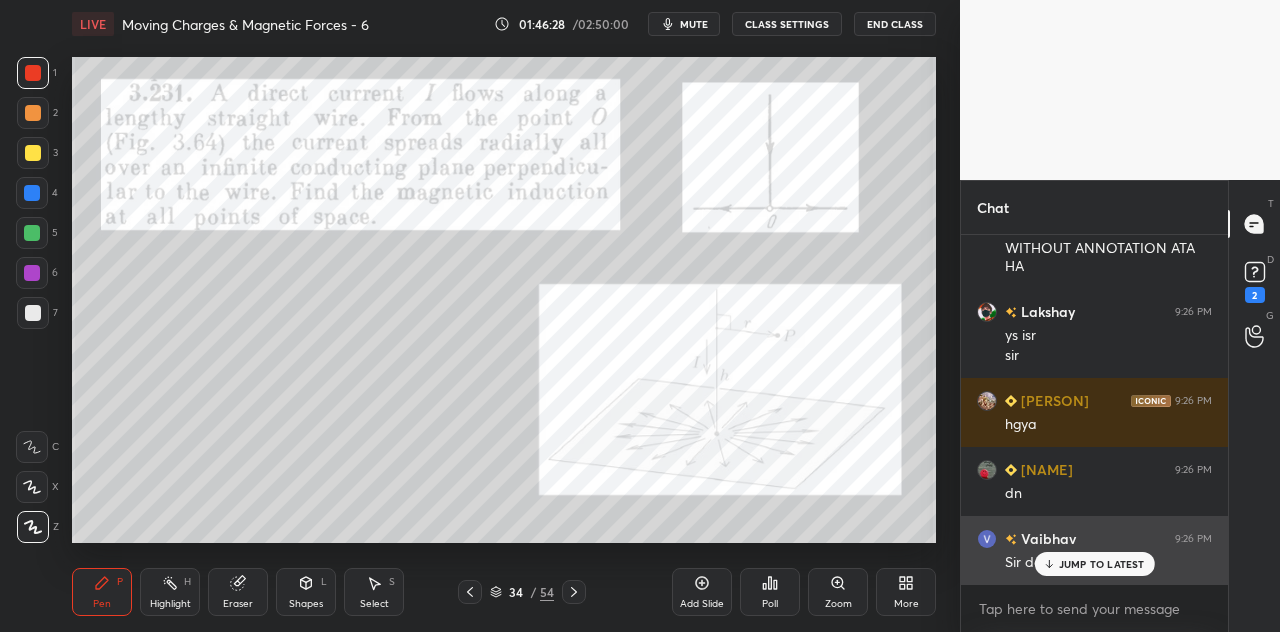 click on "JUMP TO LATEST" at bounding box center [1102, 564] 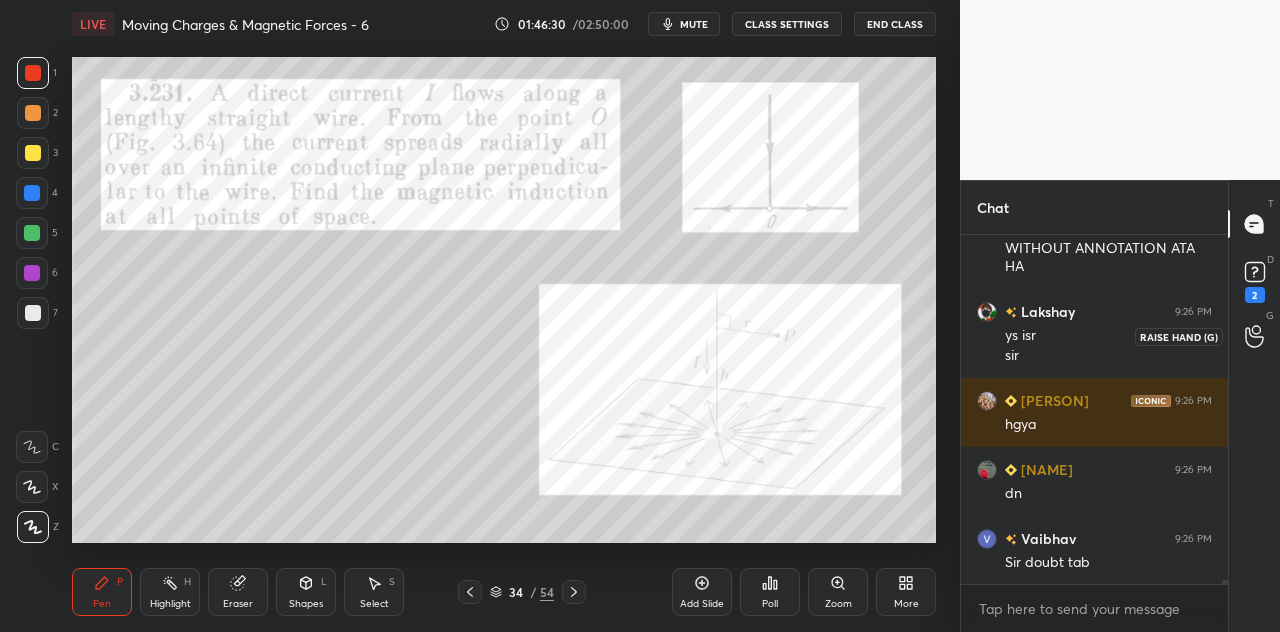 click 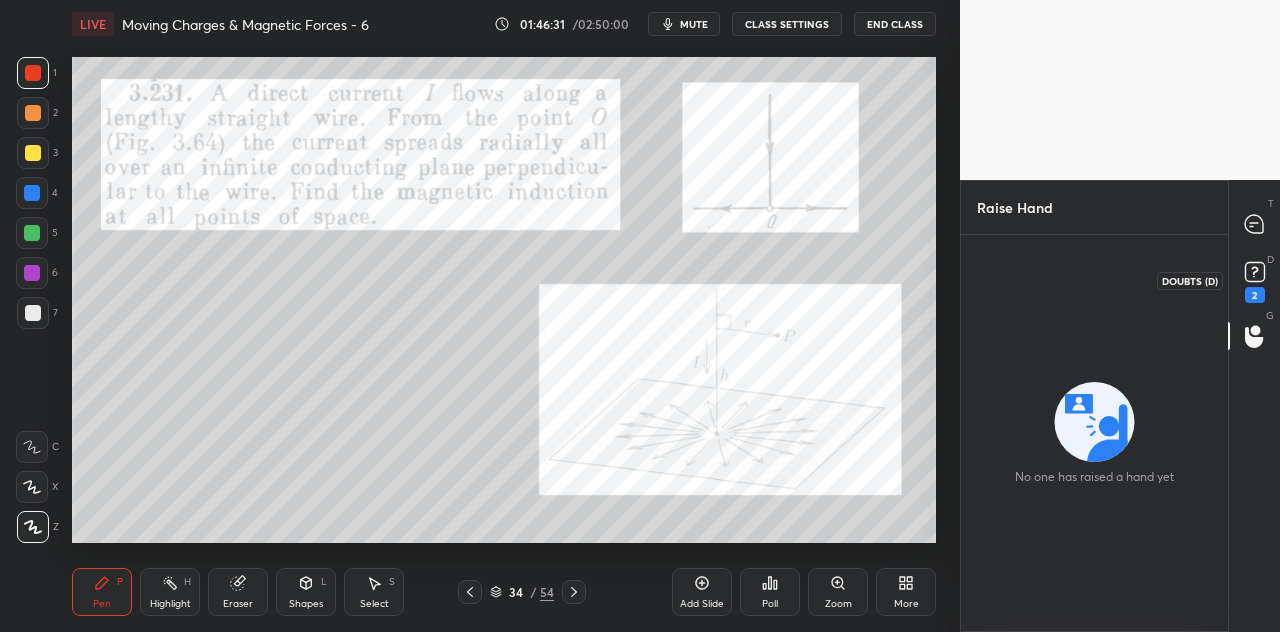 click 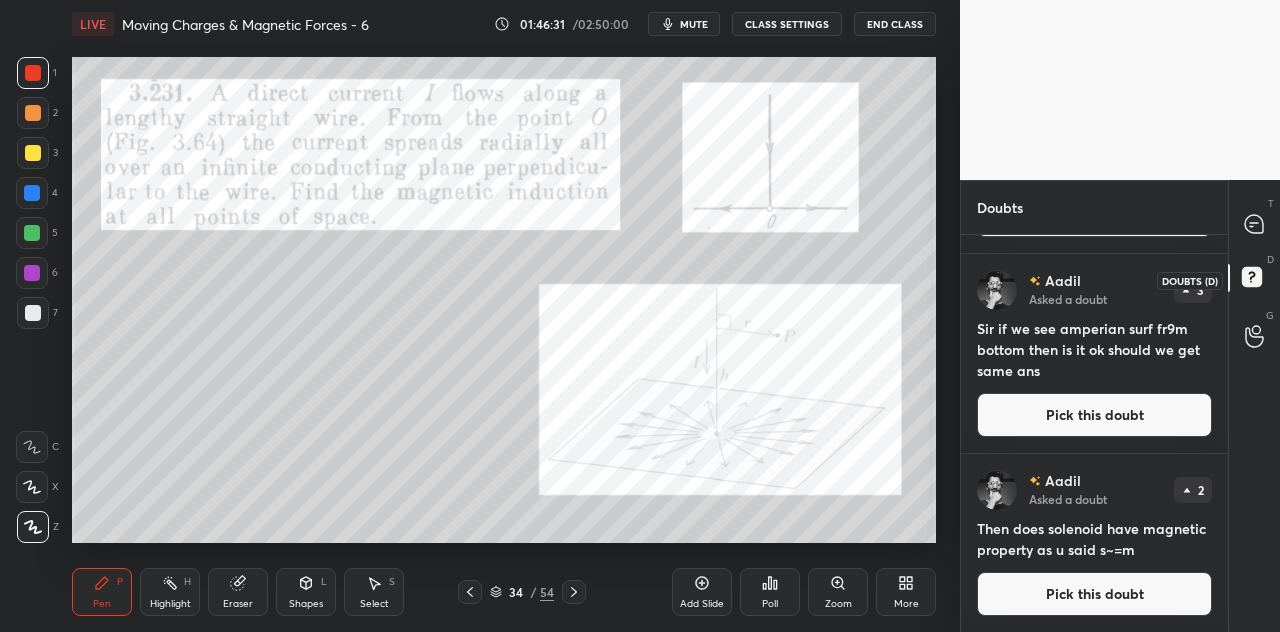 scroll, scrollTop: 0, scrollLeft: 0, axis: both 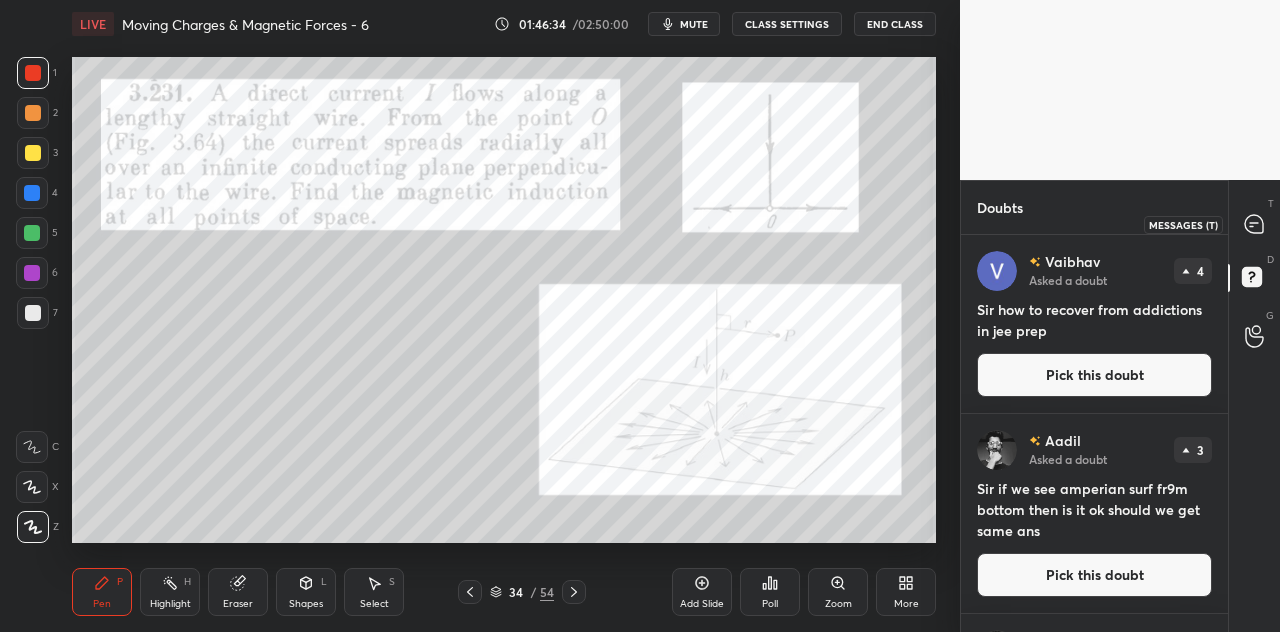 click 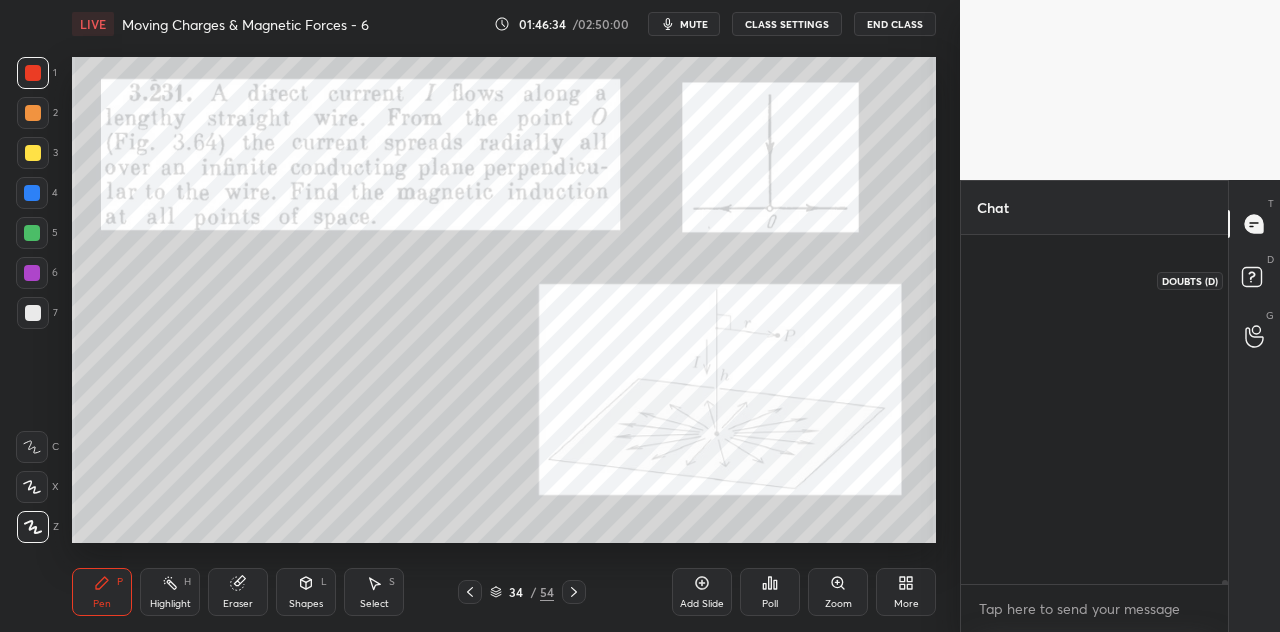 scroll, scrollTop: 29692, scrollLeft: 0, axis: vertical 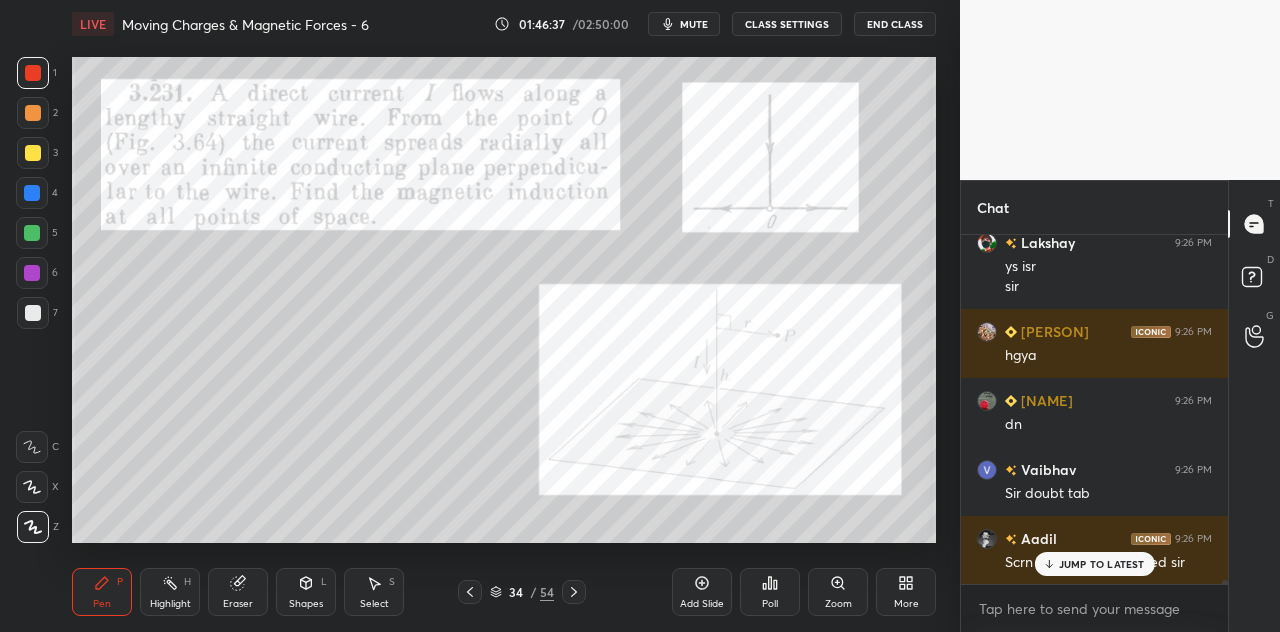 click on "JUMP TO LATEST" at bounding box center [1102, 564] 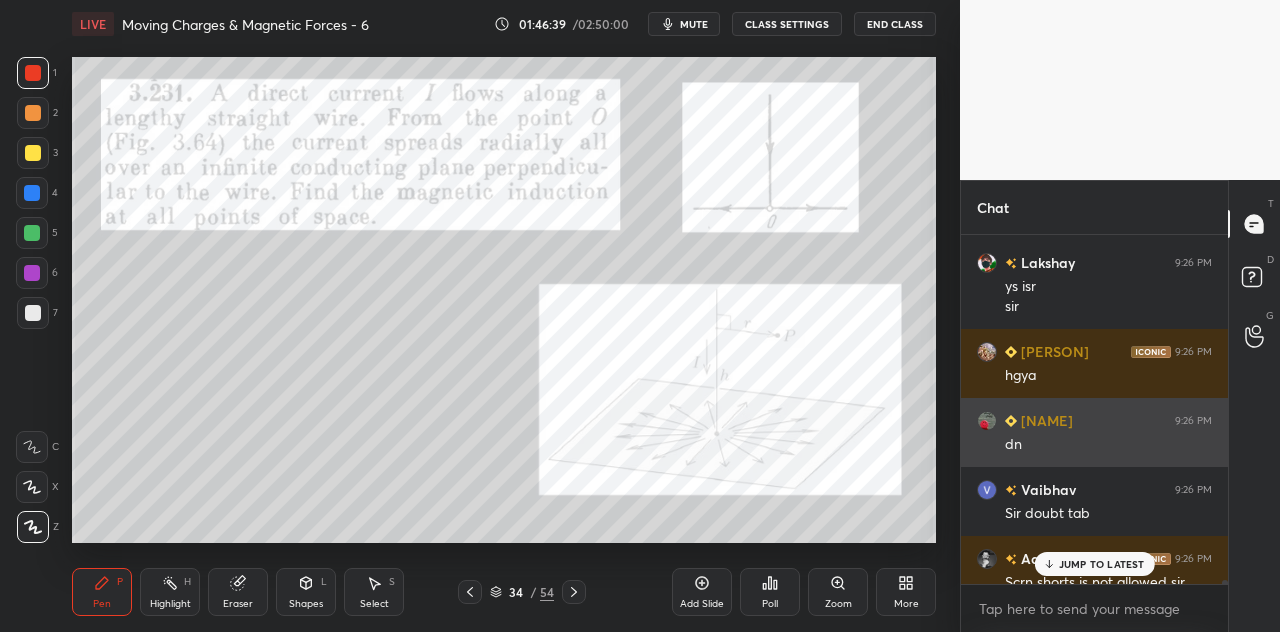 scroll, scrollTop: 29710, scrollLeft: 0, axis: vertical 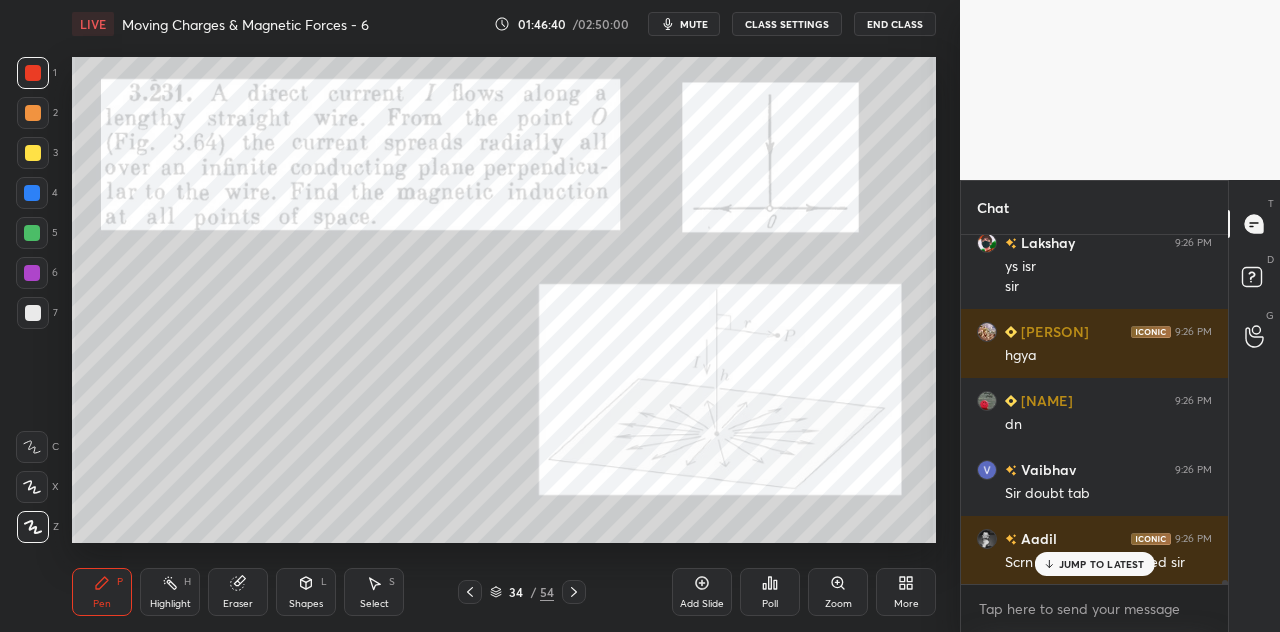 click on "JUMP TO LATEST" at bounding box center (1102, 564) 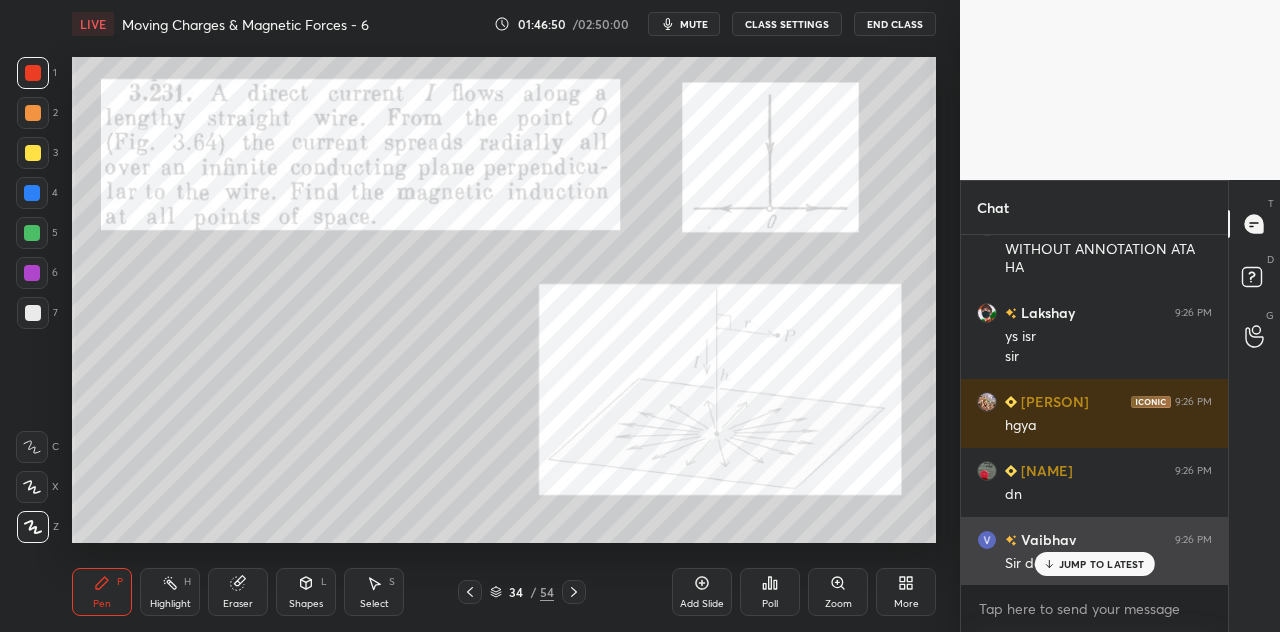 scroll, scrollTop: 29710, scrollLeft: 0, axis: vertical 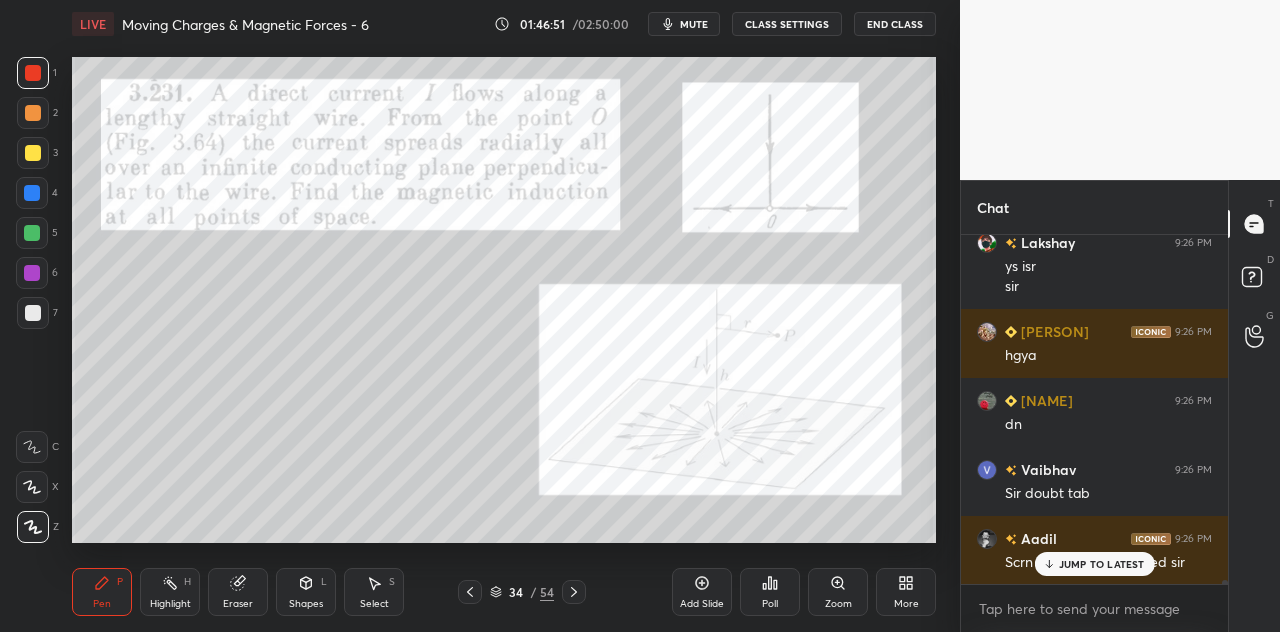 click on "JUMP TO LATEST" at bounding box center (1102, 564) 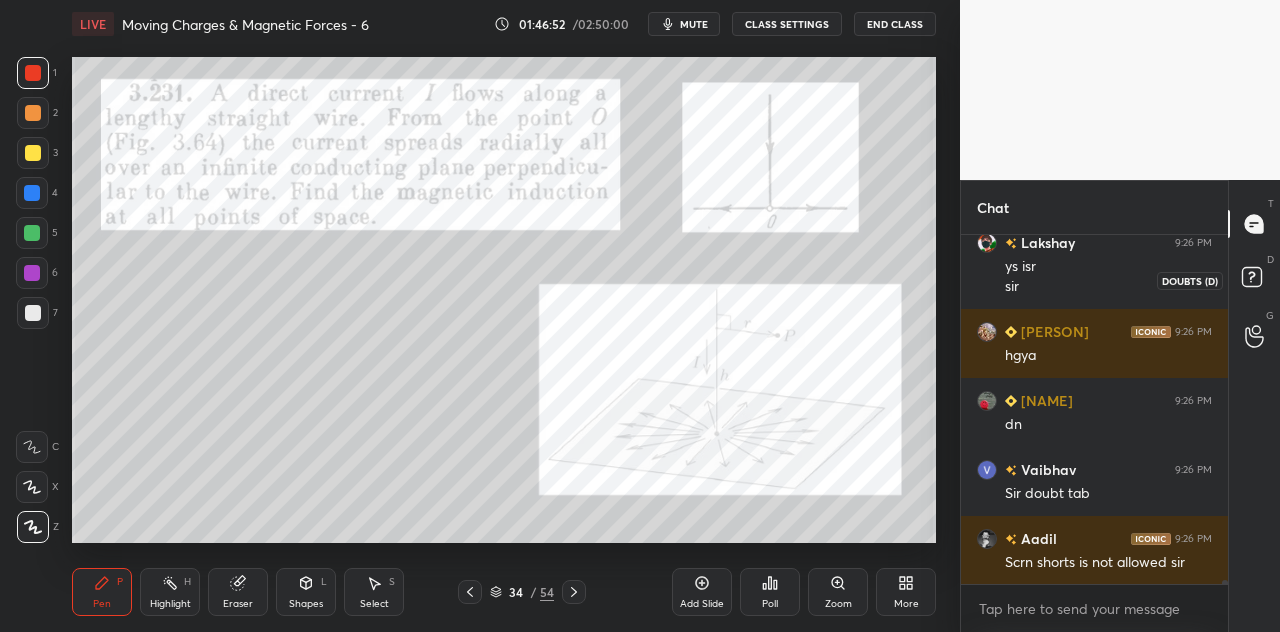 click 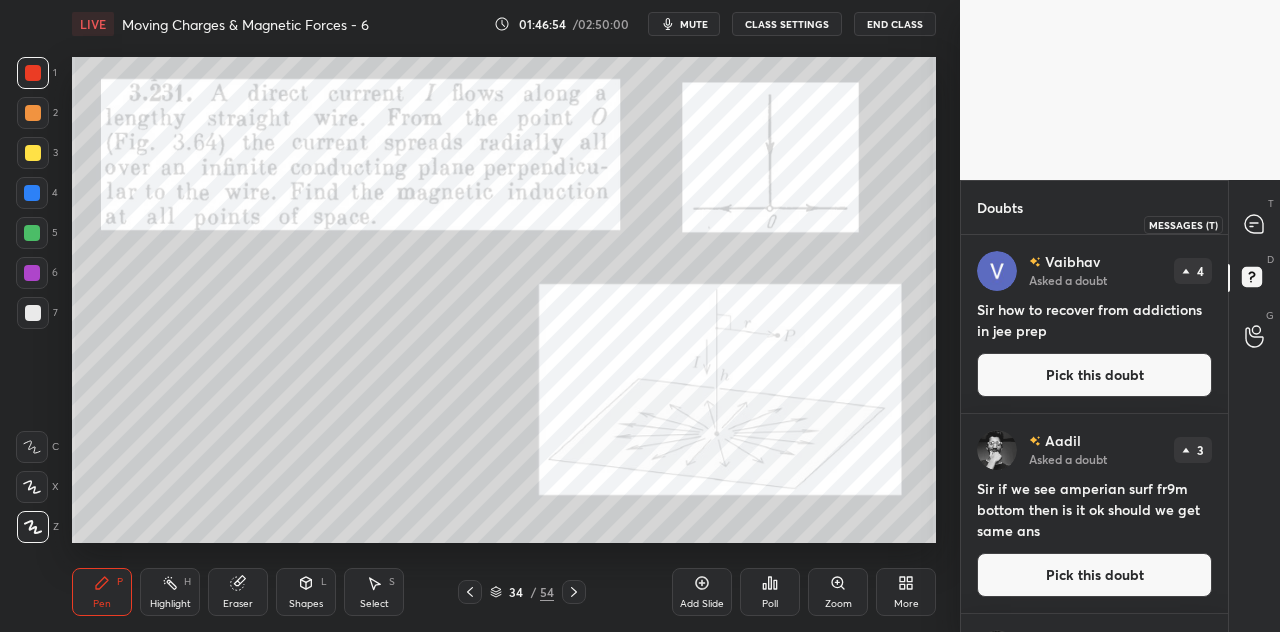 click 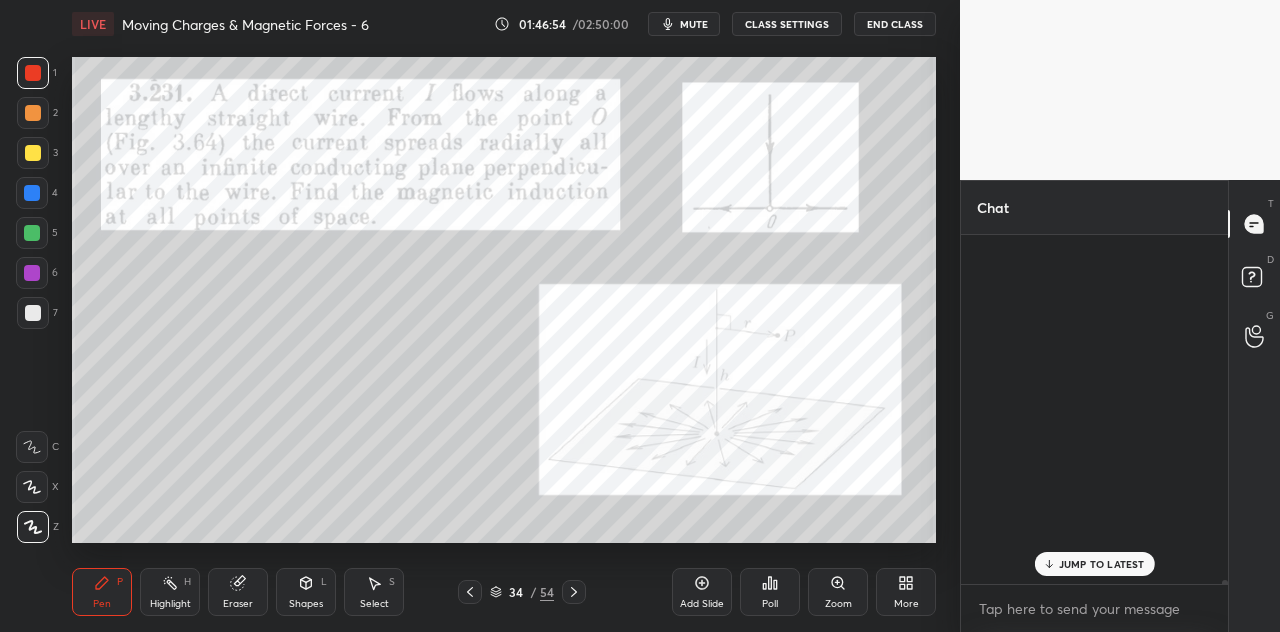scroll, scrollTop: 29710, scrollLeft: 0, axis: vertical 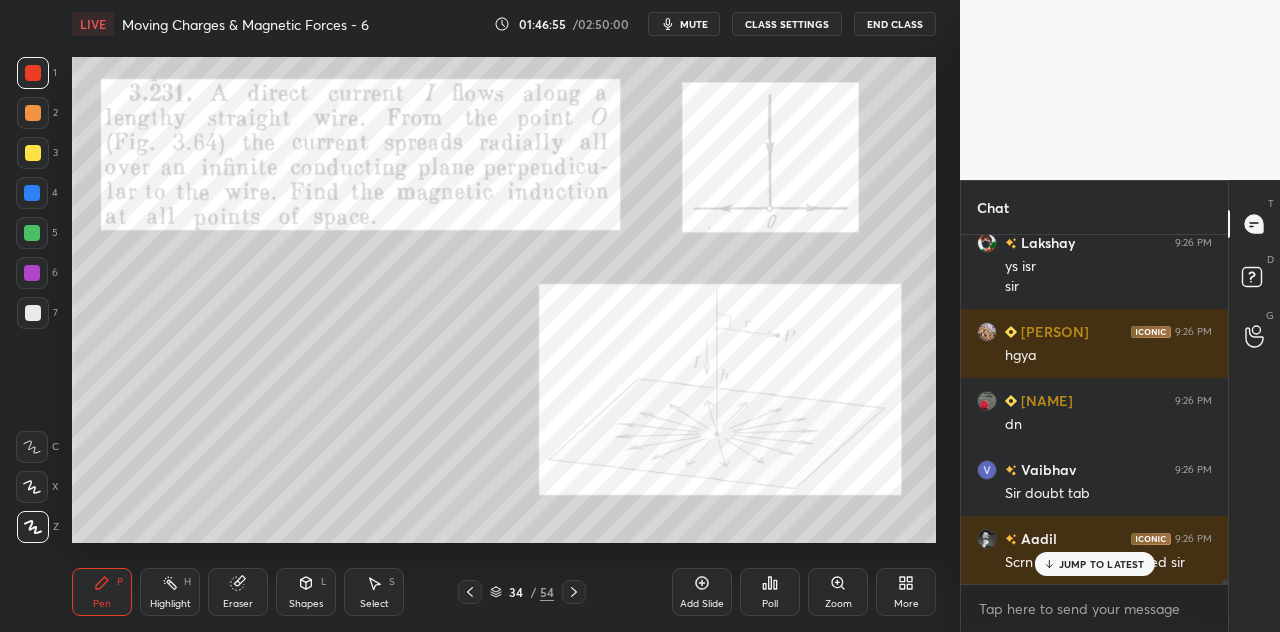 click on "JUMP TO LATEST" at bounding box center (1102, 564) 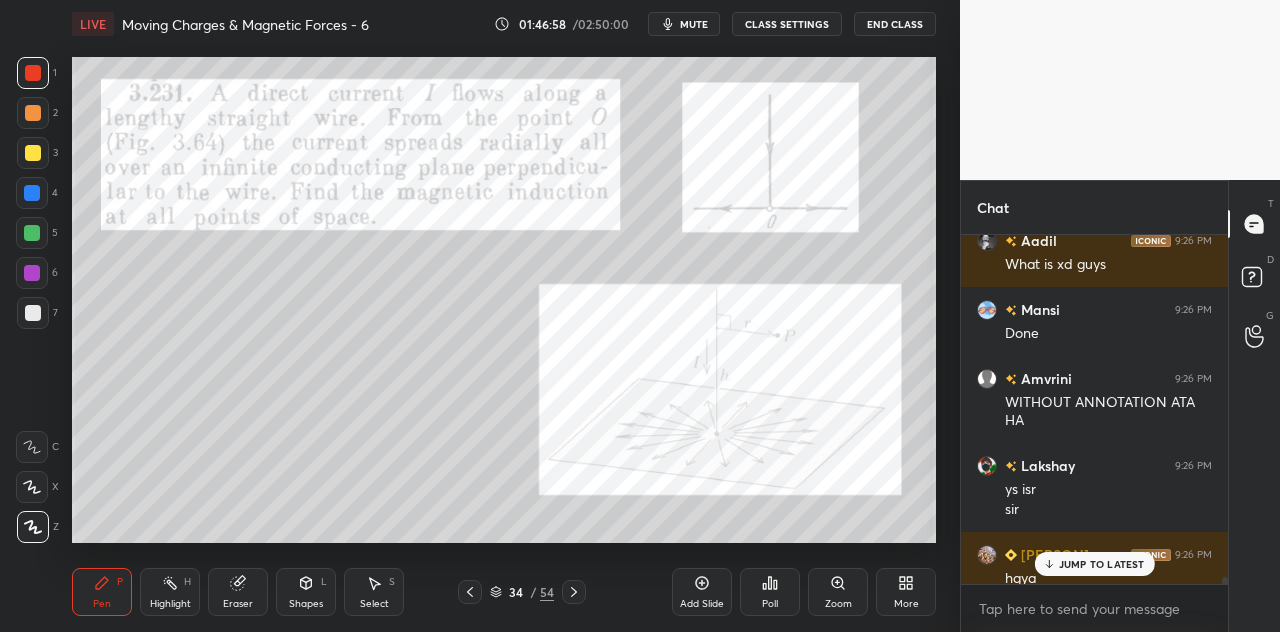 scroll, scrollTop: 29730, scrollLeft: 0, axis: vertical 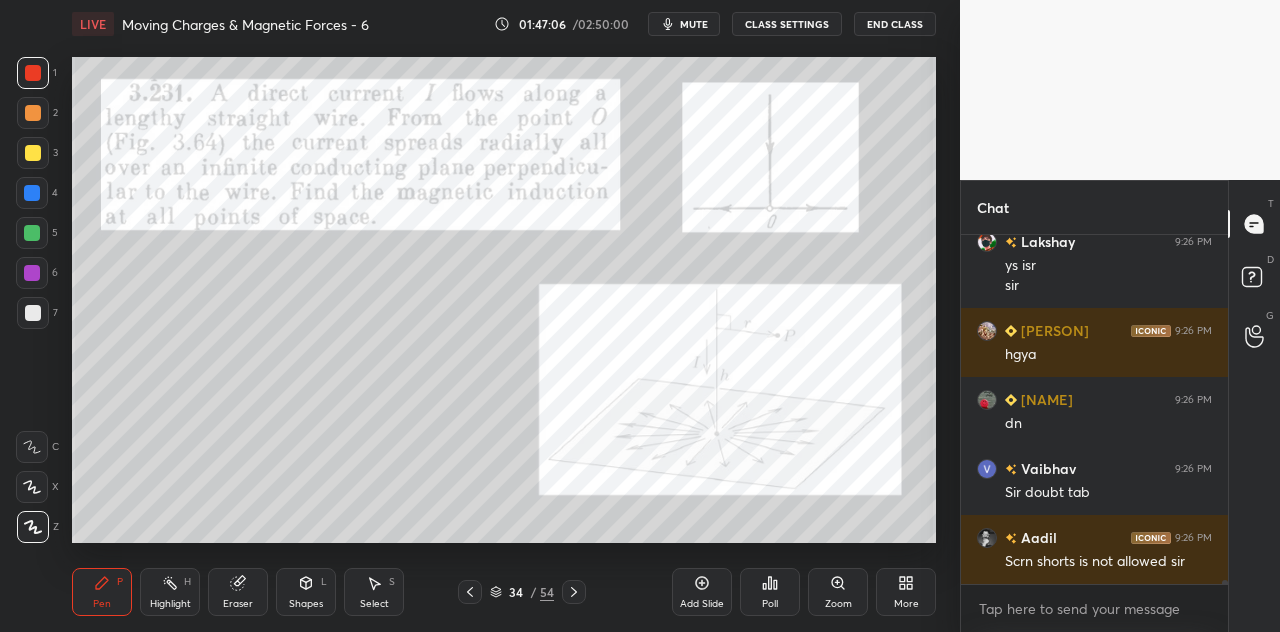 click at bounding box center [32, 193] 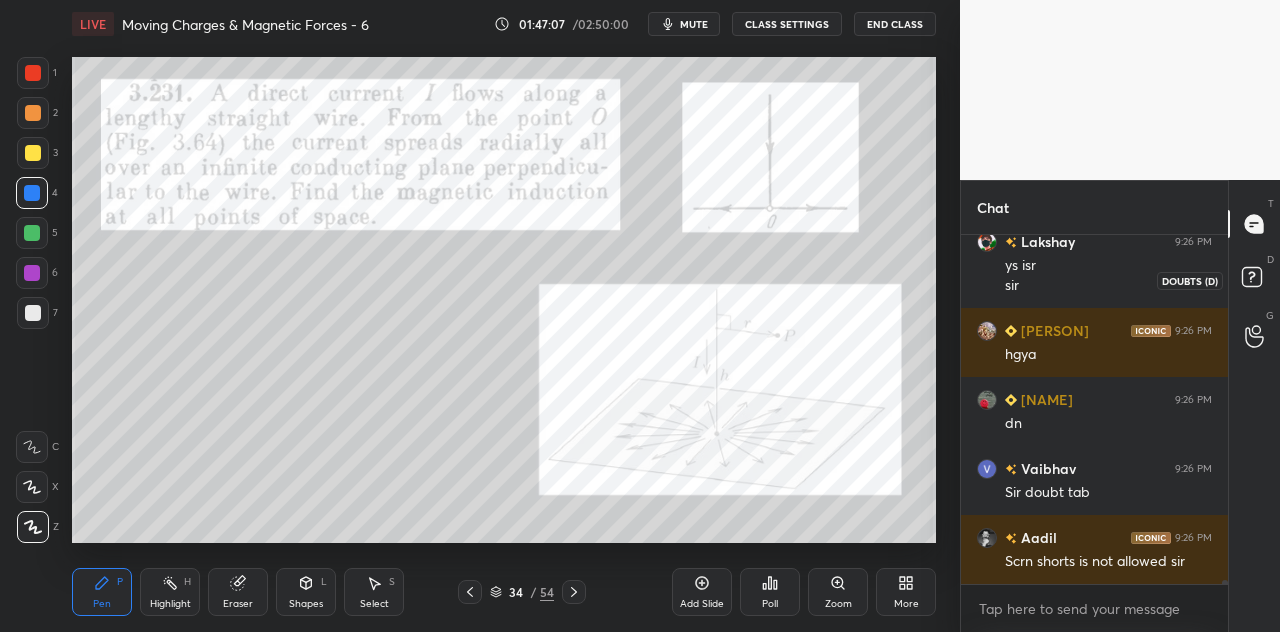 click 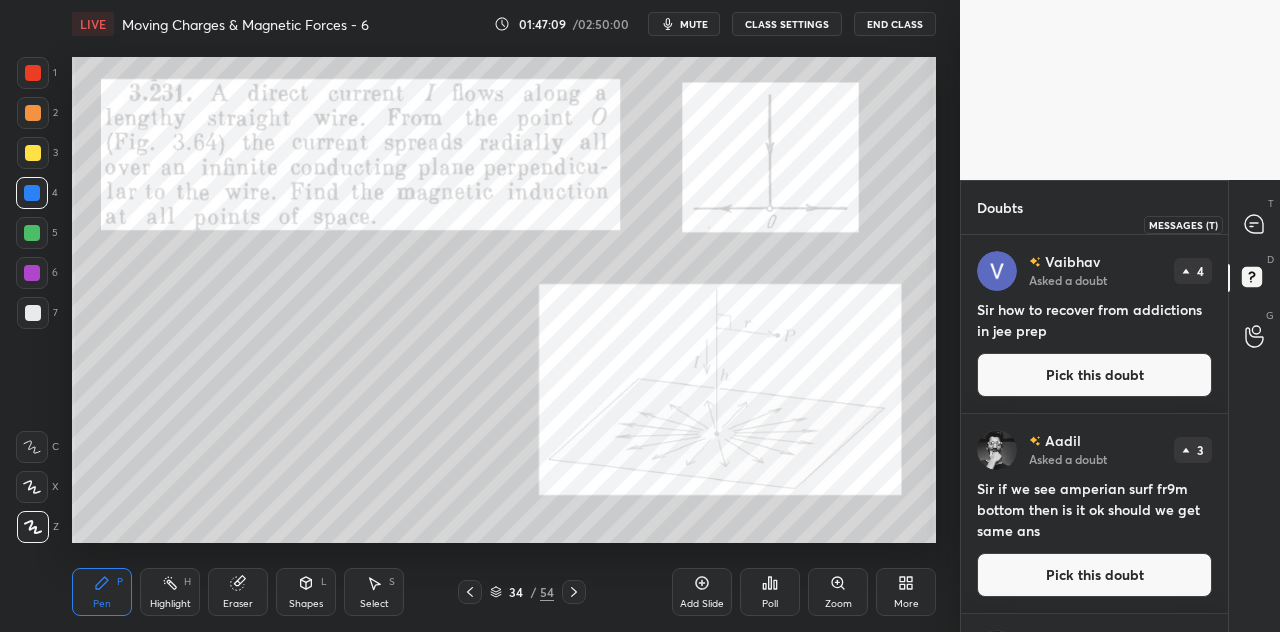 click 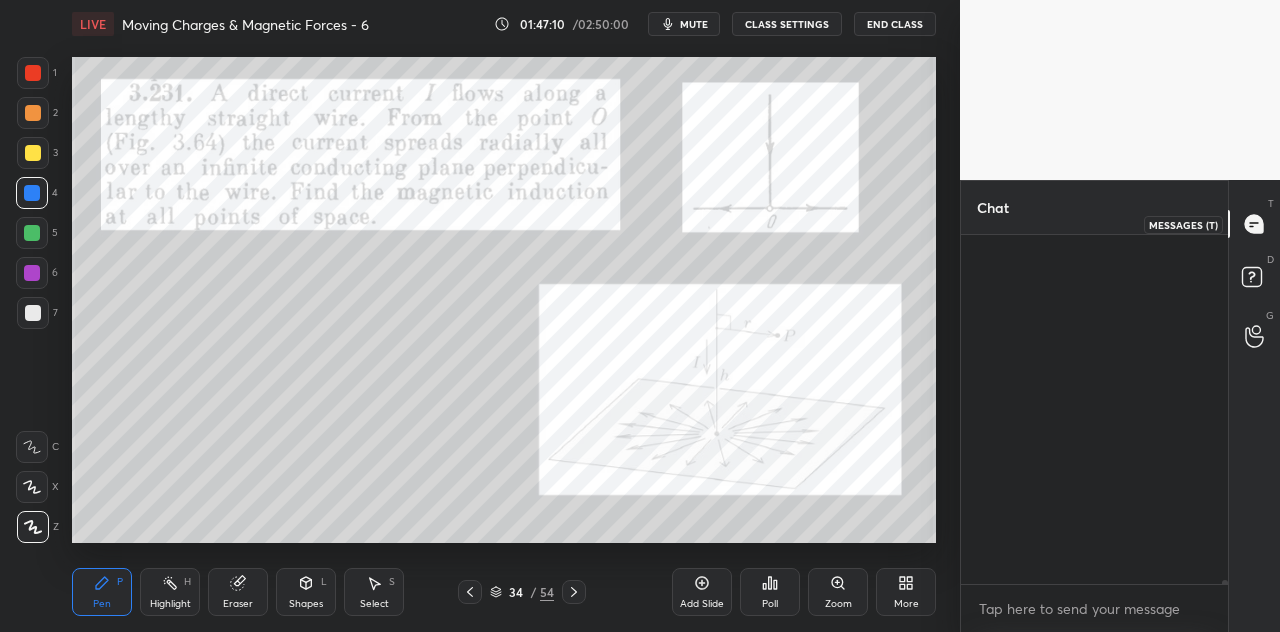 scroll, scrollTop: 29730, scrollLeft: 0, axis: vertical 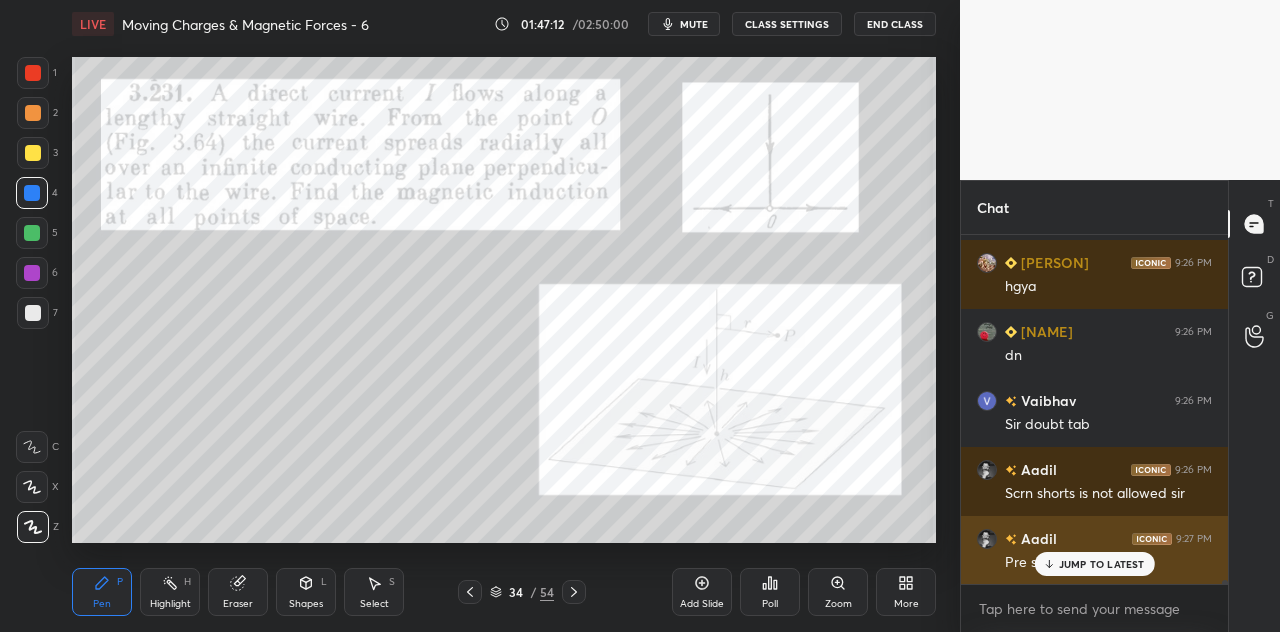 click on "JUMP TO LATEST" at bounding box center (1102, 564) 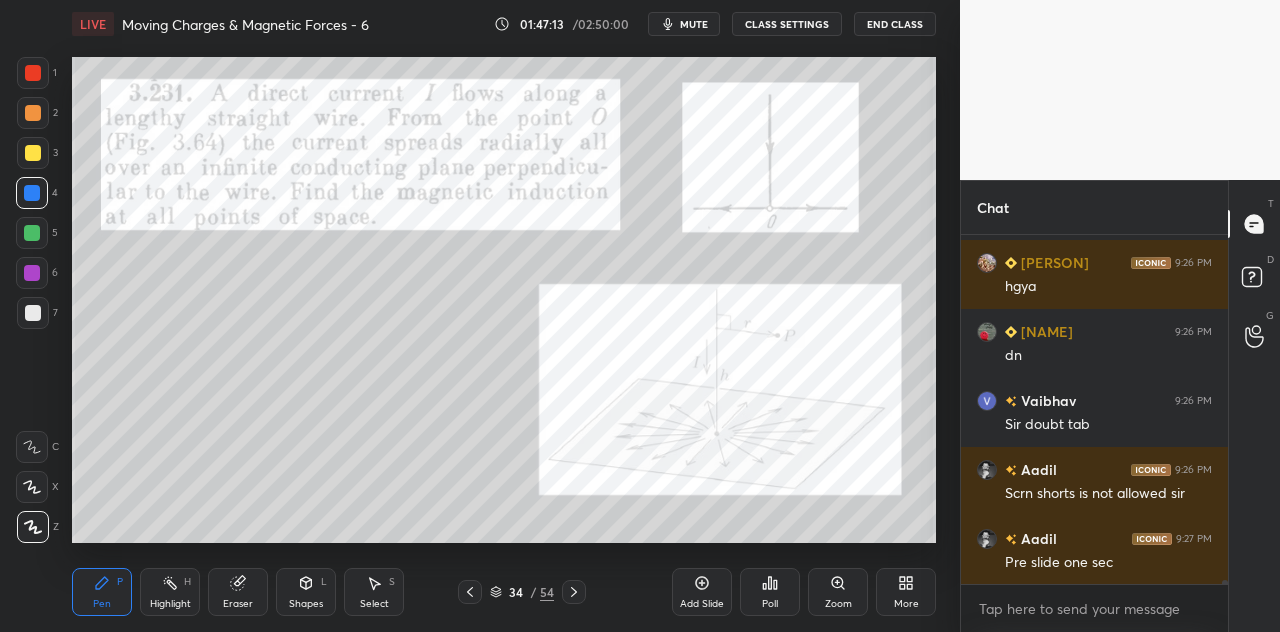 scroll, scrollTop: 29868, scrollLeft: 0, axis: vertical 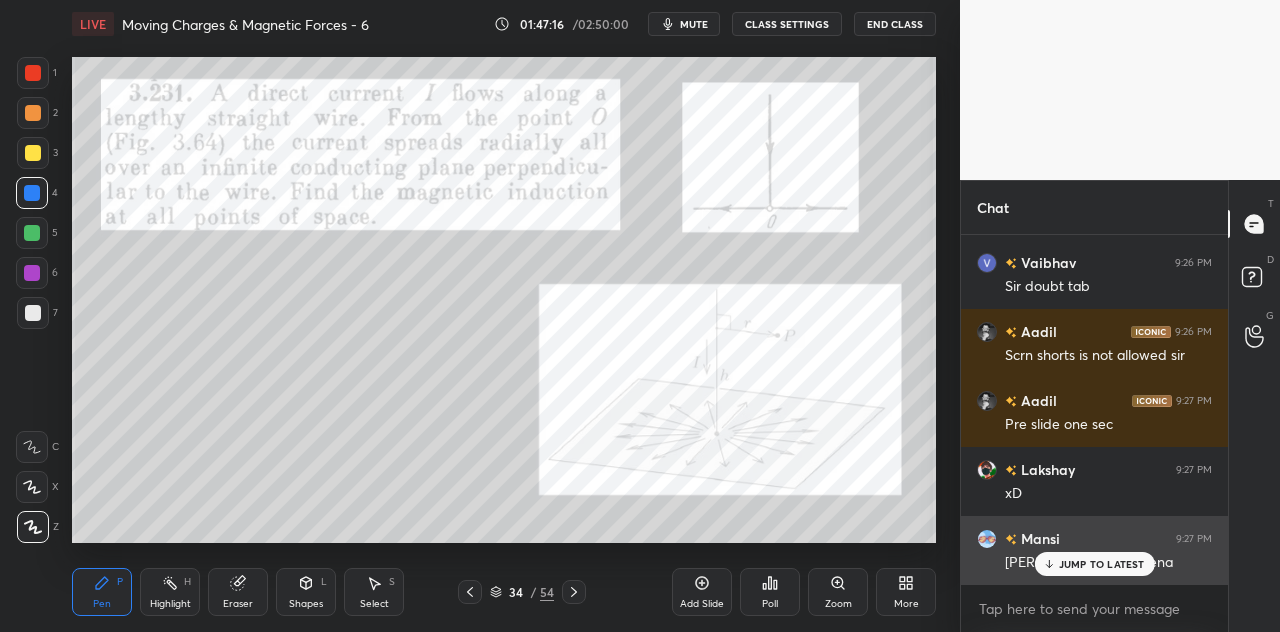 click on "JUMP TO LATEST" at bounding box center (1102, 564) 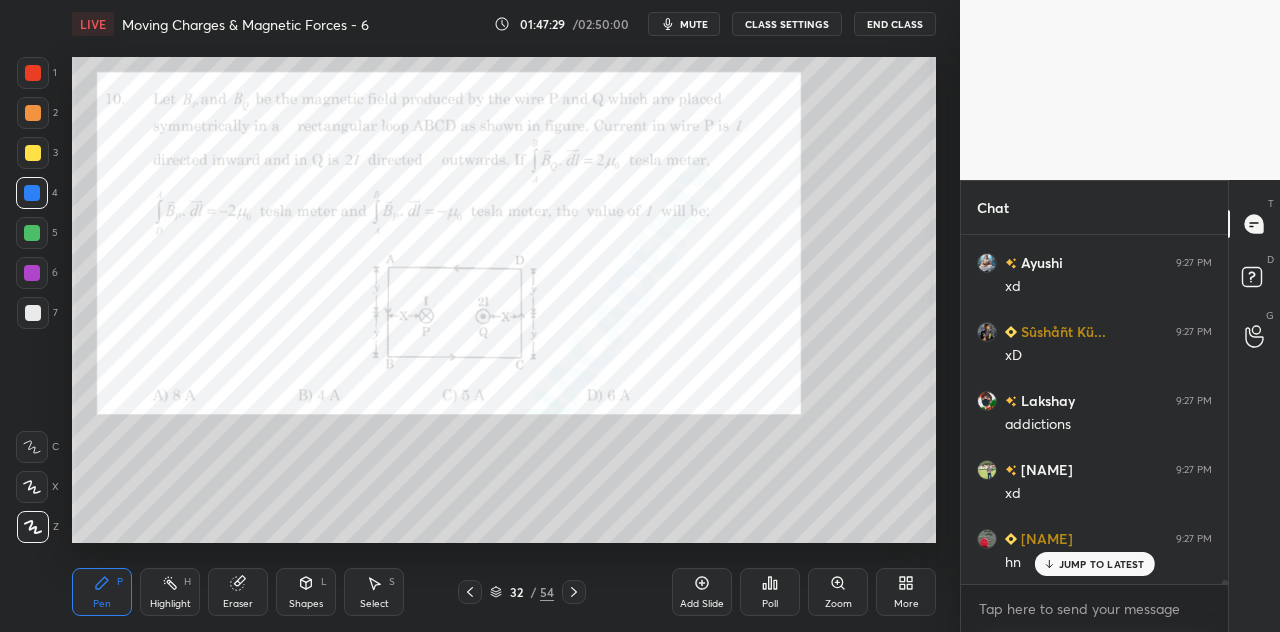 scroll, scrollTop: 30420, scrollLeft: 0, axis: vertical 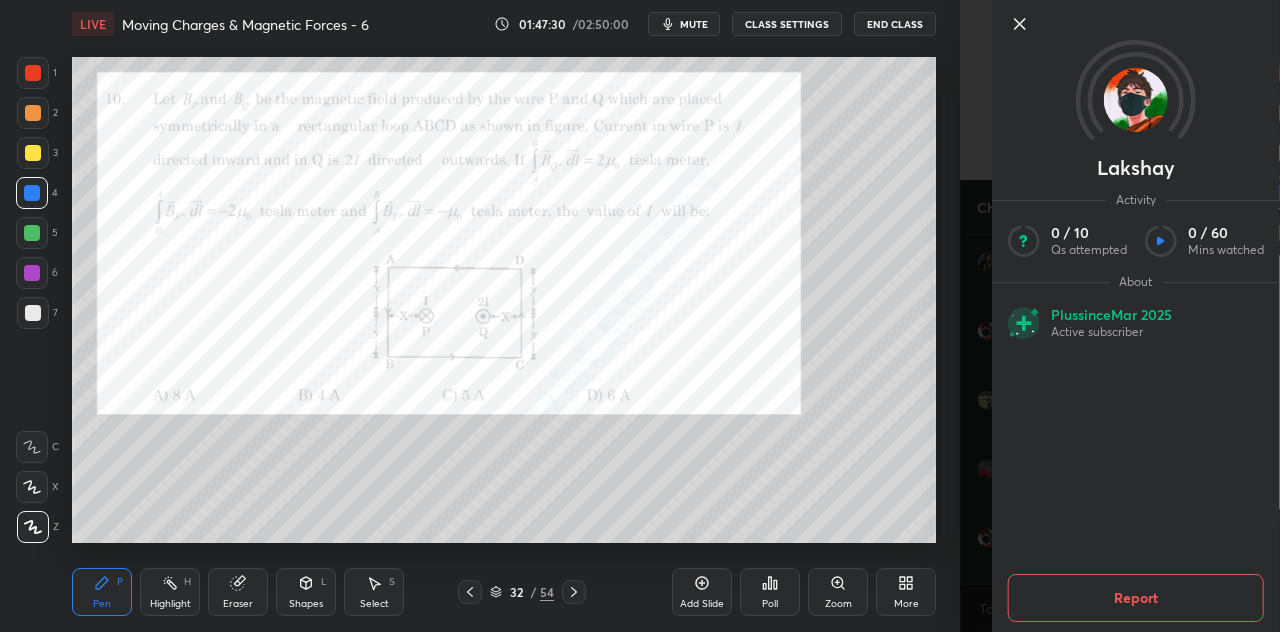 click on "1 2 3 4 5 6 7 C X Z C X Z E E Erase all   H H LIVE Moving Charges & Magnetic Forces - 6 01:47:30 /  02:50:00 mute CLASS SETTINGS End Class Setting up your live class Poll for   secs No correct answer Start poll Back Moving Charges & Magnetic Forces - 6 • L6 of Nexus: Basic Course on Moving Charges & Magnetic Forces for JEE 2026 (Class XII) [NAME] Pen P Highlight H Eraser Shapes L Select S 32 / 54 Add Slide Poll Zoom More" at bounding box center [480, 316] 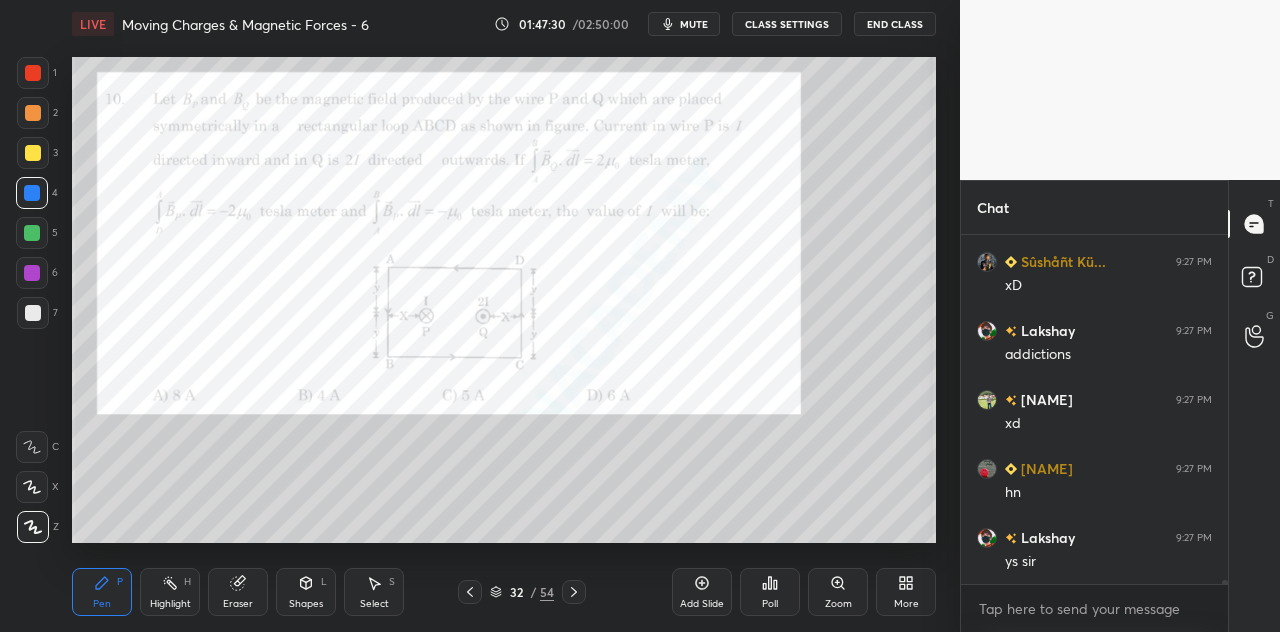 scroll, scrollTop: 30488, scrollLeft: 0, axis: vertical 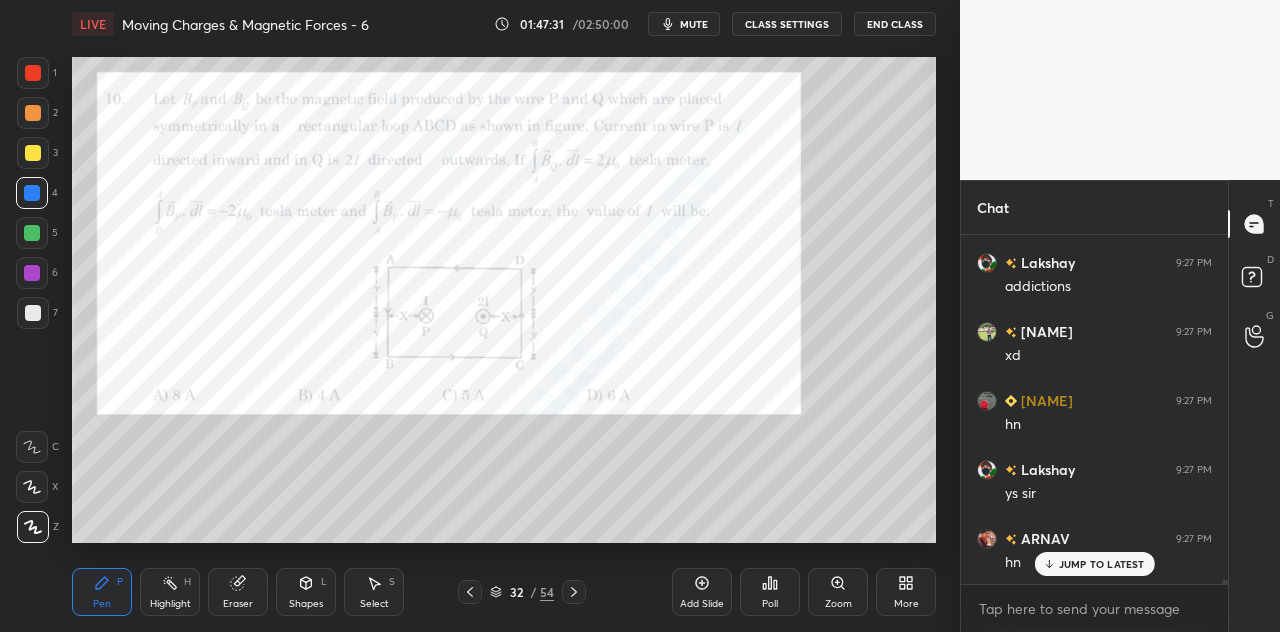 click on "JUMP TO LATEST" at bounding box center (1102, 564) 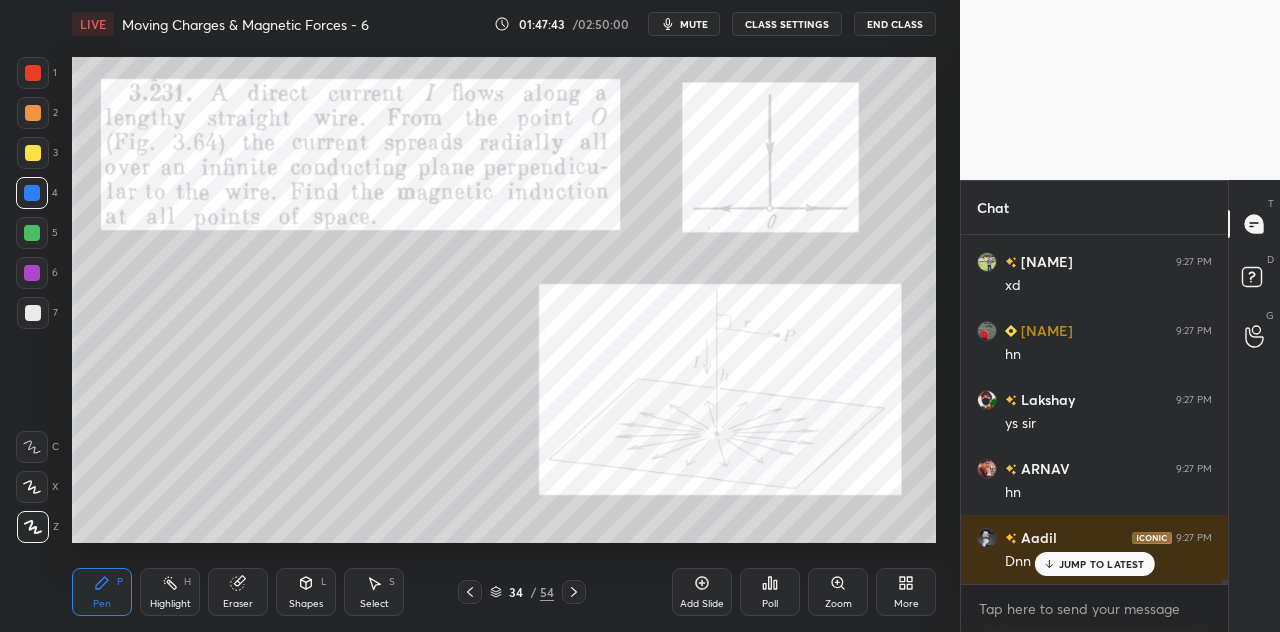 scroll, scrollTop: 30626, scrollLeft: 0, axis: vertical 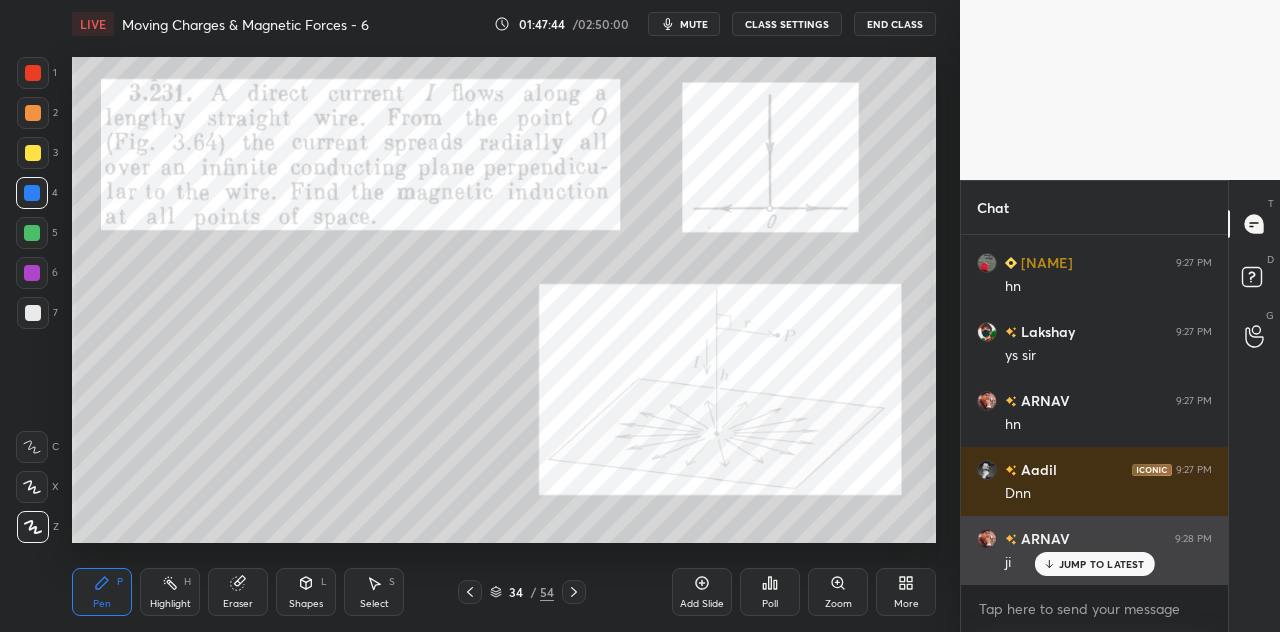 click on "JUMP TO LATEST" at bounding box center (1102, 564) 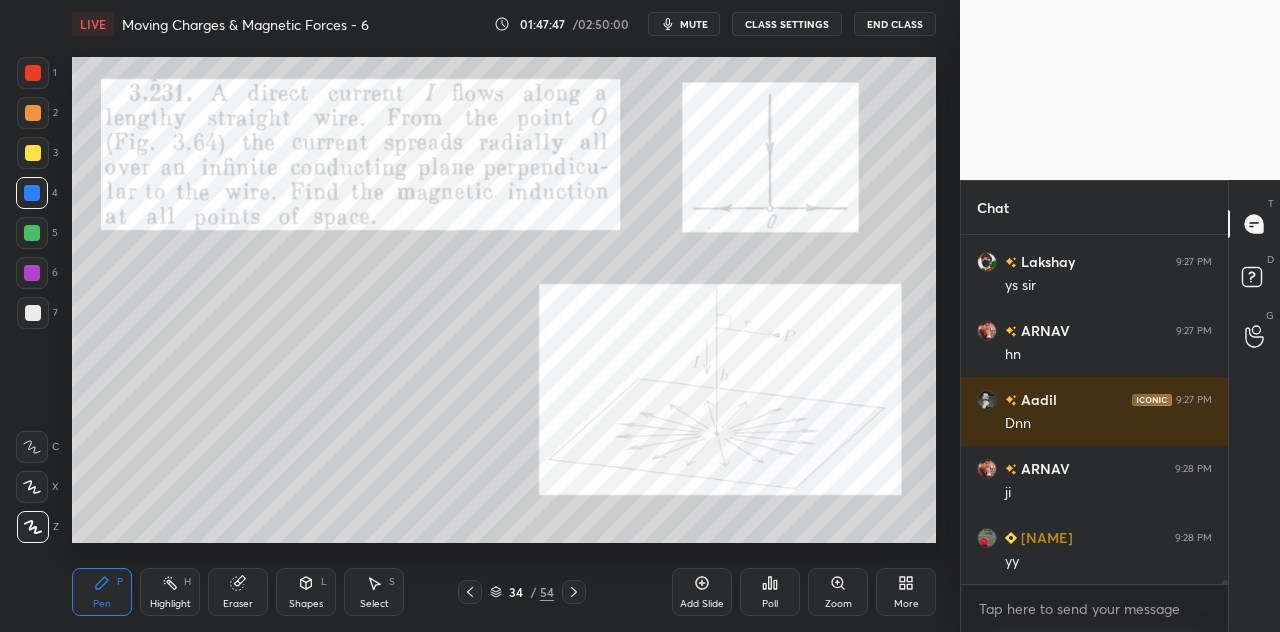 scroll, scrollTop: 30902, scrollLeft: 0, axis: vertical 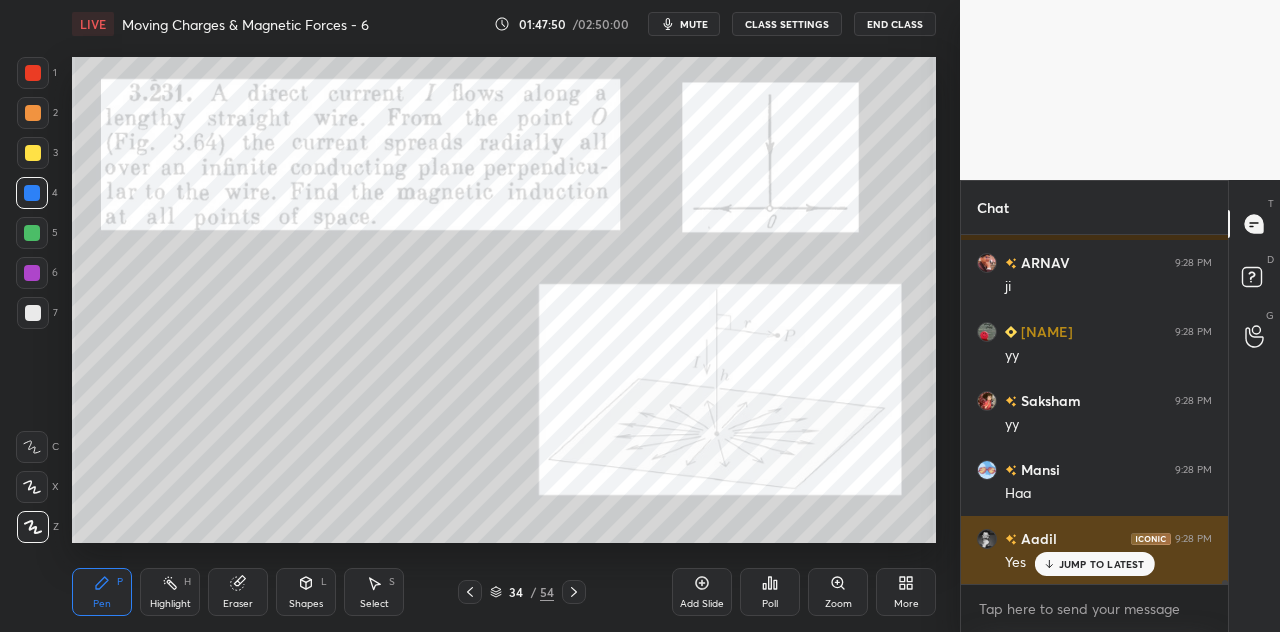 click on "JUMP TO LATEST" at bounding box center [1102, 564] 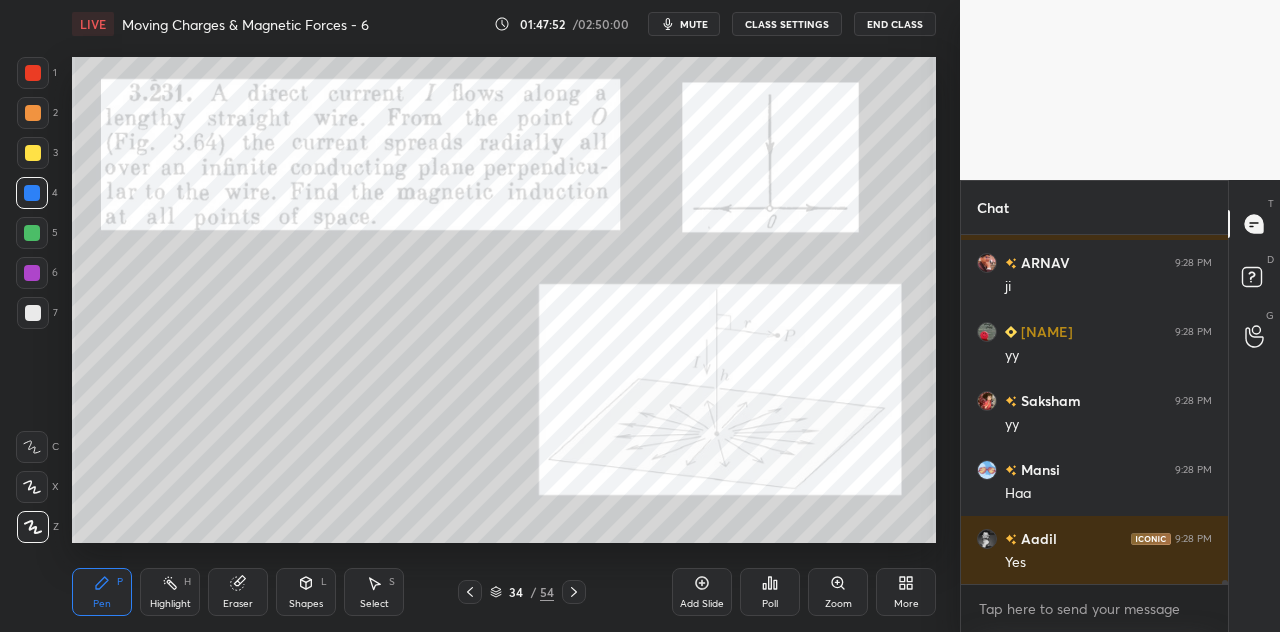 scroll, scrollTop: 30972, scrollLeft: 0, axis: vertical 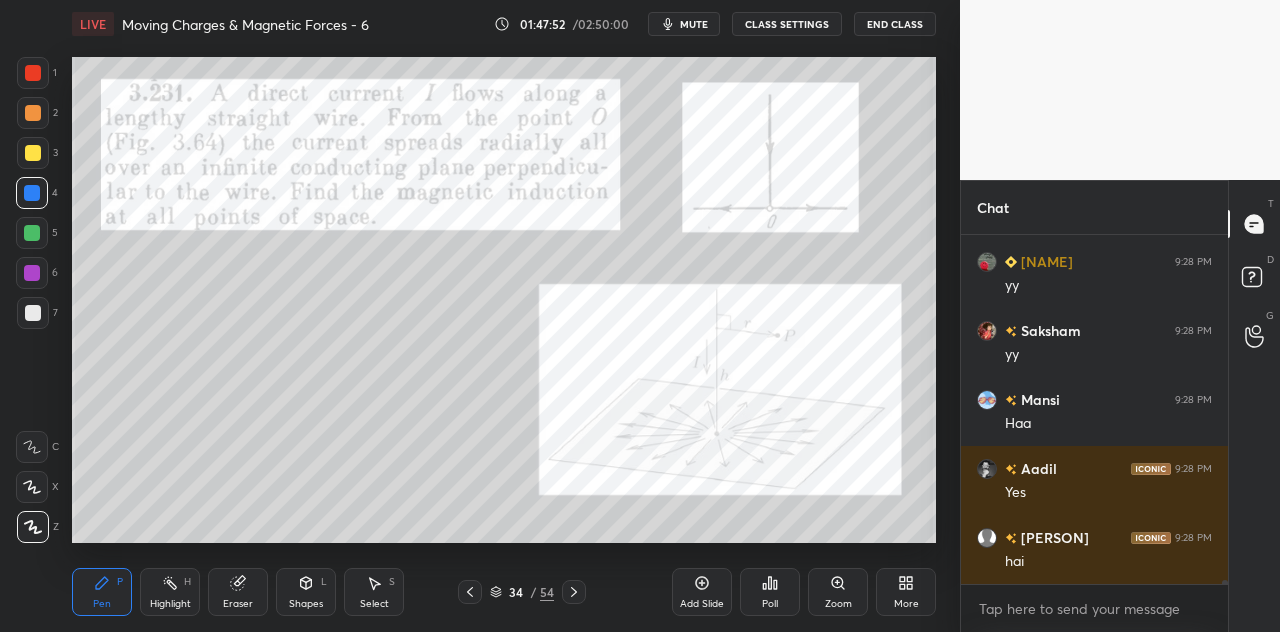 click at bounding box center [33, 73] 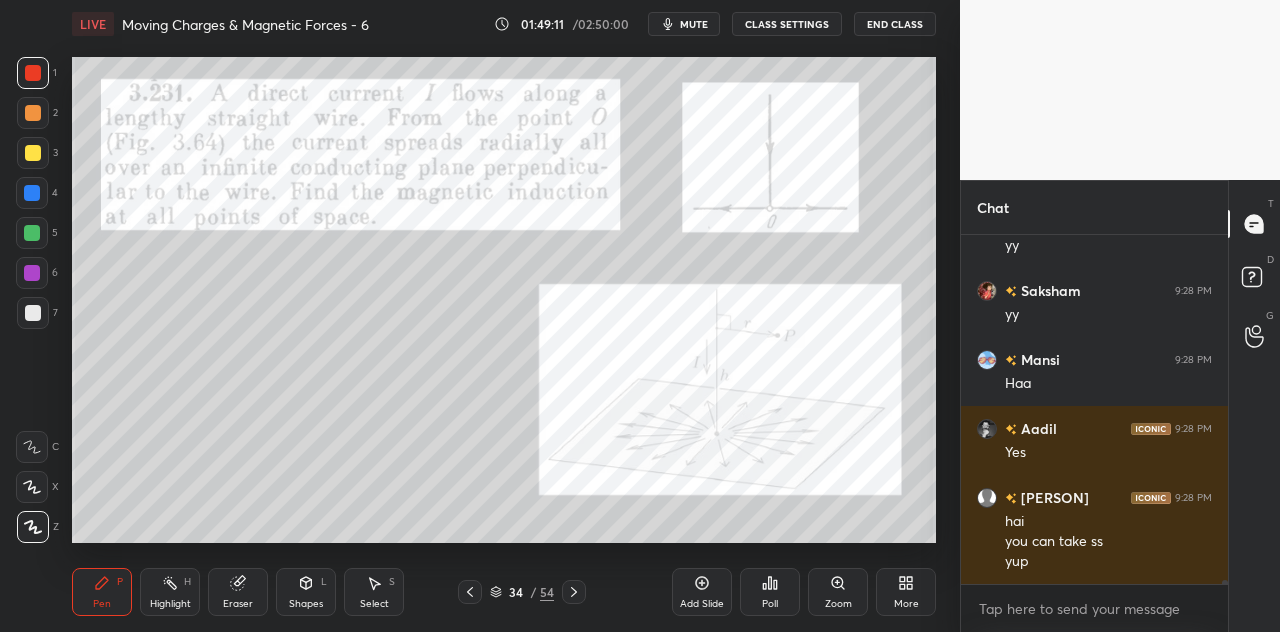 scroll, scrollTop: 31080, scrollLeft: 0, axis: vertical 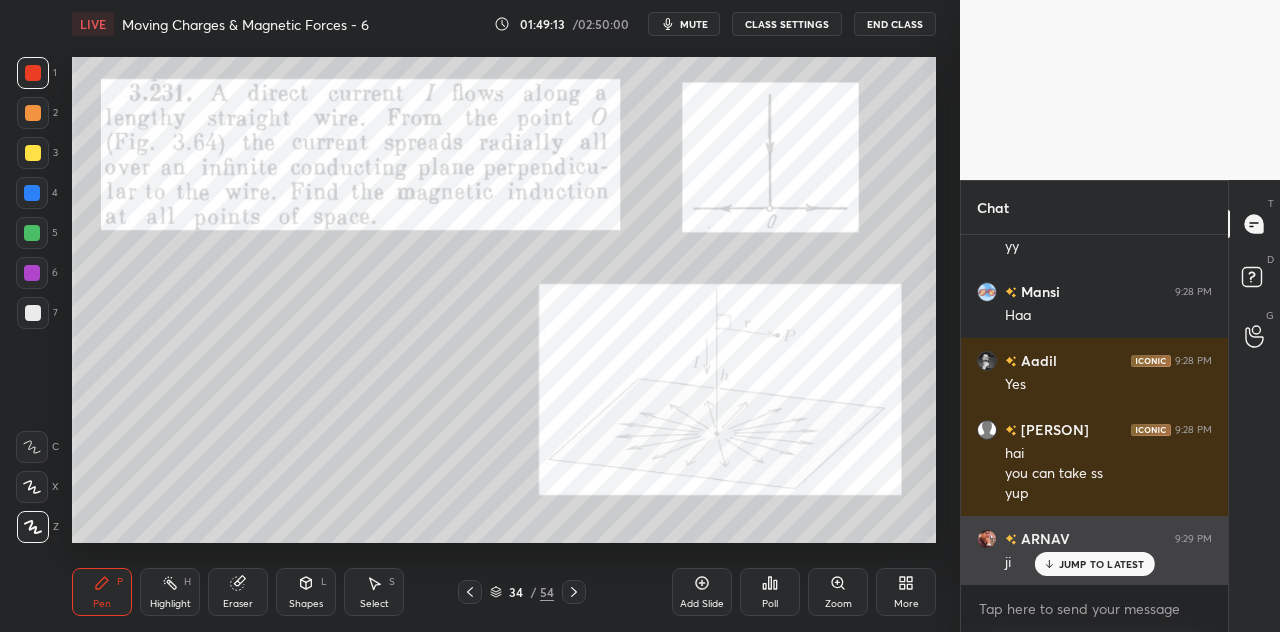 click on "JUMP TO LATEST" at bounding box center [1102, 564] 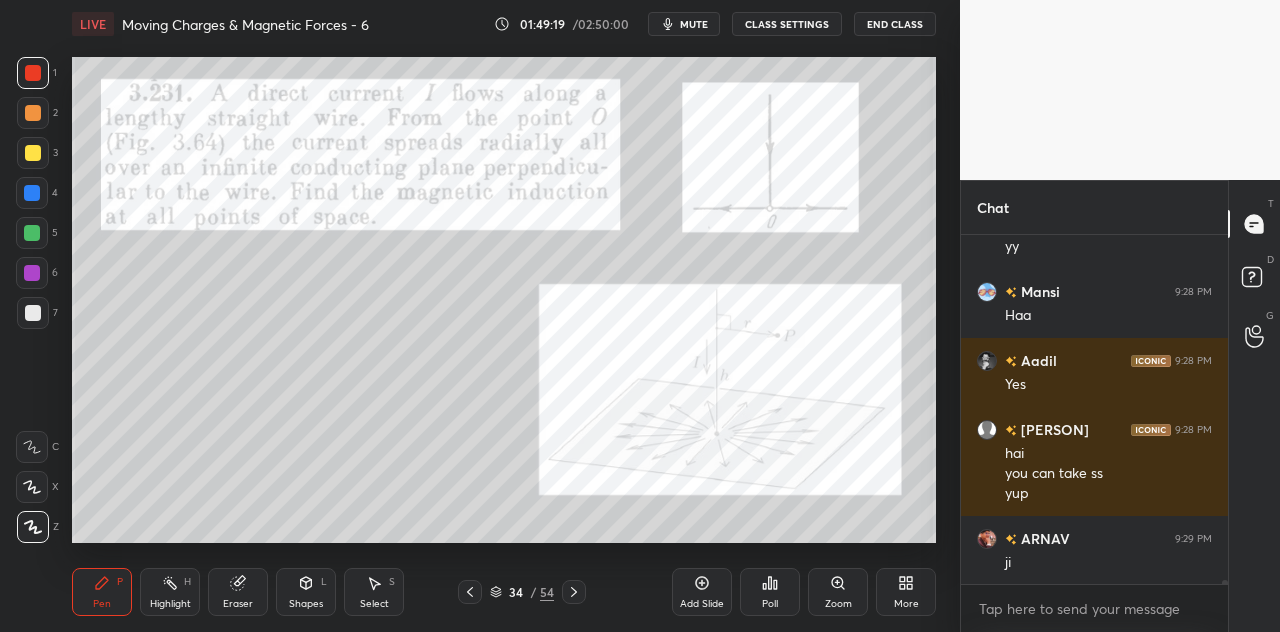 click on "Shapes L" at bounding box center [306, 592] 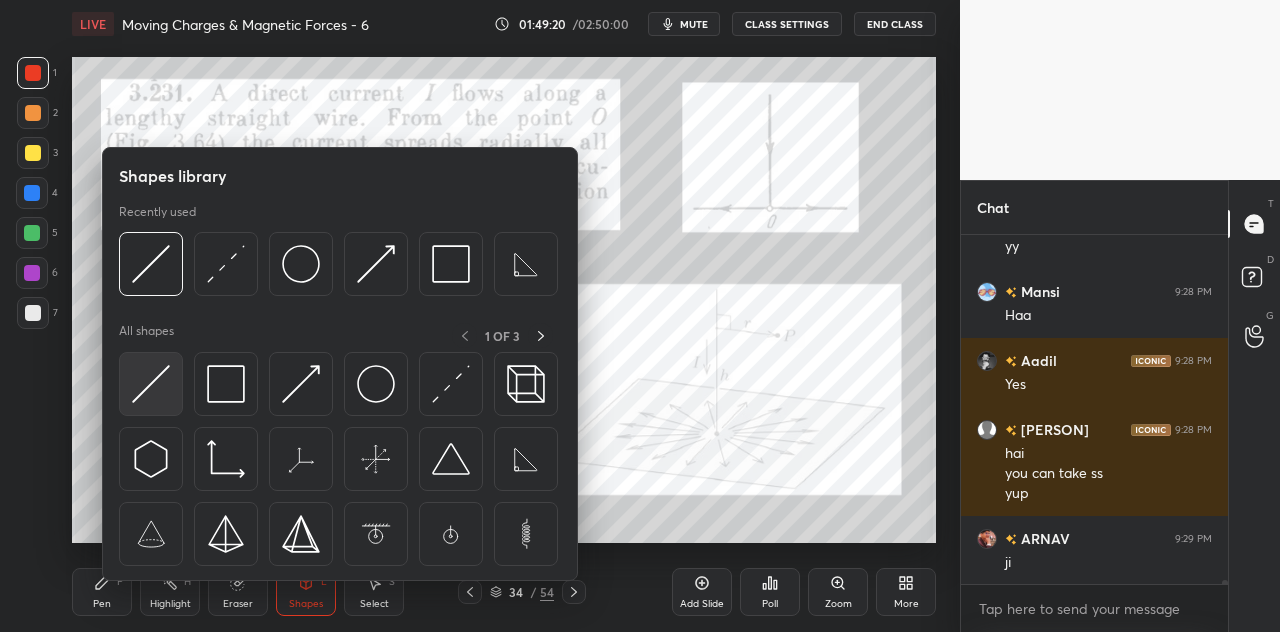click at bounding box center (151, 384) 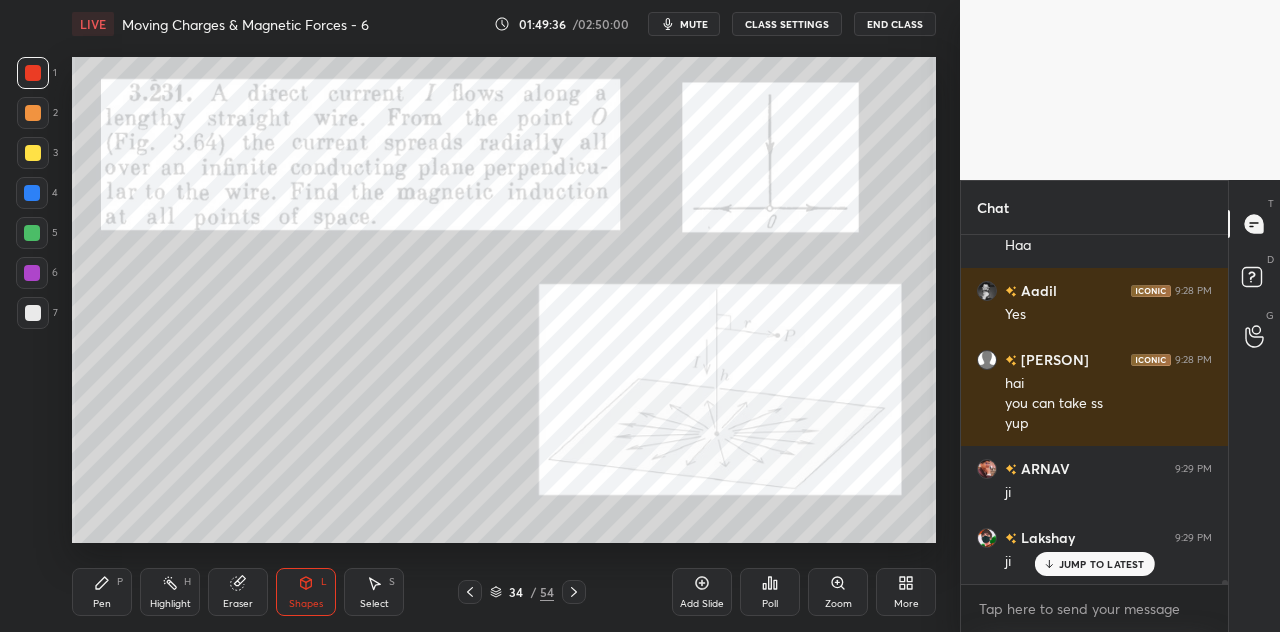 scroll, scrollTop: 31218, scrollLeft: 0, axis: vertical 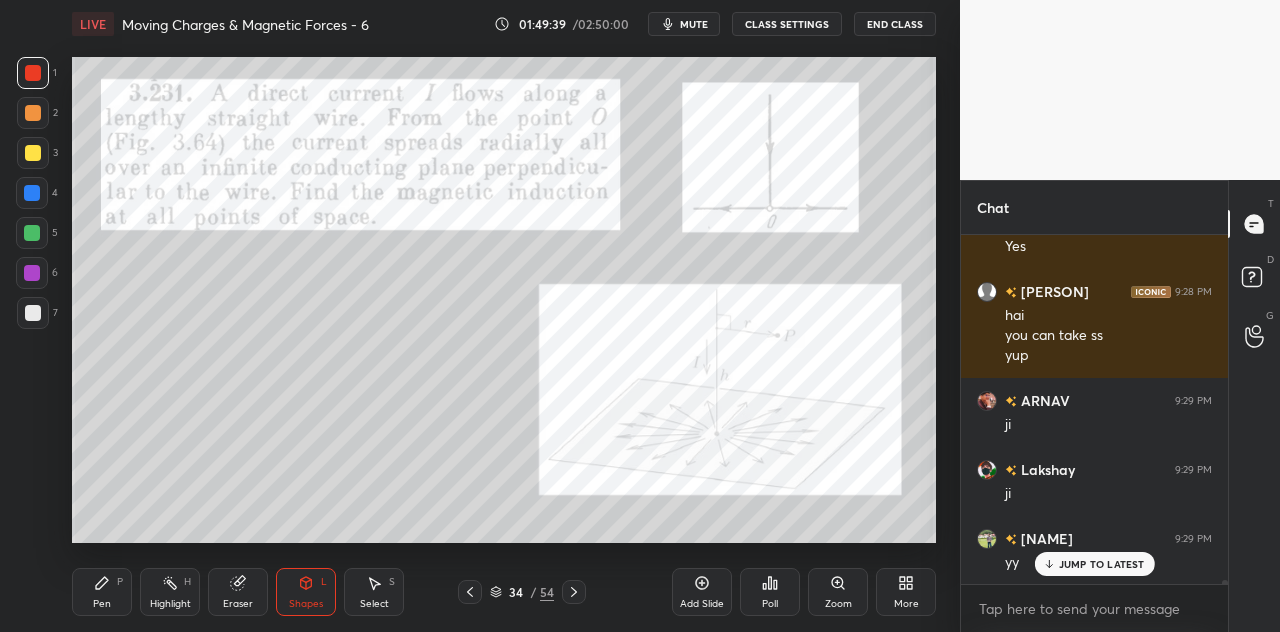 click 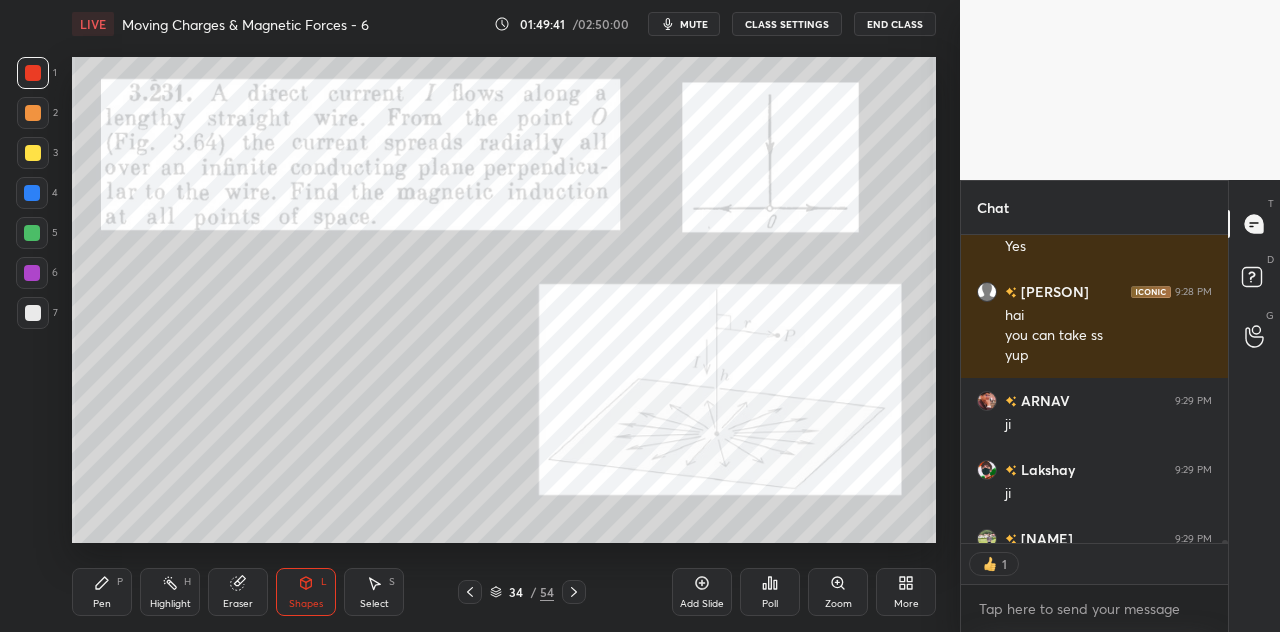 scroll, scrollTop: 302, scrollLeft: 261, axis: both 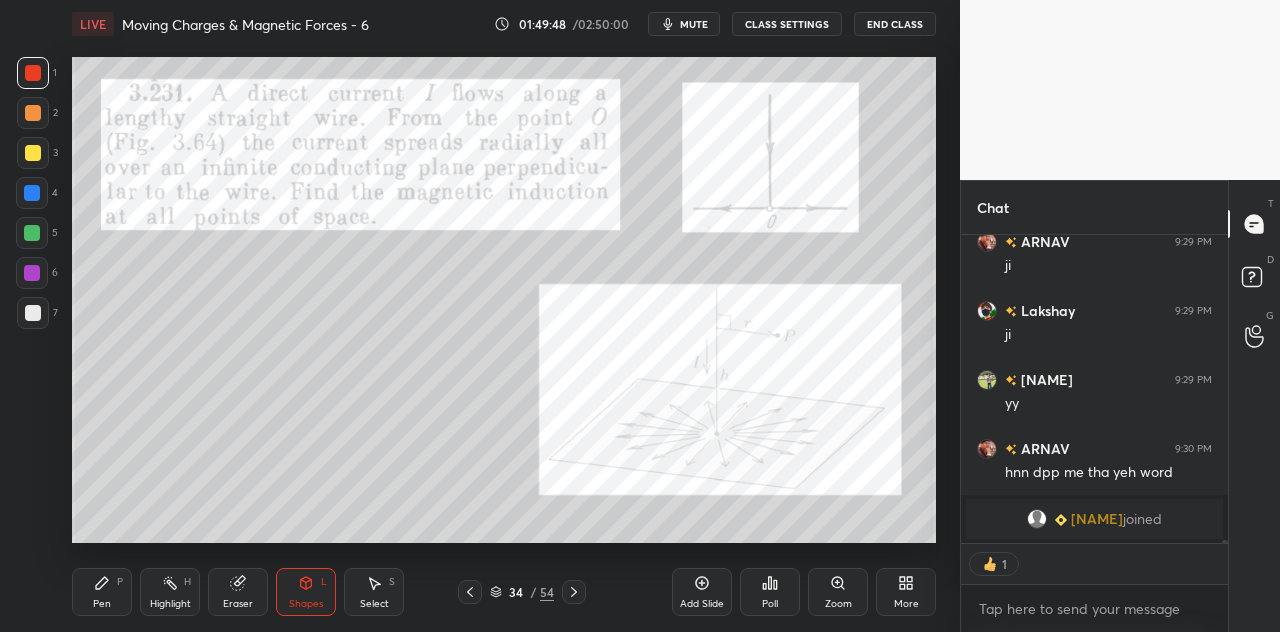click at bounding box center (32, 193) 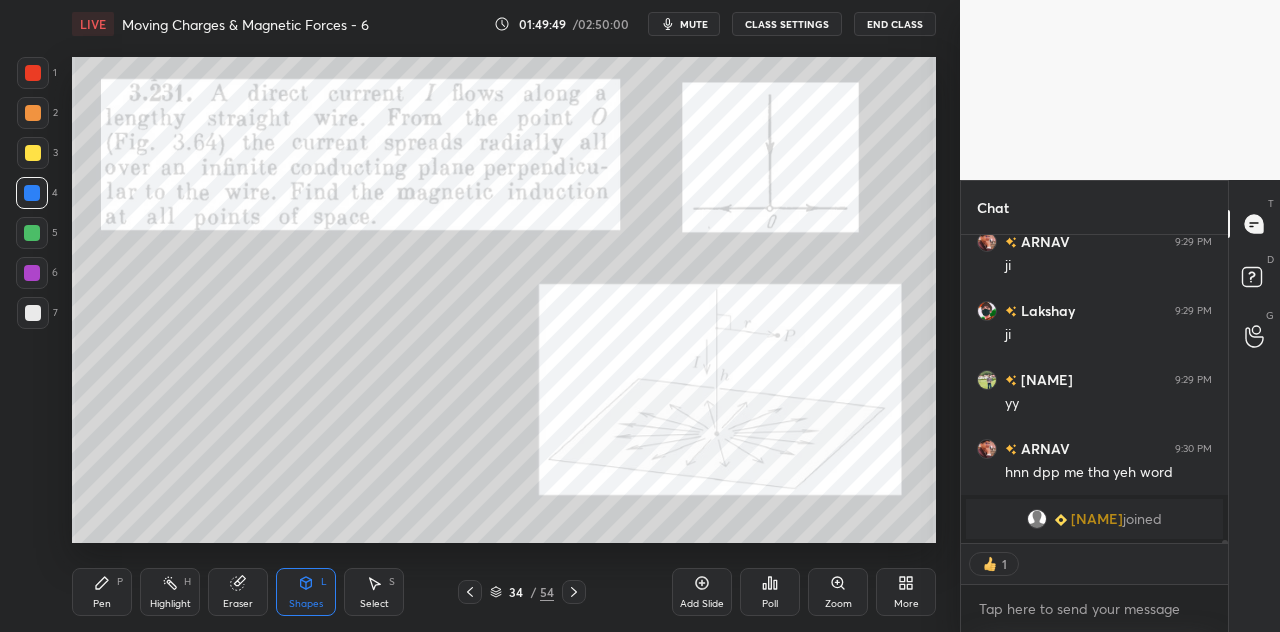 click on "Pen P" at bounding box center (102, 592) 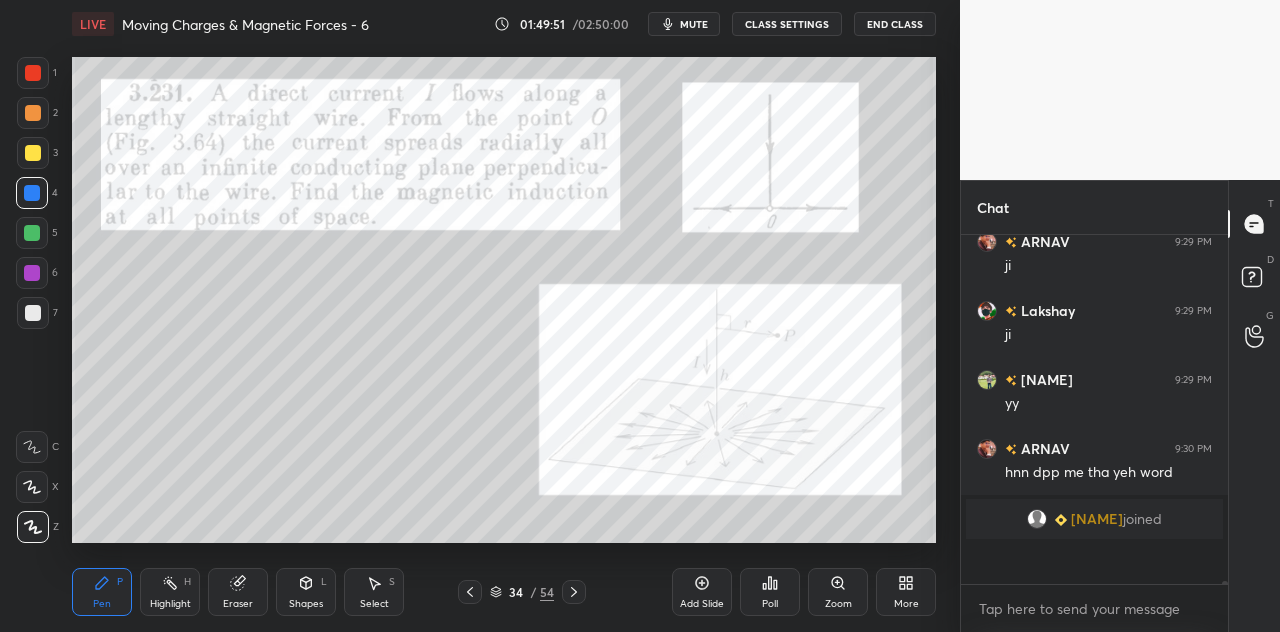 scroll, scrollTop: 6, scrollLeft: 6, axis: both 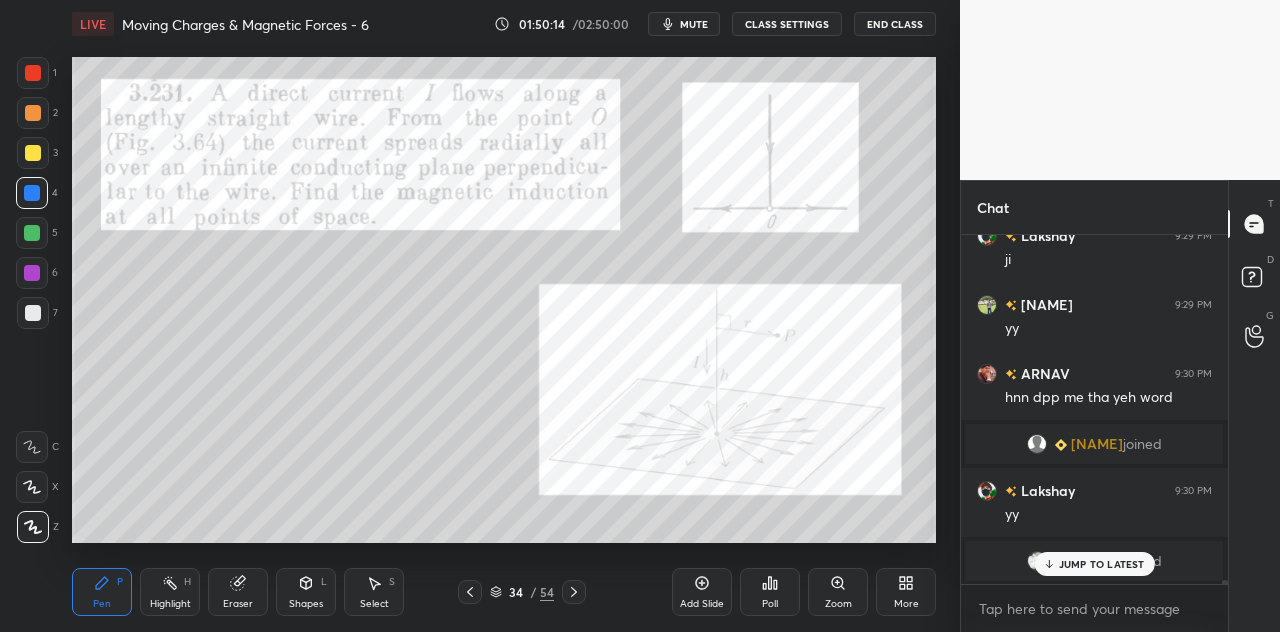 click on "JUMP TO LATEST" at bounding box center (1102, 564) 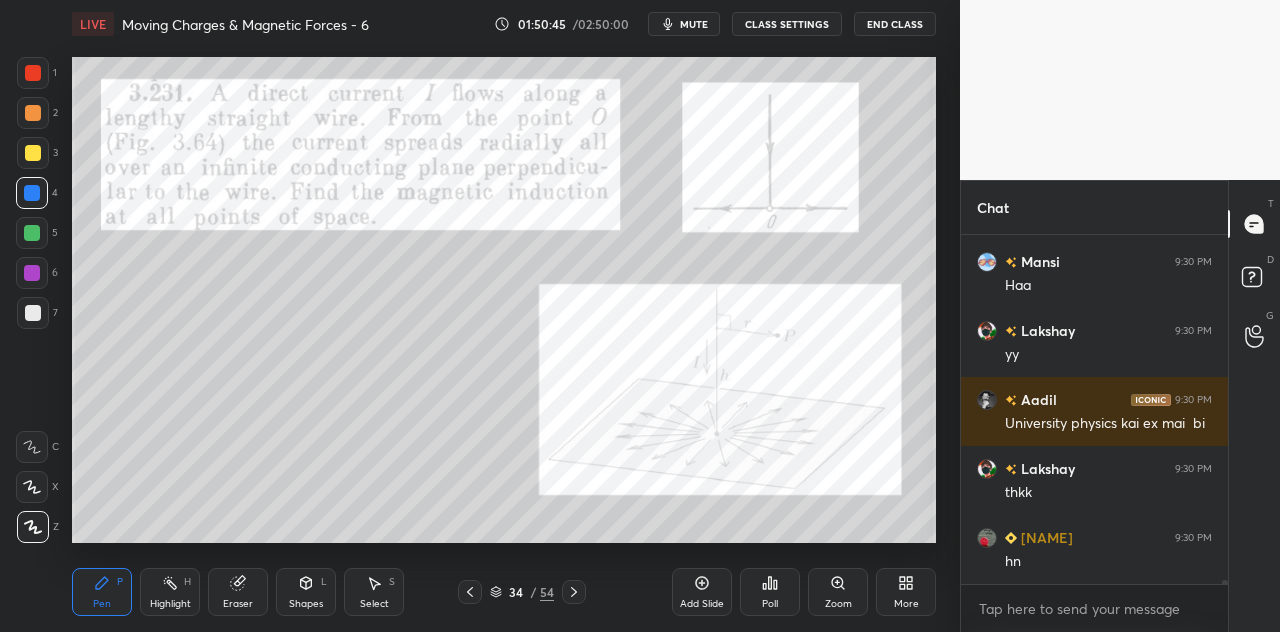 scroll, scrollTop: 30942, scrollLeft: 0, axis: vertical 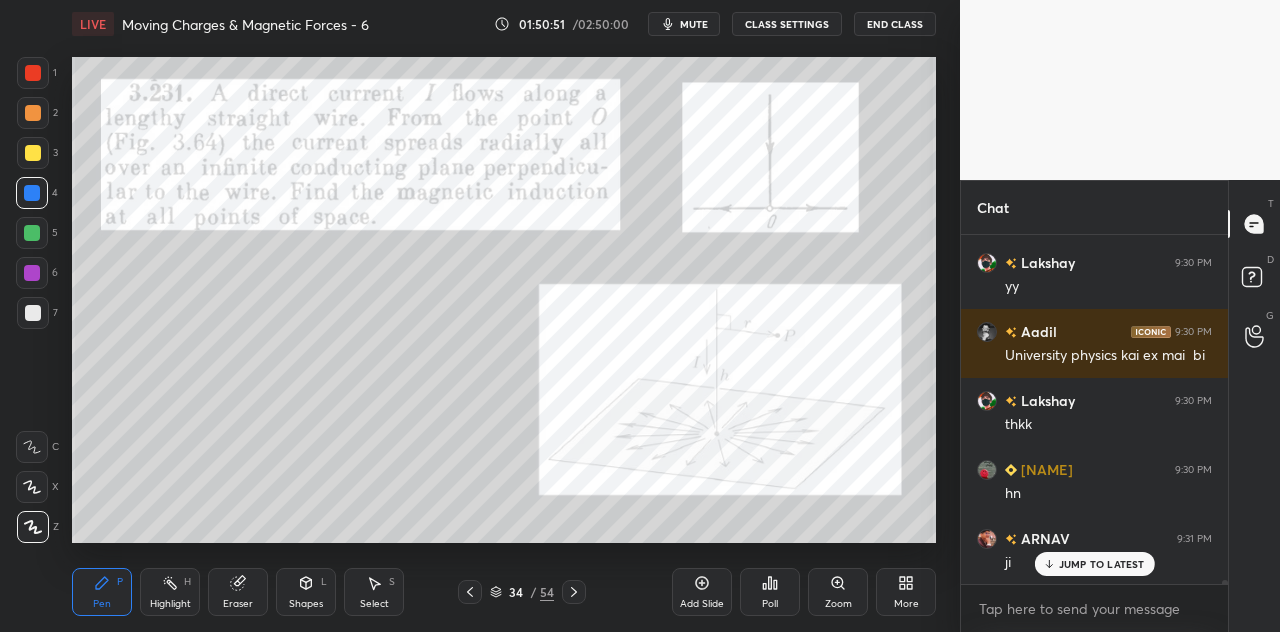 click at bounding box center (32, 193) 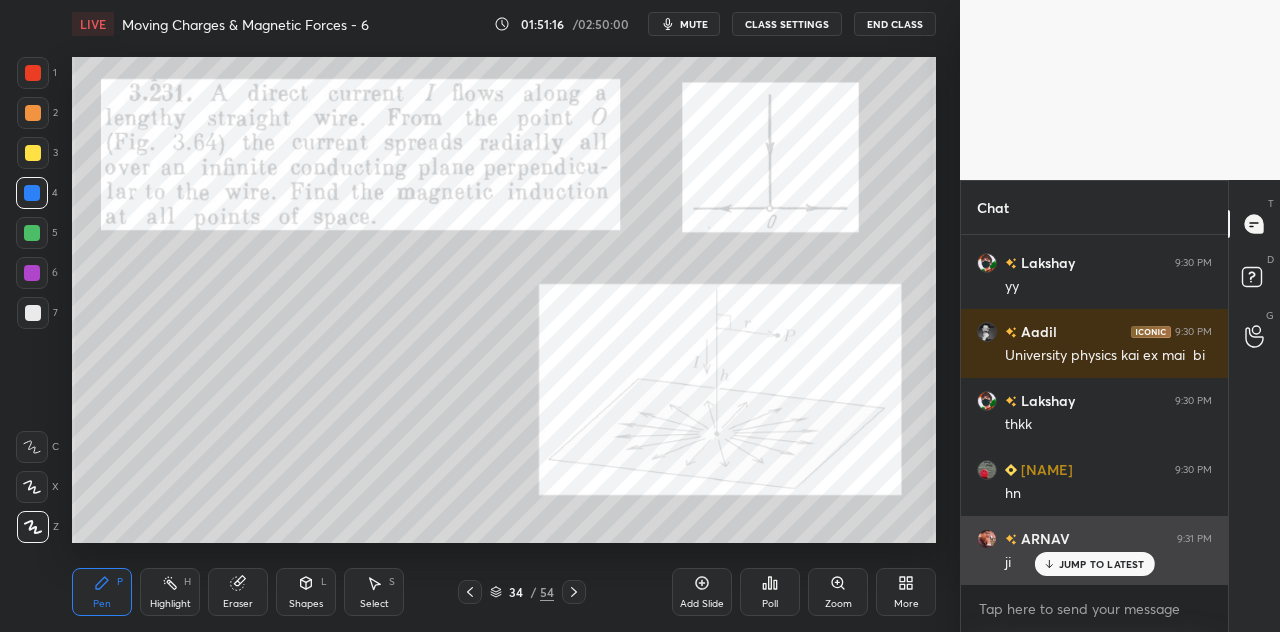 click on "JUMP TO LATEST" at bounding box center (1102, 564) 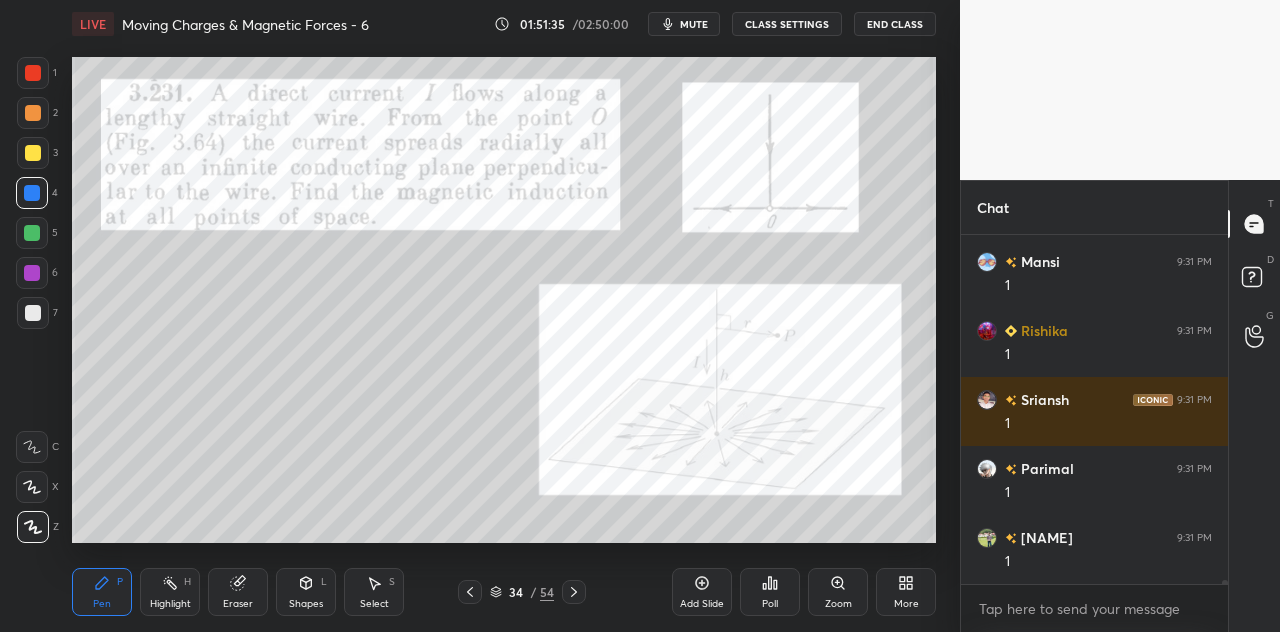 scroll, scrollTop: 31632, scrollLeft: 0, axis: vertical 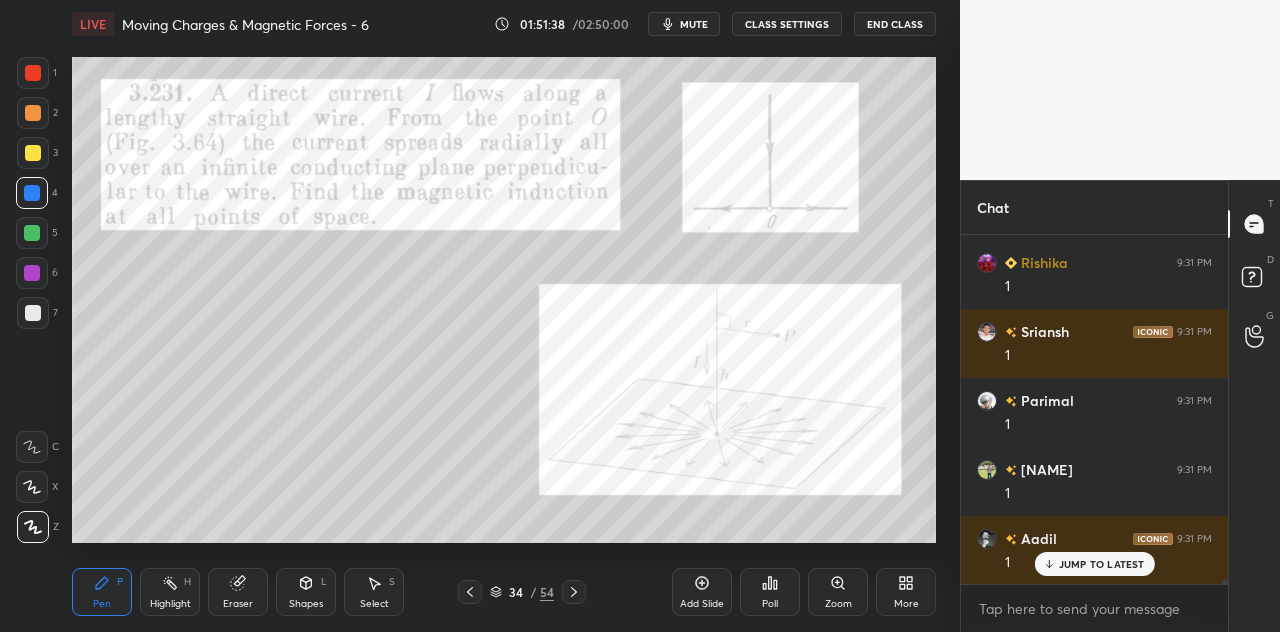 click at bounding box center [33, 73] 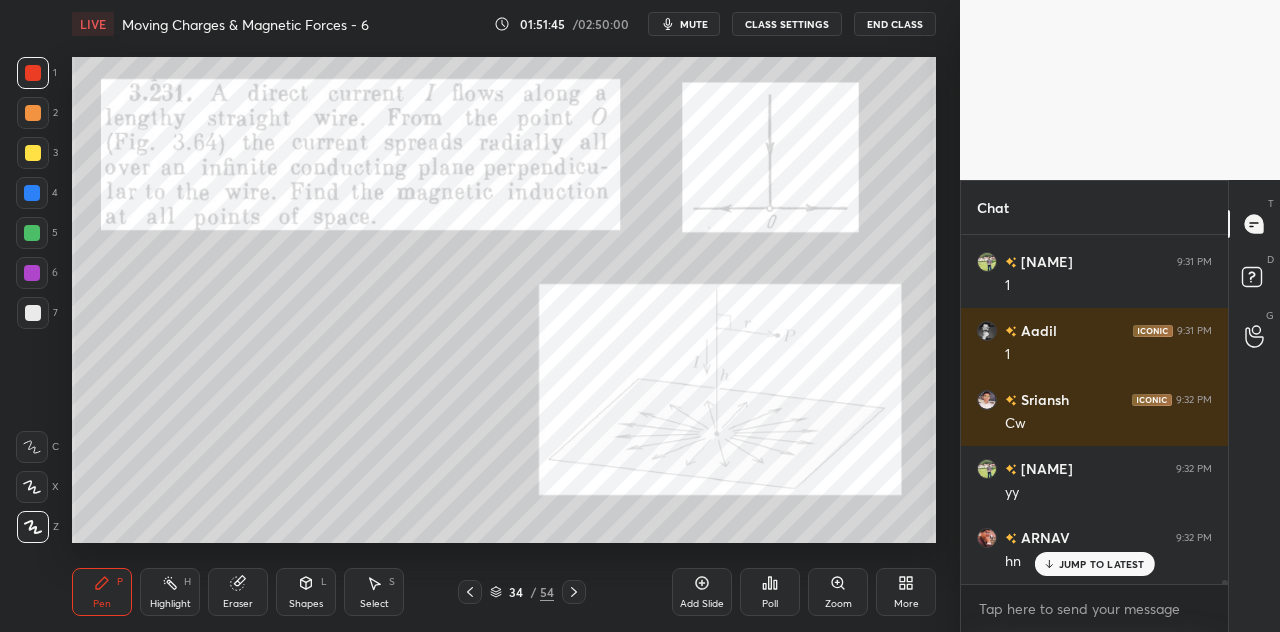 scroll, scrollTop: 32046, scrollLeft: 0, axis: vertical 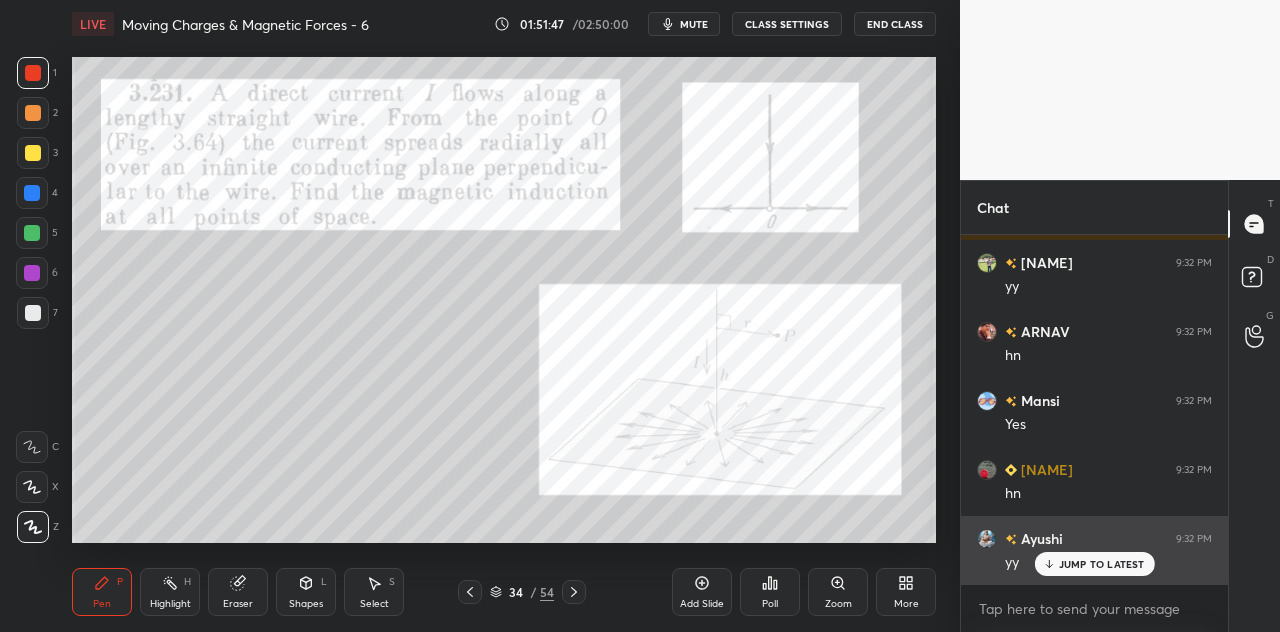 click on "JUMP TO LATEST" at bounding box center [1102, 564] 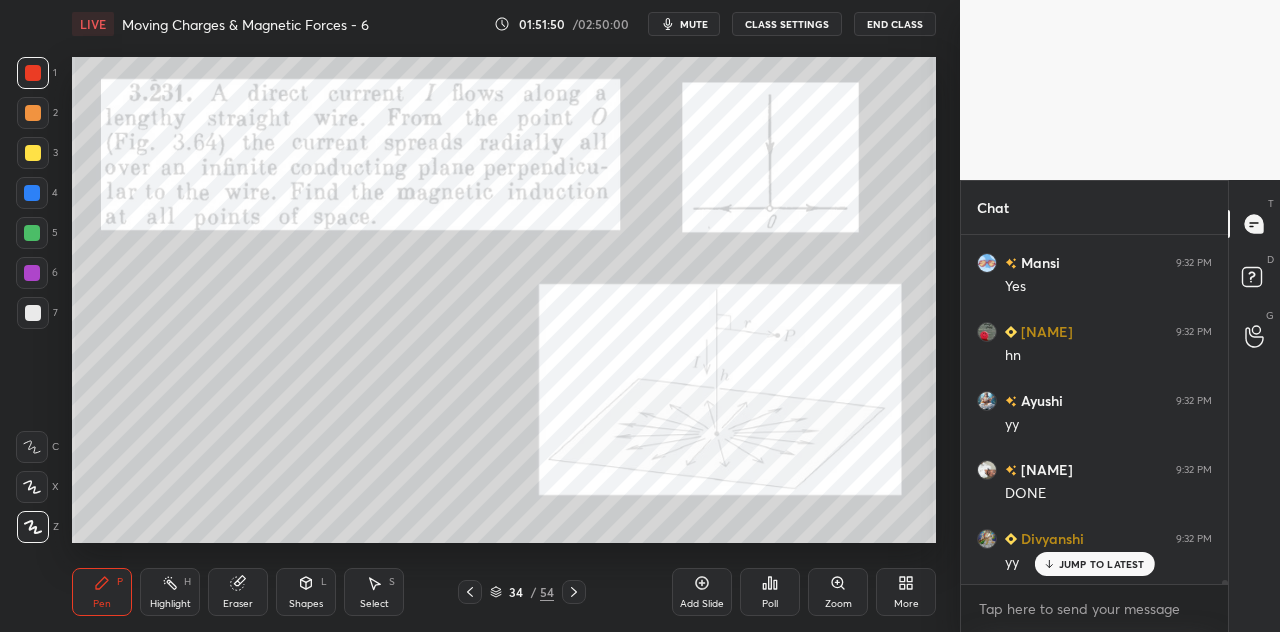 scroll, scrollTop: 32254, scrollLeft: 0, axis: vertical 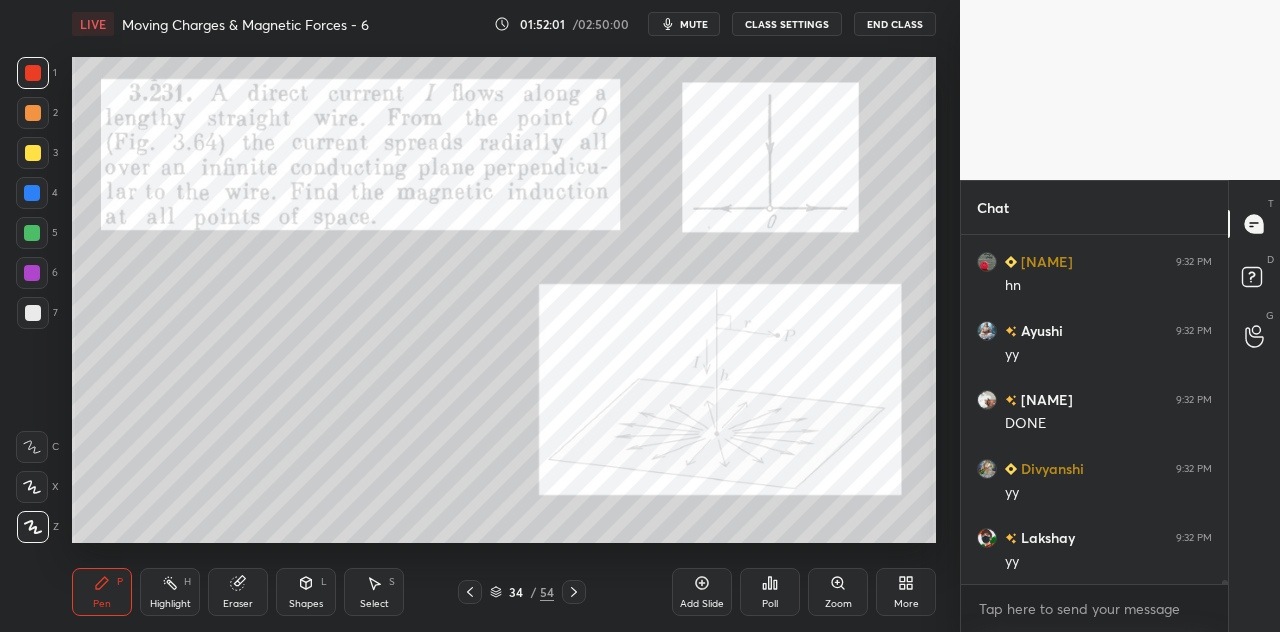 click on "Shapes L" at bounding box center [306, 592] 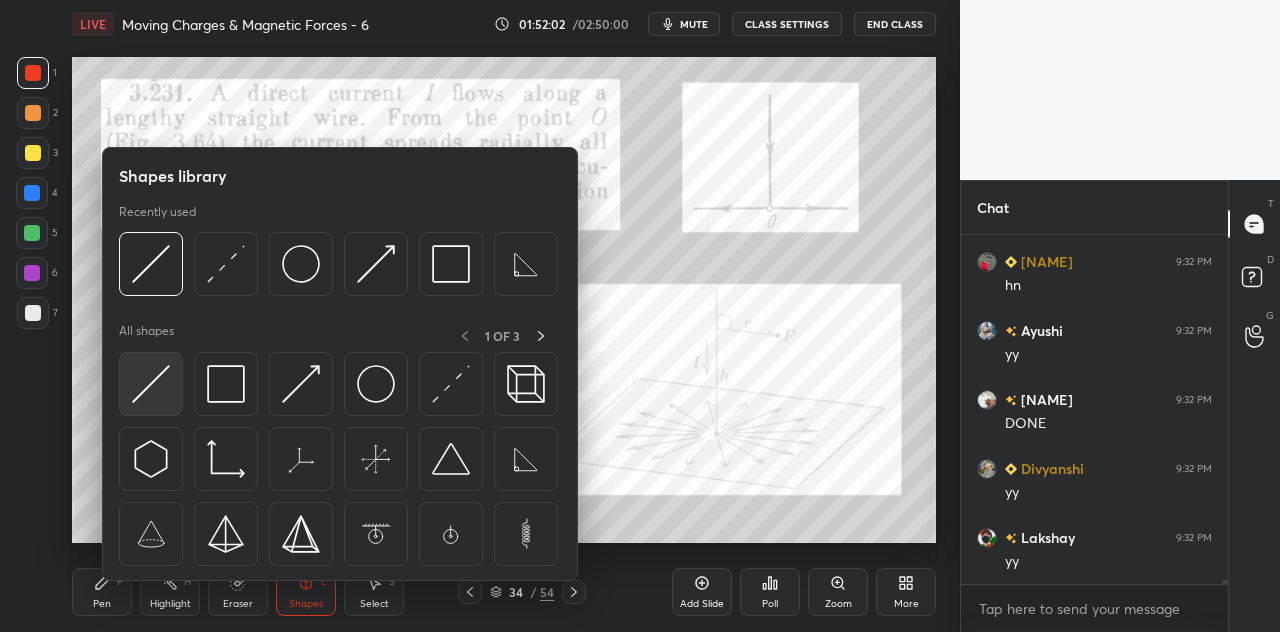 click at bounding box center (151, 384) 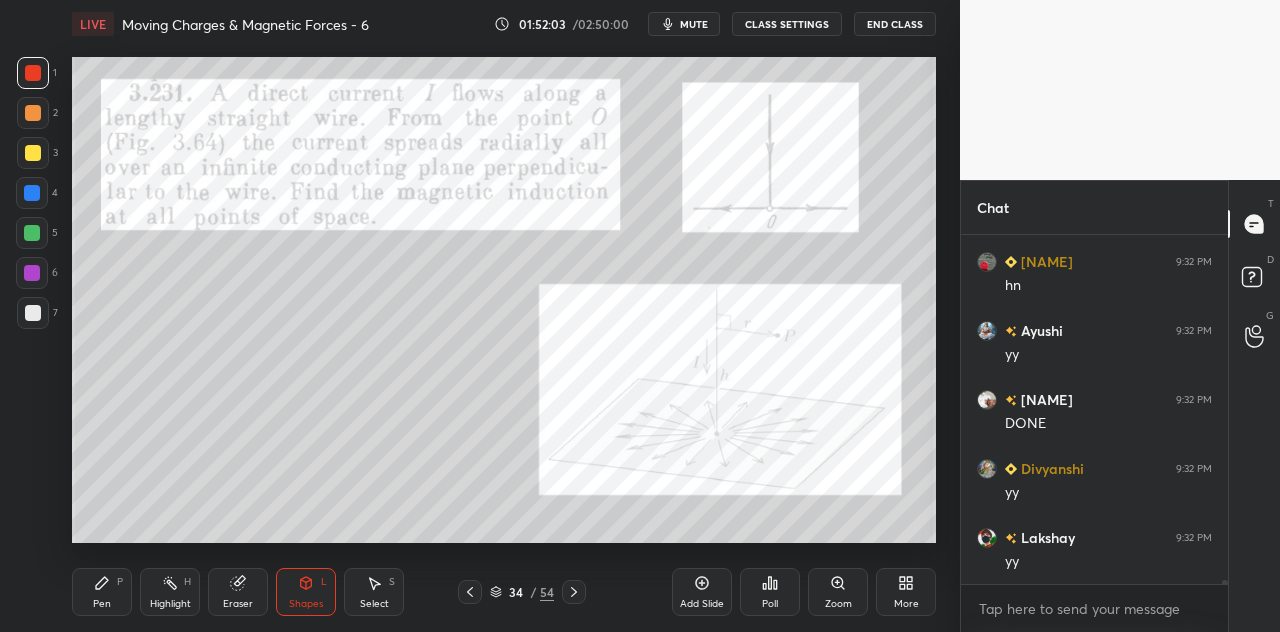 click 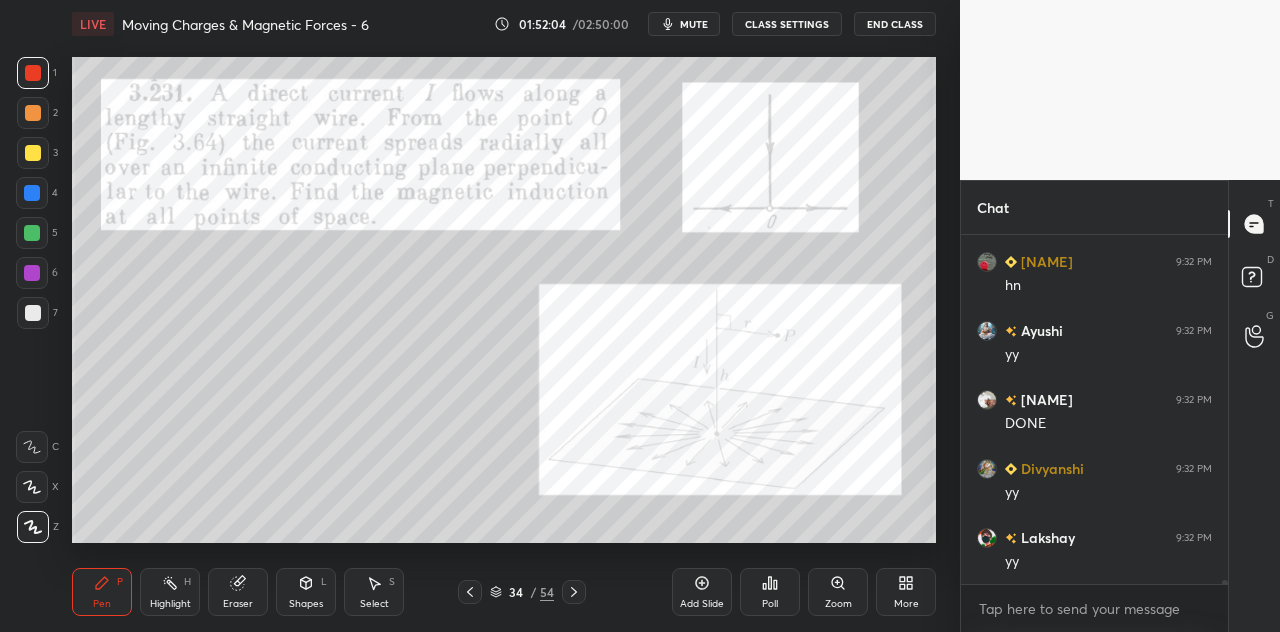 click at bounding box center (32, 193) 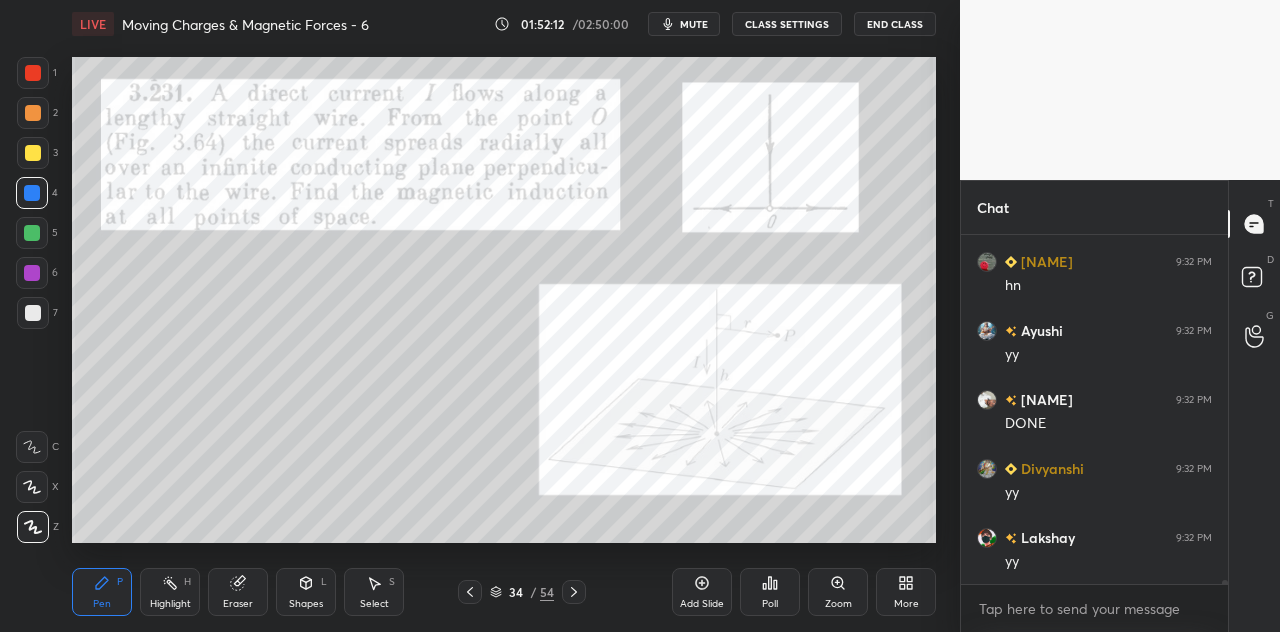 click at bounding box center (33, 153) 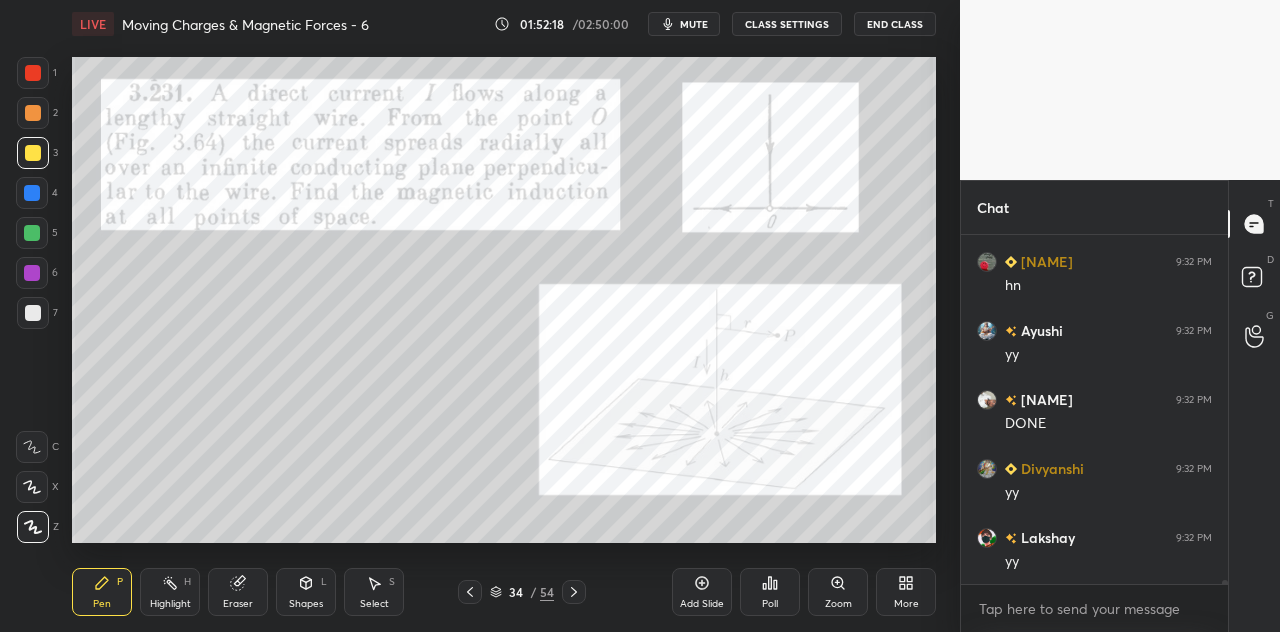 click at bounding box center [32, 193] 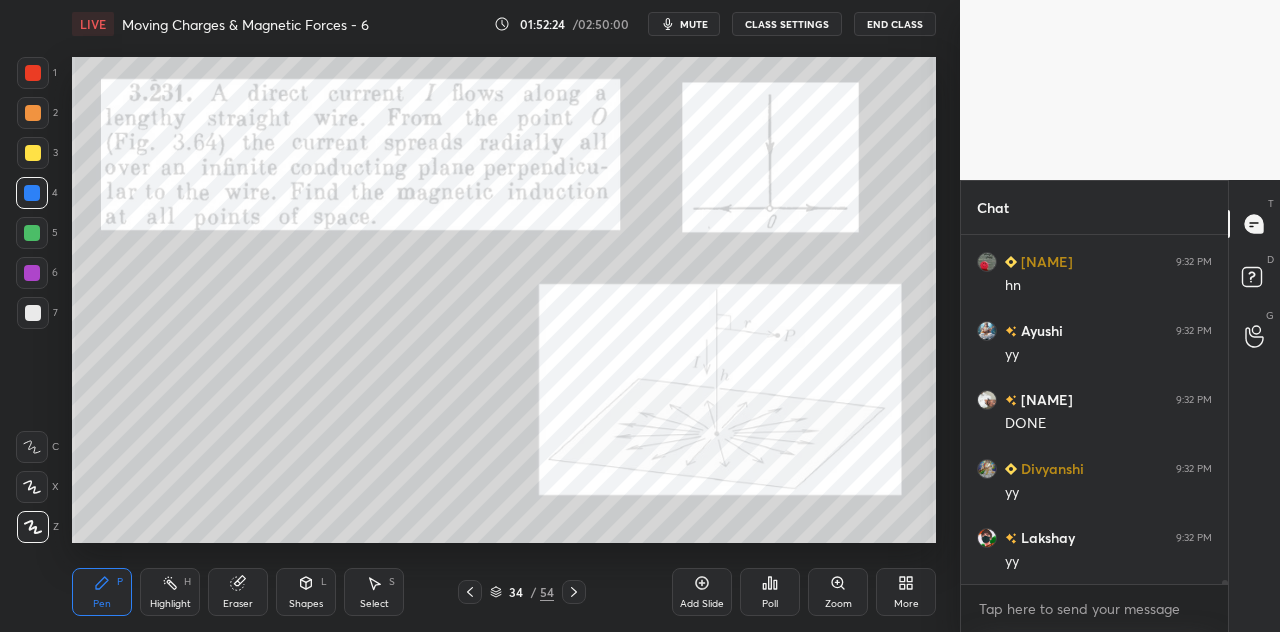 click at bounding box center (33, 153) 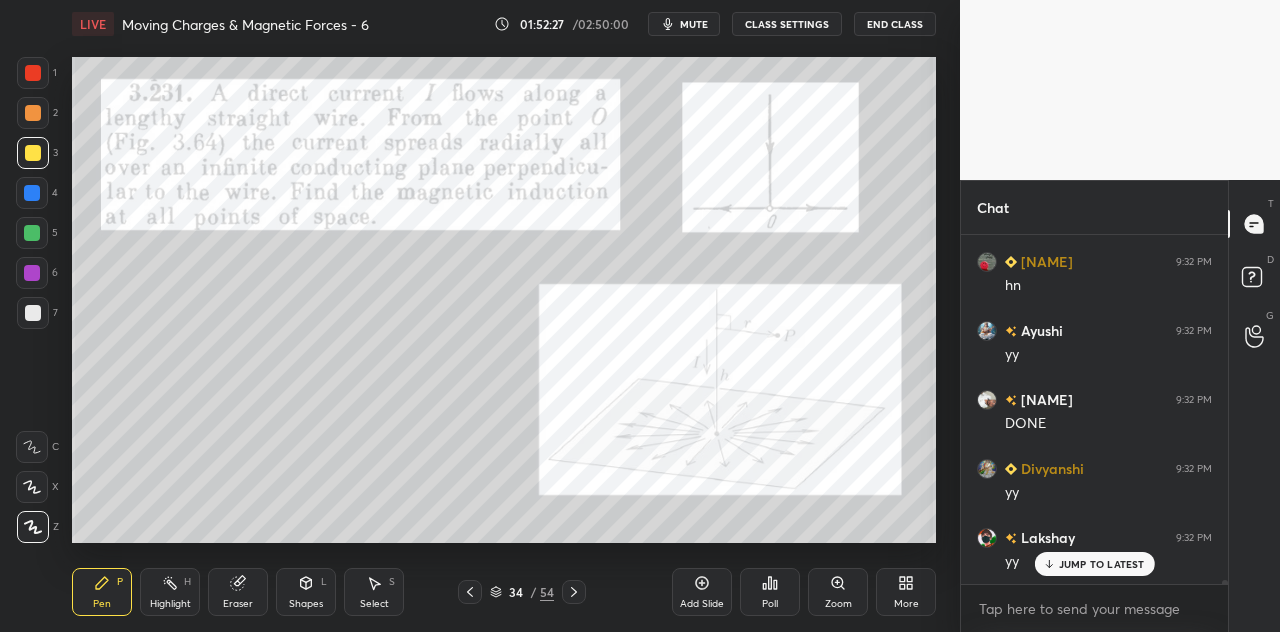 scroll, scrollTop: 32322, scrollLeft: 0, axis: vertical 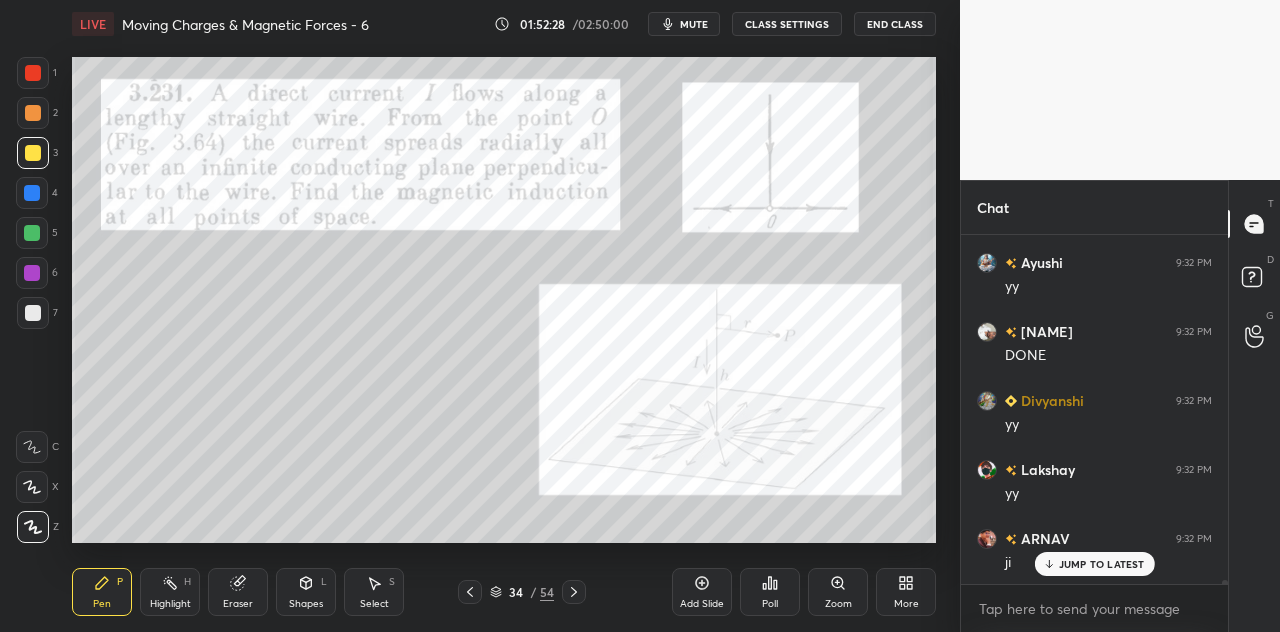 click at bounding box center (33, 113) 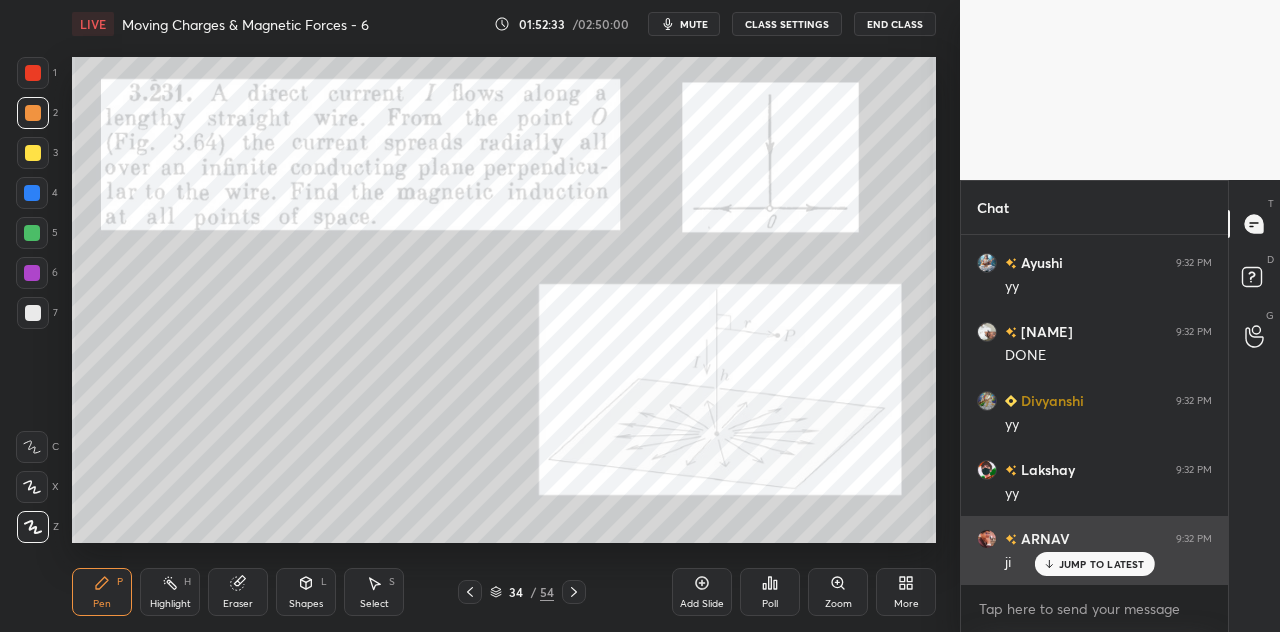 click on "JUMP TO LATEST" at bounding box center (1102, 564) 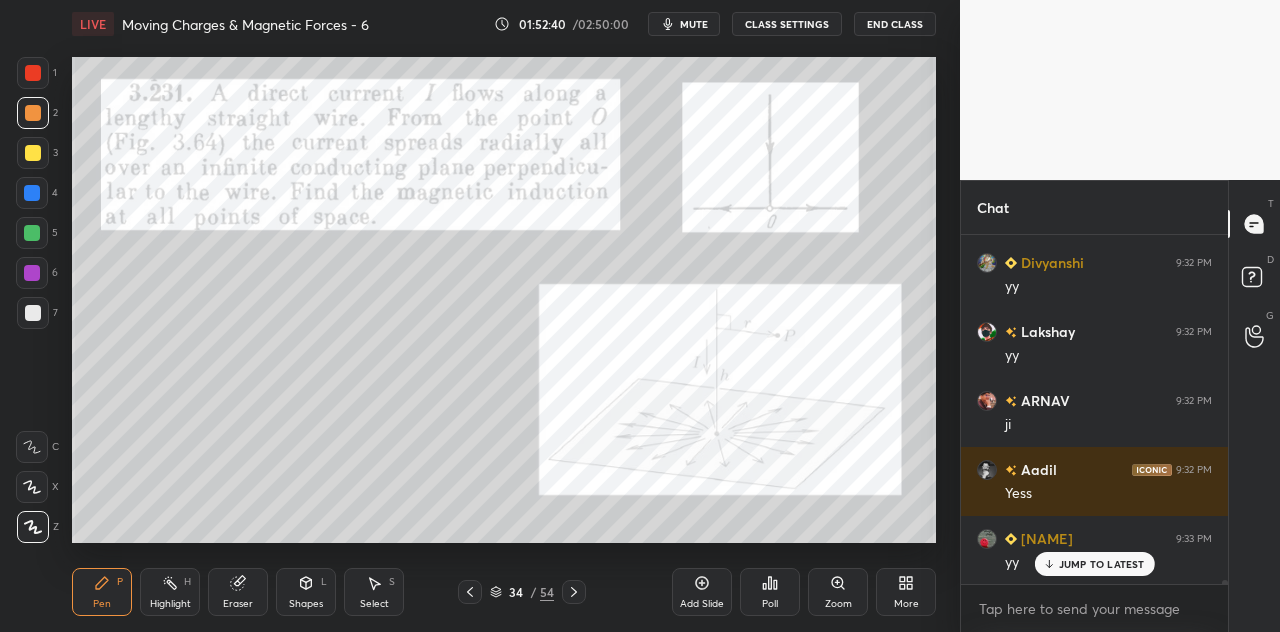 scroll, scrollTop: 32508, scrollLeft: 0, axis: vertical 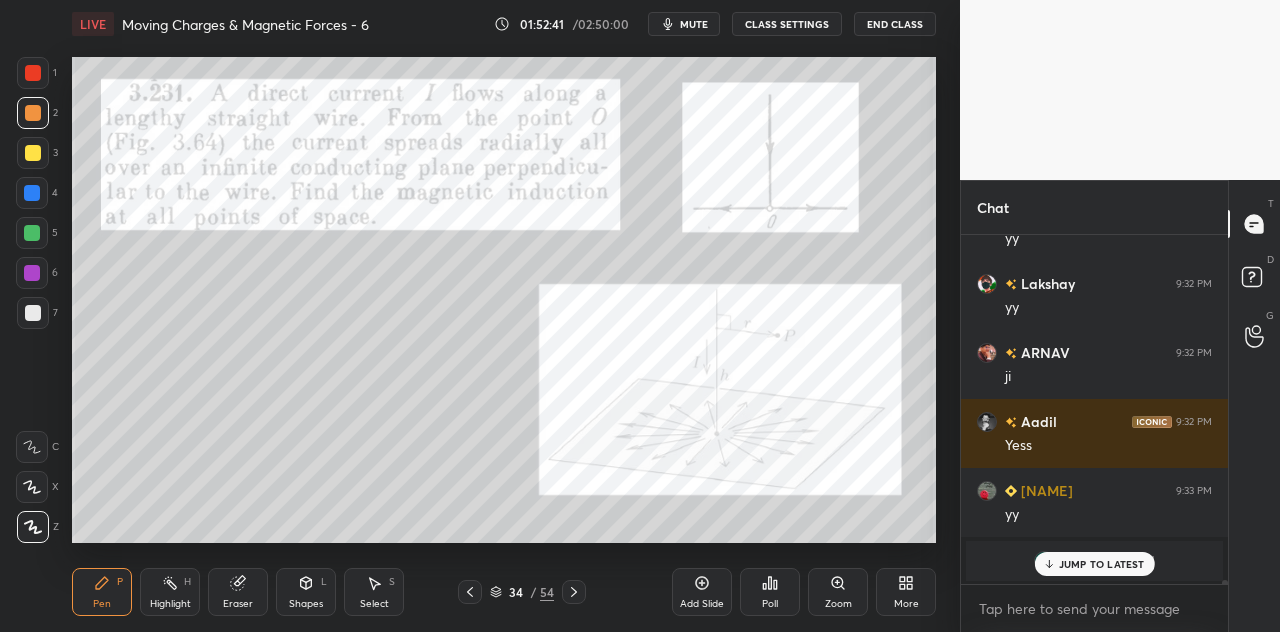 click on "JUMP TO LATEST" at bounding box center [1102, 564] 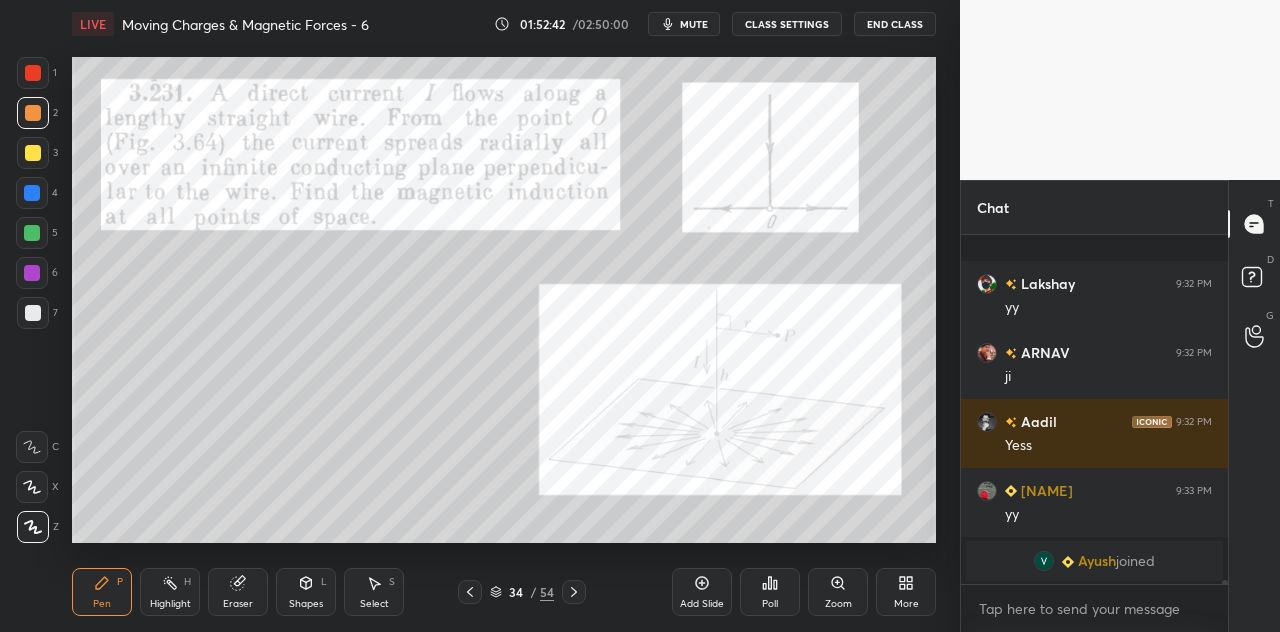scroll, scrollTop: 32646, scrollLeft: 0, axis: vertical 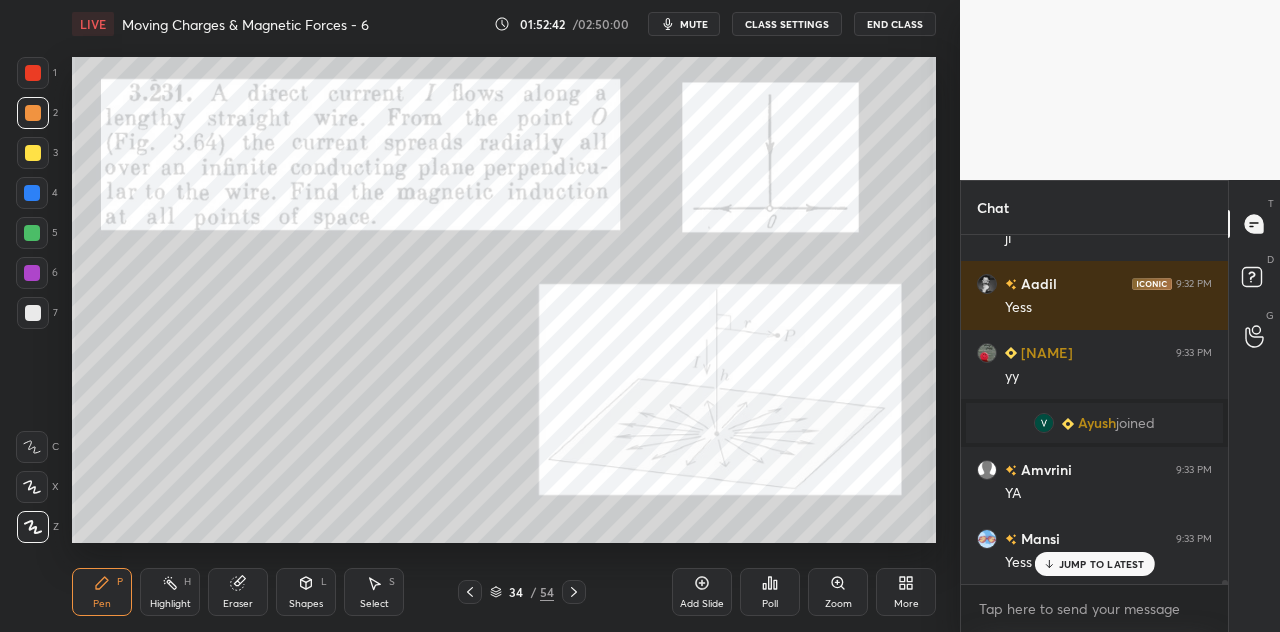 click at bounding box center (32, 193) 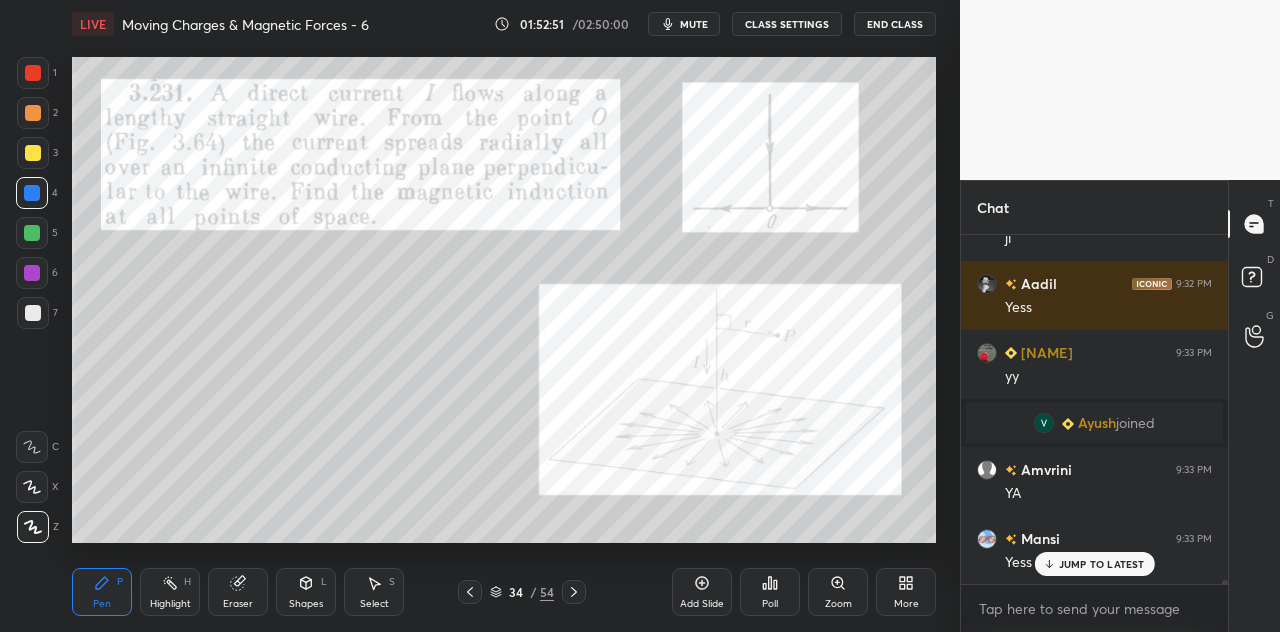 click at bounding box center (32, 193) 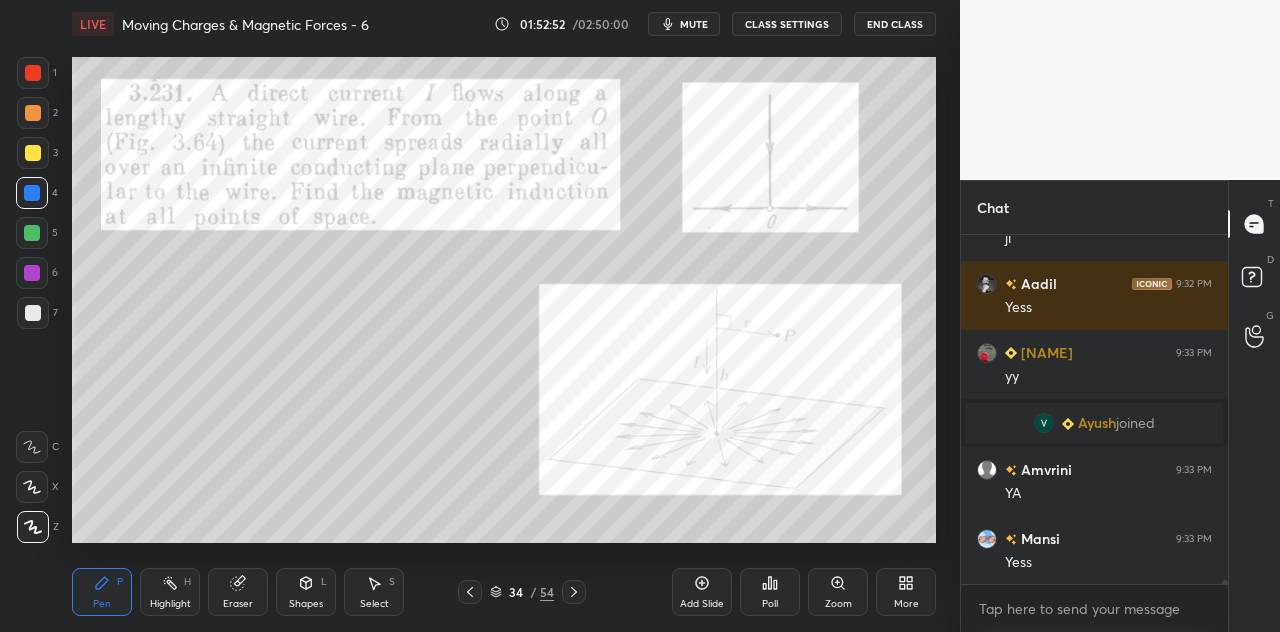 scroll, scrollTop: 32716, scrollLeft: 0, axis: vertical 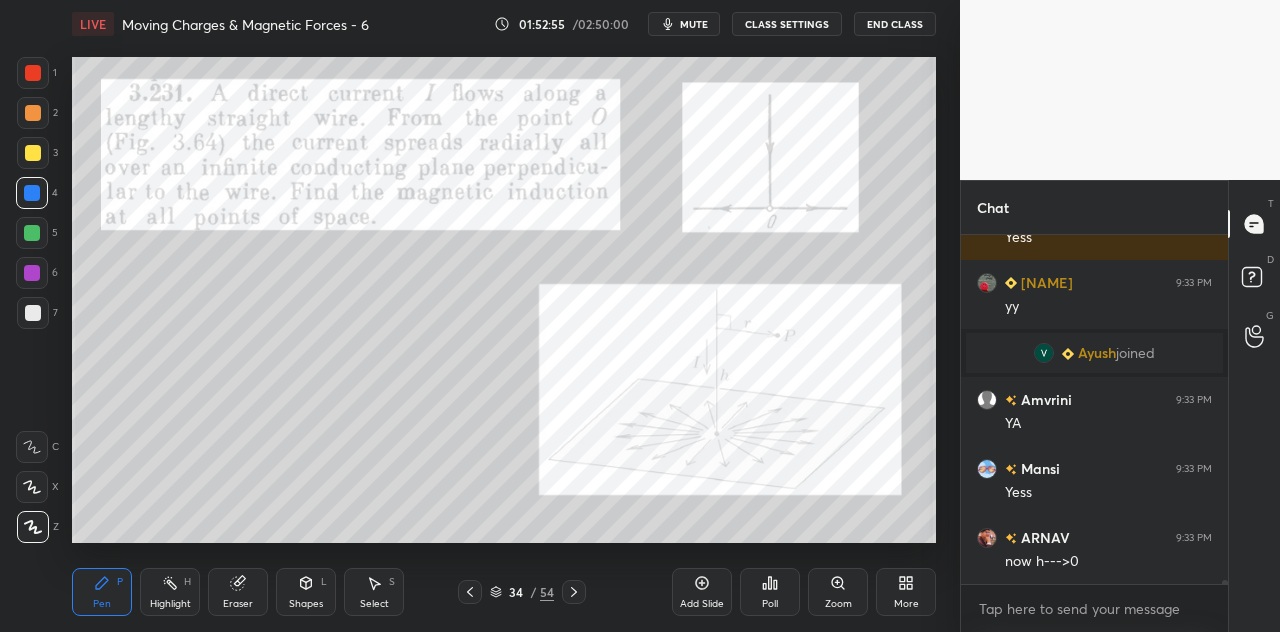 click at bounding box center (33, 153) 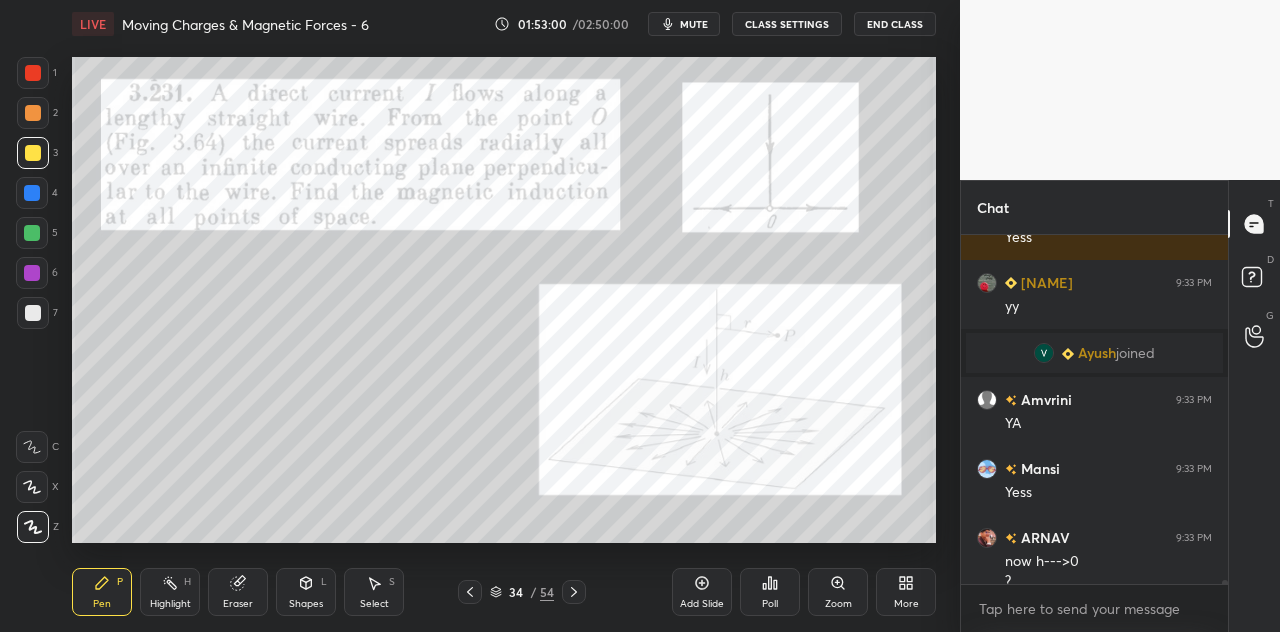 scroll, scrollTop: 32736, scrollLeft: 0, axis: vertical 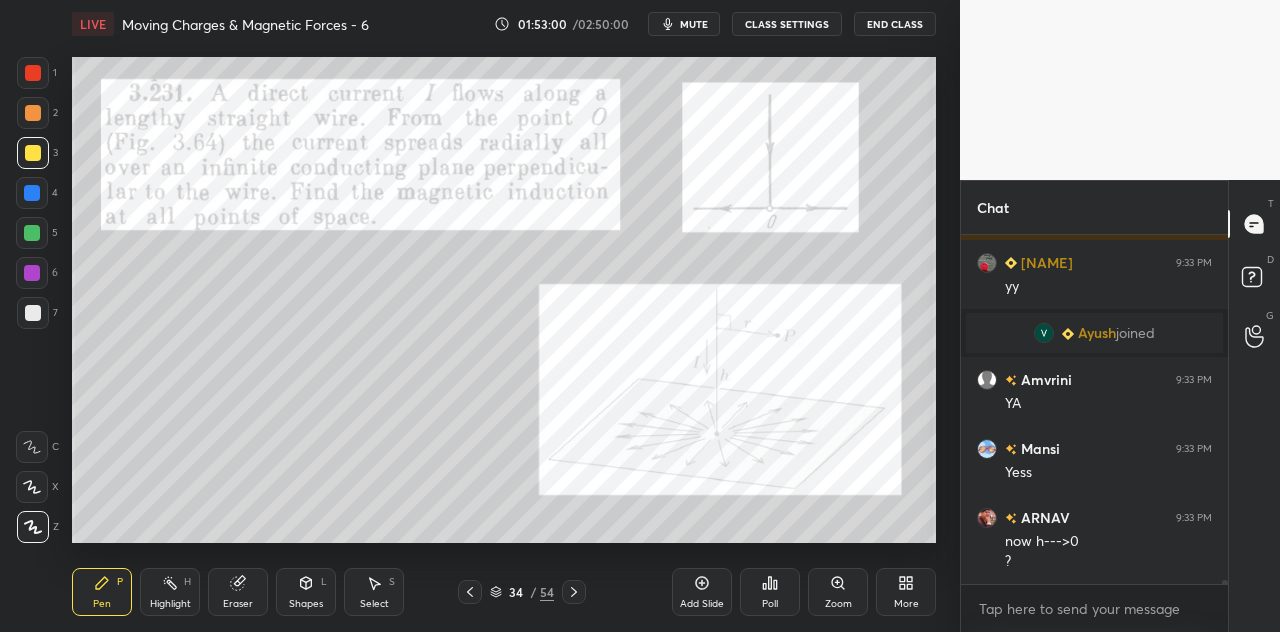 click at bounding box center [32, 233] 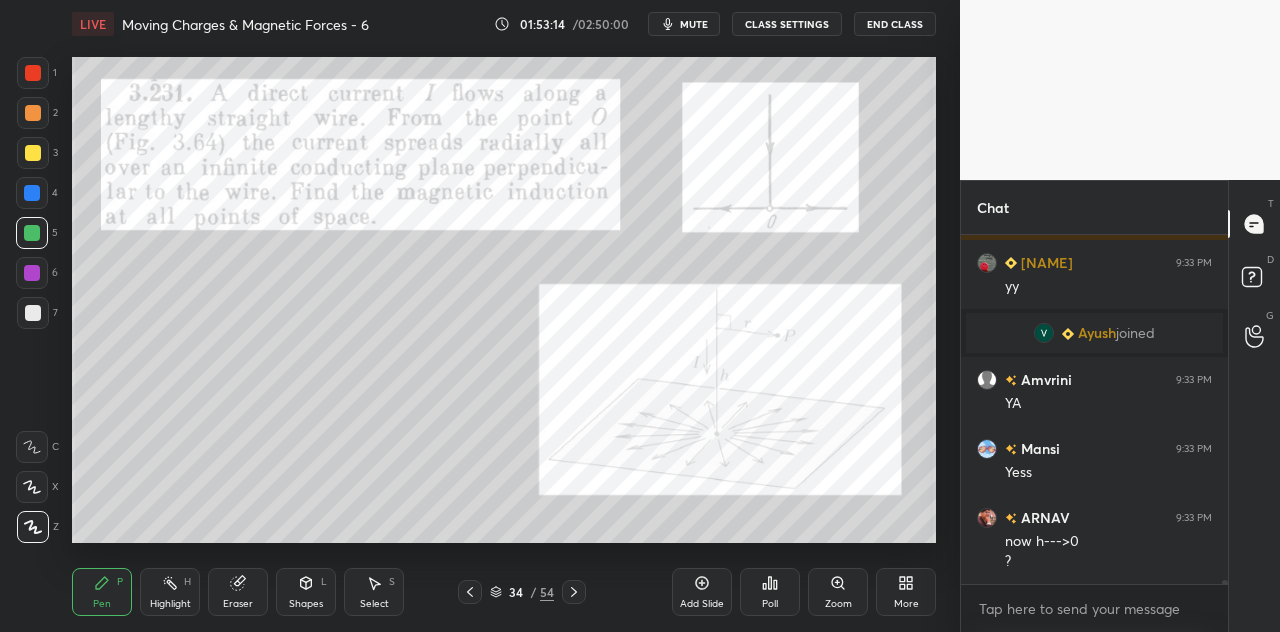 scroll, scrollTop: 32804, scrollLeft: 0, axis: vertical 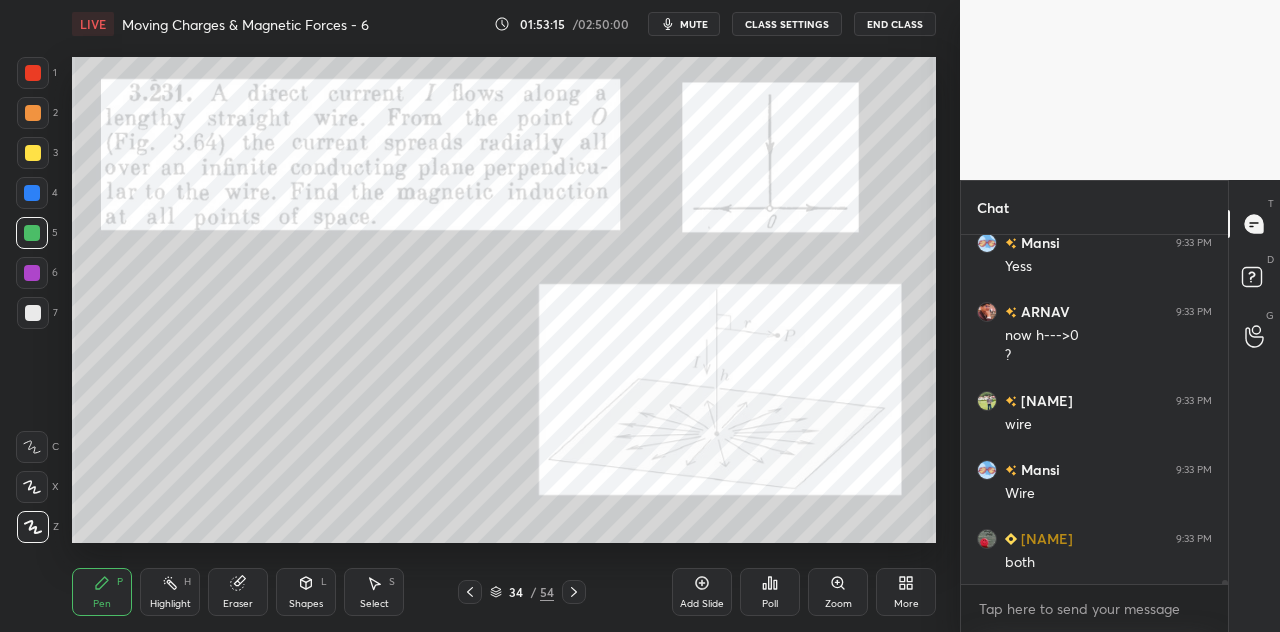 click on "JUMP TO LATEST" at bounding box center [1102, 628] 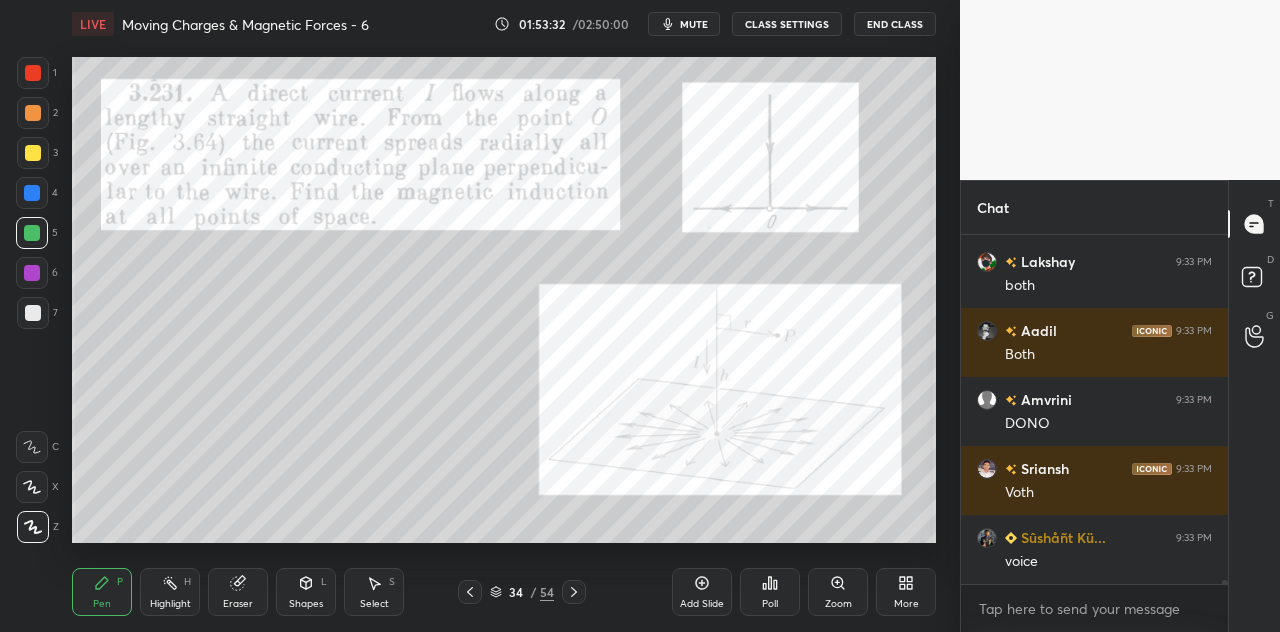 scroll, scrollTop: 33632, scrollLeft: 0, axis: vertical 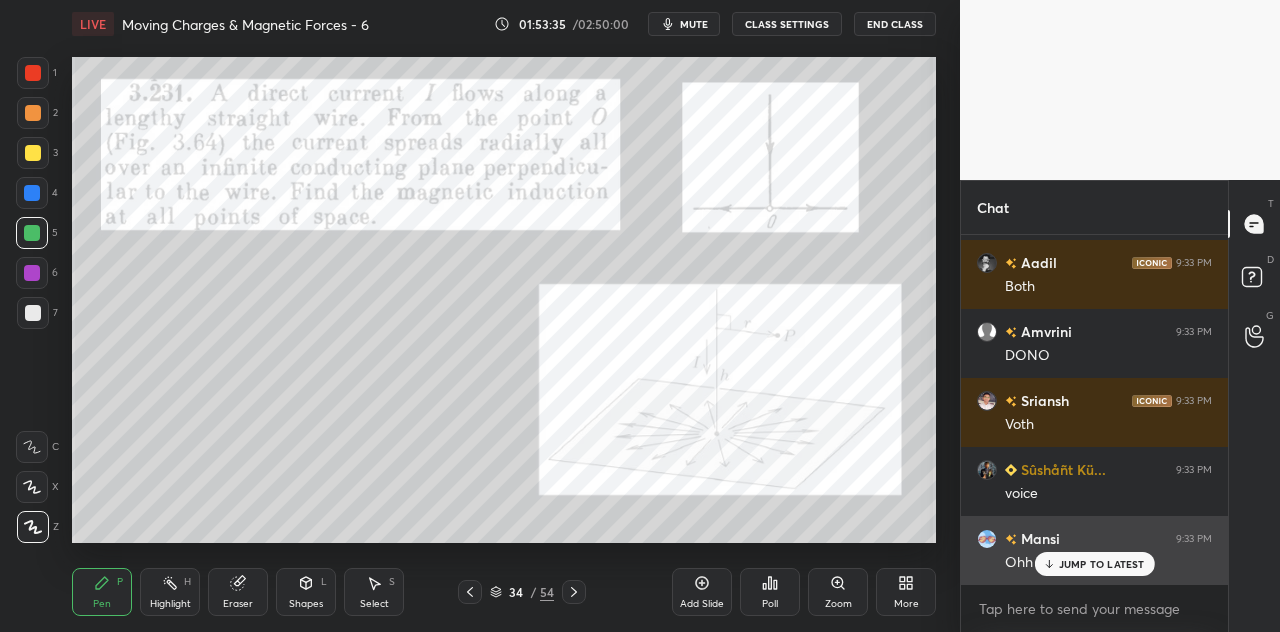 click on "JUMP TO LATEST" at bounding box center (1102, 564) 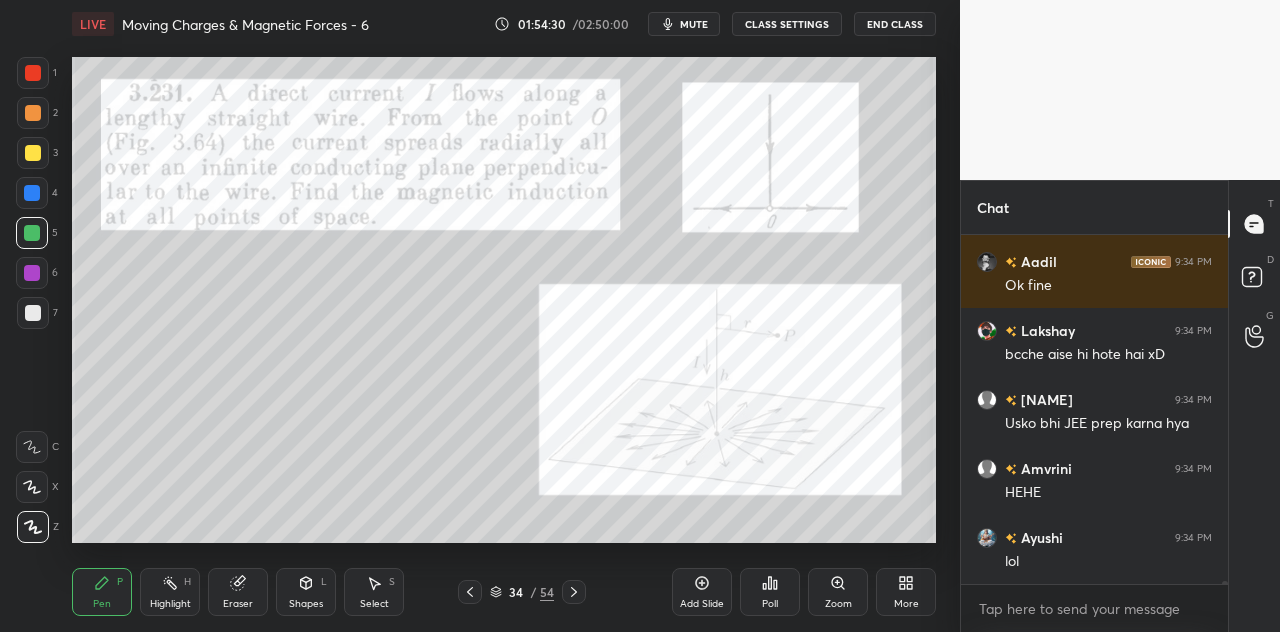scroll, scrollTop: 36686, scrollLeft: 0, axis: vertical 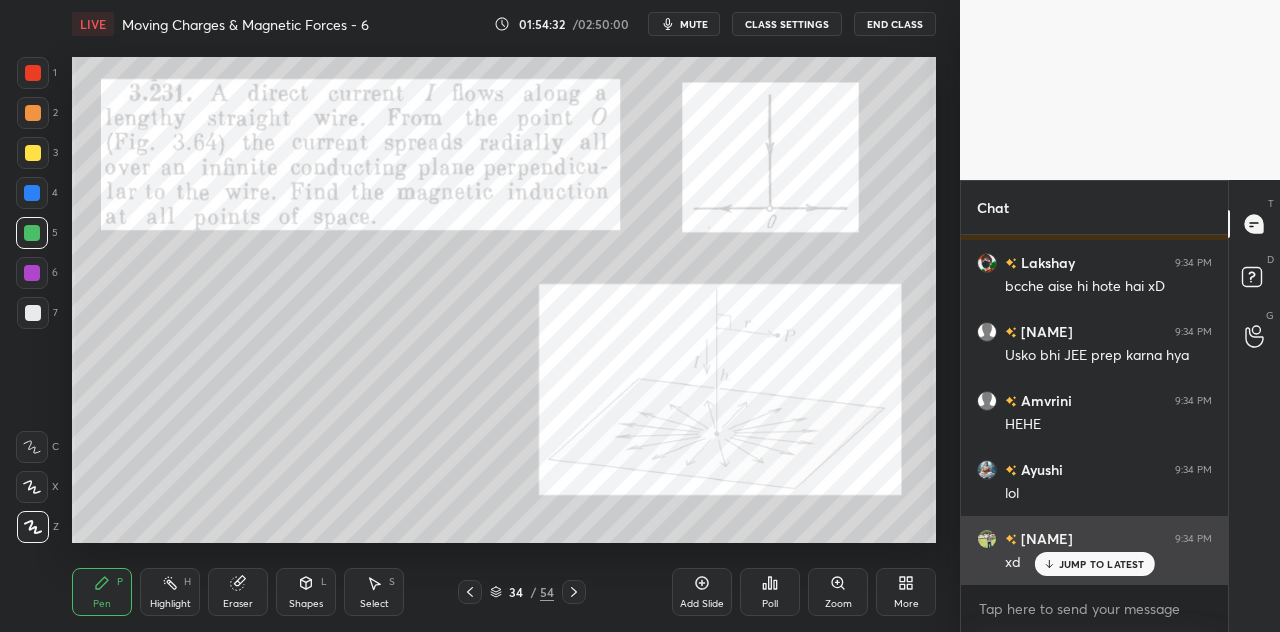 click on "JUMP TO LATEST" at bounding box center (1102, 564) 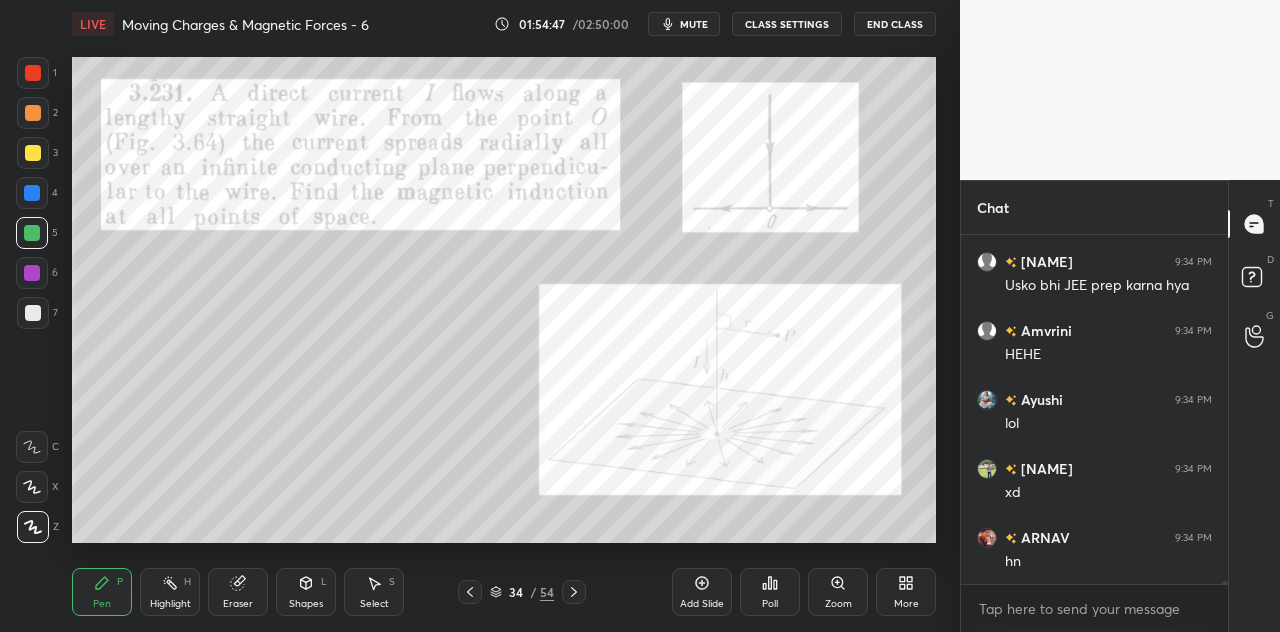 scroll, scrollTop: 36824, scrollLeft: 0, axis: vertical 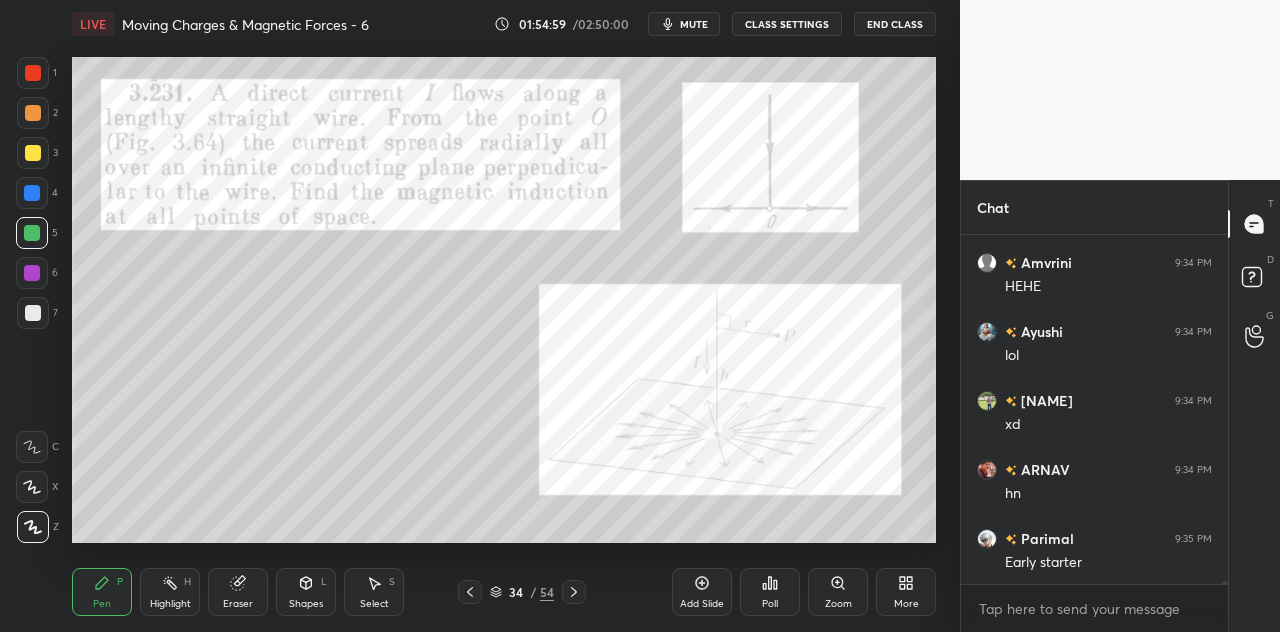 click at bounding box center [32, 273] 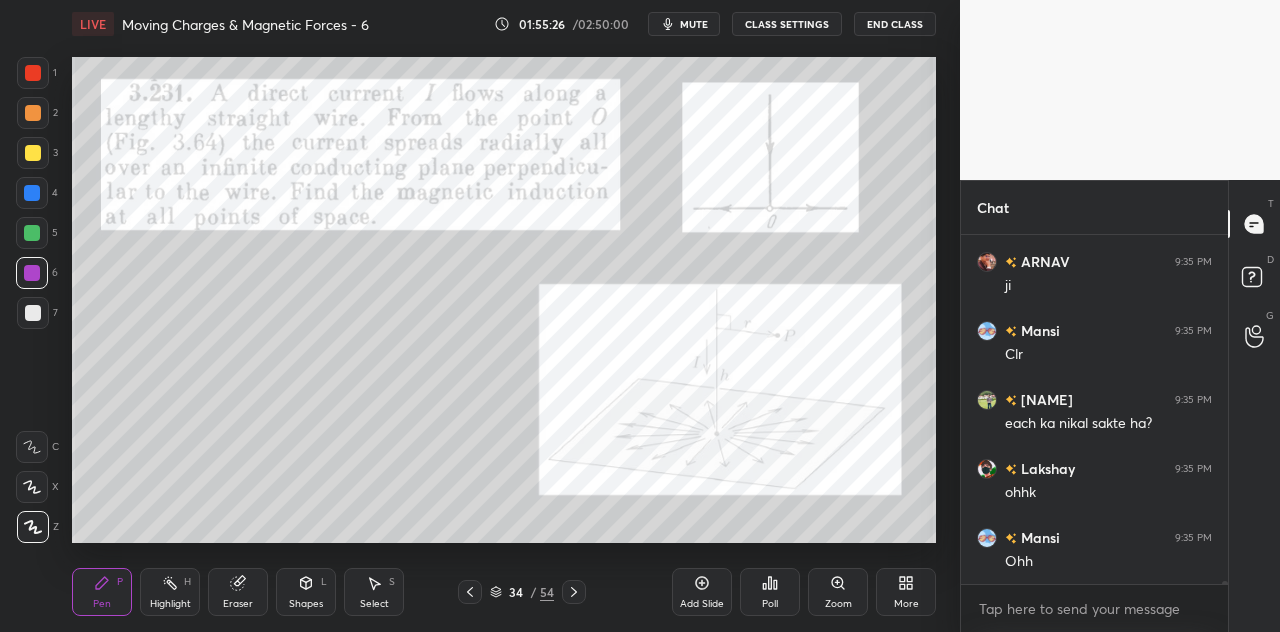 scroll, scrollTop: 37238, scrollLeft: 0, axis: vertical 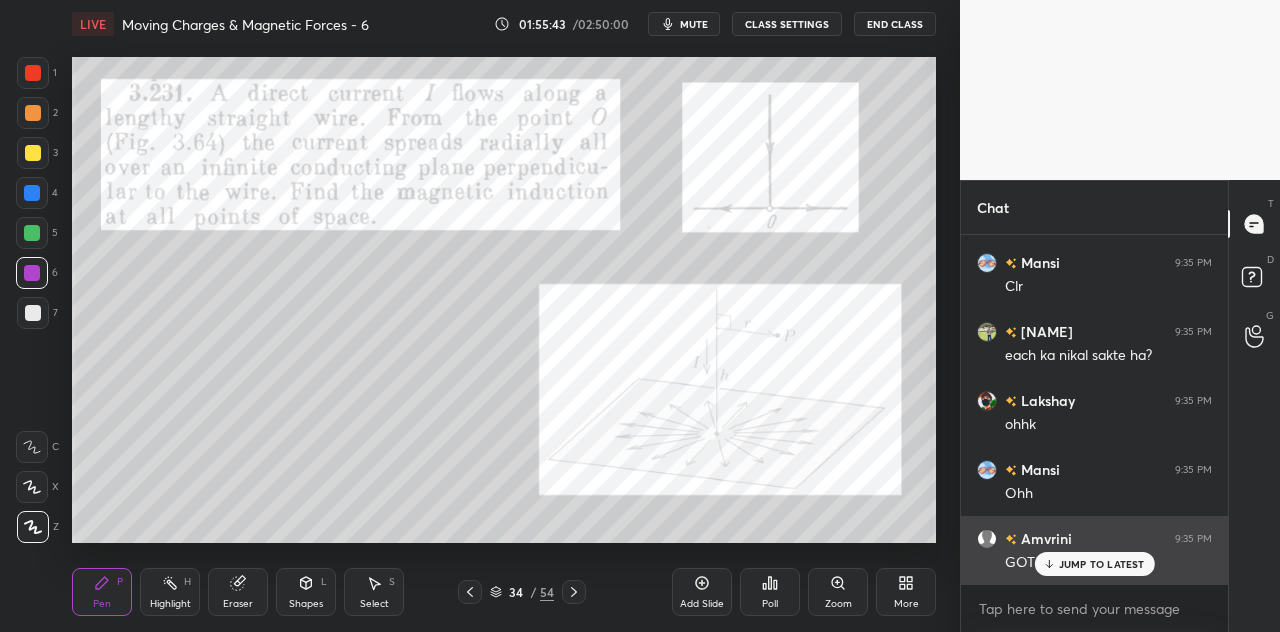 click on "JUMP TO LATEST" at bounding box center (1102, 564) 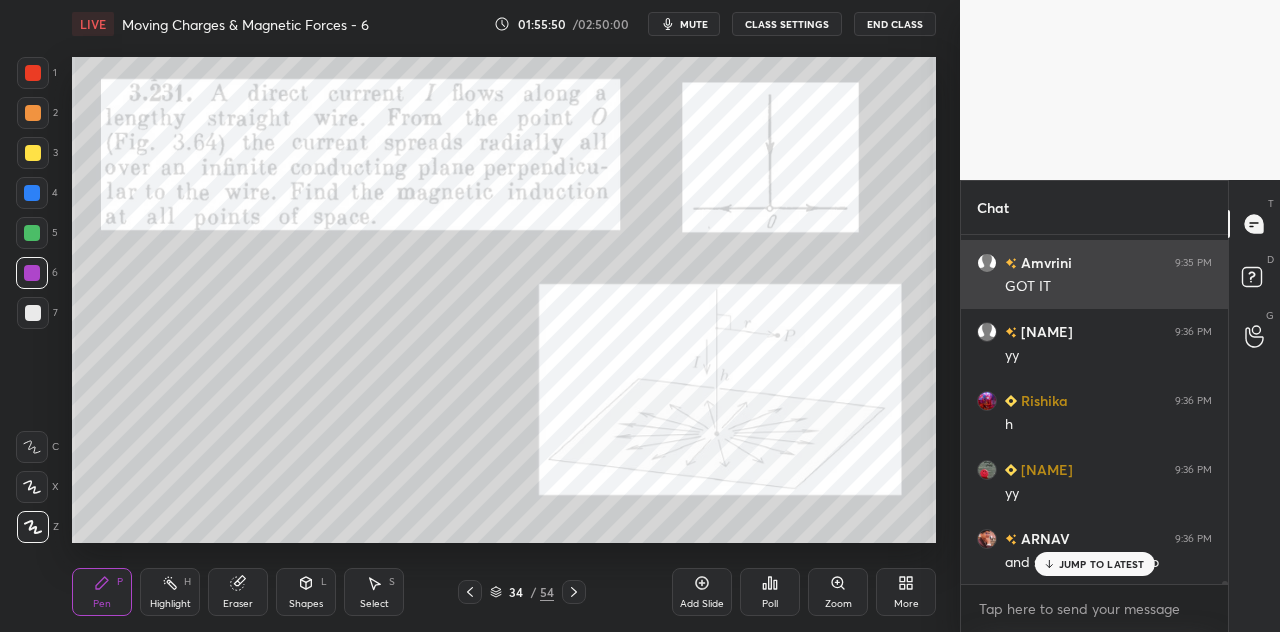scroll, scrollTop: 37652, scrollLeft: 0, axis: vertical 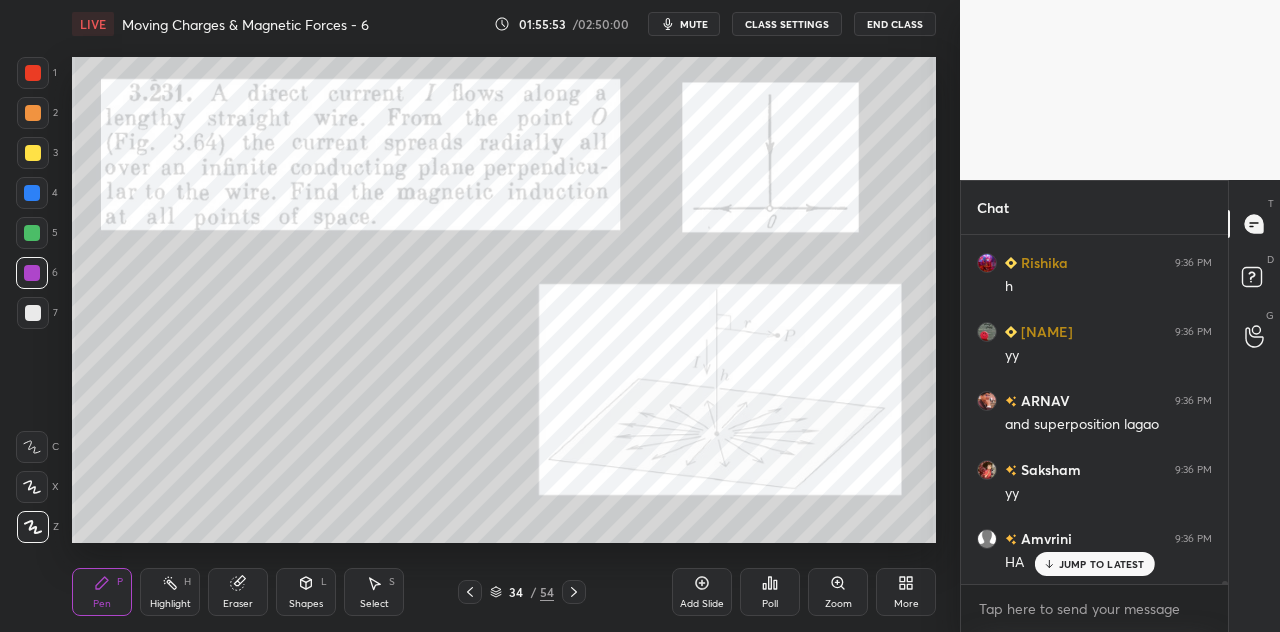 click on "JUMP TO LATEST" at bounding box center (1094, 564) 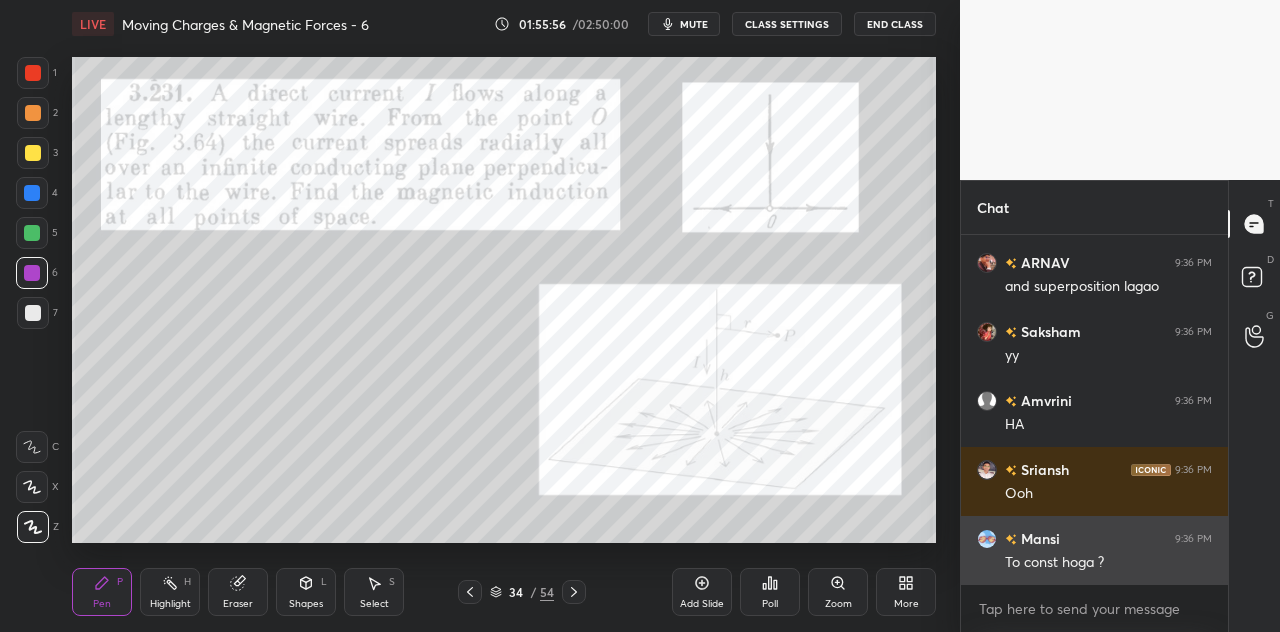 scroll, scrollTop: 37860, scrollLeft: 0, axis: vertical 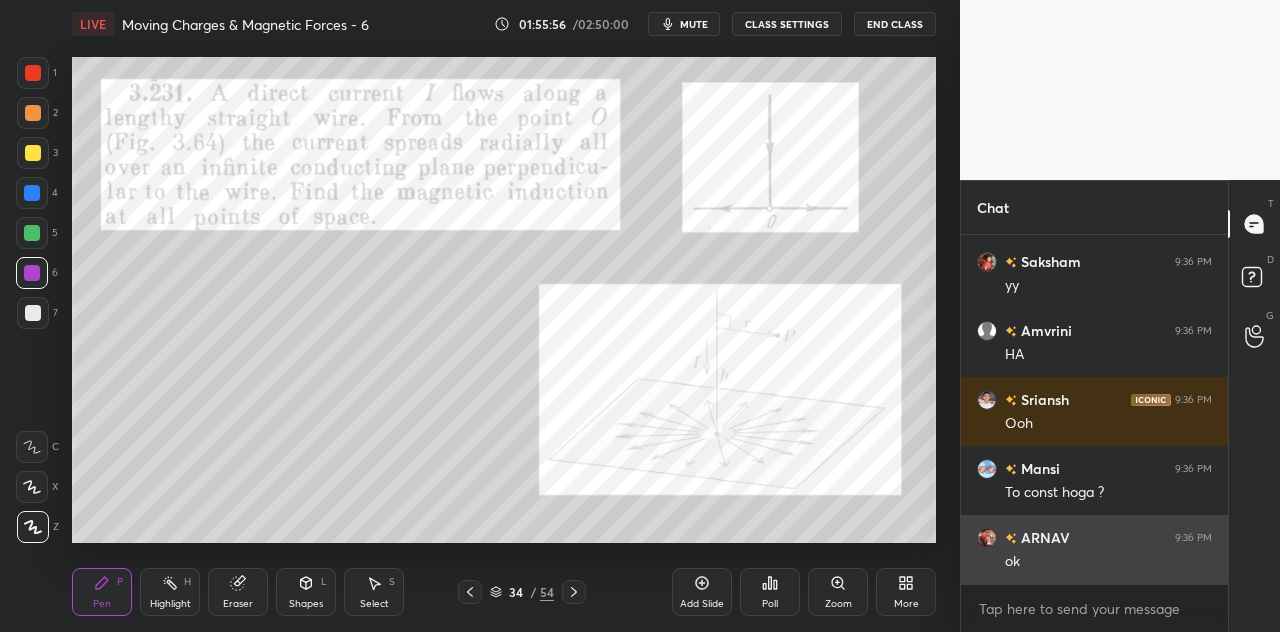 click on "ok" at bounding box center (1108, 562) 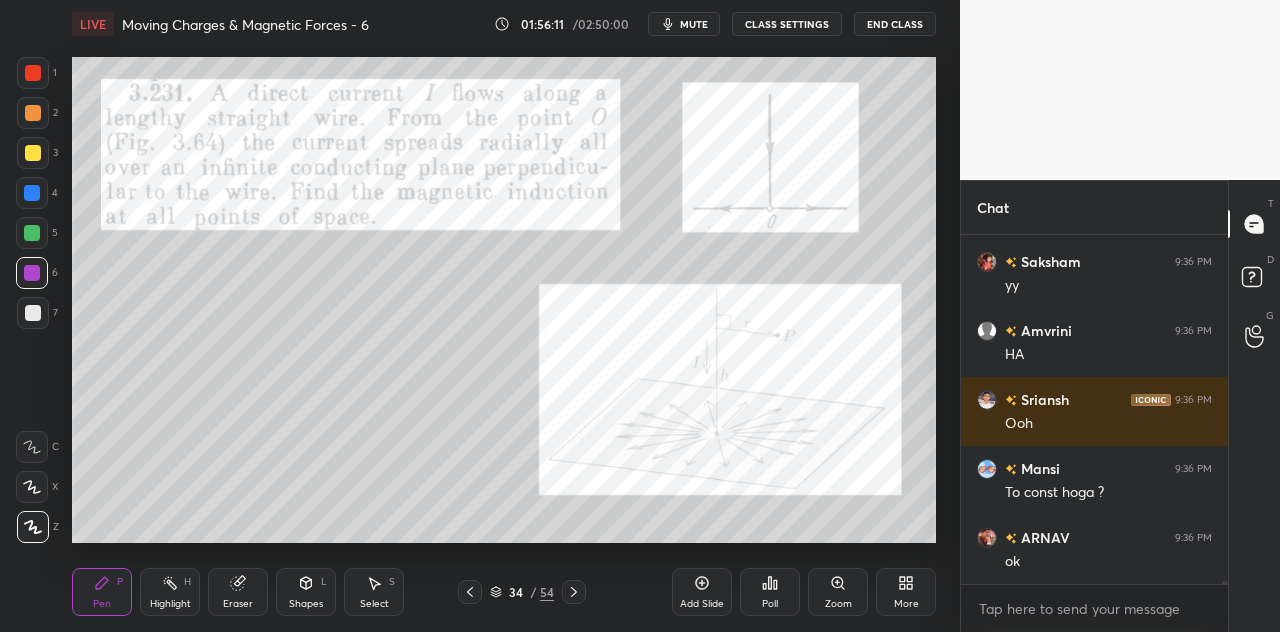 scroll, scrollTop: 37928, scrollLeft: 0, axis: vertical 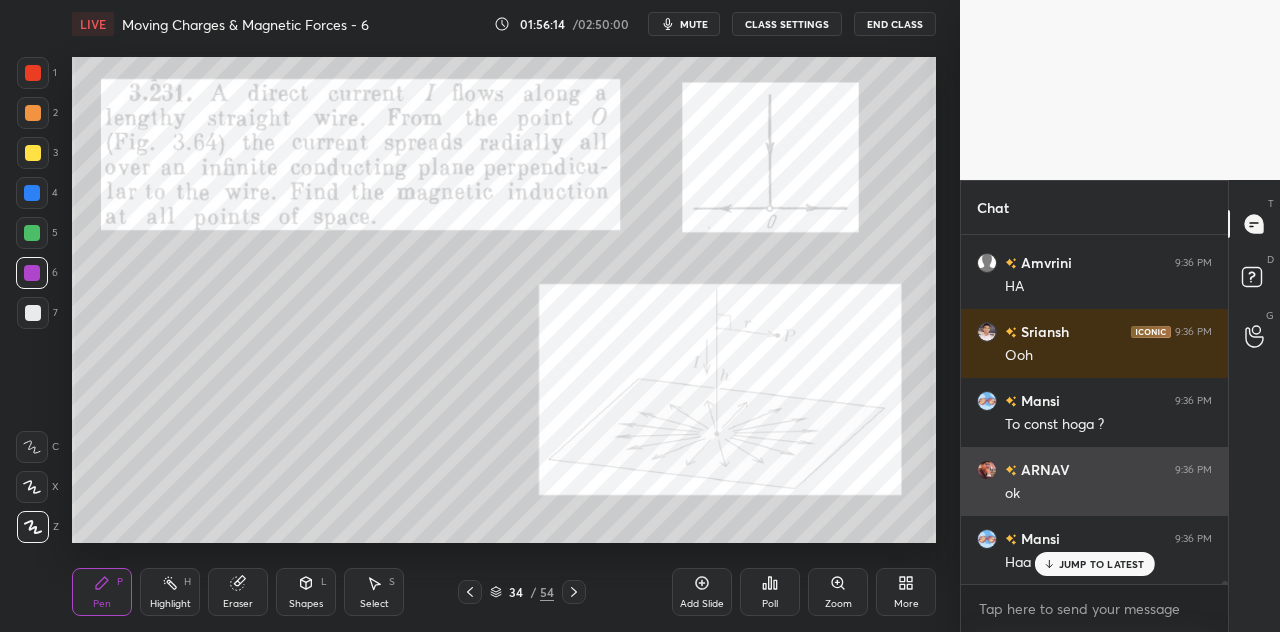 click on "JUMP TO LATEST" at bounding box center [1102, 564] 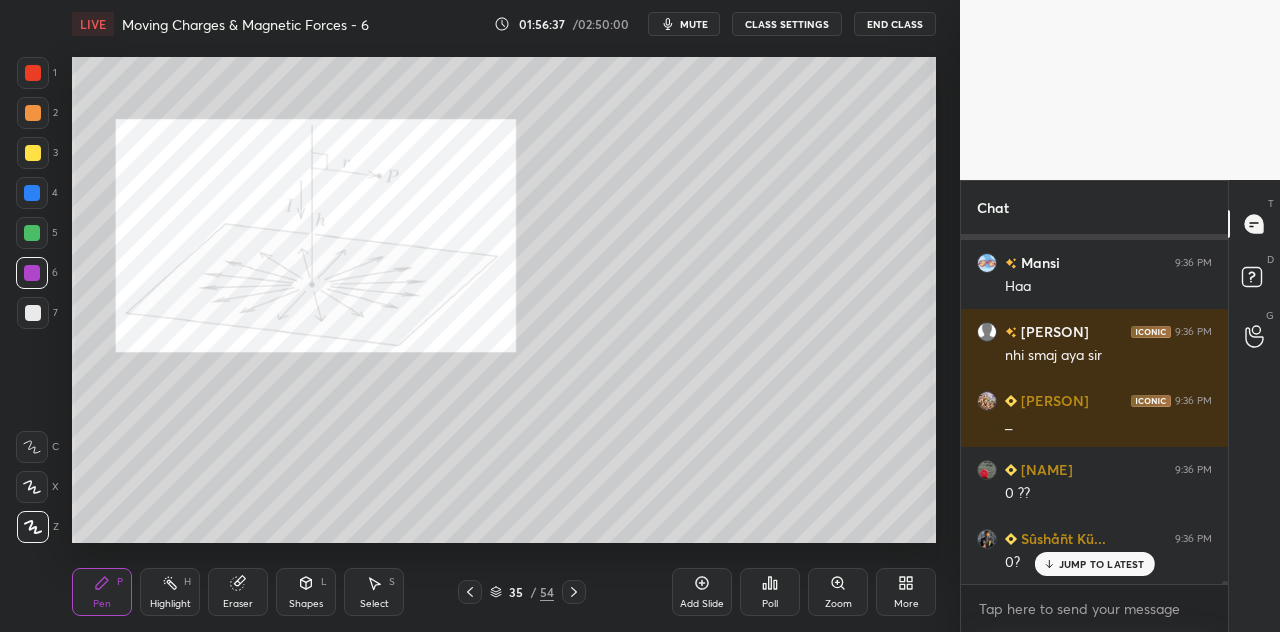 scroll, scrollTop: 38342, scrollLeft: 0, axis: vertical 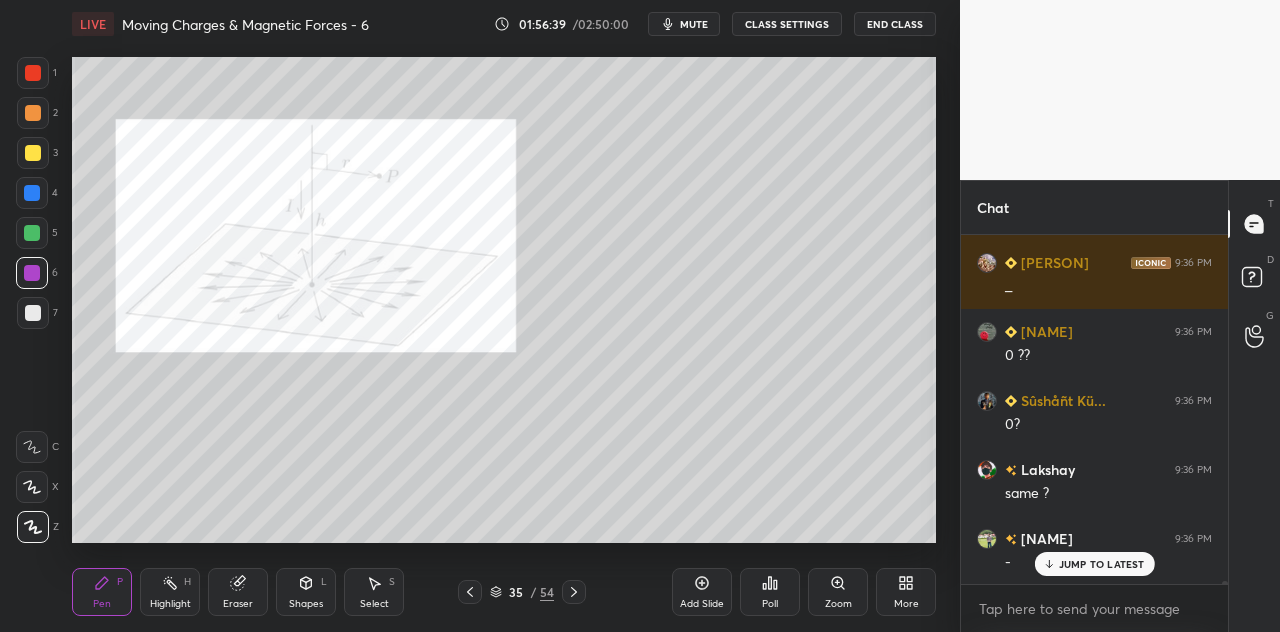click at bounding box center [33, 73] 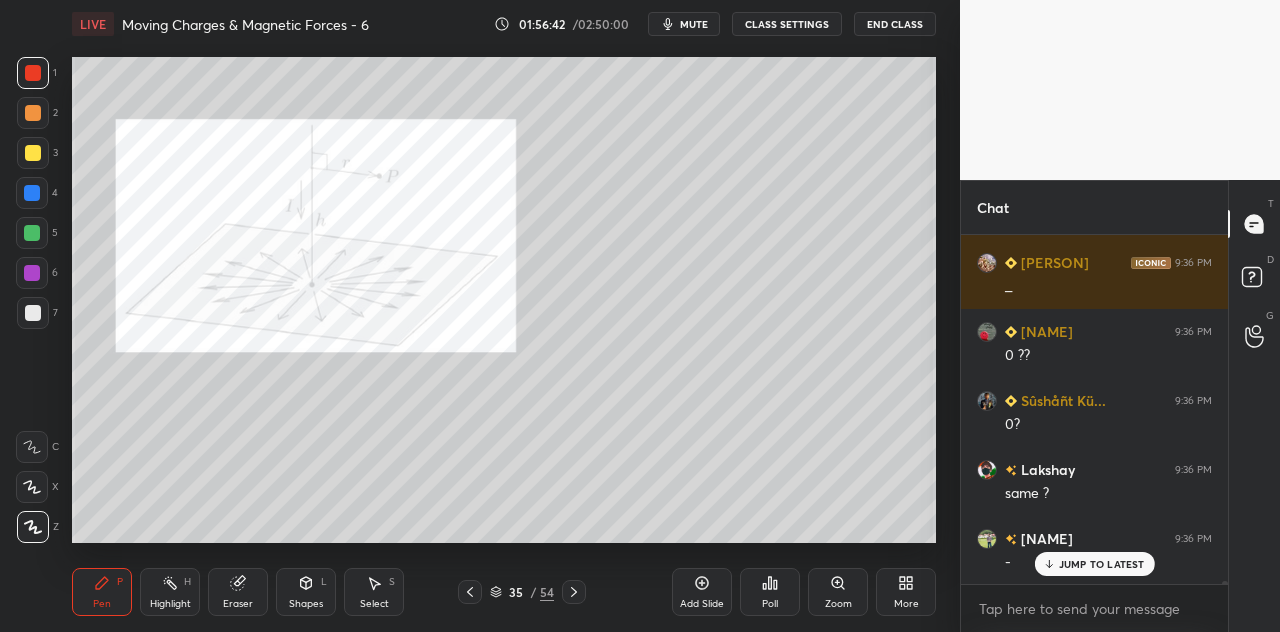 click on "Shapes L" at bounding box center [306, 592] 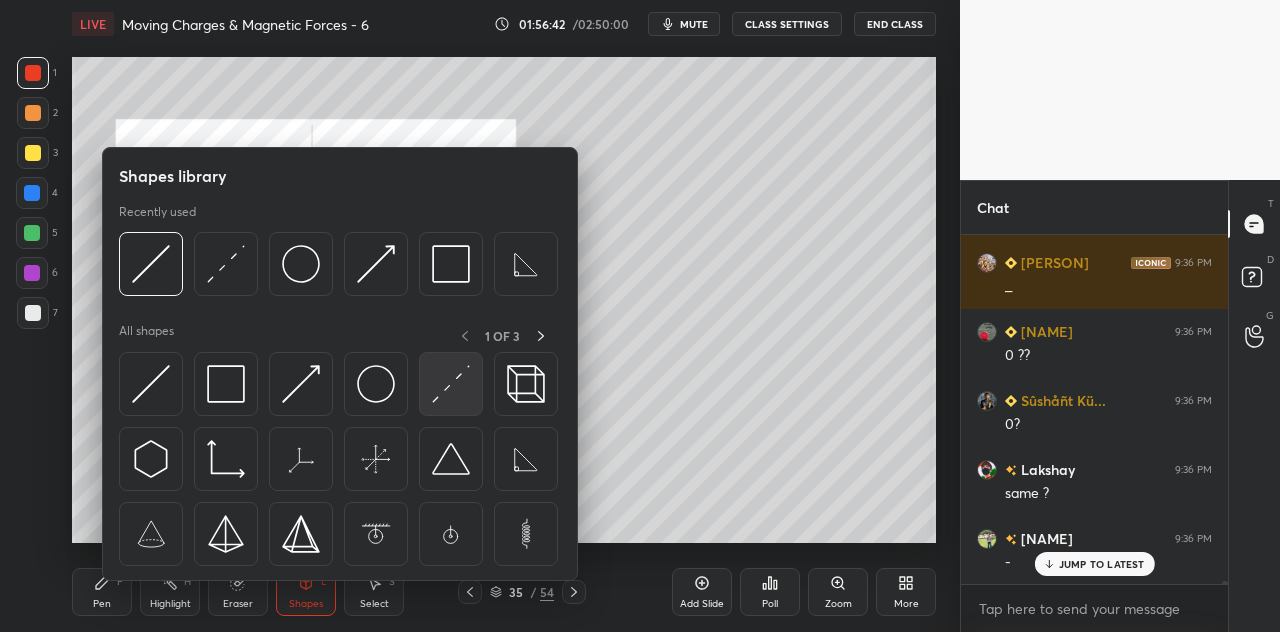 click at bounding box center (451, 384) 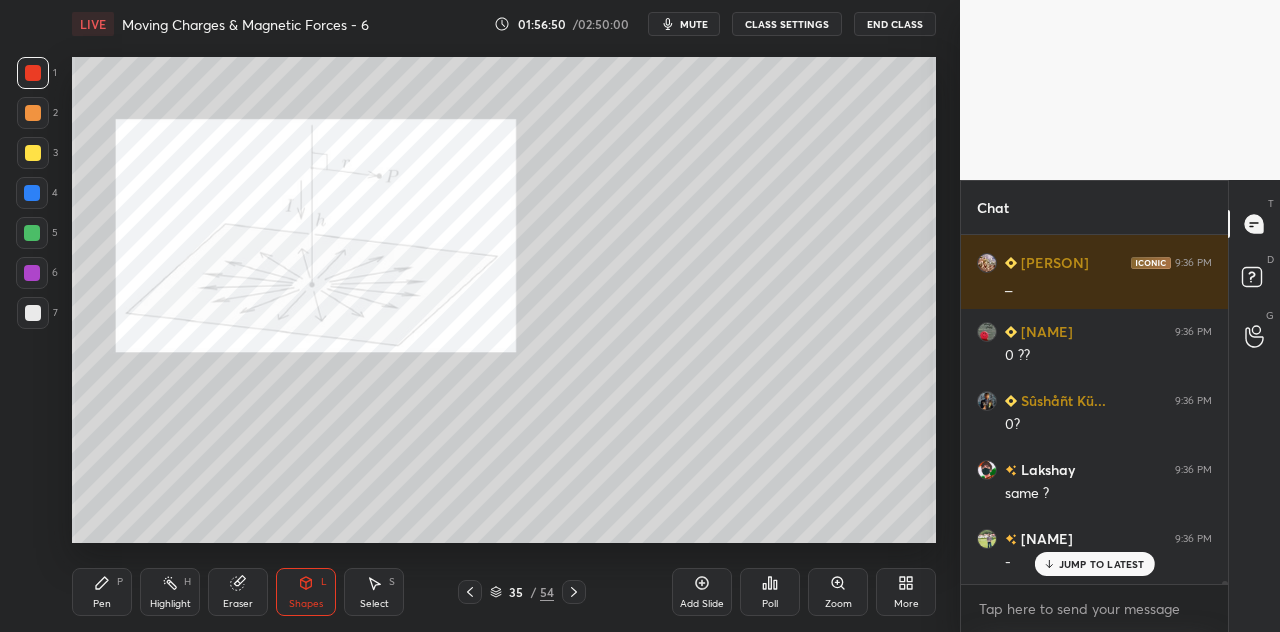 click on "Pen P" at bounding box center (102, 592) 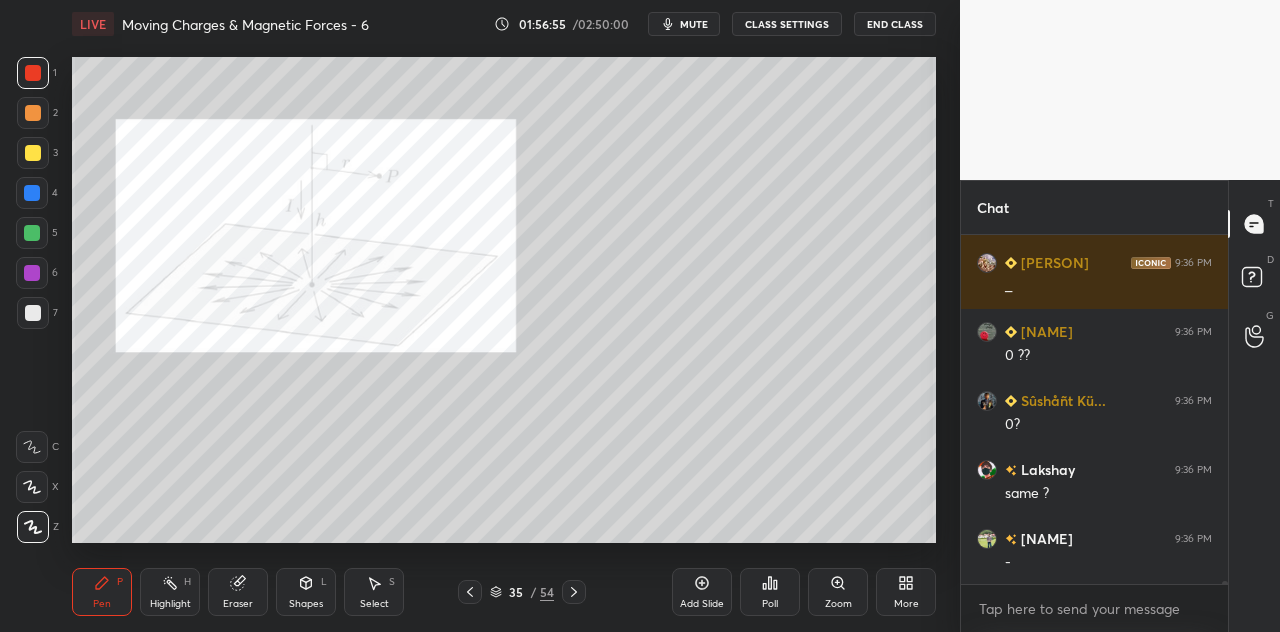 scroll, scrollTop: 38412, scrollLeft: 0, axis: vertical 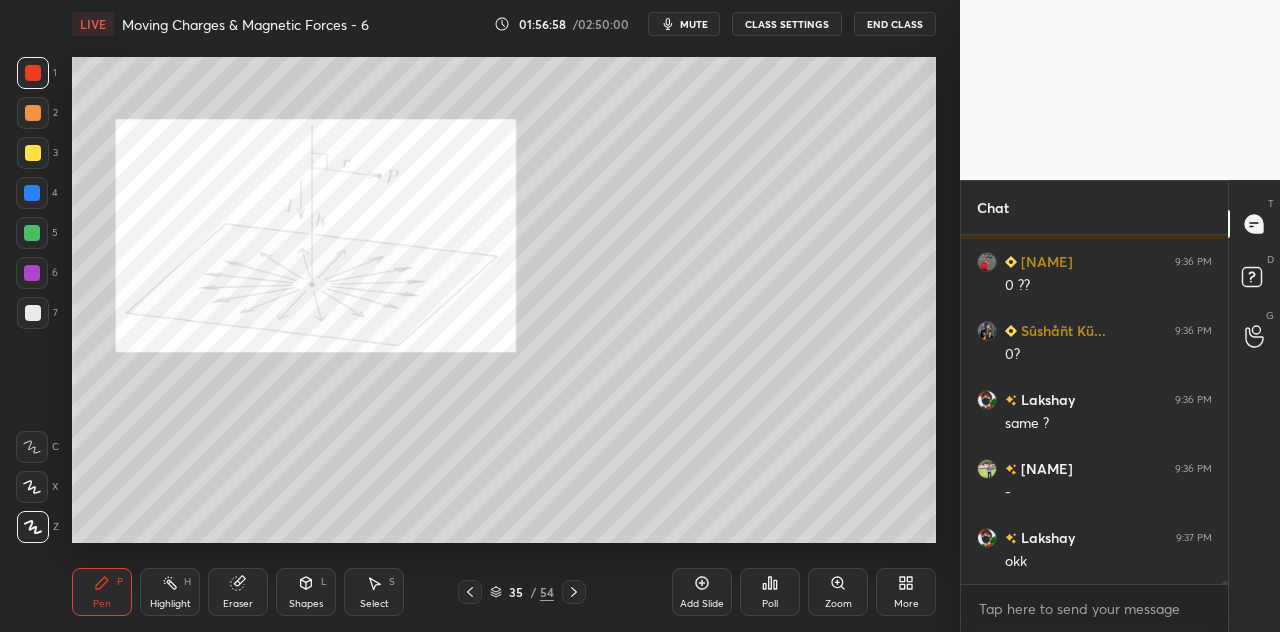 click at bounding box center [32, 193] 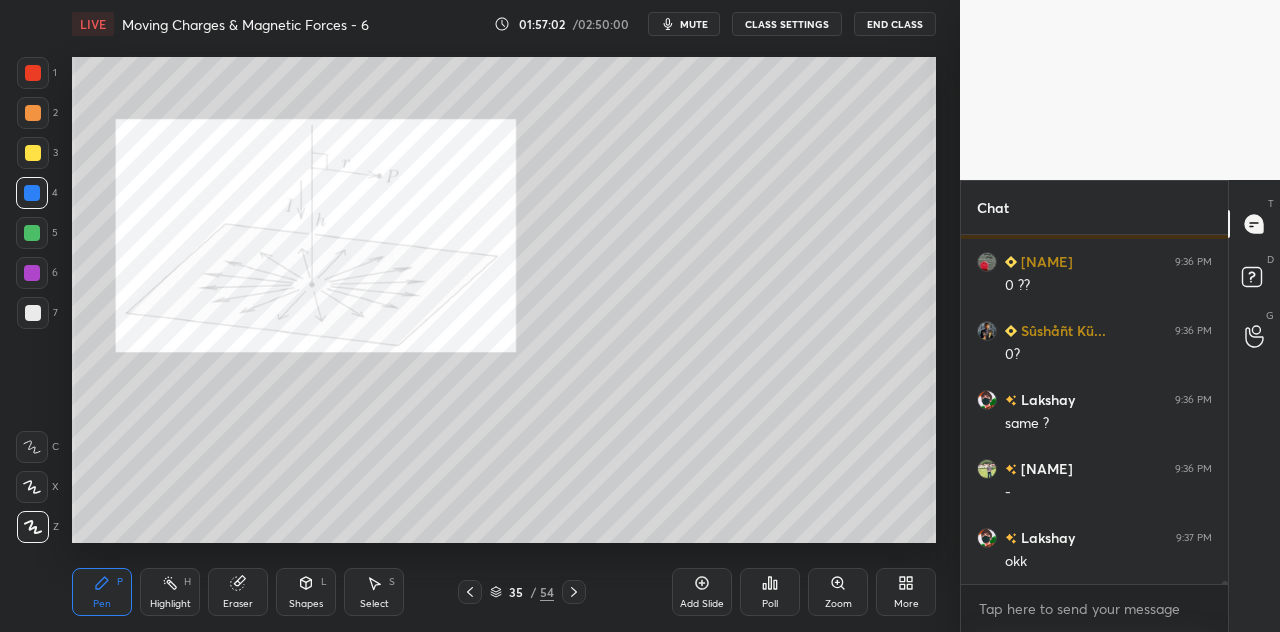 click at bounding box center [32, 233] 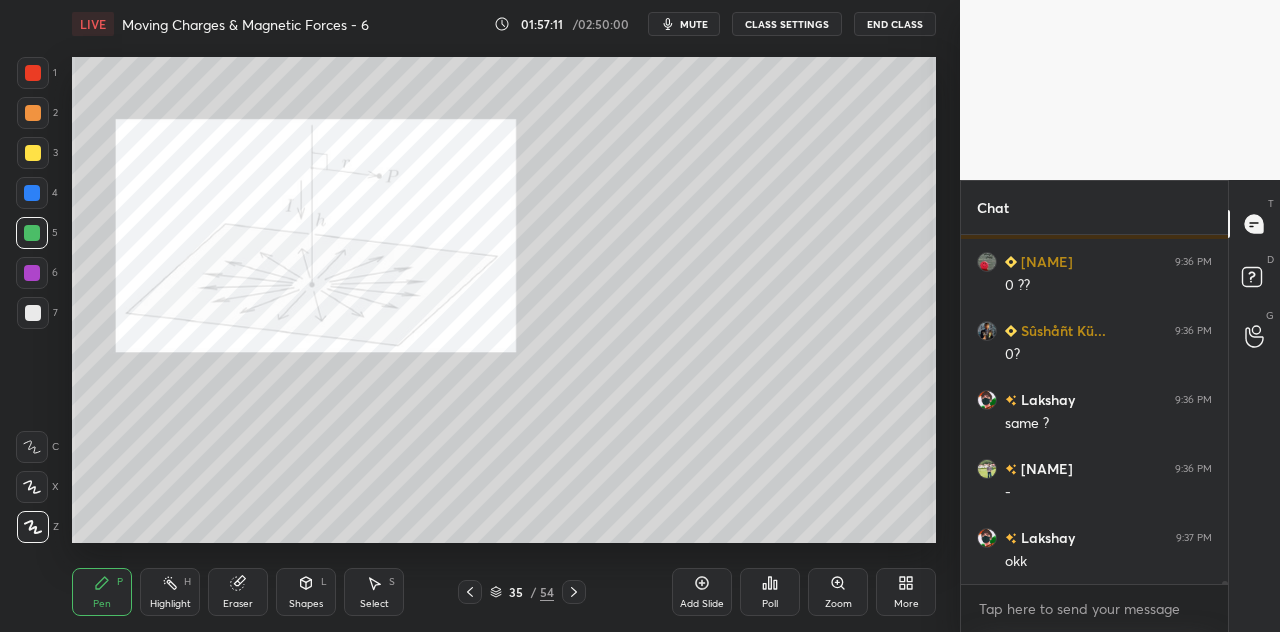 click at bounding box center (33, 153) 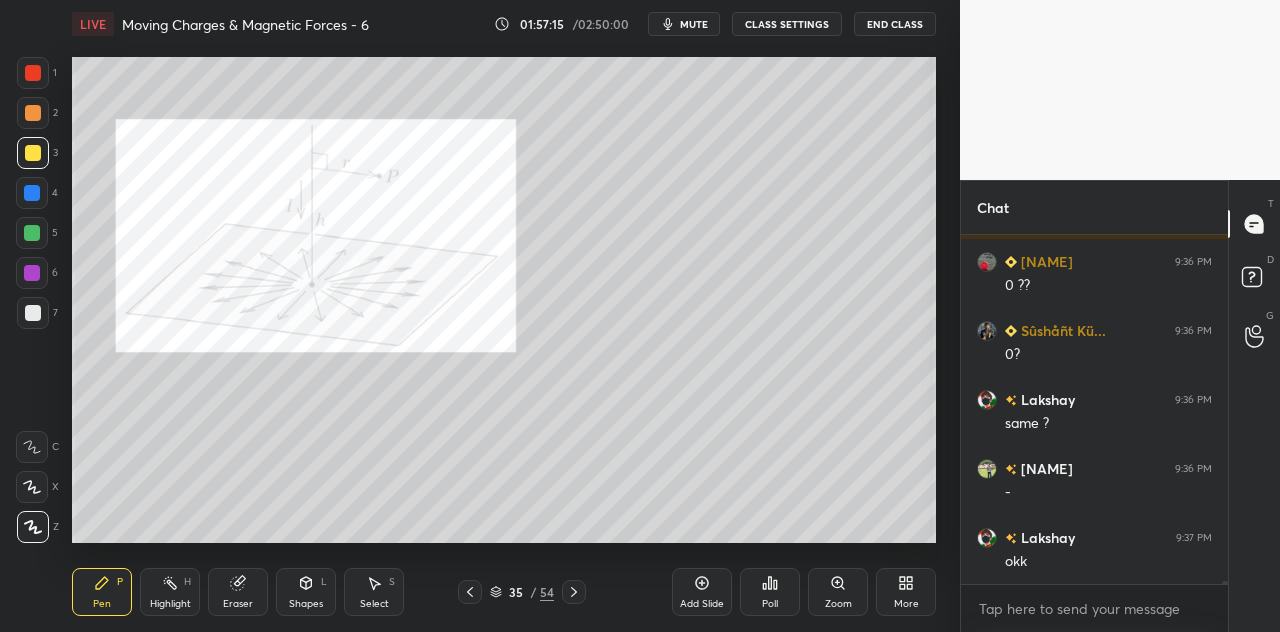 click at bounding box center [32, 193] 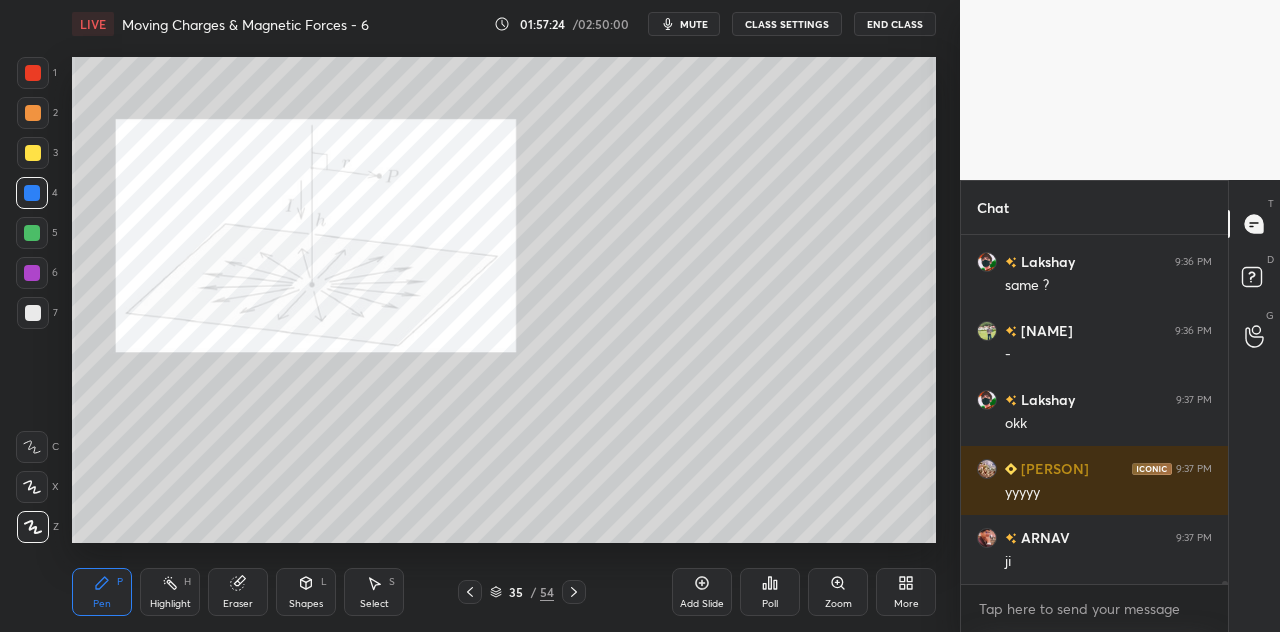 scroll, scrollTop: 38618, scrollLeft: 0, axis: vertical 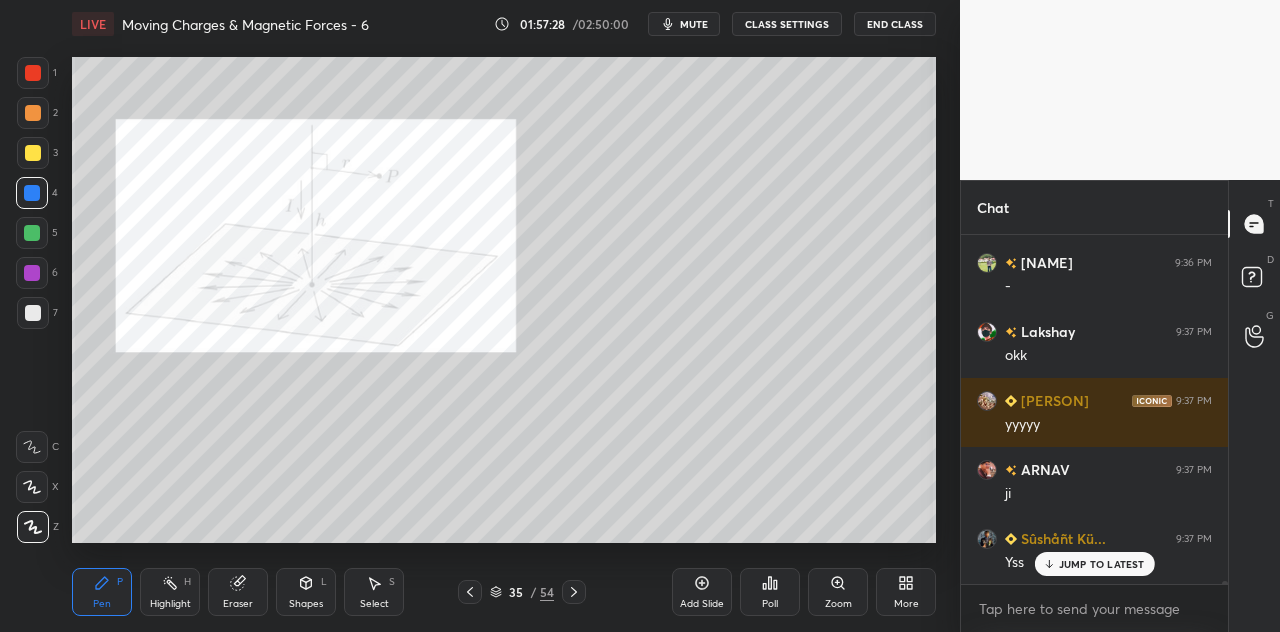 click at bounding box center (32, 273) 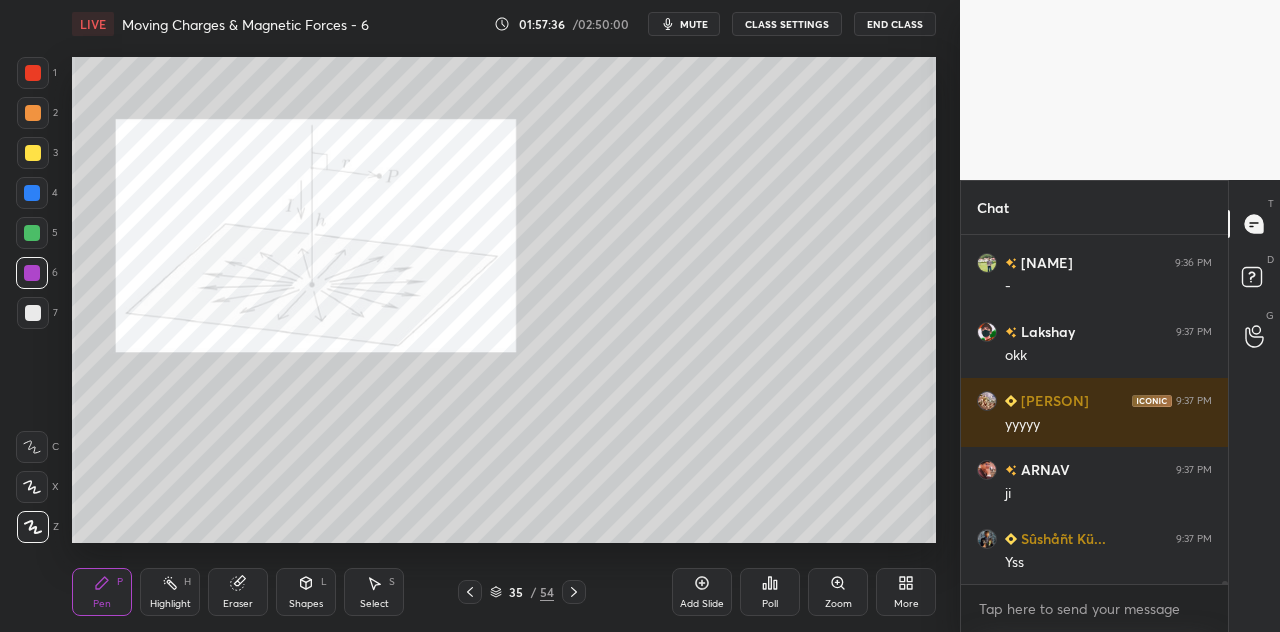 scroll, scrollTop: 38688, scrollLeft: 0, axis: vertical 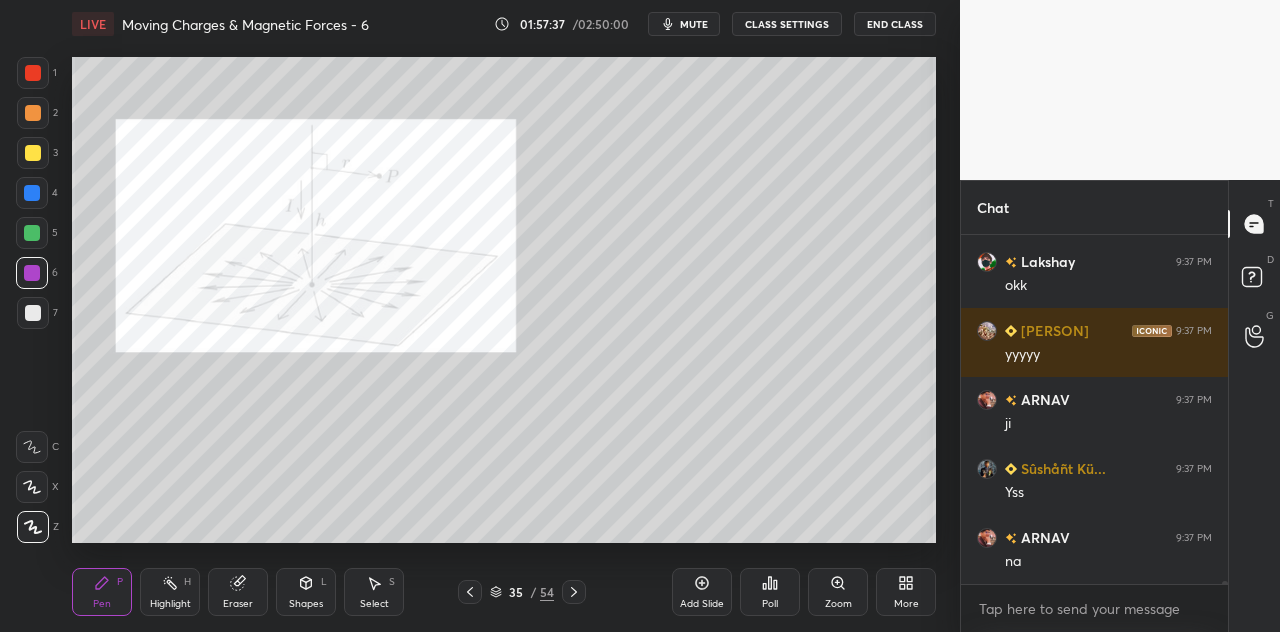 click at bounding box center [32, 273] 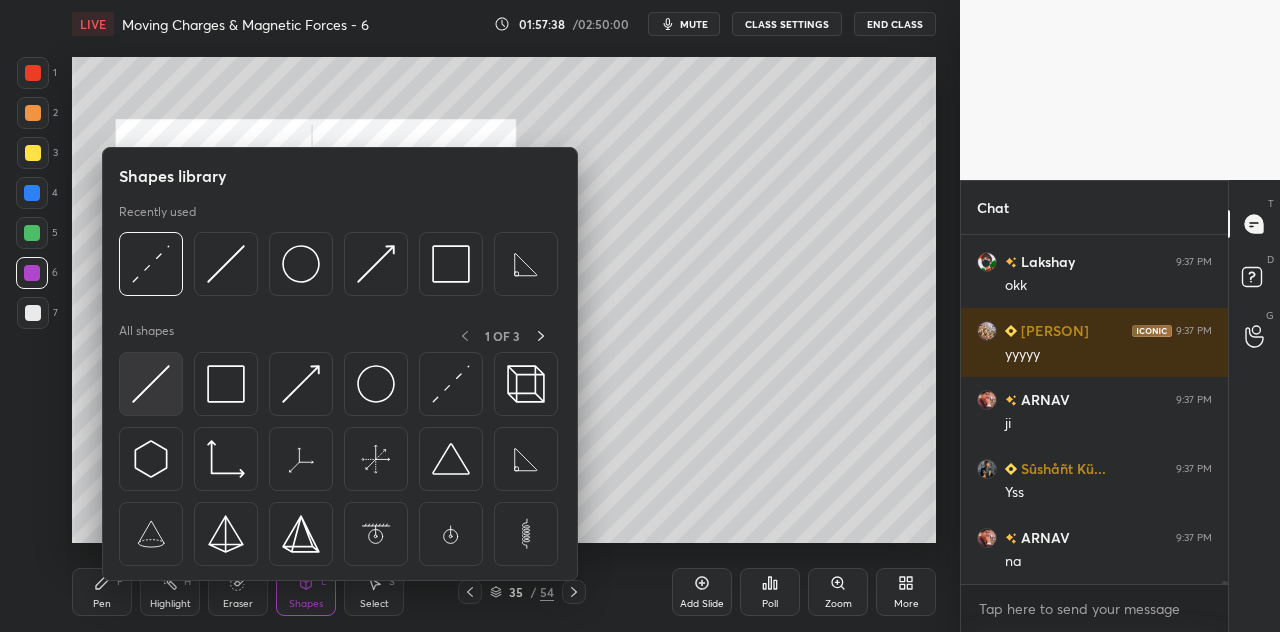 click at bounding box center (151, 384) 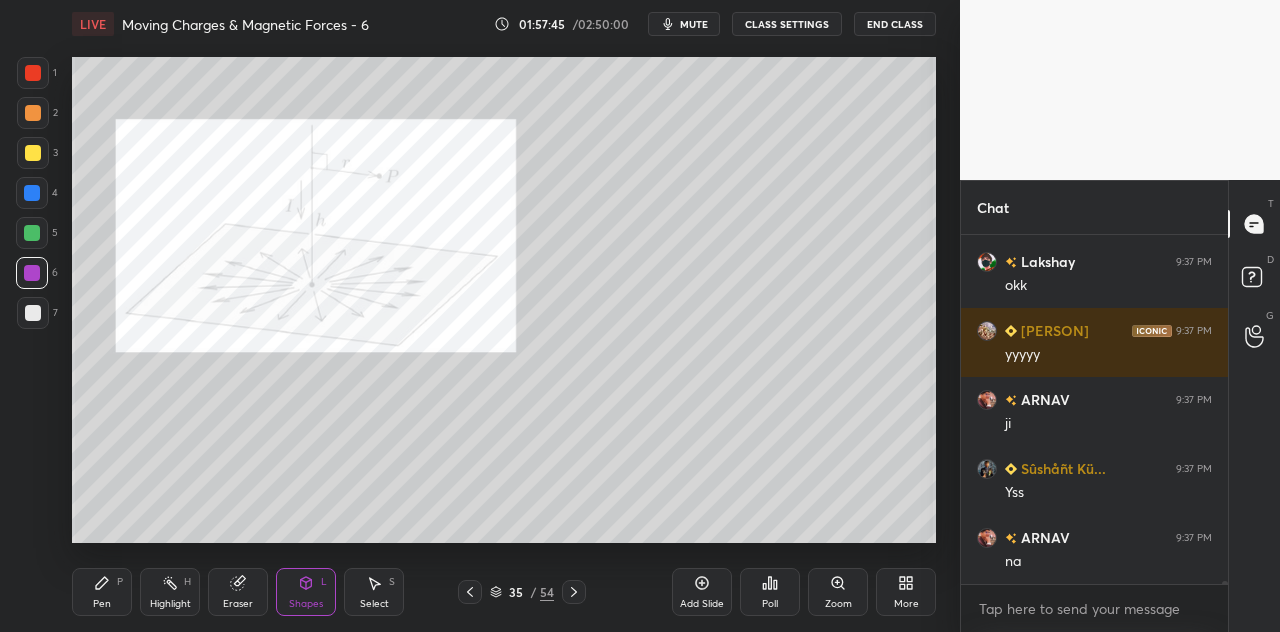 click at bounding box center (32, 193) 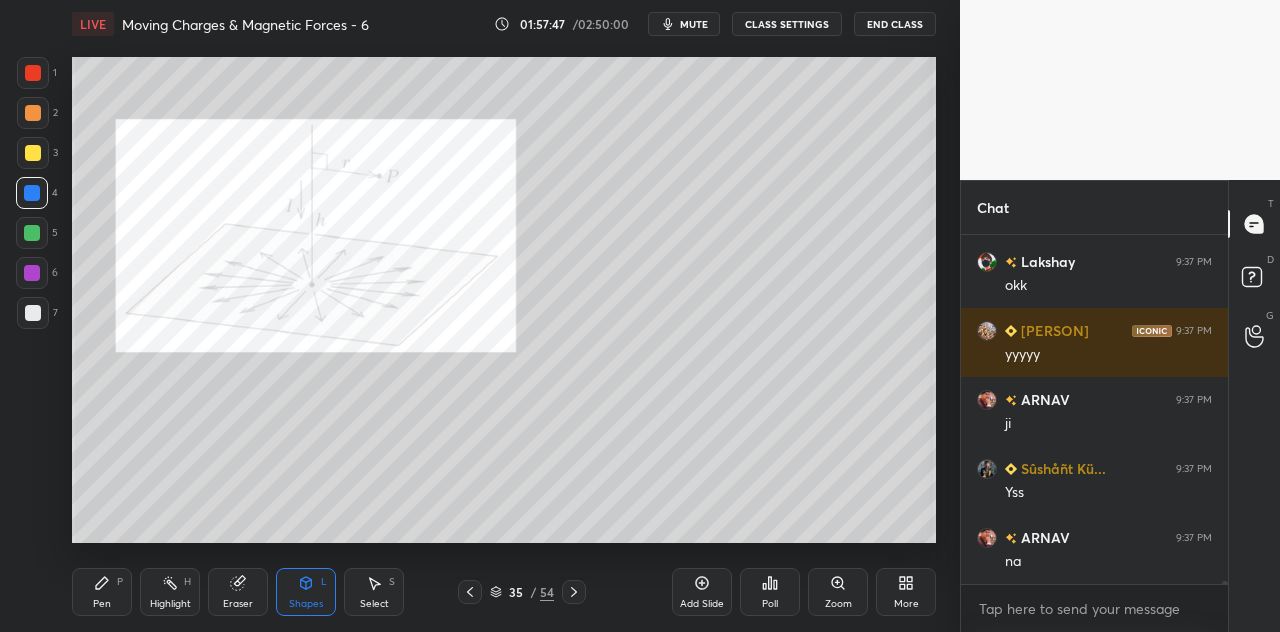 click 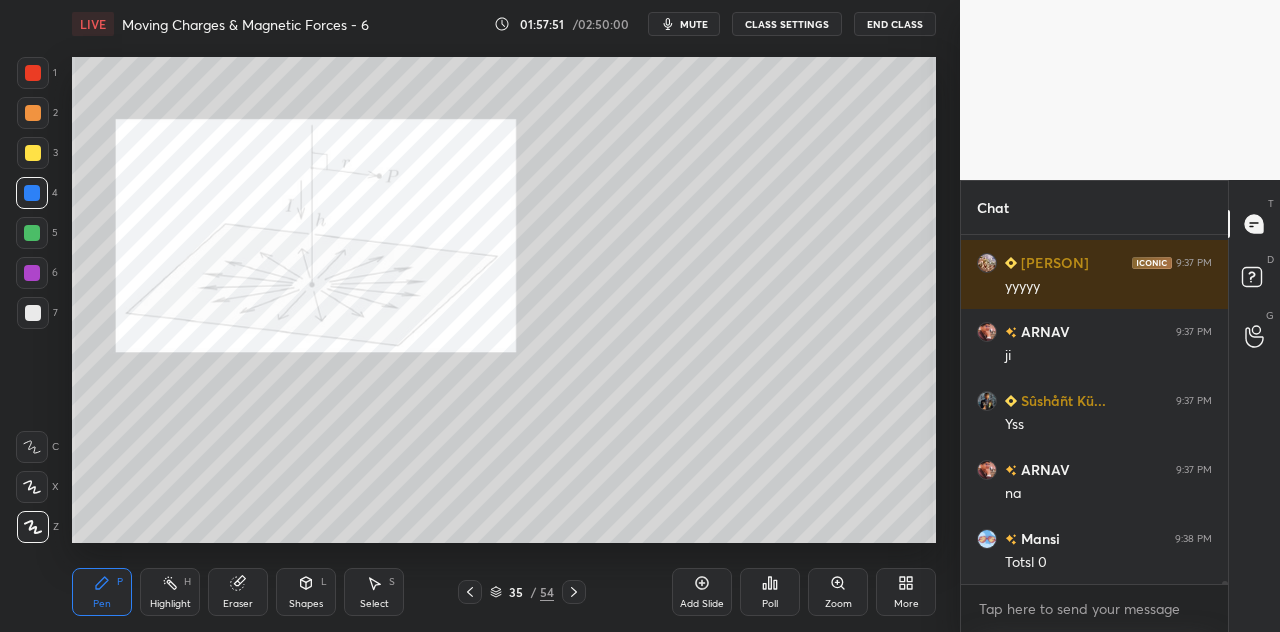 scroll, scrollTop: 38826, scrollLeft: 0, axis: vertical 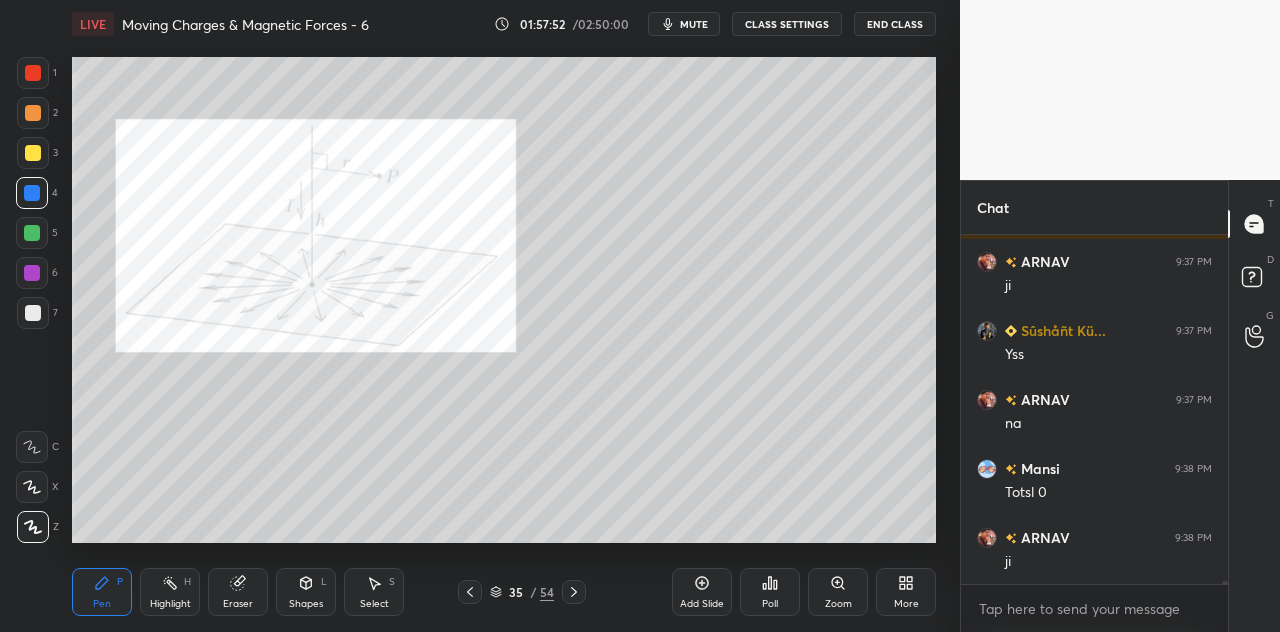 click at bounding box center (32, 273) 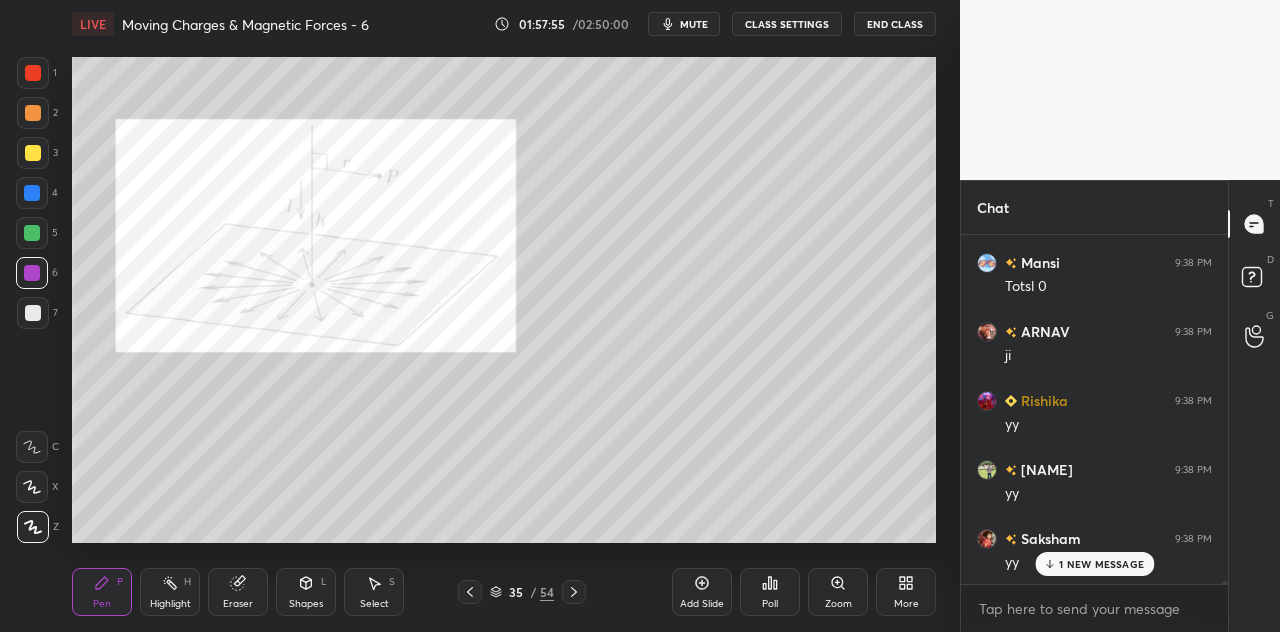 scroll, scrollTop: 39102, scrollLeft: 0, axis: vertical 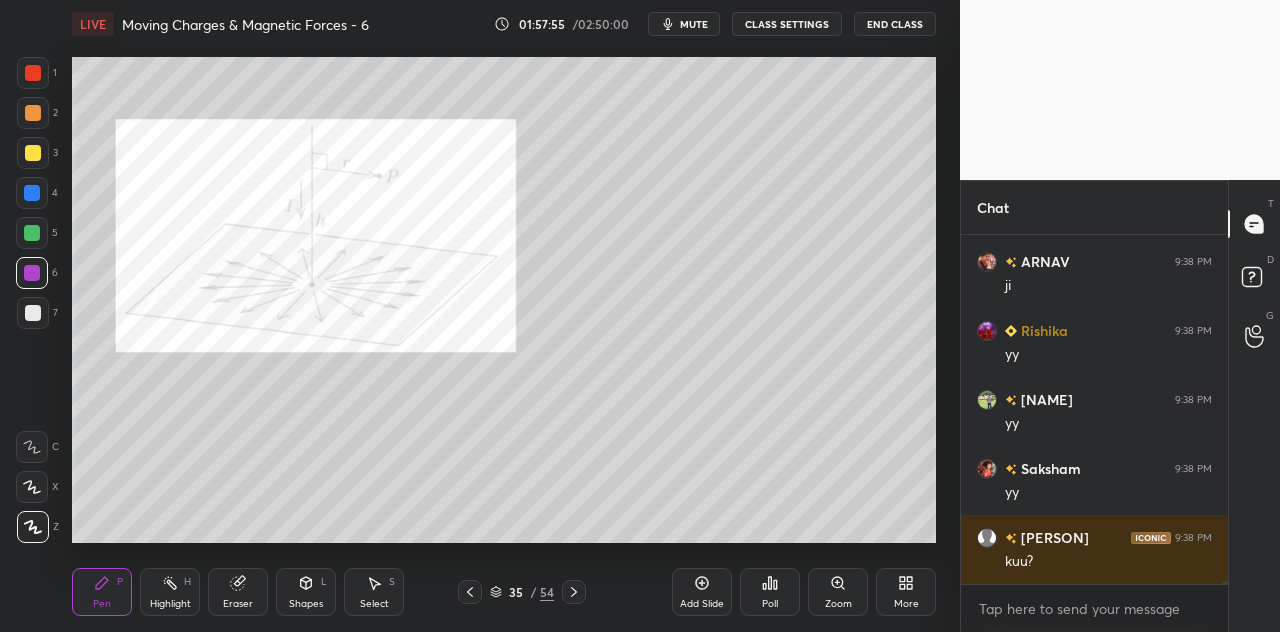 click on "Shapes L" at bounding box center [306, 592] 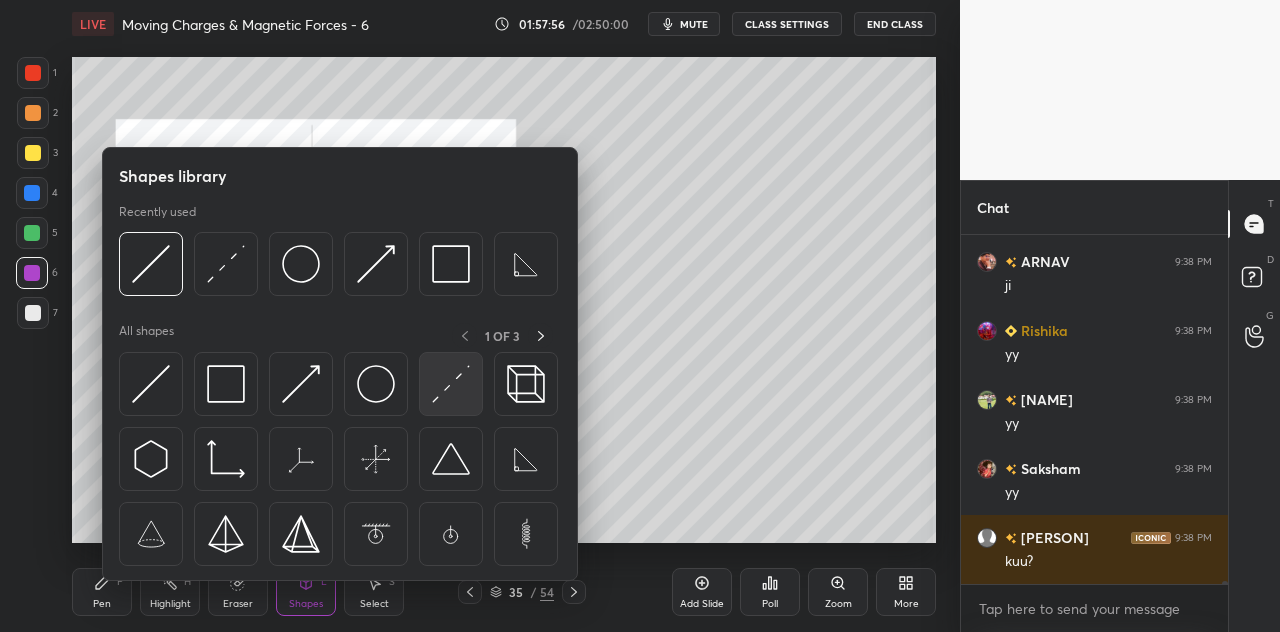 click at bounding box center [451, 384] 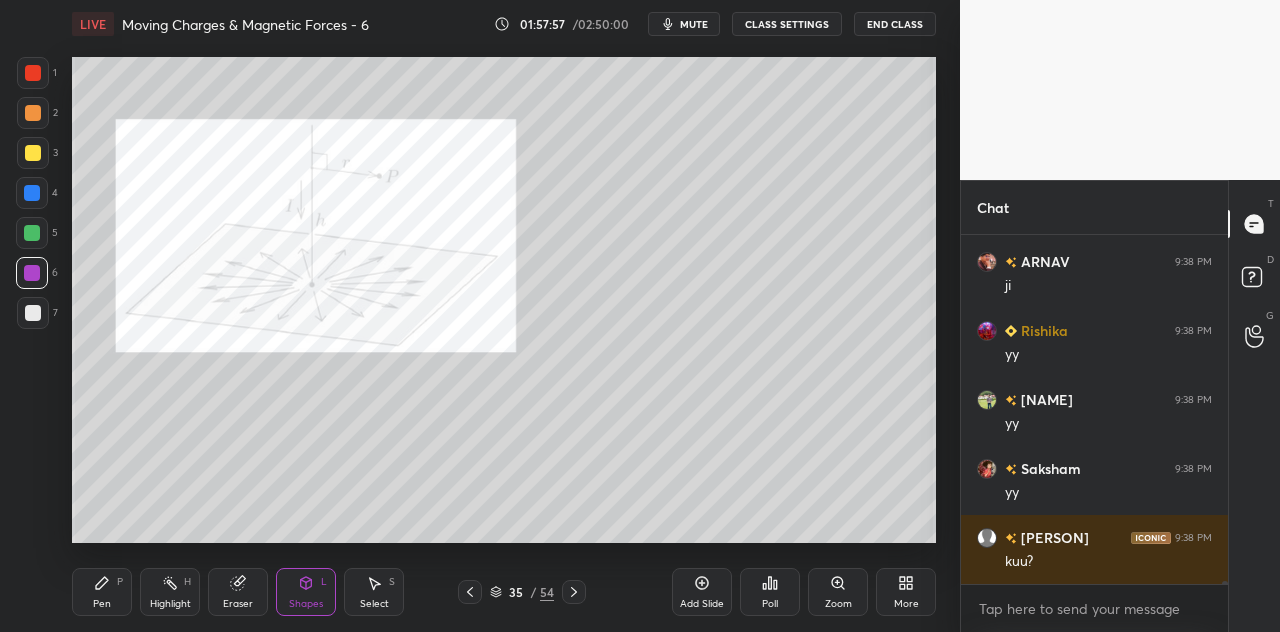 click at bounding box center [33, 313] 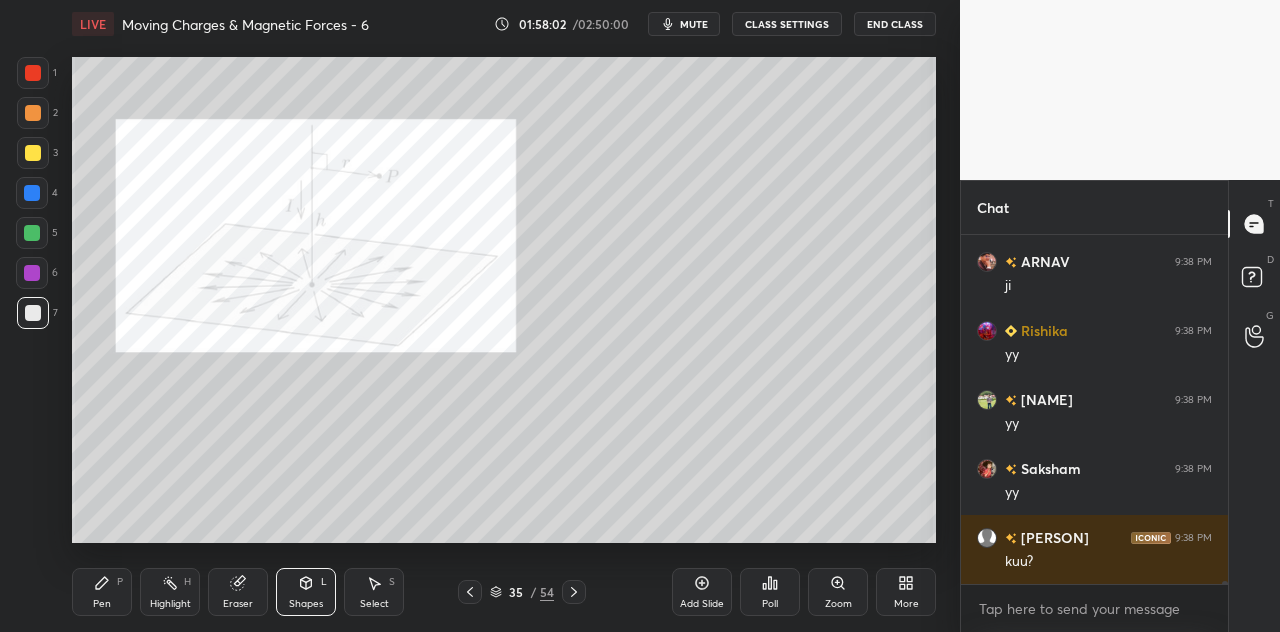 scroll, scrollTop: 39170, scrollLeft: 0, axis: vertical 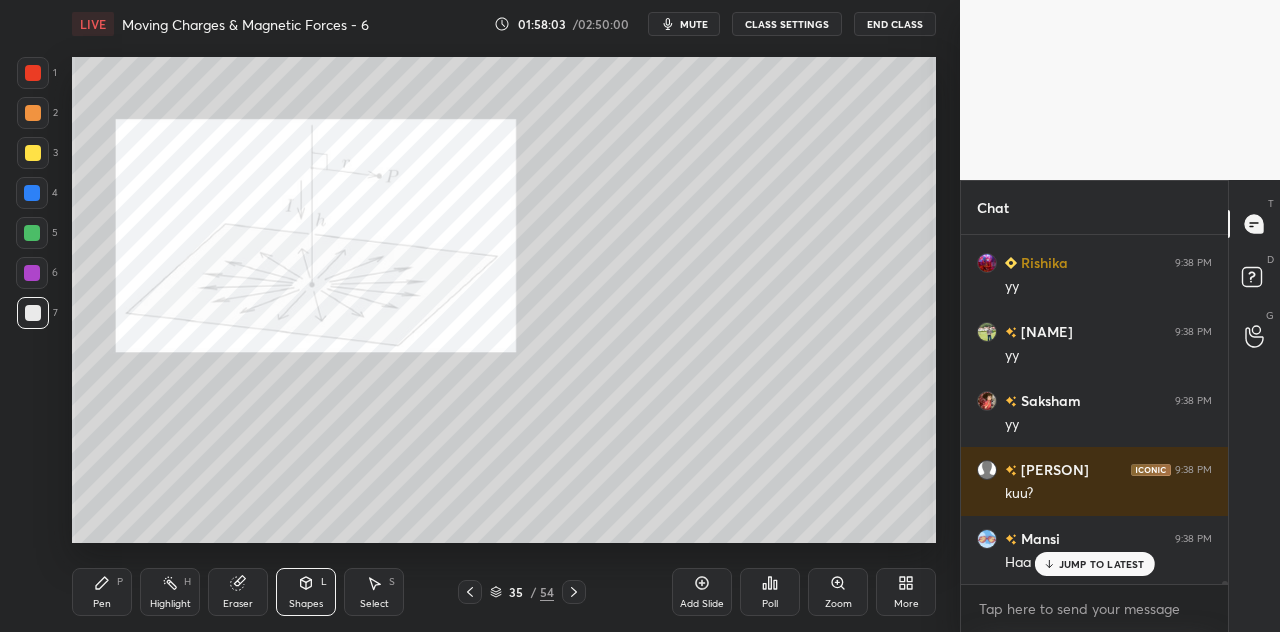click at bounding box center [33, 153] 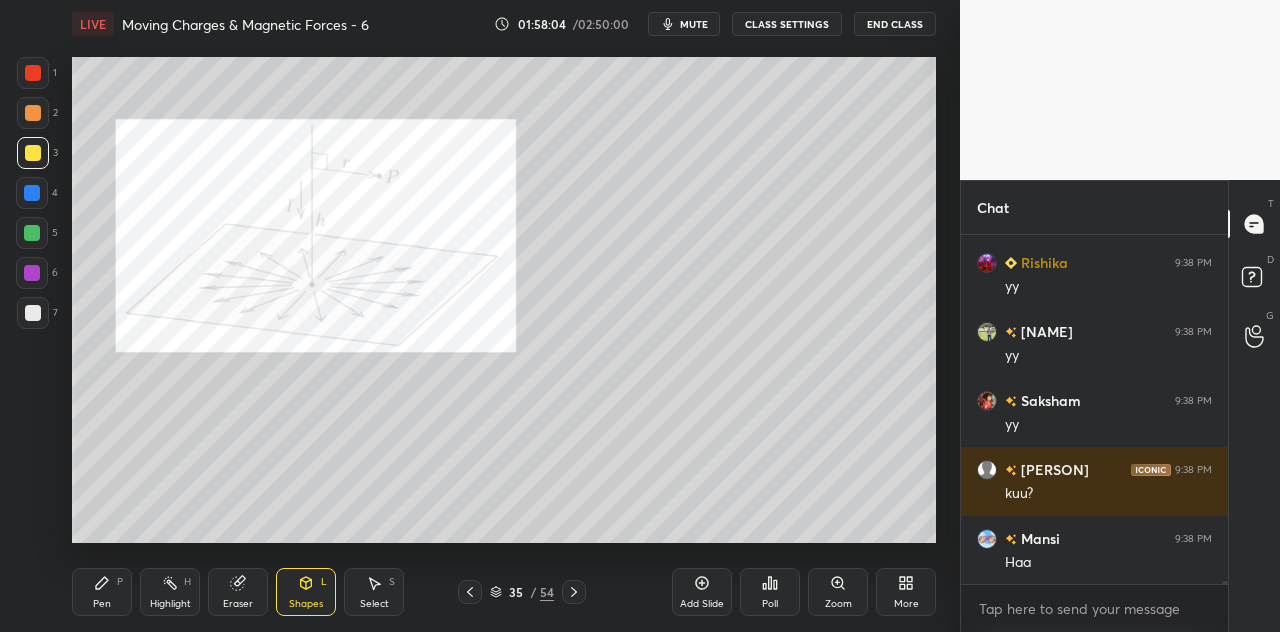 scroll, scrollTop: 39240, scrollLeft: 0, axis: vertical 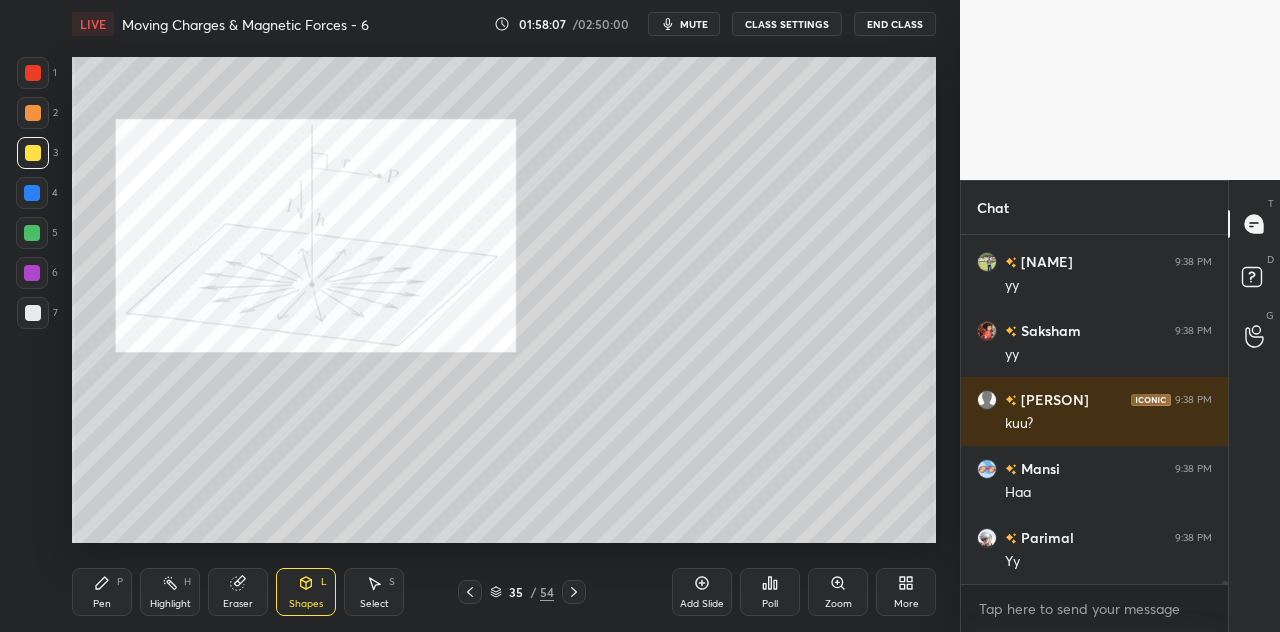 click at bounding box center [33, 73] 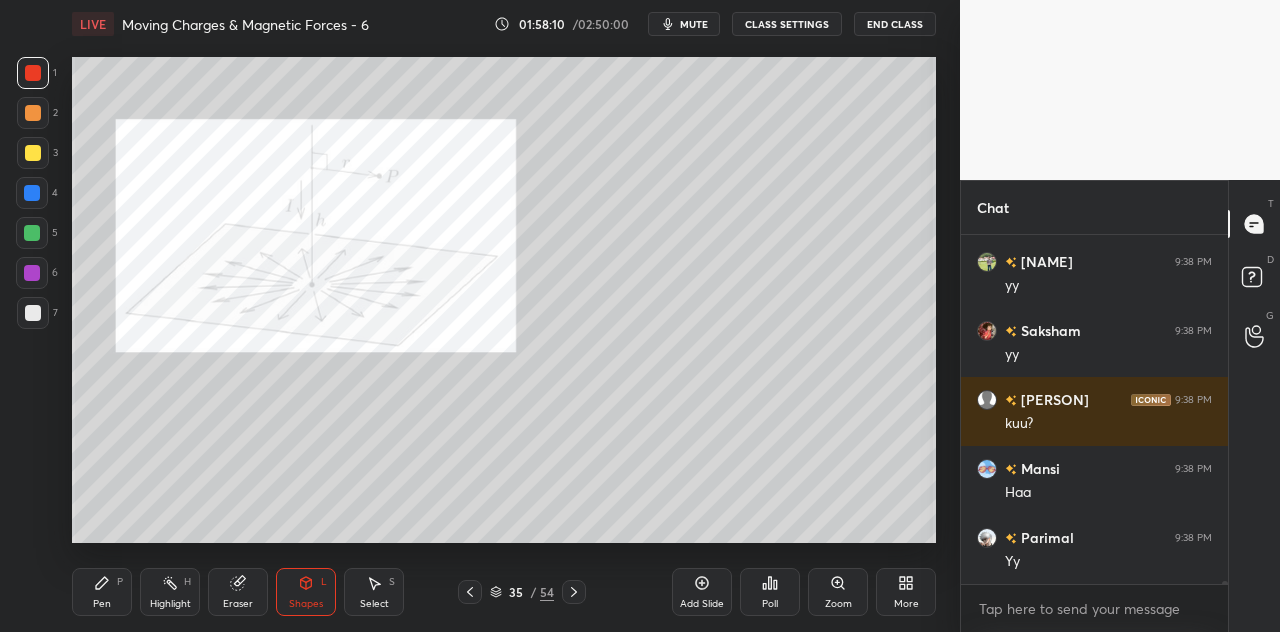 click 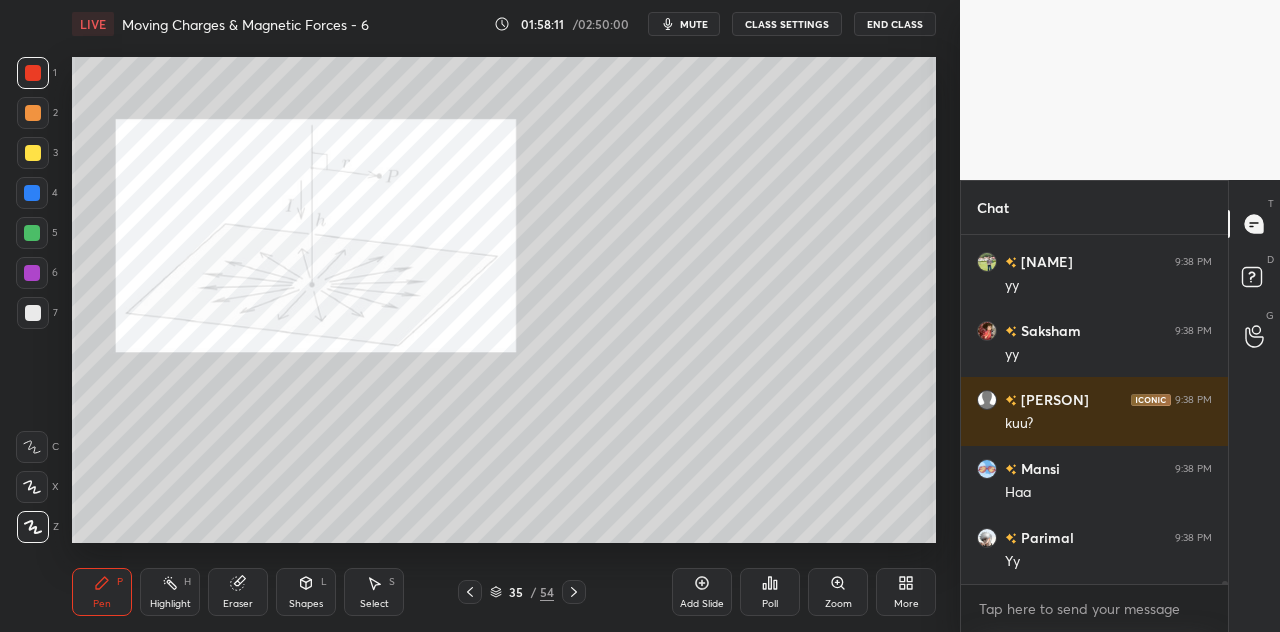 click at bounding box center [33, 73] 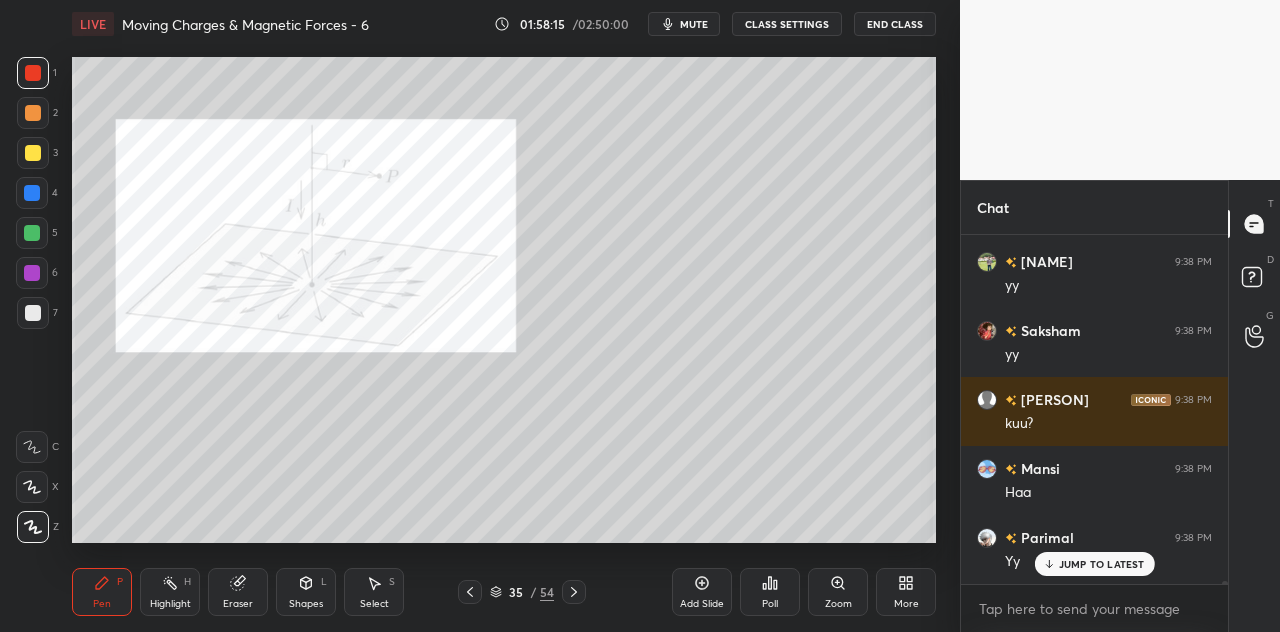 scroll, scrollTop: 39326, scrollLeft: 0, axis: vertical 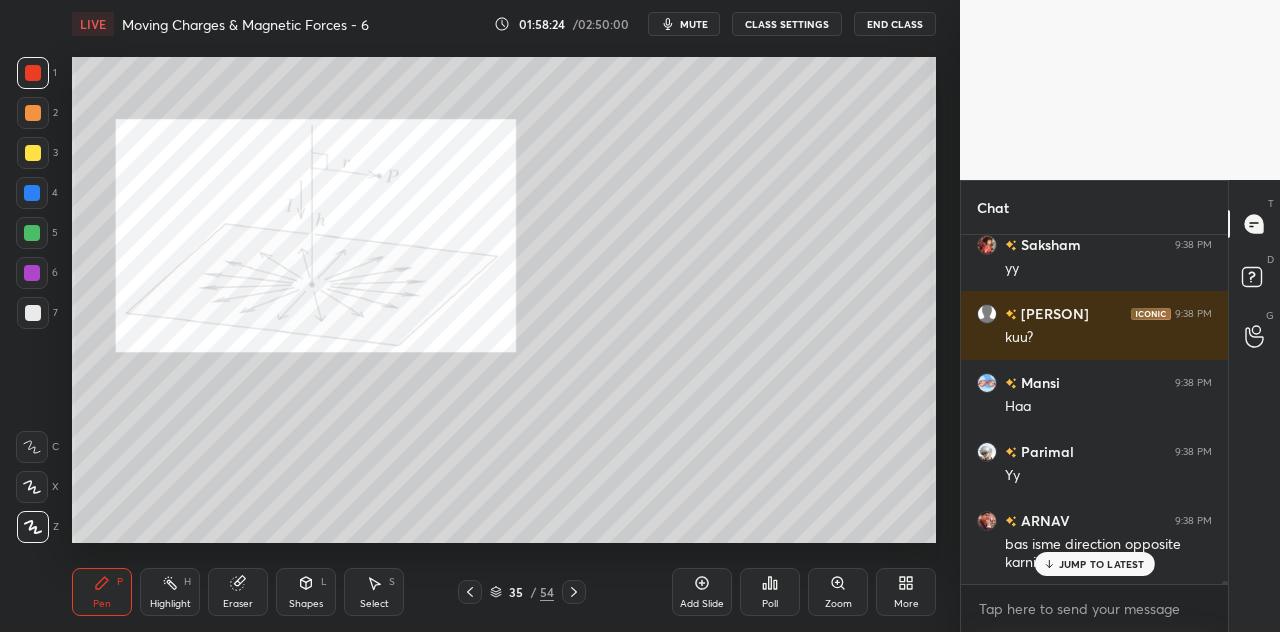 click at bounding box center (32, 193) 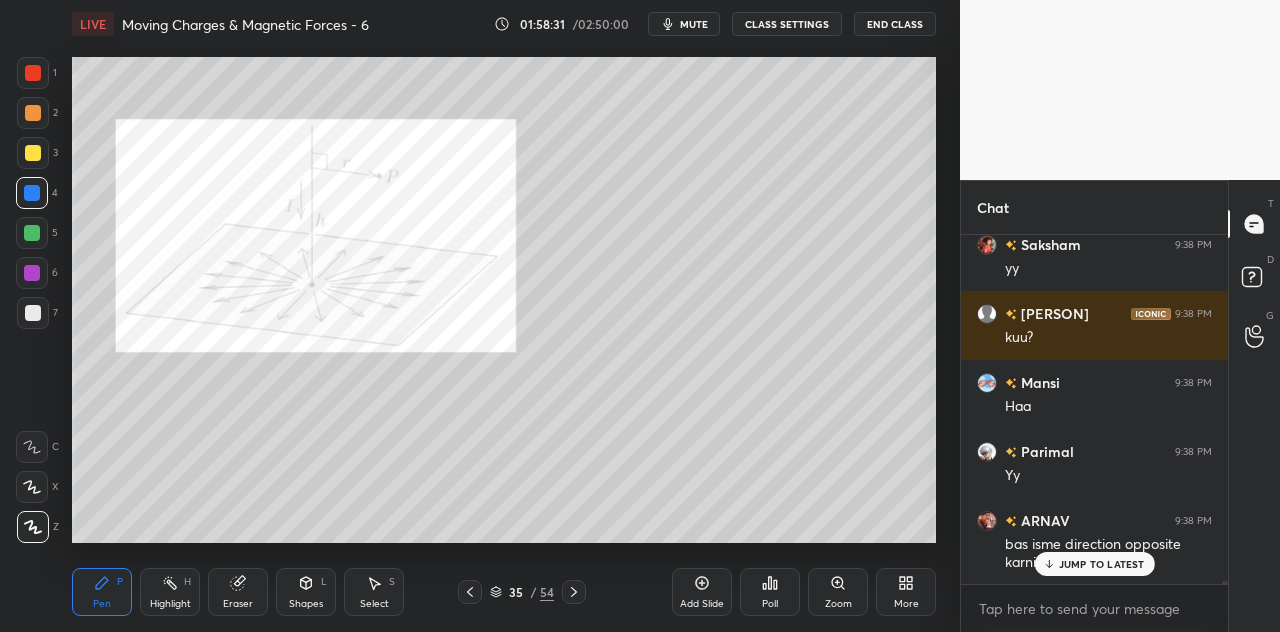 click at bounding box center (32, 273) 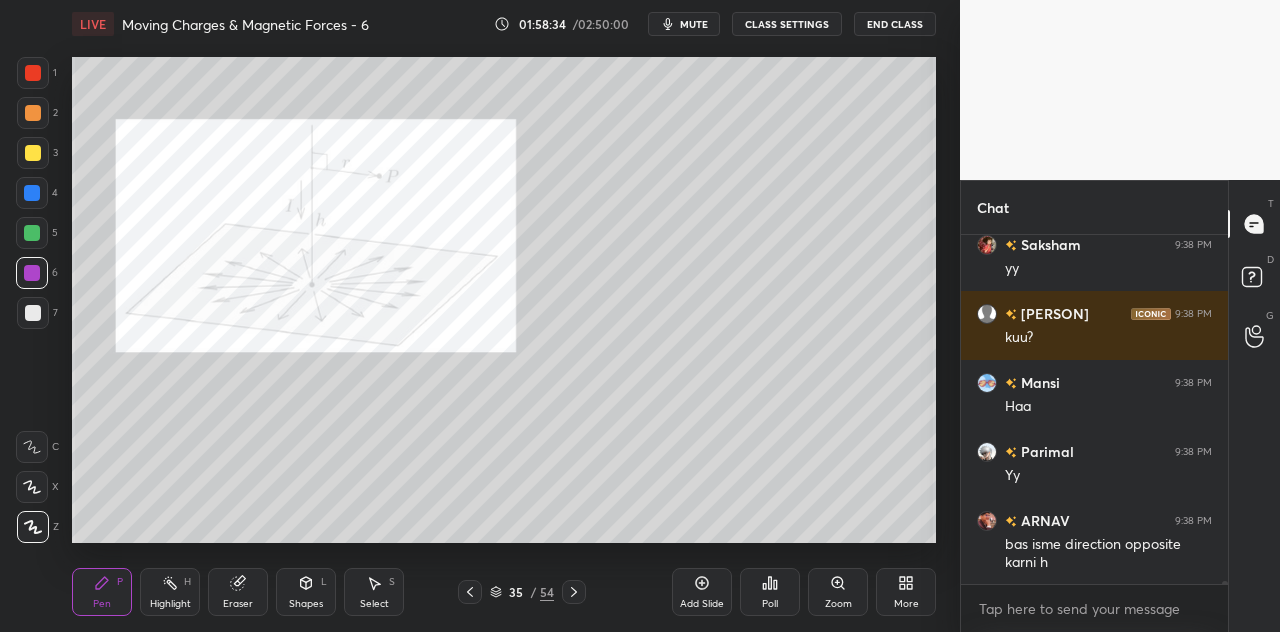 scroll, scrollTop: 39396, scrollLeft: 0, axis: vertical 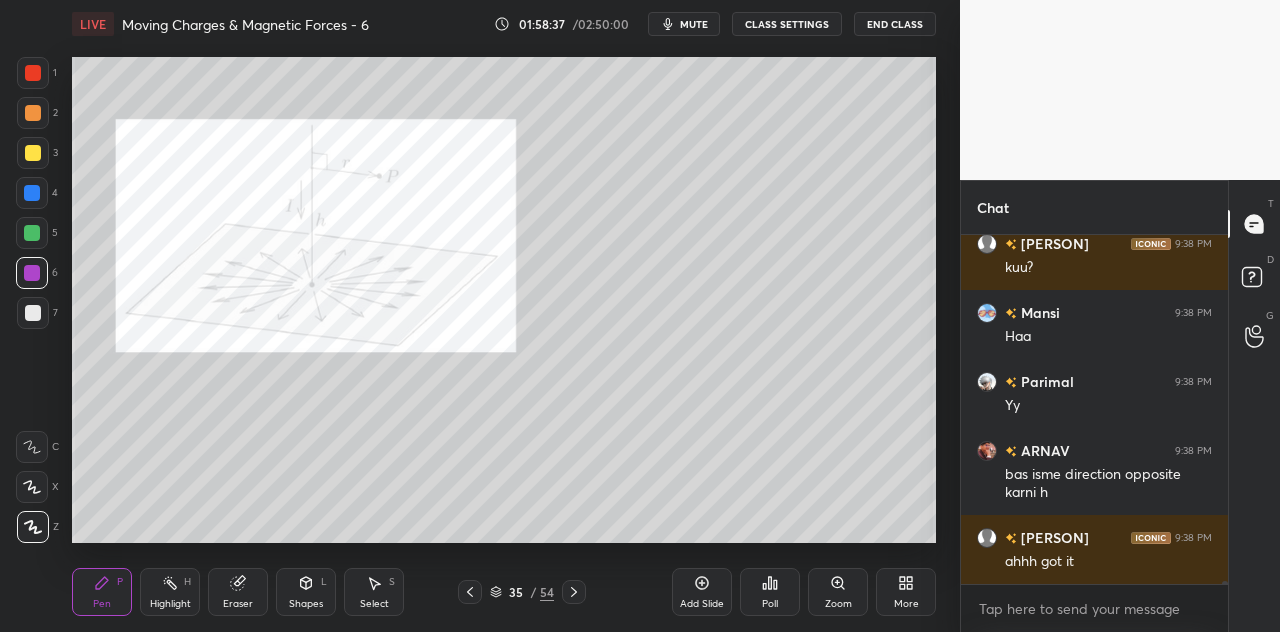 click at bounding box center [33, 153] 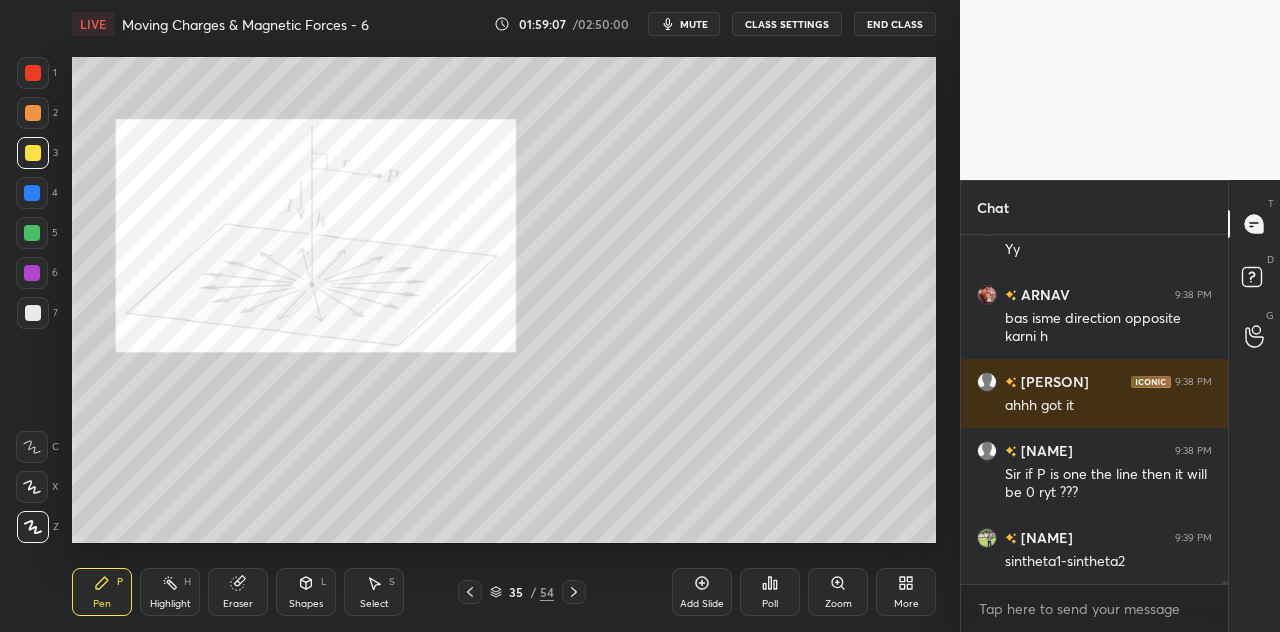 scroll, scrollTop: 39620, scrollLeft: 0, axis: vertical 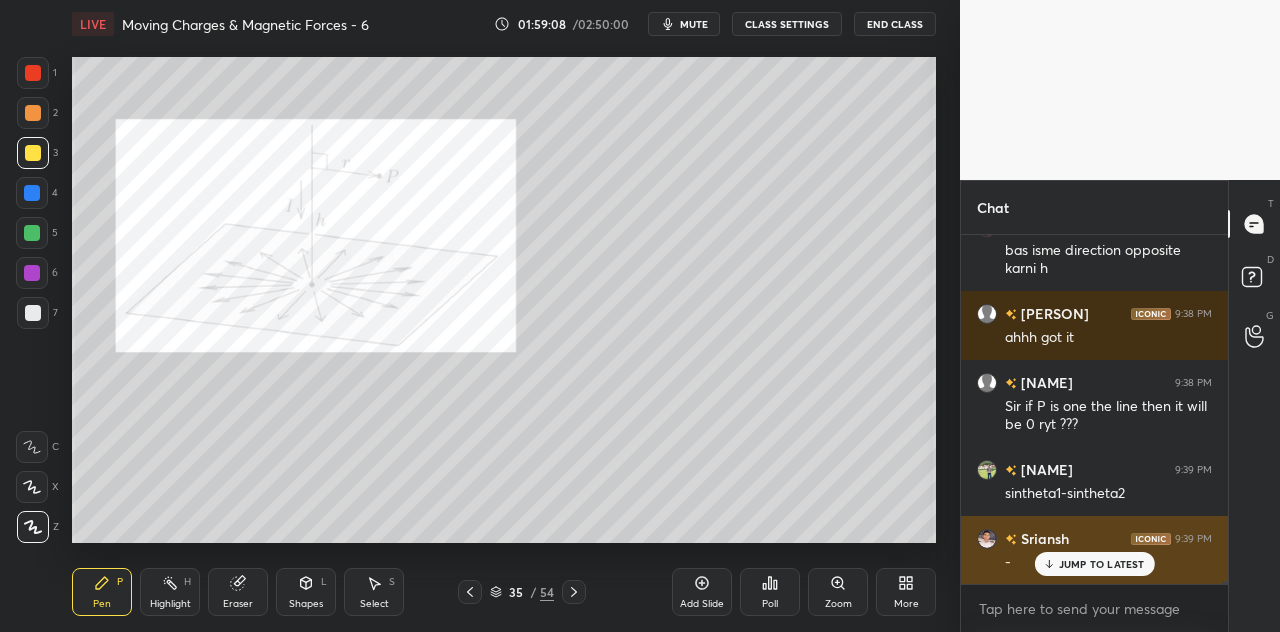click on "JUMP TO LATEST" at bounding box center [1102, 564] 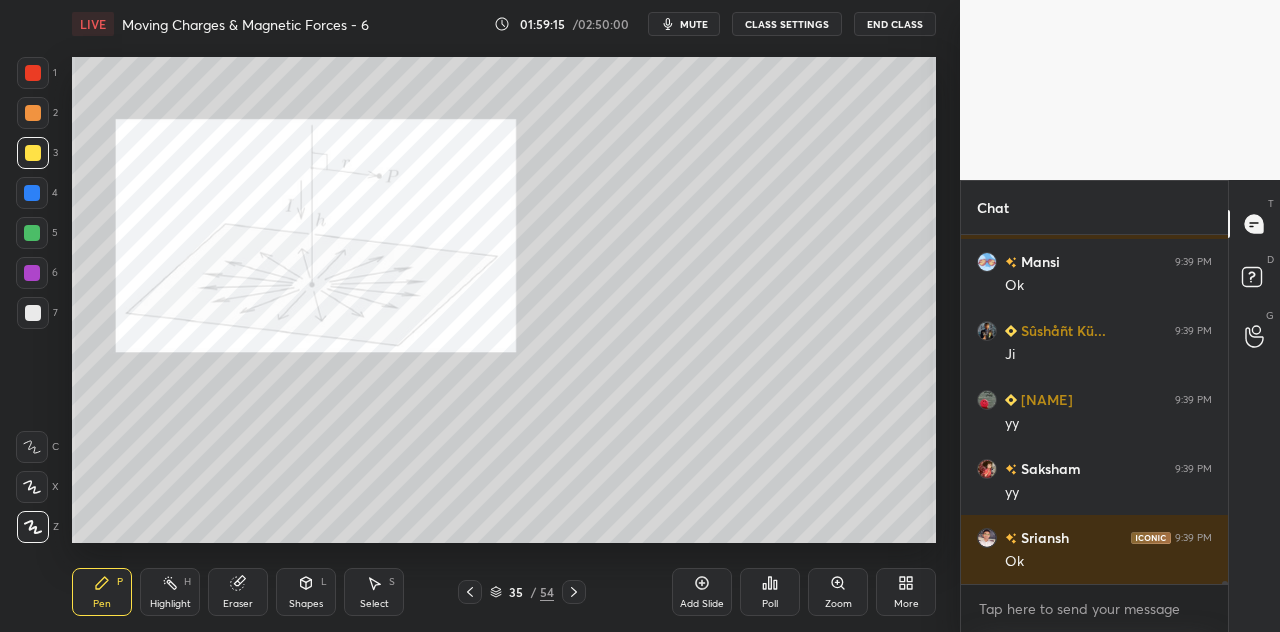 scroll, scrollTop: 40034, scrollLeft: 0, axis: vertical 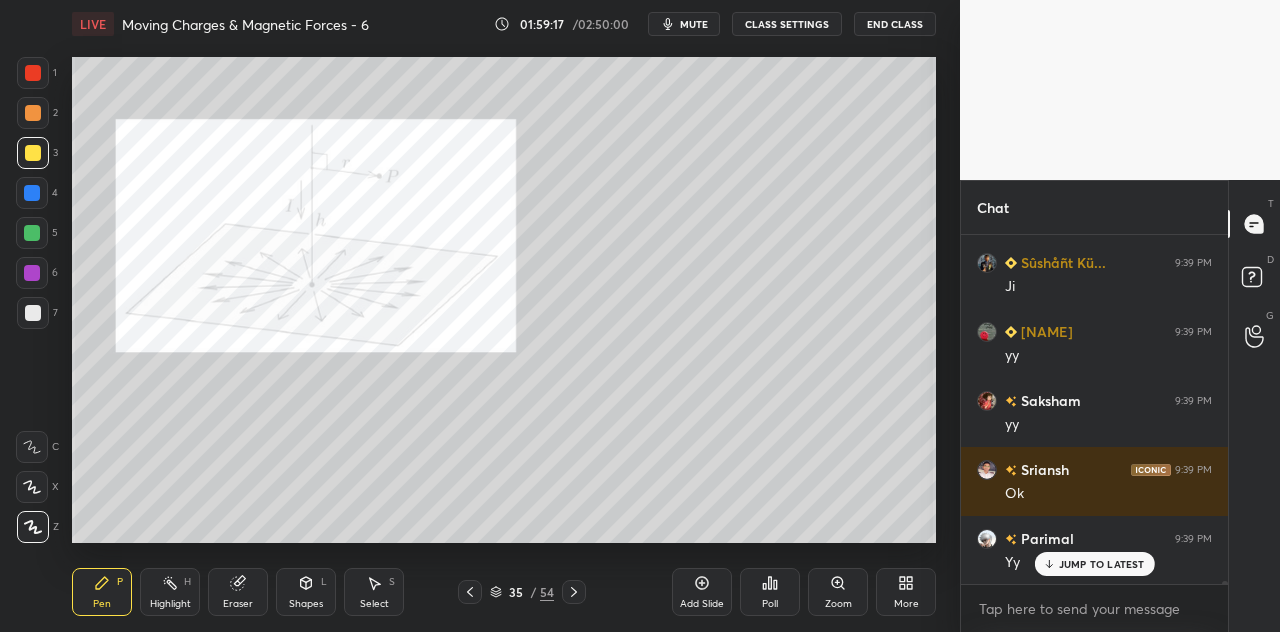 click at bounding box center (32, 233) 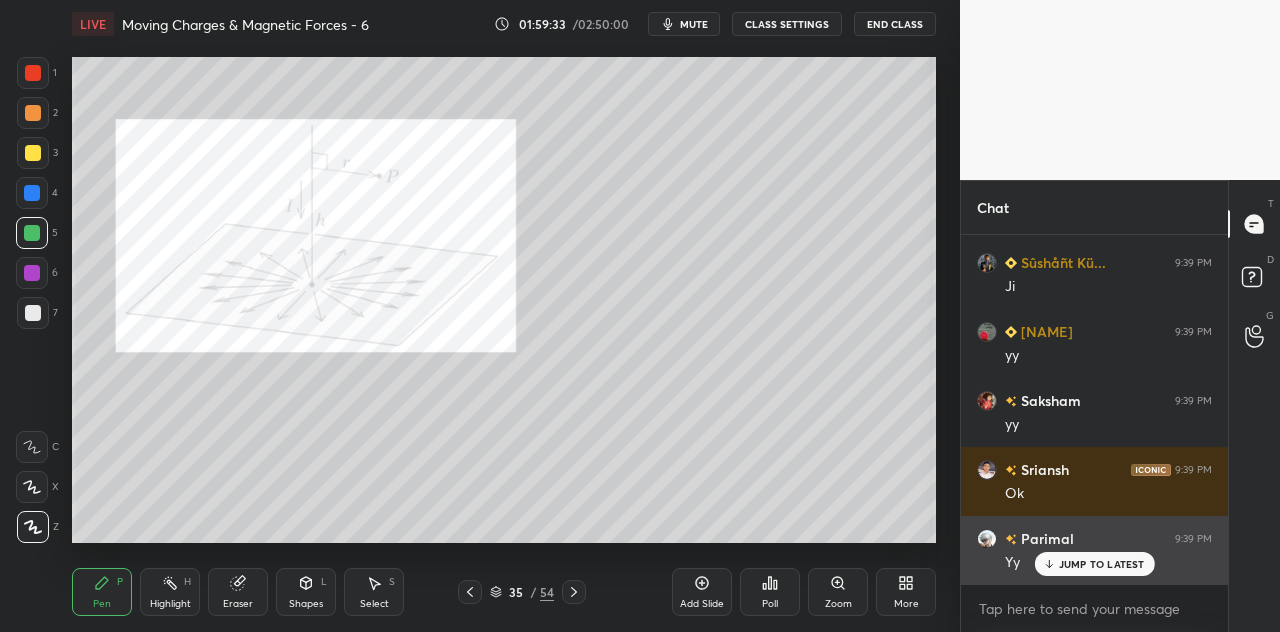 click on "JUMP TO LATEST" at bounding box center [1102, 564] 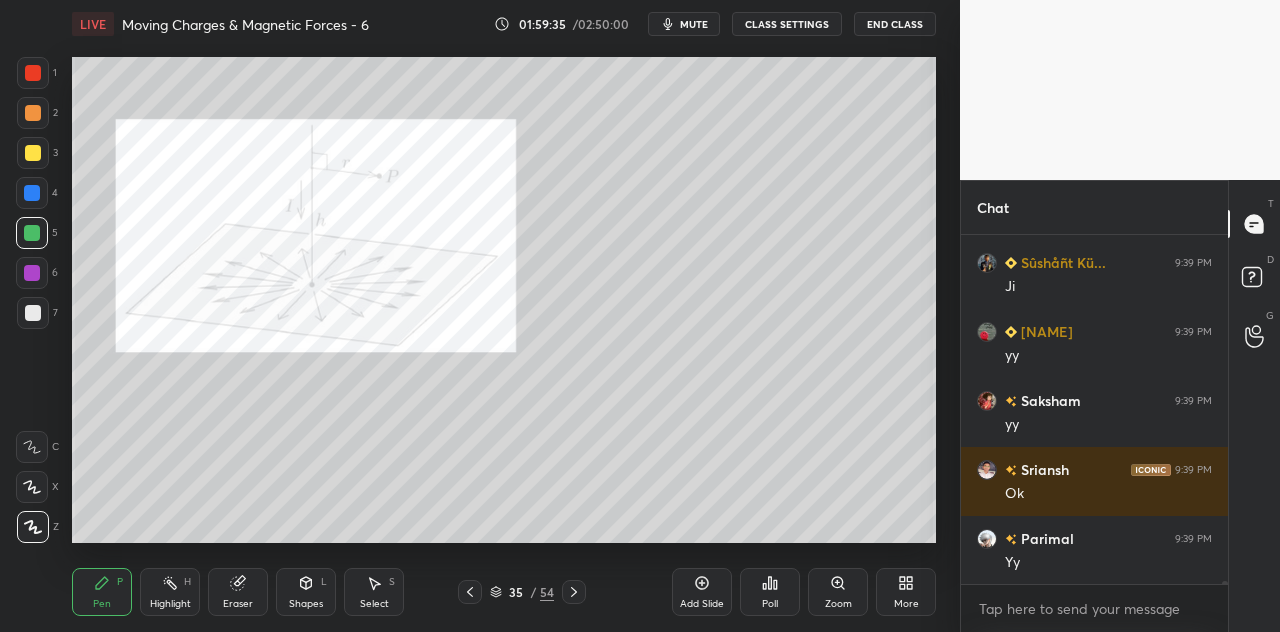 scroll, scrollTop: 40104, scrollLeft: 0, axis: vertical 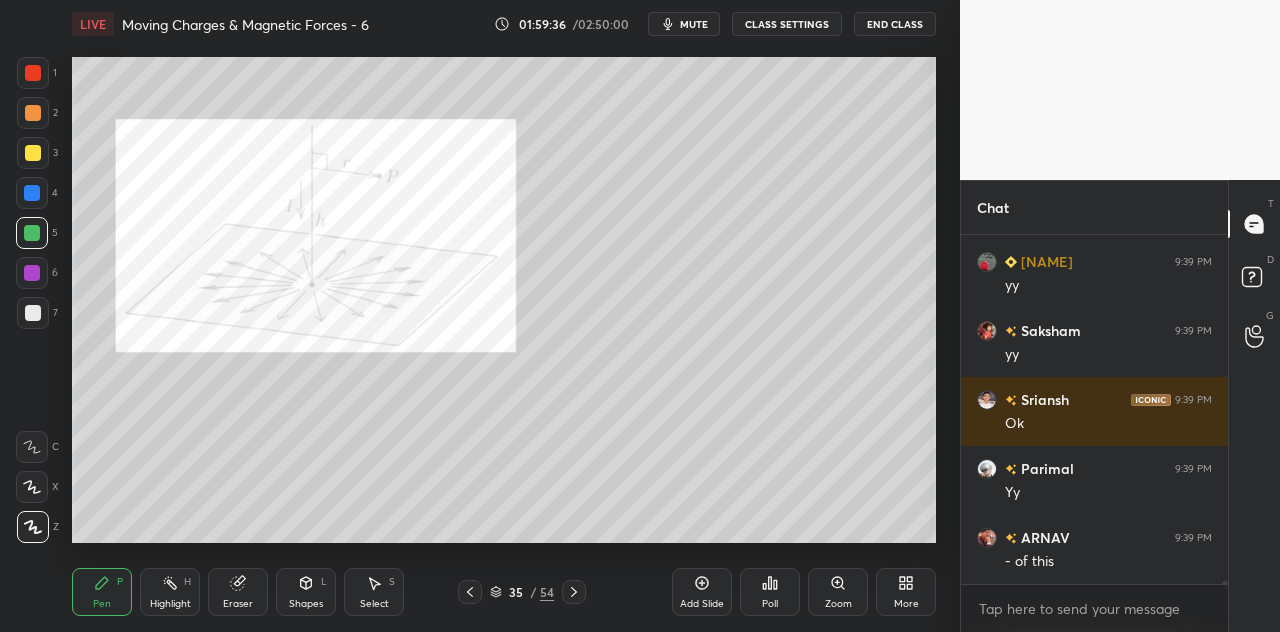 click at bounding box center (33, 153) 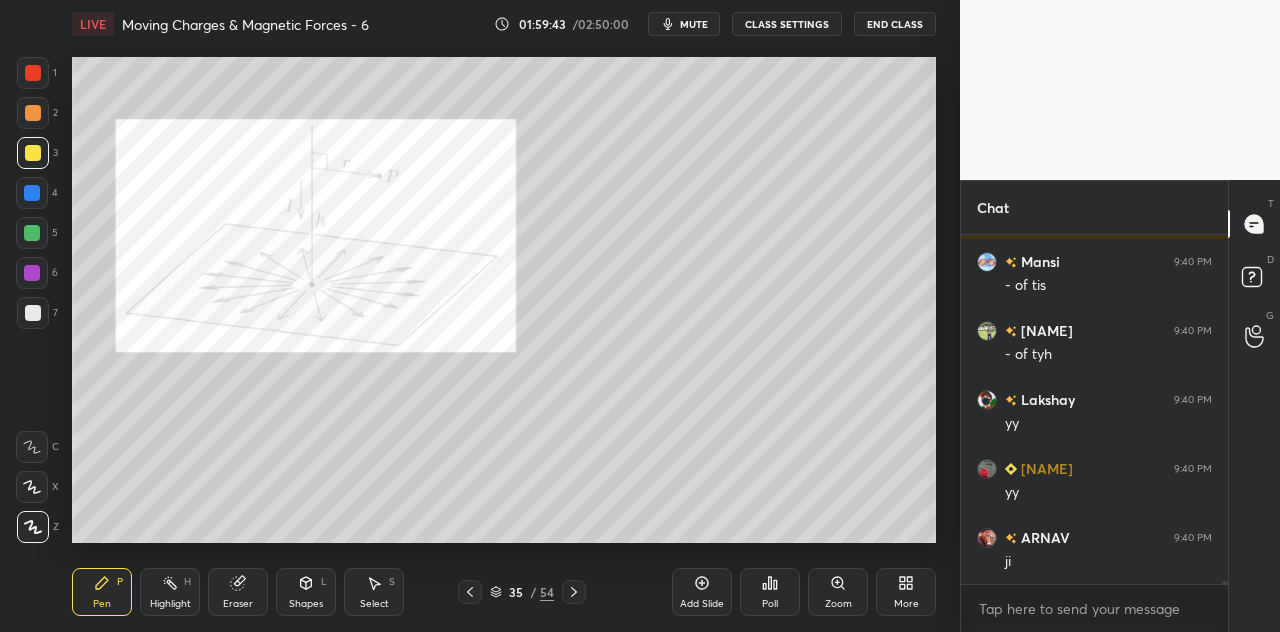 scroll, scrollTop: 40656, scrollLeft: 0, axis: vertical 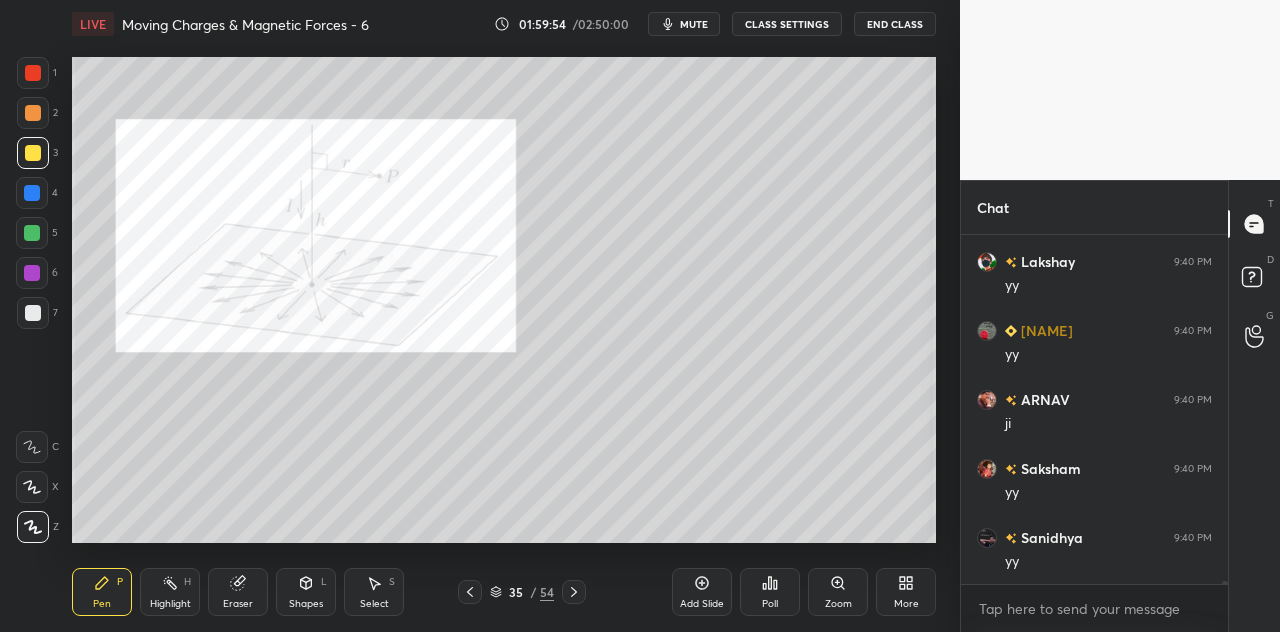 click at bounding box center [32, 193] 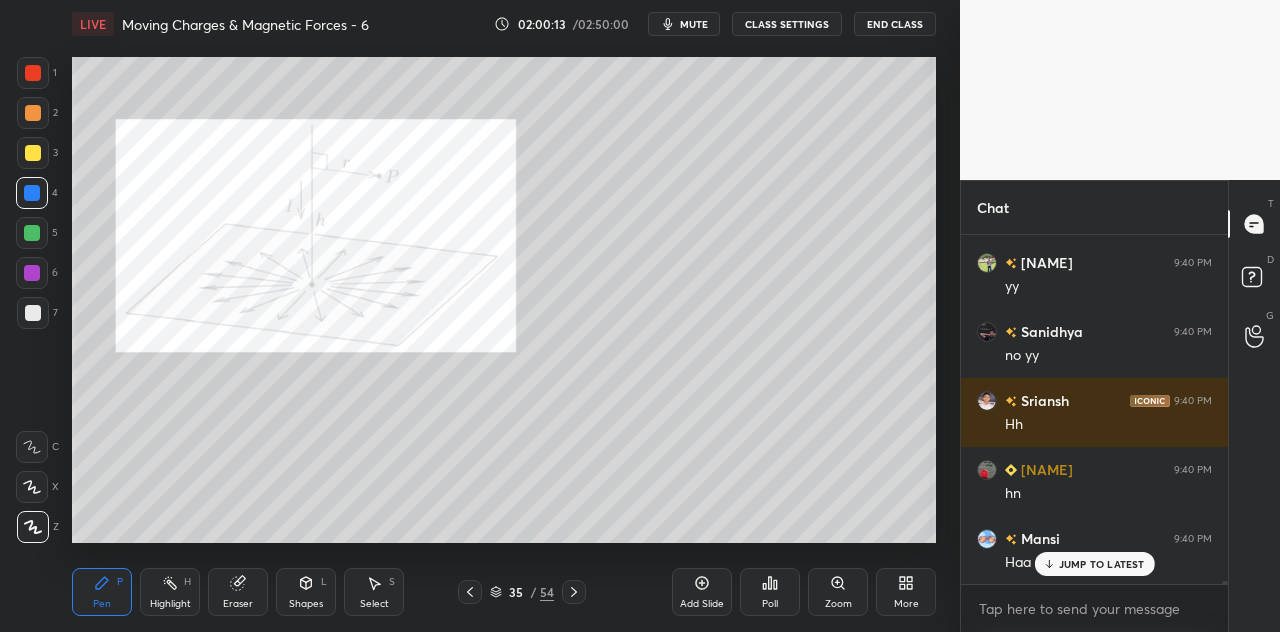 scroll, scrollTop: 38650, scrollLeft: 0, axis: vertical 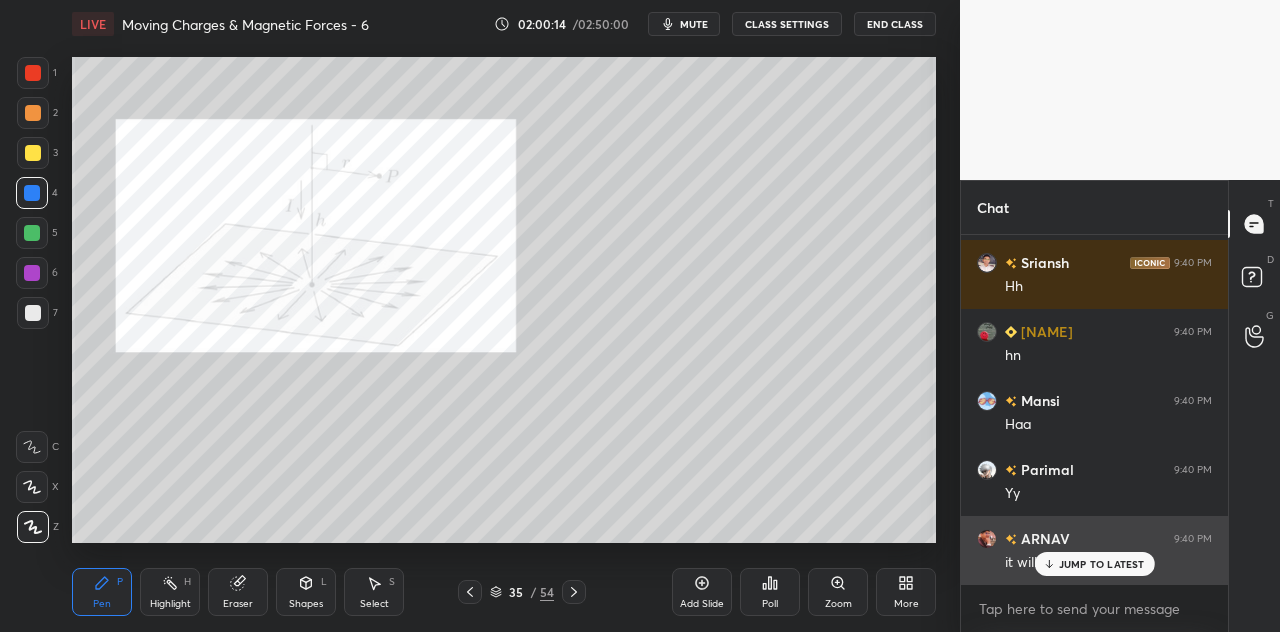 click on "JUMP TO LATEST" at bounding box center (1102, 564) 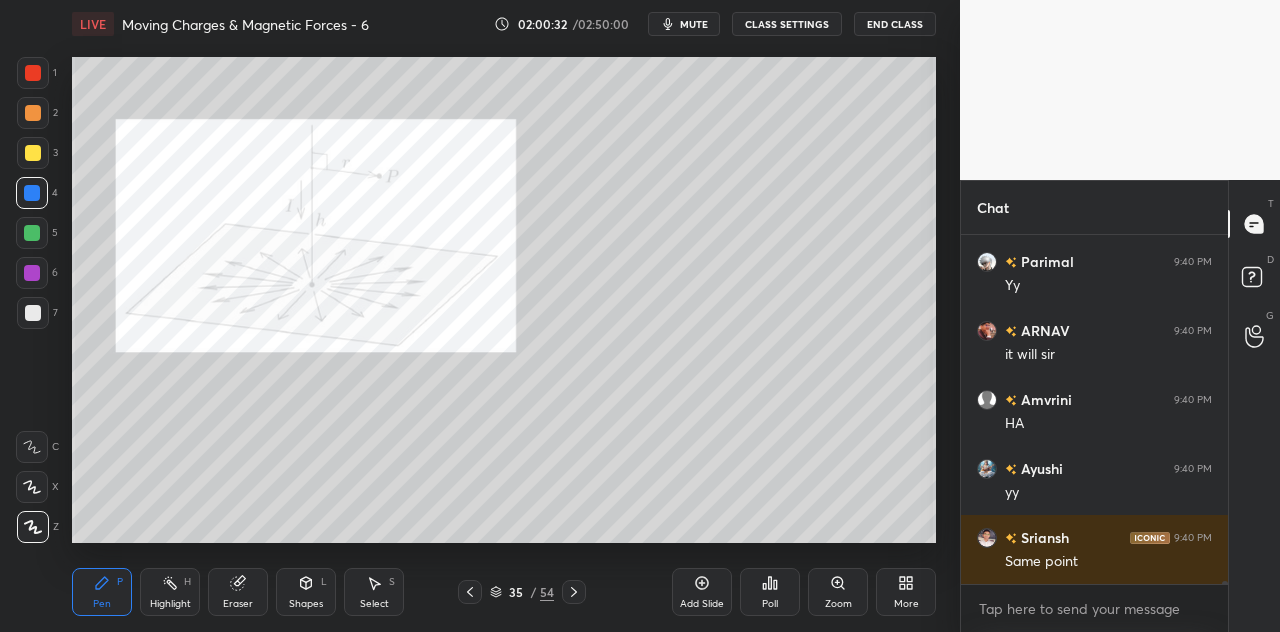 scroll, scrollTop: 38926, scrollLeft: 0, axis: vertical 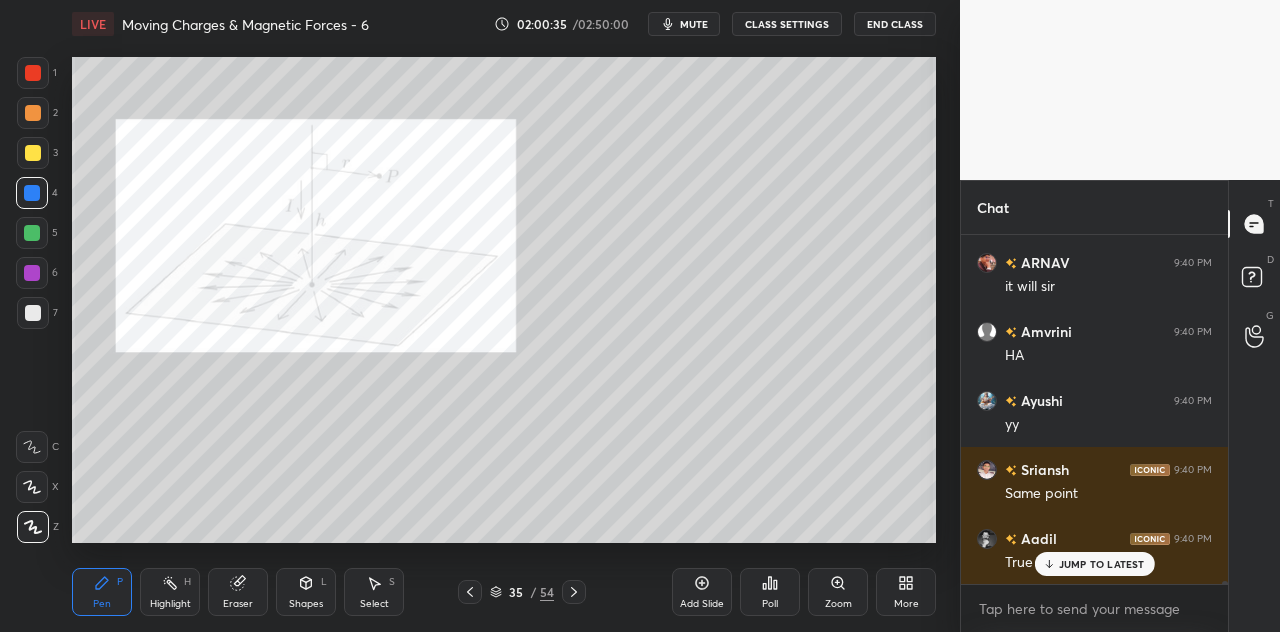 click at bounding box center [33, 153] 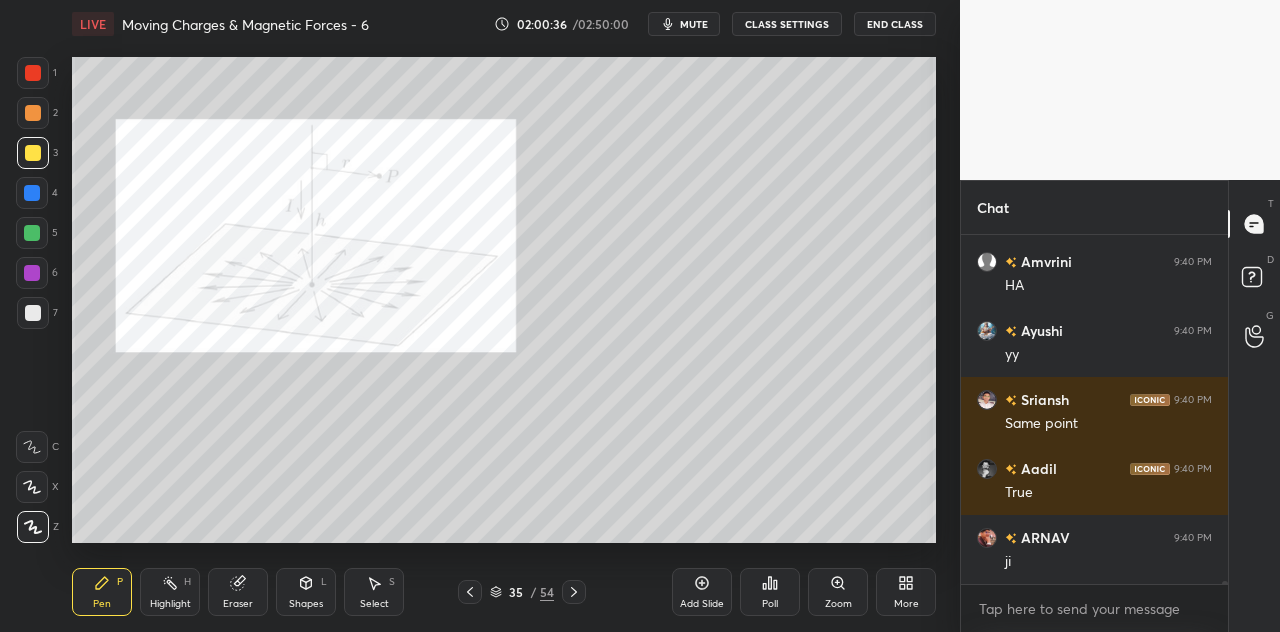 scroll, scrollTop: 39064, scrollLeft: 0, axis: vertical 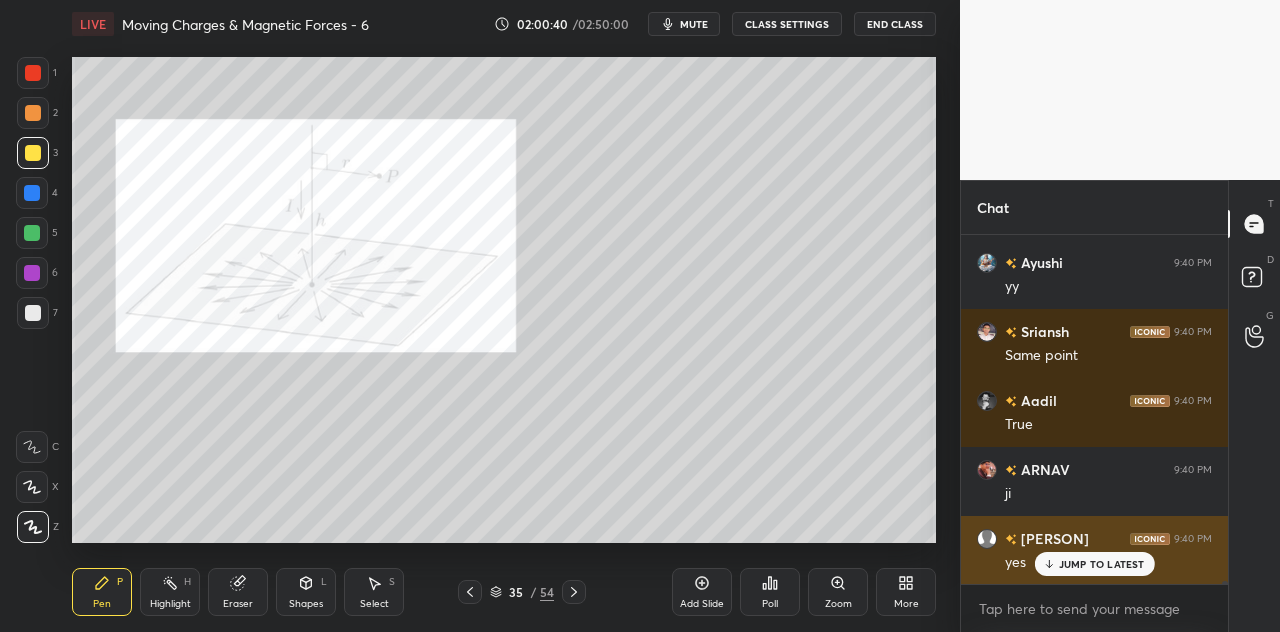 click on "JUMP TO LATEST" at bounding box center [1102, 564] 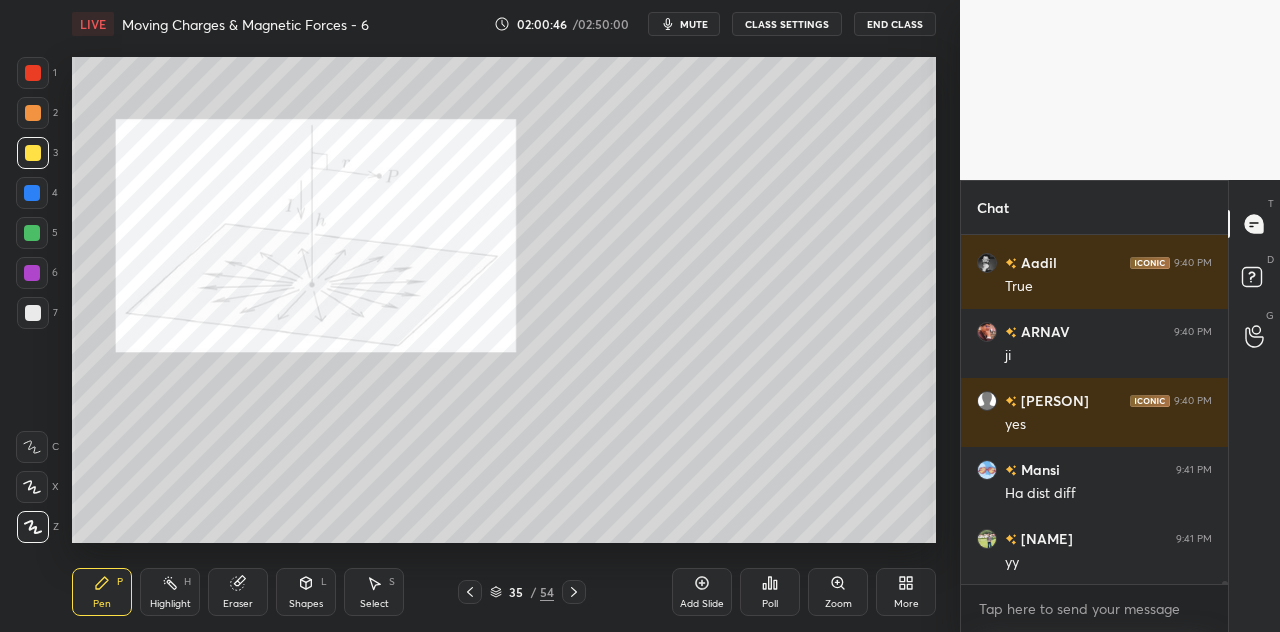 scroll, scrollTop: 39272, scrollLeft: 0, axis: vertical 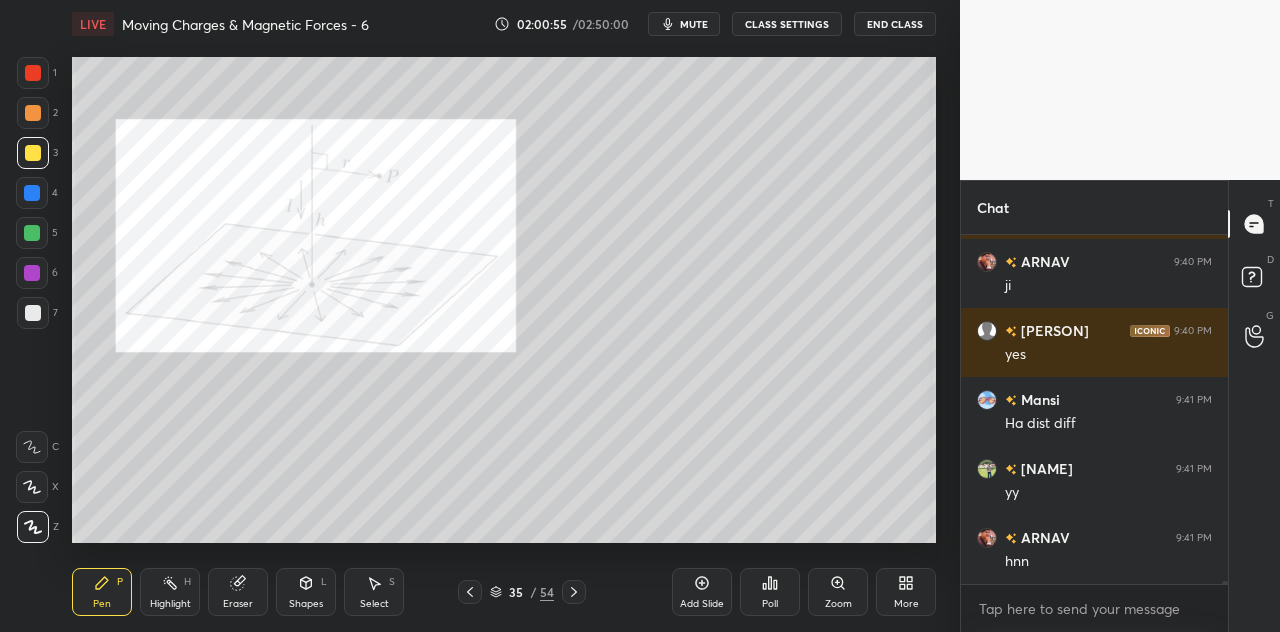 click at bounding box center (32, 193) 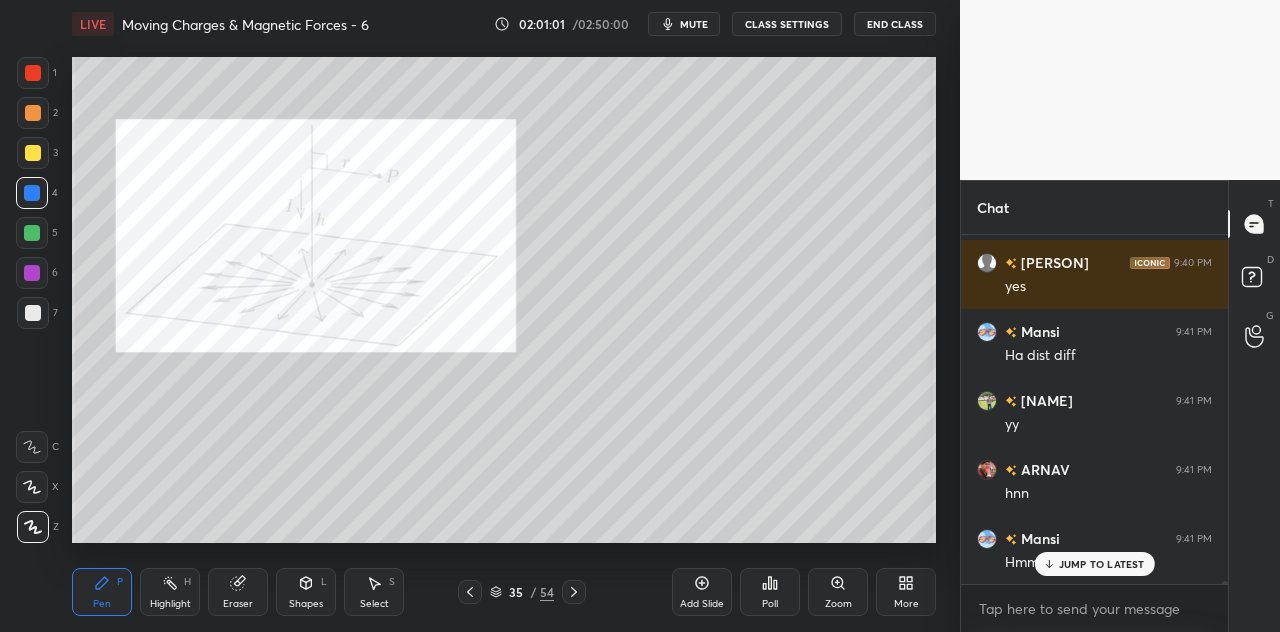 scroll, scrollTop: 39428, scrollLeft: 0, axis: vertical 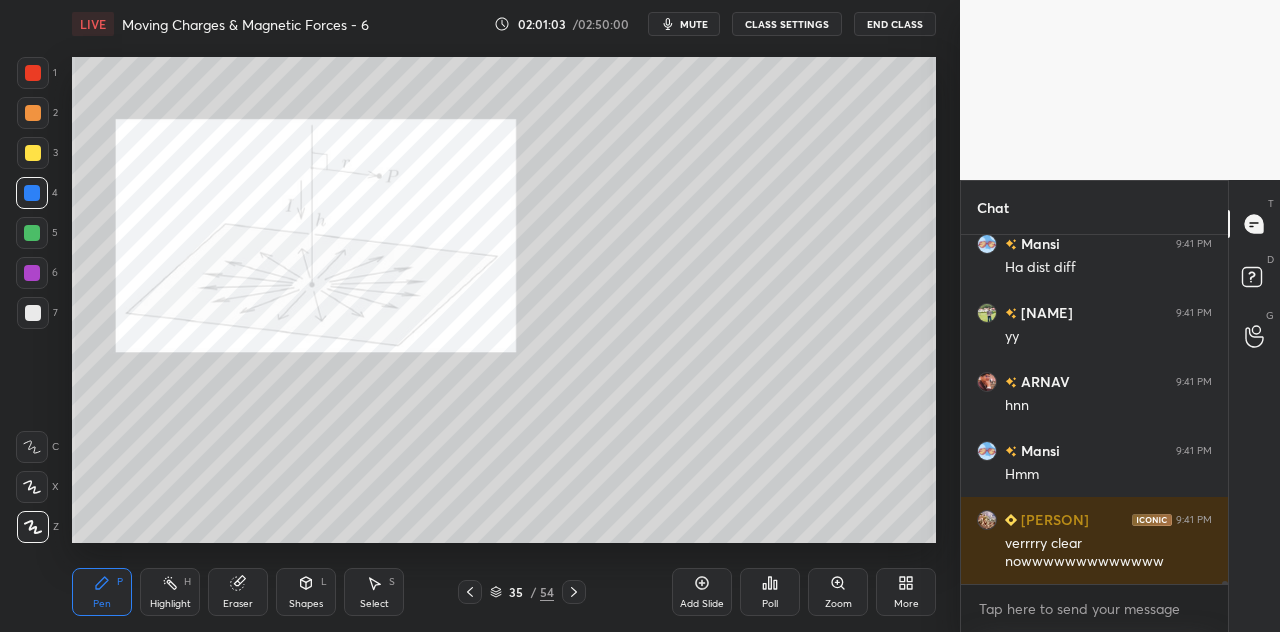 click at bounding box center [32, 273] 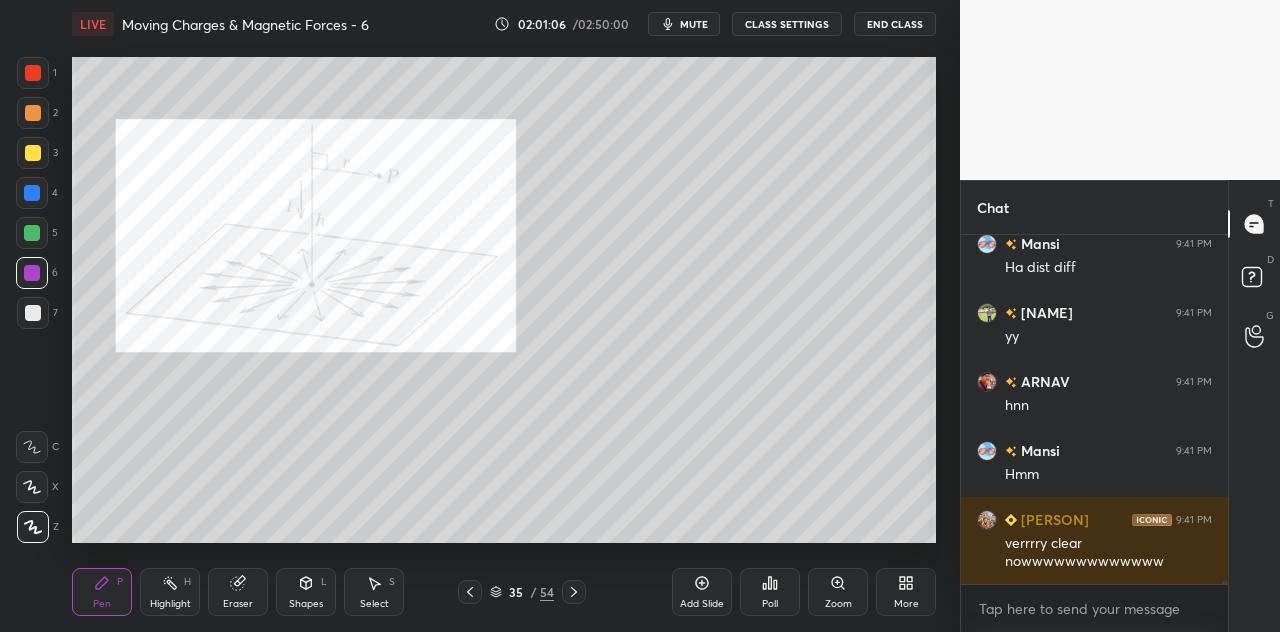 scroll, scrollTop: 39514, scrollLeft: 0, axis: vertical 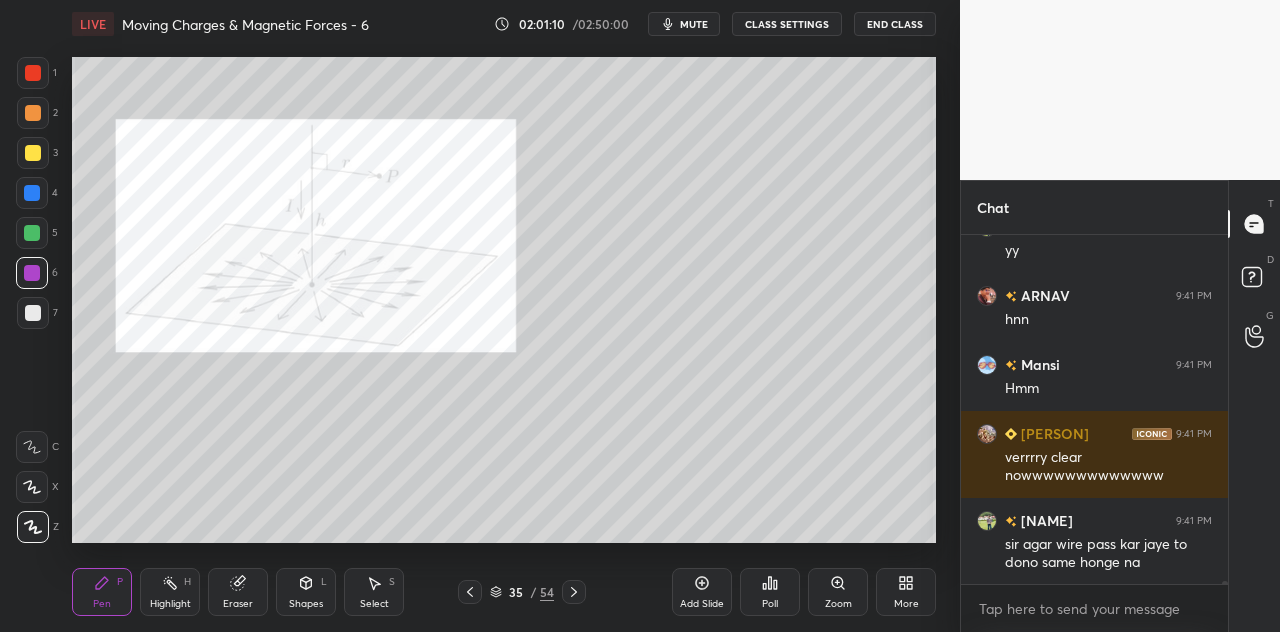 click at bounding box center [33, 153] 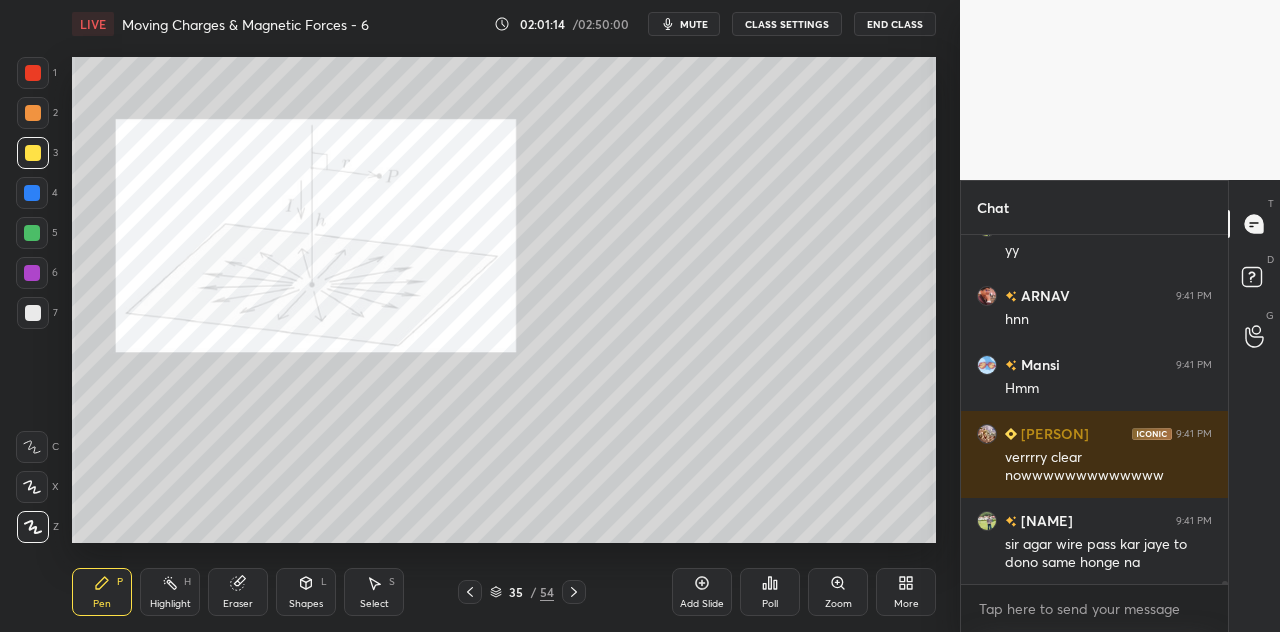 scroll, scrollTop: 39562, scrollLeft: 0, axis: vertical 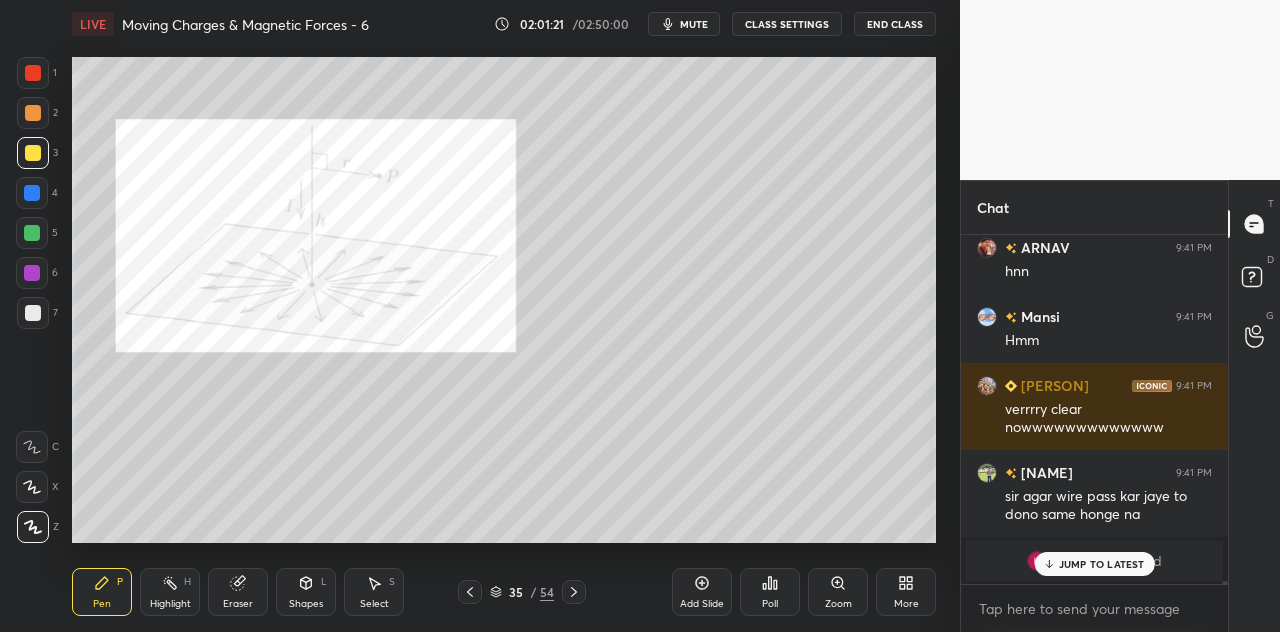 click on "JUMP TO LATEST" at bounding box center (1094, 564) 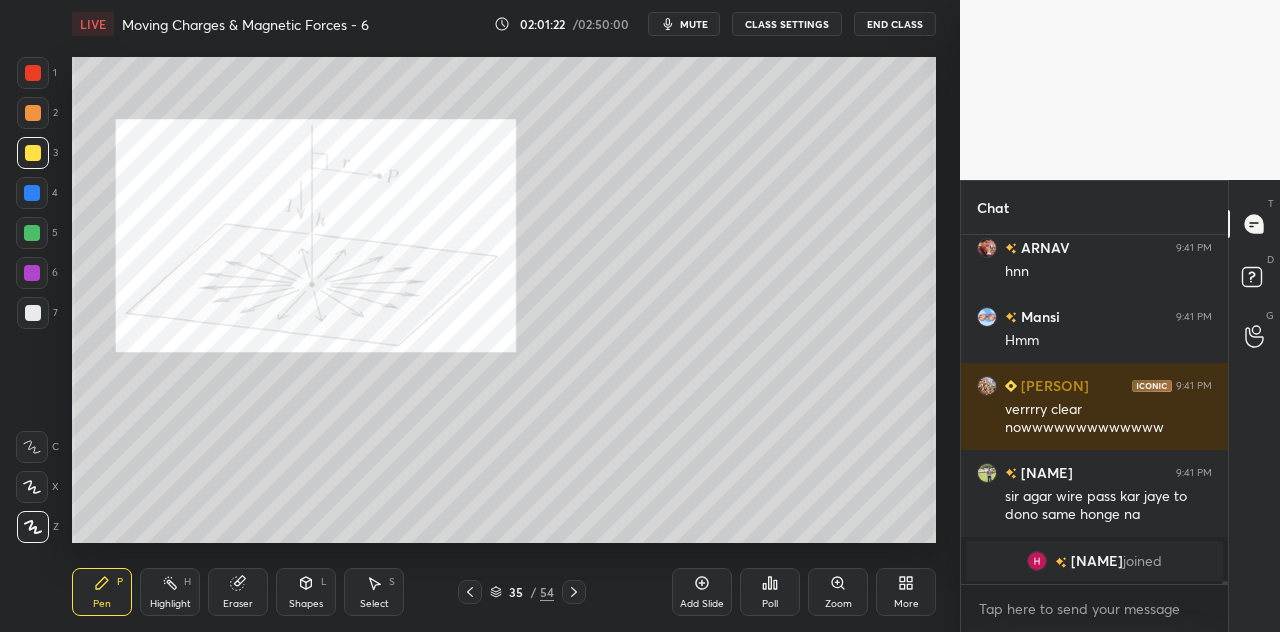 scroll, scrollTop: 39120, scrollLeft: 0, axis: vertical 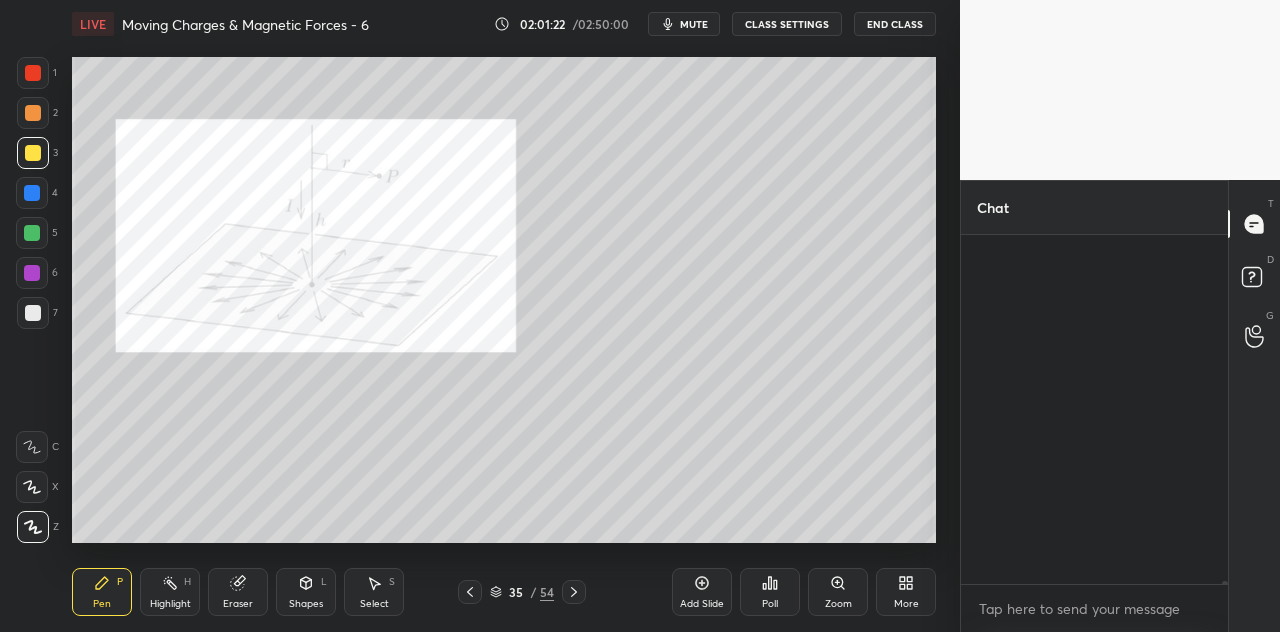 click at bounding box center [33, 153] 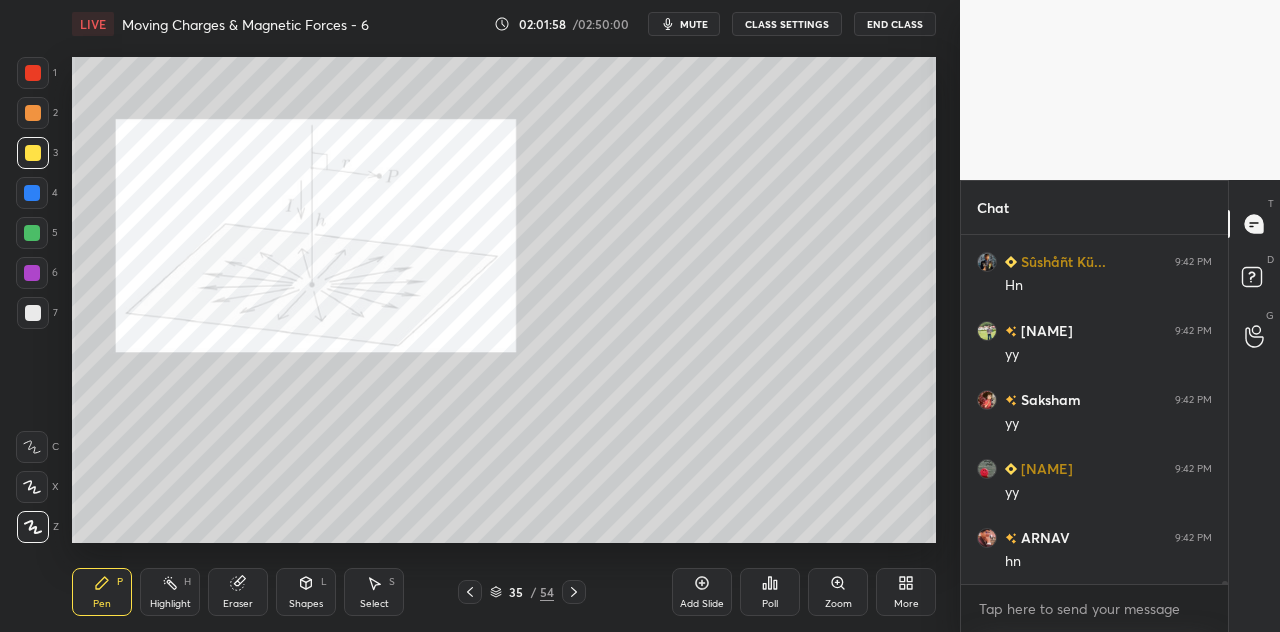 scroll, scrollTop: 39602, scrollLeft: 0, axis: vertical 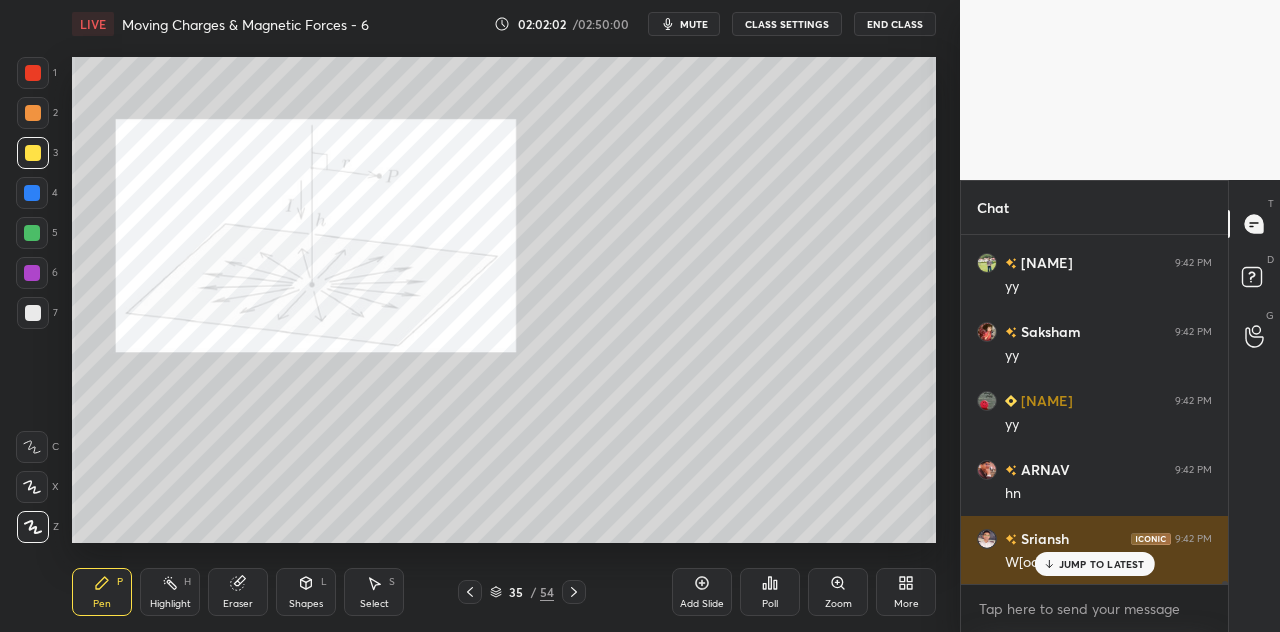 click on "JUMP TO LATEST" at bounding box center (1102, 564) 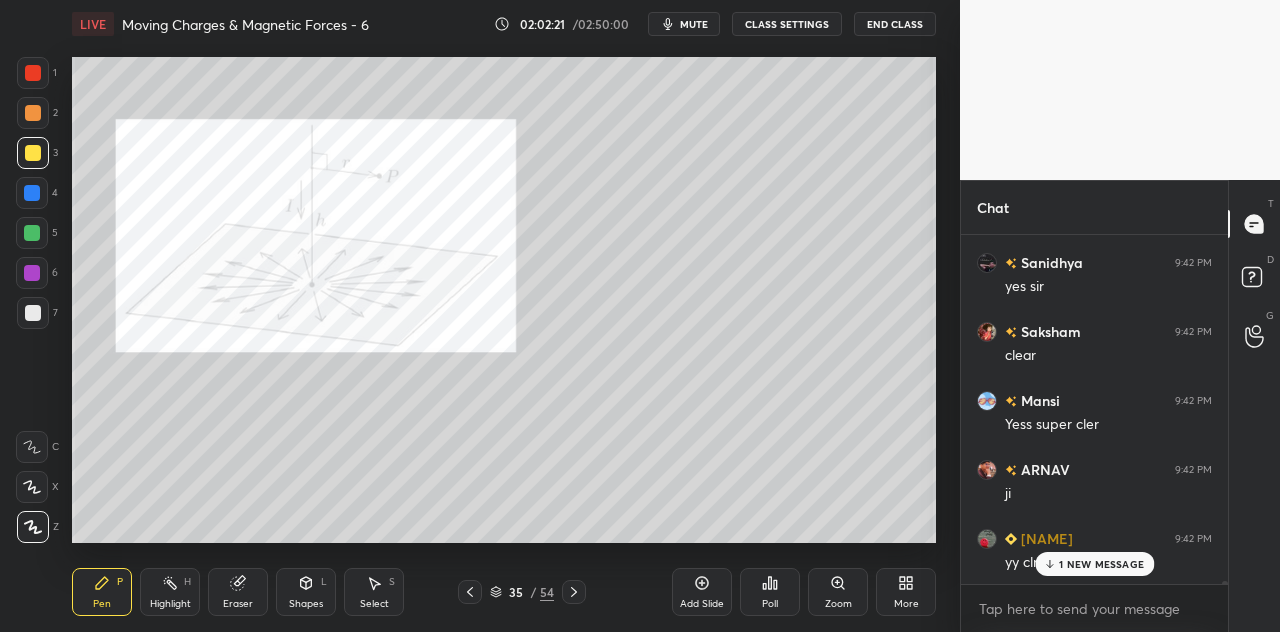 scroll, scrollTop: 40242, scrollLeft: 0, axis: vertical 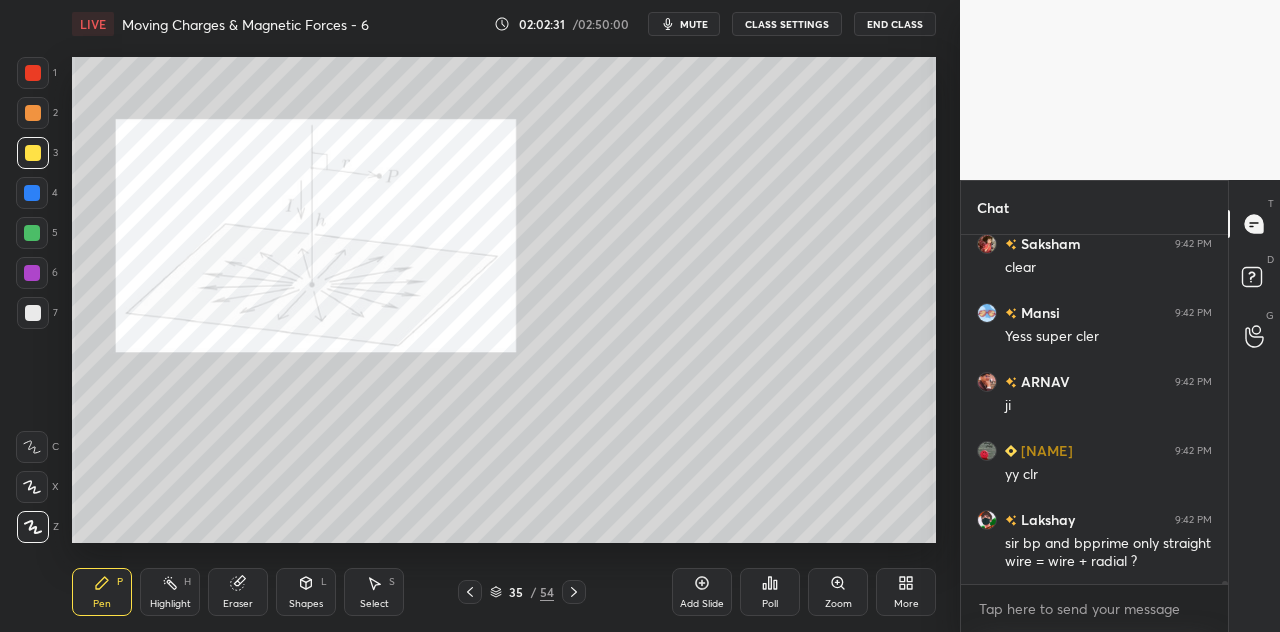click at bounding box center (32, 273) 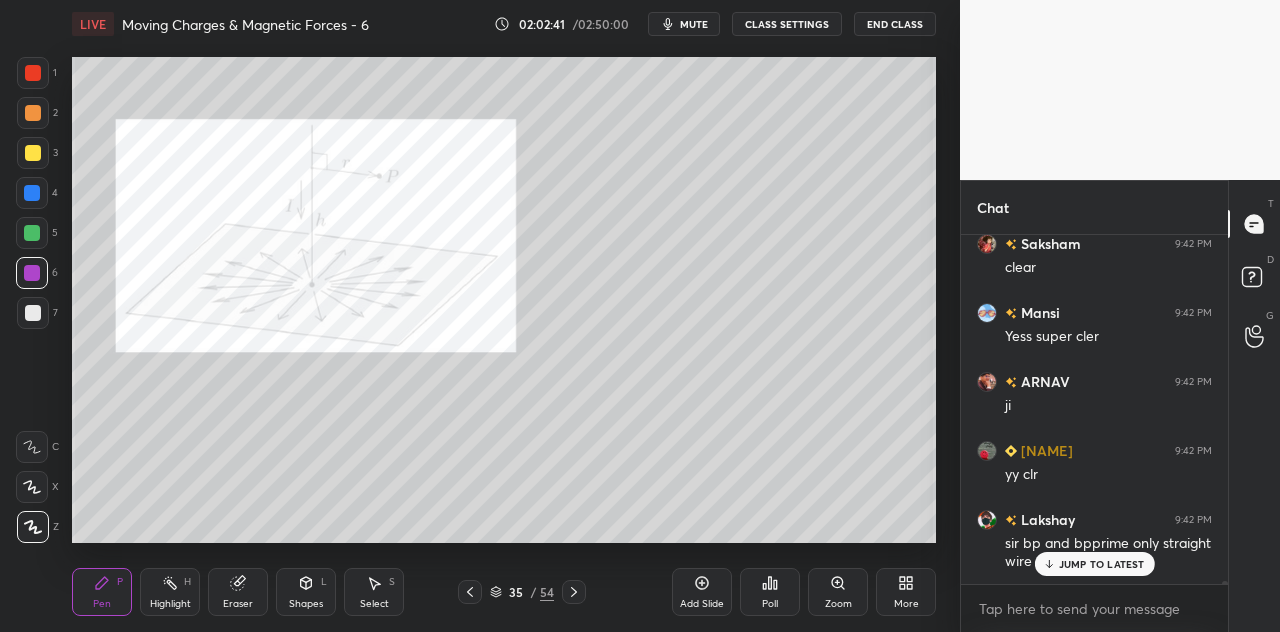 scroll, scrollTop: 40310, scrollLeft: 0, axis: vertical 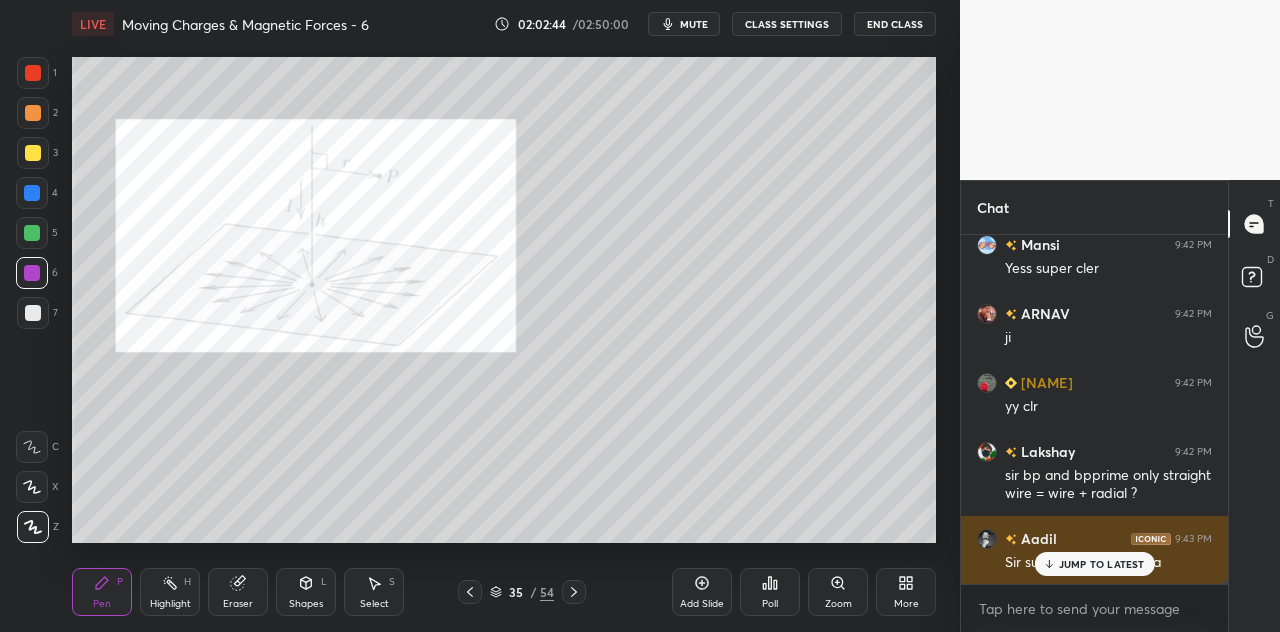 click on "JUMP TO LATEST" at bounding box center (1102, 564) 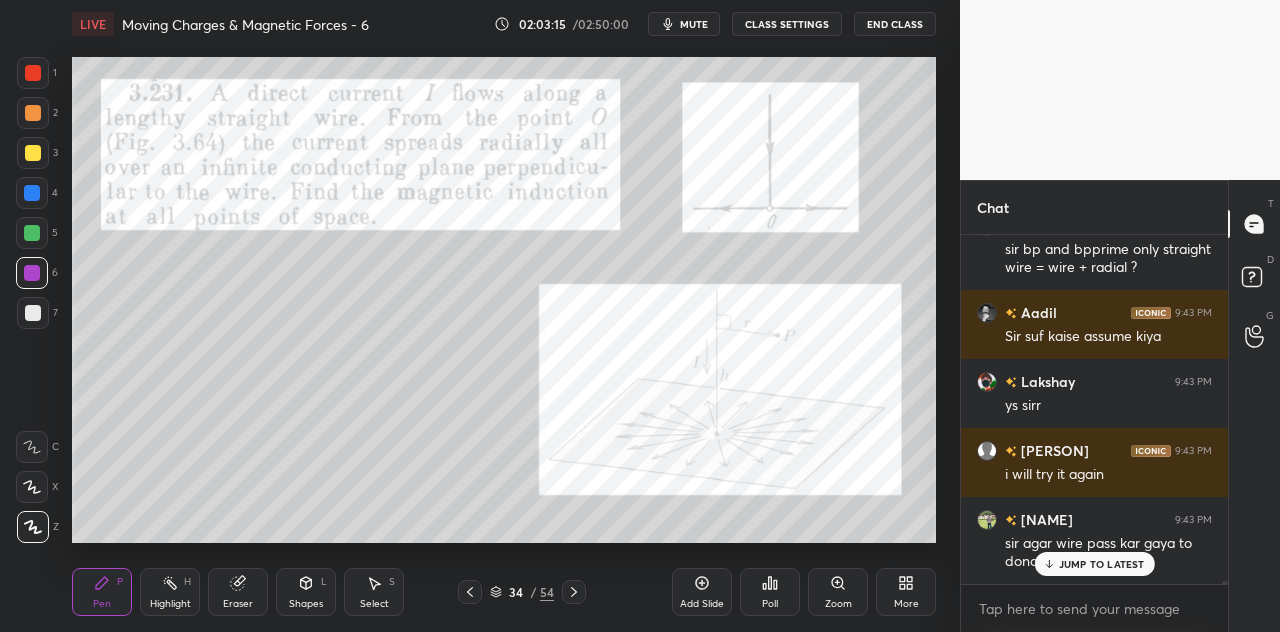 scroll, scrollTop: 40604, scrollLeft: 0, axis: vertical 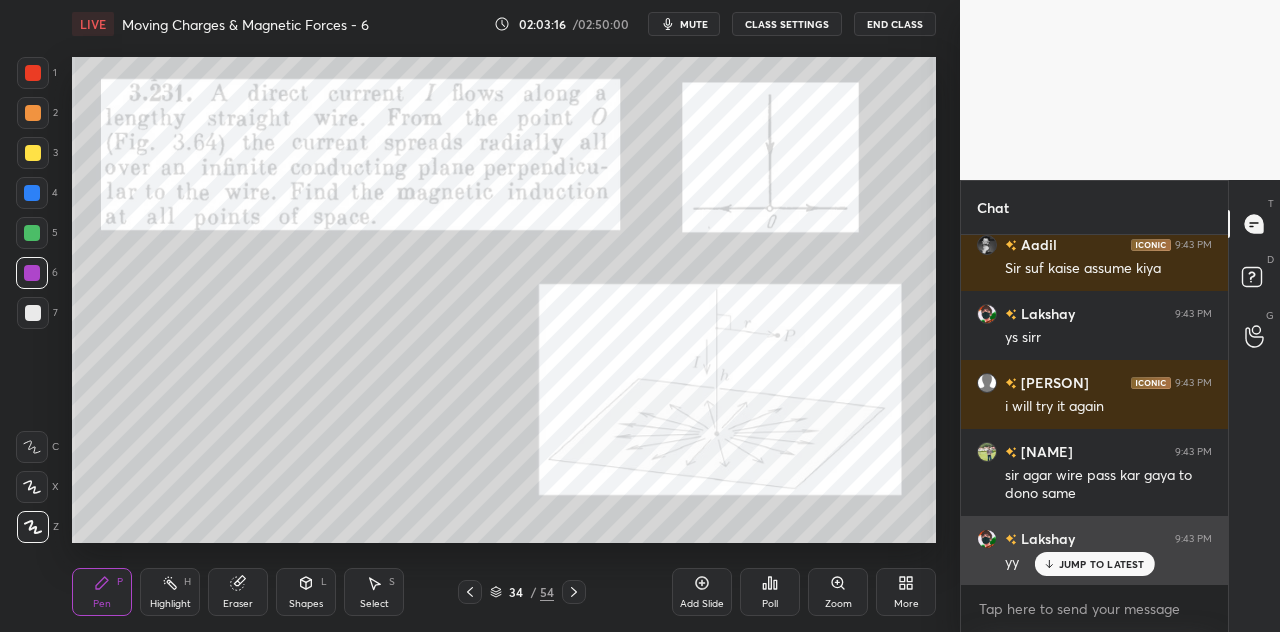 click on "JUMP TO LATEST" at bounding box center (1094, 564) 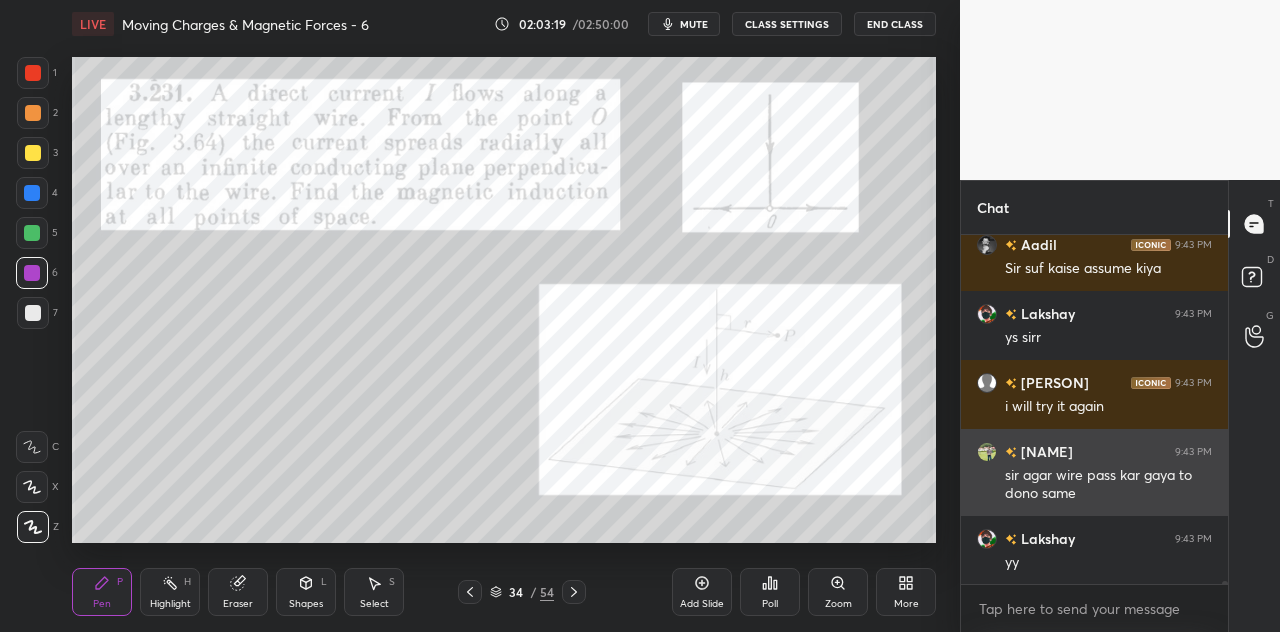 scroll, scrollTop: 40674, scrollLeft: 0, axis: vertical 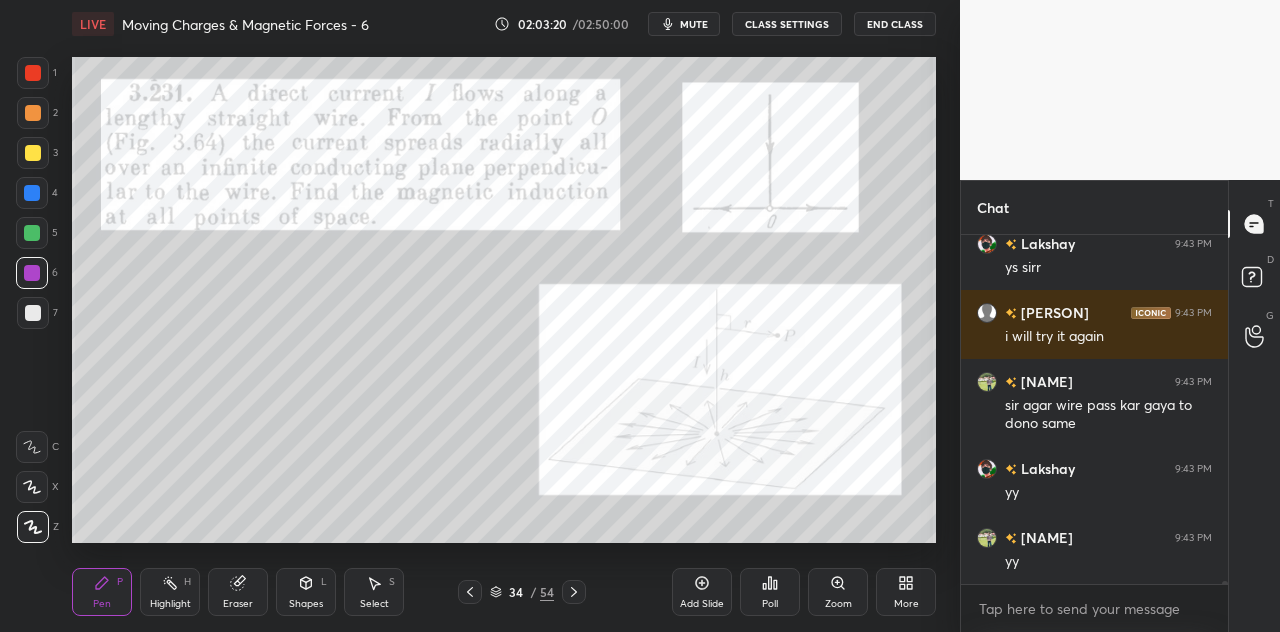 click at bounding box center [32, 193] 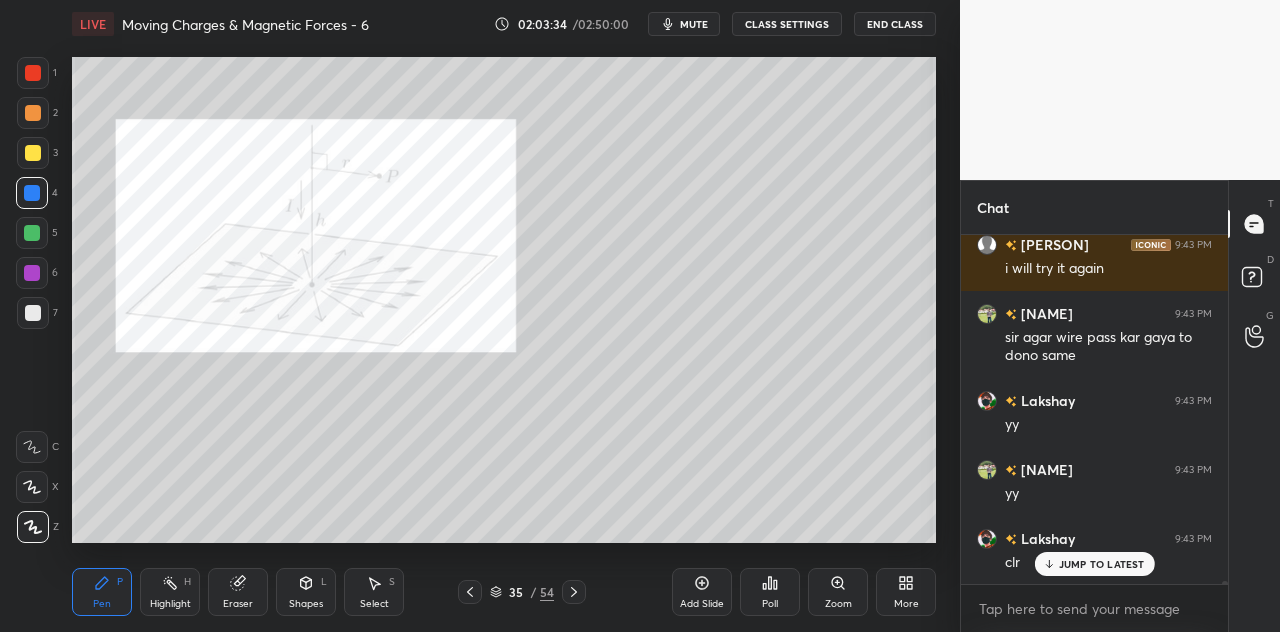 scroll, scrollTop: 40762, scrollLeft: 0, axis: vertical 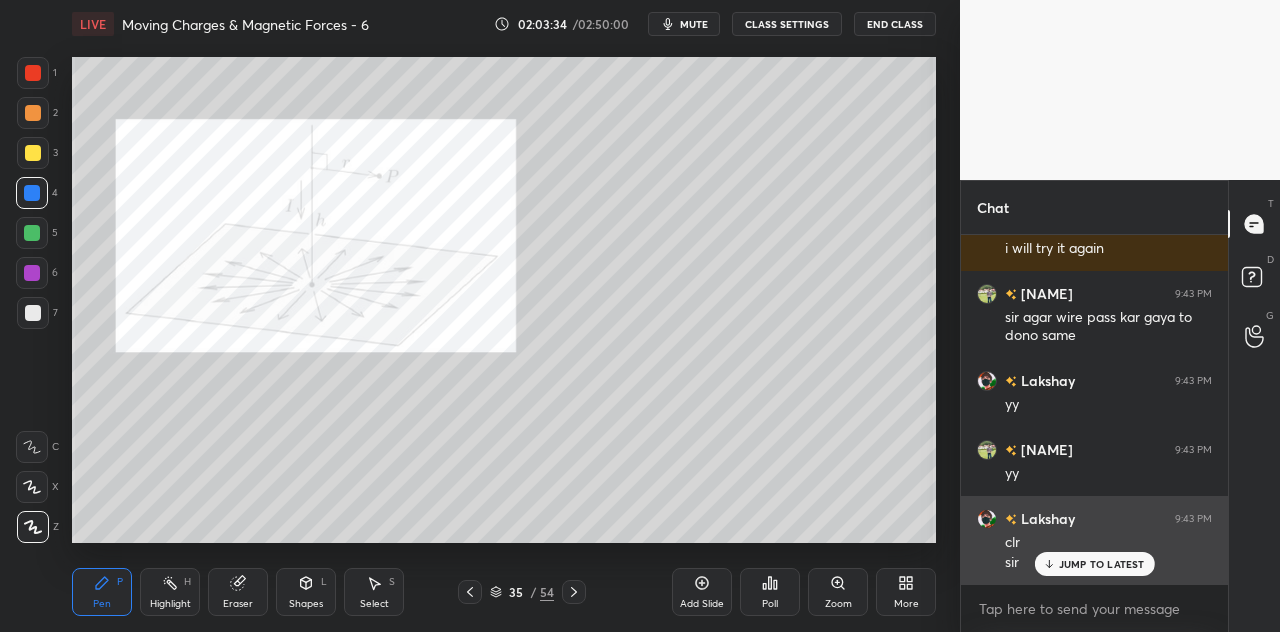 click on "JUMP TO LATEST" at bounding box center (1102, 564) 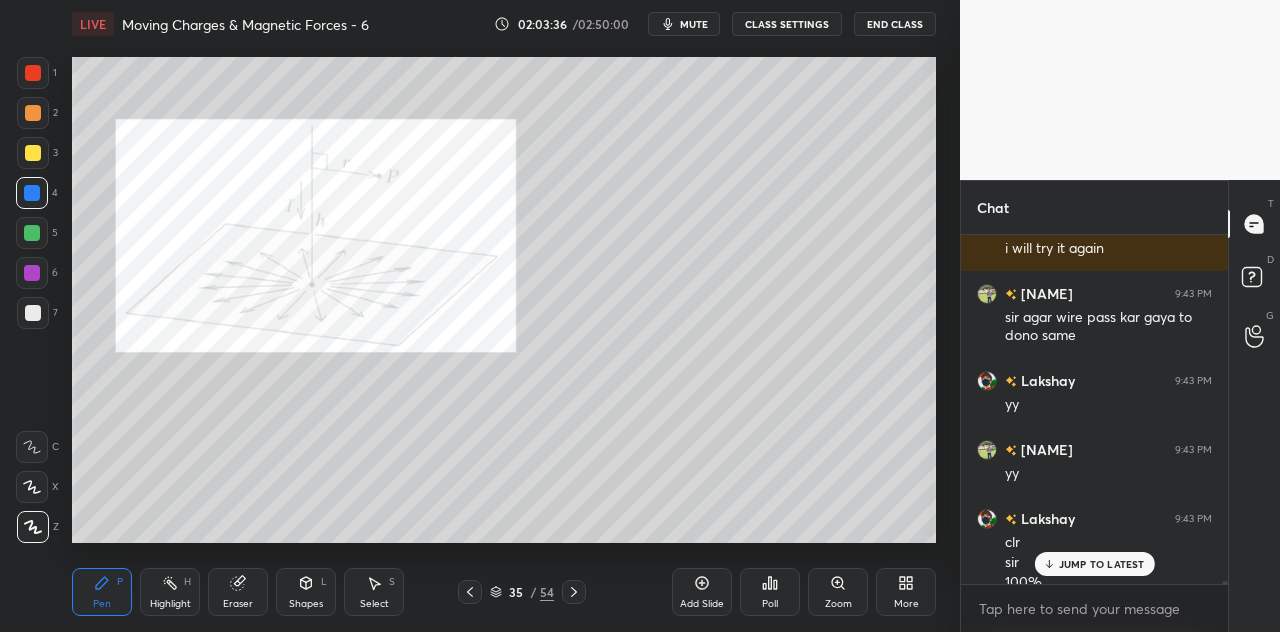 scroll, scrollTop: 40782, scrollLeft: 0, axis: vertical 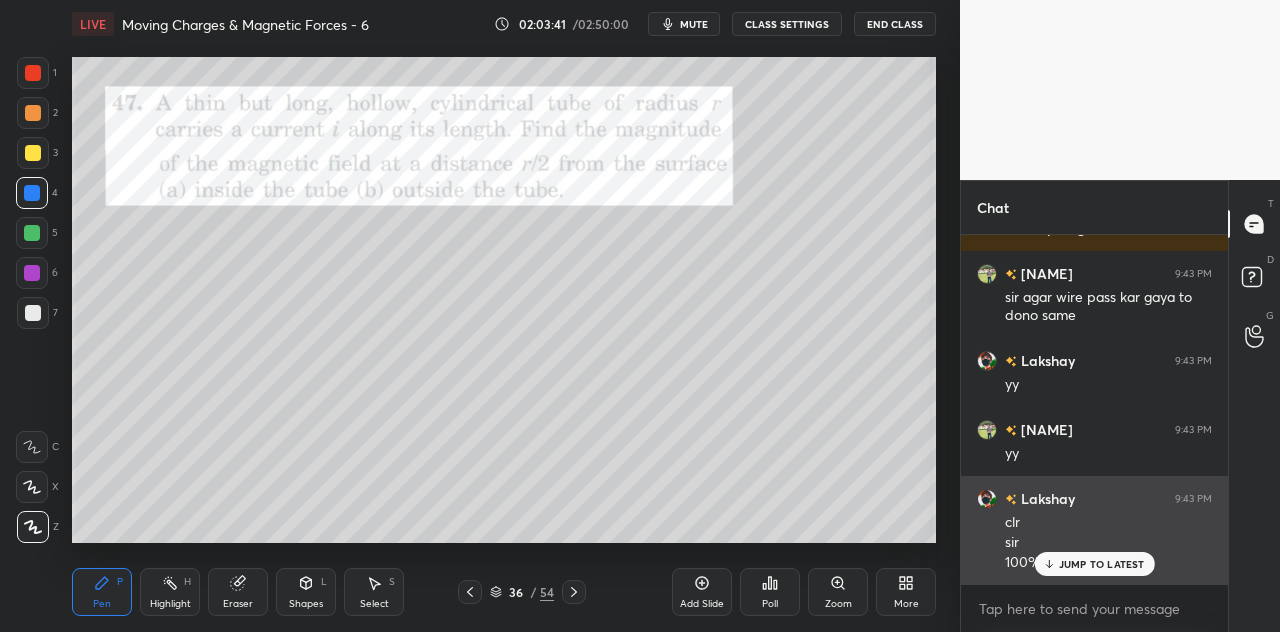 click on "JUMP TO LATEST" at bounding box center [1102, 564] 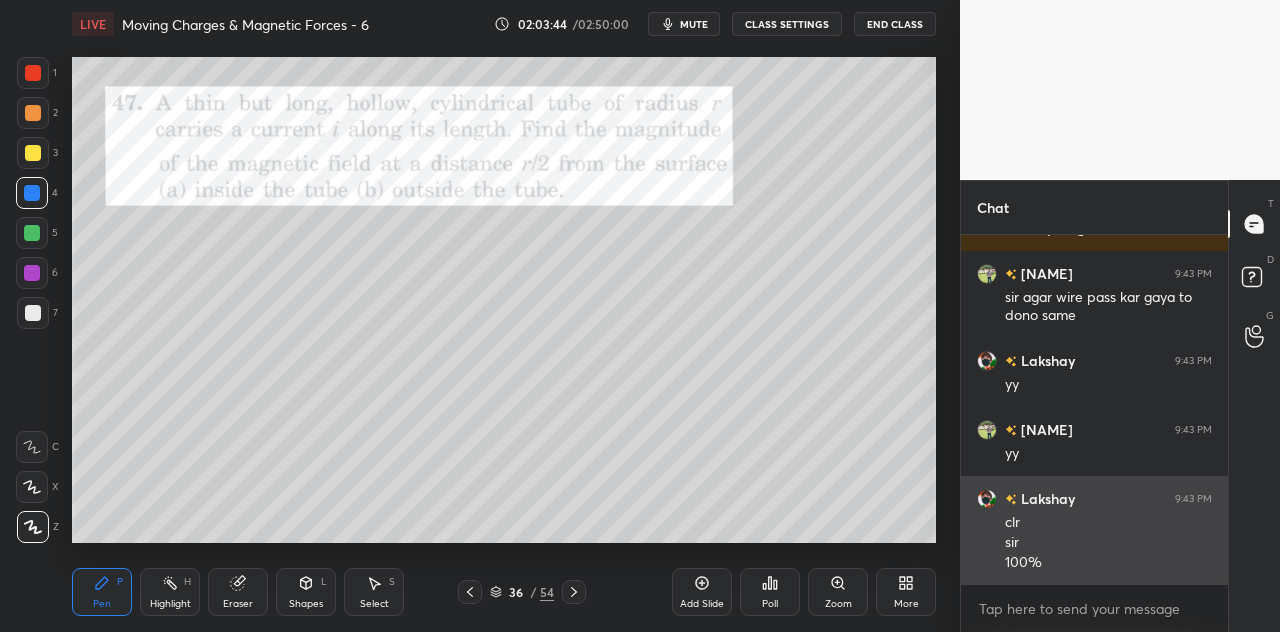 scroll, scrollTop: 40852, scrollLeft: 0, axis: vertical 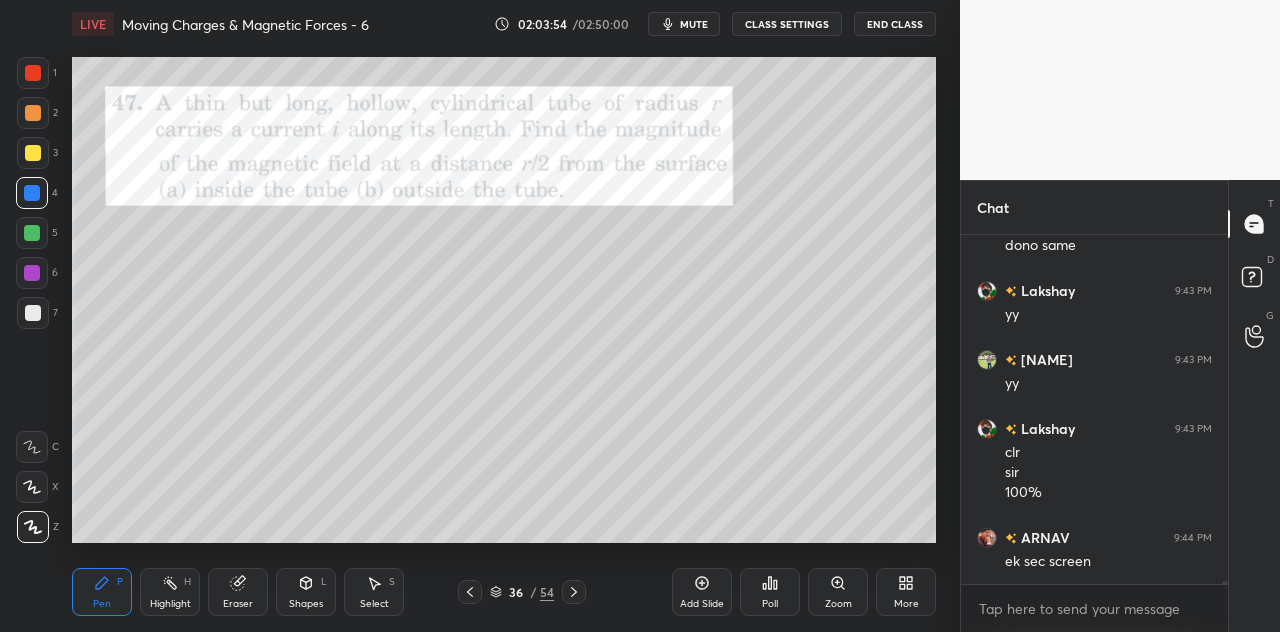 click on "Shapes L" at bounding box center (306, 592) 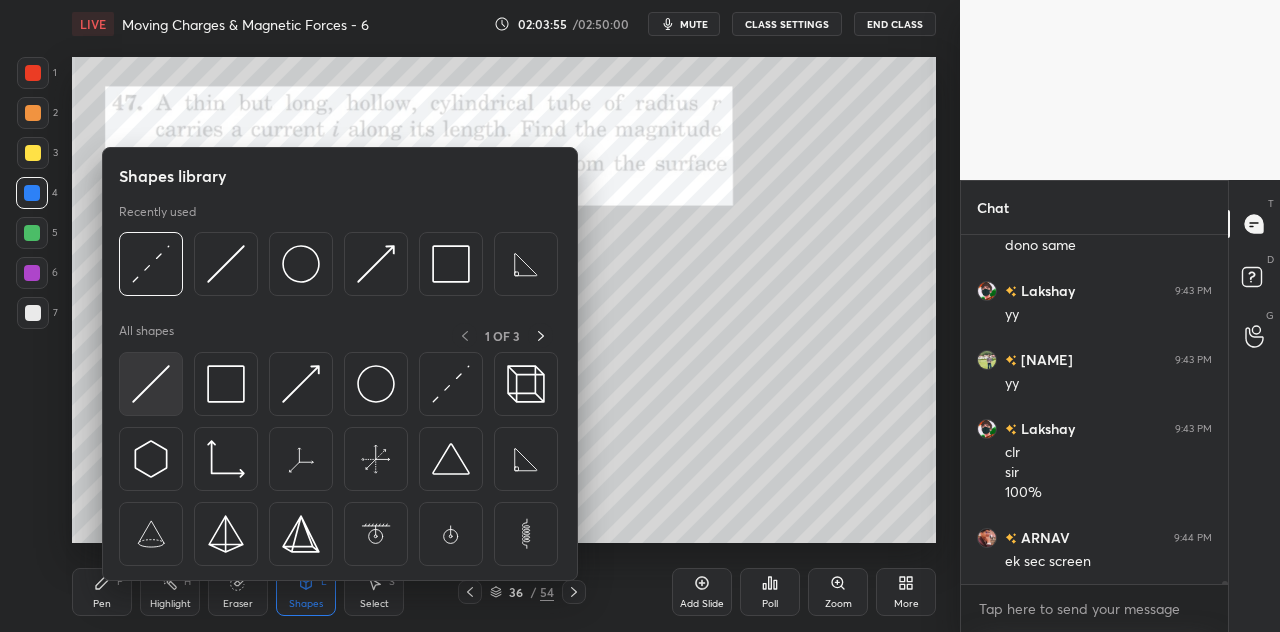 click at bounding box center [151, 384] 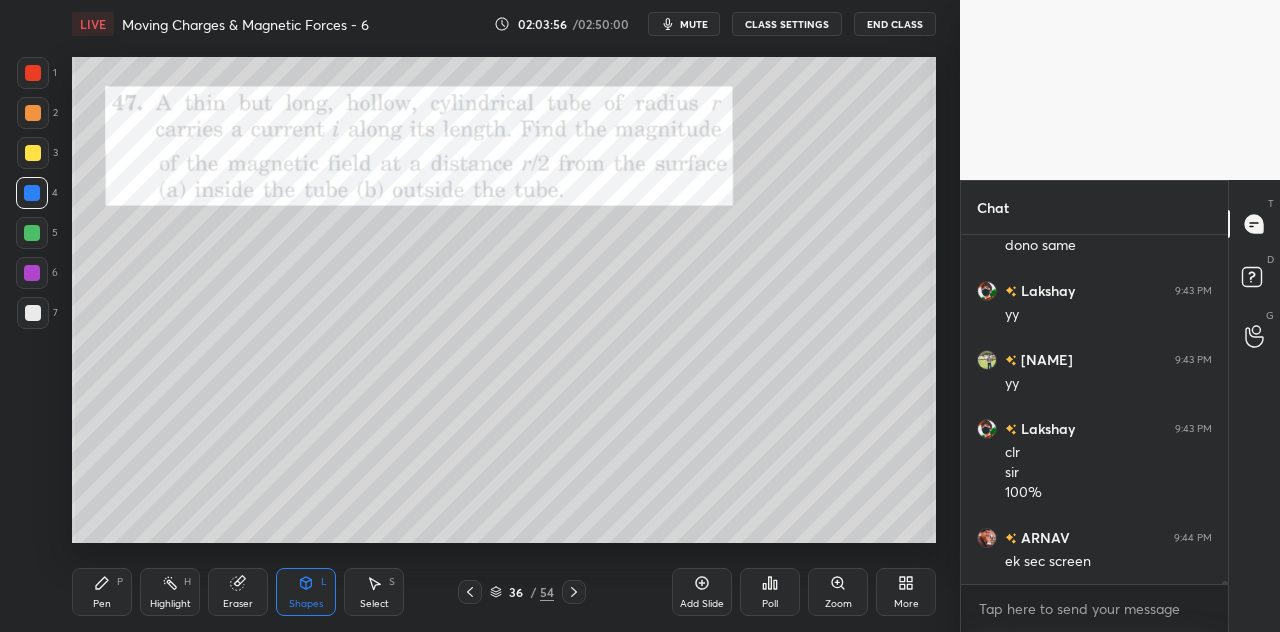 click at bounding box center (33, 73) 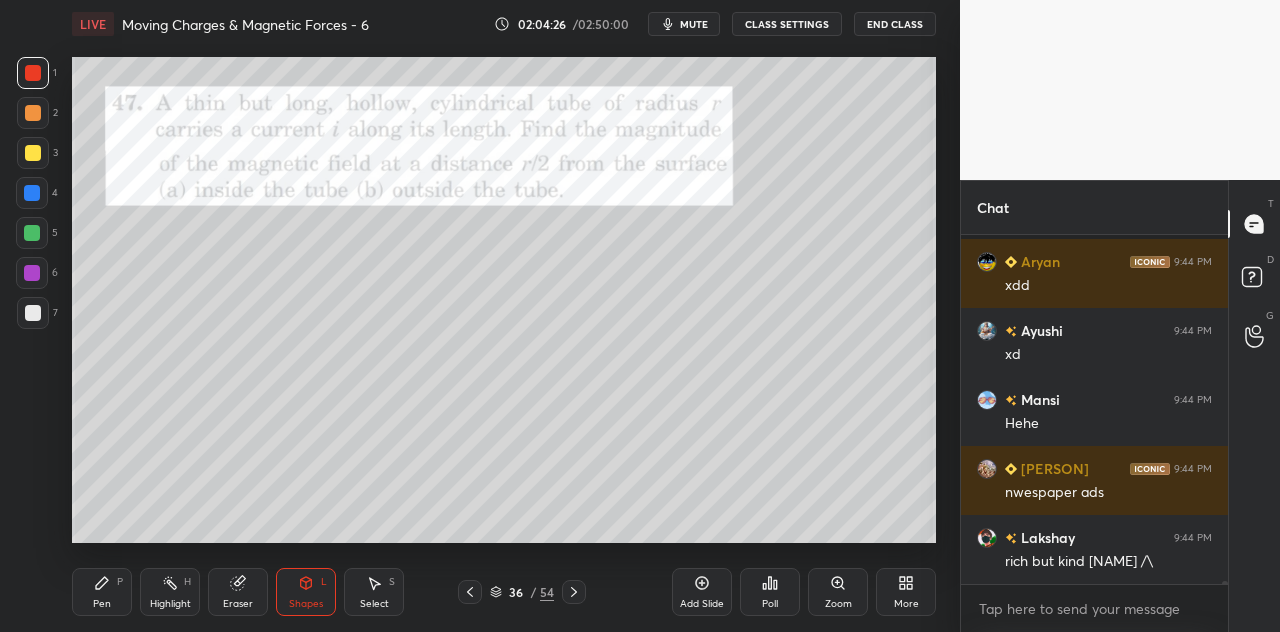 scroll, scrollTop: 41974, scrollLeft: 0, axis: vertical 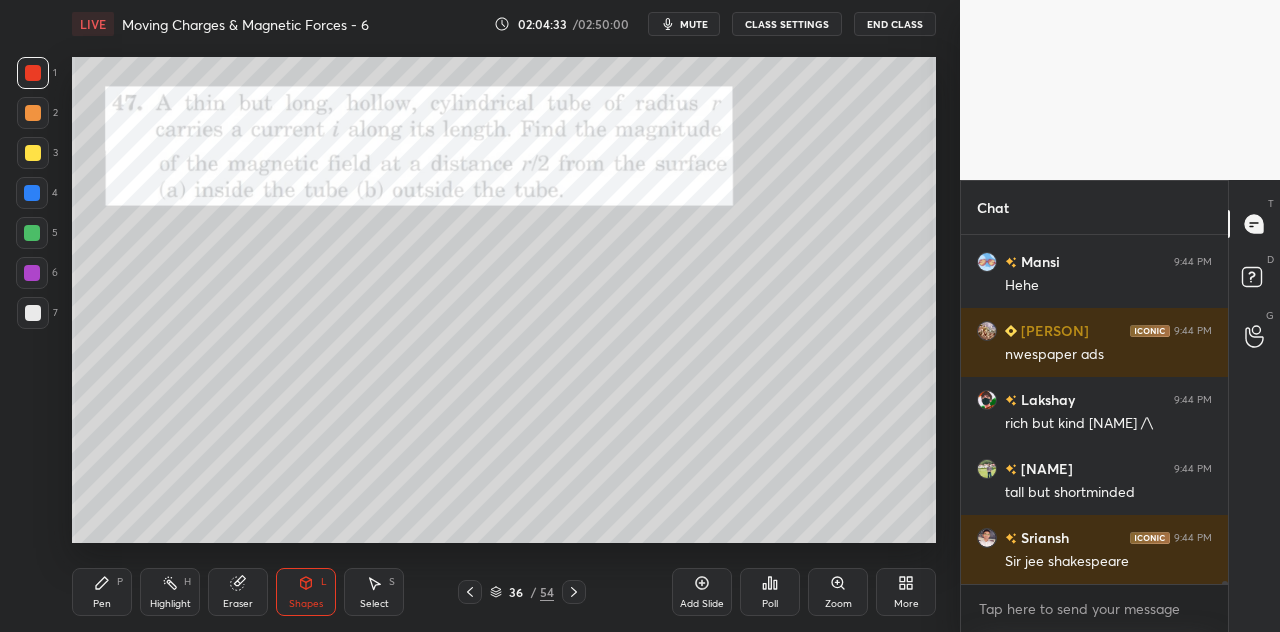 click on "Pen P" at bounding box center (102, 592) 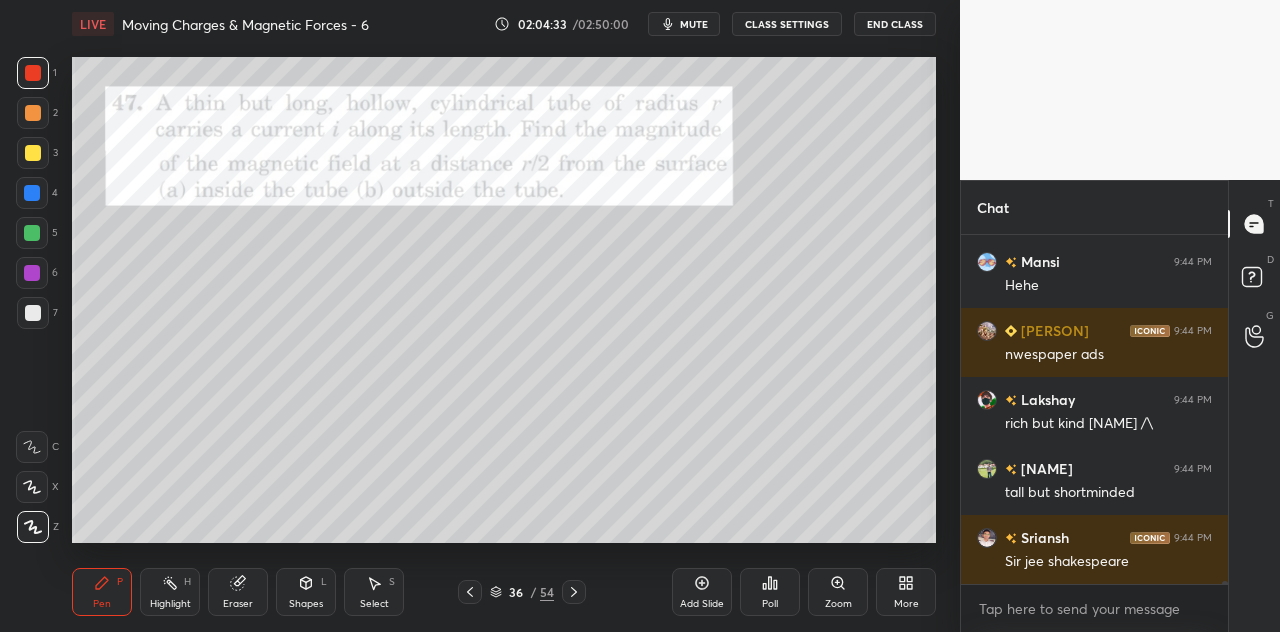 click at bounding box center [32, 193] 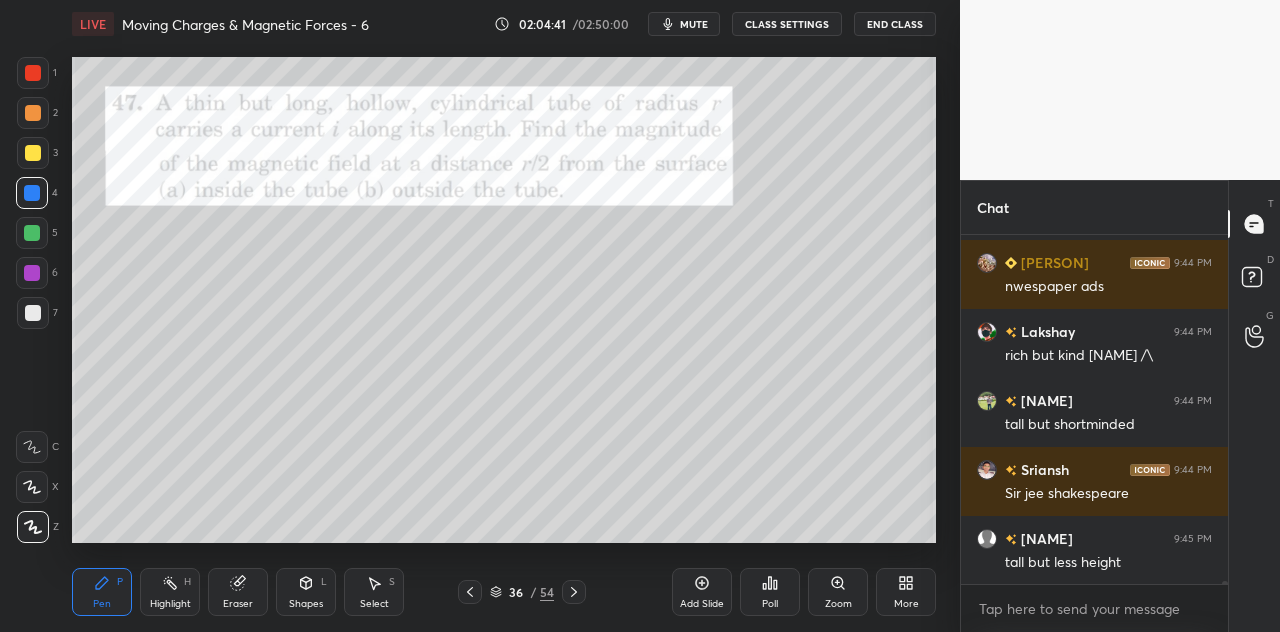scroll, scrollTop: 42112, scrollLeft: 0, axis: vertical 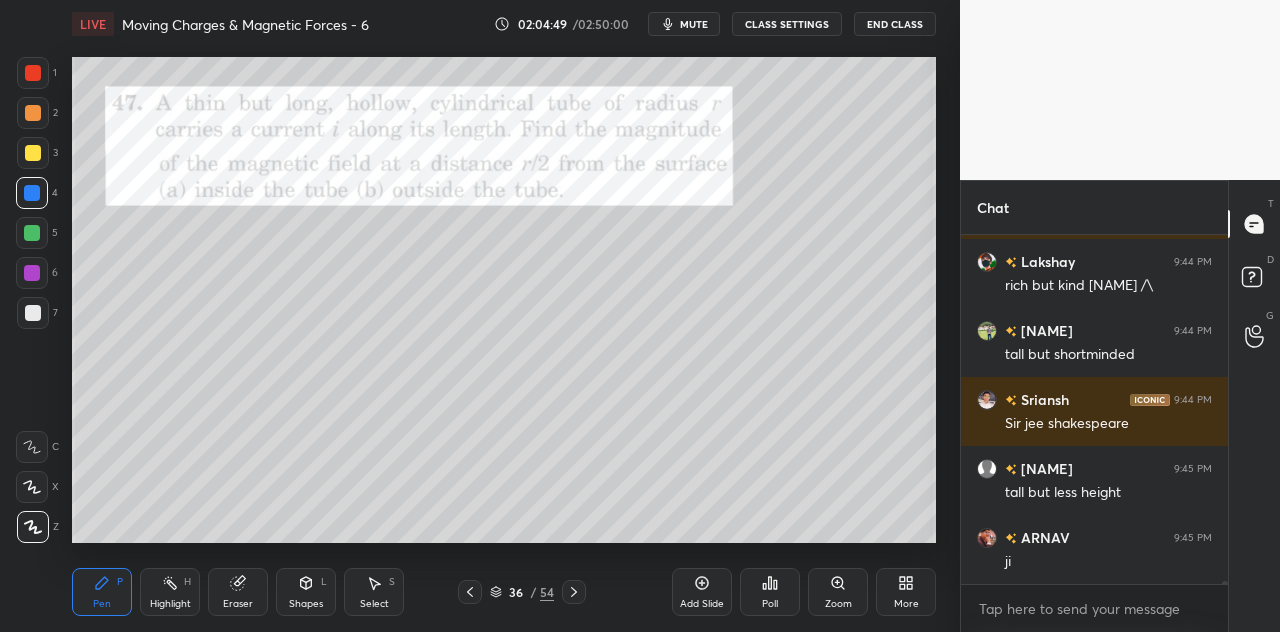 click 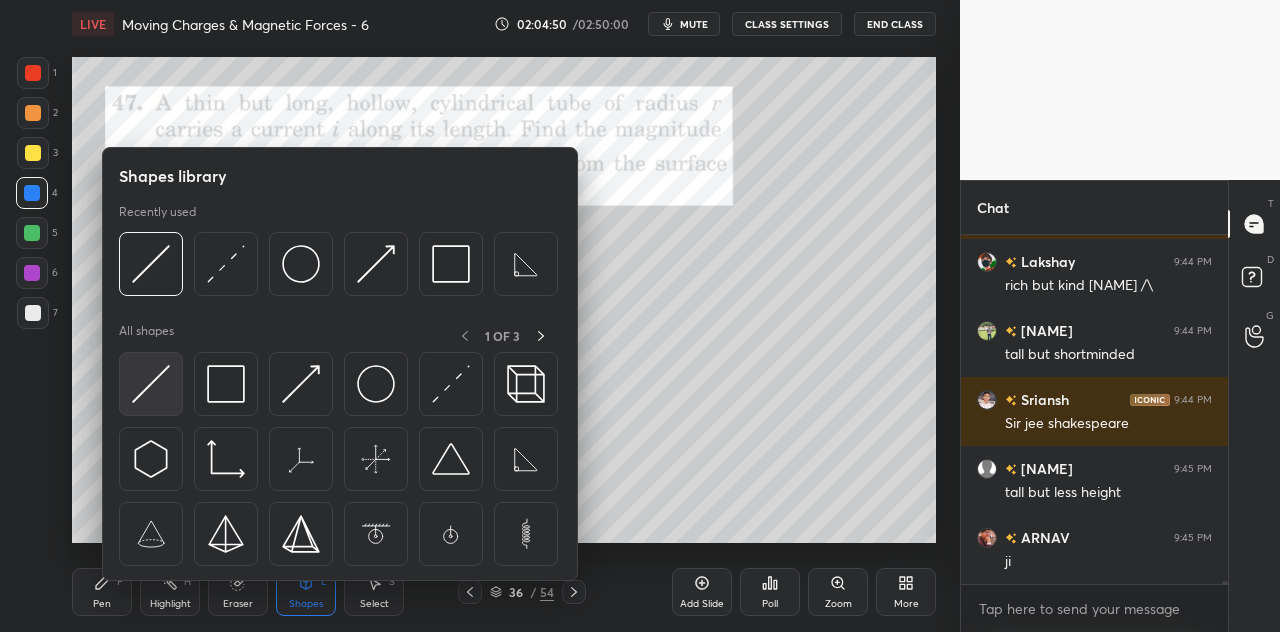 click at bounding box center [151, 384] 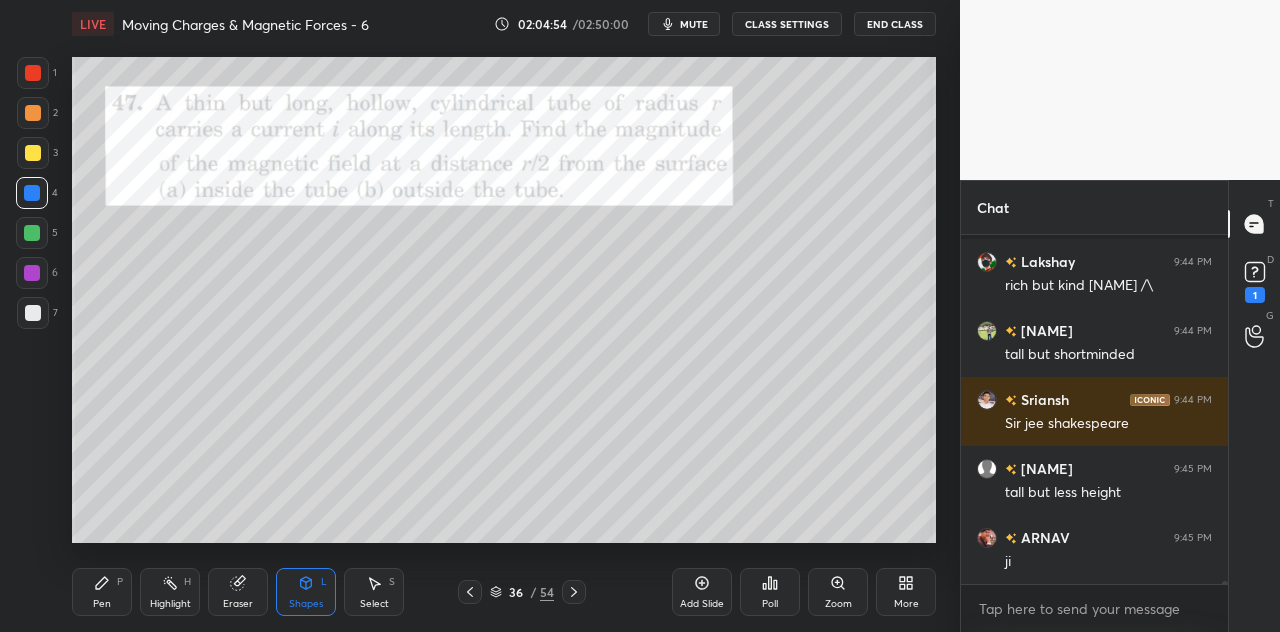 scroll, scrollTop: 42198, scrollLeft: 0, axis: vertical 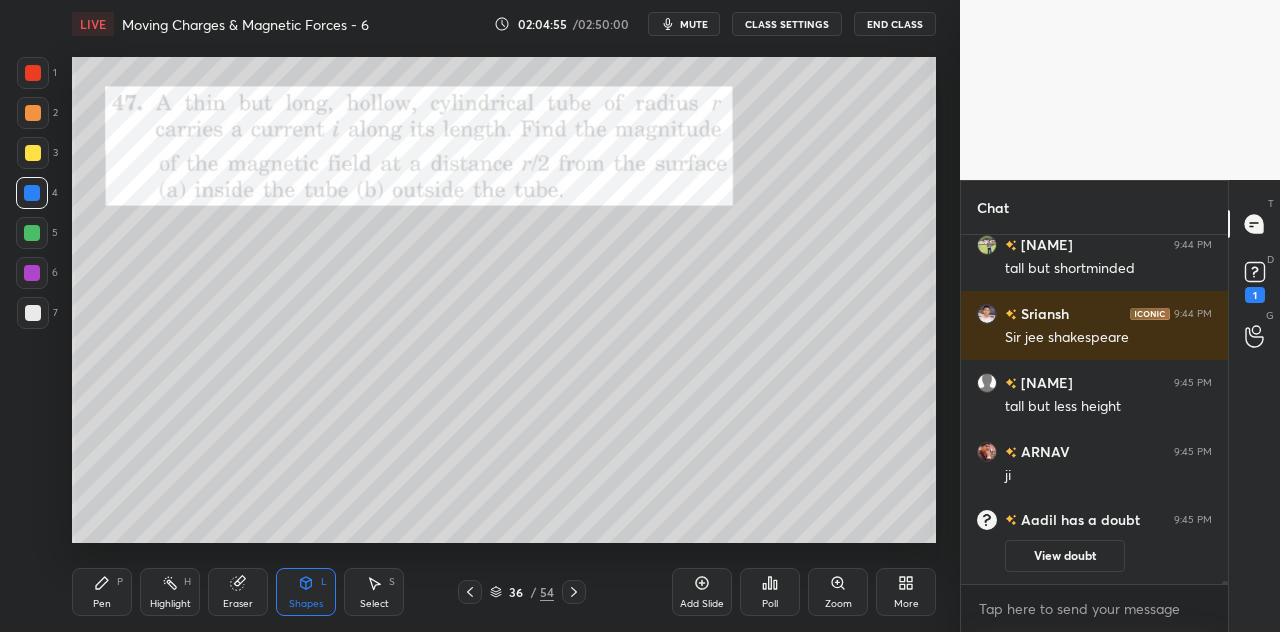 click on "Pen P" at bounding box center [102, 592] 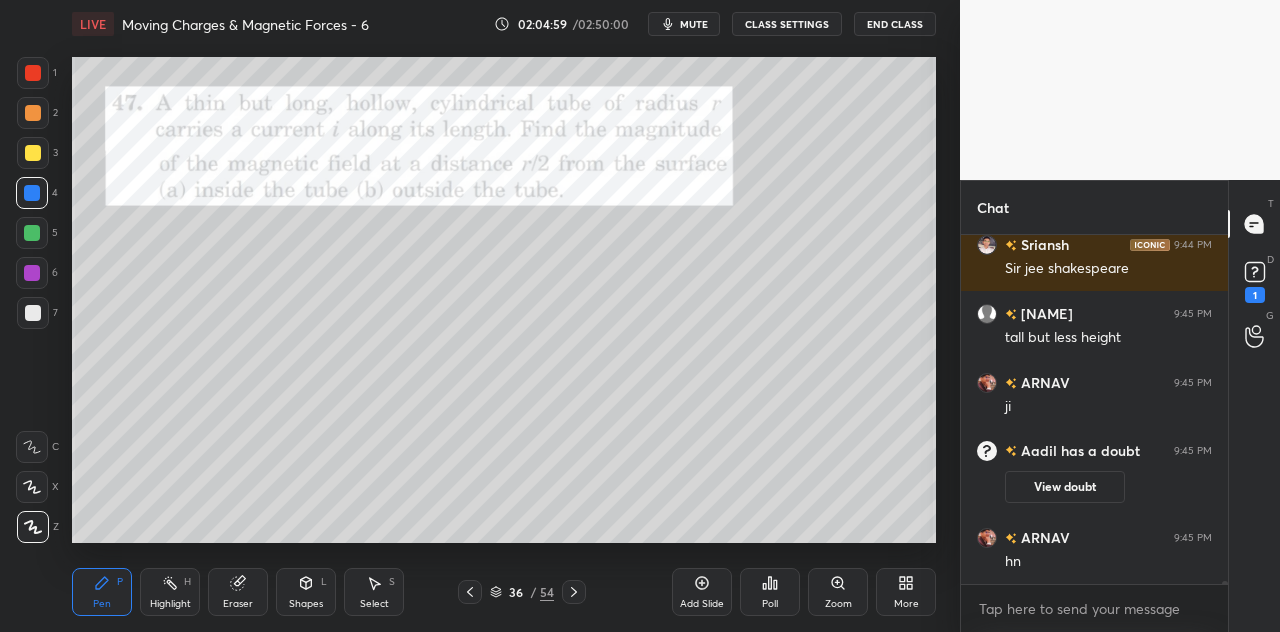 scroll, scrollTop: 41360, scrollLeft: 0, axis: vertical 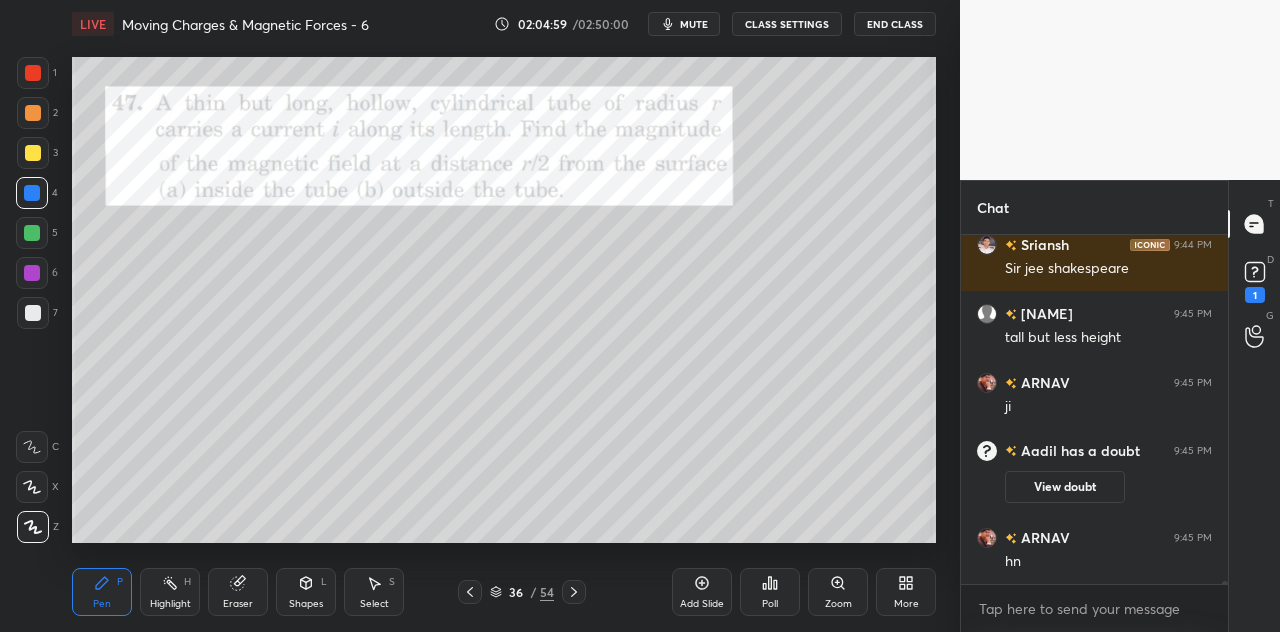click on "Shapes L" at bounding box center (306, 592) 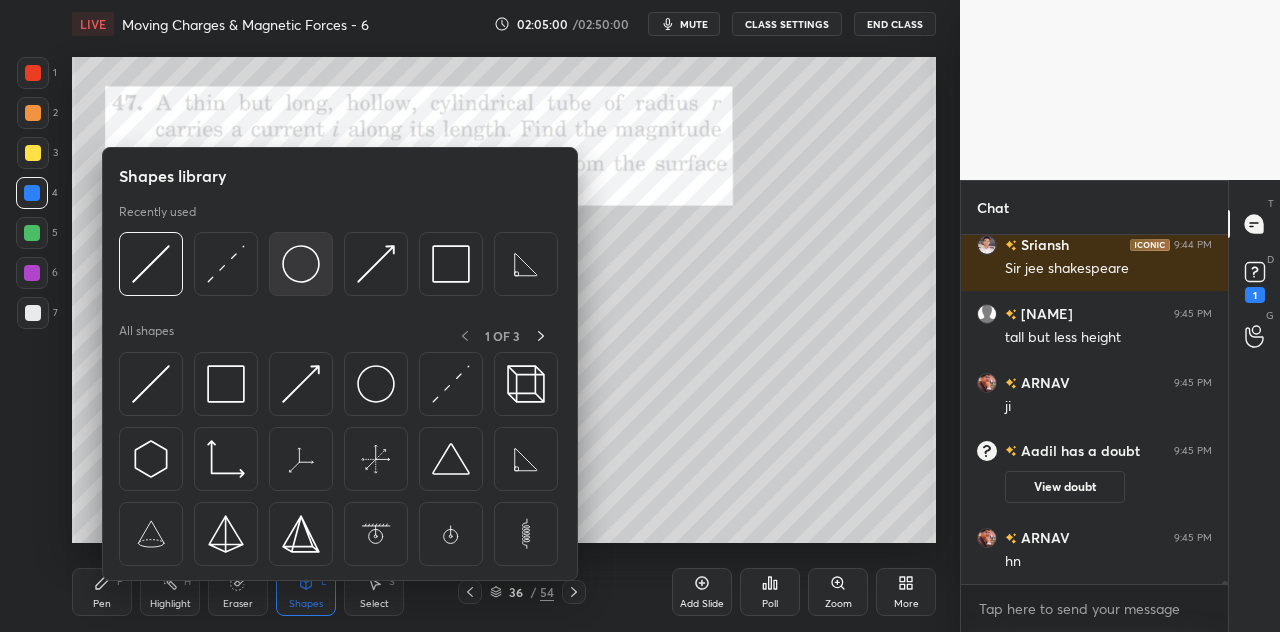 click at bounding box center (301, 264) 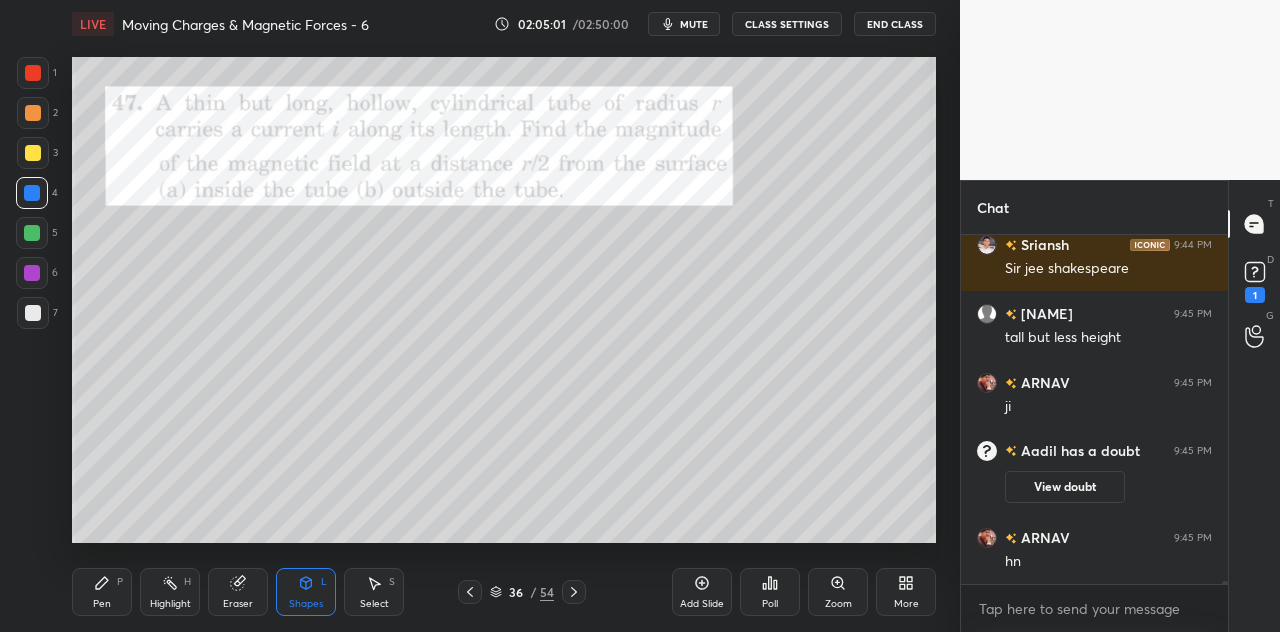 click on "Shapes L" at bounding box center [306, 592] 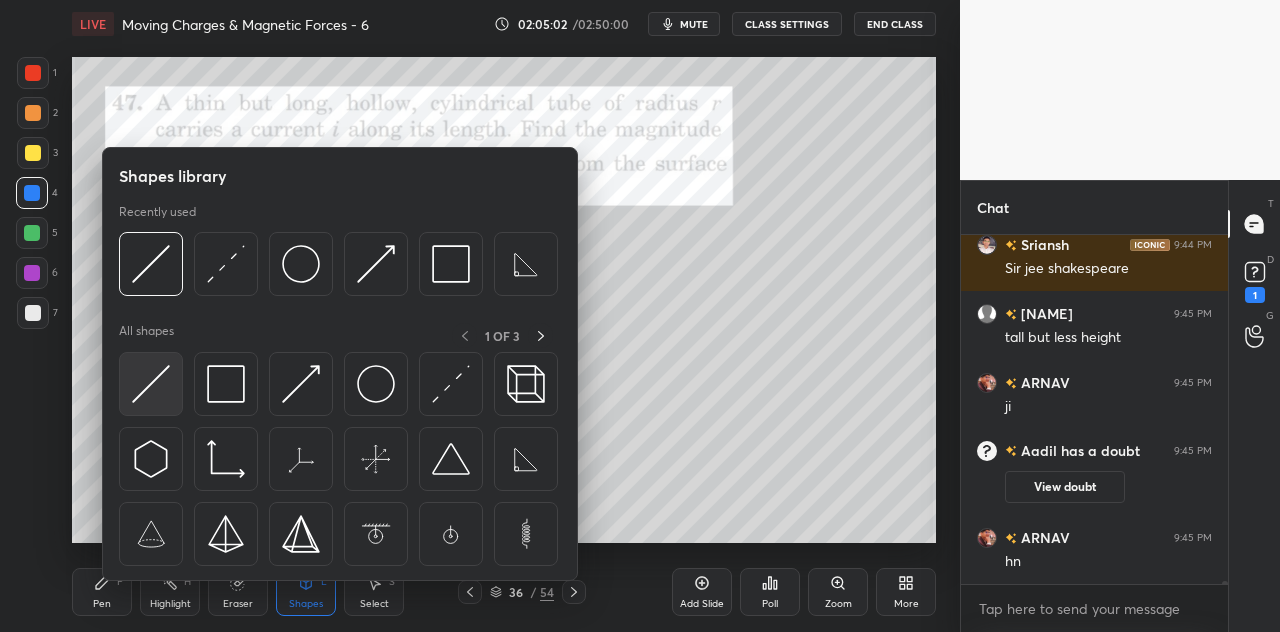 click at bounding box center (151, 384) 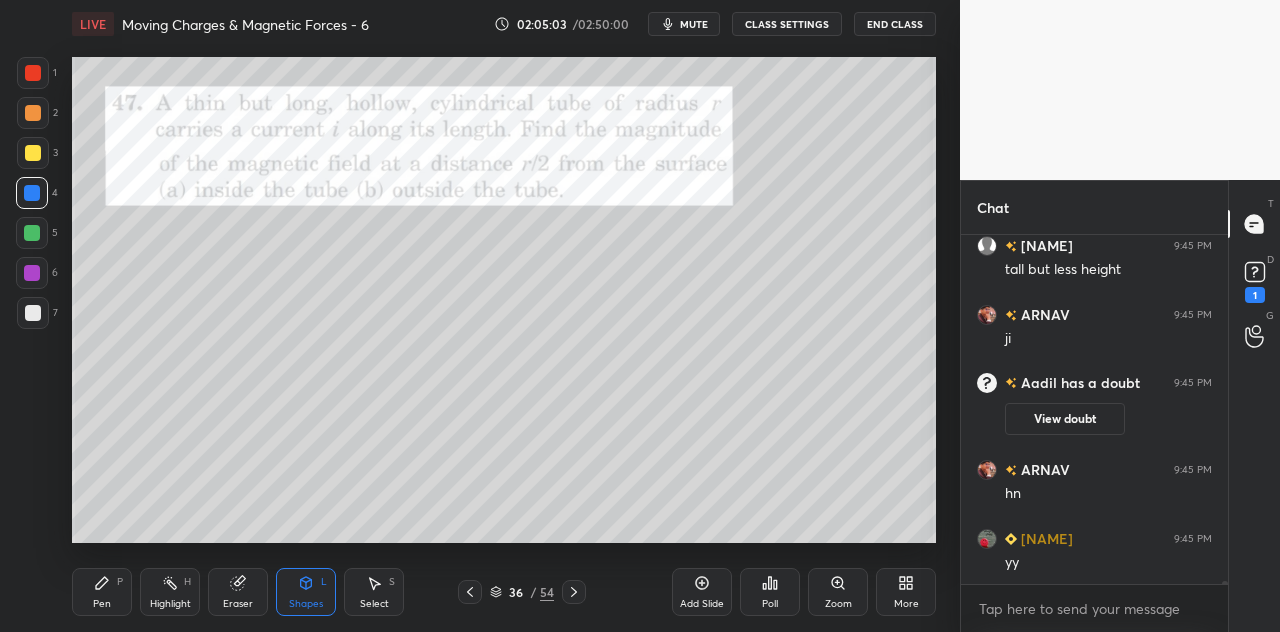 scroll, scrollTop: 41498, scrollLeft: 0, axis: vertical 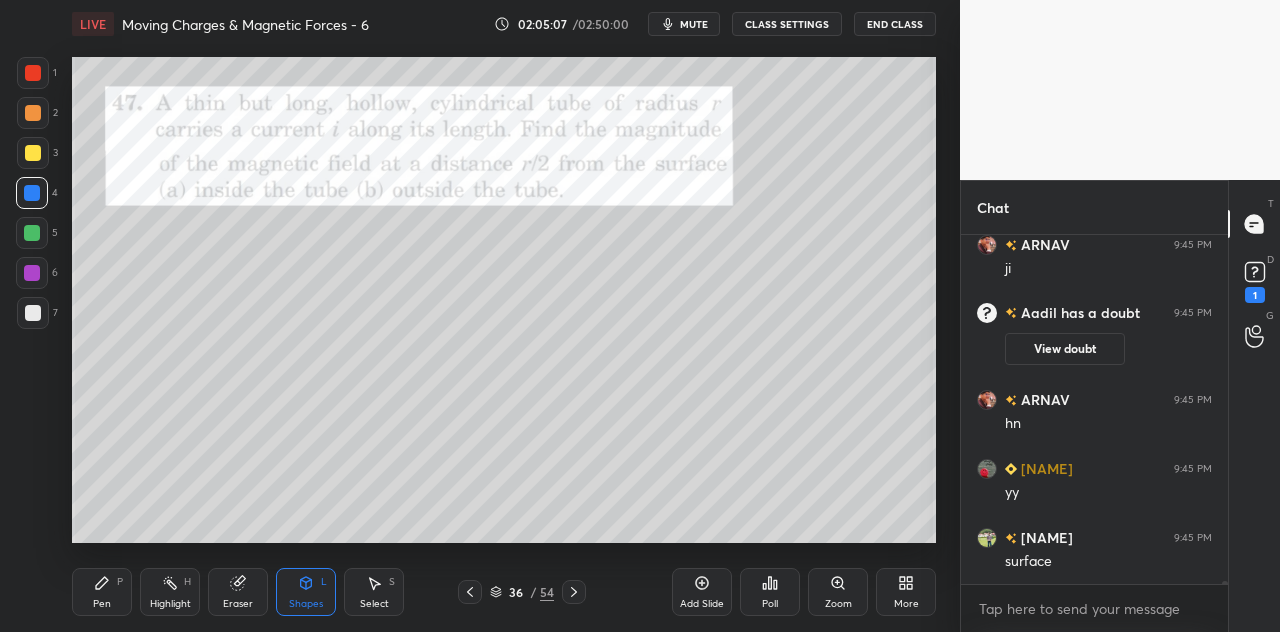 click on "Pen P" at bounding box center (102, 592) 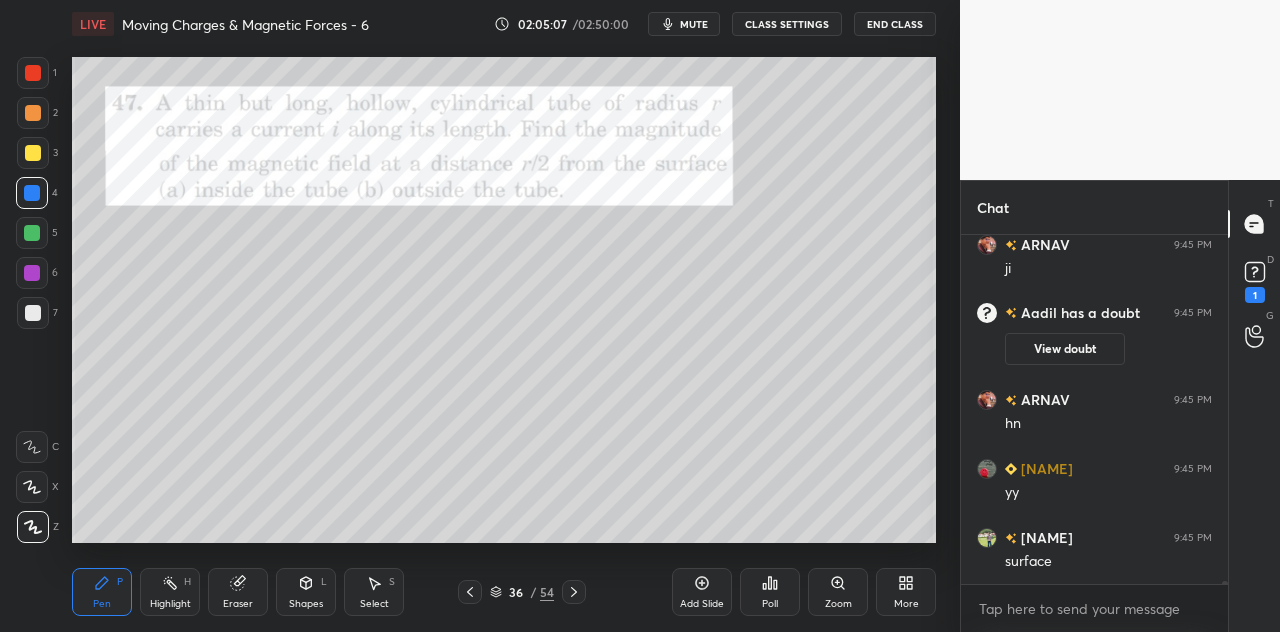 click on "Shapes L" at bounding box center [306, 592] 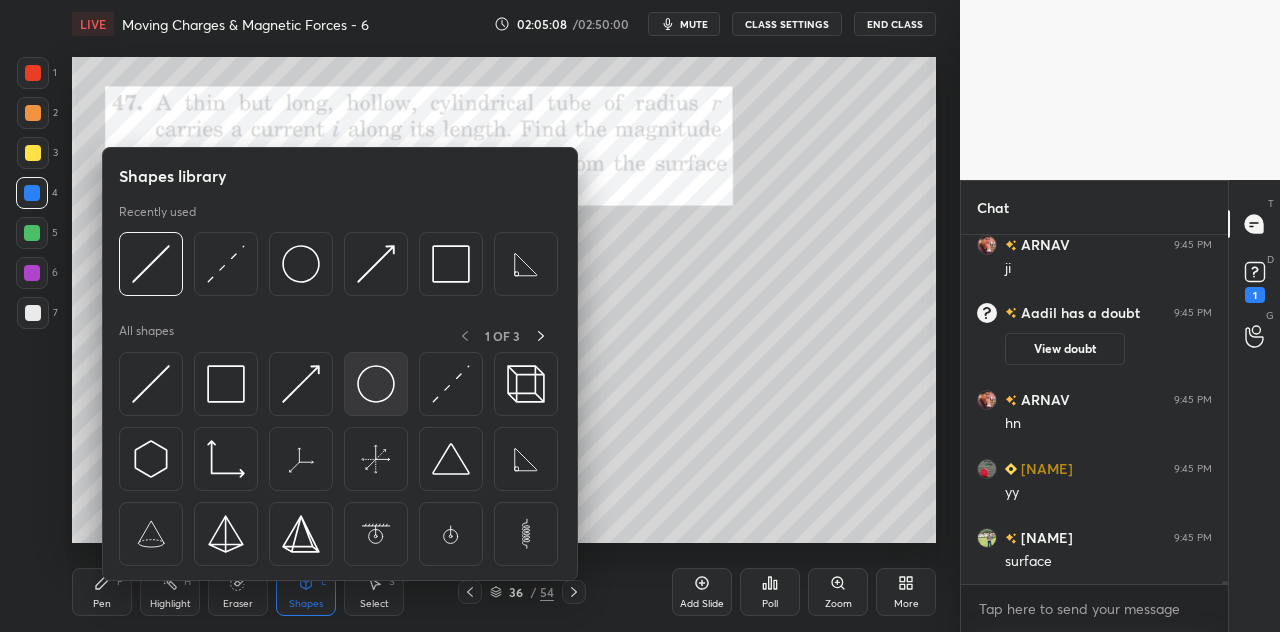 click at bounding box center (376, 384) 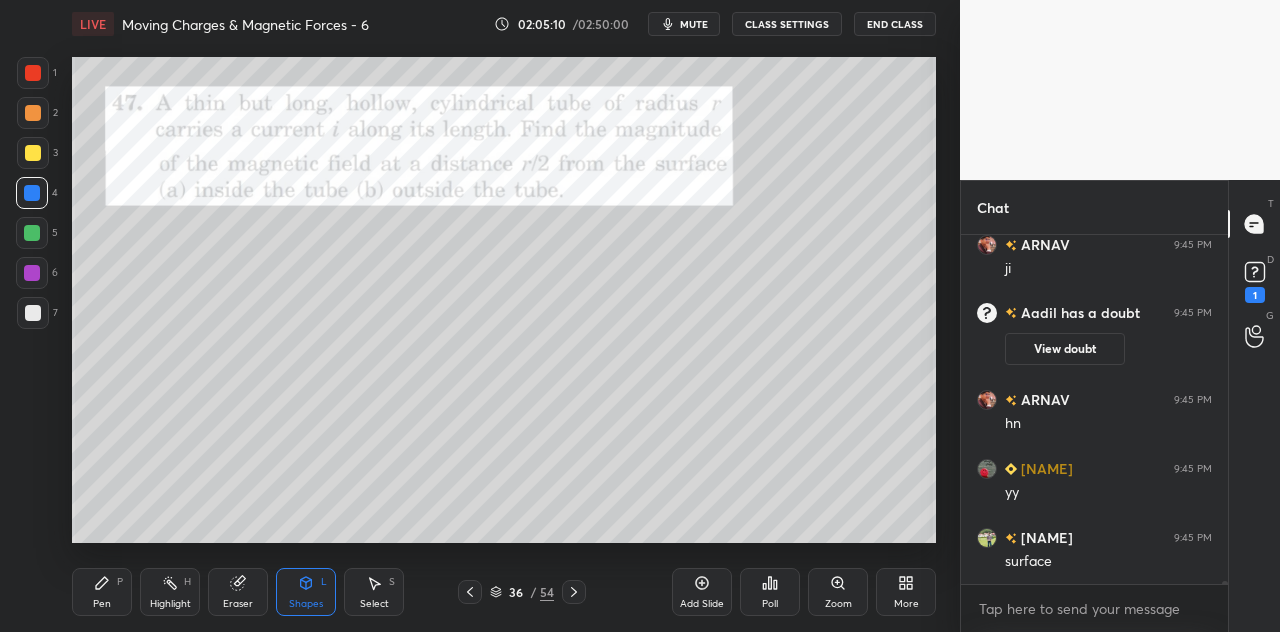 scroll, scrollTop: 41510, scrollLeft: 0, axis: vertical 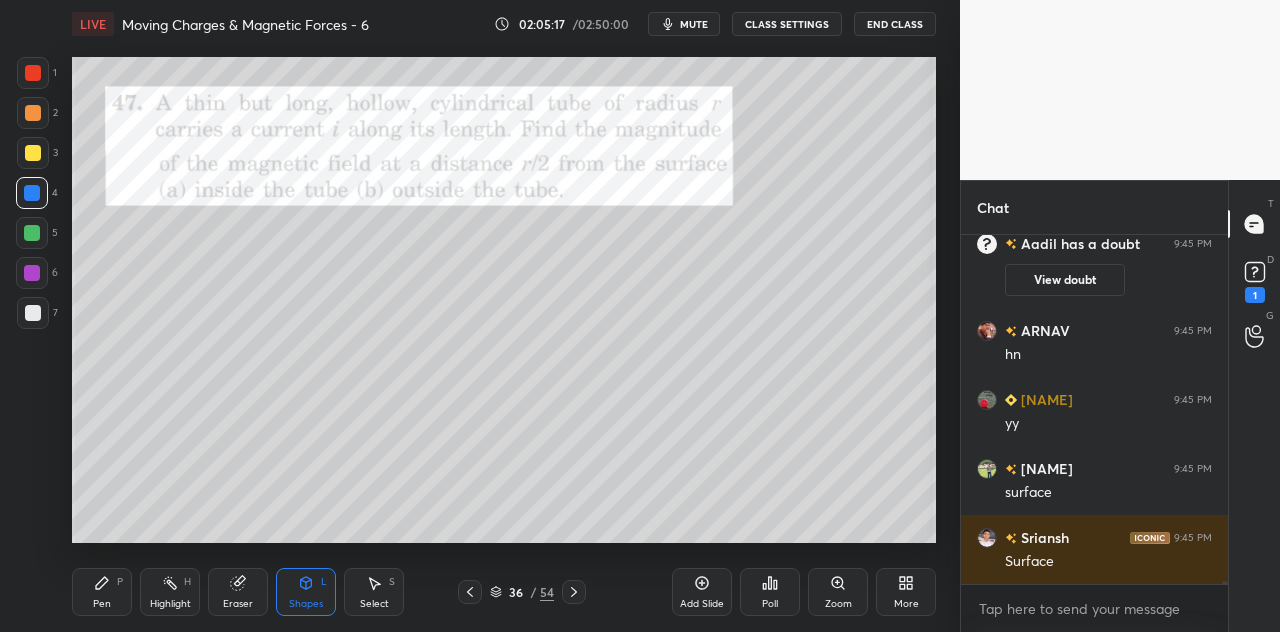 click on "Pen P" at bounding box center [102, 592] 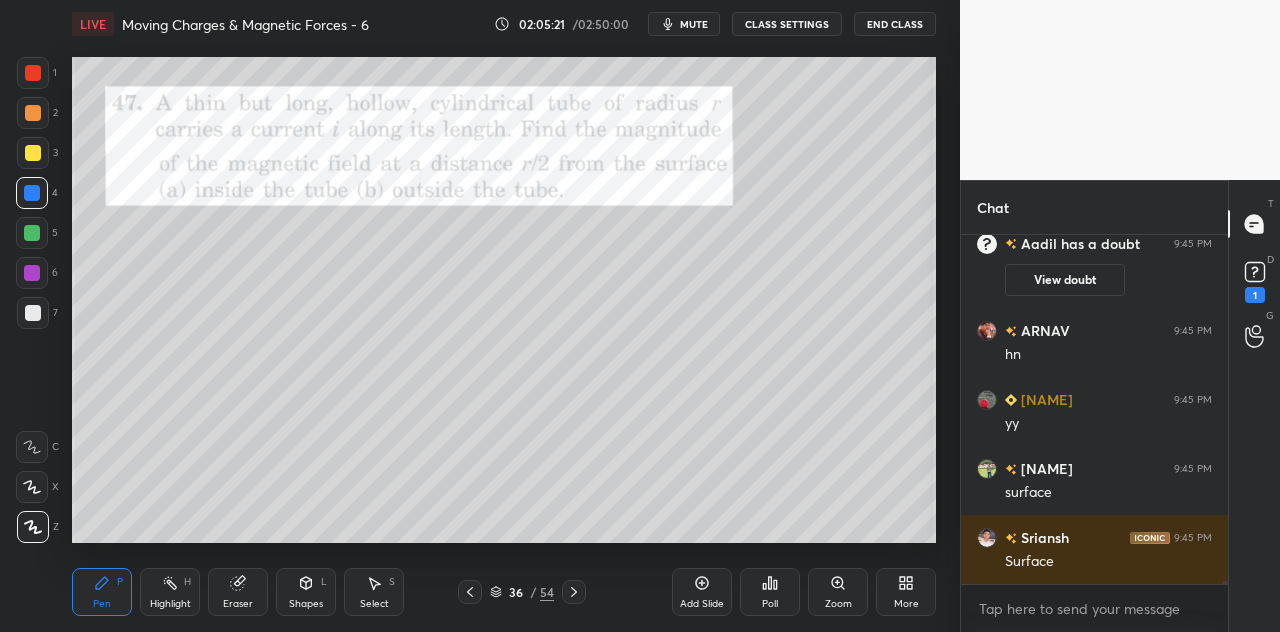 click at bounding box center (33, 73) 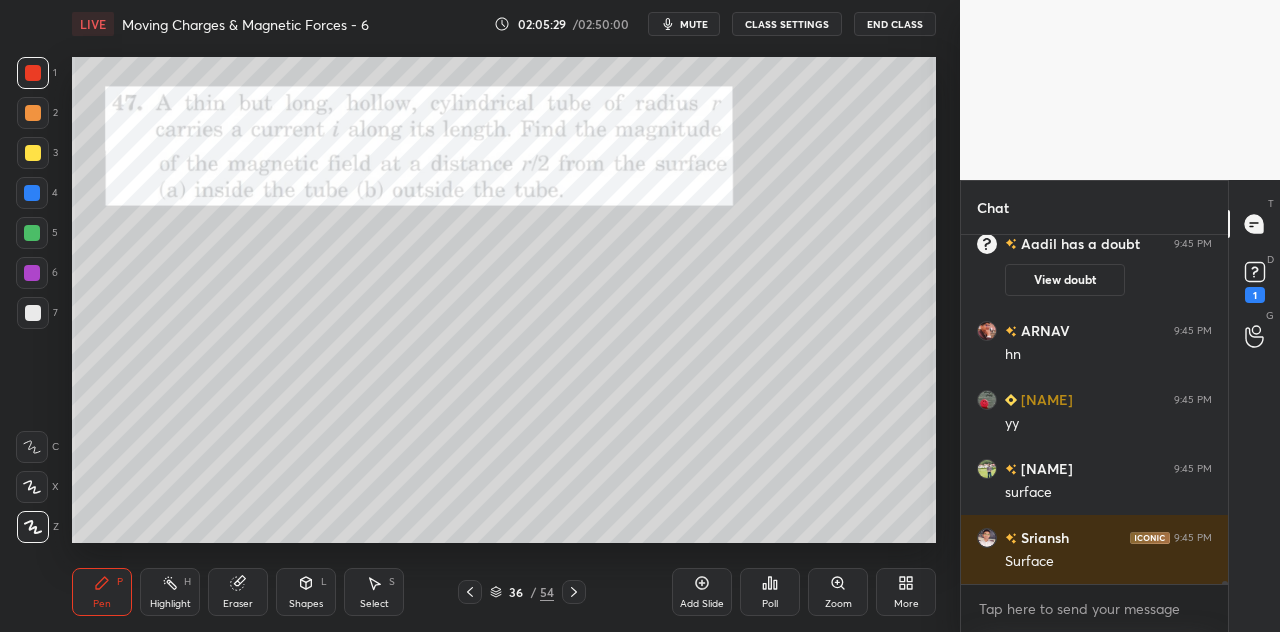 click on "Shapes L" at bounding box center [306, 592] 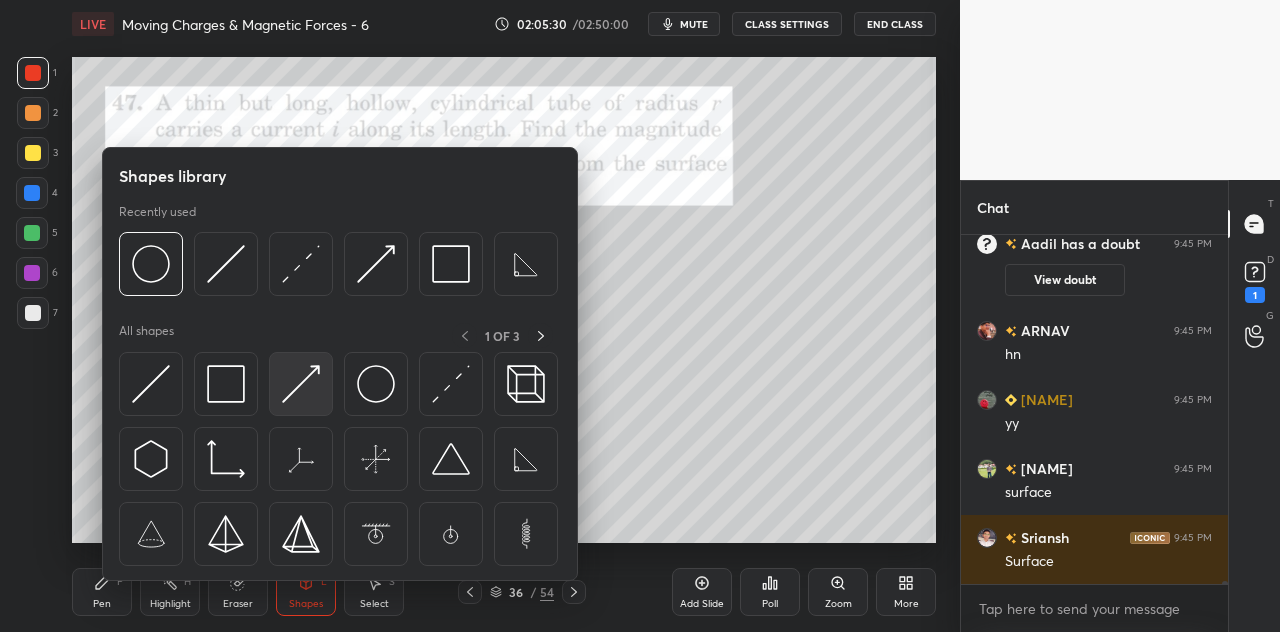 click at bounding box center (301, 384) 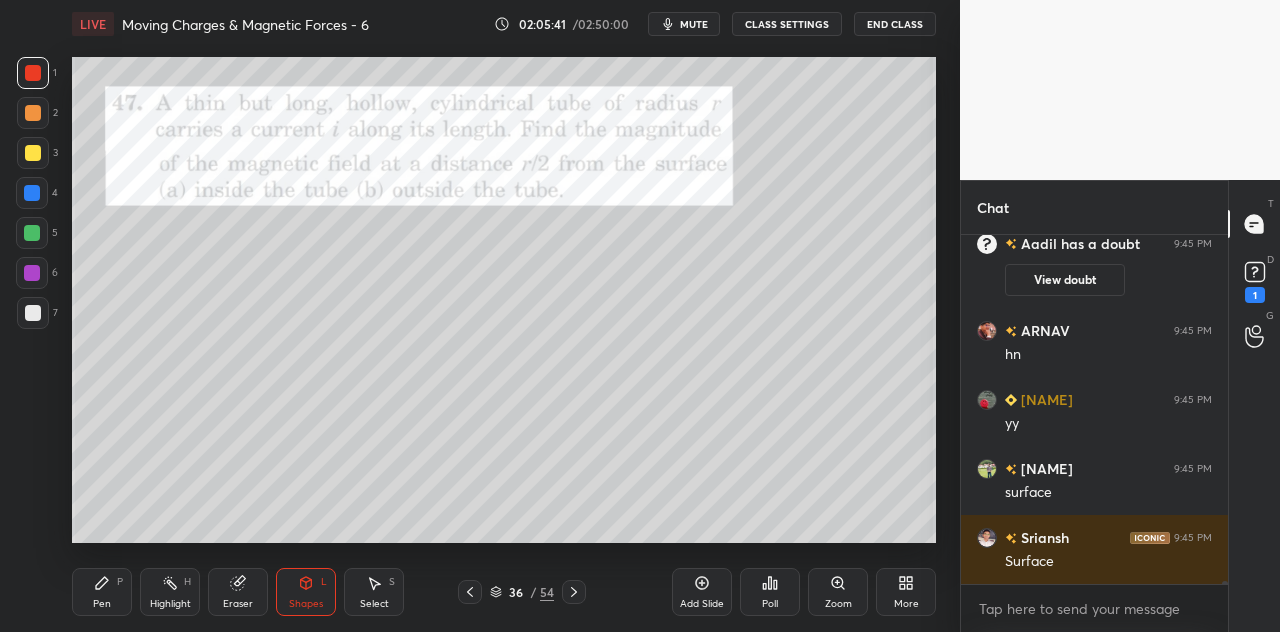 click 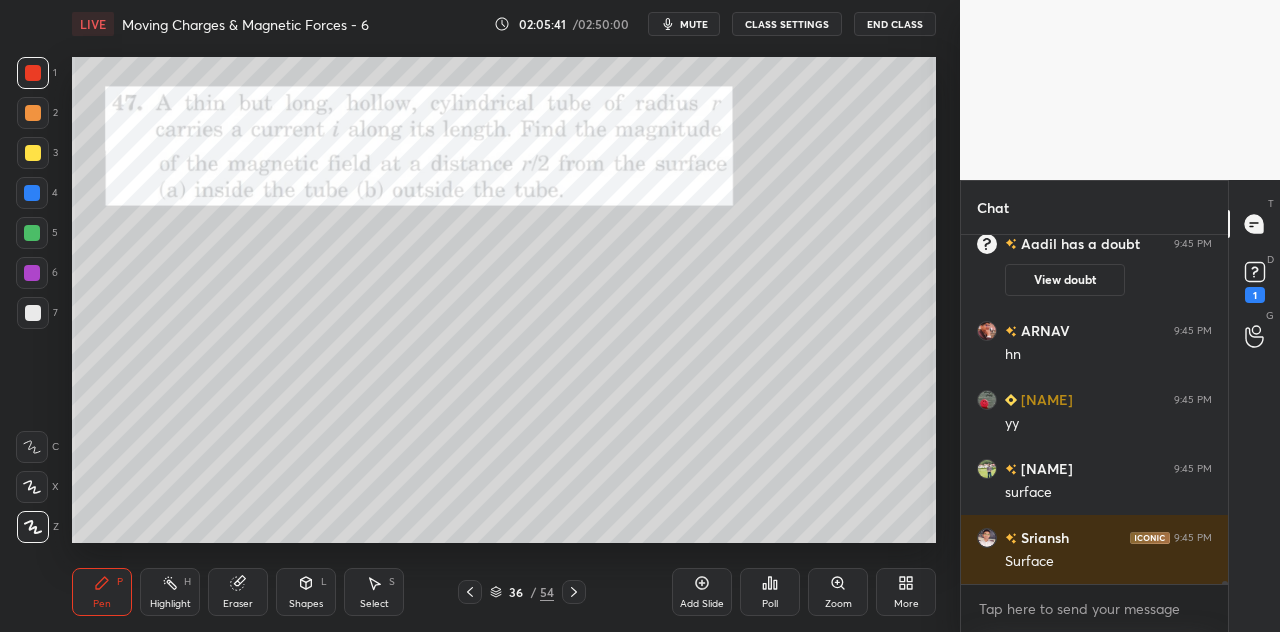 scroll, scrollTop: 41578, scrollLeft: 0, axis: vertical 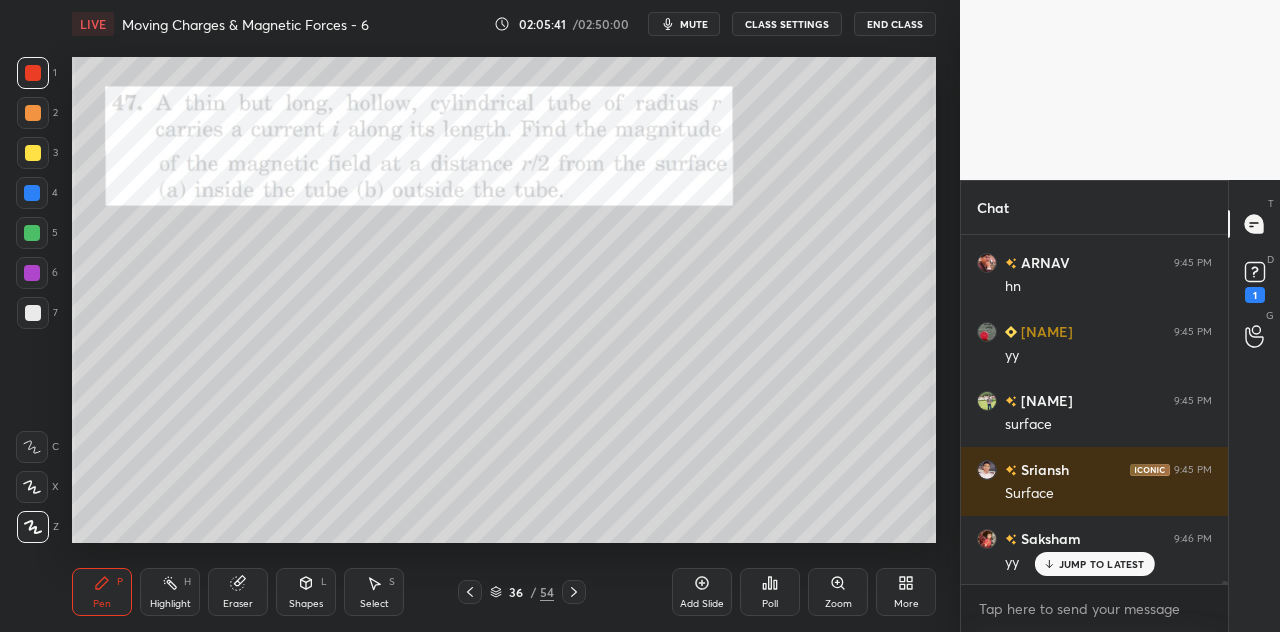 click at bounding box center [33, 153] 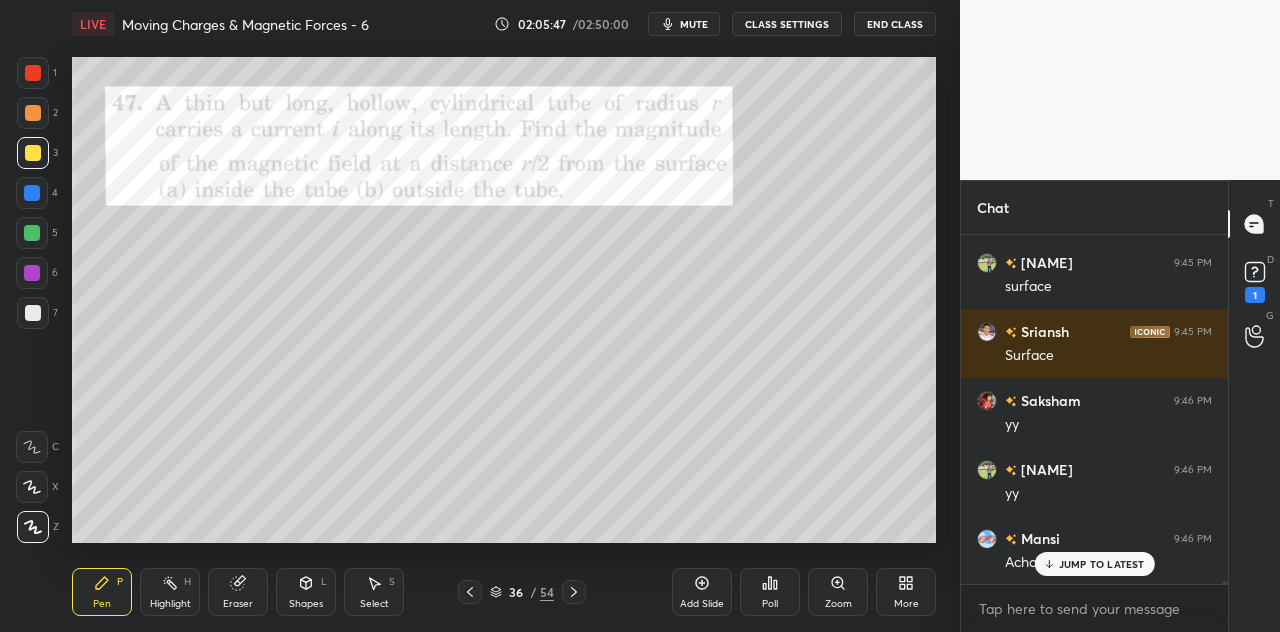 scroll, scrollTop: 41786, scrollLeft: 0, axis: vertical 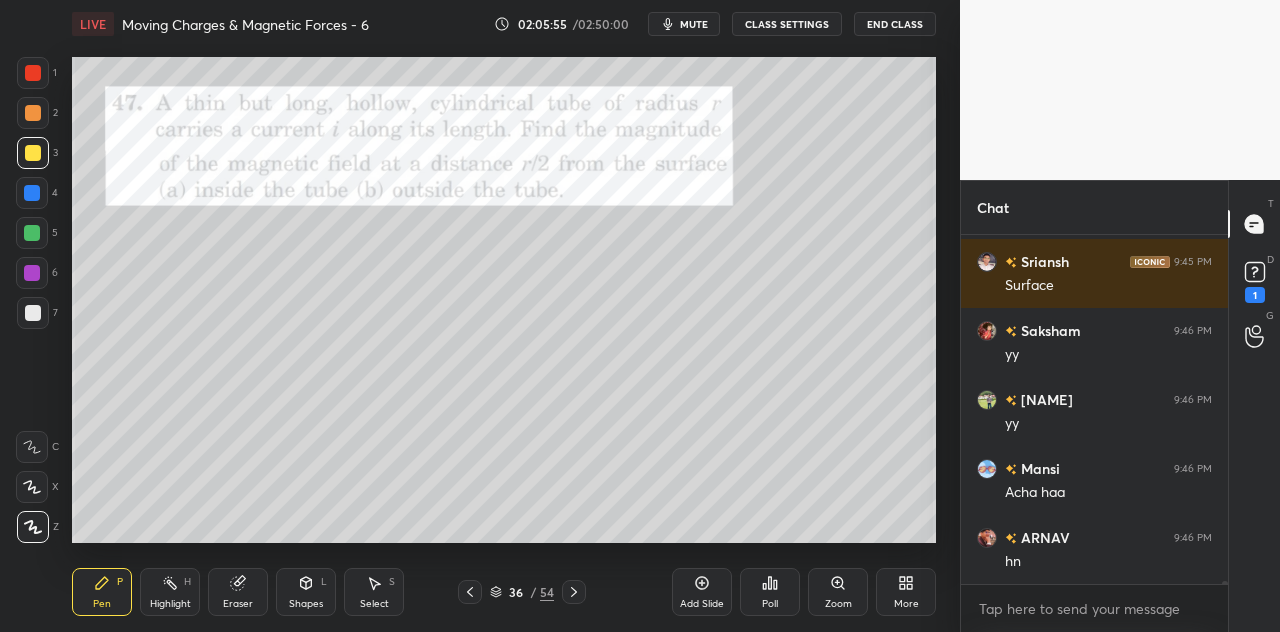 click at bounding box center (33, 73) 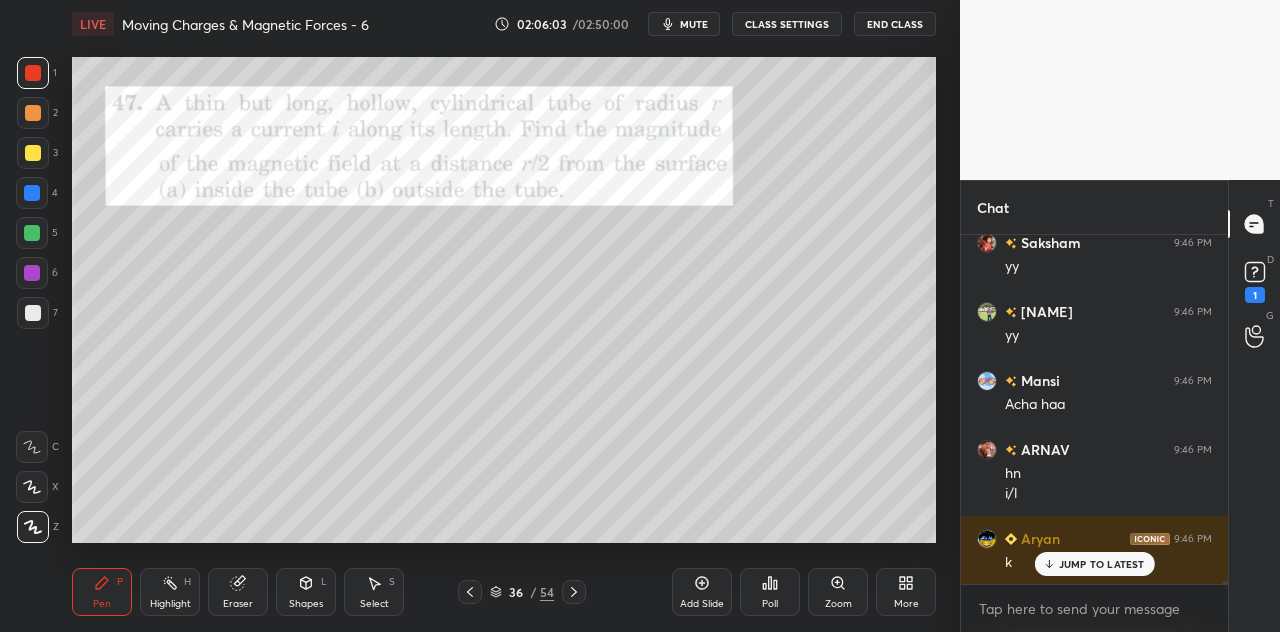 scroll, scrollTop: 41944, scrollLeft: 0, axis: vertical 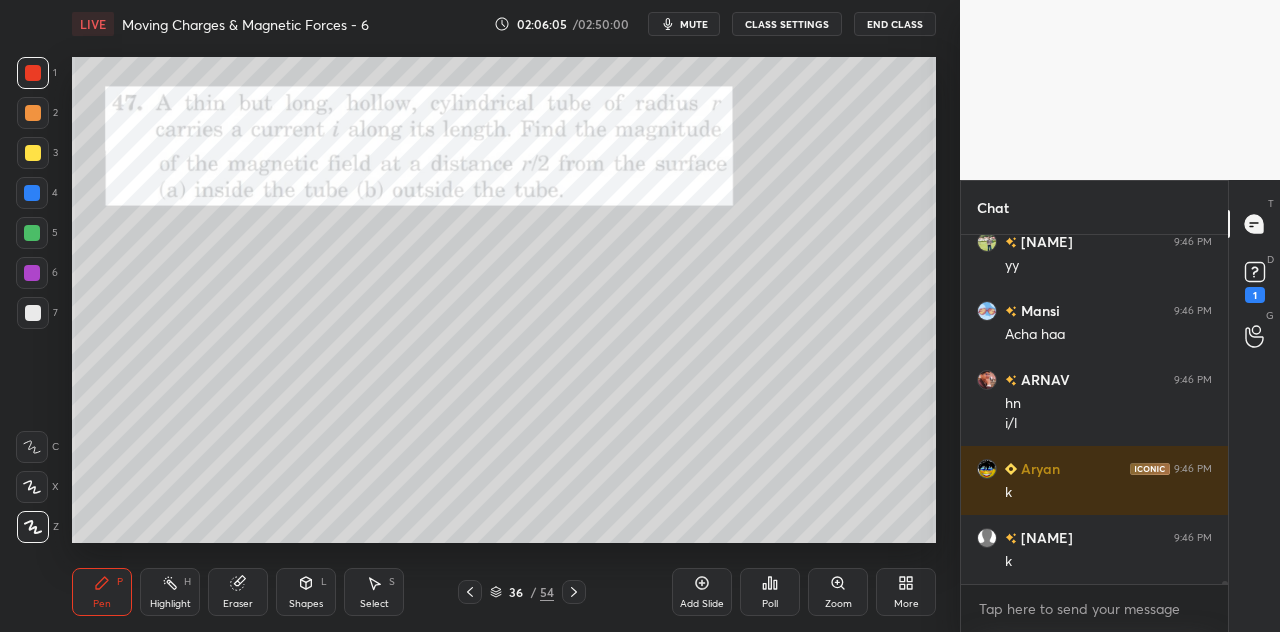 click on "Pen P" at bounding box center (102, 592) 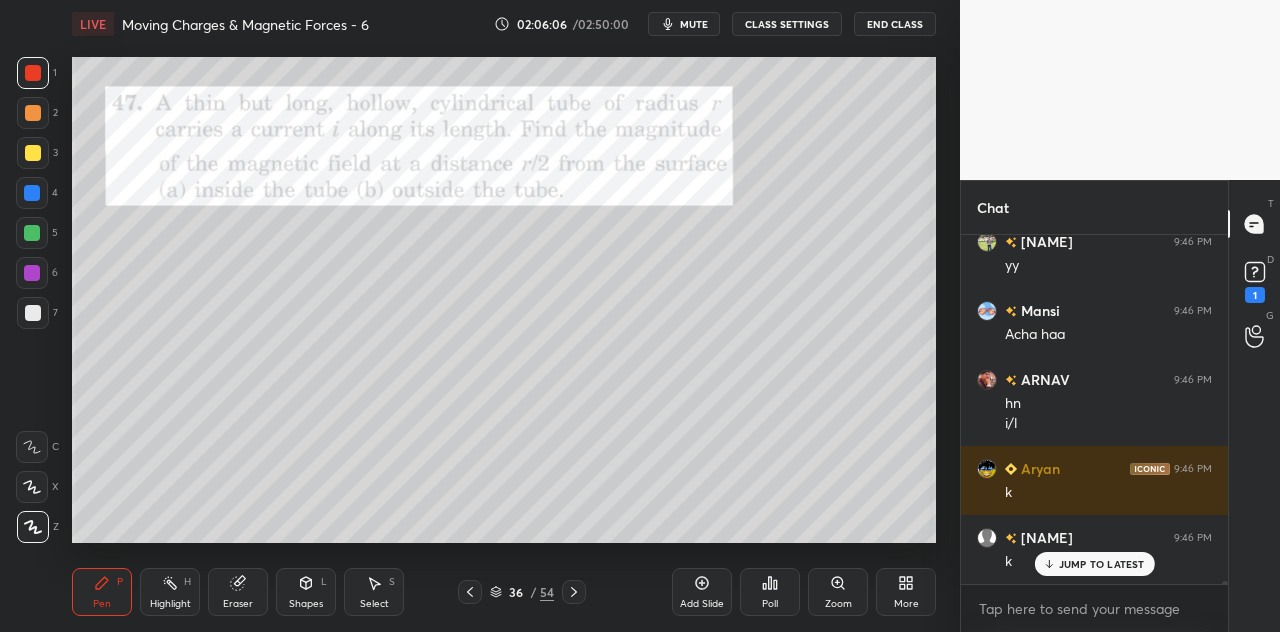 scroll, scrollTop: 42012, scrollLeft: 0, axis: vertical 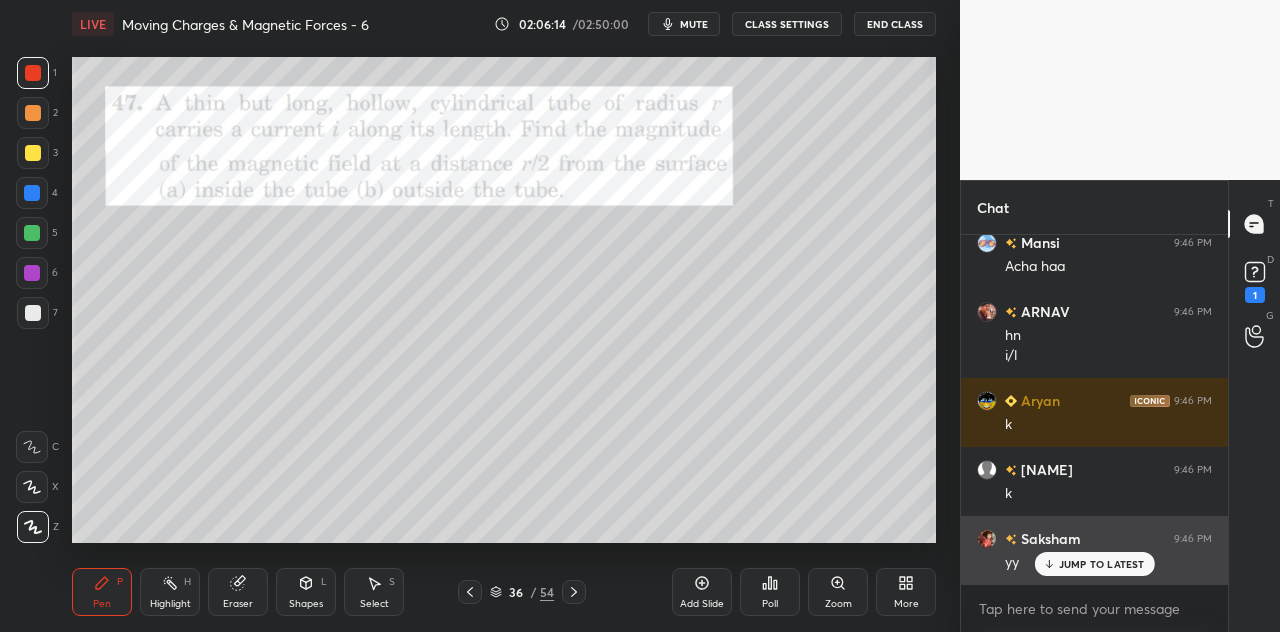 click on "JUMP TO LATEST" at bounding box center (1102, 564) 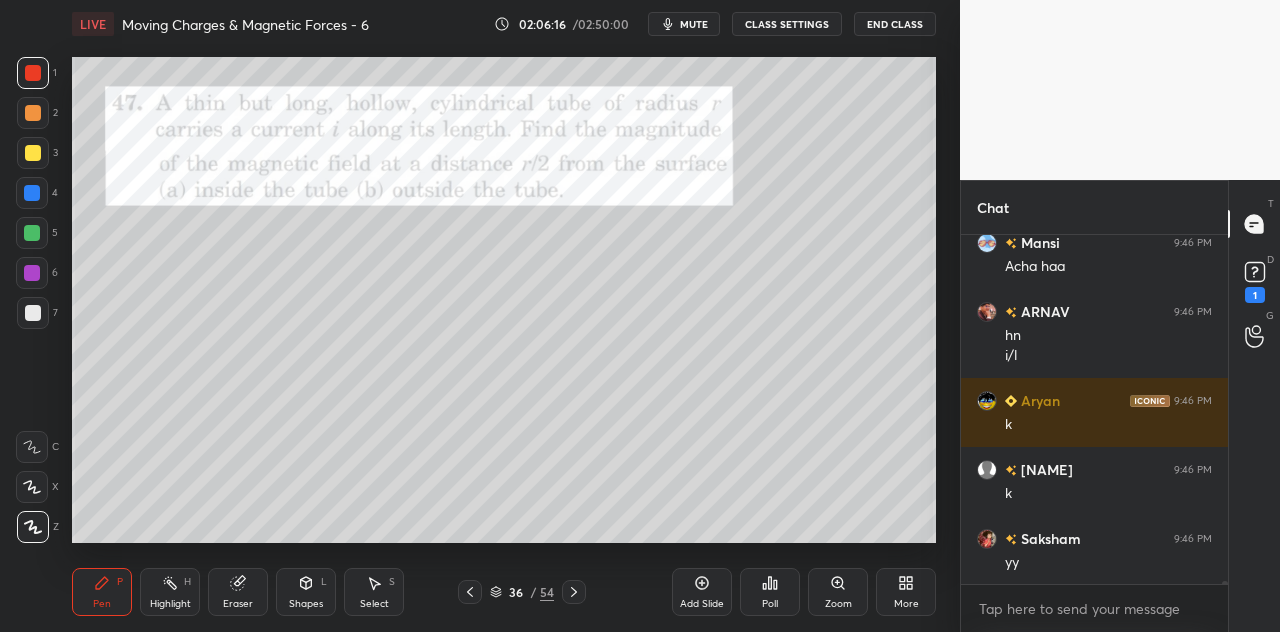 click at bounding box center (33, 153) 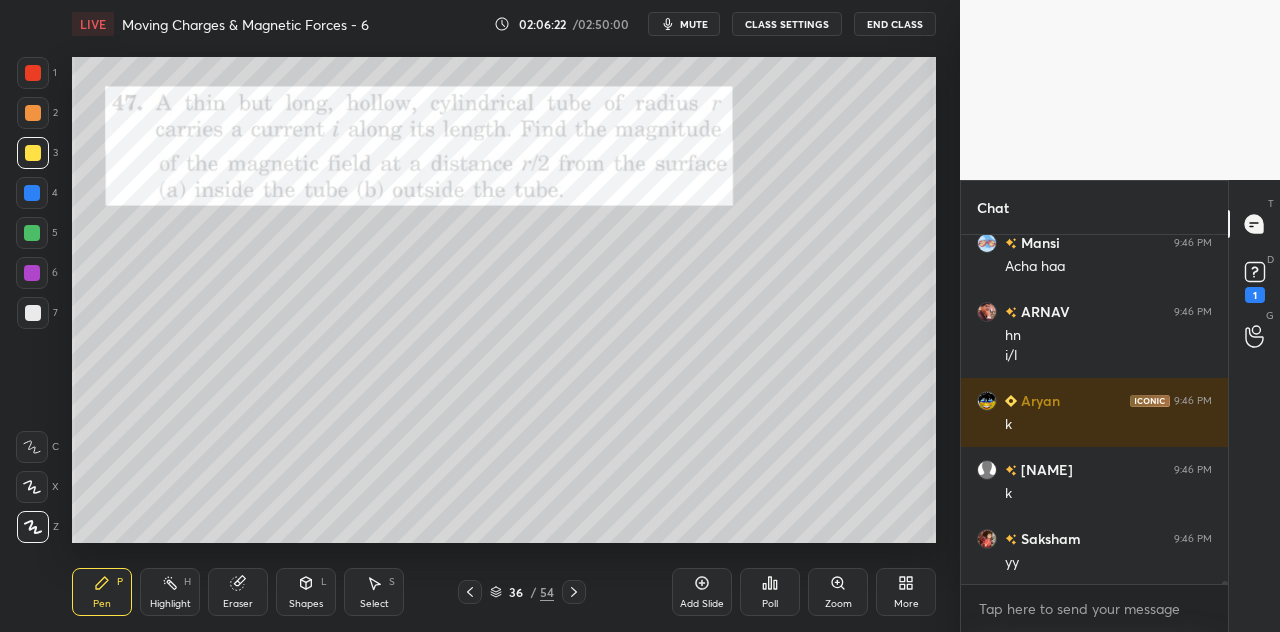 click at bounding box center (33, 73) 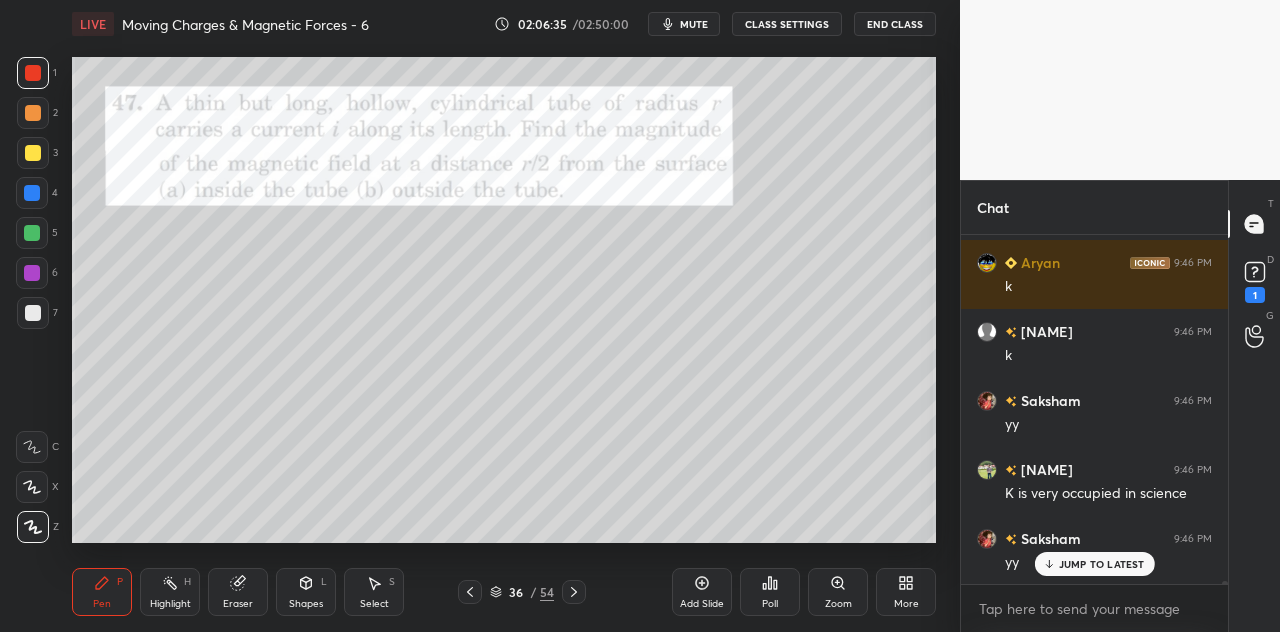 scroll, scrollTop: 42220, scrollLeft: 0, axis: vertical 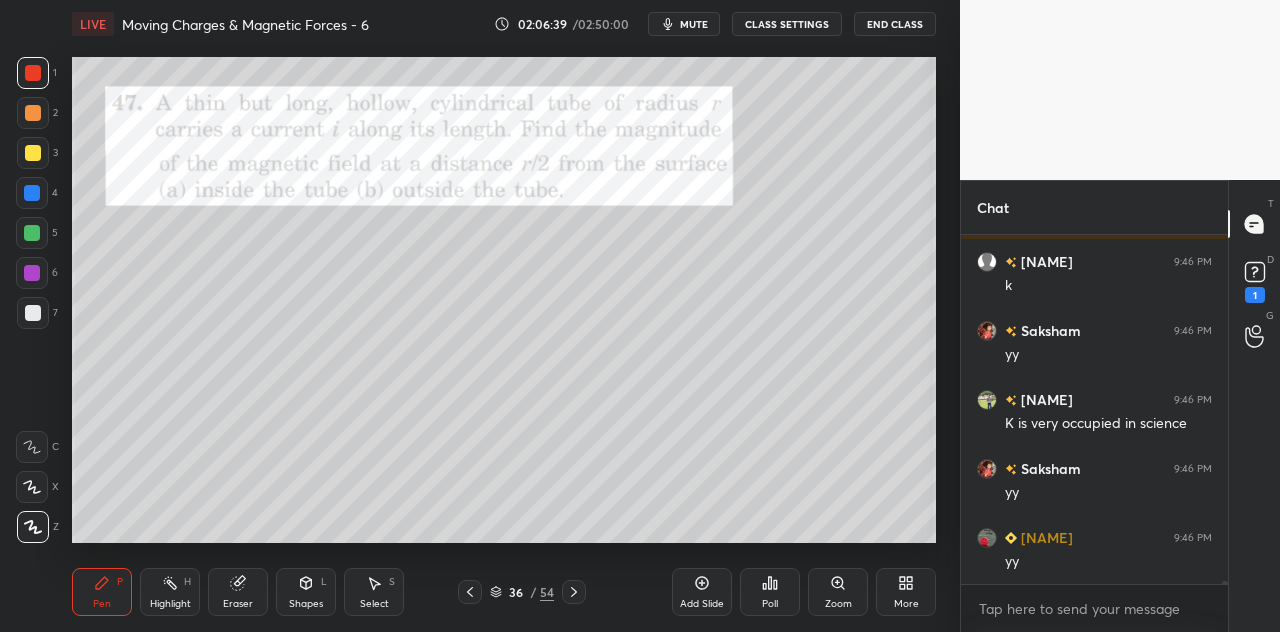 click at bounding box center (32, 193) 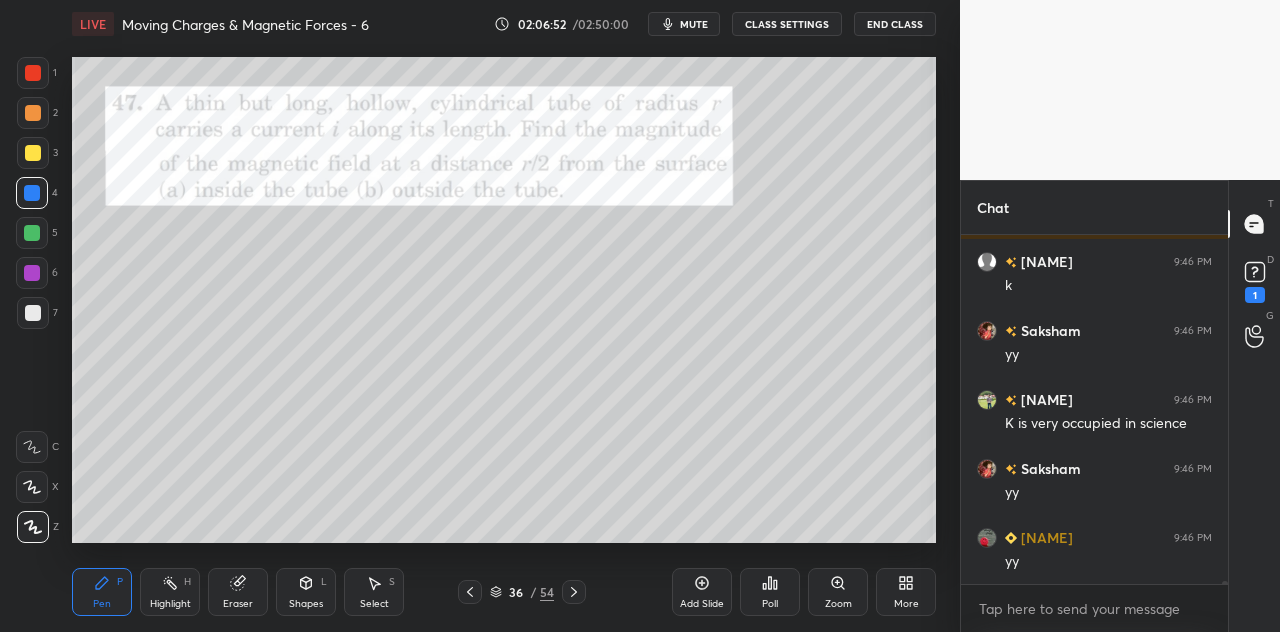click on "Shapes L" at bounding box center [306, 592] 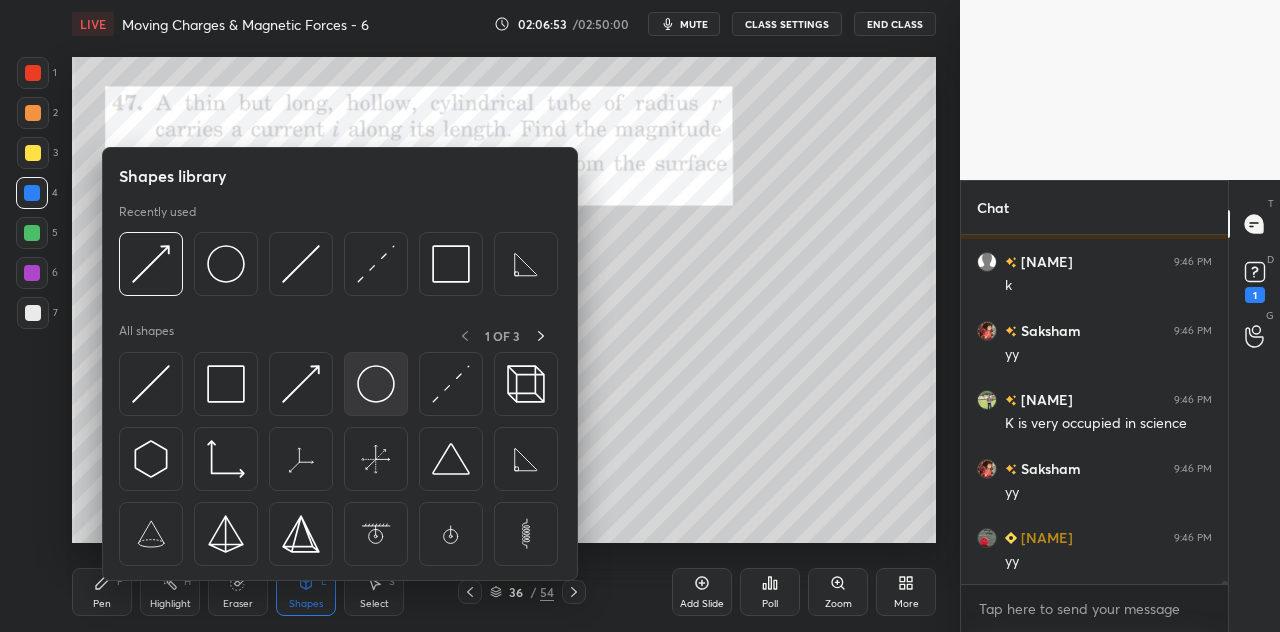 click at bounding box center (376, 384) 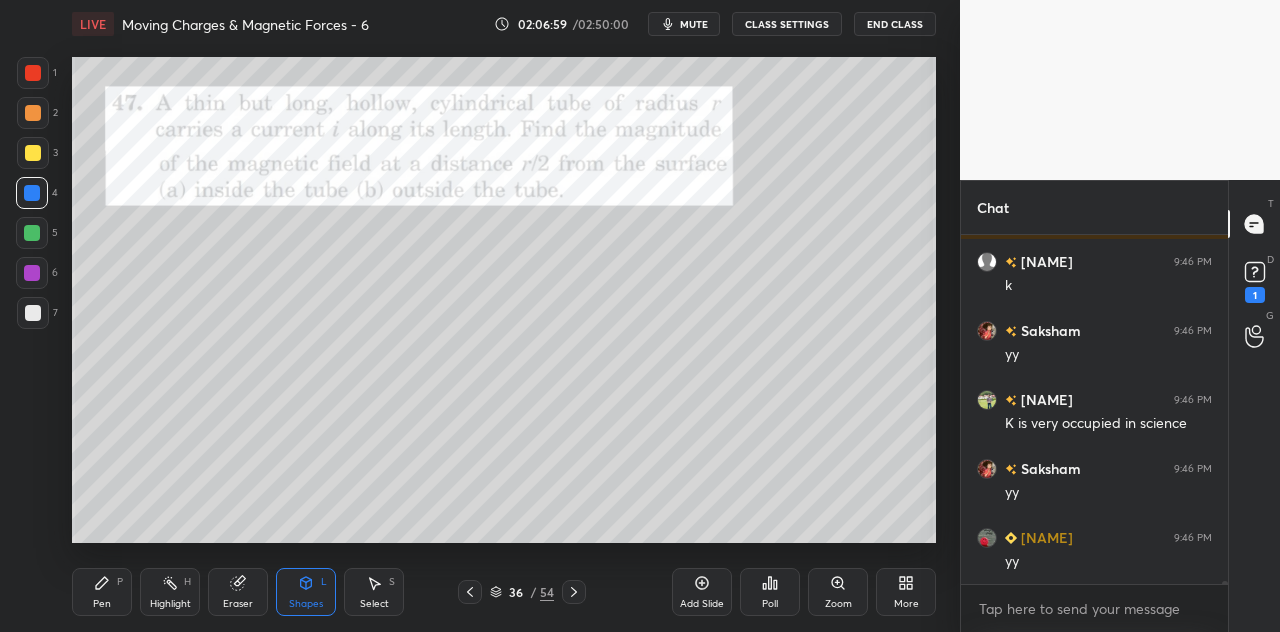click on "Select S" at bounding box center [374, 592] 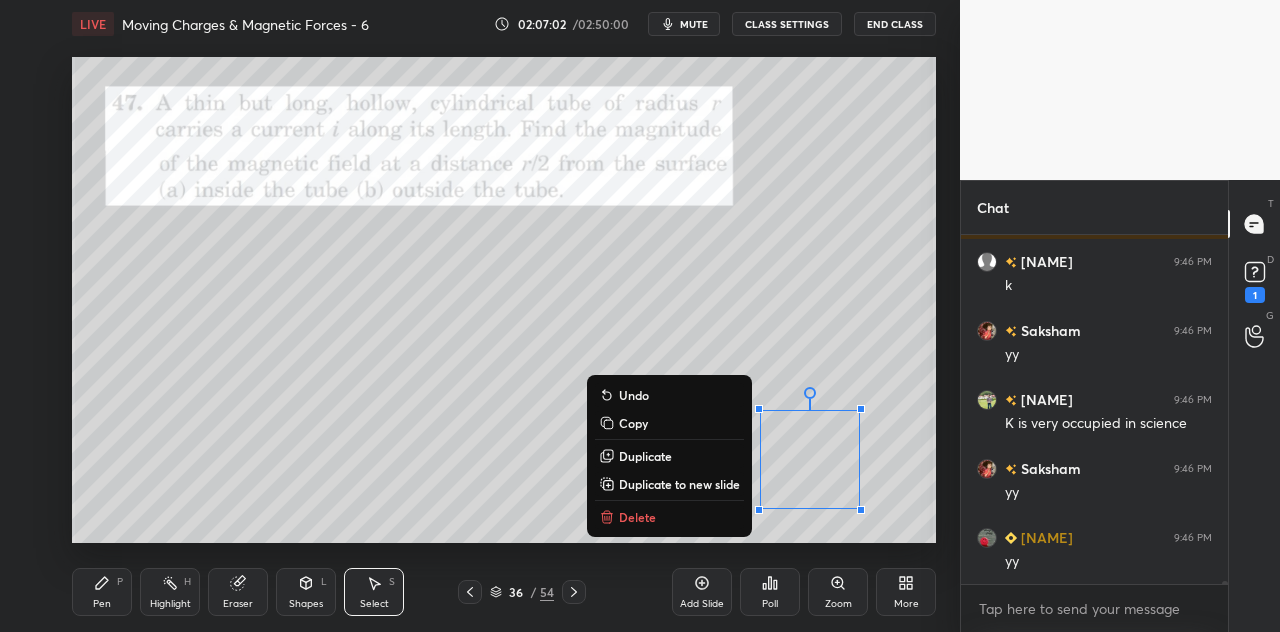 click on "Pen P" at bounding box center [102, 592] 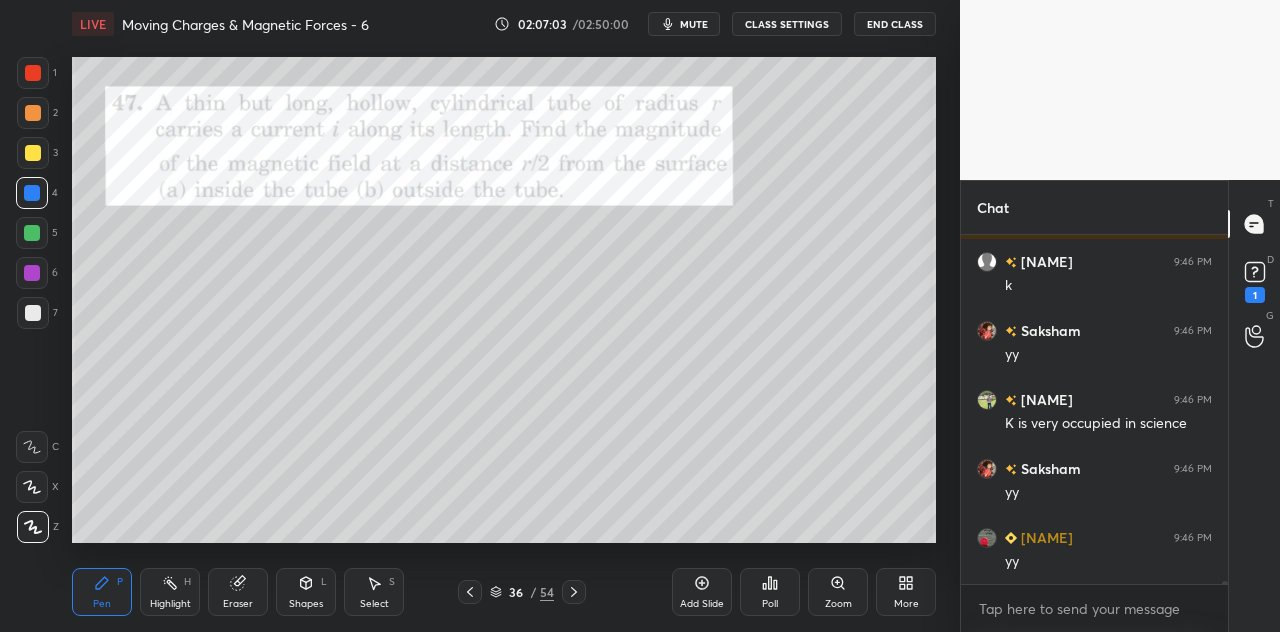 click at bounding box center [33, 113] 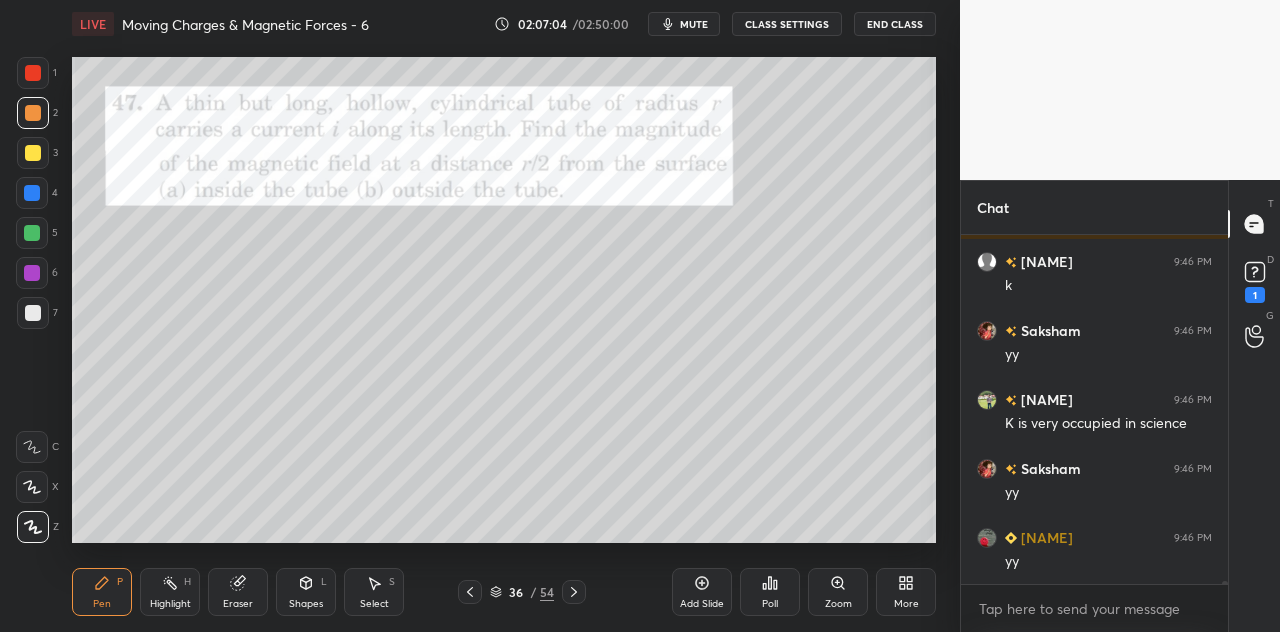click on "Shapes" at bounding box center (306, 604) 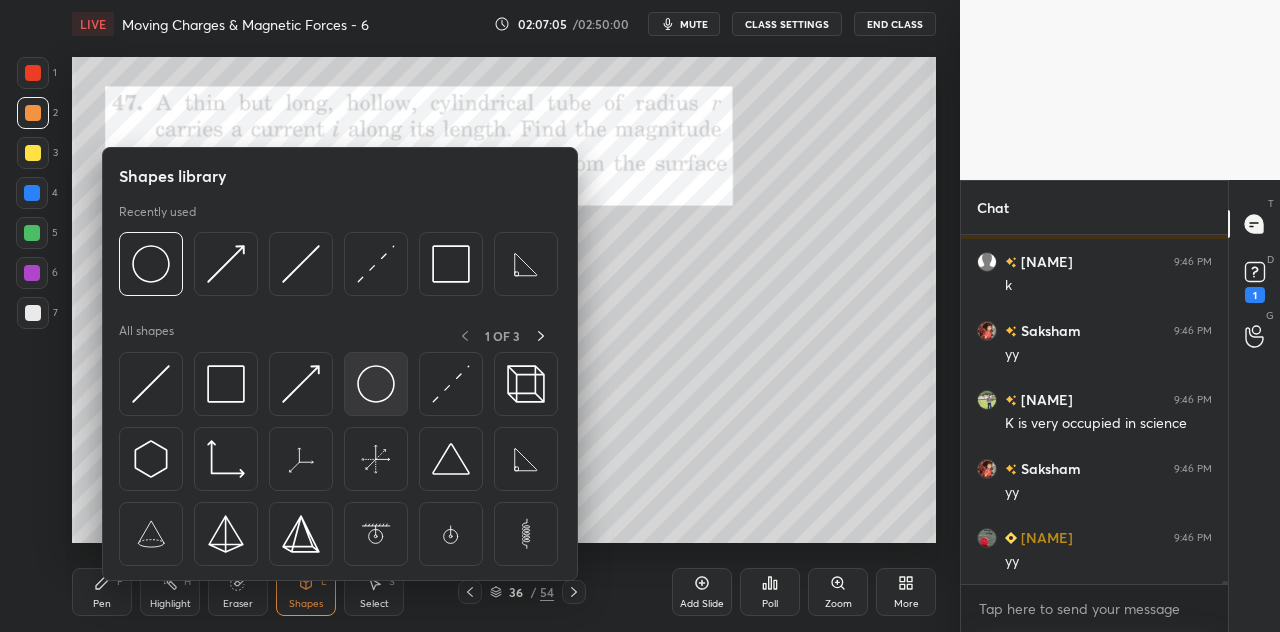 click at bounding box center [376, 384] 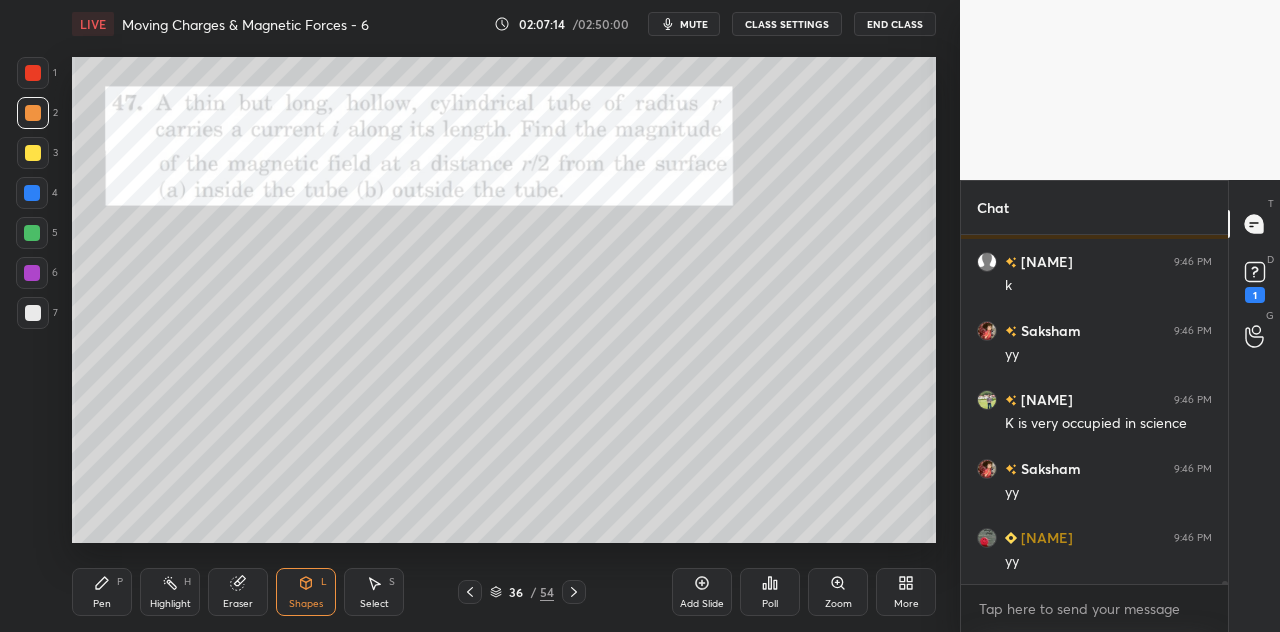 click 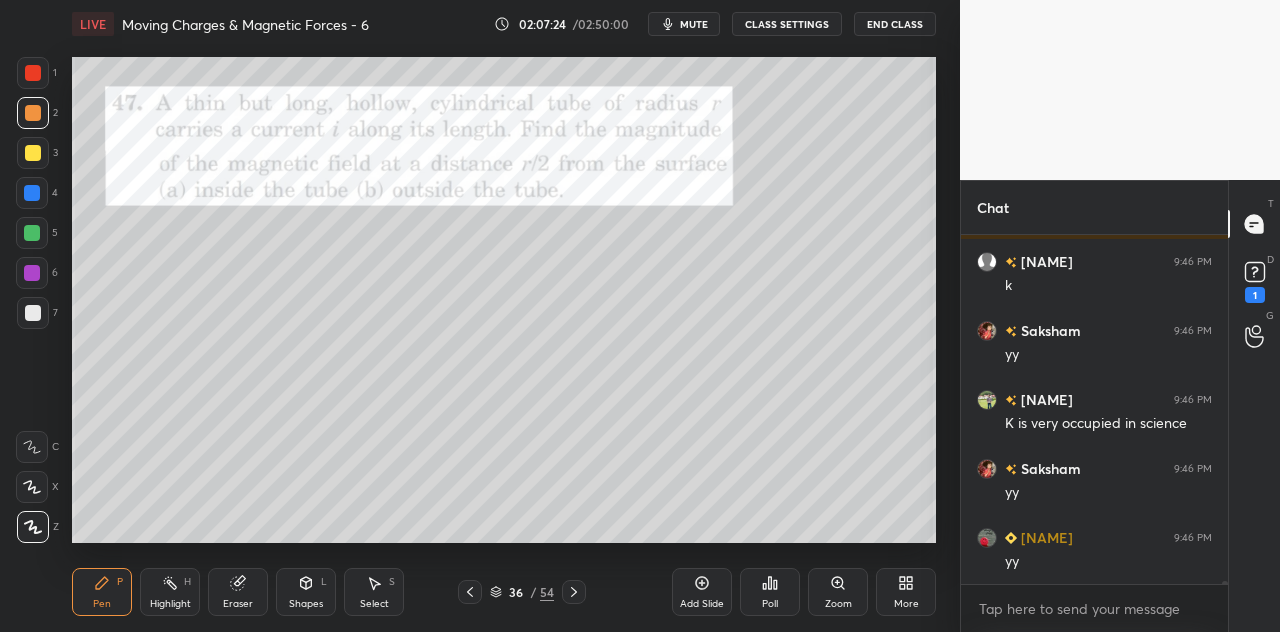 click on "L" at bounding box center [324, 582] 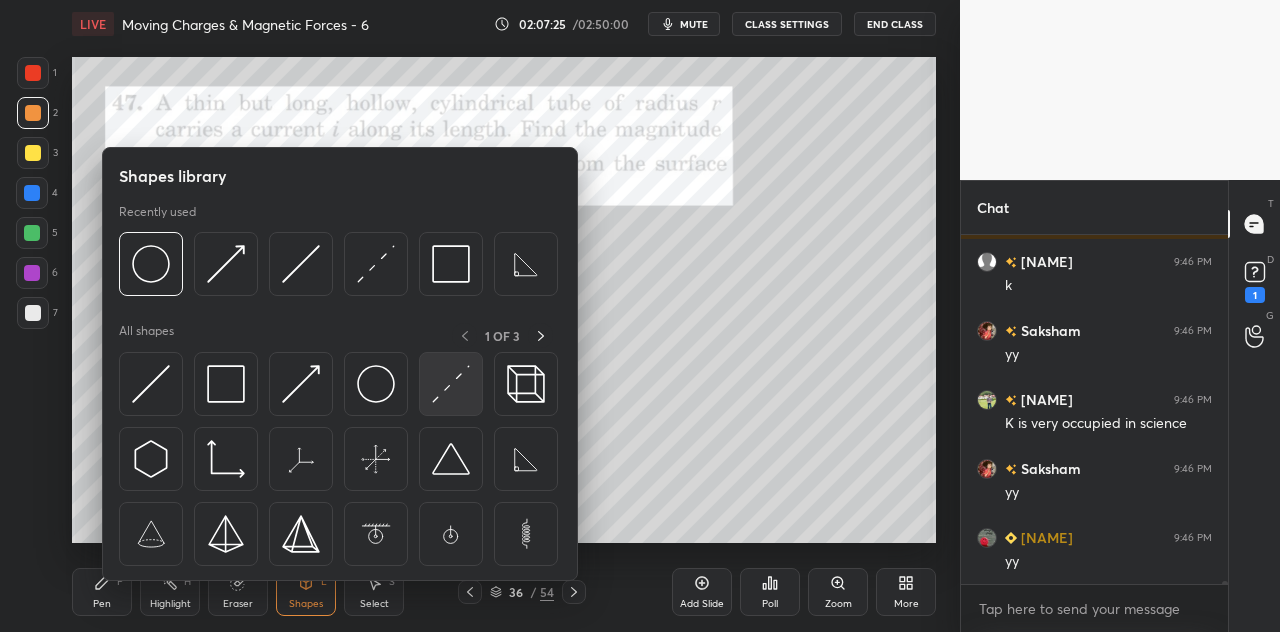 click at bounding box center (451, 384) 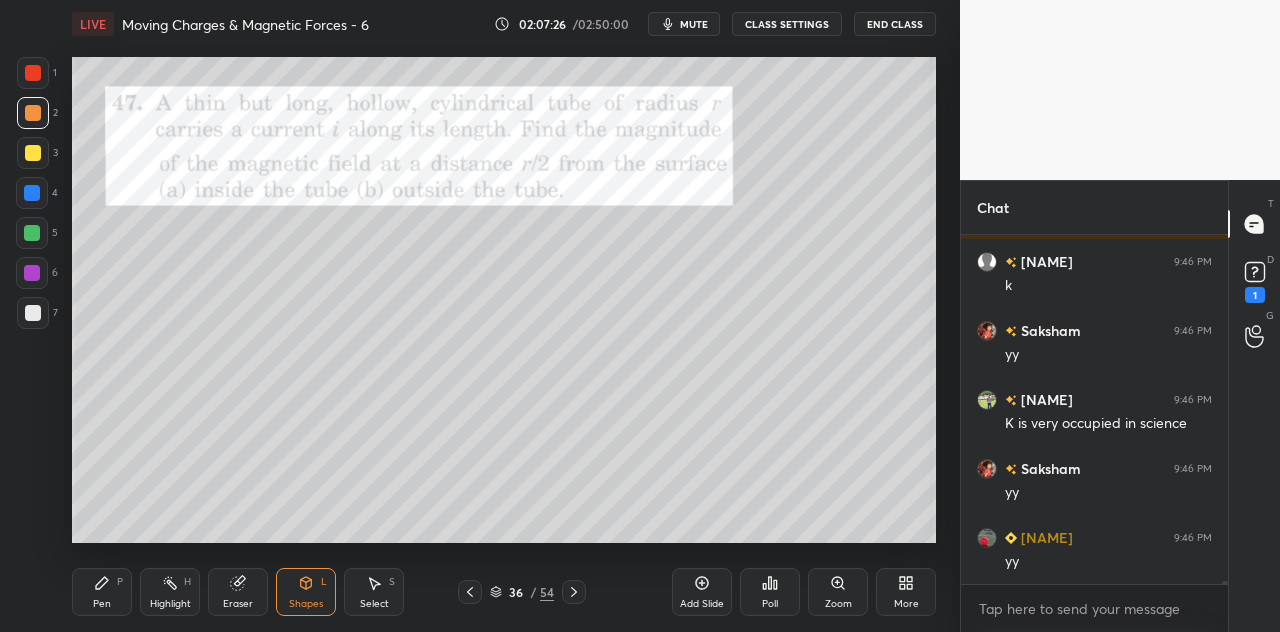 click at bounding box center [33, 313] 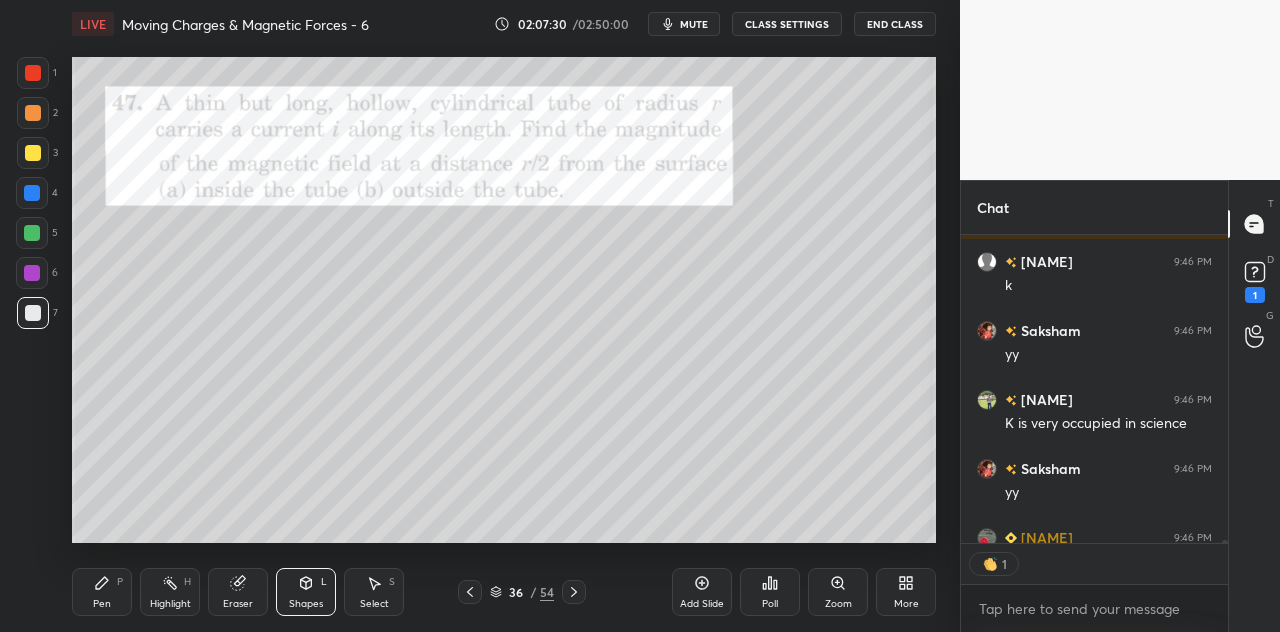 scroll, scrollTop: 302, scrollLeft: 261, axis: both 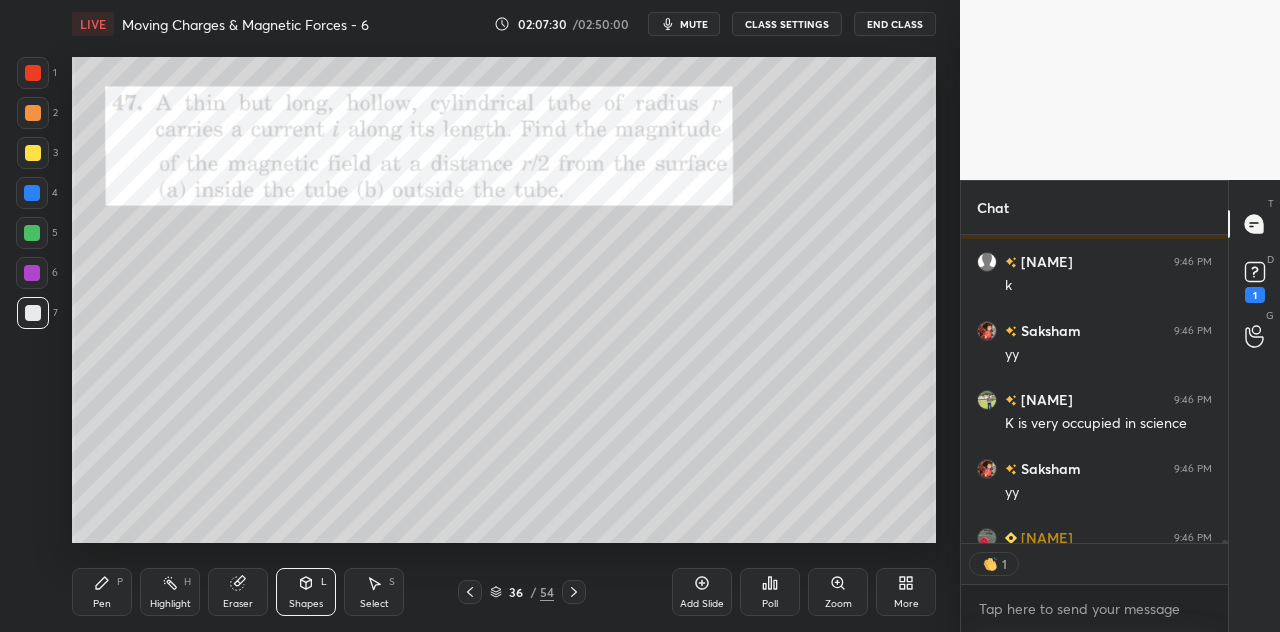 click on "Pen P" at bounding box center (102, 592) 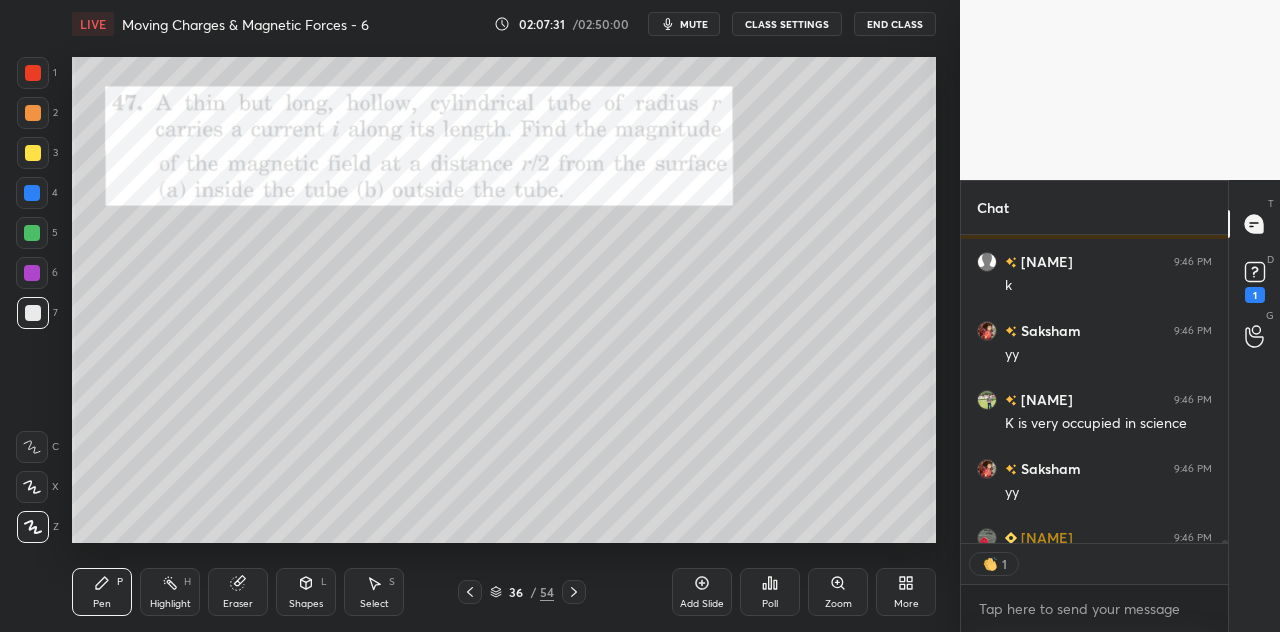 click at bounding box center [33, 113] 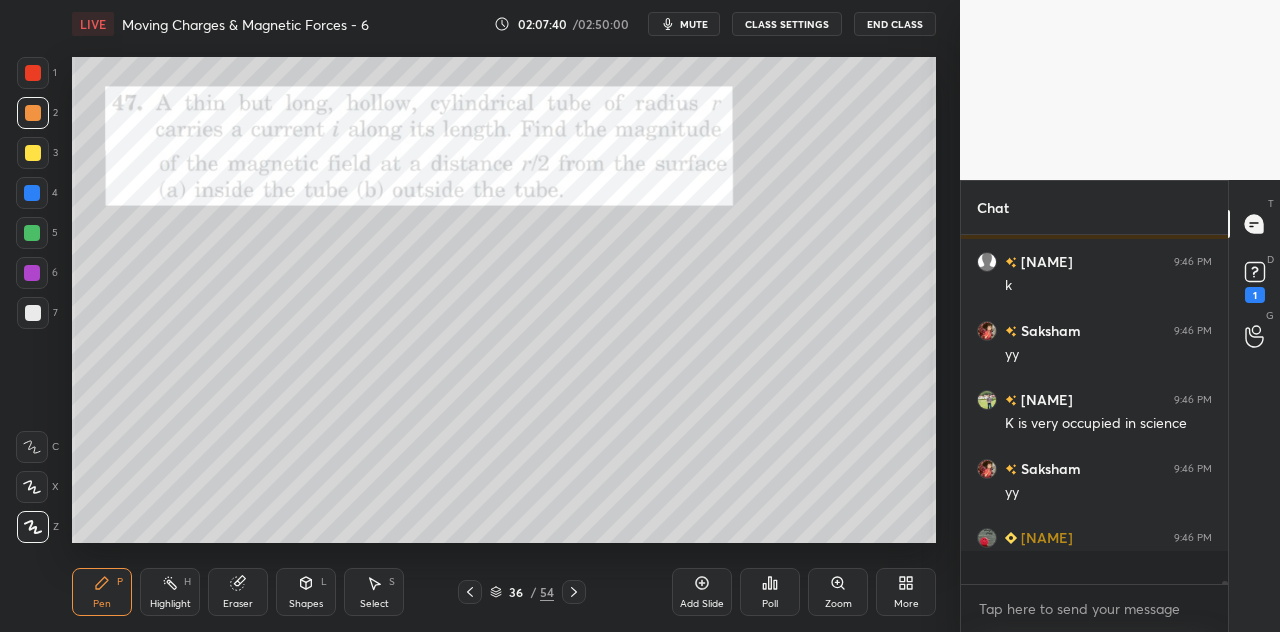 scroll, scrollTop: 6, scrollLeft: 6, axis: both 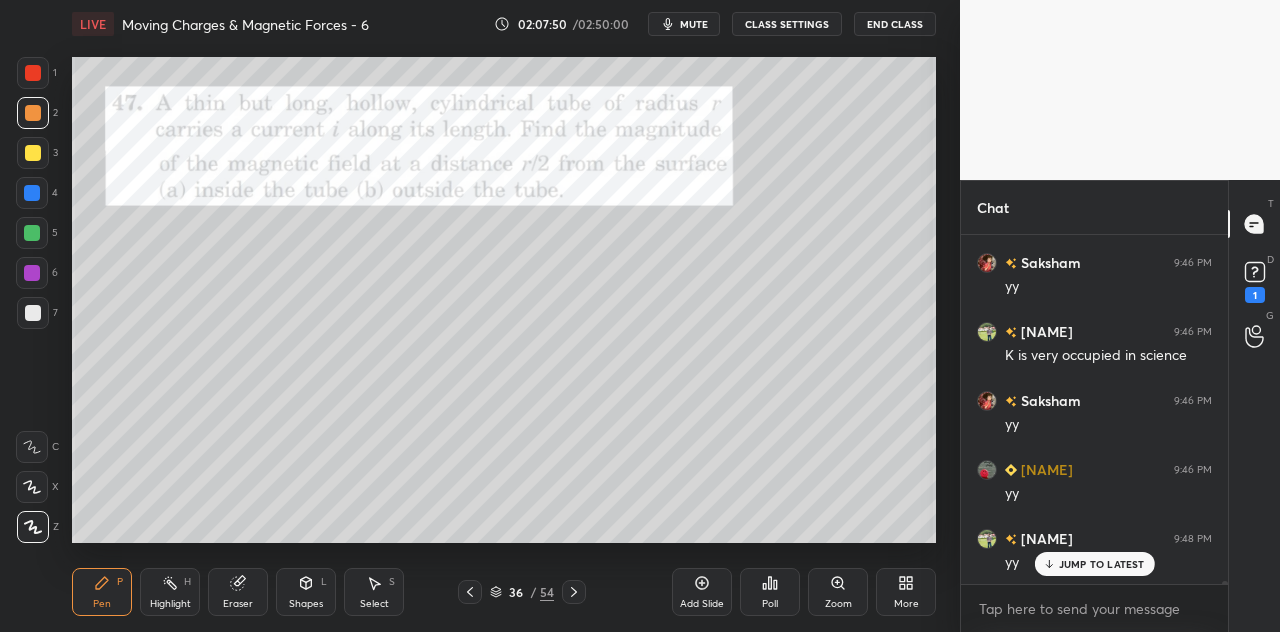 click at bounding box center [32, 193] 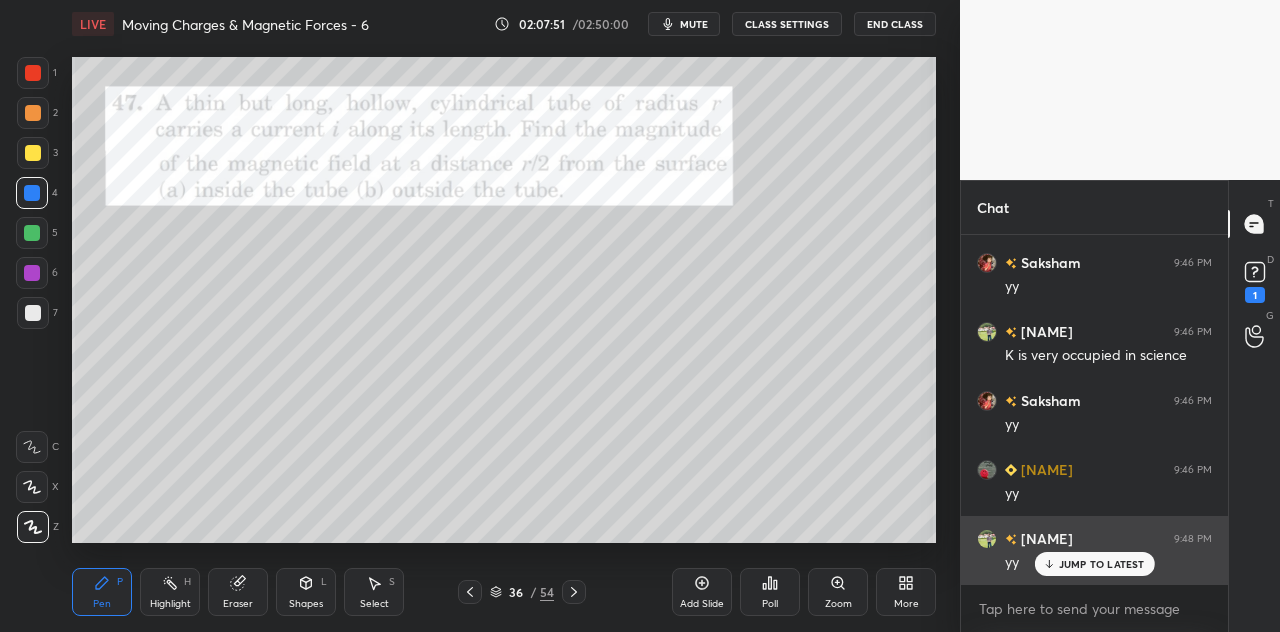 click on "JUMP TO LATEST" at bounding box center (1102, 564) 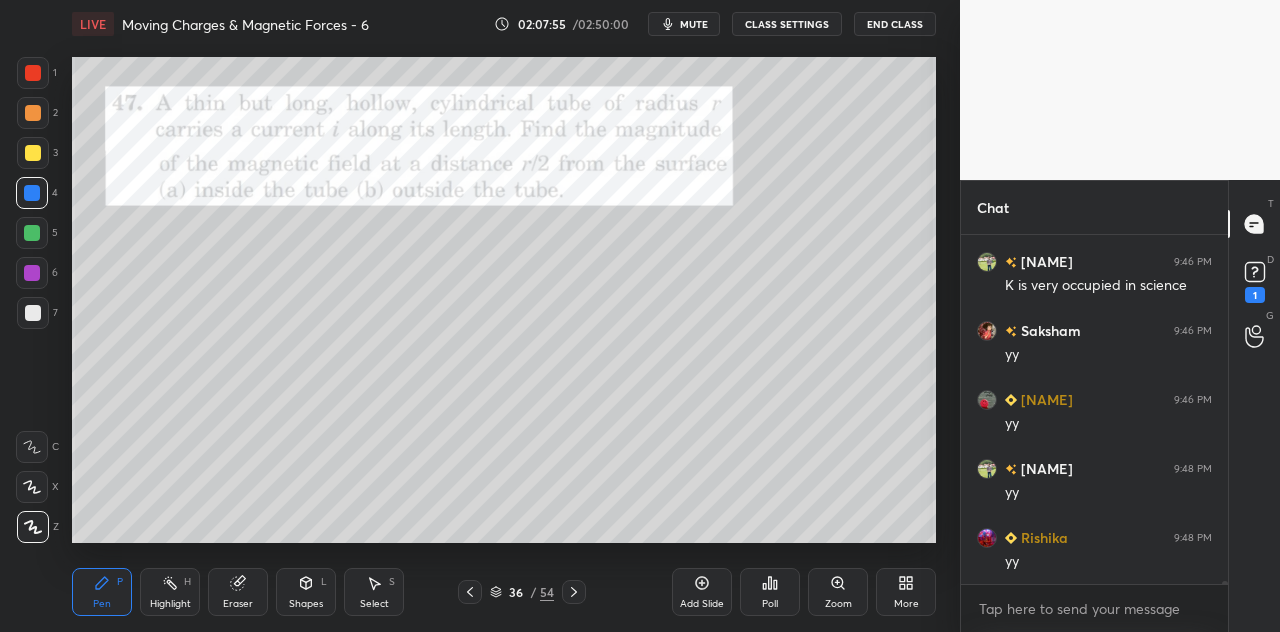 scroll, scrollTop: 42426, scrollLeft: 0, axis: vertical 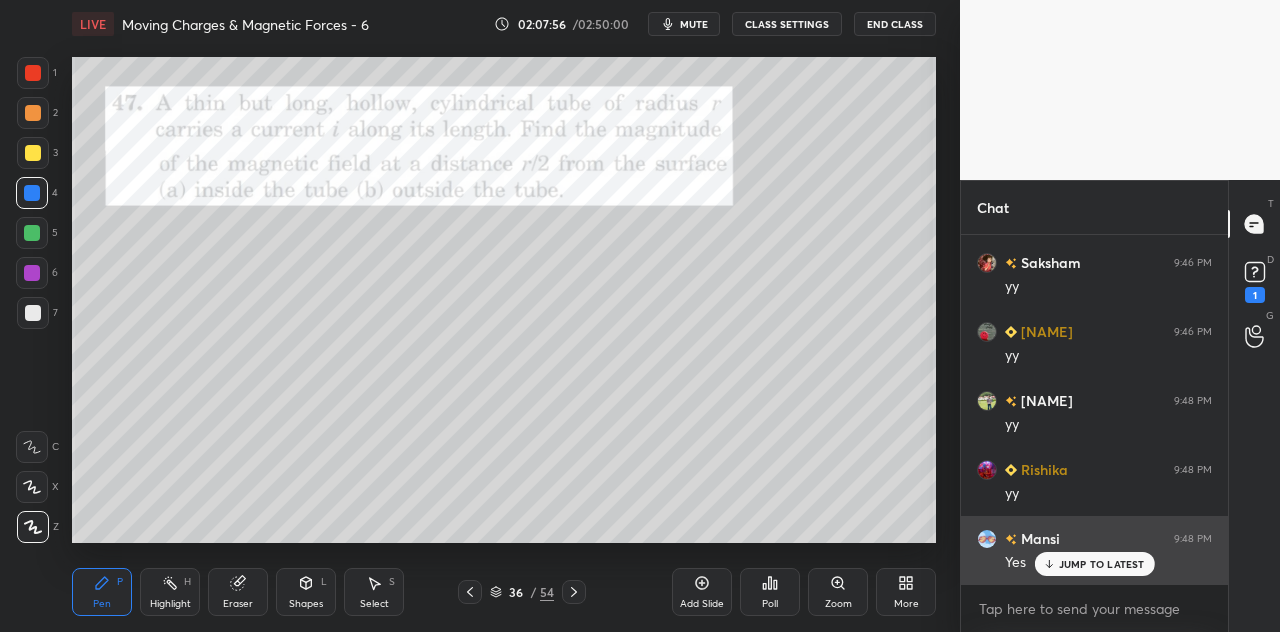 click on "JUMP TO LATEST" at bounding box center [1102, 564] 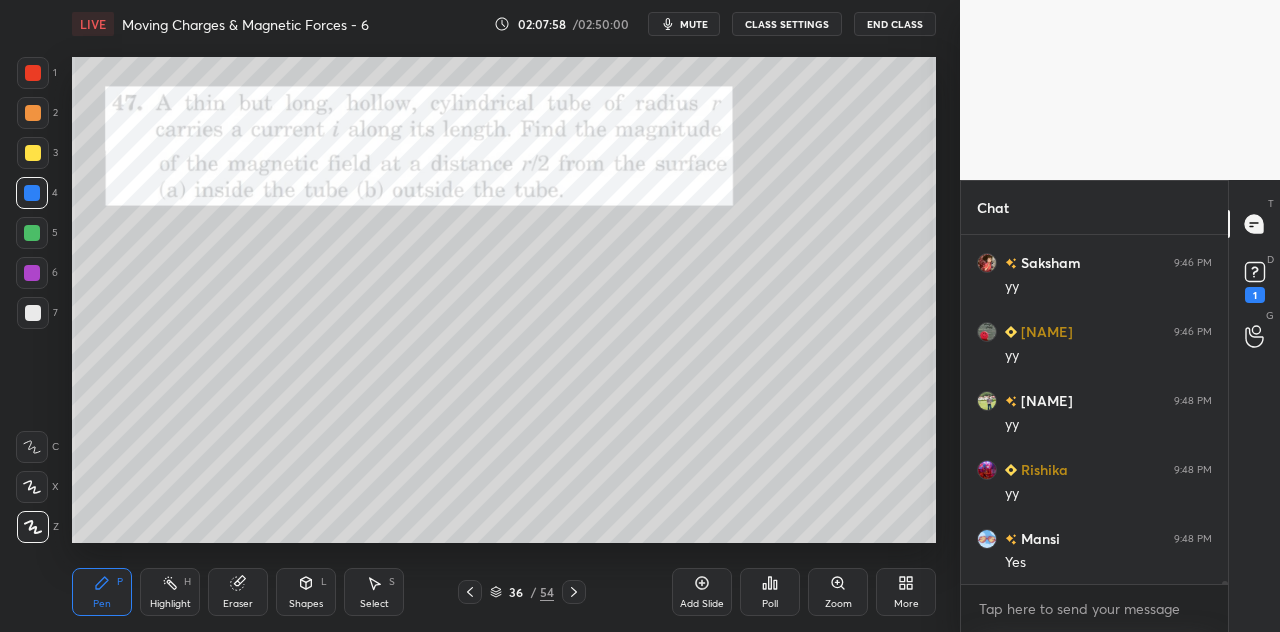 click at bounding box center [33, 73] 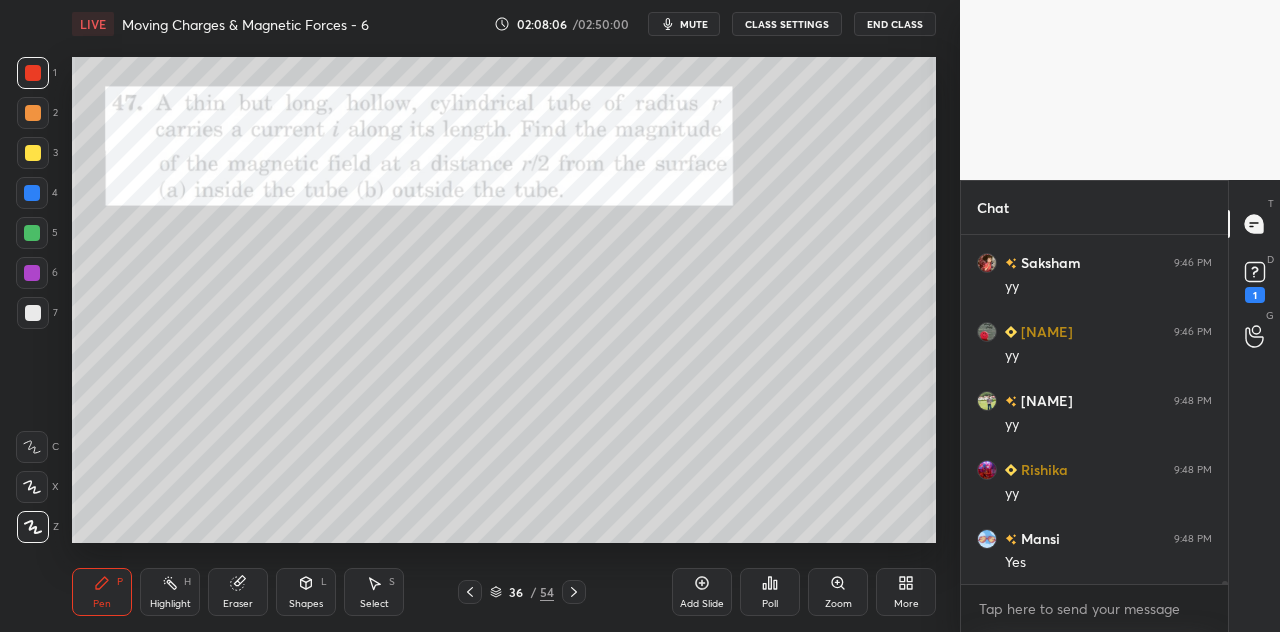 scroll, scrollTop: 42496, scrollLeft: 0, axis: vertical 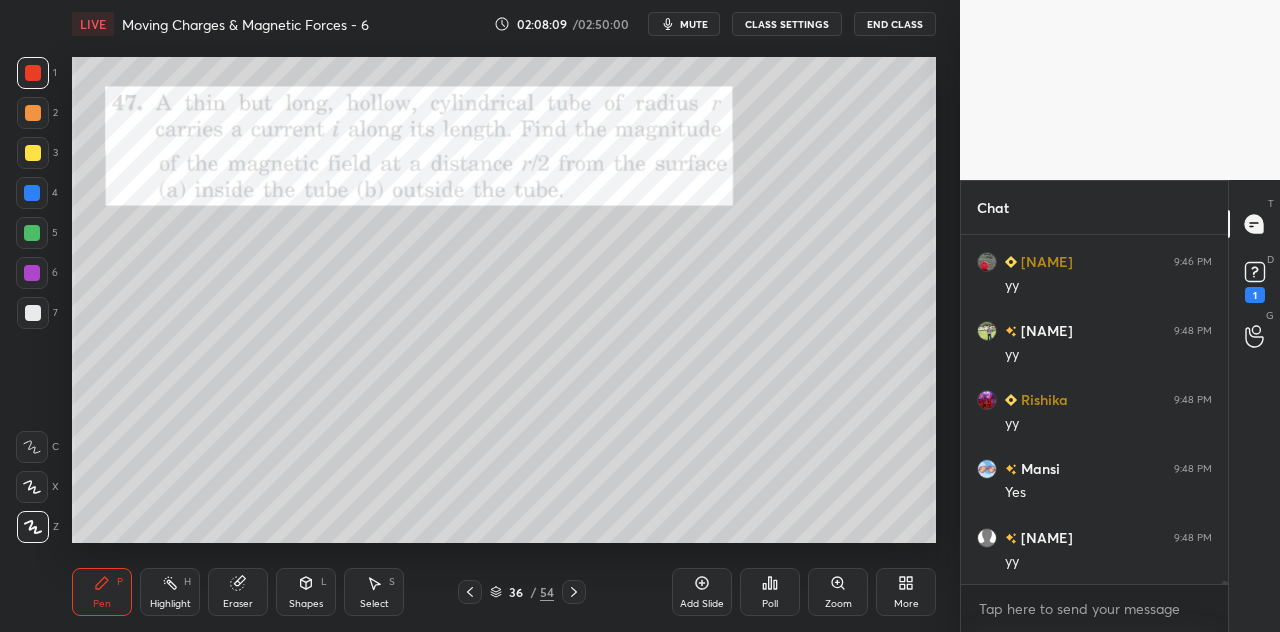 click at bounding box center (33, 113) 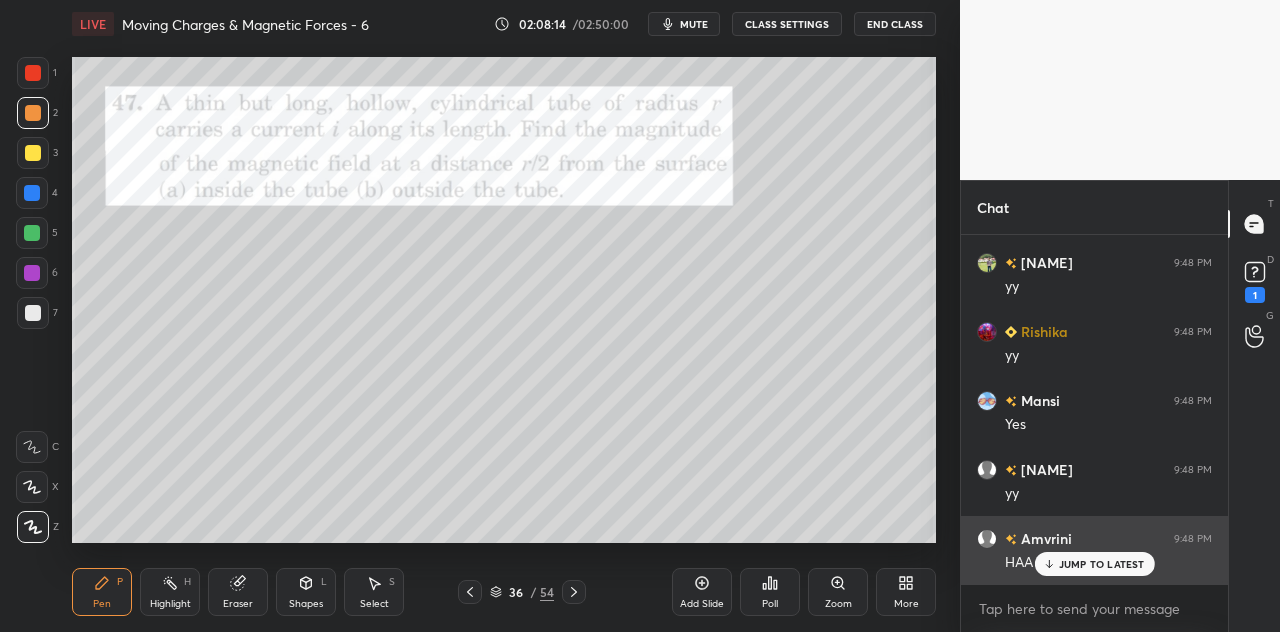 click on "JUMP TO LATEST" at bounding box center [1102, 564] 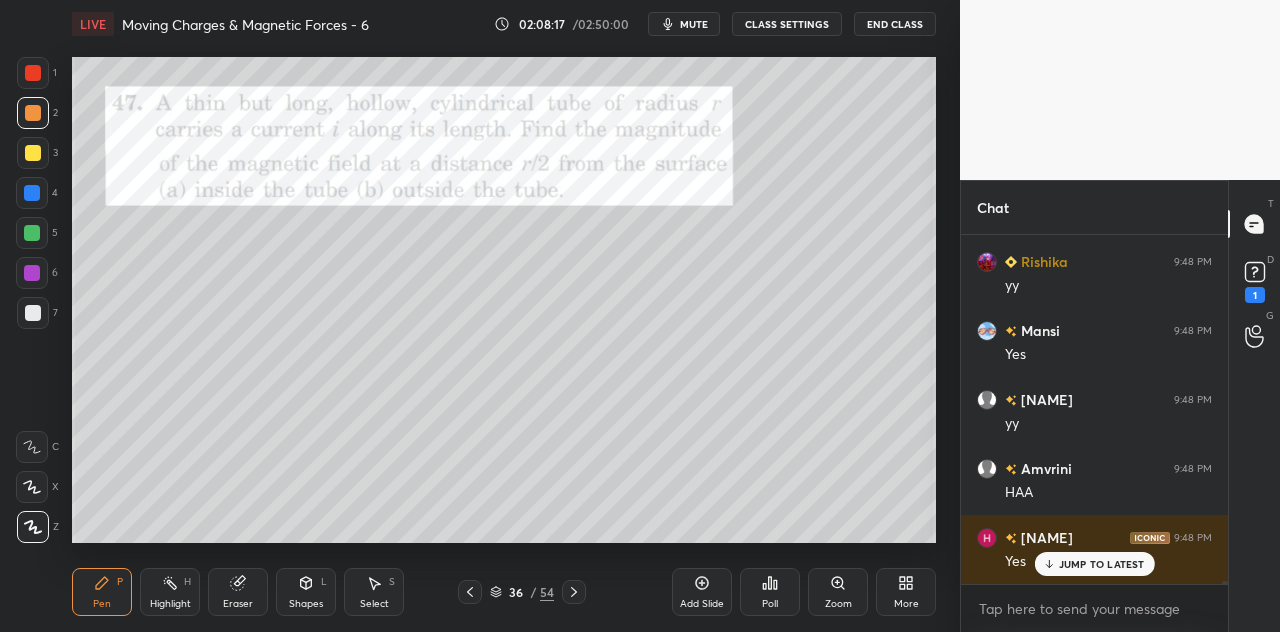 scroll, scrollTop: 42702, scrollLeft: 0, axis: vertical 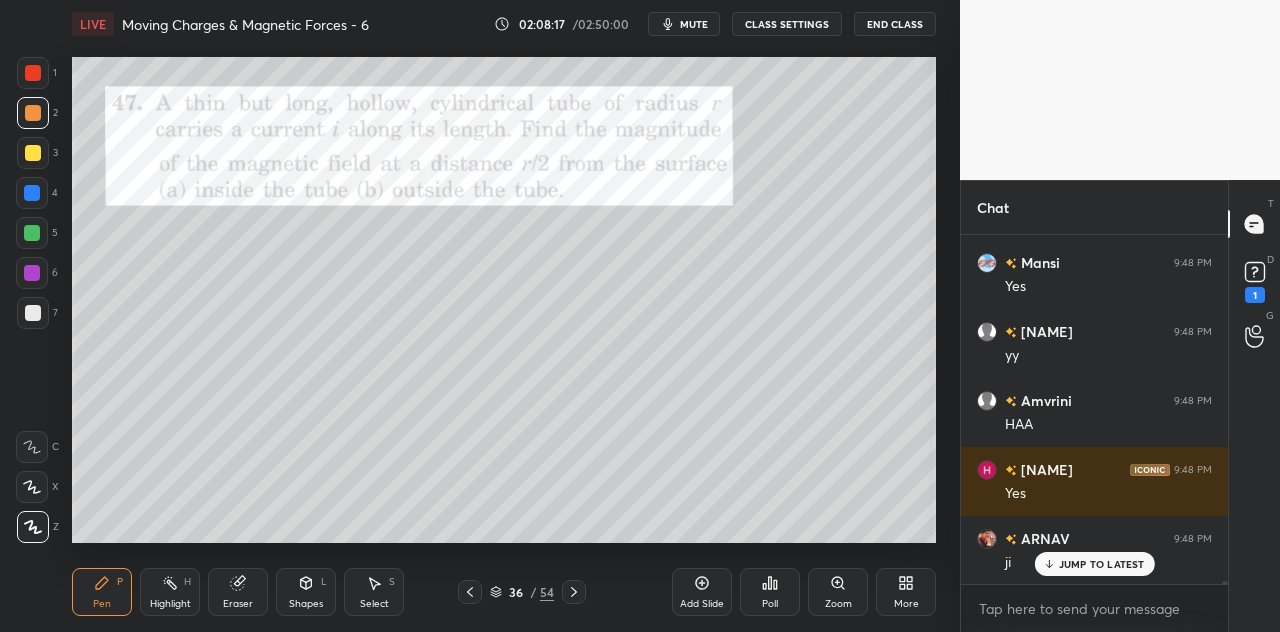 click on "Shapes L" at bounding box center [306, 592] 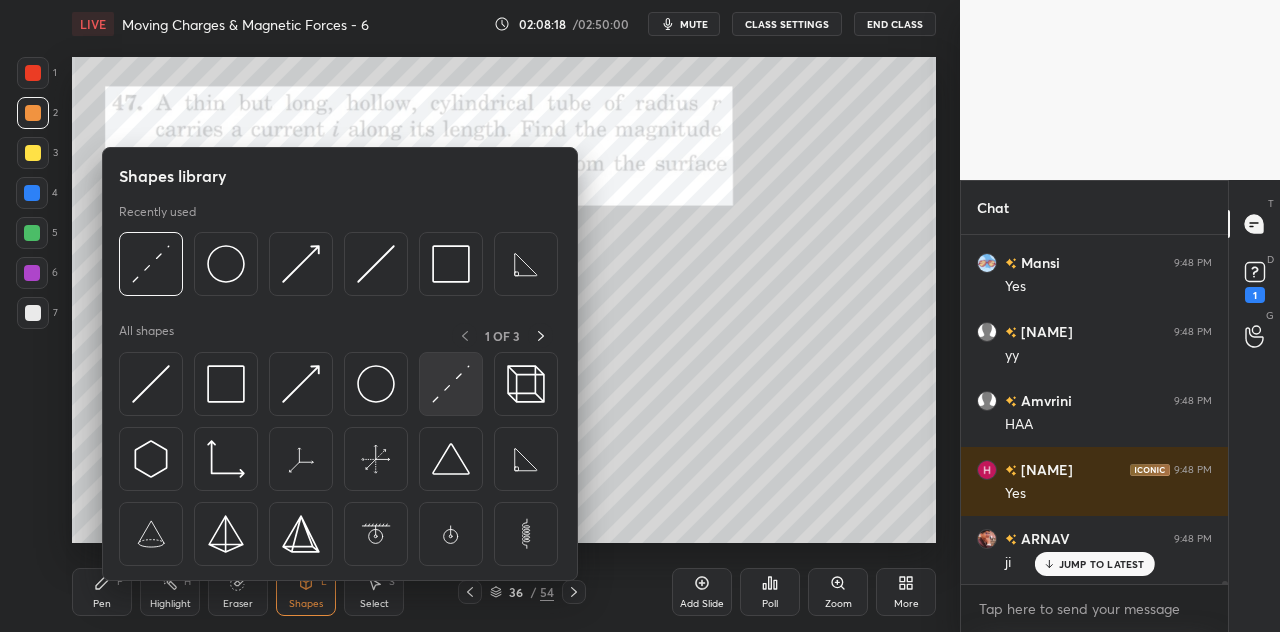 click at bounding box center [451, 384] 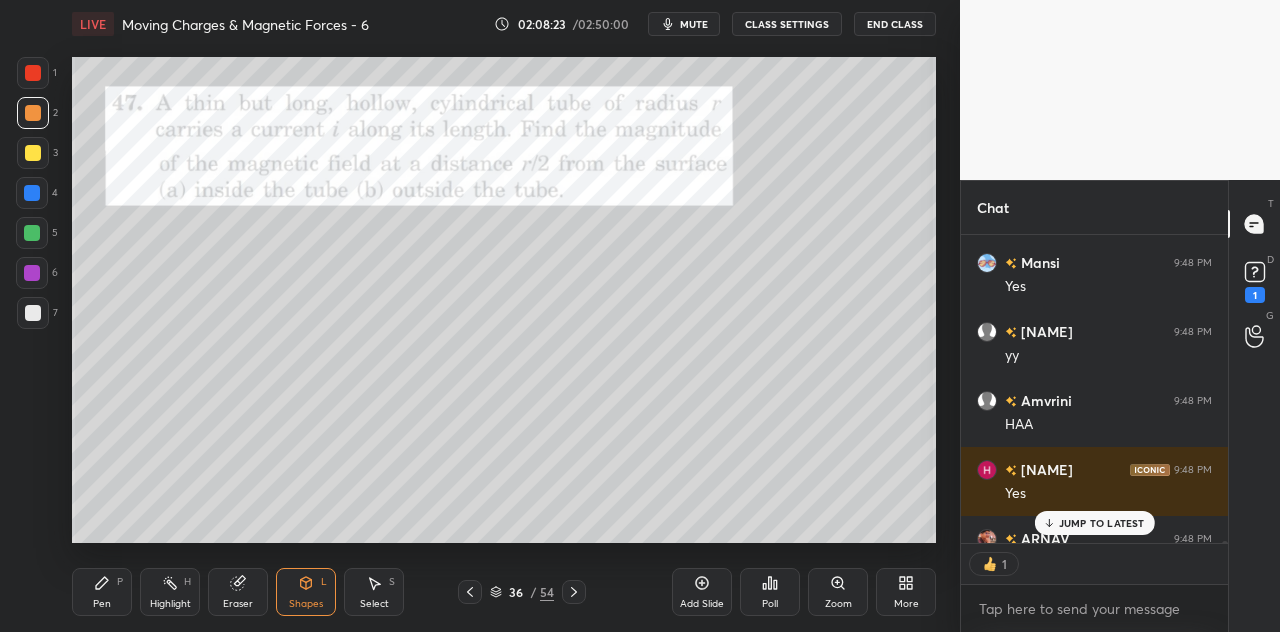 scroll, scrollTop: 302, scrollLeft: 261, axis: both 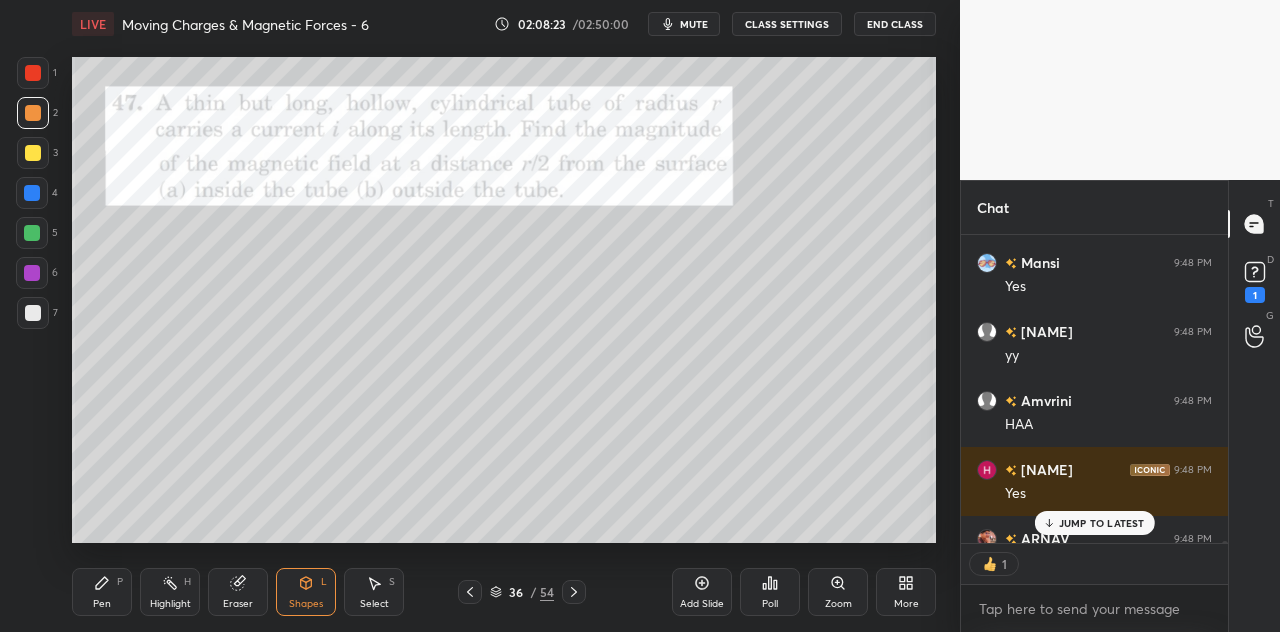 click 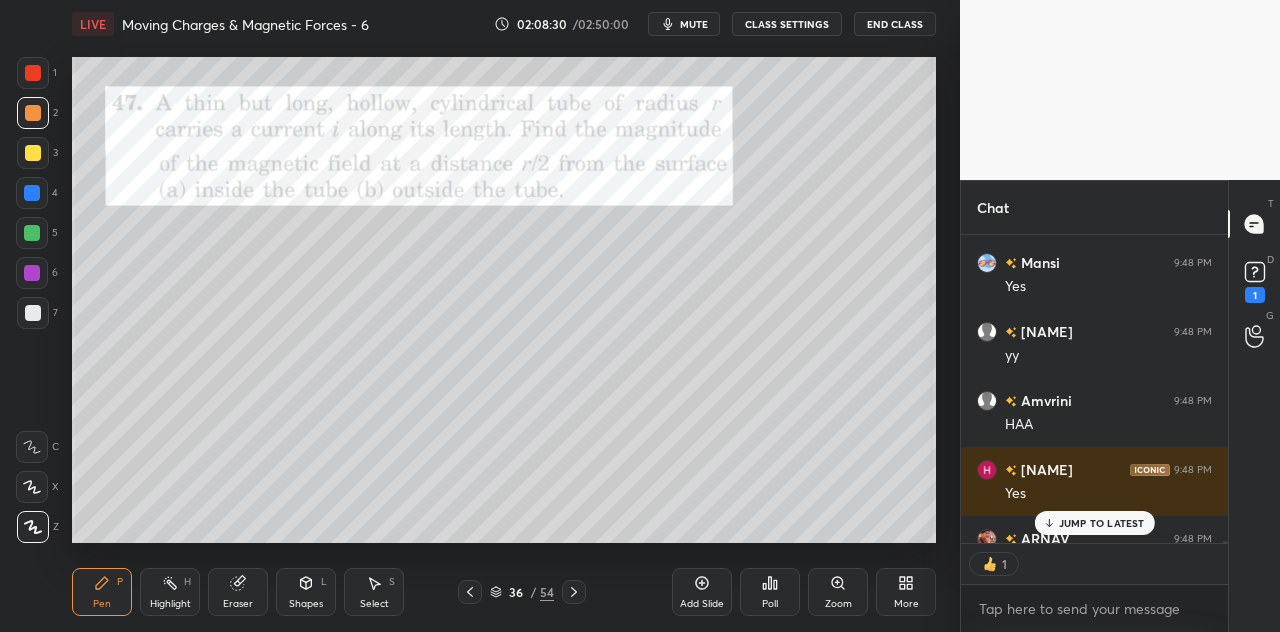 click at bounding box center (33, 113) 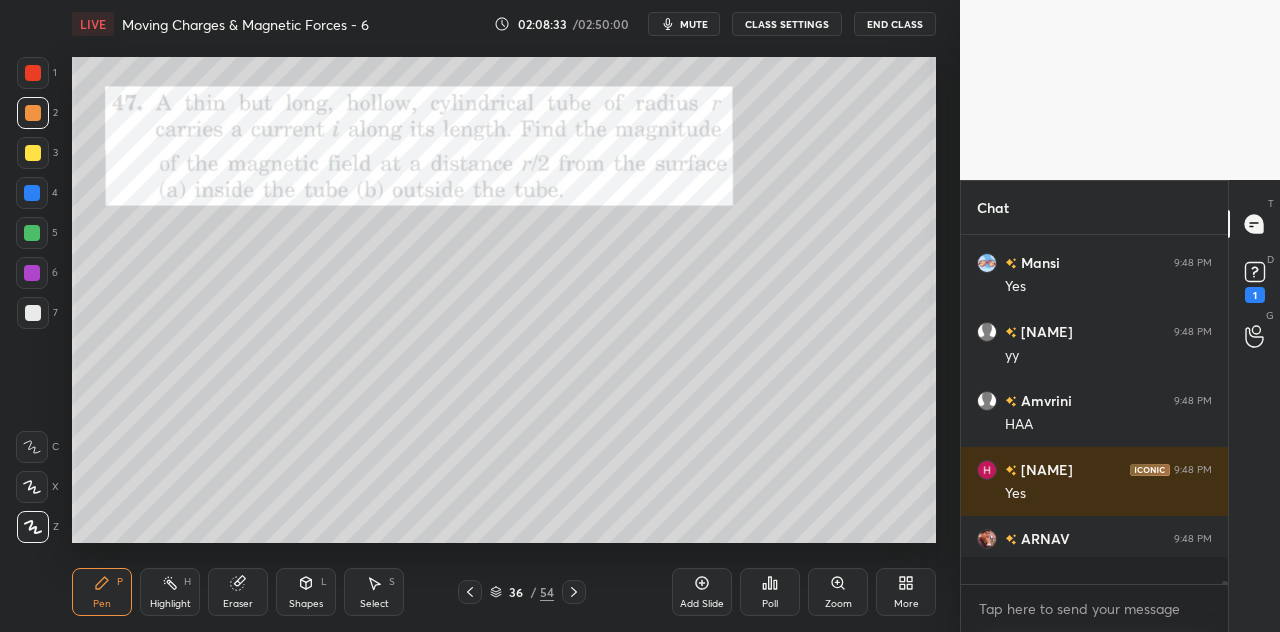 scroll, scrollTop: 6, scrollLeft: 6, axis: both 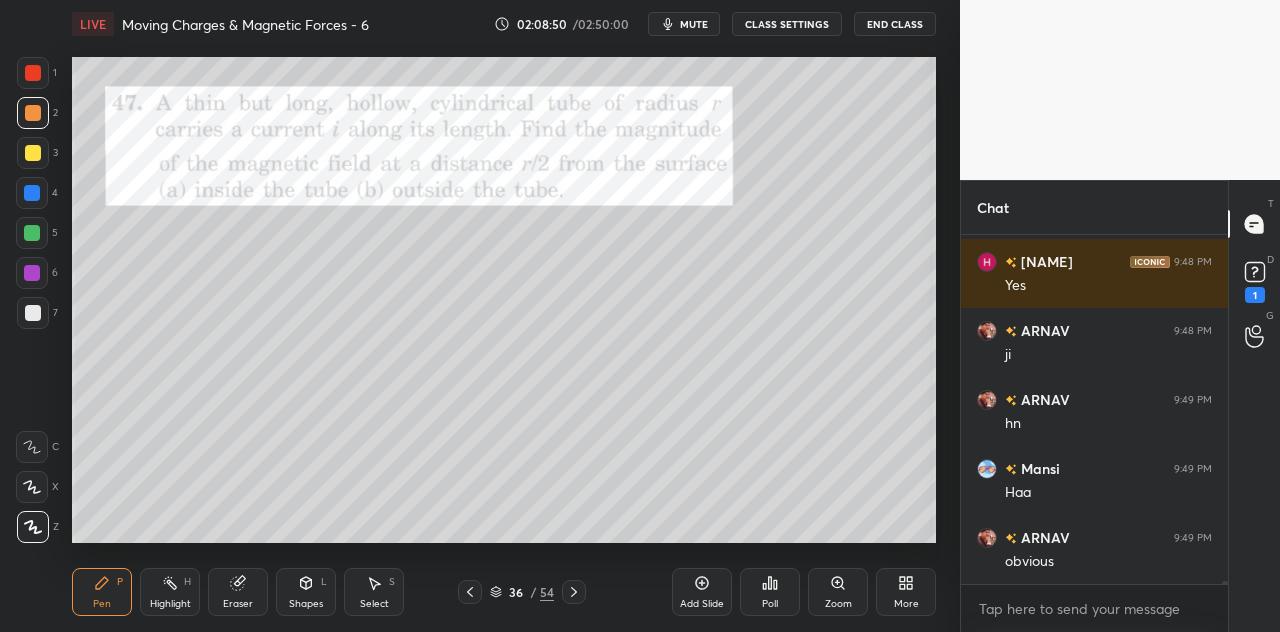 click at bounding box center (32, 193) 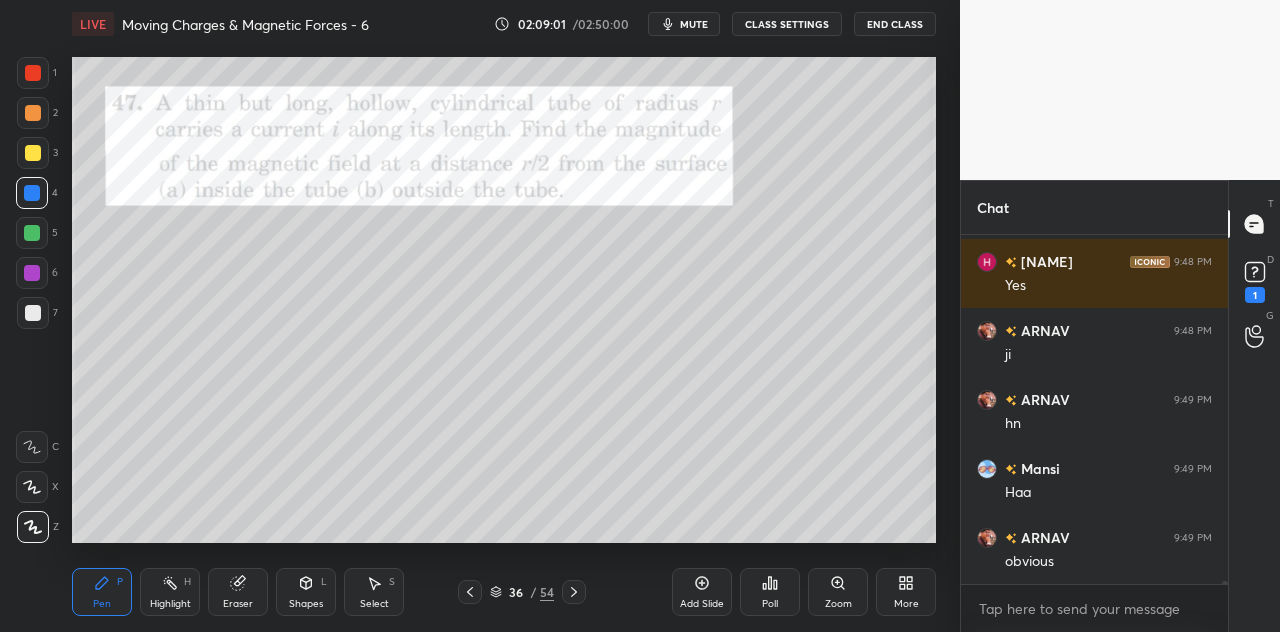 click at bounding box center (33, 113) 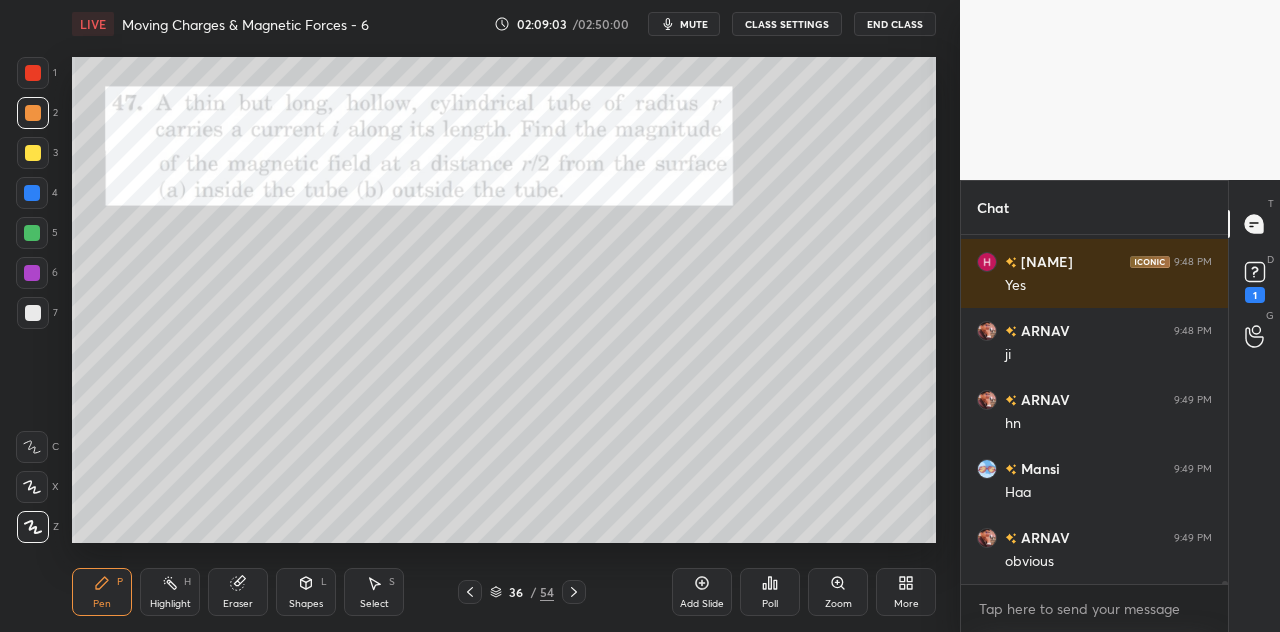 click at bounding box center [32, 193] 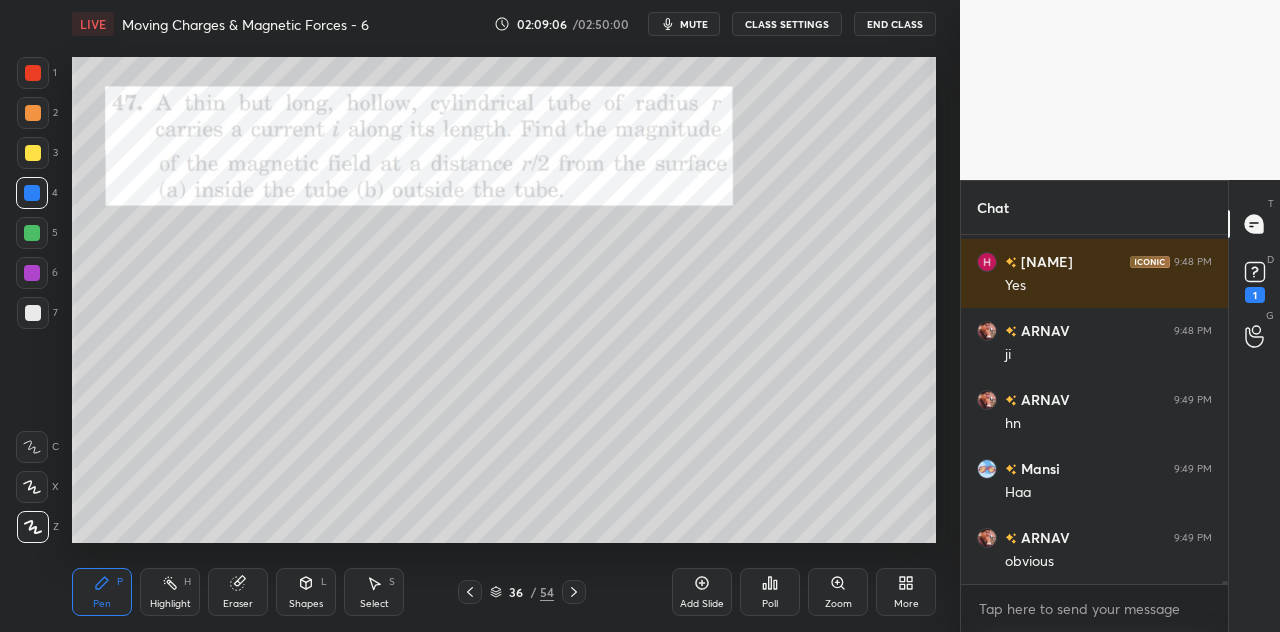 scroll, scrollTop: 42996, scrollLeft: 0, axis: vertical 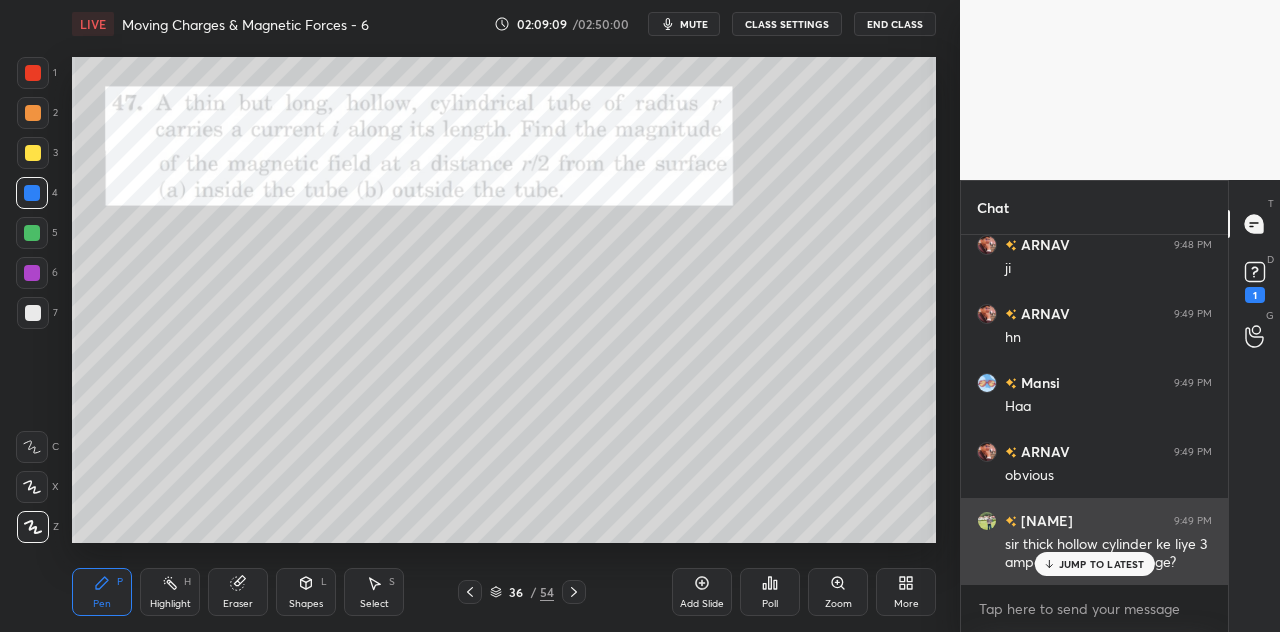 click on "JUMP TO LATEST" at bounding box center [1094, 564] 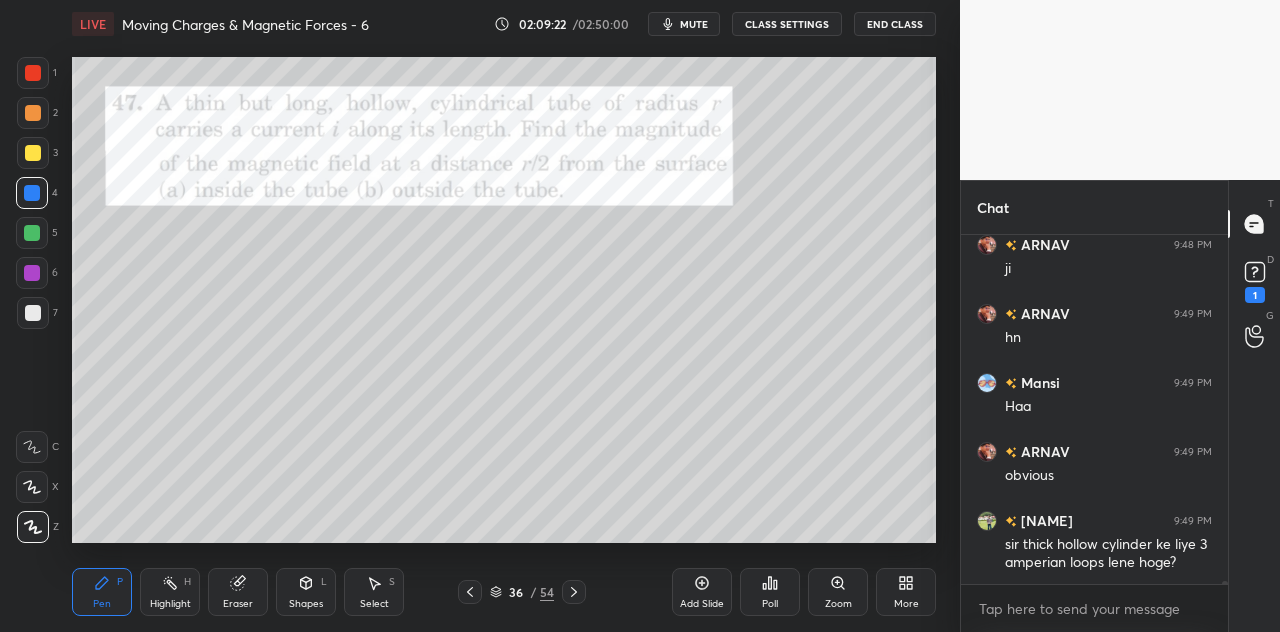 click at bounding box center [32, 193] 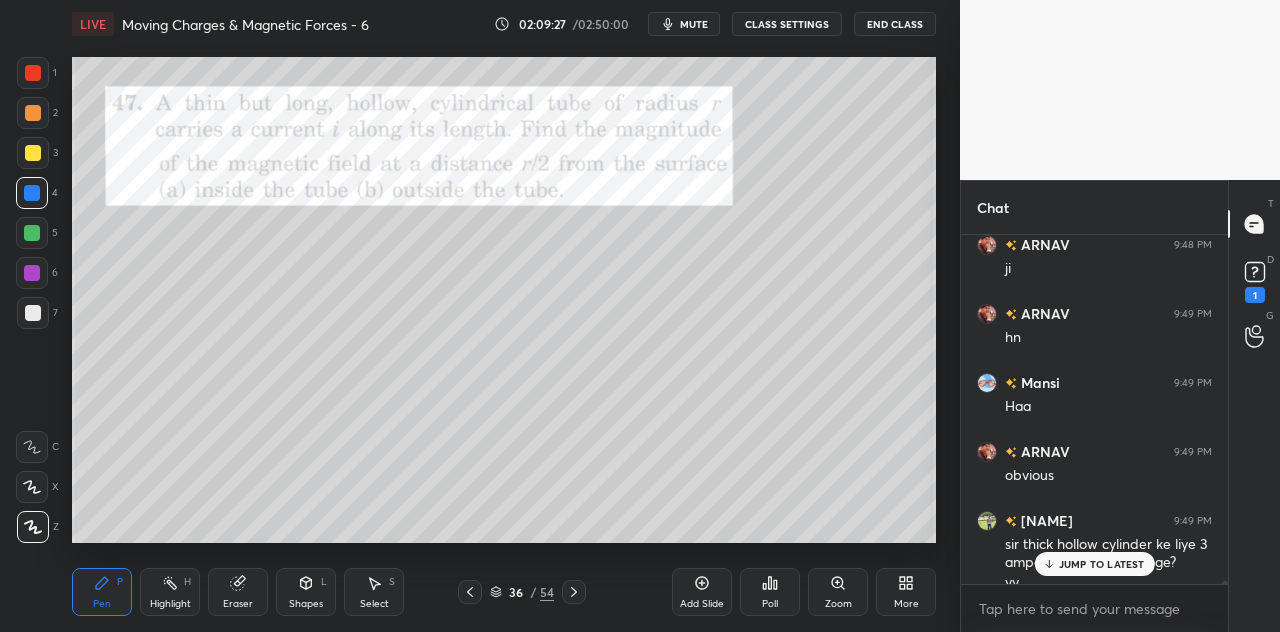 scroll, scrollTop: 43016, scrollLeft: 0, axis: vertical 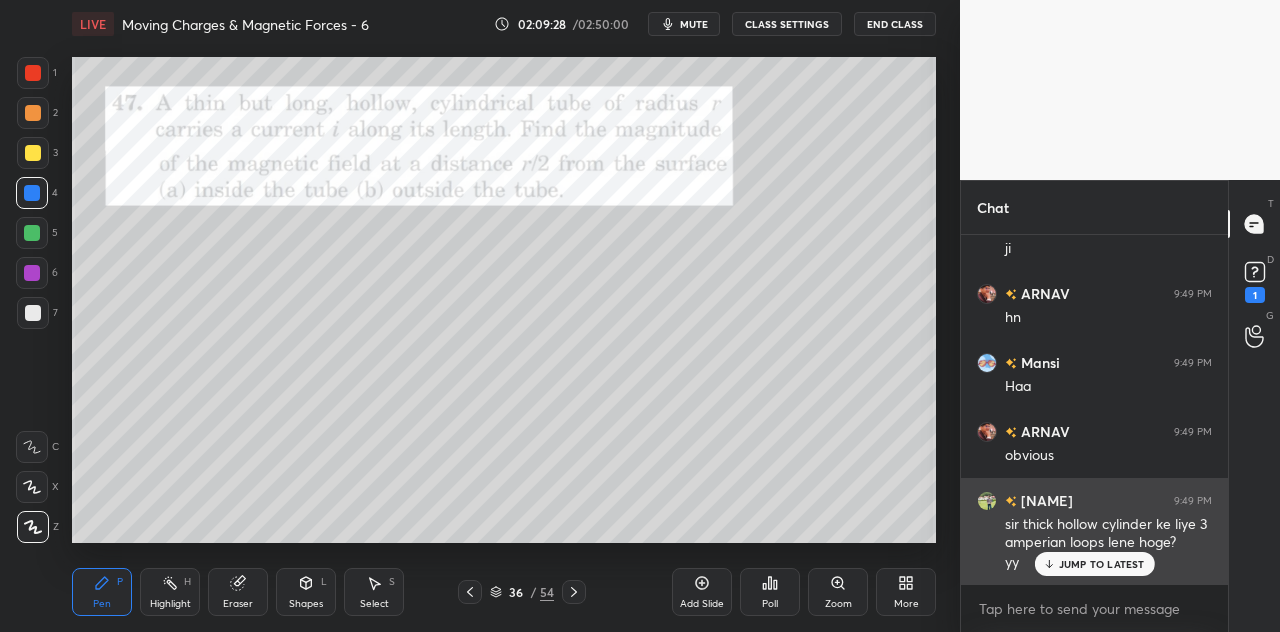 click on "JUMP TO LATEST" at bounding box center [1102, 564] 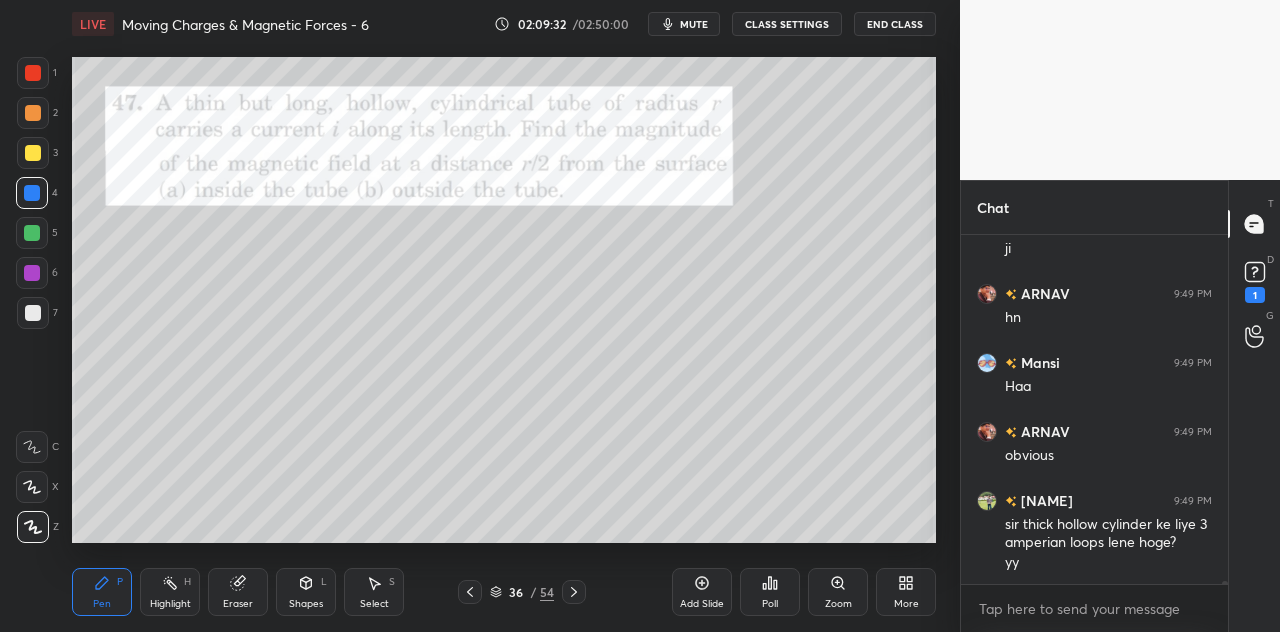 click at bounding box center (33, 113) 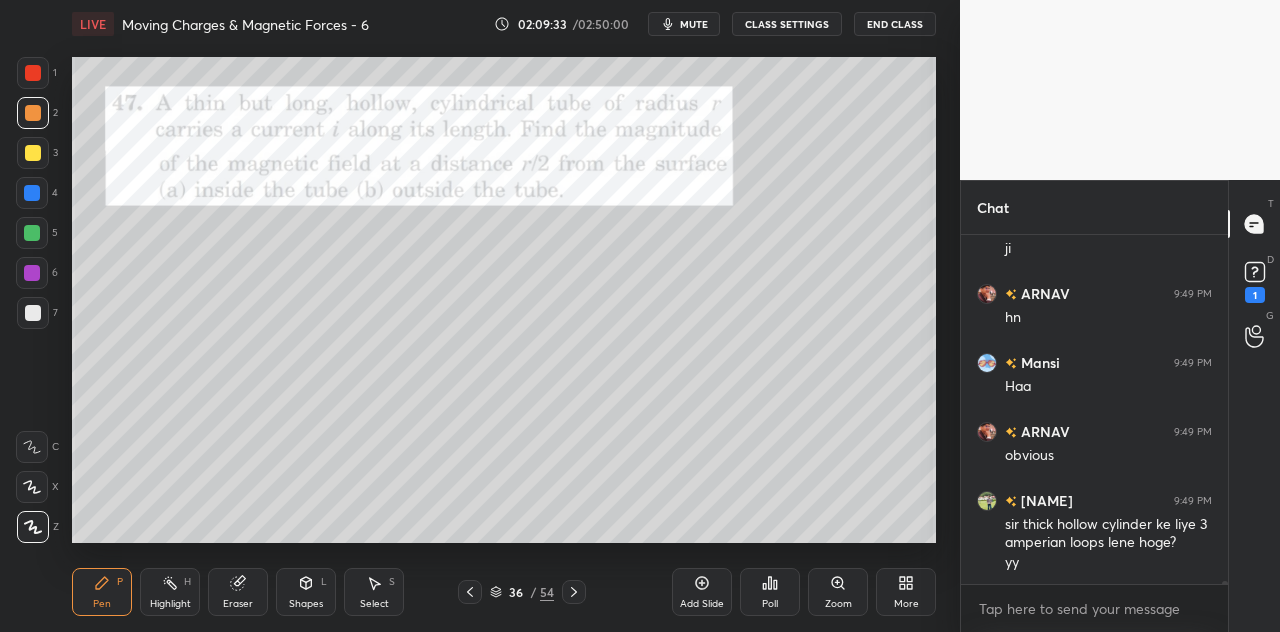 click on "Shapes L" at bounding box center [306, 592] 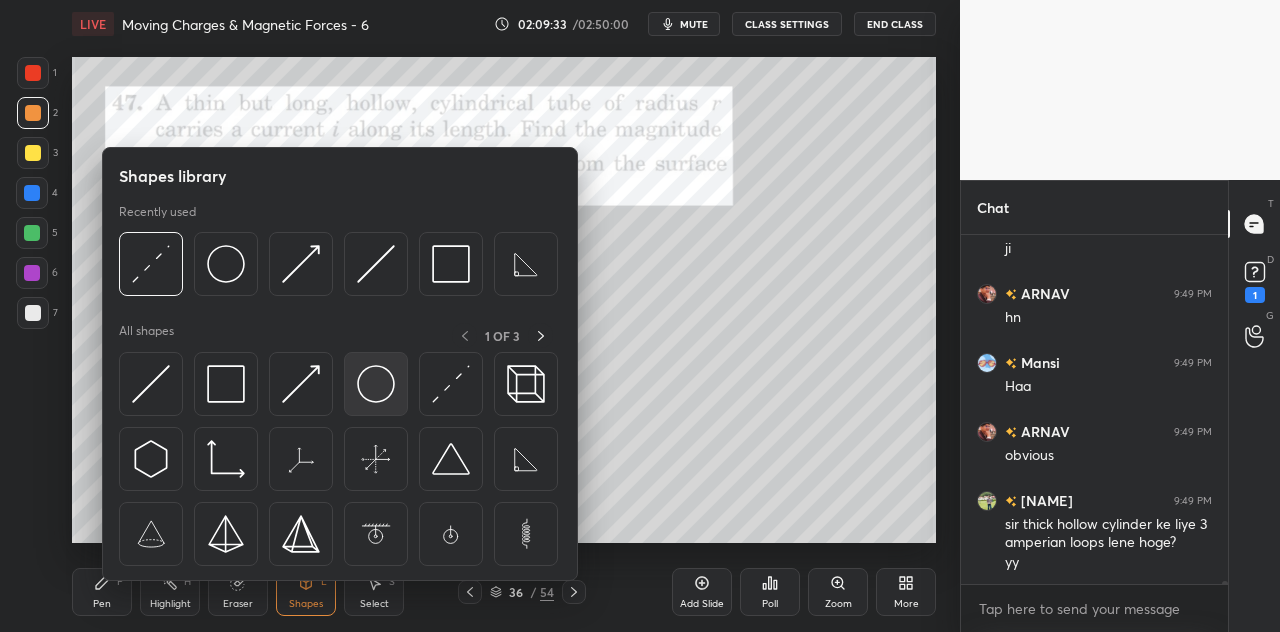 click at bounding box center (376, 384) 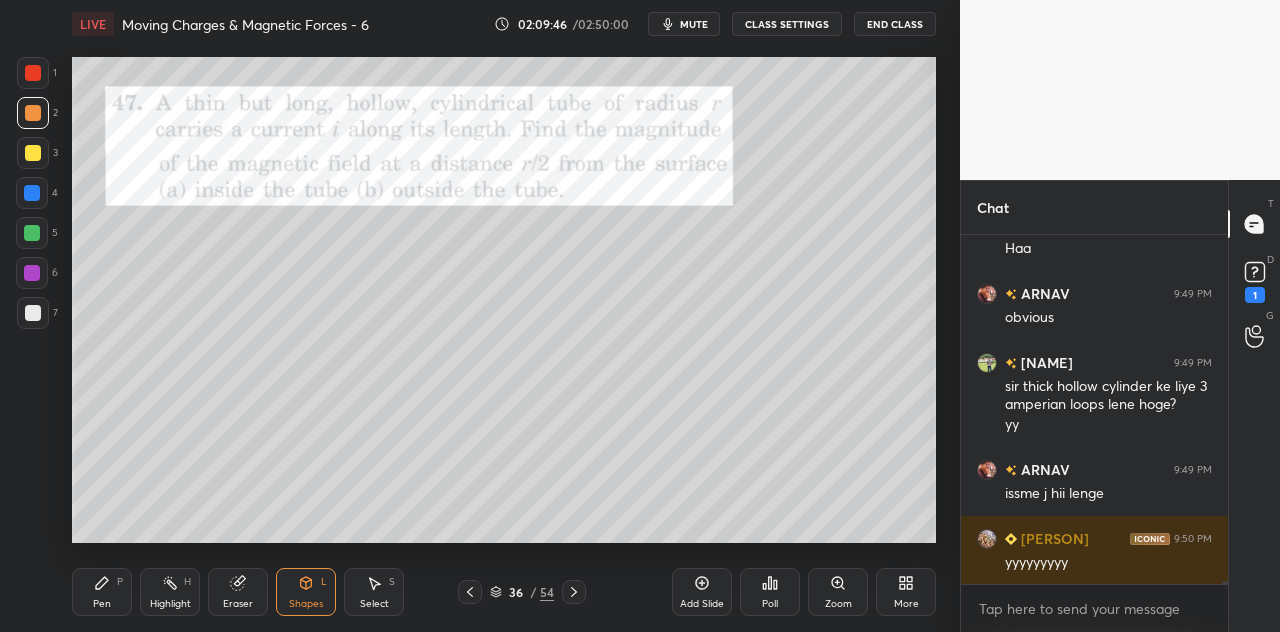 scroll, scrollTop: 43224, scrollLeft: 0, axis: vertical 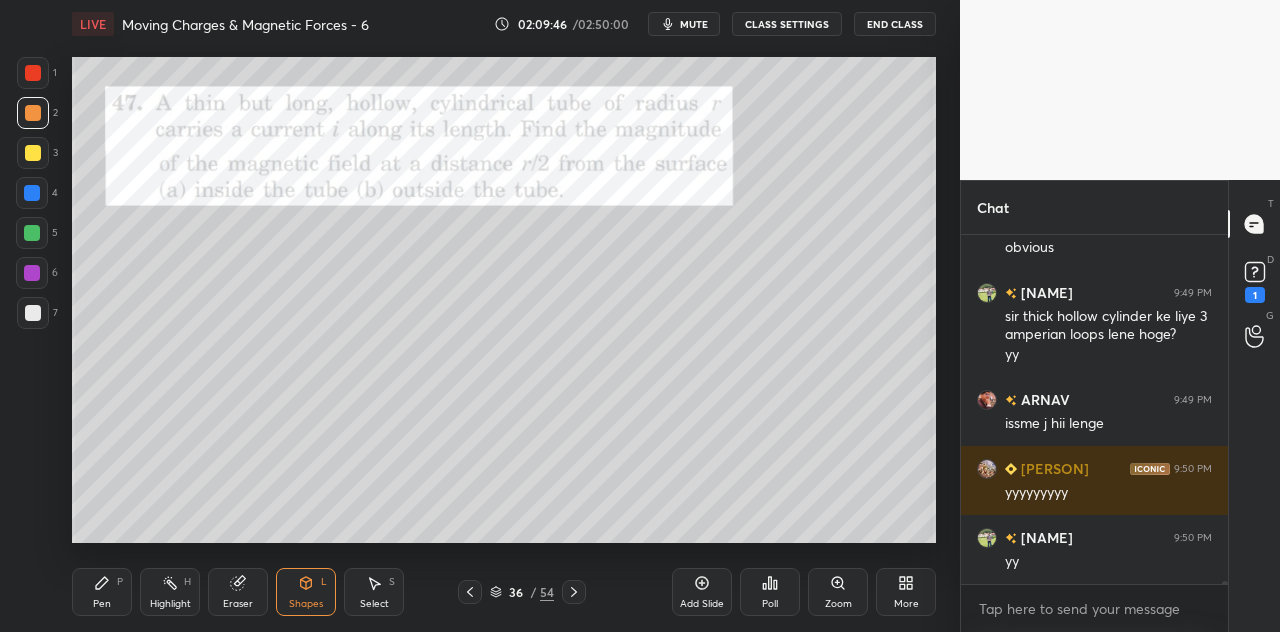 click on "Eraser" at bounding box center [238, 592] 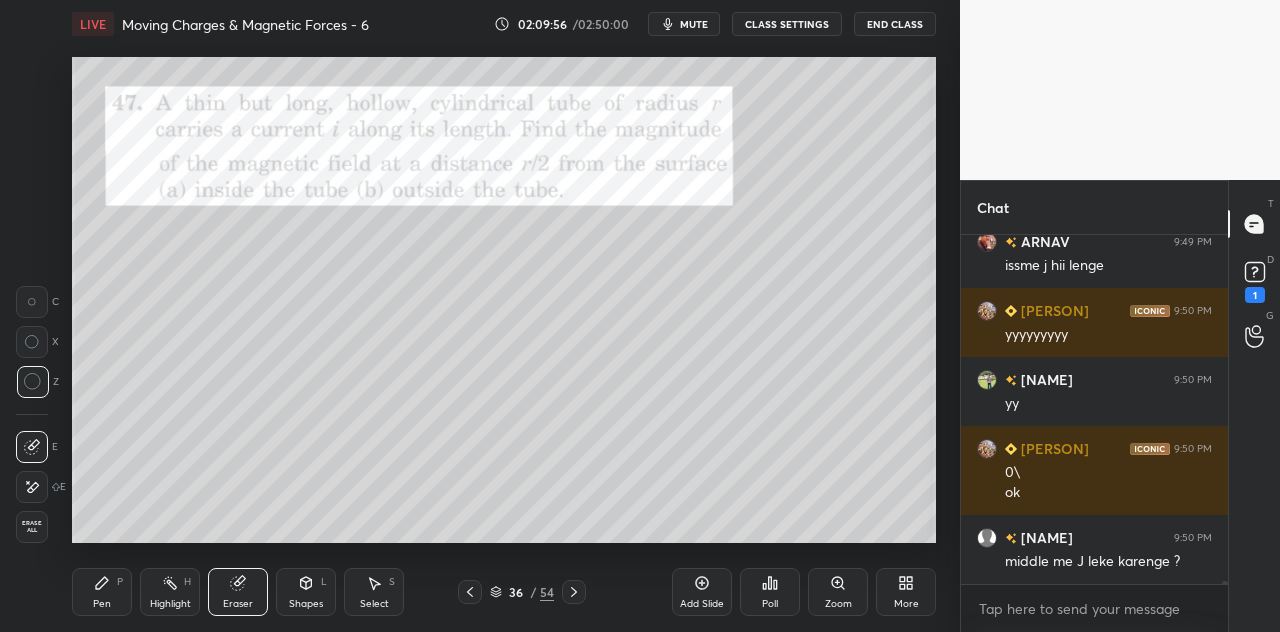 scroll, scrollTop: 43450, scrollLeft: 0, axis: vertical 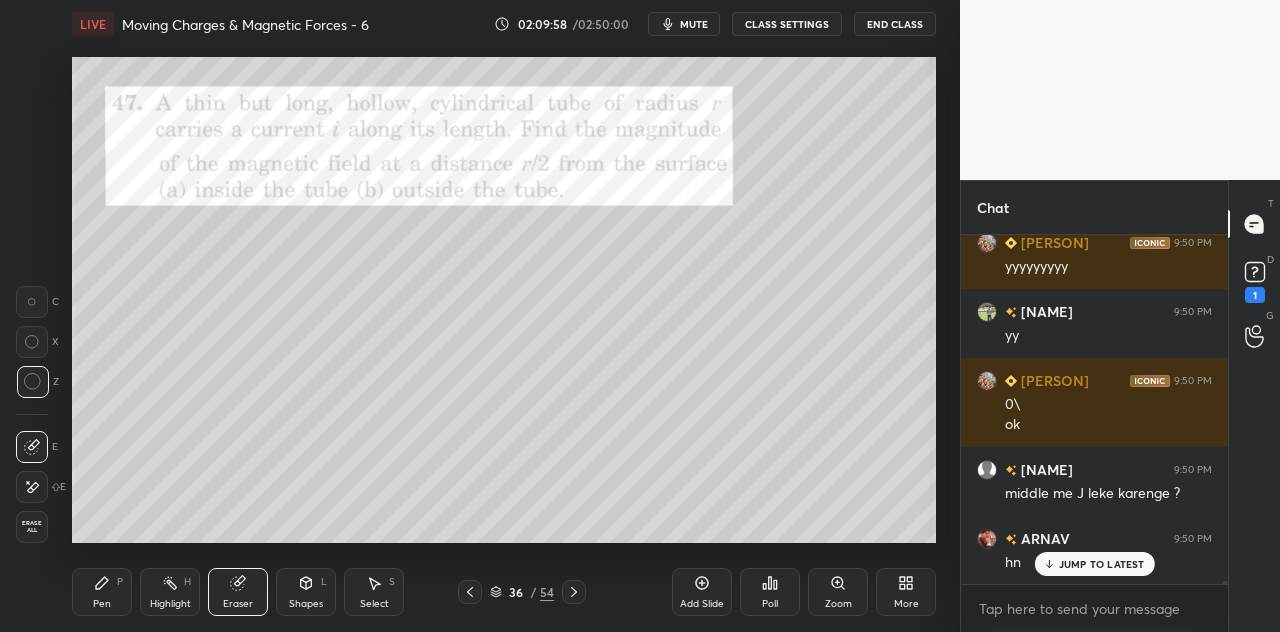 click on "JUMP TO LATEST" at bounding box center [1102, 564] 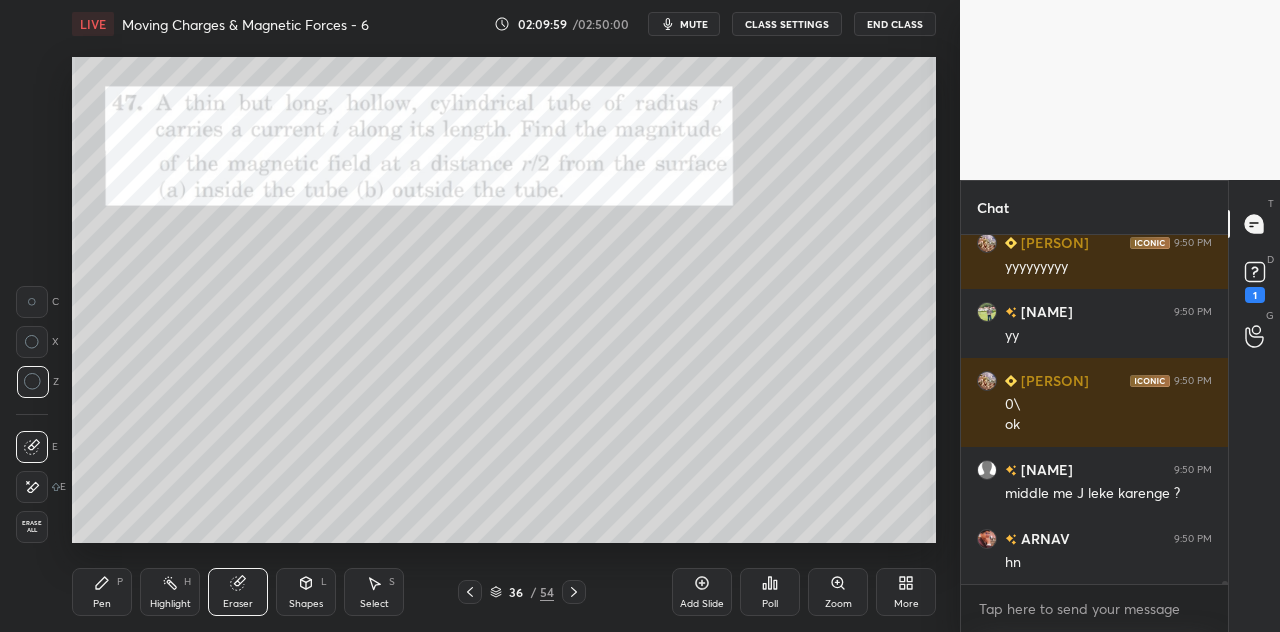 click on "Pen P" at bounding box center (102, 592) 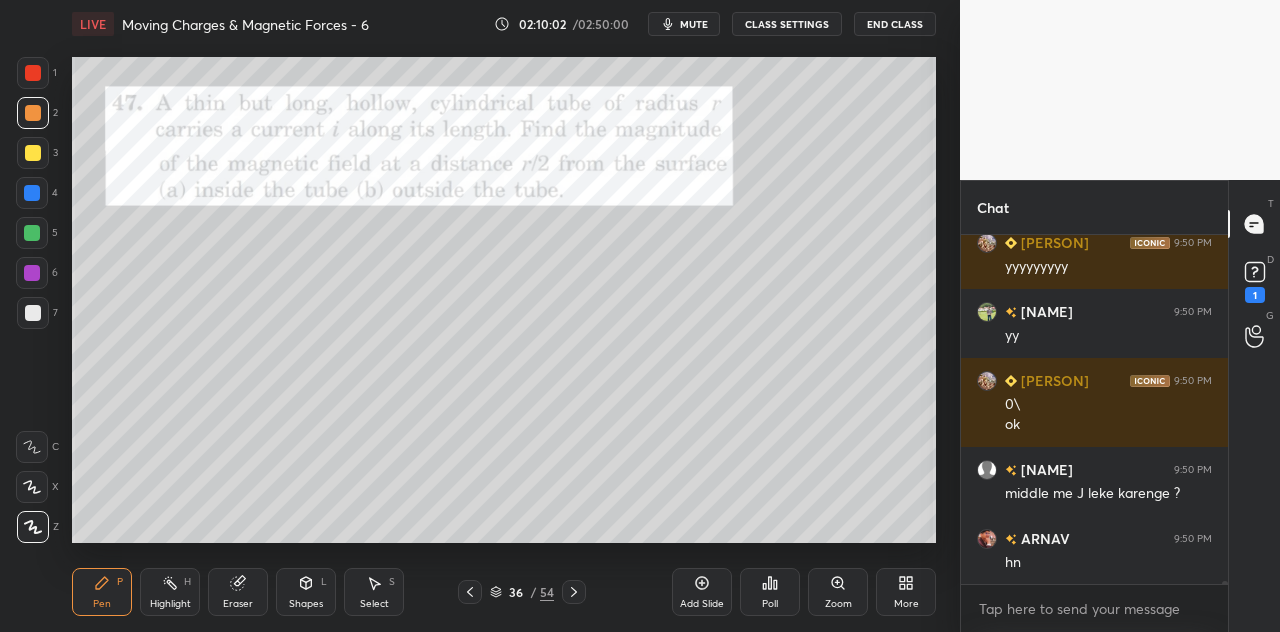 click at bounding box center (32, 233) 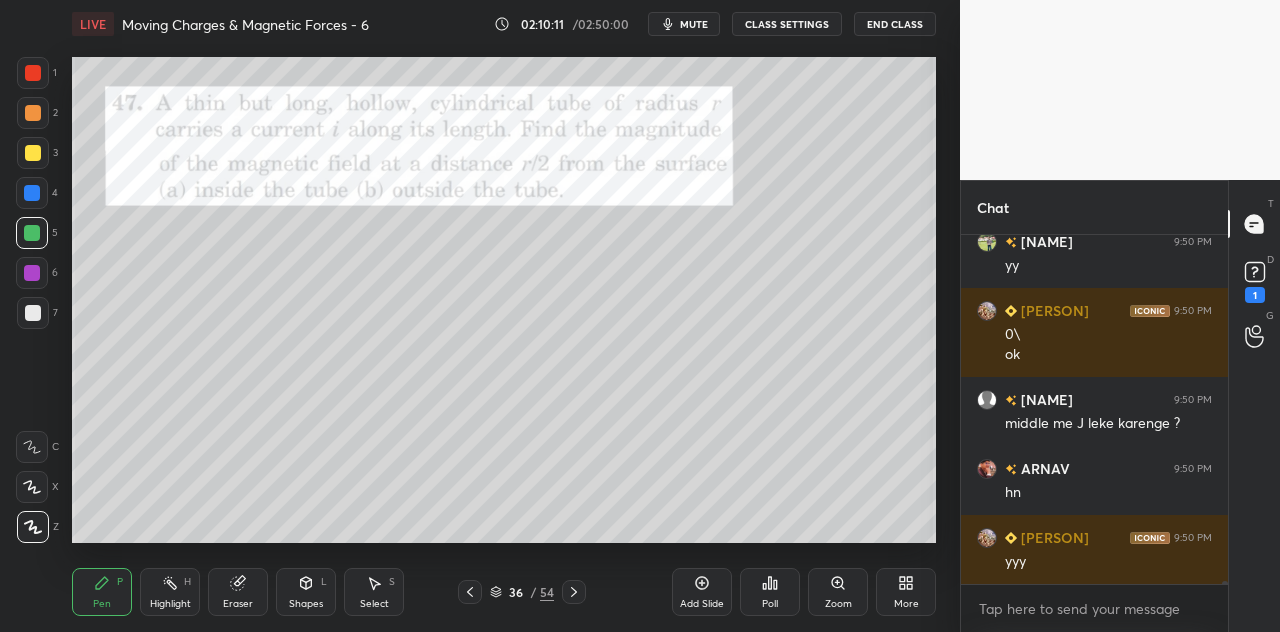 scroll, scrollTop: 43658, scrollLeft: 0, axis: vertical 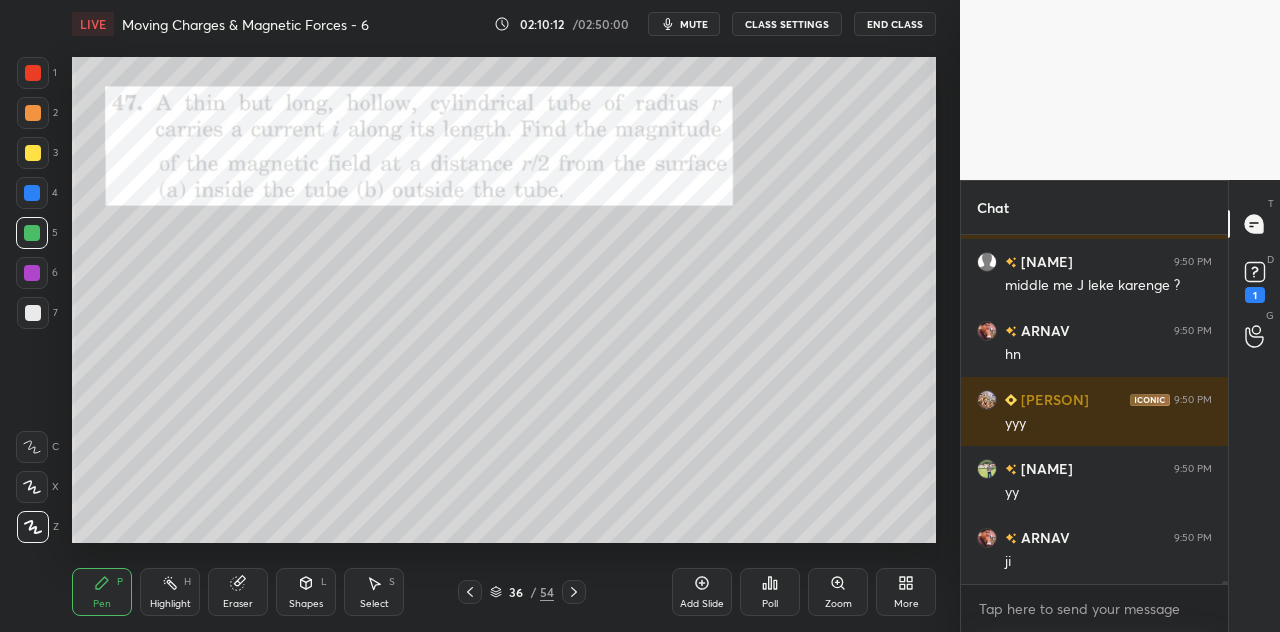 click on "Eraser" at bounding box center [238, 592] 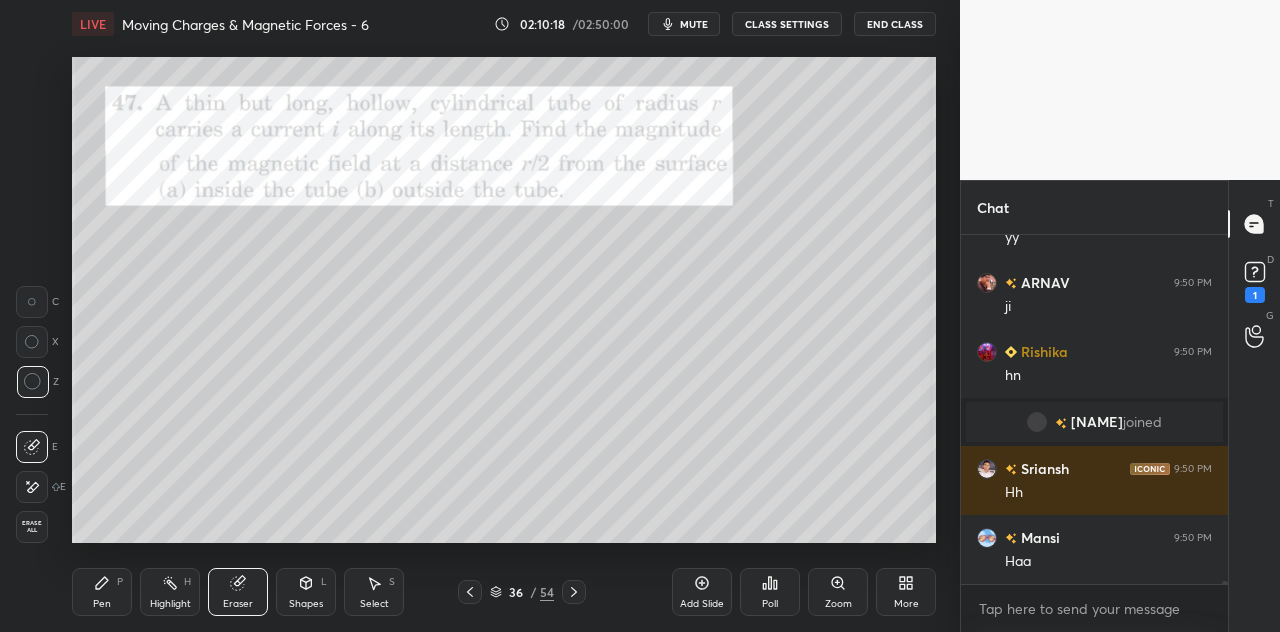 scroll, scrollTop: 43298, scrollLeft: 0, axis: vertical 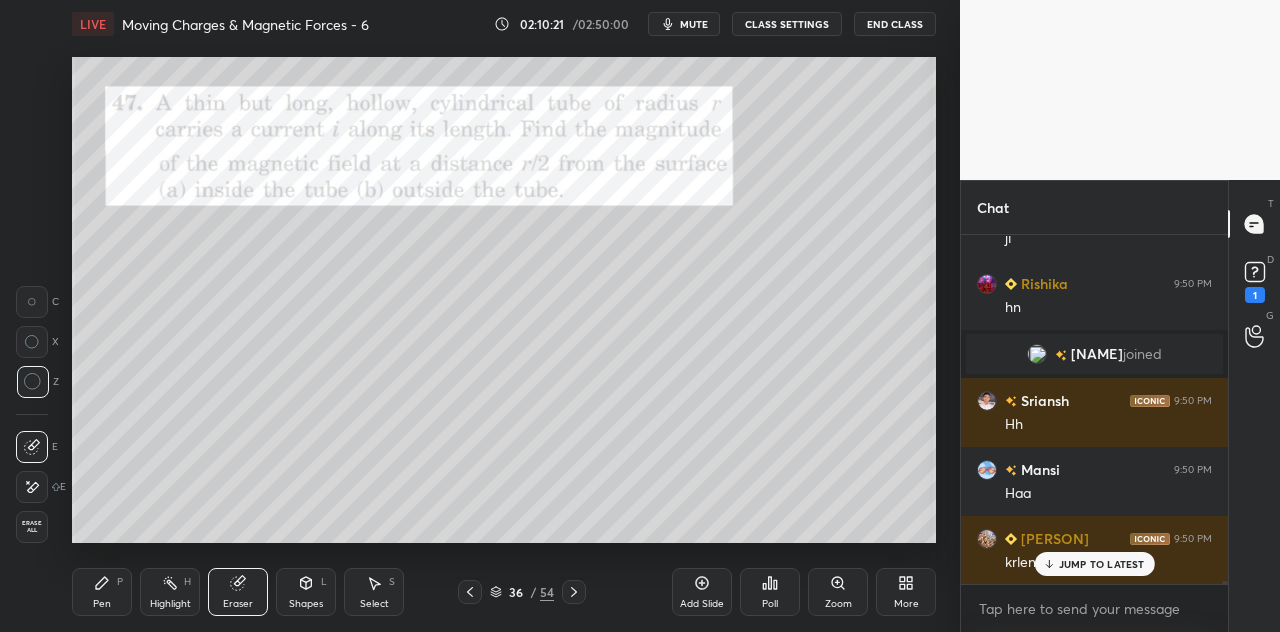 click on "Pen P" at bounding box center [102, 592] 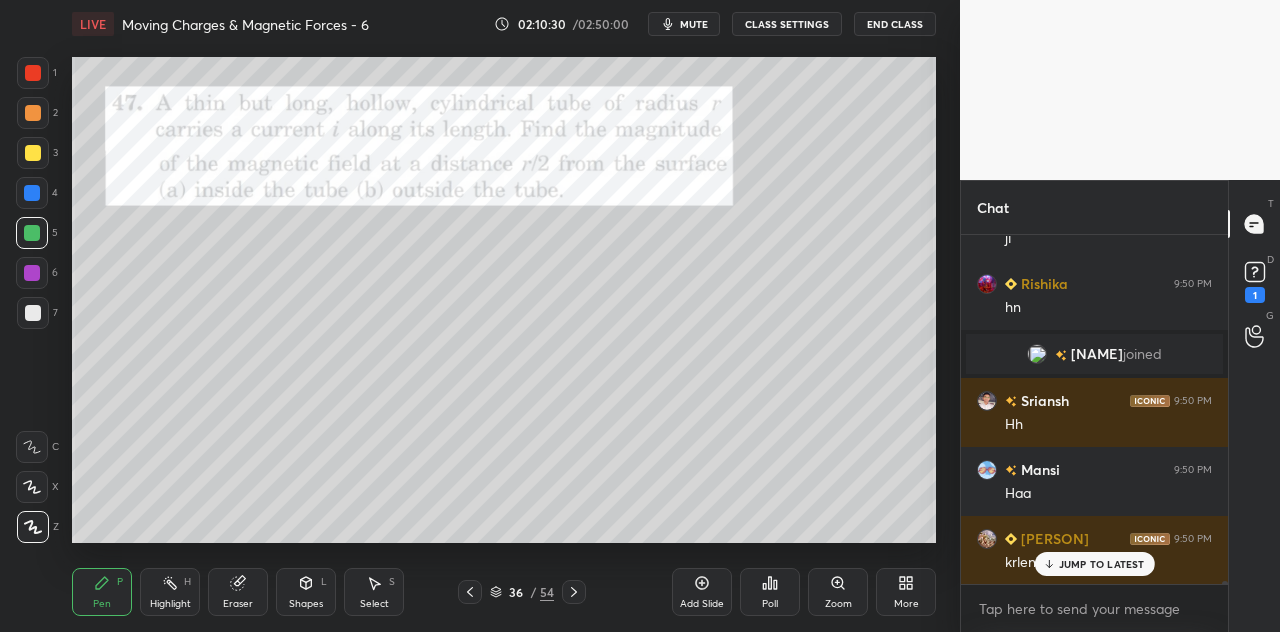 click at bounding box center (33, 113) 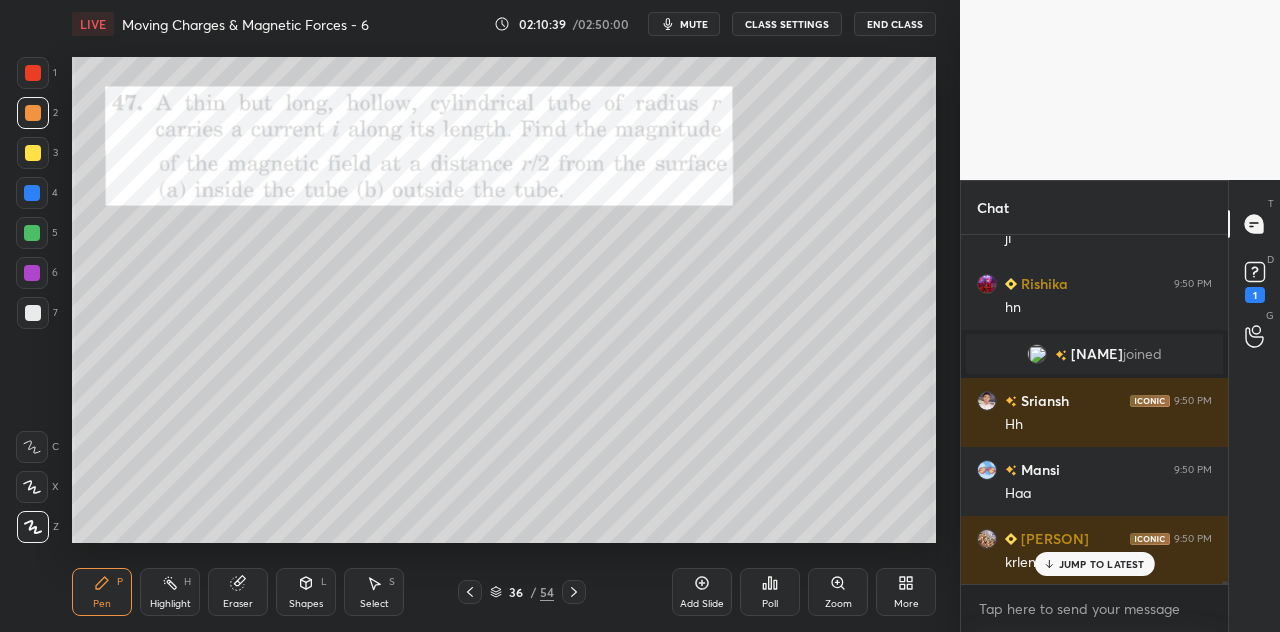 click at bounding box center (33, 73) 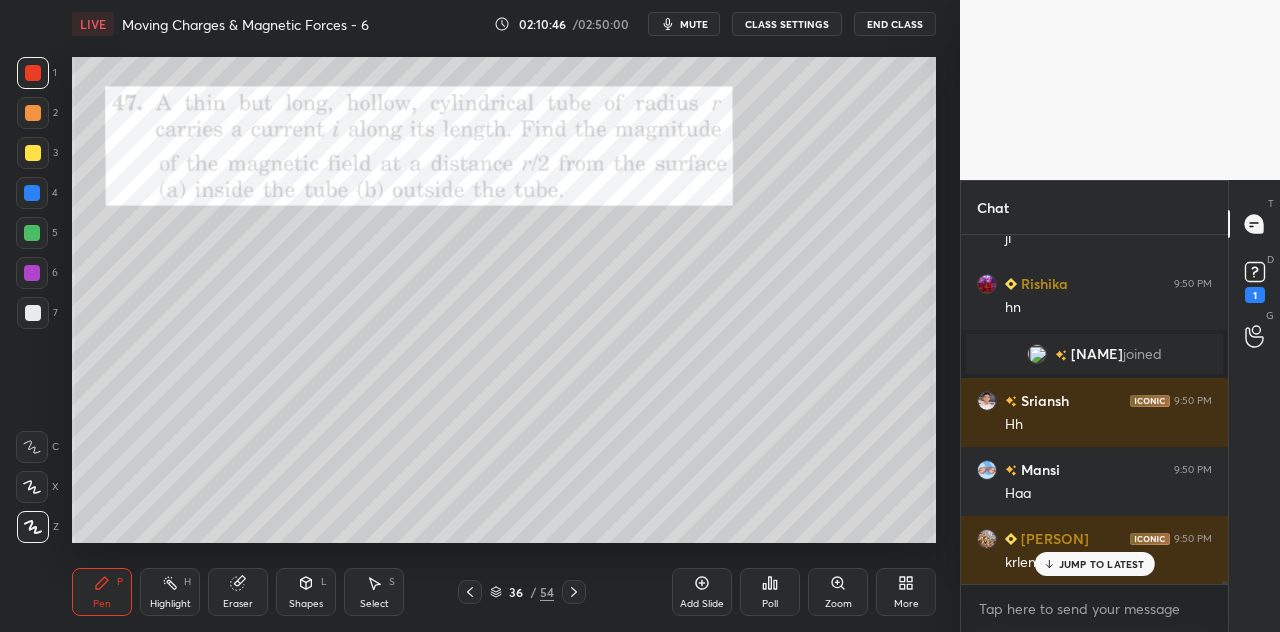 click at bounding box center [33, 153] 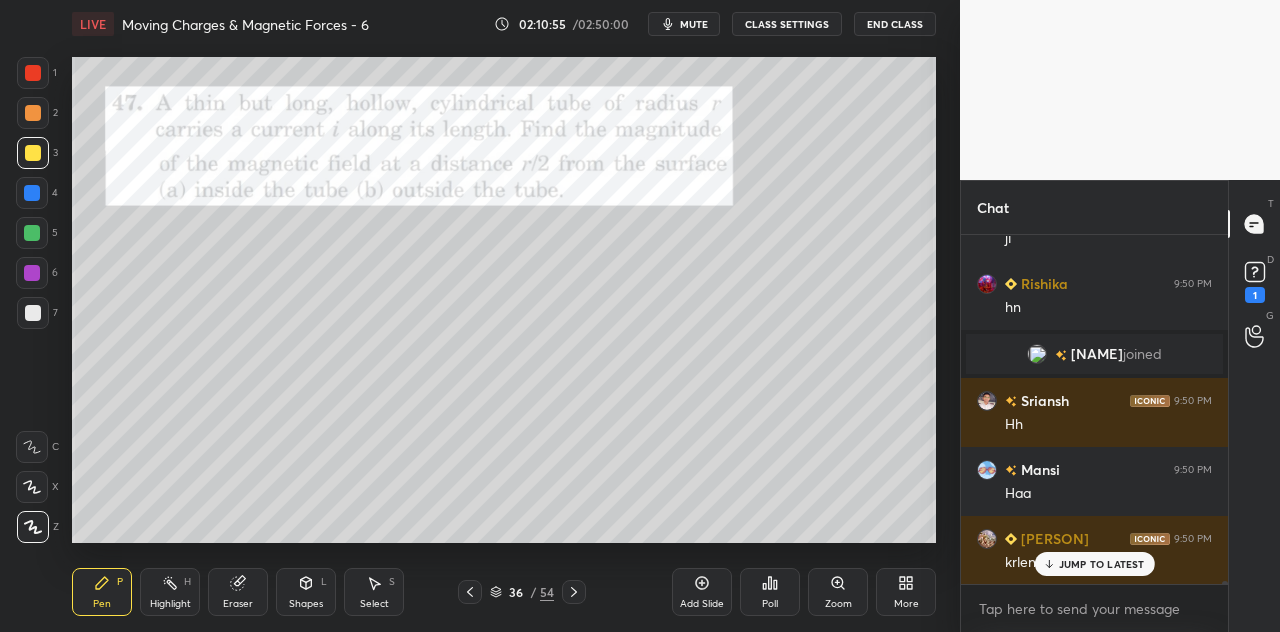 click at bounding box center (32, 233) 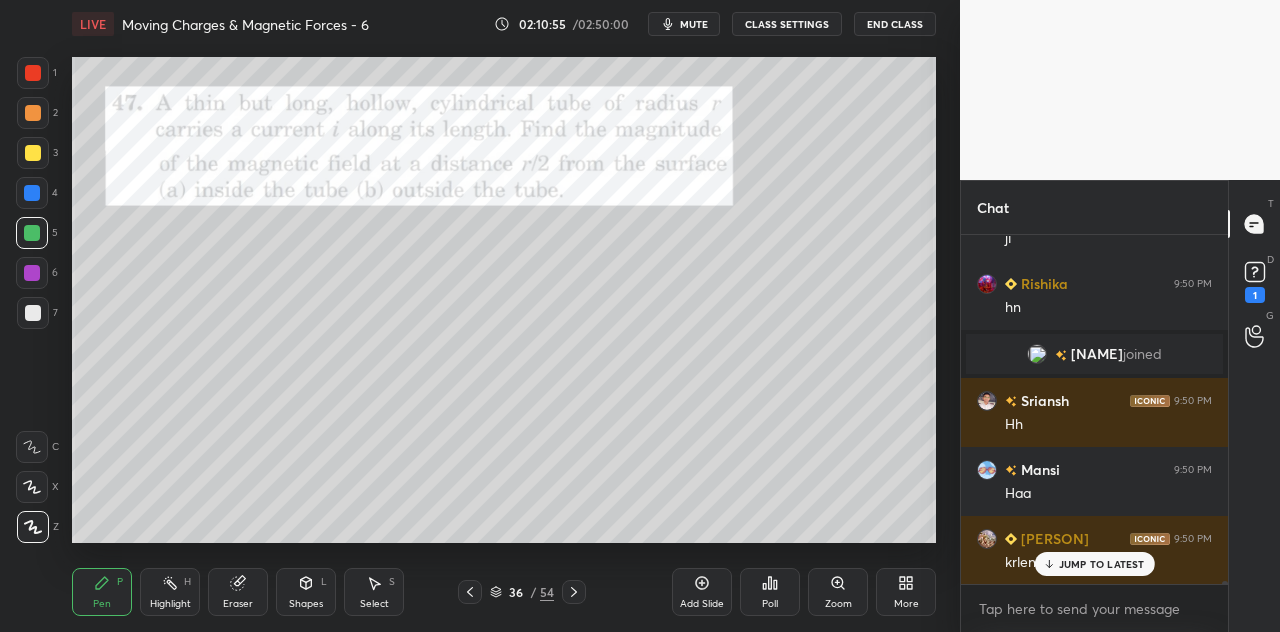 click at bounding box center [33, 113] 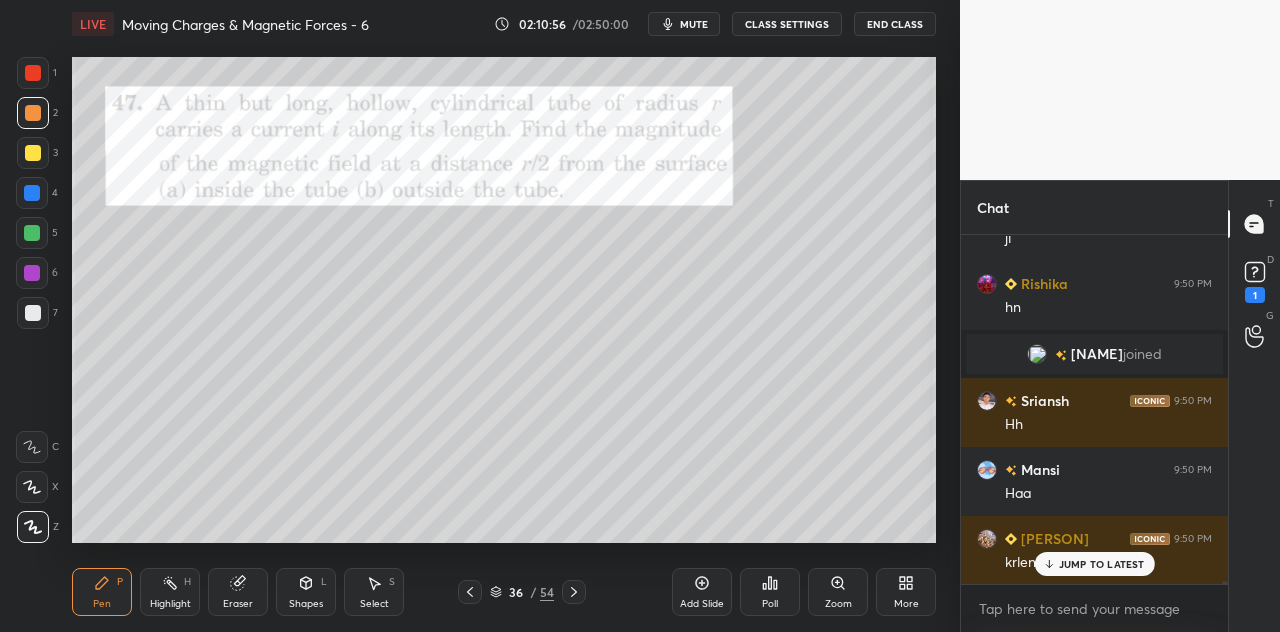 click at bounding box center [33, 73] 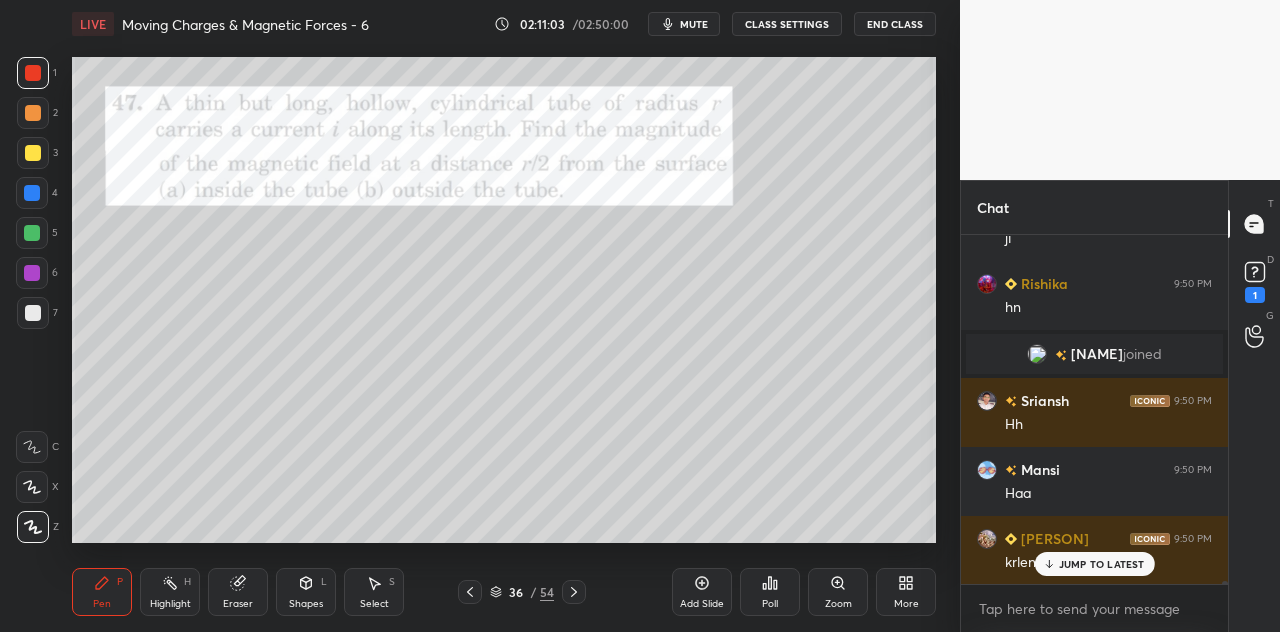click at bounding box center [33, 113] 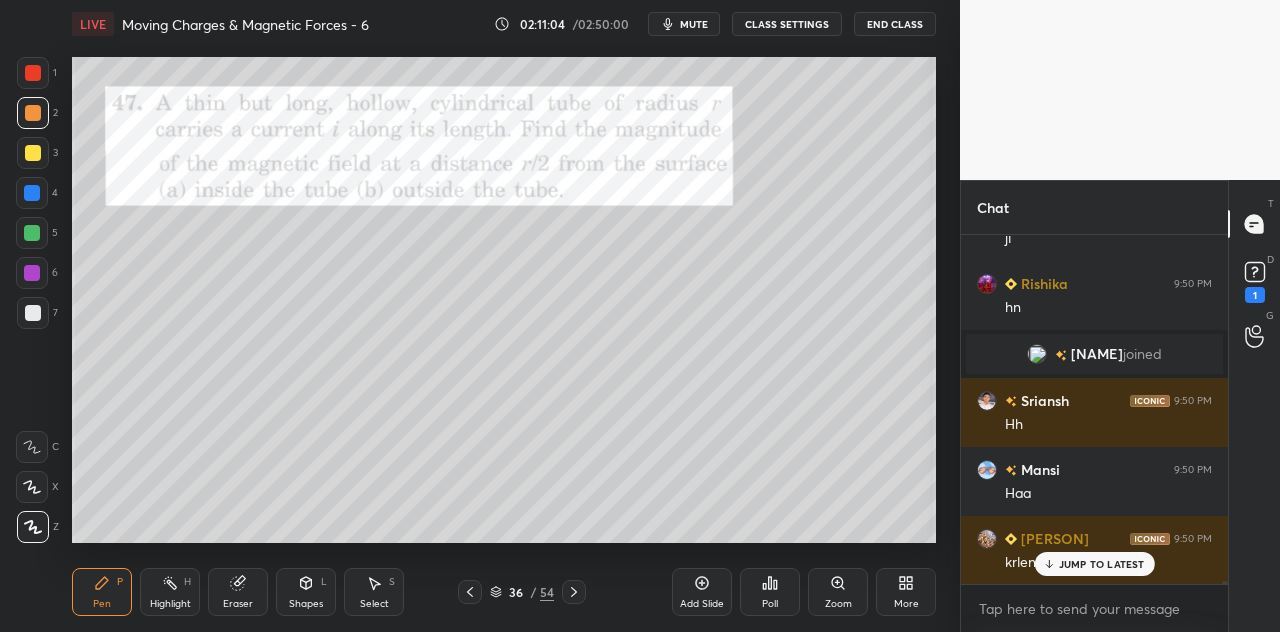 click 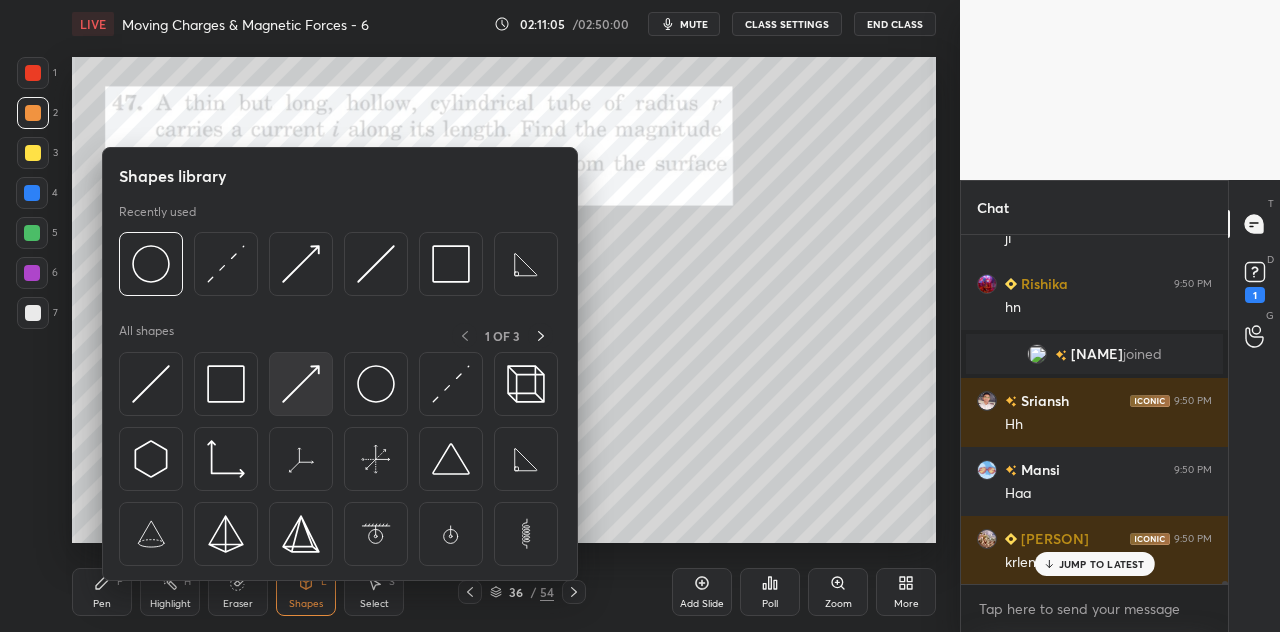 click at bounding box center [301, 384] 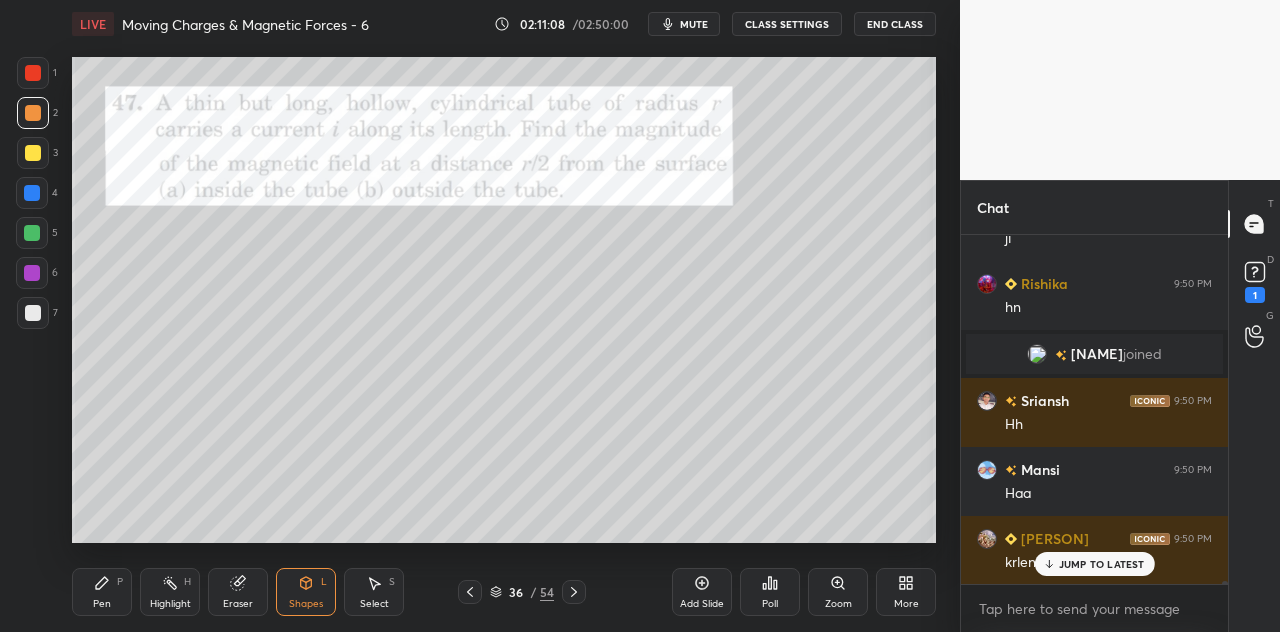 click on "Pen P" at bounding box center (102, 592) 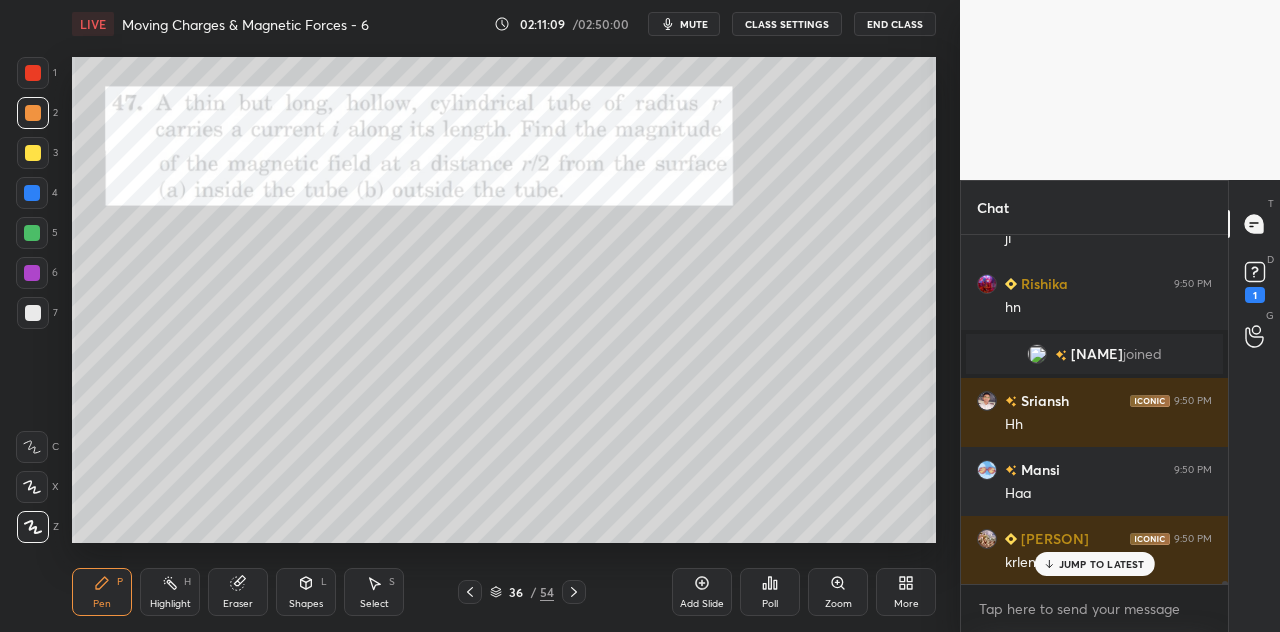 click at bounding box center [33, 113] 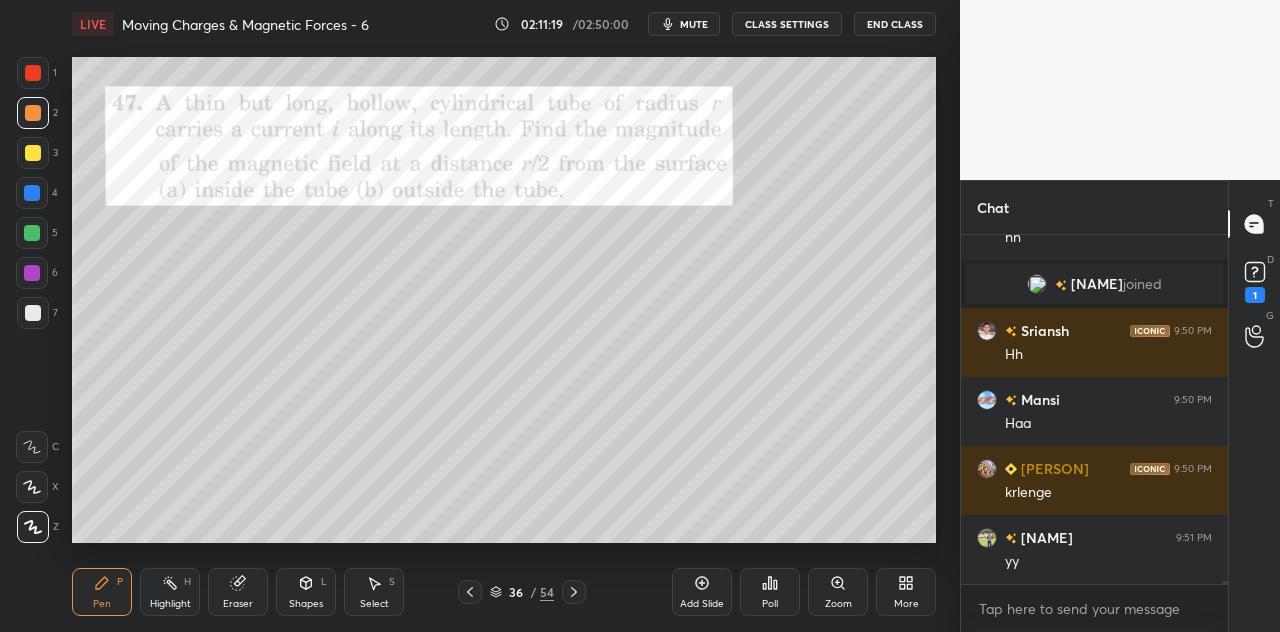 scroll, scrollTop: 43436, scrollLeft: 0, axis: vertical 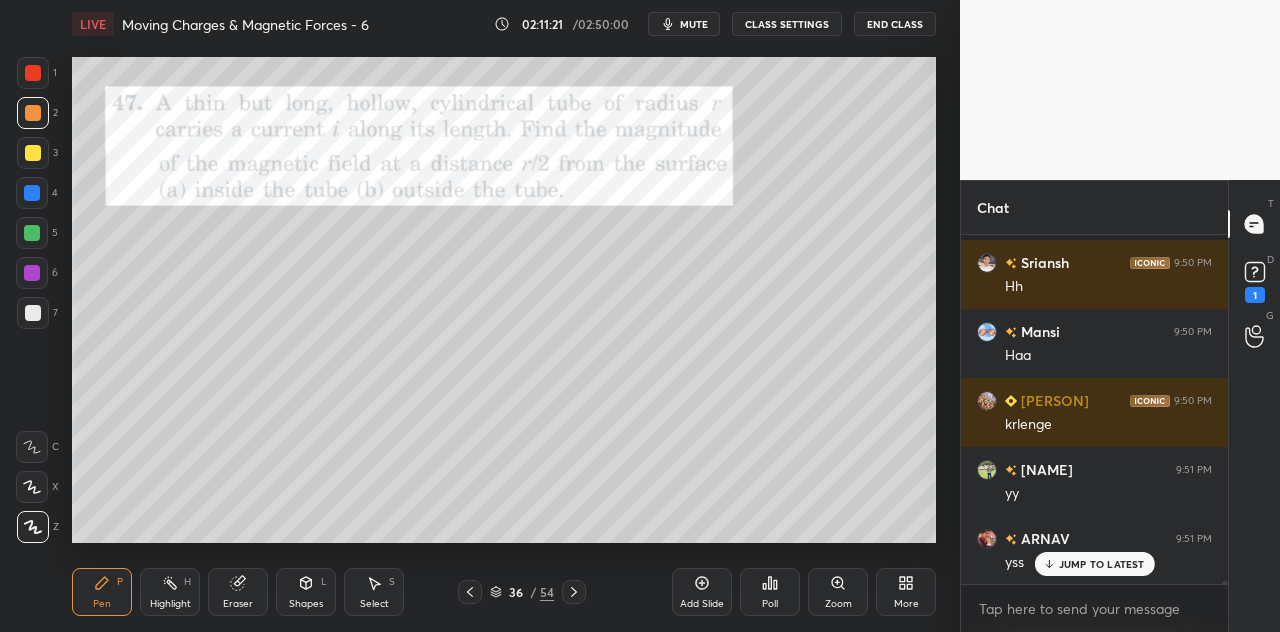 click on "JUMP TO LATEST" at bounding box center [1102, 564] 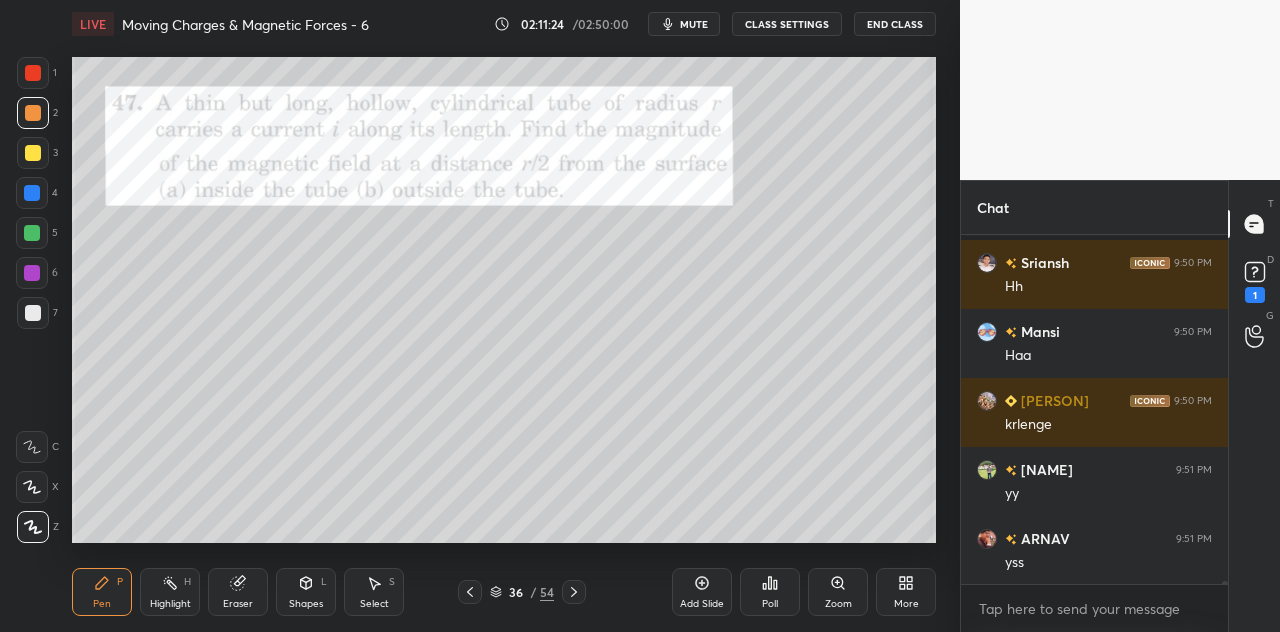 scroll, scrollTop: 43506, scrollLeft: 0, axis: vertical 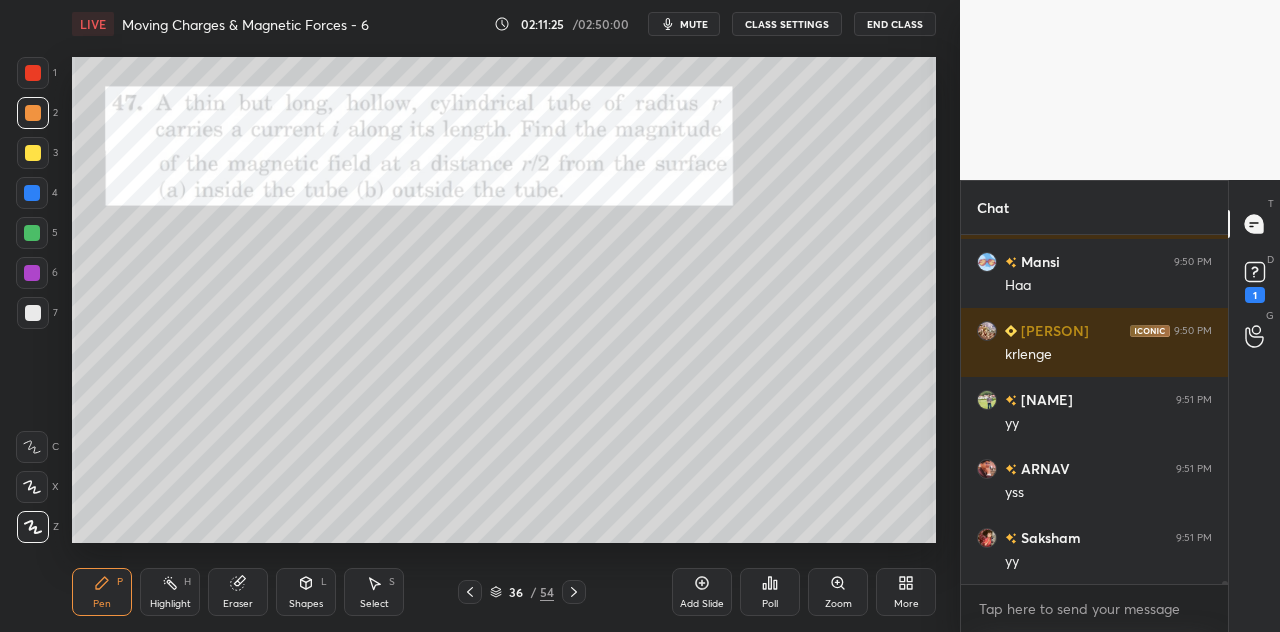 click on "1" at bounding box center [37, 73] 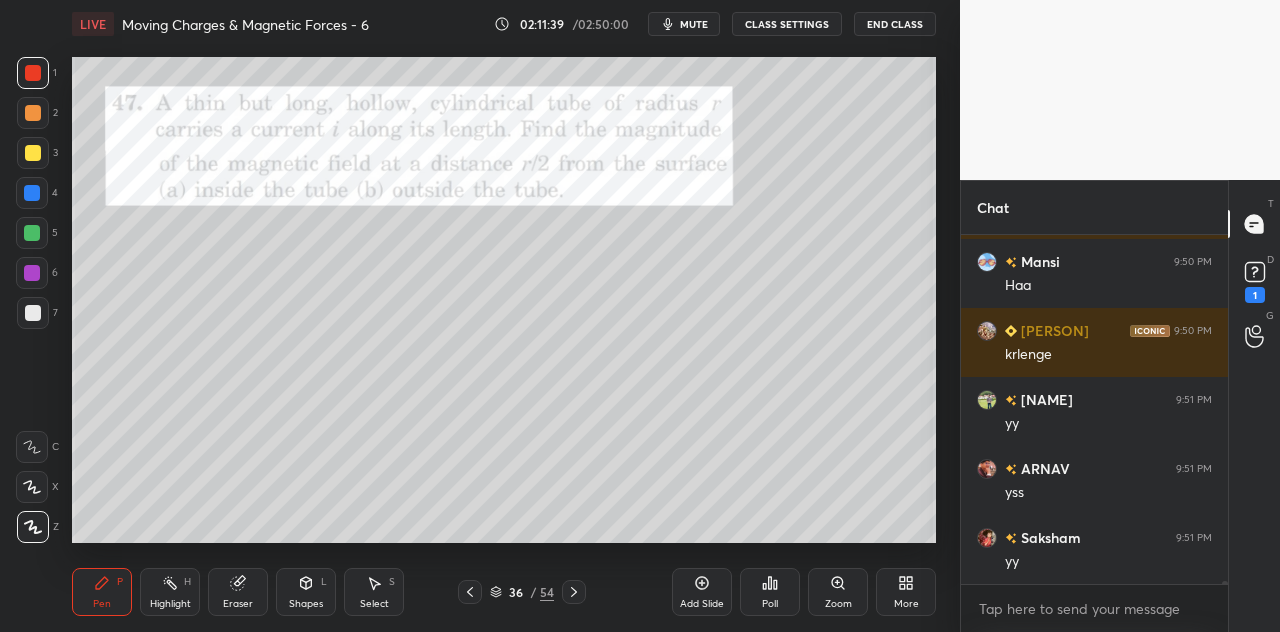 click at bounding box center (33, 73) 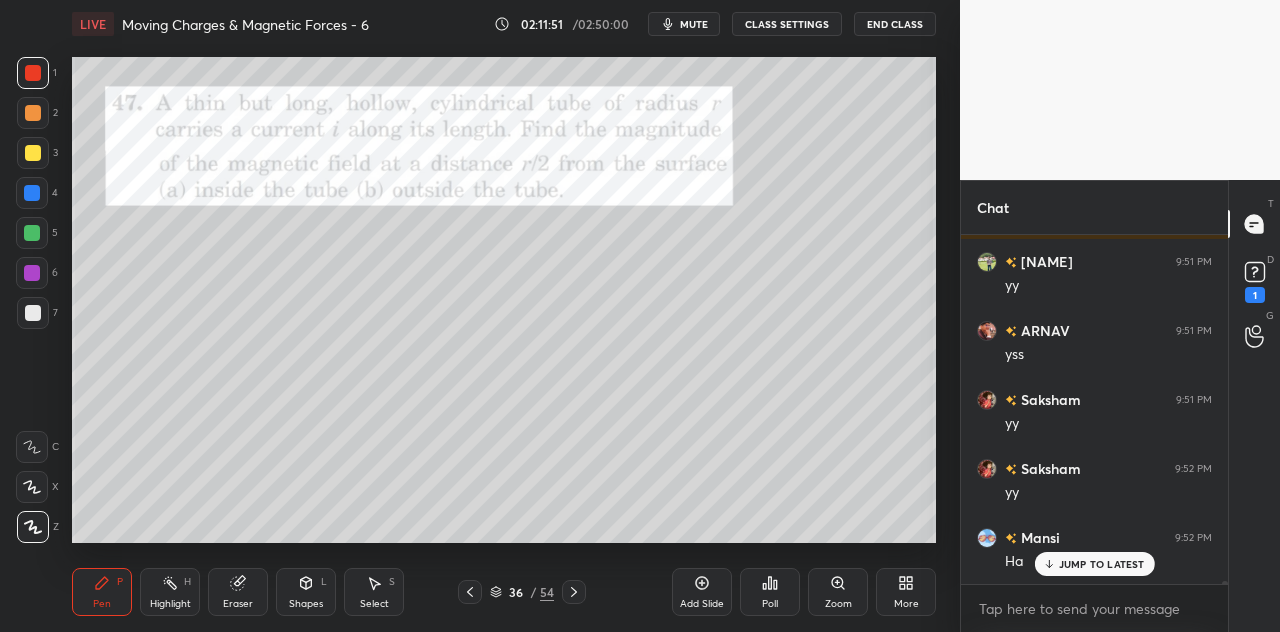 scroll, scrollTop: 43712, scrollLeft: 0, axis: vertical 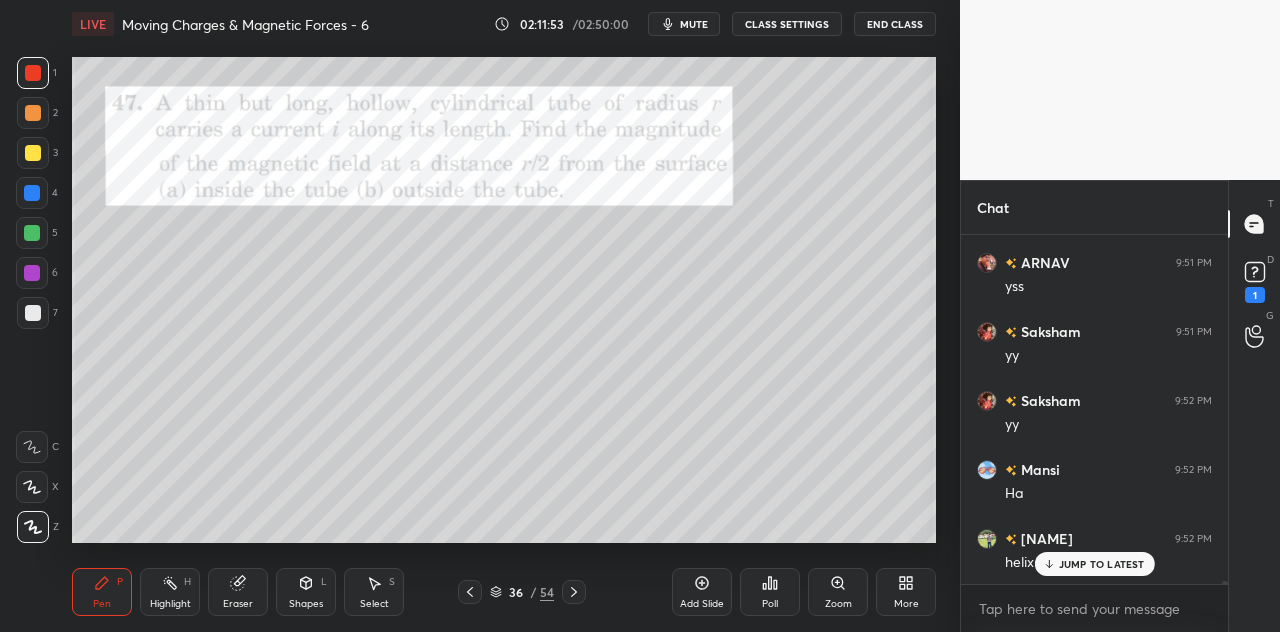 click on "JUMP TO LATEST" at bounding box center (1102, 564) 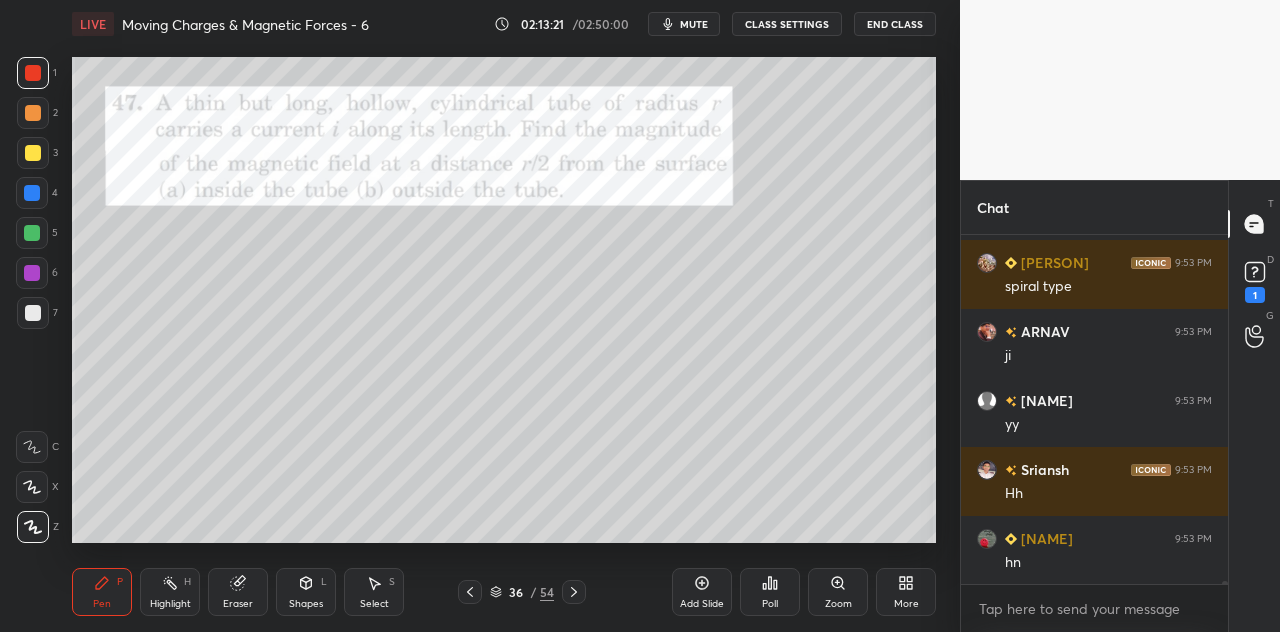 scroll, scrollTop: 46266, scrollLeft: 0, axis: vertical 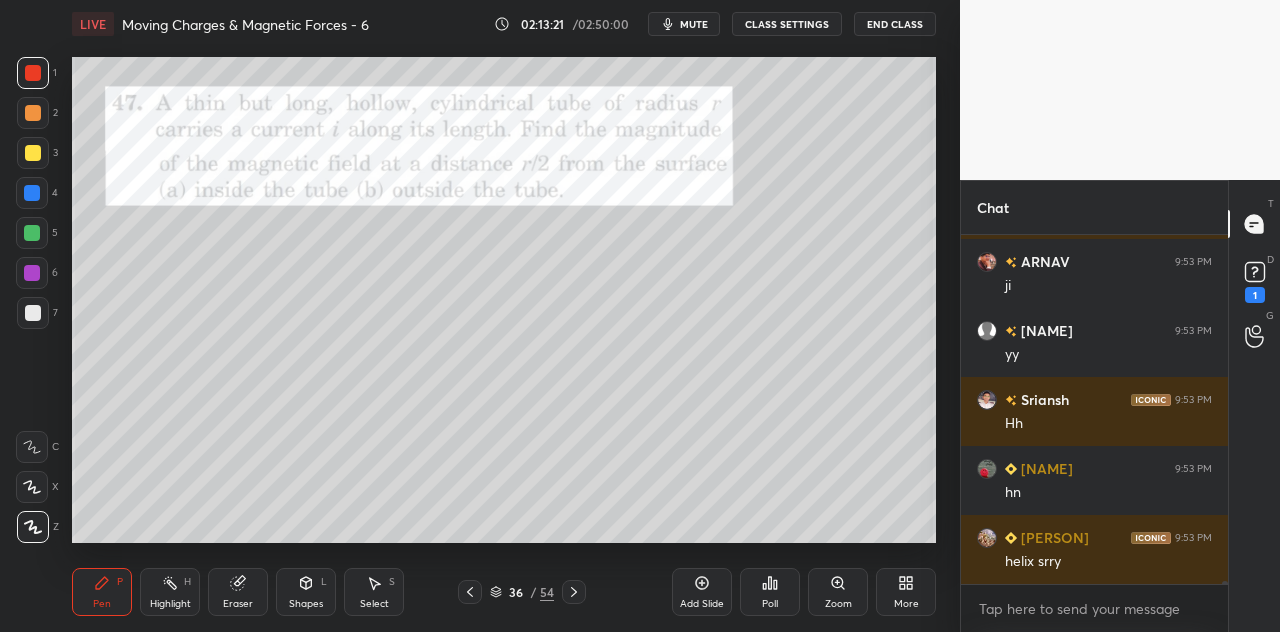 click at bounding box center (33, 153) 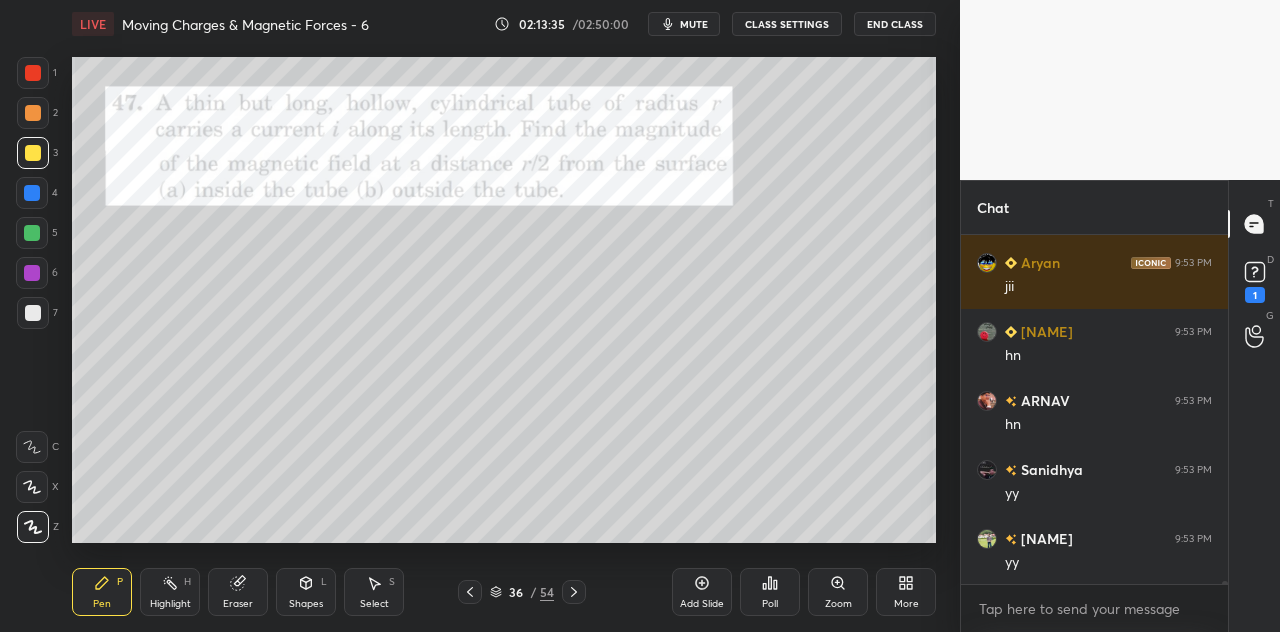 scroll, scrollTop: 46680, scrollLeft: 0, axis: vertical 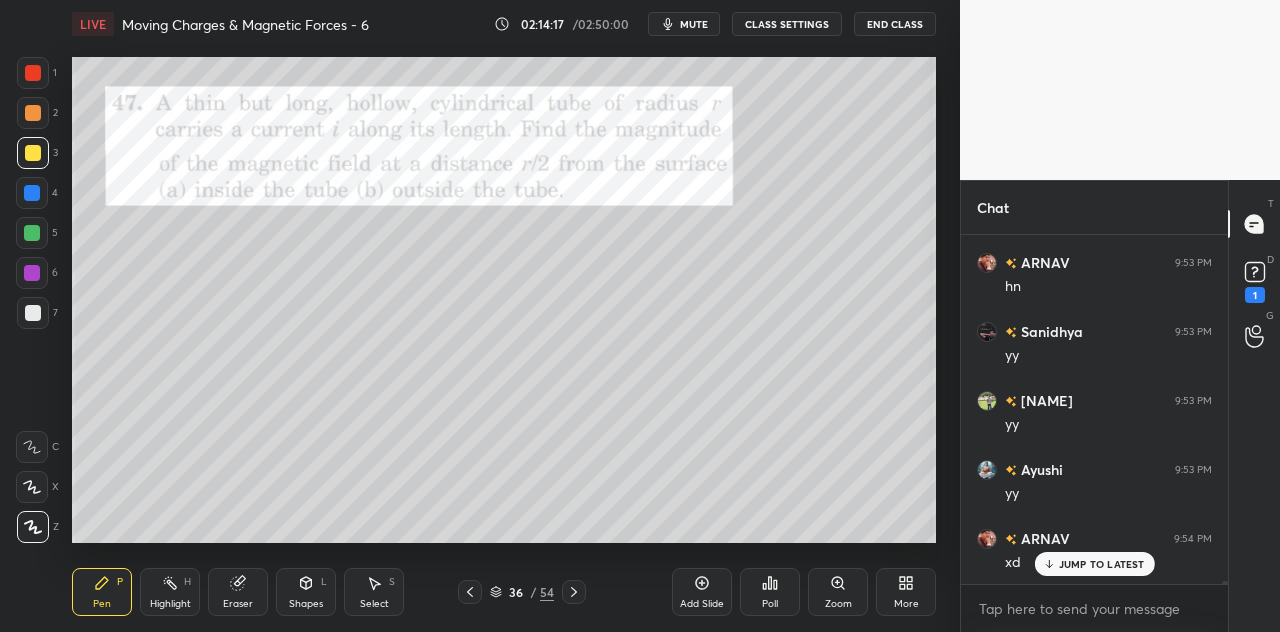 click on "JUMP TO LATEST" at bounding box center [1102, 564] 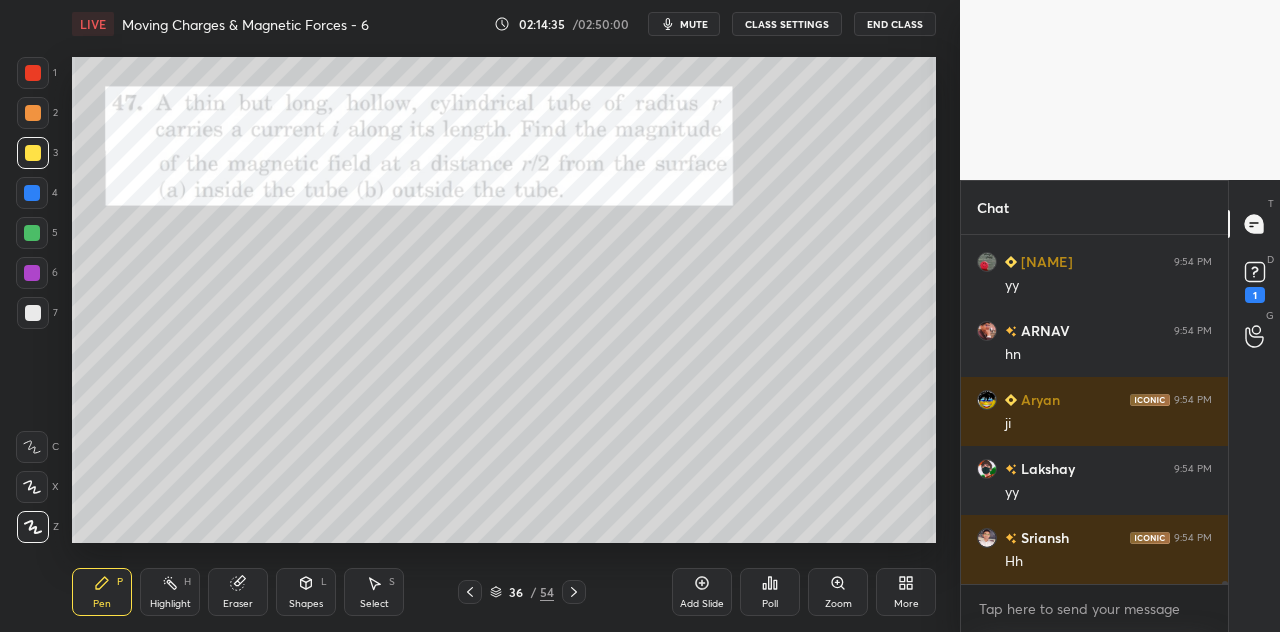 scroll, scrollTop: 47300, scrollLeft: 0, axis: vertical 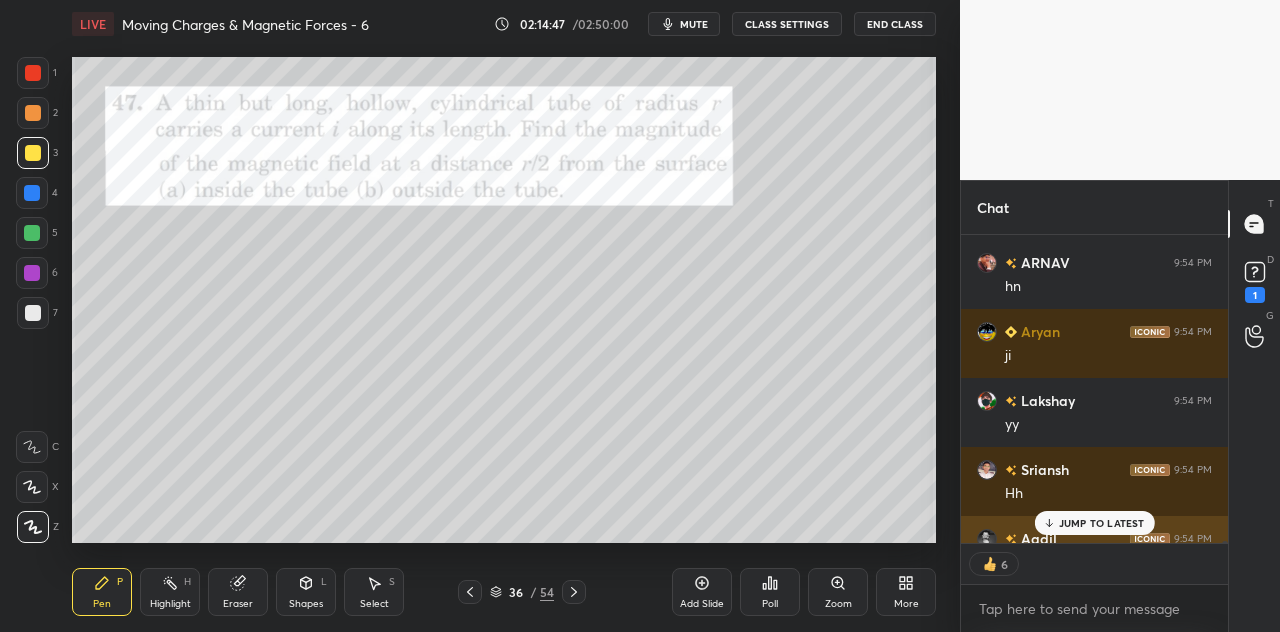 click on "JUMP TO LATEST" at bounding box center (1102, 523) 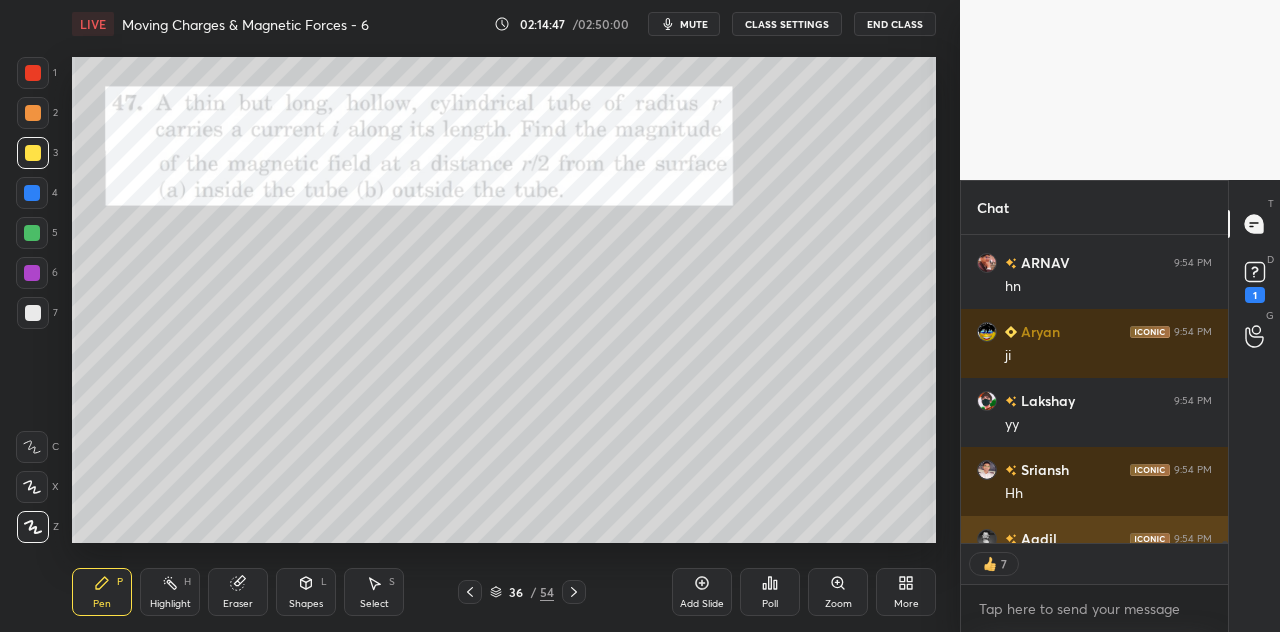 scroll, scrollTop: 47342, scrollLeft: 0, axis: vertical 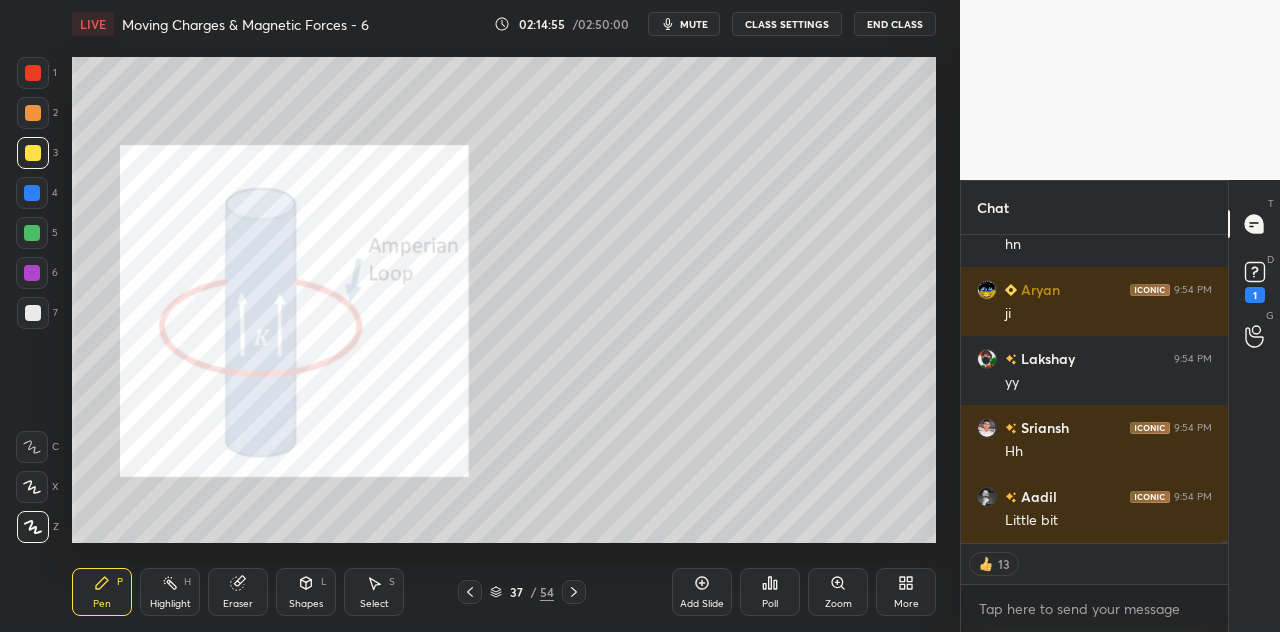 click at bounding box center [33, 73] 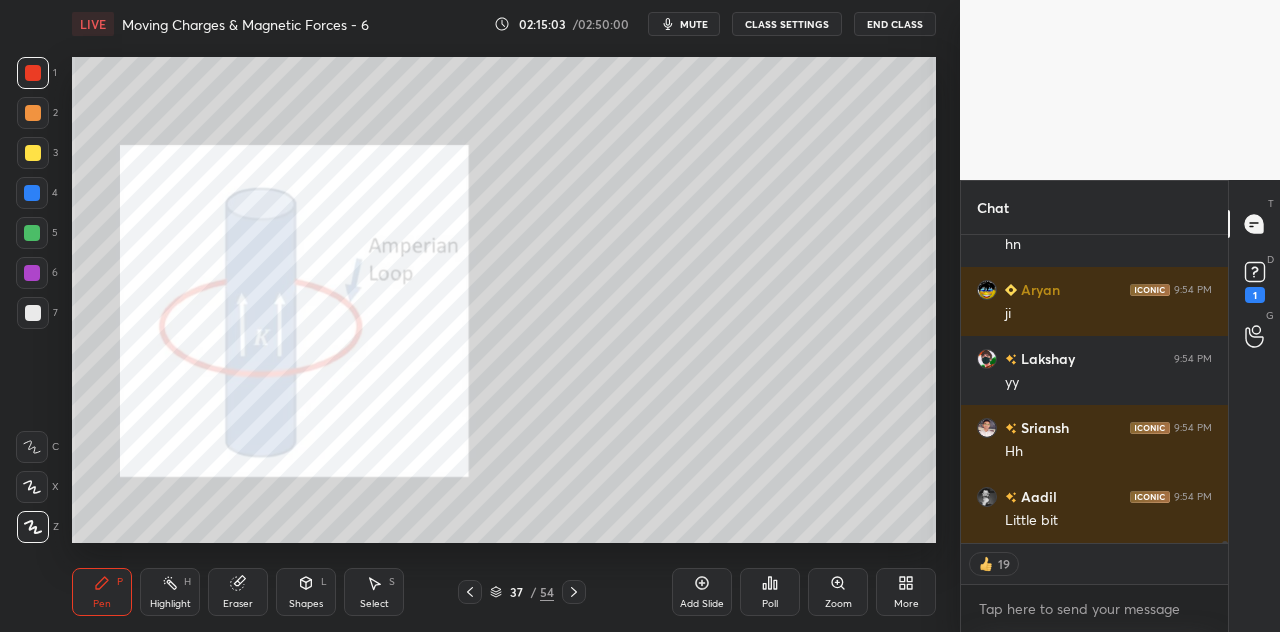 click at bounding box center [33, 73] 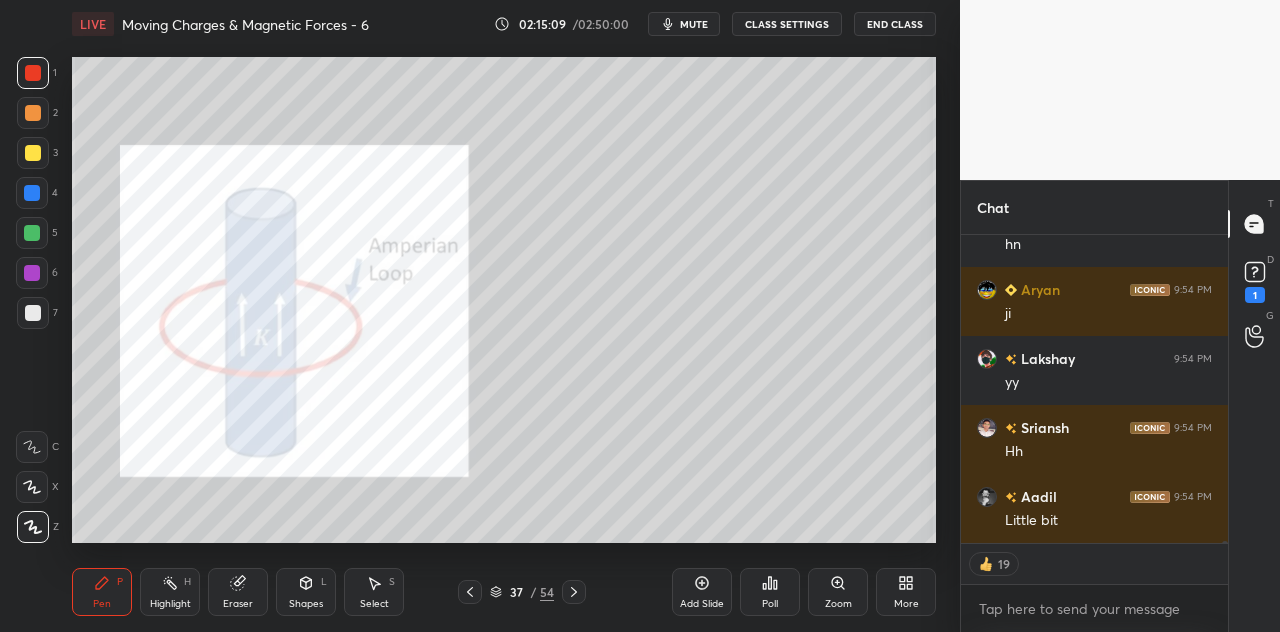 click on "Shapes L" at bounding box center [306, 592] 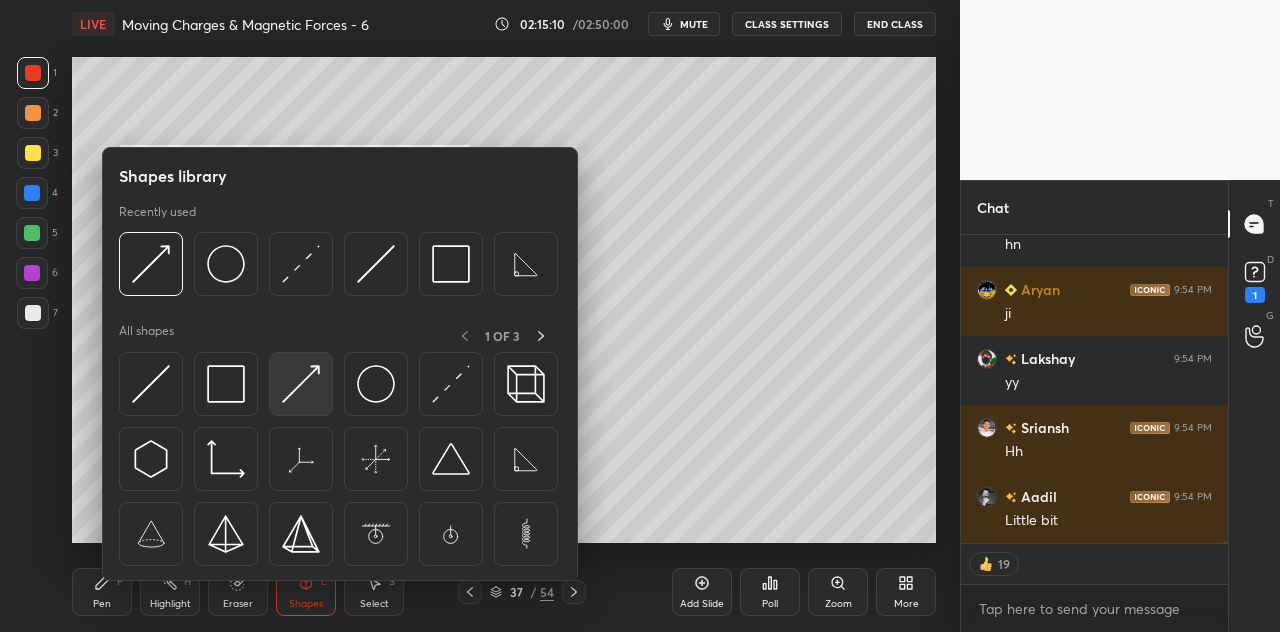 click at bounding box center (301, 384) 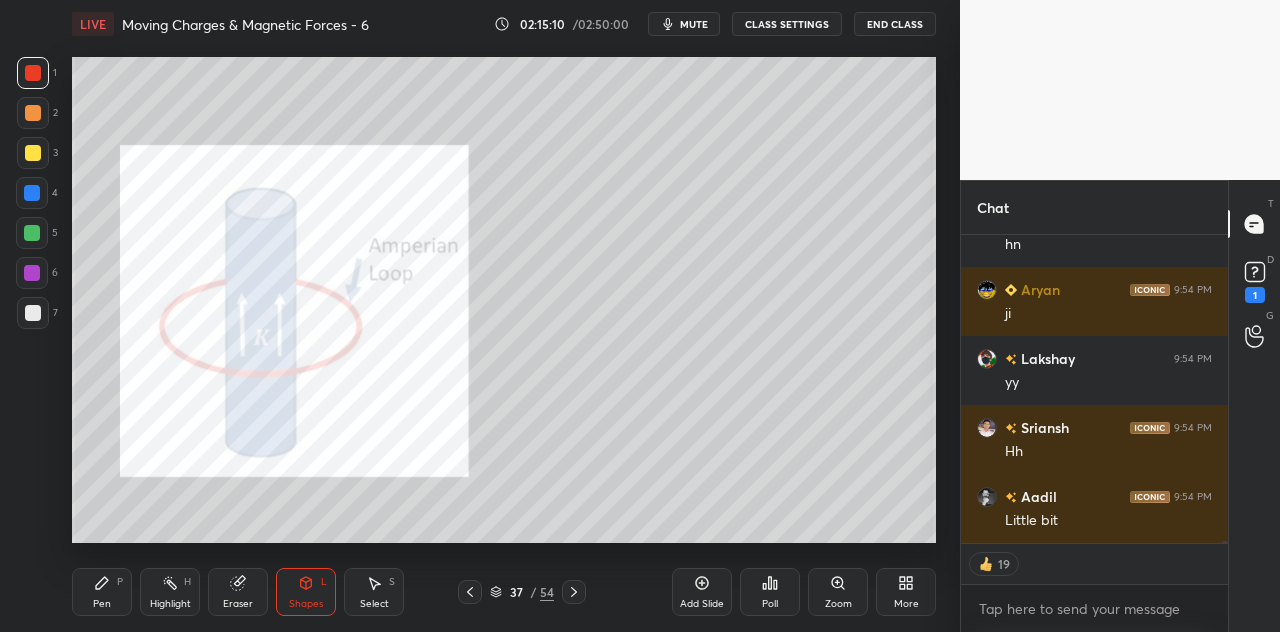 scroll, scrollTop: 6, scrollLeft: 6, axis: both 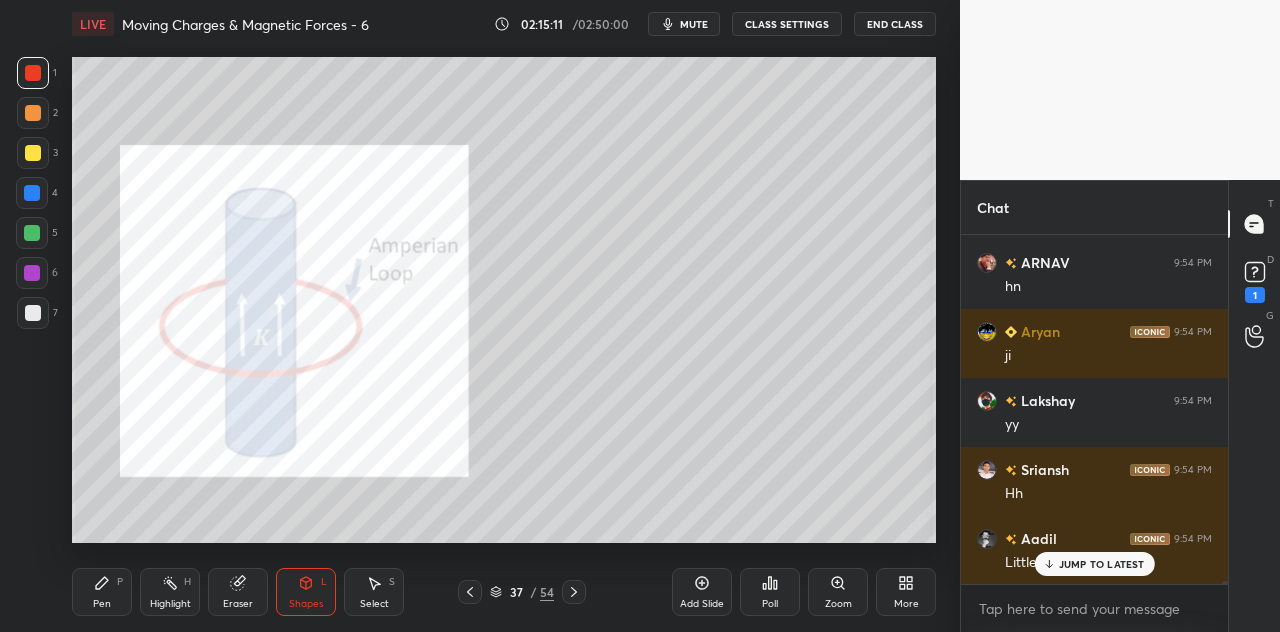 click at bounding box center (32, 273) 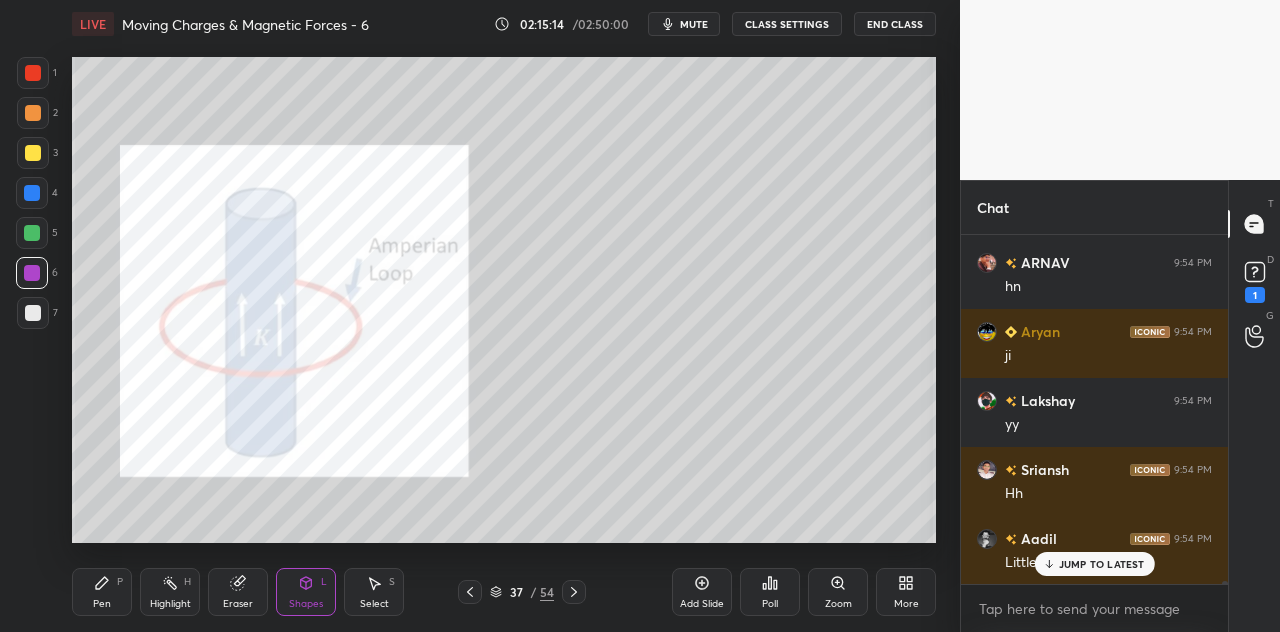 click on "Pen P" at bounding box center [102, 592] 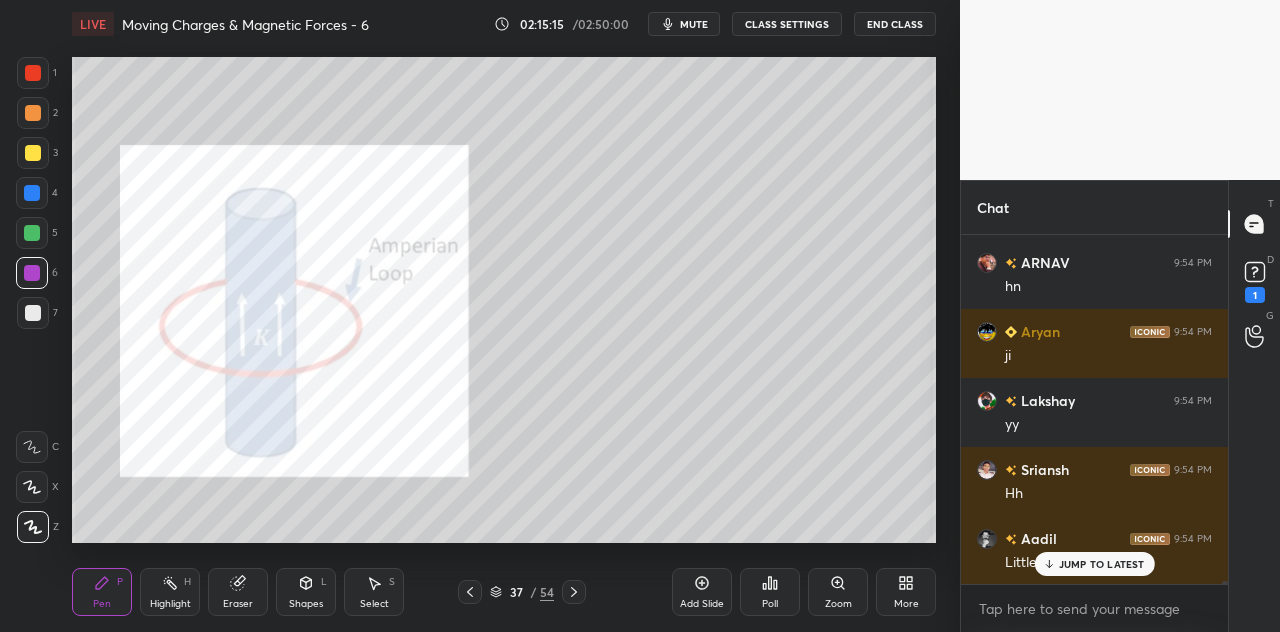 click at bounding box center [33, 73] 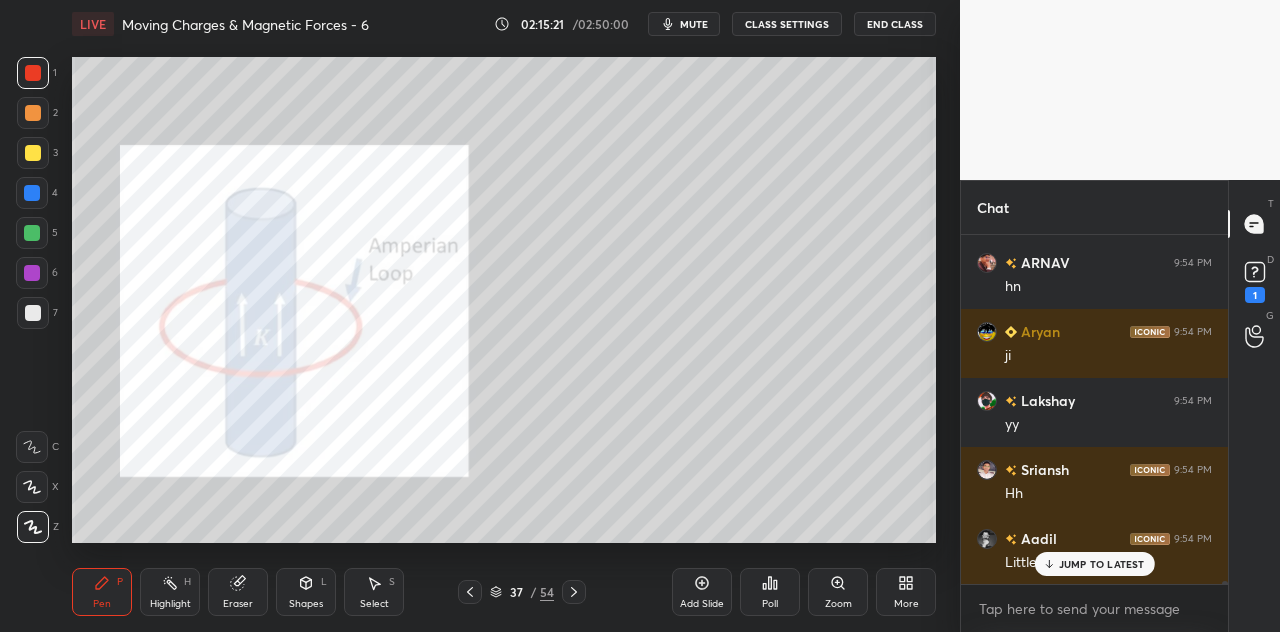 click at bounding box center (33, 153) 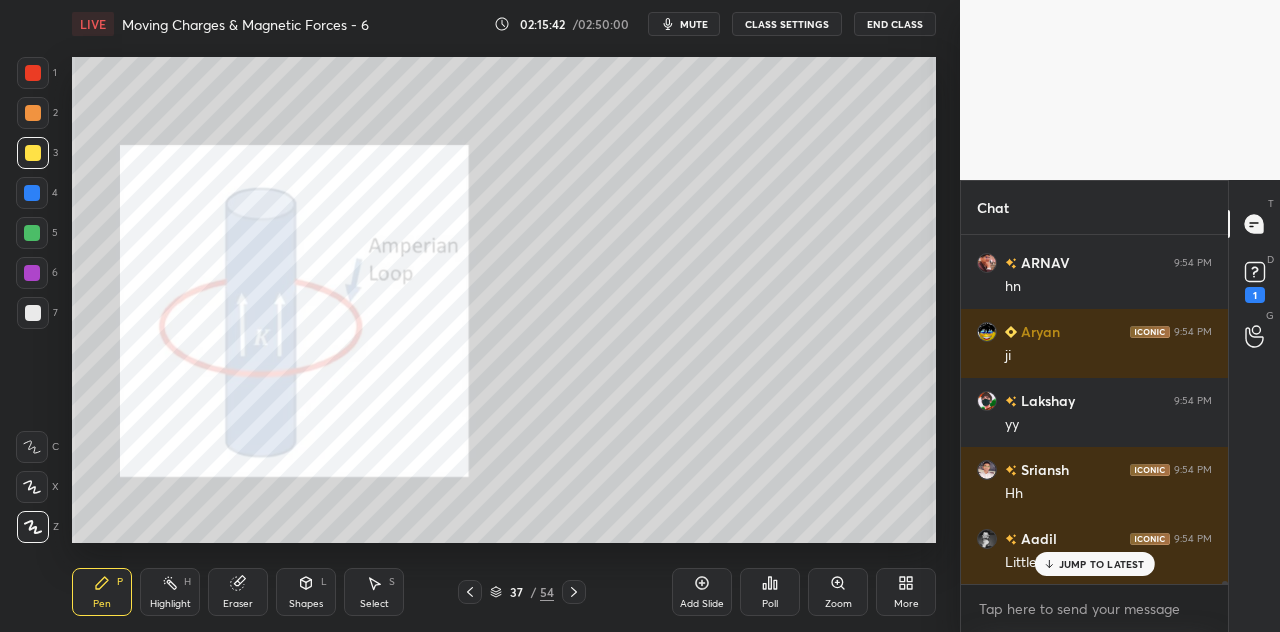 click at bounding box center [33, 73] 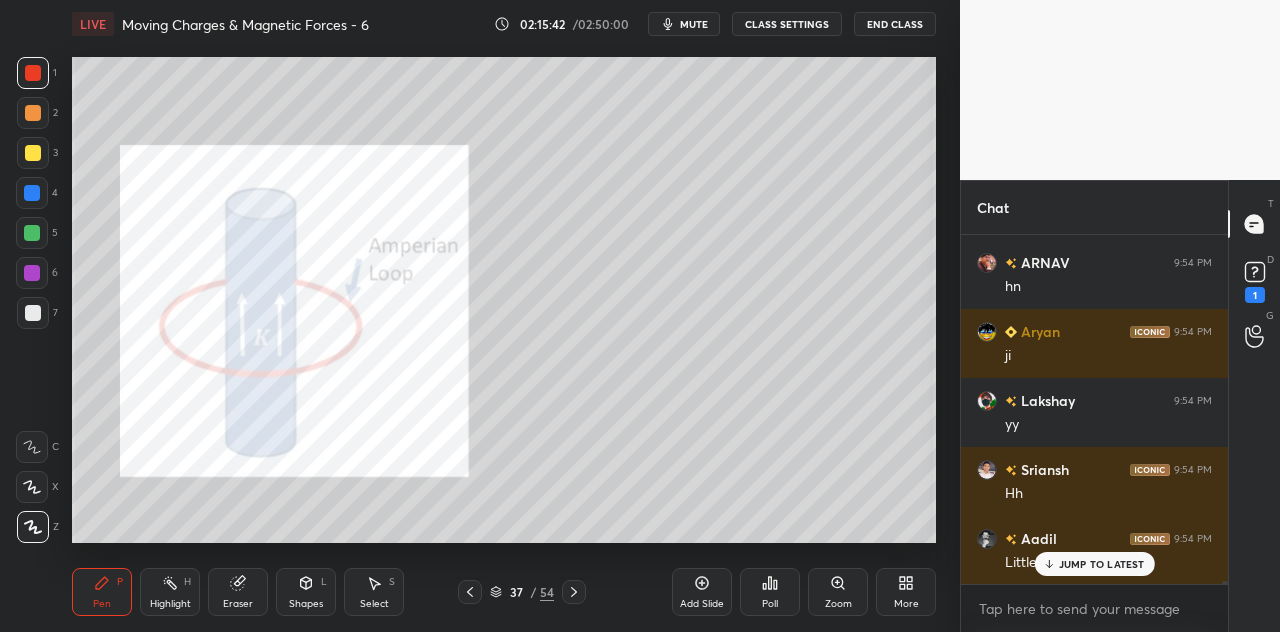 scroll, scrollTop: 47370, scrollLeft: 0, axis: vertical 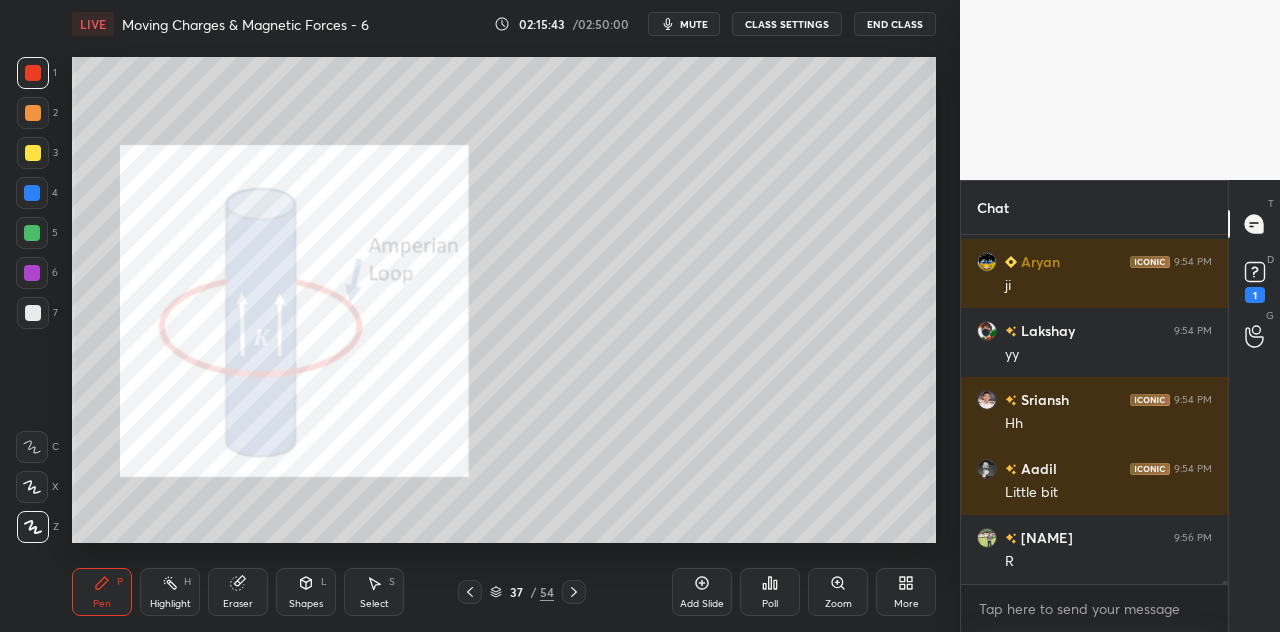 click on "Shapes L" at bounding box center (306, 592) 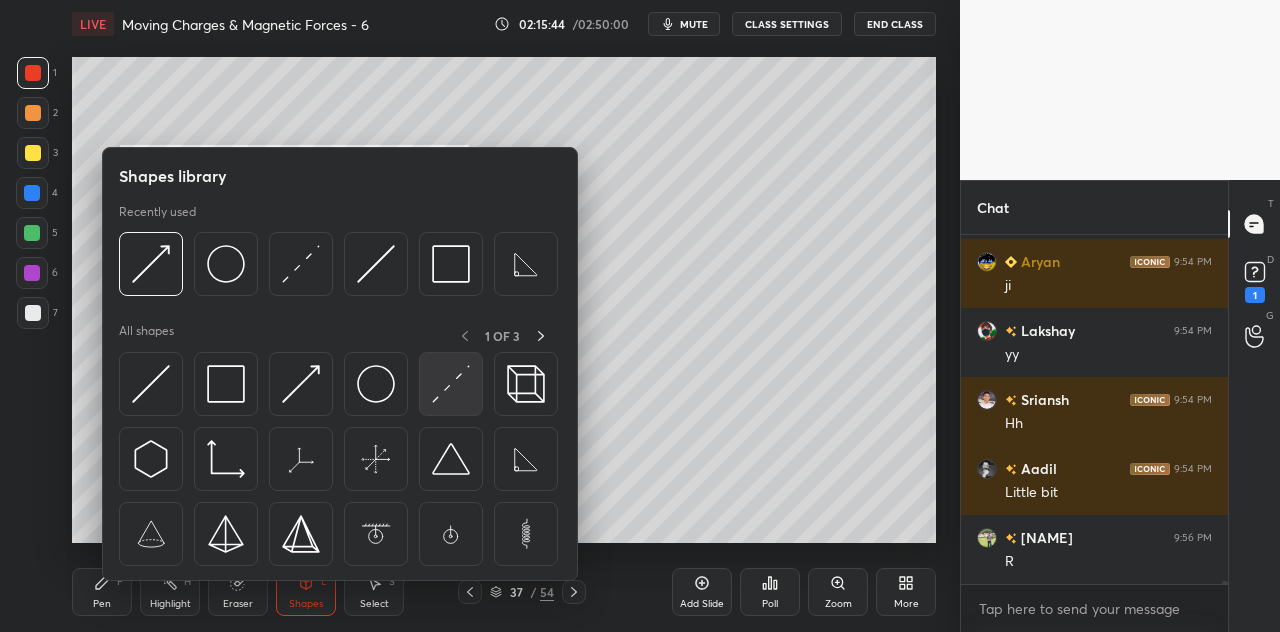 click at bounding box center (451, 384) 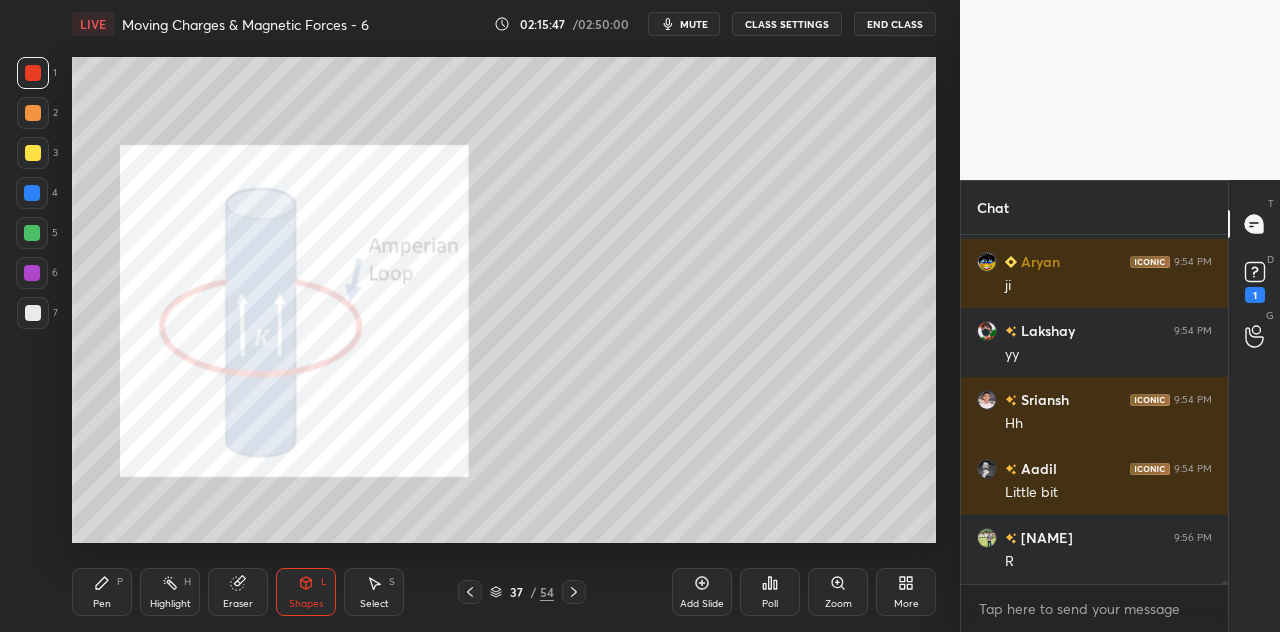 click on "Pen P" at bounding box center [102, 592] 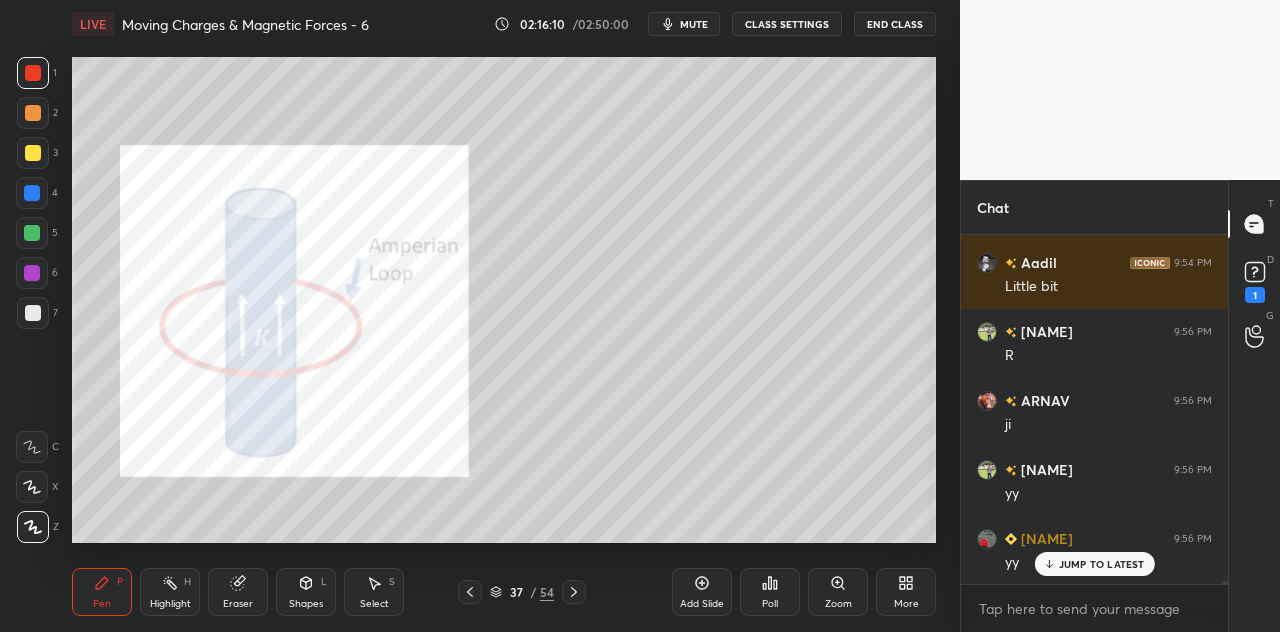 scroll, scrollTop: 47646, scrollLeft: 0, axis: vertical 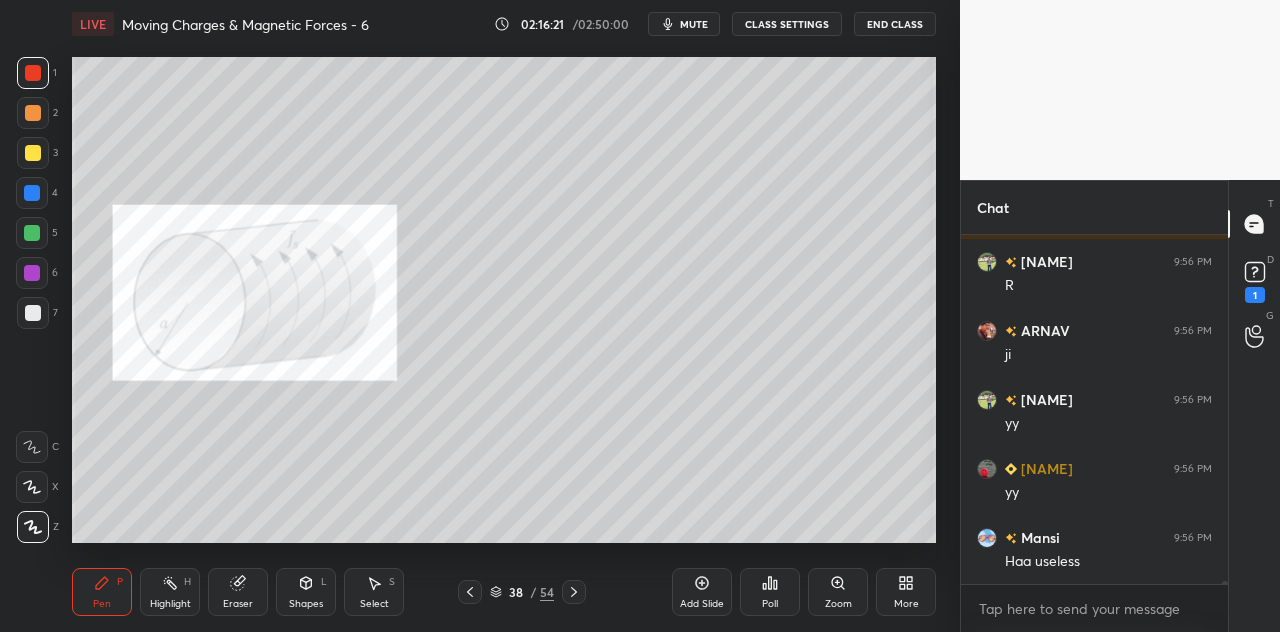 click at bounding box center [33, 73] 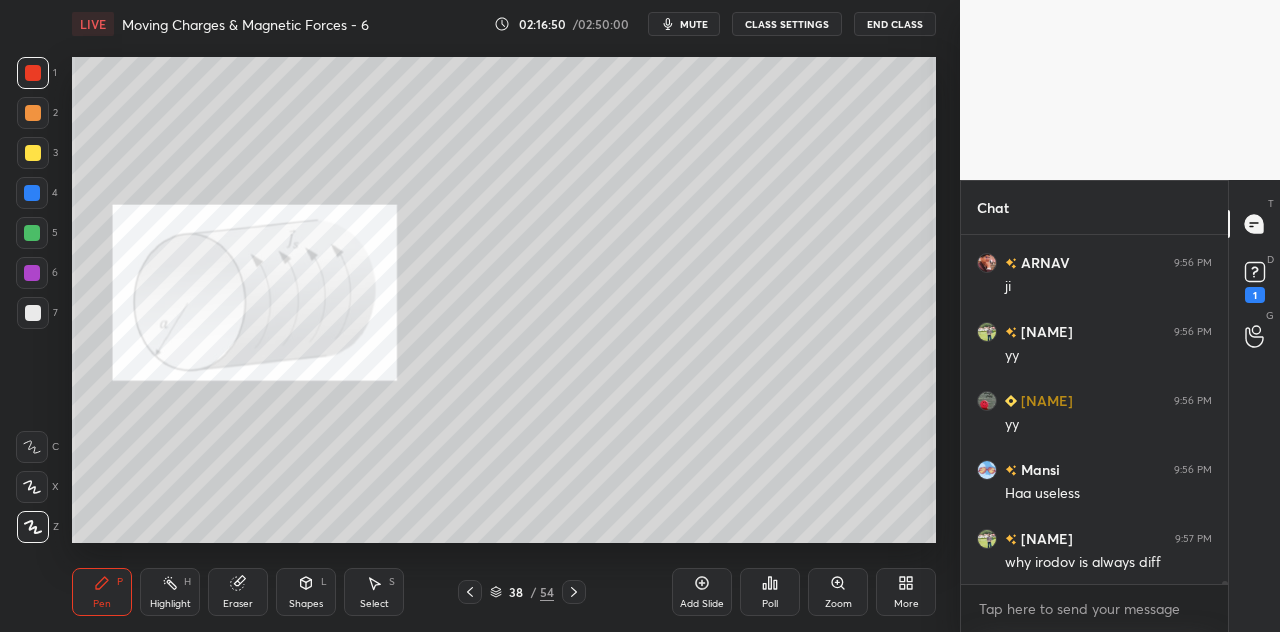 scroll, scrollTop: 47784, scrollLeft: 0, axis: vertical 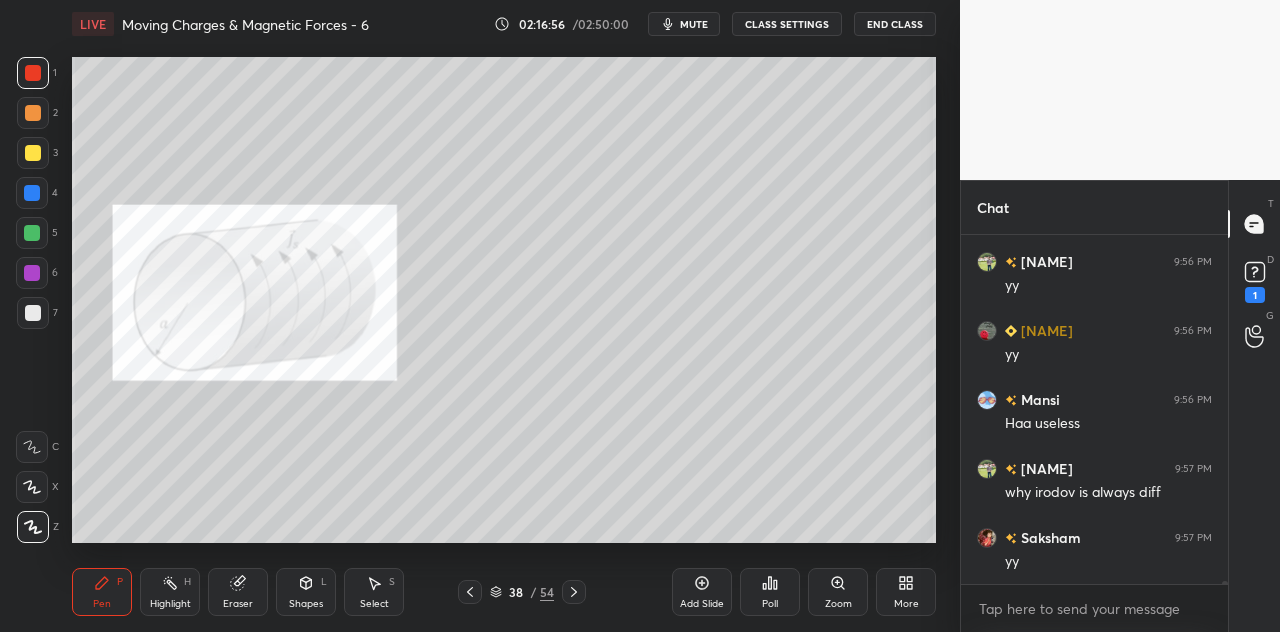 click on "Eraser" at bounding box center [238, 592] 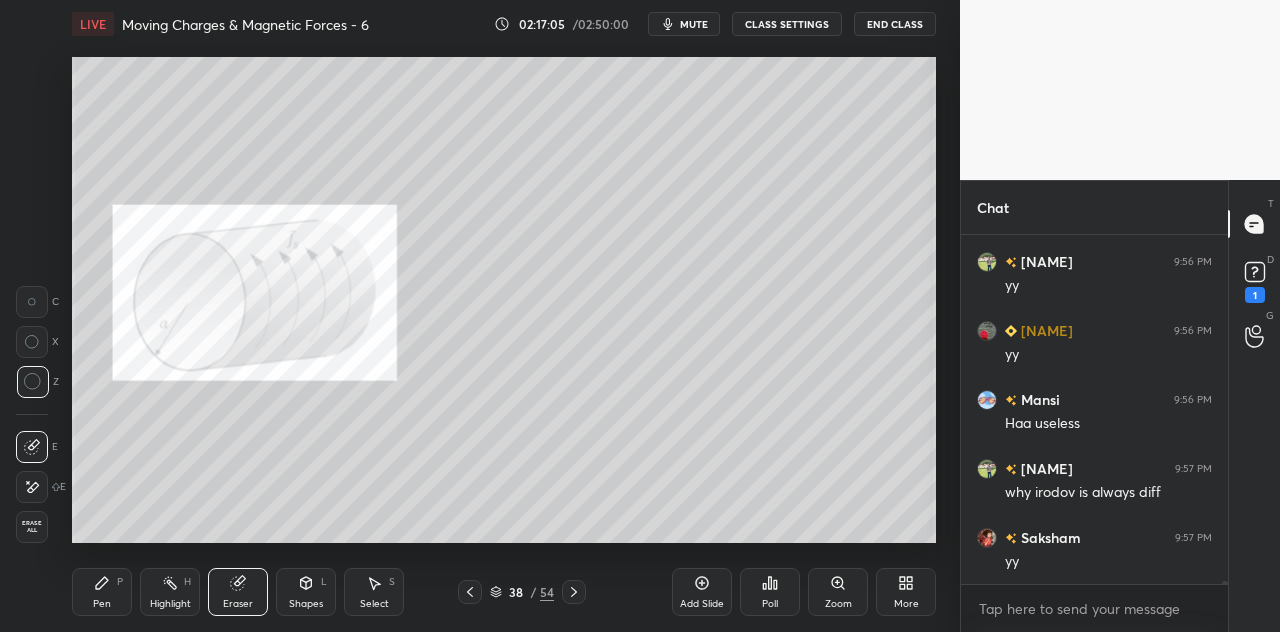 scroll, scrollTop: 47852, scrollLeft: 0, axis: vertical 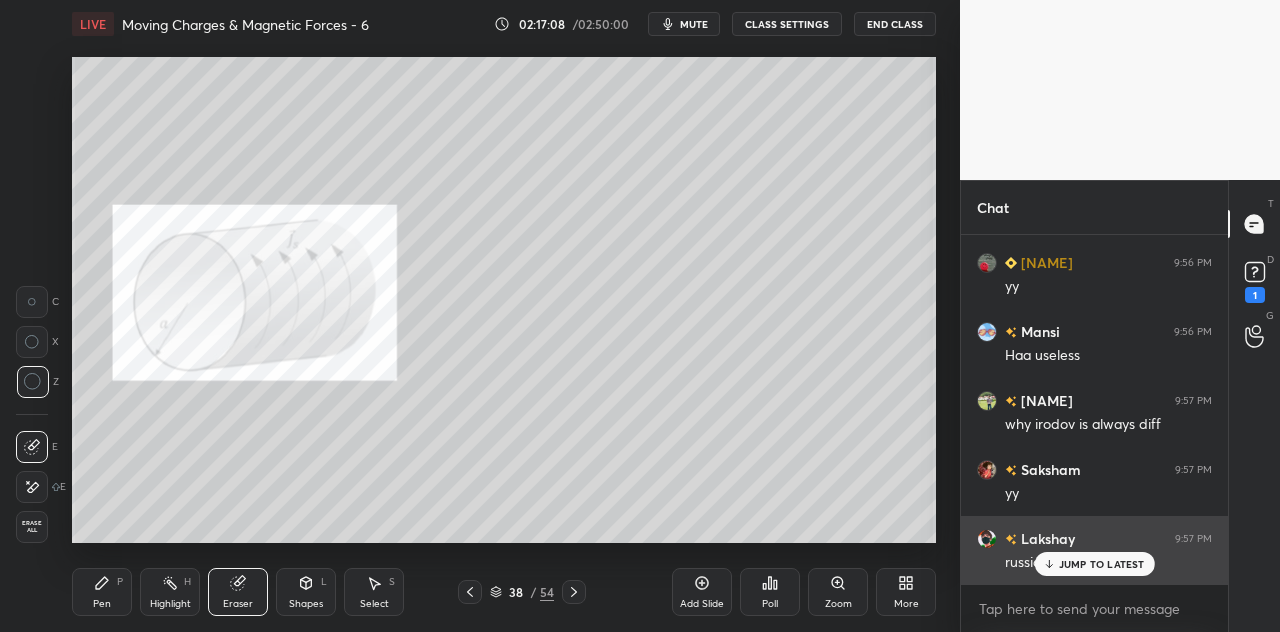 click on "JUMP TO LATEST" at bounding box center (1102, 564) 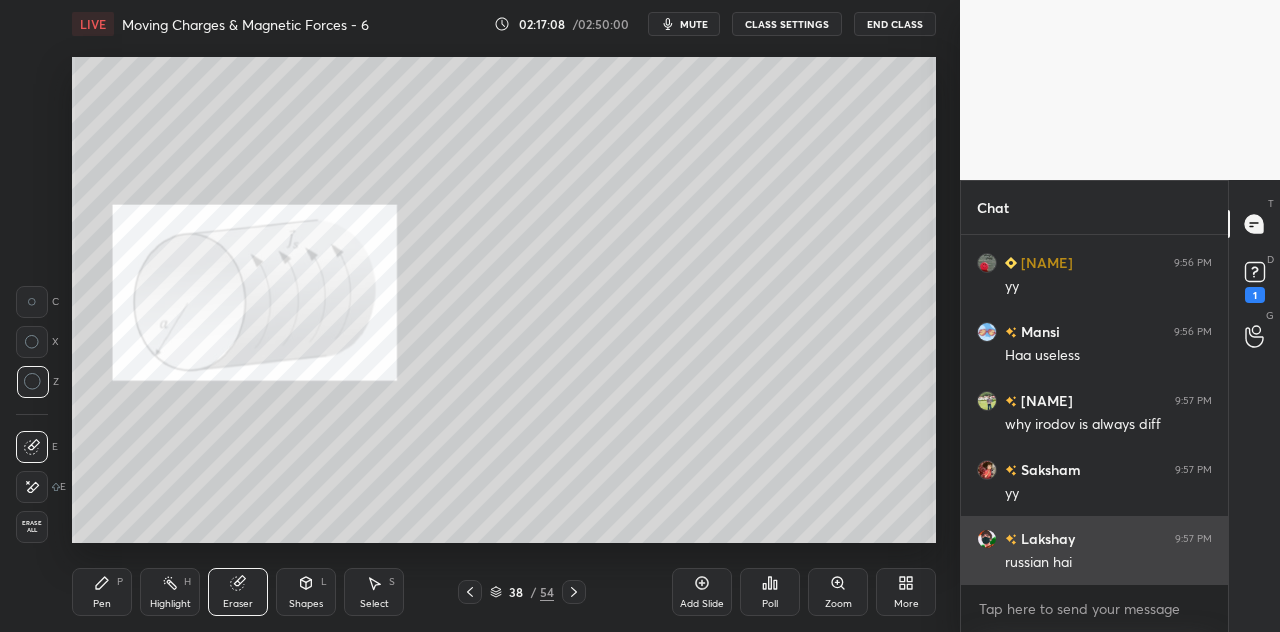 scroll, scrollTop: 47922, scrollLeft: 0, axis: vertical 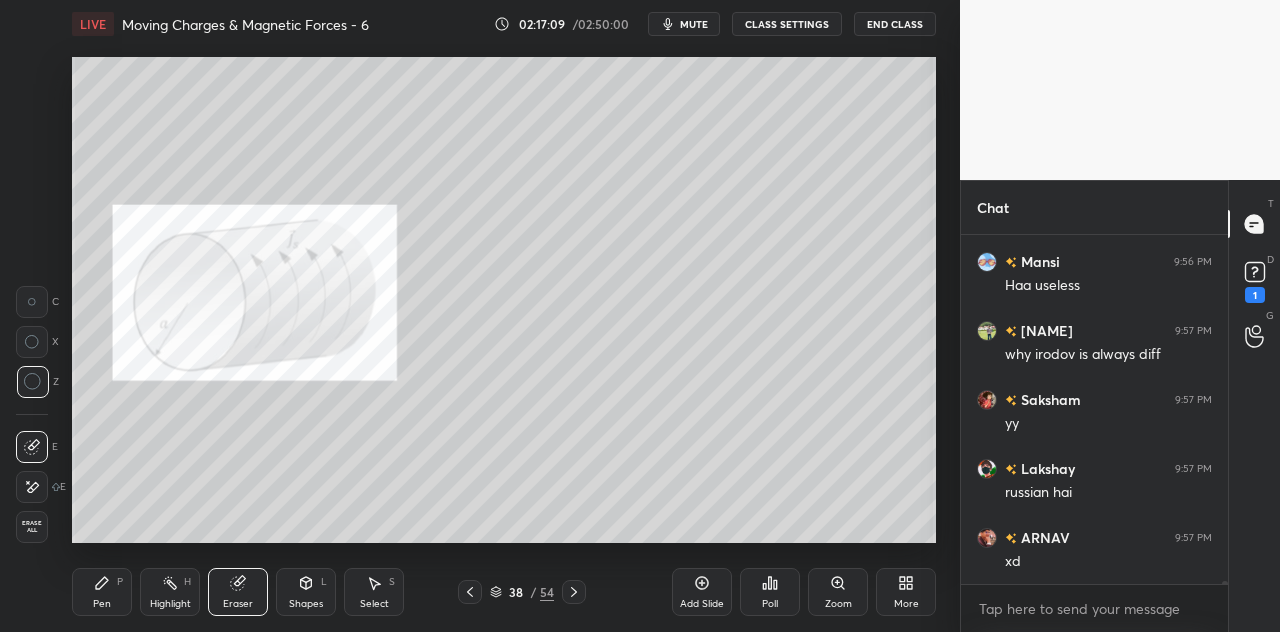 click on "Pen P" at bounding box center [102, 592] 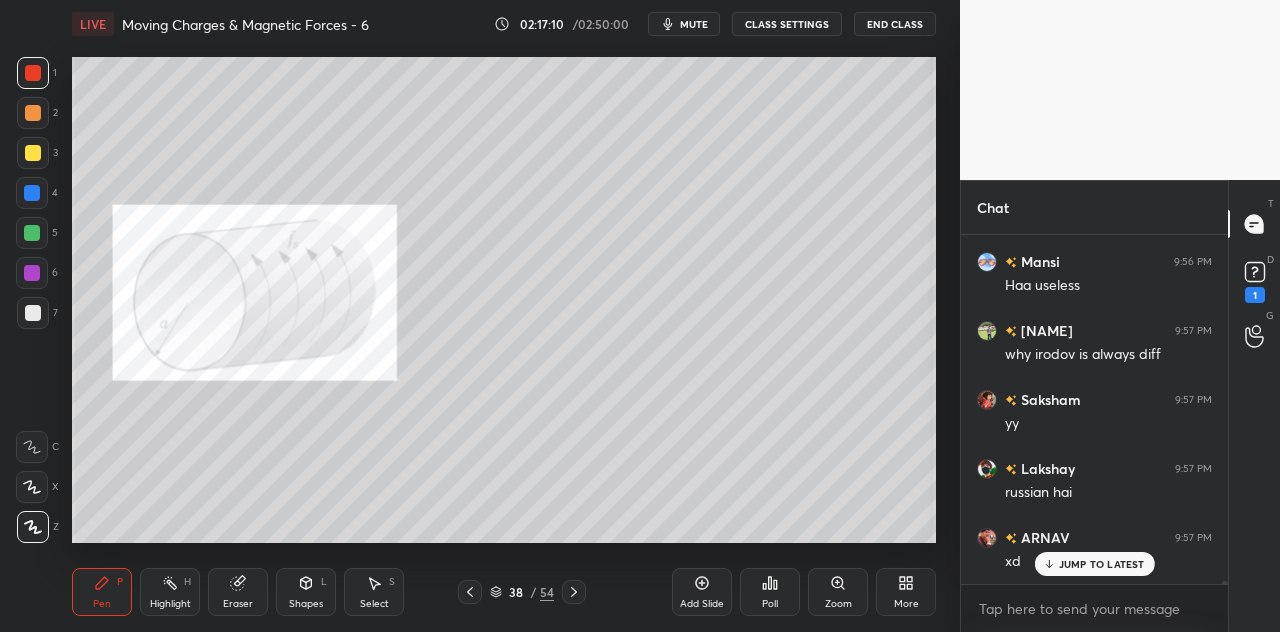scroll, scrollTop: 47990, scrollLeft: 0, axis: vertical 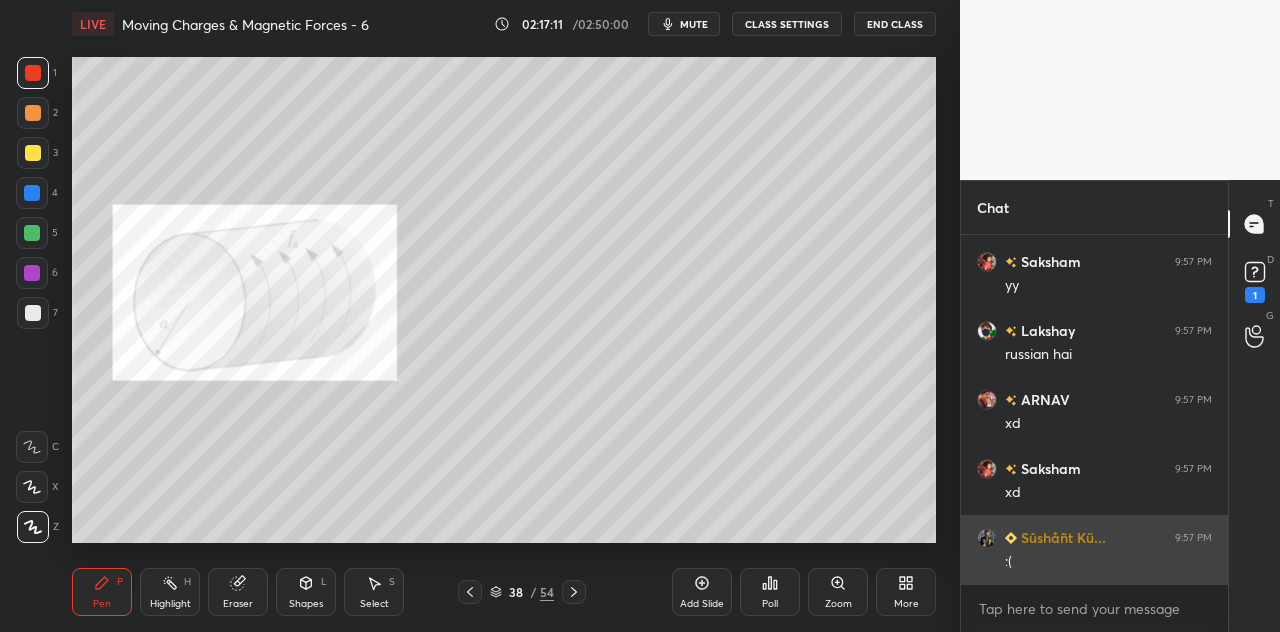 click on ":(" at bounding box center (1108, 562) 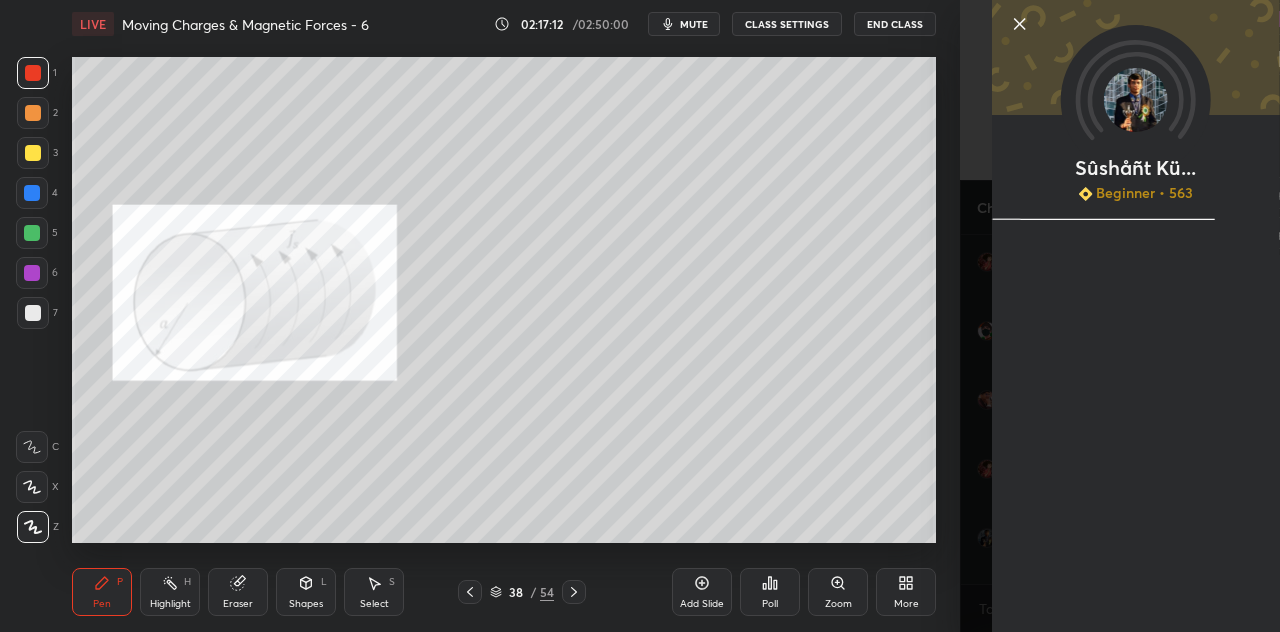 scroll, scrollTop: 48128, scrollLeft: 0, axis: vertical 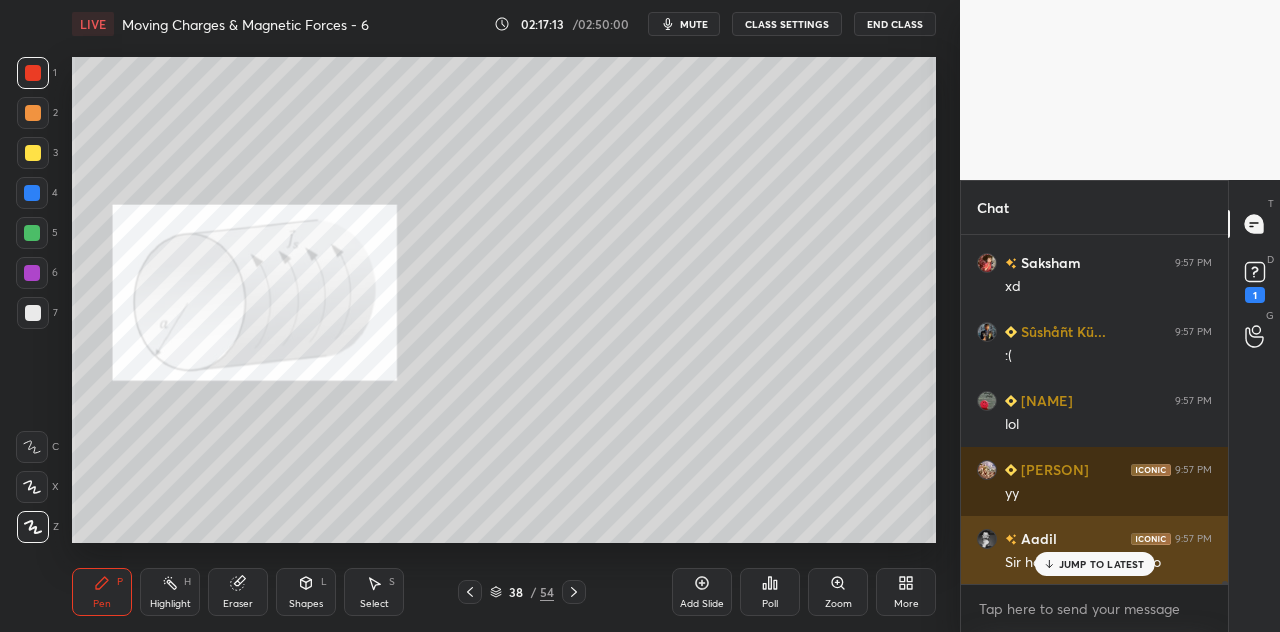click on "JUMP TO LATEST" at bounding box center (1102, 564) 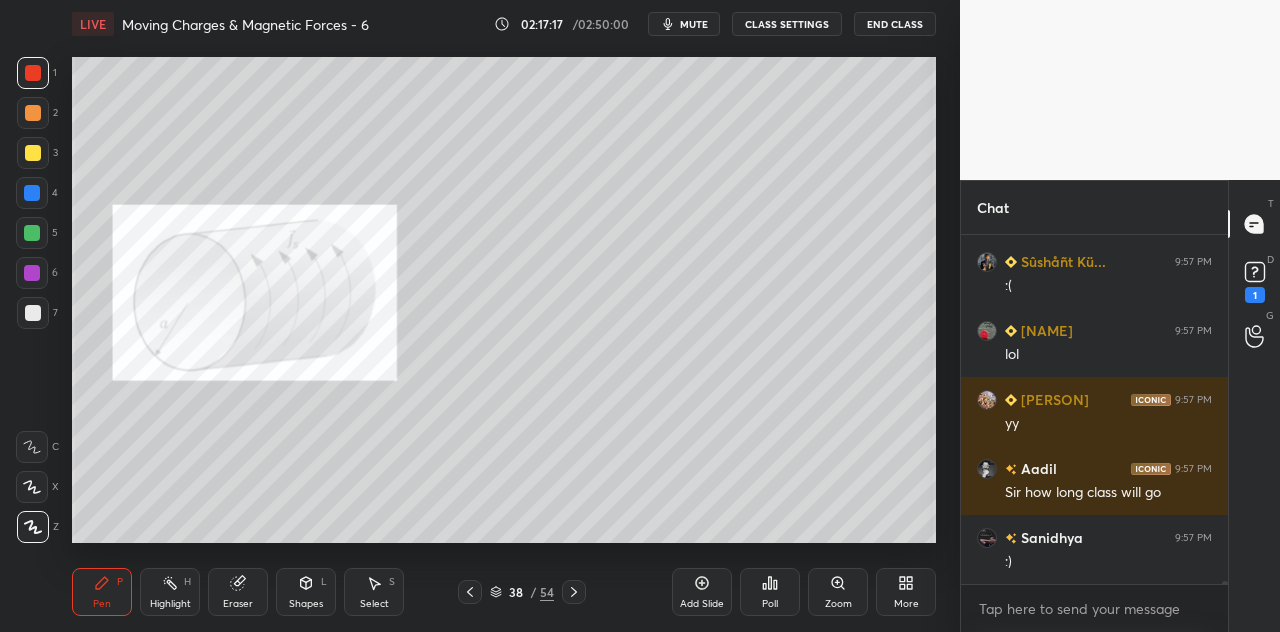 scroll, scrollTop: 48474, scrollLeft: 0, axis: vertical 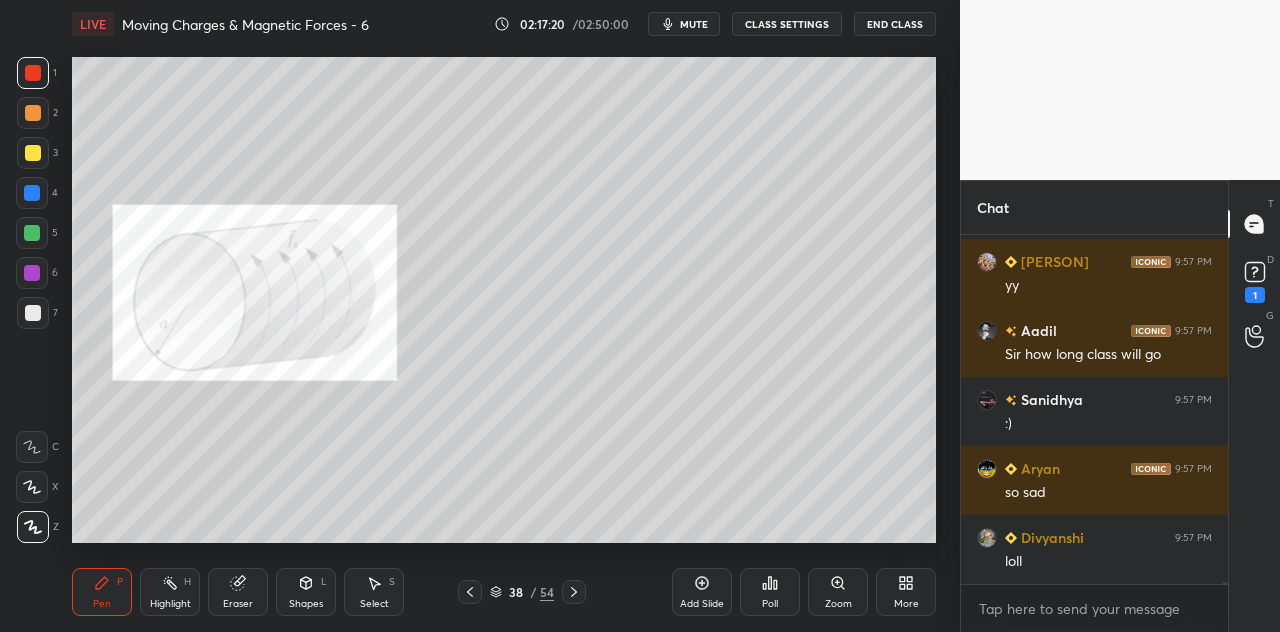 click at bounding box center (33, 153) 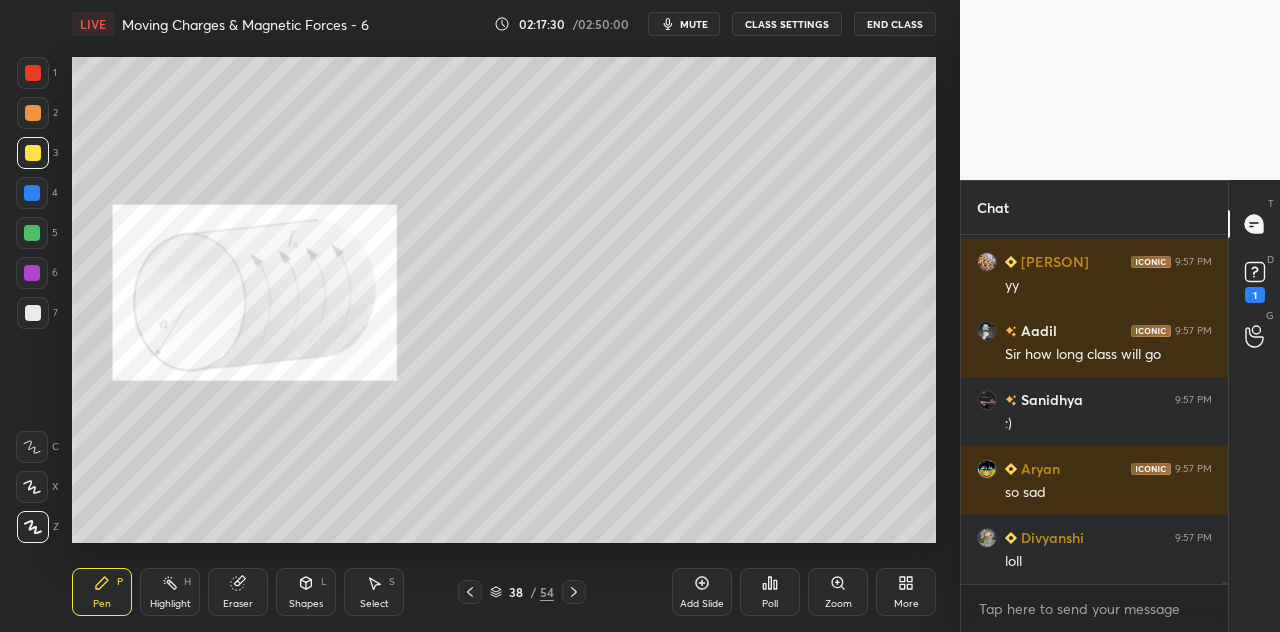 click on "Eraser" at bounding box center [238, 592] 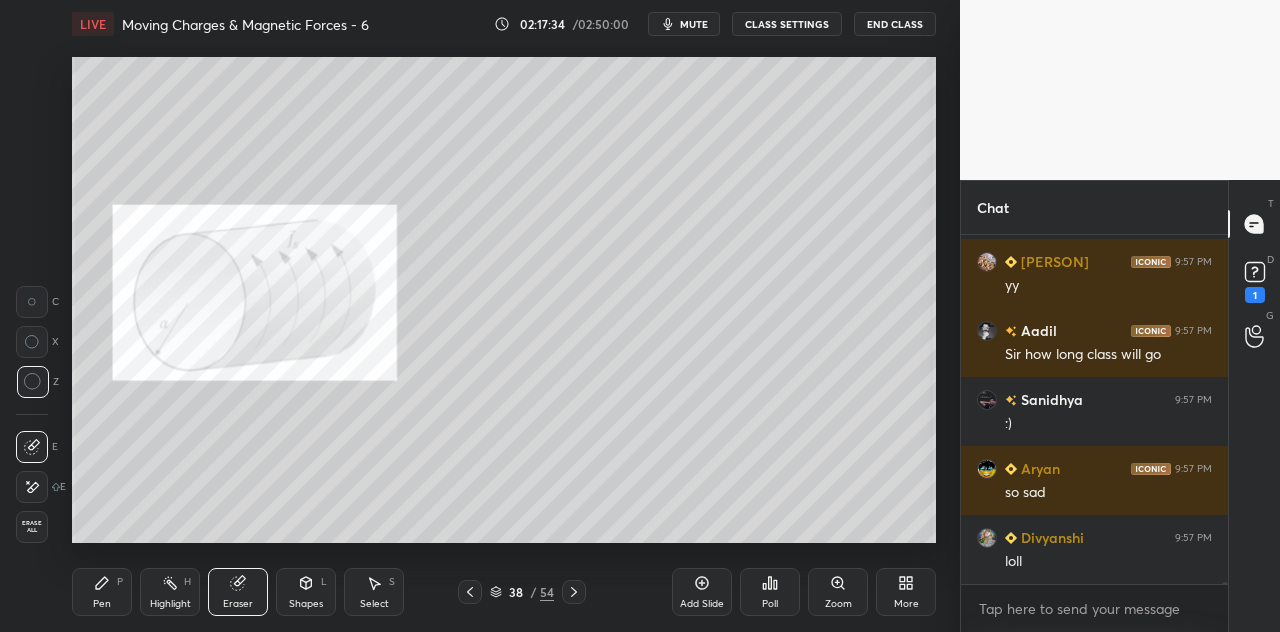 scroll, scrollTop: 48560, scrollLeft: 0, axis: vertical 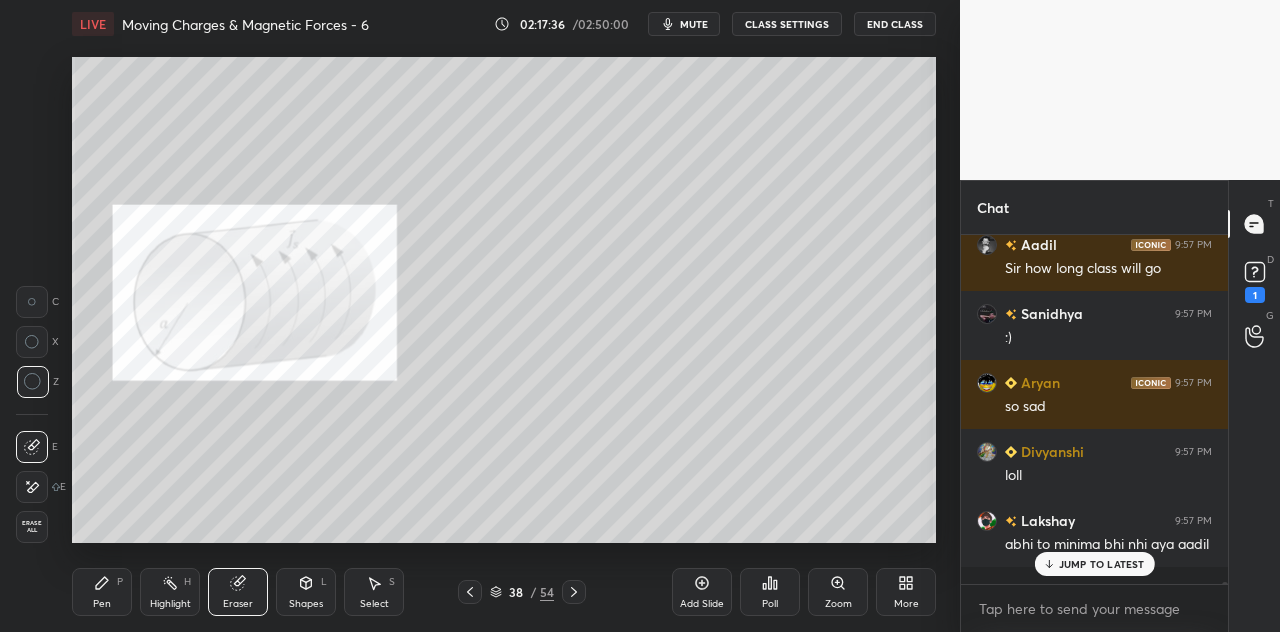 click 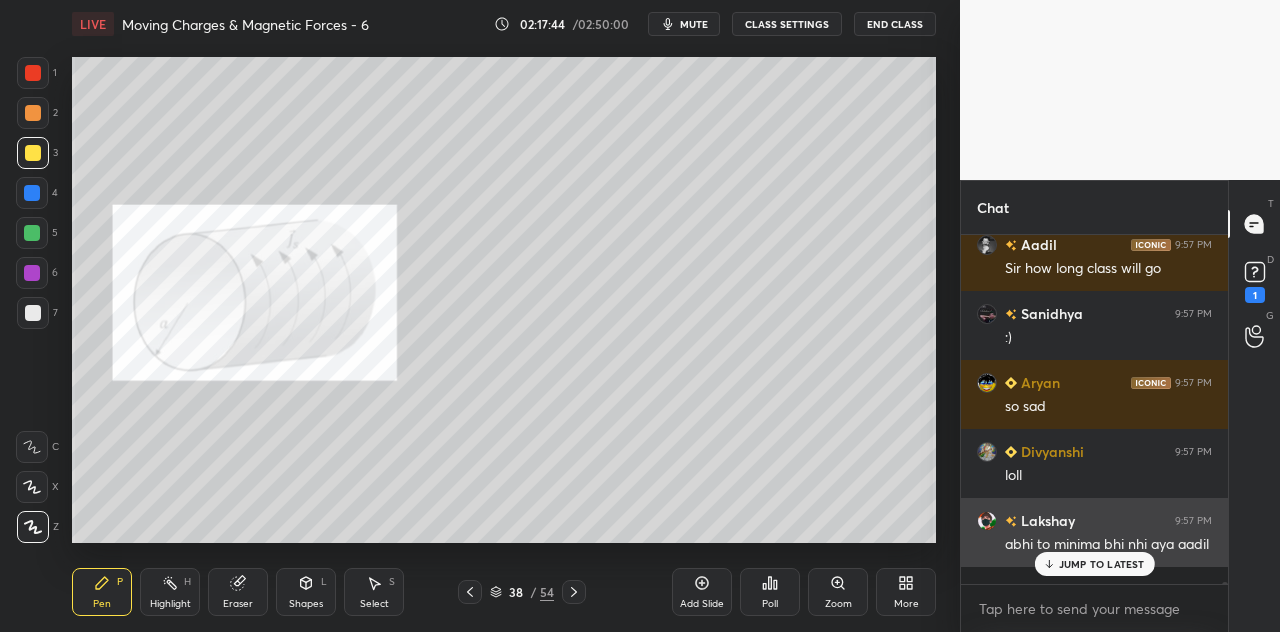 click on "JUMP TO LATEST" at bounding box center [1102, 564] 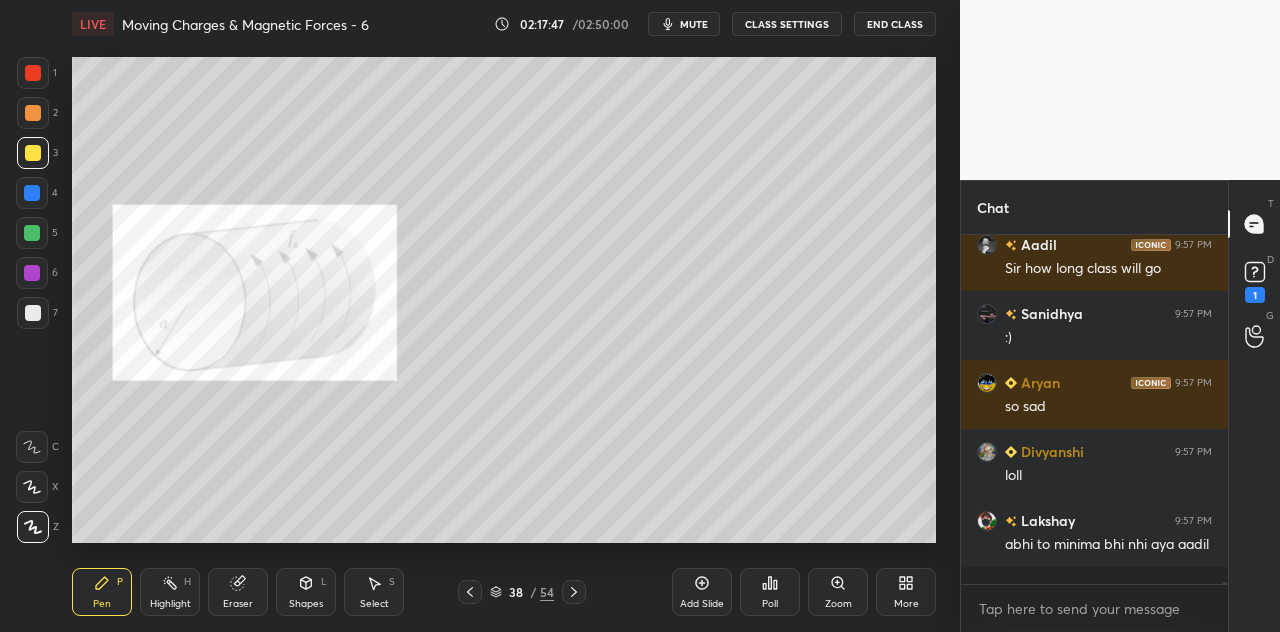 click at bounding box center [32, 193] 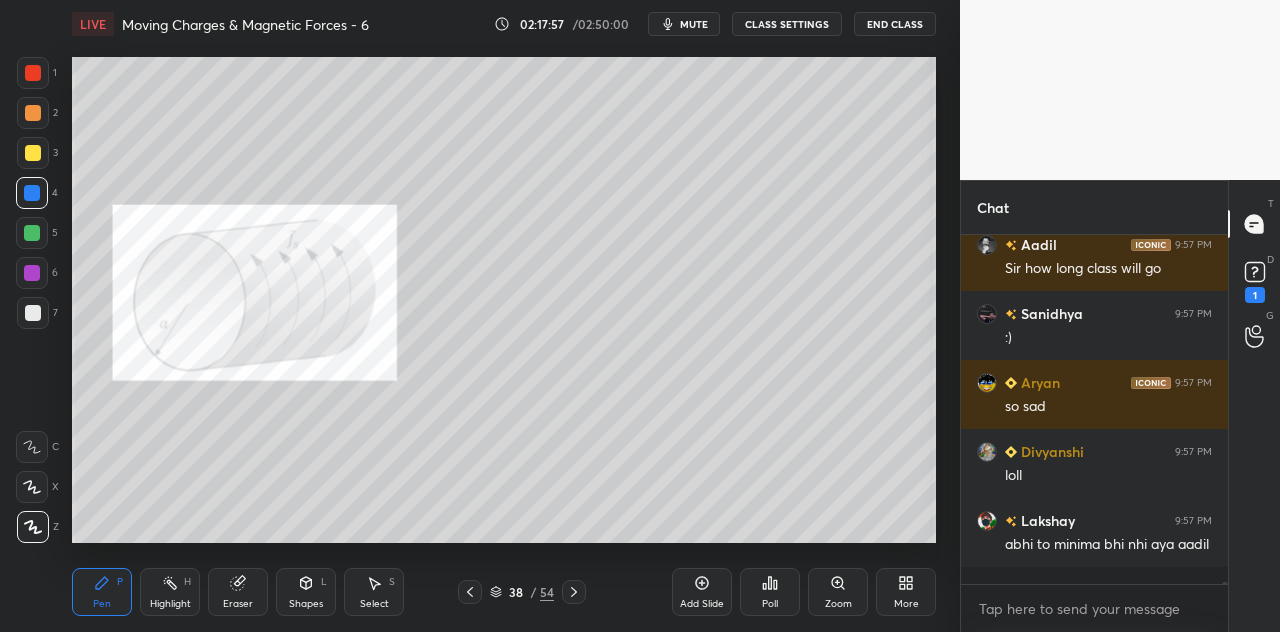 click at bounding box center (32, 273) 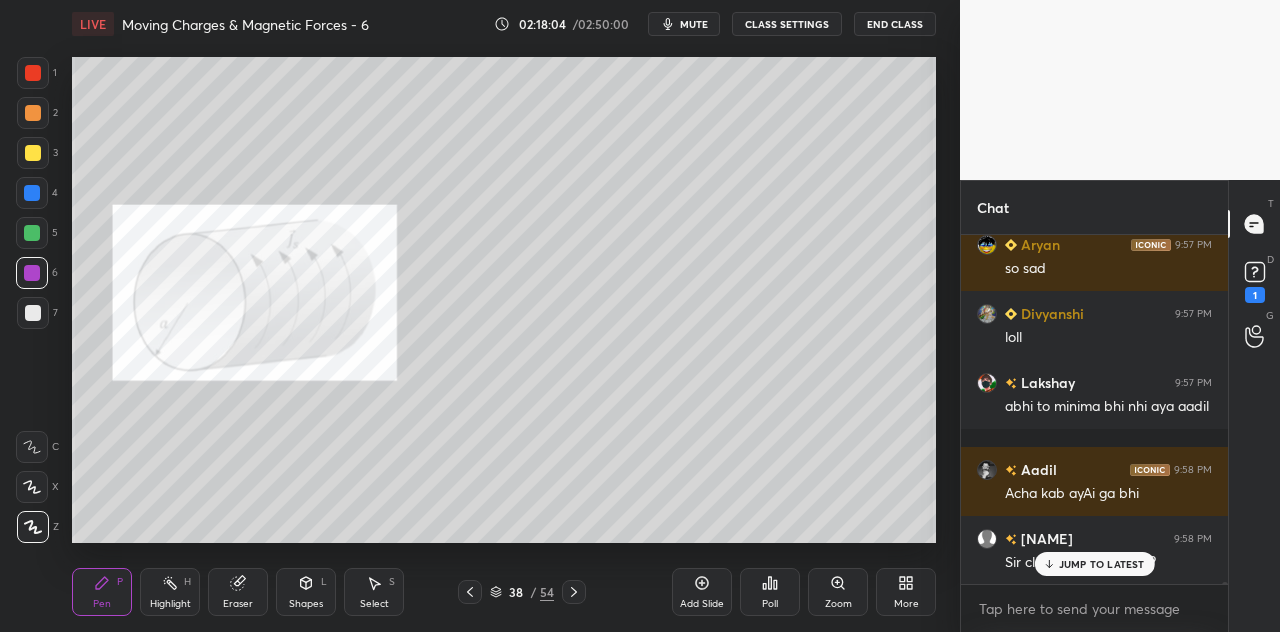 scroll, scrollTop: 48786, scrollLeft: 0, axis: vertical 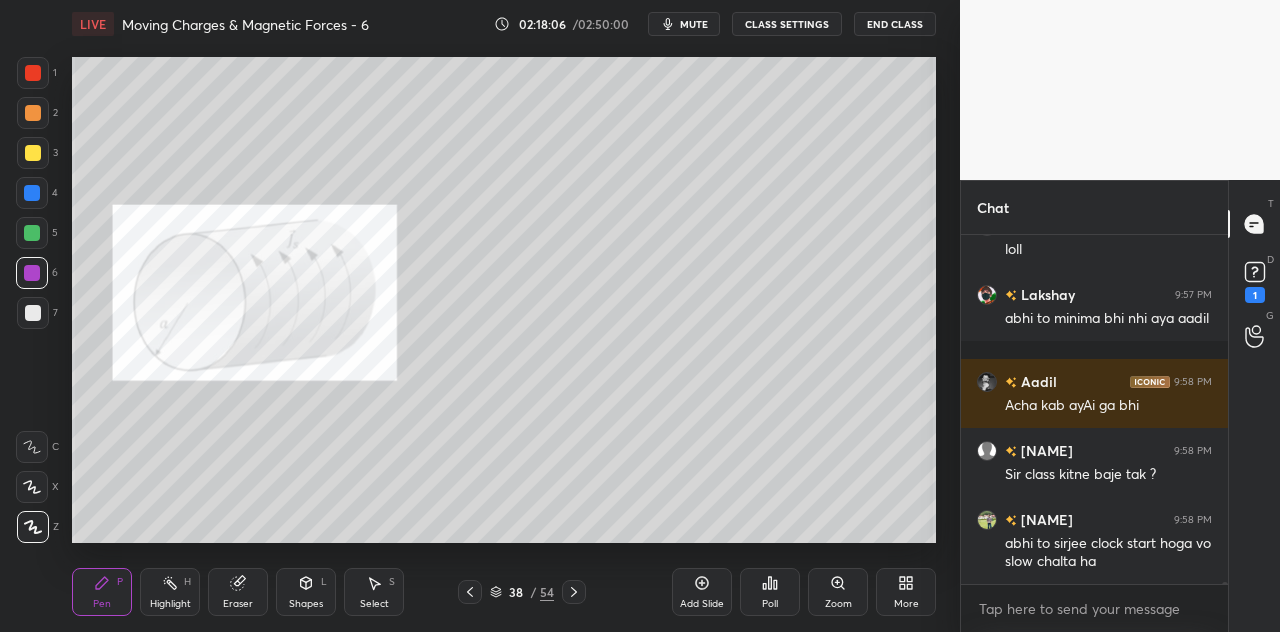 click 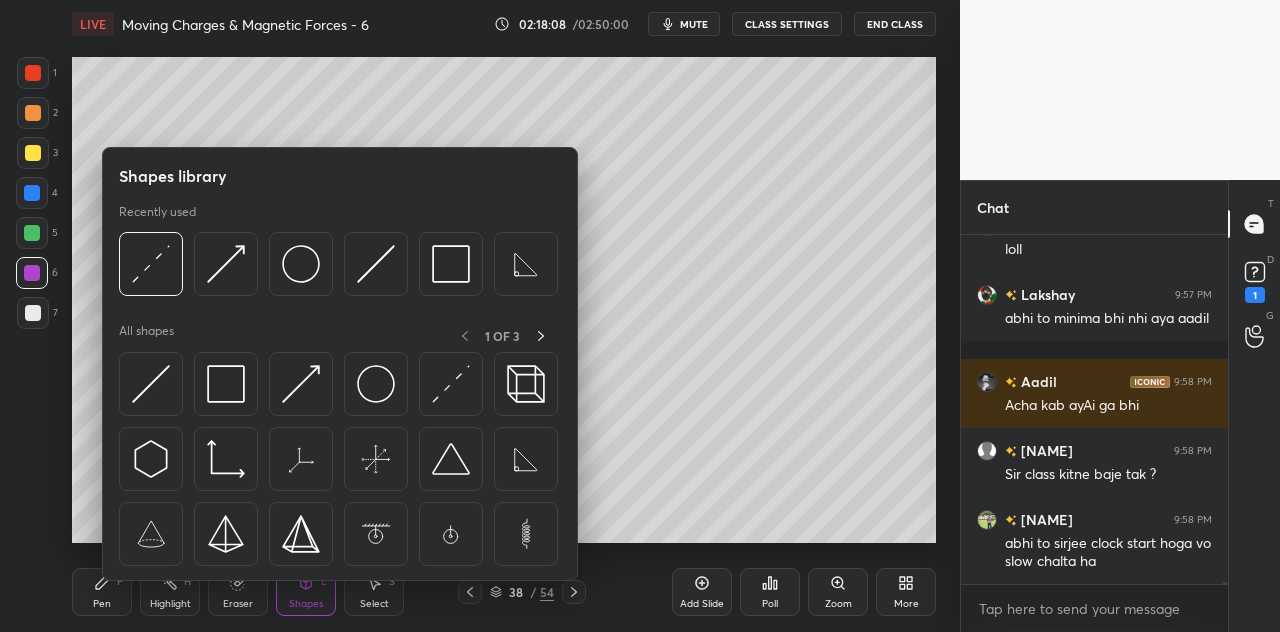 click at bounding box center [33, 73] 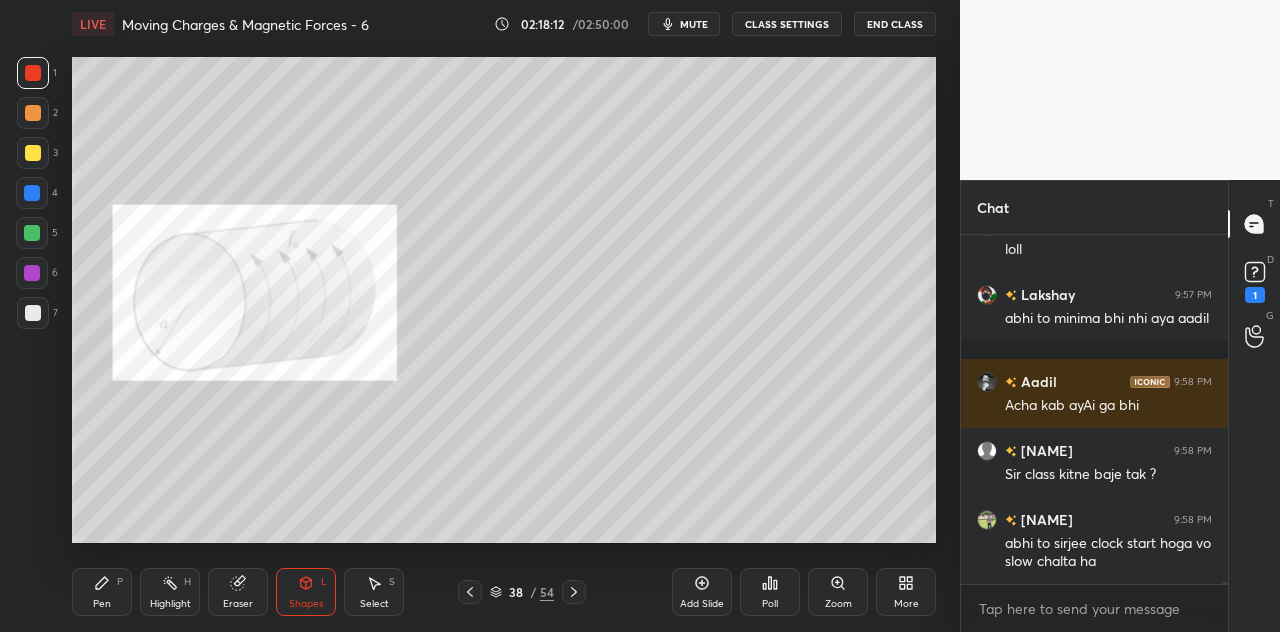 click on "Pen P" at bounding box center (102, 592) 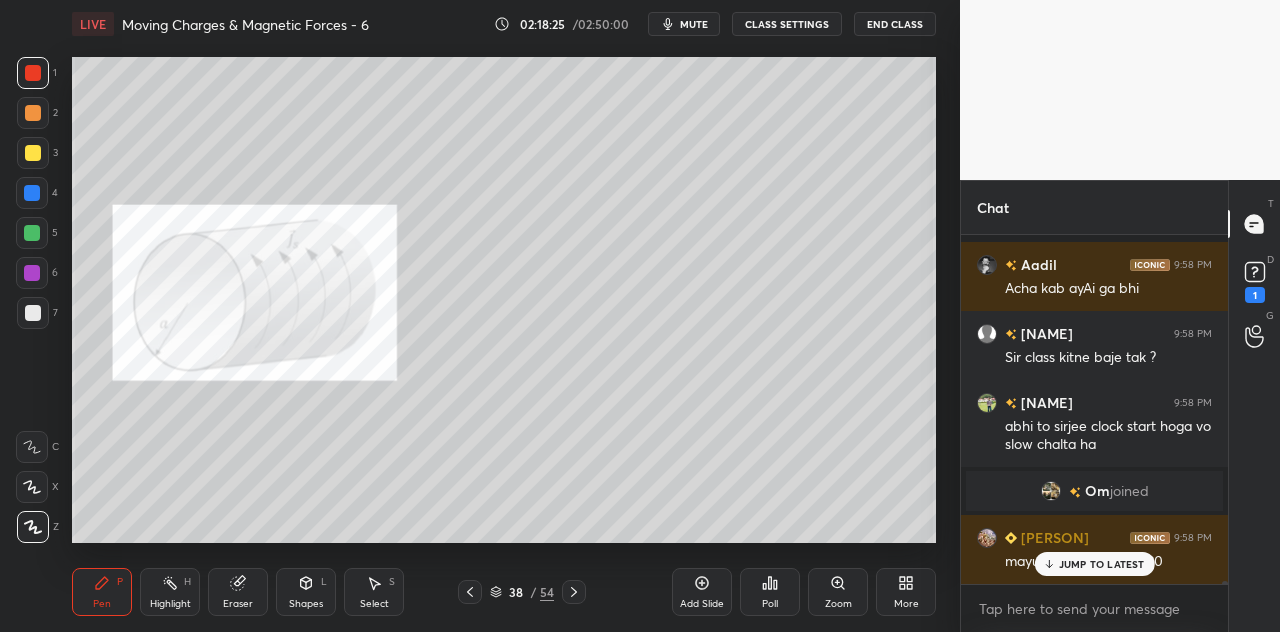 scroll, scrollTop: 47376, scrollLeft: 0, axis: vertical 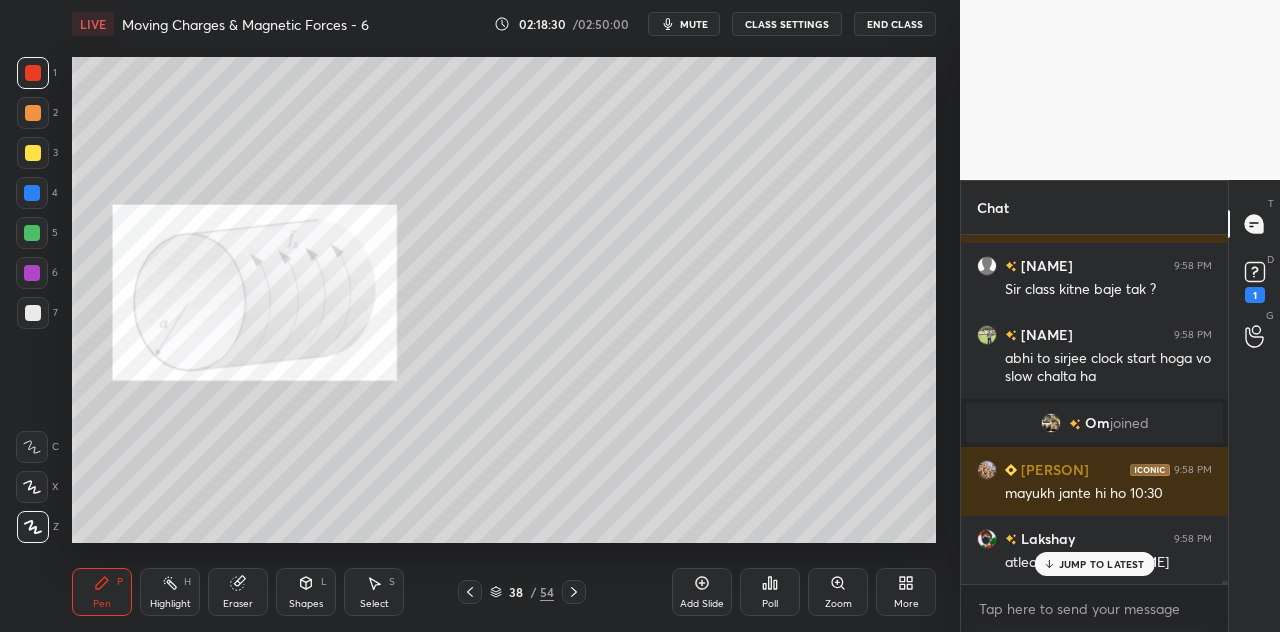 click on "Shapes L" at bounding box center [306, 592] 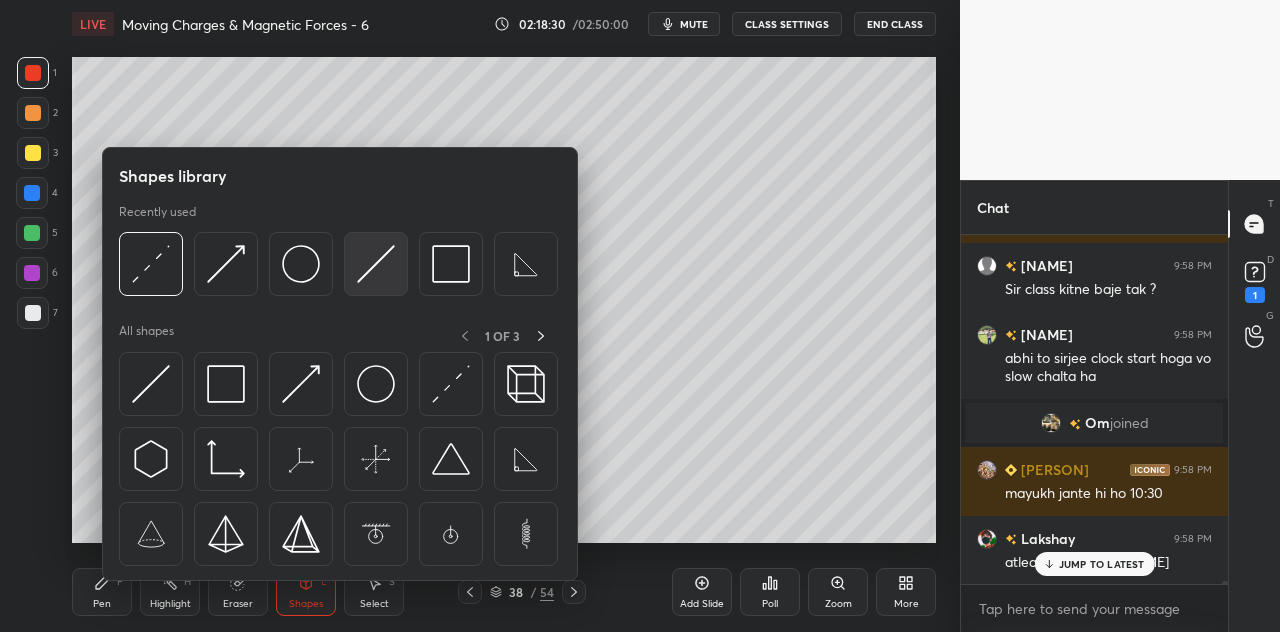 click at bounding box center (376, 264) 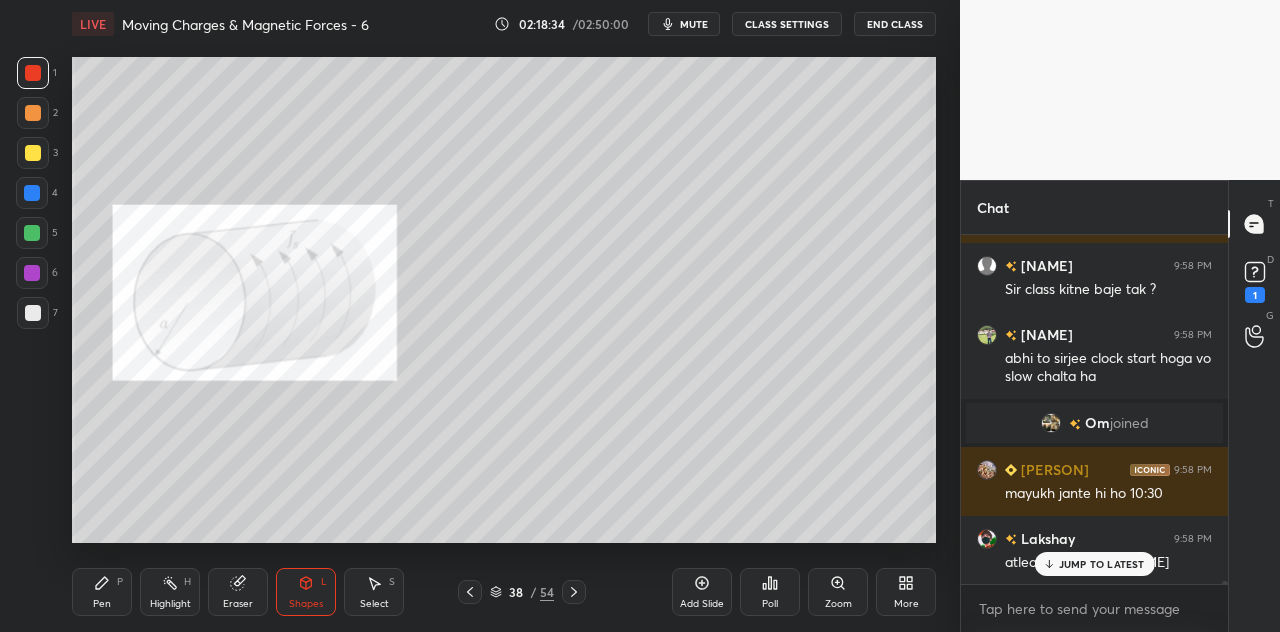 click on "Pen P" at bounding box center [102, 592] 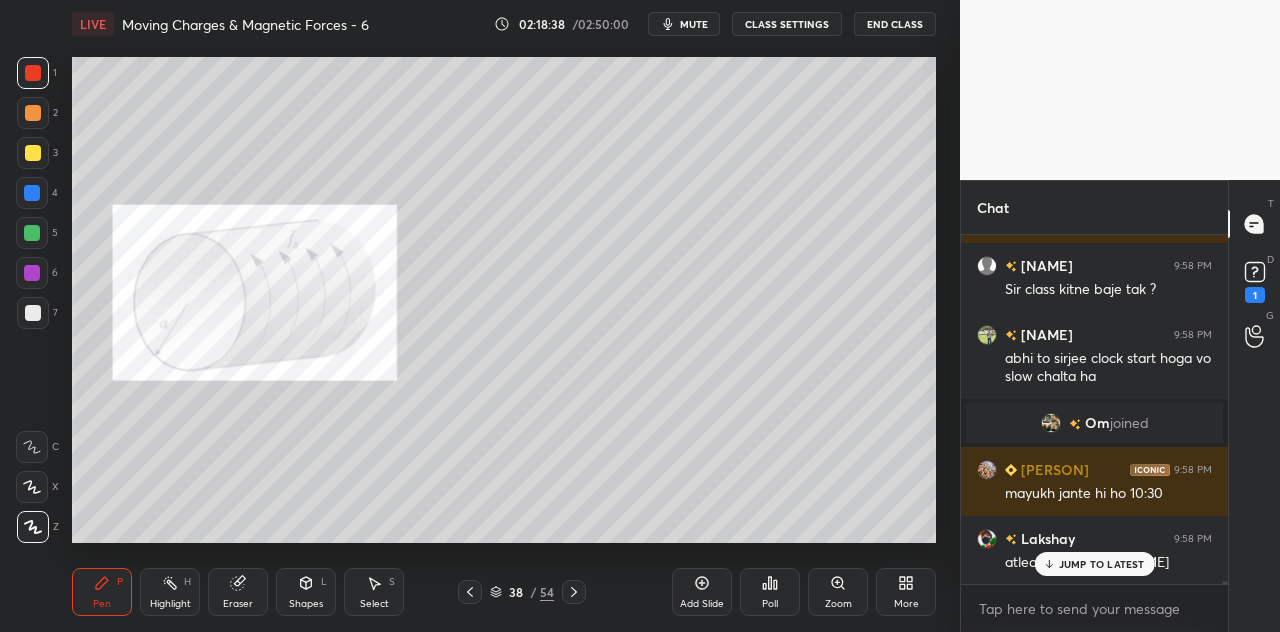 click 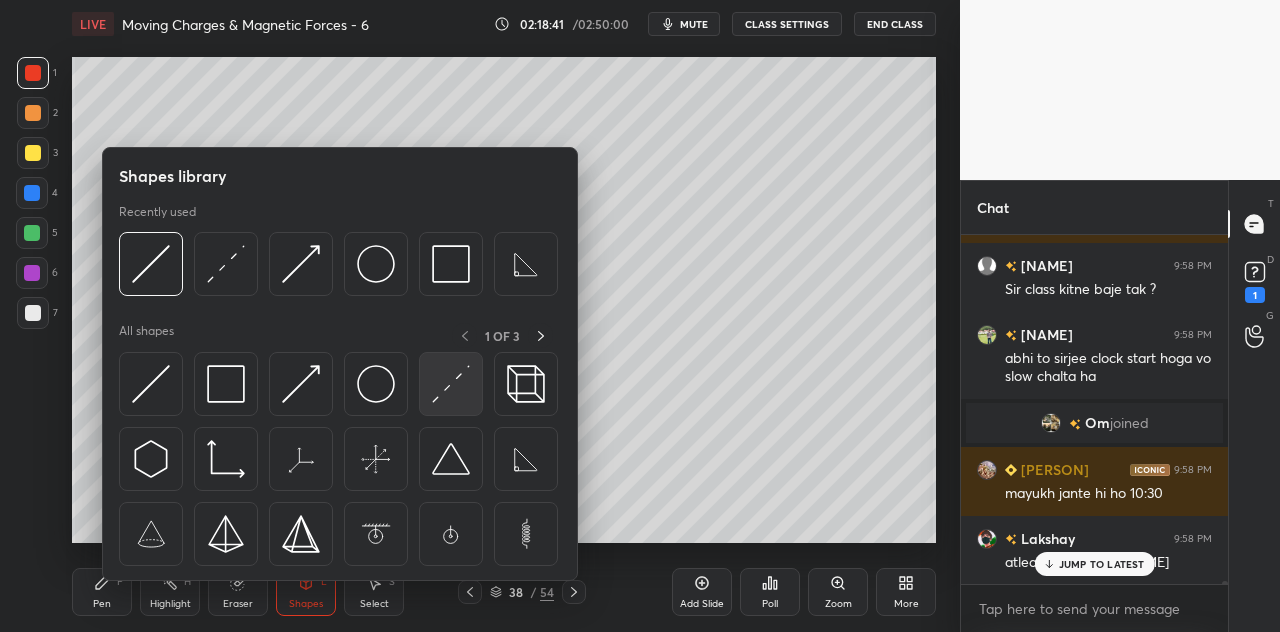 click at bounding box center (451, 384) 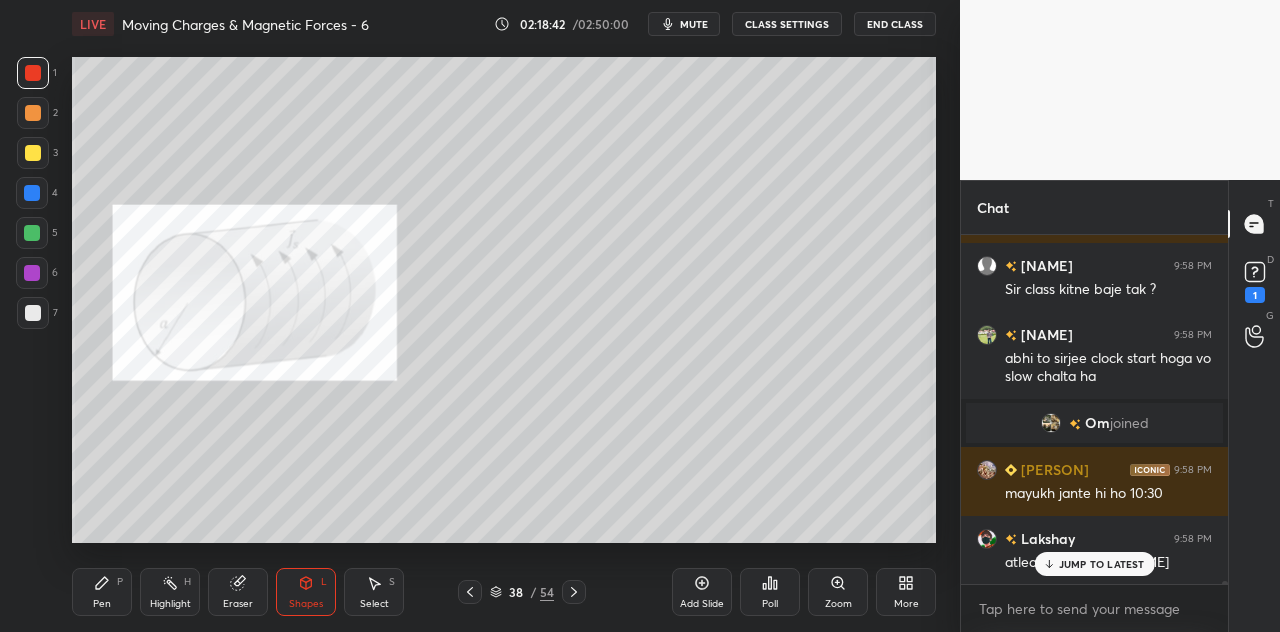 click 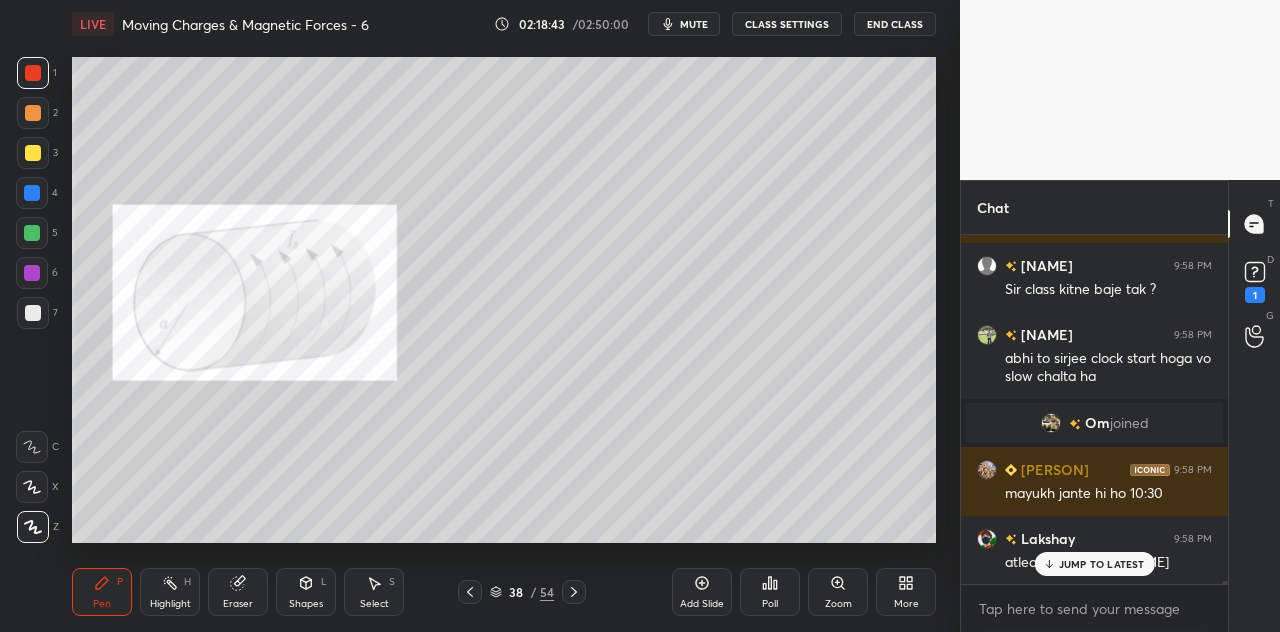click at bounding box center (33, 153) 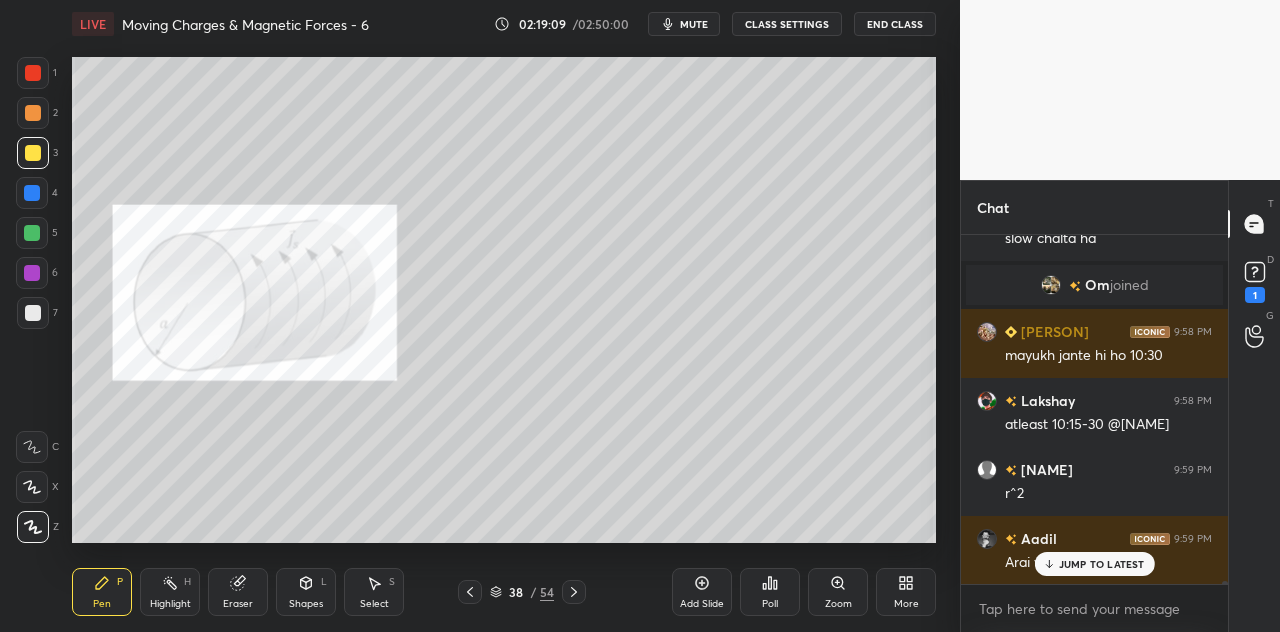 scroll, scrollTop: 47584, scrollLeft: 0, axis: vertical 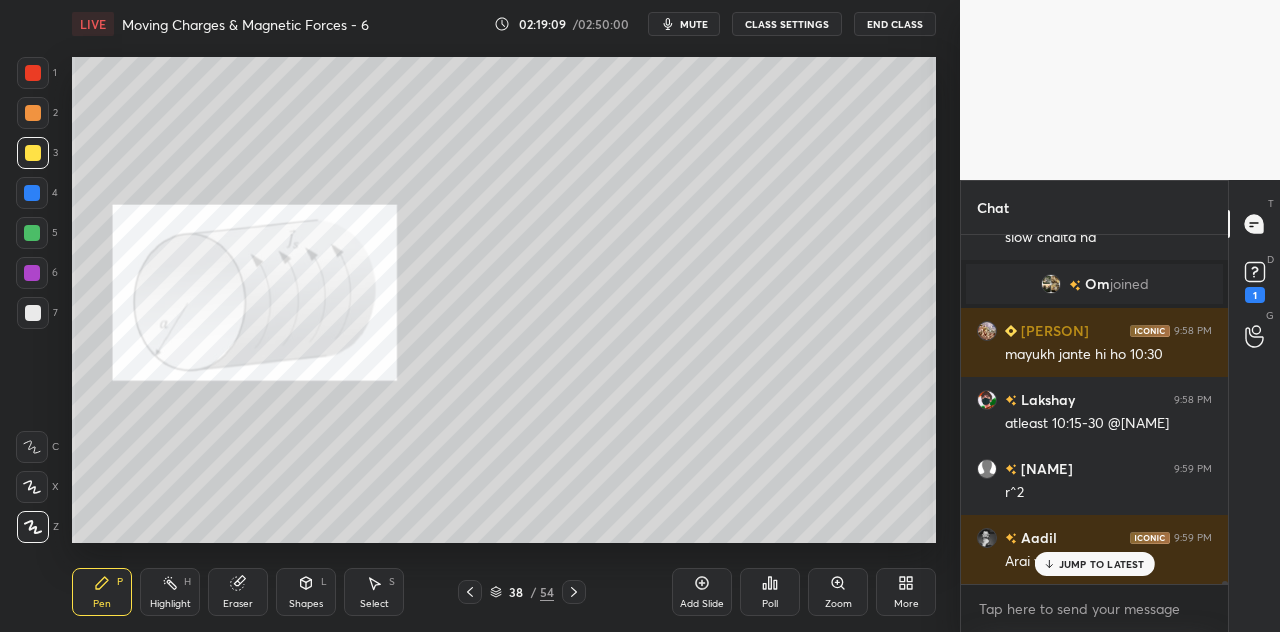 click at bounding box center [33, 73] 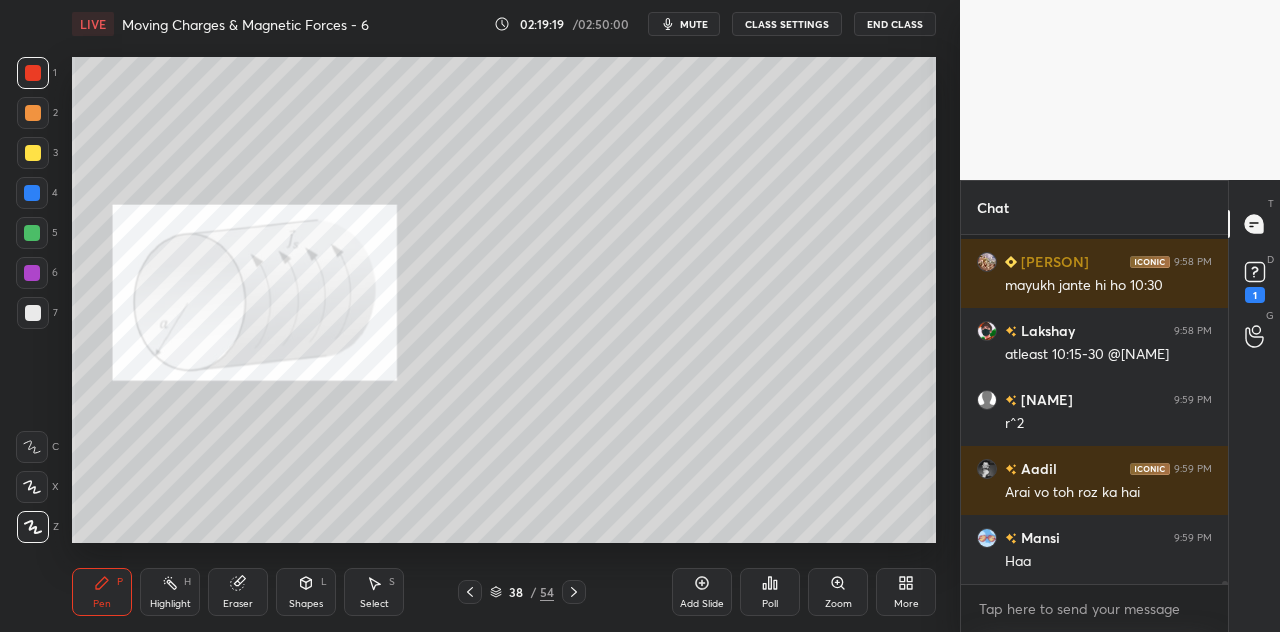 click 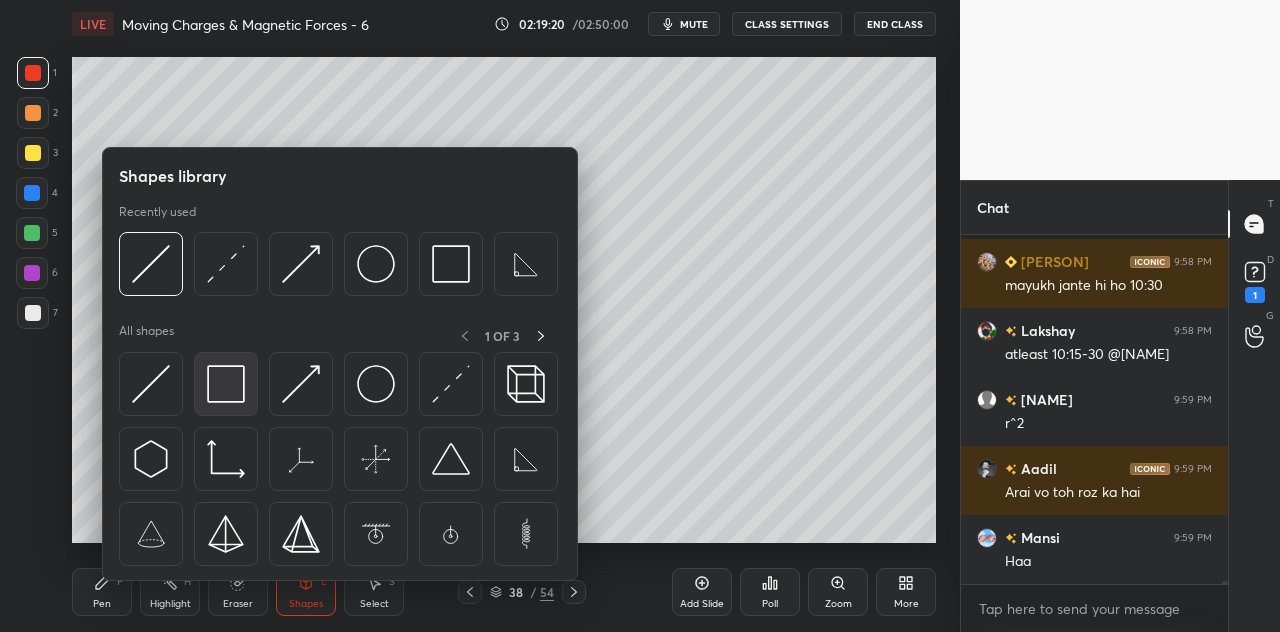click at bounding box center (226, 384) 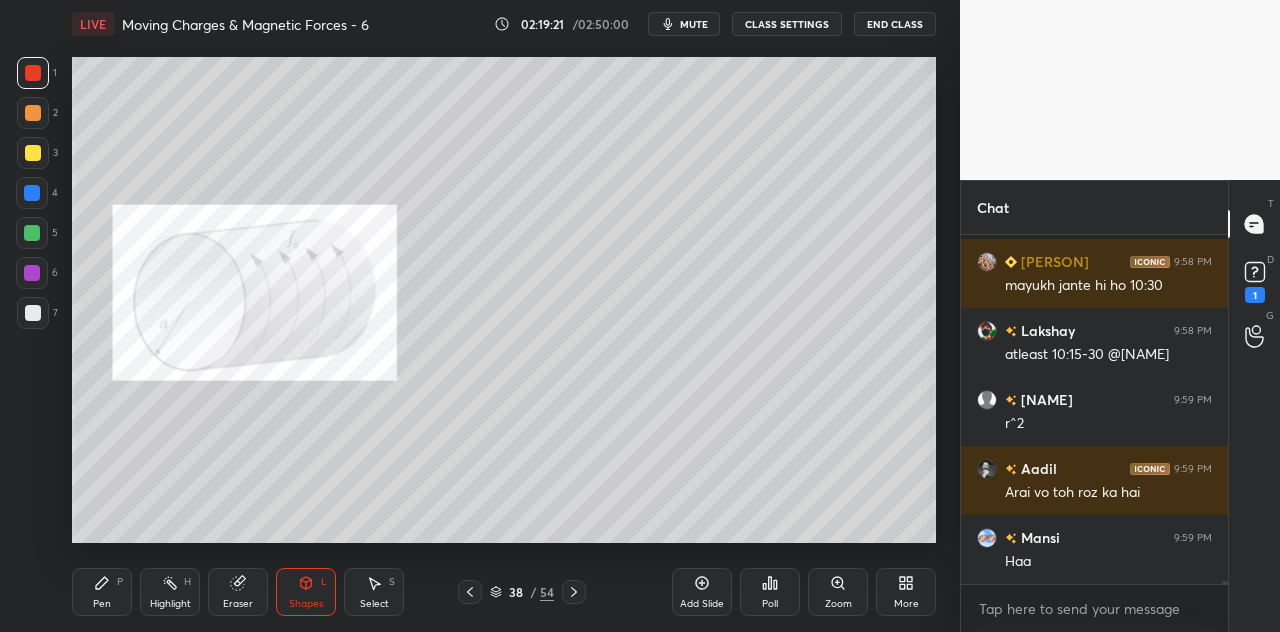 click at bounding box center [33, 113] 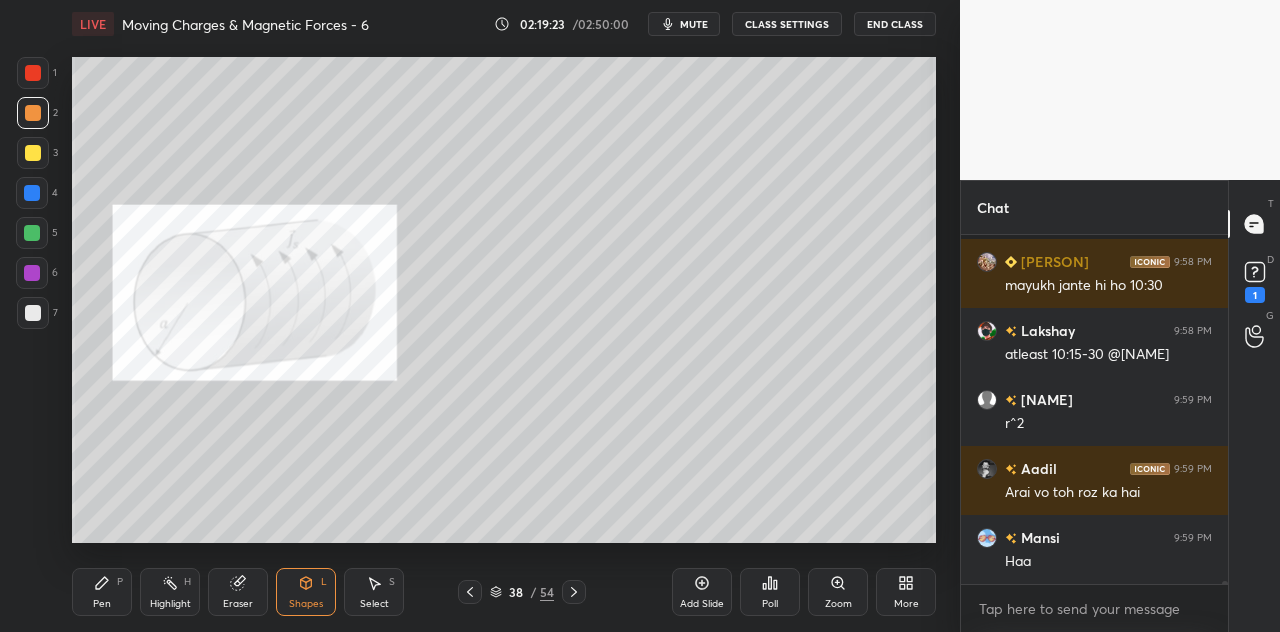 click on "Pen" at bounding box center [102, 604] 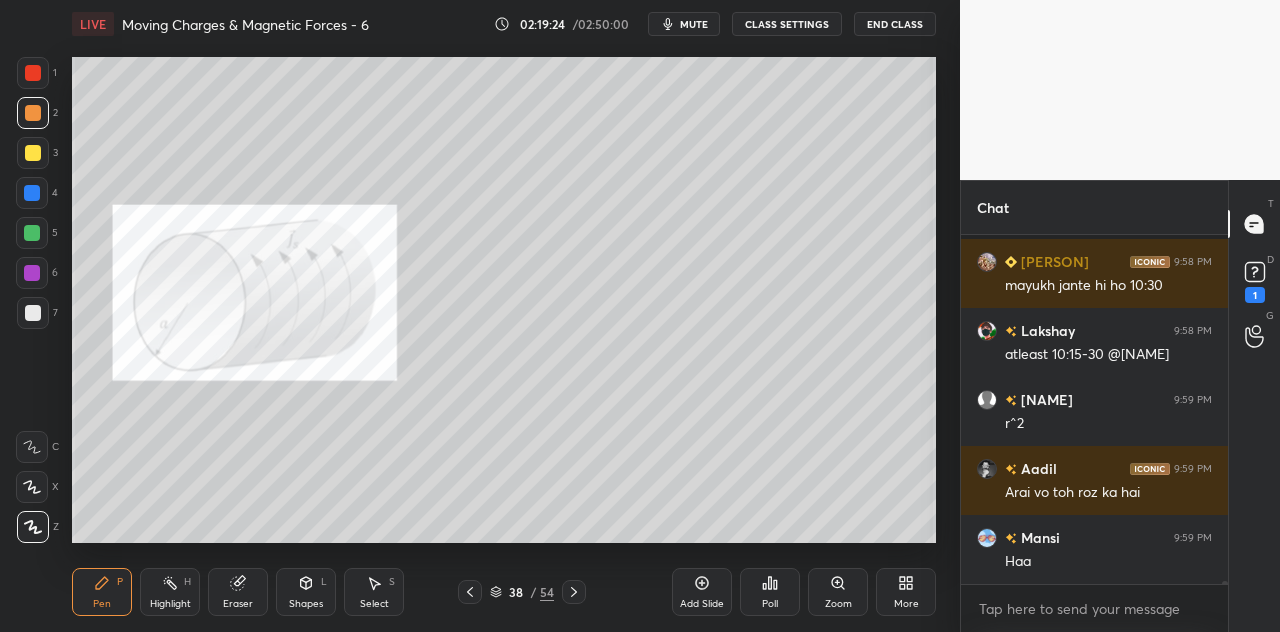 click at bounding box center (32, 273) 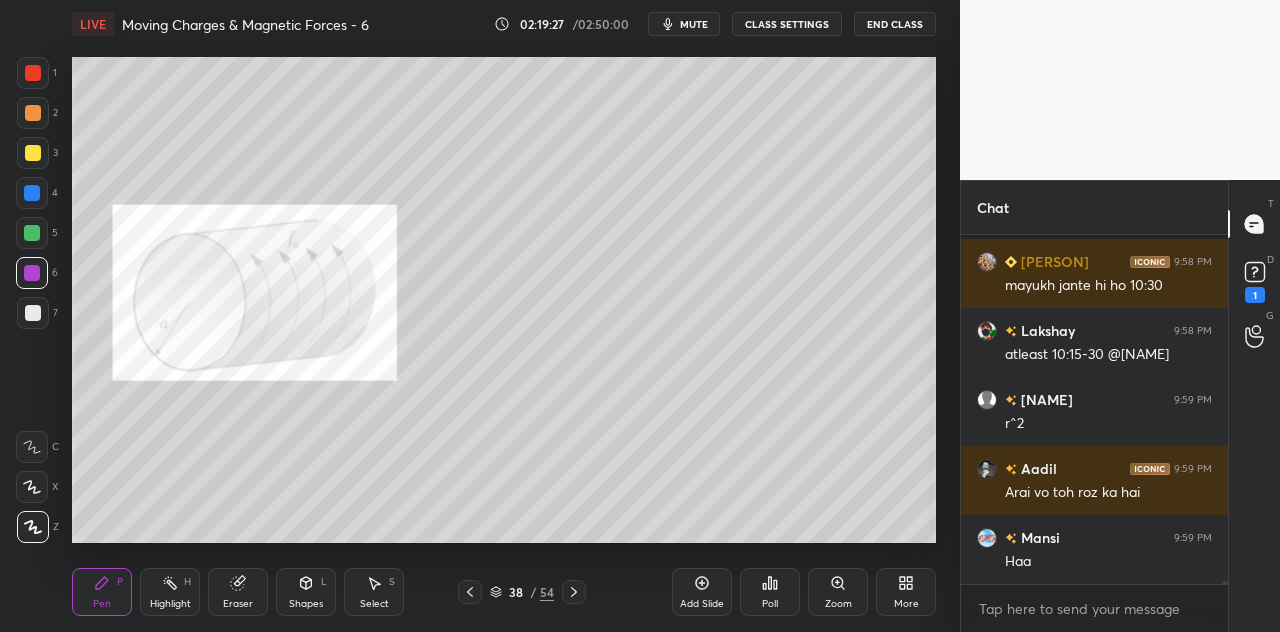 click on "Shapes L" at bounding box center (306, 592) 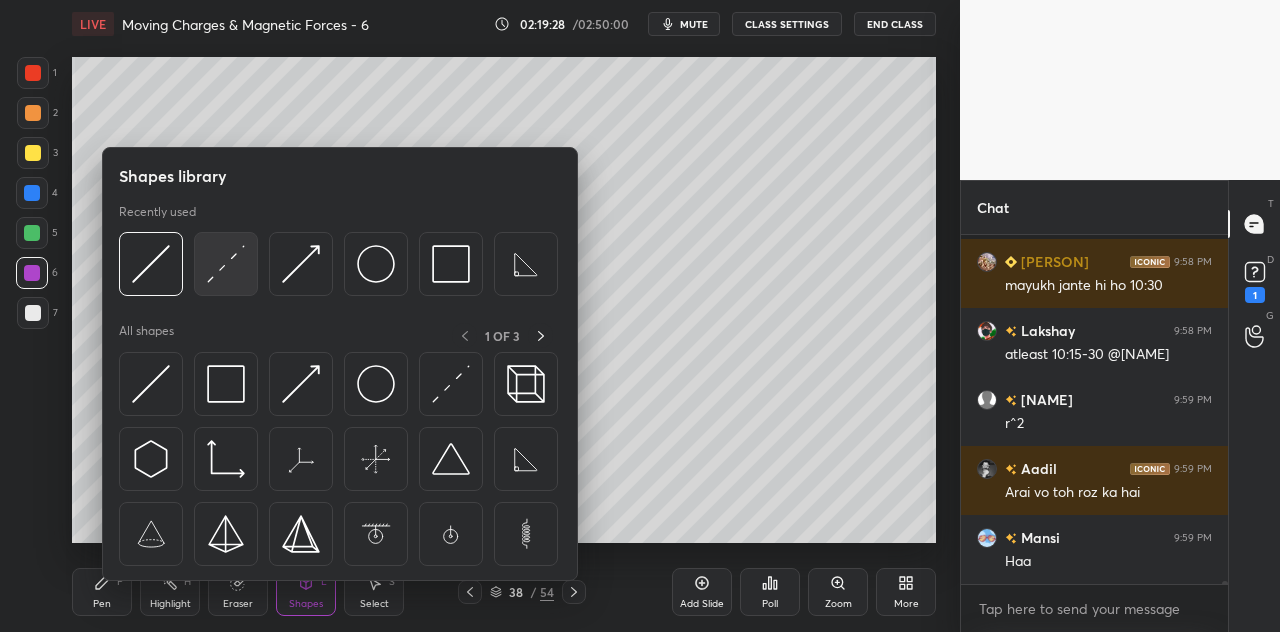 click at bounding box center (226, 264) 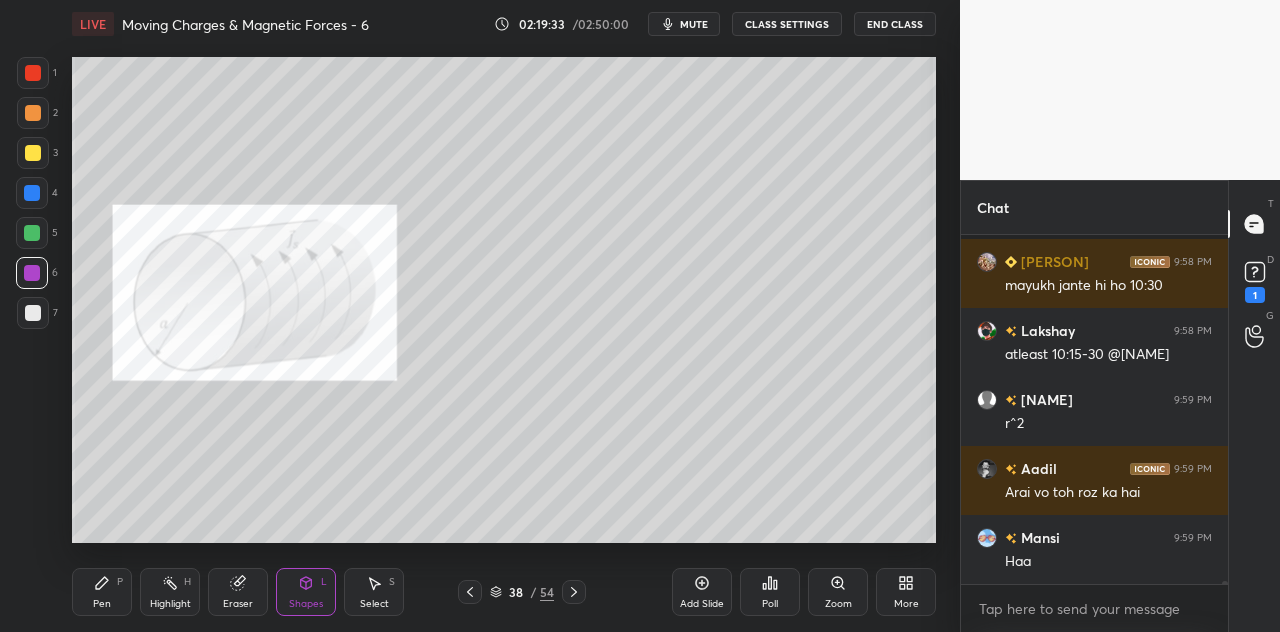 click 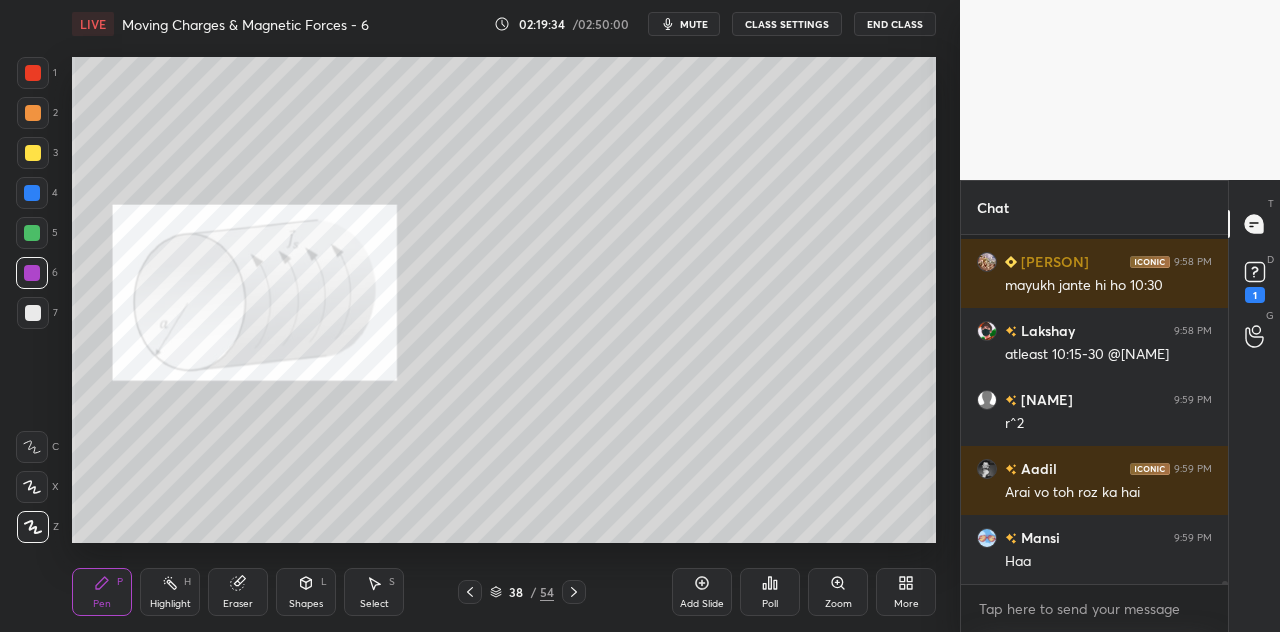 click on "Shapes L" at bounding box center [306, 592] 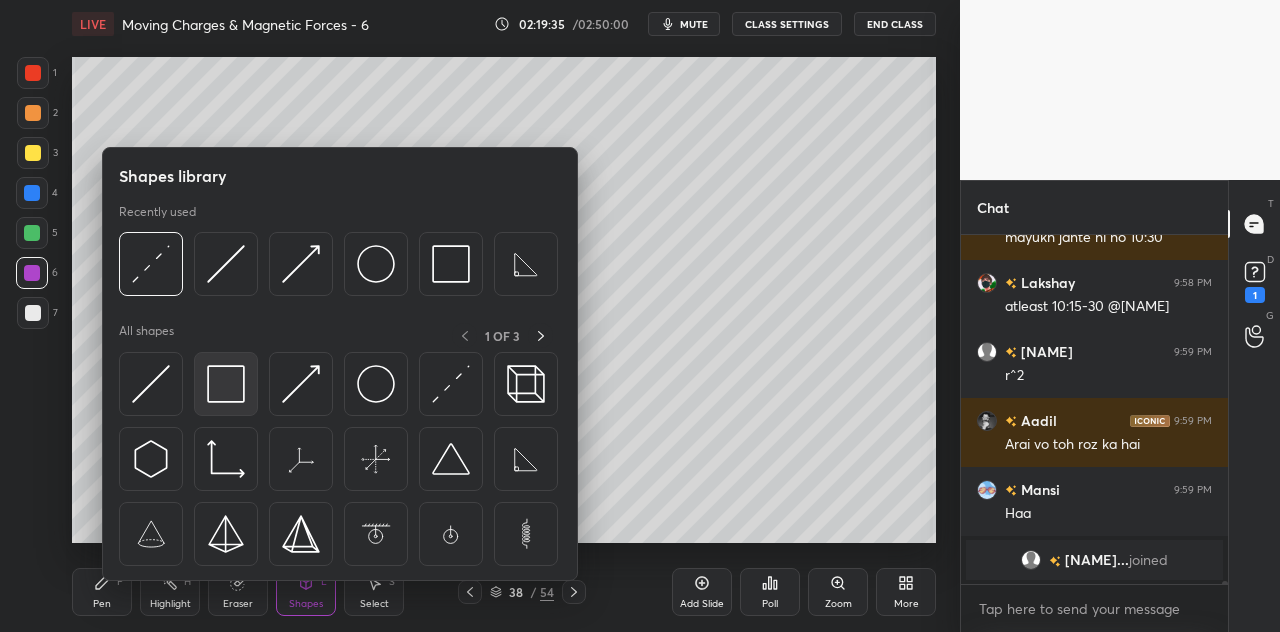 click at bounding box center [226, 384] 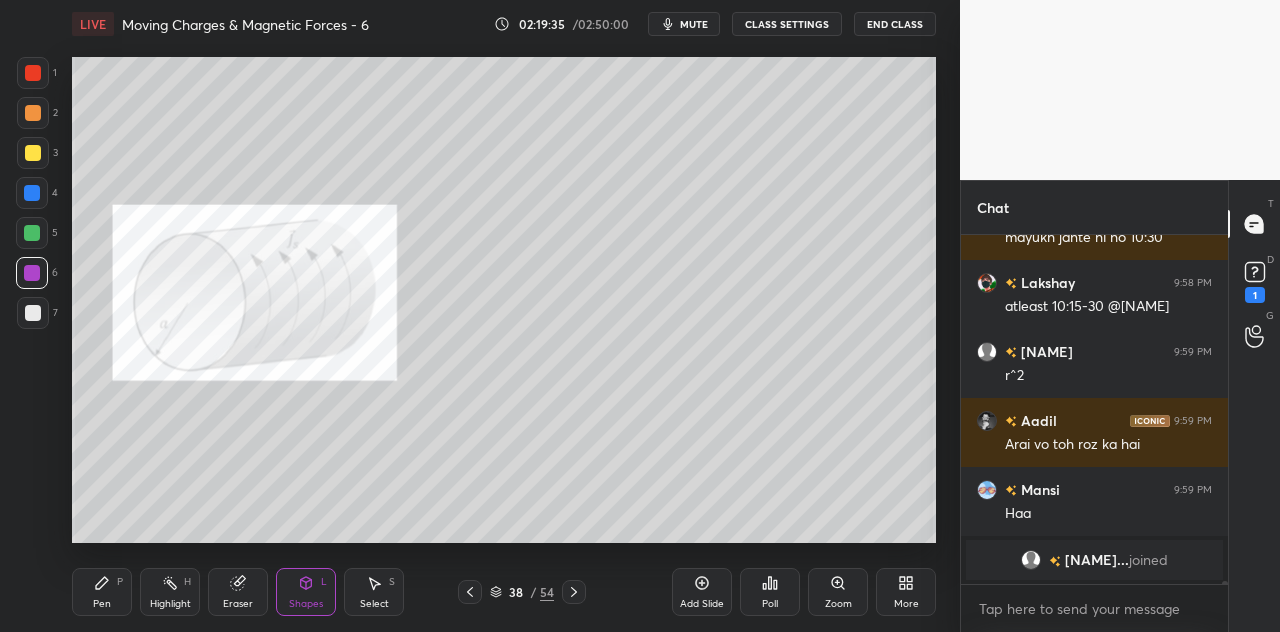 click at bounding box center (33, 113) 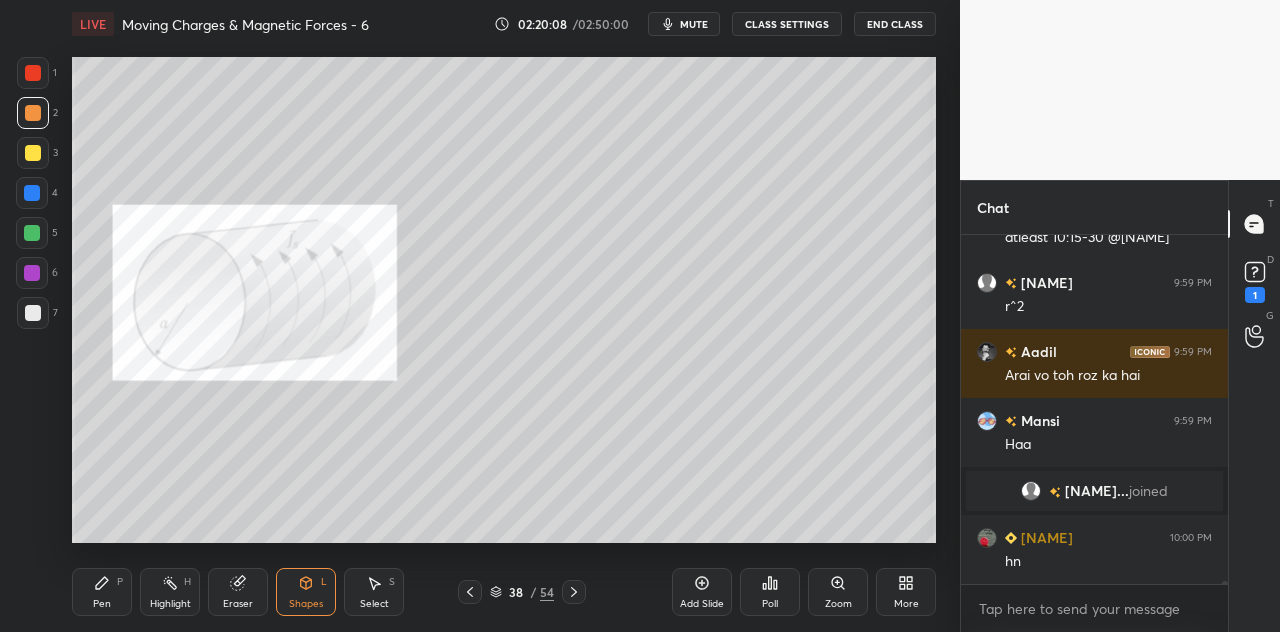 scroll, scrollTop: 47674, scrollLeft: 0, axis: vertical 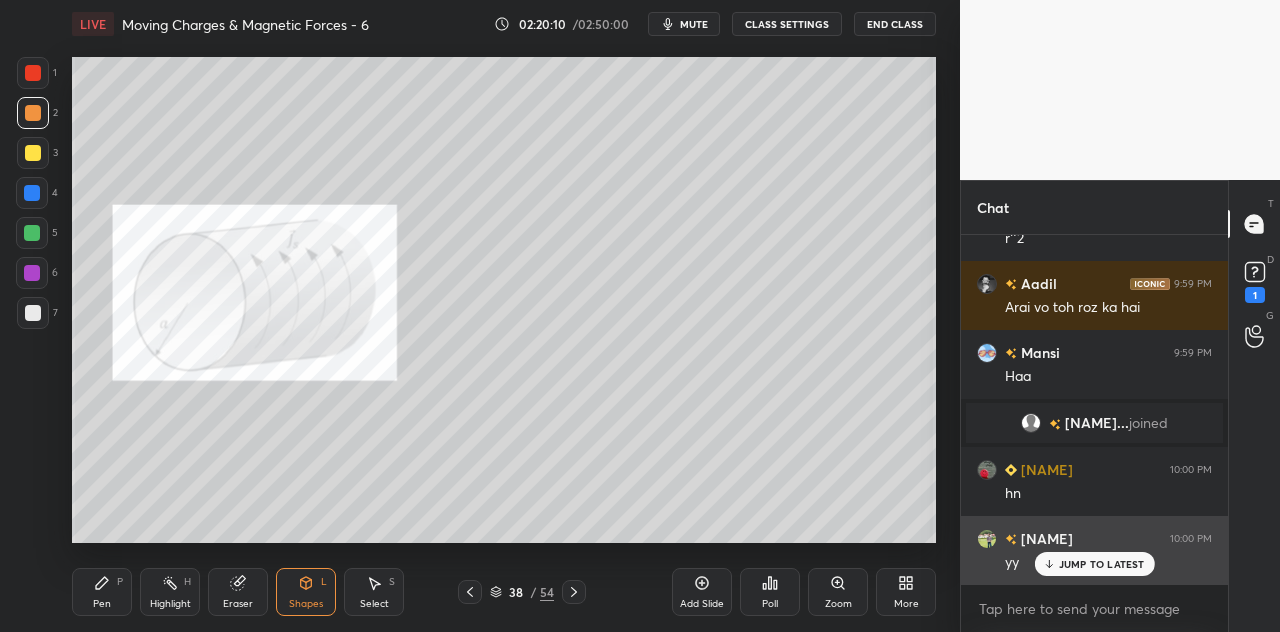click on "JUMP TO LATEST" at bounding box center [1102, 564] 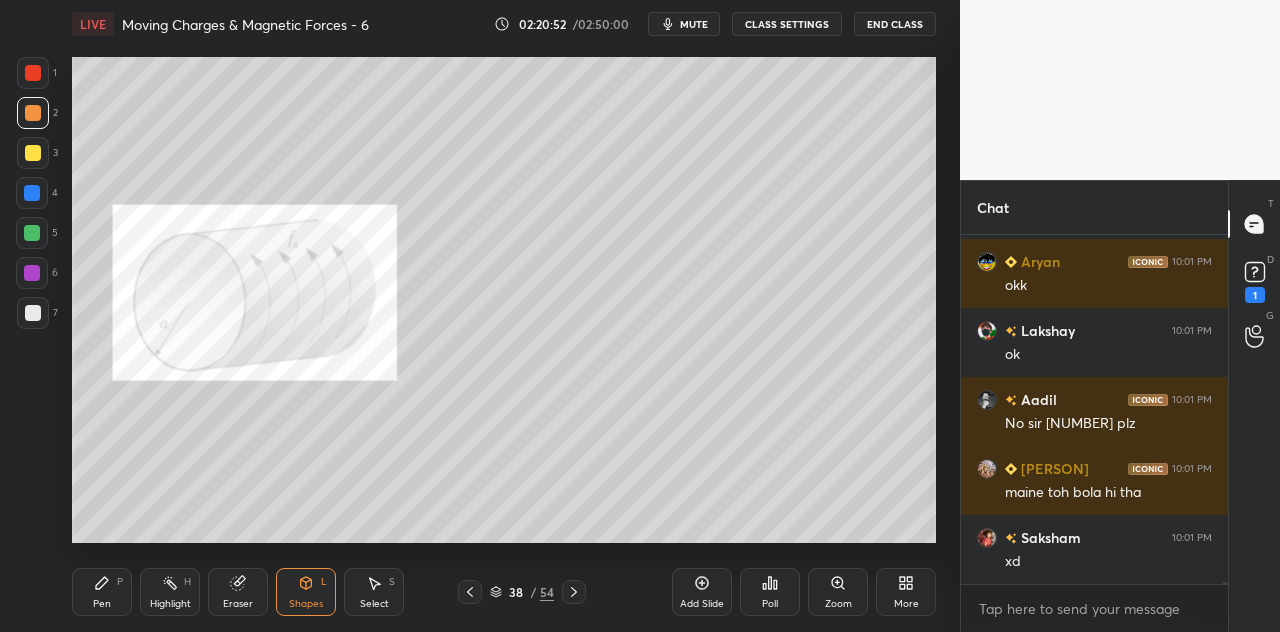 scroll, scrollTop: 49902, scrollLeft: 0, axis: vertical 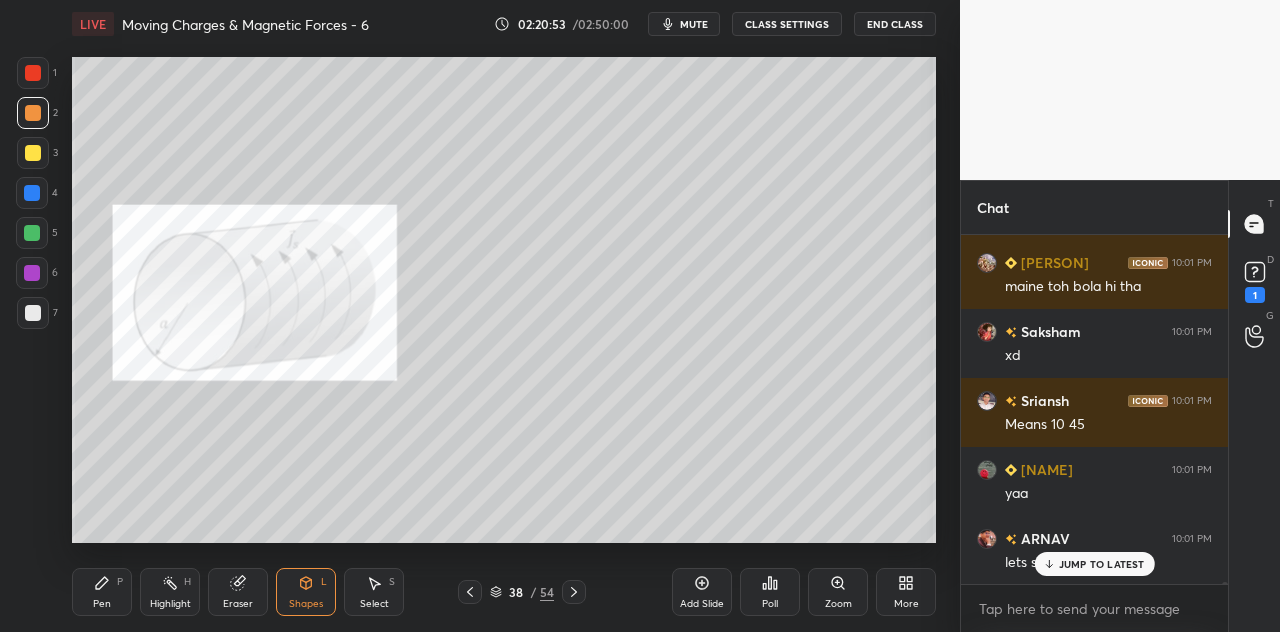 click on "JUMP TO LATEST" at bounding box center [1102, 564] 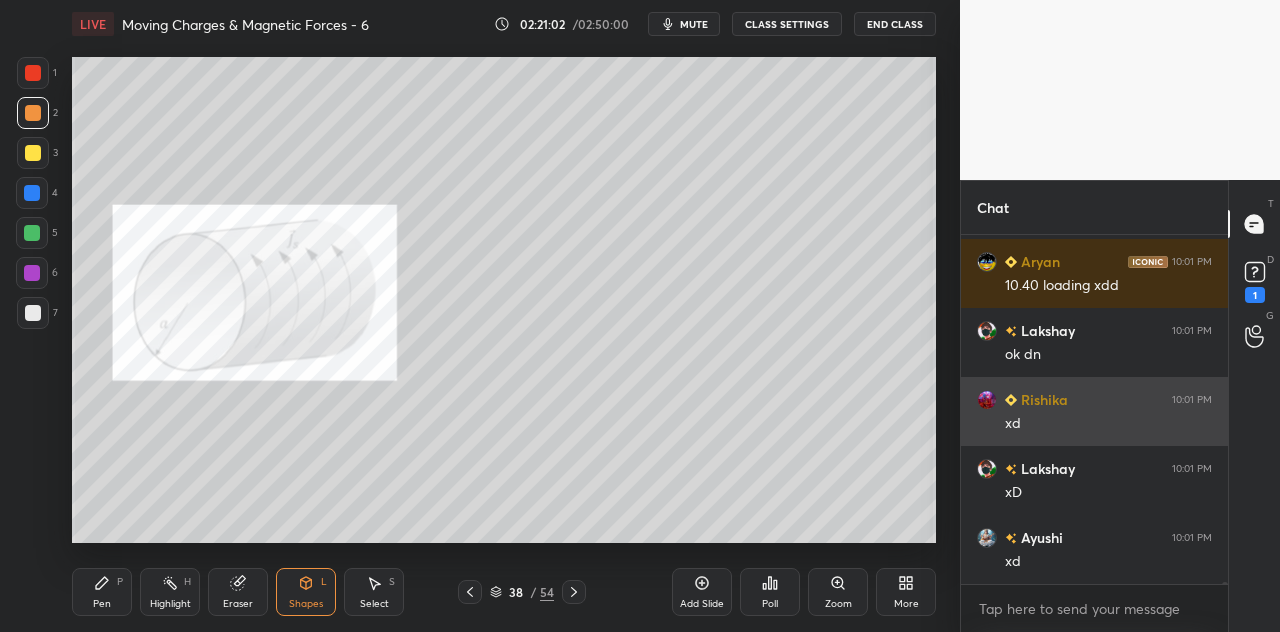 scroll, scrollTop: 50662, scrollLeft: 0, axis: vertical 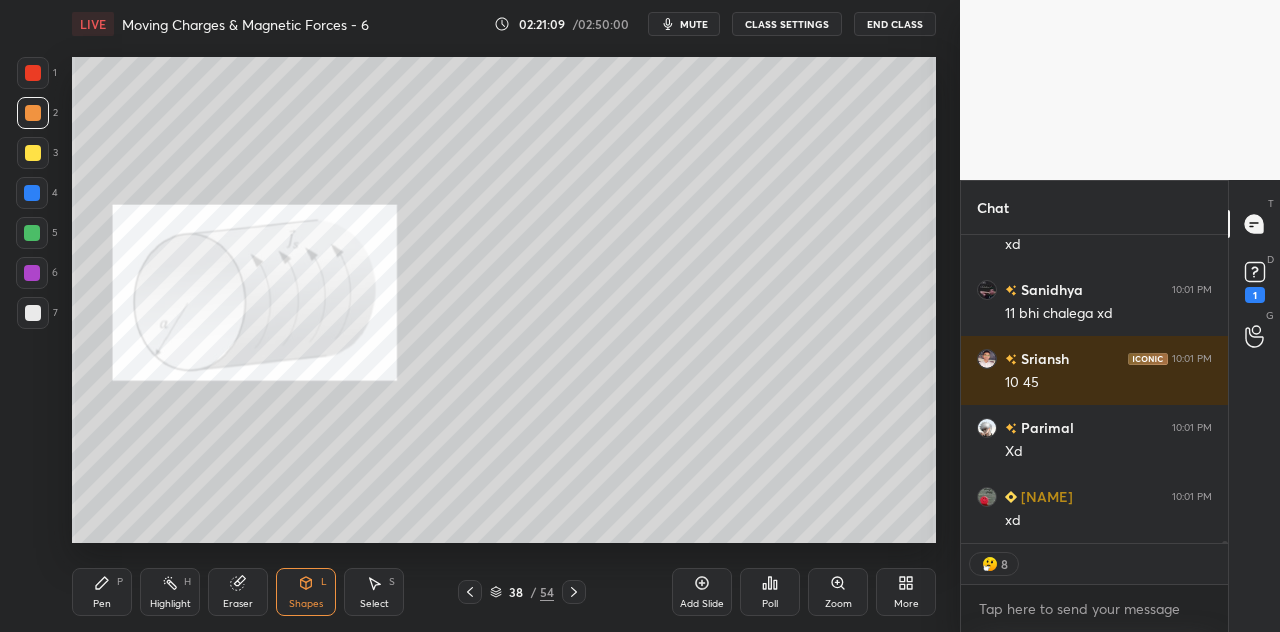 click on "Pen" at bounding box center [102, 604] 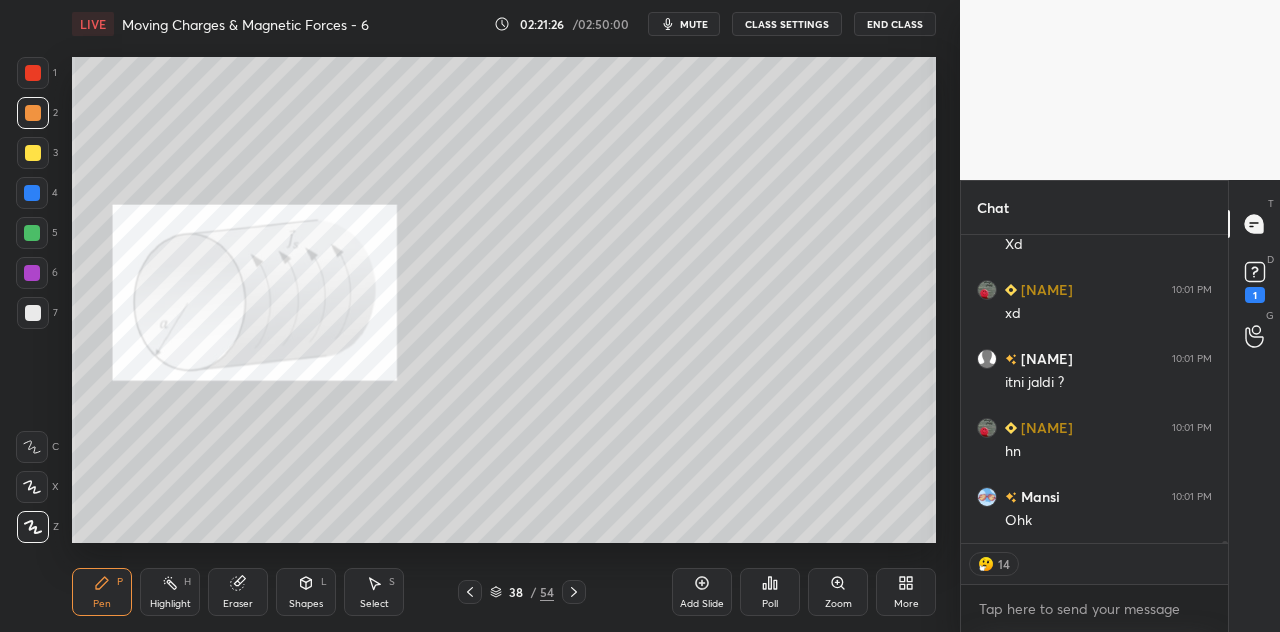 scroll, scrollTop: 6, scrollLeft: 6, axis: both 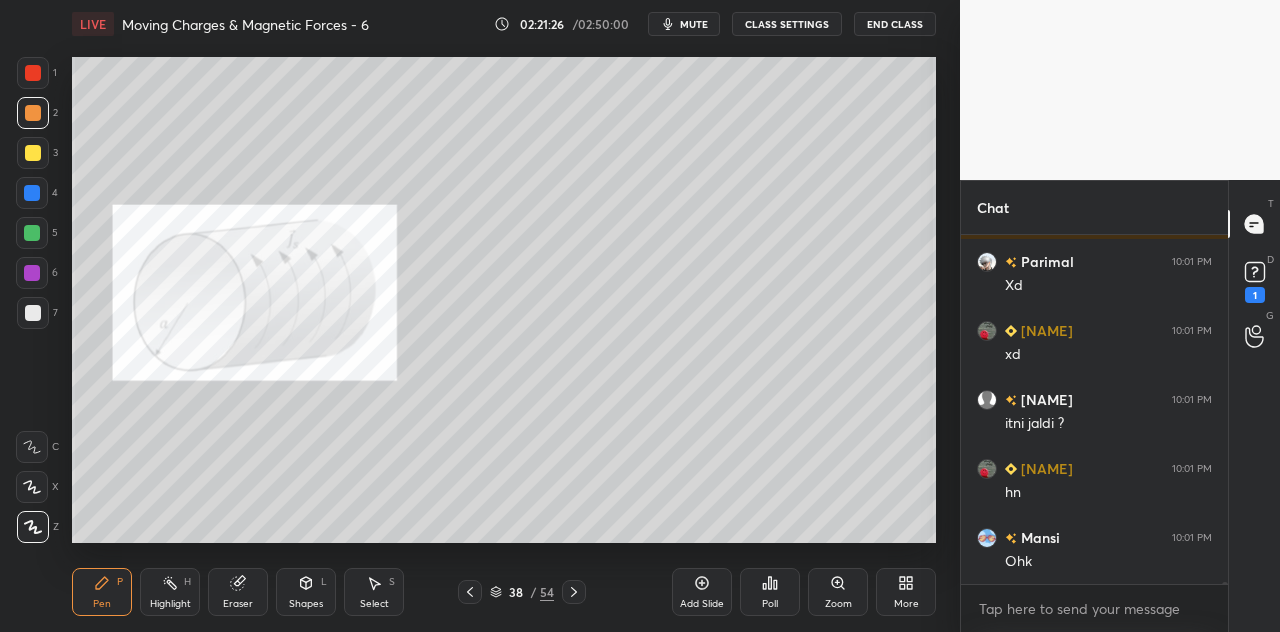 click at bounding box center [32, 193] 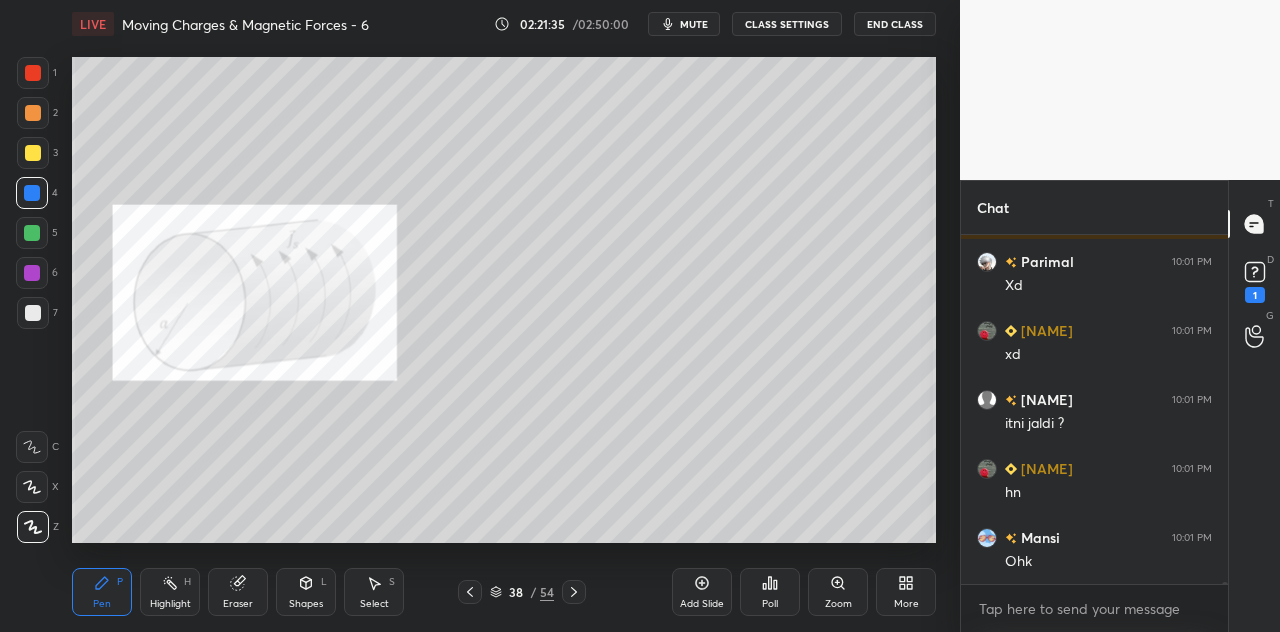 click at bounding box center [33, 313] 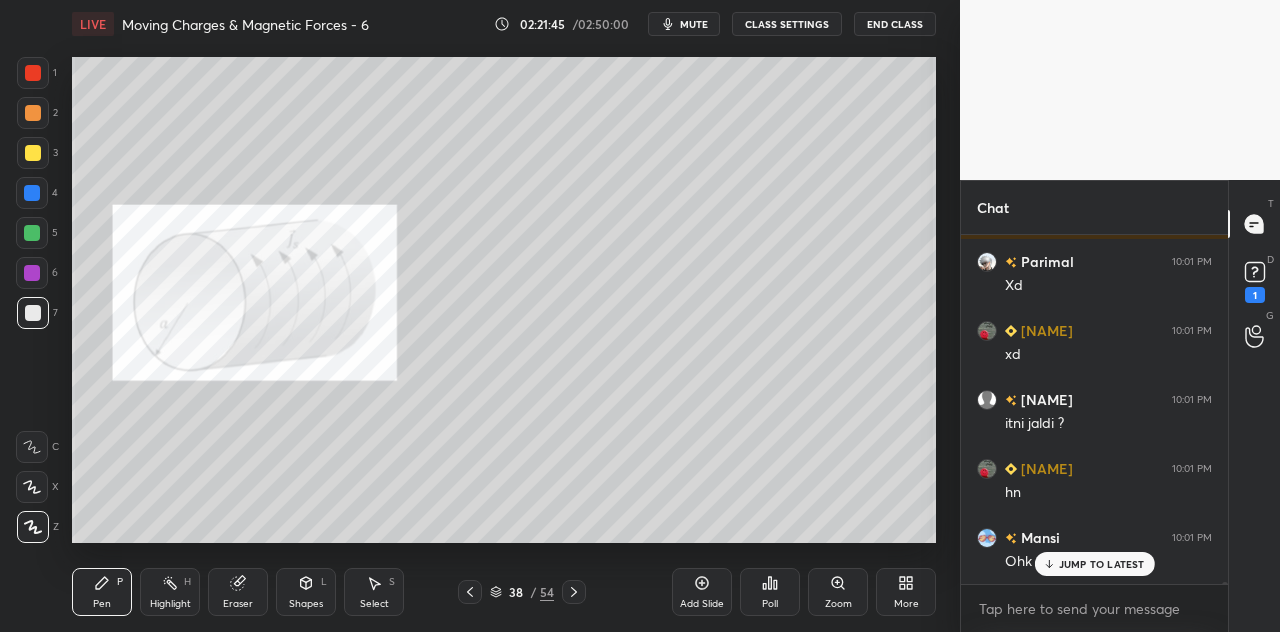 scroll, scrollTop: 51144, scrollLeft: 0, axis: vertical 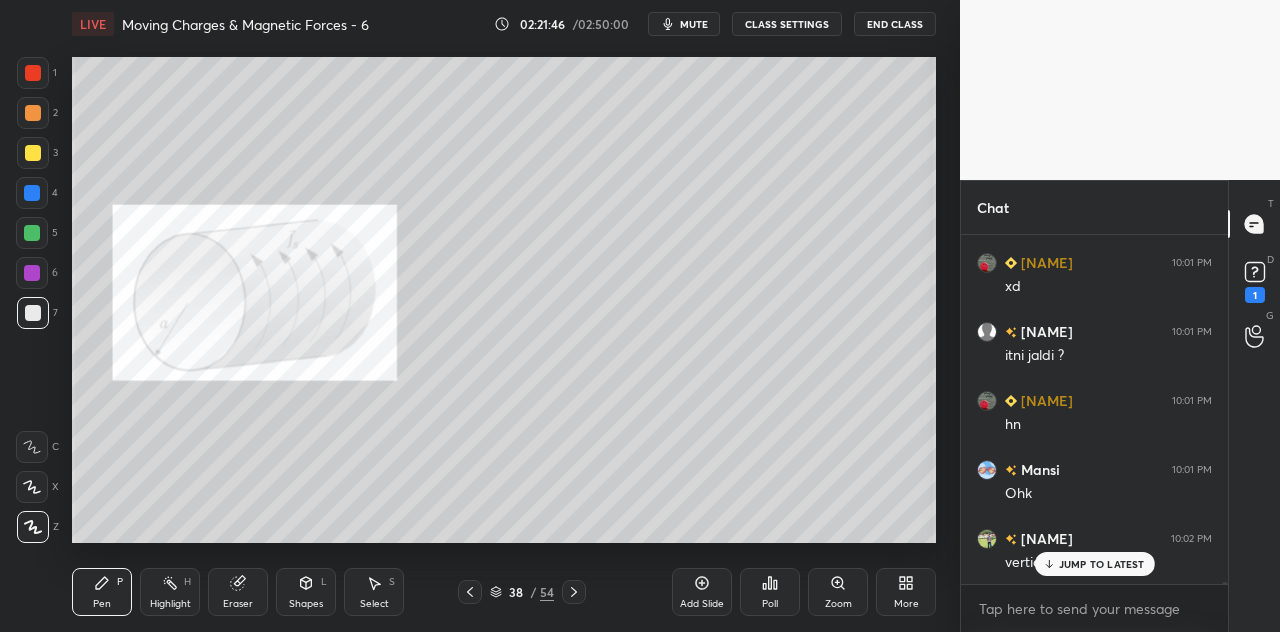 click on "JUMP TO LATEST" at bounding box center (1102, 564) 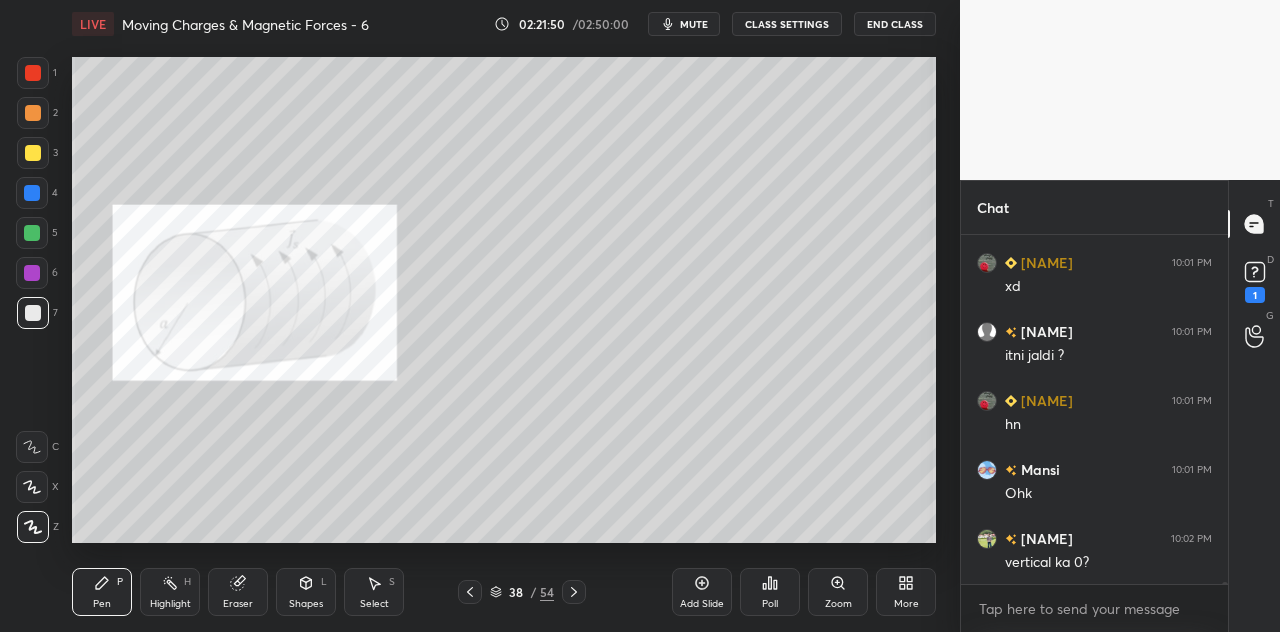 click at bounding box center (32, 273) 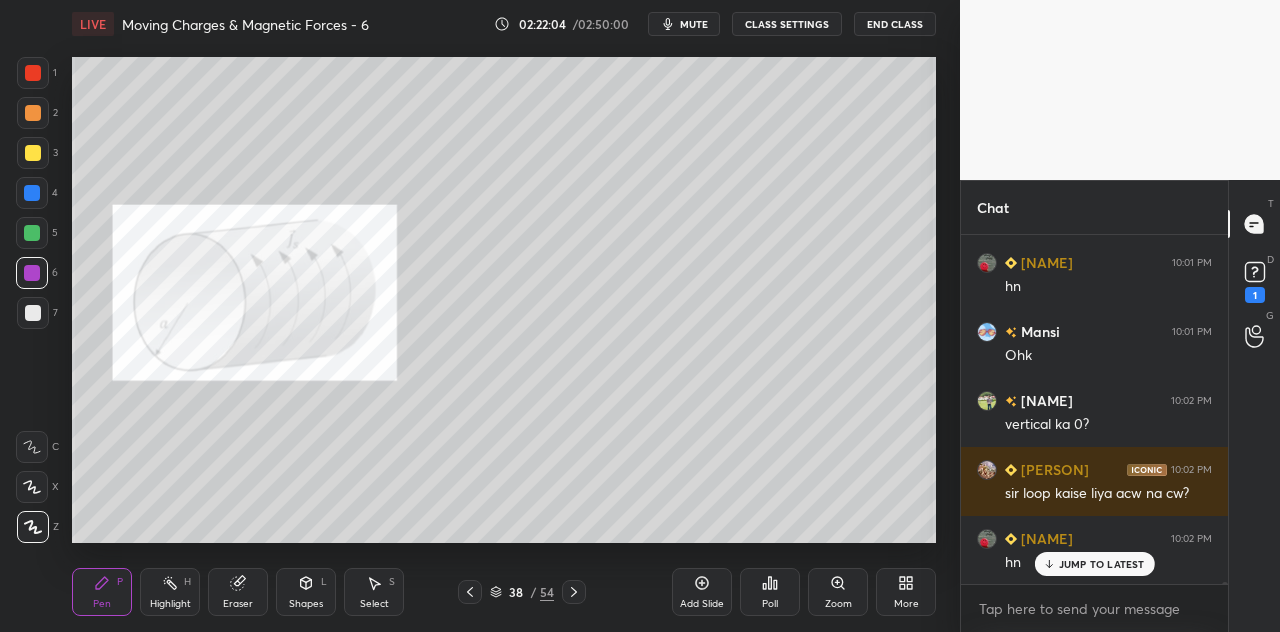 scroll, scrollTop: 51352, scrollLeft: 0, axis: vertical 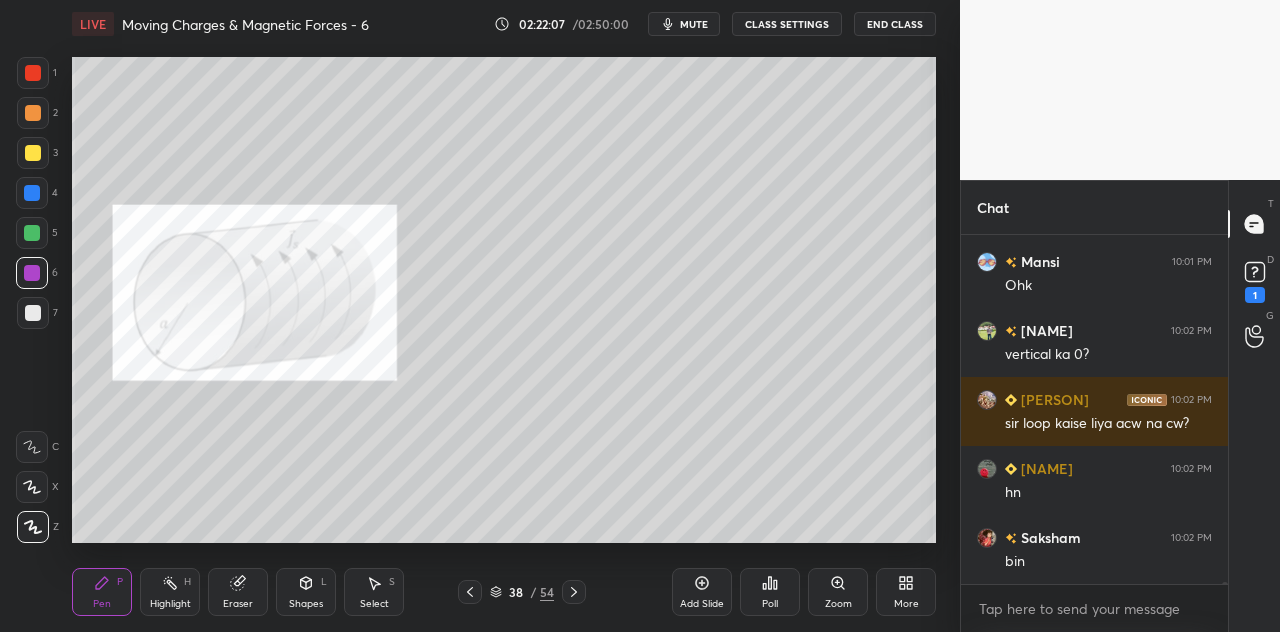 click at bounding box center [32, 193] 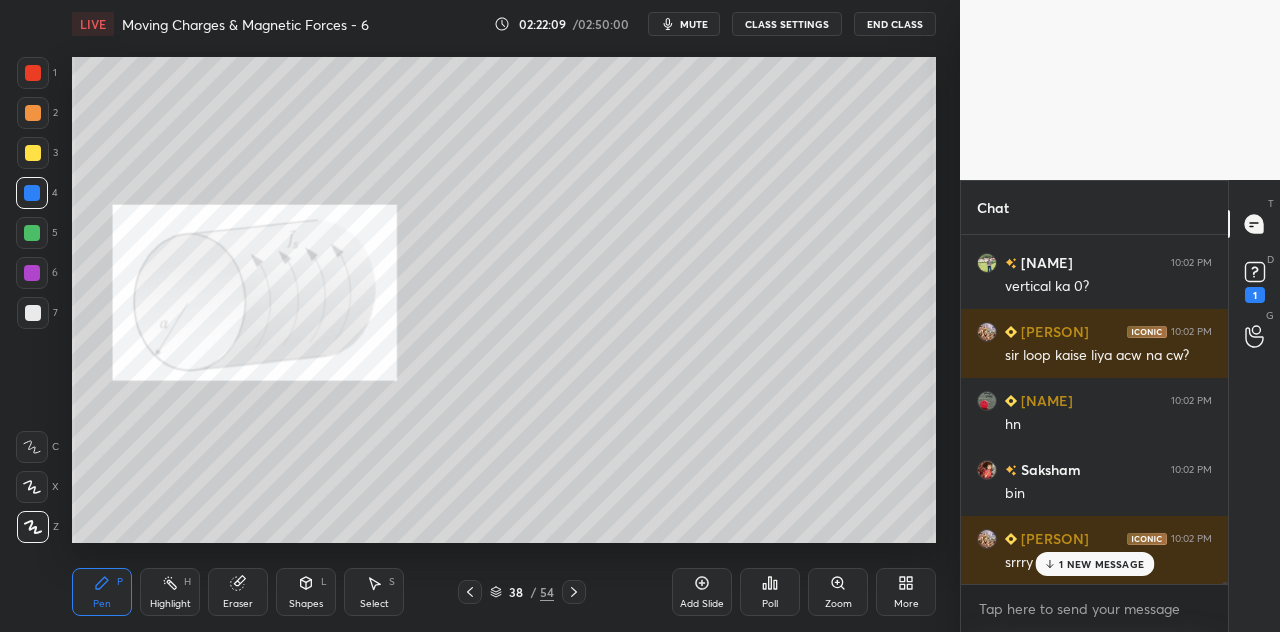 scroll, scrollTop: 51490, scrollLeft: 0, axis: vertical 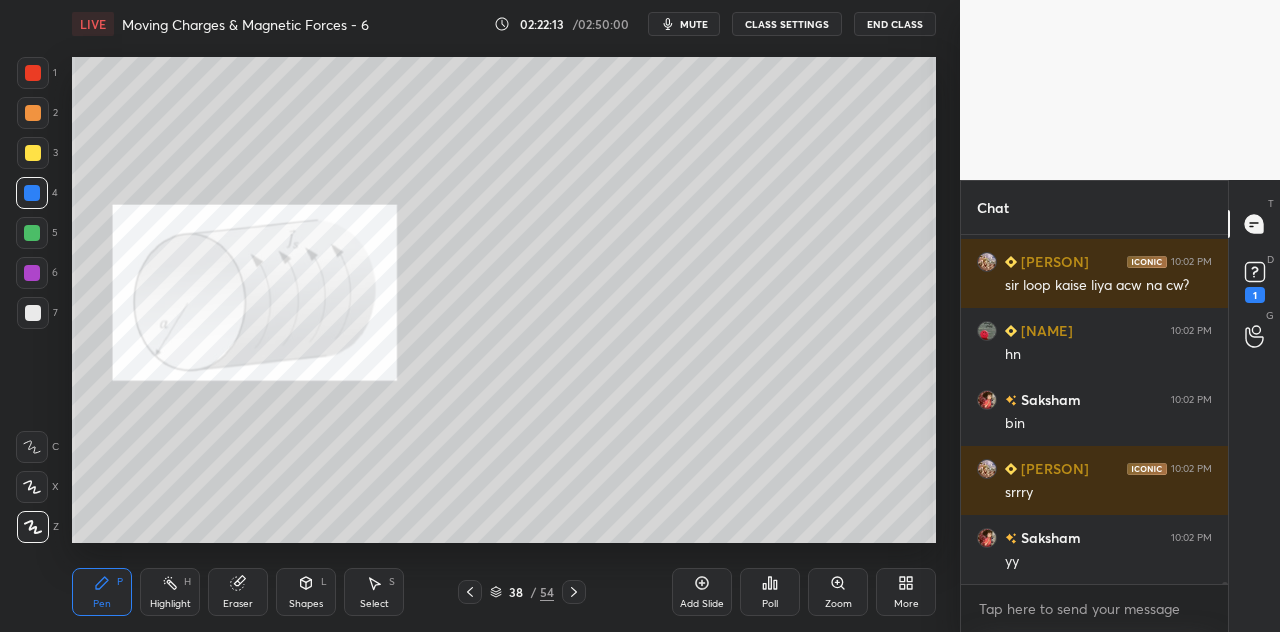 click at bounding box center [33, 313] 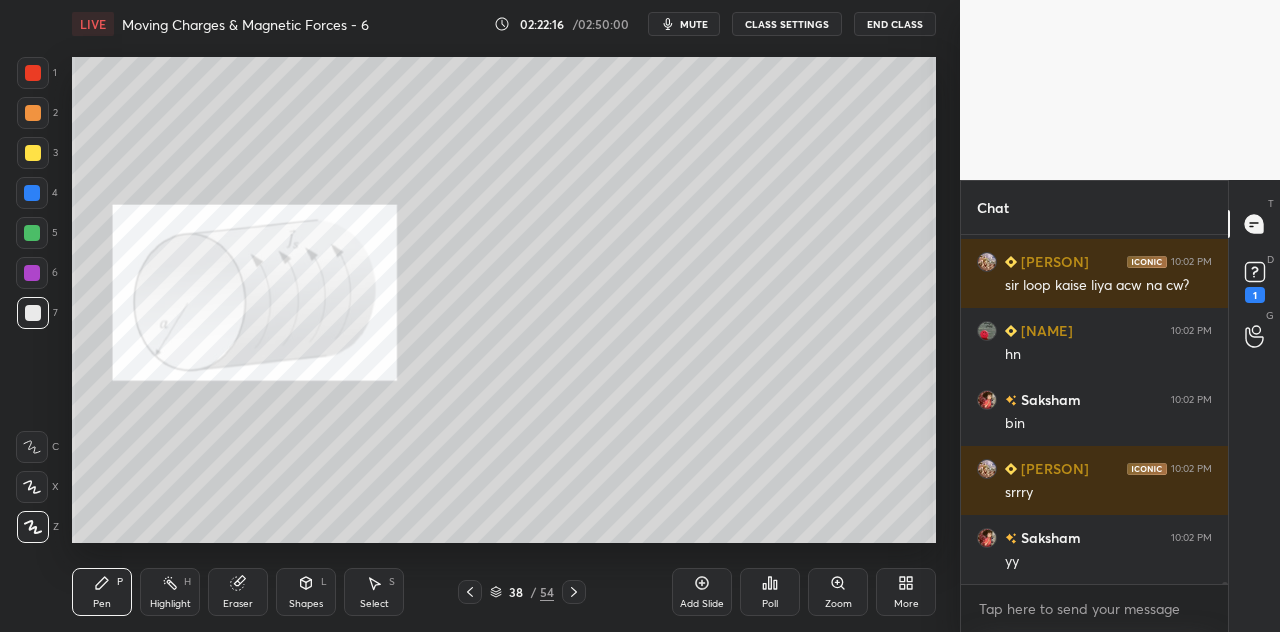 scroll, scrollTop: 51558, scrollLeft: 0, axis: vertical 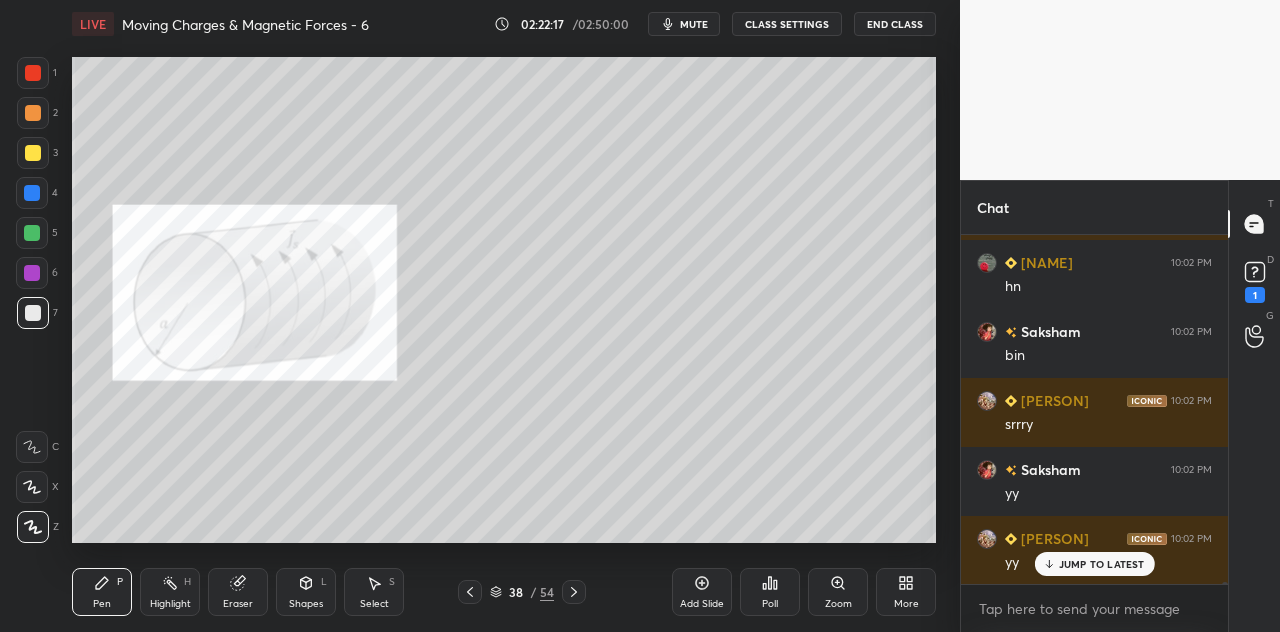click at bounding box center (32, 233) 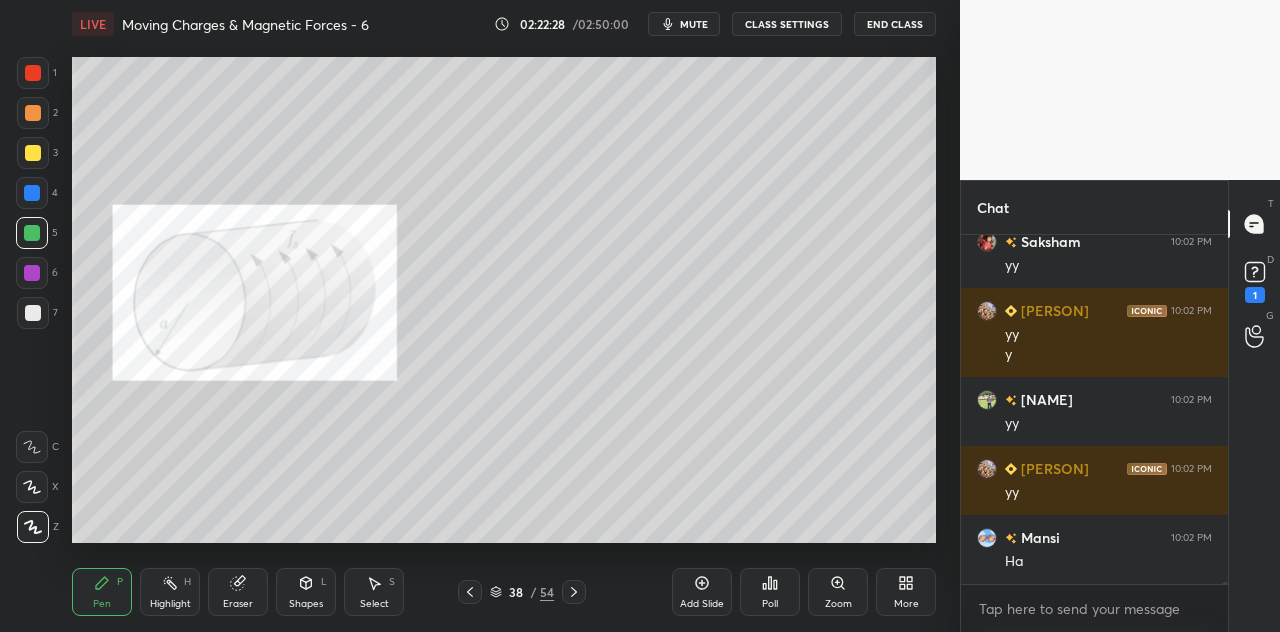 scroll, scrollTop: 51834, scrollLeft: 0, axis: vertical 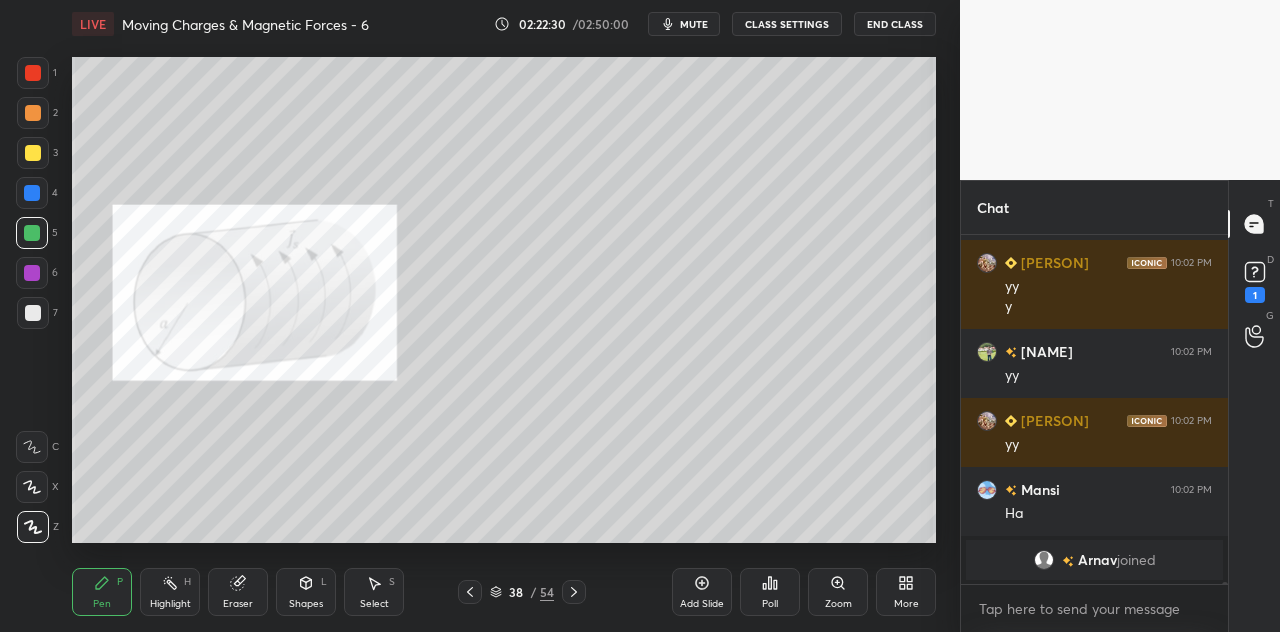 click at bounding box center (32, 193) 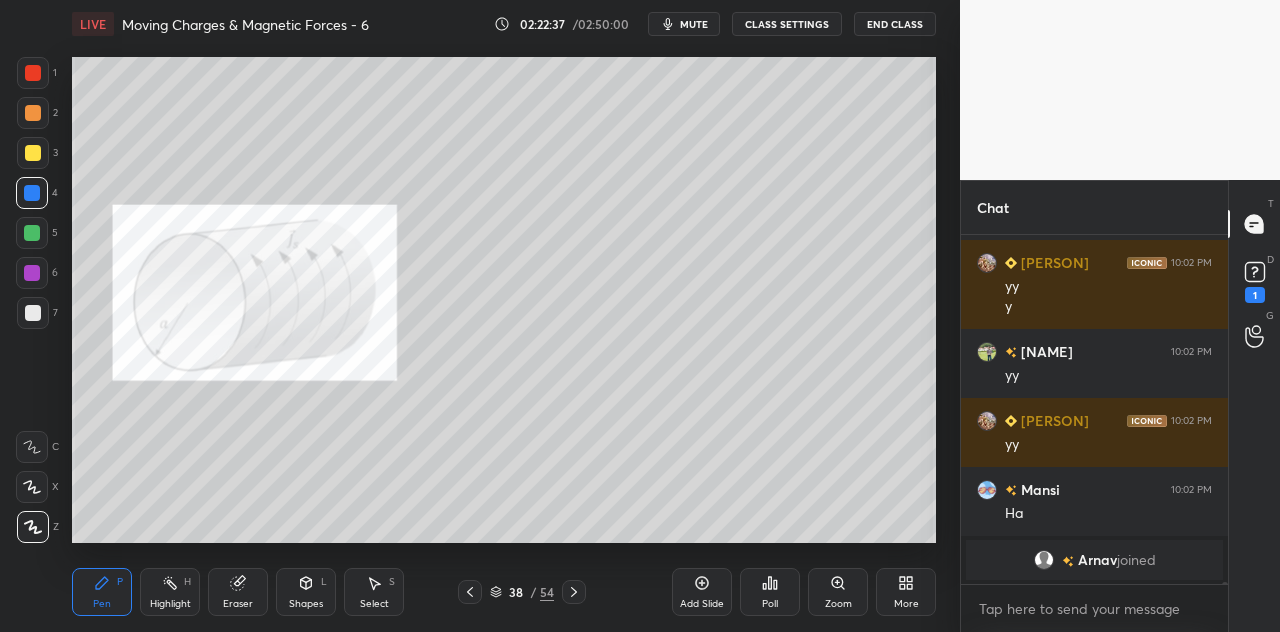 click at bounding box center [33, 73] 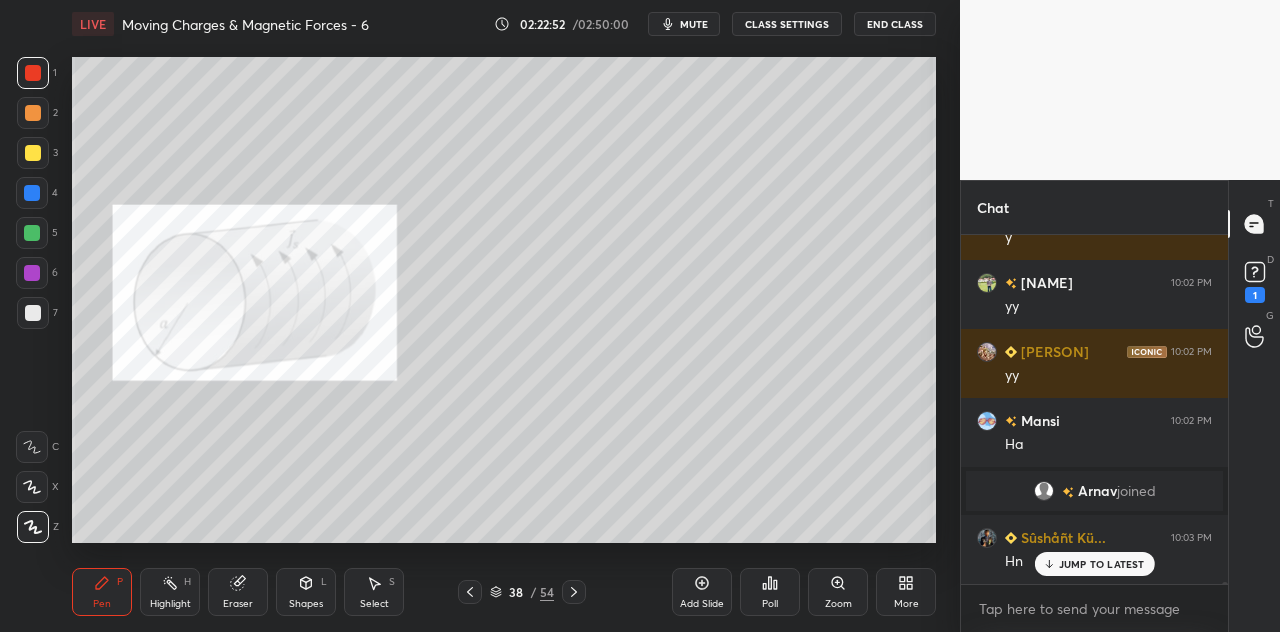 scroll, scrollTop: 50760, scrollLeft: 0, axis: vertical 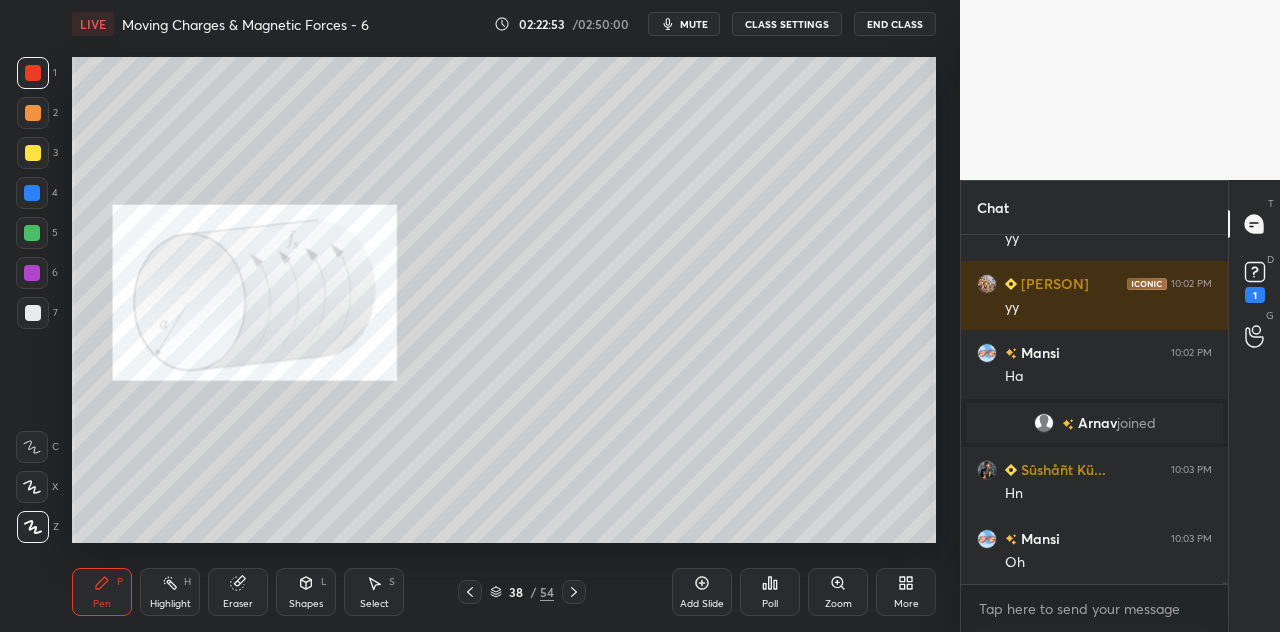 click at bounding box center [32, 273] 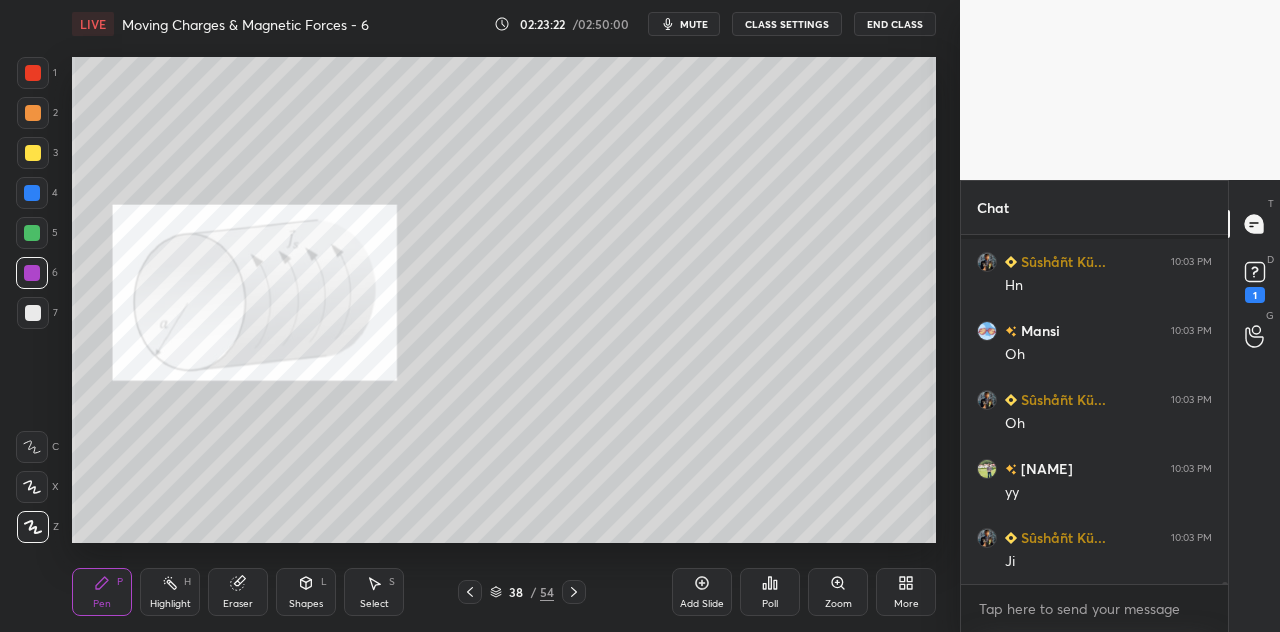 scroll, scrollTop: 51036, scrollLeft: 0, axis: vertical 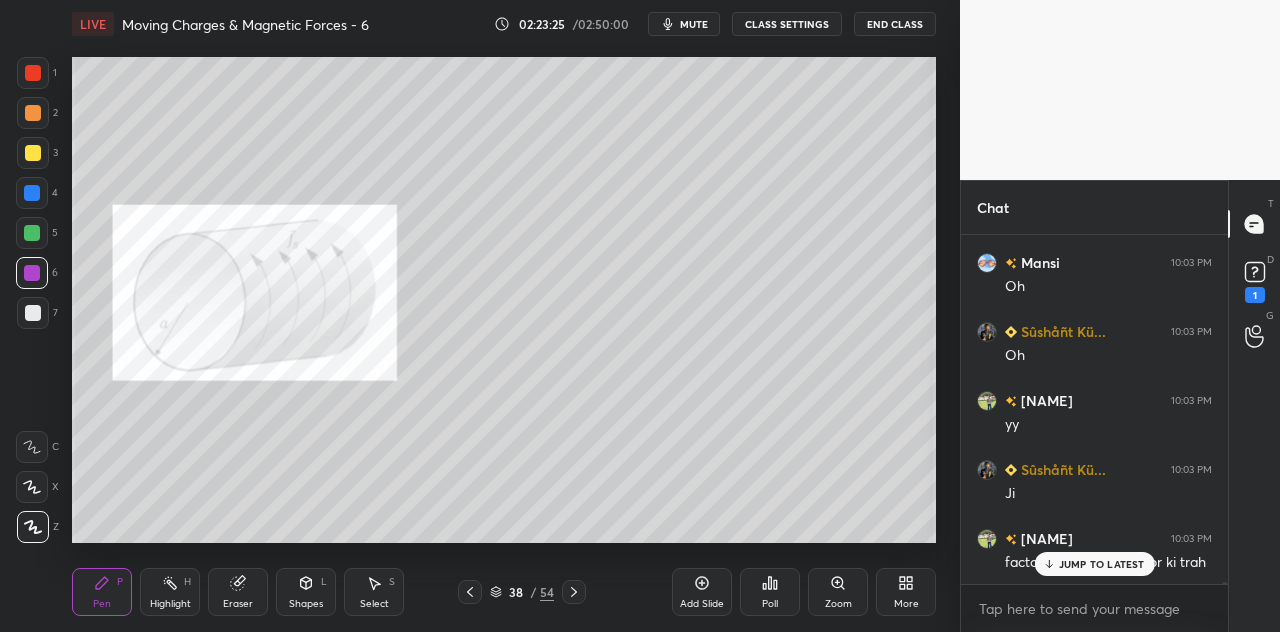 click at bounding box center [32, 193] 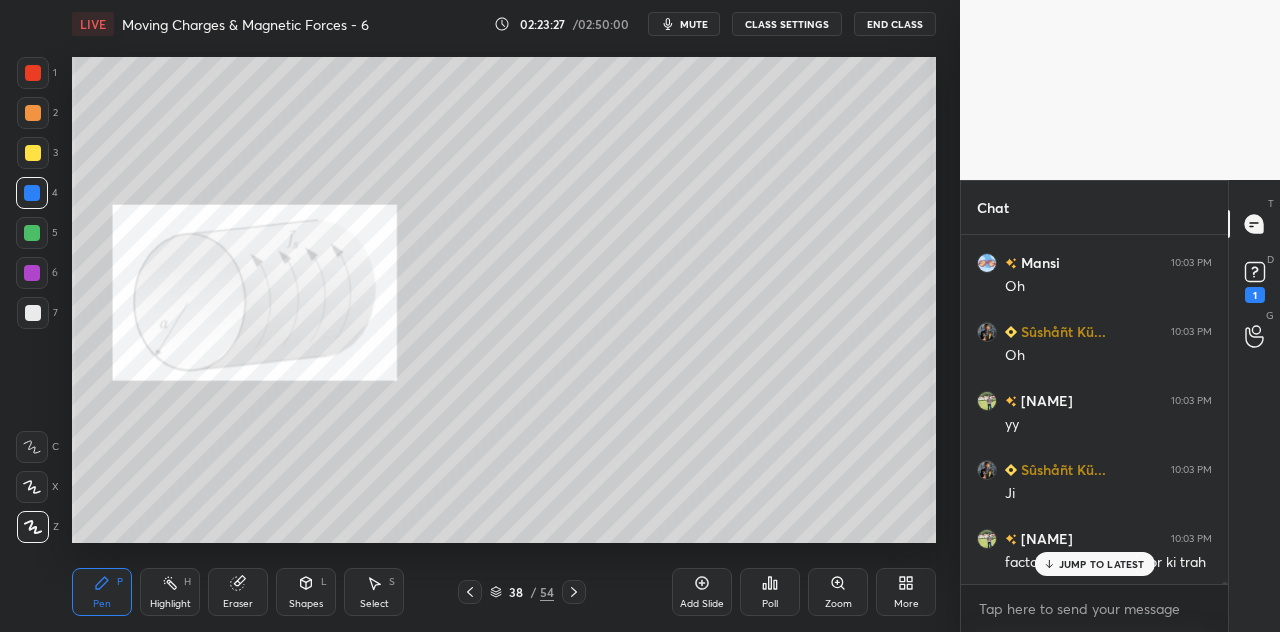 click at bounding box center [33, 313] 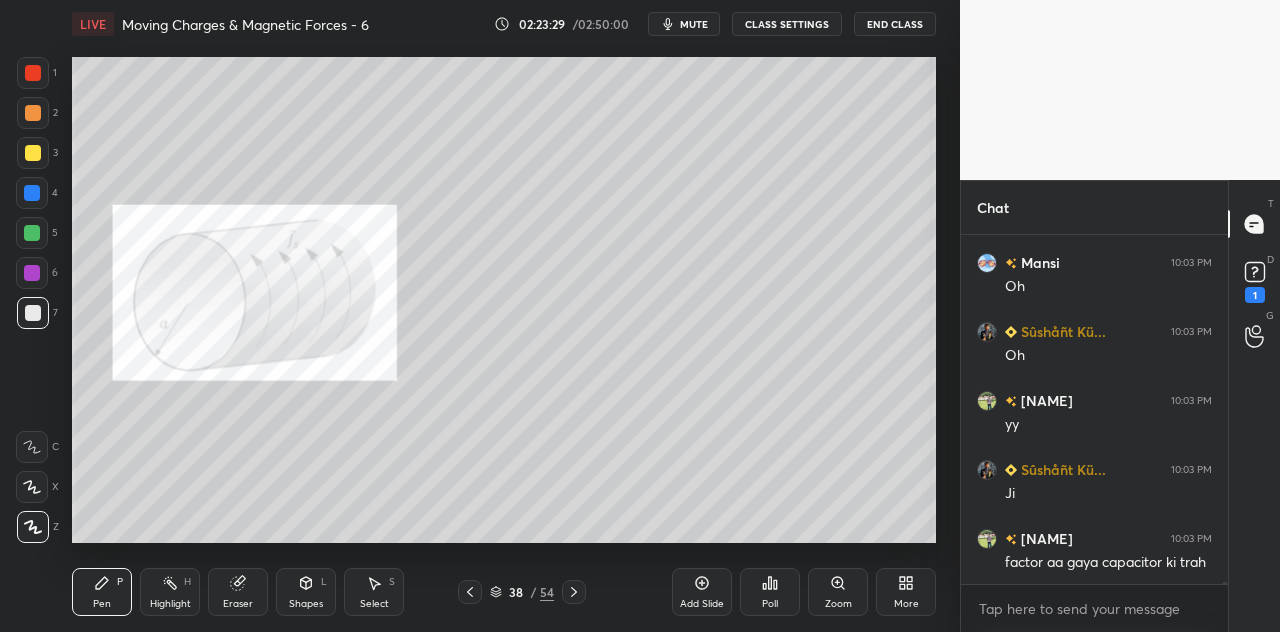 scroll, scrollTop: 51106, scrollLeft: 0, axis: vertical 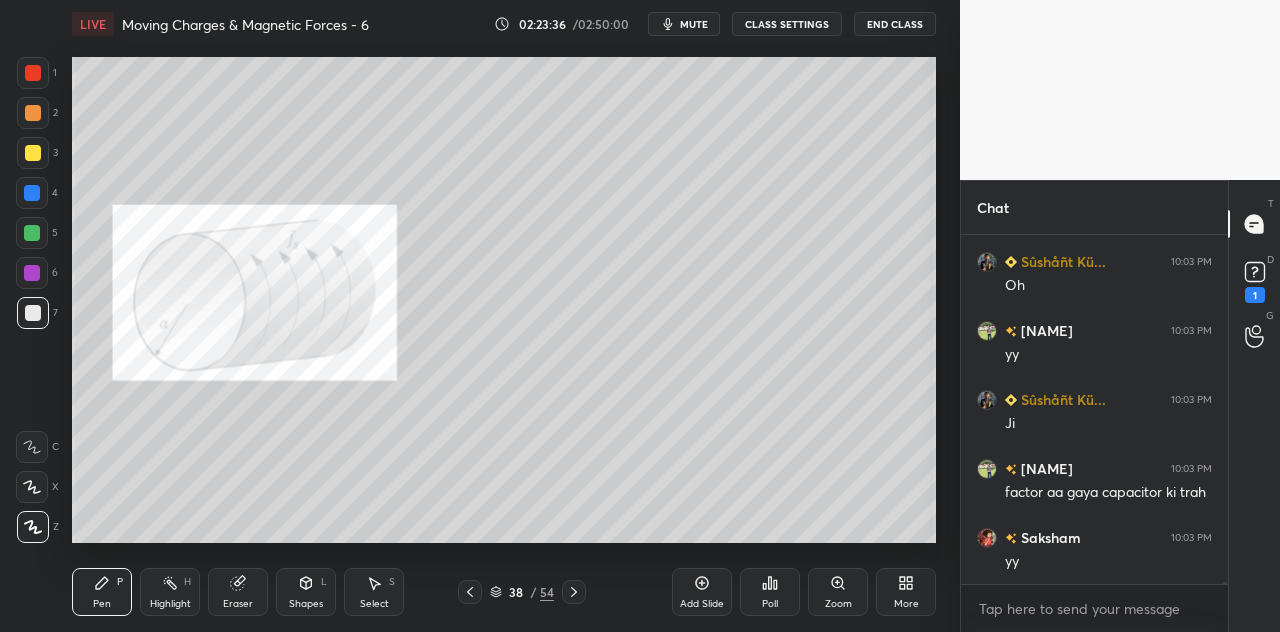click at bounding box center (32, 193) 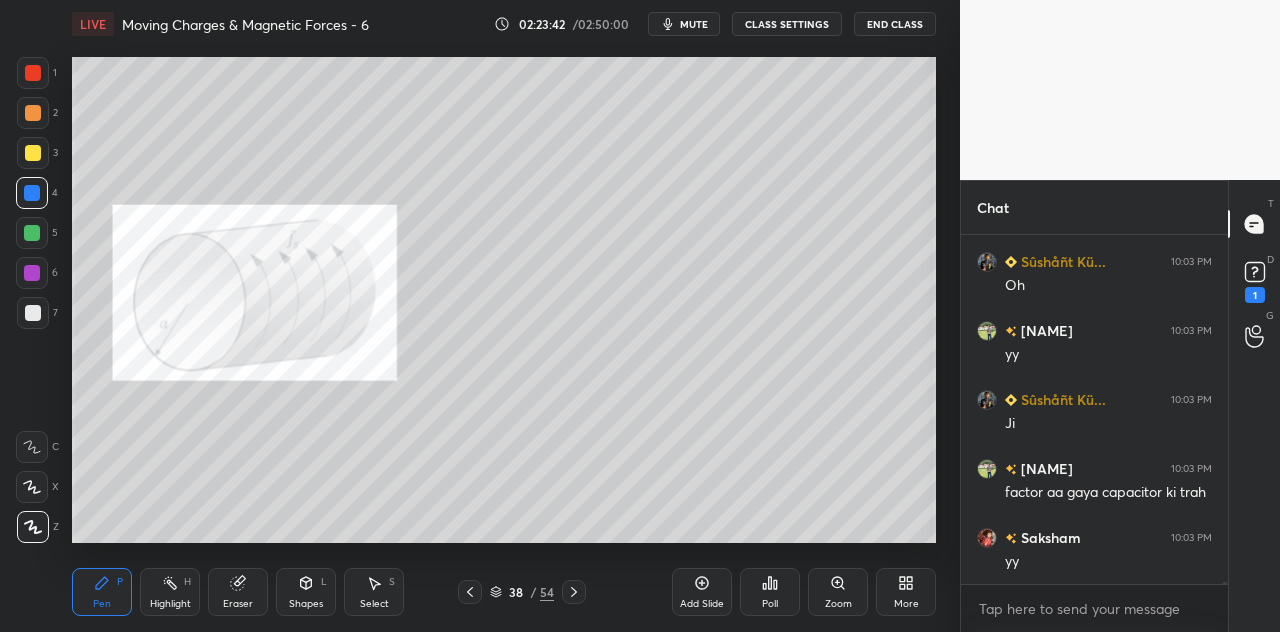 click on "Shapes L" at bounding box center (306, 592) 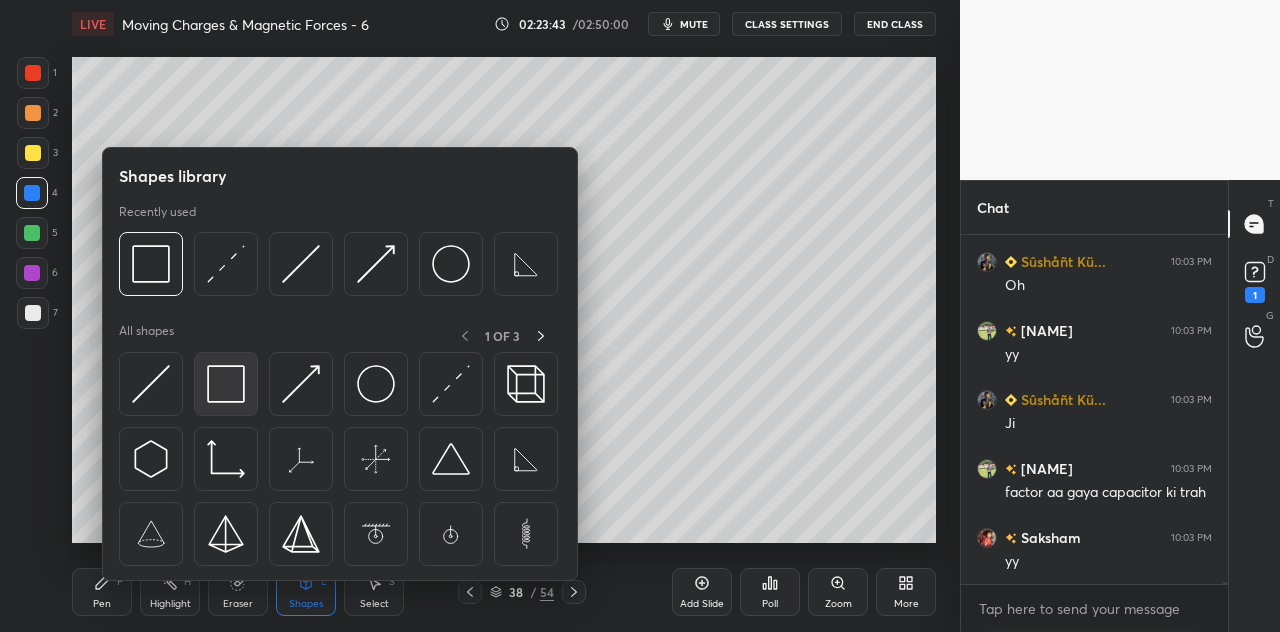 click at bounding box center (226, 384) 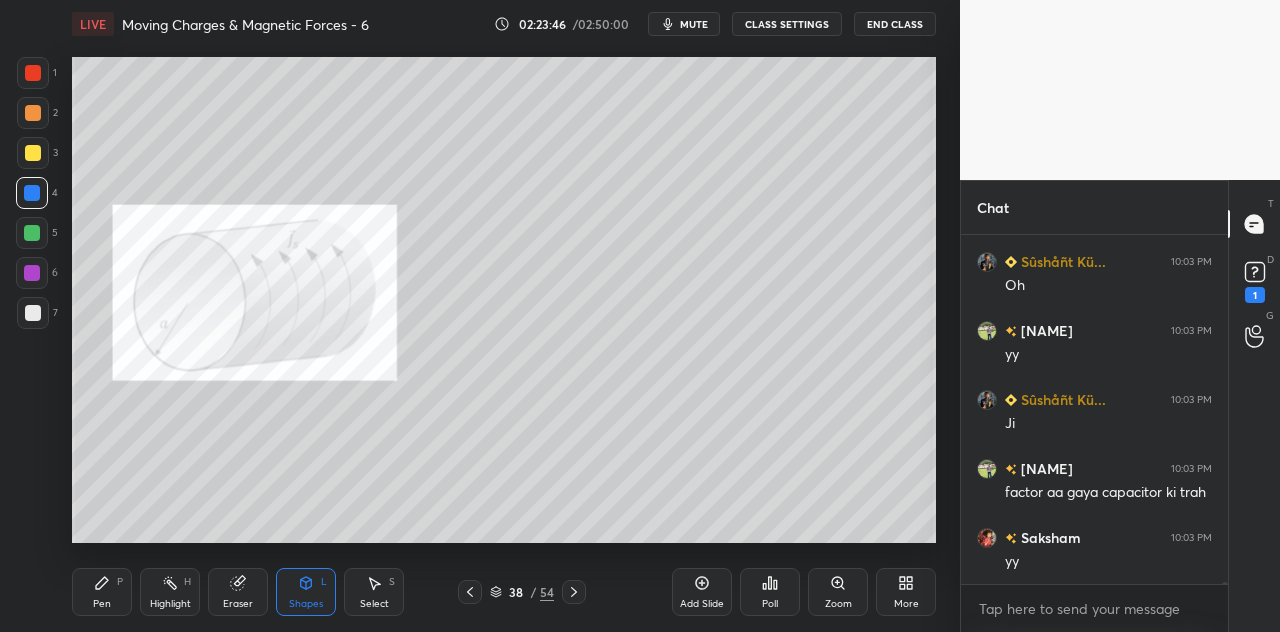 click on "Pen P" at bounding box center [102, 592] 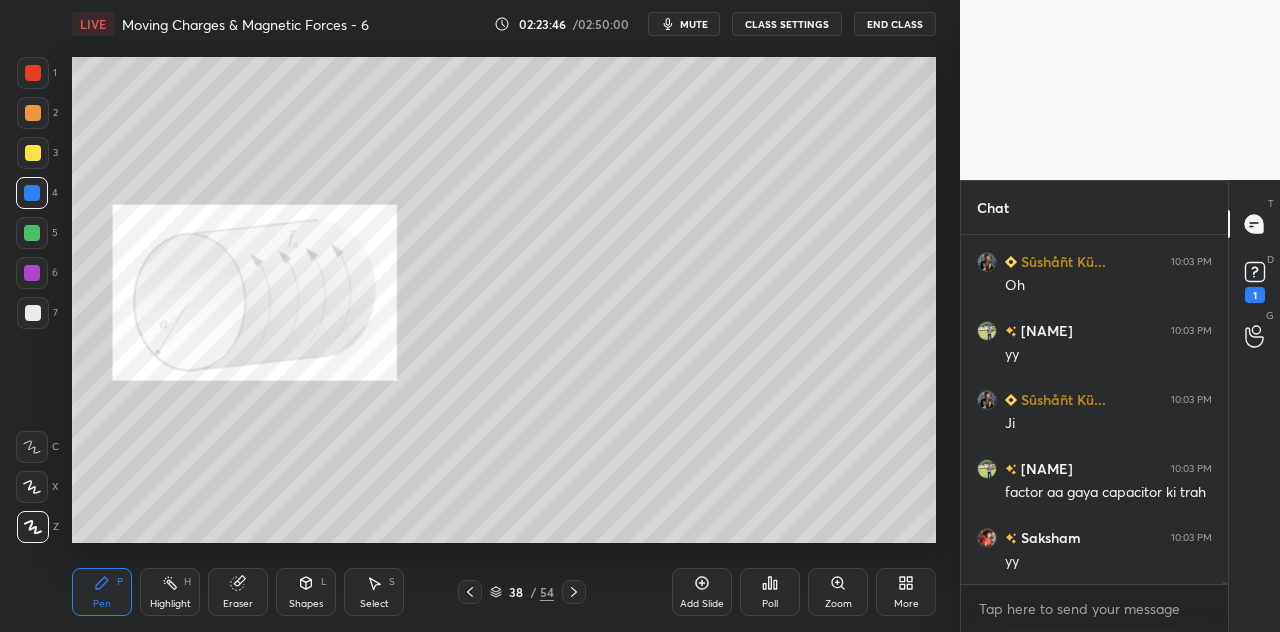click at bounding box center [32, 273] 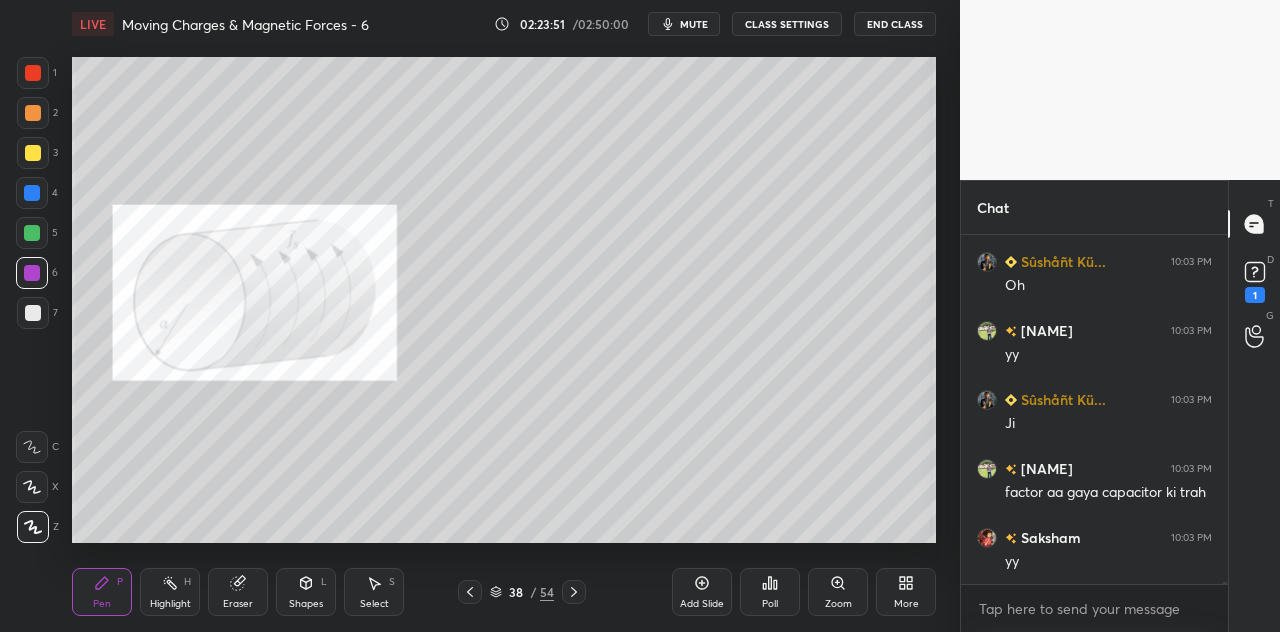 click on "Shapes L" at bounding box center (306, 592) 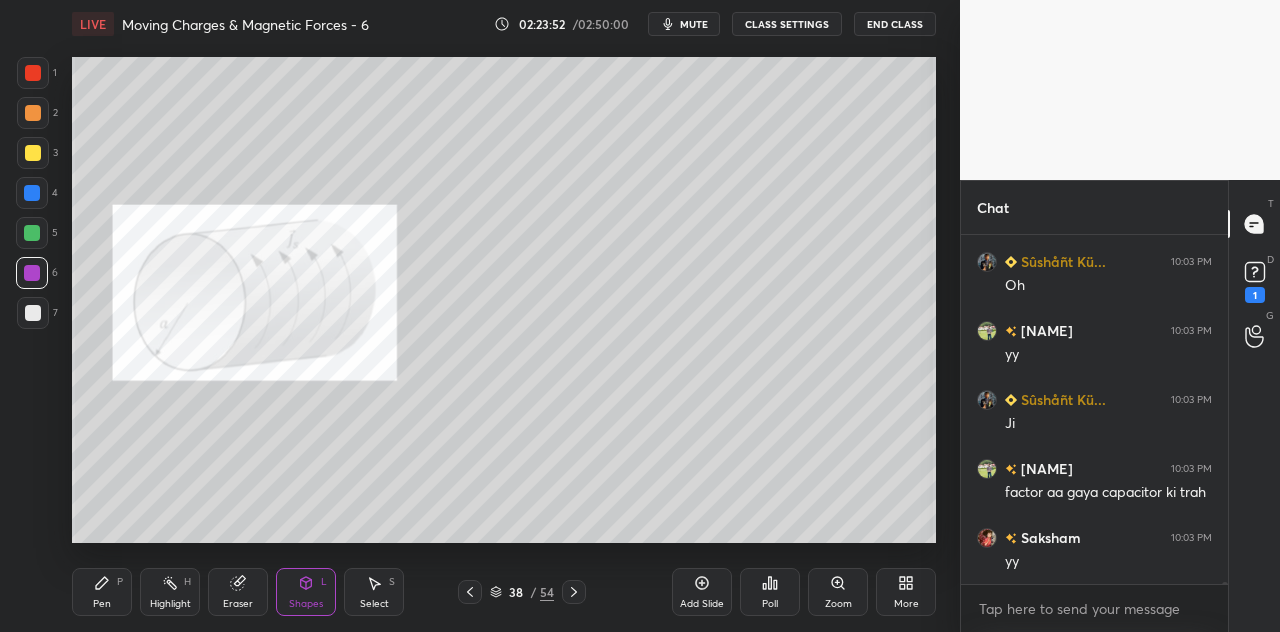 click on "Pen" at bounding box center [102, 604] 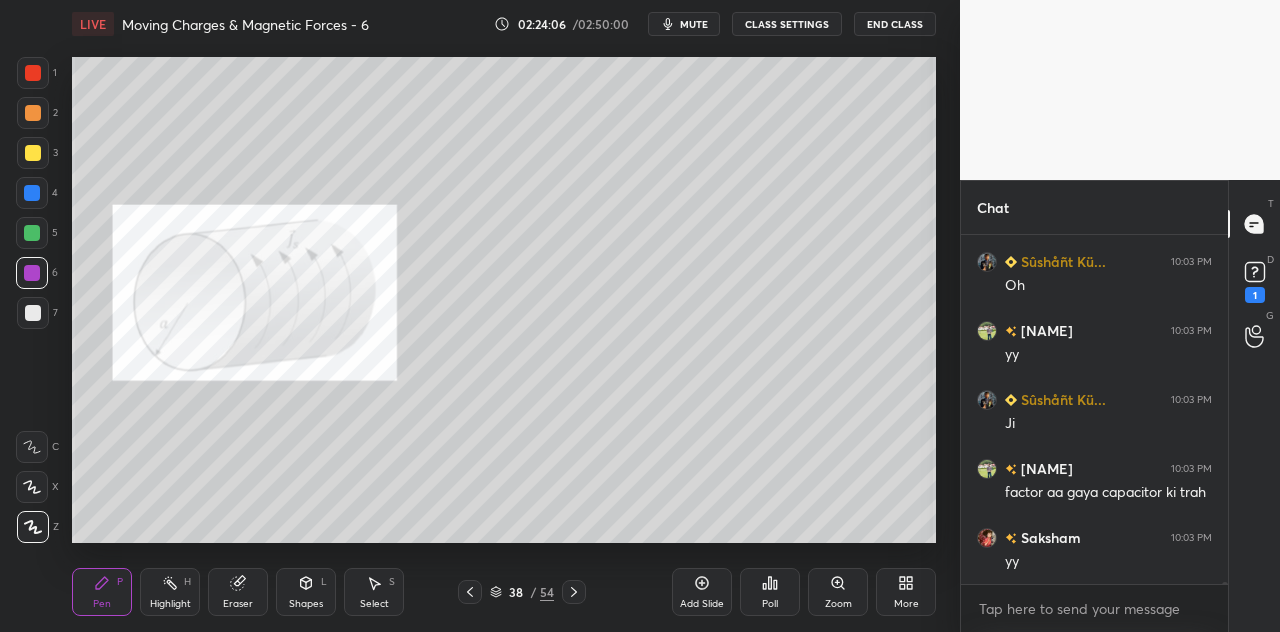 click on "L" at bounding box center (324, 582) 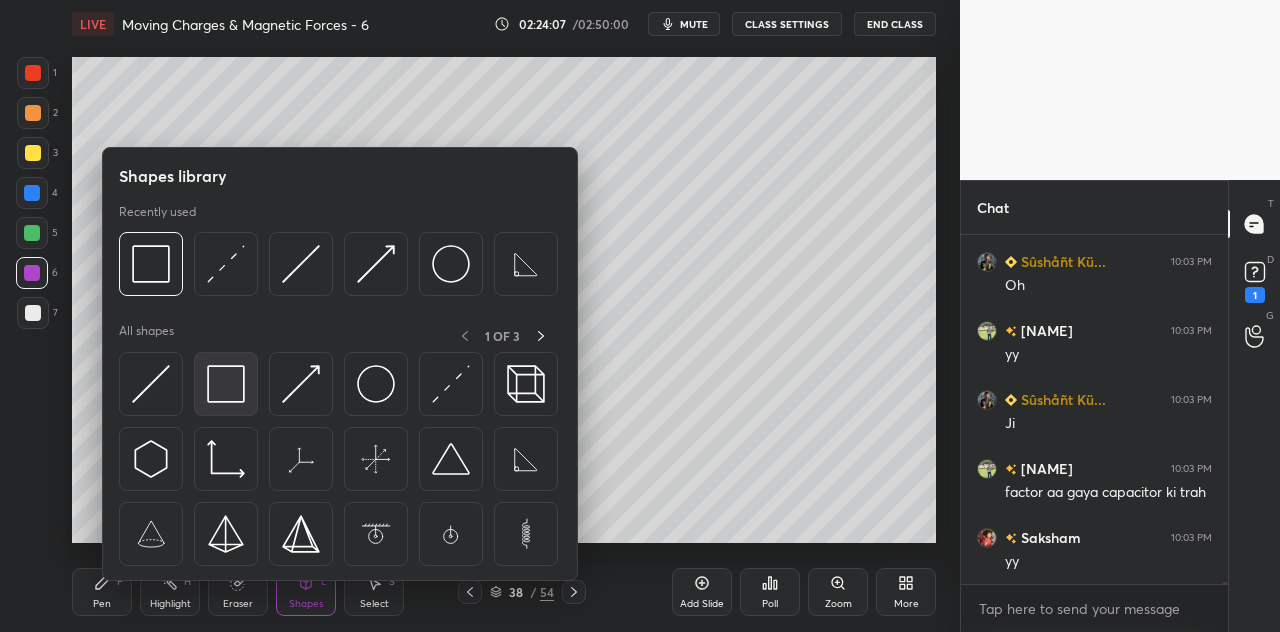 click at bounding box center (226, 384) 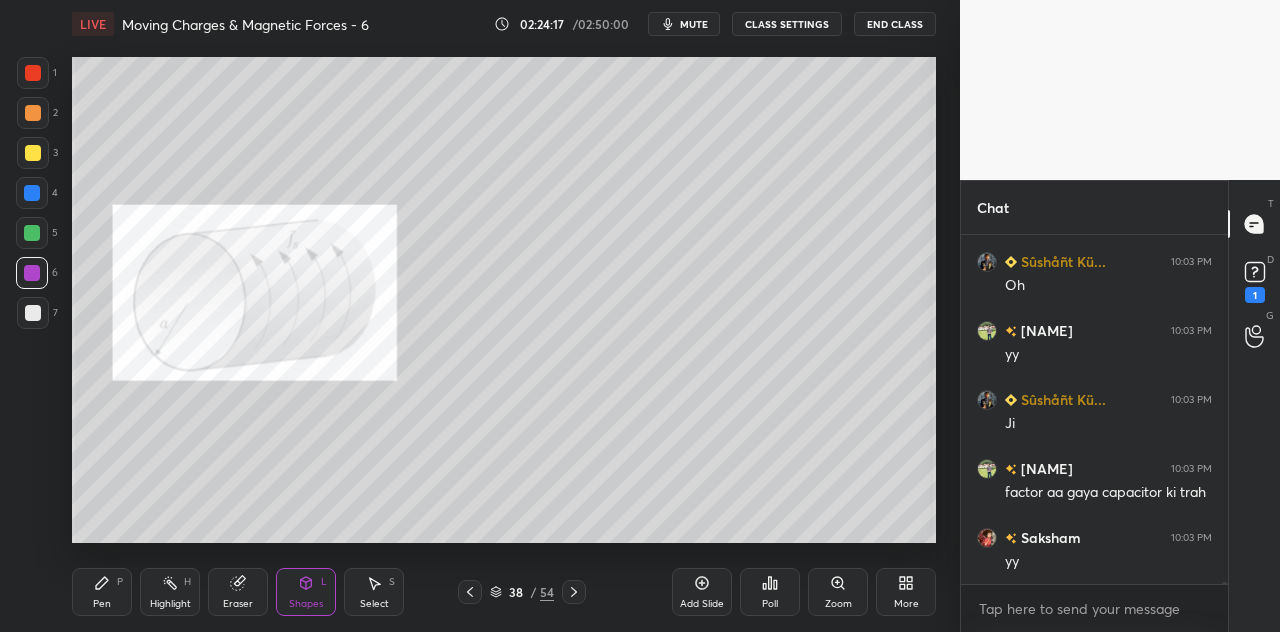 scroll, scrollTop: 51174, scrollLeft: 0, axis: vertical 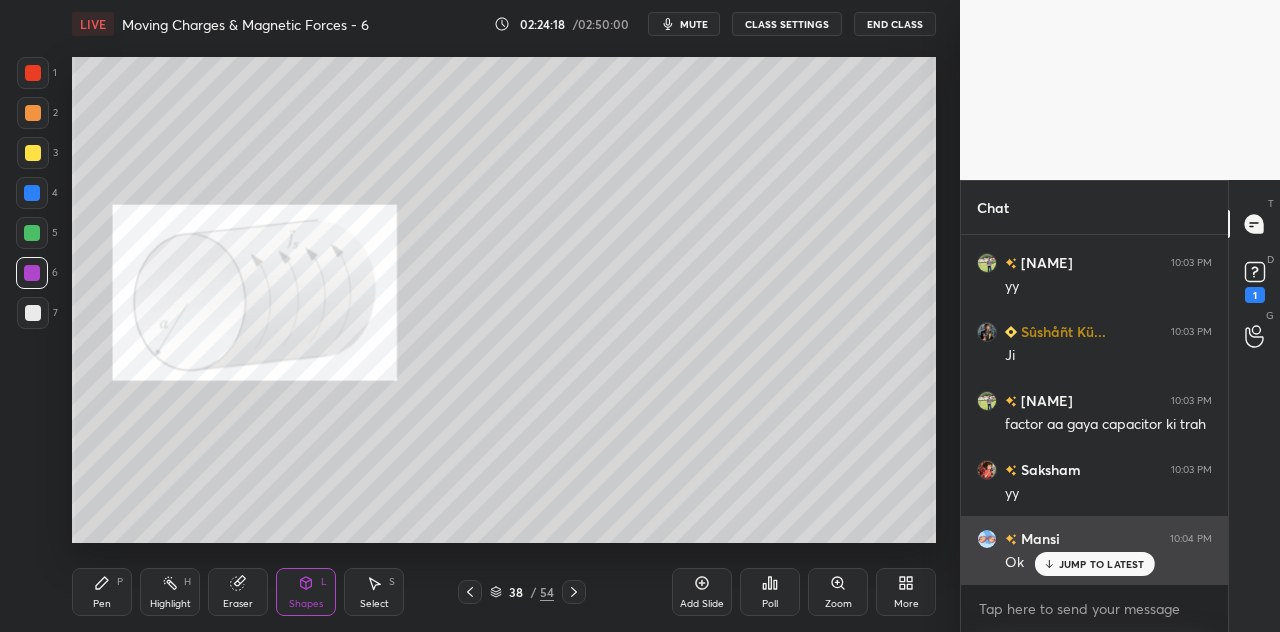 click on "JUMP TO LATEST" at bounding box center (1102, 564) 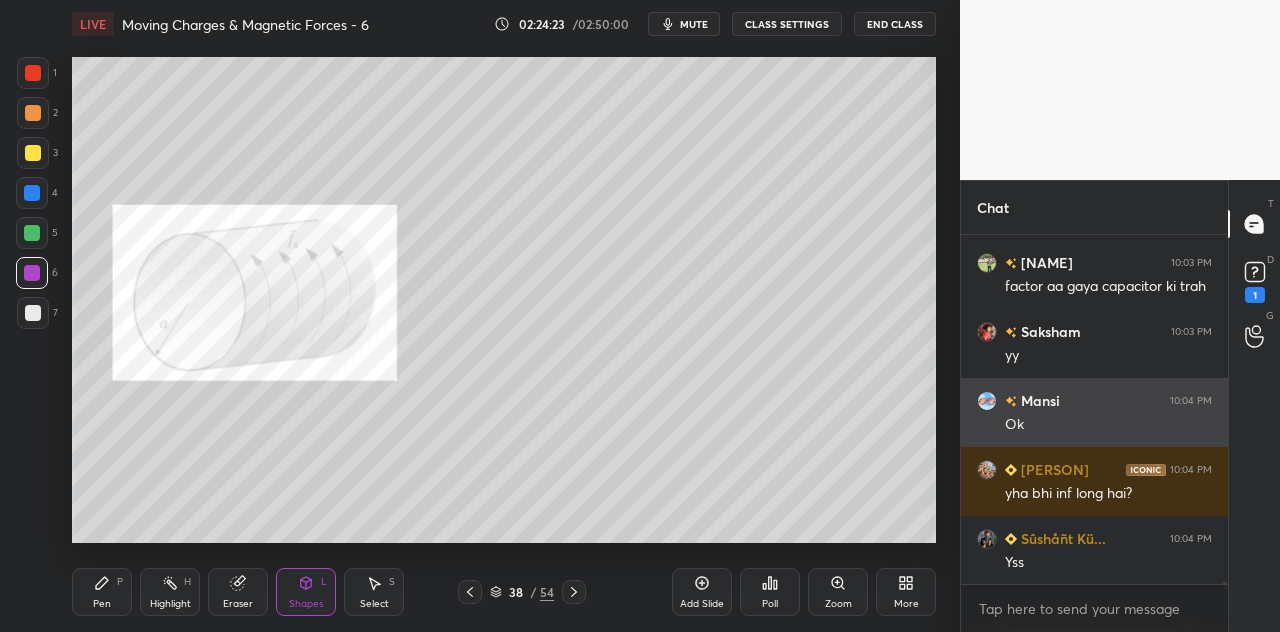 scroll, scrollTop: 51382, scrollLeft: 0, axis: vertical 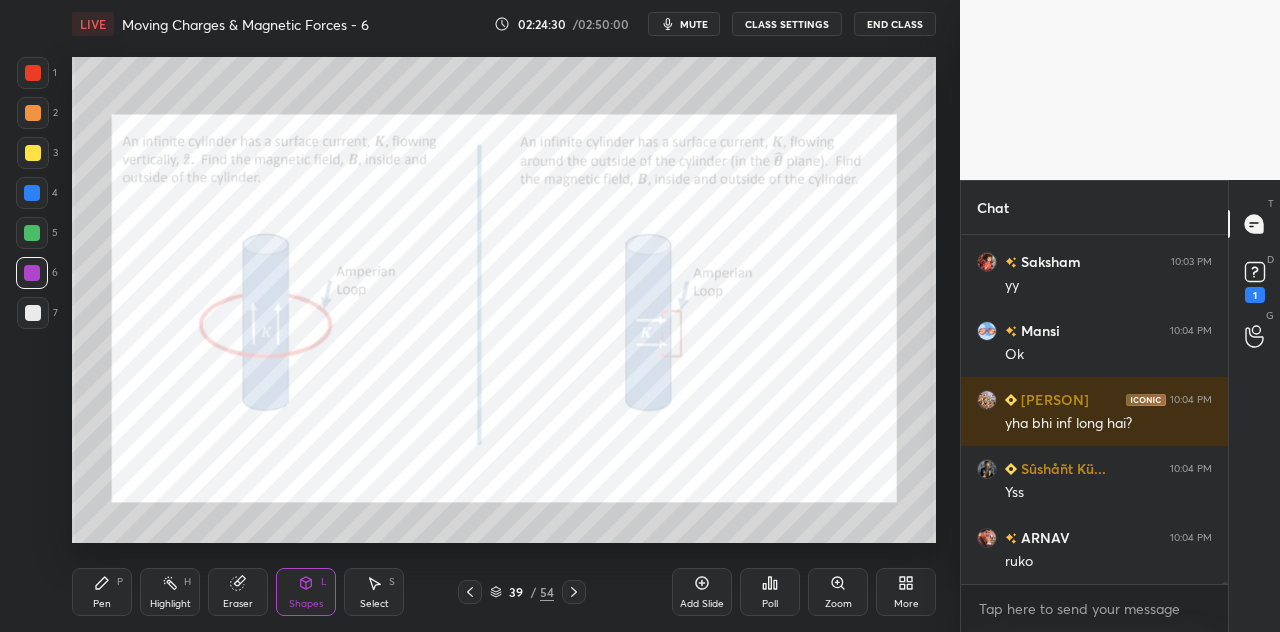 click at bounding box center (32, 193) 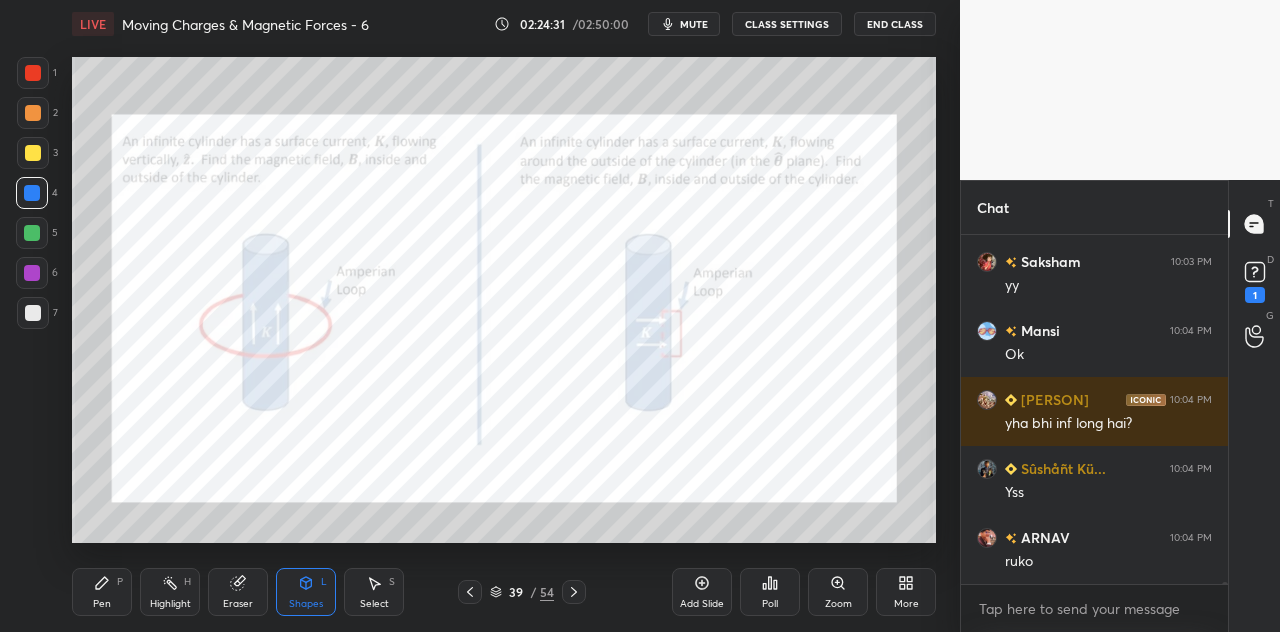 click on "Pen" at bounding box center [102, 604] 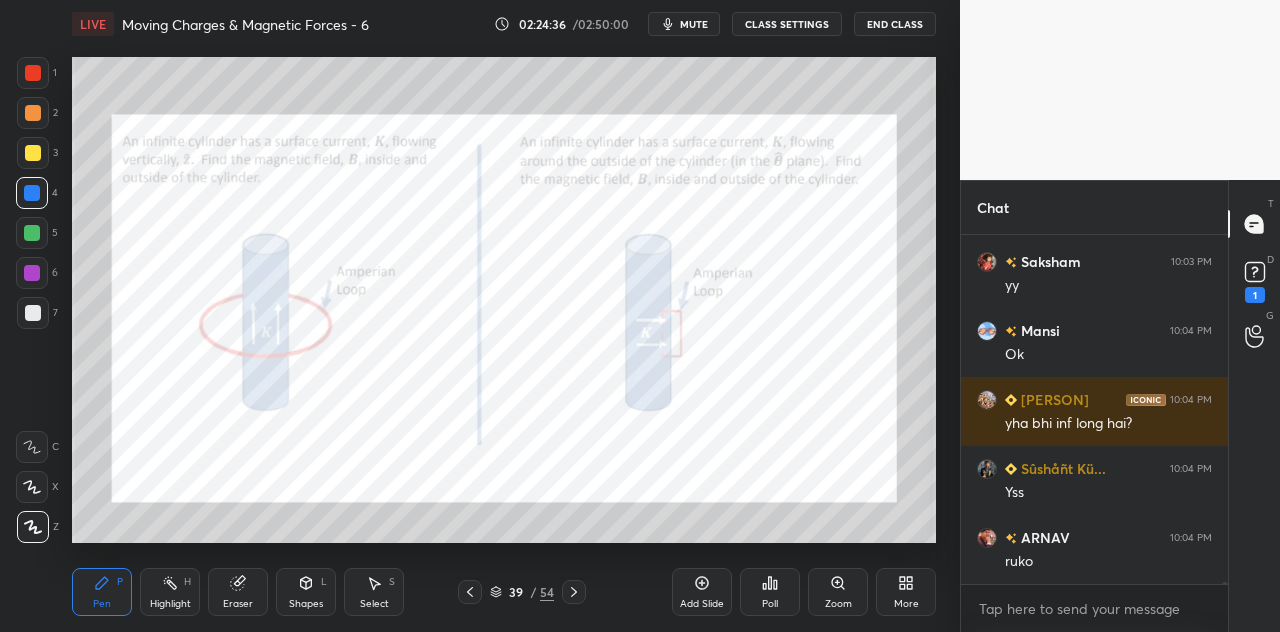 click at bounding box center [33, 73] 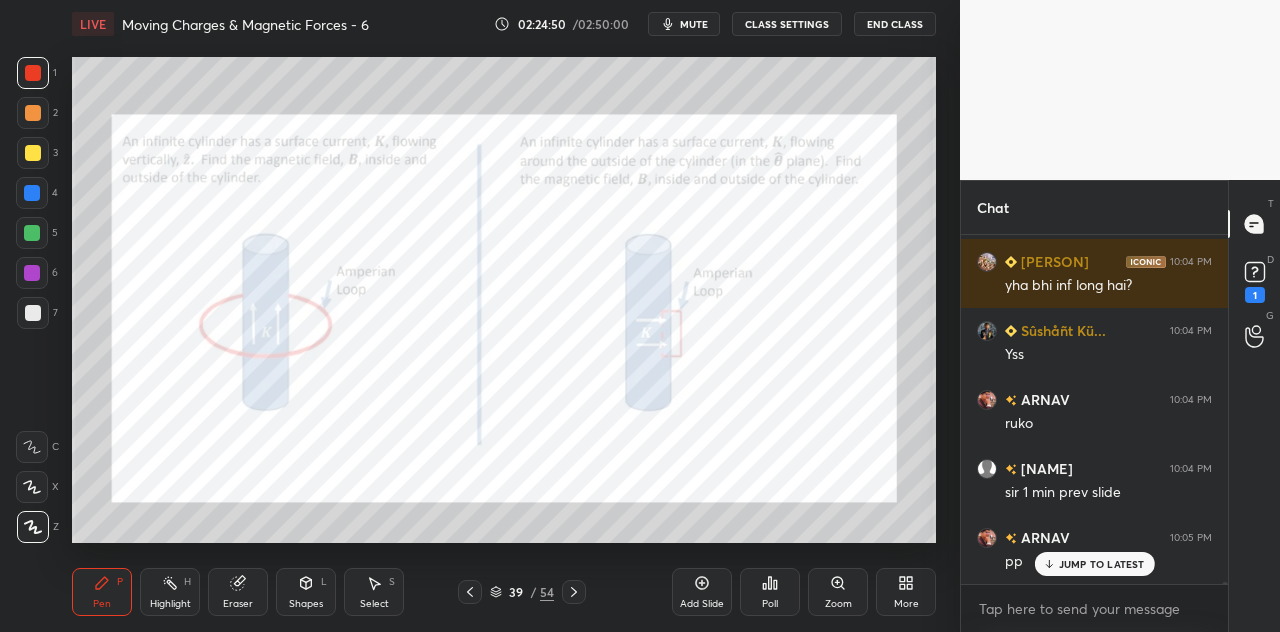 scroll, scrollTop: 51588, scrollLeft: 0, axis: vertical 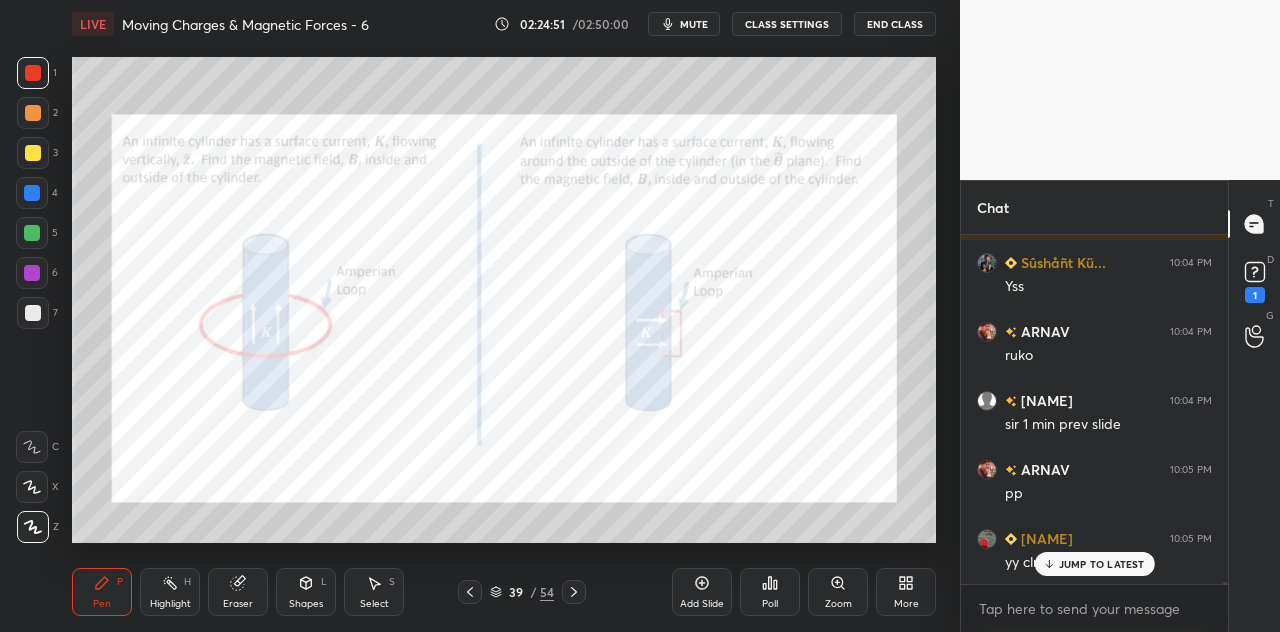 click at bounding box center (33, 73) 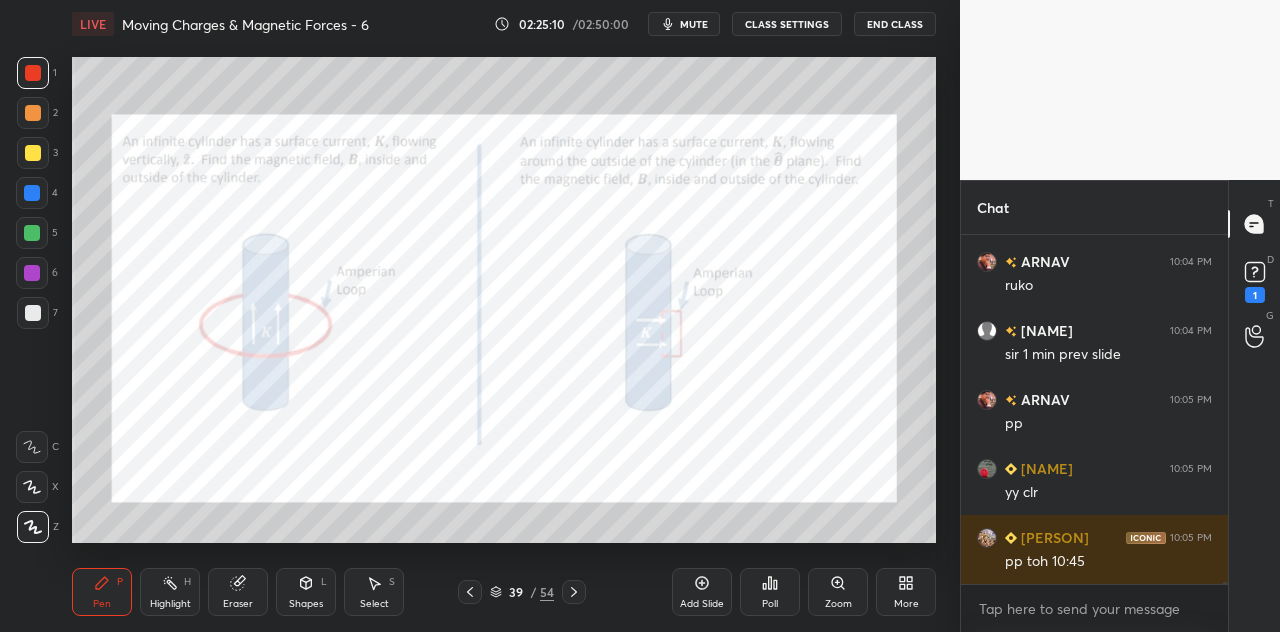scroll, scrollTop: 51726, scrollLeft: 0, axis: vertical 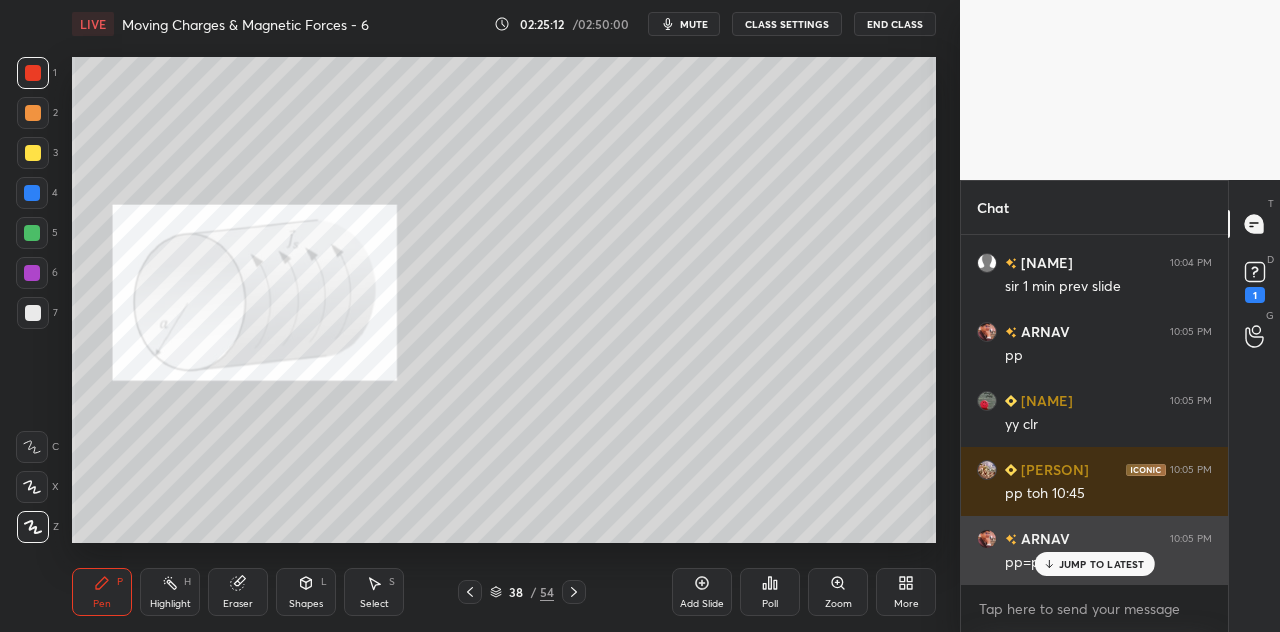 click on "JUMP TO LATEST" at bounding box center [1102, 564] 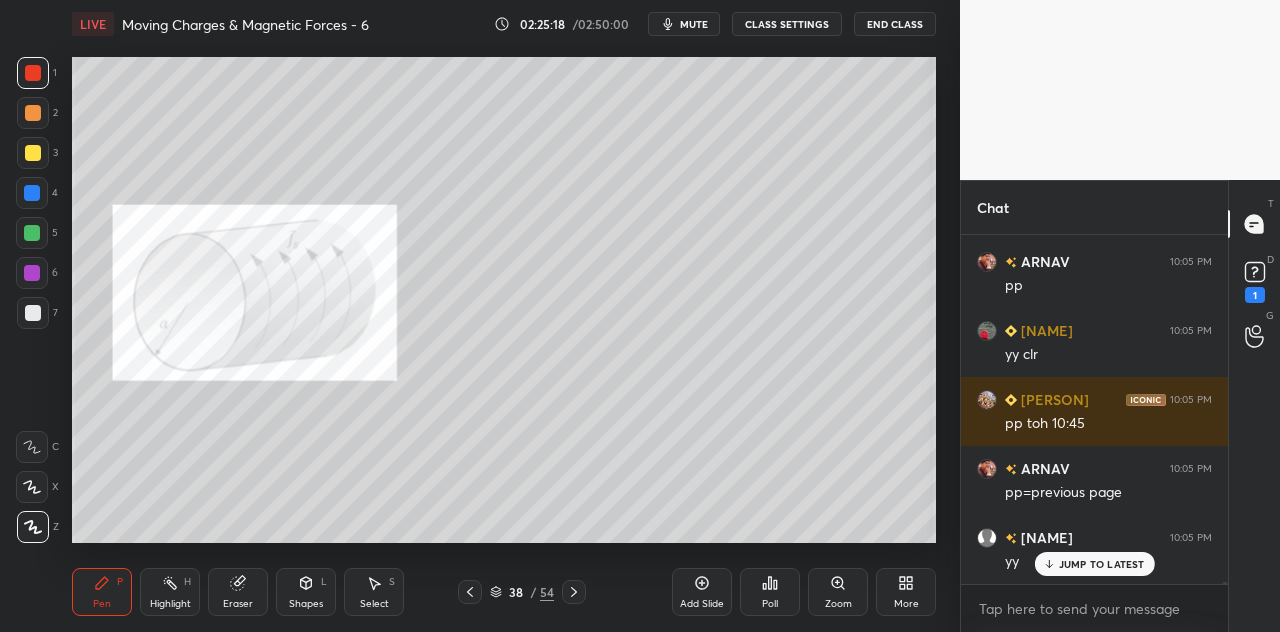 scroll, scrollTop: 51864, scrollLeft: 0, axis: vertical 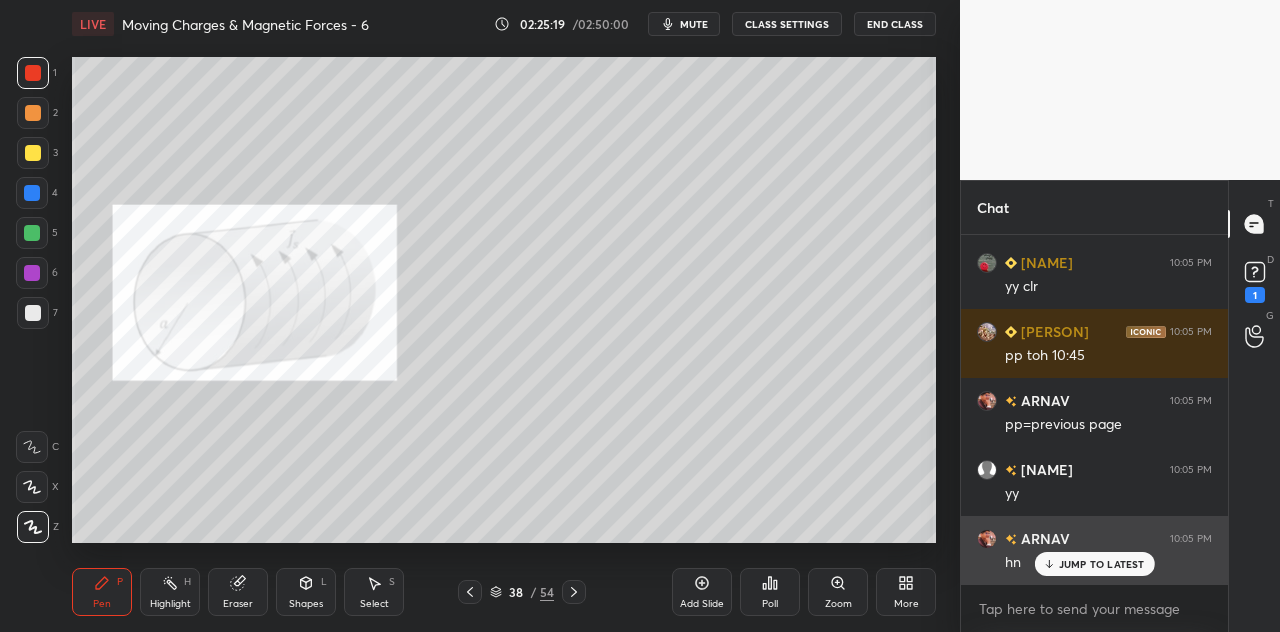 click on "JUMP TO LATEST" at bounding box center [1102, 564] 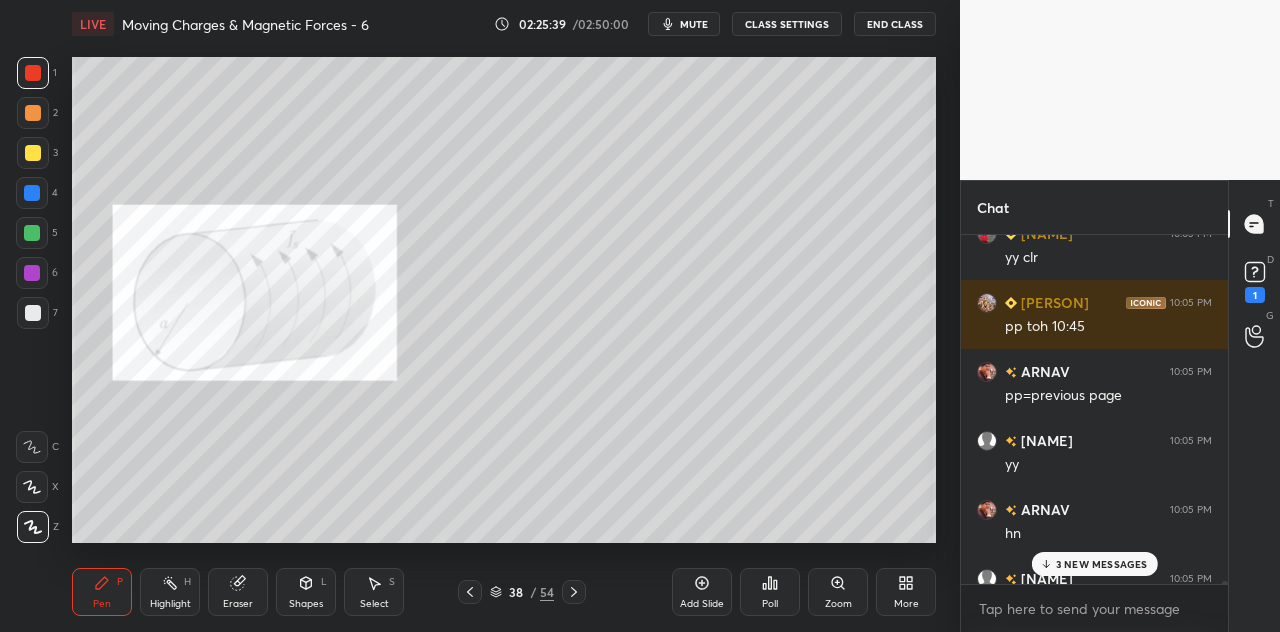 scroll, scrollTop: 52072, scrollLeft: 0, axis: vertical 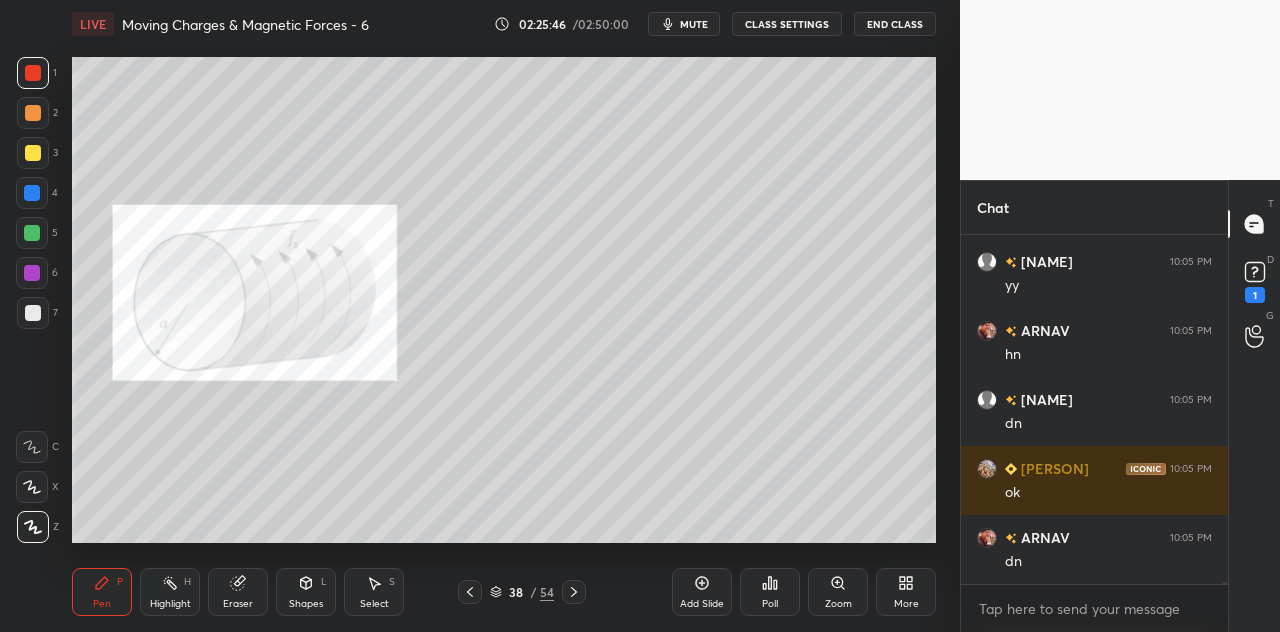 click at bounding box center (32, 273) 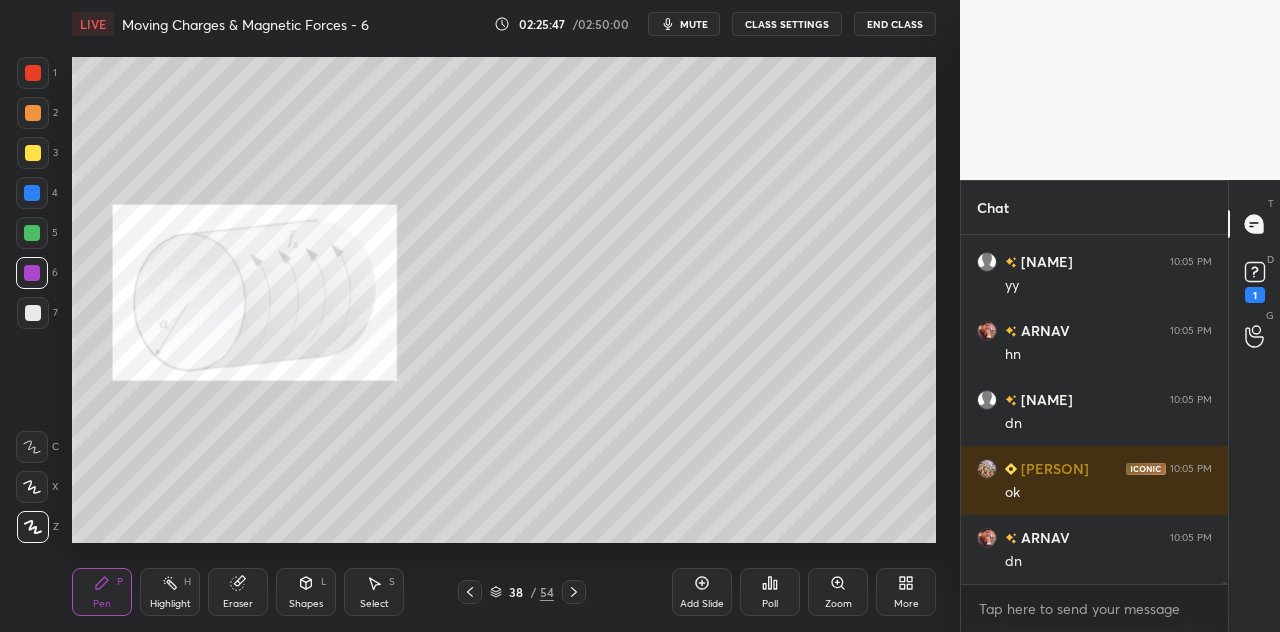 scroll, scrollTop: 52140, scrollLeft: 0, axis: vertical 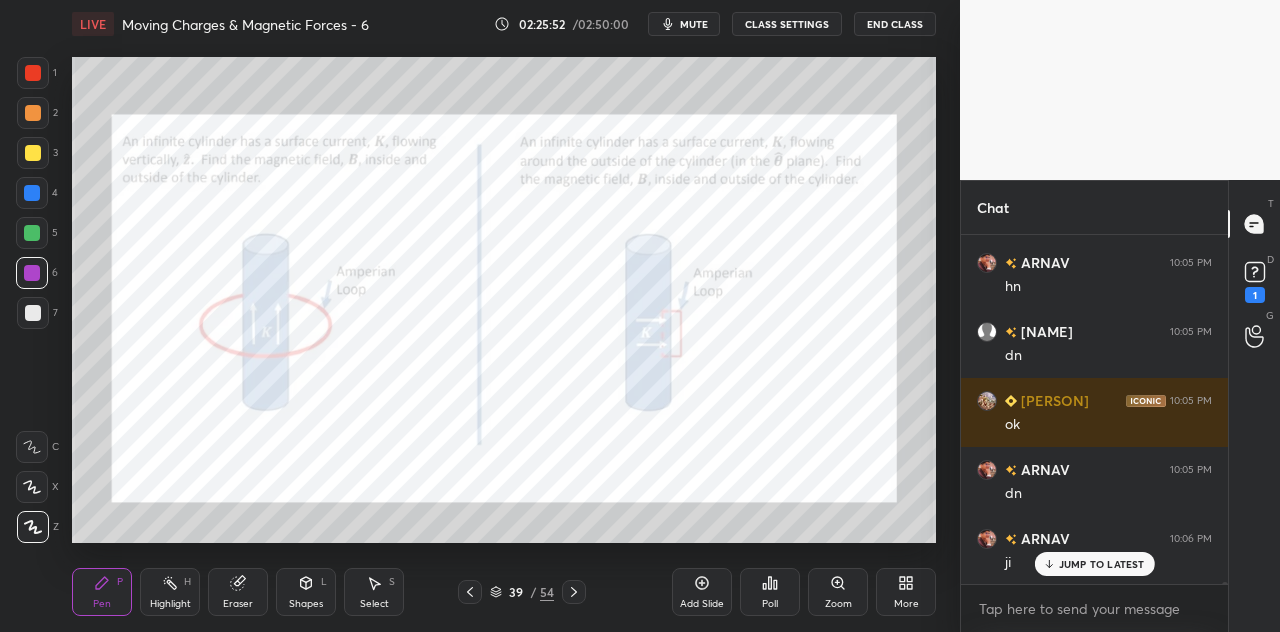 click 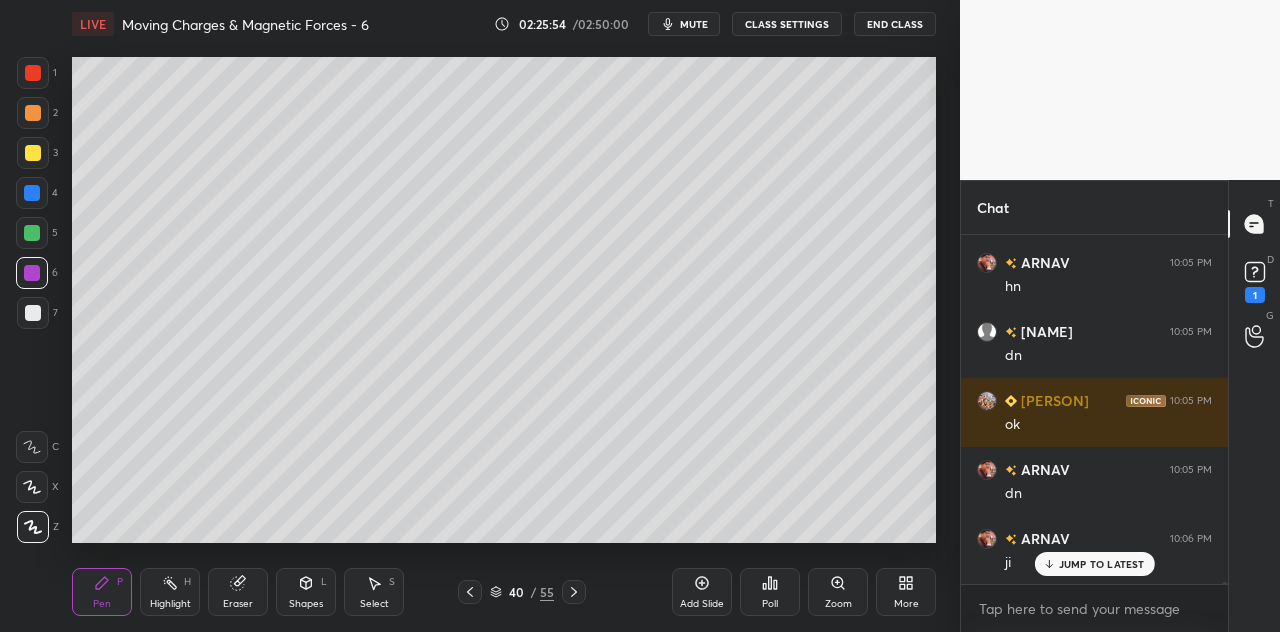 click at bounding box center (33, 113) 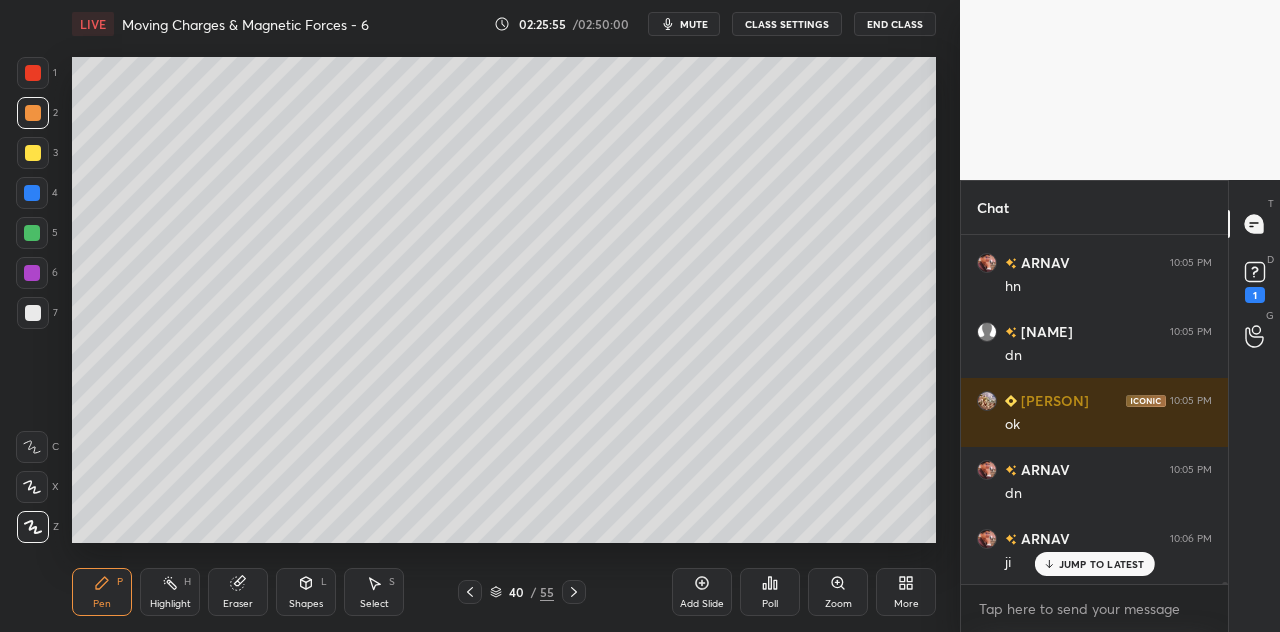 click on "Shapes" at bounding box center (306, 604) 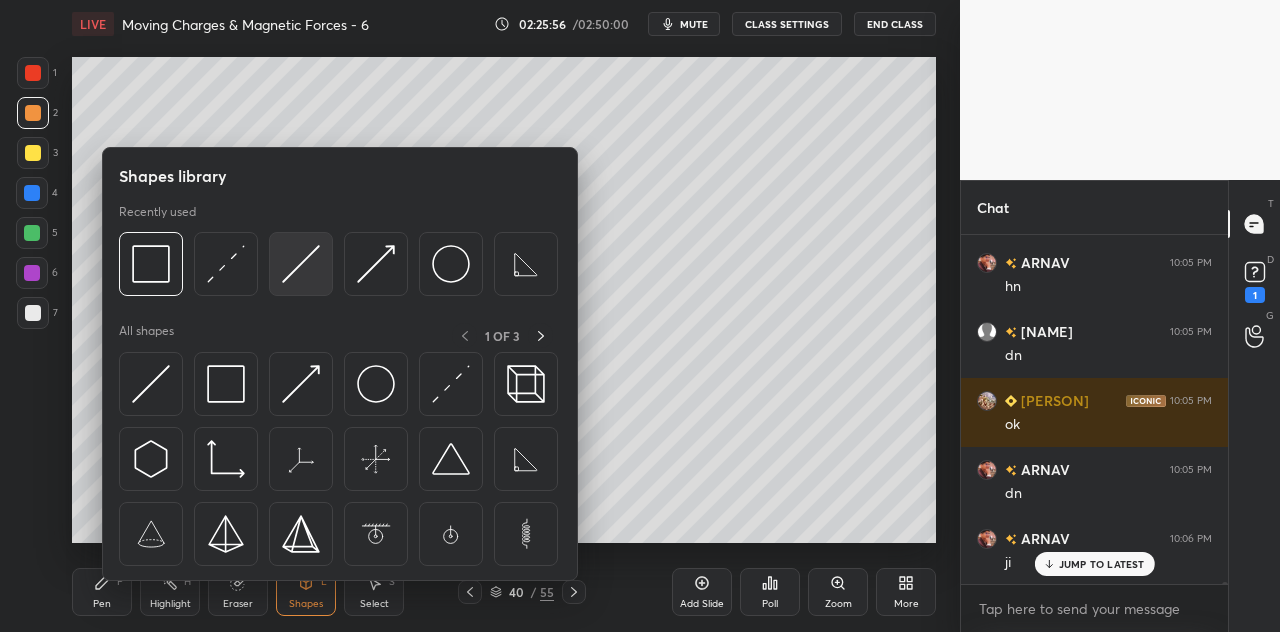 click at bounding box center (301, 264) 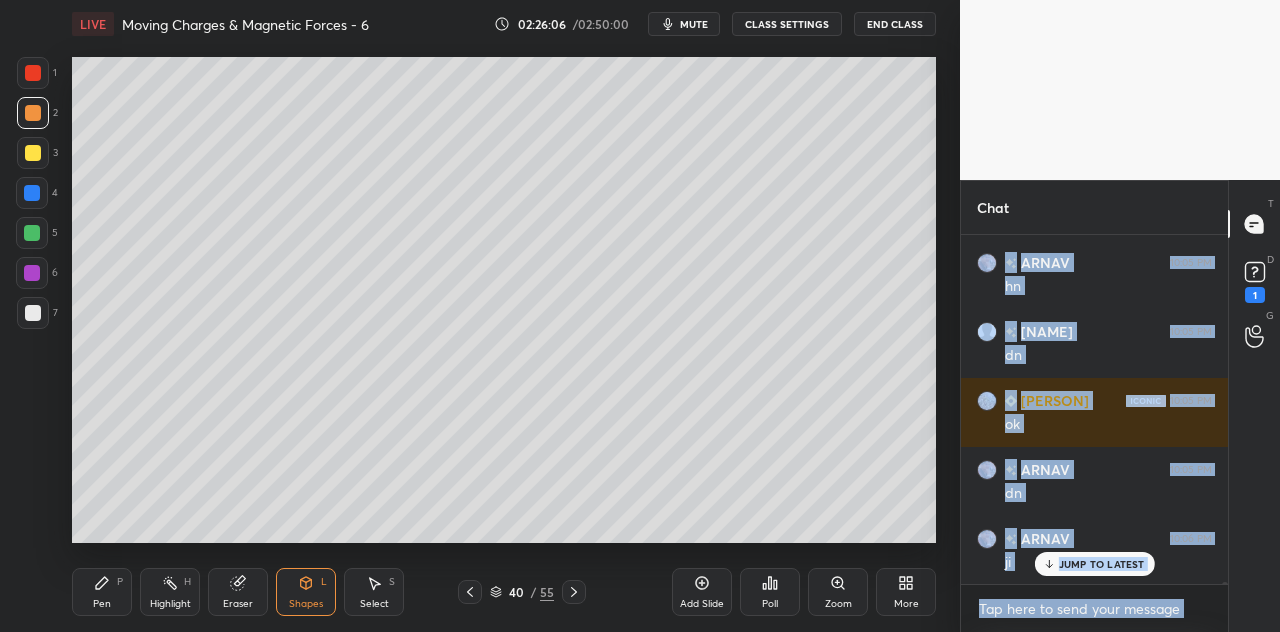 click on "Eraser" at bounding box center (238, 592) 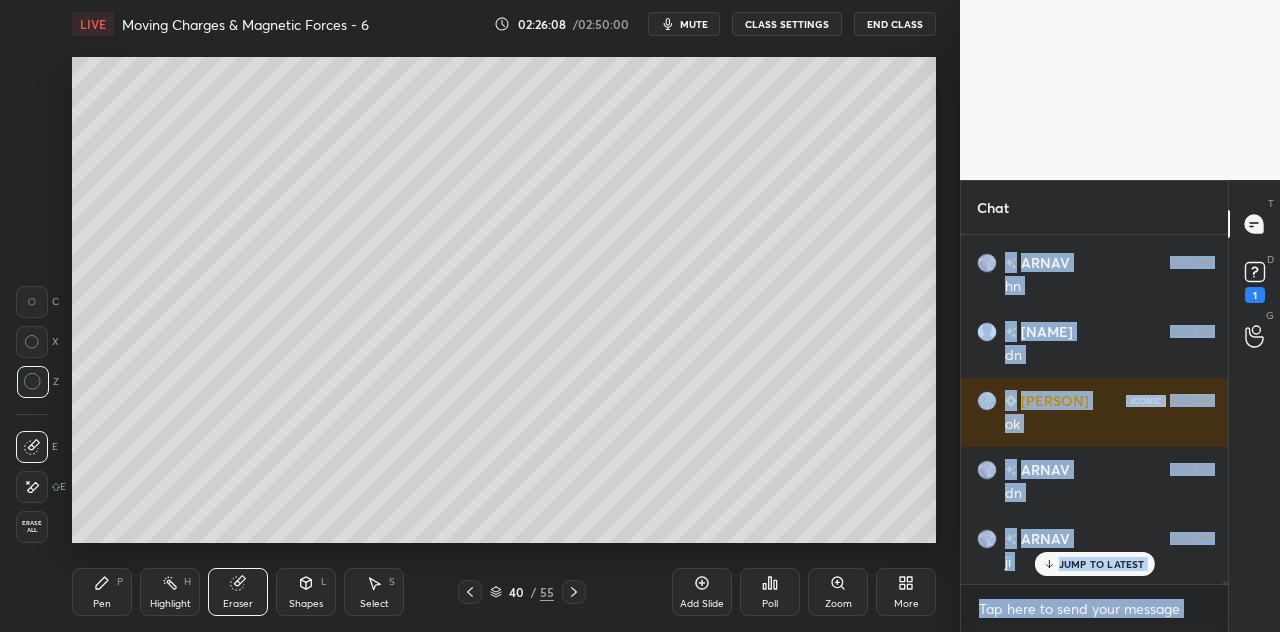 click on "Pen" at bounding box center [102, 604] 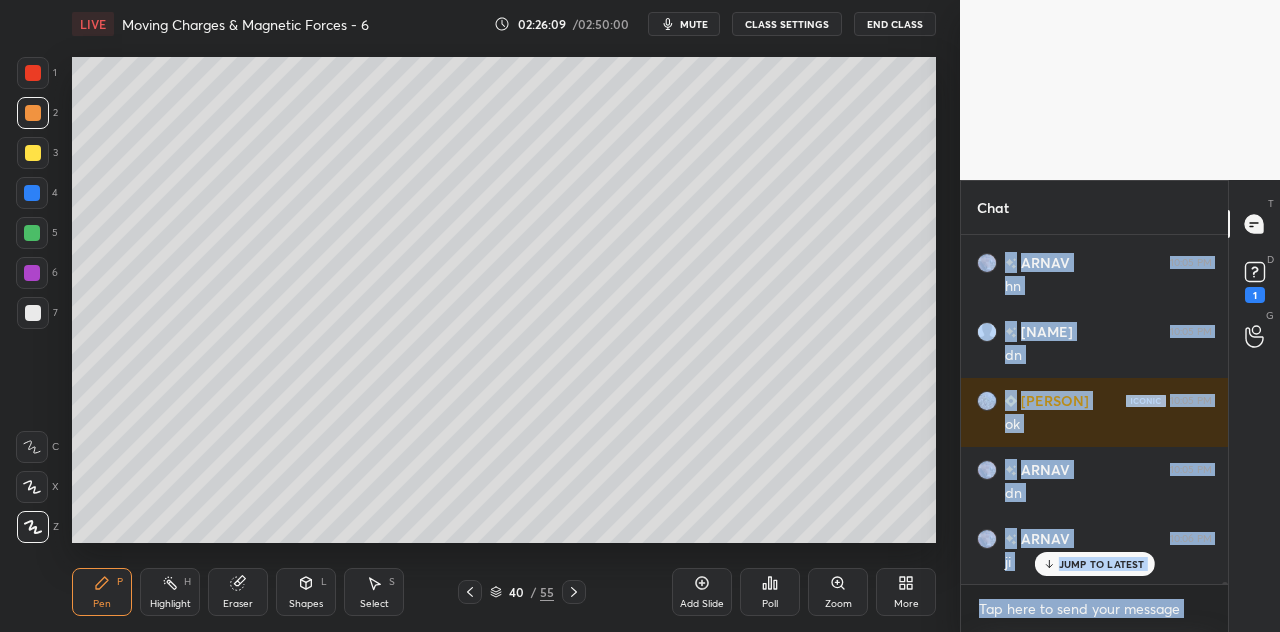 click at bounding box center [33, 73] 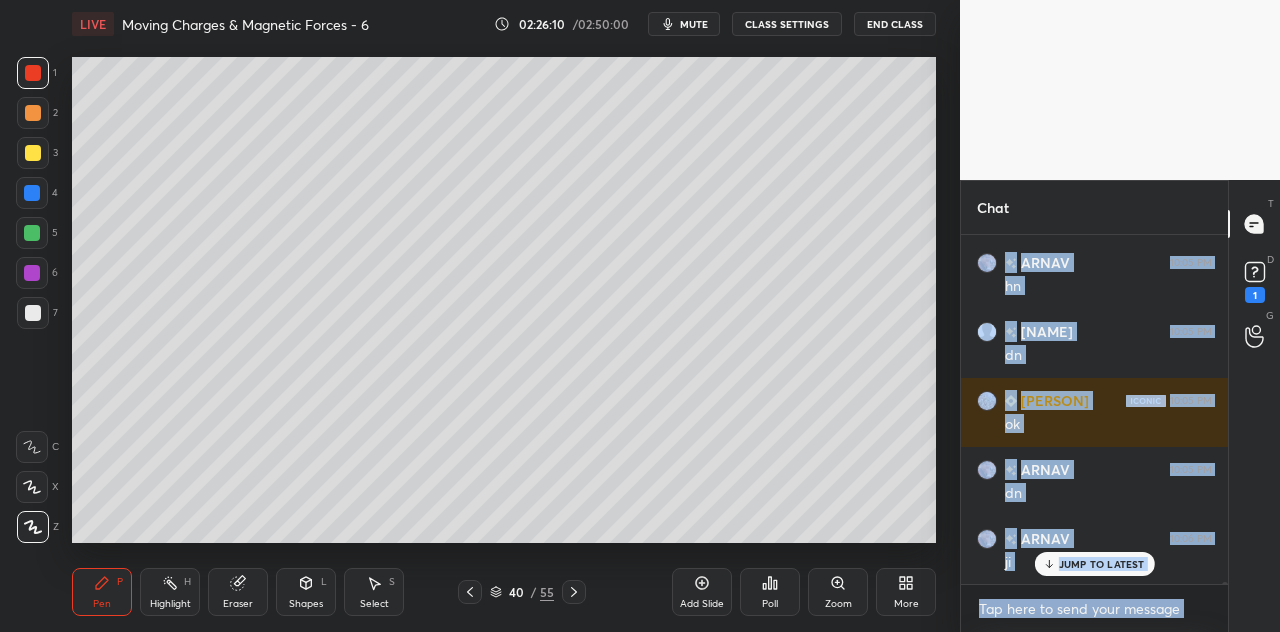 click on "Shapes L" at bounding box center (306, 592) 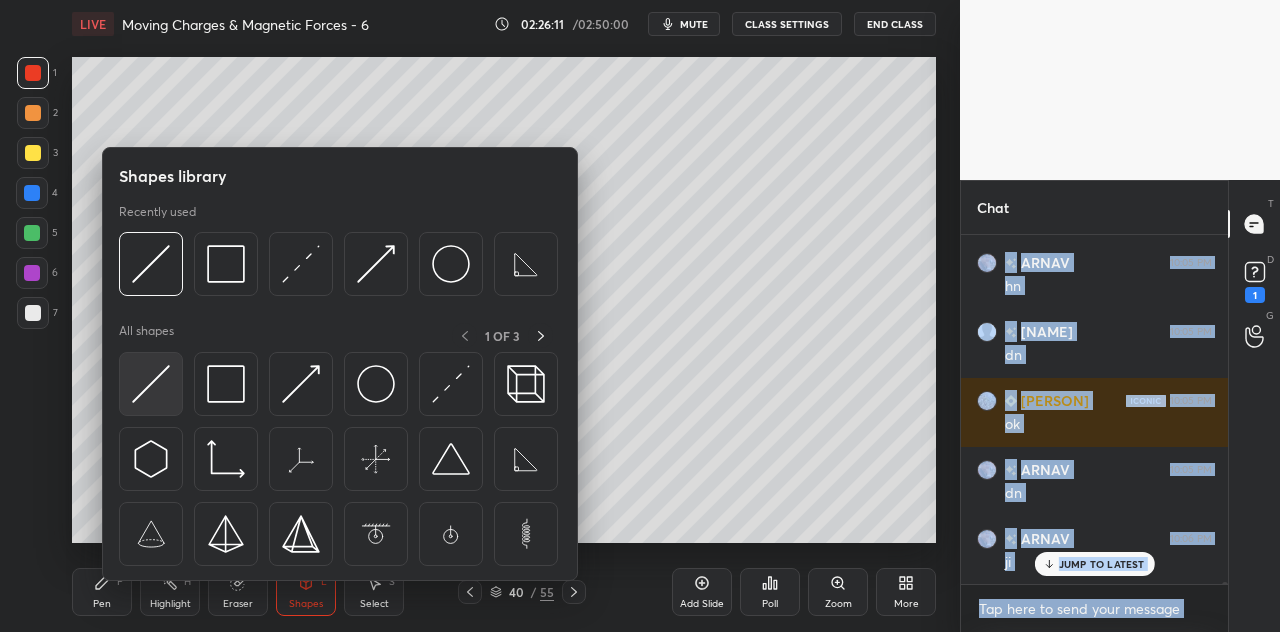 click at bounding box center (151, 384) 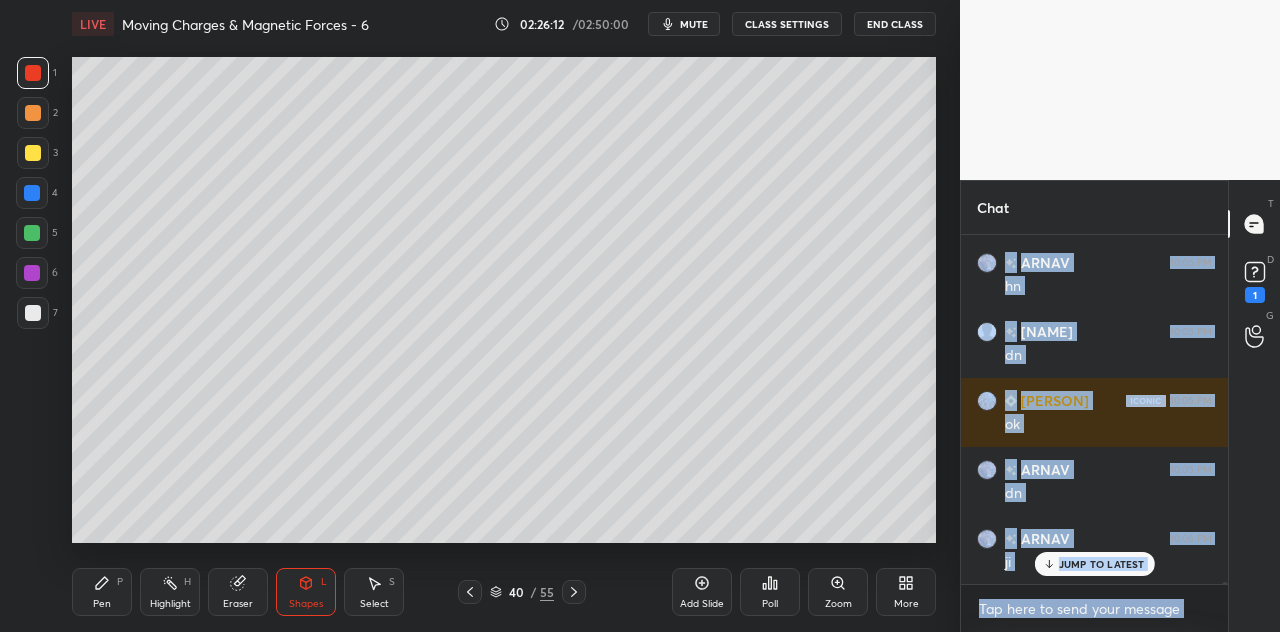 scroll, scrollTop: 52210, scrollLeft: 0, axis: vertical 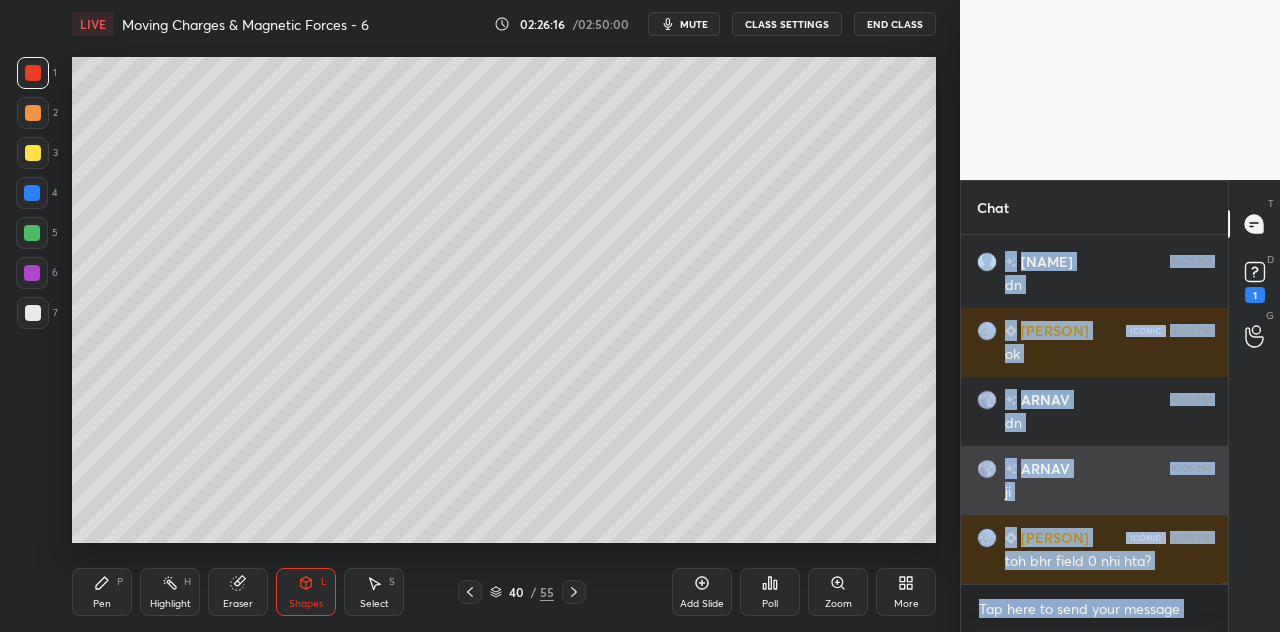 click on "ji" at bounding box center (1108, 493) 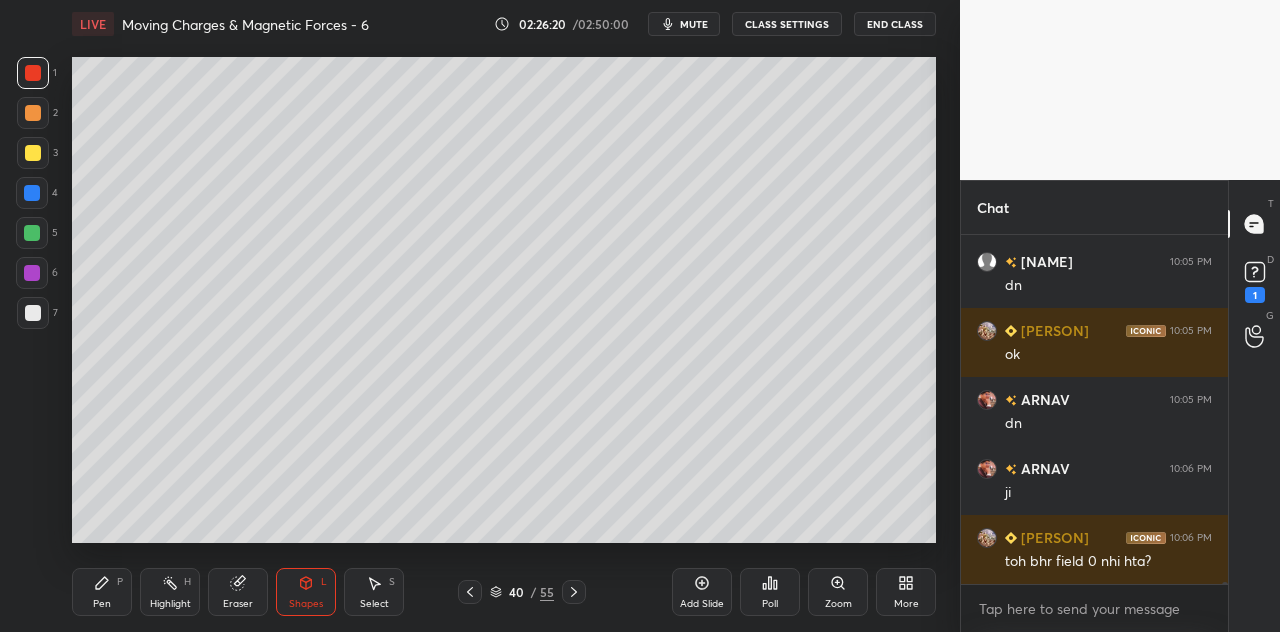click at bounding box center [32, 233] 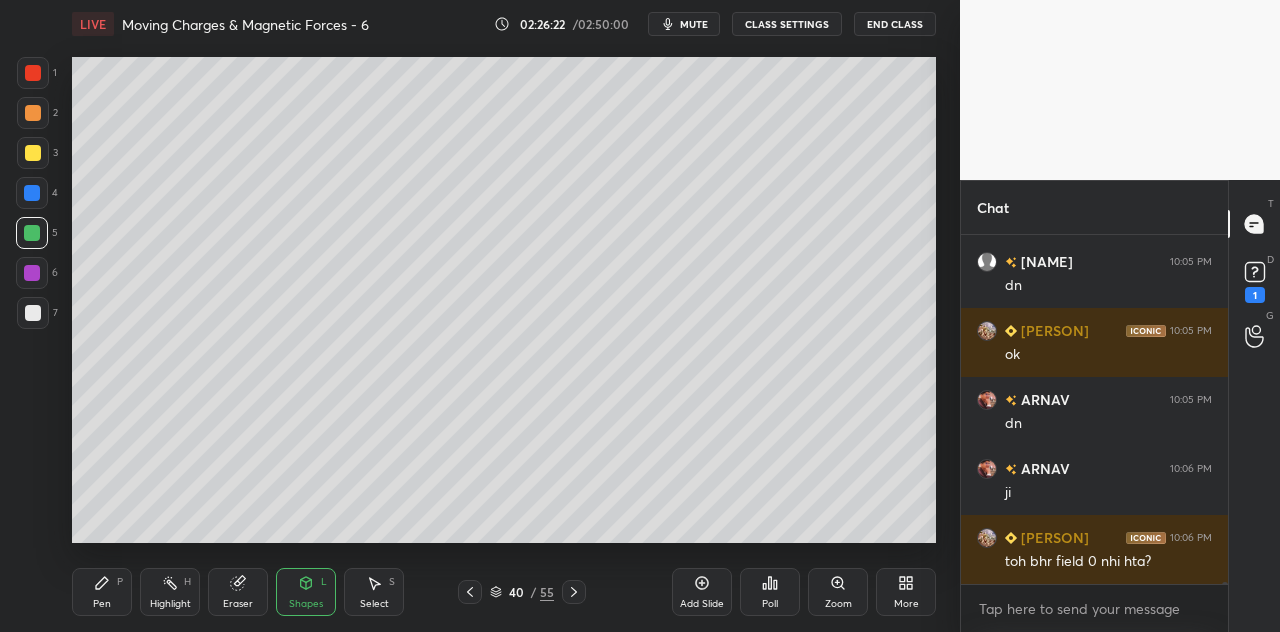 click at bounding box center (32, 193) 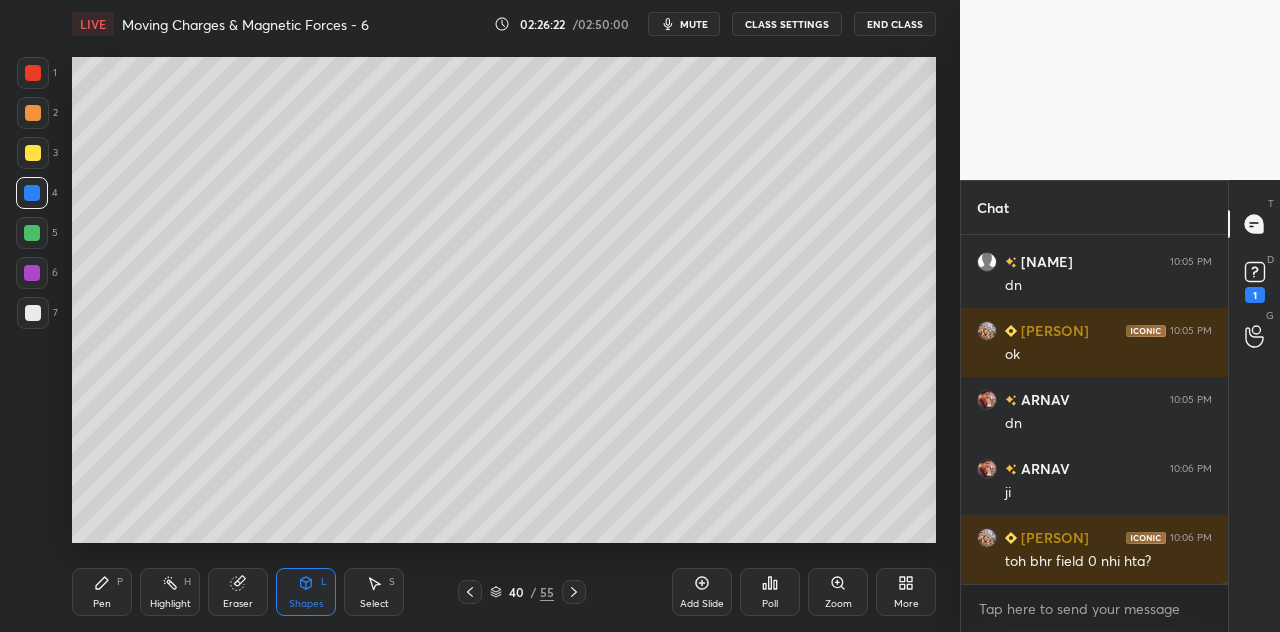 click on "Pen P" at bounding box center (102, 592) 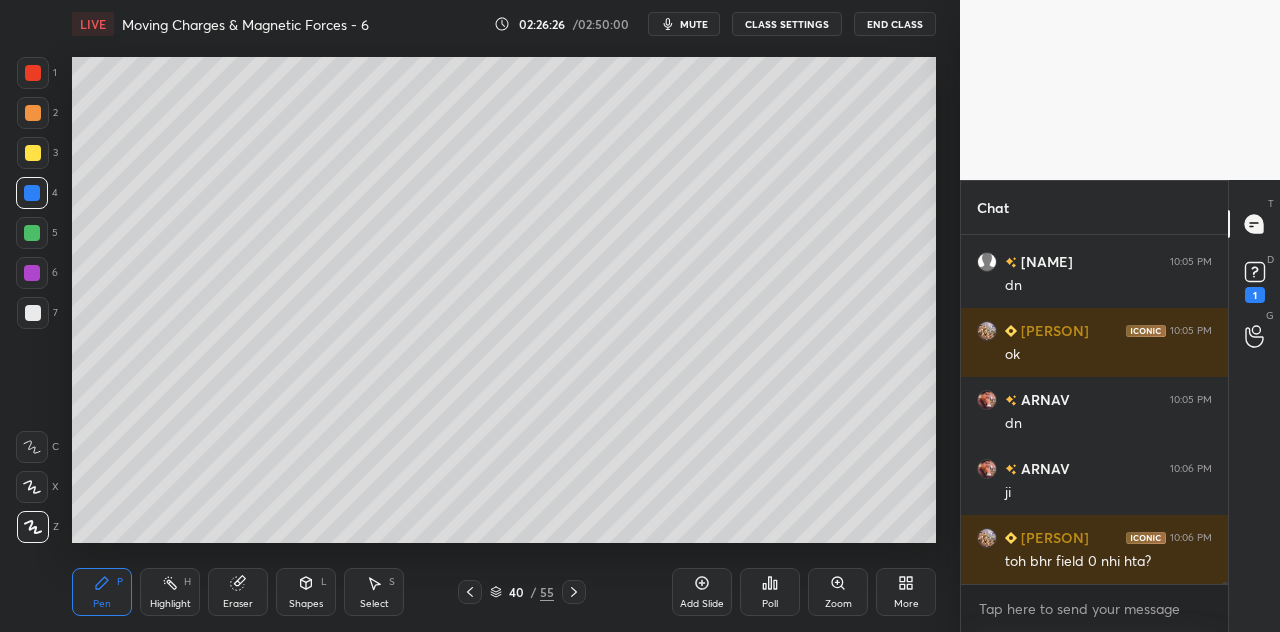 click at bounding box center [33, 73] 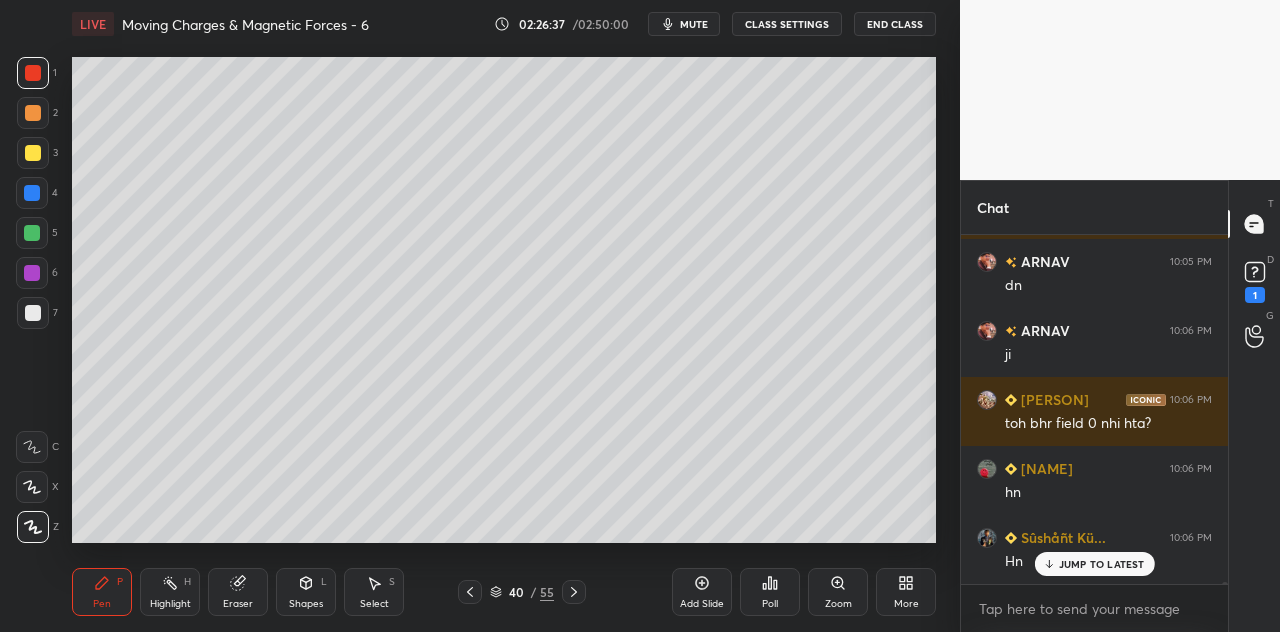 scroll, scrollTop: 52416, scrollLeft: 0, axis: vertical 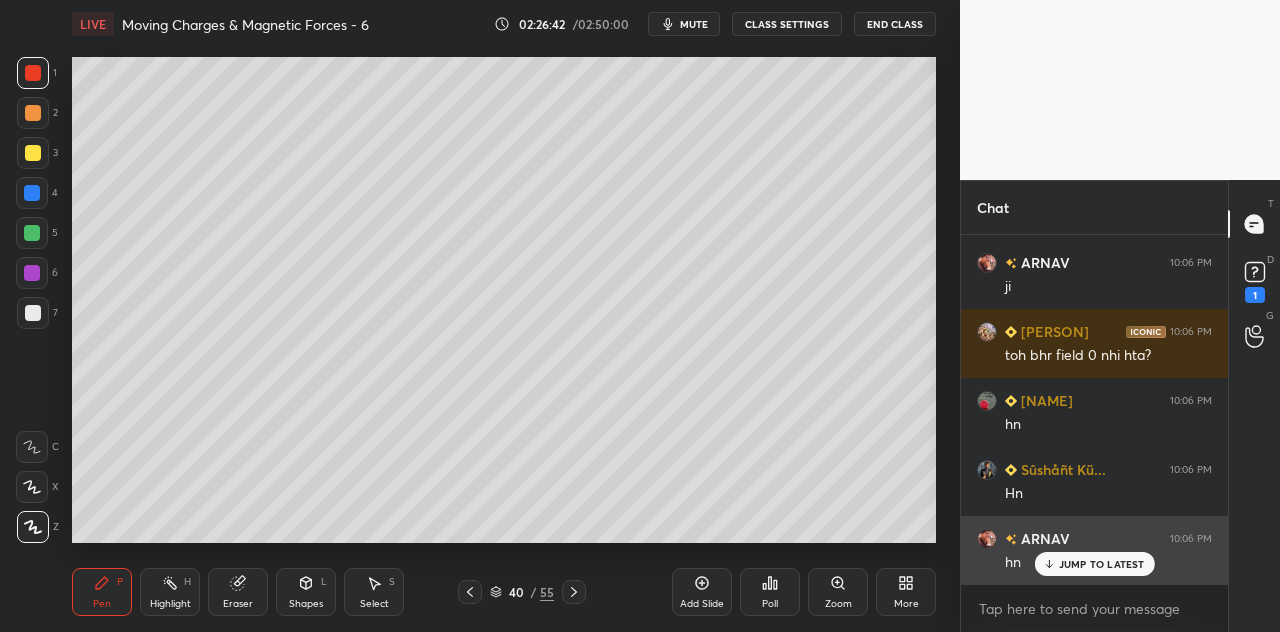 click on "JUMP TO LATEST" at bounding box center (1102, 564) 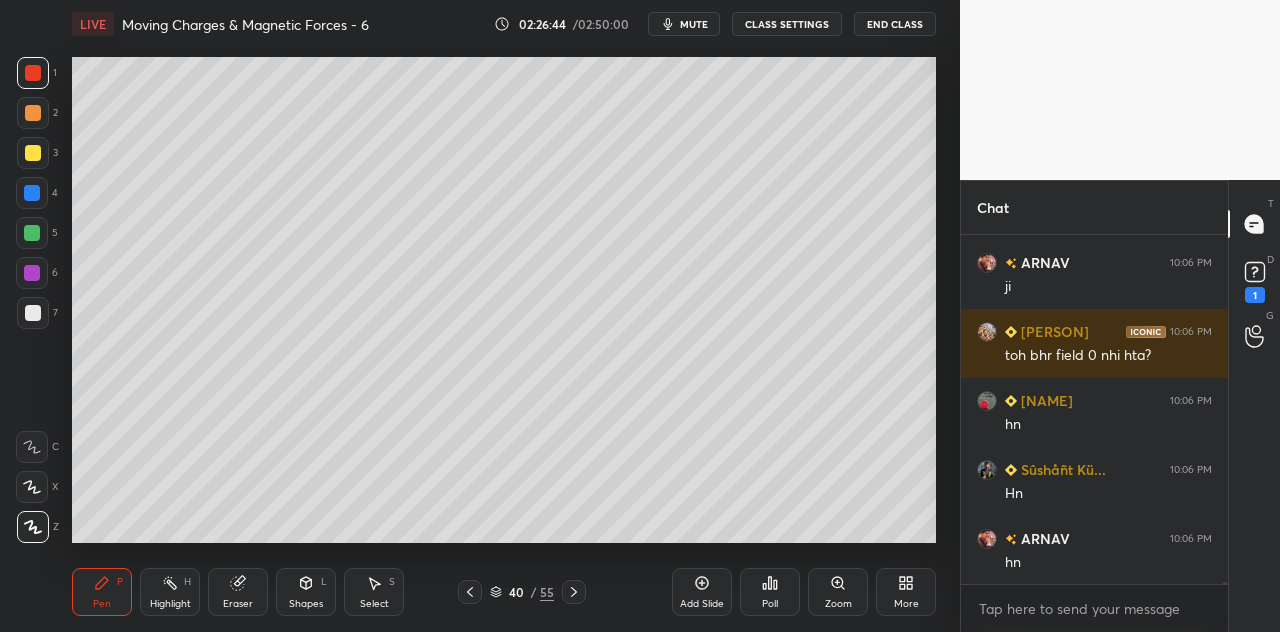 click on "7" at bounding box center (37, 313) 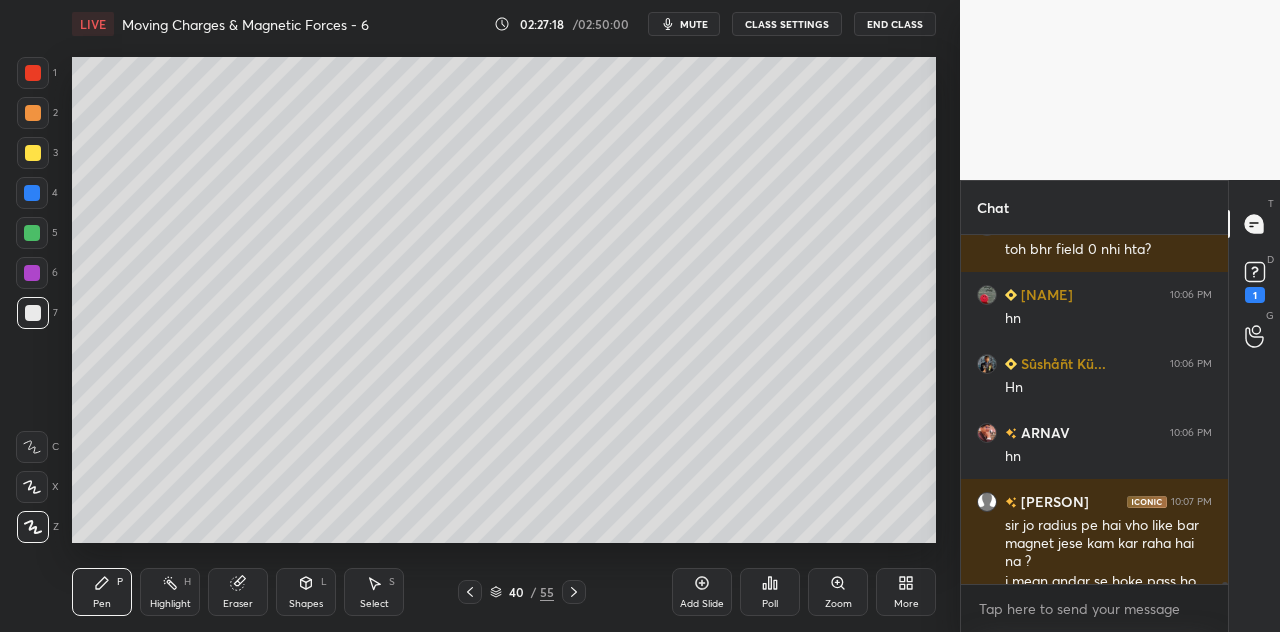 scroll, scrollTop: 52560, scrollLeft: 0, axis: vertical 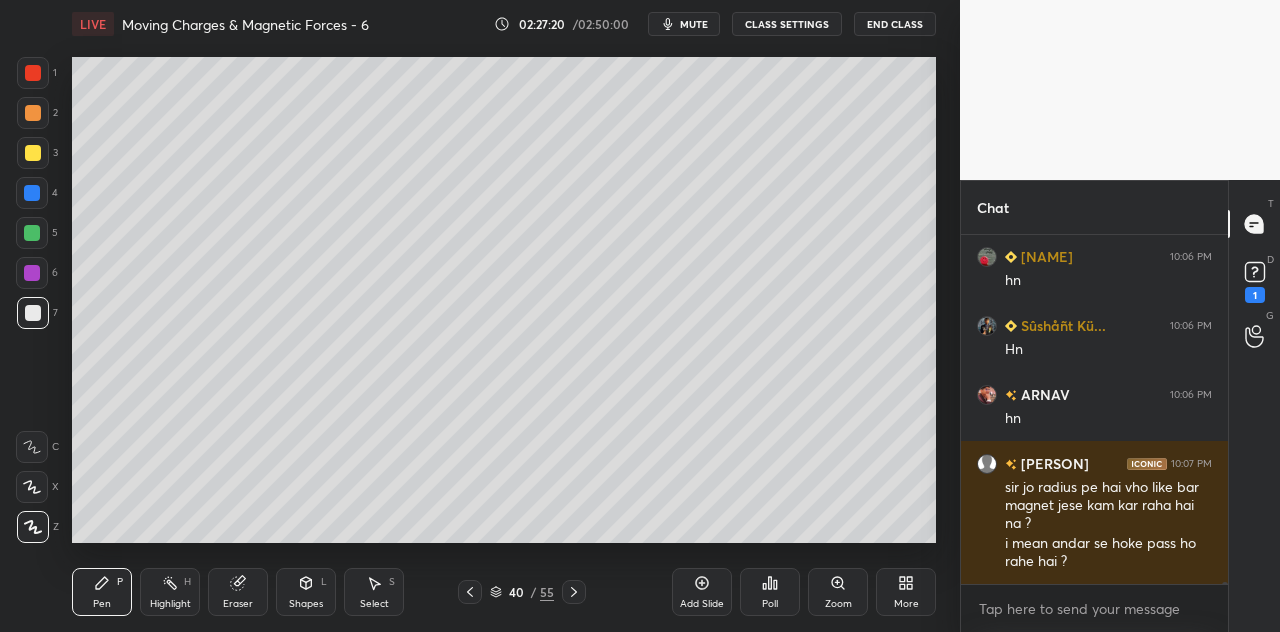 click at bounding box center [33, 73] 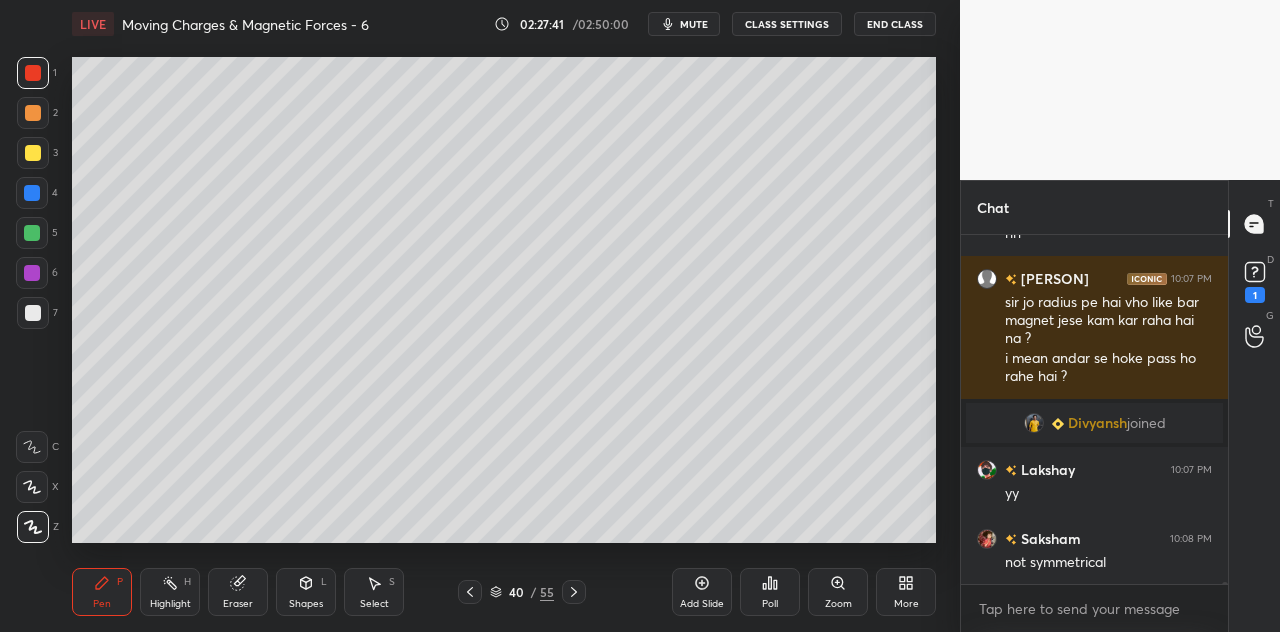 scroll, scrollTop: 52284, scrollLeft: 0, axis: vertical 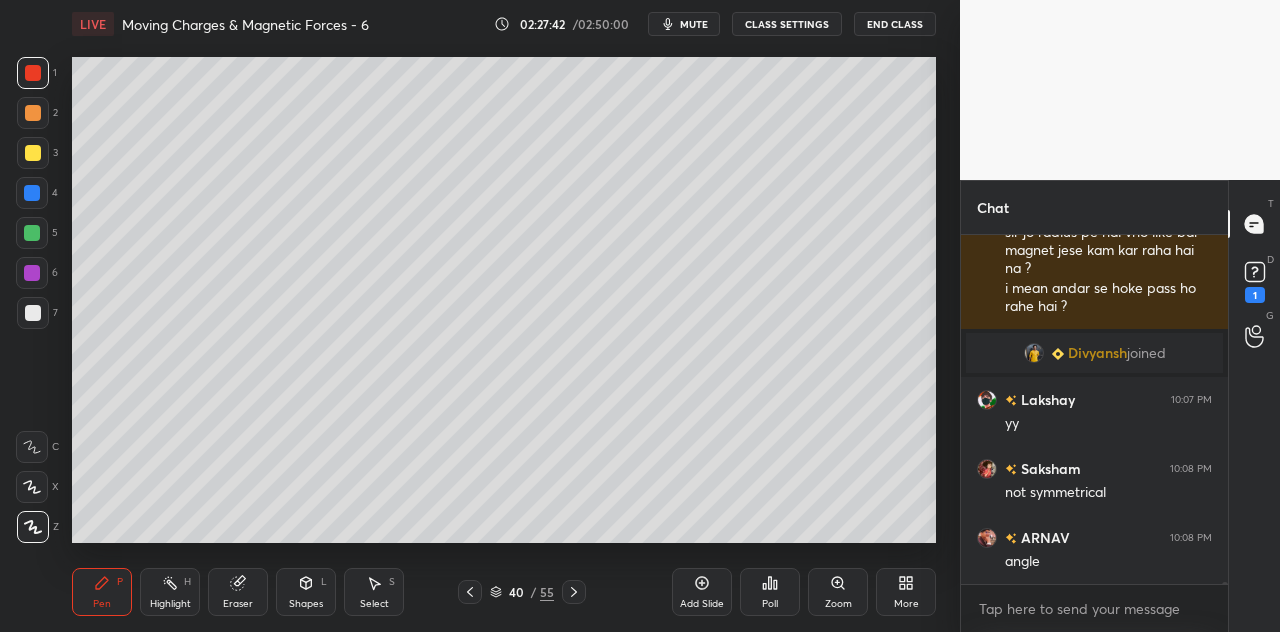 click at bounding box center (33, 313) 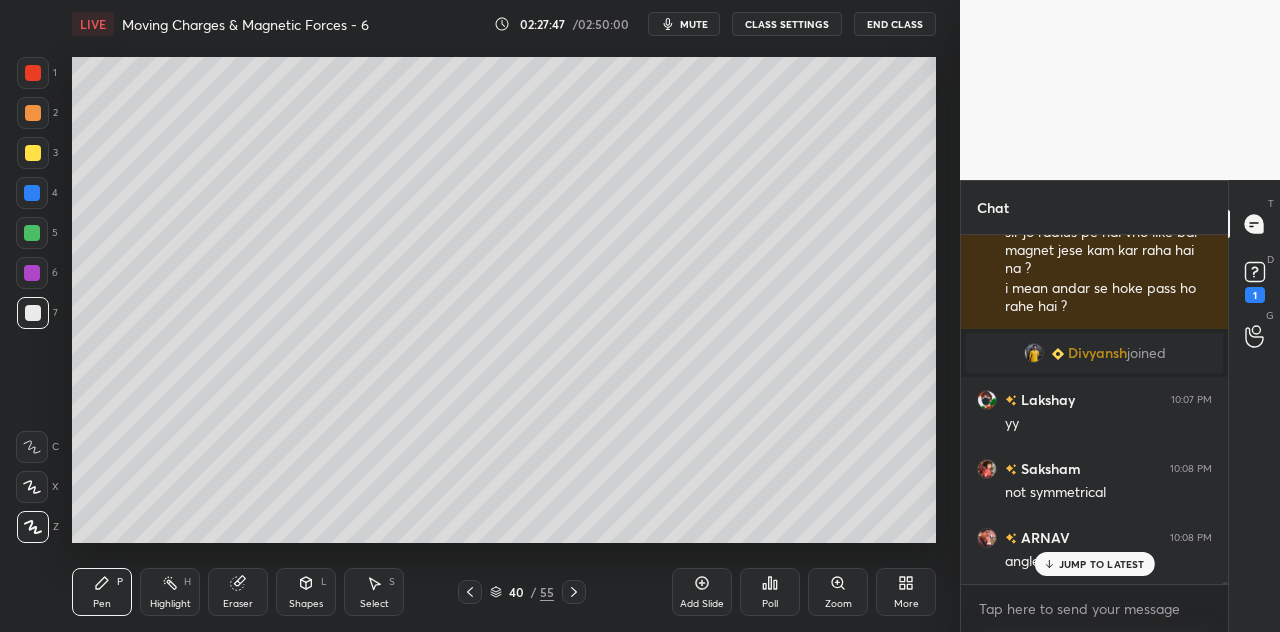 scroll, scrollTop: 52352, scrollLeft: 0, axis: vertical 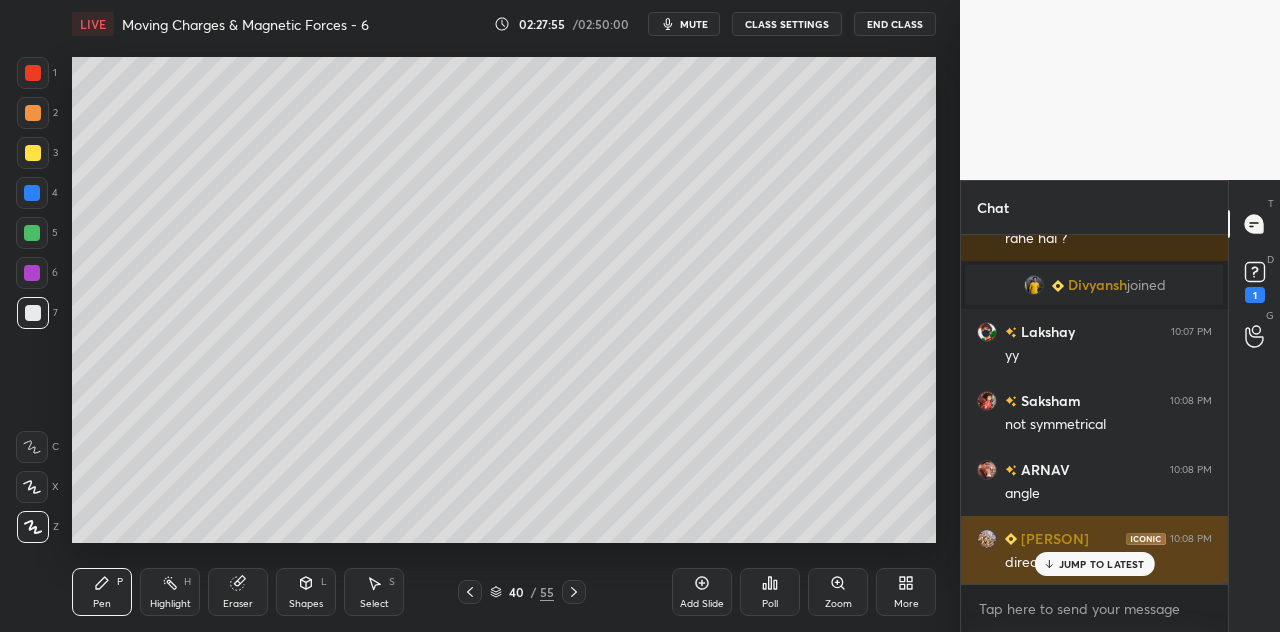 click on "JUMP TO LATEST" at bounding box center [1102, 564] 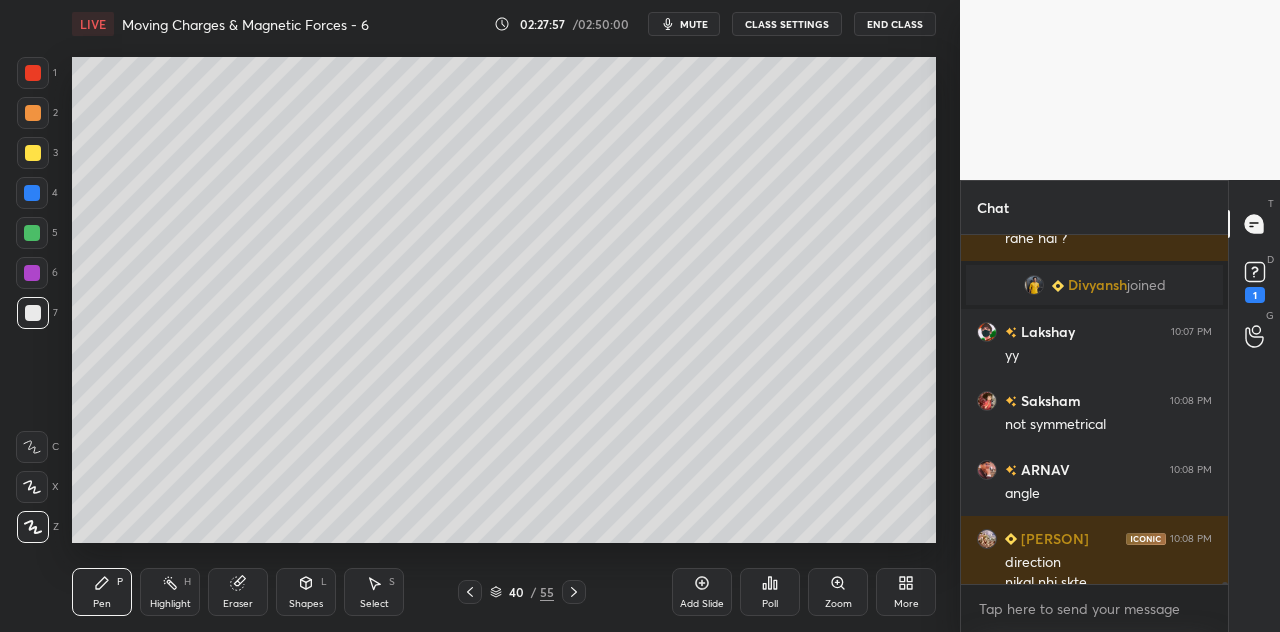 scroll, scrollTop: 52372, scrollLeft: 0, axis: vertical 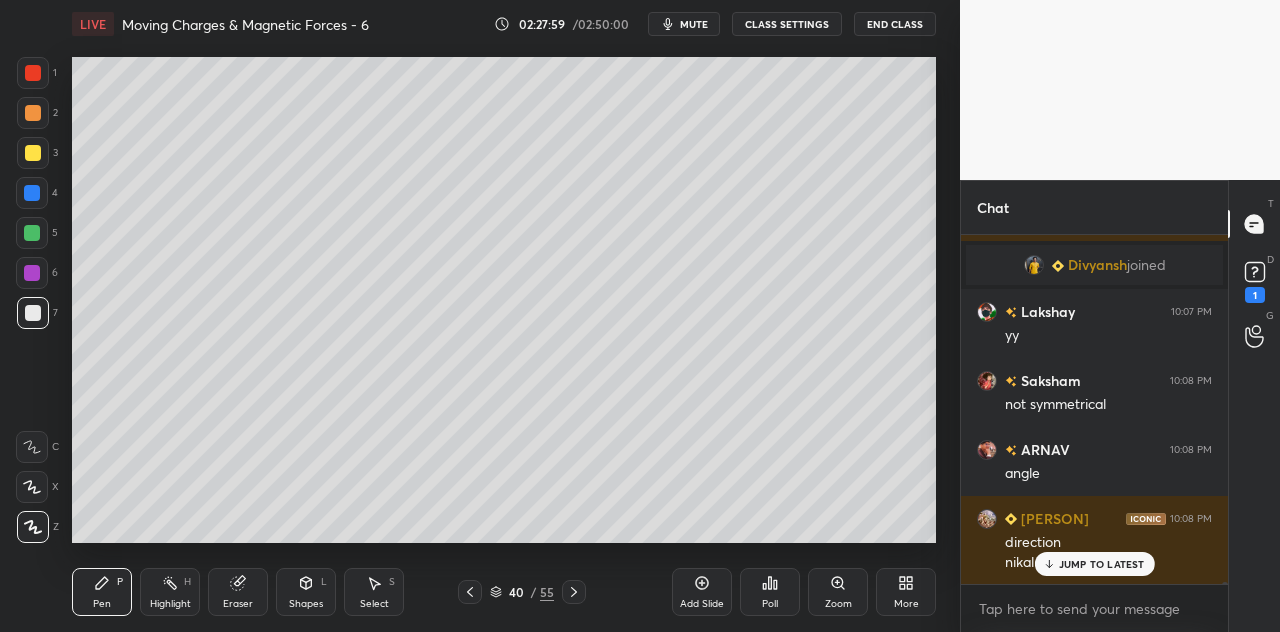 click on "JUMP TO LATEST" at bounding box center (1102, 564) 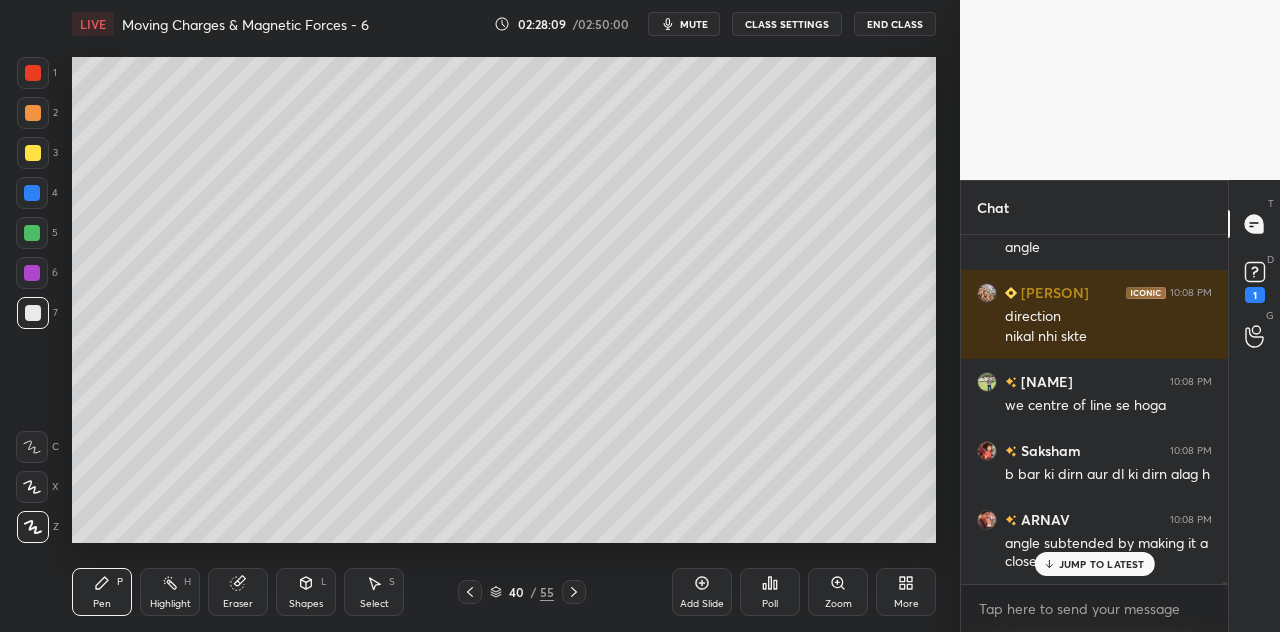 scroll, scrollTop: 52666, scrollLeft: 0, axis: vertical 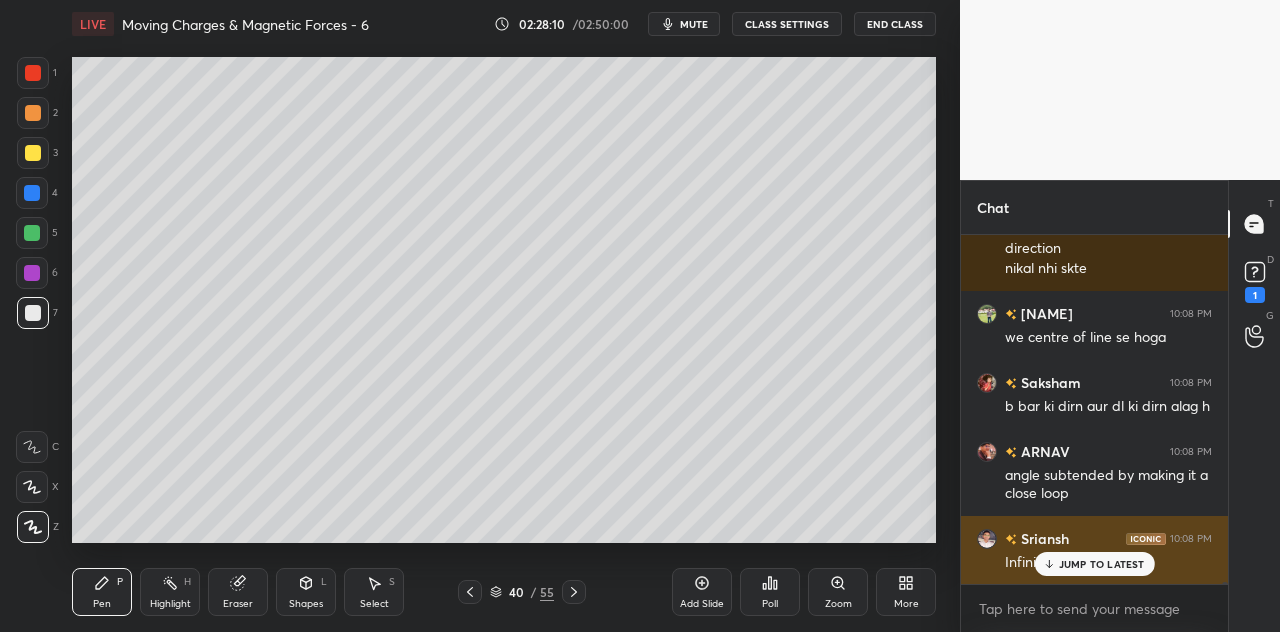 click on "JUMP TO LATEST" at bounding box center [1102, 564] 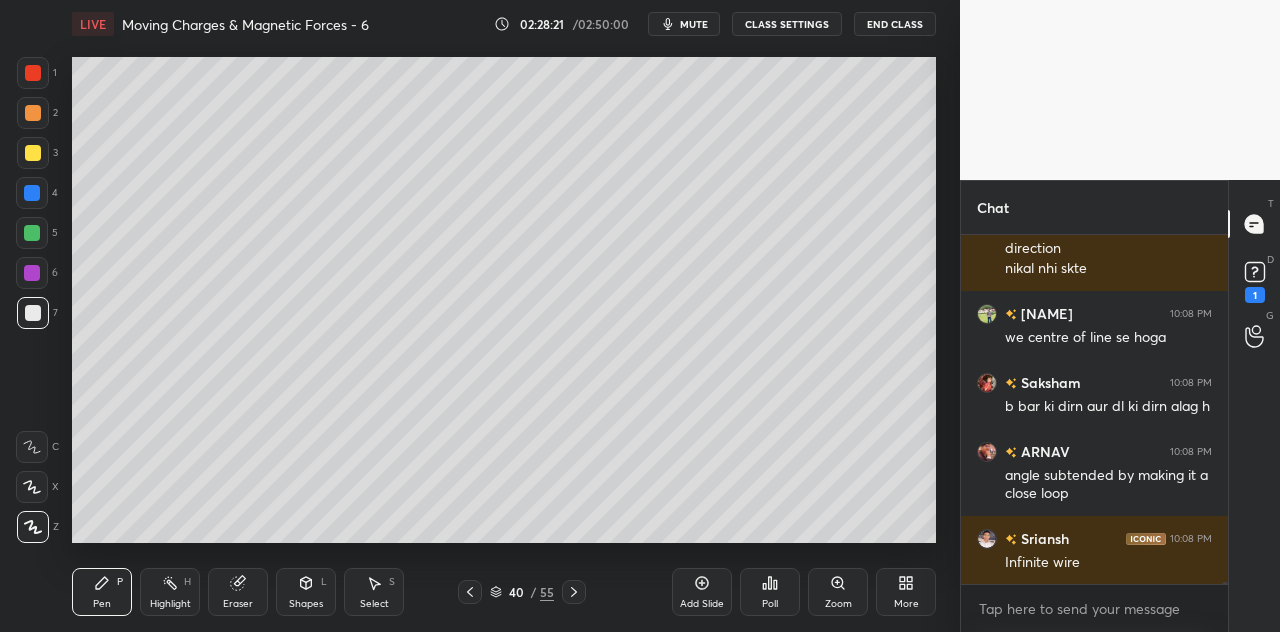click at bounding box center [33, 73] 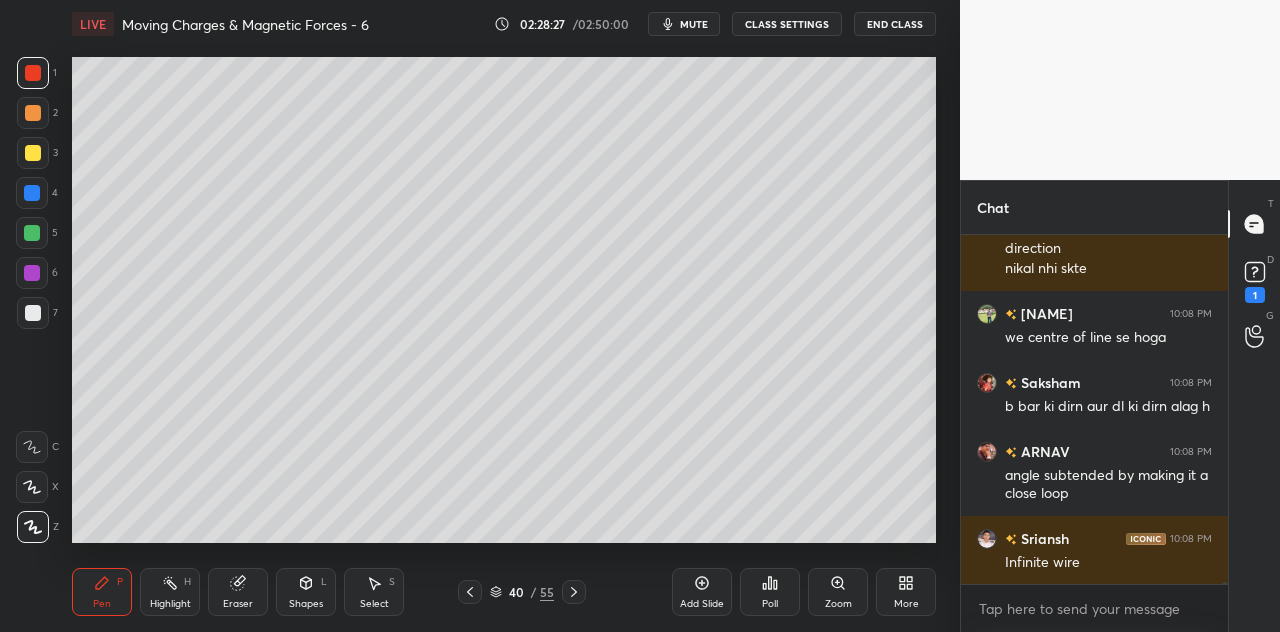 click on "Shapes L" at bounding box center [306, 592] 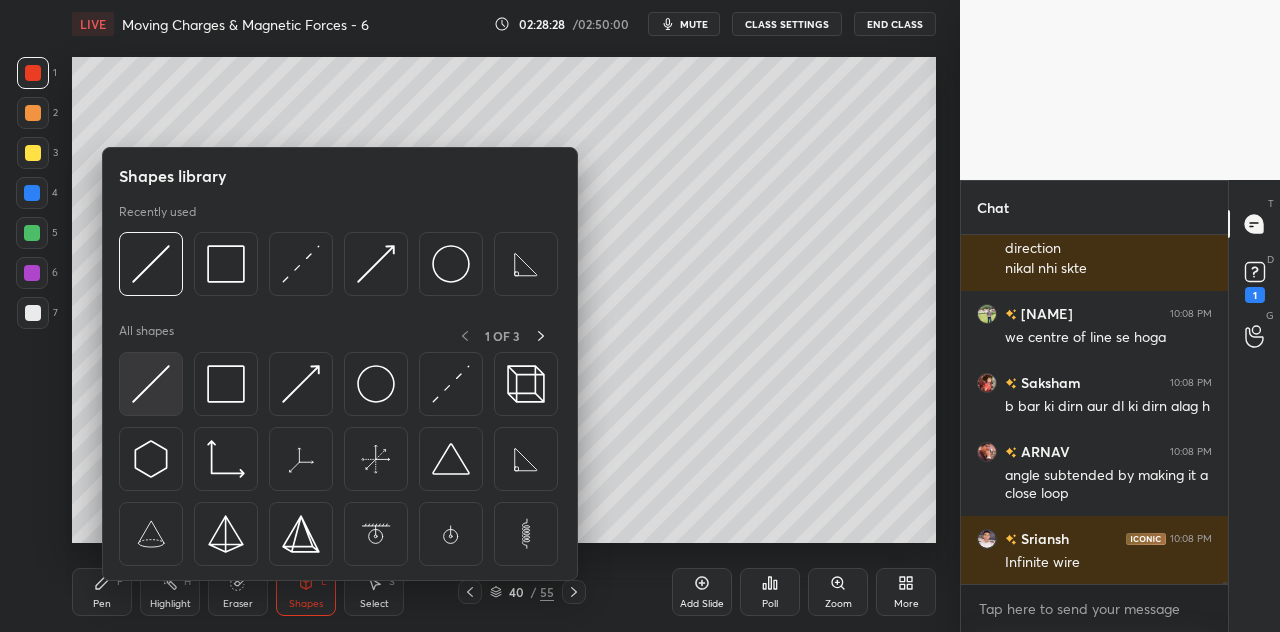 click at bounding box center (151, 384) 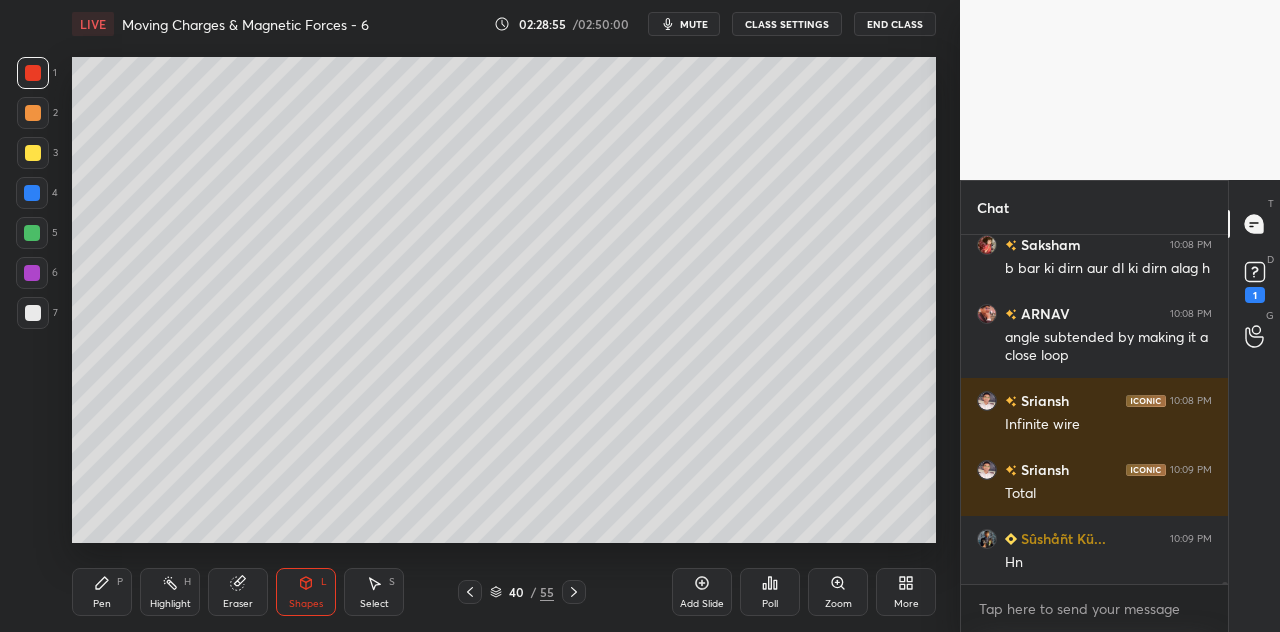 scroll, scrollTop: 52874, scrollLeft: 0, axis: vertical 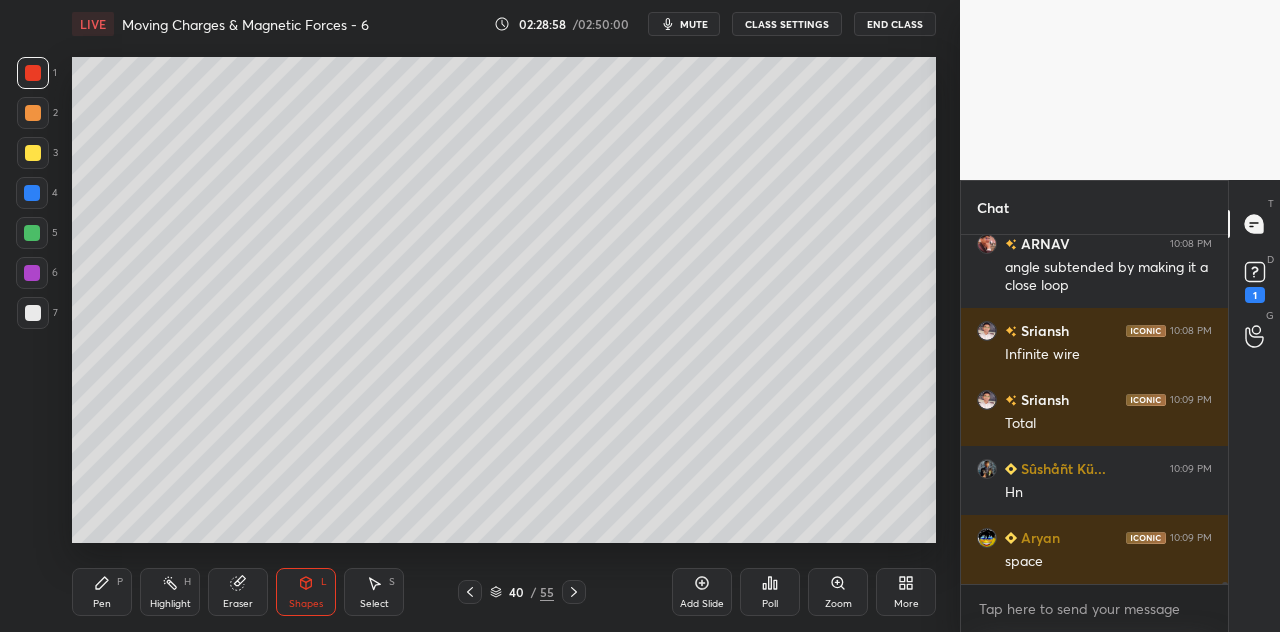 click at bounding box center (33, 153) 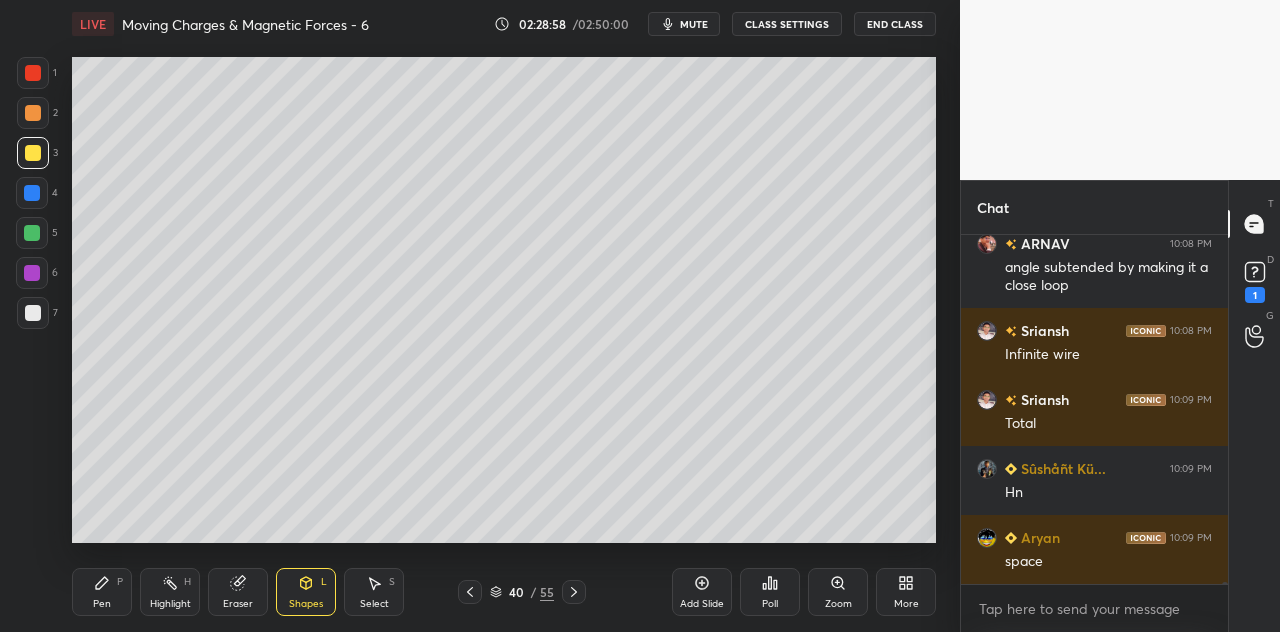 scroll, scrollTop: 52942, scrollLeft: 0, axis: vertical 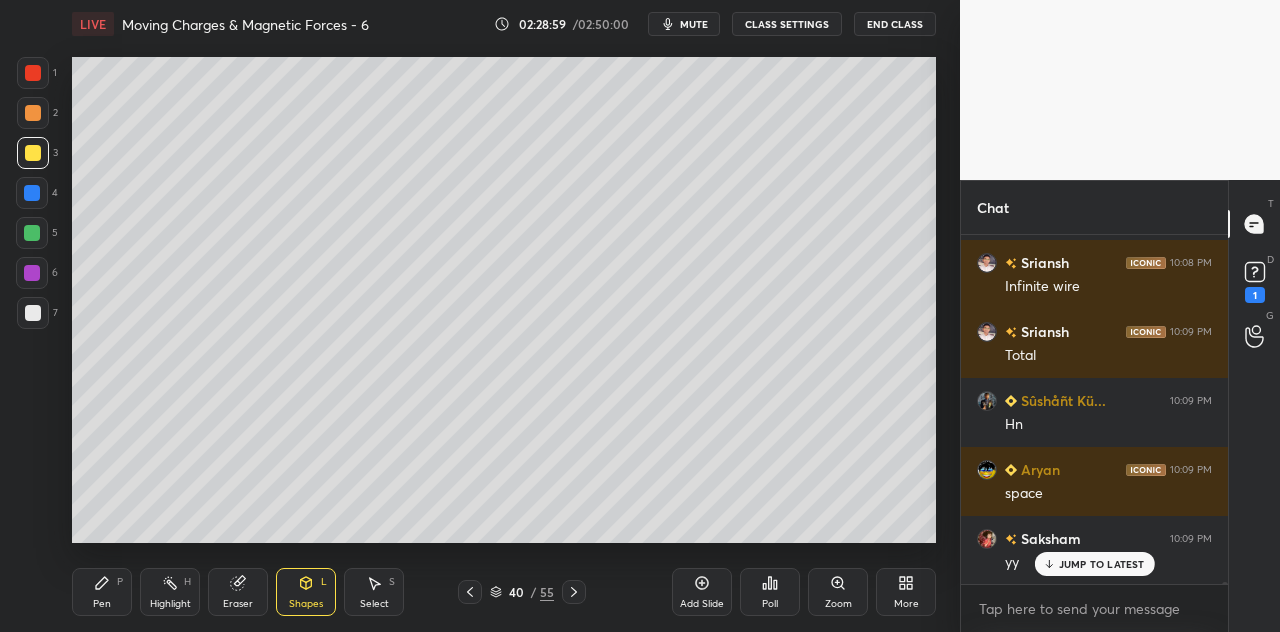click on "Pen P" at bounding box center (102, 592) 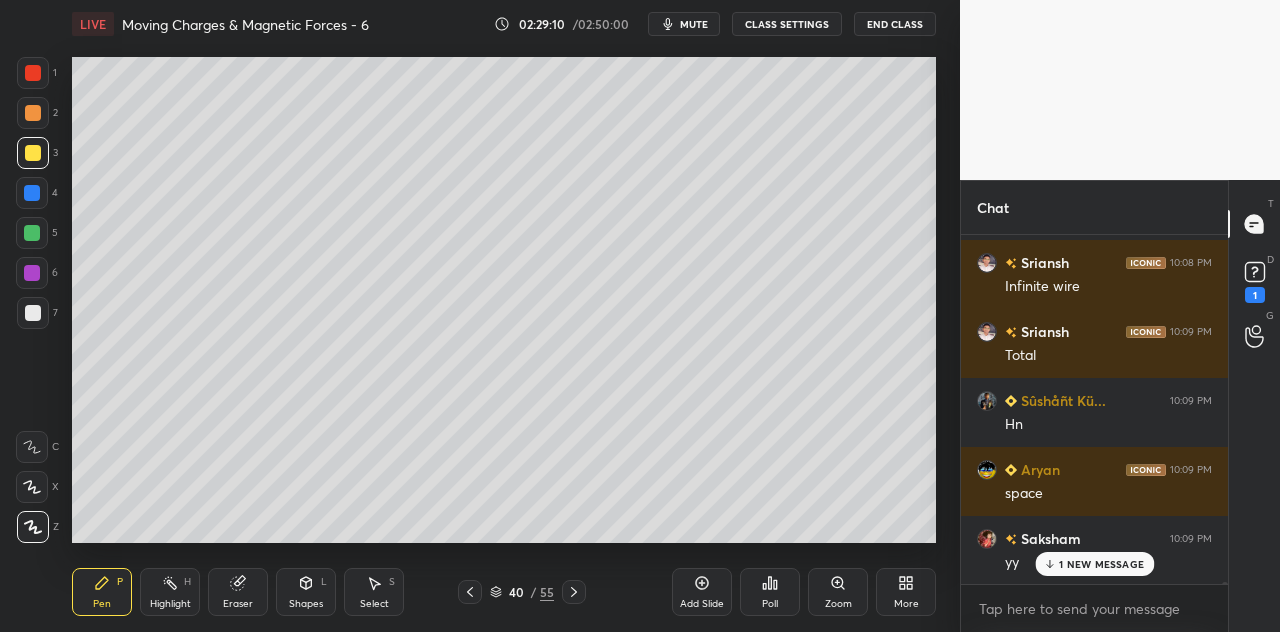 click on "h pr depend nhi kr ta" at bounding box center (1108, 632) 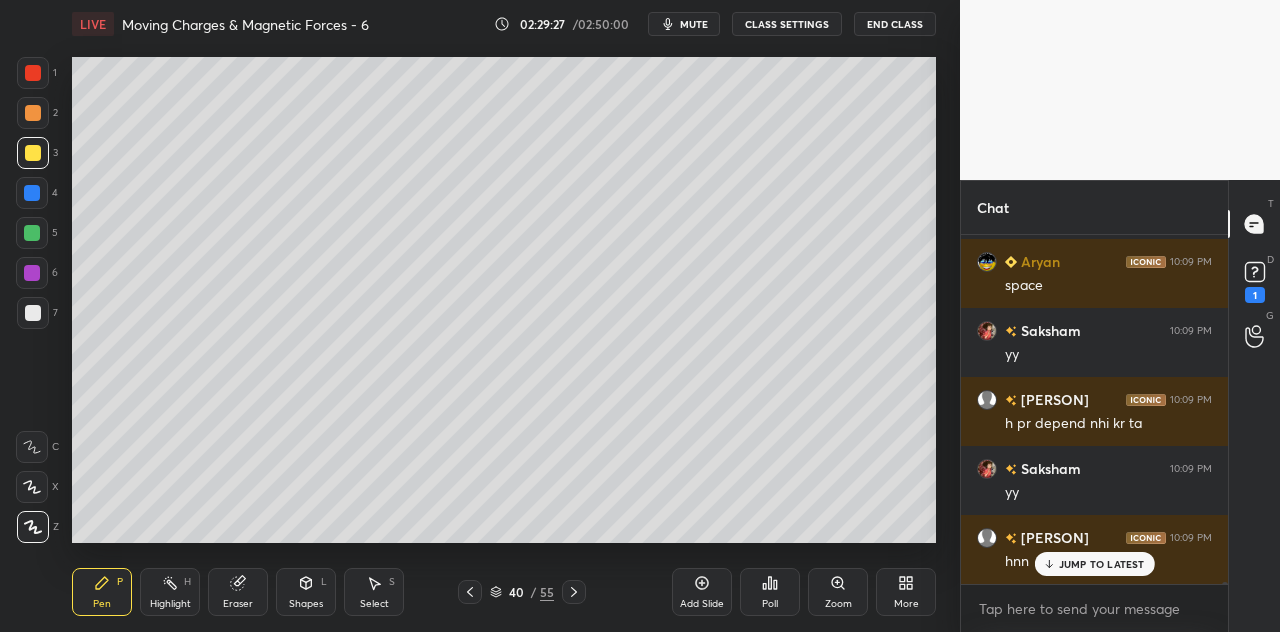 scroll, scrollTop: 53218, scrollLeft: 0, axis: vertical 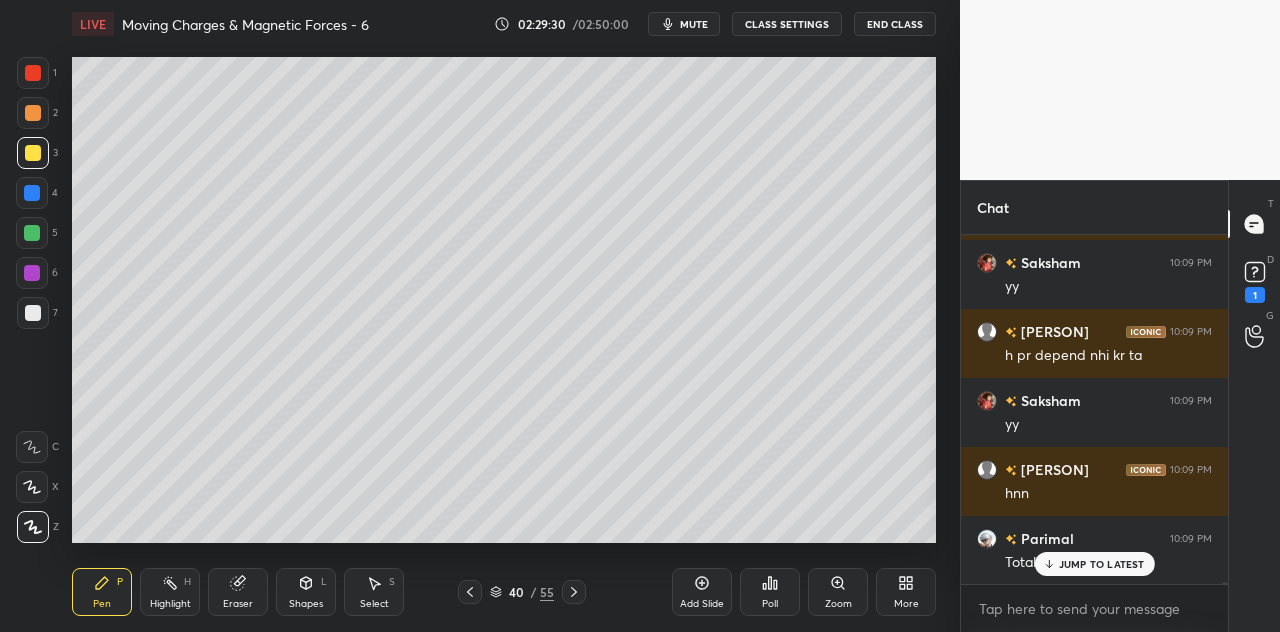 click on "Shapes L" at bounding box center [306, 592] 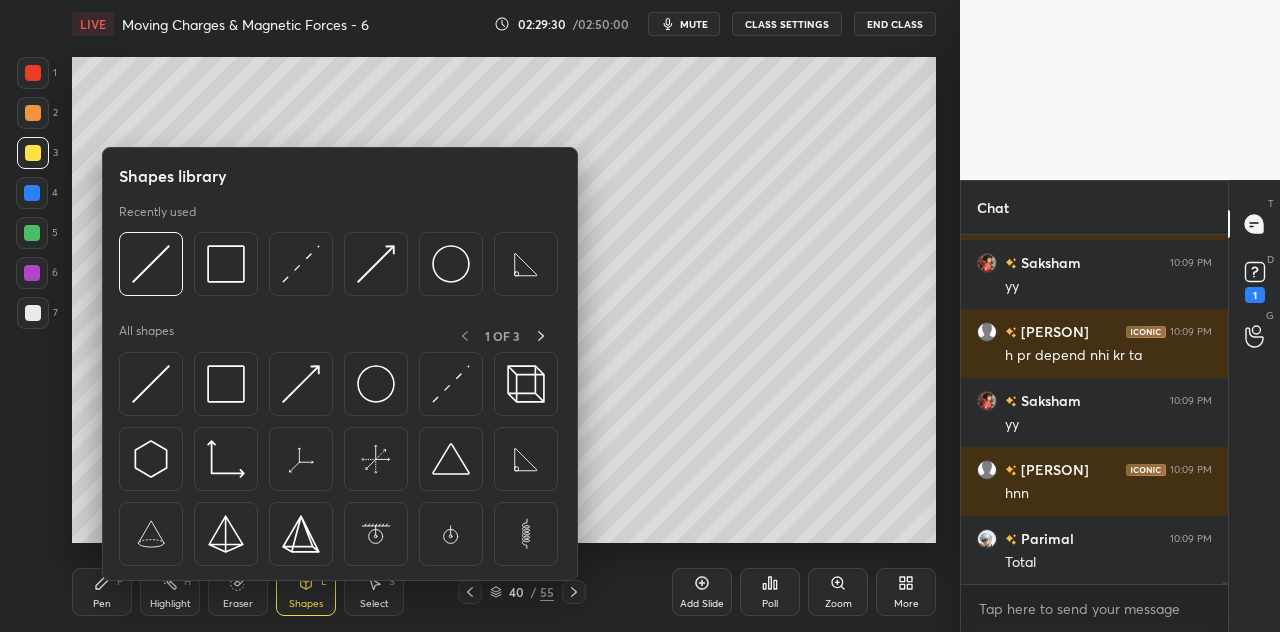 scroll, scrollTop: 53288, scrollLeft: 0, axis: vertical 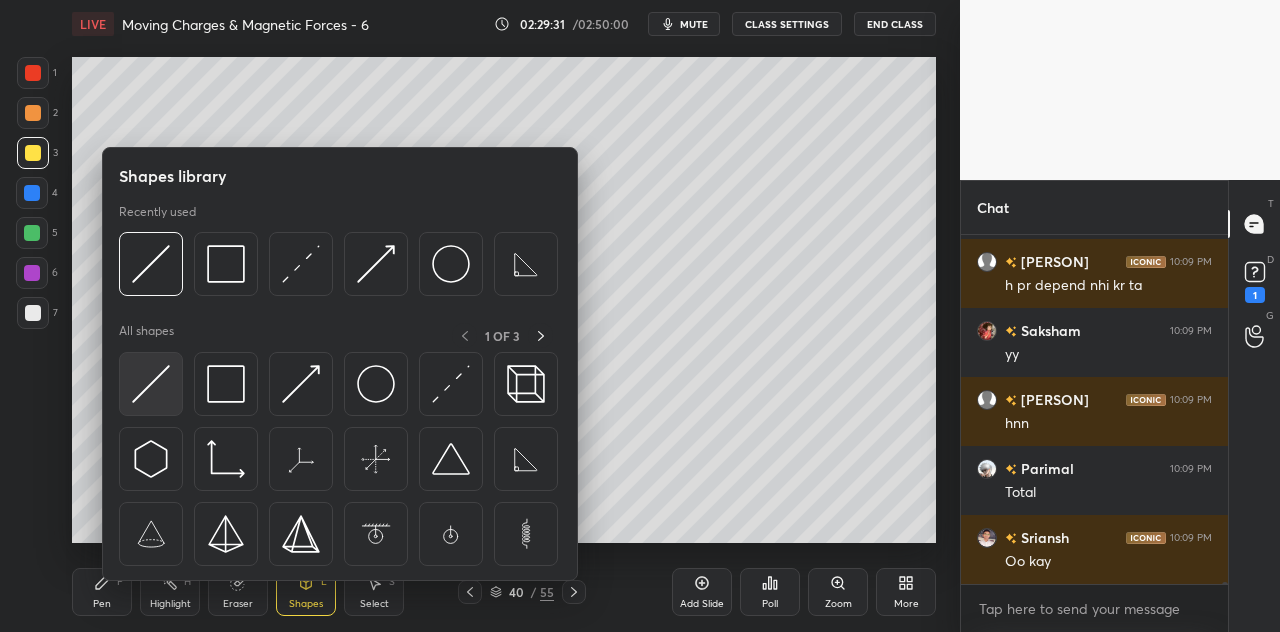 click at bounding box center [151, 384] 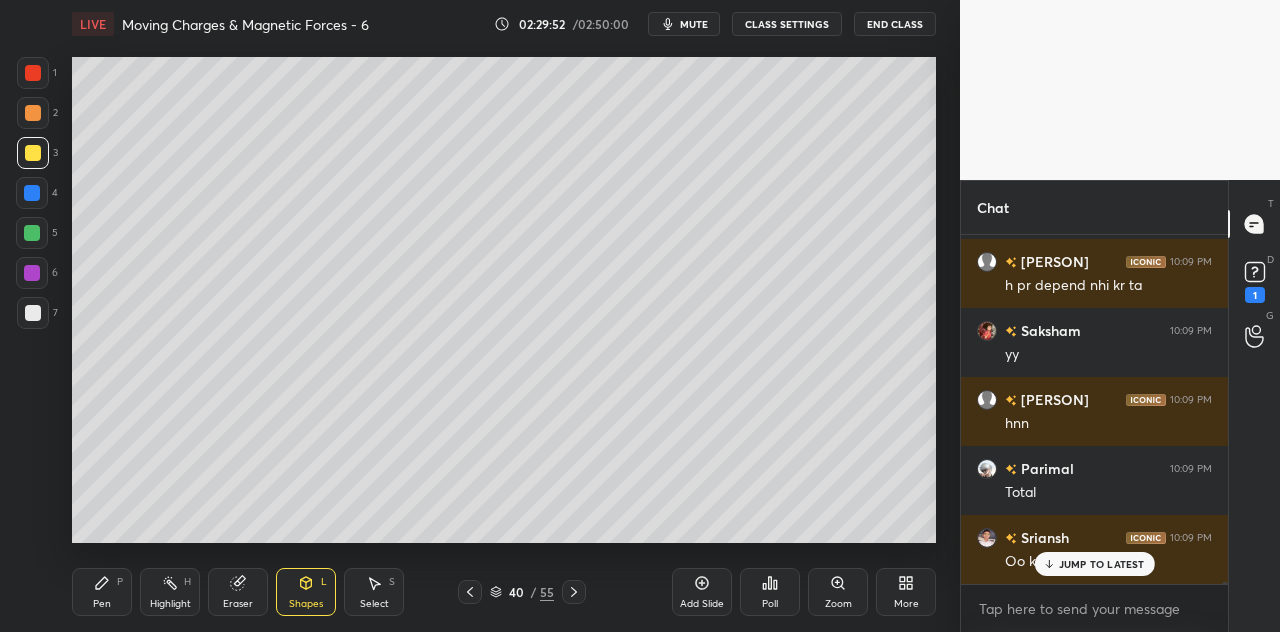 scroll, scrollTop: 53356, scrollLeft: 0, axis: vertical 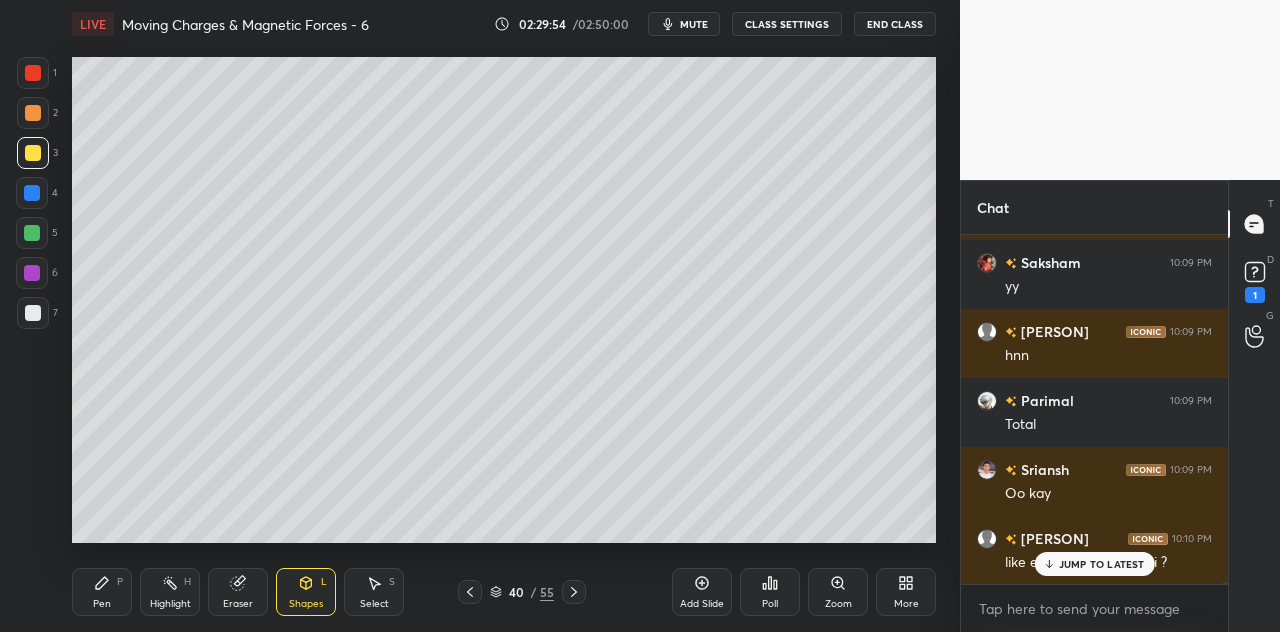 click on "JUMP TO LATEST" at bounding box center (1102, 564) 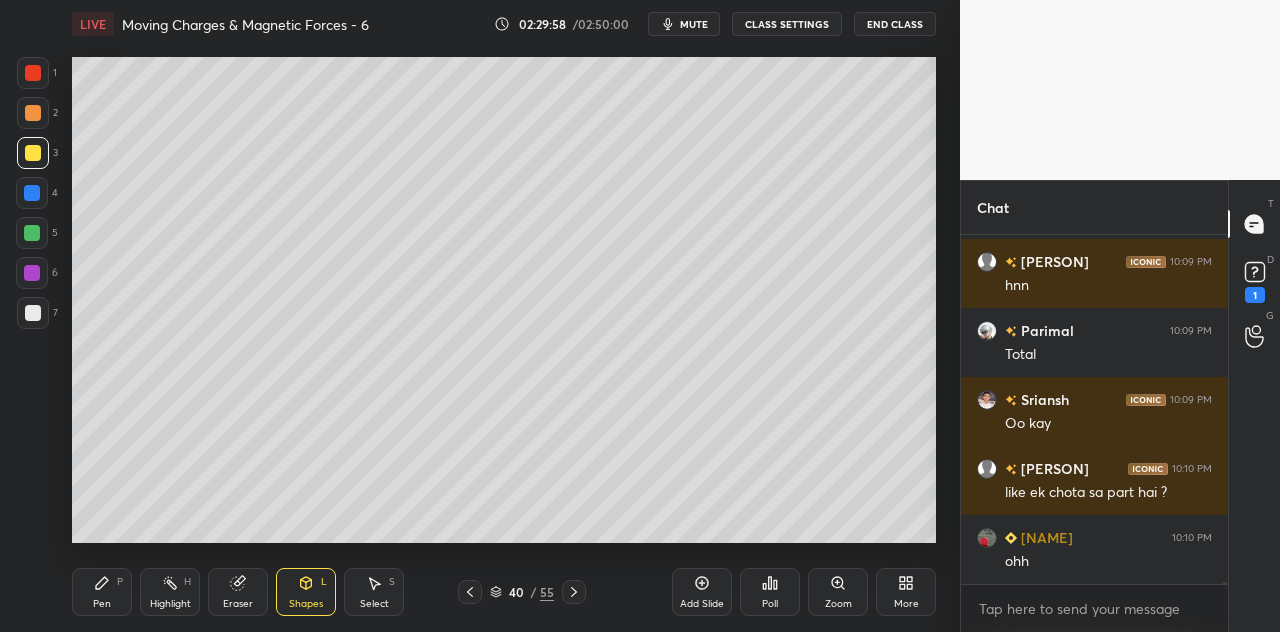 scroll, scrollTop: 53512, scrollLeft: 0, axis: vertical 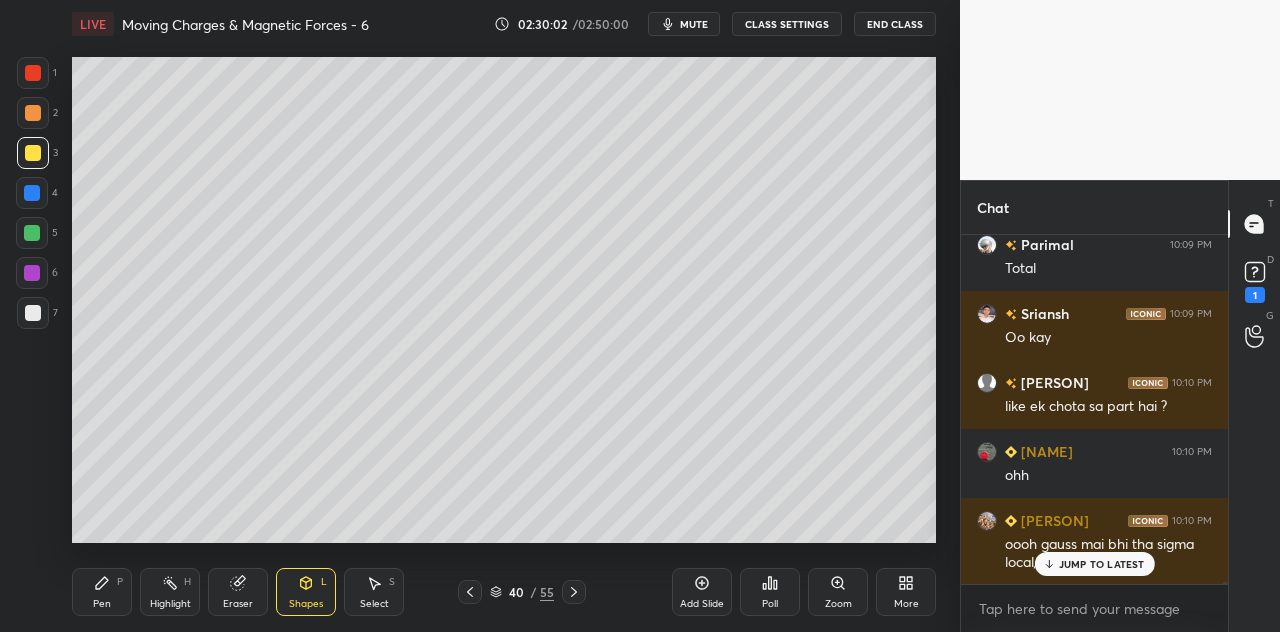 click 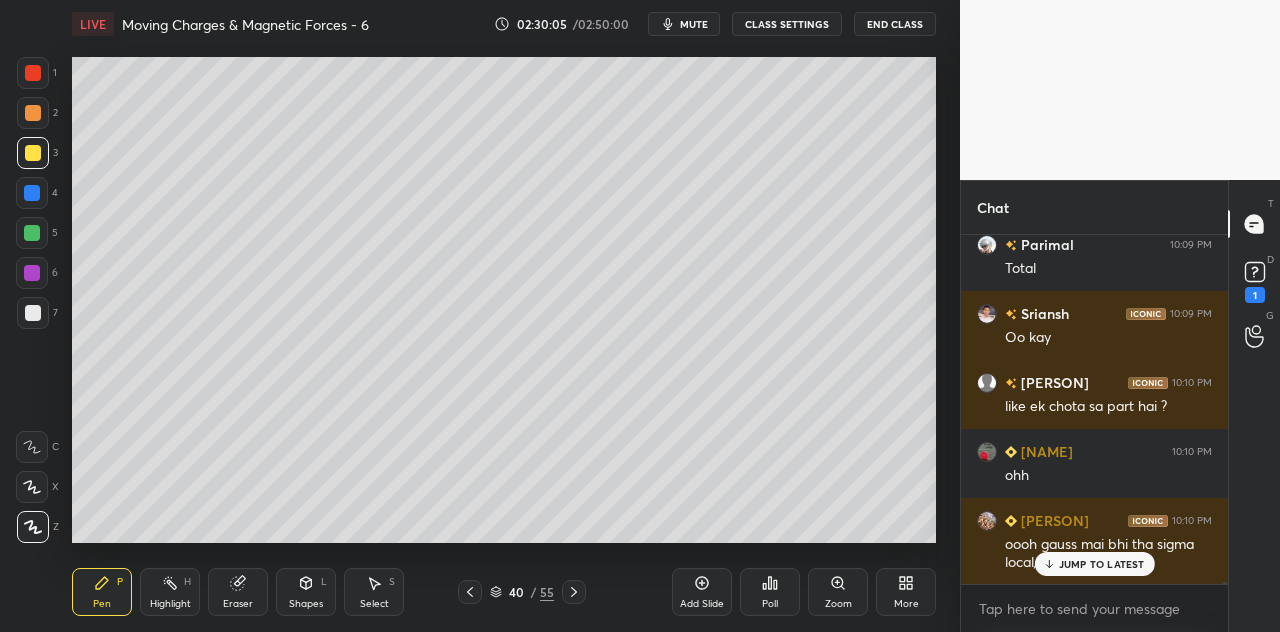 click at bounding box center (33, 153) 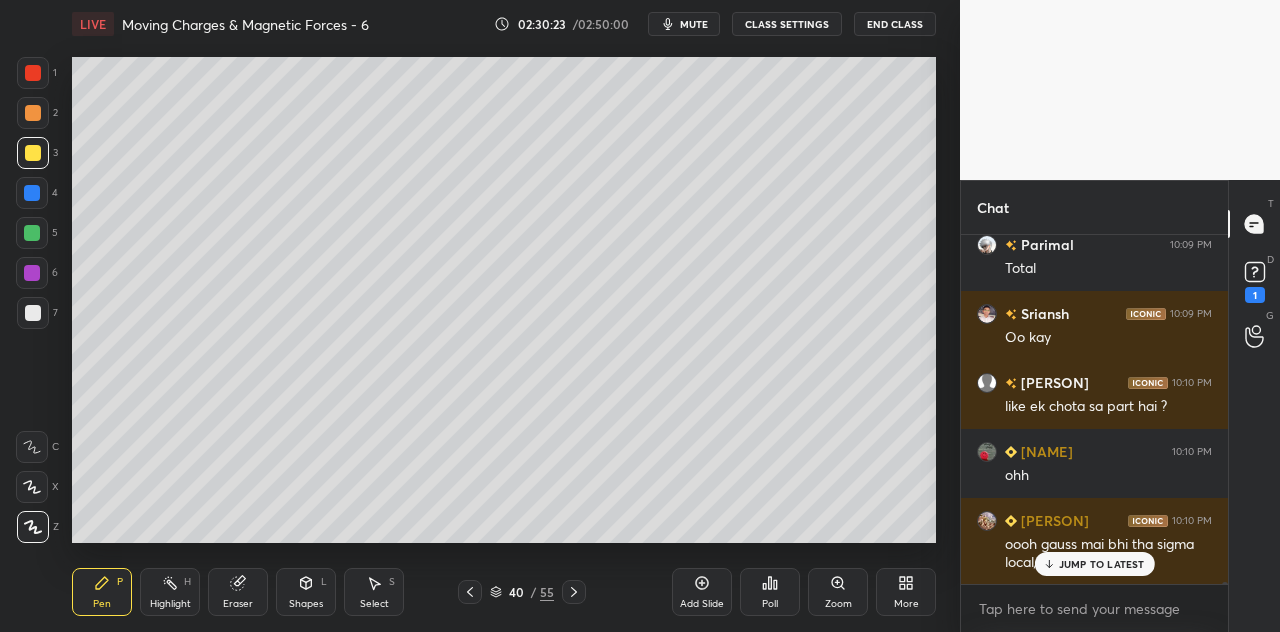 scroll, scrollTop: 53582, scrollLeft: 0, axis: vertical 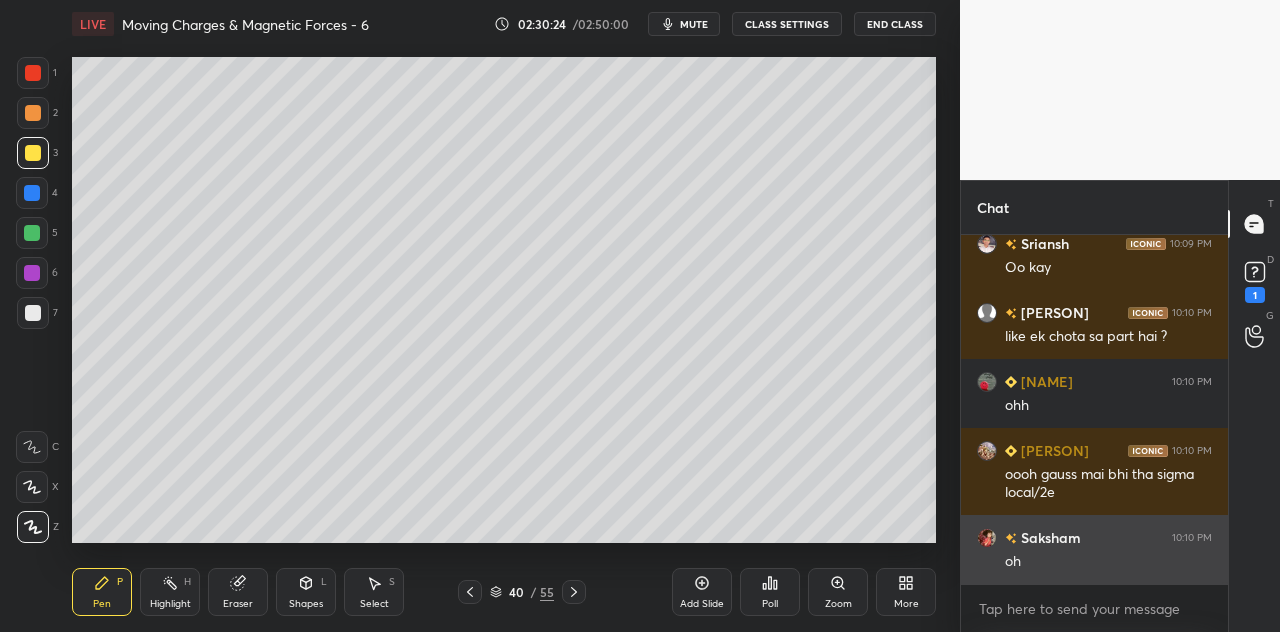click on "oh" at bounding box center [1108, 562] 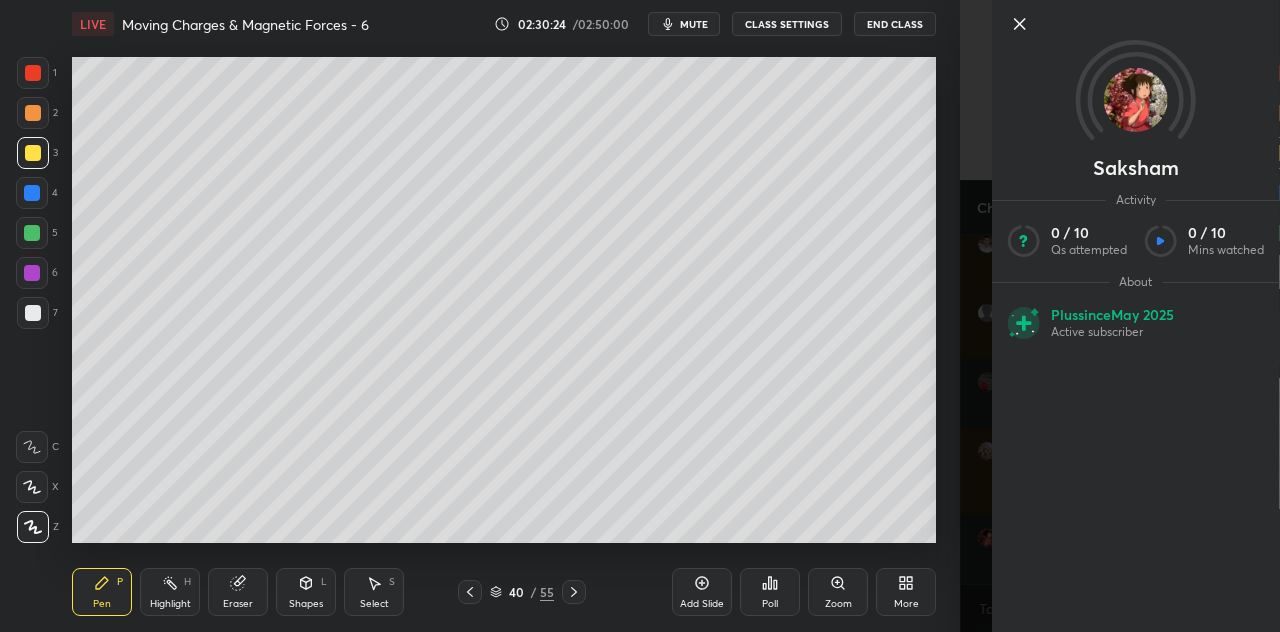 click on "[COUNT] [COUNT] [COUNT] [COUNT] [COUNT] [COUNT] [COUNT] [LETTER] [LETTER] [LETTER] [LETTER] [LETTER] [LETTER] [LETTER] [LETTER] [LETTER] Erase all   H H LIVE Moving Charges & Magnetic Forces - [NUMBER] [TIME] /  [TIME] mute CLASS SETTINGS End Class Setting up your live class Poll for   secs No correct answer Start poll Back Moving Charges & Magnetic Forces - [NUMBER] • L[NUMBER] of Nexus: Basic Course on Moving Charges & Magnetic Forces for JEE [YEAR] (Class [ROMAN NUMERAL]) [NAME] [NAME] Pen P Highlight H Eraser Shapes L Select S [NUMBER] /  [NUMBER] Add Slide Poll Zoom More" at bounding box center (480, 316) 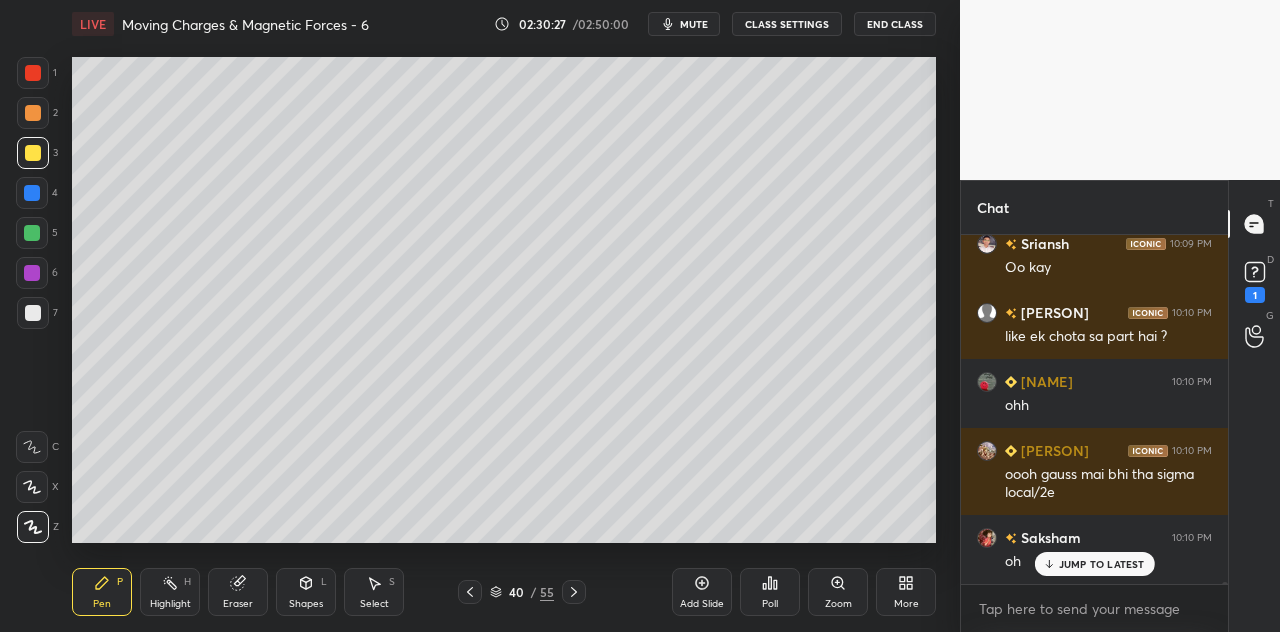 scroll, scrollTop: 53650, scrollLeft: 0, axis: vertical 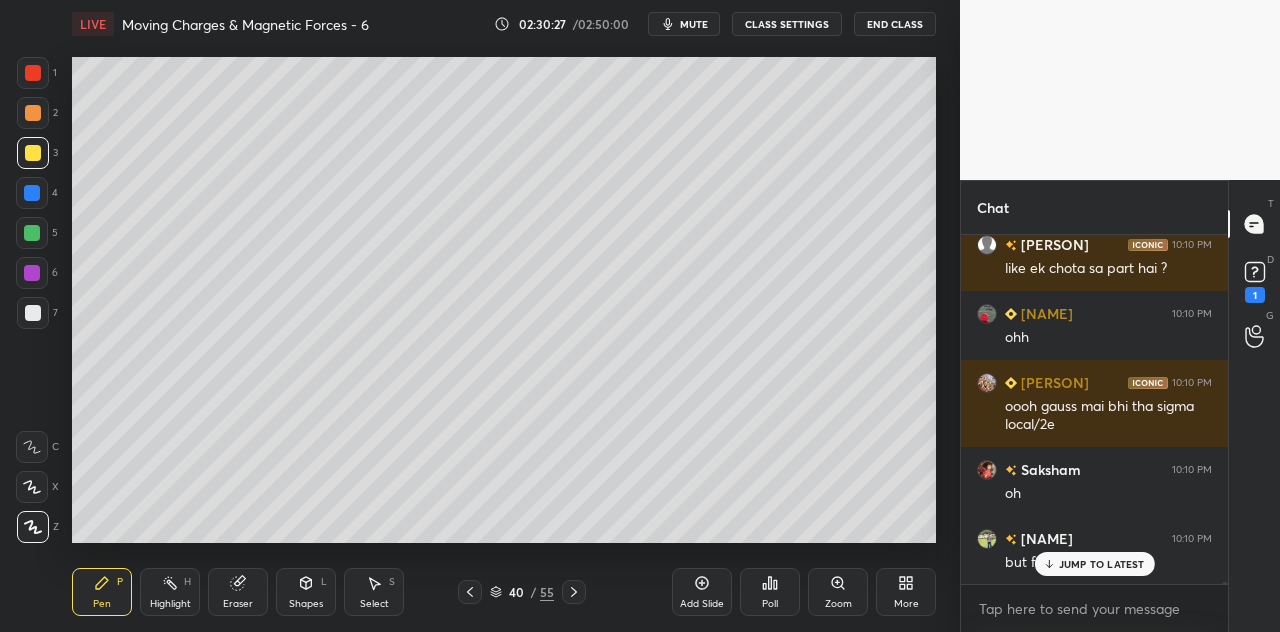 click at bounding box center [32, 193] 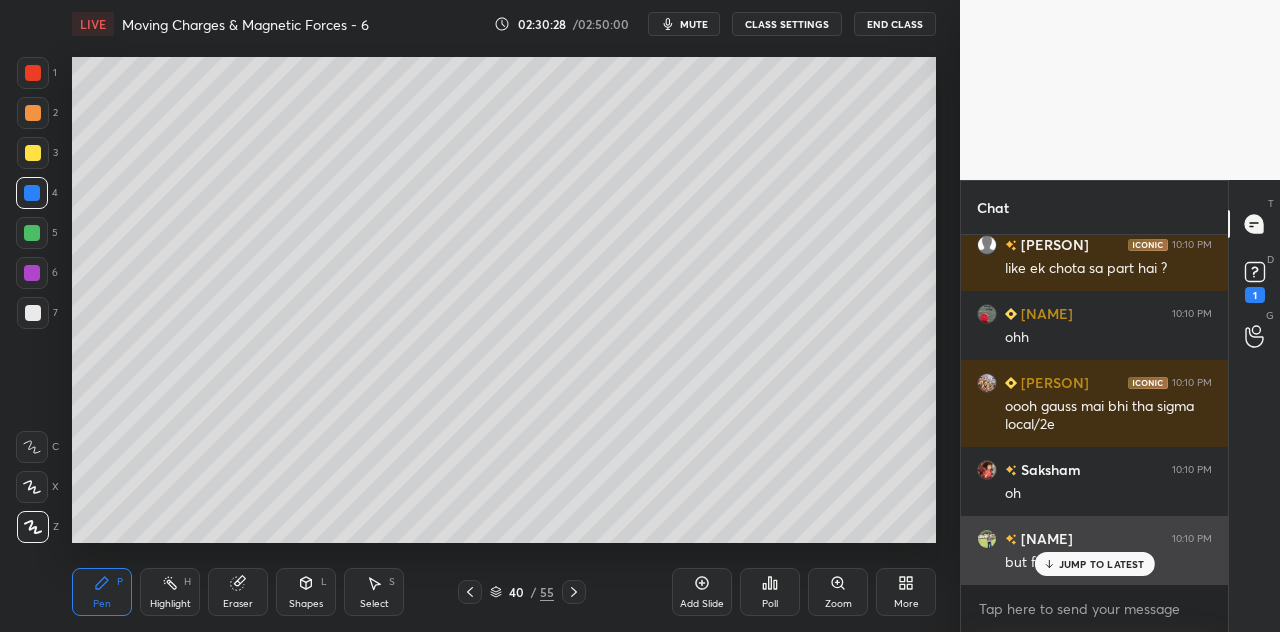 click on "JUMP TO LATEST" at bounding box center (1102, 564) 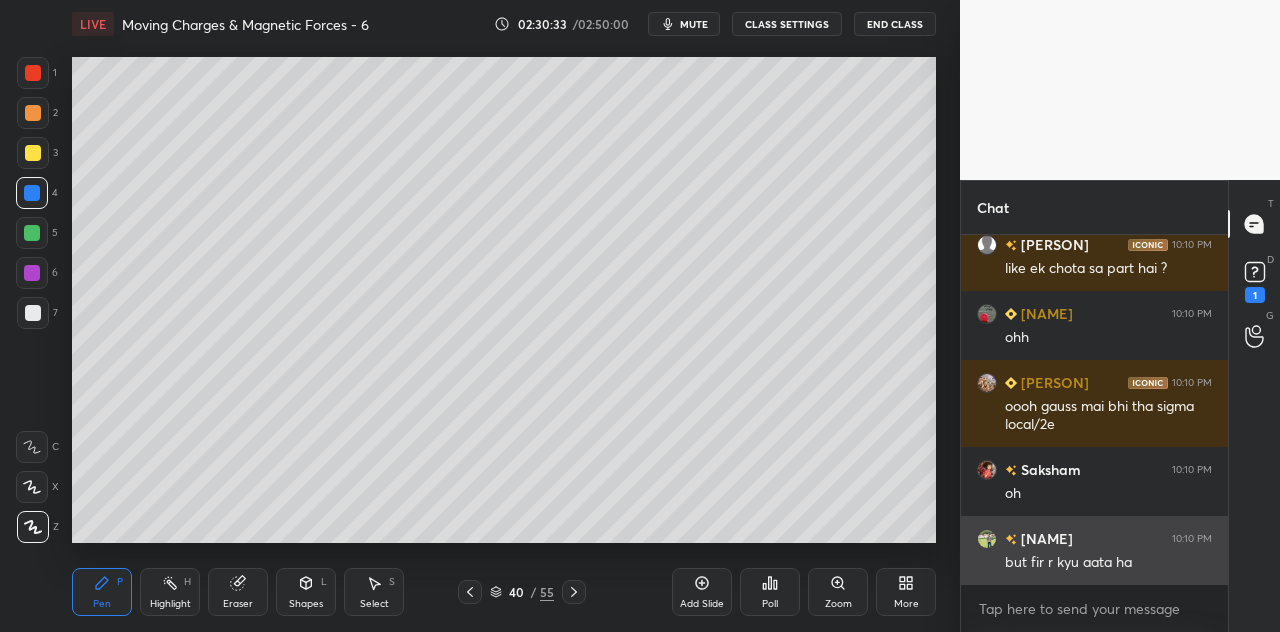 scroll, scrollTop: 53738, scrollLeft: 0, axis: vertical 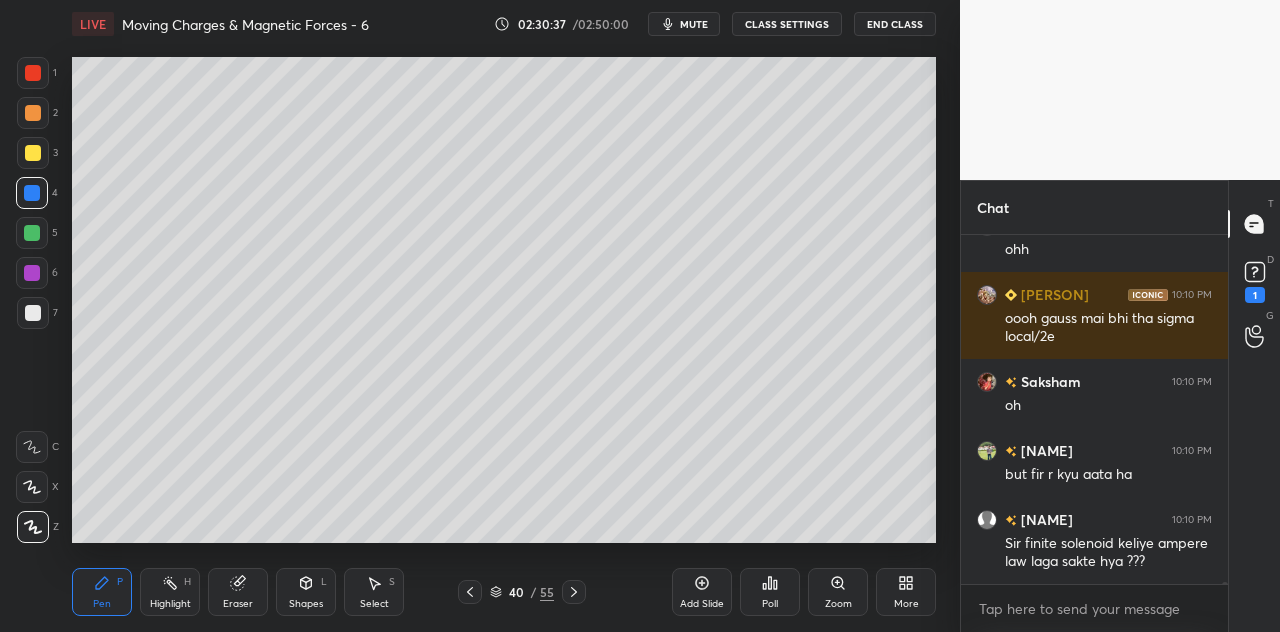 click at bounding box center [33, 313] 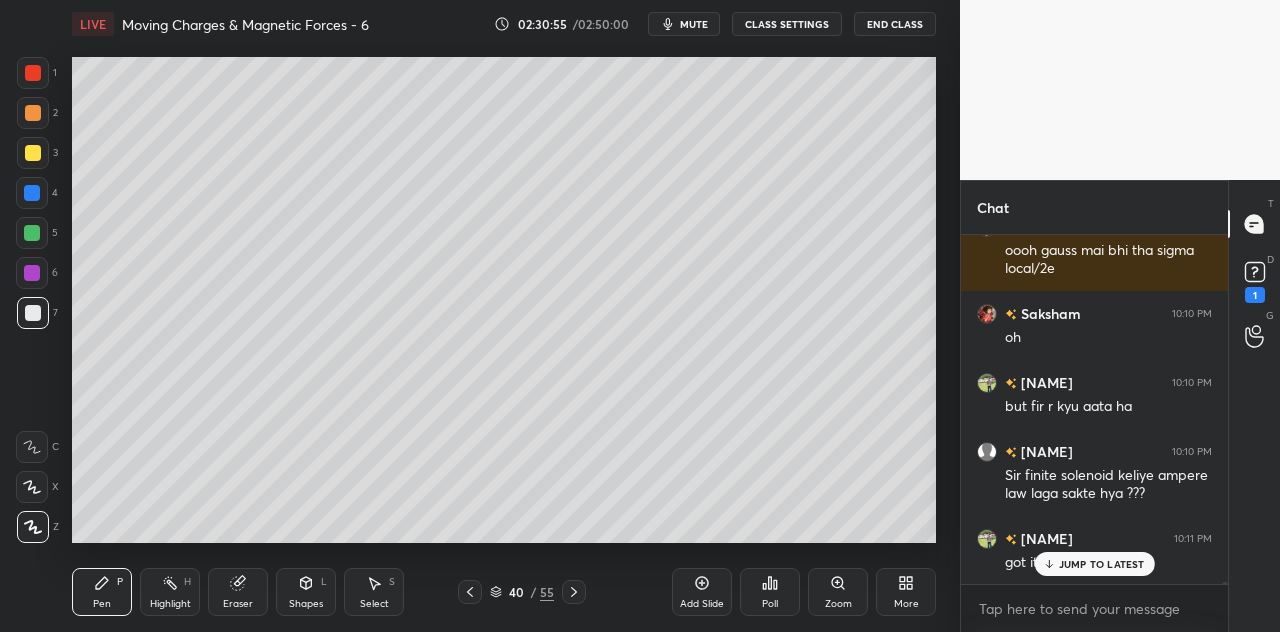 scroll, scrollTop: 53876, scrollLeft: 0, axis: vertical 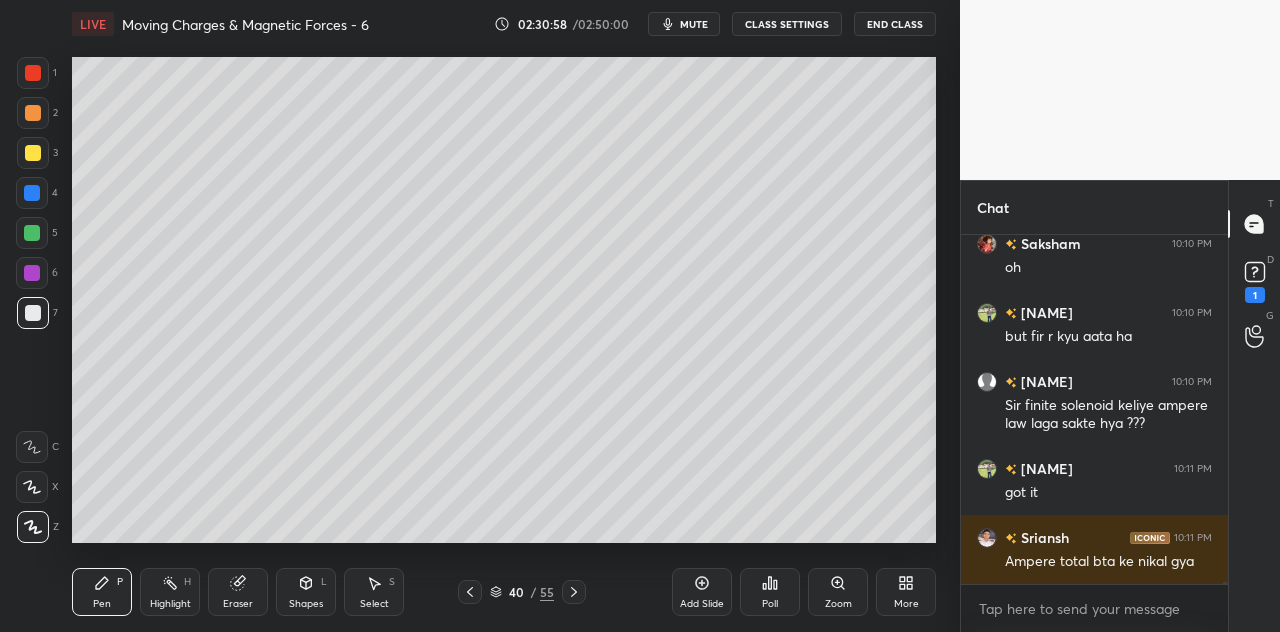 click at bounding box center (32, 193) 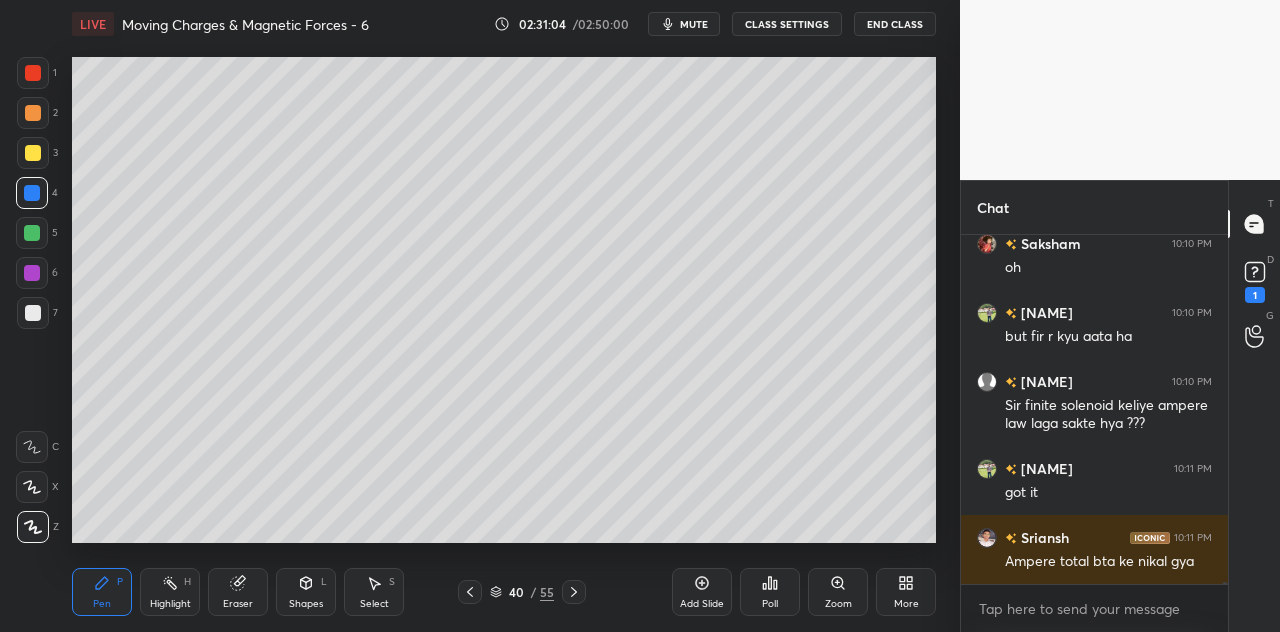 click 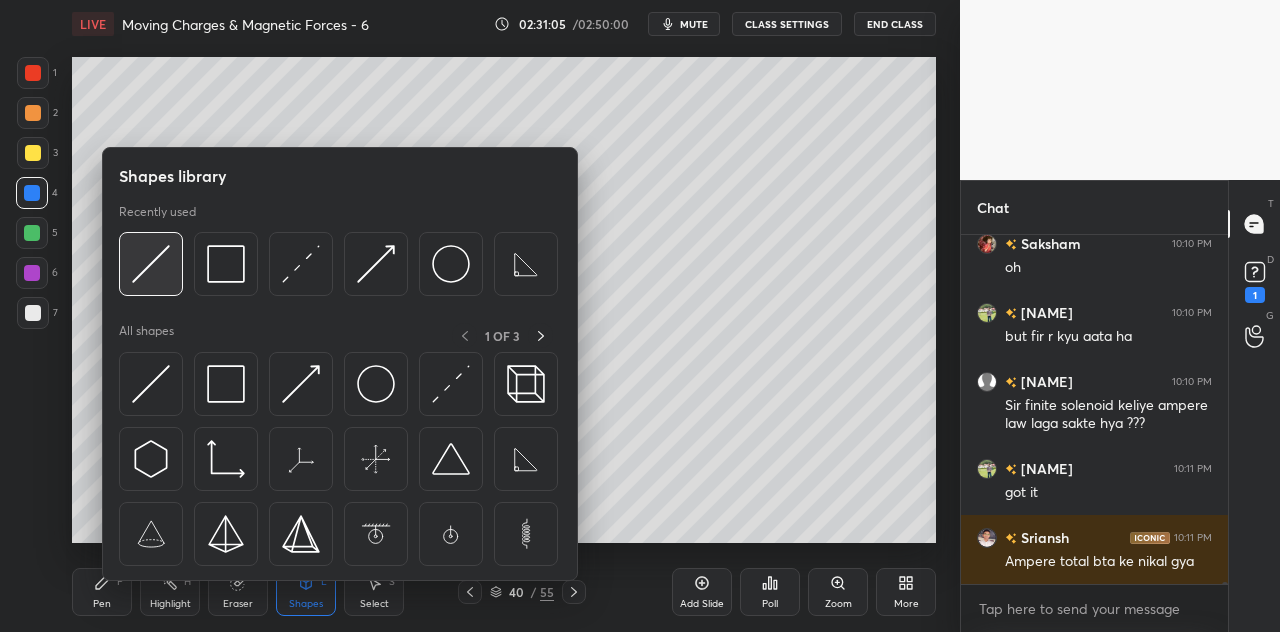 click at bounding box center [151, 264] 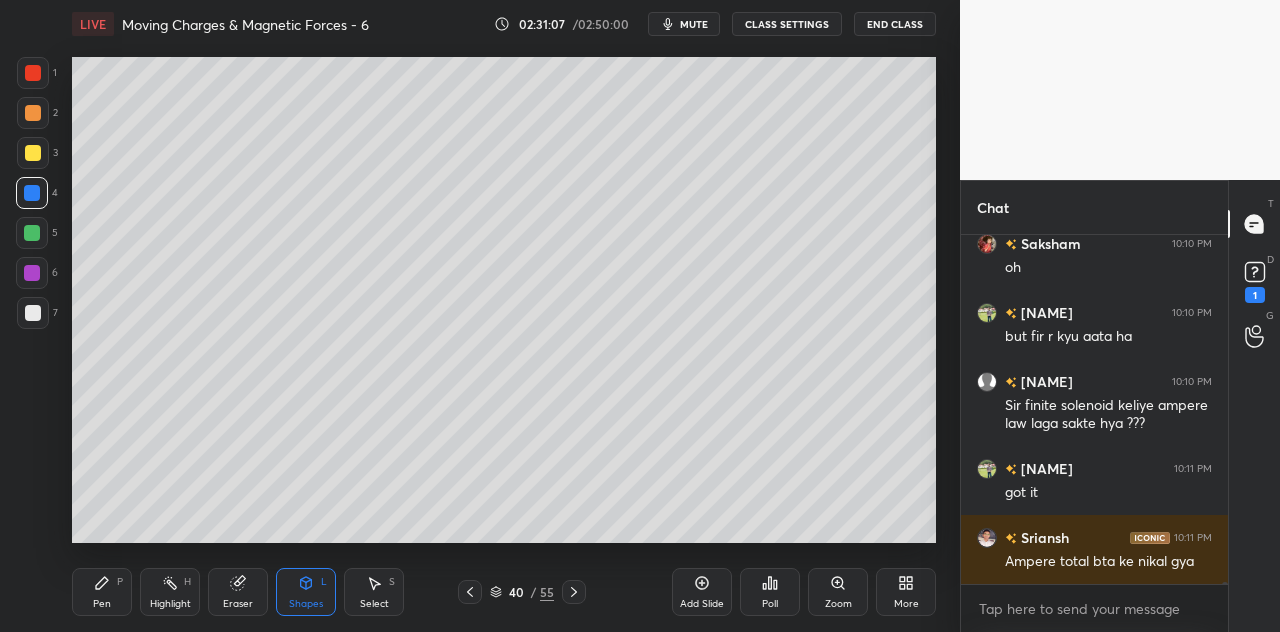 click 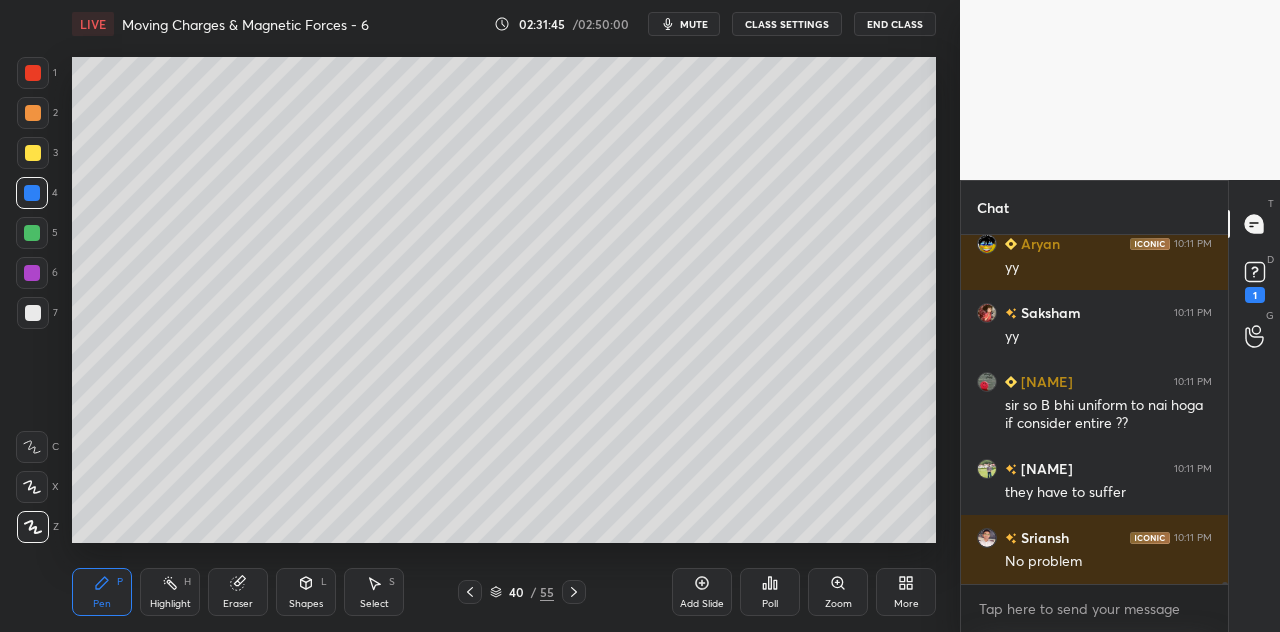 scroll, scrollTop: 54652, scrollLeft: 0, axis: vertical 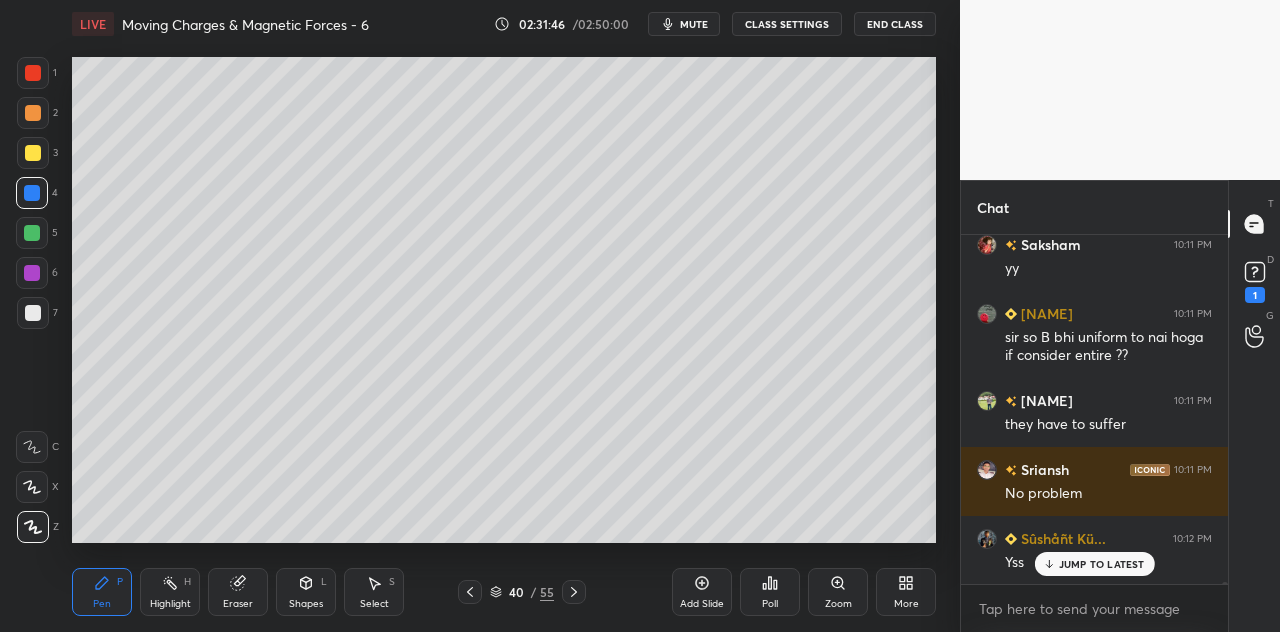 click on "Yss" at bounding box center (1108, 561) 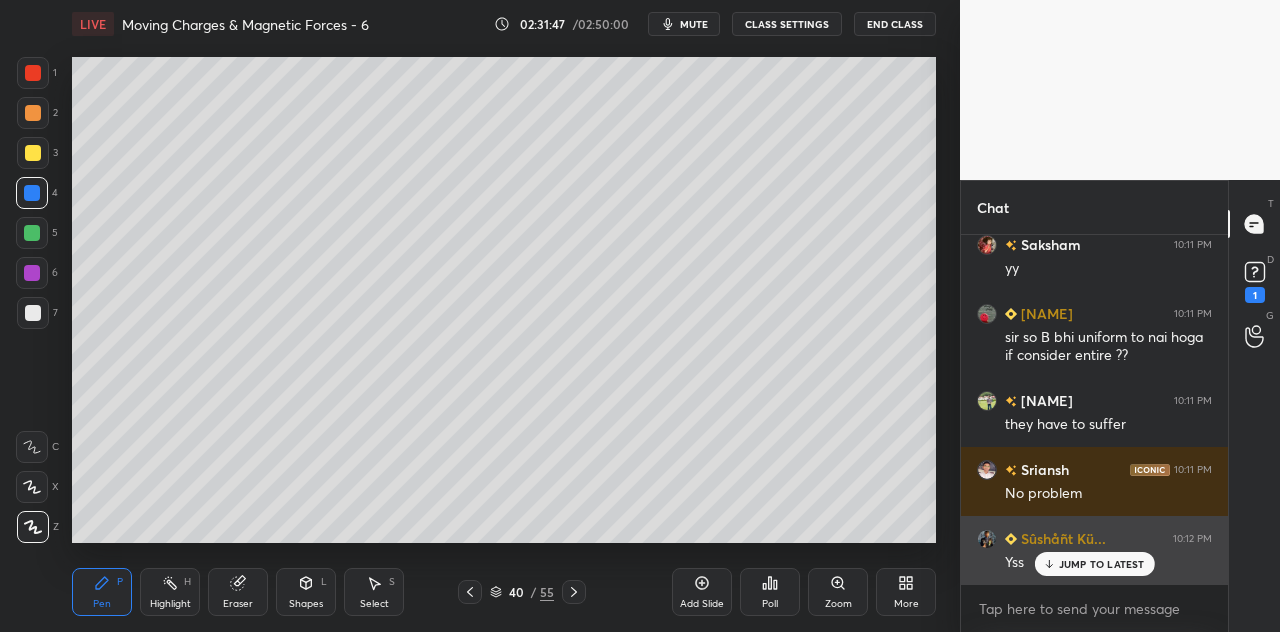 click on "JUMP TO LATEST" at bounding box center [1102, 564] 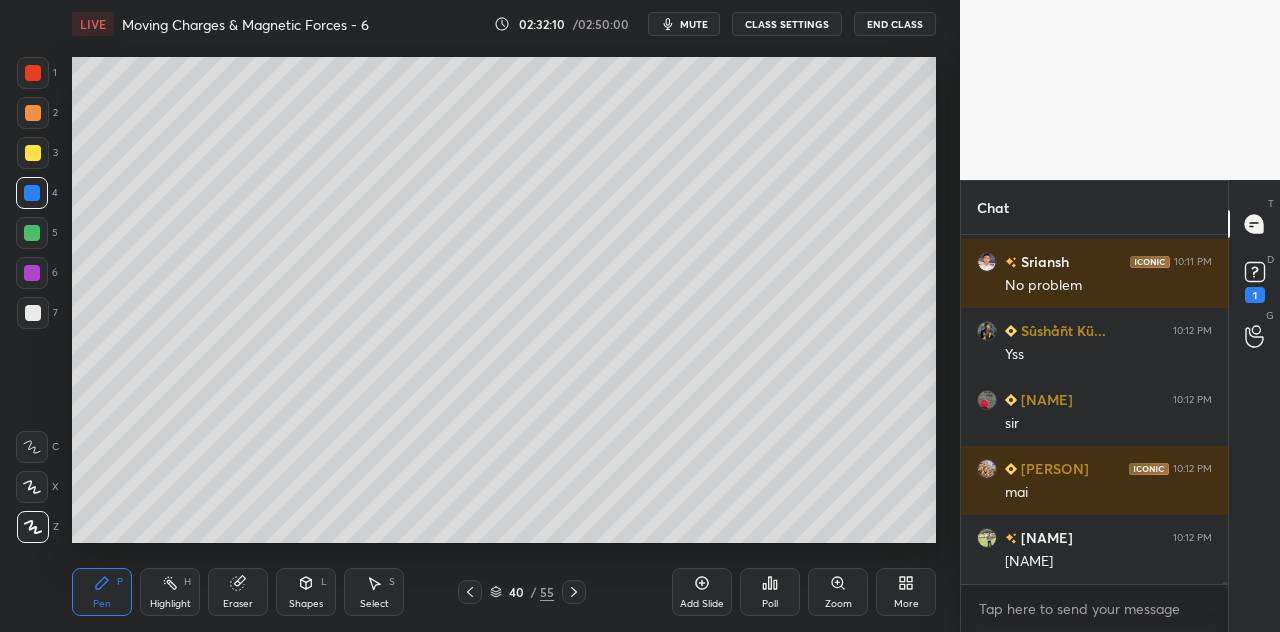 scroll, scrollTop: 54946, scrollLeft: 0, axis: vertical 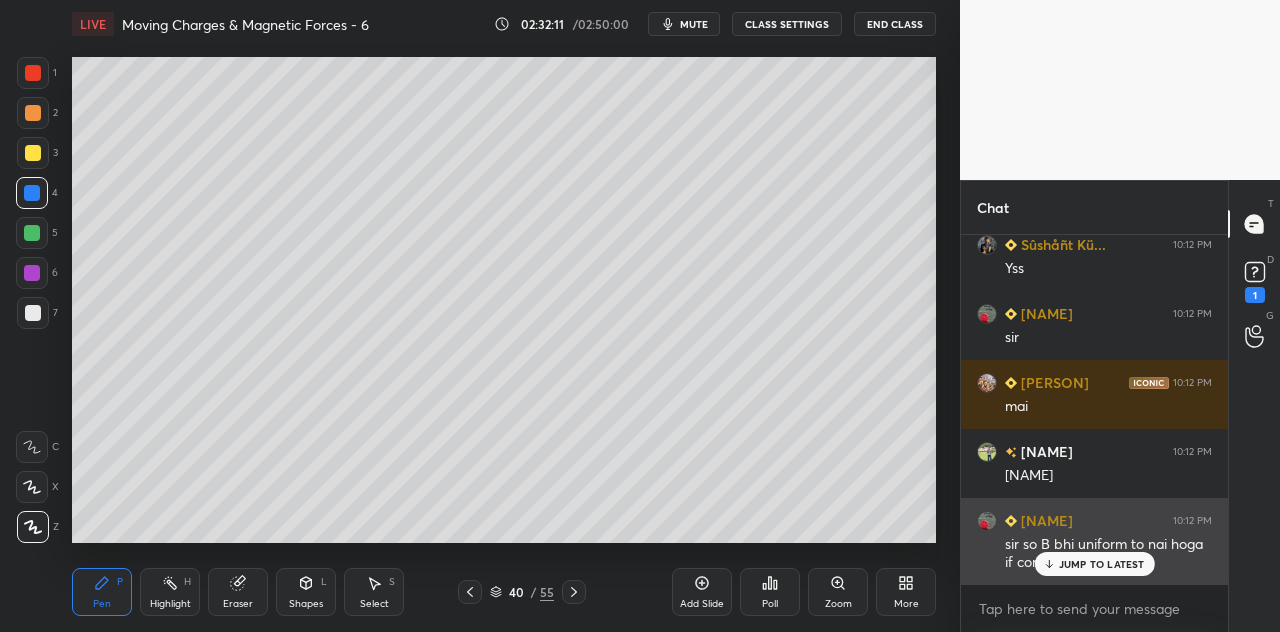click on "JUMP TO LATEST" at bounding box center [1102, 564] 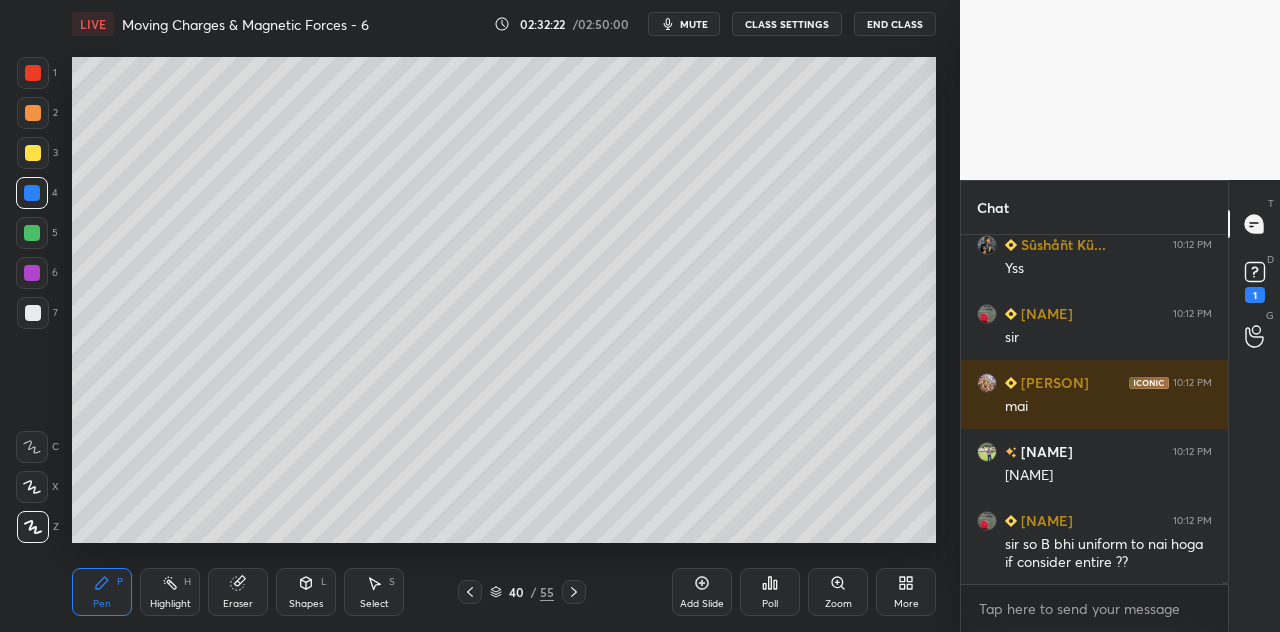 click at bounding box center (33, 153) 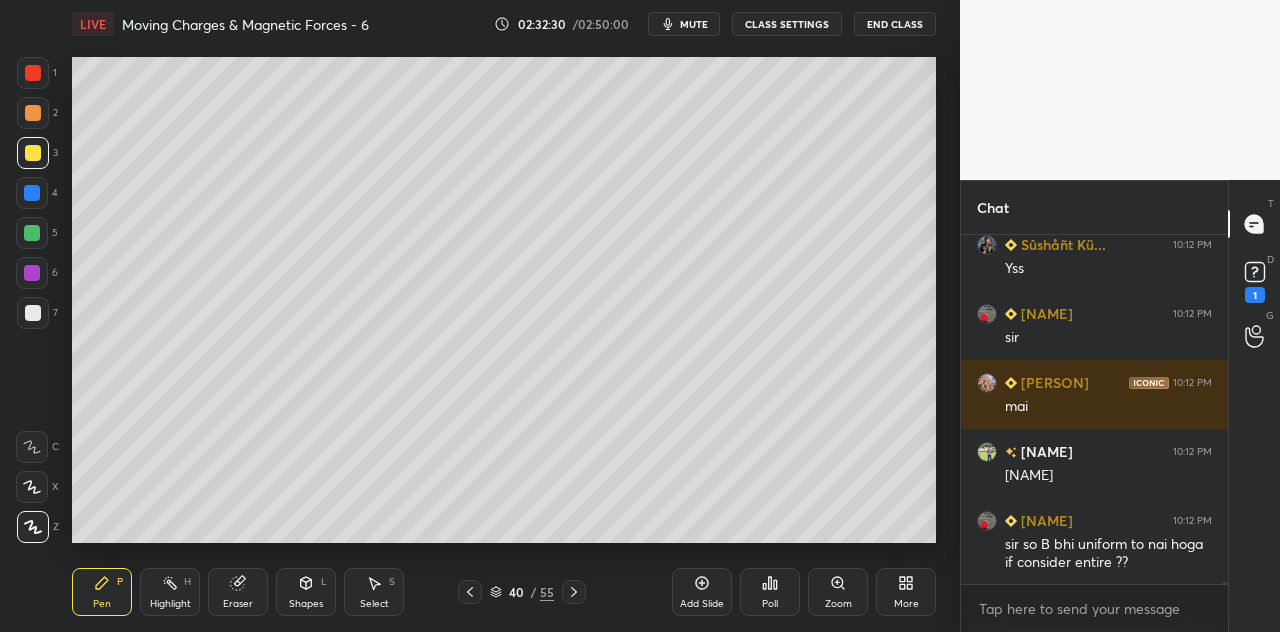 click at bounding box center [33, 73] 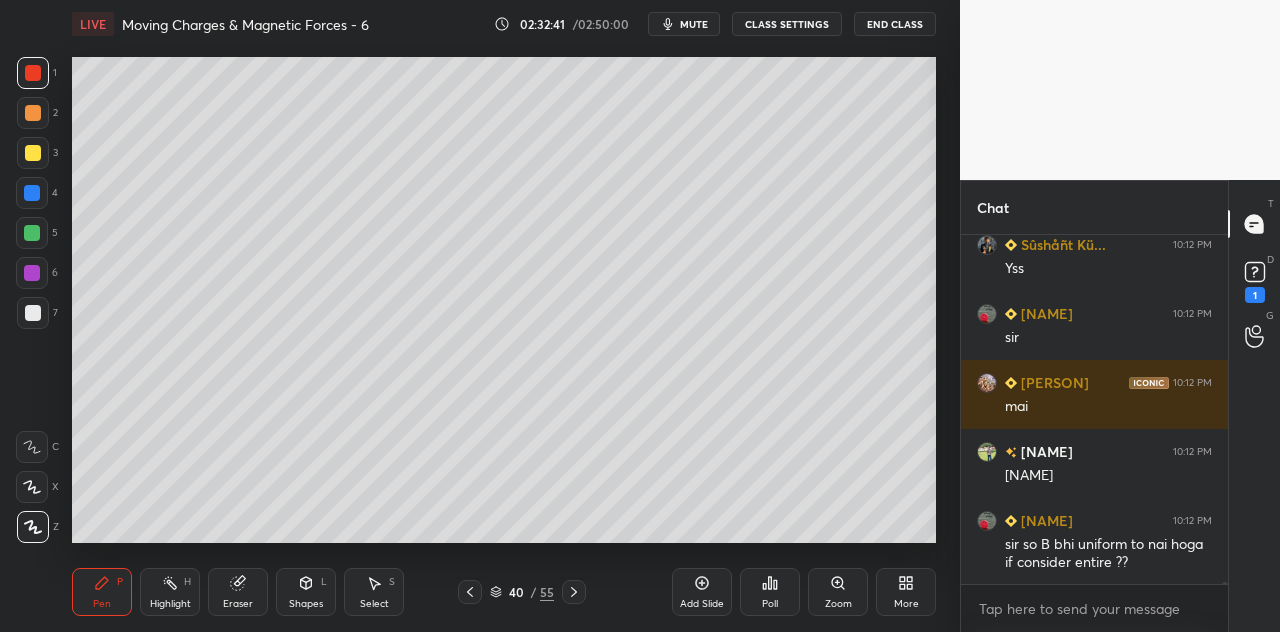 click at bounding box center [33, 153] 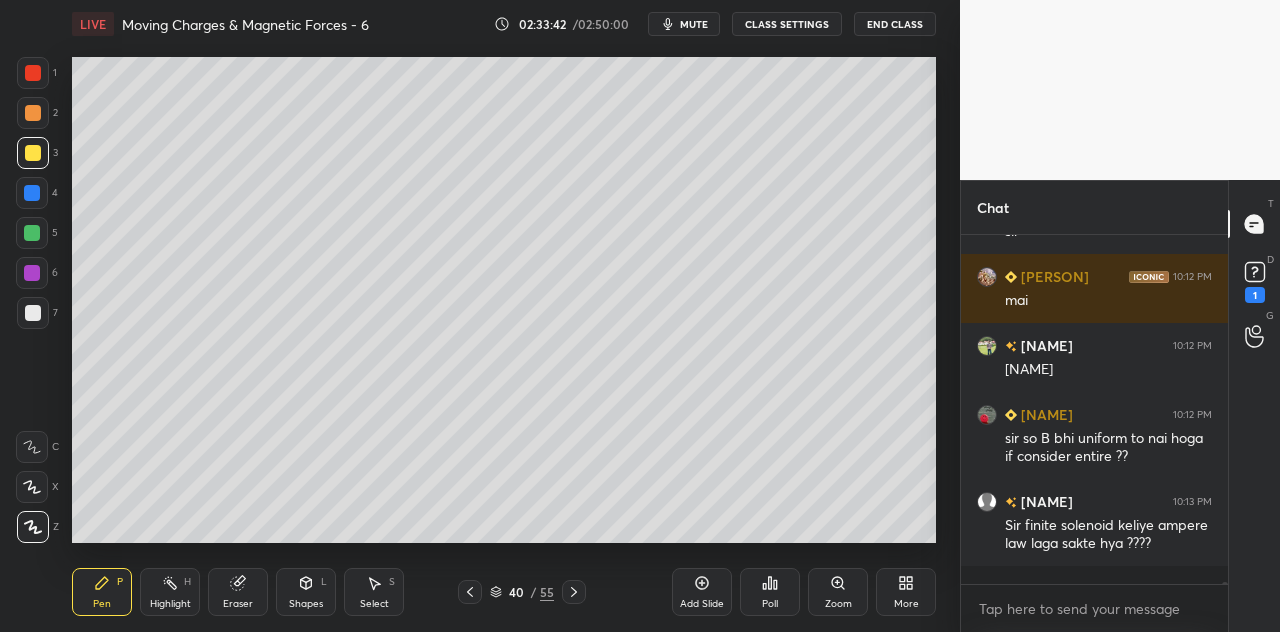 scroll, scrollTop: 55120, scrollLeft: 0, axis: vertical 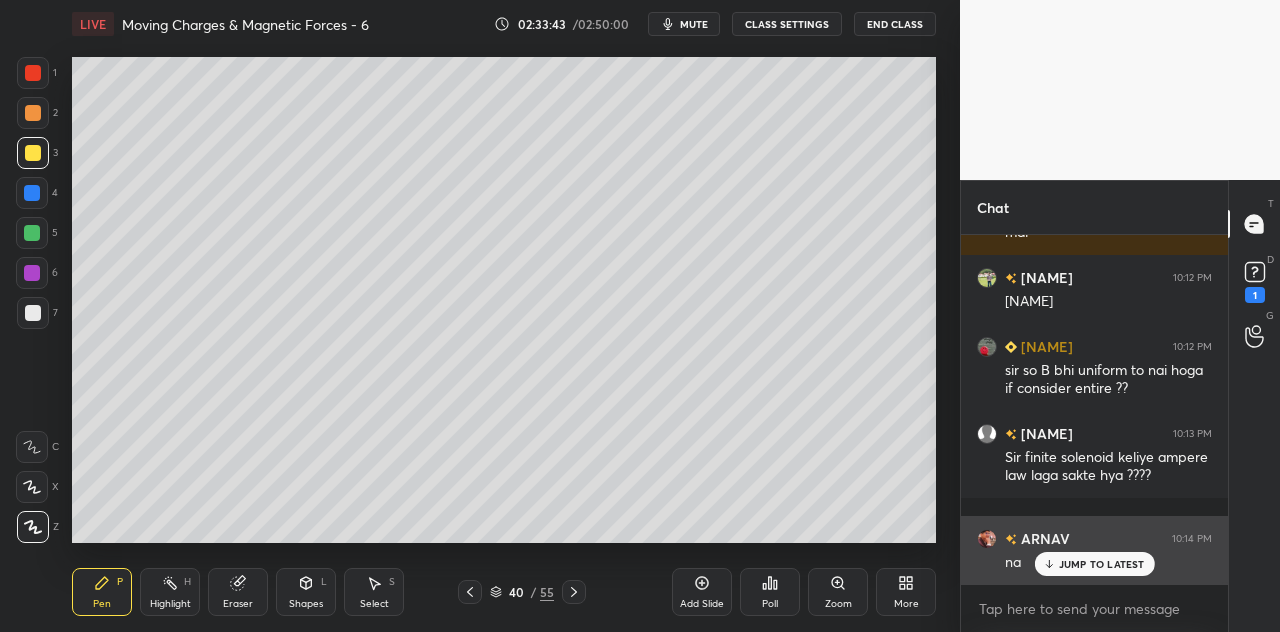 click on "JUMP TO LATEST" at bounding box center [1102, 564] 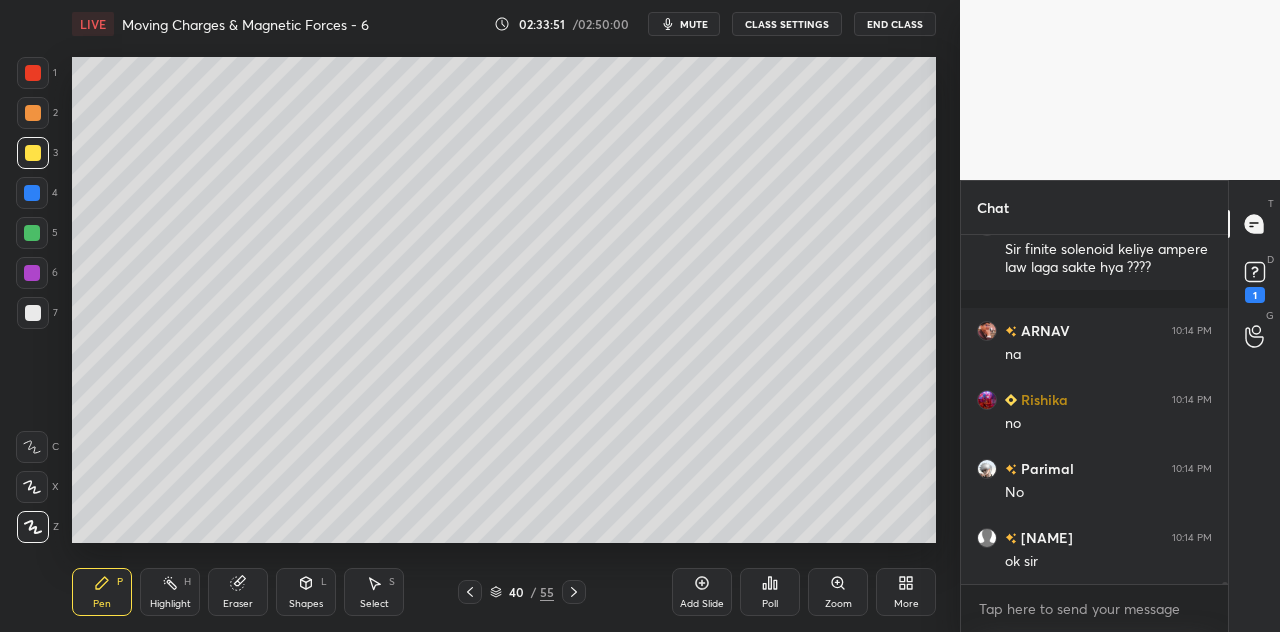 scroll, scrollTop: 55396, scrollLeft: 0, axis: vertical 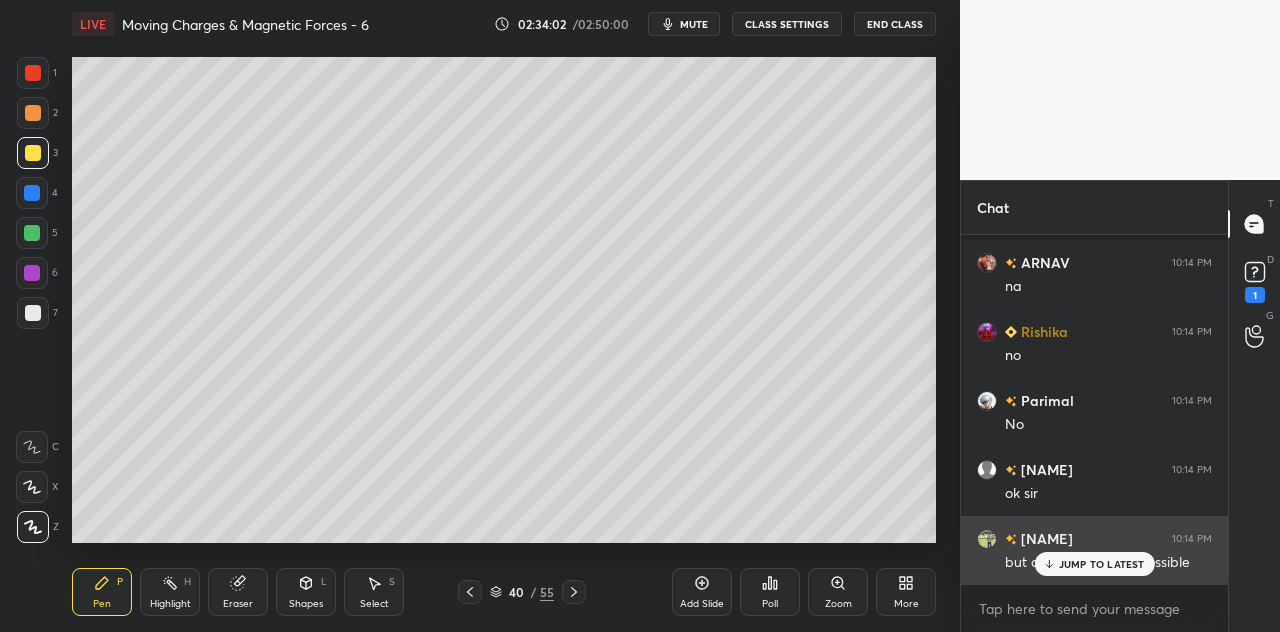 click on "JUMP TO LATEST" at bounding box center (1102, 564) 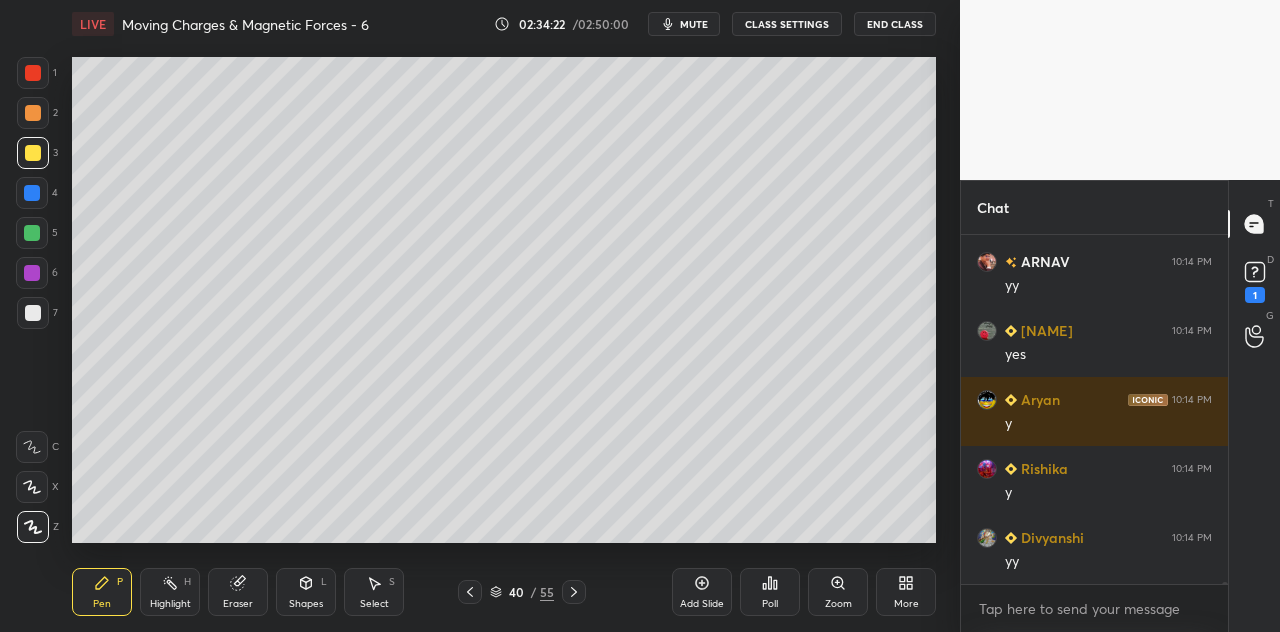 scroll, scrollTop: 55810, scrollLeft: 0, axis: vertical 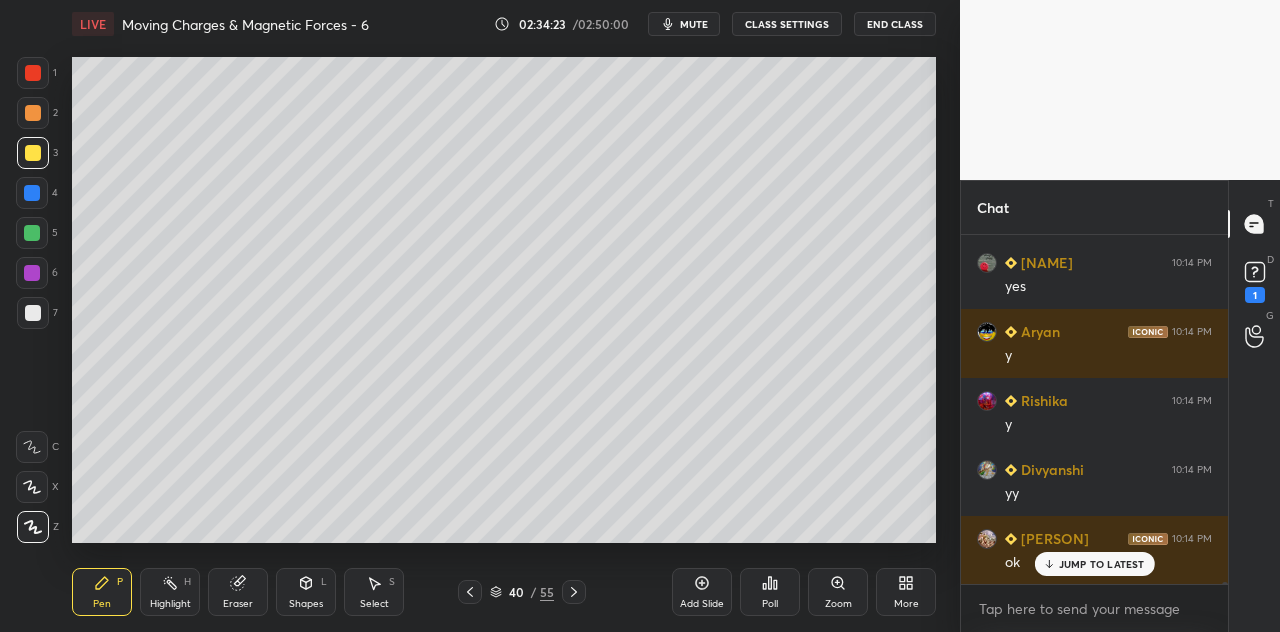 click at bounding box center [33, 73] 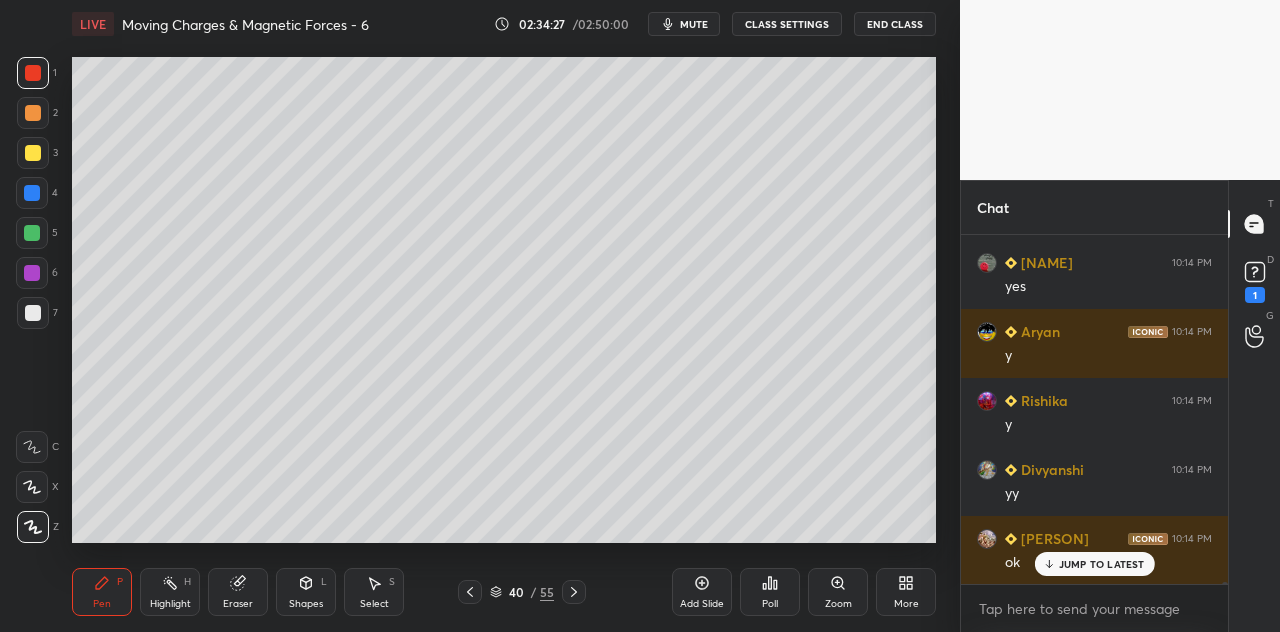 click at bounding box center [33, 313] 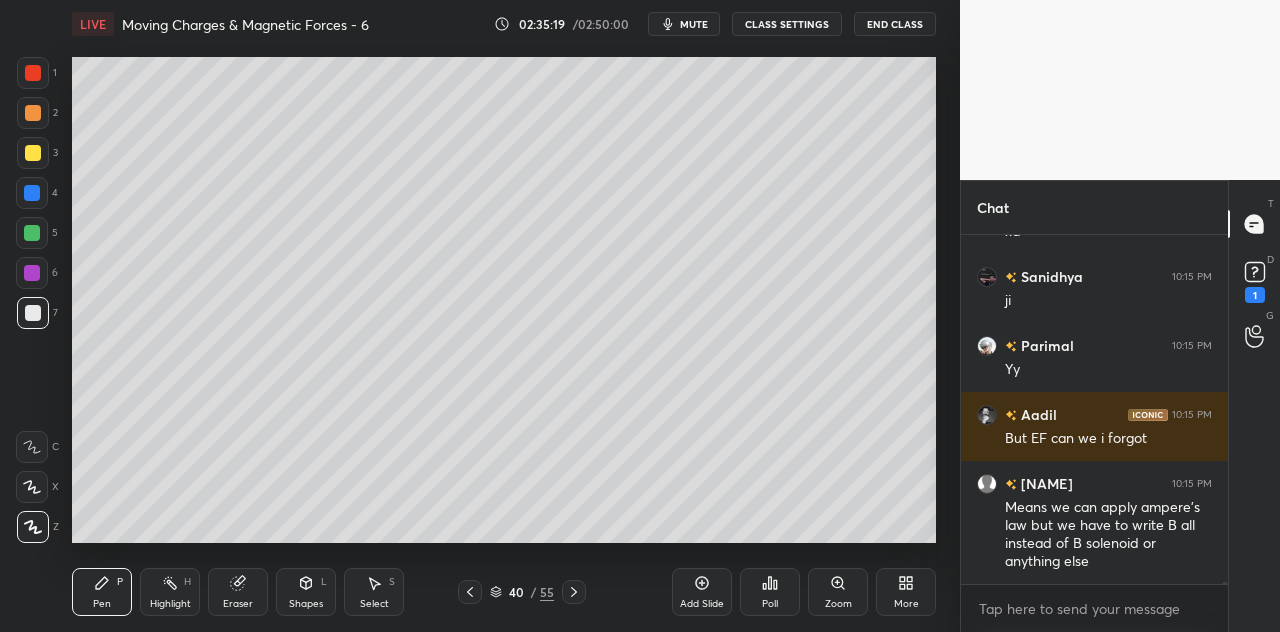 scroll, scrollTop: 56506, scrollLeft: 0, axis: vertical 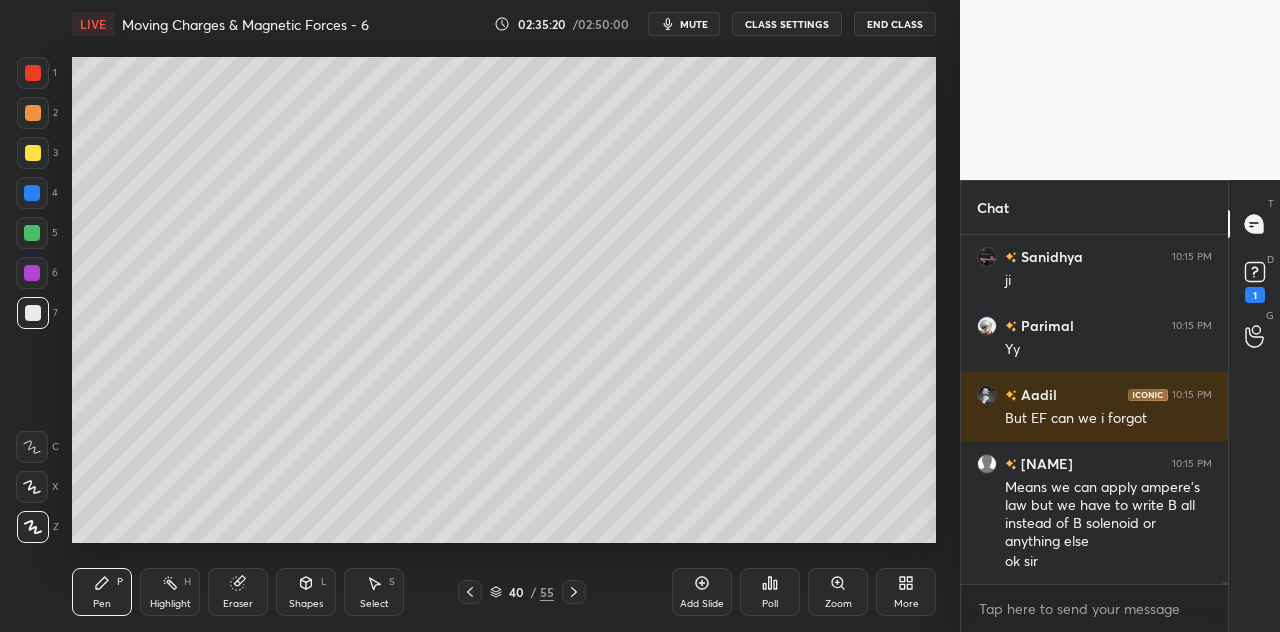 click 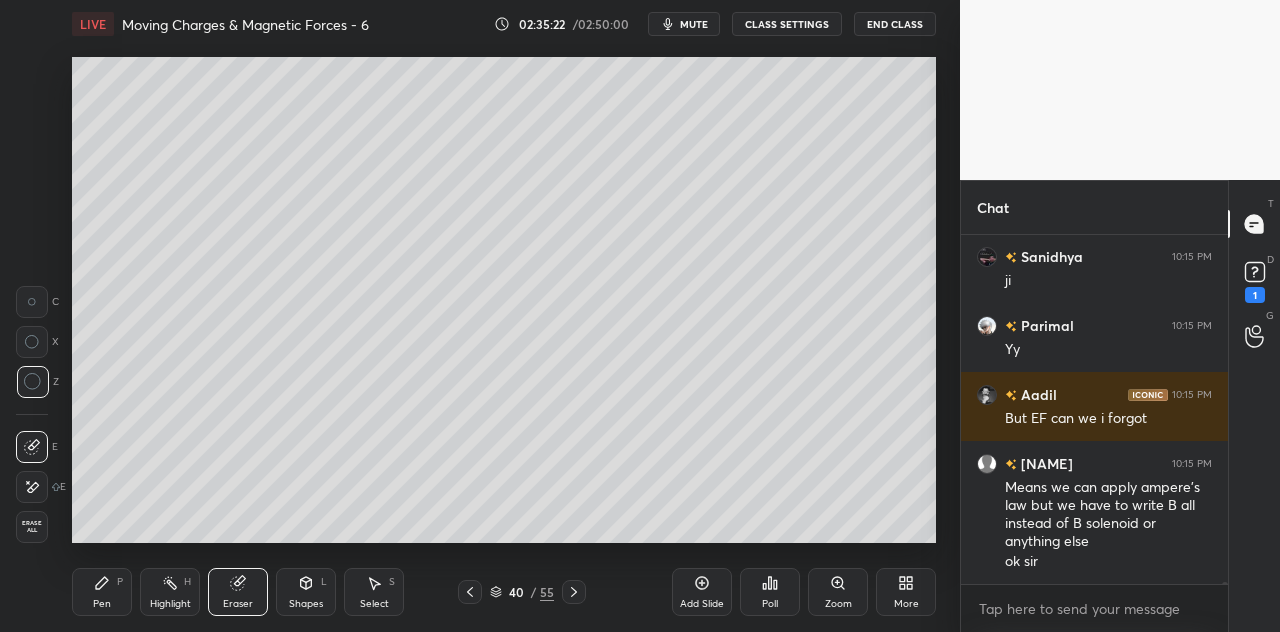 click 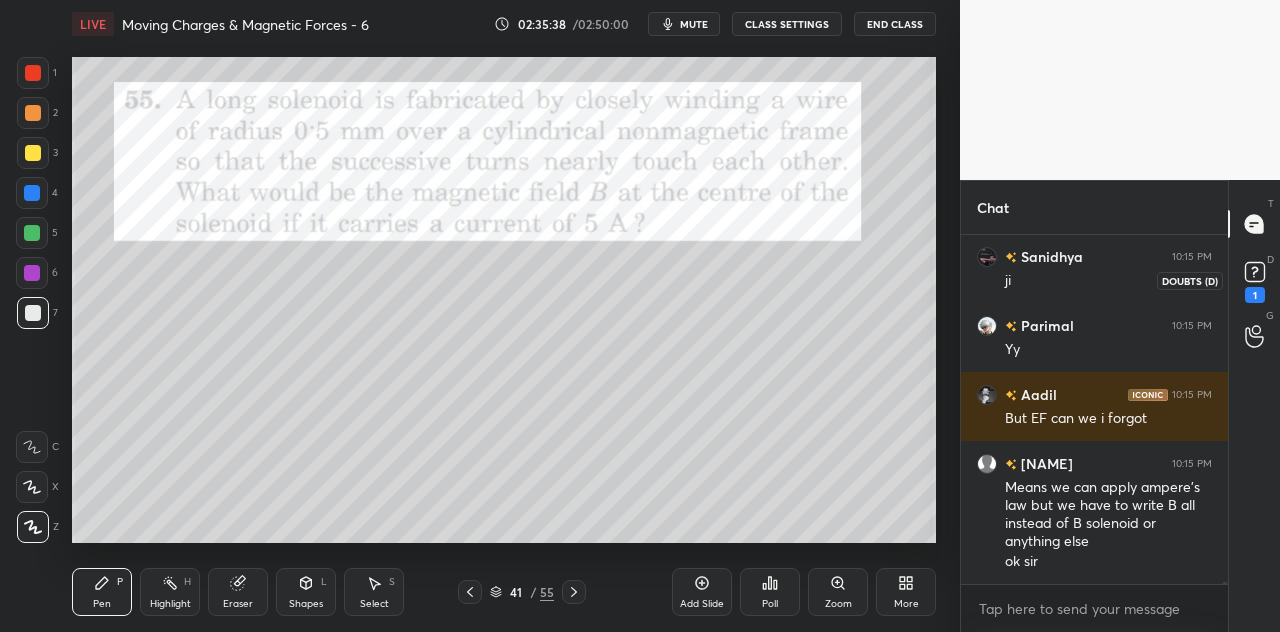 click 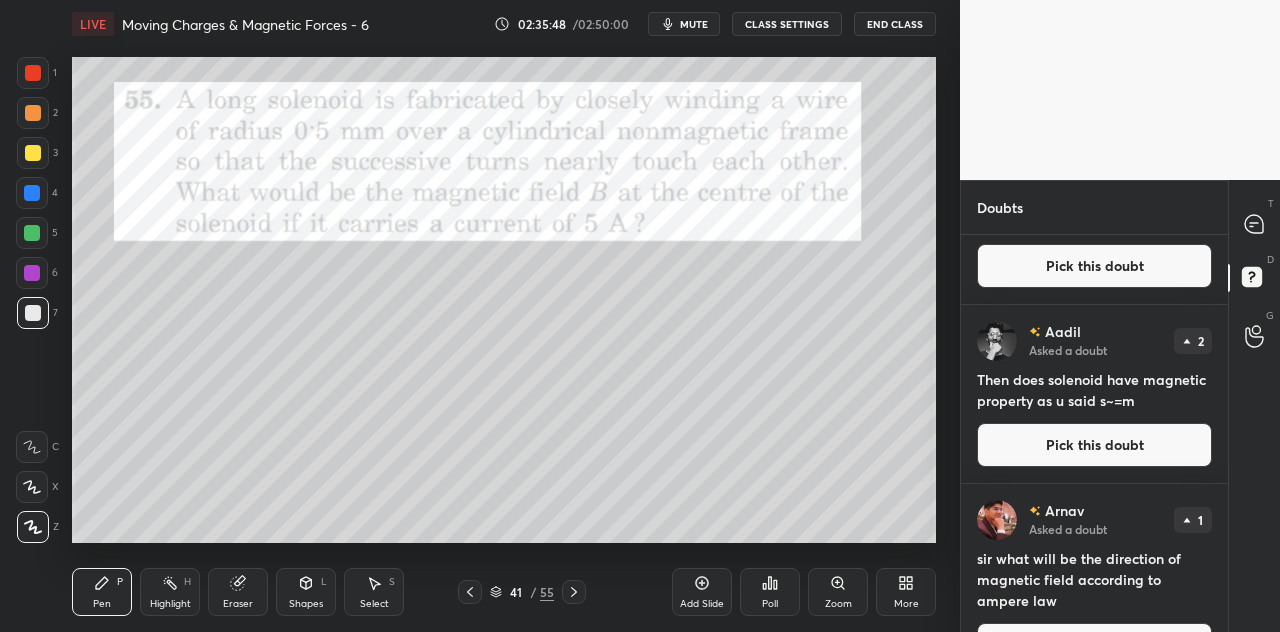 scroll, scrollTop: 740, scrollLeft: 0, axis: vertical 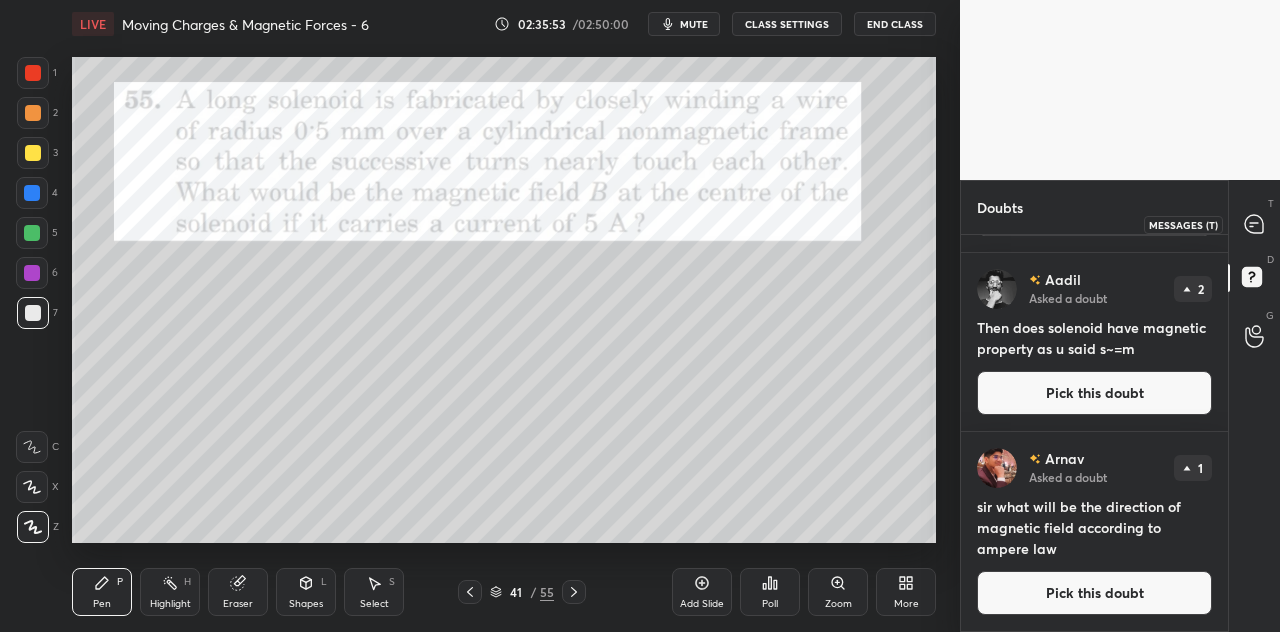 click 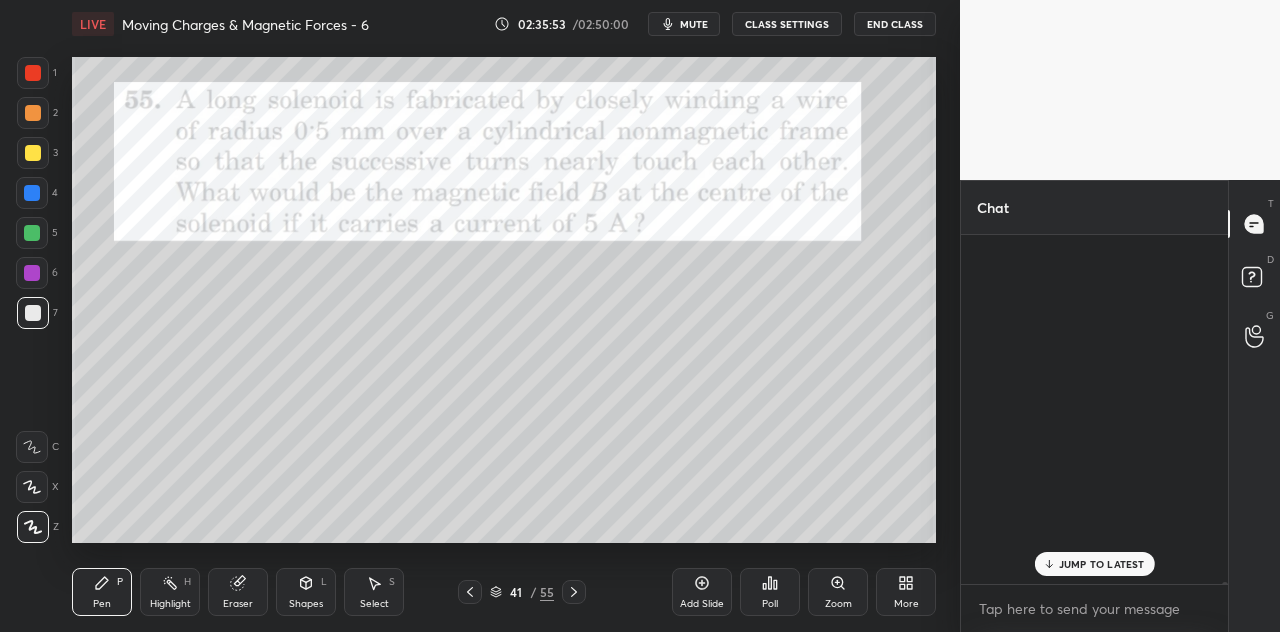 scroll, scrollTop: 56828, scrollLeft: 0, axis: vertical 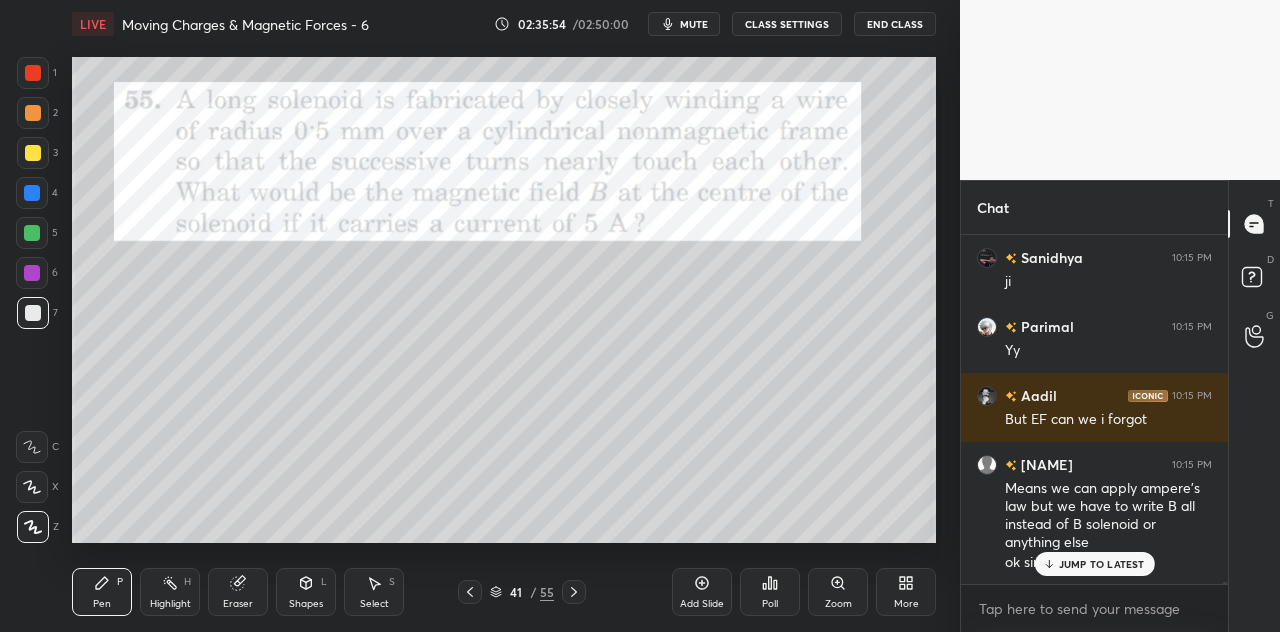 click on "JUMP TO LATEST" at bounding box center (1102, 564) 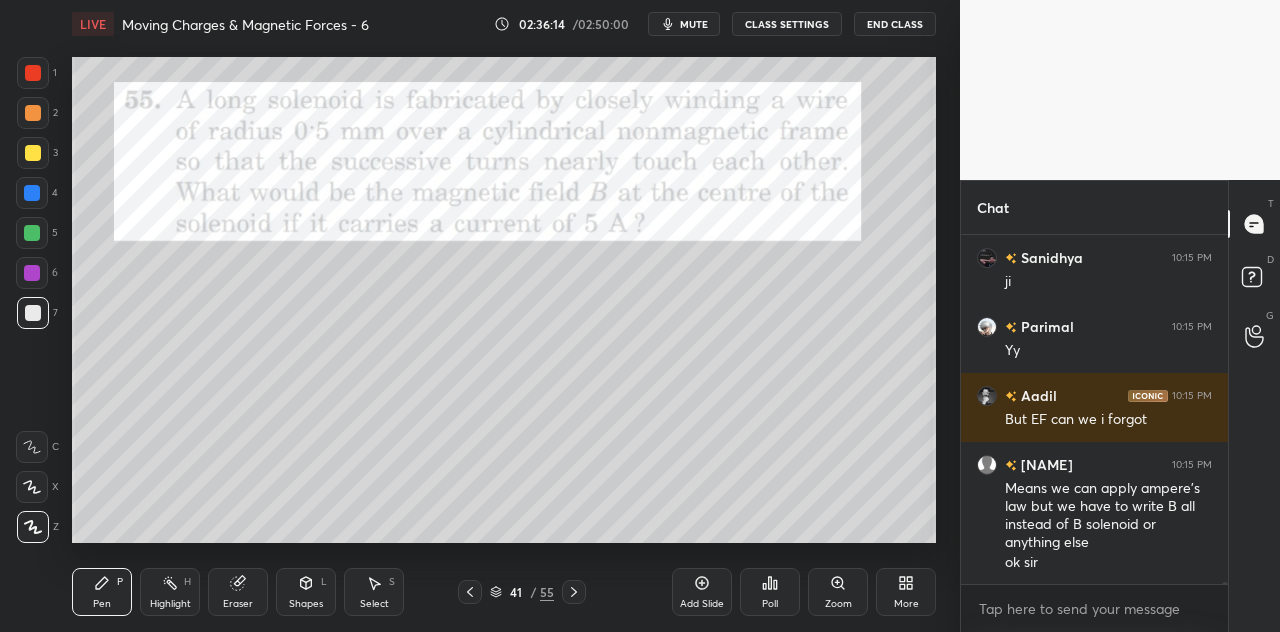 click 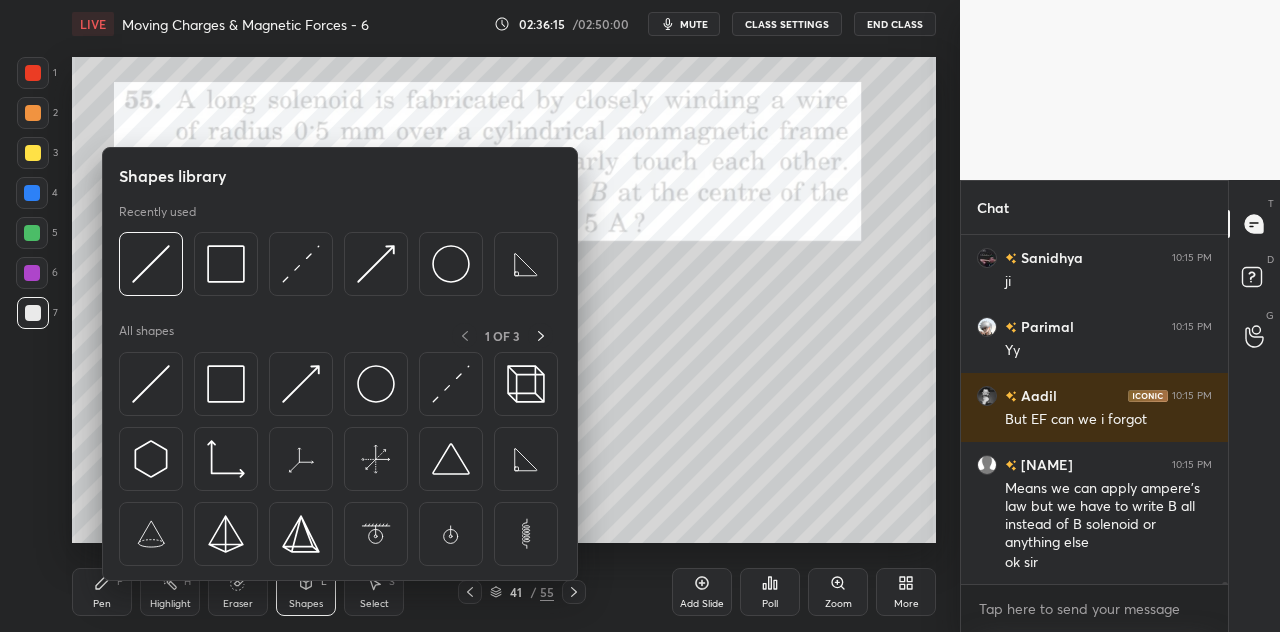 click on "Shapes L" at bounding box center (306, 592) 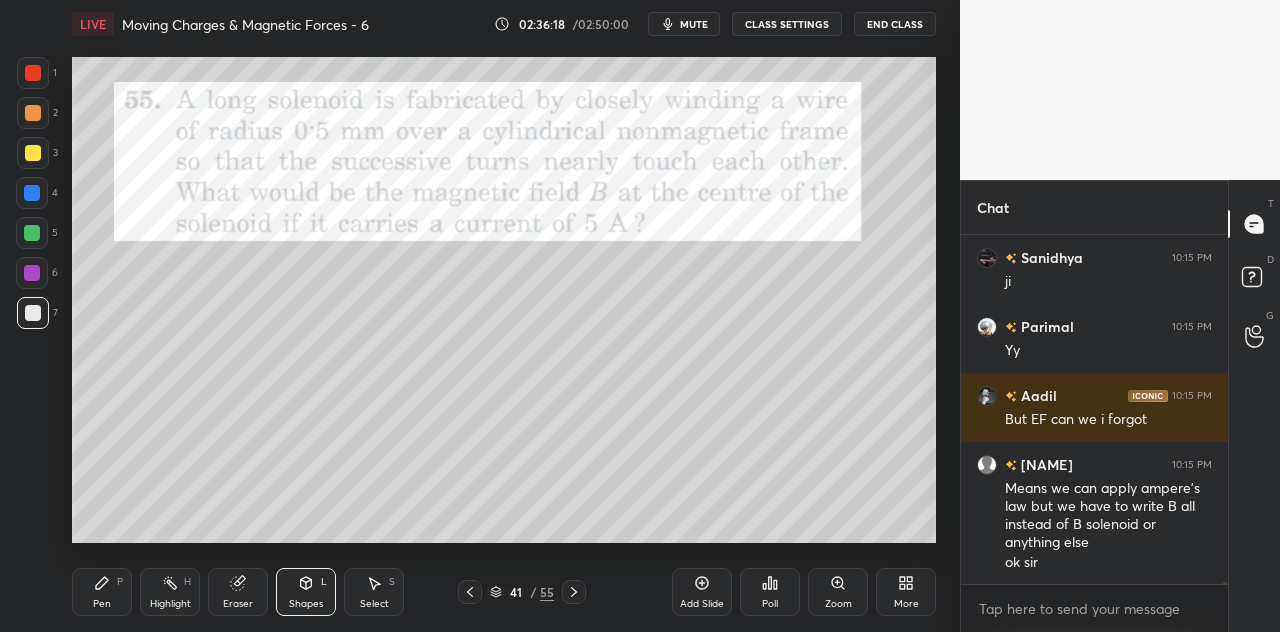 click 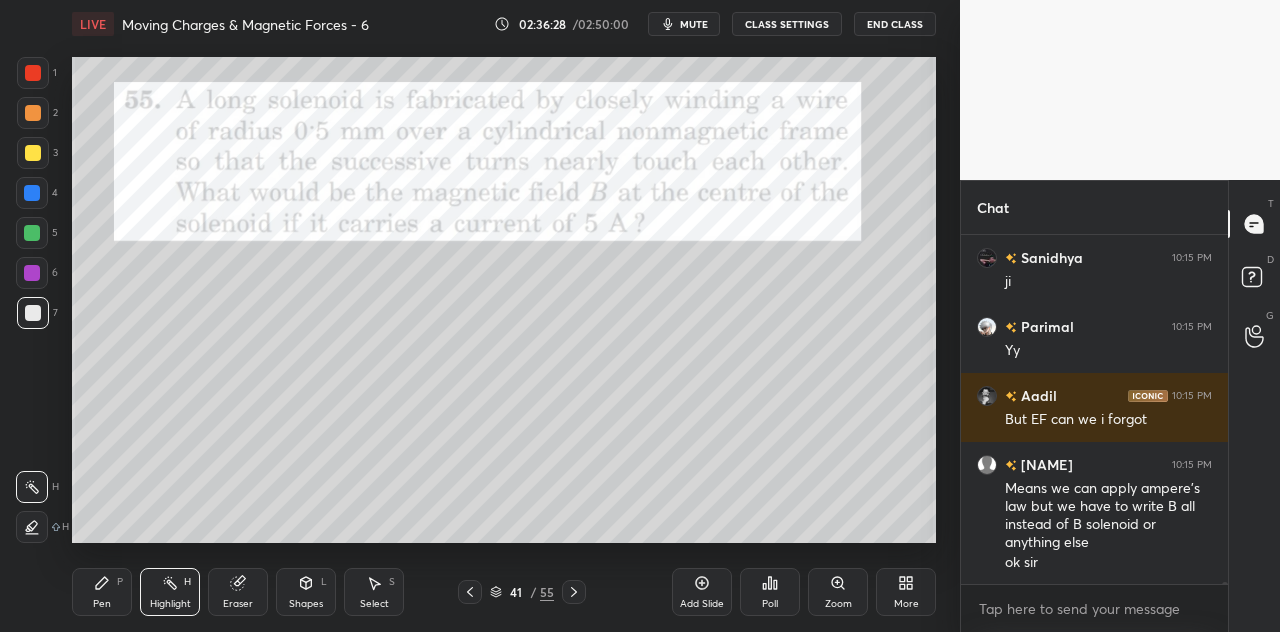 click at bounding box center (33, 73) 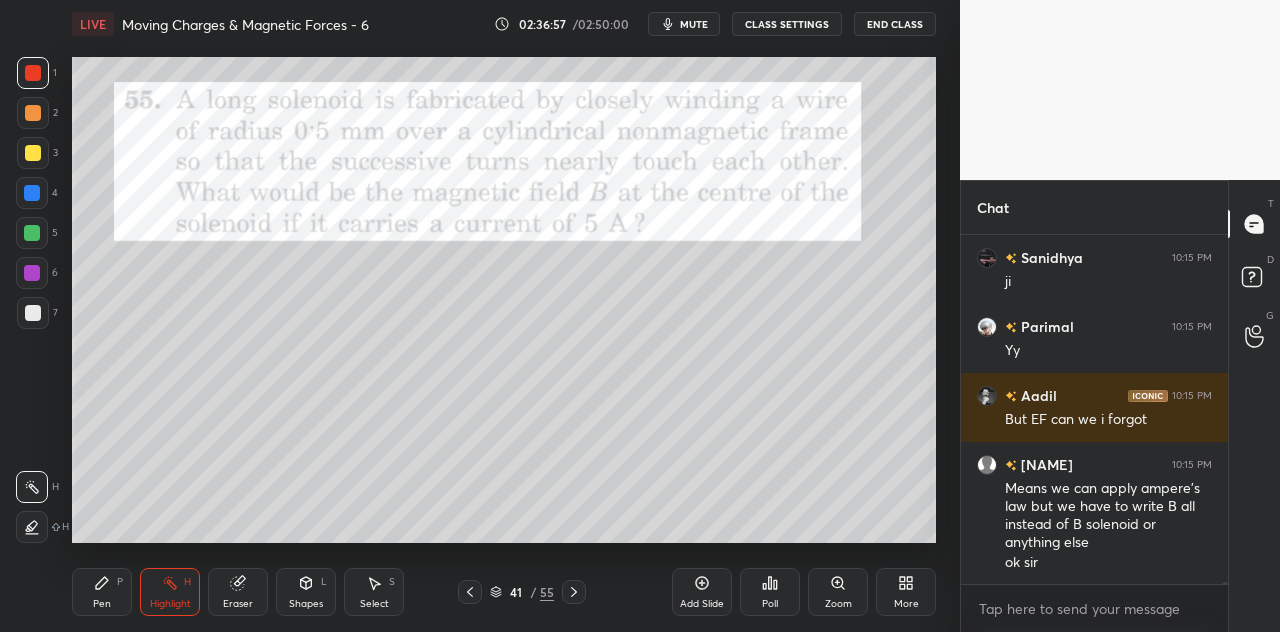 click 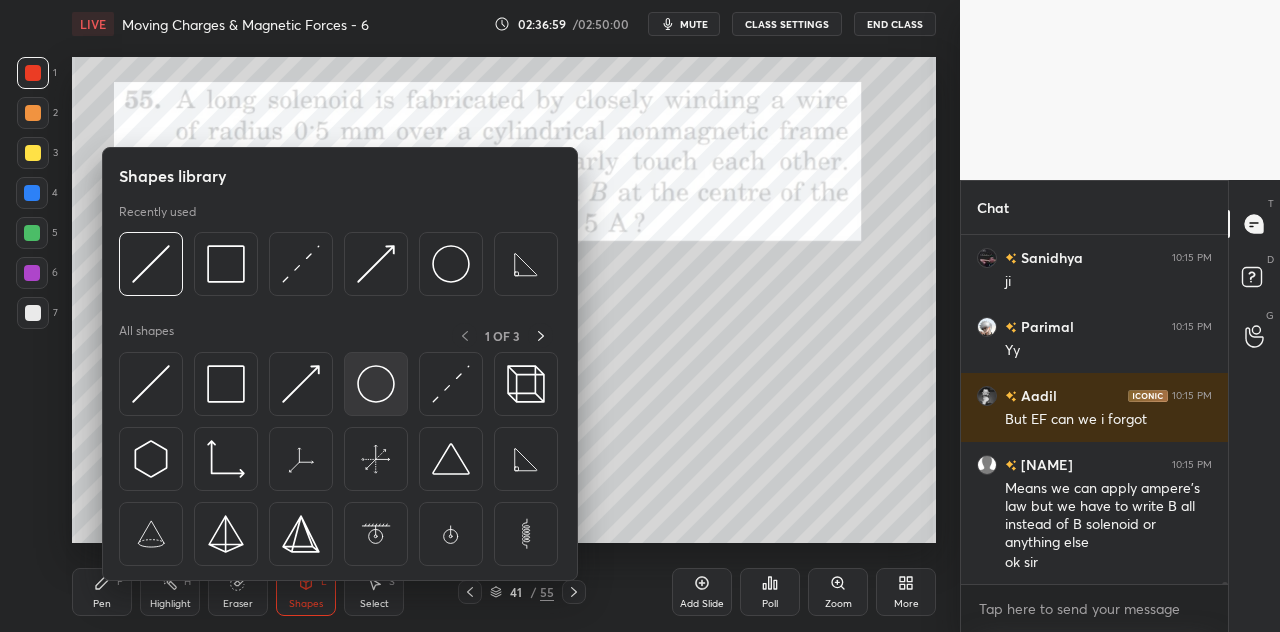 click at bounding box center [376, 384] 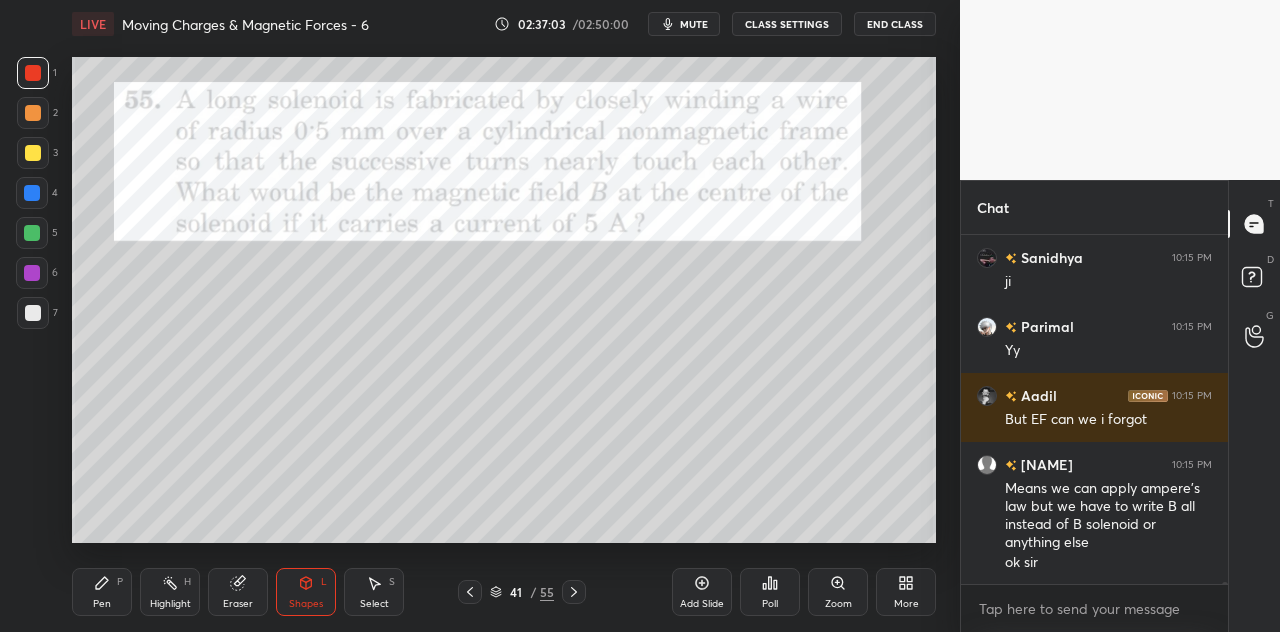 click on "Highlight H" at bounding box center (170, 592) 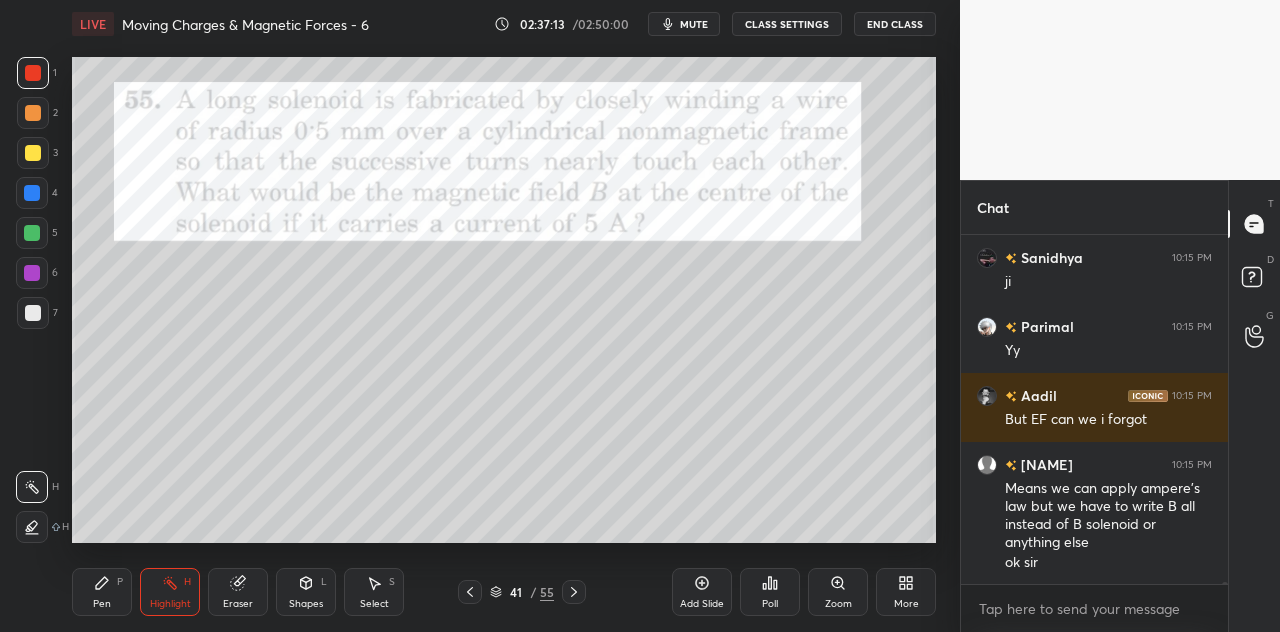 click 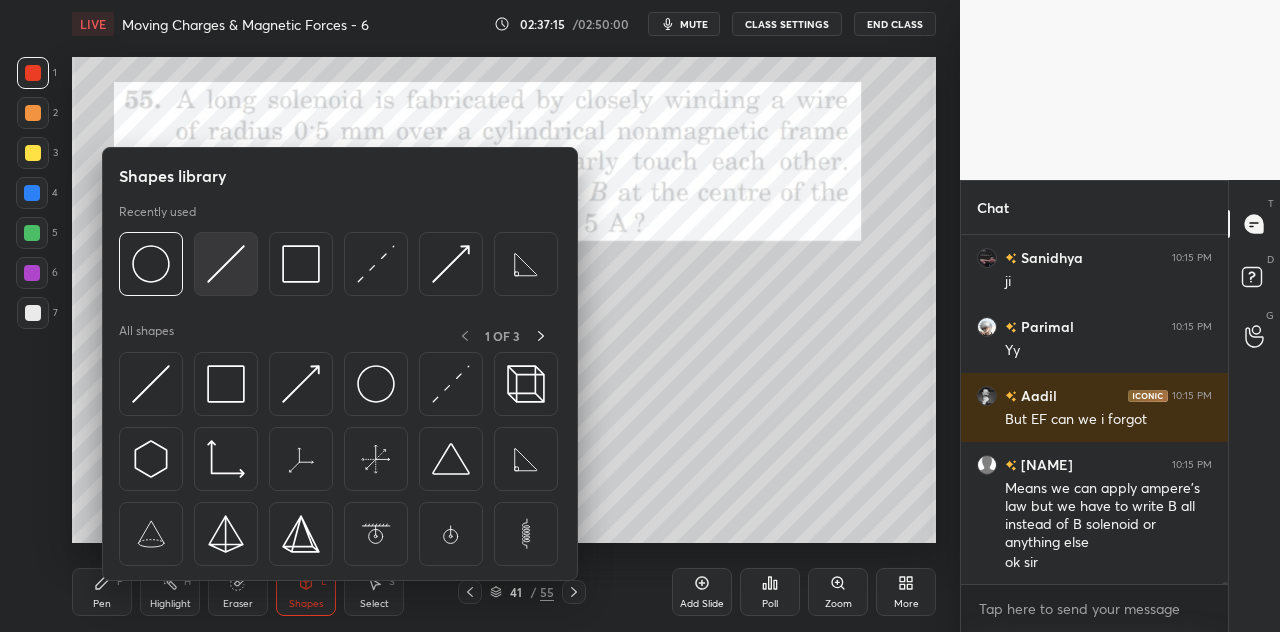 click at bounding box center (226, 264) 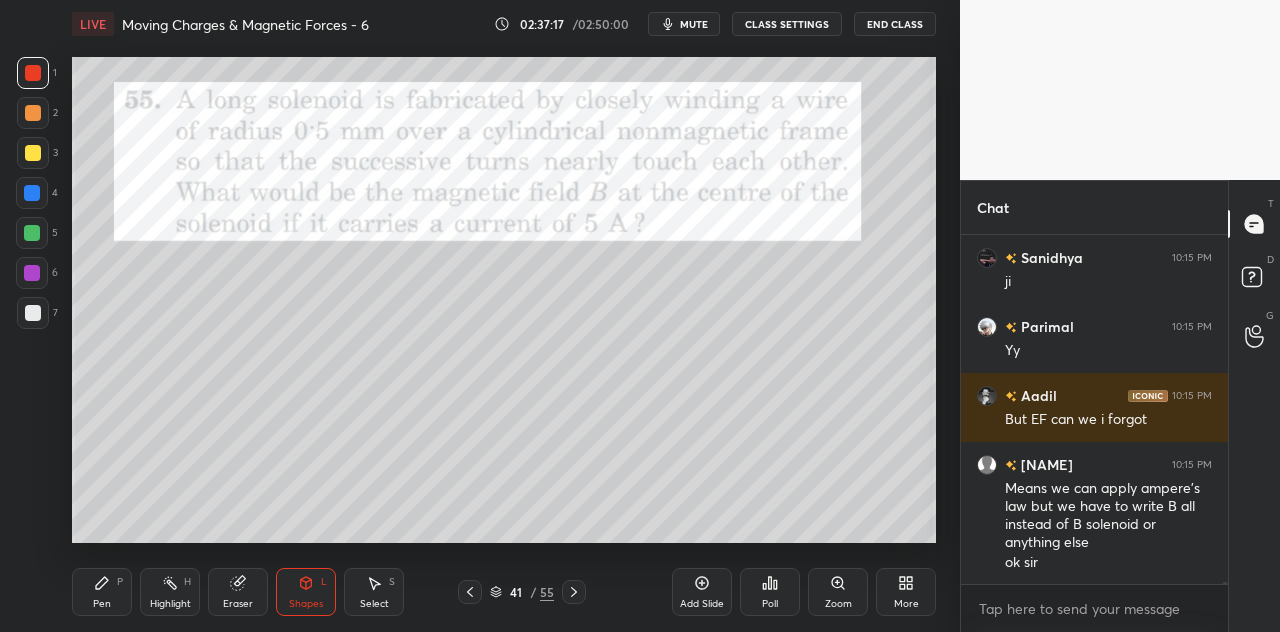 click at bounding box center (32, 193) 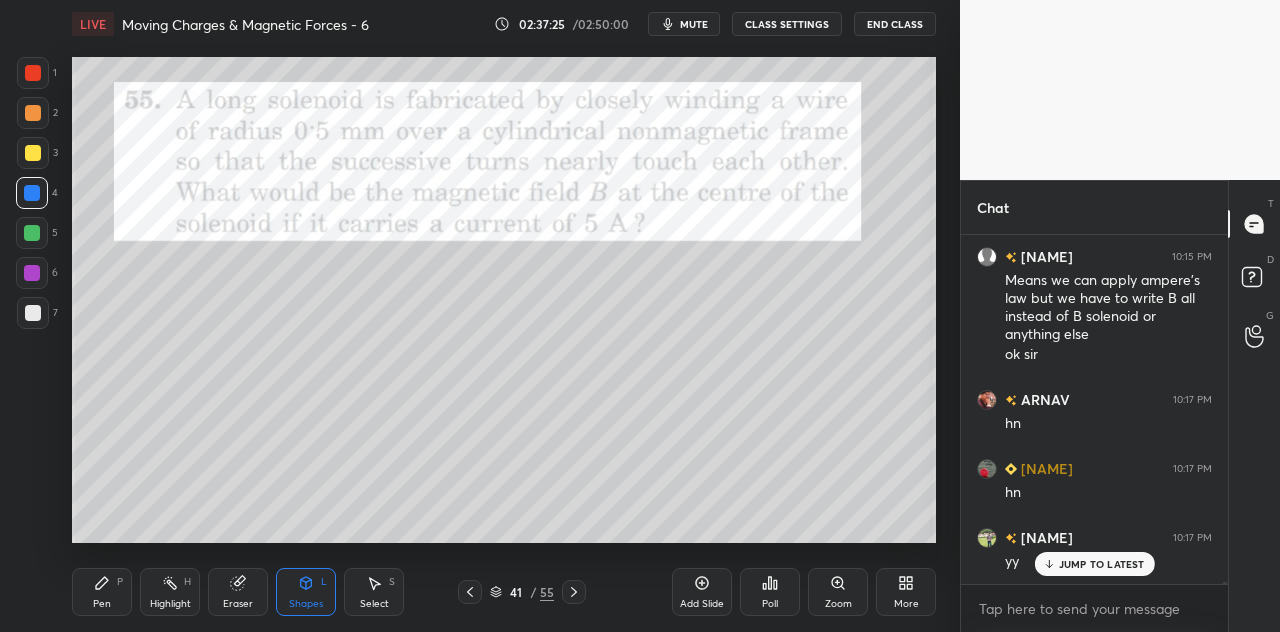 scroll, scrollTop: 57104, scrollLeft: 0, axis: vertical 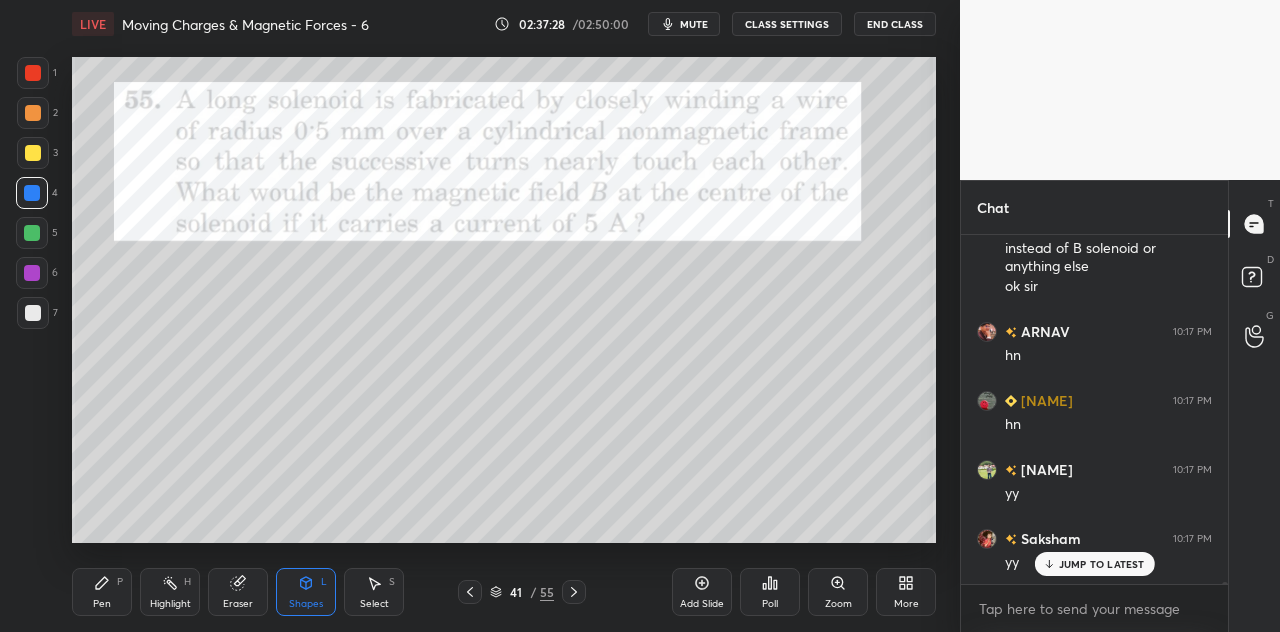 click 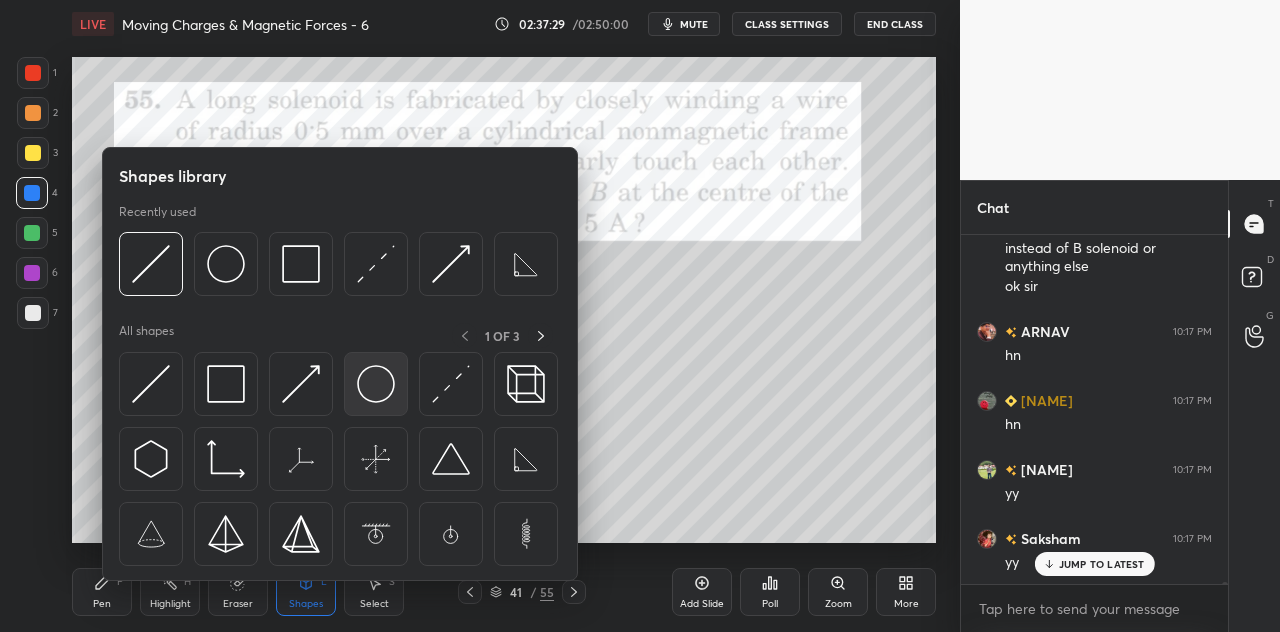 click at bounding box center (376, 384) 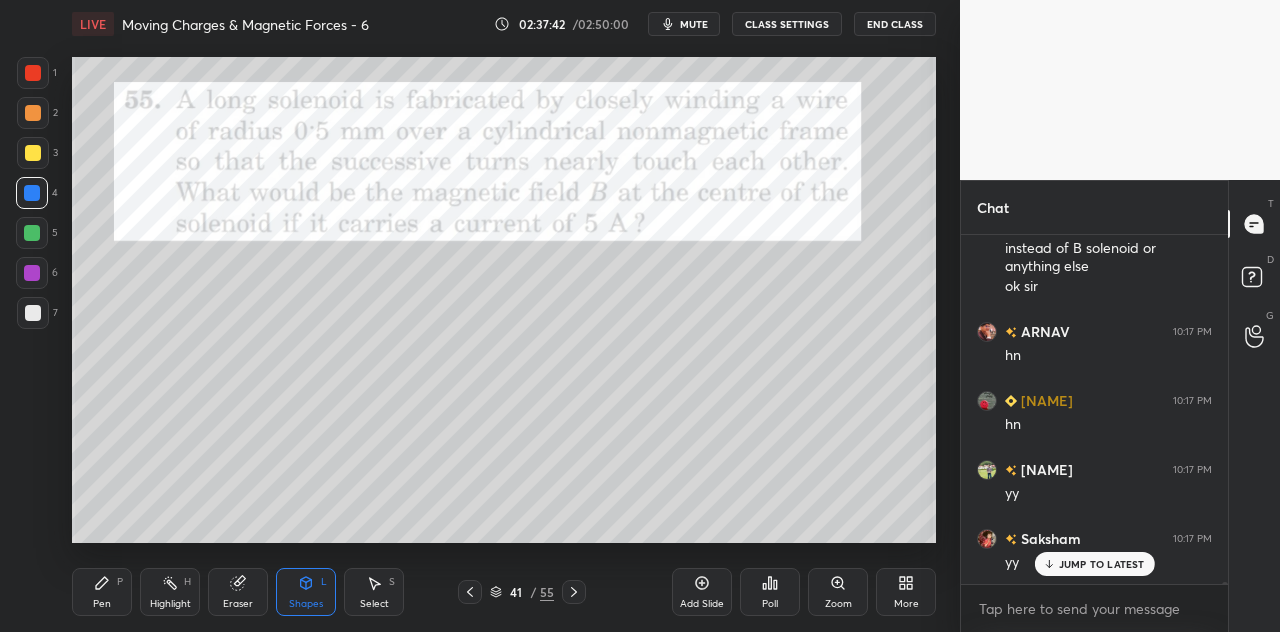 click on "Pen P" at bounding box center [102, 592] 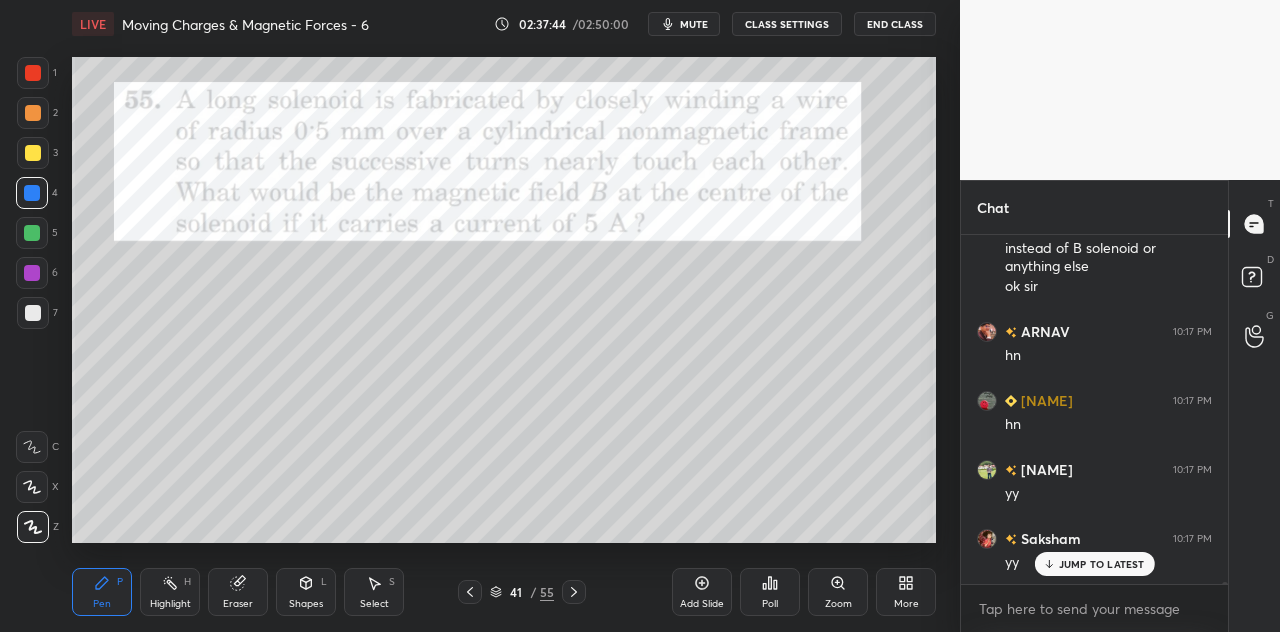 click at bounding box center (33, 153) 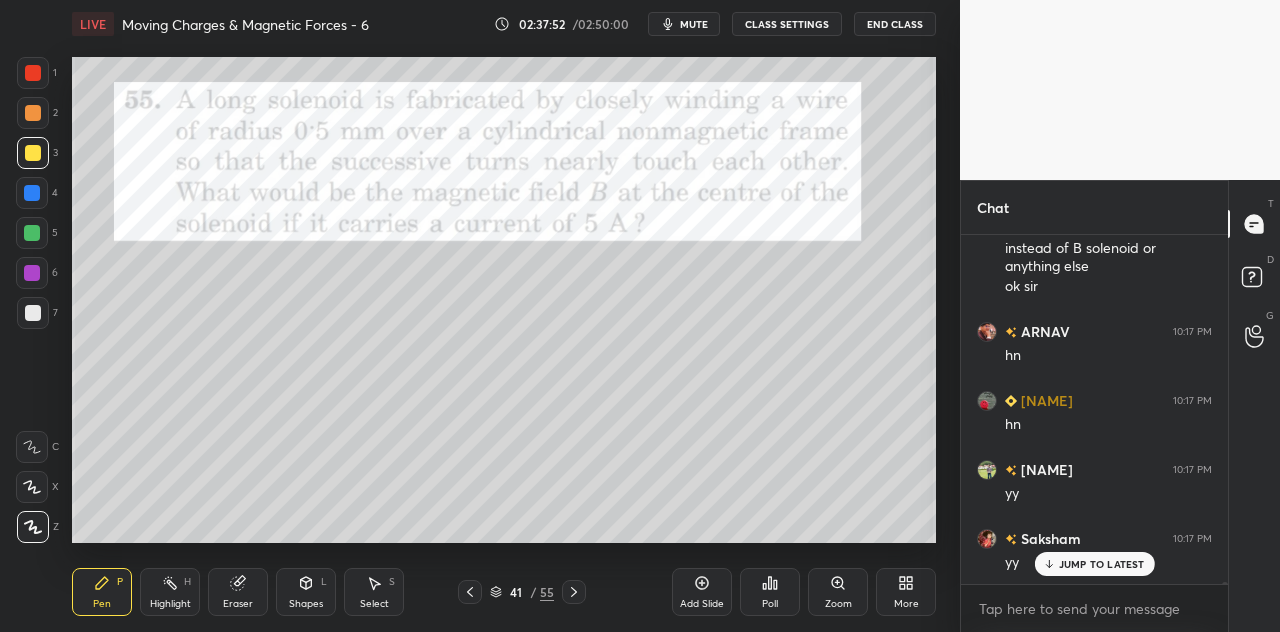 click on "Eraser" at bounding box center [238, 604] 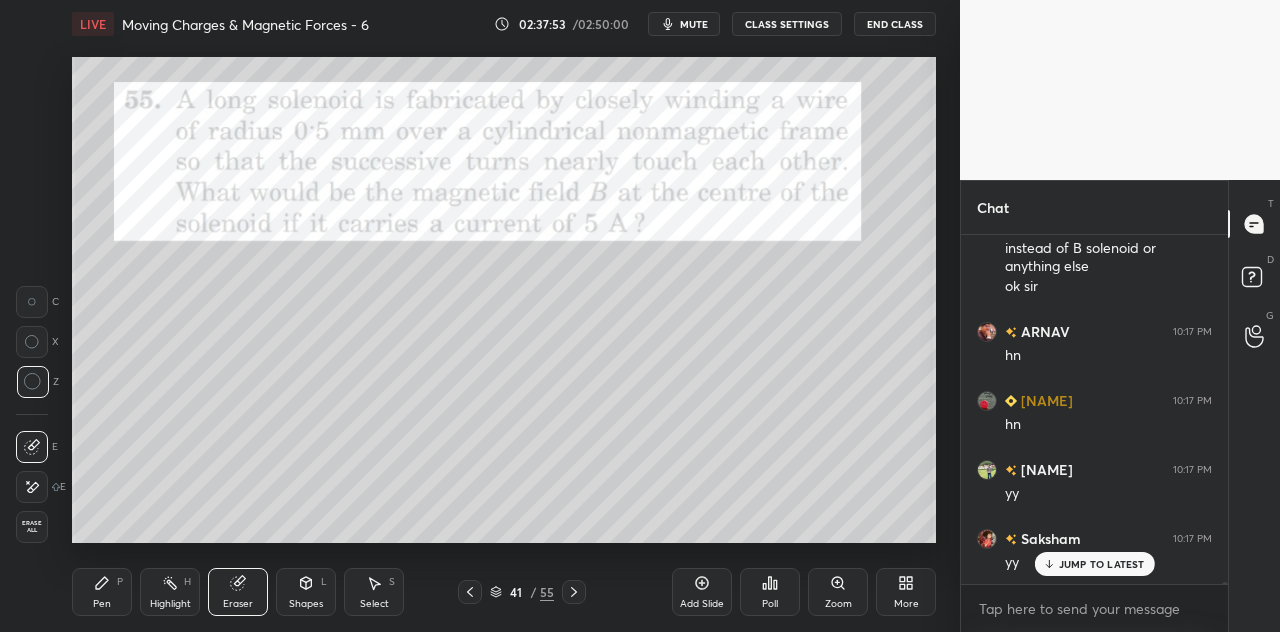 click on "Eraser" at bounding box center [238, 604] 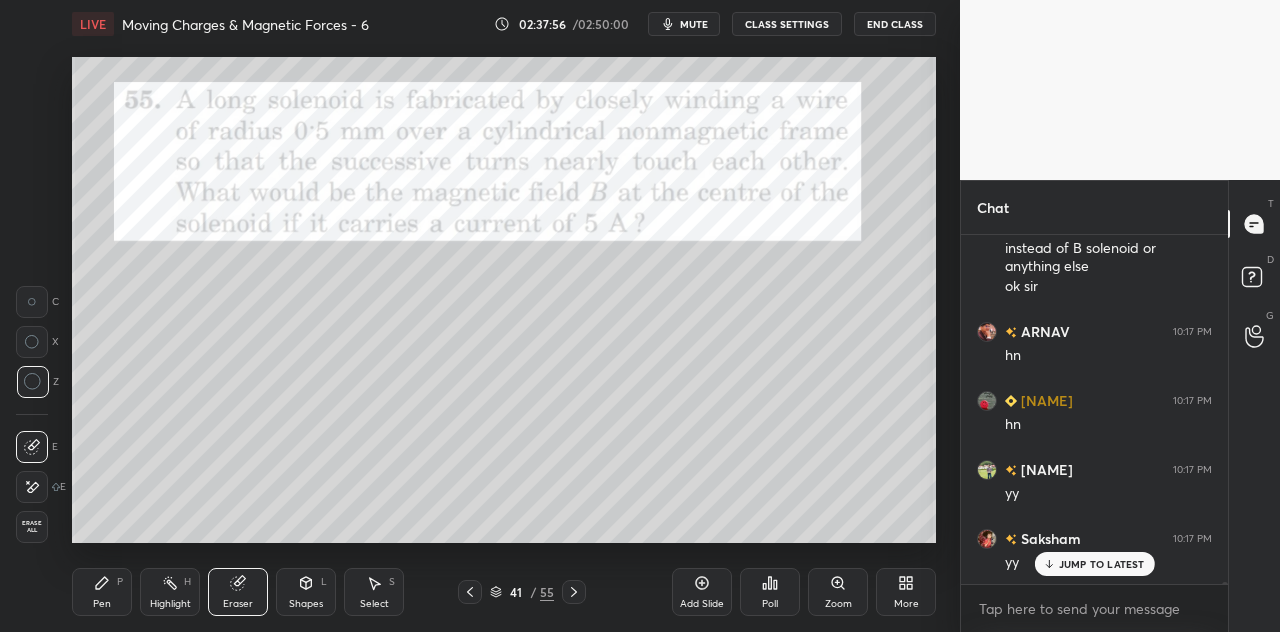 click on "Highlight H" at bounding box center (170, 592) 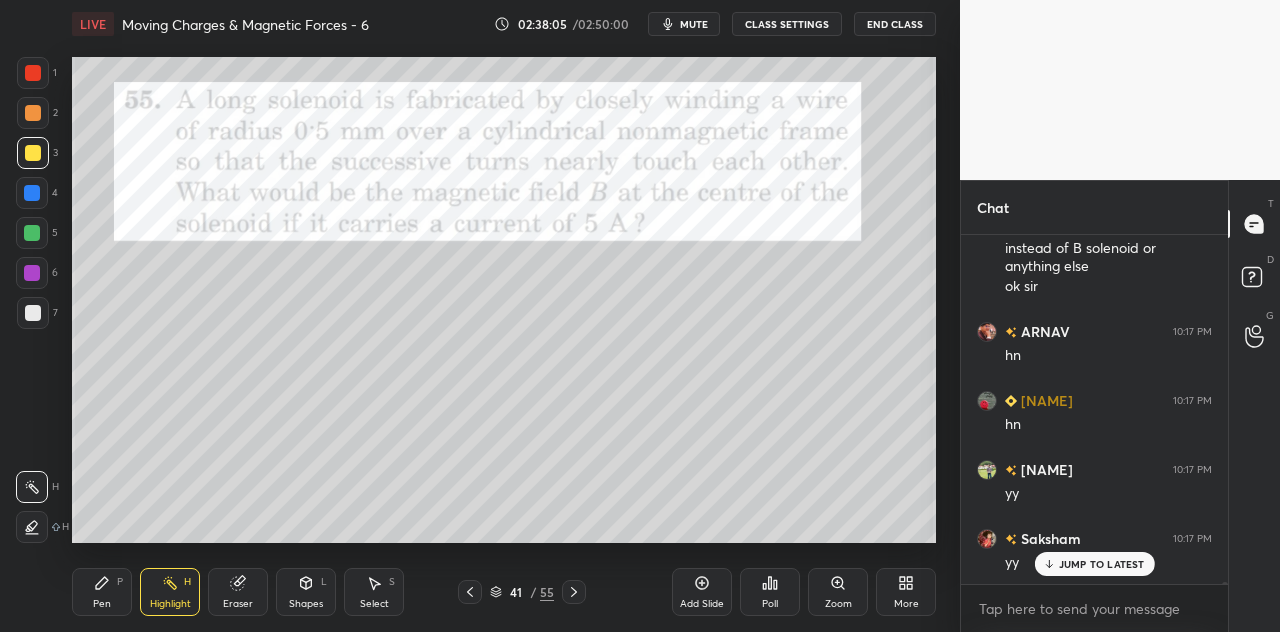 scroll, scrollTop: 57174, scrollLeft: 0, axis: vertical 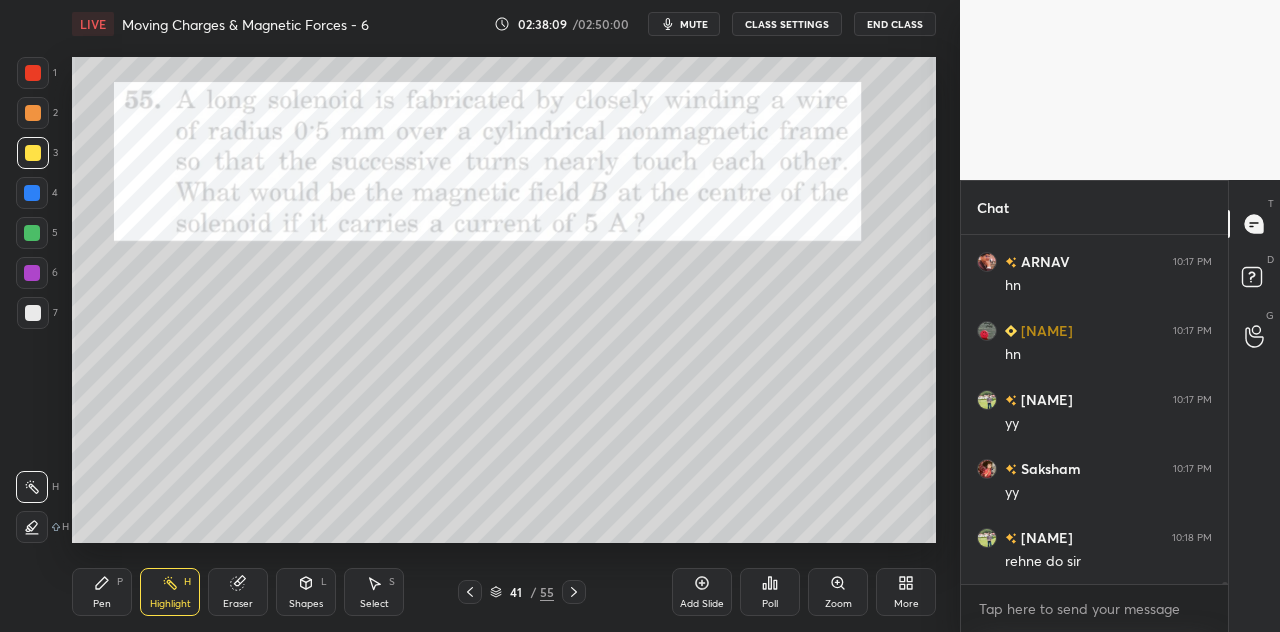 click on "Shapes L" at bounding box center (306, 592) 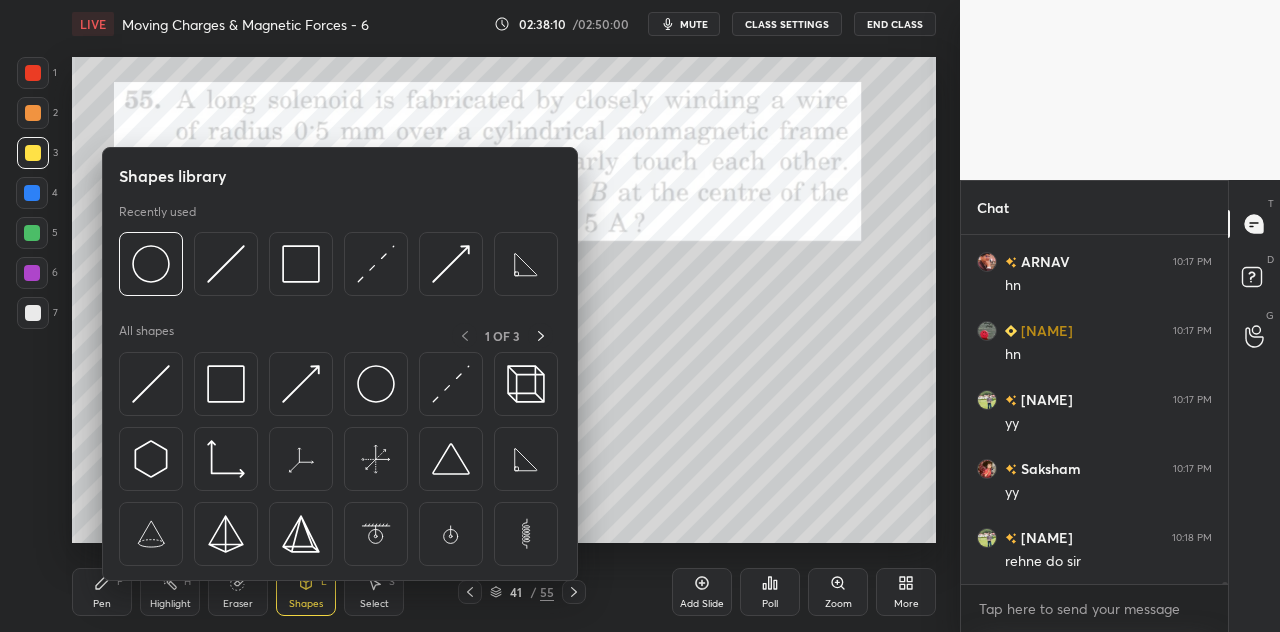 click on "Pen" at bounding box center (102, 604) 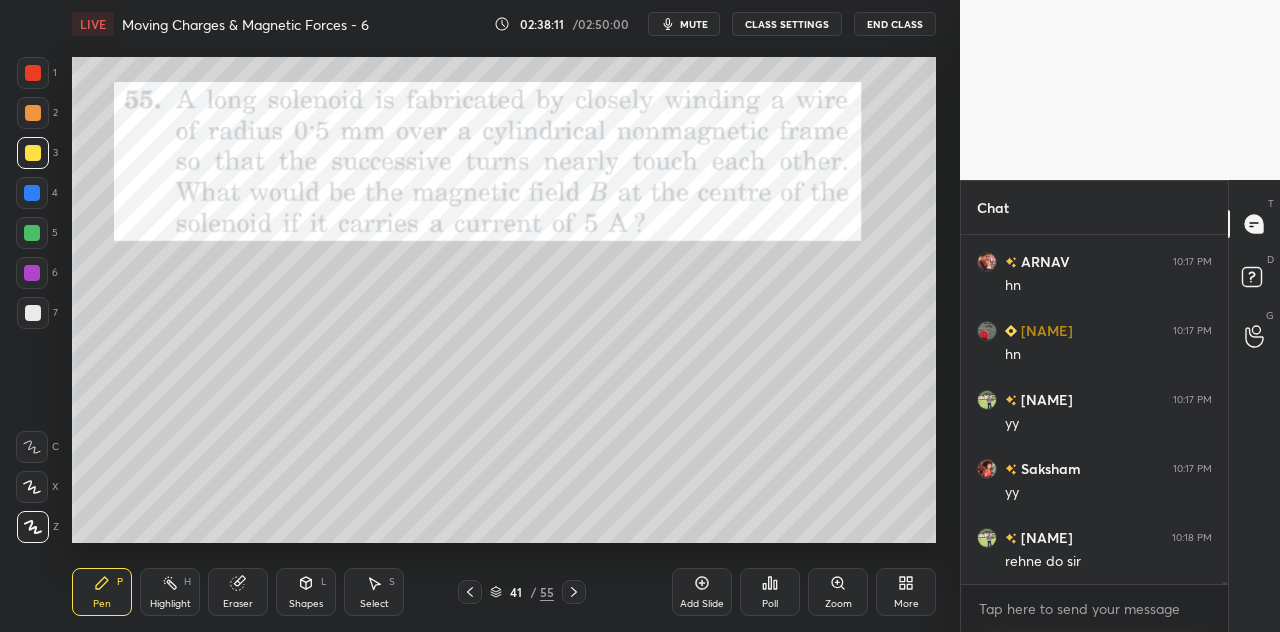 scroll, scrollTop: 57242, scrollLeft: 0, axis: vertical 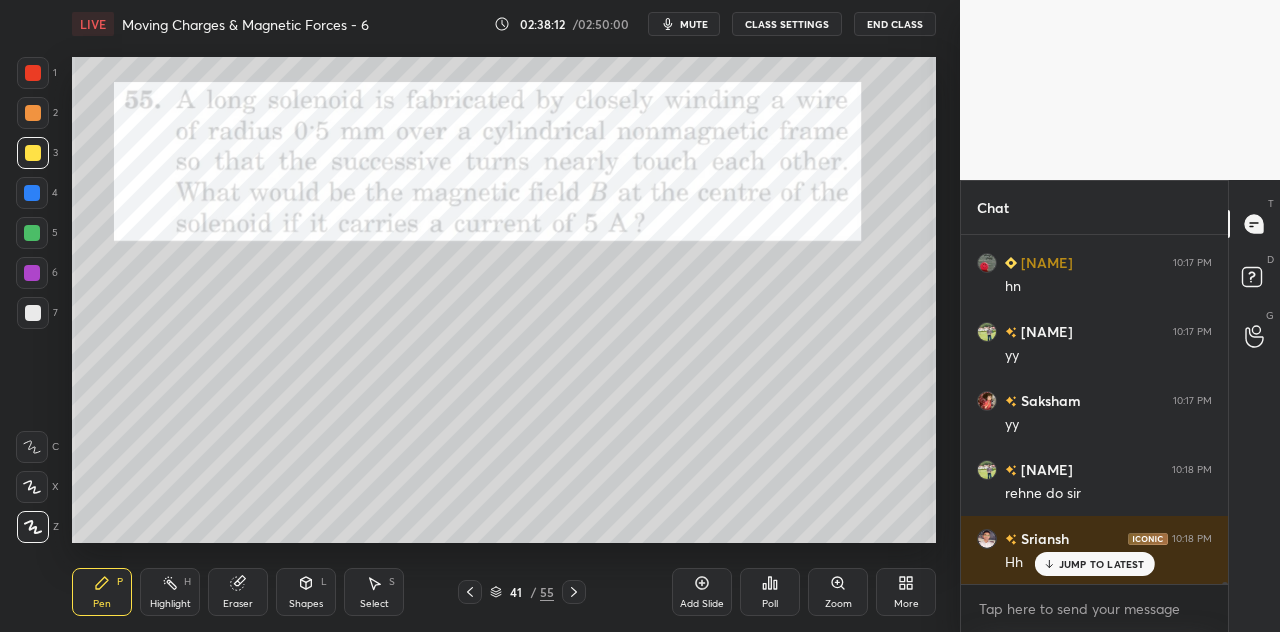 click on "Highlight H" at bounding box center [170, 592] 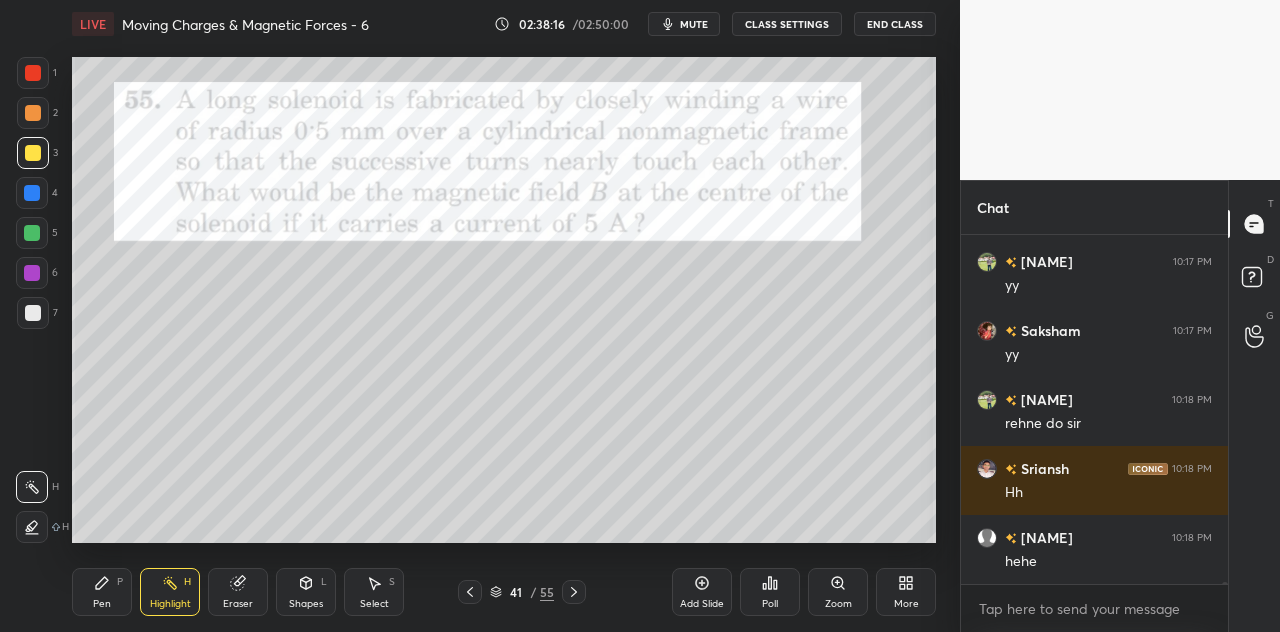 scroll, scrollTop: 57380, scrollLeft: 0, axis: vertical 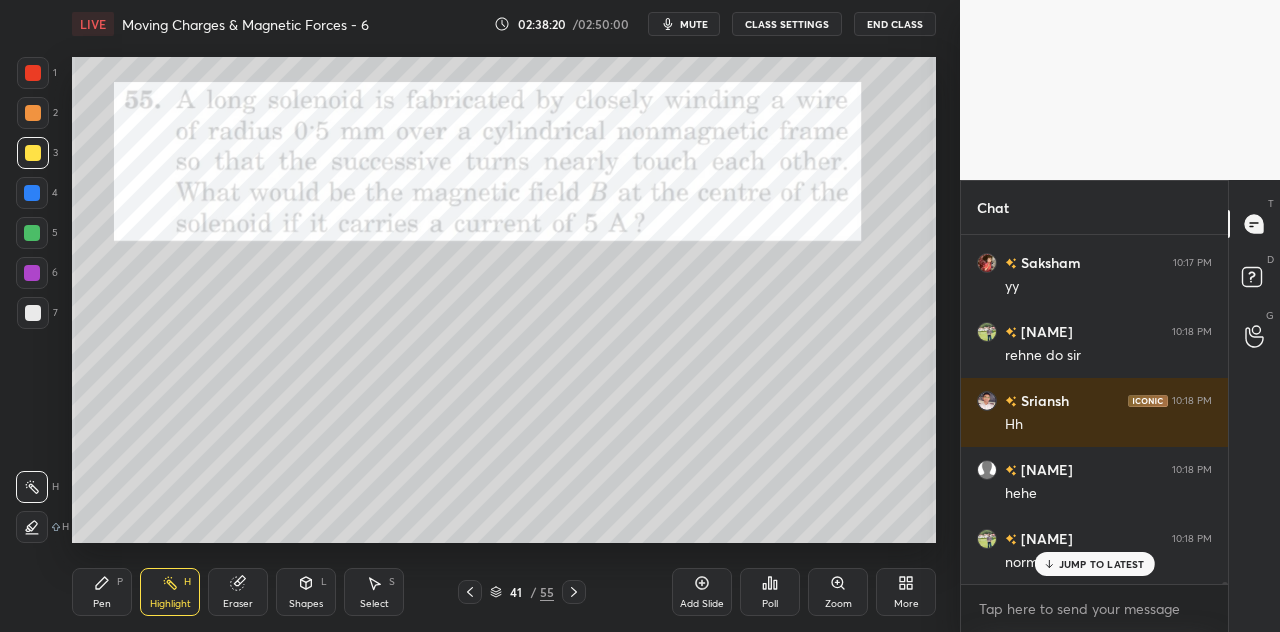 click at bounding box center (33, 73) 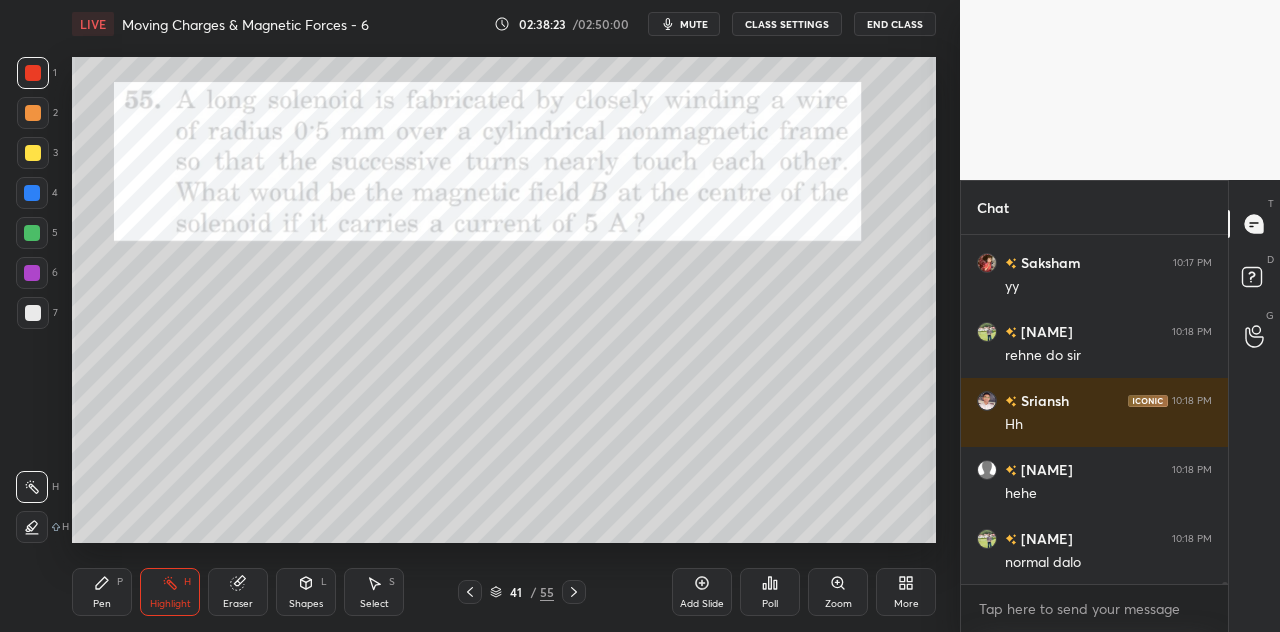 scroll, scrollTop: 57450, scrollLeft: 0, axis: vertical 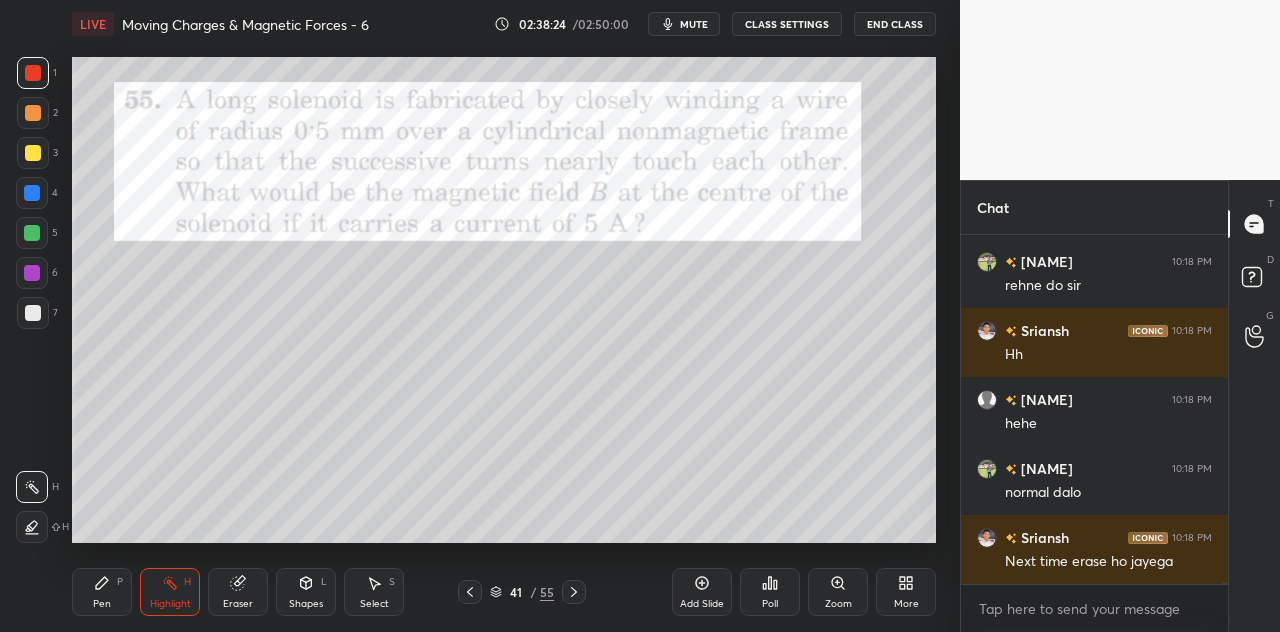 click on "Shapes L" at bounding box center (306, 592) 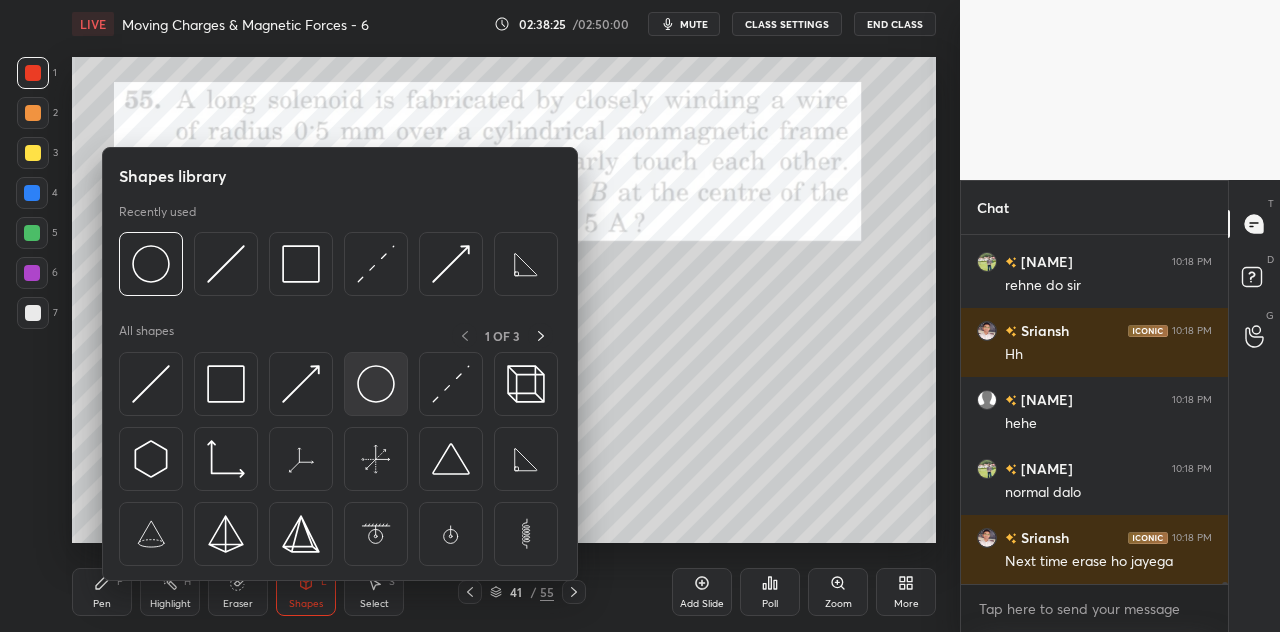 scroll, scrollTop: 57518, scrollLeft: 0, axis: vertical 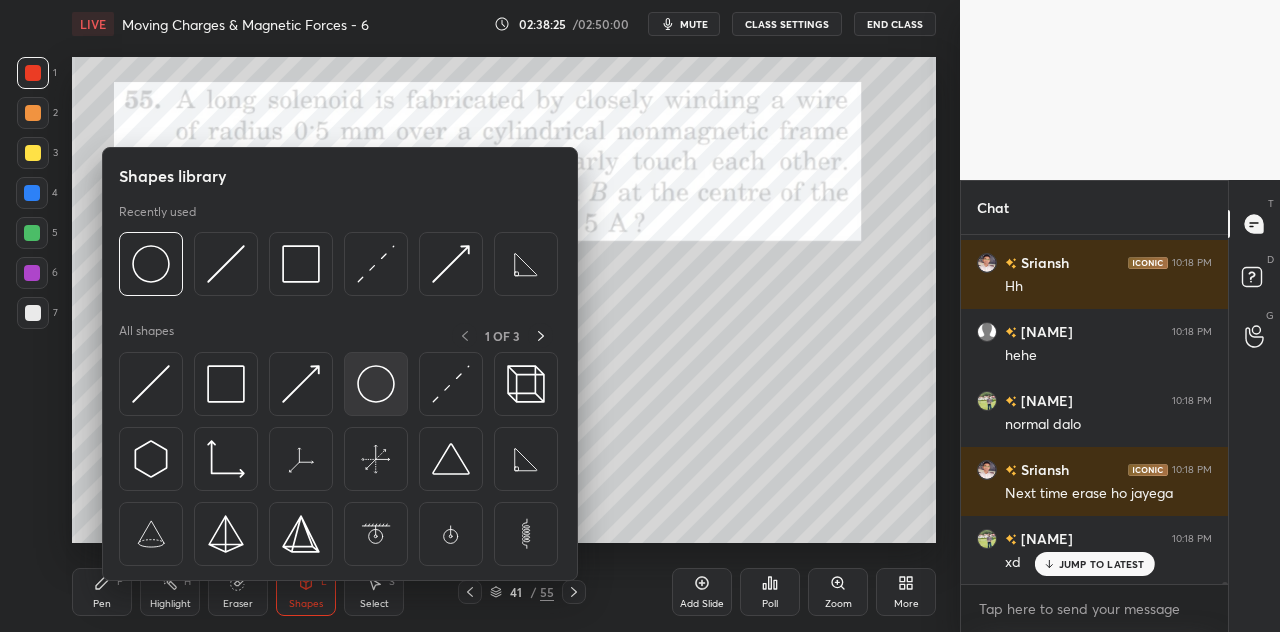 click at bounding box center [376, 384] 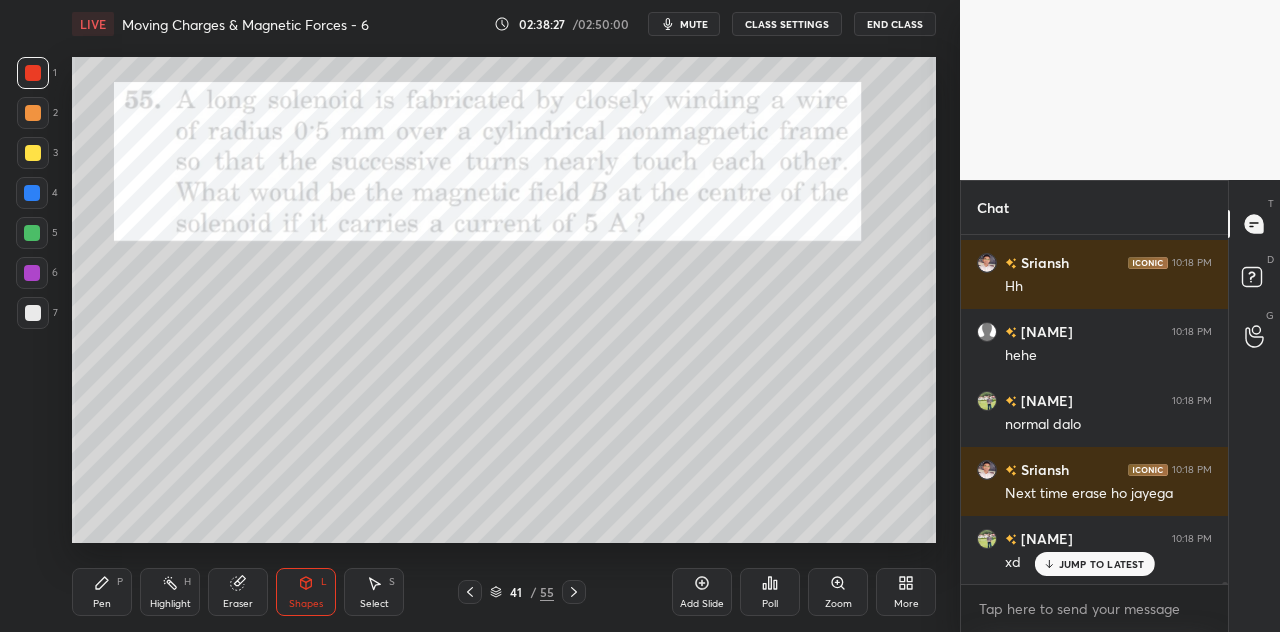 click at bounding box center (32, 193) 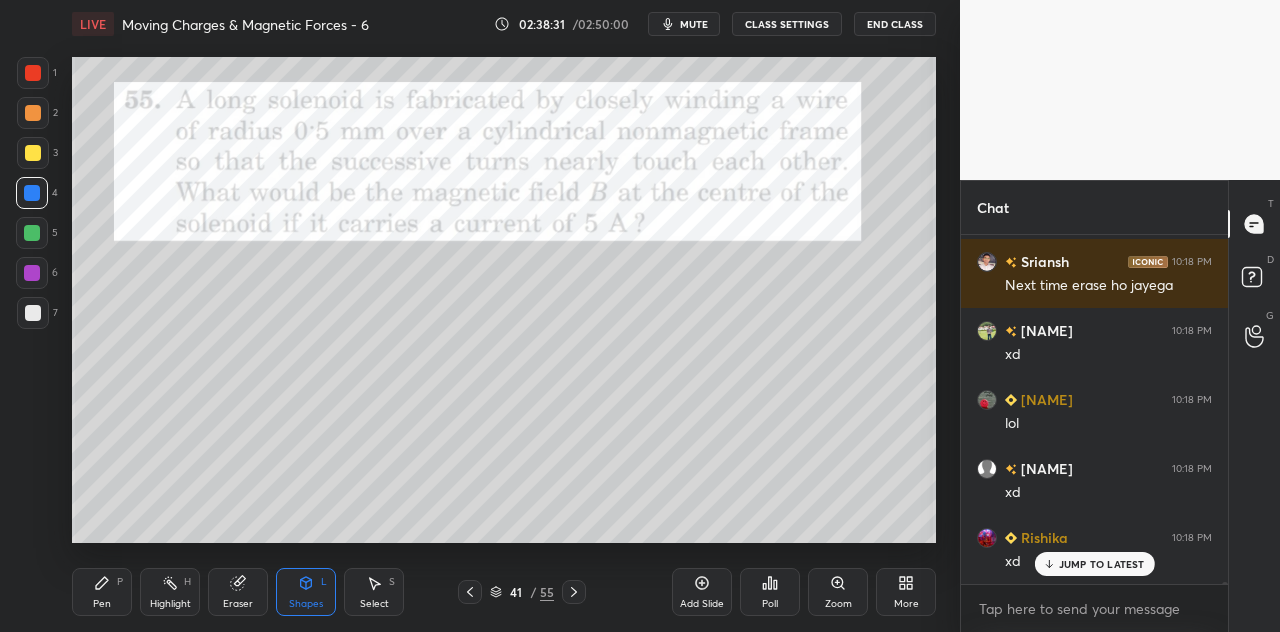 scroll, scrollTop: 57842, scrollLeft: 0, axis: vertical 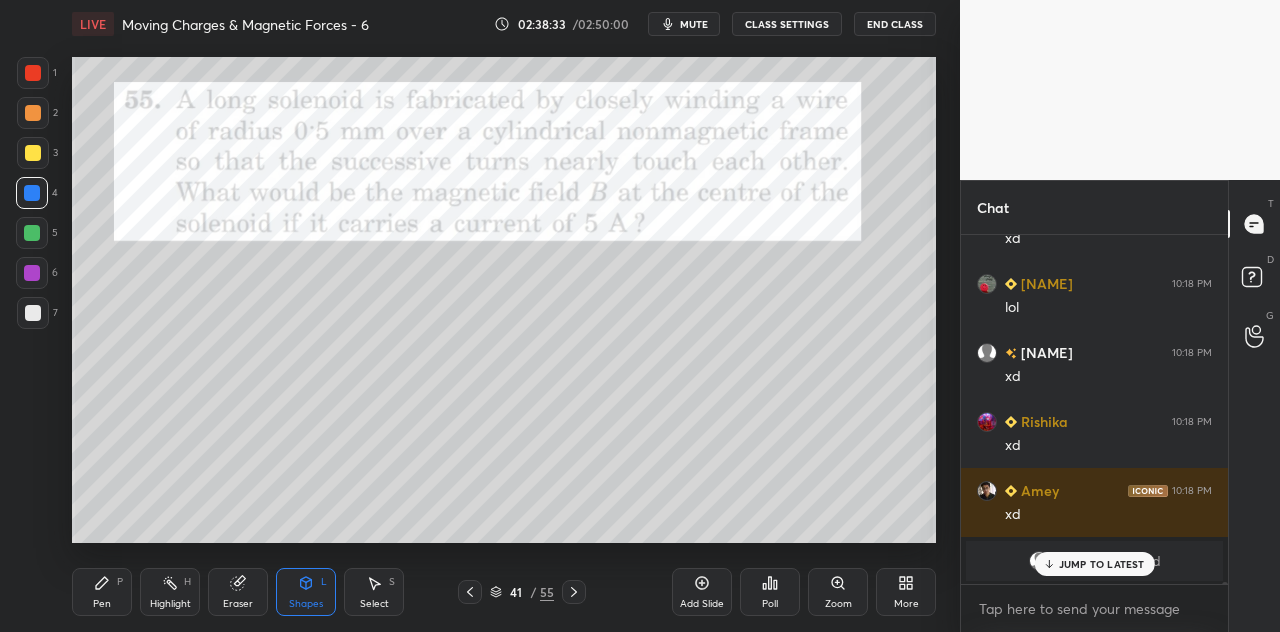 click on "Highlight H" at bounding box center (170, 592) 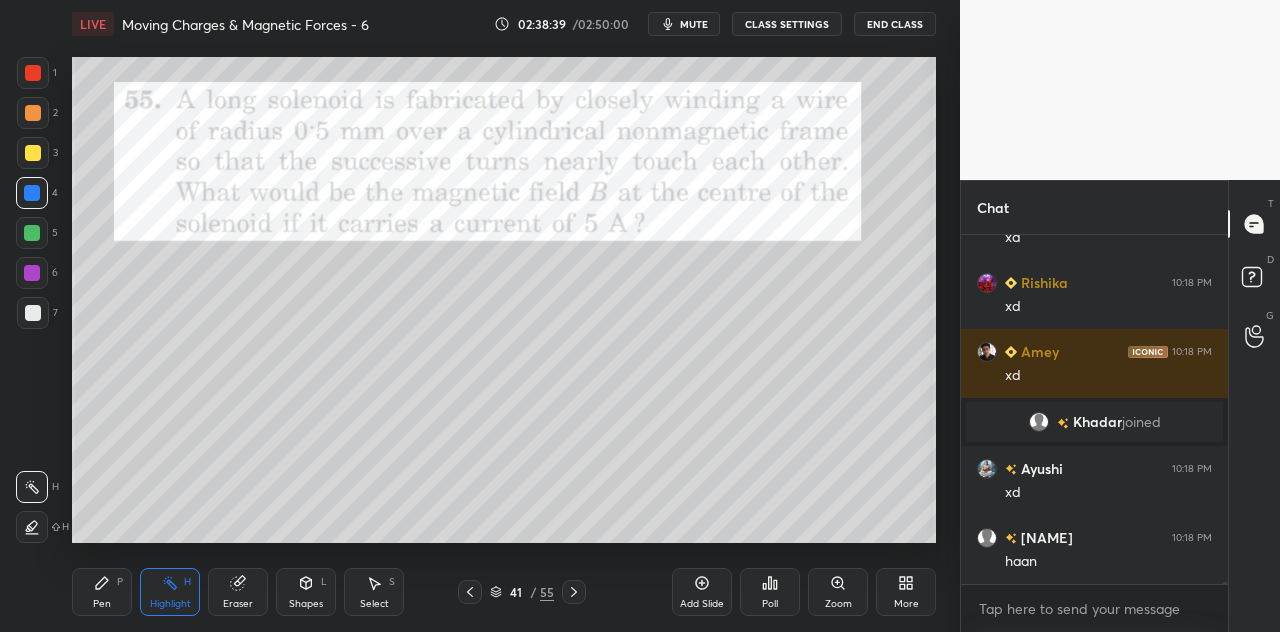 click at bounding box center (33, 113) 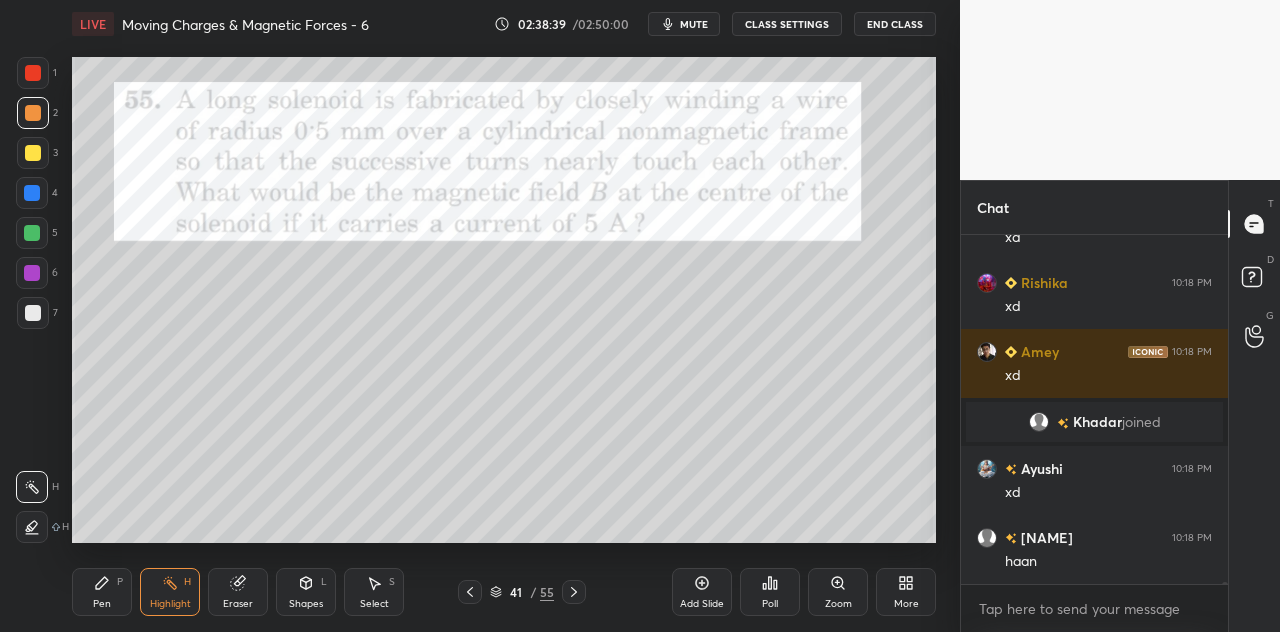 scroll, scrollTop: 56064, scrollLeft: 0, axis: vertical 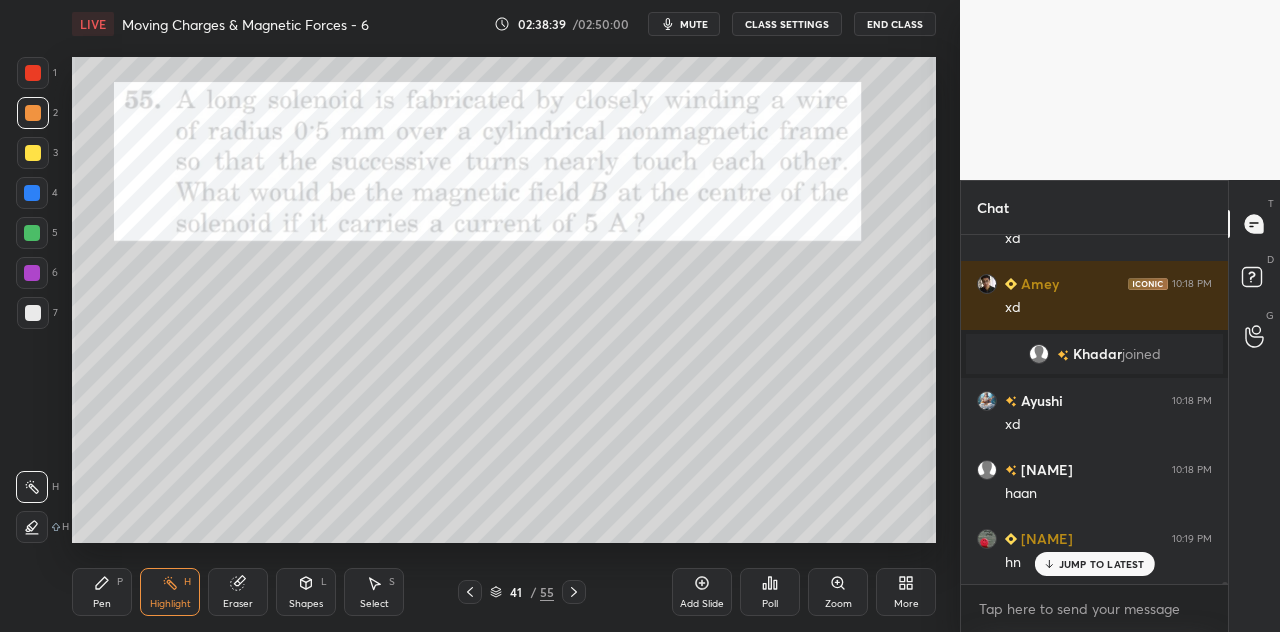 click at bounding box center (33, 73) 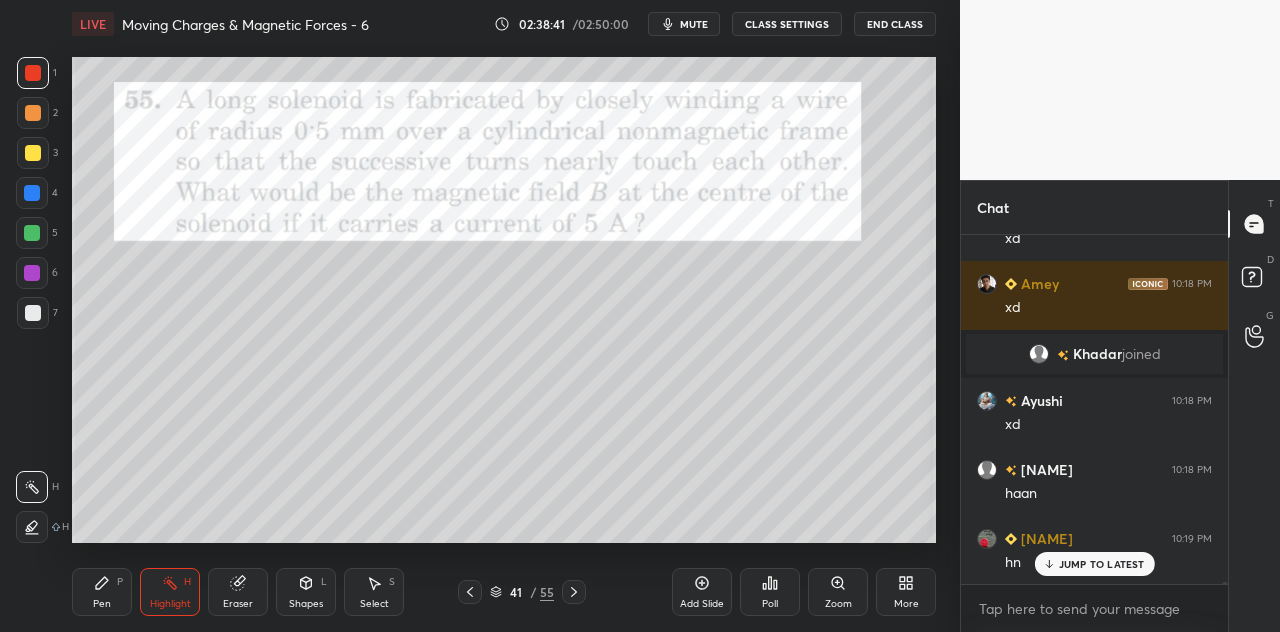 scroll, scrollTop: 56202, scrollLeft: 0, axis: vertical 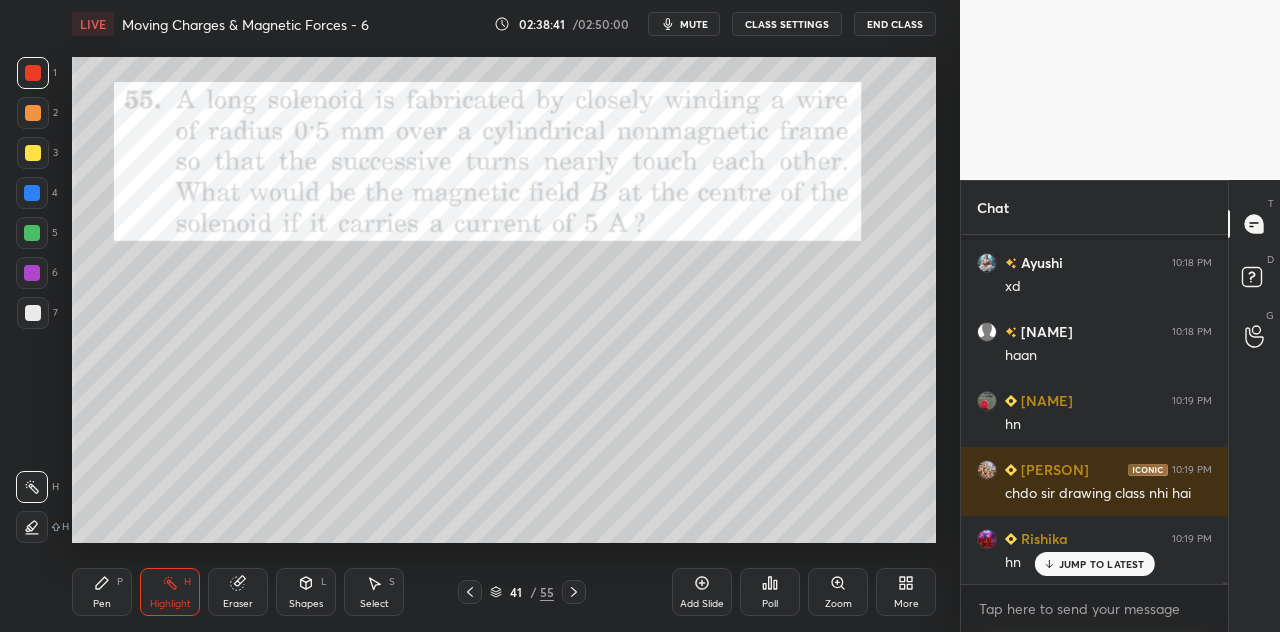 click at bounding box center [33, 153] 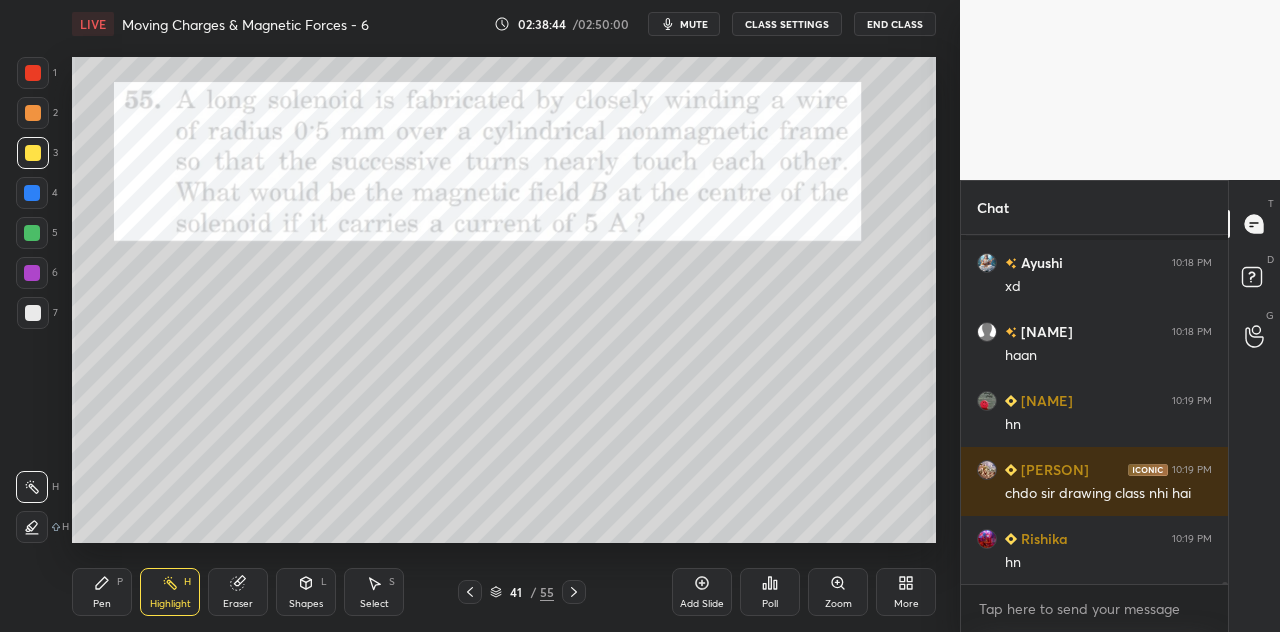 scroll, scrollTop: 56272, scrollLeft: 0, axis: vertical 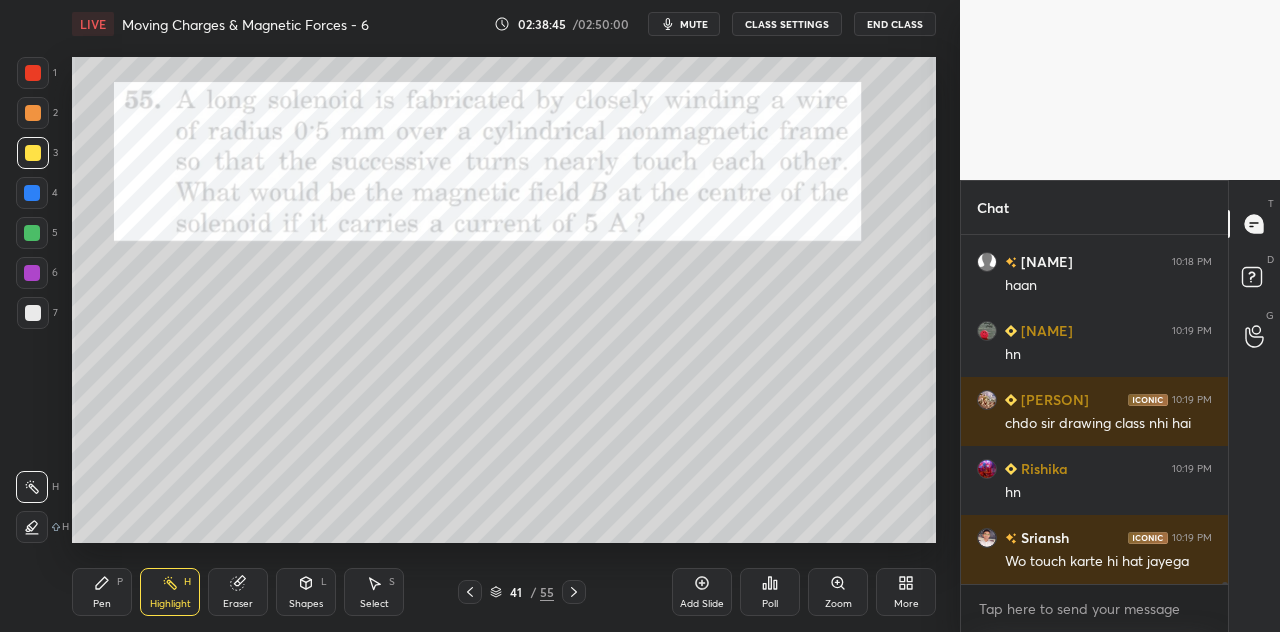 click on "Pen P" at bounding box center (102, 592) 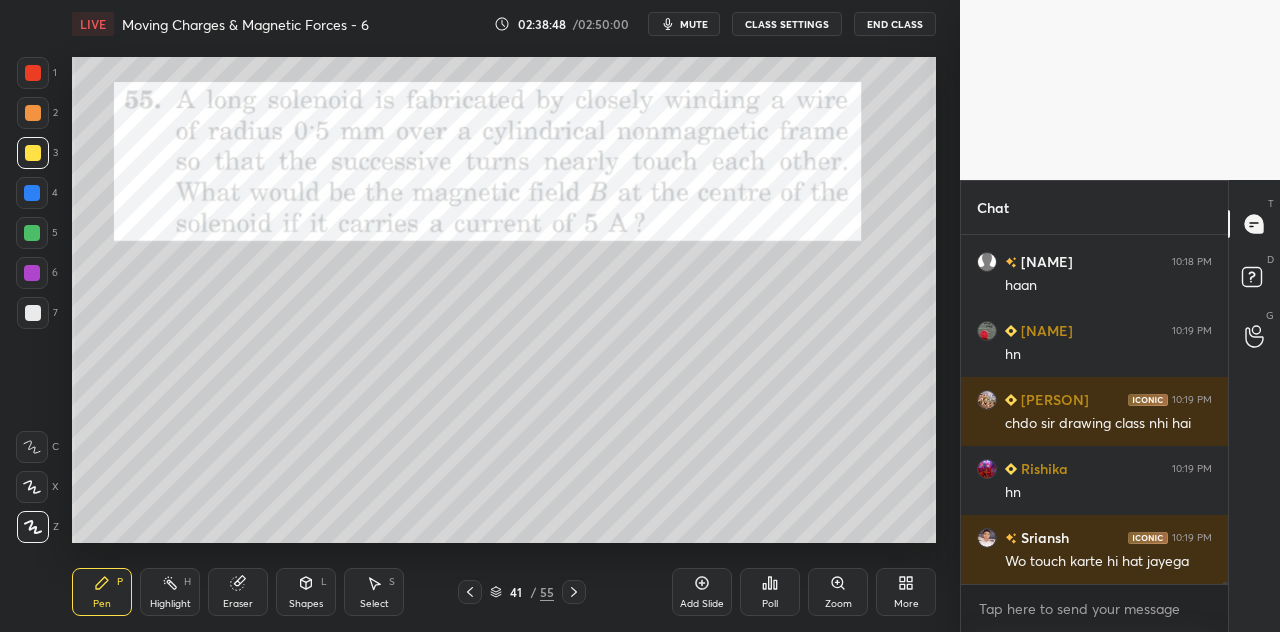 scroll, scrollTop: 302, scrollLeft: 261, axis: both 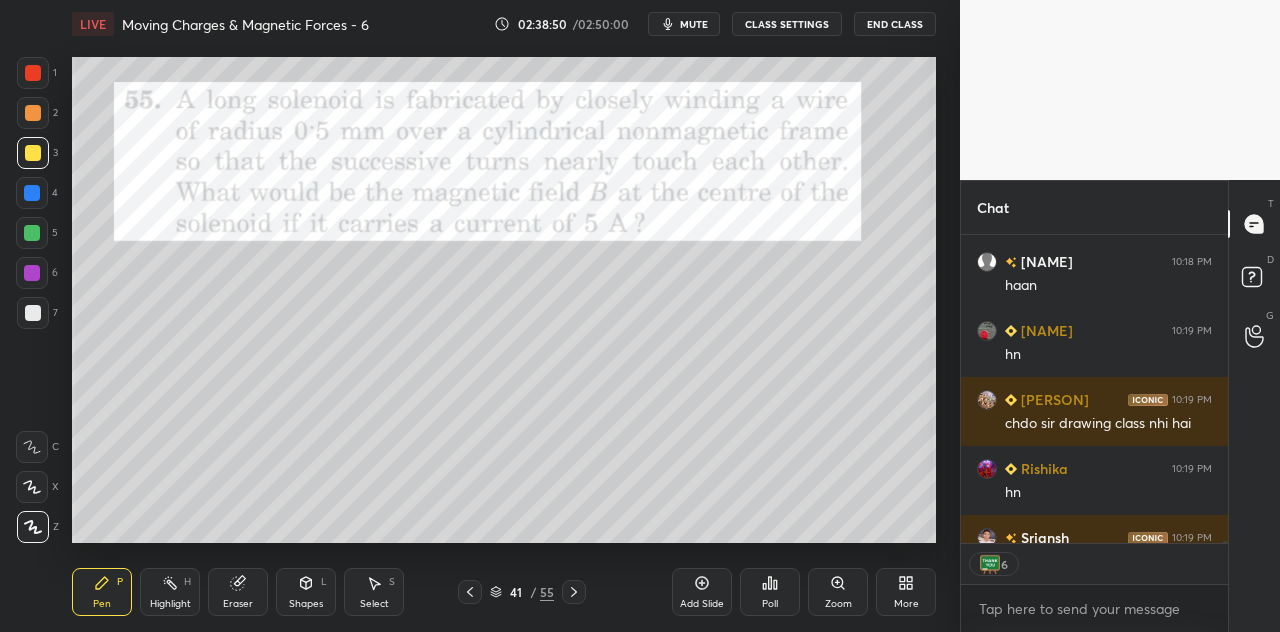 click on "Highlight H" at bounding box center [170, 592] 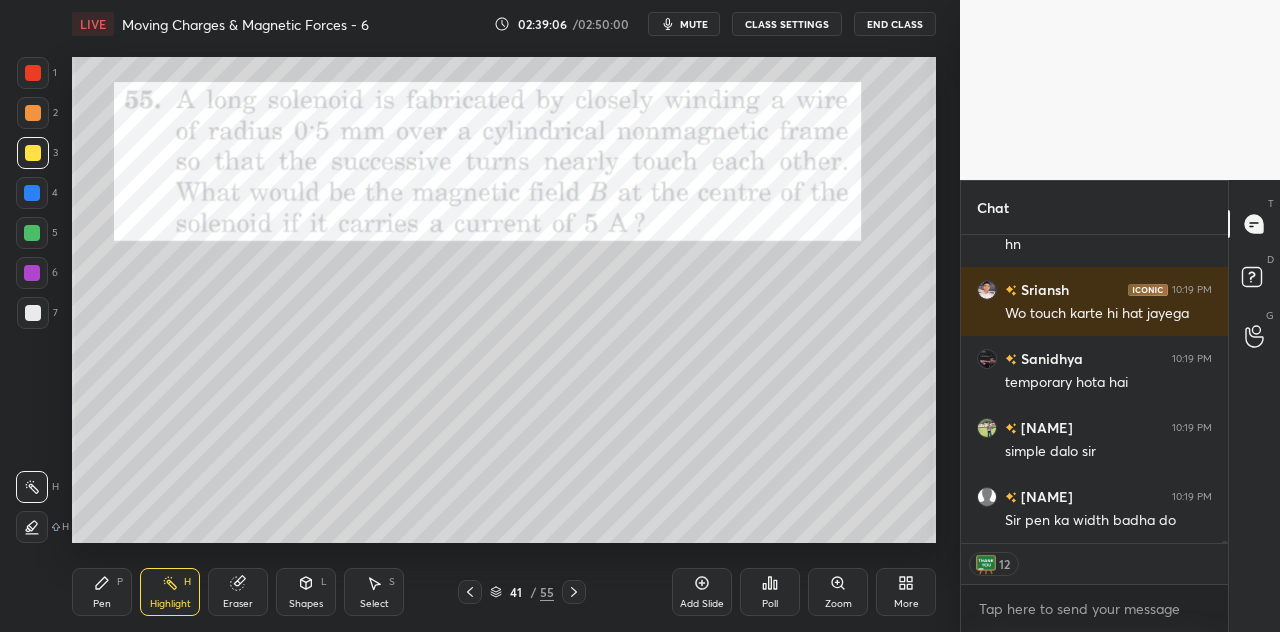 scroll, scrollTop: 56589, scrollLeft: 0, axis: vertical 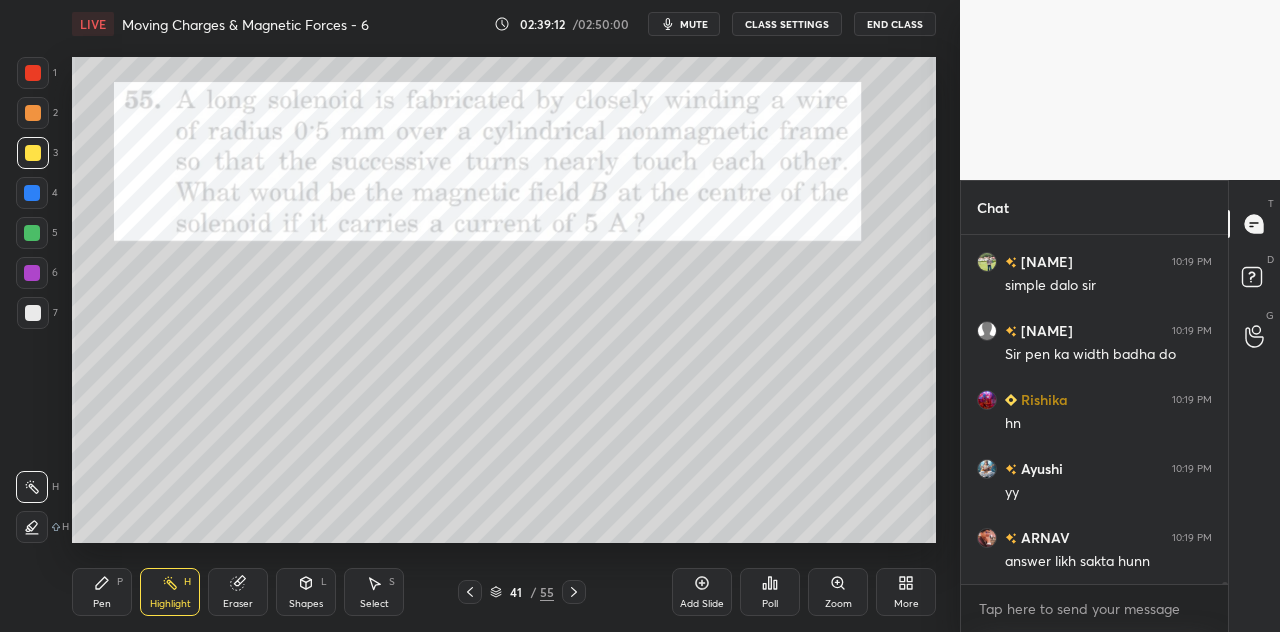 click 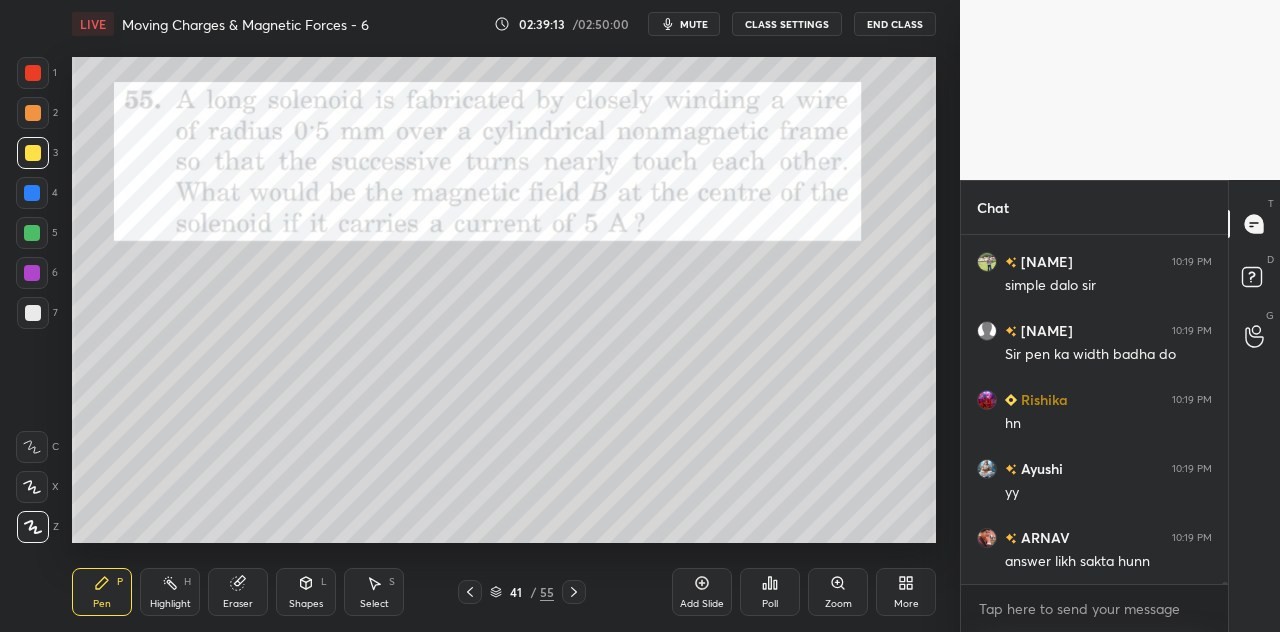 click at bounding box center [33, 153] 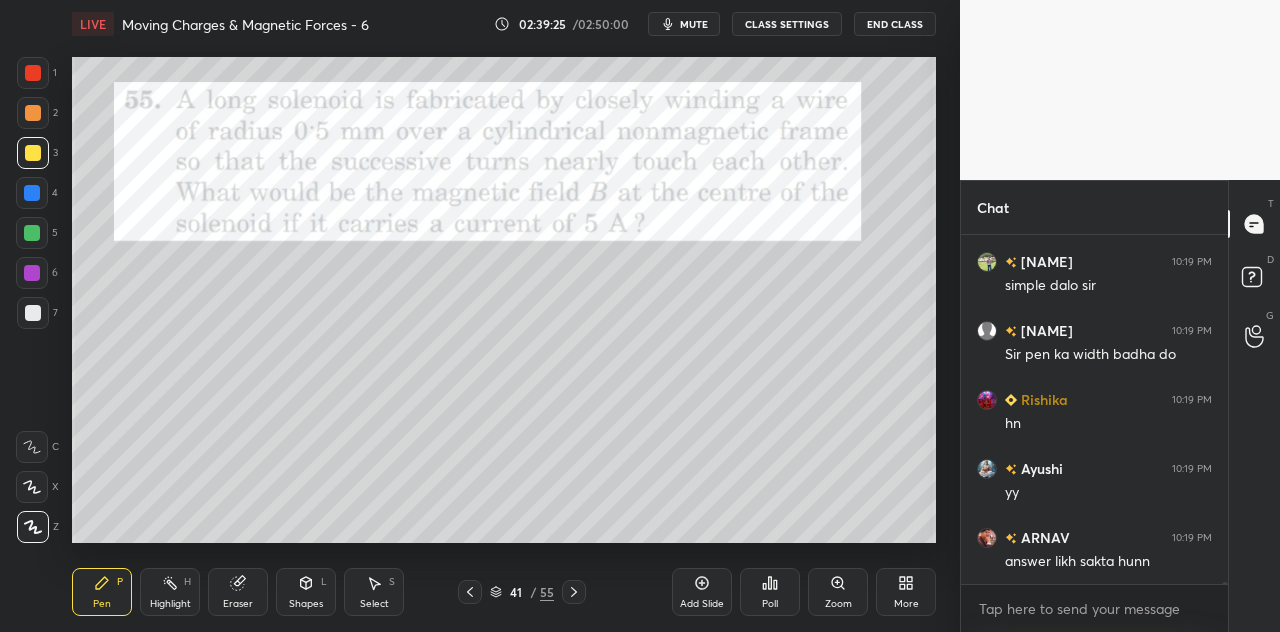scroll, scrollTop: 56754, scrollLeft: 0, axis: vertical 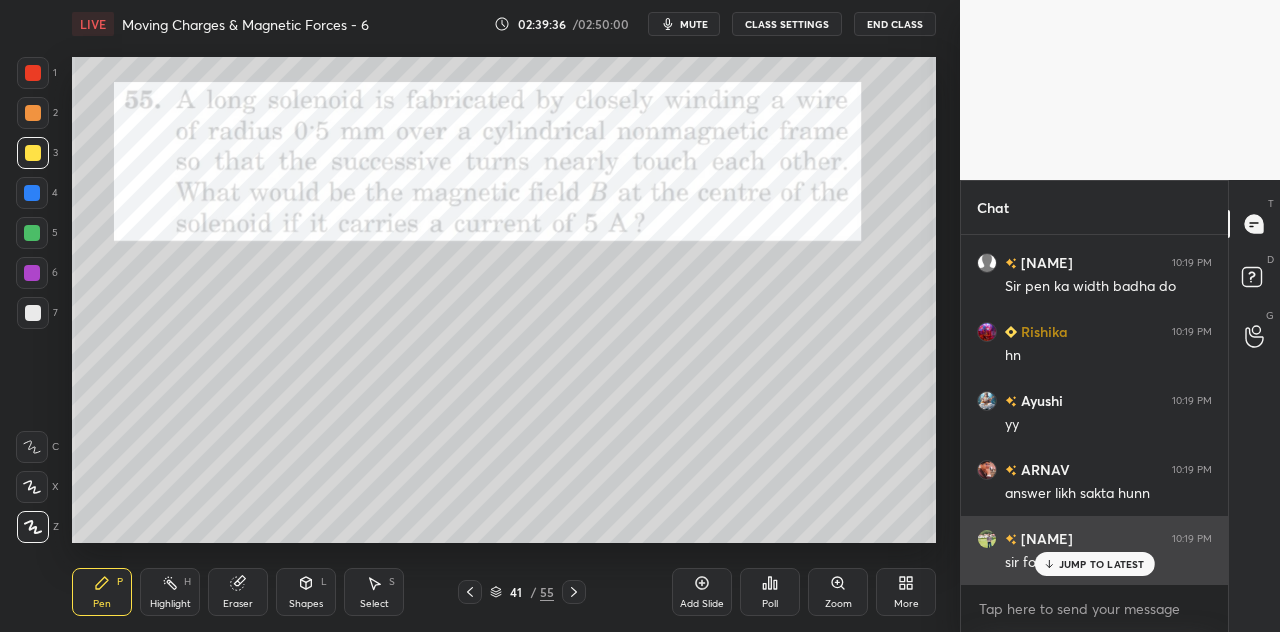 click on "JUMP TO LATEST" at bounding box center [1094, 564] 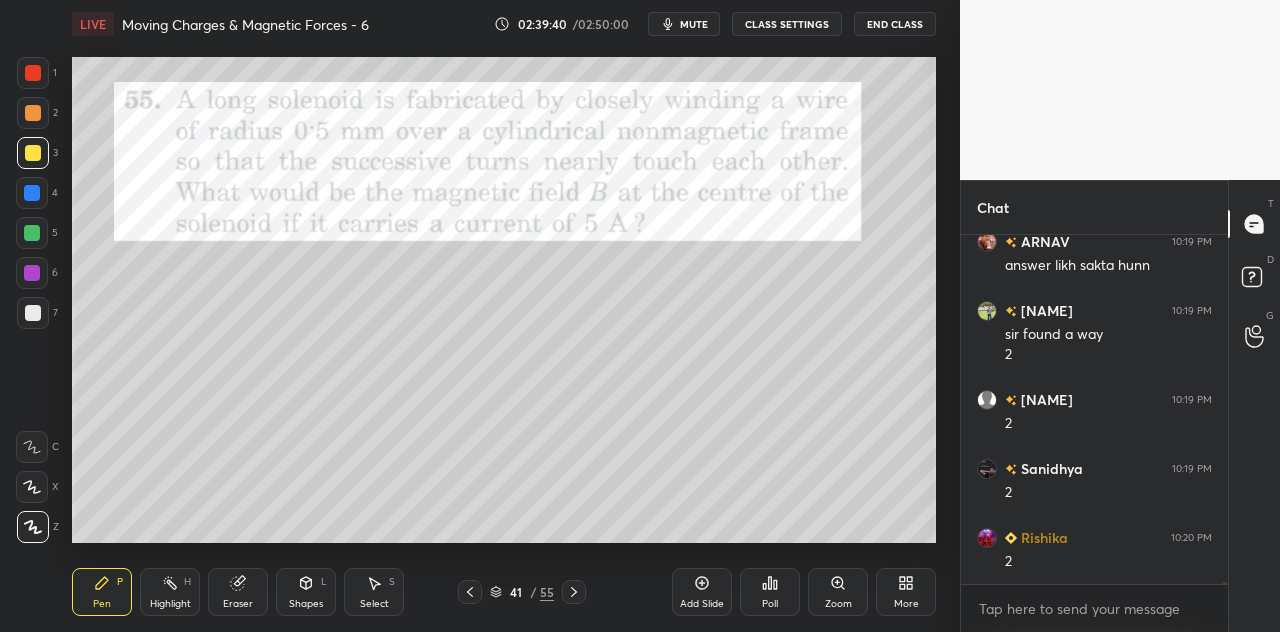 scroll, scrollTop: 57050, scrollLeft: 0, axis: vertical 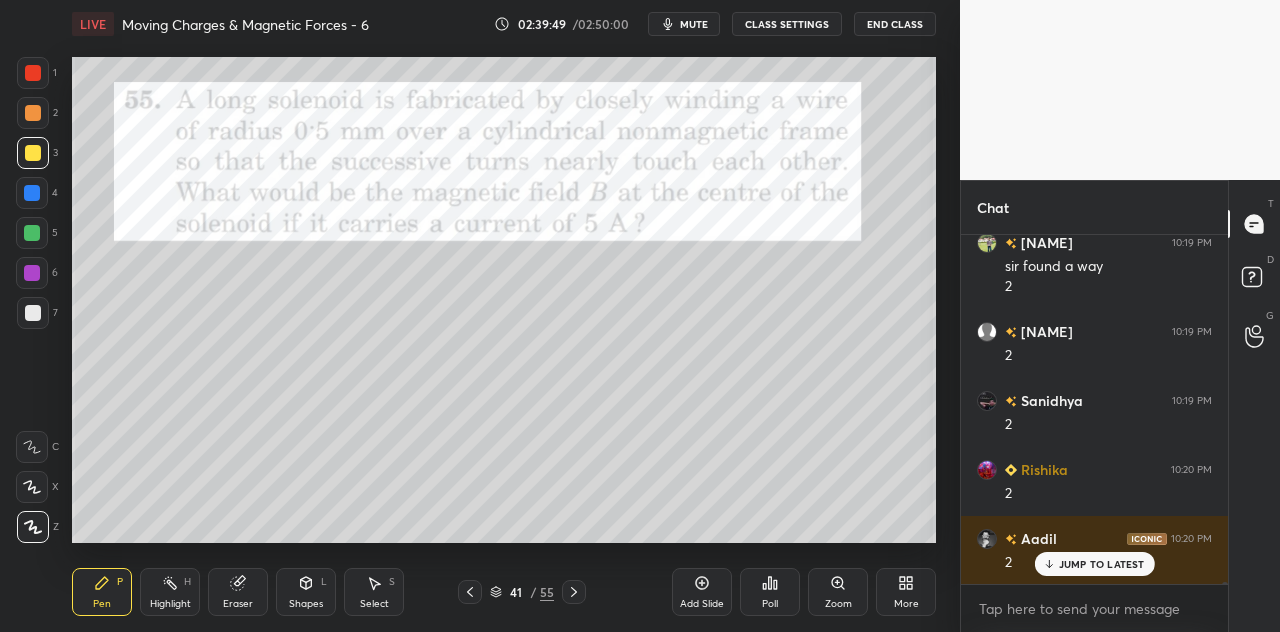 click at bounding box center [32, 273] 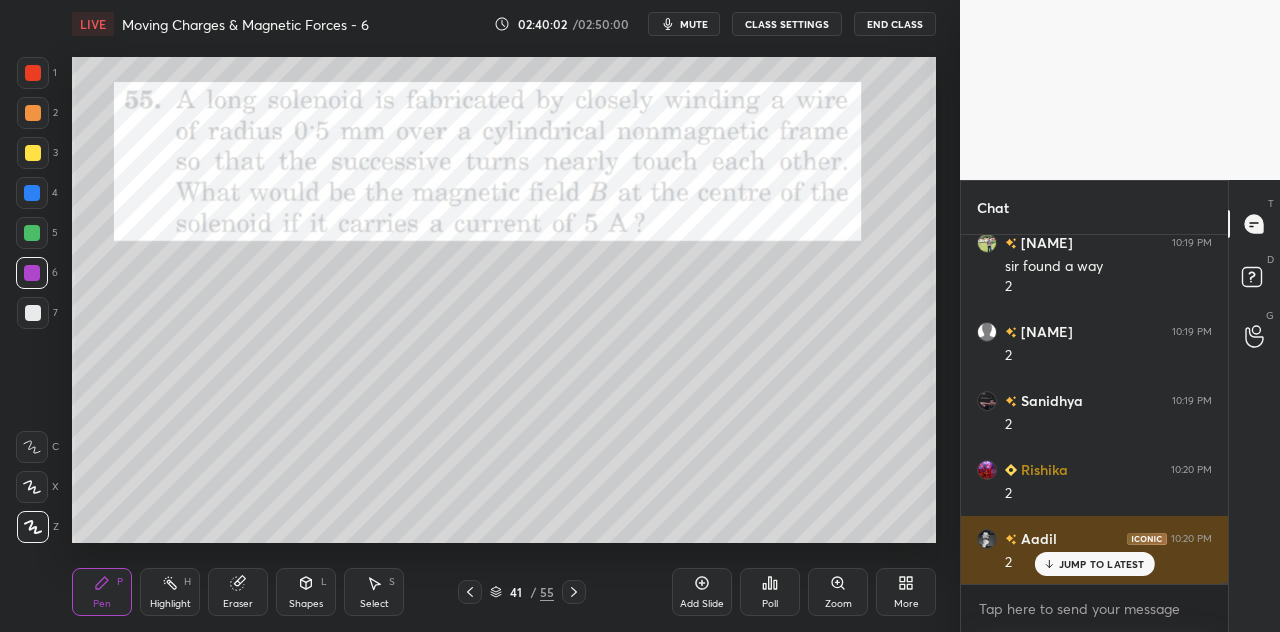 click on "JUMP TO LATEST" at bounding box center [1102, 564] 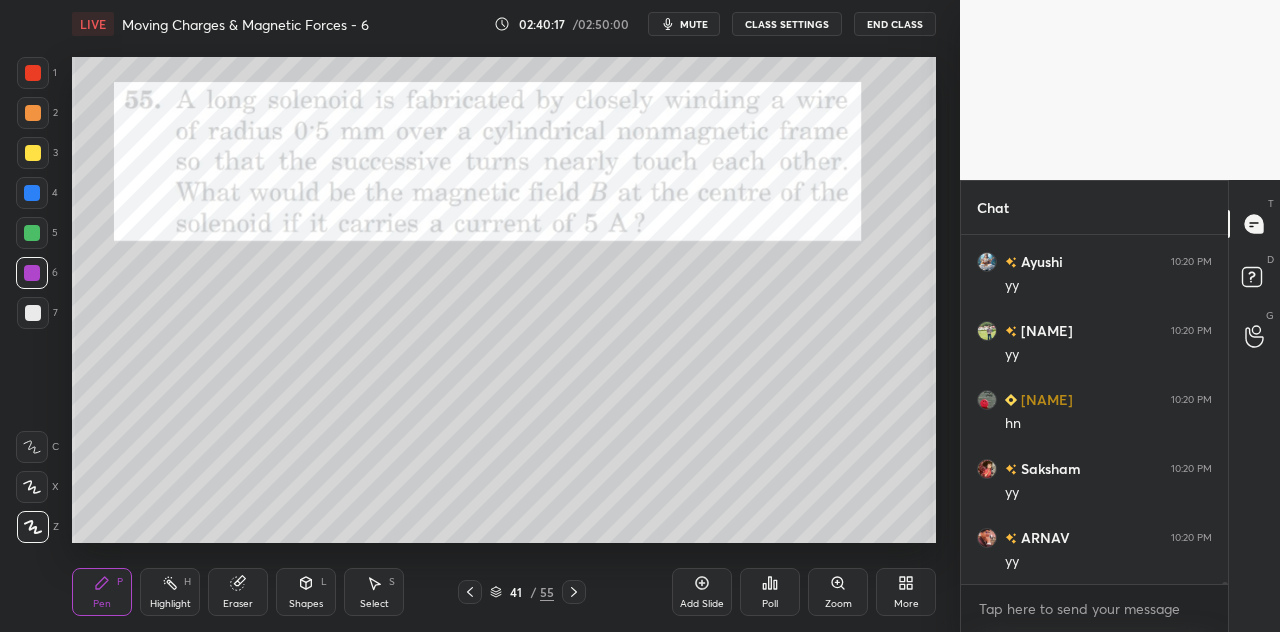 scroll, scrollTop: 57650, scrollLeft: 0, axis: vertical 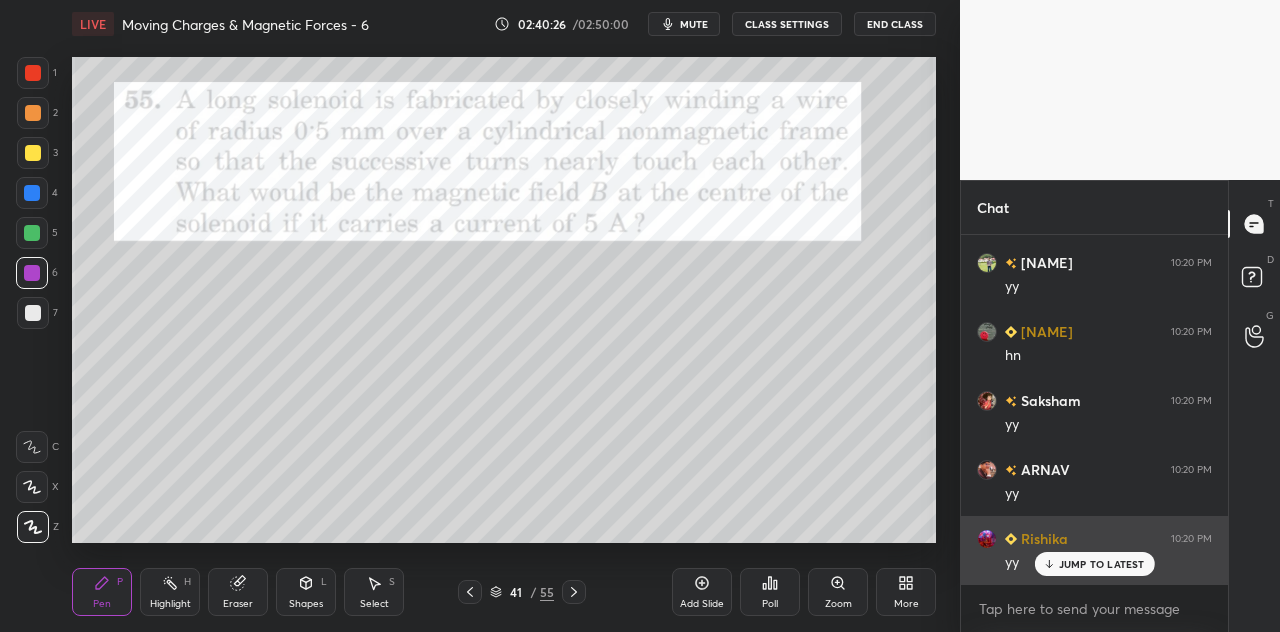 click on "JUMP TO LATEST" at bounding box center [1094, 564] 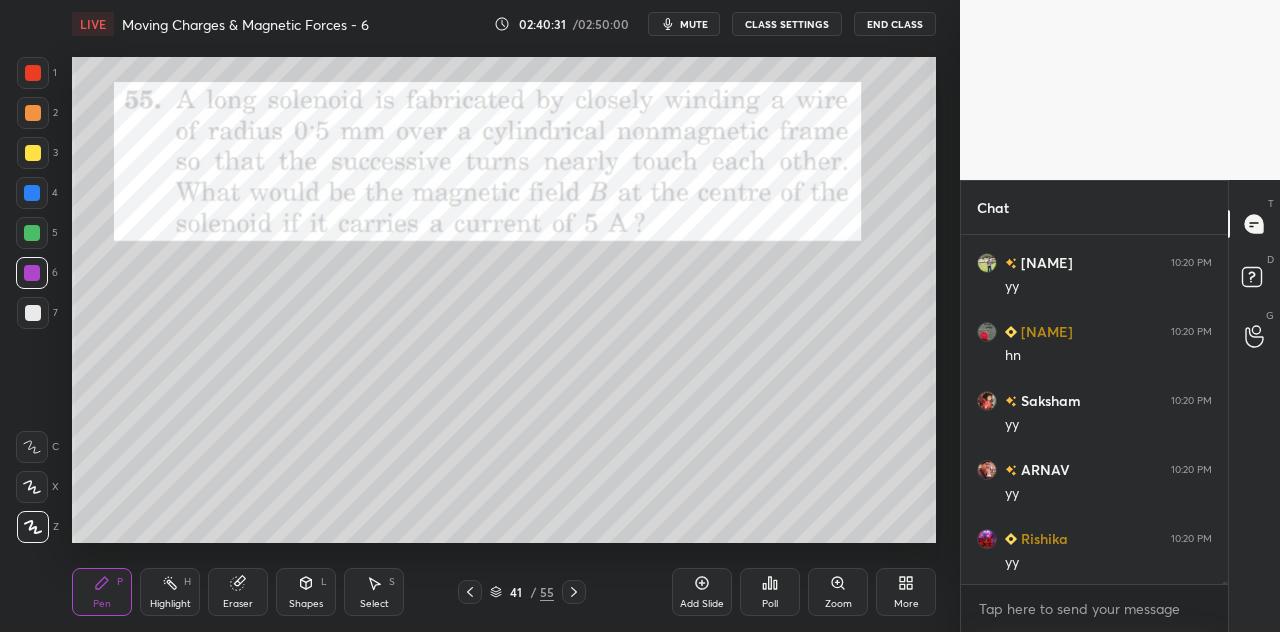 click at bounding box center (32, 273) 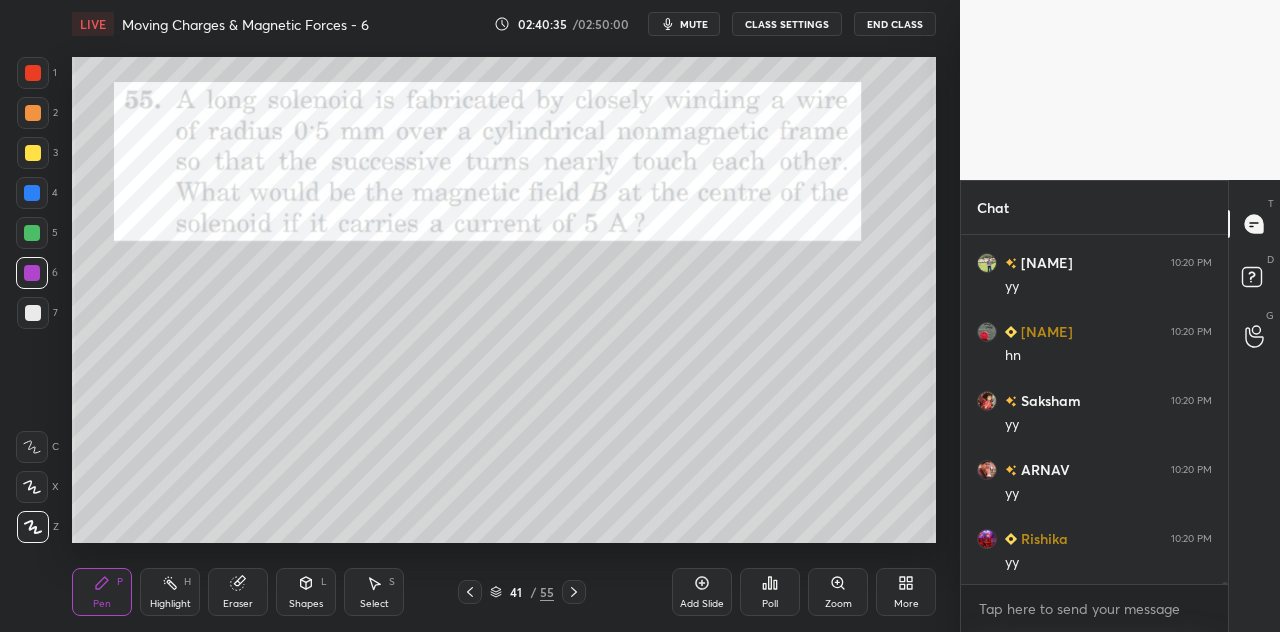 scroll, scrollTop: 57720, scrollLeft: 0, axis: vertical 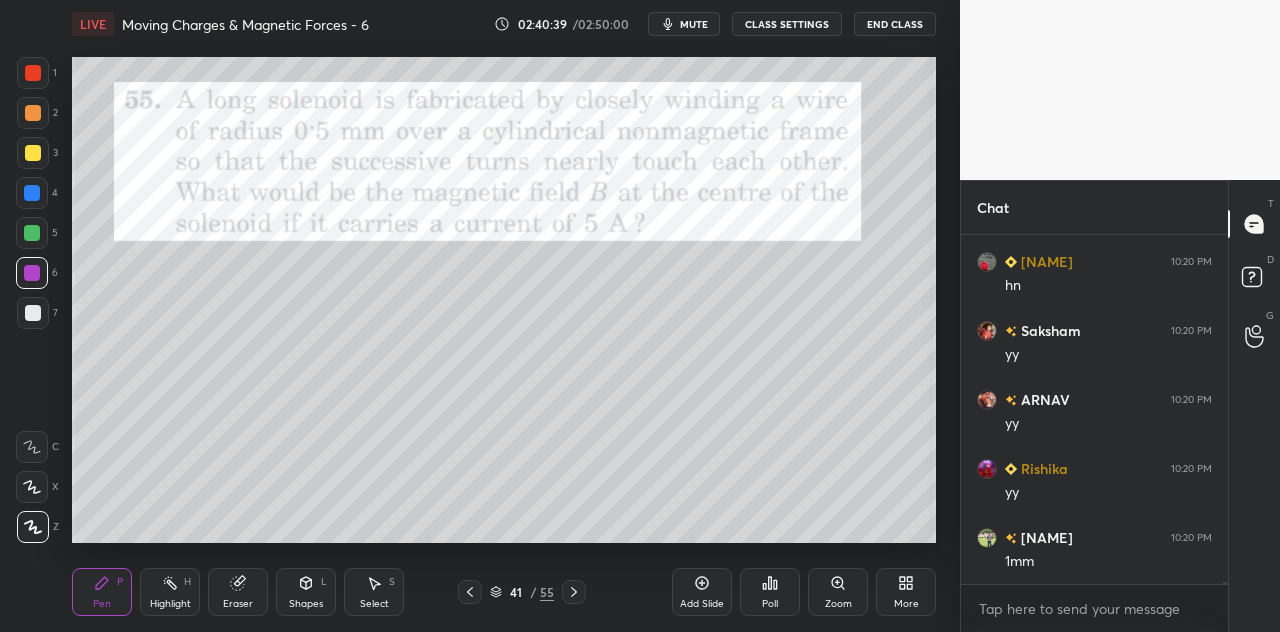 click at bounding box center (32, 193) 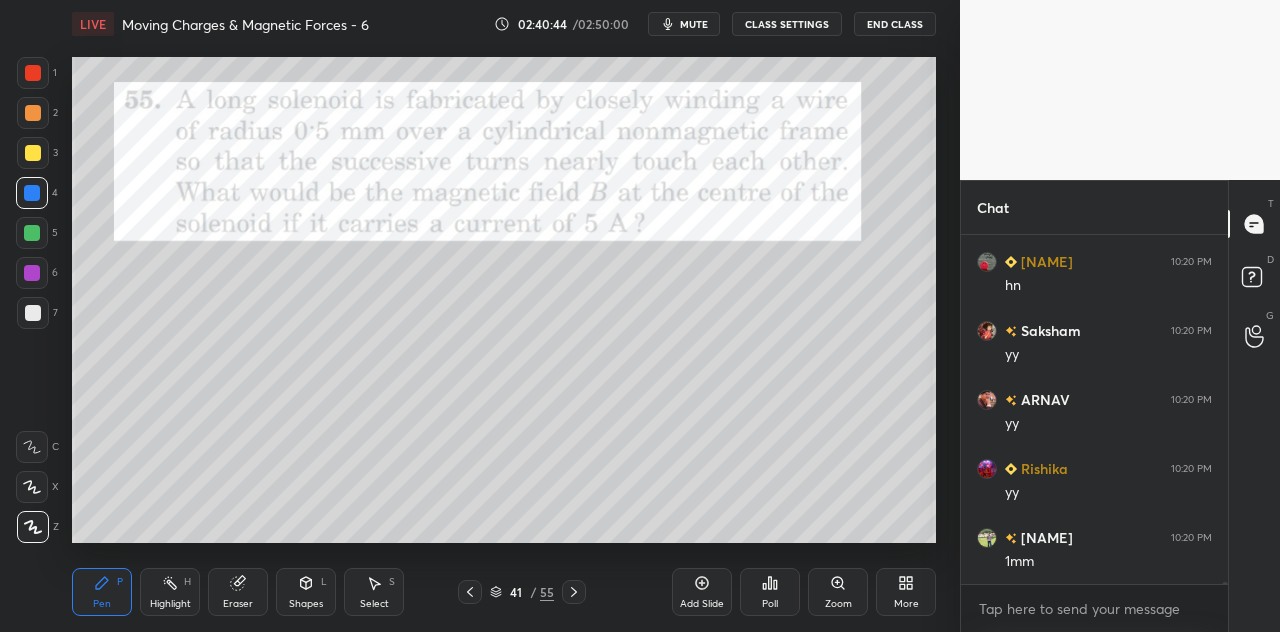 click at bounding box center [33, 153] 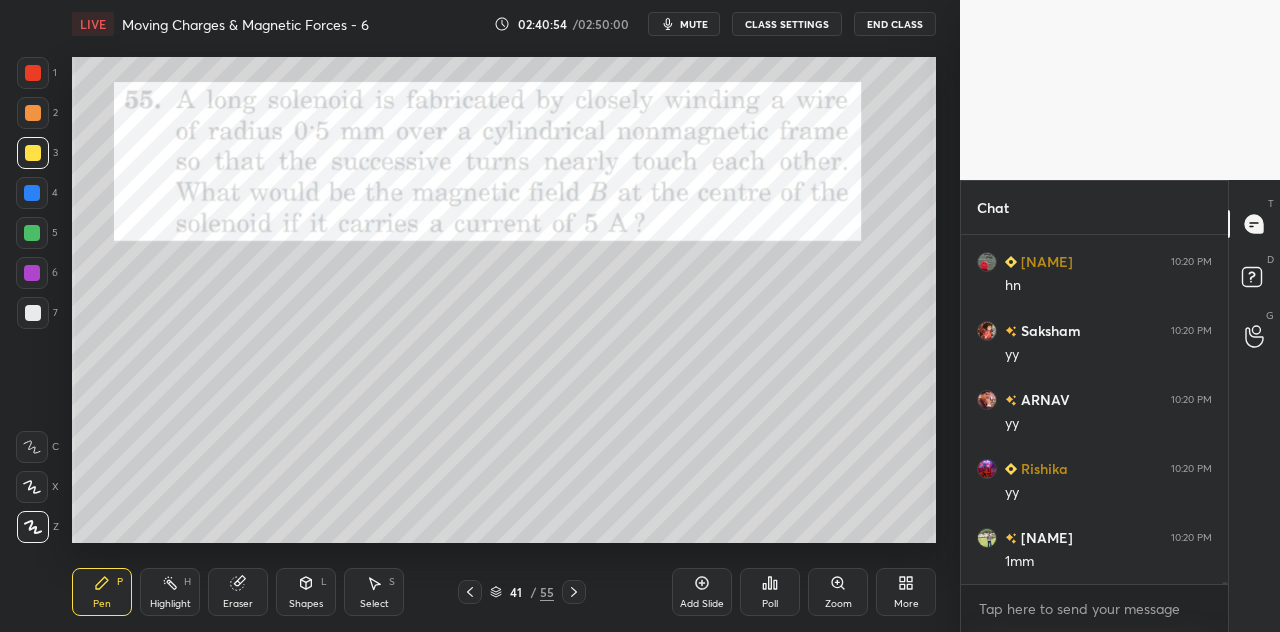 scroll, scrollTop: 57788, scrollLeft: 0, axis: vertical 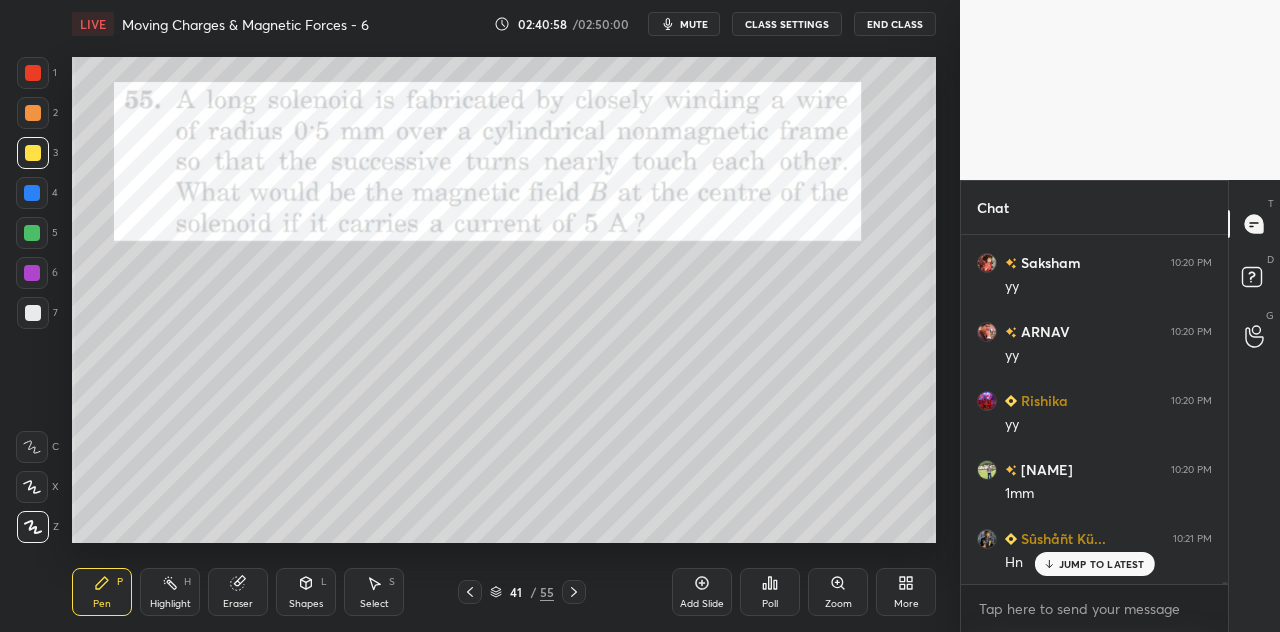 click on "Shapes L" at bounding box center (306, 592) 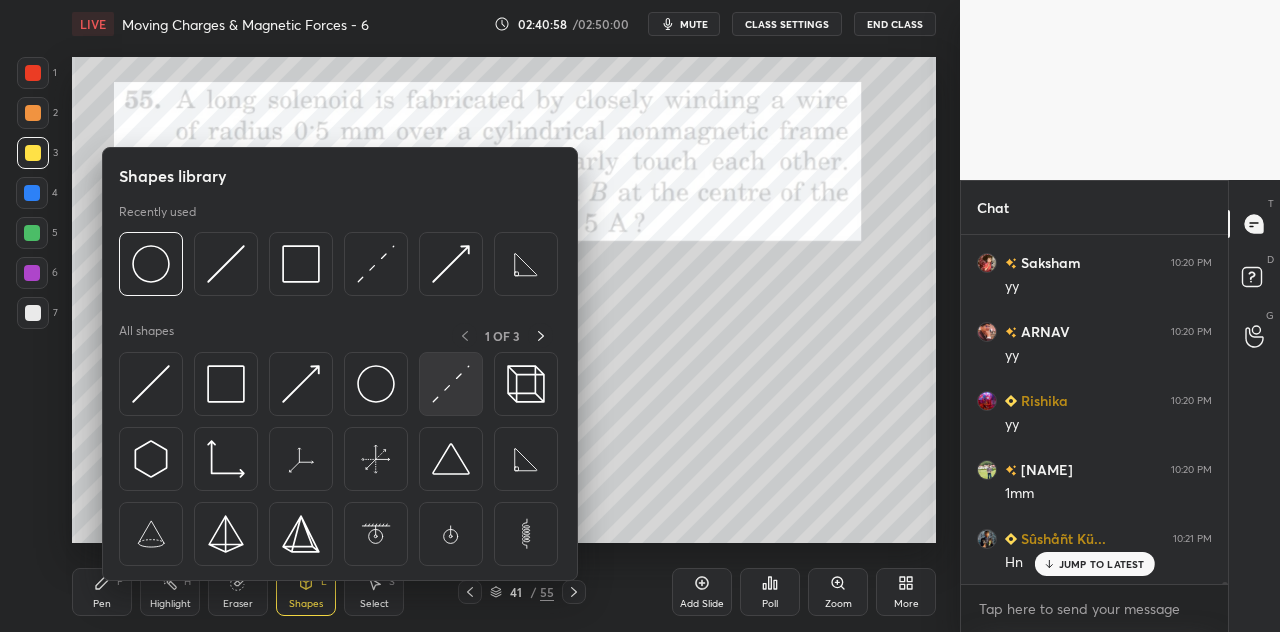 click at bounding box center (451, 384) 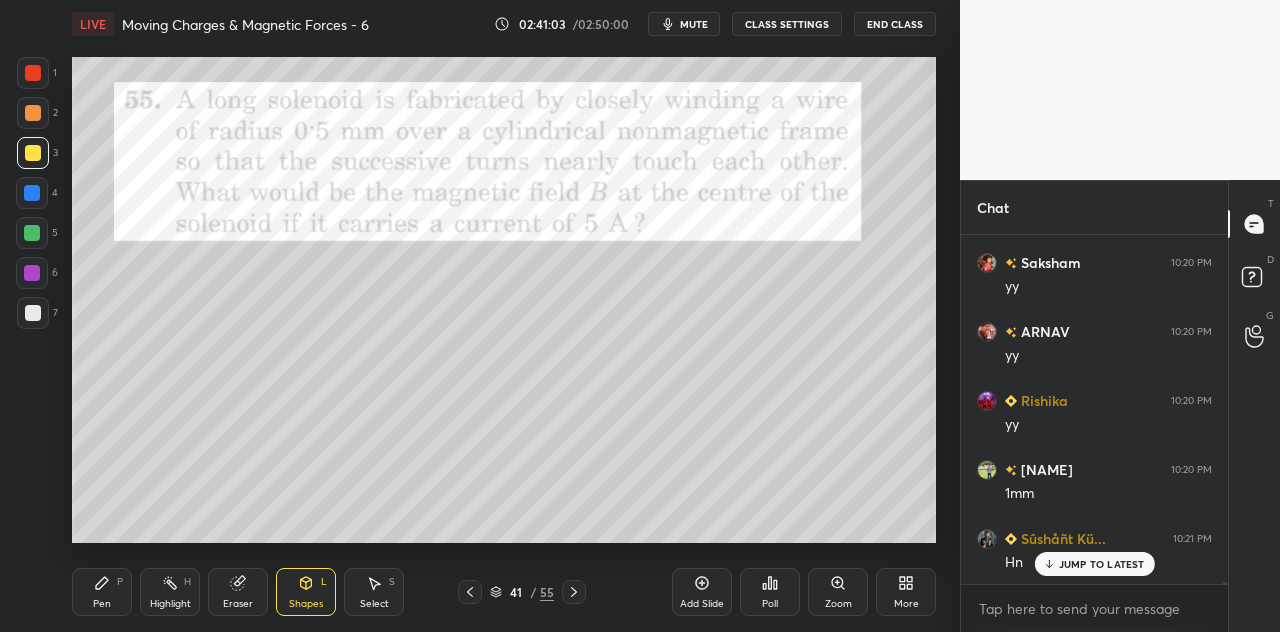 click 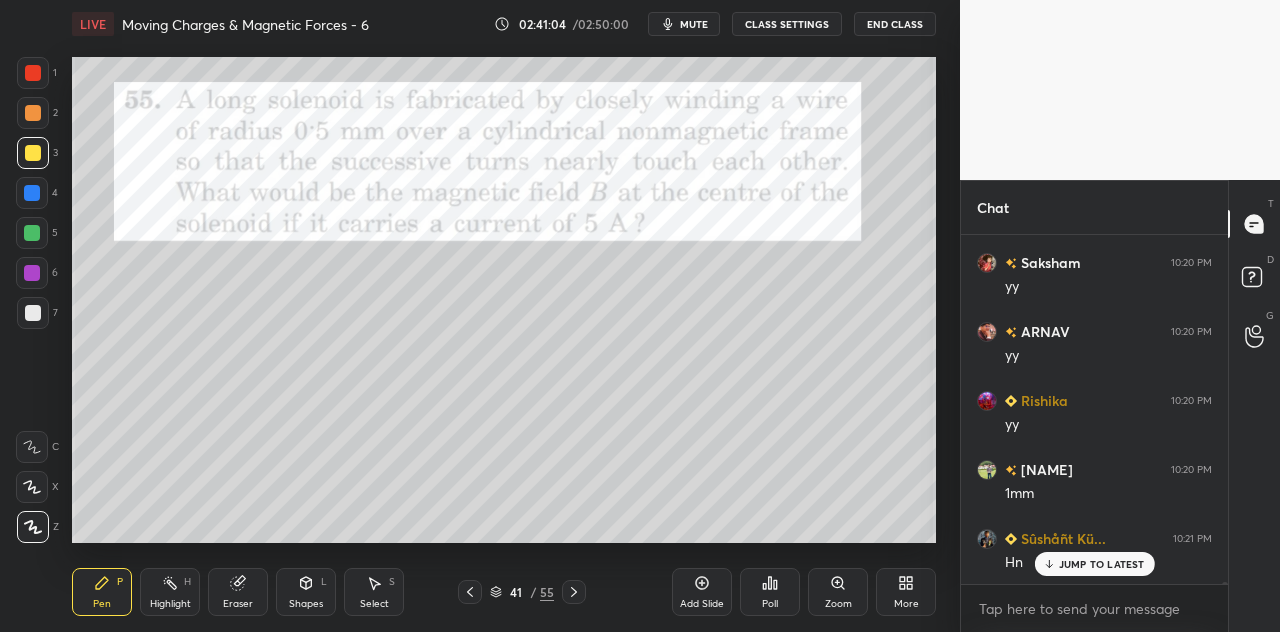 click at bounding box center (32, 233) 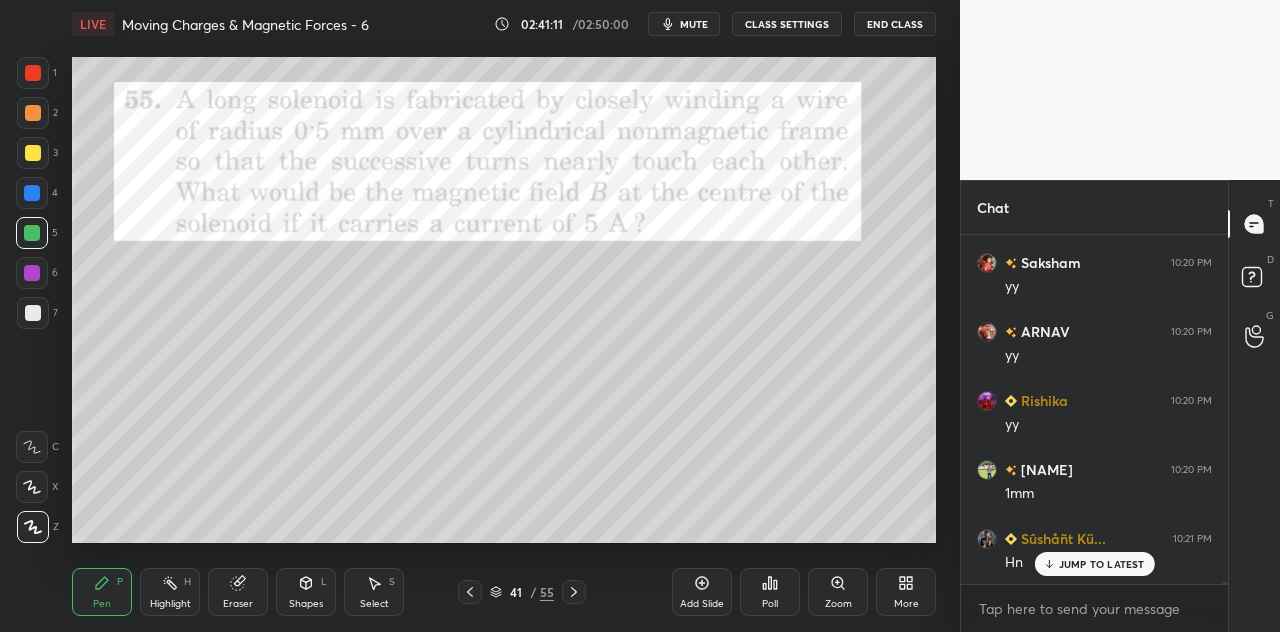 click at bounding box center [32, 273] 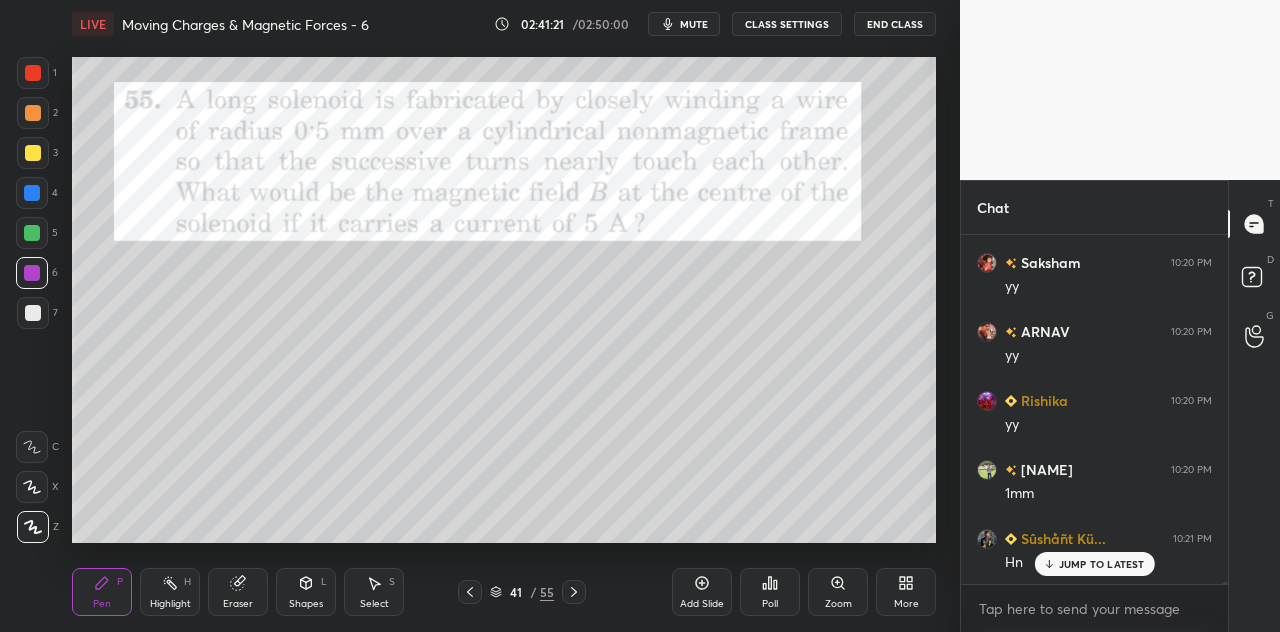click at bounding box center [33, 73] 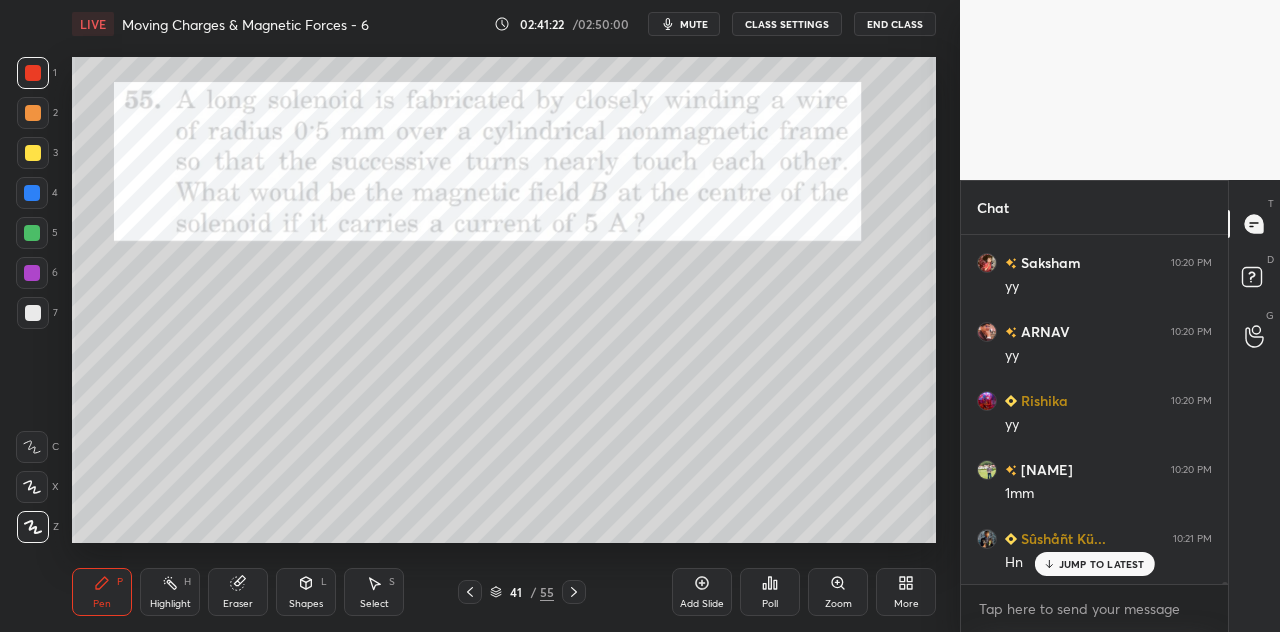 click on "Shapes L" at bounding box center [306, 592] 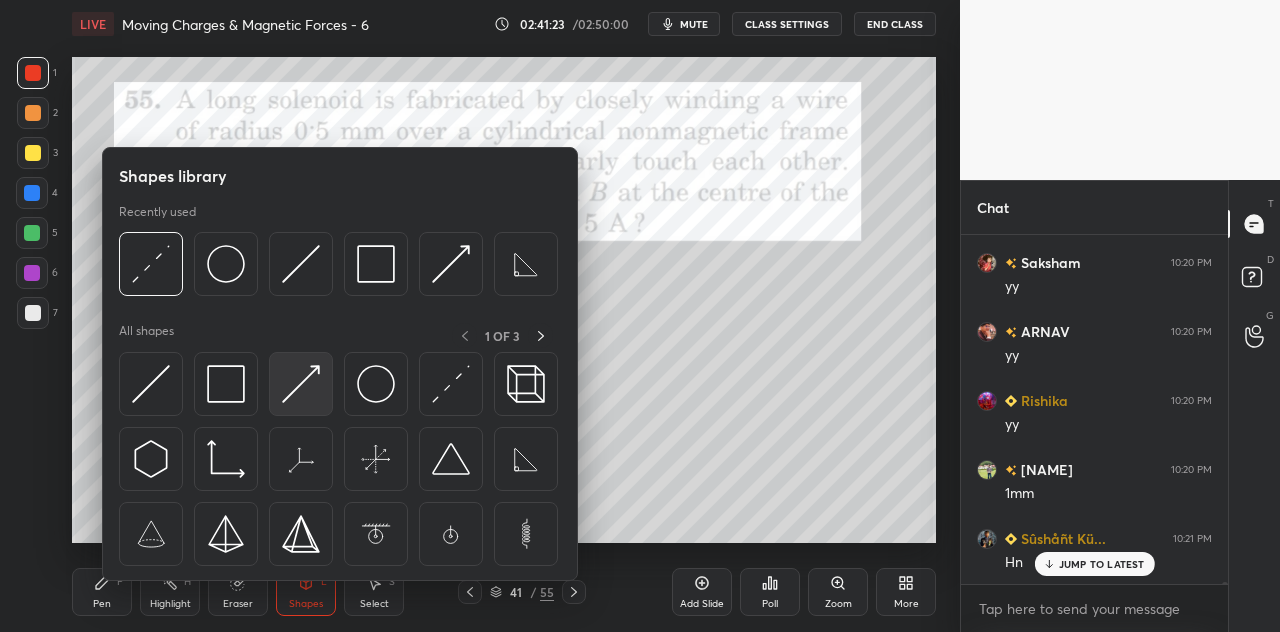 click at bounding box center (301, 384) 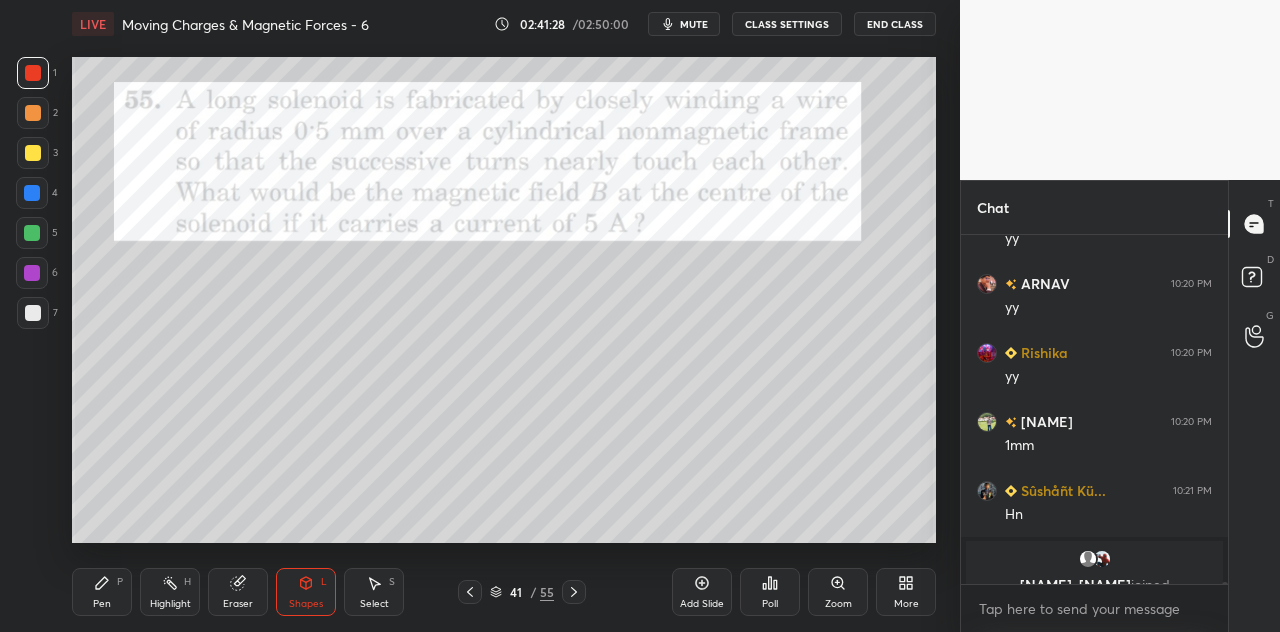 click on "Pen P" at bounding box center (102, 592) 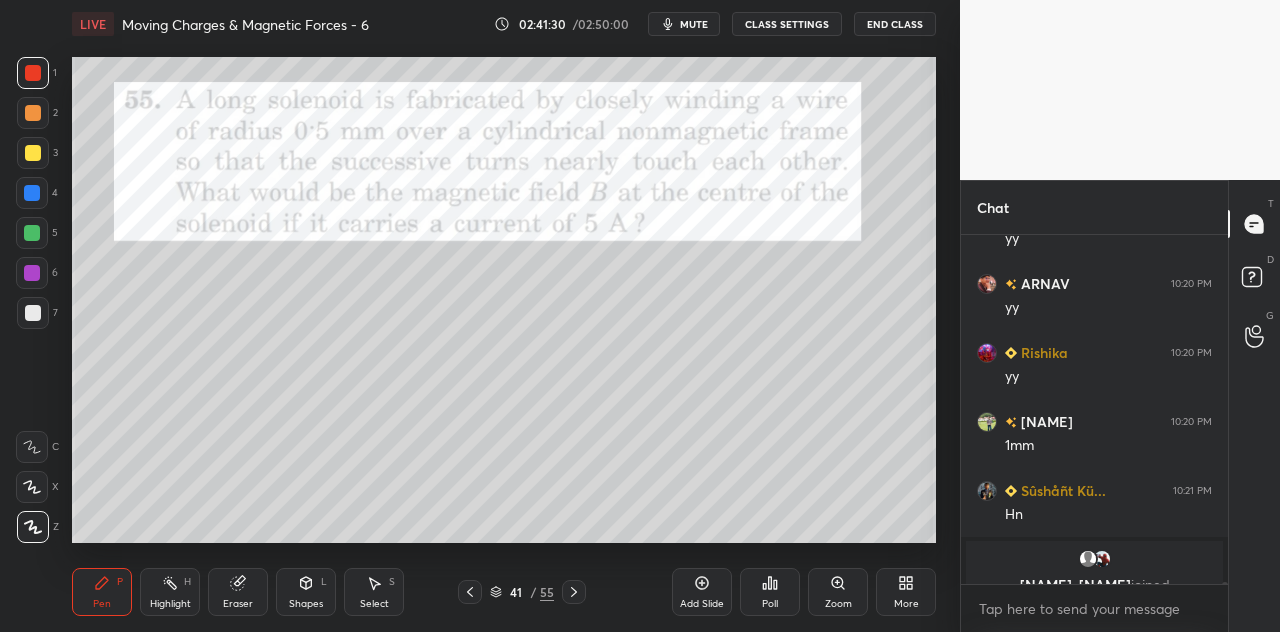 click on "Eraser" at bounding box center (238, 592) 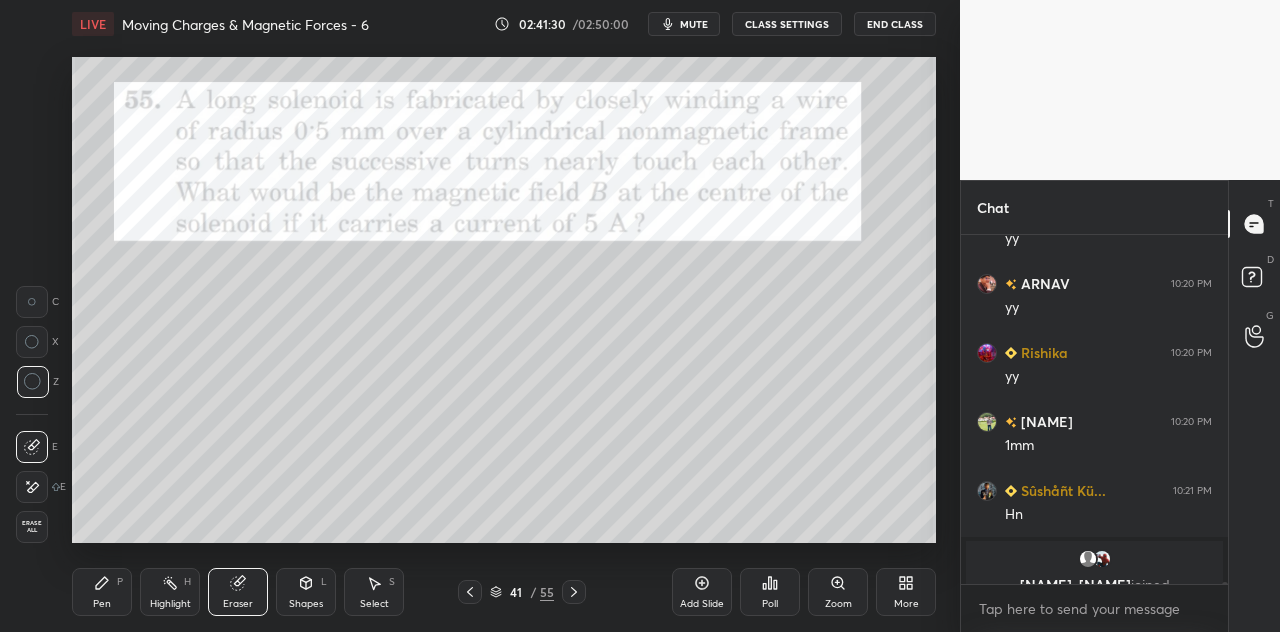 click on "Shapes L" at bounding box center [306, 592] 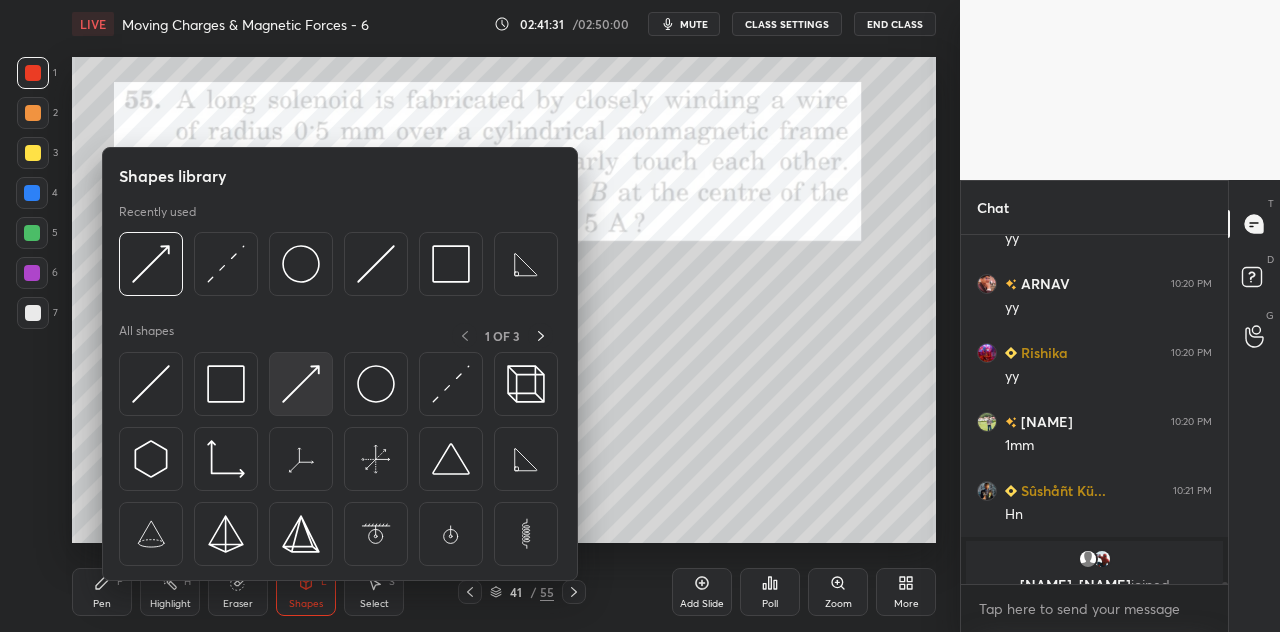 click at bounding box center (301, 384) 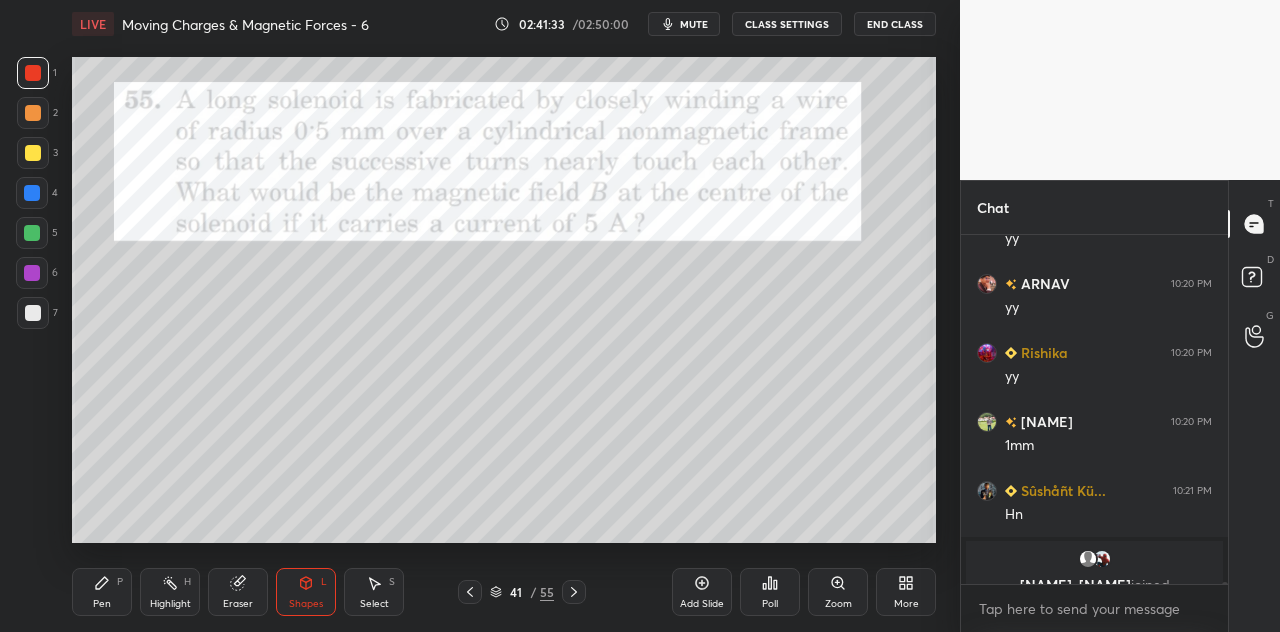 click 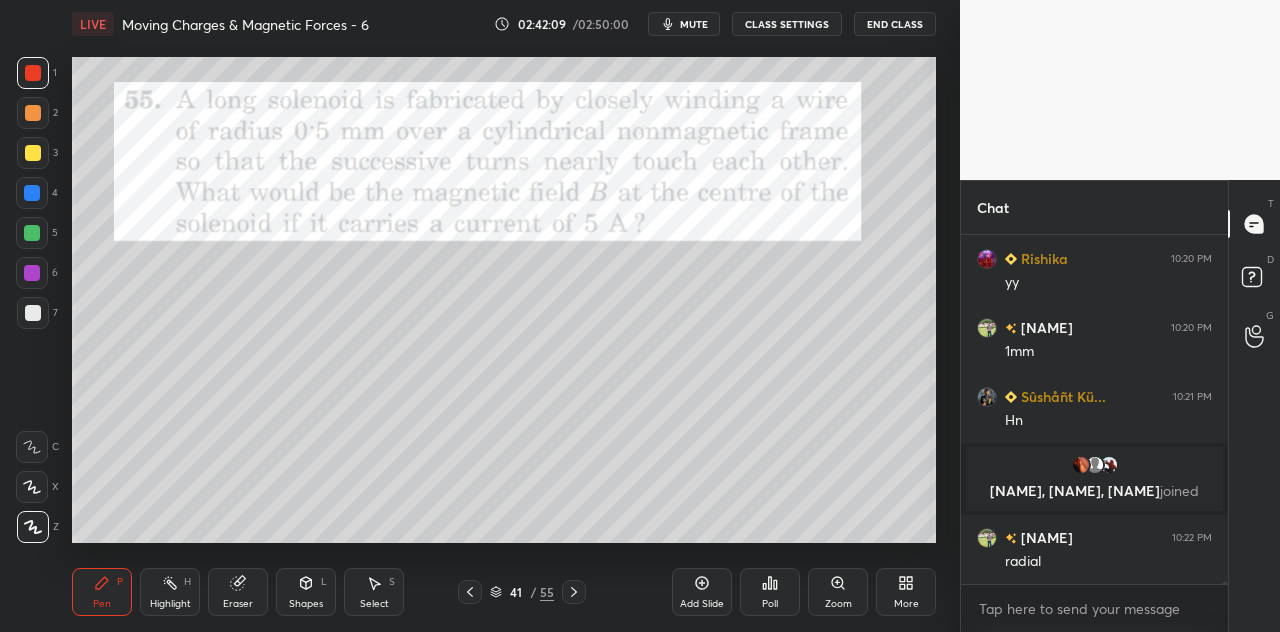scroll, scrollTop: 57432, scrollLeft: 0, axis: vertical 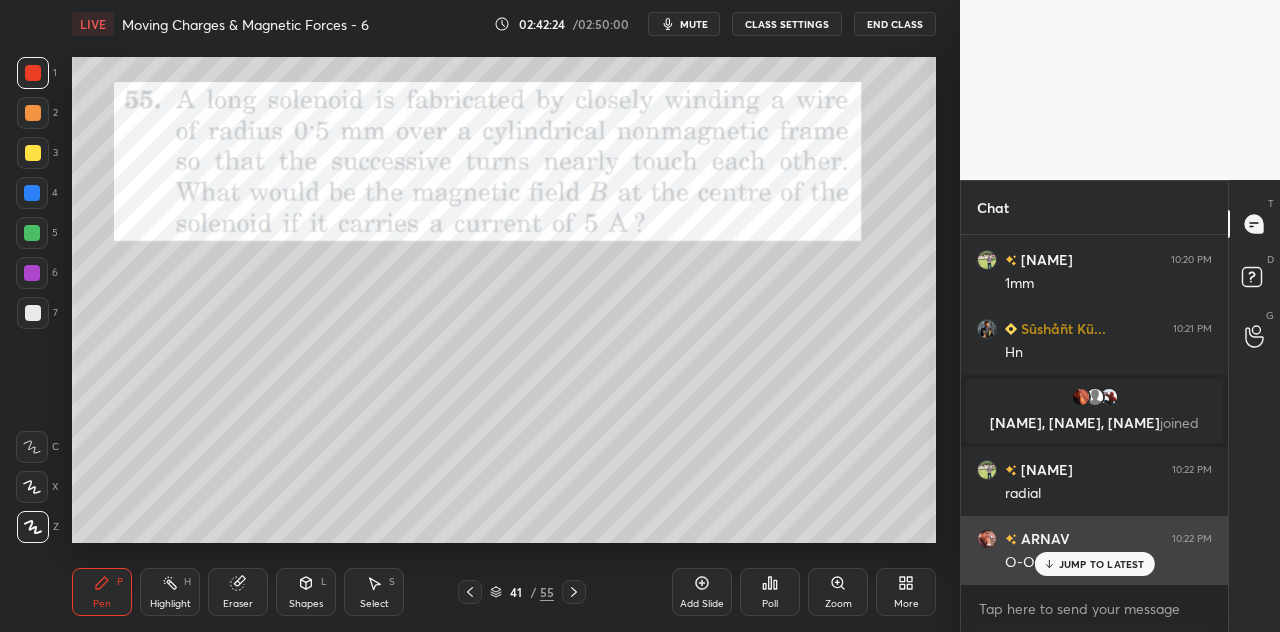 click on "JUMP TO LATEST" at bounding box center [1102, 564] 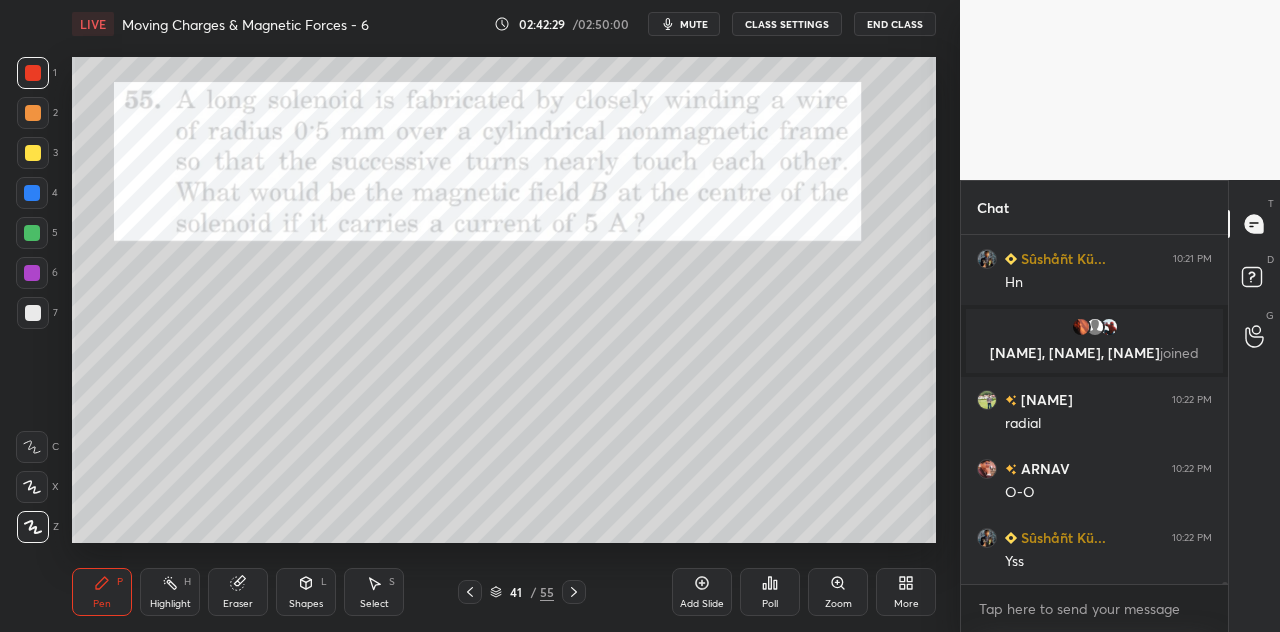 scroll, scrollTop: 57570, scrollLeft: 0, axis: vertical 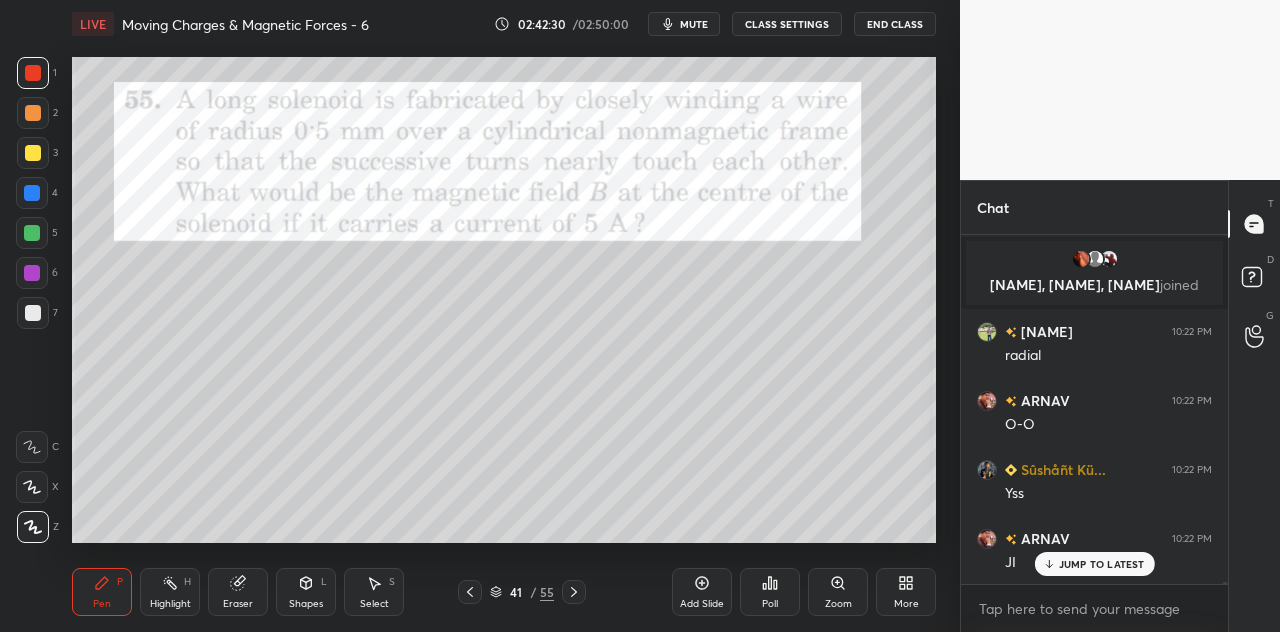click at bounding box center (32, 273) 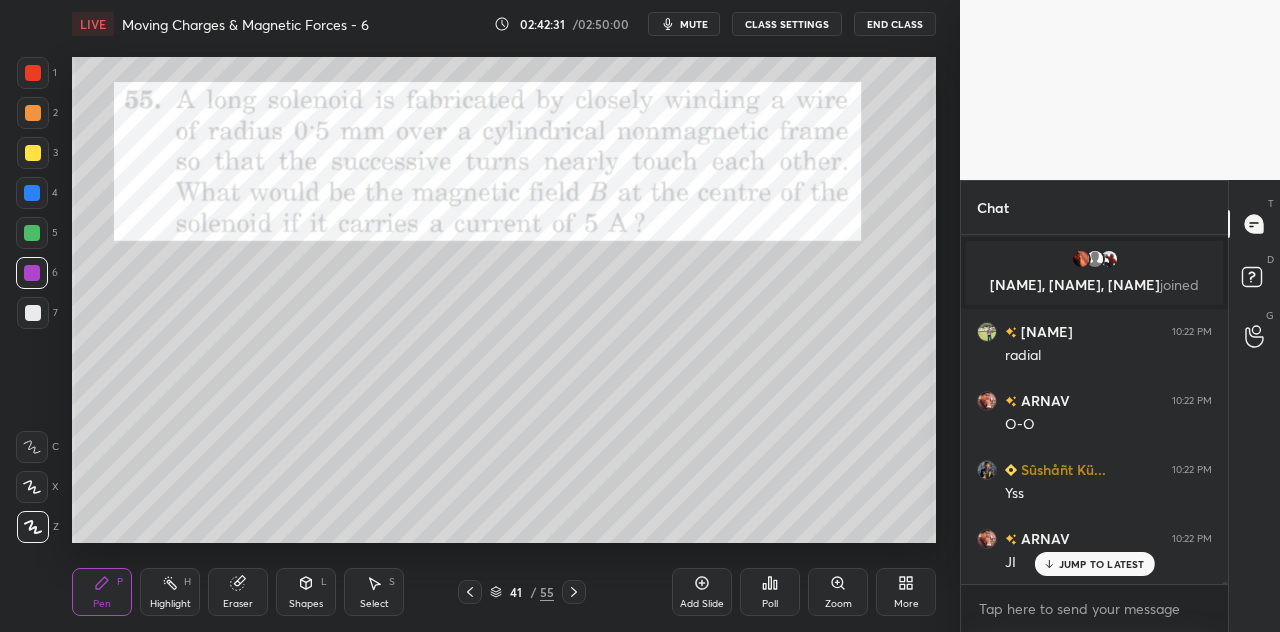 scroll, scrollTop: 57640, scrollLeft: 0, axis: vertical 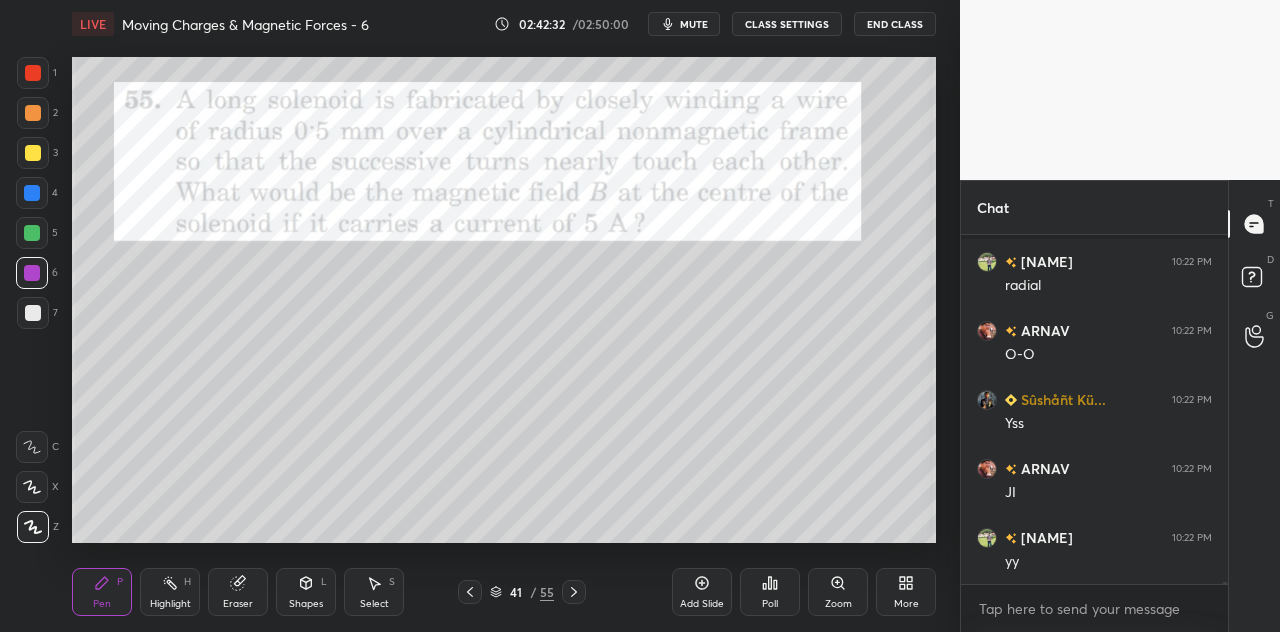 click at bounding box center [33, 153] 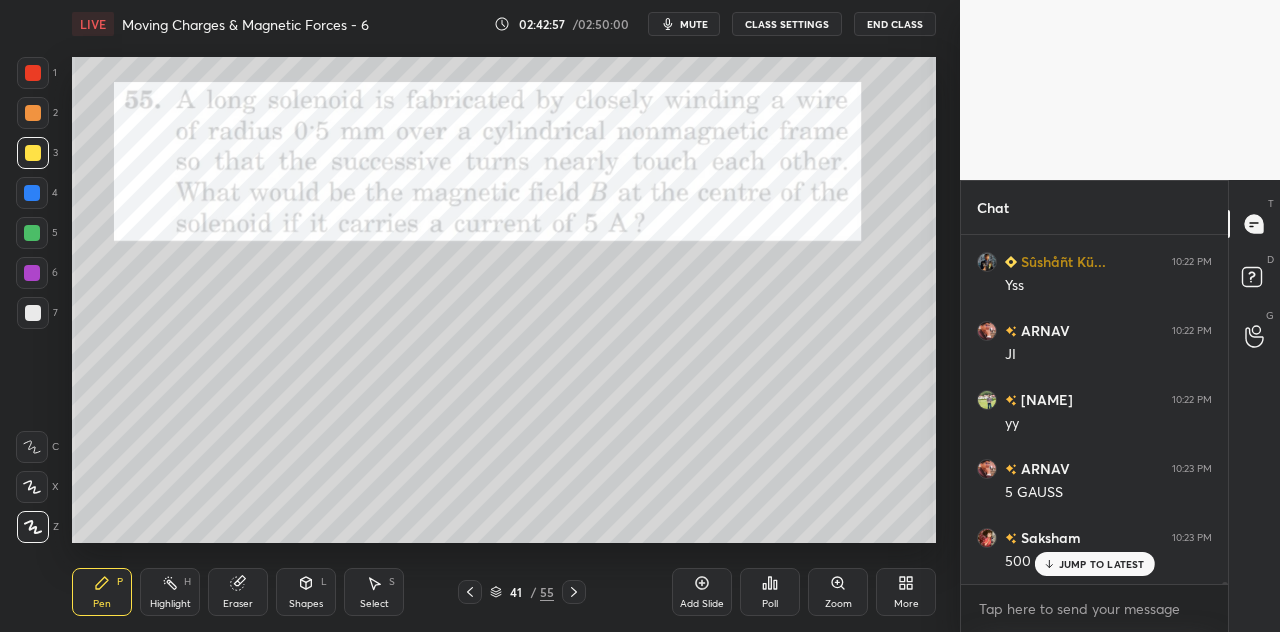 scroll, scrollTop: 57846, scrollLeft: 0, axis: vertical 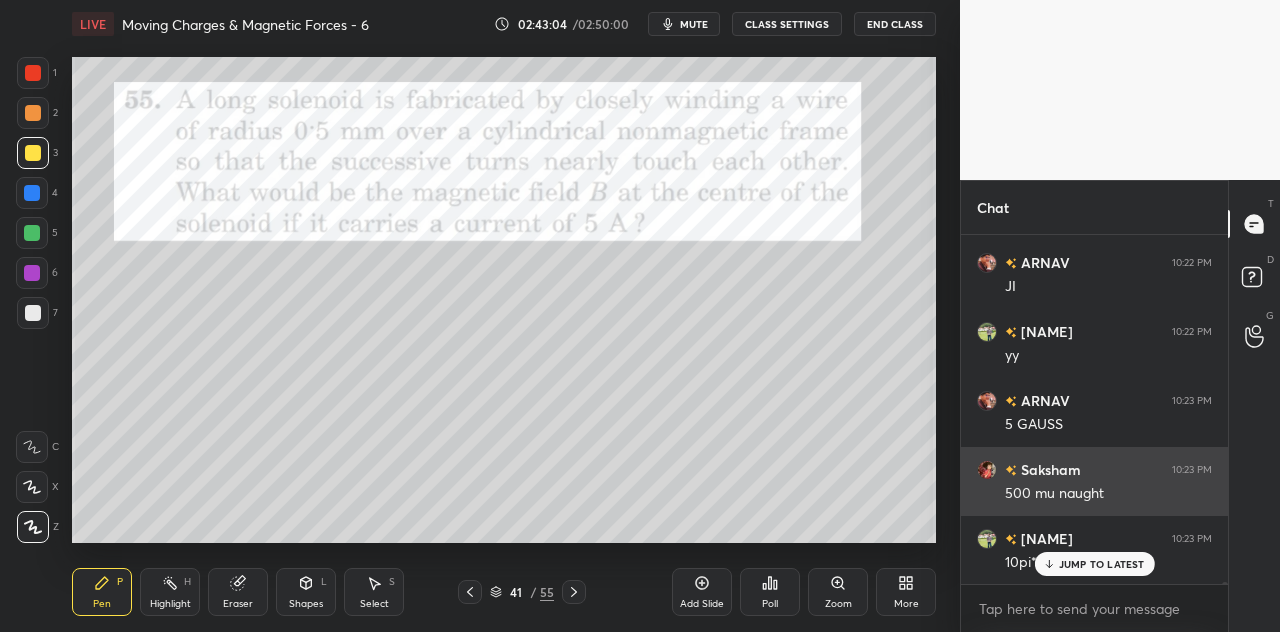 click on "JUMP TO LATEST" at bounding box center (1102, 564) 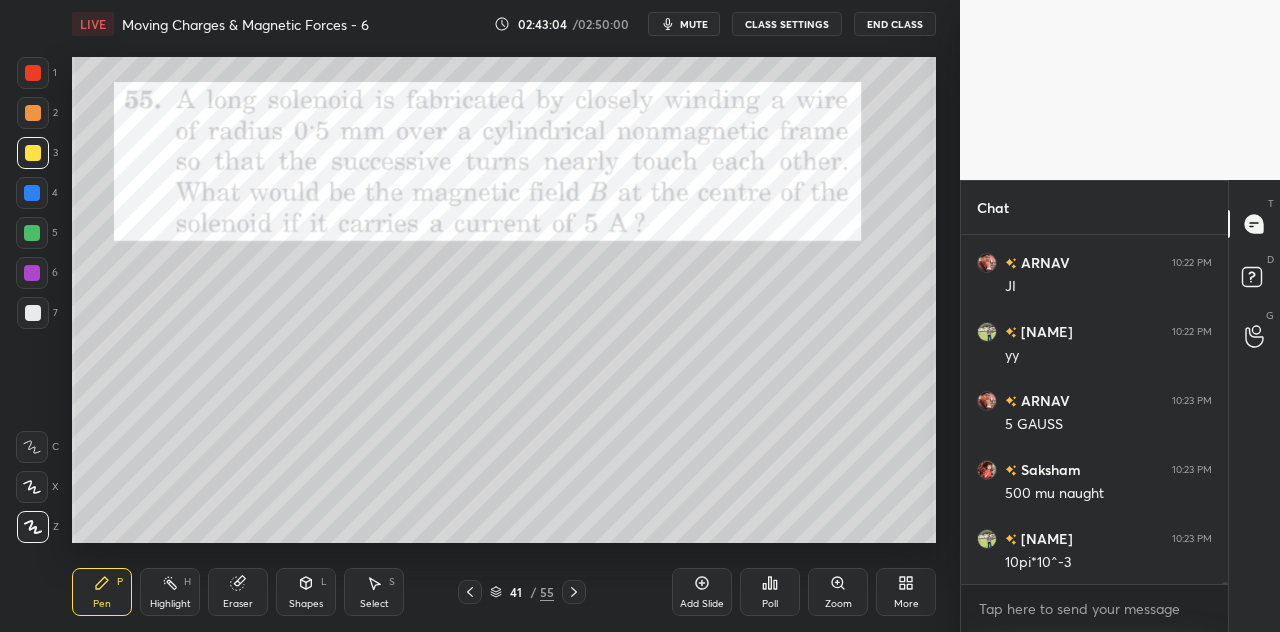 scroll, scrollTop: 57866, scrollLeft: 0, axis: vertical 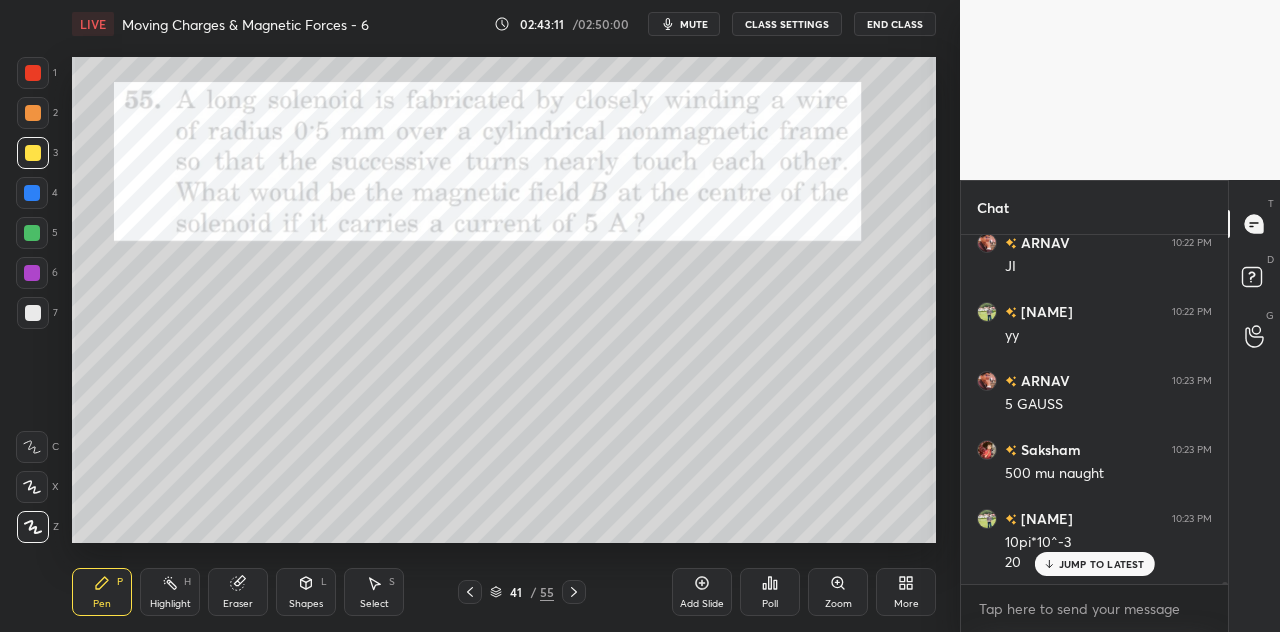 click on "JUMP TO LATEST" at bounding box center [1102, 564] 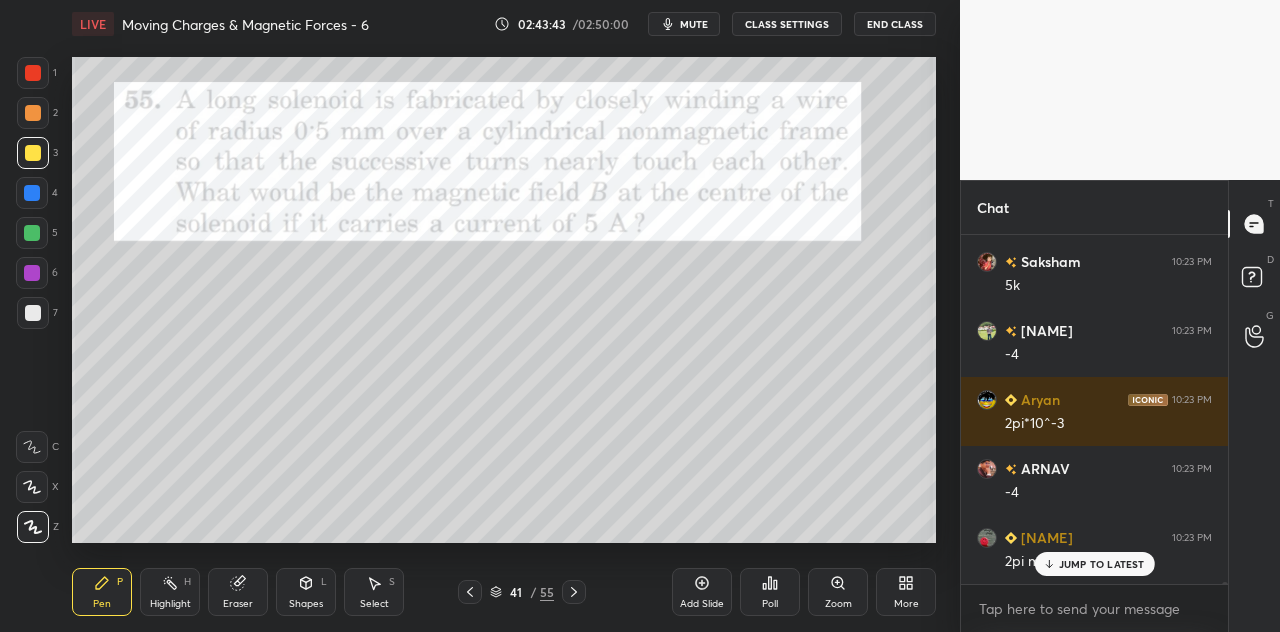 scroll, scrollTop: 58300, scrollLeft: 0, axis: vertical 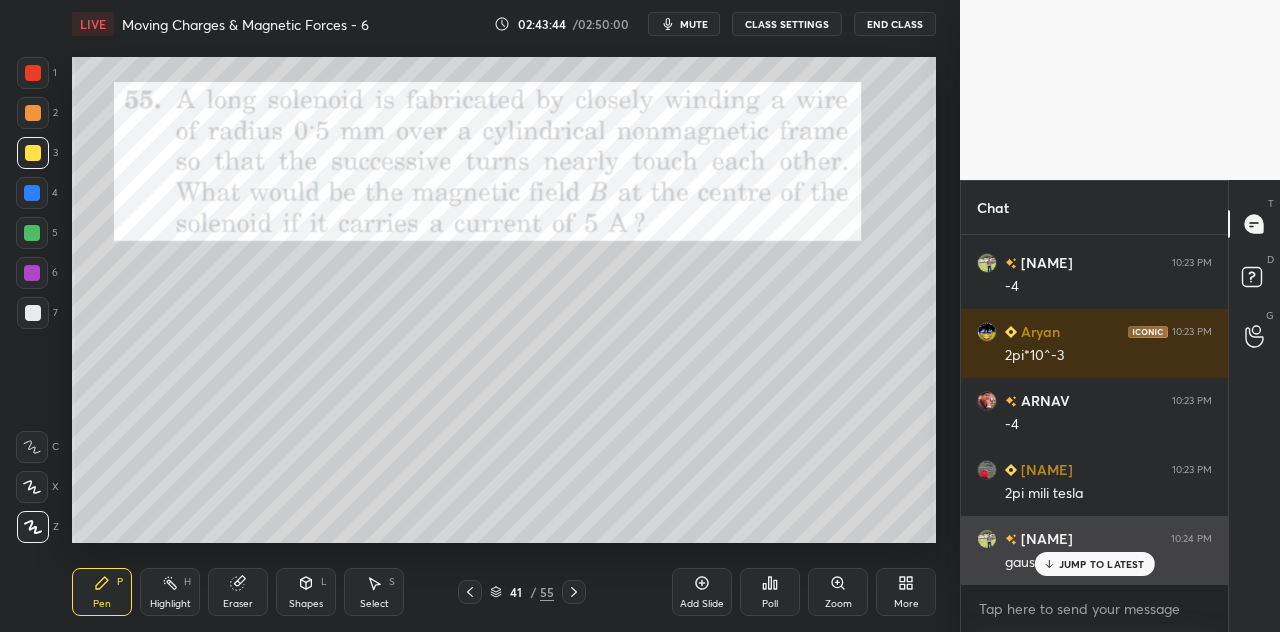 click on "JUMP TO LATEST" at bounding box center [1094, 564] 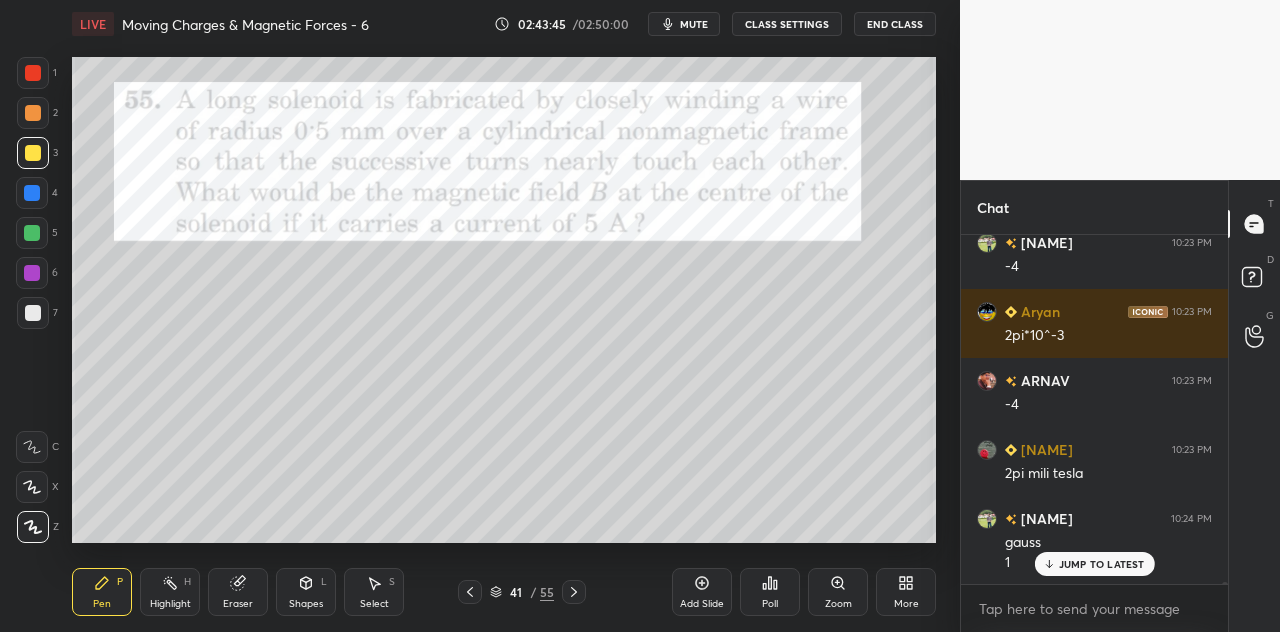 scroll, scrollTop: 58458, scrollLeft: 0, axis: vertical 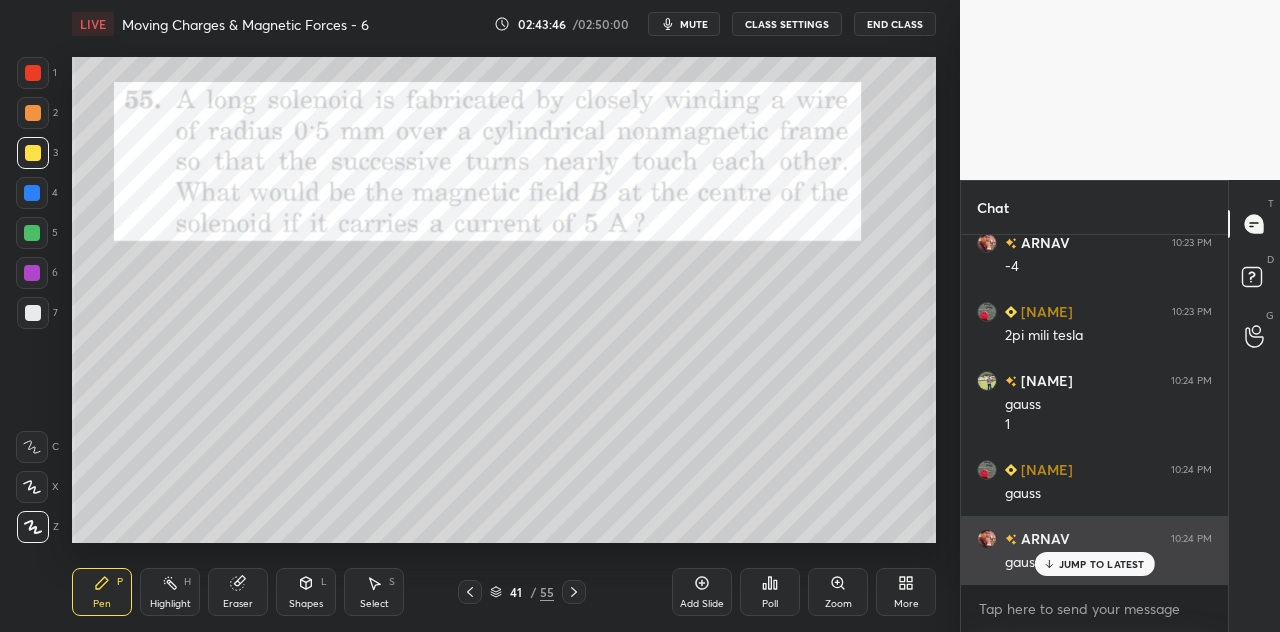 click on "JUMP TO LATEST" at bounding box center [1094, 564] 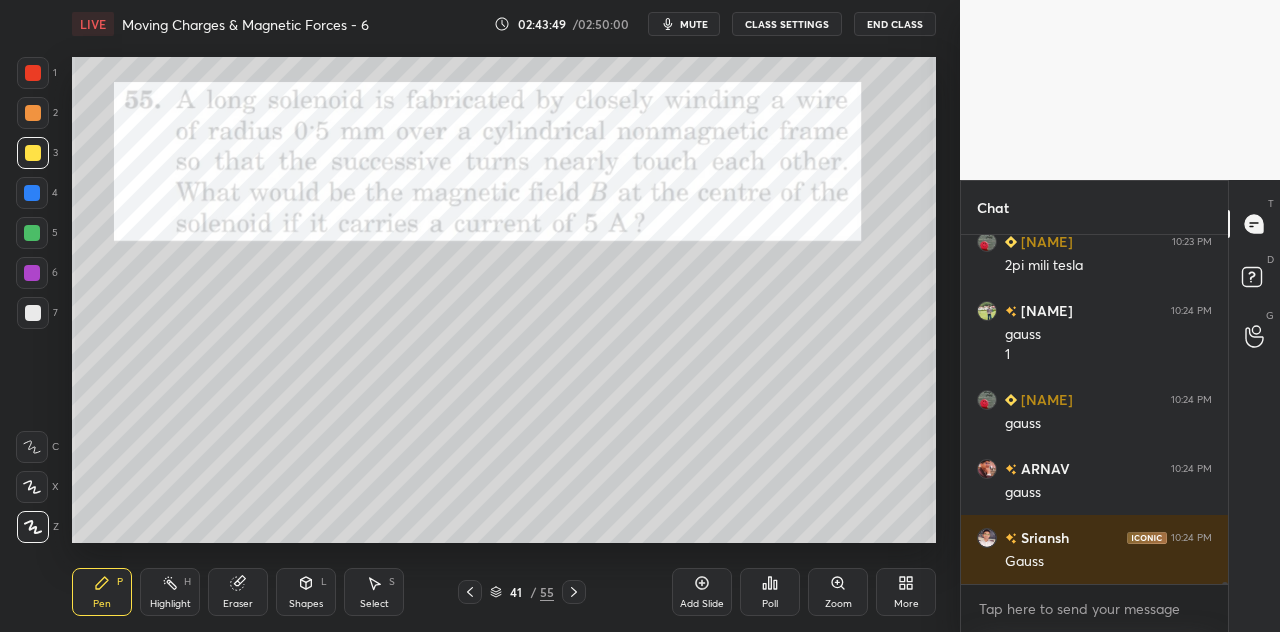 scroll, scrollTop: 58596, scrollLeft: 0, axis: vertical 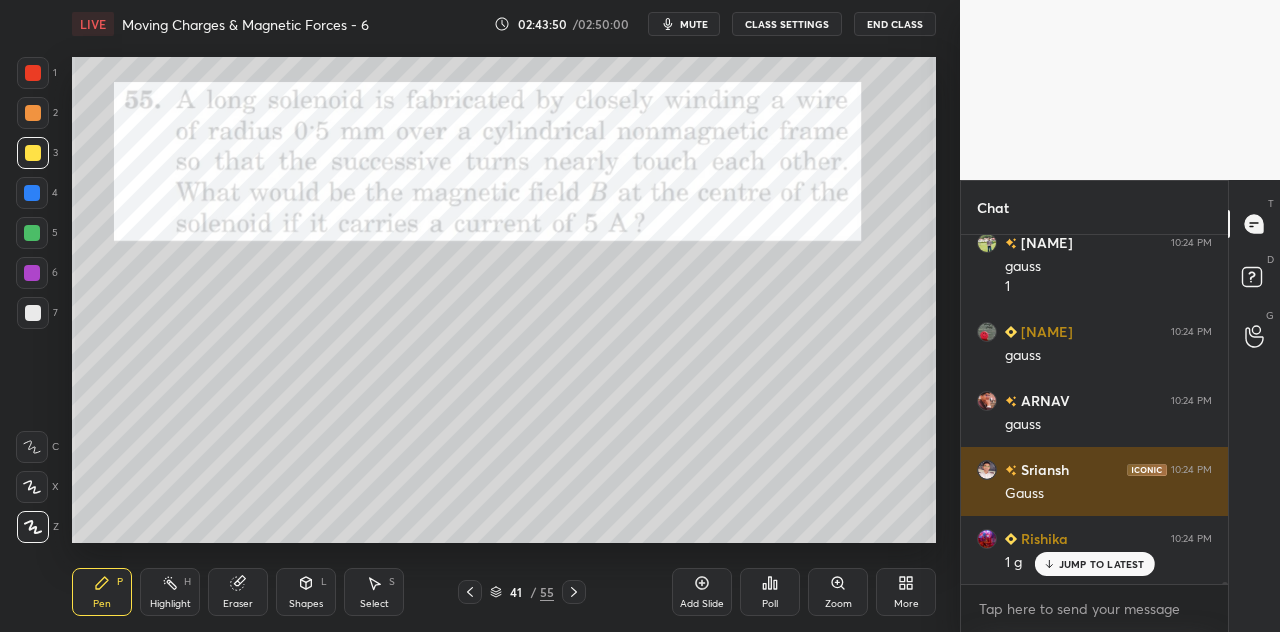 click 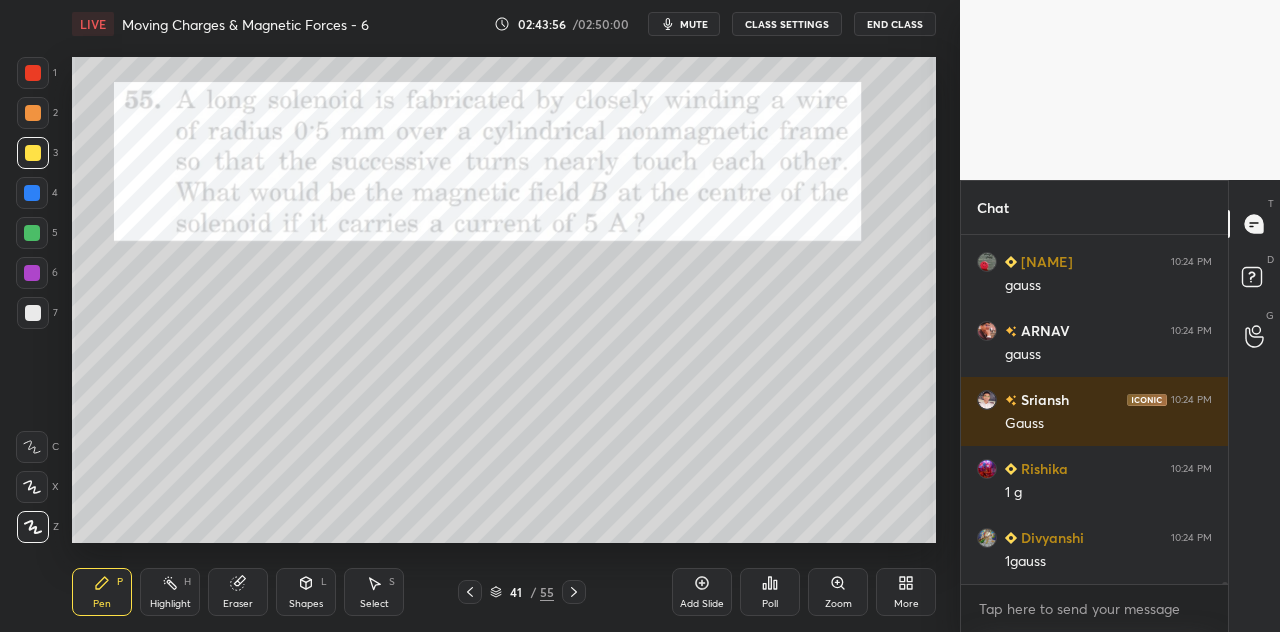 scroll, scrollTop: 58734, scrollLeft: 0, axis: vertical 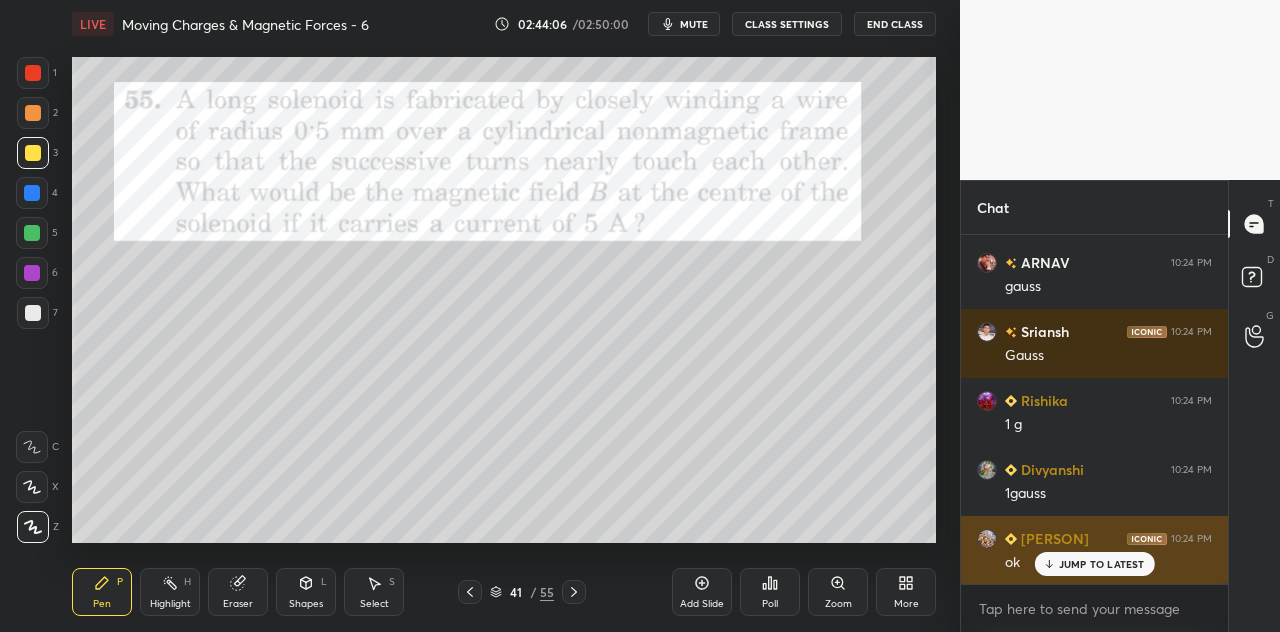 click on "JUMP TO LATEST" at bounding box center [1102, 564] 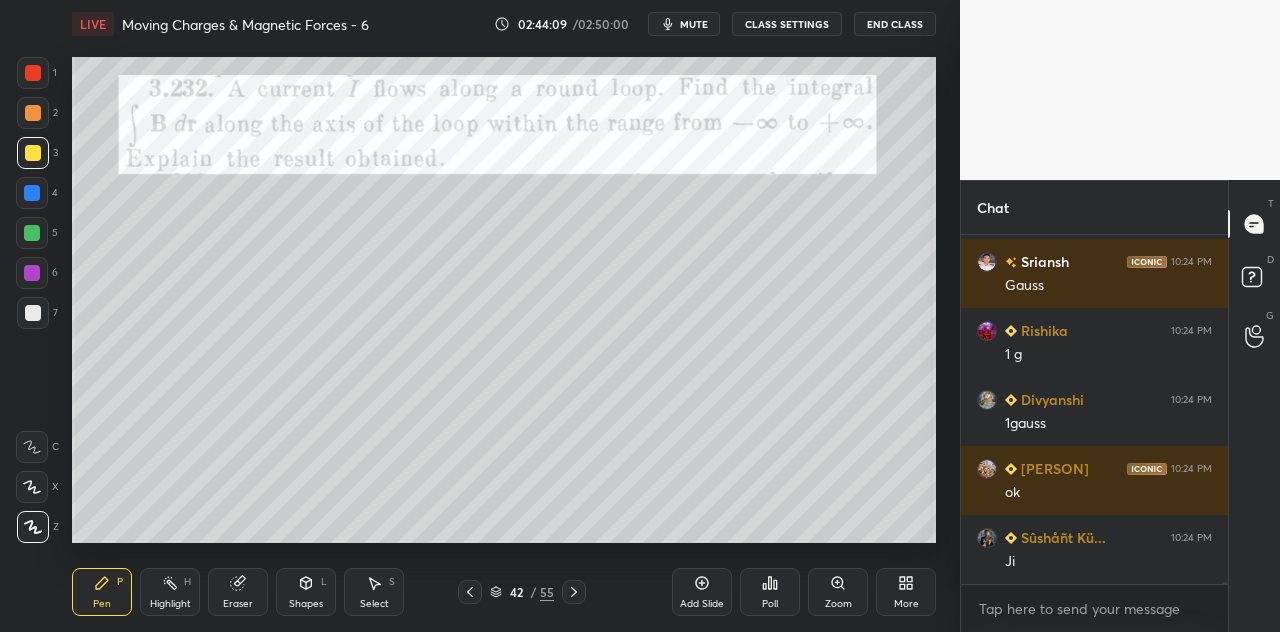 scroll, scrollTop: 58872, scrollLeft: 0, axis: vertical 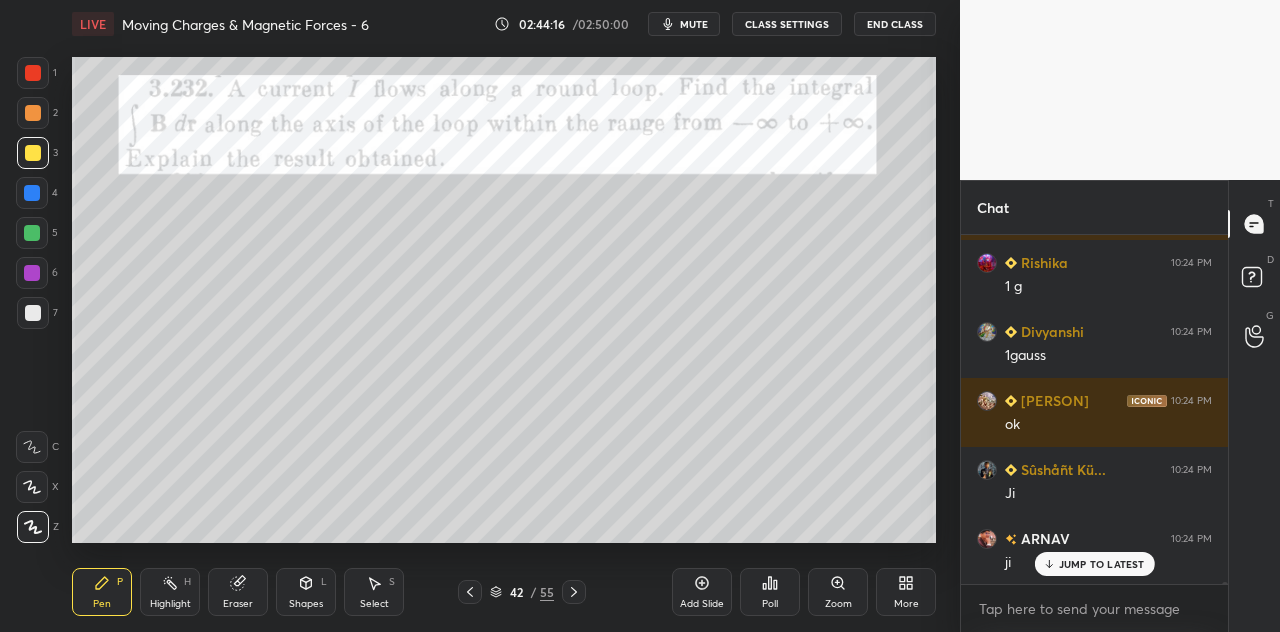 click on "Shapes L" at bounding box center (306, 592) 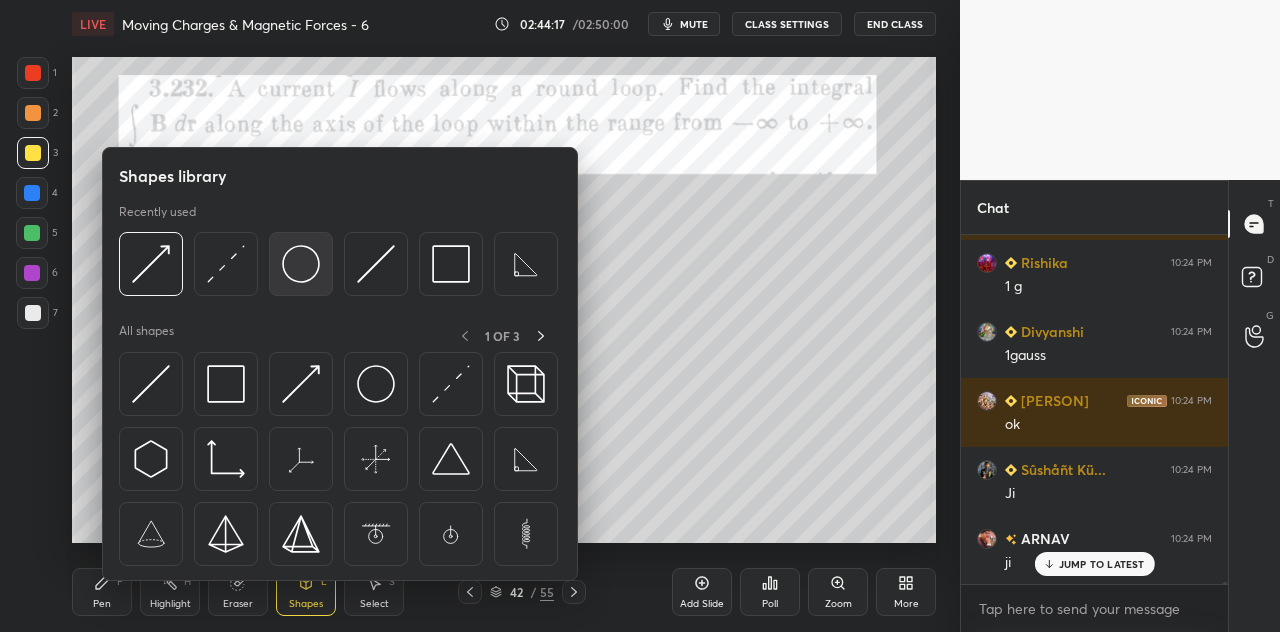 click at bounding box center [301, 264] 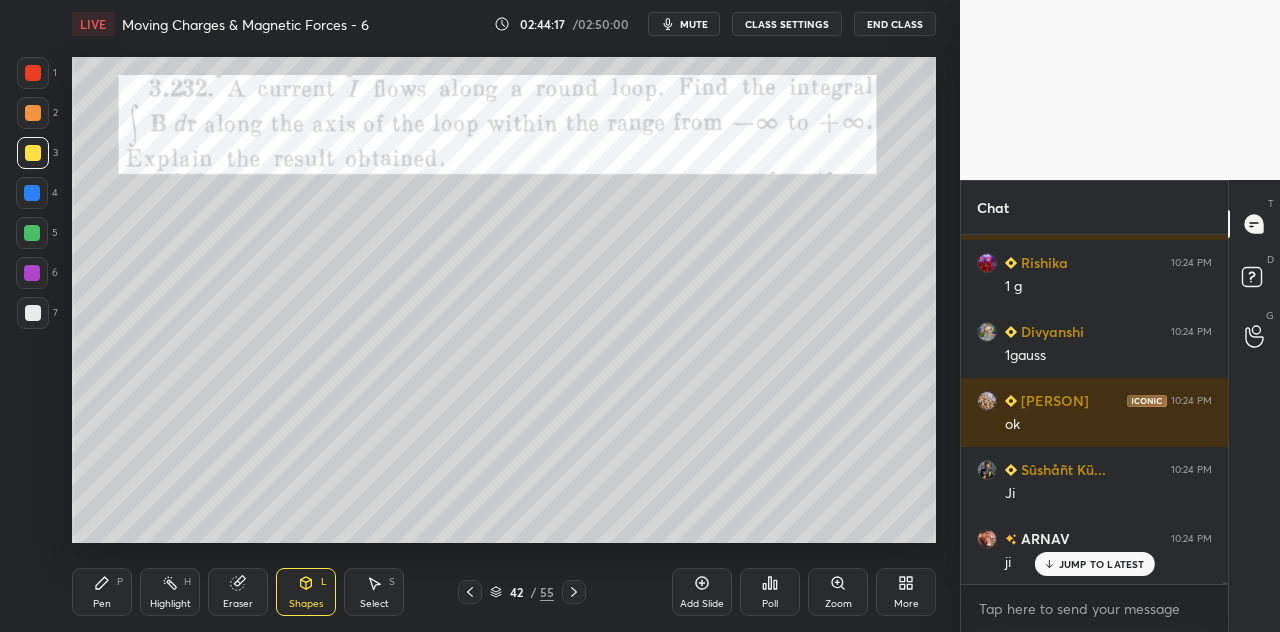 click at bounding box center (33, 73) 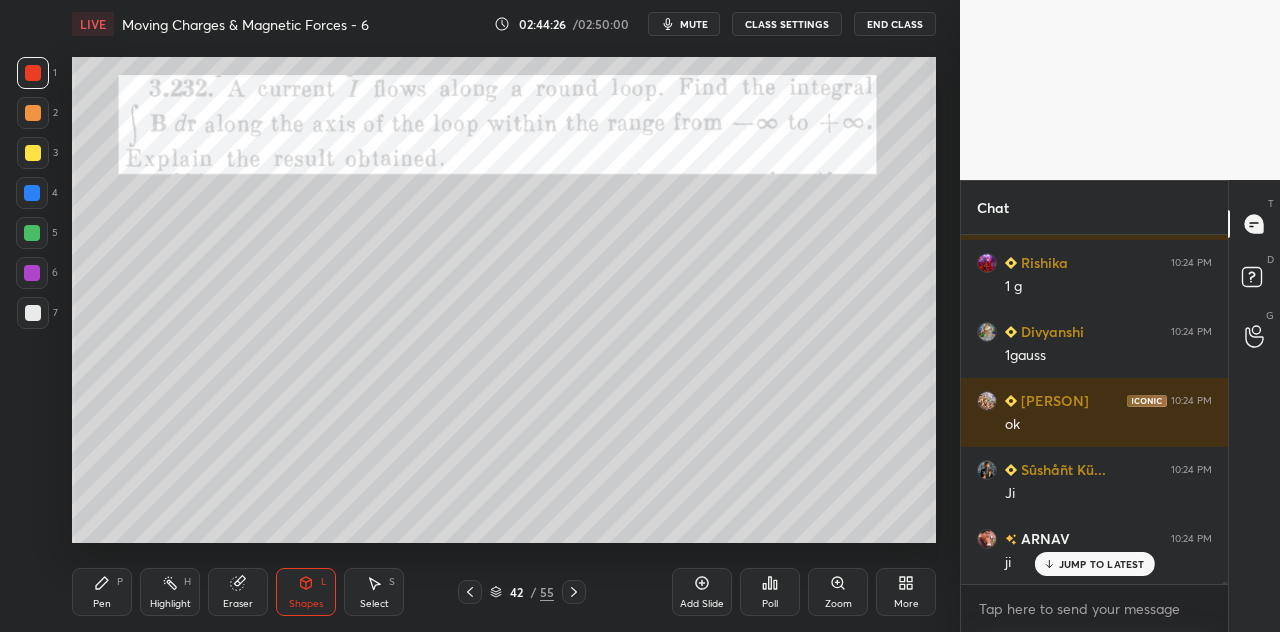 click on "Shapes L" at bounding box center (306, 592) 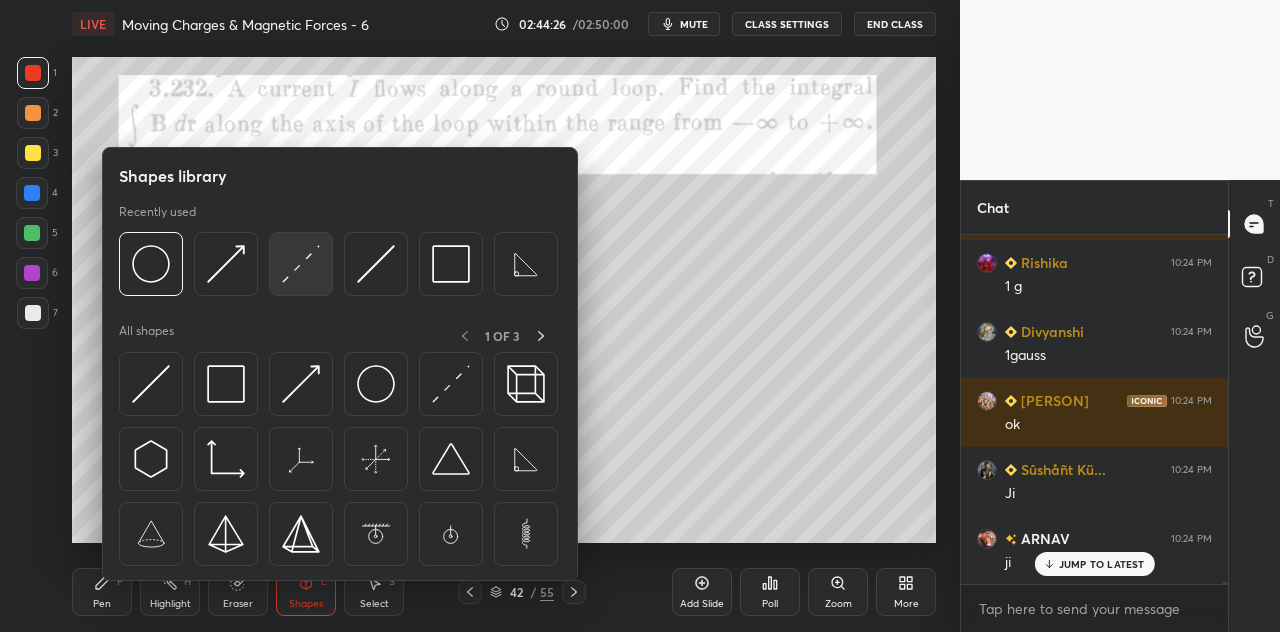click at bounding box center (301, 264) 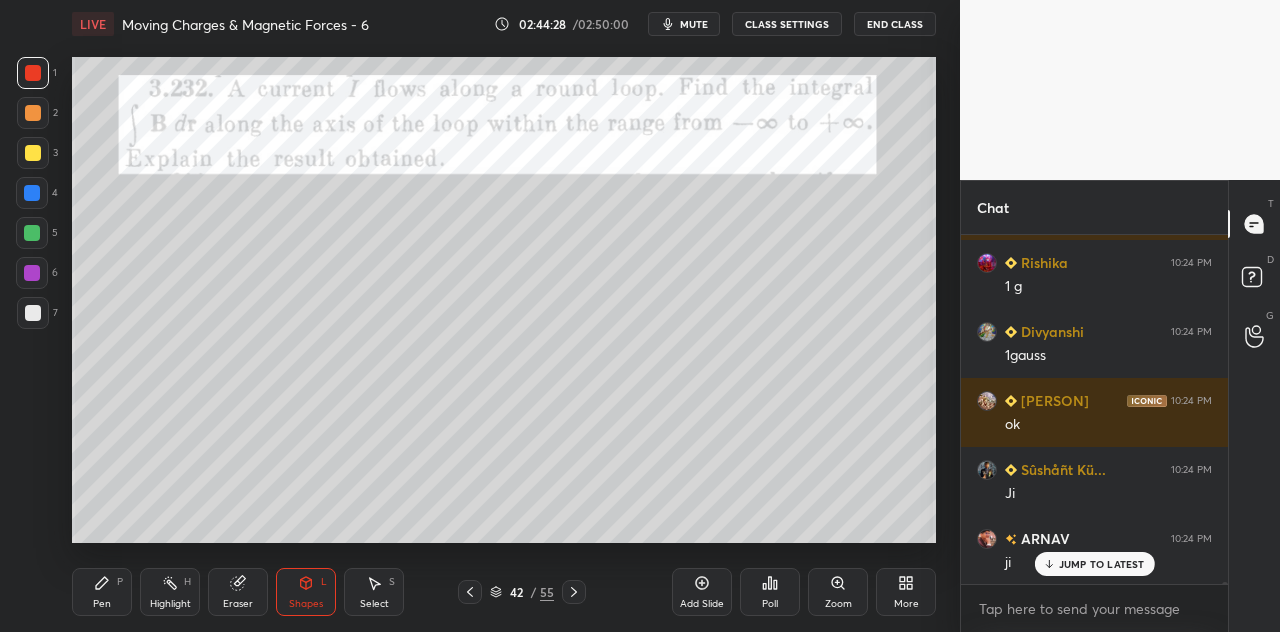 click at bounding box center (33, 153) 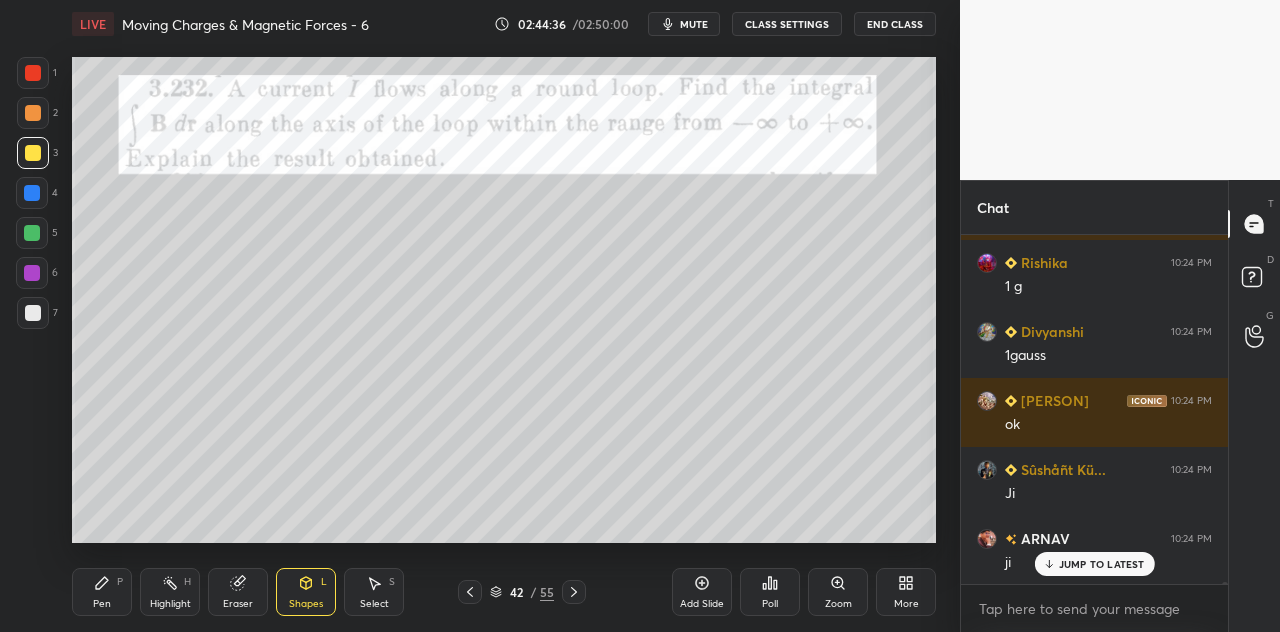 click on "Pen P" at bounding box center (102, 592) 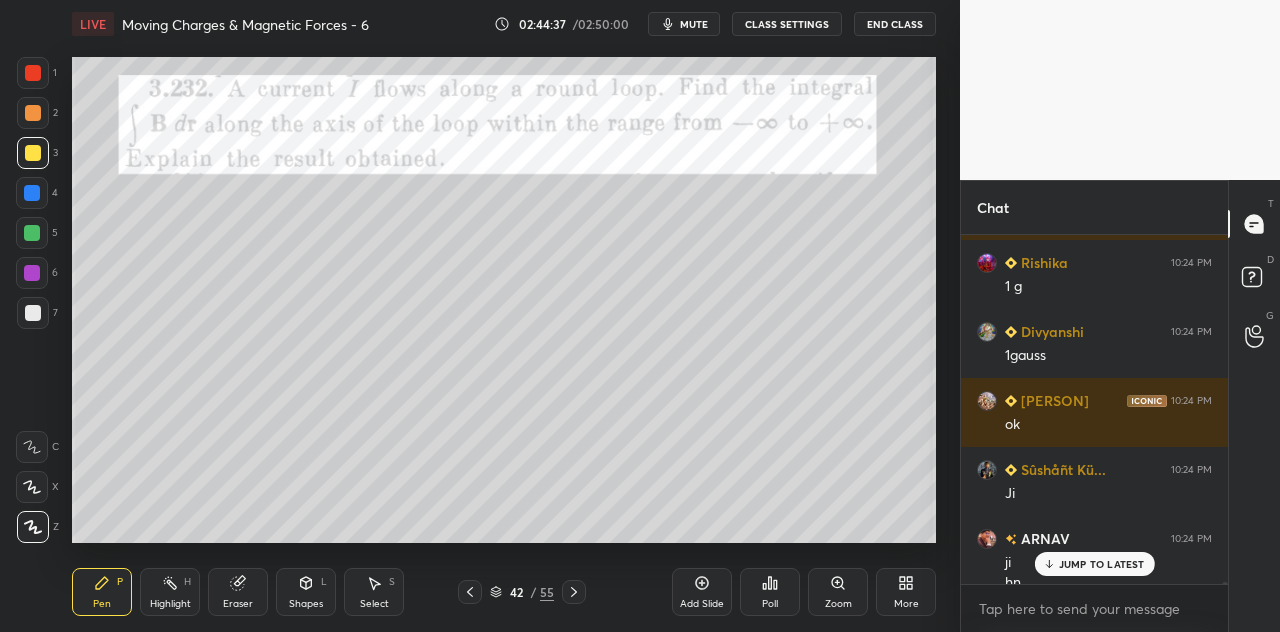 scroll, scrollTop: 58892, scrollLeft: 0, axis: vertical 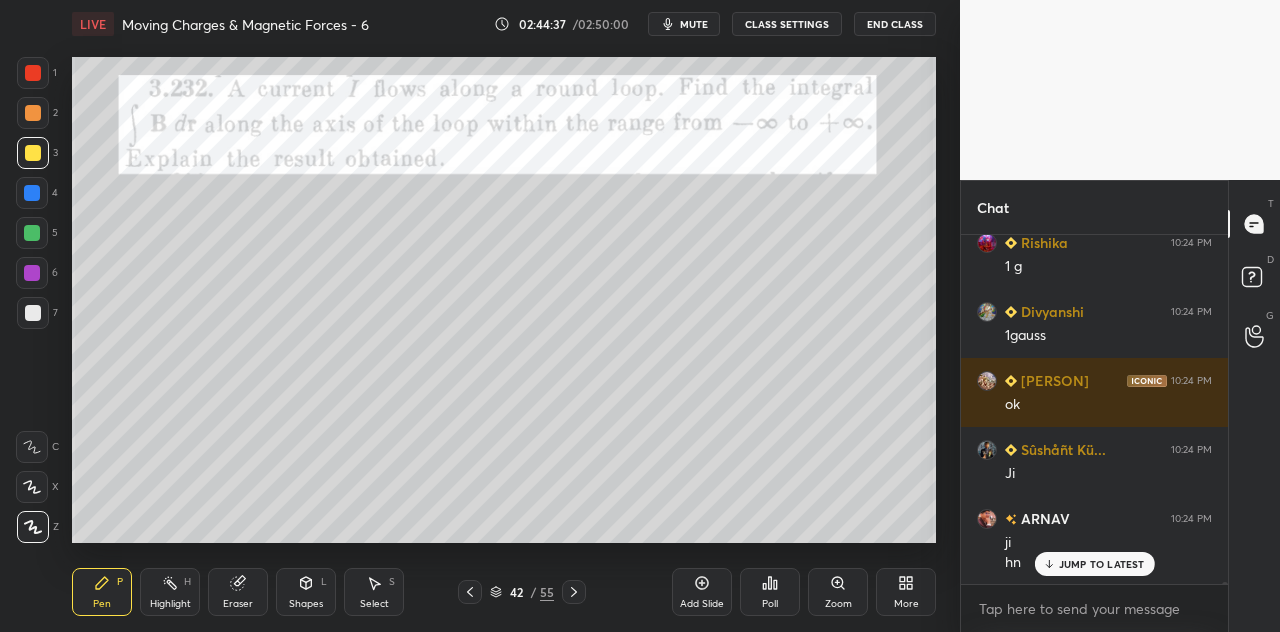 click at bounding box center (33, 73) 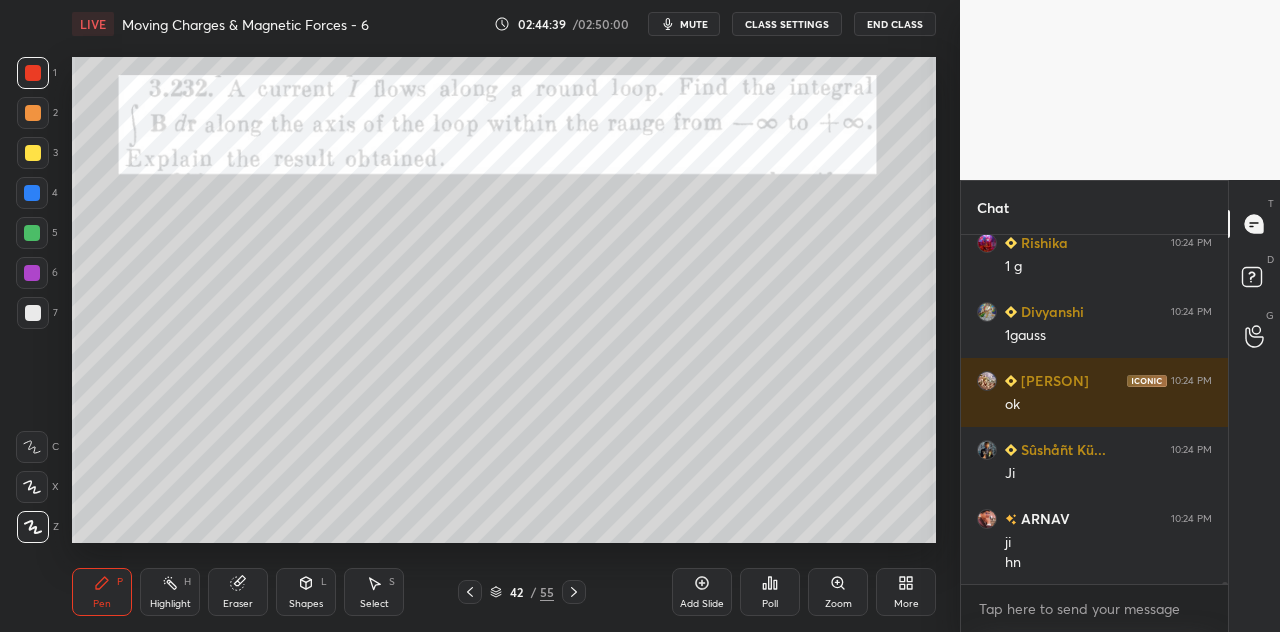 scroll, scrollTop: 58962, scrollLeft: 0, axis: vertical 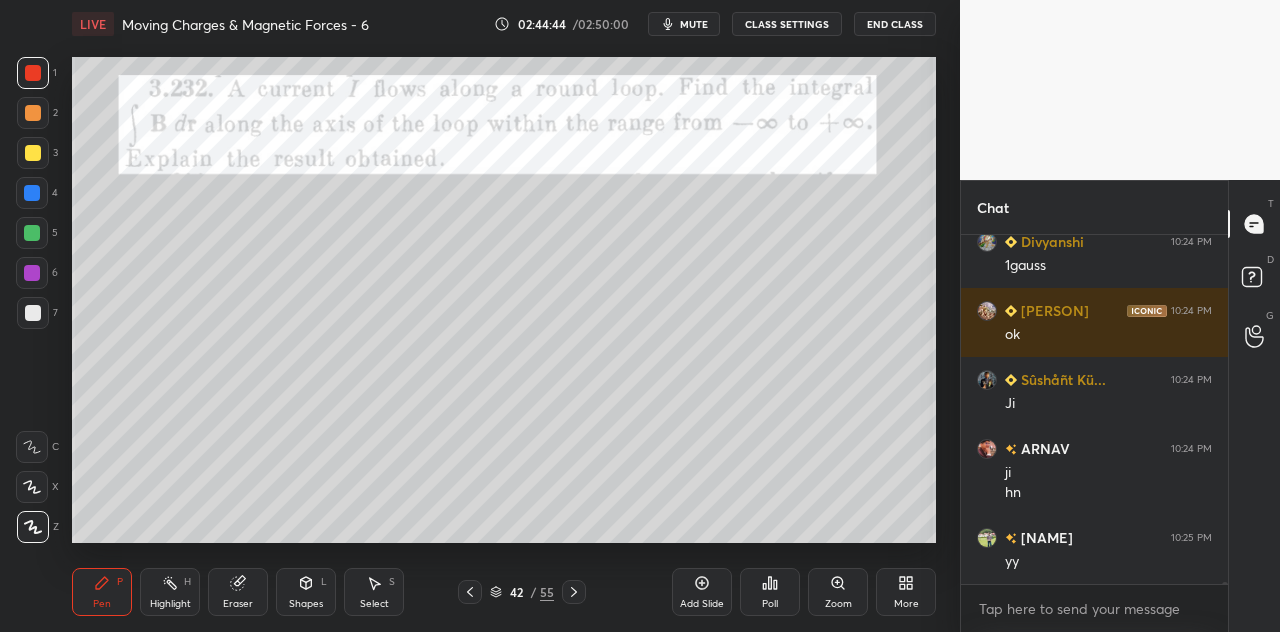 click on "3" at bounding box center (37, 157) 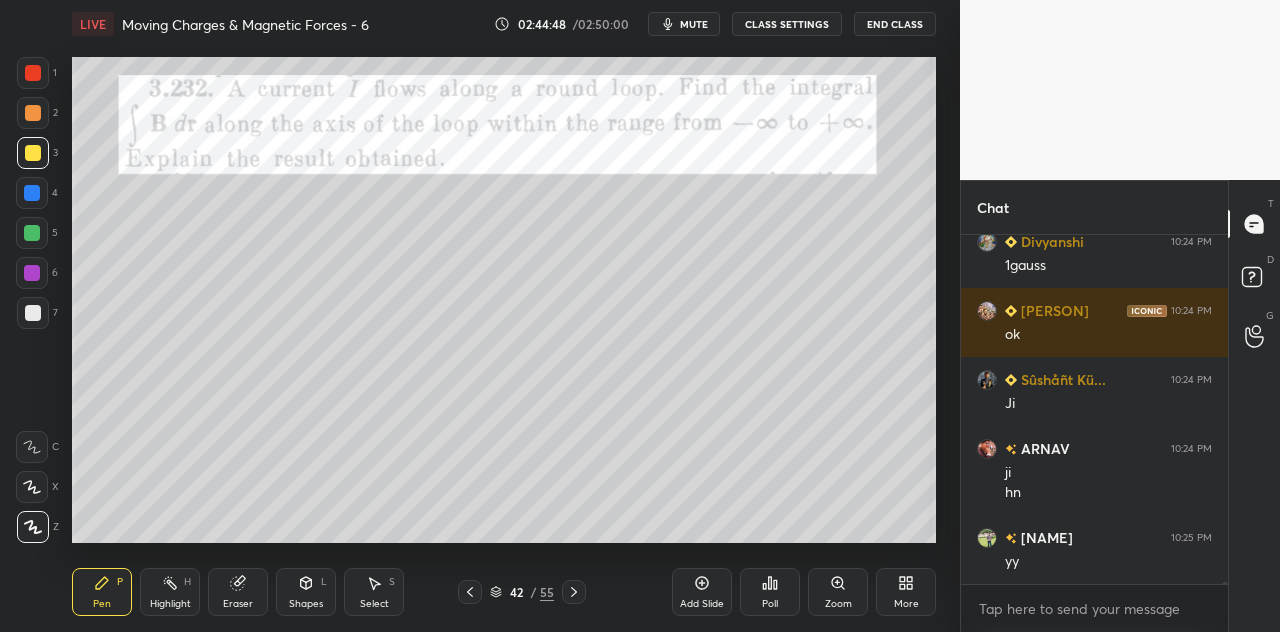 click at bounding box center [33, 73] 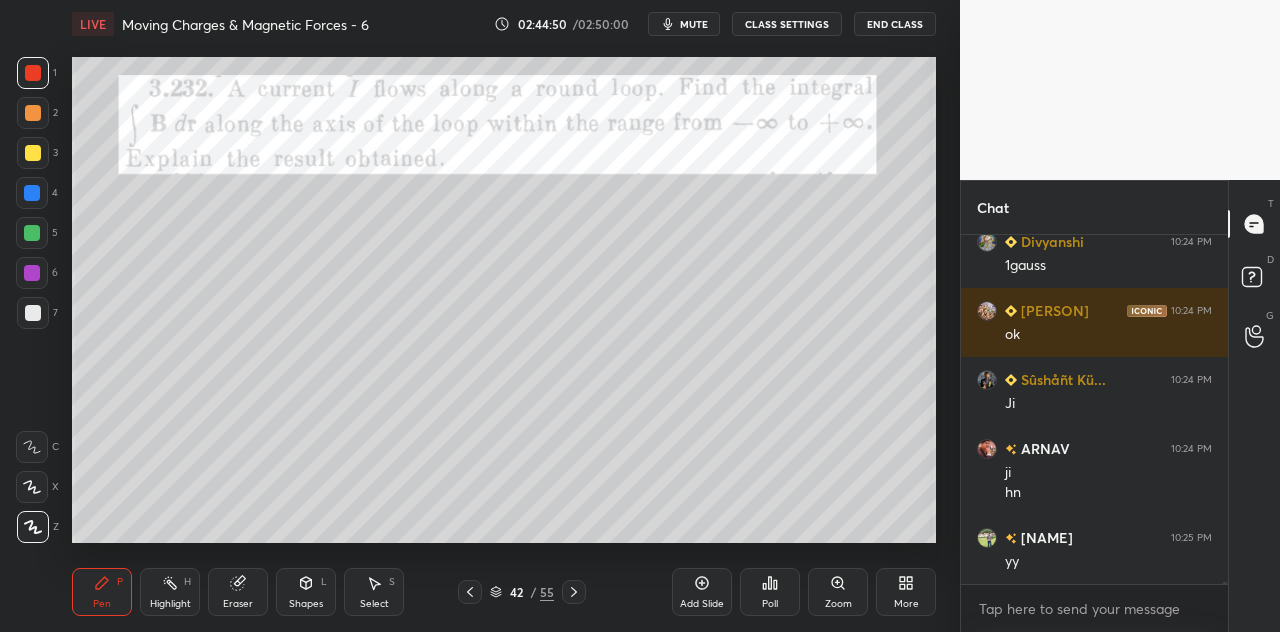 scroll, scrollTop: 59030, scrollLeft: 0, axis: vertical 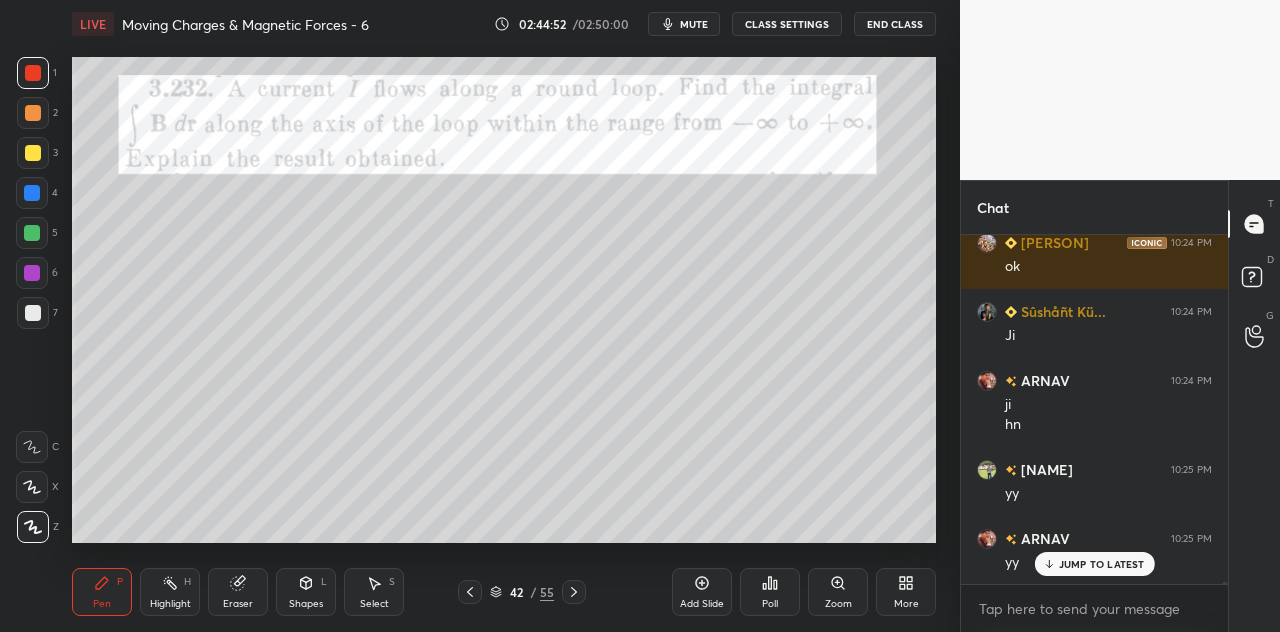 click at bounding box center (32, 193) 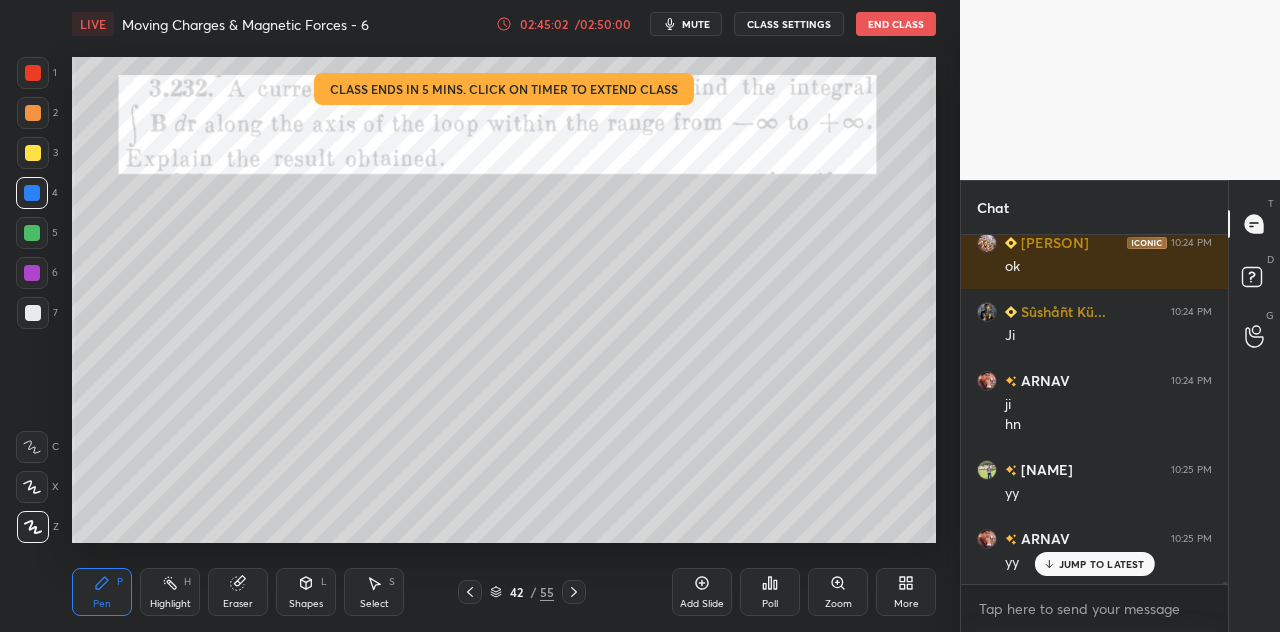 click at bounding box center [33, 73] 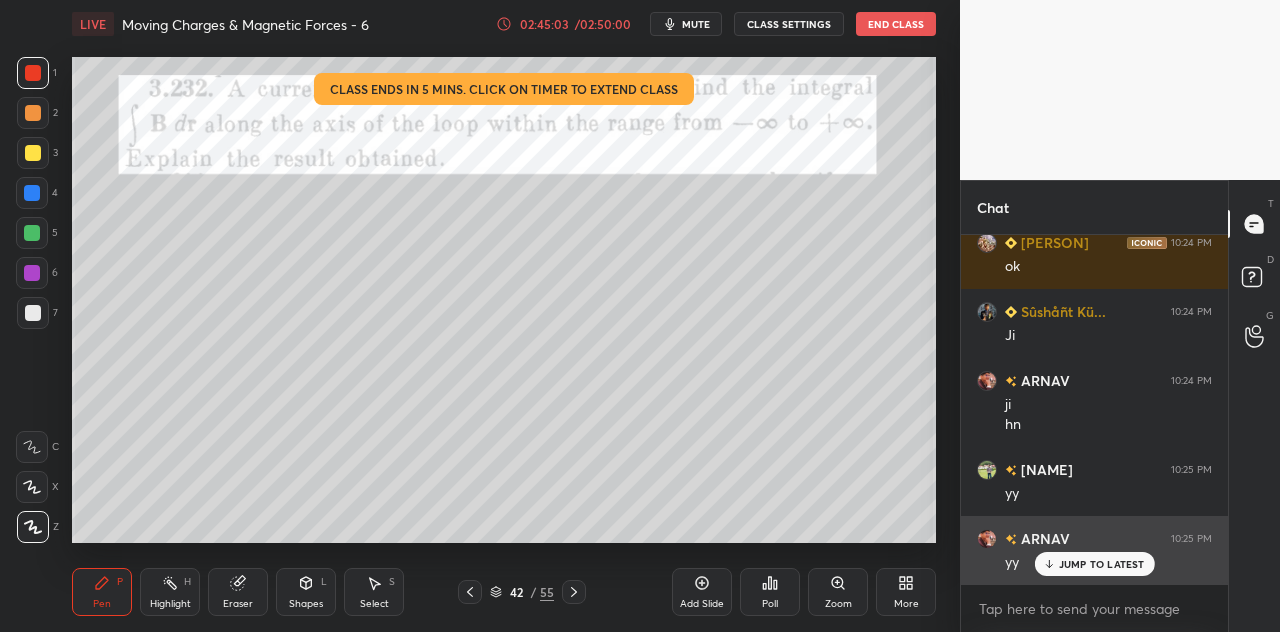 click on "JUMP TO LATEST" at bounding box center [1102, 564] 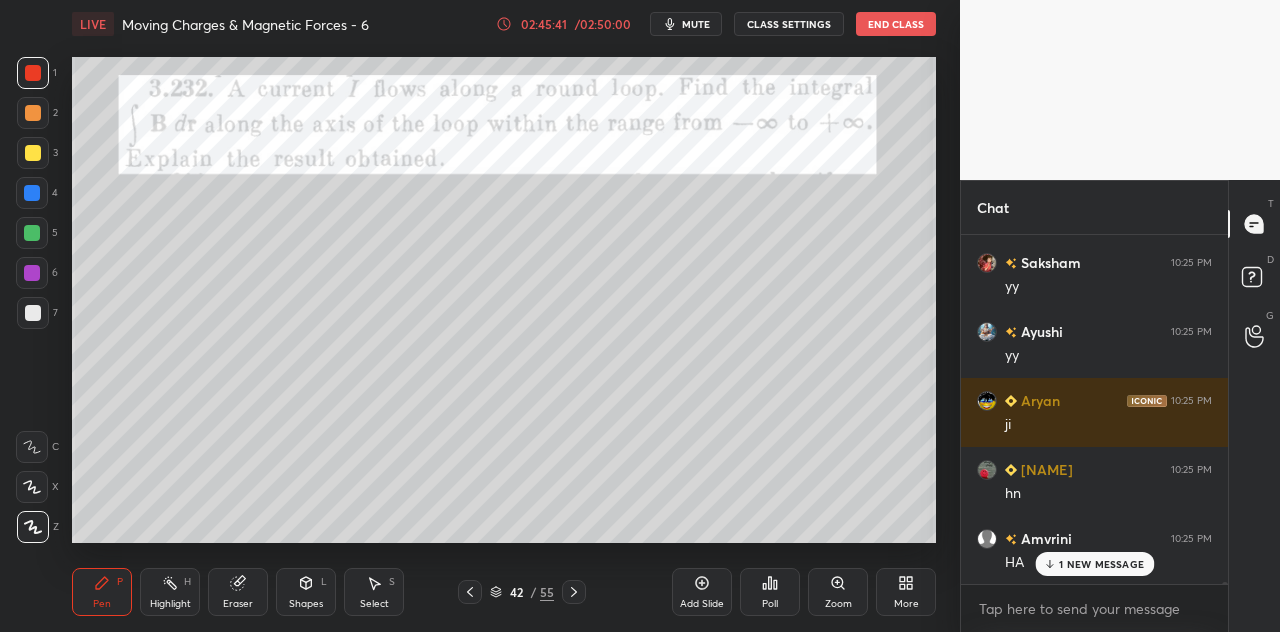 scroll, scrollTop: 59314, scrollLeft: 0, axis: vertical 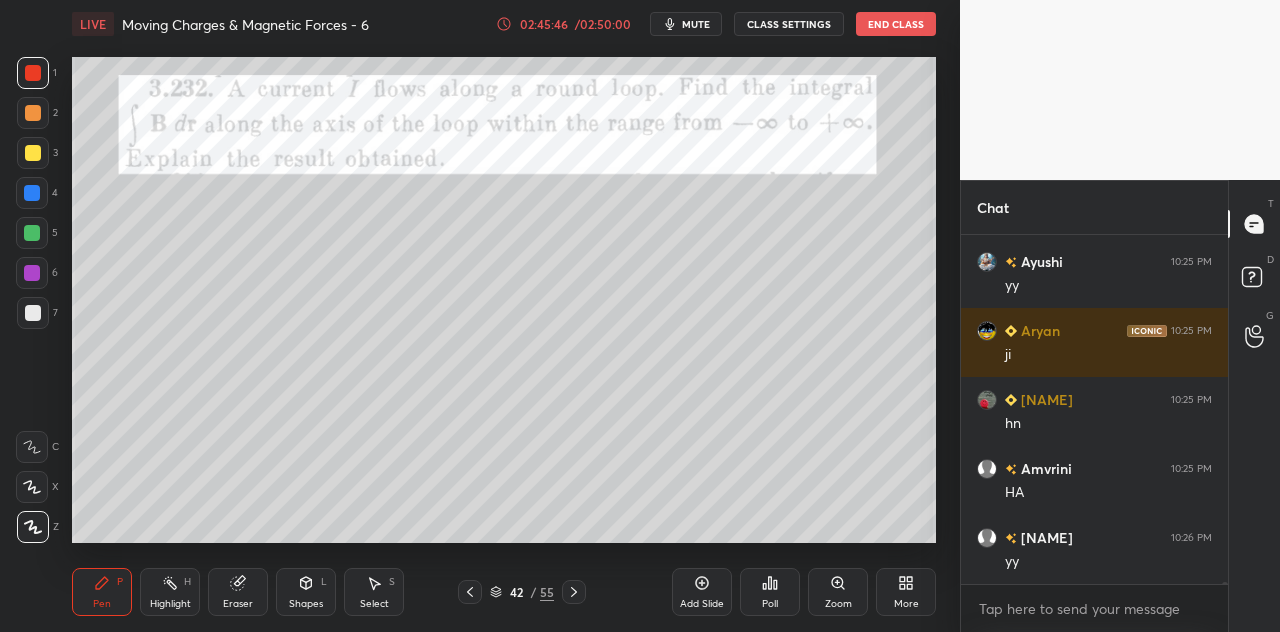 click at bounding box center (33, 73) 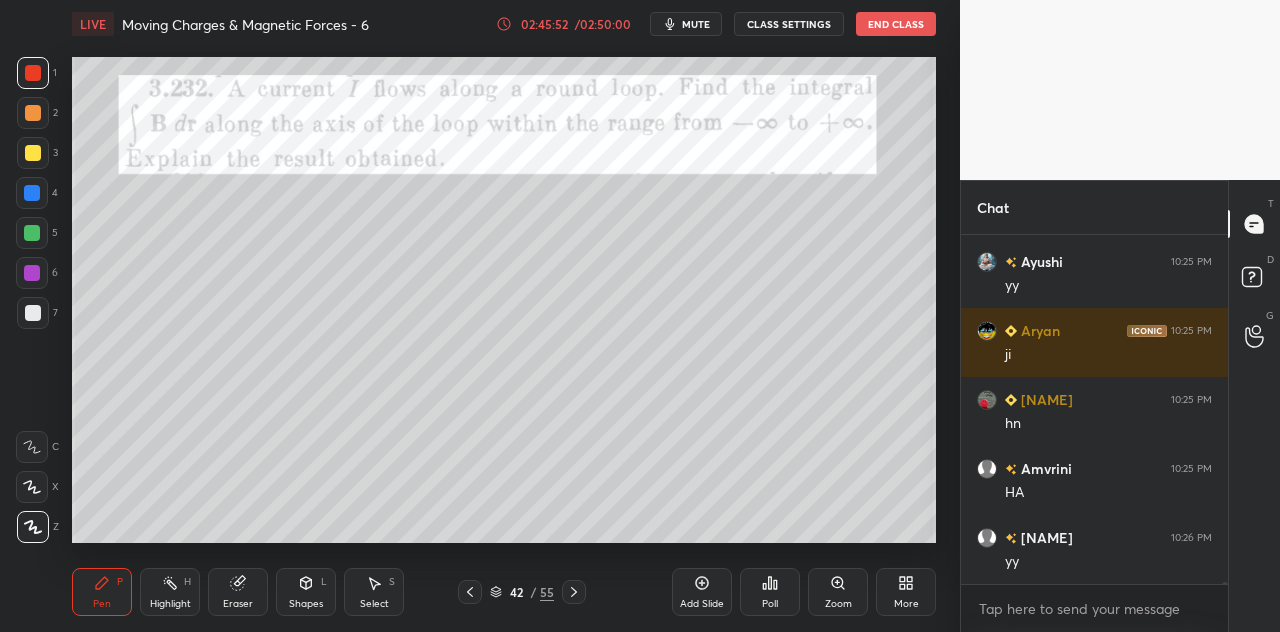 click at bounding box center [33, 153] 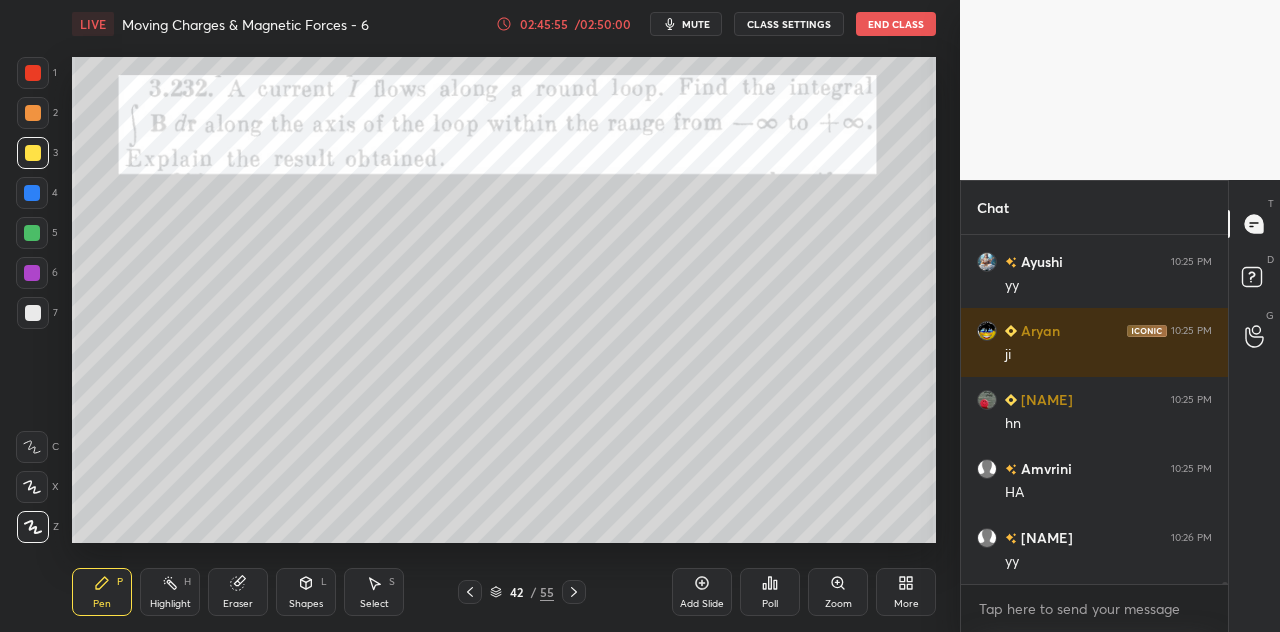 click at bounding box center [33, 73] 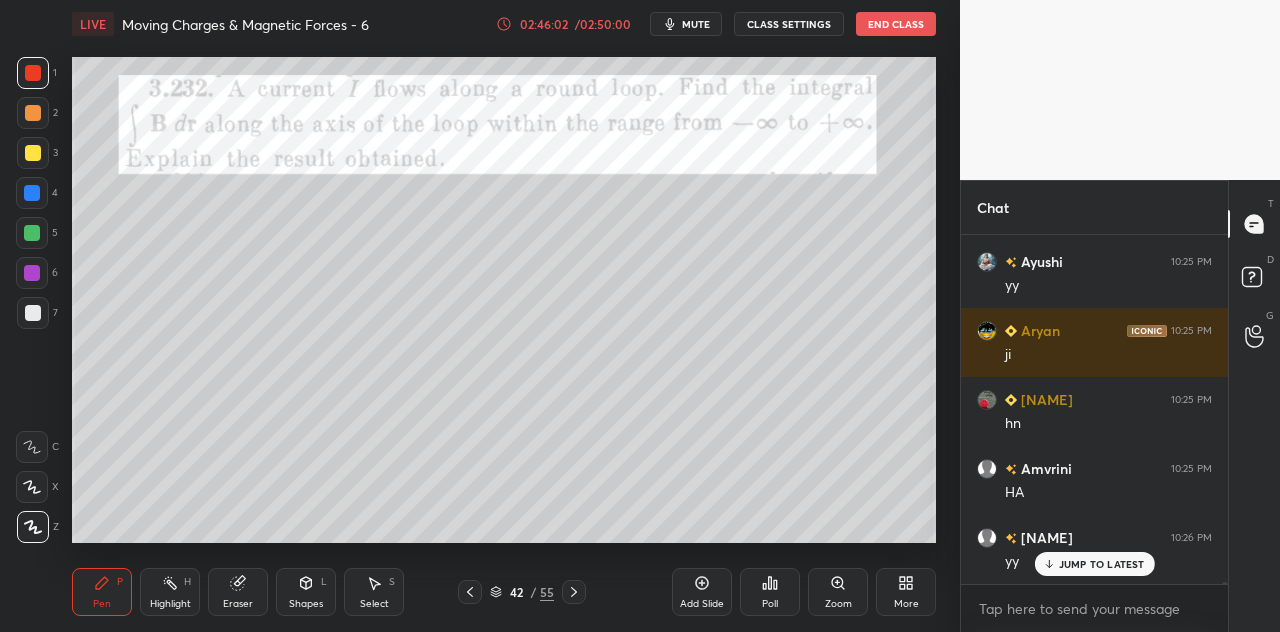 scroll, scrollTop: 59382, scrollLeft: 0, axis: vertical 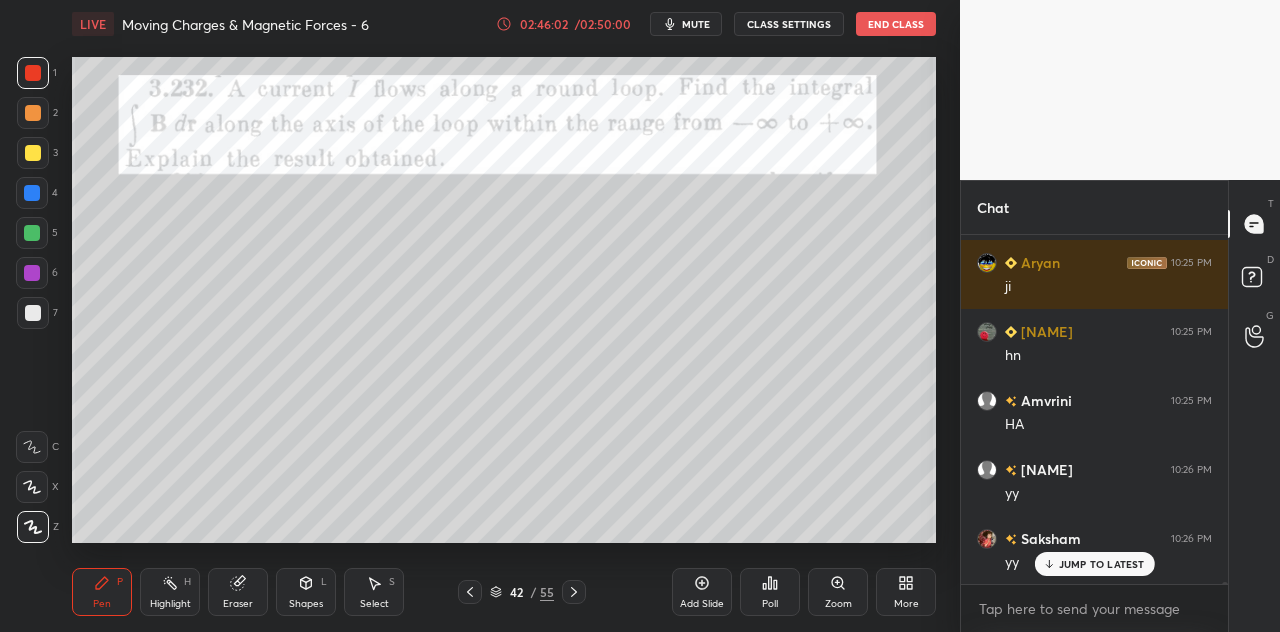 click at bounding box center (33, 73) 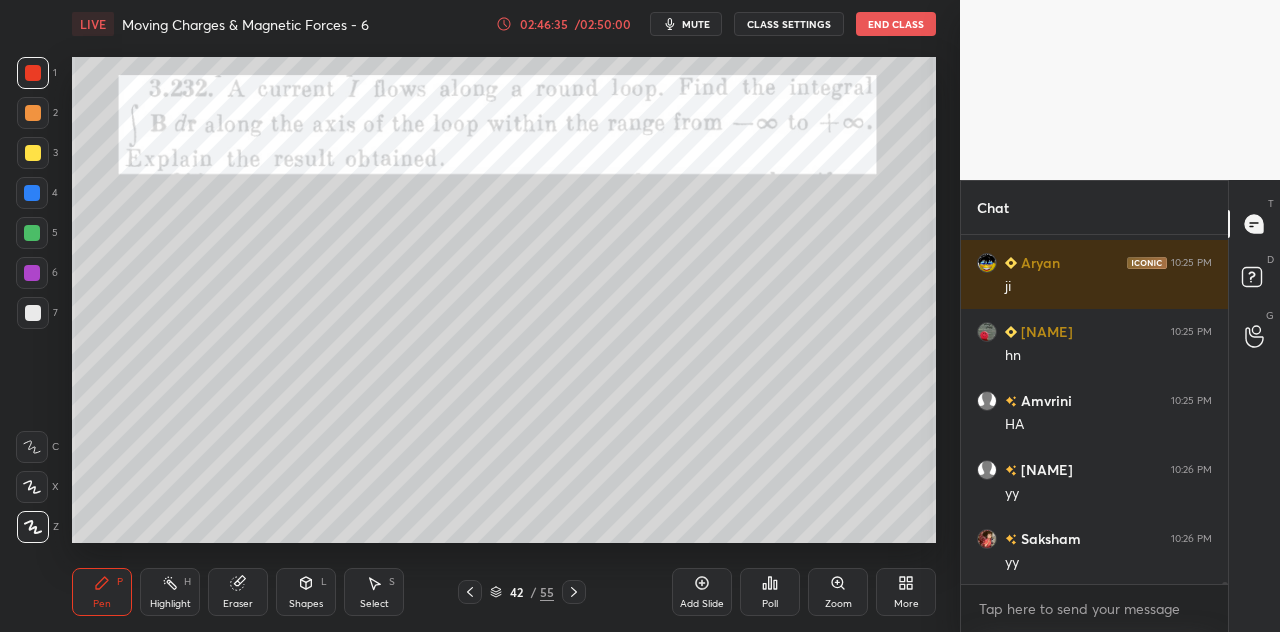 scroll, scrollTop: 59452, scrollLeft: 0, axis: vertical 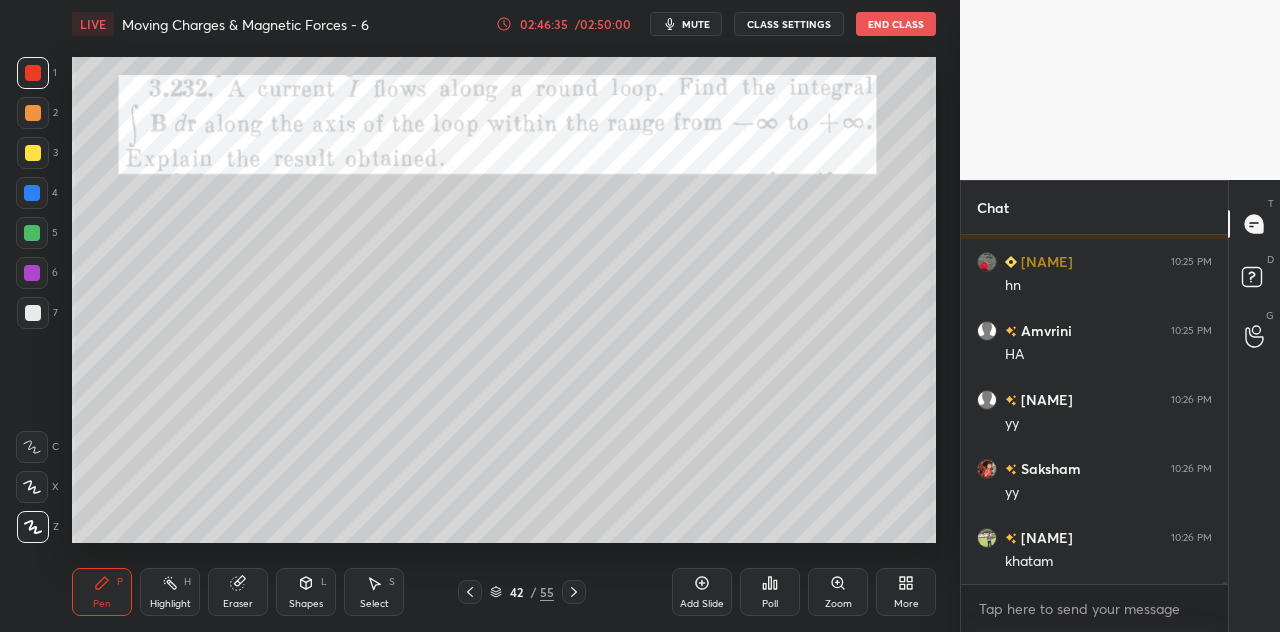 click 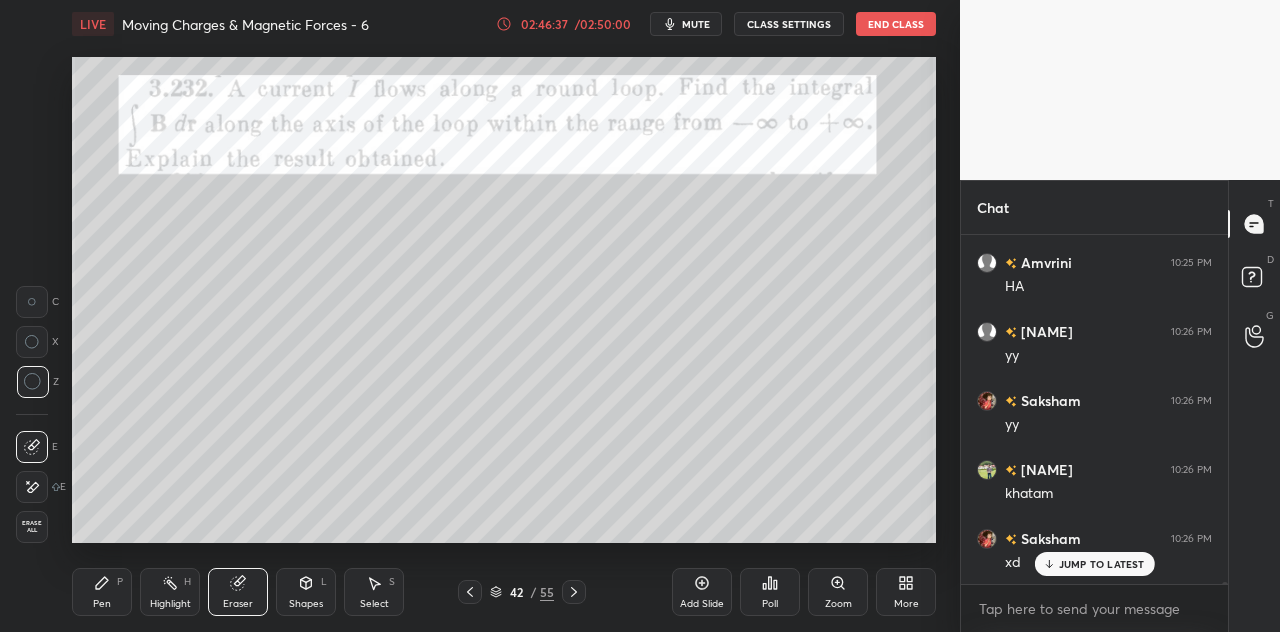 scroll, scrollTop: 59590, scrollLeft: 0, axis: vertical 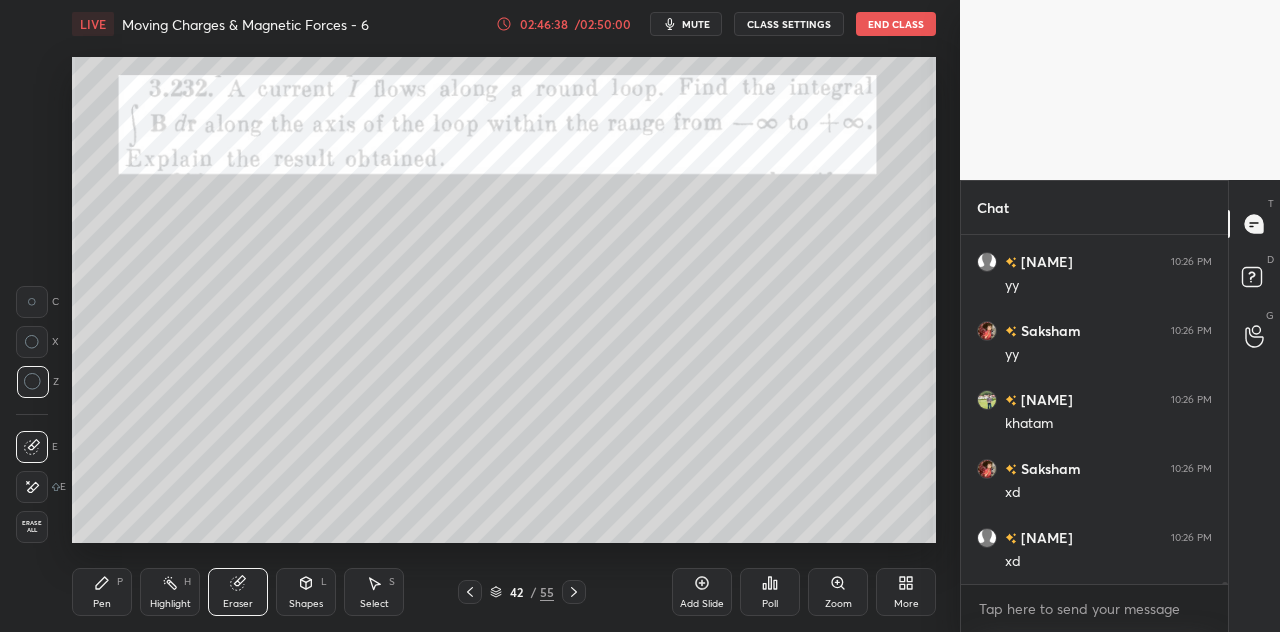 click on "Pen P" at bounding box center [102, 592] 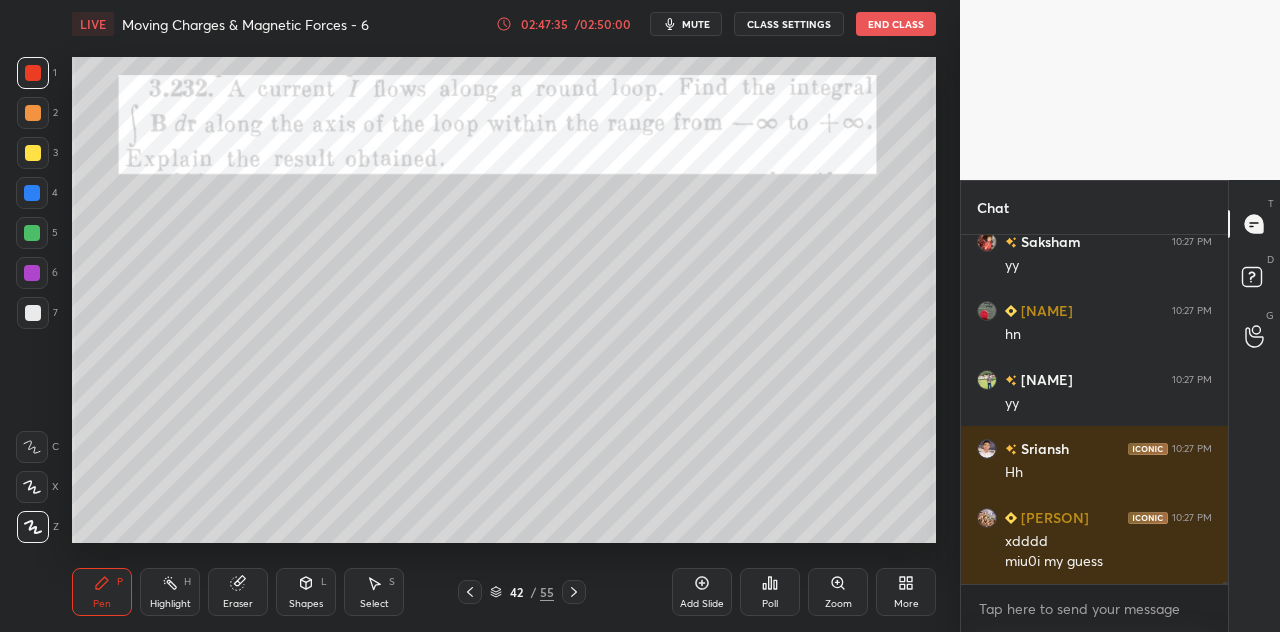 scroll, scrollTop: 60210, scrollLeft: 0, axis: vertical 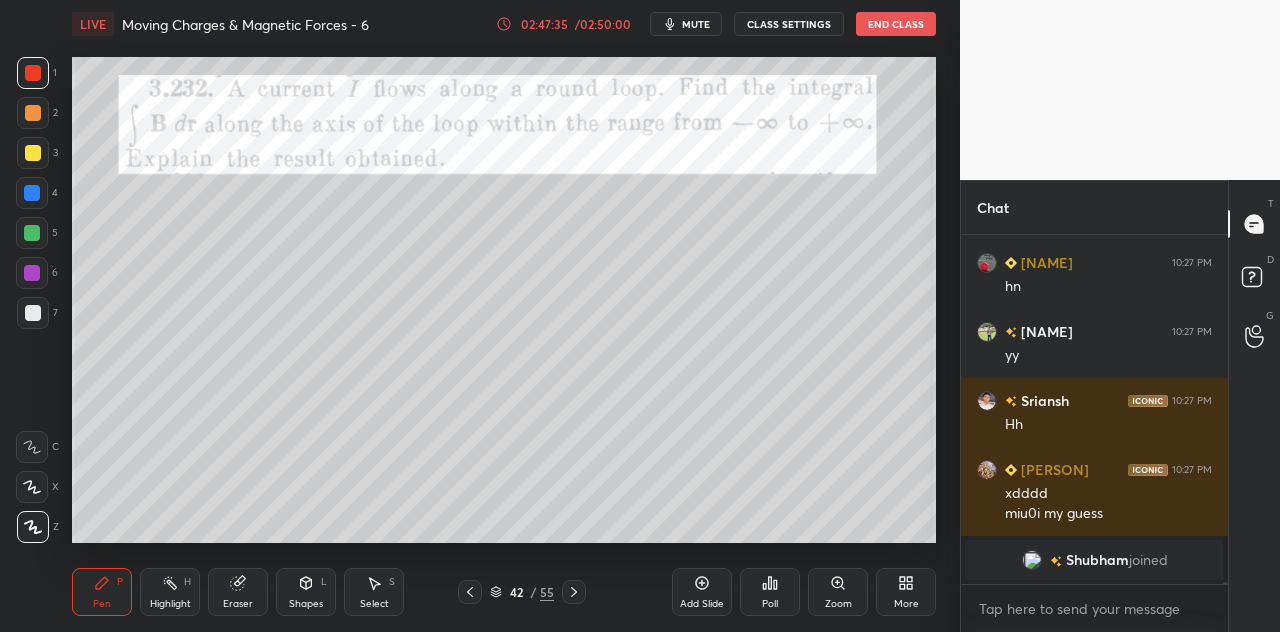 click at bounding box center [33, 73] 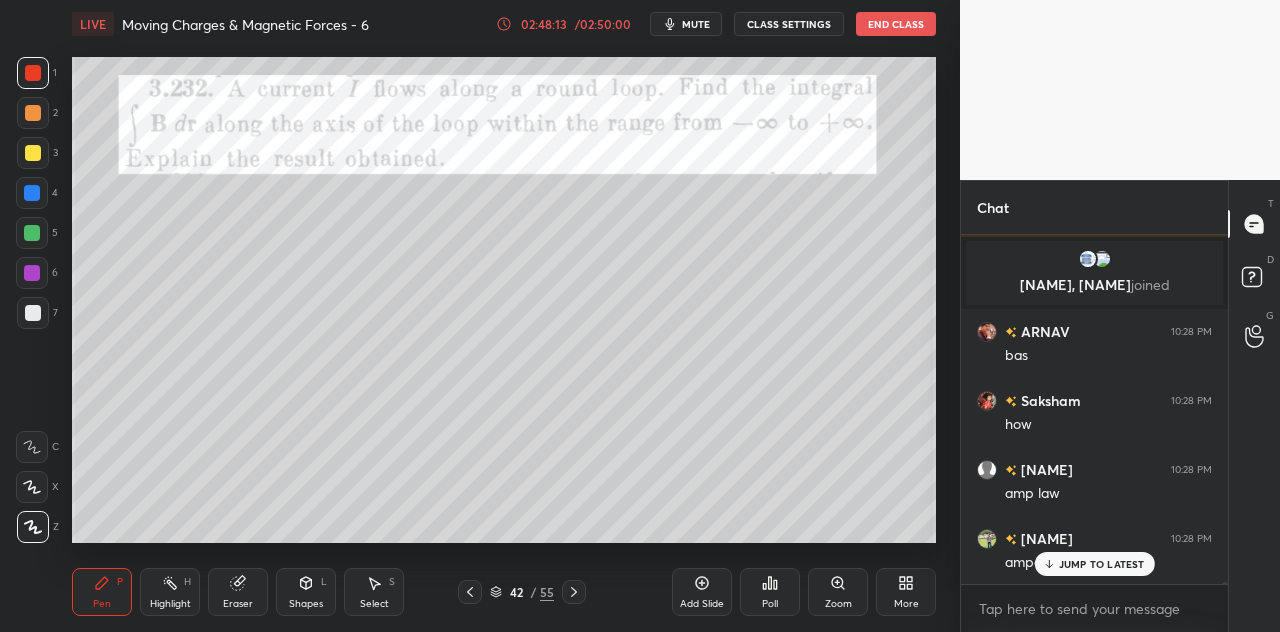 scroll, scrollTop: 60142, scrollLeft: 0, axis: vertical 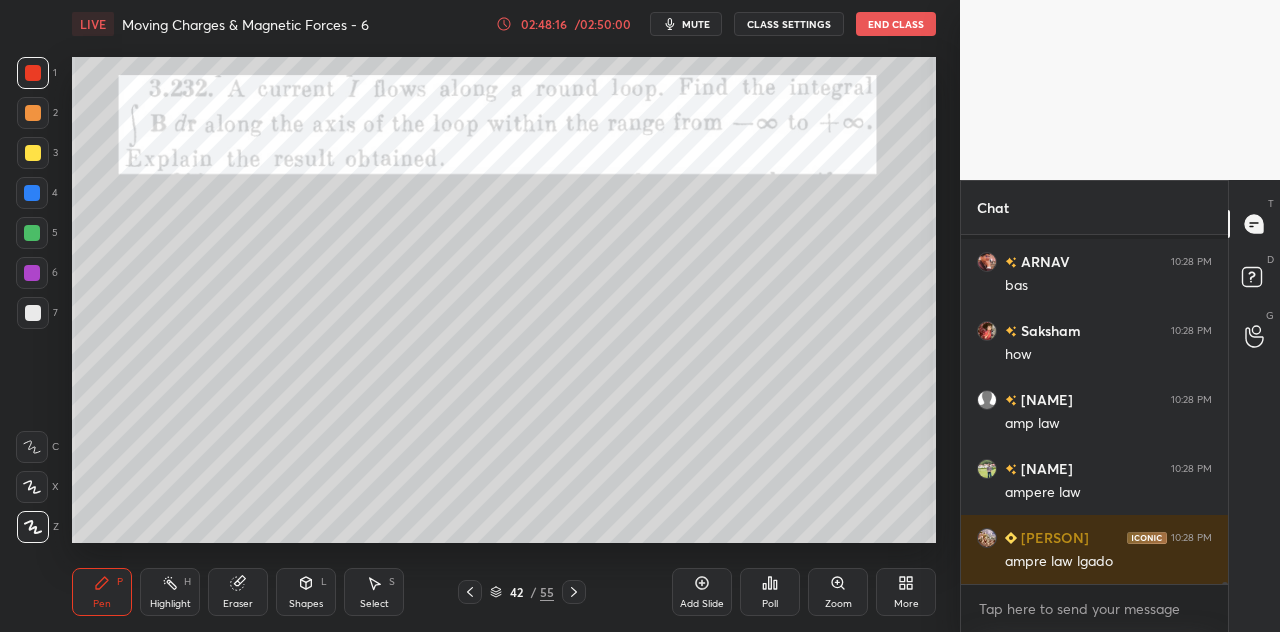 click at bounding box center [33, 153] 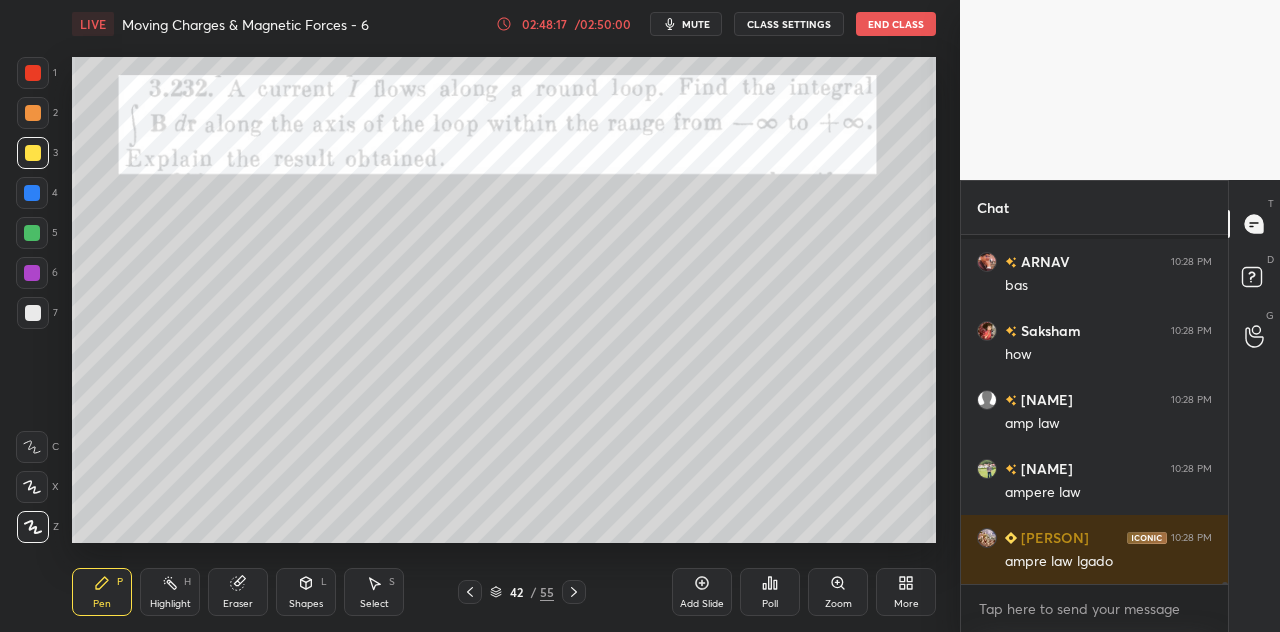 scroll, scrollTop: 60210, scrollLeft: 0, axis: vertical 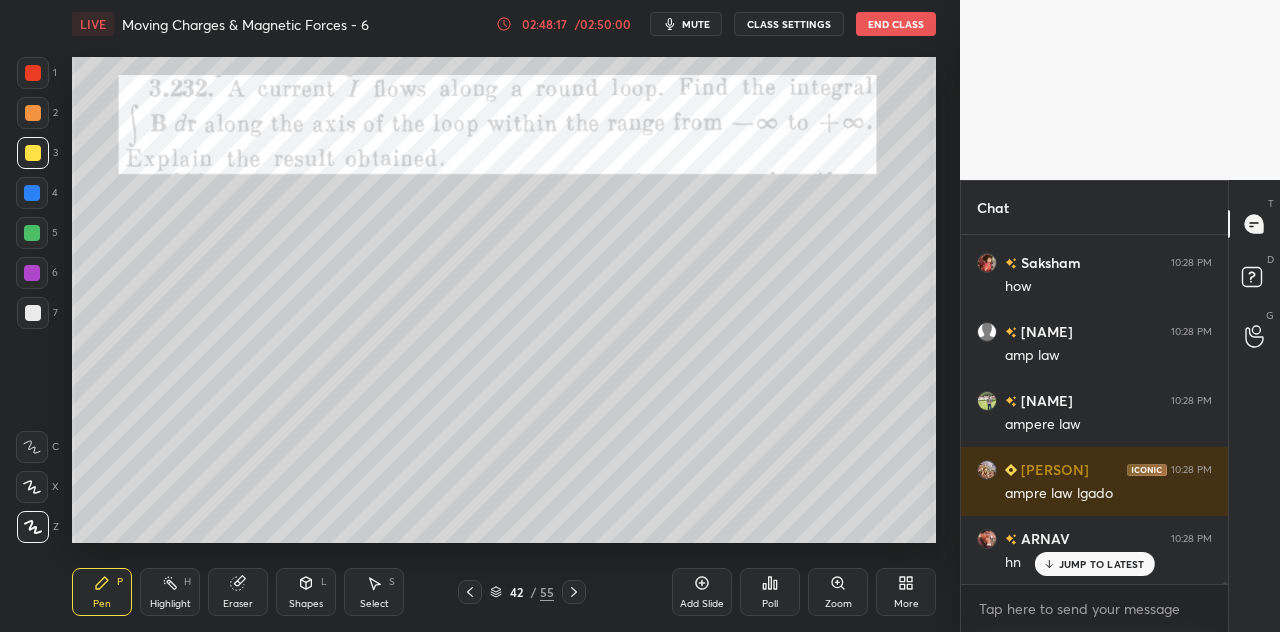 click on "Shapes L" at bounding box center [306, 592] 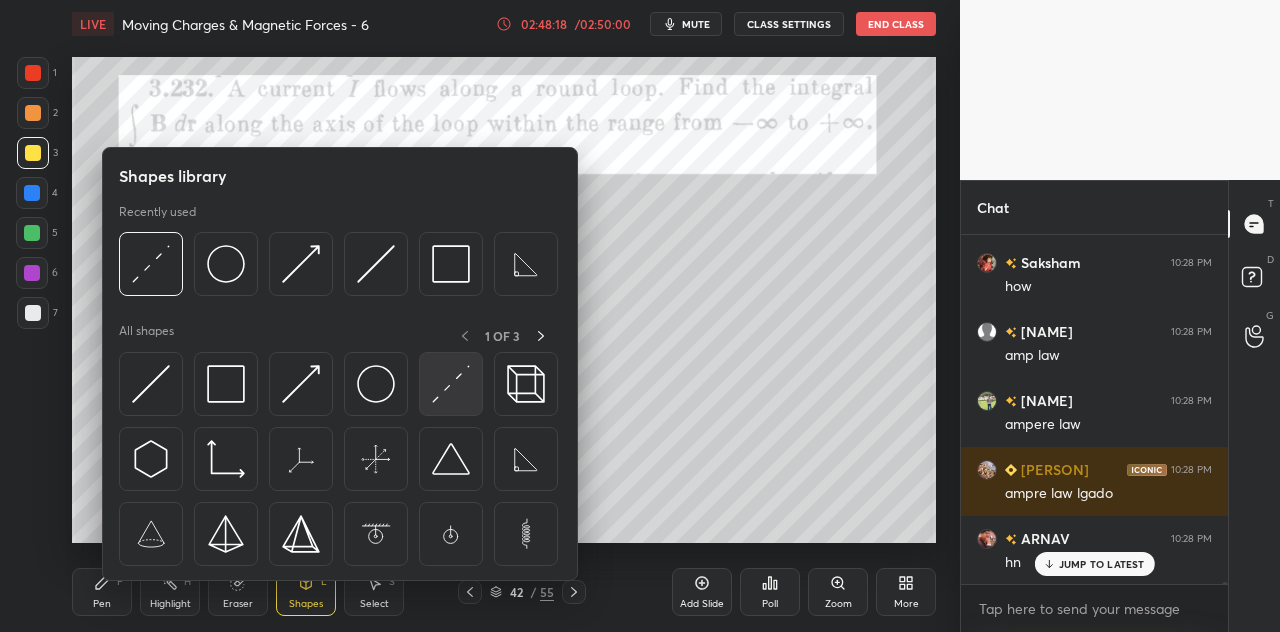 click at bounding box center (451, 384) 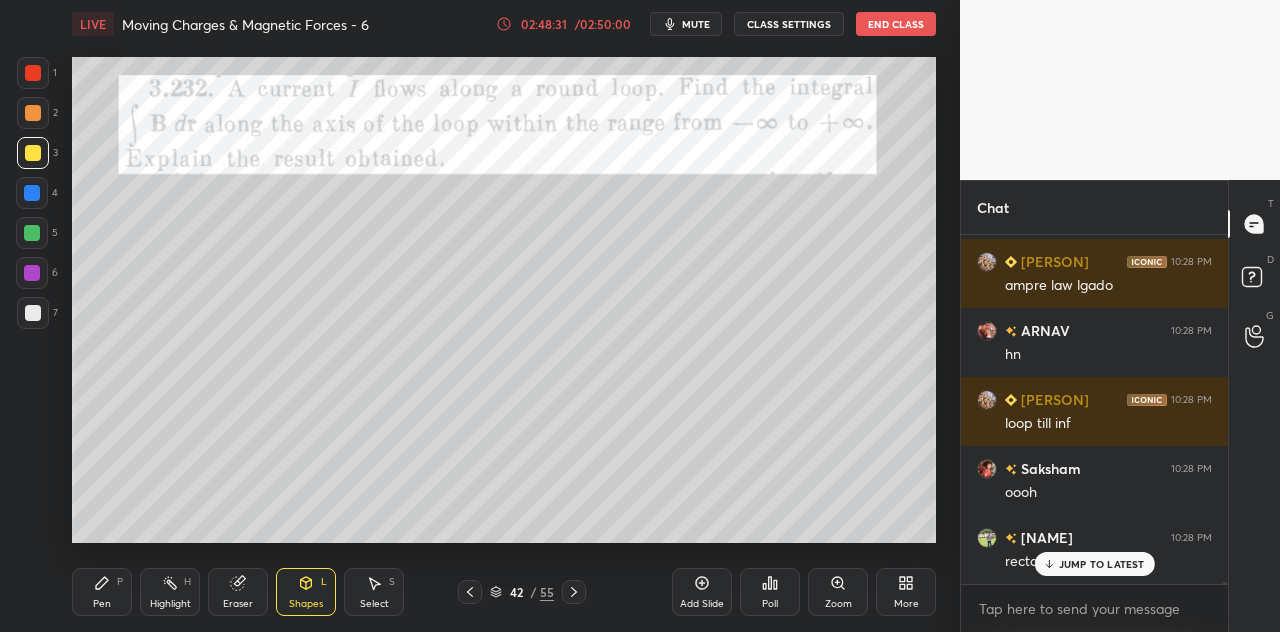 scroll, scrollTop: 60486, scrollLeft: 0, axis: vertical 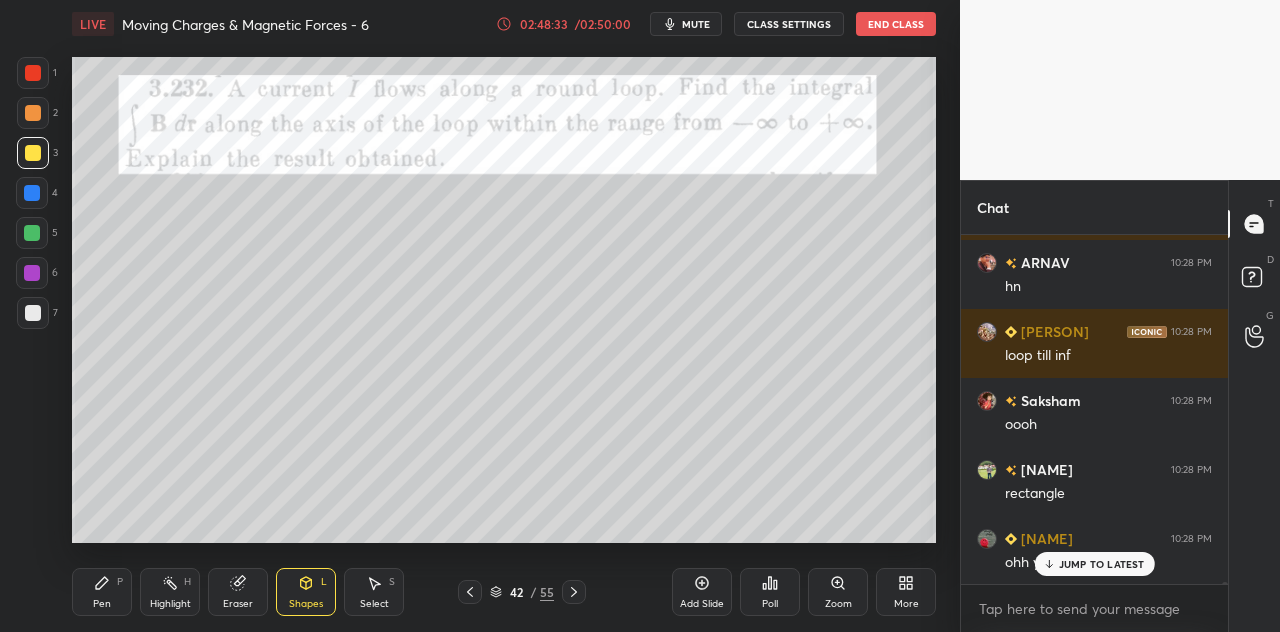 click on "Pen P" at bounding box center [102, 592] 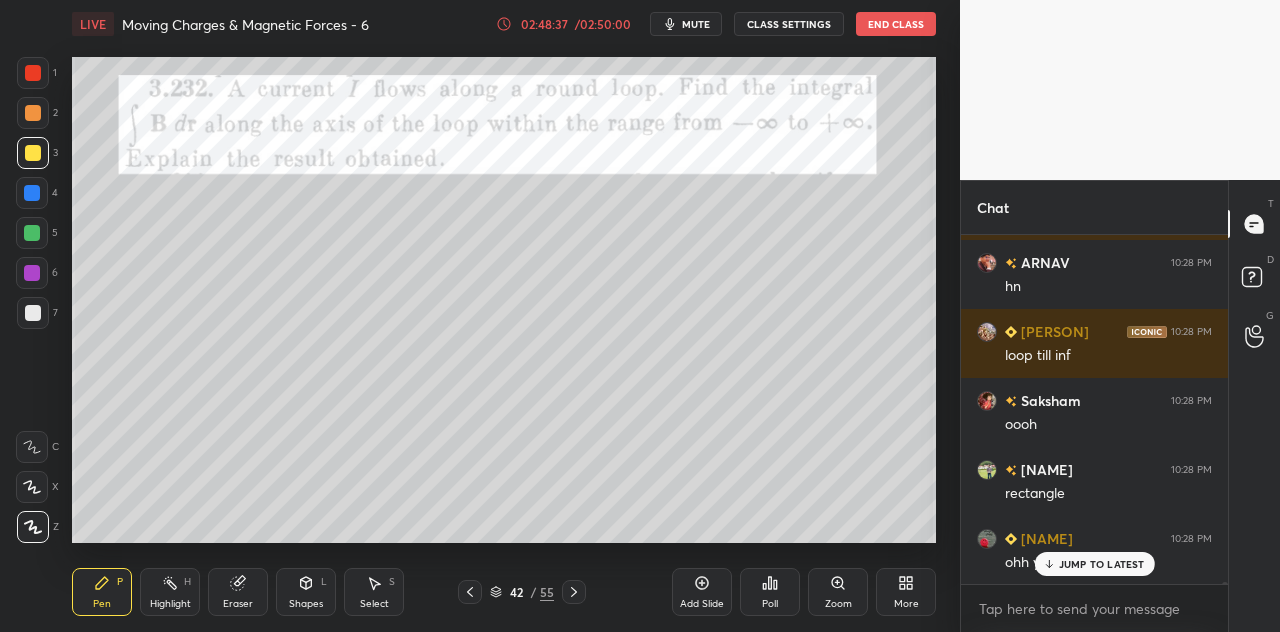 click at bounding box center [33, 73] 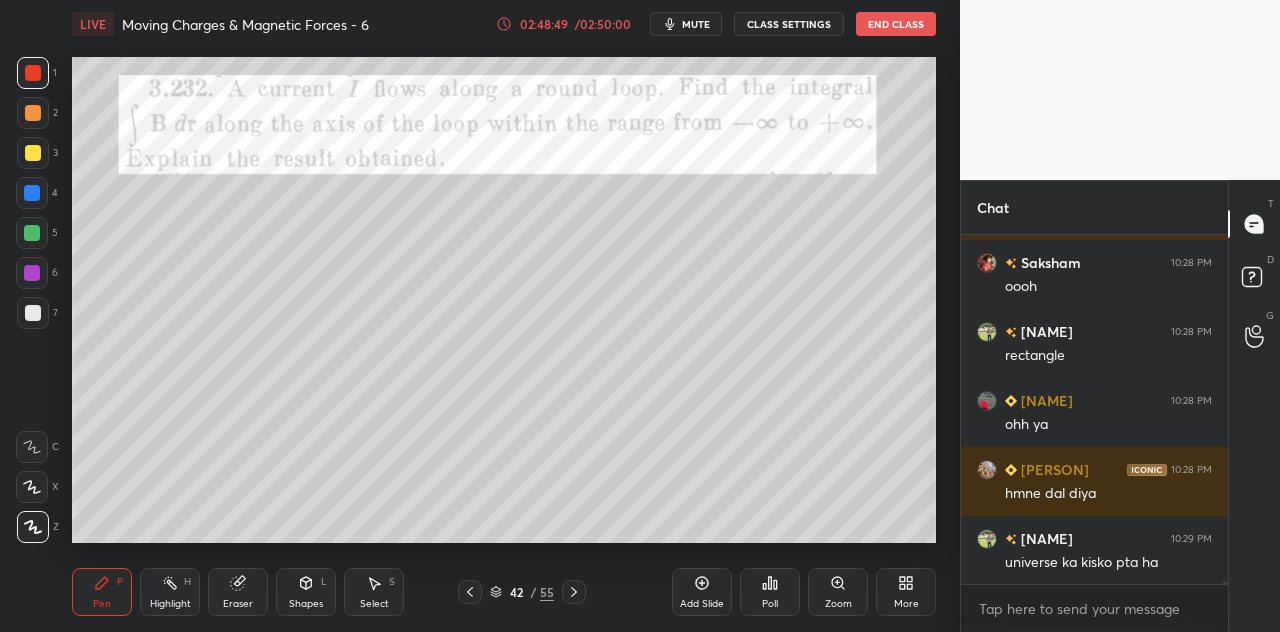 scroll, scrollTop: 60694, scrollLeft: 0, axis: vertical 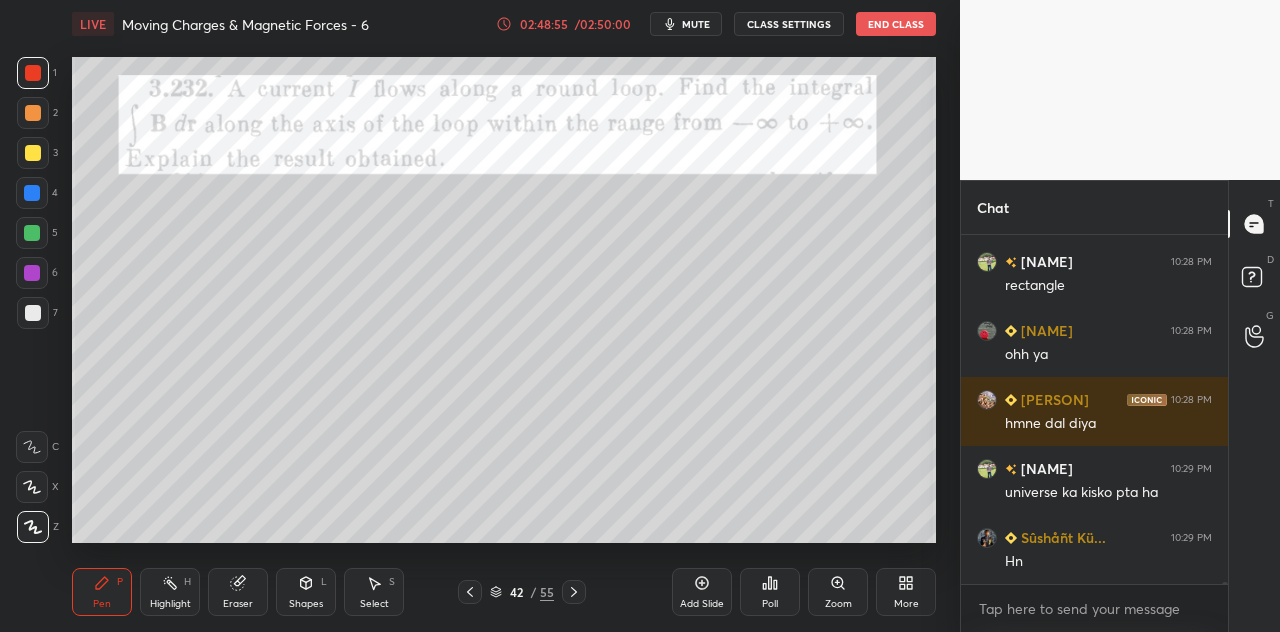 click at bounding box center (32, 193) 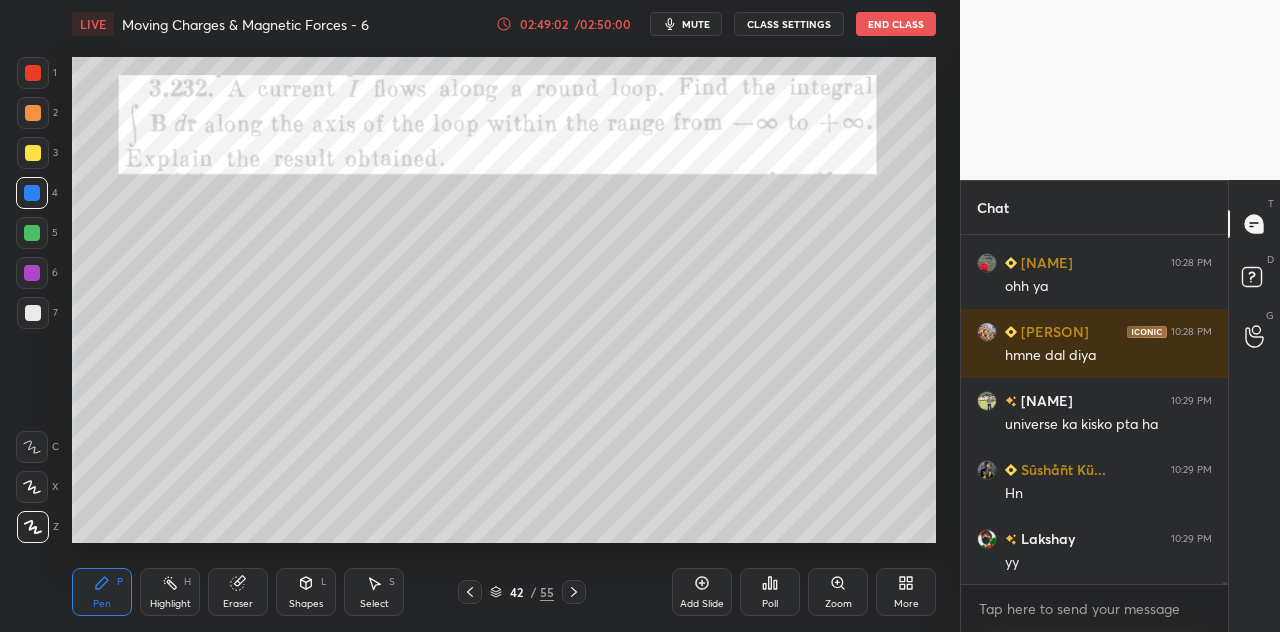 scroll, scrollTop: 60832, scrollLeft: 0, axis: vertical 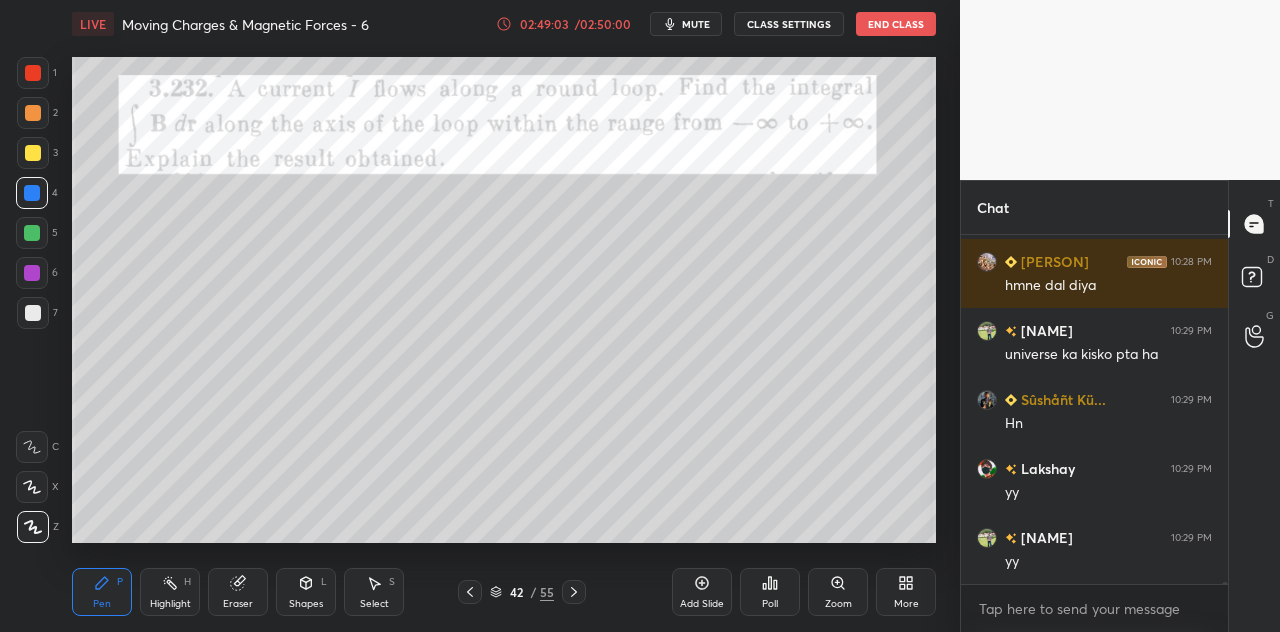 click at bounding box center (33, 153) 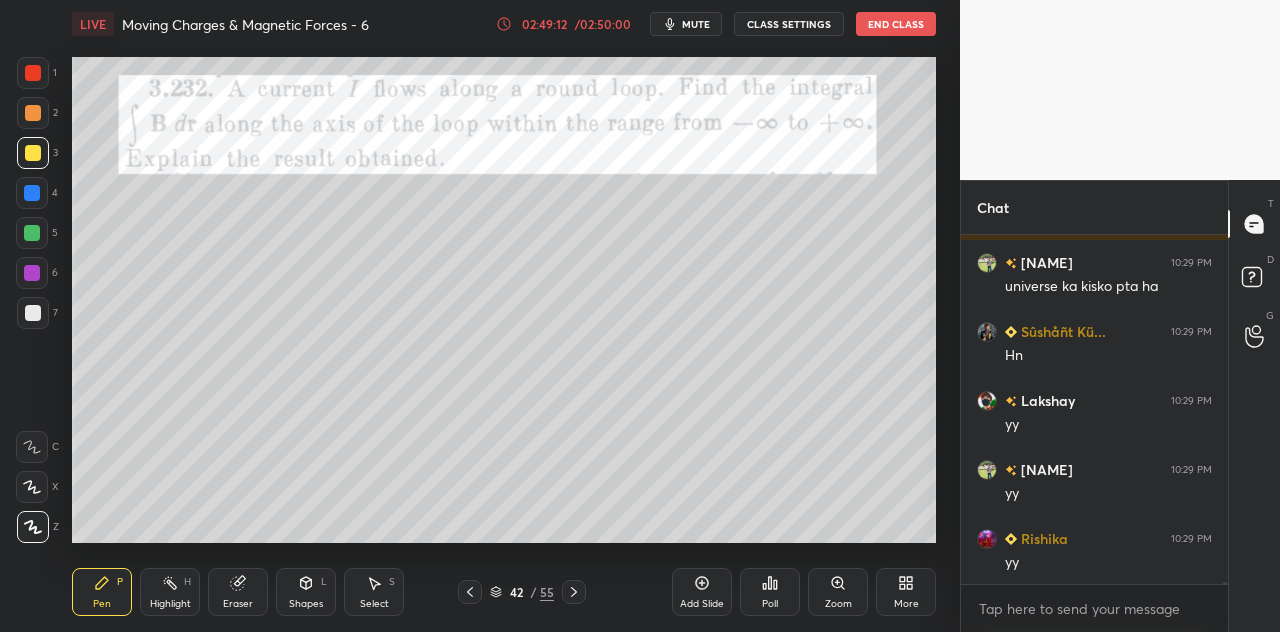 scroll, scrollTop: 60970, scrollLeft: 0, axis: vertical 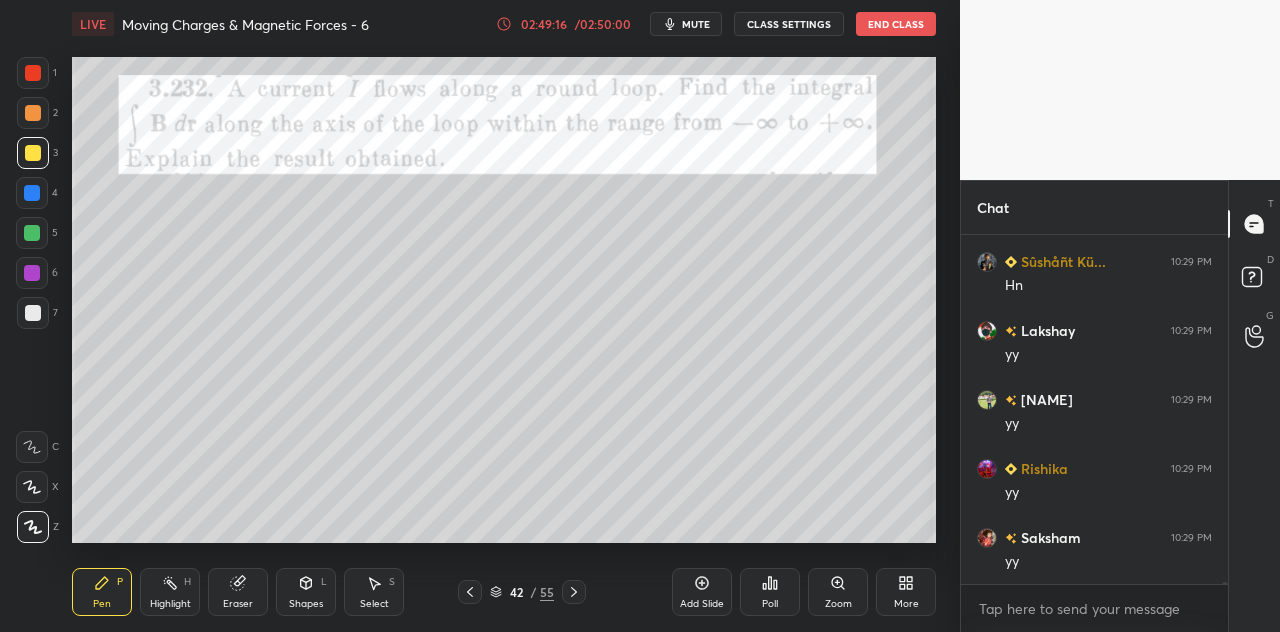 click at bounding box center (33, 73) 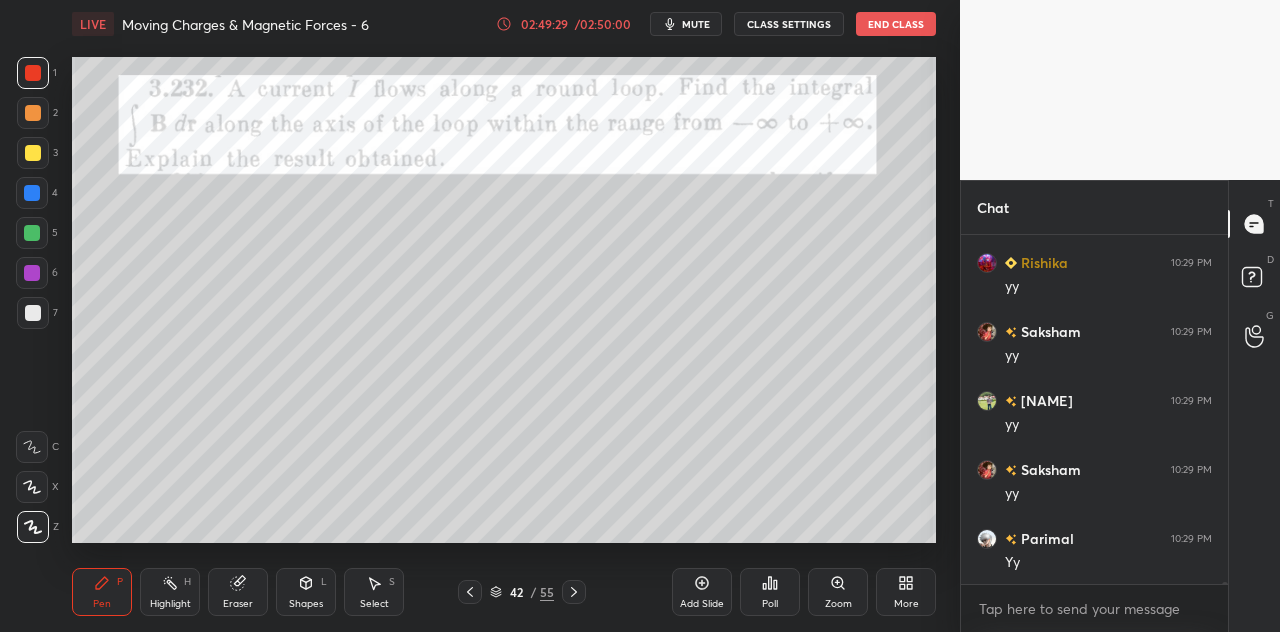 scroll, scrollTop: 61246, scrollLeft: 0, axis: vertical 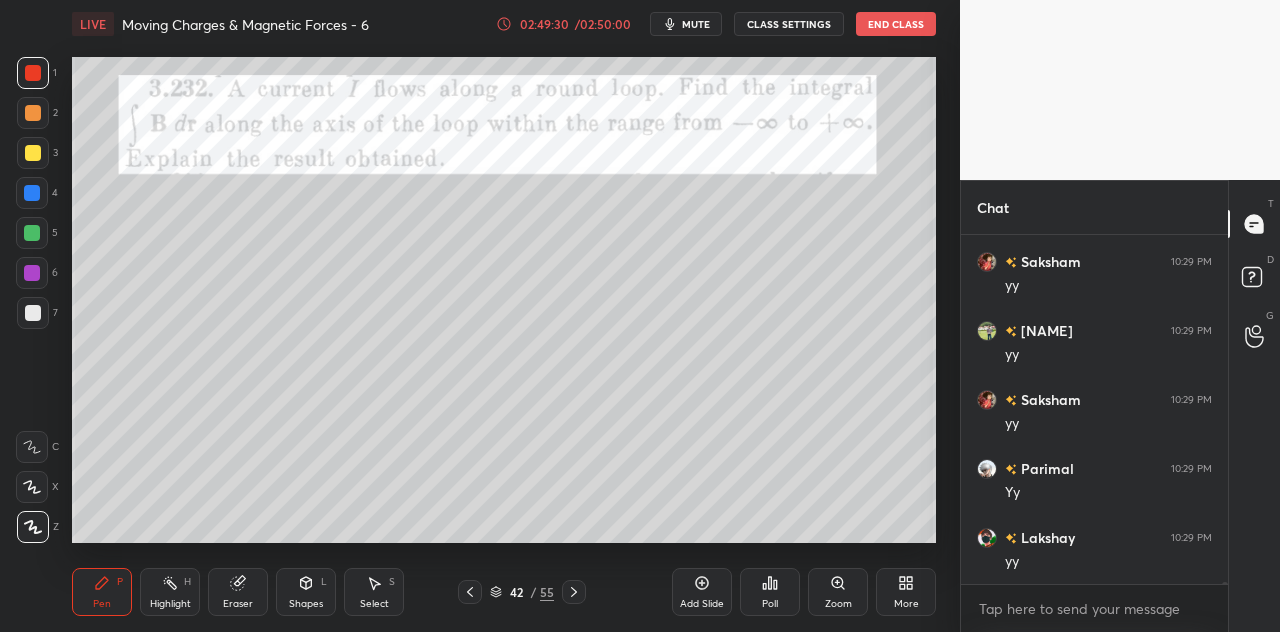 click at bounding box center [33, 153] 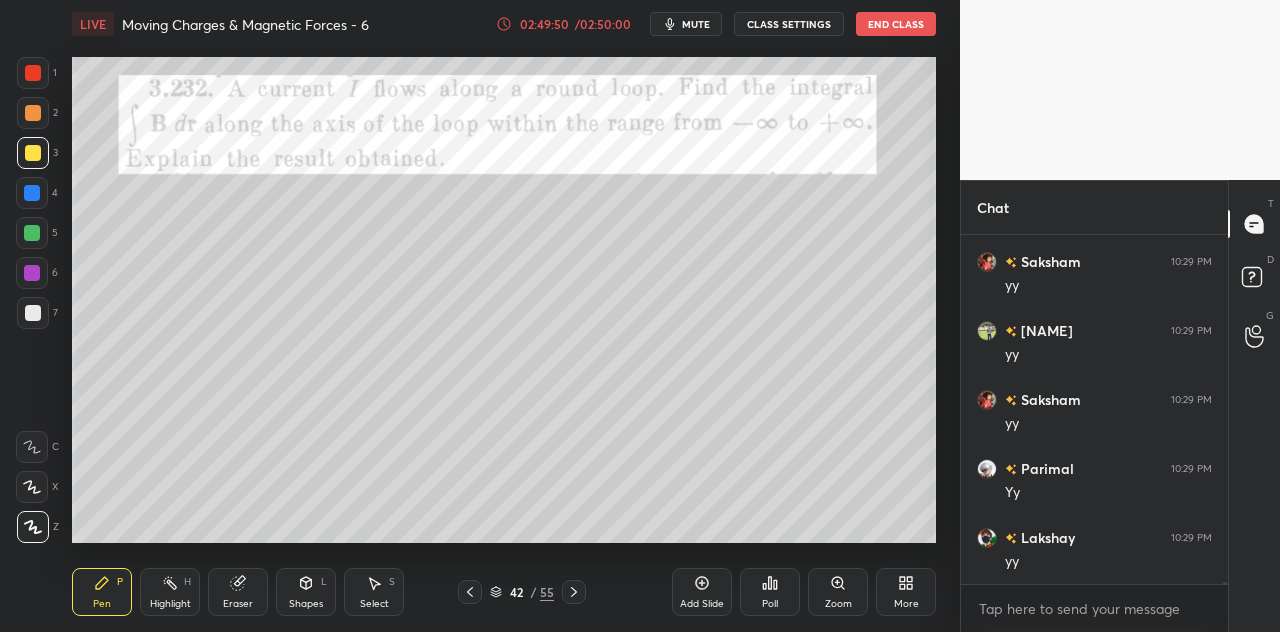 scroll, scrollTop: 61332, scrollLeft: 0, axis: vertical 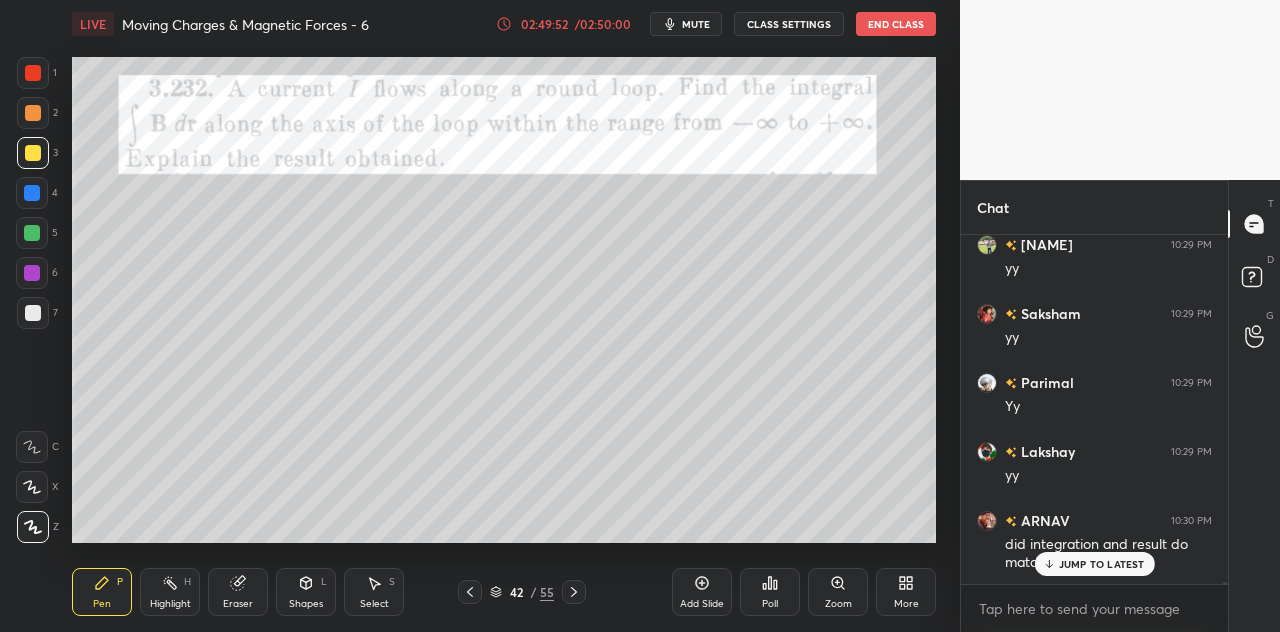 click at bounding box center [32, 193] 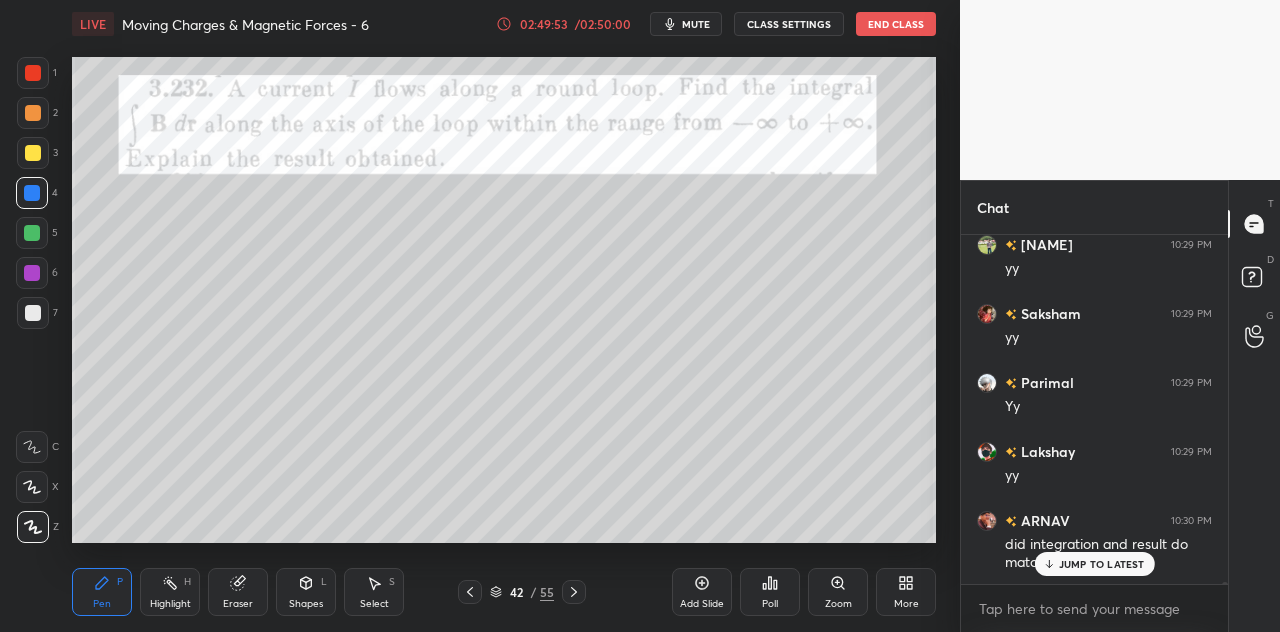 click on "1" at bounding box center [37, 73] 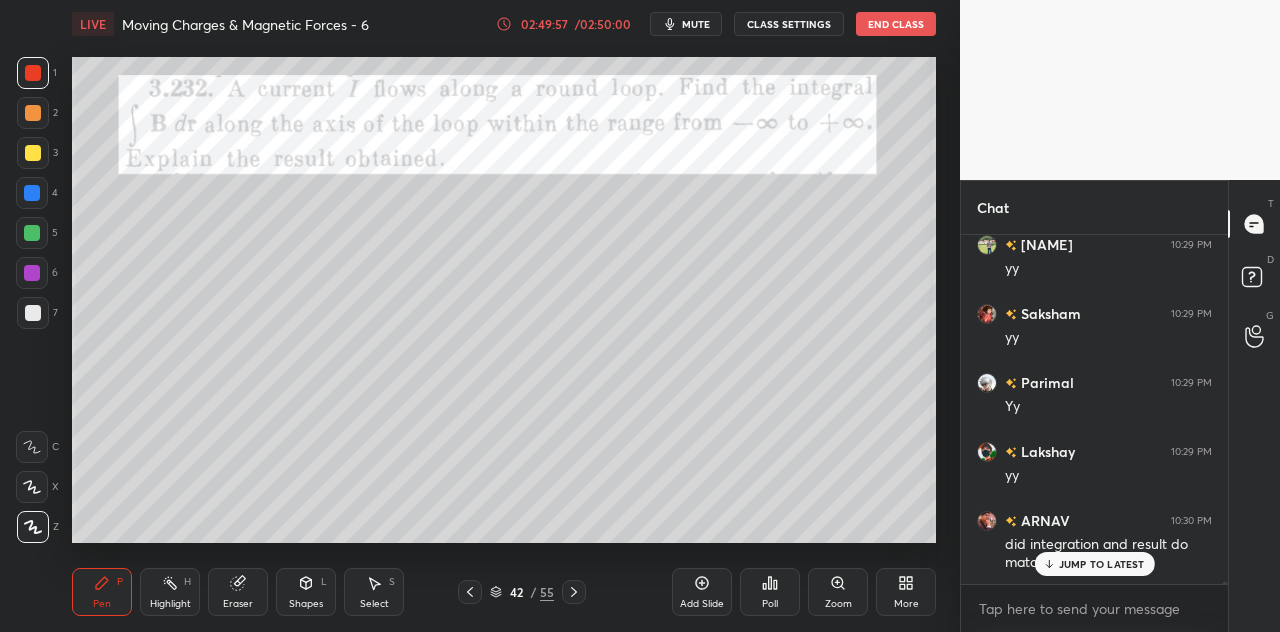 click on "Shapes L" at bounding box center (306, 592) 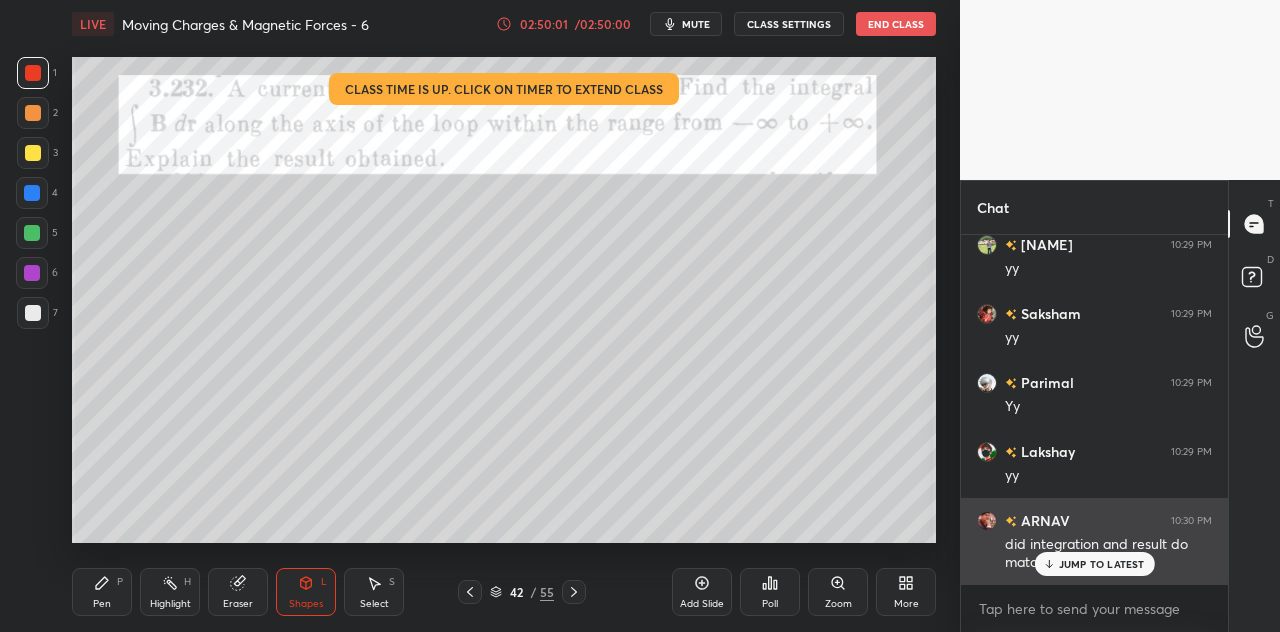 click on "JUMP TO LATEST" at bounding box center [1094, 564] 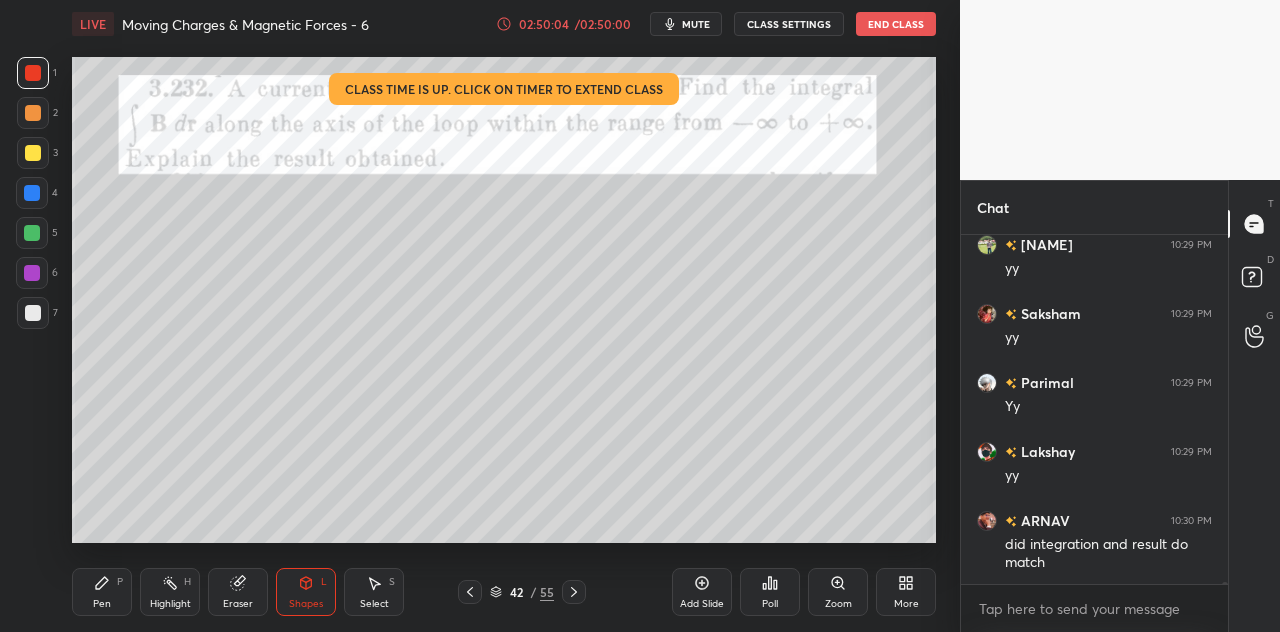 click on "Pen P" at bounding box center (102, 592) 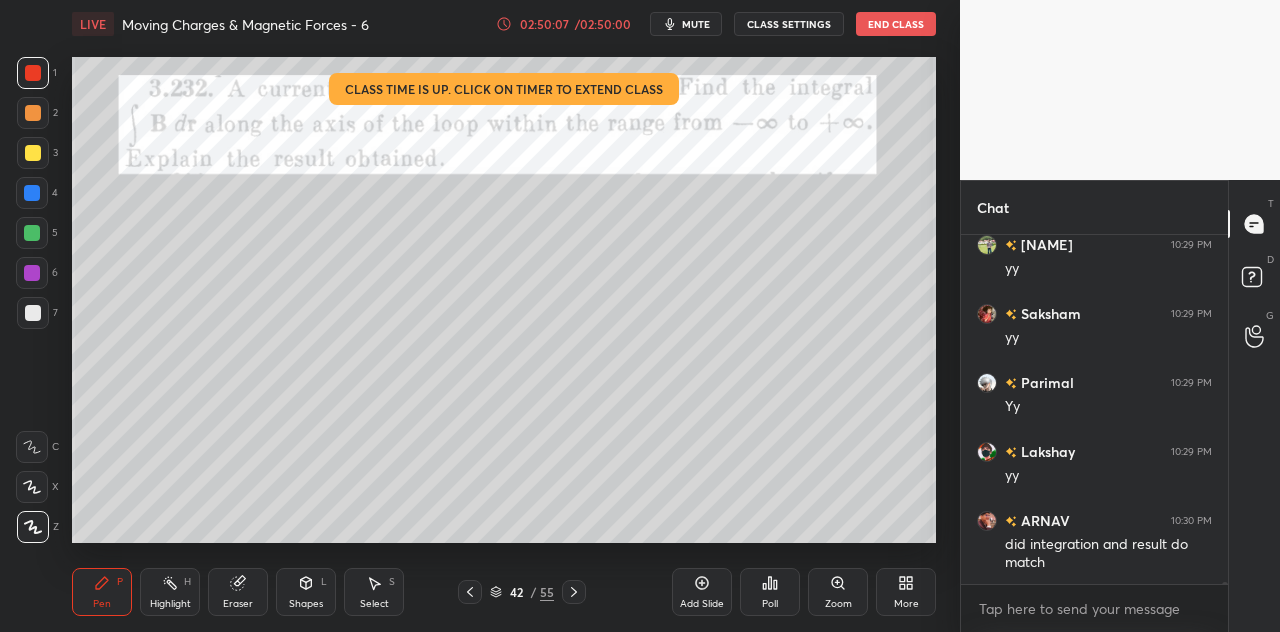 click at bounding box center (32, 193) 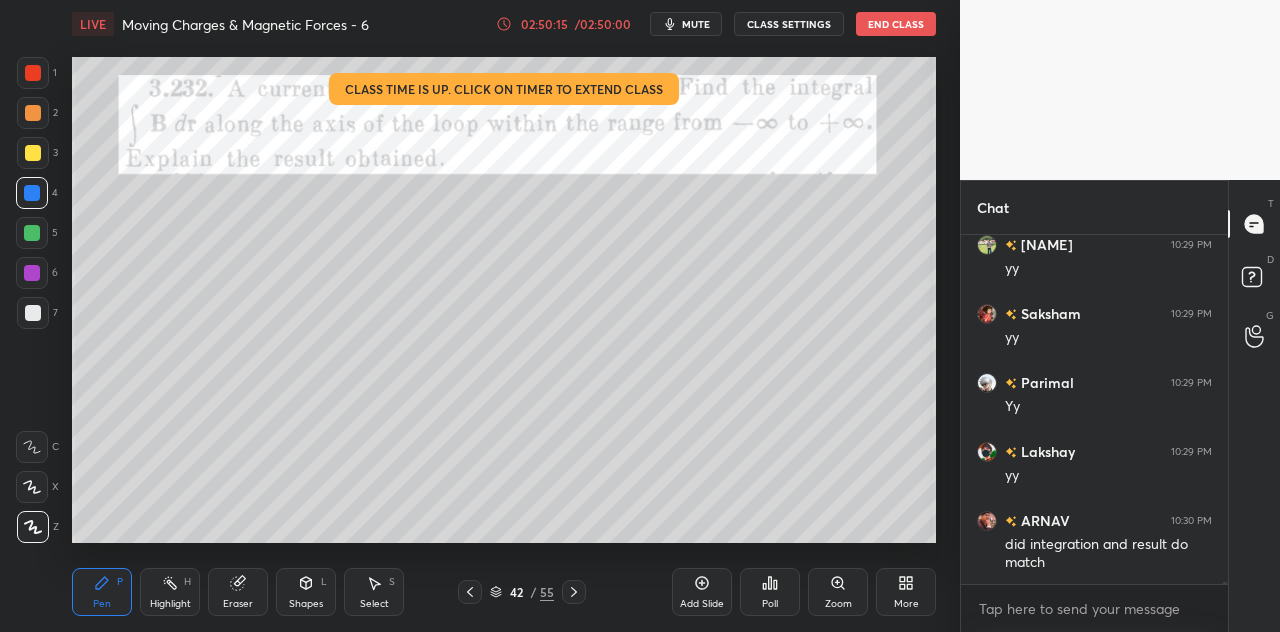 scroll, scrollTop: 61402, scrollLeft: 0, axis: vertical 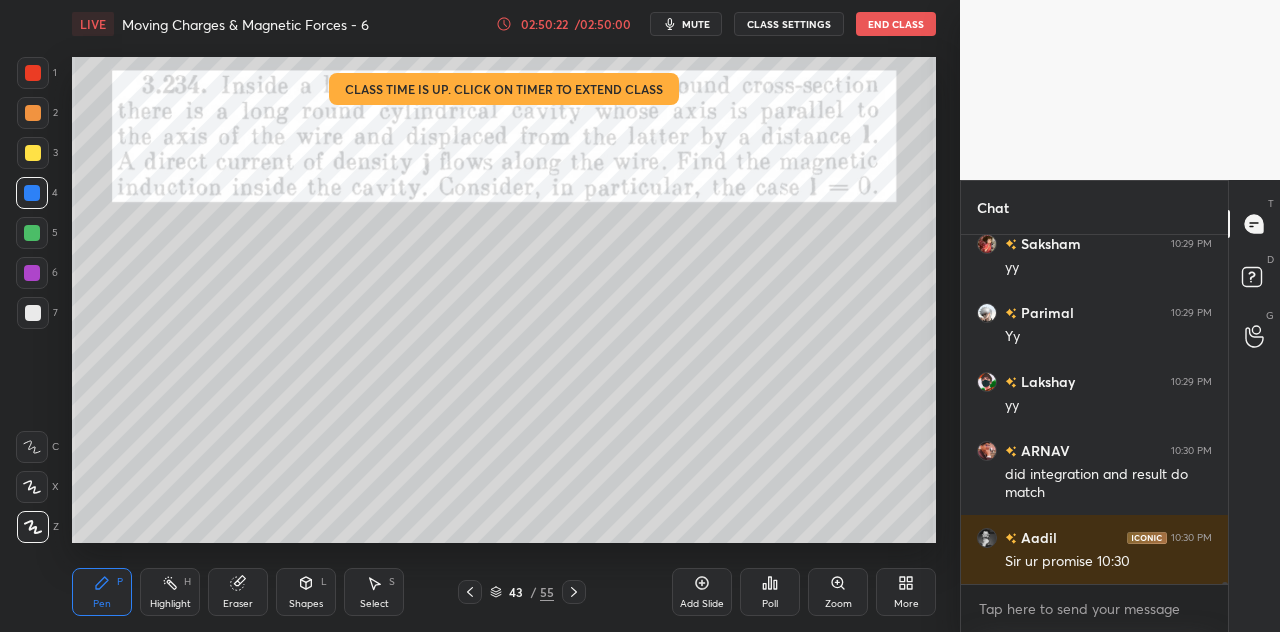 click at bounding box center (33, 73) 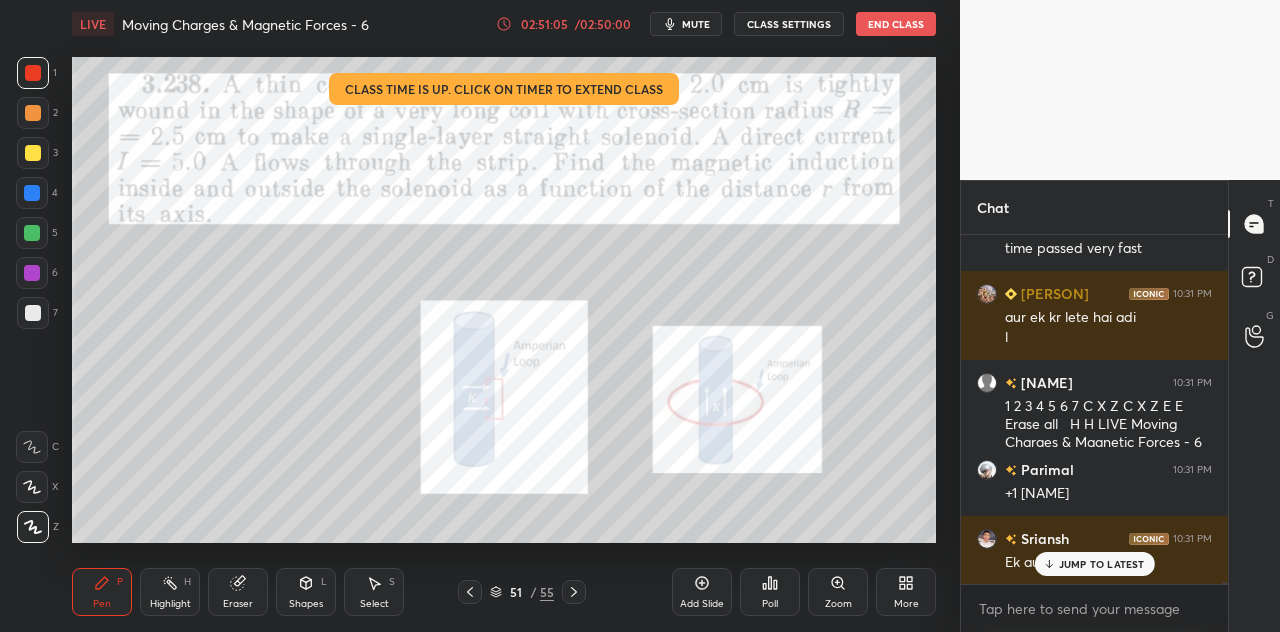 scroll, scrollTop: 61992, scrollLeft: 0, axis: vertical 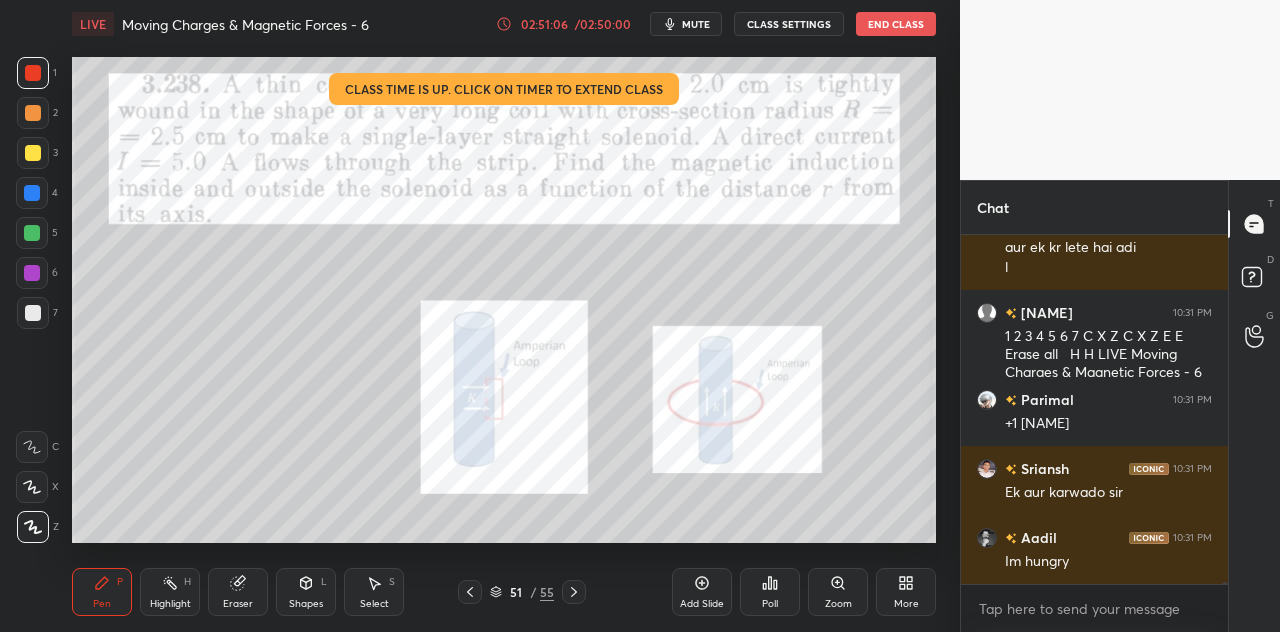 click at bounding box center (32, 193) 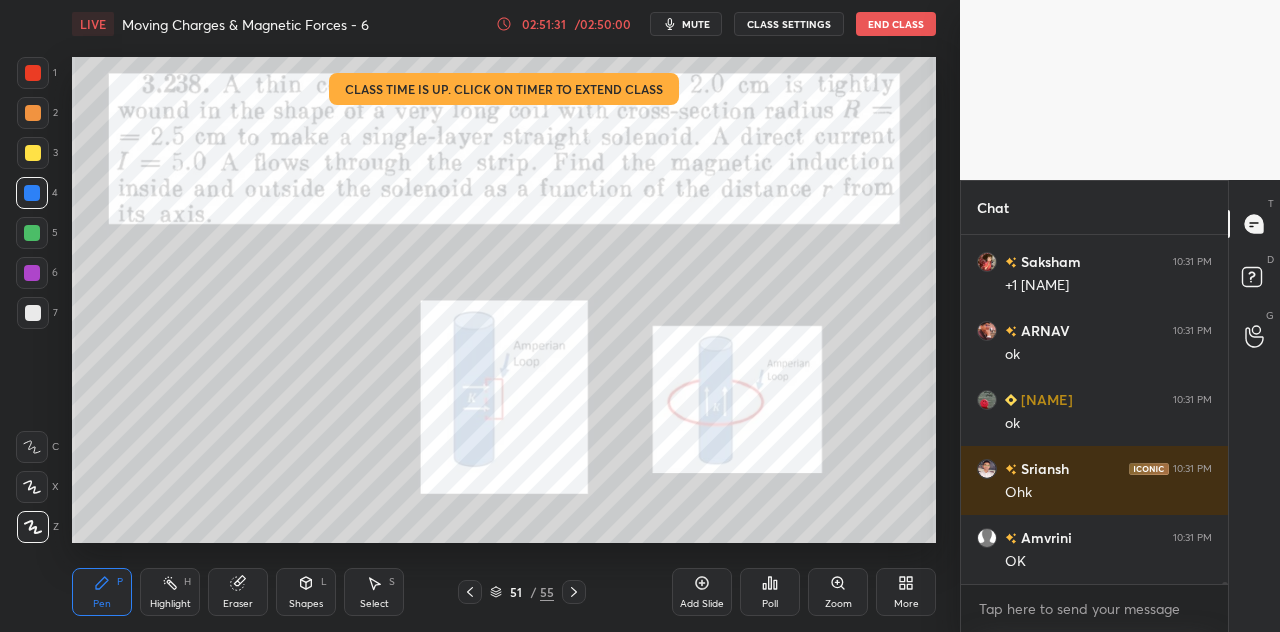 scroll, scrollTop: 62768, scrollLeft: 0, axis: vertical 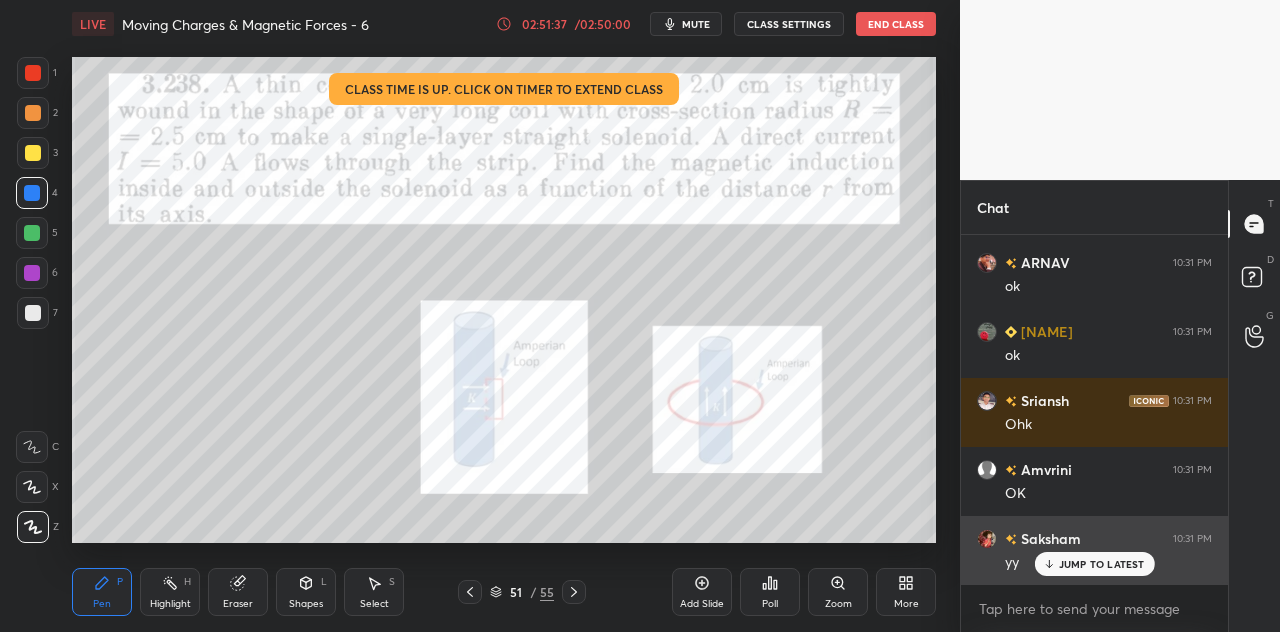 click on "JUMP TO LATEST" at bounding box center (1102, 564) 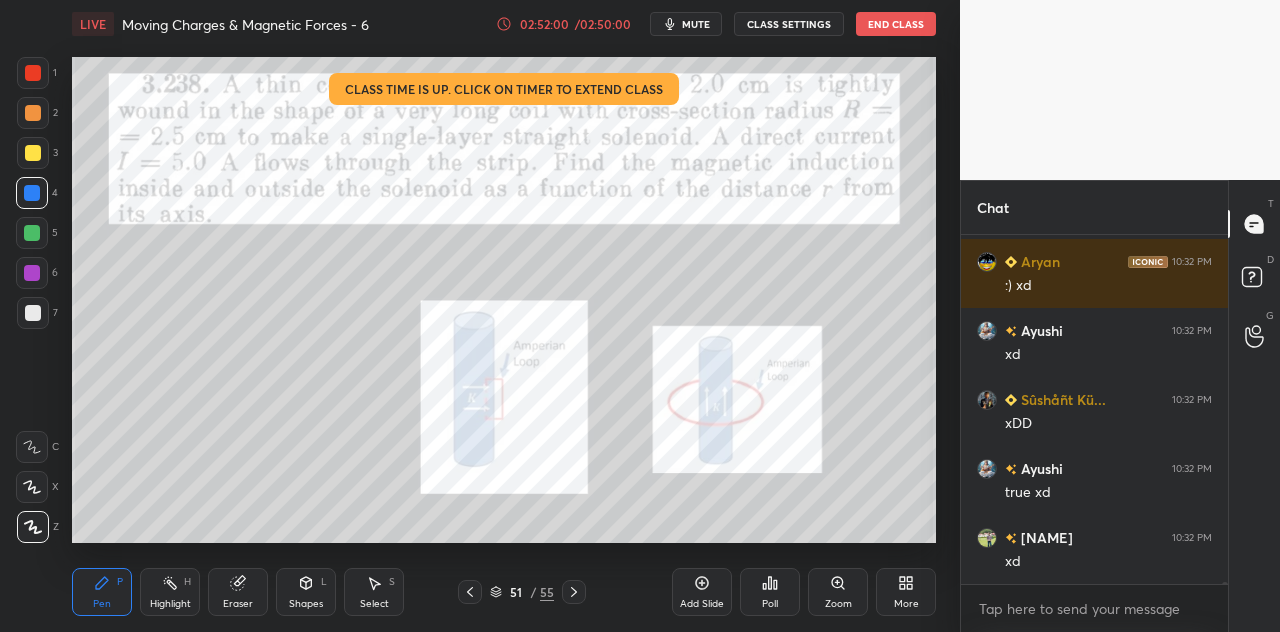 scroll, scrollTop: 63872, scrollLeft: 0, axis: vertical 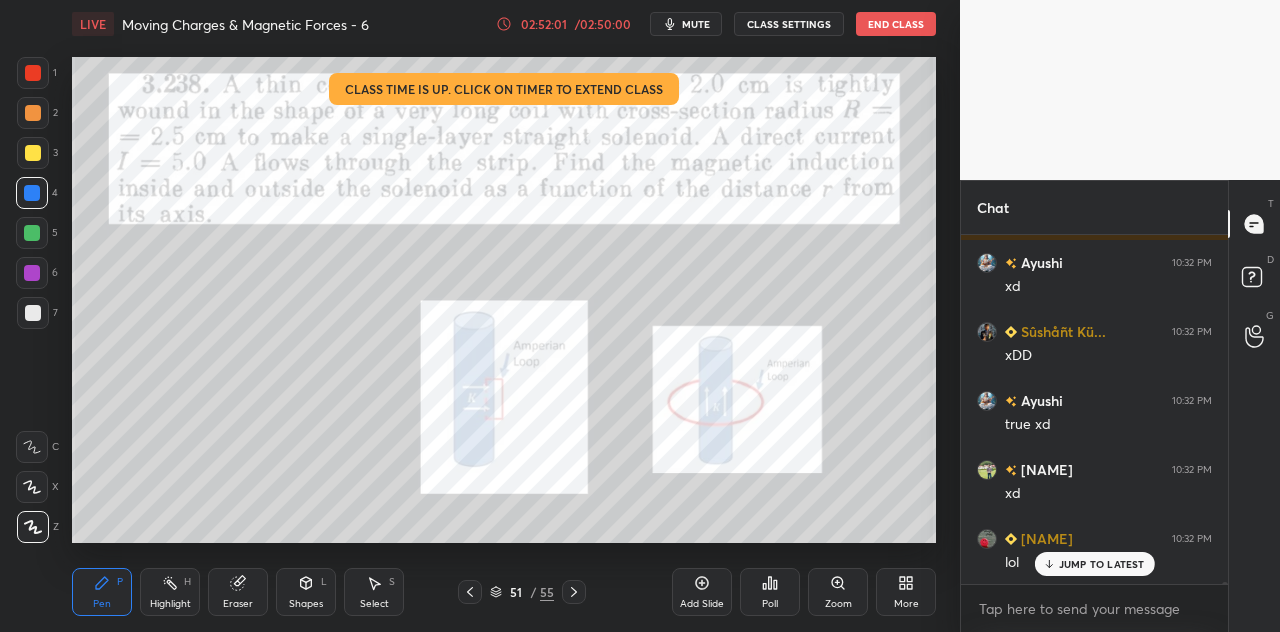 click at bounding box center (32, 273) 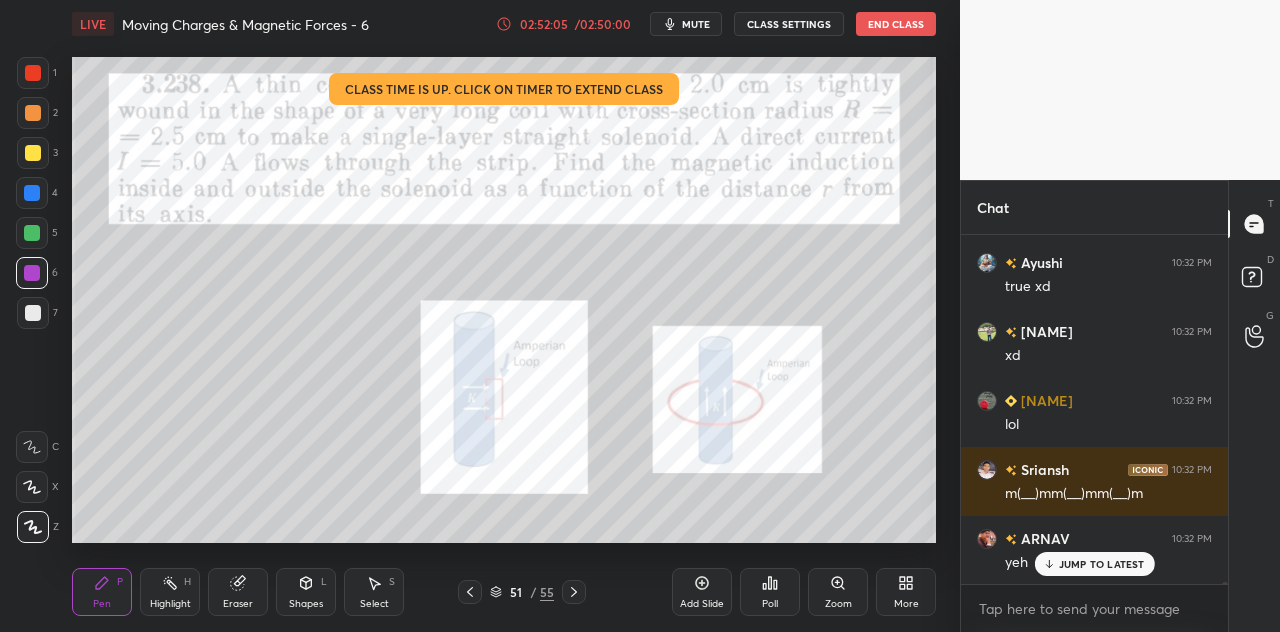 scroll, scrollTop: 64080, scrollLeft: 0, axis: vertical 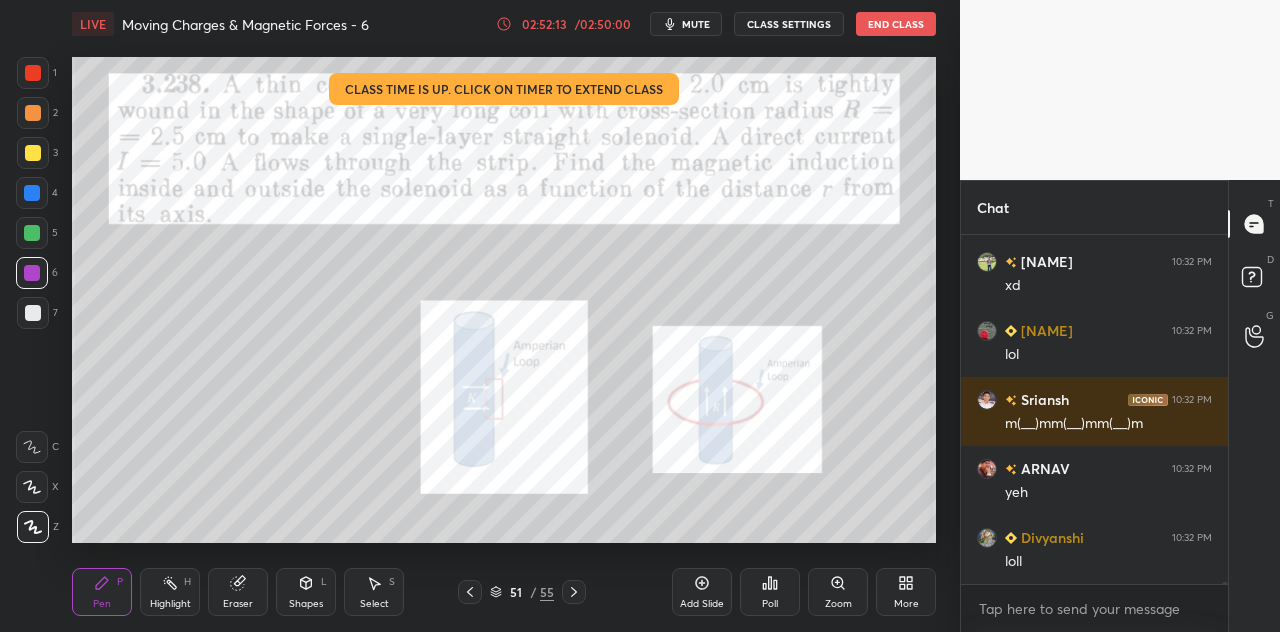 click 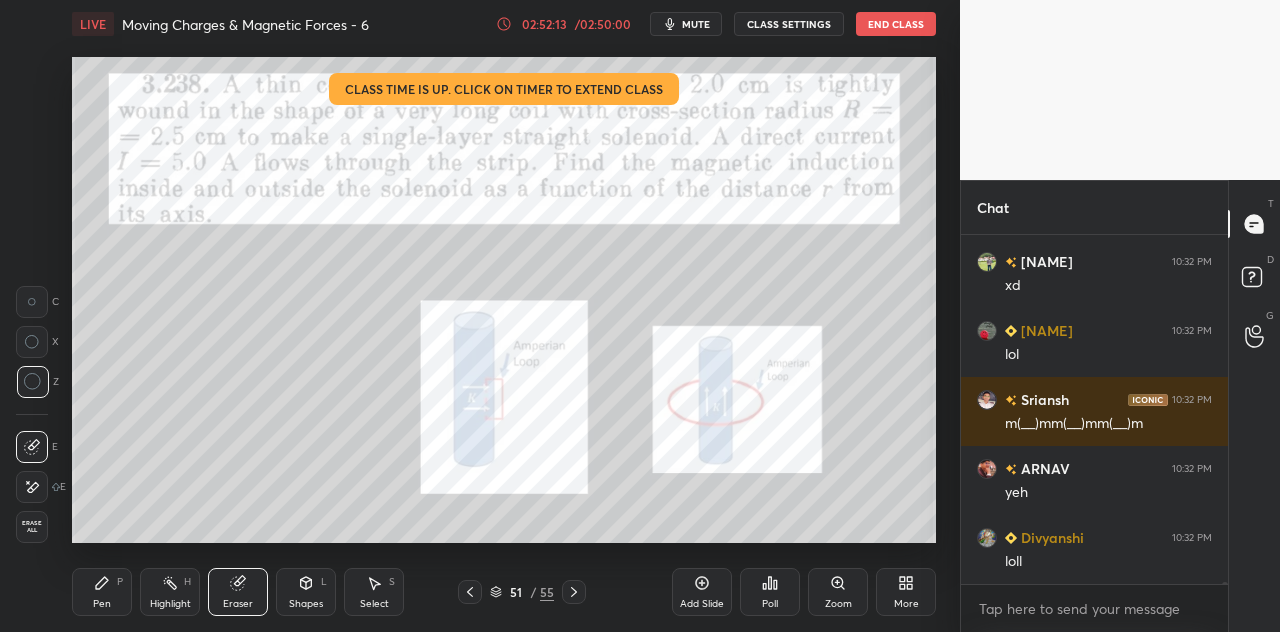 scroll, scrollTop: 64182, scrollLeft: 0, axis: vertical 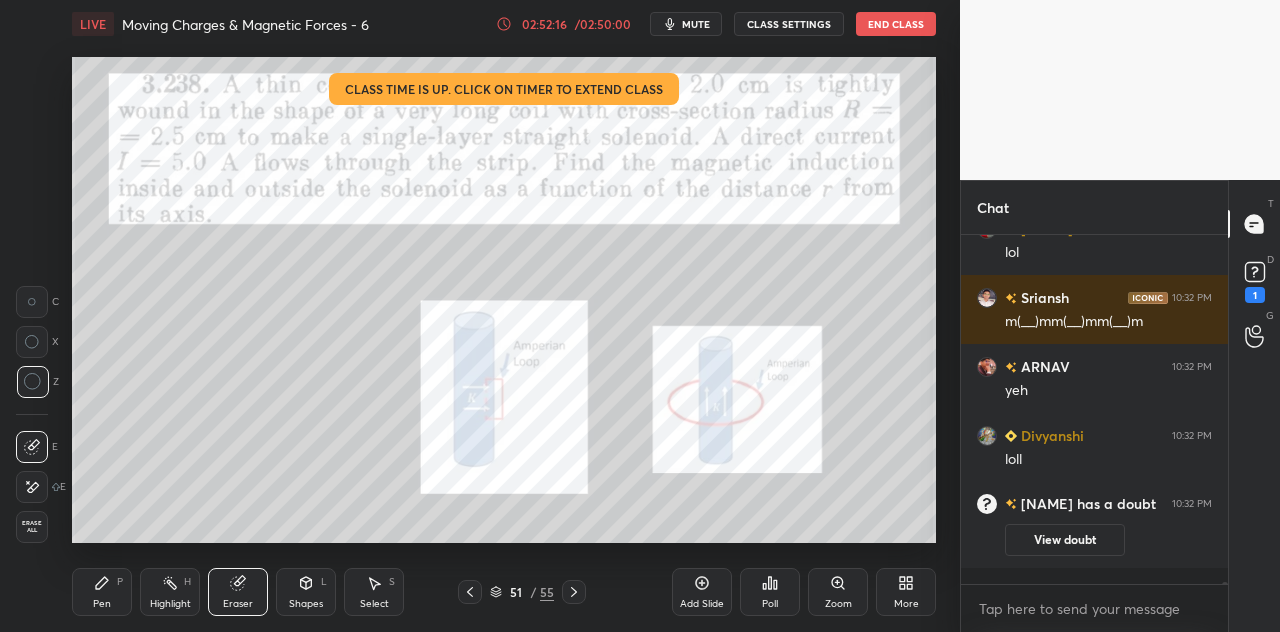click 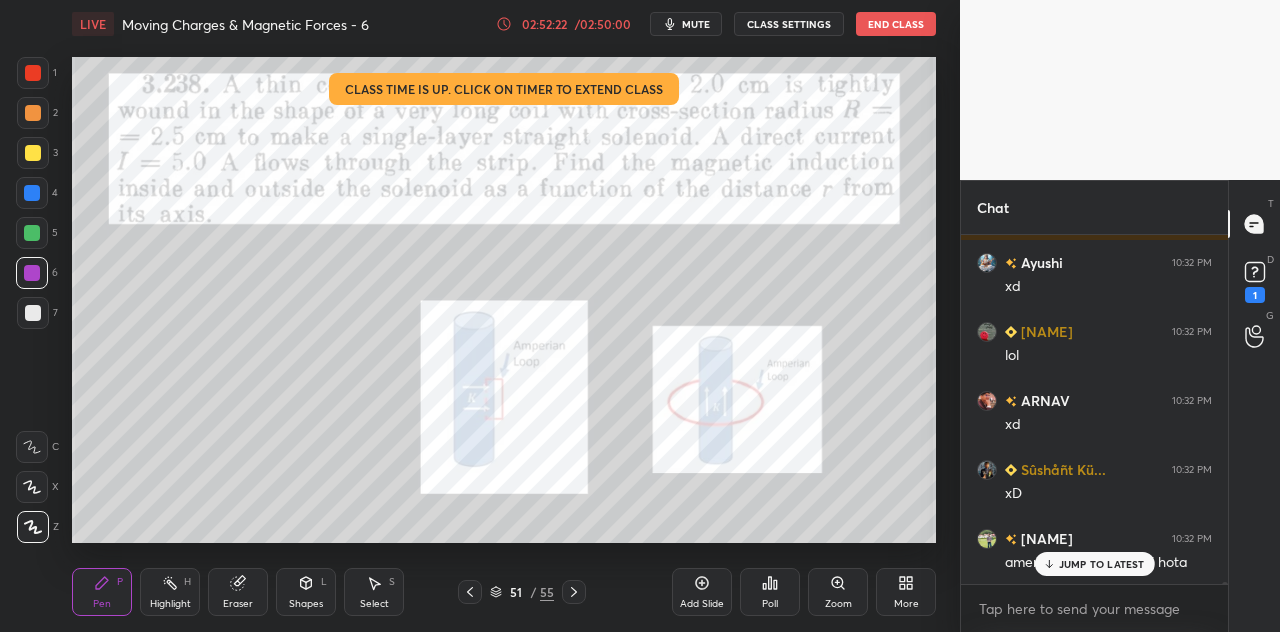 scroll, scrollTop: 63558, scrollLeft: 0, axis: vertical 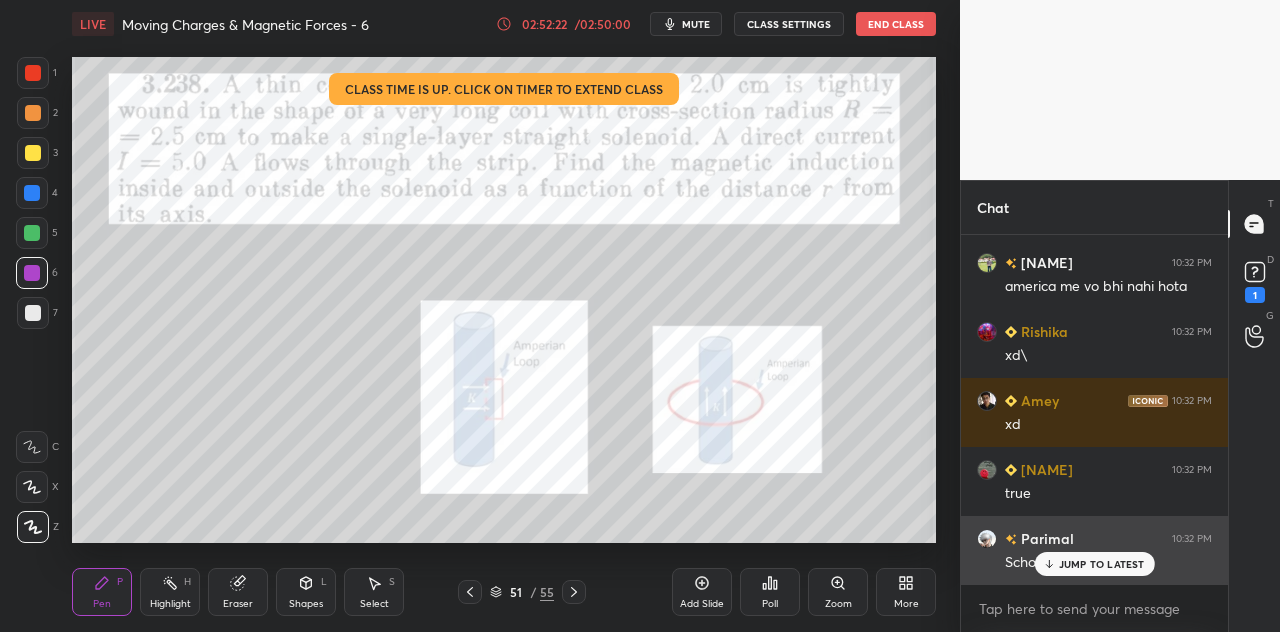 click on "JUMP TO LATEST" at bounding box center (1102, 564) 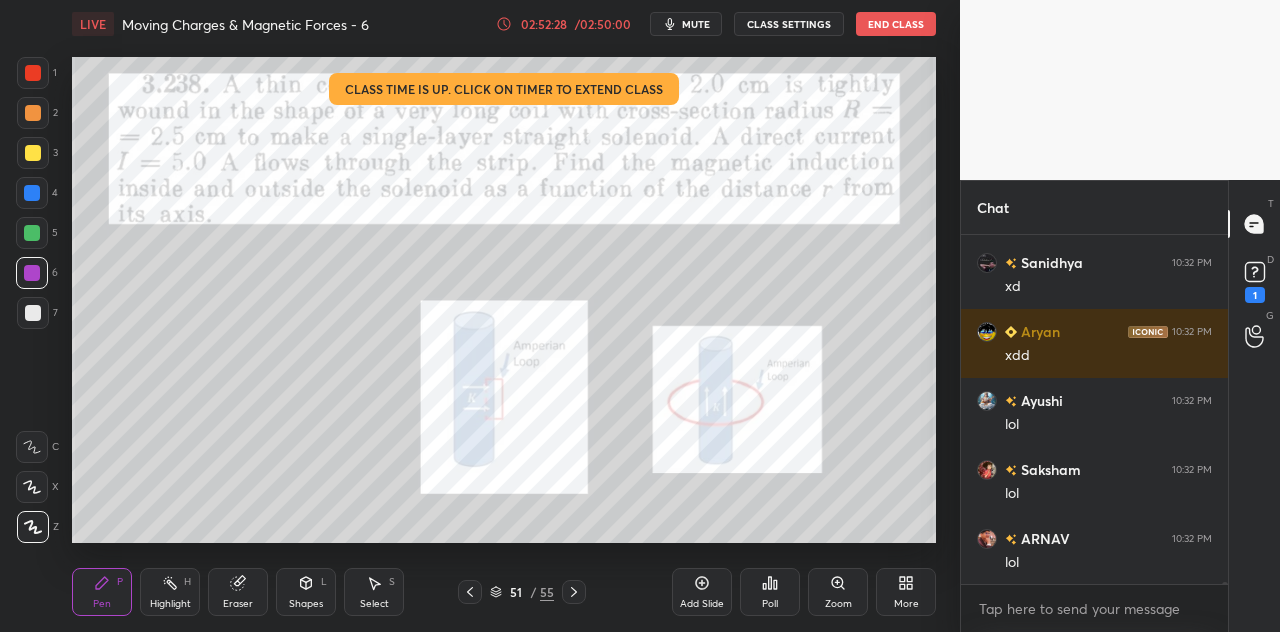 scroll, scrollTop: 64042, scrollLeft: 0, axis: vertical 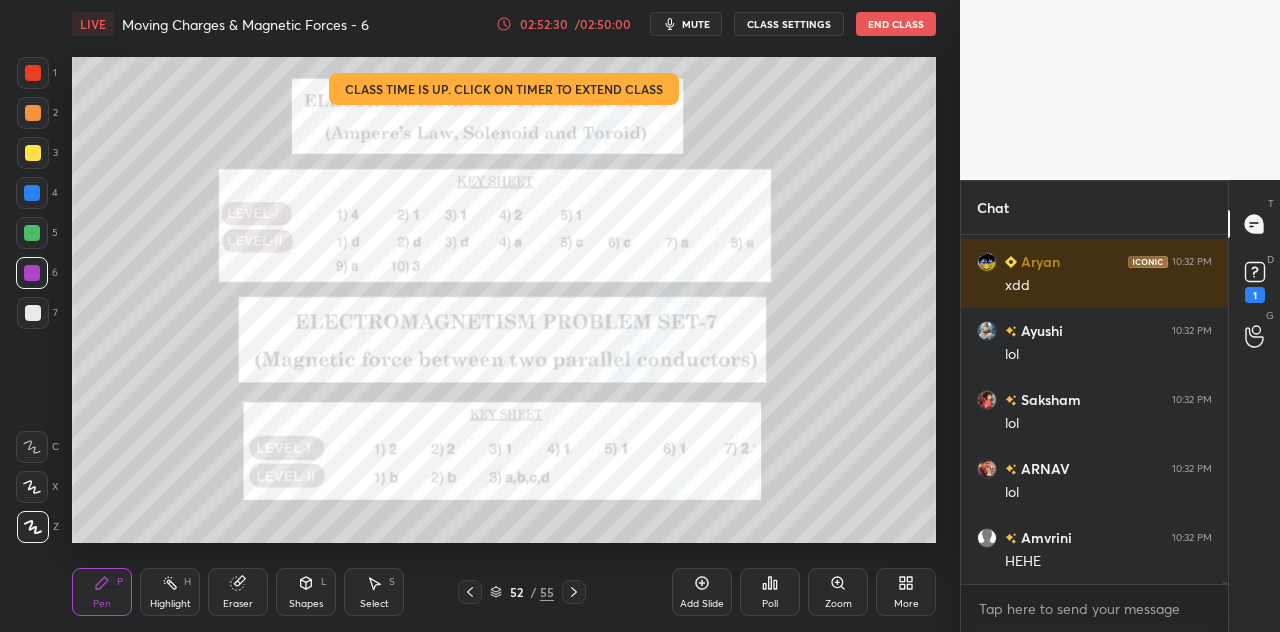 click at bounding box center [33, 73] 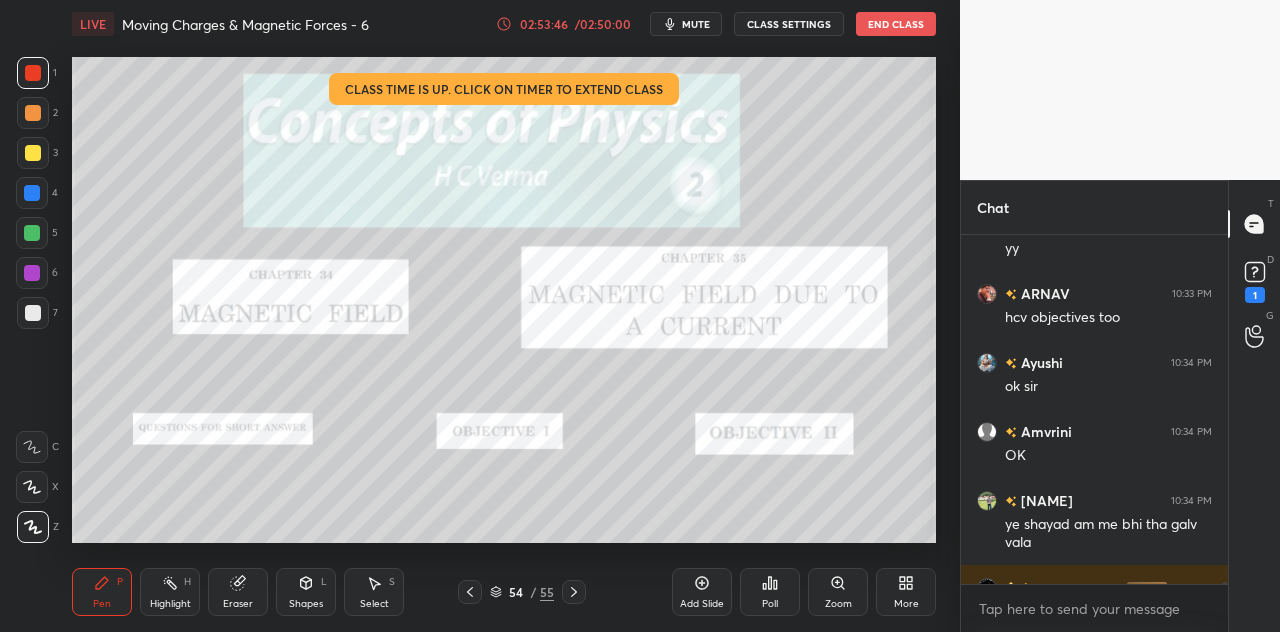 scroll, scrollTop: 64348, scrollLeft: 0, axis: vertical 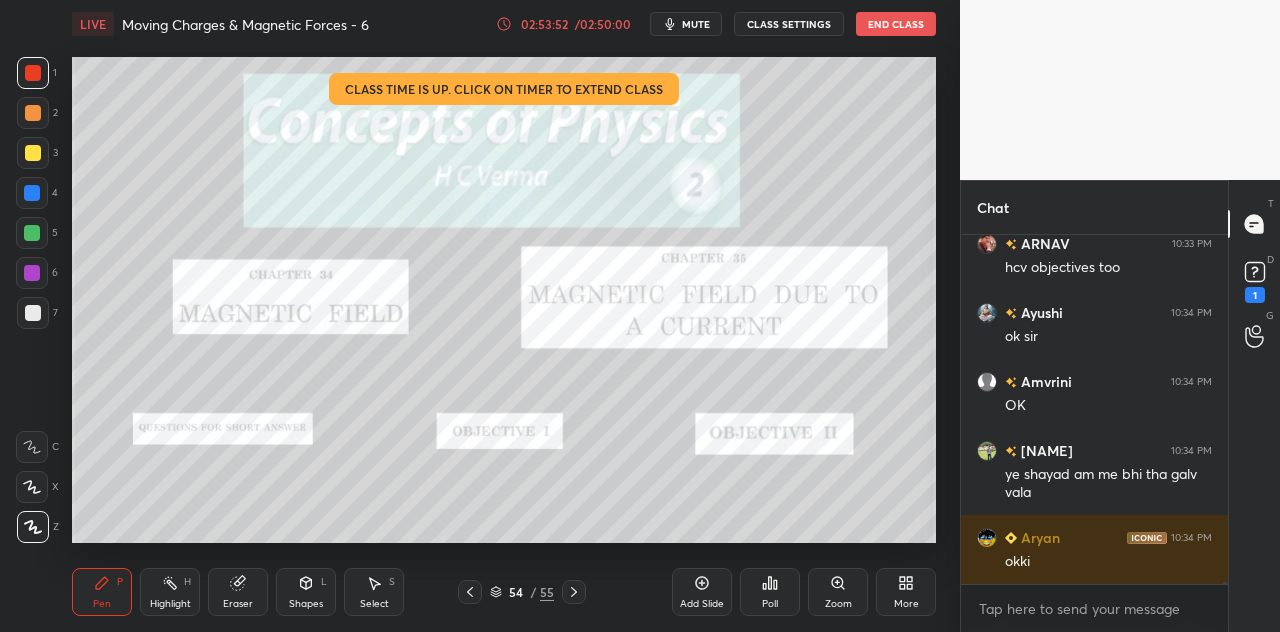 click on "Shapes L" at bounding box center (306, 592) 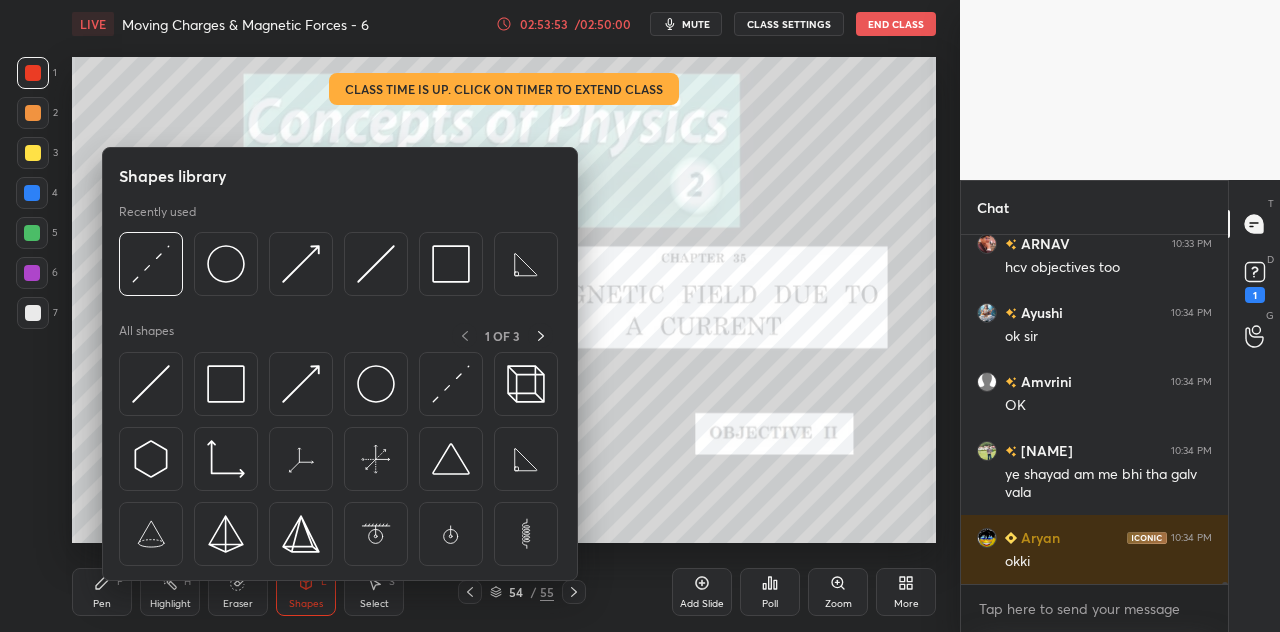 click at bounding box center [32, 193] 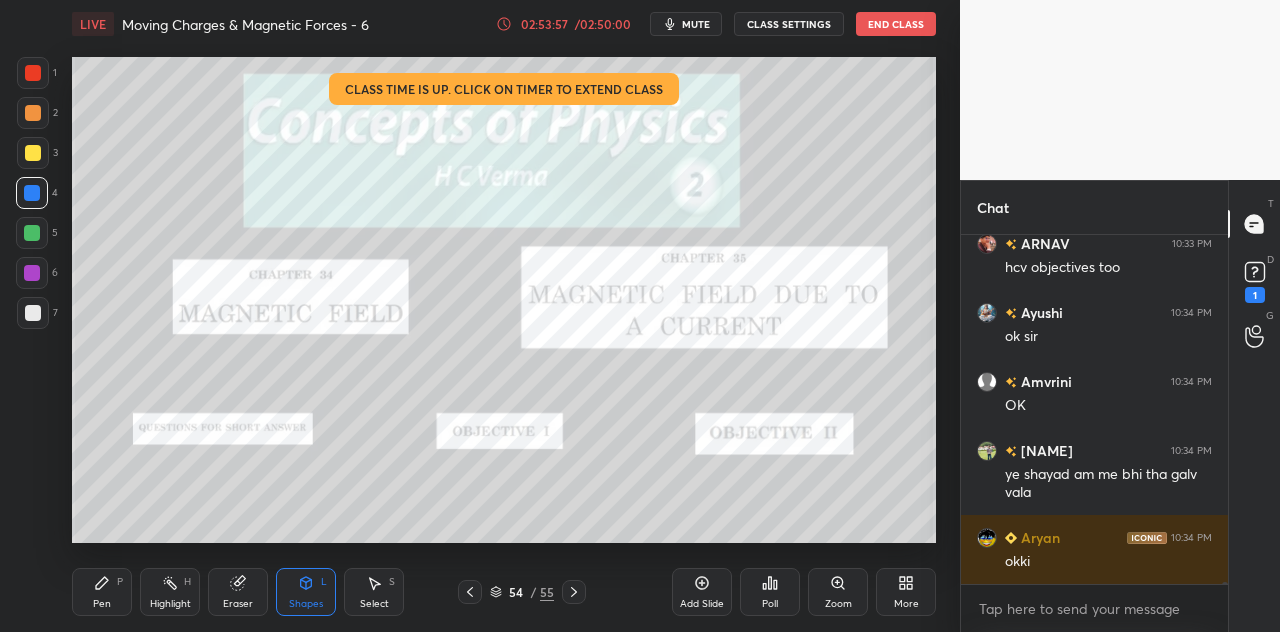 click 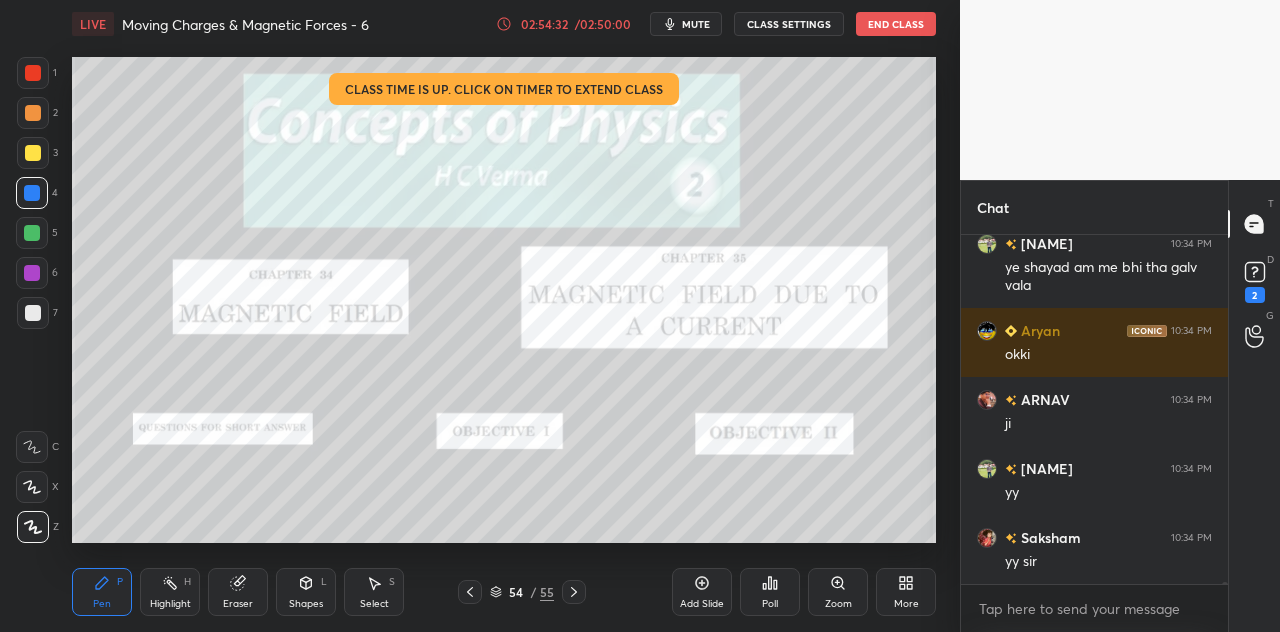 scroll, scrollTop: 64604, scrollLeft: 0, axis: vertical 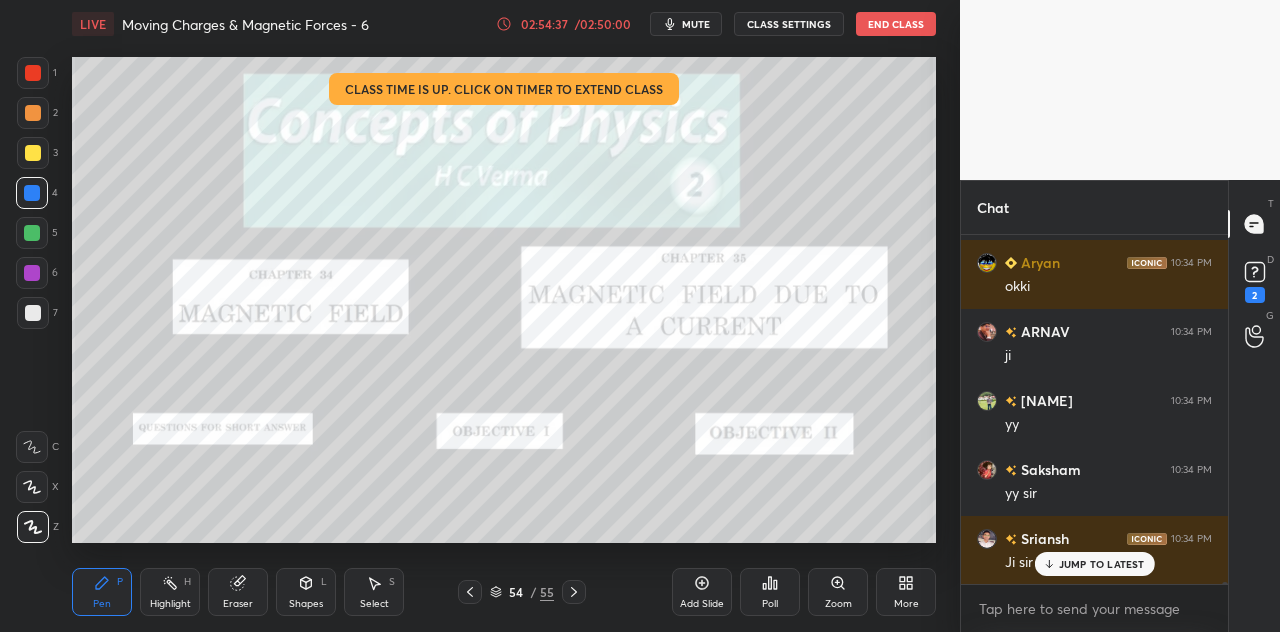 click on "JUMP TO LATEST" at bounding box center [1102, 564] 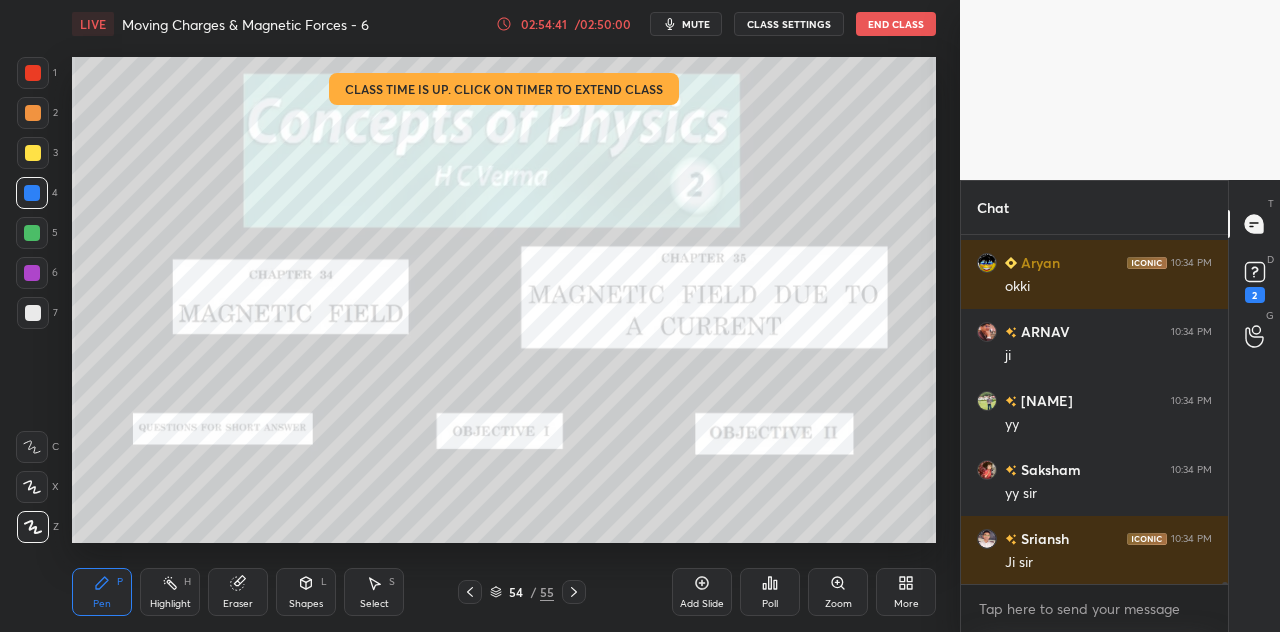 scroll, scrollTop: 64605, scrollLeft: 0, axis: vertical 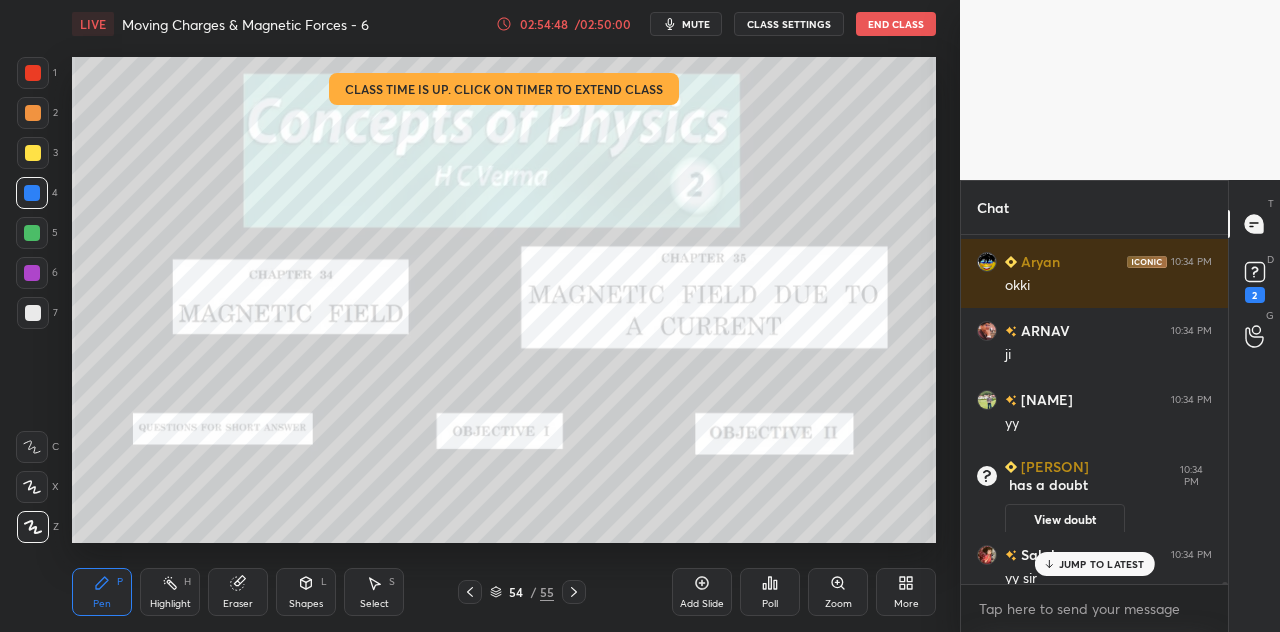 click on "Eraser" at bounding box center (238, 604) 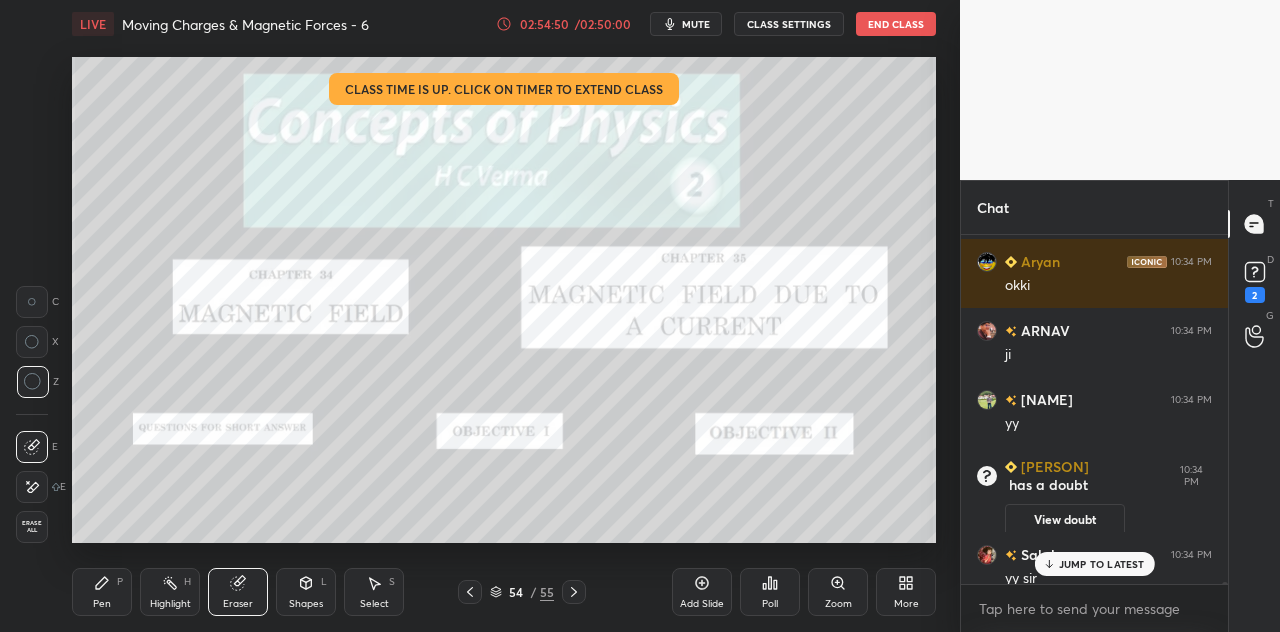 click 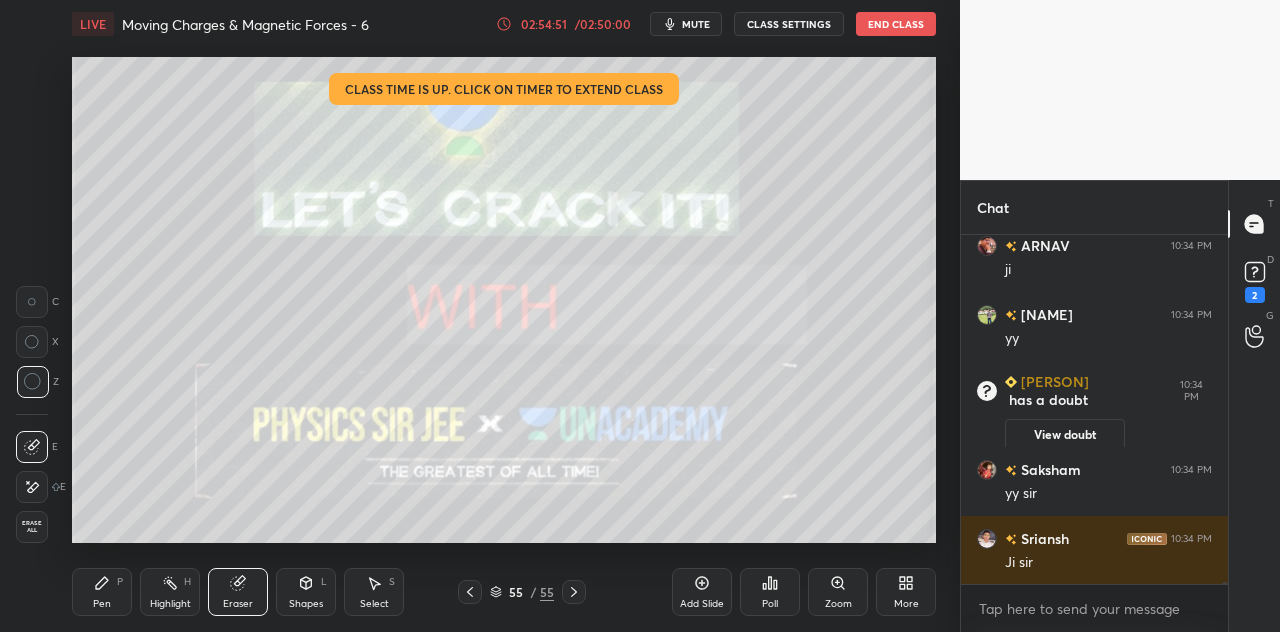 scroll, scrollTop: 64608, scrollLeft: 0, axis: vertical 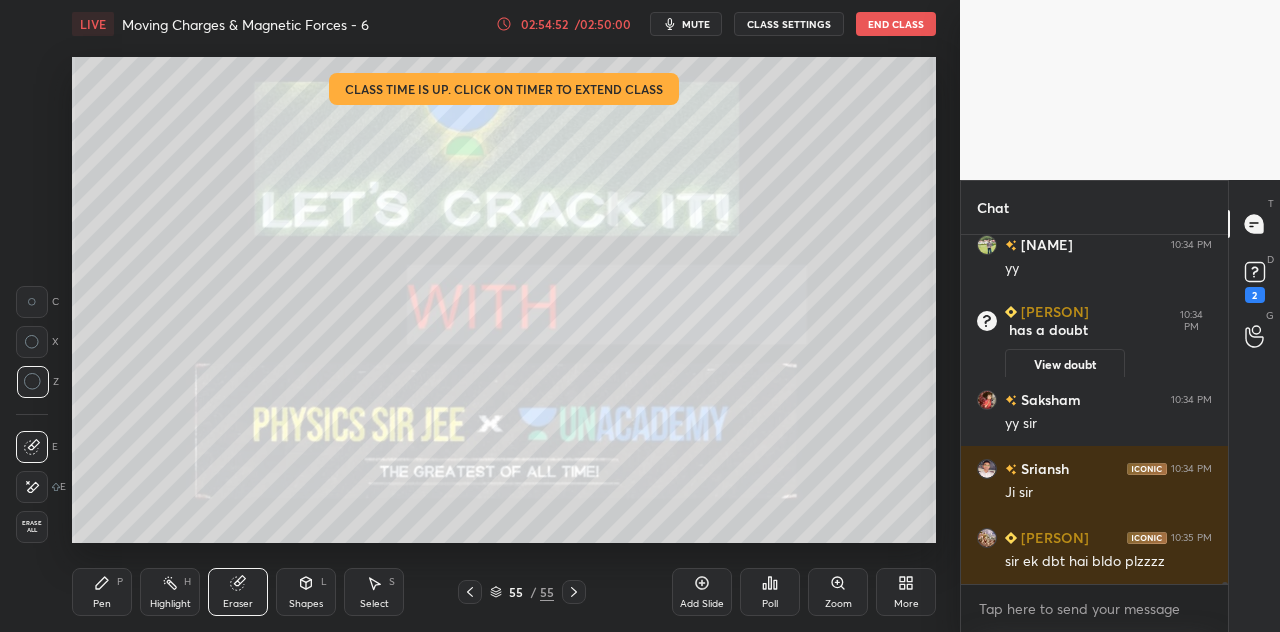 click 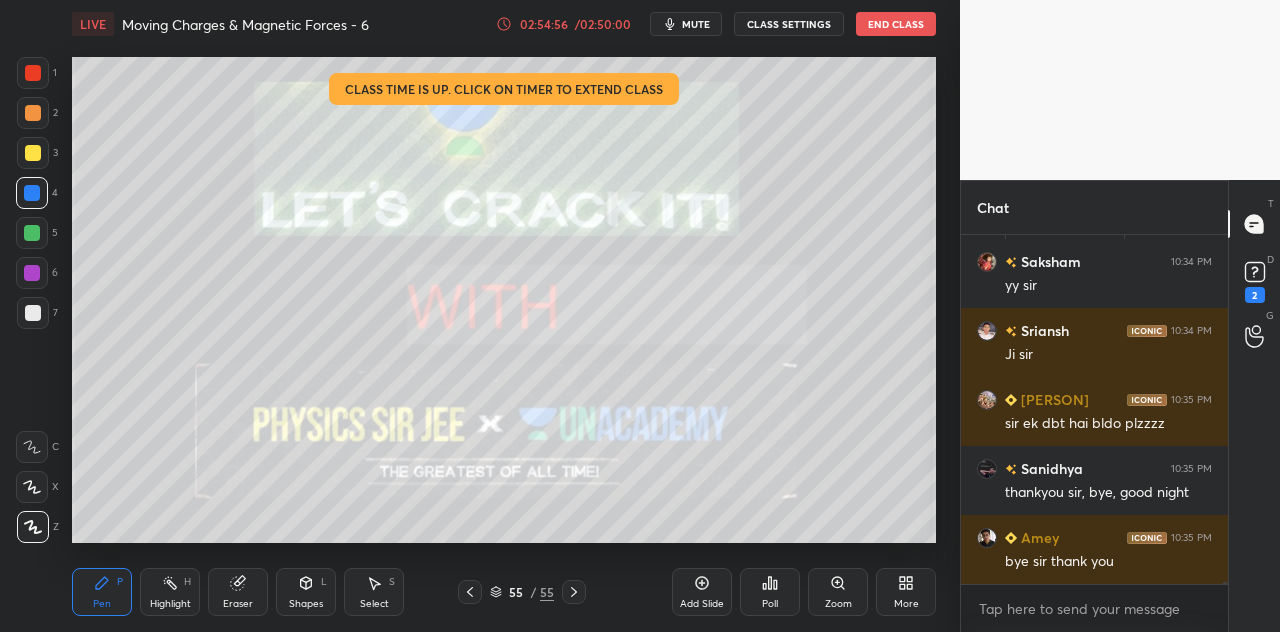 scroll, scrollTop: 64814, scrollLeft: 0, axis: vertical 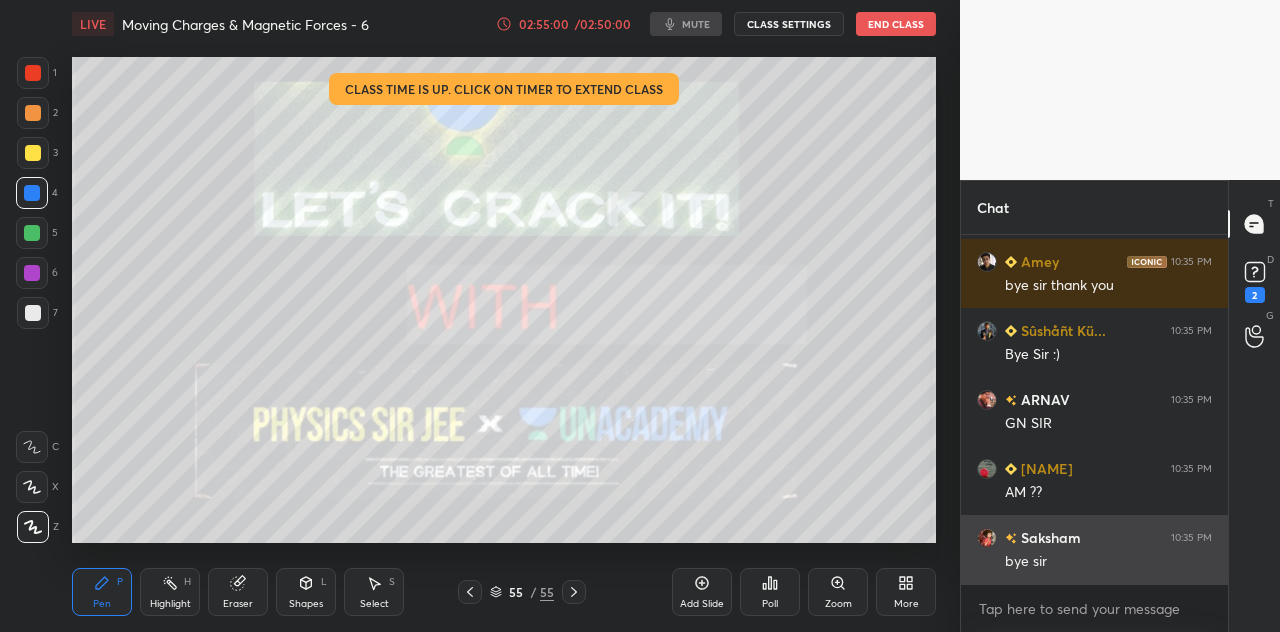 click on "bye sir" at bounding box center [1108, 562] 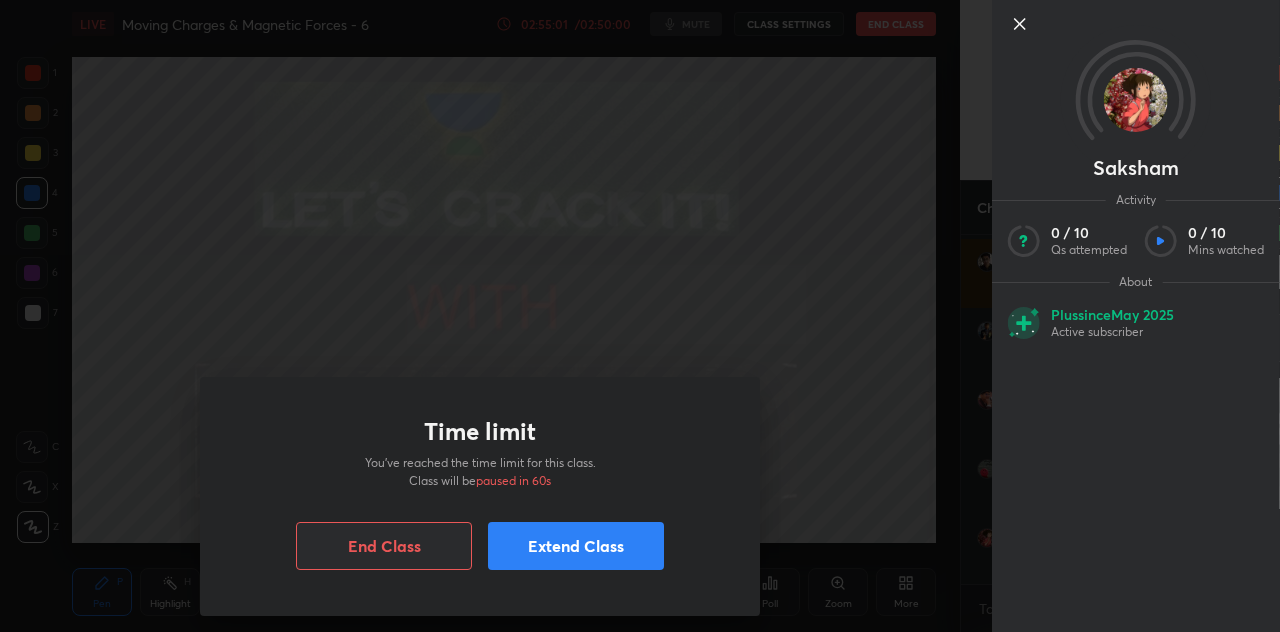 click on "Time limit You’ve reached the time limit for this class. Class will be   paused in 60s End Class Extend Class" at bounding box center [480, 316] 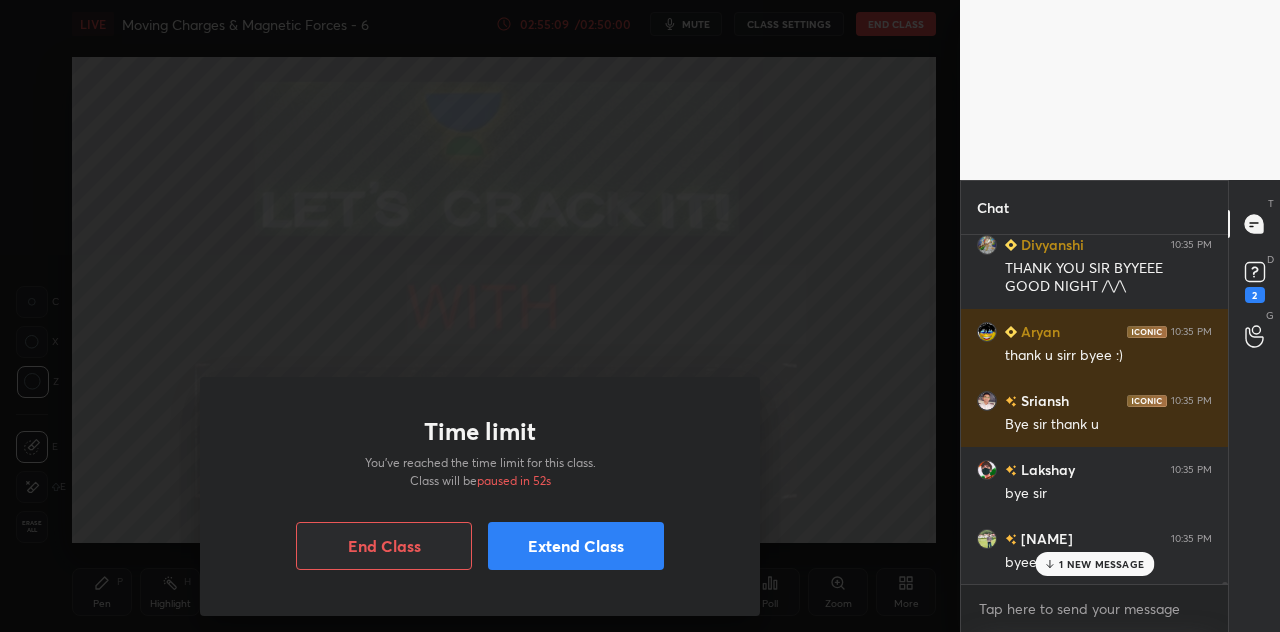 scroll, scrollTop: 65454, scrollLeft: 0, axis: vertical 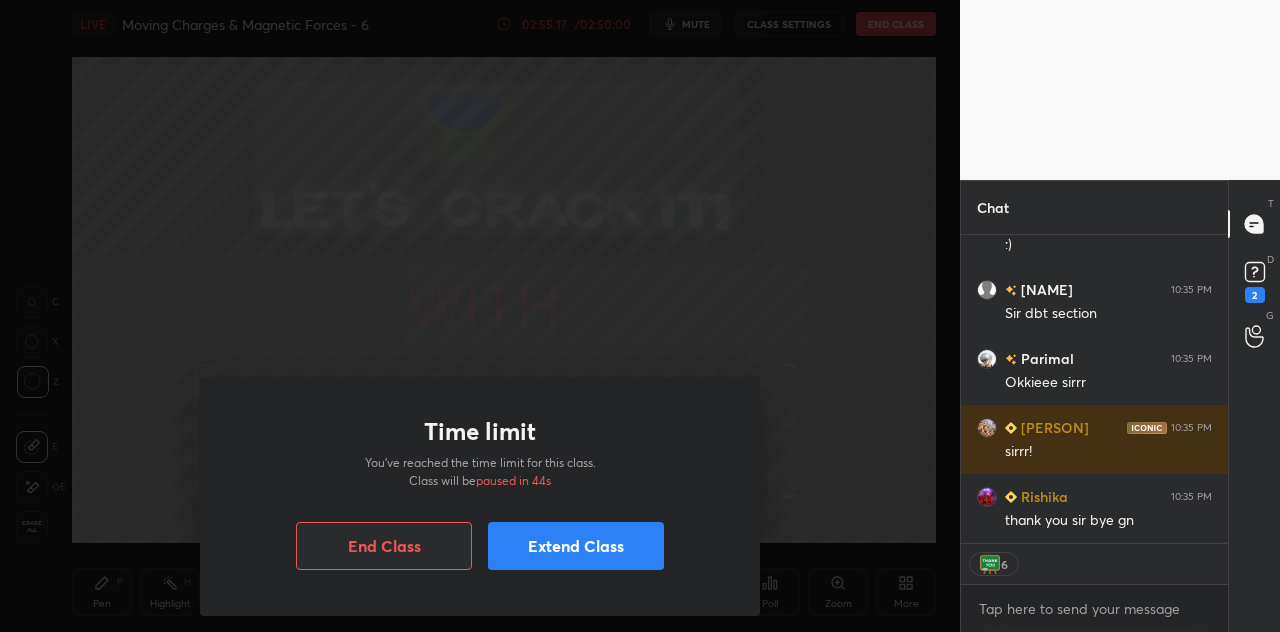 click on "End Class" at bounding box center (384, 546) 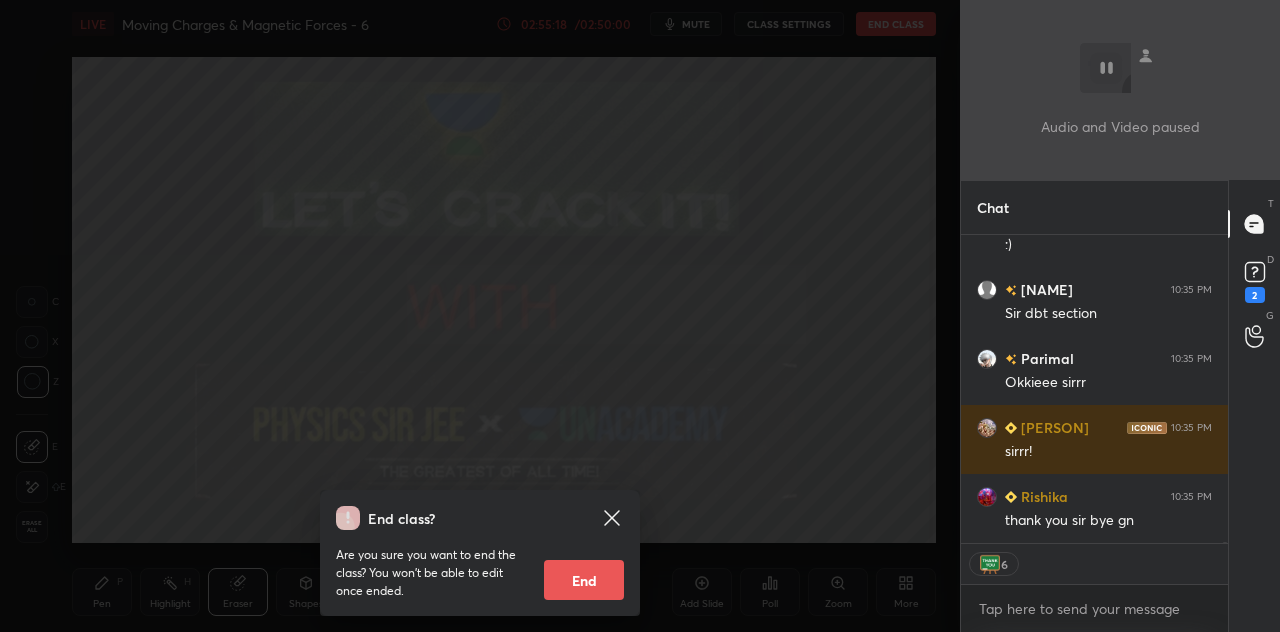 scroll, scrollTop: 66101, scrollLeft: 0, axis: vertical 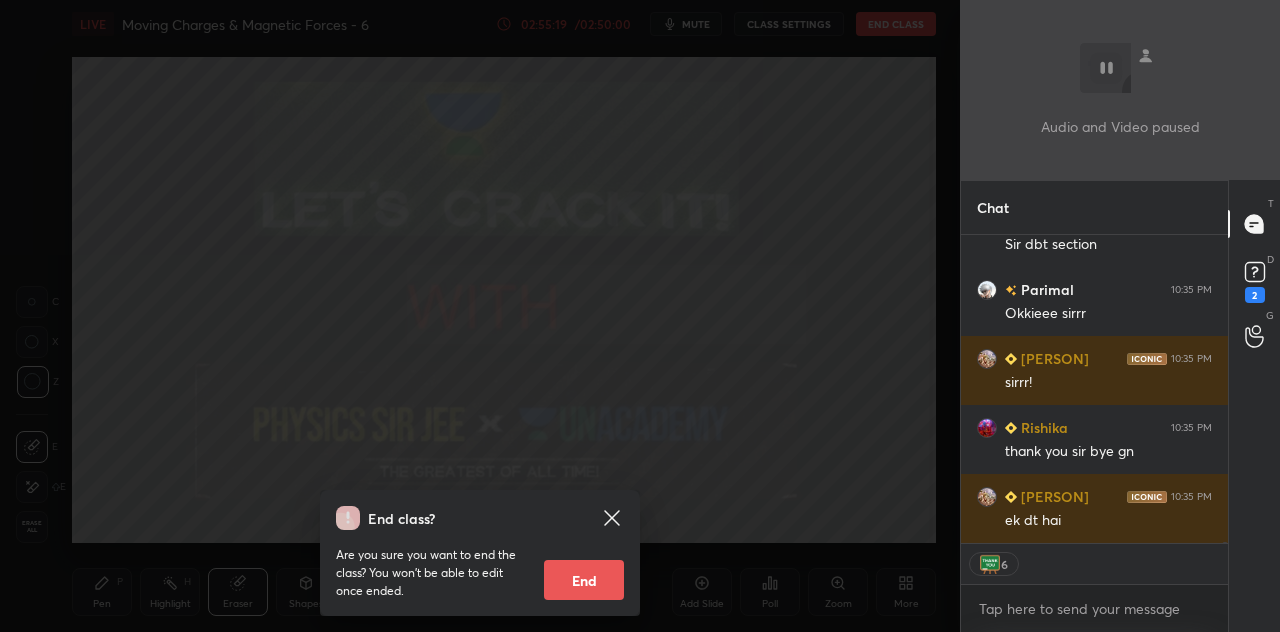click on "End" at bounding box center (584, 580) 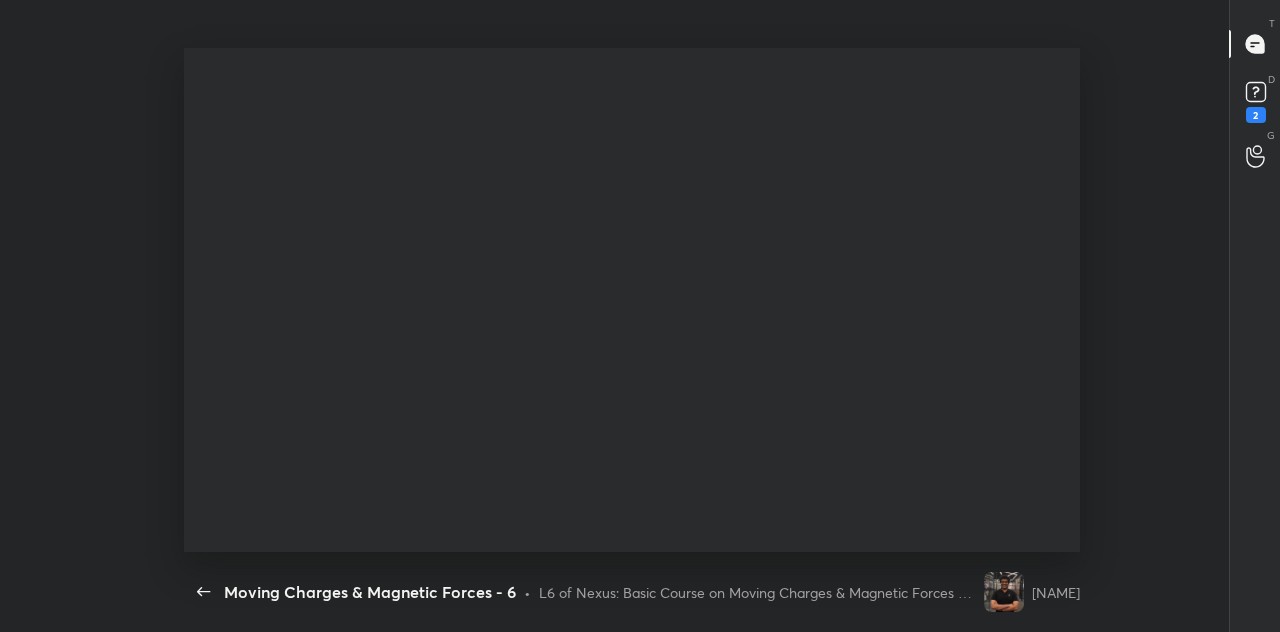 scroll, scrollTop: 99496, scrollLeft: 99020, axis: both 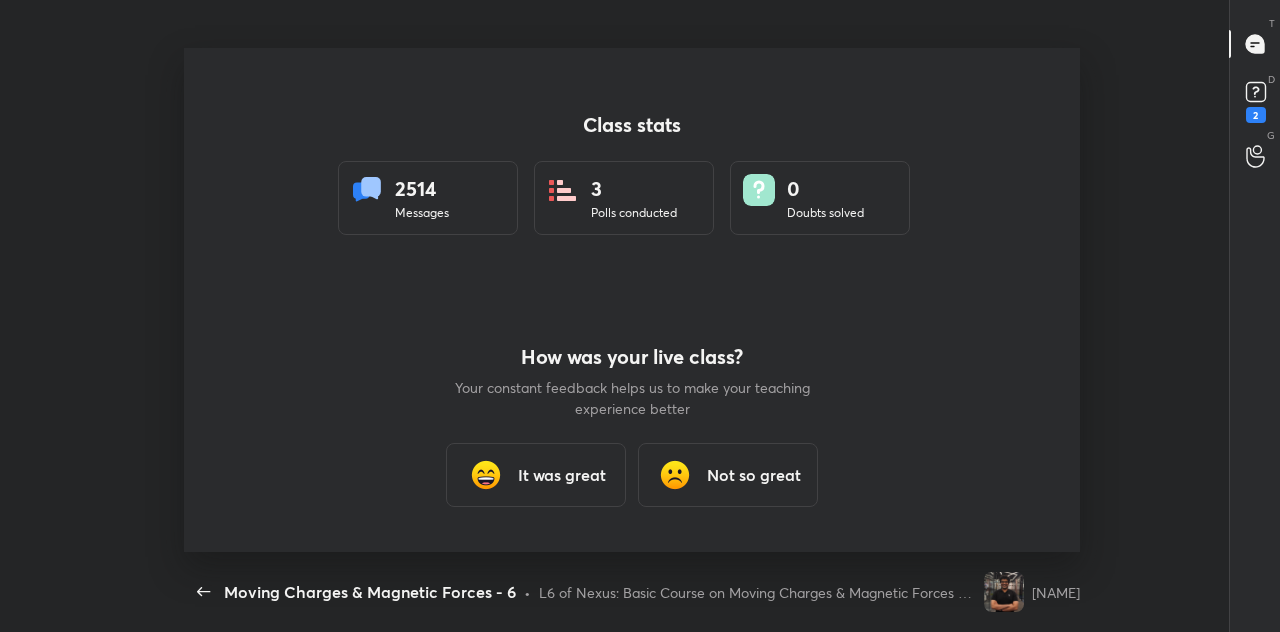 type on "x" 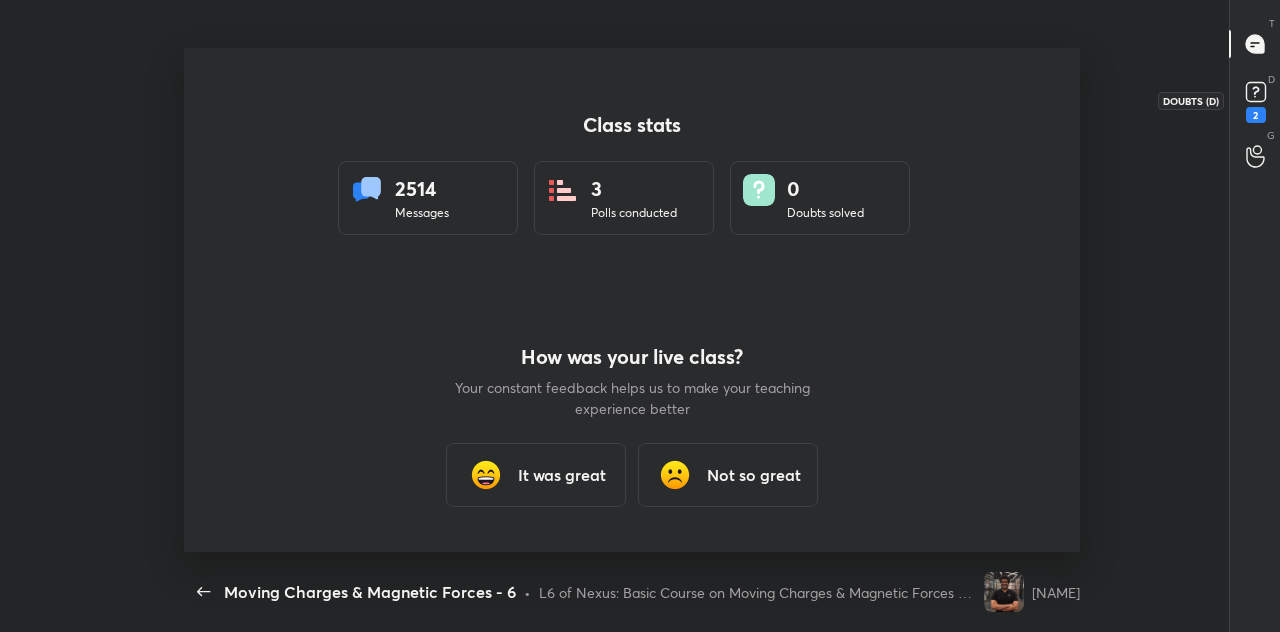 click 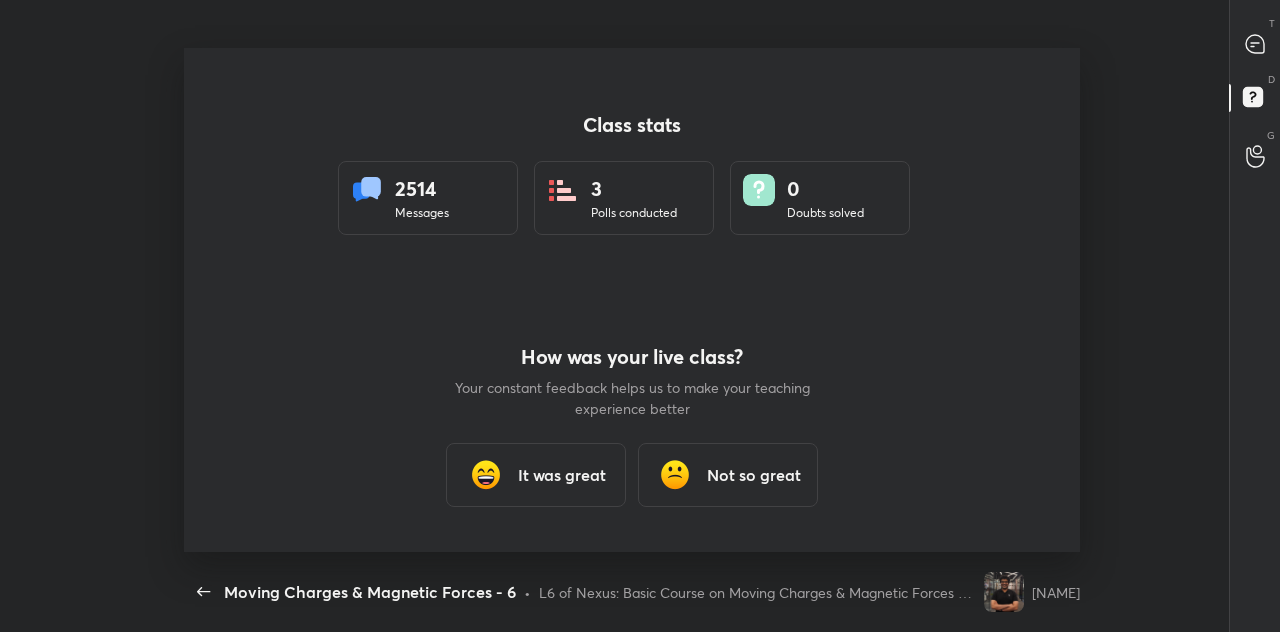 click on "It was great" at bounding box center [536, 475] 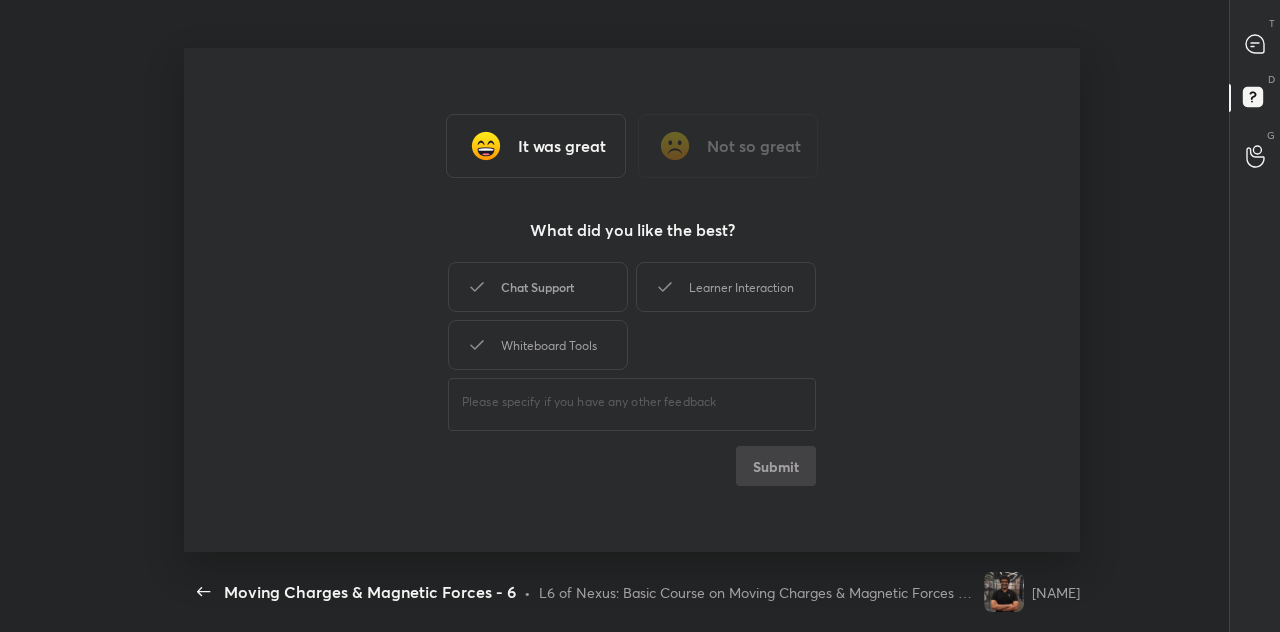 click on "Chat Support" at bounding box center [538, 287] 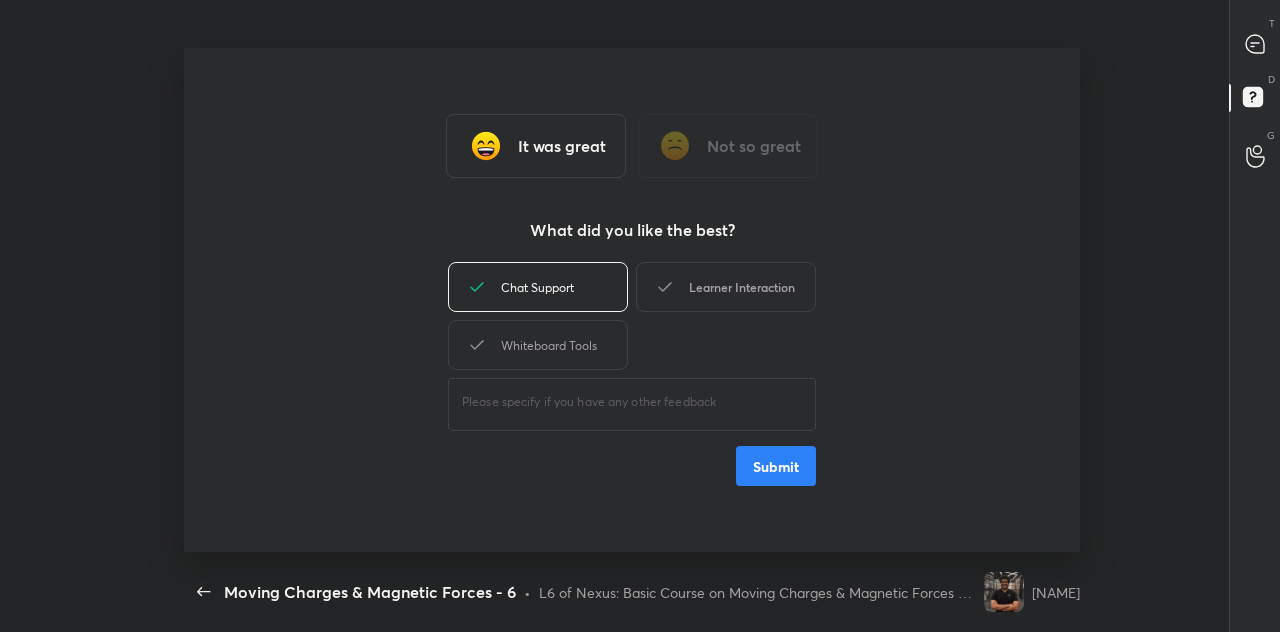 click on "Learner Interaction" at bounding box center [726, 287] 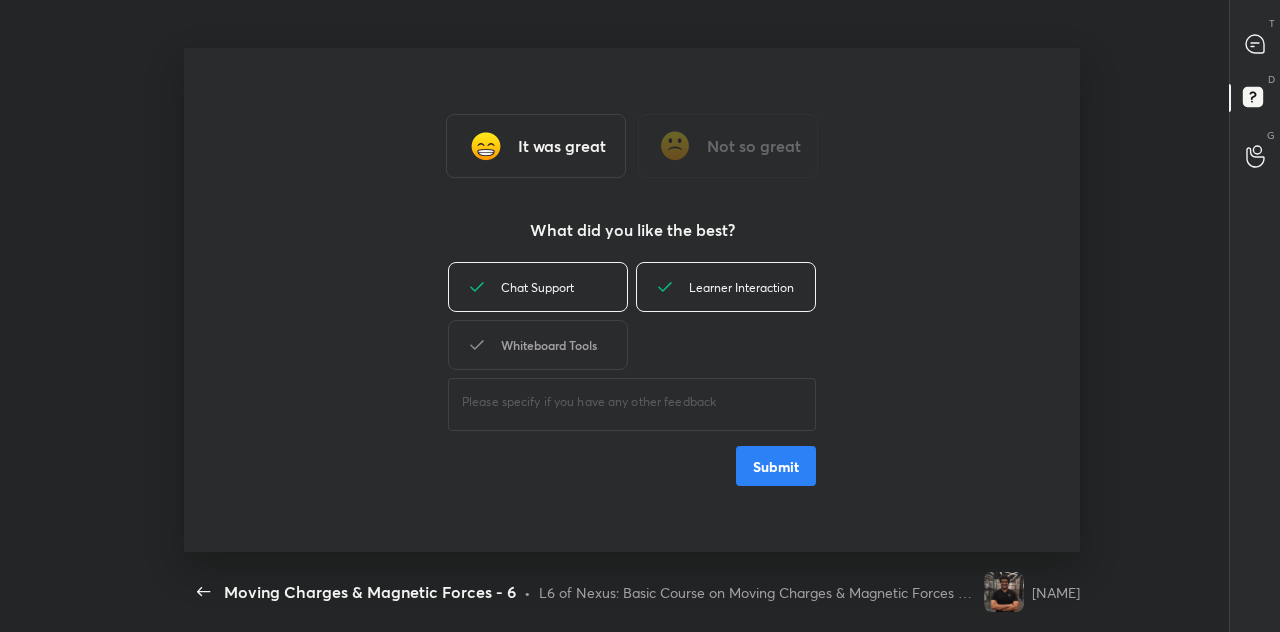 click on "Whiteboard Tools" at bounding box center (538, 345) 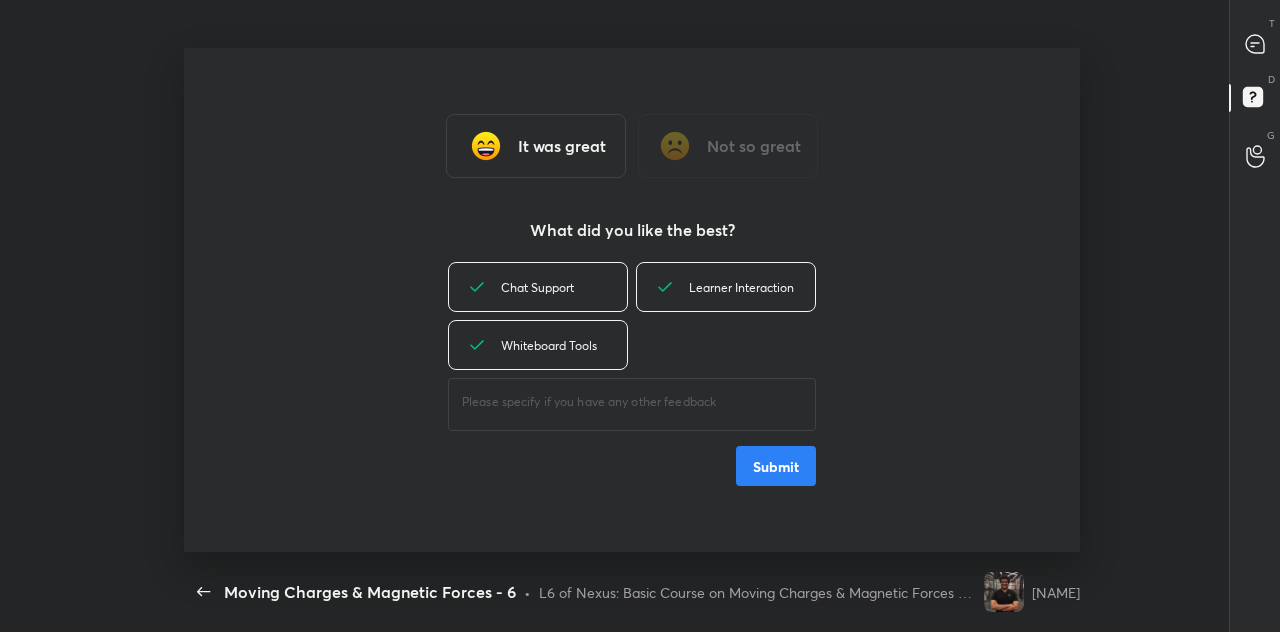 click on "Submit" at bounding box center (776, 466) 